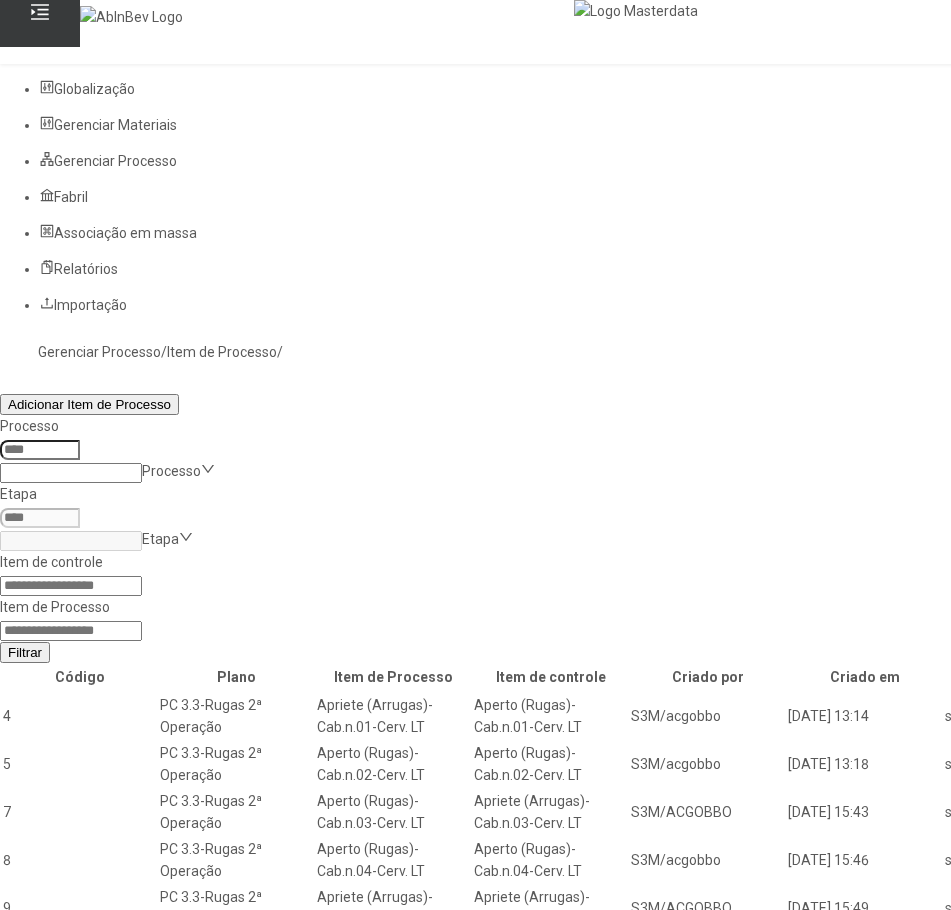 scroll, scrollTop: 0, scrollLeft: 0, axis: both 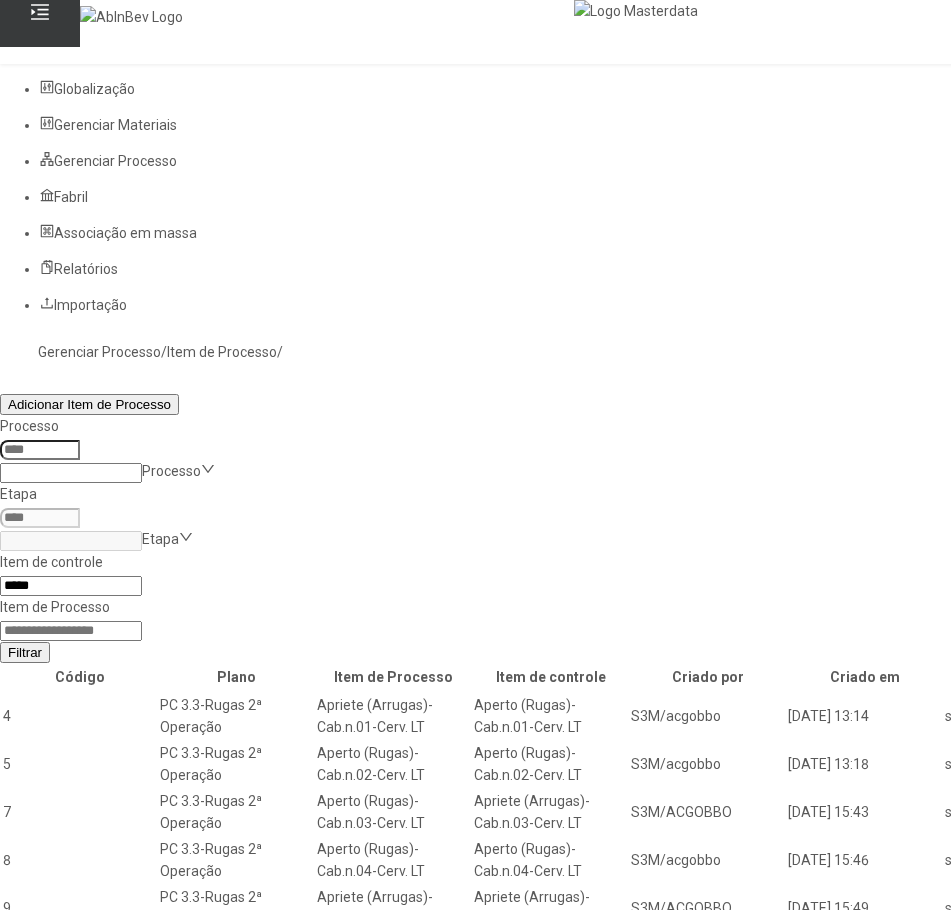 type on "*****" 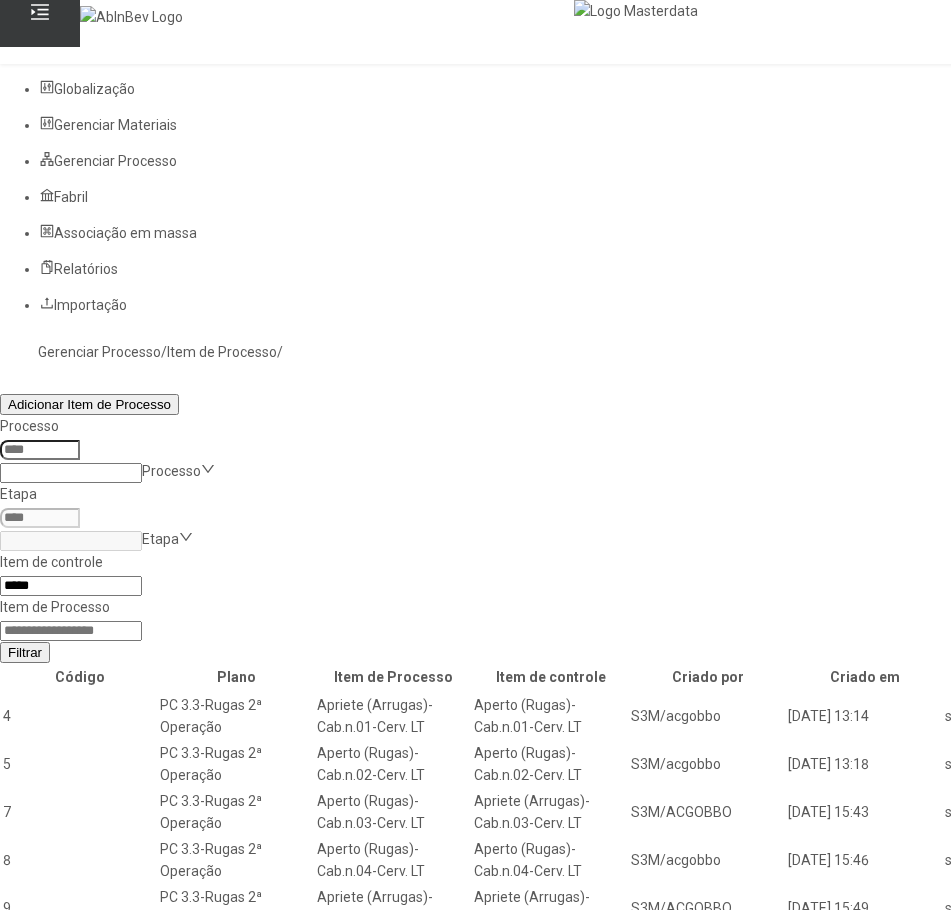 click on "Filtrar" 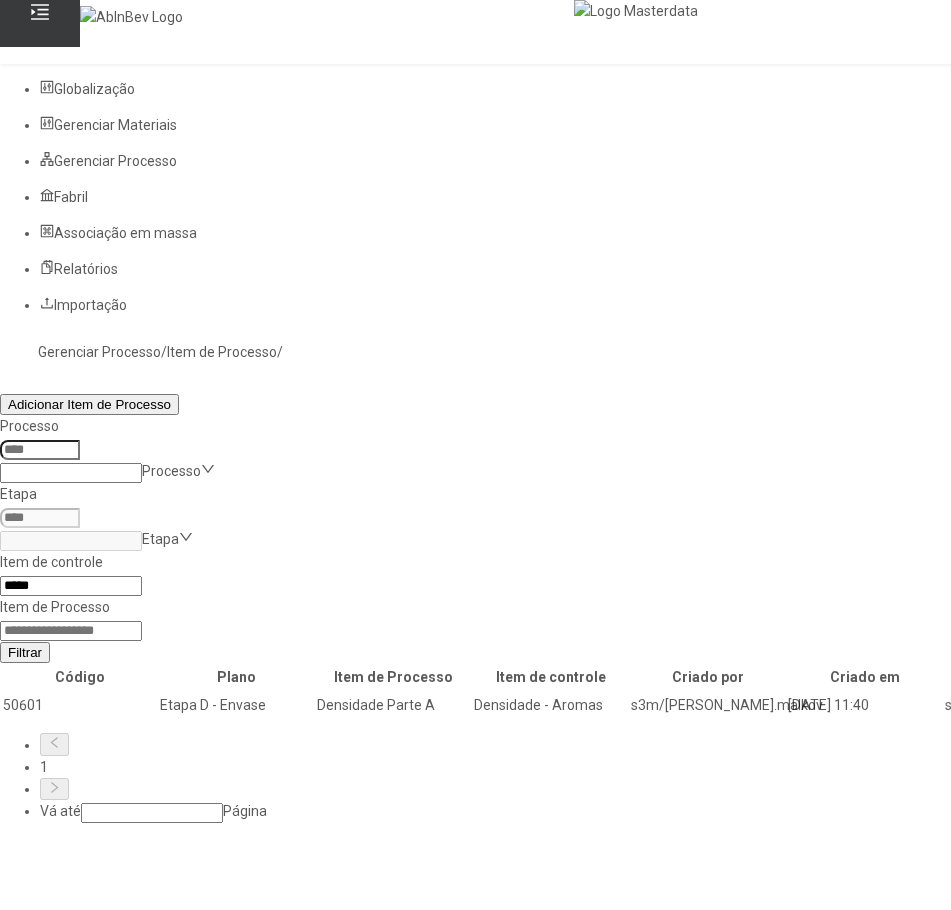 click at bounding box center [1302, 705] 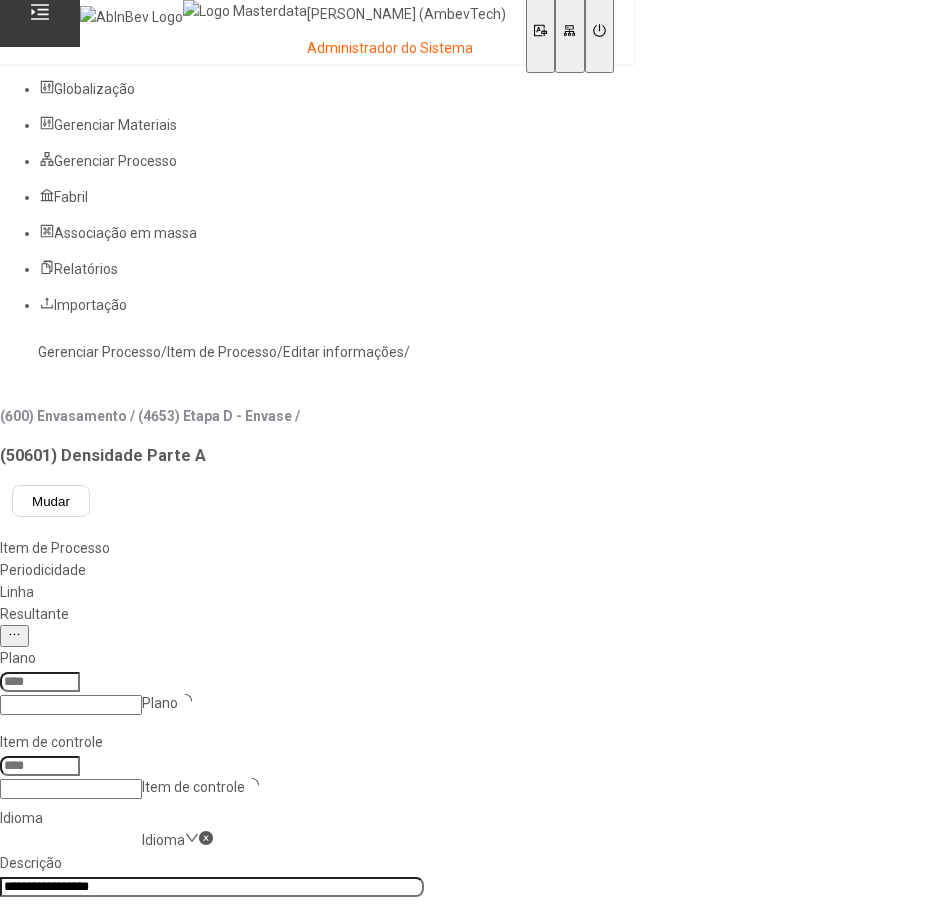 type on "****" 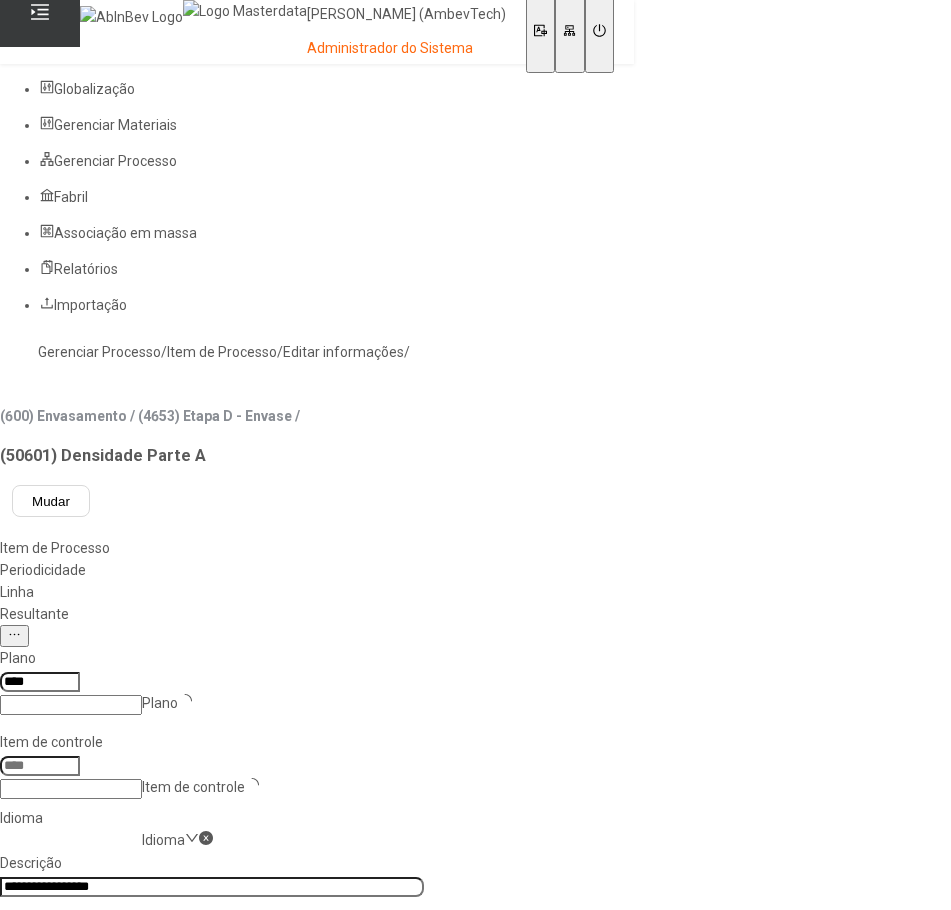 type on "*****" 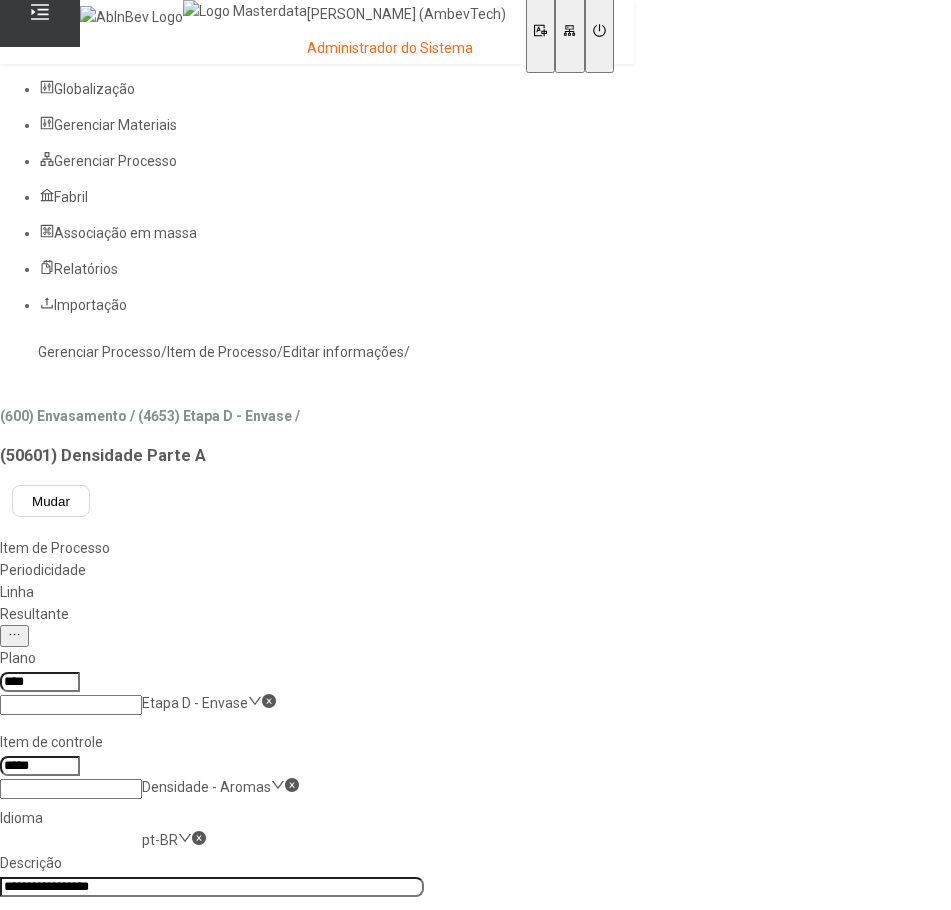 click on "Resultante" 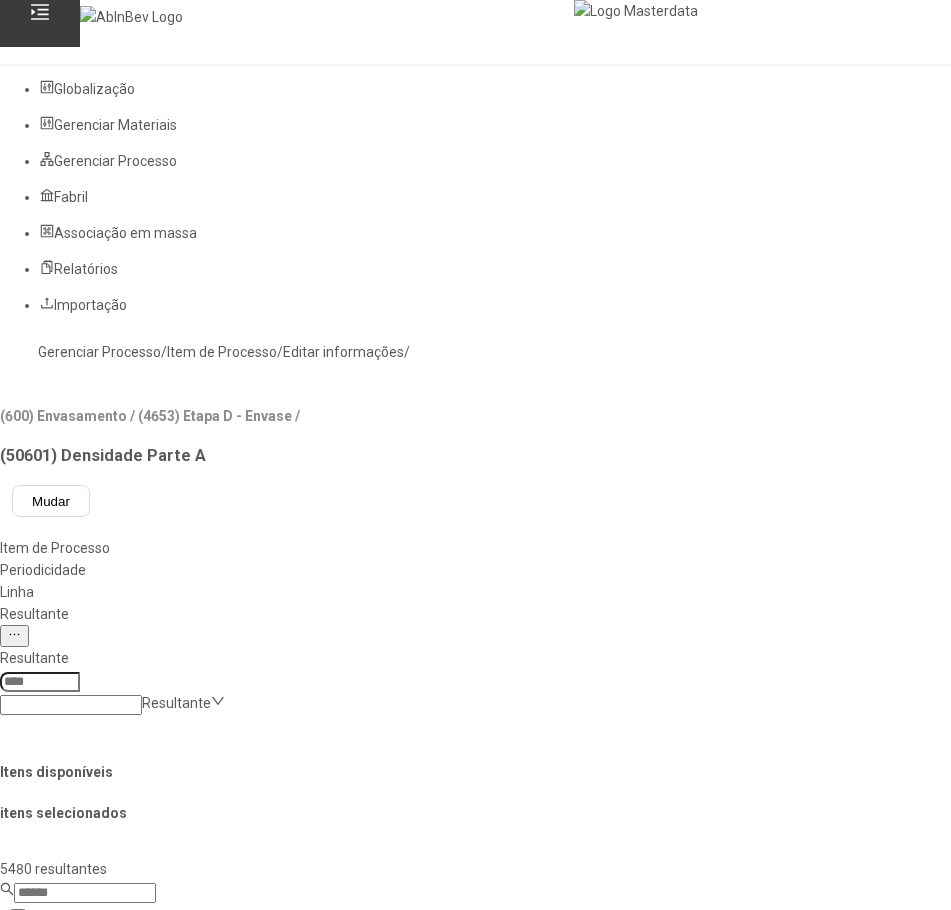 click 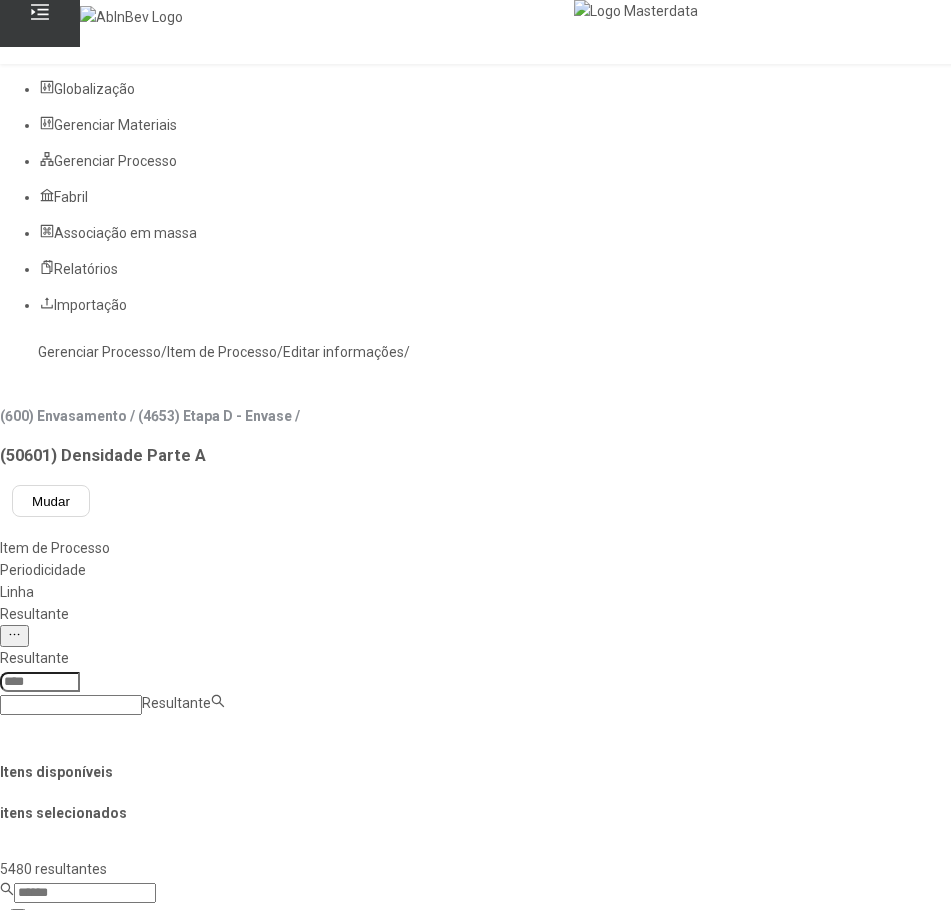 paste on "**********" 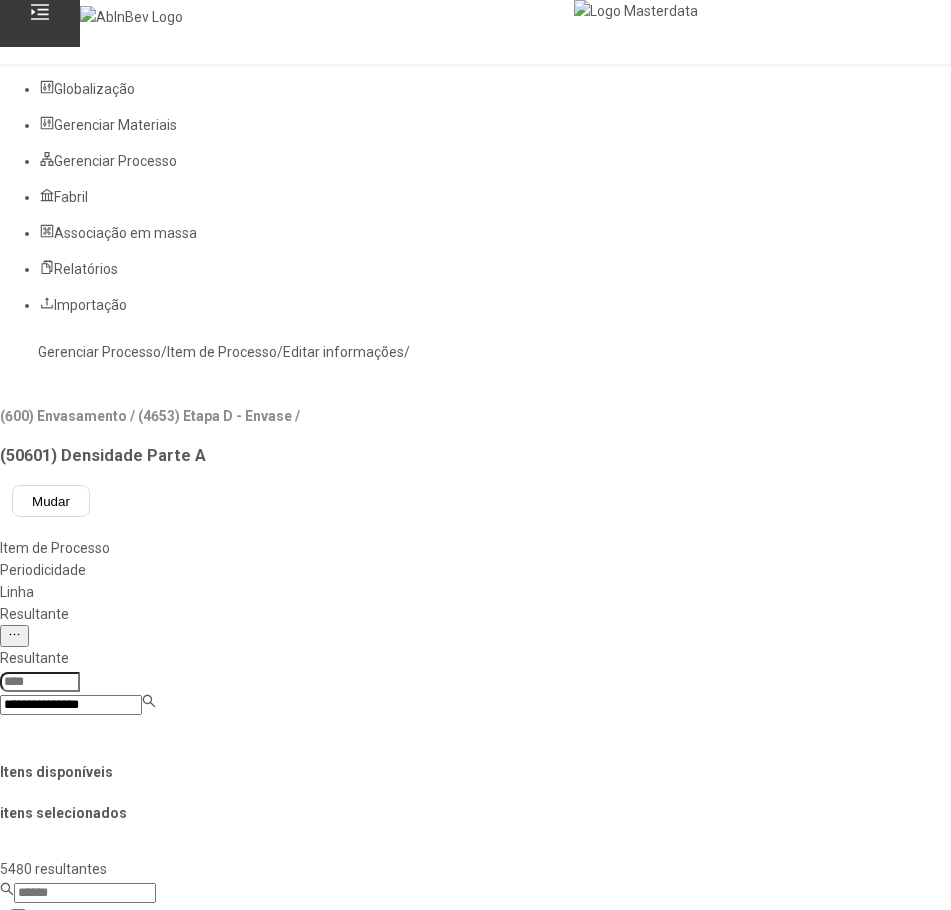 type on "**********" 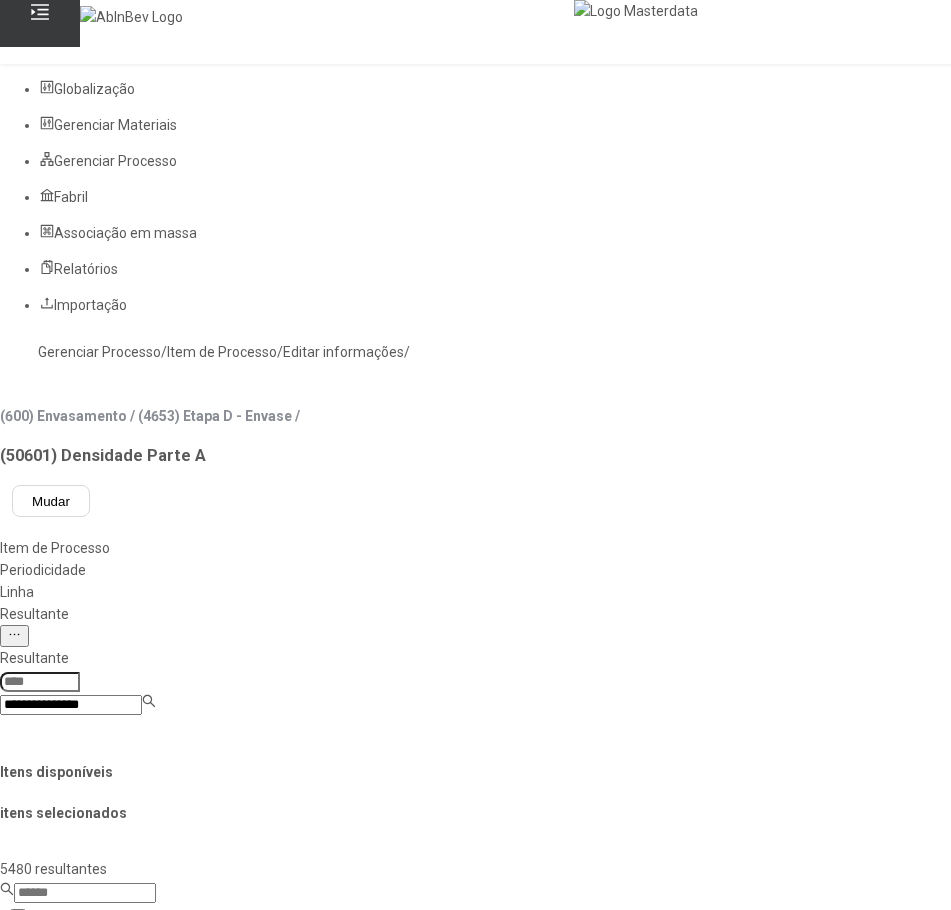 type on "****" 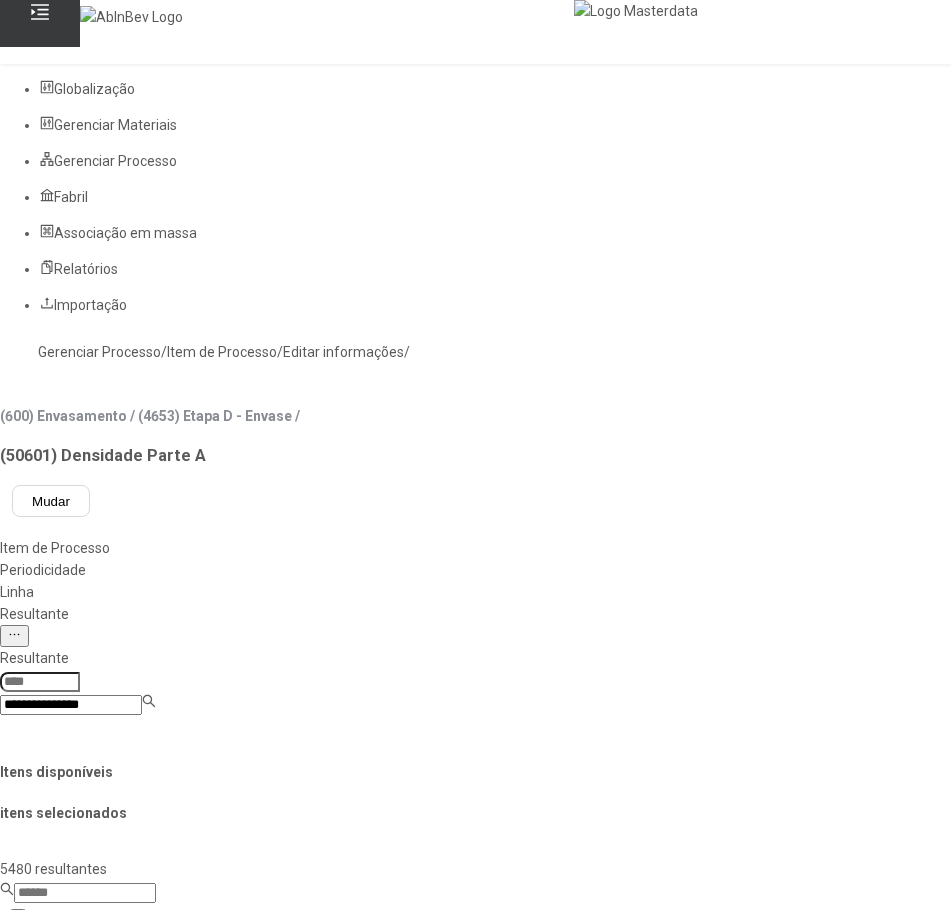 type 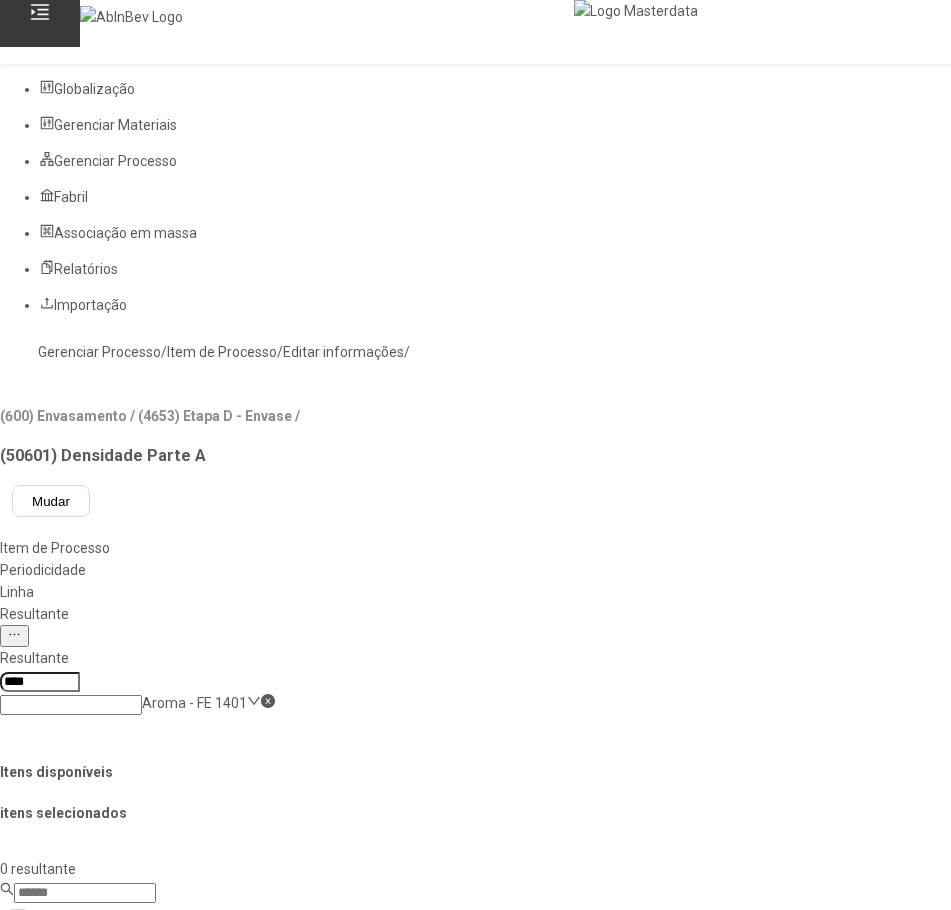 click on "Gerenciar Processo" 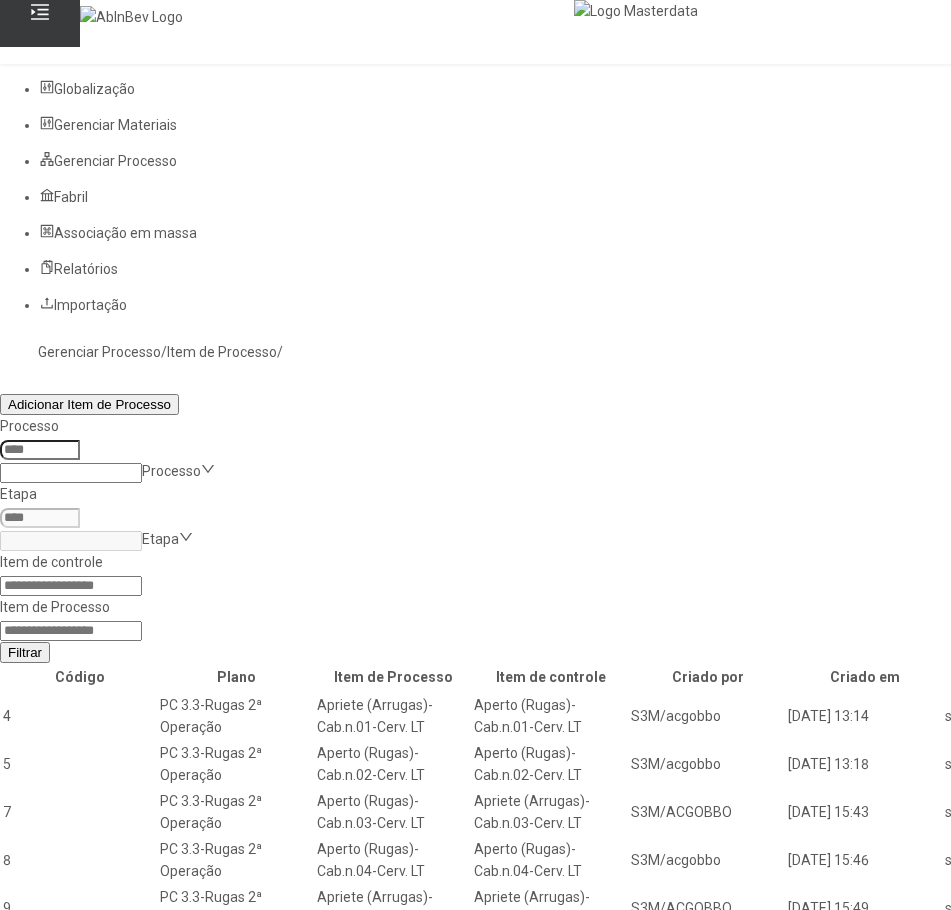 click 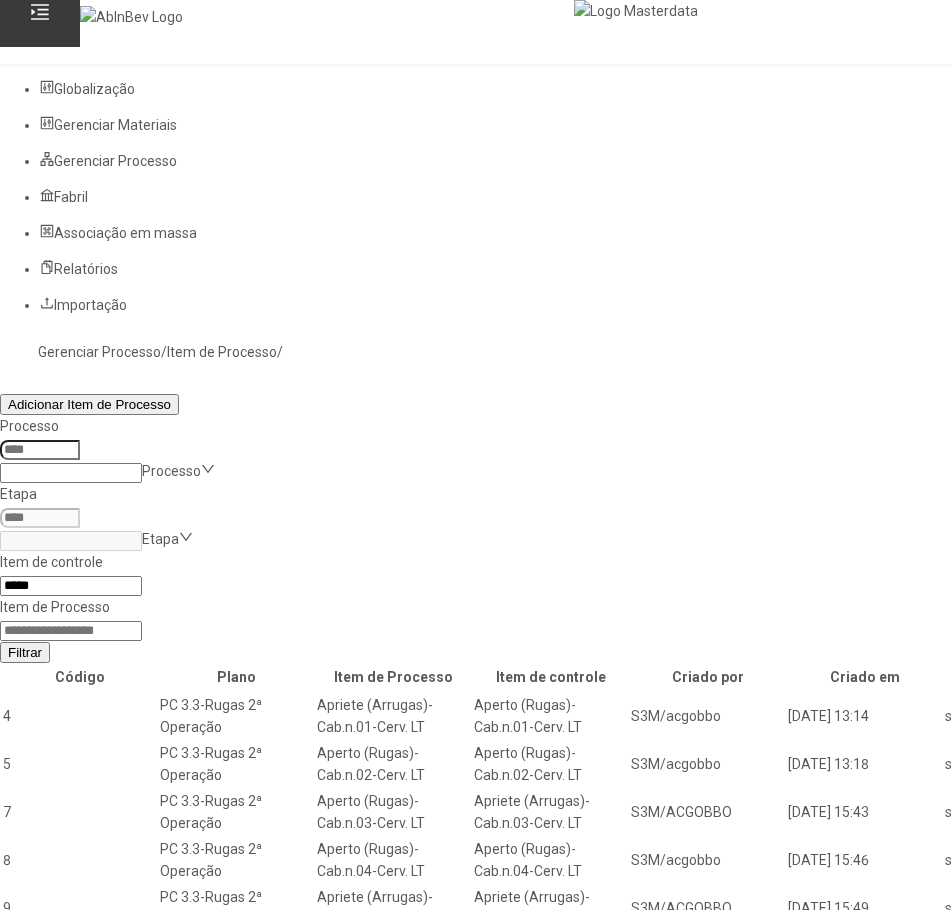 type on "*****" 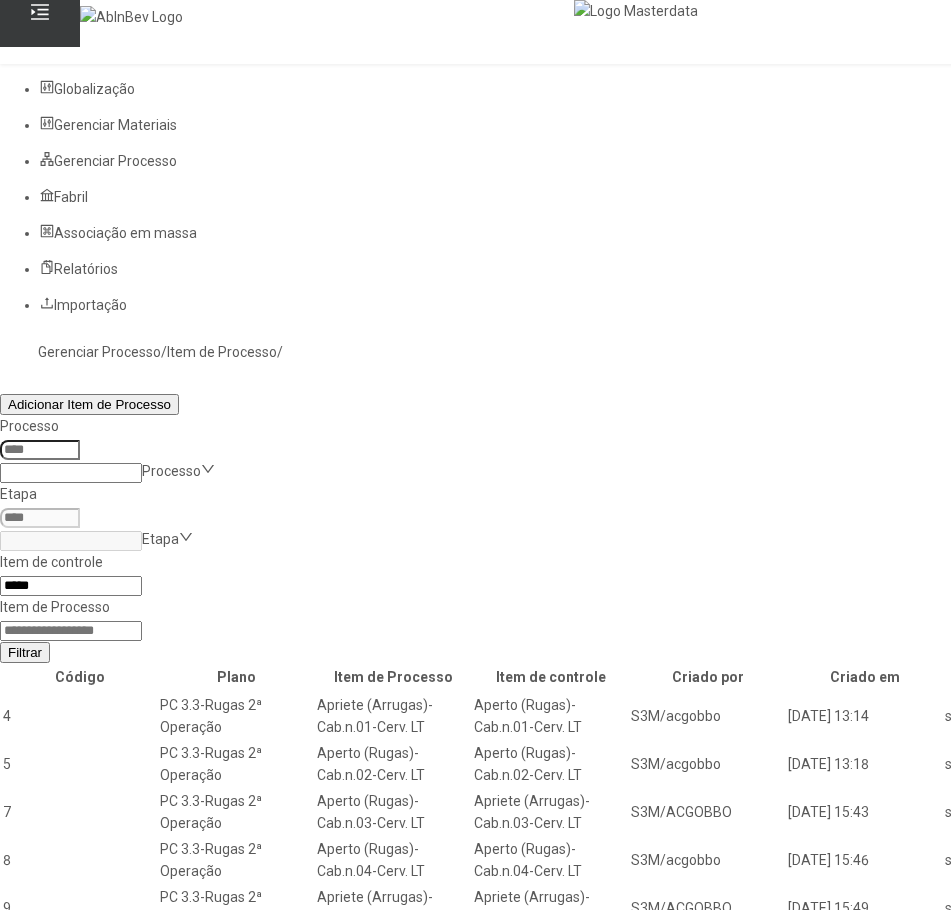 click on "Filtrar" 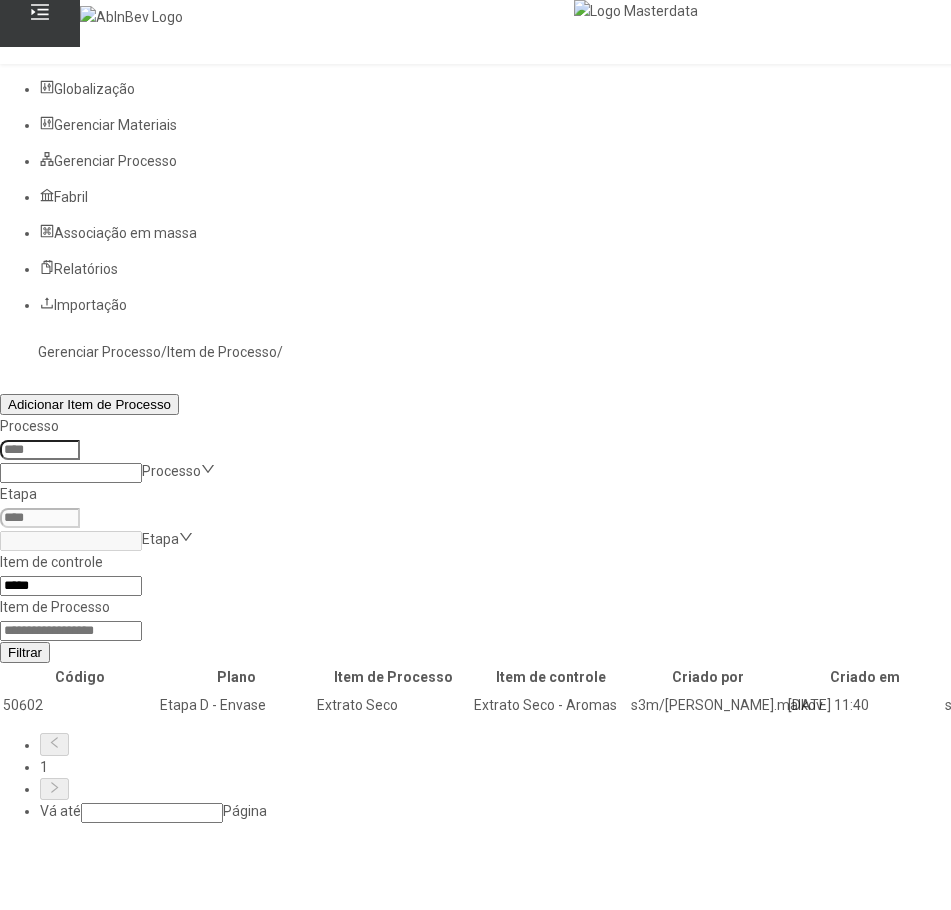 click at bounding box center (1302, 705) 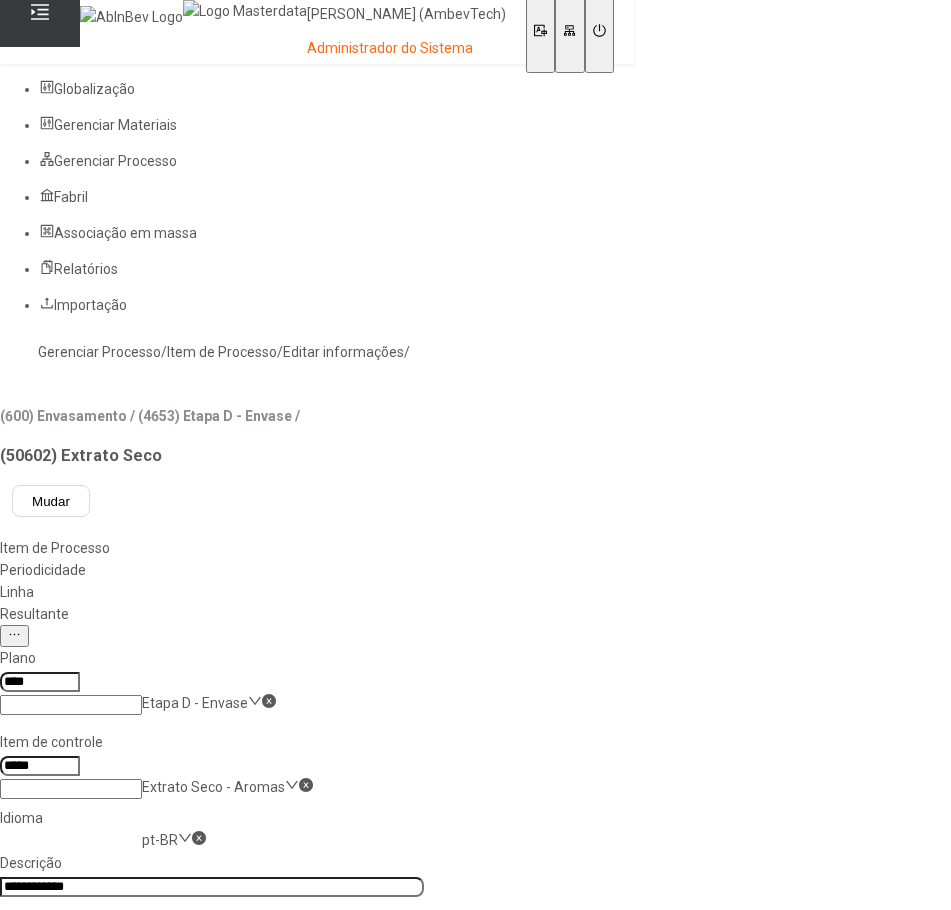 click on "Resultante" 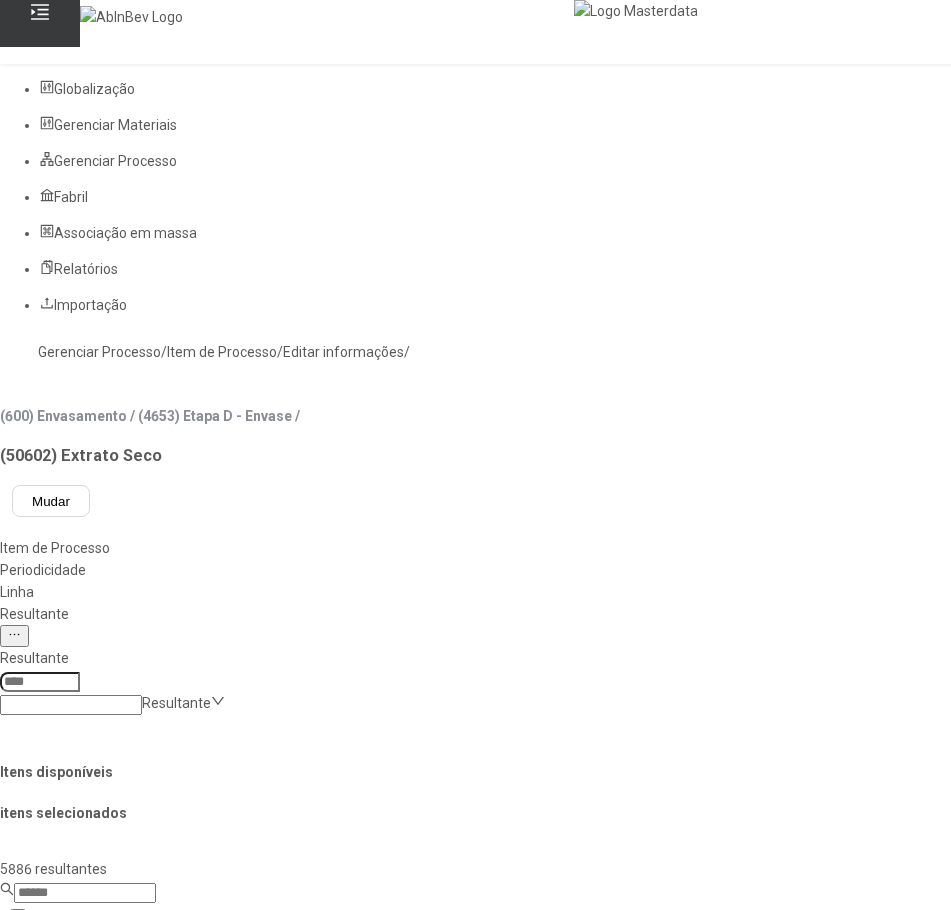 click 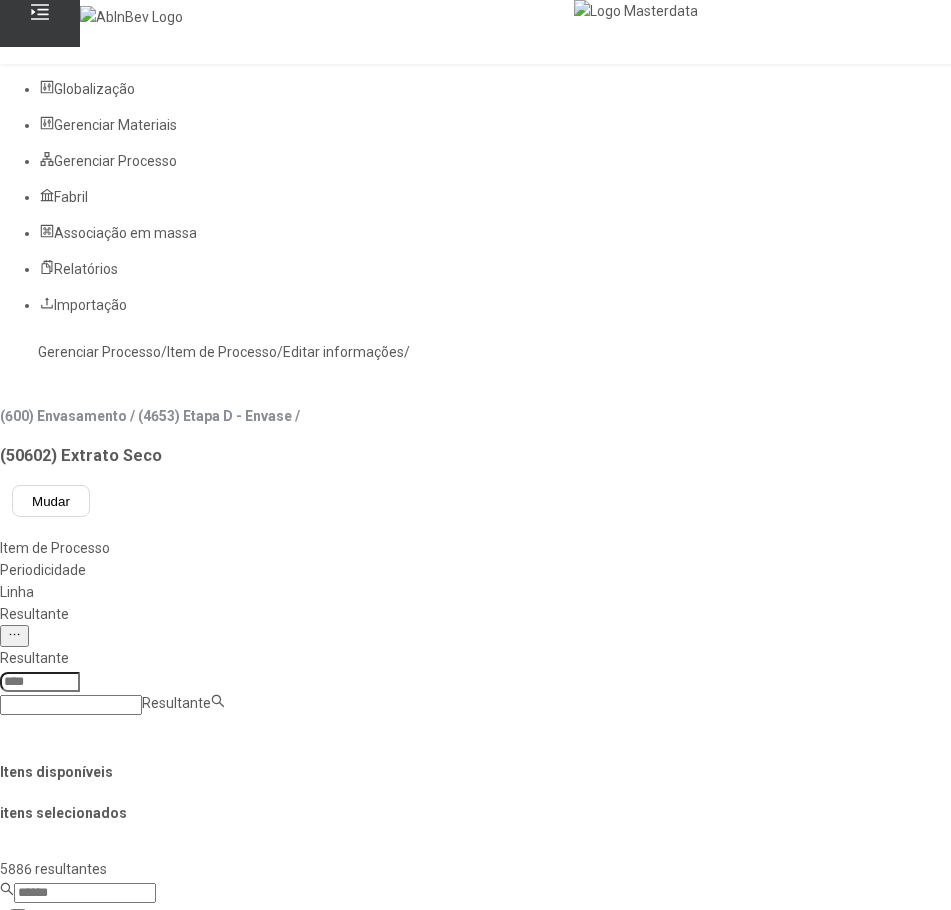paste on "**********" 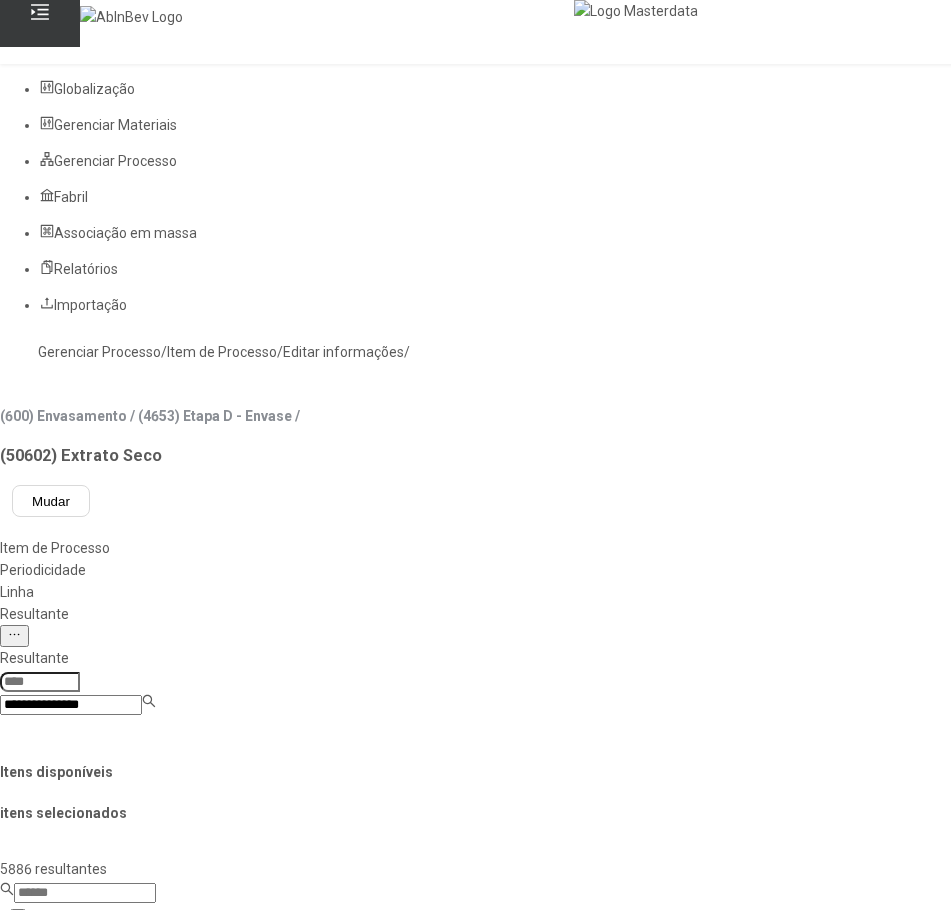 type on "**********" 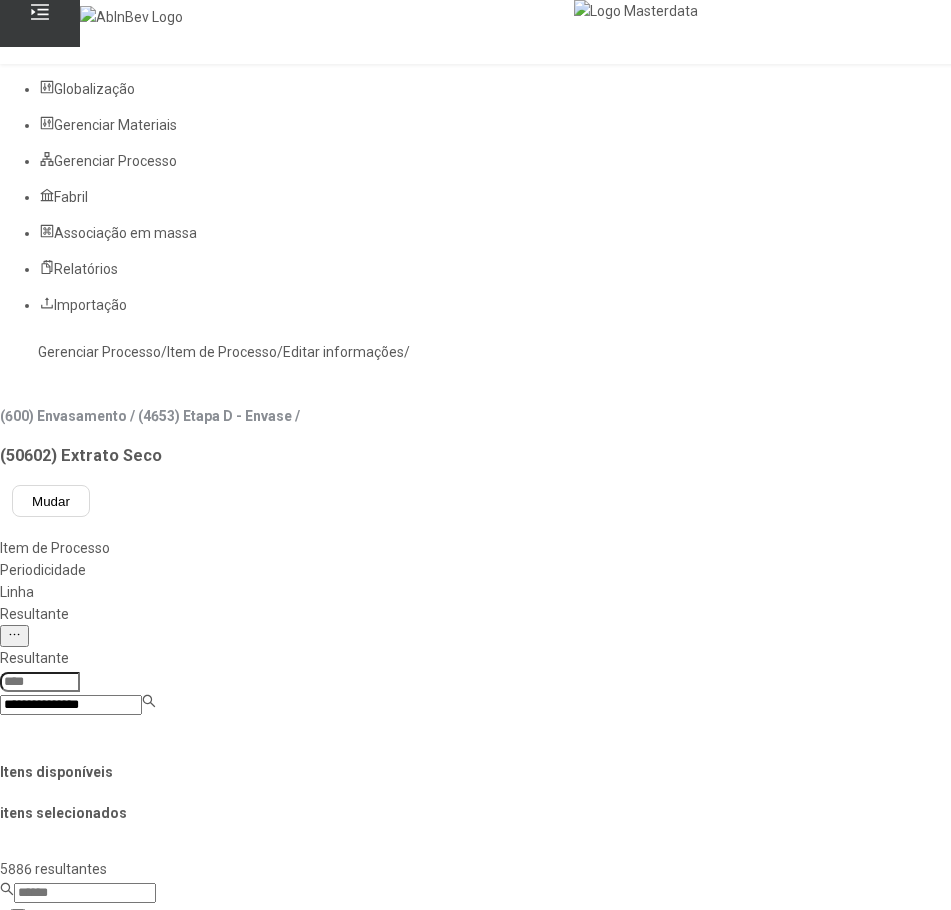 type on "****" 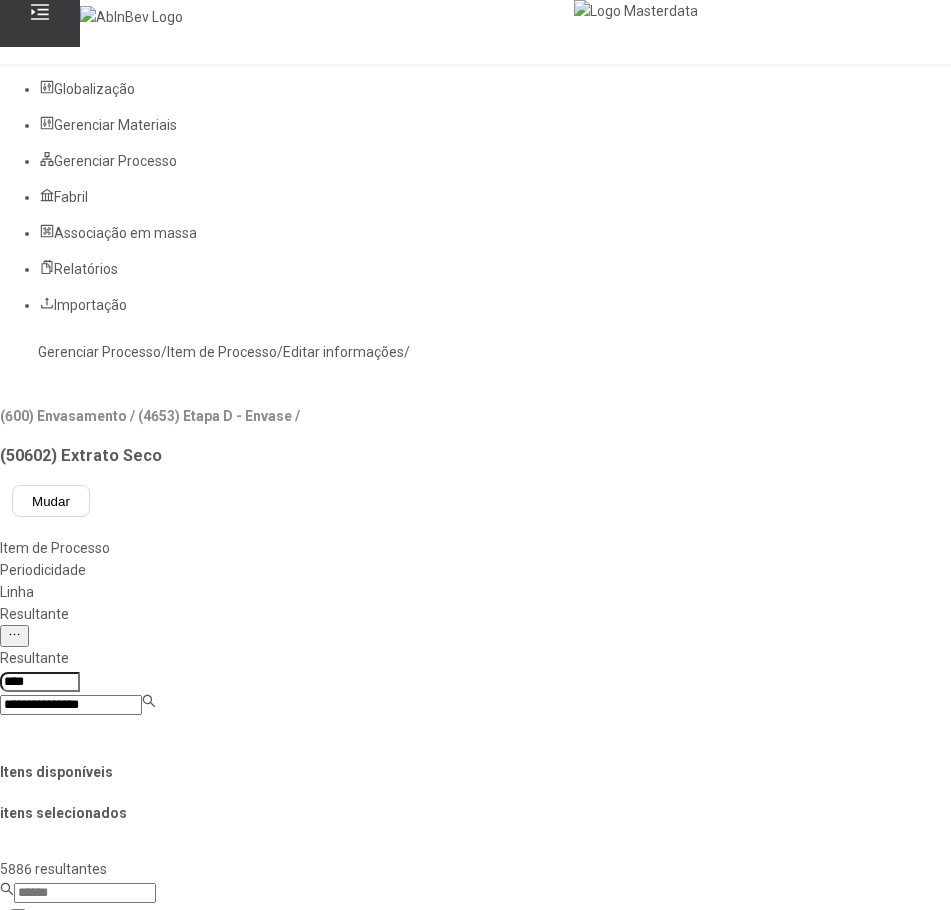 type 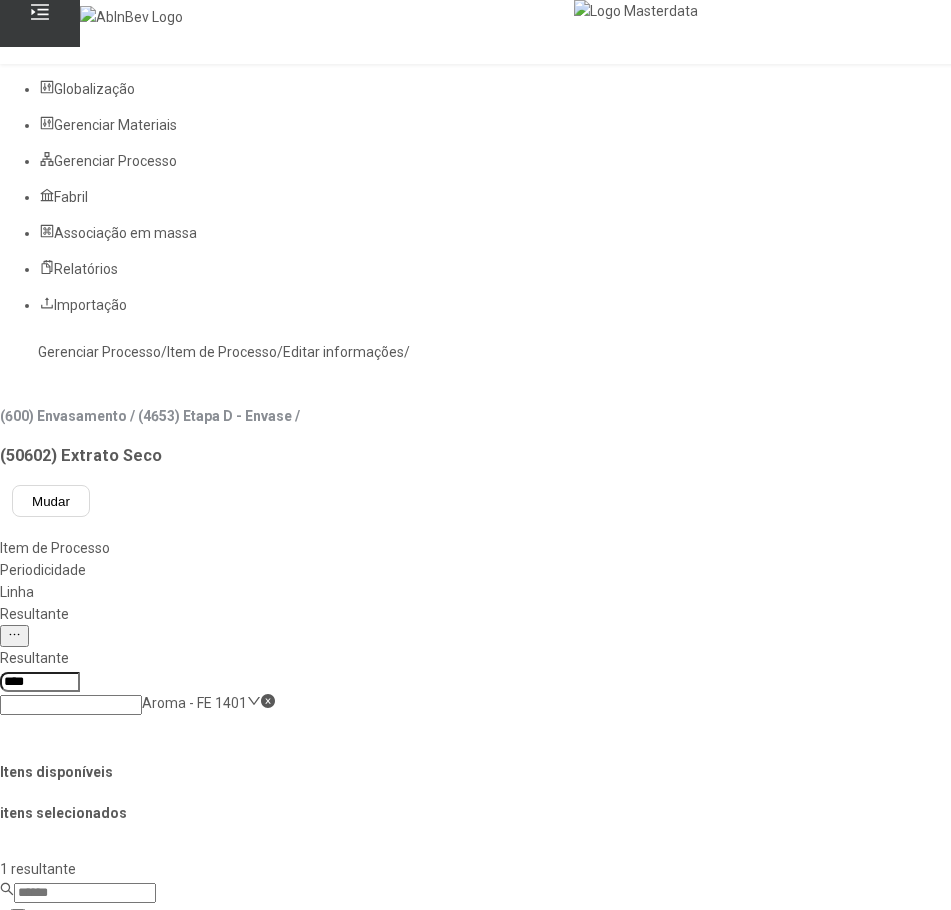 click on "Aroma - FE 1401" 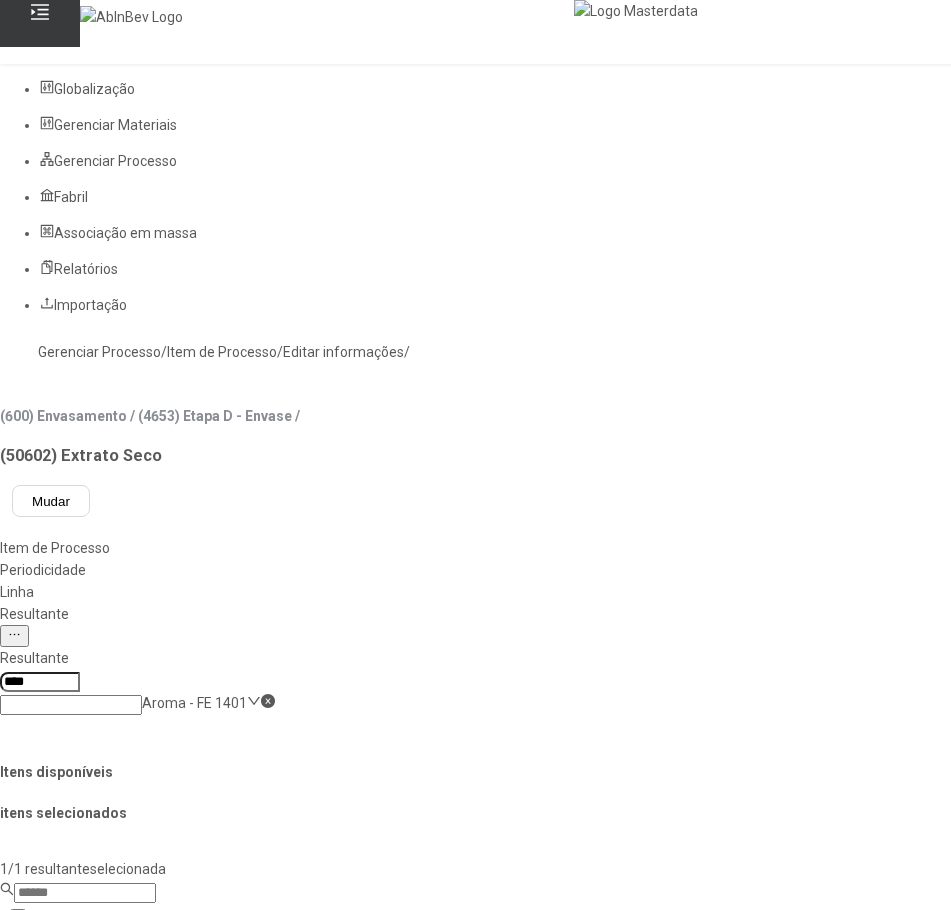 click 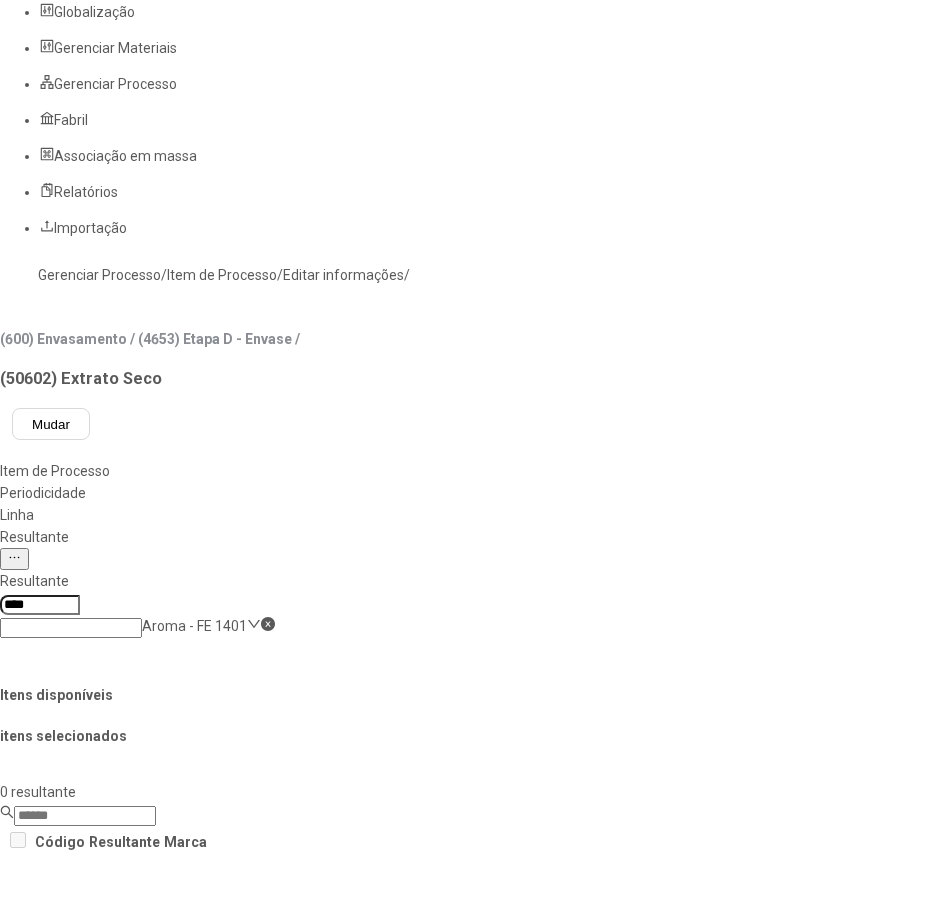 scroll, scrollTop: 100, scrollLeft: 0, axis: vertical 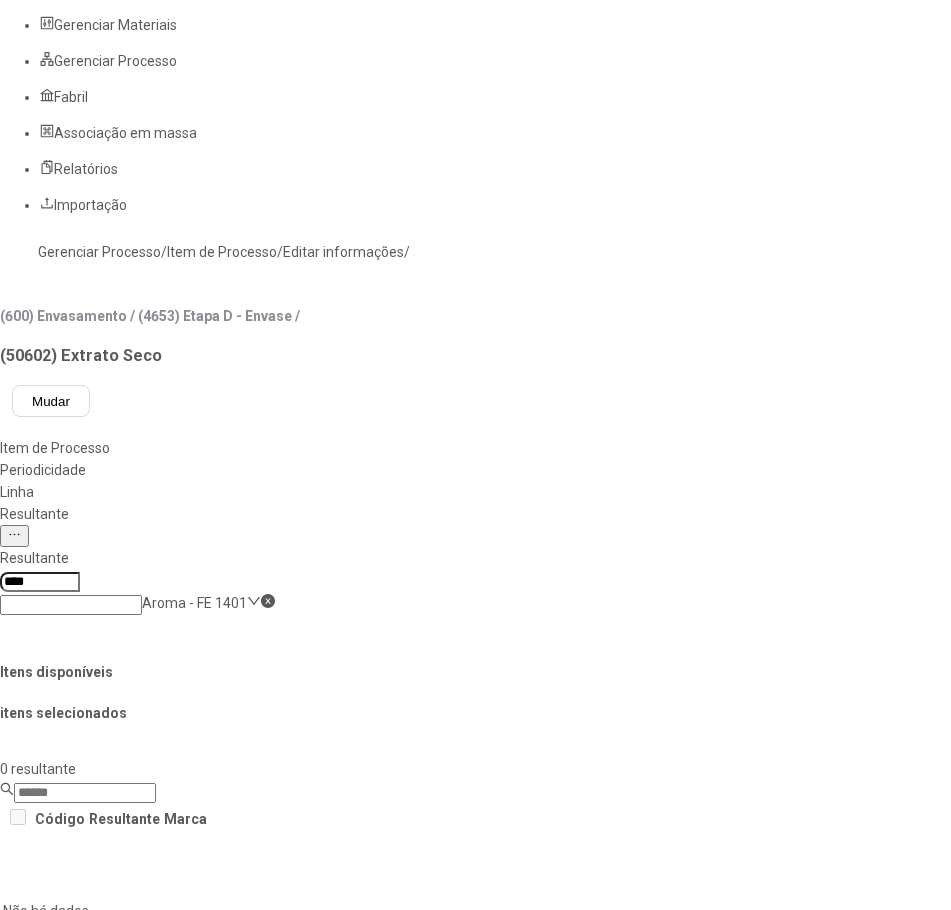 click on "Concluir associação" at bounding box center [124, 1501] 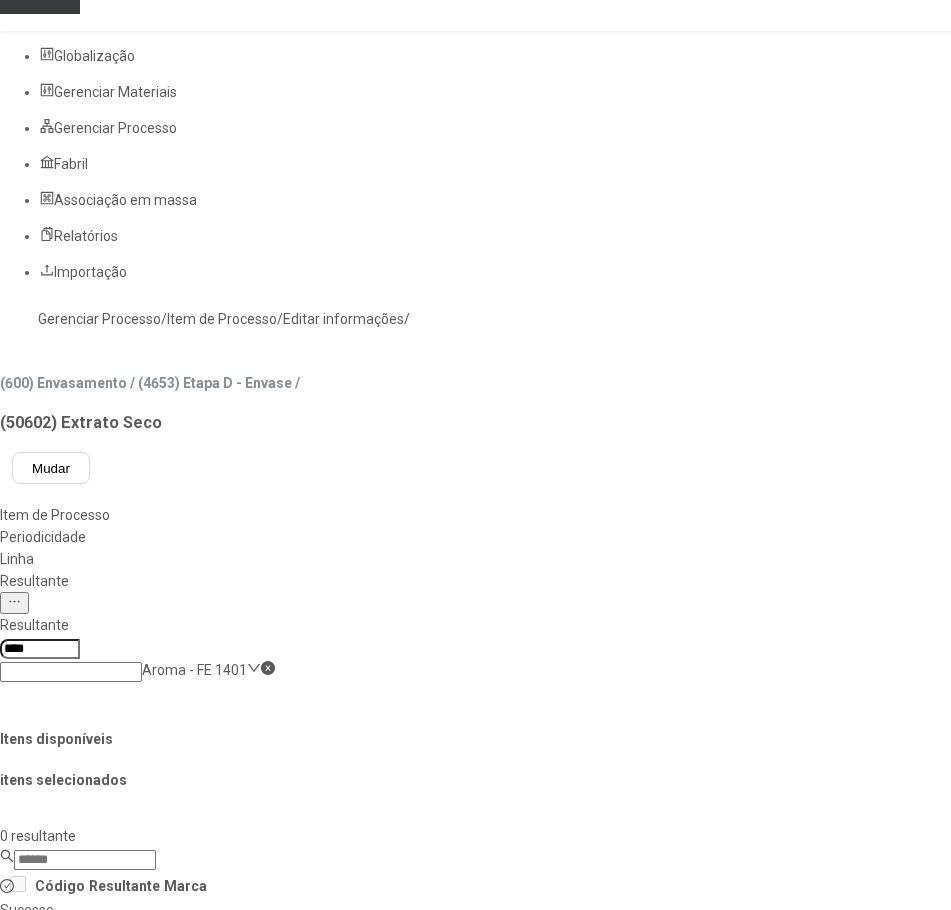 scroll, scrollTop: 0, scrollLeft: 0, axis: both 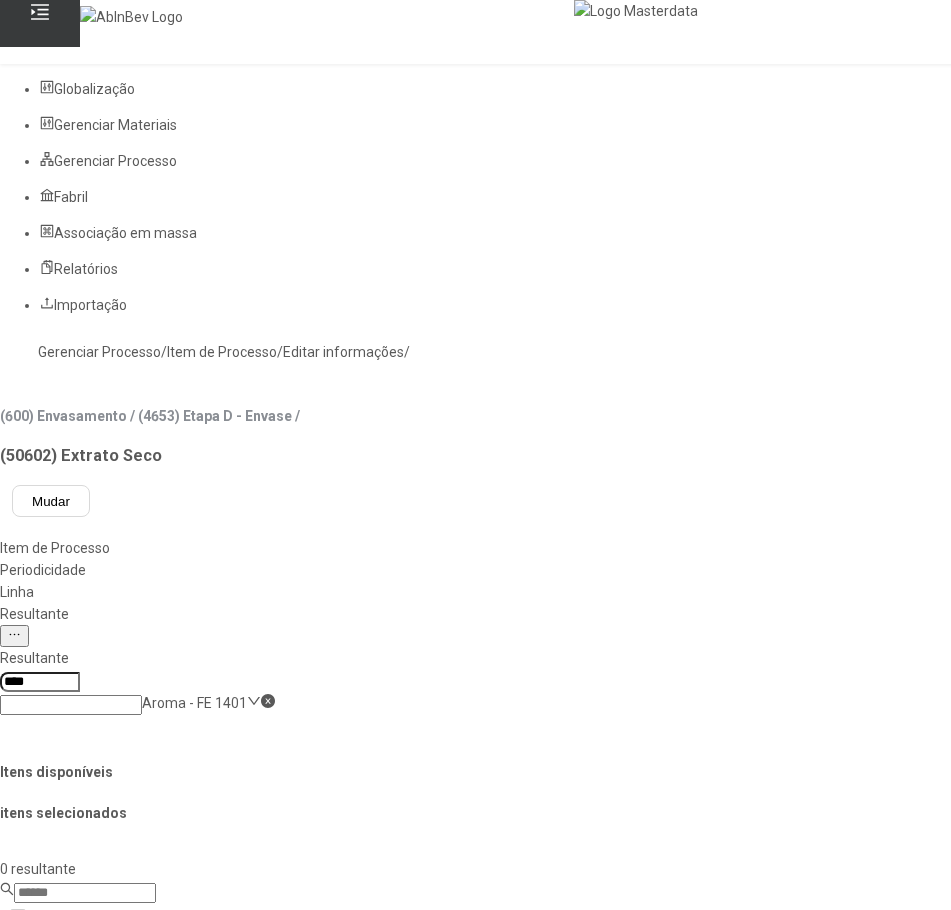 click on "Gerenciar Processo" 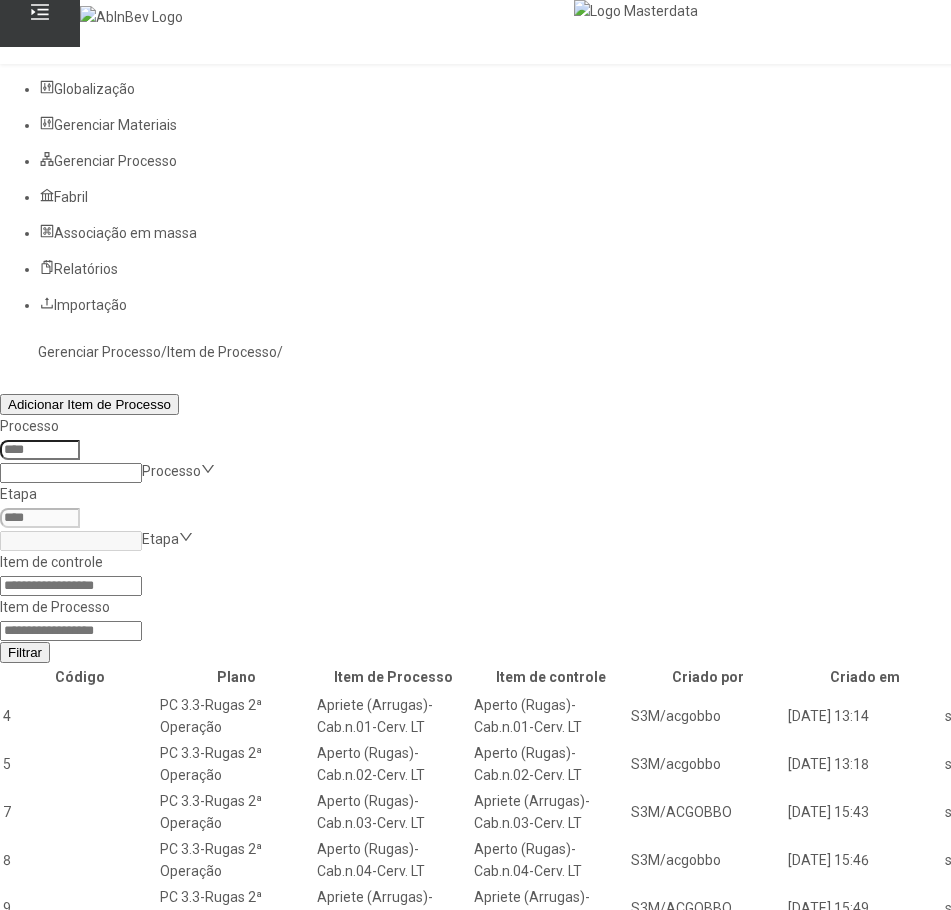 click 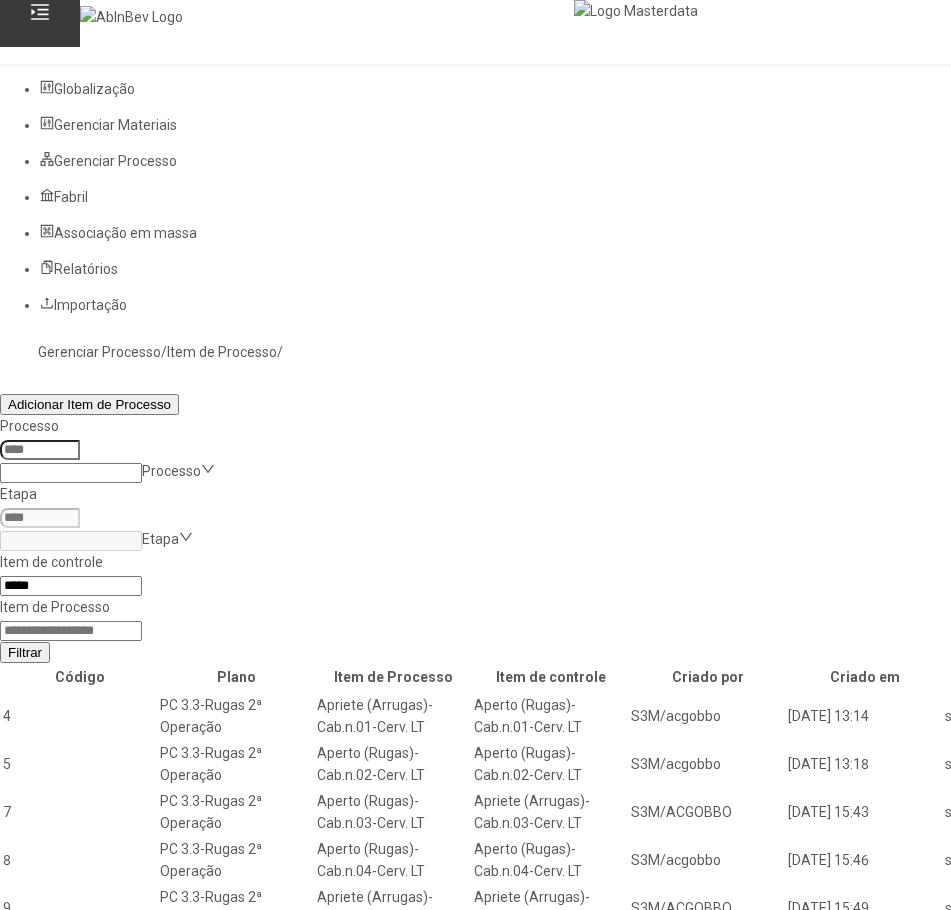 type on "*****" 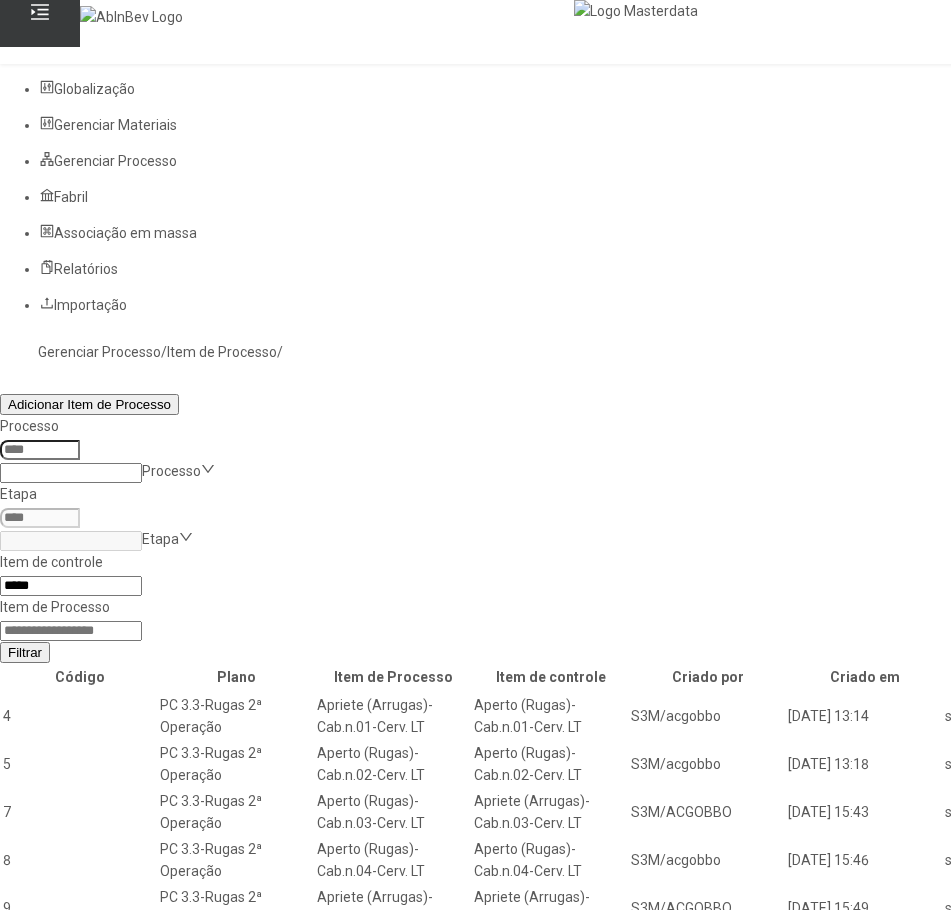 click on "Filtrar" 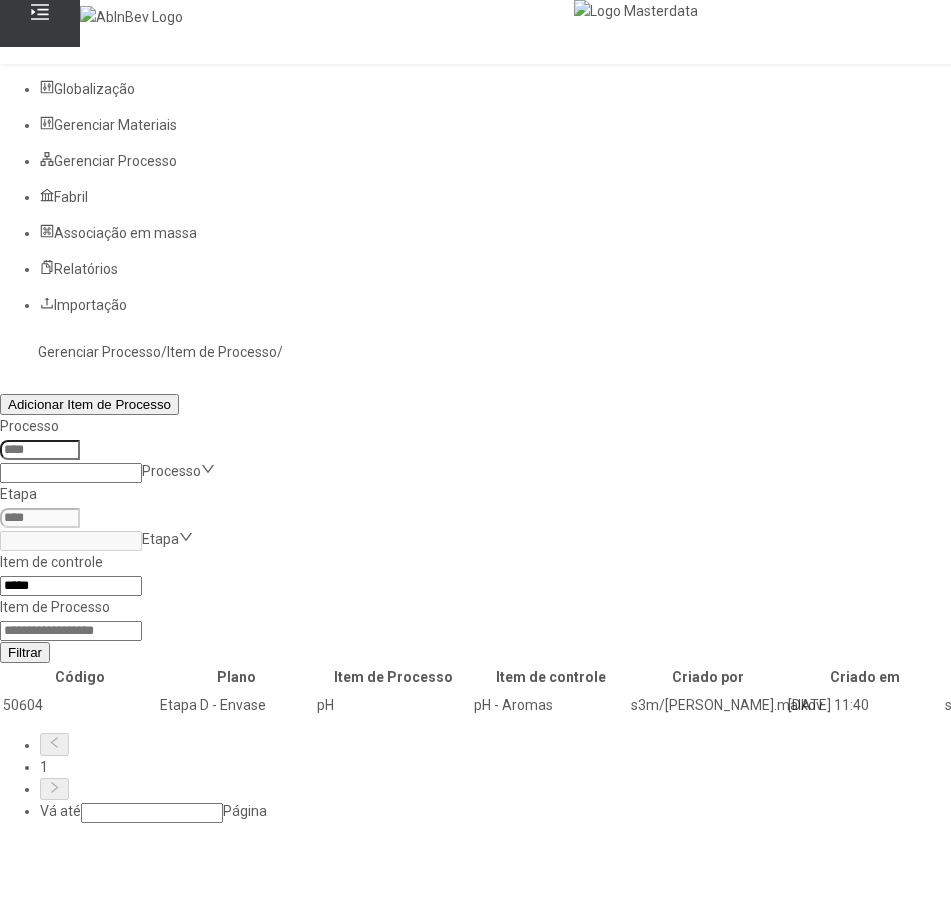 click 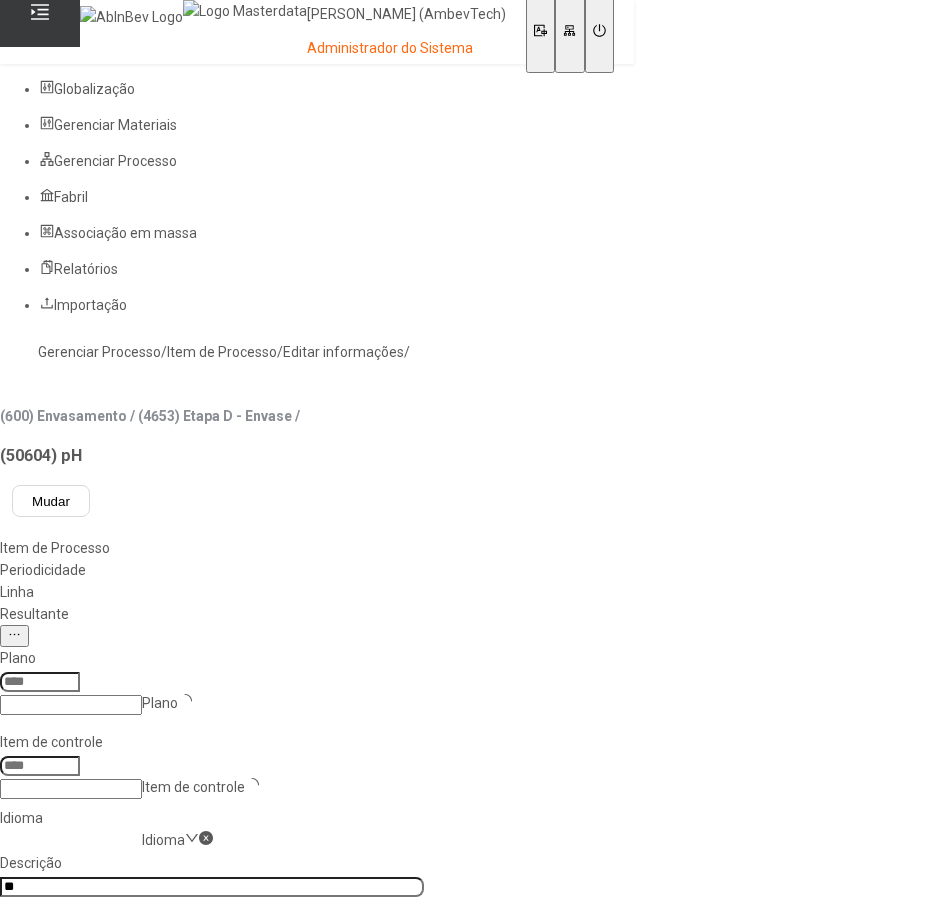 type on "****" 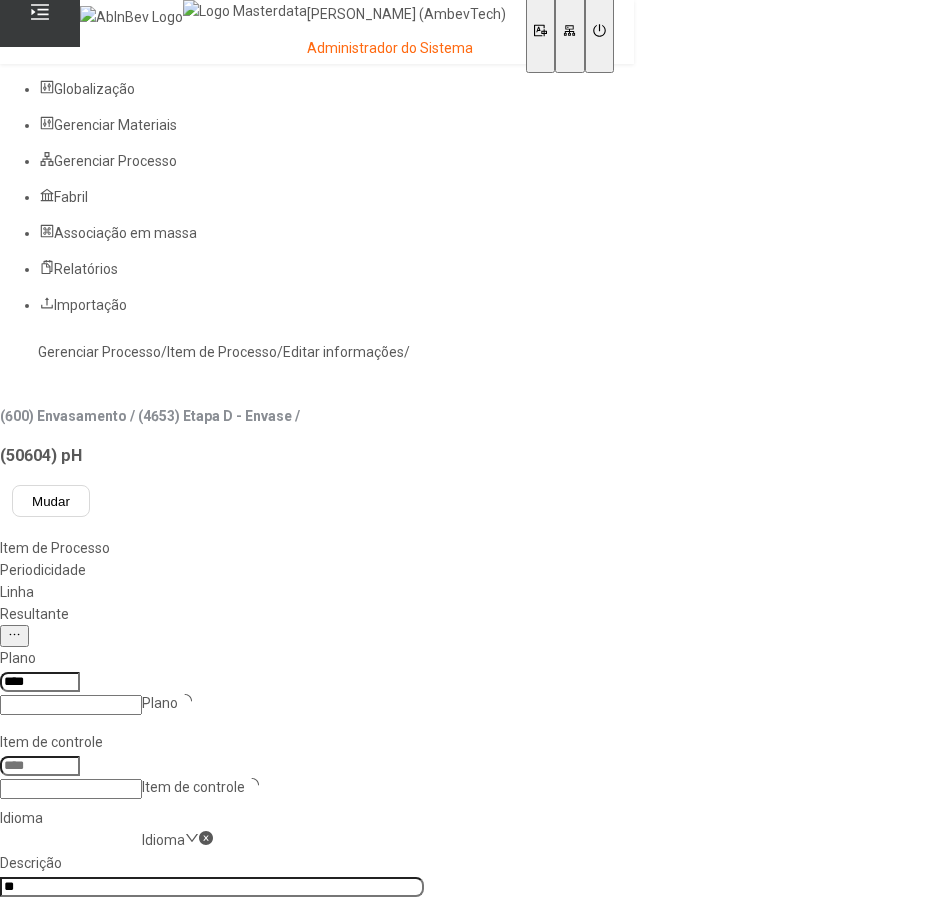 type on "*****" 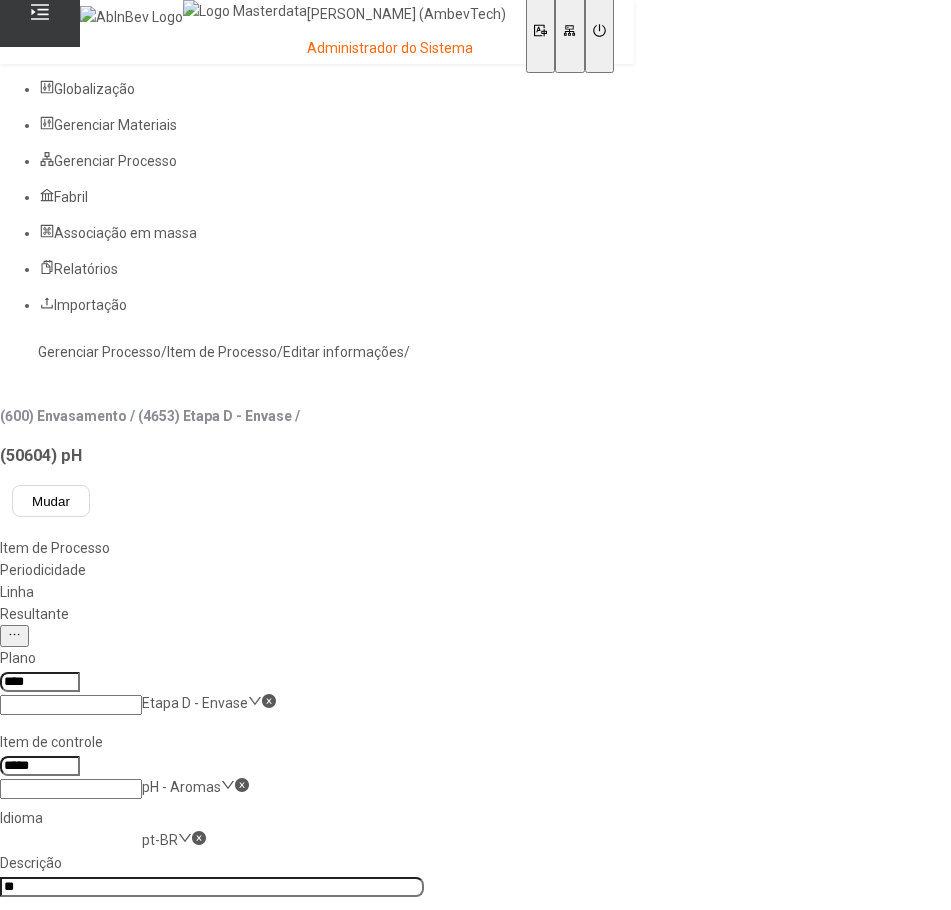 click on "Linha" 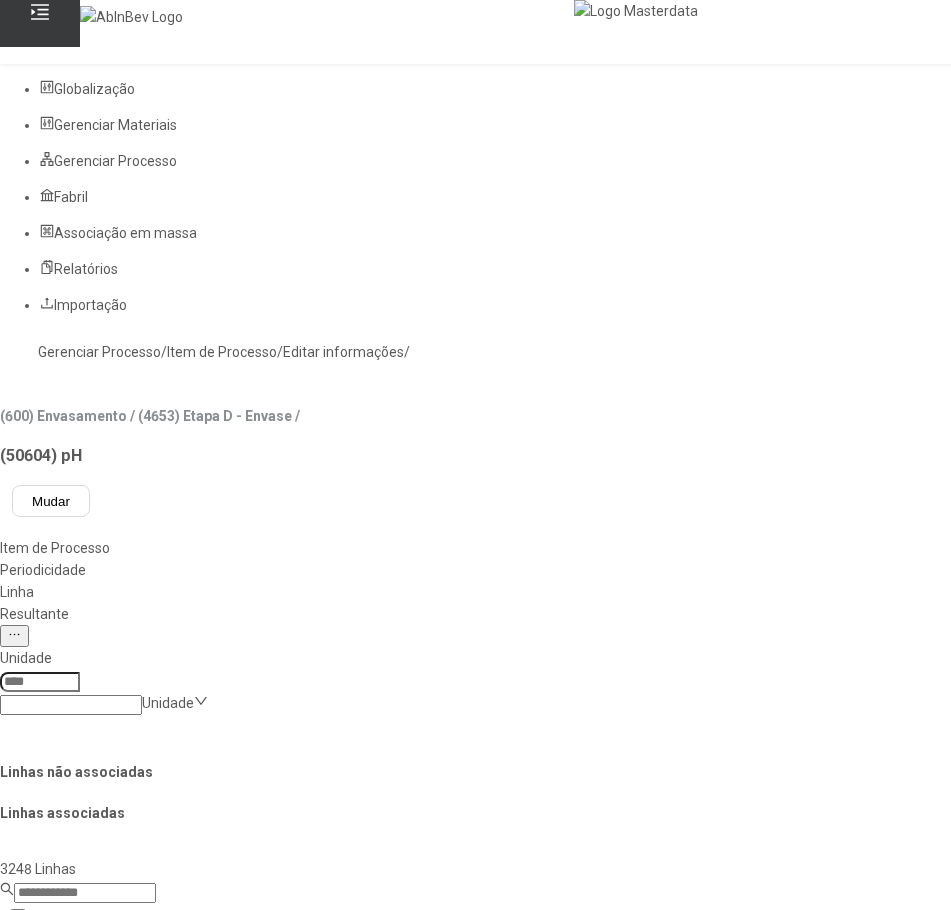 click on "Resultante" 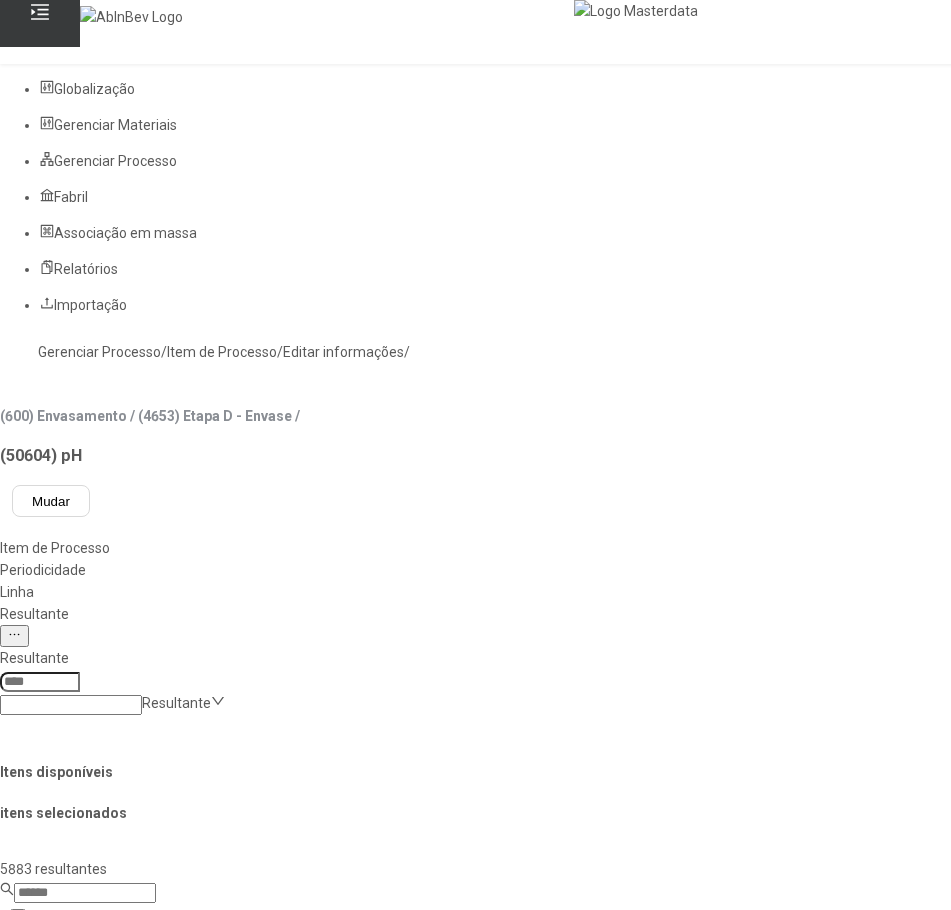 click 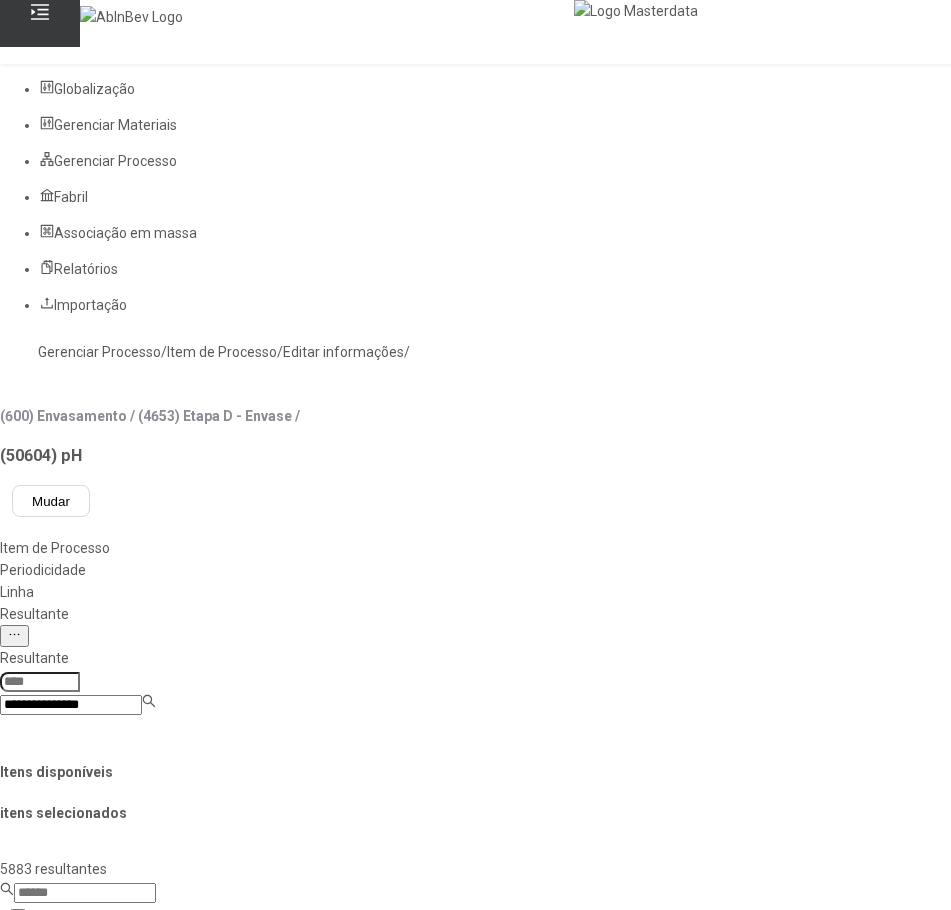 type on "**********" 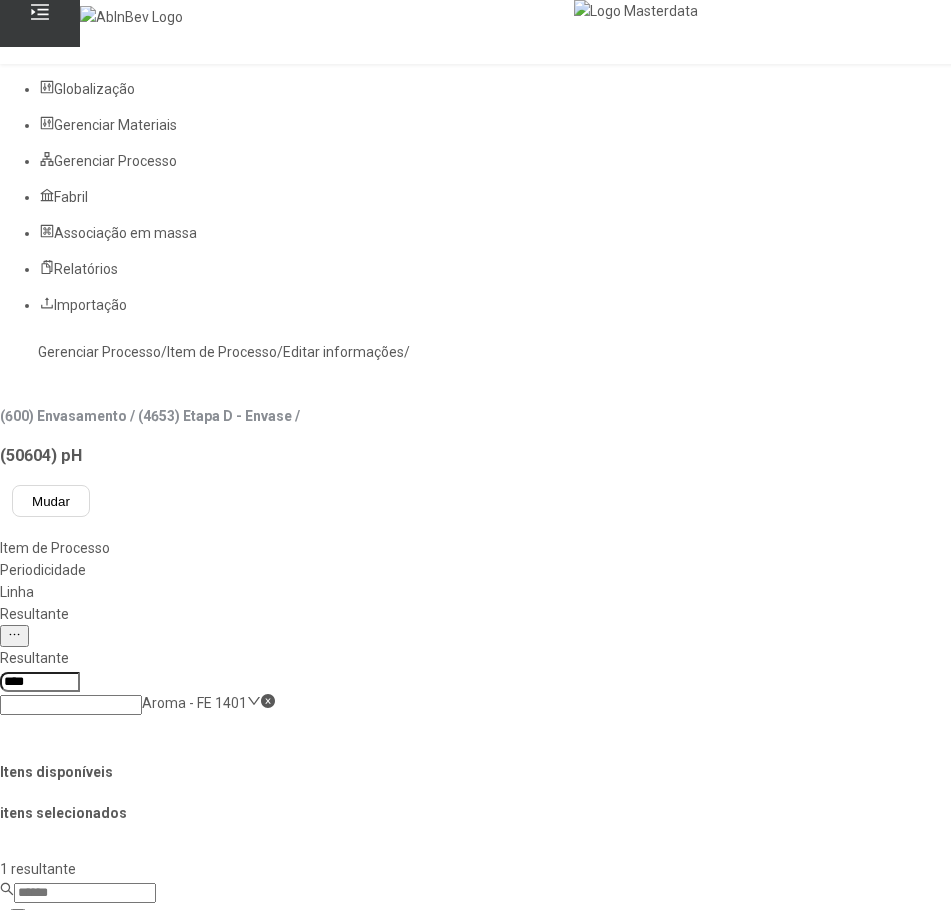 click on "Aroma - FE 1401" 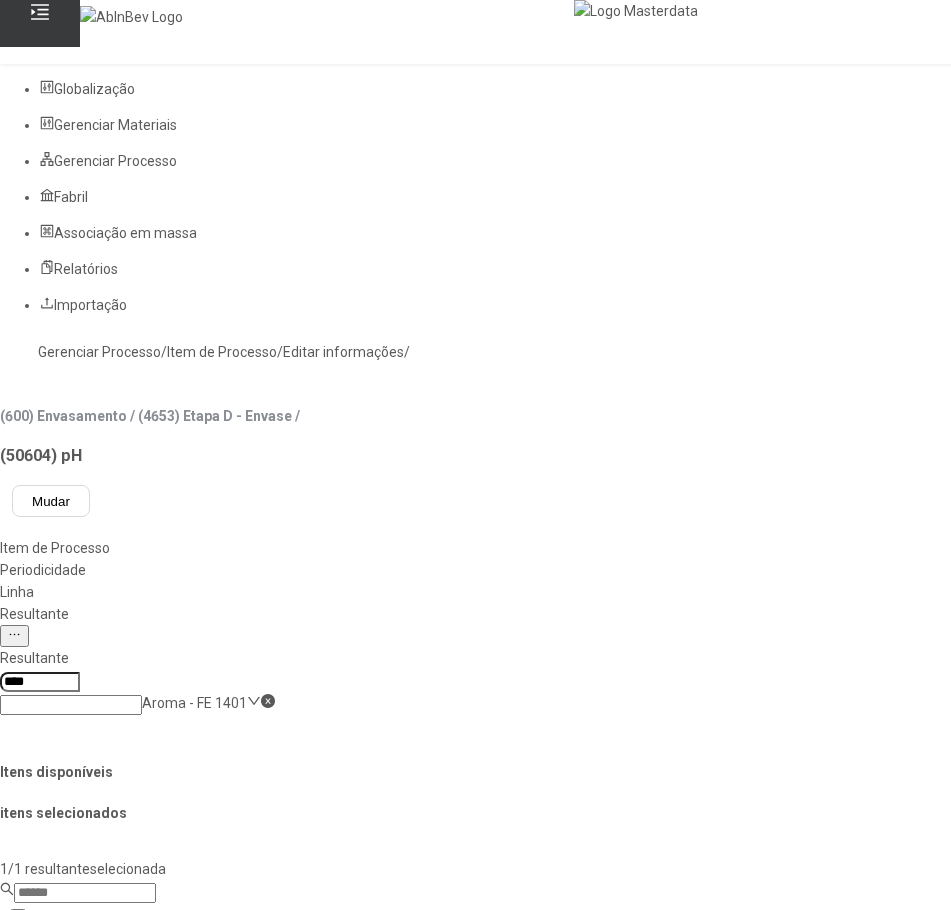 click 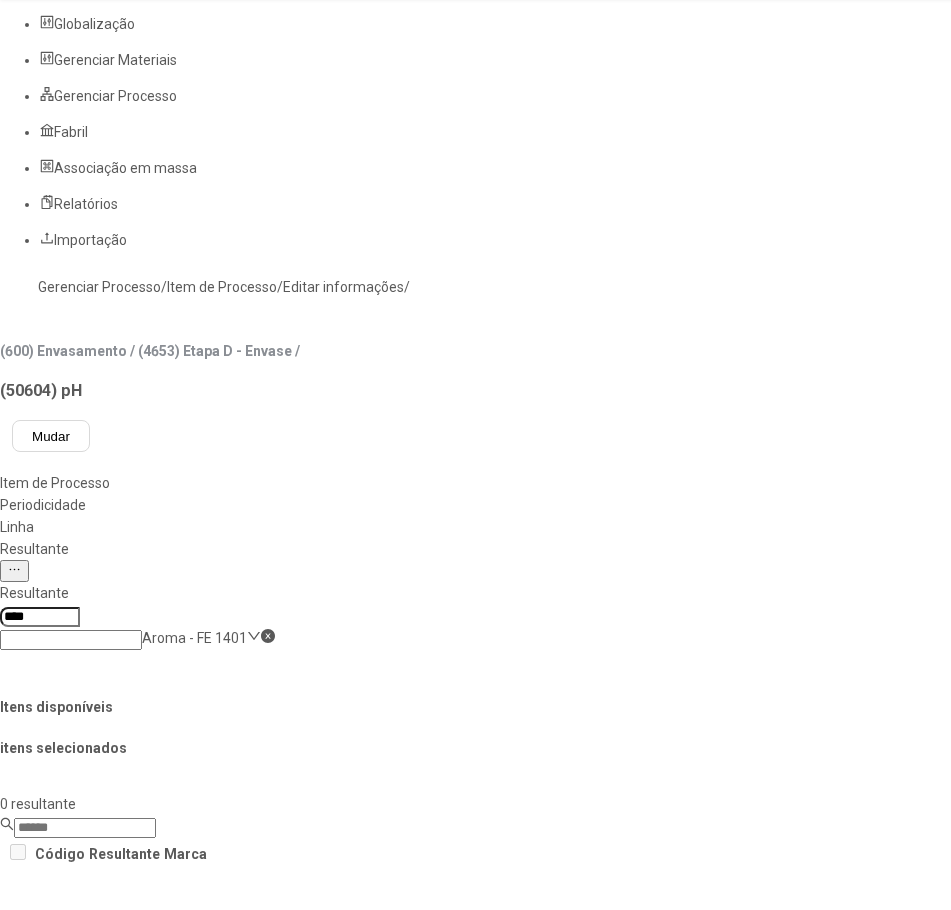 scroll, scrollTop: 100, scrollLeft: 0, axis: vertical 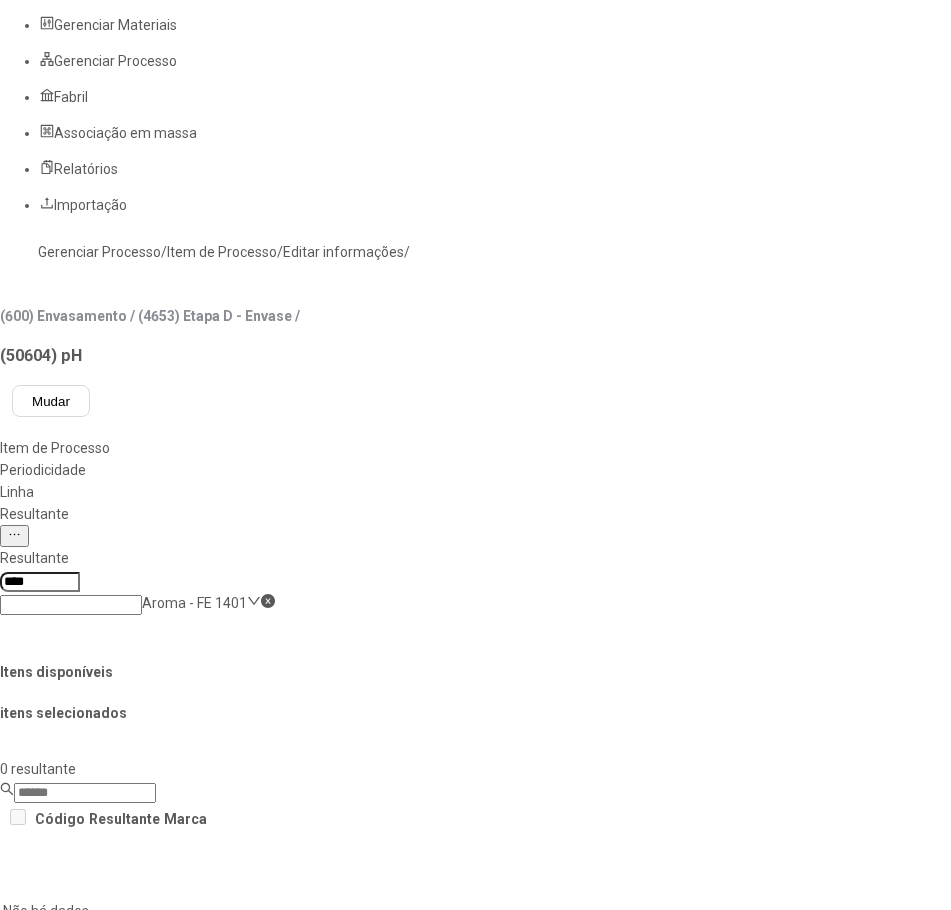 click on "Concluir associação" at bounding box center (124, 1501) 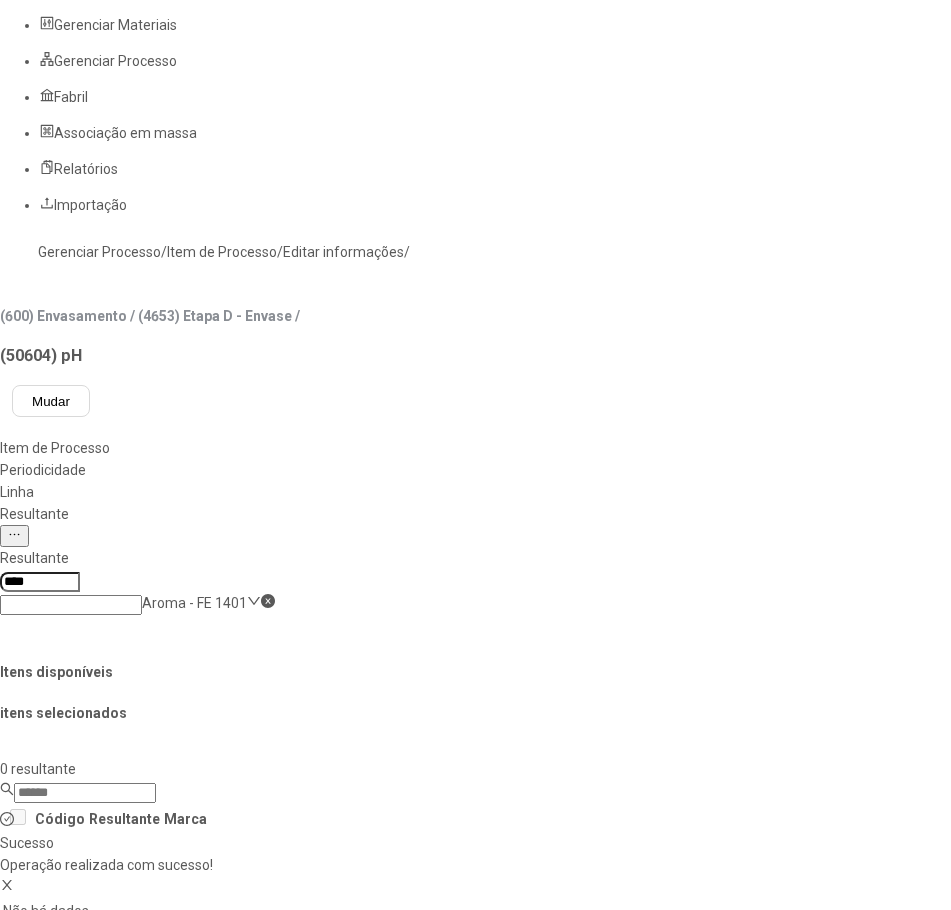 scroll, scrollTop: 0, scrollLeft: 0, axis: both 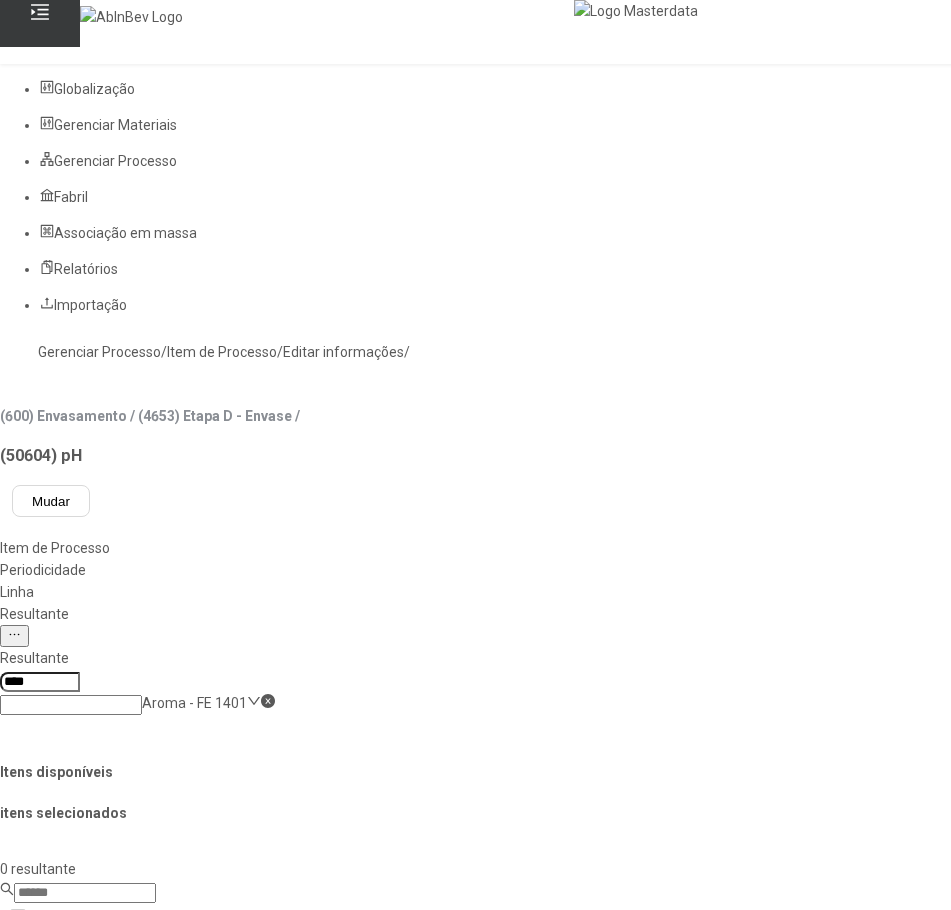 click on "Gerenciar Processo" 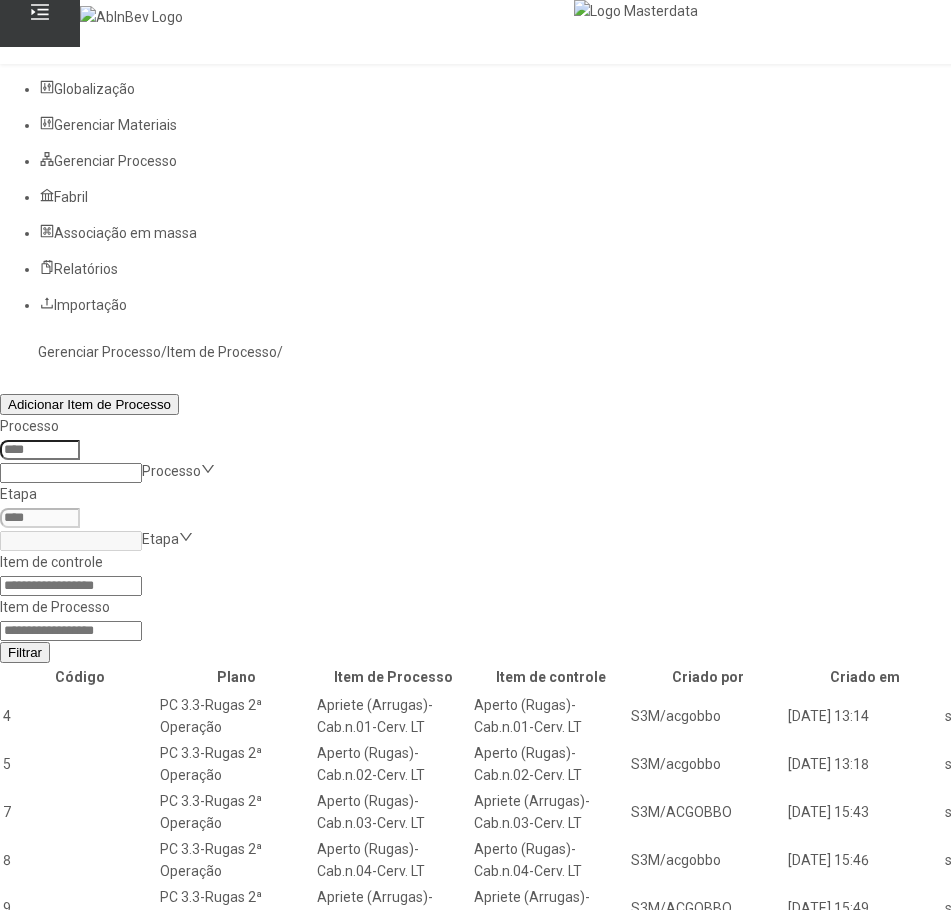 click 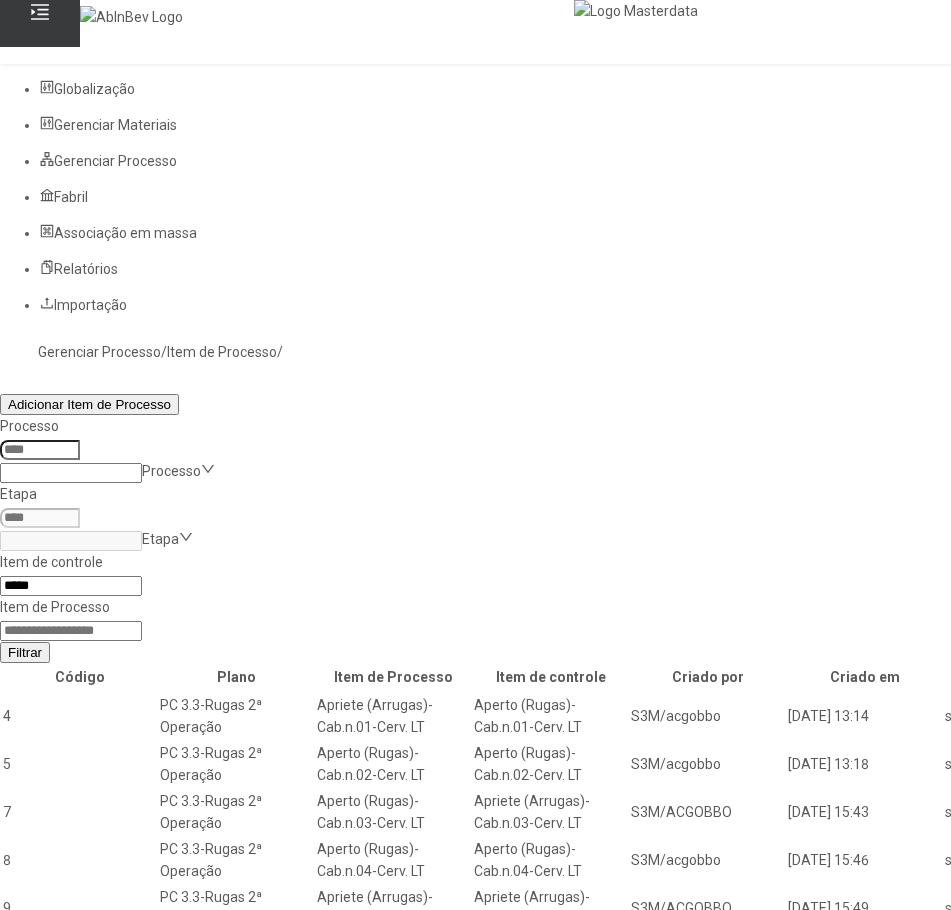 type on "*****" 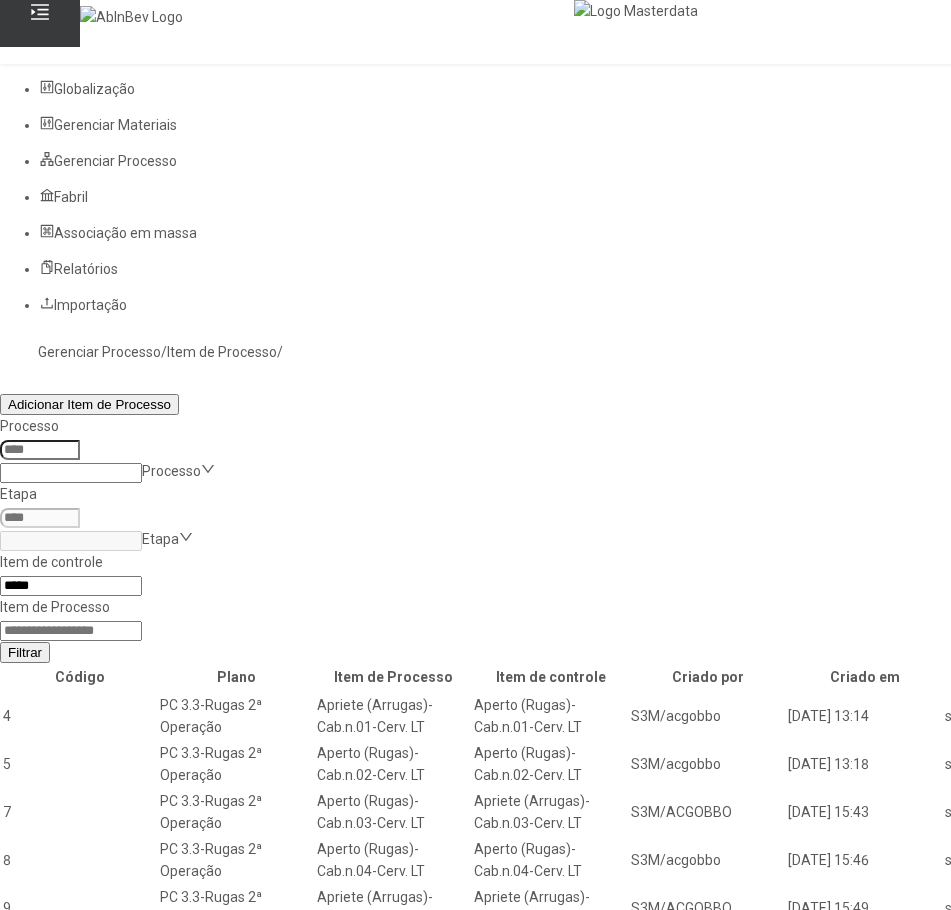 click on "Filtrar" 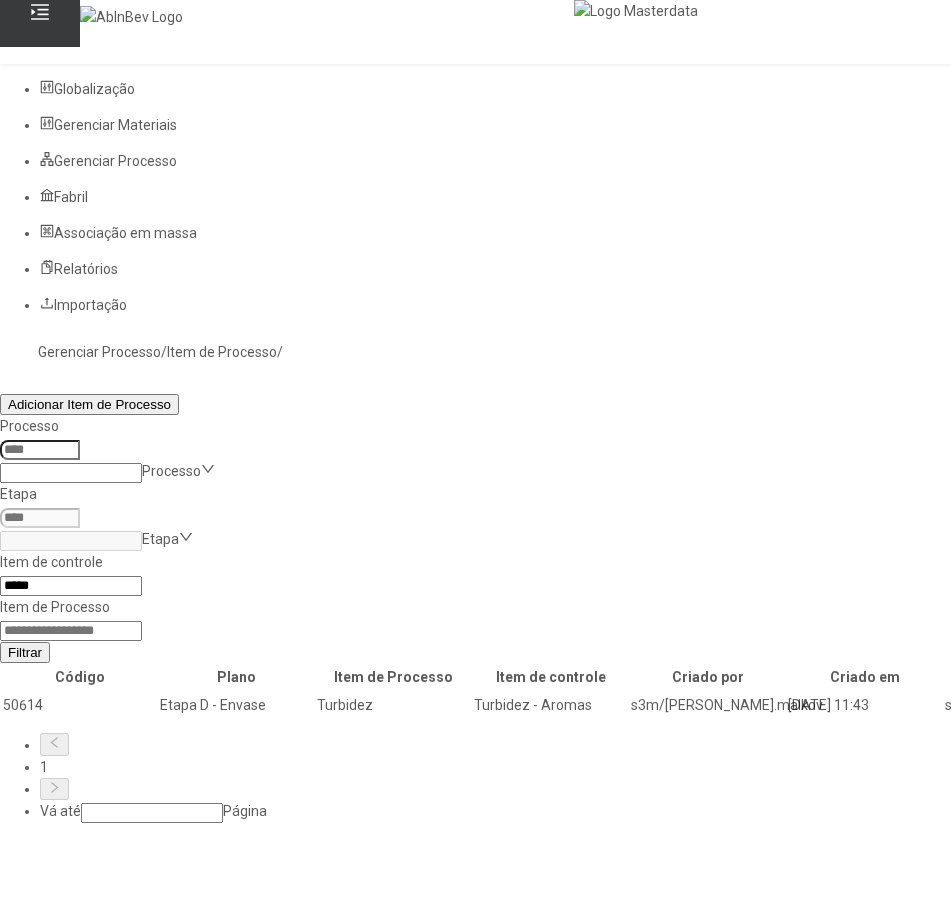 click 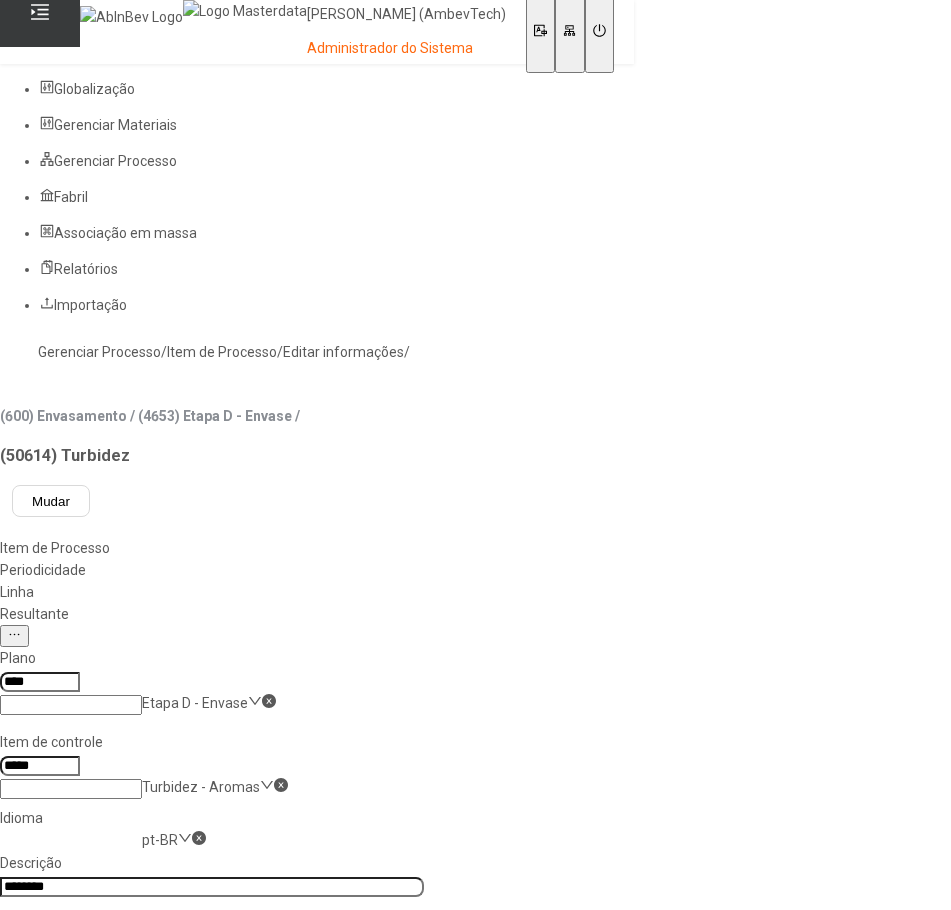 click on "Resultante" 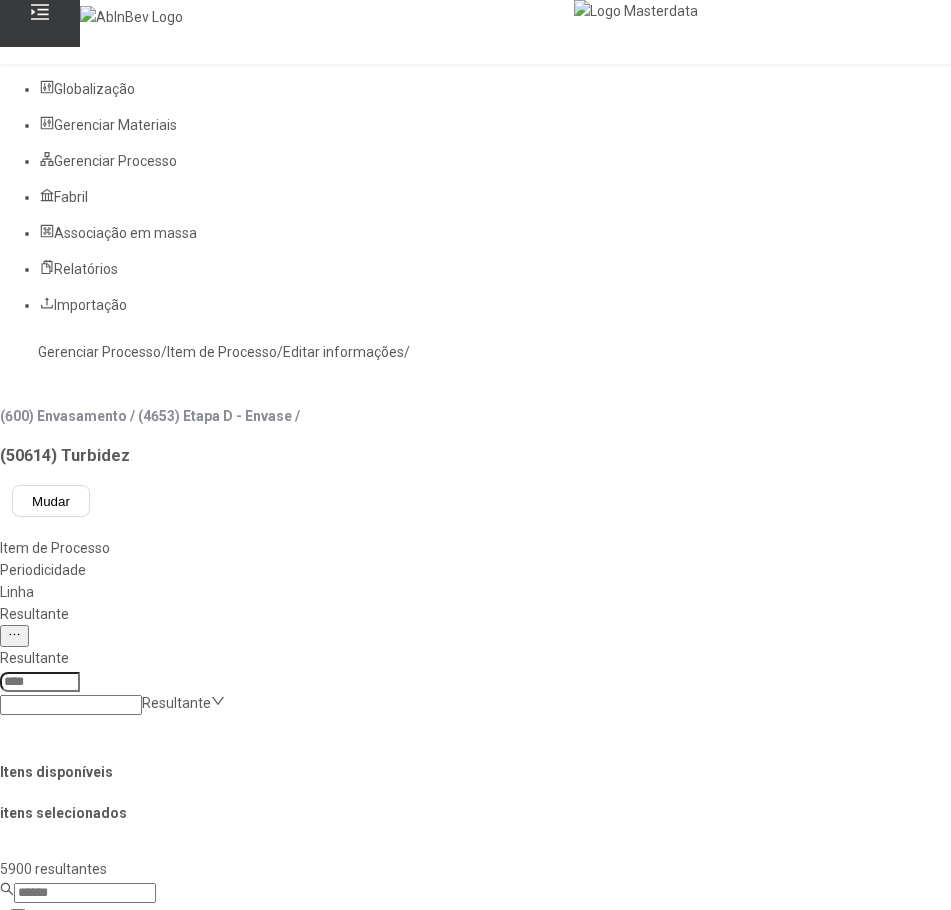 click on "Itens disponíveis itens selecionados  5900 resultantes  Código Resultante Marca 4773 LT - Água Mineral s/ gás AMA 350mL ÁGUA MINERAL S/ GÁS AMA 4839 PET - Água de Mesa s/gás 2,0L ÁGUA MINERAL S/ GÁS AMA 3934 Cerv. LT - Brahma Fresh 269mL BRAHMA FRESH 2749 Cerv. LT - Brahma Fresh 473mL BRAHMA FRESH 2259 ADP - Brahma Fresh BRAHMA FRESH 2247 Brahma Fresh Maturada HG BRAHMA FRESH 2265 RET - Brahma Fresh 600ml BRAHMA FRESH 2992 Brahma Fresh Maturada Normal BRAHMA FRESH 2831 Brahma Fresh Fermentada HG BRAHMA FRESH 2270 NA-Fermento Brahma Fresh BRAHMA FRESH 2229 Matéria Prima p/ Brahma Fresh BRAHMA FRESH 2880 Cerv. LT - Brahma Fresh 350mL BRAHMA FRESH 2991 Brahma Fresh Fermentada Normal BRAHMA FRESH 2253 Brahma Fresh Filtrada BRAHMA FRESH 3075 LN - Brahma Fresh 355mL BRAHMA FRESH 3156 ADP - Brahma Fresh LT BRAHMA FRESH 2233 Mosto Brahma Fresh BRAHMA FRESH 2994 ADP - BR Fresh Filtrada-PRNBL BRAHMA FRESH 2789 Mosto Brahma Fresh-Tec.Normal BRAHMA FRESH 3166 RET - Brahma Fresh 1L BRAHMA FRESH  6 resultantes" 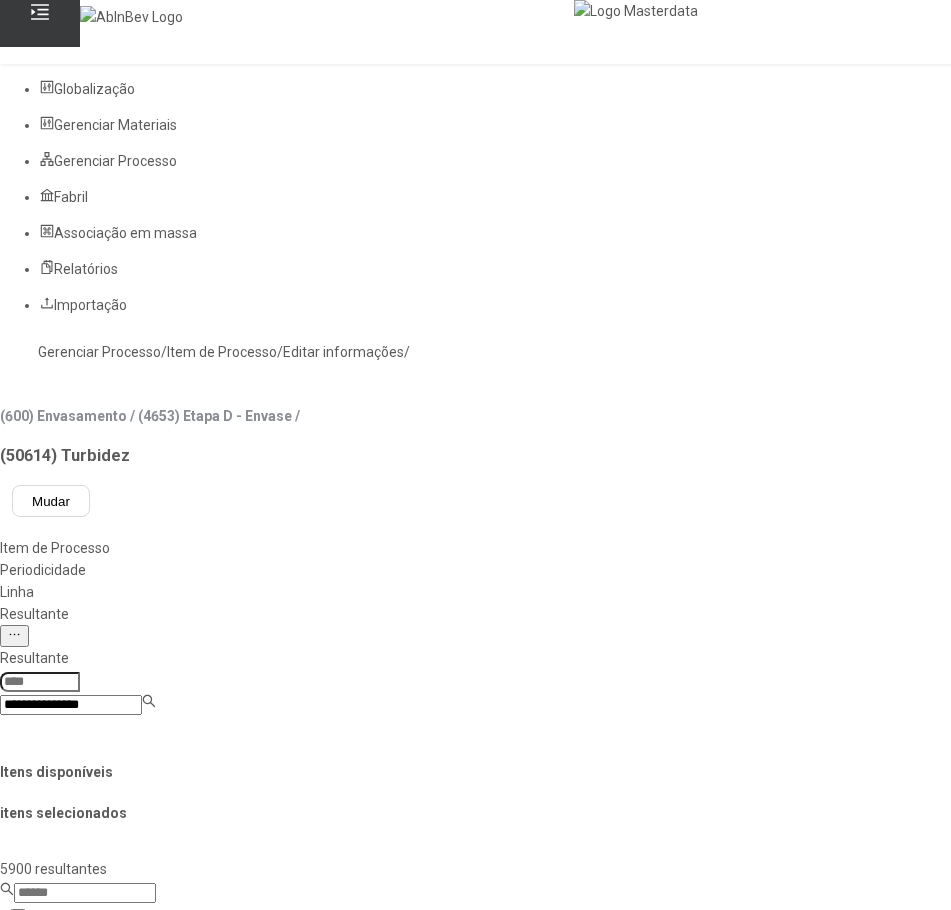 type on "**********" 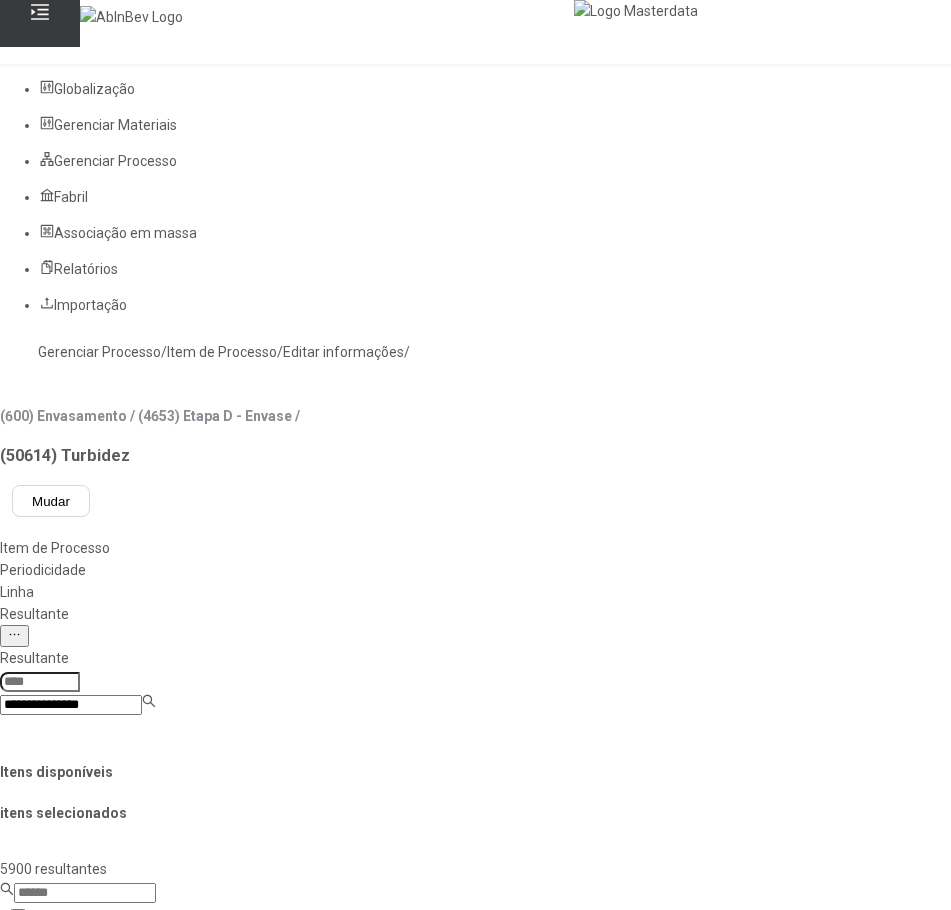 click on "Aroma - FE 1401" at bounding box center (97, 921) 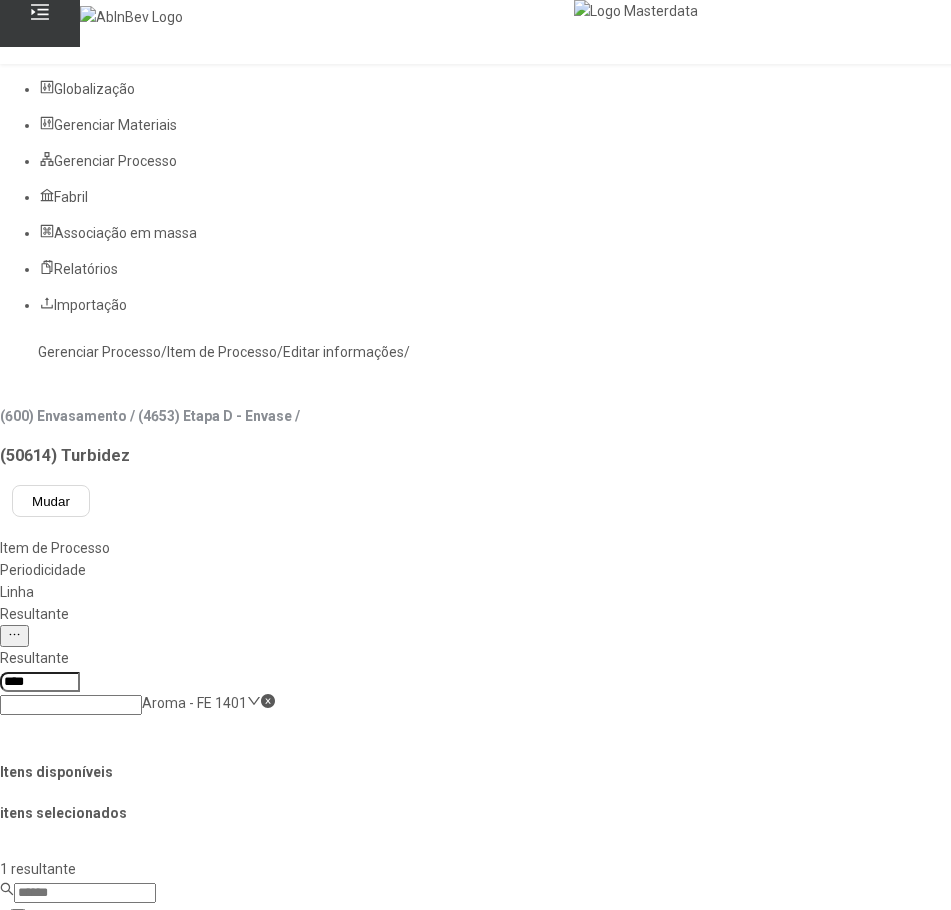 click on "Aroma - FE 1401" 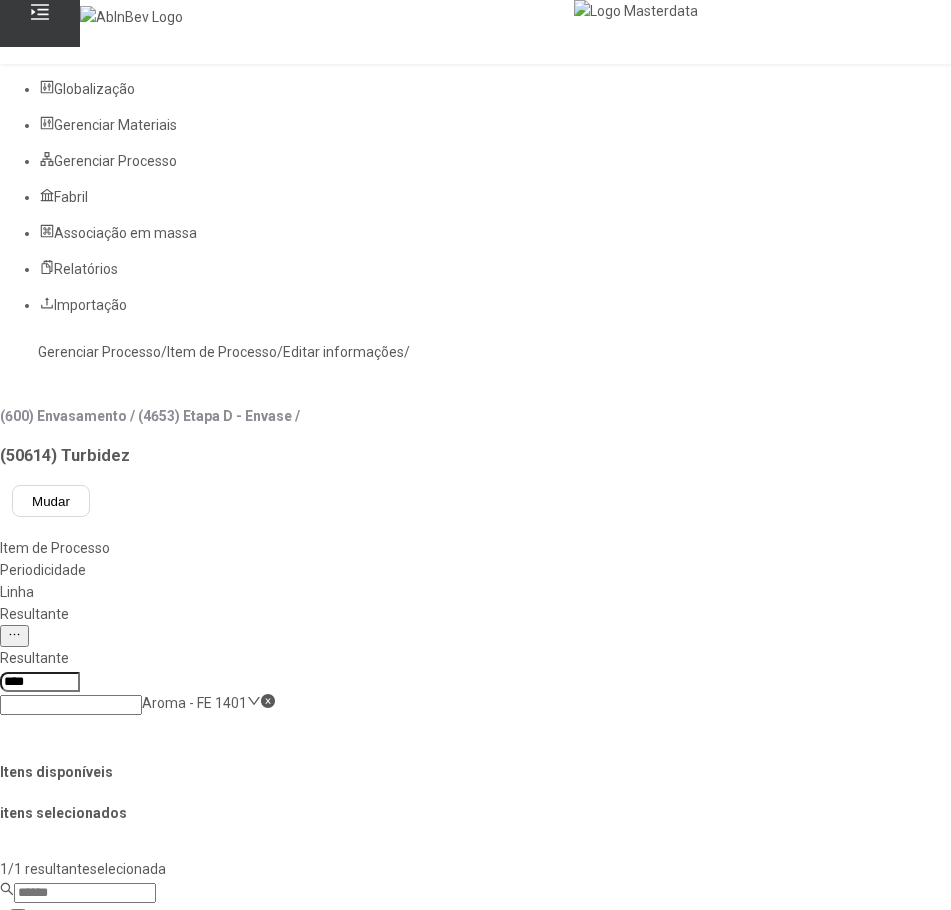 click 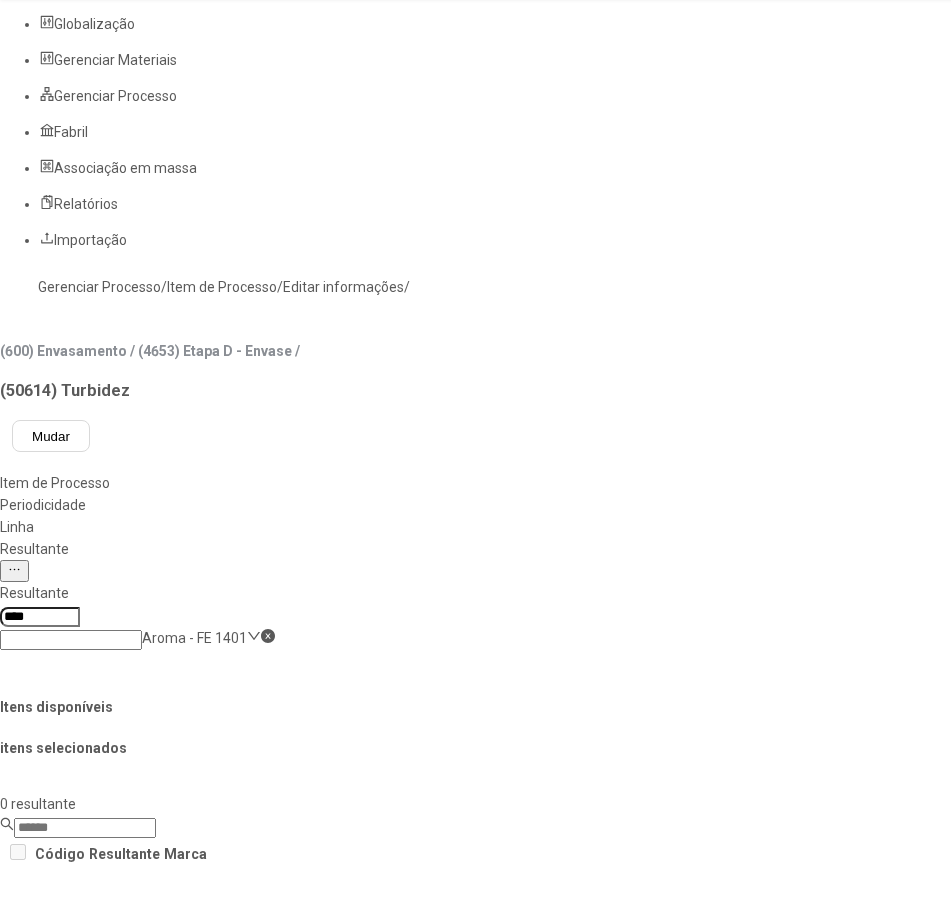 scroll, scrollTop: 100, scrollLeft: 0, axis: vertical 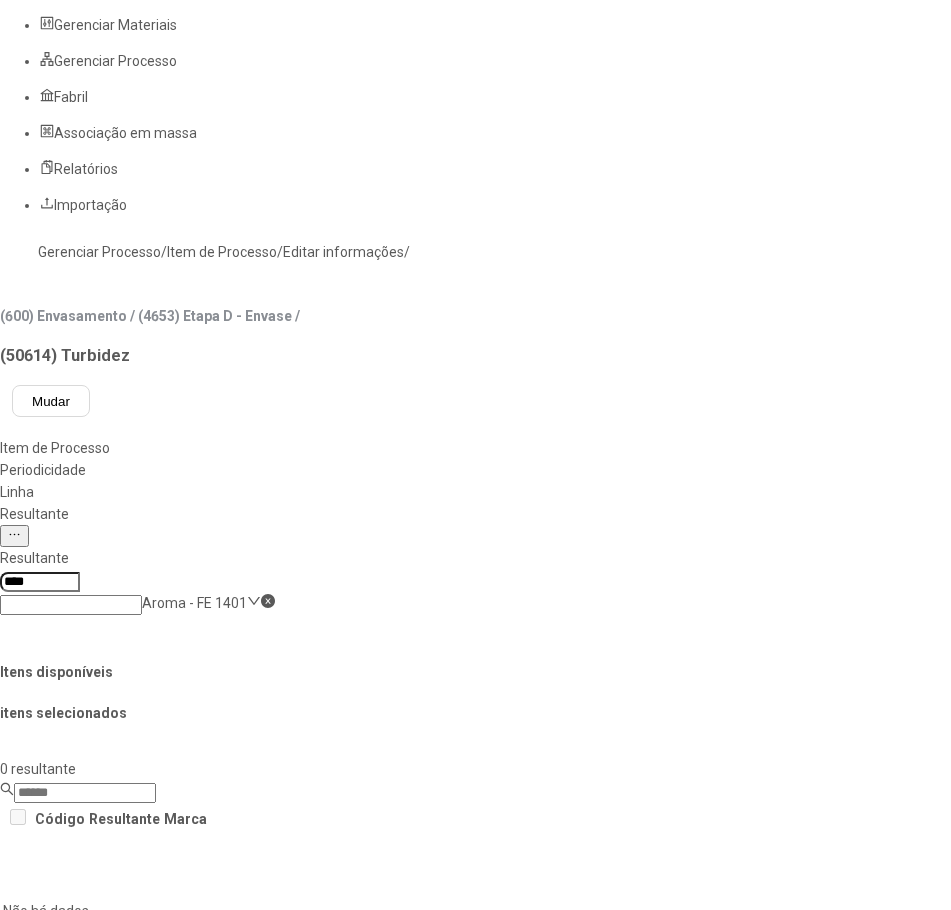click on "Concluir associação" at bounding box center (124, 1501) 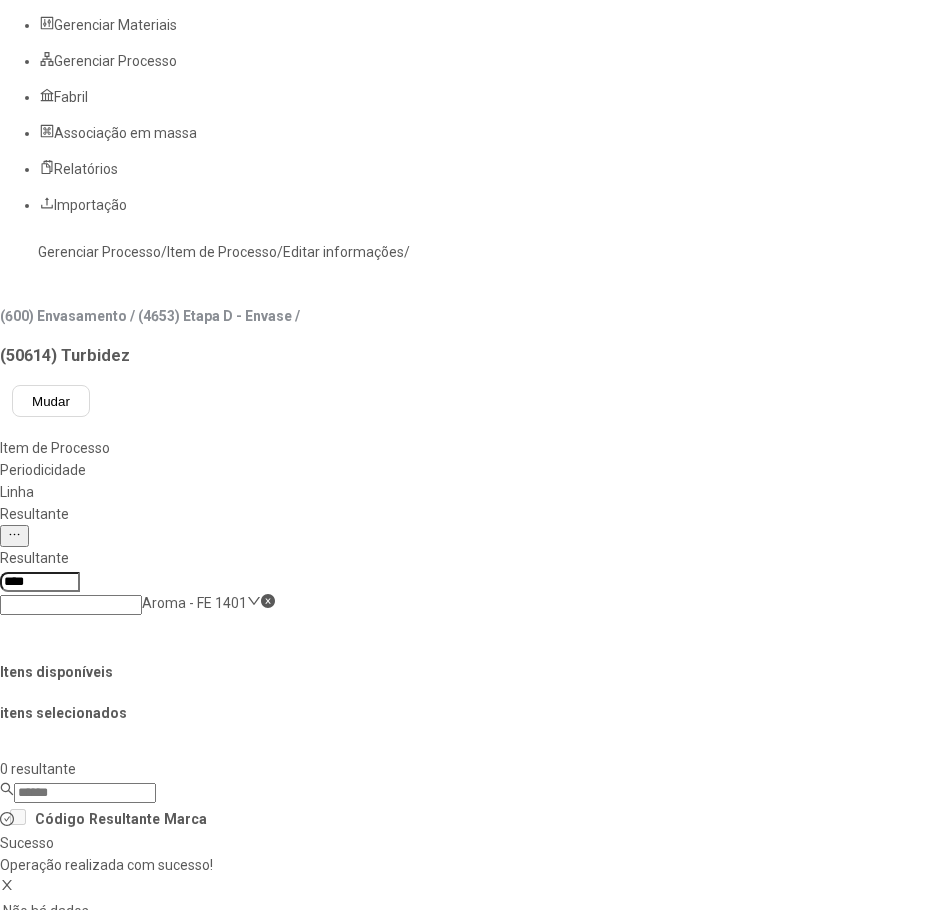 scroll, scrollTop: 0, scrollLeft: 0, axis: both 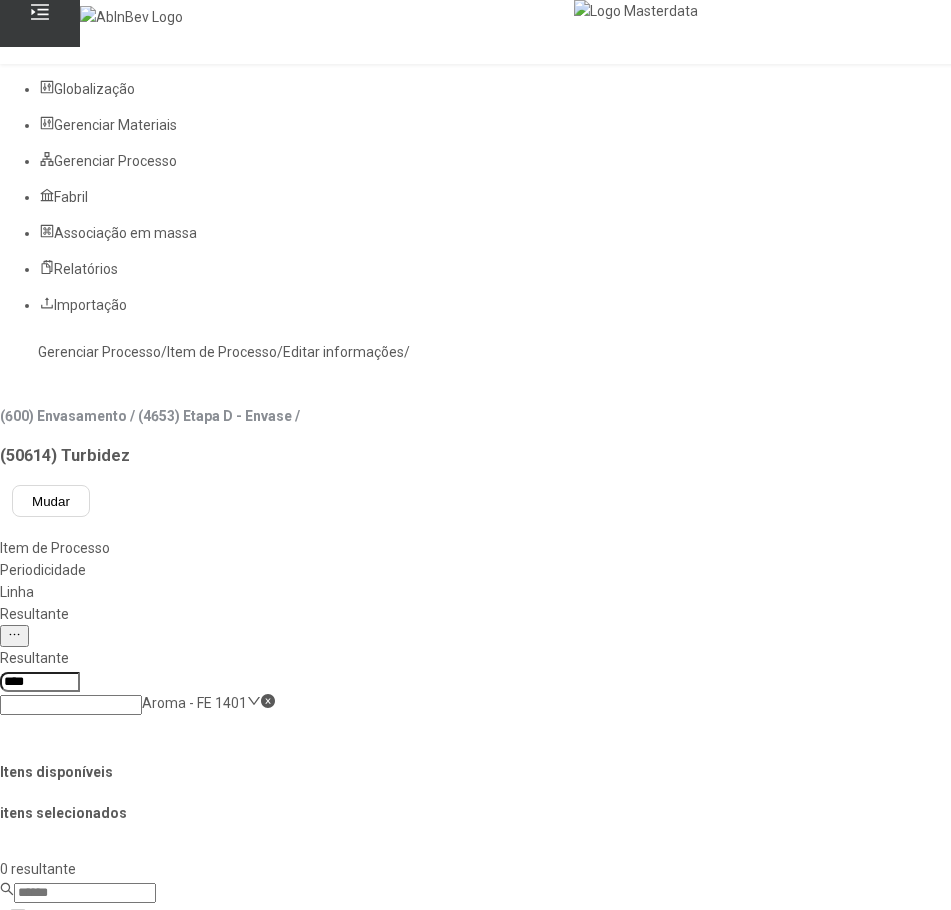 click on "Gerenciar Processo" 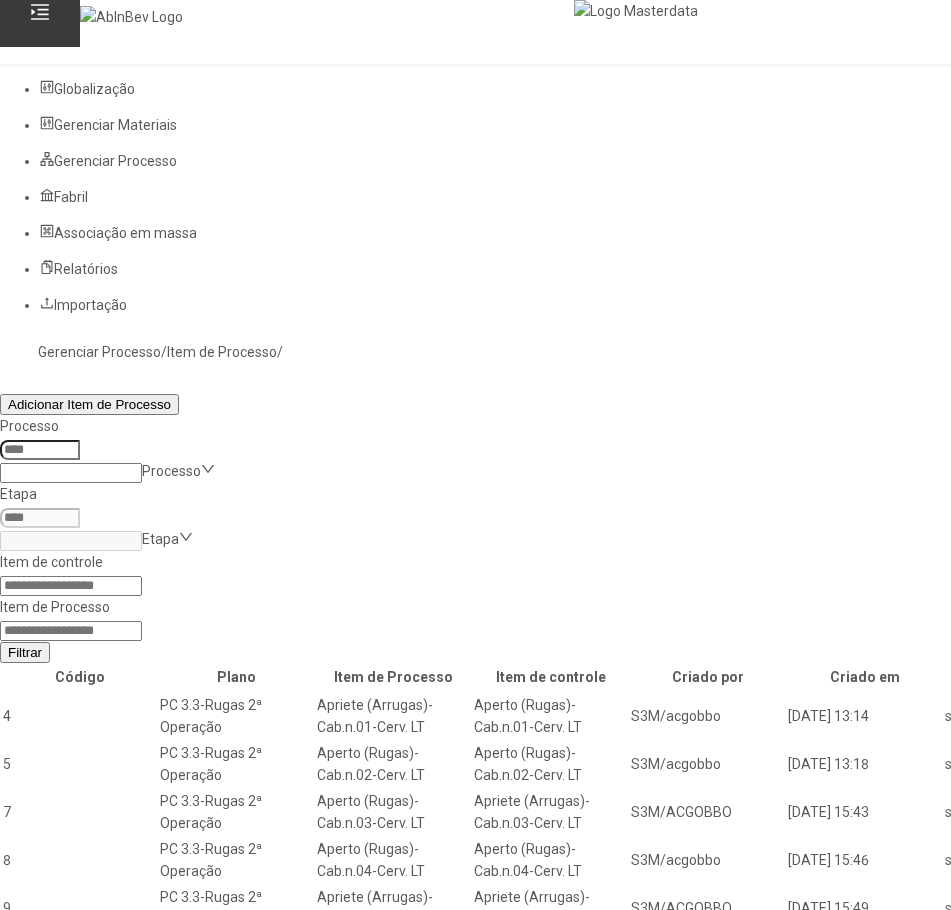 click 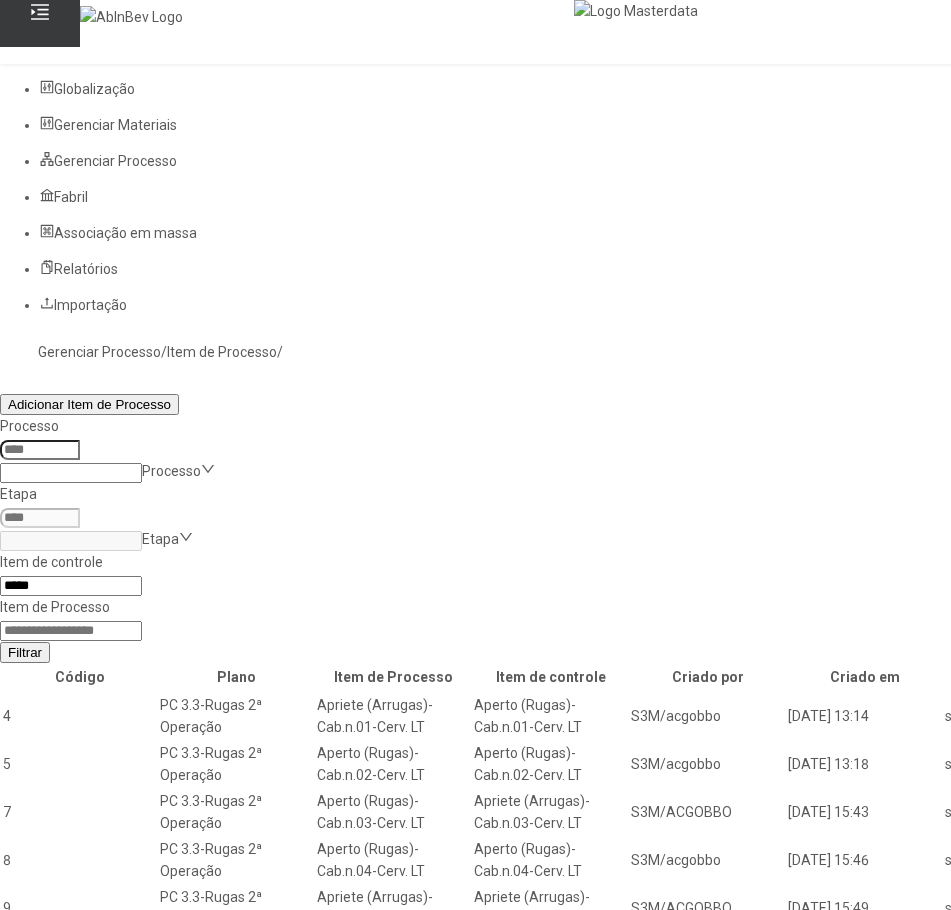 type on "*****" 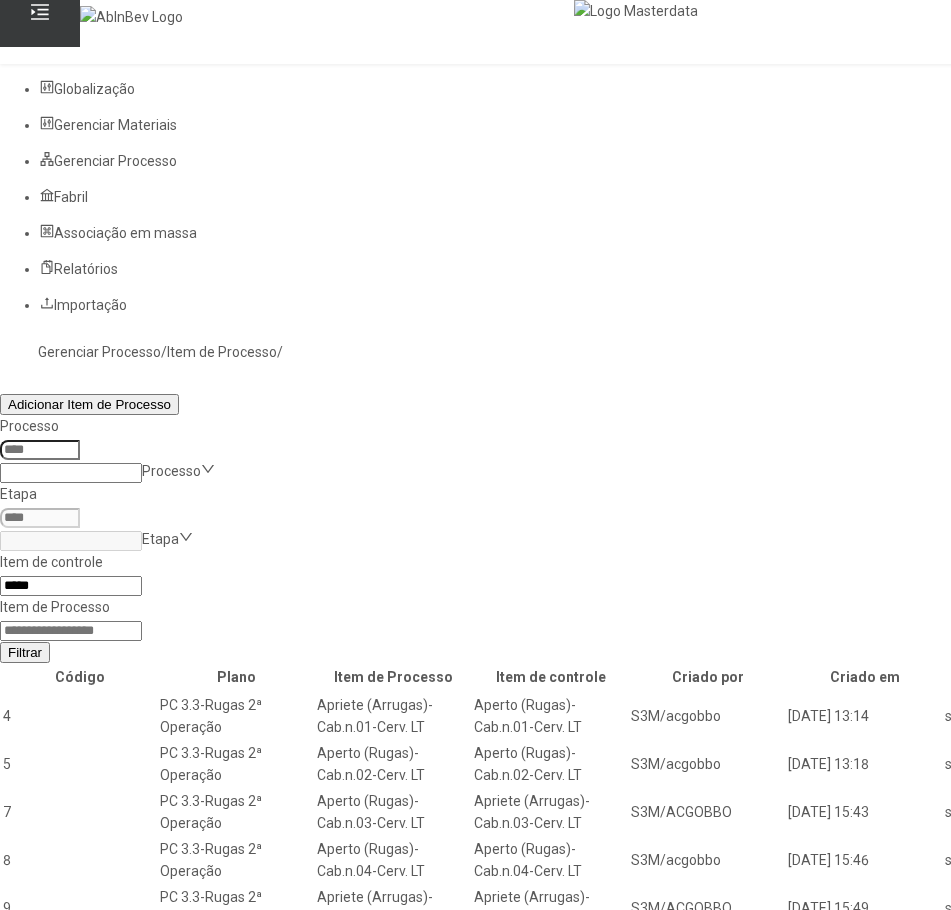 click on "Filtrar" 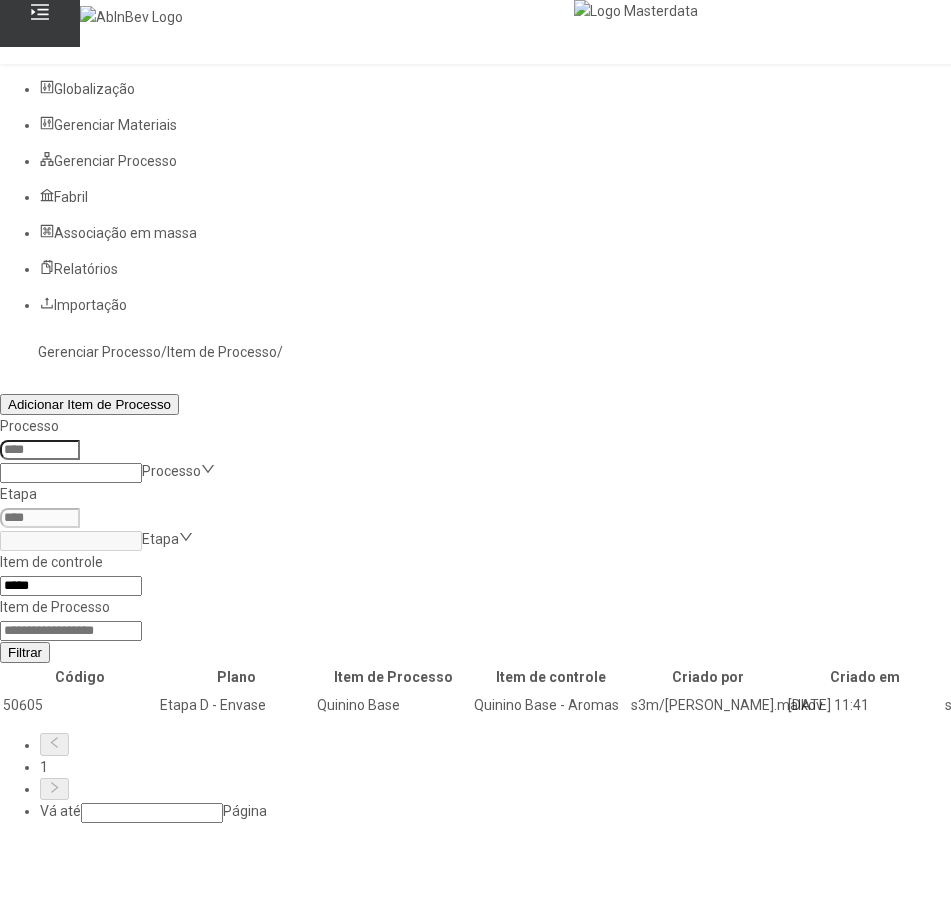 click at bounding box center (1302, 705) 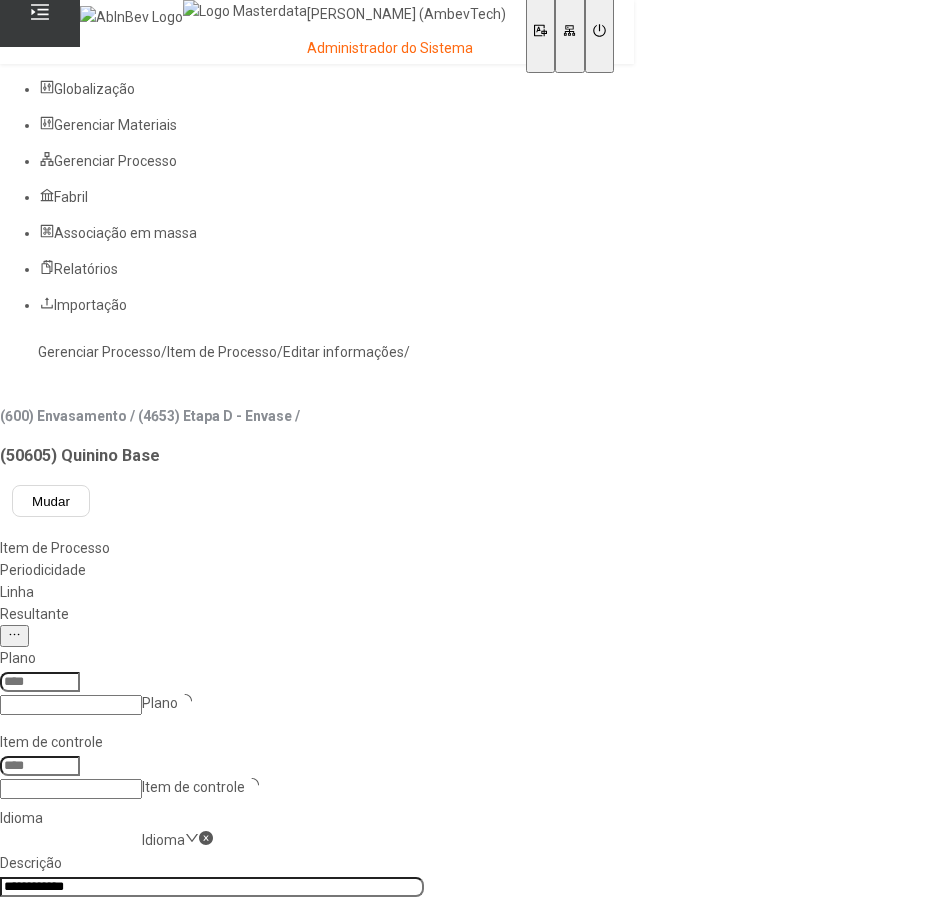 type on "****" 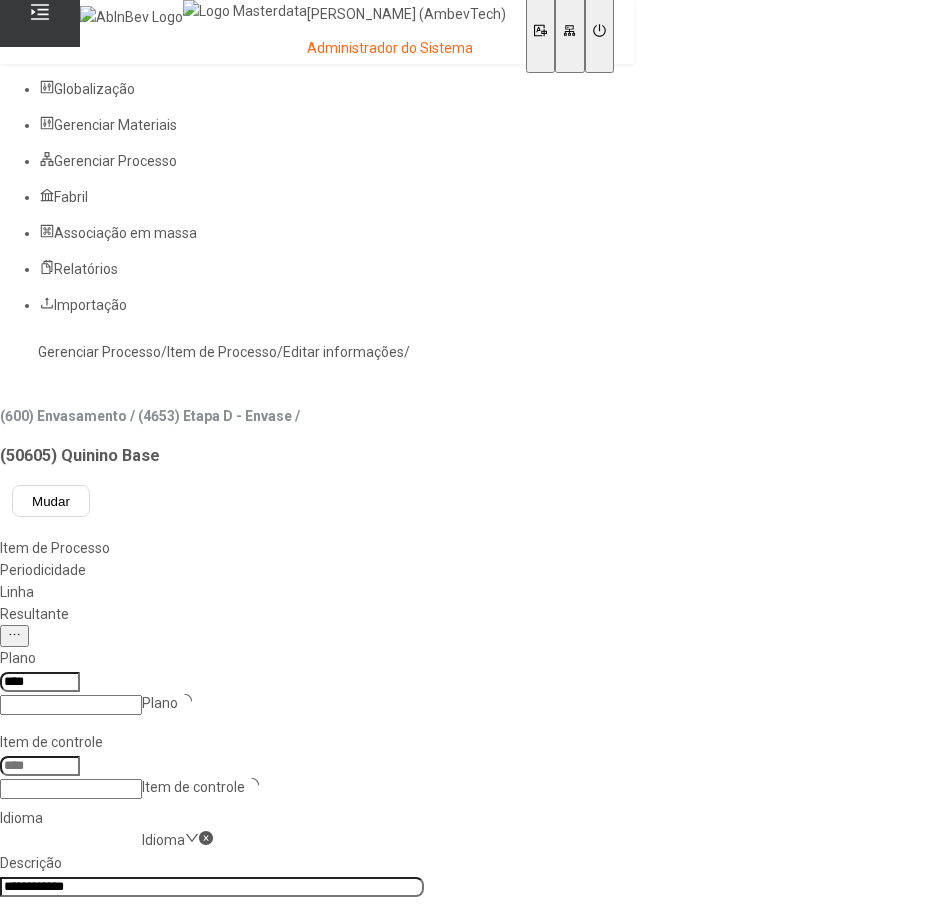 type on "*****" 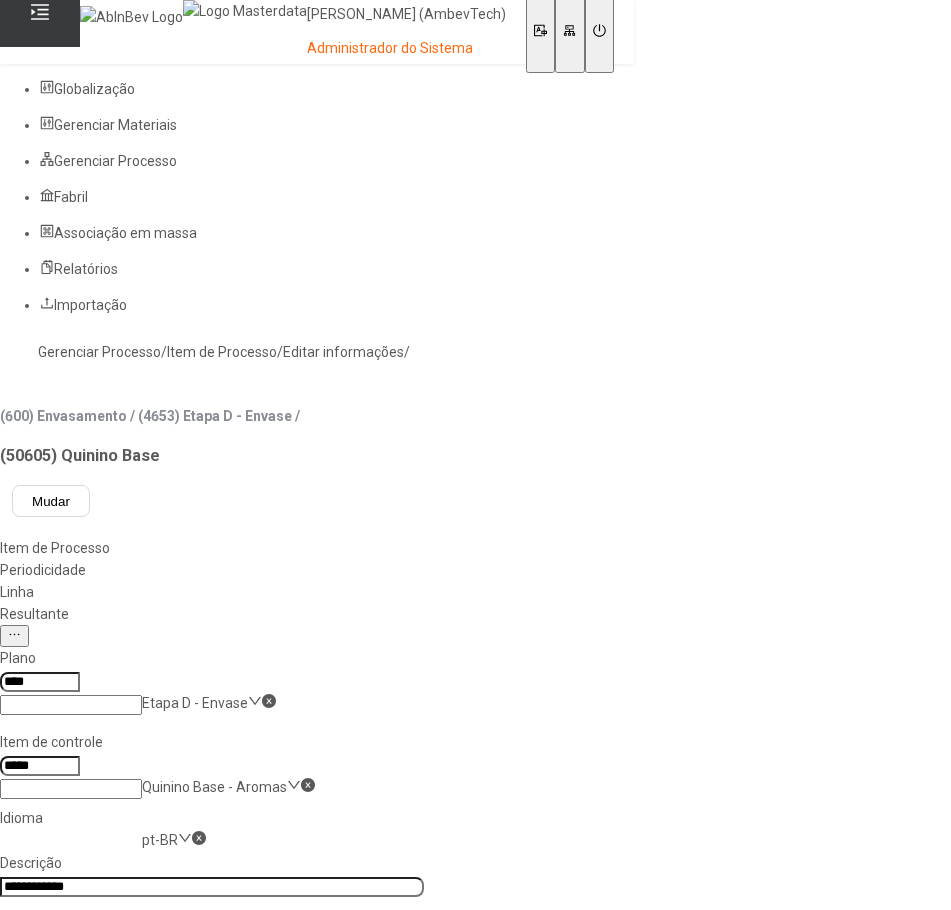 click on "Resultante" 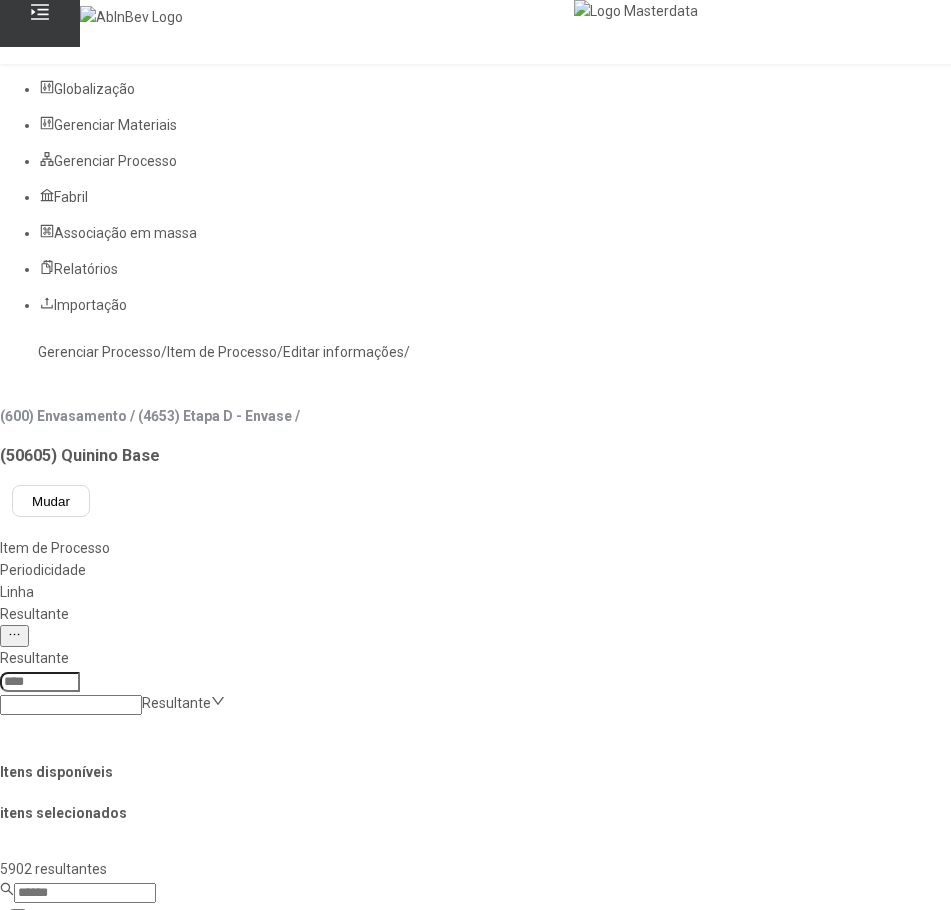 click 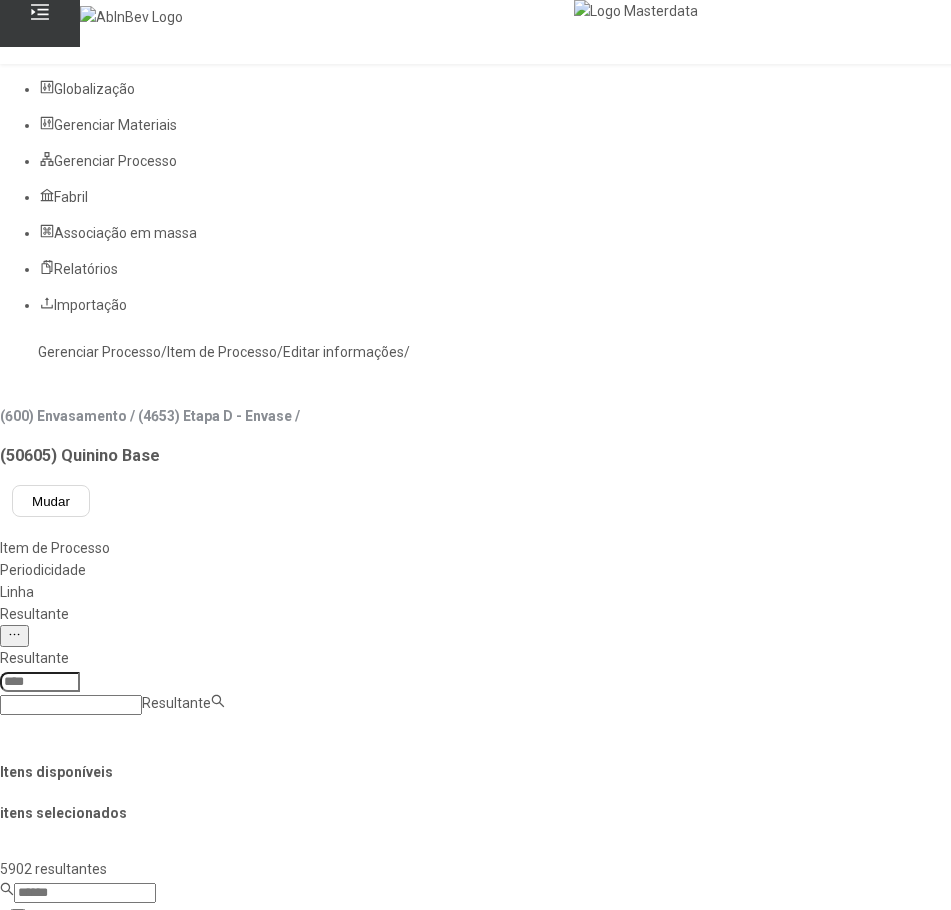paste on "**********" 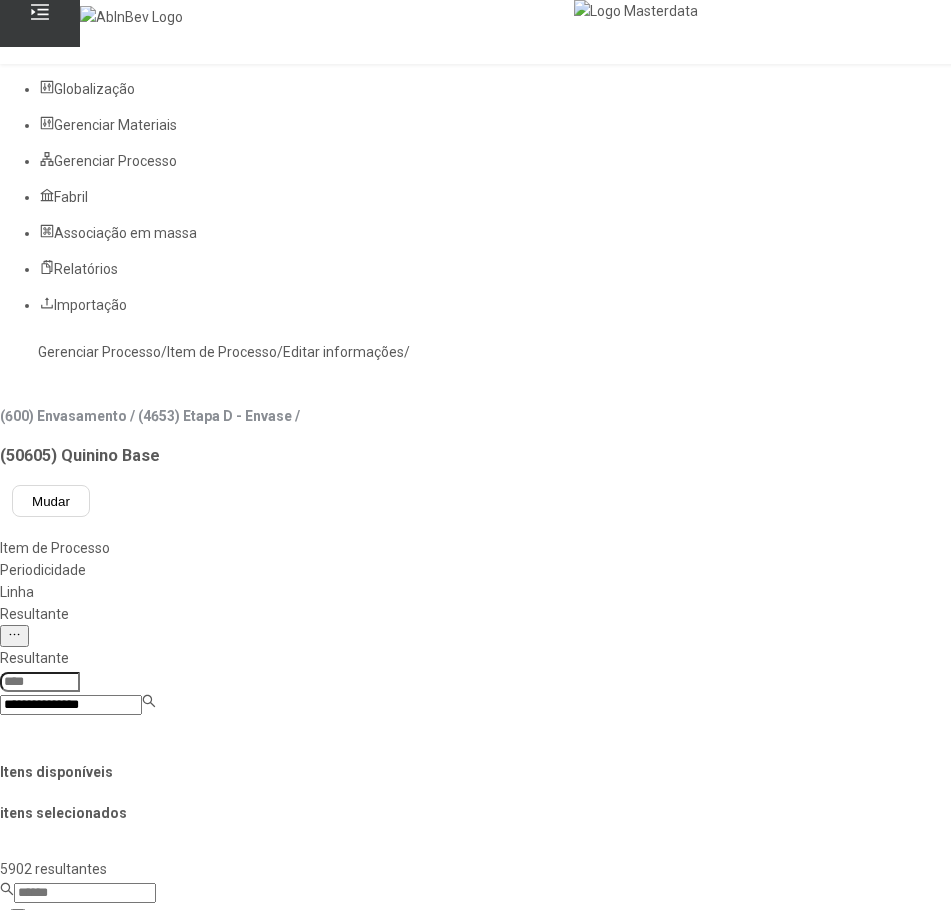 type on "**********" 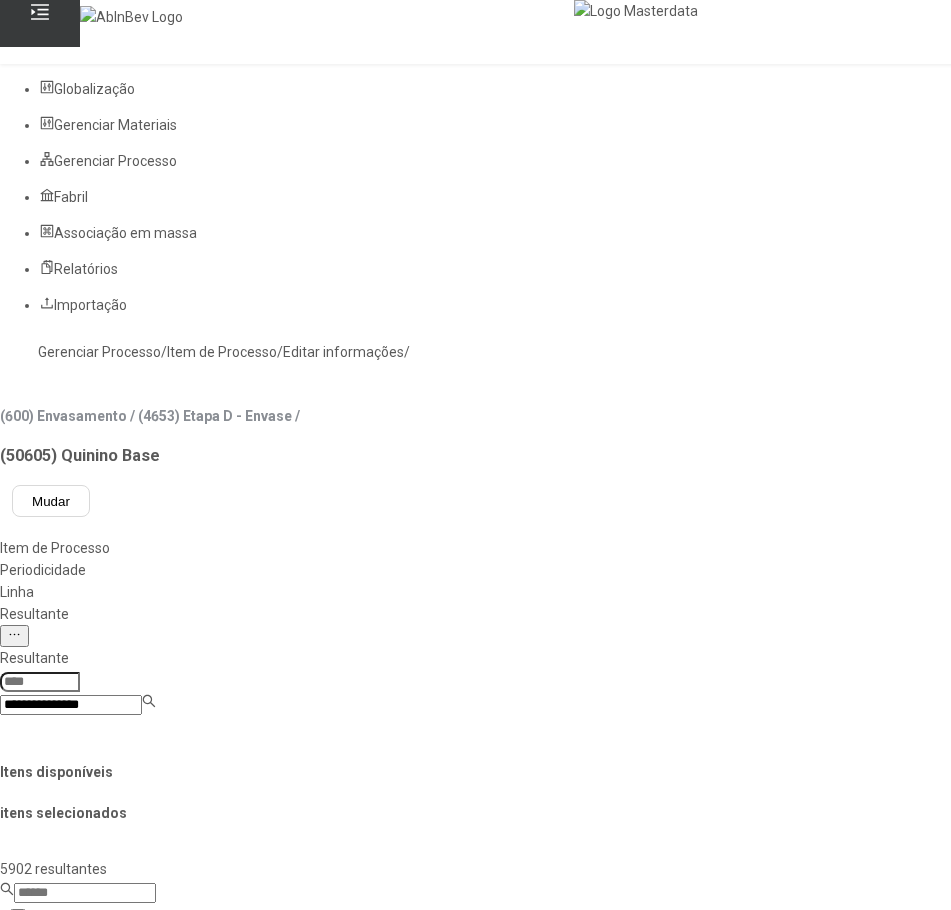 click on "Aroma - FE 1401" at bounding box center [97, 921] 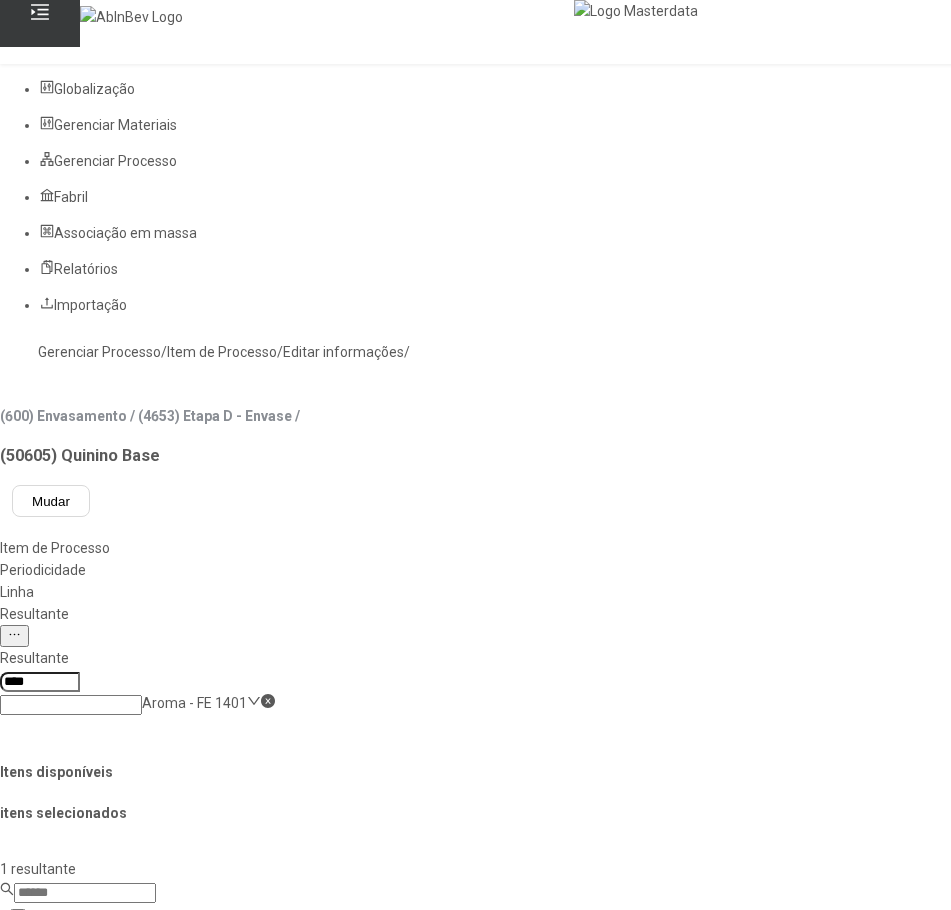 click on "Aroma - FE 1401" 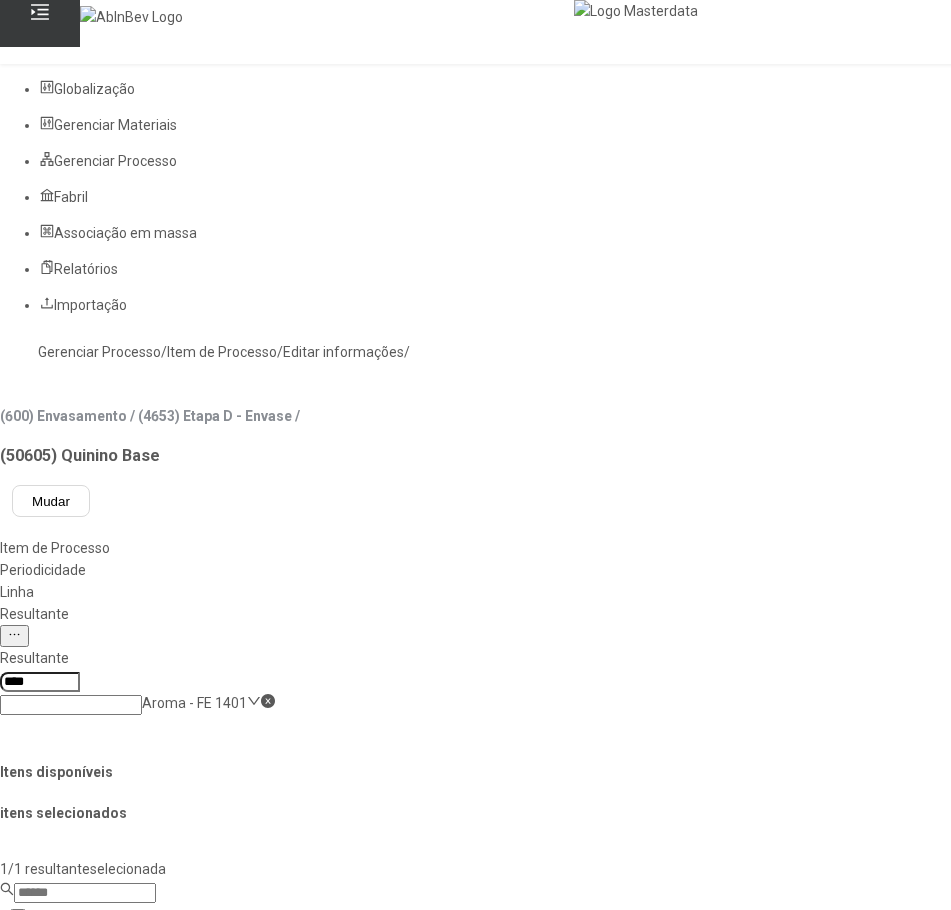 click 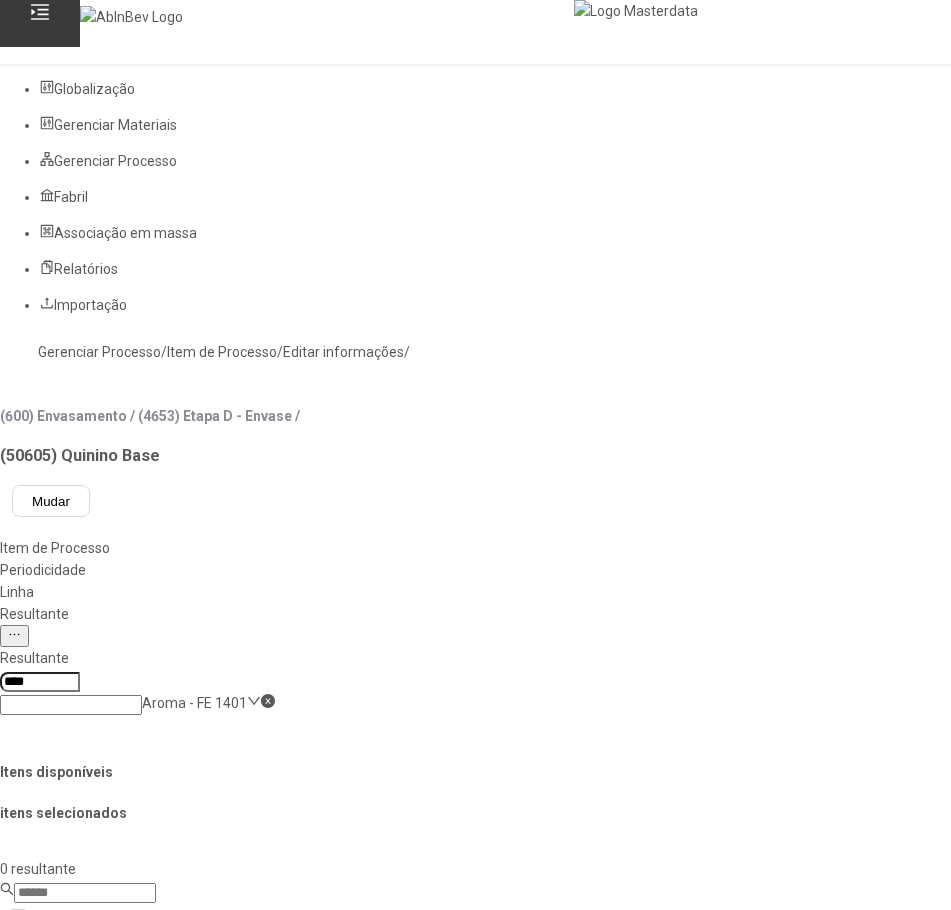 scroll, scrollTop: 100, scrollLeft: 0, axis: vertical 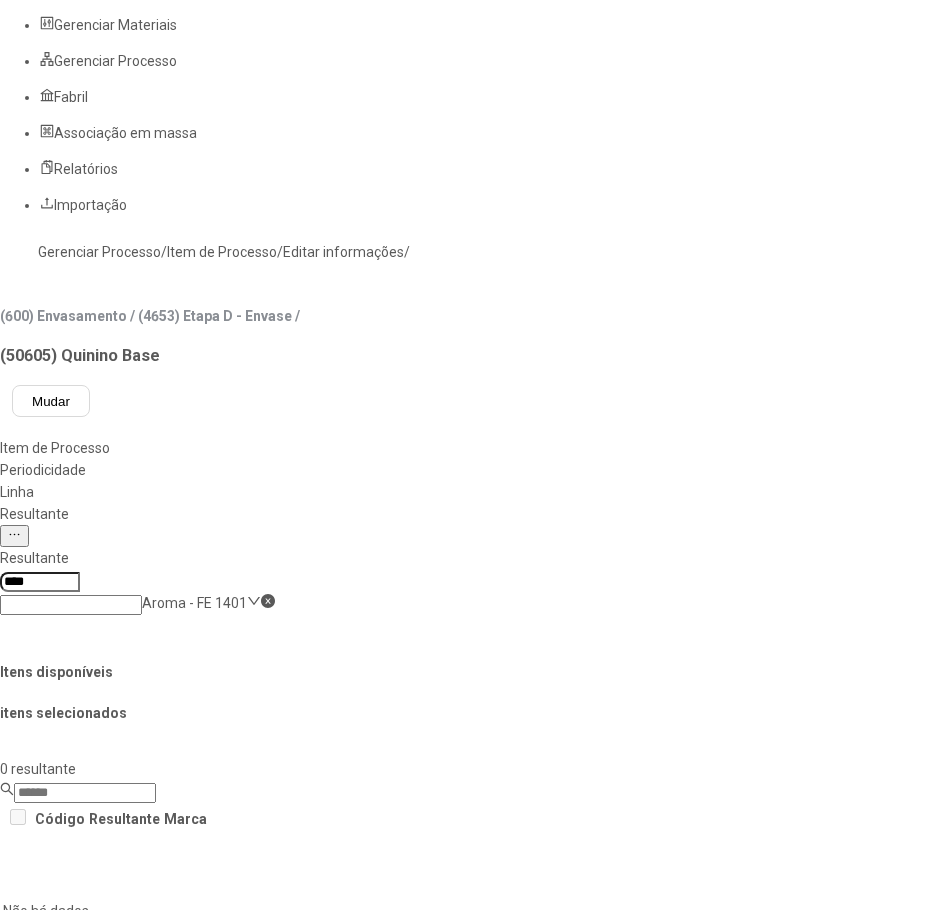 click on "Concluir associação" at bounding box center (124, 1501) 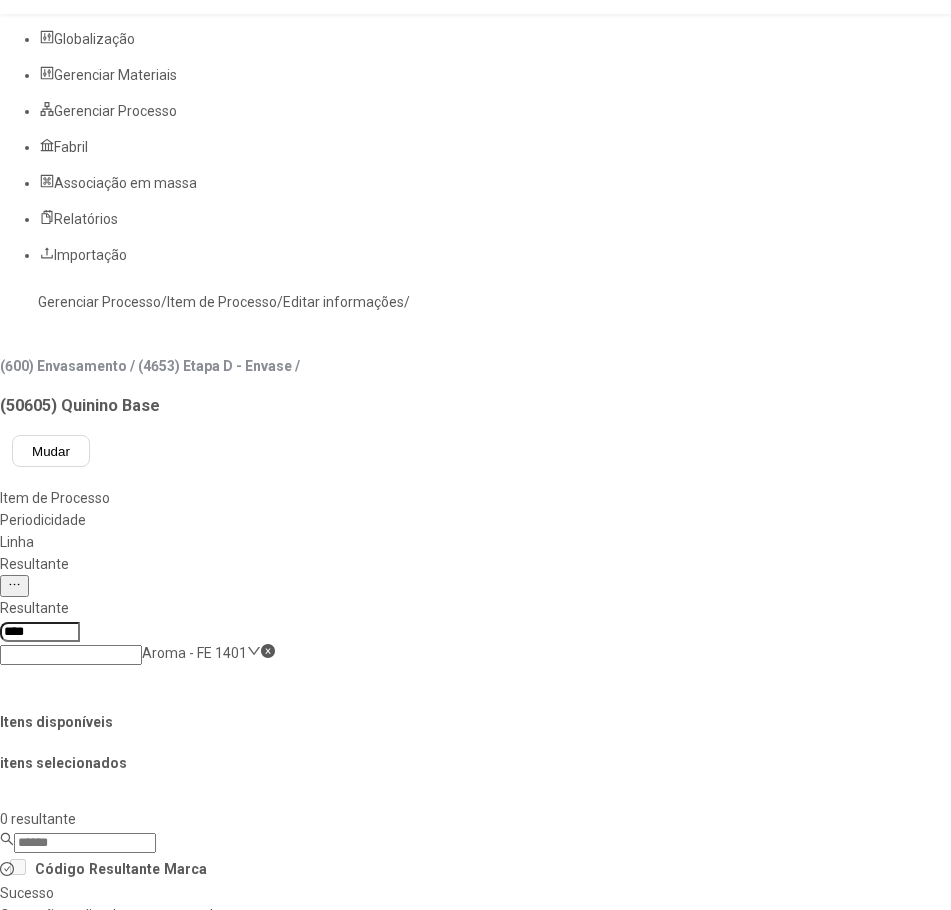 scroll, scrollTop: 0, scrollLeft: 0, axis: both 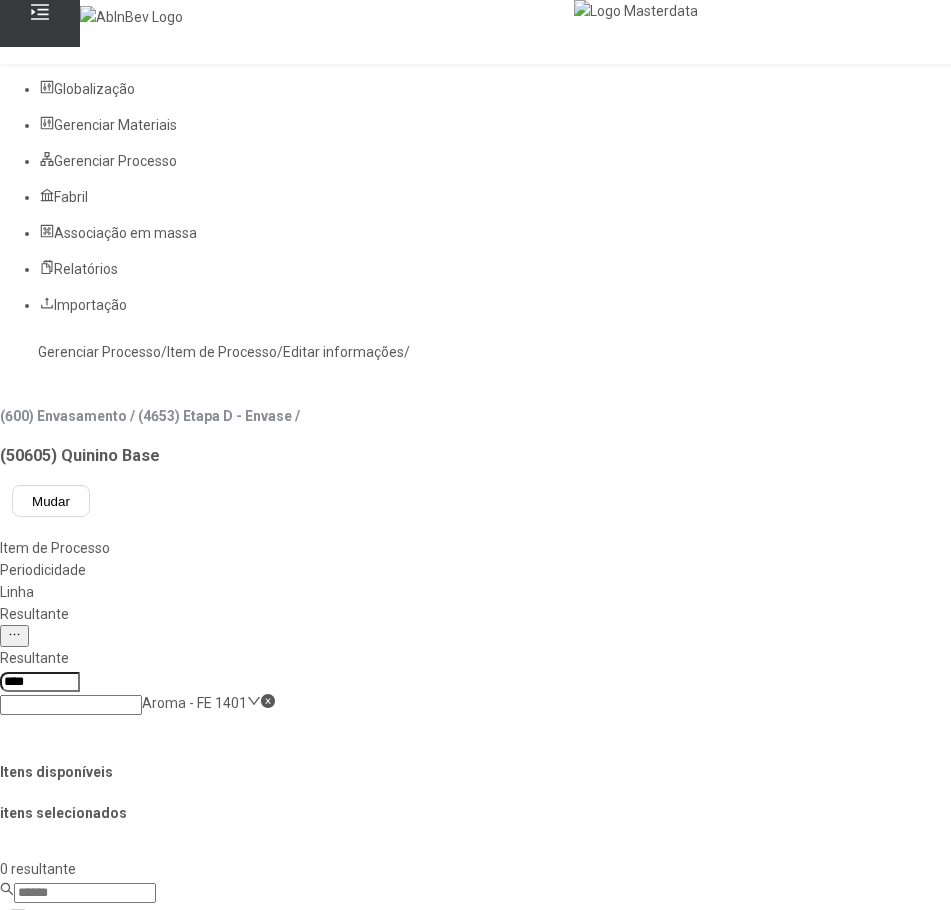 click on "Gerenciar Processo" 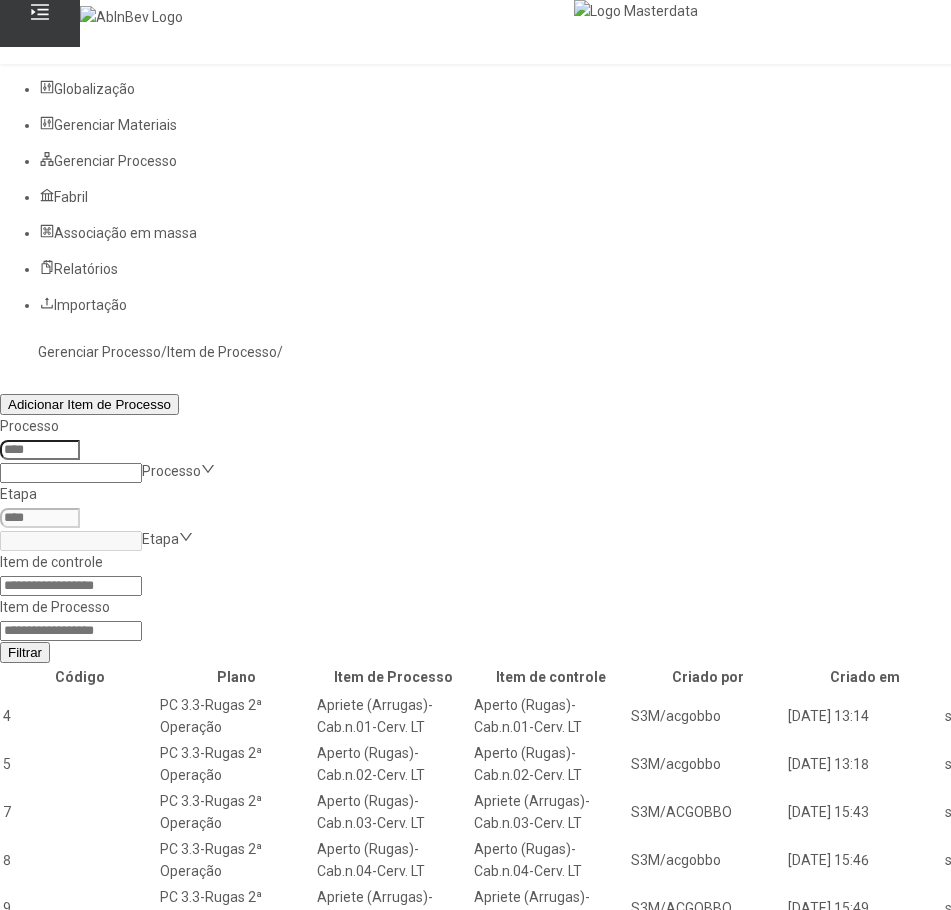 click 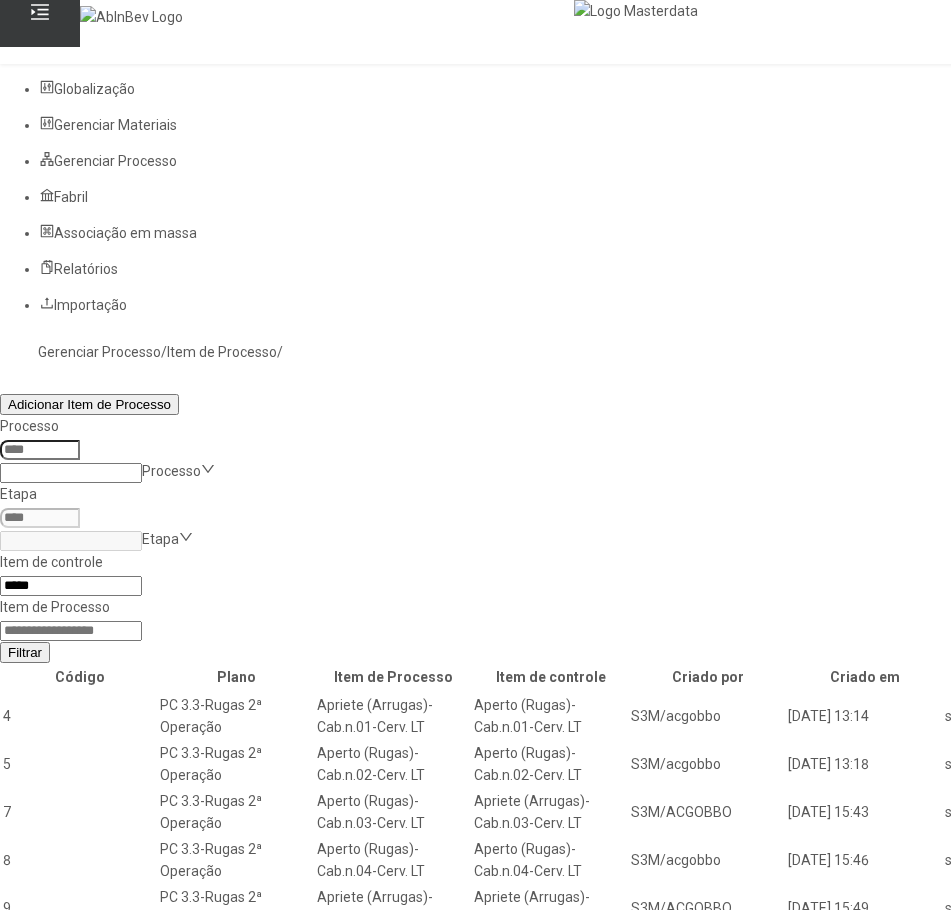 type on "*****" 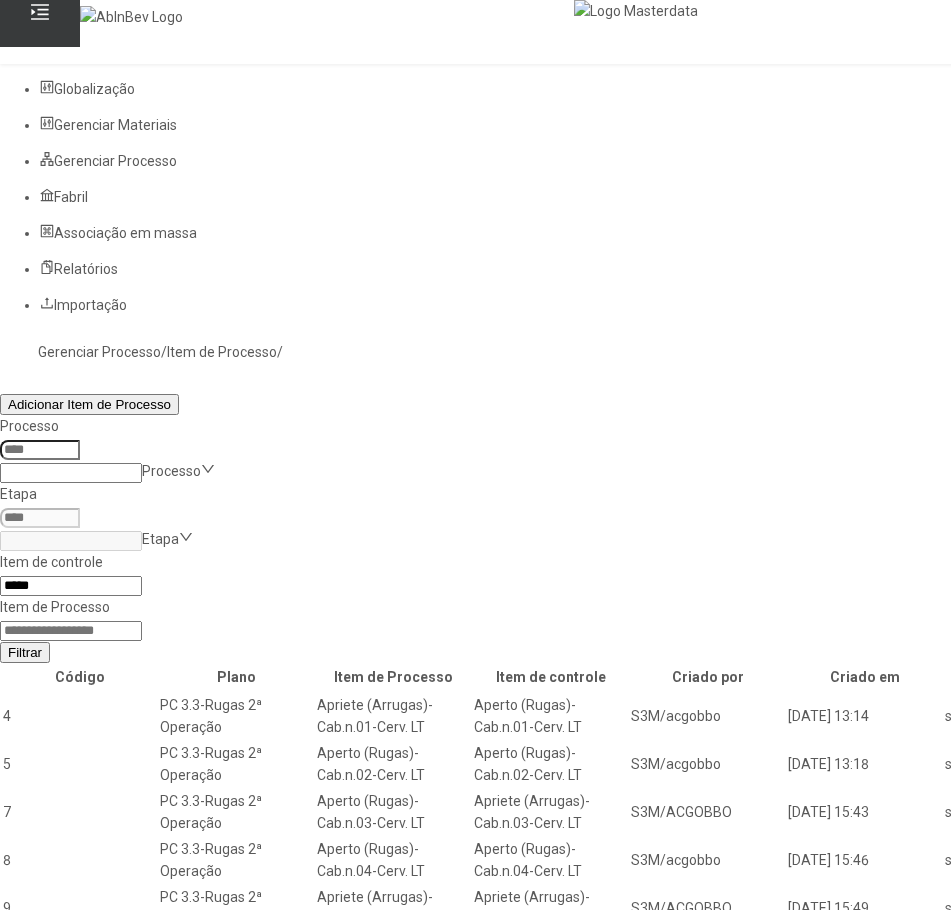 click on "Filtrar" 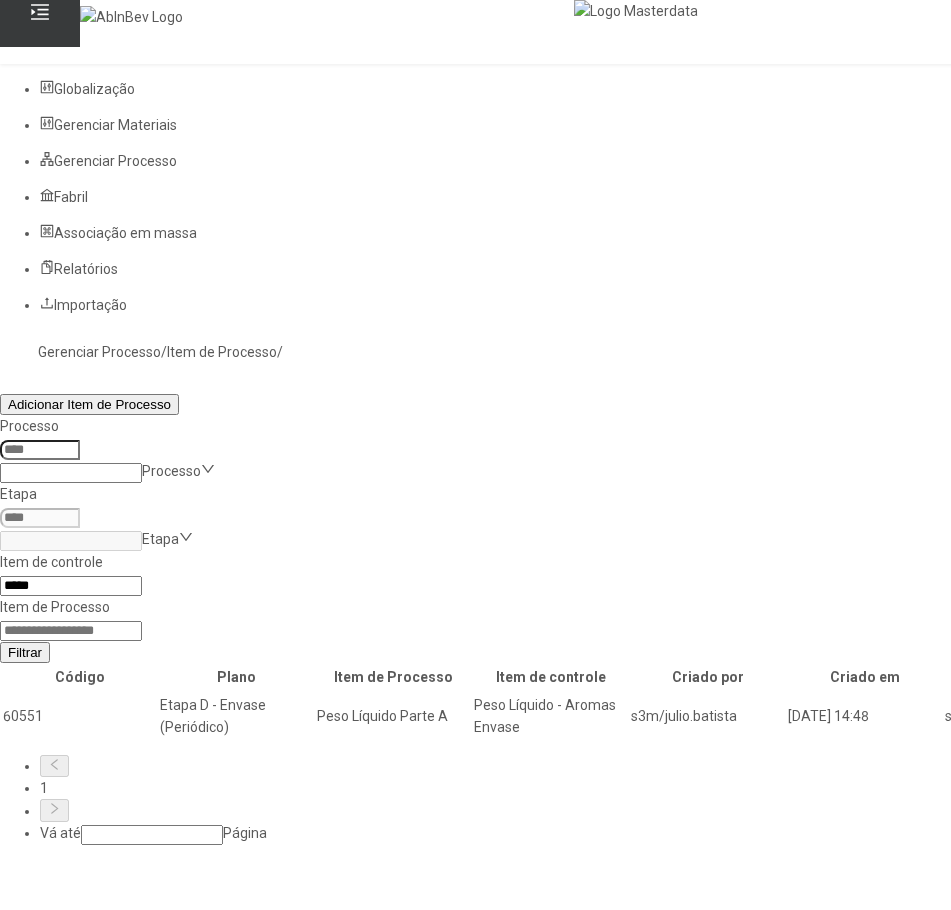 click 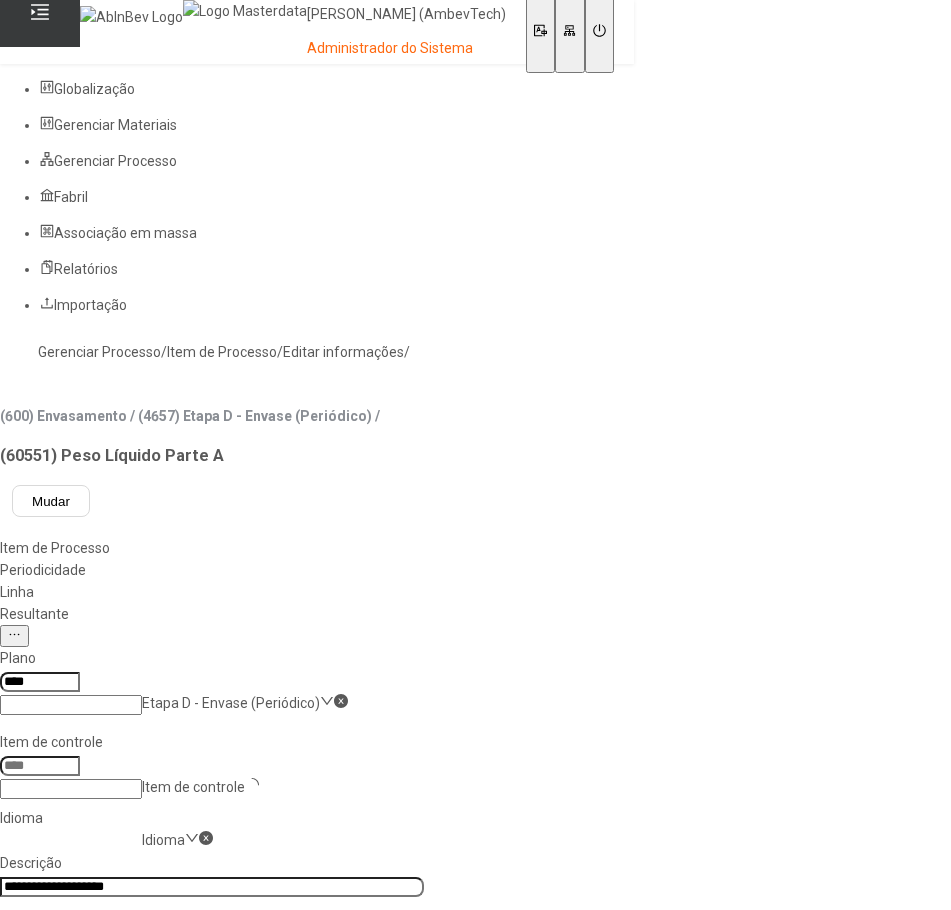 type on "*****" 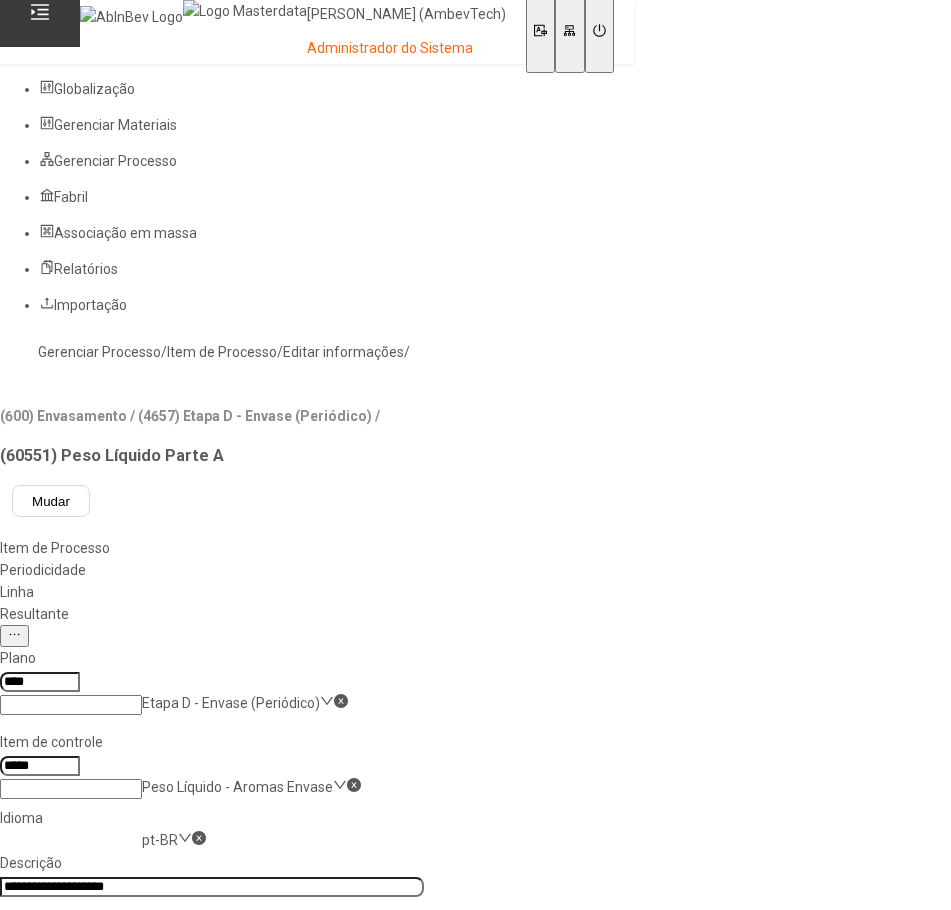 click on "Resultante" 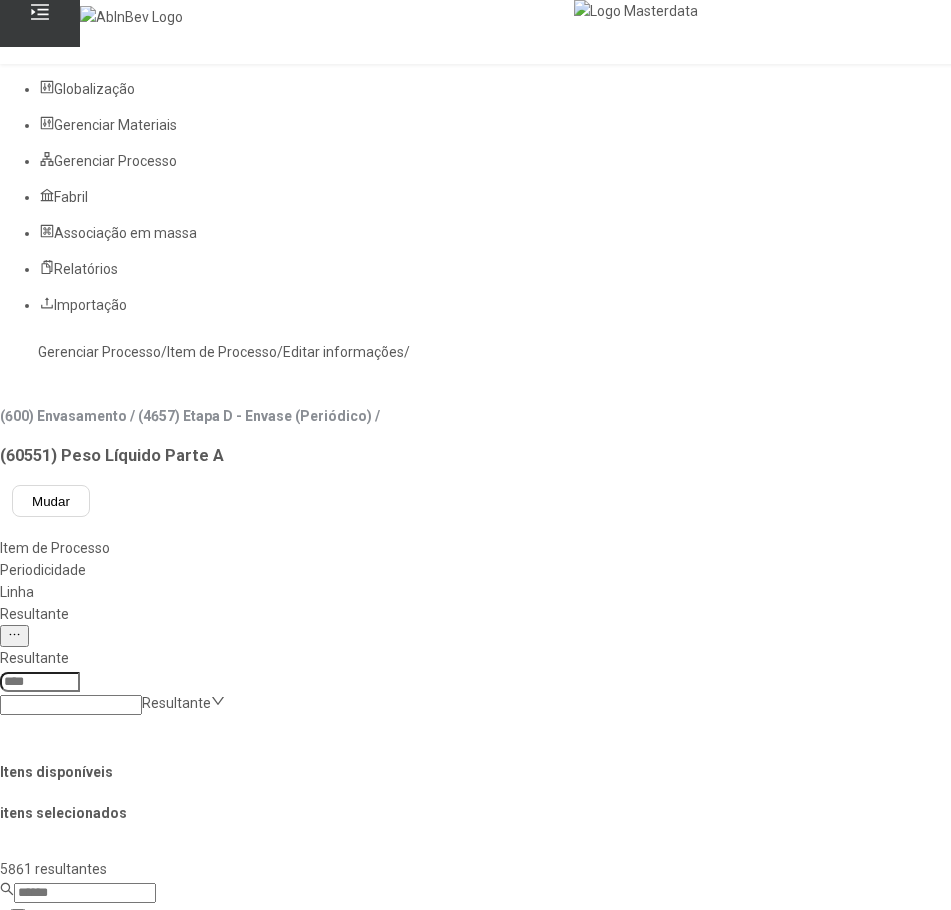 click 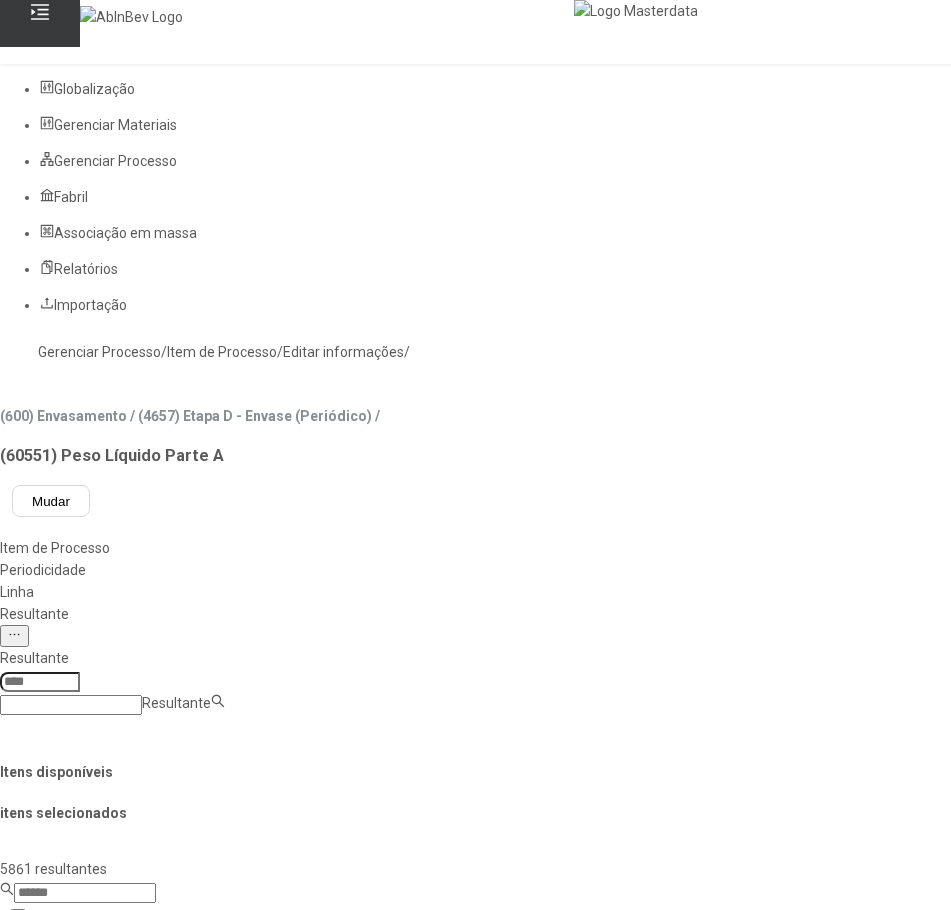 paste on "**********" 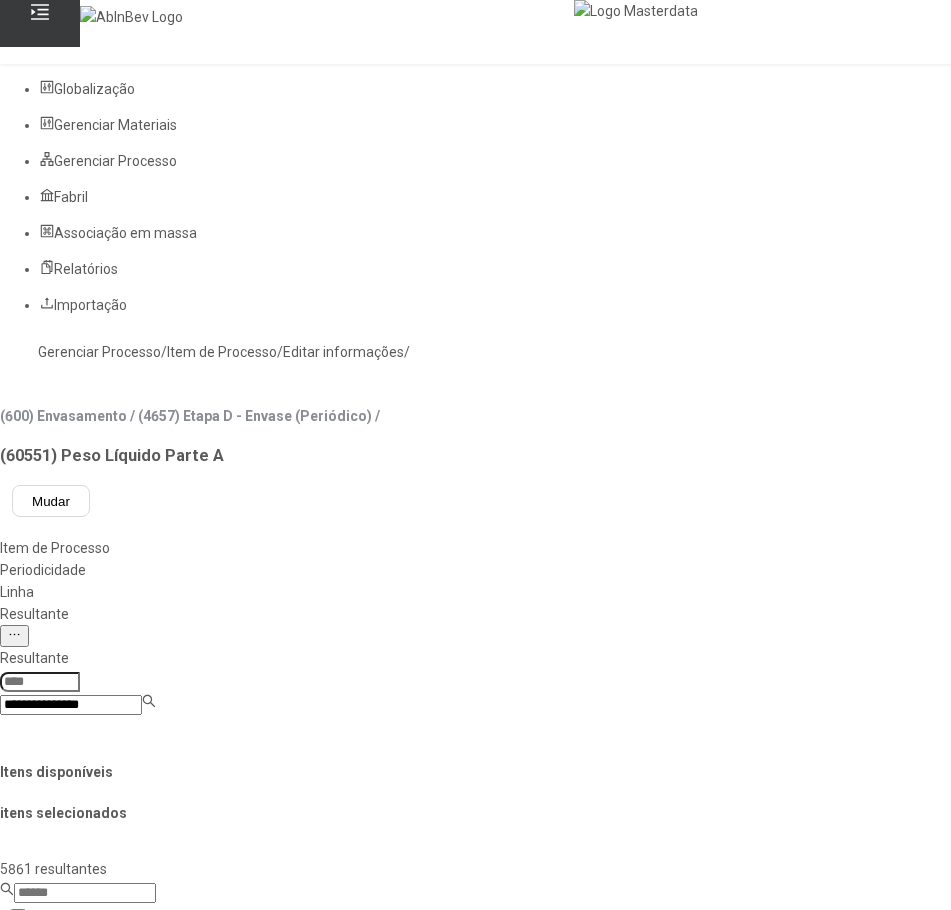 type on "**********" 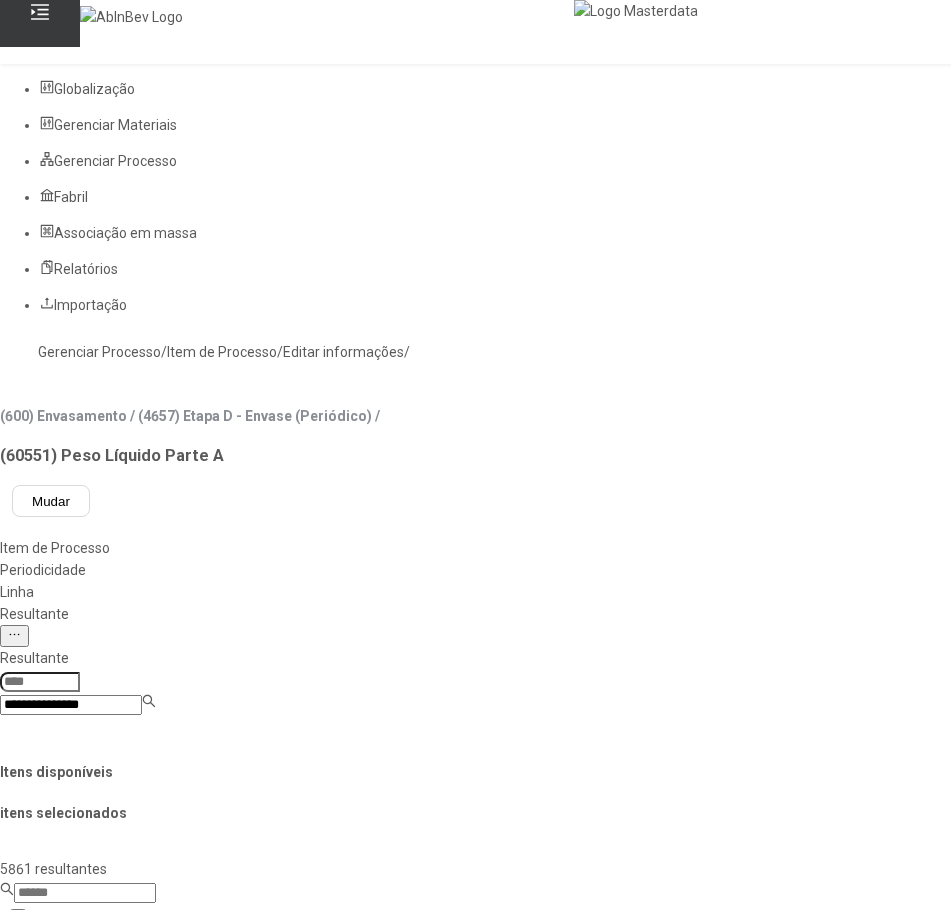 click on "Aroma - FE 1401" at bounding box center [97, 921] 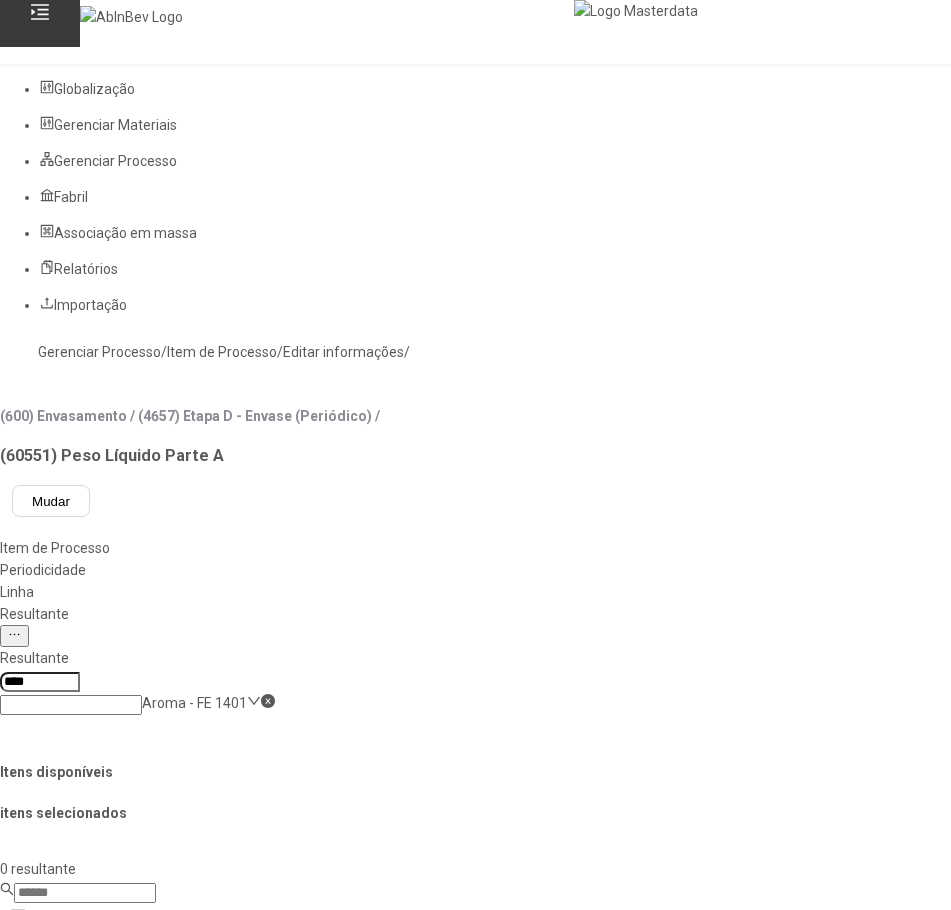 click on "Gerenciar Processo" 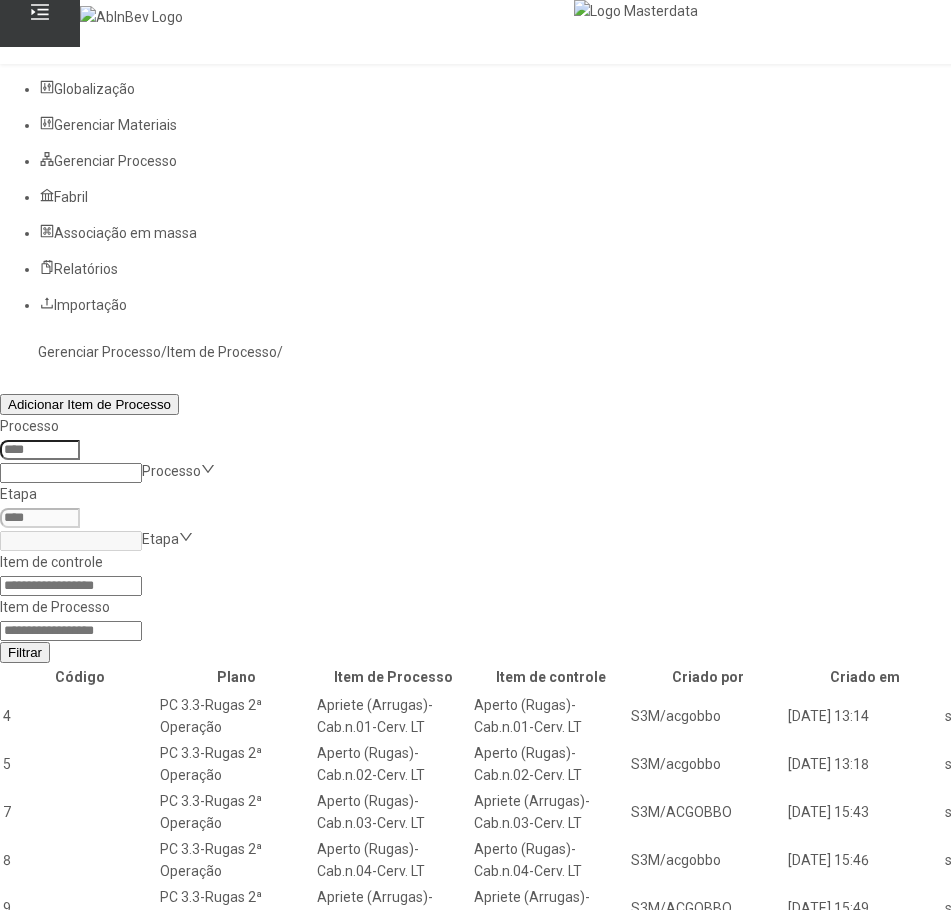click 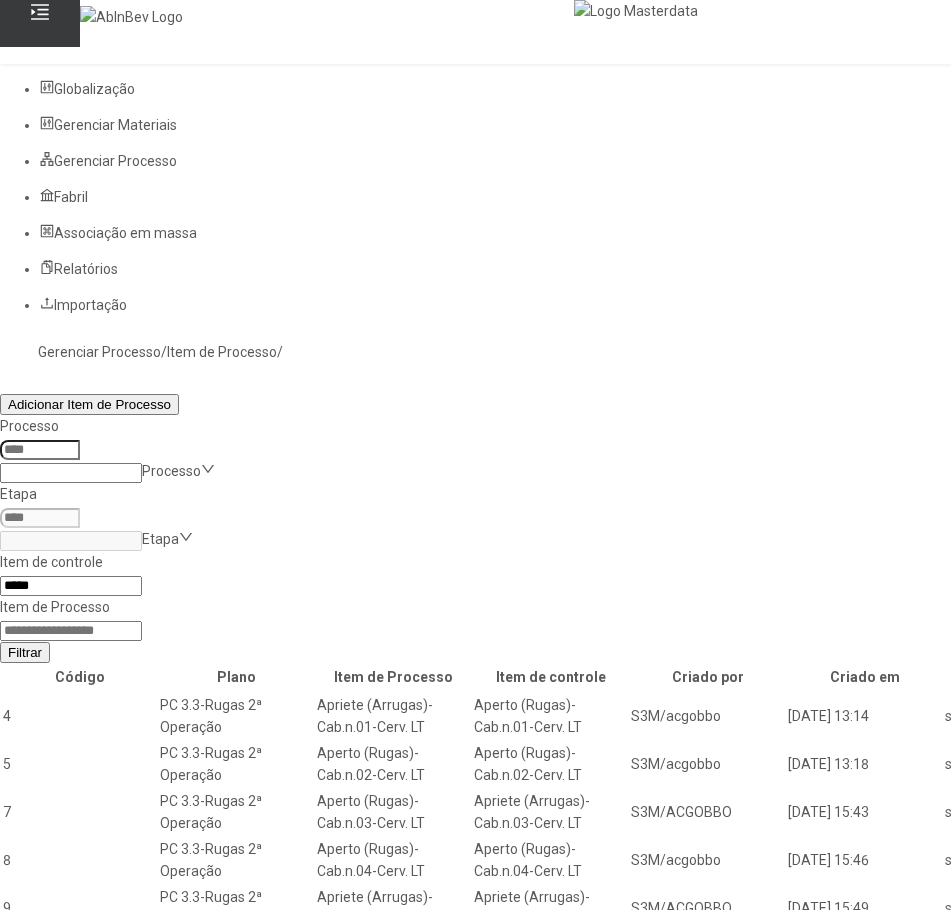 type on "*****" 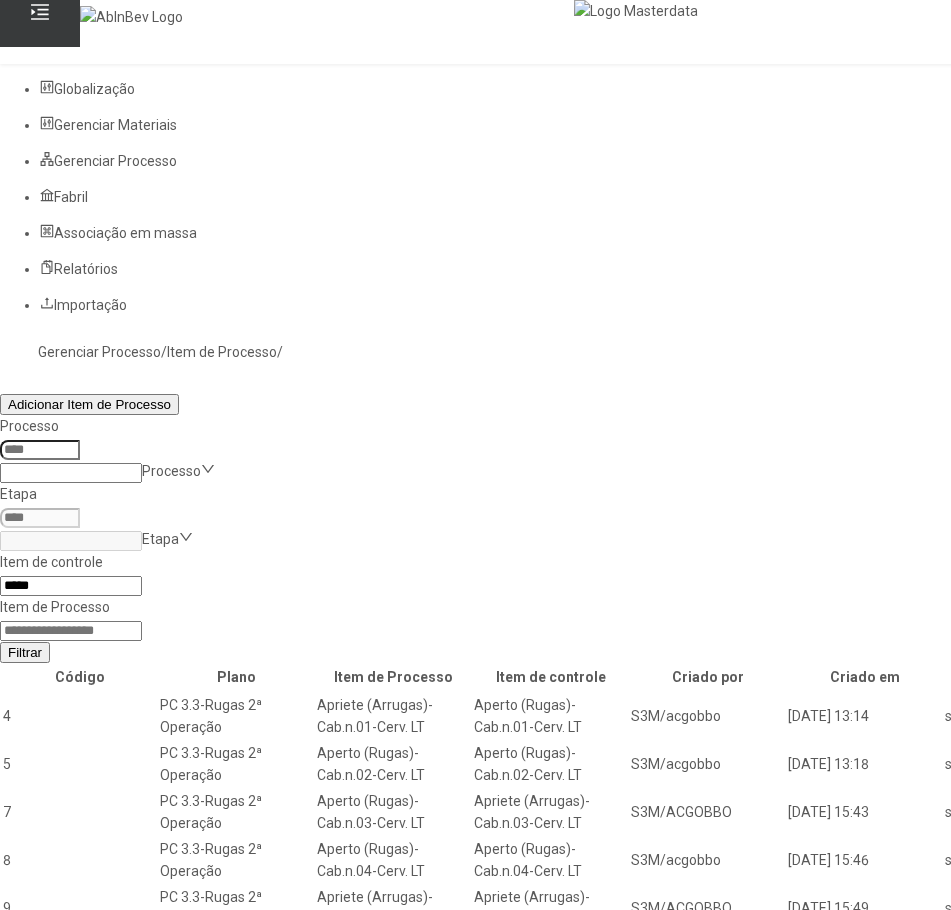 click on "Filtrar" 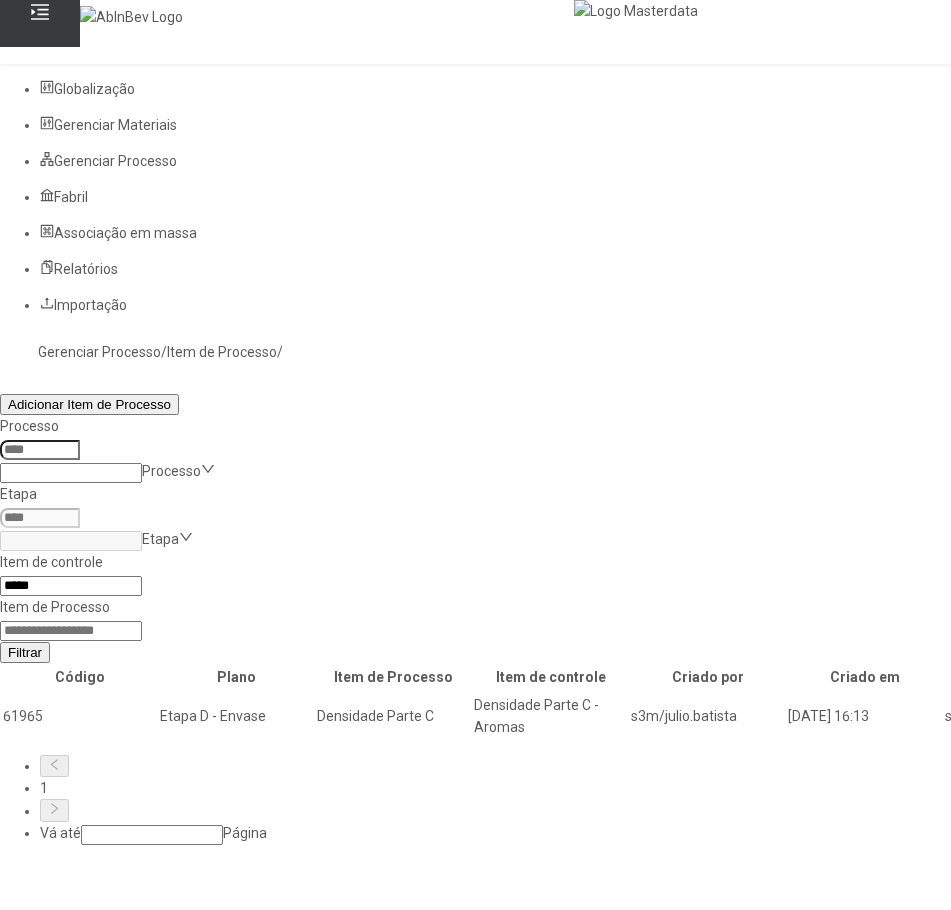 click 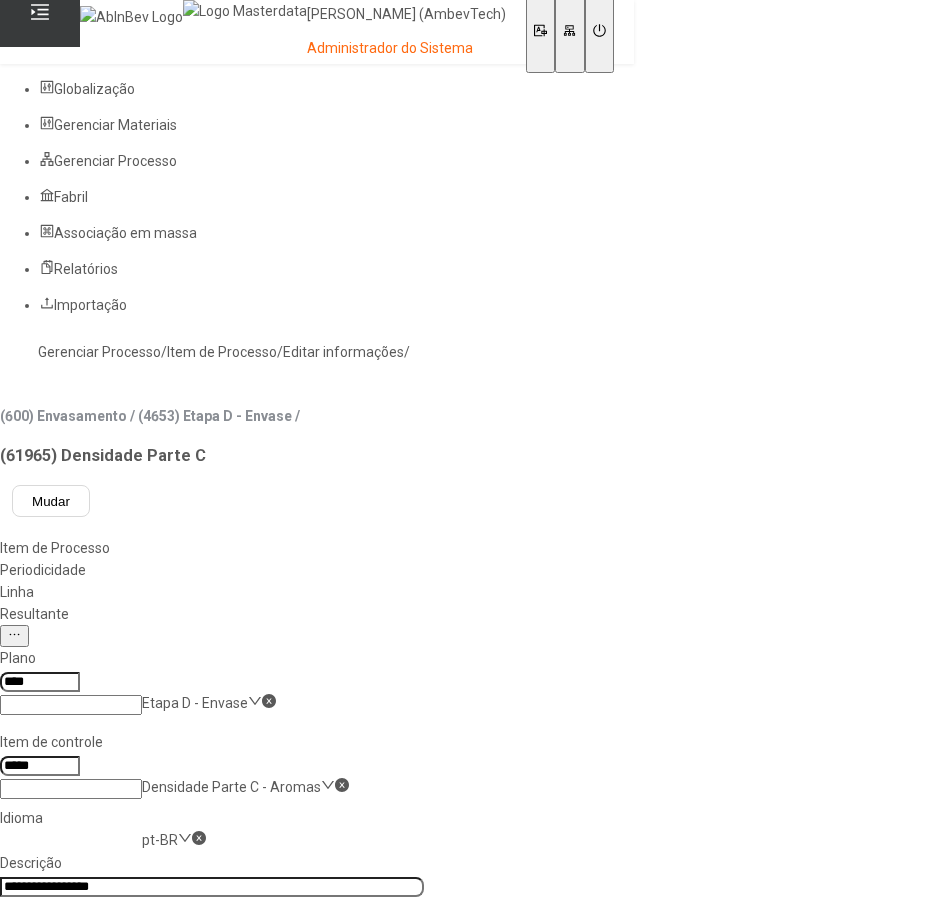 click on "Resultante" 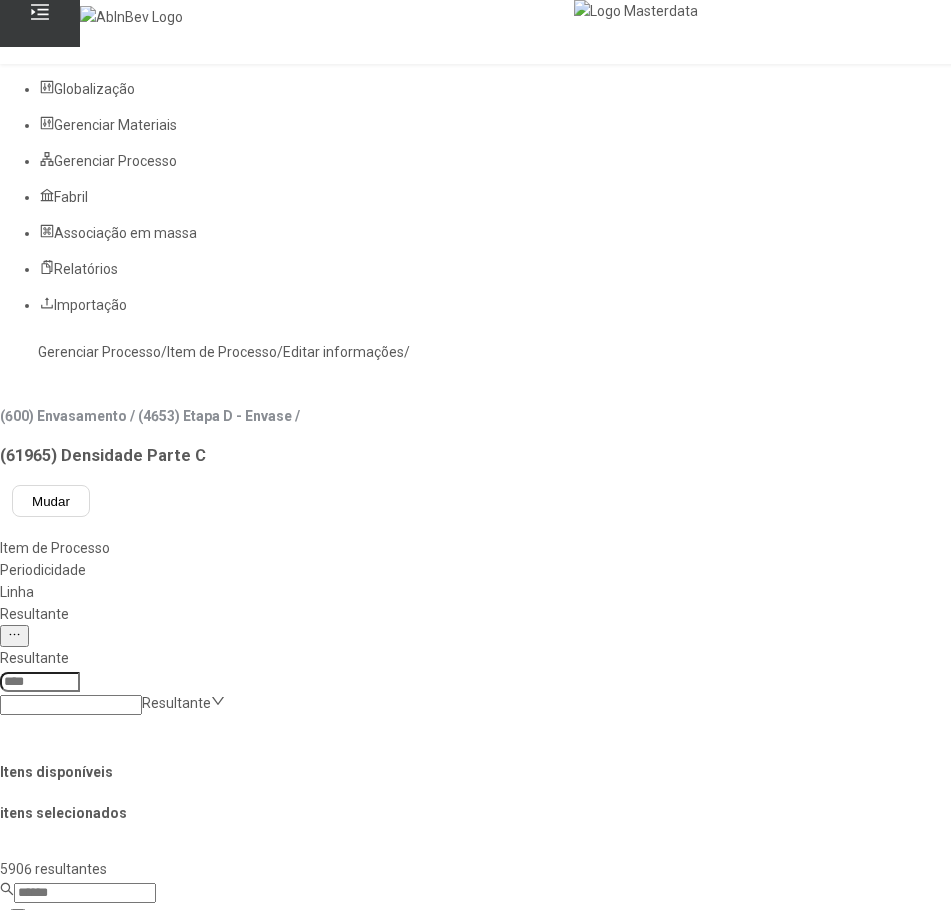 click 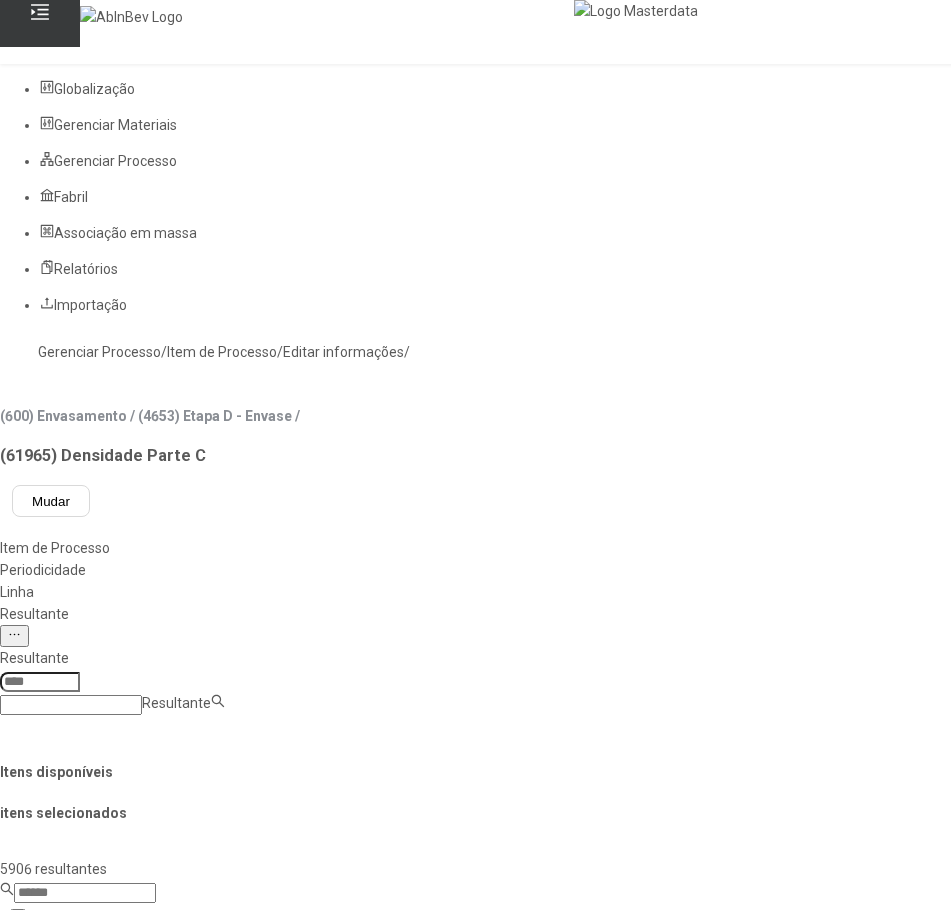 paste on "**********" 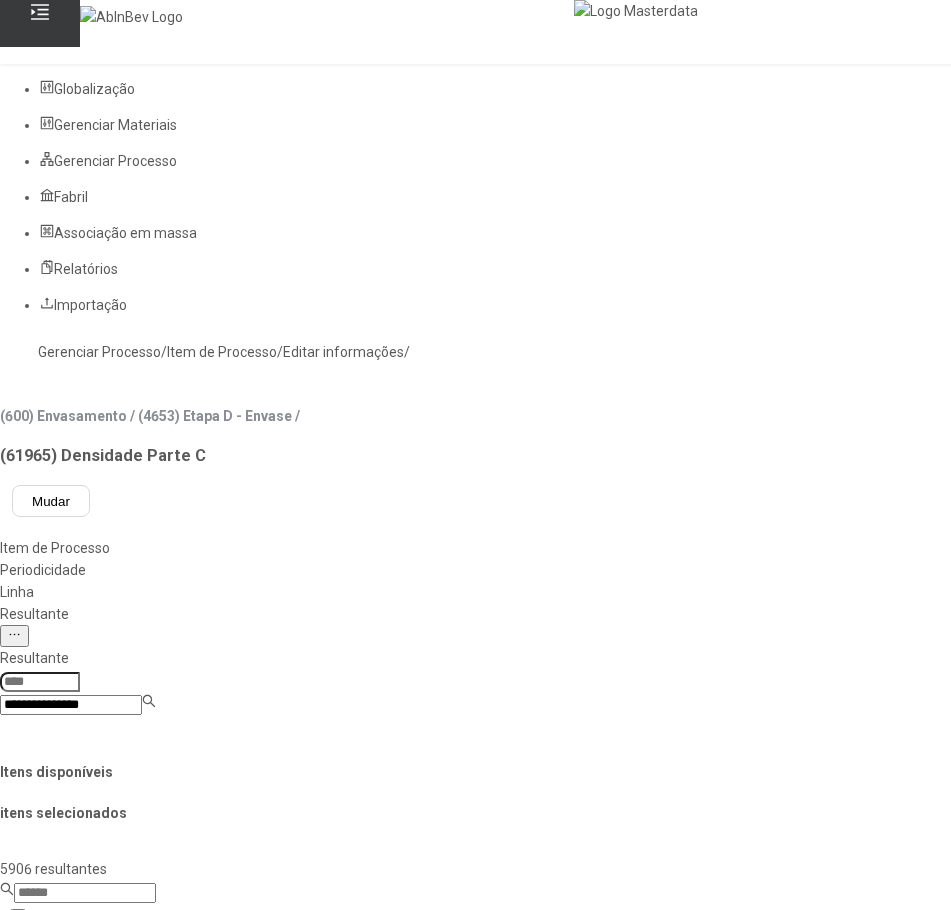 type on "**********" 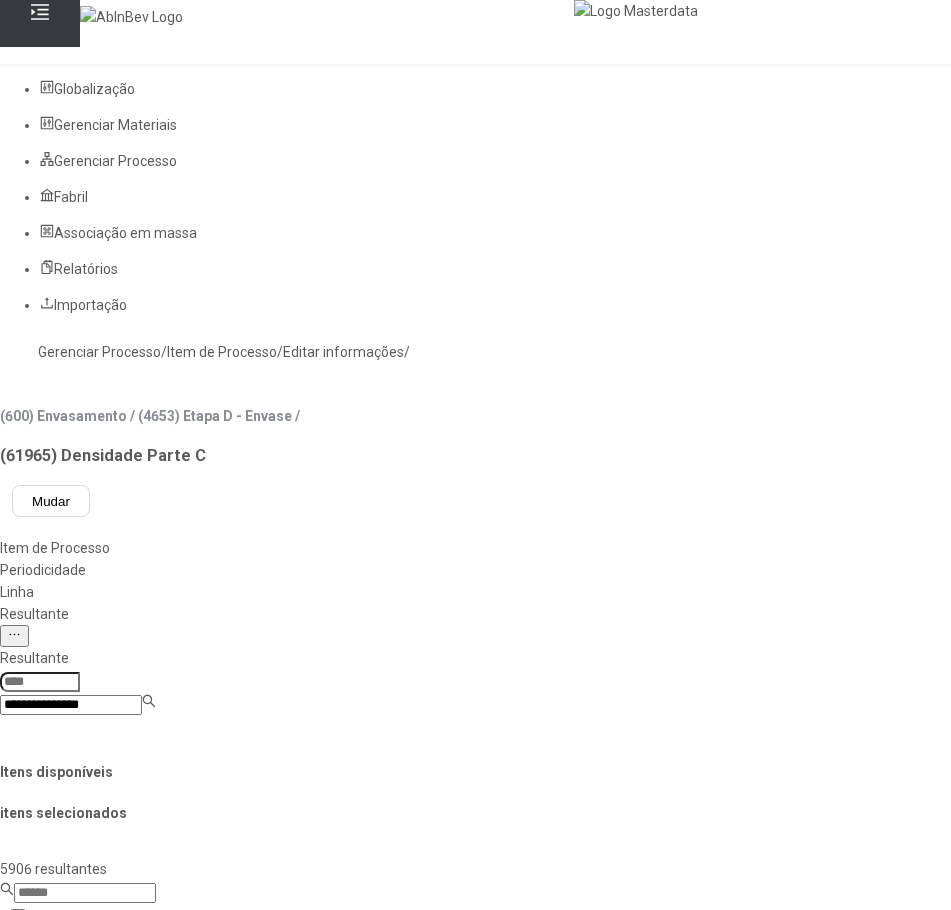 type on "****" 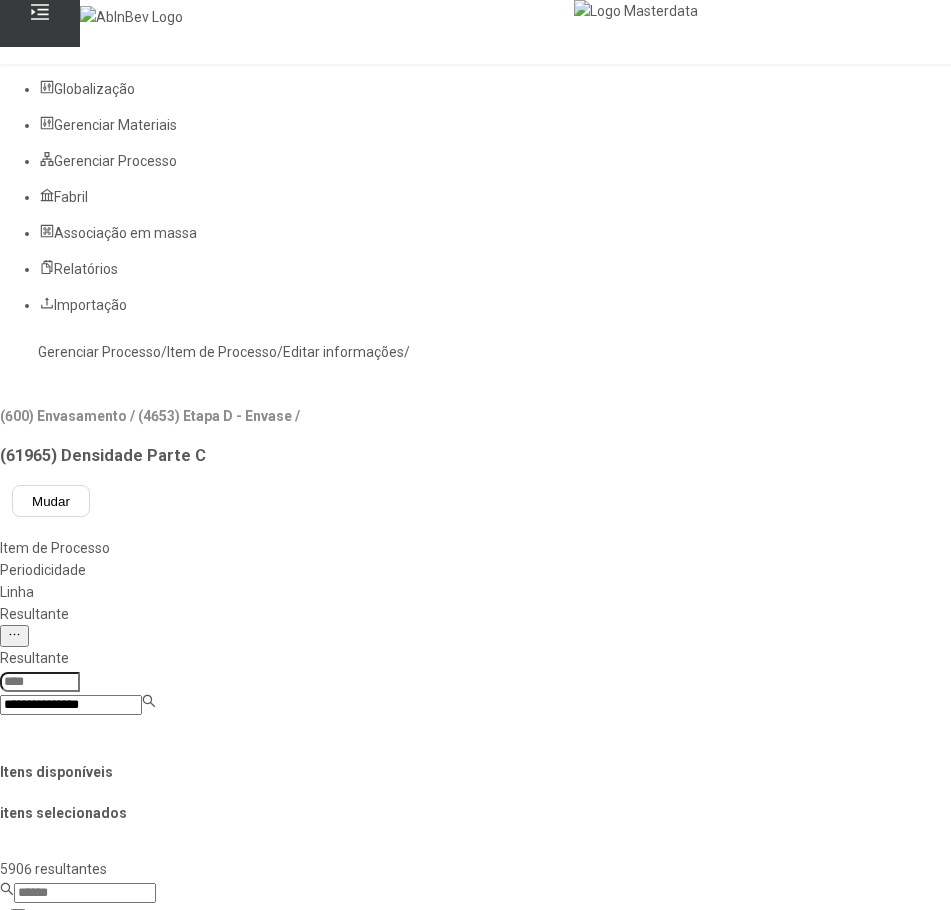 type 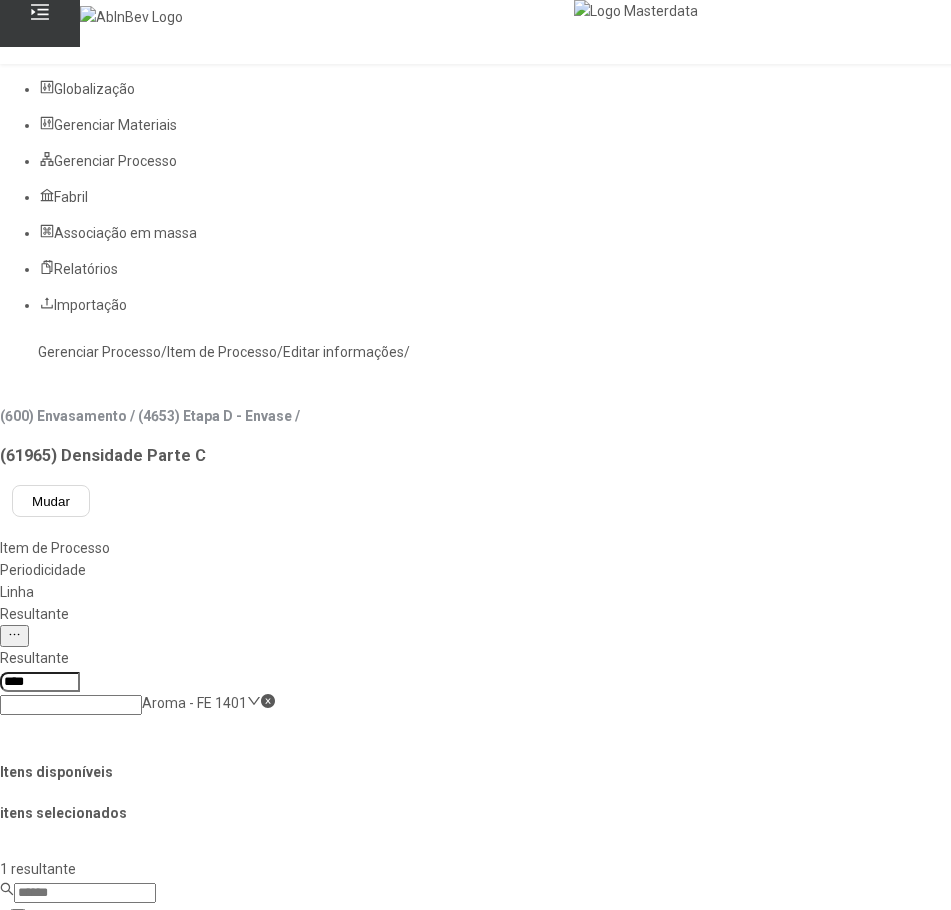 click on "Aroma - FE 1401" 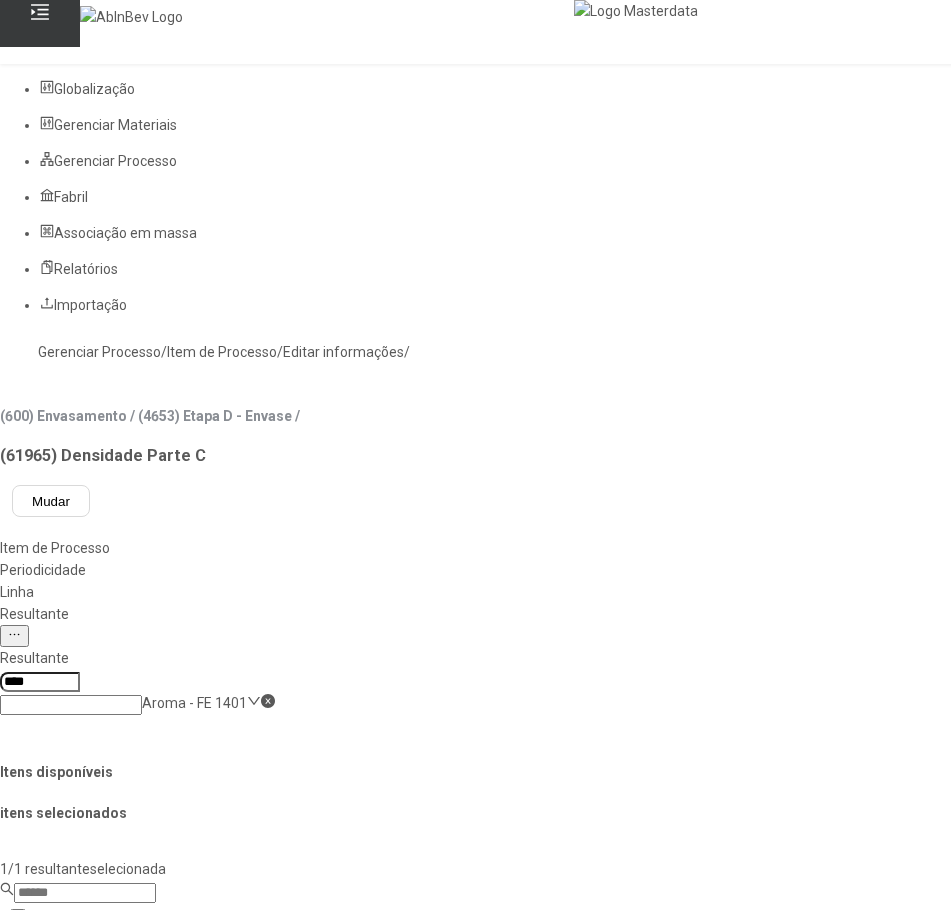 click 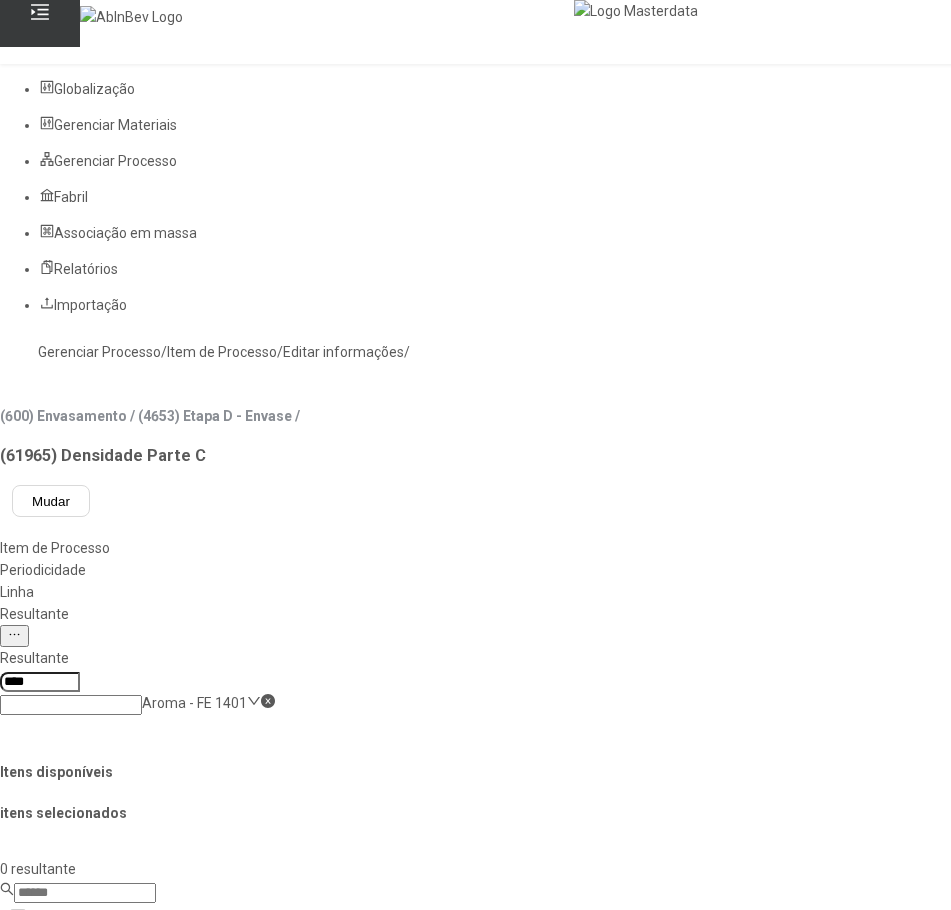 scroll, scrollTop: 200, scrollLeft: 0, axis: vertical 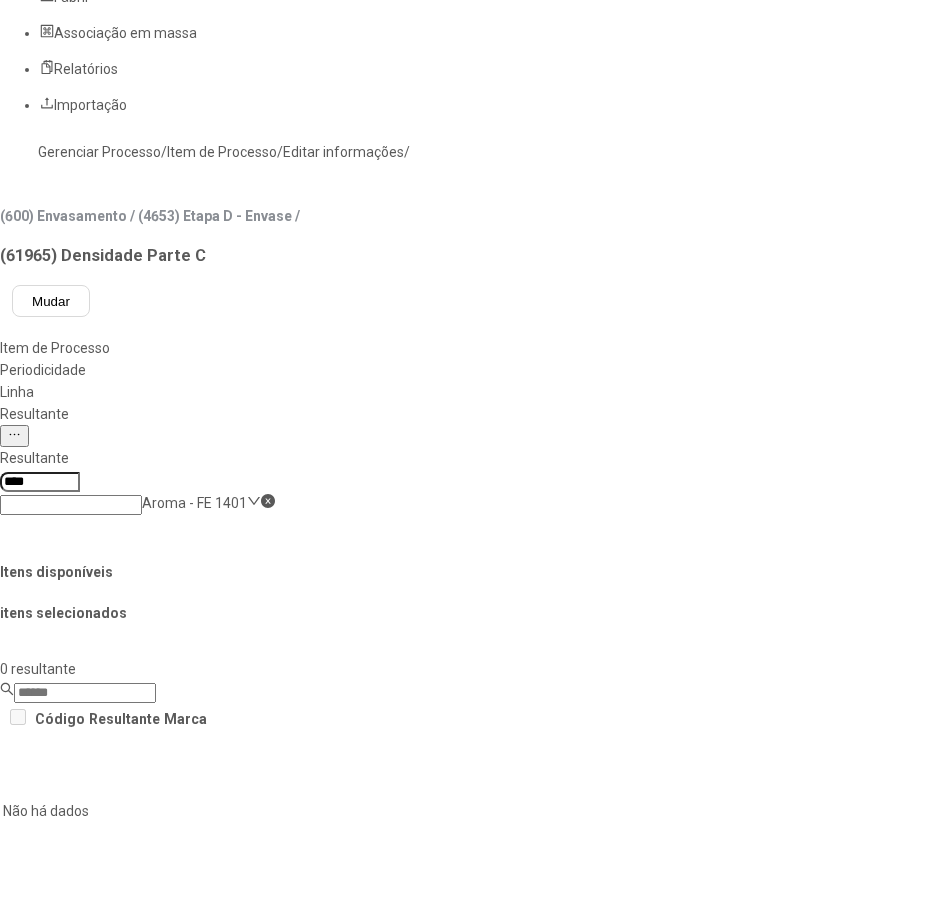 click on "Concluir associação" at bounding box center [124, 1401] 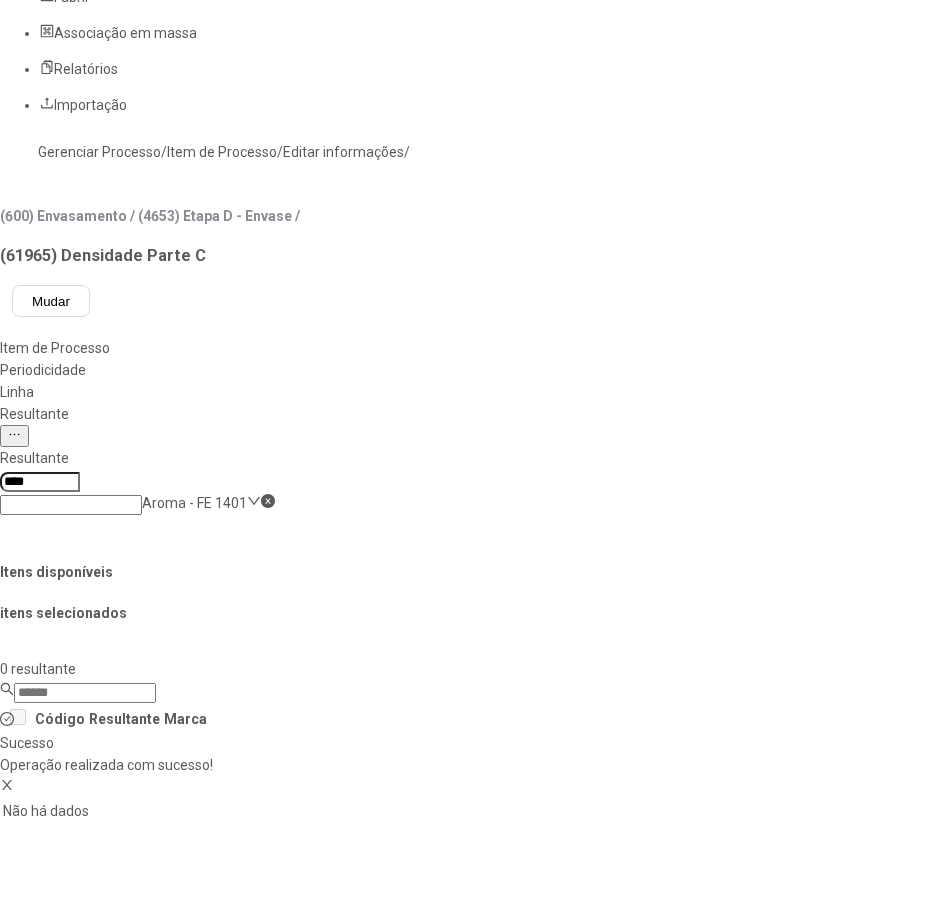 scroll, scrollTop: 0, scrollLeft: 0, axis: both 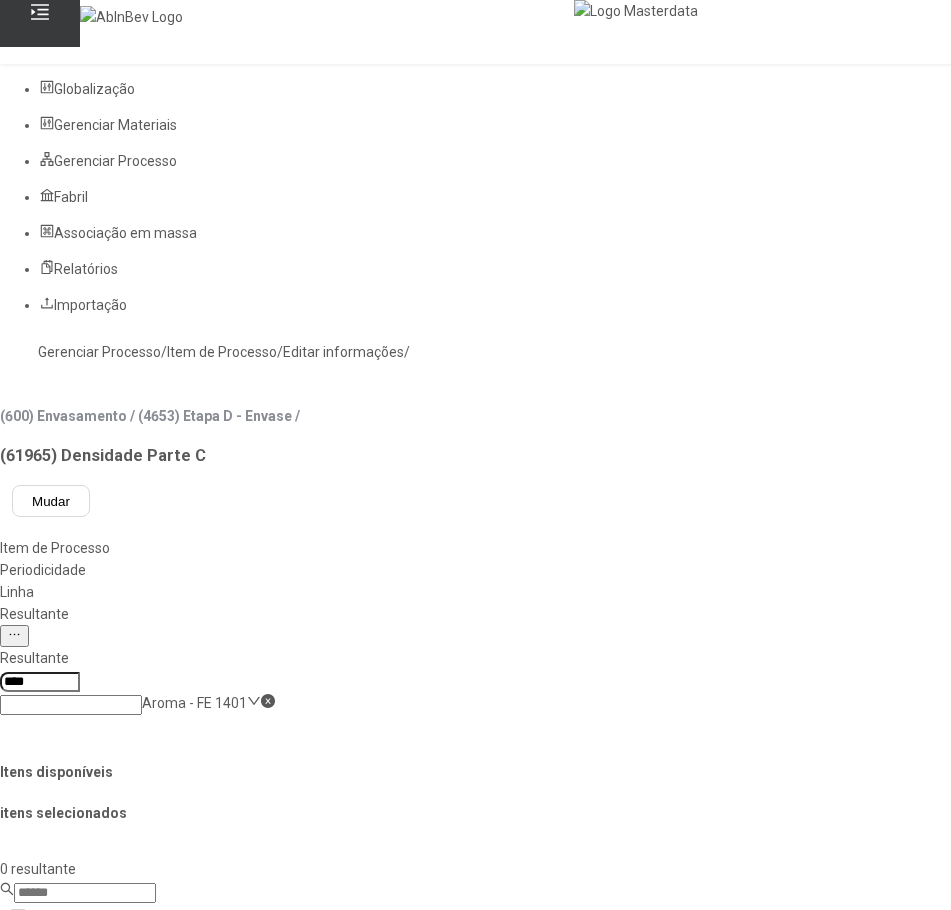 click on "Gerenciar Processo" 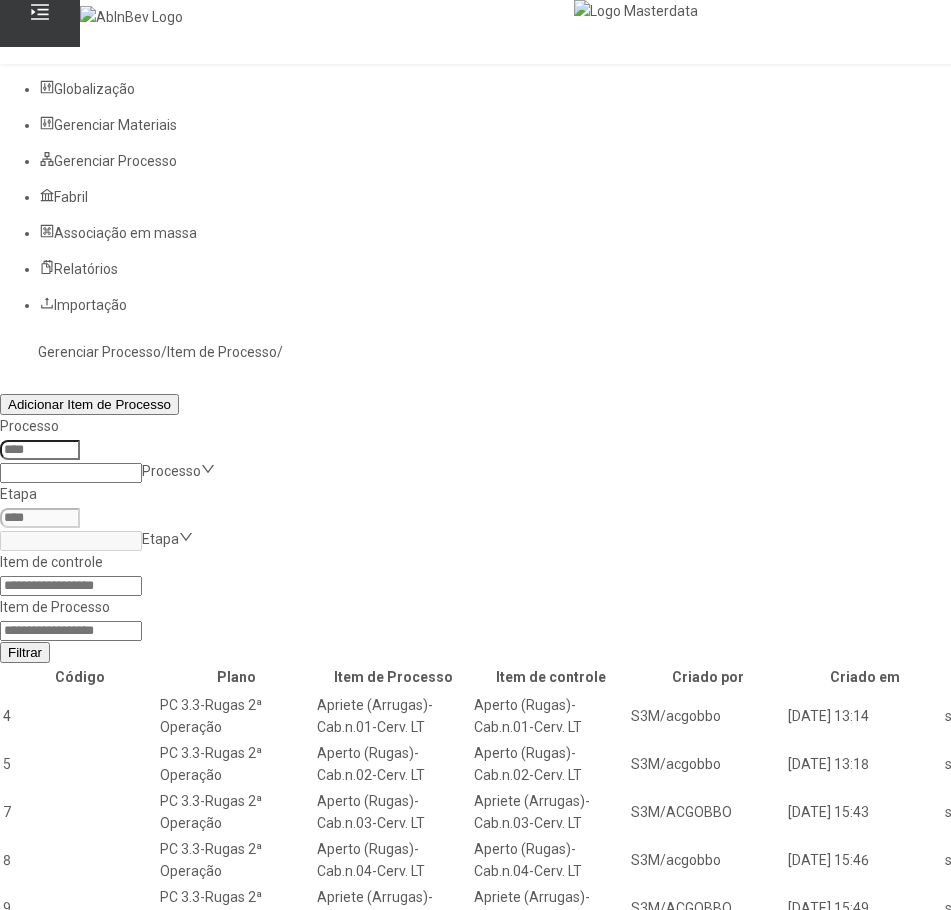 click 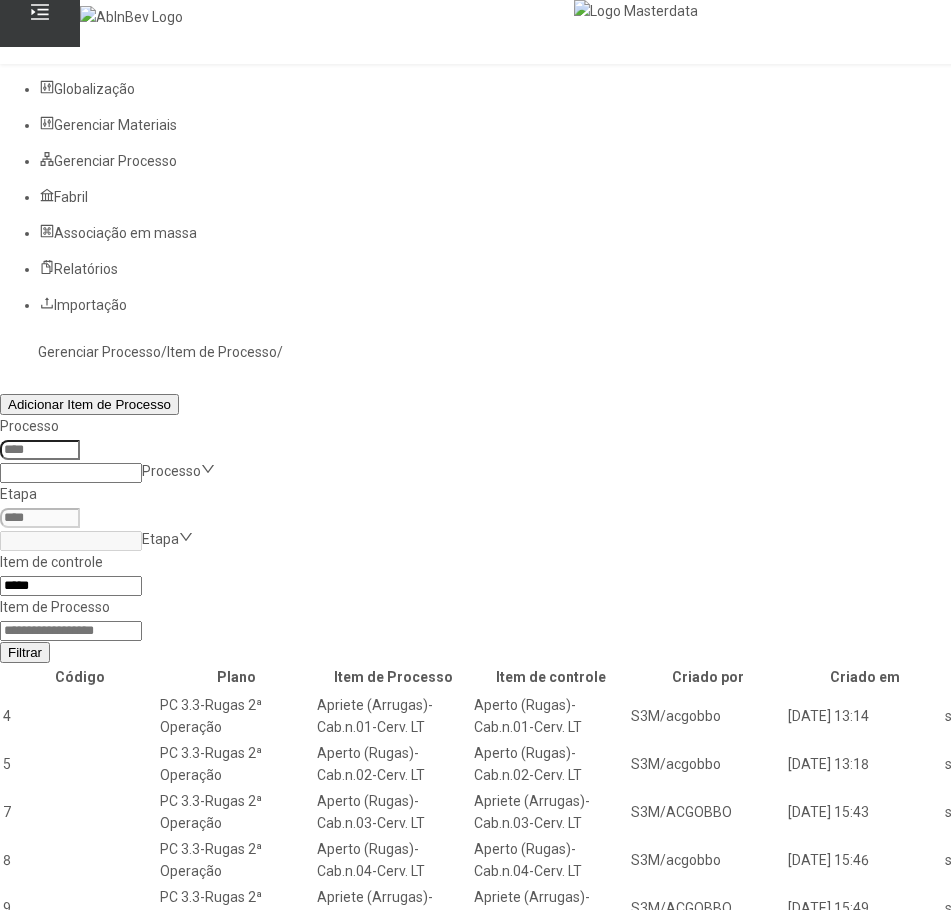 type on "*****" 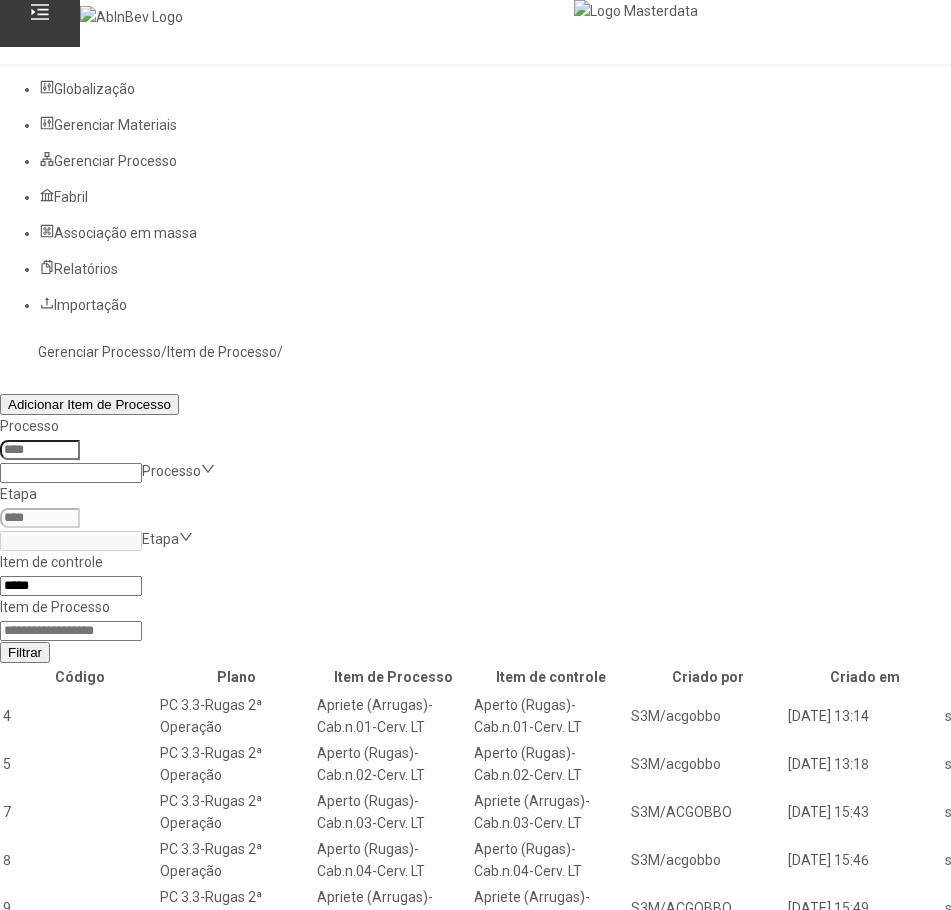 click on "Filtrar" 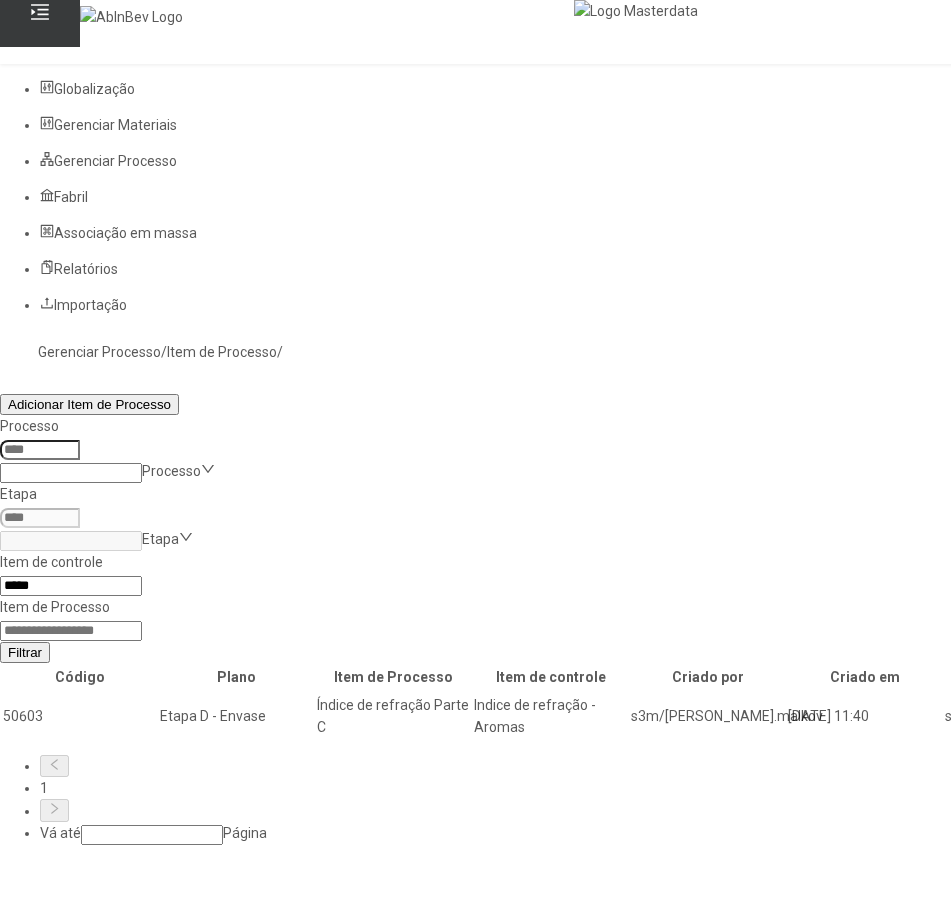click 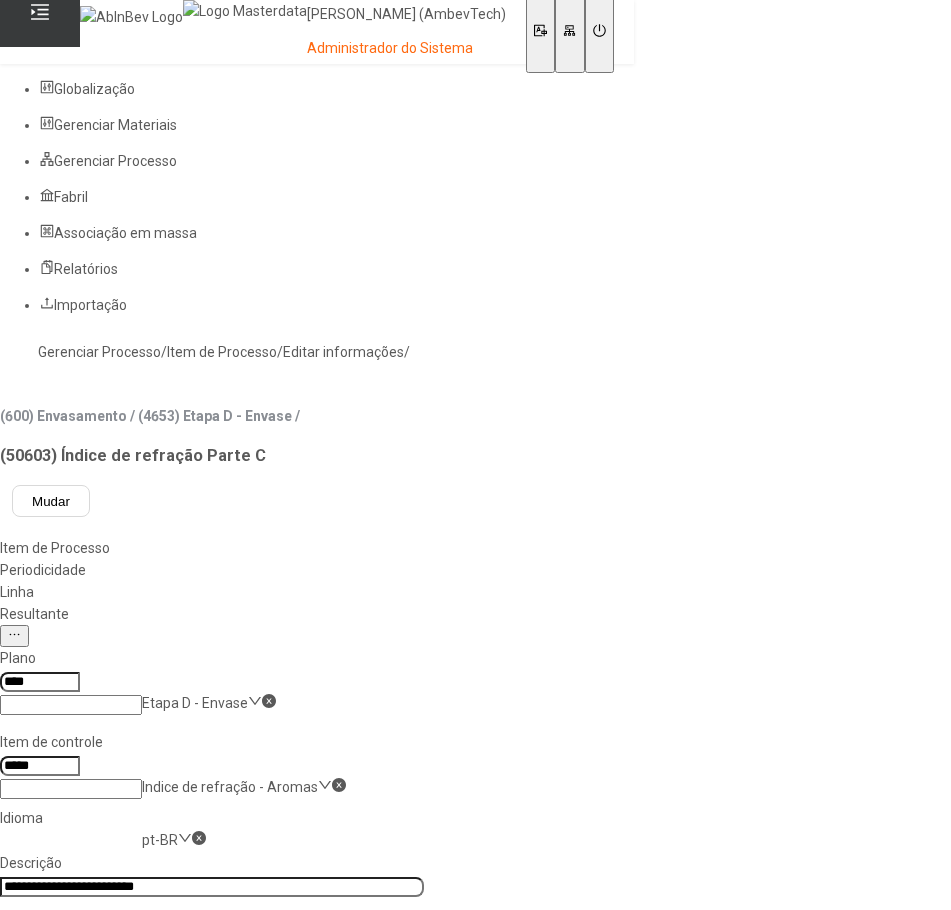 click on "Resultante" 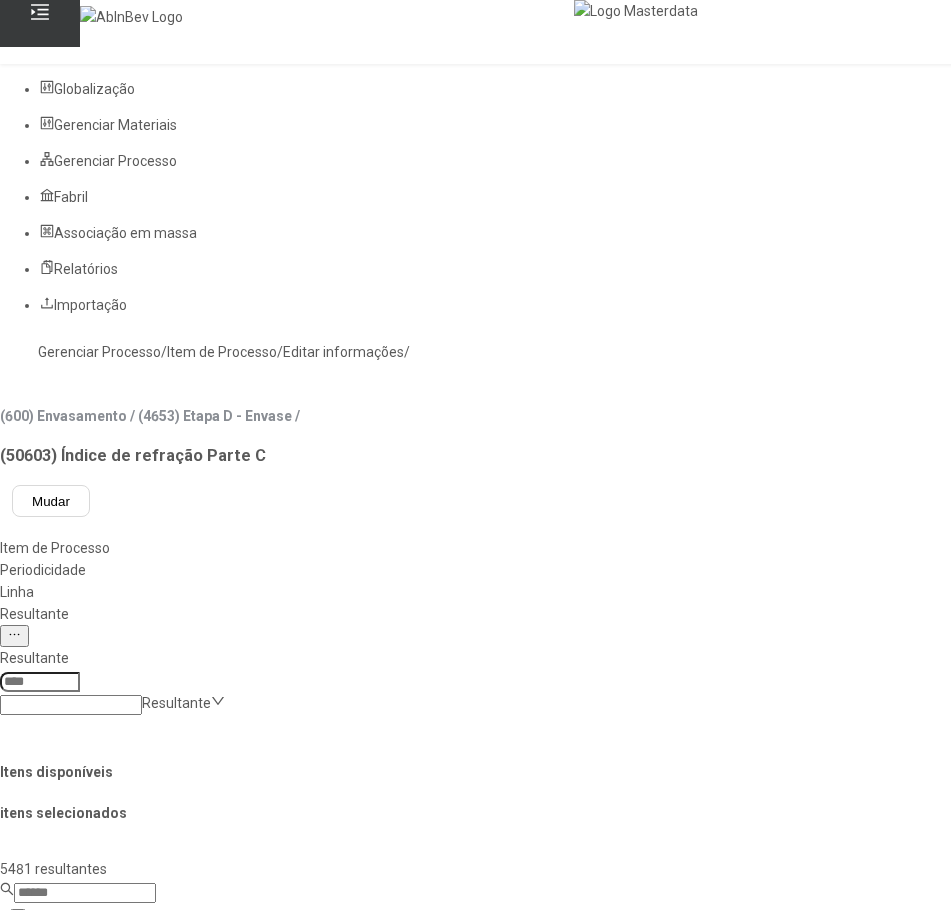click 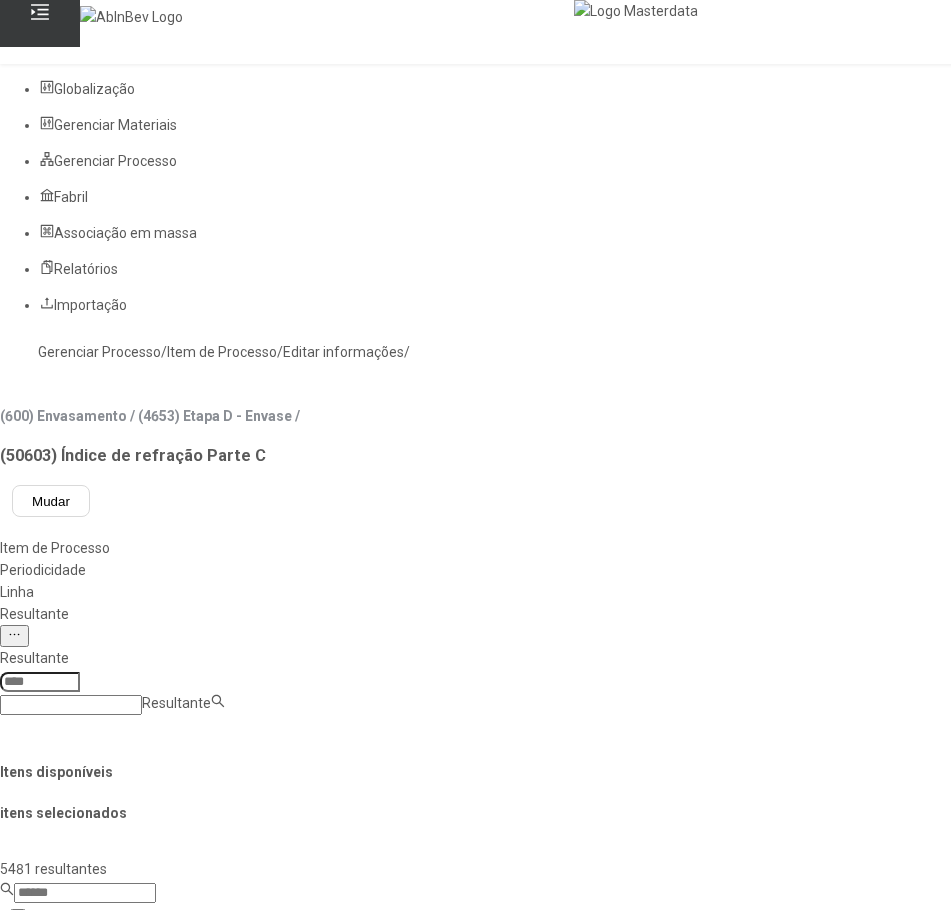 paste on "**********" 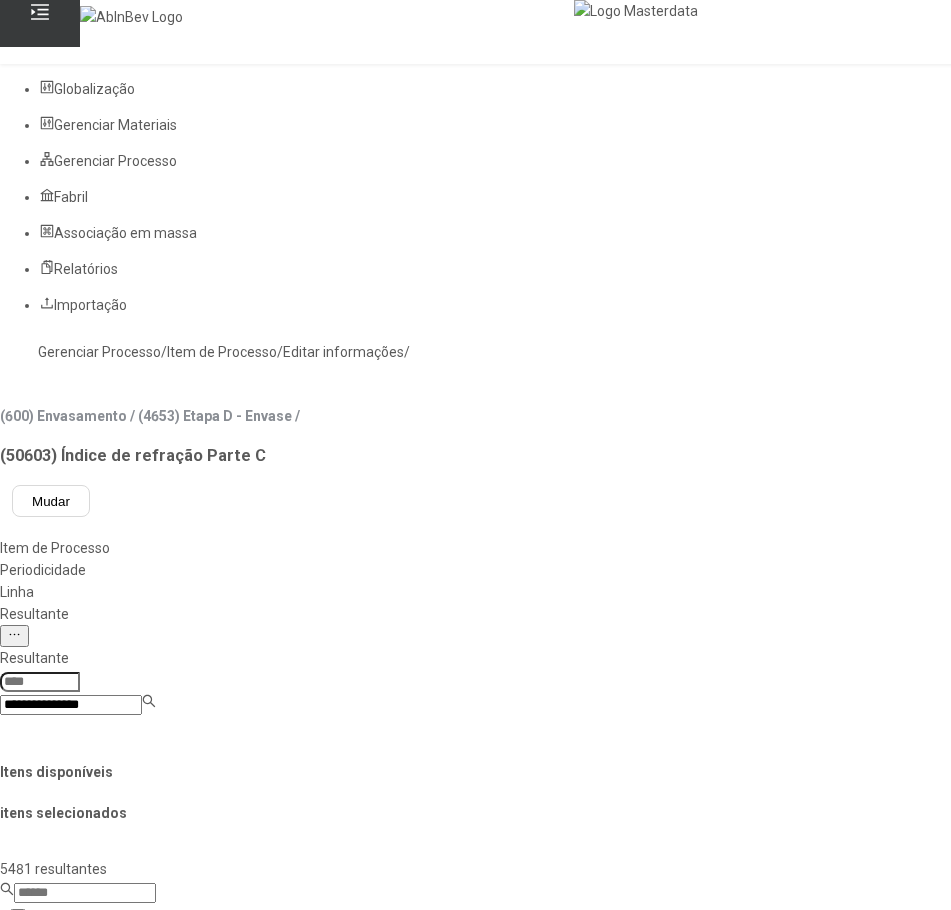type on "**********" 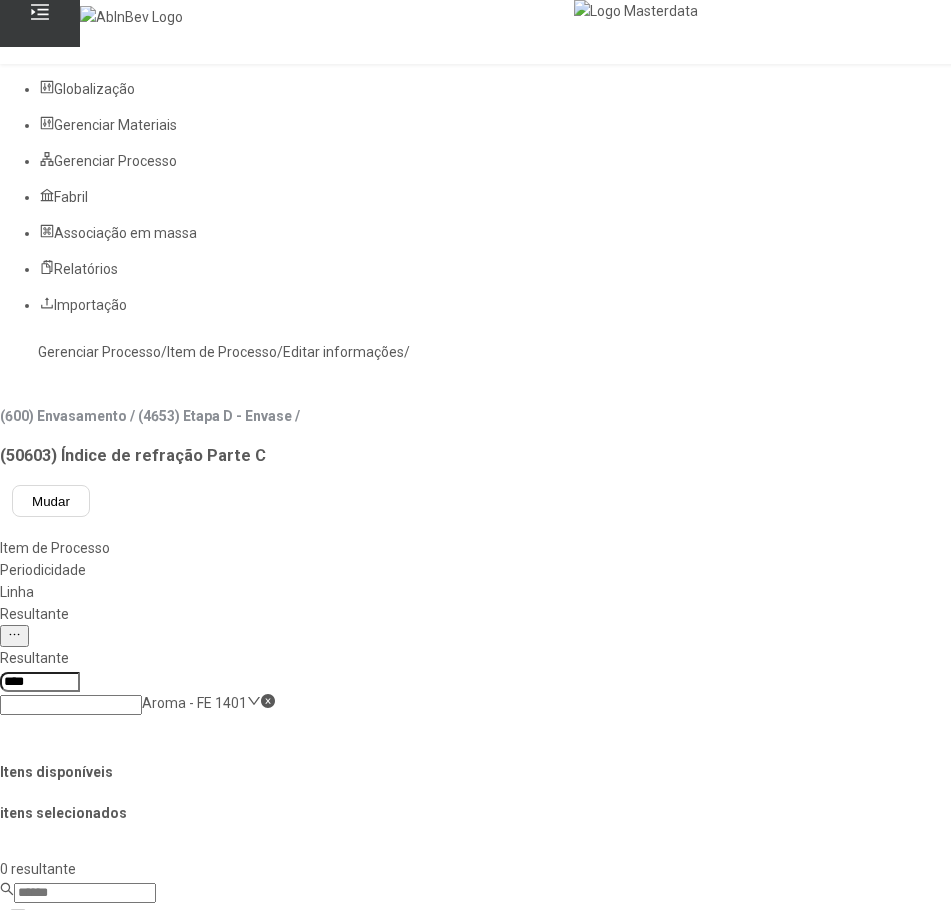 drag, startPoint x: 189, startPoint y: 119, endPoint x: 252, endPoint y: 184, distance: 90.52071 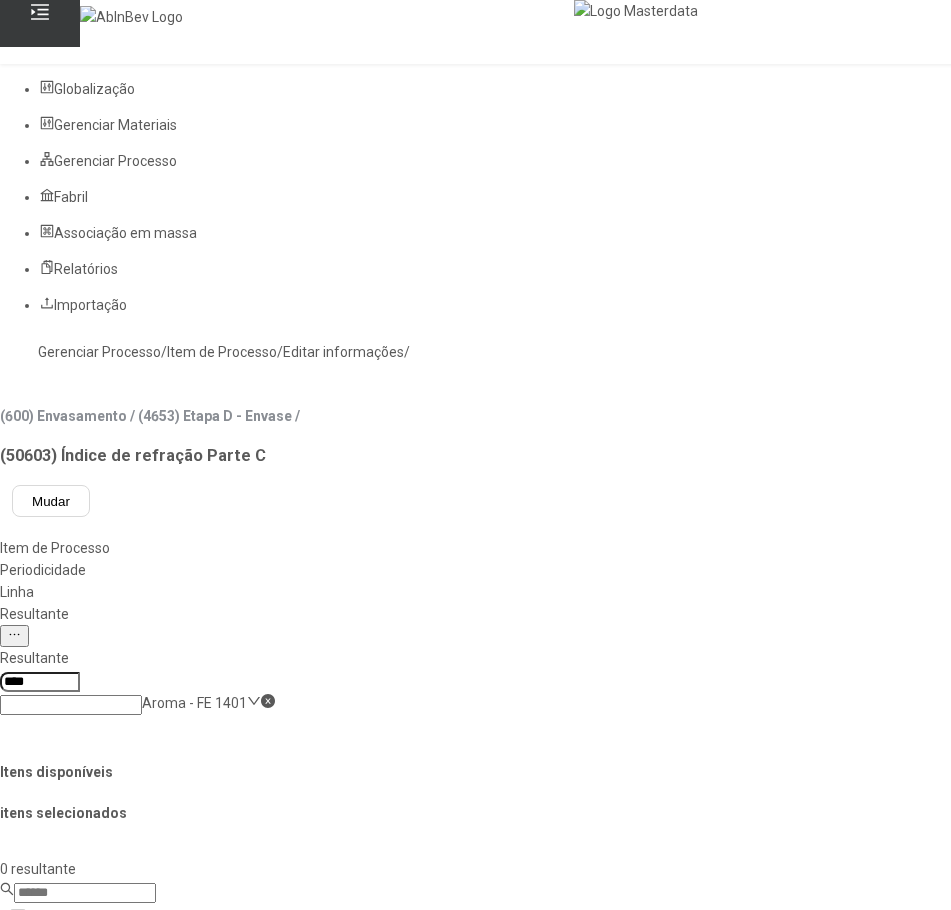 click on "Gerenciar Processo  /  Item de Processo  /  Editar informações  /" 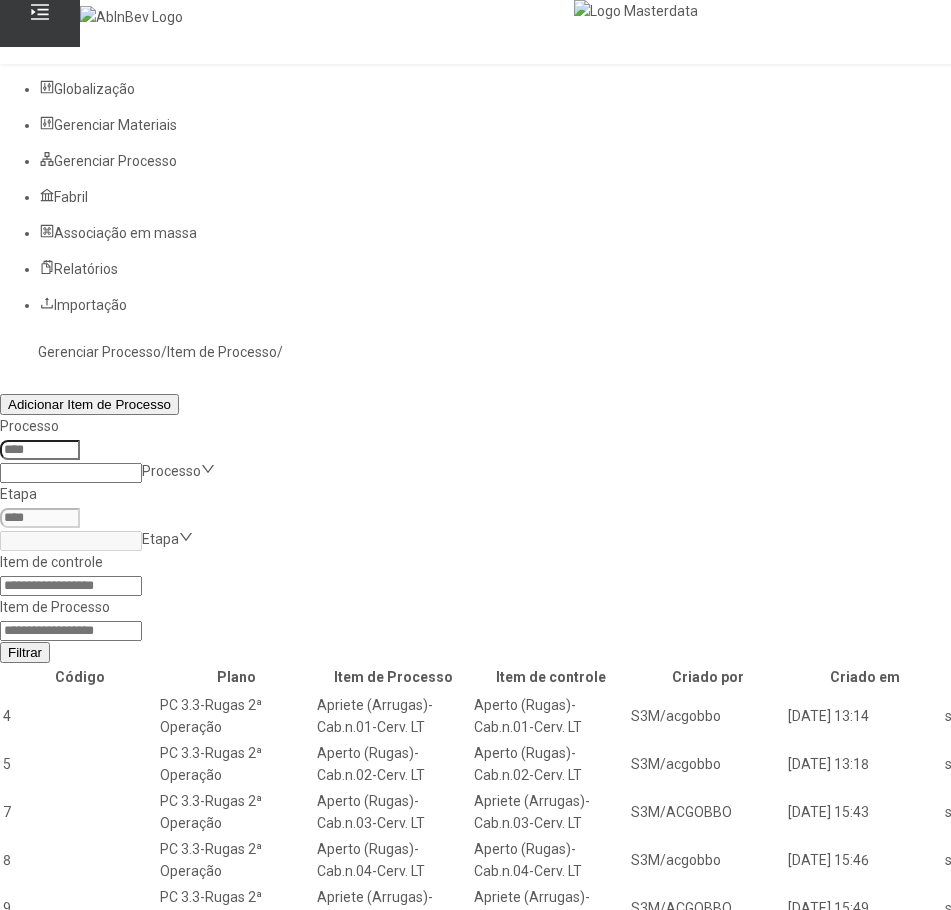 click 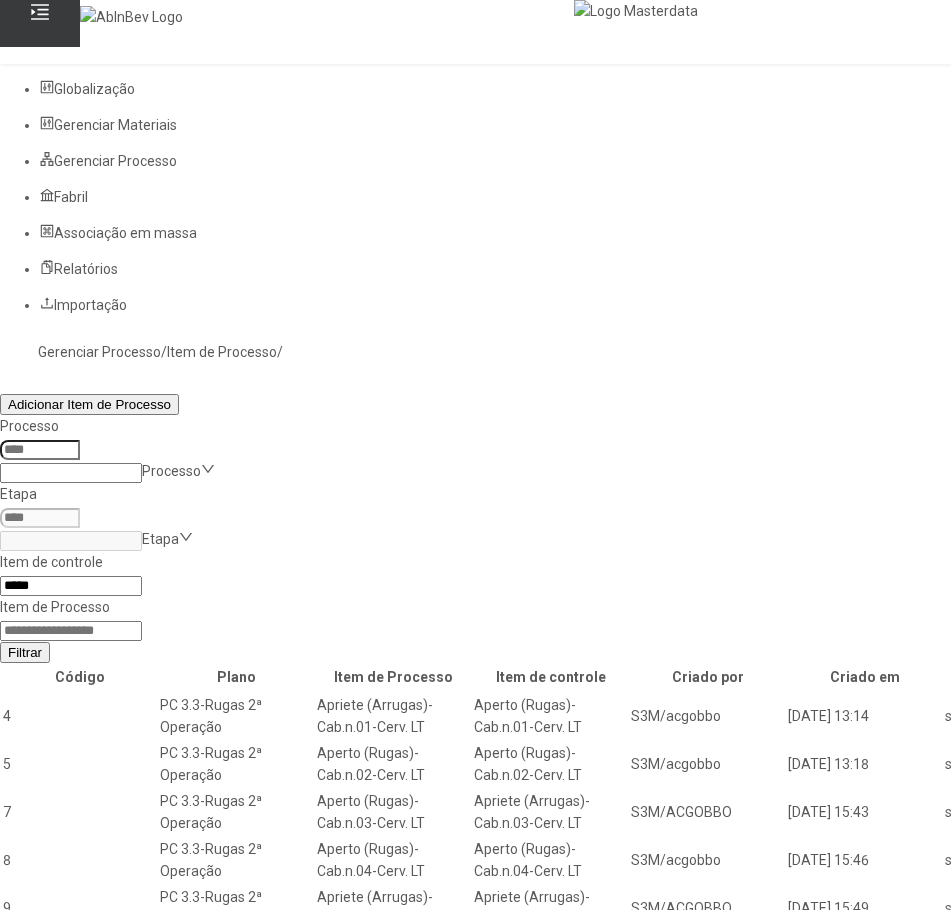 type on "*****" 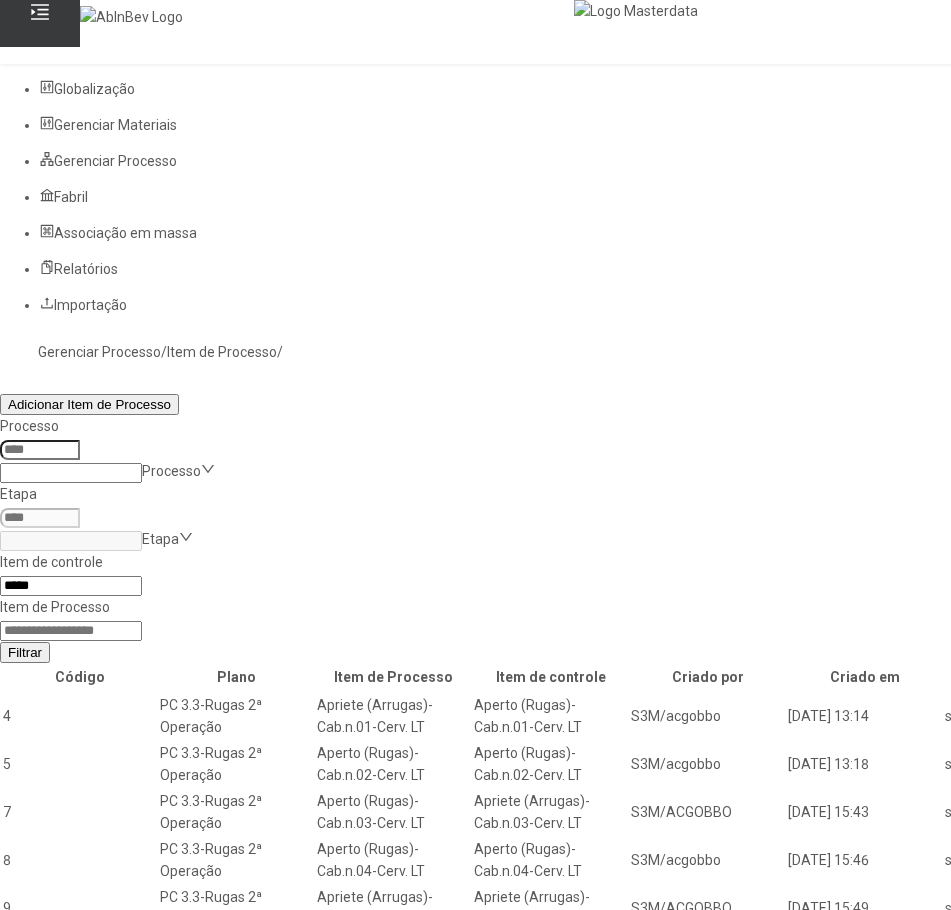 click on "Filtrar" 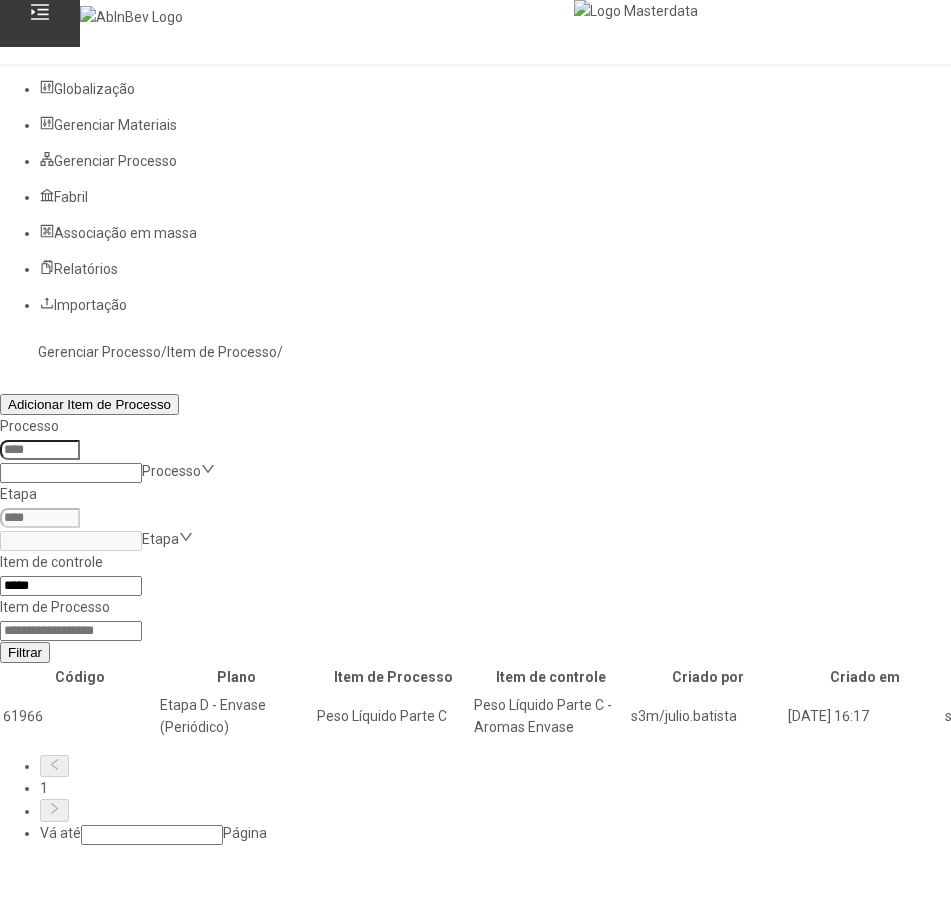 click at bounding box center [1302, 716] 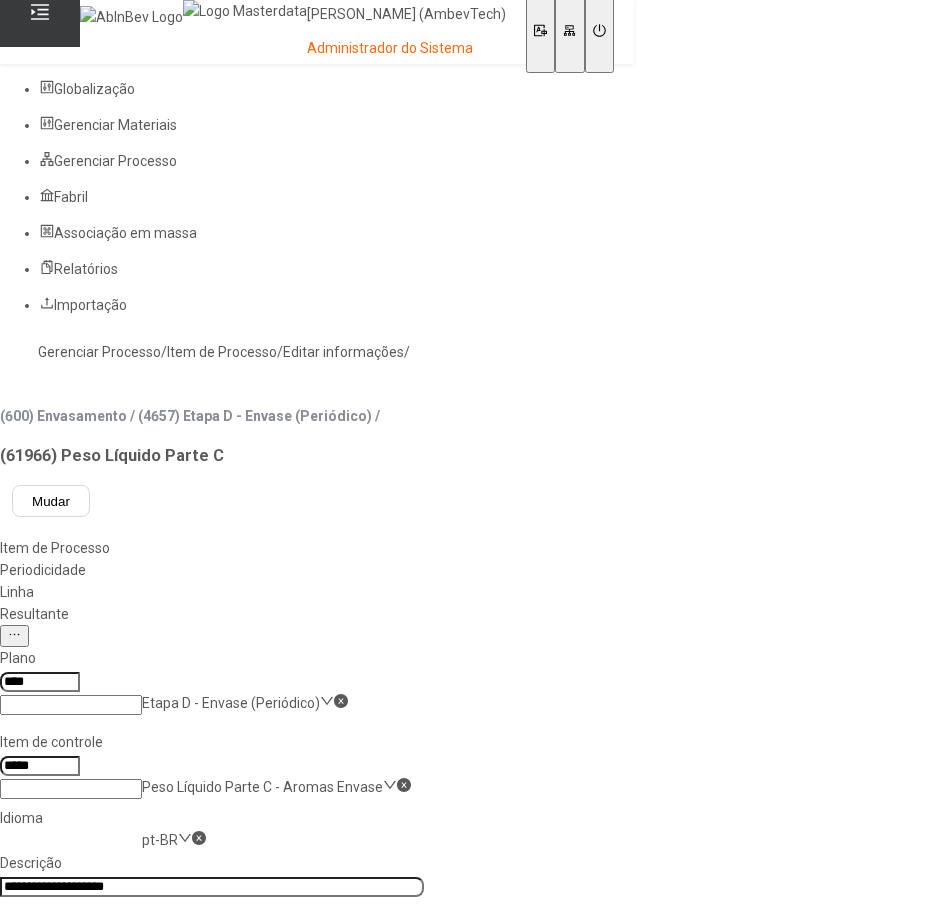 click on "Resultante" 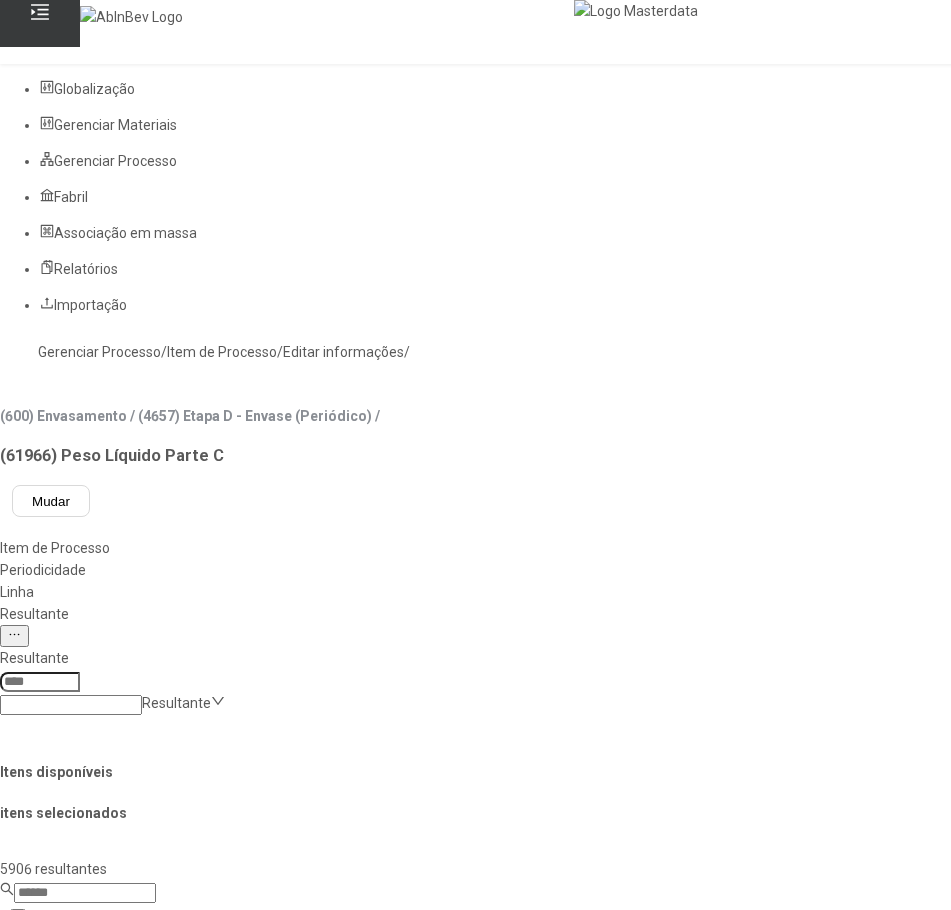 click on "Itens disponíveis itens selecionados  5906 resultantes  Código Resultante Marca 4773 LT - Água Mineral s/ gás AMA 350mL ÁGUA MINERAL S/ GÁS AMA 4839 PET - Água de Mesa s/gás 2,0L ÁGUA MINERAL S/ GÁS AMA 3934 Cerv. LT - Brahma Fresh 269mL BRAHMA FRESH 2749 Cerv. LT - Brahma Fresh 473mL BRAHMA FRESH 2259 ADP - Brahma Fresh BRAHMA FRESH 2247 Brahma Fresh Maturada HG BRAHMA FRESH 2265 RET - Brahma Fresh 600ml BRAHMA FRESH 2992 Brahma Fresh Maturada Normal BRAHMA FRESH 2831 Brahma Fresh Fermentada HG BRAHMA FRESH 2270 NA-Fermento Brahma Fresh BRAHMA FRESH 2229 Matéria Prima p/ Brahma Fresh BRAHMA FRESH 2880 Cerv. LT - Brahma Fresh 350mL BRAHMA FRESH 2991 Brahma Fresh Fermentada Normal BRAHMA FRESH 2253 Brahma Fresh Filtrada BRAHMA FRESH 3075 LN - Brahma Fresh 355mL BRAHMA FRESH 3156 ADP - Brahma Fresh LT BRAHMA FRESH 2233 Mosto Brahma Fresh BRAHMA FRESH 2994 ADP - BR Fresh Filtrada-PRNBL BRAHMA FRESH 2789 Mosto Brahma Fresh-Tec.Normal BRAHMA FRESH 3166 RET - Brahma Fresh 1L BRAHMA FRESH  0 resultante" 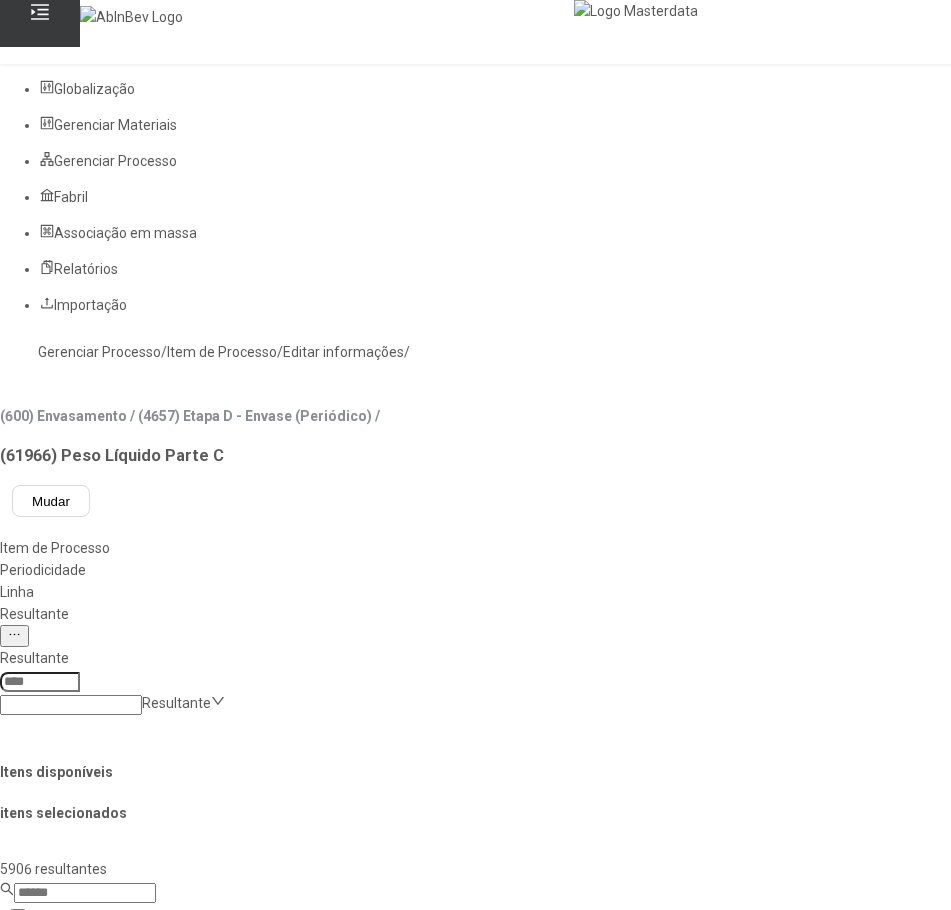 click 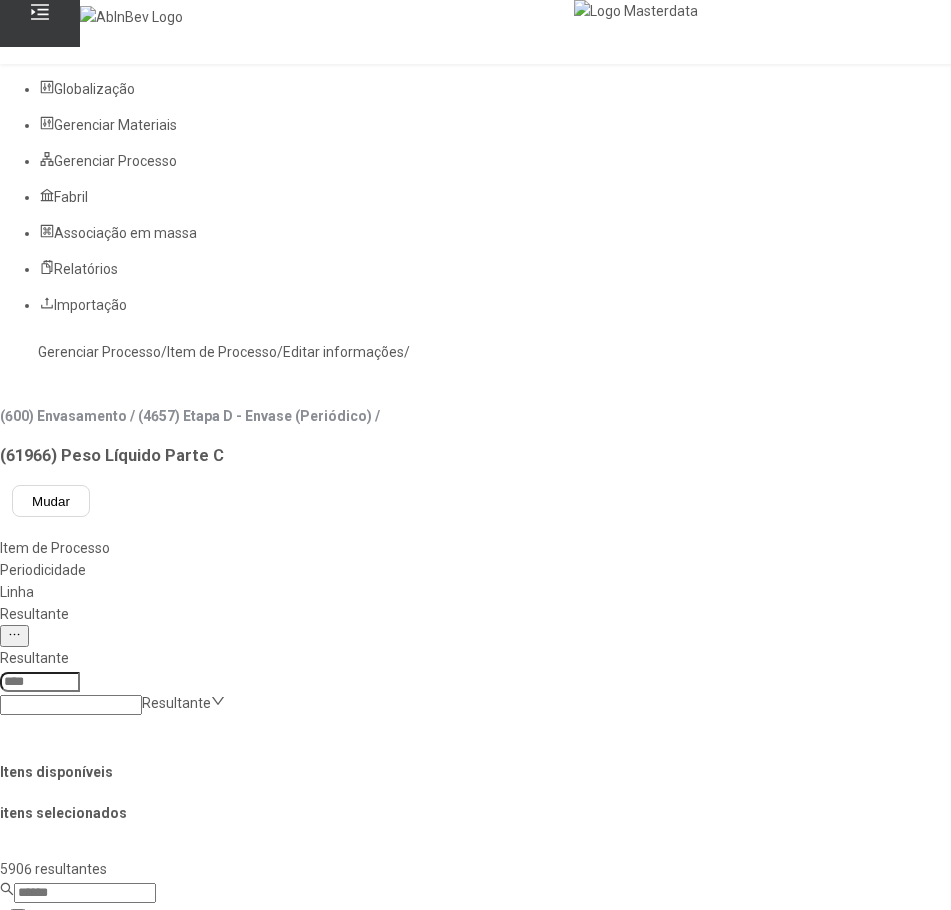 paste on "**********" 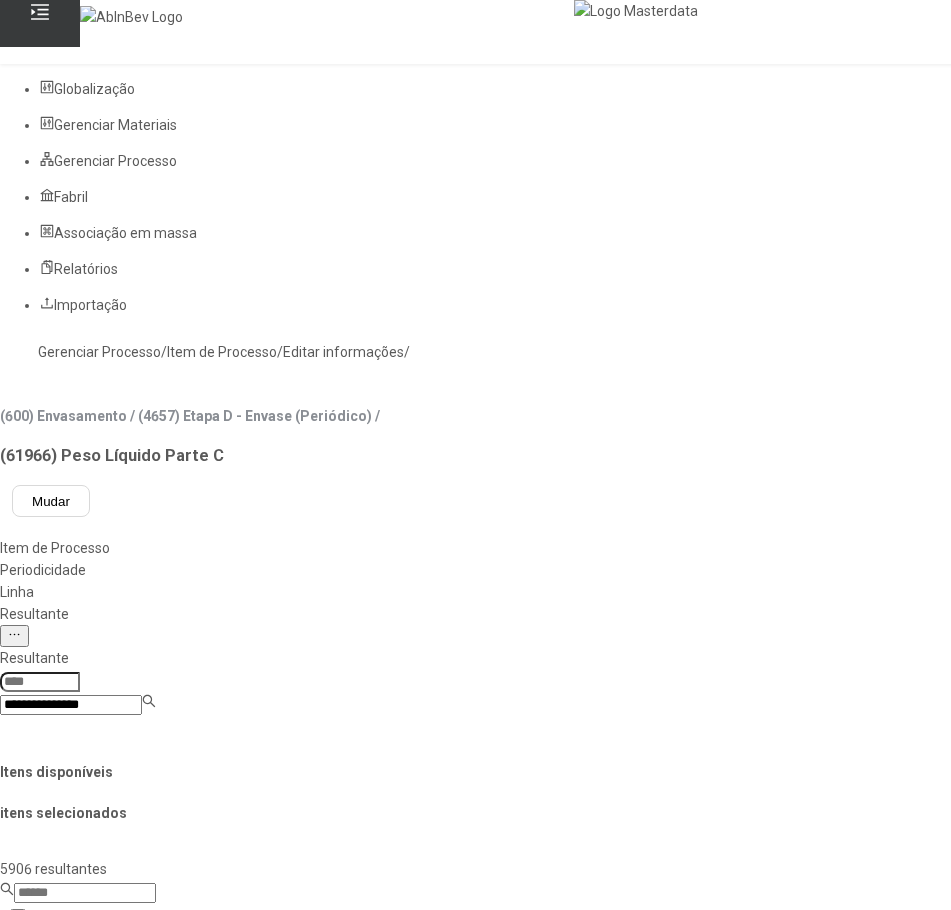 type on "**********" 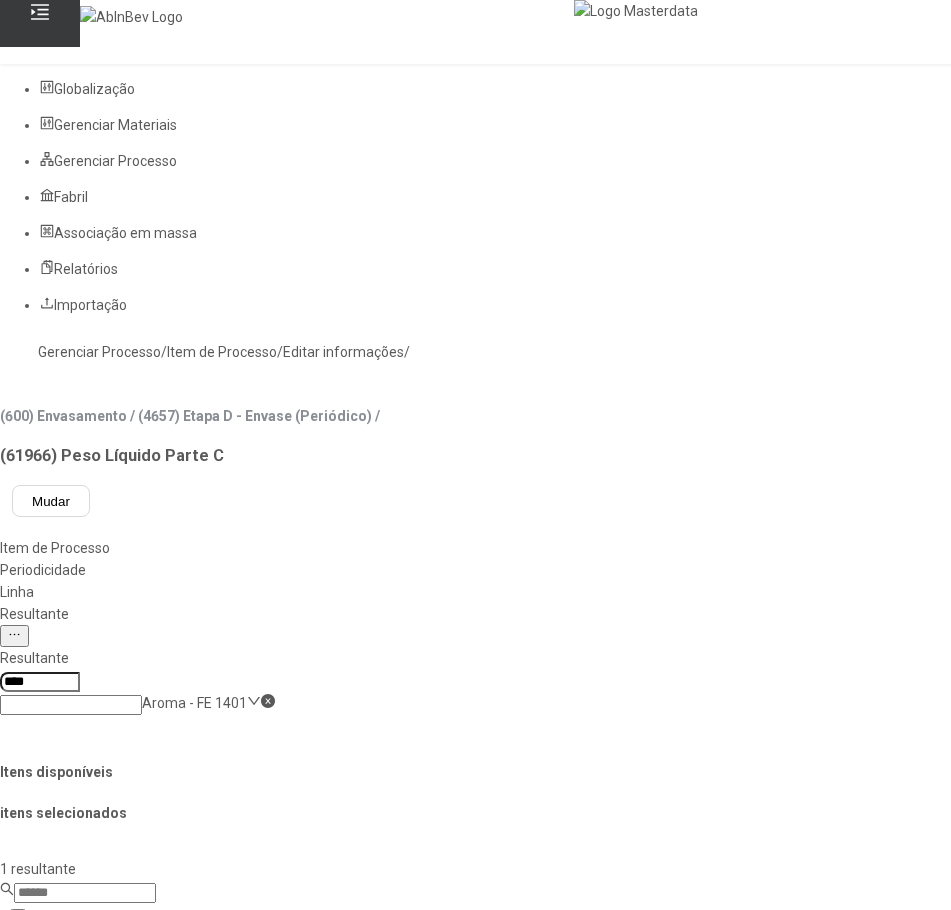 click on "Aroma - FE 1401" 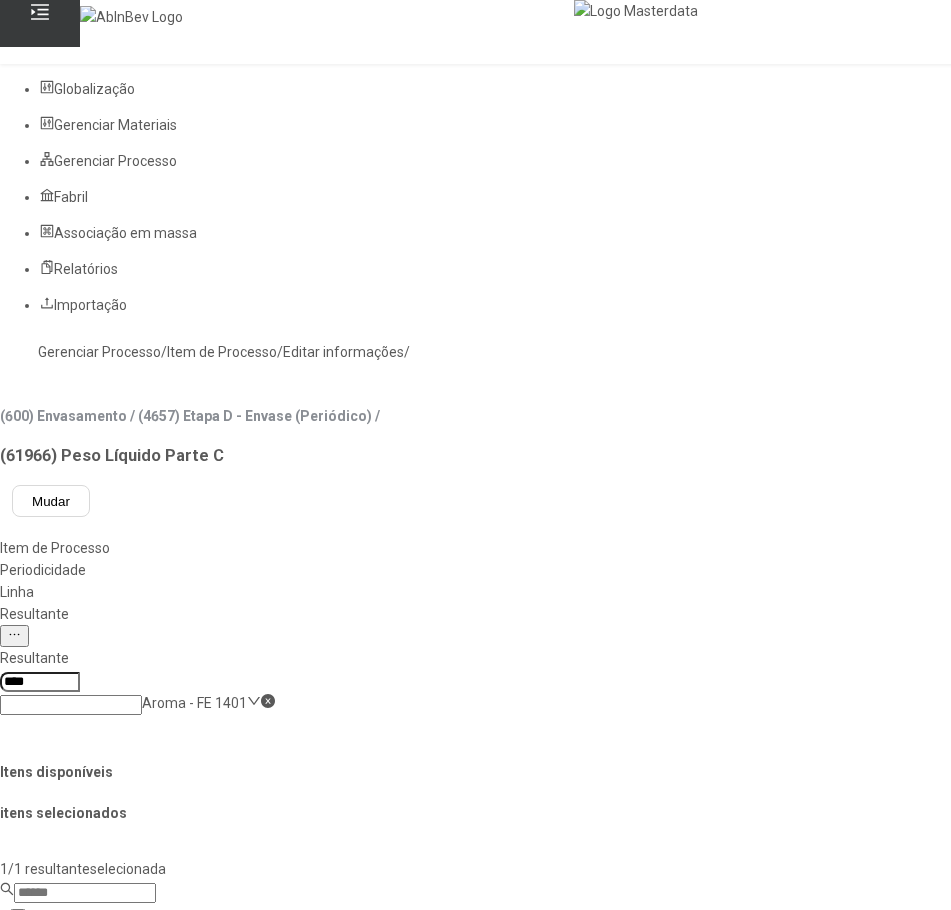 click 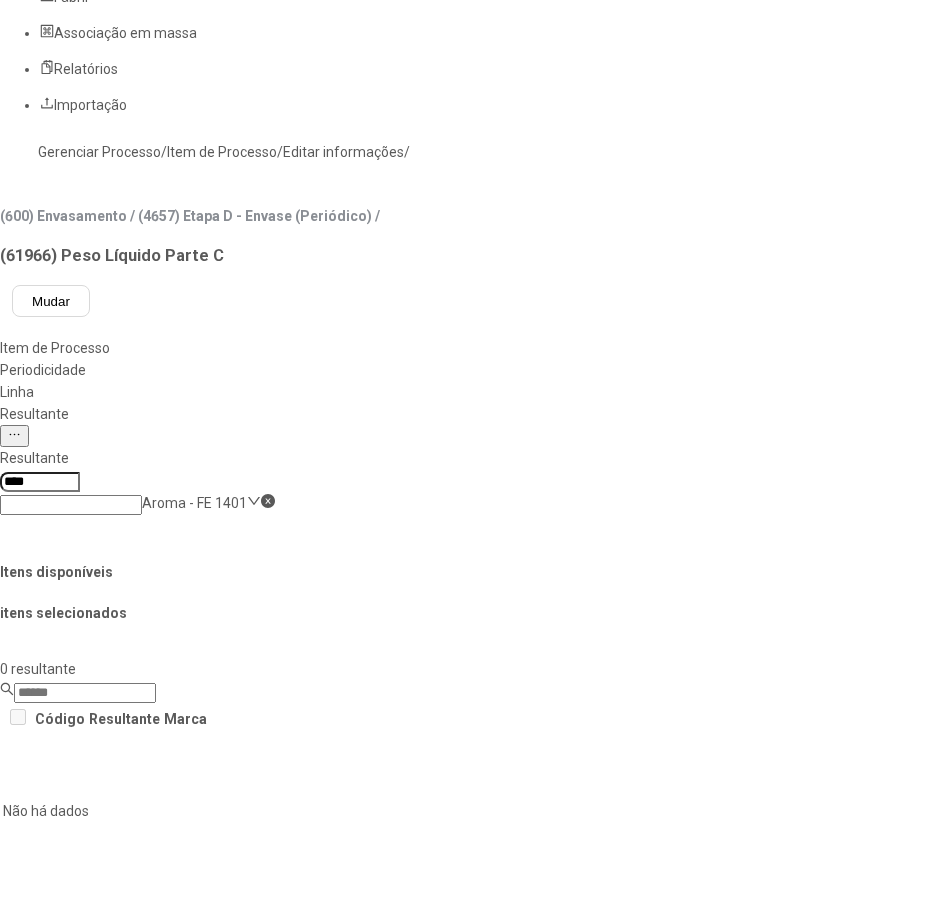 click on "Concluir associação" at bounding box center [124, 1401] 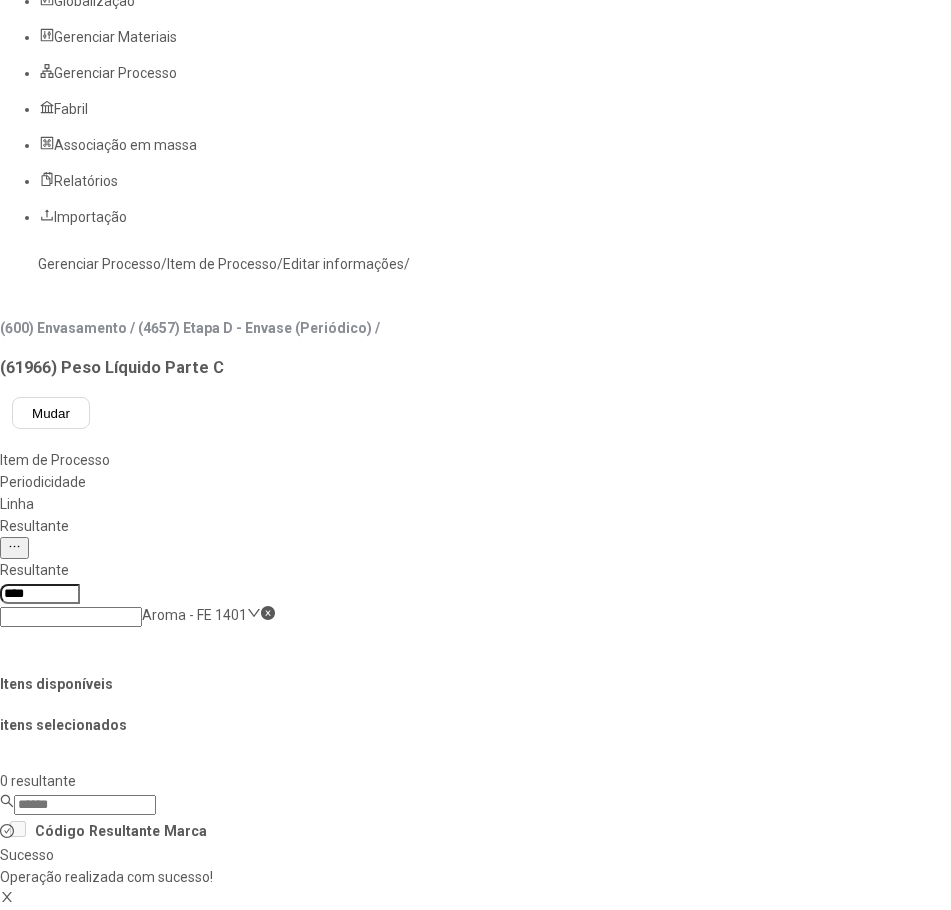 scroll, scrollTop: 0, scrollLeft: 0, axis: both 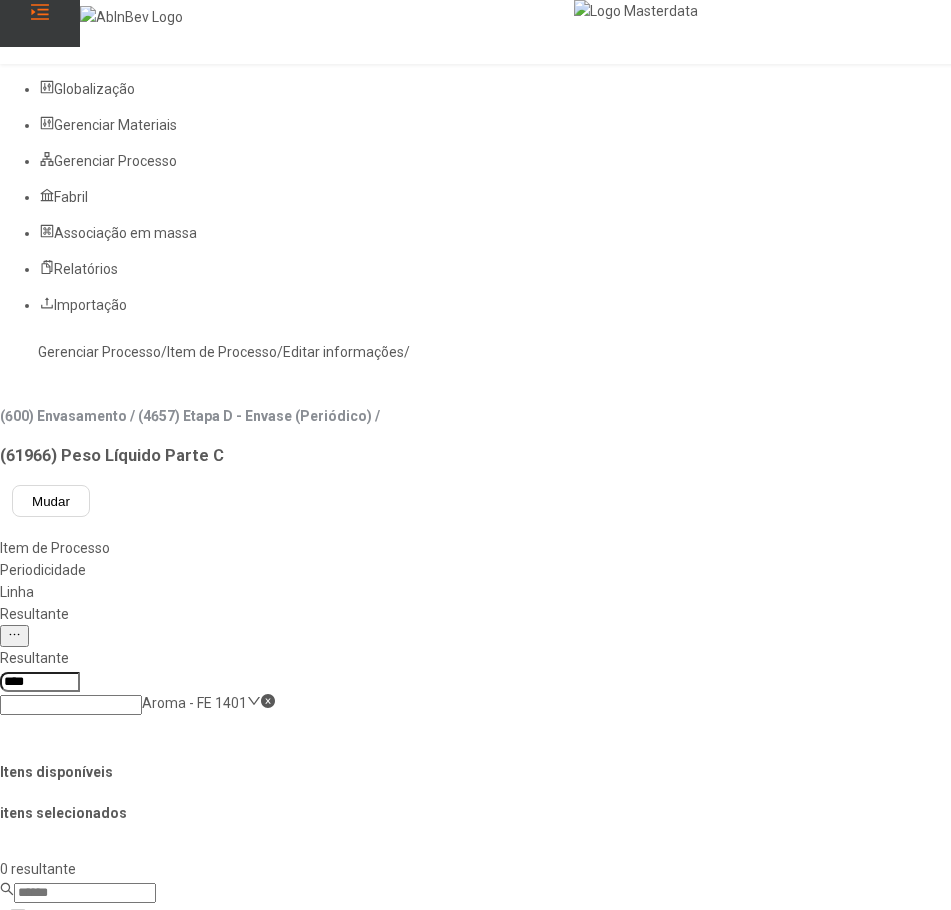 click 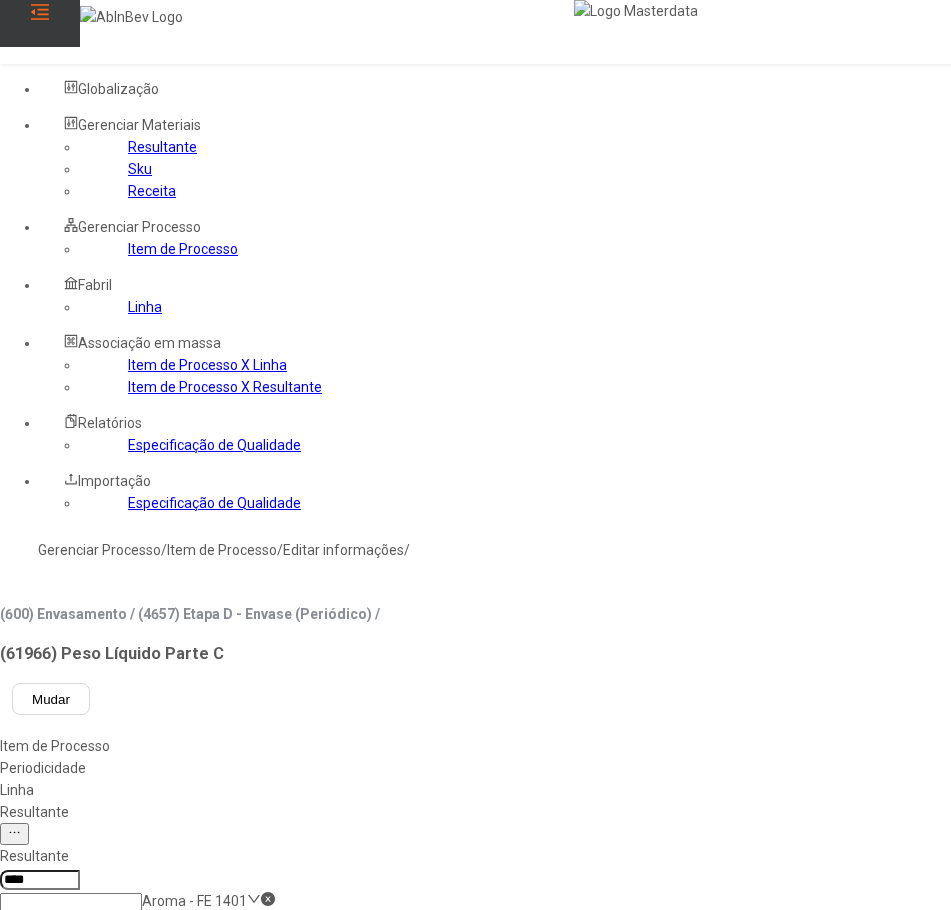 click on "Linha" 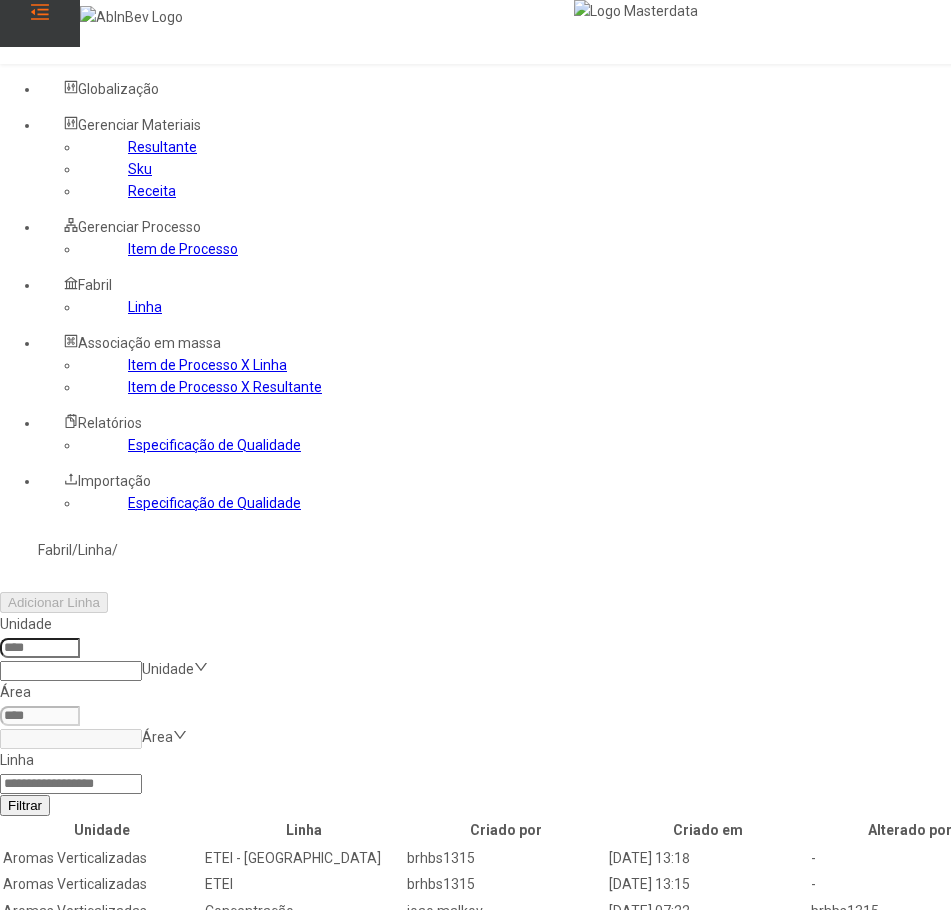 click at bounding box center [40, 648] 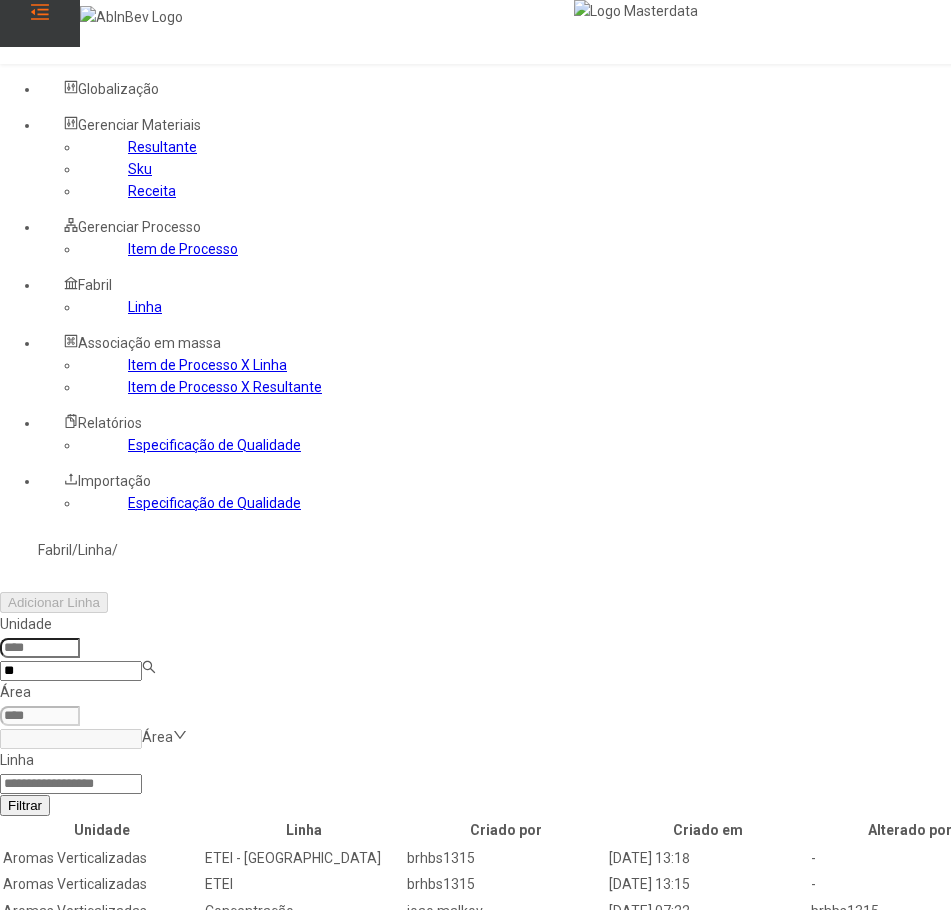 type on "**" 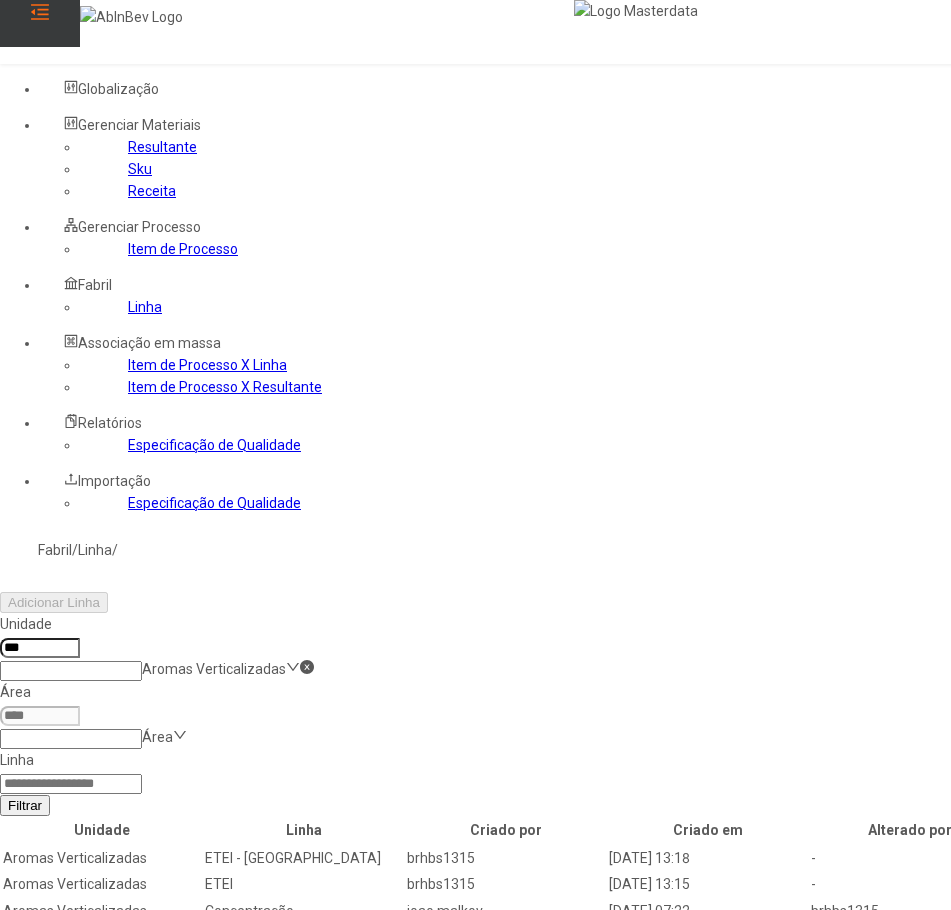 click 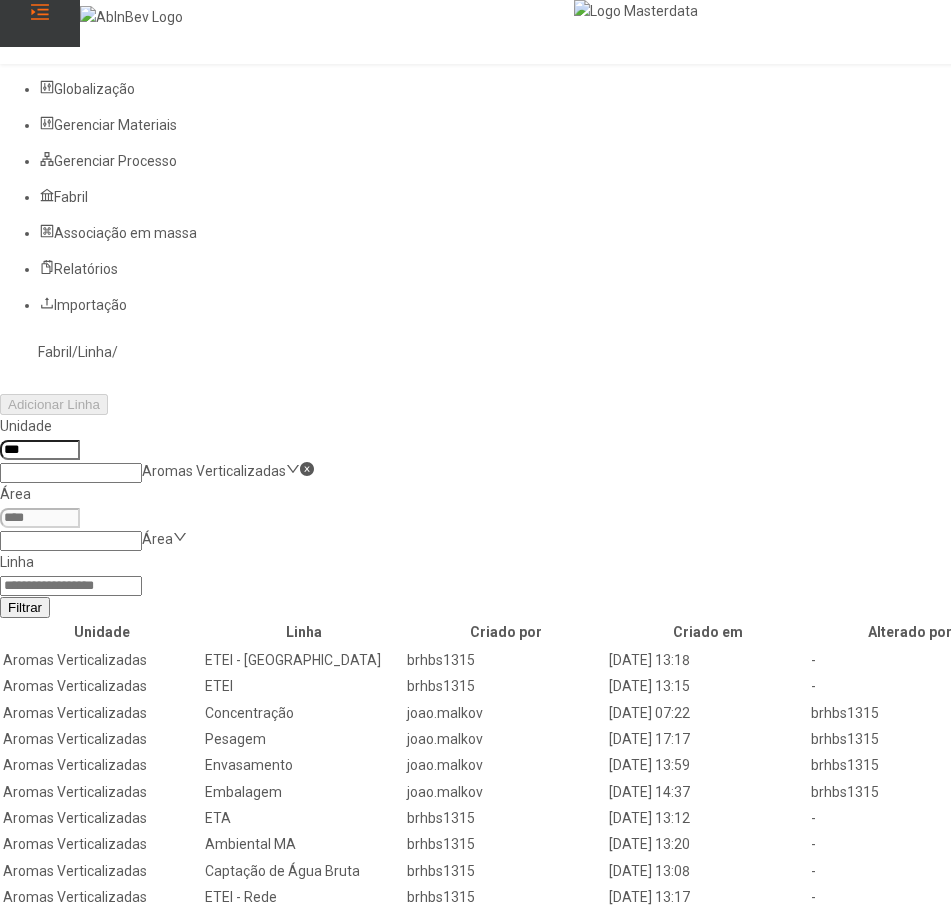 click on "Fabril  /  Linha  /  Adicionar Linha Unidade *** Aromas Verticalizadas Área  Área  Linha Filtrar  Unidade   Linha   Criado por   Criado em   Alterado por   Alterado em  Ações Aromas Verticalizadas ETEI - Rio brhbs1315 16/10/2024 13:18 - - Aromas Verticalizadas ETEI brhbs1315 16/10/2024 13:15 - - Aromas Verticalizadas Concentração joao.malkov 01/11/2022 07:22 brhbs1315 30/04/2025 09:05 Aromas Verticalizadas Pesagem joao.malkov 31/10/2022 17:17 brhbs1315 24/04/2025 17:21 Aromas Verticalizadas Envasamento joao.malkov 21/12/2022 13:59 brhbs1315 30/04/2025 09:18 Aromas Verticalizadas Embalagem joao.malkov 14/02/2023 14:37 brhbs1315 30/04/2025 09:18 Aromas Verticalizadas ETA brhbs1315 16/10/2024 13:12 - - Aromas Verticalizadas Ambiental MA brhbs1315 16/10/2024 13:20 - - Aromas Verticalizadas Captação de Água Bruta brhbs1315 16/10/2024 13:08 - - Aromas Verticalizadas ETEI - Rede brhbs1315 16/10/2024 13:17 - - 1 2  Vá até   Página" 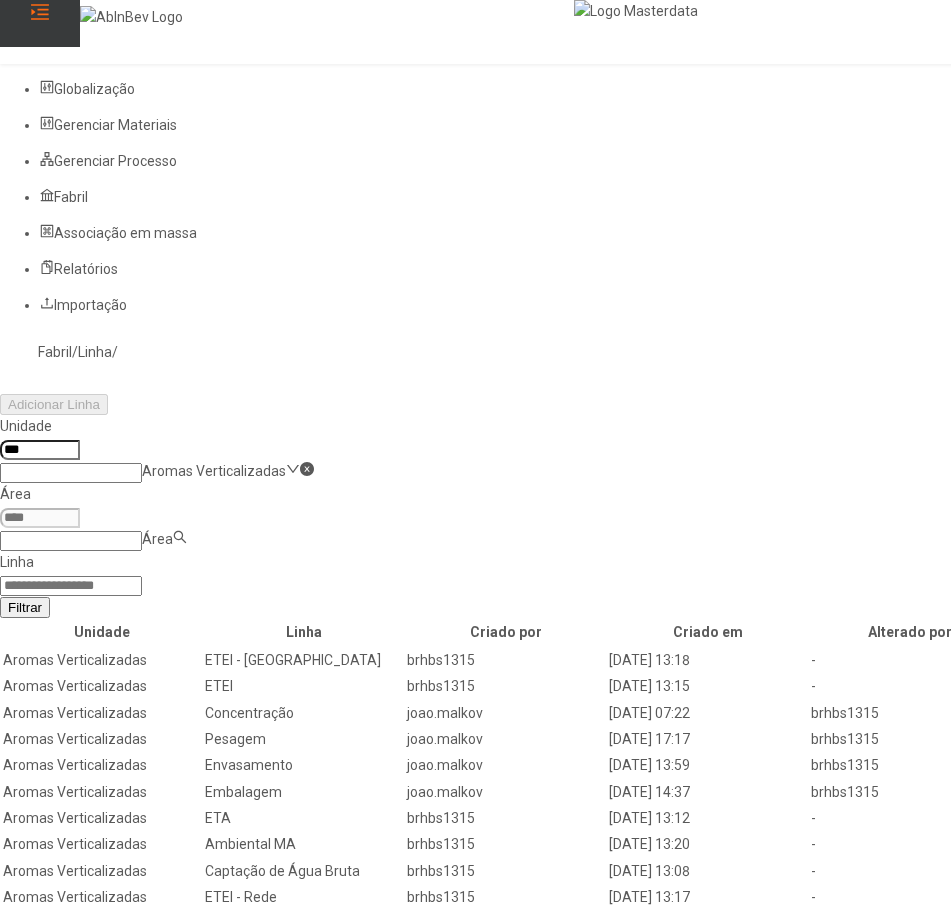 click on "Aromas" at bounding box center [89, 921] 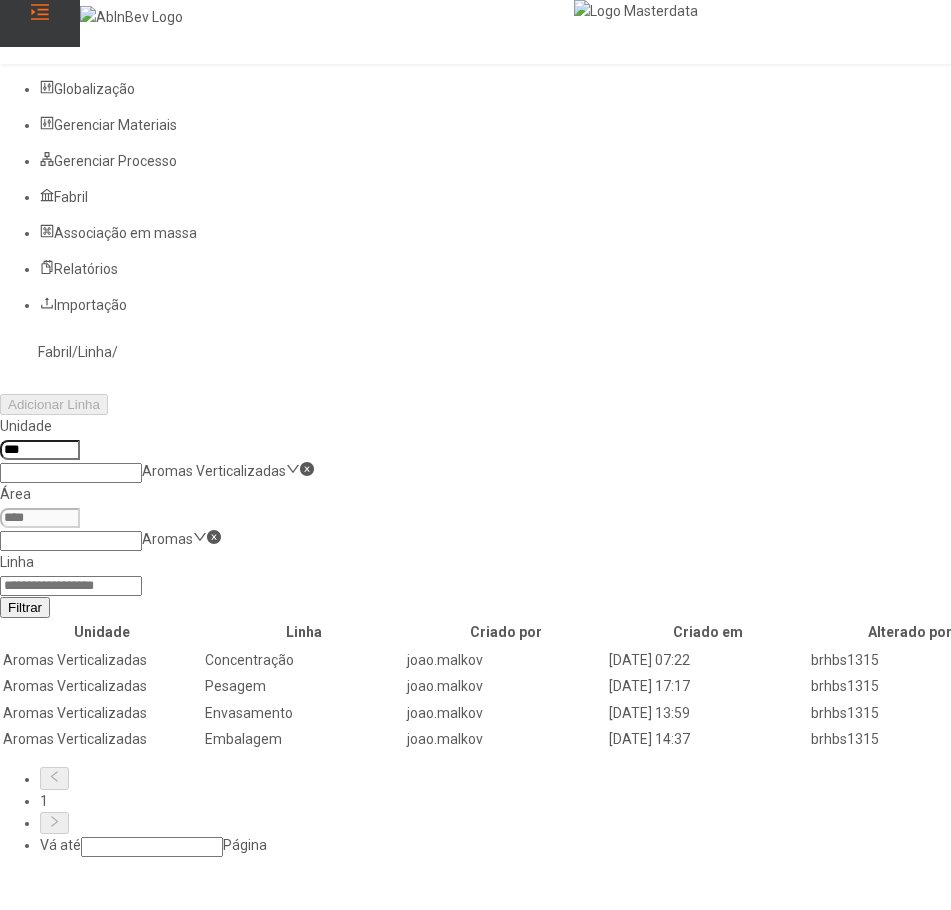 click 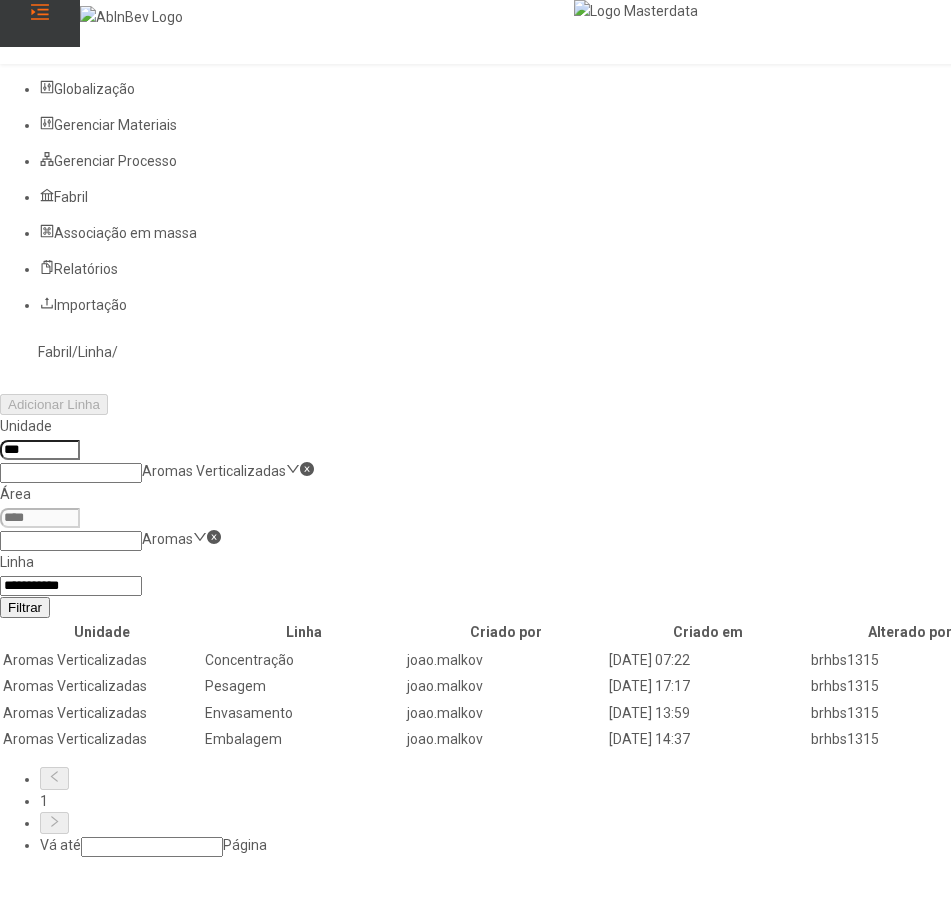 type on "**********" 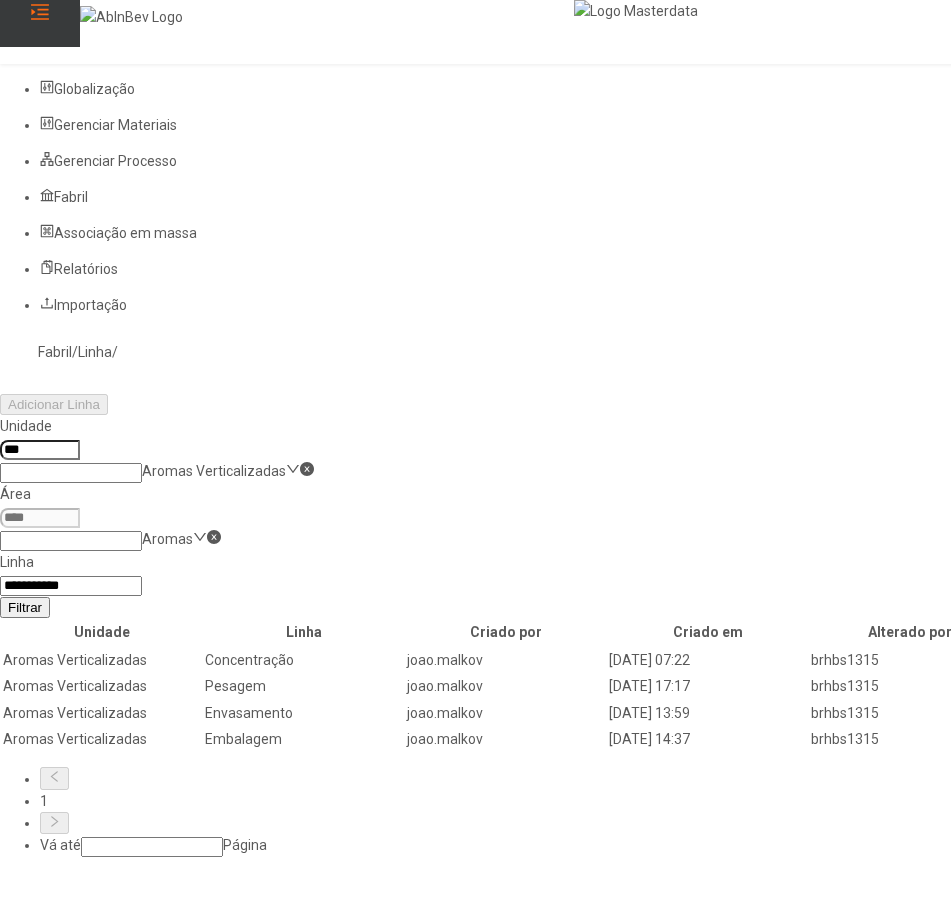 click on "Filtrar" 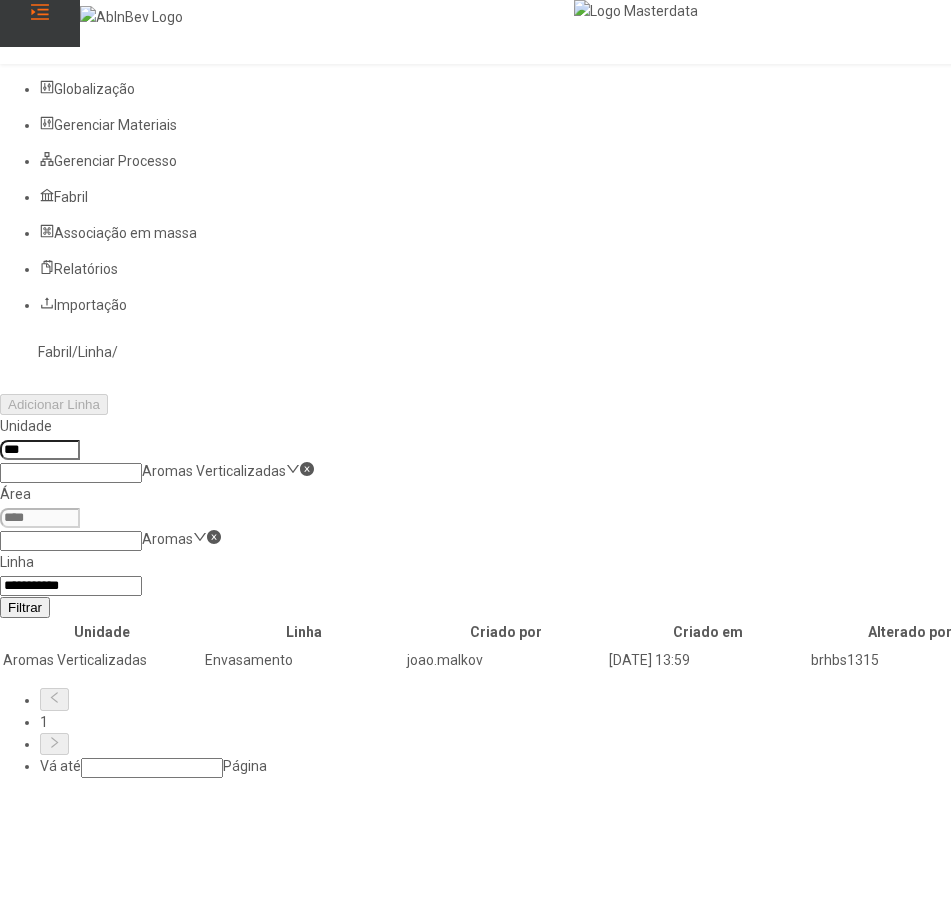 click 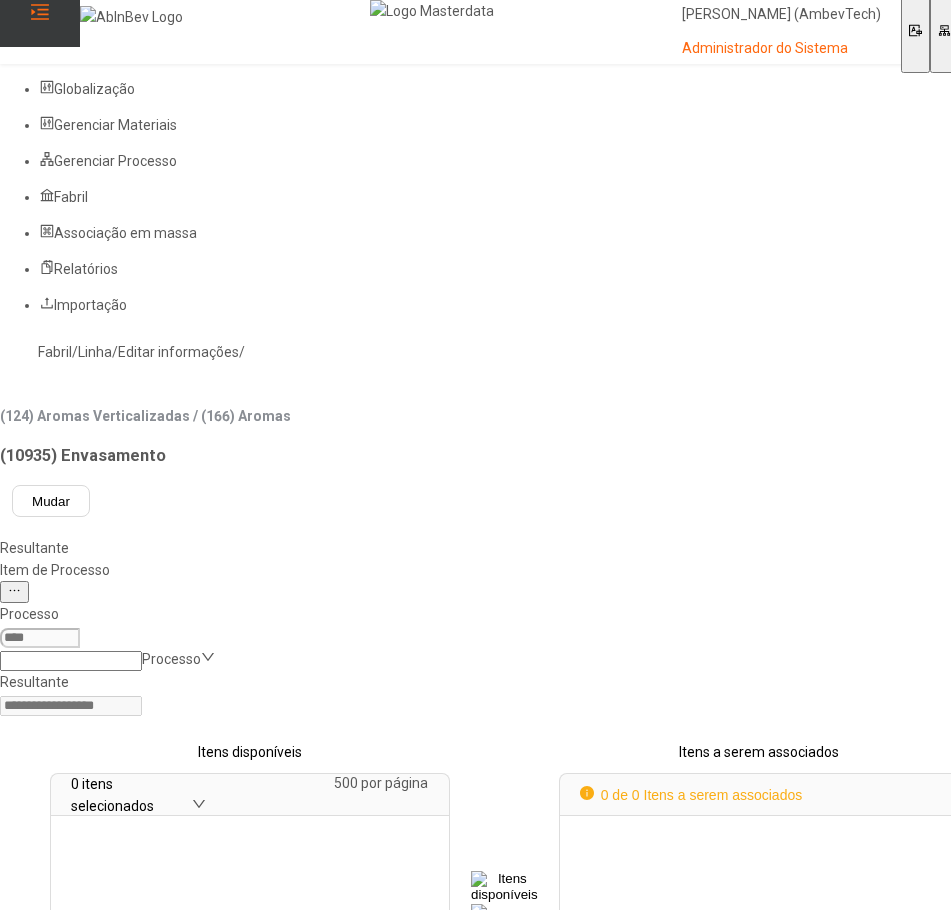 click on "Item de Processo" 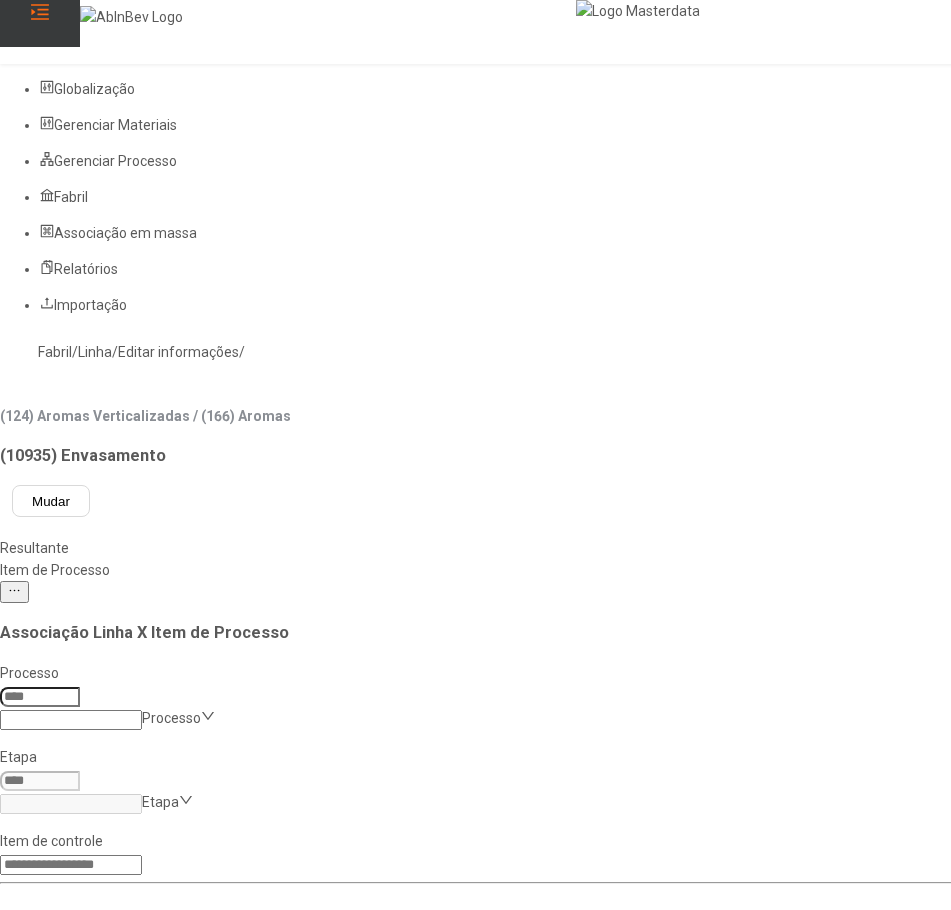 click at bounding box center (40, 697) 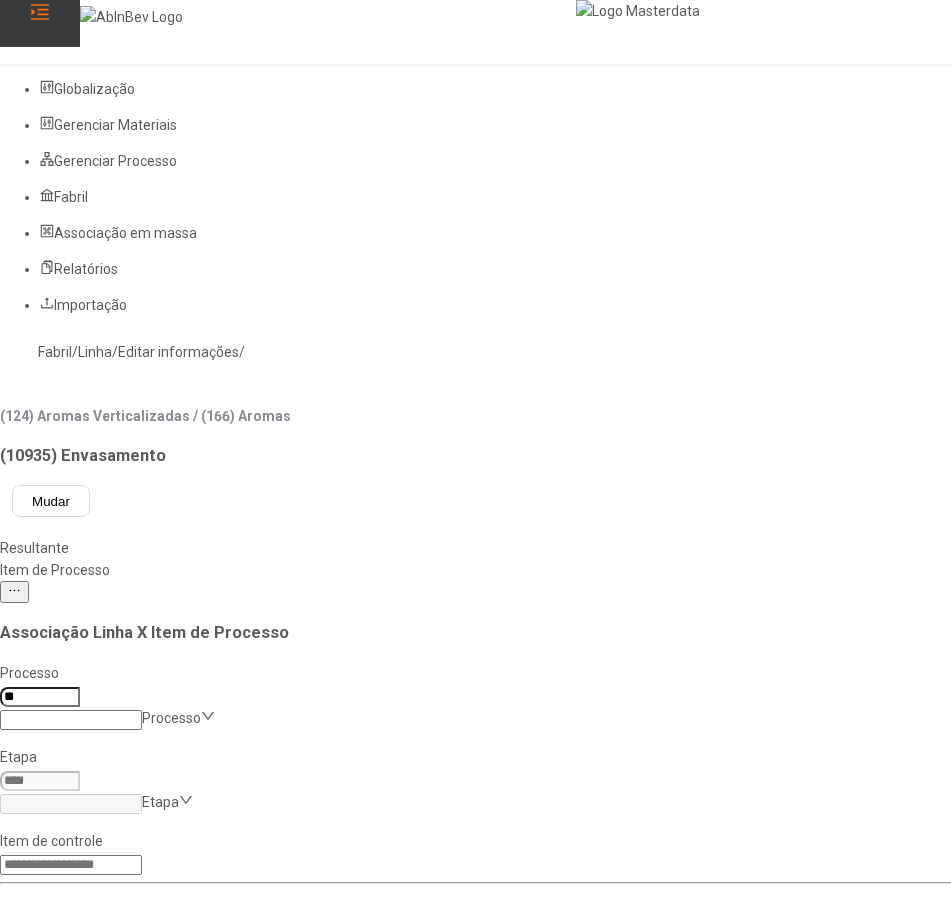 type on "*" 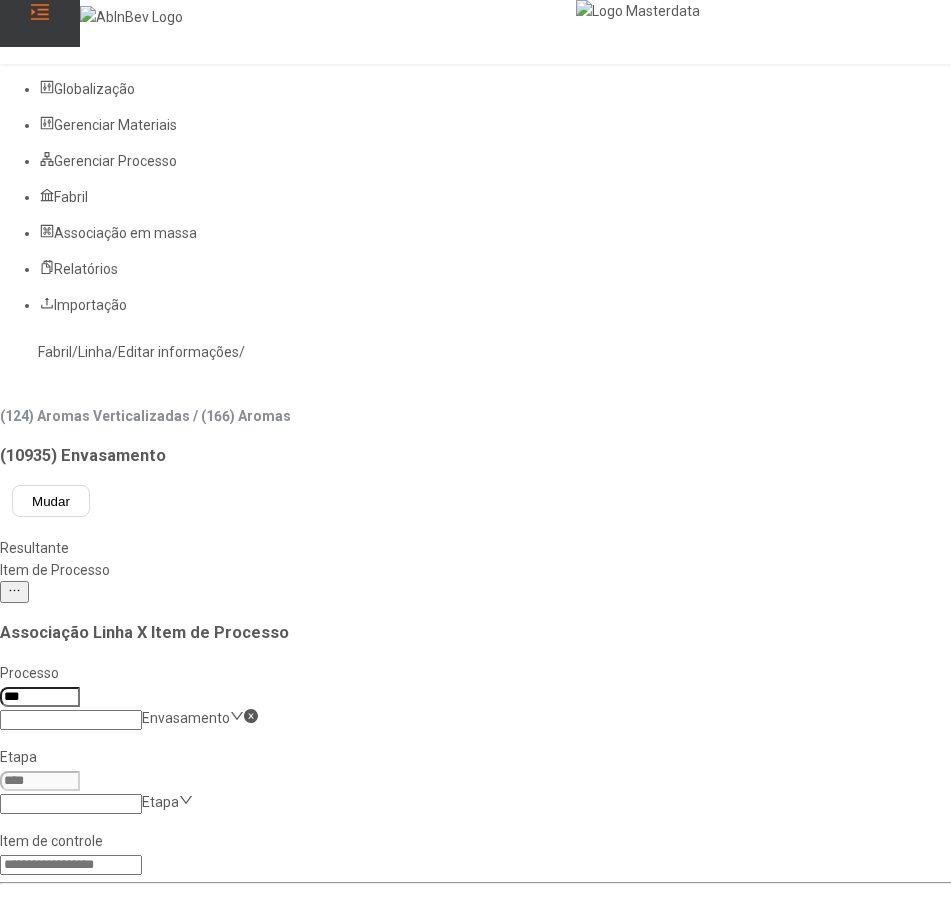 type on "***" 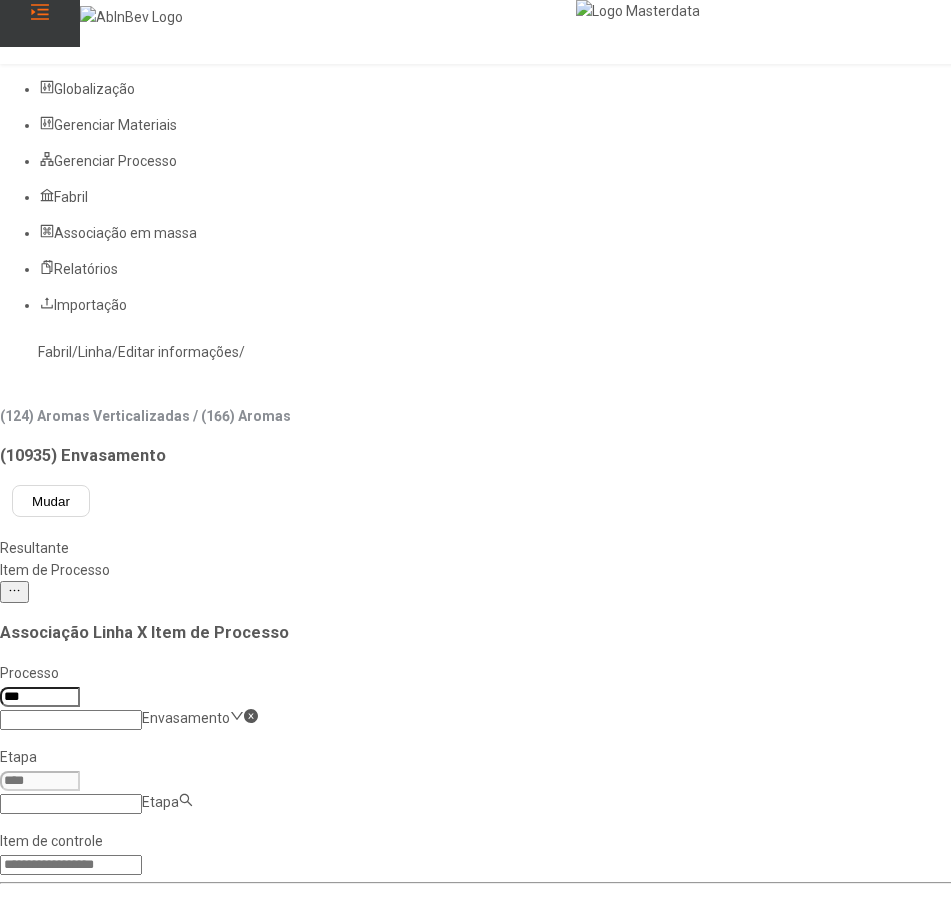click on "Etapa D - Envase" at bounding box center (92, 965) 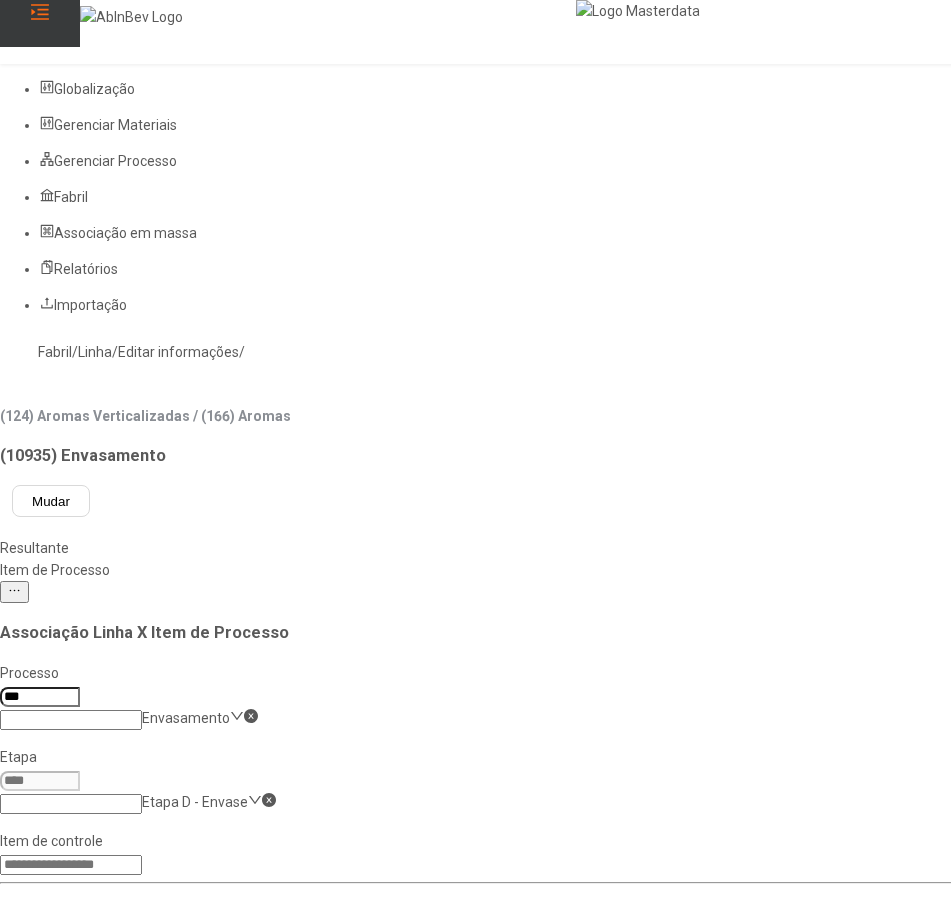 click 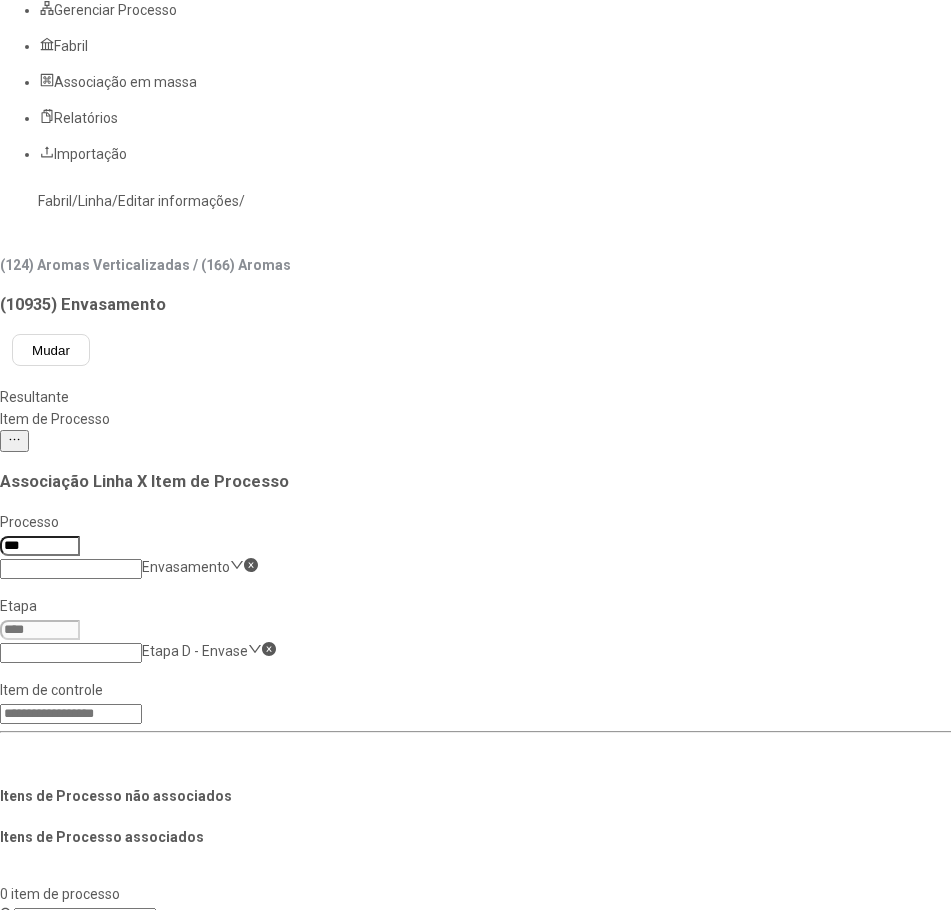 scroll, scrollTop: 200, scrollLeft: 0, axis: vertical 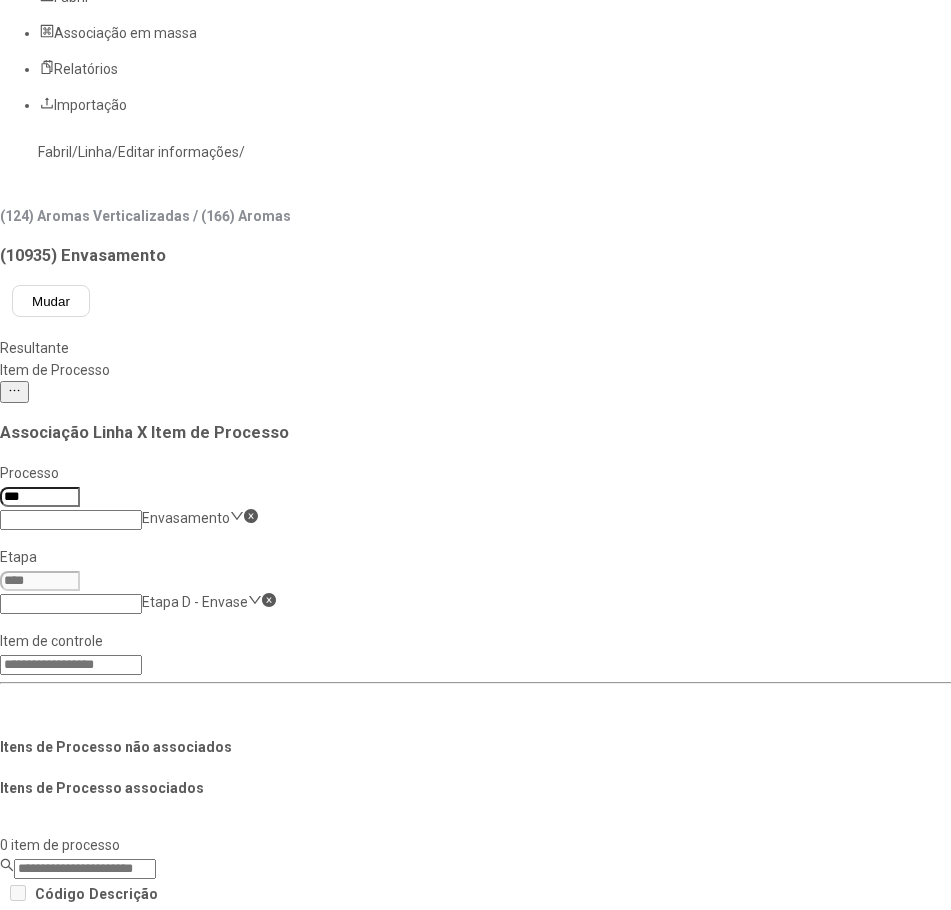 click on "Etapa D - Envase" 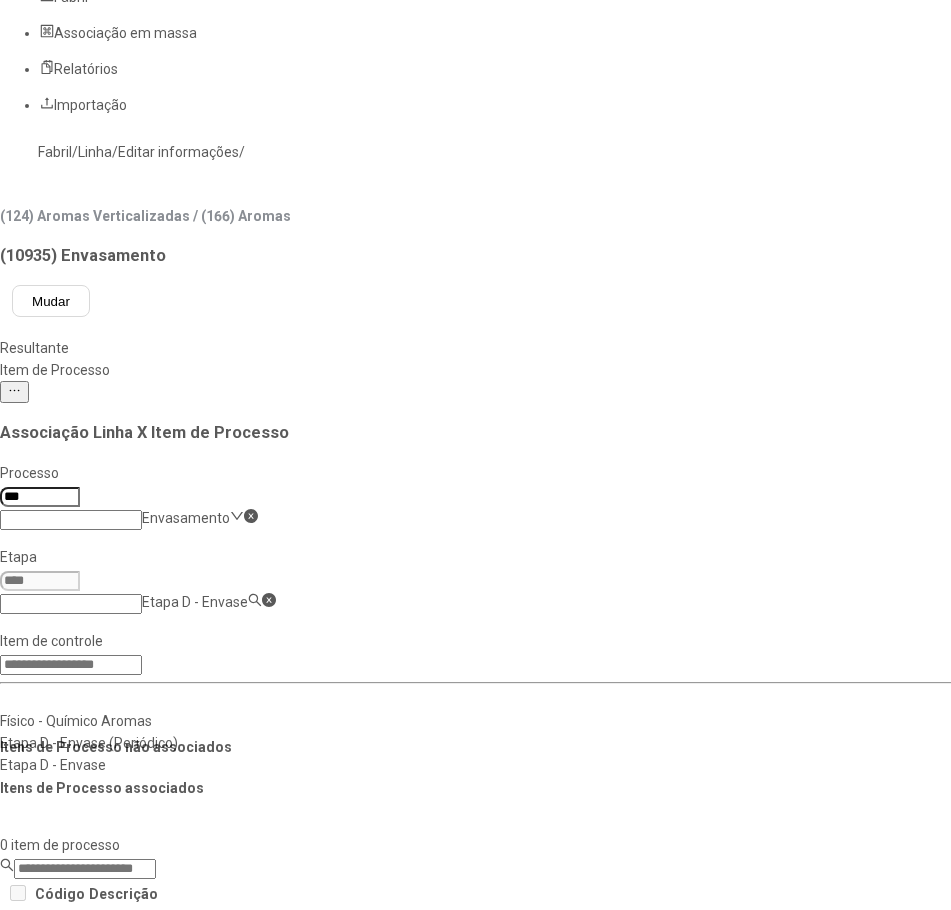 click on "Etapa D - Envase (Periódico)" at bounding box center [92, 743] 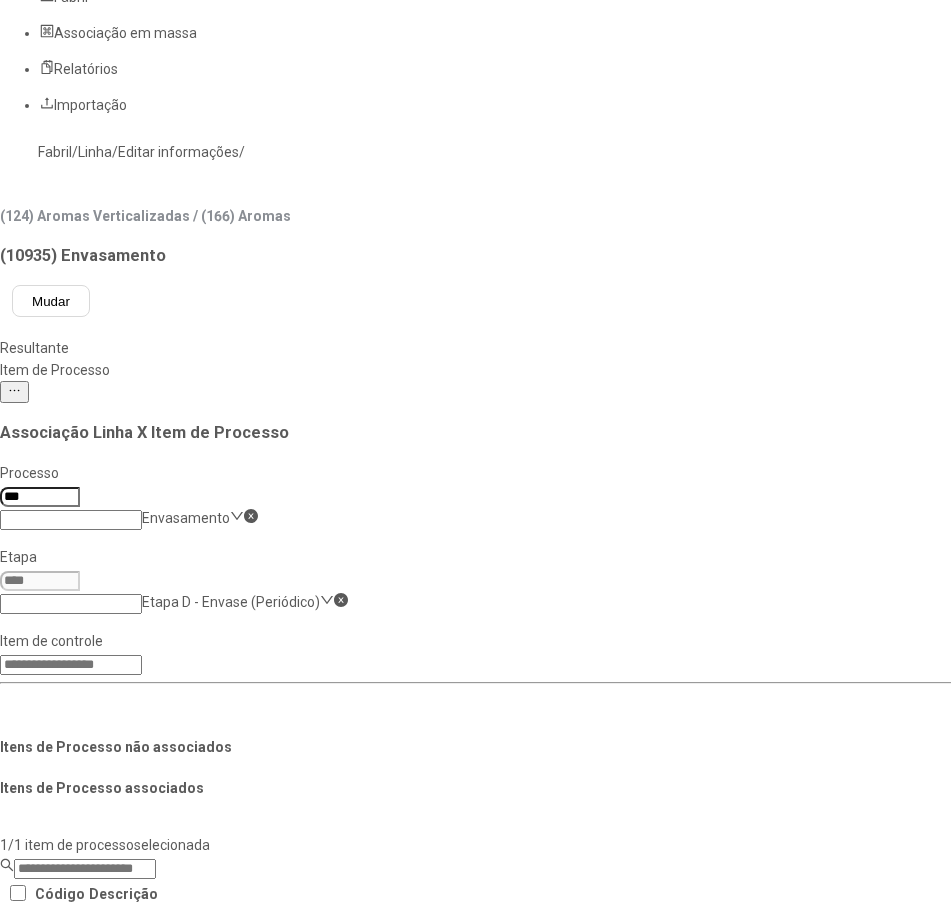click 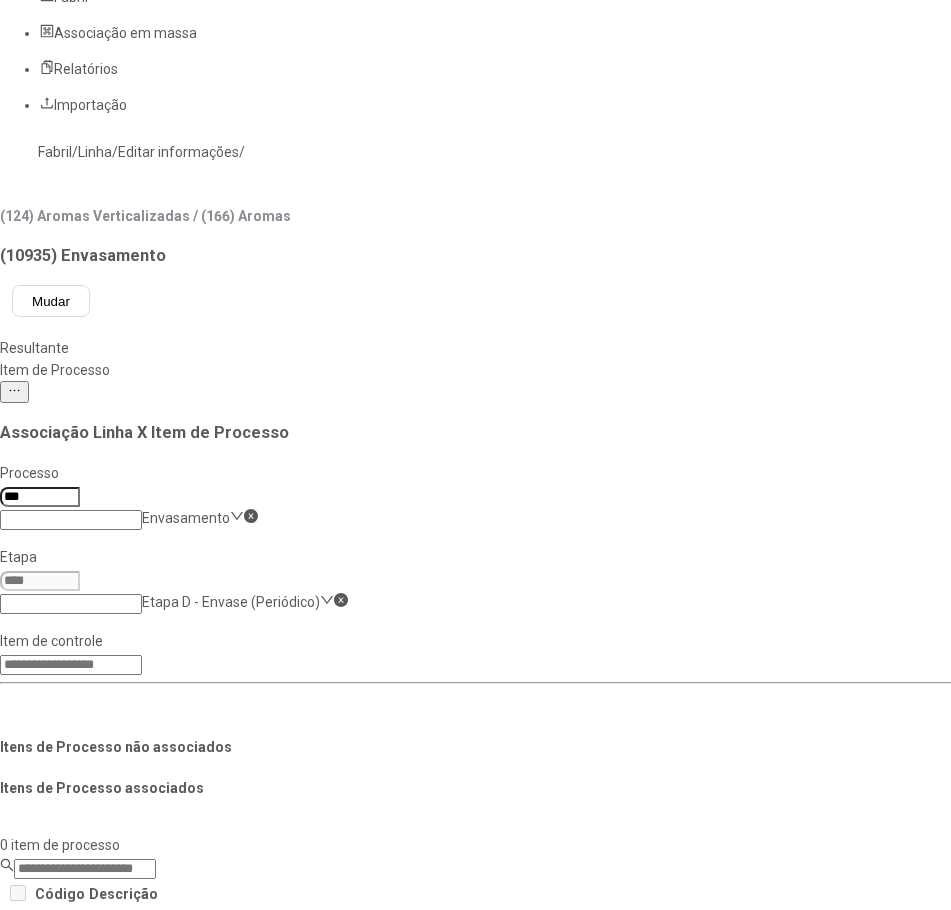 click on "Salvar Alterações" 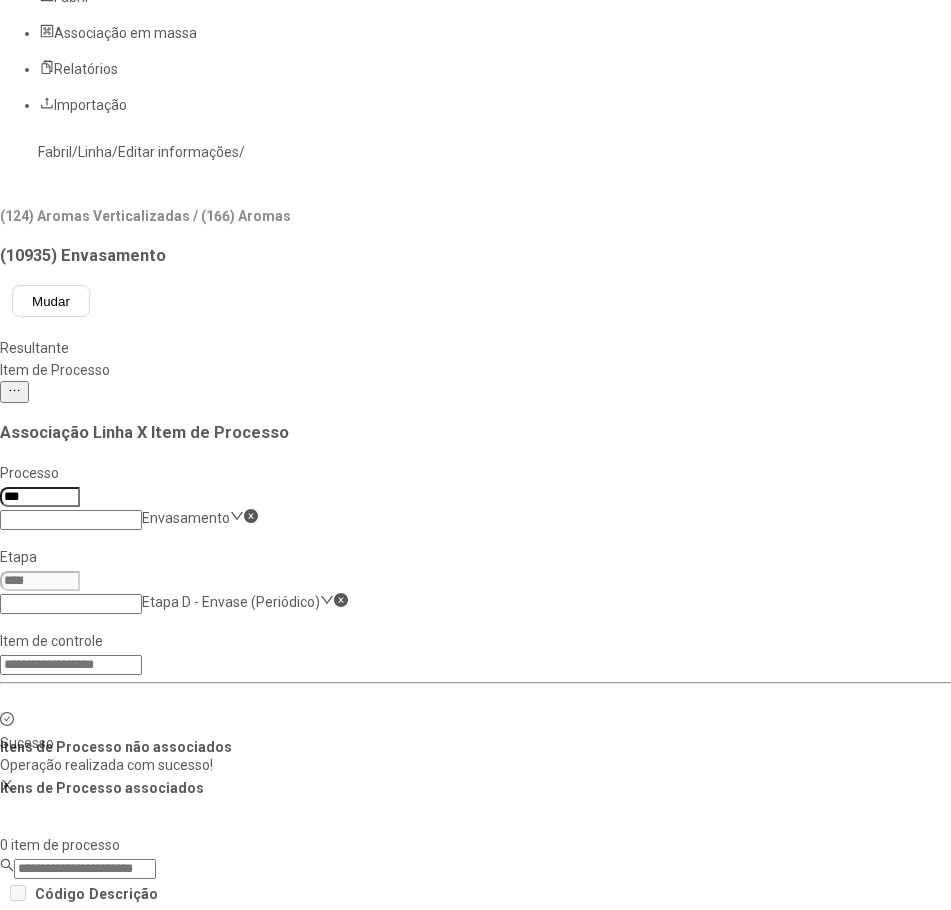 click on "Etapa D - Envase (Periódico)" 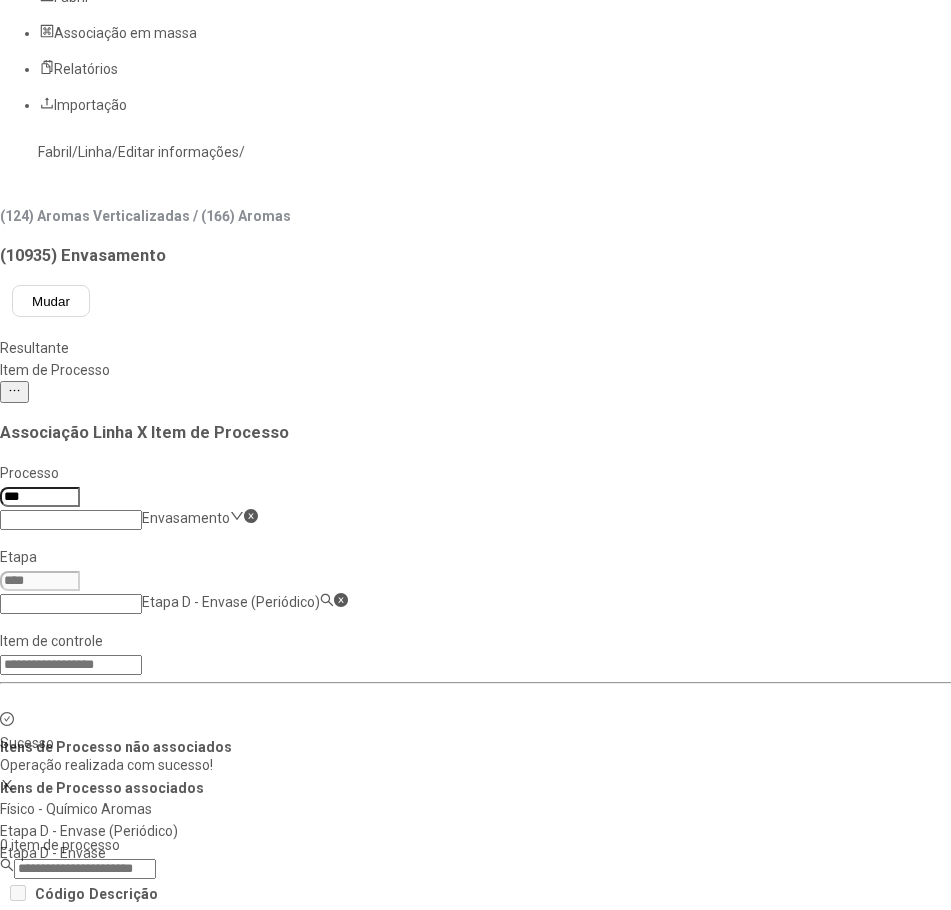 click on "Etapa D - Envase (Periódico)" at bounding box center [107, 831] 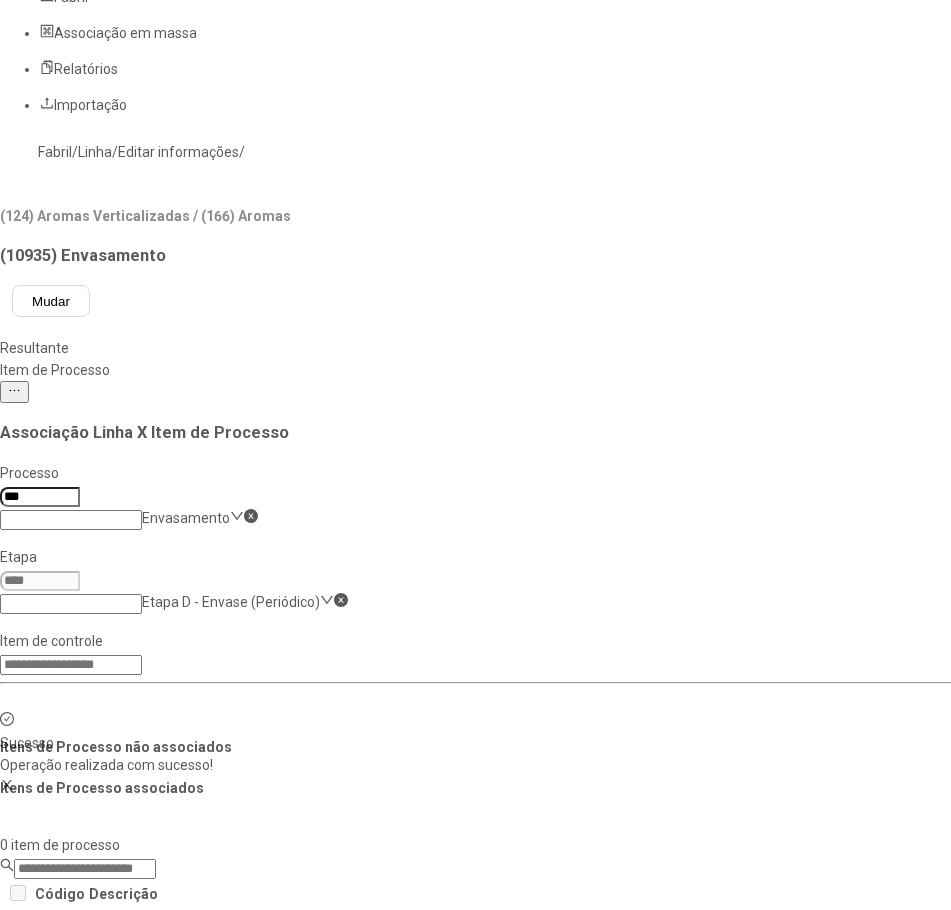 click on "Etapa D - Envase (Periódico)" 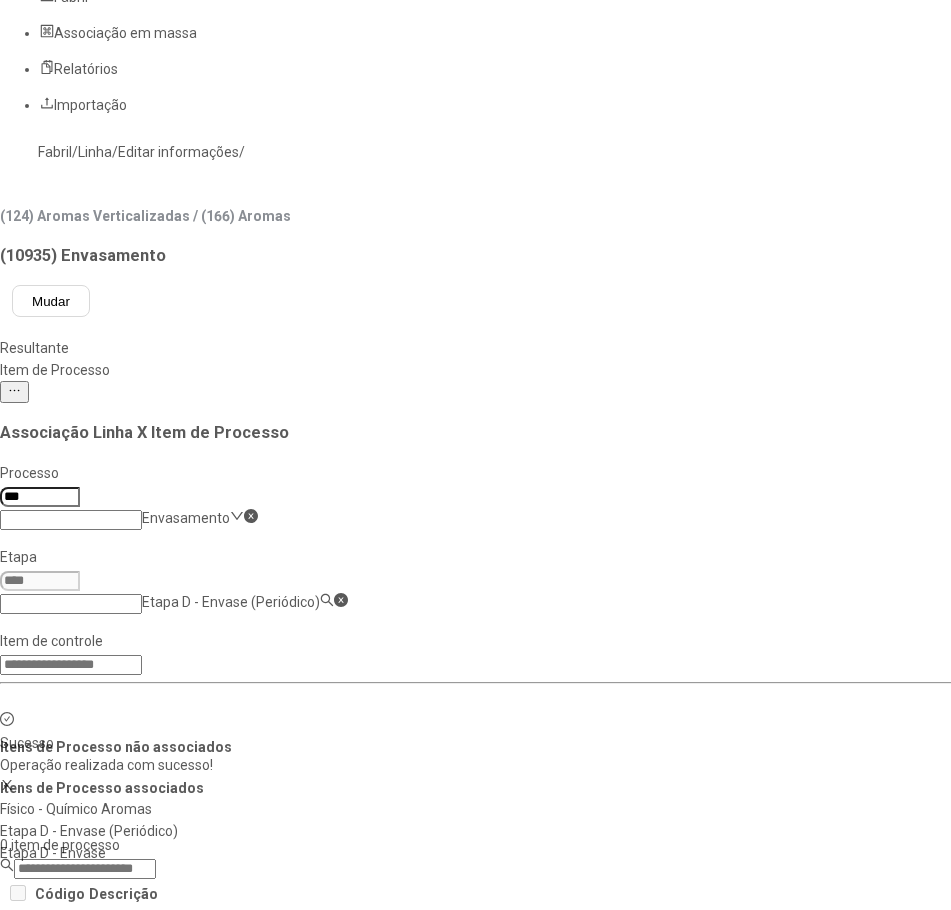 click on "Etapa D - Envase" at bounding box center [107, 853] 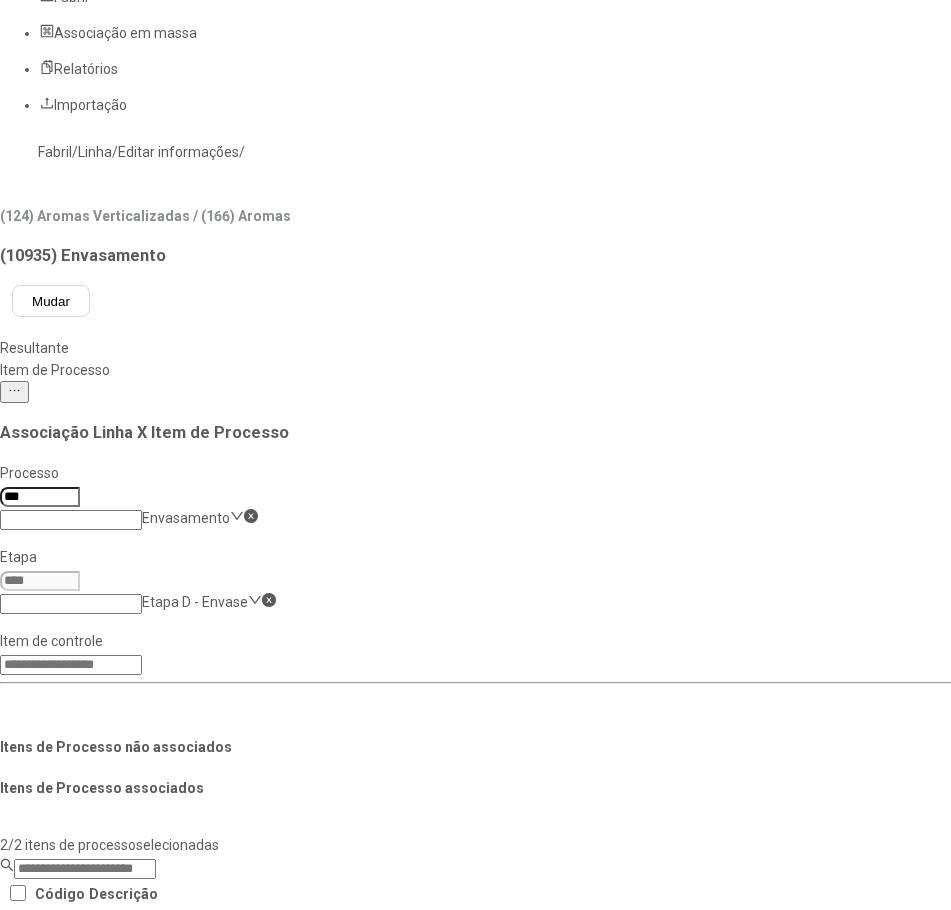 click 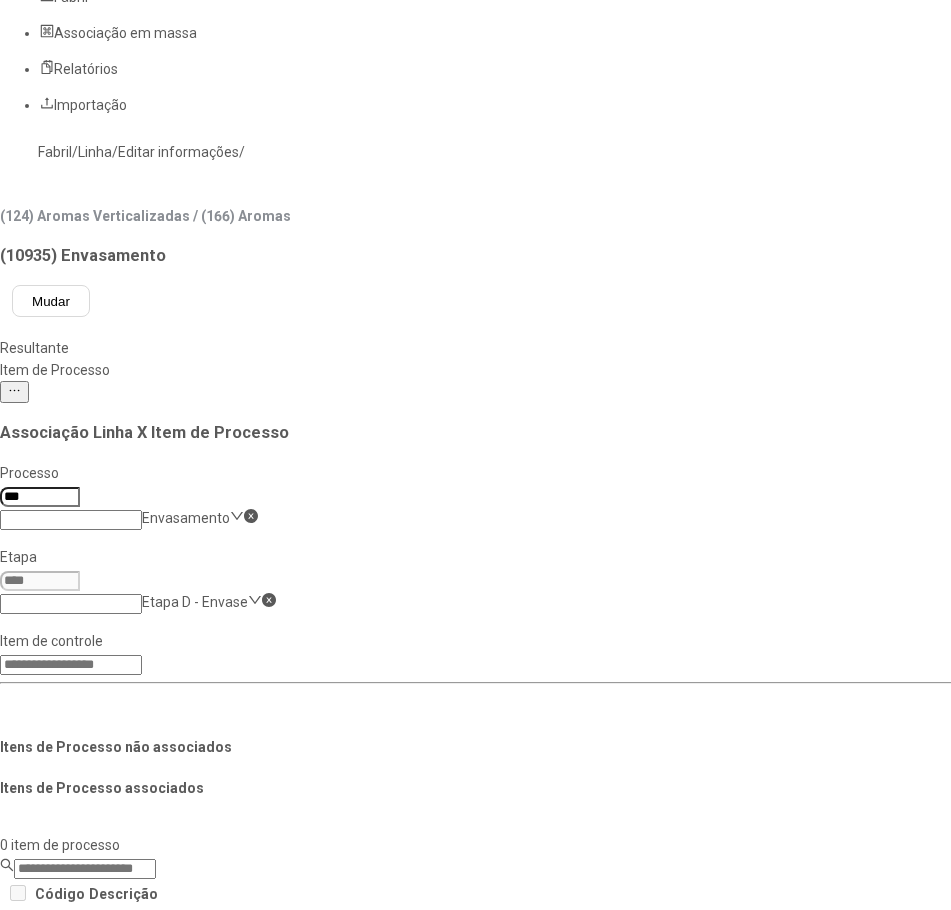 click on "Salvar Alterações" 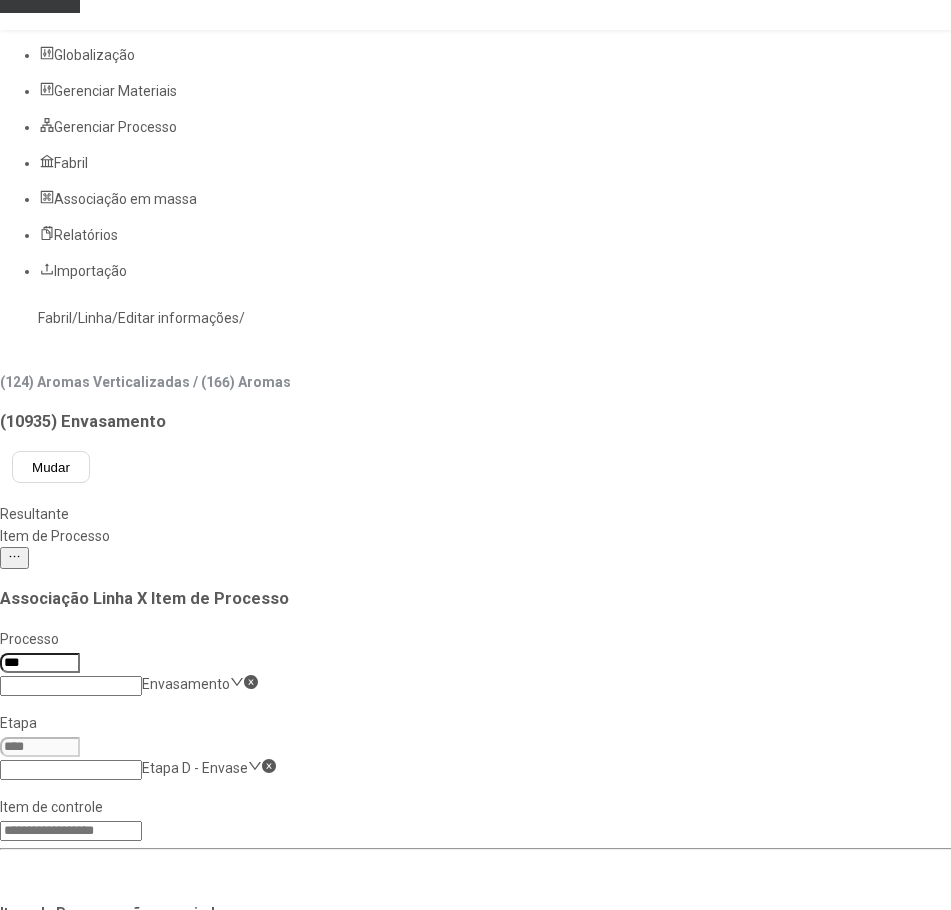 scroll, scrollTop: 0, scrollLeft: 0, axis: both 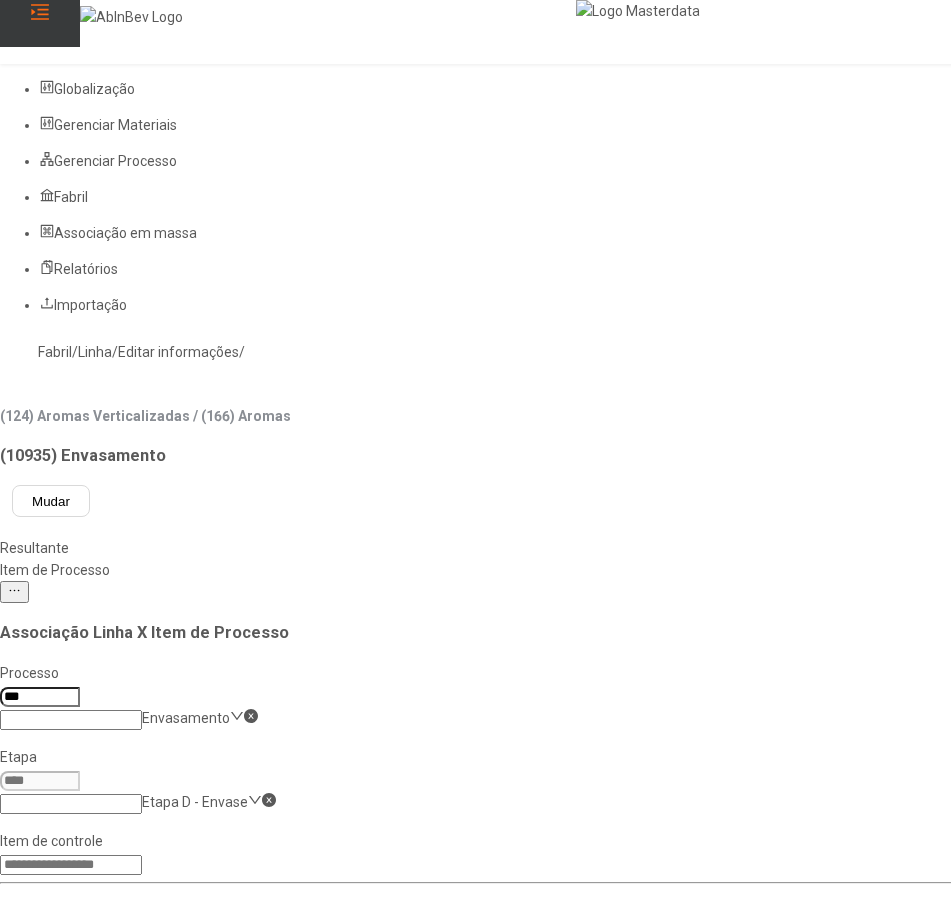 click at bounding box center (40, 15) 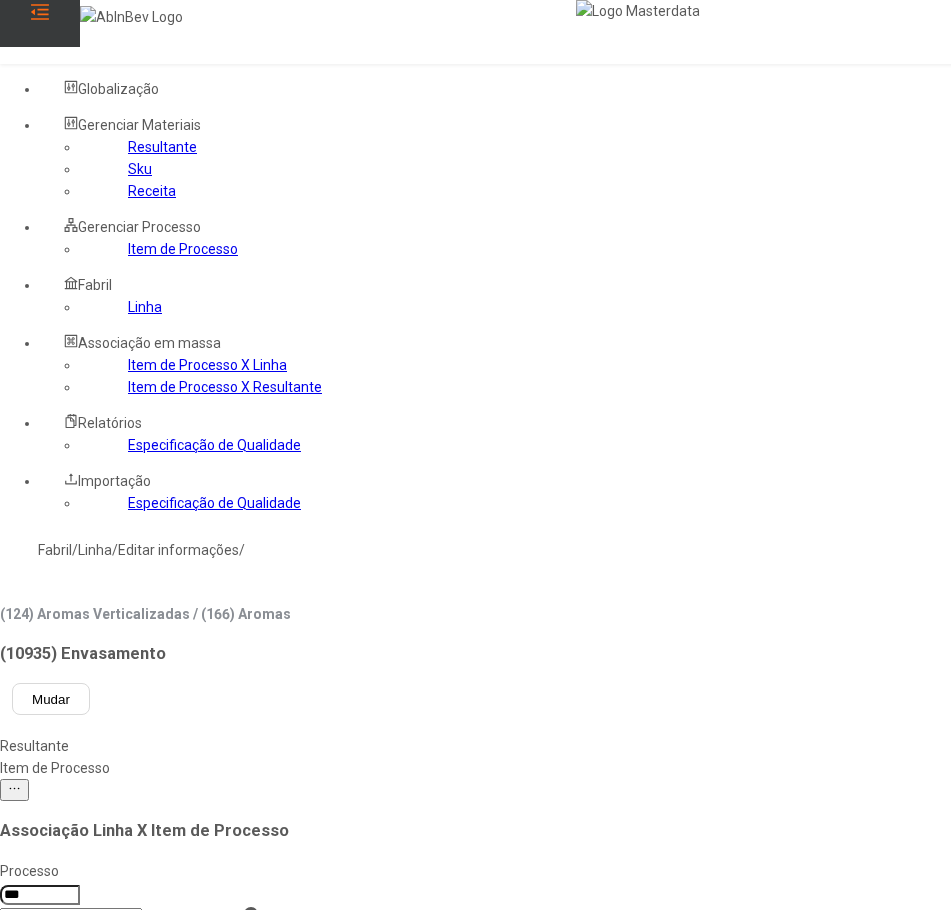 click on "Item de Processo" 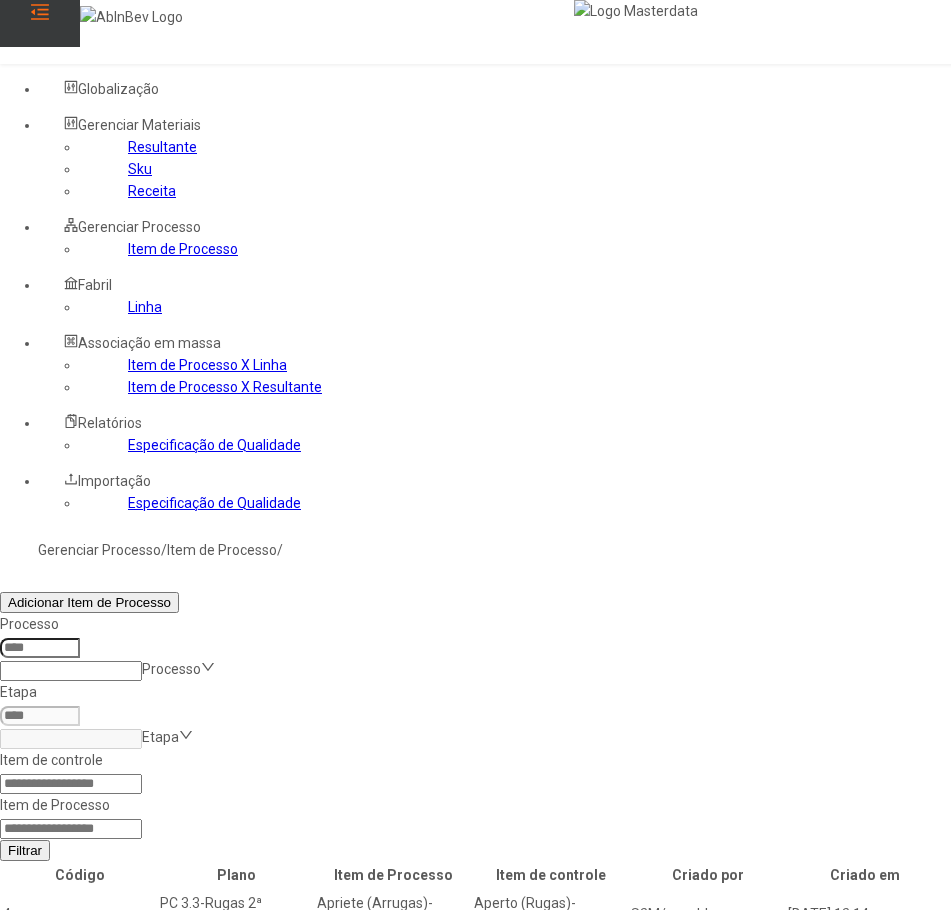 click 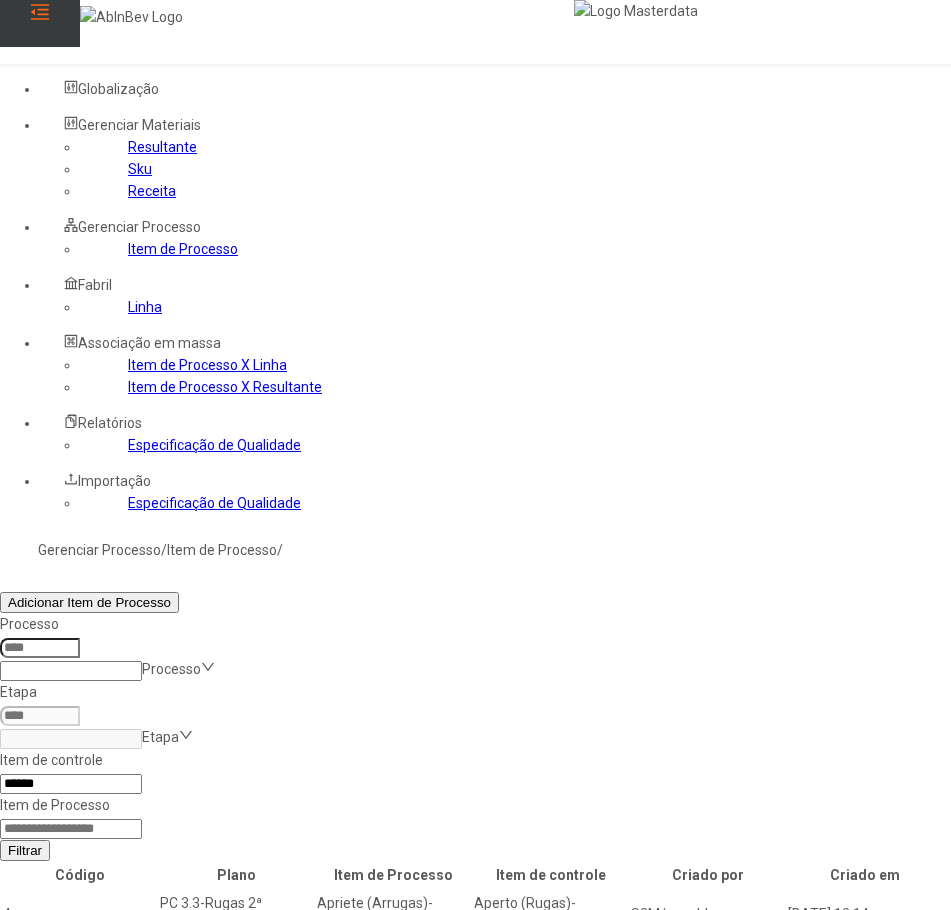 type on "*****" 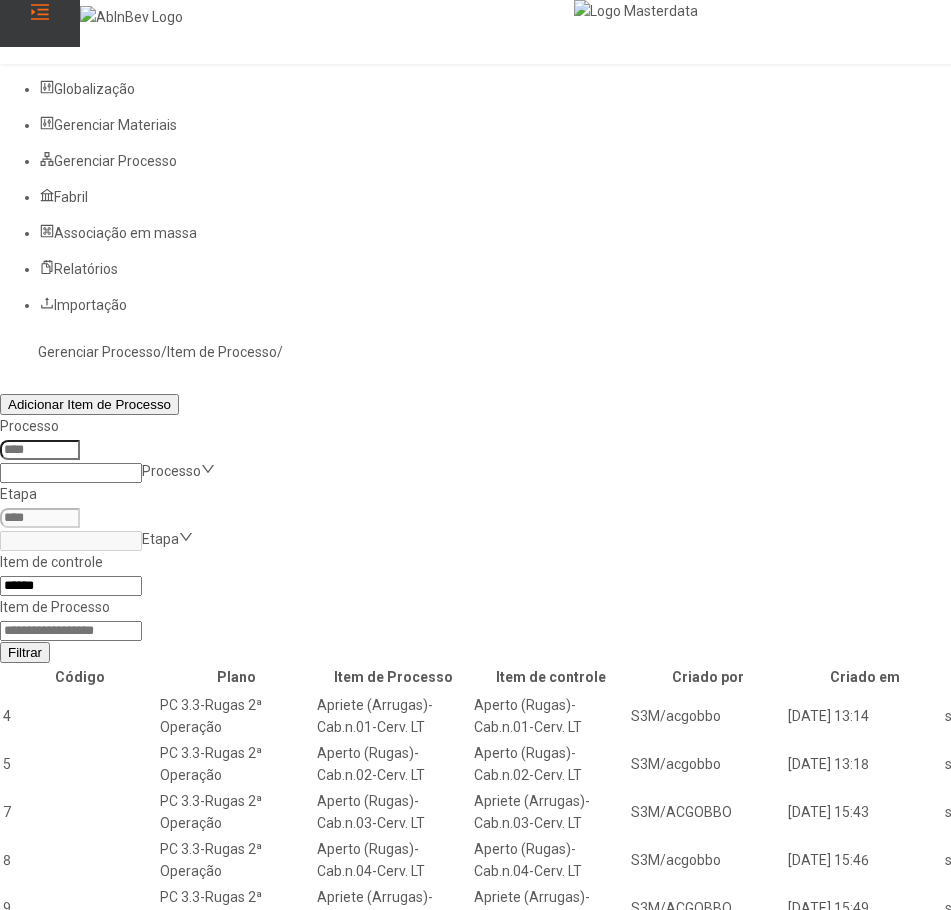 click 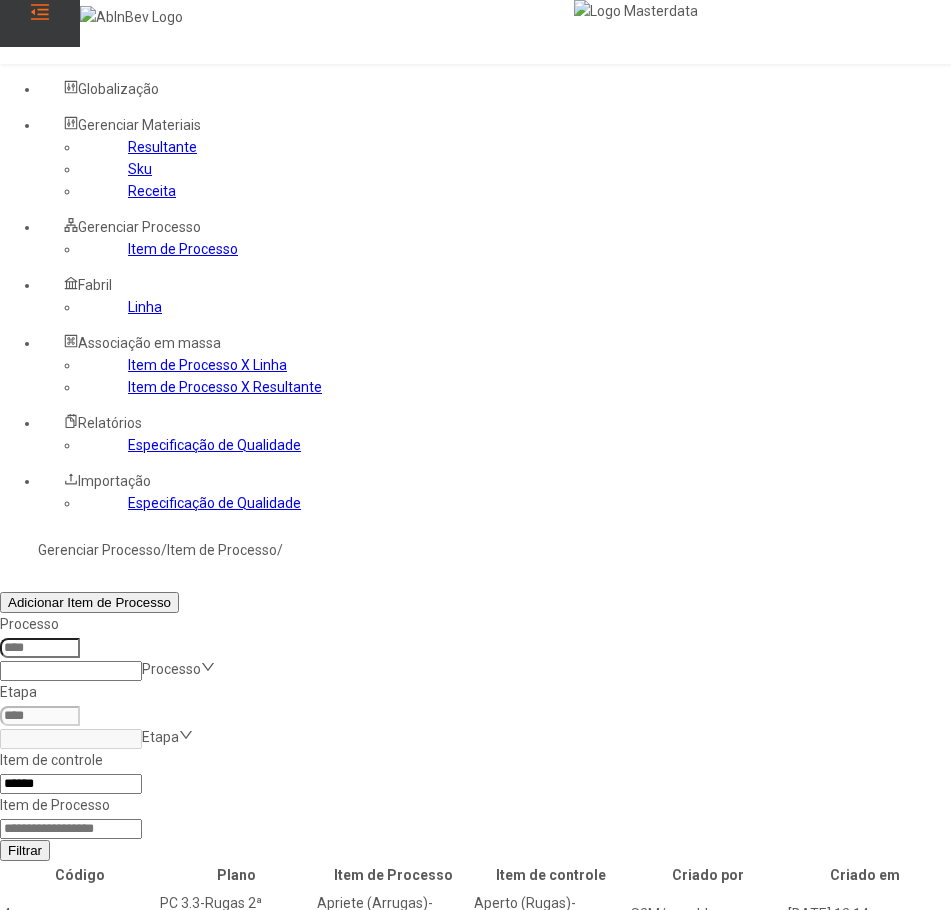 click 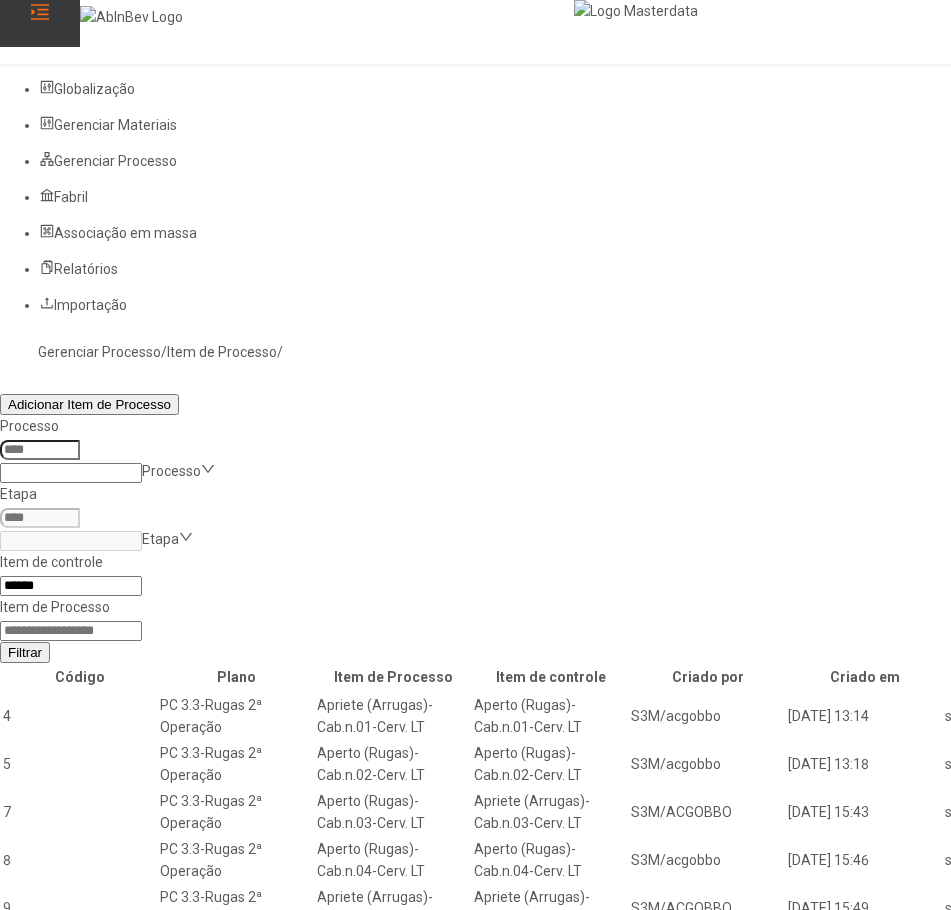 click on "Item de controle ***** Item de Processo Filtrar" 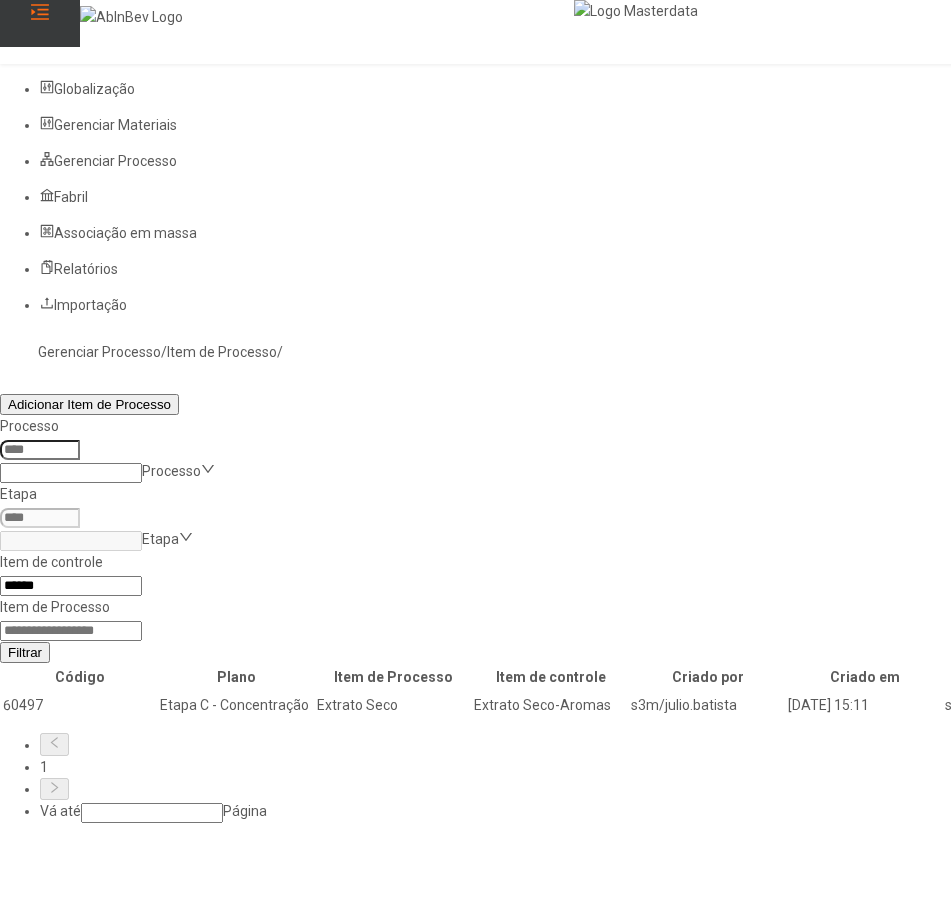 click 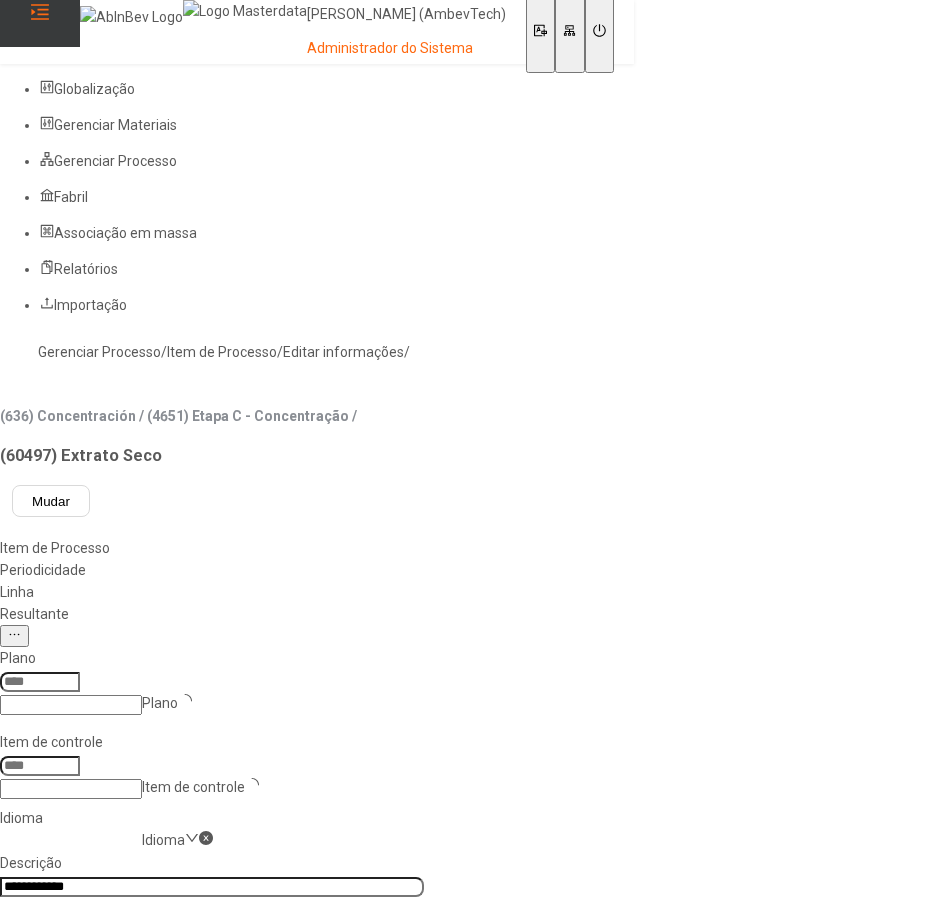 type on "*****" 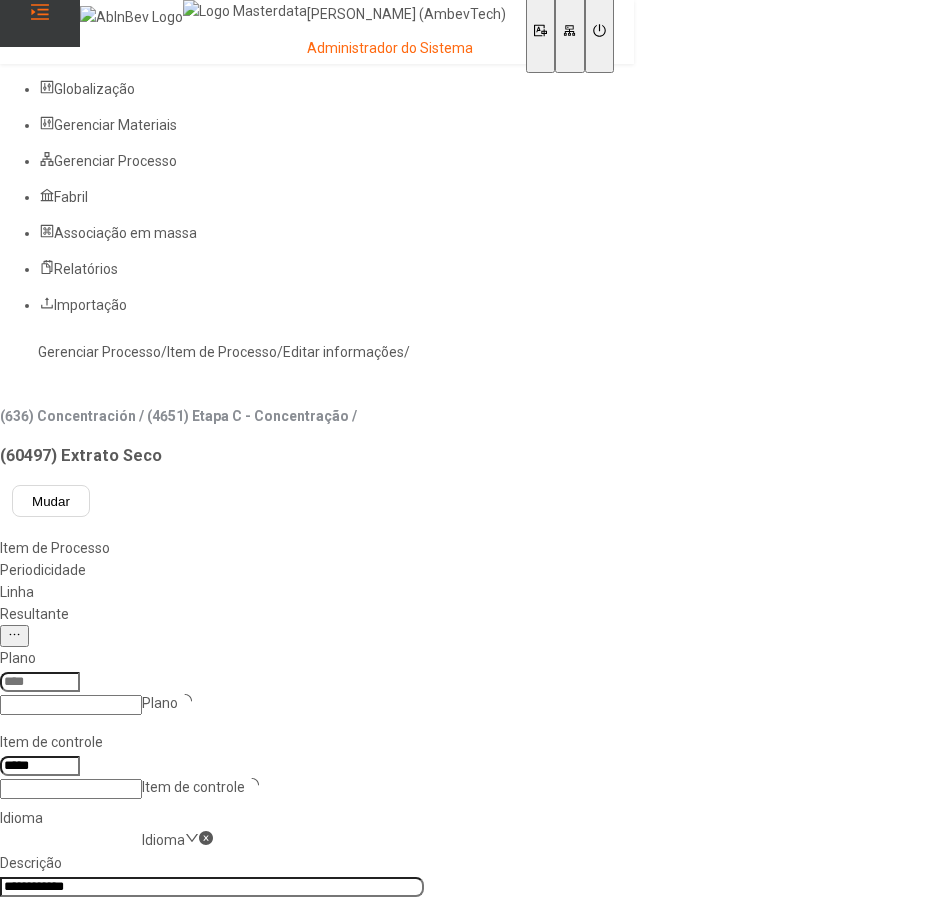 type on "****" 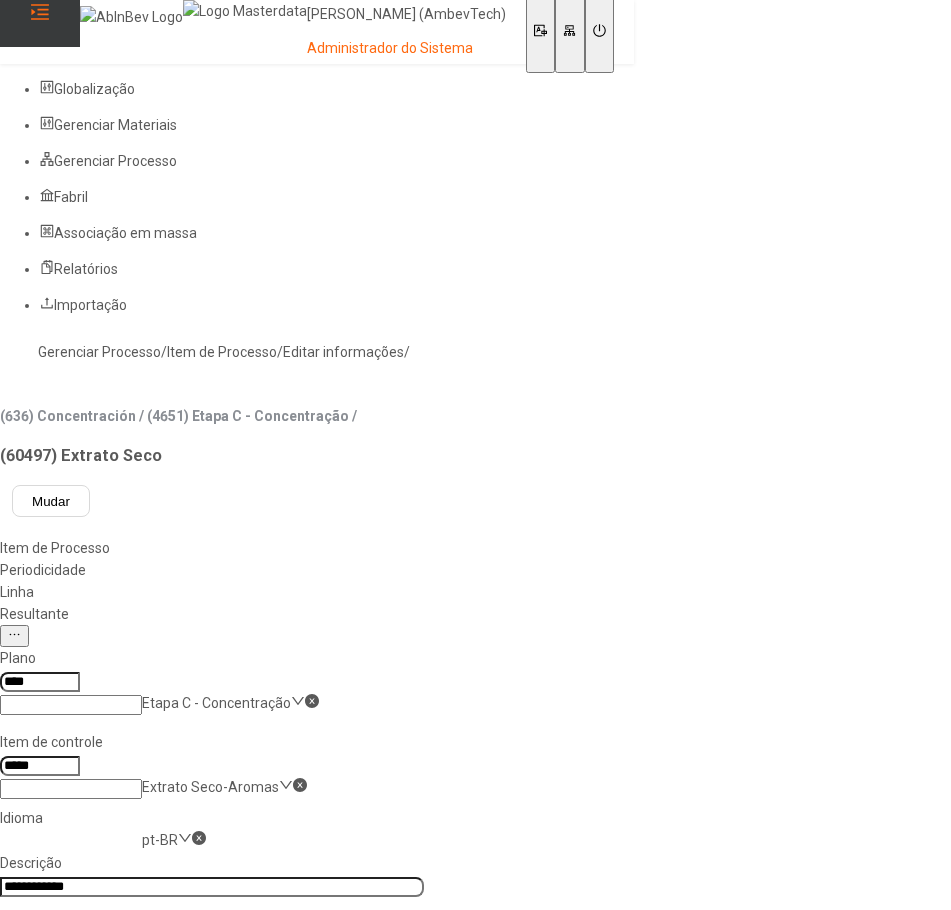 click on "Linha" 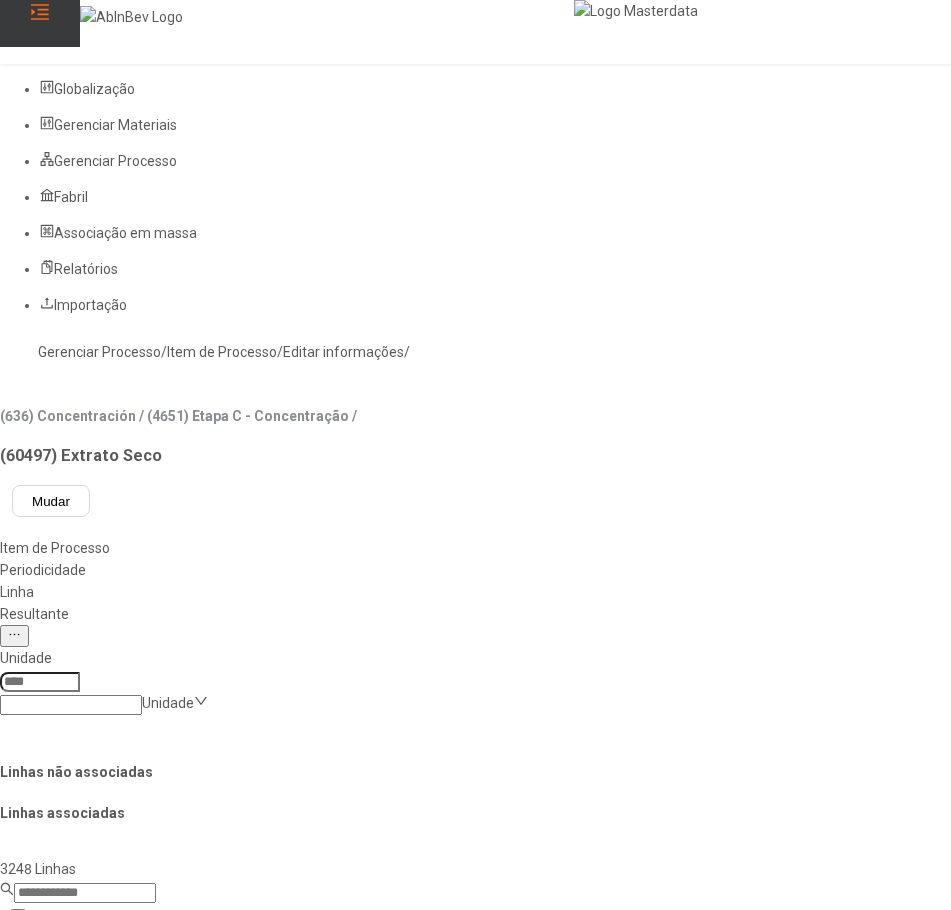 click on "Resultante" 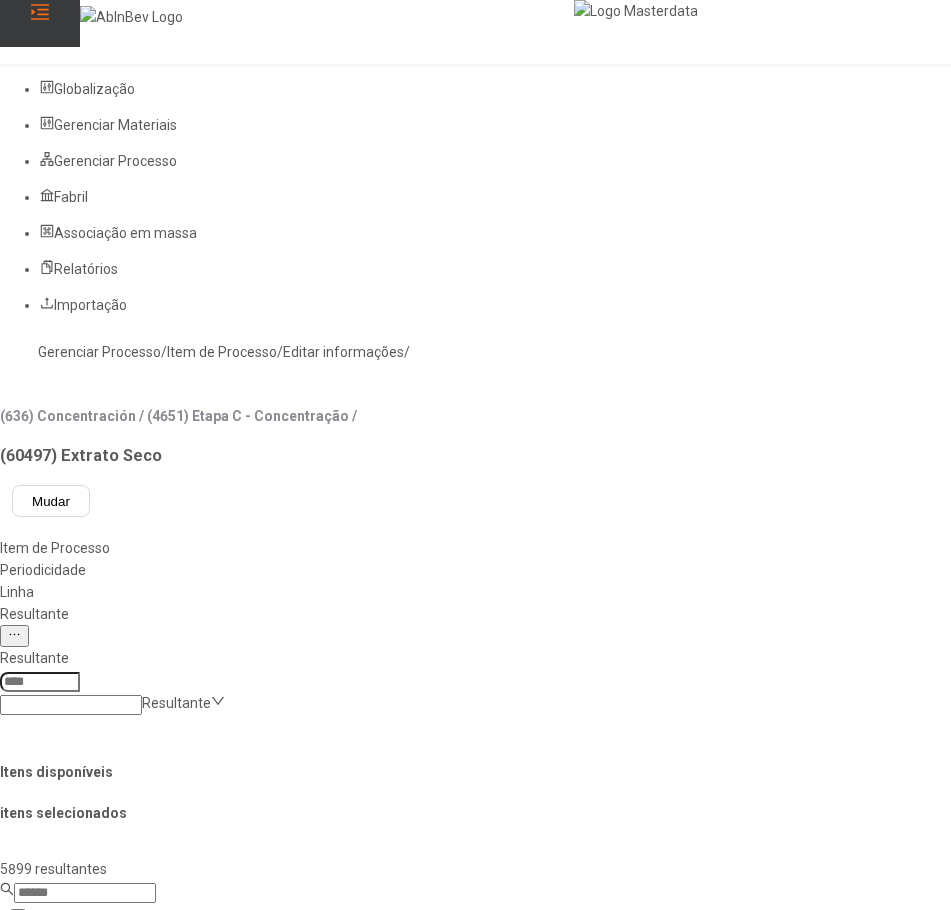 click on "Linha" 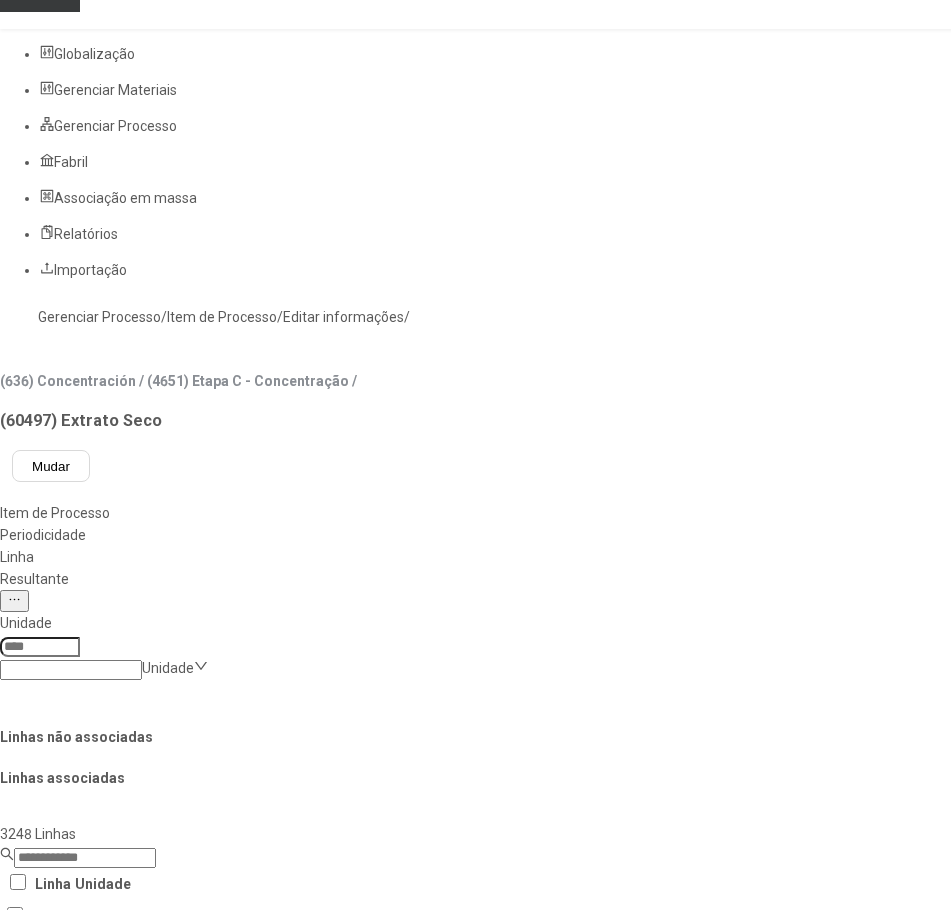 scroll, scrollTop: 0, scrollLeft: 0, axis: both 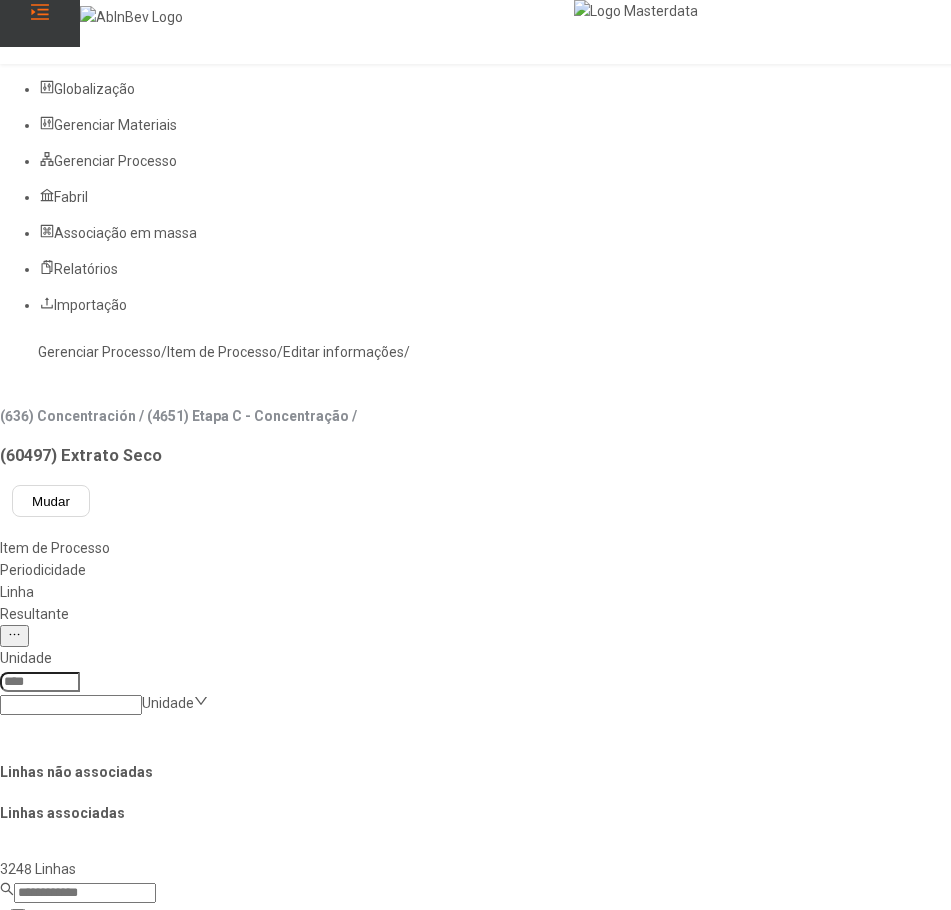 click on "Gerenciar Processo" 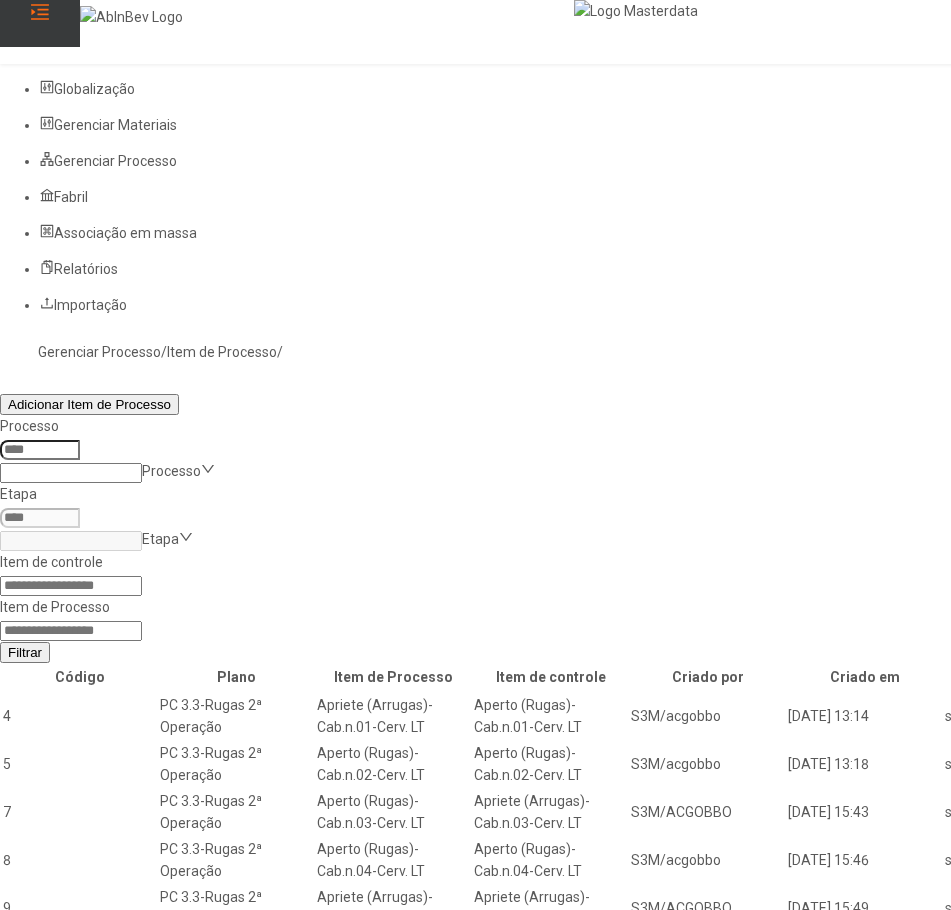 click 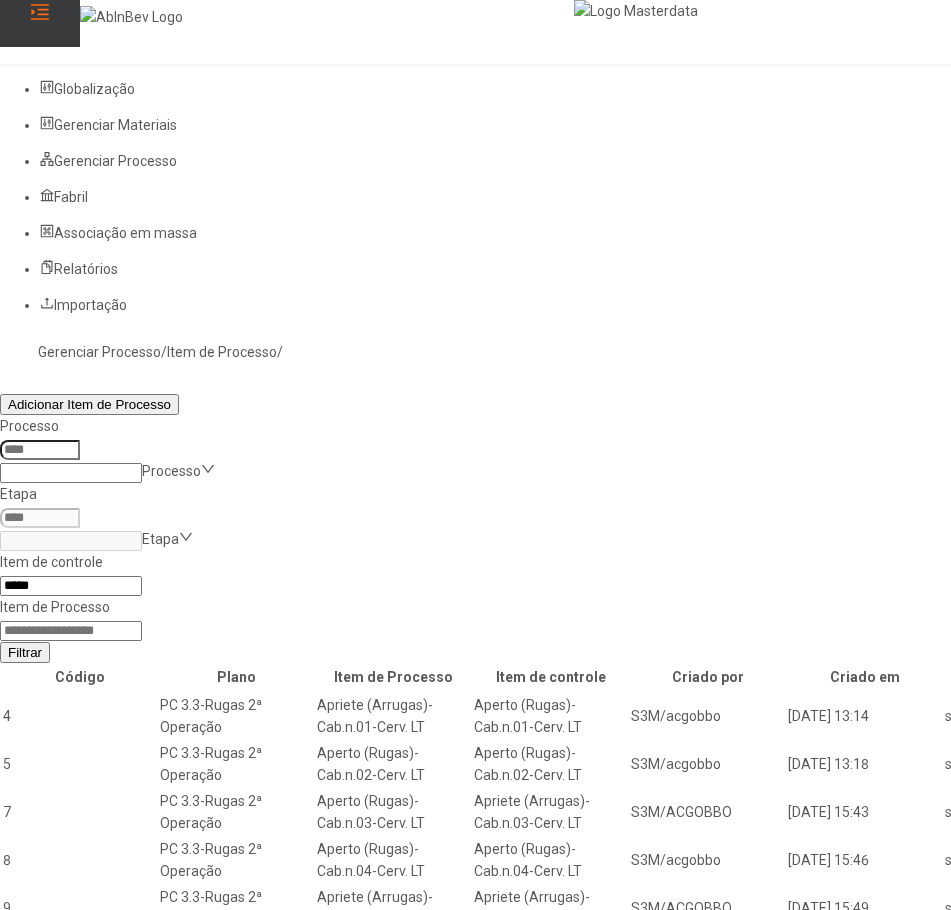type on "*****" 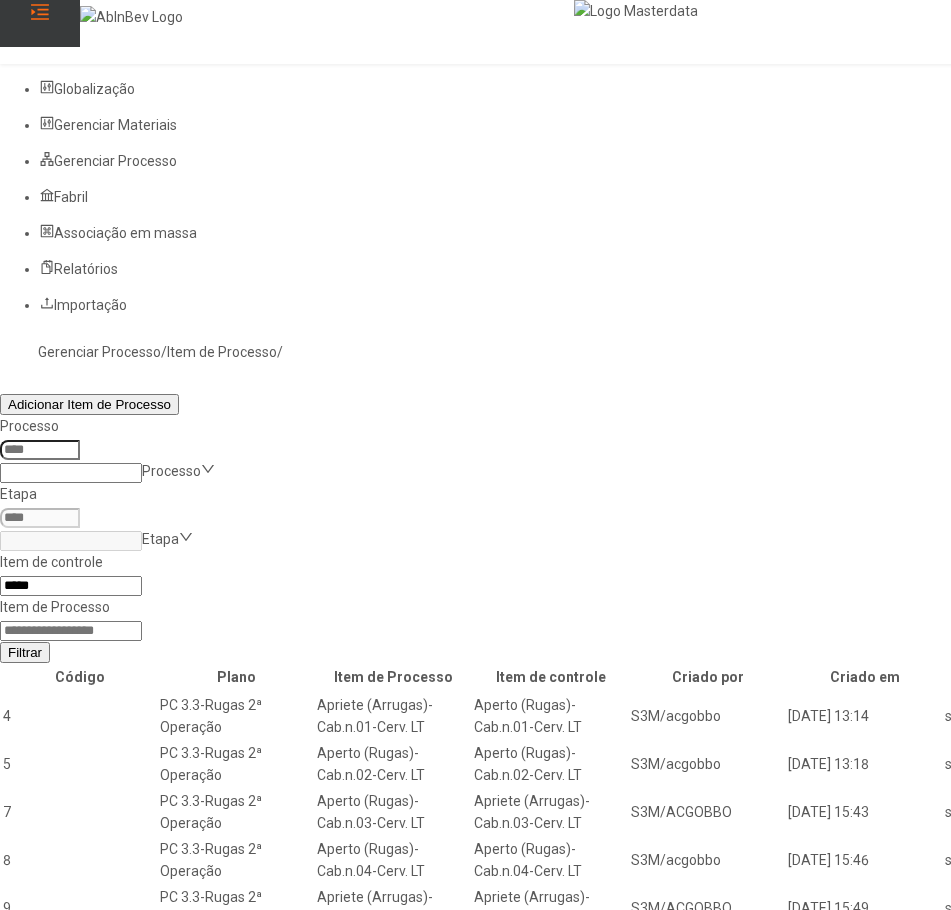 click on "Filtrar" 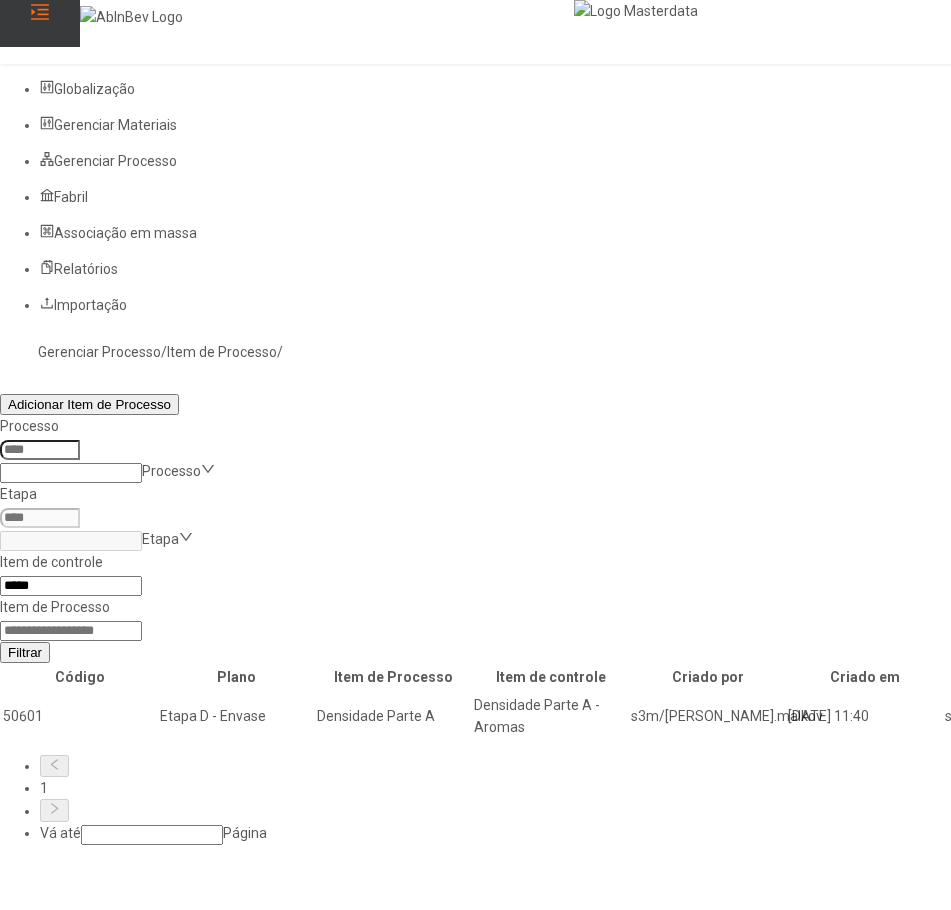 click 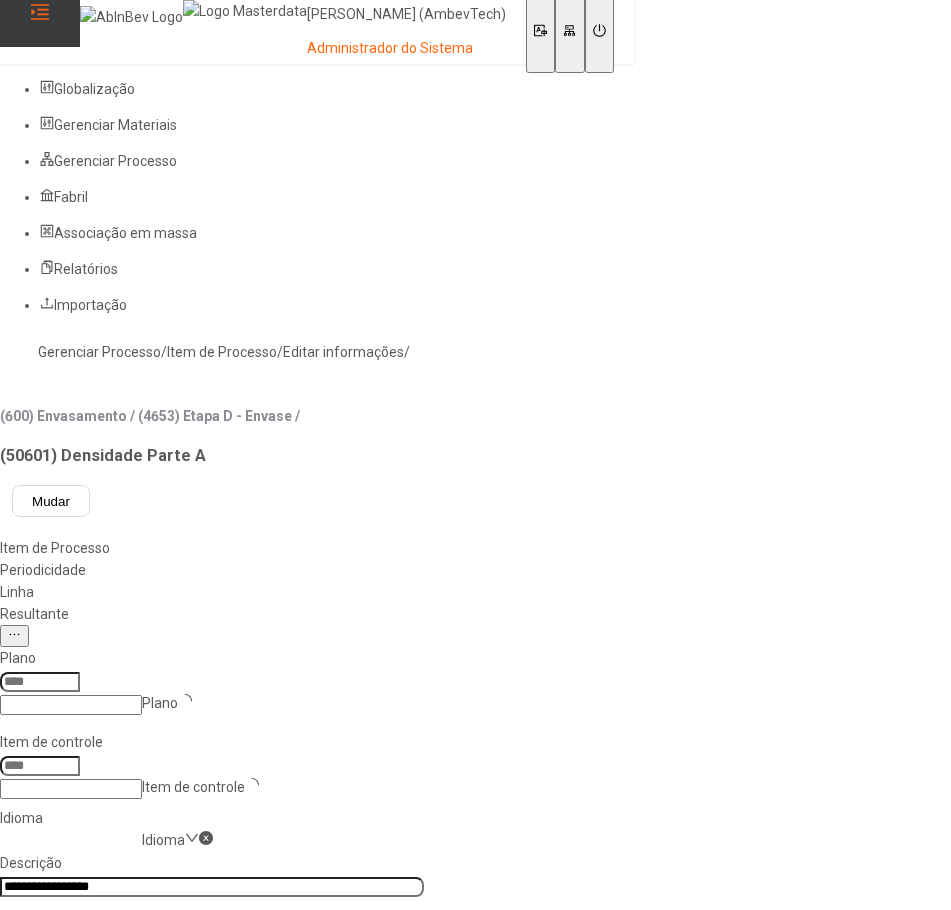 type on "****" 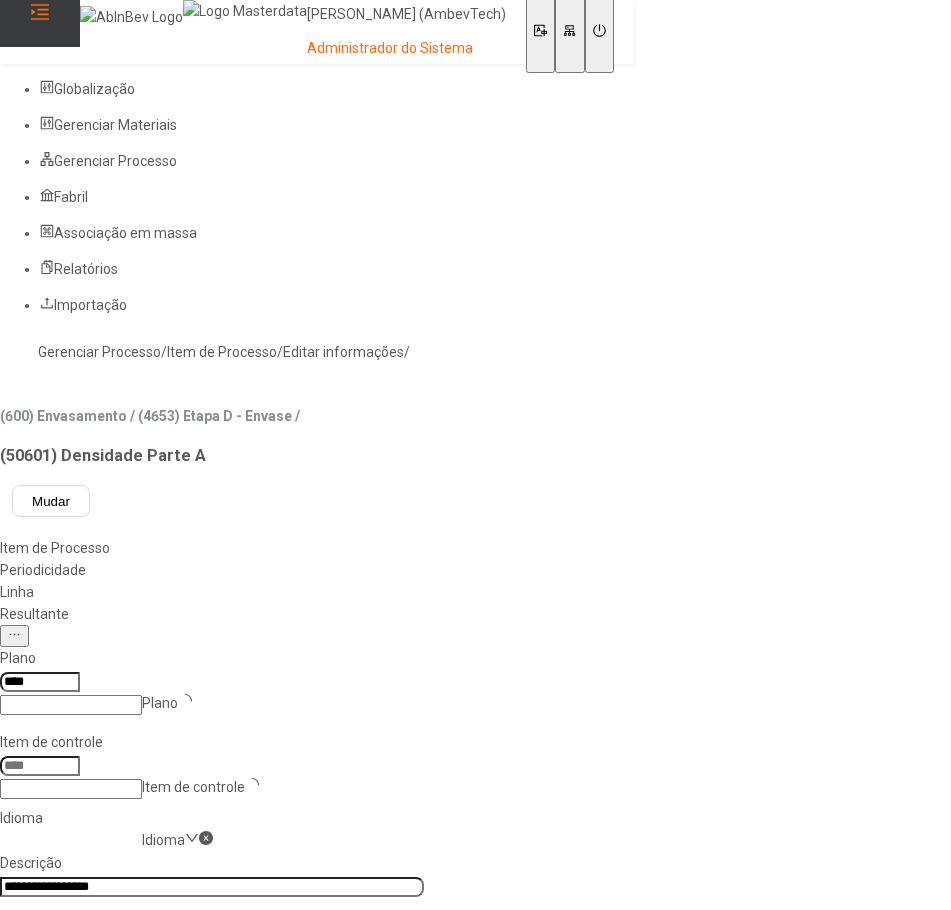 type on "*****" 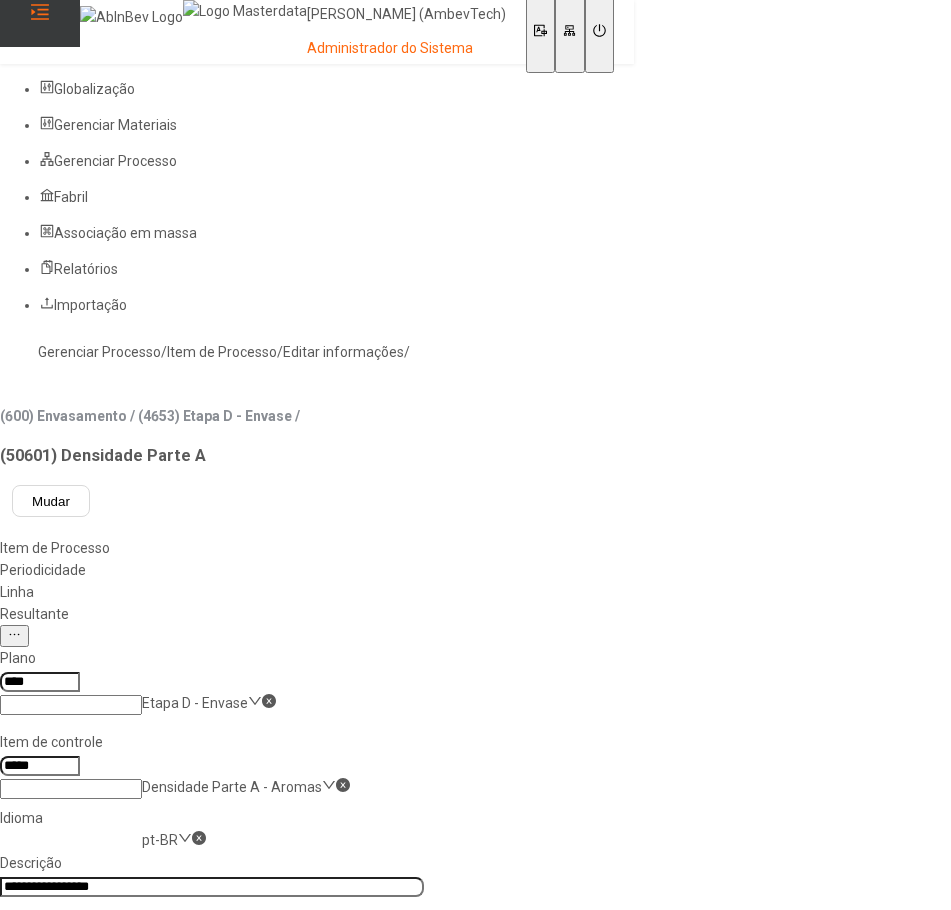 click on "Resultante" 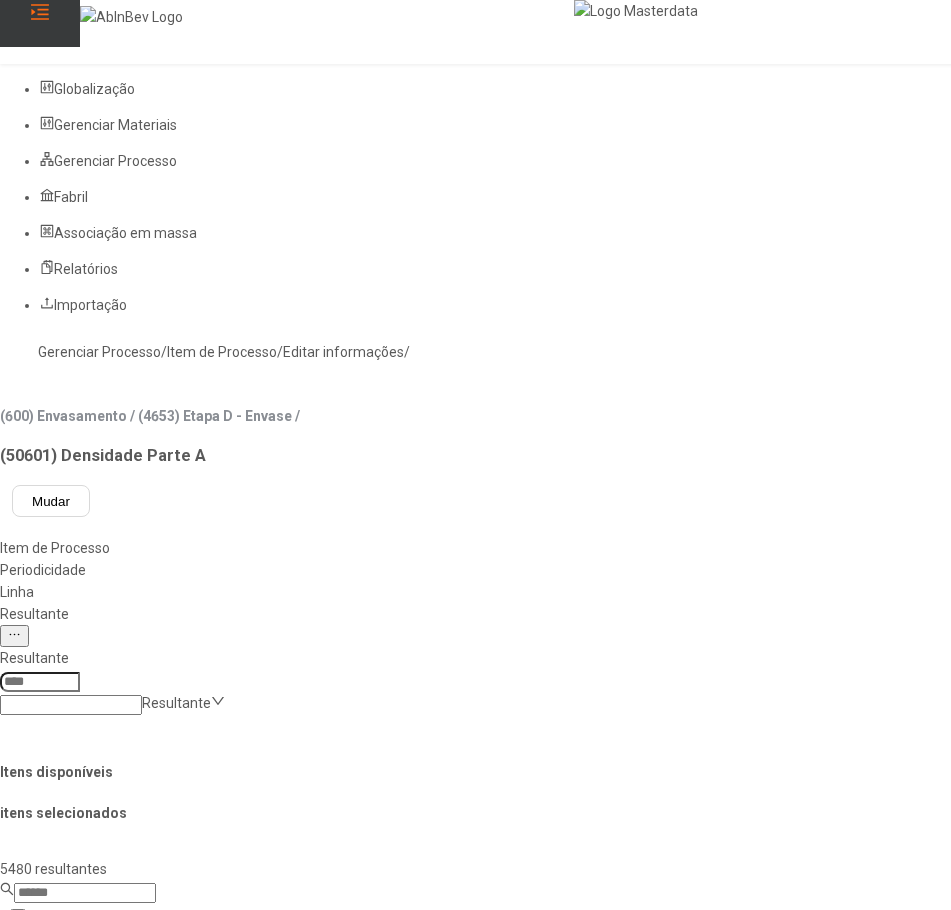 click 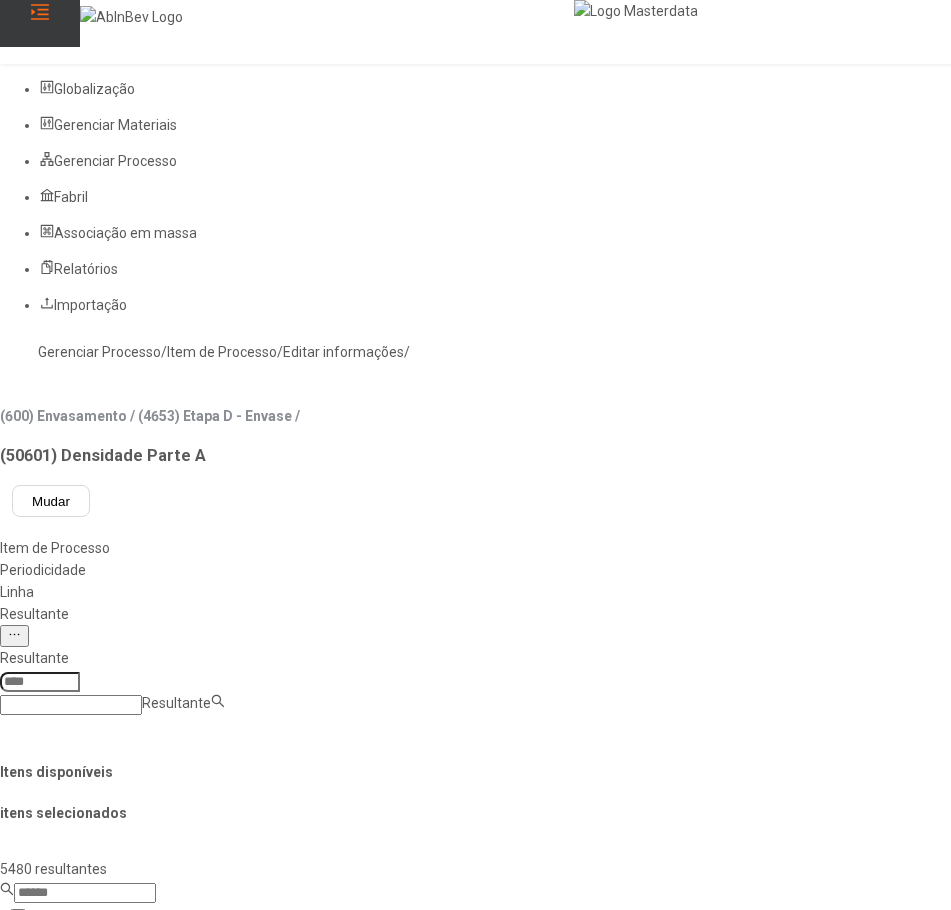 paste on "**********" 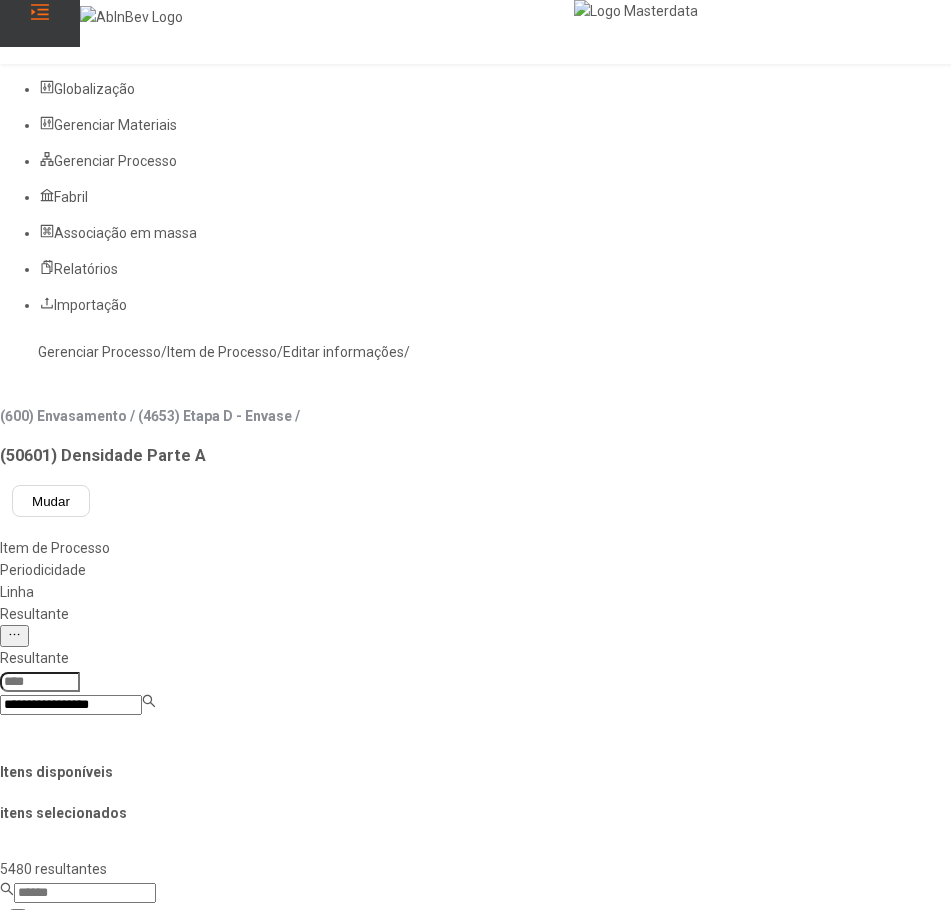 type on "**********" 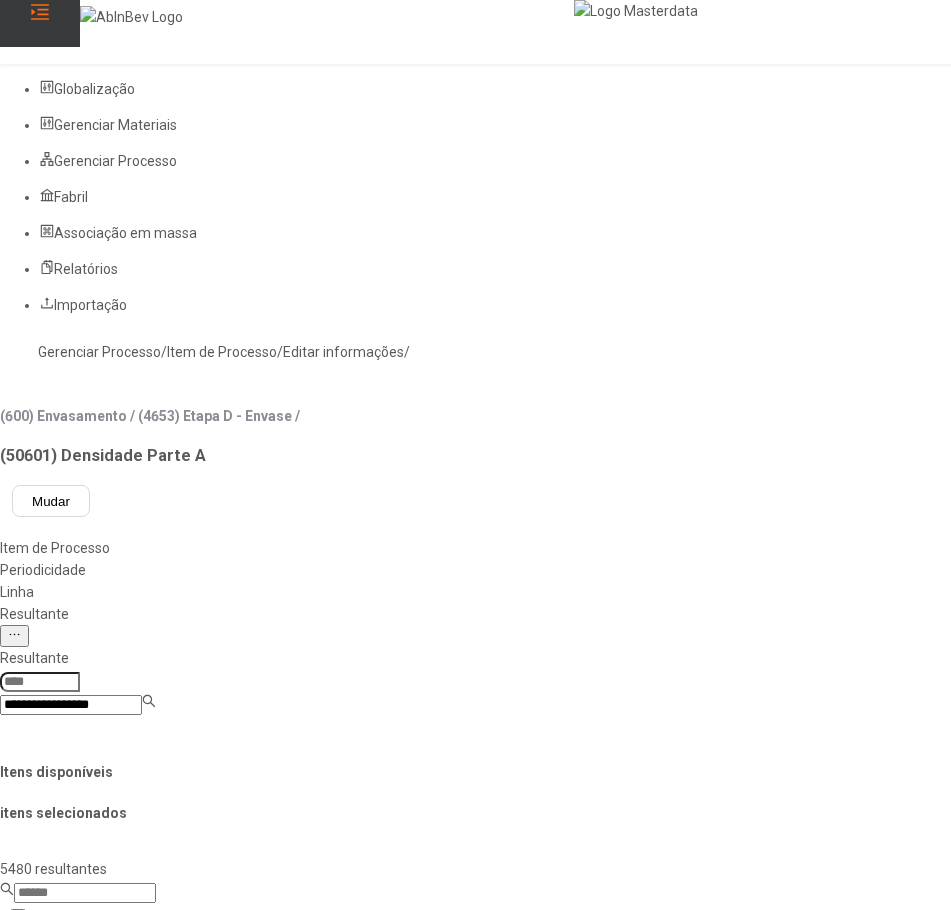 type on "****" 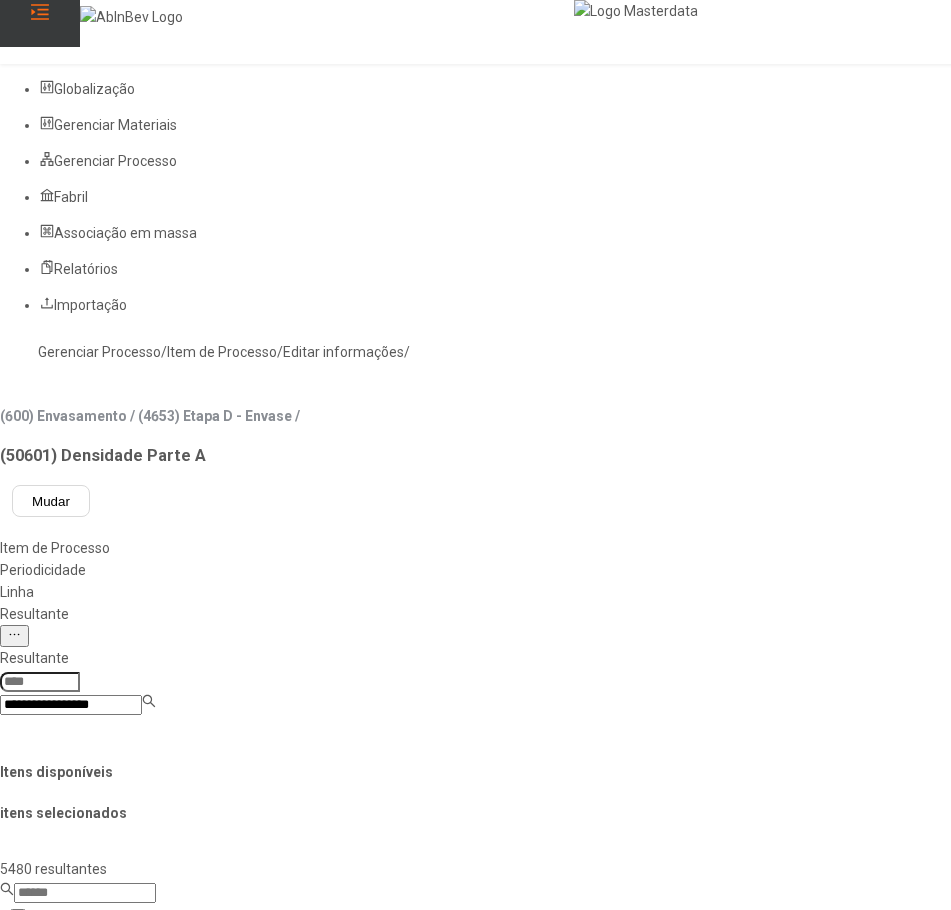 type 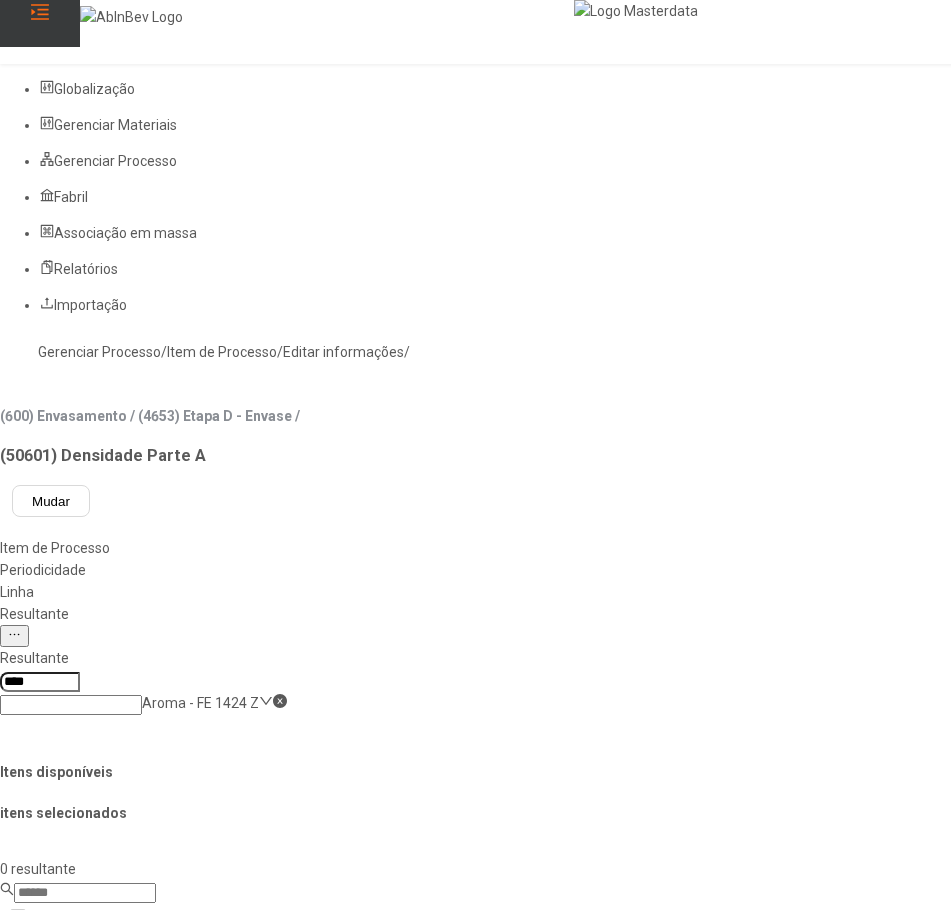 drag, startPoint x: 177, startPoint y: 104, endPoint x: 247, endPoint y: 143, distance: 80.13114 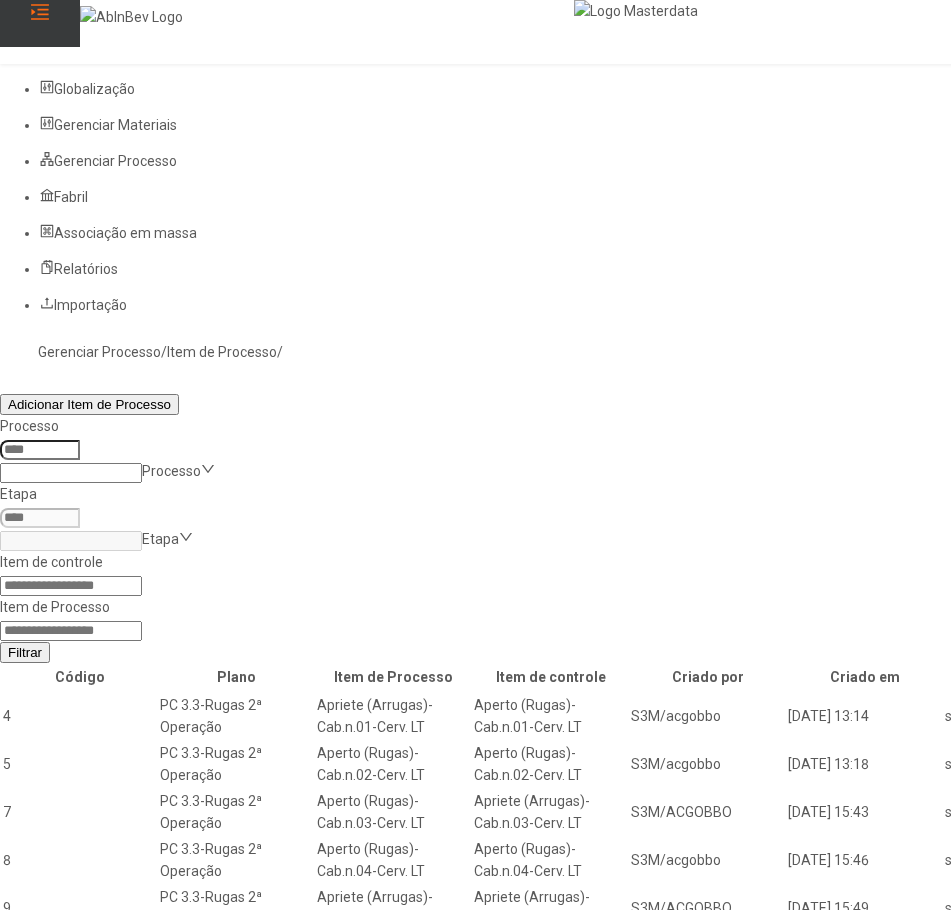 click 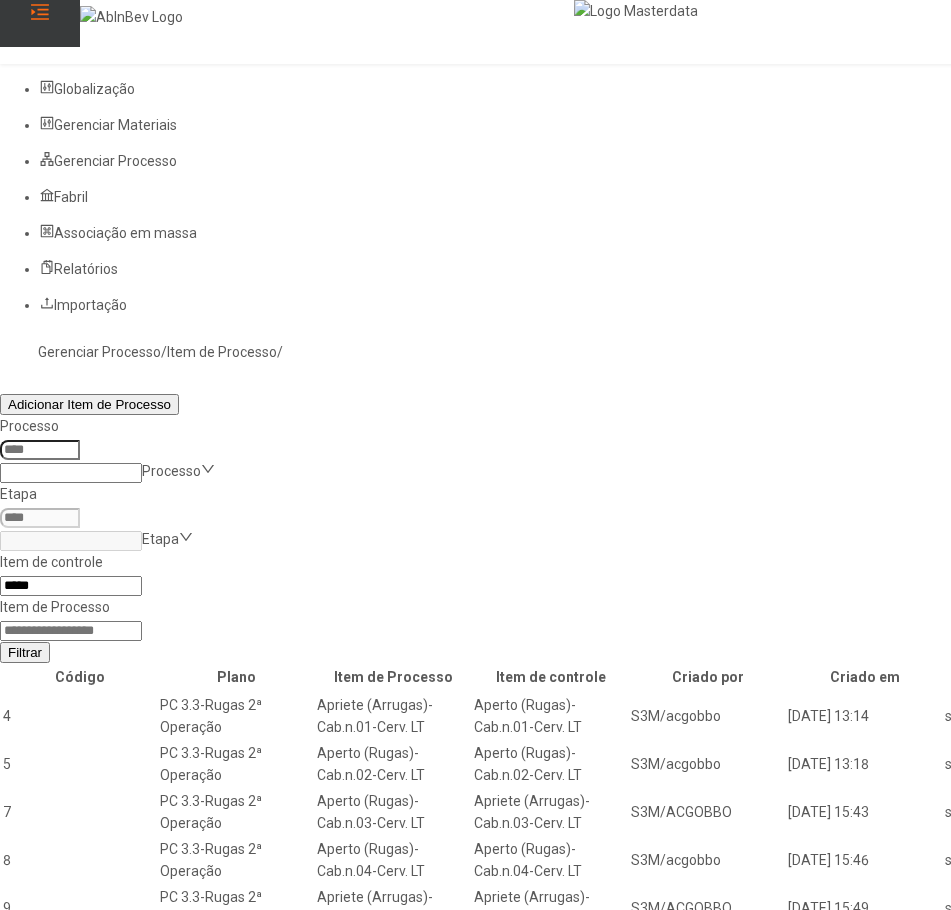 type on "*****" 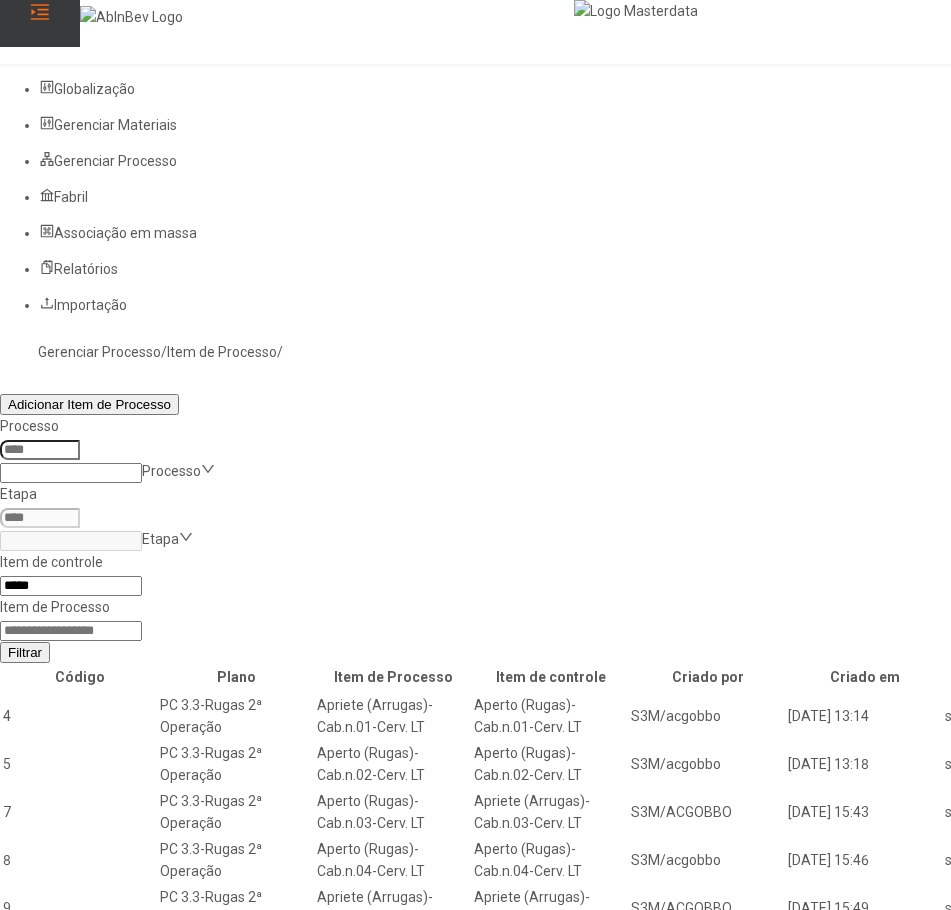 click on "Filtrar" 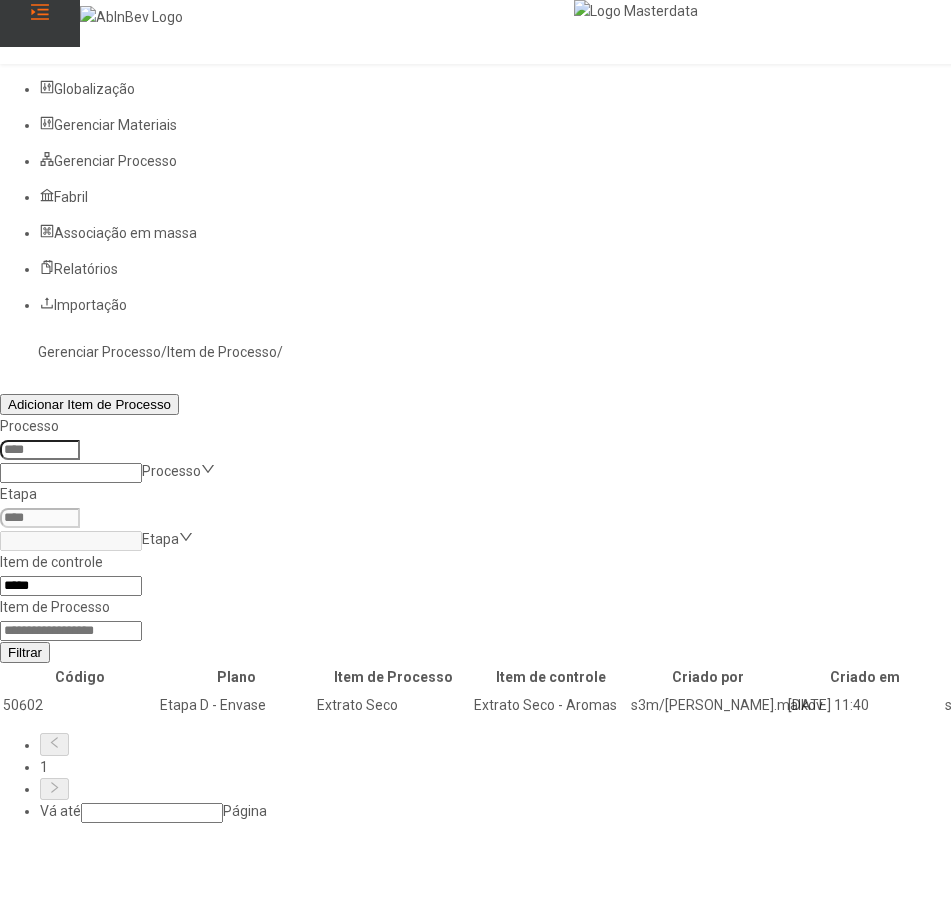 click 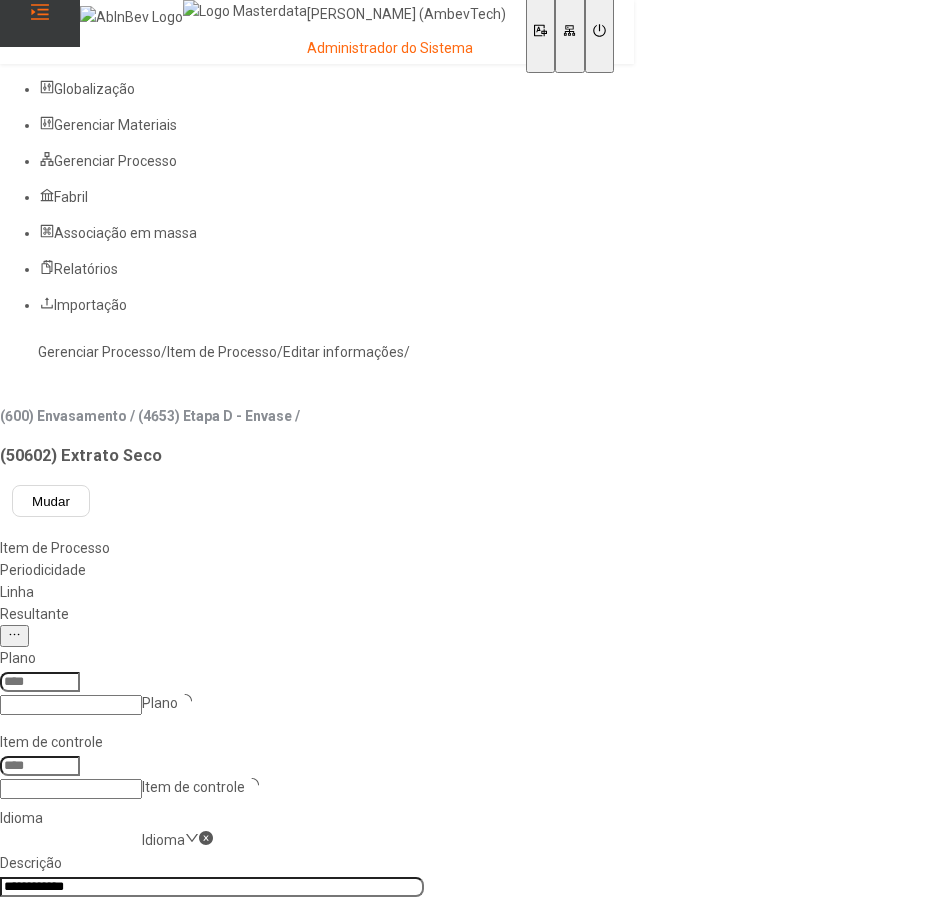 type on "****" 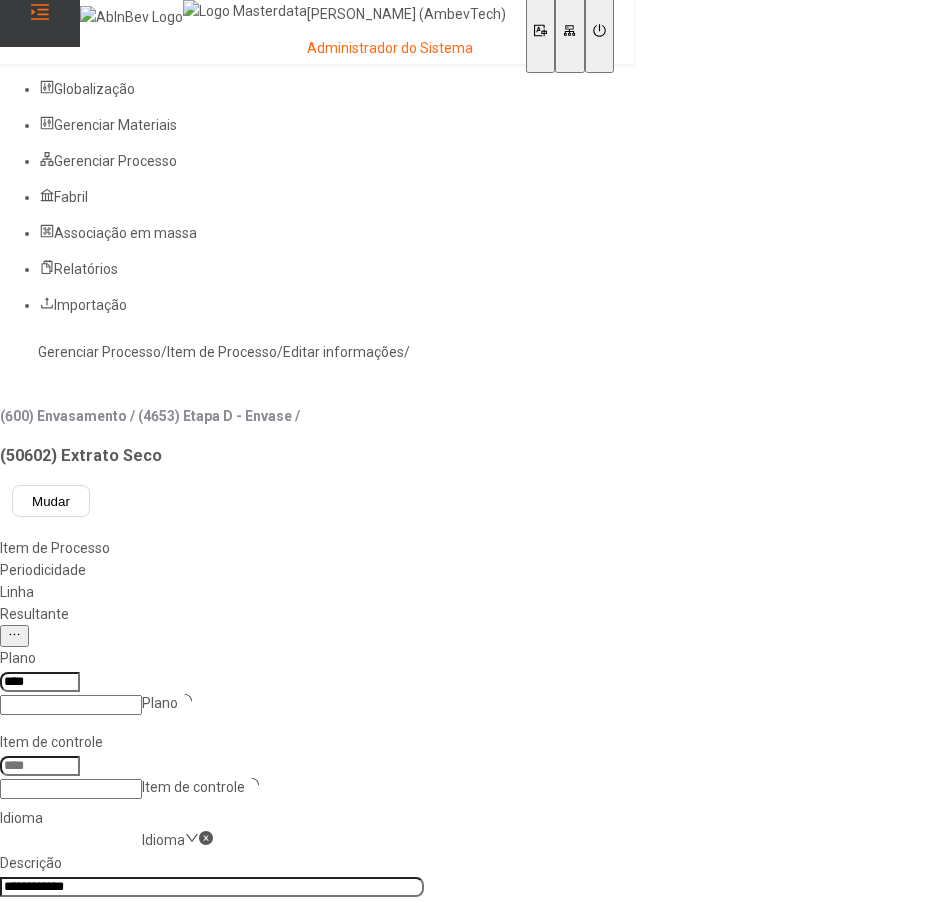type on "*****" 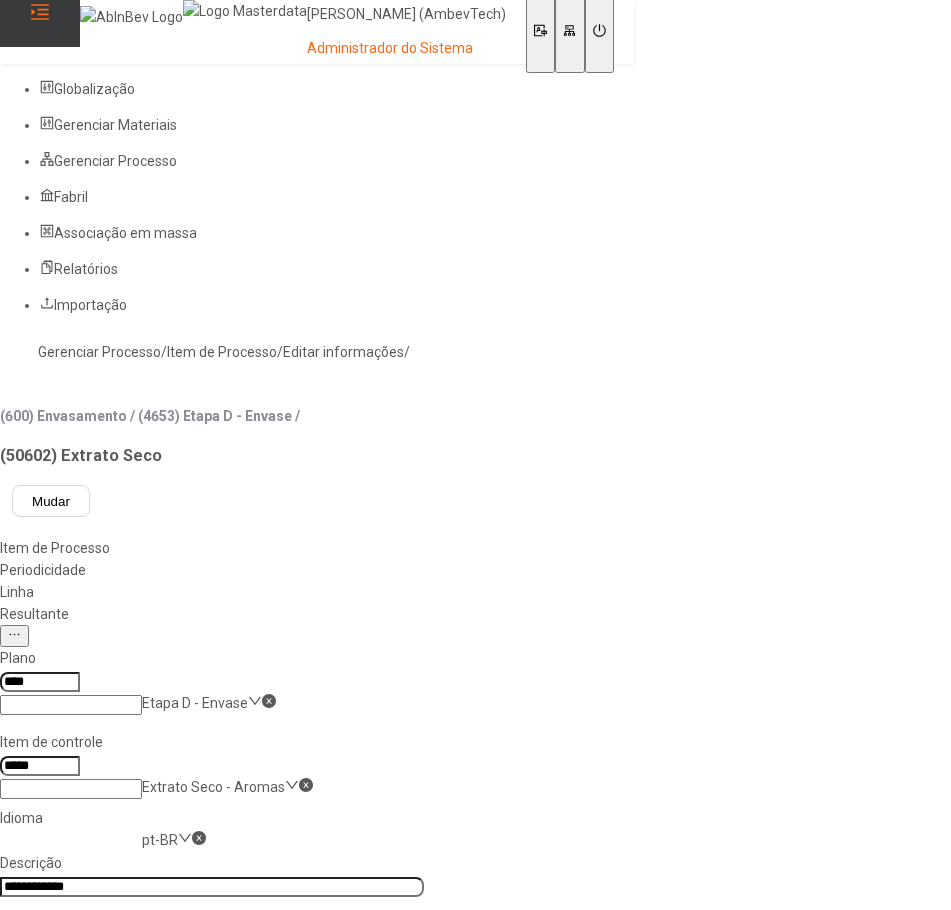 click on "Resultante" 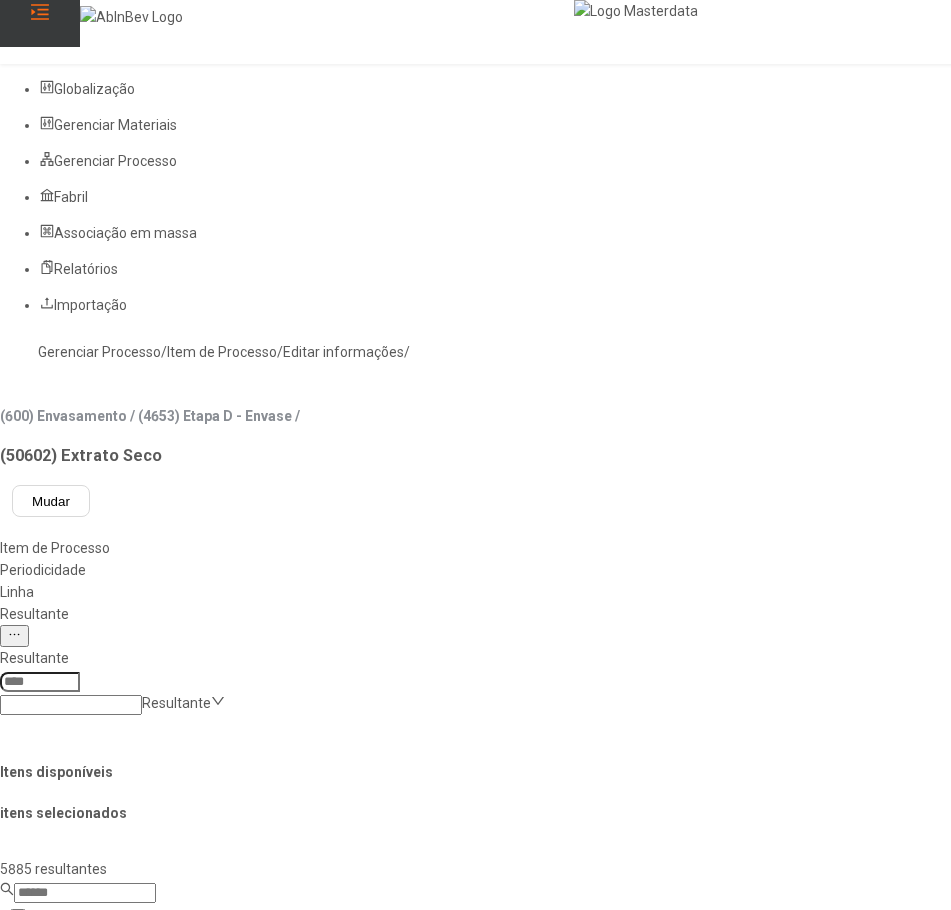 click 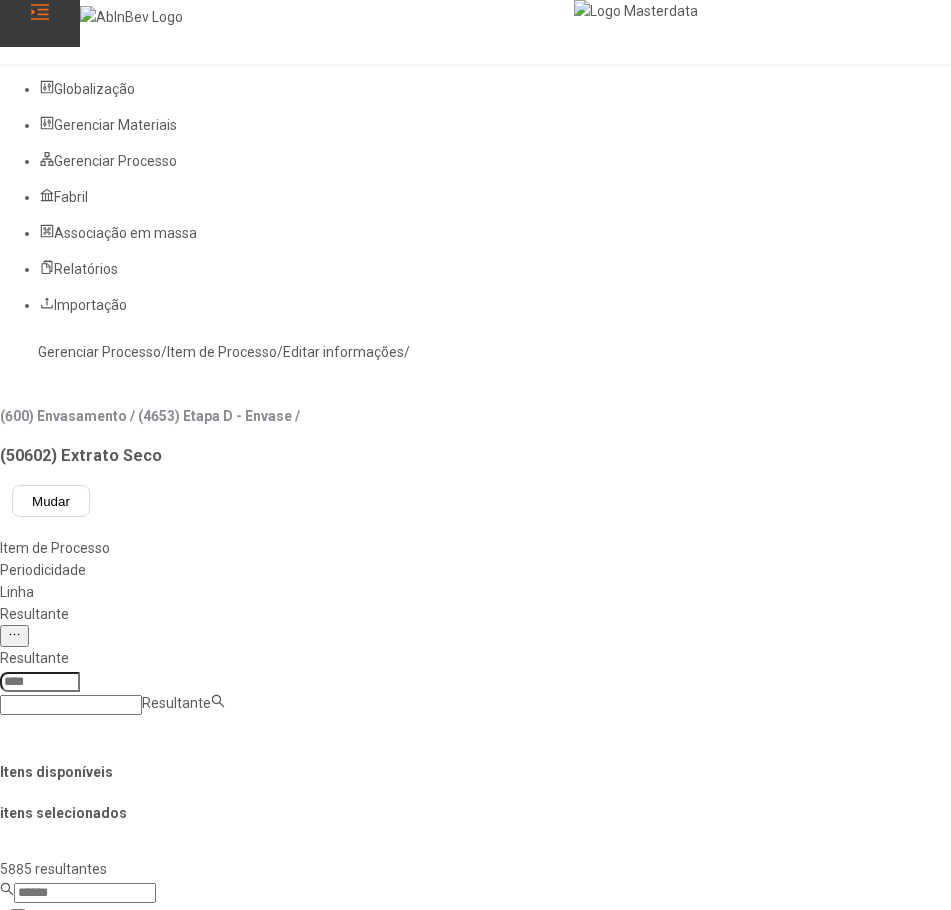 paste on "**********" 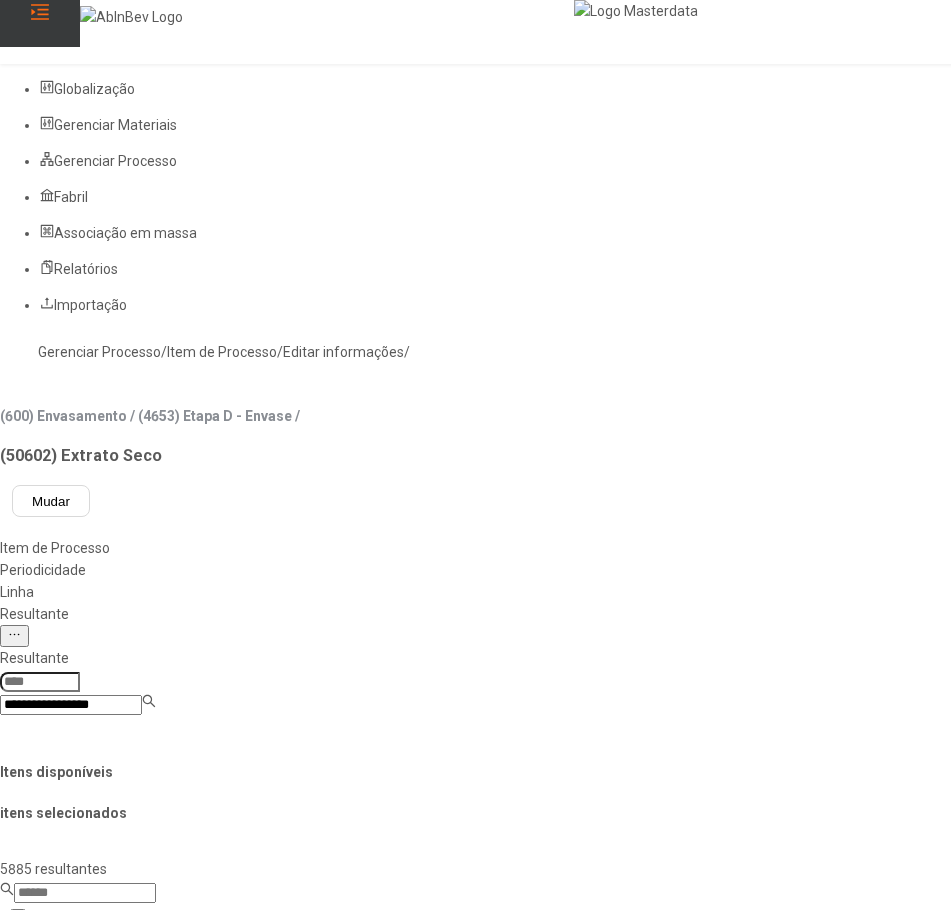 type on "**********" 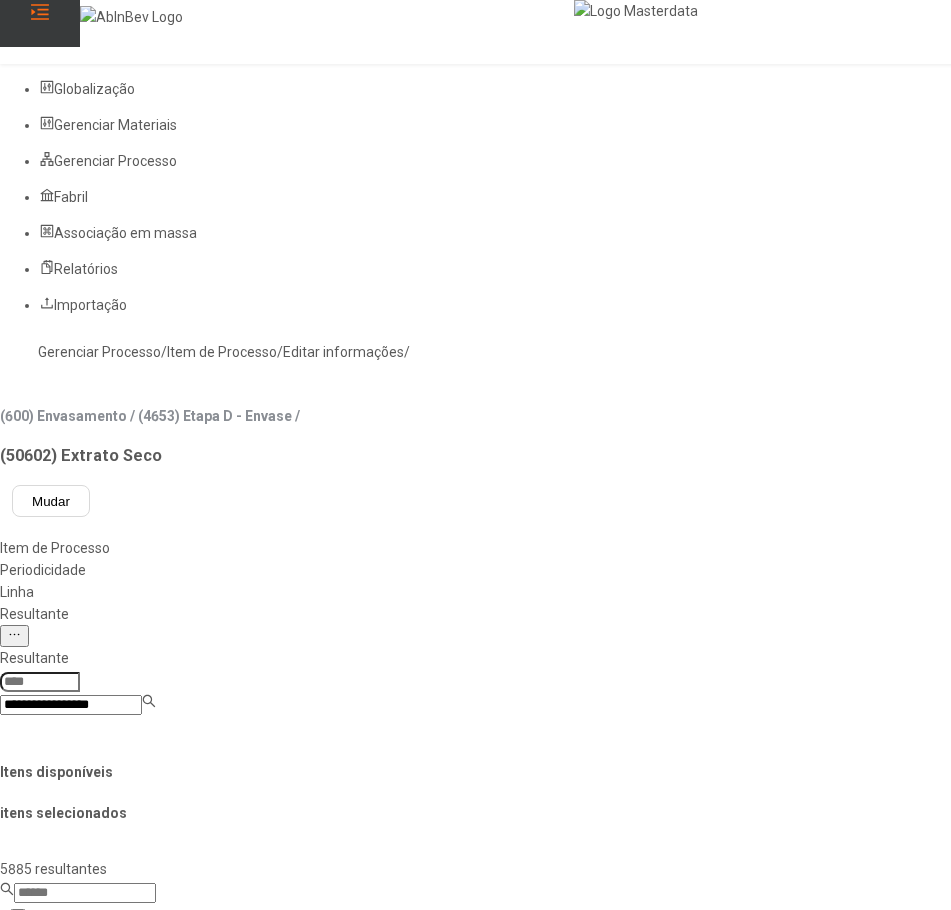 type on "****" 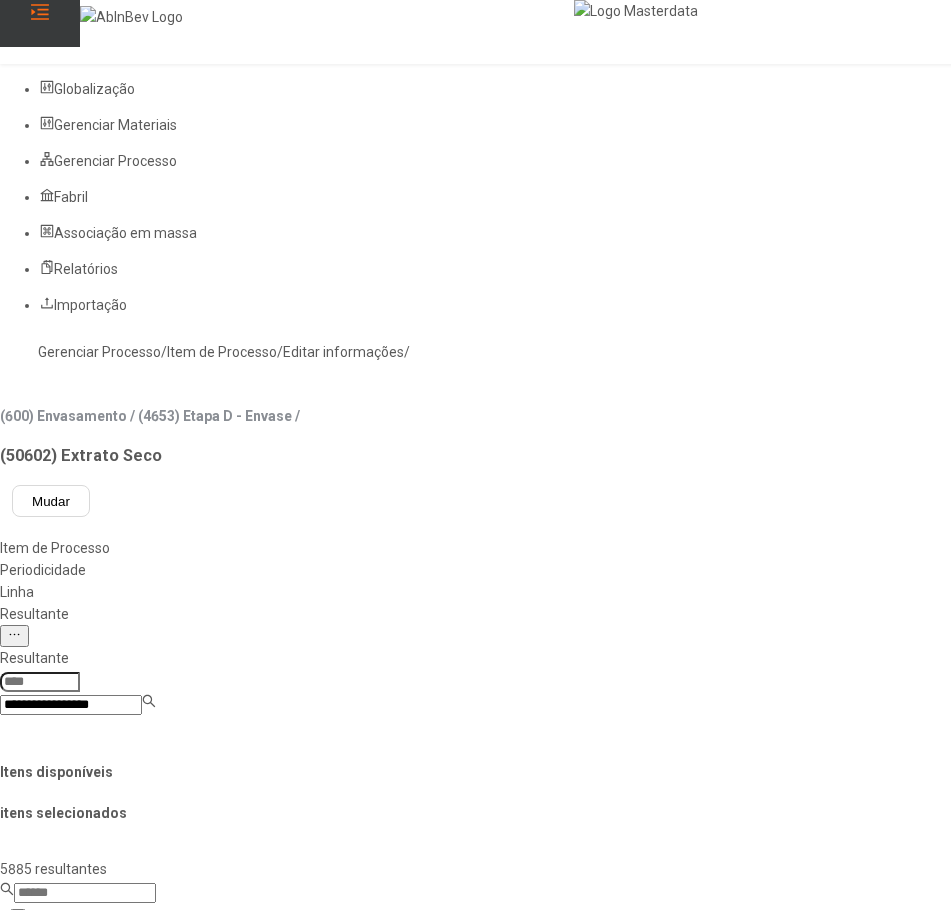 type 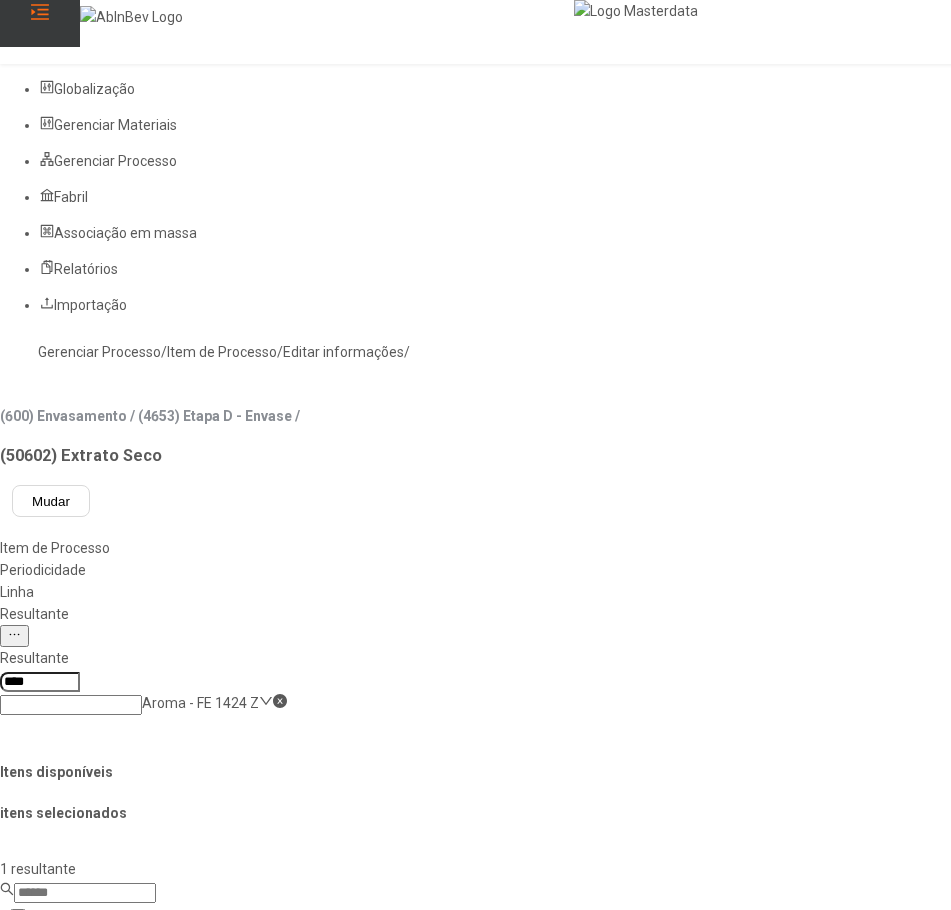 click on "Aroma - FE 1424 Z" 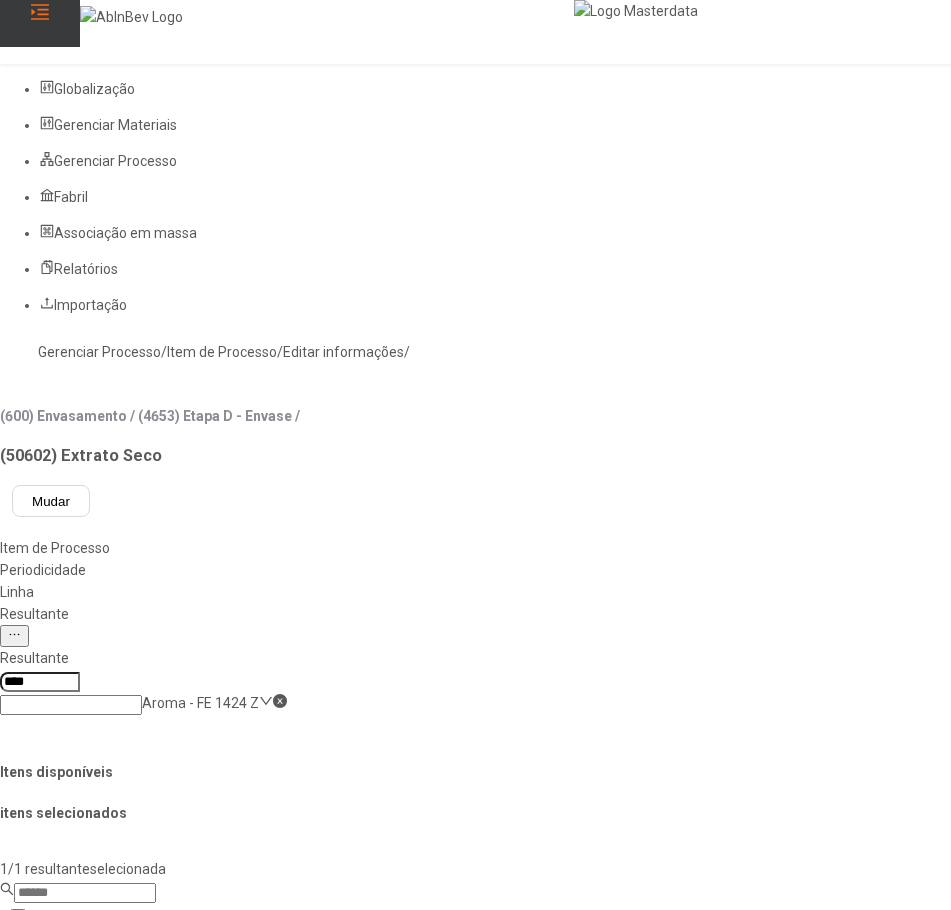 click 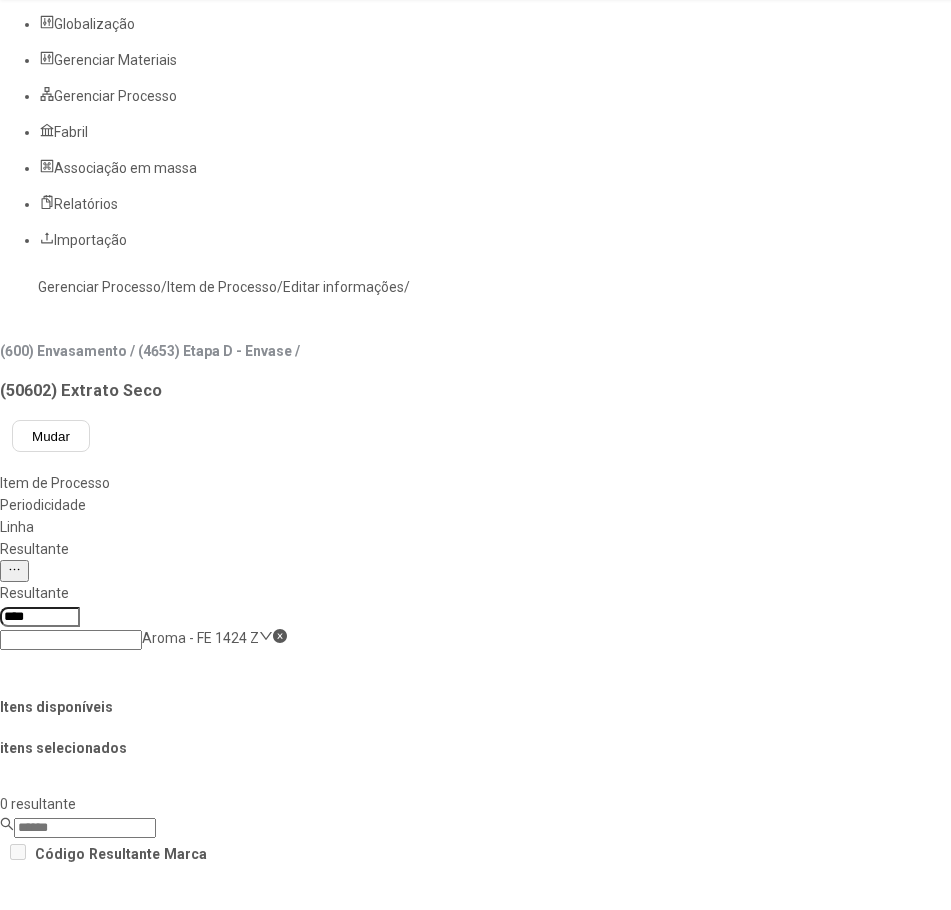 scroll, scrollTop: 100, scrollLeft: 0, axis: vertical 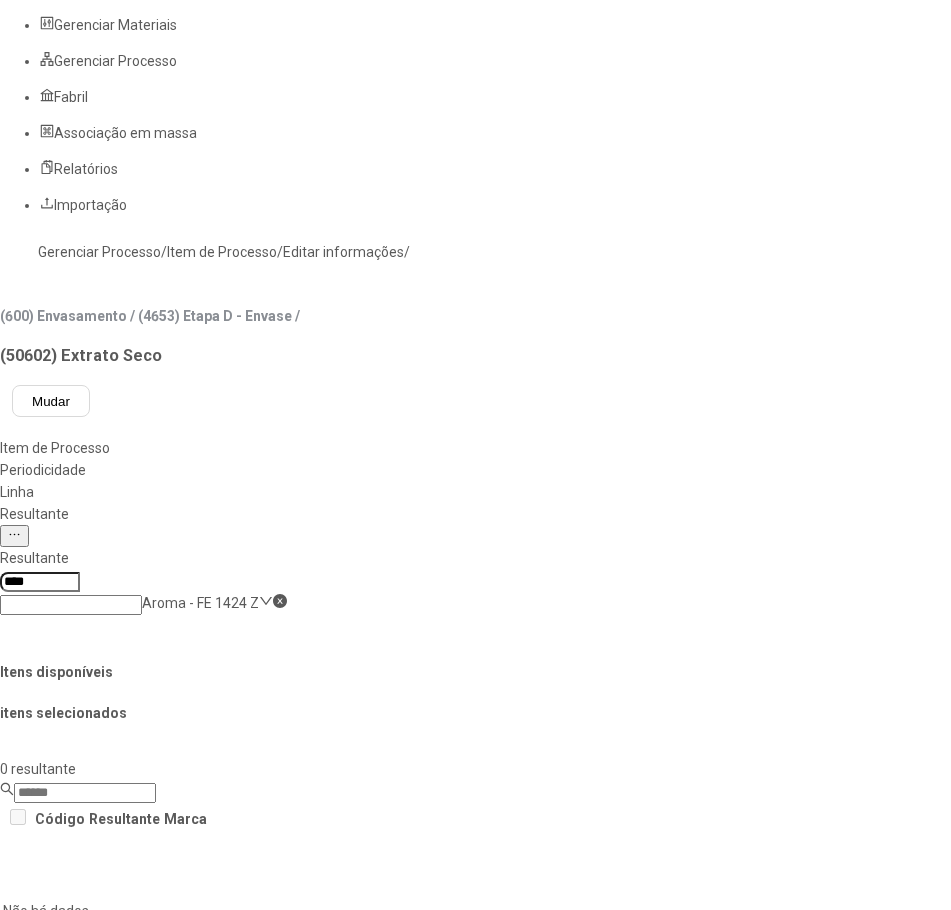 click on "Concluir associação" at bounding box center [124, 1501] 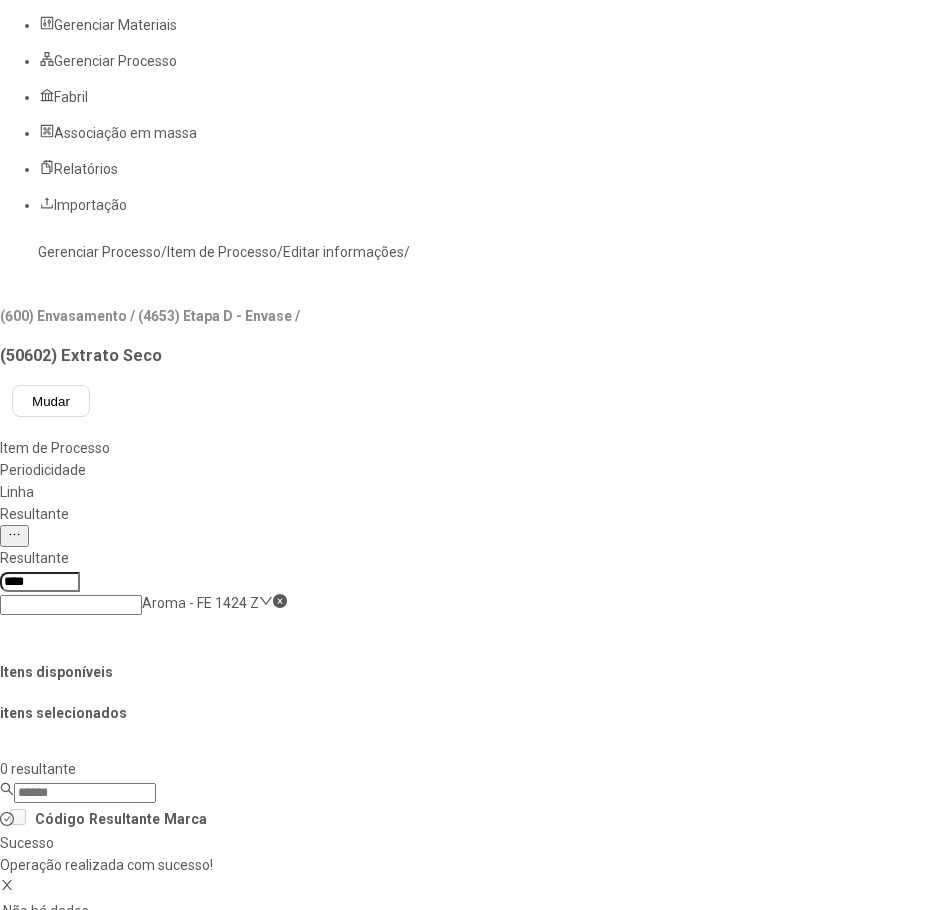 click on "Gerenciar Processo" 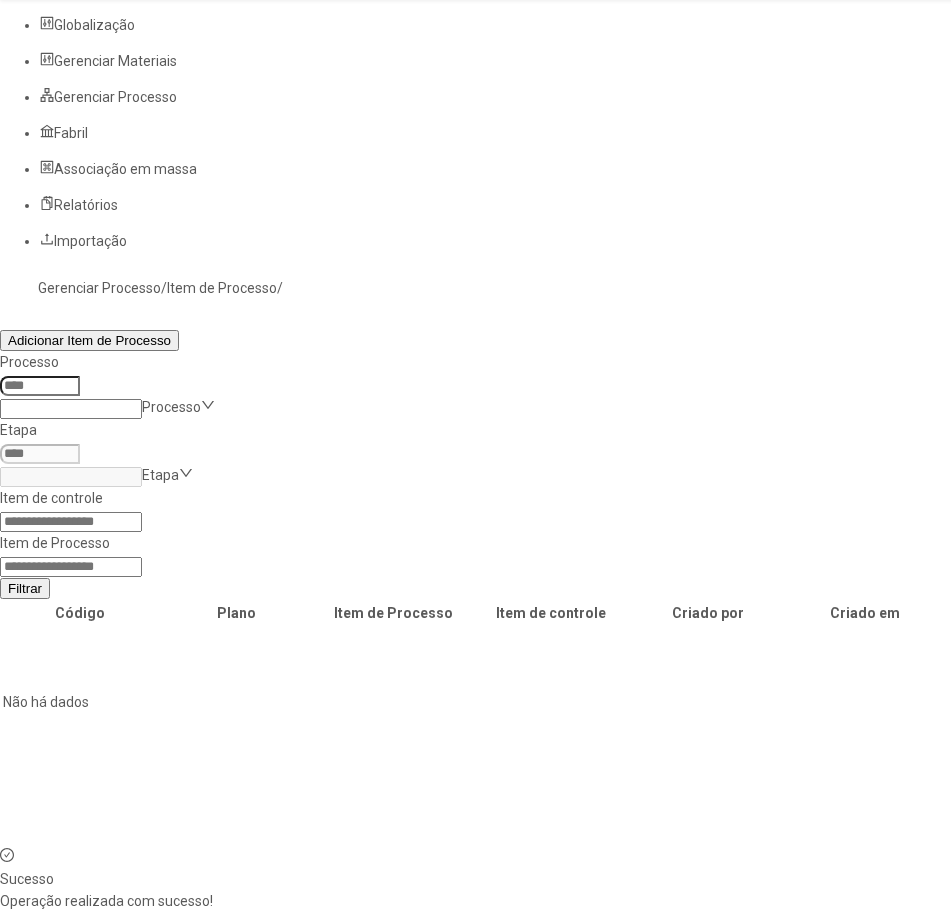 scroll, scrollTop: 100, scrollLeft: 0, axis: vertical 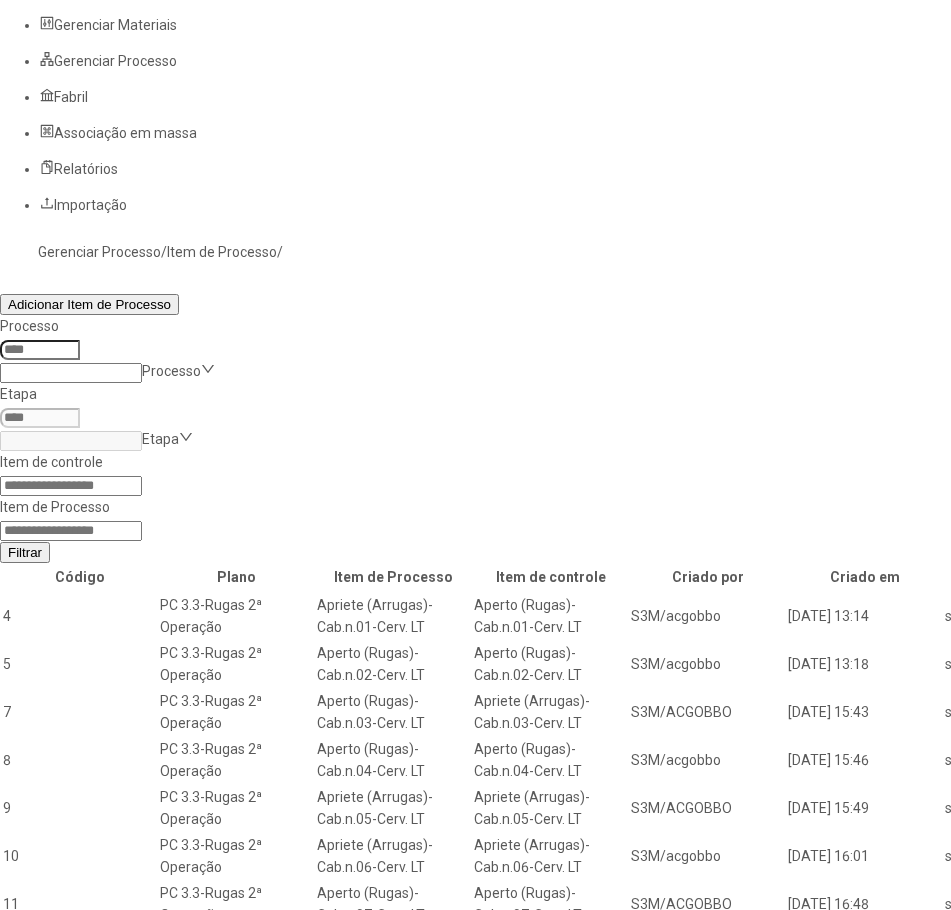 click on "Item de controle Item de Processo Filtrar" 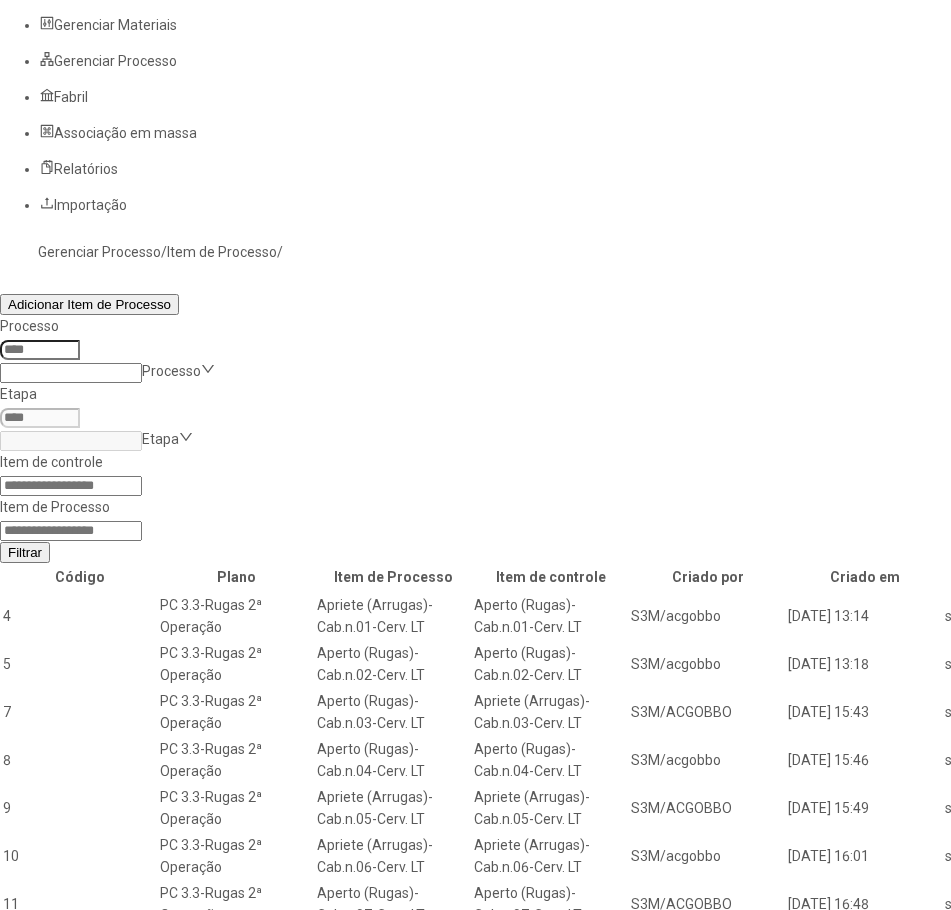 click 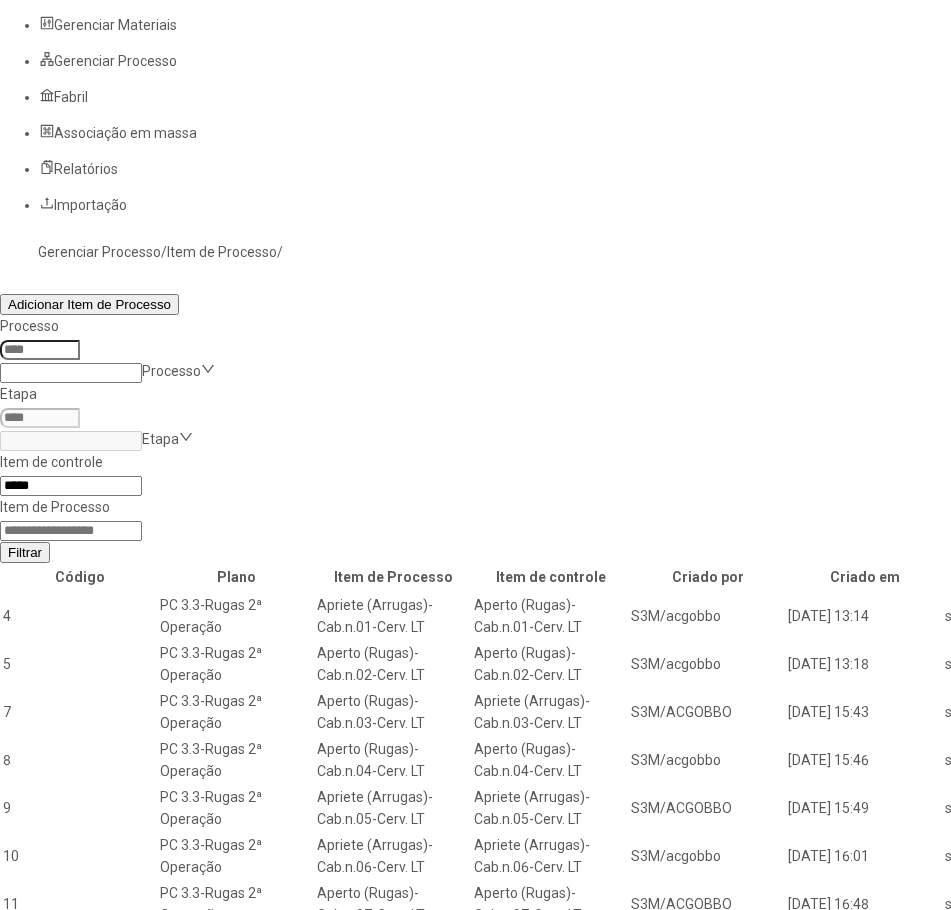 type on "*****" 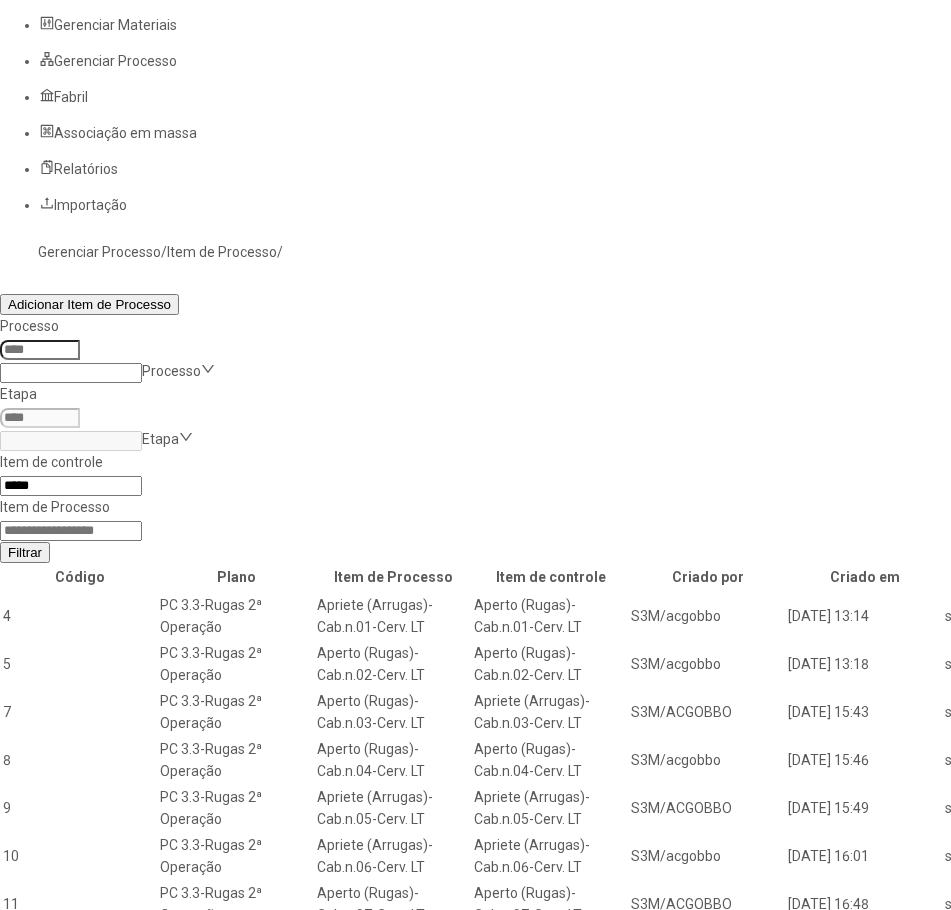 click on "Filtrar" 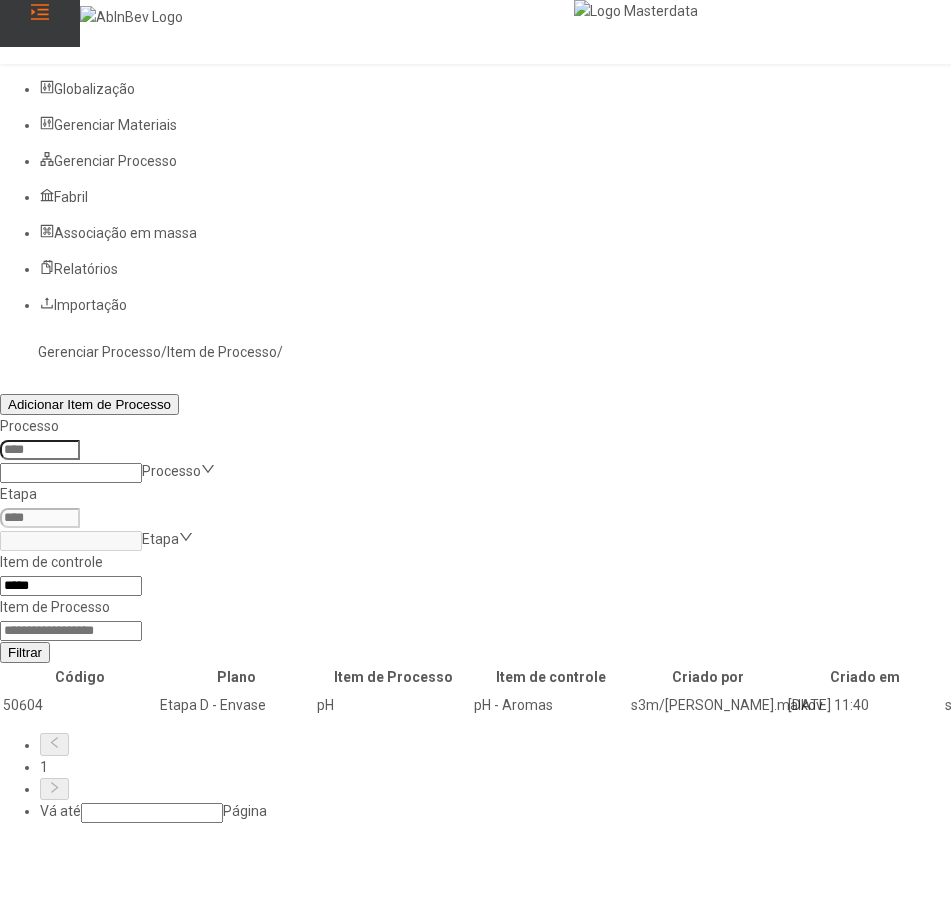 scroll, scrollTop: 64, scrollLeft: 0, axis: vertical 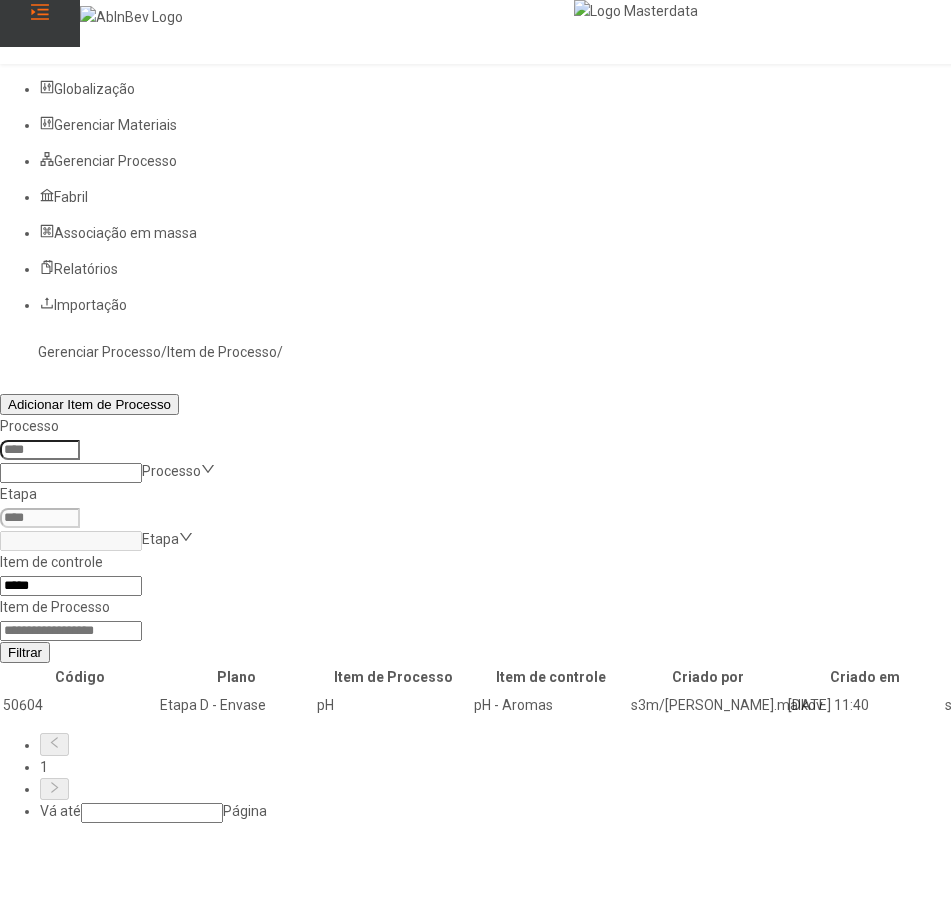 click 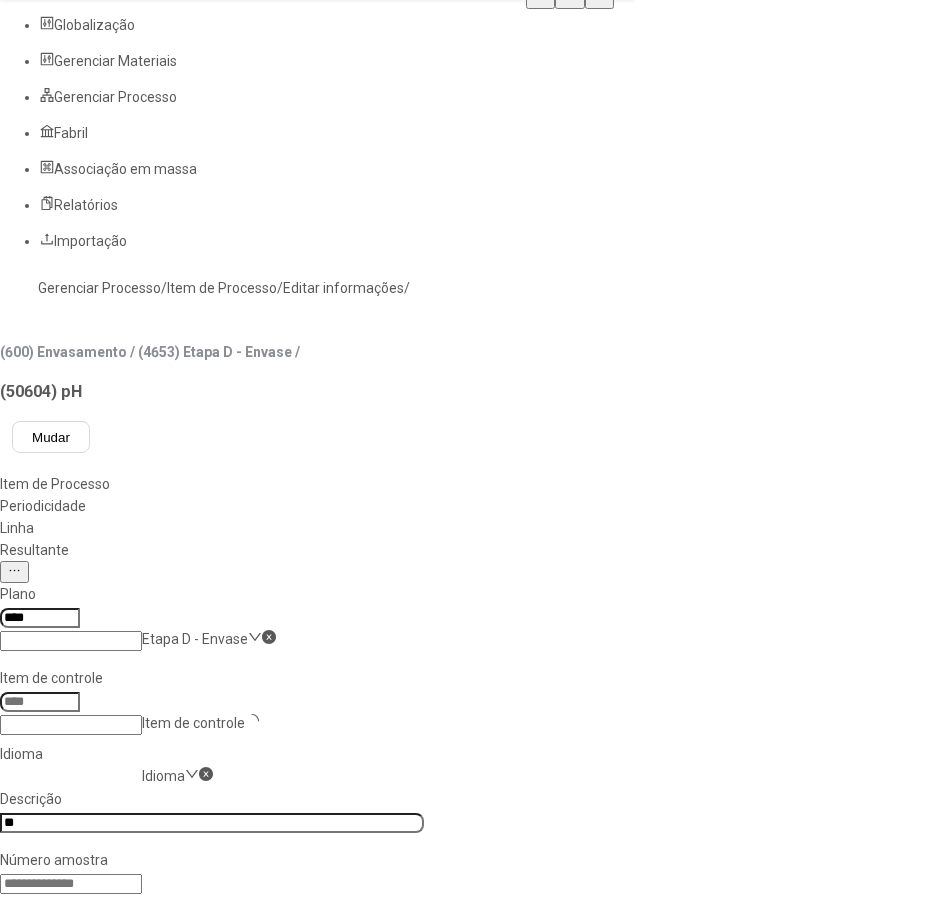 type on "*****" 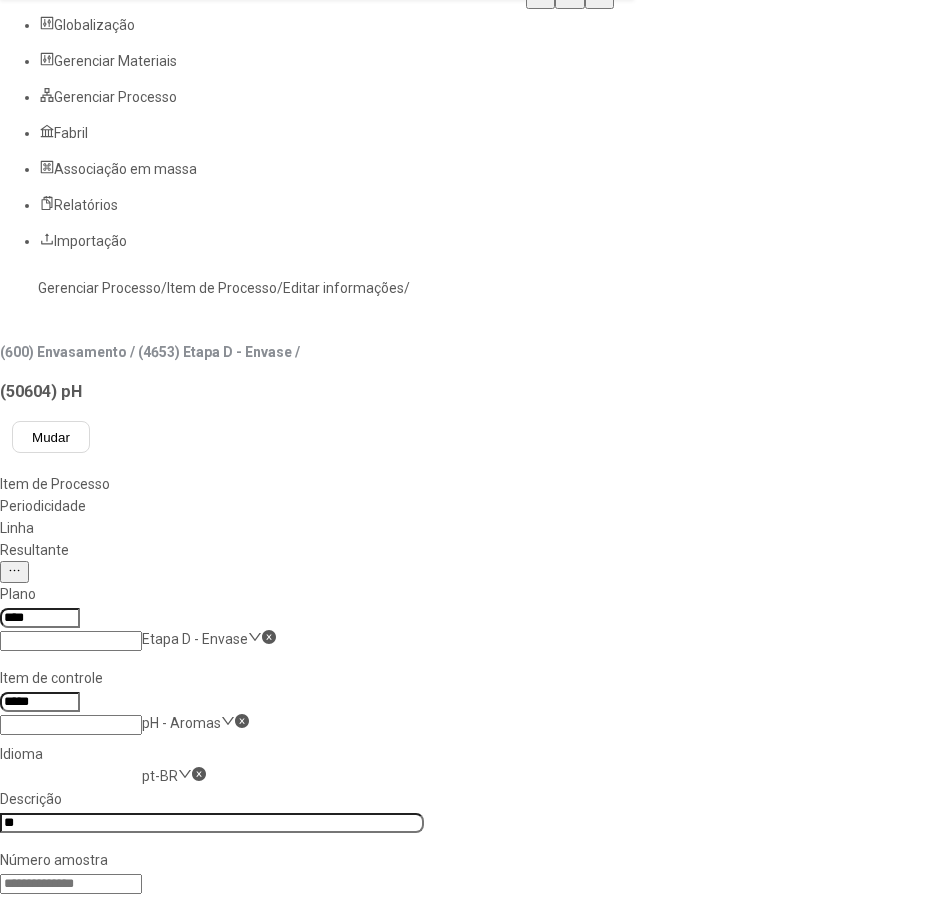 click on "Resultante" 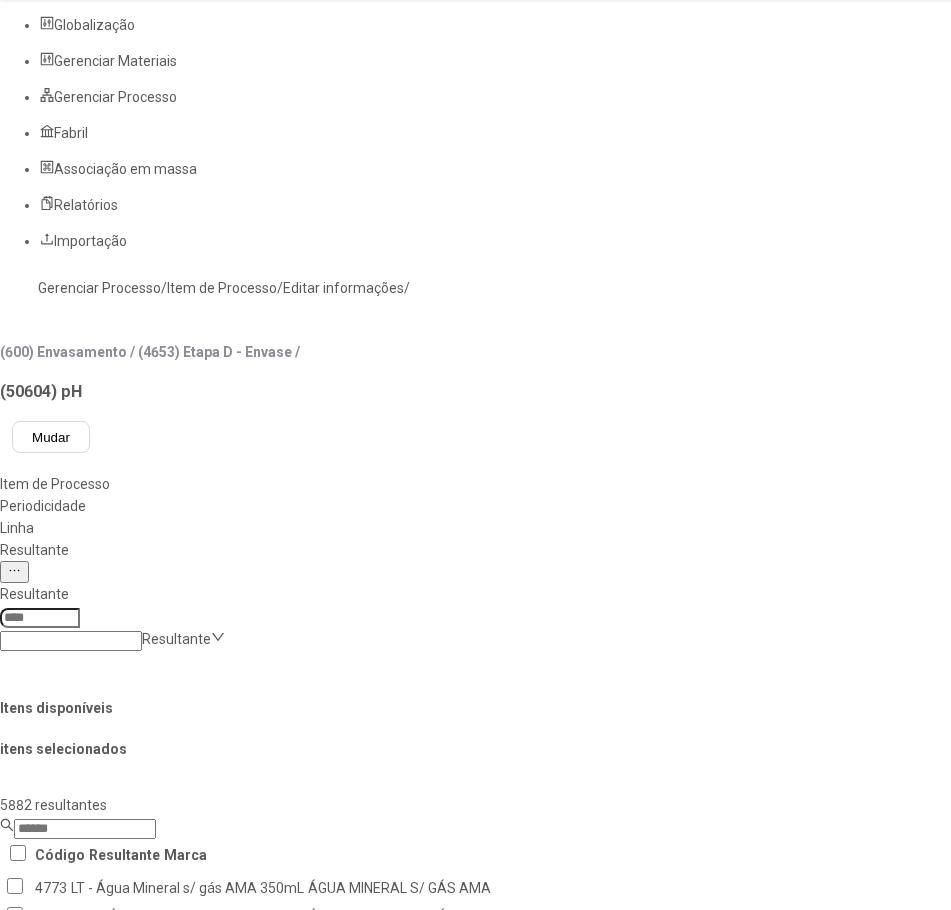 click 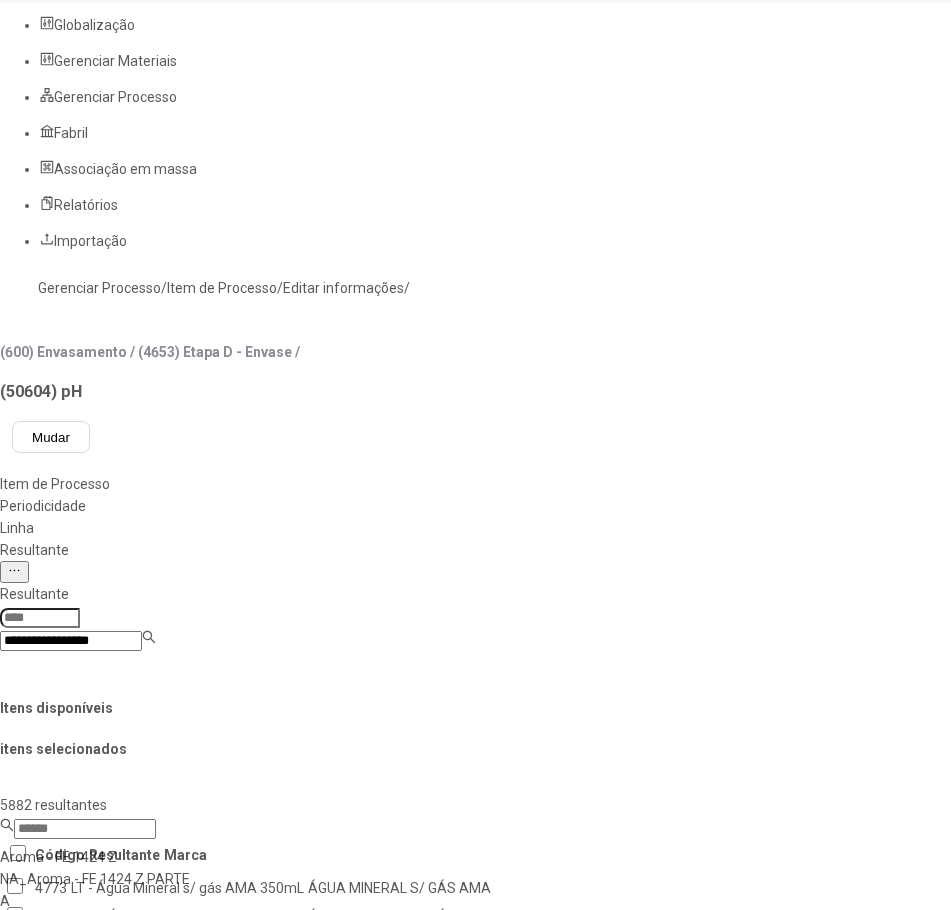 type on "**********" 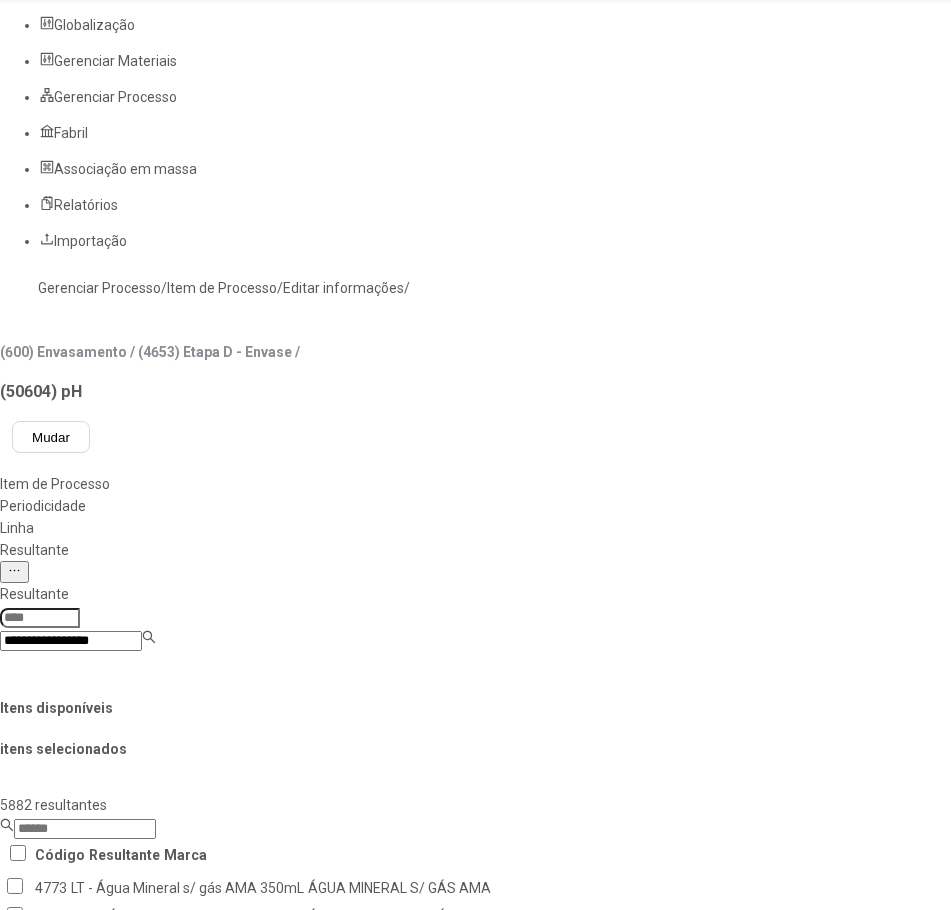 type on "****" 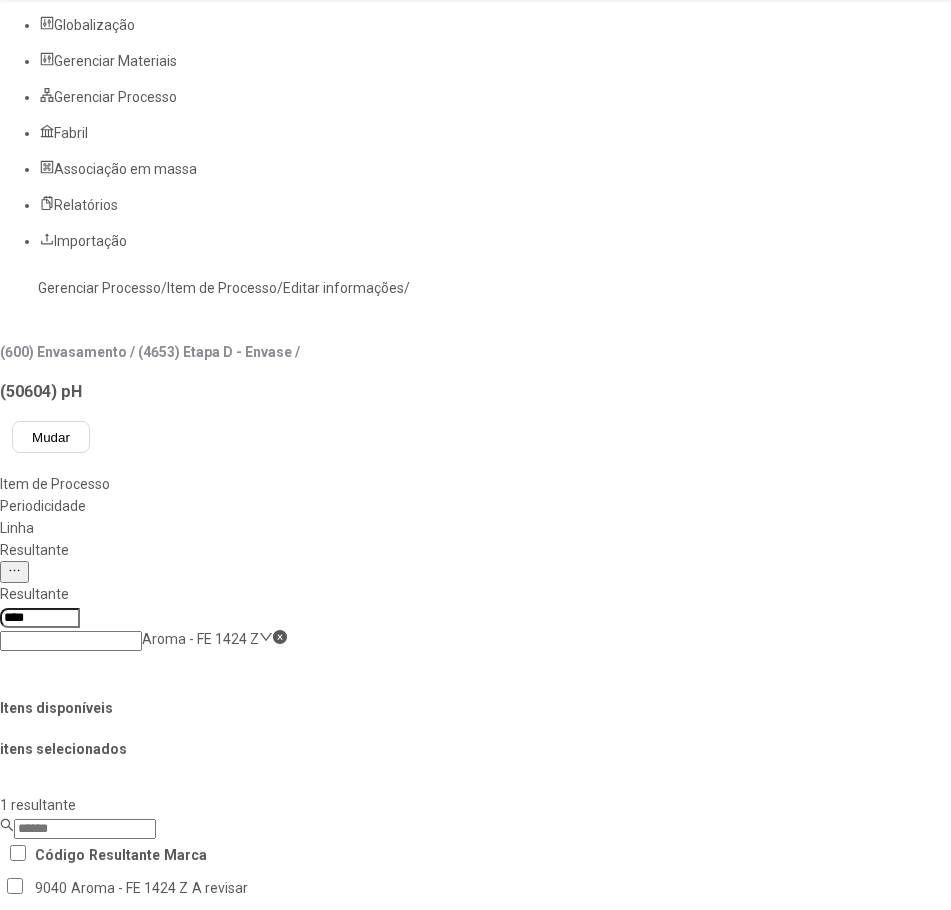 click on "Aroma - FE 1424 Z" 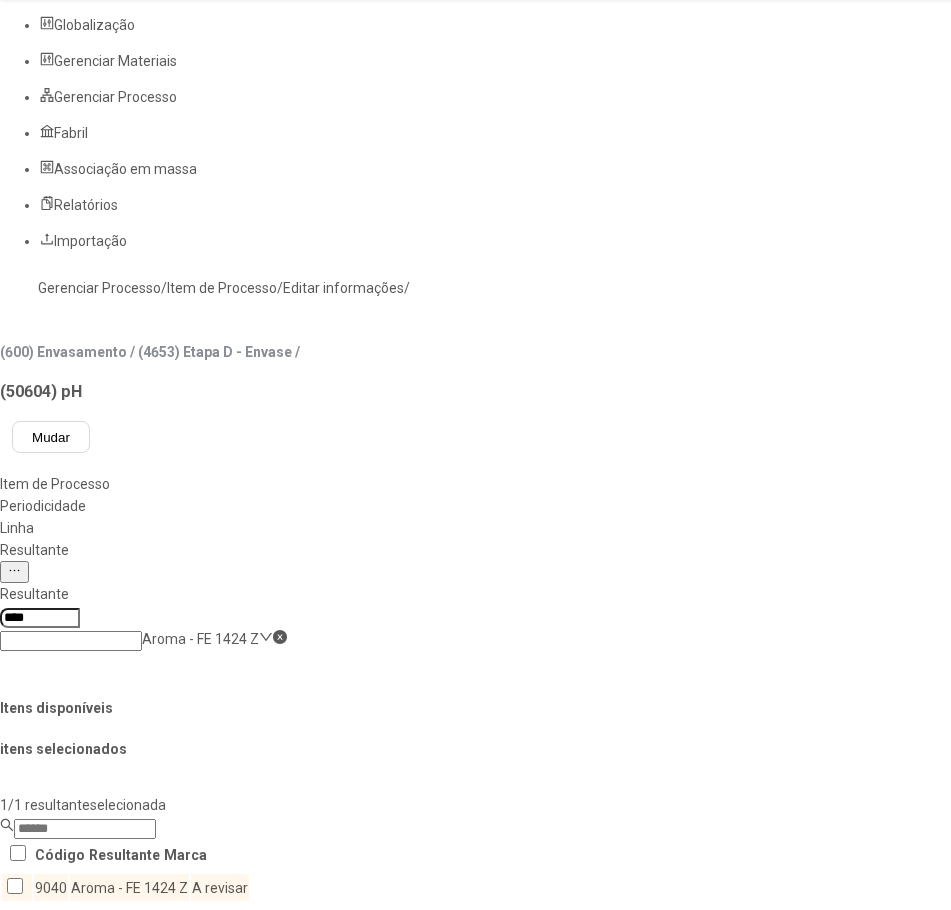 click 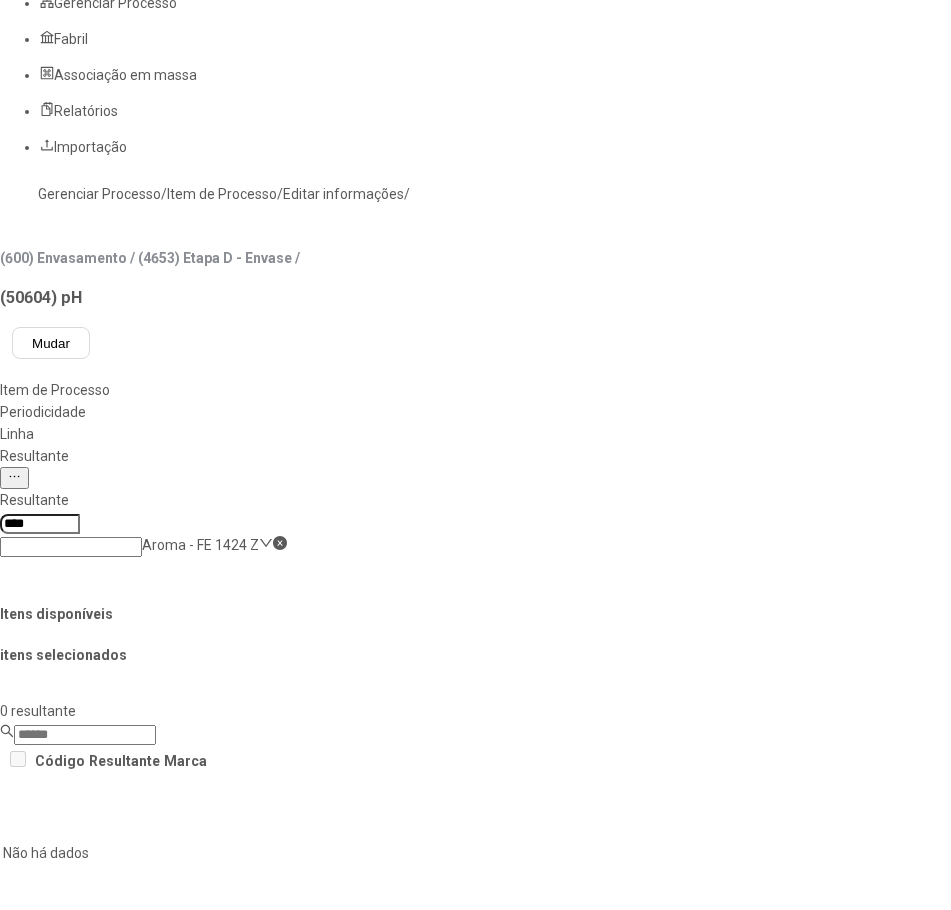 scroll, scrollTop: 264, scrollLeft: 0, axis: vertical 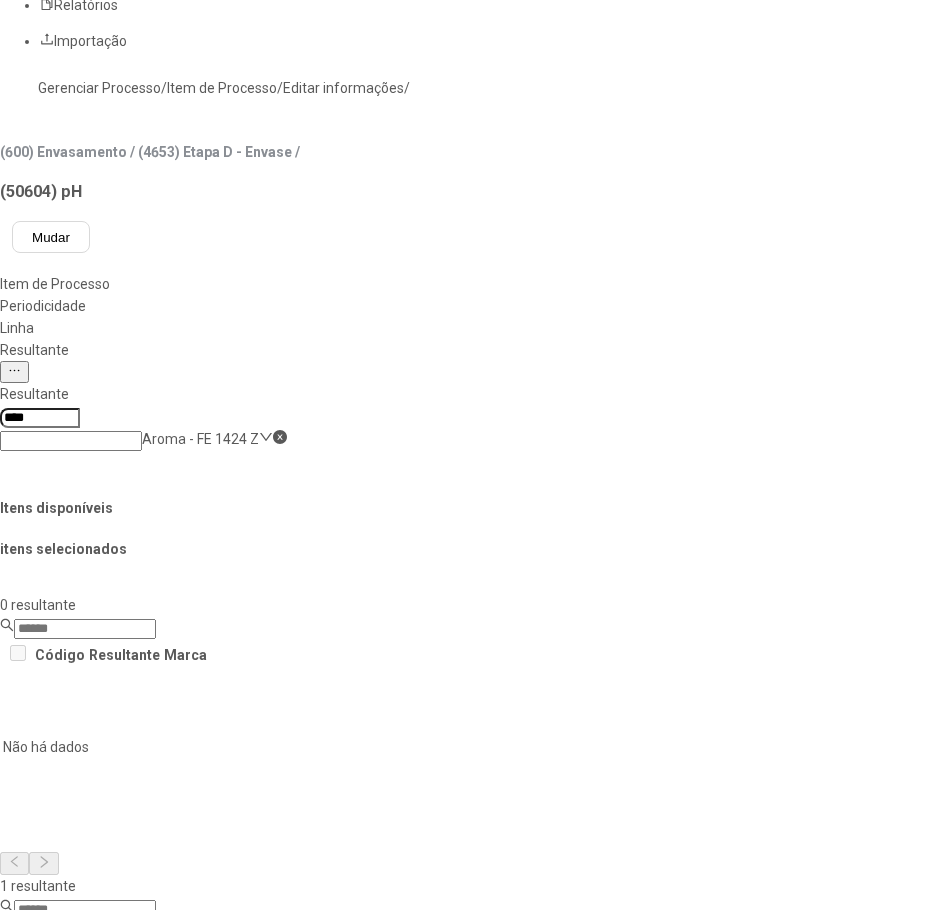 click on "Concluir associação" at bounding box center [124, 1337] 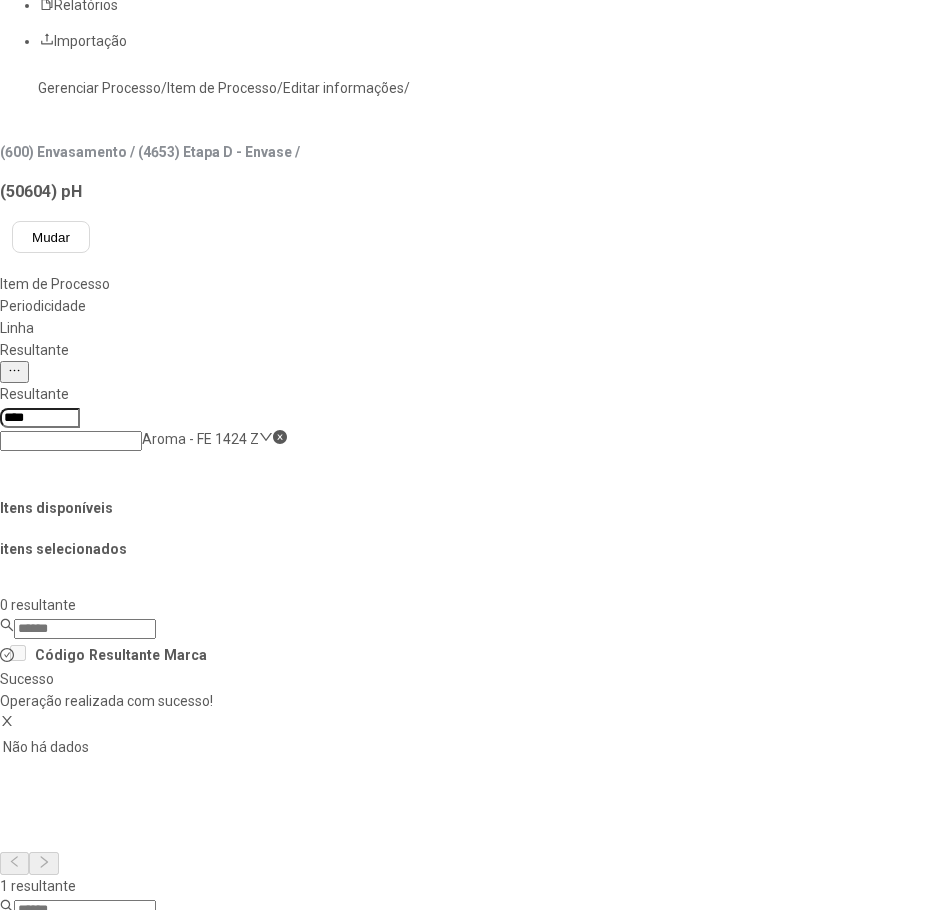 scroll, scrollTop: 0, scrollLeft: 0, axis: both 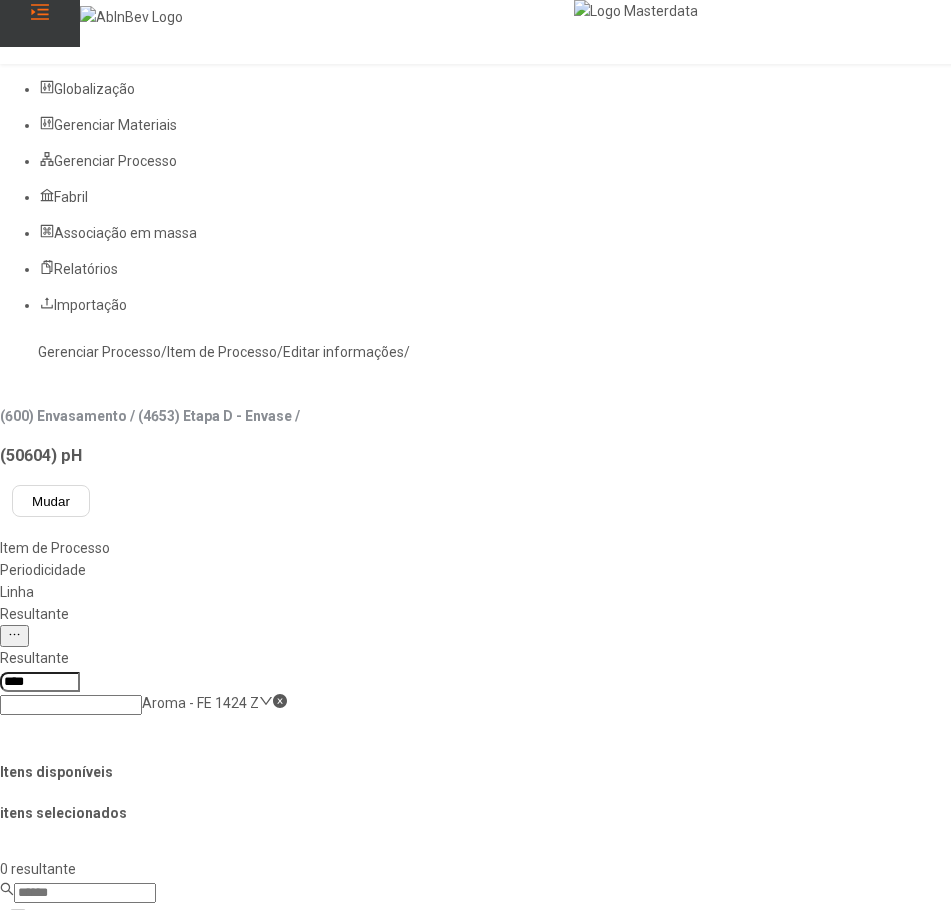 click on "Gerenciar Processo" 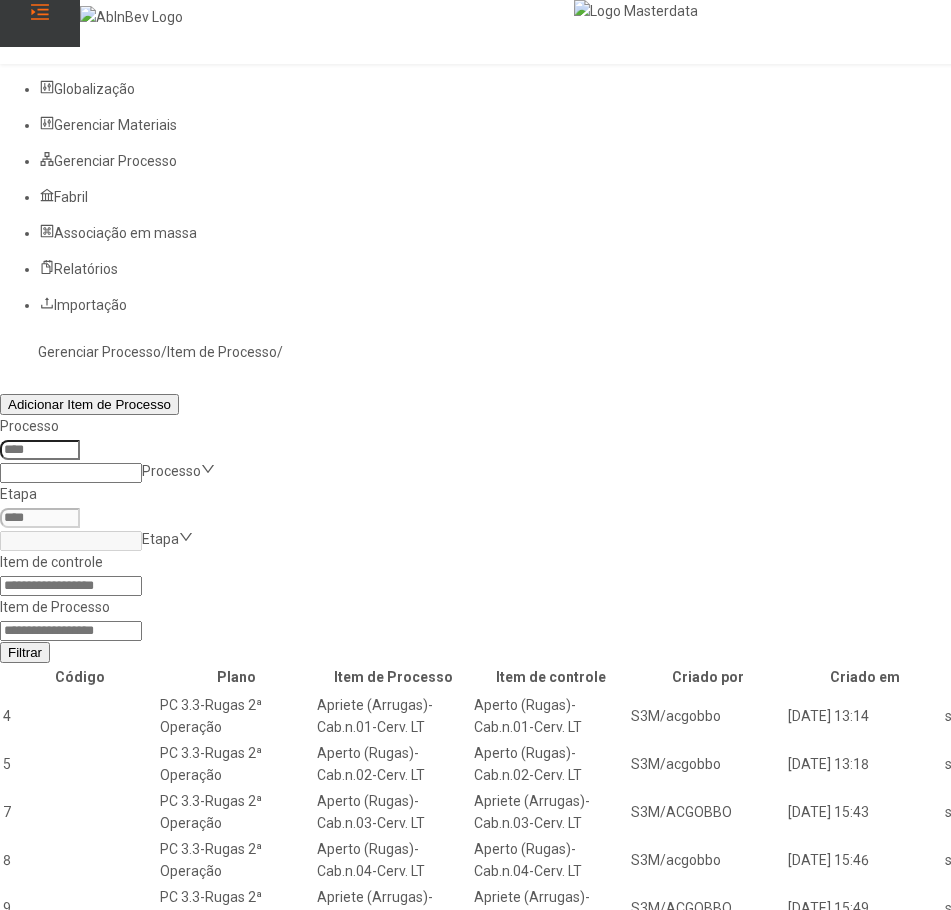 click 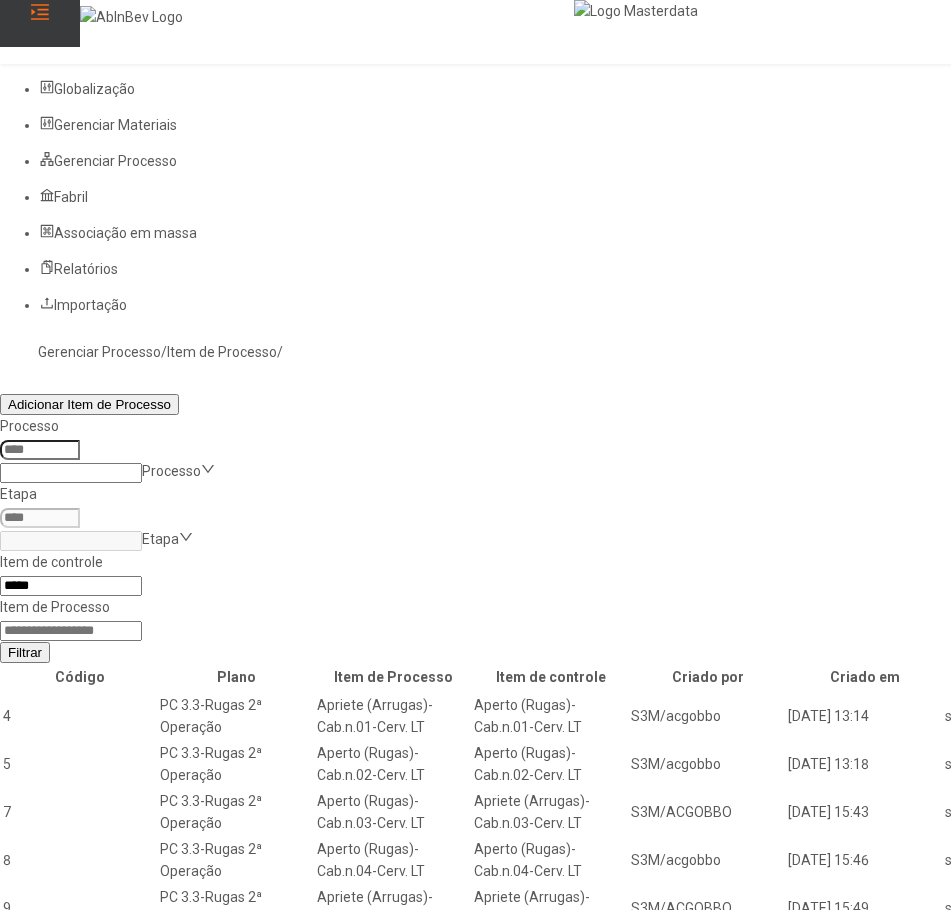 type on "*****" 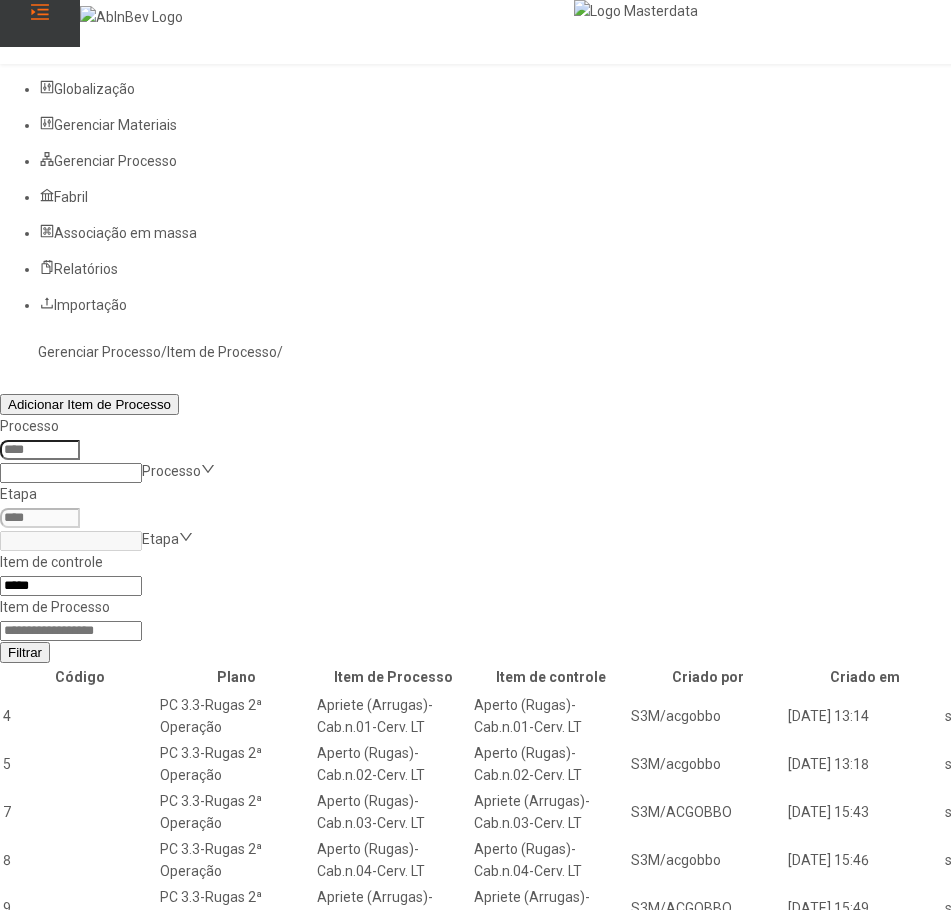 click on "Filtrar" 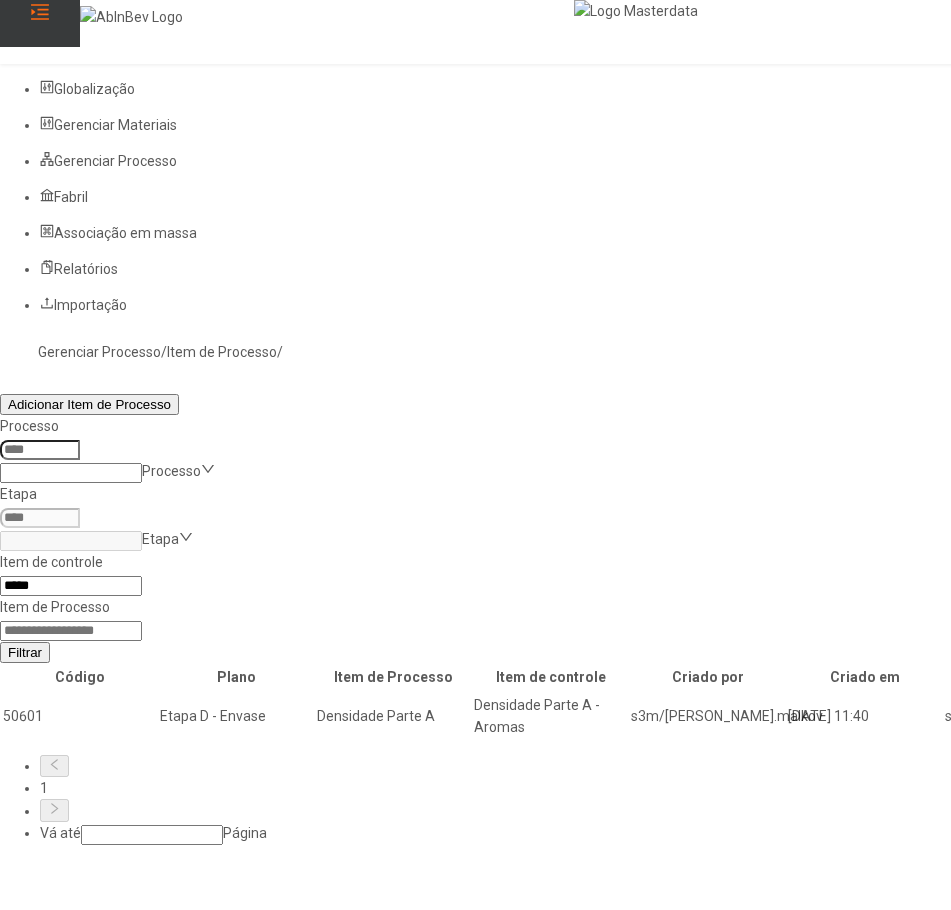 click at bounding box center (1302, 716) 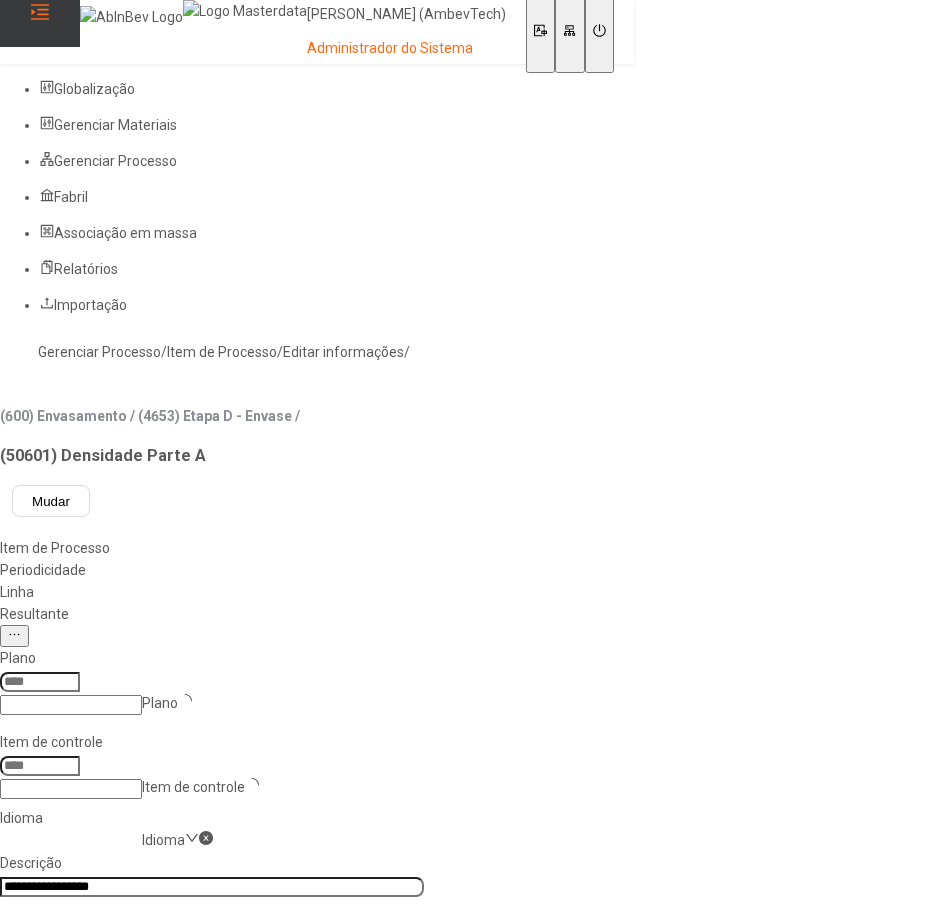 type on "****" 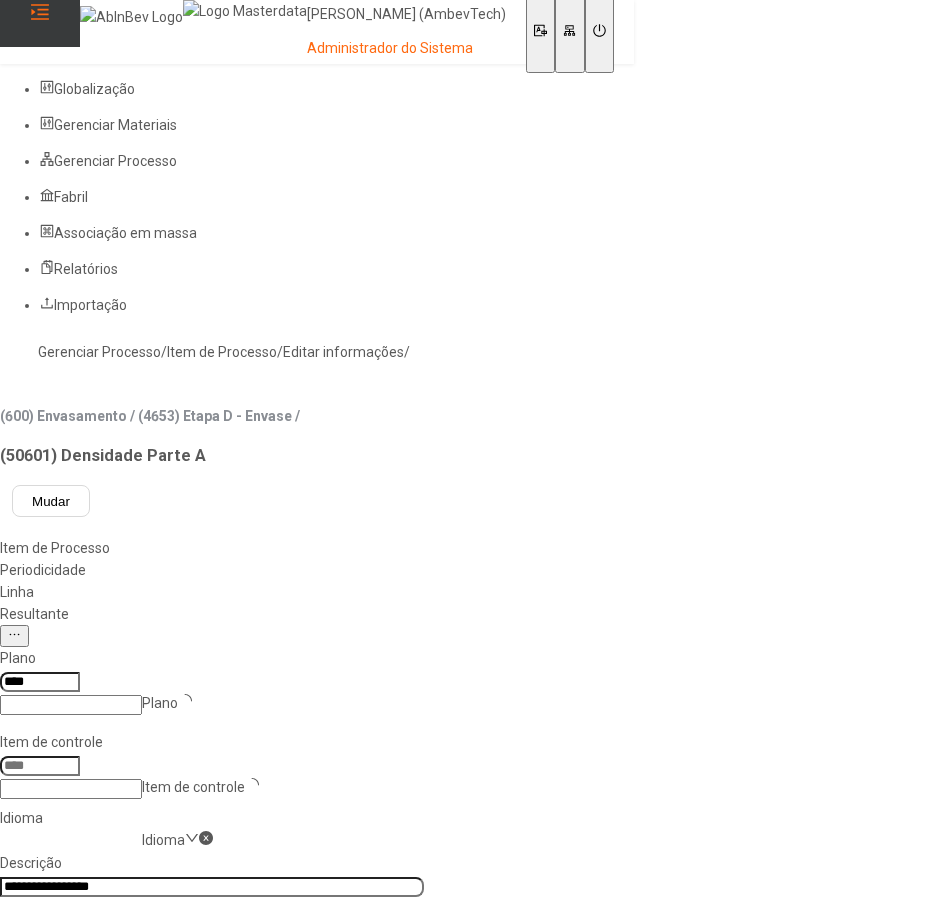 type on "*****" 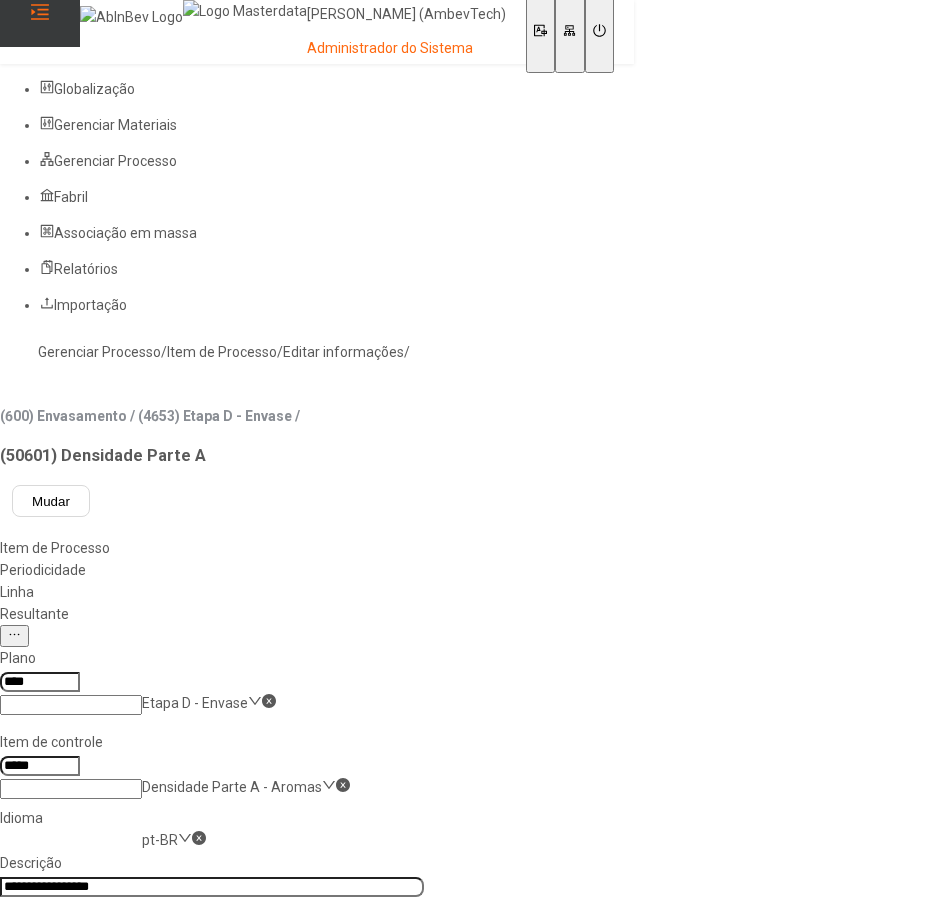 click on "Resultante" 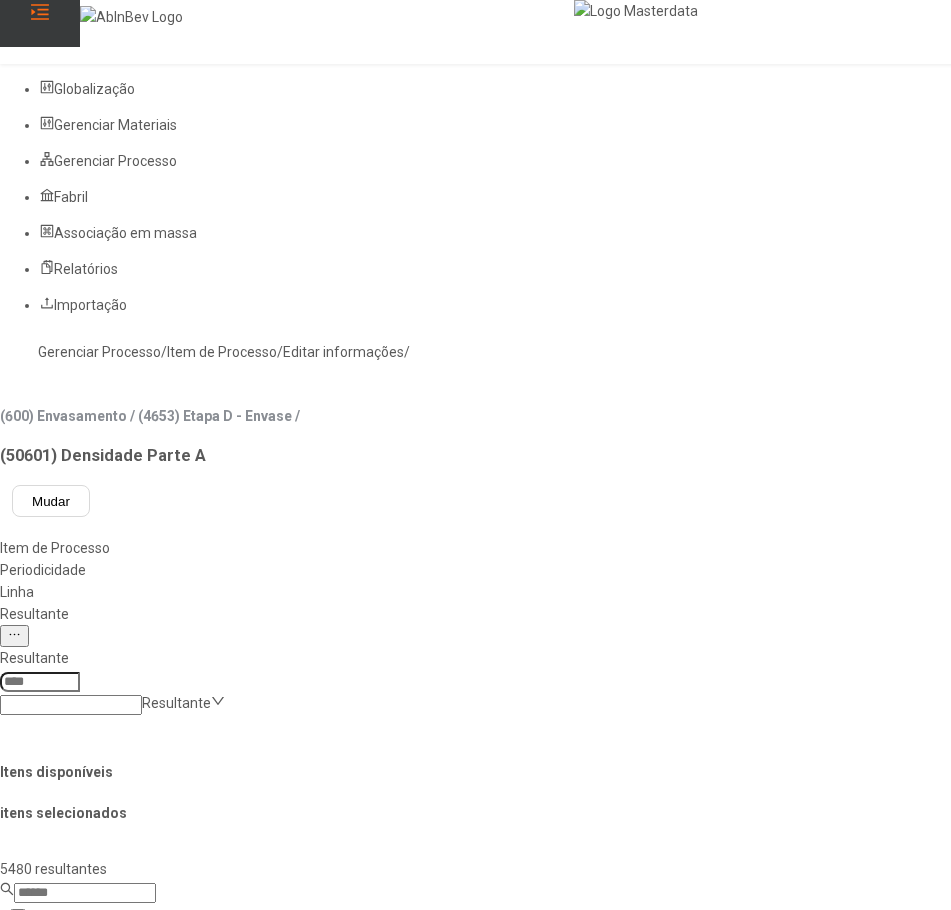 click 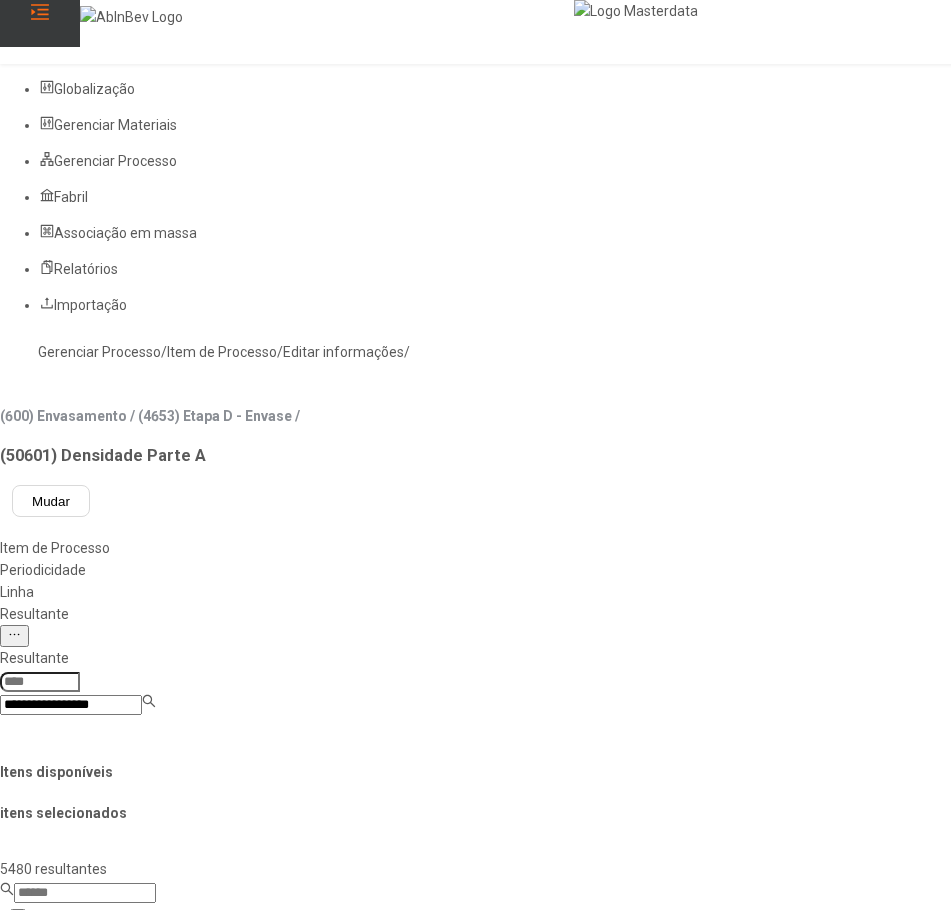 type on "**********" 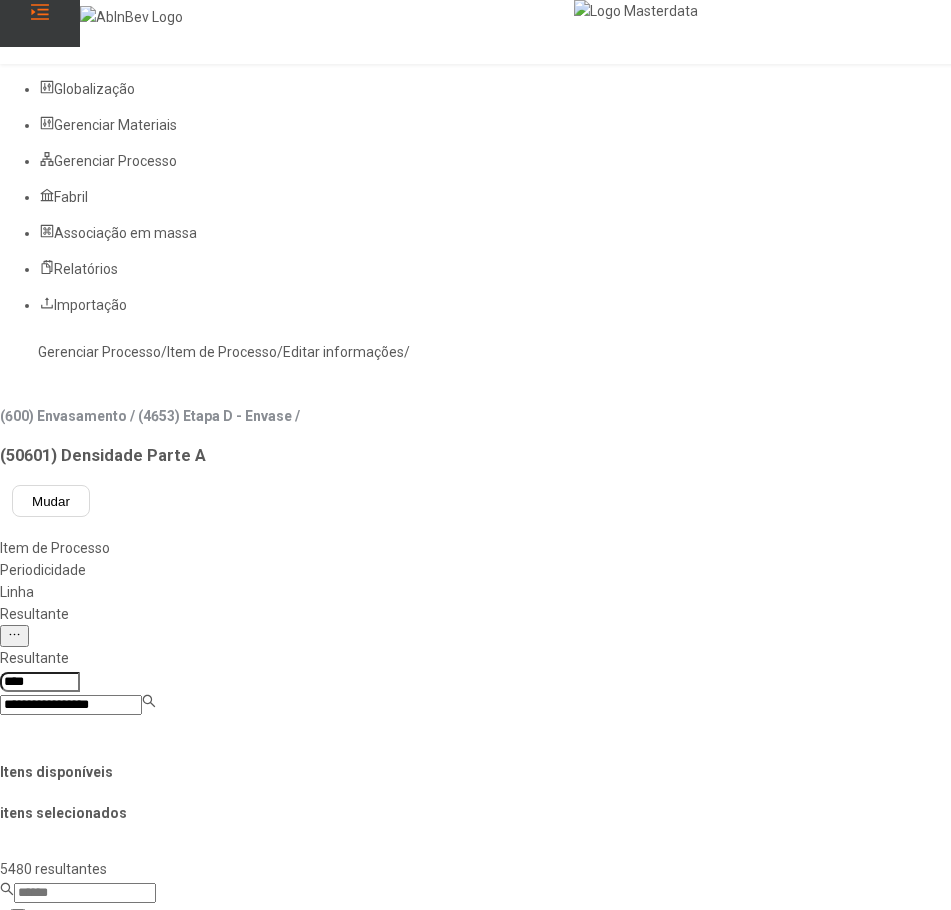 type 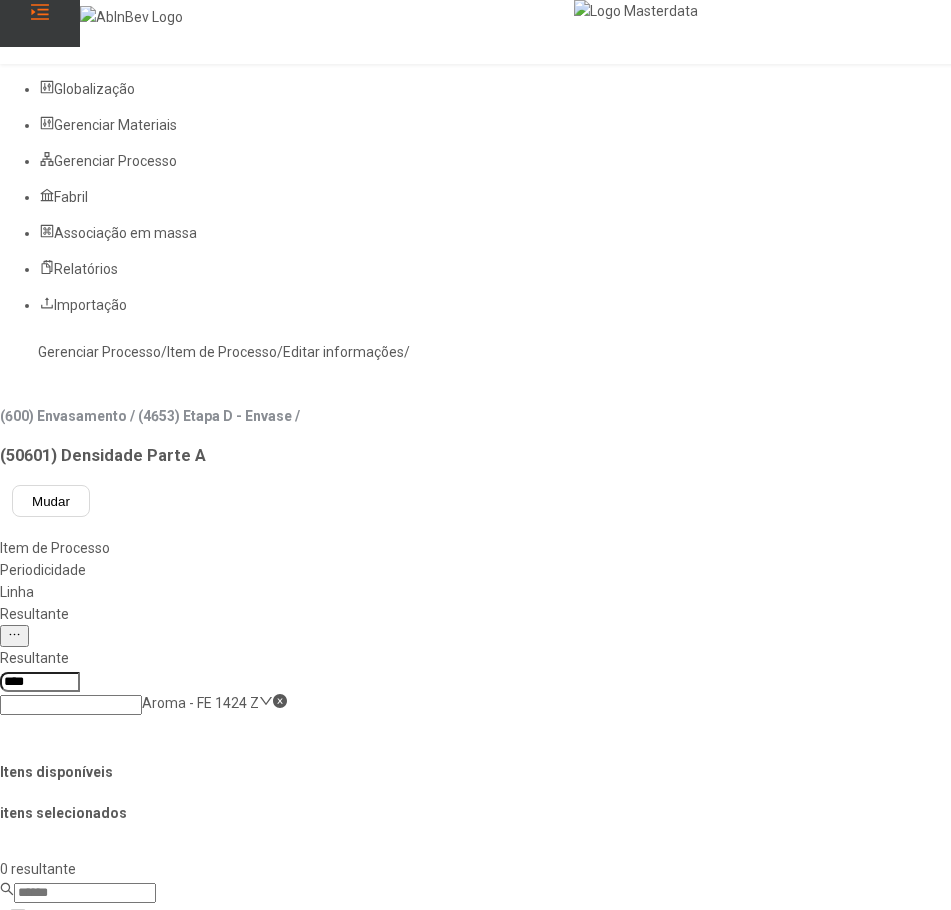 click on "Gerenciar Processo" 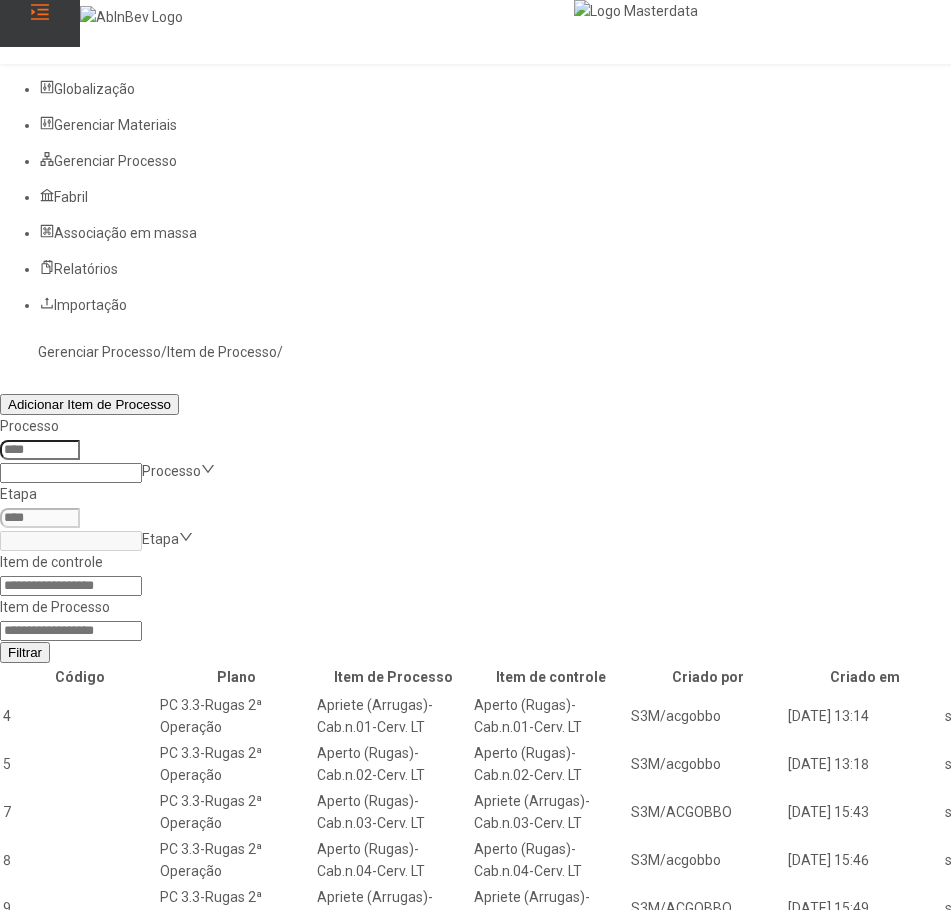click on "Item de controle Item de Processo Filtrar" 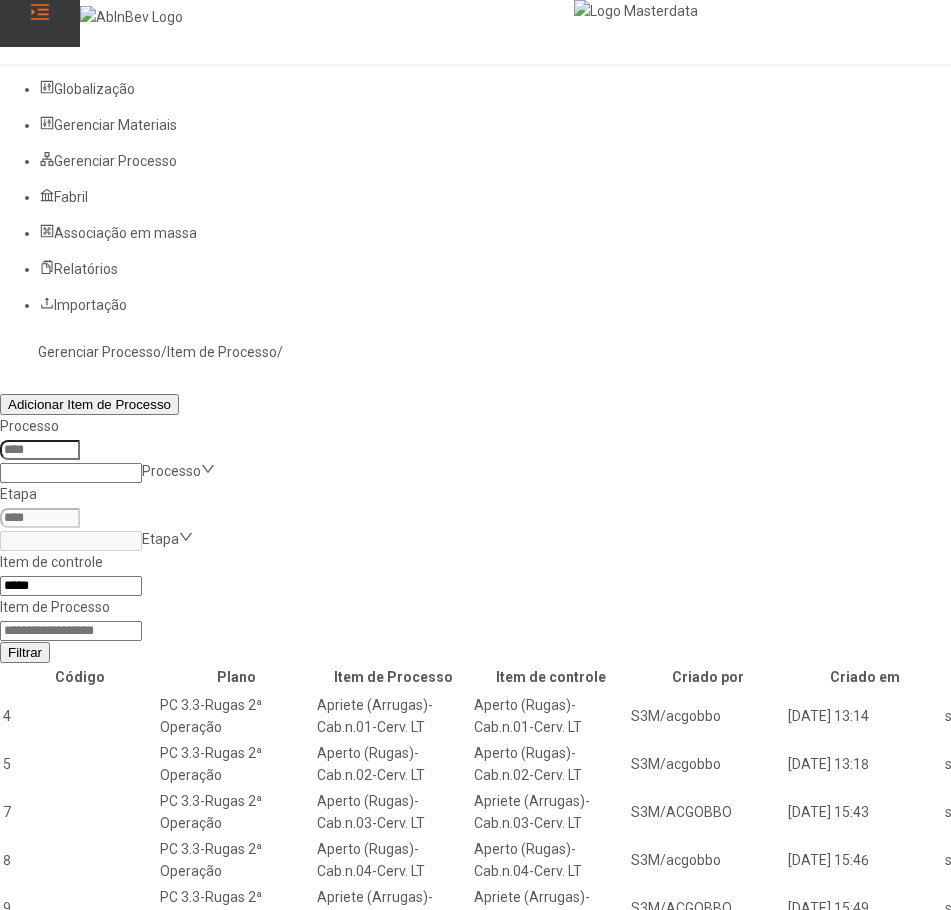 type on "*****" 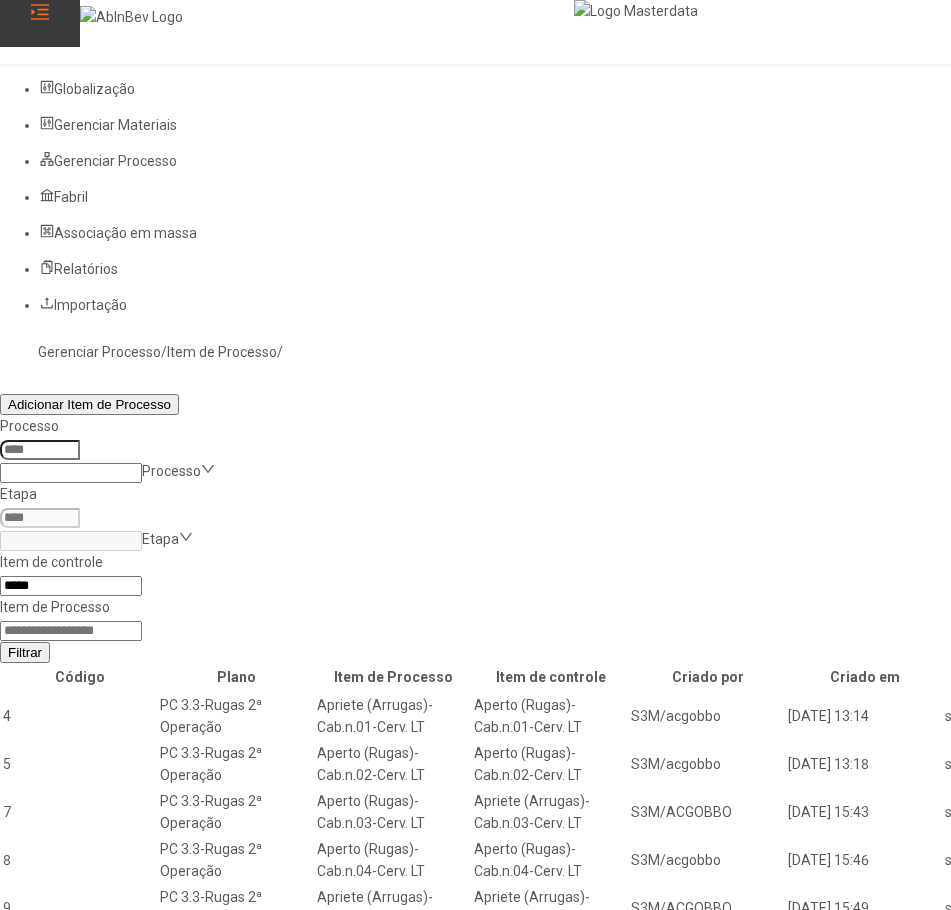 click on "Filtrar" 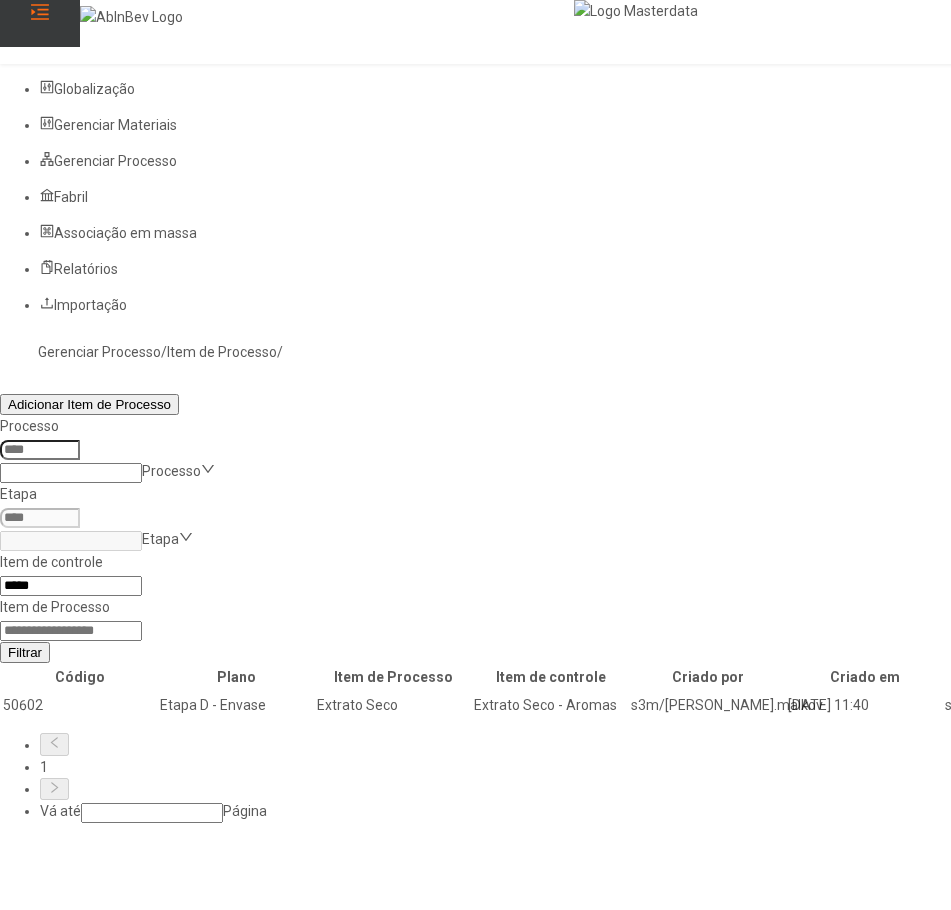 click 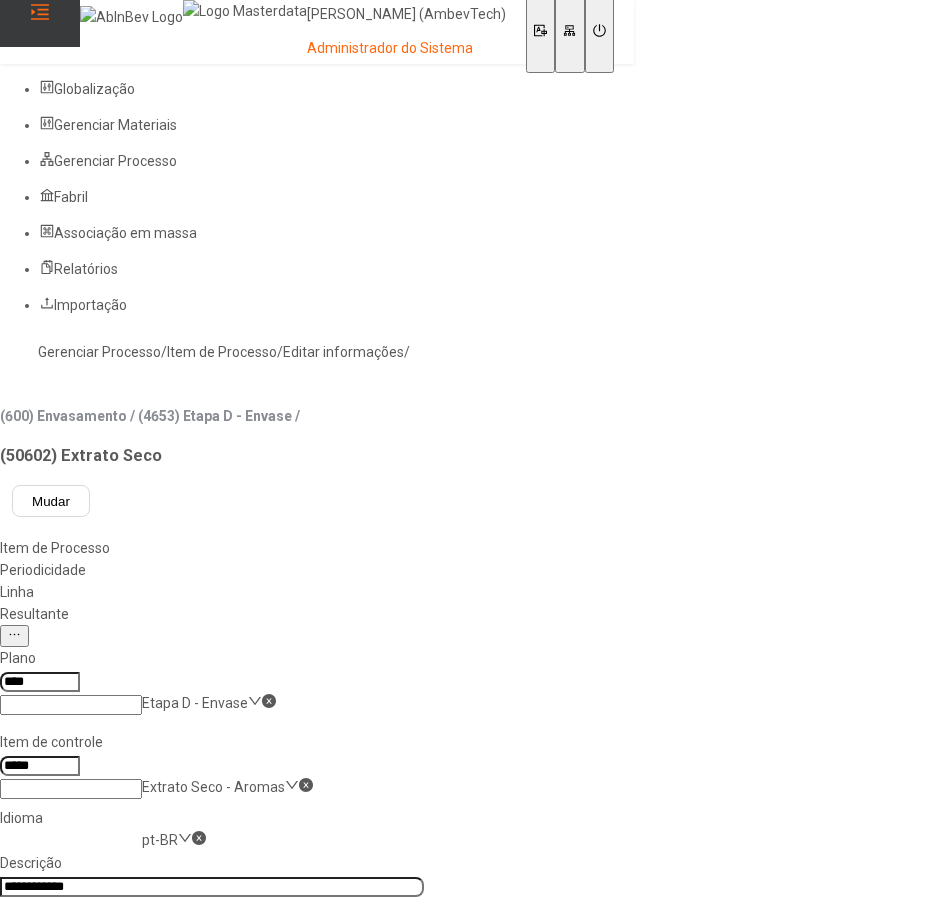 click on "Resultante" 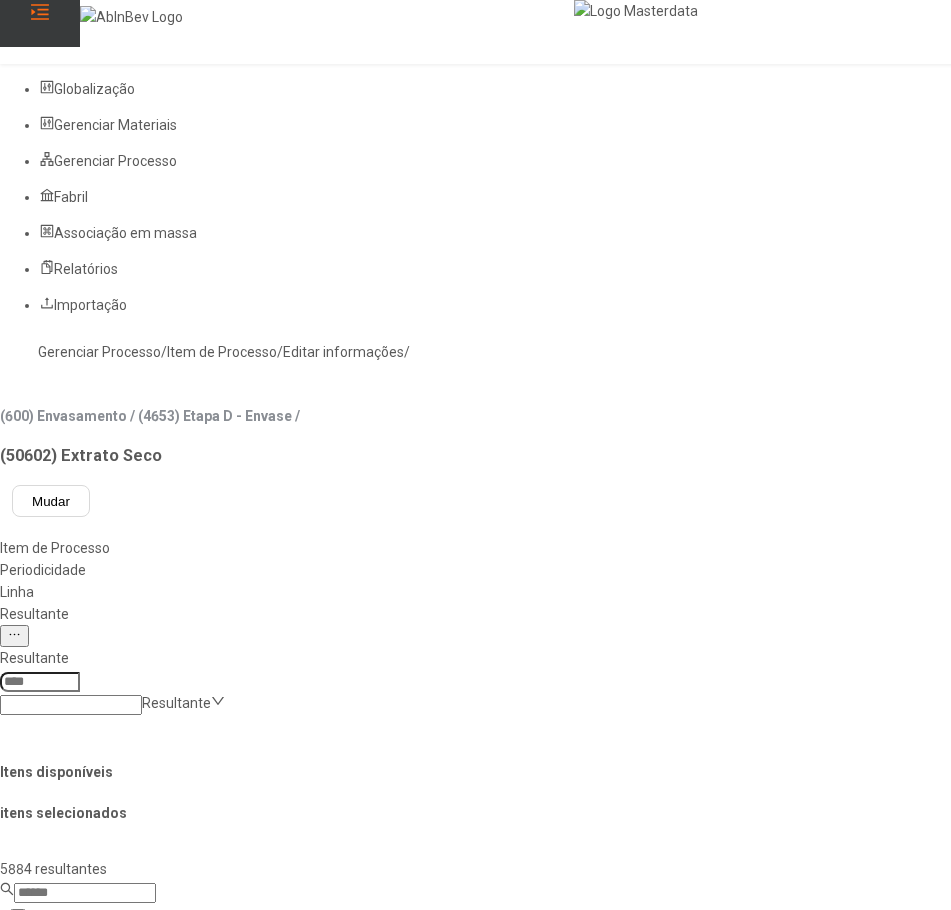 click 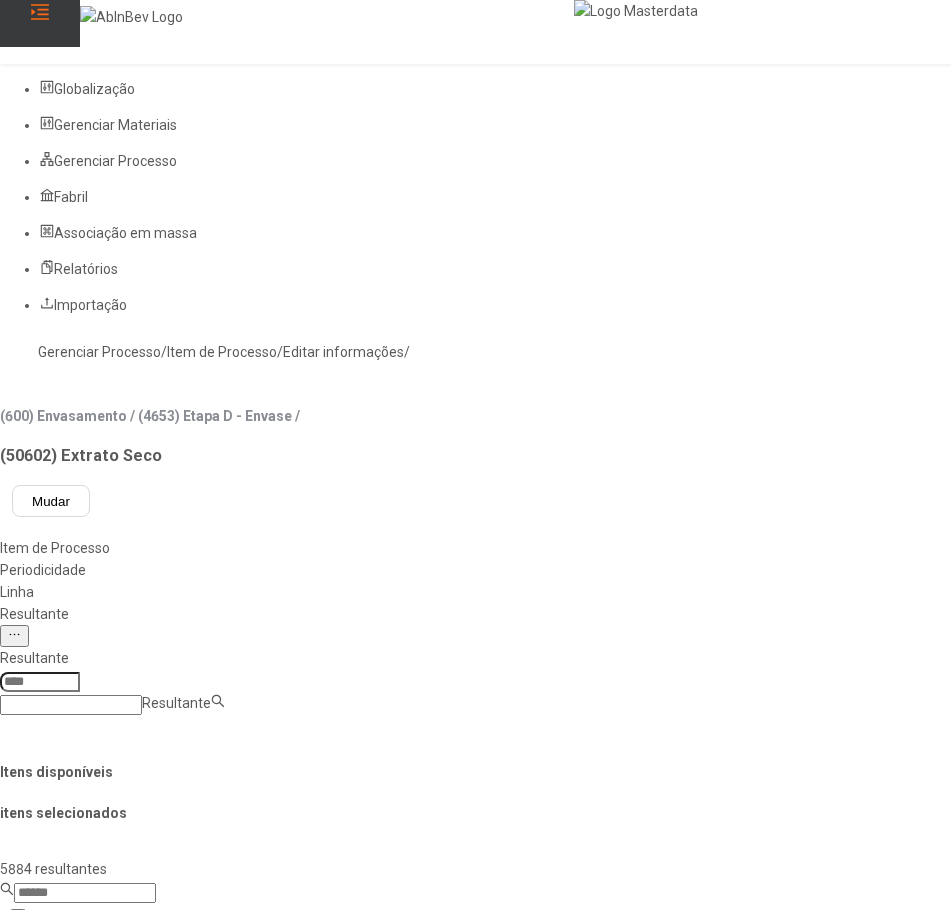 paste on "**********" 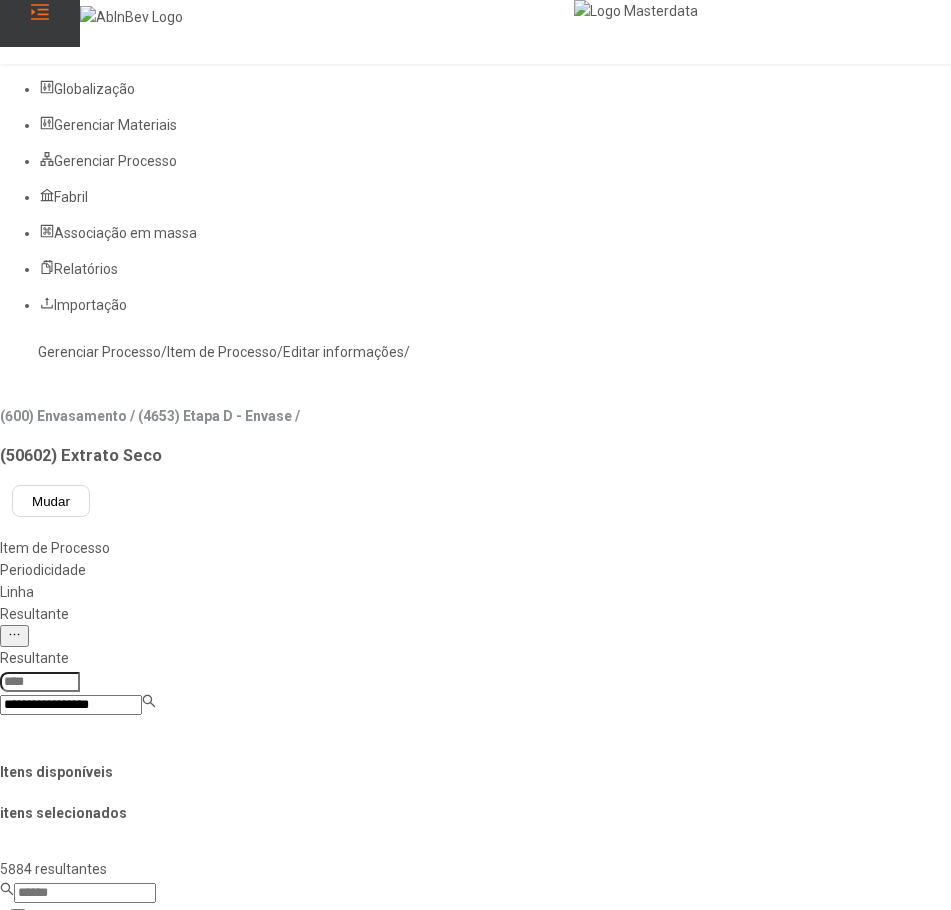type on "**********" 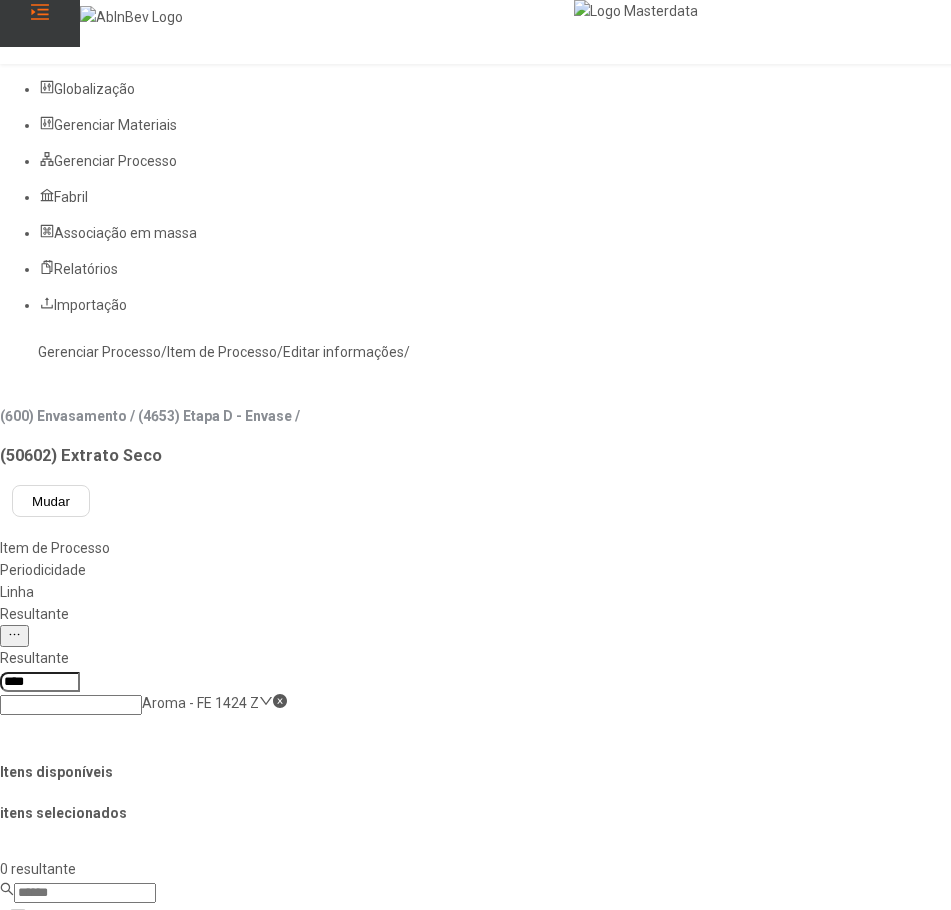 click on "Gerenciar Processo" 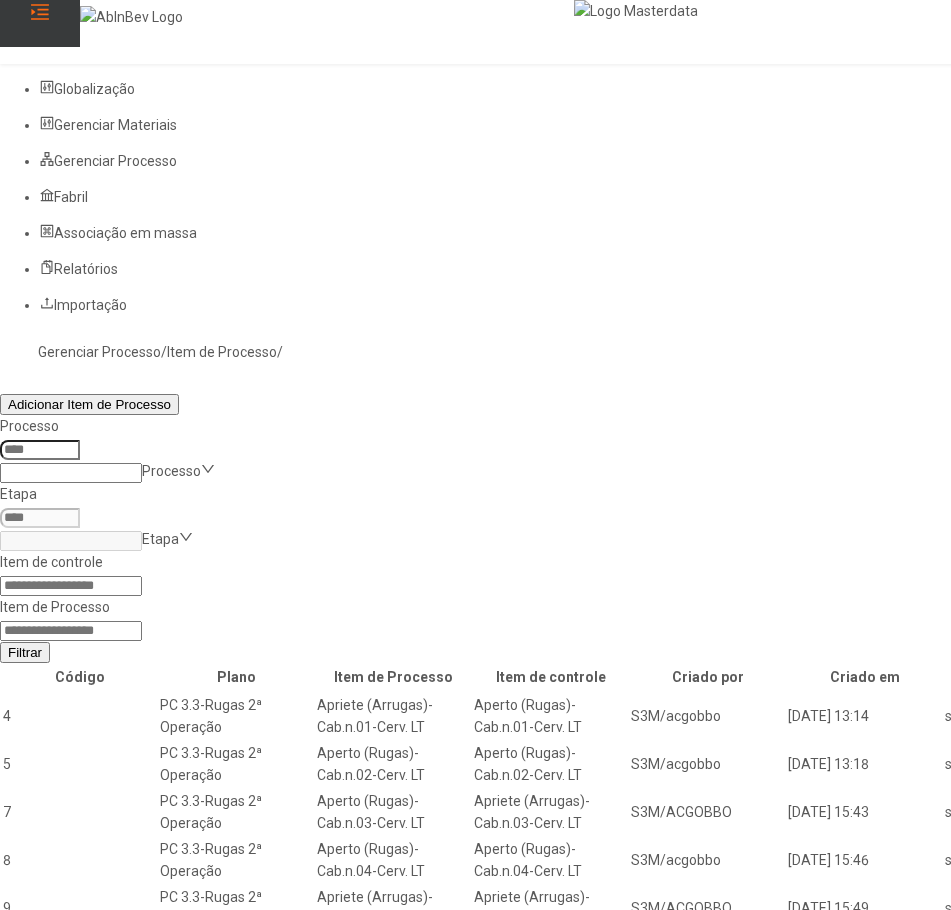 click 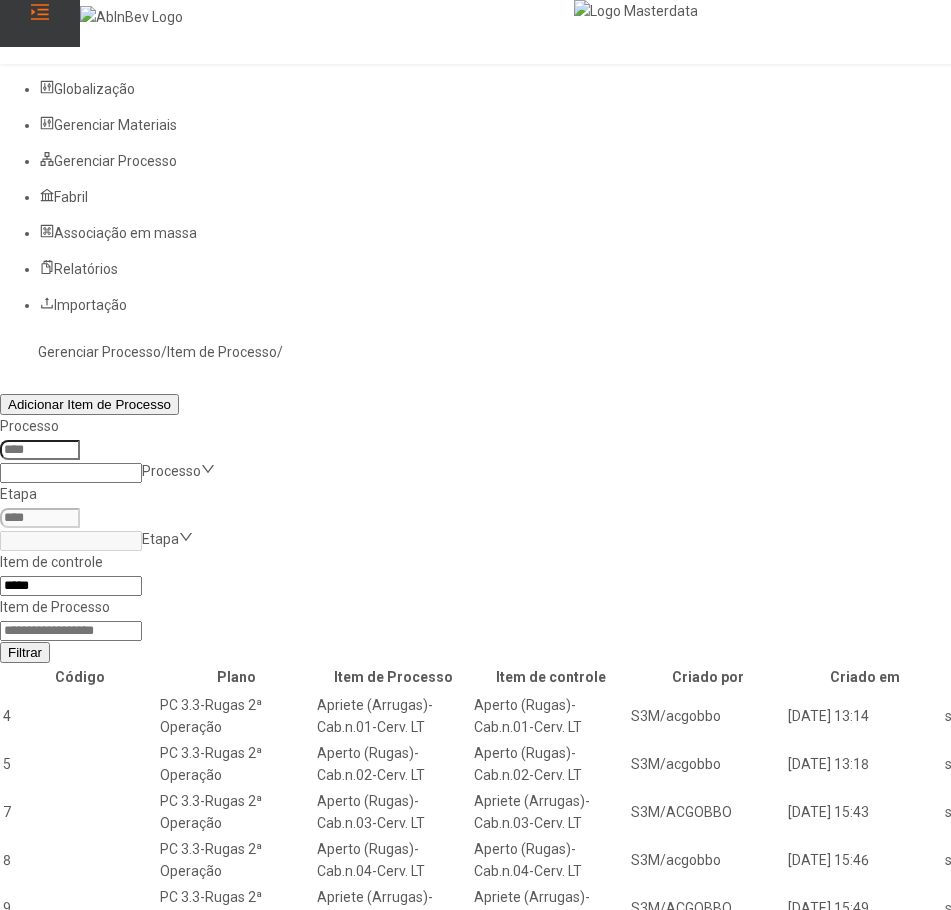 type on "*****" 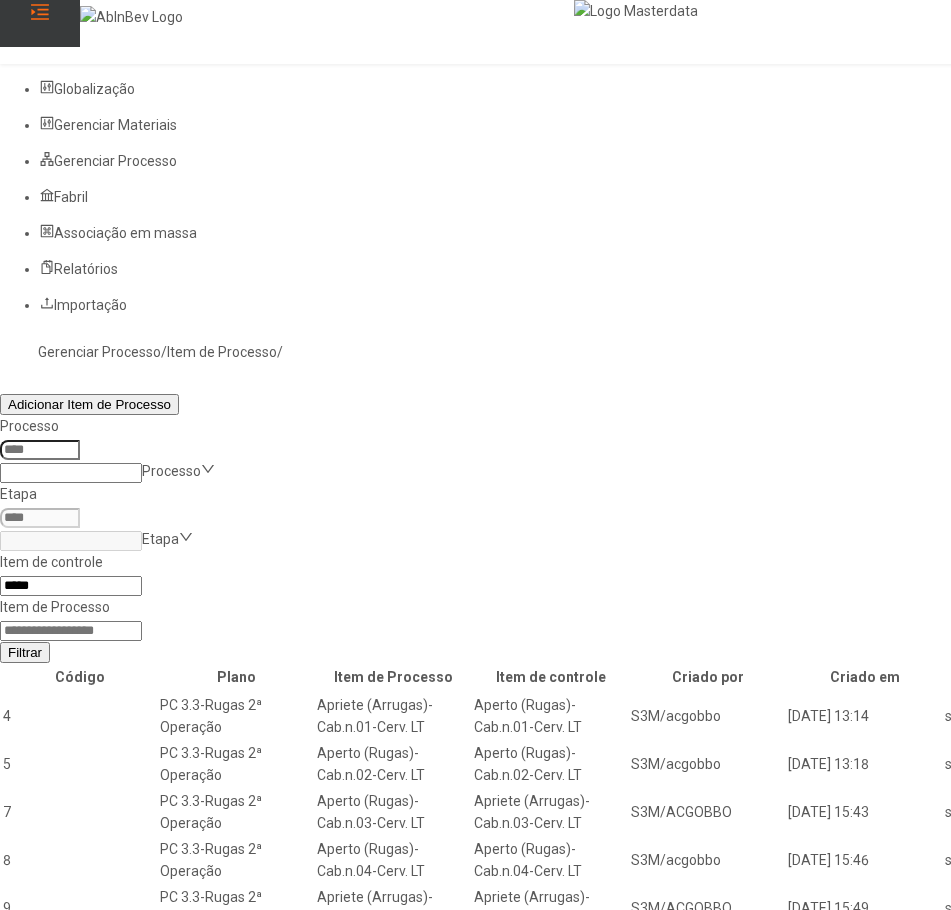 click on "Filtrar" 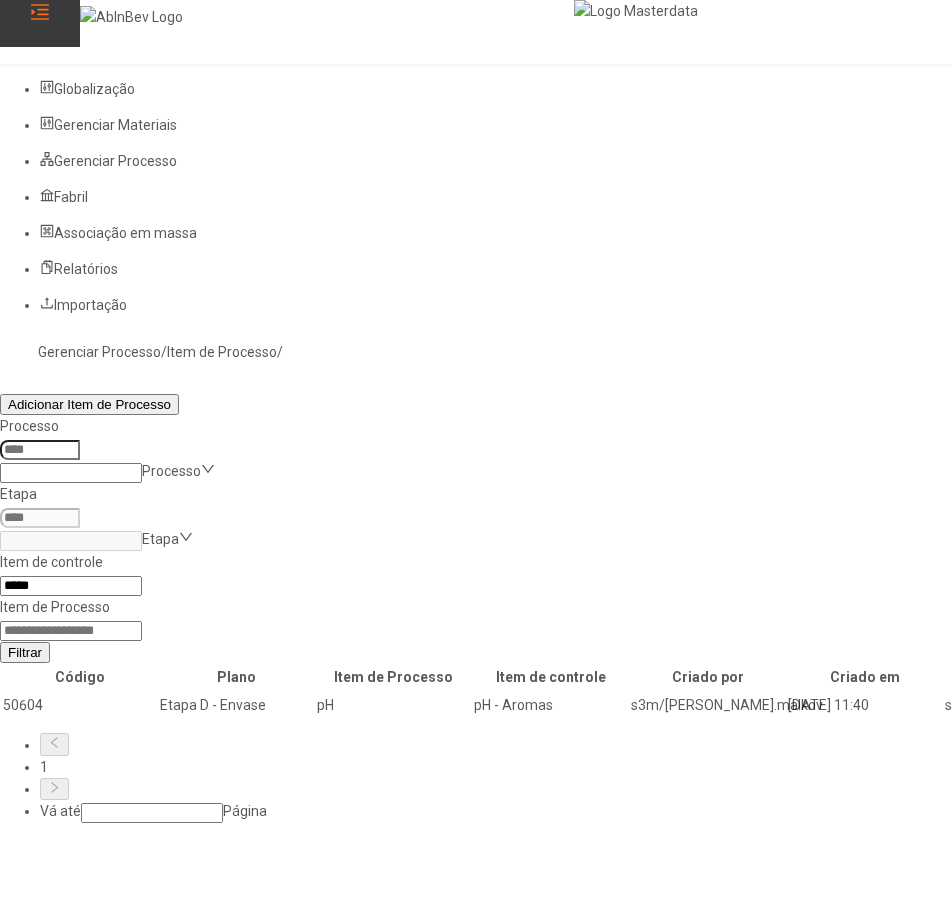 click 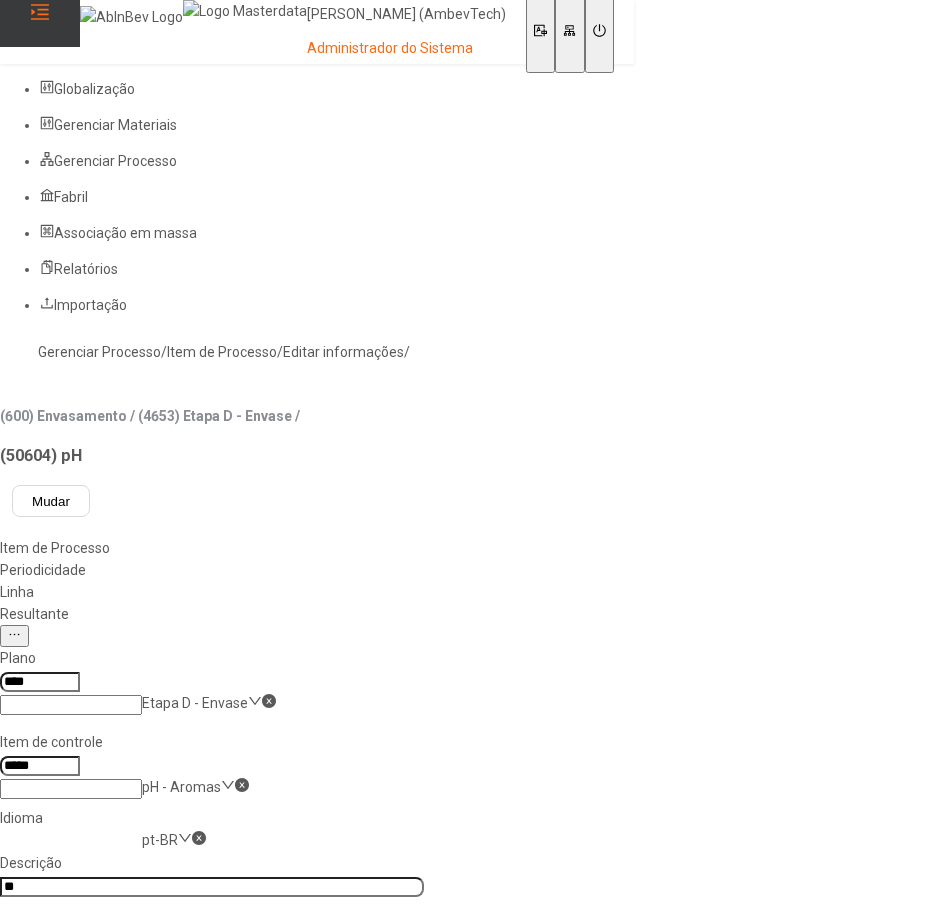 click on "Resultante" 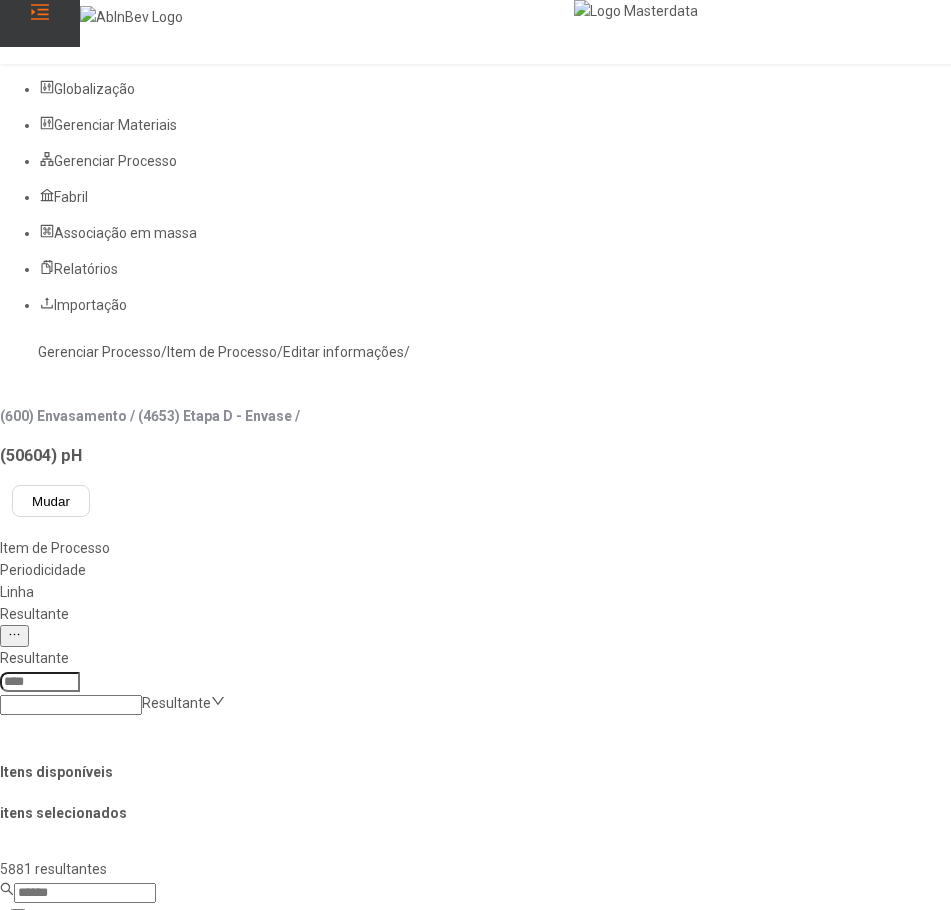 click 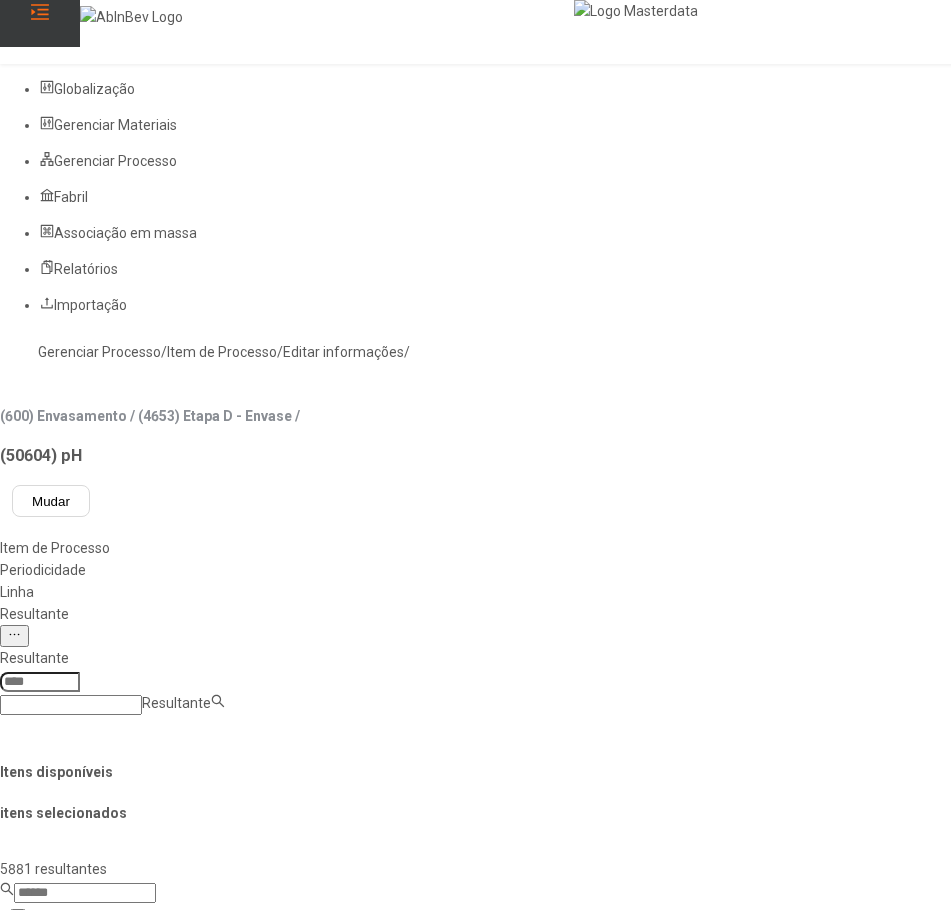 paste on "**********" 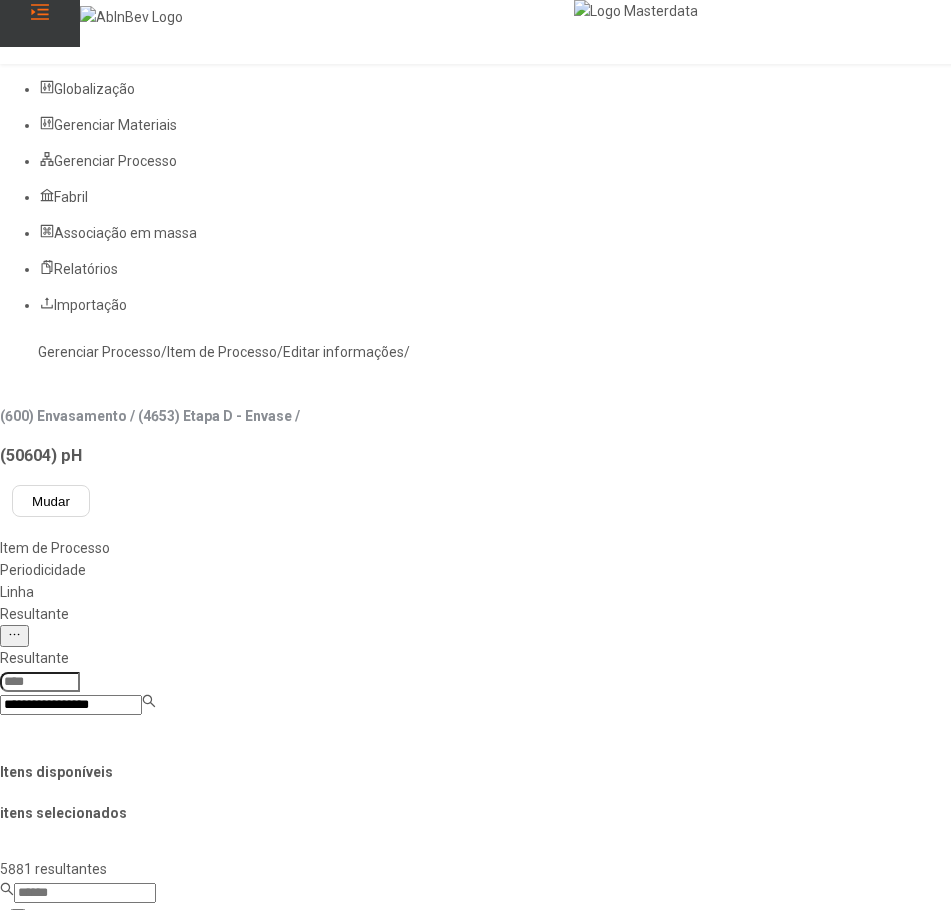 type on "**********" 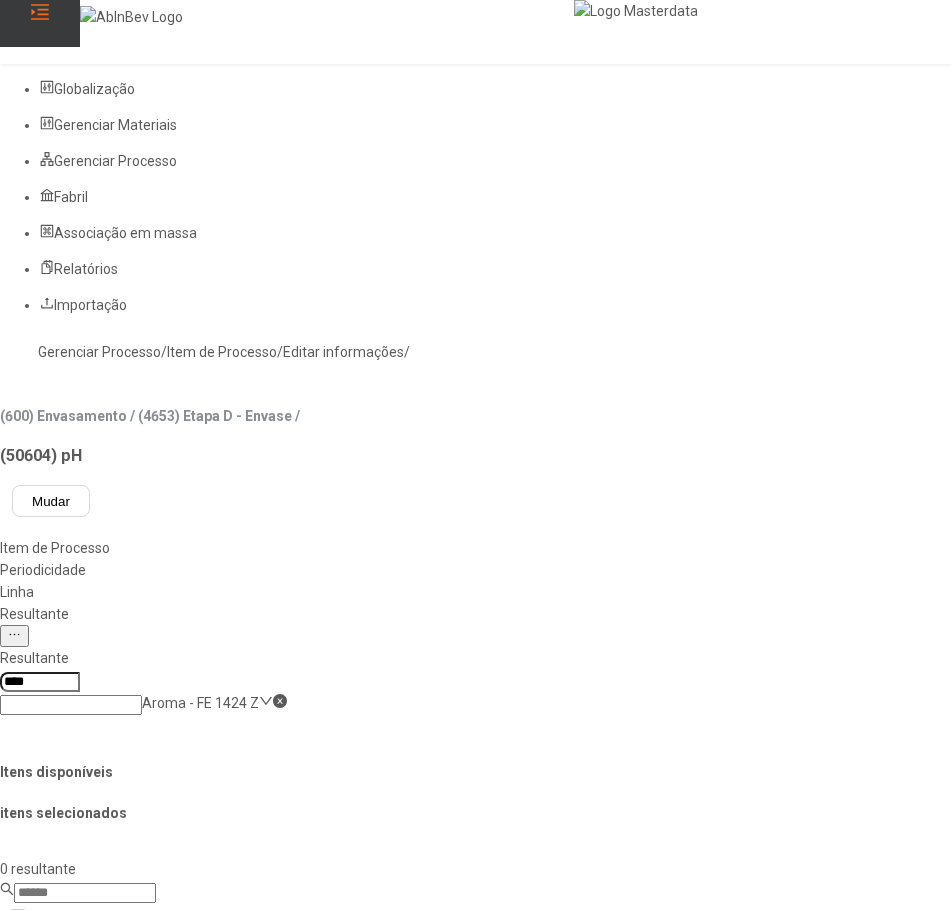 click 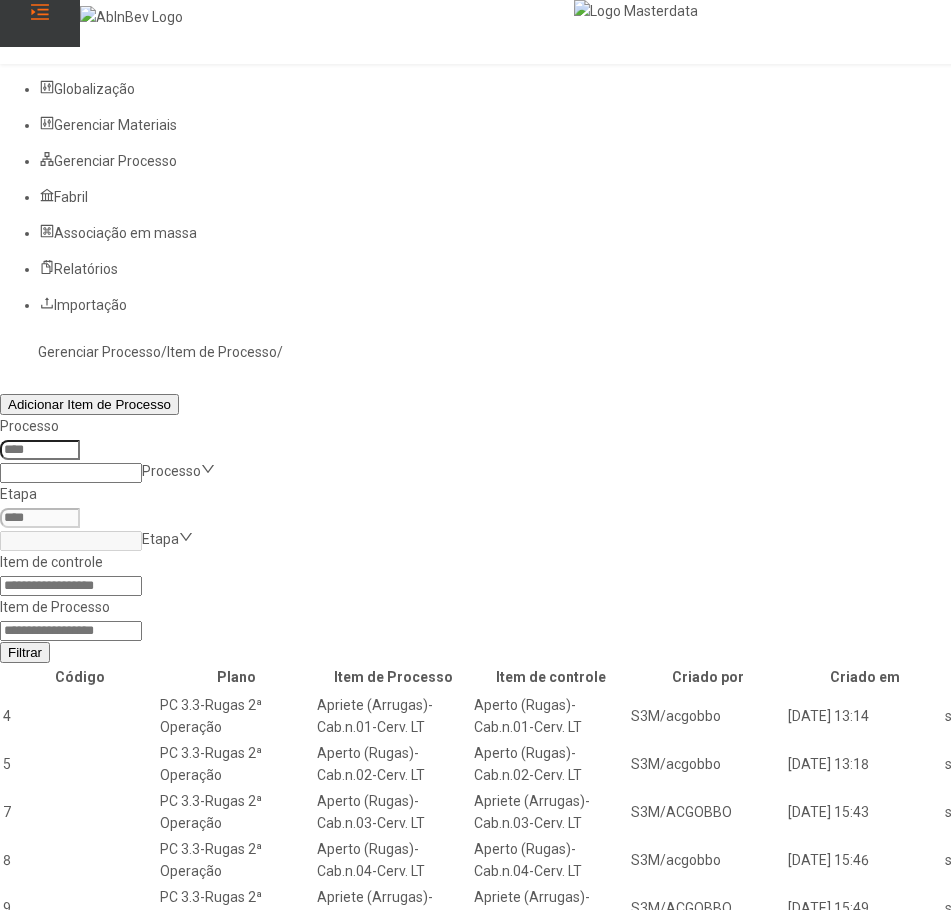 click 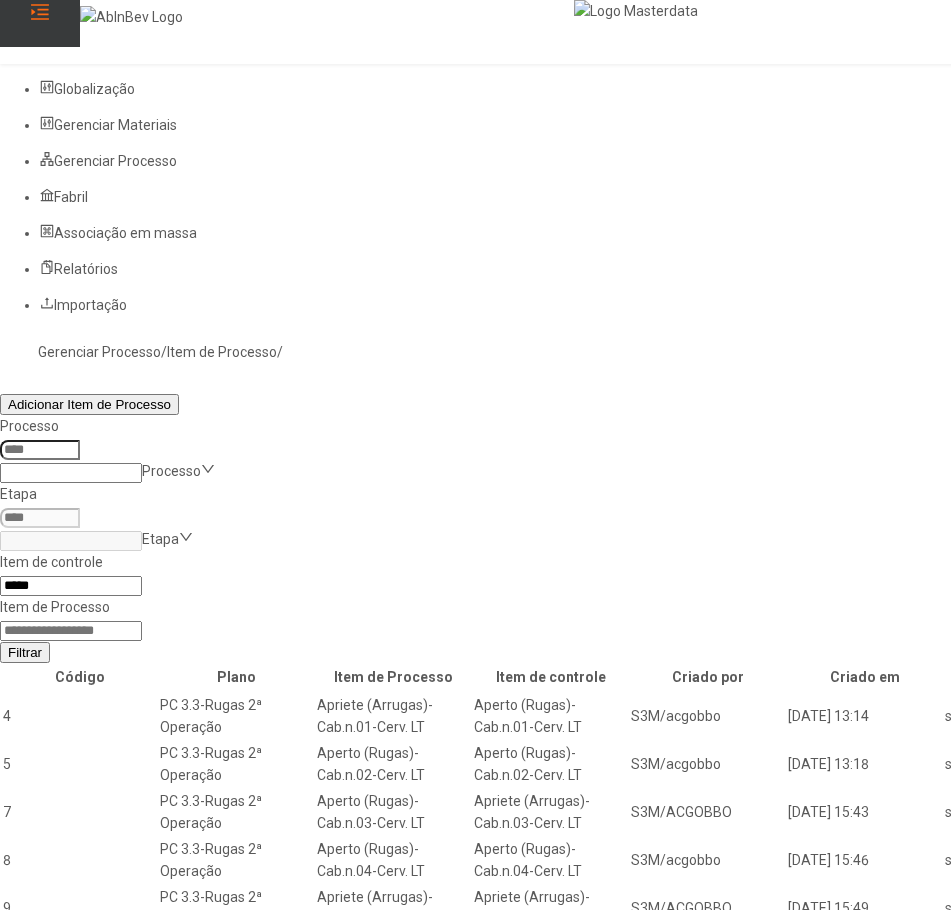 type on "*****" 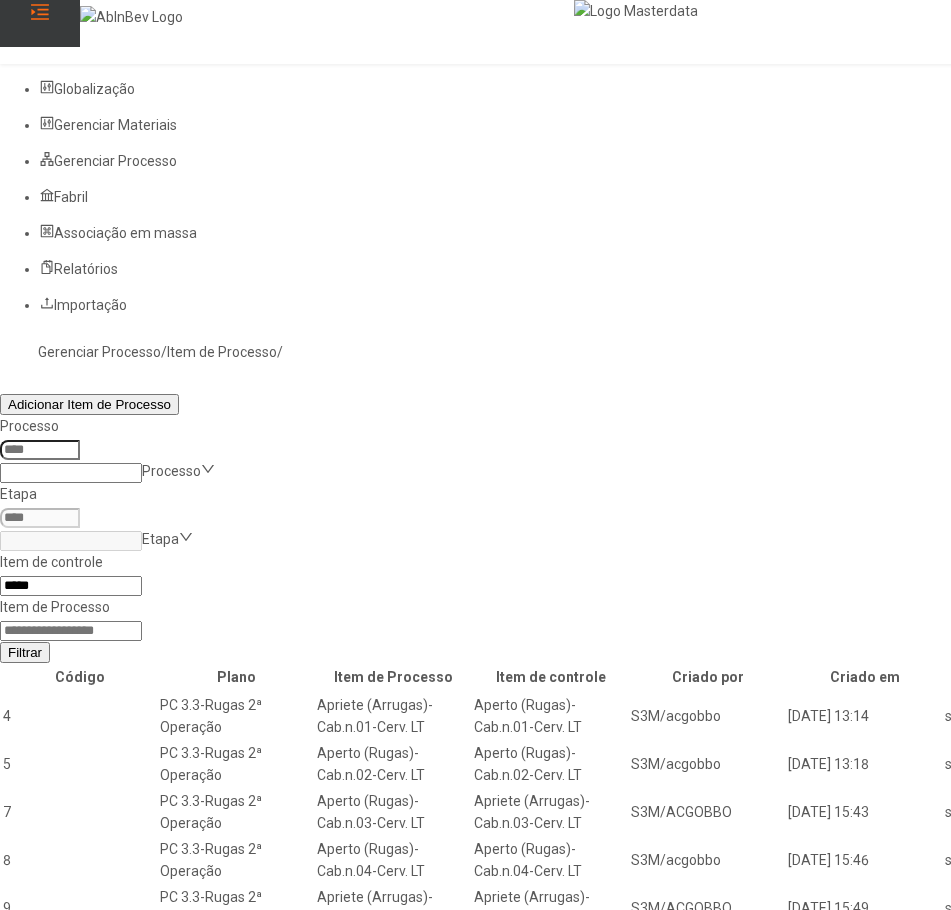 click on "Filtrar" 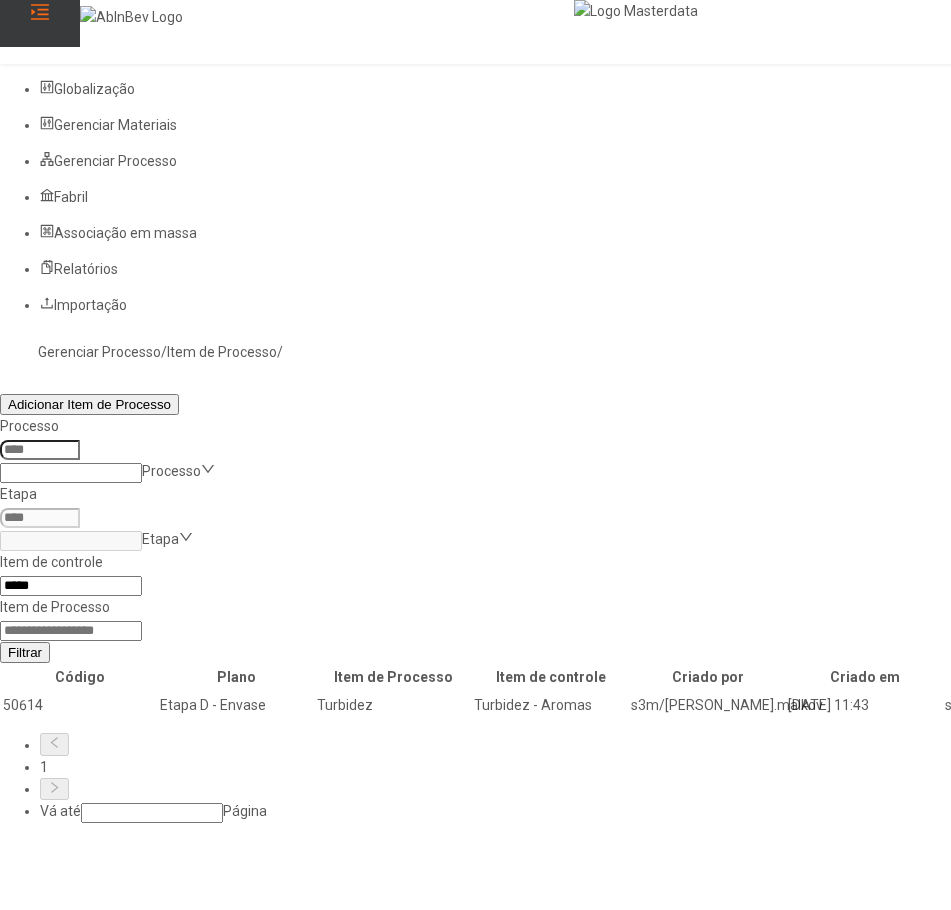 click 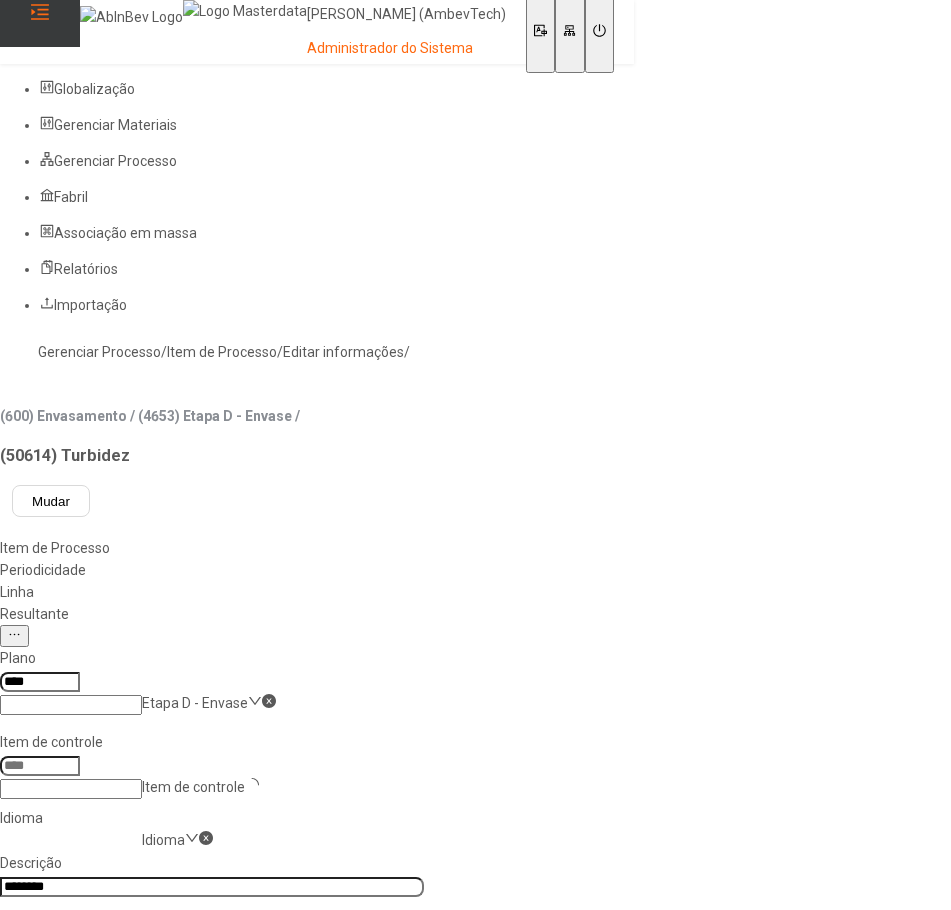 type on "*****" 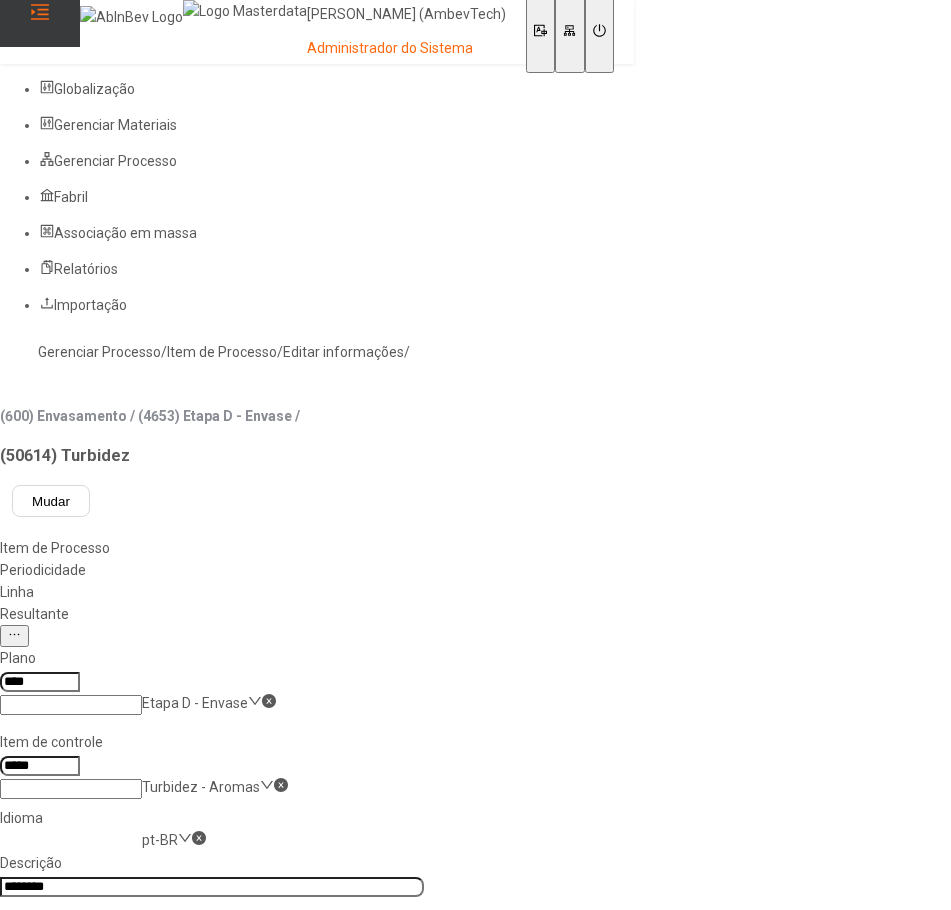 click on "Resultante" 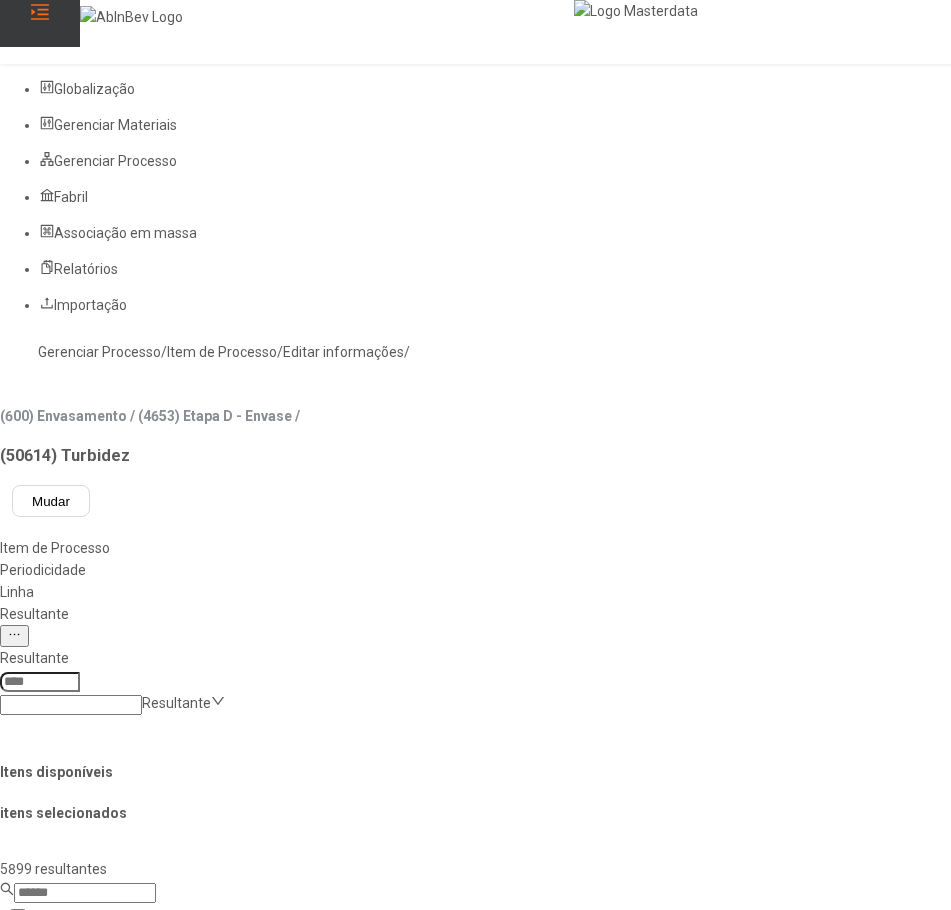 click 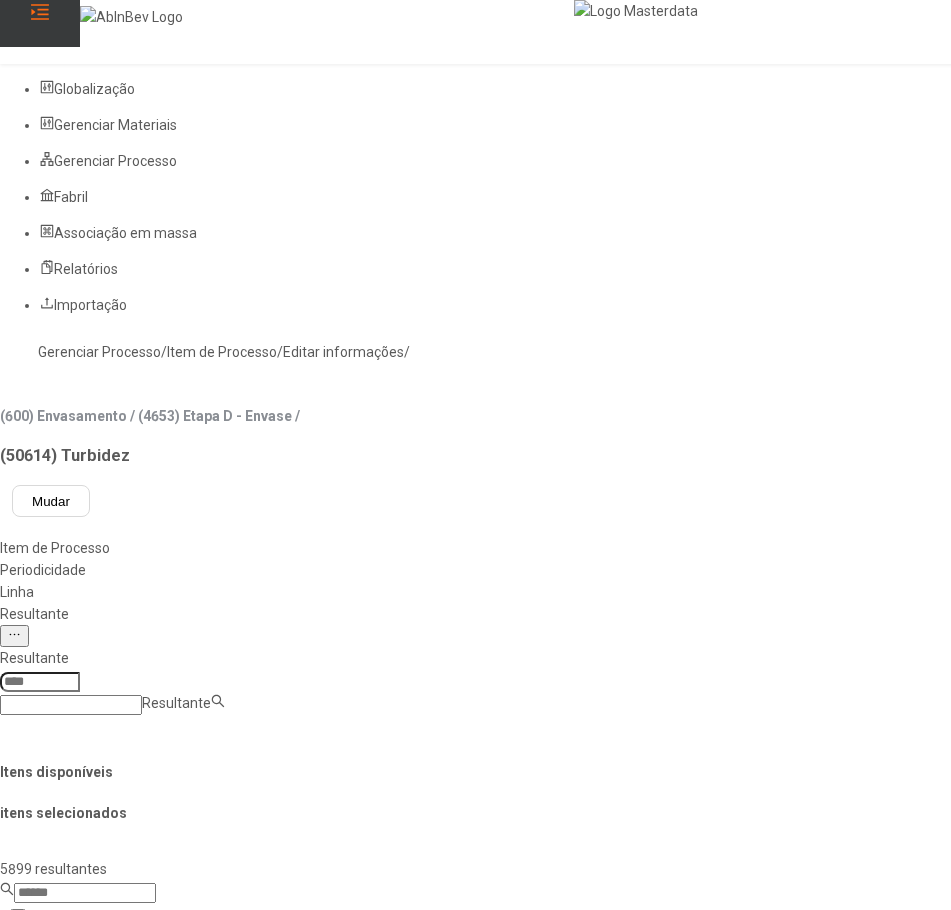 paste on "**********" 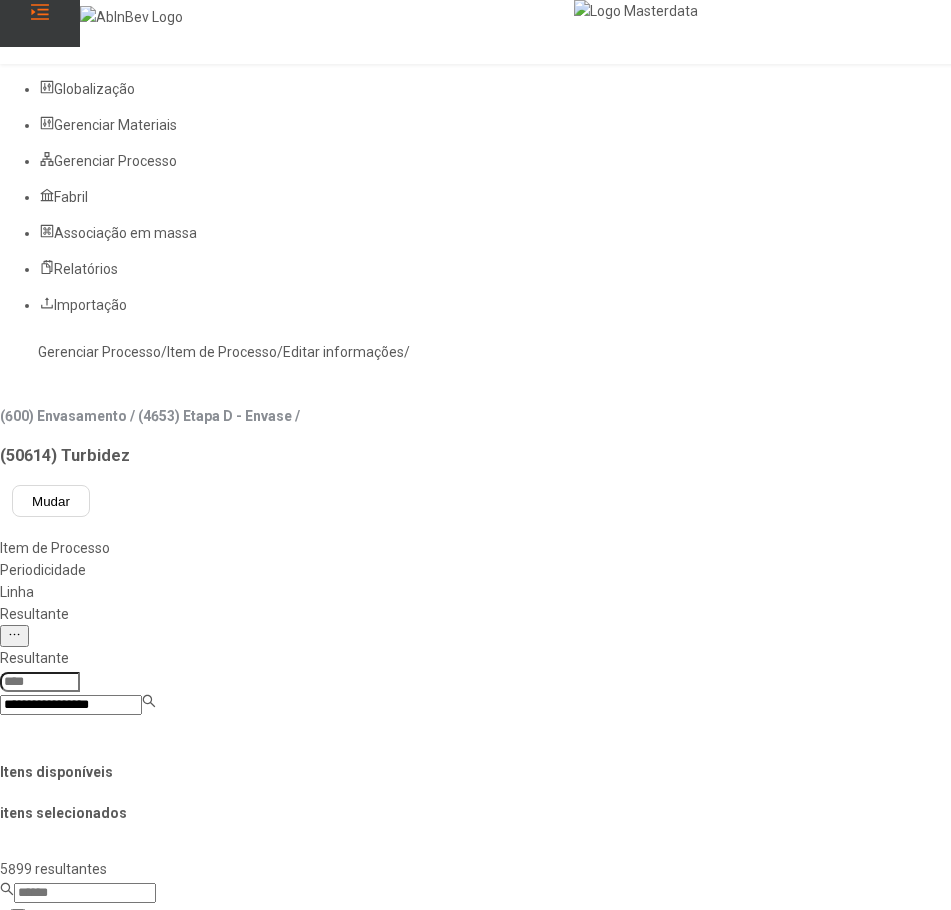 type on "**********" 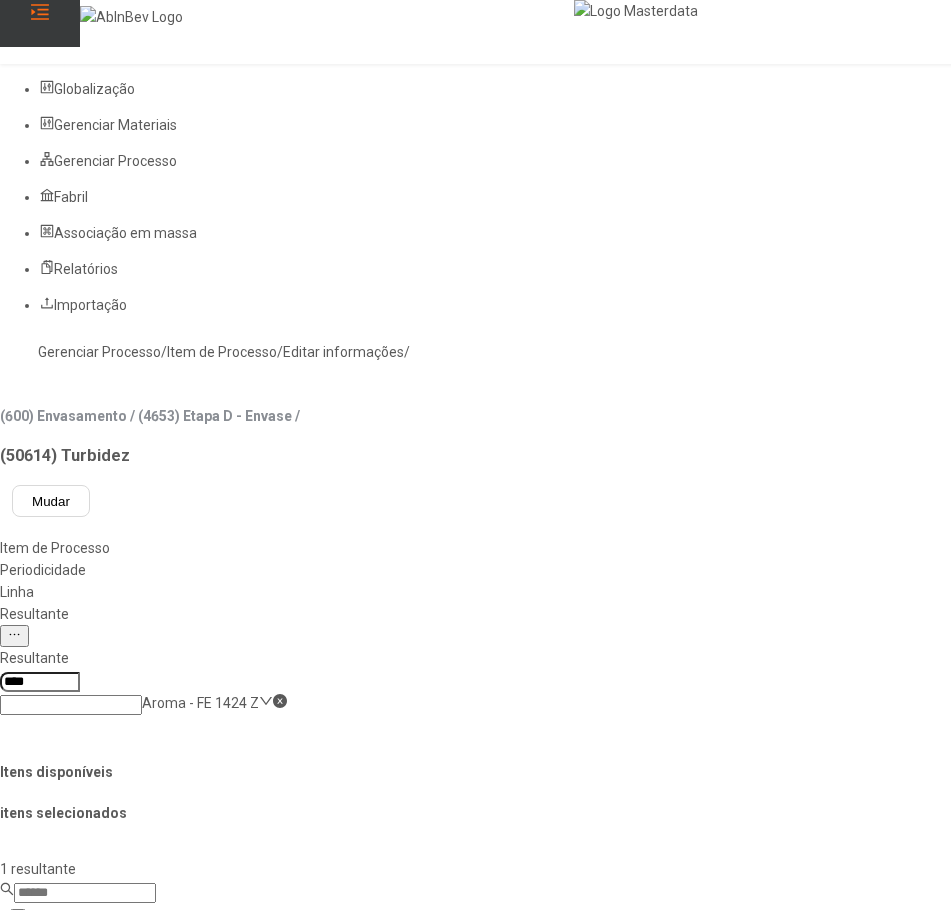 click on "Aroma - FE 1424 Z" 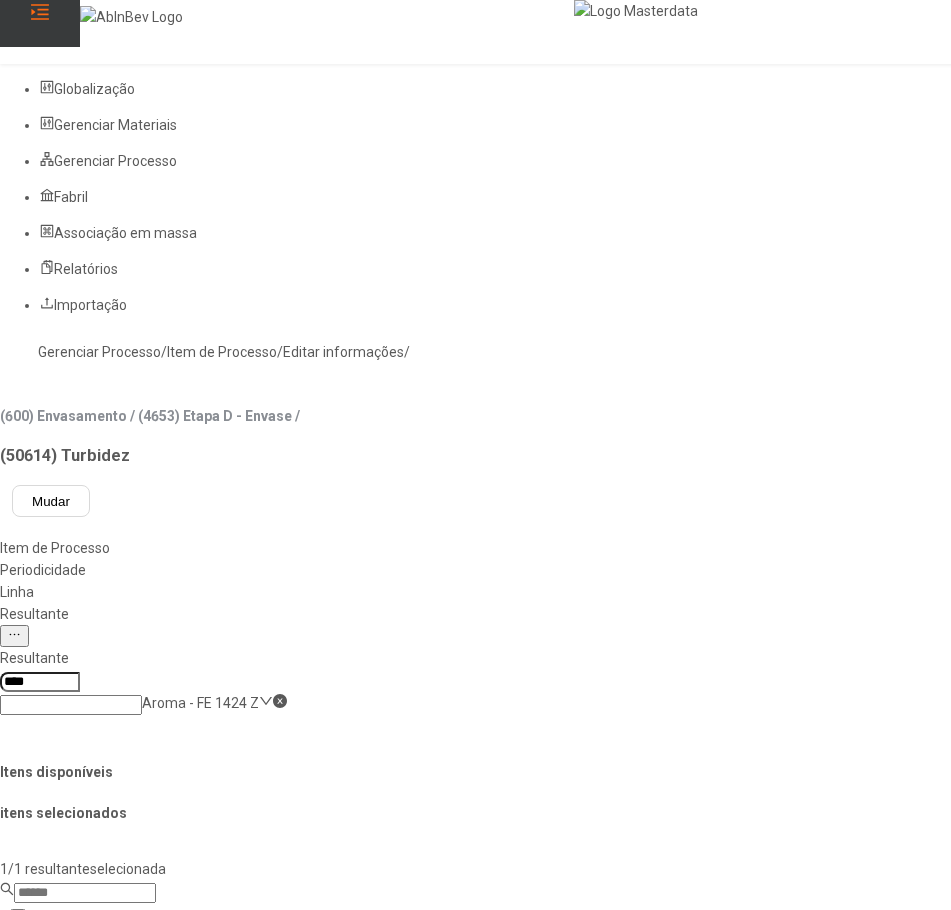 click 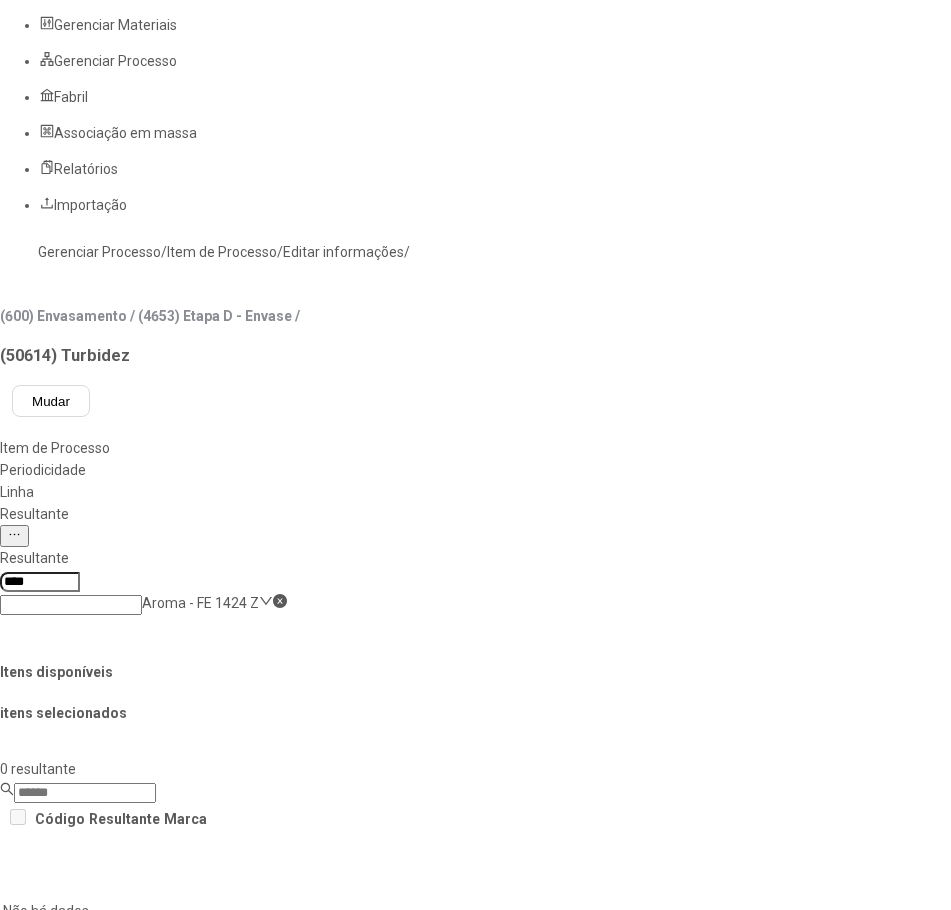 click on "Concluir associação" at bounding box center [124, 1501] 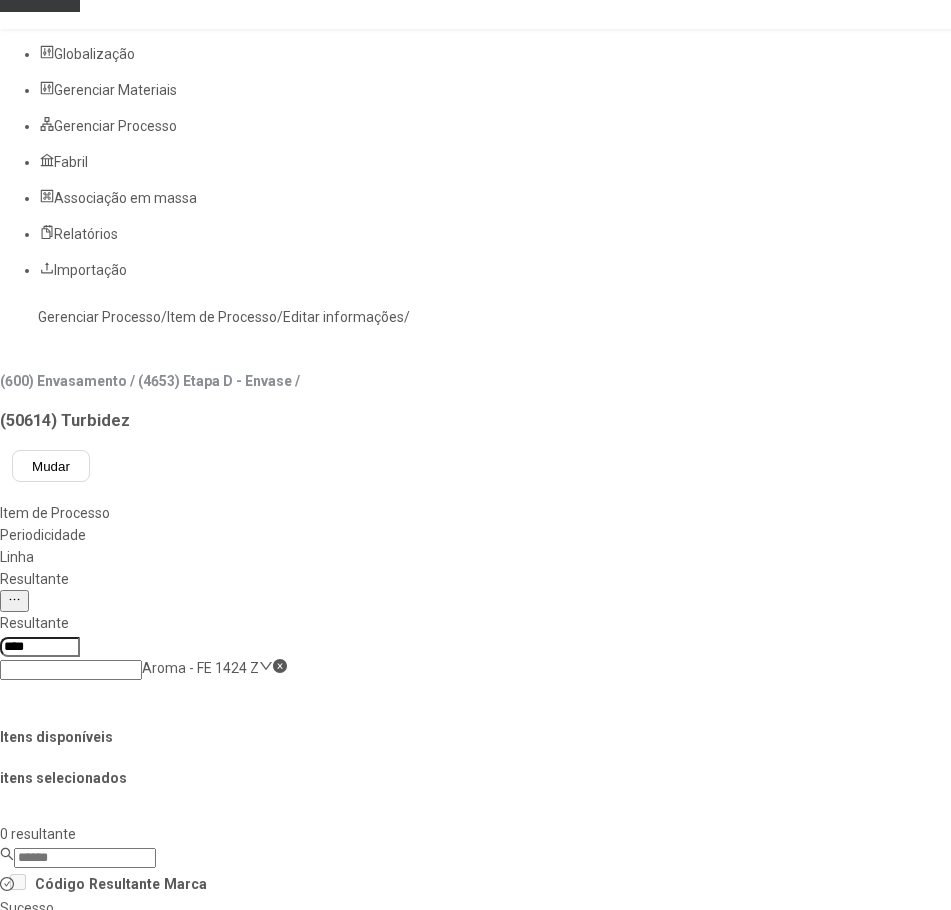 scroll, scrollTop: 0, scrollLeft: 0, axis: both 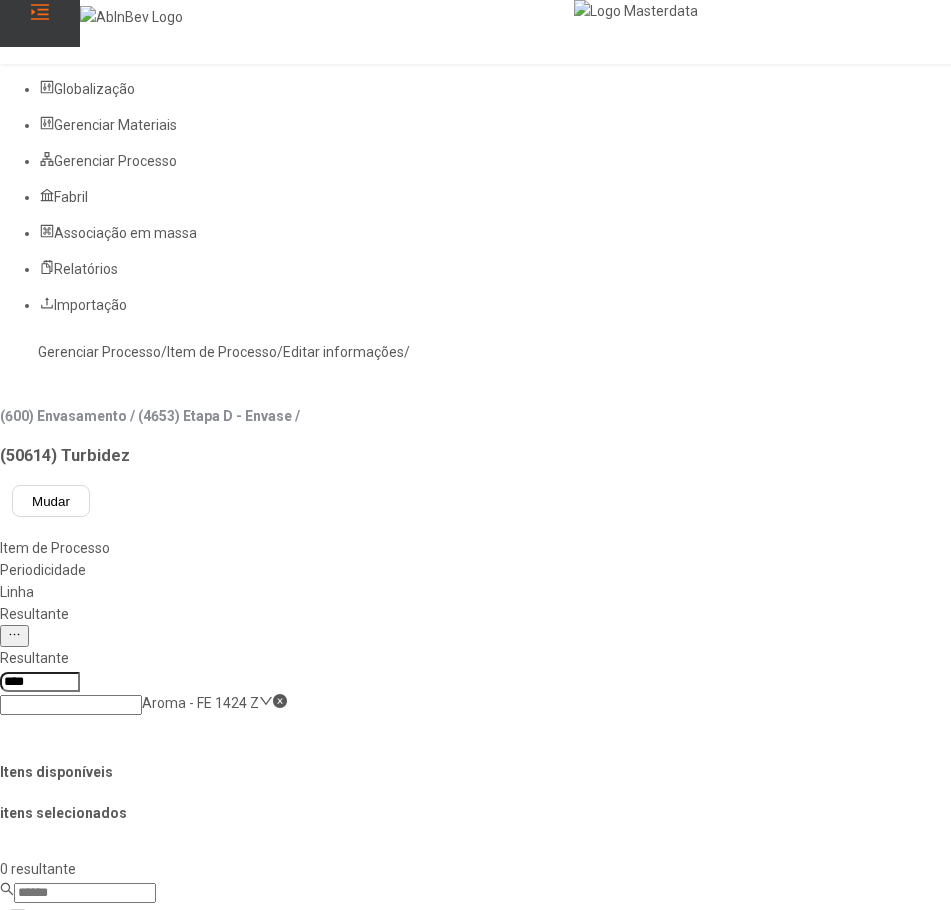drag, startPoint x: 190, startPoint y: 112, endPoint x: 203, endPoint y: 140, distance: 30.870699 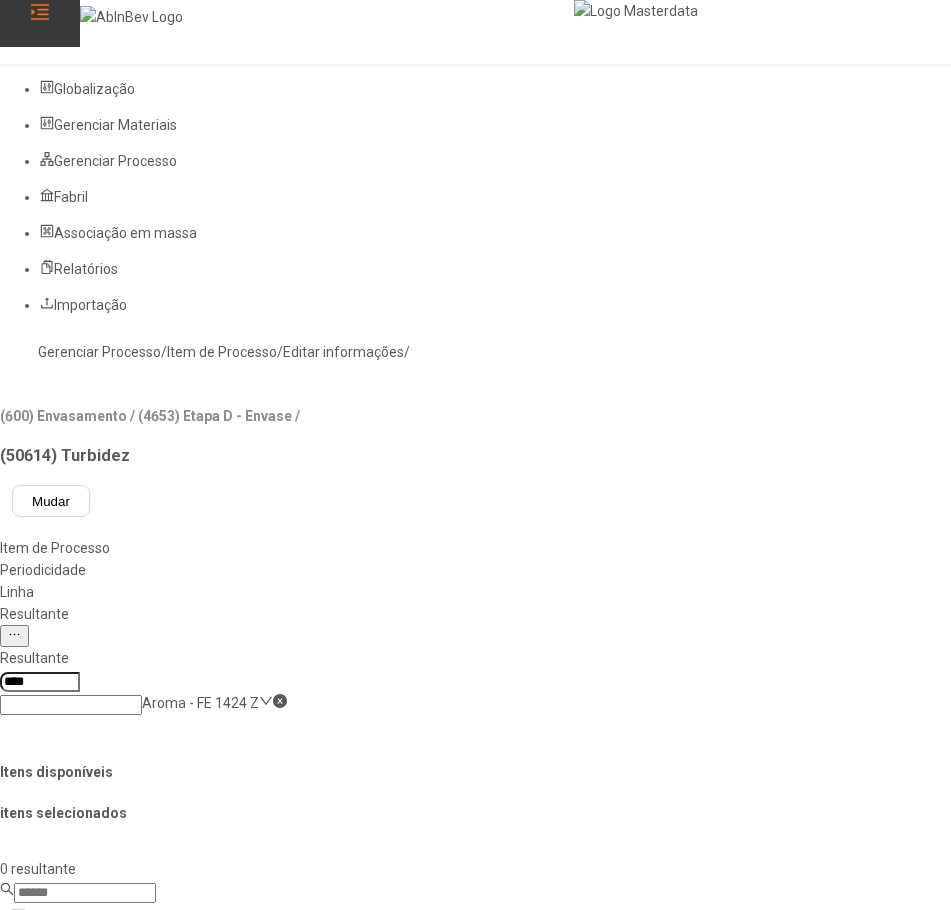 click on "Gerenciar Processo" 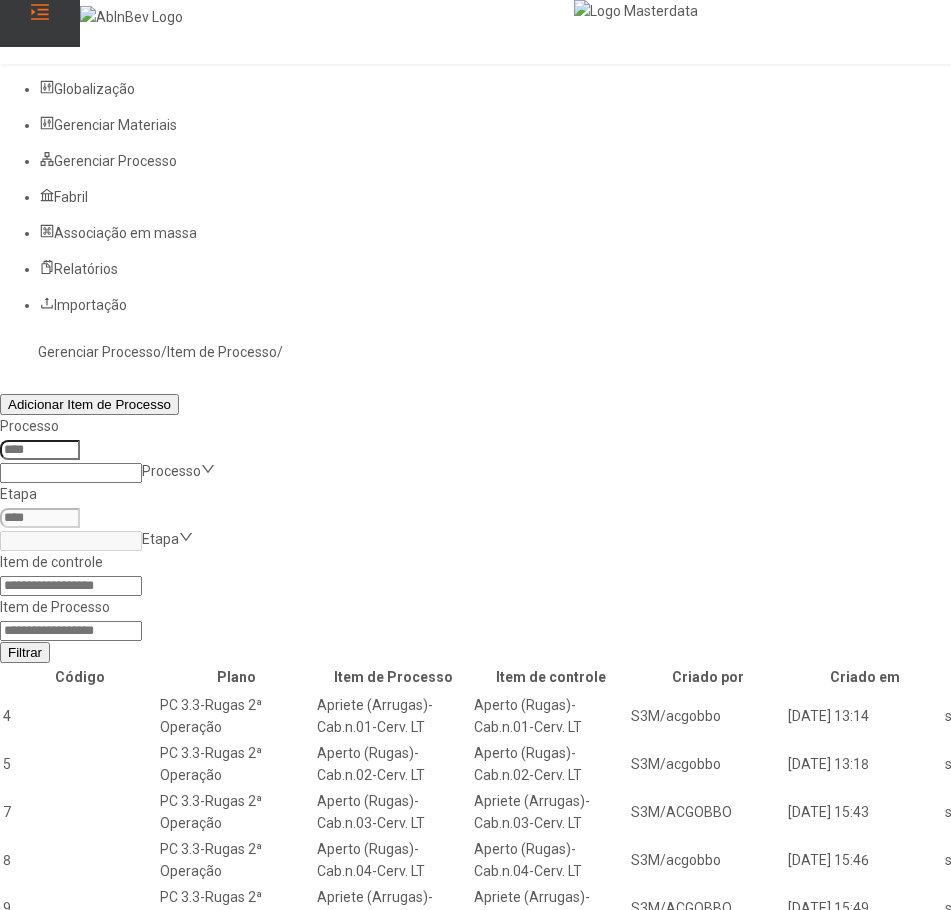 click 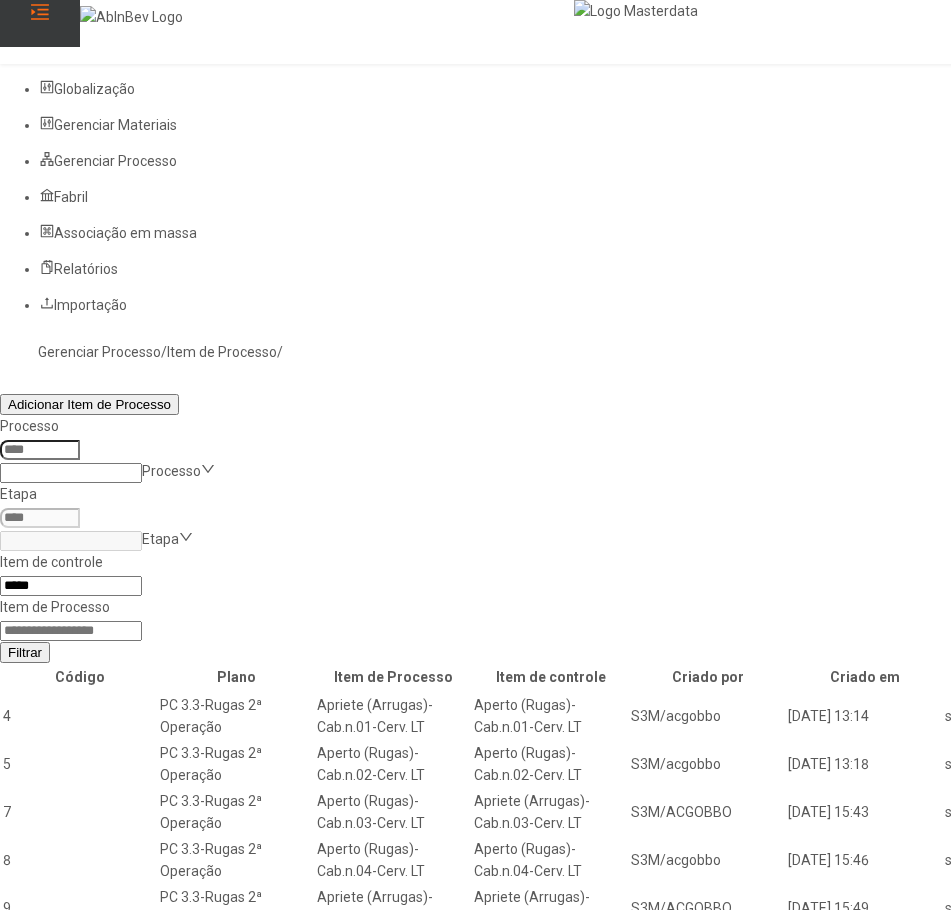 type on "*****" 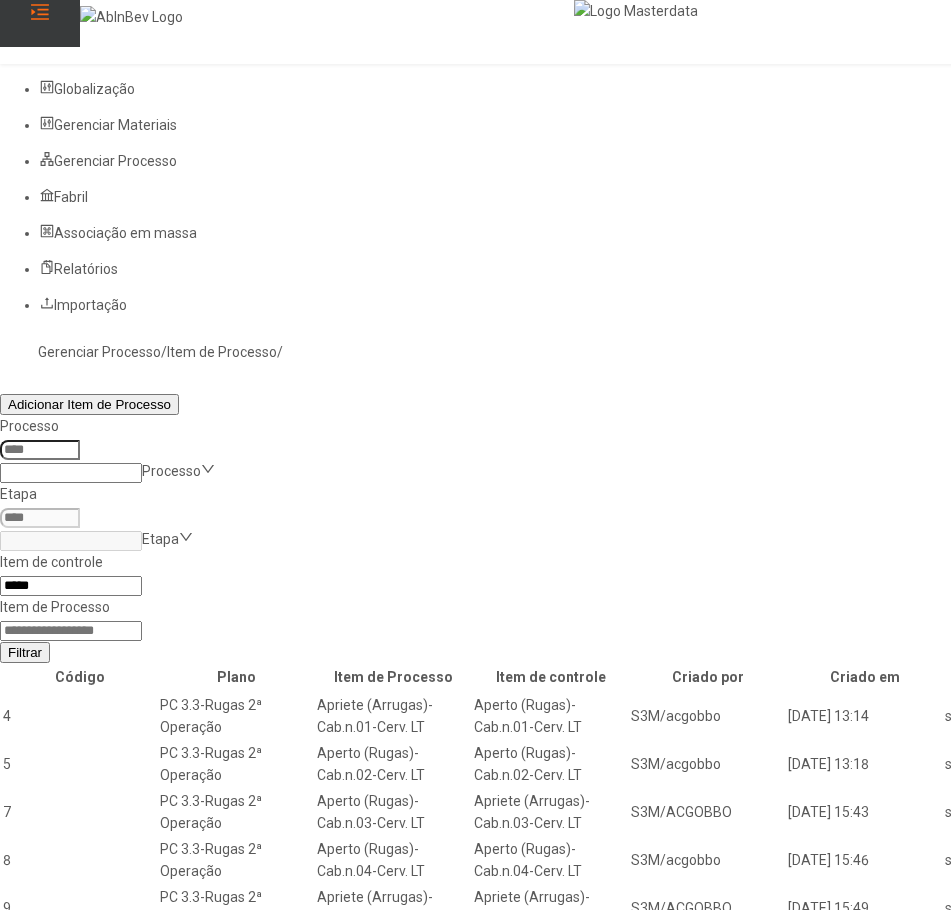 click on "Filtrar" 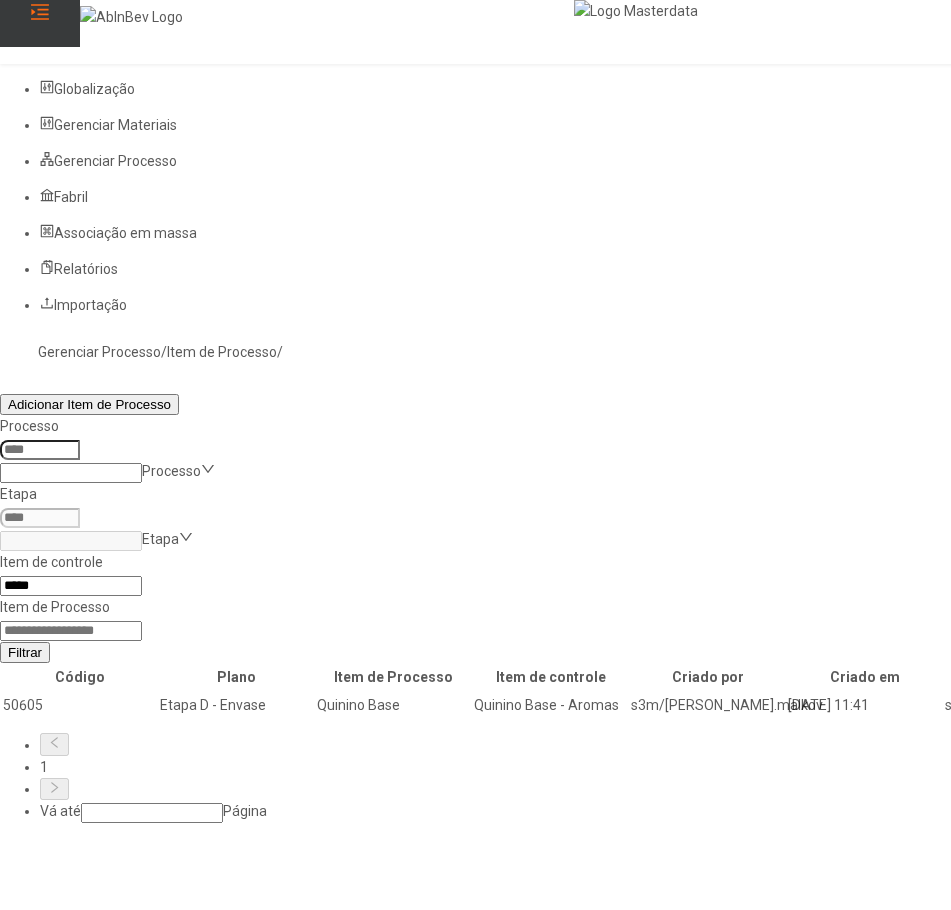 click 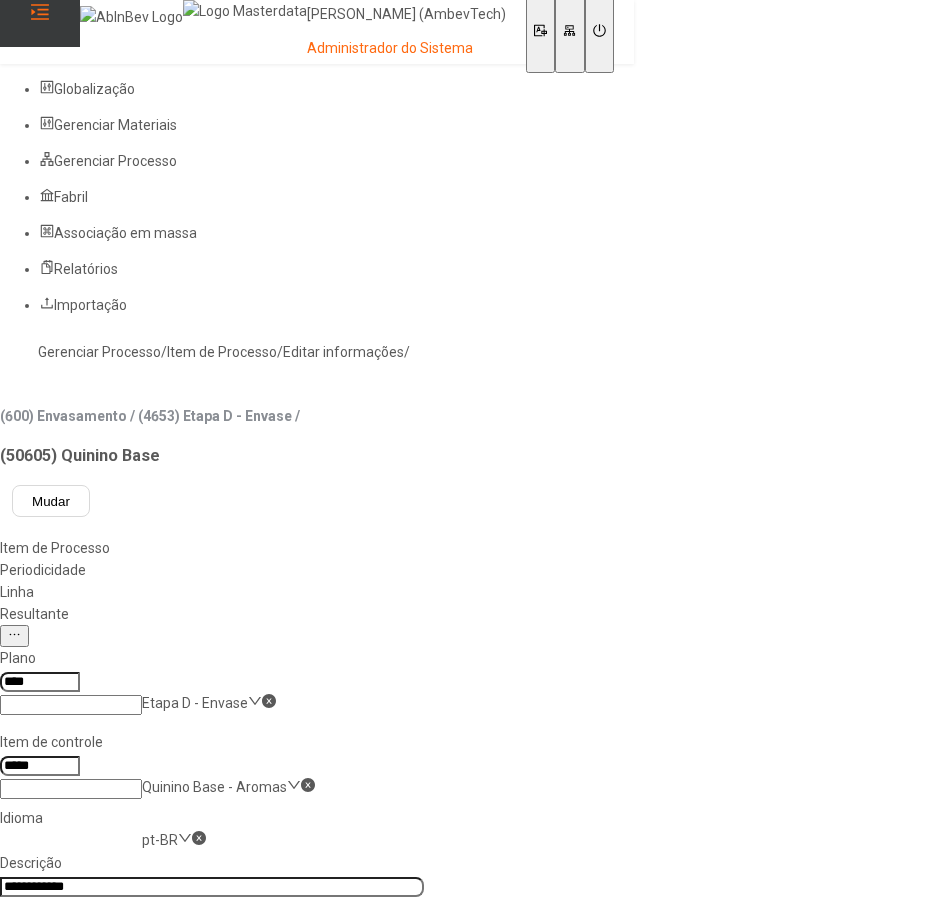 click on "Resultante" 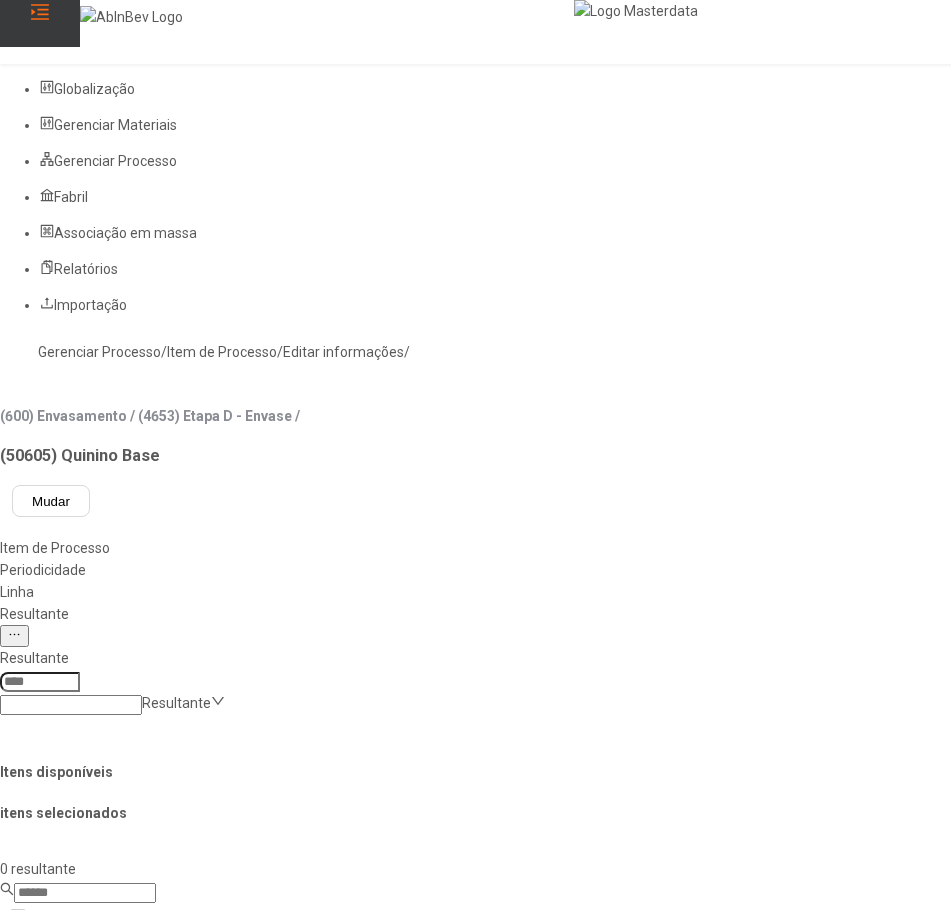 click 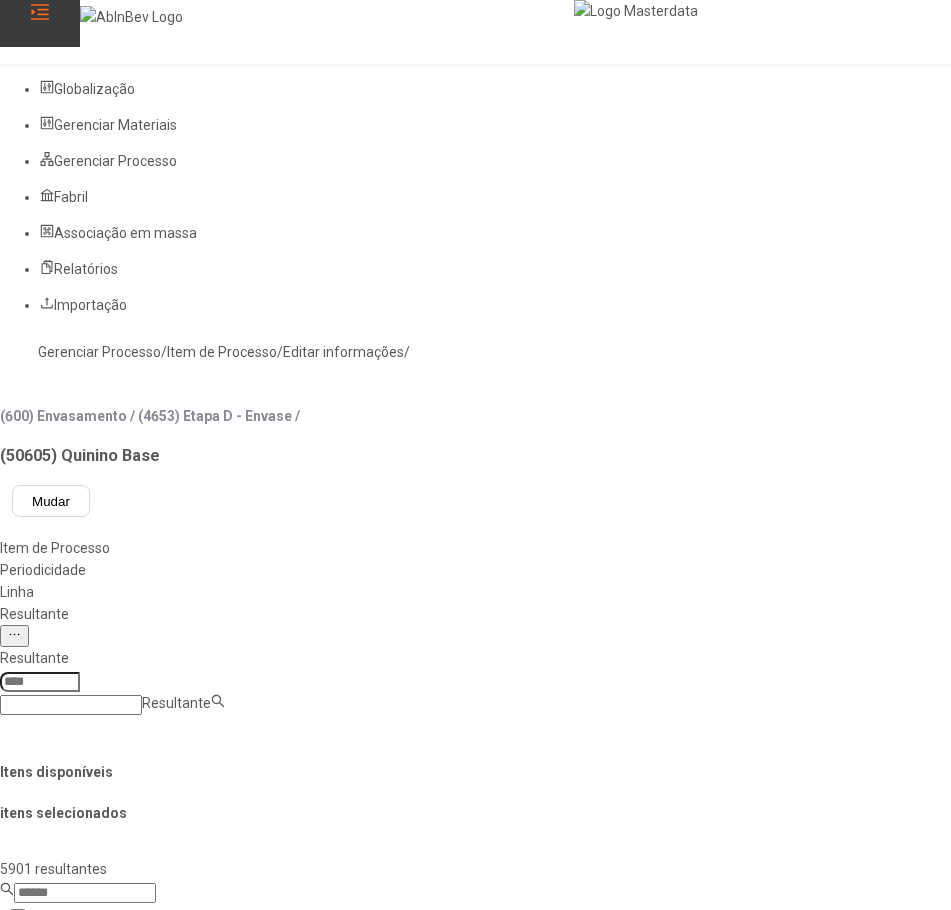 paste on "**********" 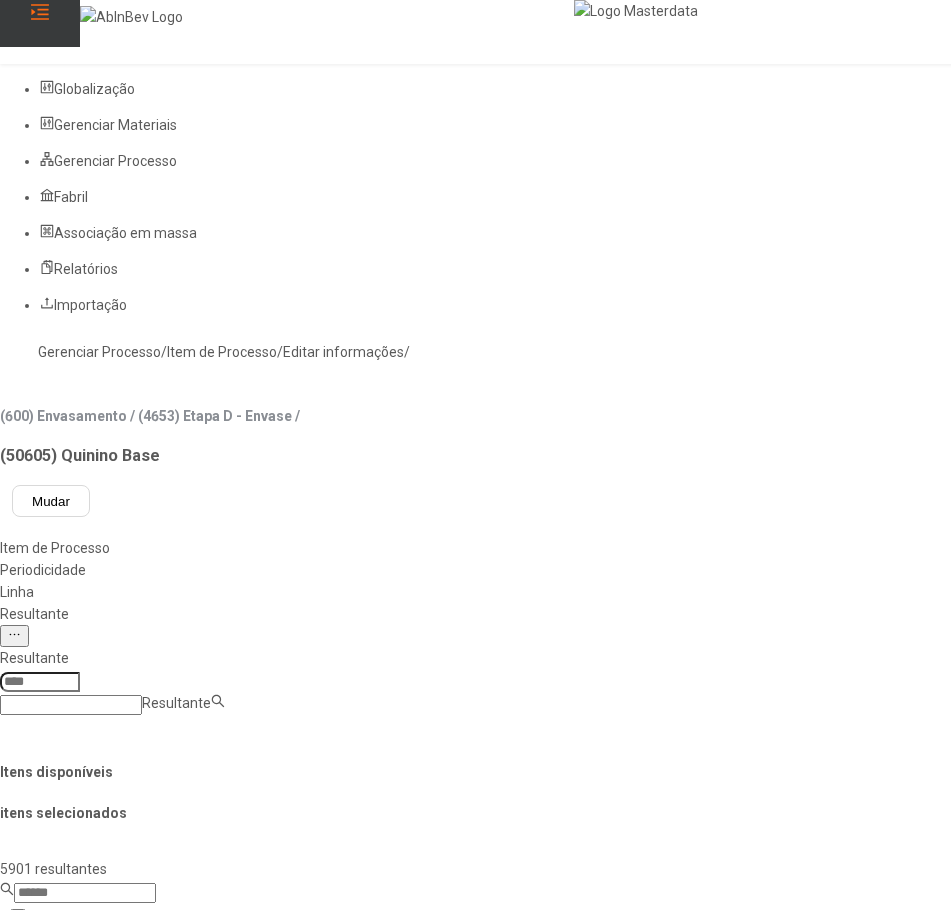 type on "**********" 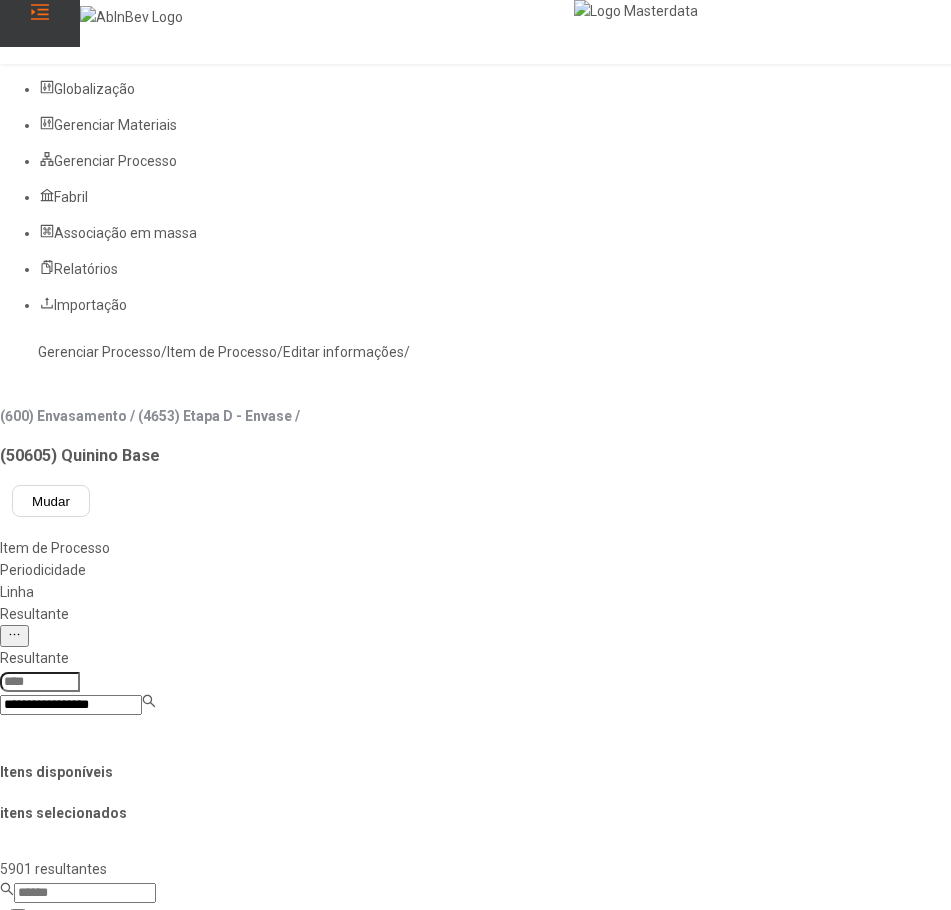 type on "****" 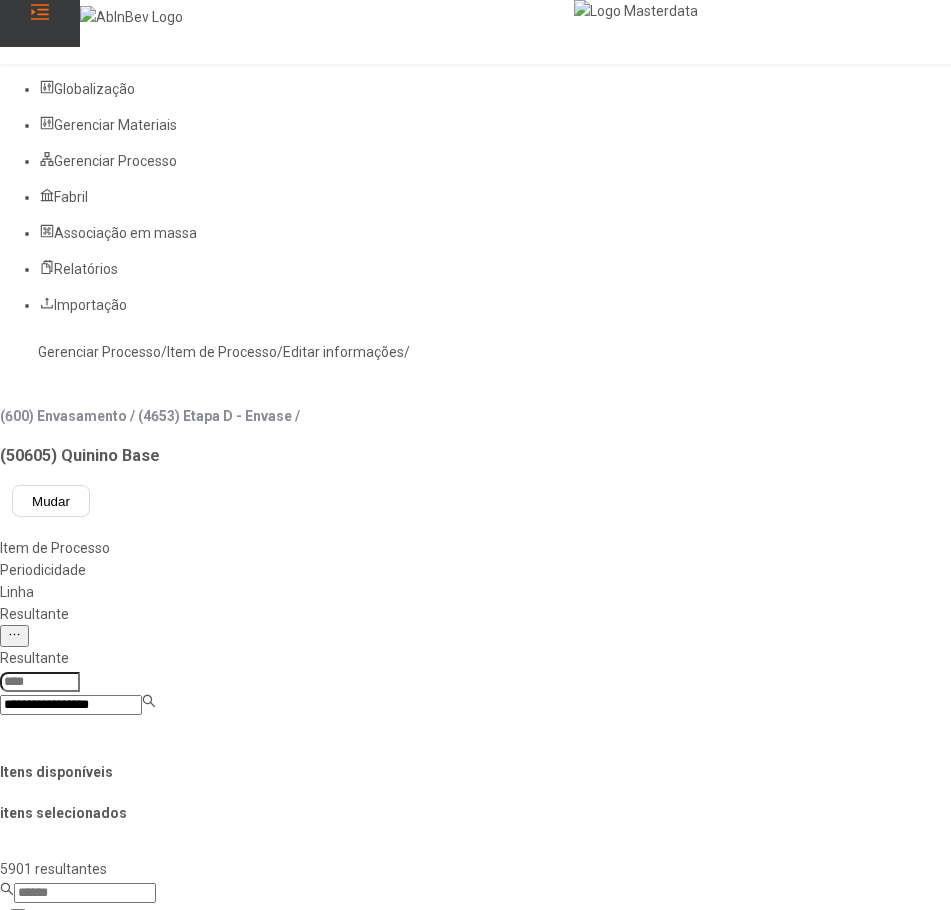 type 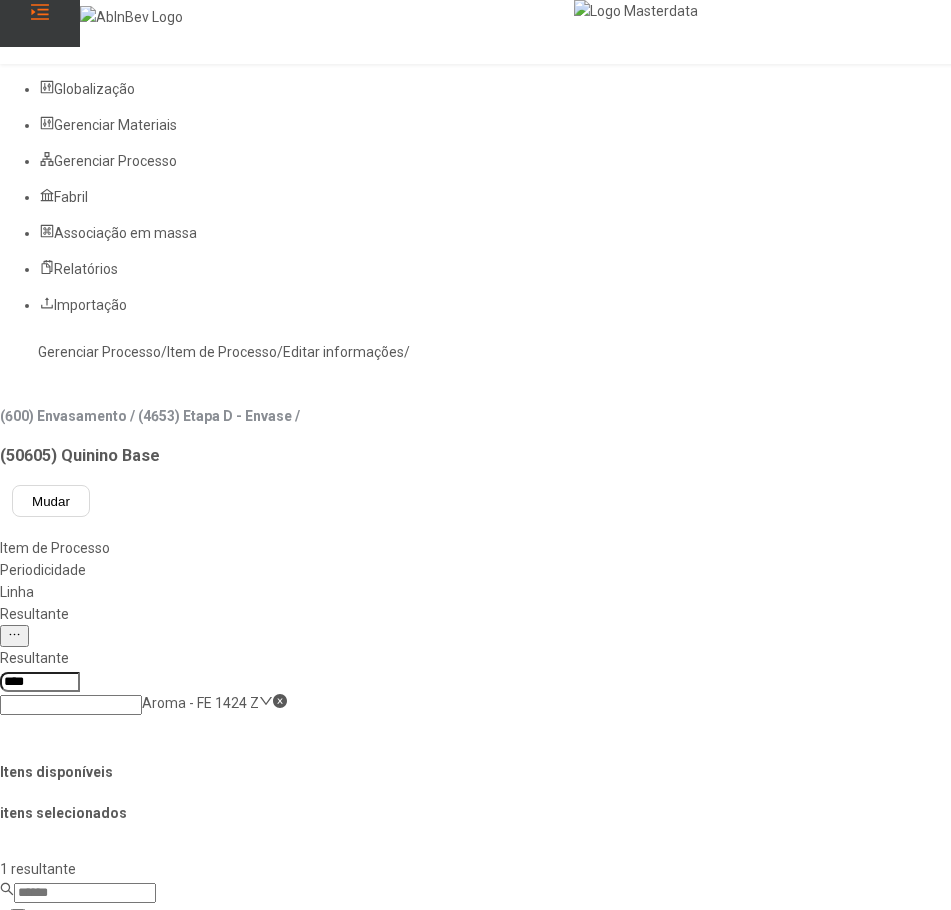 click on "Aroma - FE 1424 Z" 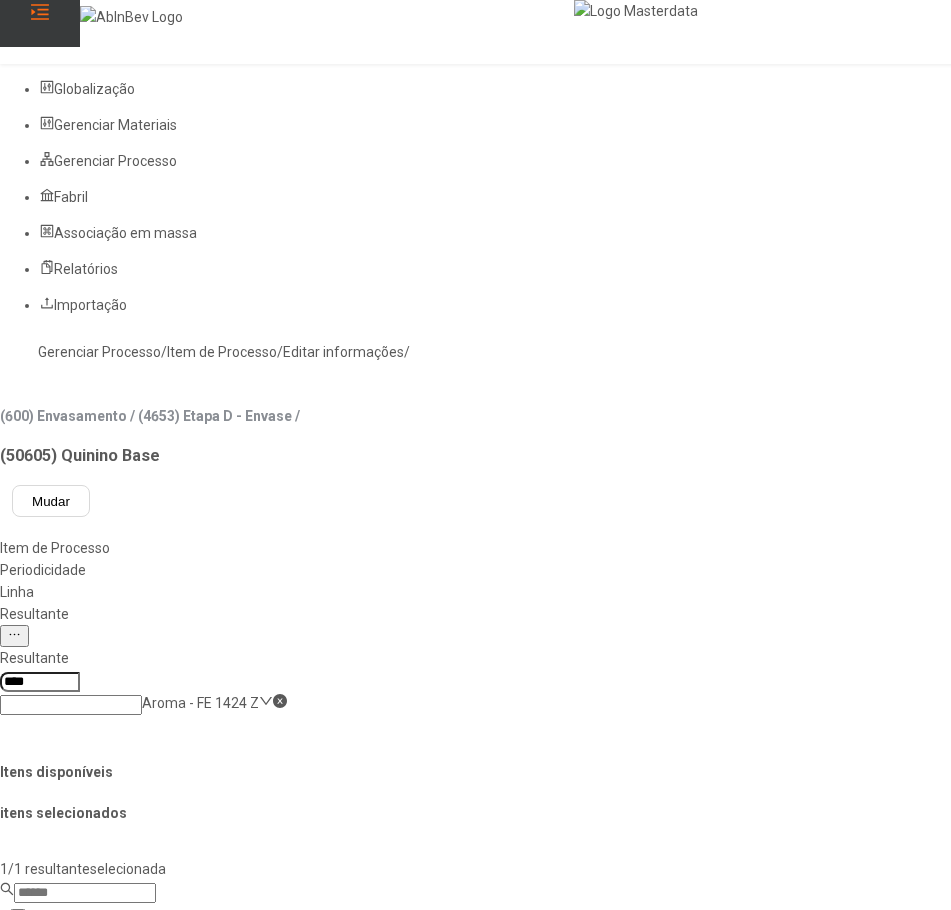 click 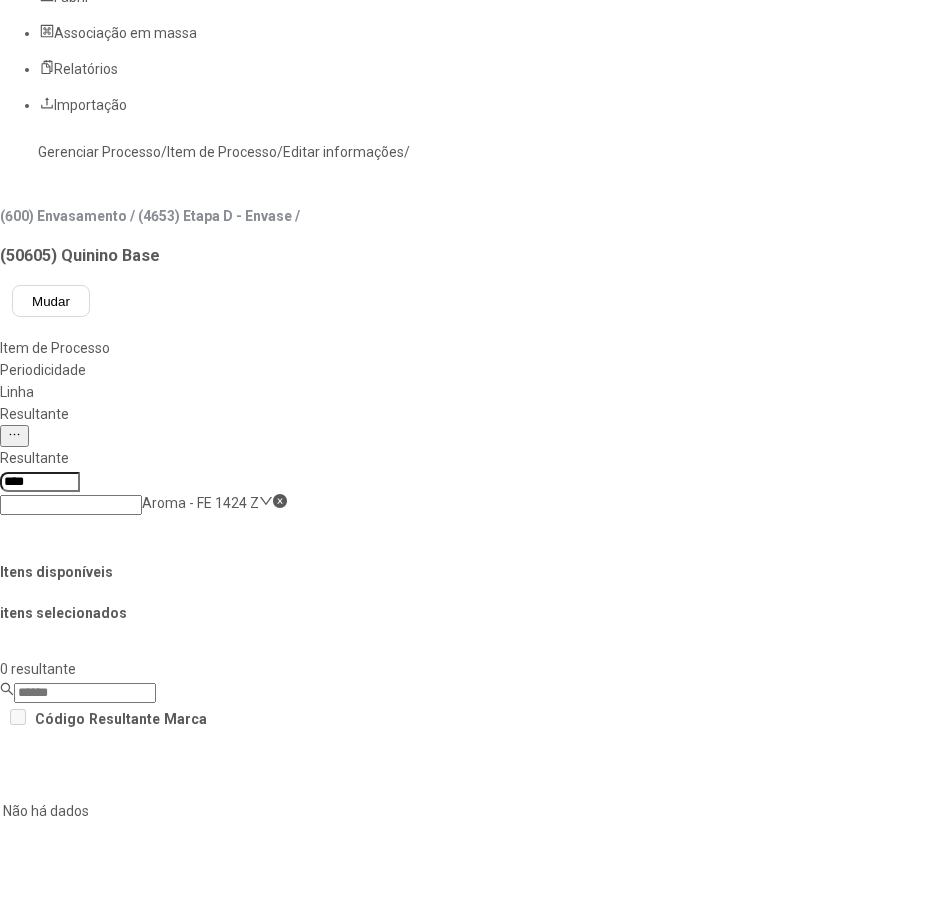 click on "Concluir associação" at bounding box center (124, 1401) 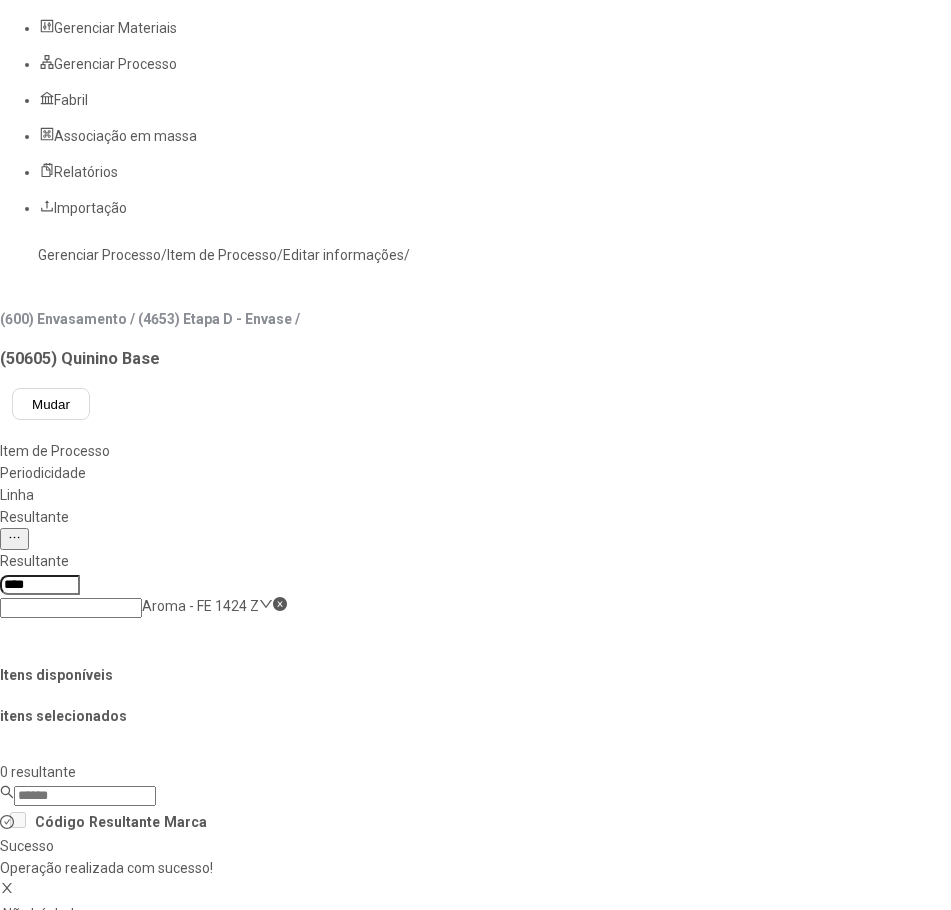 scroll, scrollTop: 0, scrollLeft: 0, axis: both 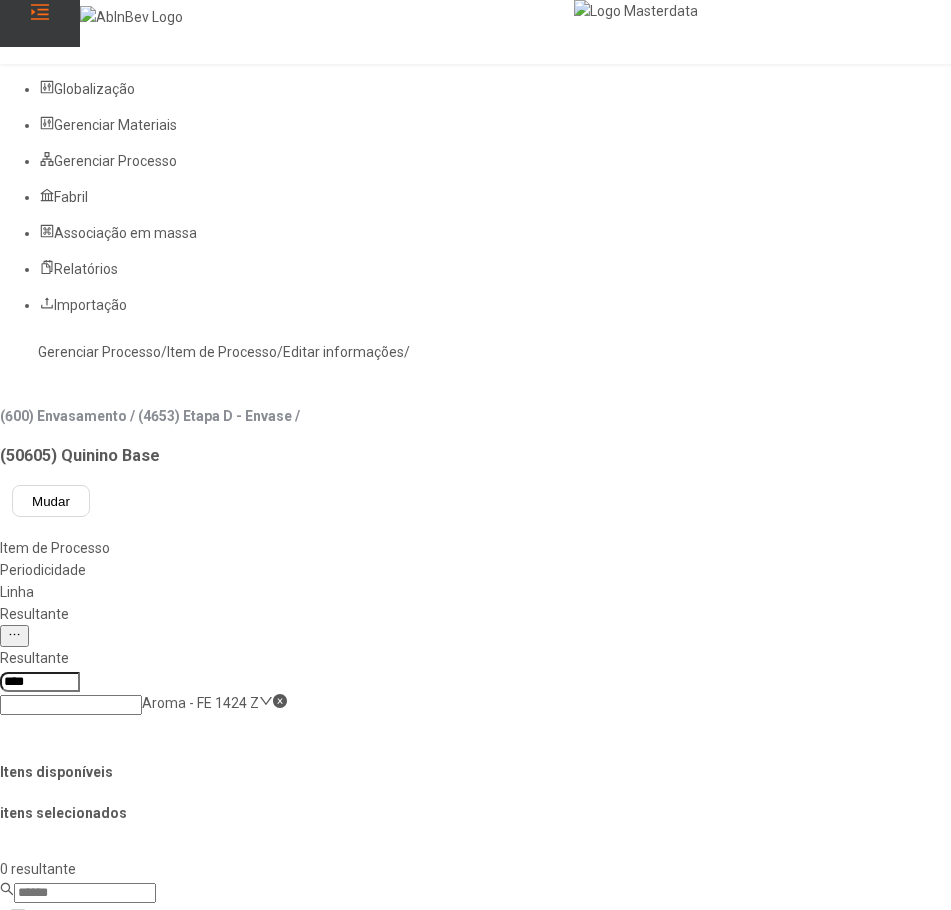 click on "Gerenciar Processo" 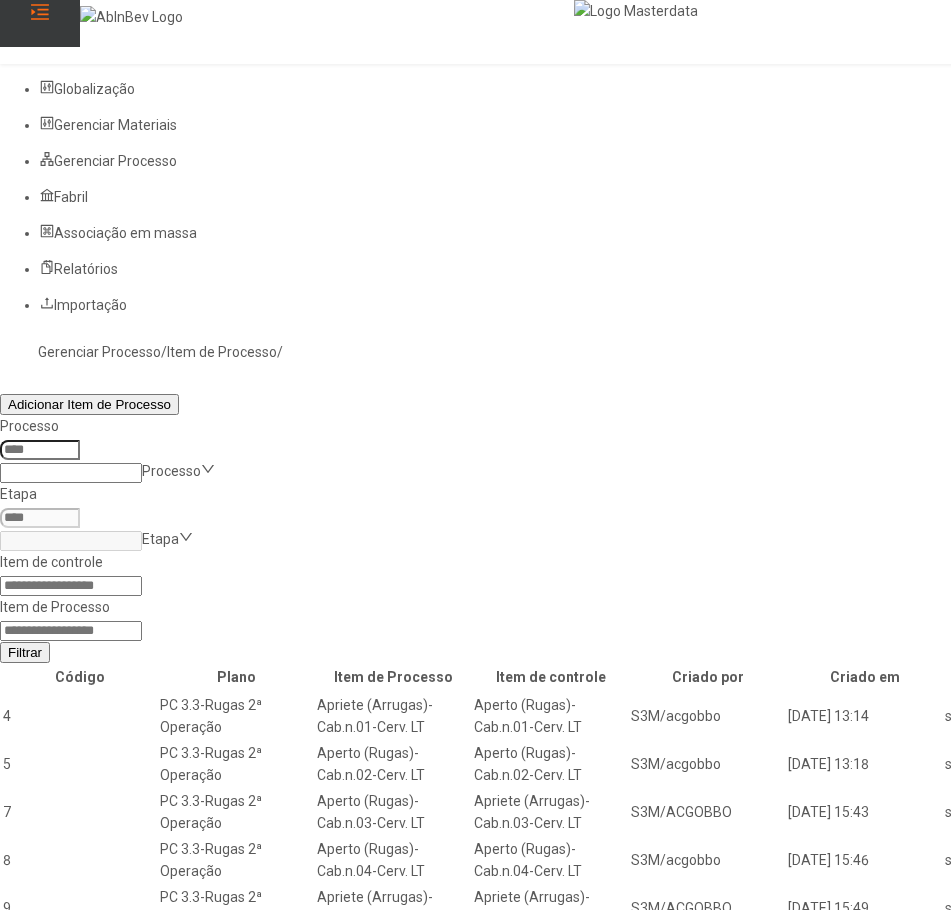 click 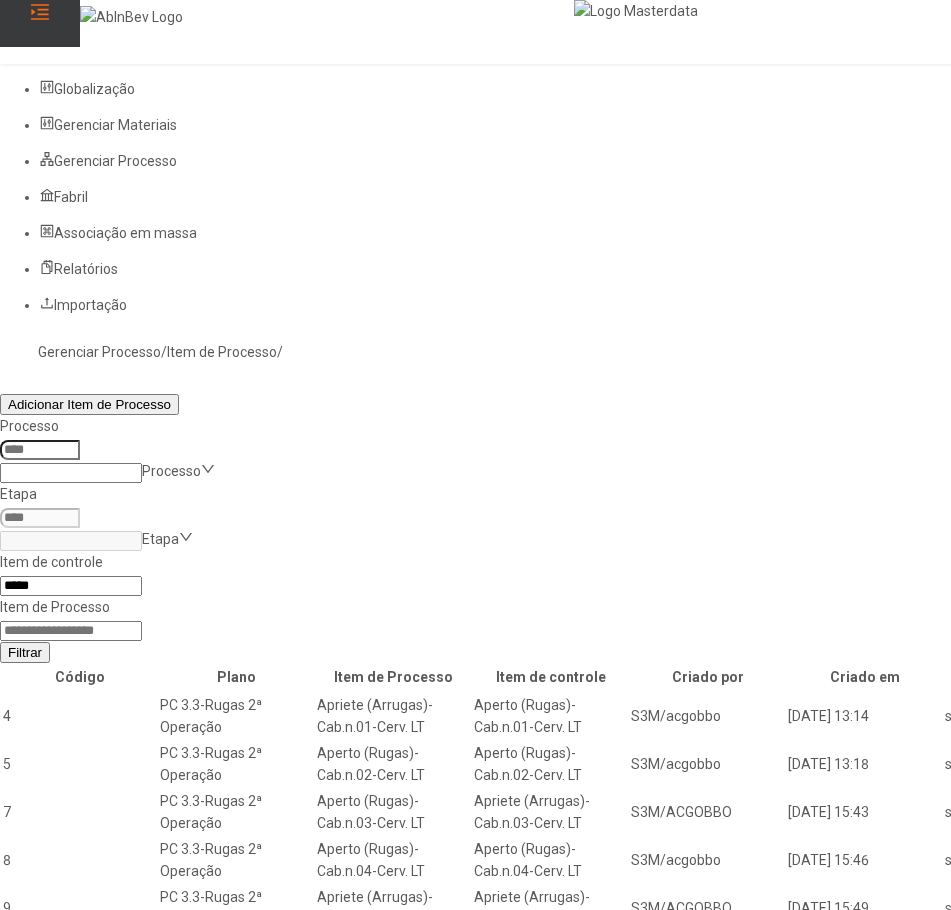 type on "*****" 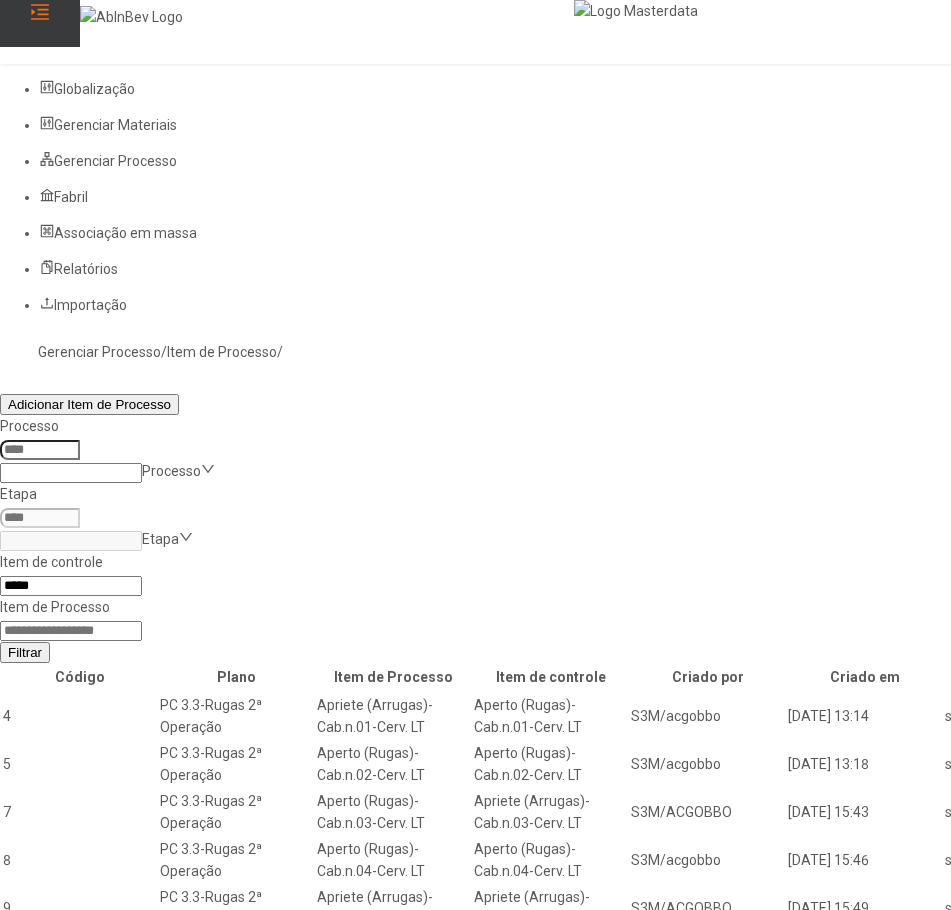 click on "Filtrar" 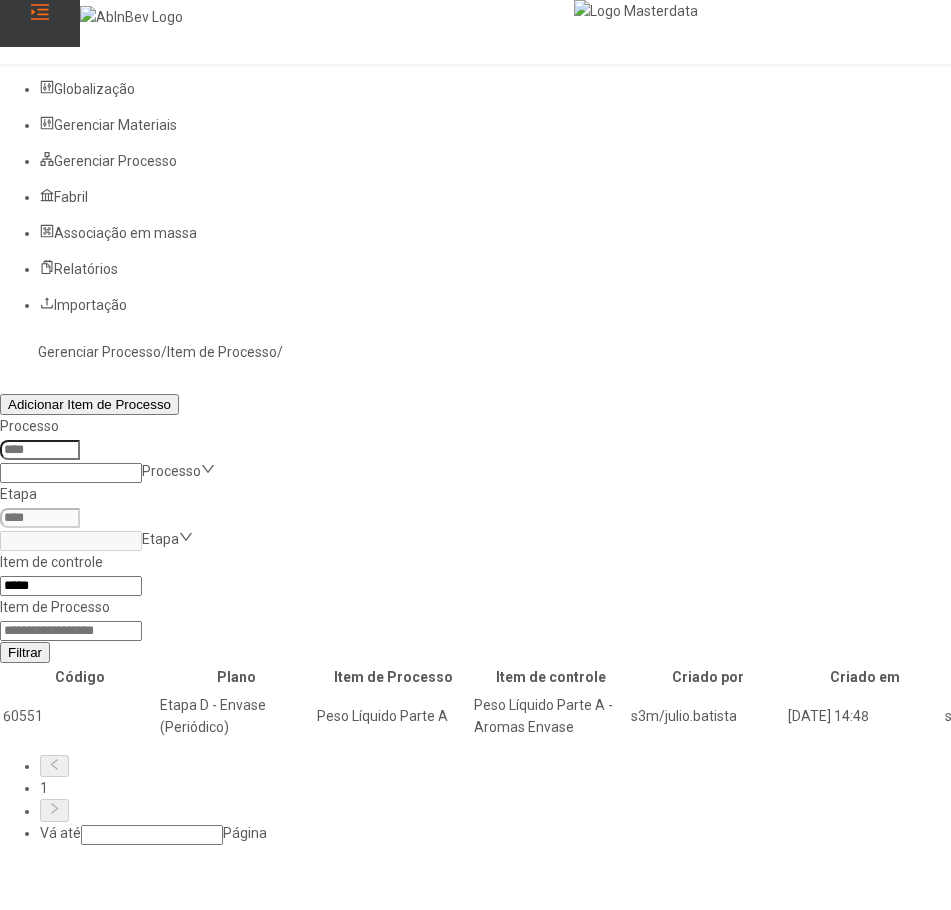 click at bounding box center [1302, 716] 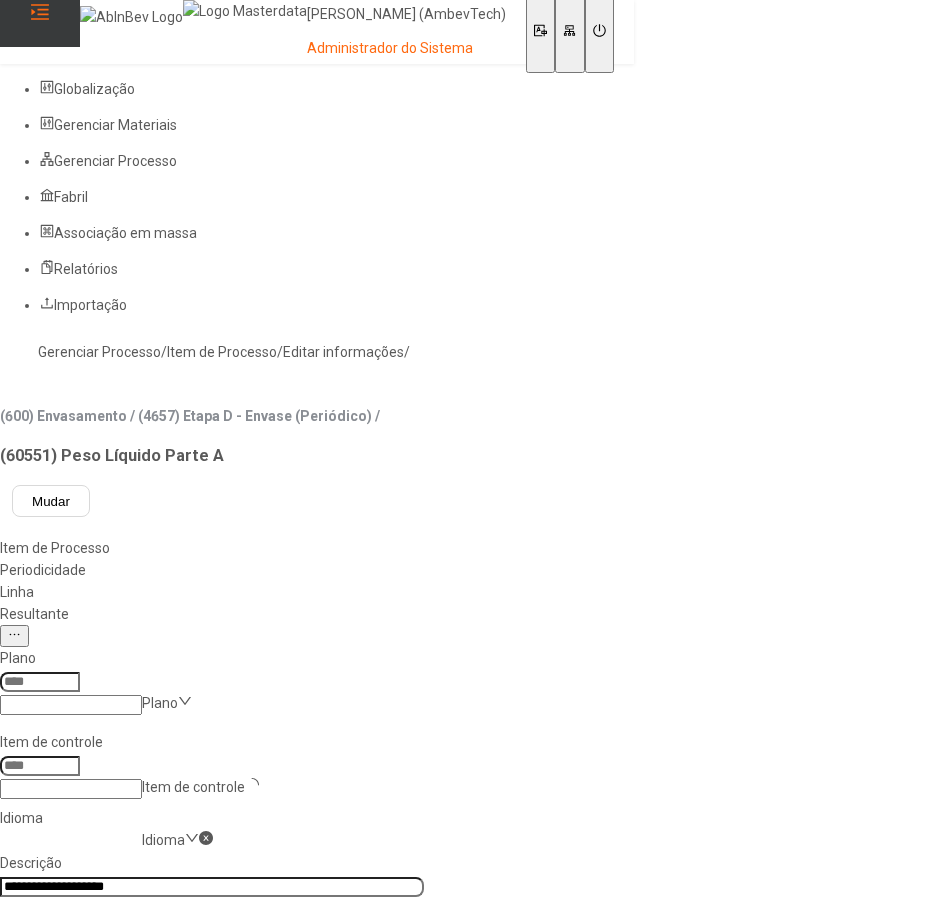 type on "****" 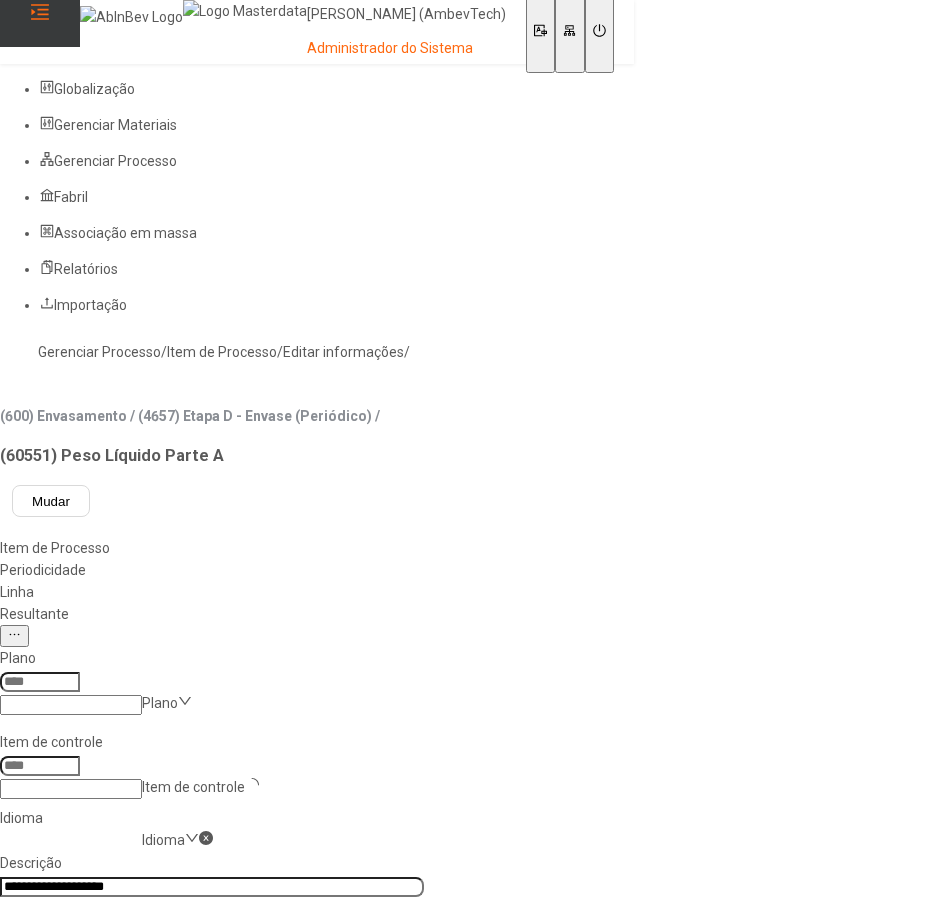 type on "*****" 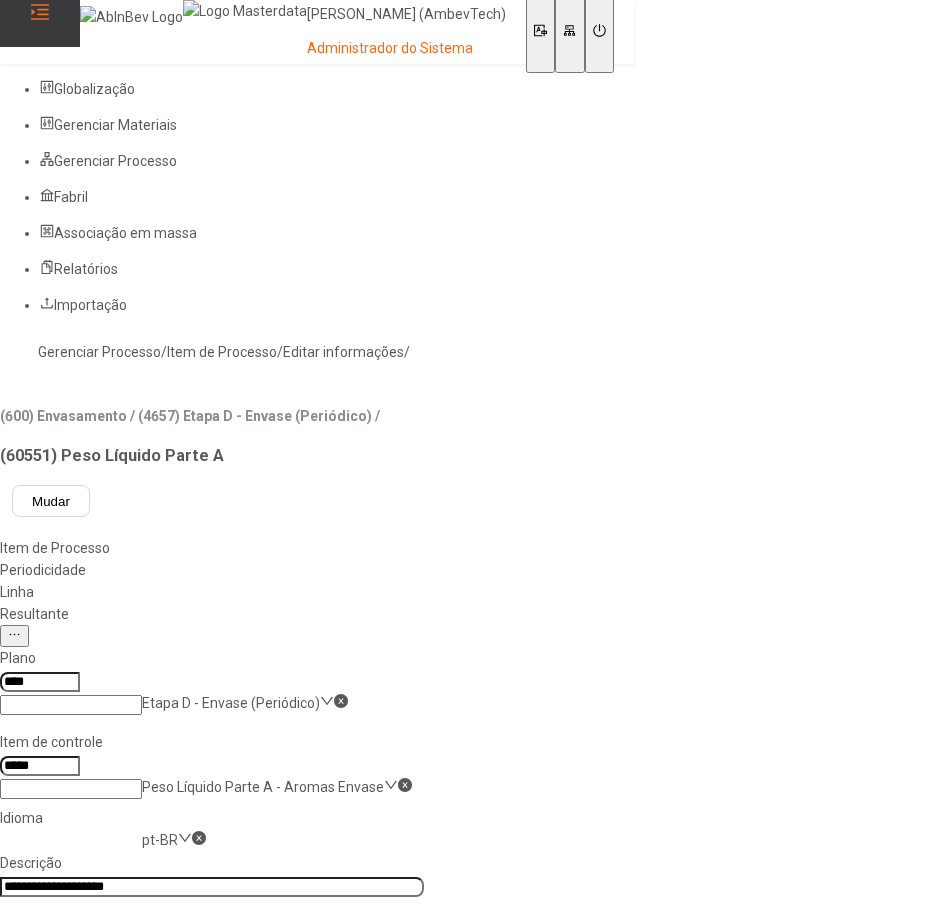 click on "Resultante" 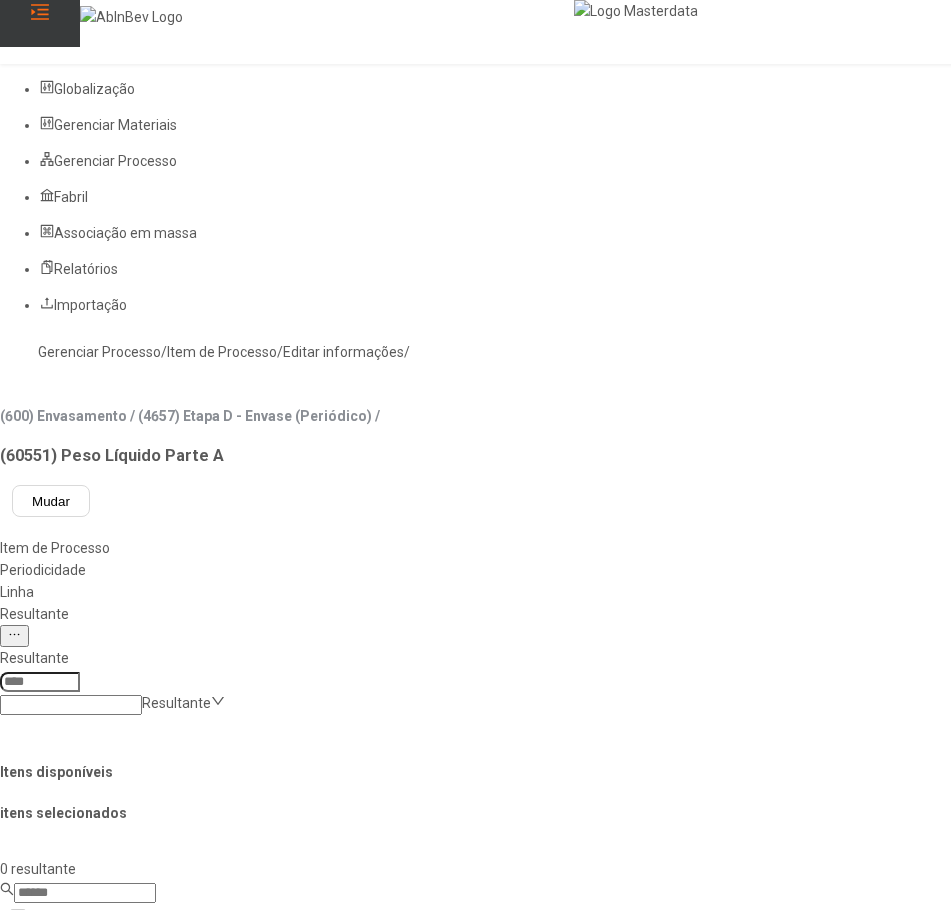 click 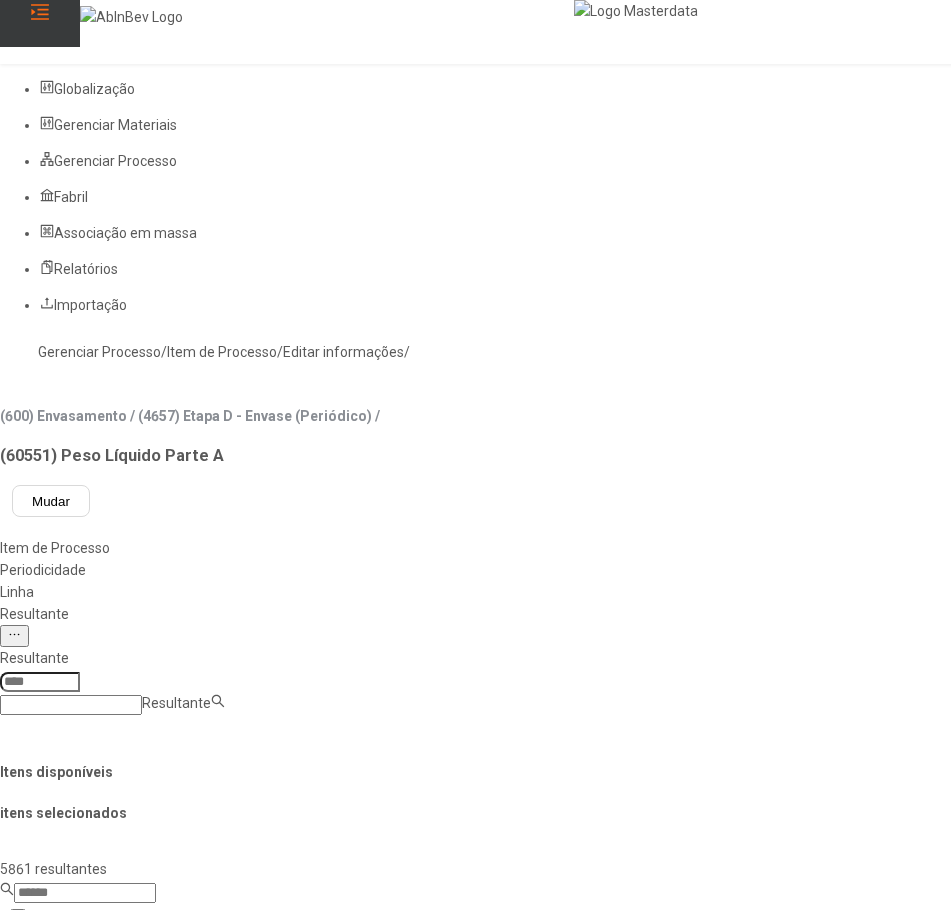 paste on "**********" 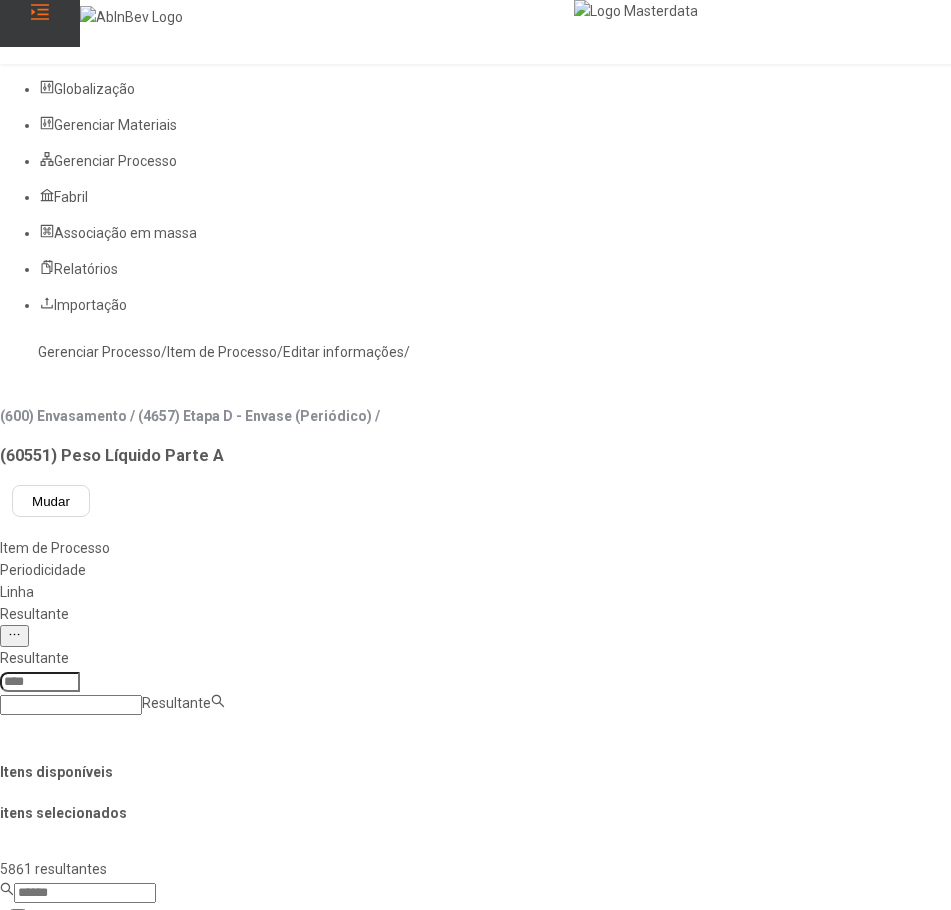 type on "**********" 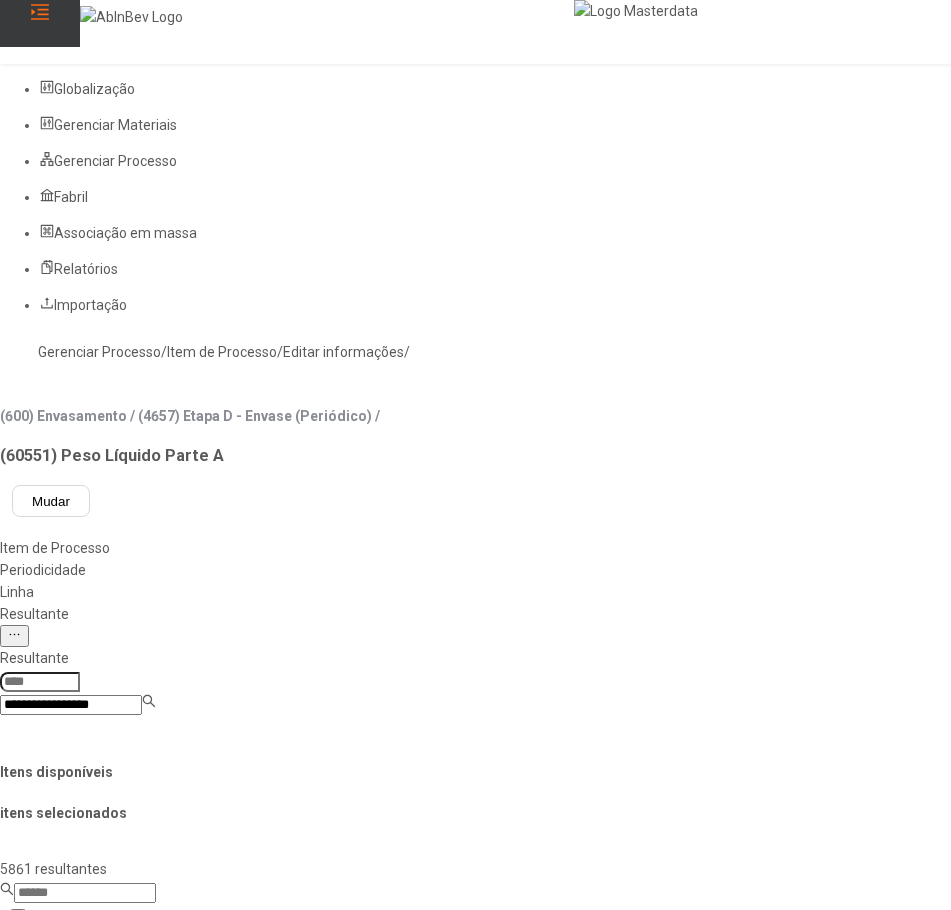 type 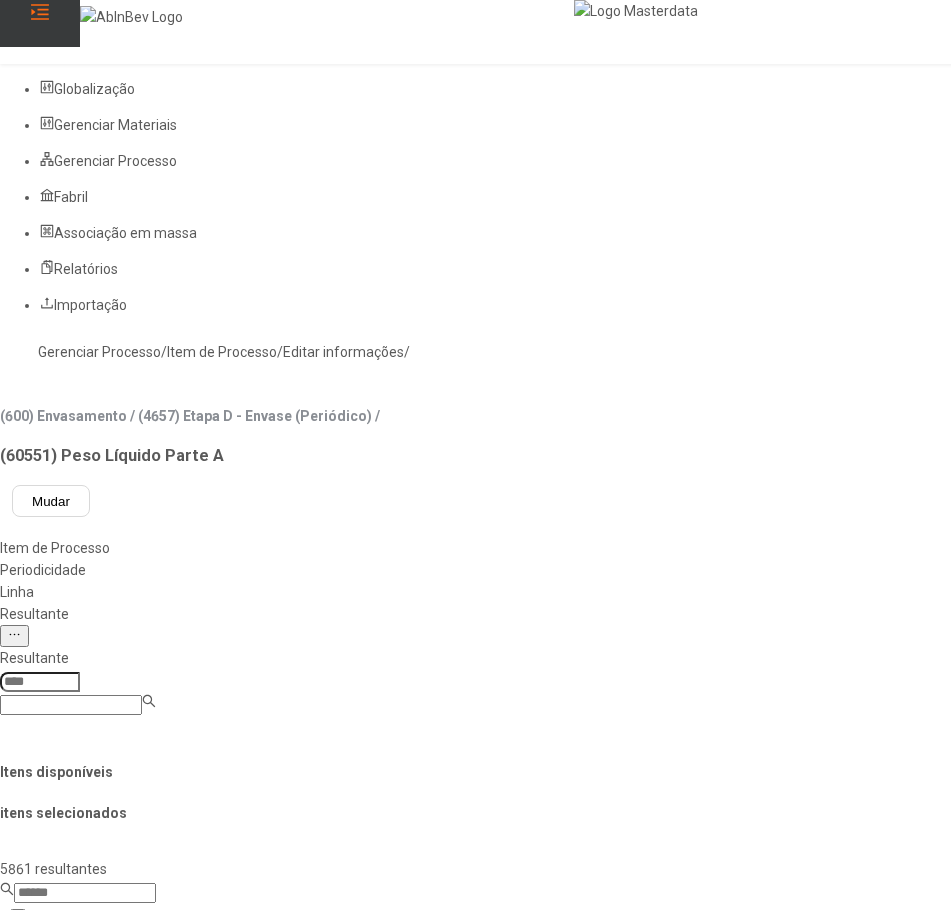 type on "****" 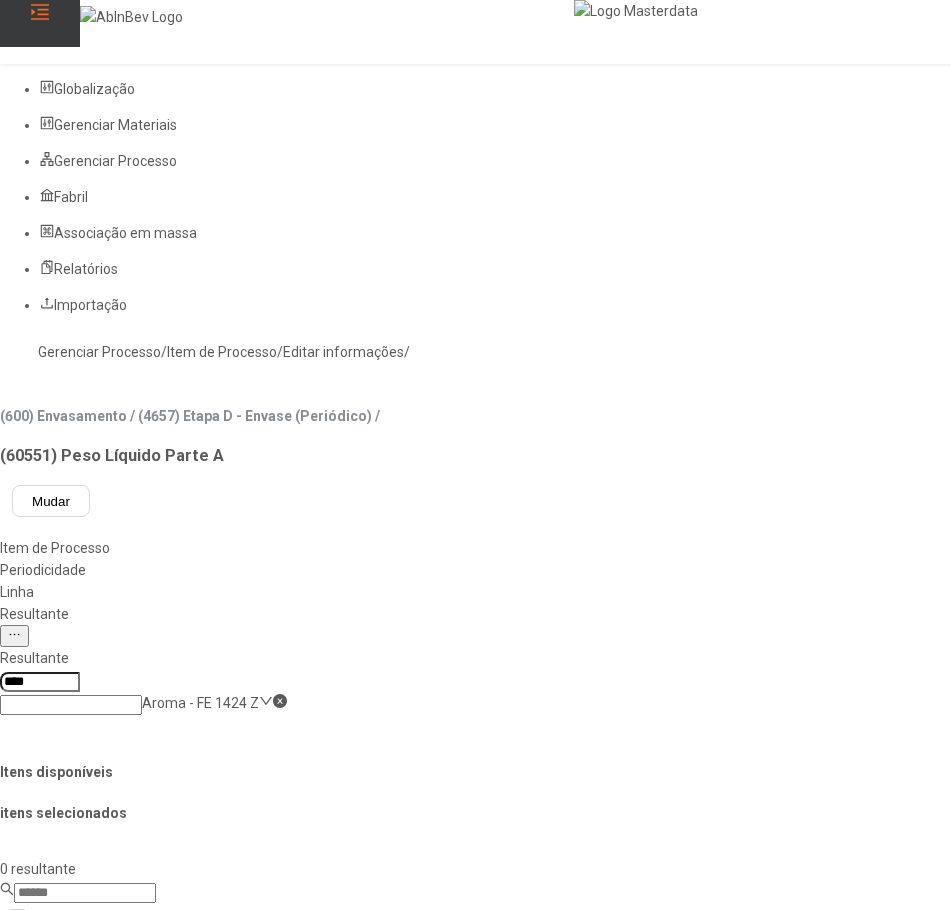 click on "Gerenciar Processo" 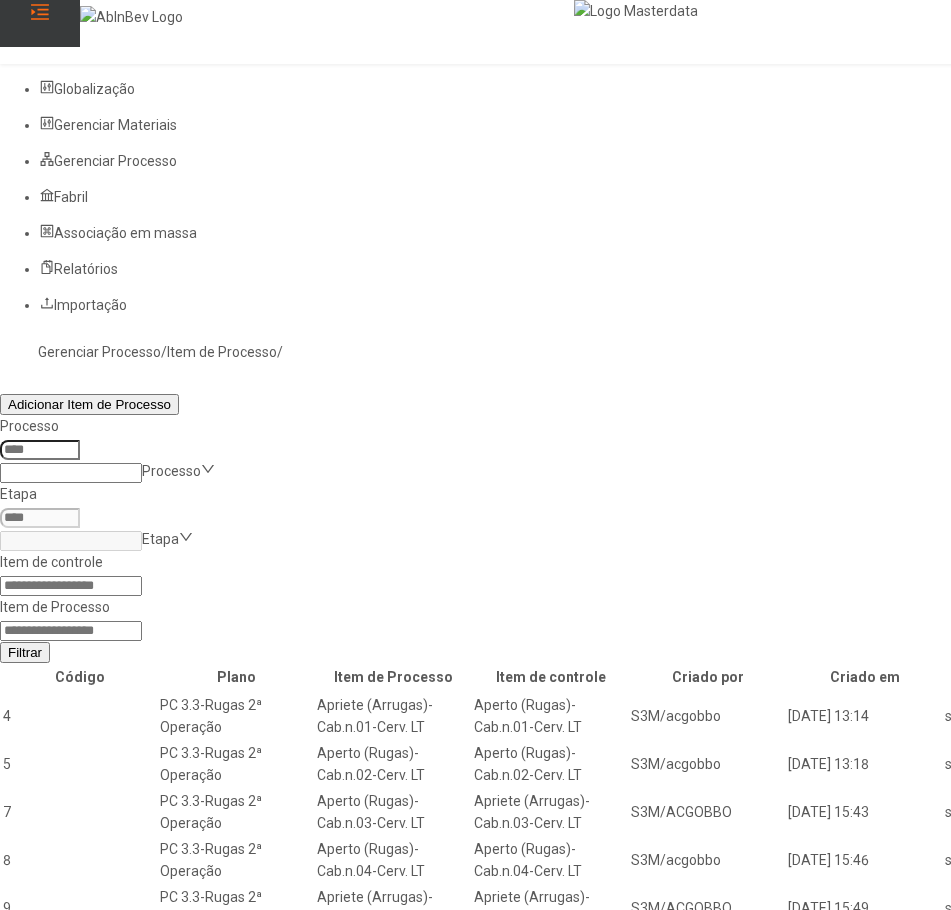 click 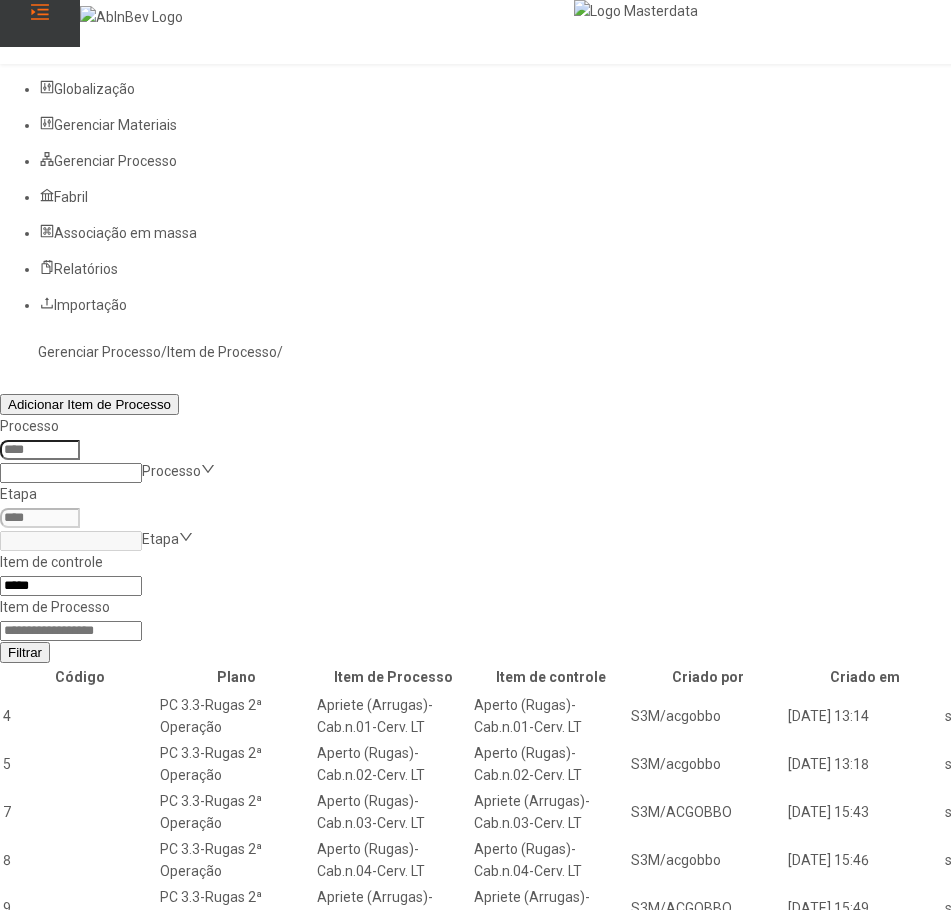 type on "*****" 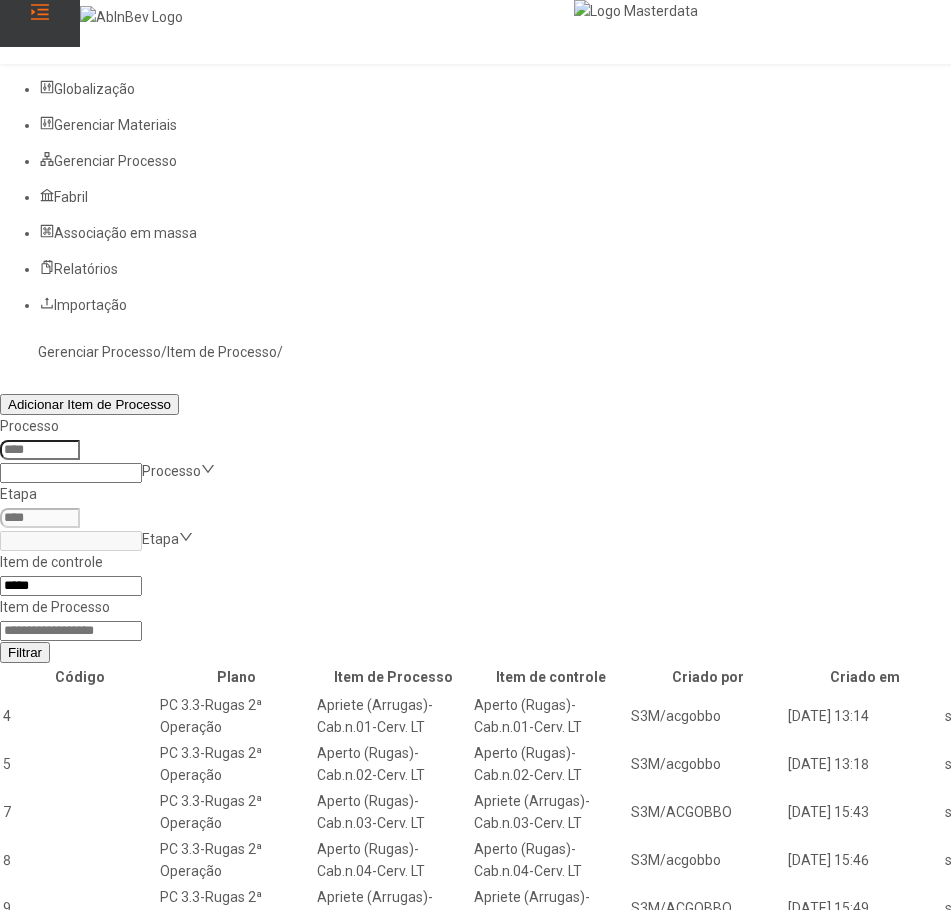 click on "Filtrar" 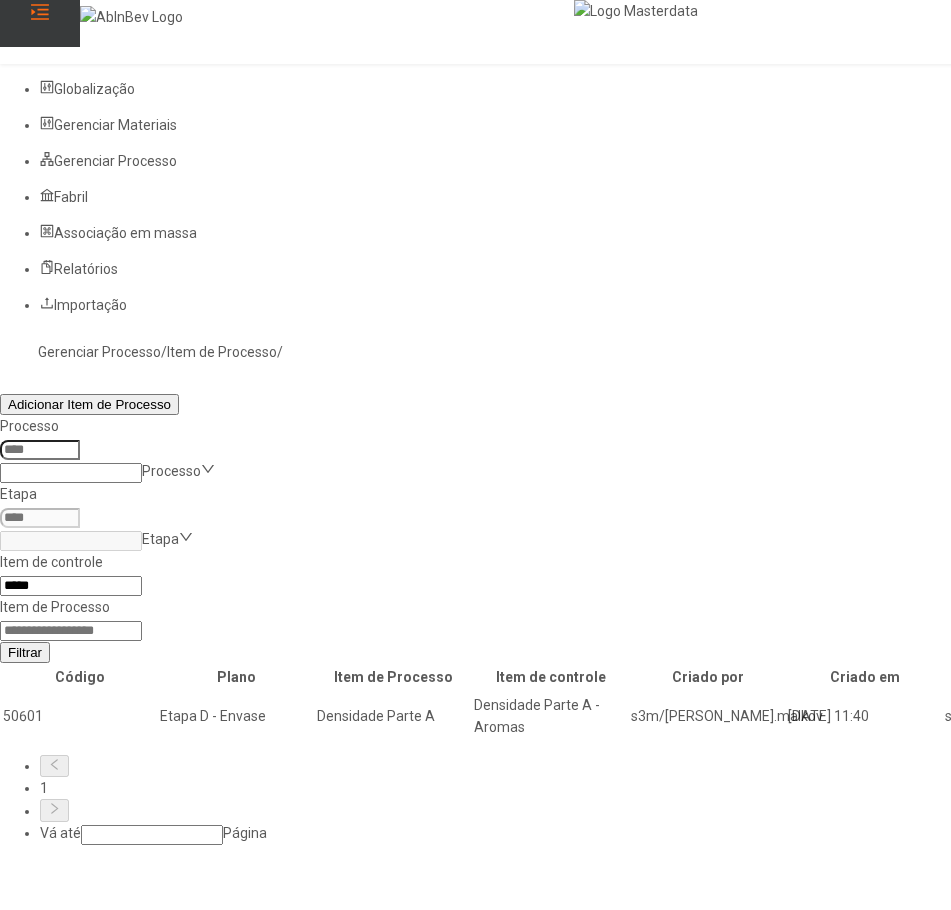 click at bounding box center [1302, 716] 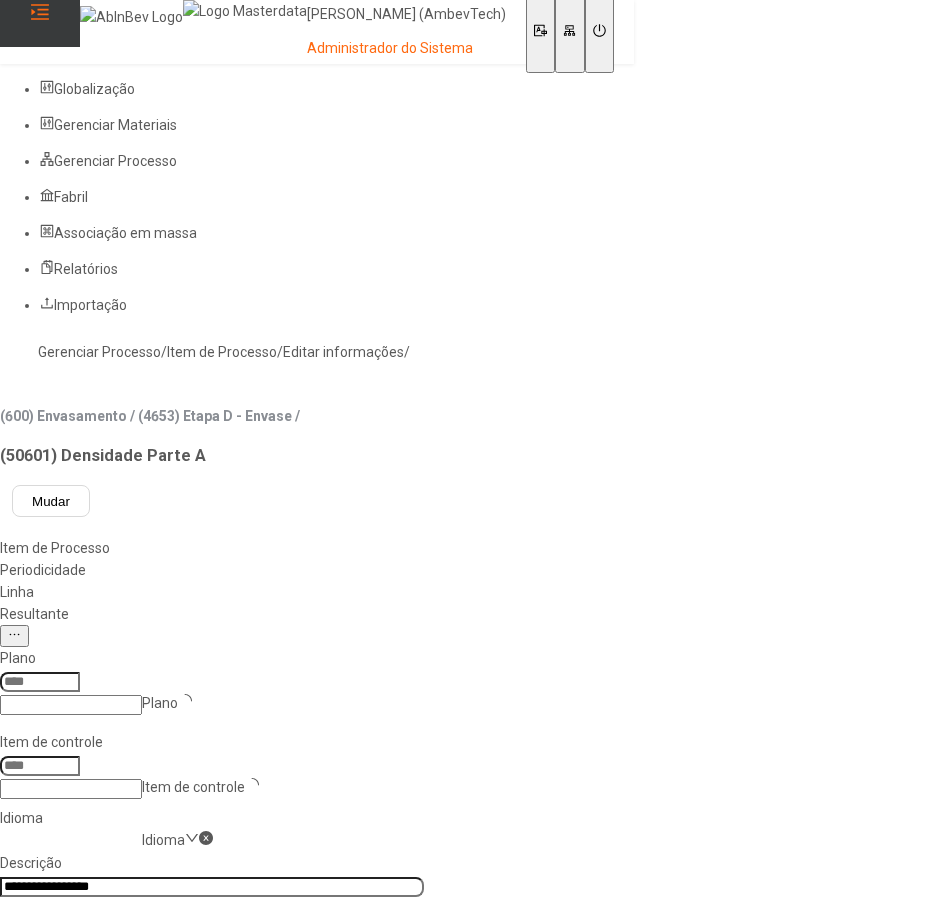 type on "****" 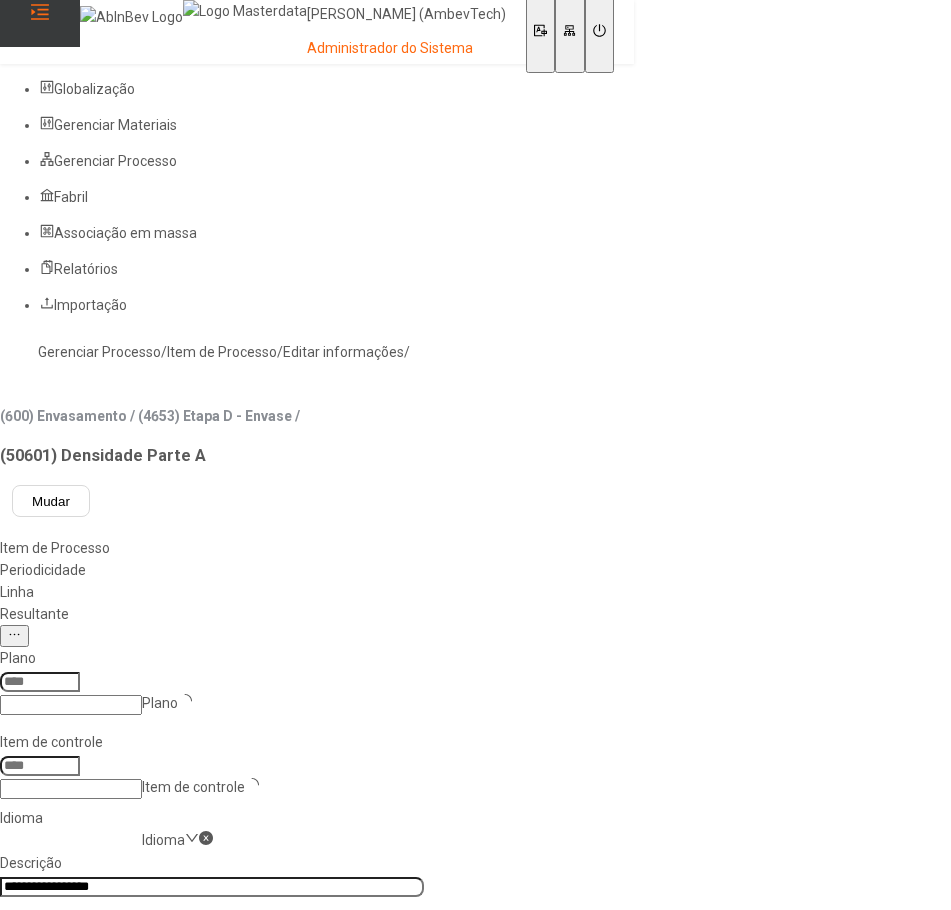 type on "*****" 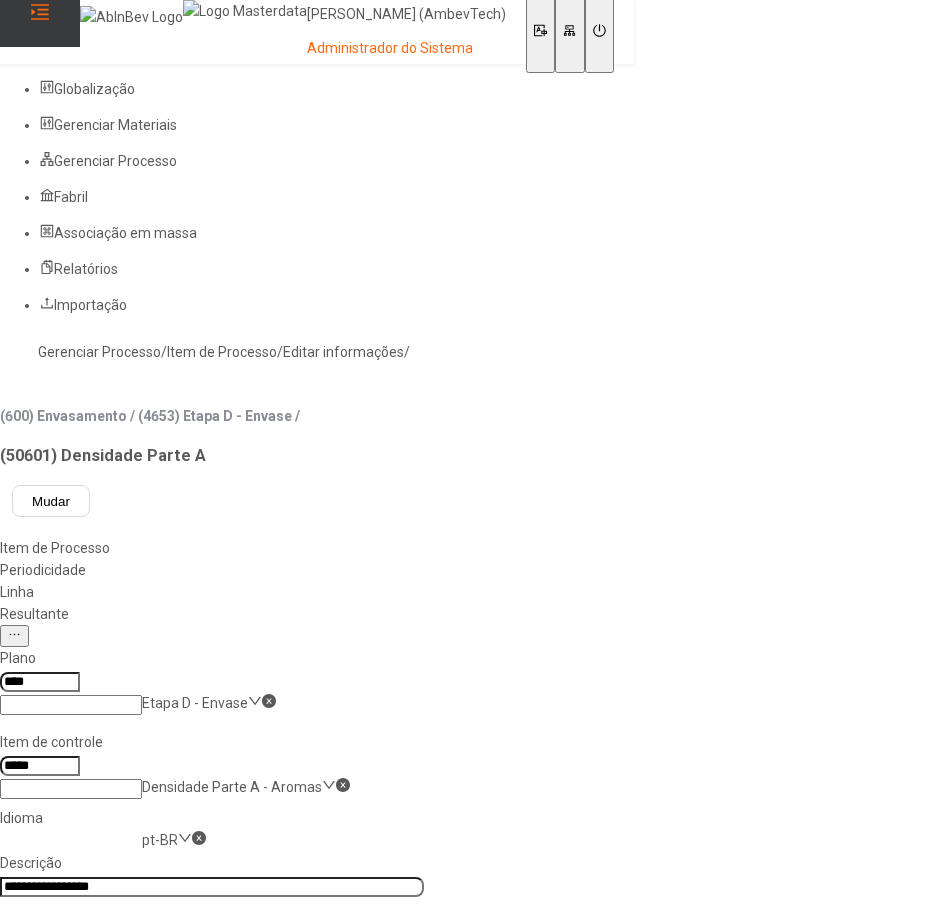 click on "Resultante" 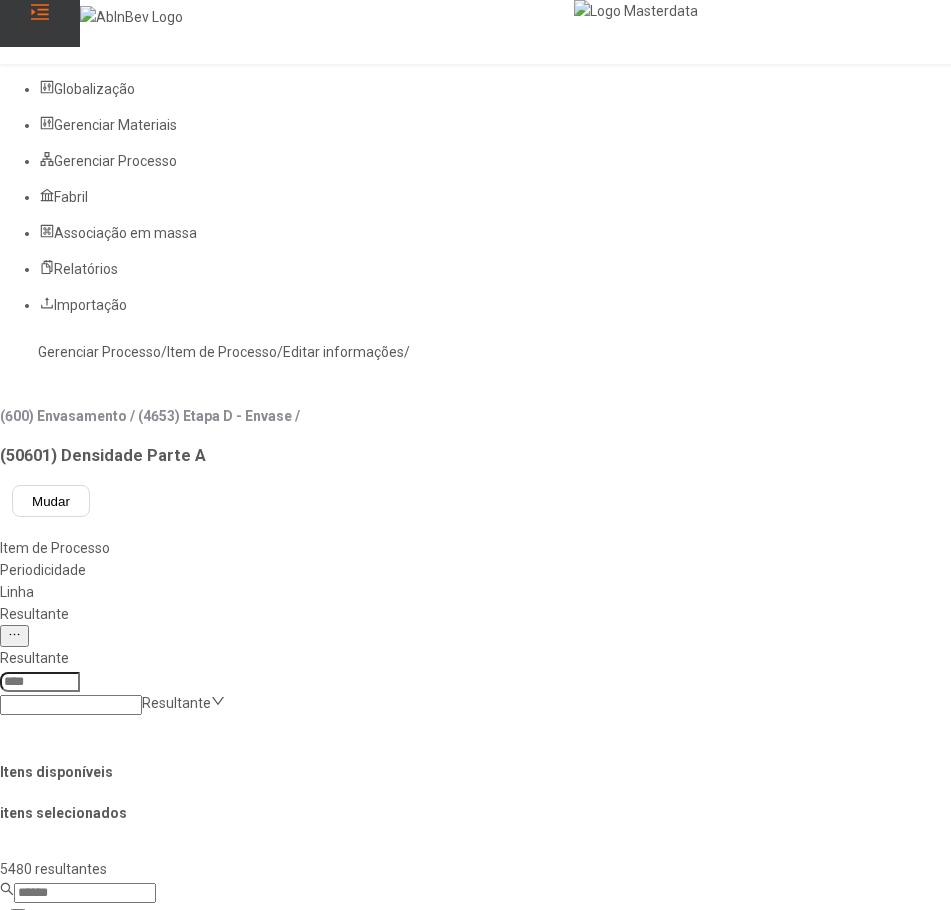 click 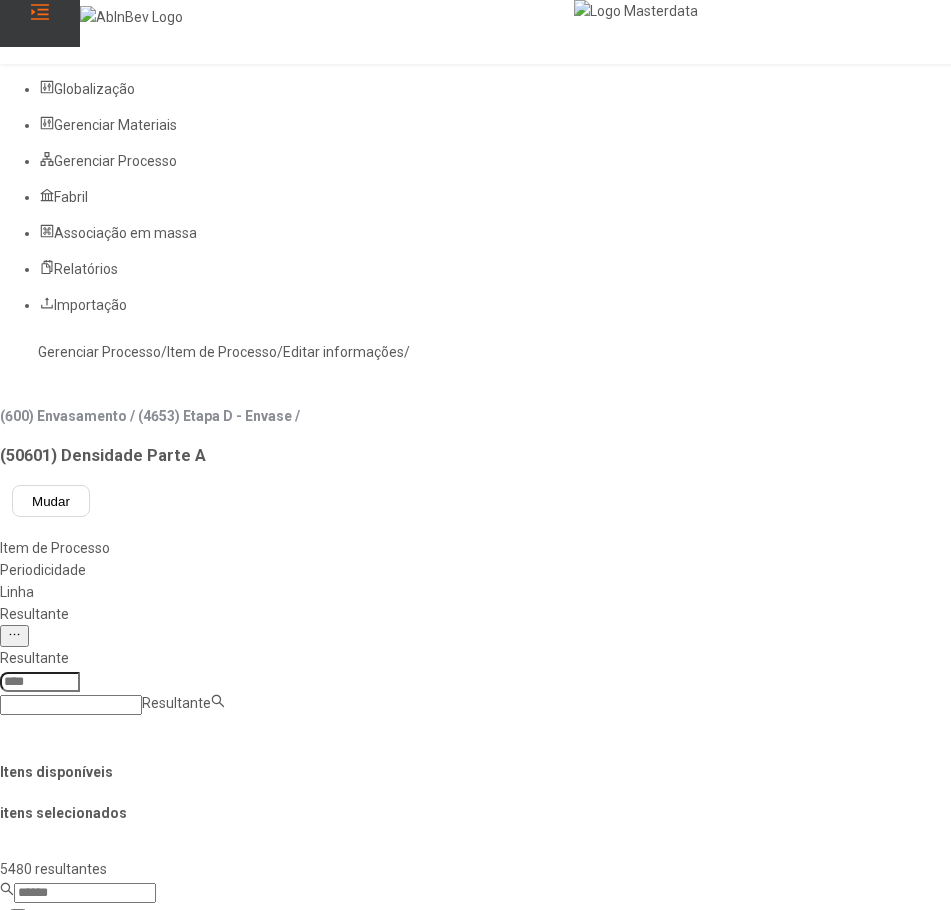 paste on "**********" 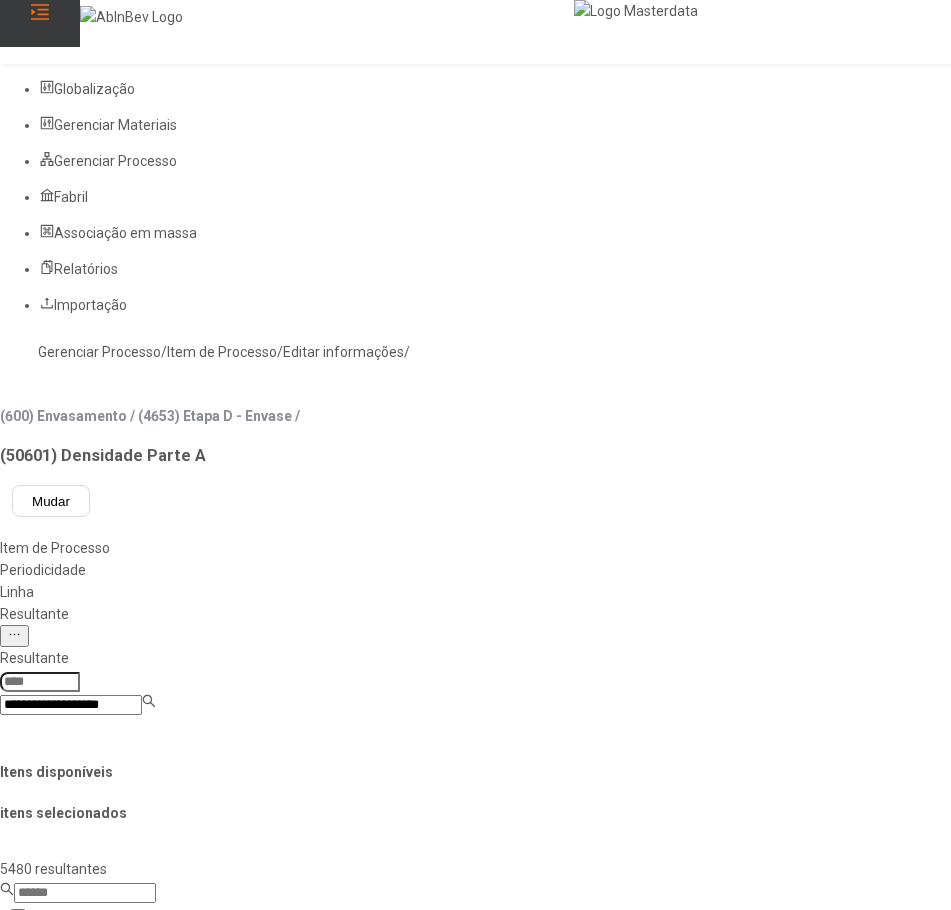 type on "**********" 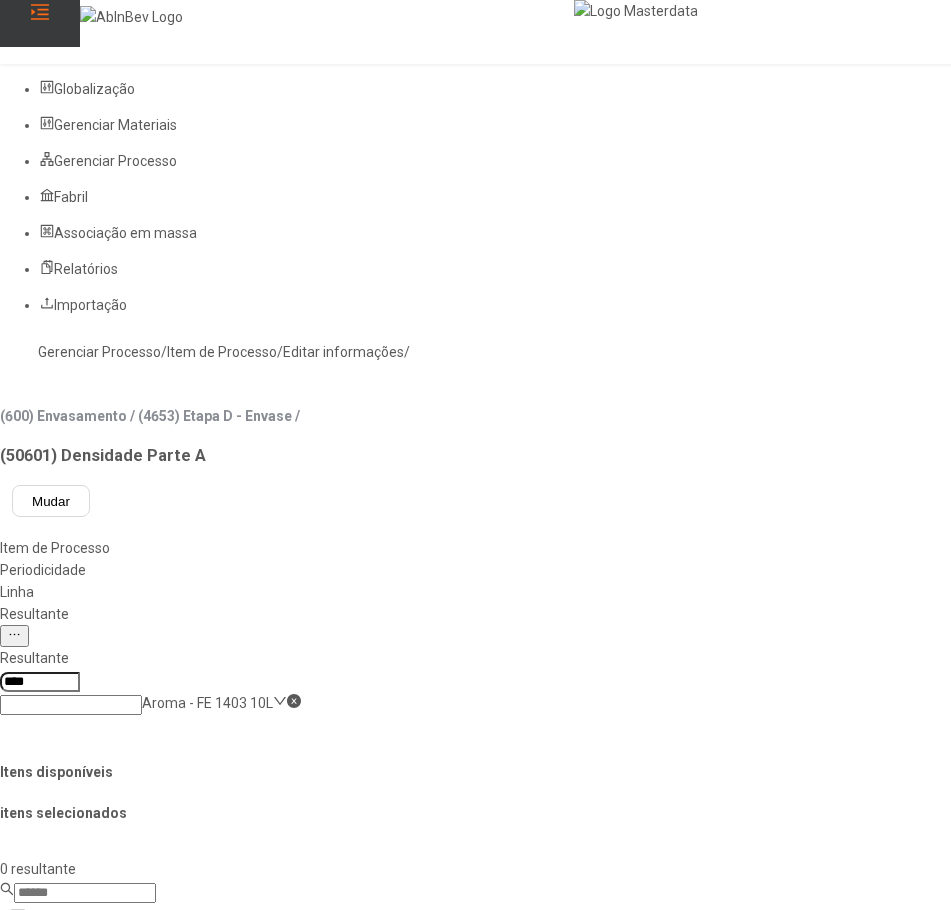 click on "Gerenciar Processo" 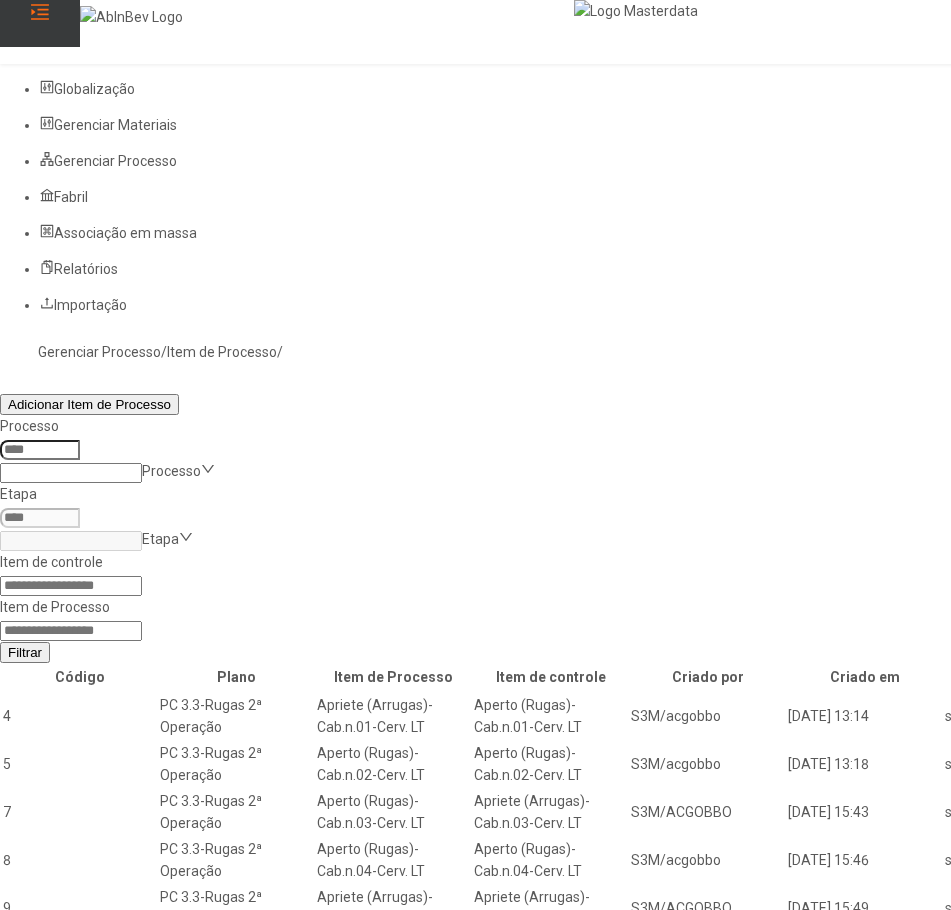 click 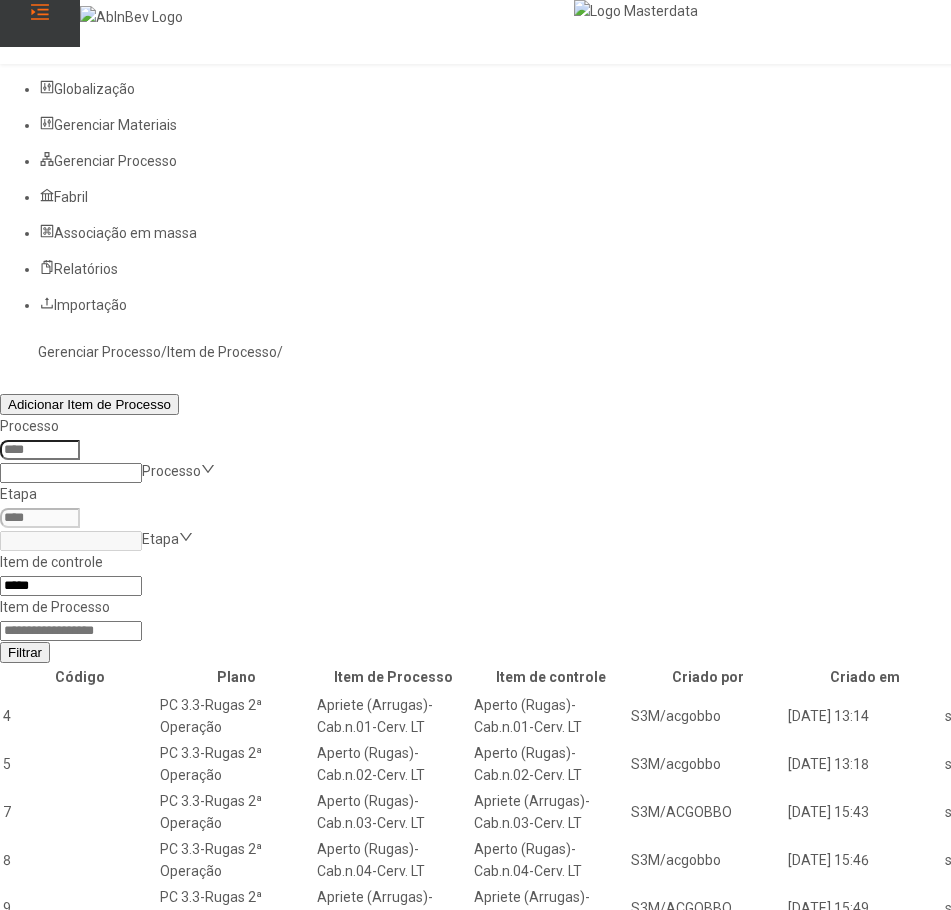 type on "*****" 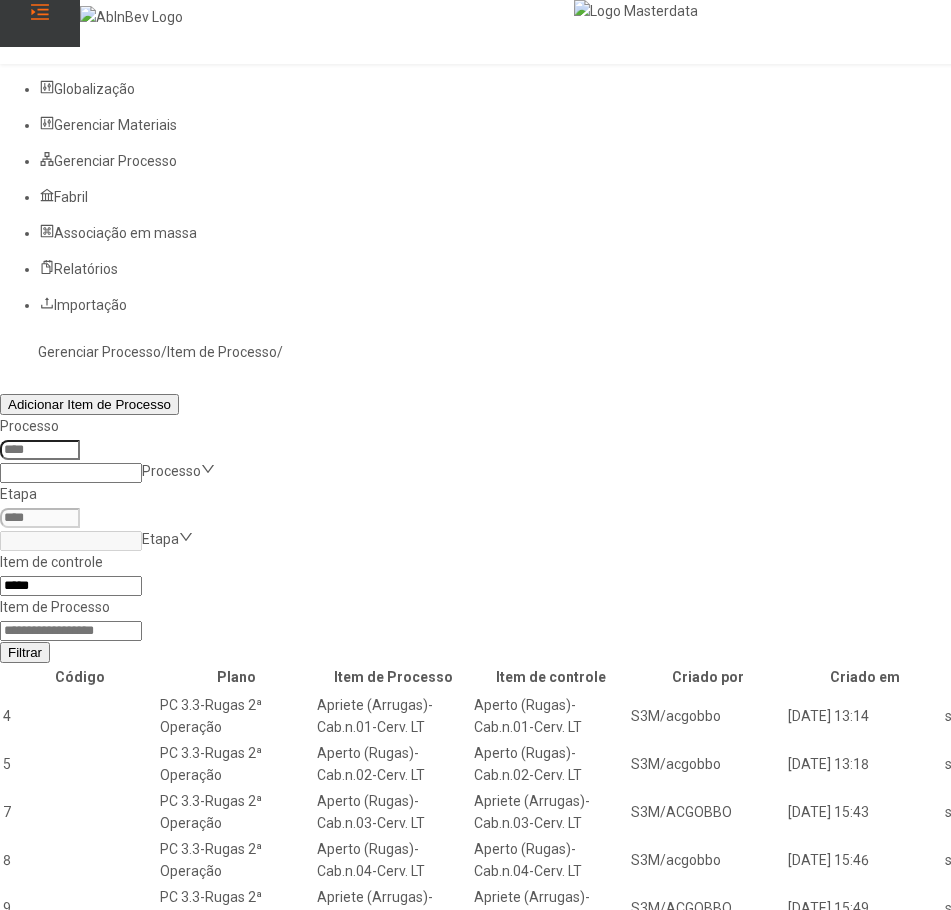 click on "Filtrar" 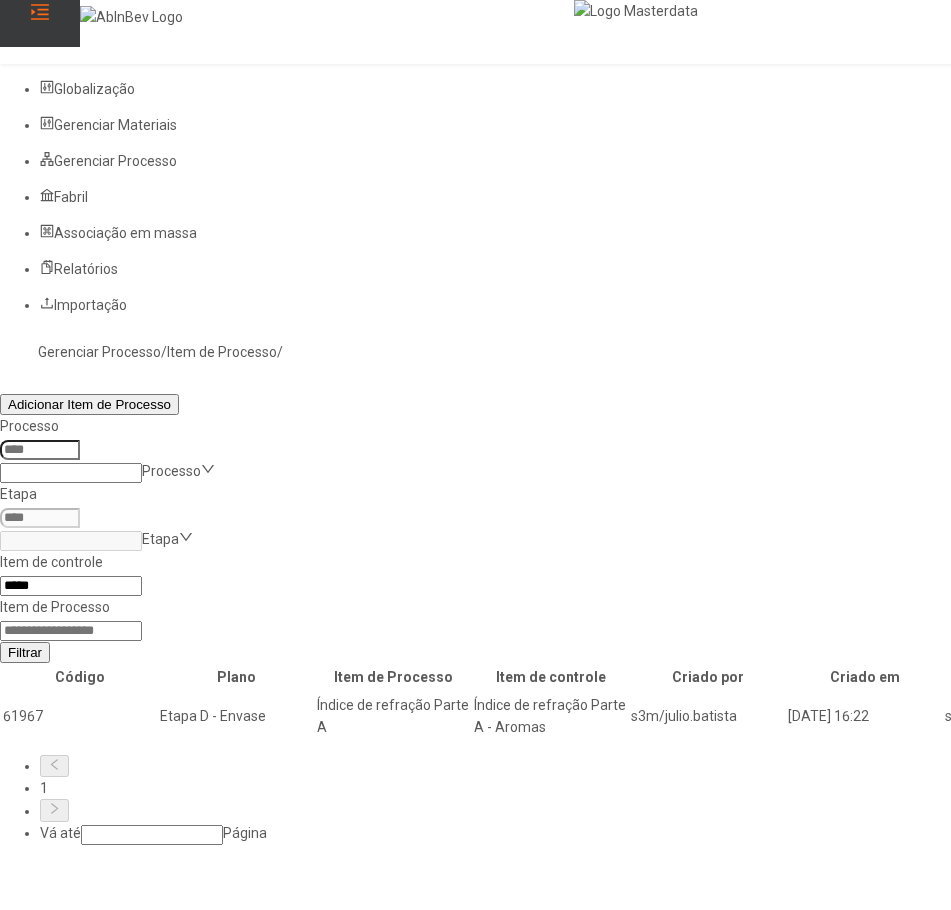 click at bounding box center [1302, 716] 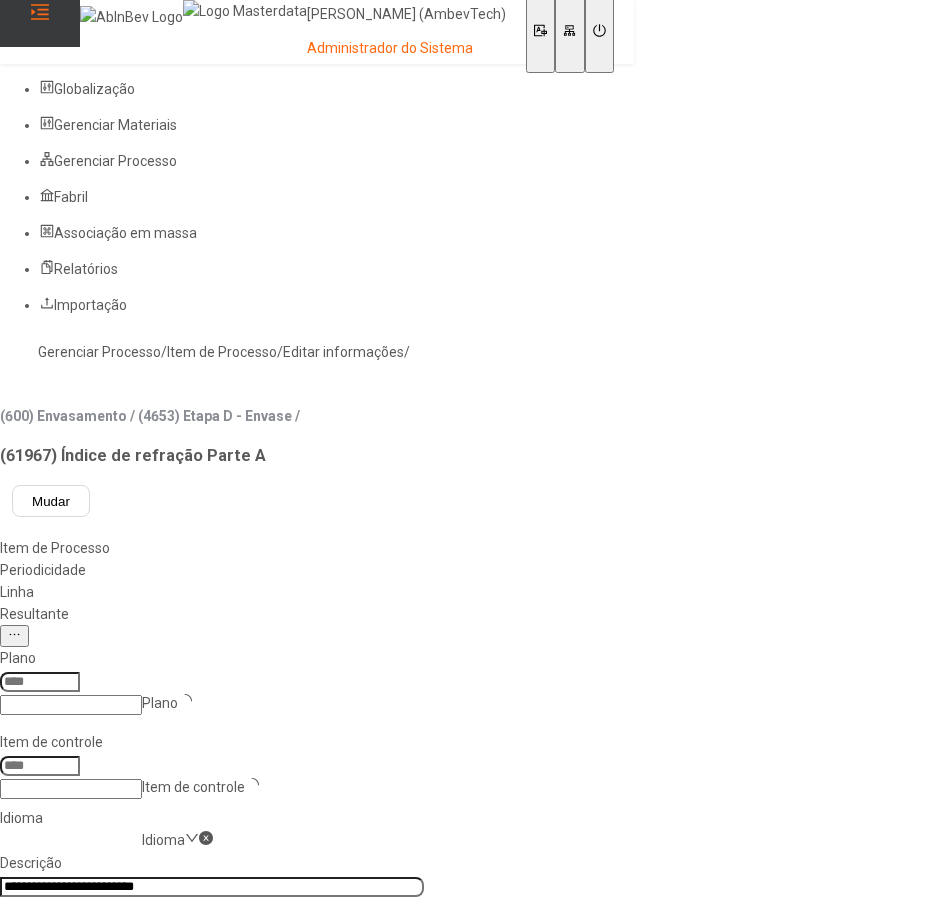 type on "****" 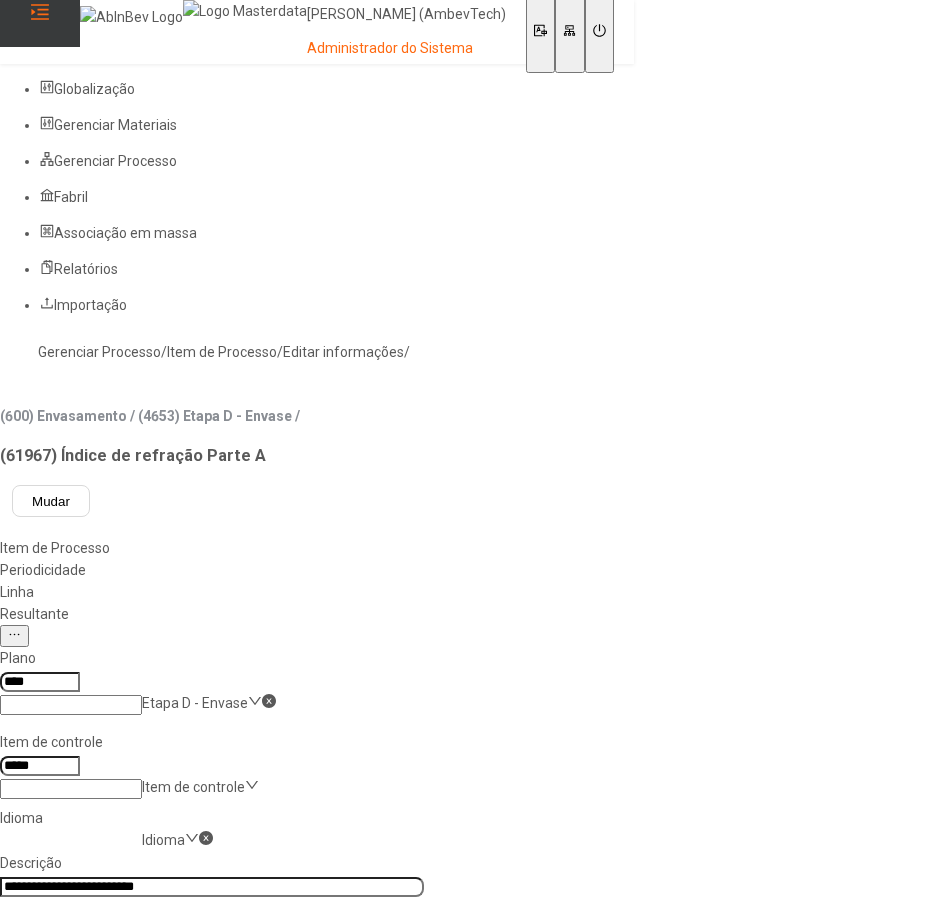click on "Resultante" 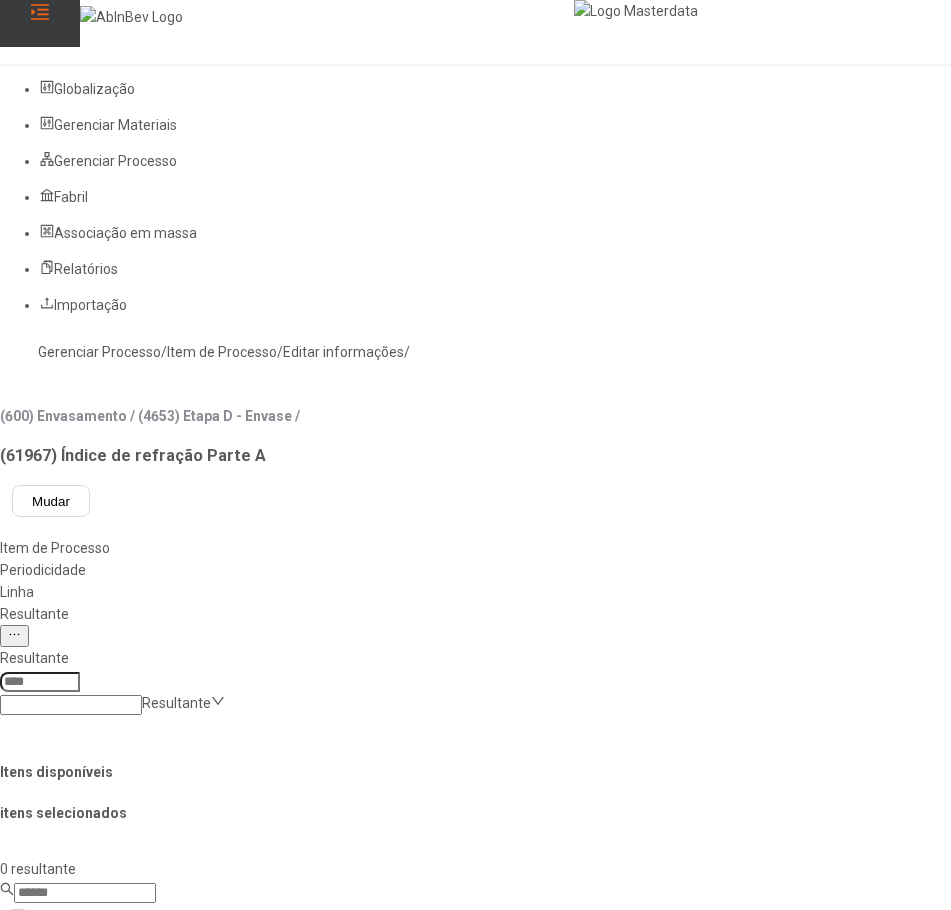 click 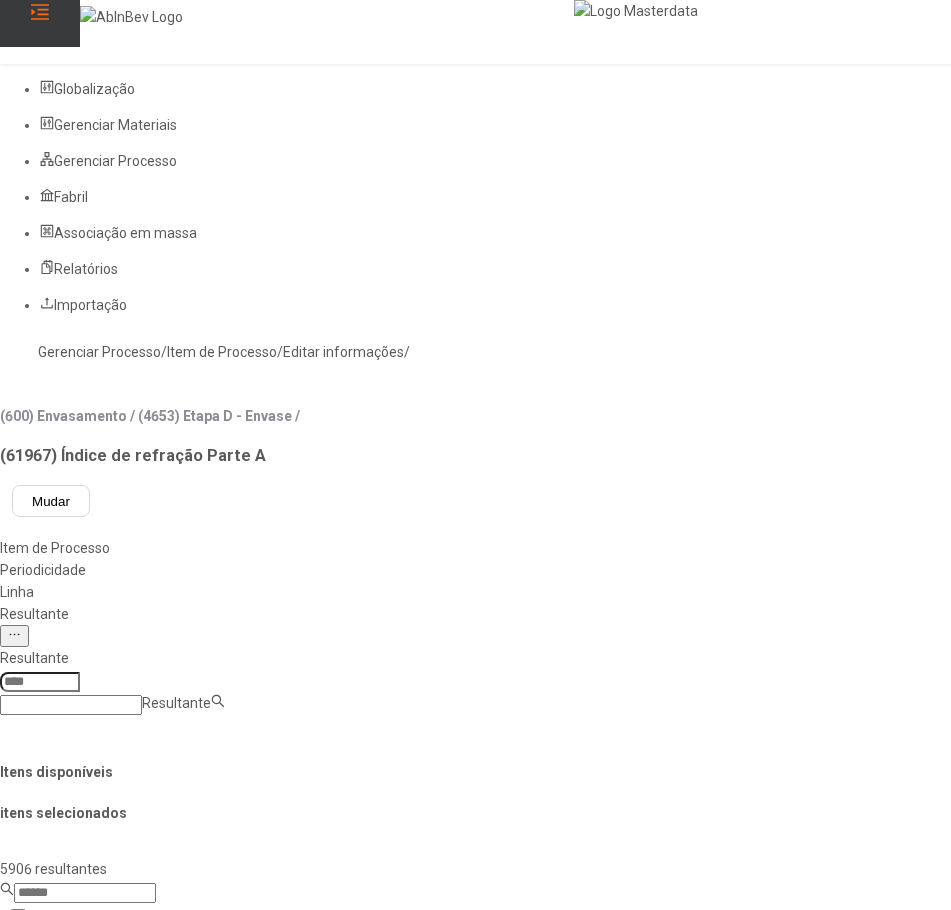 paste on "**********" 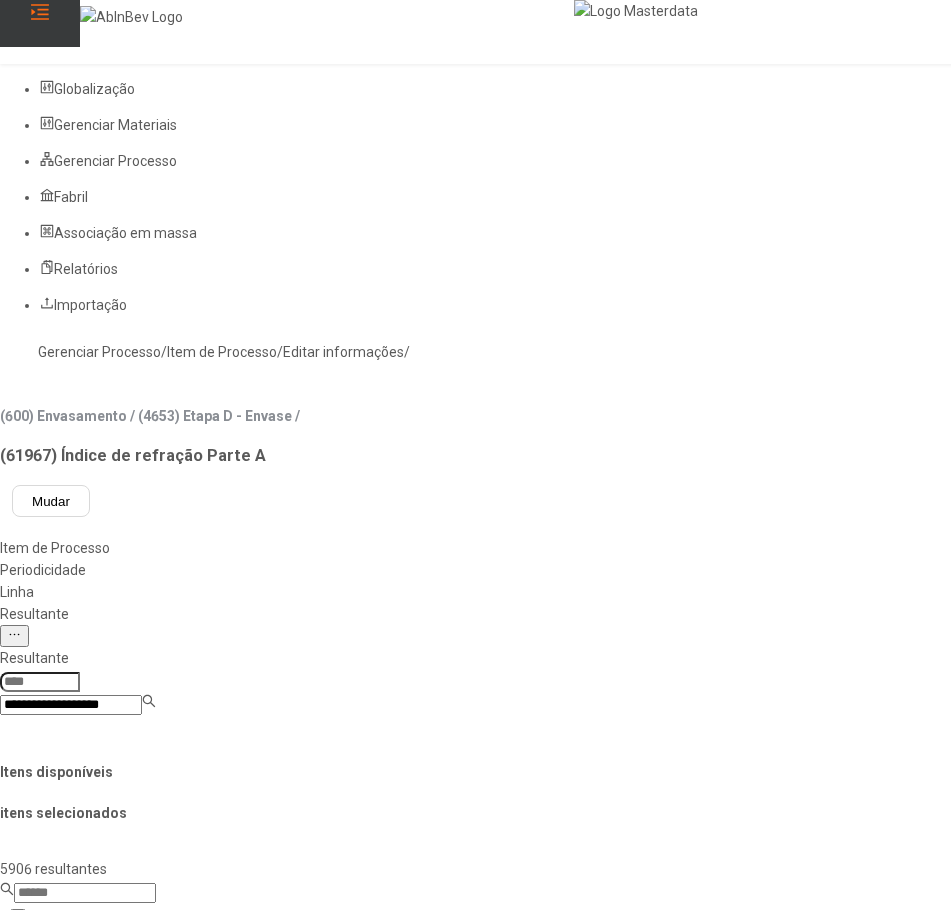 type on "**********" 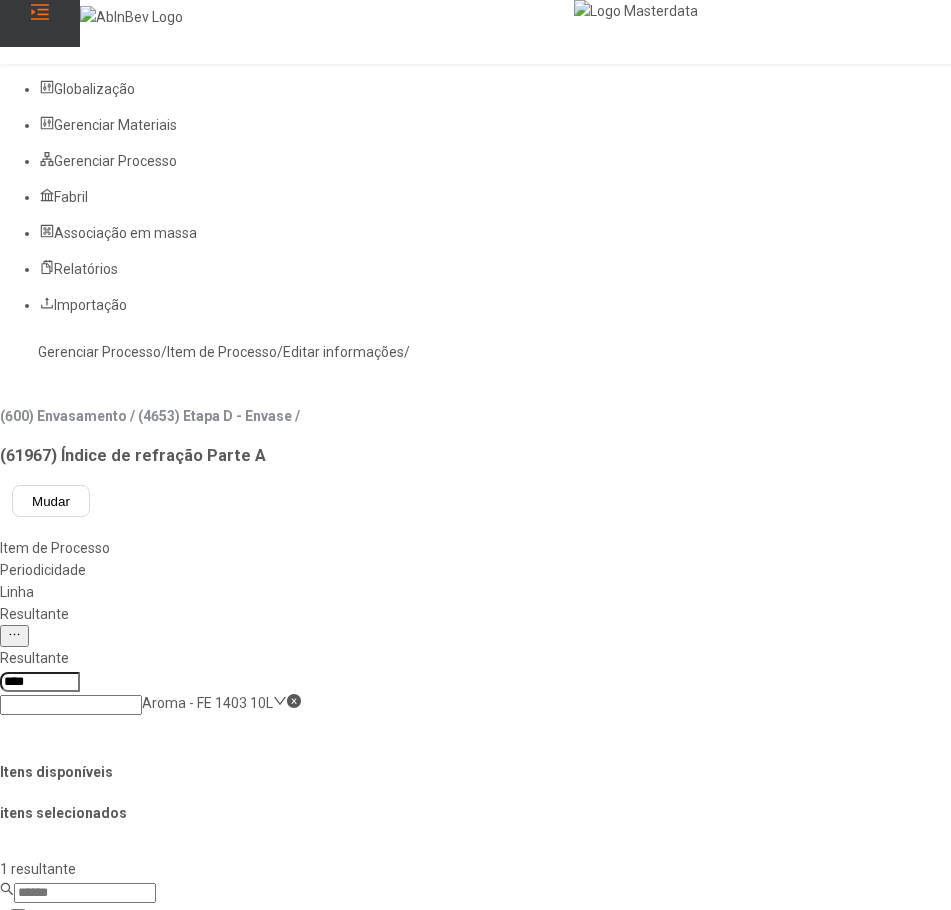 click on "Aroma - FE 1403 10L" 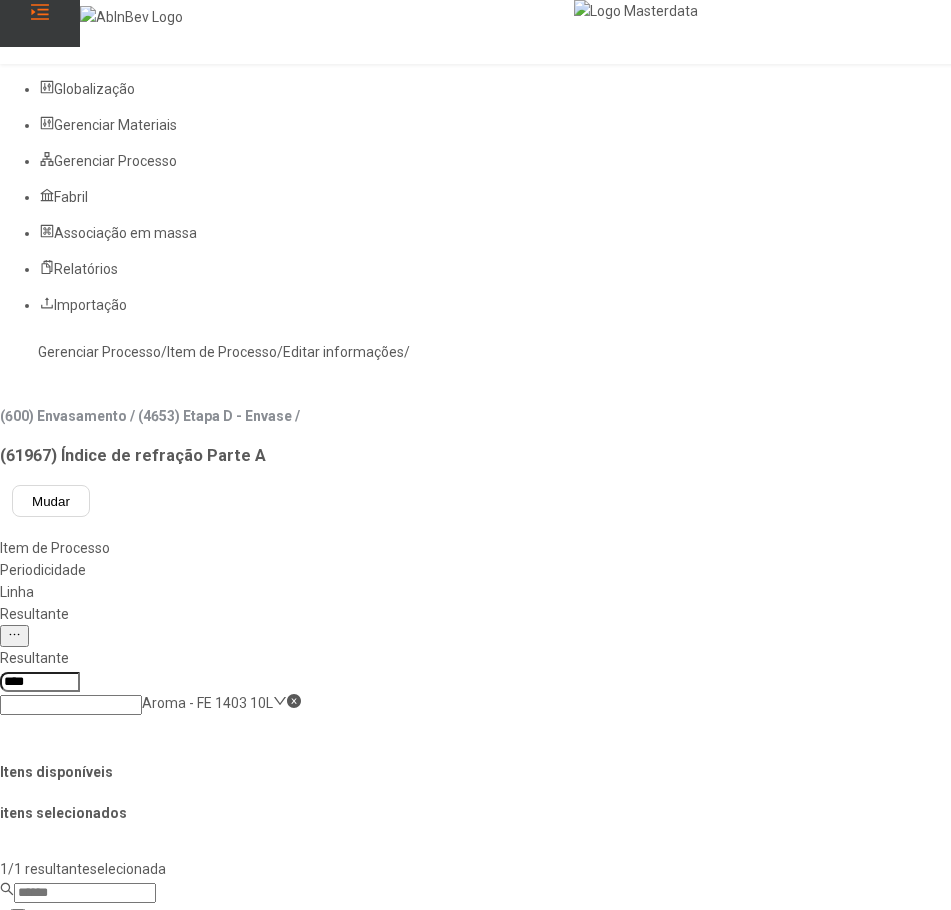 click 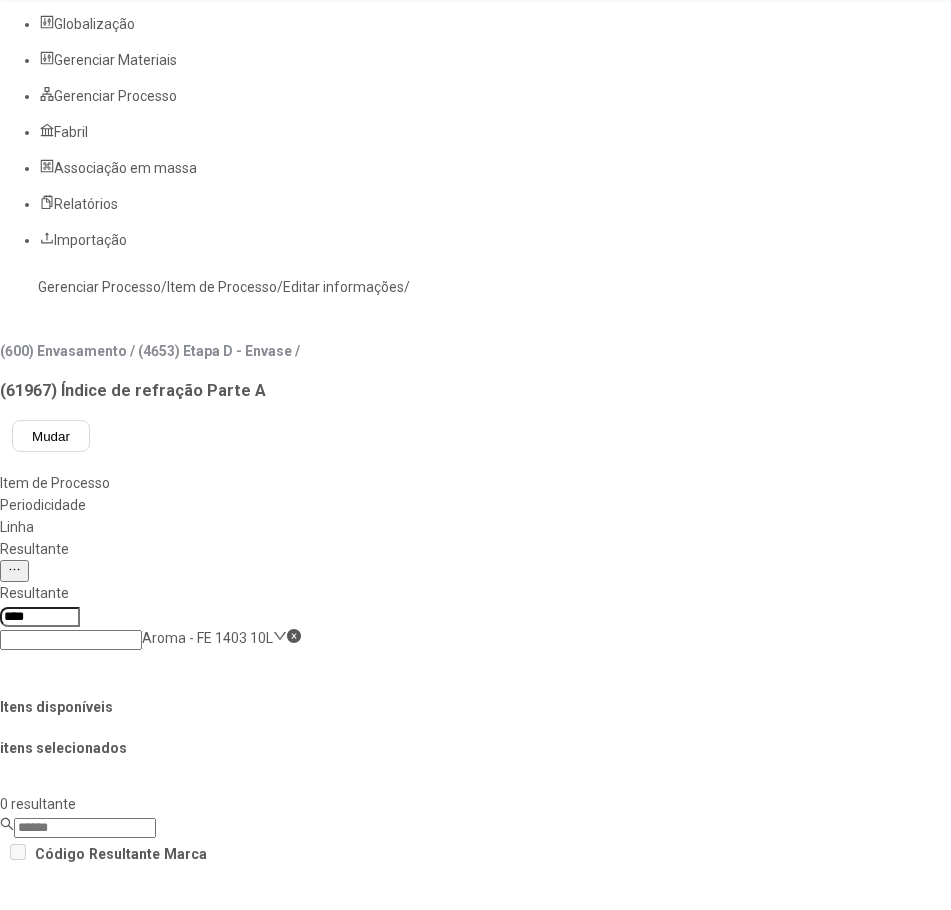 scroll, scrollTop: 100, scrollLeft: 0, axis: vertical 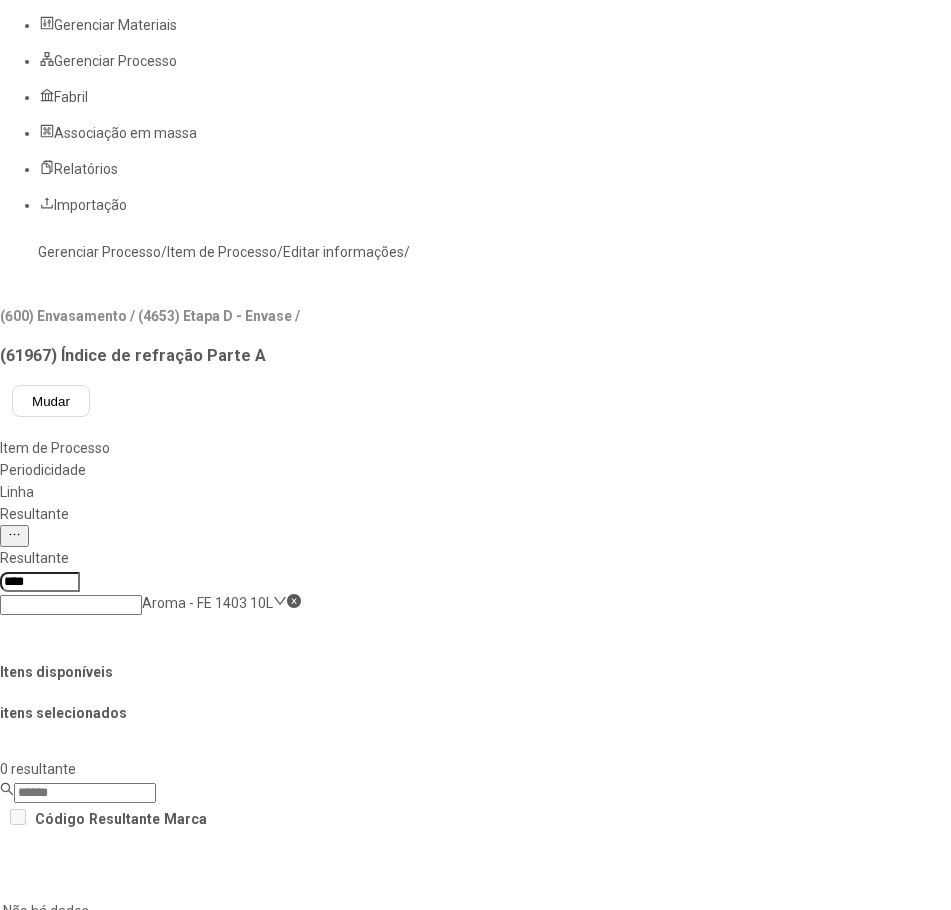 click on "Itens disponíveis itens selecionados  0 resultante  Código Resultante Marca  Não há dados   1 resultante  Código Resultante Marca 9041 Aroma - FE 1403 10L A revisar" 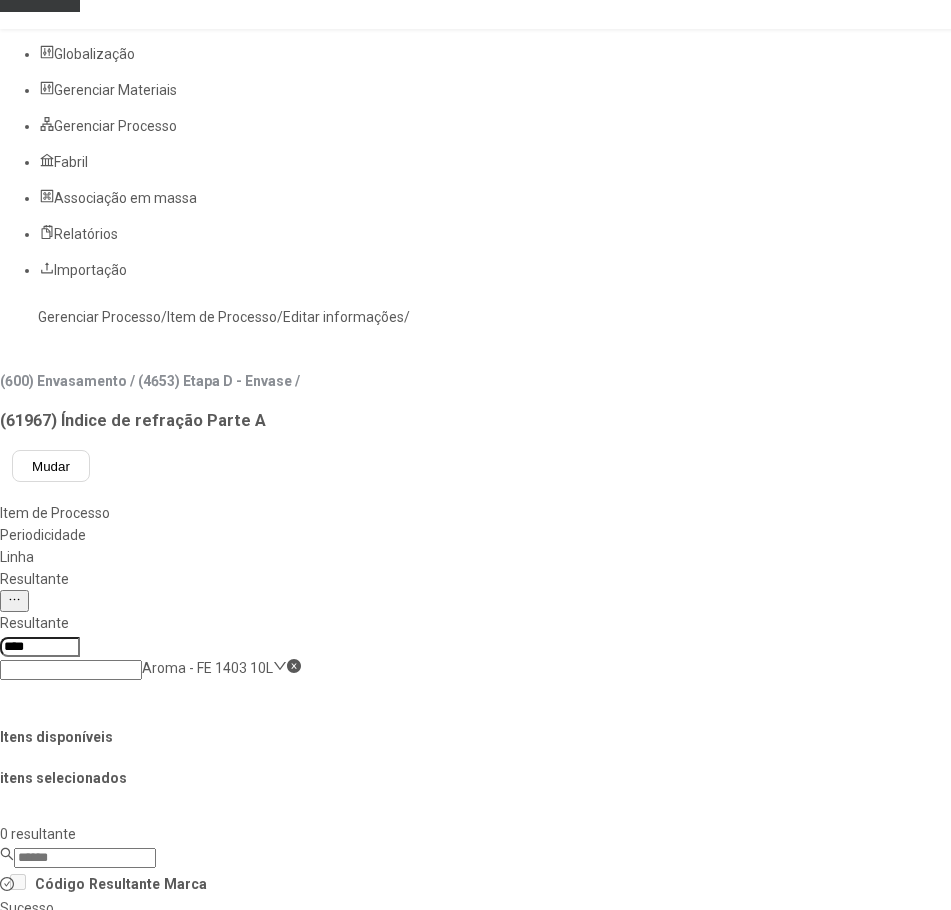 scroll, scrollTop: 0, scrollLeft: 0, axis: both 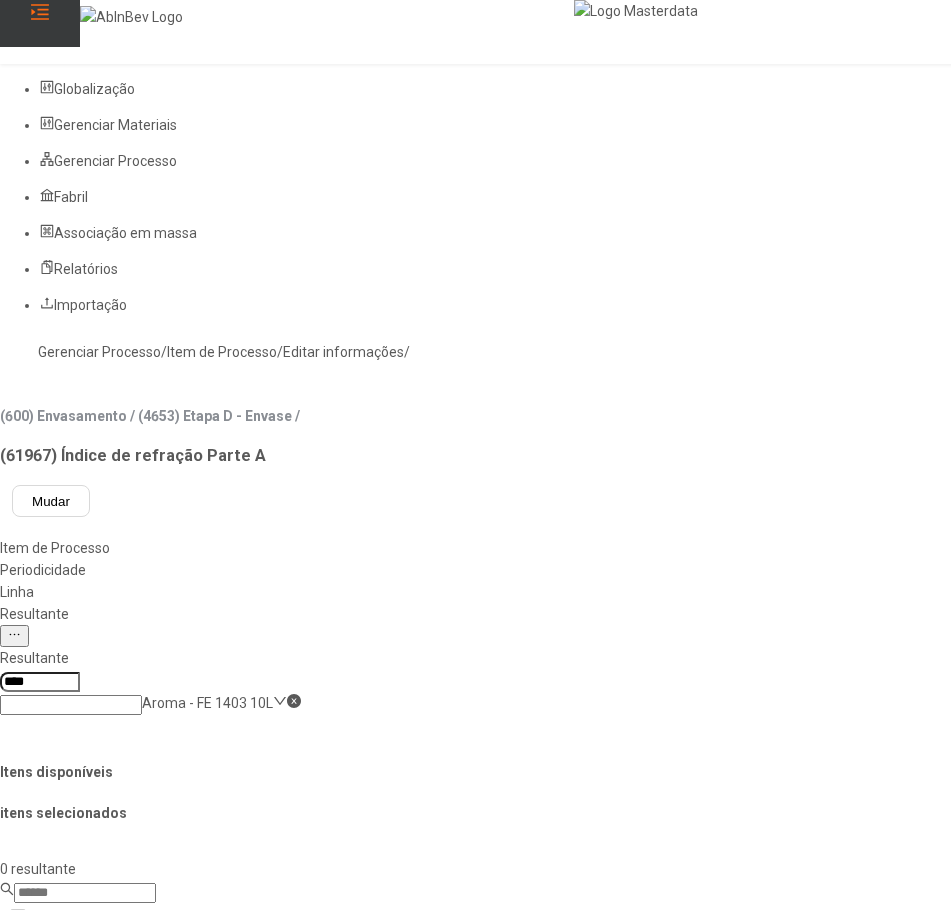 click on "Gerenciar Processo" 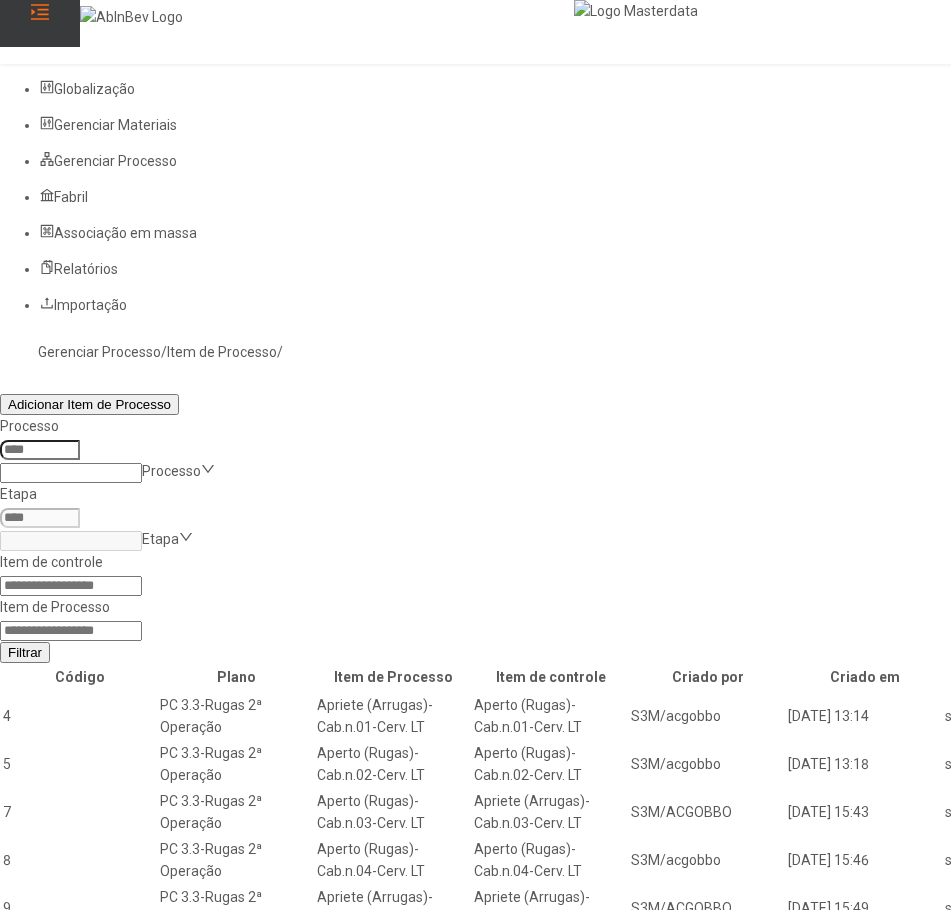 click 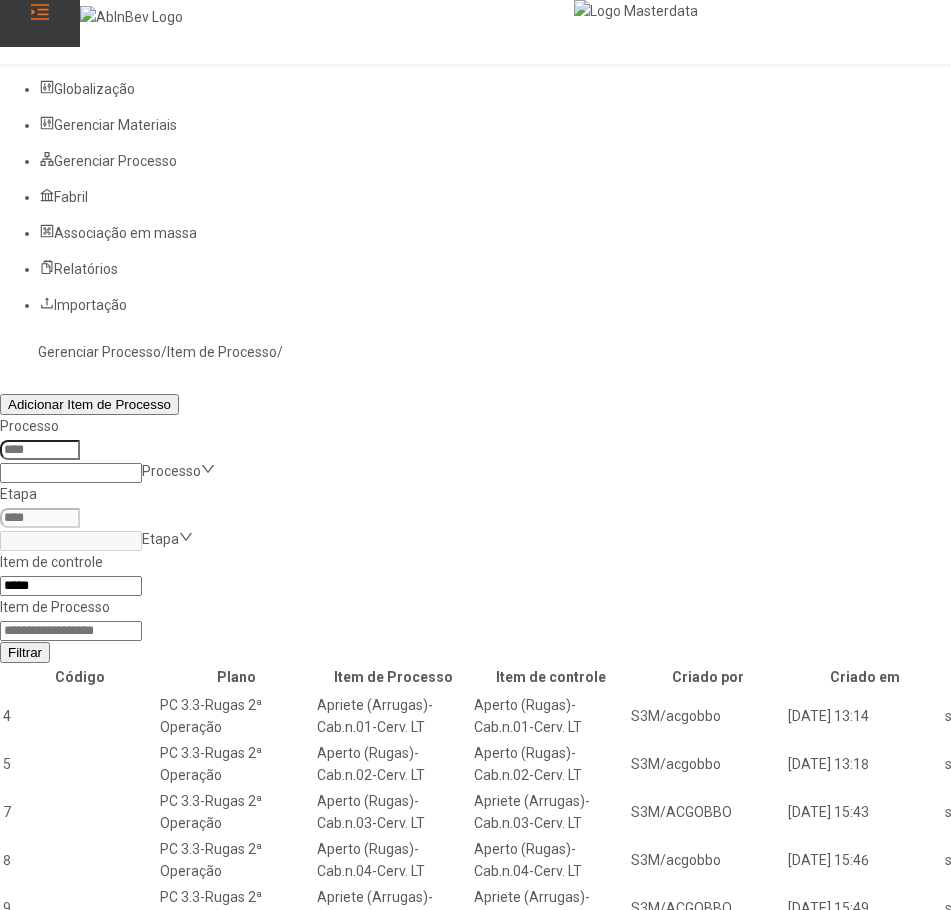 type on "*****" 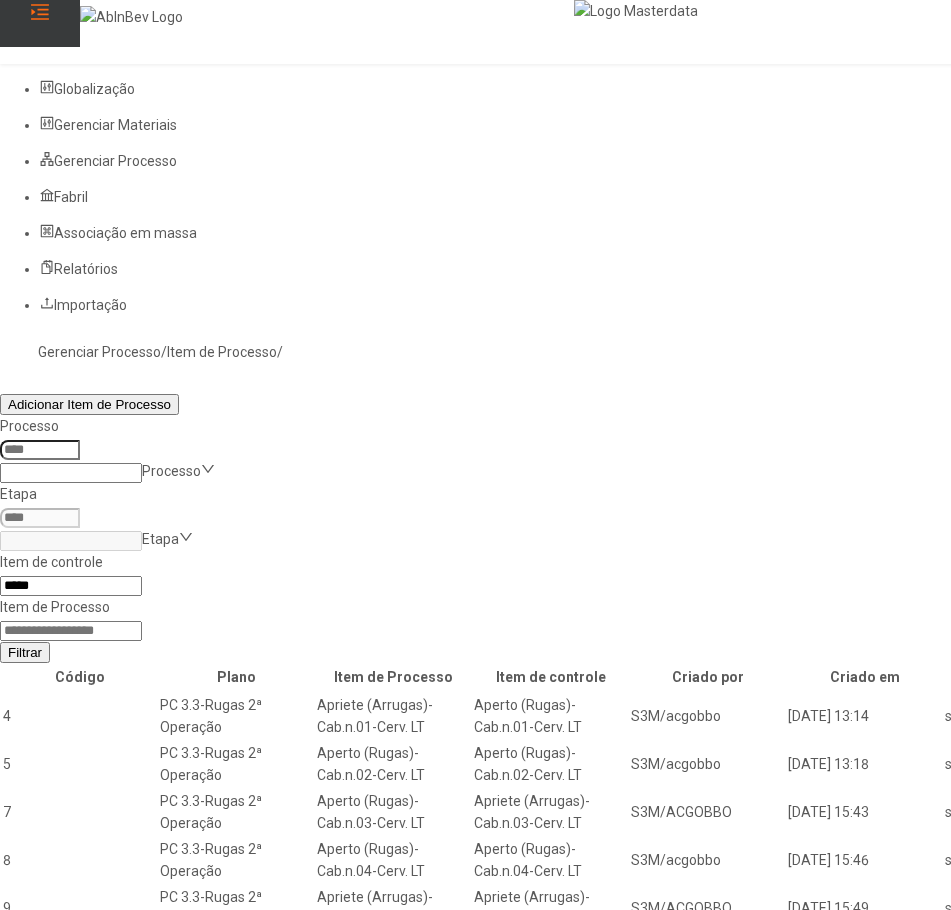 click on "Filtrar" 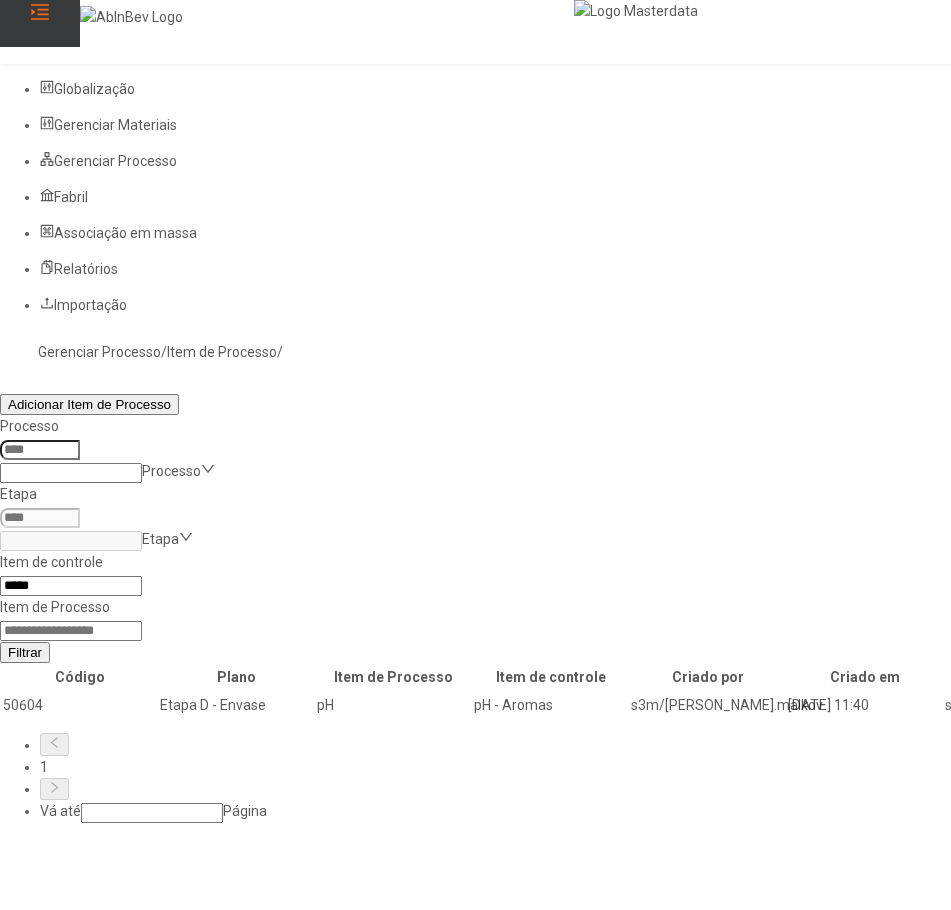 click 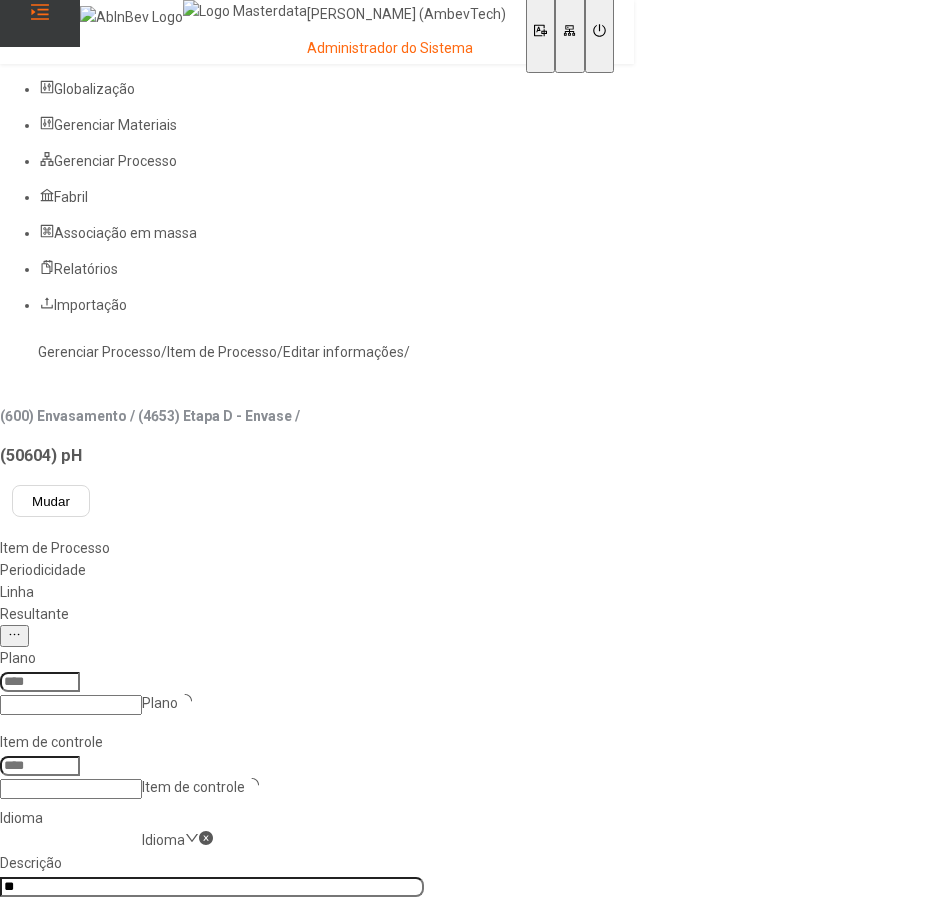 type on "****" 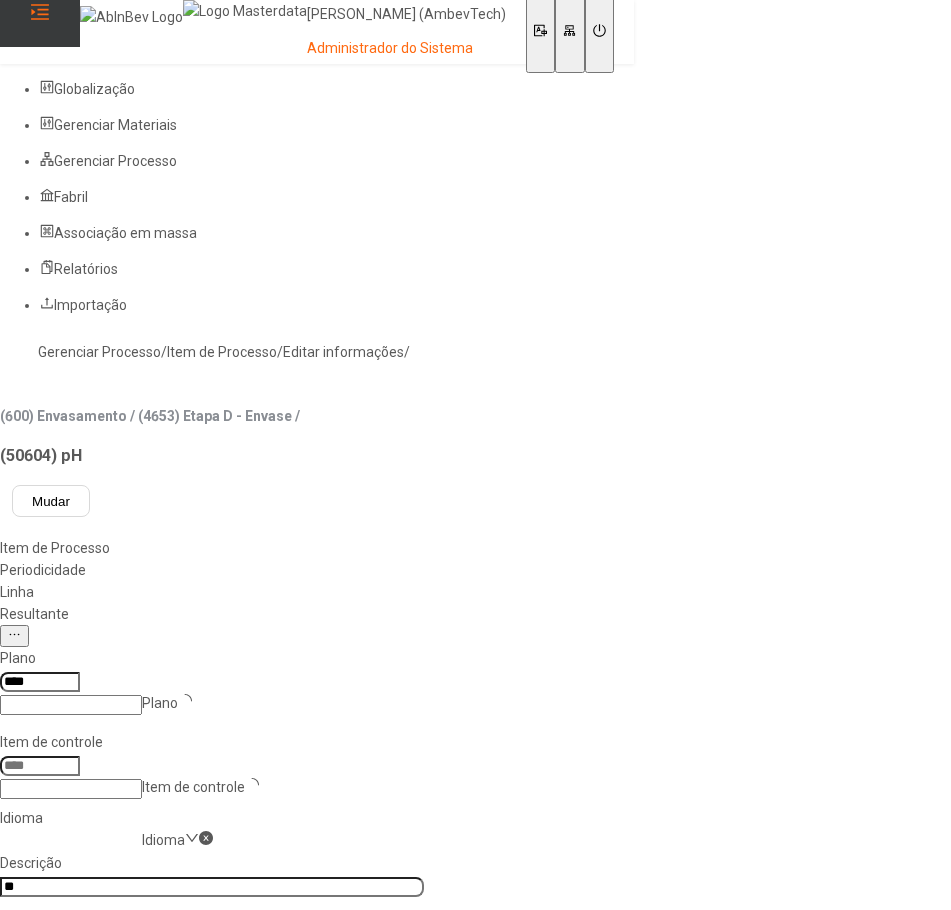 type on "*****" 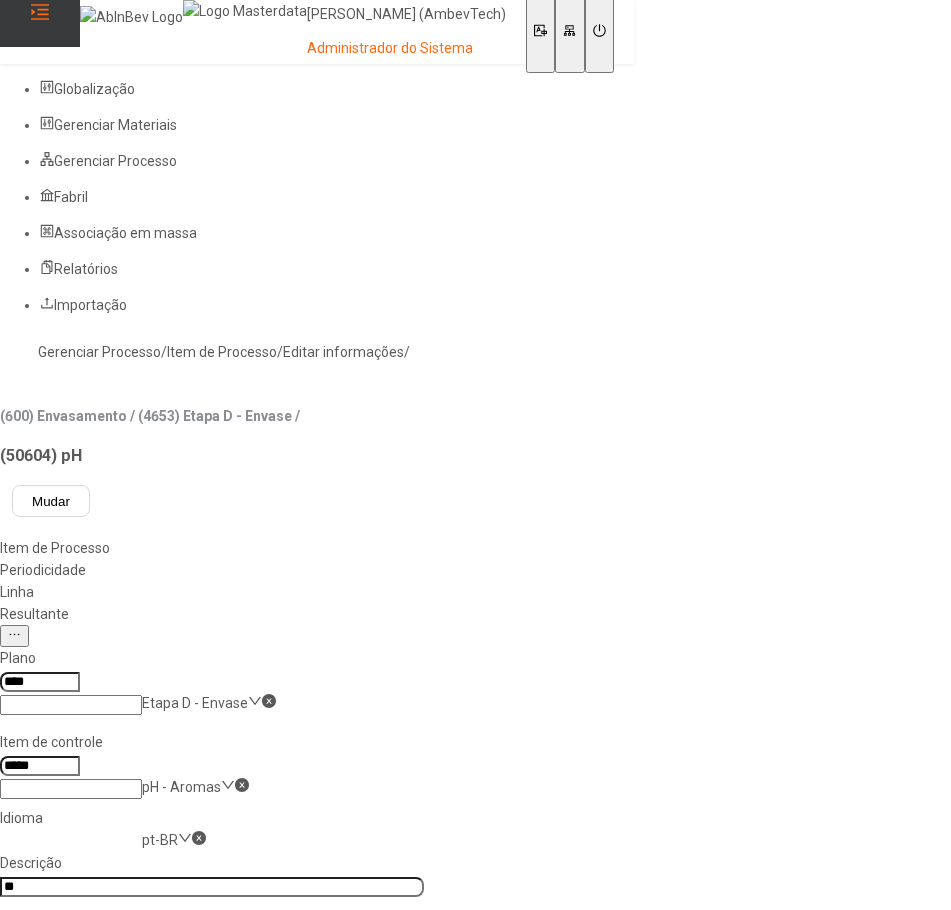 click on "Resultante" 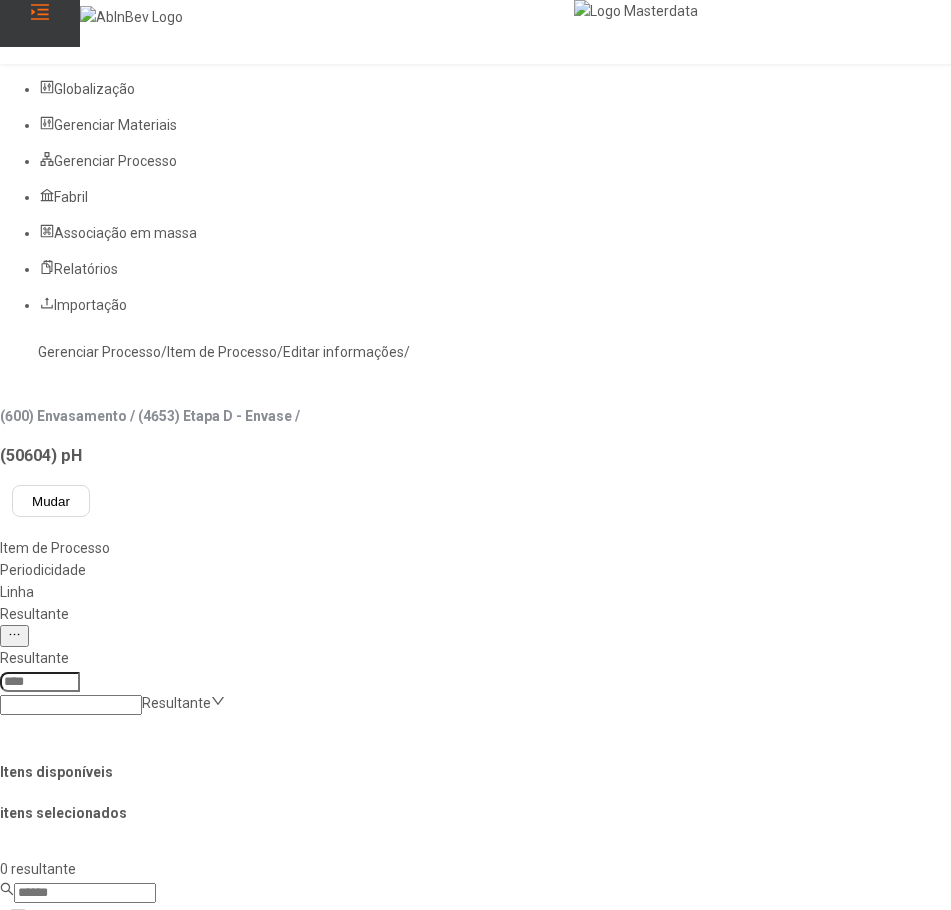 click 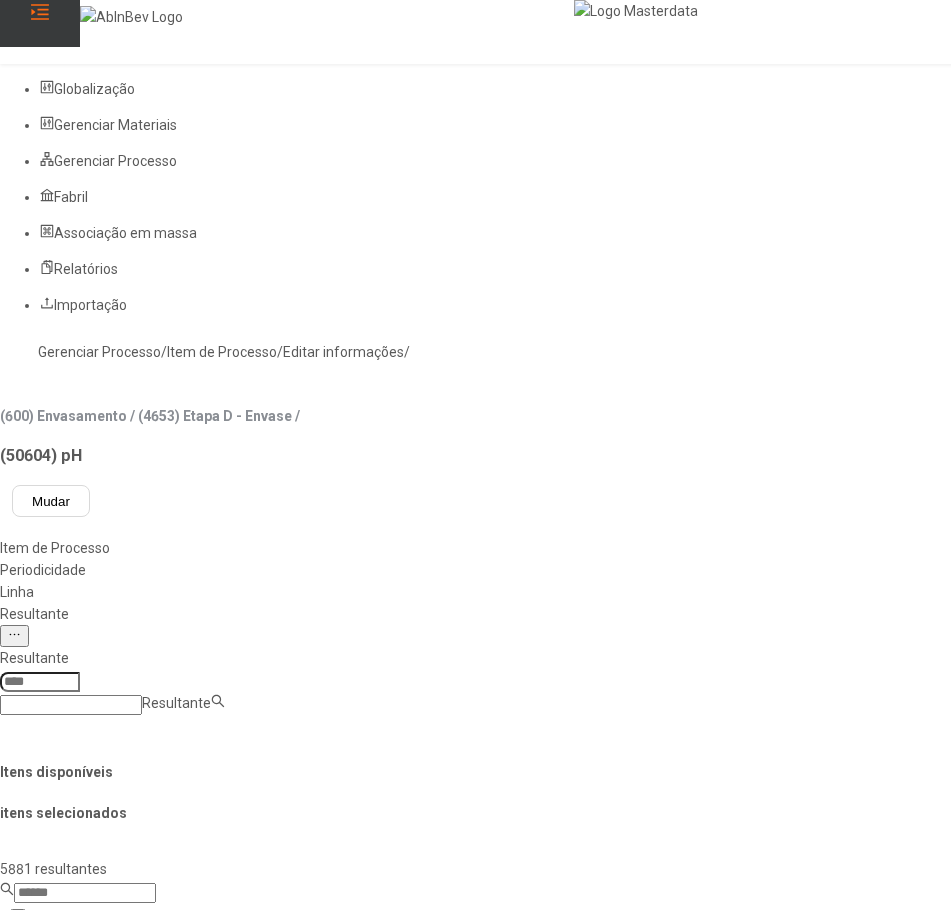 paste on "**********" 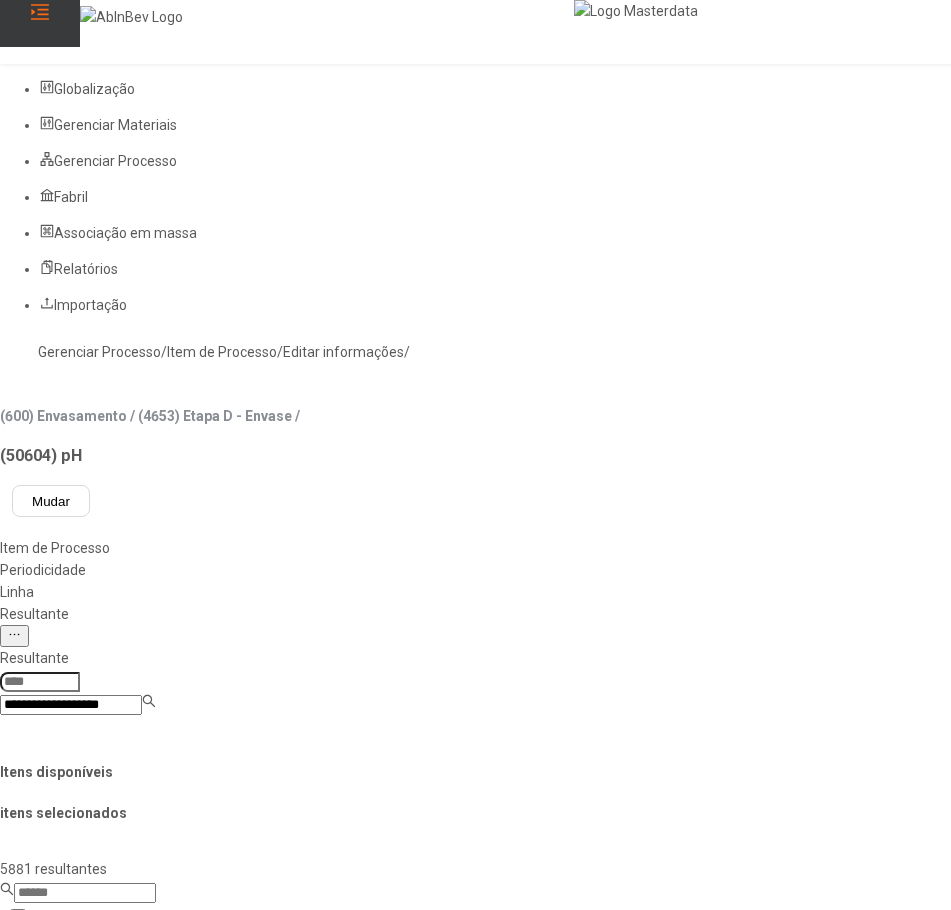 type on "**********" 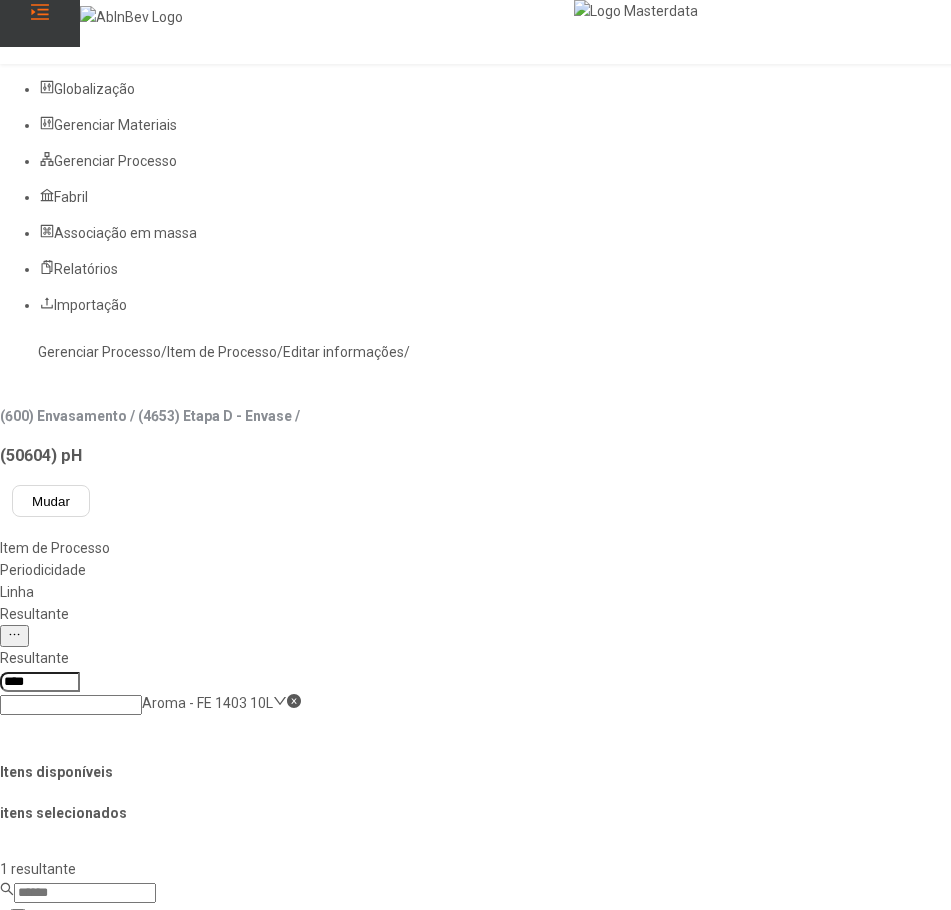 click on "Aroma - FE 1403 10L" 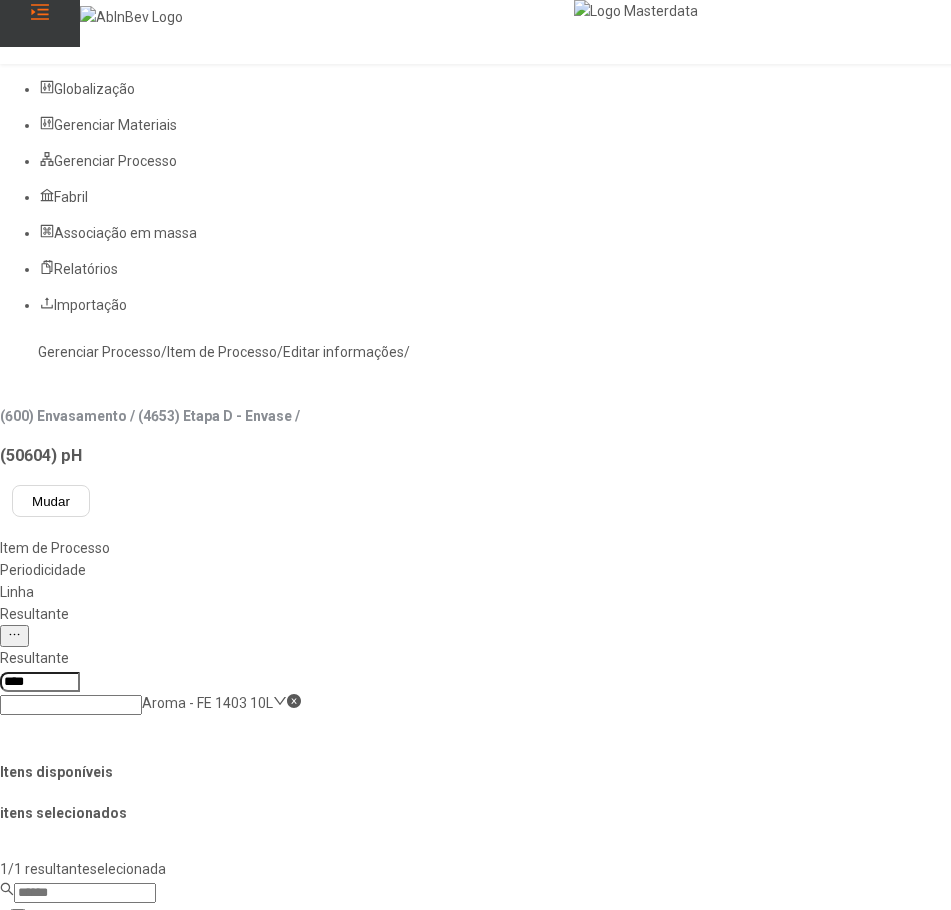 click 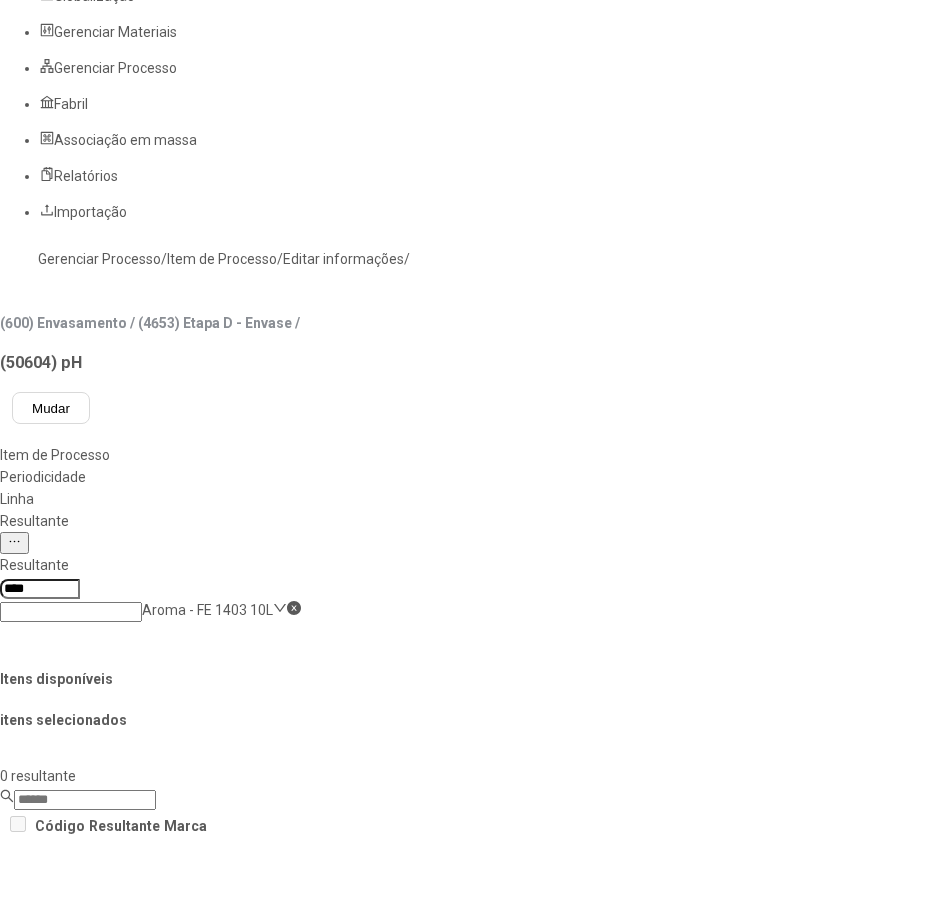 scroll, scrollTop: 200, scrollLeft: 0, axis: vertical 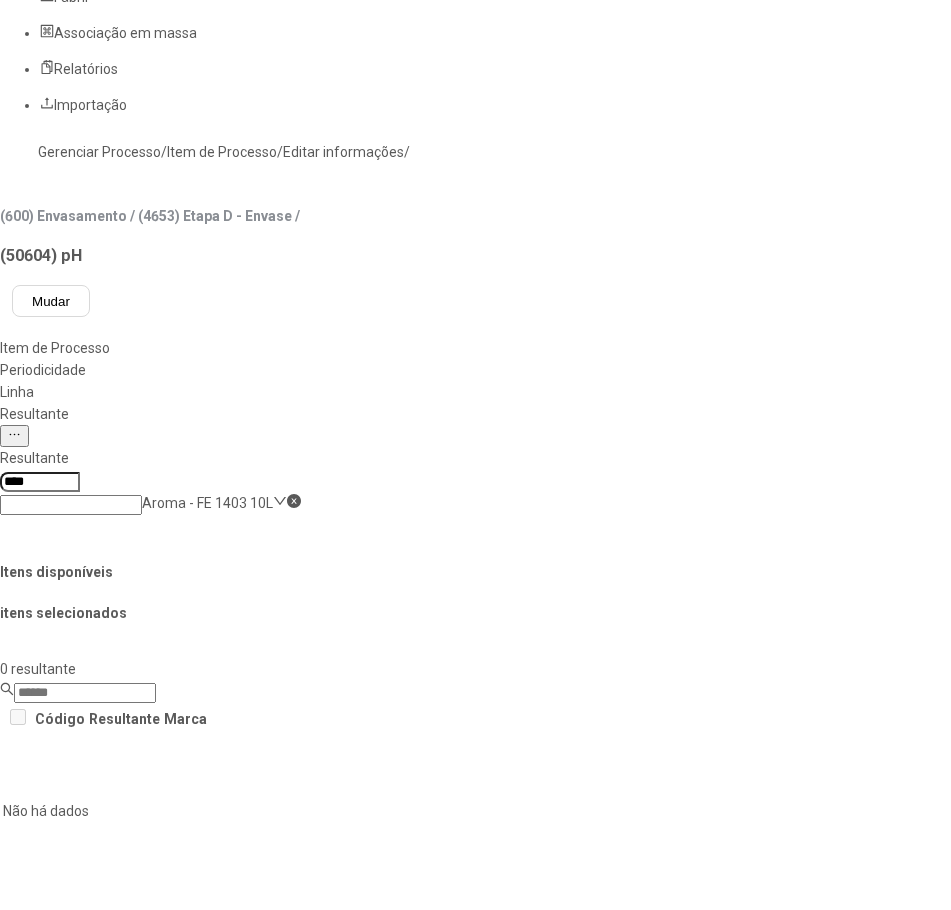 click on "Concluir associação" at bounding box center (124, 1401) 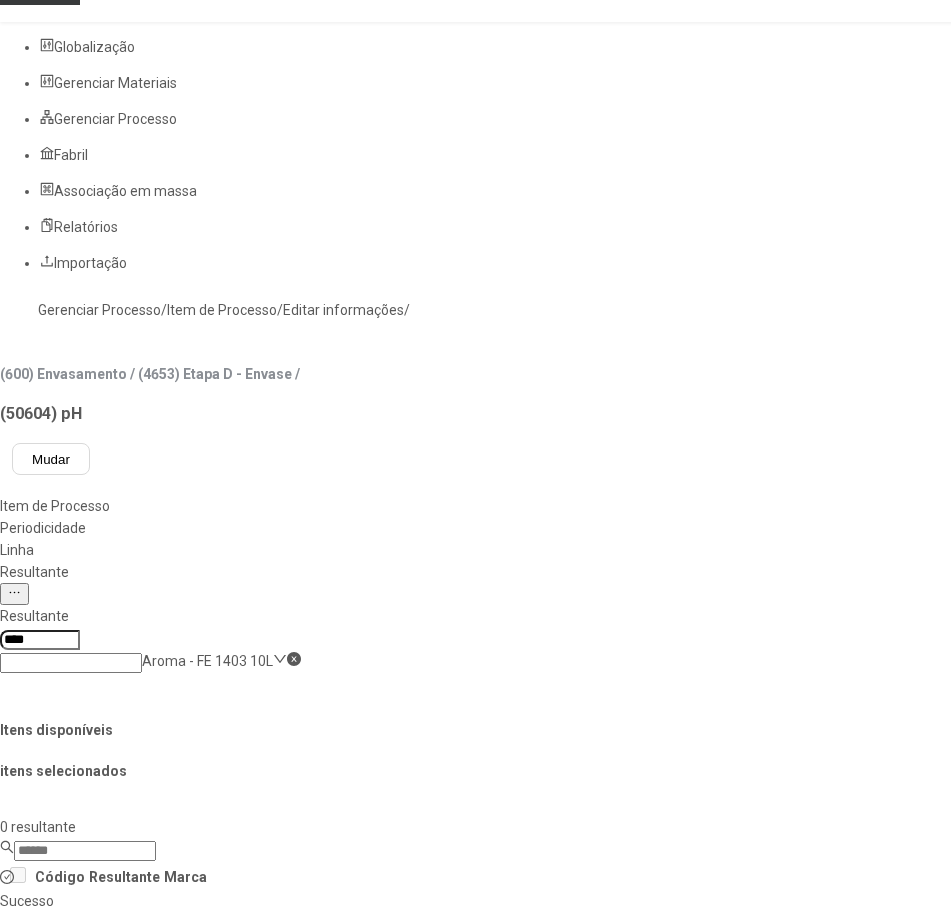 scroll, scrollTop: 0, scrollLeft: 0, axis: both 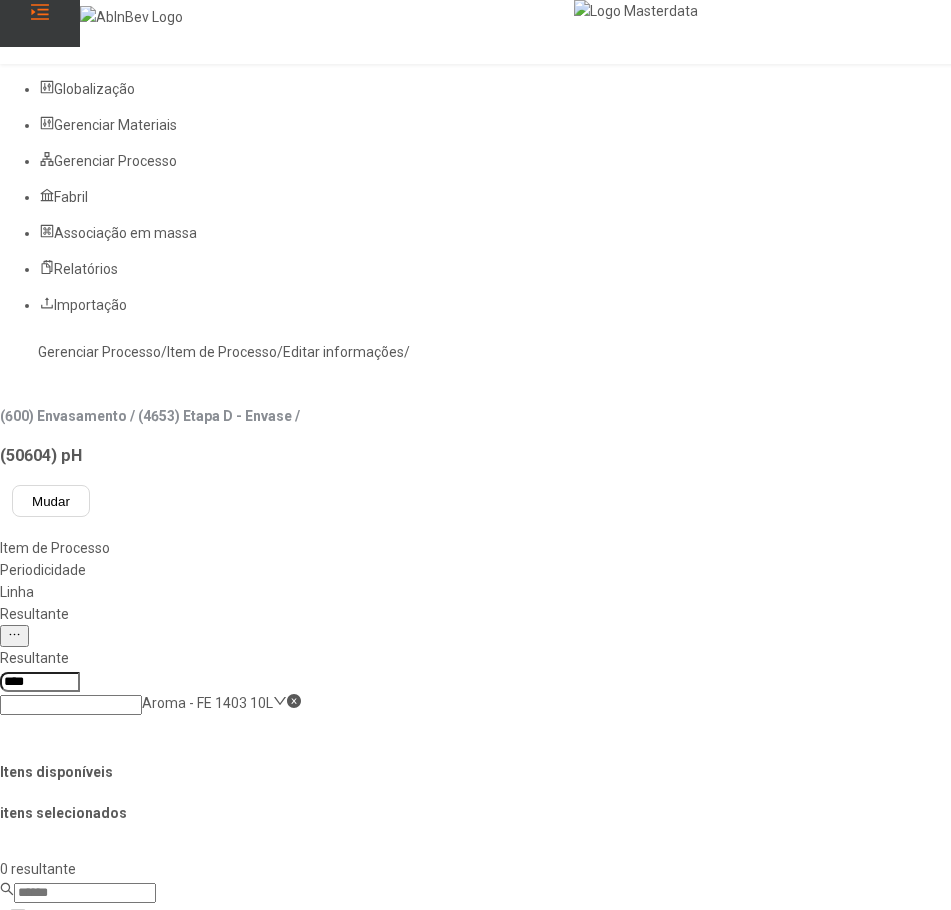 click on "Gerenciar Processo" 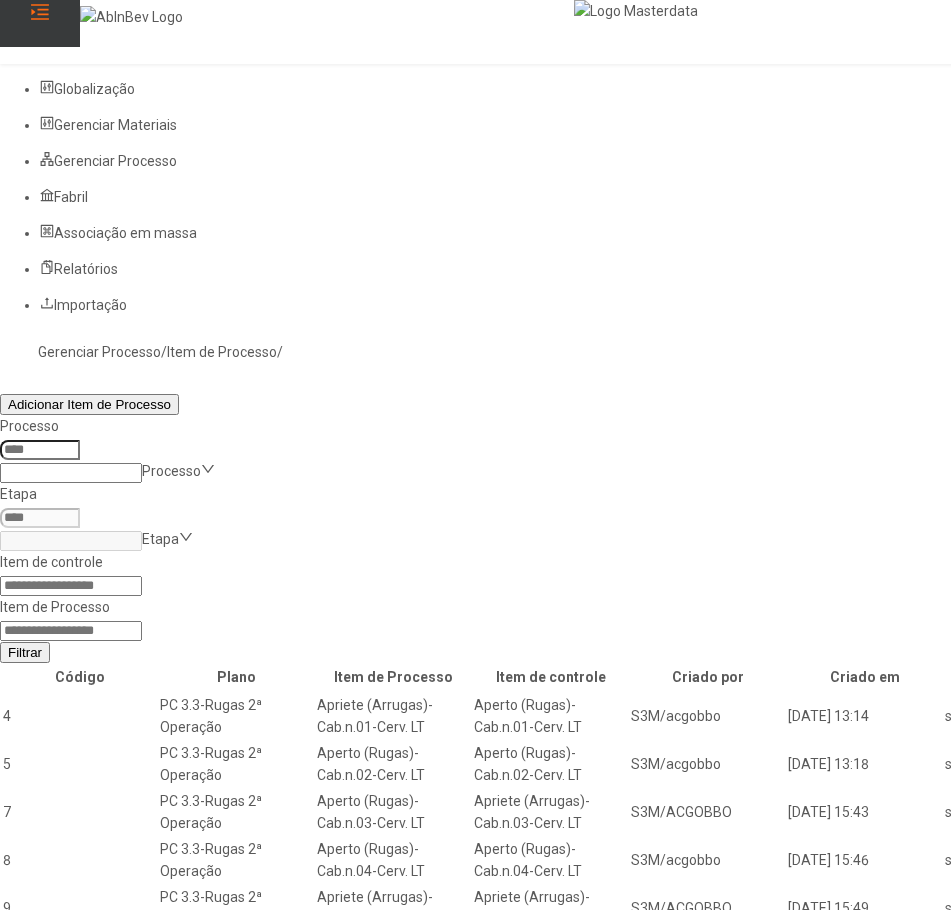 click on "Item de controle Item de Processo Filtrar" 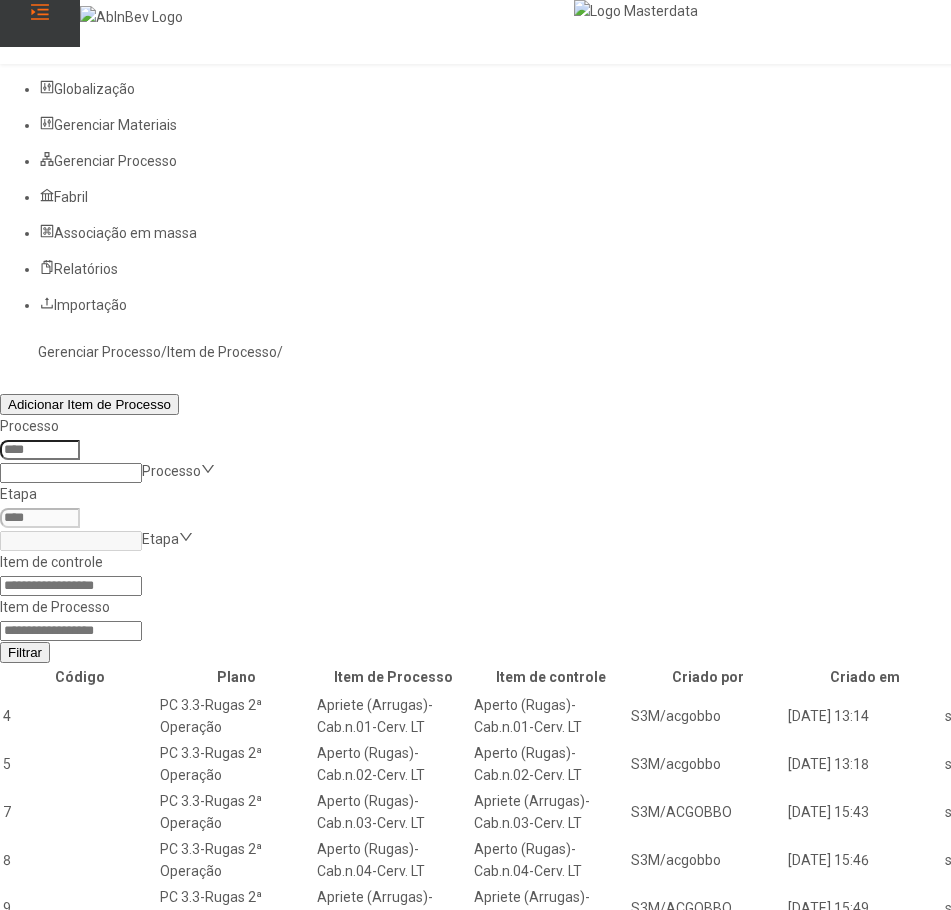 paste on "*****" 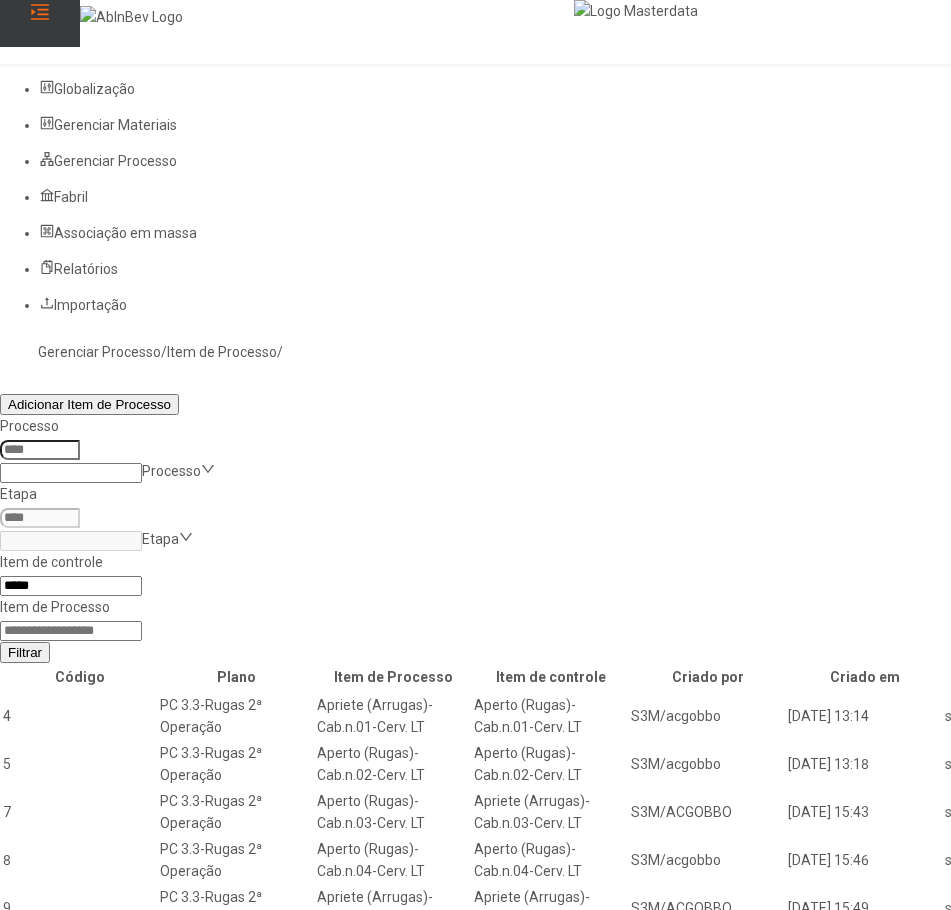 type on "*****" 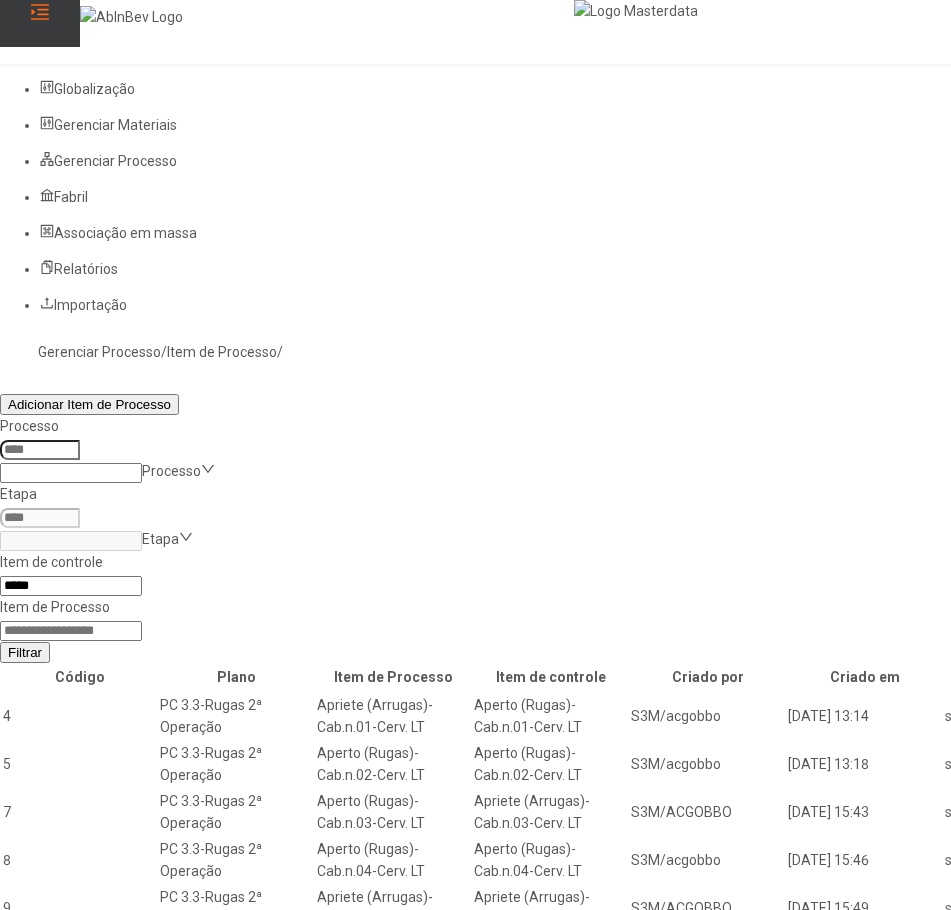 click on "Filtrar" 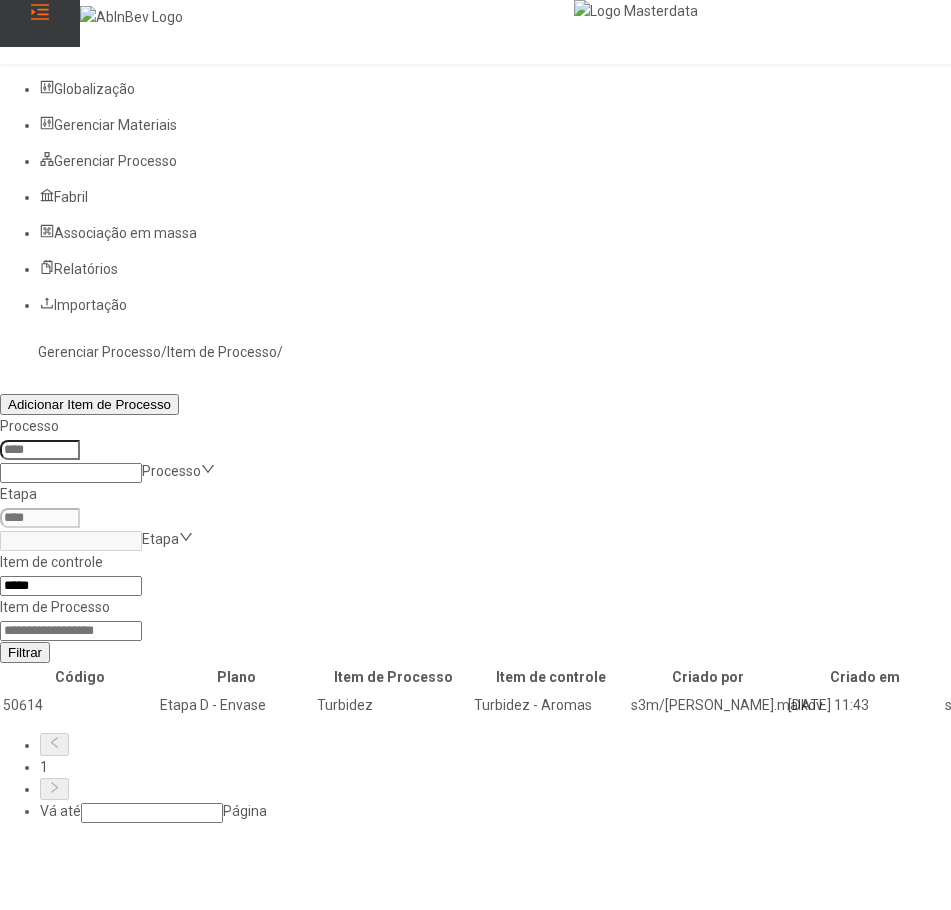 click 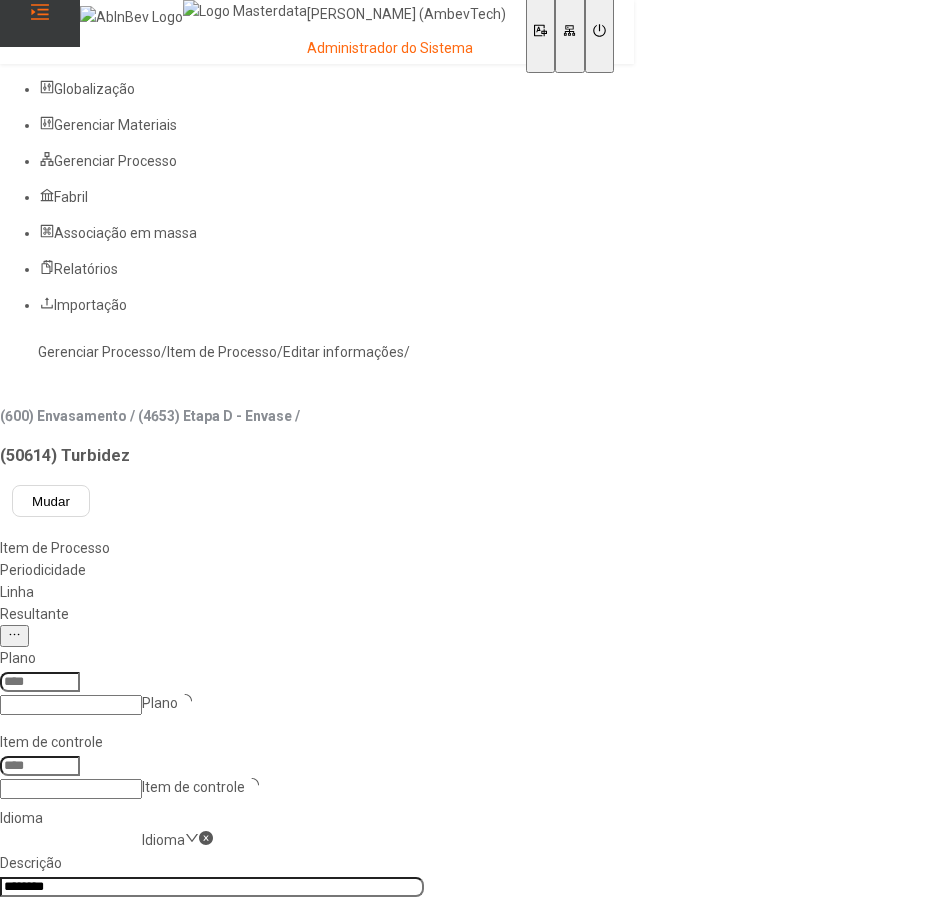 type on "****" 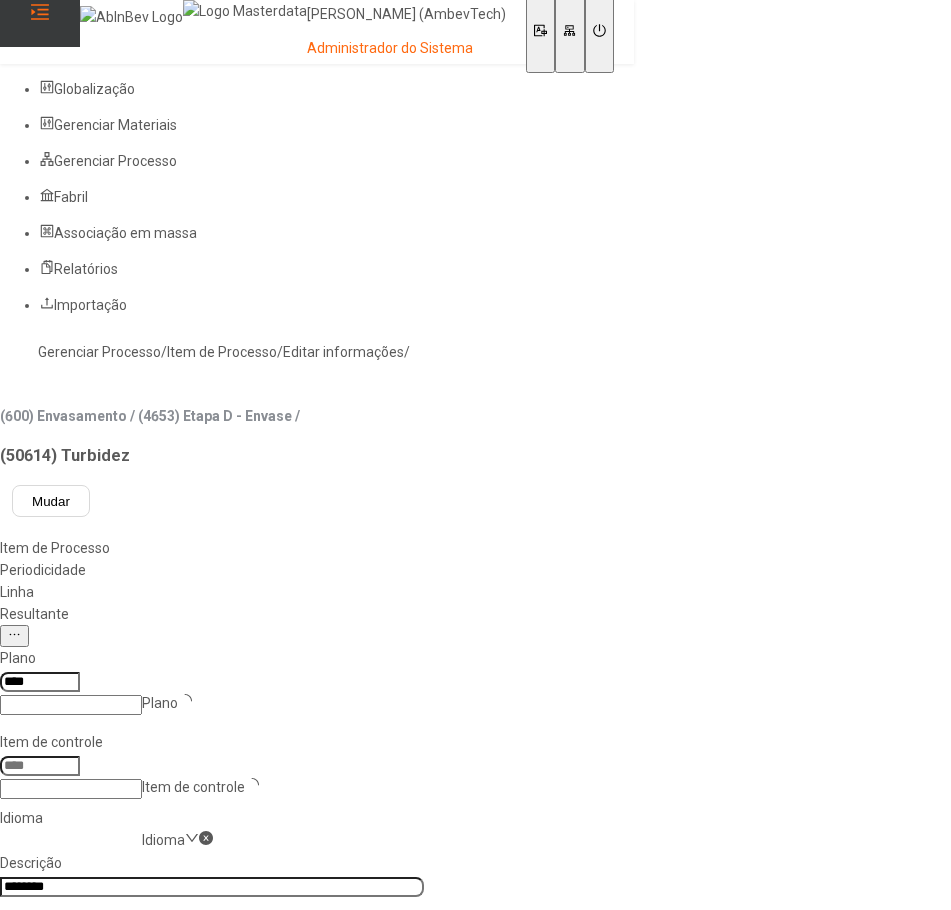 type on "*****" 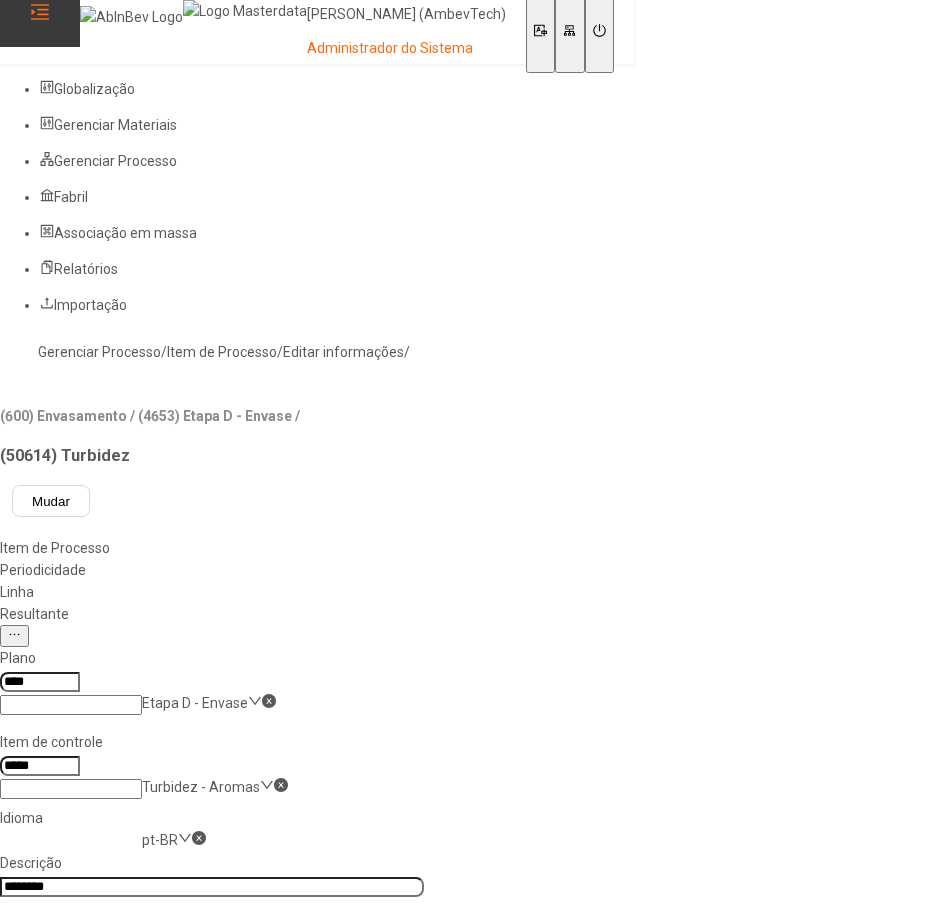 click on "Resultante" 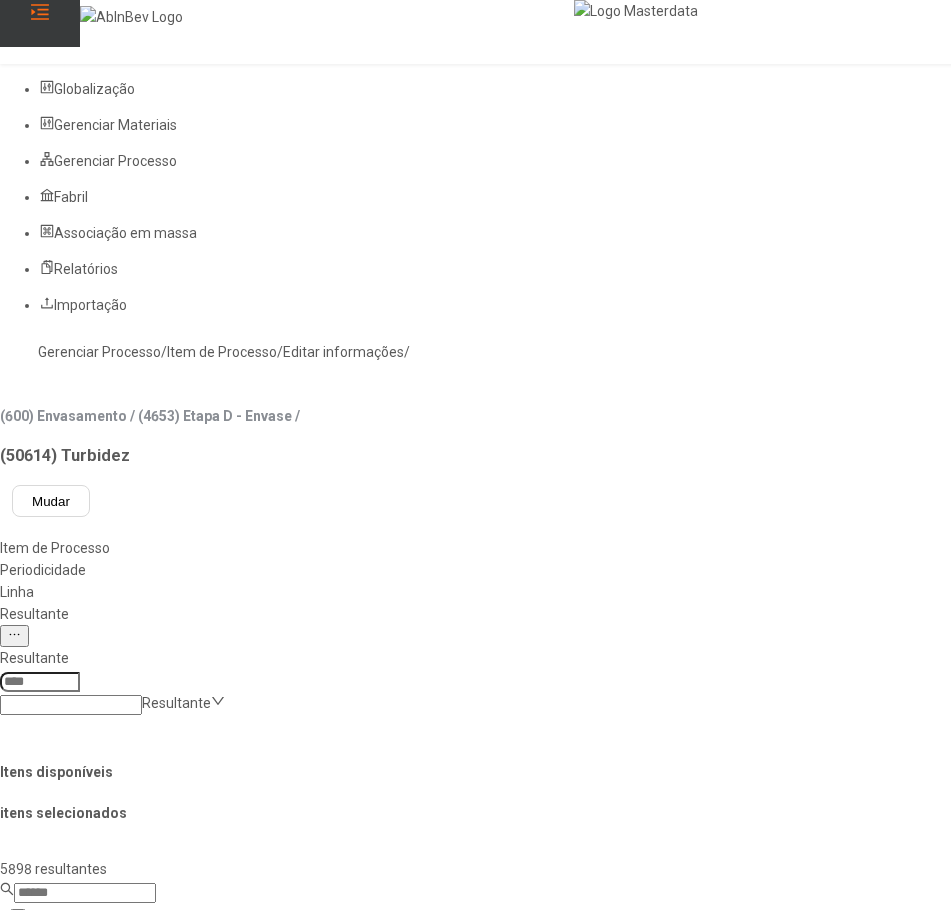click 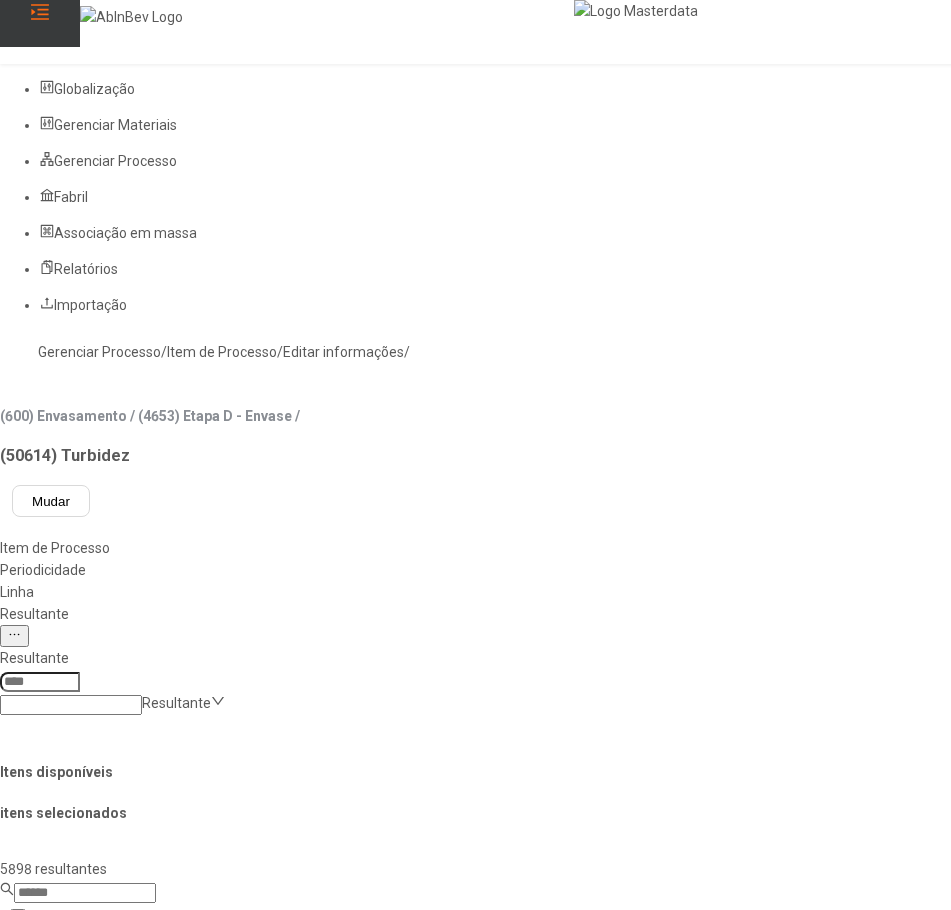 paste on "**********" 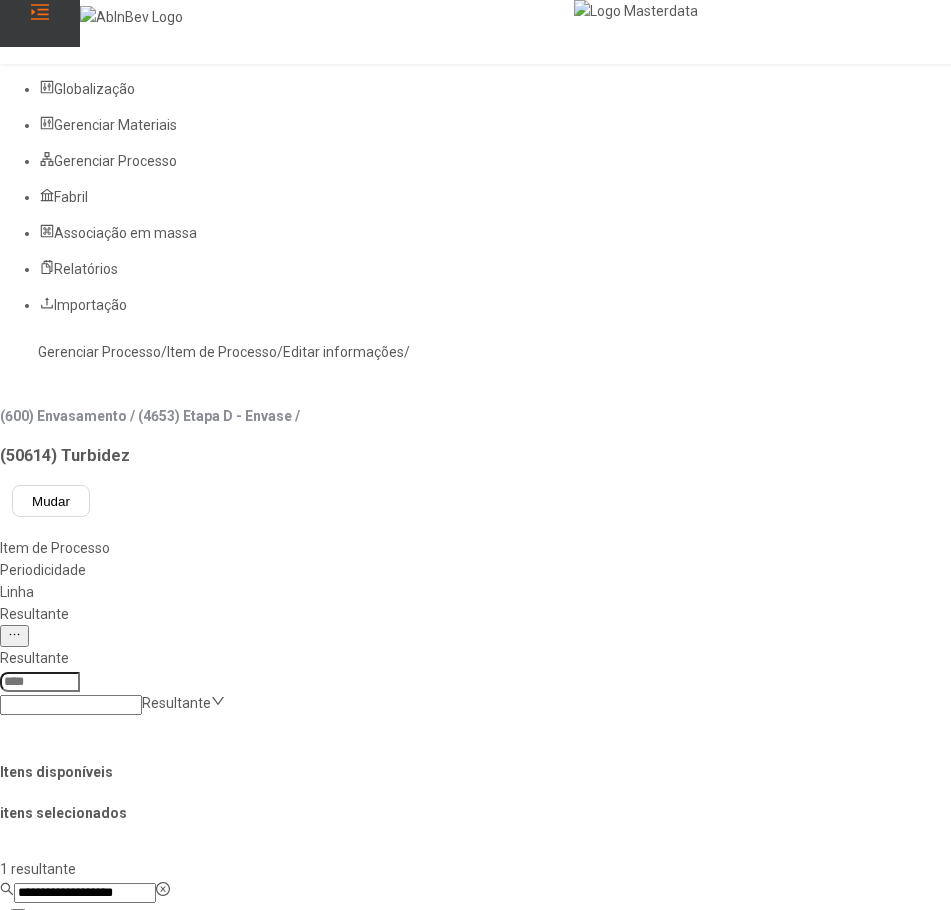 type on "**********" 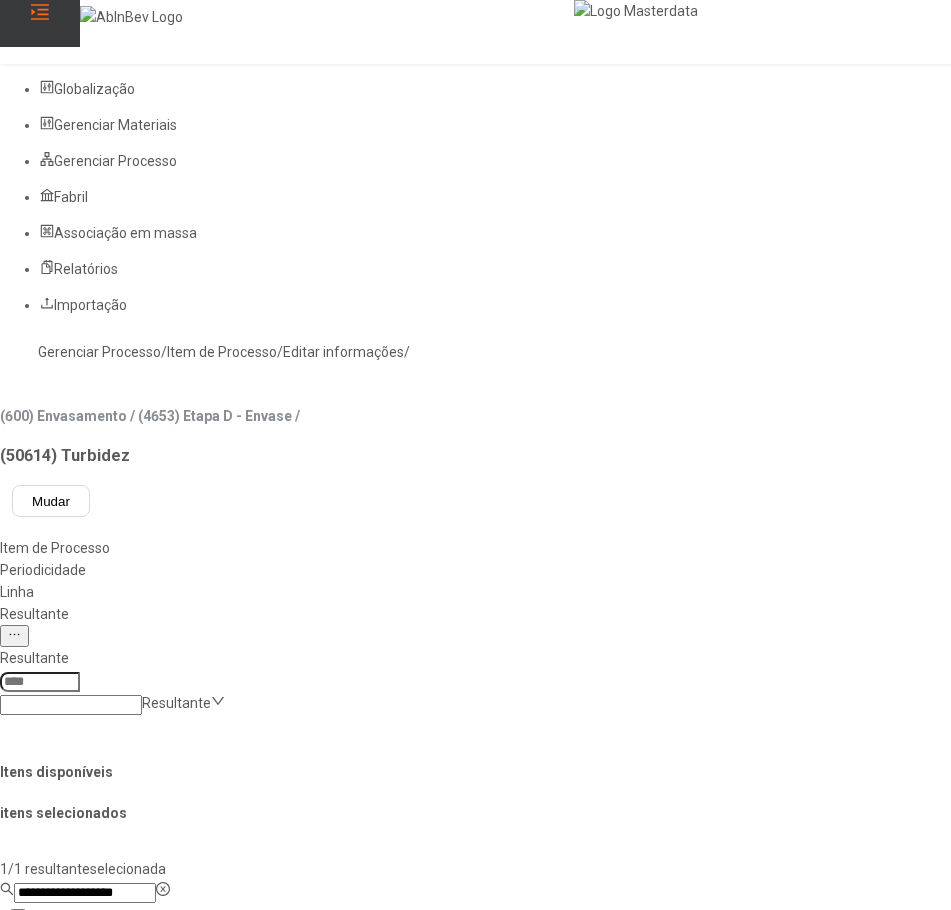 click 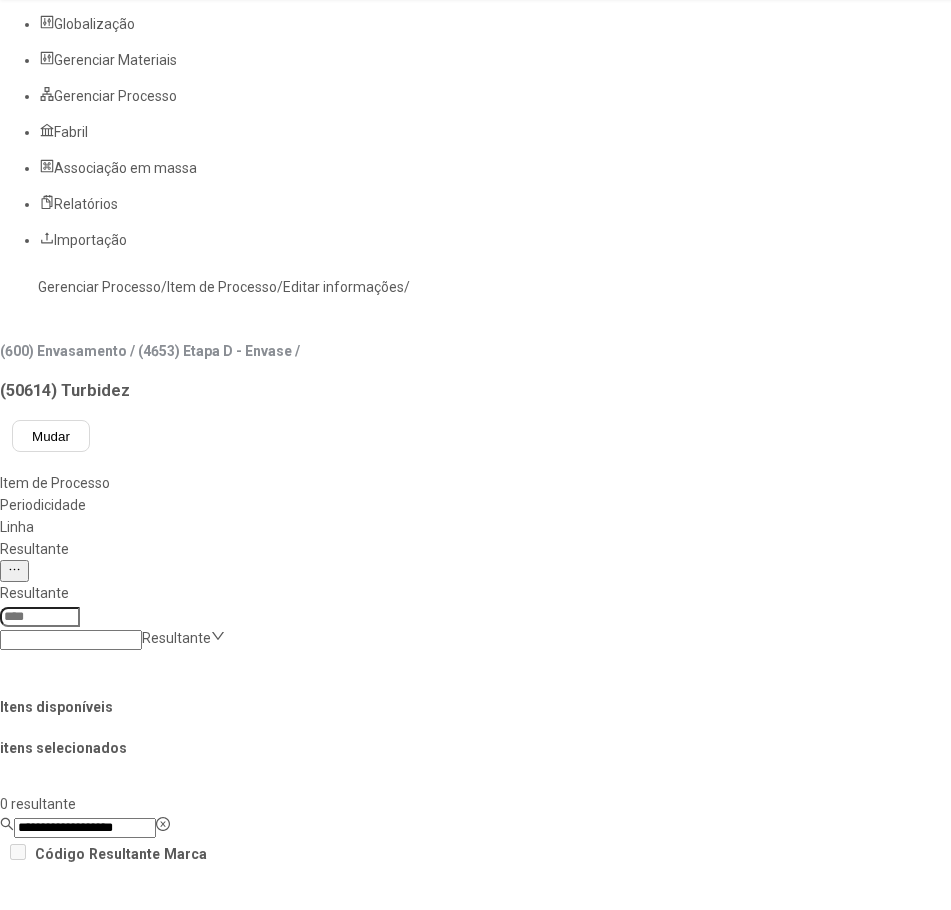 scroll, scrollTop: 100, scrollLeft: 0, axis: vertical 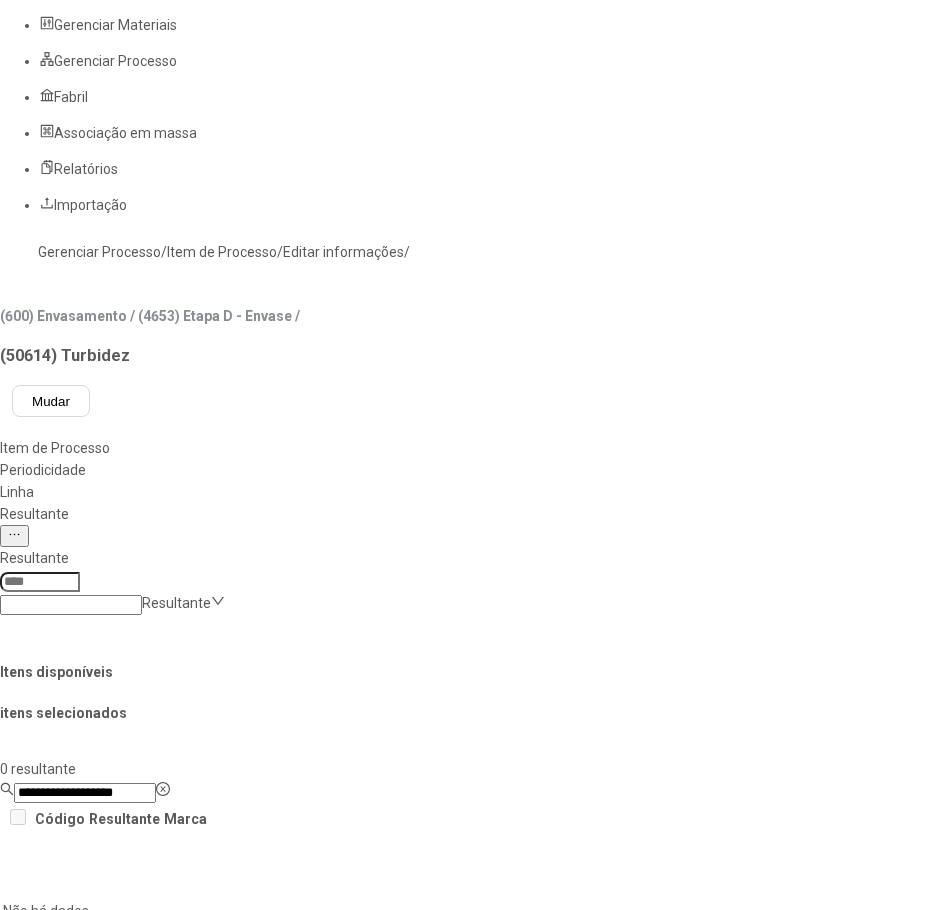 click on "**********" 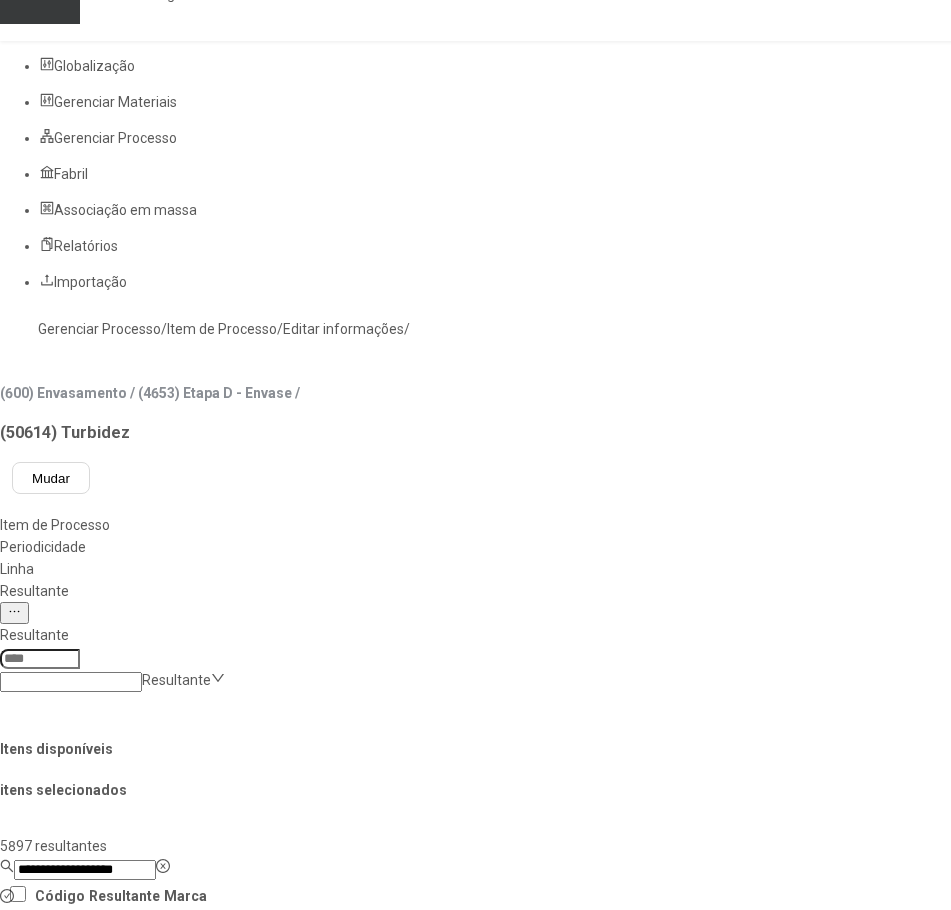 scroll, scrollTop: 0, scrollLeft: 0, axis: both 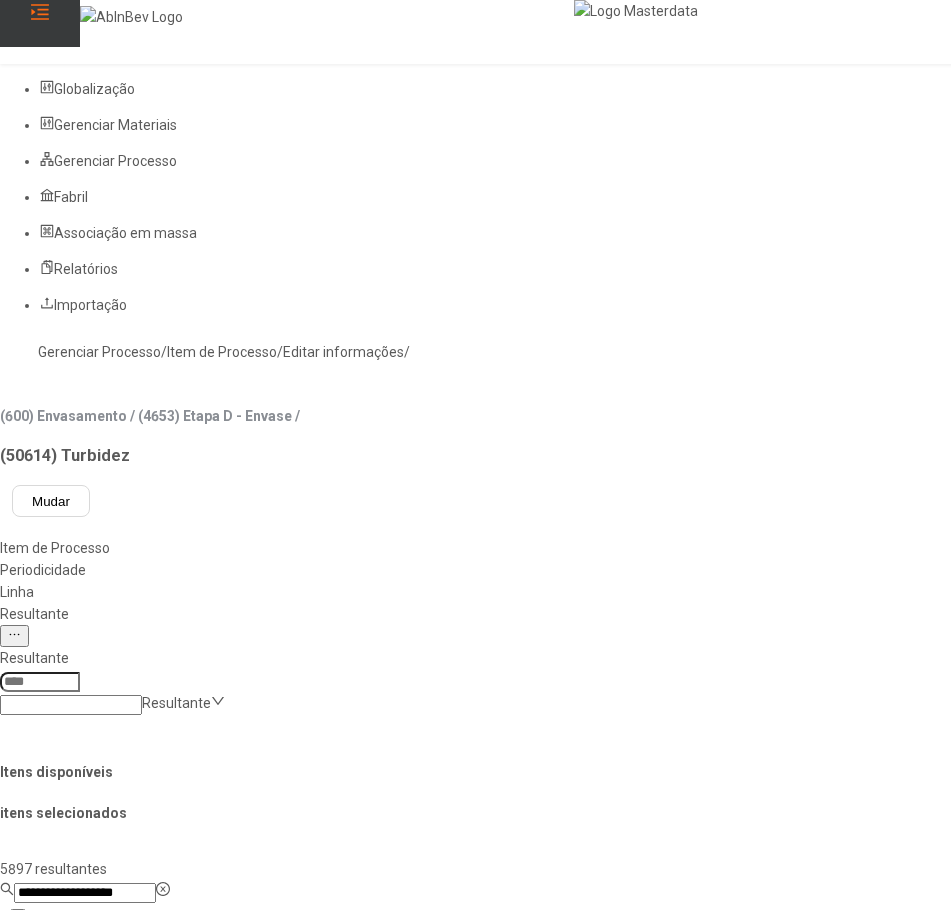 click on "Gerenciar Processo" 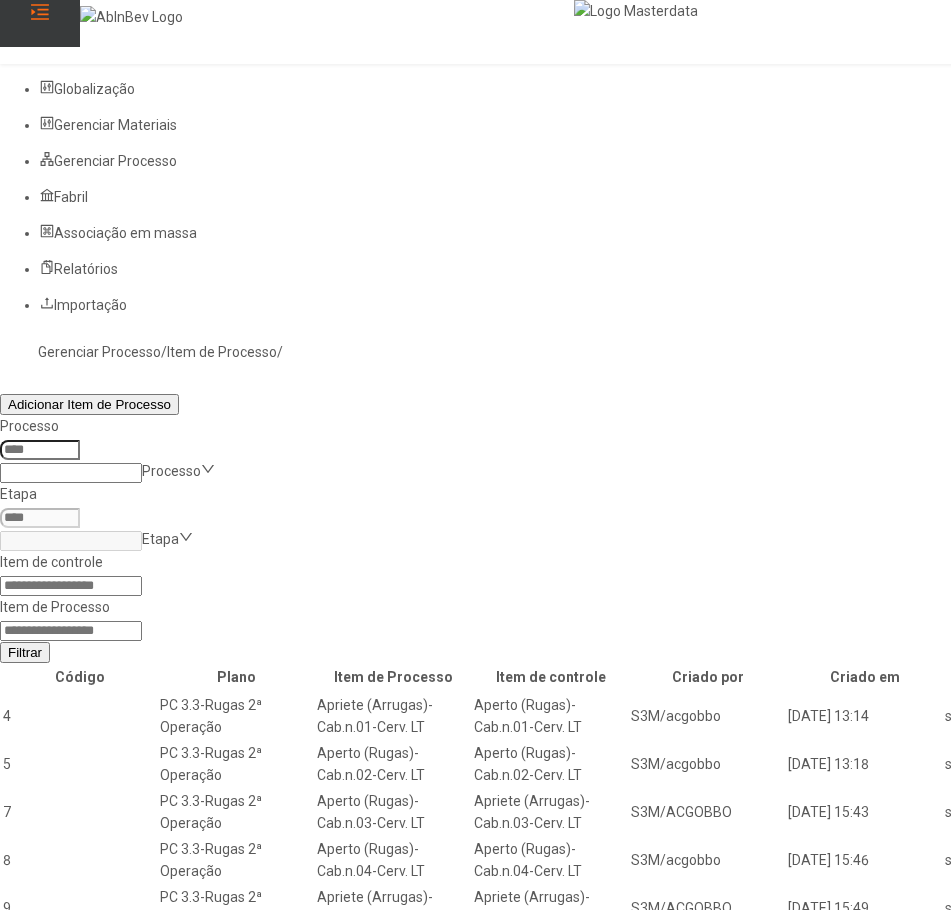 click on "Item de controle Item de Processo Filtrar" 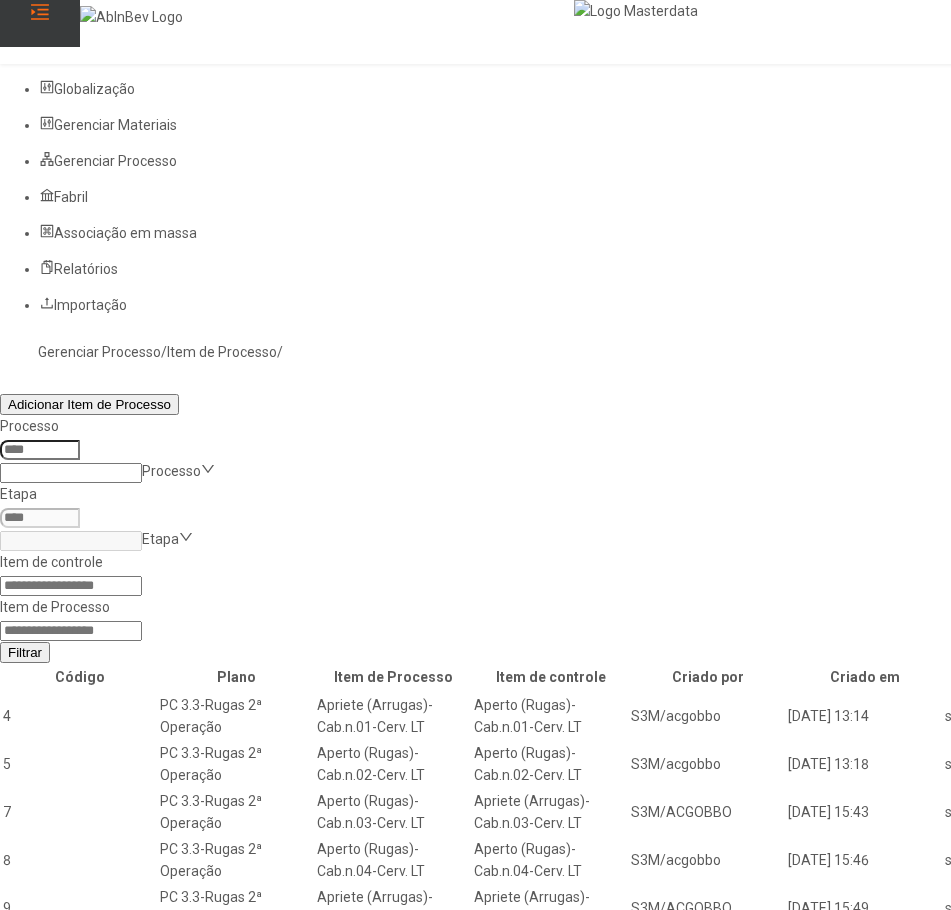 click 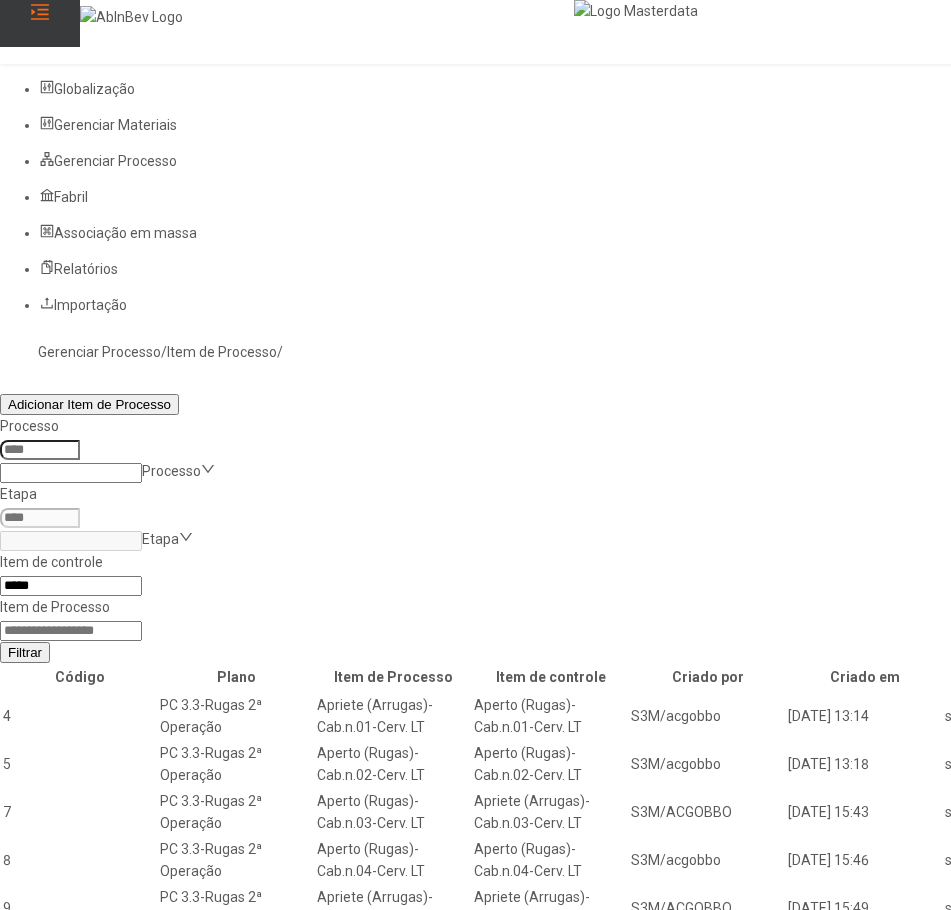 type on "*****" 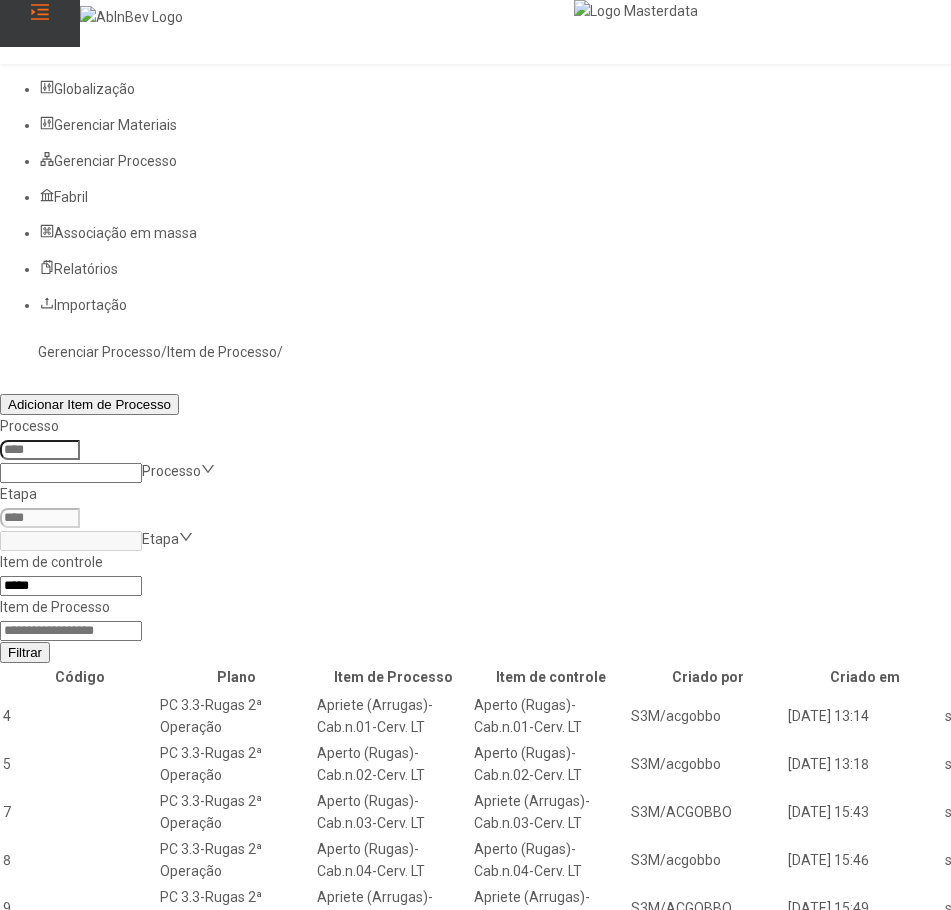 click on "Filtrar" 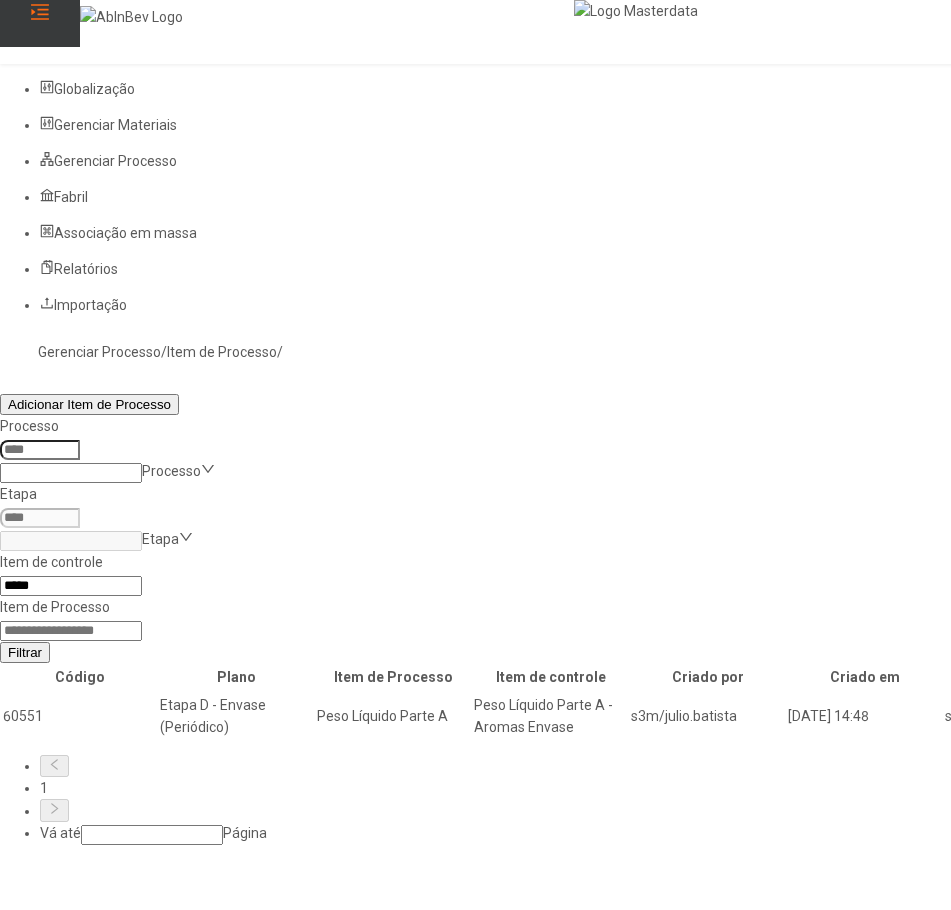 click 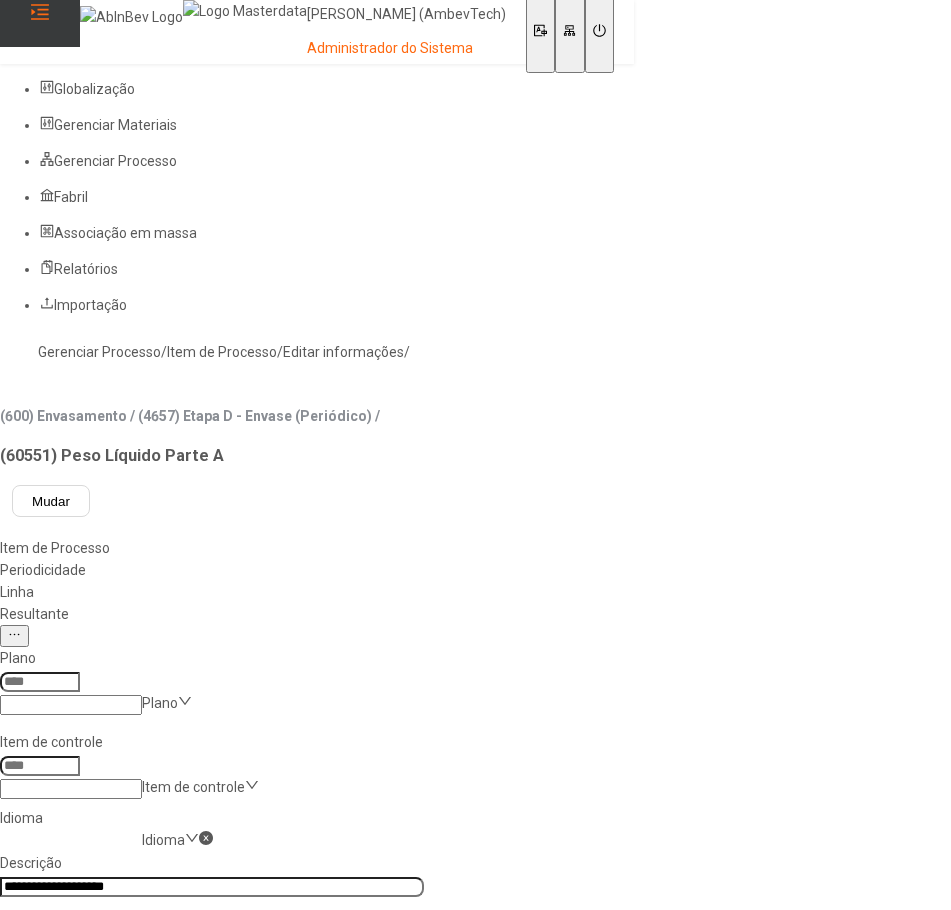 type on "****" 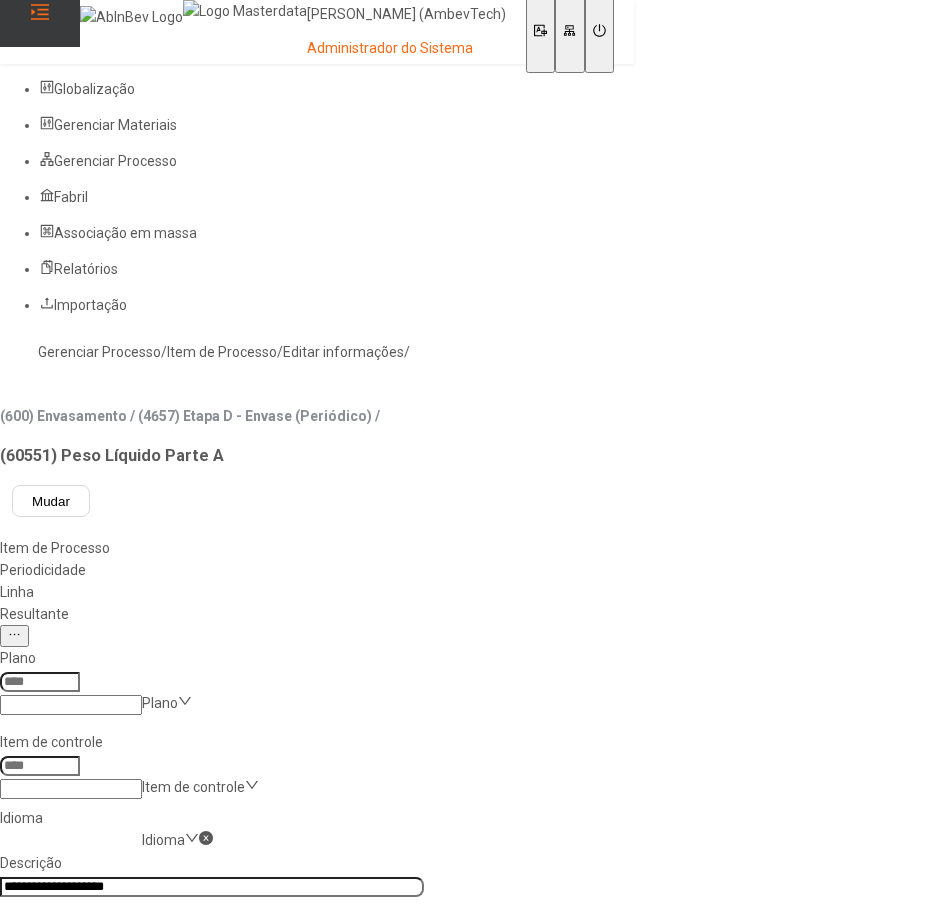 type on "*****" 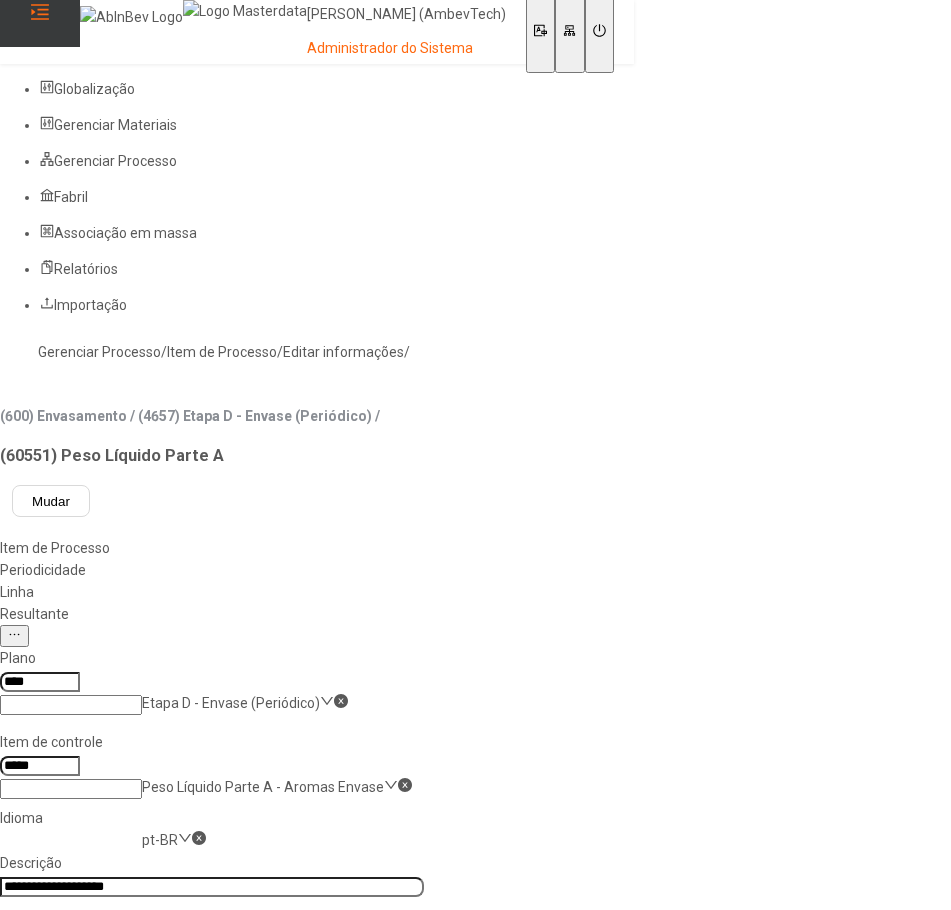 click on "Resultante" 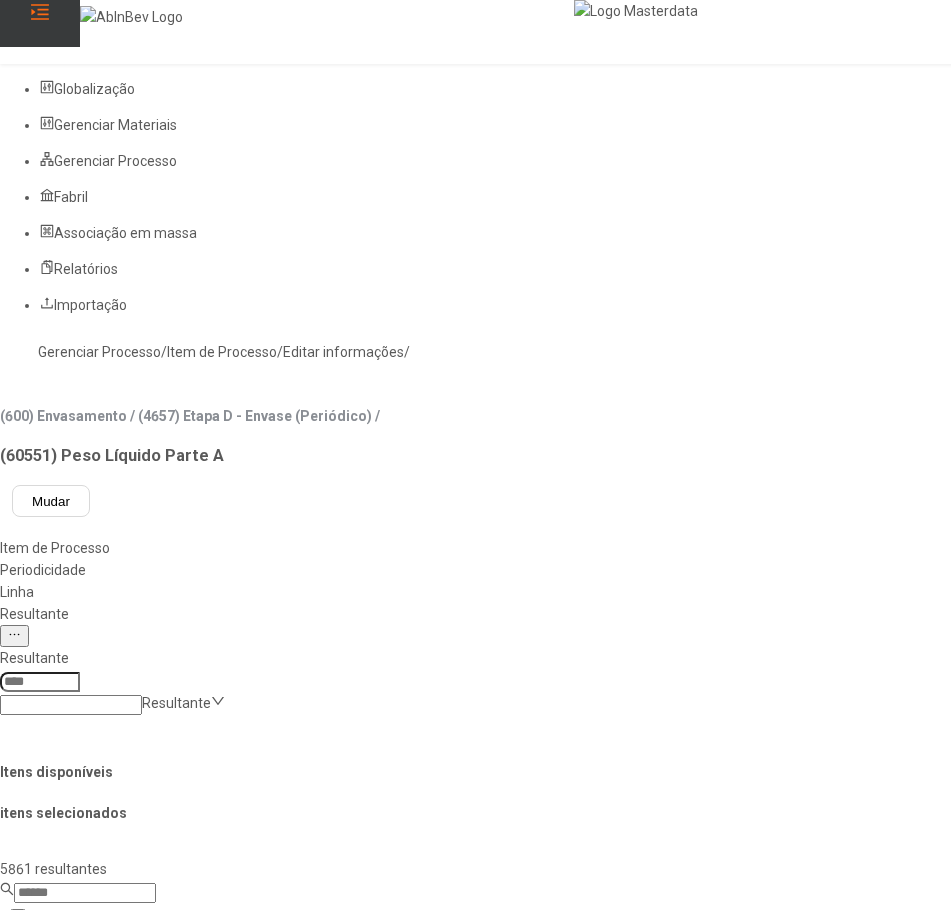 click 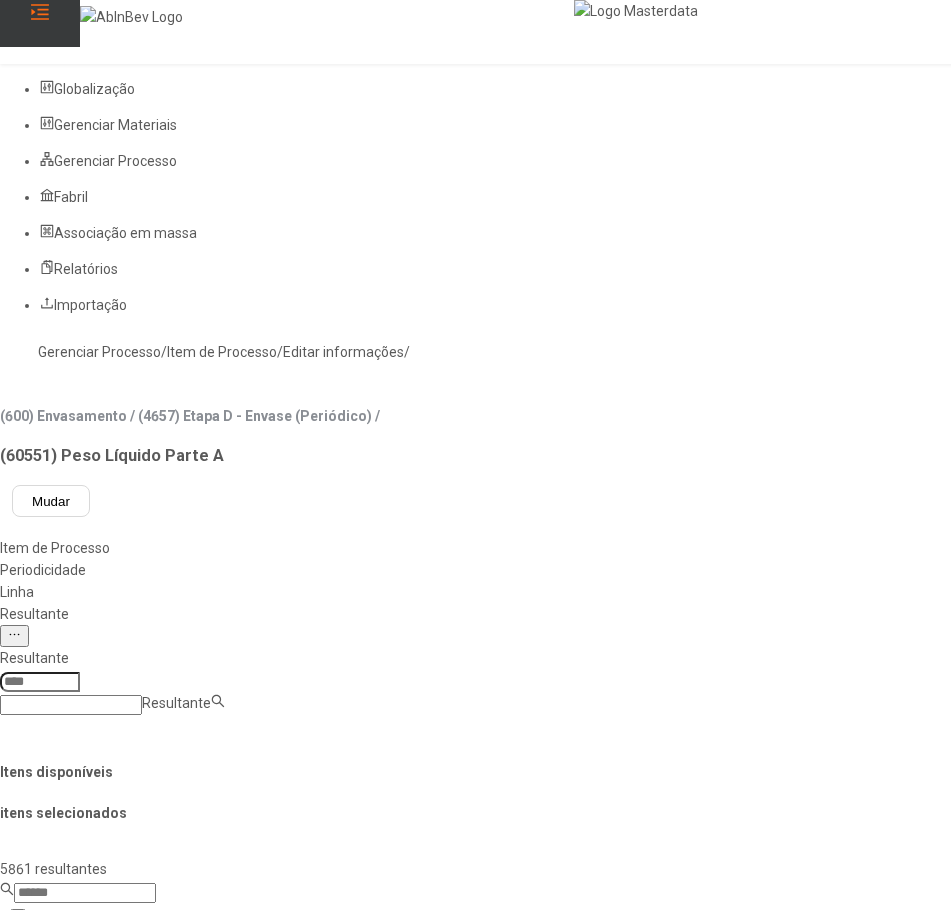 paste on "**********" 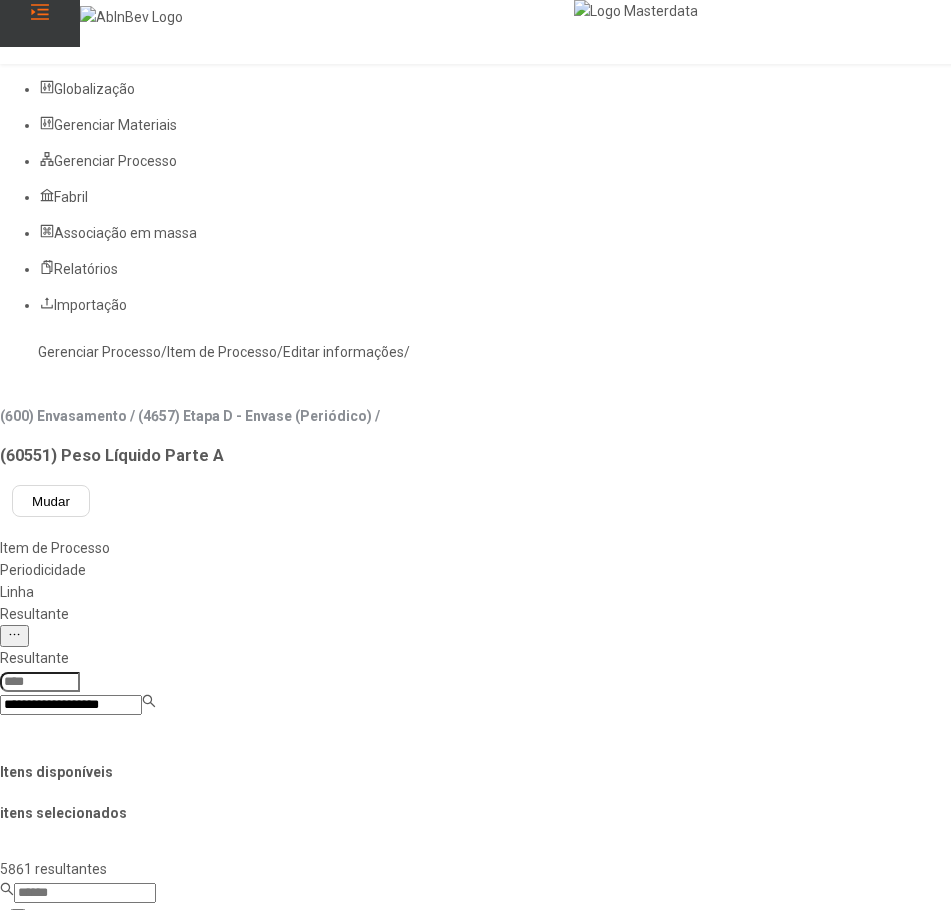 type on "**********" 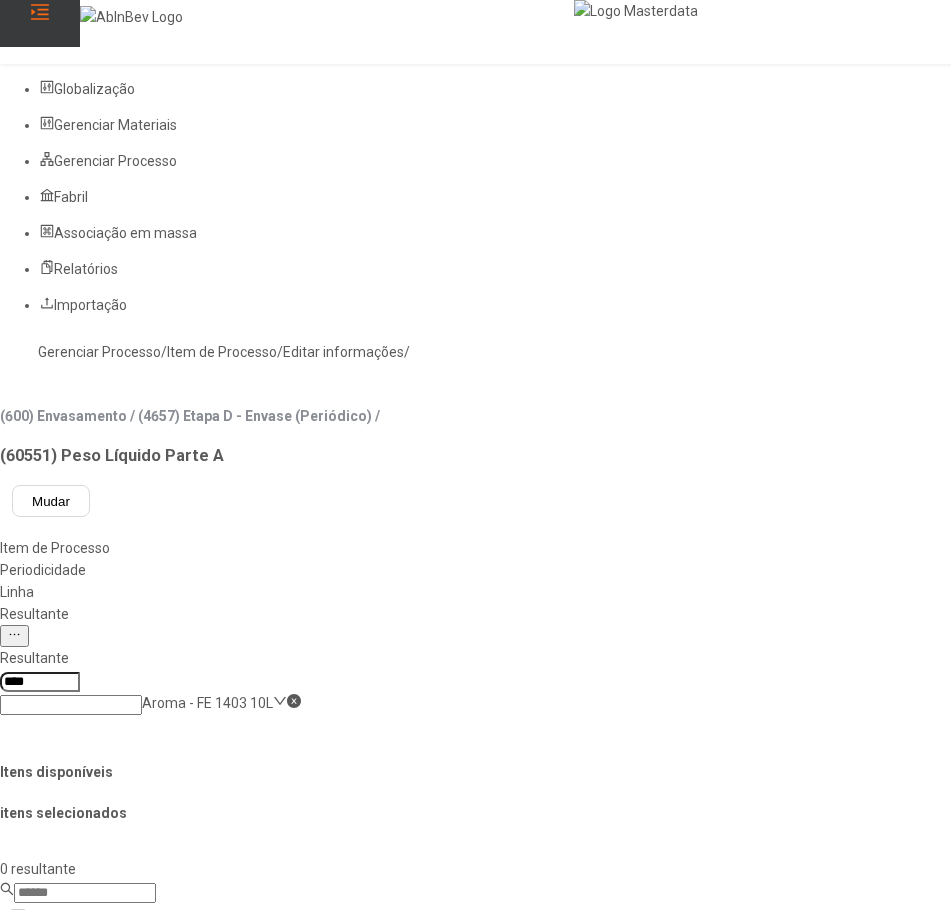 click 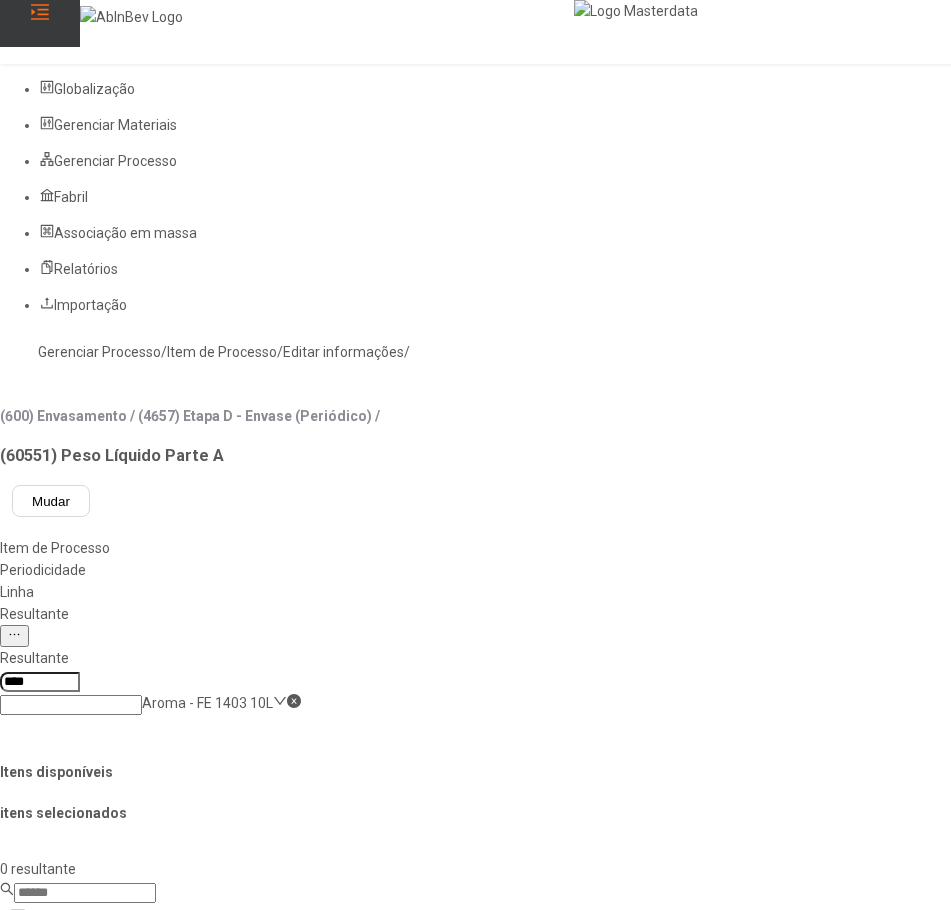 click on "Gerenciar Processo" 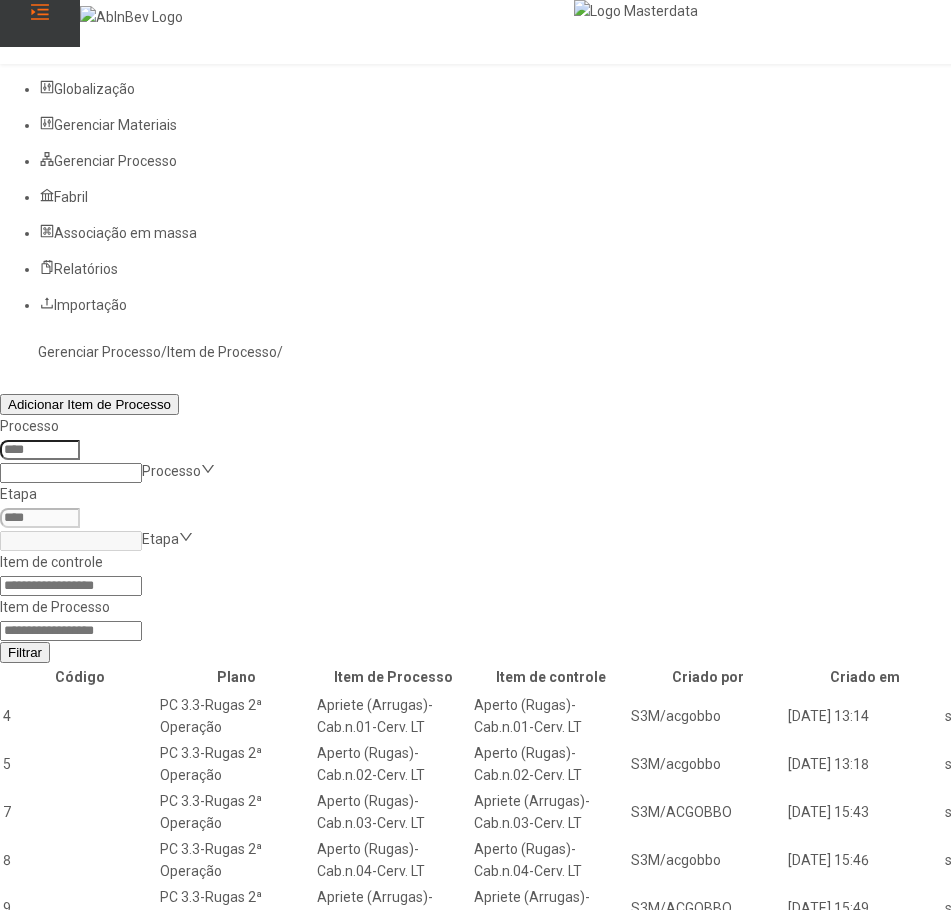 click 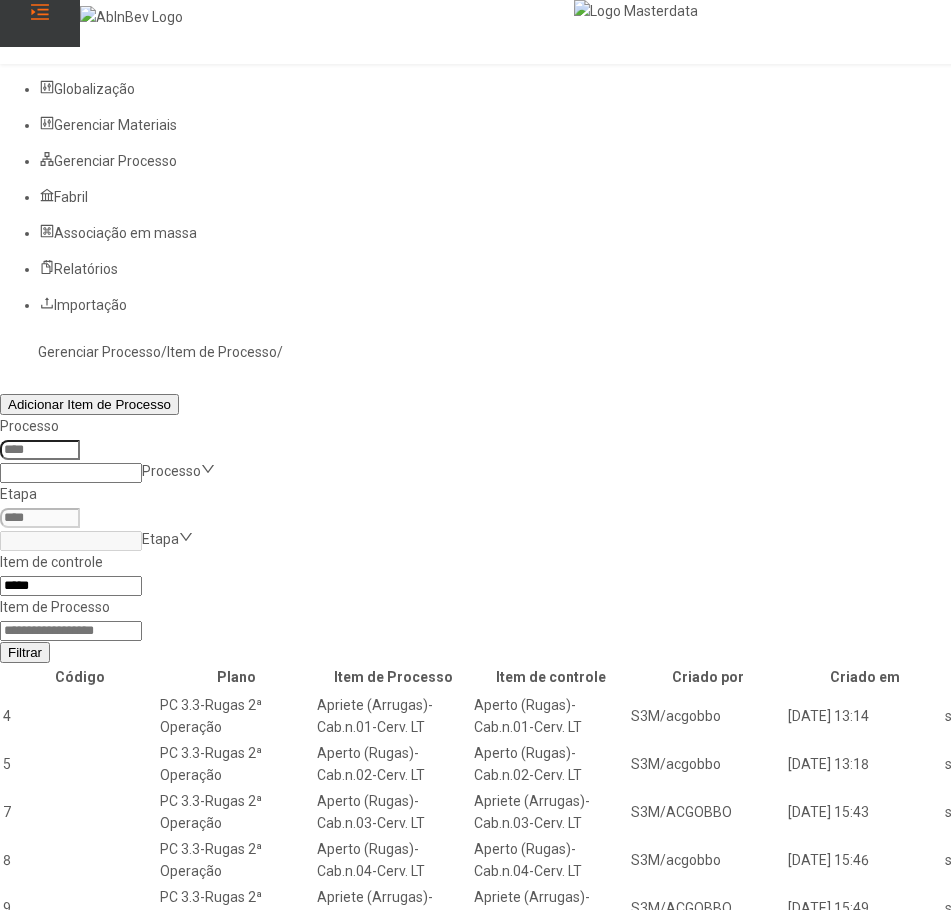 type on "*****" 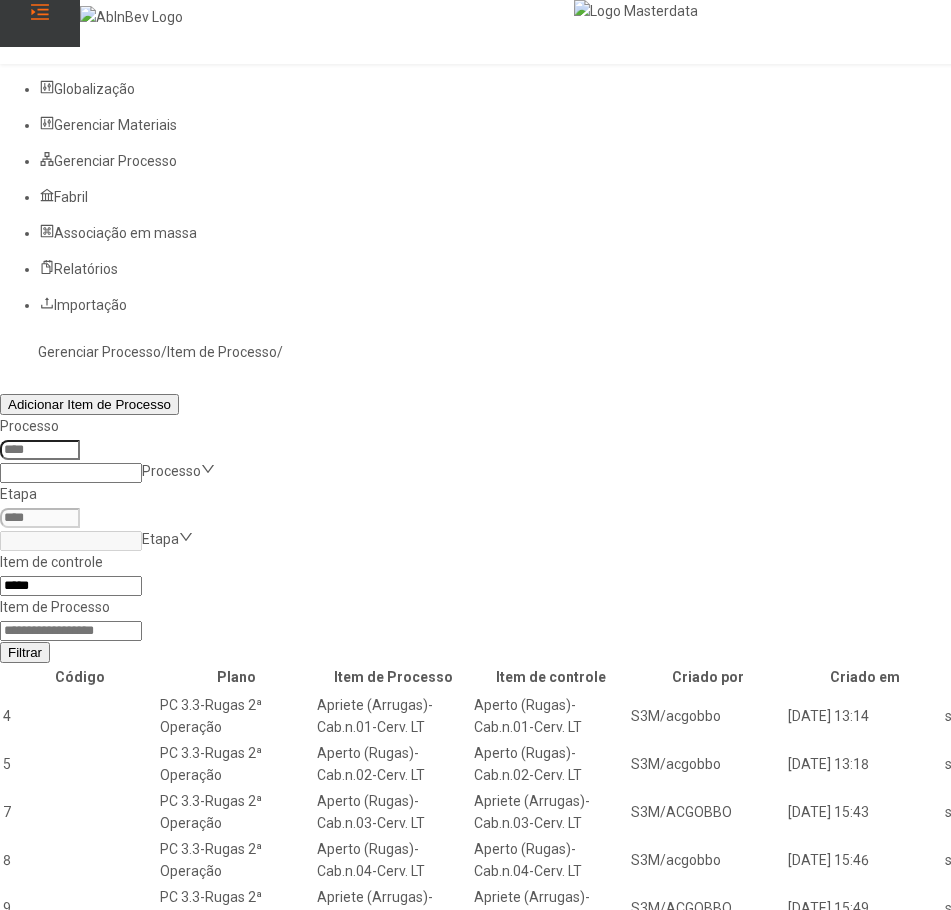 click on "Filtrar" 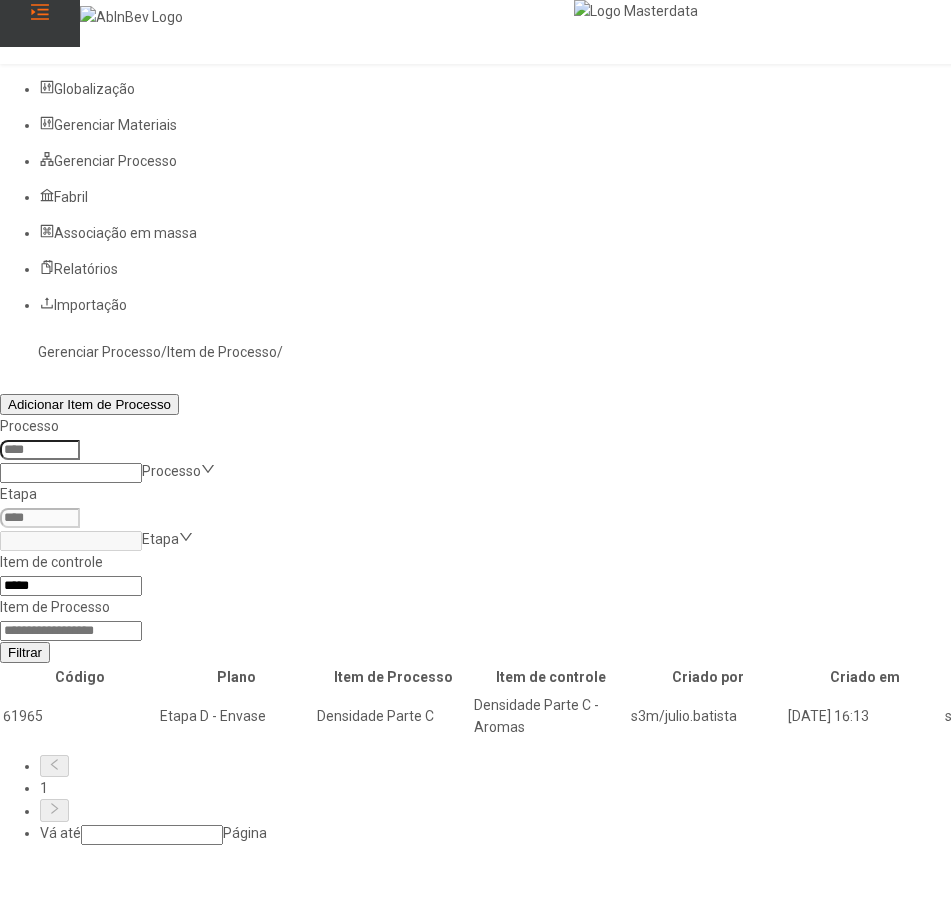 click 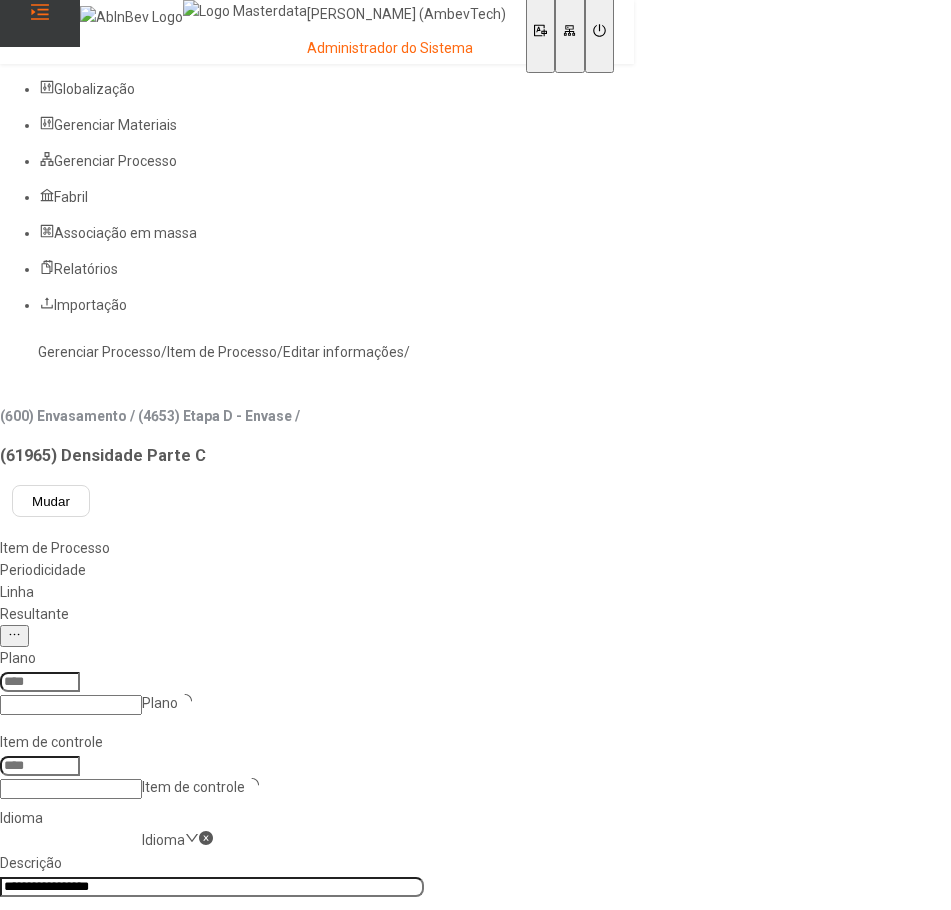 type on "****" 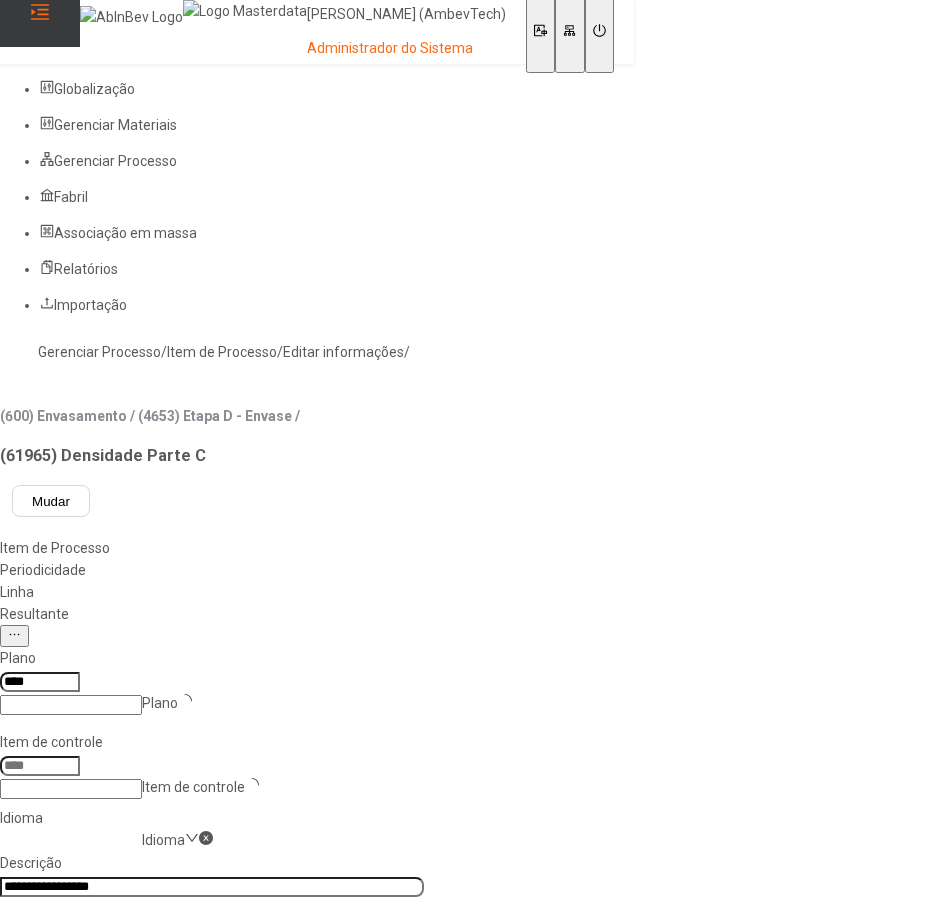 type on "*****" 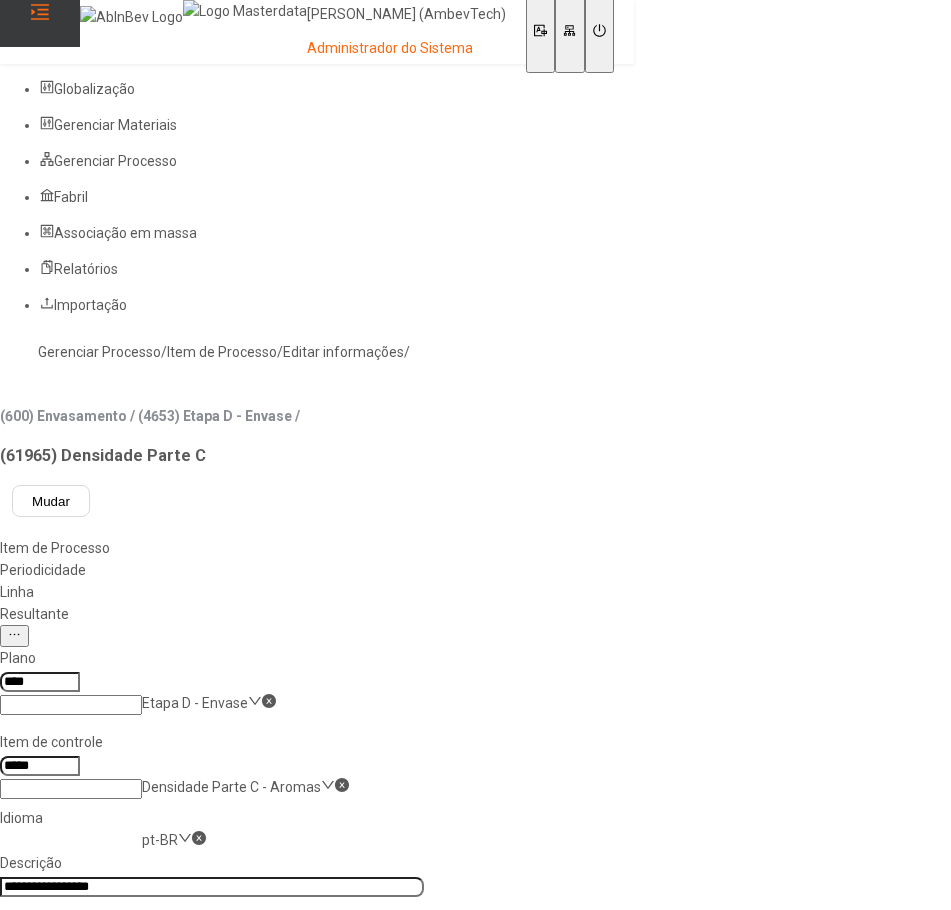 click on "Resultante" 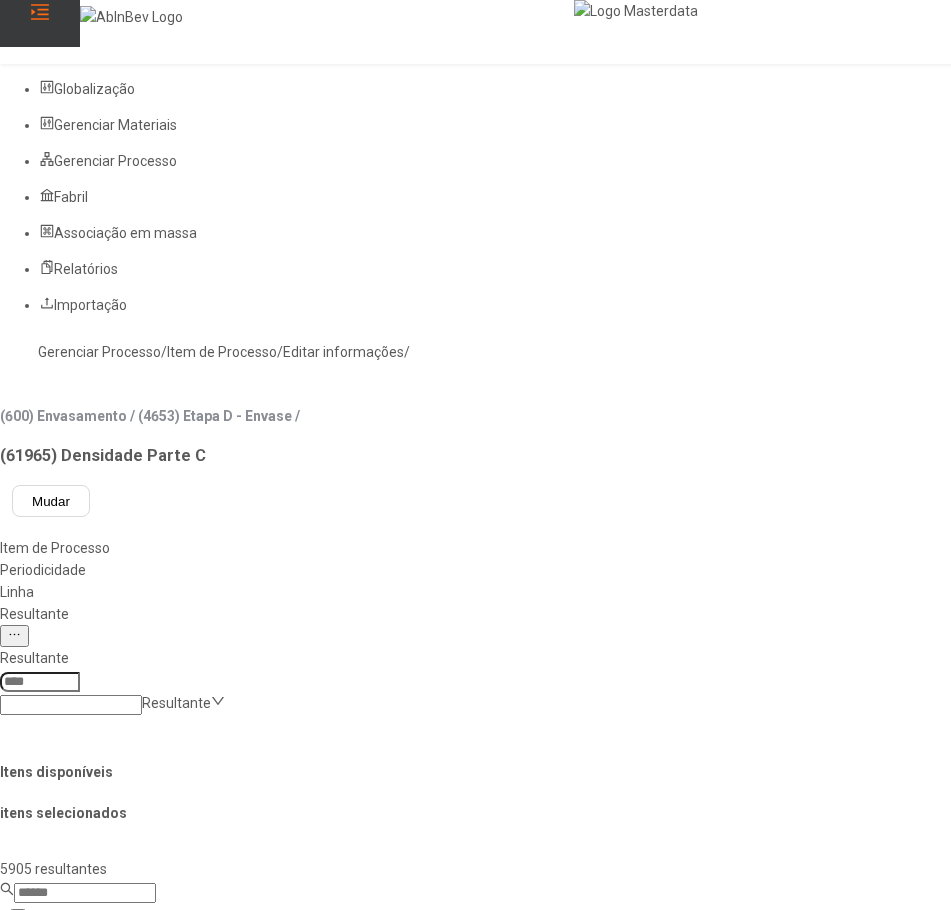click 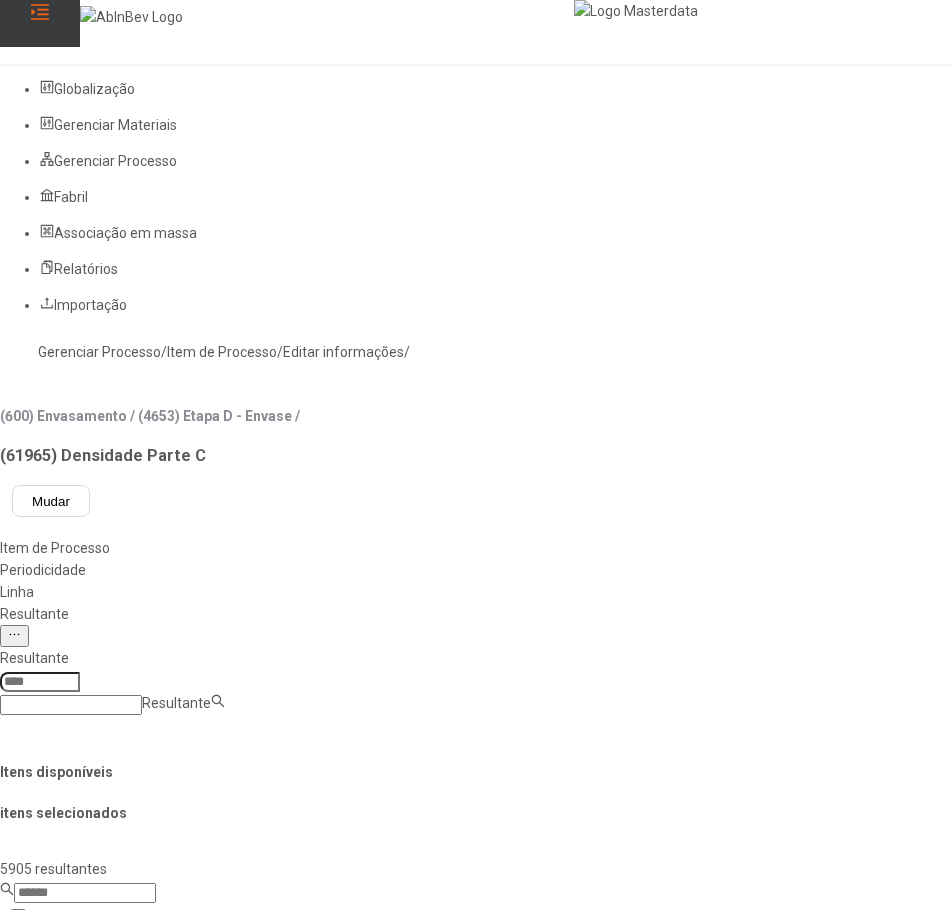 paste on "**********" 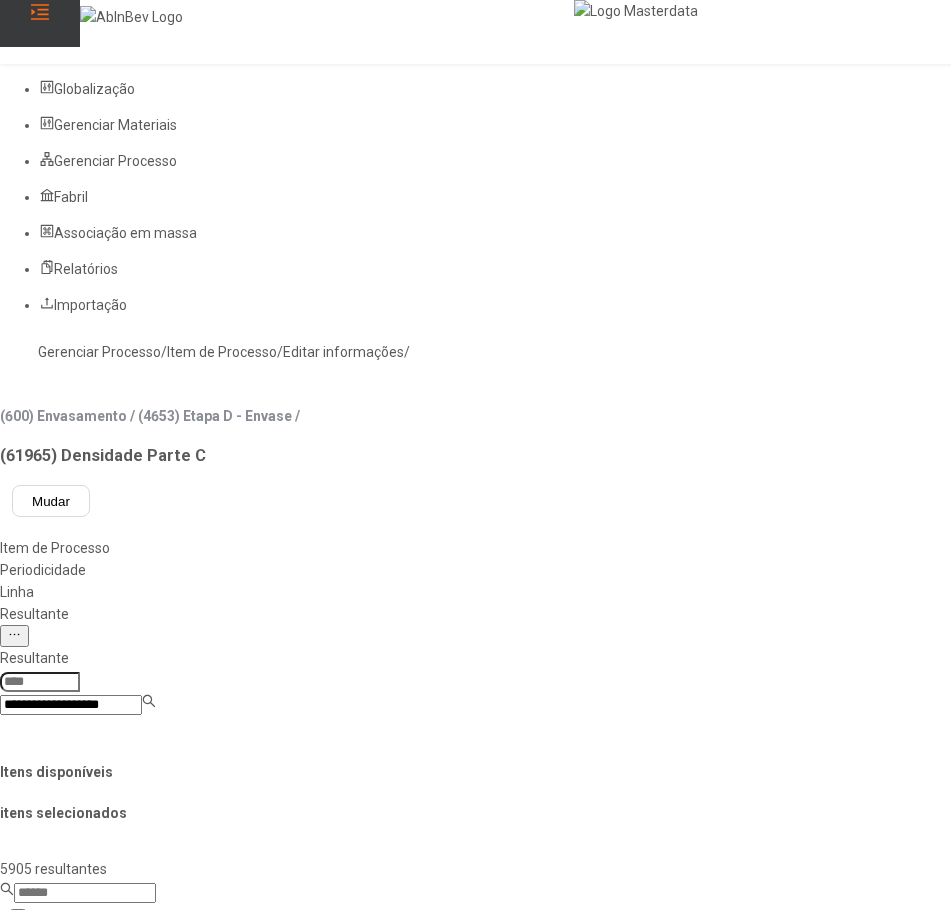 type on "**********" 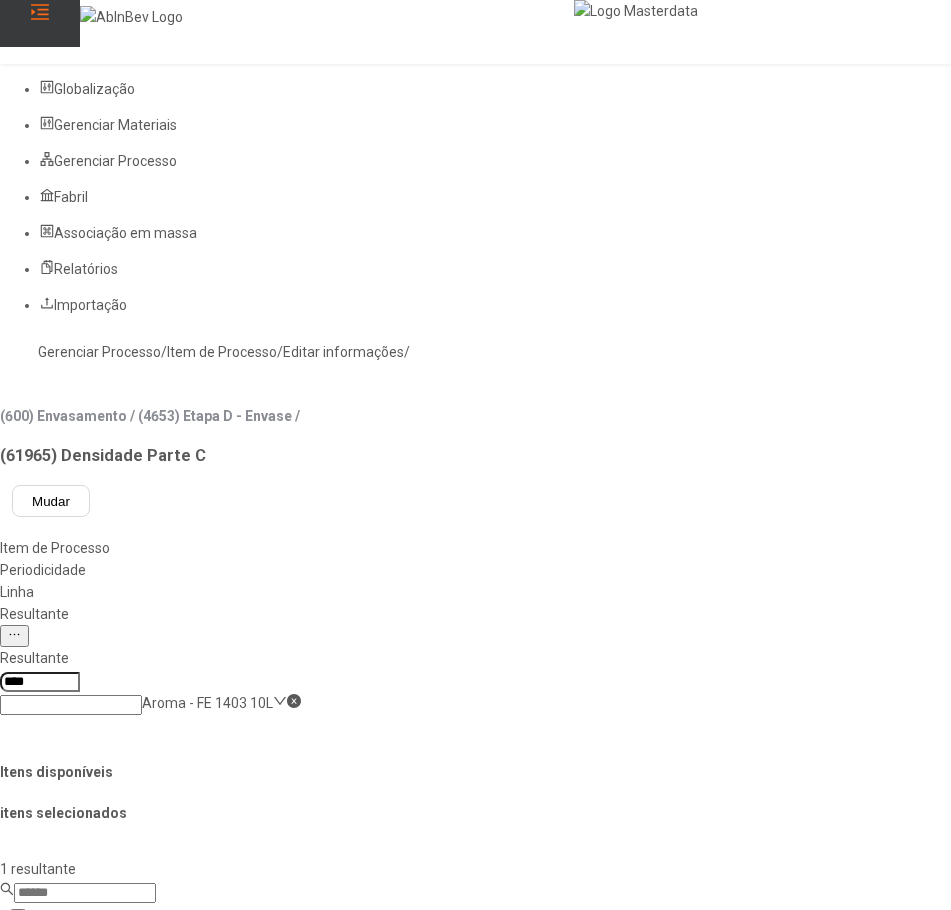 click 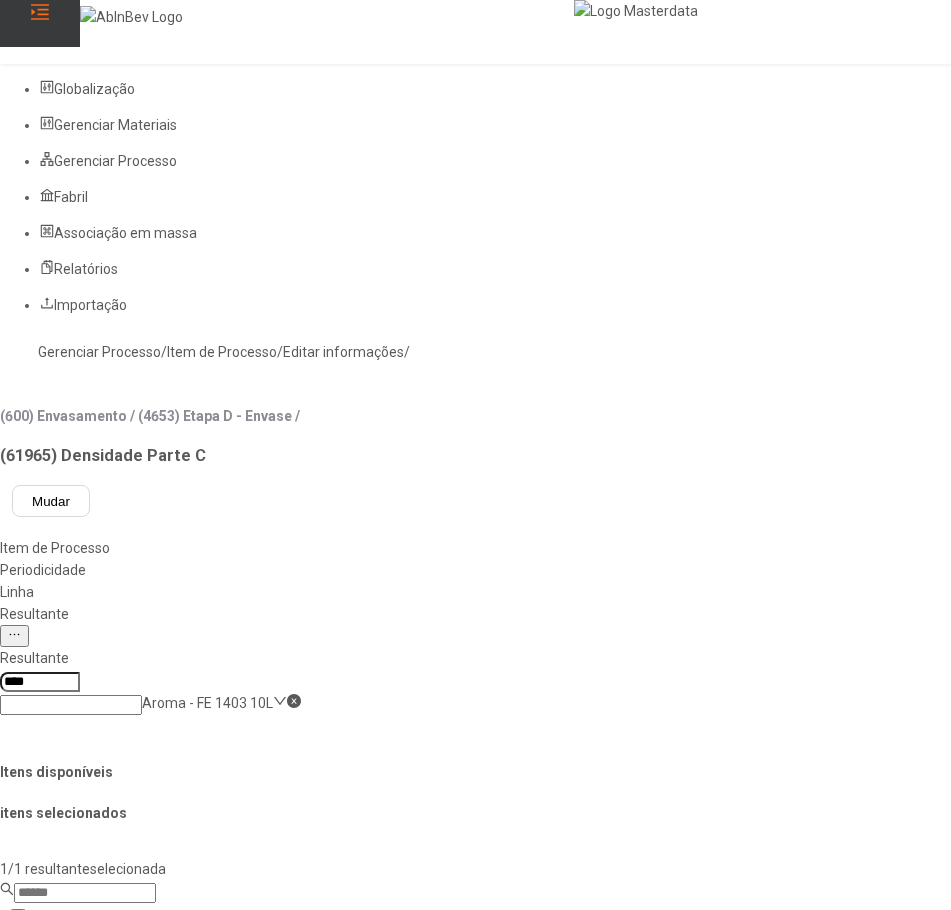 click 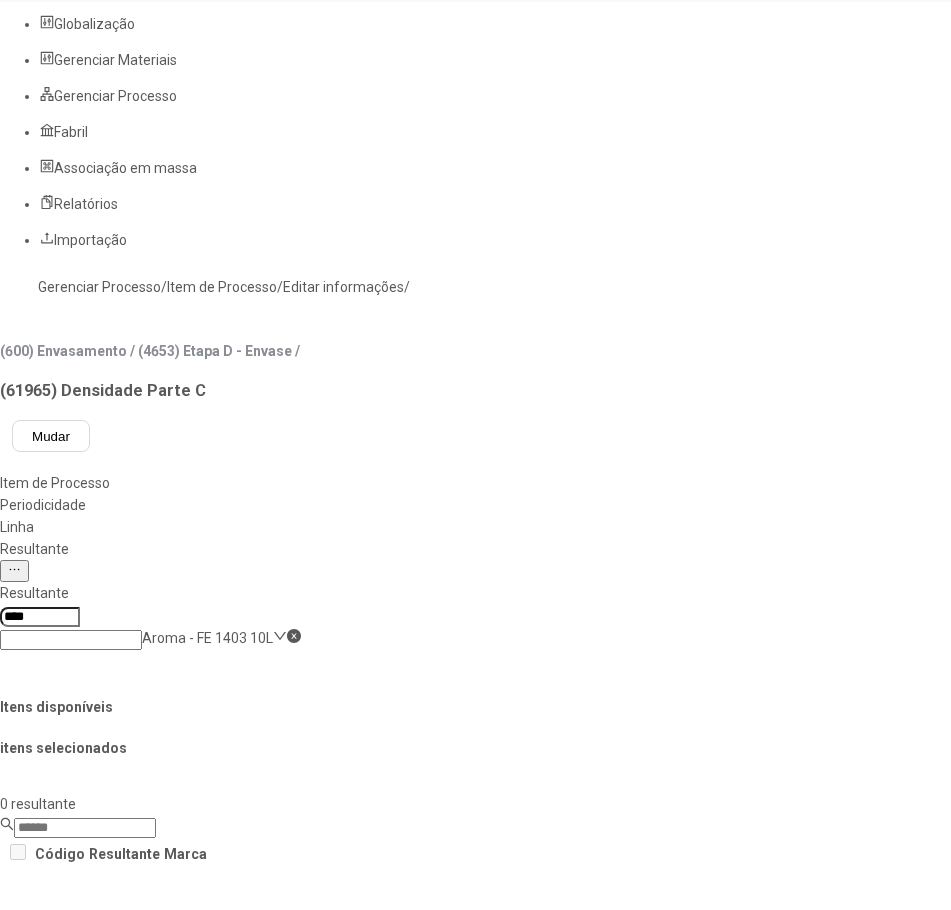 scroll, scrollTop: 300, scrollLeft: 0, axis: vertical 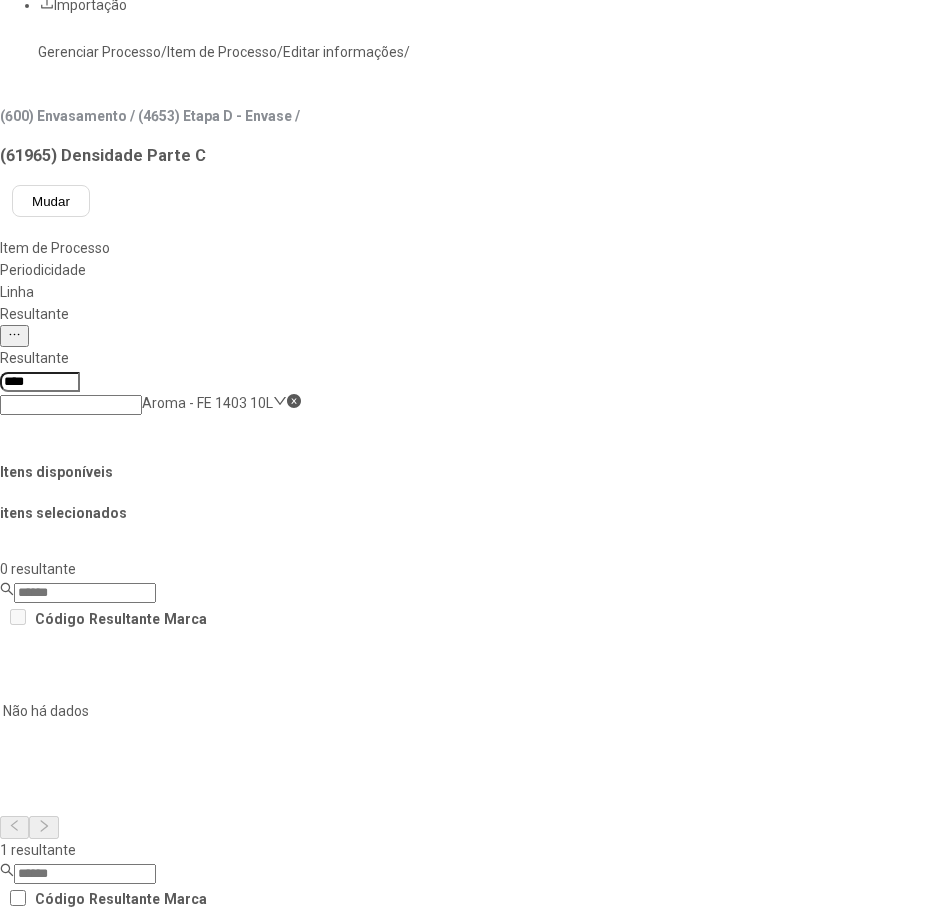 click on "Concluir associação" at bounding box center (124, 1301) 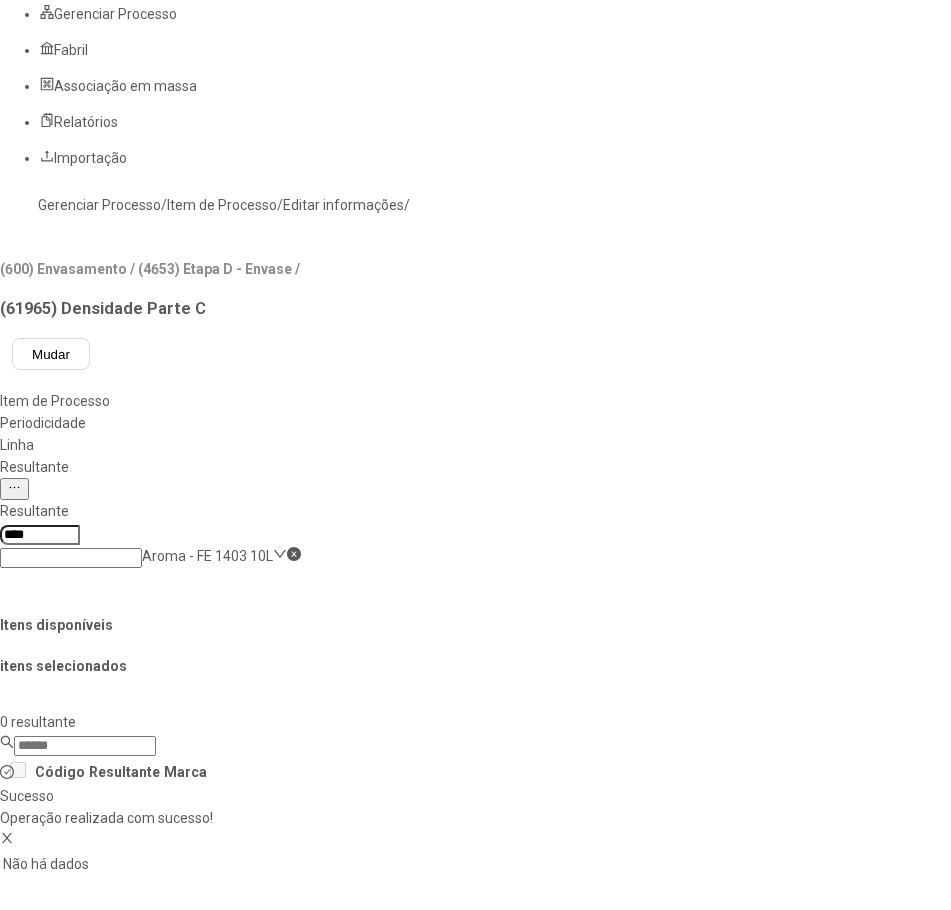 scroll, scrollTop: 0, scrollLeft: 0, axis: both 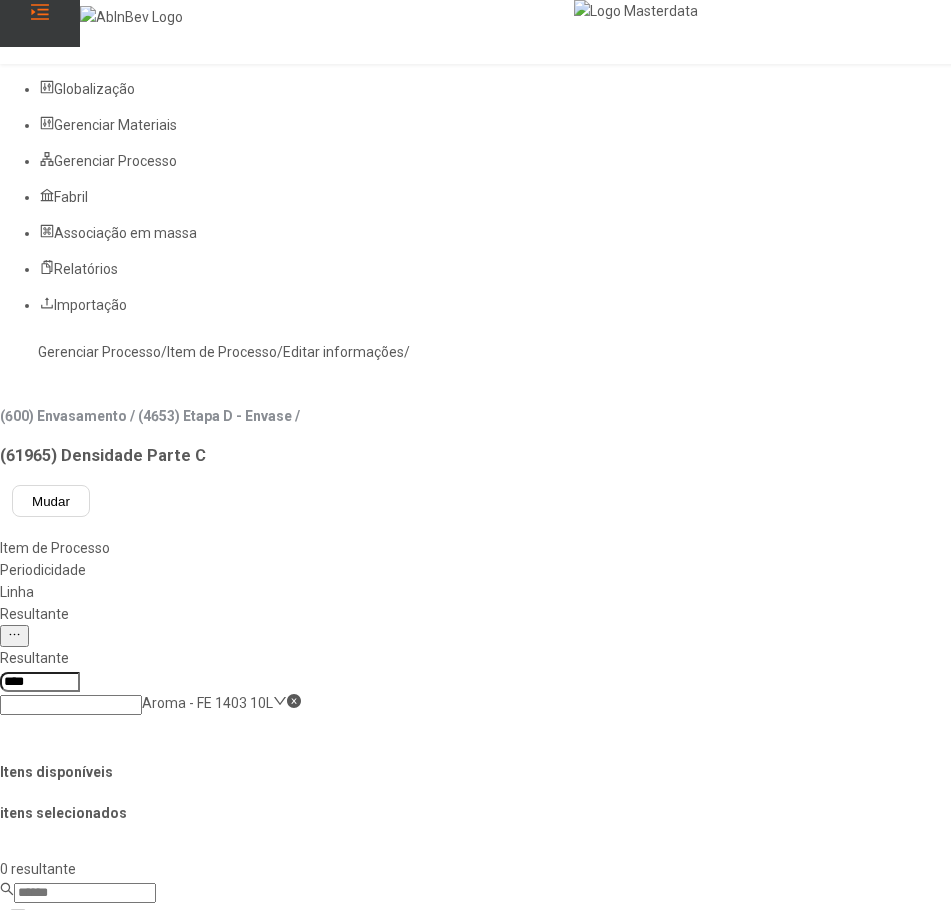 click on "Gerenciar Processo" 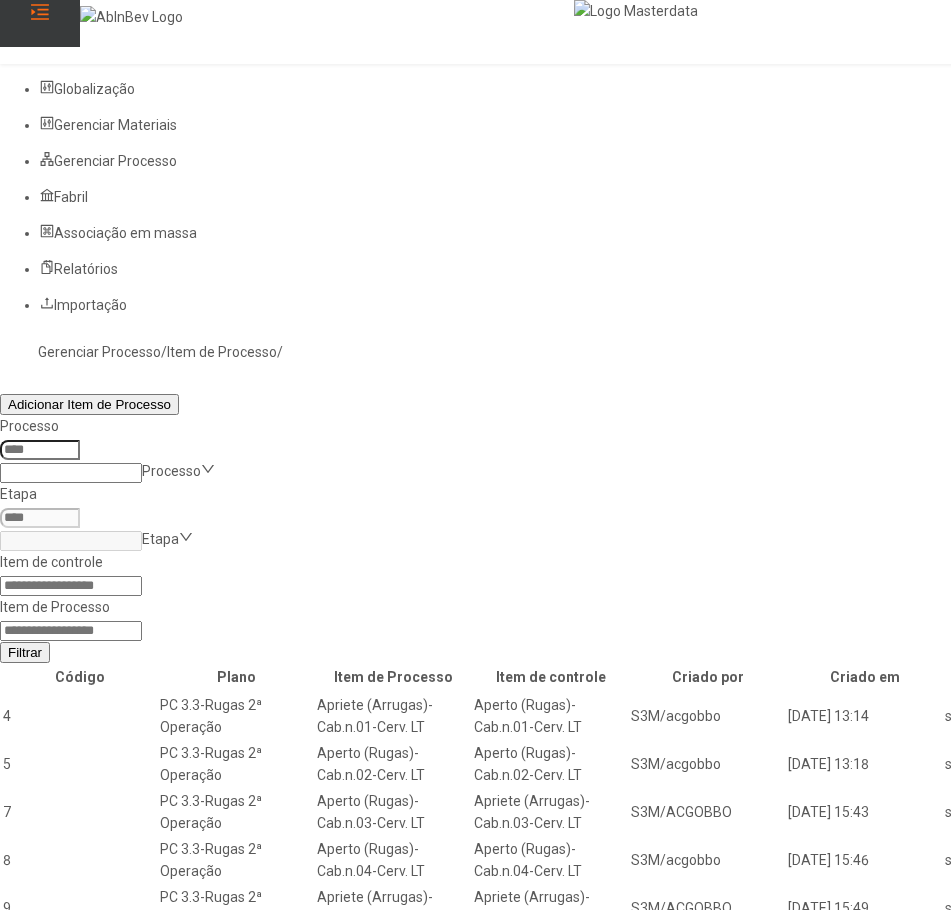 click 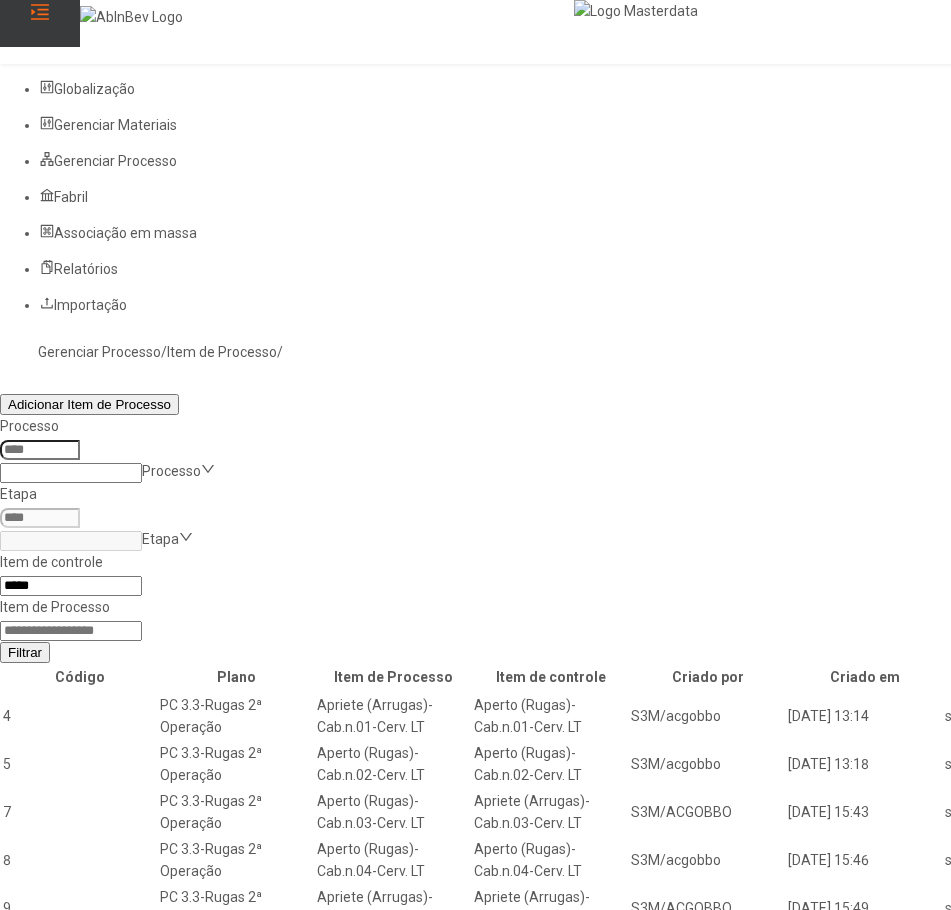 type on "*****" 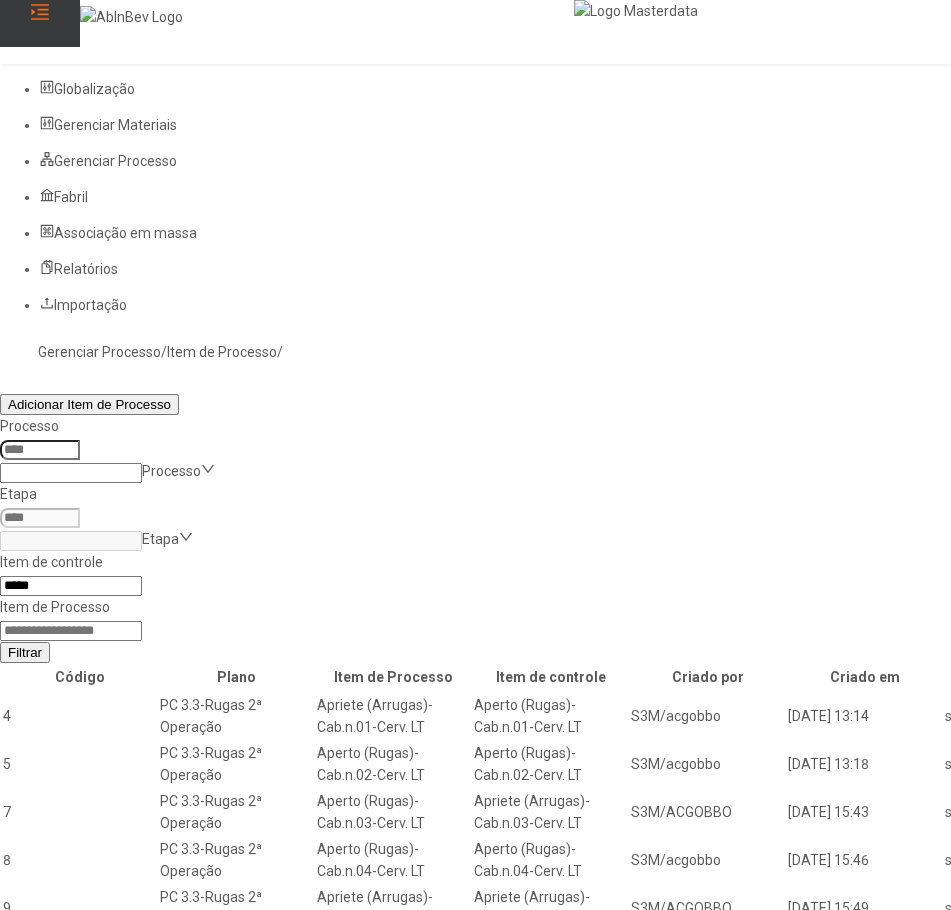 click on "Filtrar" 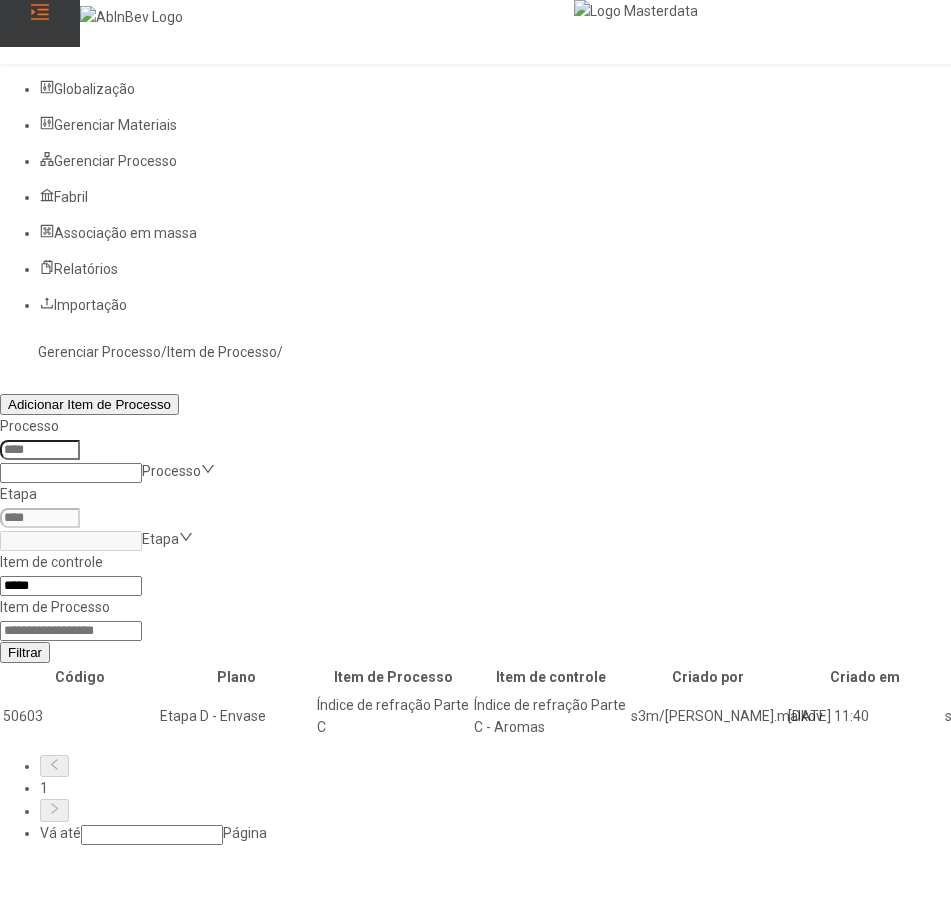 click at bounding box center (1302, 716) 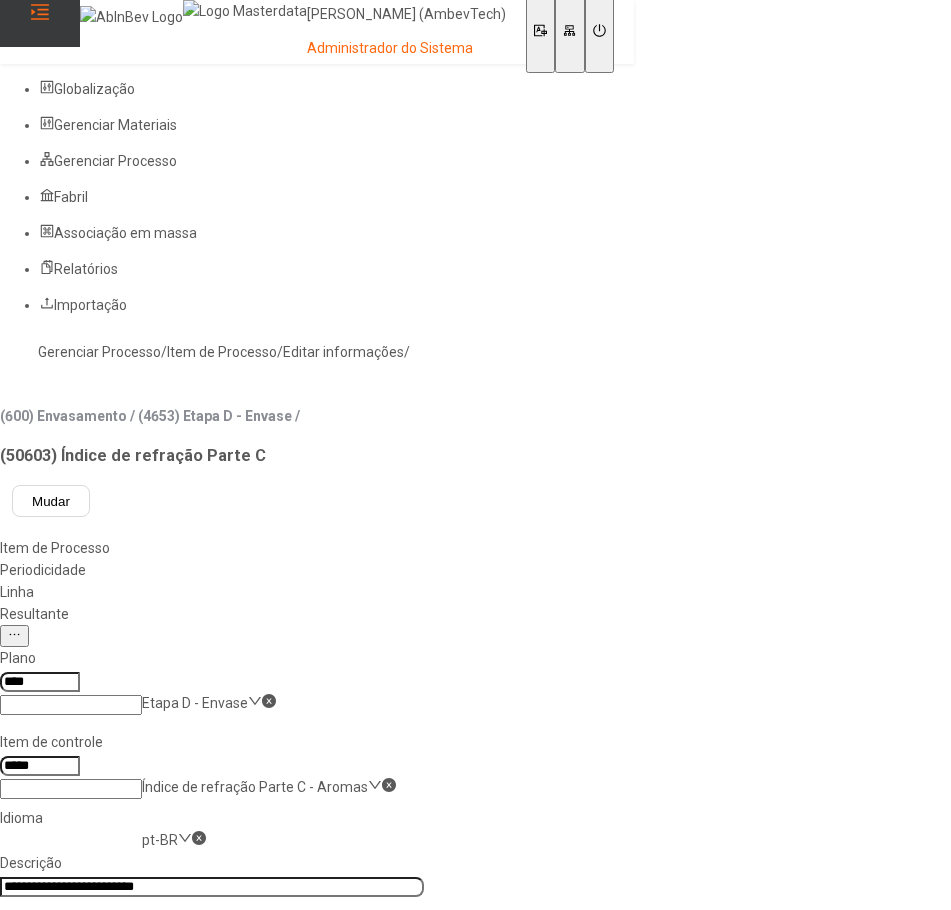 click on "Resultante" 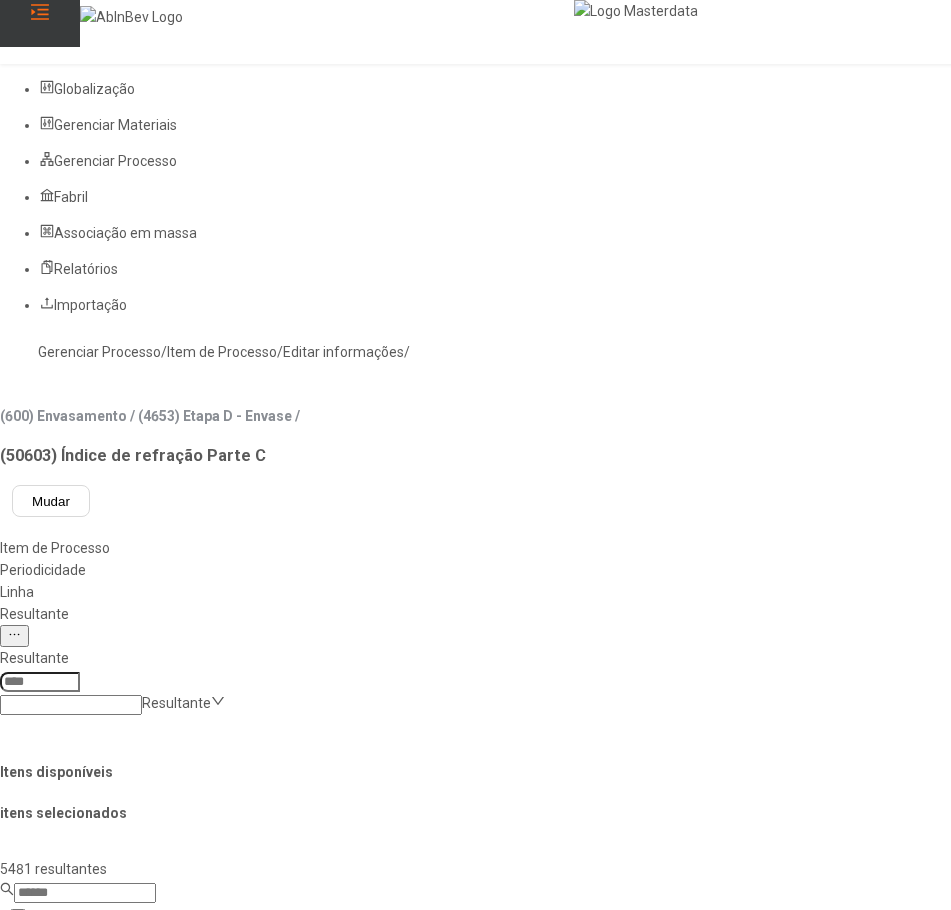 click 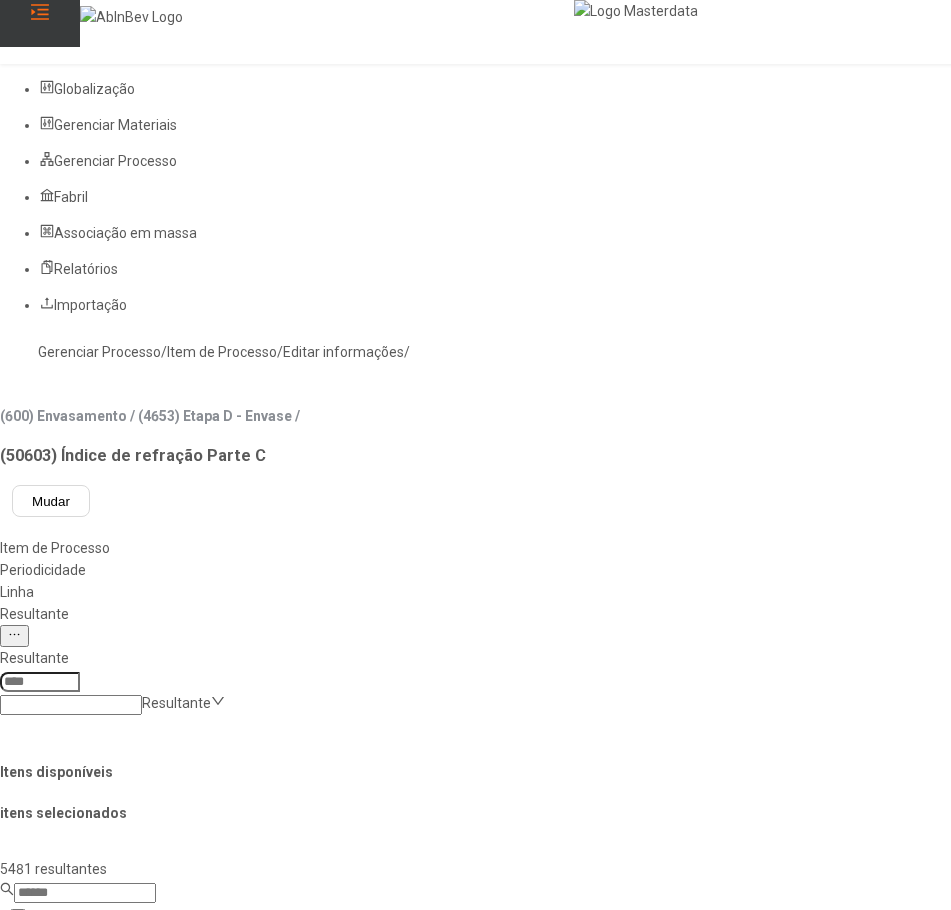 paste on "**********" 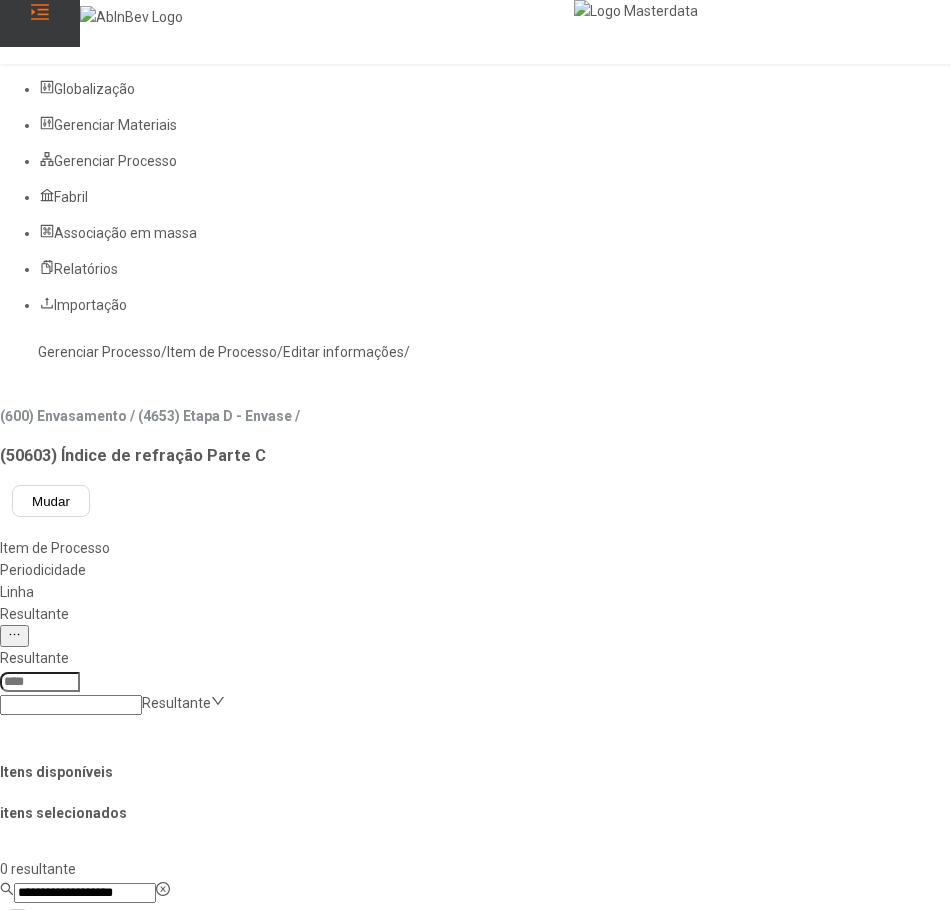 click on "**********" 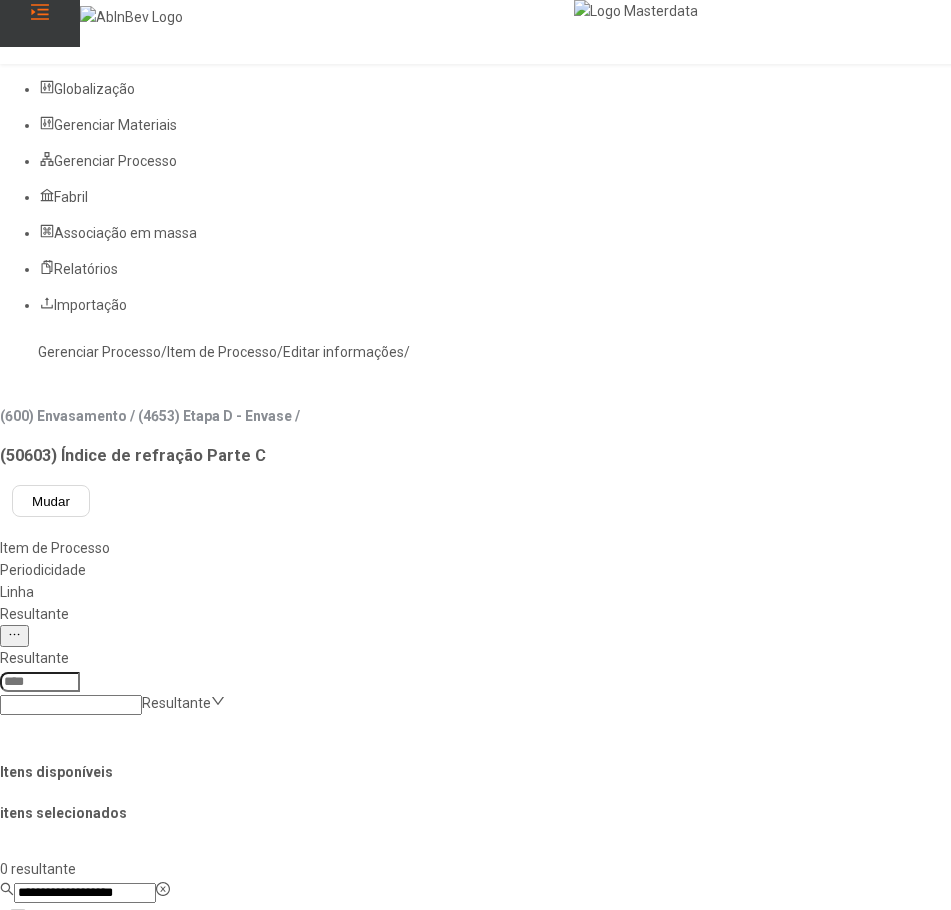 type on "**********" 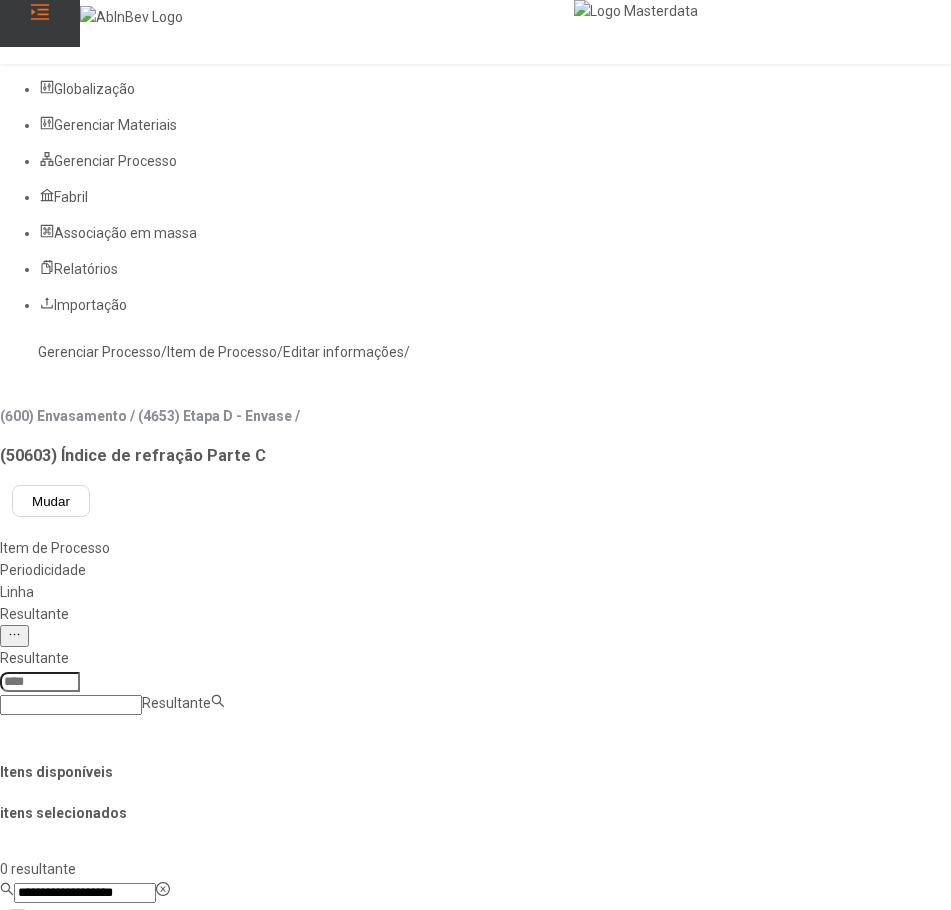 paste on "**********" 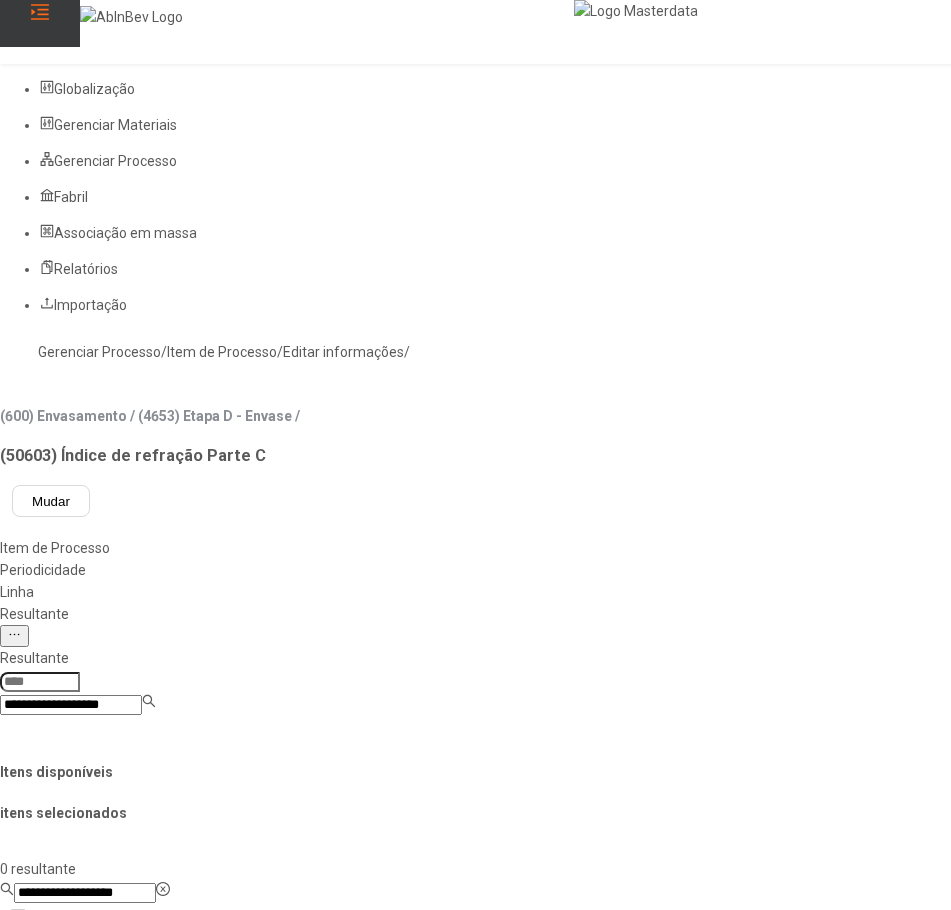 type on "**********" 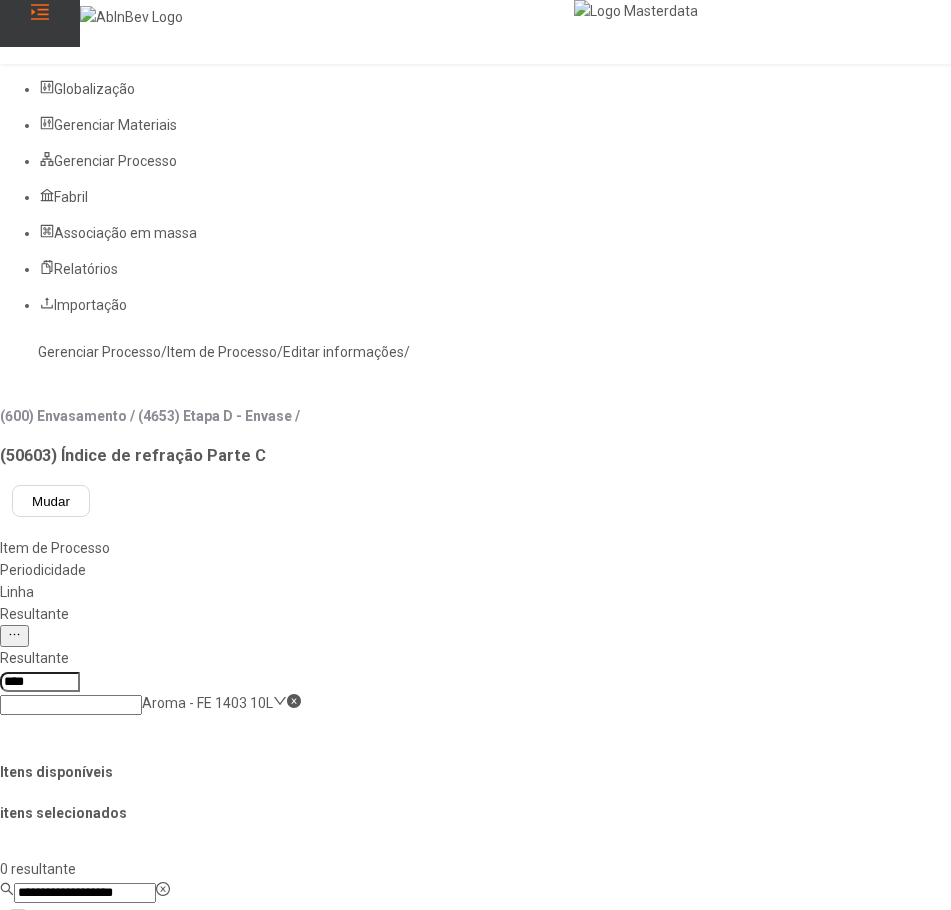 click 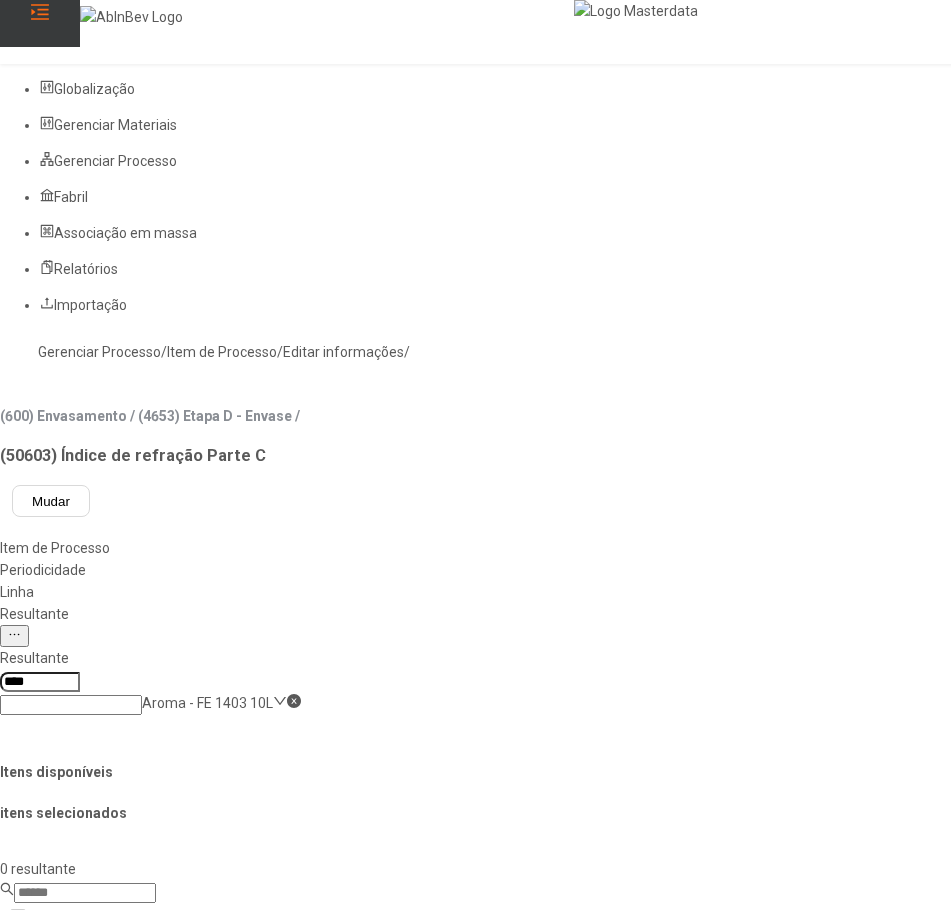 click on "Itens disponíveis itens selecionados  0 resultante  Código Resultante Marca  Não há dados   1 resultante  Código Resultante Marca 9041 Aroma - FE 1403 10L A revisar" 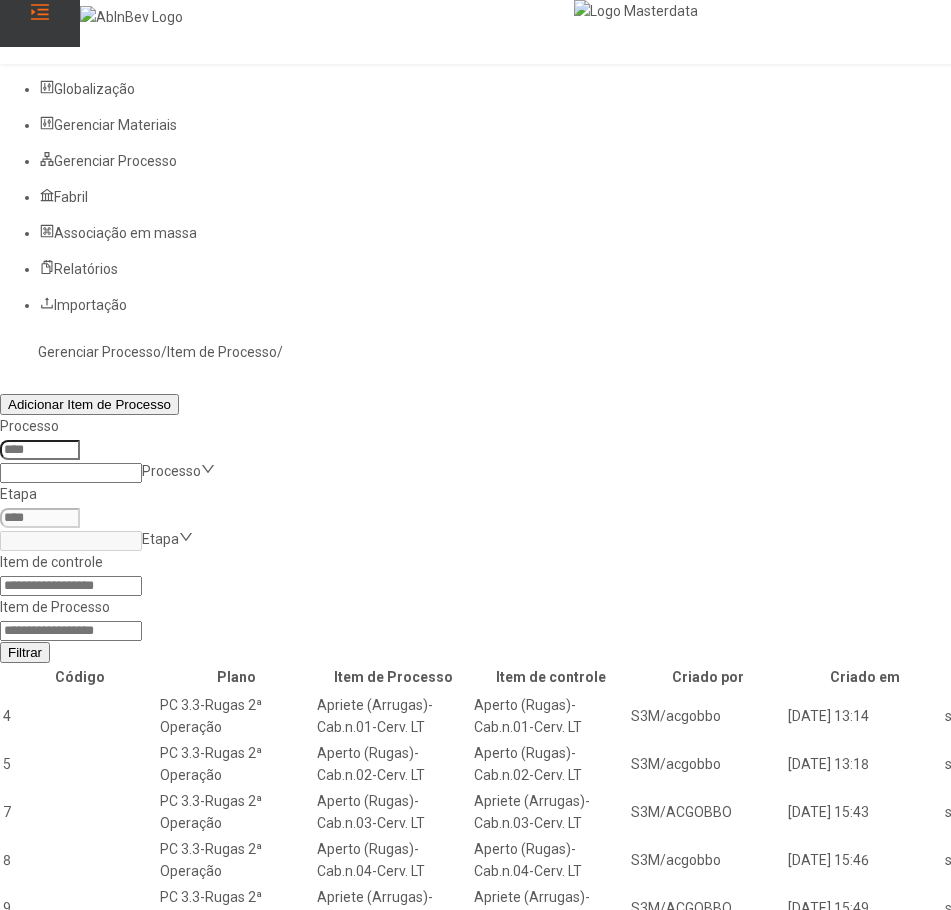 click 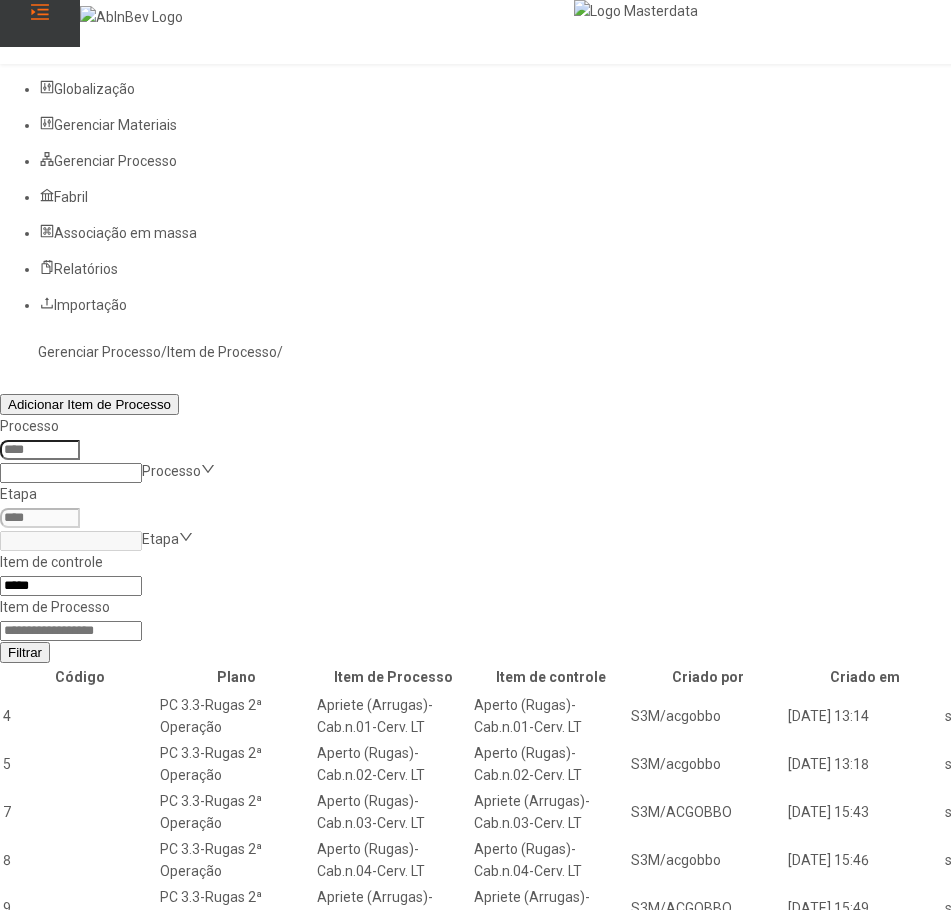 type on "*****" 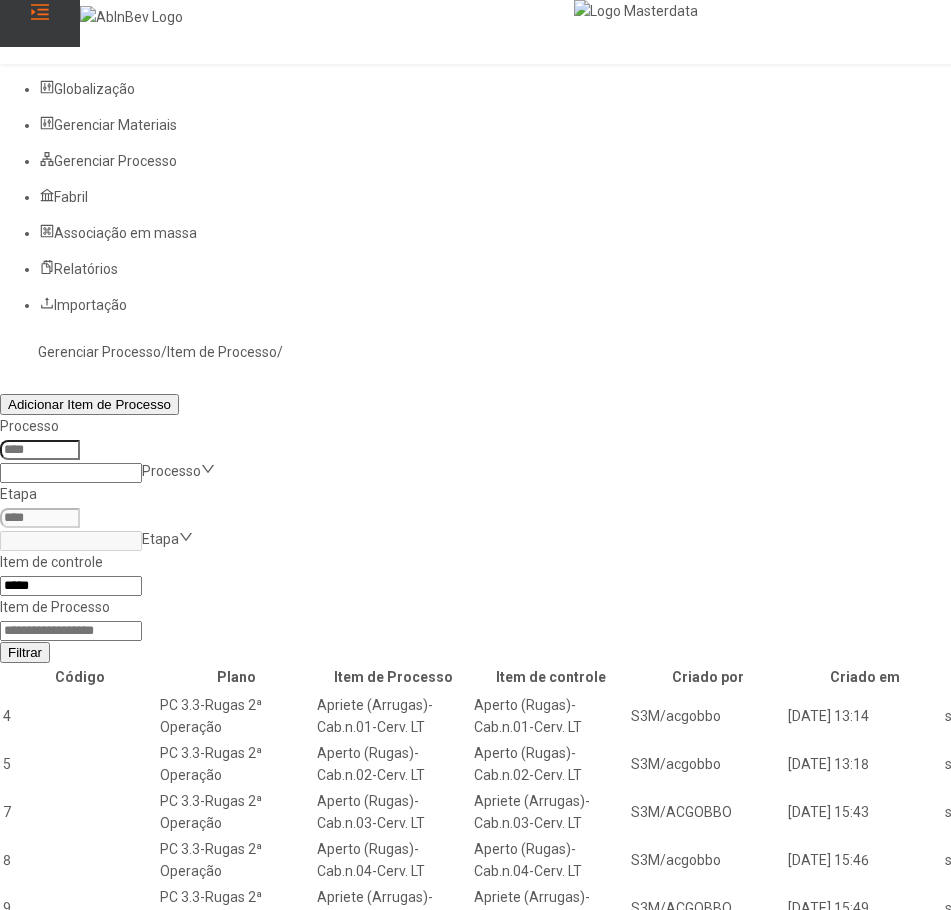 click on "Filtrar" 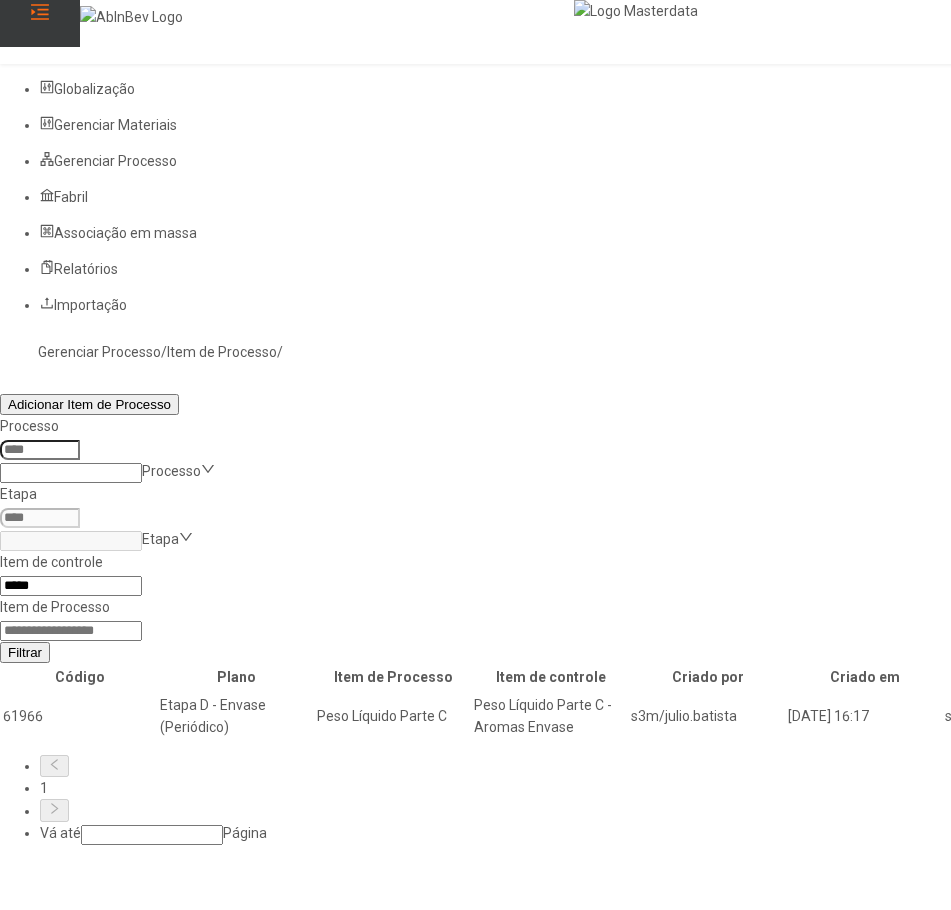 click 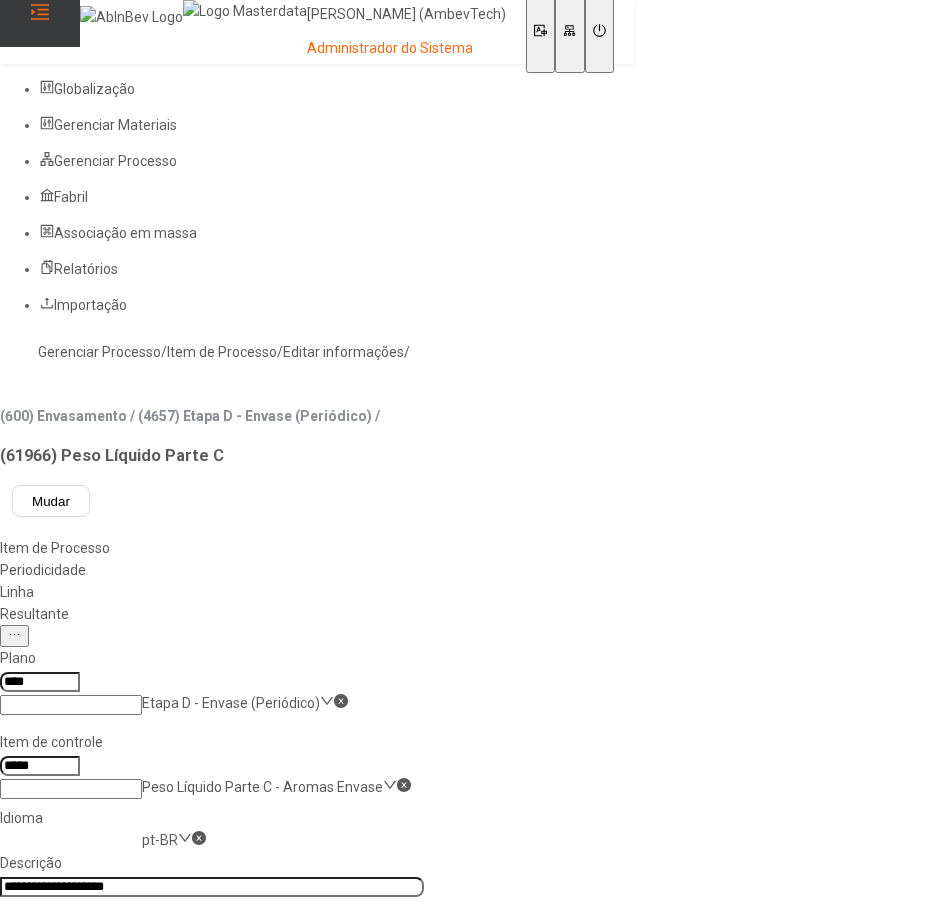 click on "Resultante" 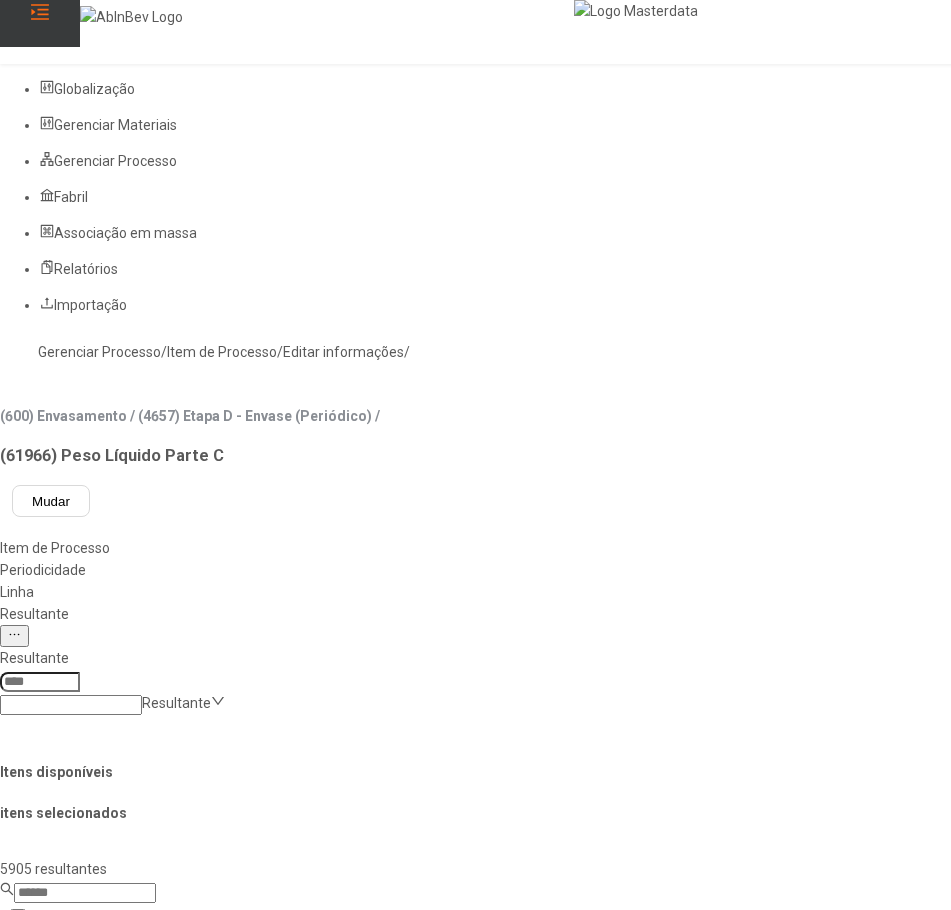 click 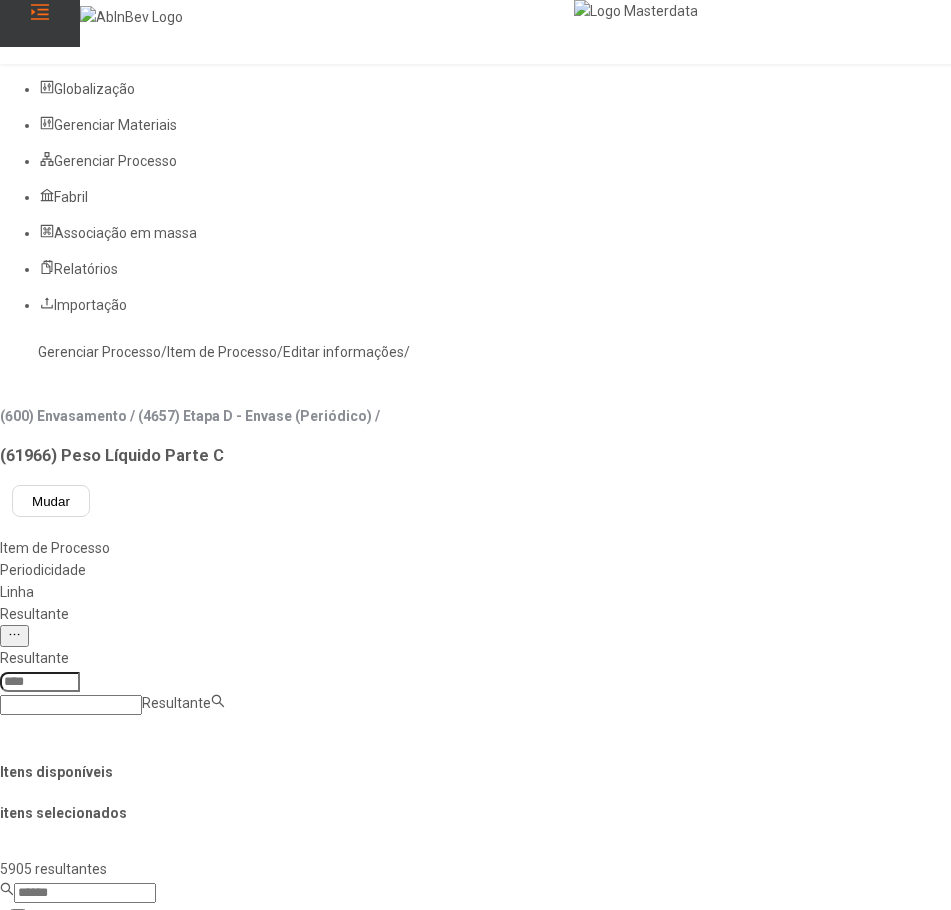 paste on "**********" 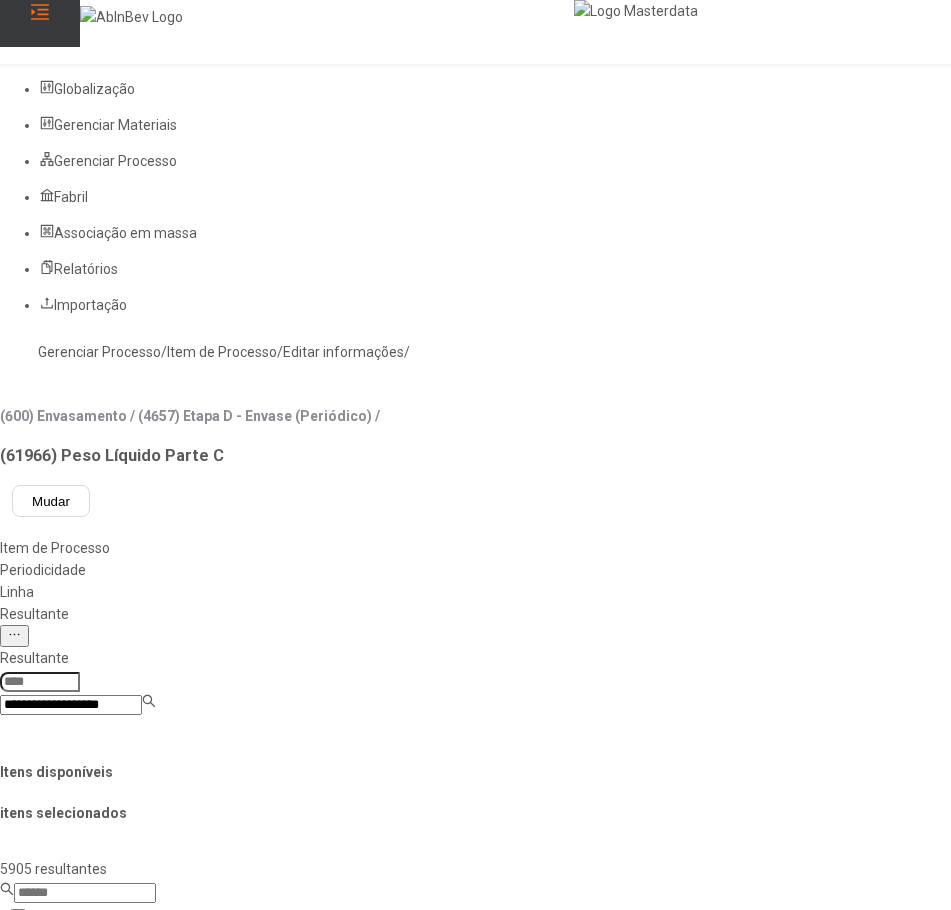 type on "**********" 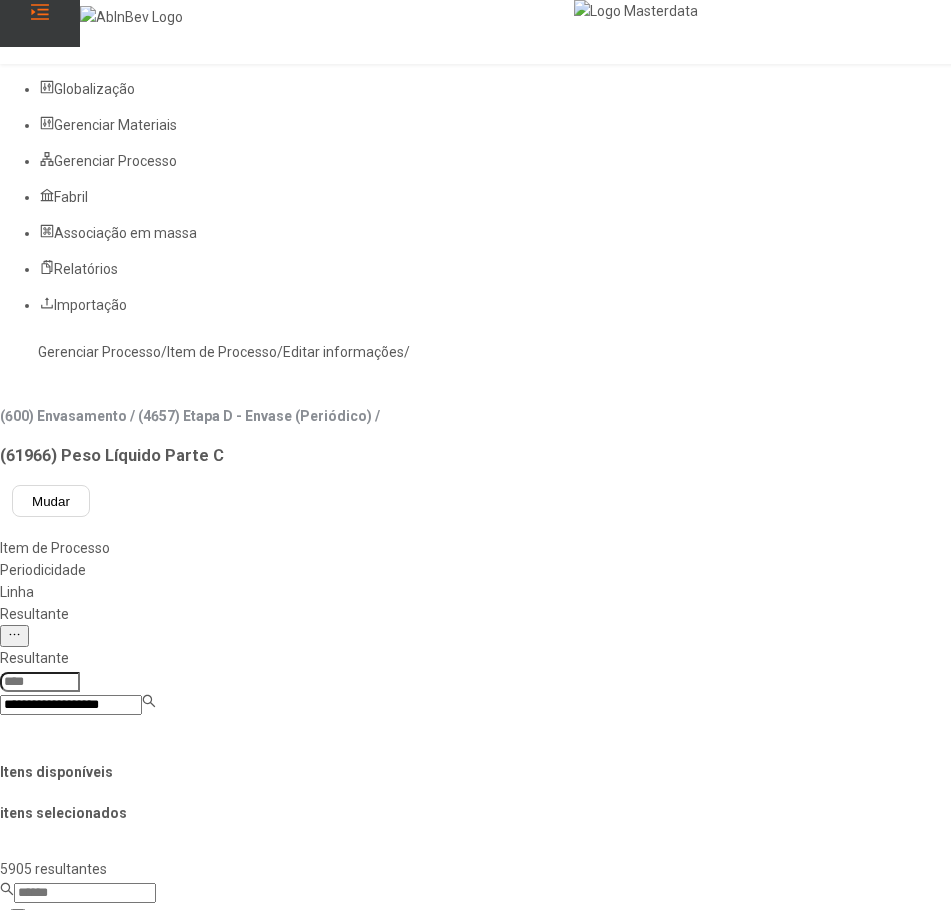 click on "**********" 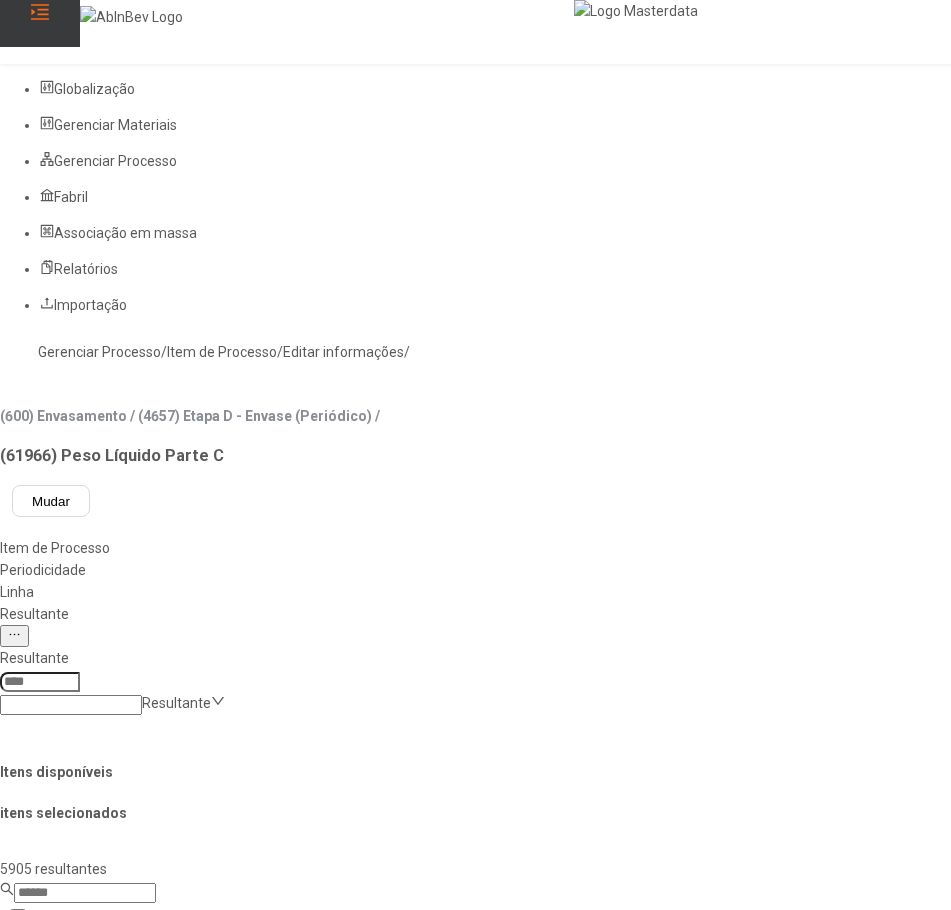 click 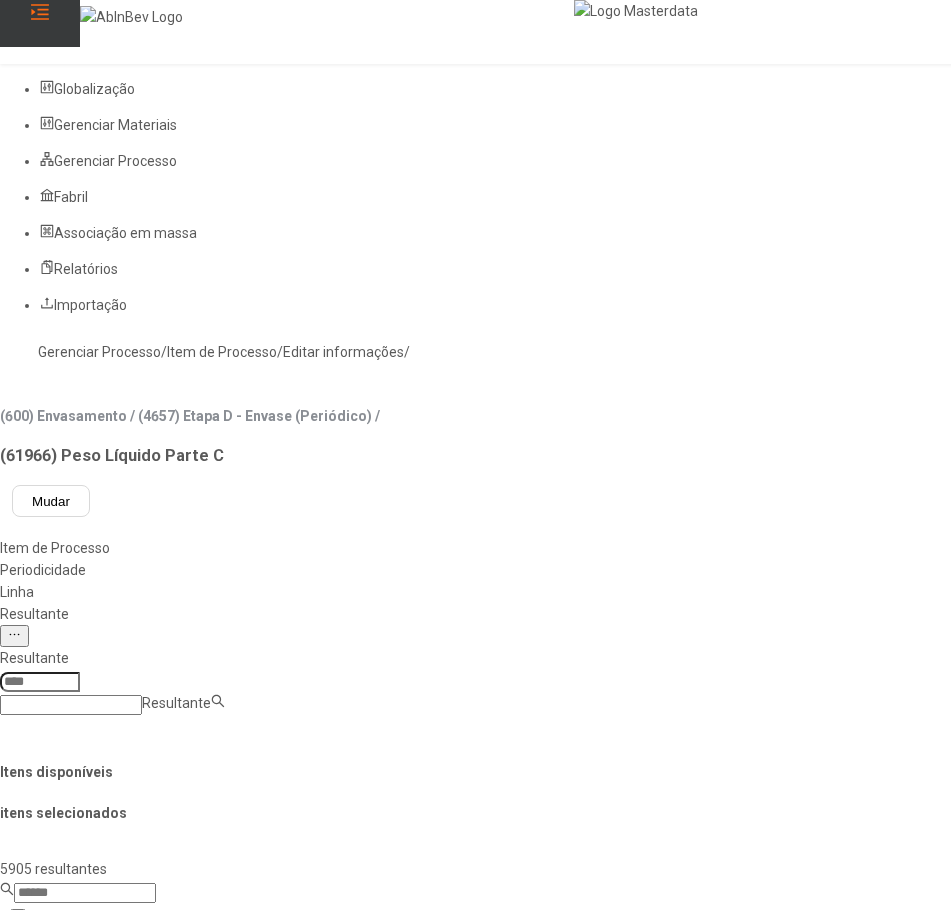 paste on "**********" 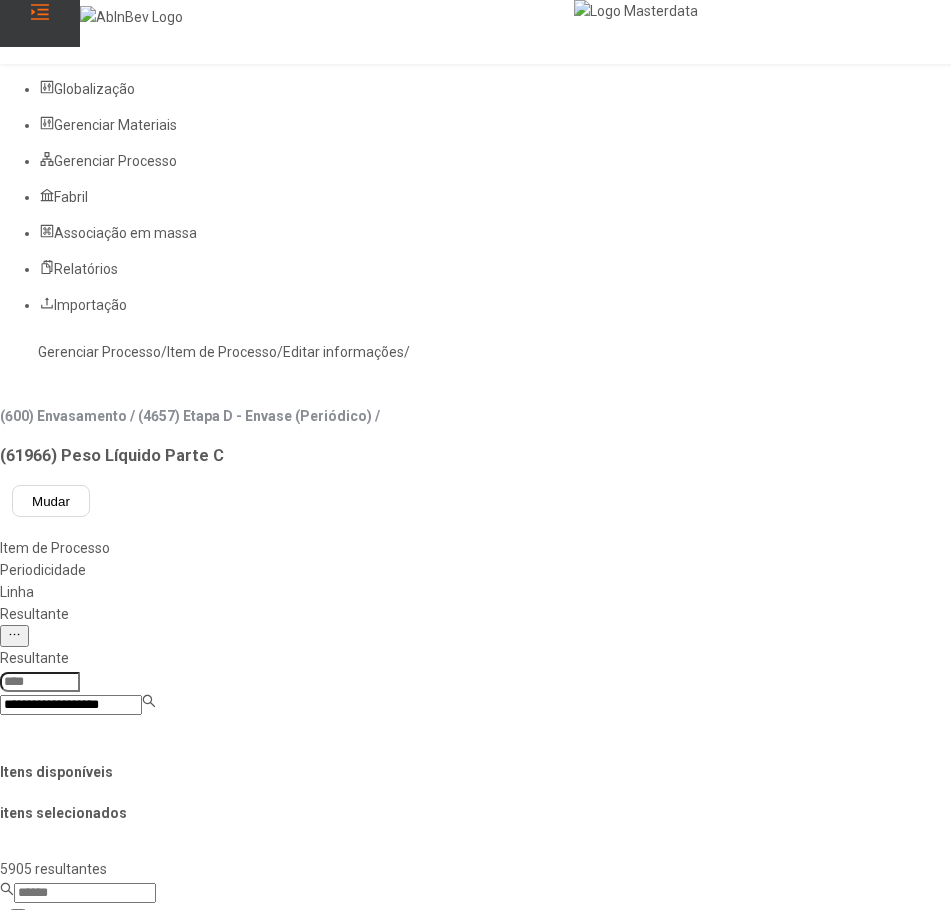 type on "**********" 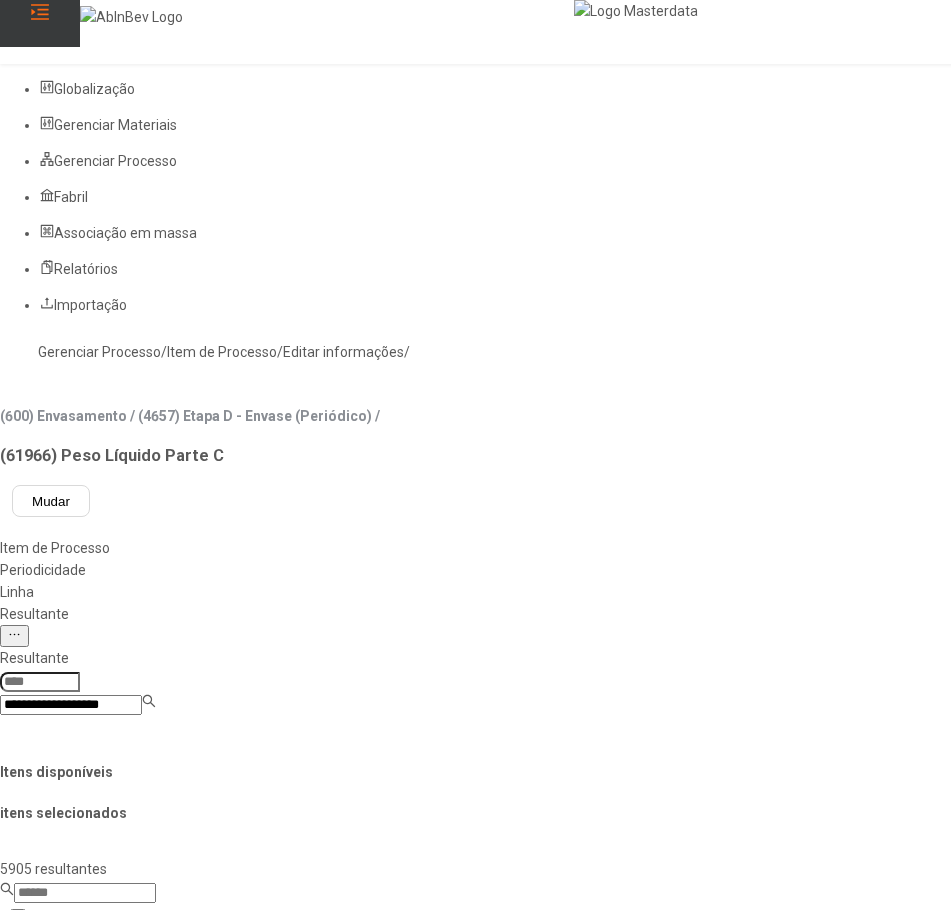 click on "Aroma - FE 1403 10L" at bounding box center (97, 921) 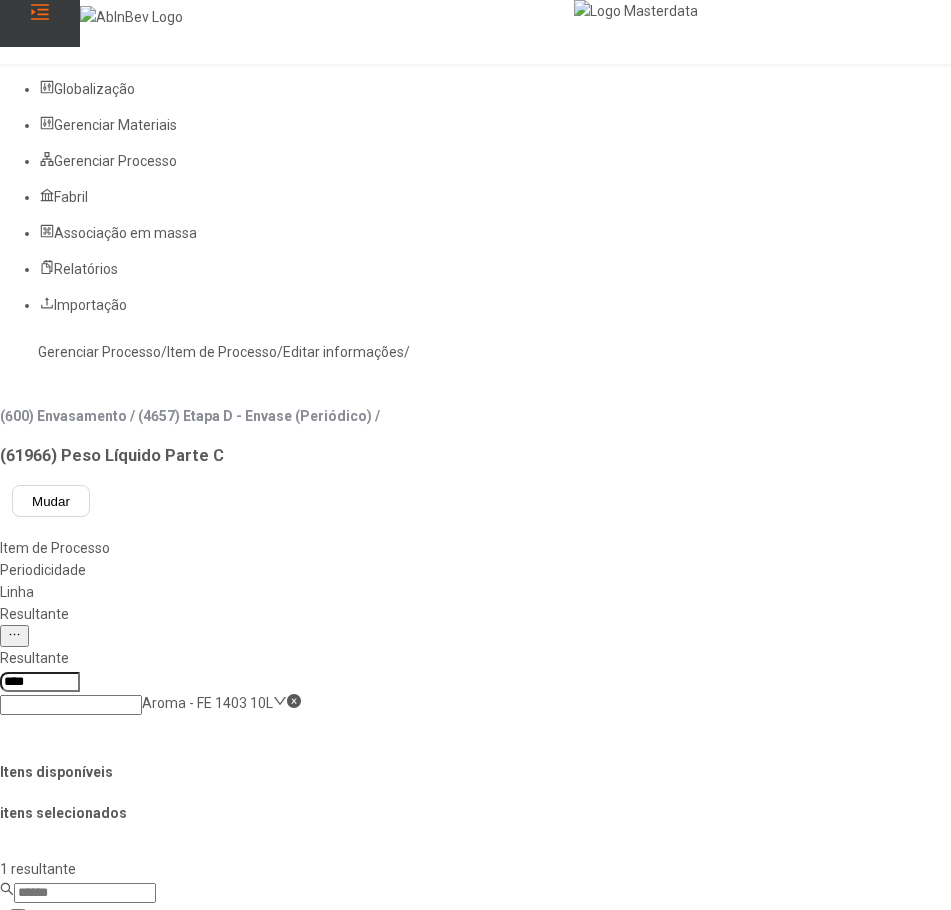 click on "Aroma - FE 1403 10L" 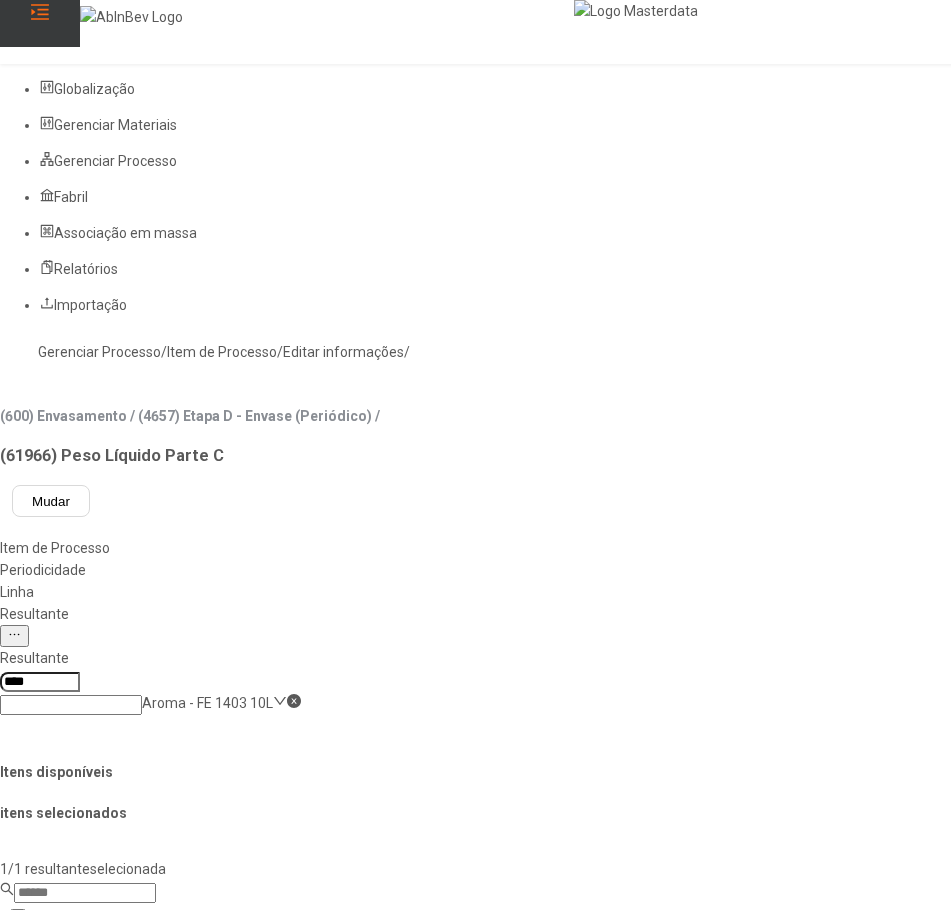 click 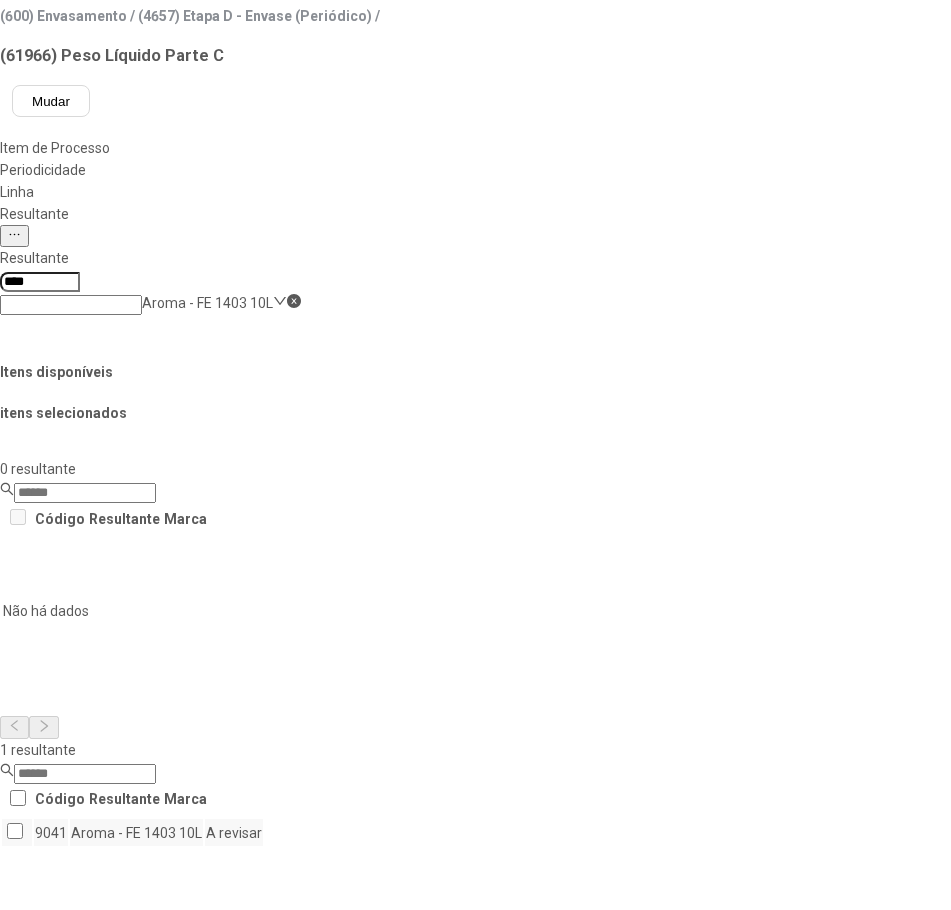 click on "Concluir associação" at bounding box center [124, 1201] 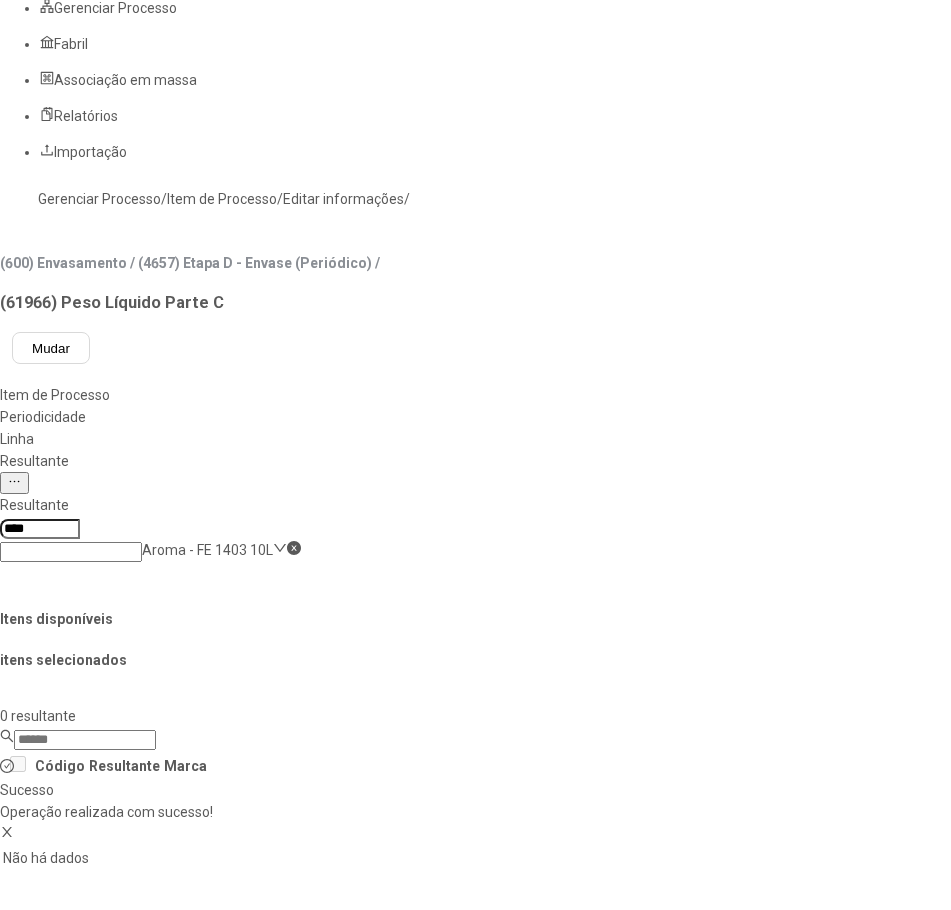 scroll, scrollTop: 0, scrollLeft: 0, axis: both 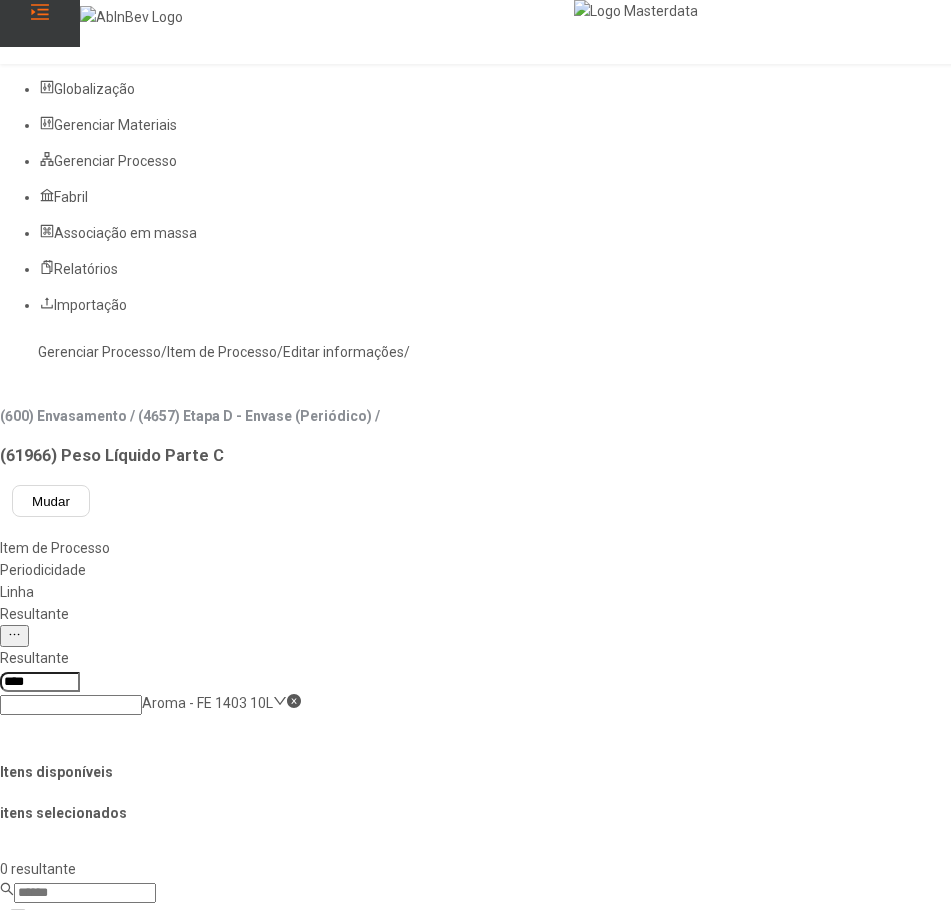 click on "Gerenciar Processo" 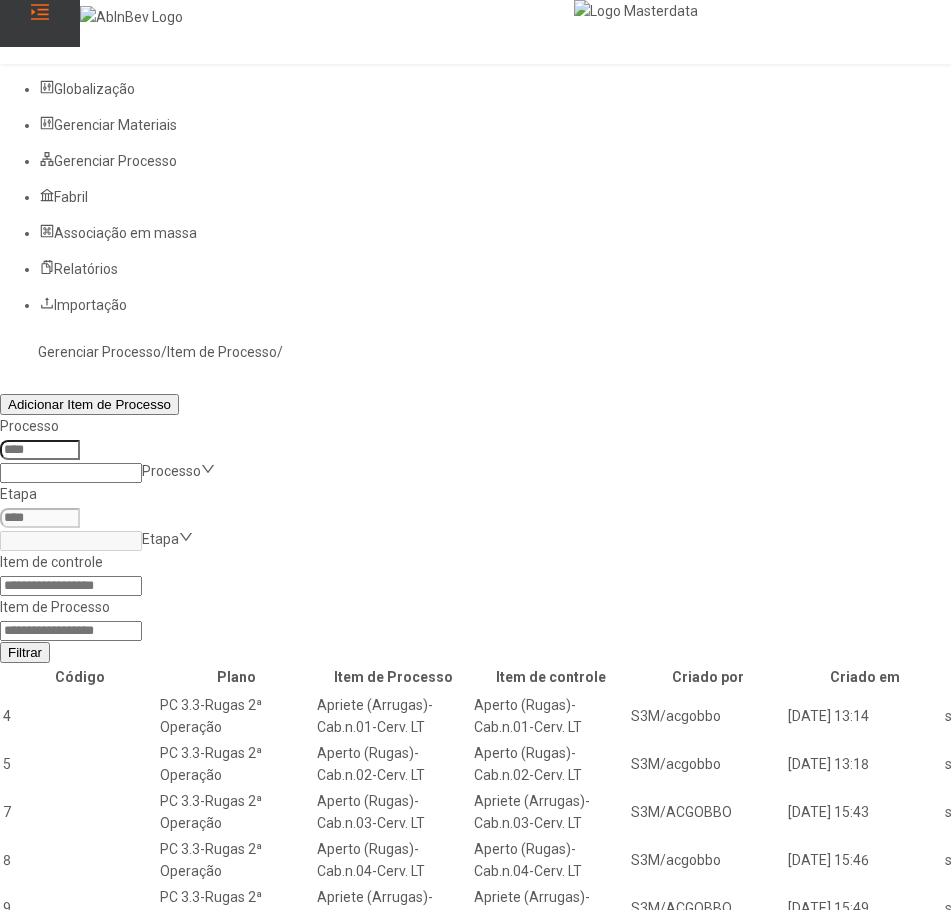 click 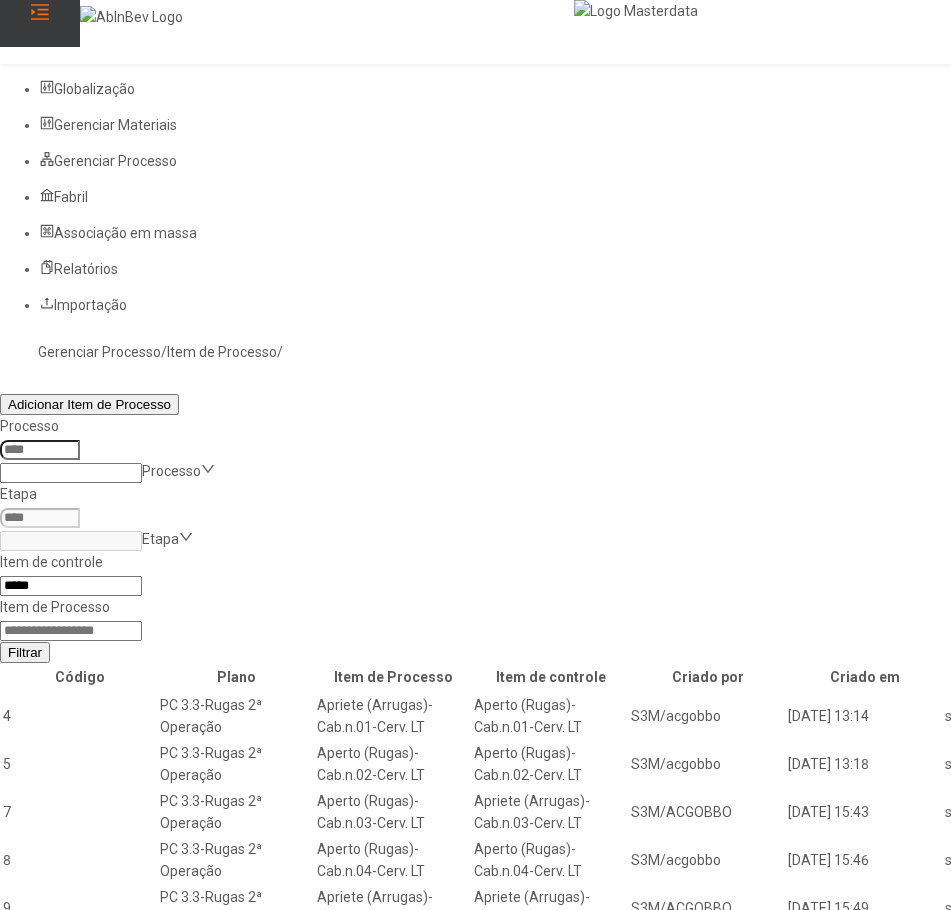 type on "*****" 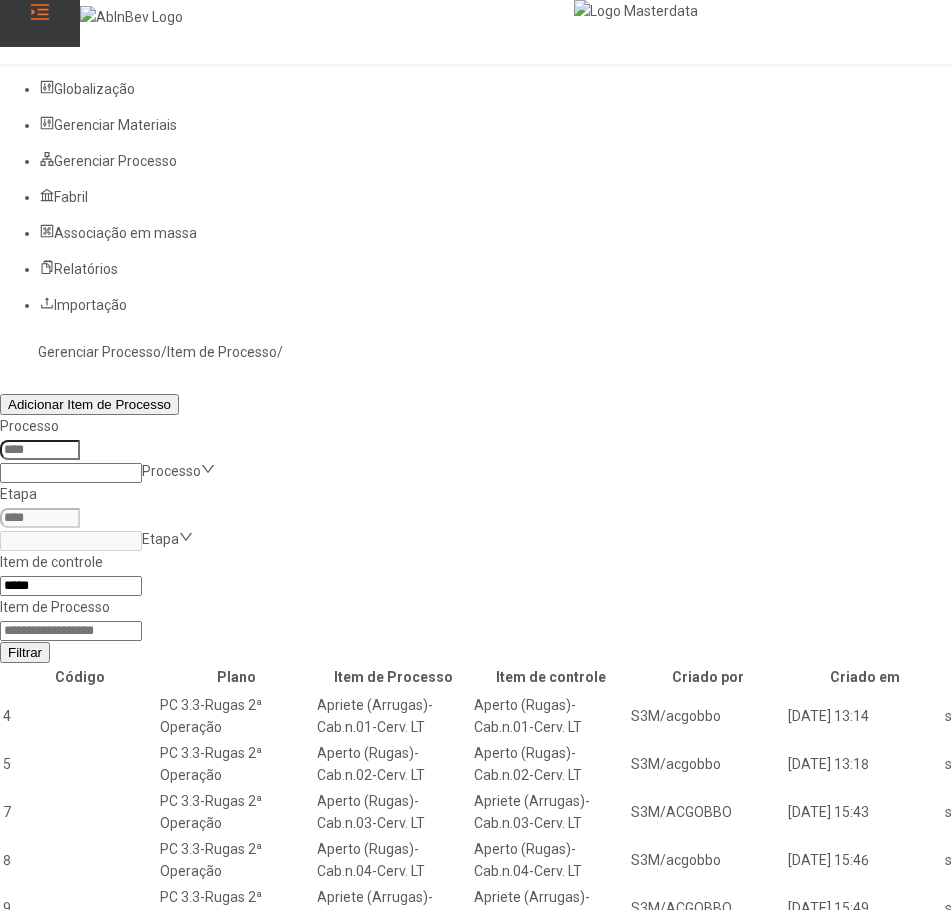 click on "Filtrar" 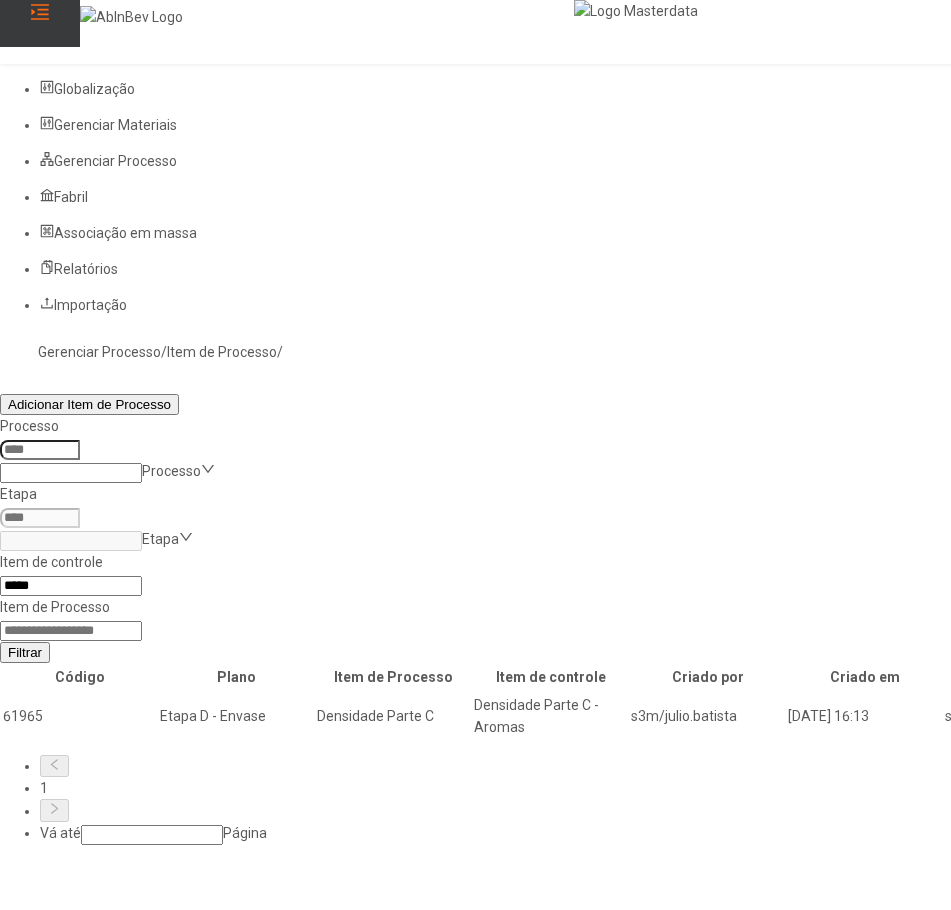 click 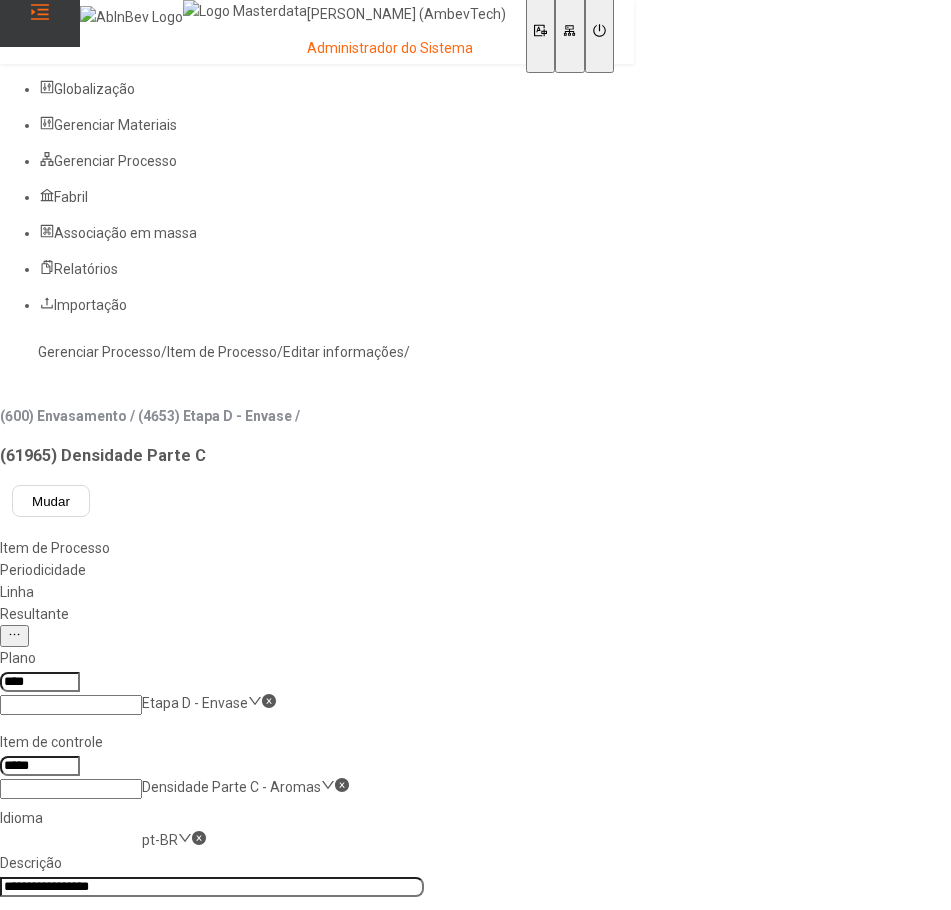 click on "Resultante" 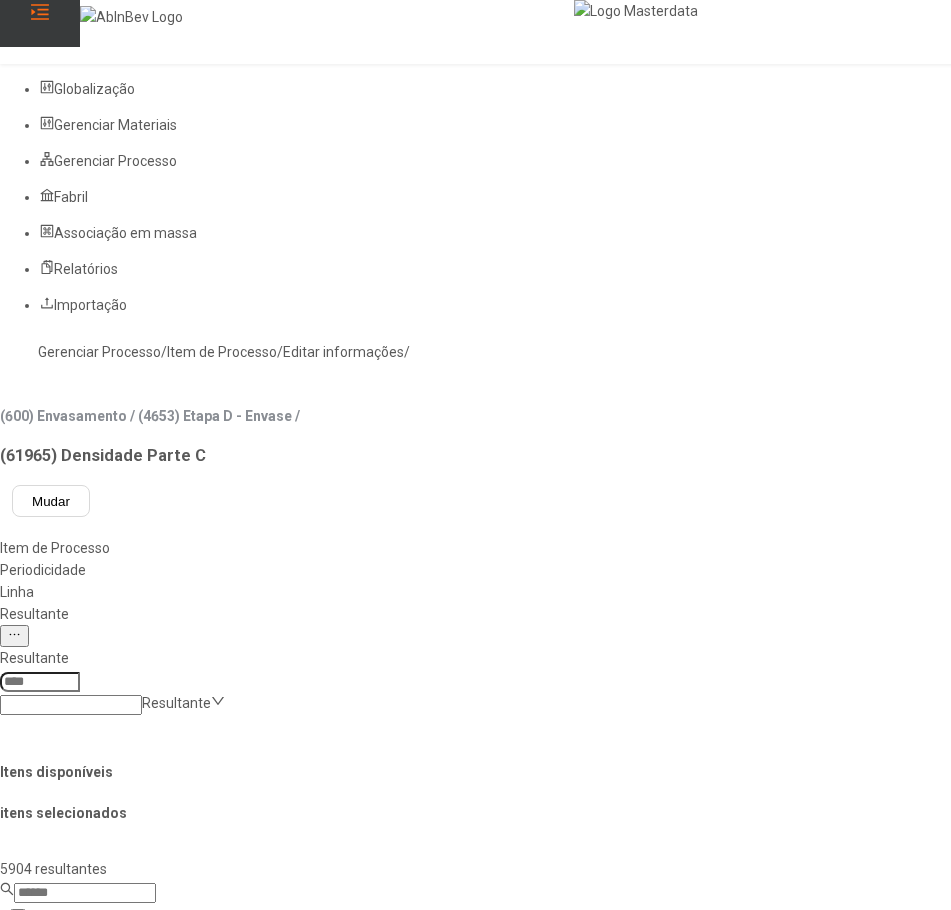 click 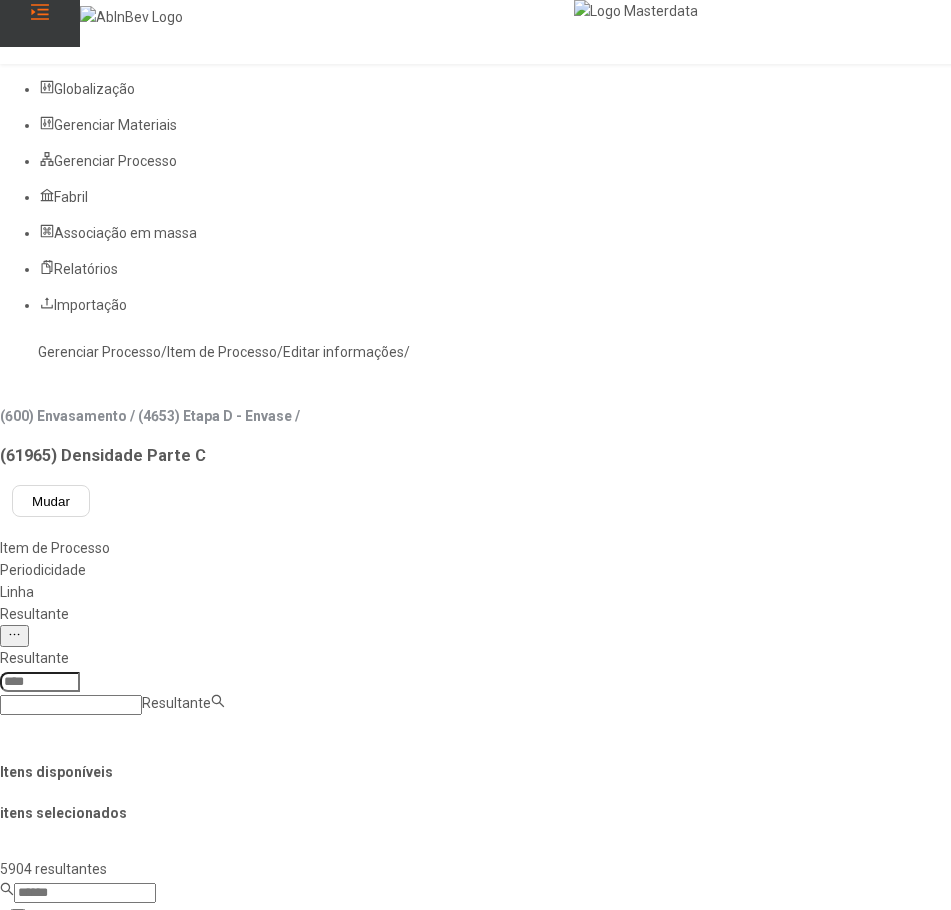 paste on "**********" 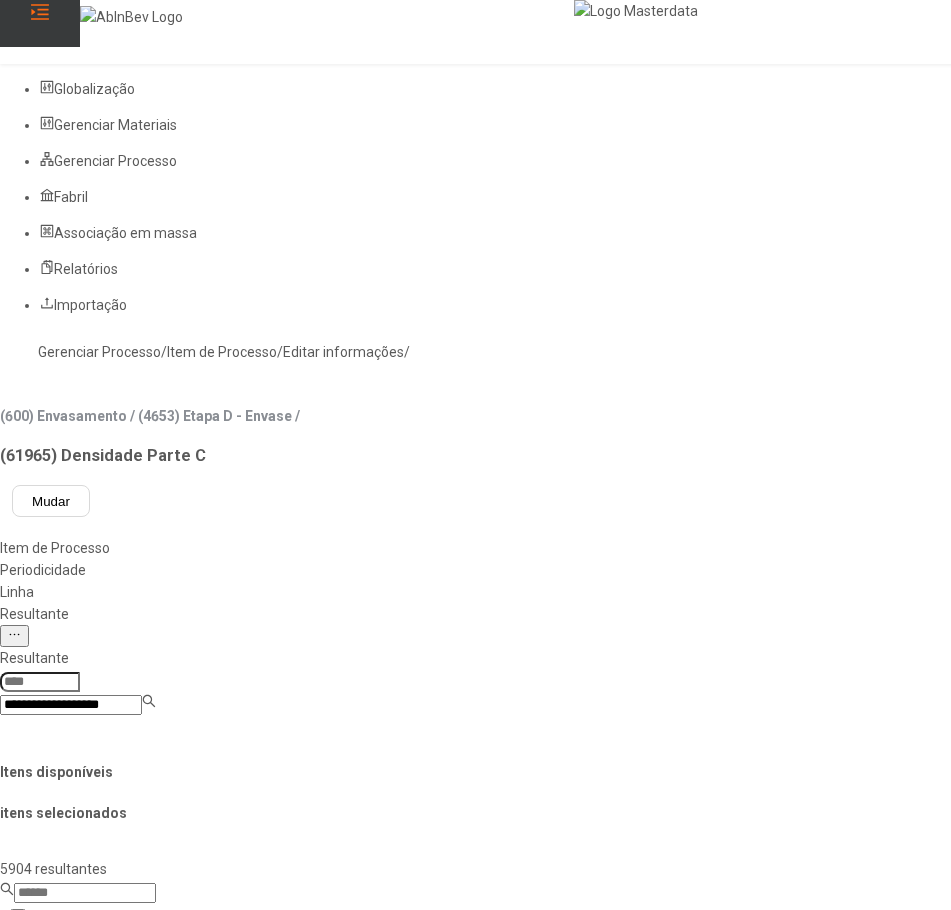 type on "**********" 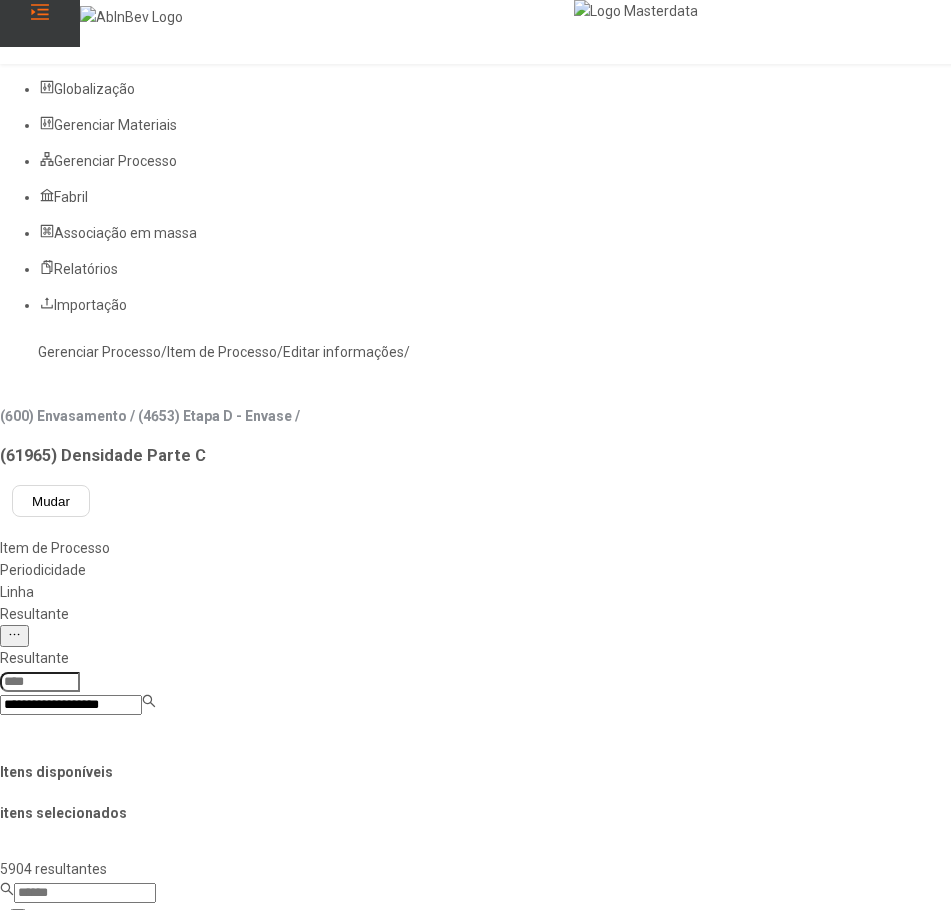 click on "Aroma - FE 1403 10L" at bounding box center [97, 921] 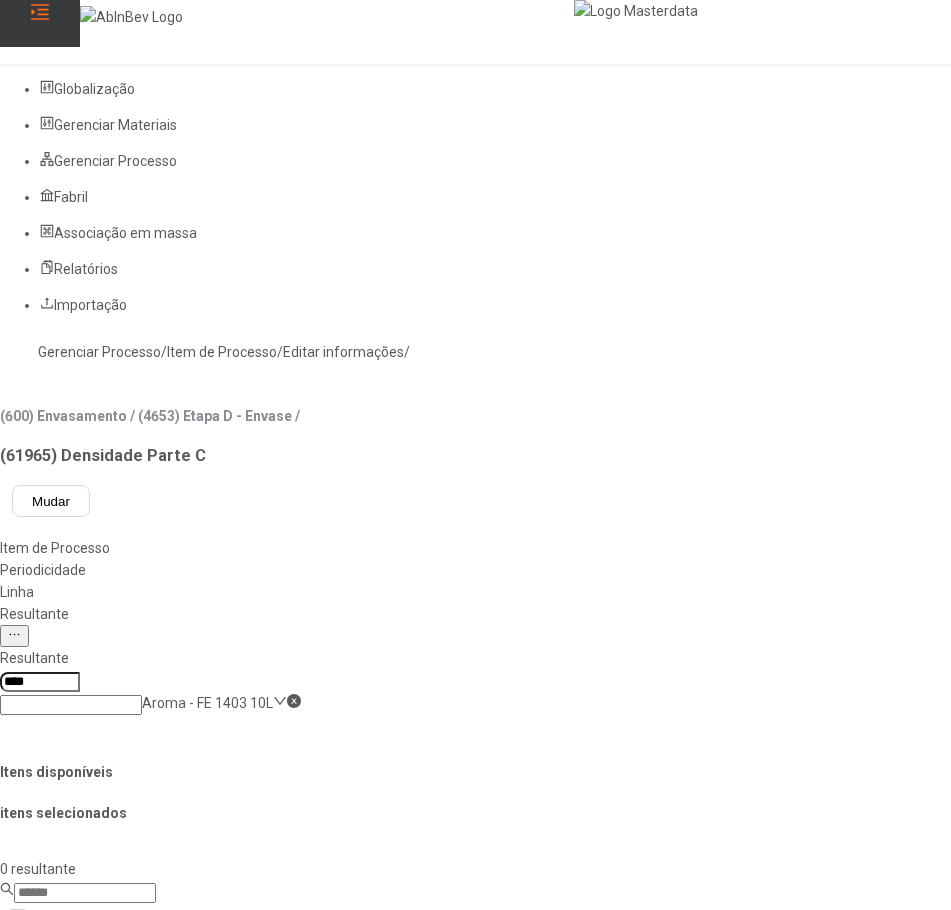 click on "Gerenciar Processo" 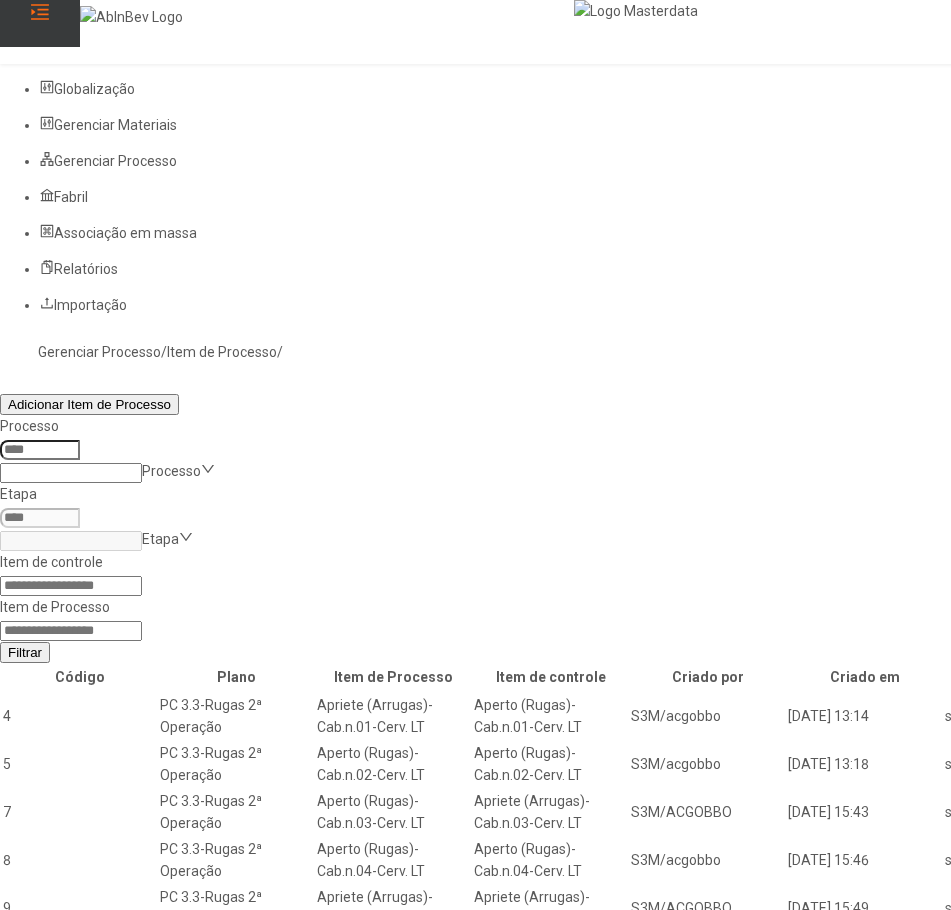 click 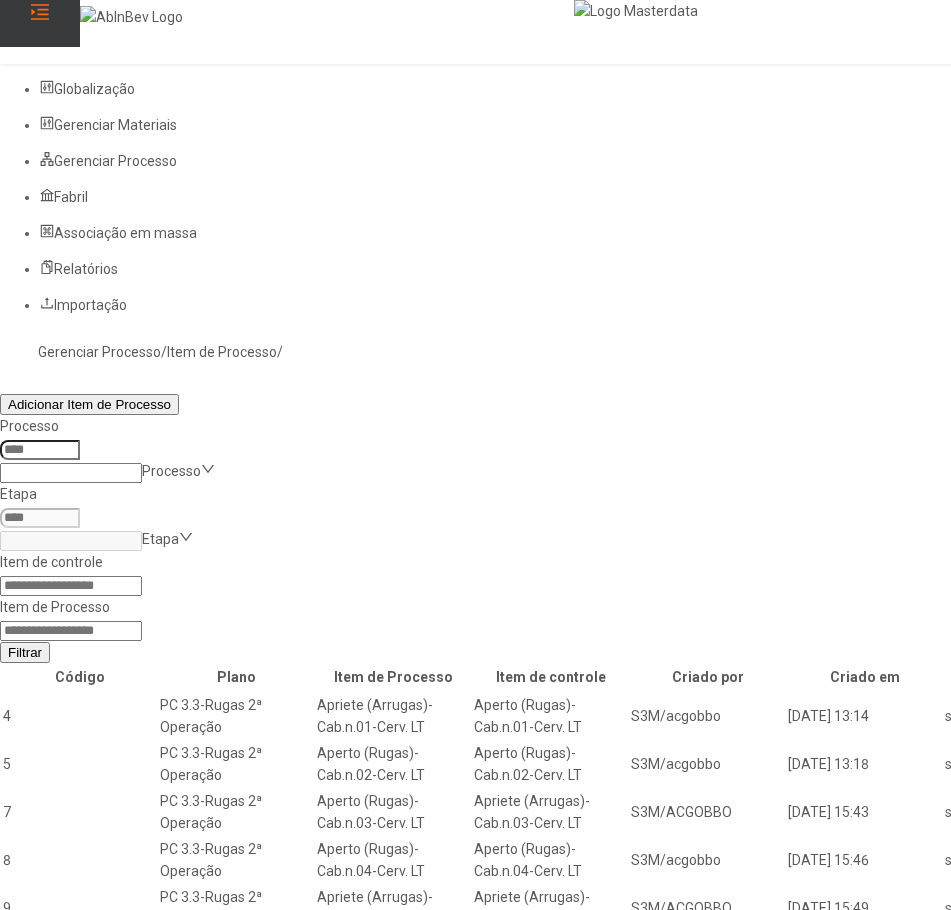paste on "*****" 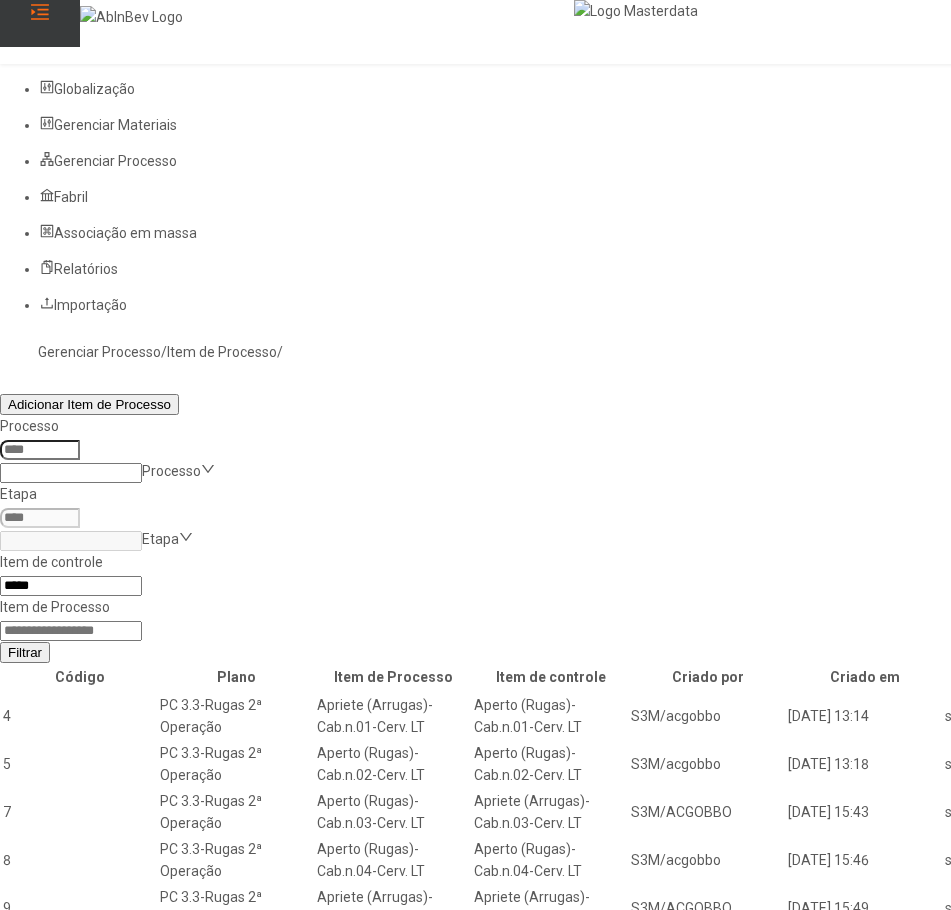 type on "*****" 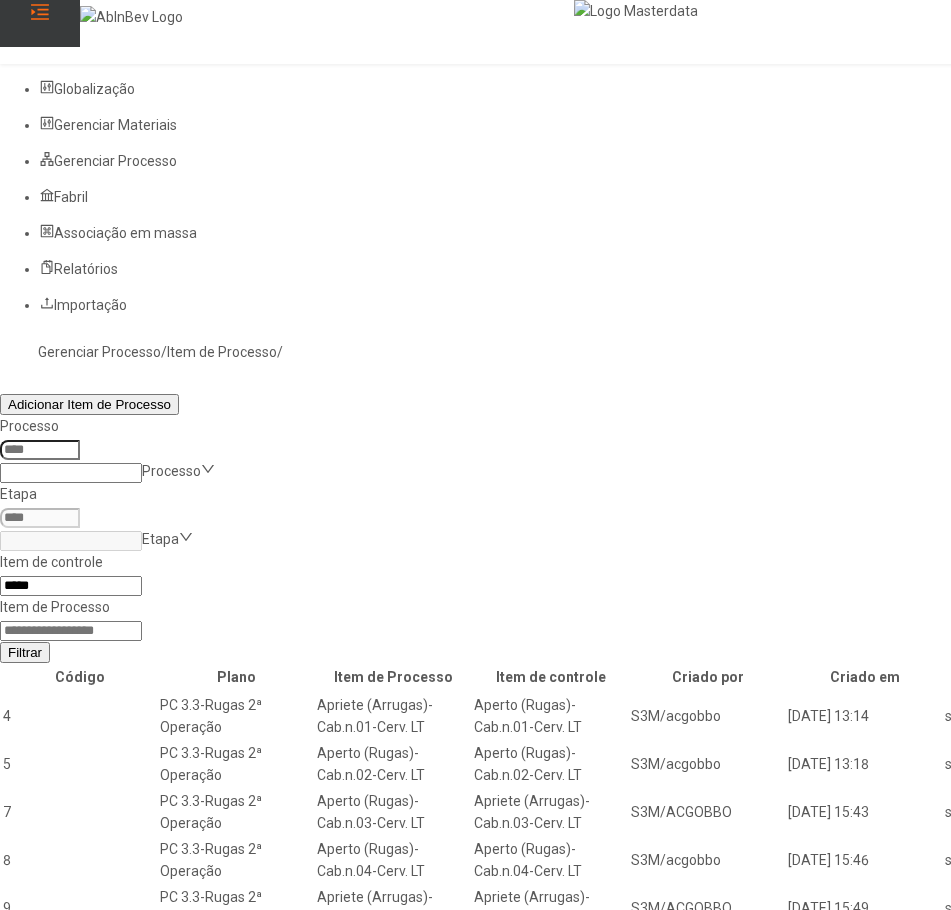 click on "Filtrar" 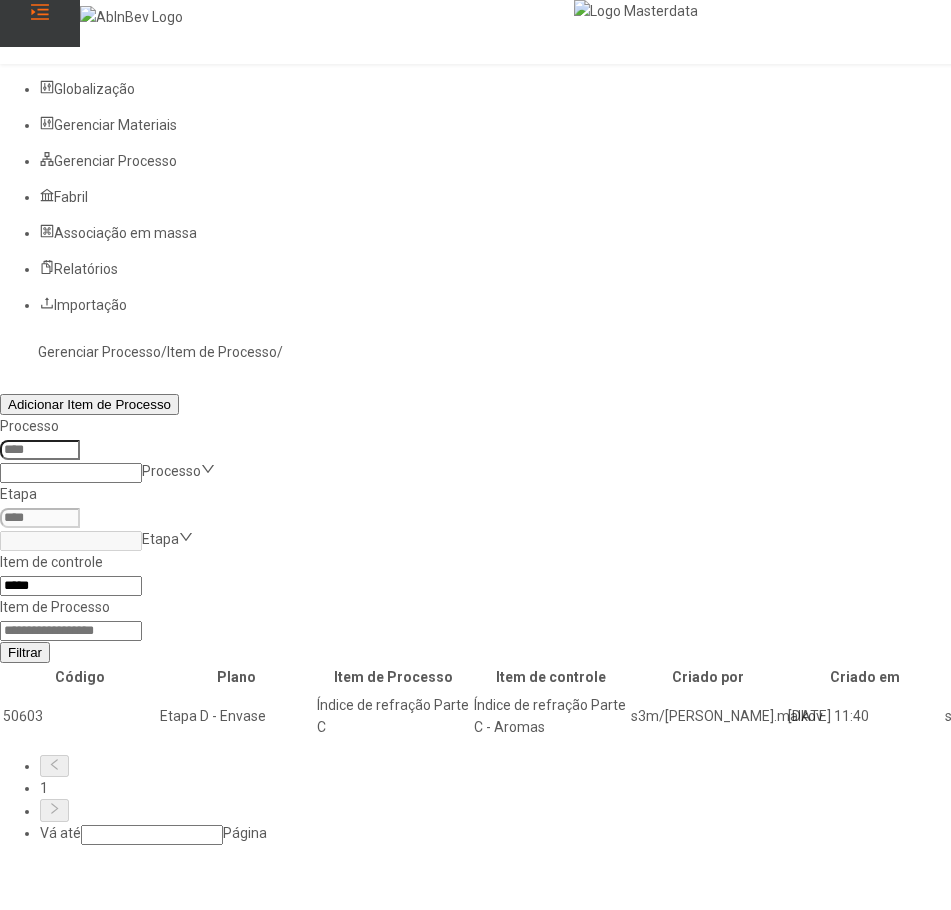 click at bounding box center [1302, 716] 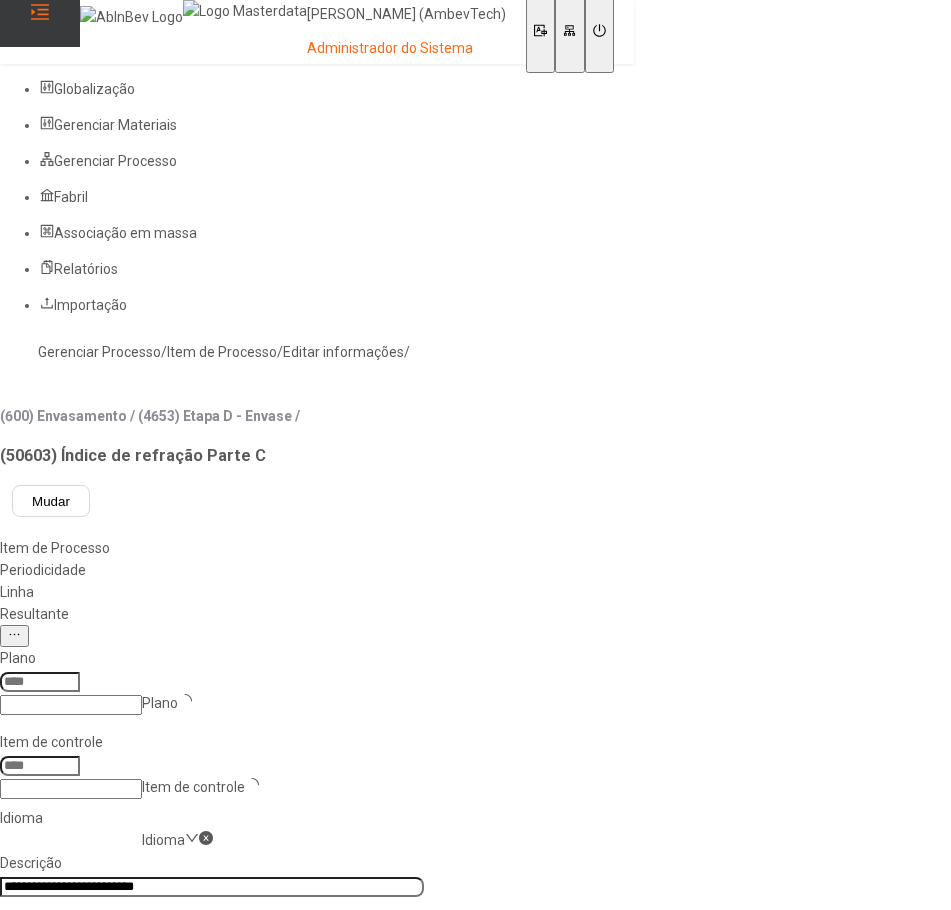 type on "*****" 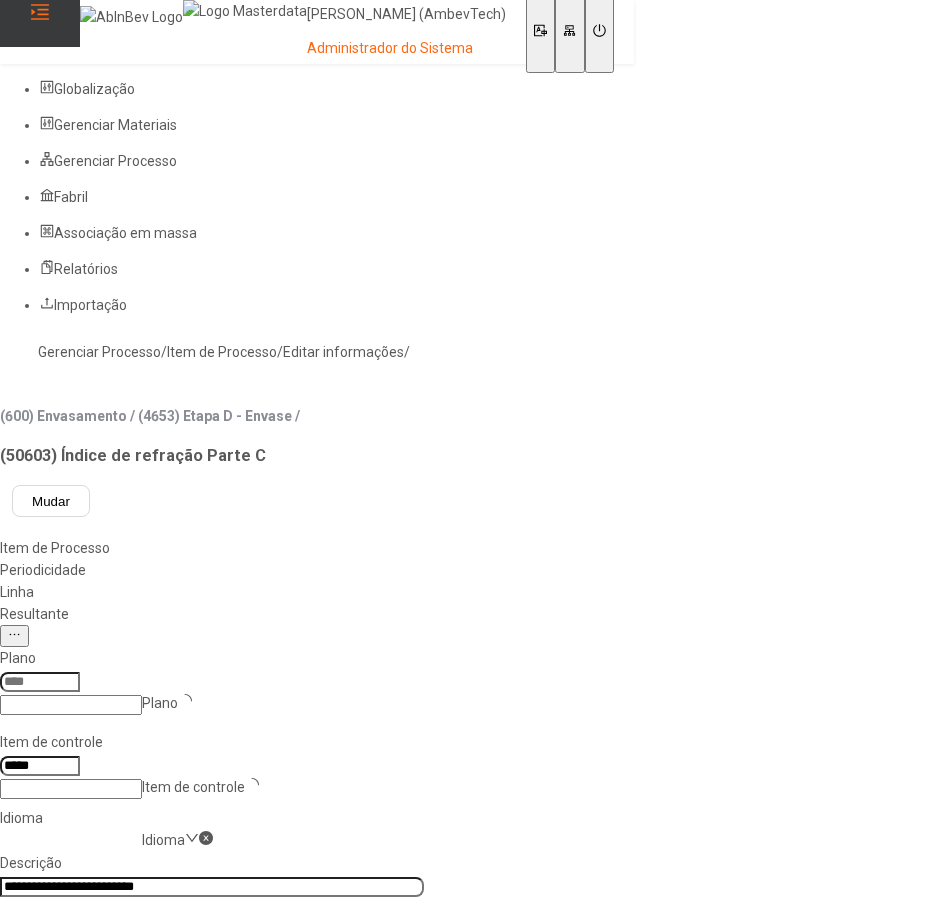 type on "****" 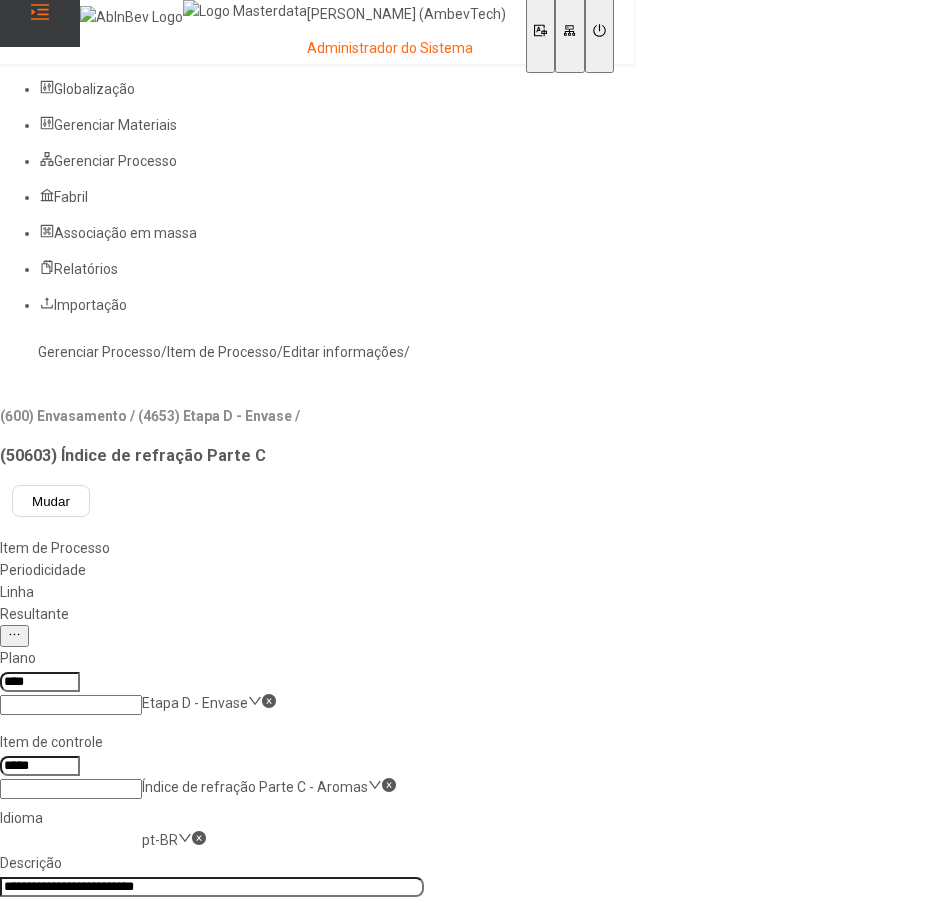 click on "Resultante" 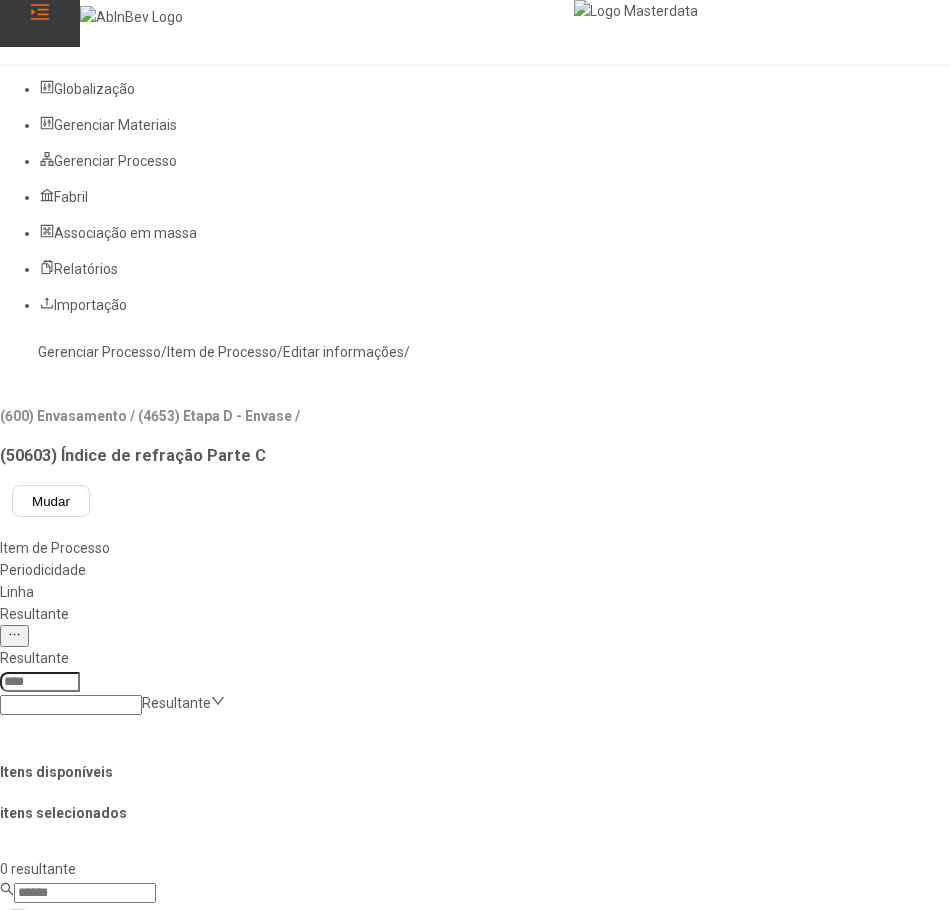 click 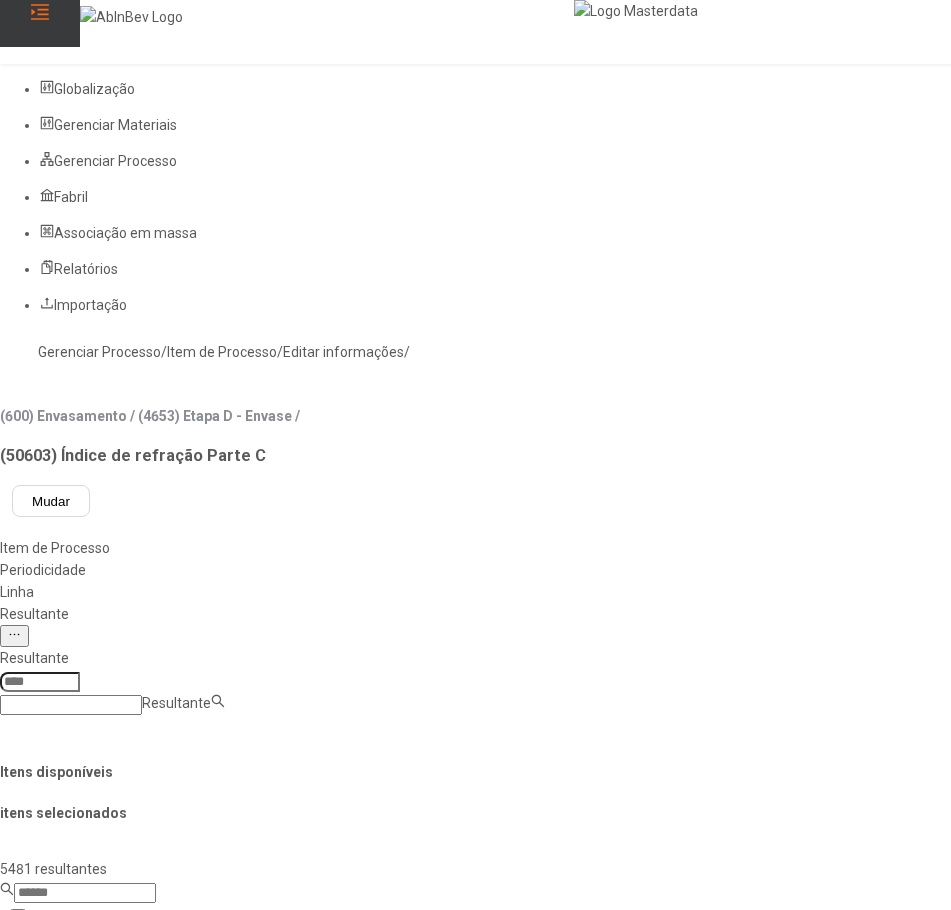 paste on "**********" 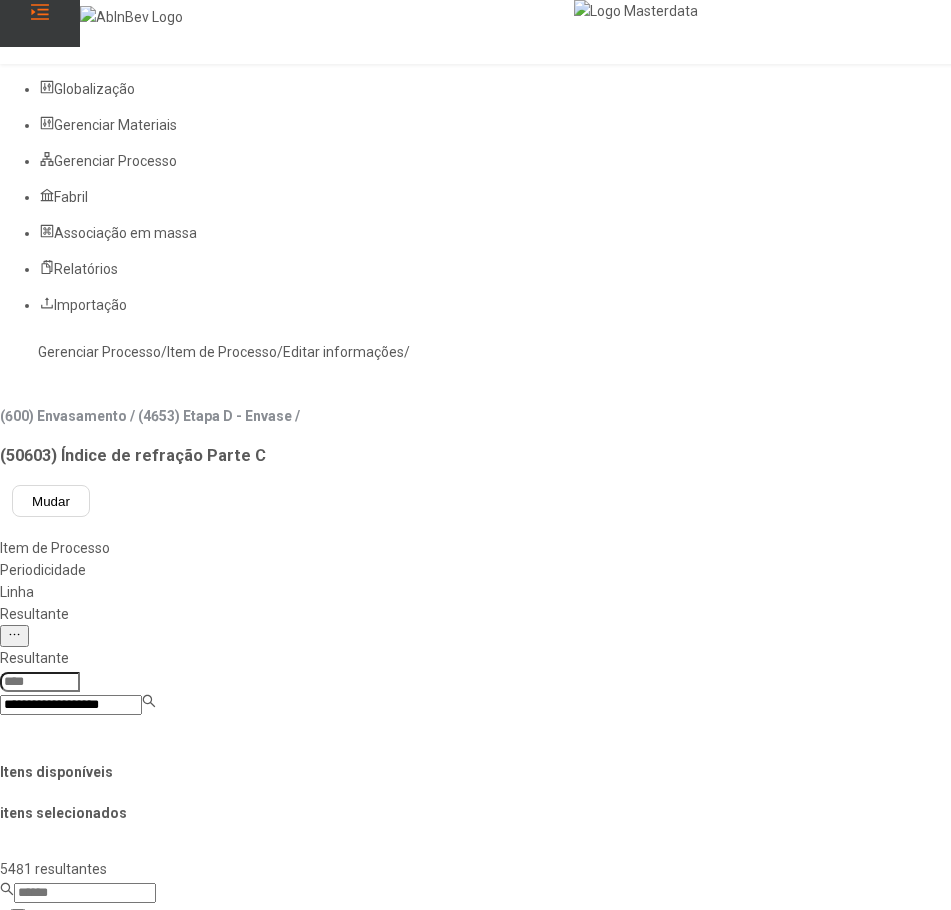 type on "**********" 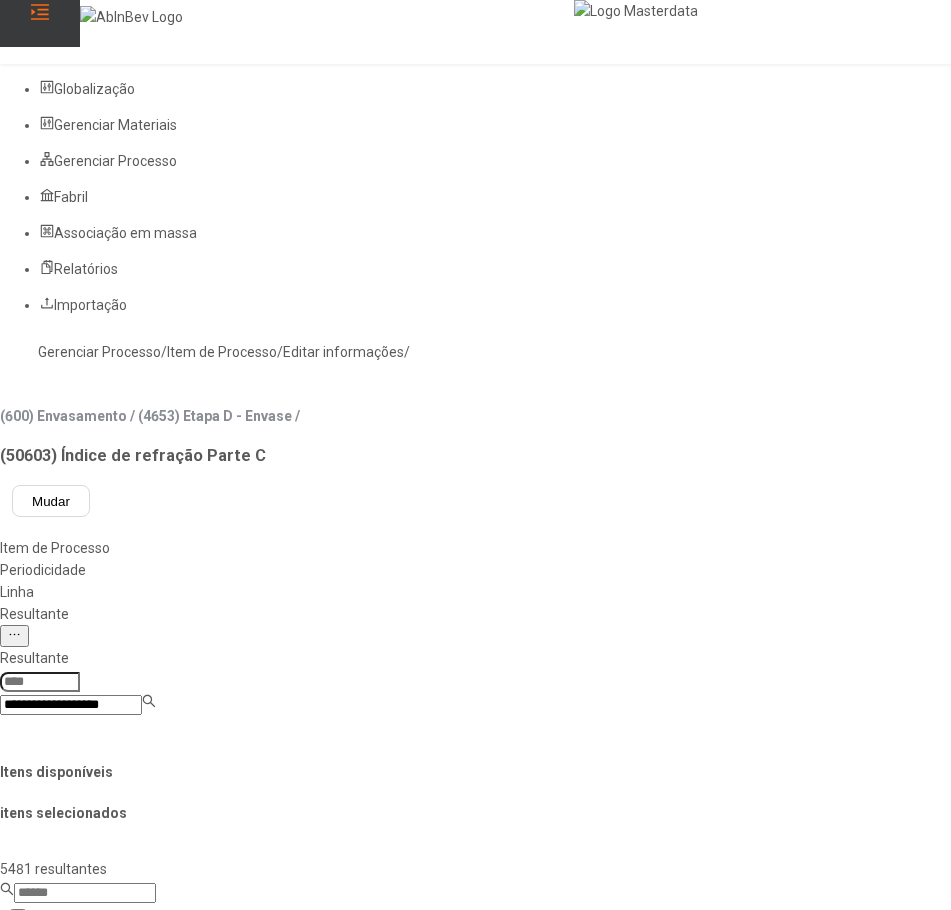 click on "Aroma - FE 1403 10L" at bounding box center [97, 921] 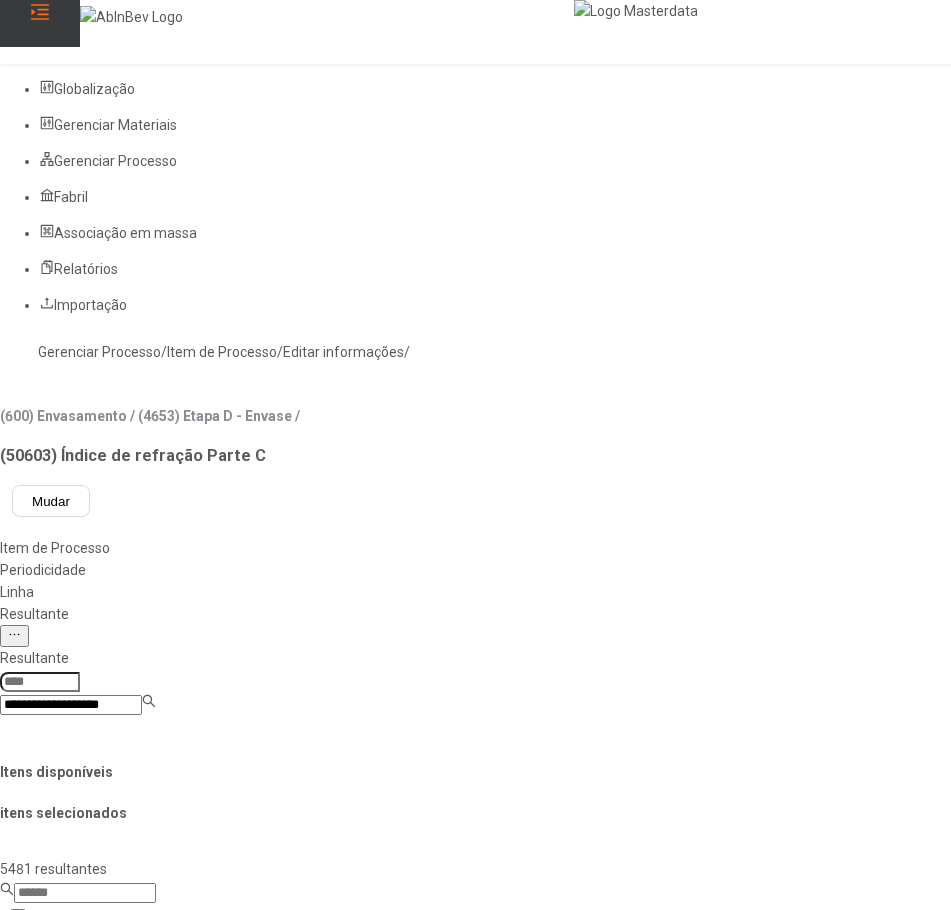 type on "****" 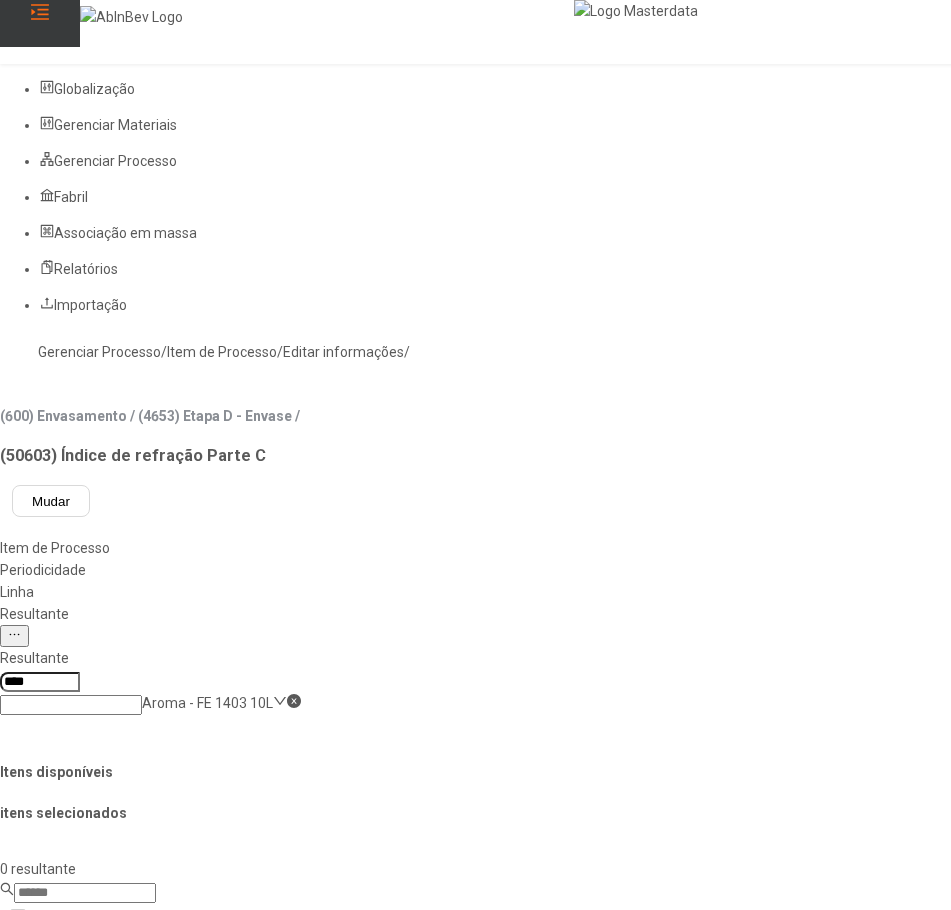 drag, startPoint x: 174, startPoint y: 102, endPoint x: 196, endPoint y: 147, distance: 50.08992 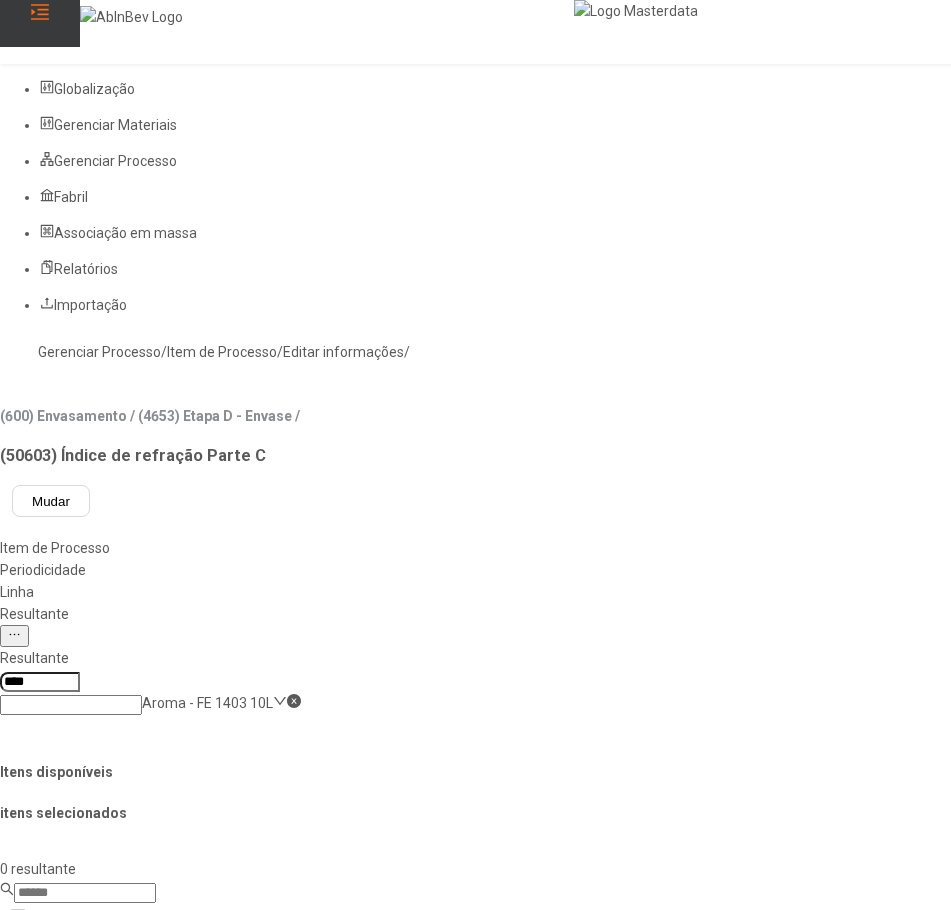 click on "Gerenciar Processo" 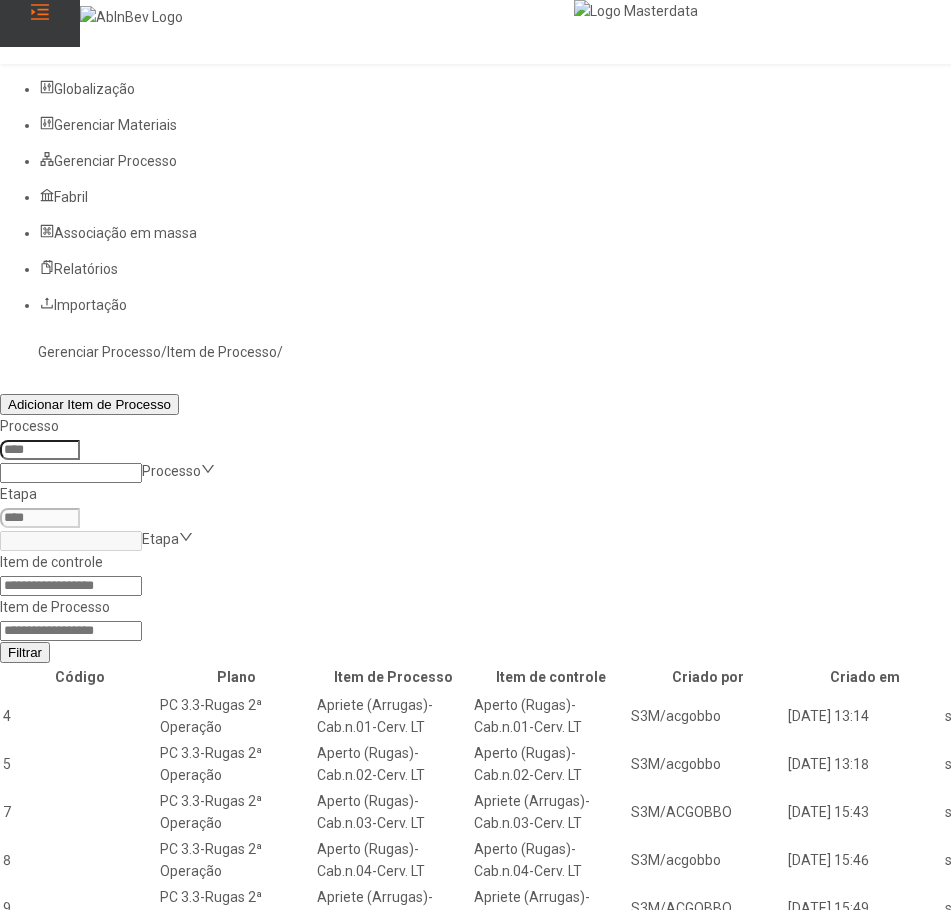 click 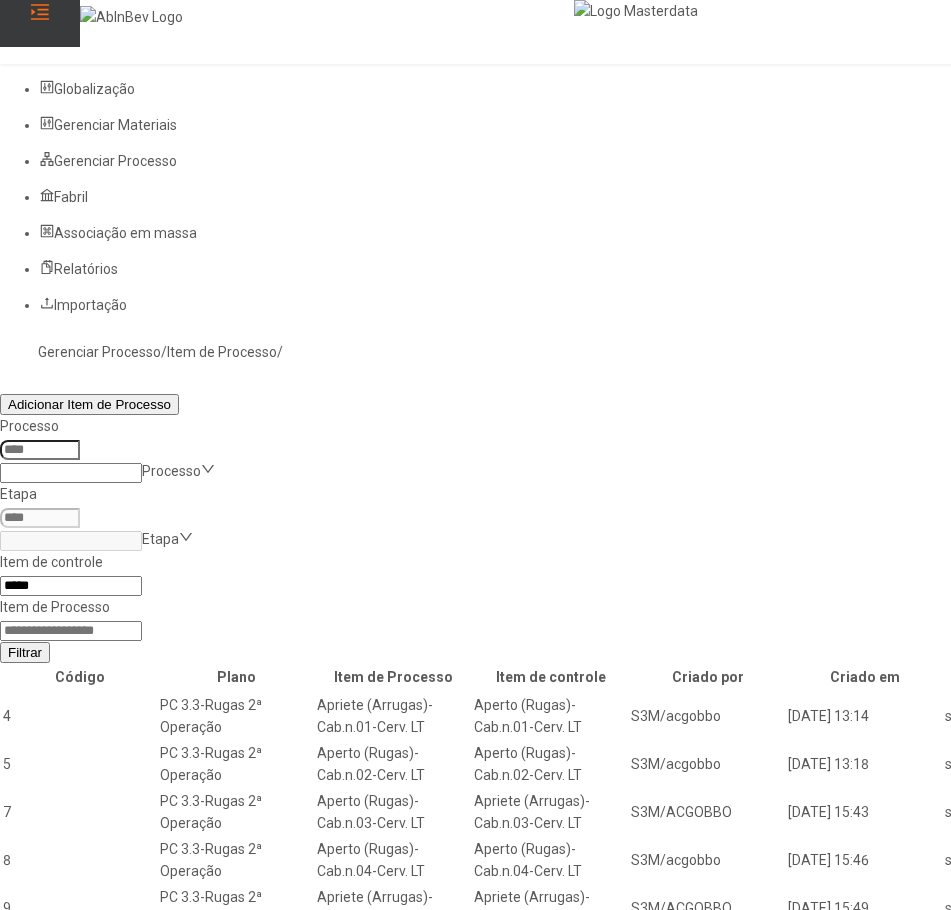 type on "*****" 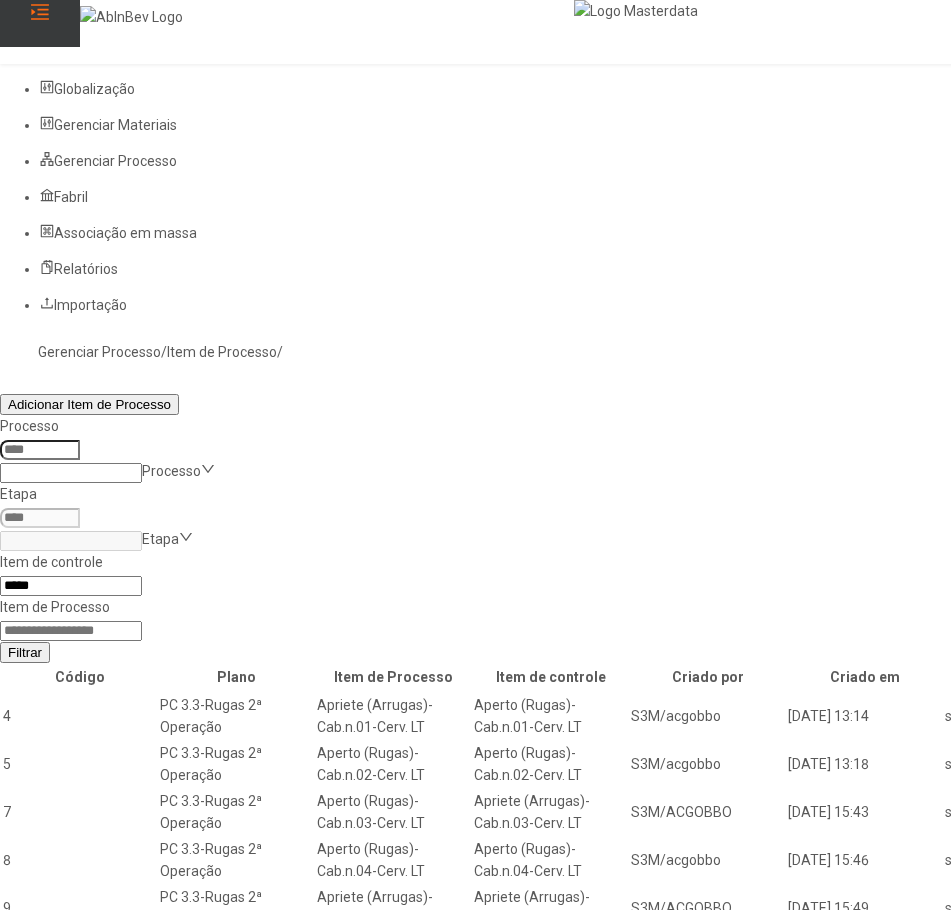 click on "Filtrar" 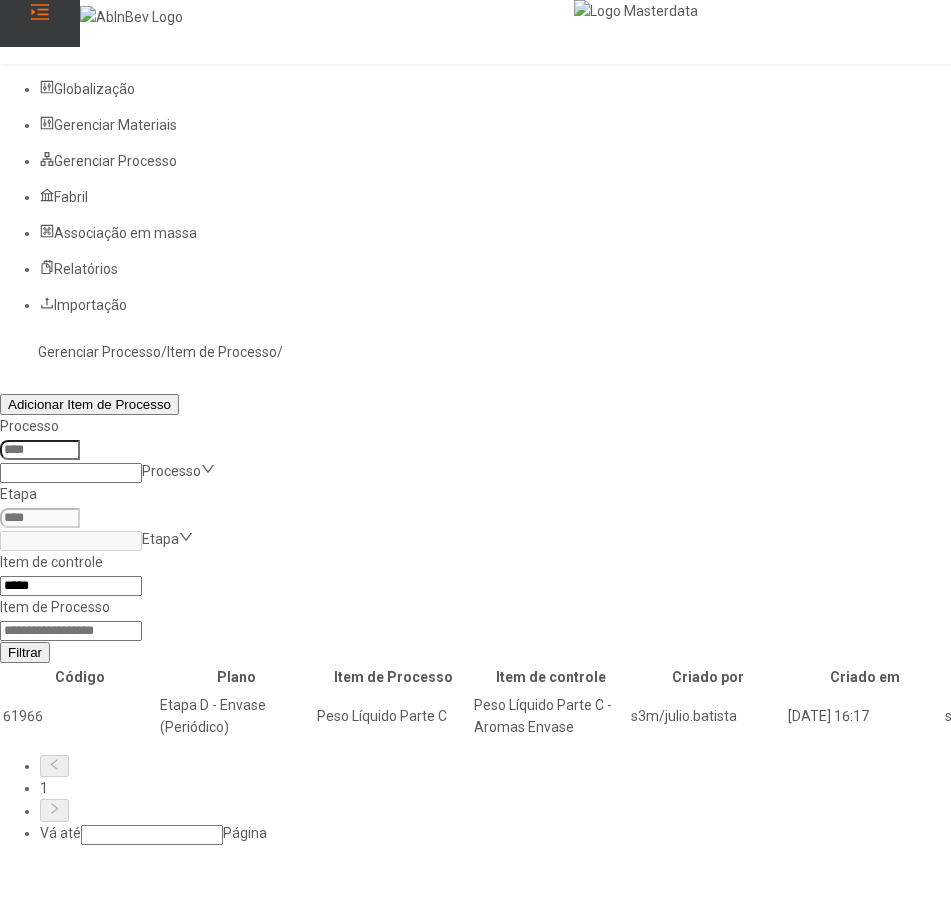 click 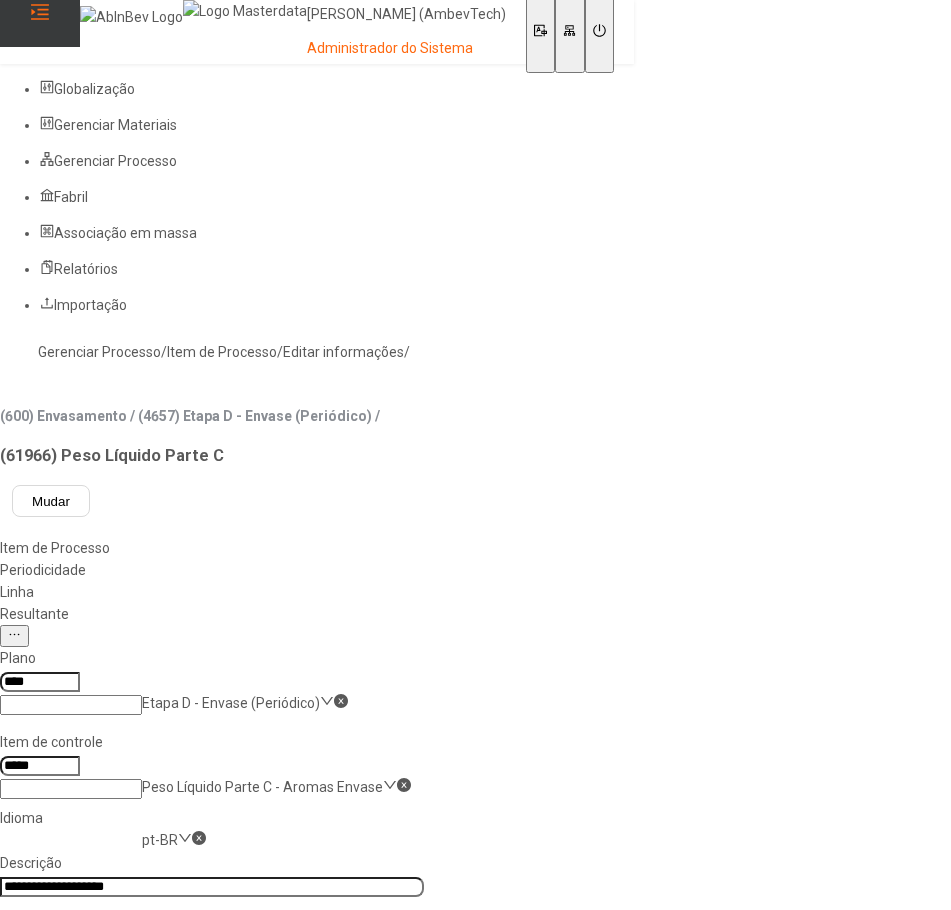 click on "**********" 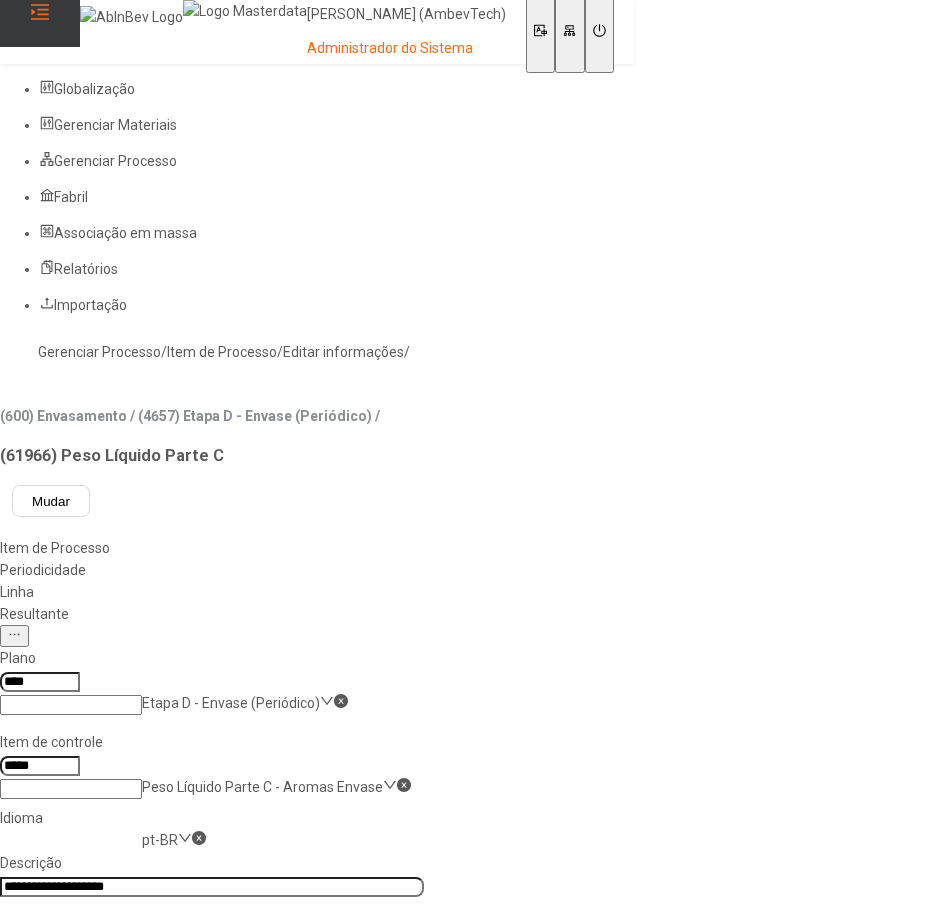 click on "Resultante" 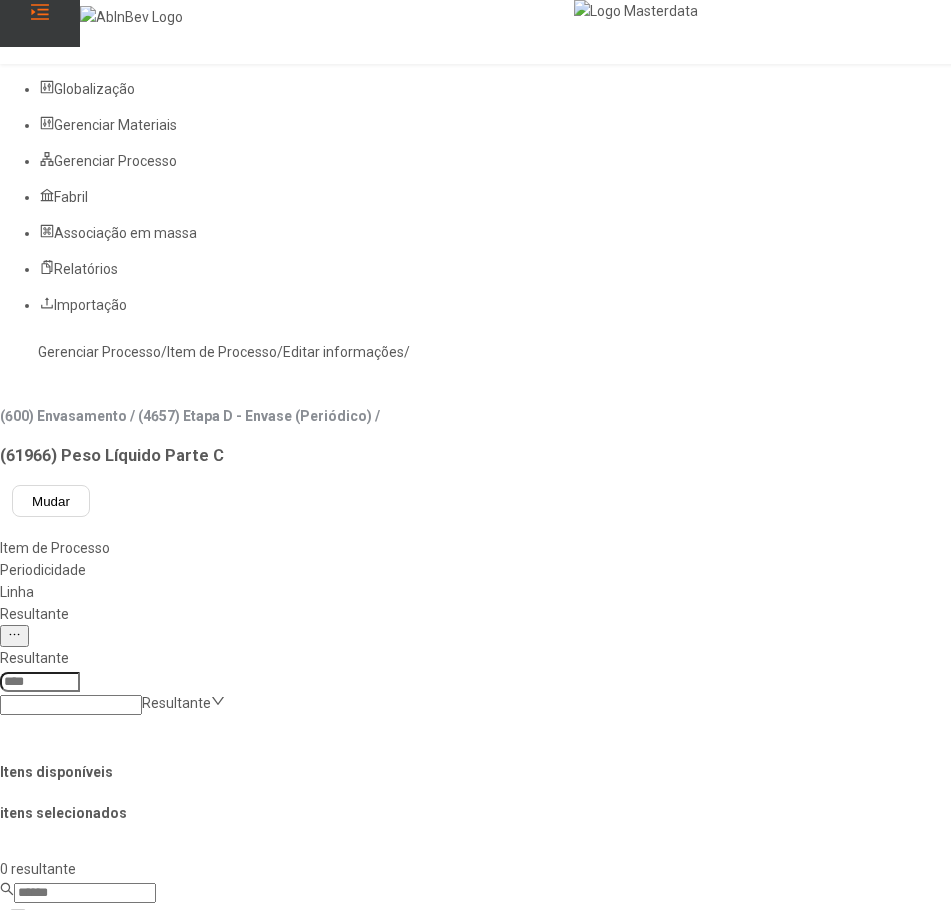 click 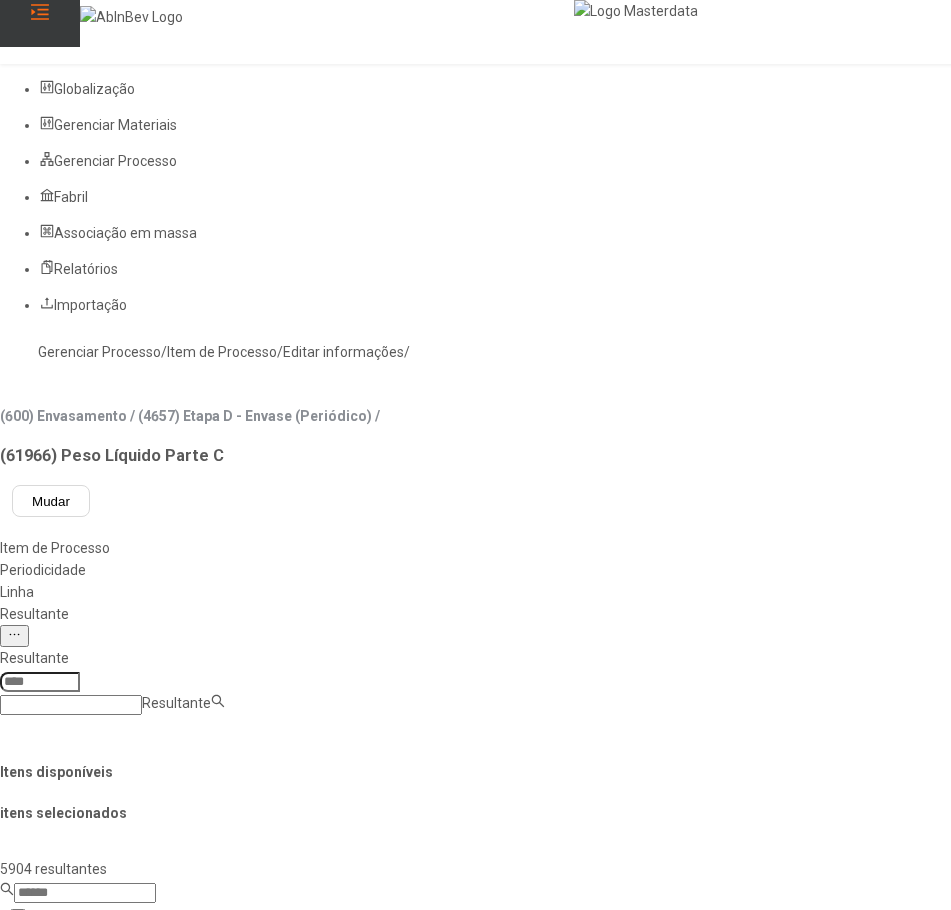 paste on "**********" 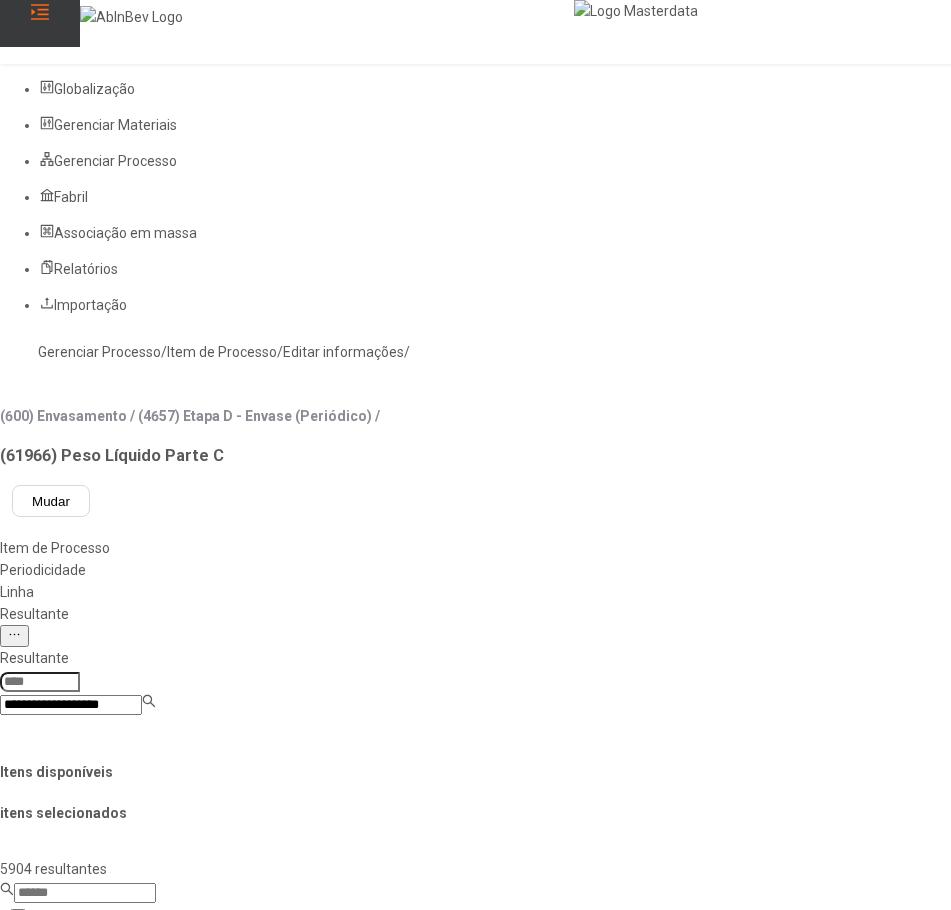 type on "**********" 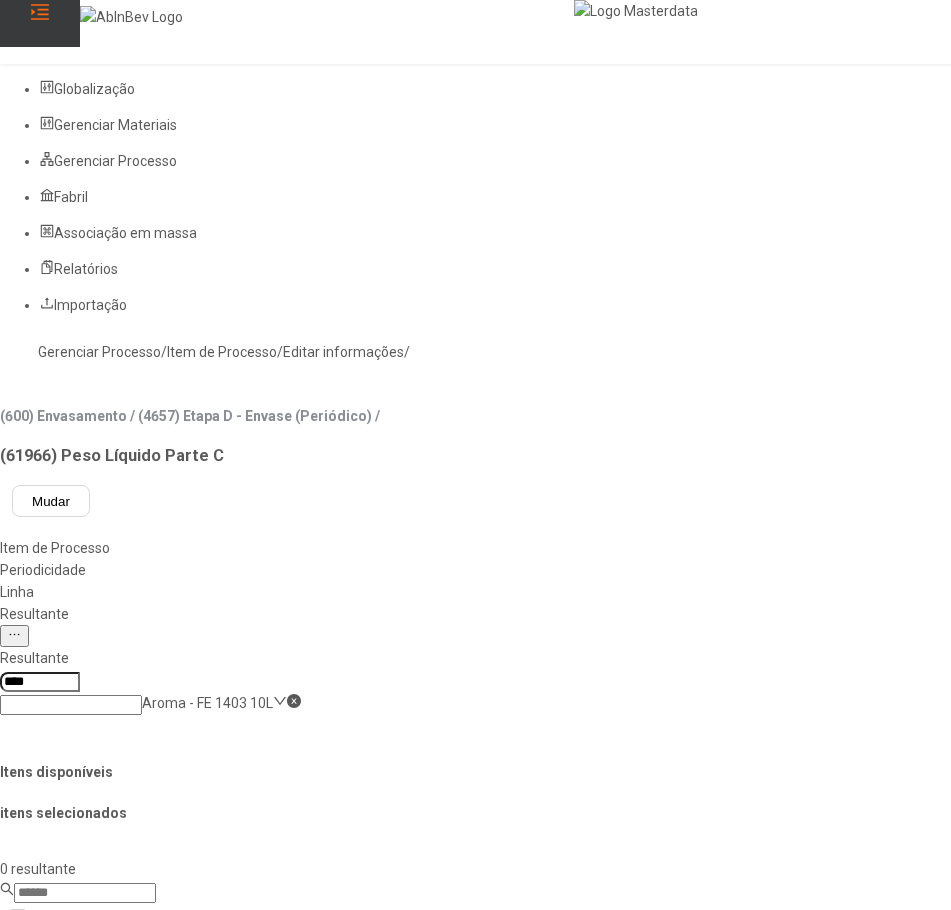 click 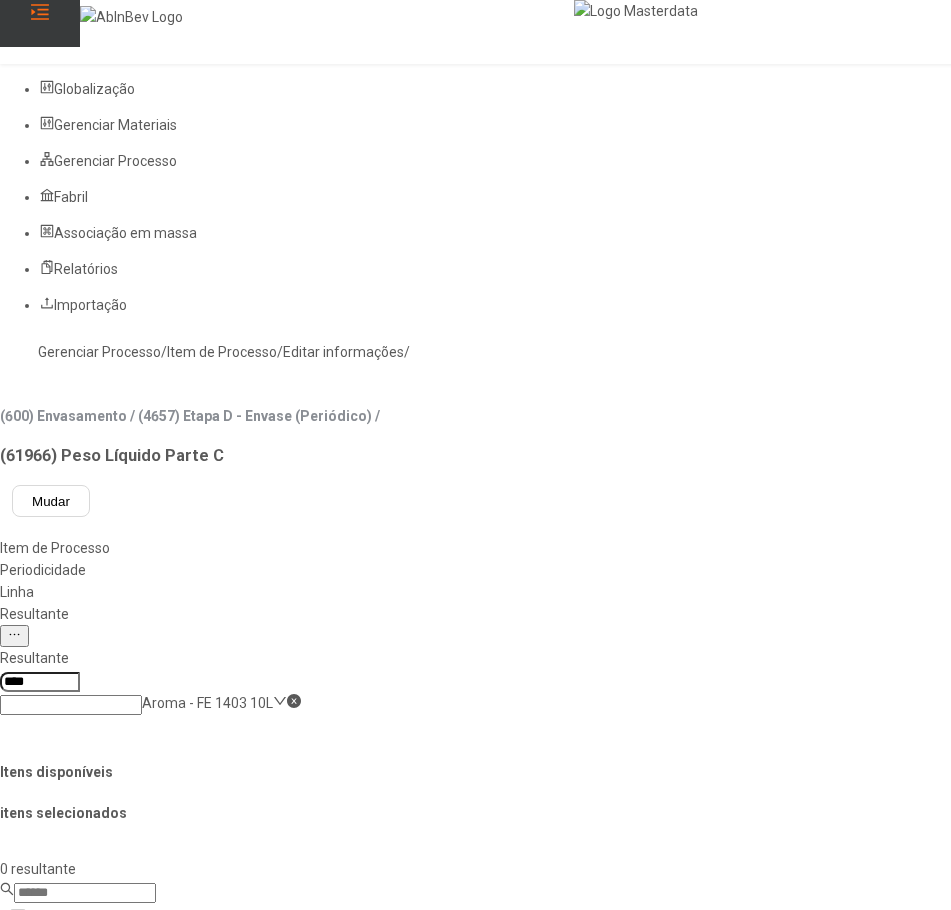 click on "Gerenciar Processo" 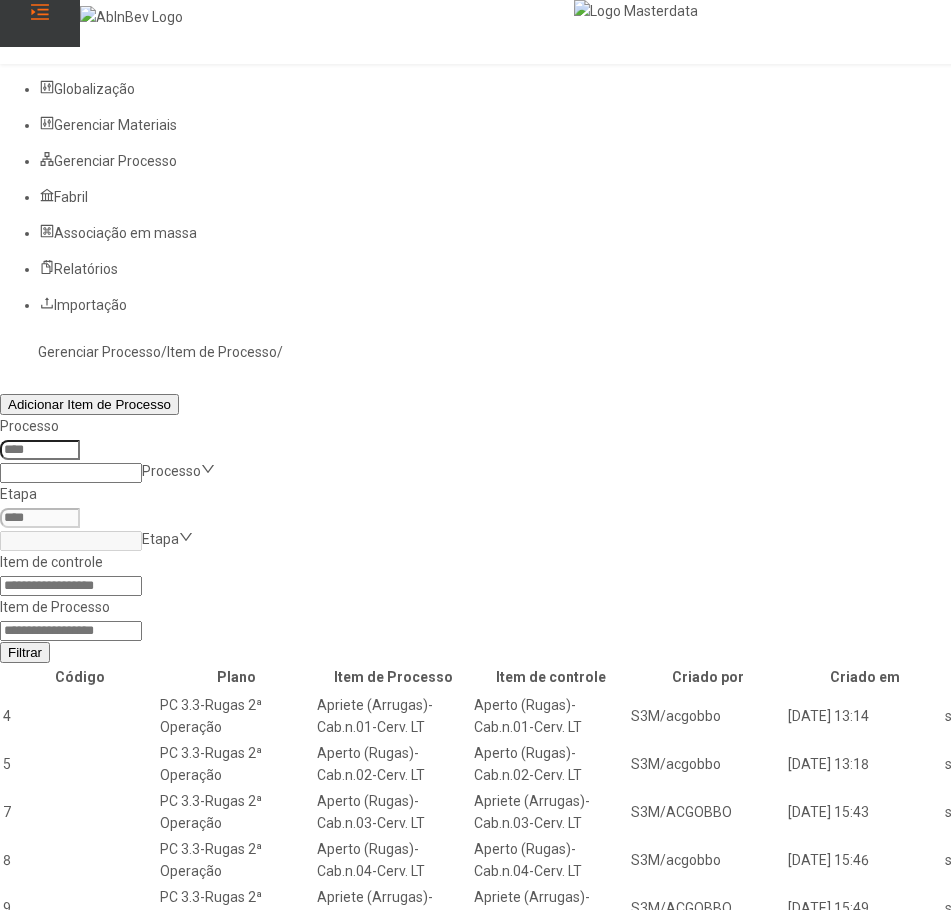 click 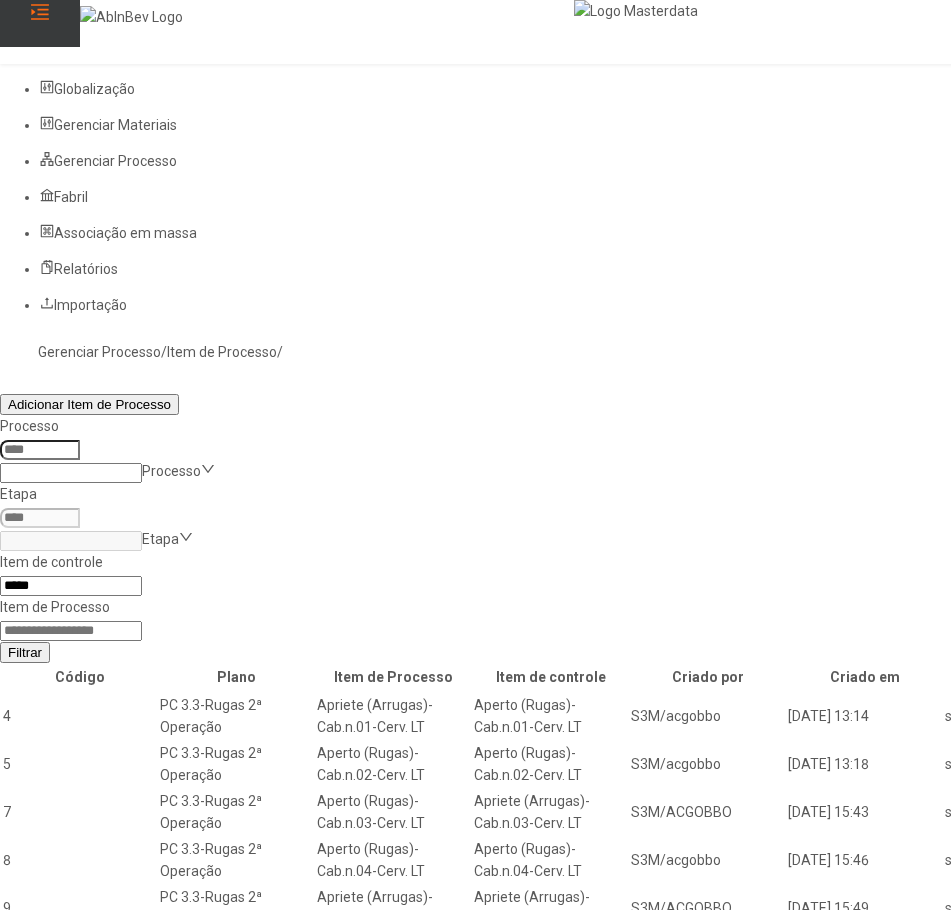 type on "*****" 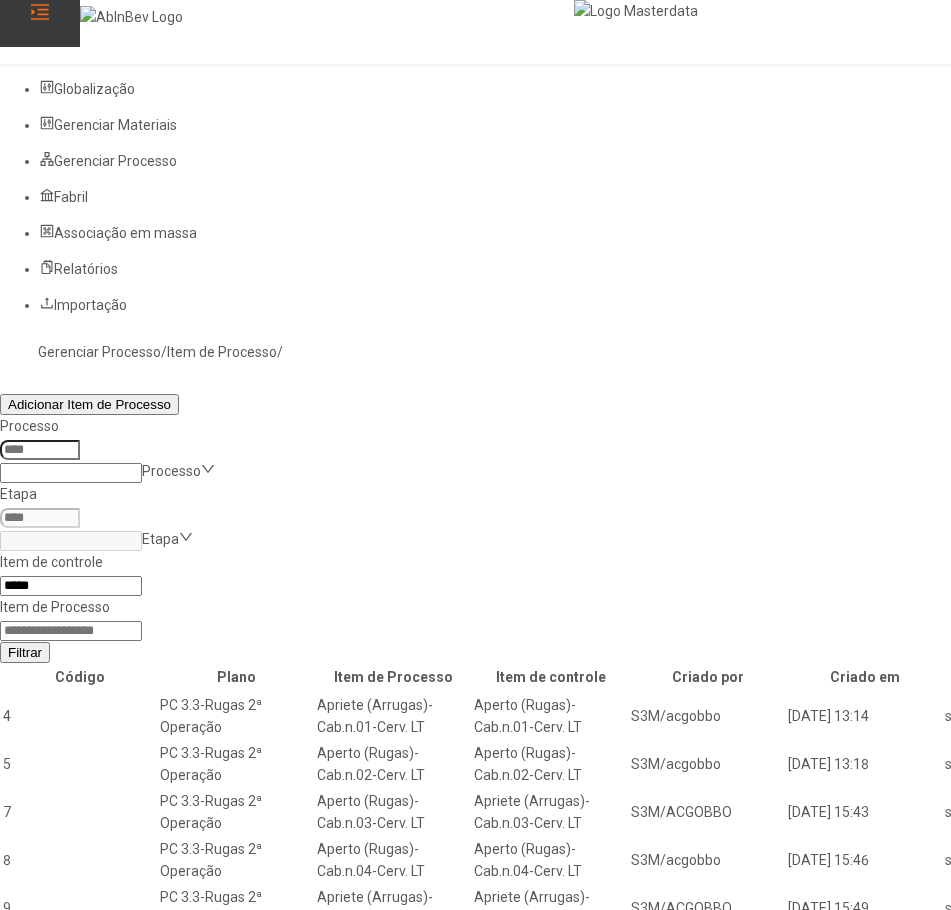 click on "Filtrar" 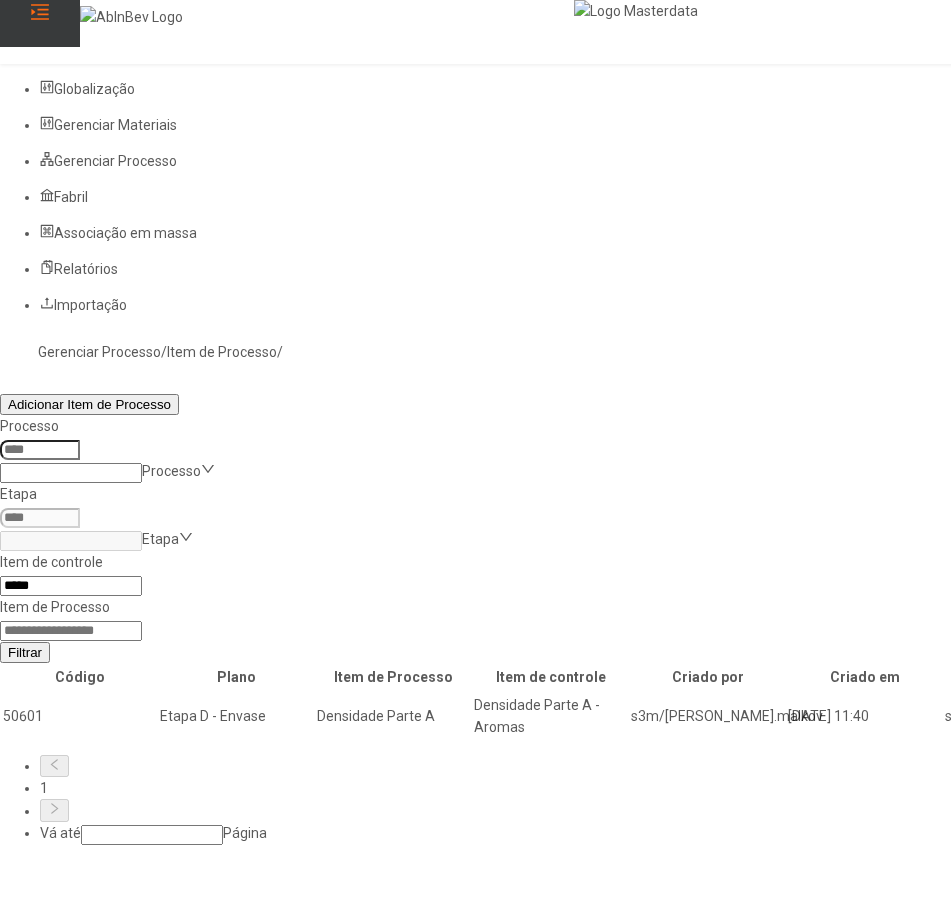 click 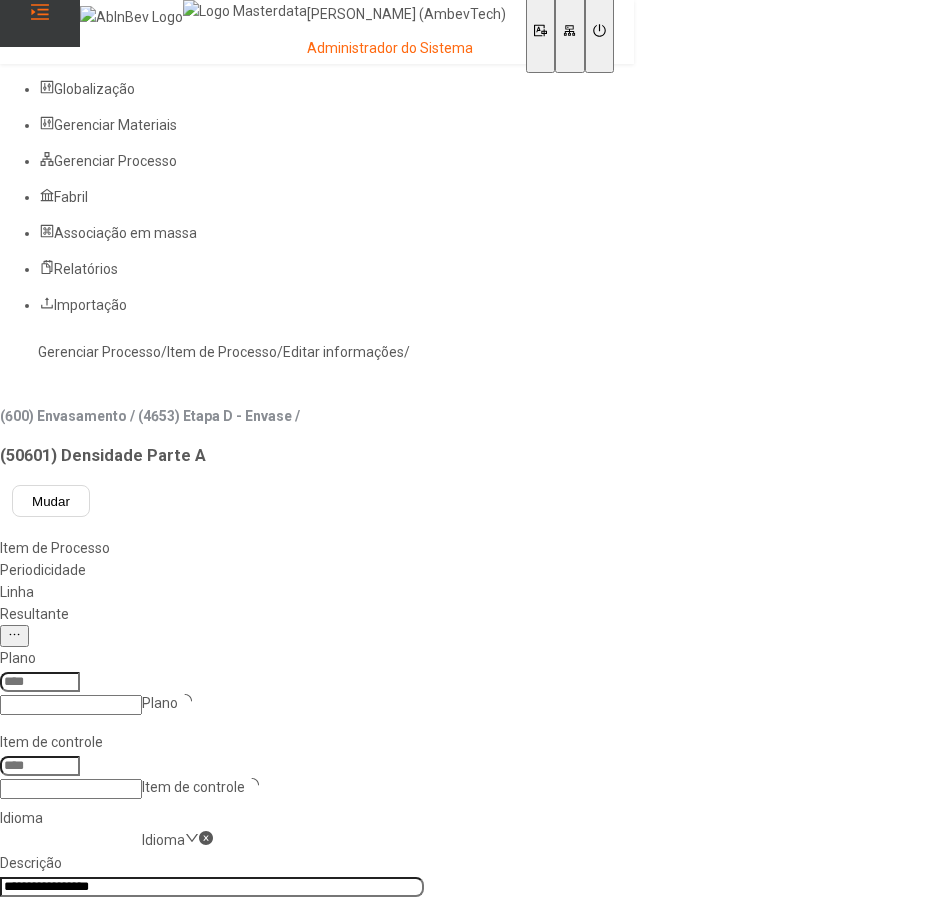 type on "****" 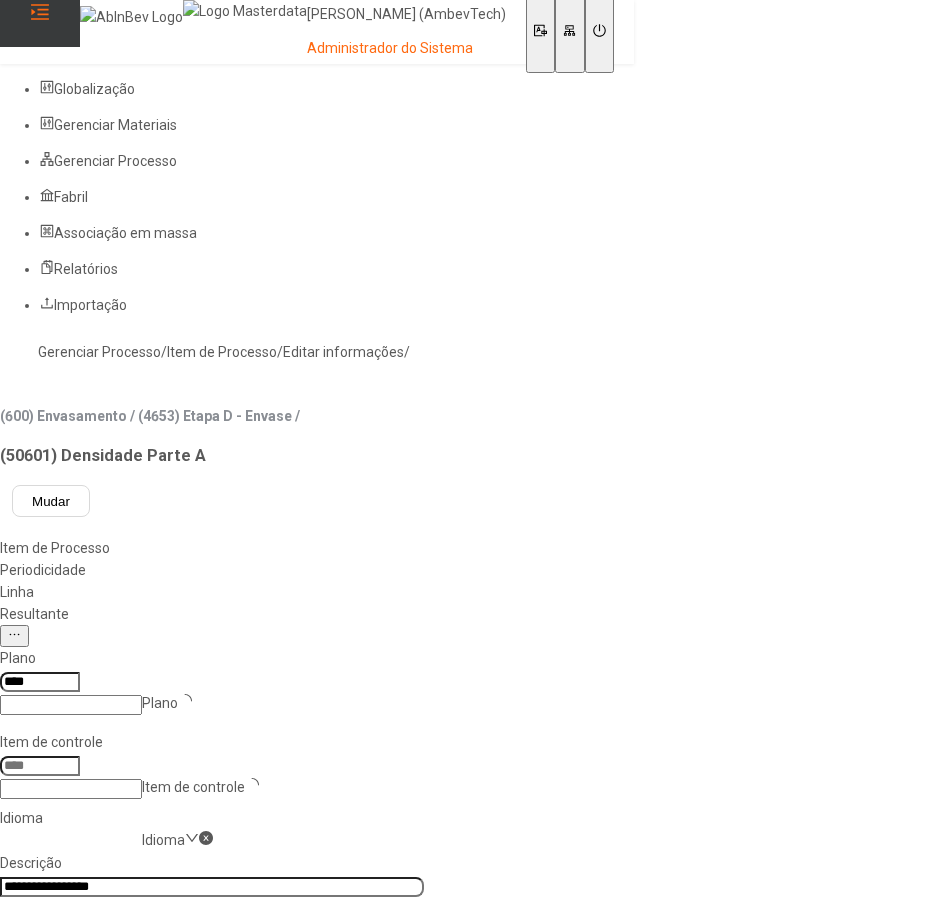 type on "*****" 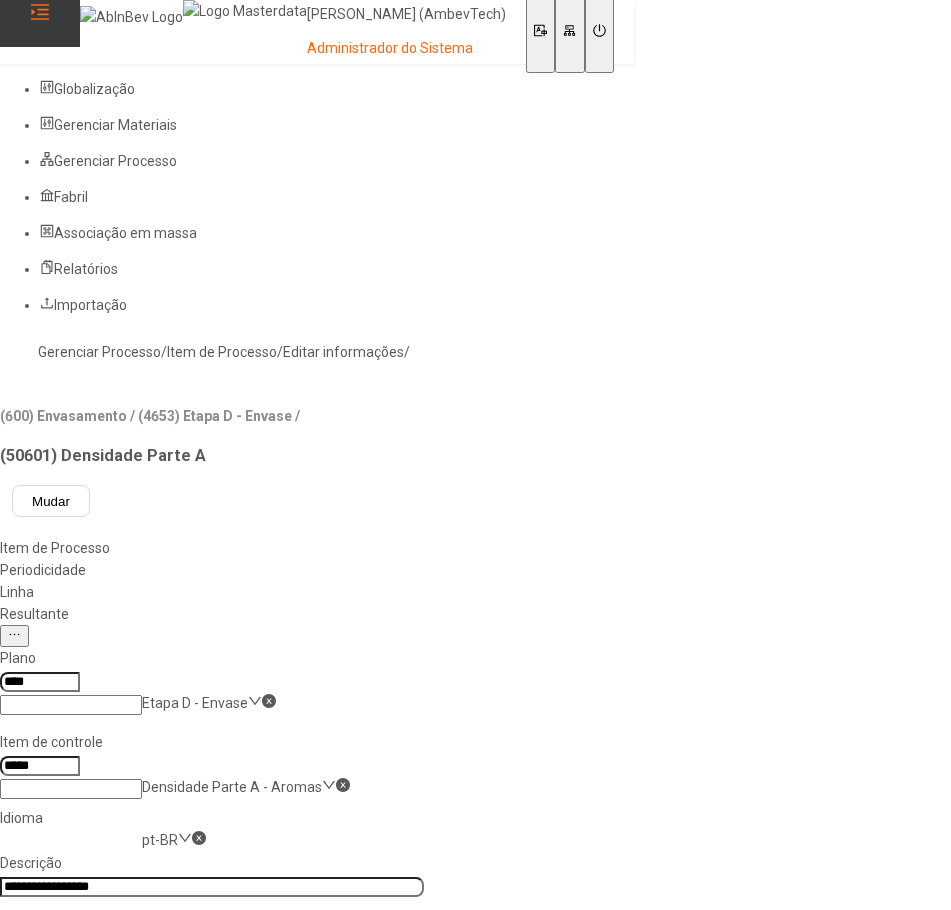 click on "Resultante" 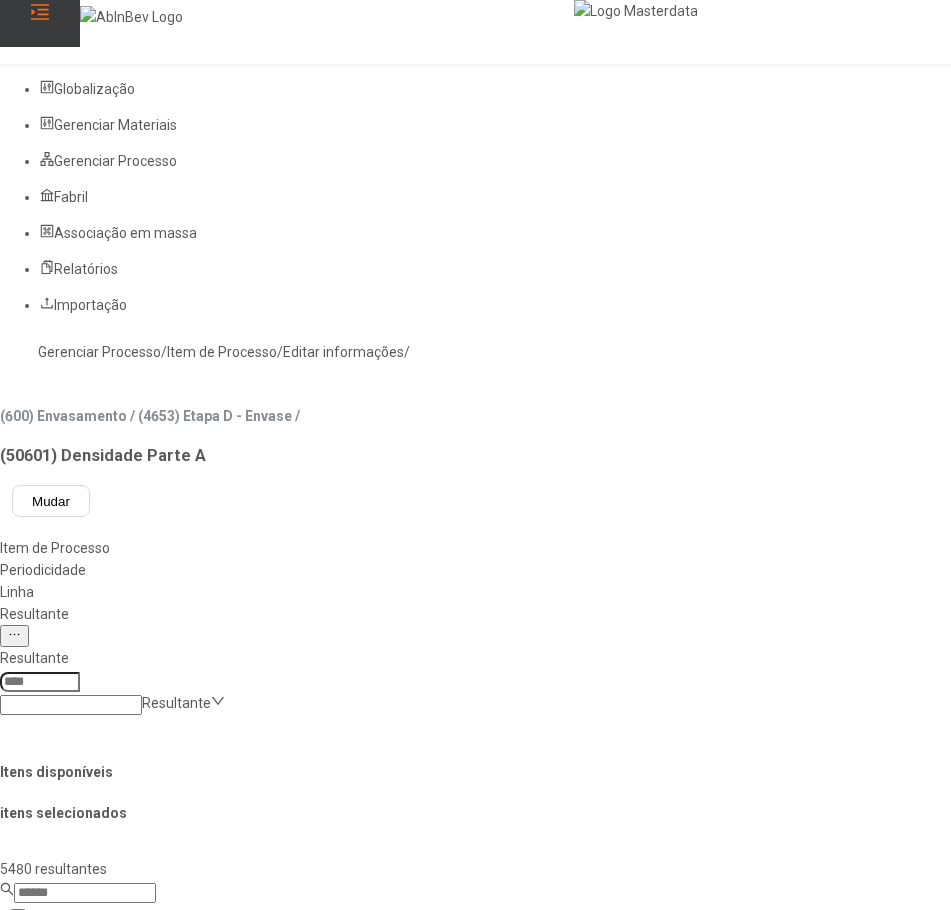 click 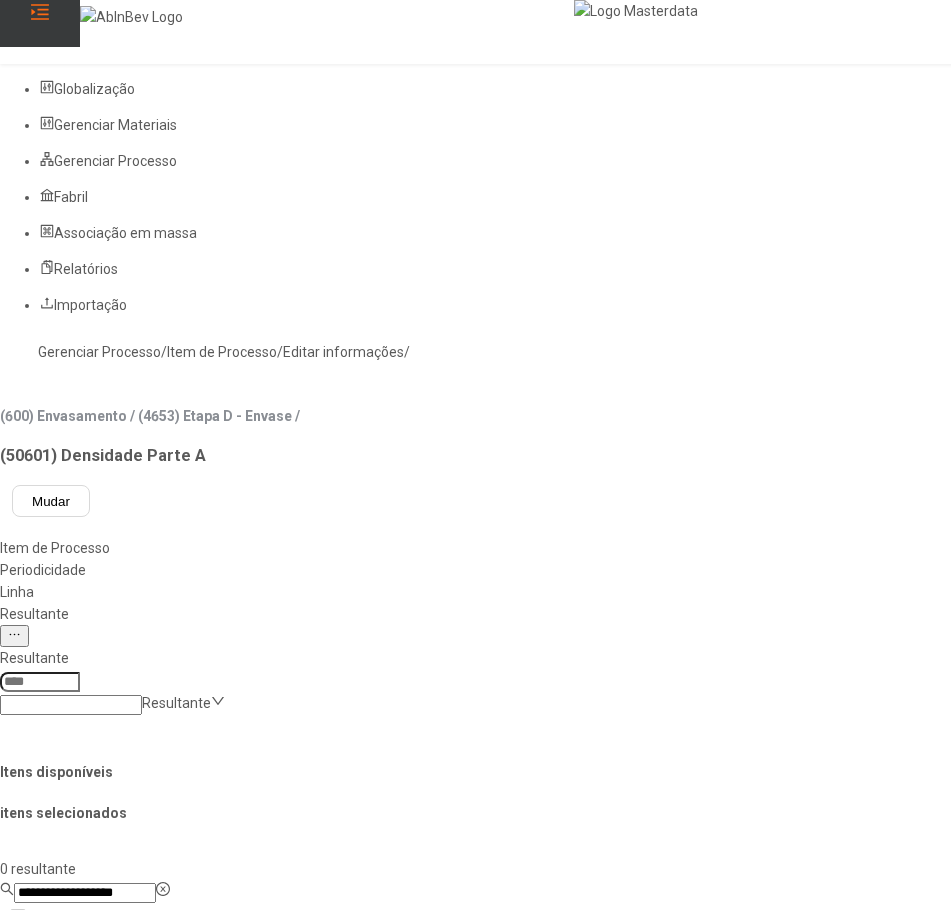 type on "**********" 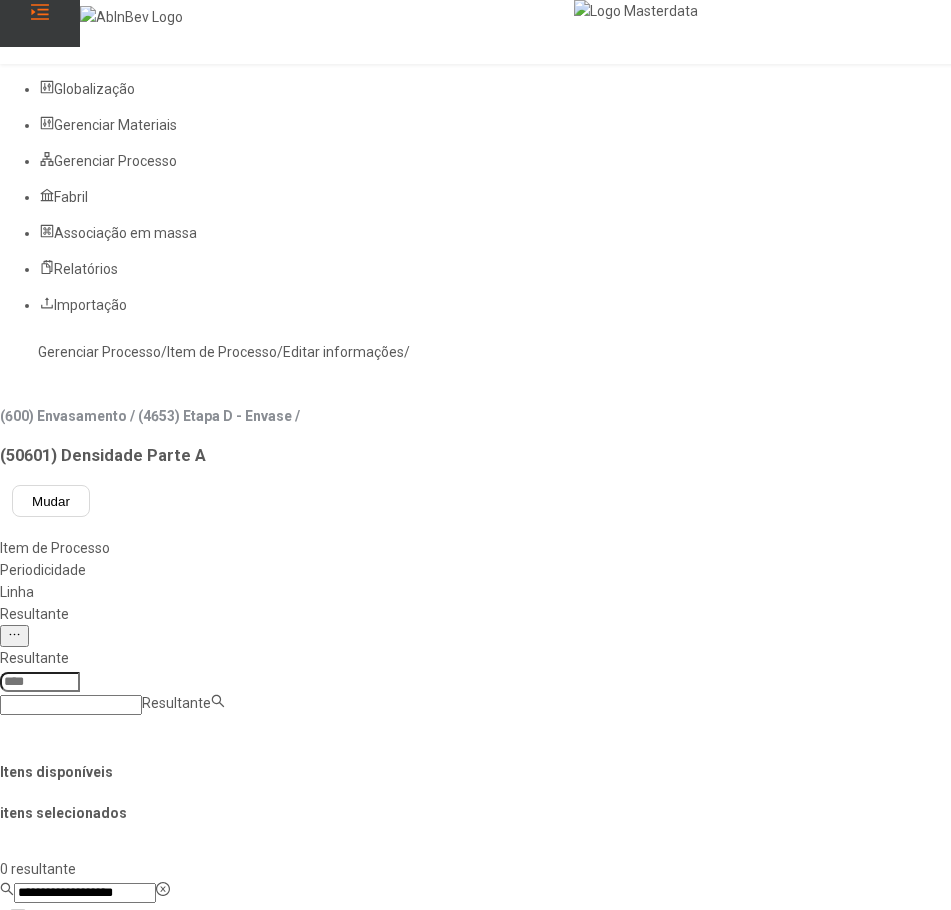 paste on "**********" 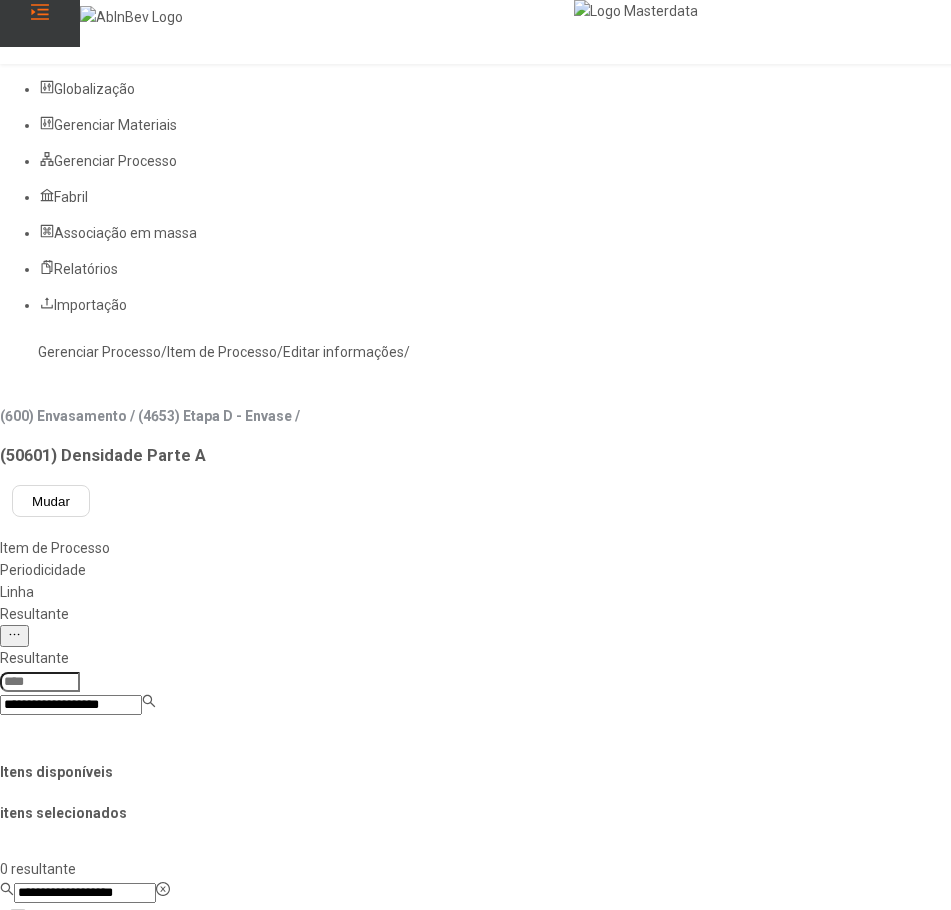 type on "**********" 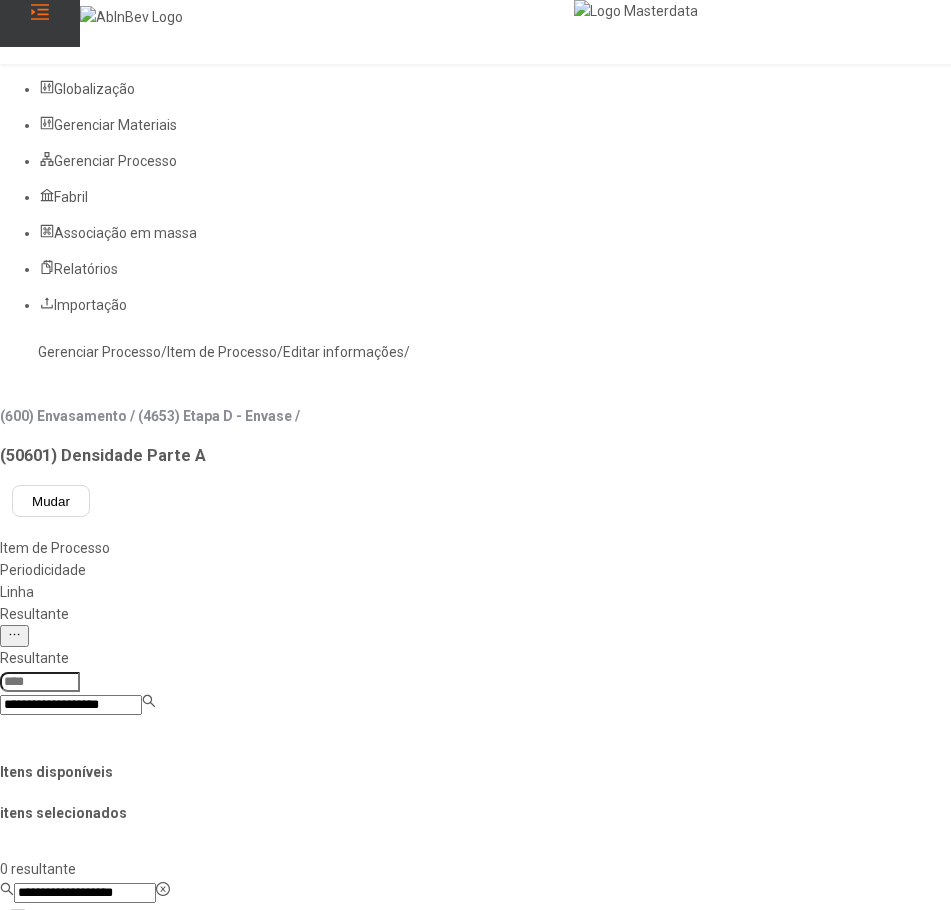 type 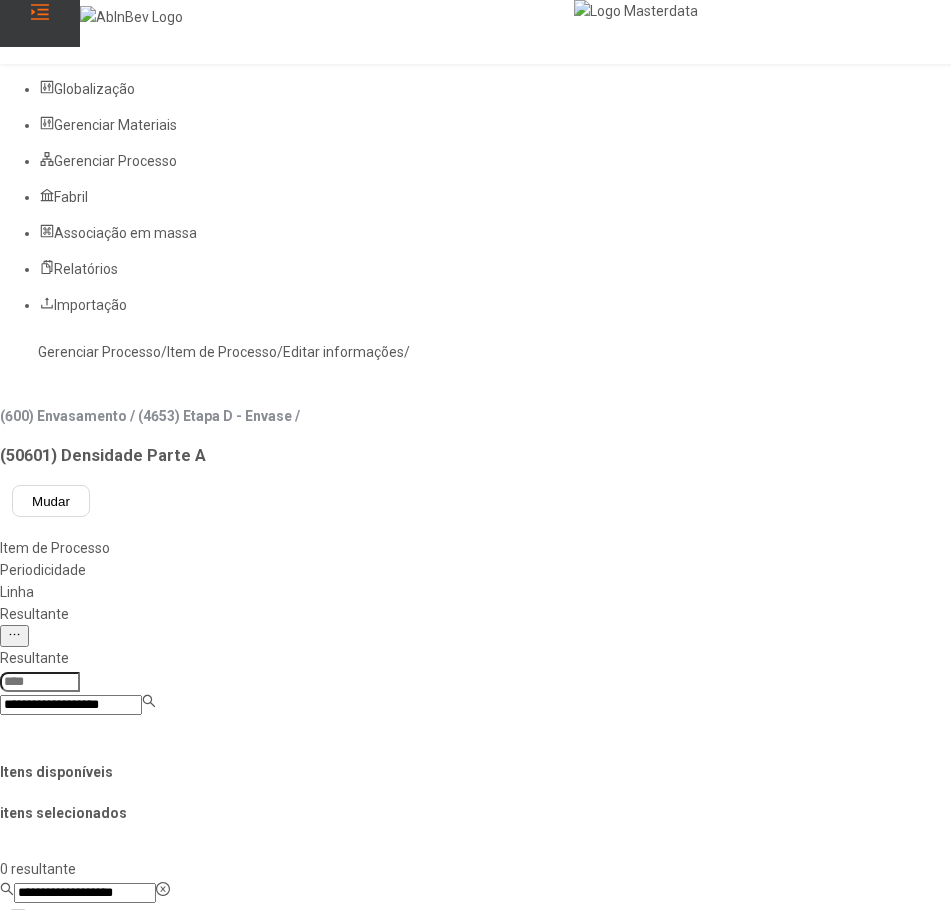 type 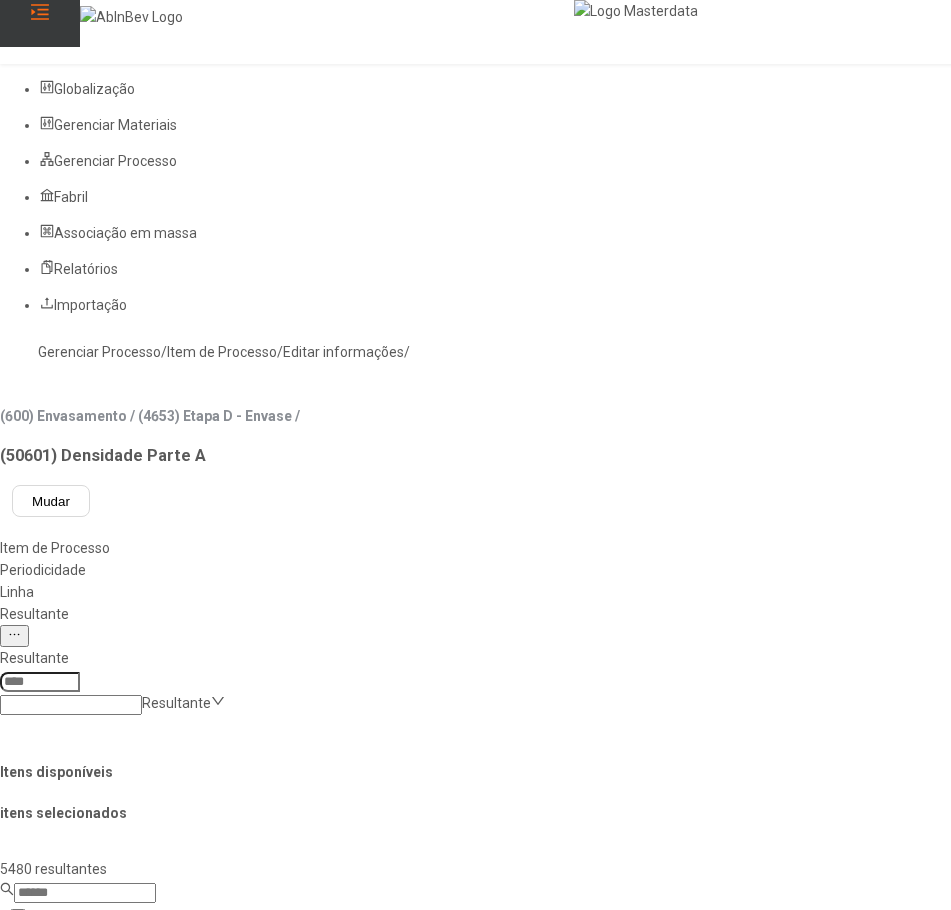 click 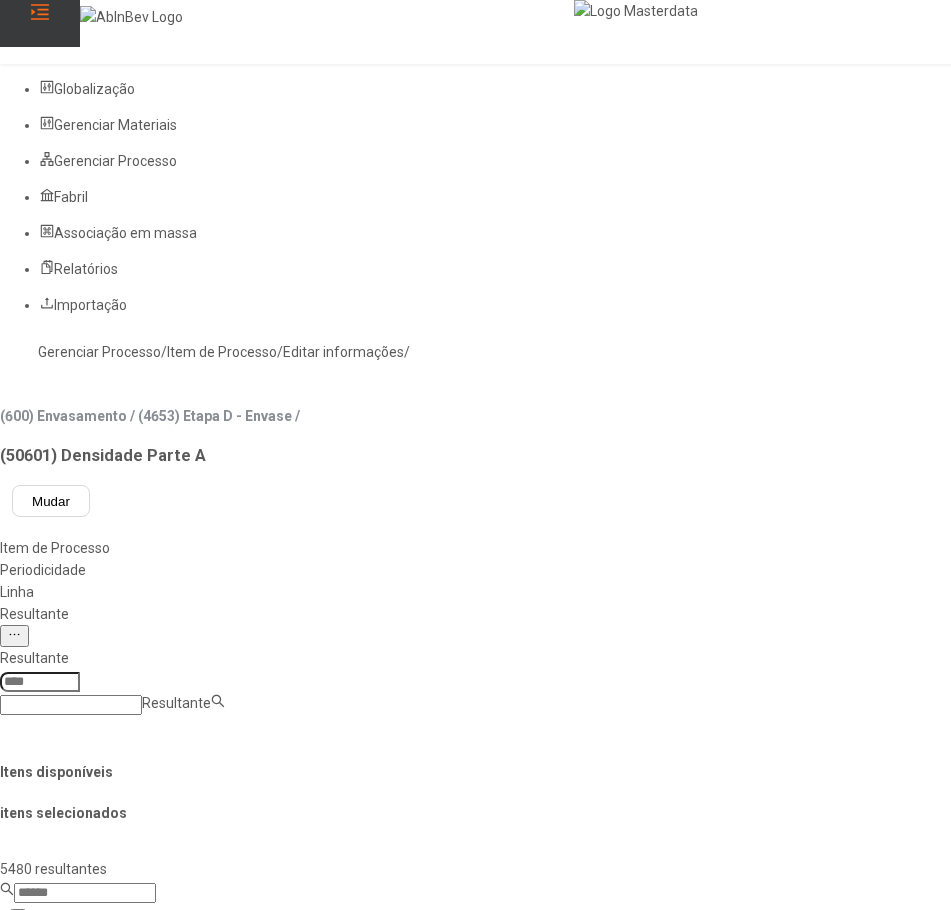 paste on "**********" 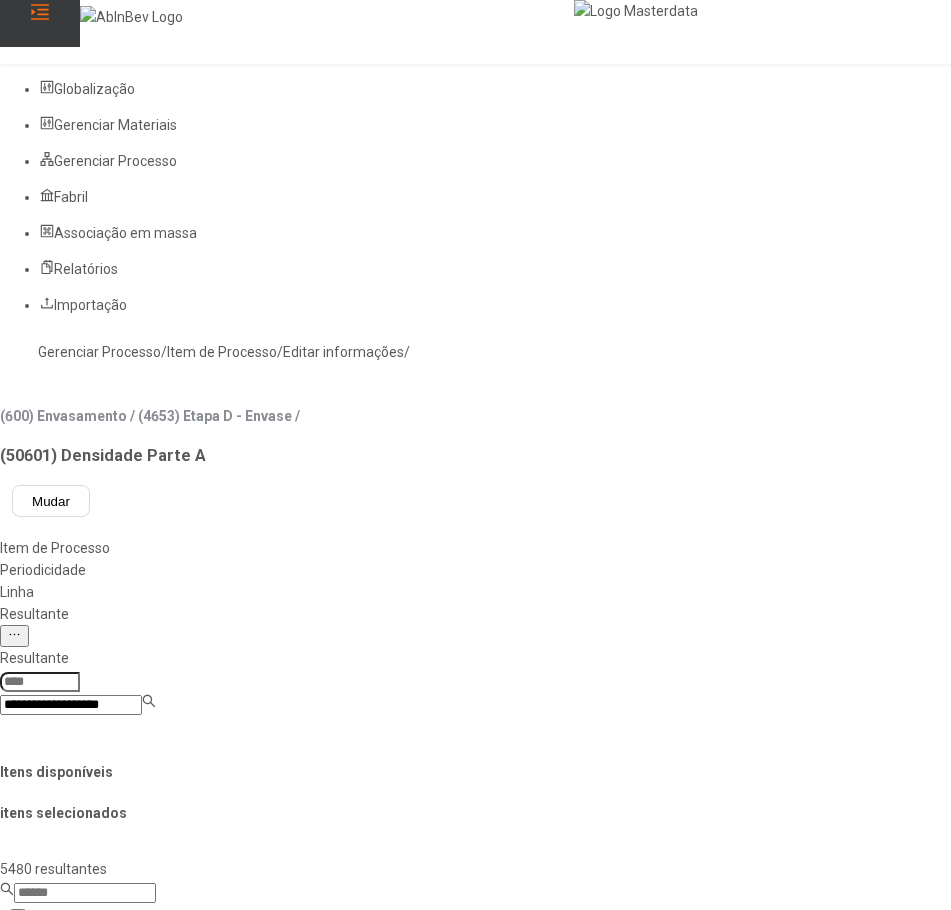 type on "**********" 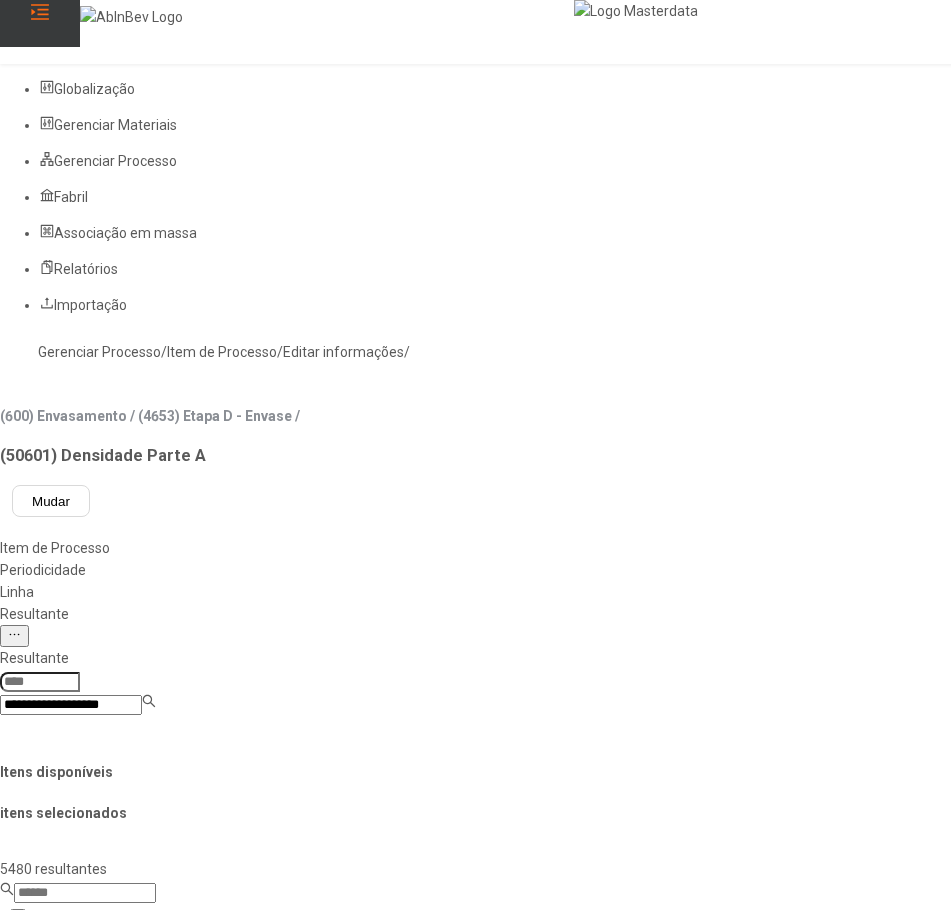 type 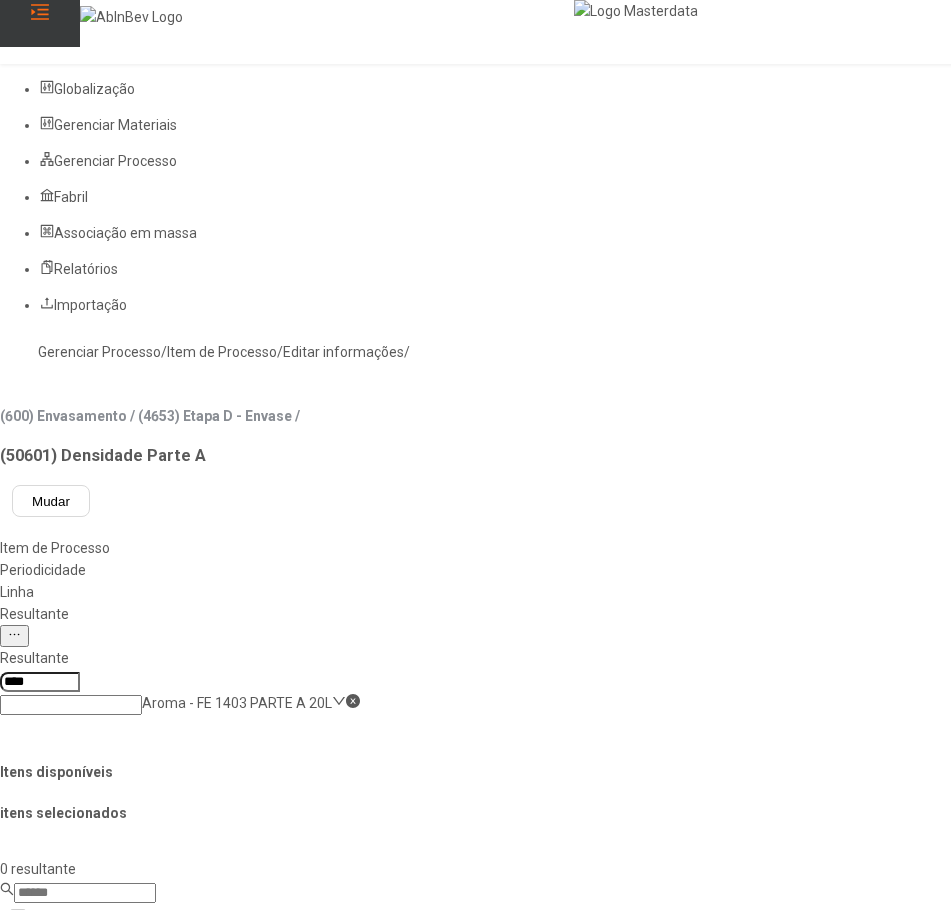 type on "****" 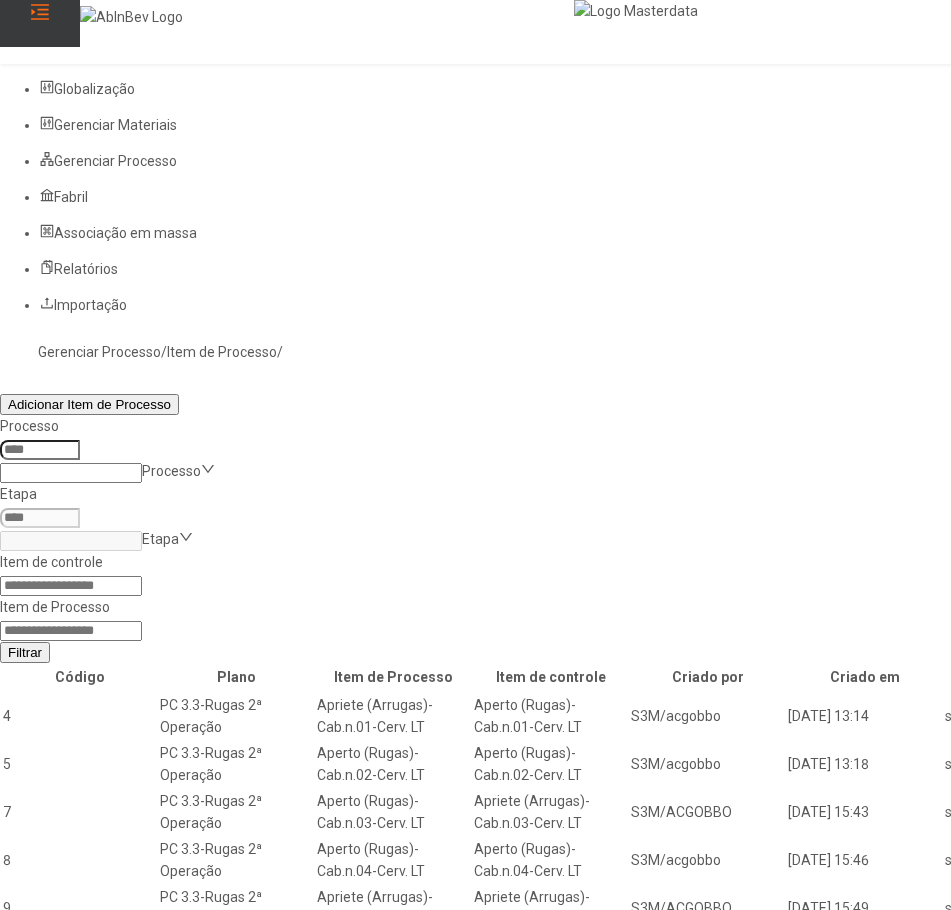 click 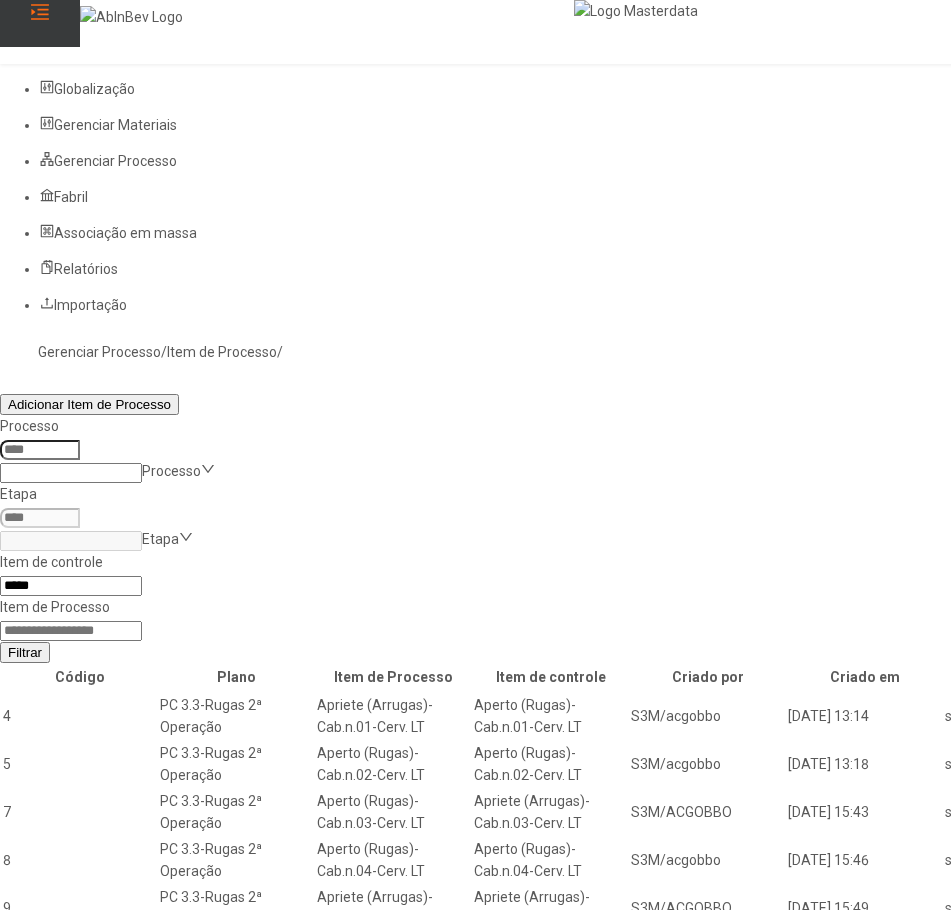 type on "*****" 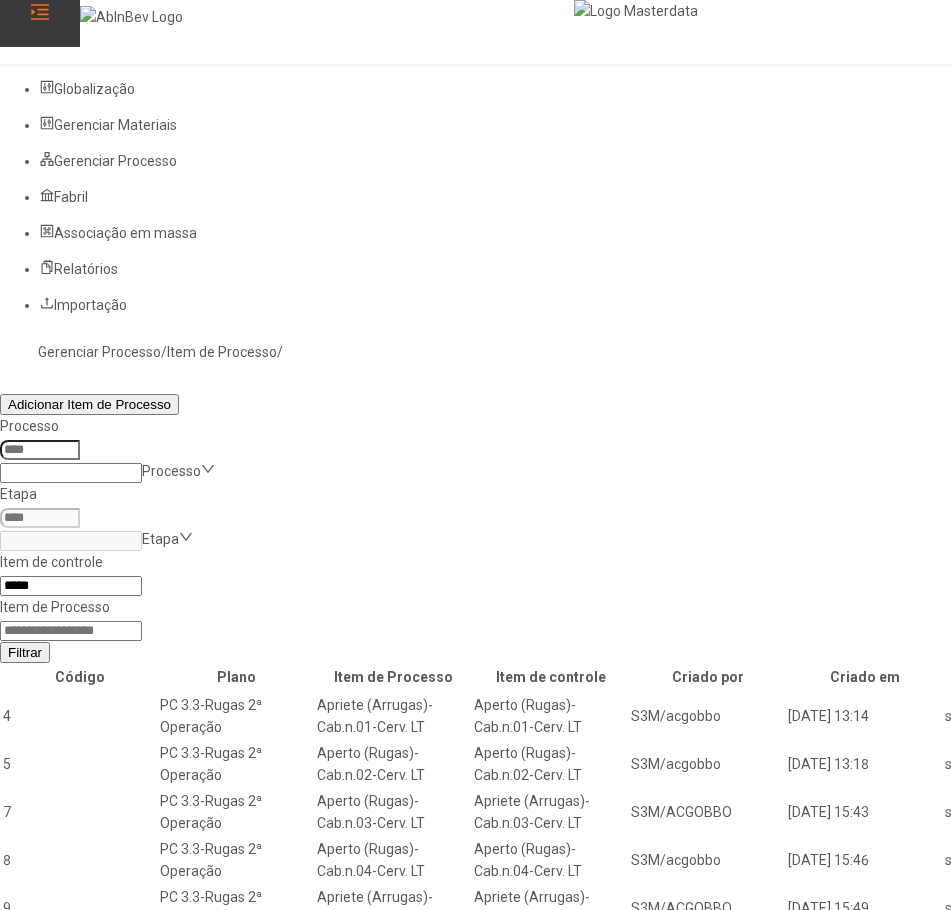 click on "Filtrar" 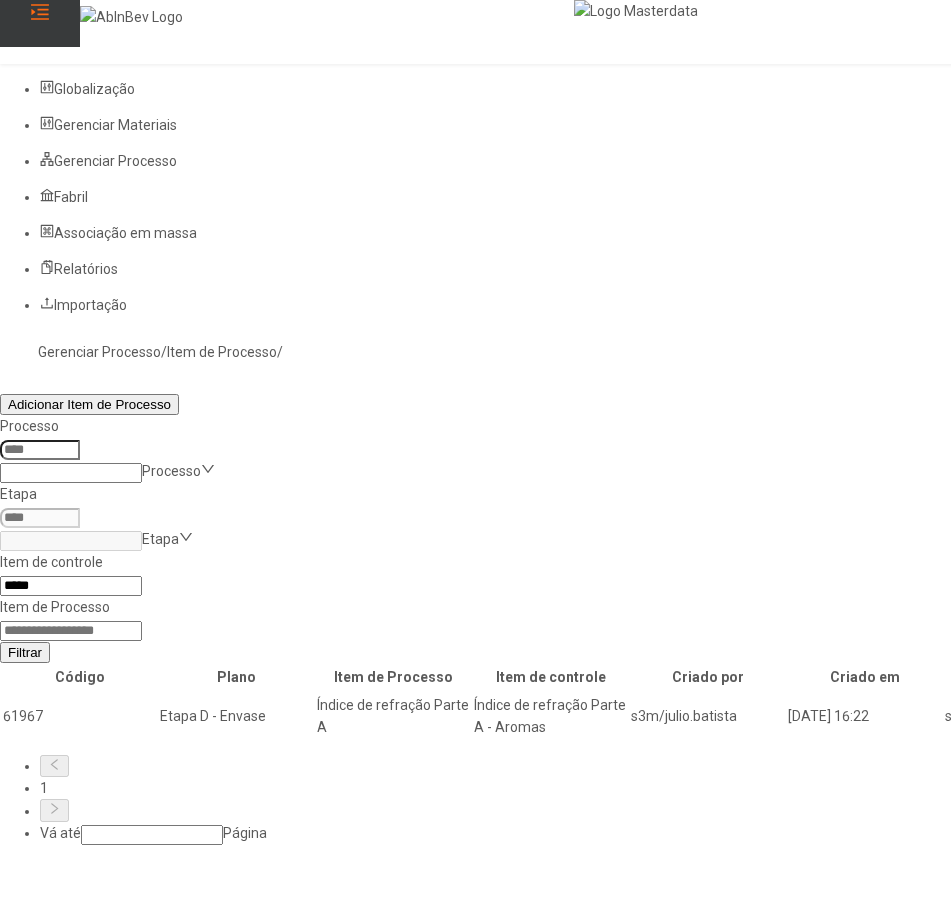 click 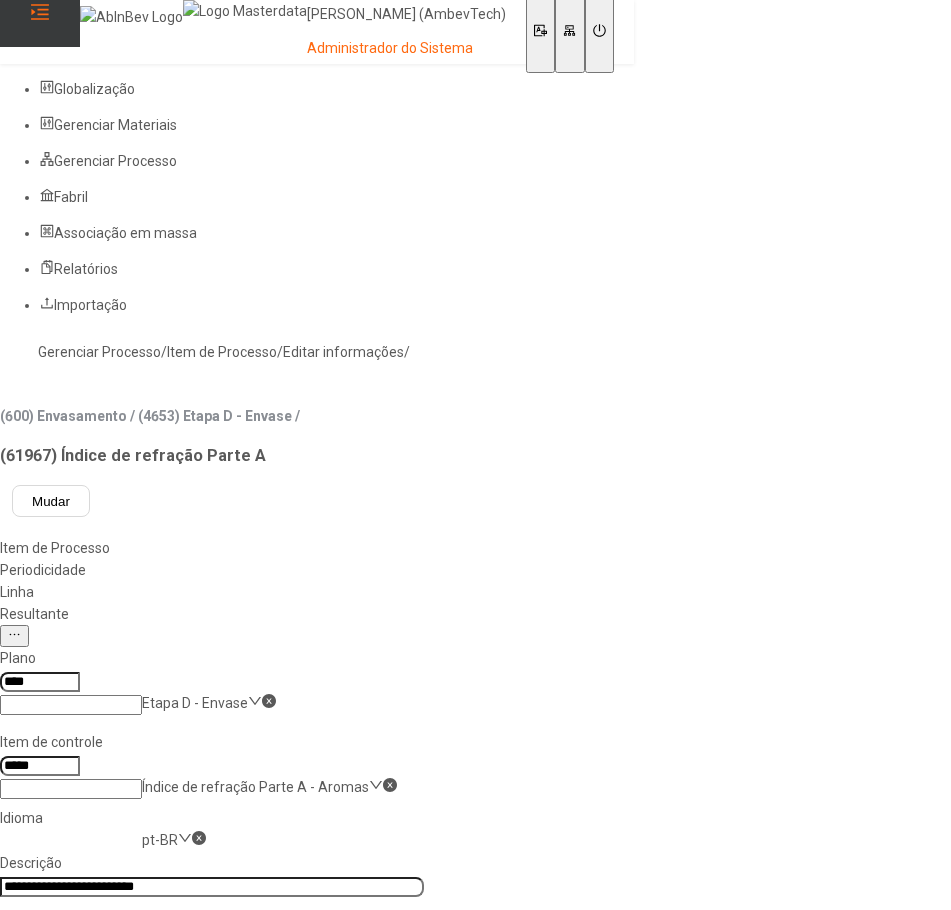 click on "Resultante" 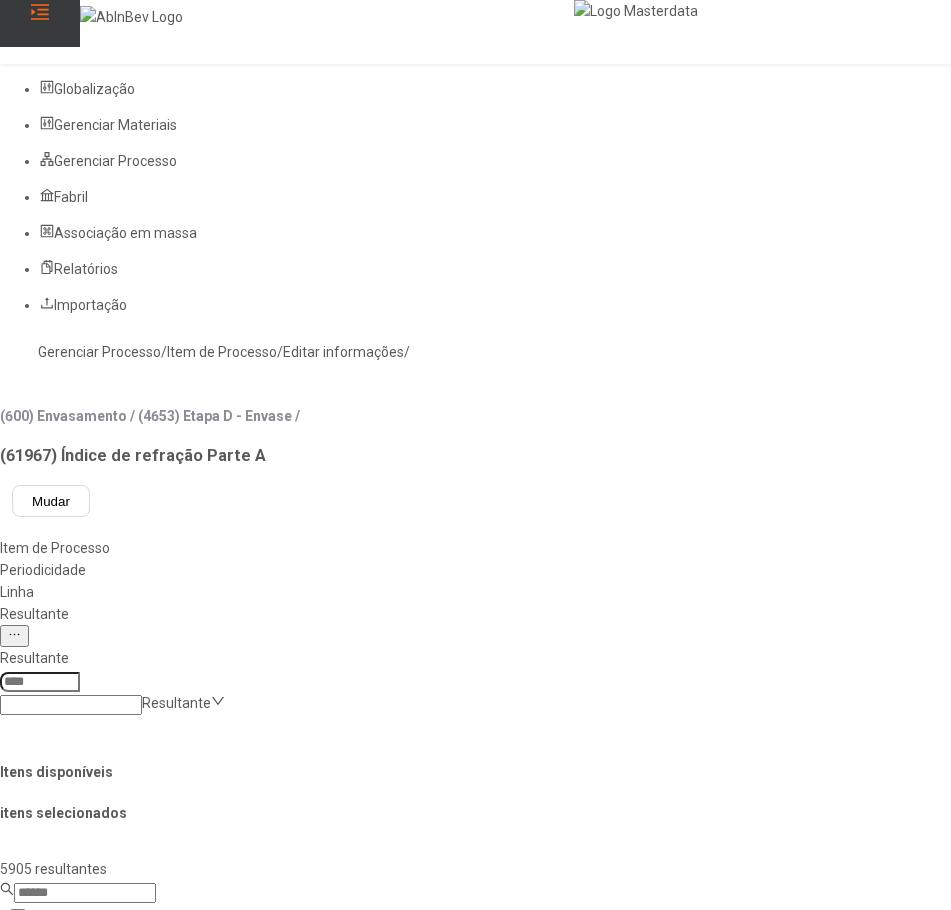 click at bounding box center (40, 682) 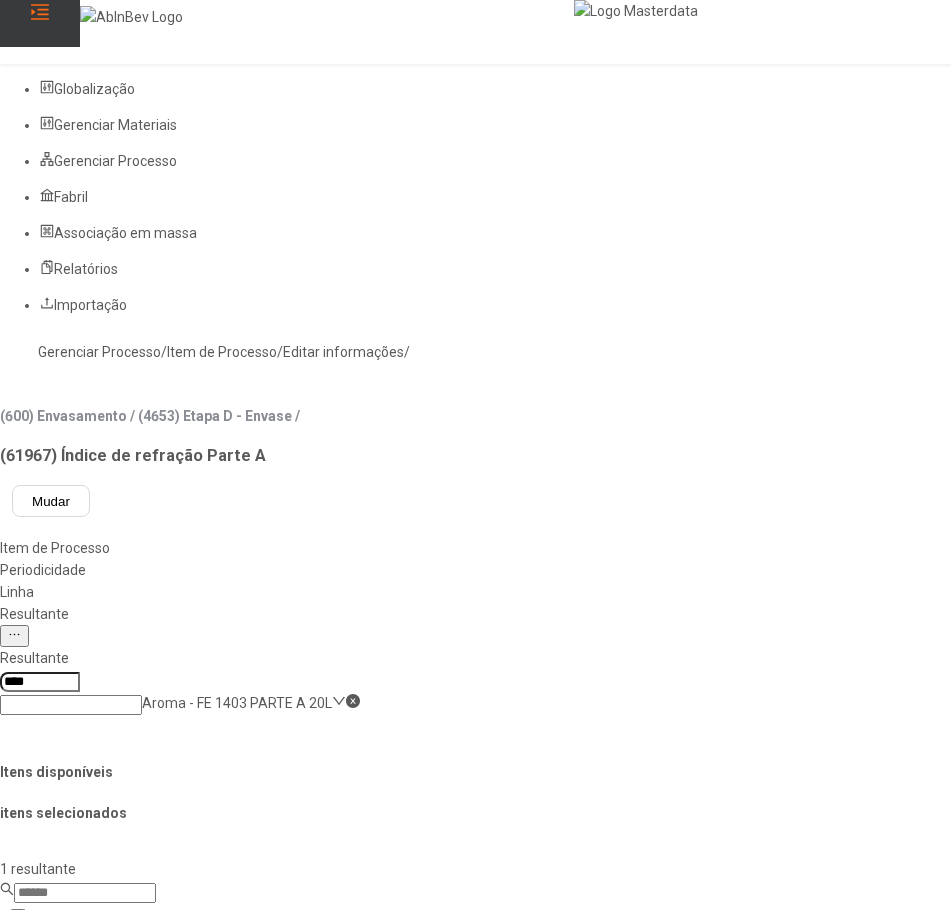 type on "****" 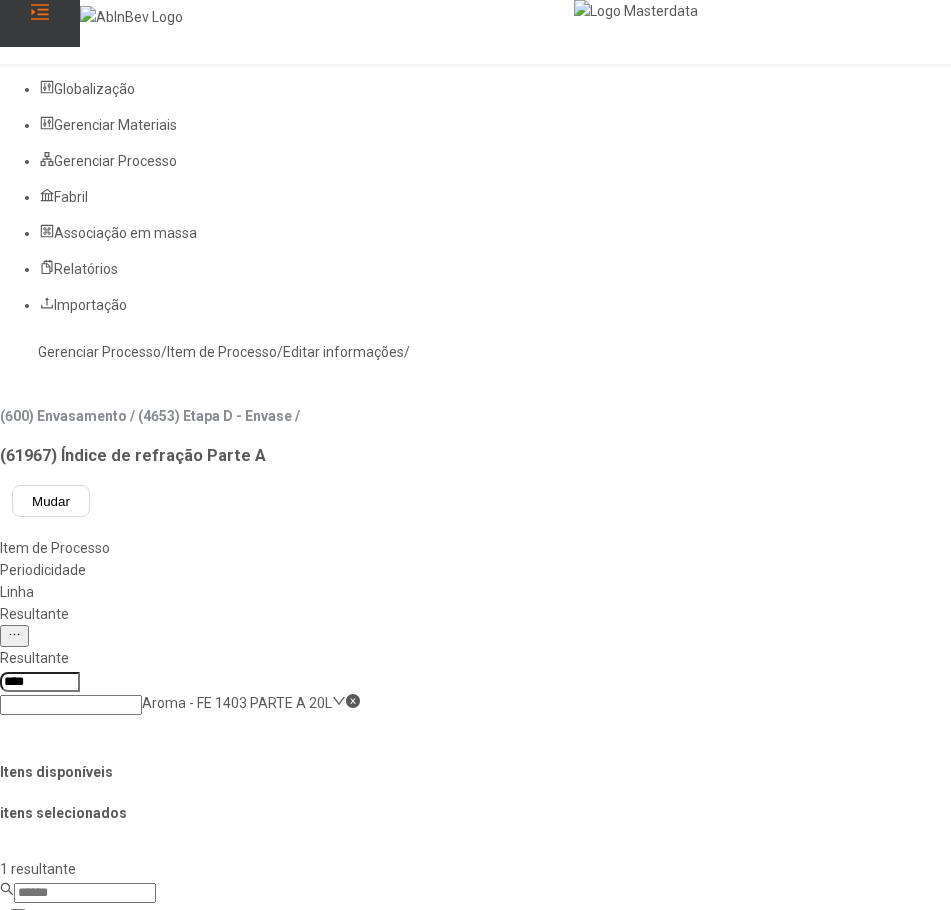 click on "Aroma - FE 1403 PARTE A 20L" 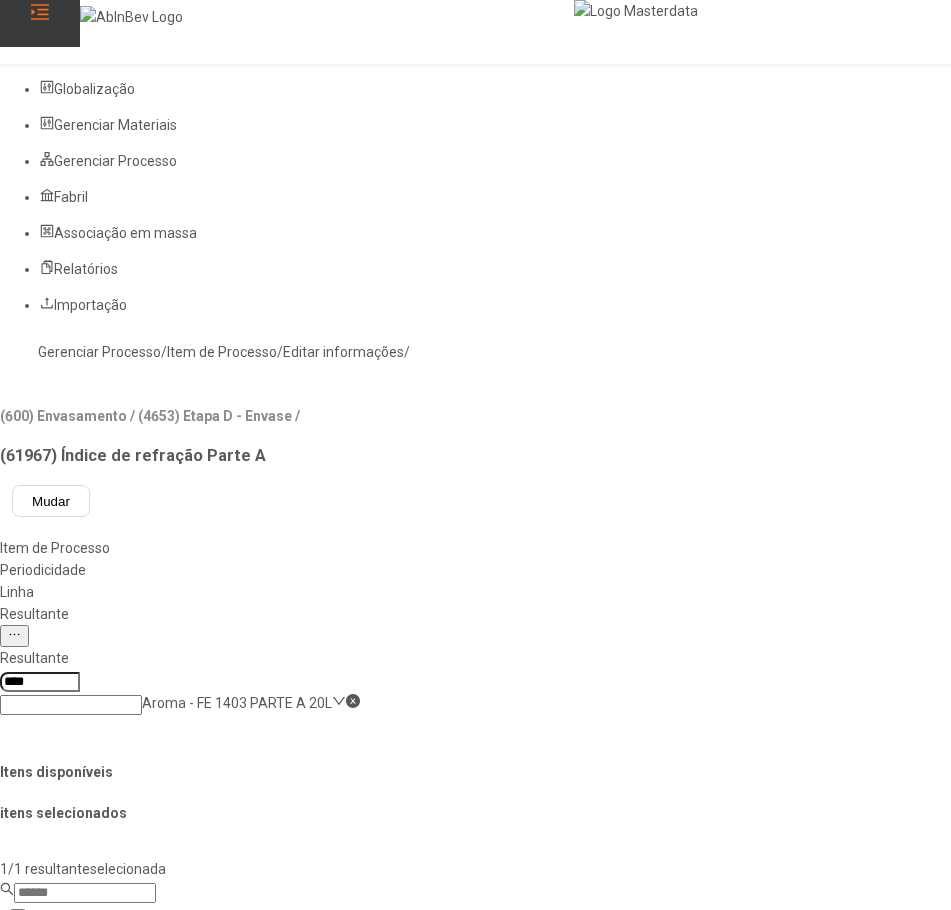 click 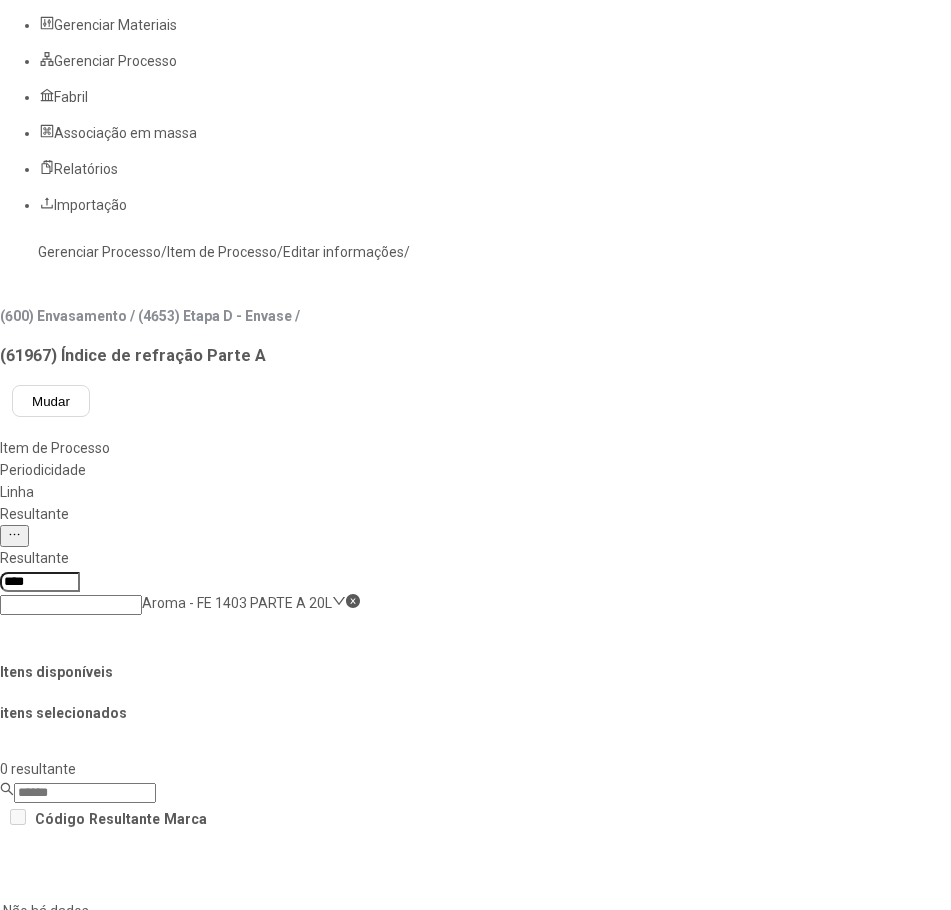 click on "Concluir associação" at bounding box center [124, 1501] 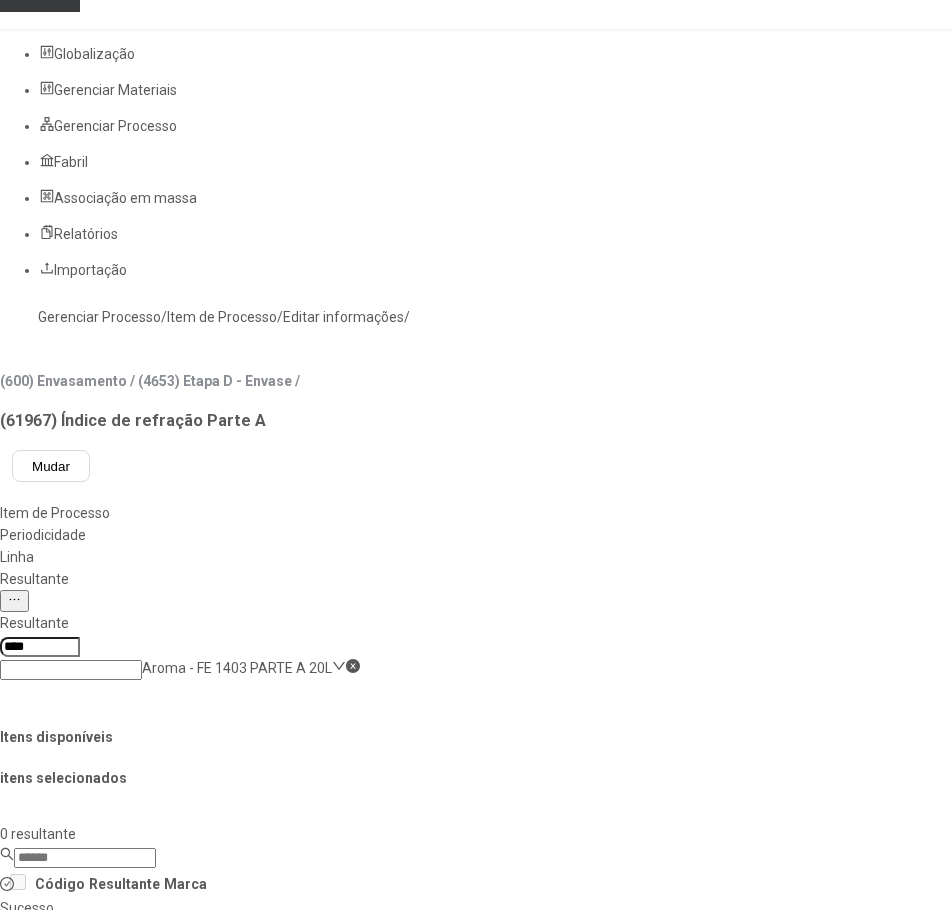 scroll, scrollTop: 0, scrollLeft: 0, axis: both 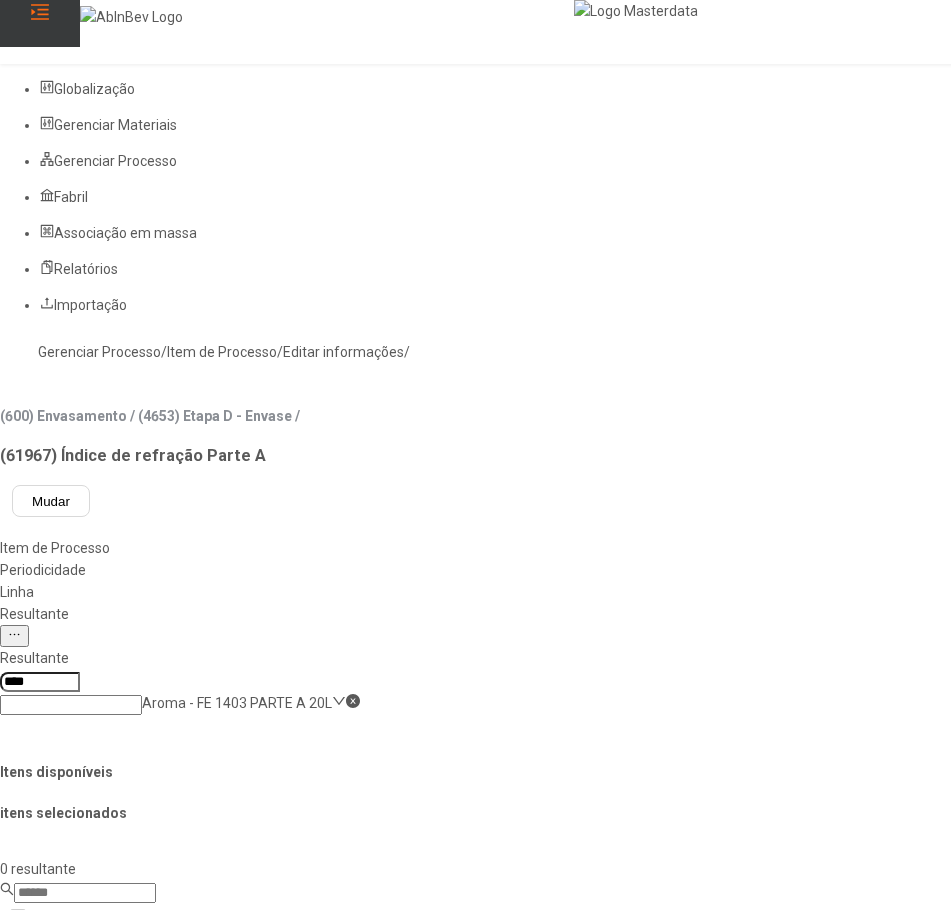 click on "Gerenciar Processo" 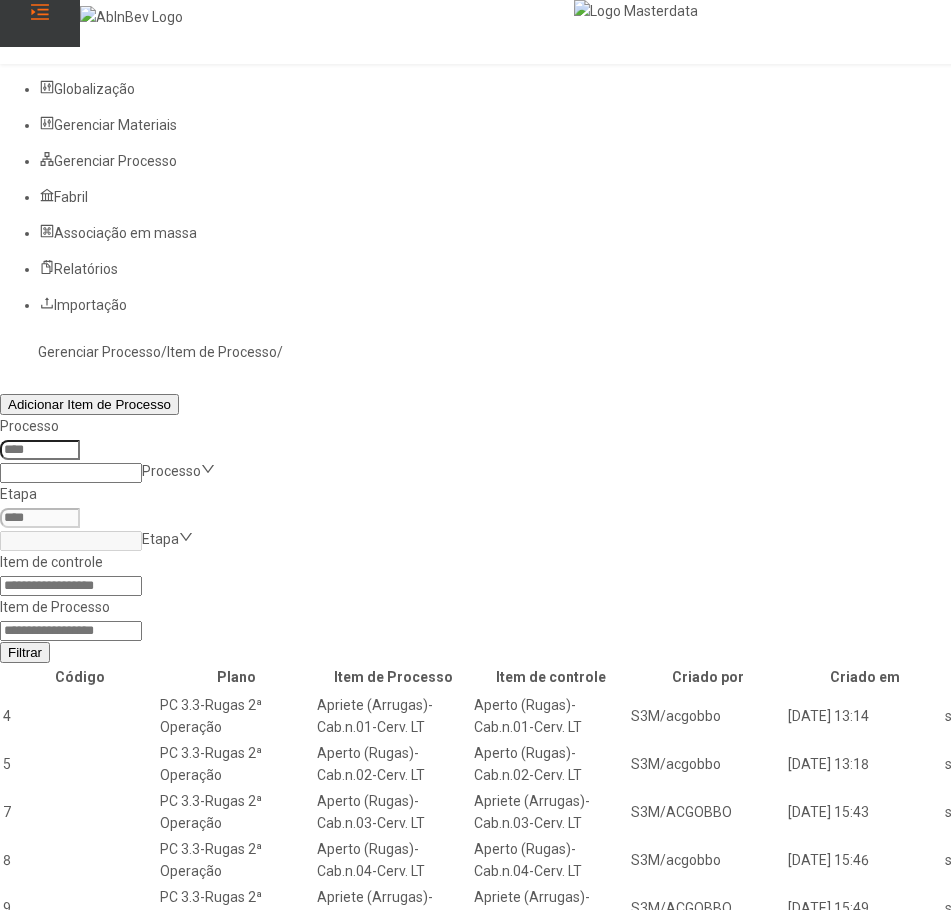click 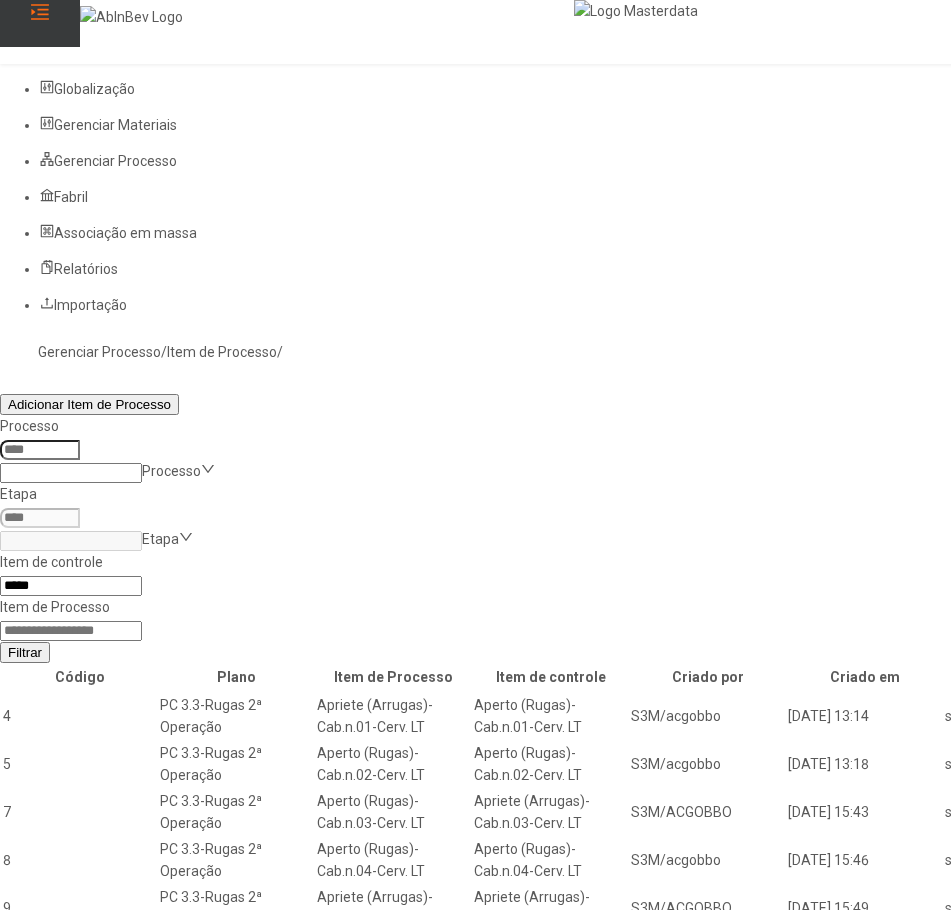 type on "*****" 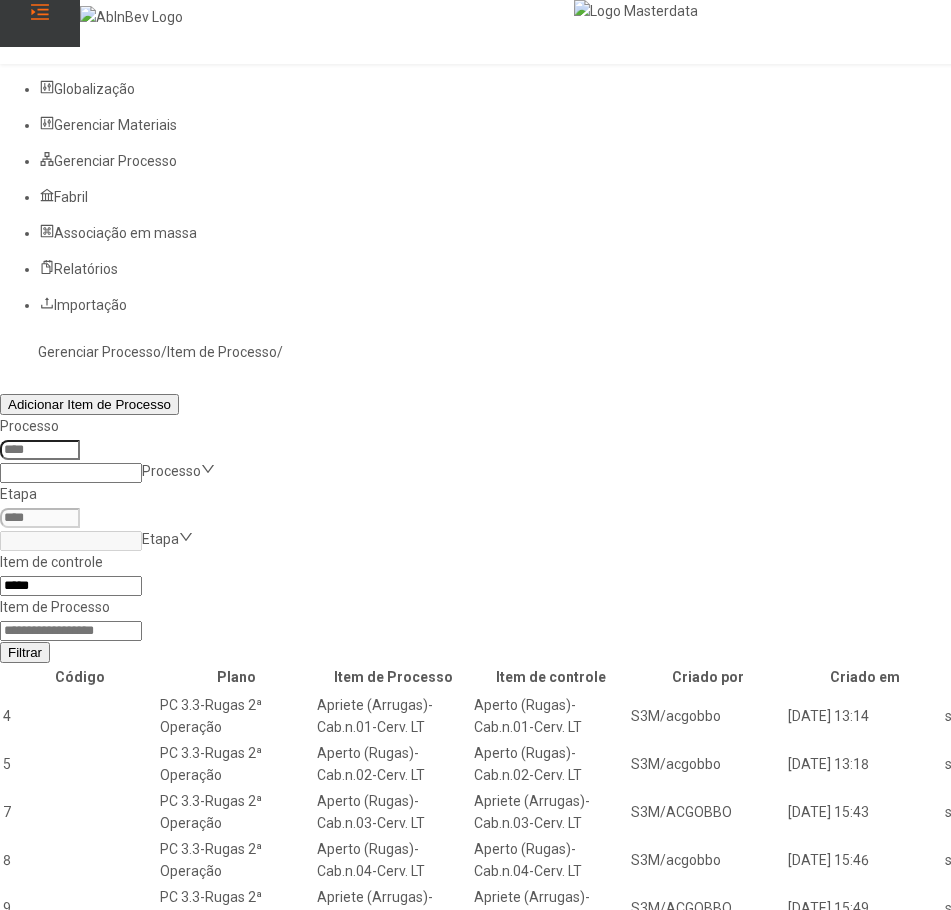 click on "Filtrar" 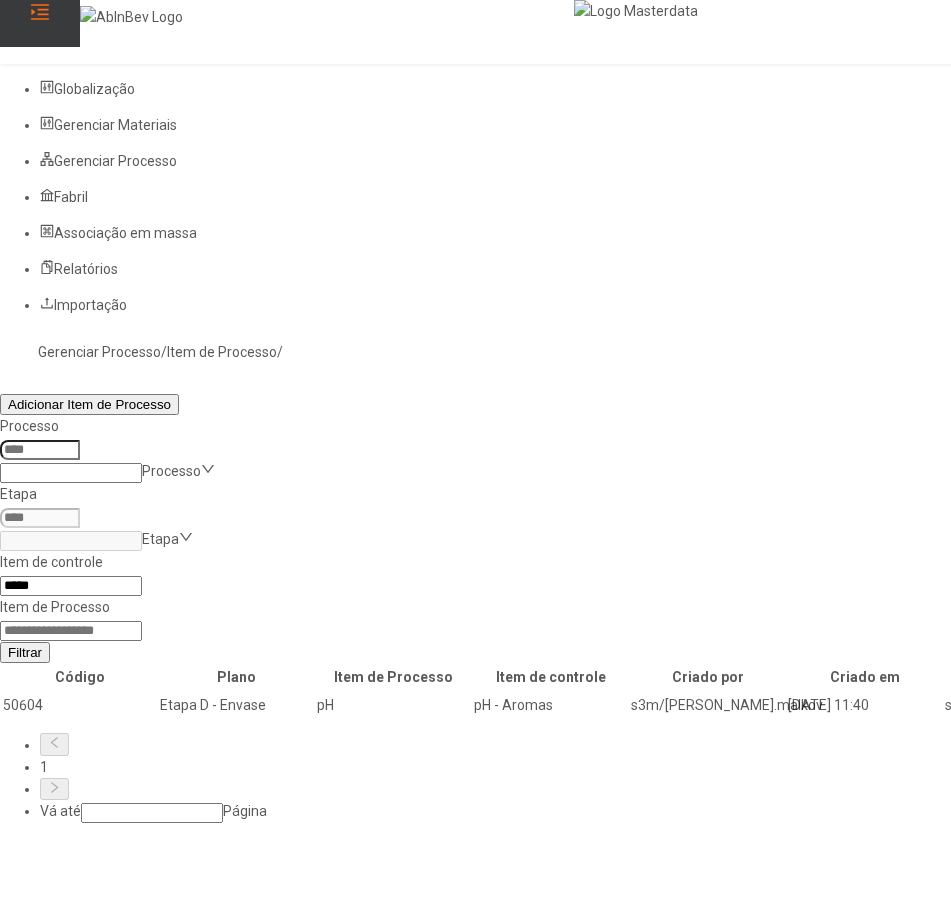 click at bounding box center (1302, 705) 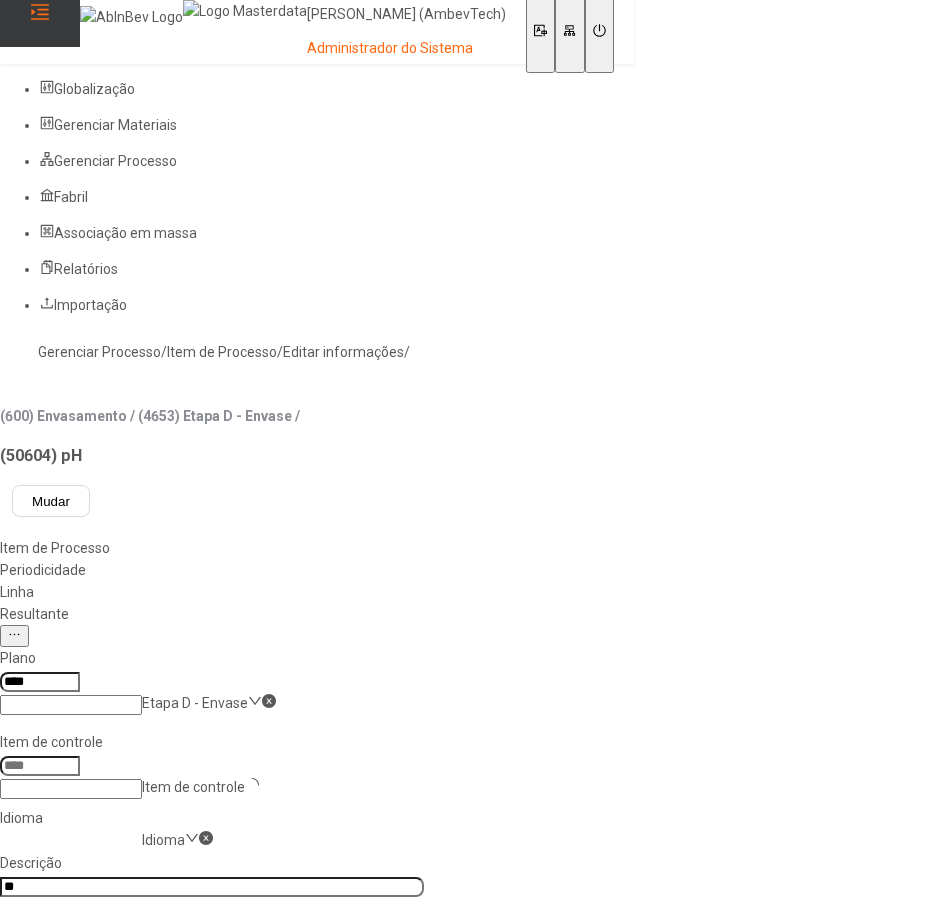 type on "*****" 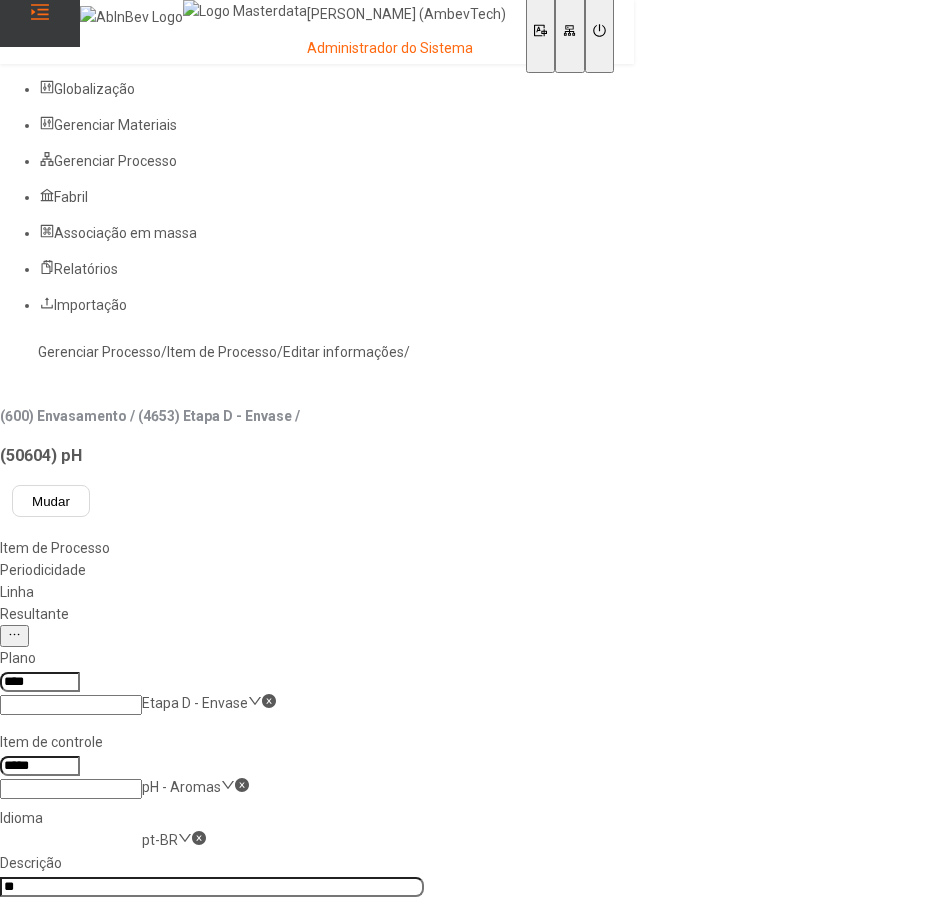 click on "Resultante" 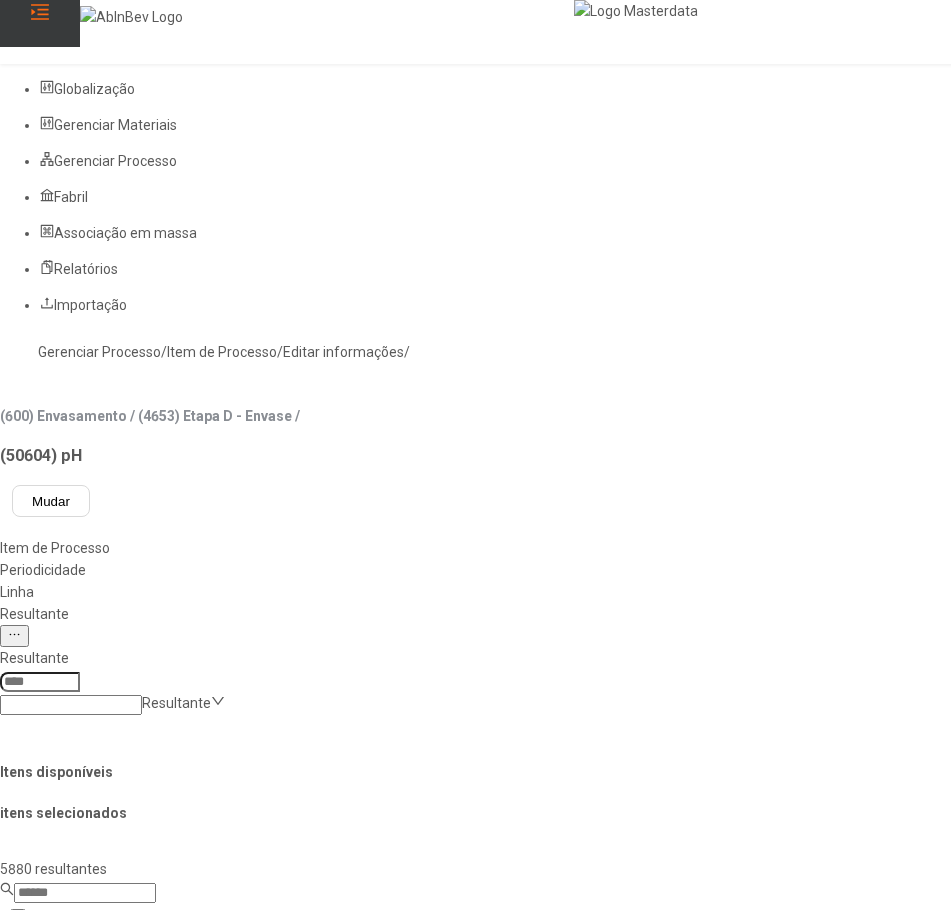 click at bounding box center [40, 682] 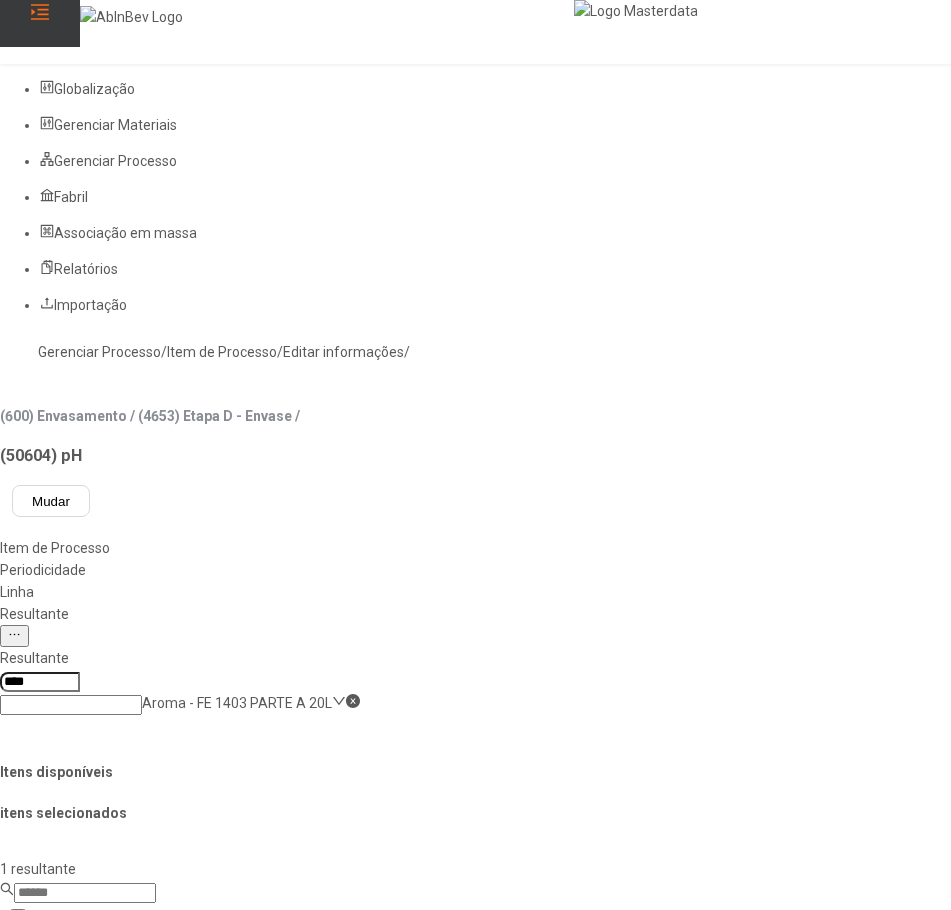 type on "****" 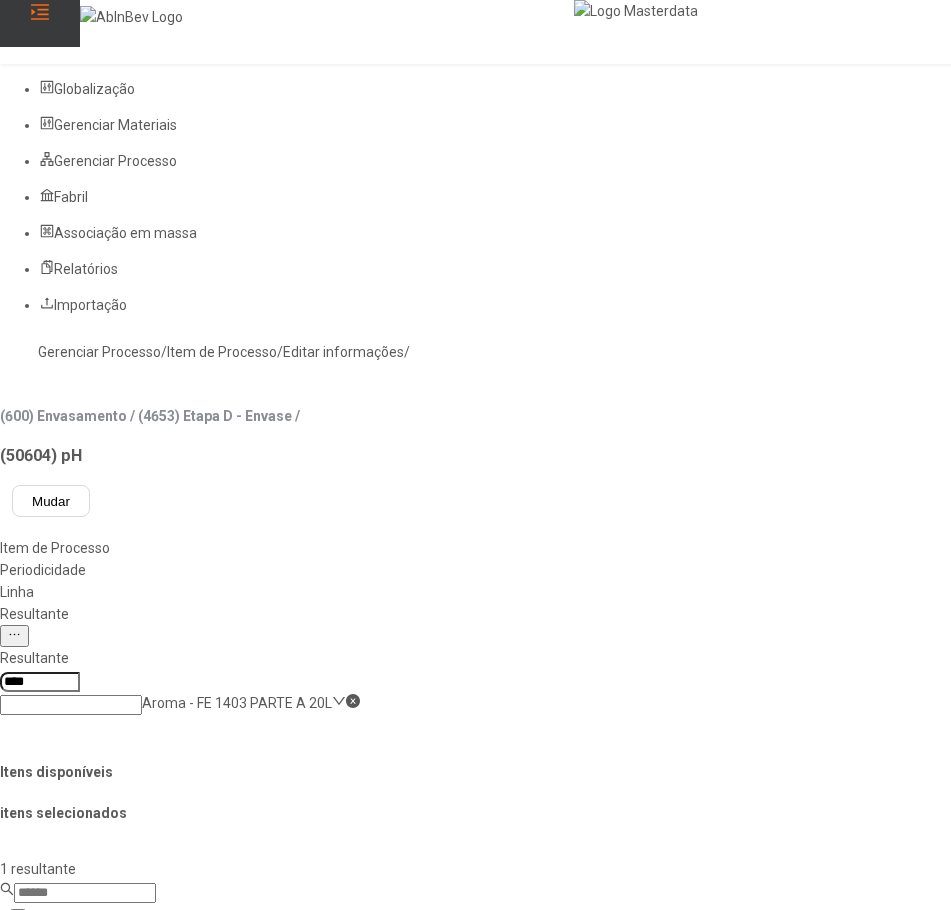 click on "Aroma - FE 1403 PARTE A 20L" 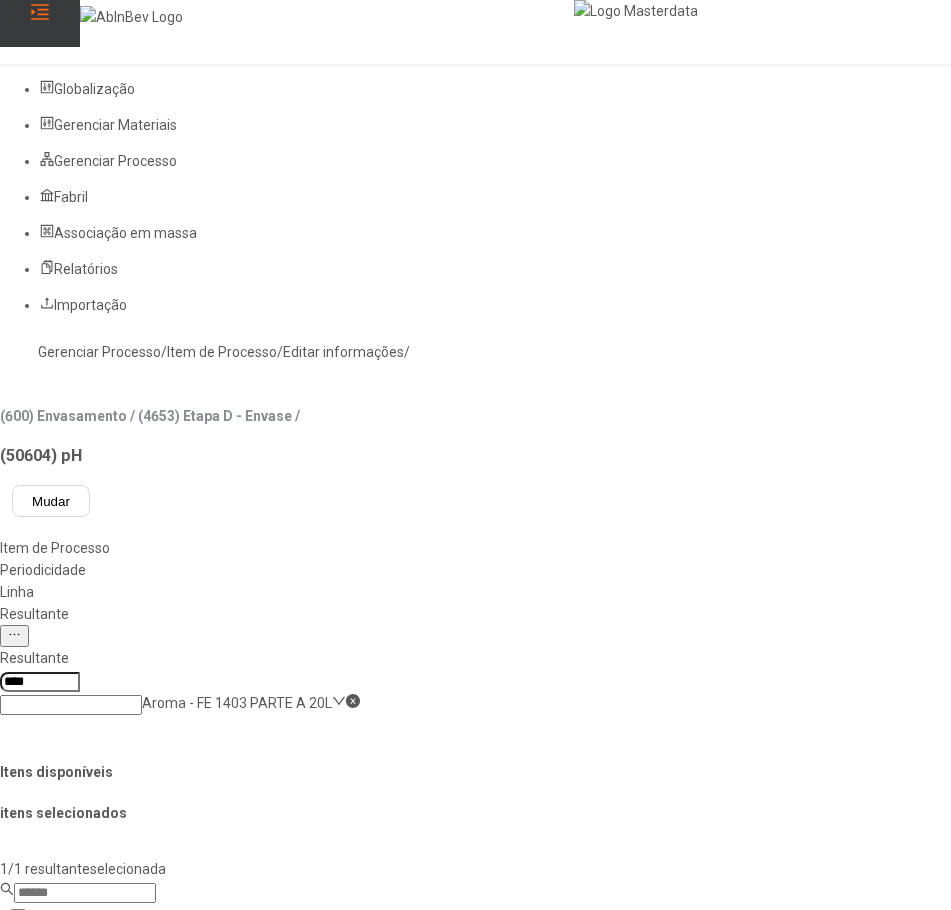 click 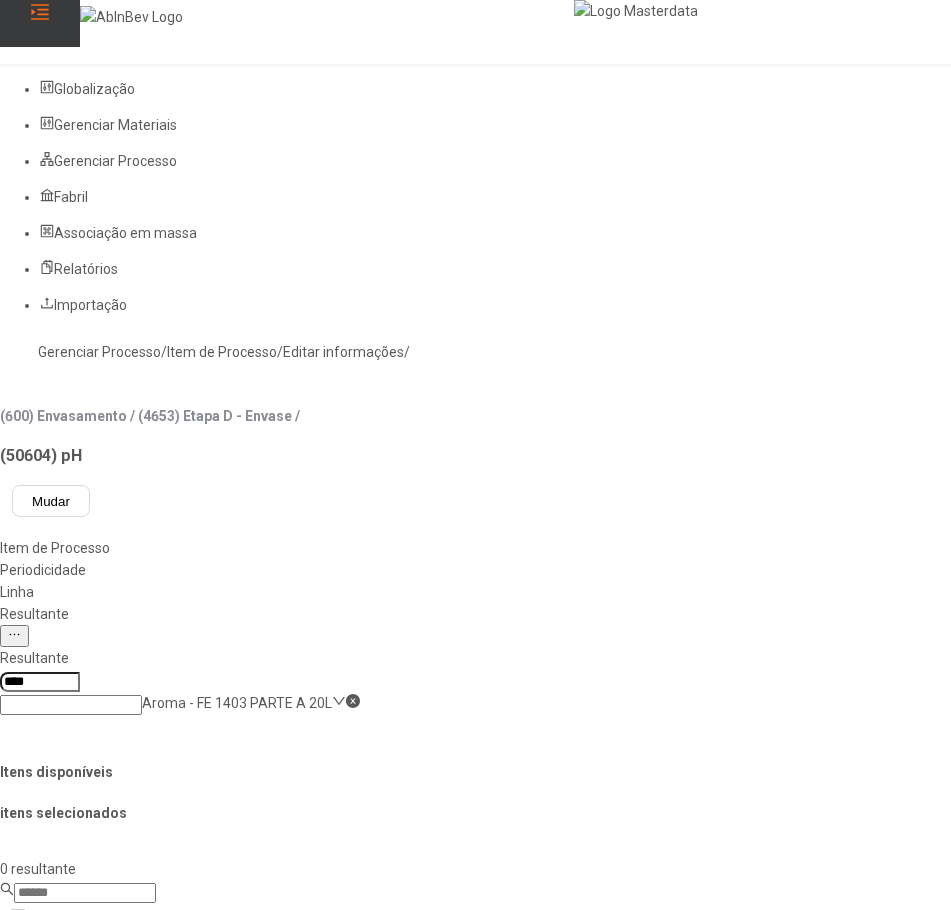 scroll, scrollTop: 100, scrollLeft: 0, axis: vertical 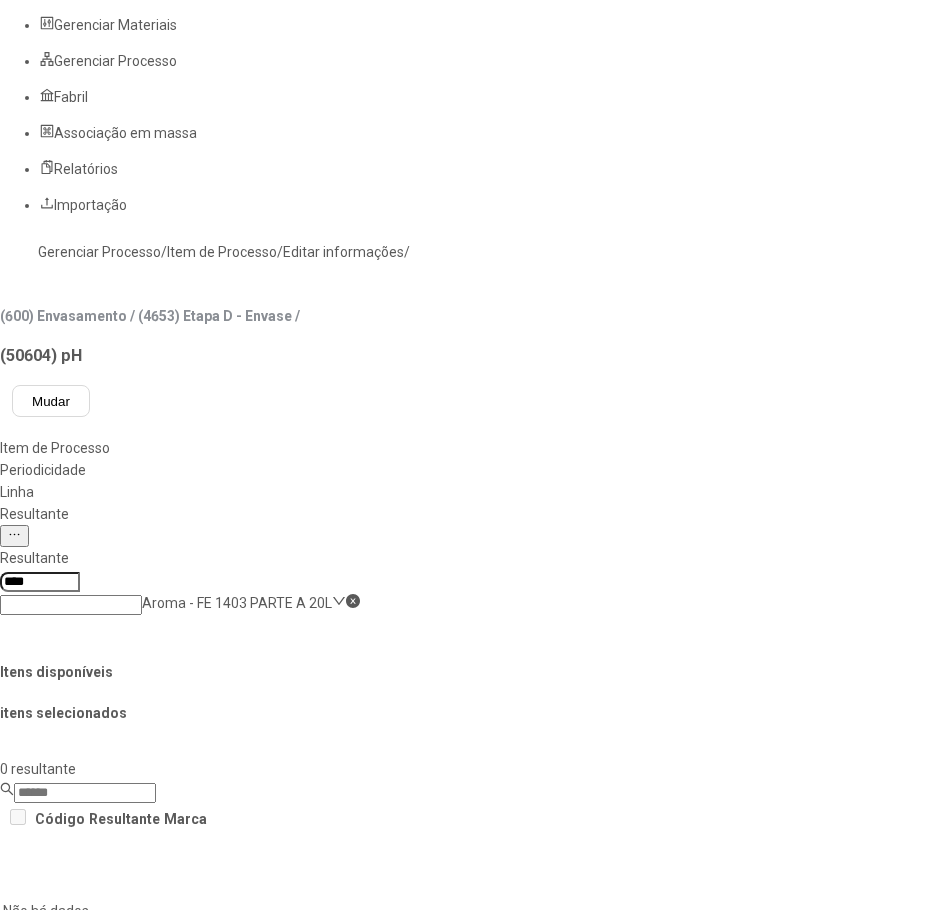click on "Concluir associação" at bounding box center (124, 1501) 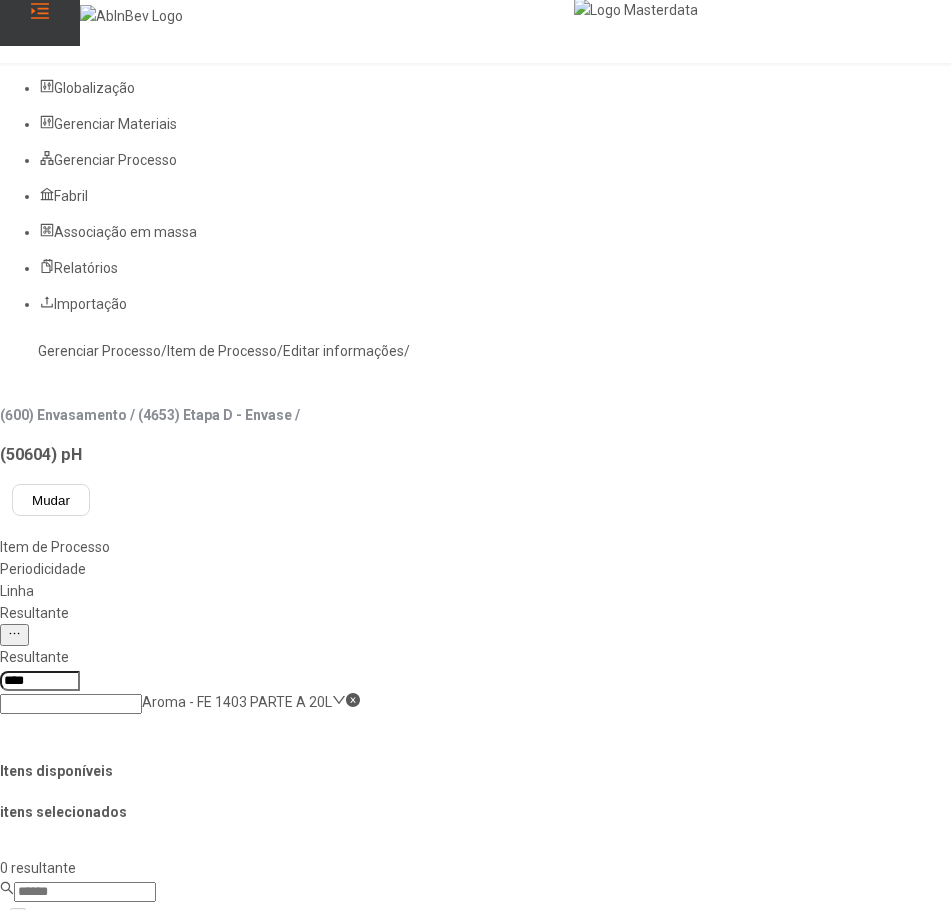 scroll, scrollTop: 0, scrollLeft: 0, axis: both 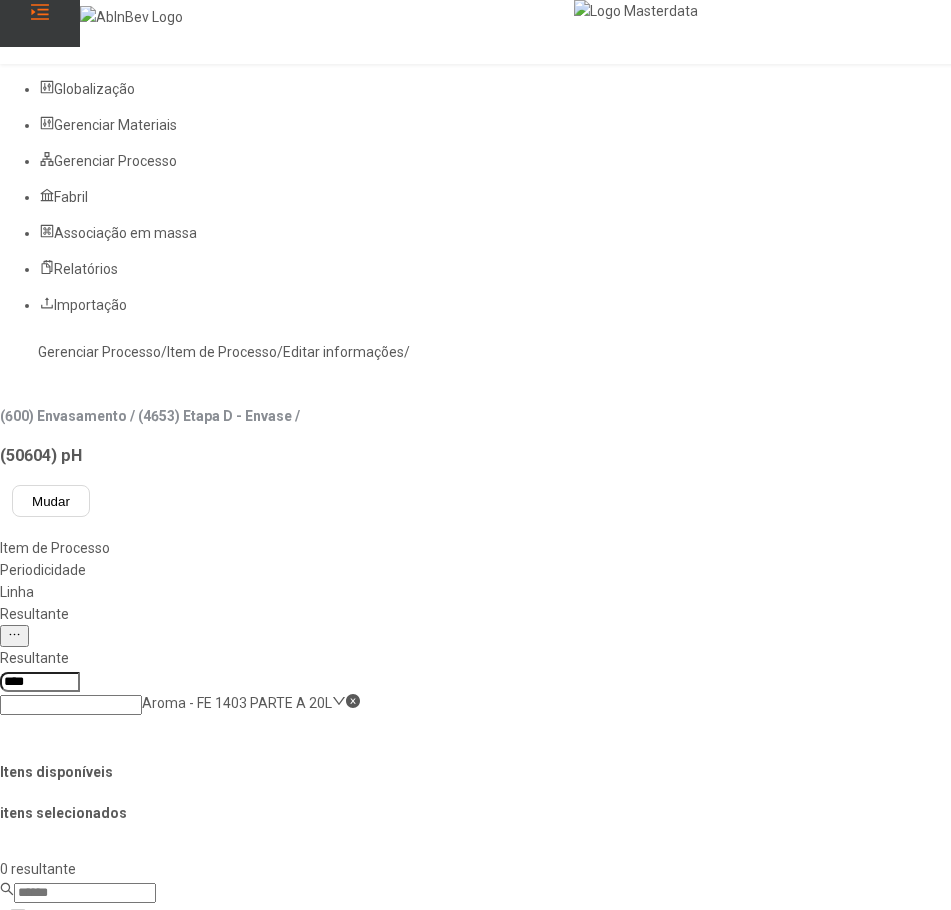 drag, startPoint x: 172, startPoint y: 118, endPoint x: 183, endPoint y: 144, distance: 28.231188 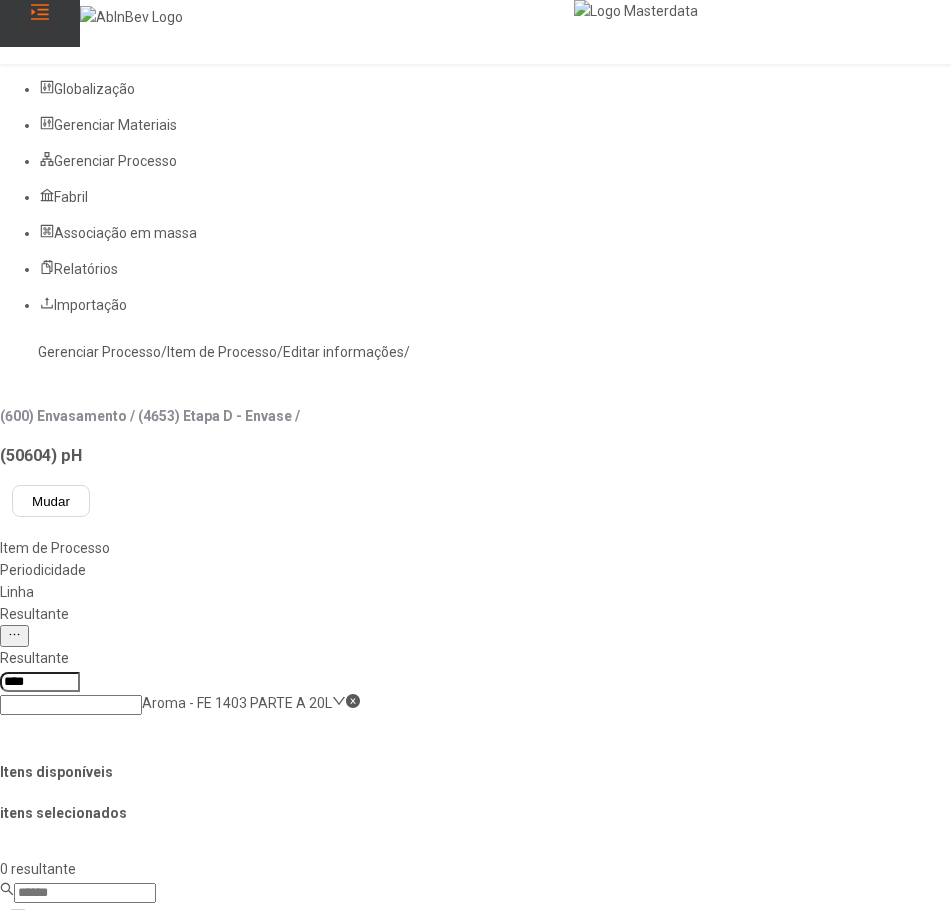 click on "Gerenciar Processo" 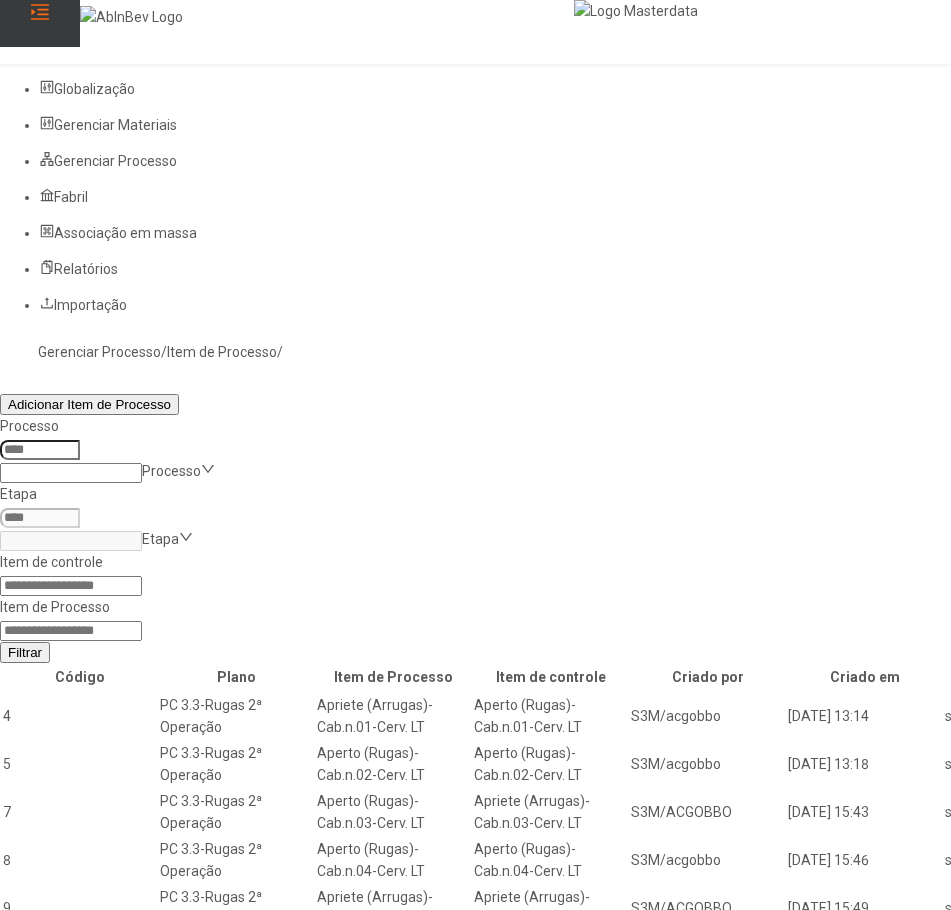 click 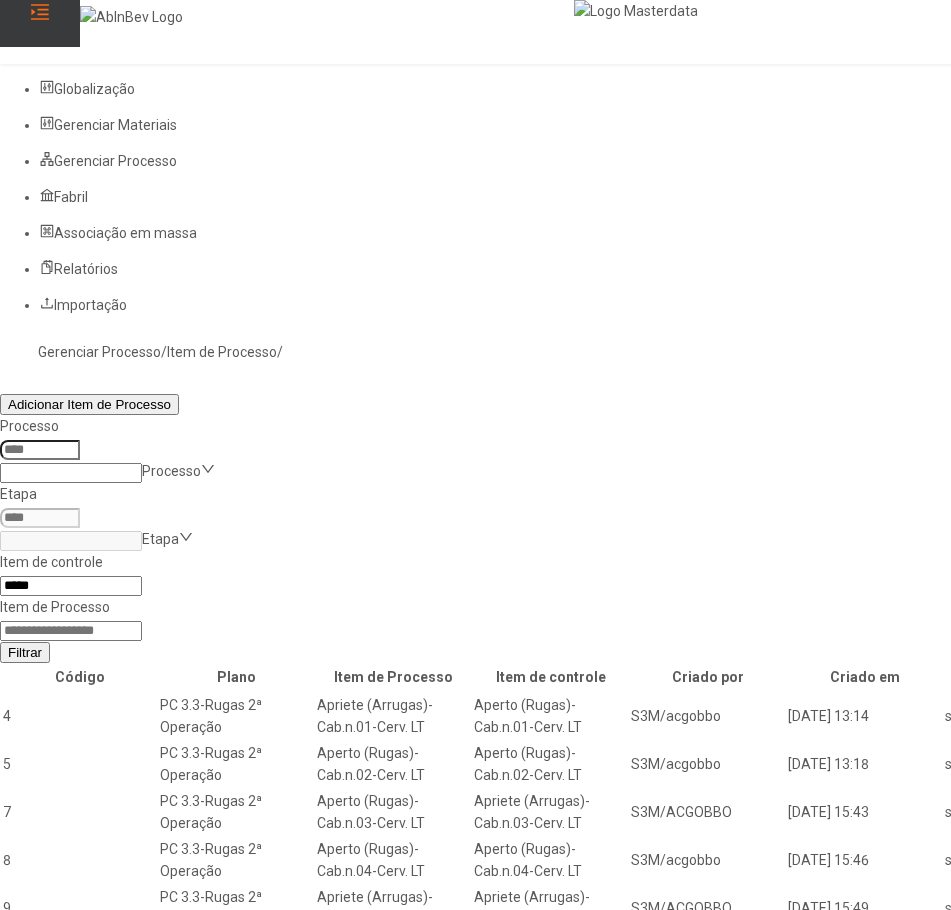type on "*****" 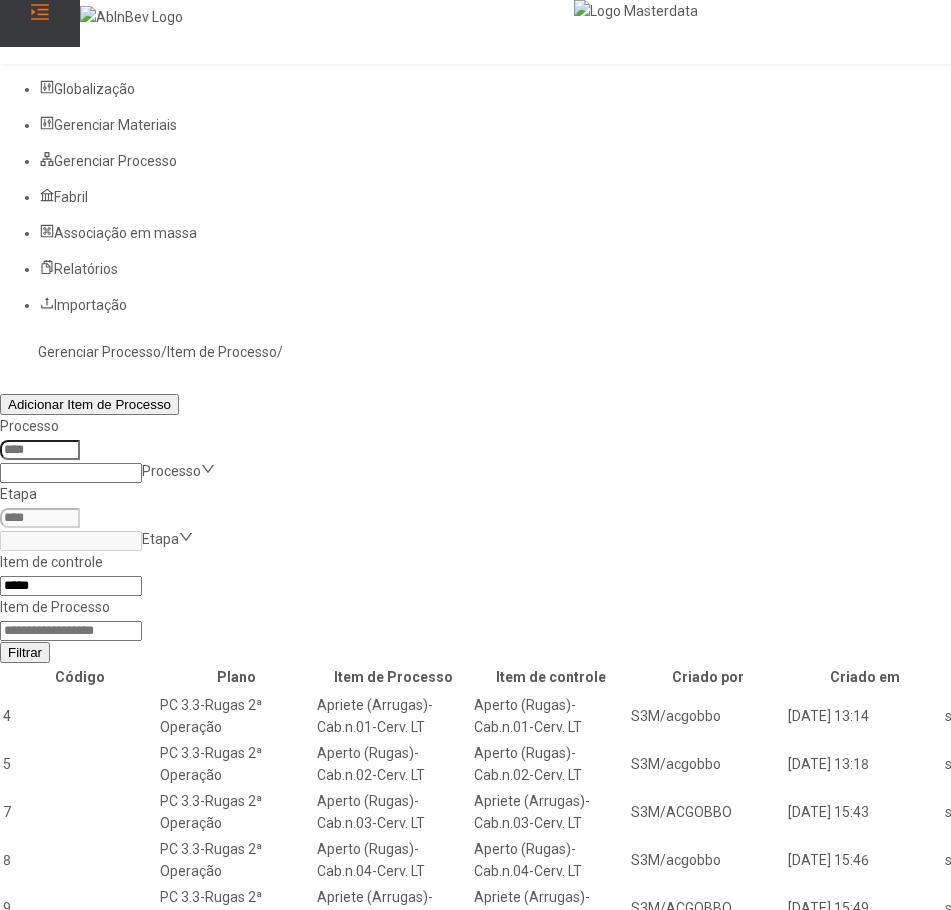 click on "Filtrar" 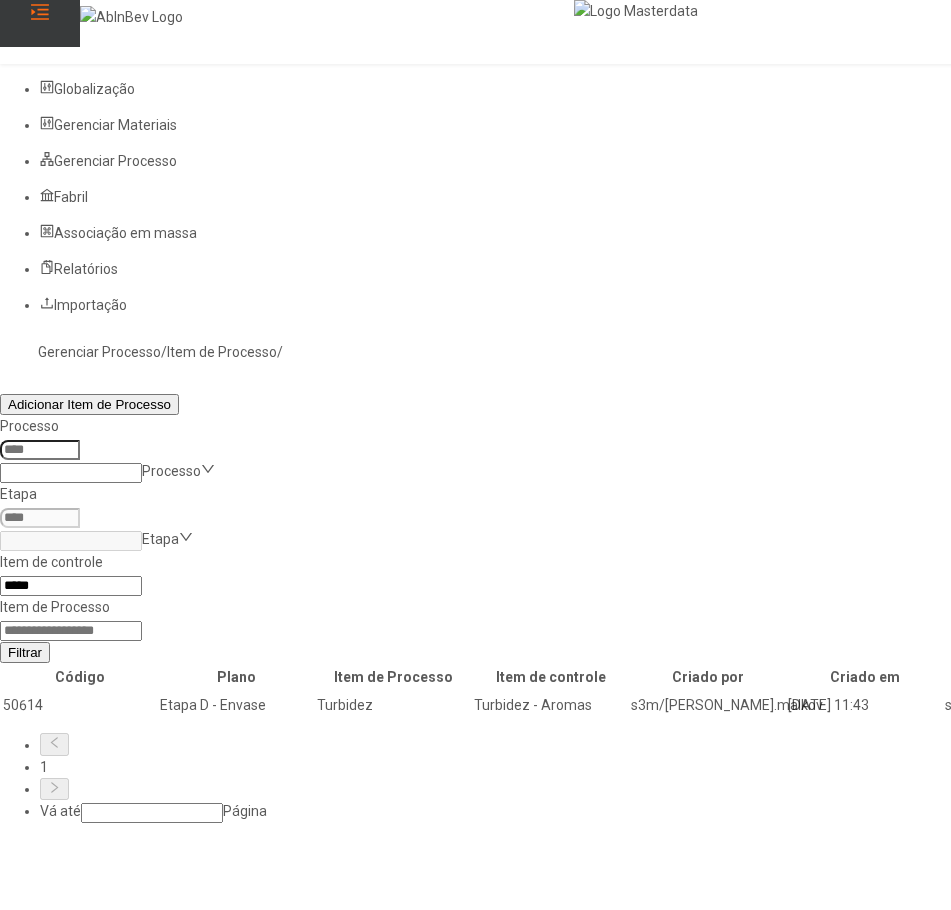 click 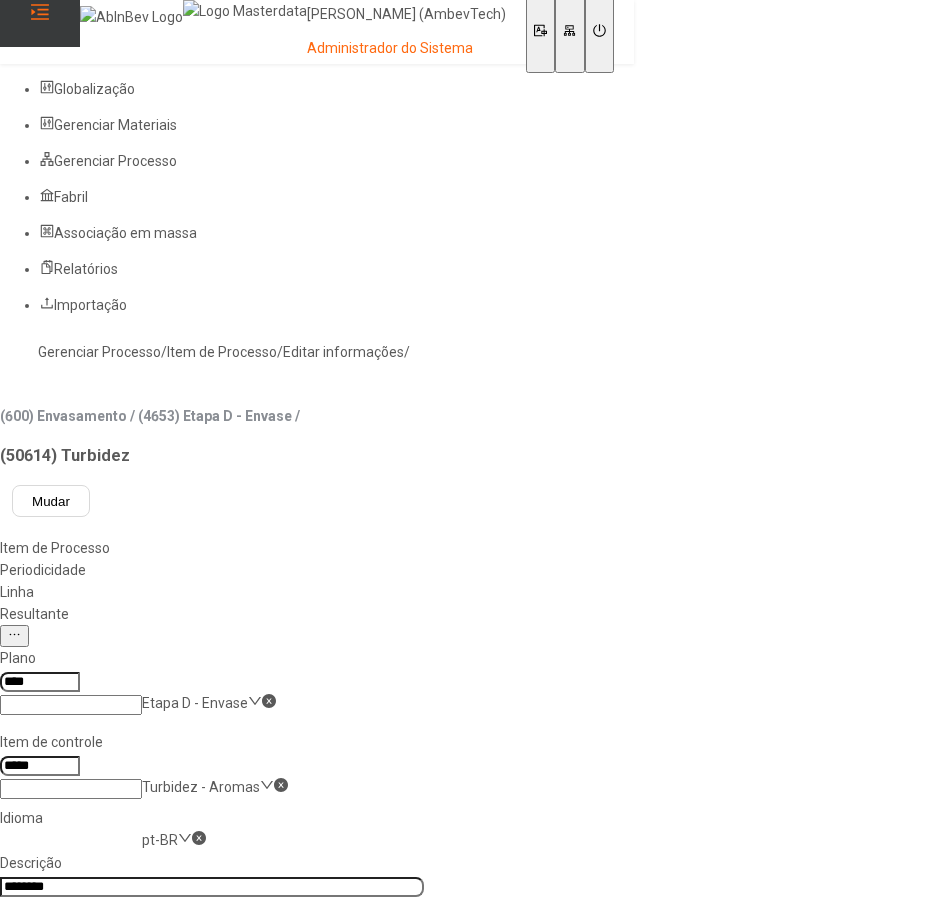 click on "Resultante" 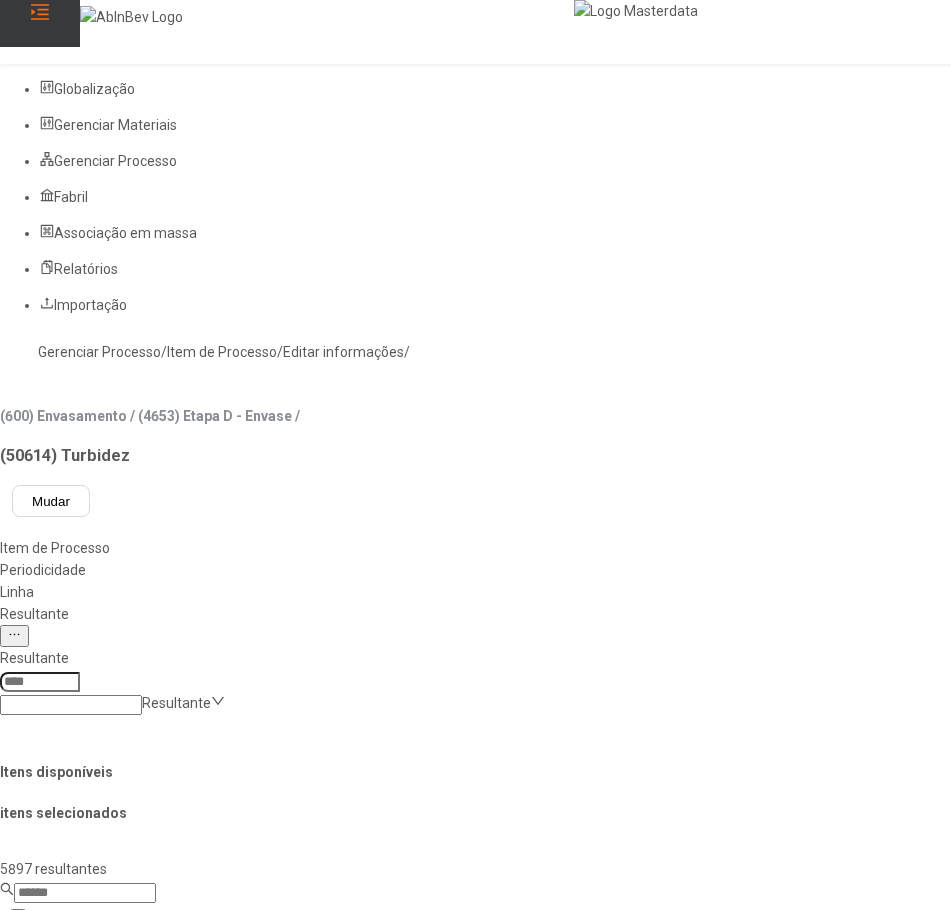 click on "Resultante" 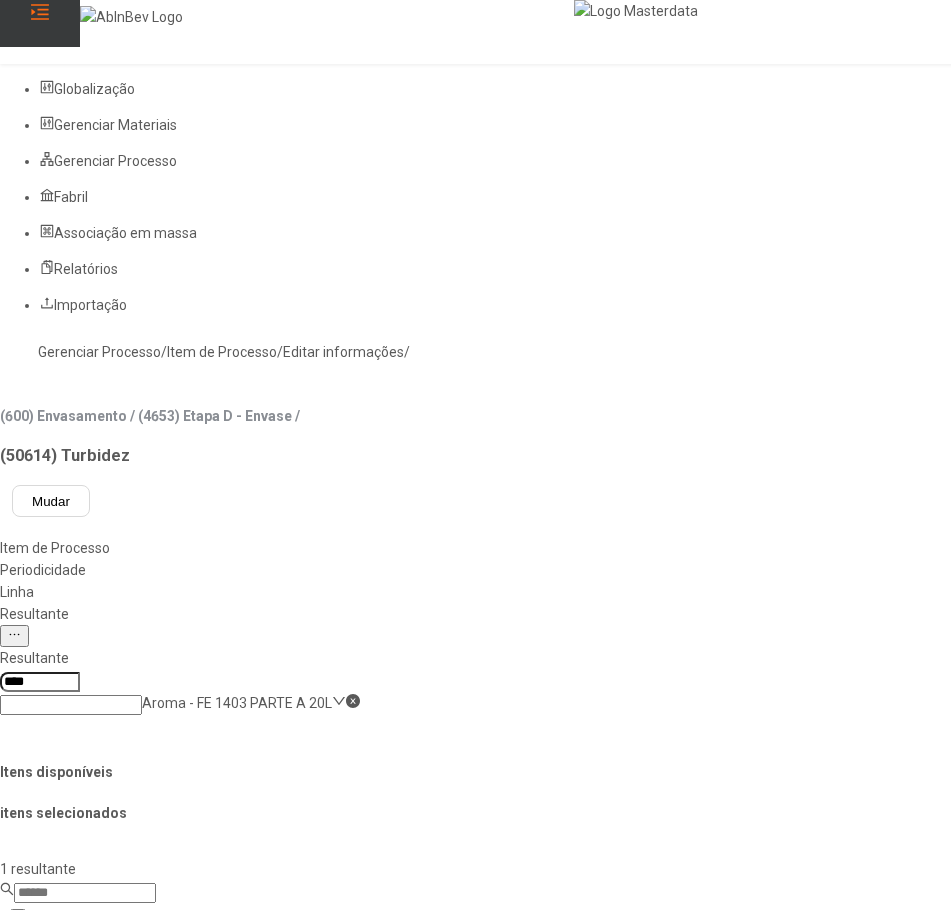 type on "****" 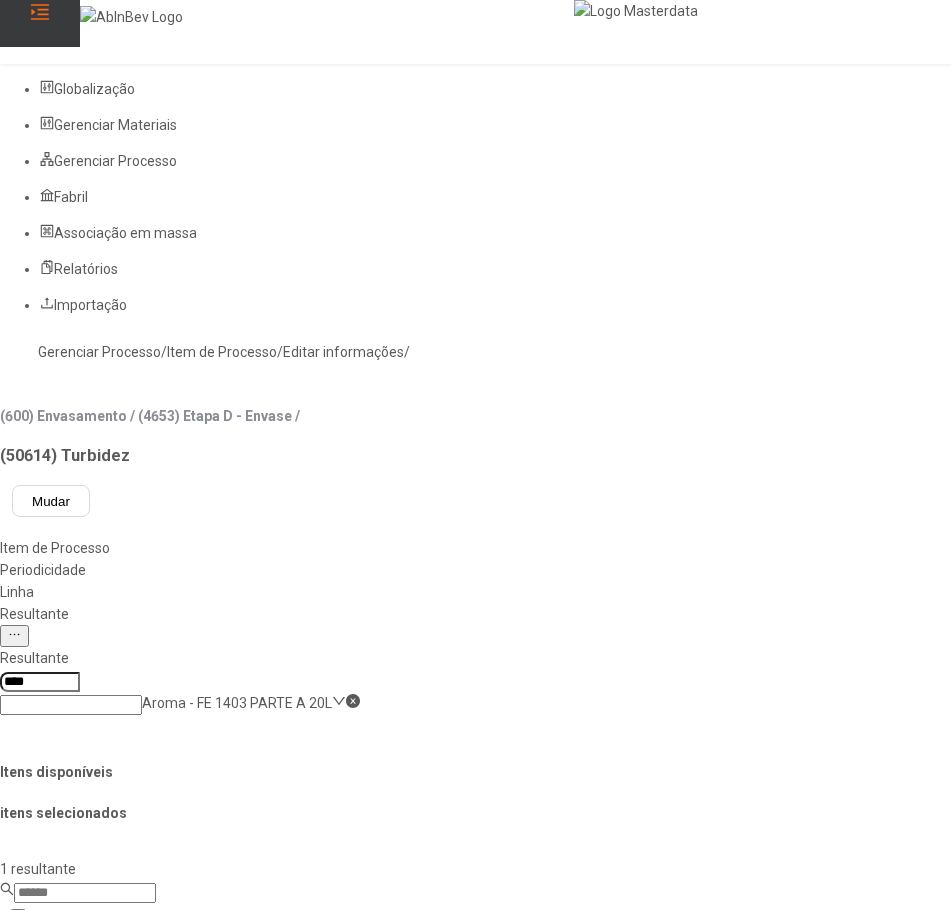 click on "Aroma - FE 1403 PARTE A 20L" 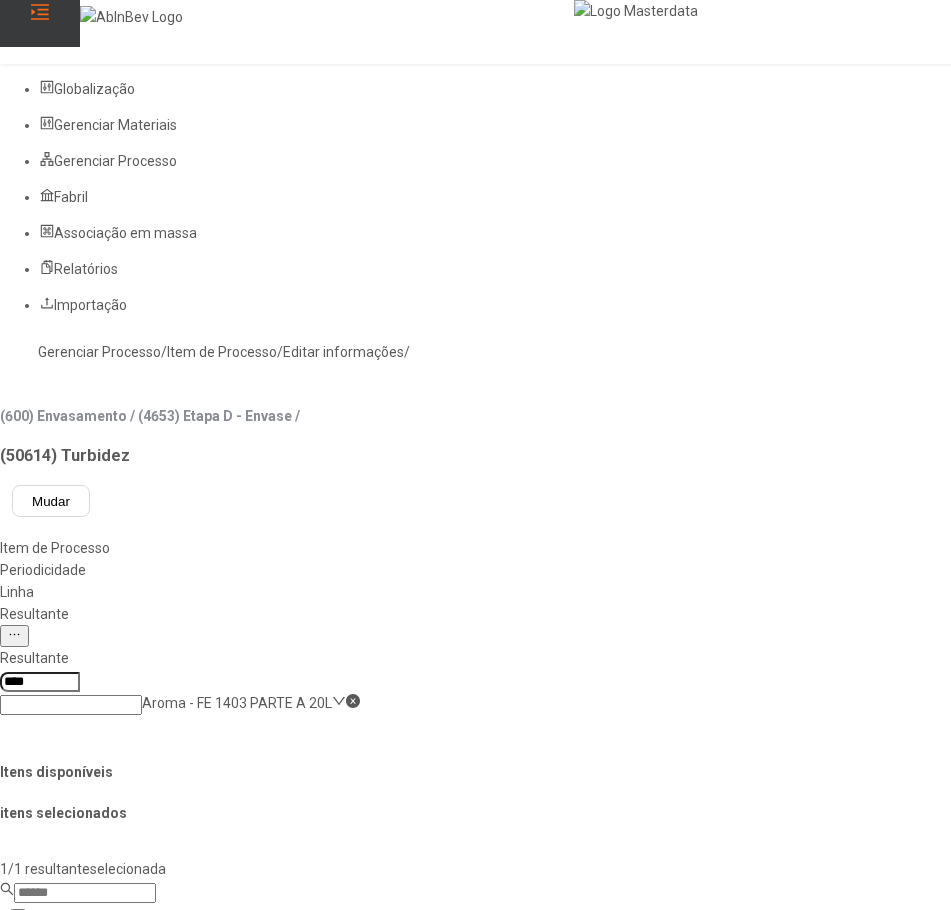 click 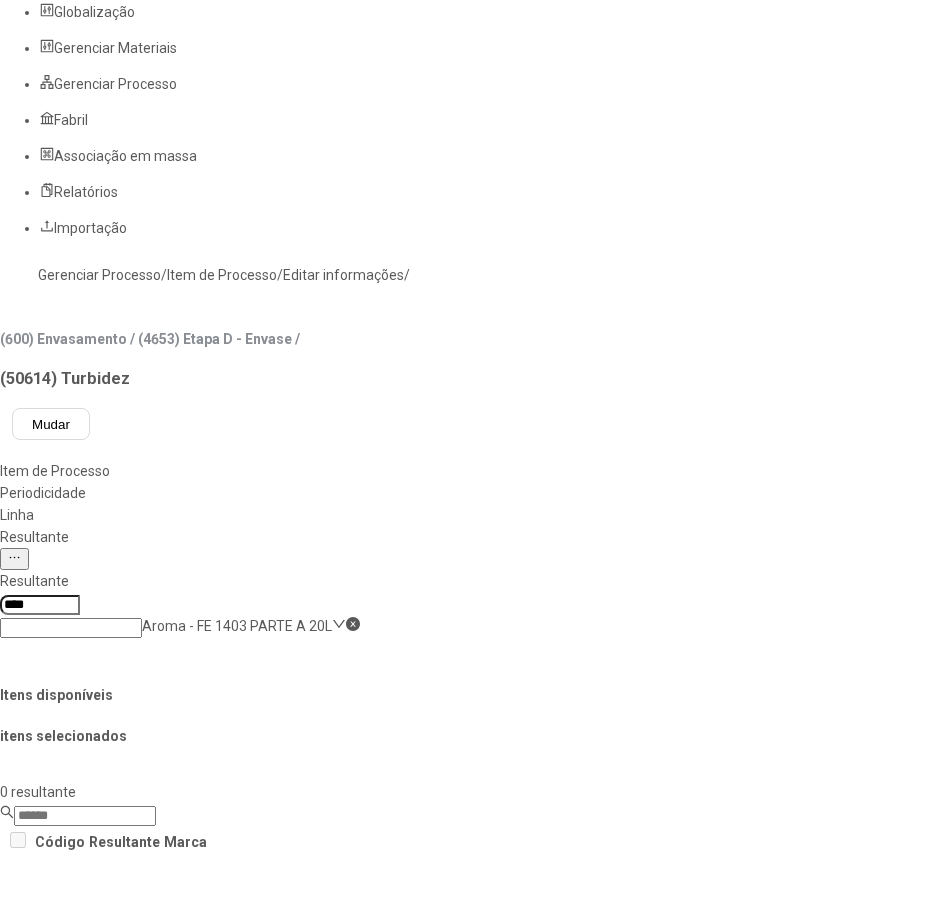 scroll, scrollTop: 100, scrollLeft: 0, axis: vertical 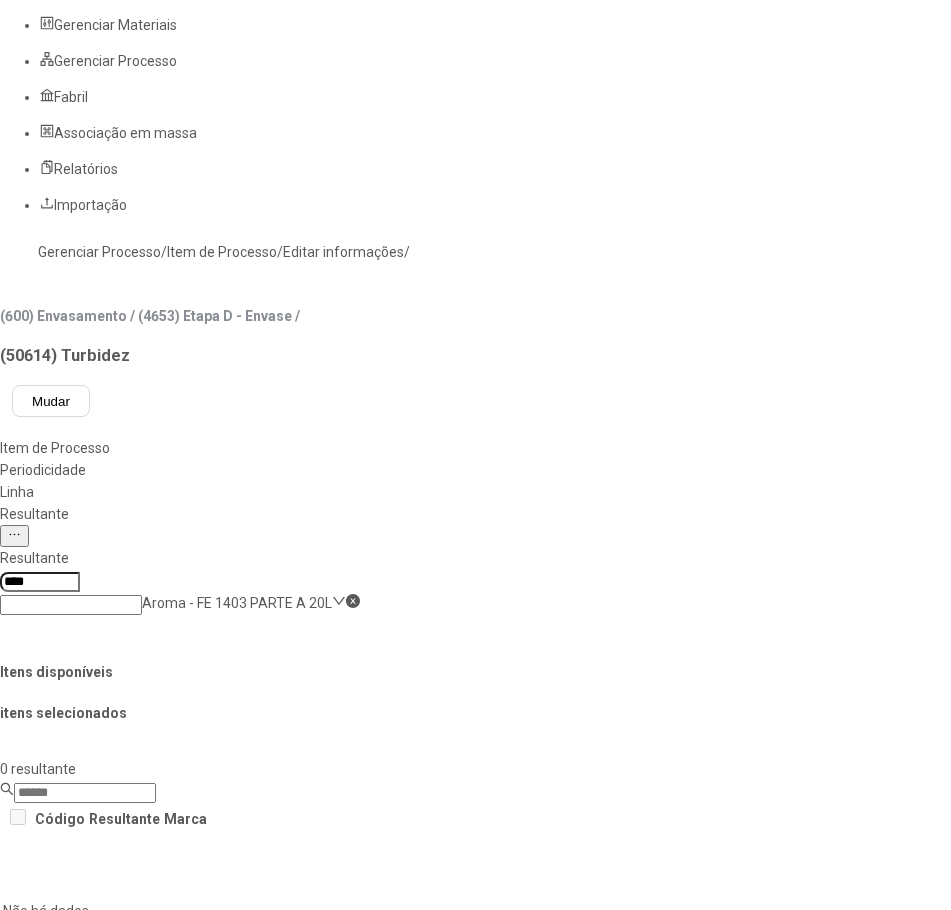click on "Concluir associação" at bounding box center (124, 1501) 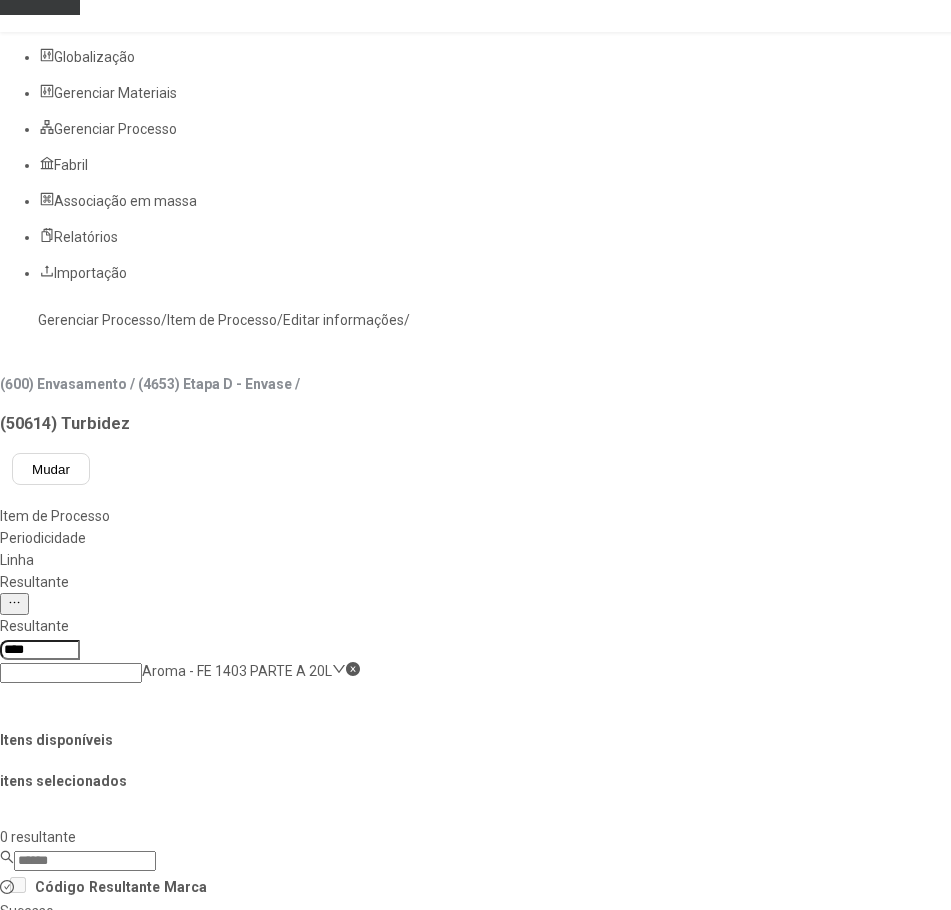 scroll, scrollTop: 0, scrollLeft: 0, axis: both 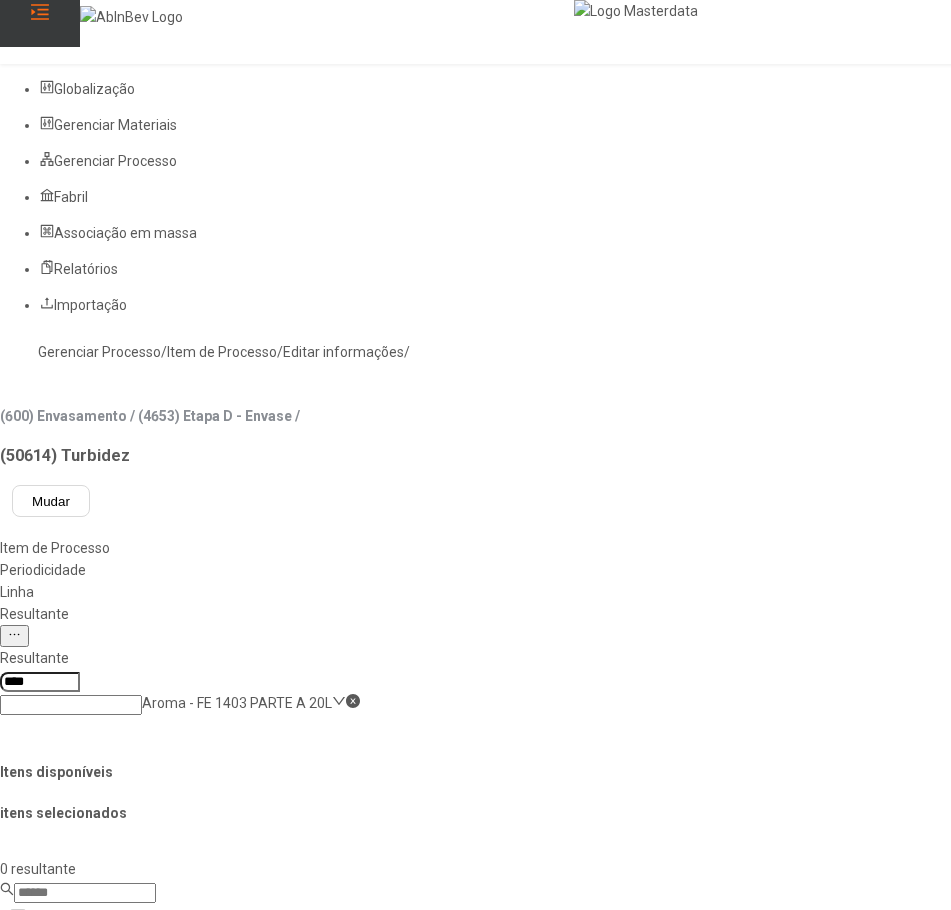 click on "Gerenciar Processo" 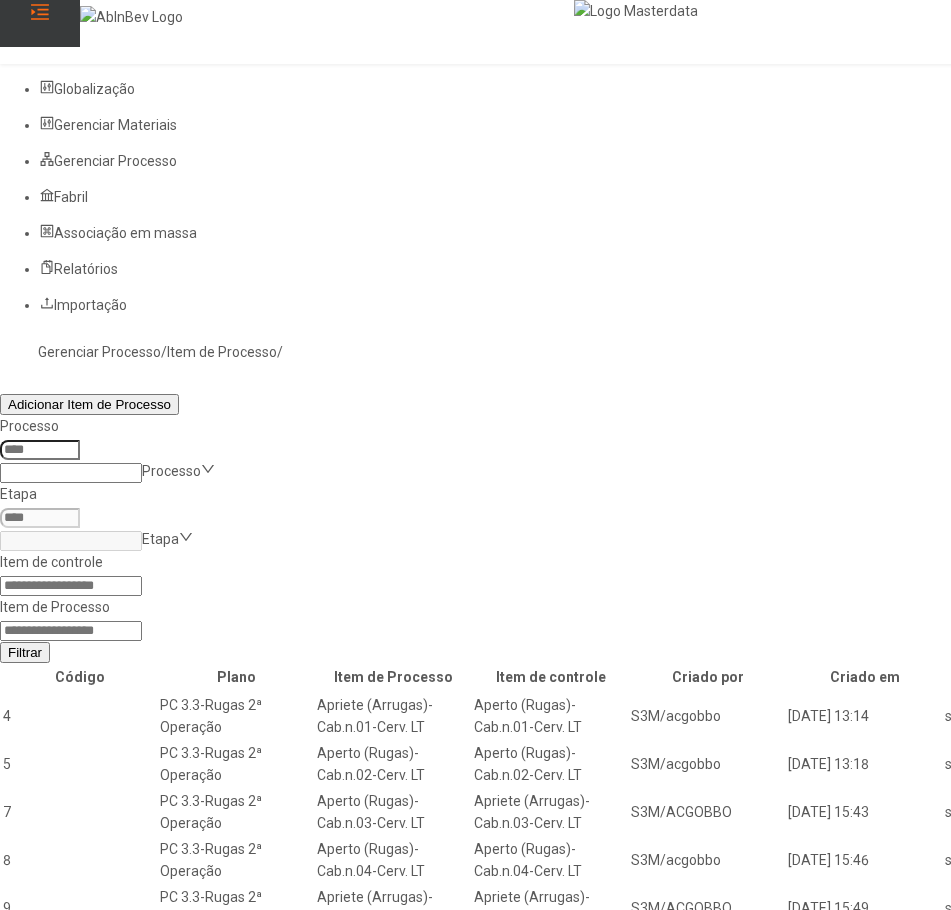 click 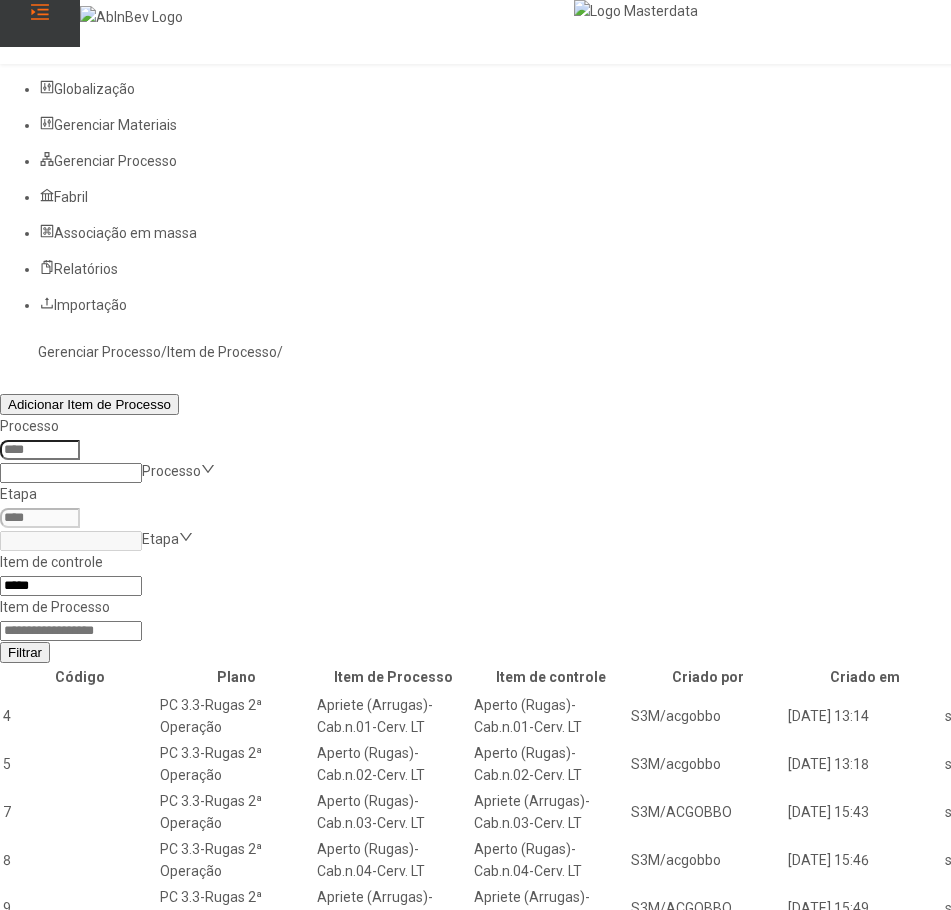 type on "*****" 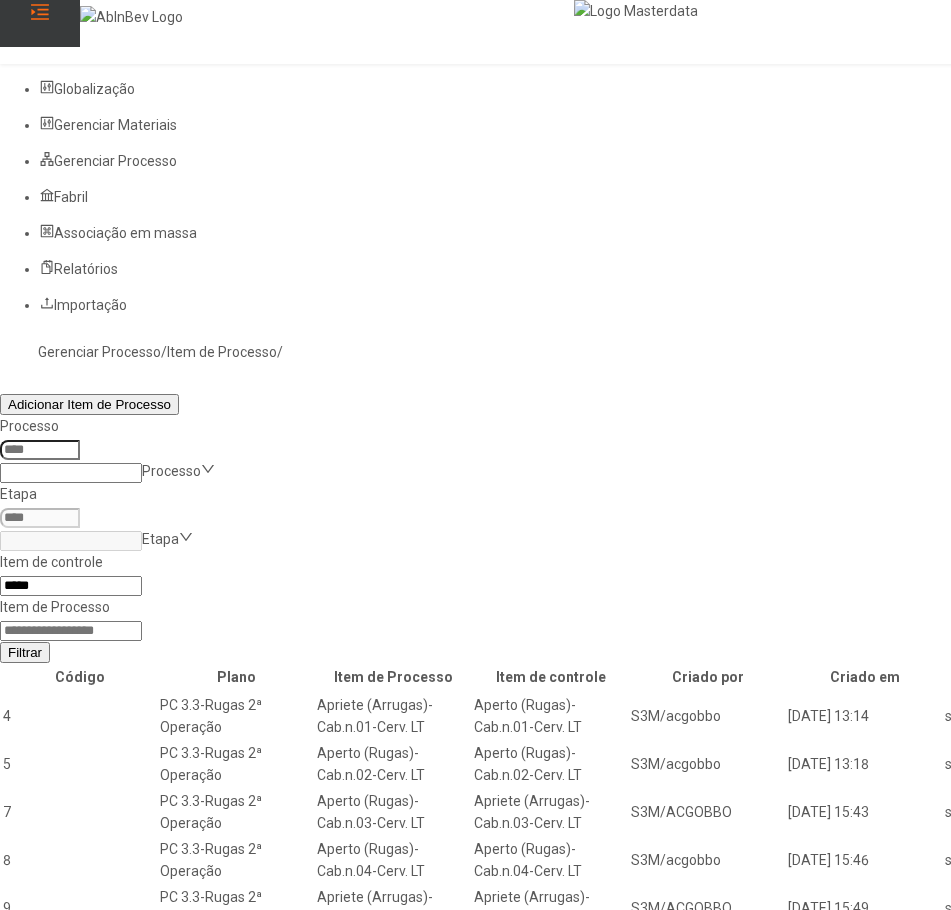click on "Filtrar" 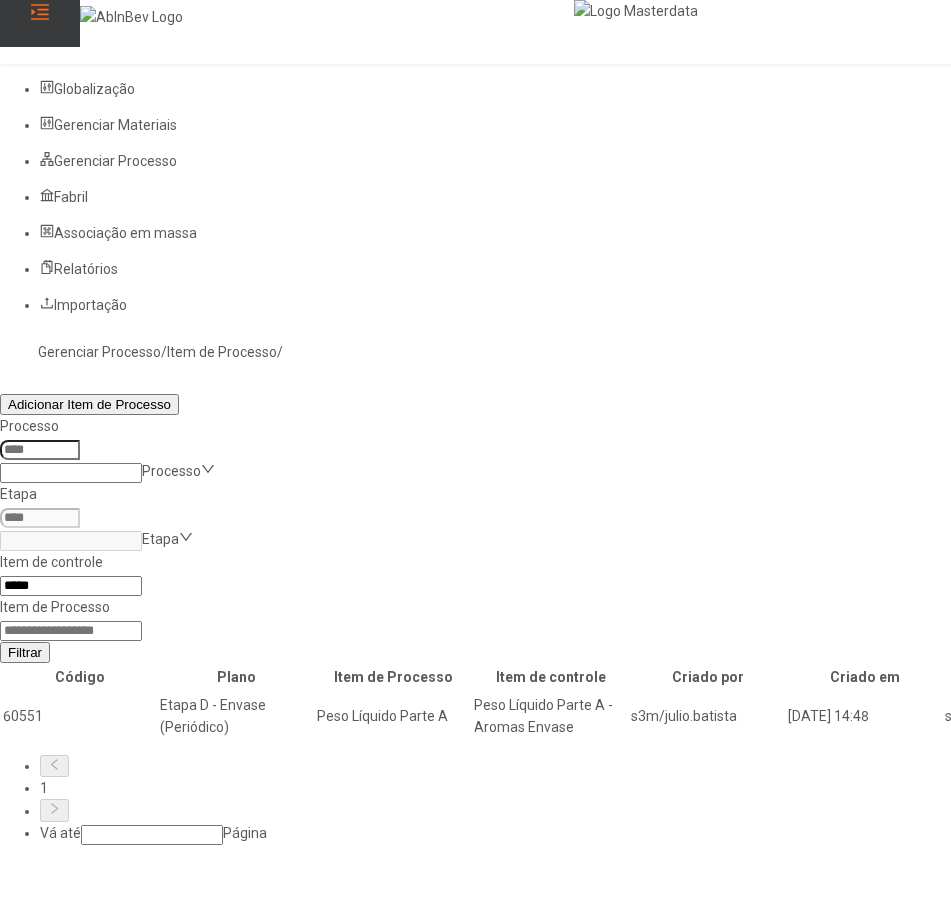 click at bounding box center (1302, 716) 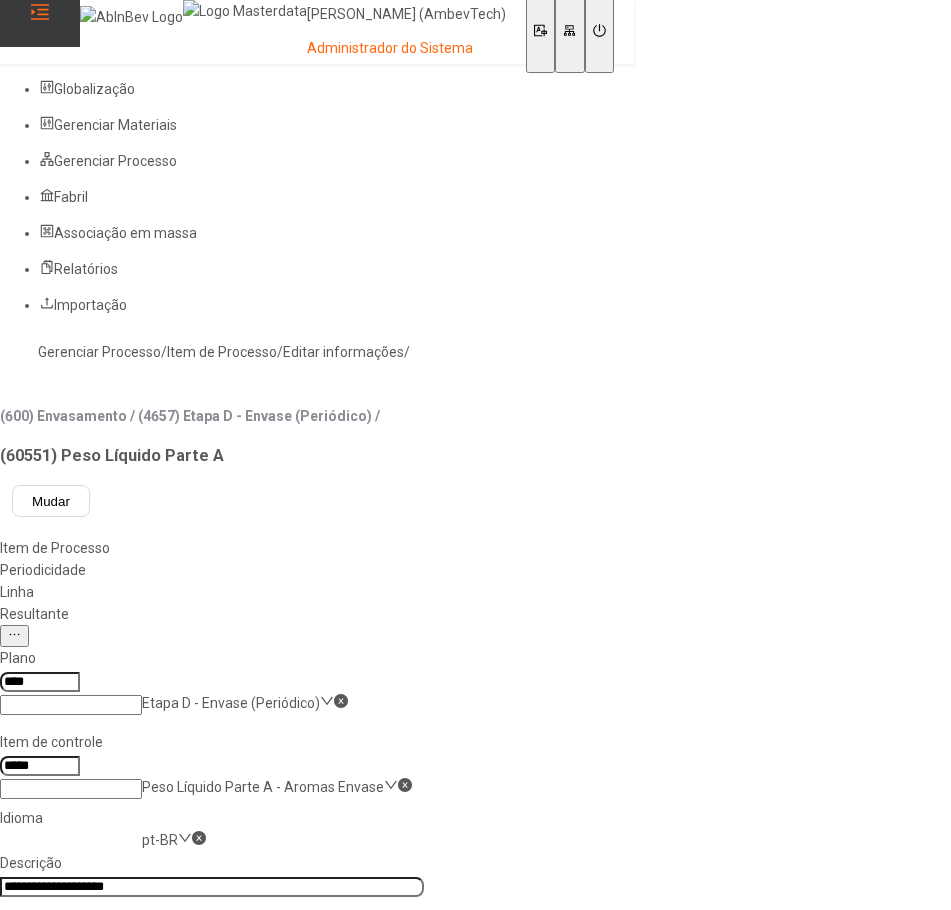 click on "Resultante" 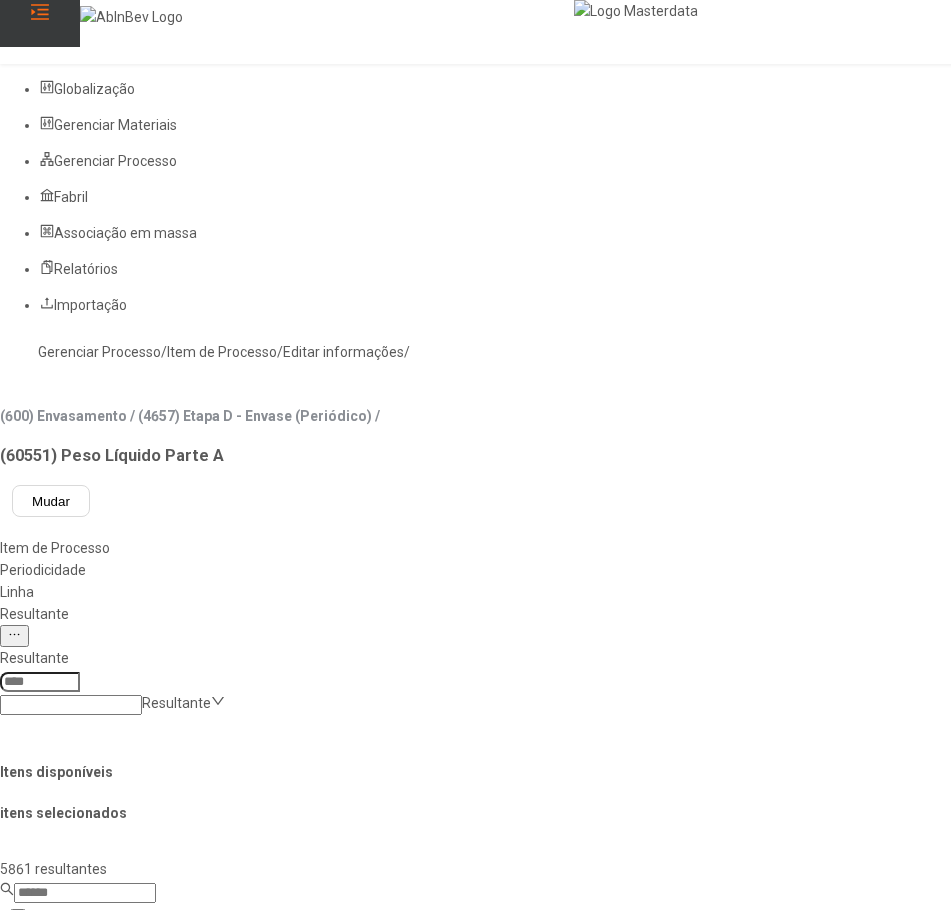 click at bounding box center (40, 682) 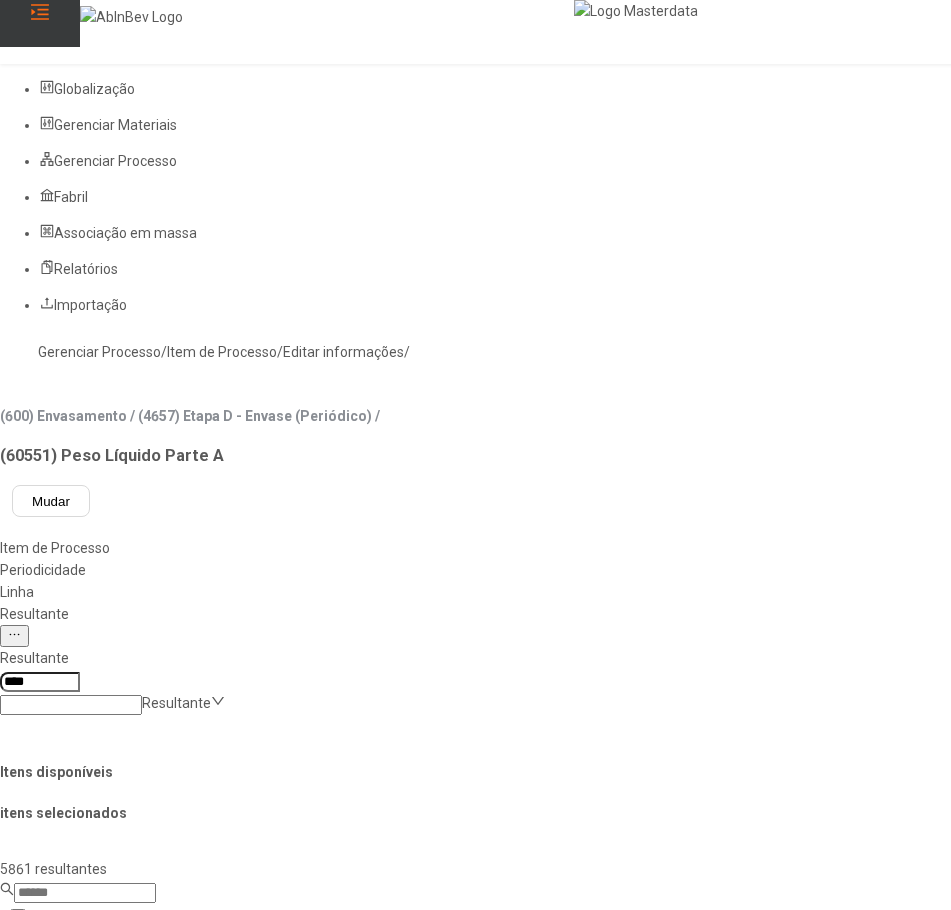 type on "*****" 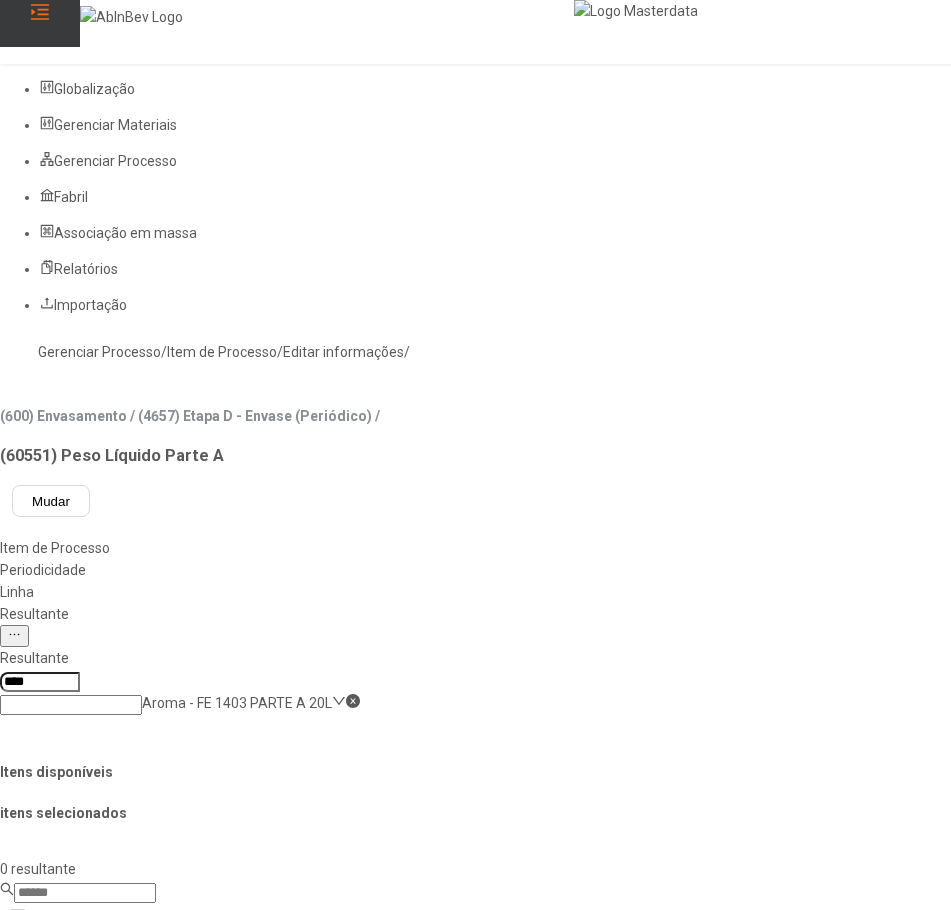 type on "****" 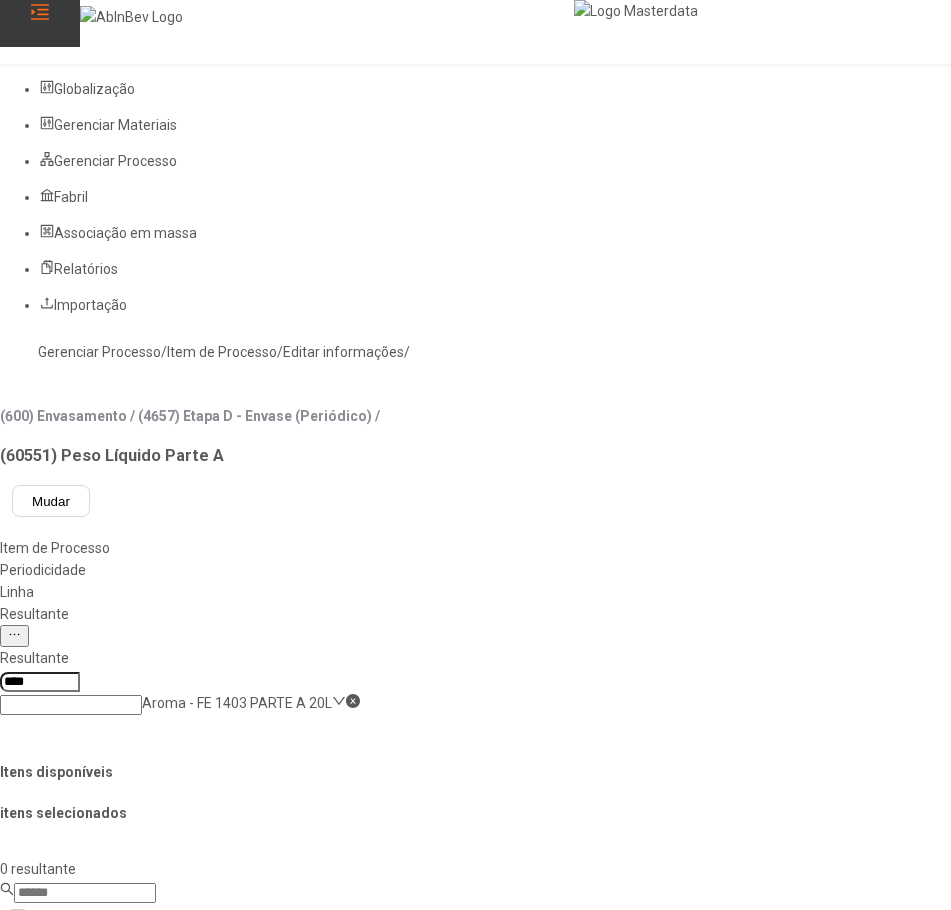 click on "Gerenciar Processo" 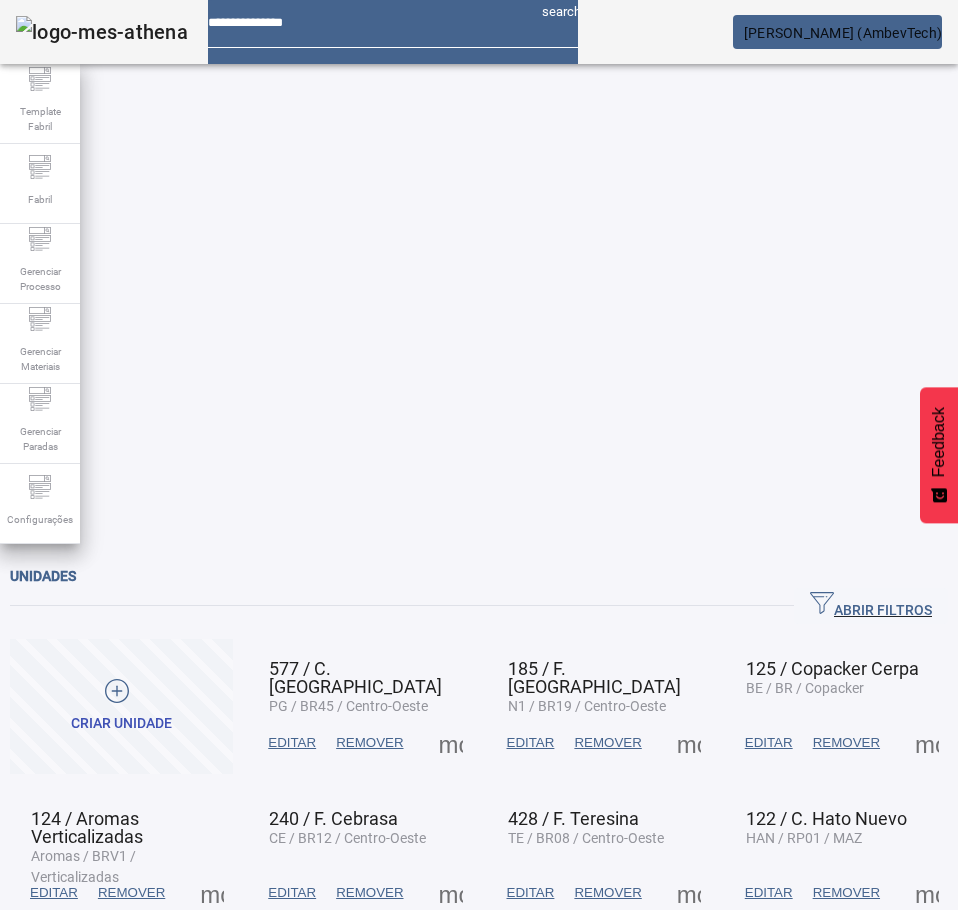 scroll, scrollTop: 0, scrollLeft: 0, axis: both 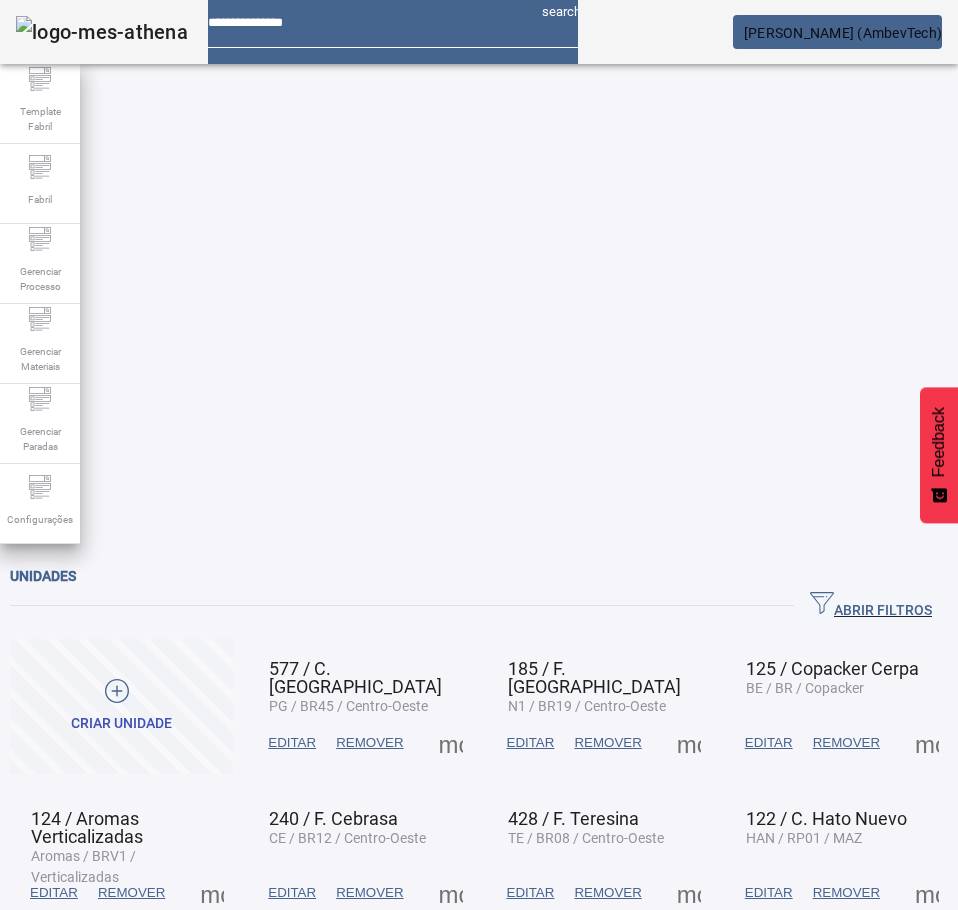click on "ABRIR FILTROS" 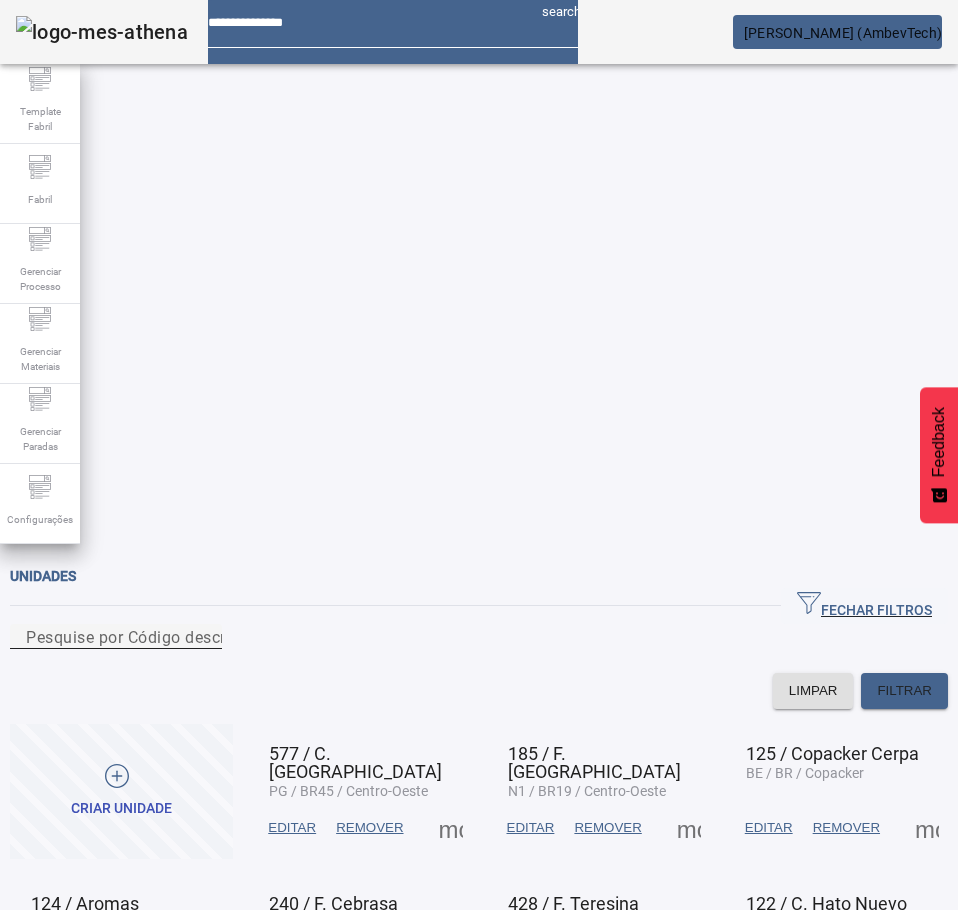 click on "Pesquise por Código descrição ou sigla" 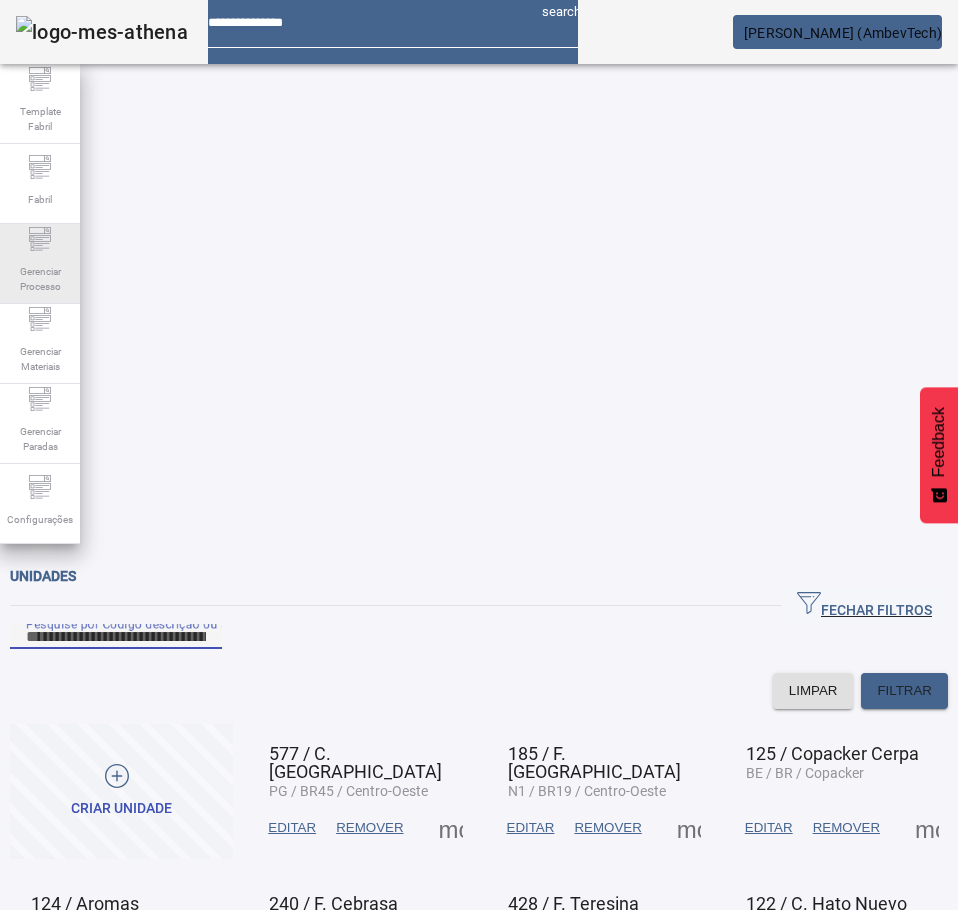 click on "Gerenciar Processo" 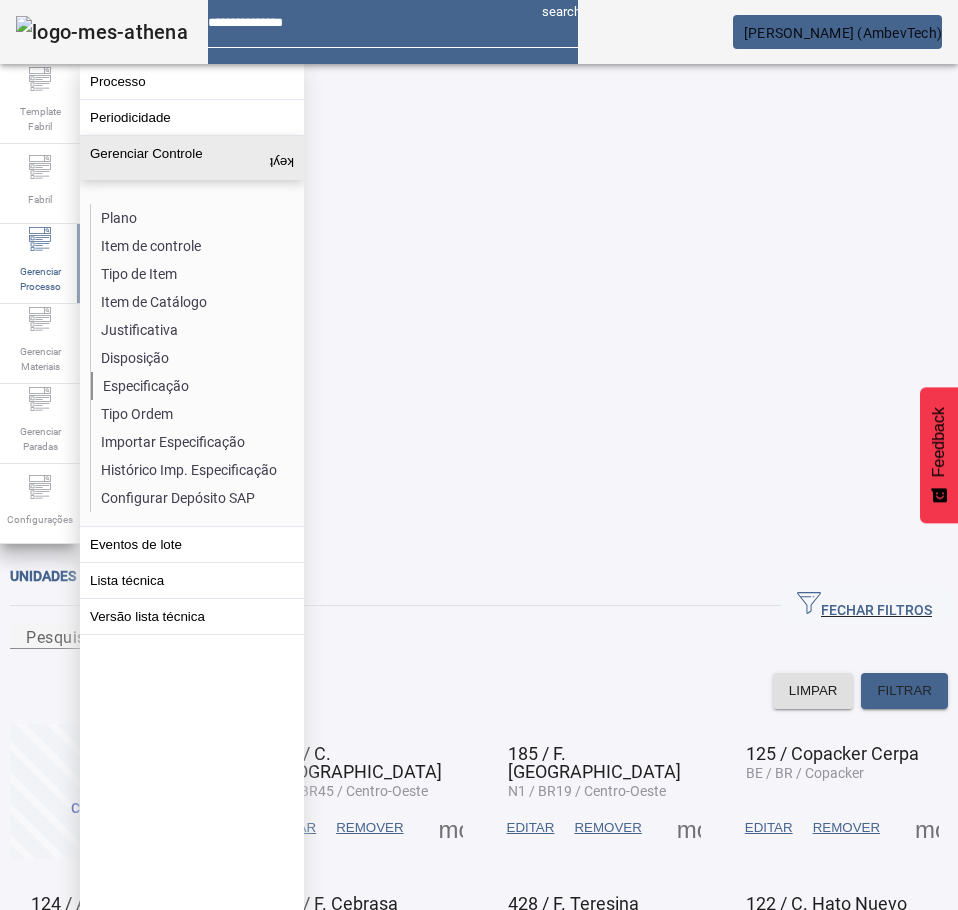 click on "Especificação" 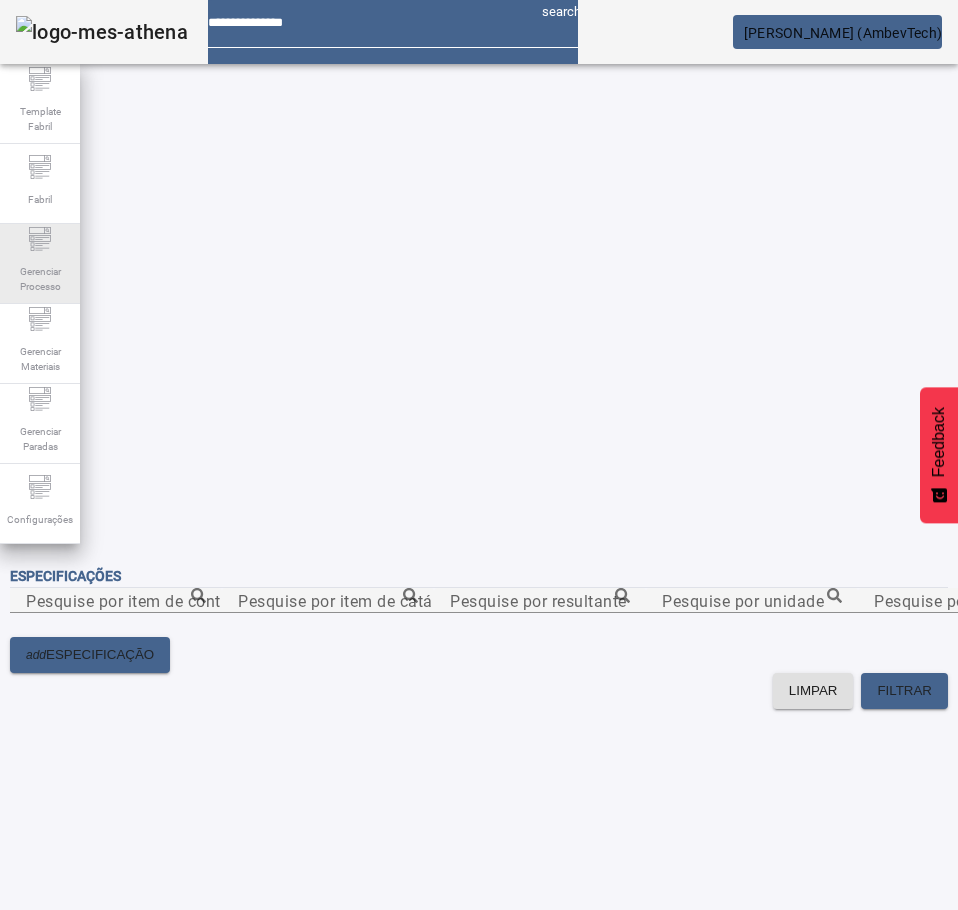 click on "Gerenciar Processo" 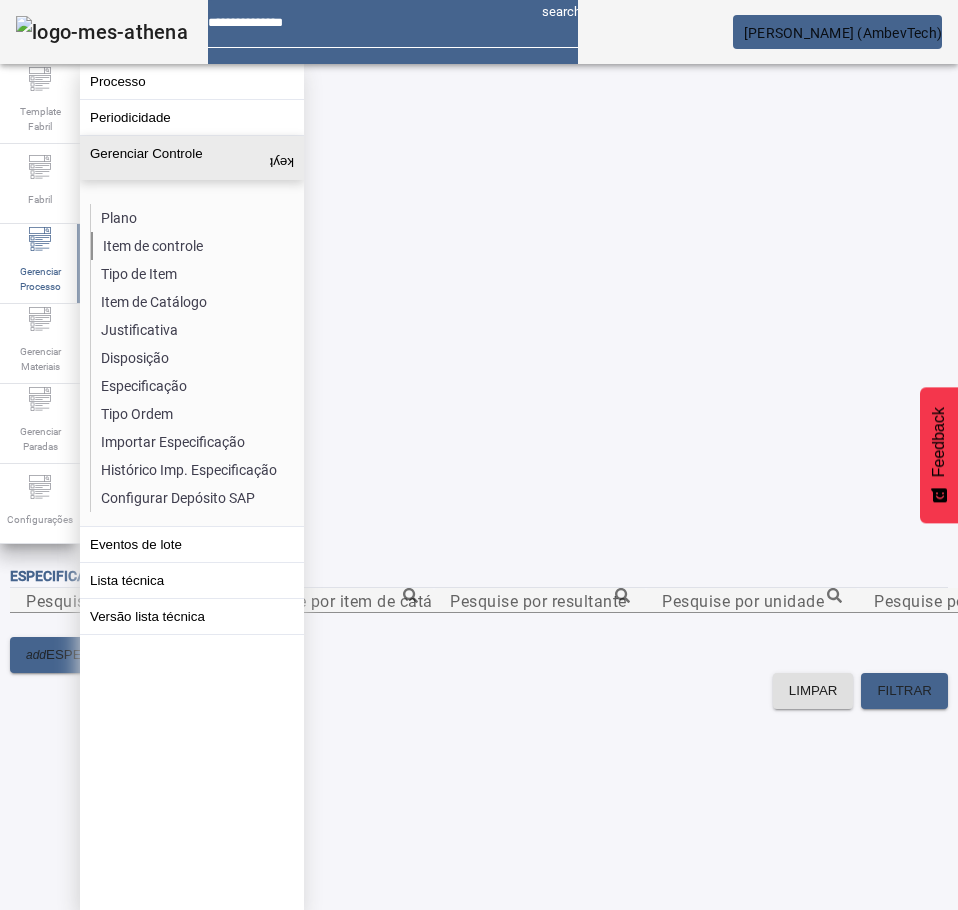 click on "Item de controle" 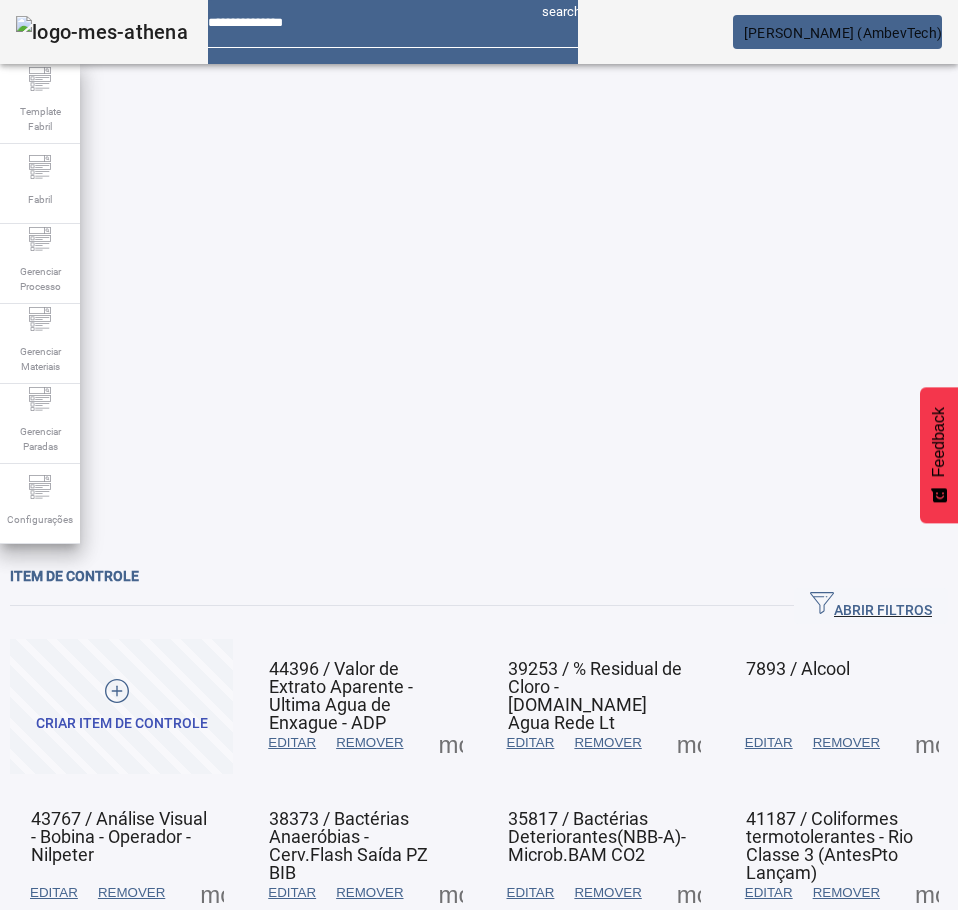 click 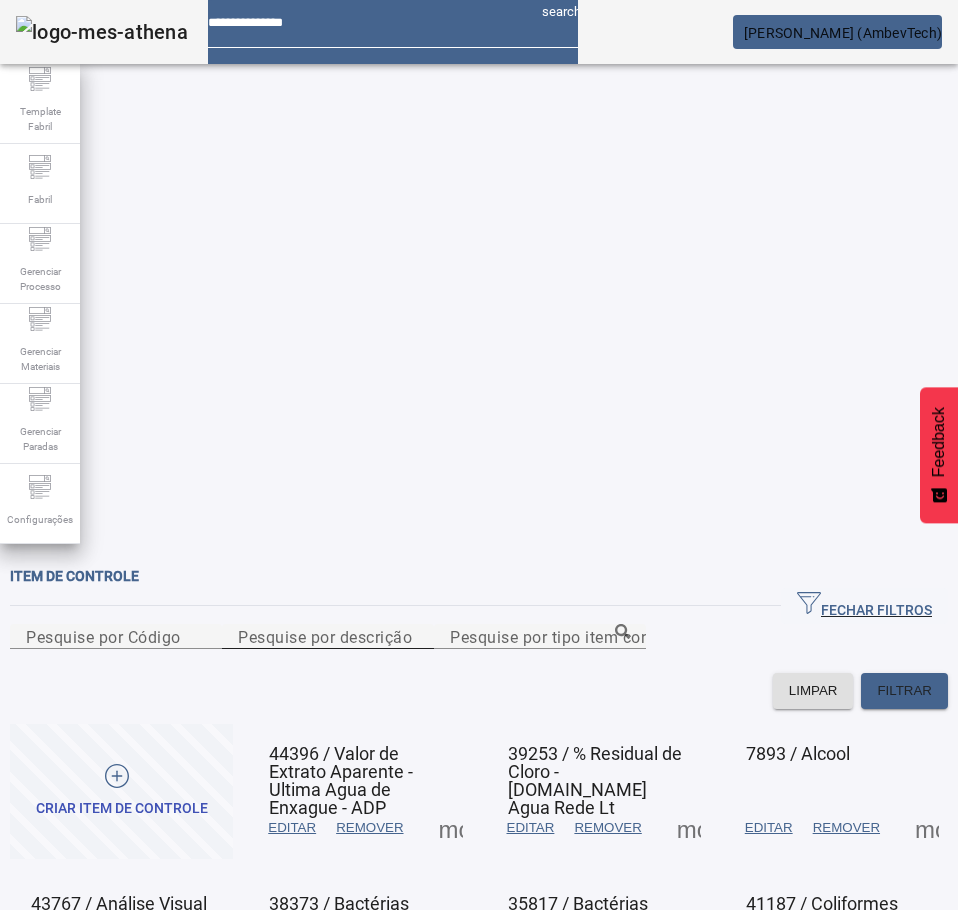 click on "Pesquise por descrição" 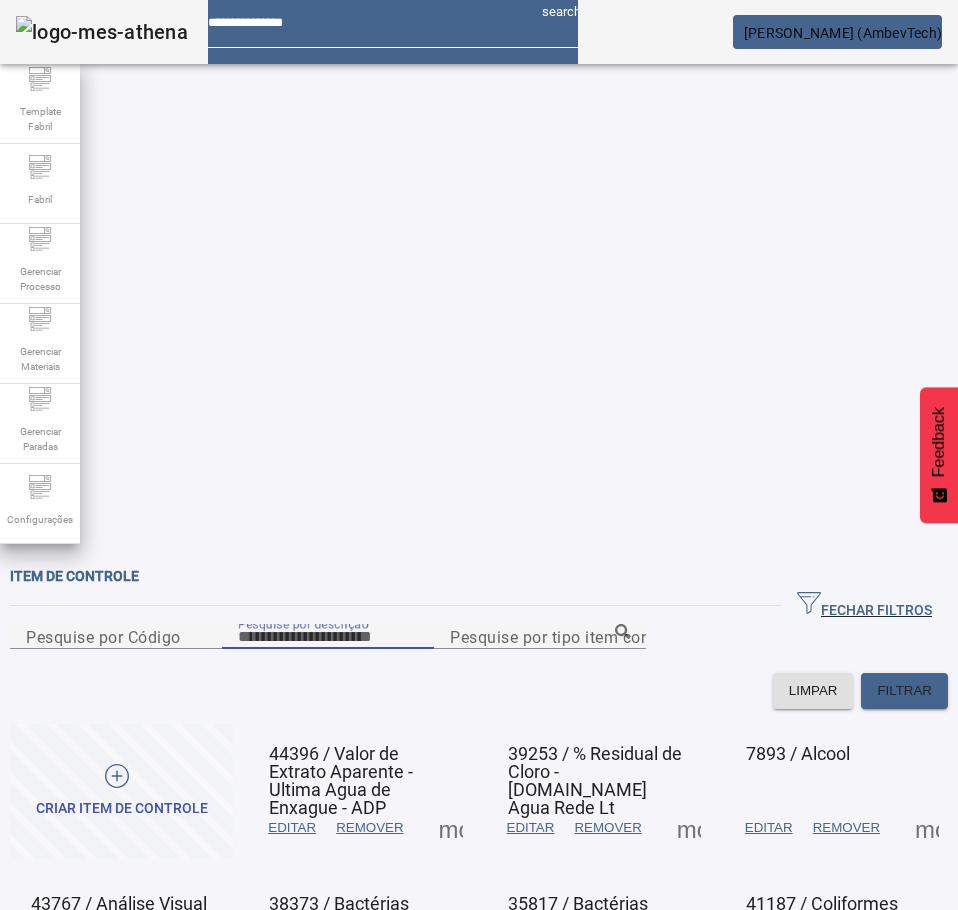 paste on "*****" 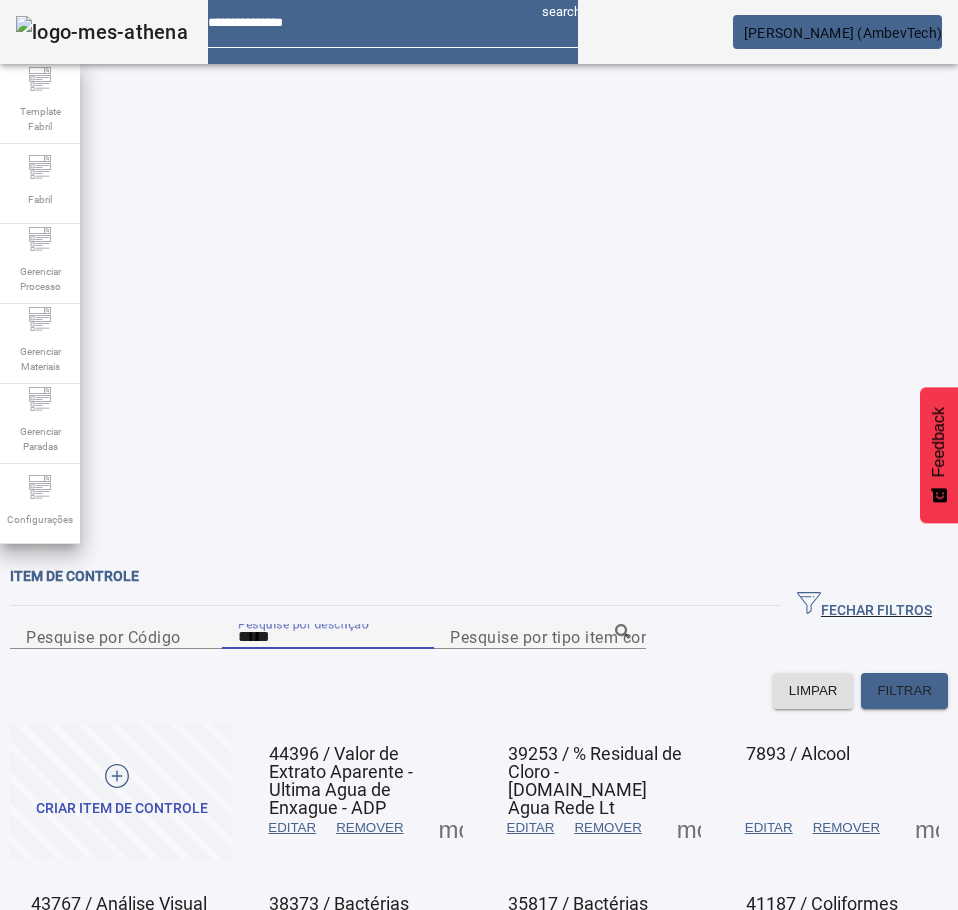 type on "*****" 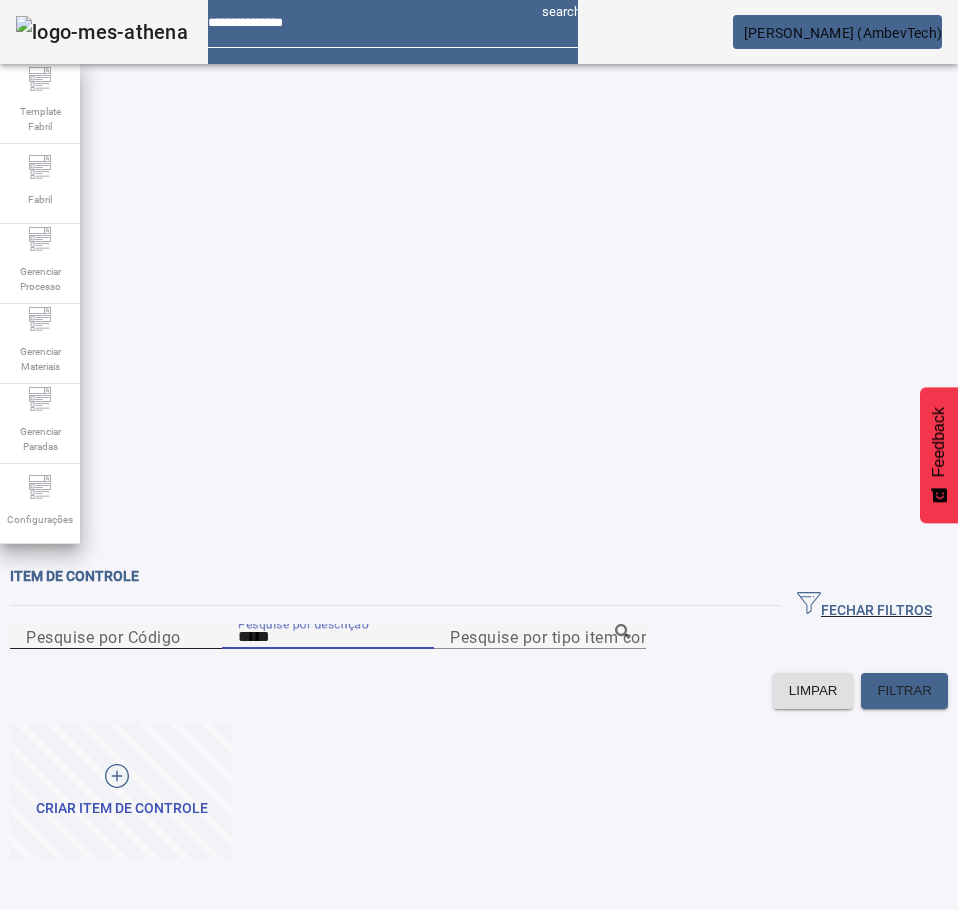 drag, startPoint x: 367, startPoint y: 183, endPoint x: 221, endPoint y: 183, distance: 146 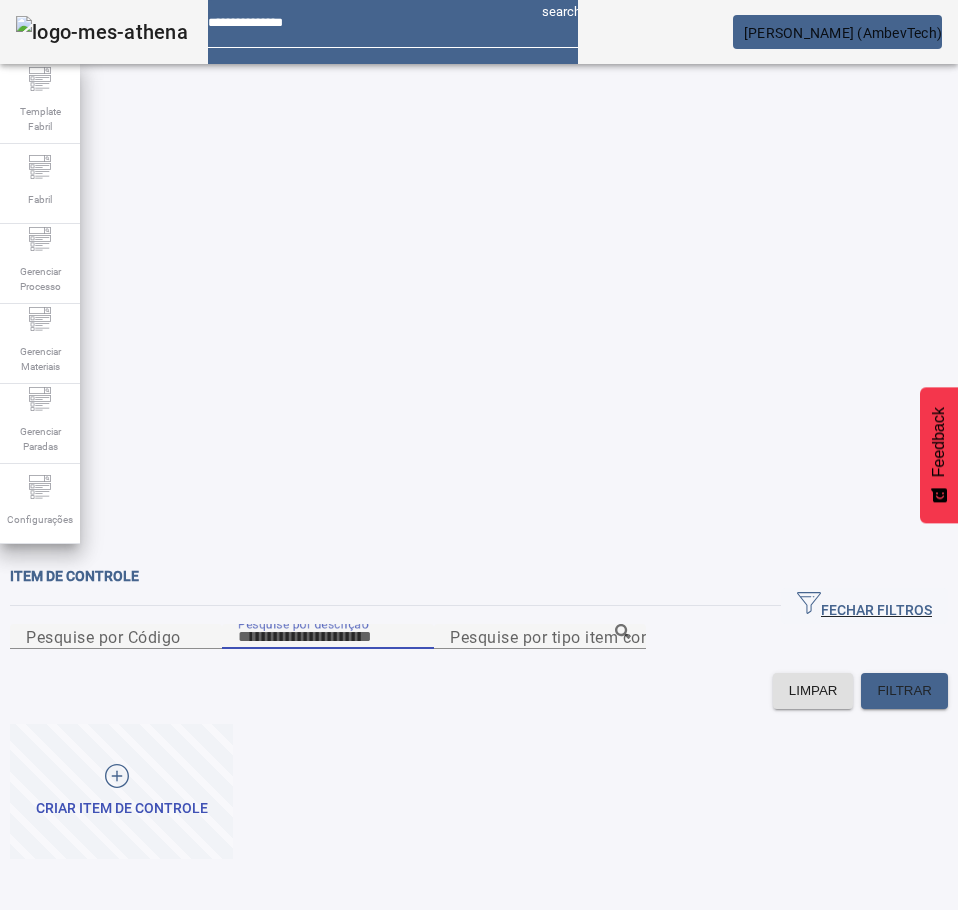 type 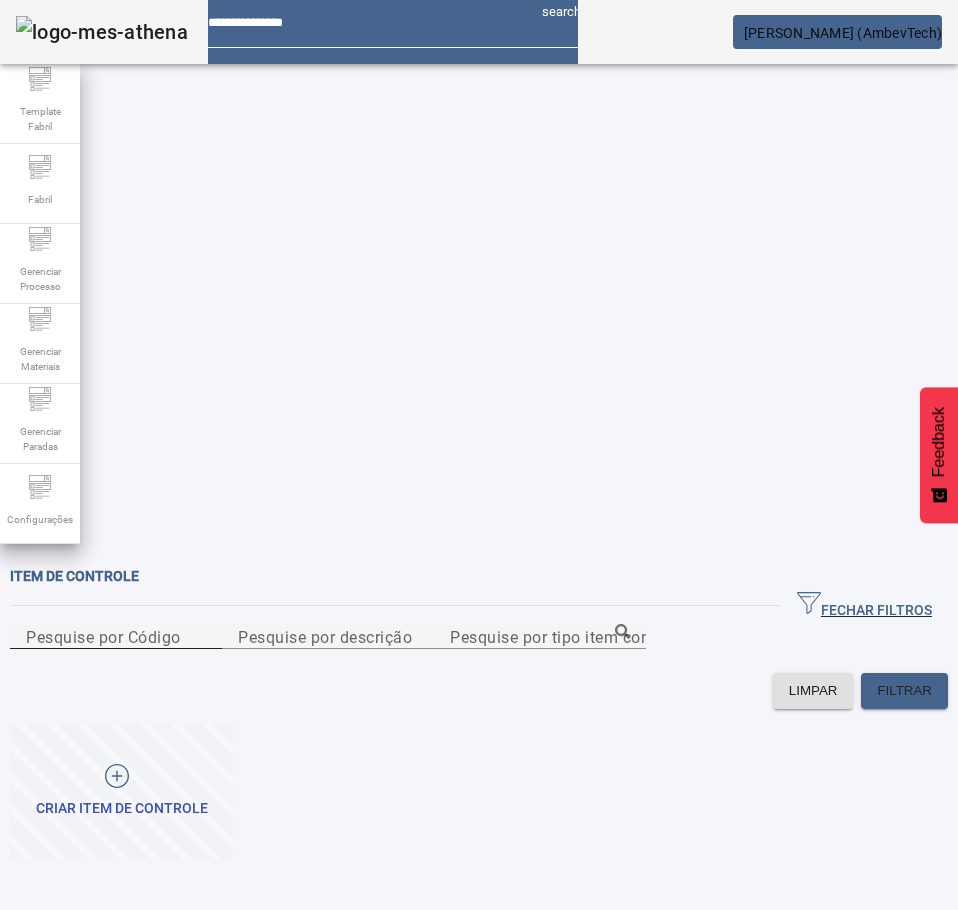 click on "Pesquise por Código" at bounding box center [103, 636] 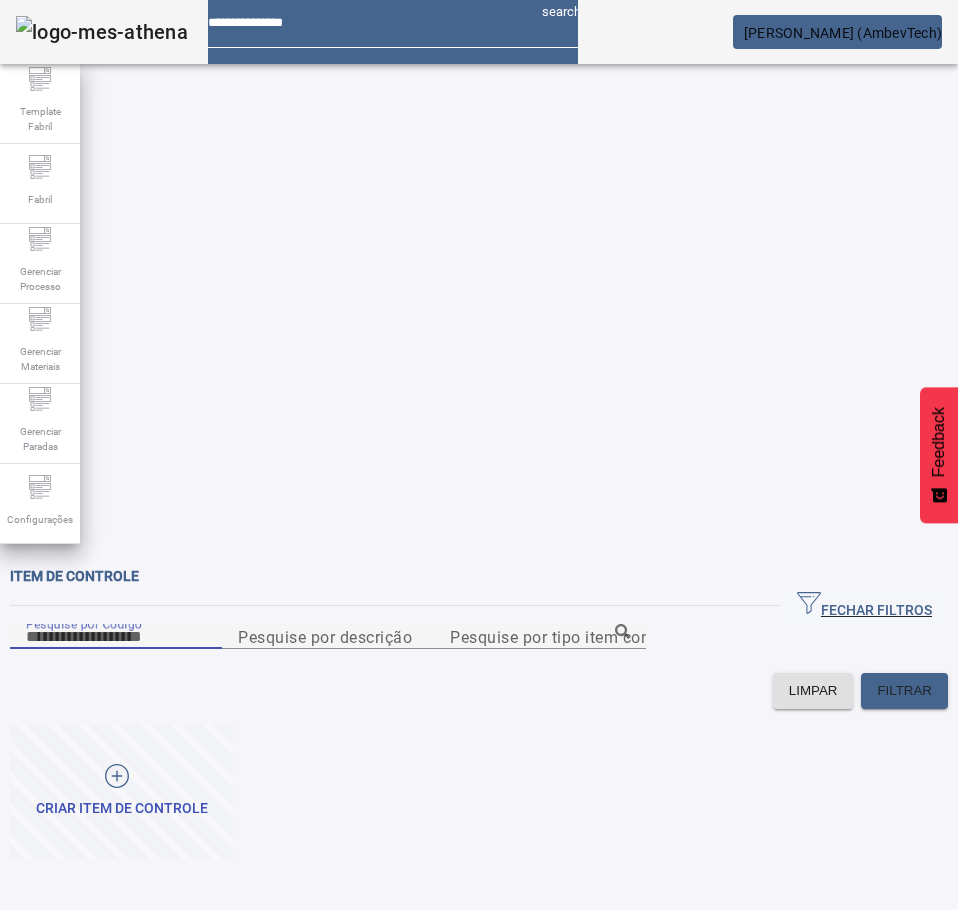 paste on "*****" 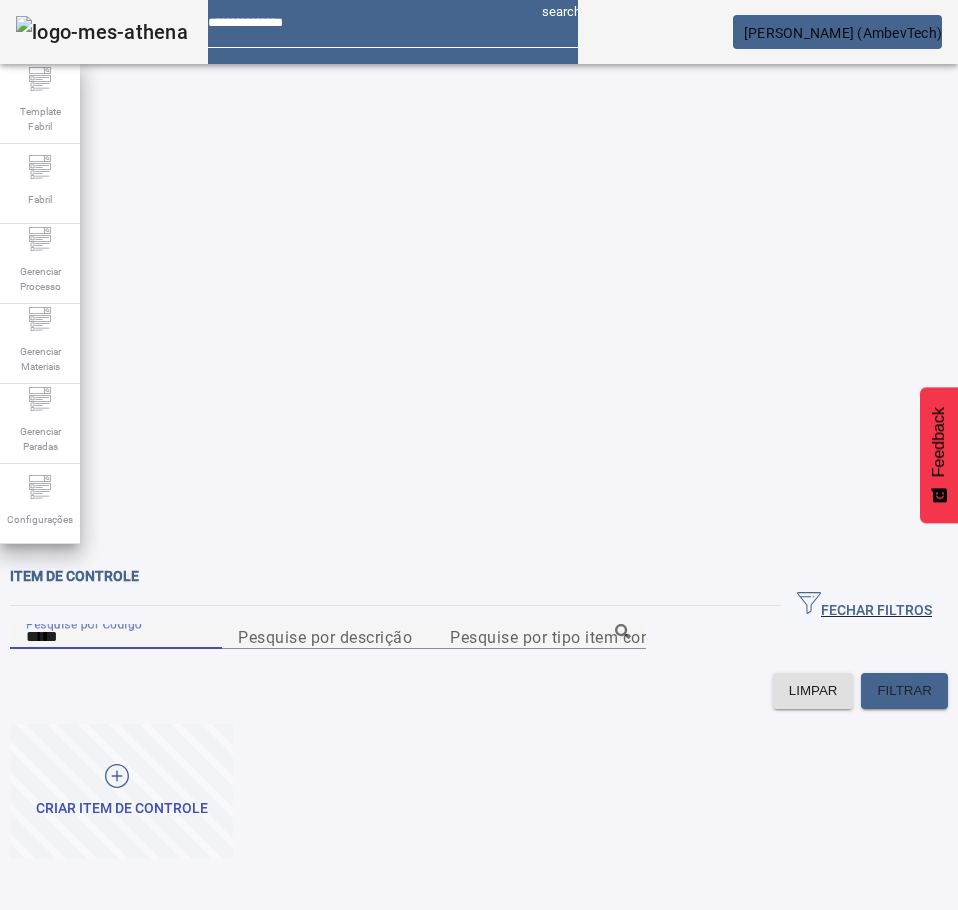 type on "*****" 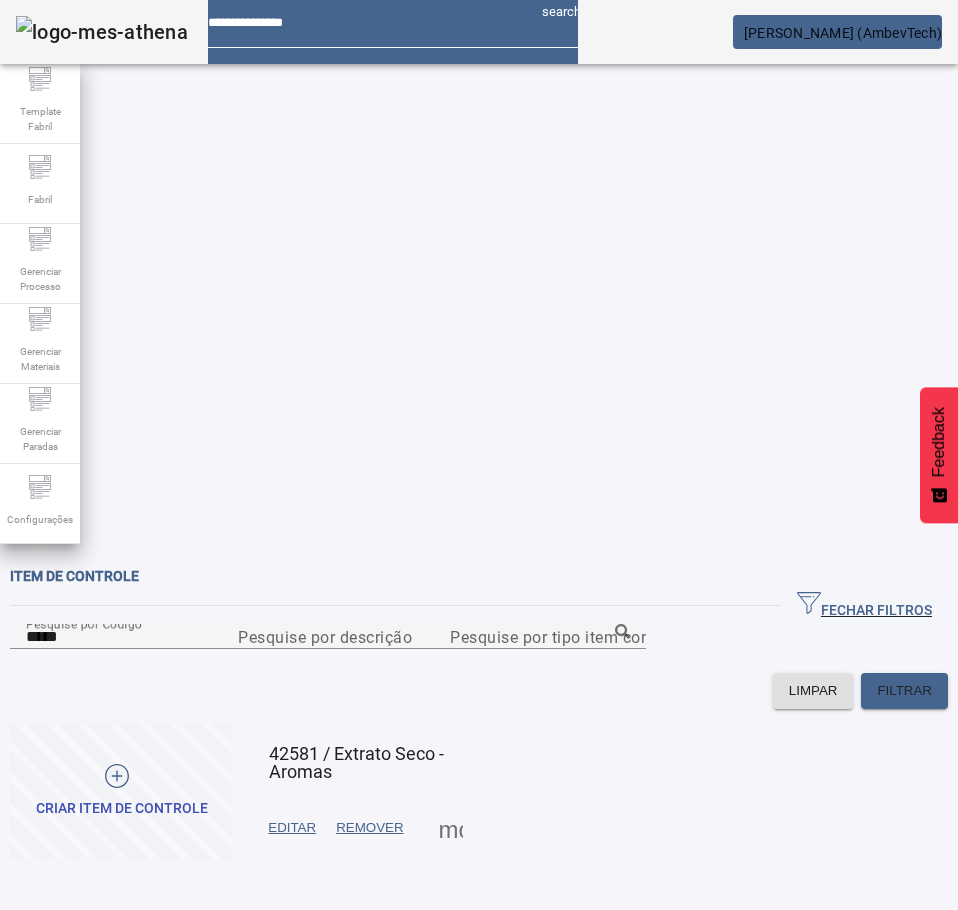 click on "EDITAR" at bounding box center (292, 828) 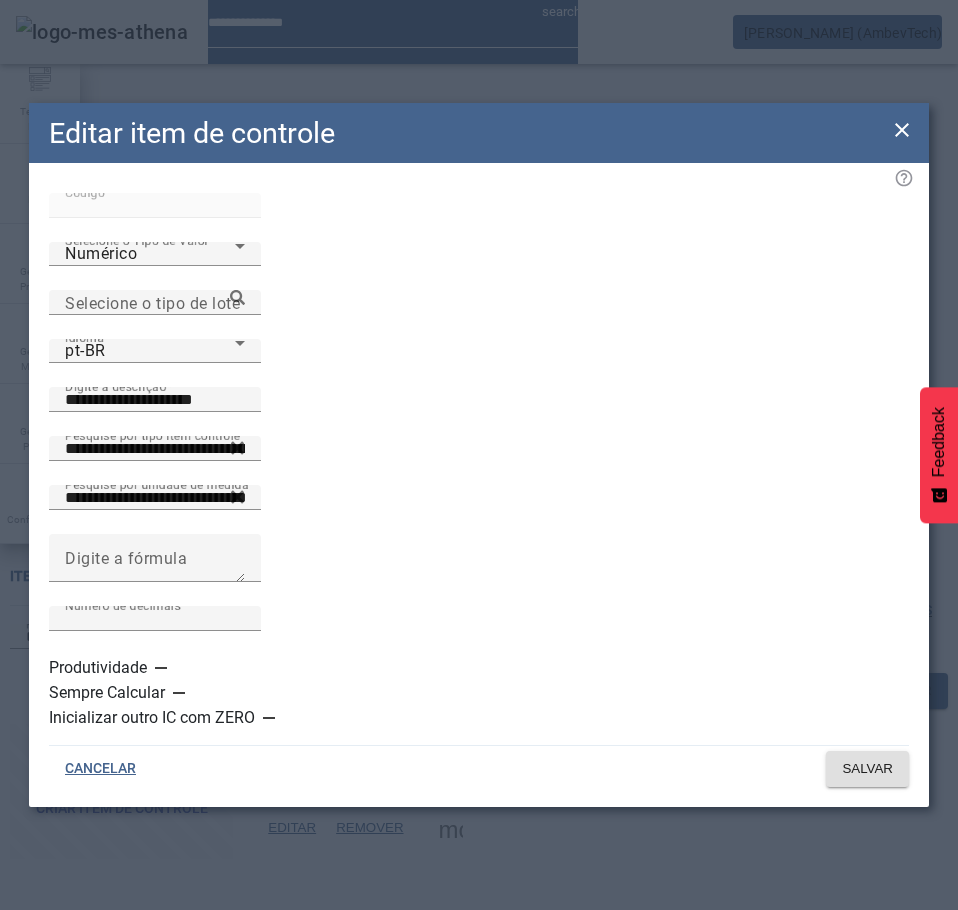 click 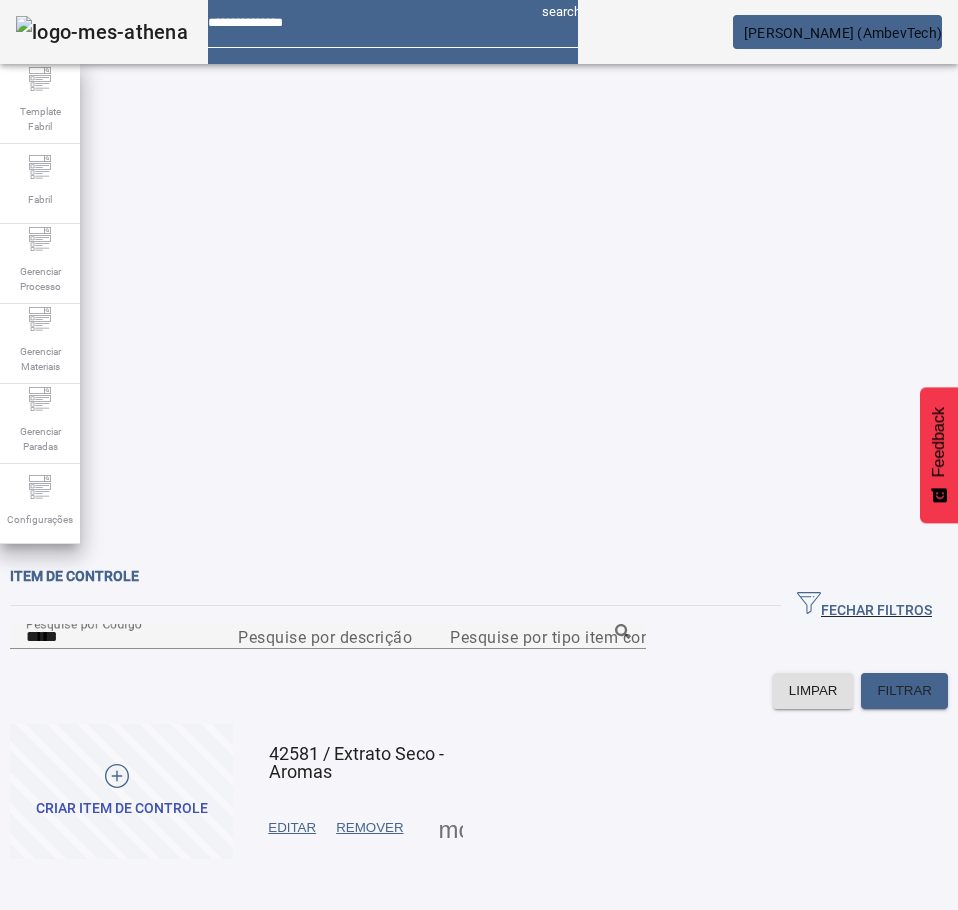 click on "EDITAR" at bounding box center [292, 828] 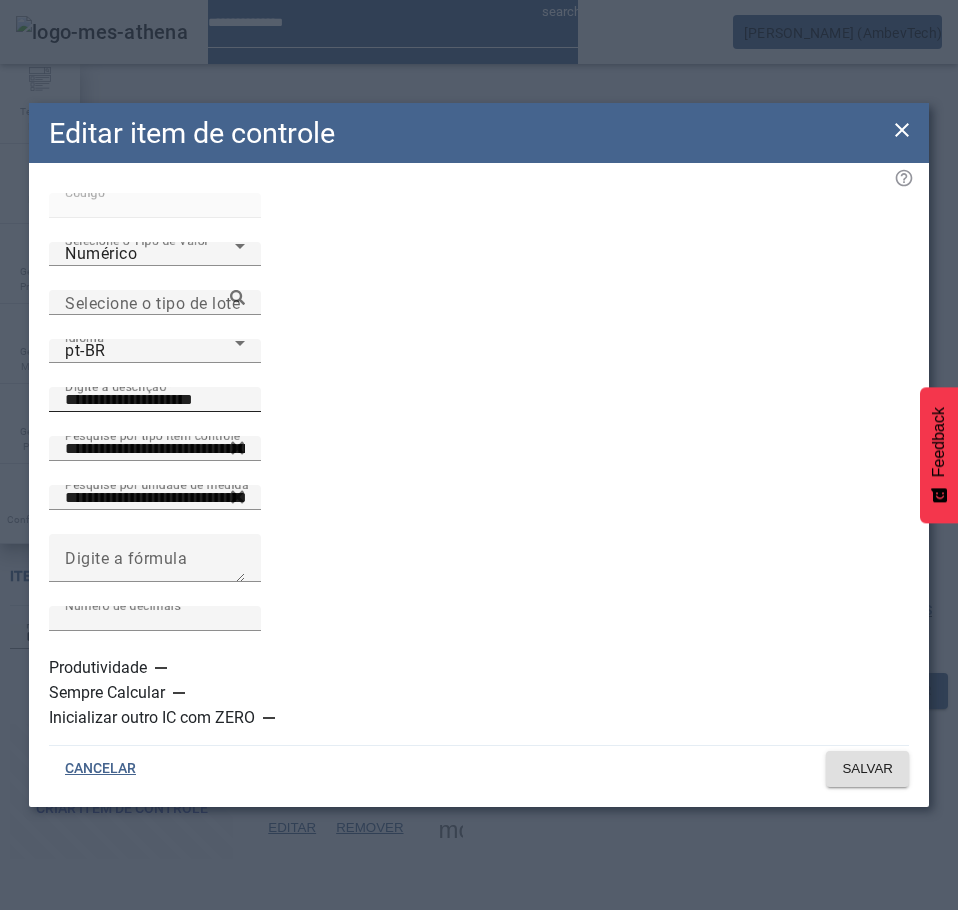 click on "**********" at bounding box center (155, 400) 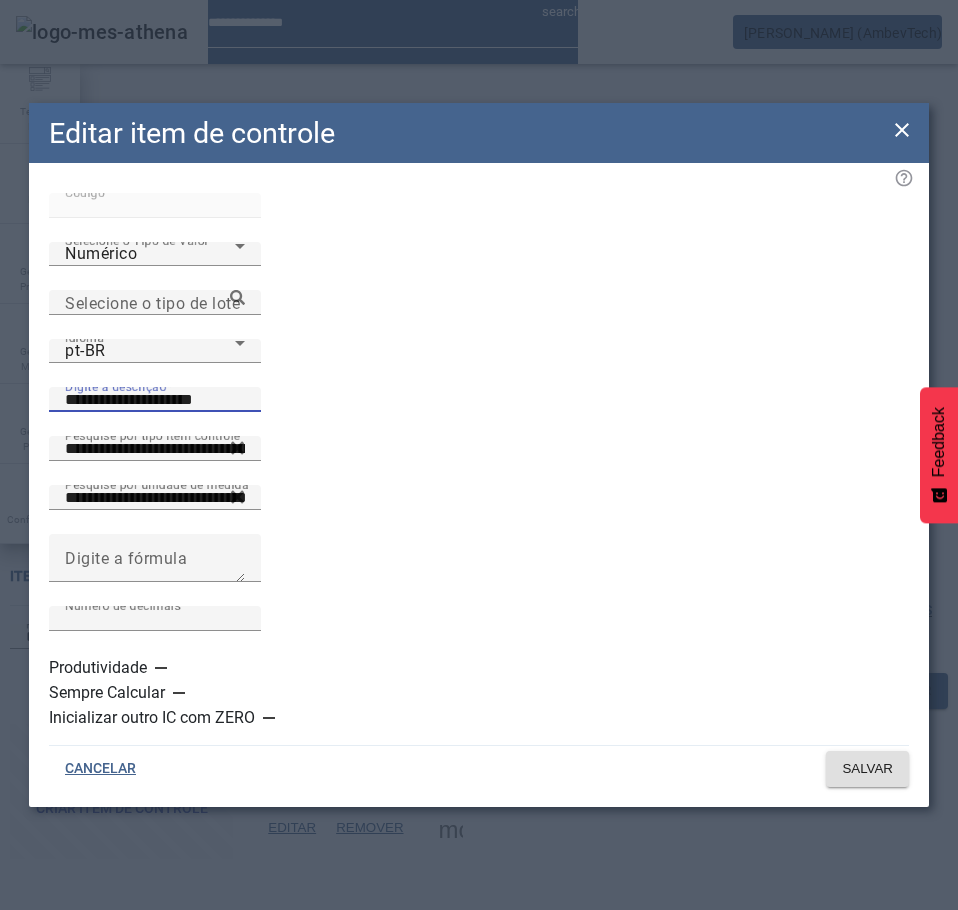 click 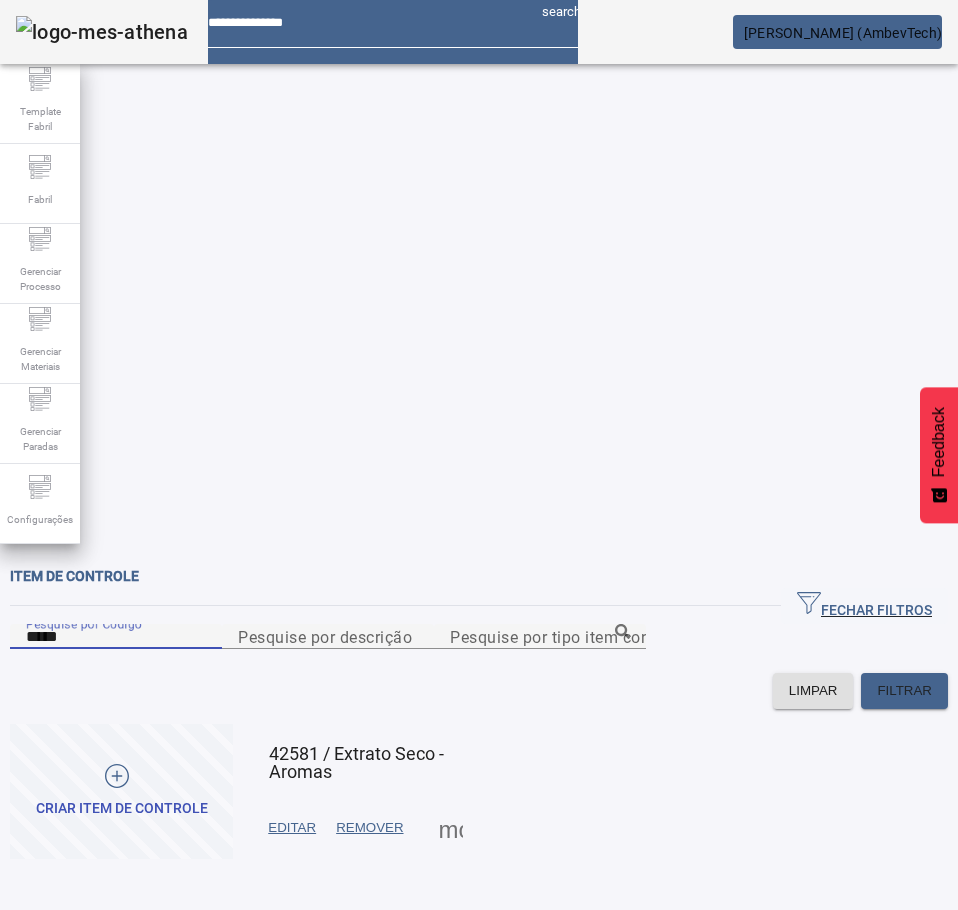 click on "*****" at bounding box center (116, 637) 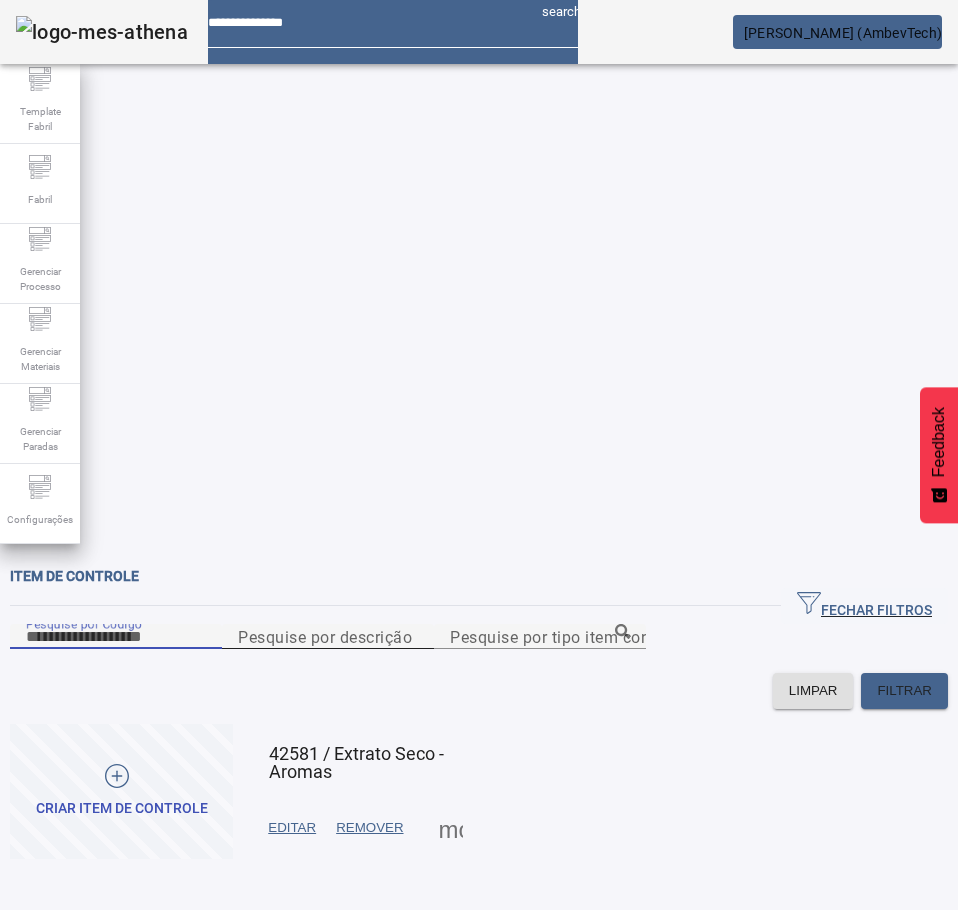 type 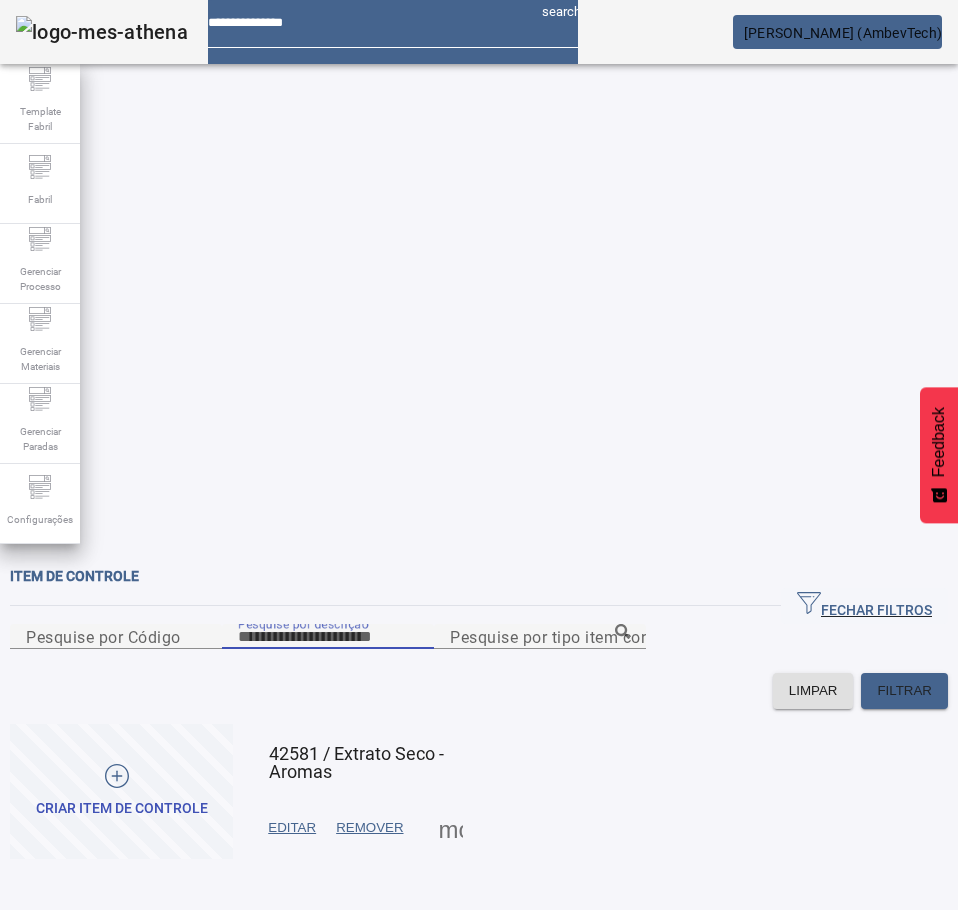 click on "Pesquise por descrição" at bounding box center (328, 637) 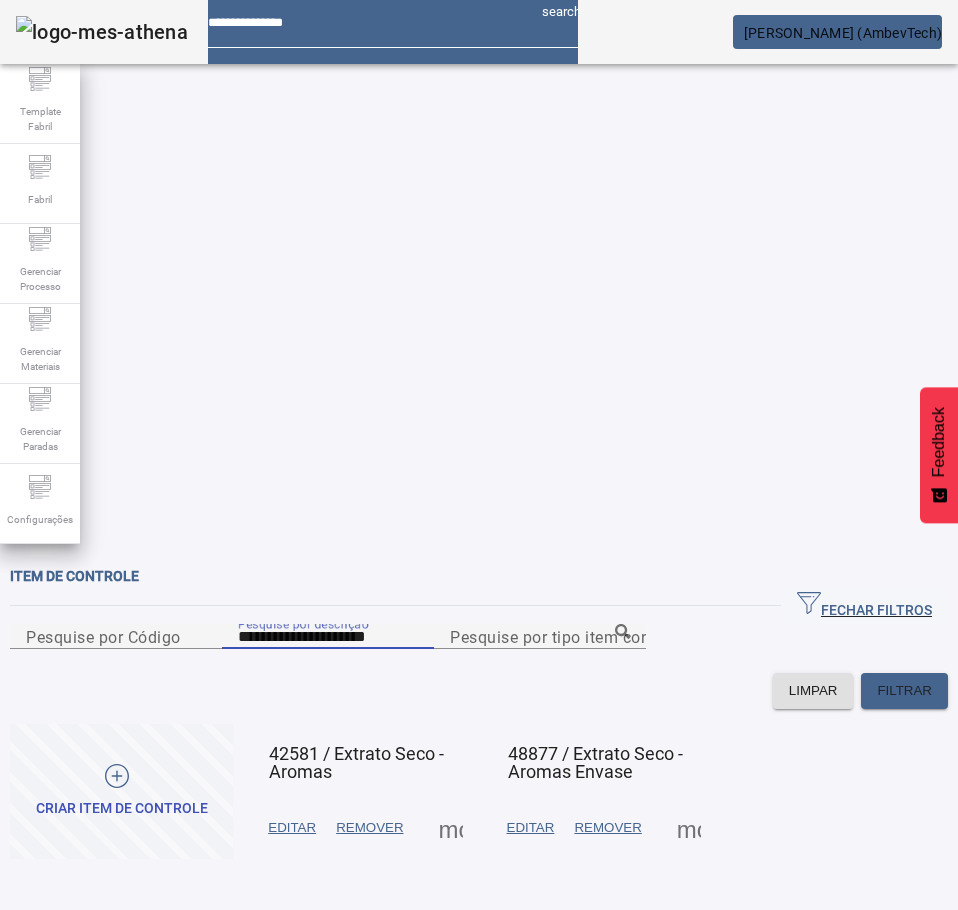 drag, startPoint x: 444, startPoint y: 179, endPoint x: 349, endPoint y: 182, distance: 95.047356 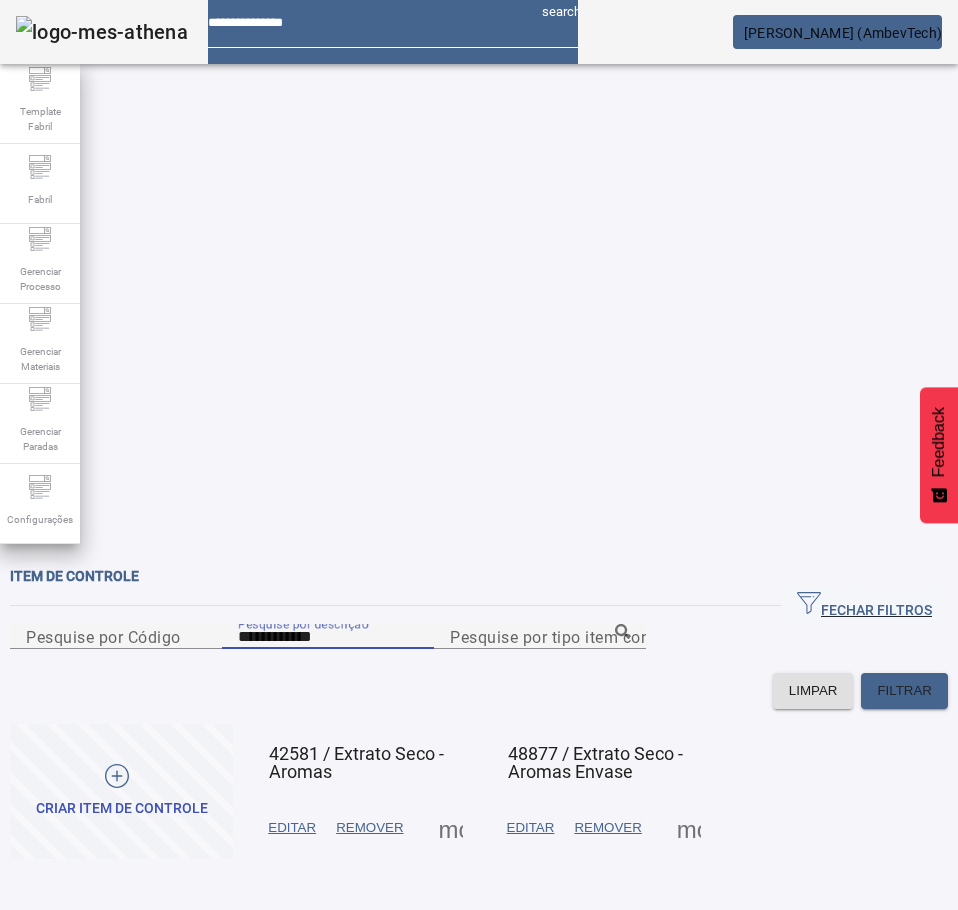type on "**********" 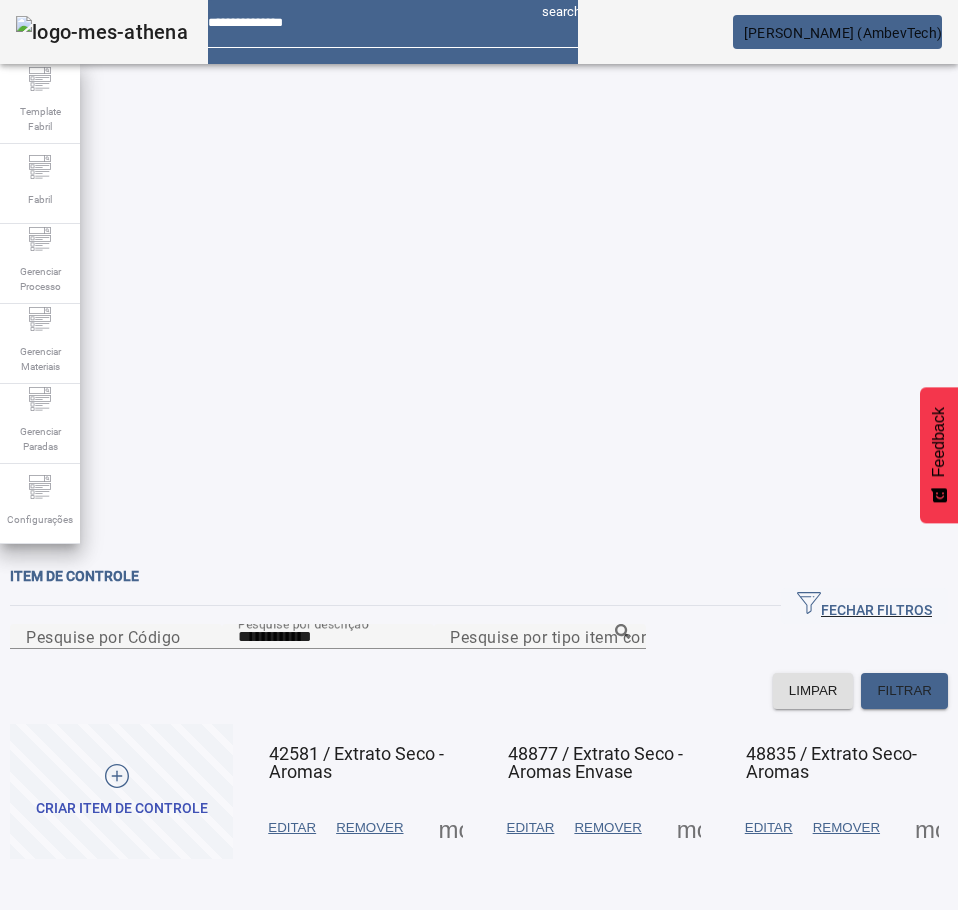 click on "48835 / Extrato Seco-Aromas" 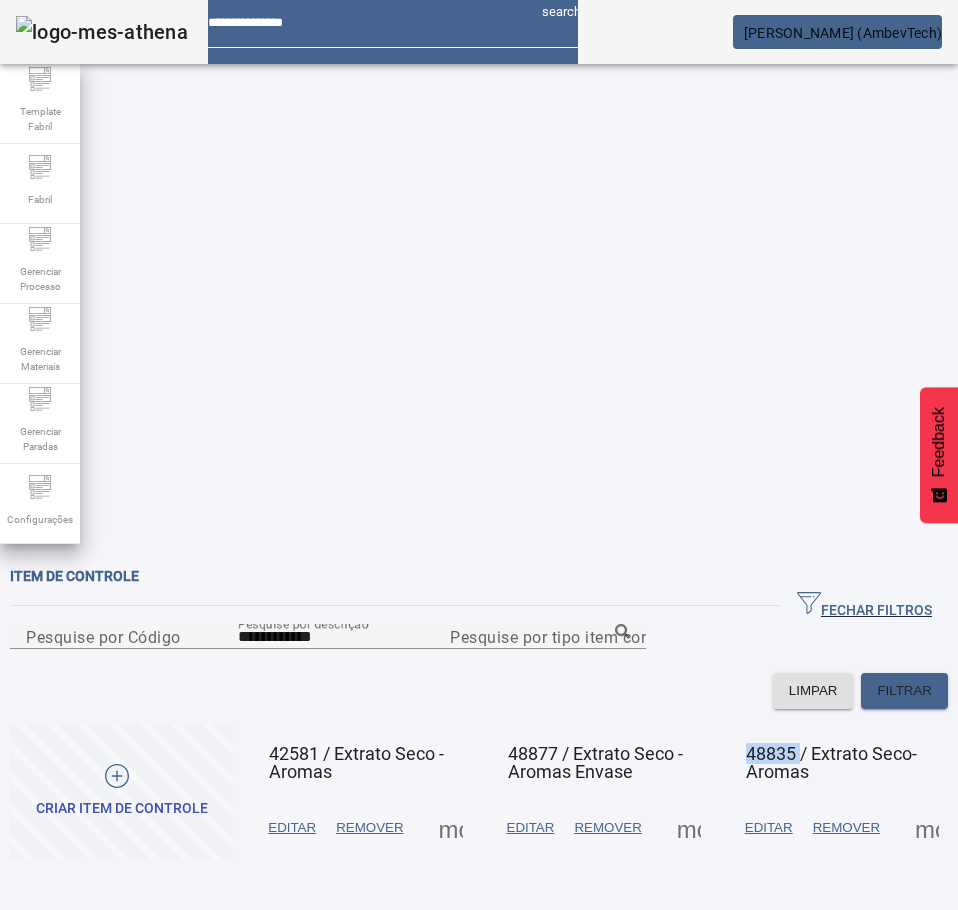 click on "48835 / Extrato Seco-Aromas" 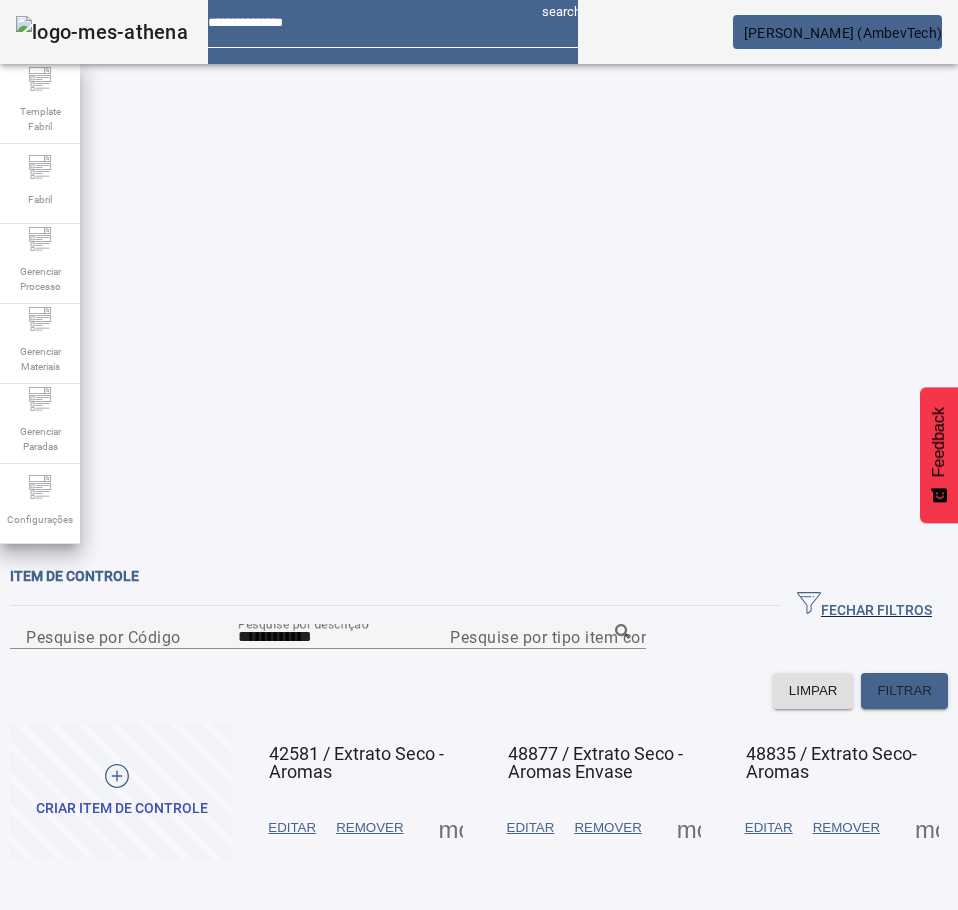 click on "**********" 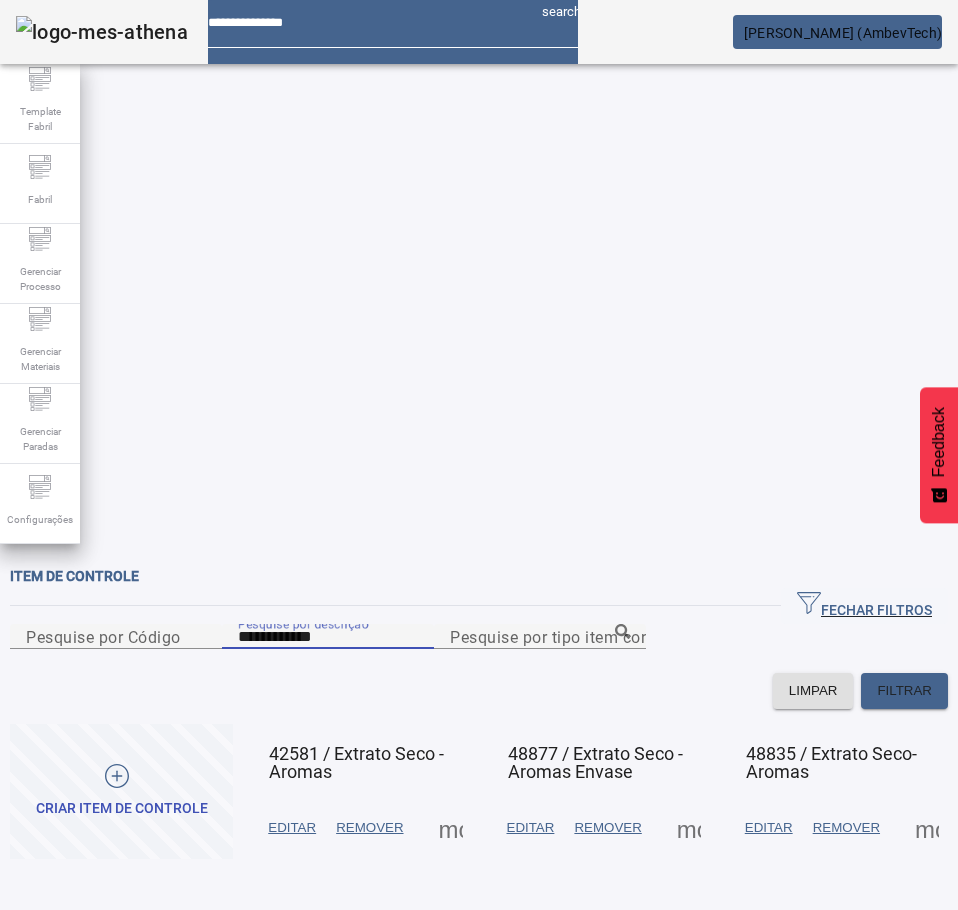 click on "**********" at bounding box center [328, 637] 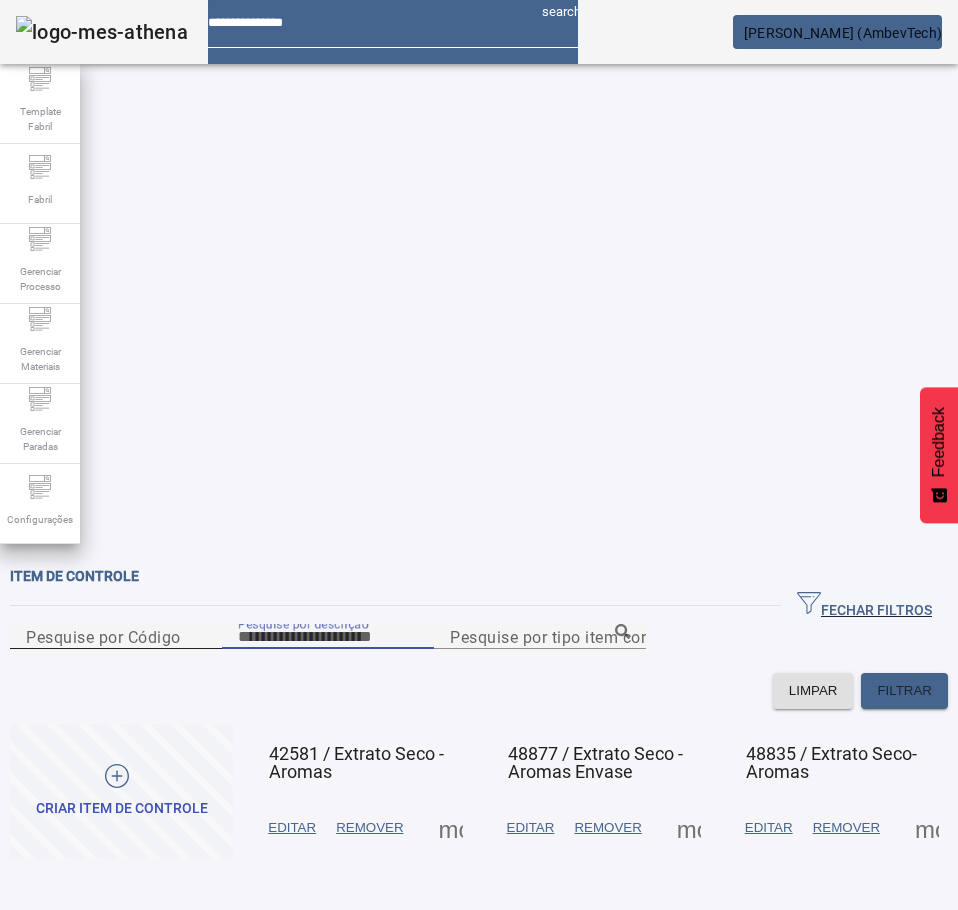 type 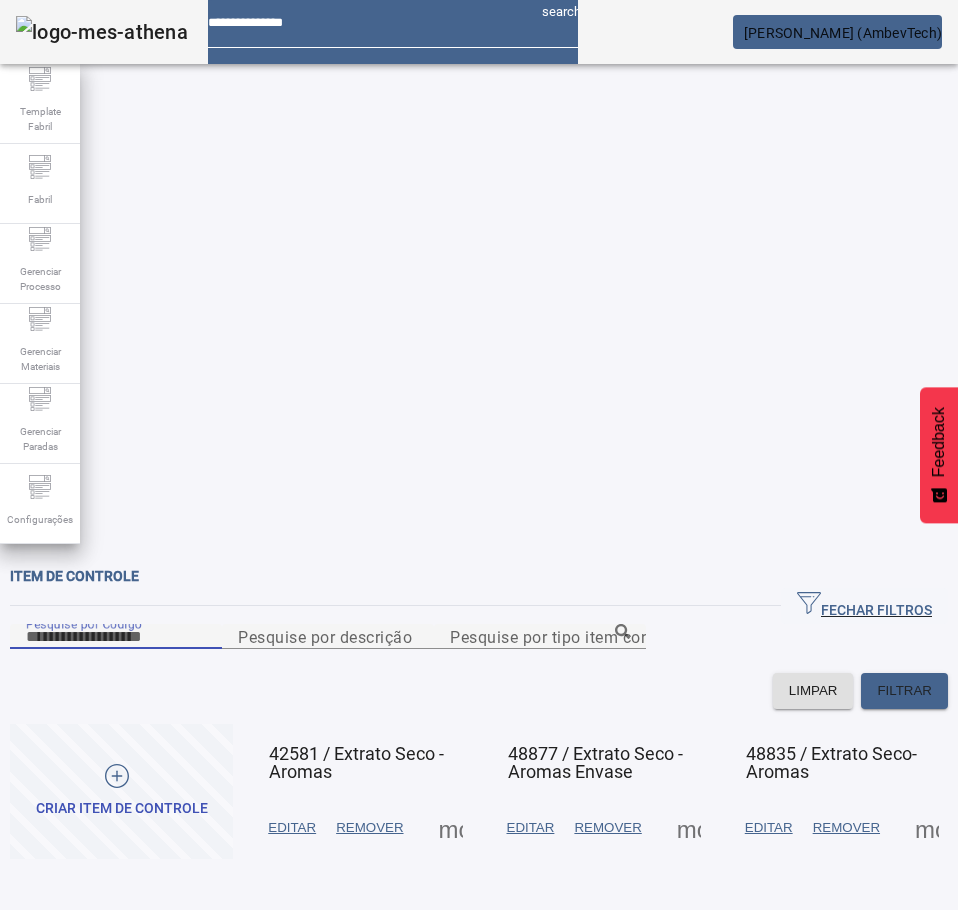 click on "Pesquise por Código" at bounding box center [116, 637] 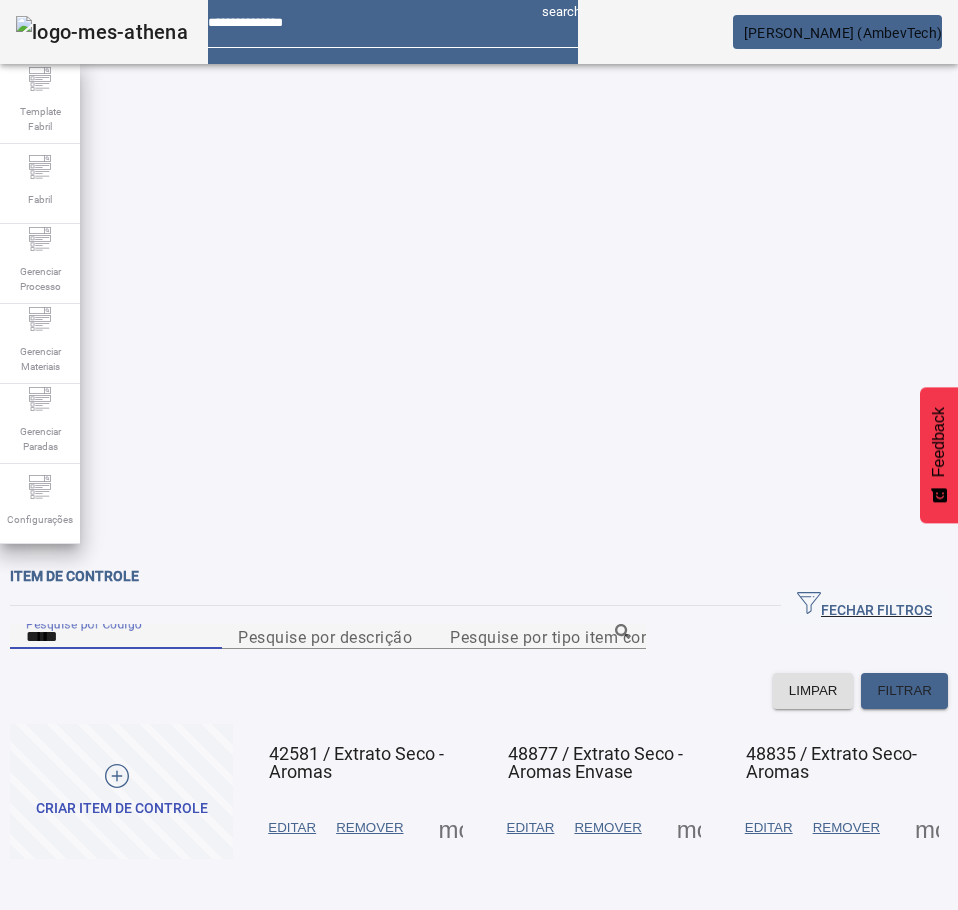 type on "*****" 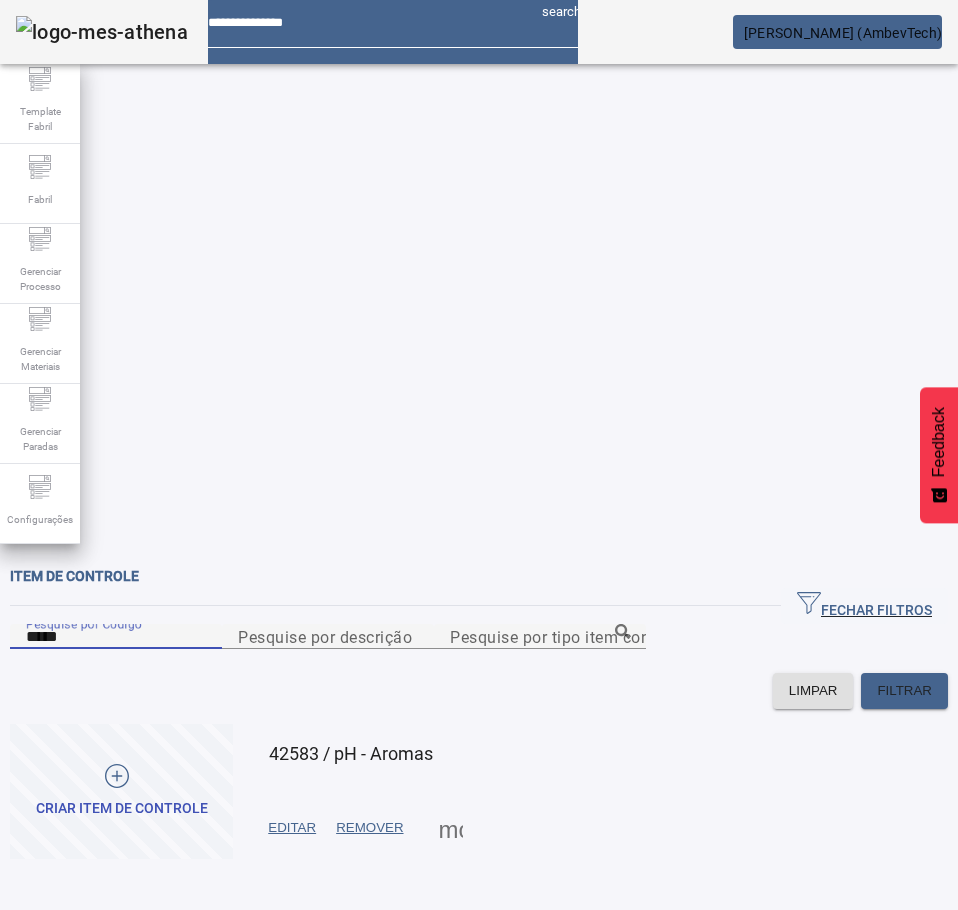 click on "EDITAR" at bounding box center (292, 828) 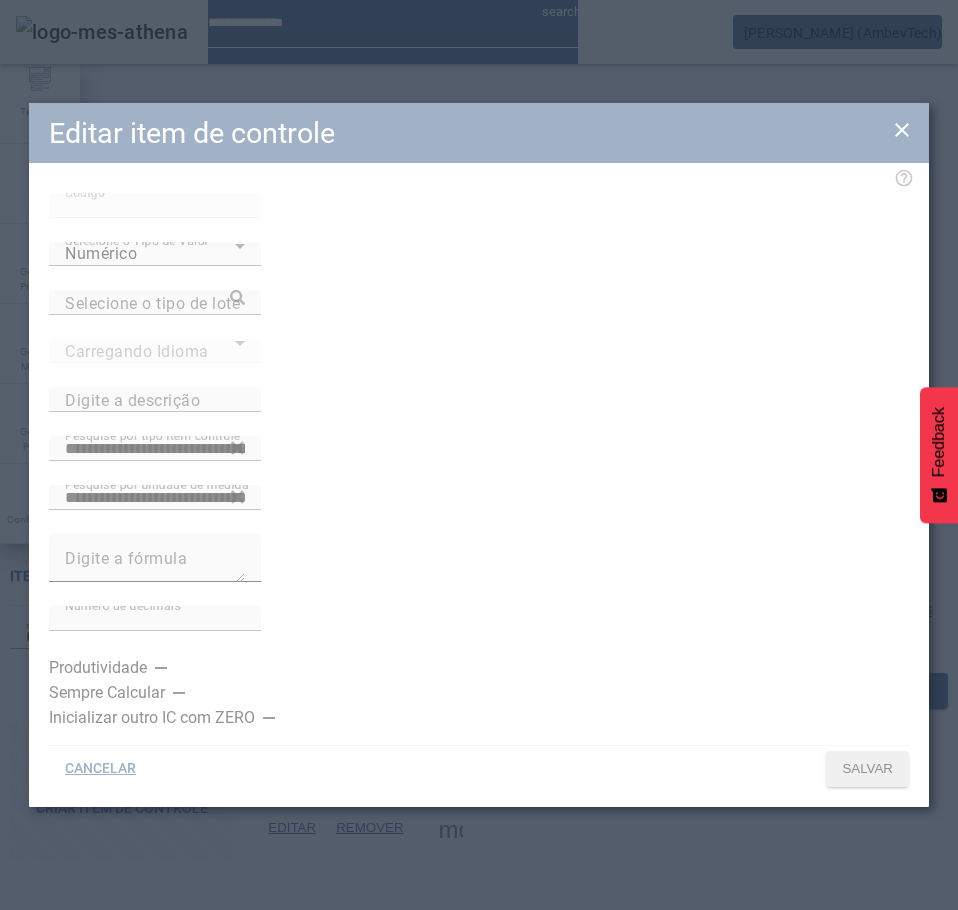type on "**********" 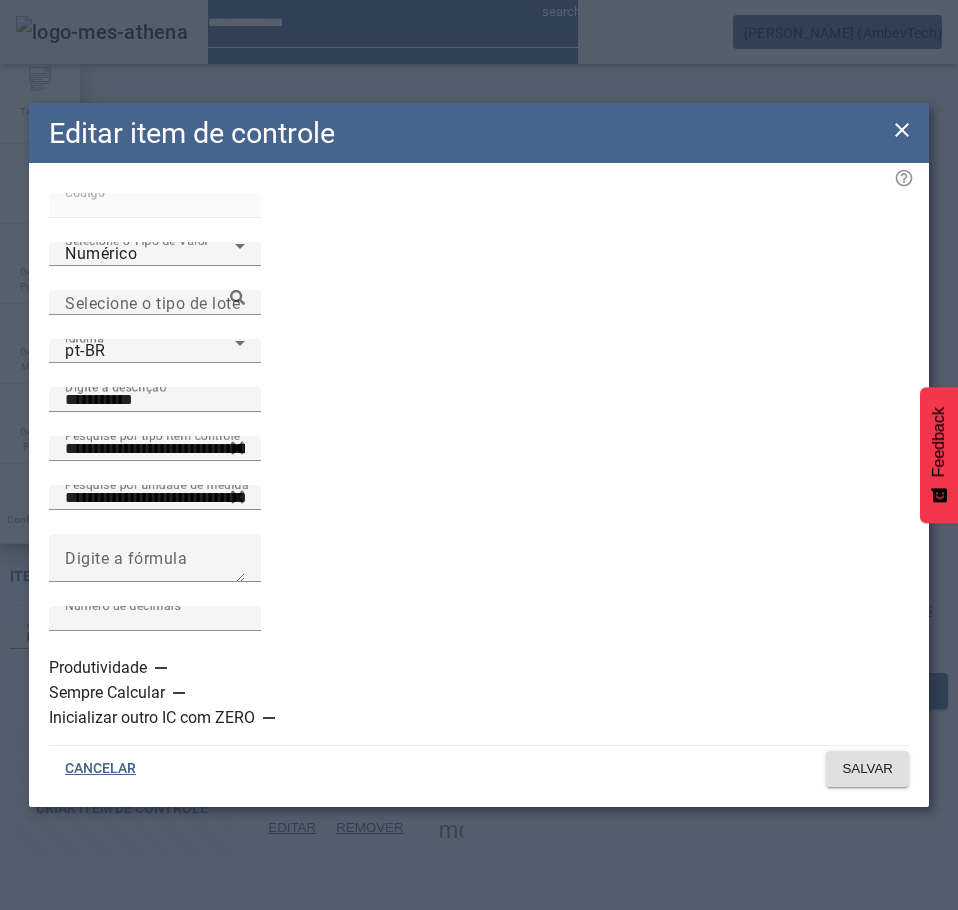 click 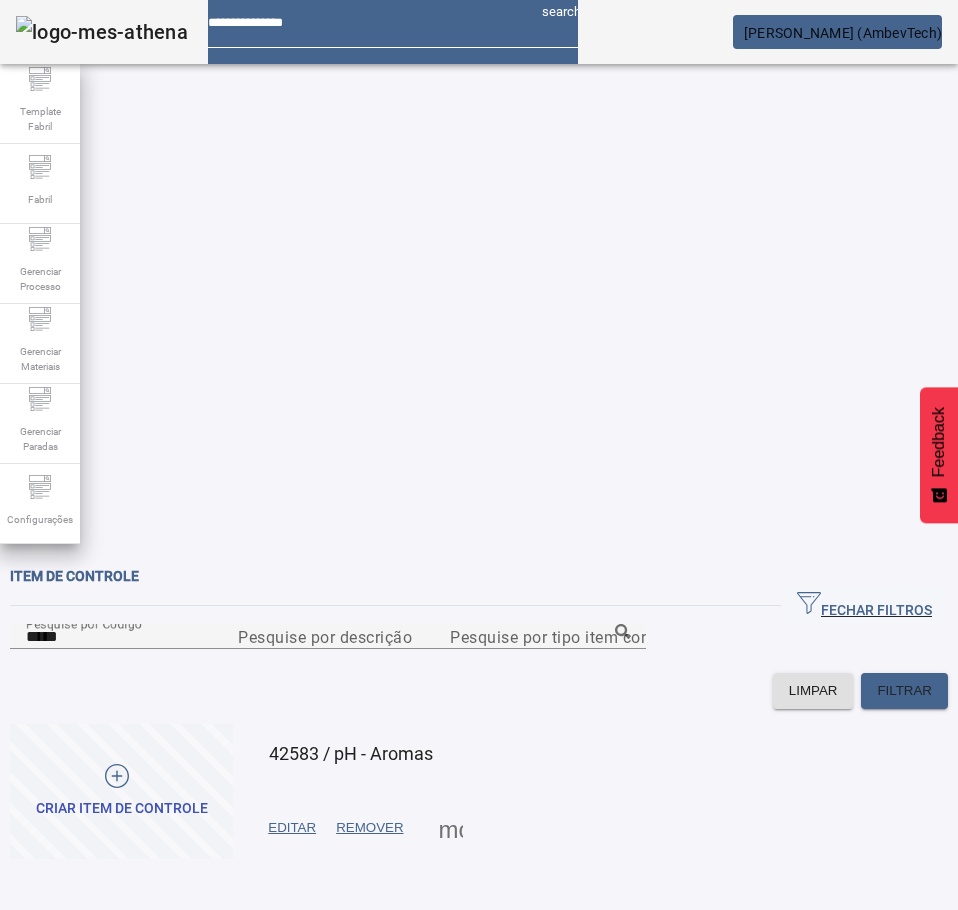 click on "EDITAR" at bounding box center (292, 828) 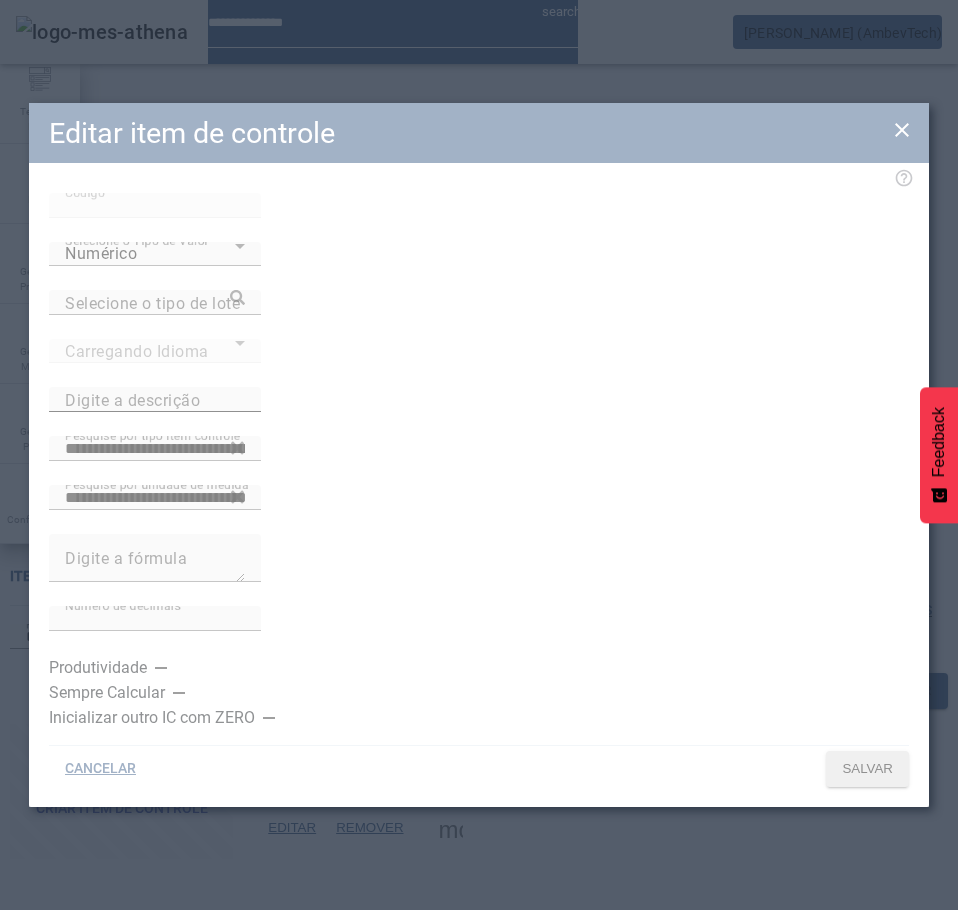 type on "**********" 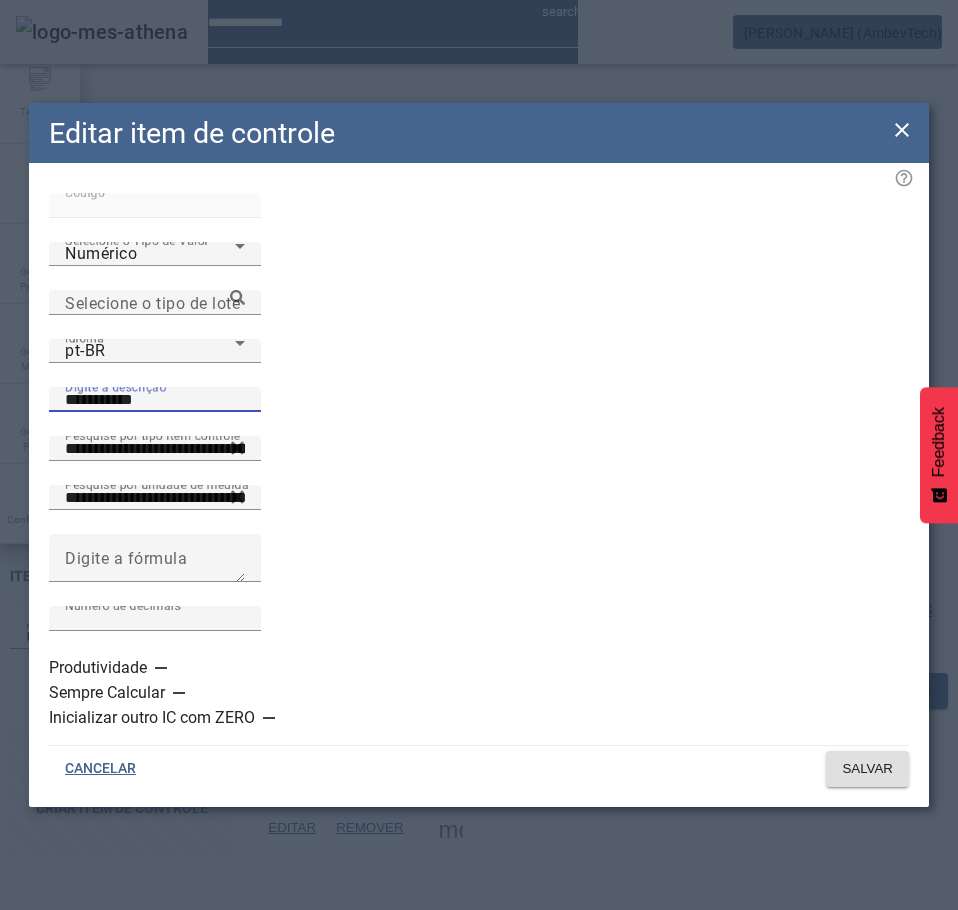 click on "**********" at bounding box center [155, 400] 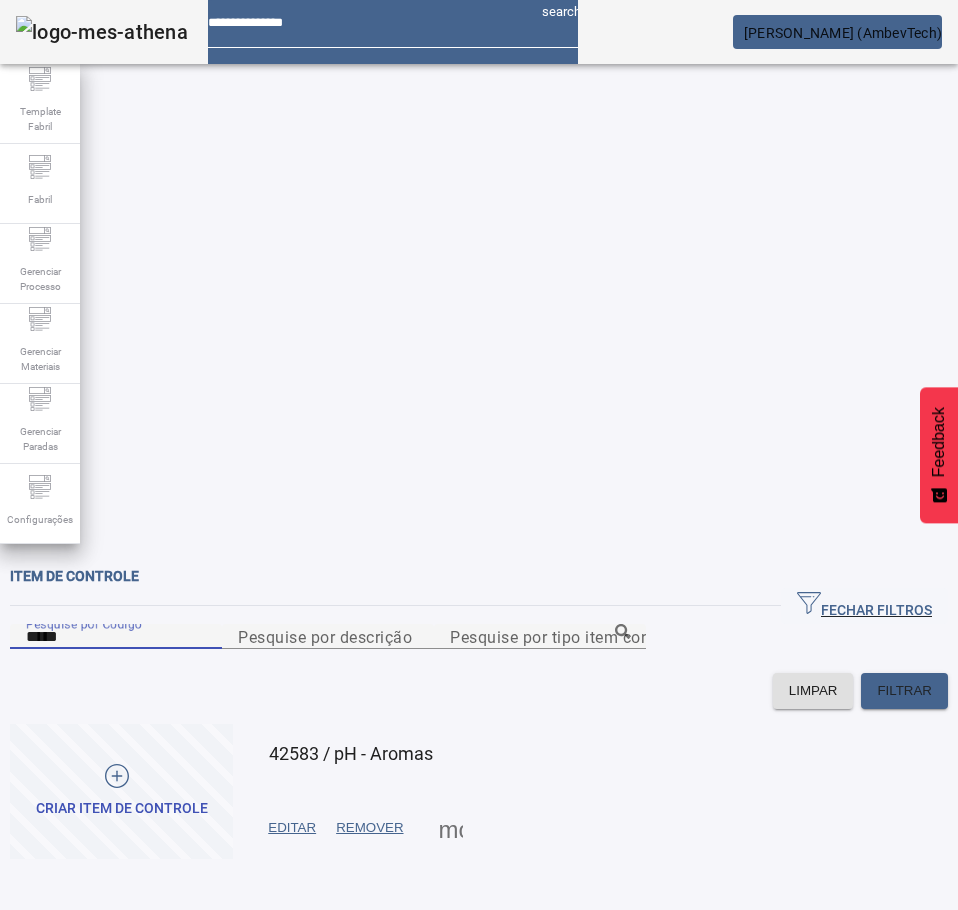 click on "*****" at bounding box center (116, 637) 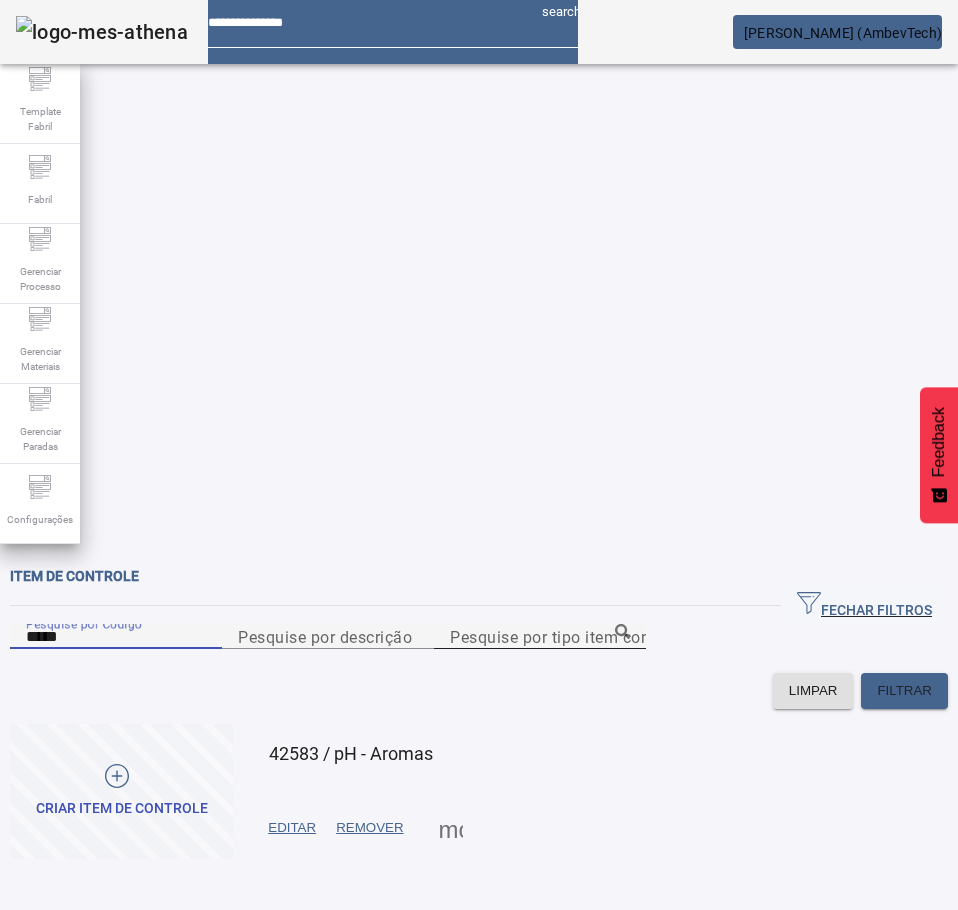 paste 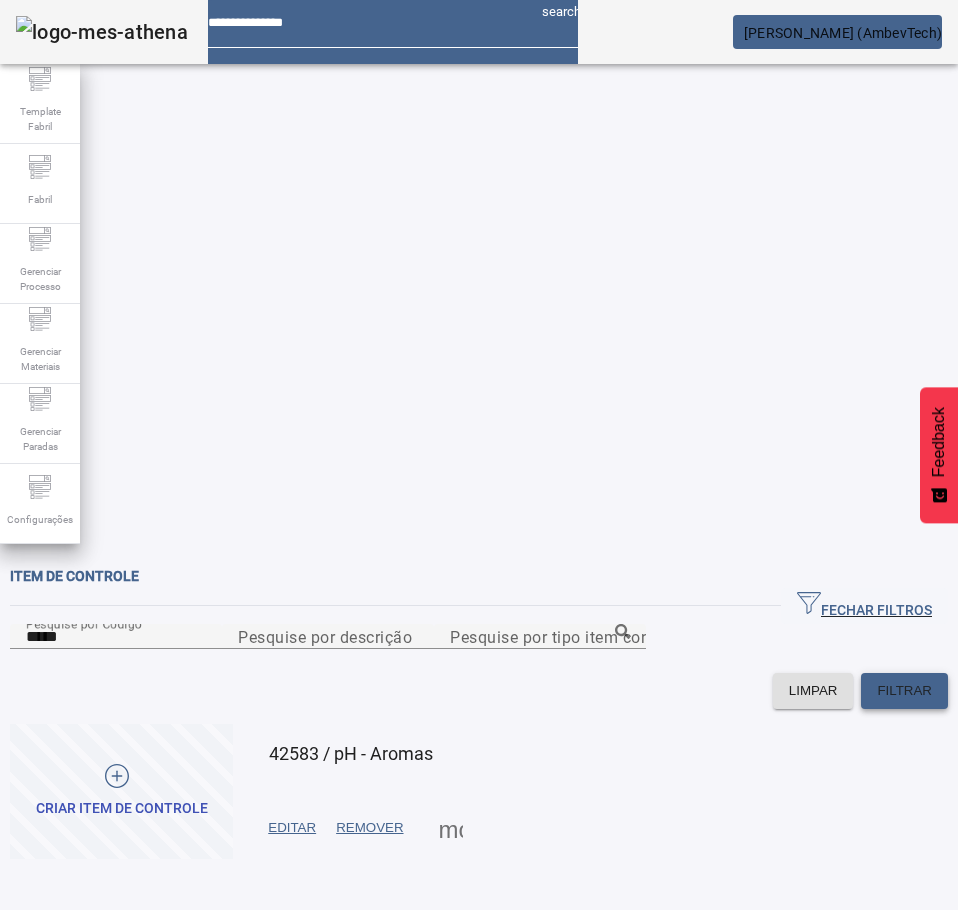 click on "FILTRAR" 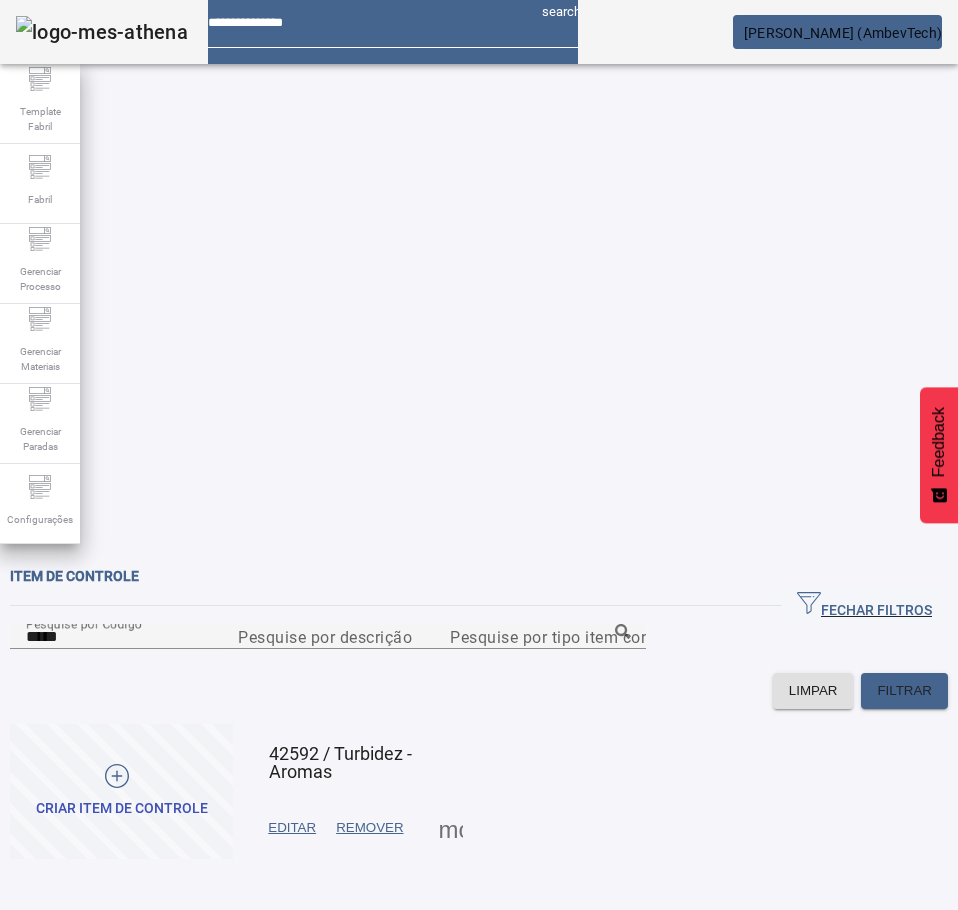 click at bounding box center (292, 828) 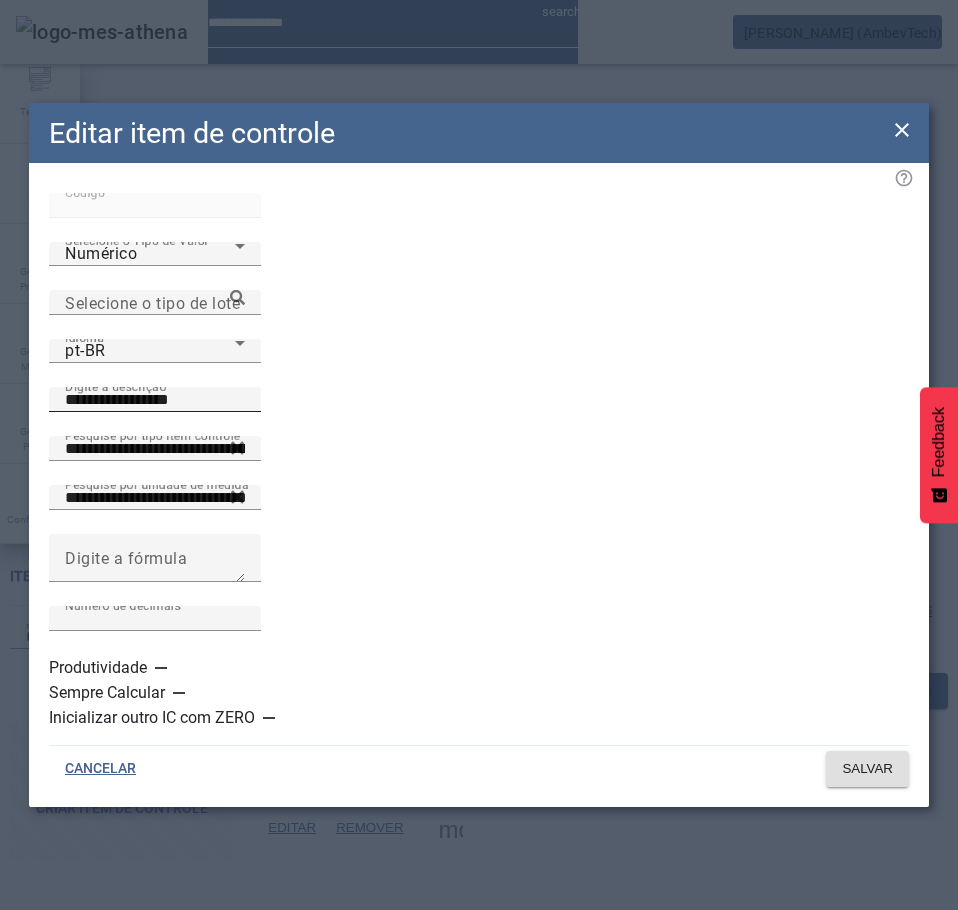 click on "**********" at bounding box center (155, 400) 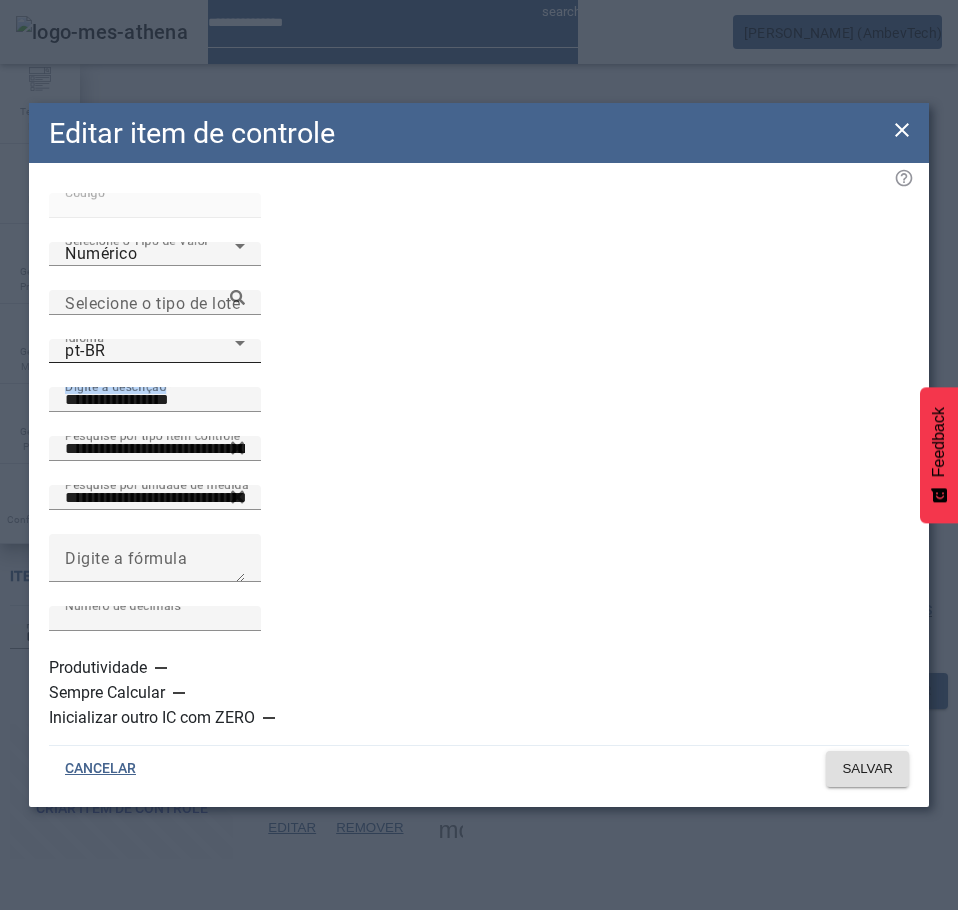 drag, startPoint x: 584, startPoint y: 409, endPoint x: 307, endPoint y: 390, distance: 277.65085 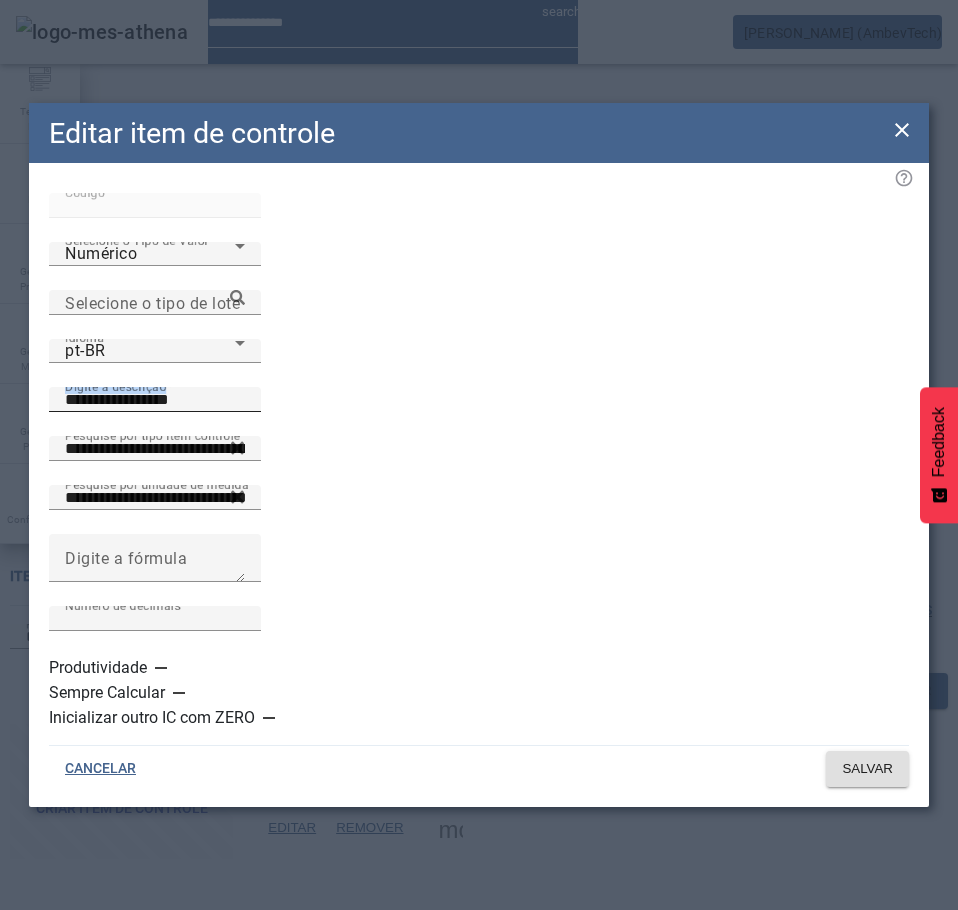 click on "**********" 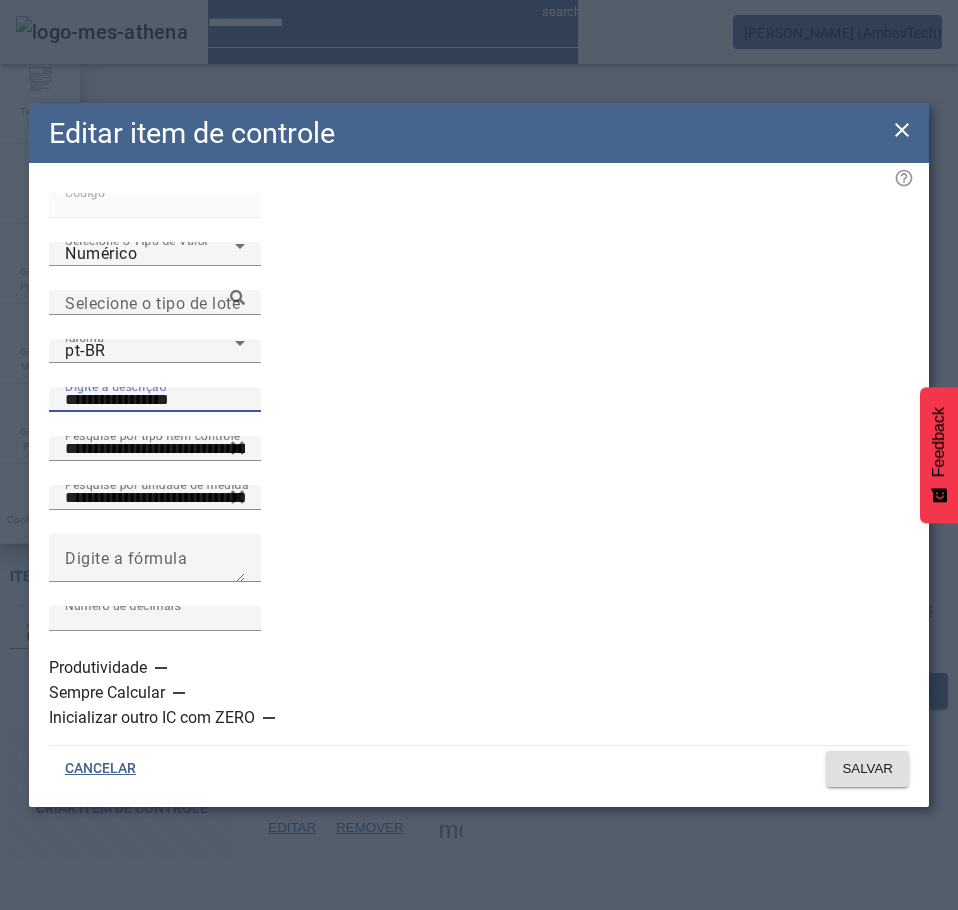 click 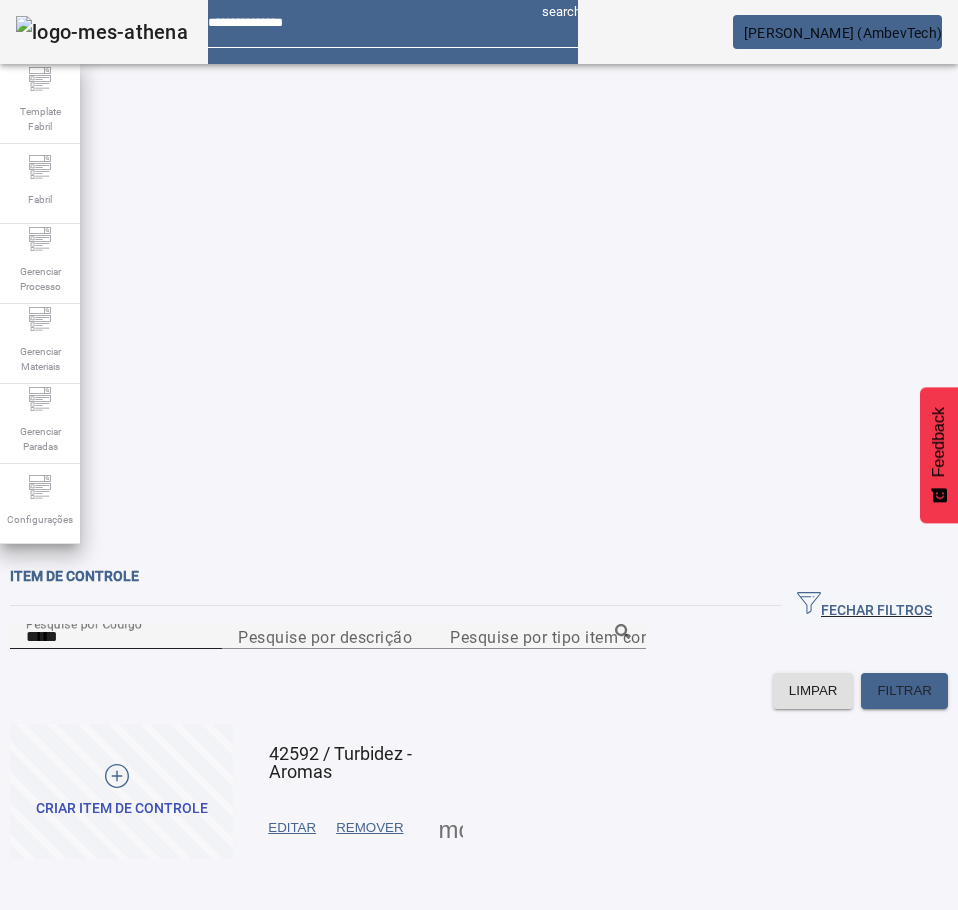 click on "*****" at bounding box center [116, 637] 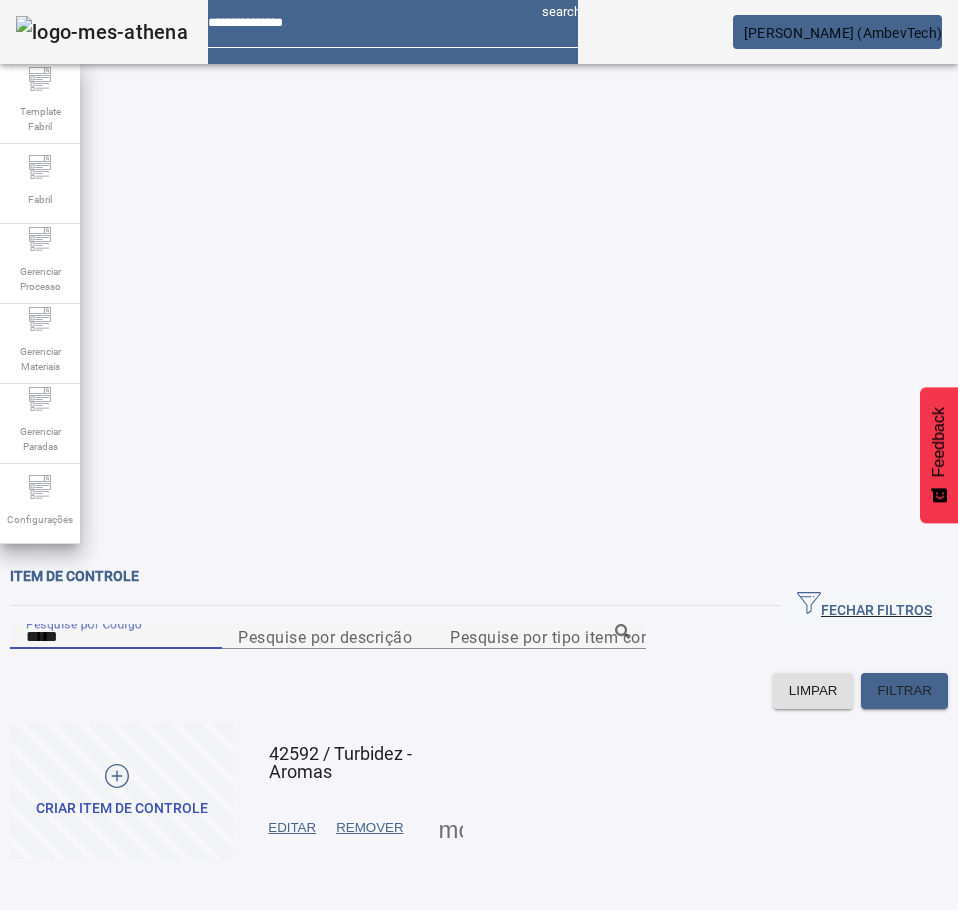 paste 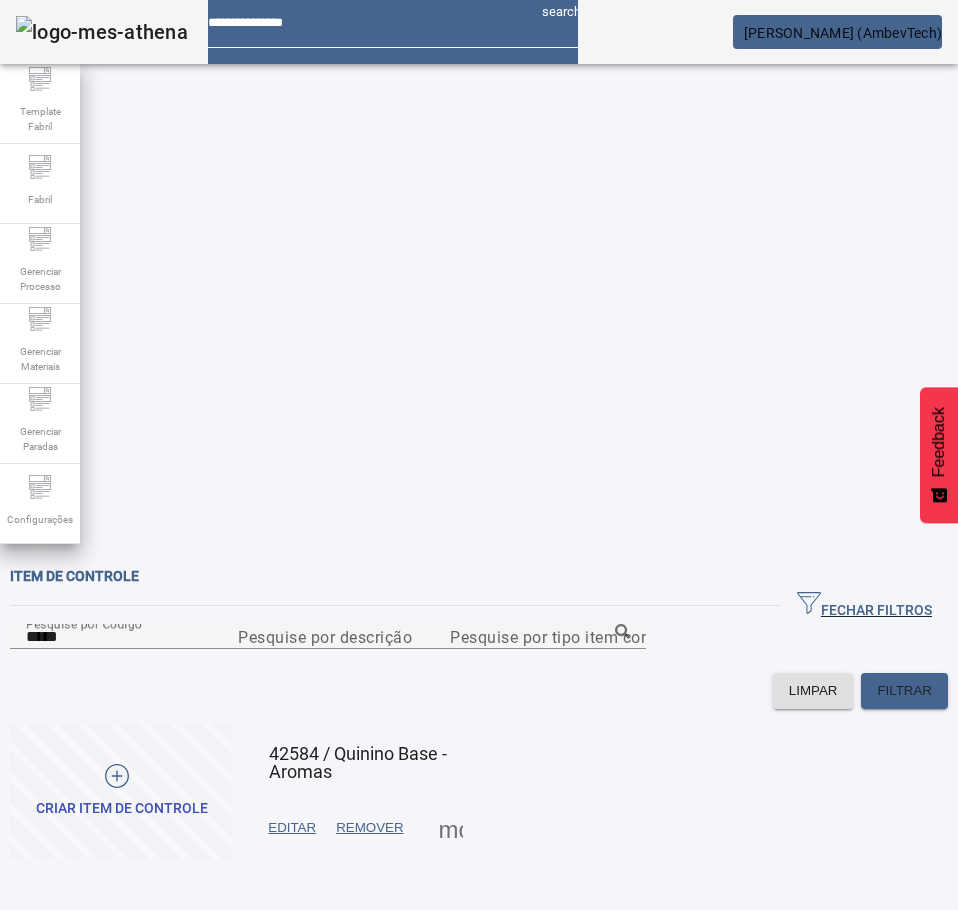 click on "EDITAR" at bounding box center [292, 828] 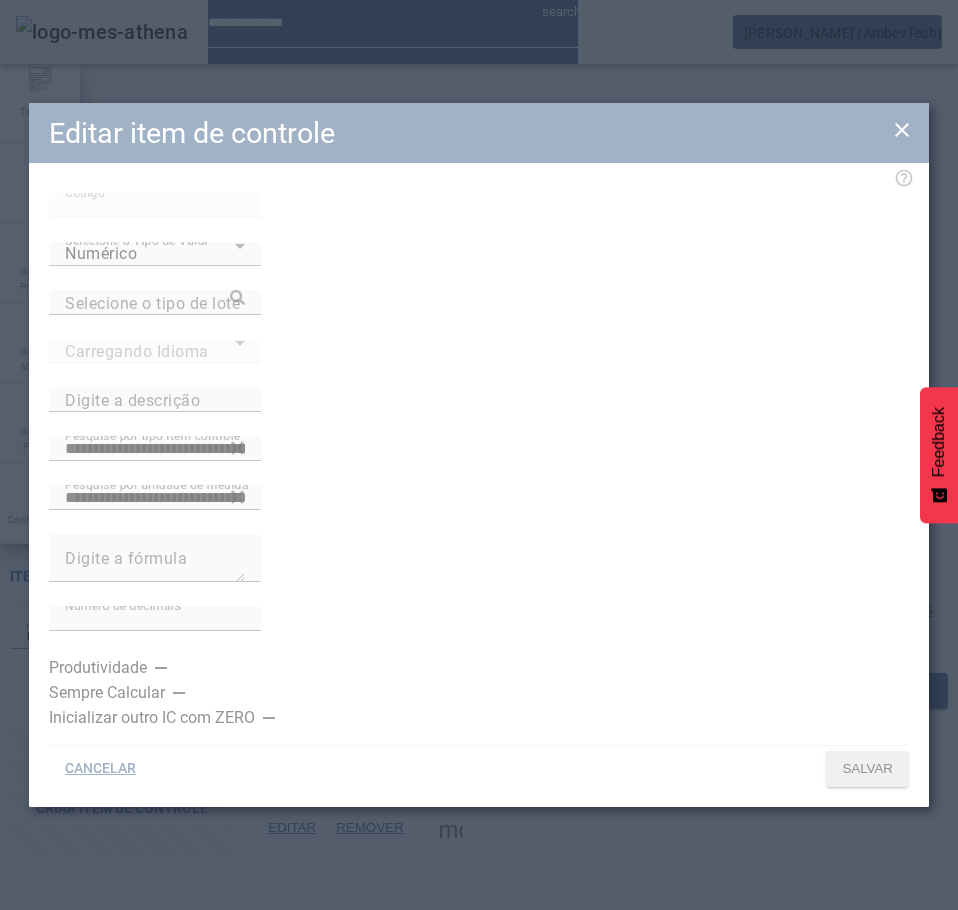 type on "**********" 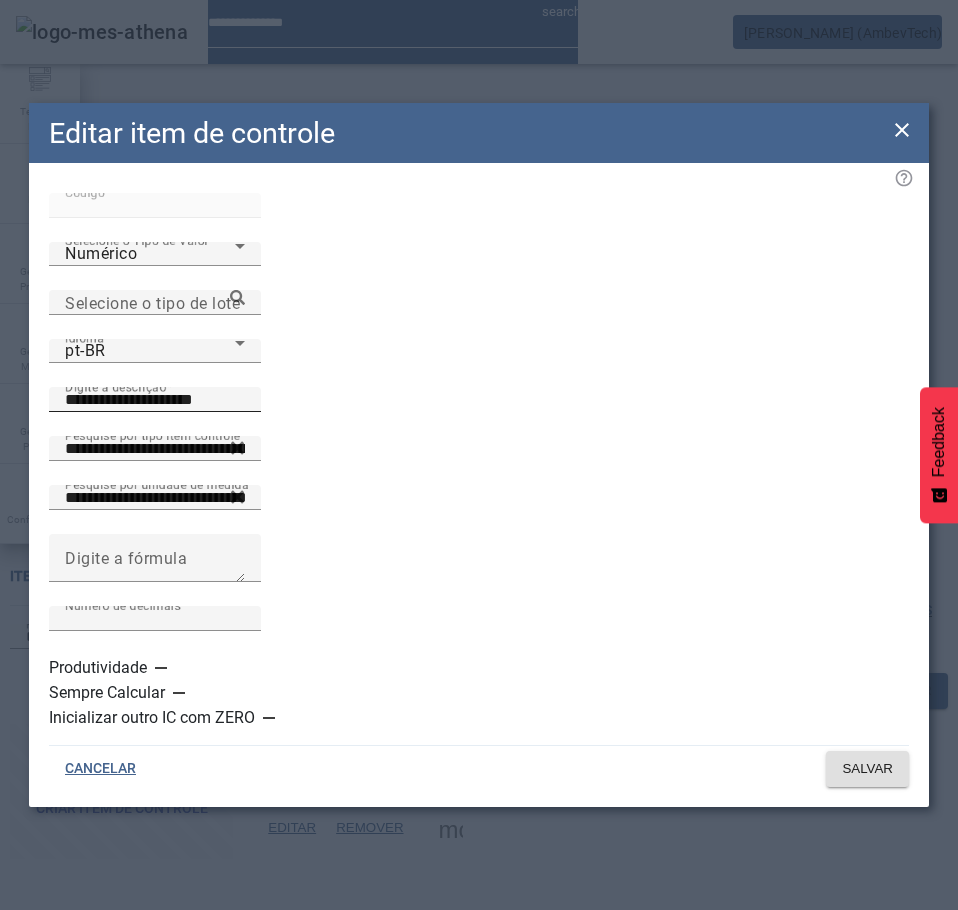 click on "**********" at bounding box center (155, 400) 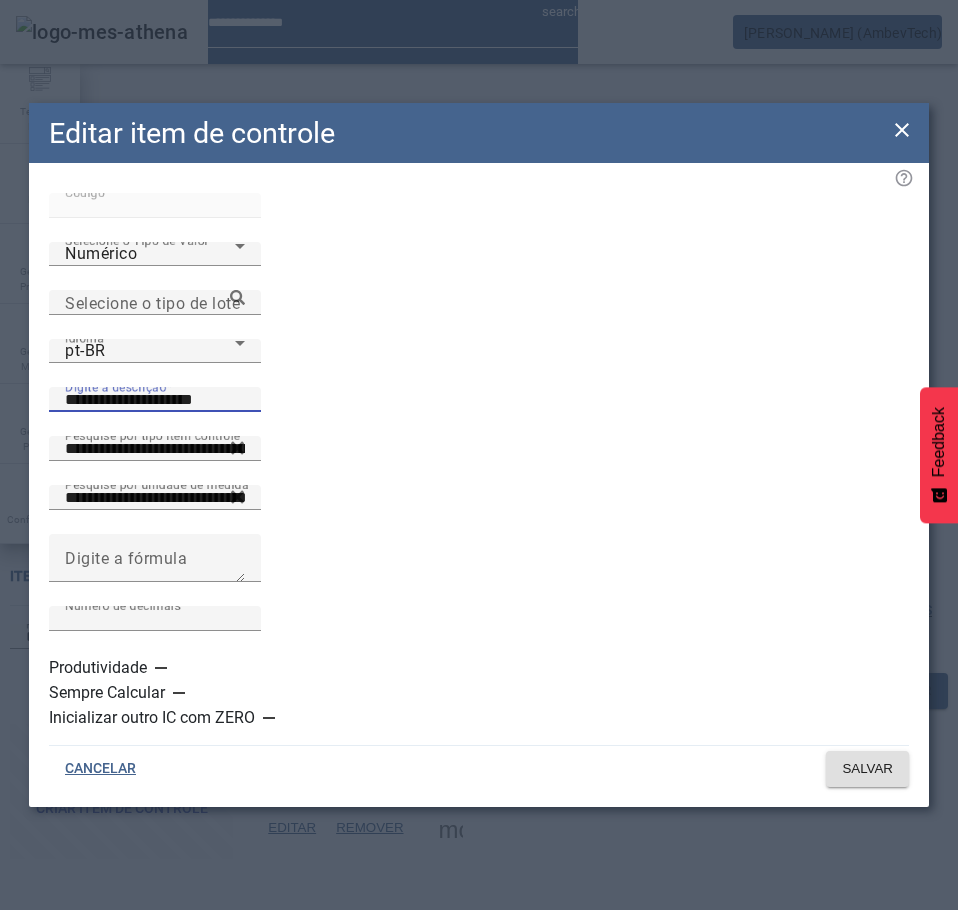 click 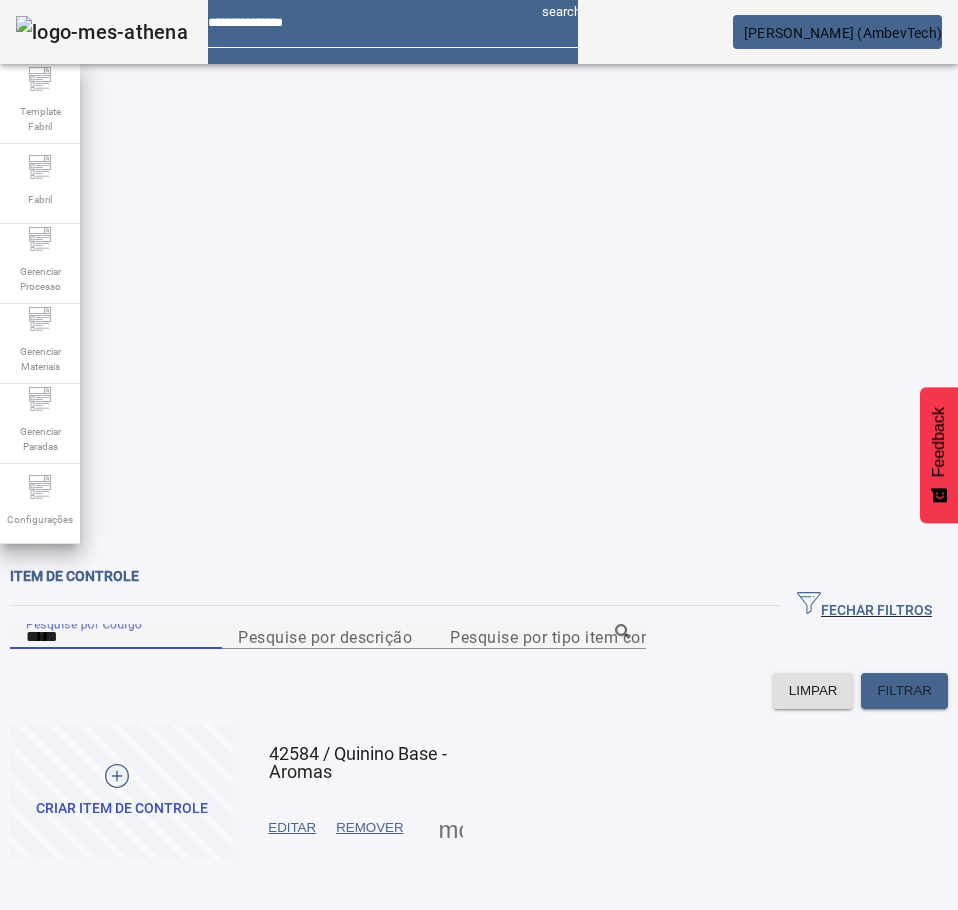 click on "*****" at bounding box center [116, 637] 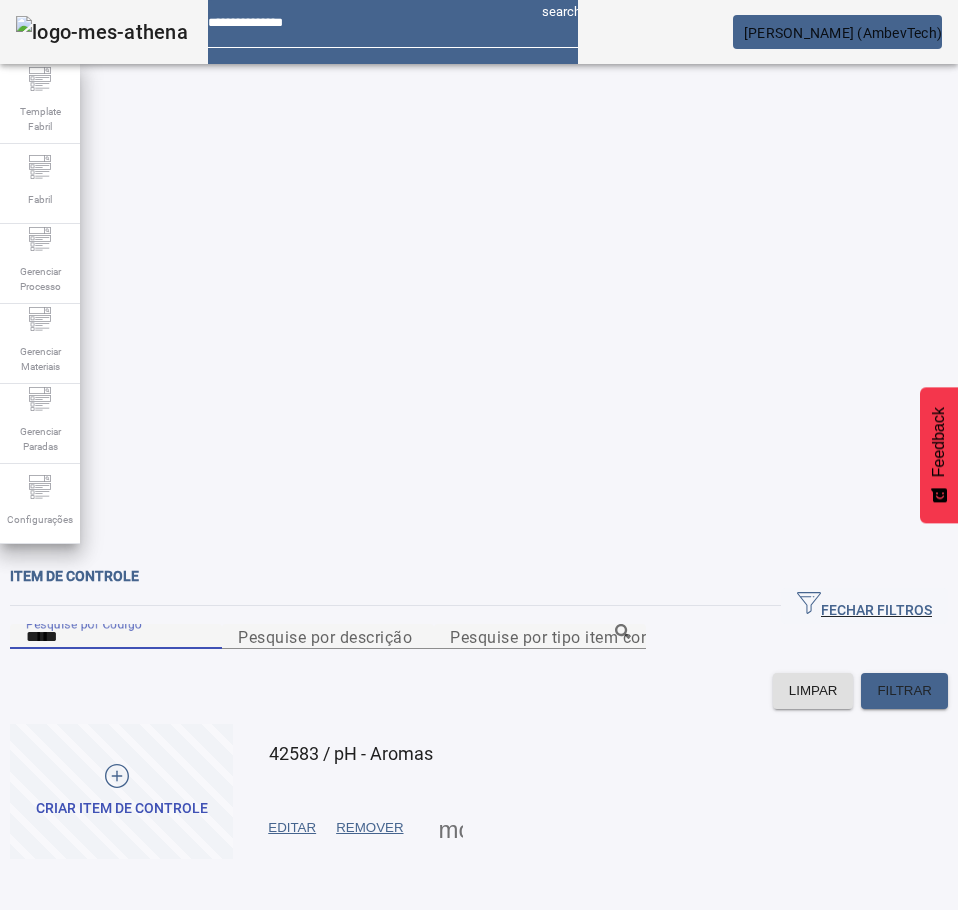 click on "EDITAR" at bounding box center [292, 828] 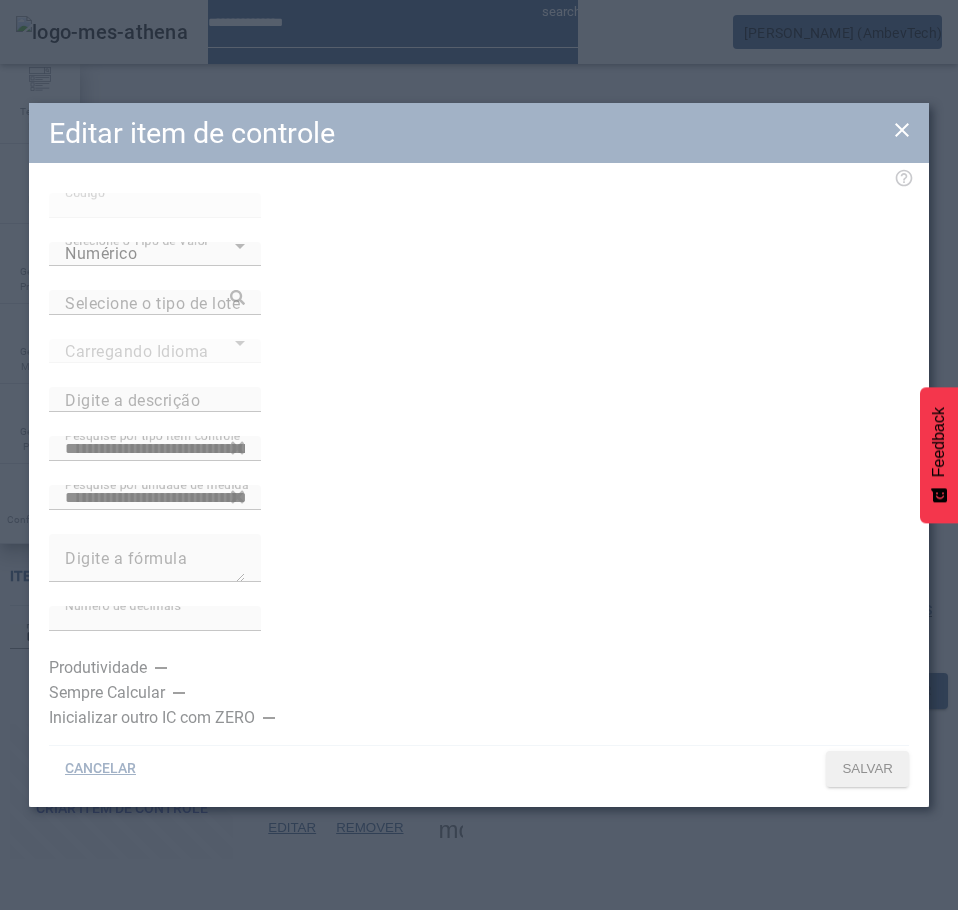 type on "**********" 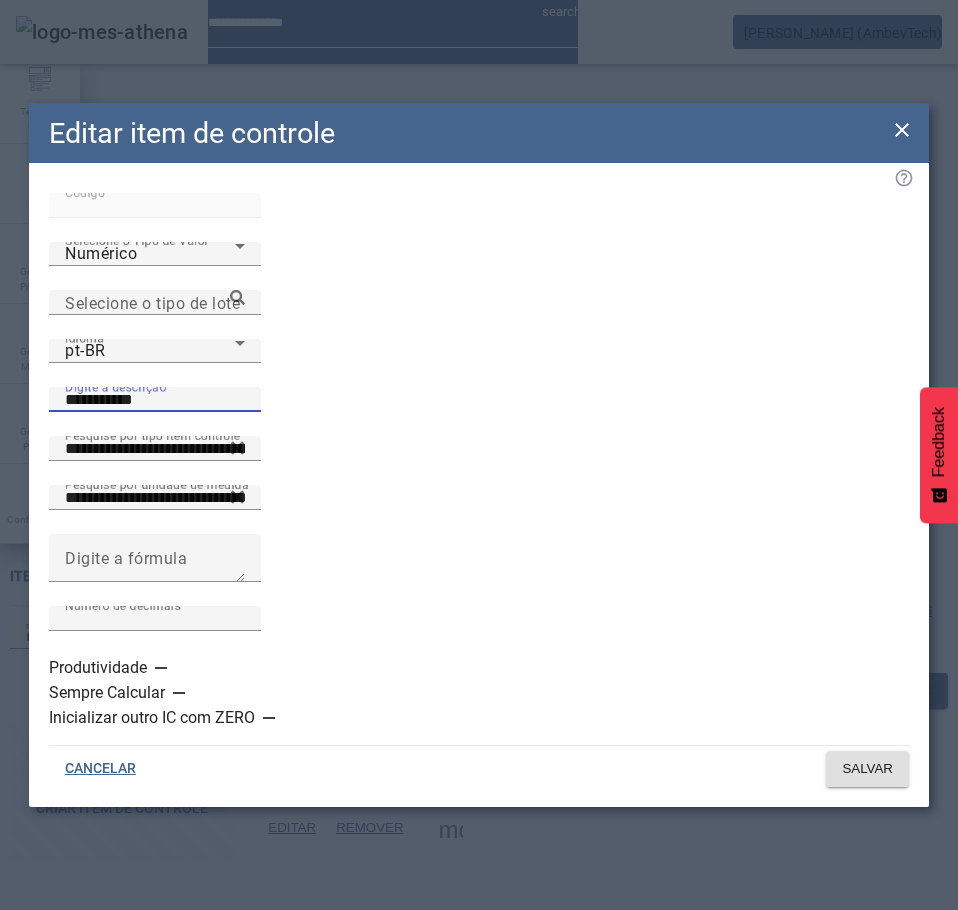 click on "**********" at bounding box center (155, 400) 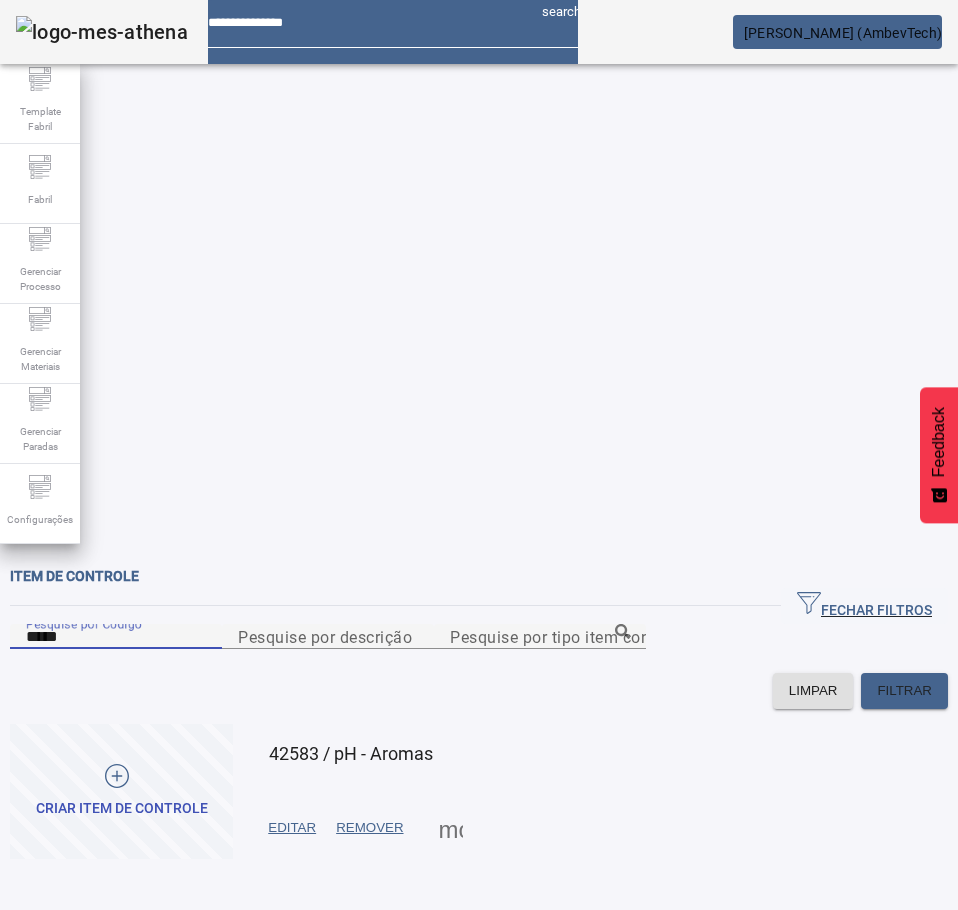 click on "*****" at bounding box center (116, 637) 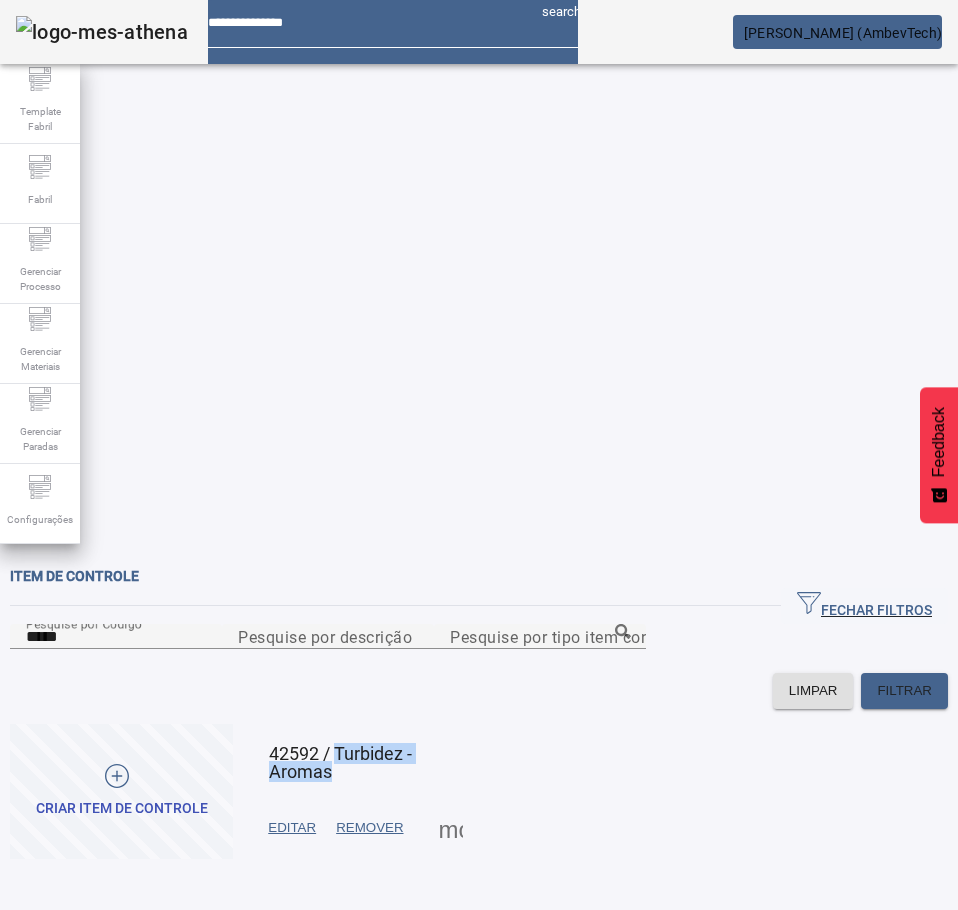 drag, startPoint x: 394, startPoint y: 397, endPoint x: 401, endPoint y: 371, distance: 26.925823 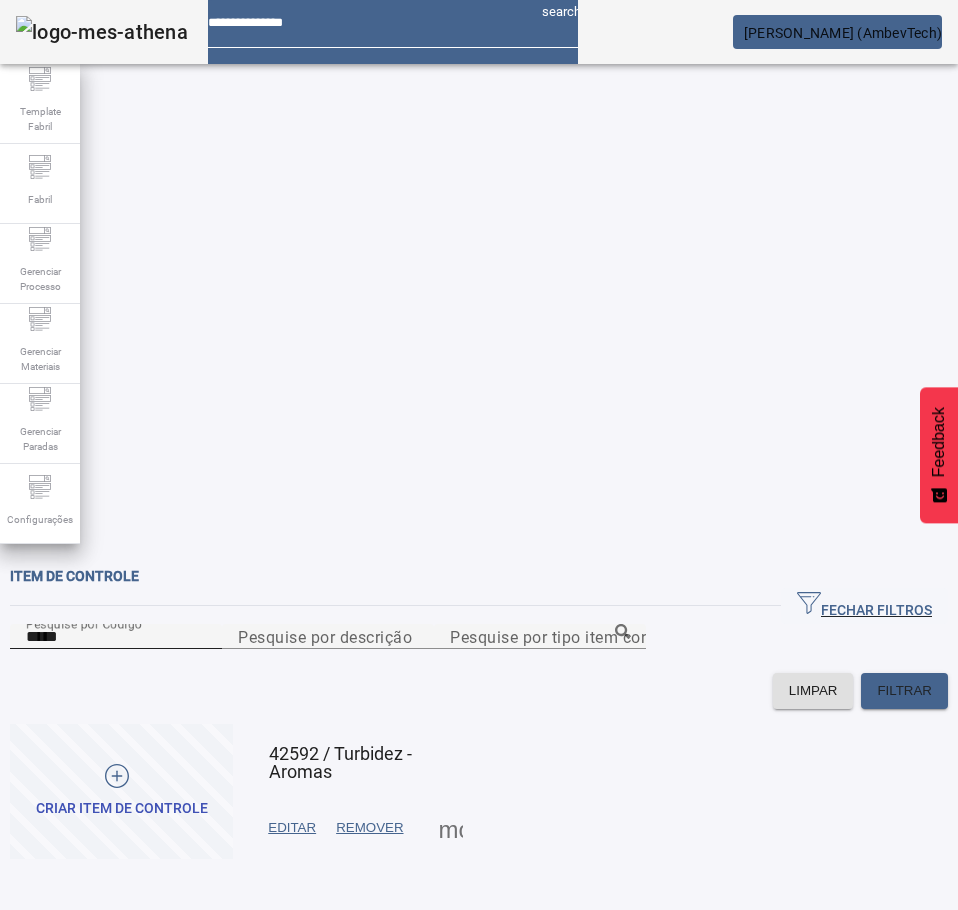 click on "*****" at bounding box center [116, 637] 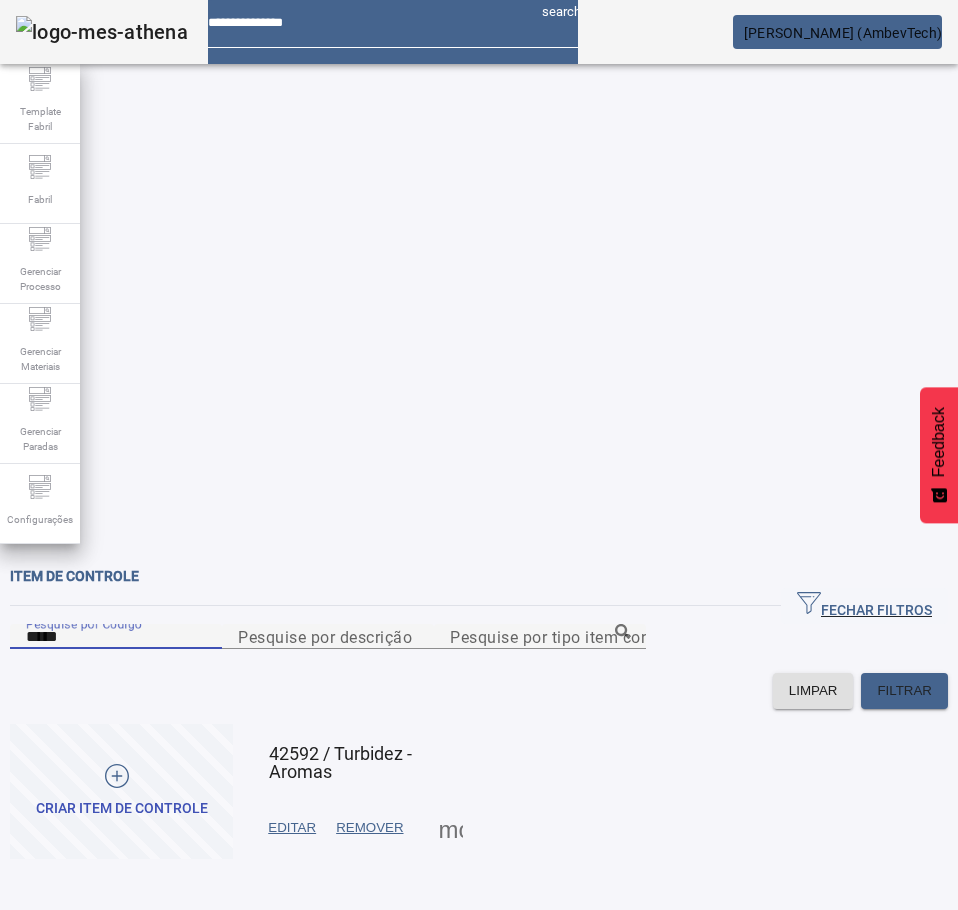 paste 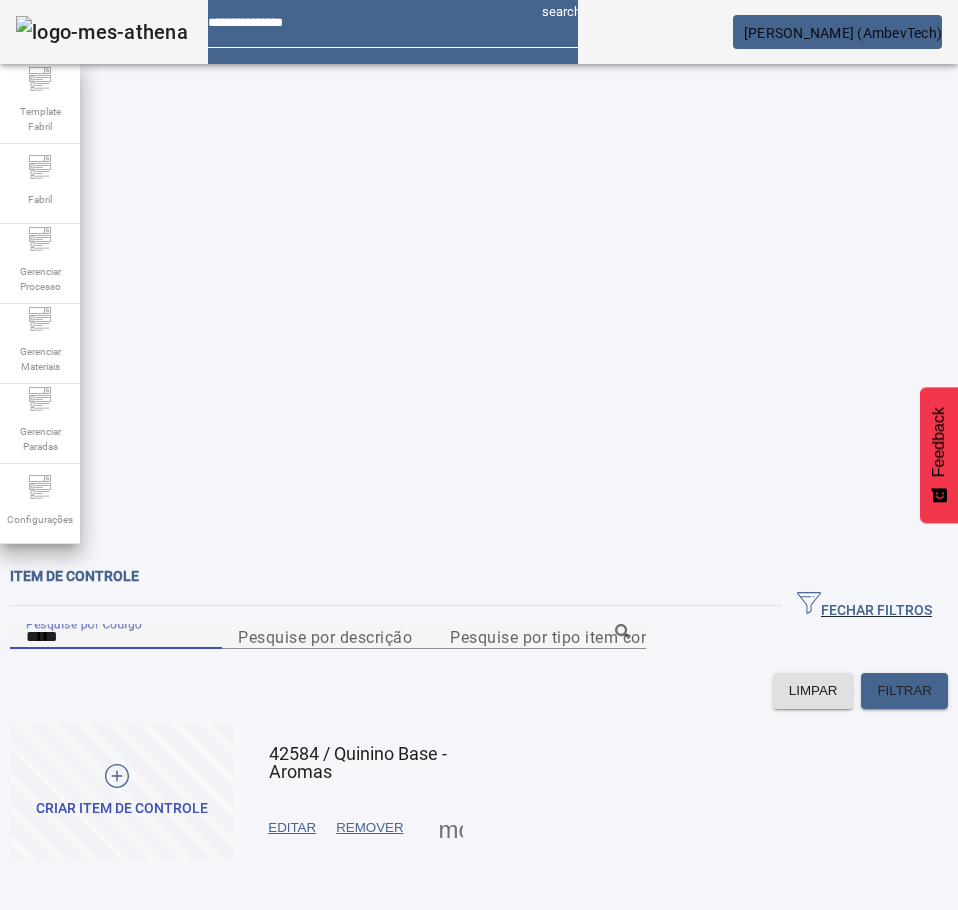 click on "EDITAR" at bounding box center (292, 828) 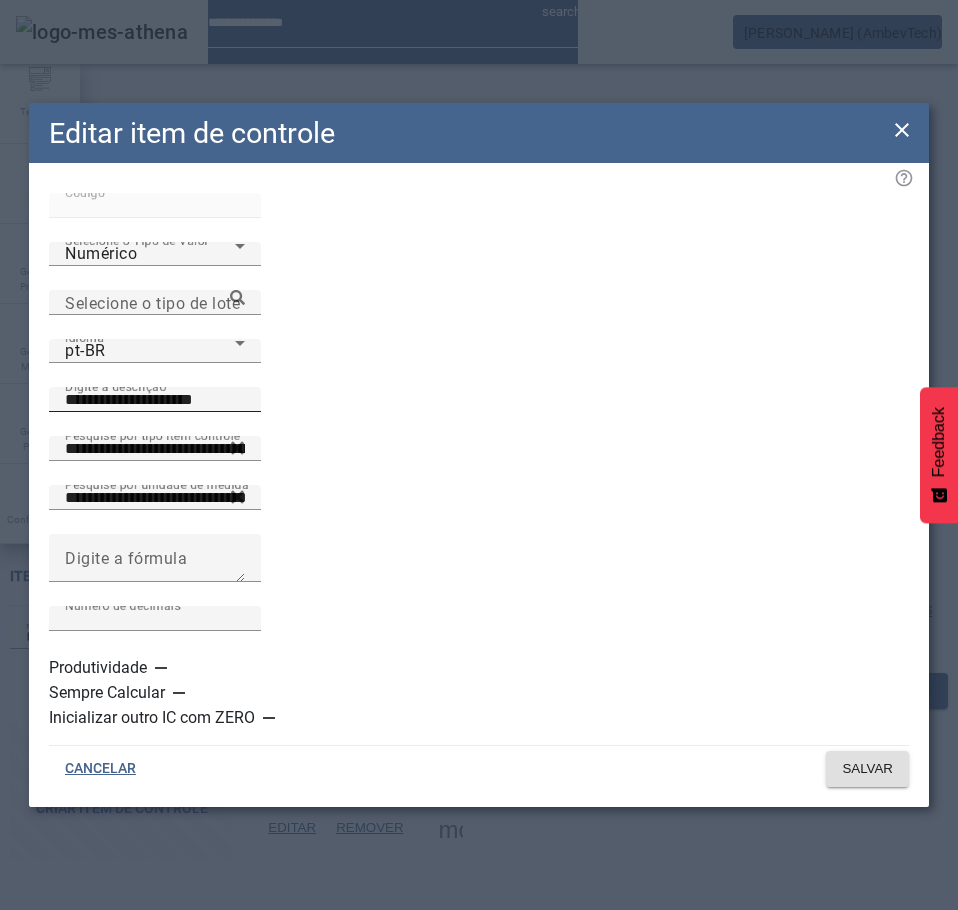 click on "**********" at bounding box center [155, 400] 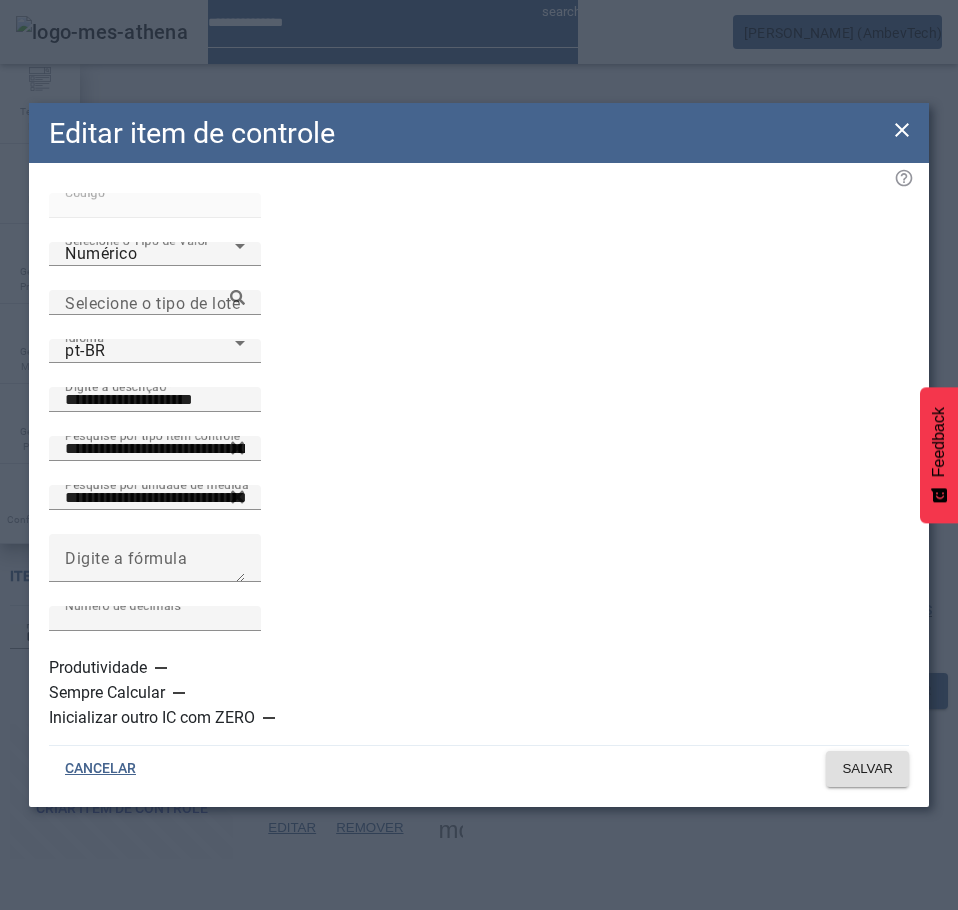 click 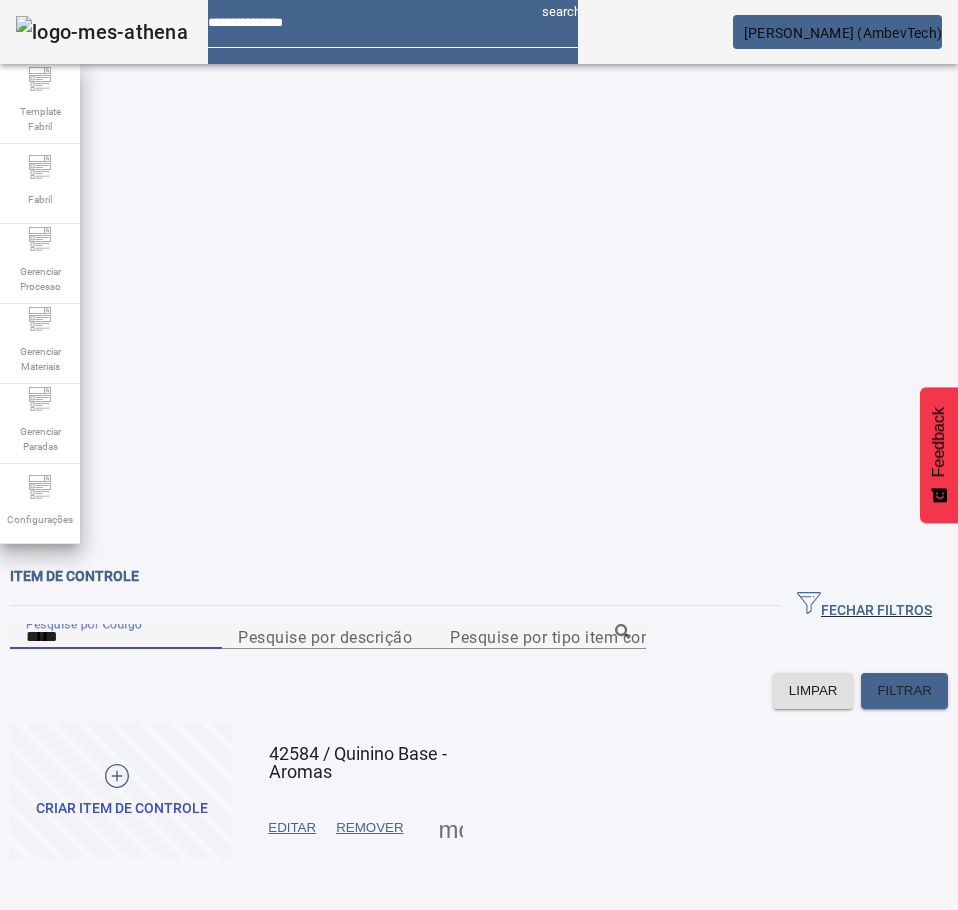 click on "*****" at bounding box center [116, 637] 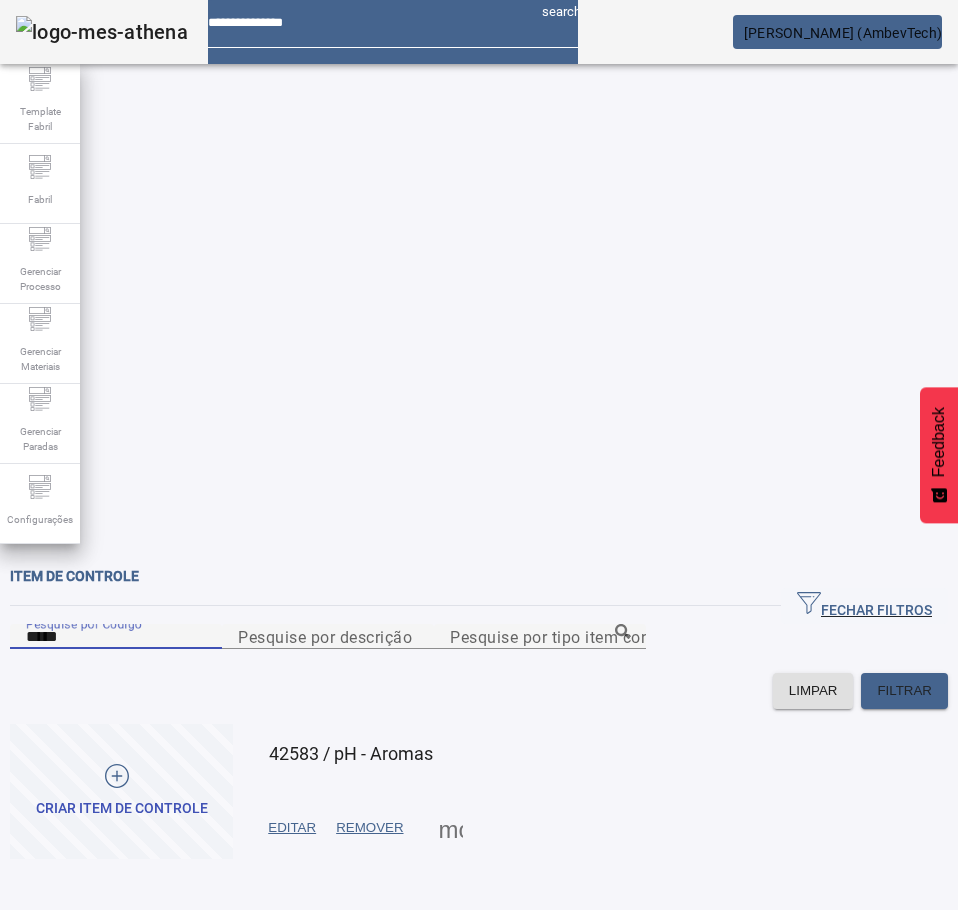 click at bounding box center [292, 828] 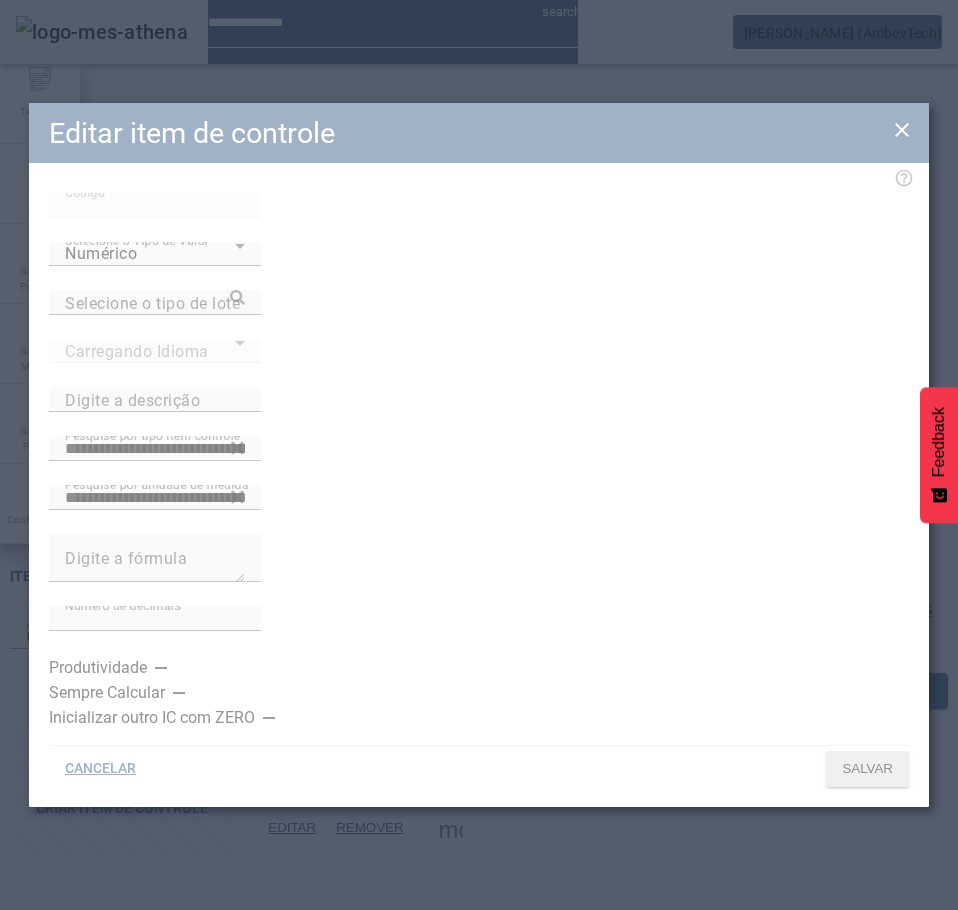 type on "**********" 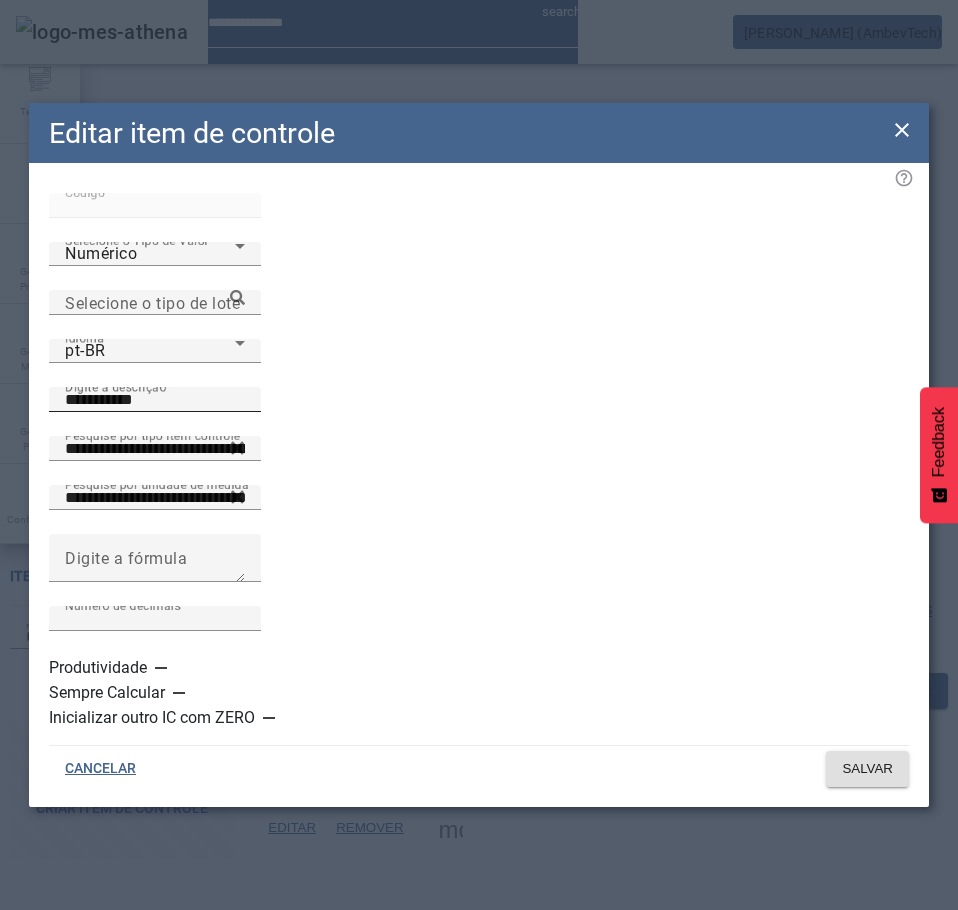 click on "**********" at bounding box center (155, 400) 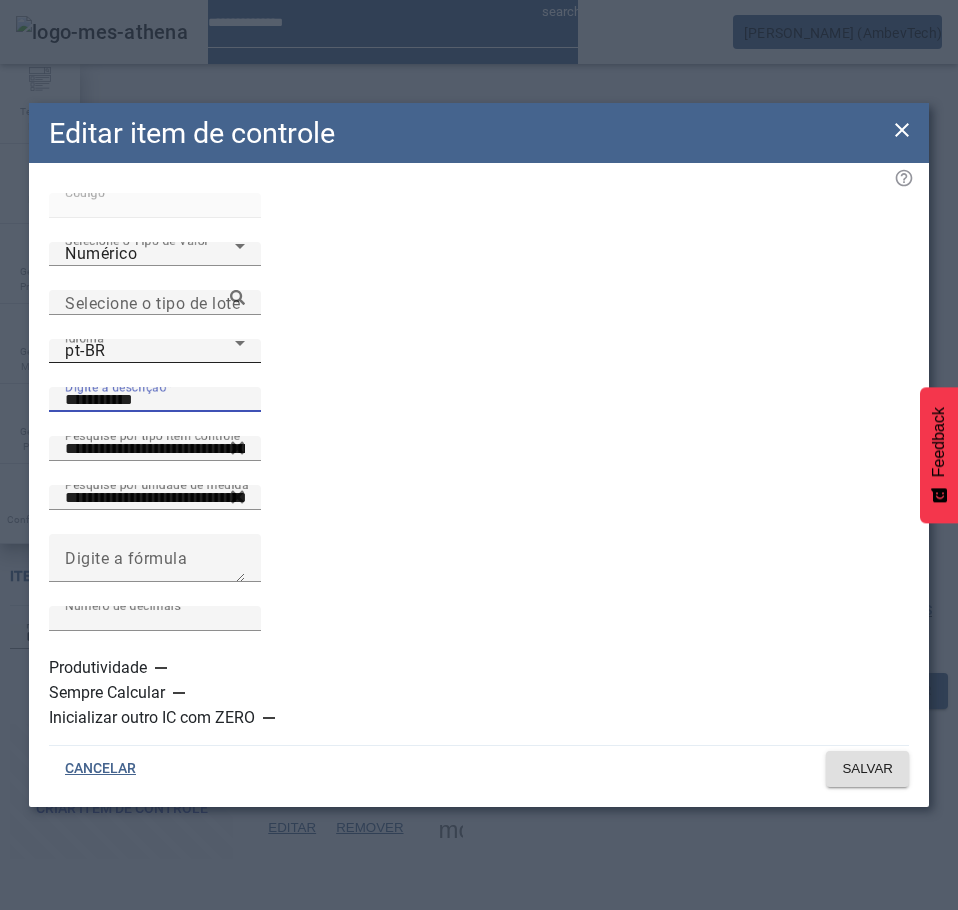 drag, startPoint x: 490, startPoint y: 394, endPoint x: 302, endPoint y: 394, distance: 188 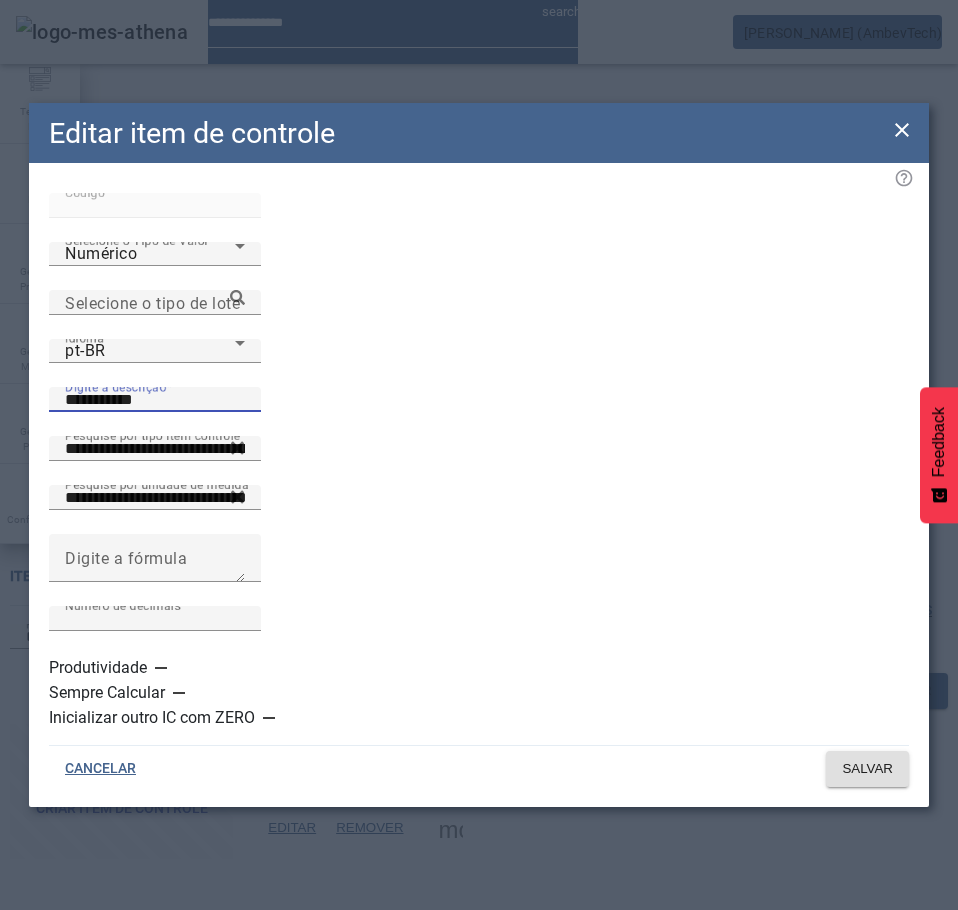 click on "Editar item de controle" 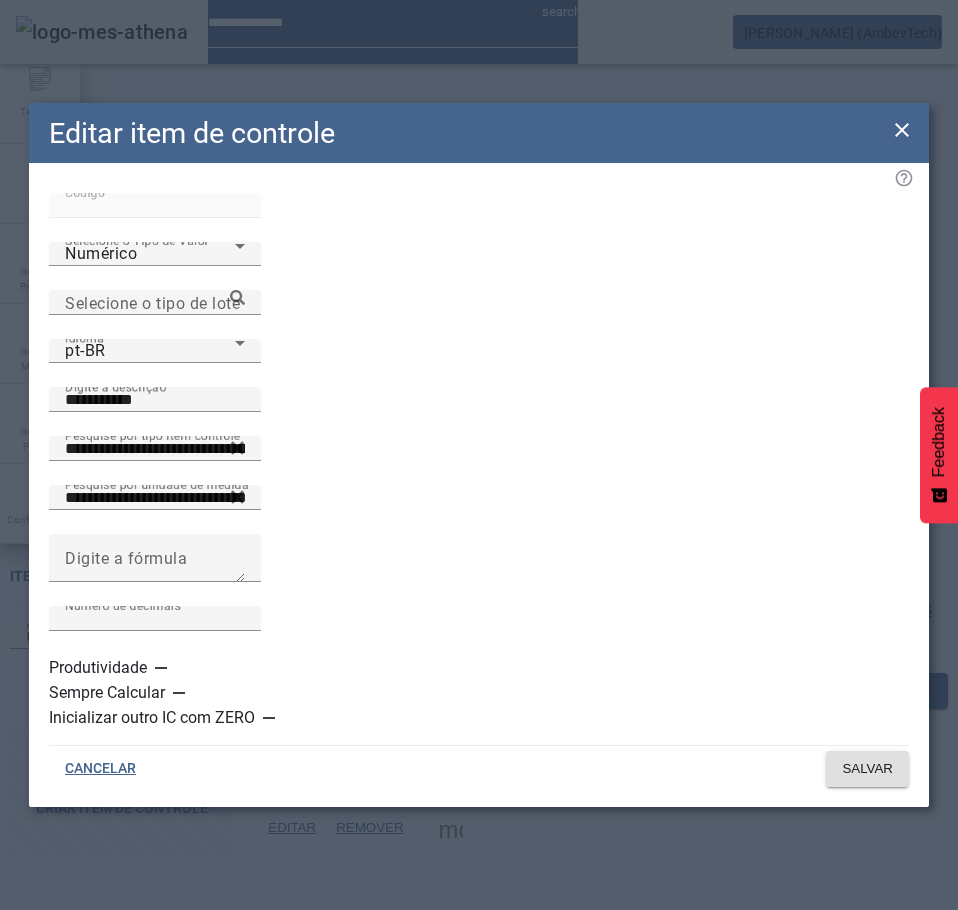 click 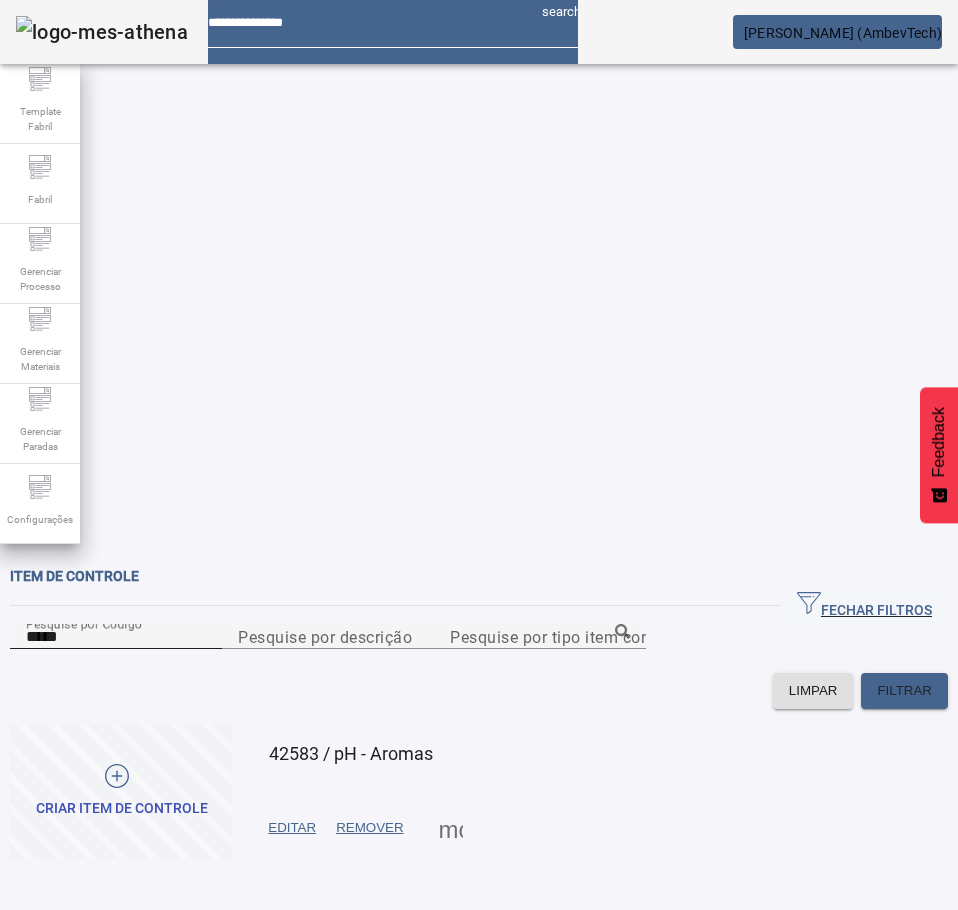 click on "*****" at bounding box center (116, 637) 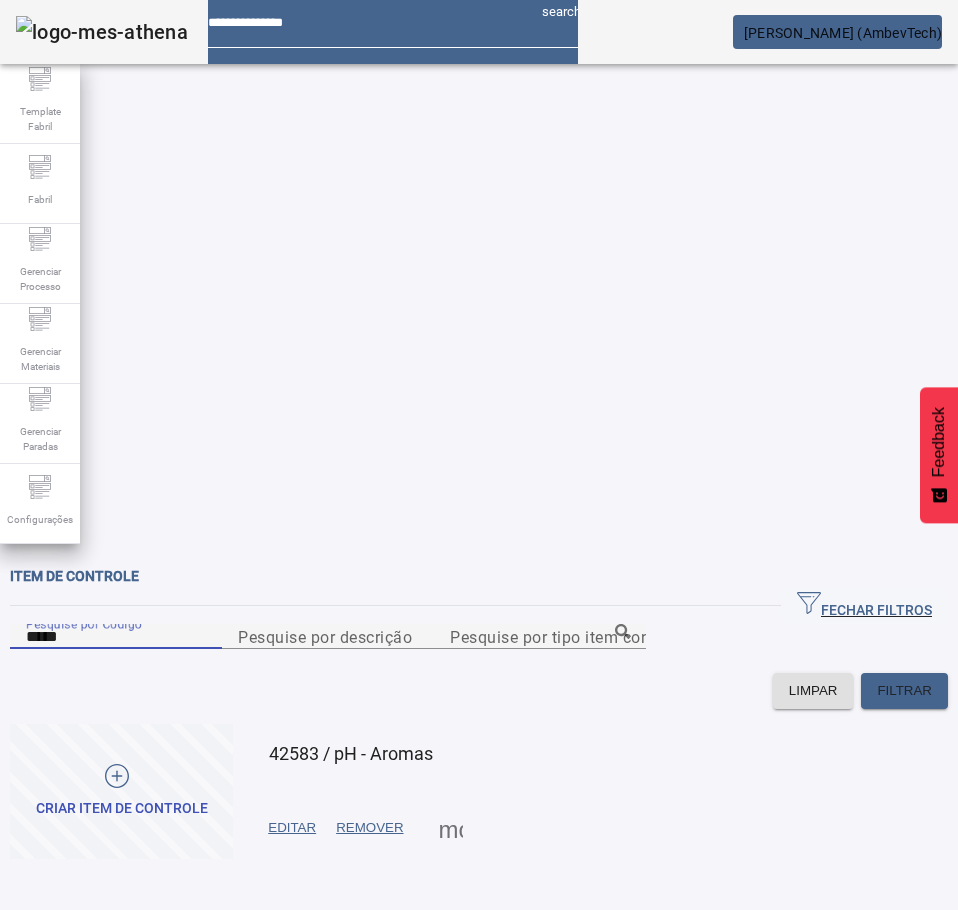 click on "*****" at bounding box center [116, 637] 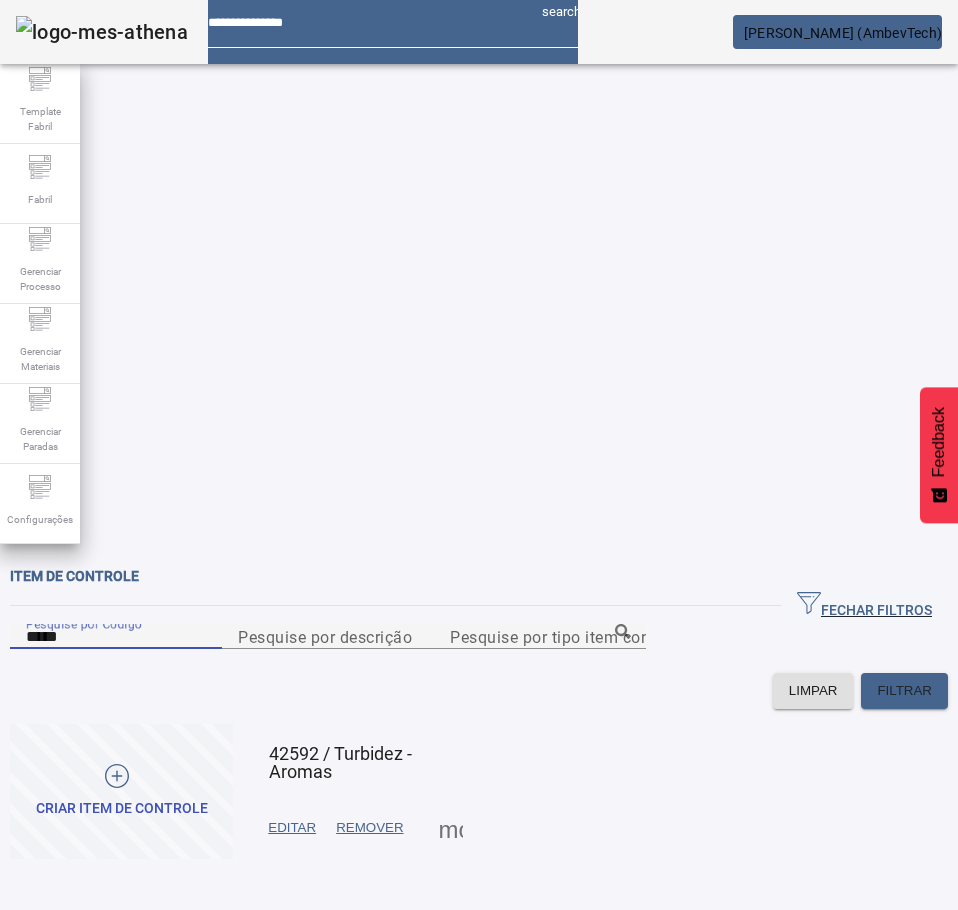 click on "EDITAR" at bounding box center [292, 828] 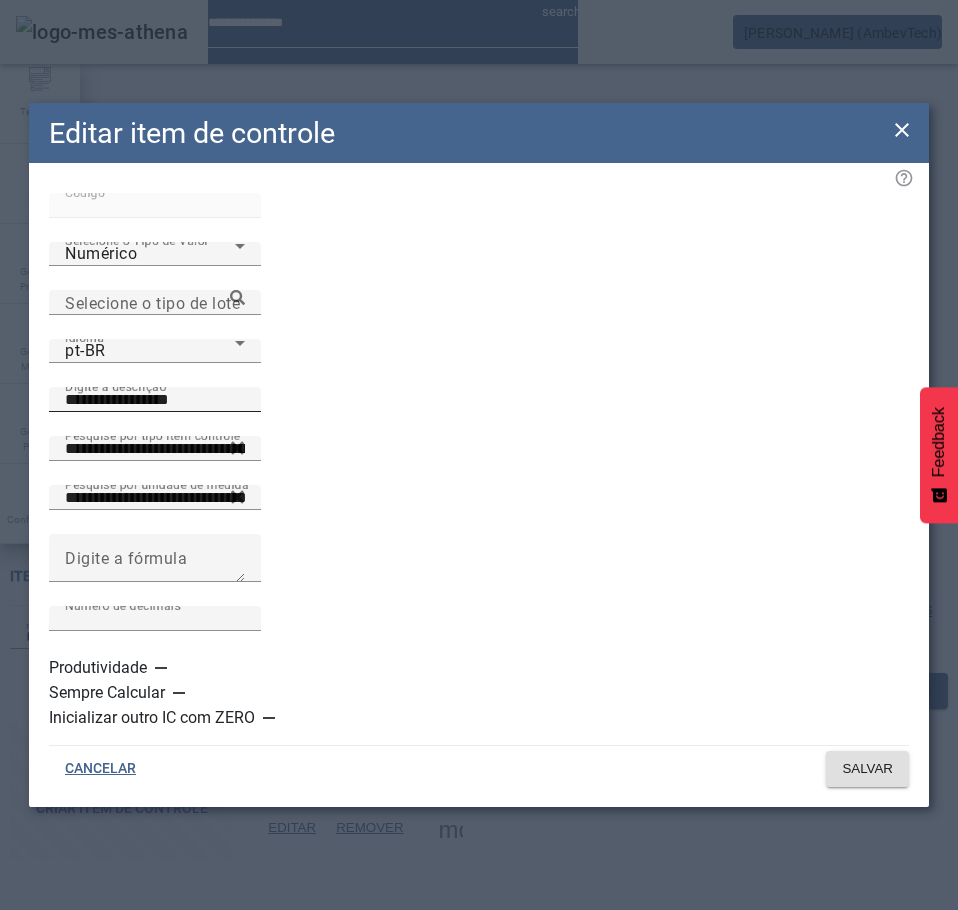 click on "**********" at bounding box center (155, 400) 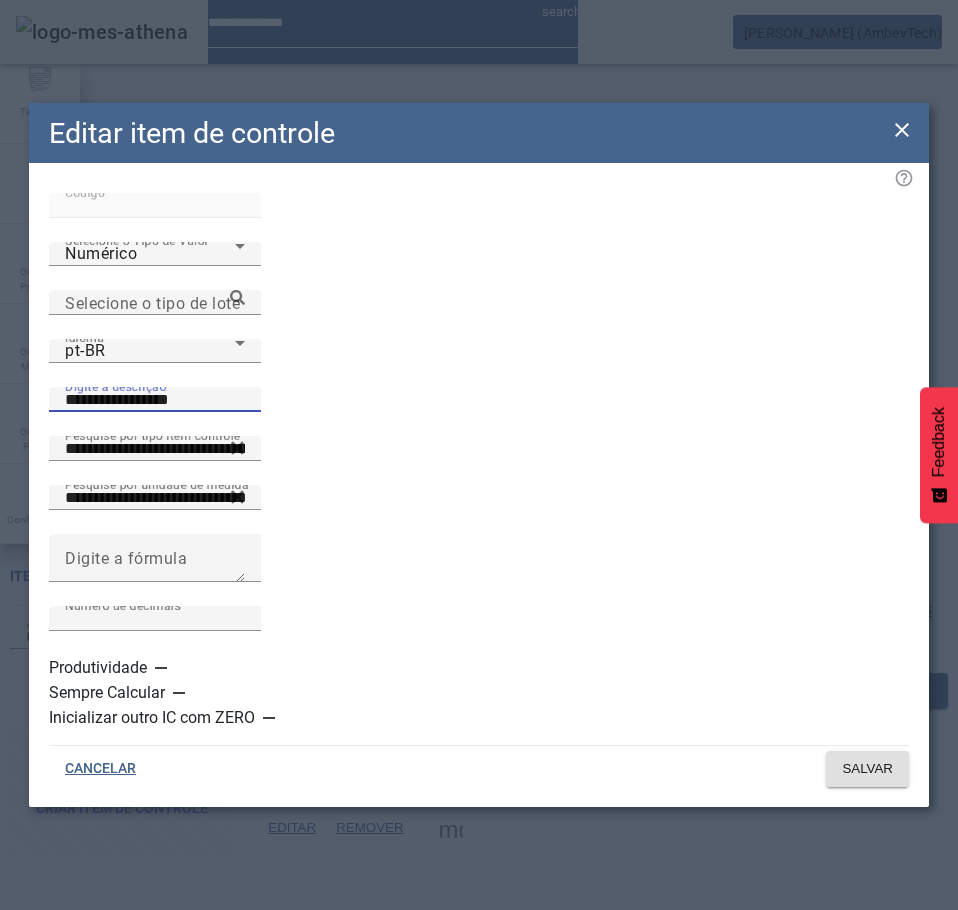 click on "Editar item de controle" 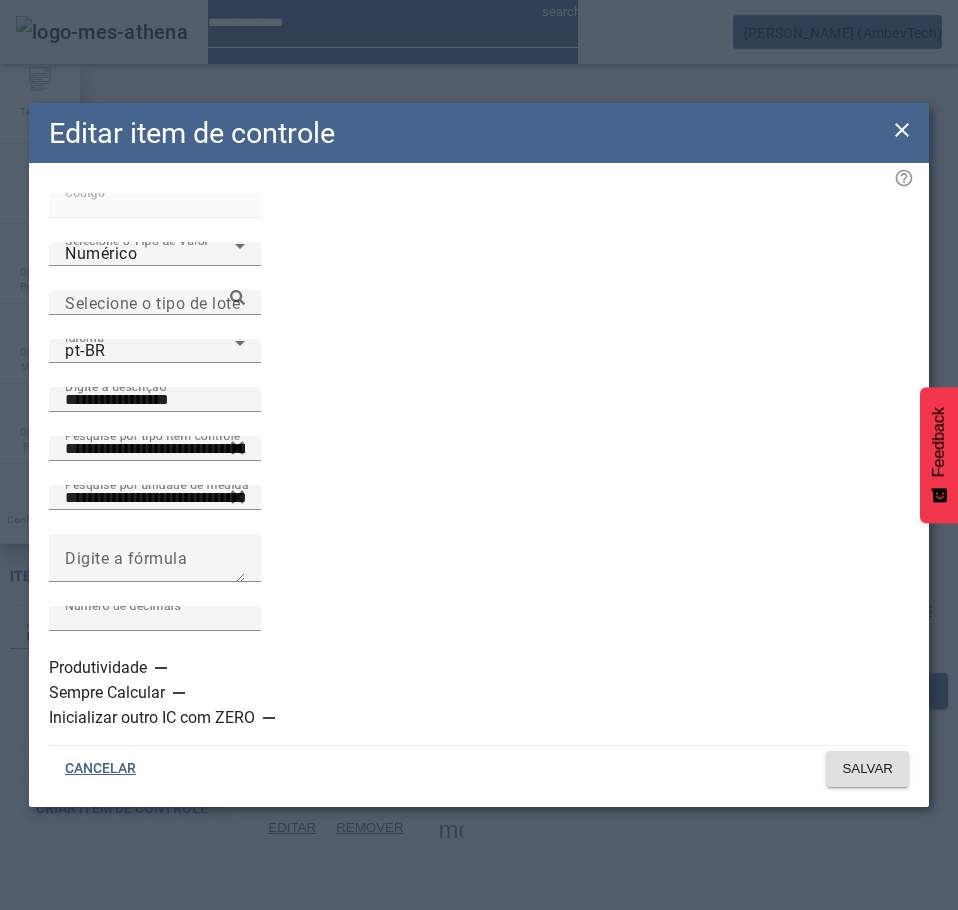 click 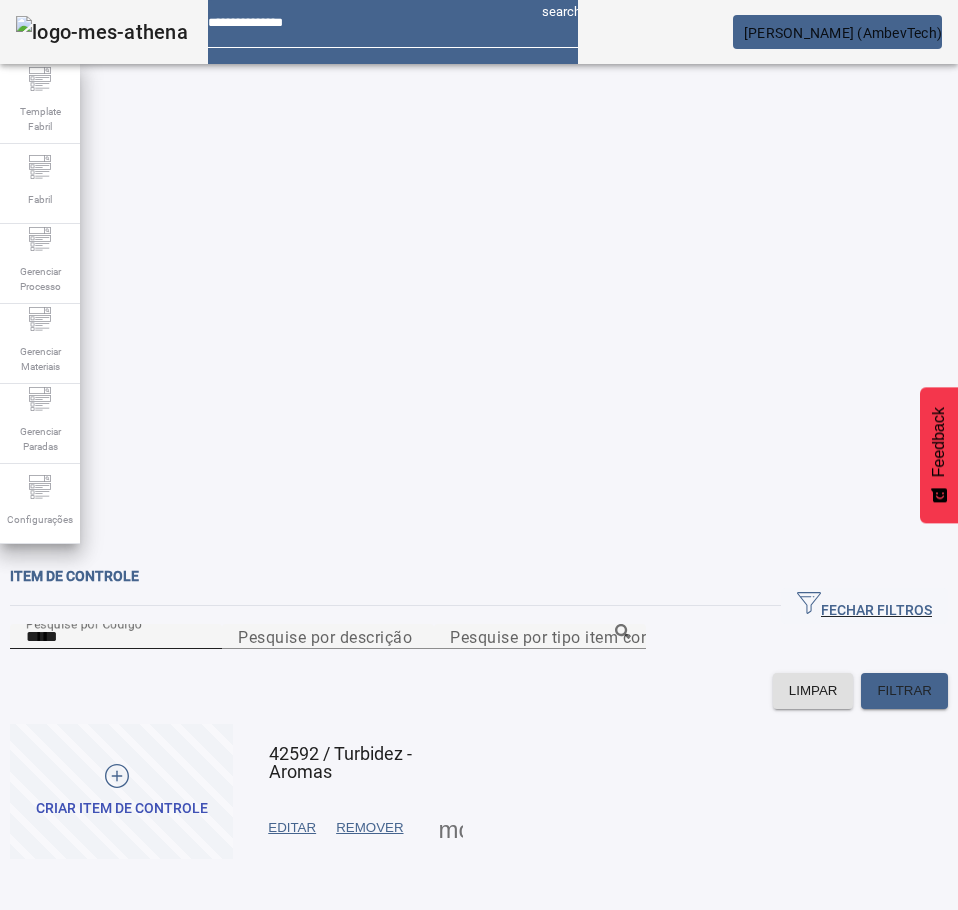 click on "*****" at bounding box center [116, 637] 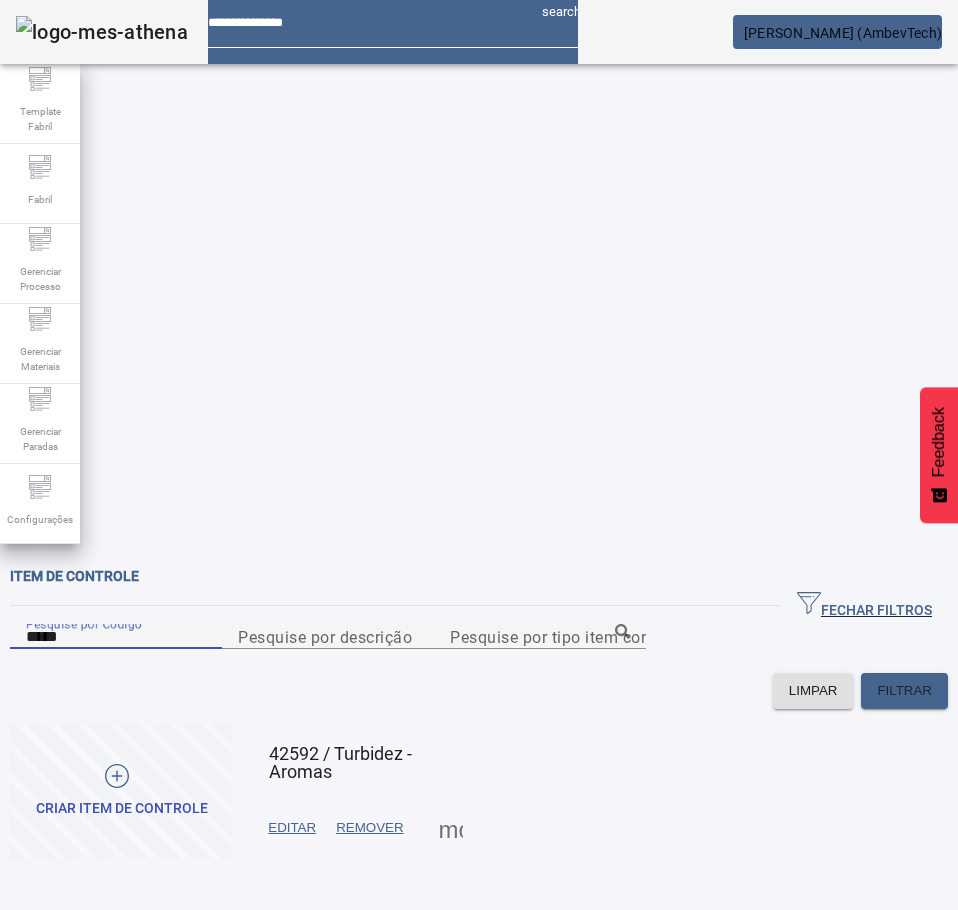 paste 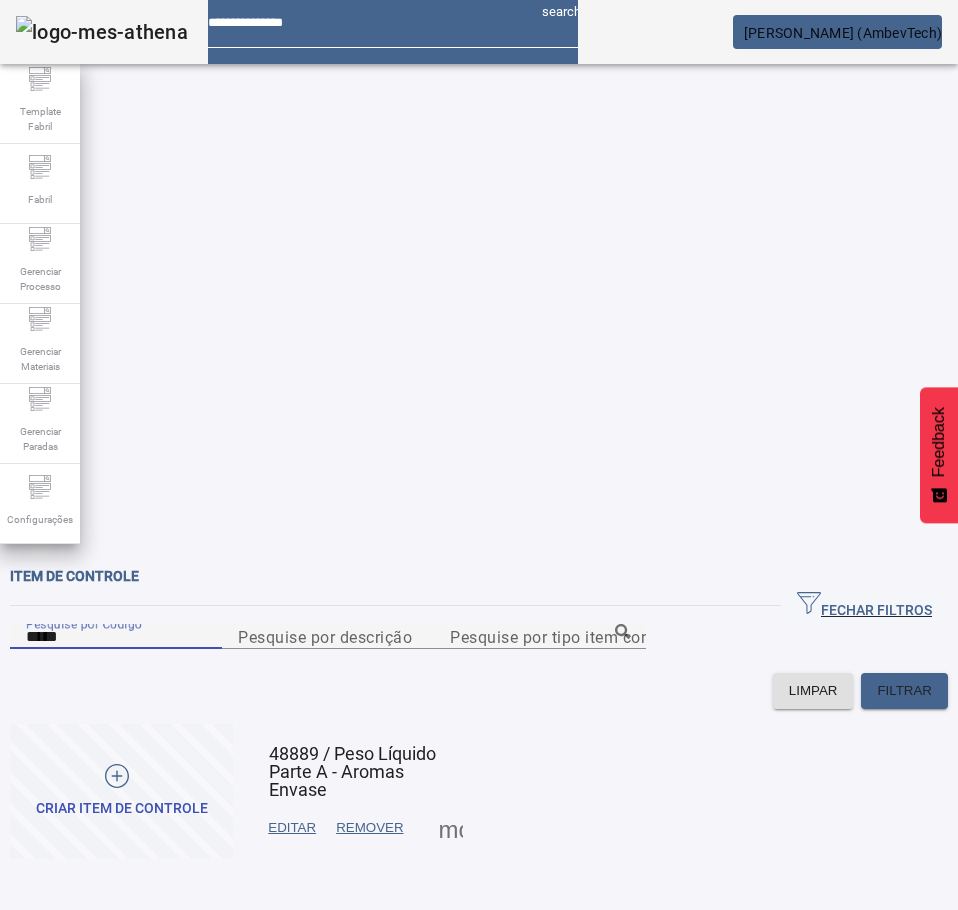 click at bounding box center [292, 828] 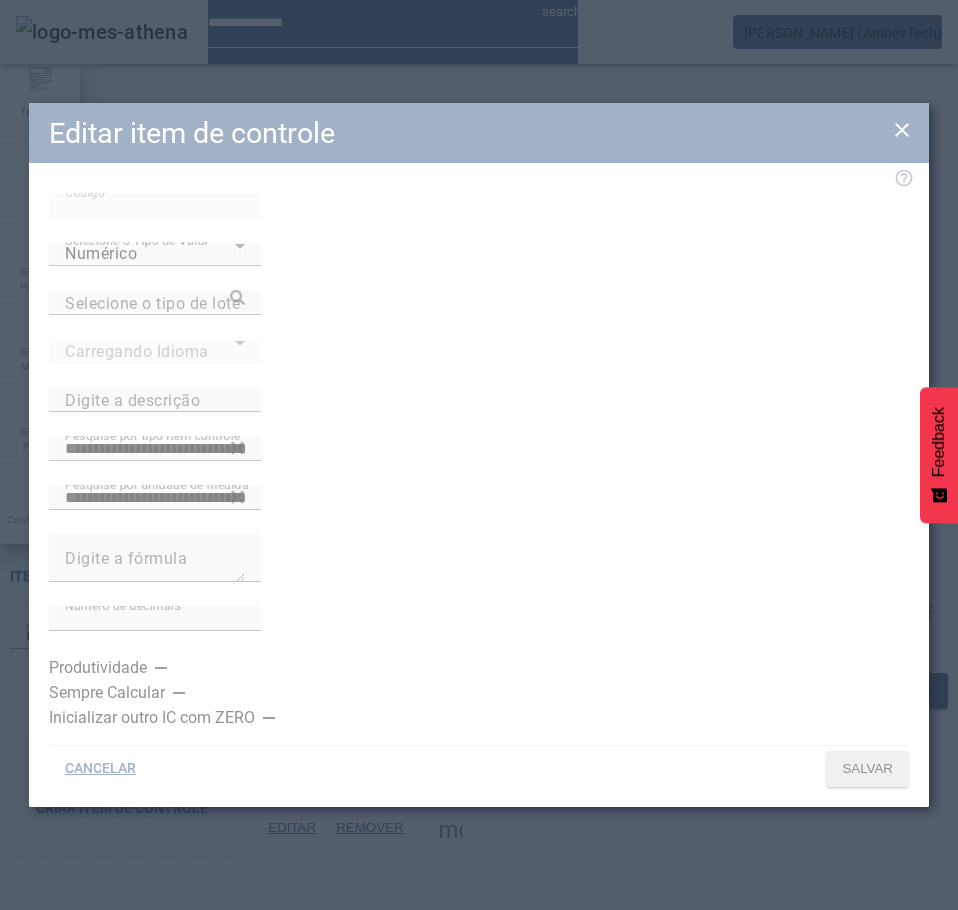 type on "**********" 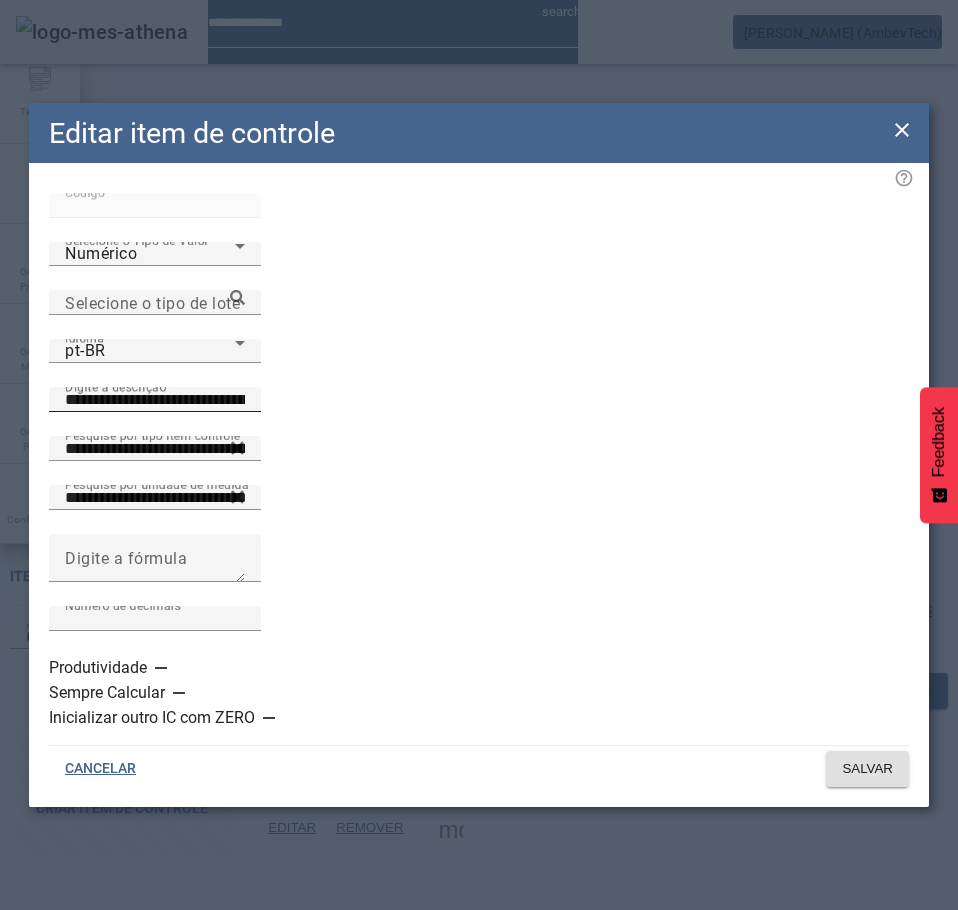 click on "**********" at bounding box center (155, 400) 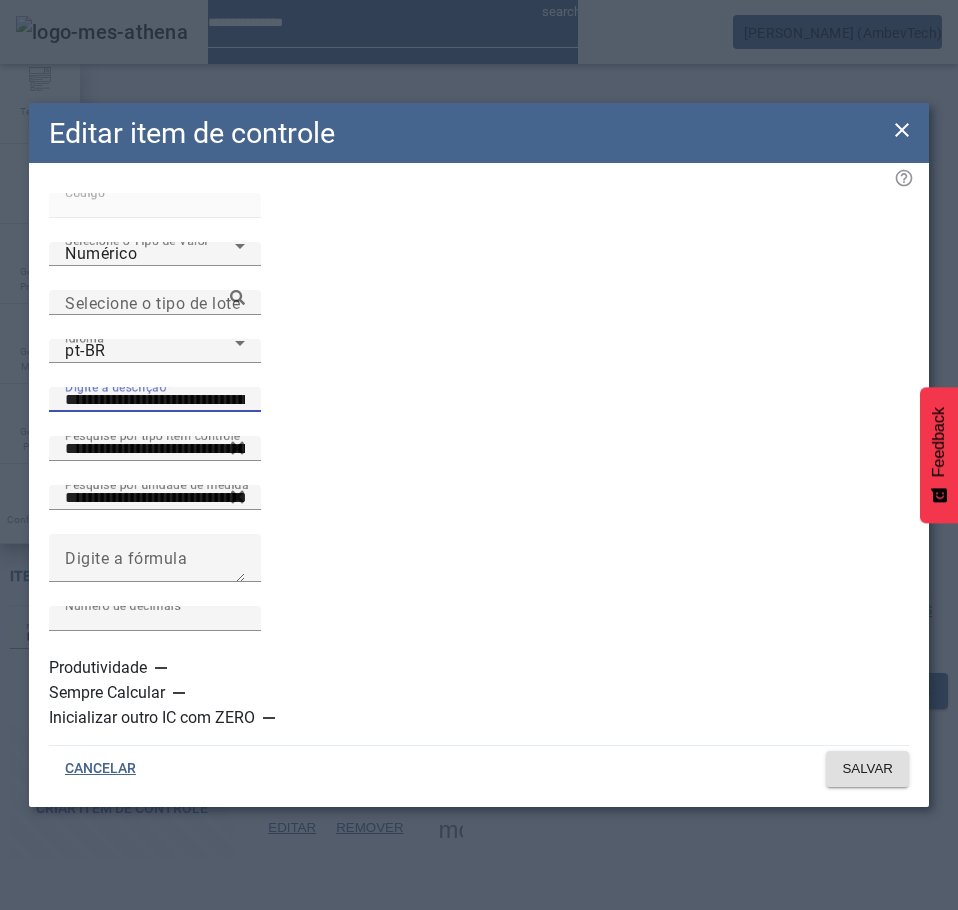 click 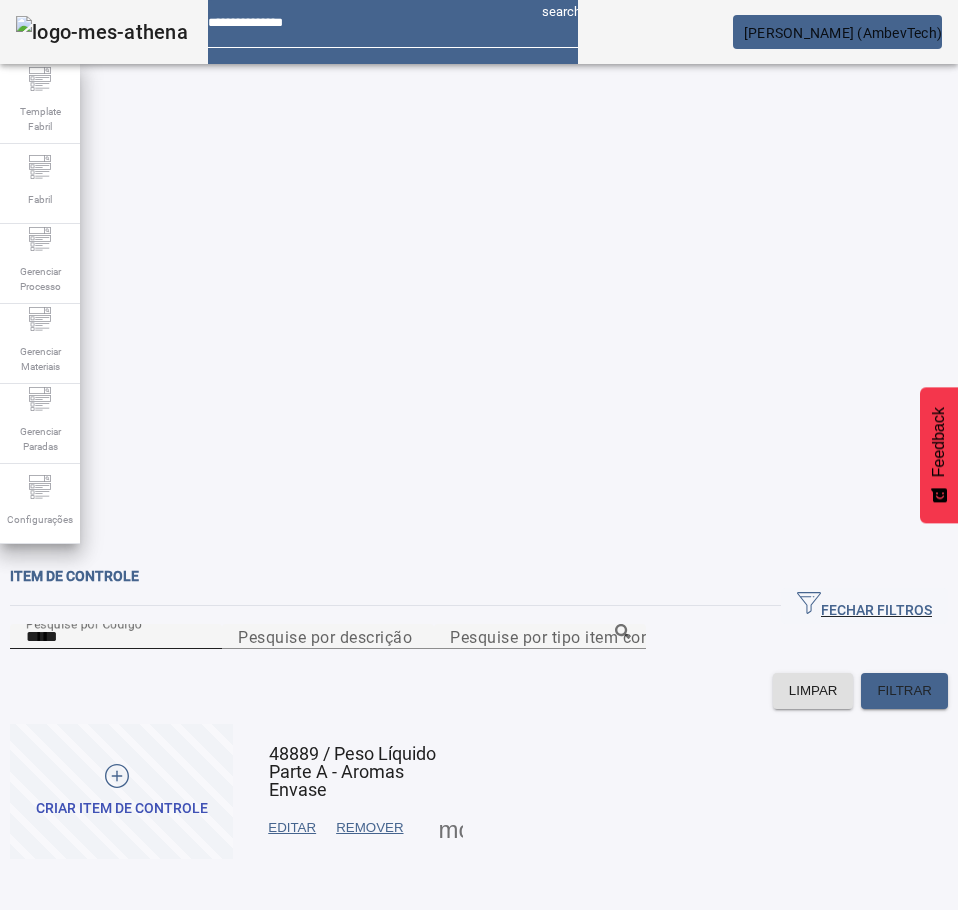 click on "*****" at bounding box center [116, 637] 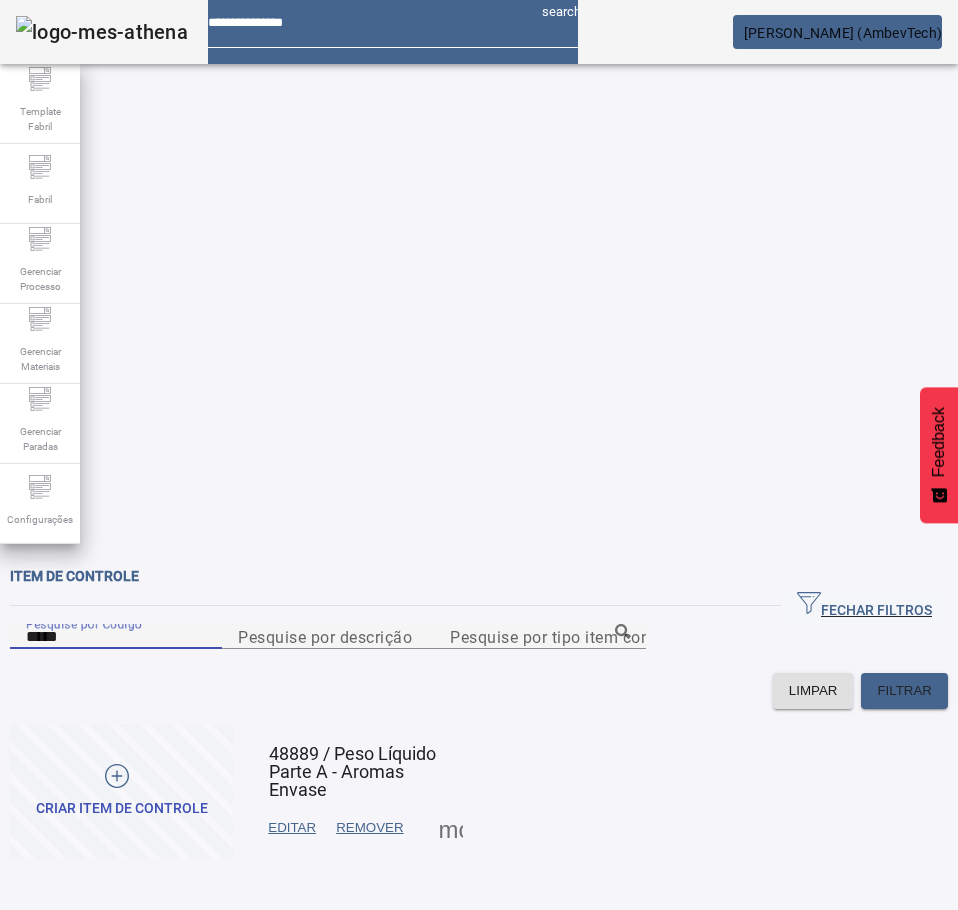click on "*****" at bounding box center (116, 637) 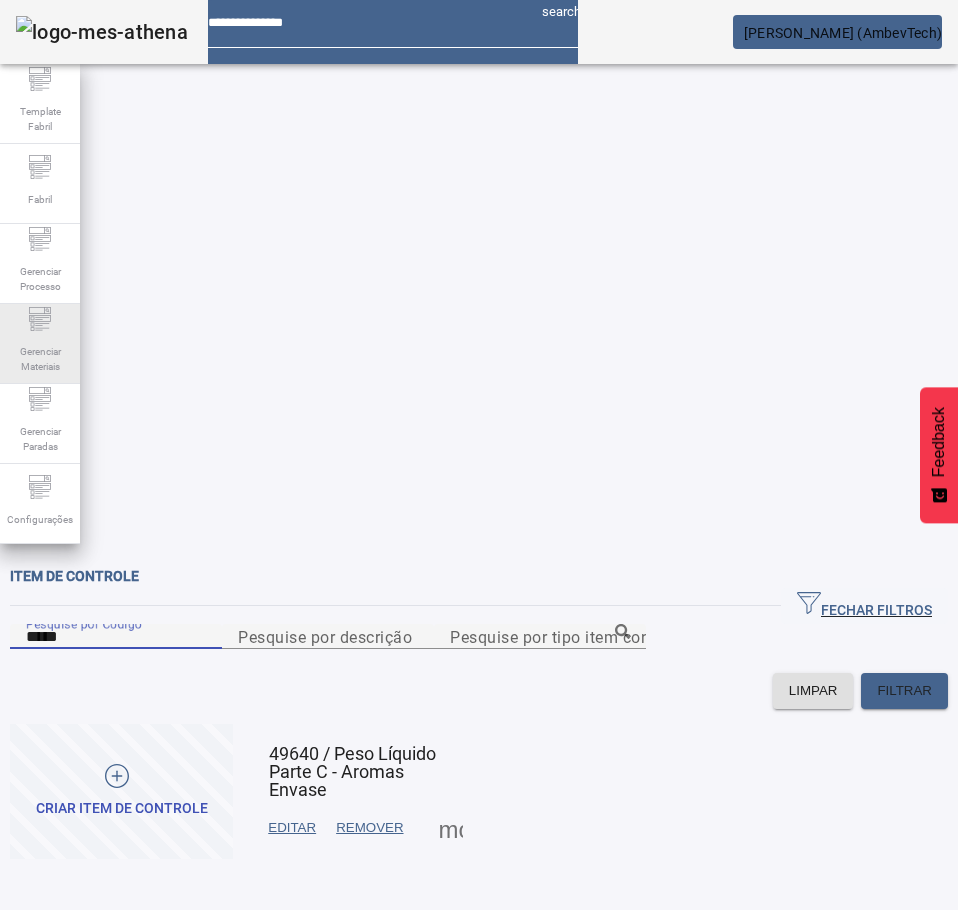 click 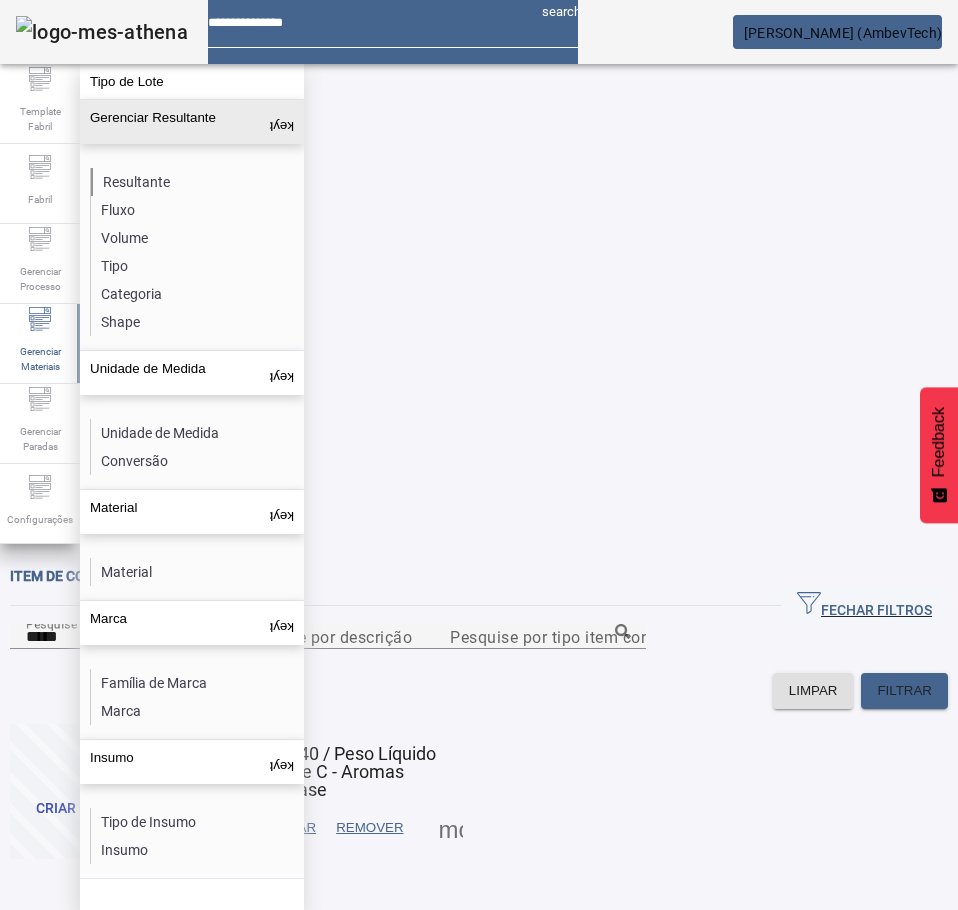 click on "Resultante" 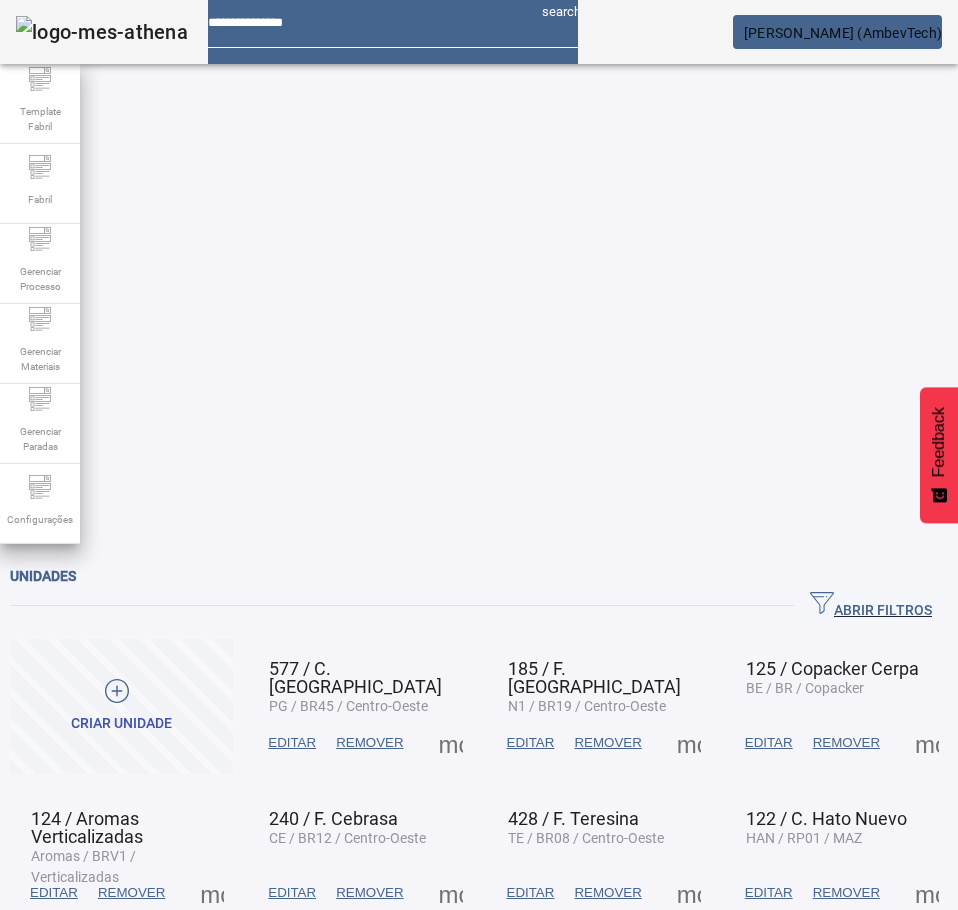 scroll, scrollTop: 0, scrollLeft: 0, axis: both 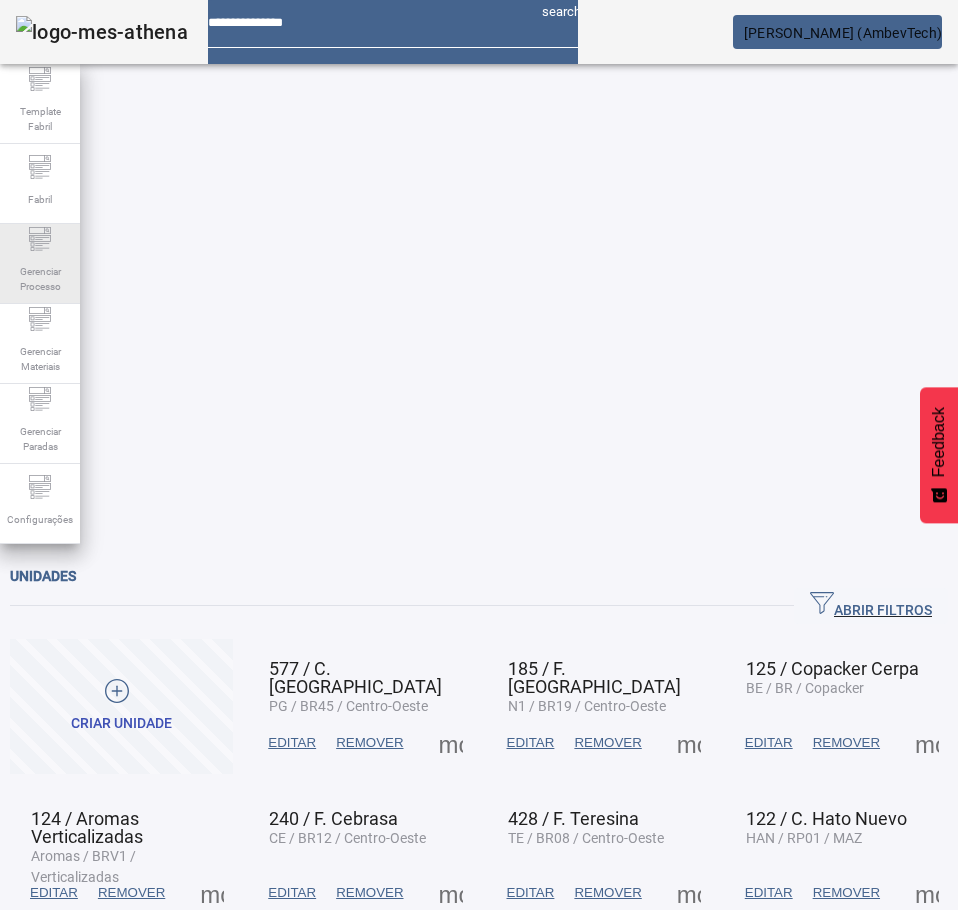 click on "Gerenciar Processo" 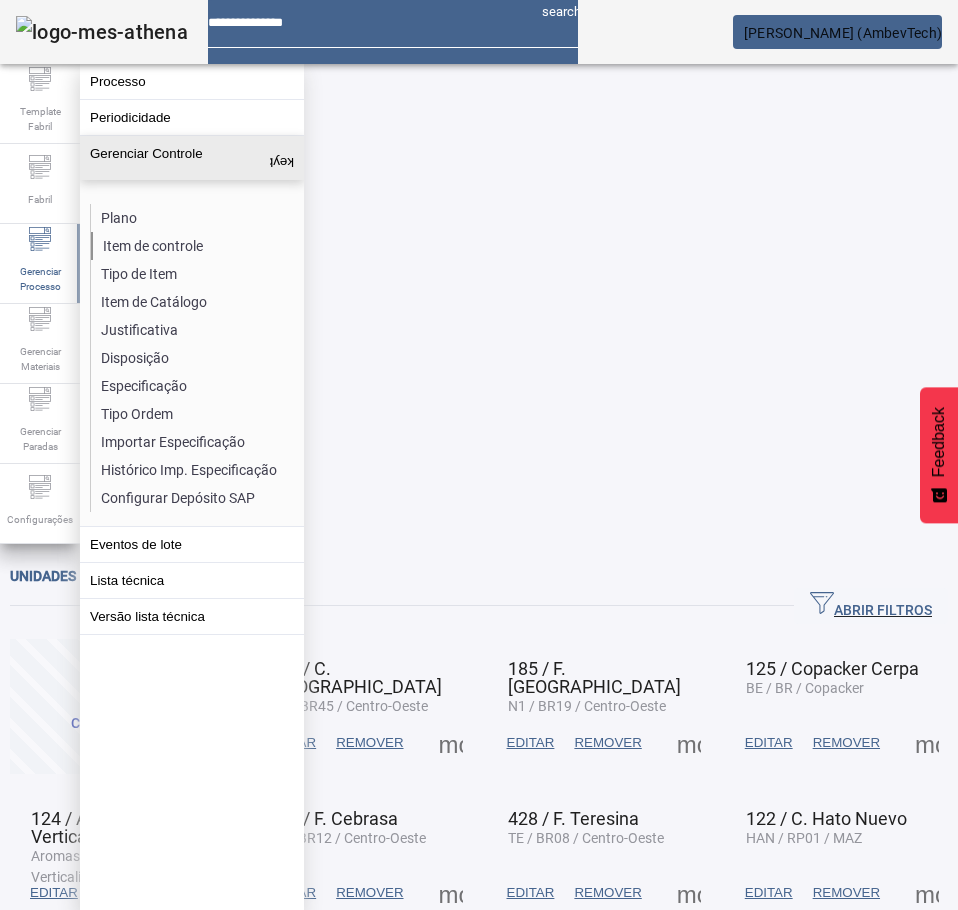click on "Item de controle" 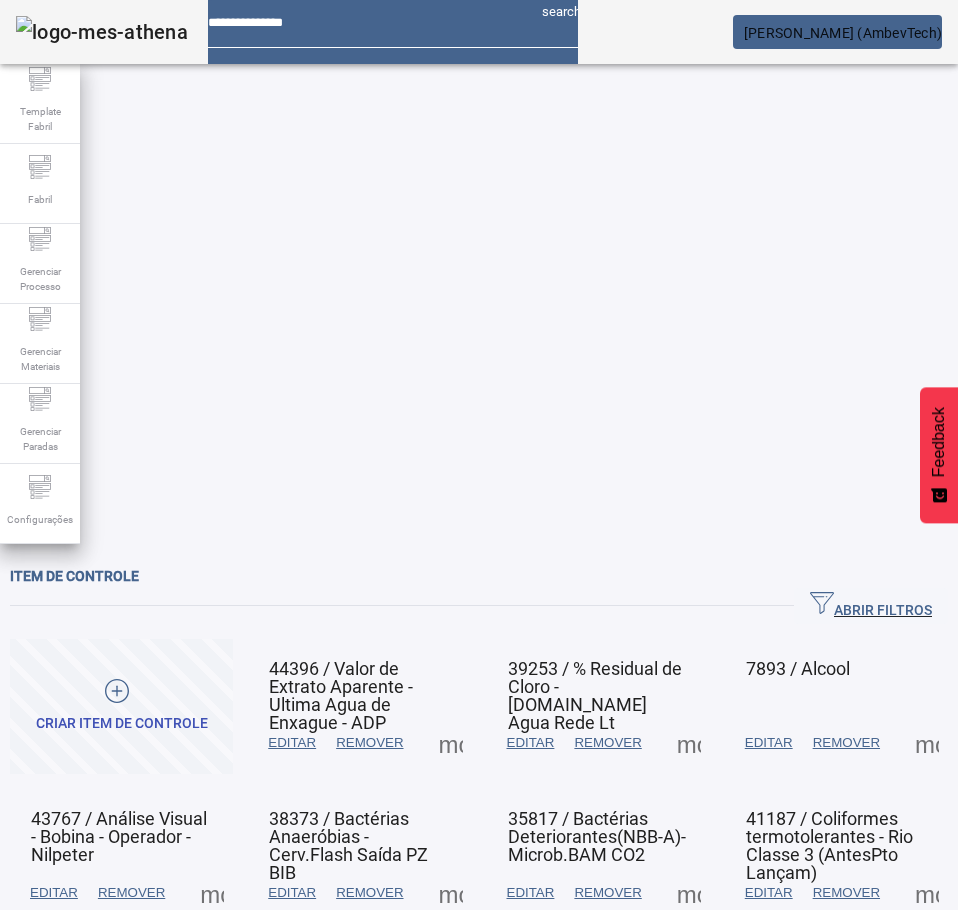 click on "ABRIR FILTROS" 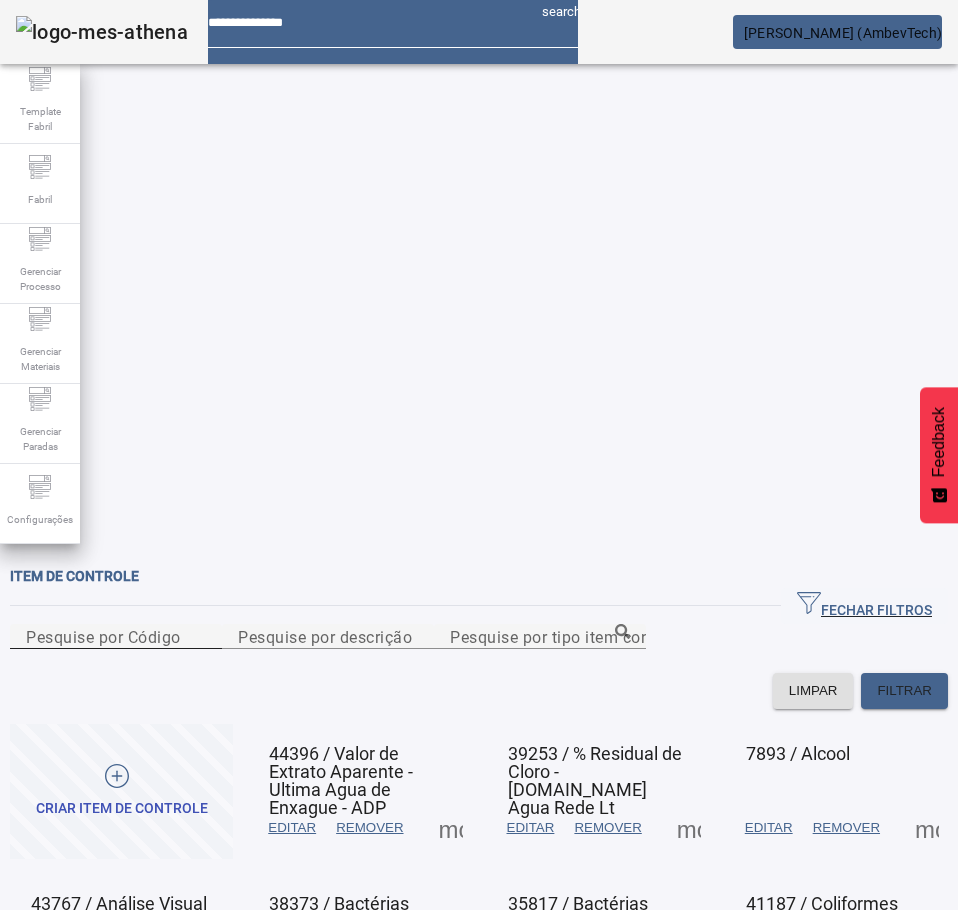 click on "Pesquise por Código" at bounding box center (103, 636) 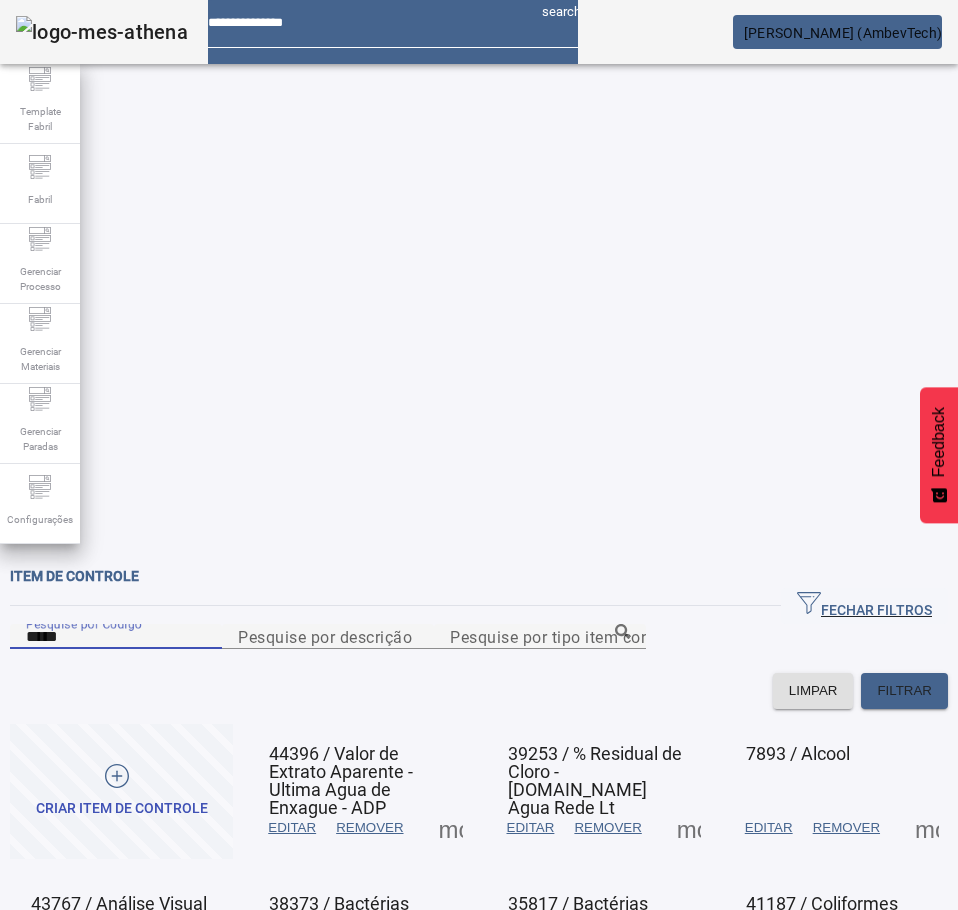 type on "*****" 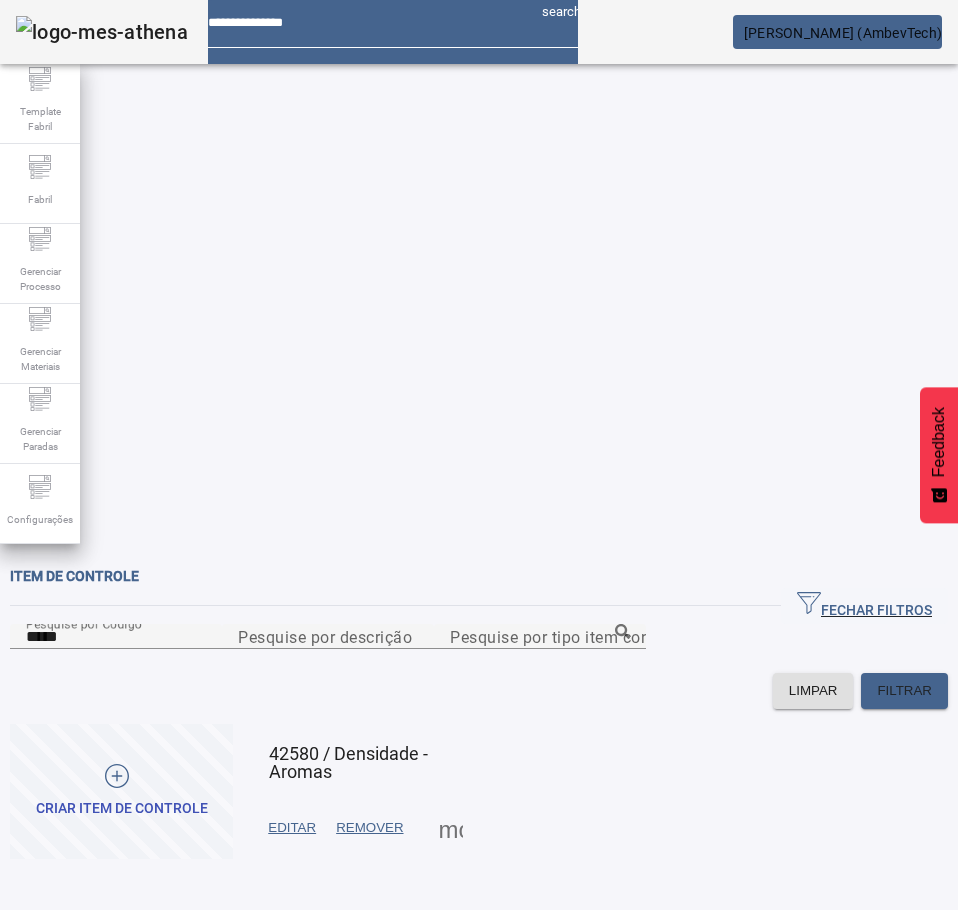 click on "EDITAR" at bounding box center [292, 828] 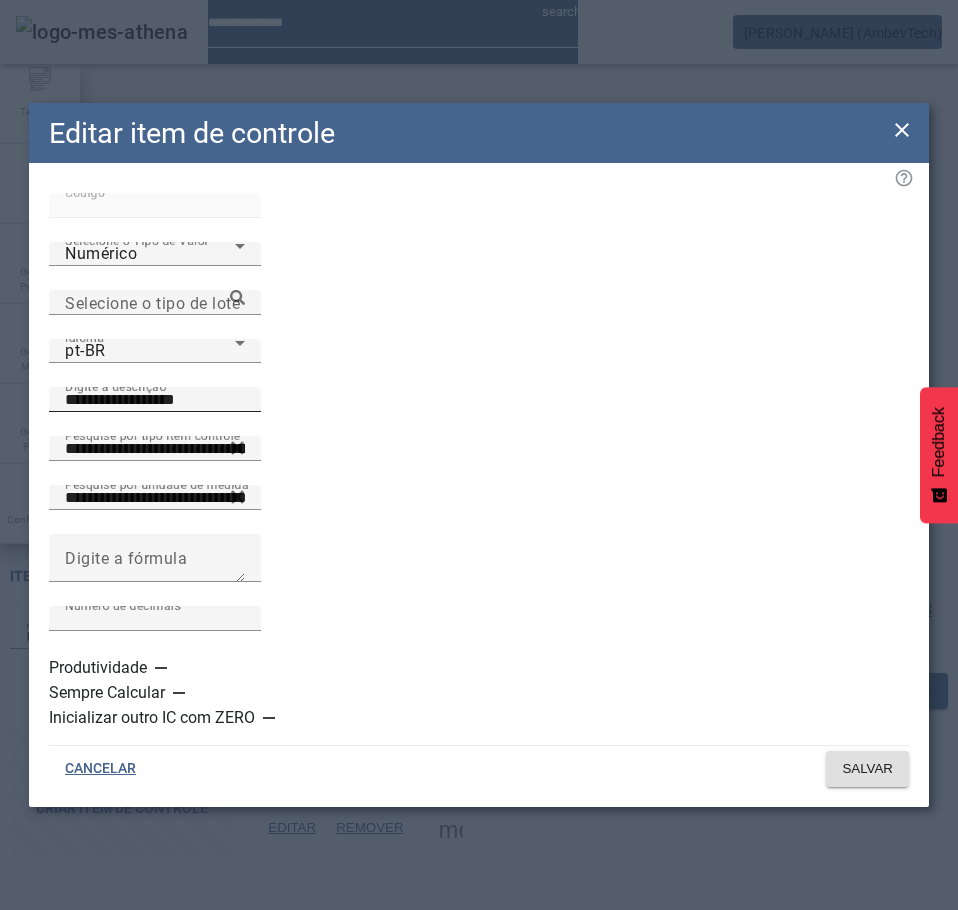 click on "**********" at bounding box center [155, 400] 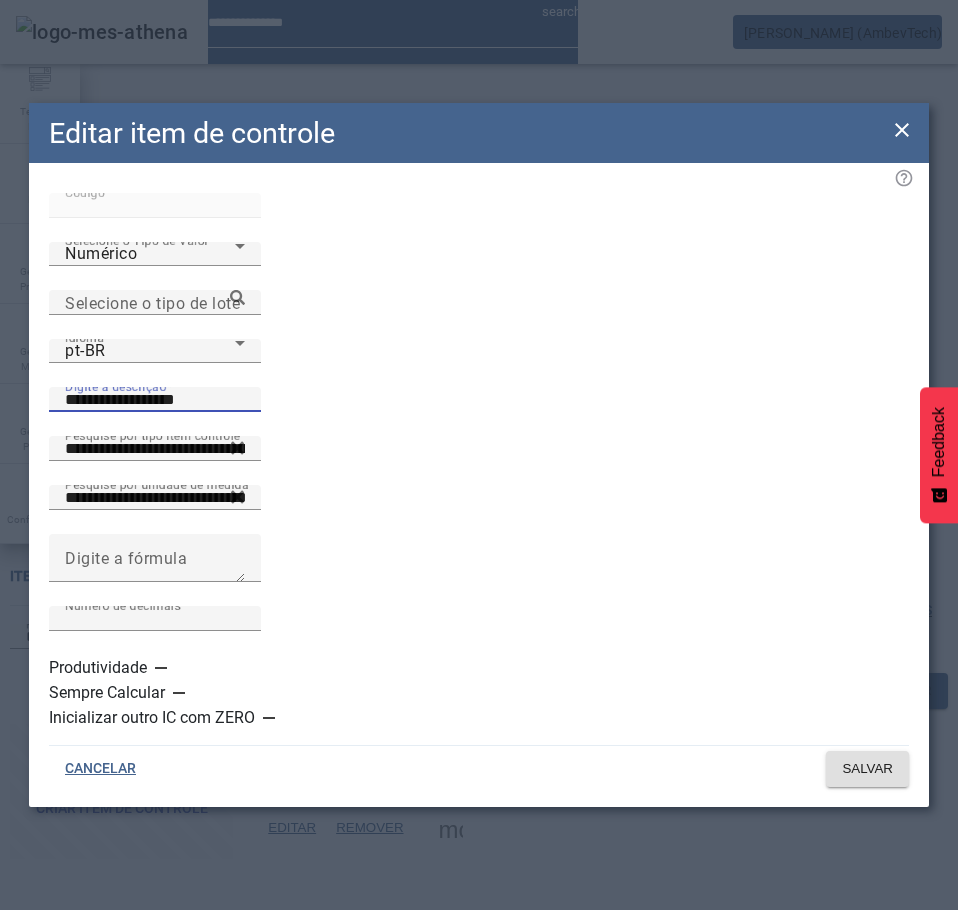 paste on "********" 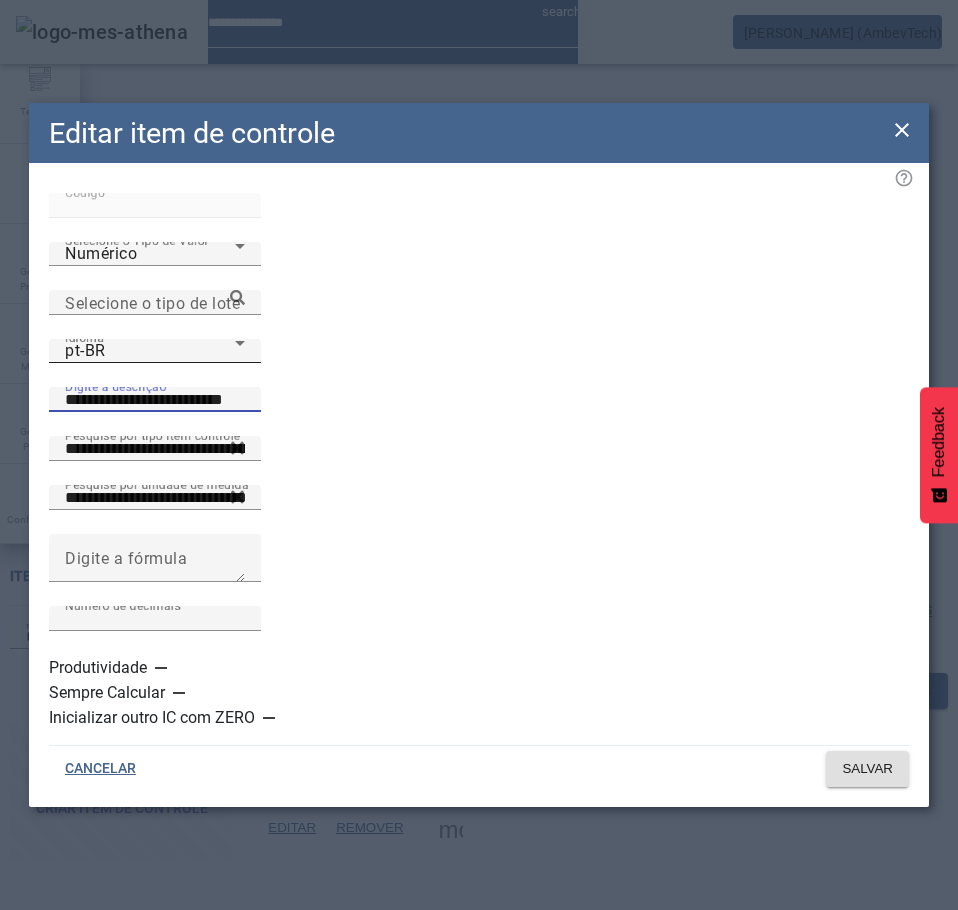 type on "**********" 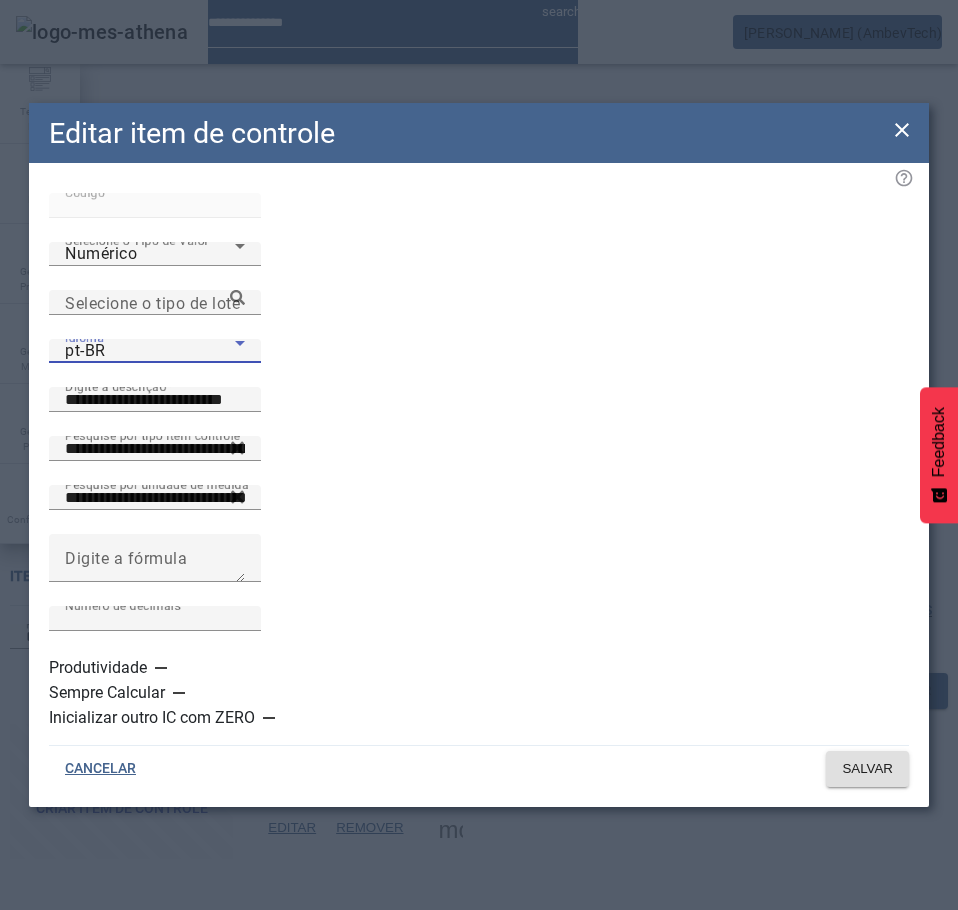 click on "pt-BR" at bounding box center (150, 351) 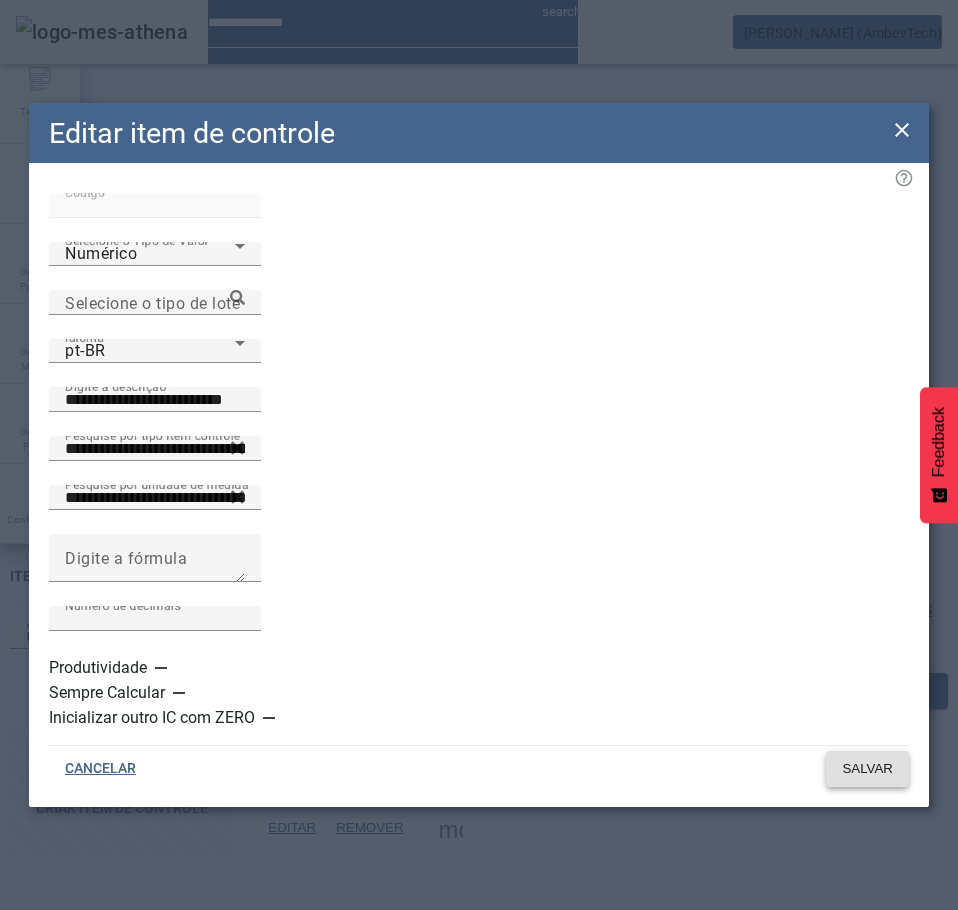 click on "SALVAR" 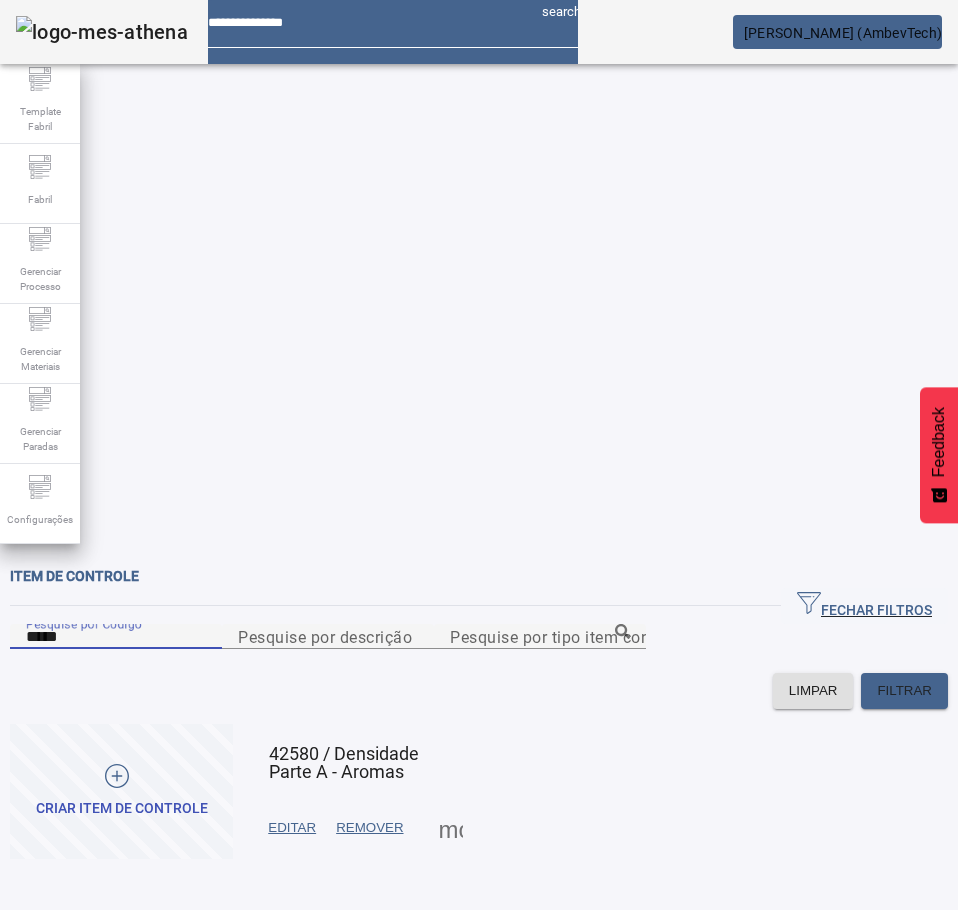 click on "*****" at bounding box center [116, 637] 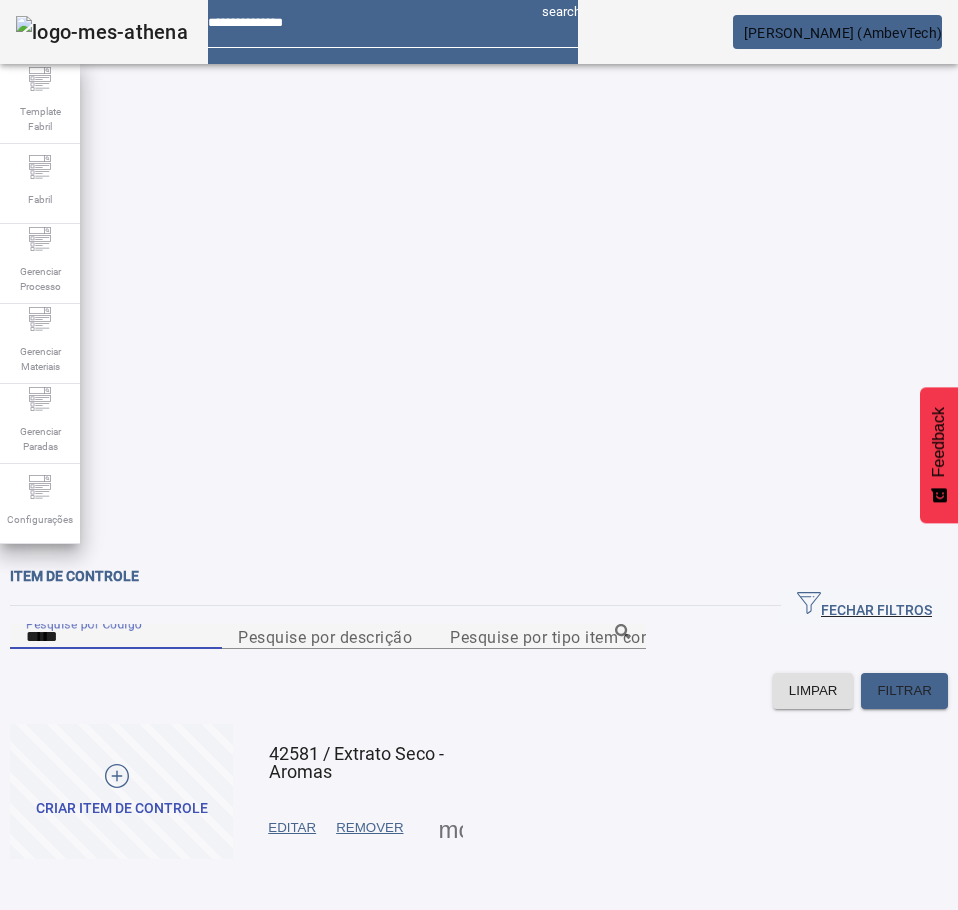 click on "EDITAR" at bounding box center [292, 828] 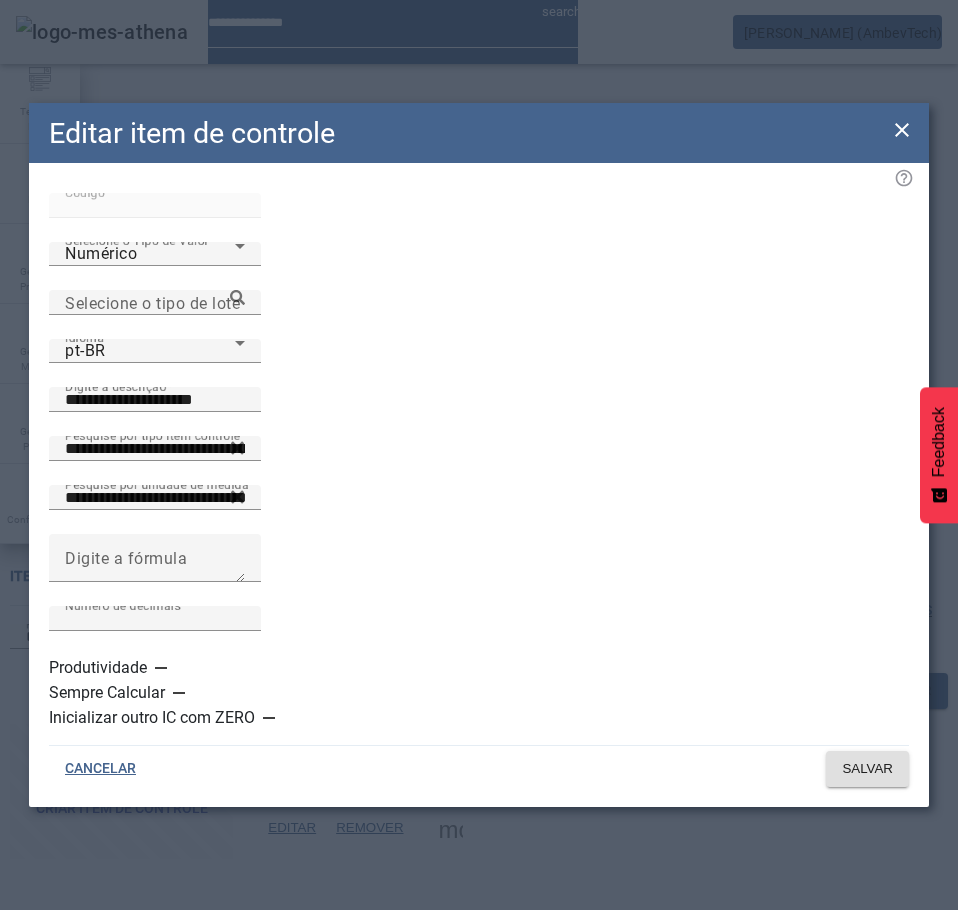 click 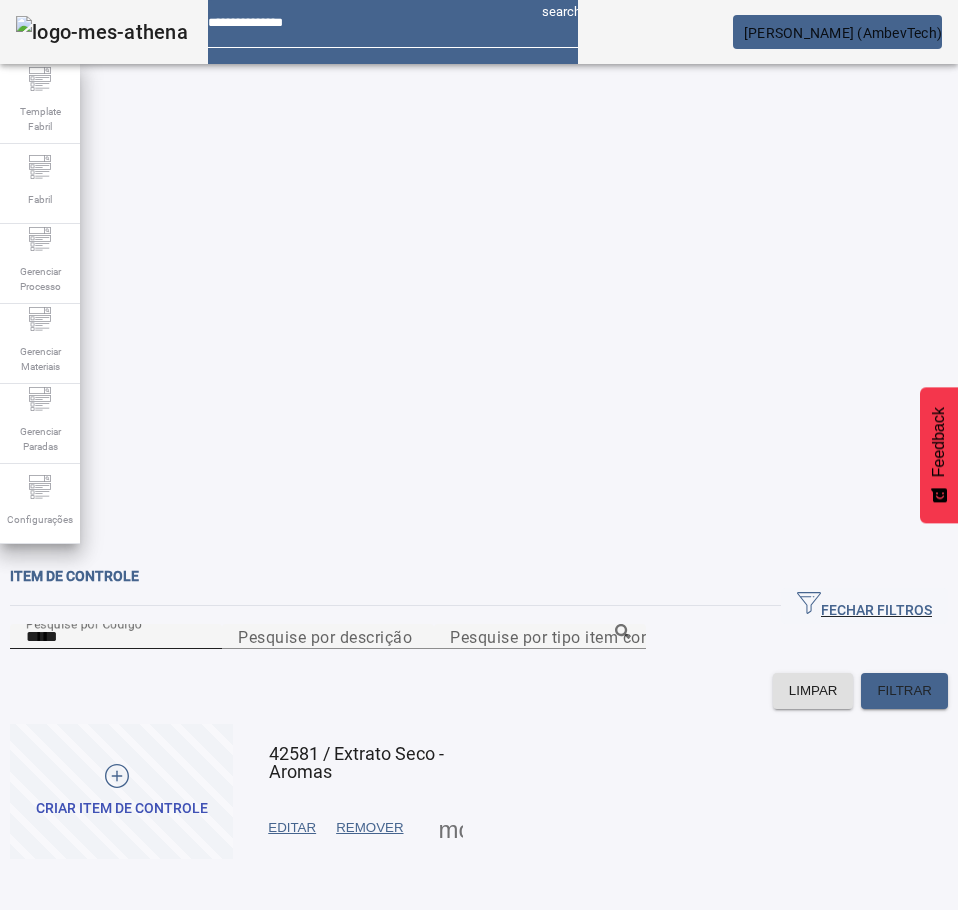 click on "*****" at bounding box center [116, 637] 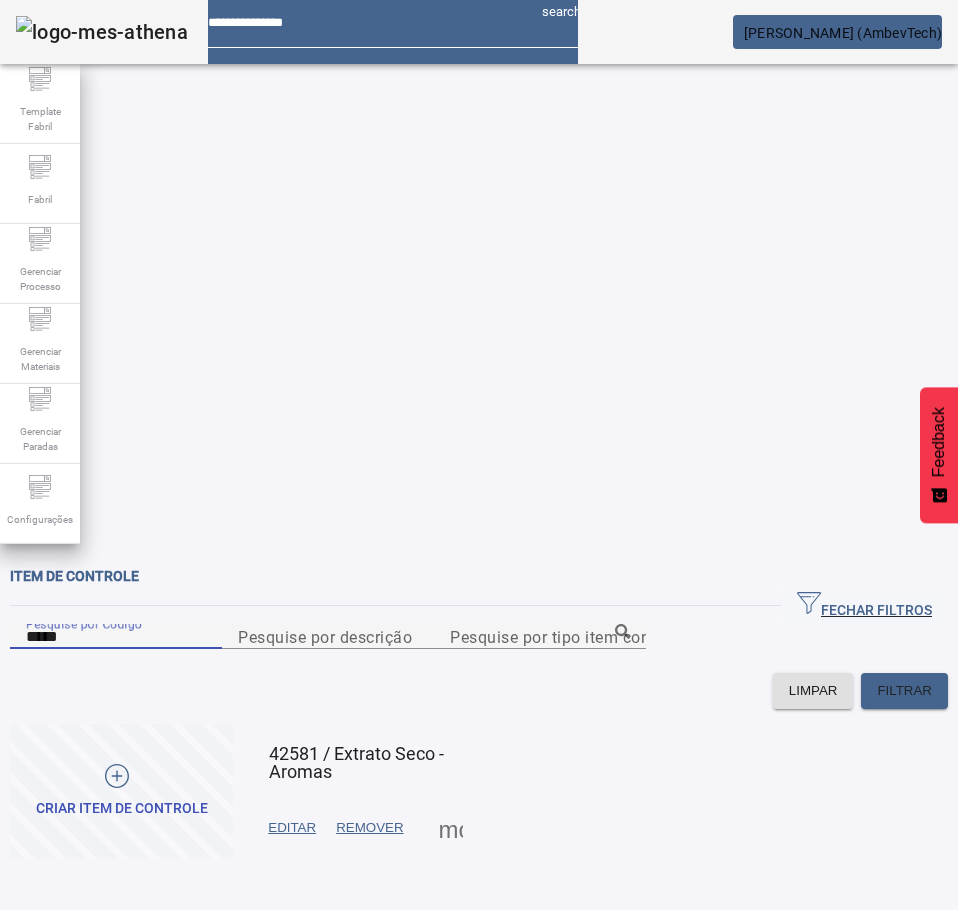 click on "*****" at bounding box center (116, 637) 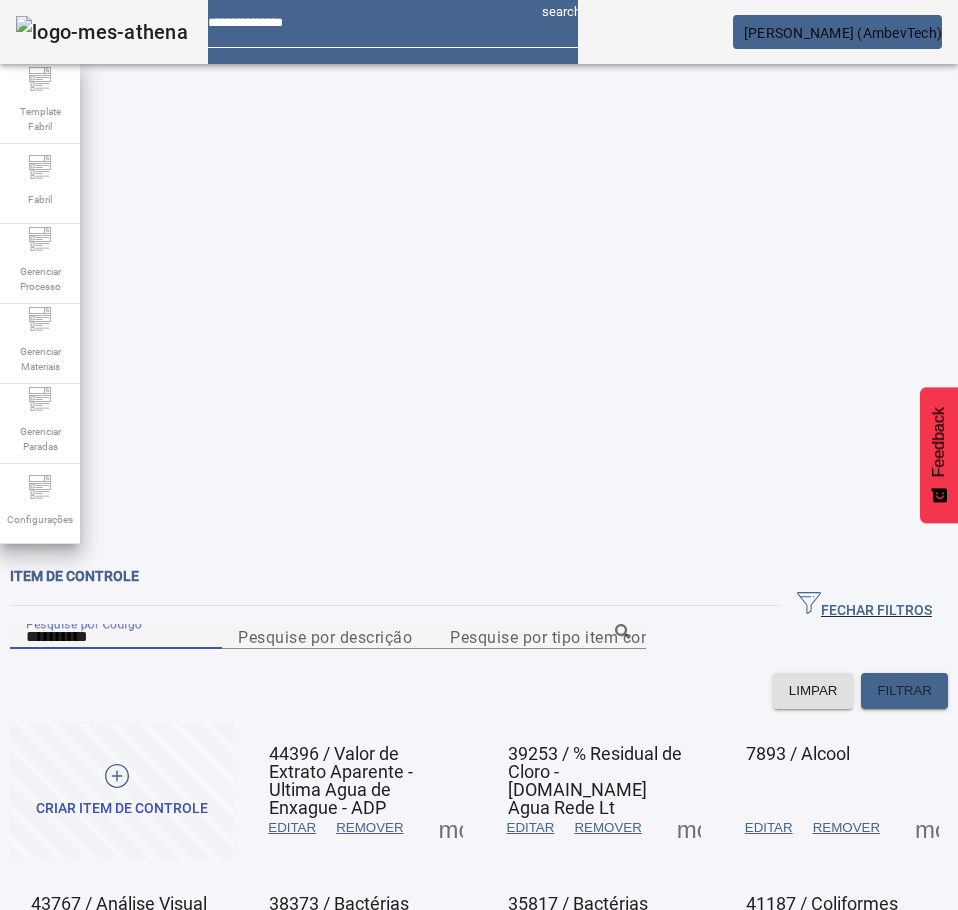 click on "**********" at bounding box center [116, 637] 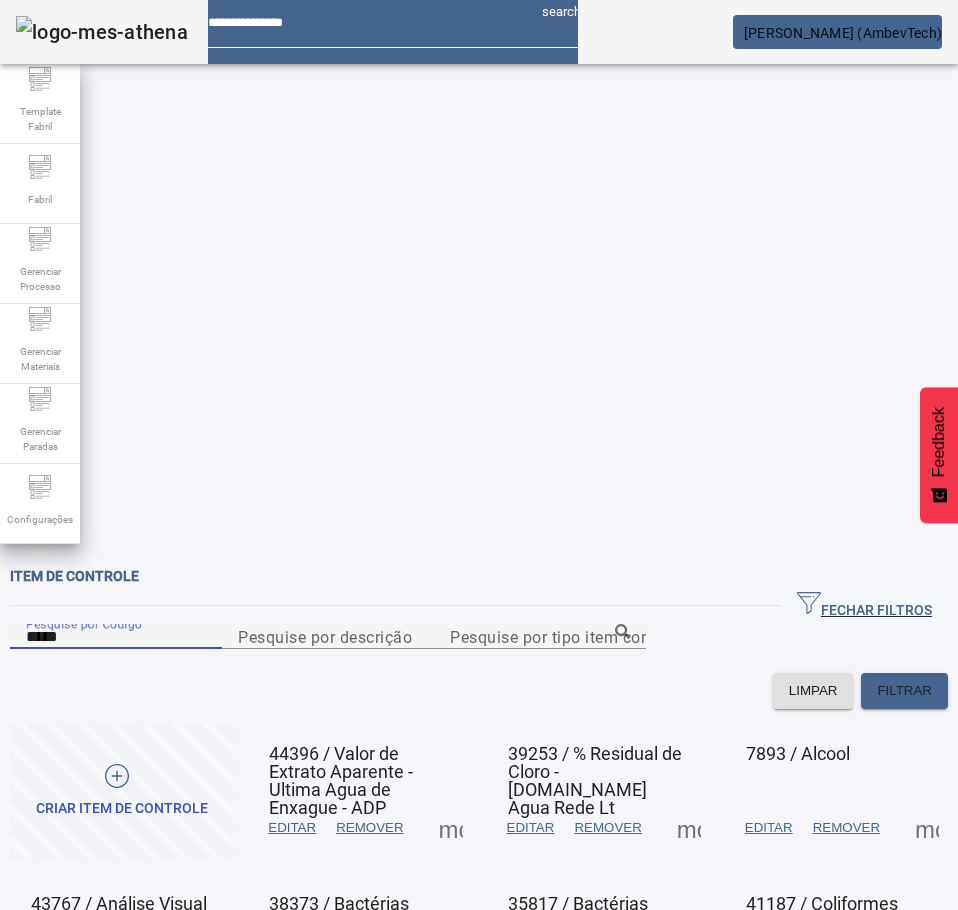 type on "*****" 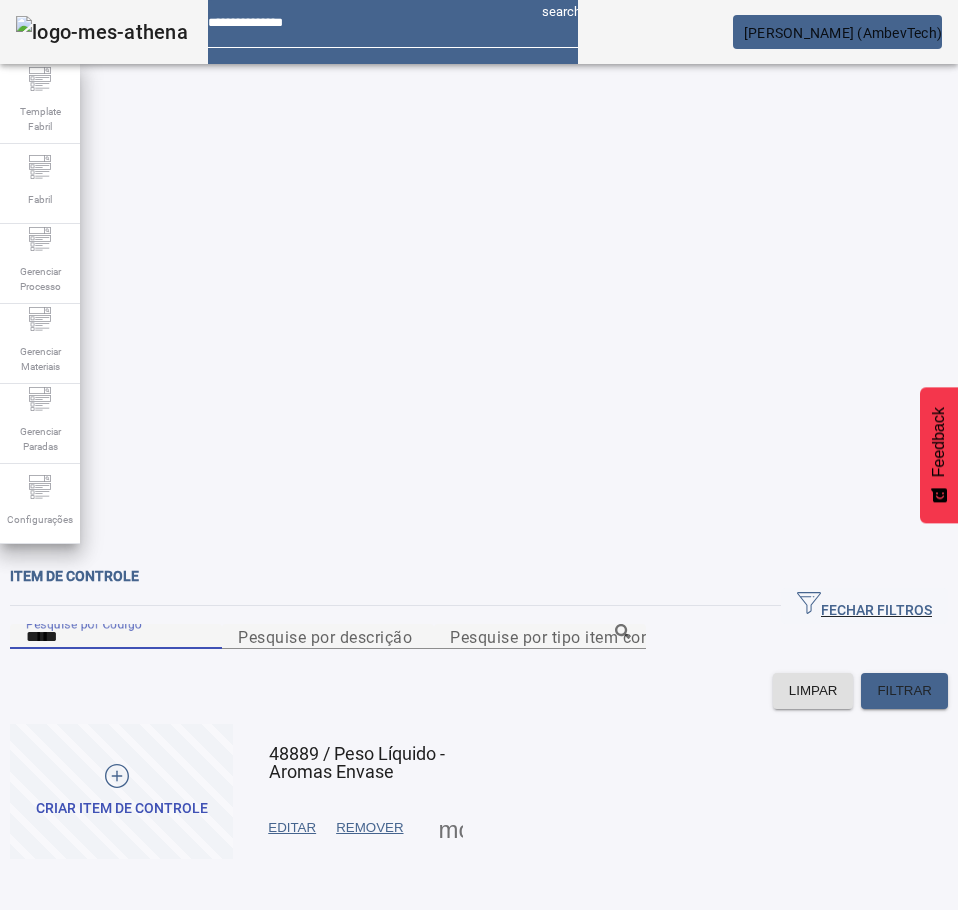 click at bounding box center (292, 828) 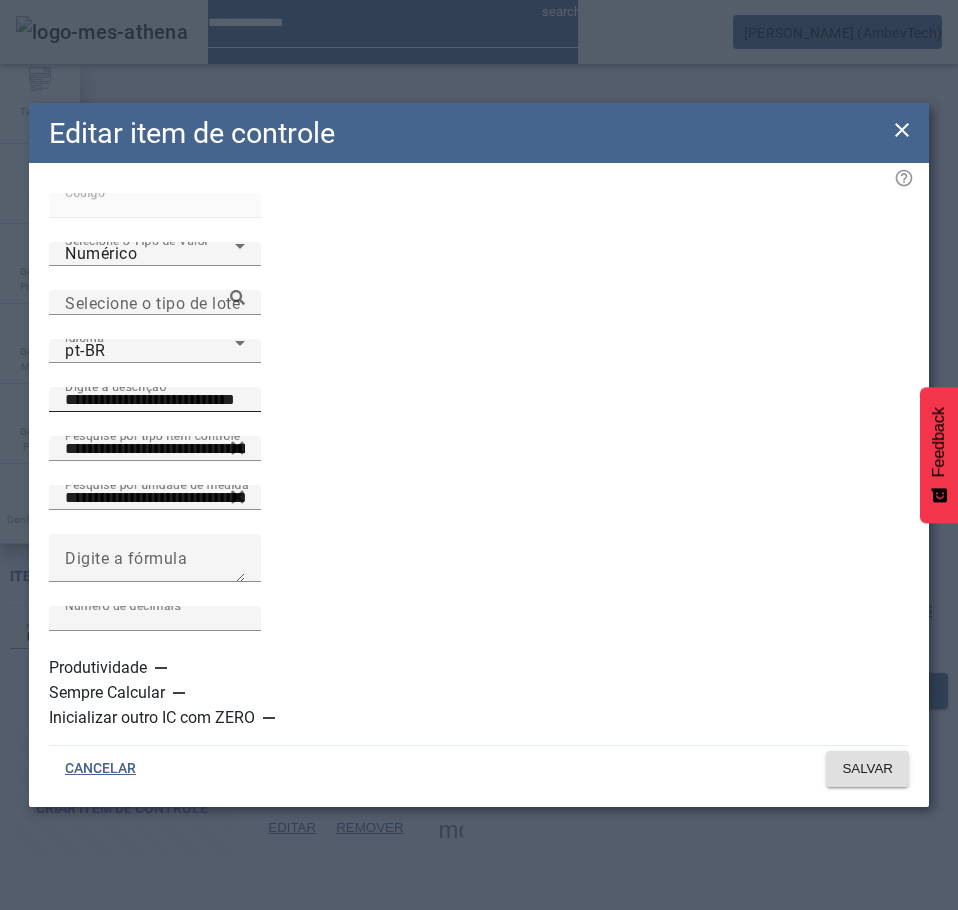 click on "**********" at bounding box center [155, 400] 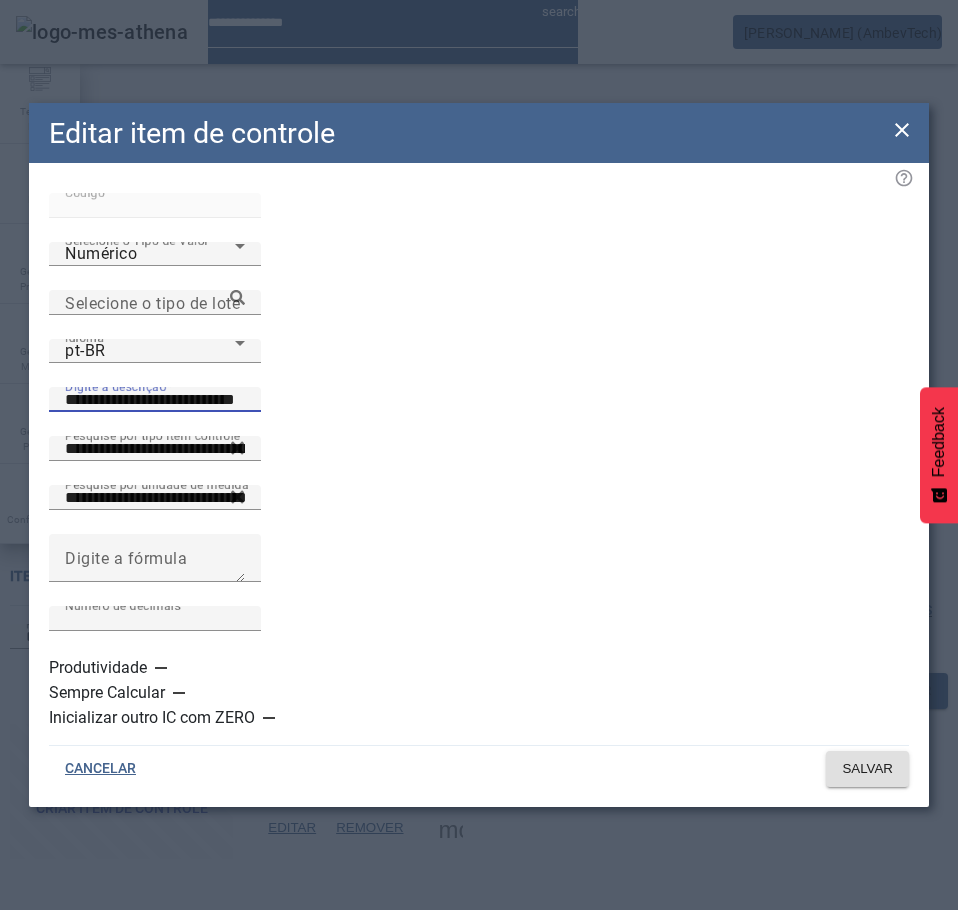 paste on "********" 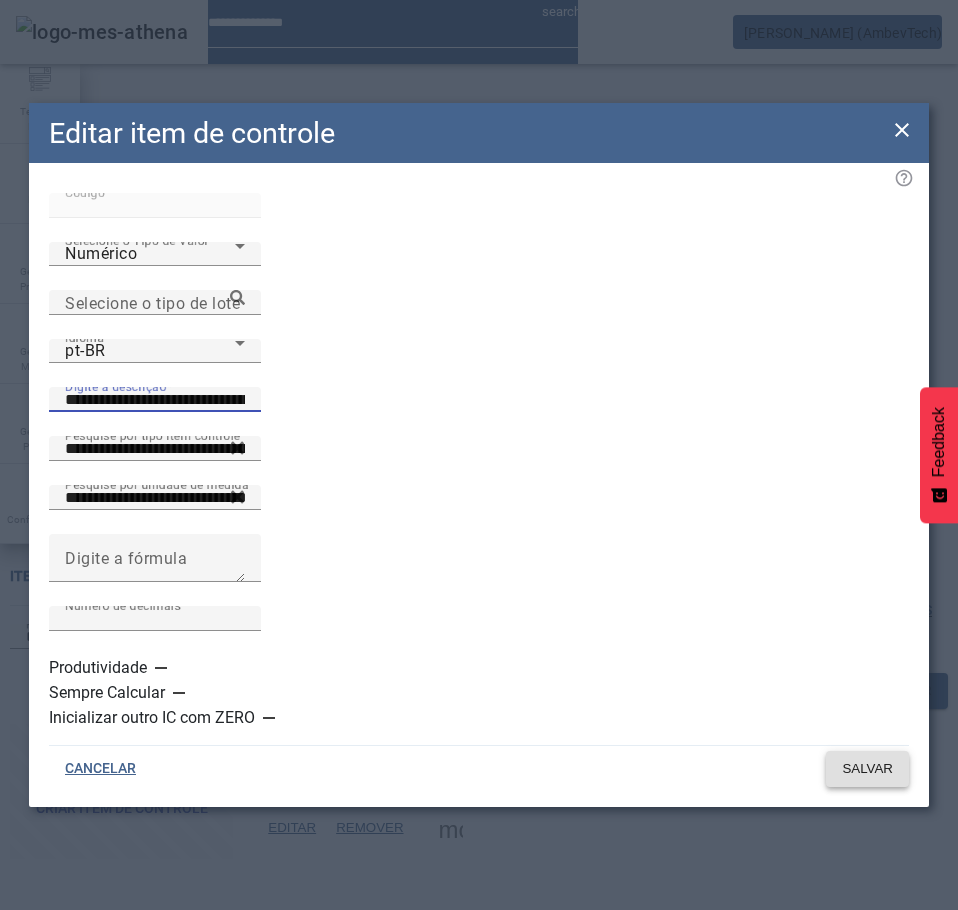 type on "**********" 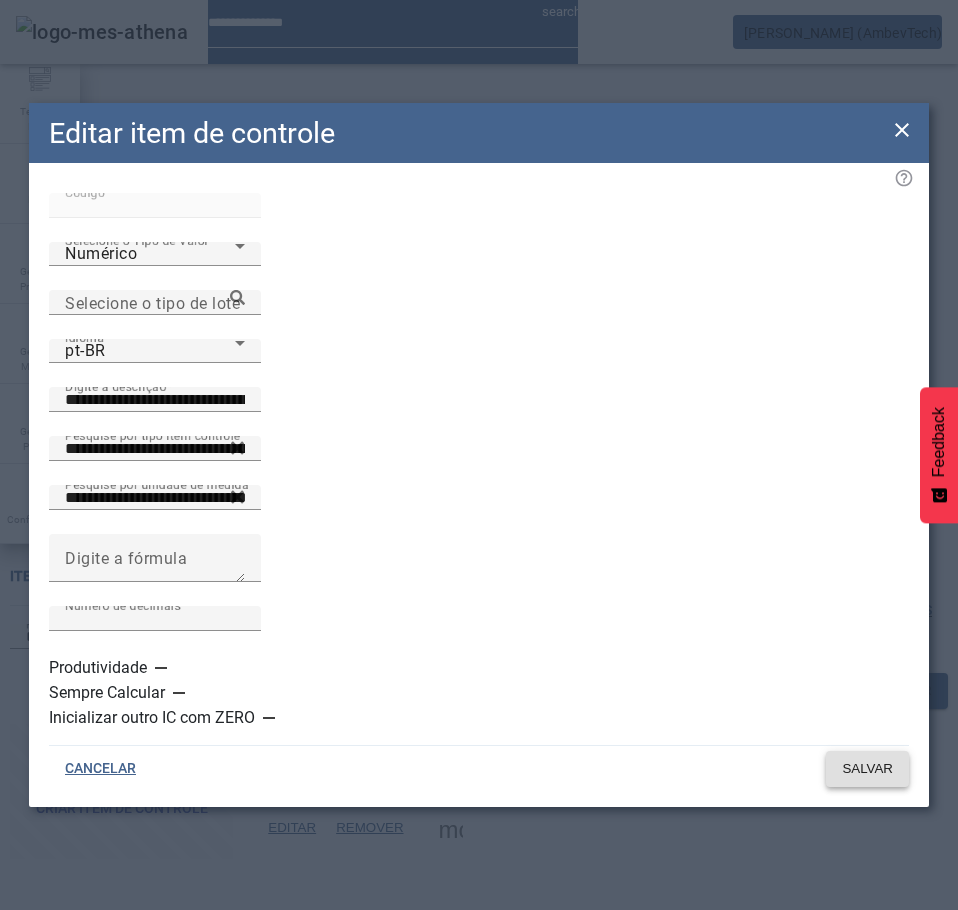 click on "SALVAR" 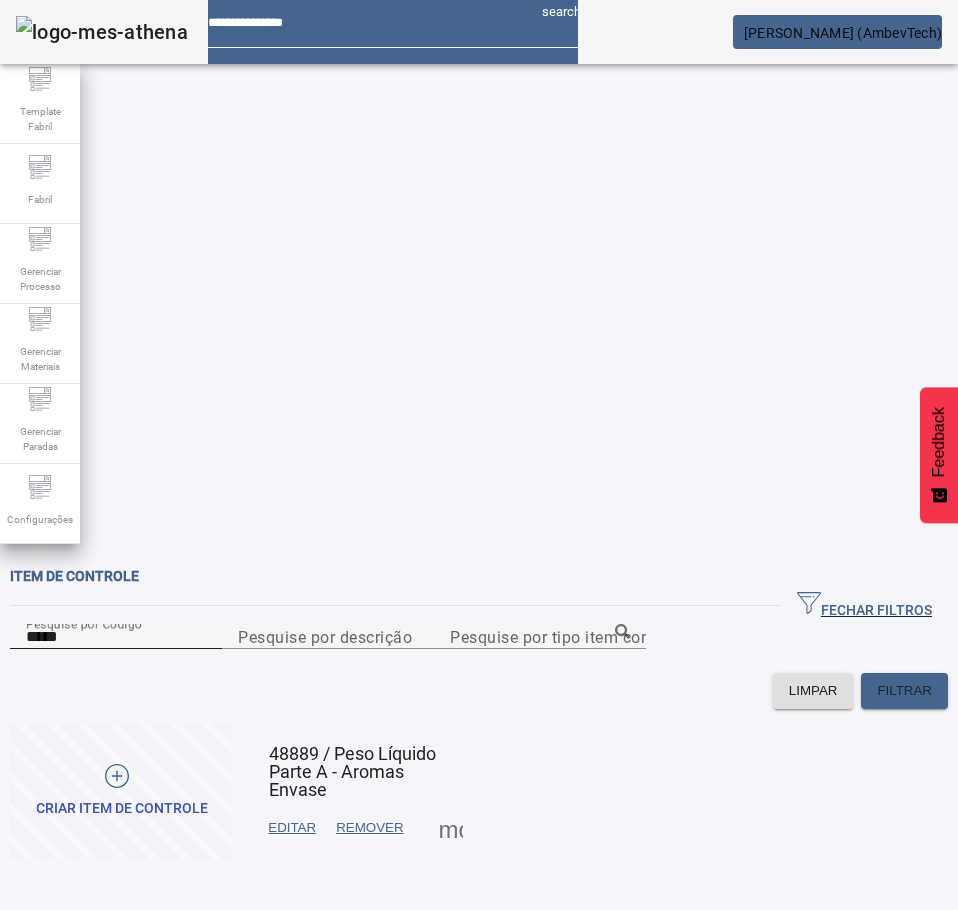 click on "*****" at bounding box center [116, 637] 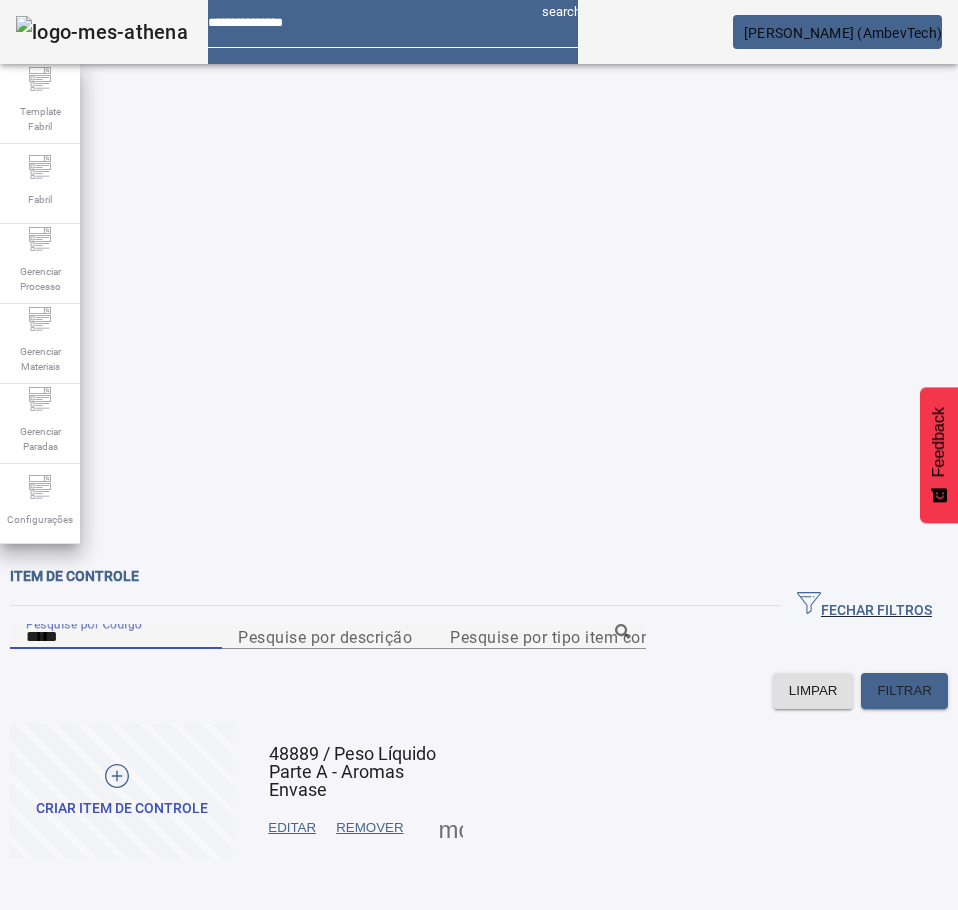 click on "*****" at bounding box center (116, 637) 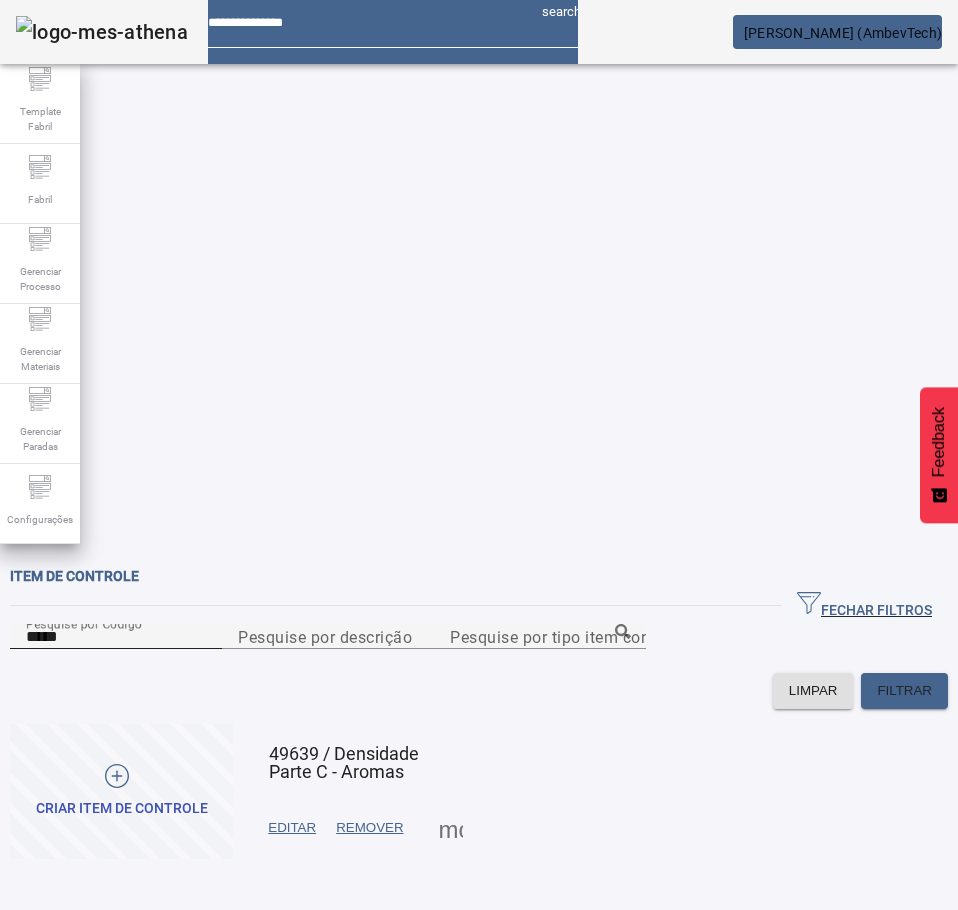 click on "*****" at bounding box center [116, 637] 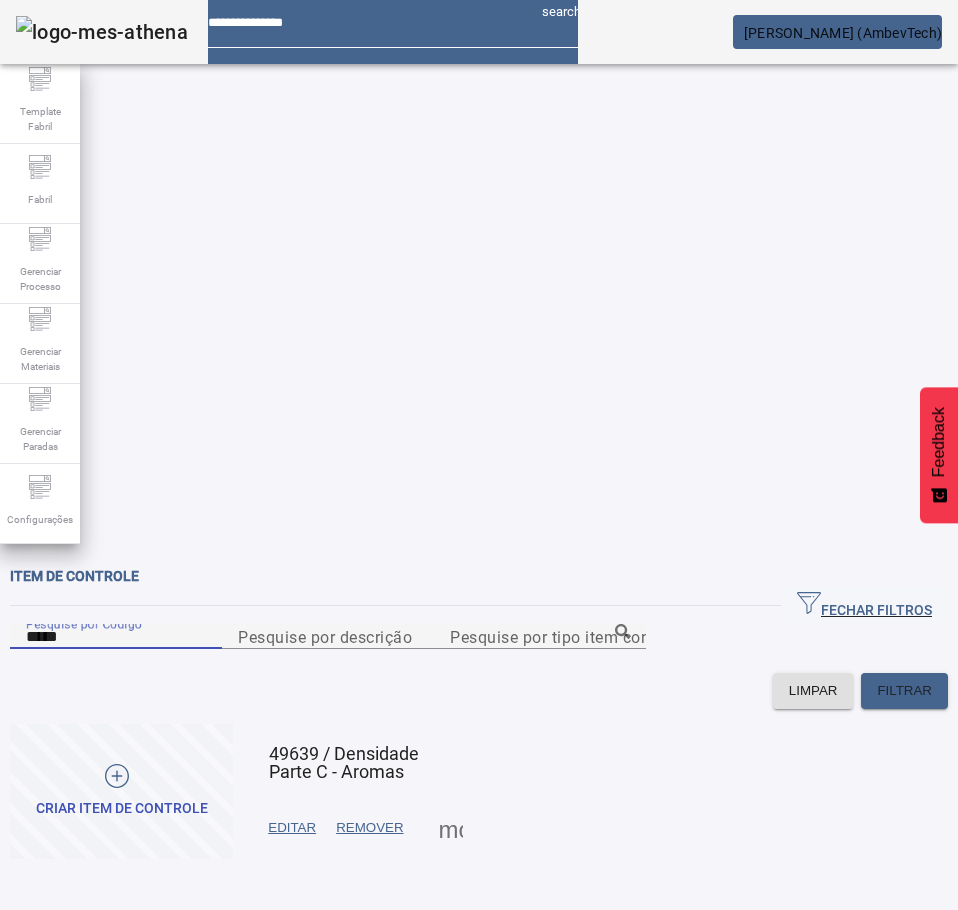 click on "*****" at bounding box center [116, 637] 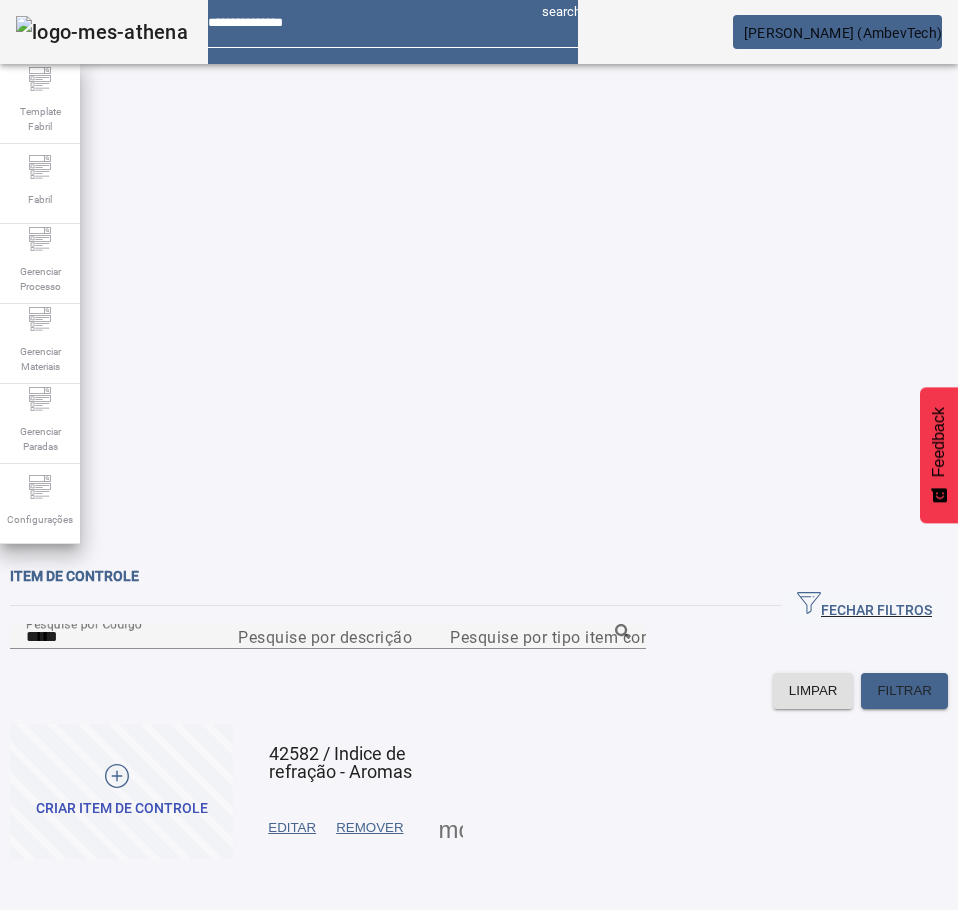 click on "EDITAR" at bounding box center [292, 828] 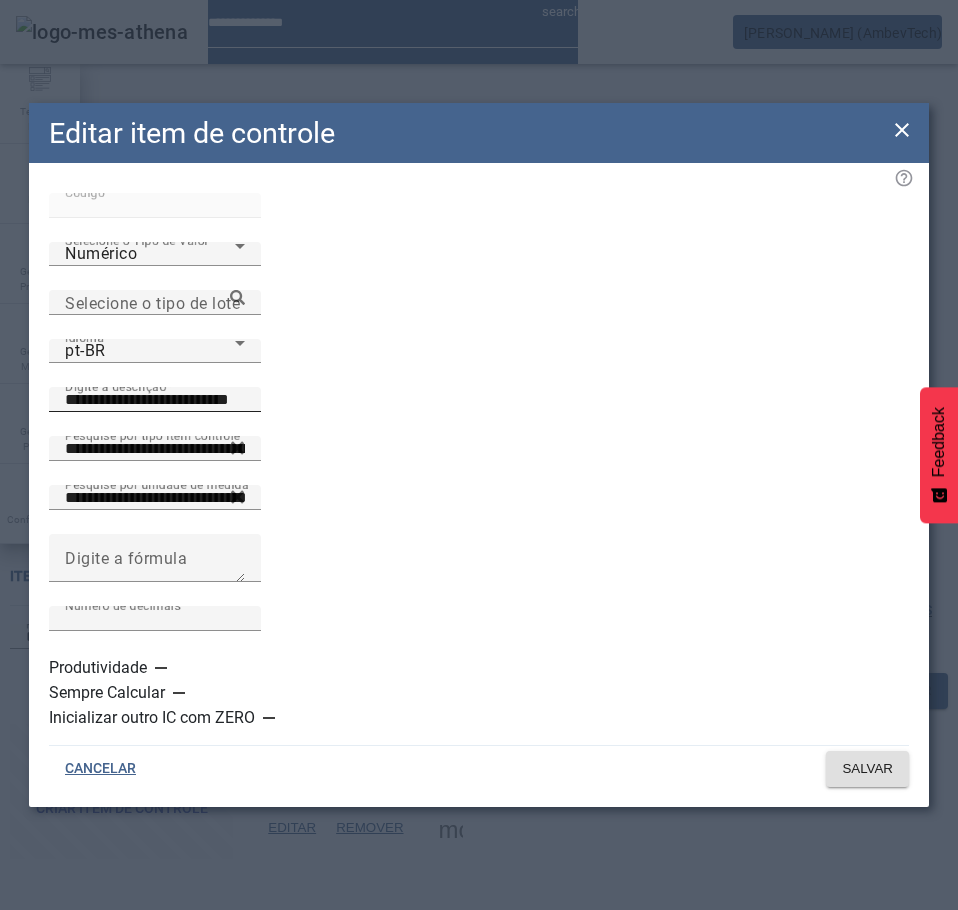 click on "**********" at bounding box center [155, 400] 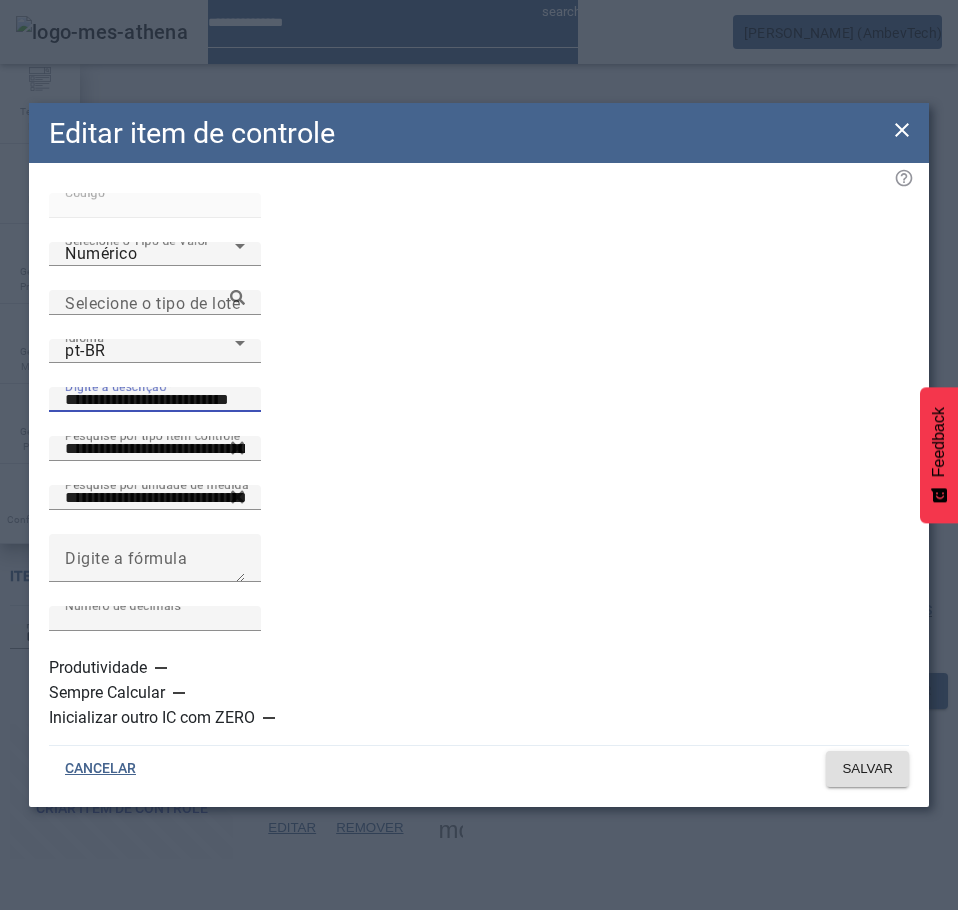 paste on "********" 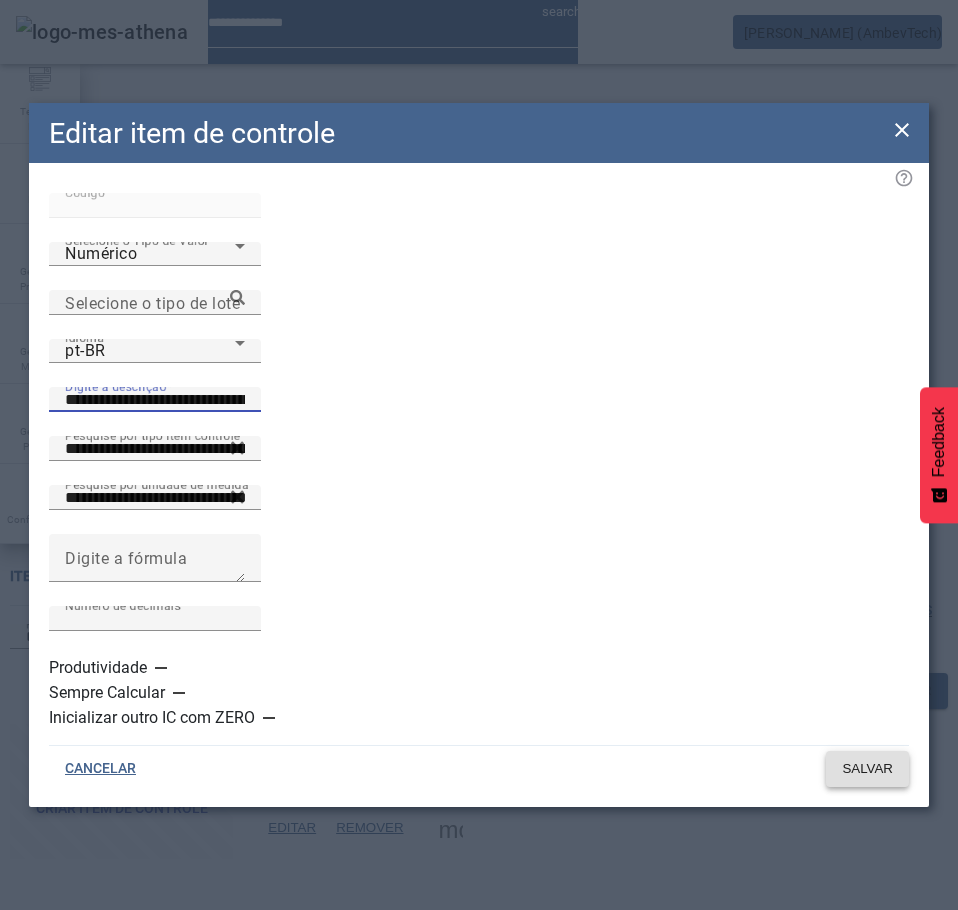 type on "**********" 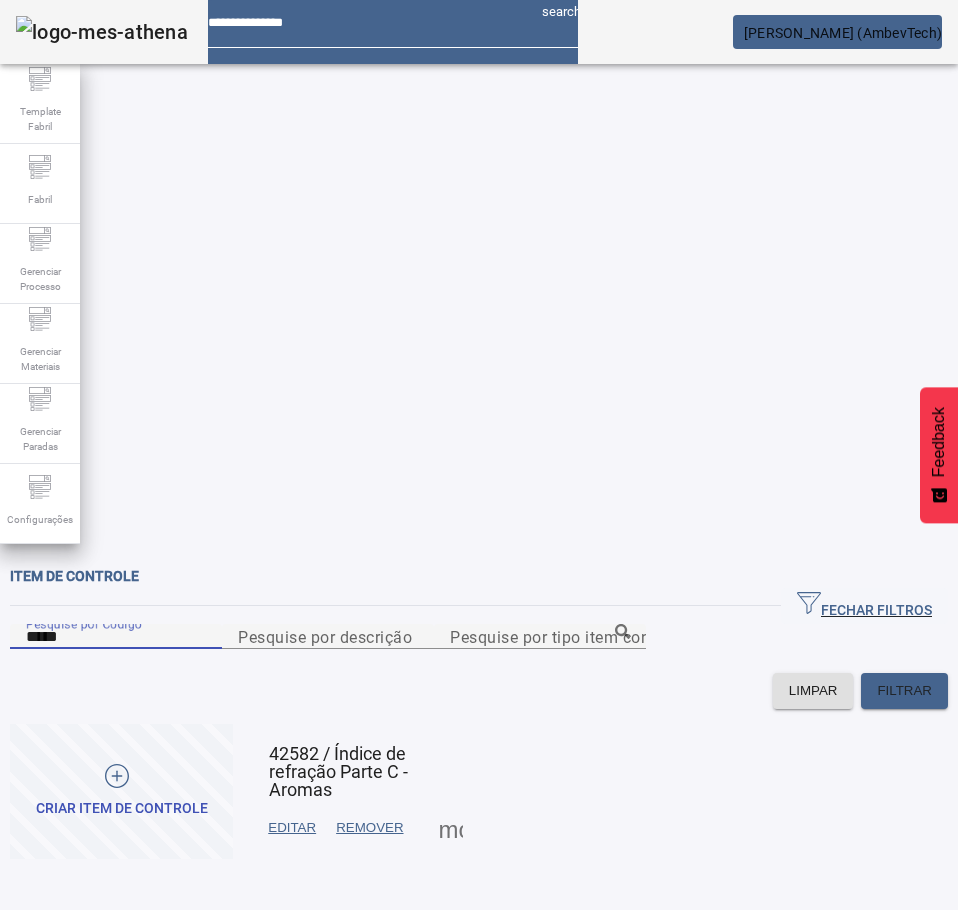click on "*****" at bounding box center [116, 637] 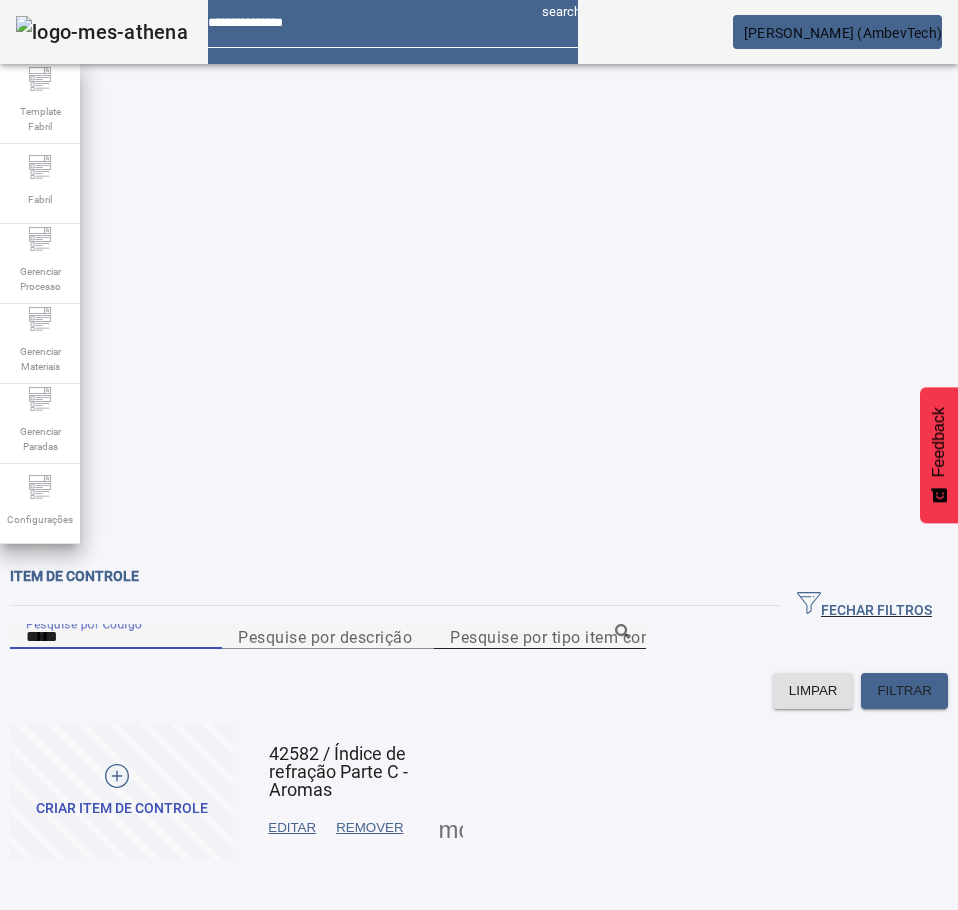 paste 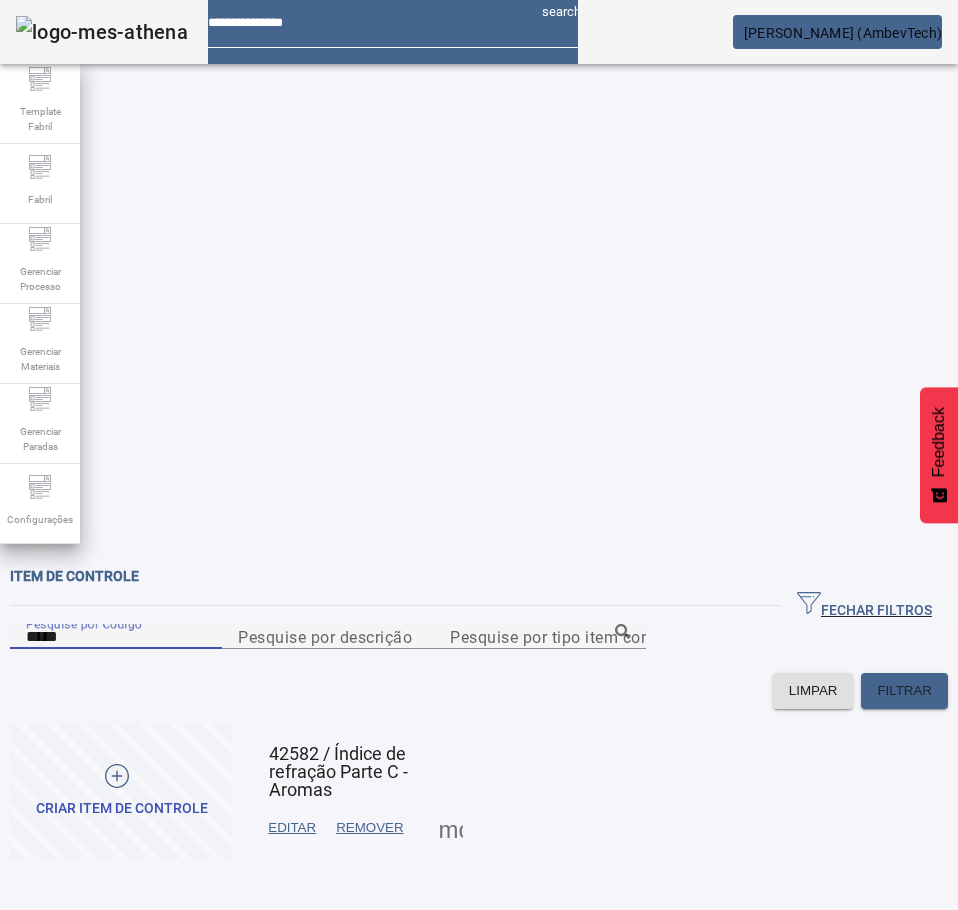 type on "*****" 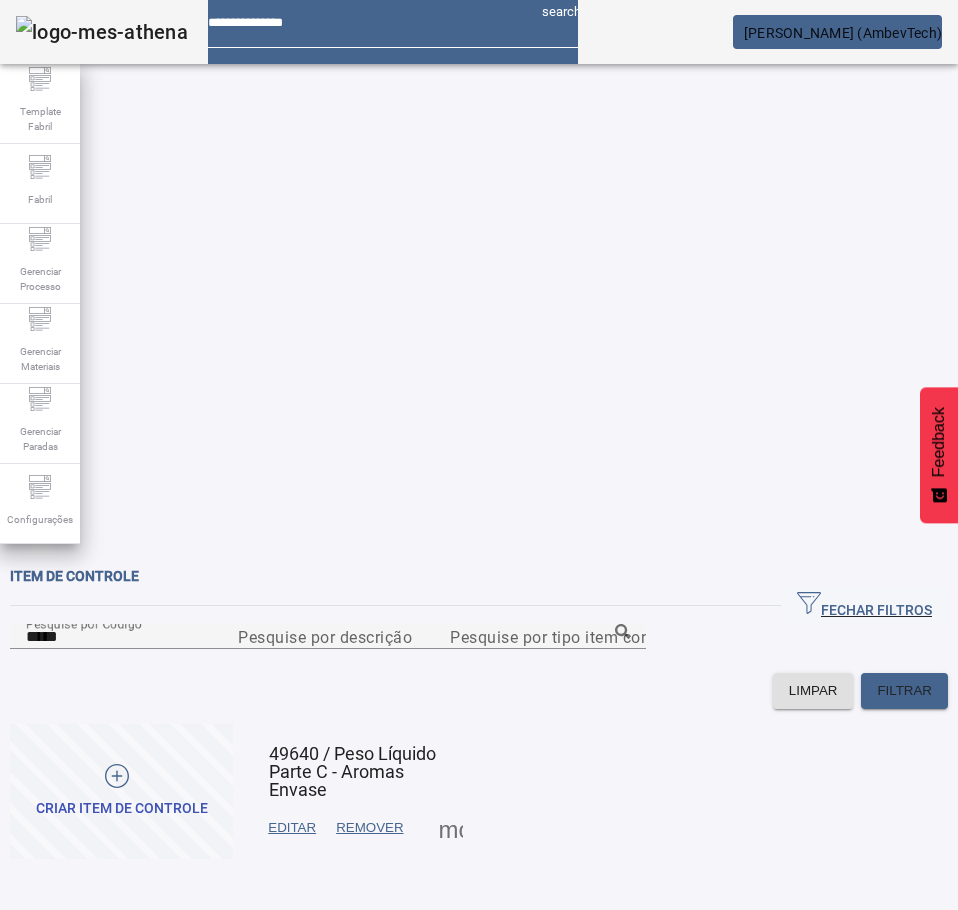 click at bounding box center (292, 828) 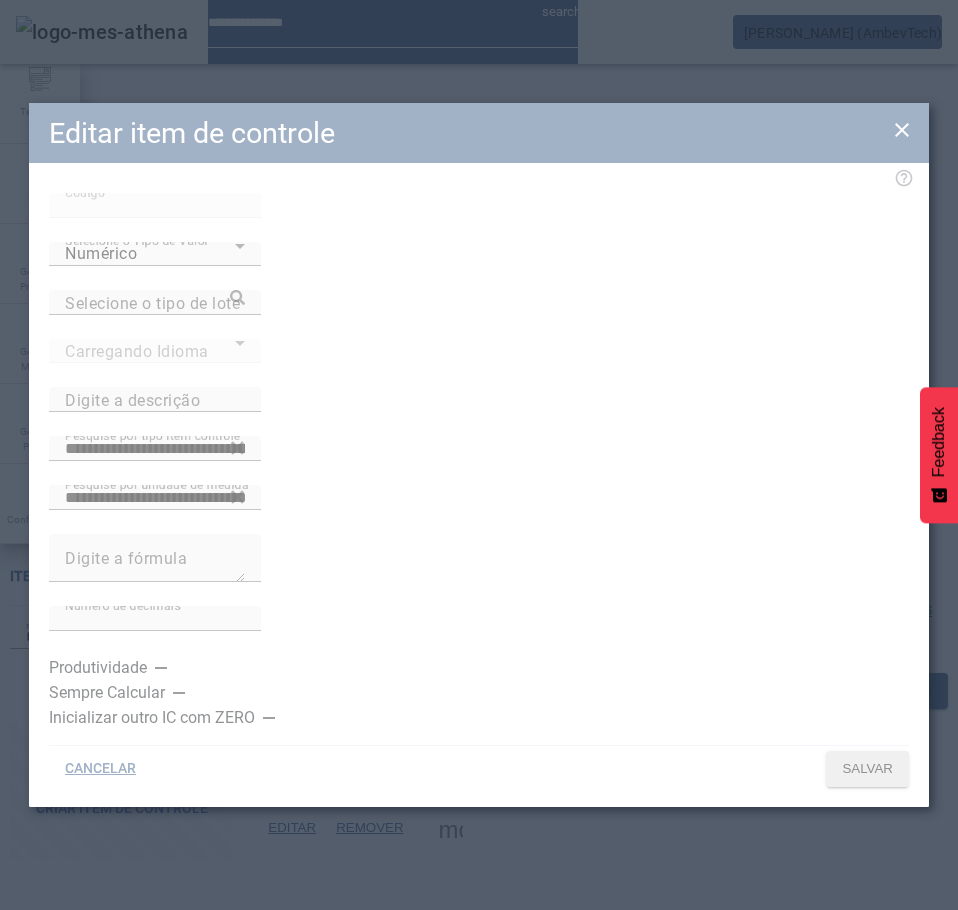 type on "**********" 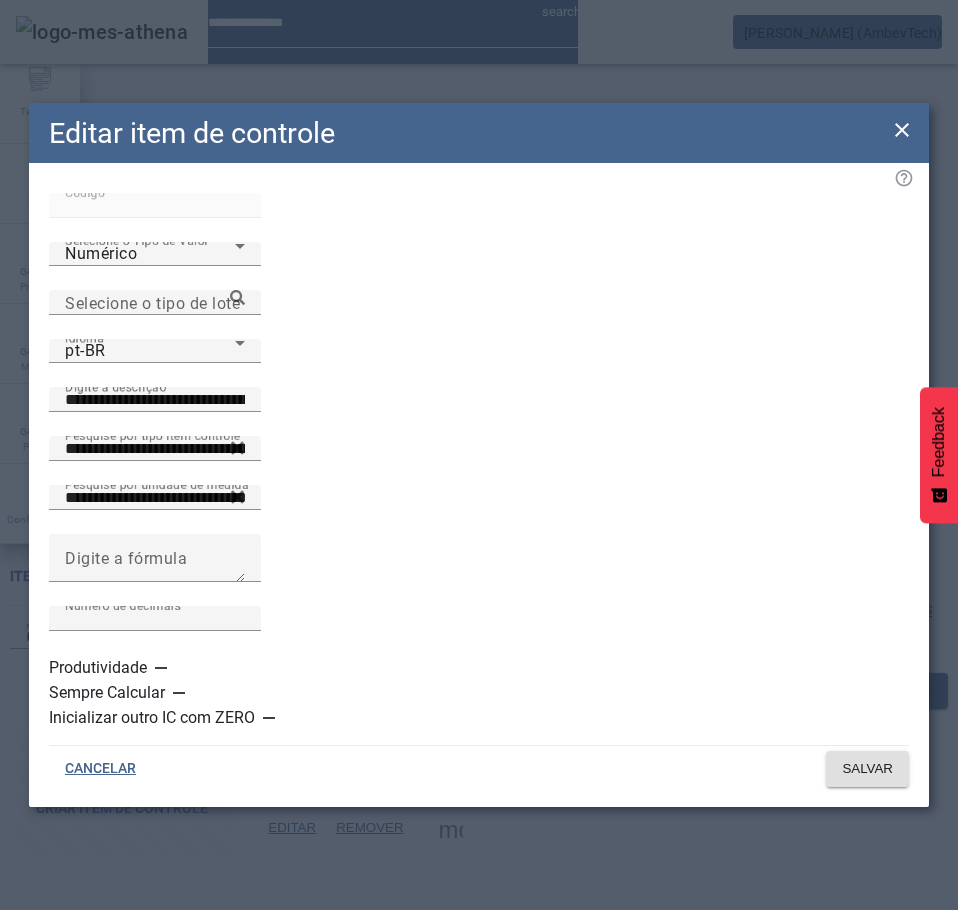 click 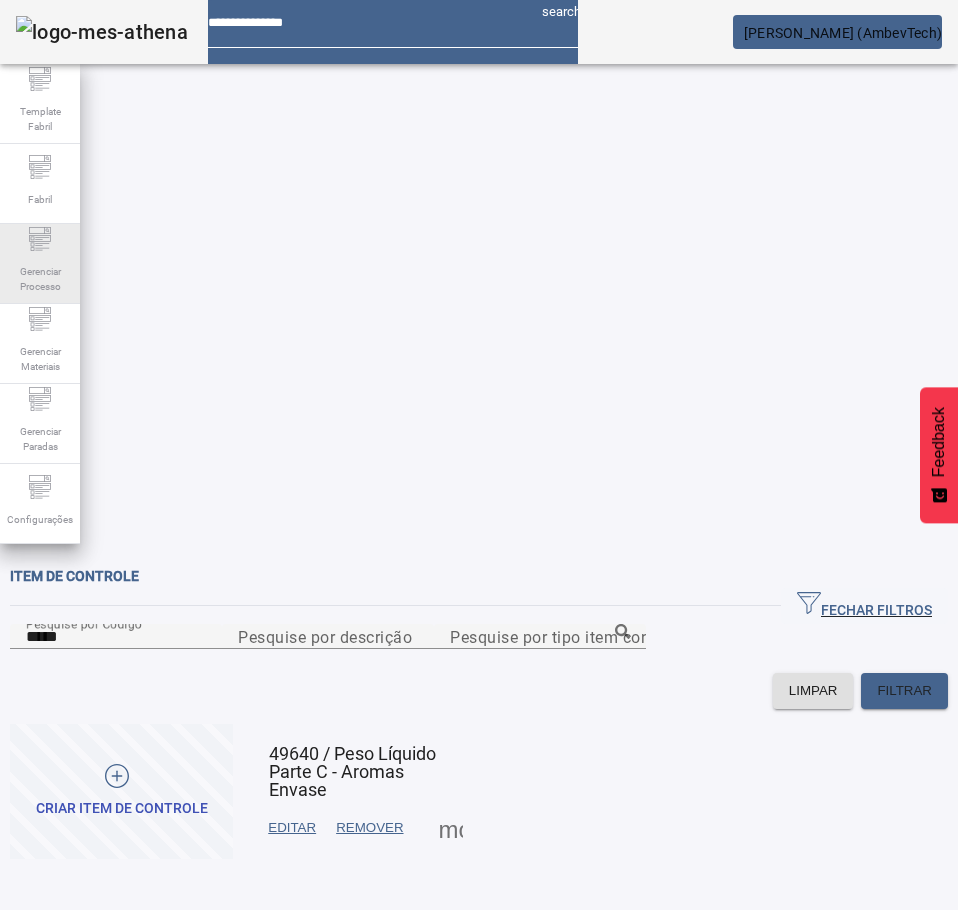 click on "Gerenciar Processo" 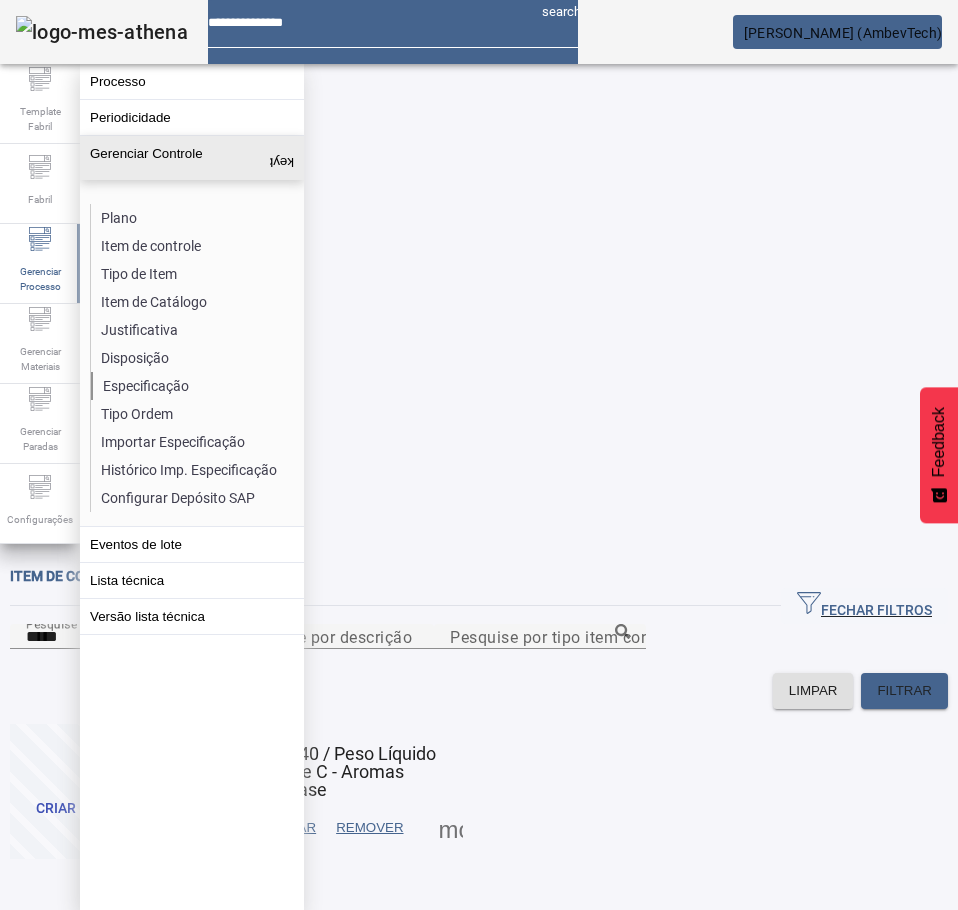 click on "Especificação" 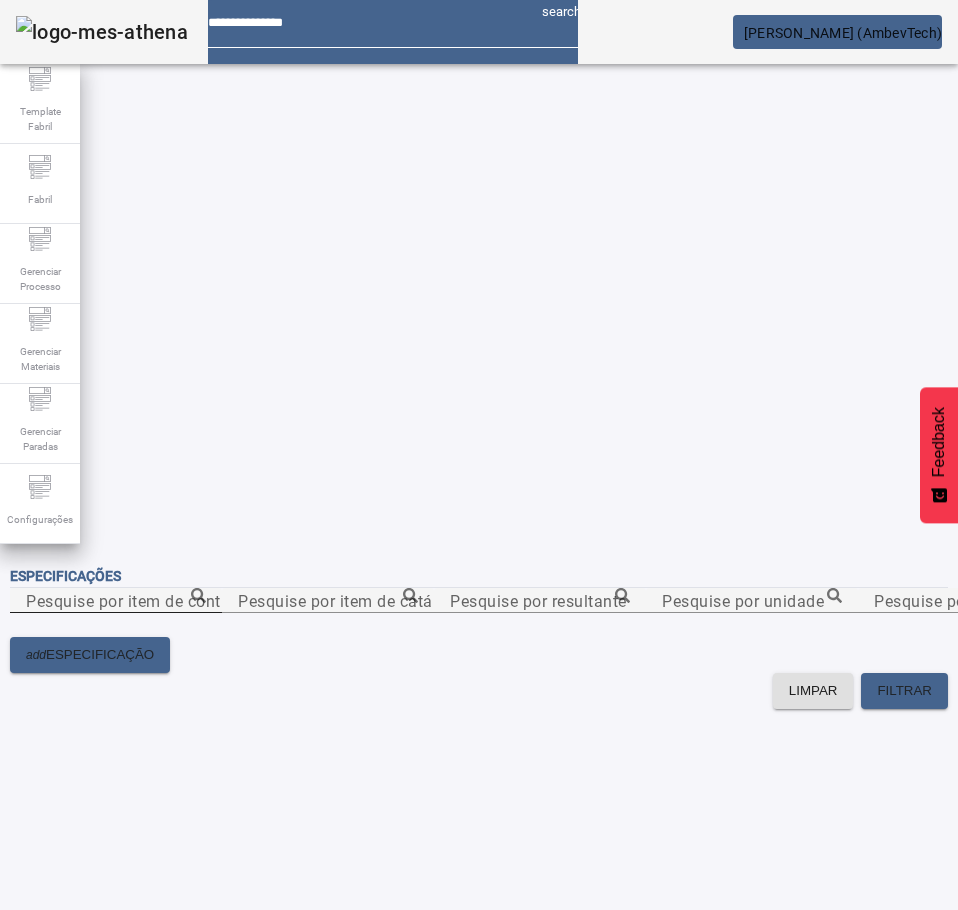click on "Pesquise por item de controle" at bounding box center [116, 601] 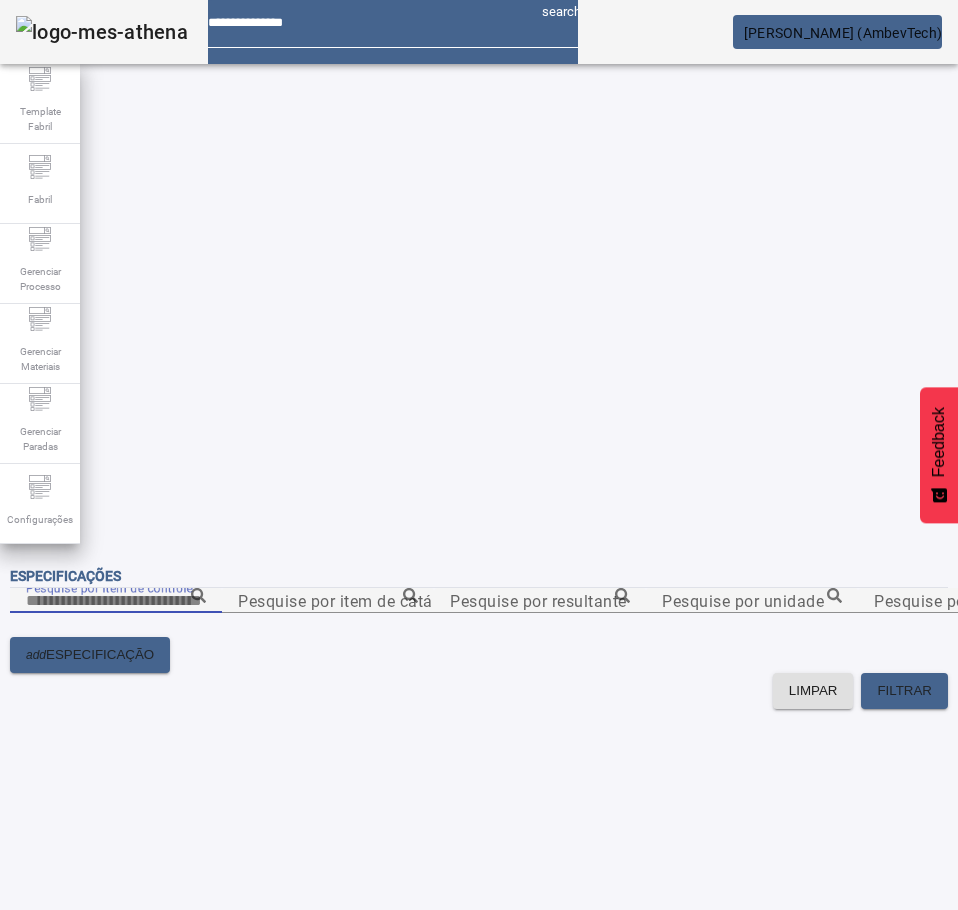 paste on "**********" 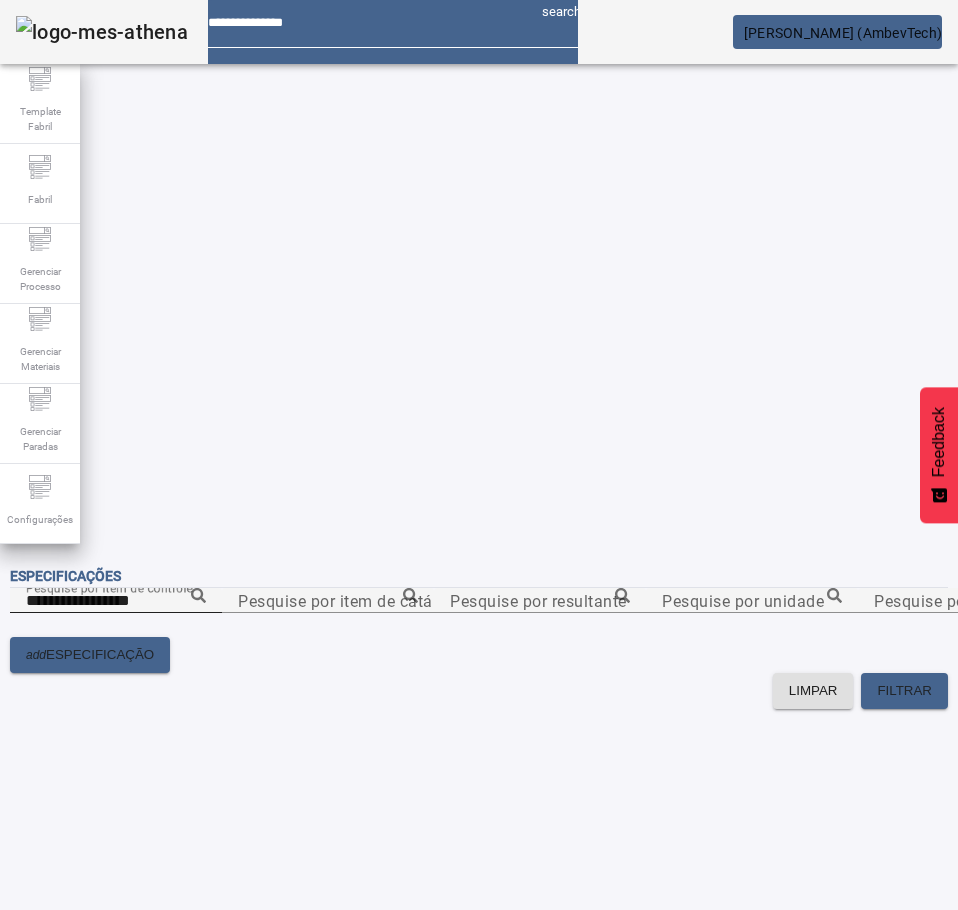 click 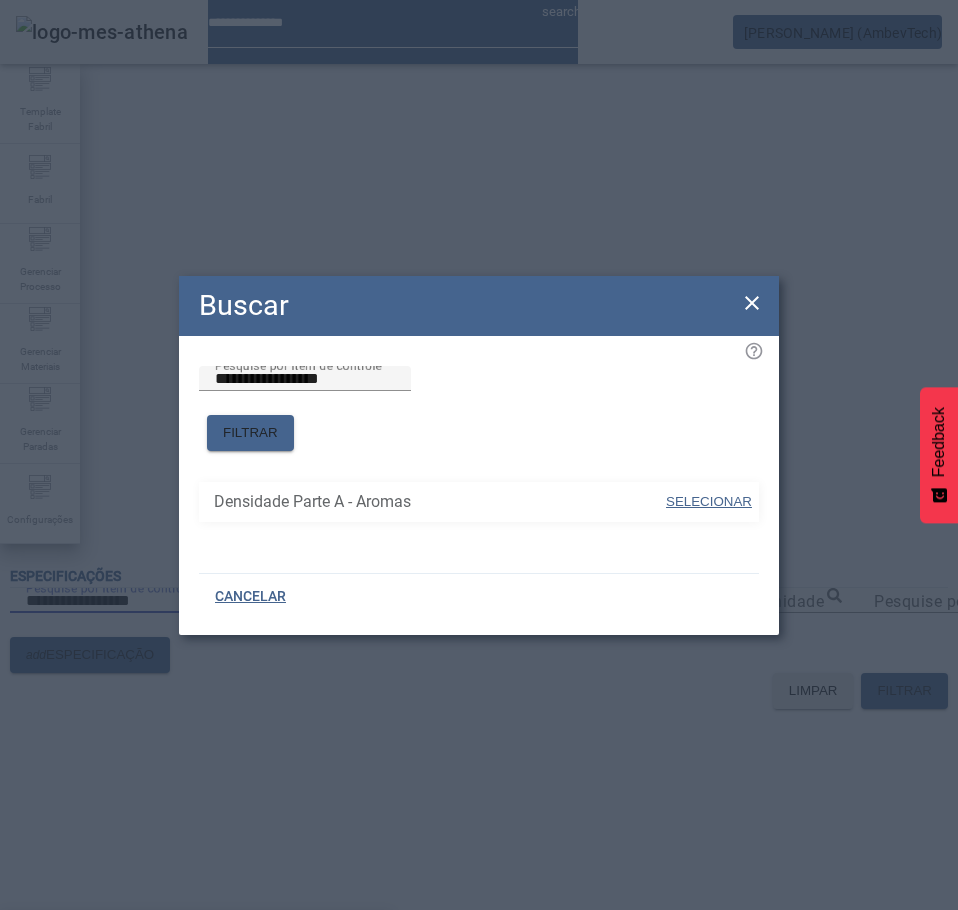 click at bounding box center [709, 502] 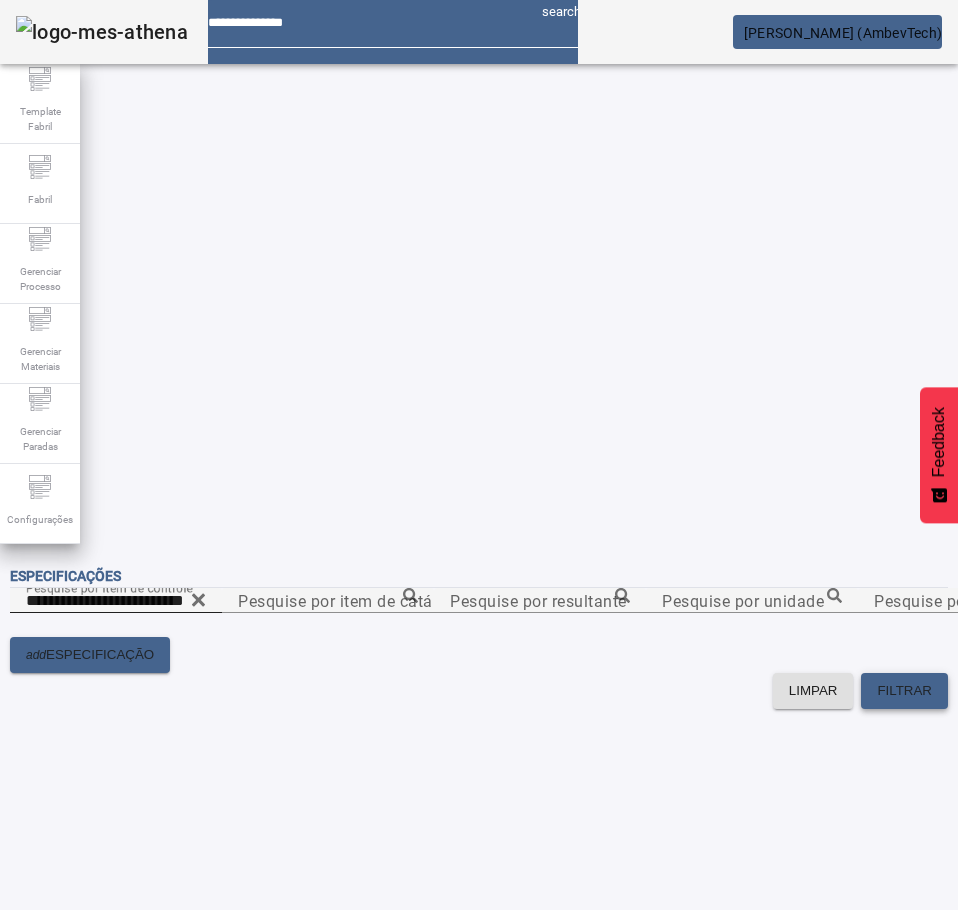 click 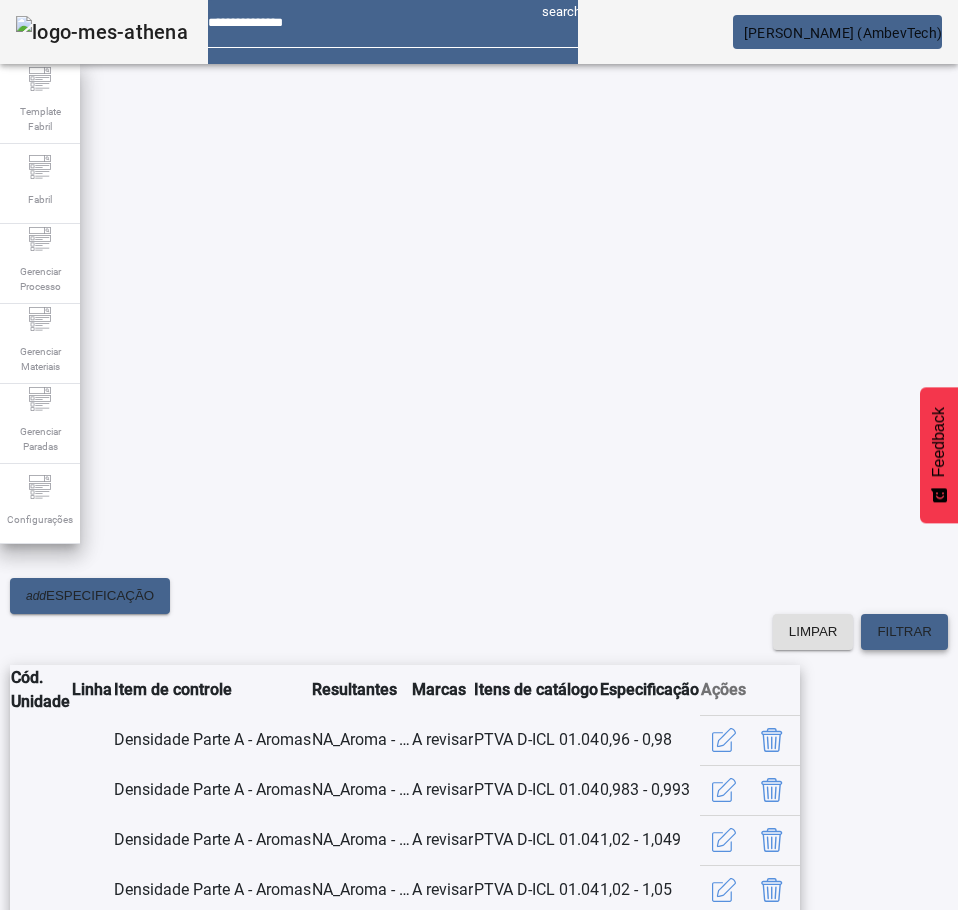 scroll, scrollTop: 361, scrollLeft: 0, axis: vertical 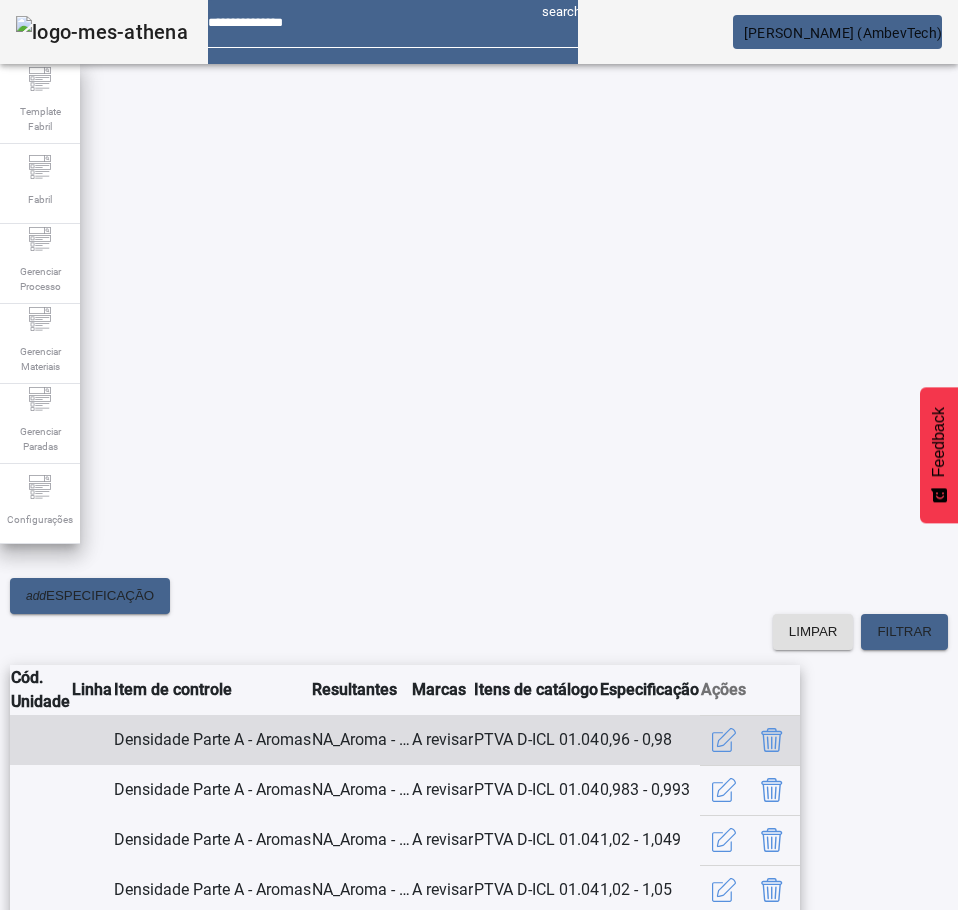 click 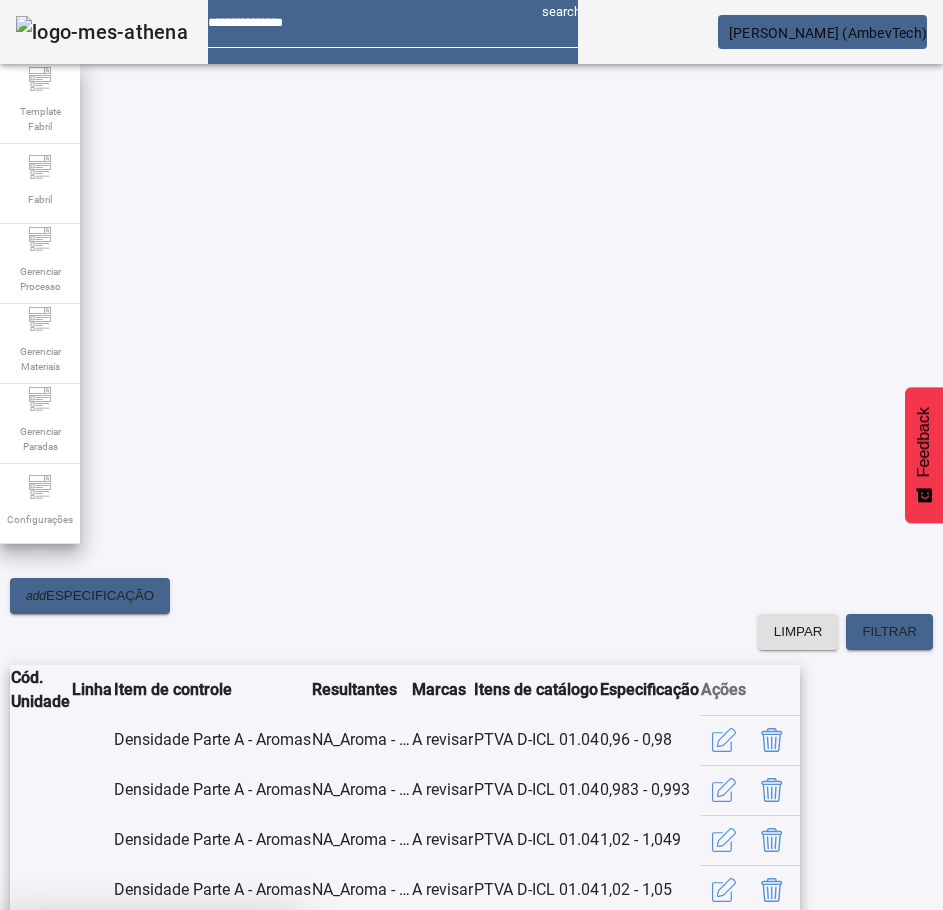 click at bounding box center (248, 1058) 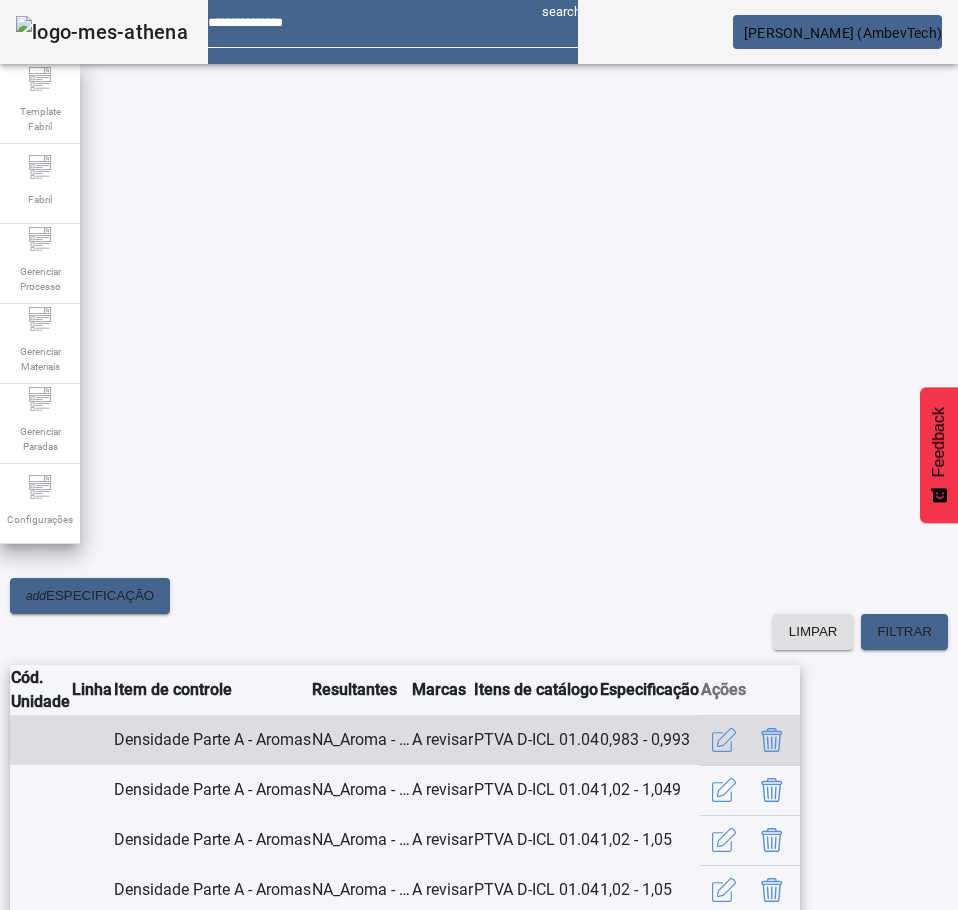 scroll, scrollTop: 361, scrollLeft: 0, axis: vertical 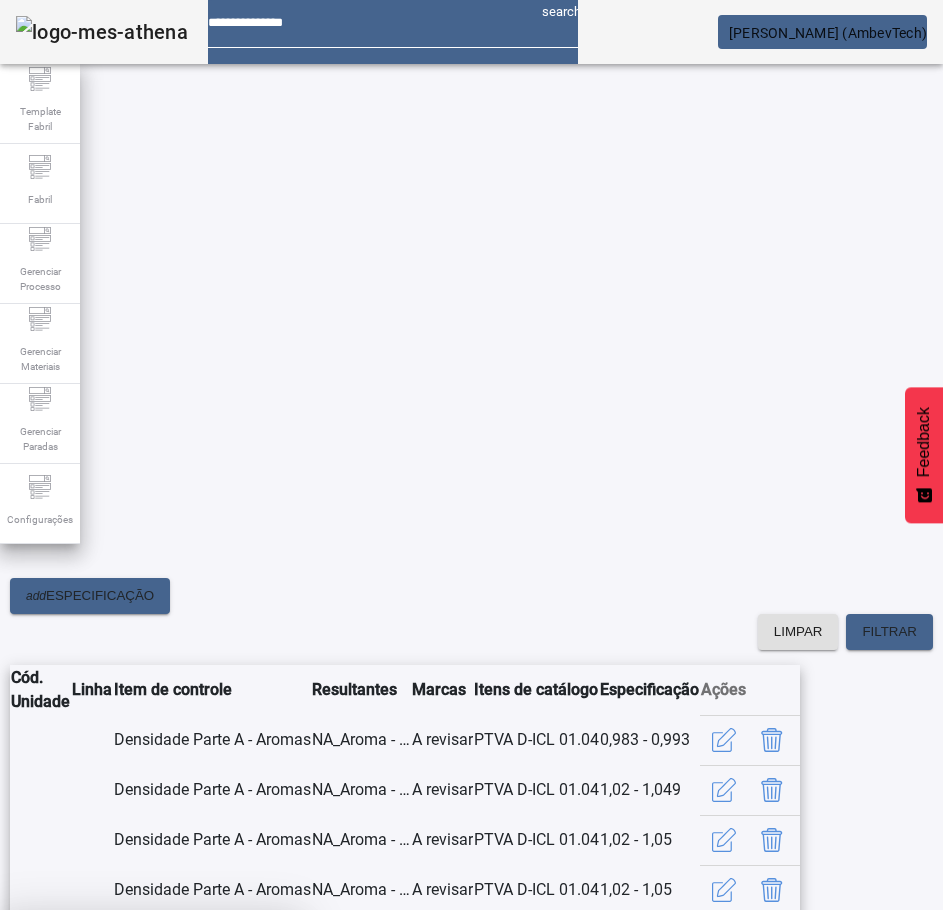 click on "SIM" at bounding box center (249, 1058) 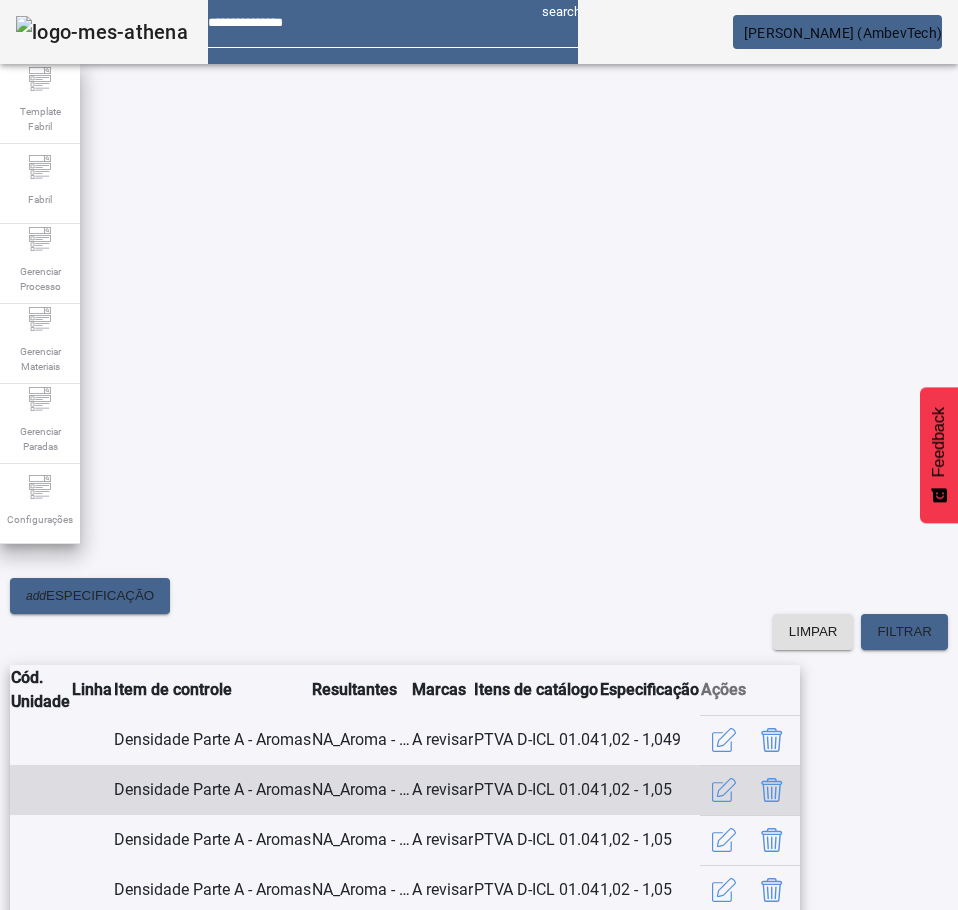 scroll, scrollTop: 361, scrollLeft: 0, axis: vertical 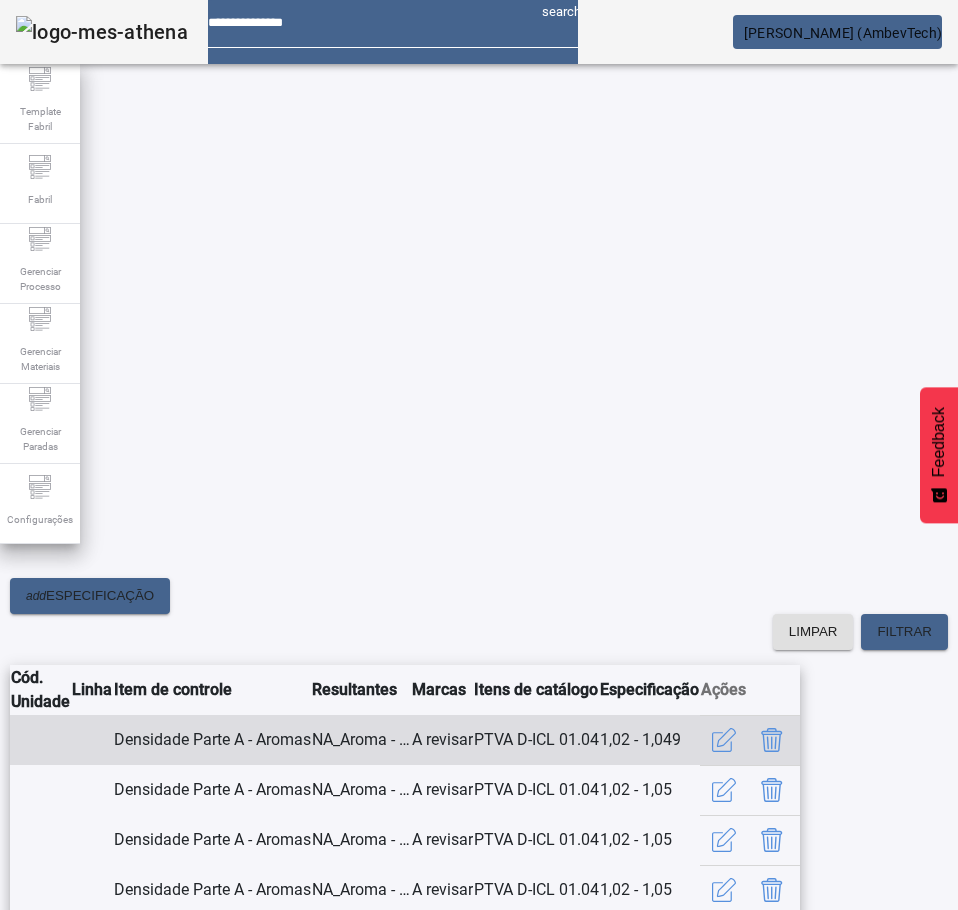 click 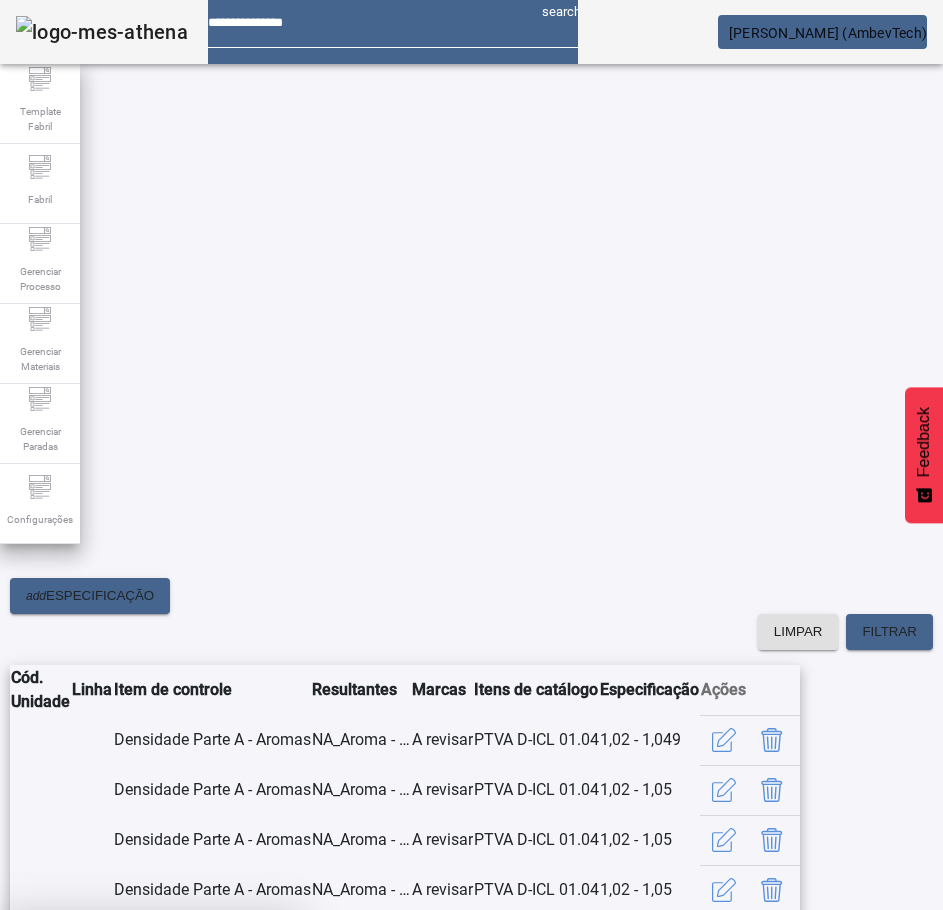 click on "SIM" at bounding box center (249, 1058) 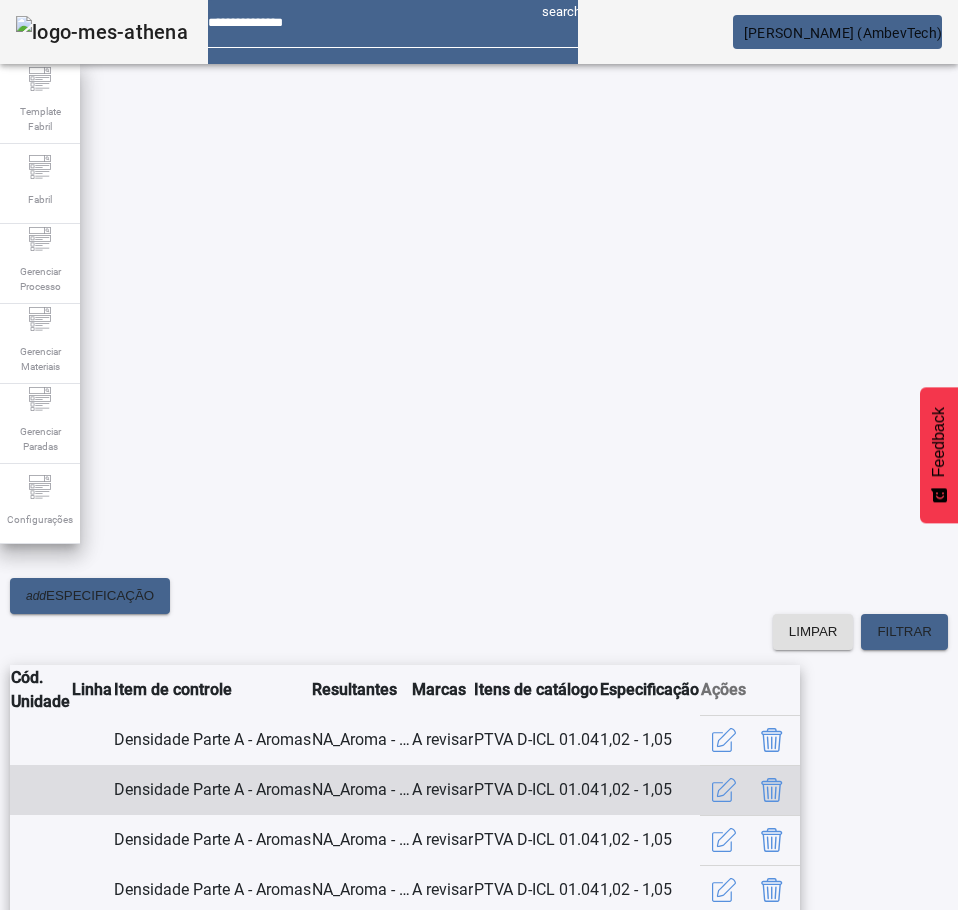 scroll, scrollTop: 361, scrollLeft: 0, axis: vertical 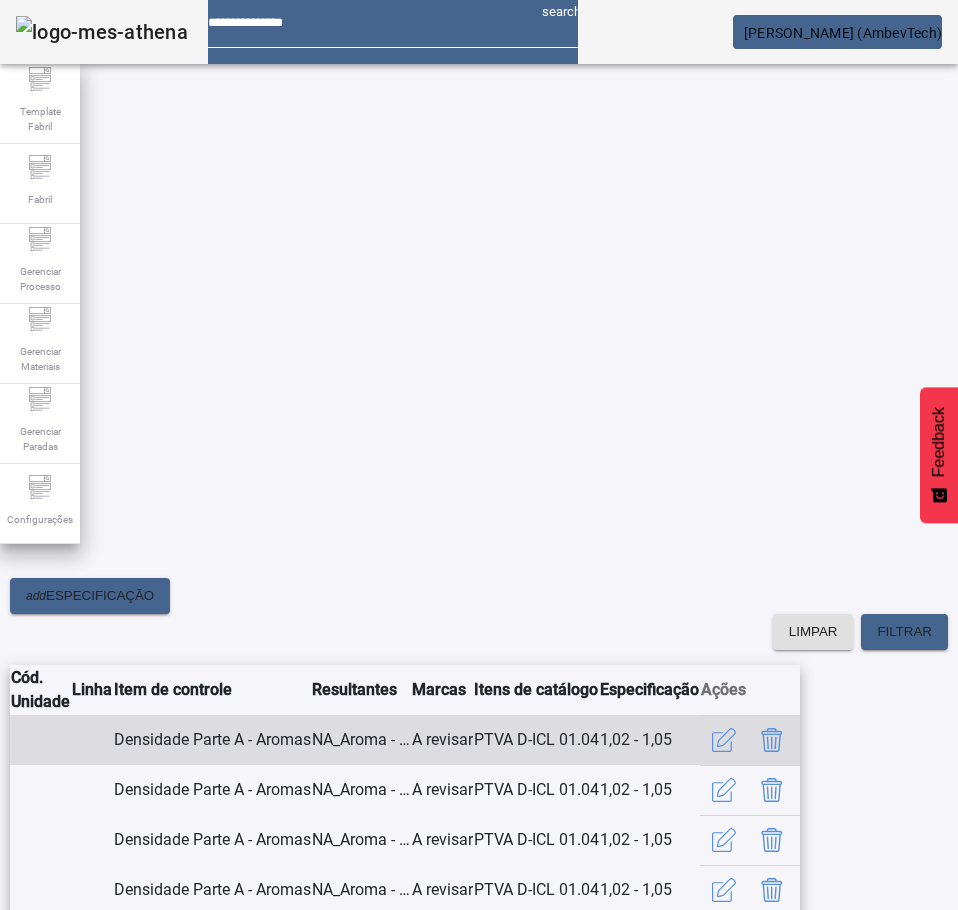 click 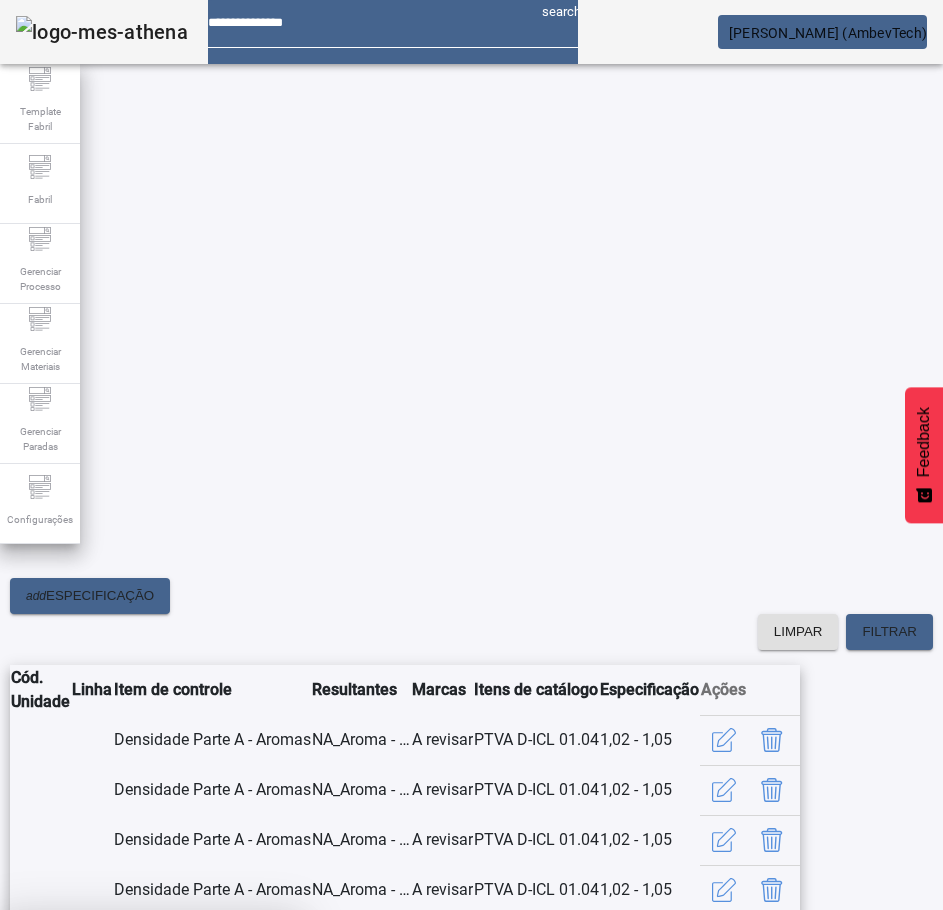 click at bounding box center [248, 1058] 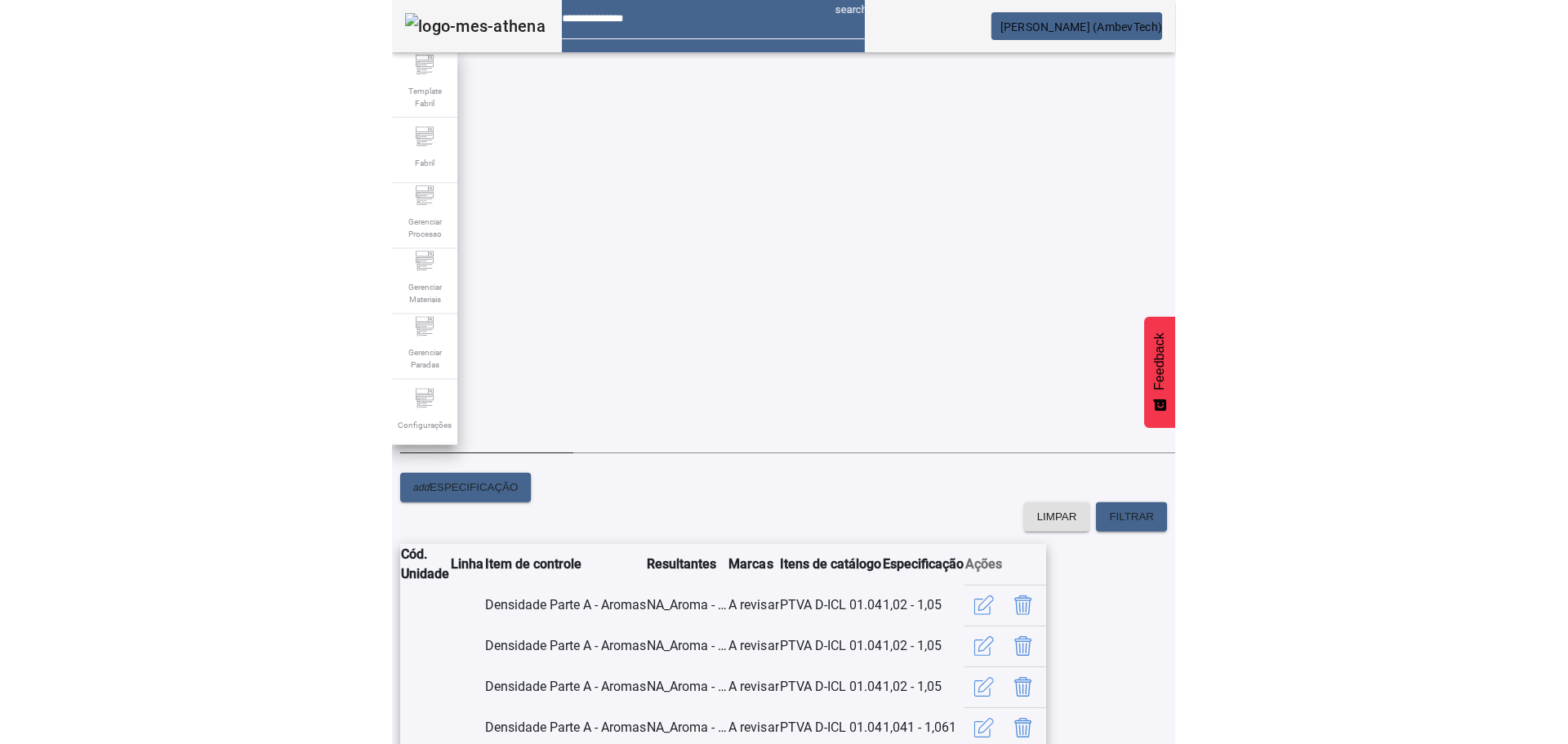 scroll, scrollTop: 282, scrollLeft: 0, axis: vertical 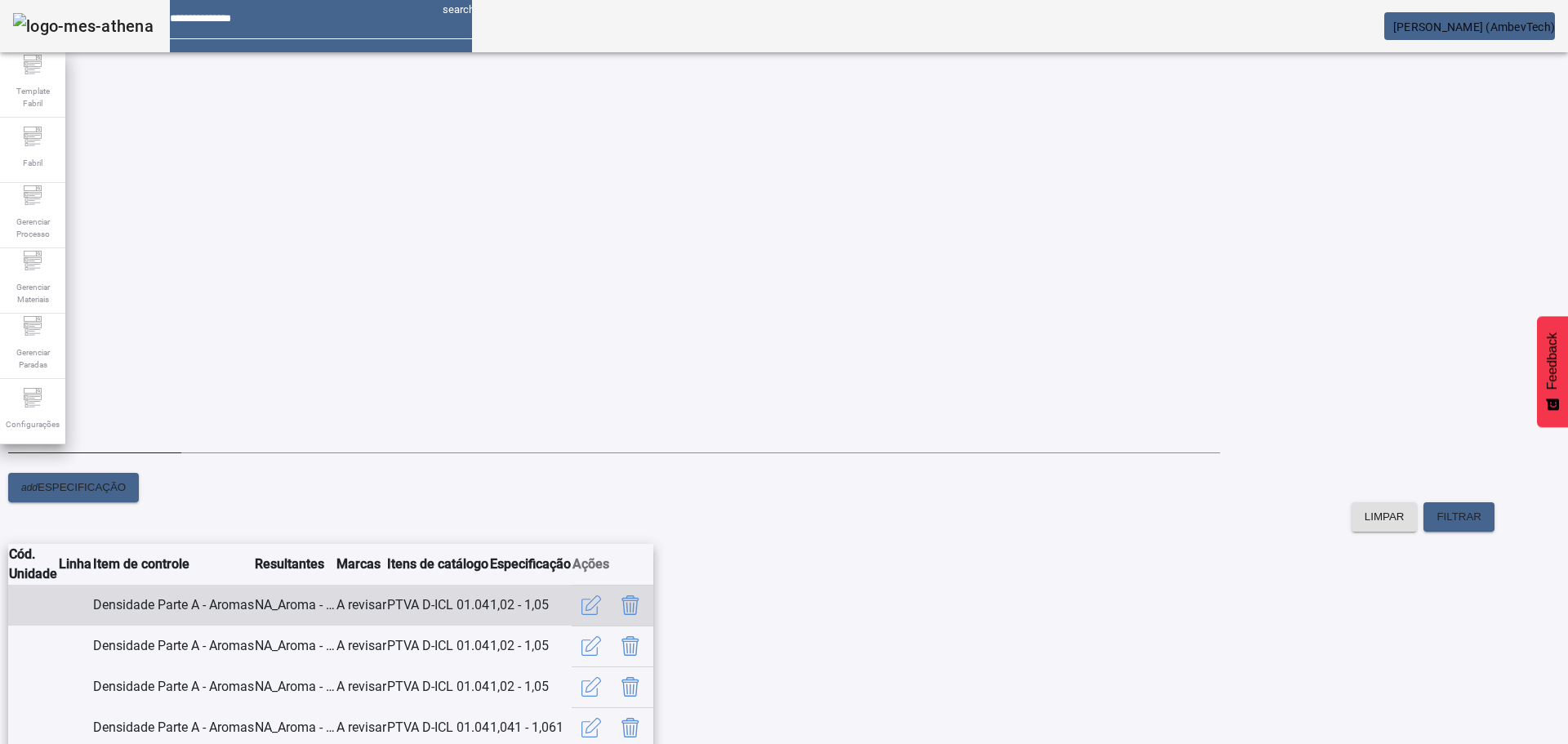 click at bounding box center [630, 605] 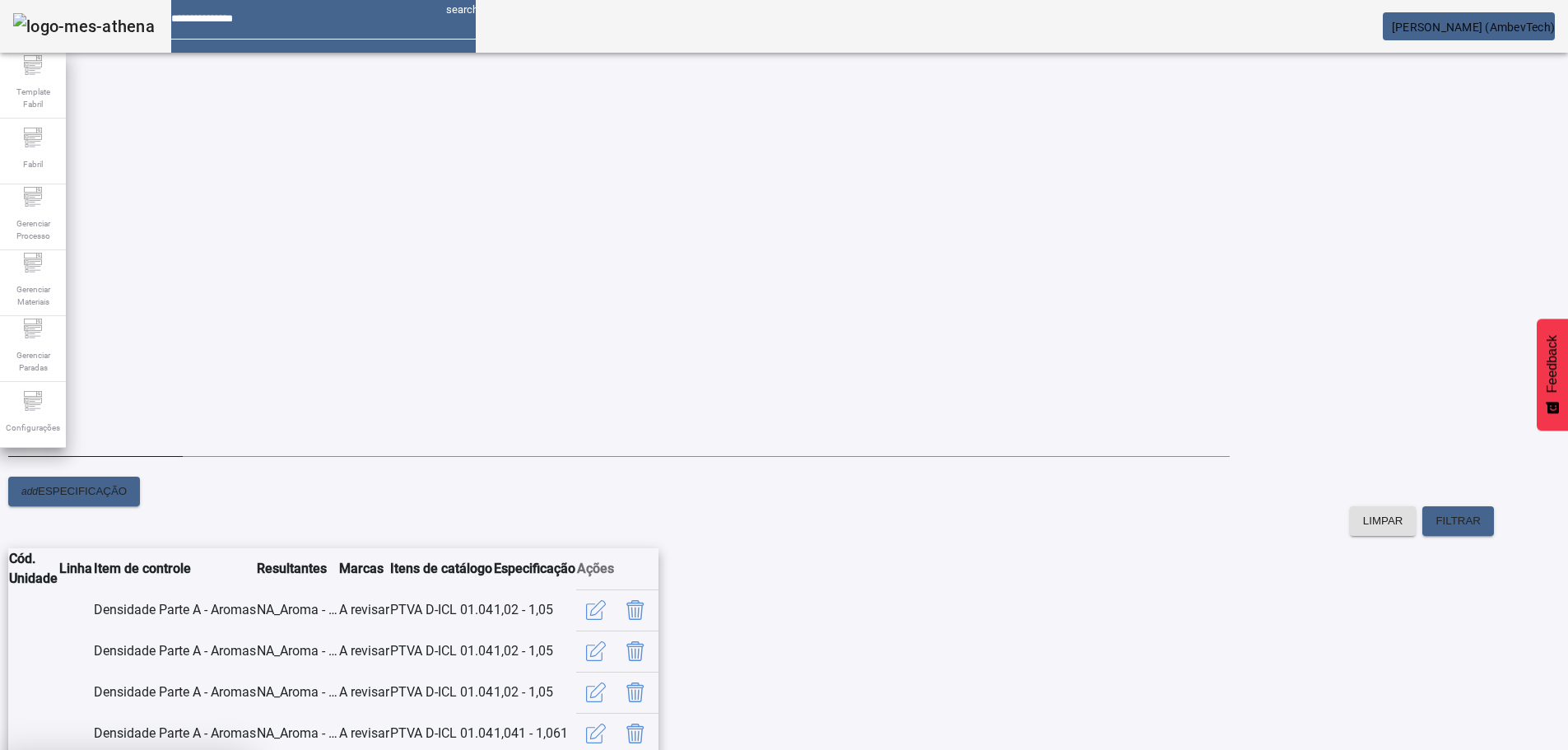 click at bounding box center (204, 872) 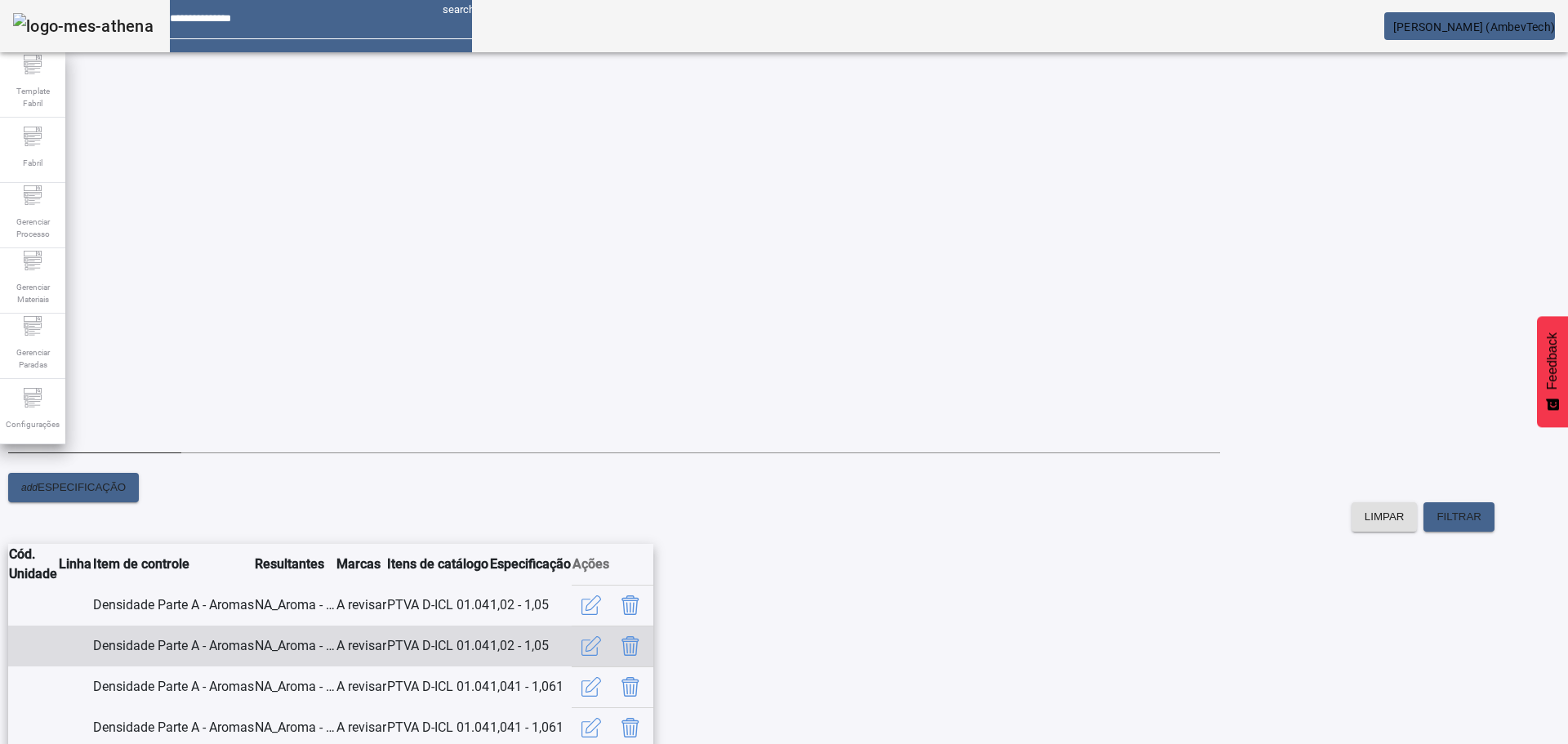 scroll, scrollTop: 282, scrollLeft: 0, axis: vertical 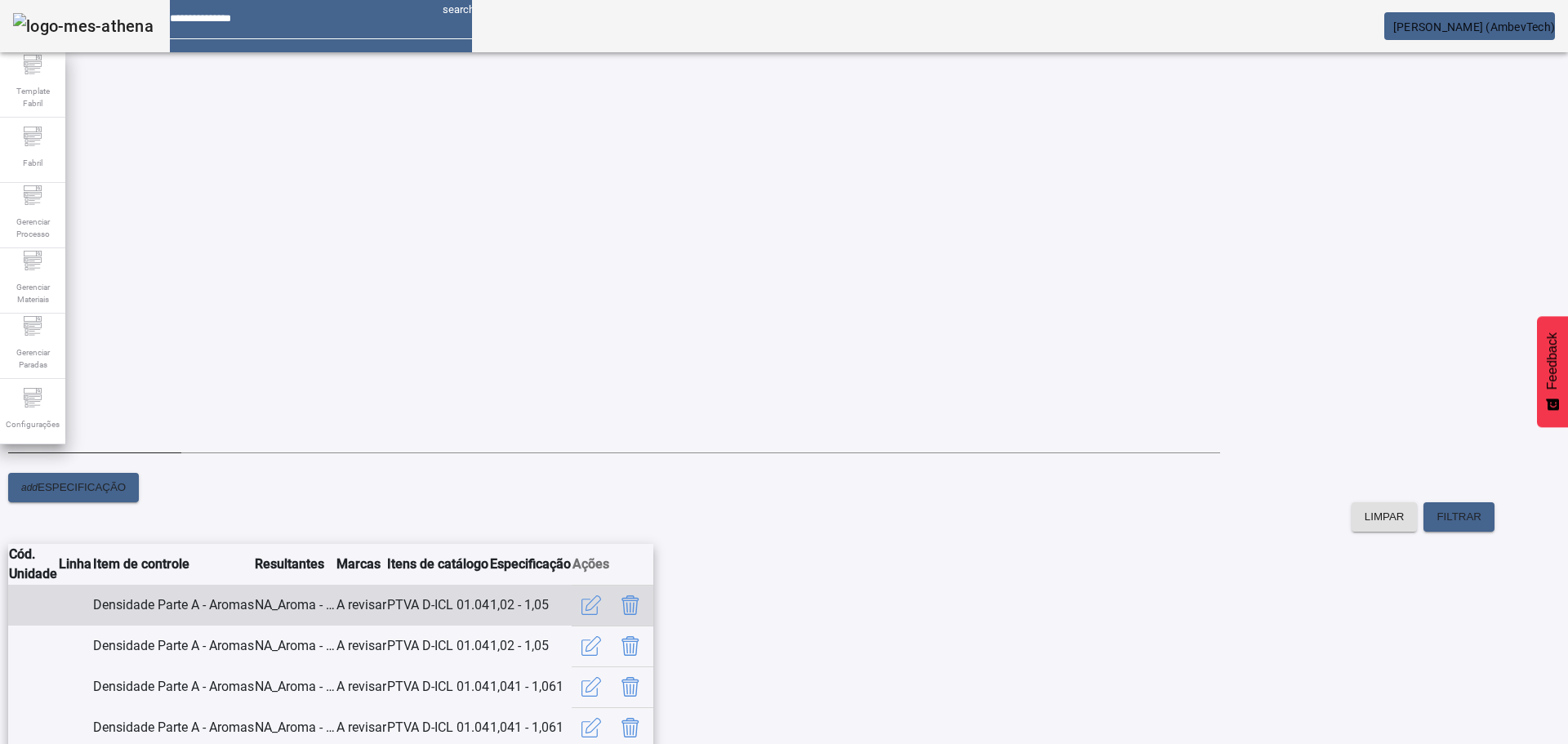 click 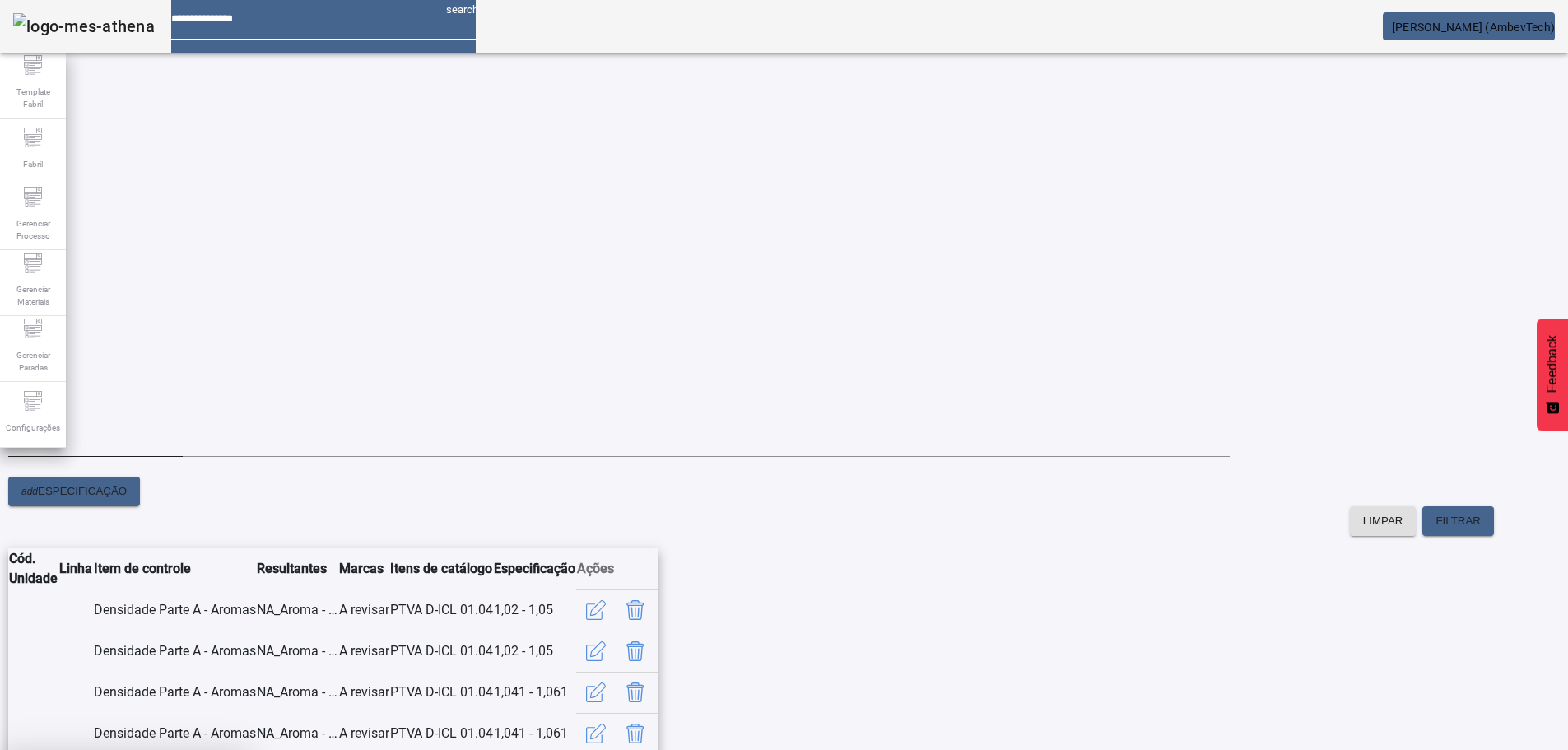 click at bounding box center [204, 872] 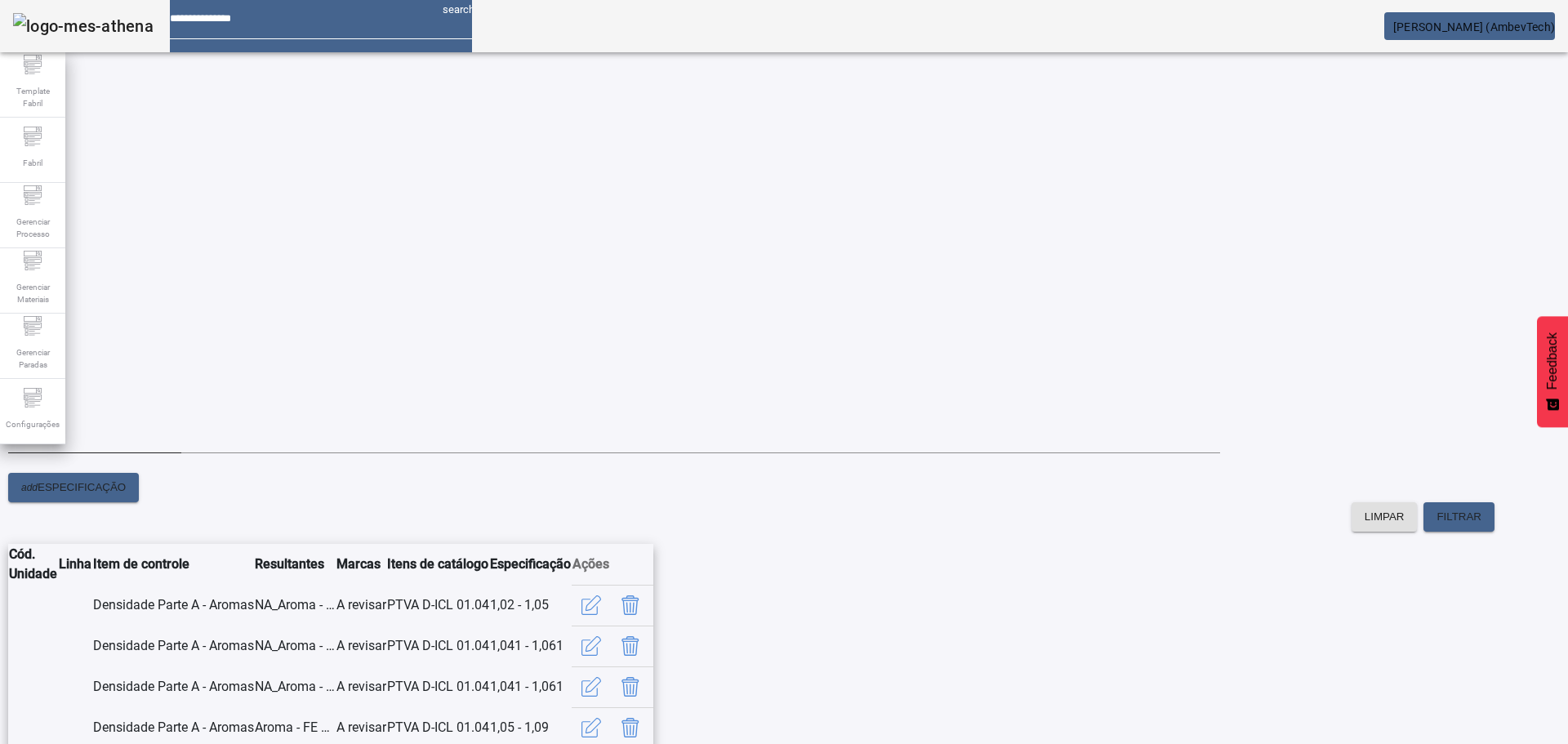 scroll, scrollTop: 282, scrollLeft: 0, axis: vertical 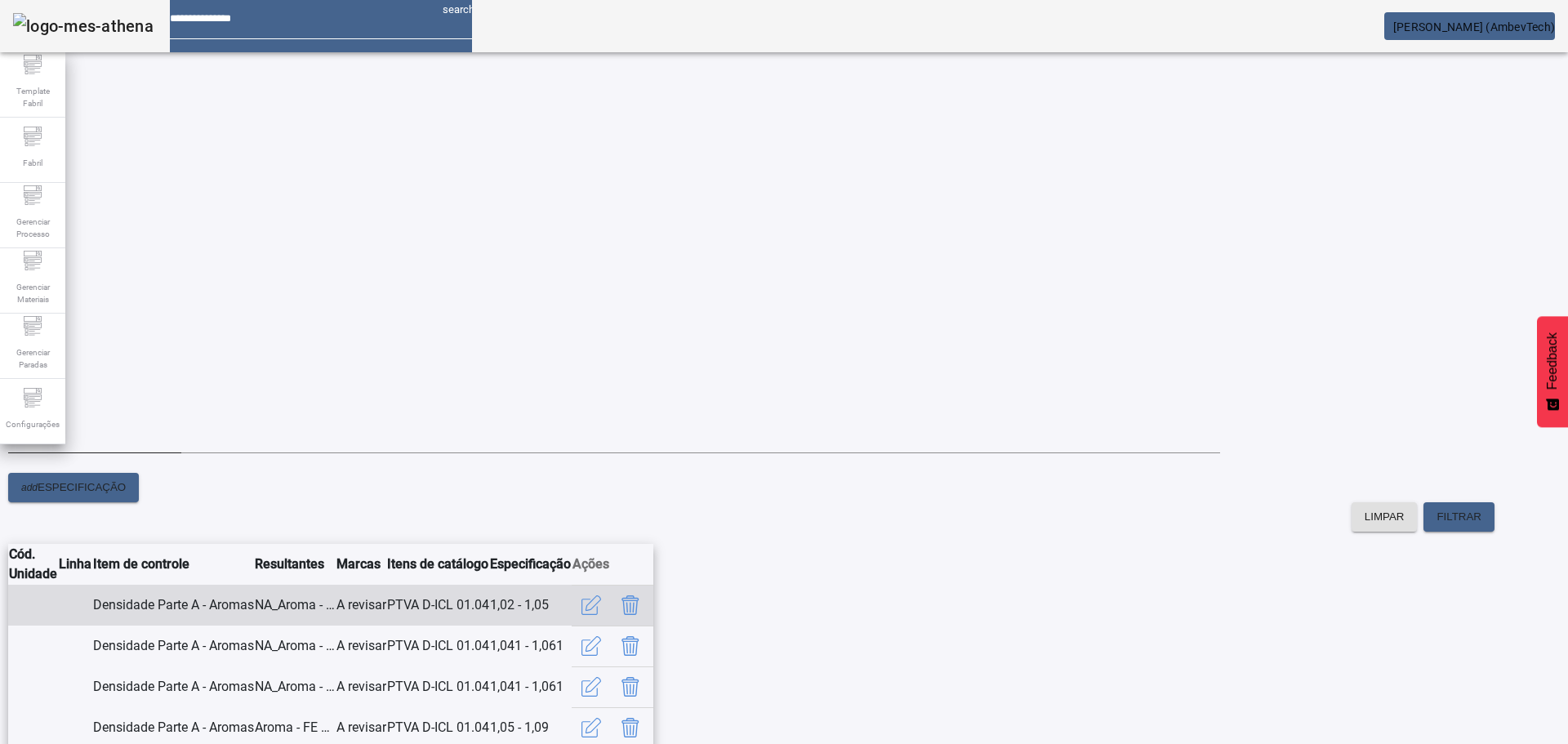 click at bounding box center (630, 605) 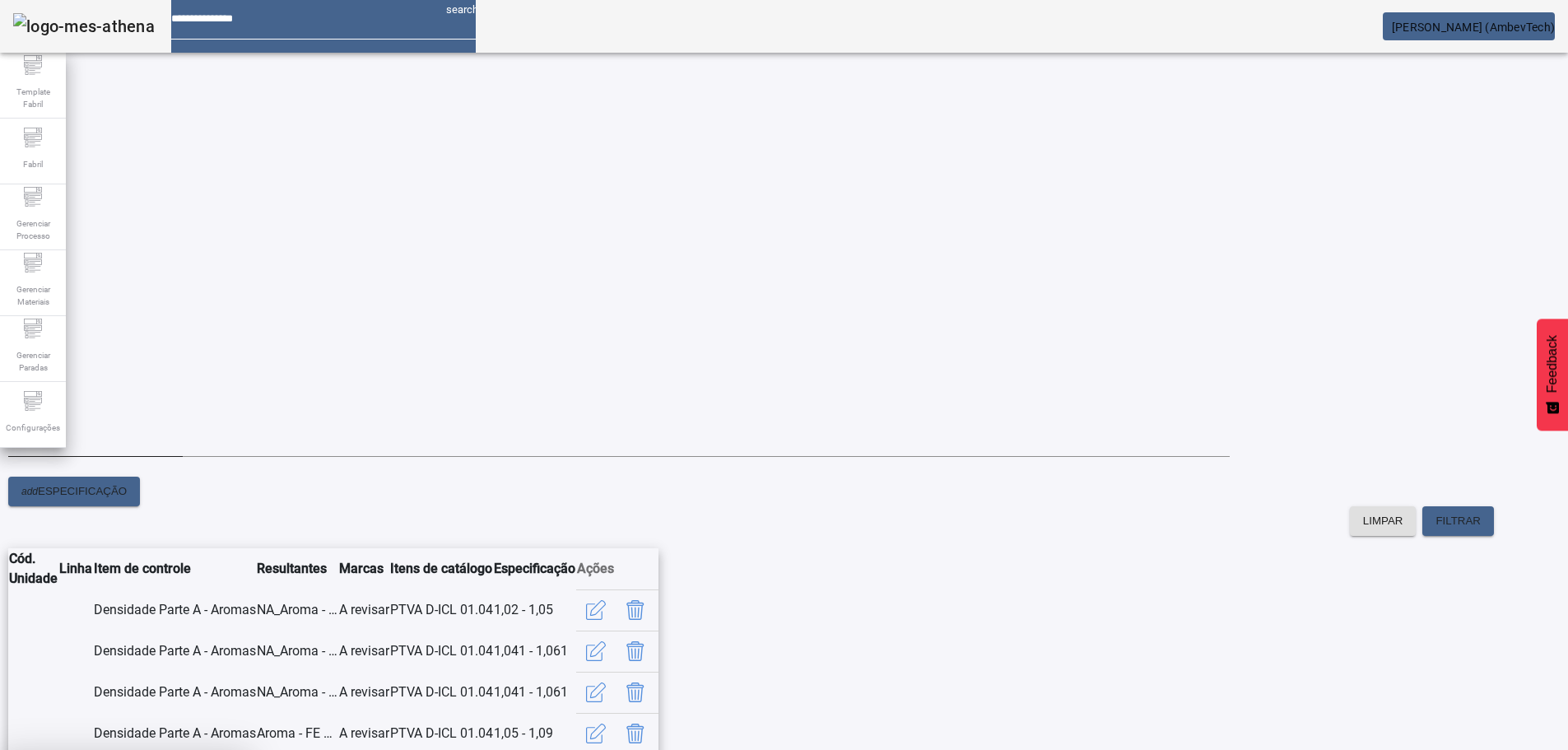 click at bounding box center [204, 872] 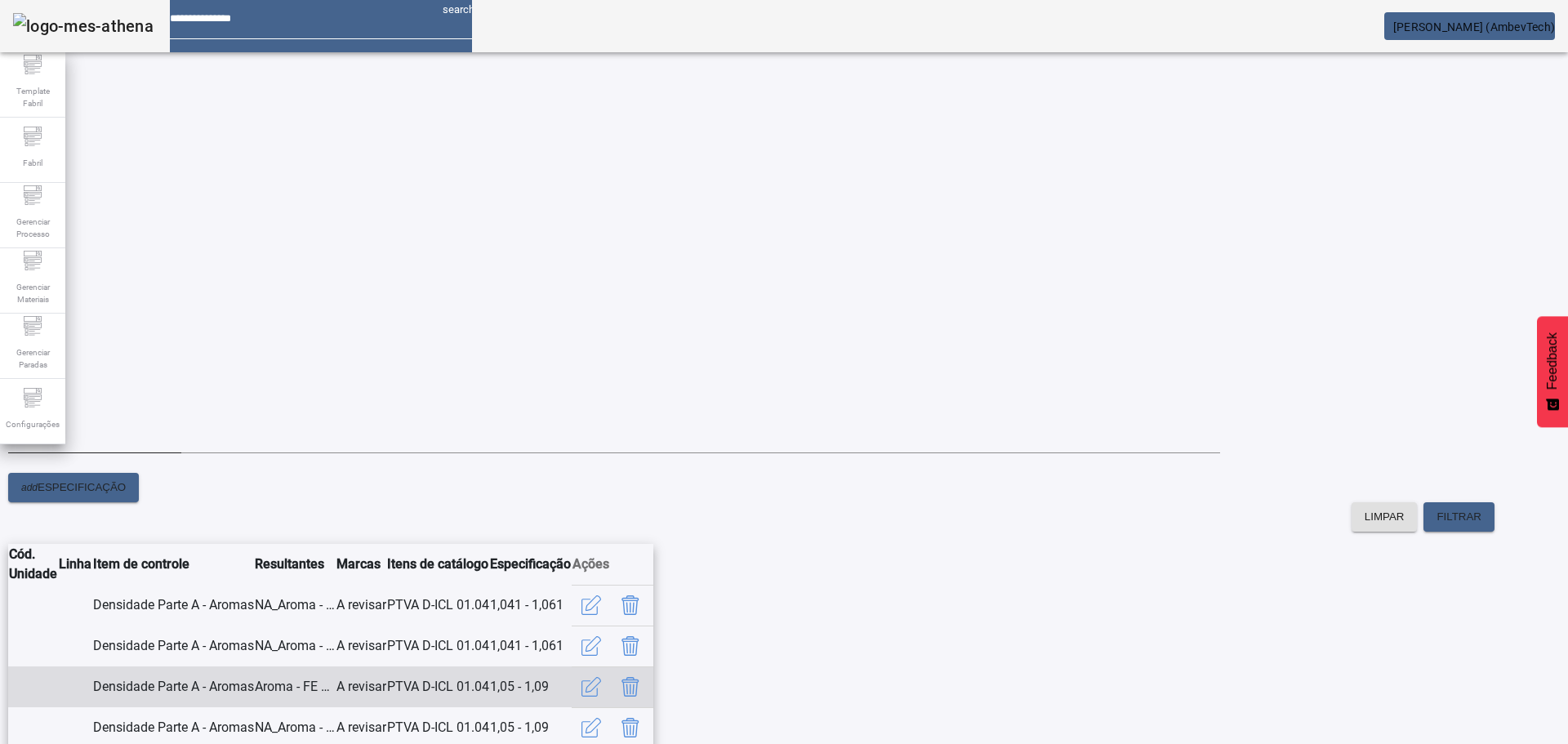 scroll, scrollTop: 282, scrollLeft: 0, axis: vertical 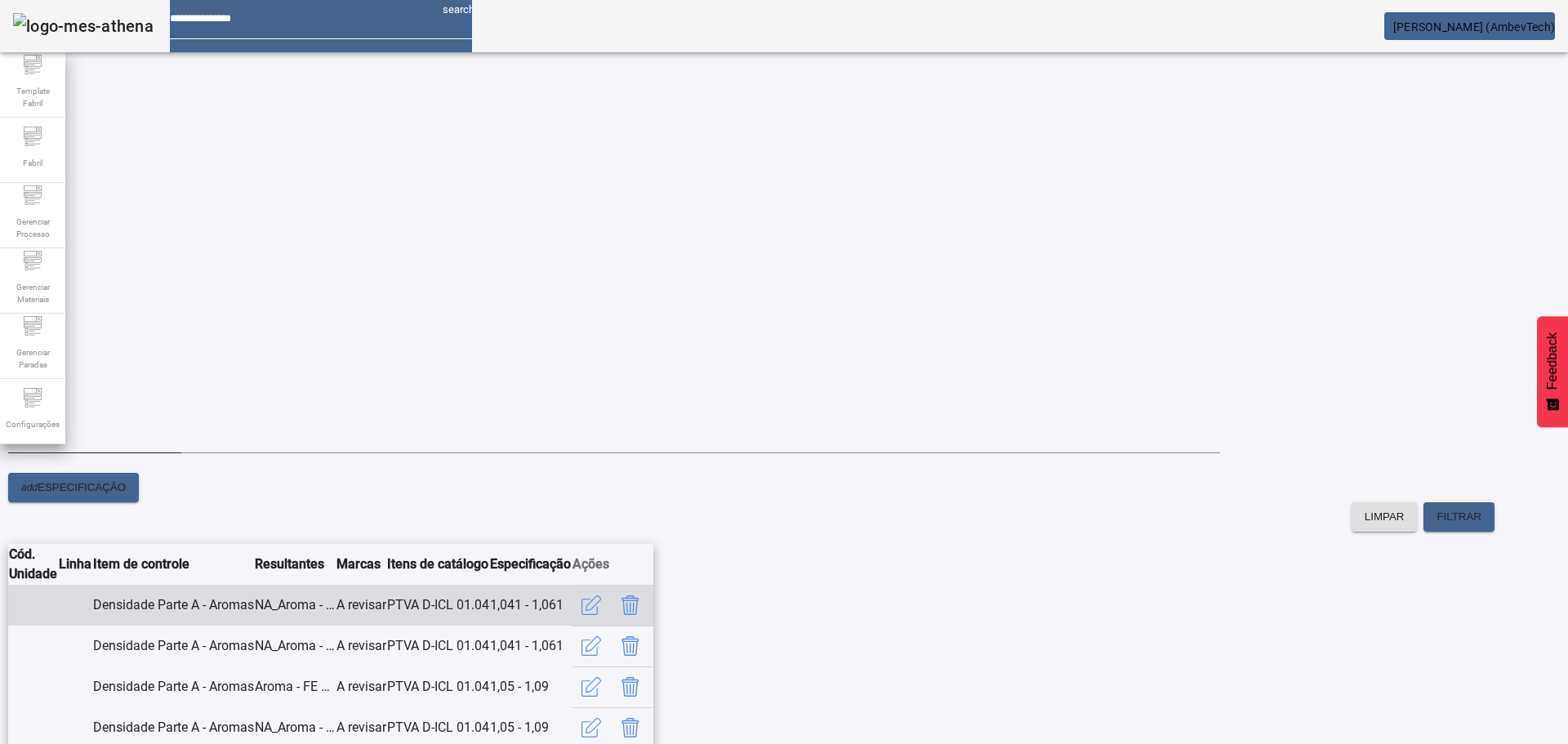 click 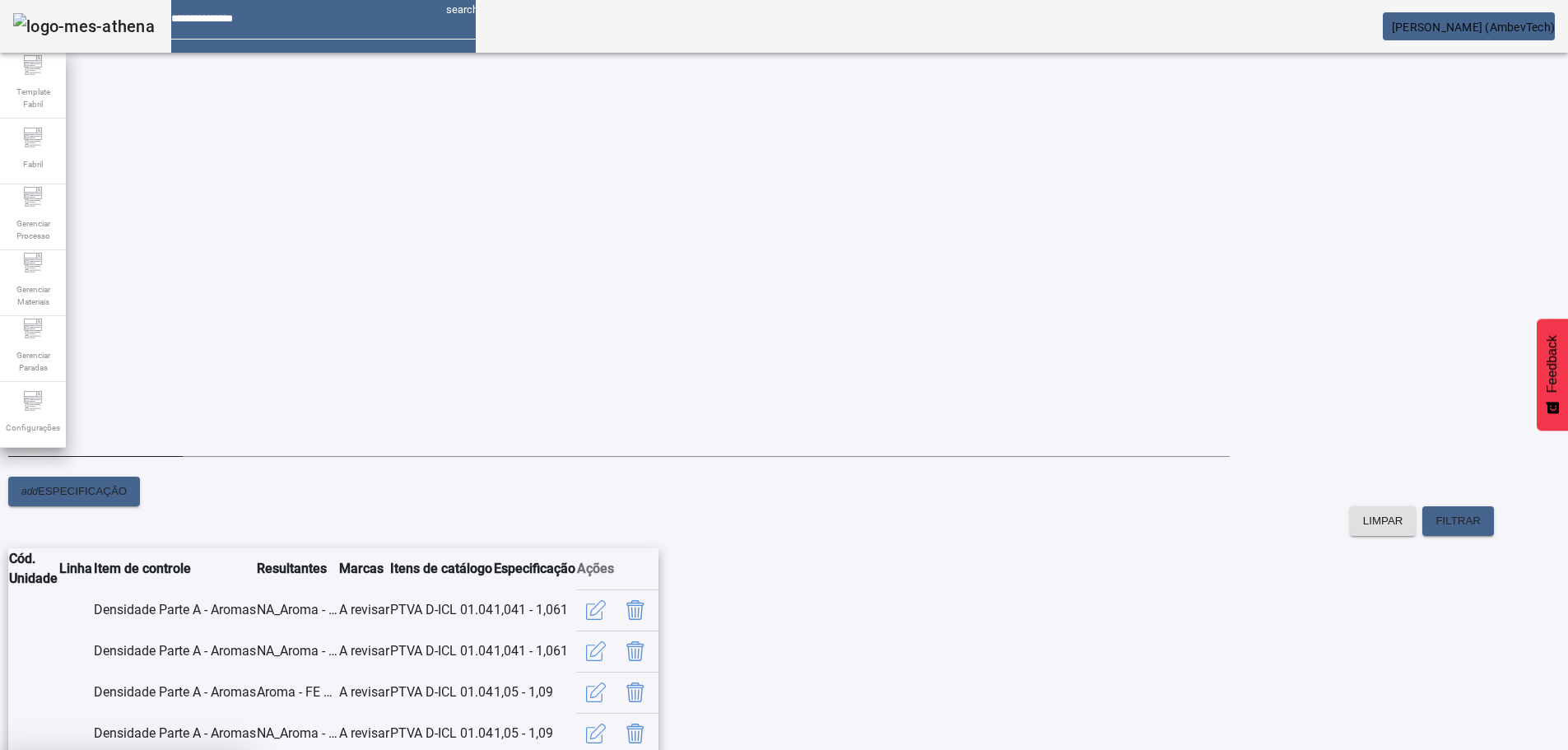 click at bounding box center (204, 872) 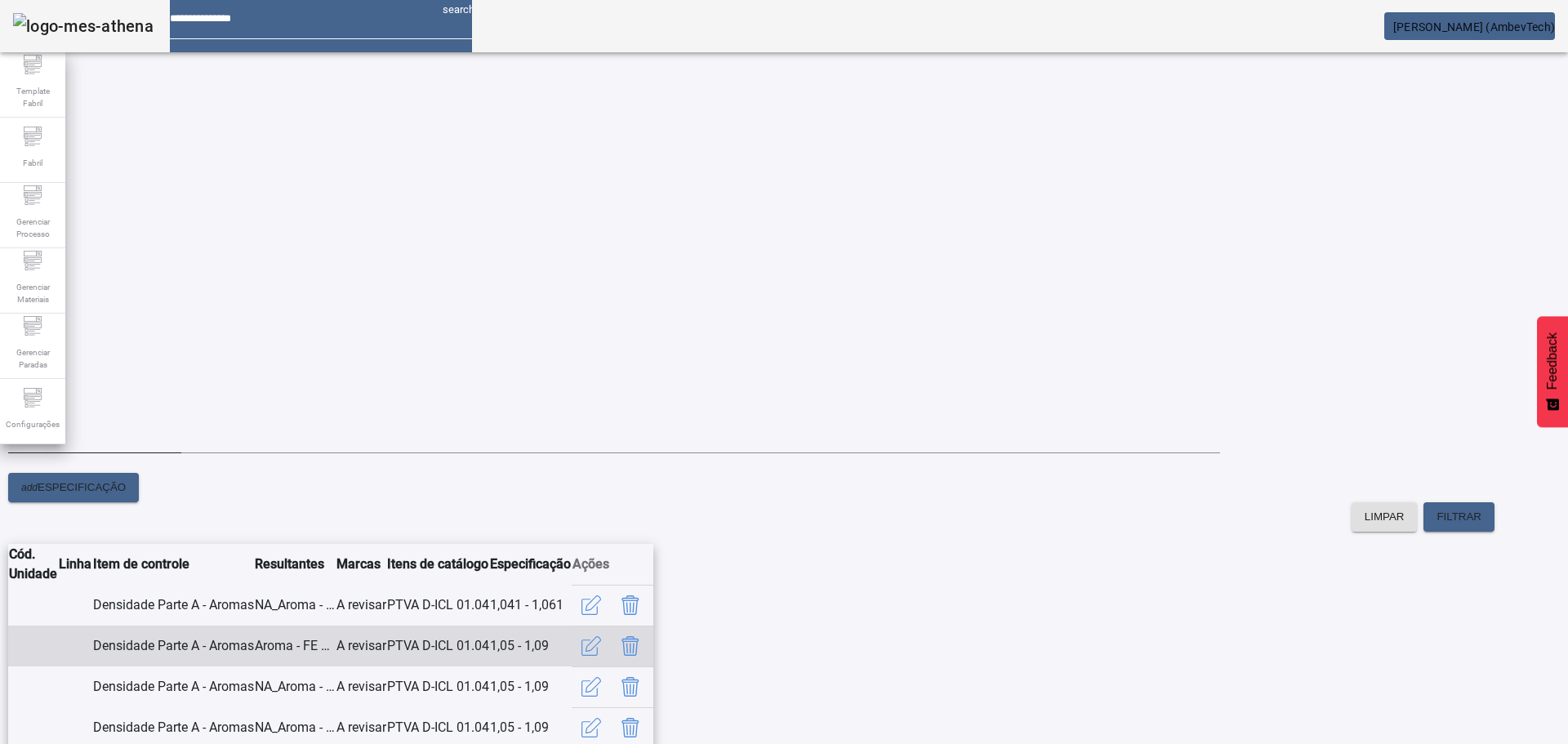scroll, scrollTop: 282, scrollLeft: 0, axis: vertical 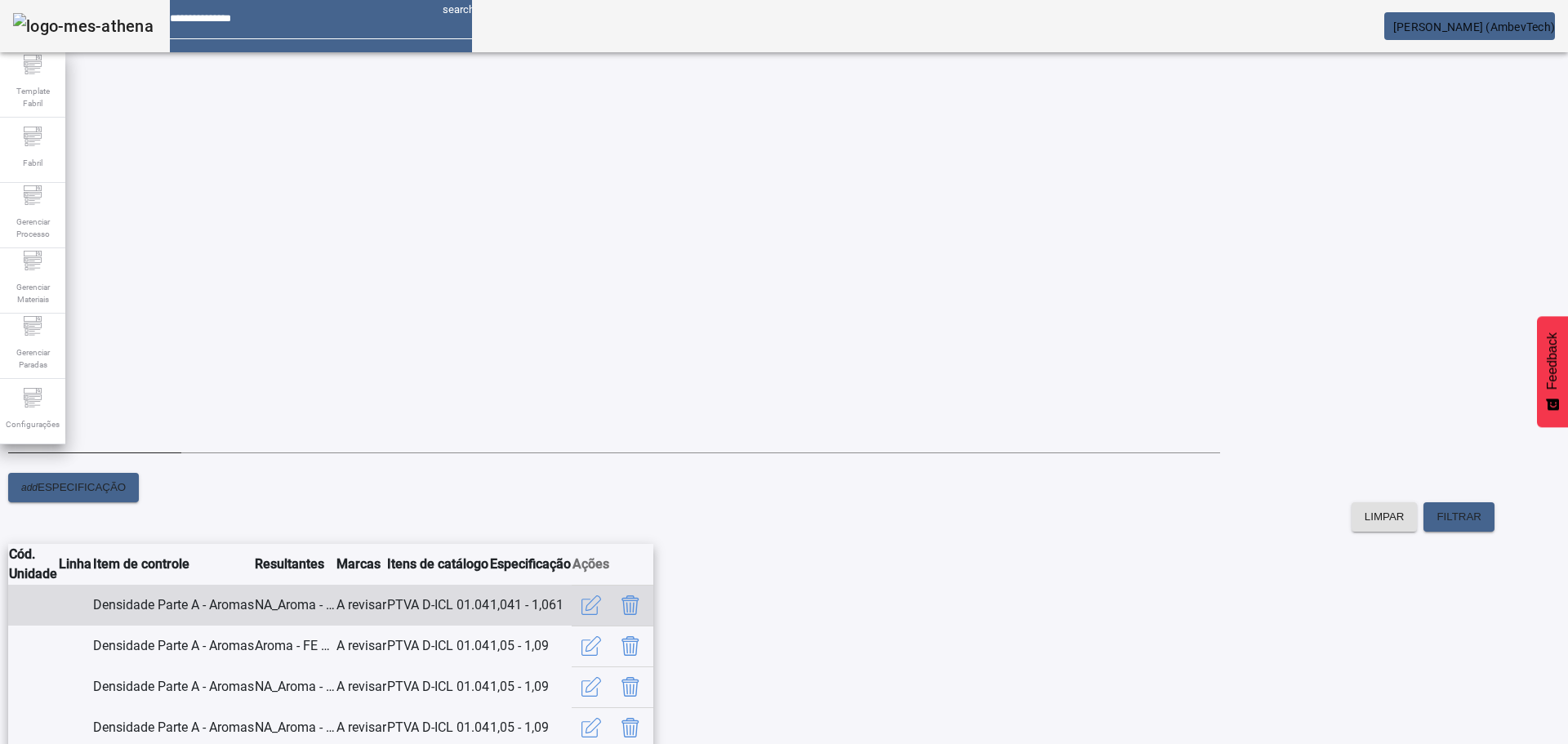click 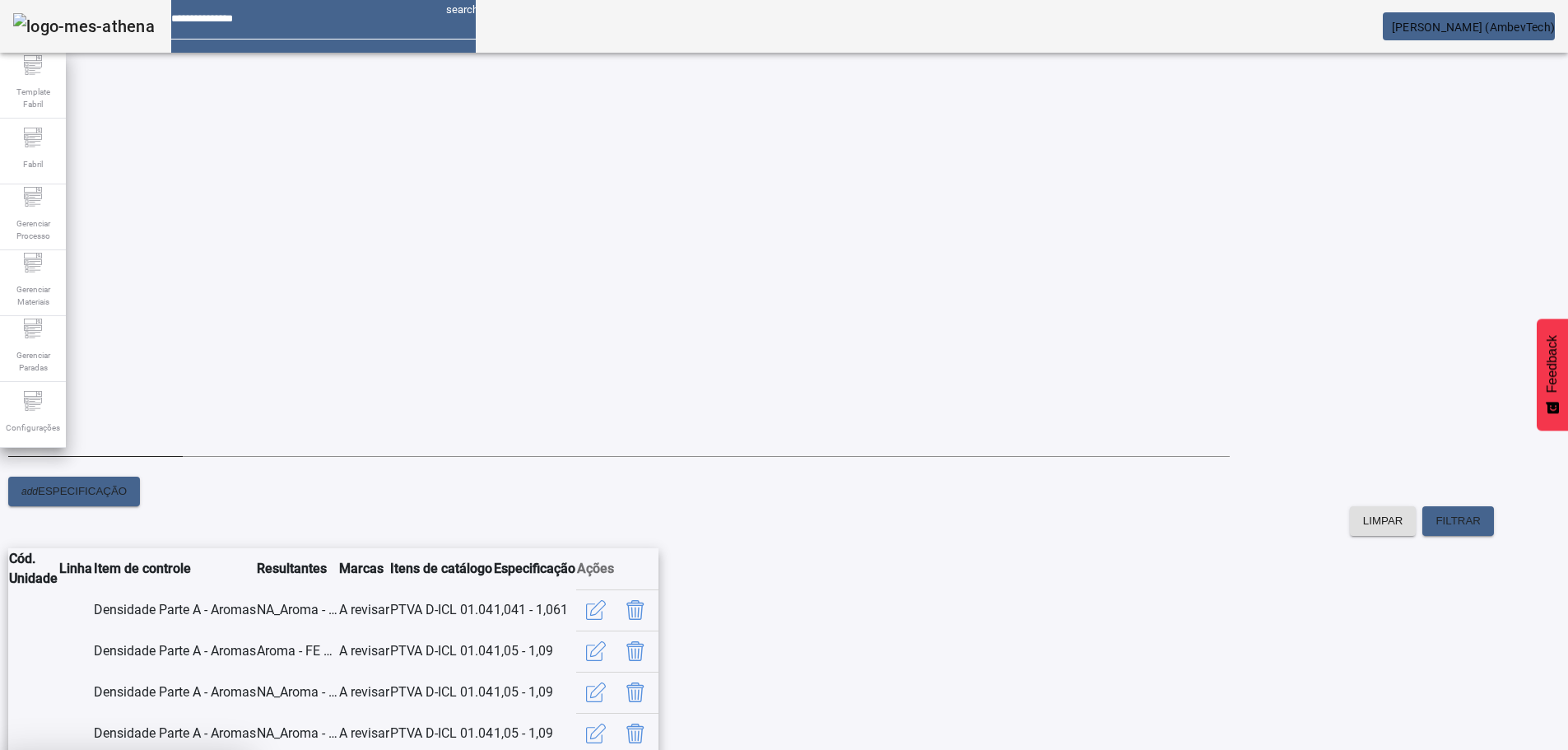 click at bounding box center [204, 872] 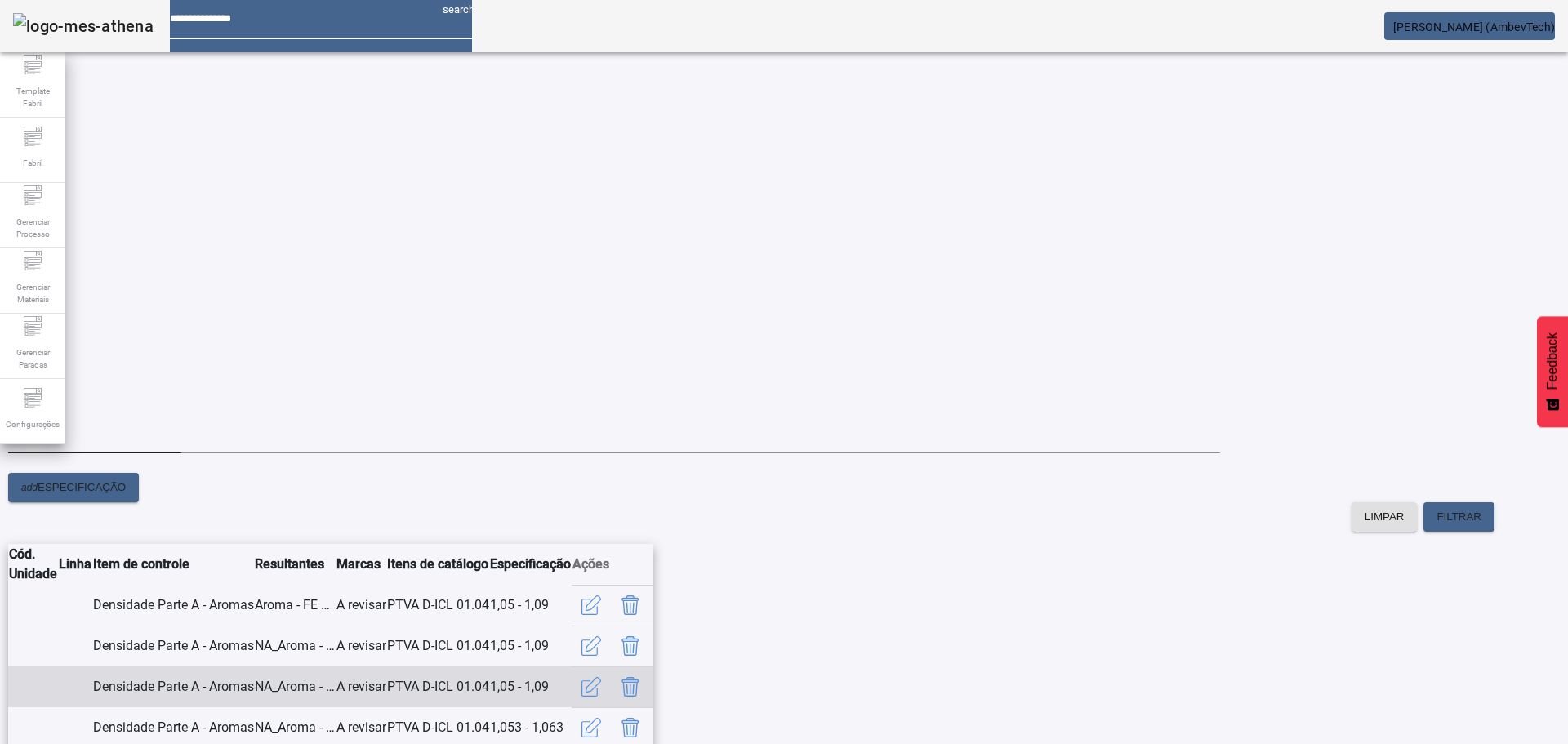 scroll, scrollTop: 282, scrollLeft: 0, axis: vertical 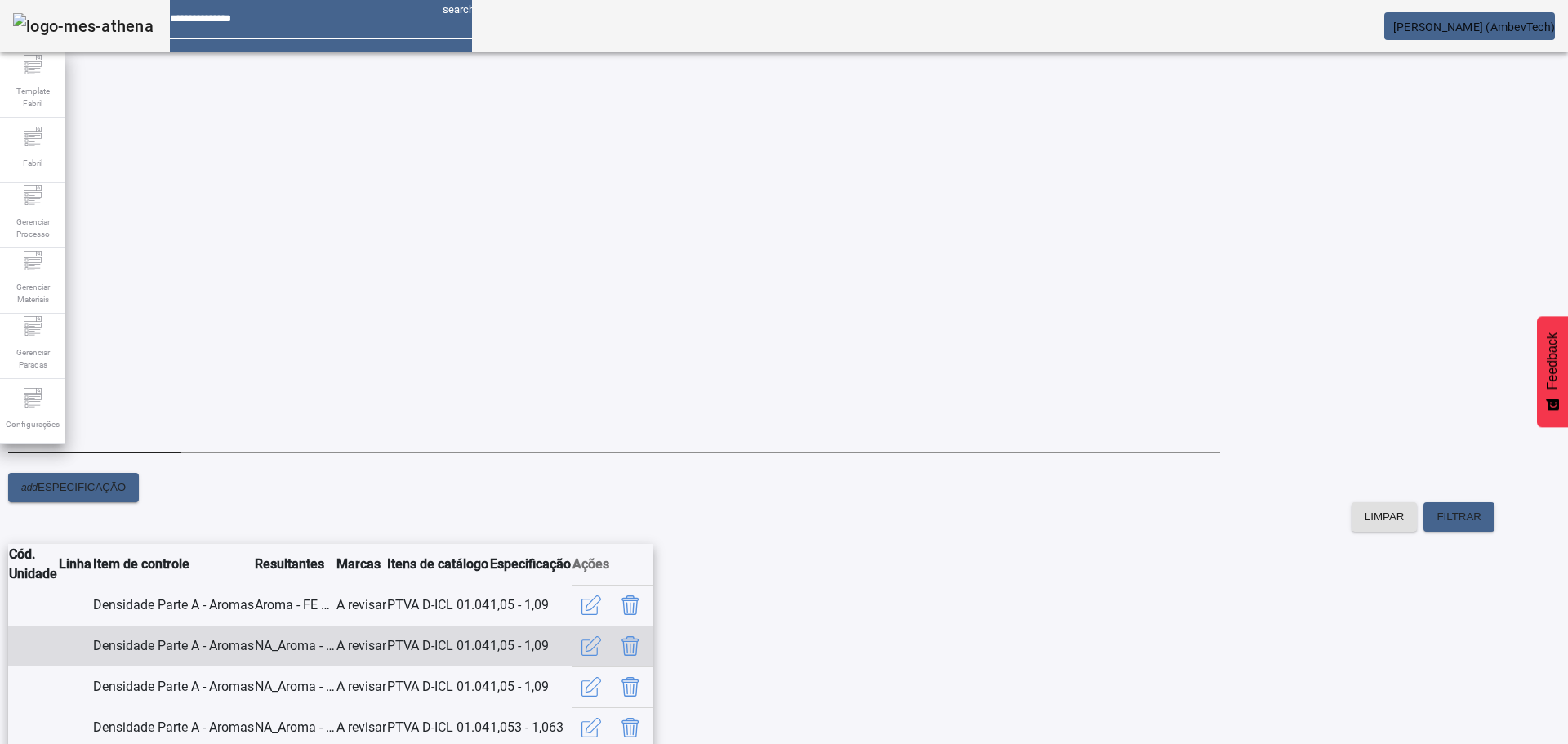 click 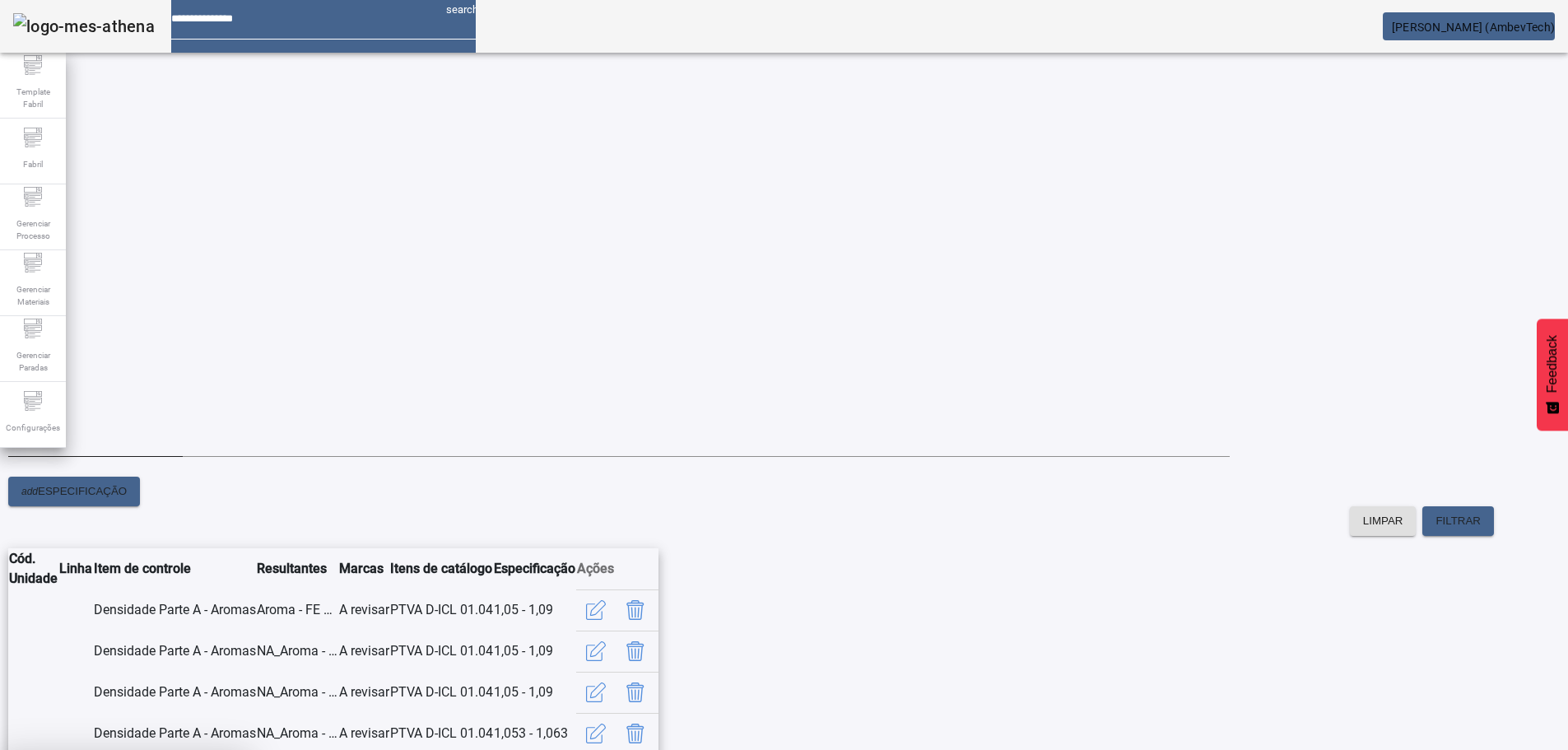 click at bounding box center [204, 872] 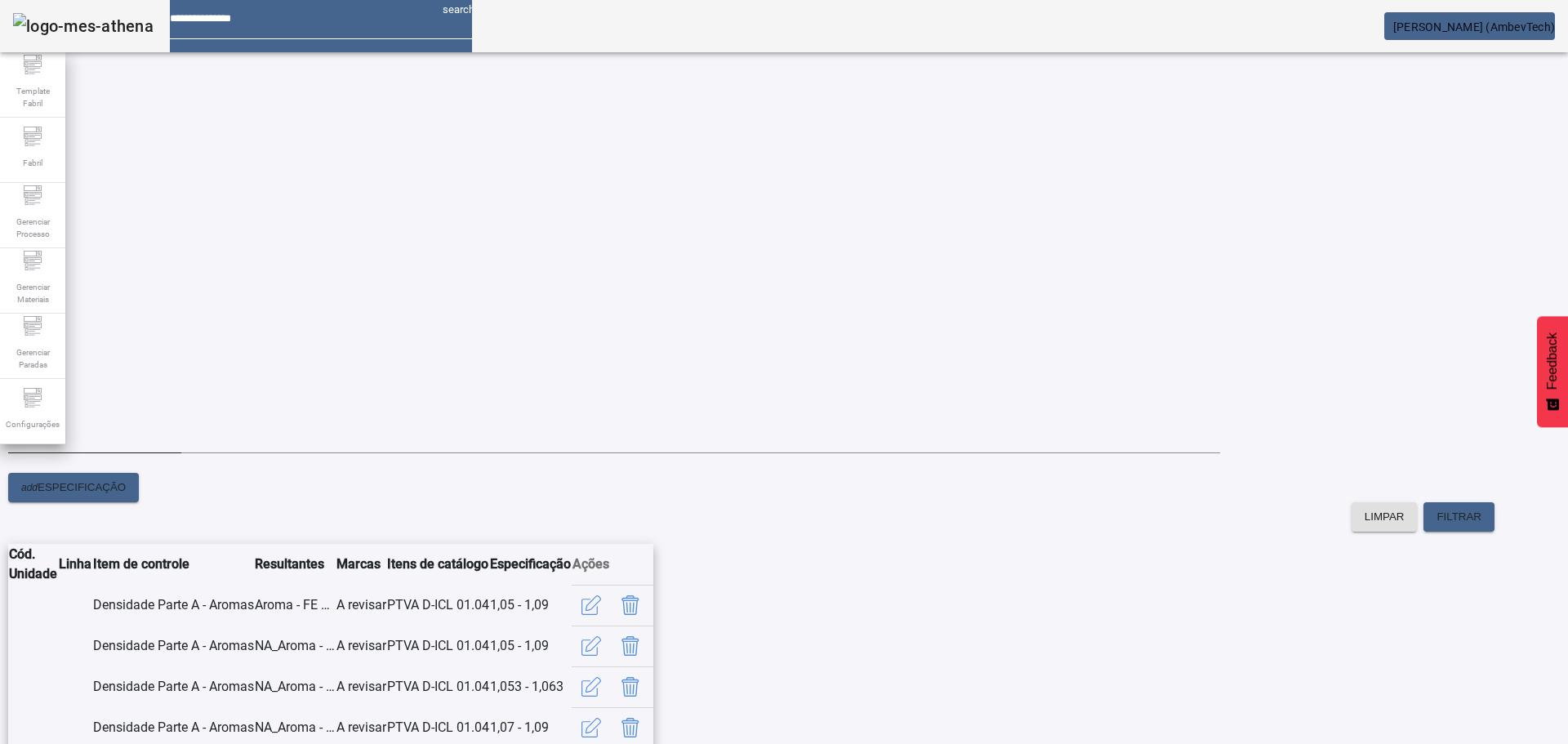 scroll, scrollTop: 282, scrollLeft: 0, axis: vertical 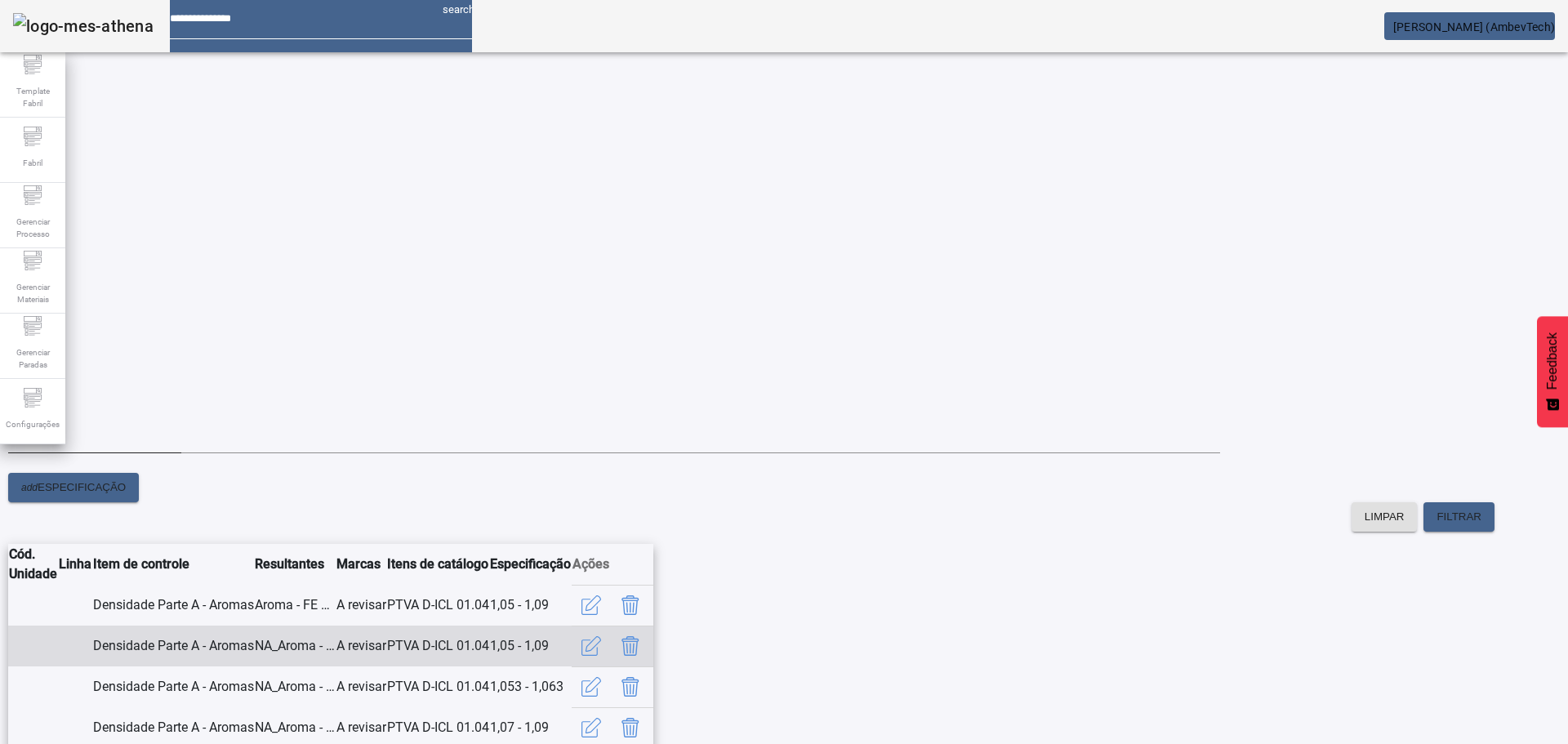 click 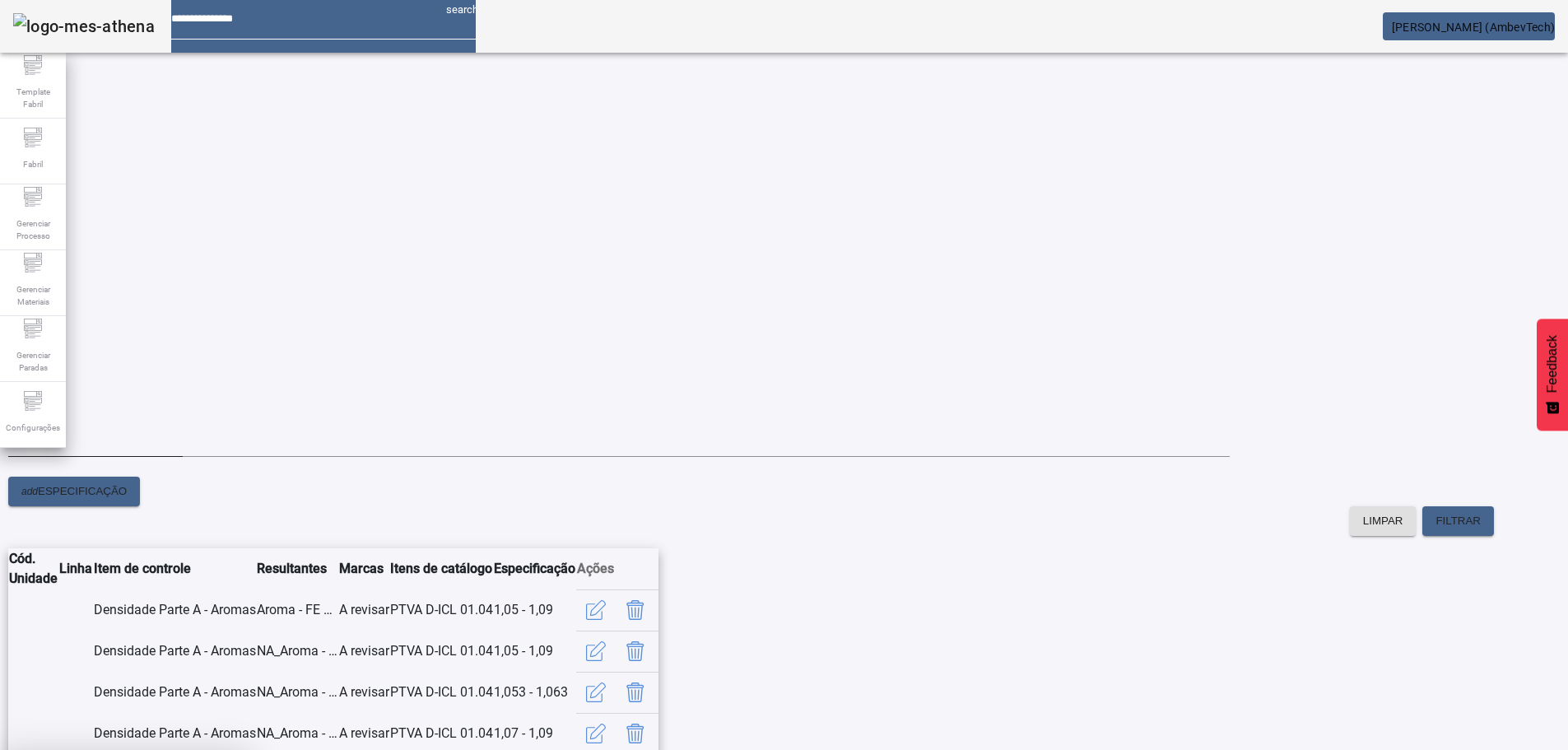 click at bounding box center (204, 872) 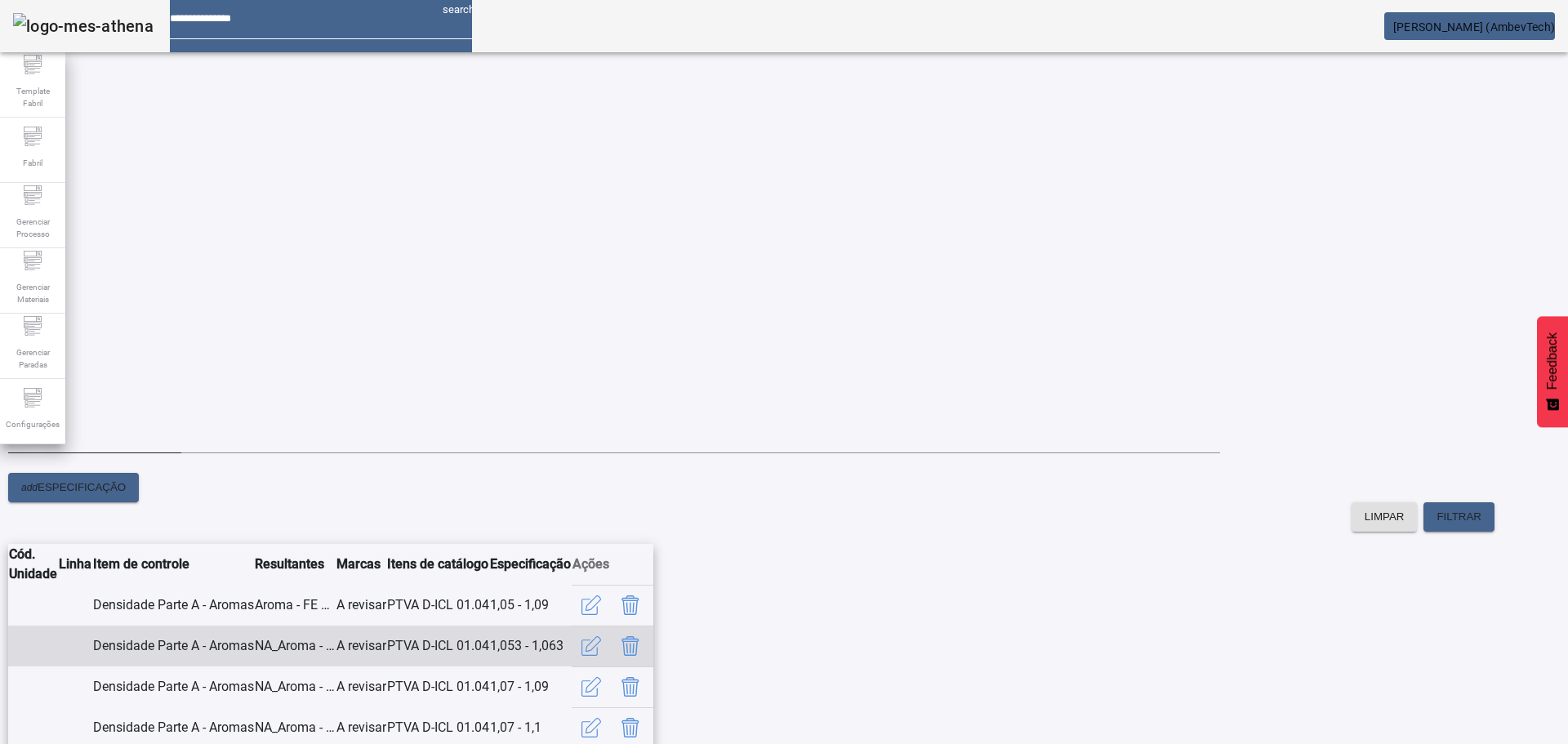 scroll, scrollTop: 282, scrollLeft: 0, axis: vertical 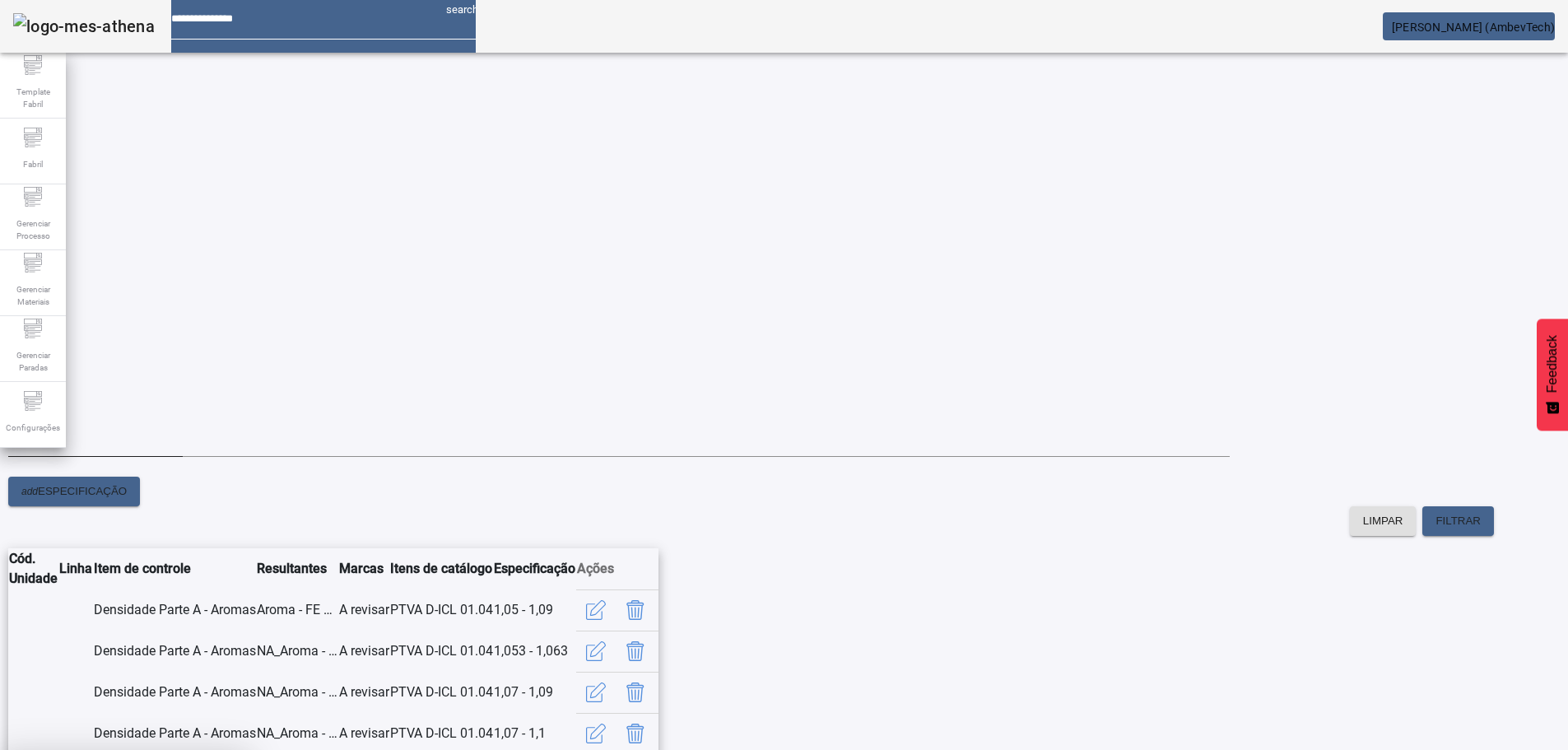click at bounding box center [204, 872] 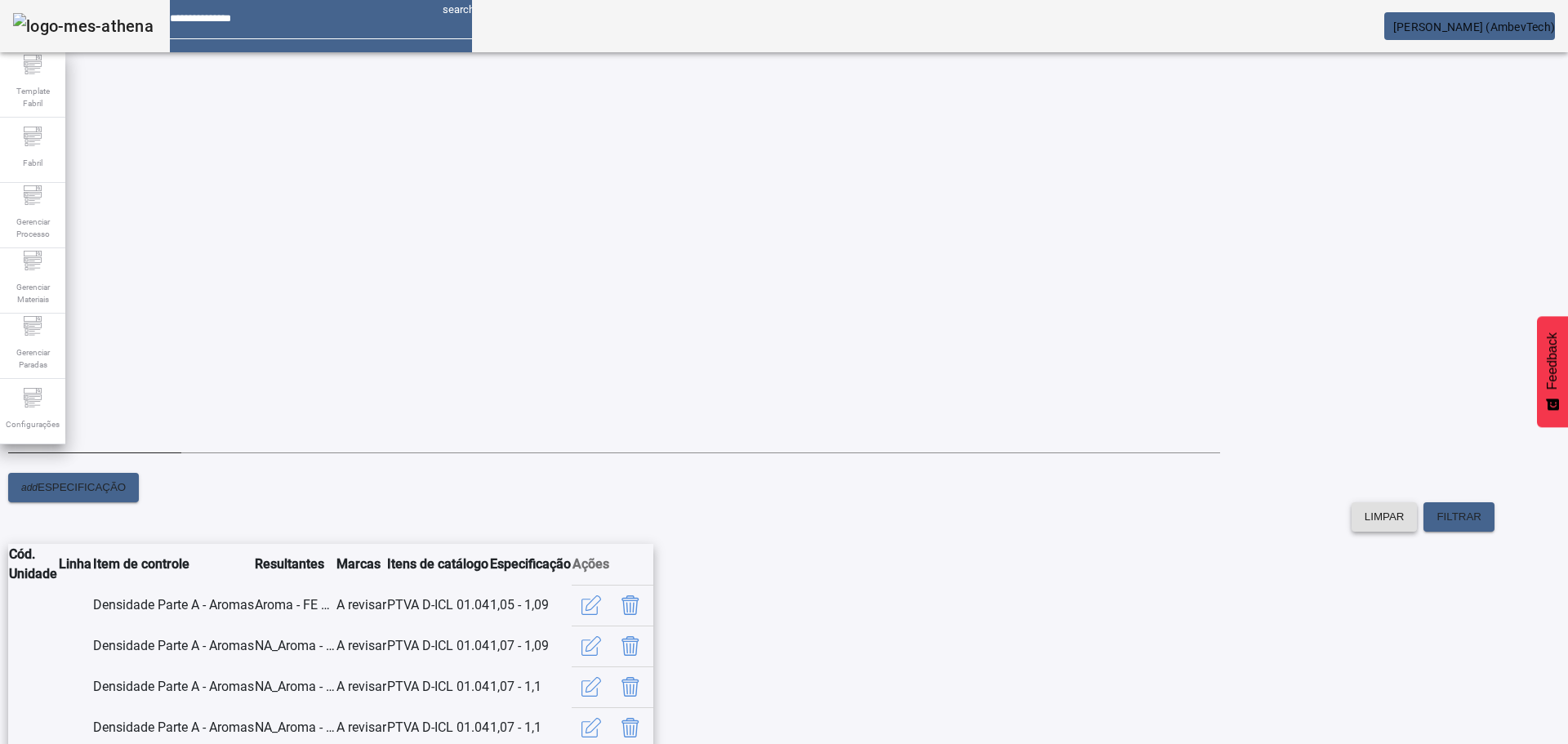 scroll, scrollTop: 282, scrollLeft: 0, axis: vertical 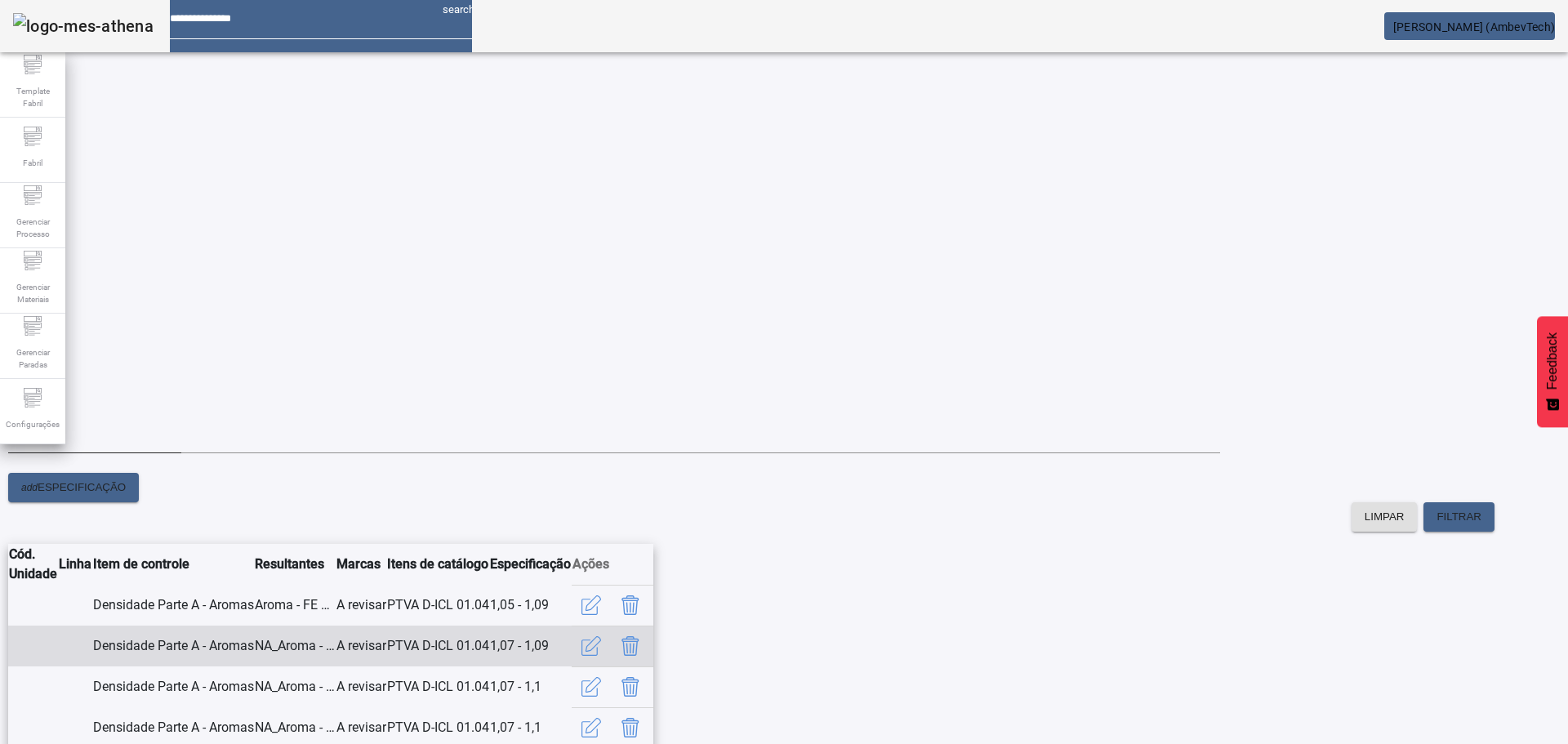 click 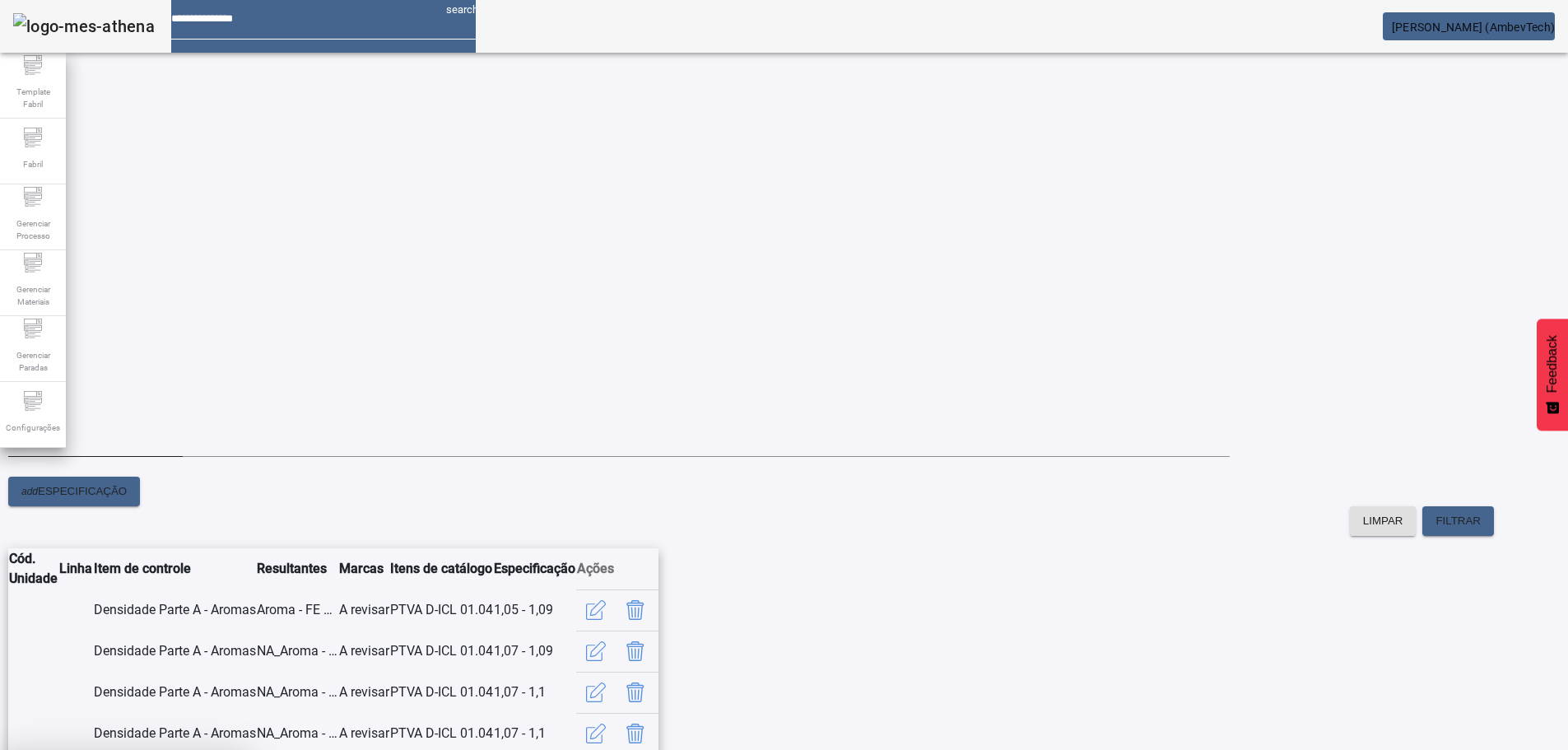 click at bounding box center [204, 872] 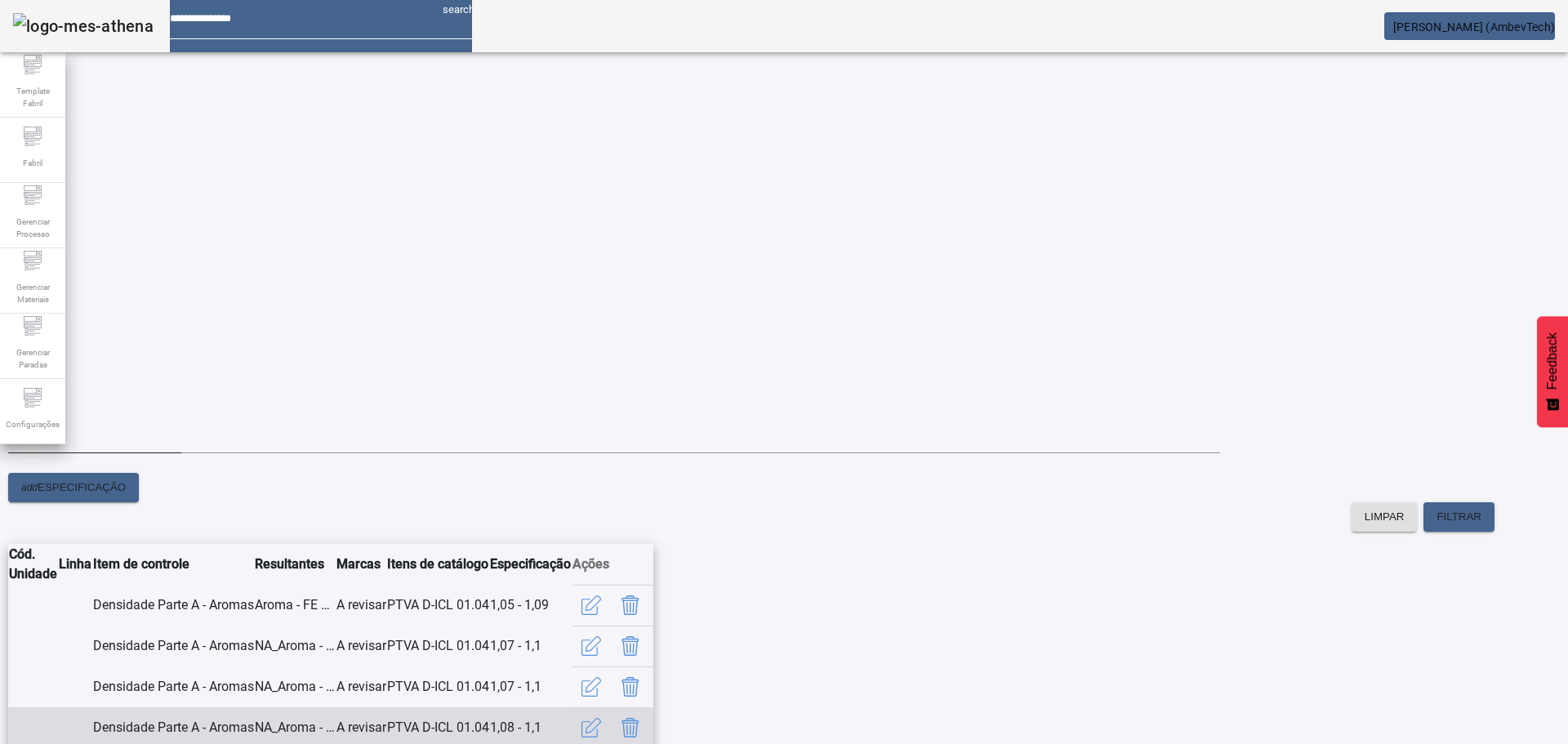 scroll, scrollTop: 282, scrollLeft: 0, axis: vertical 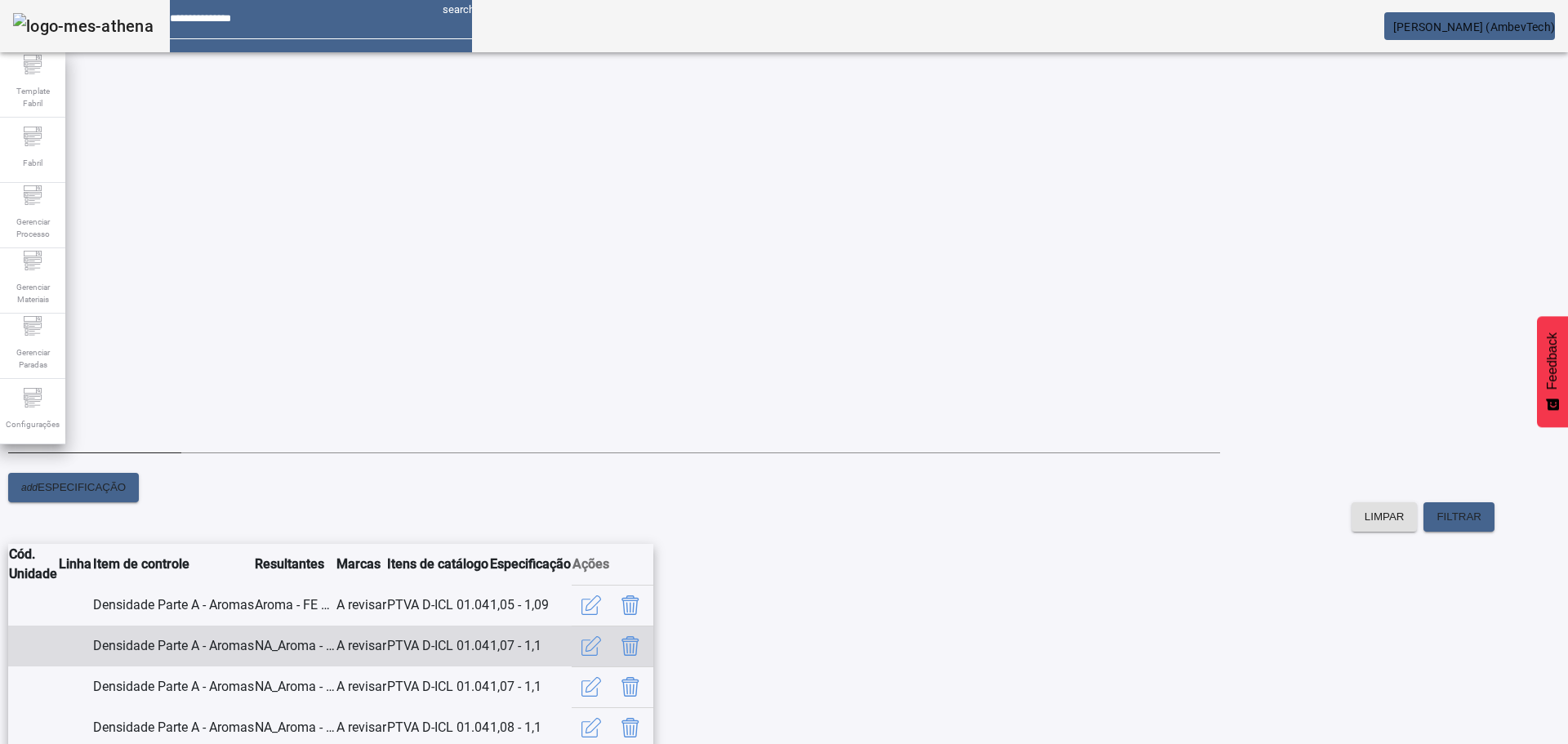 click 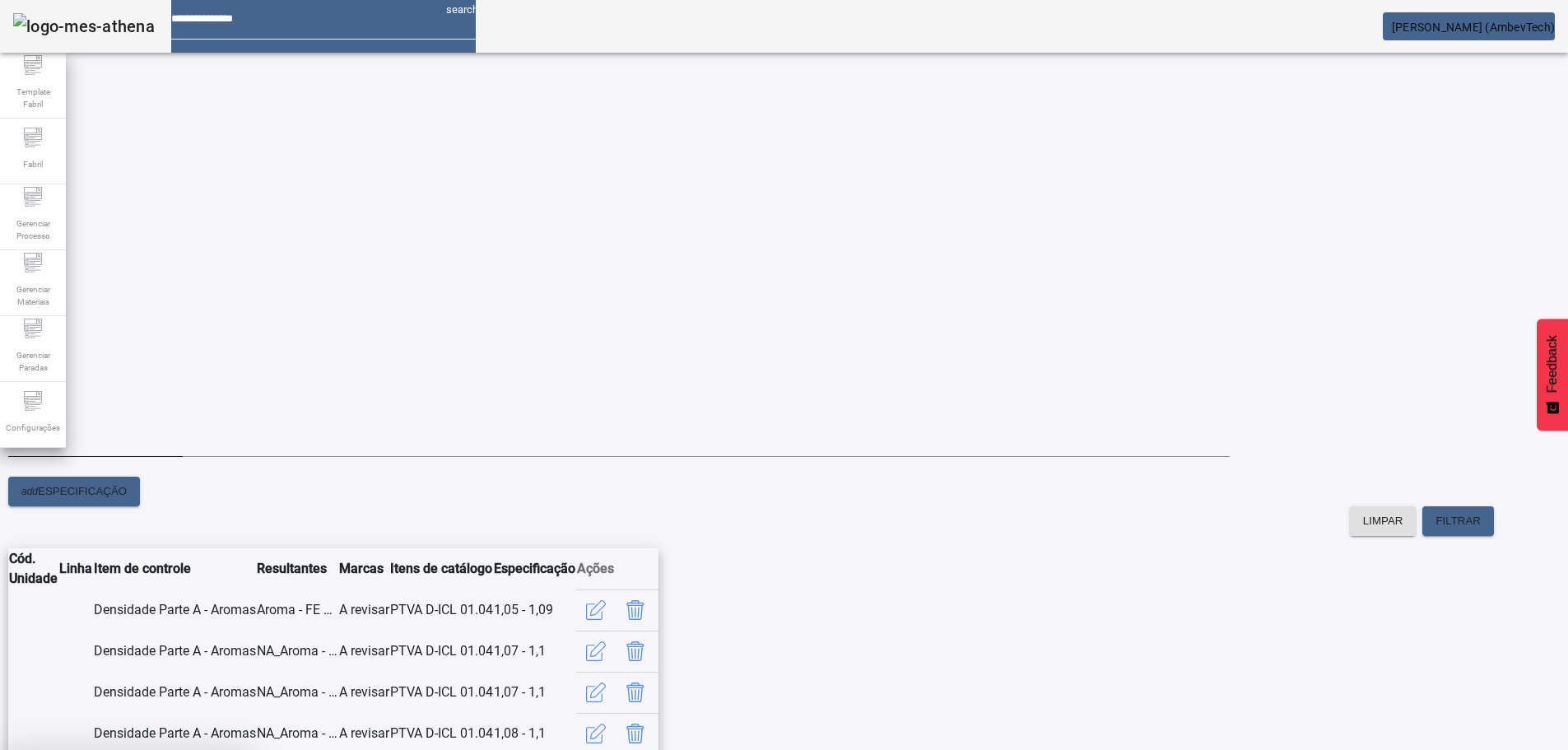 click at bounding box center (204, 872) 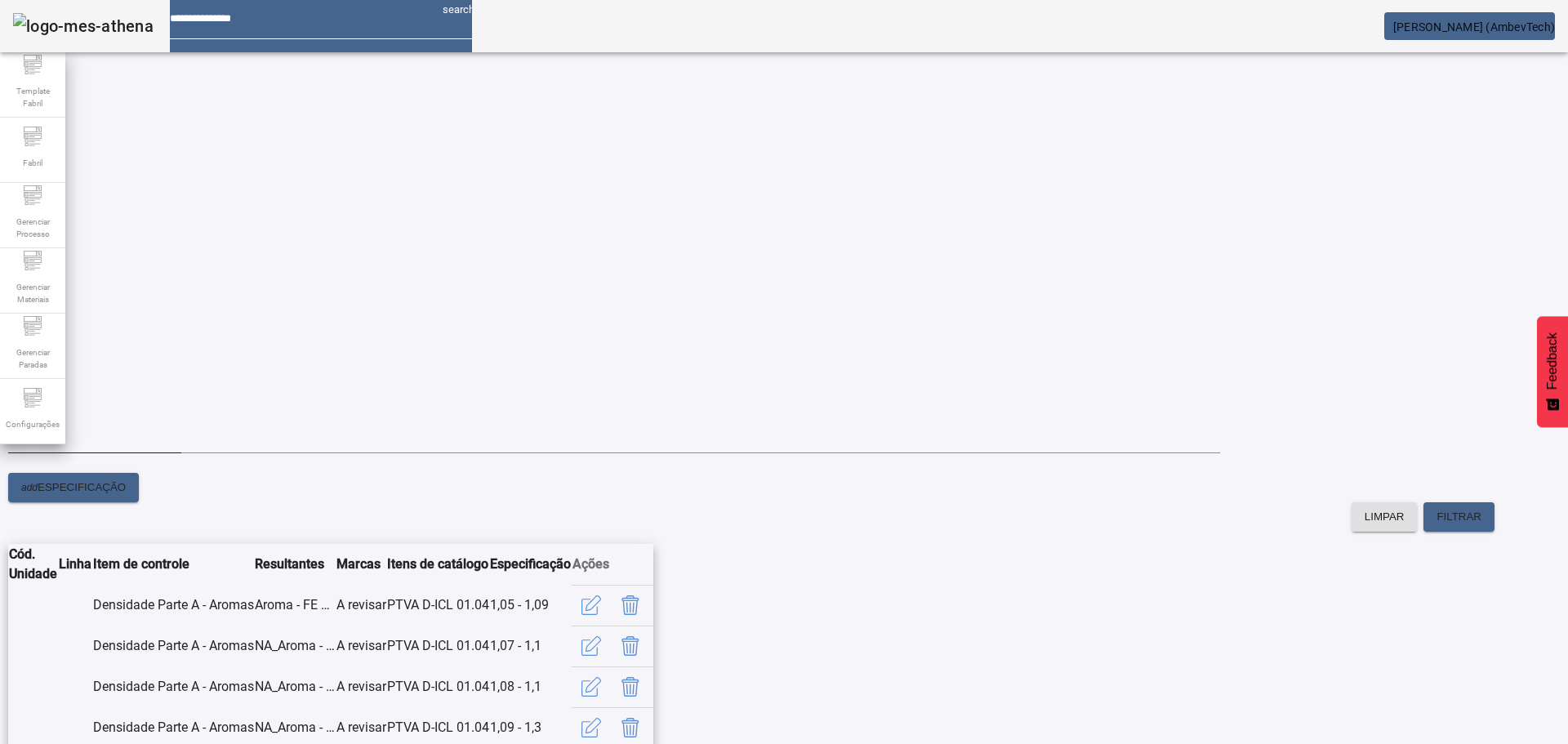 scroll, scrollTop: 282, scrollLeft: 0, axis: vertical 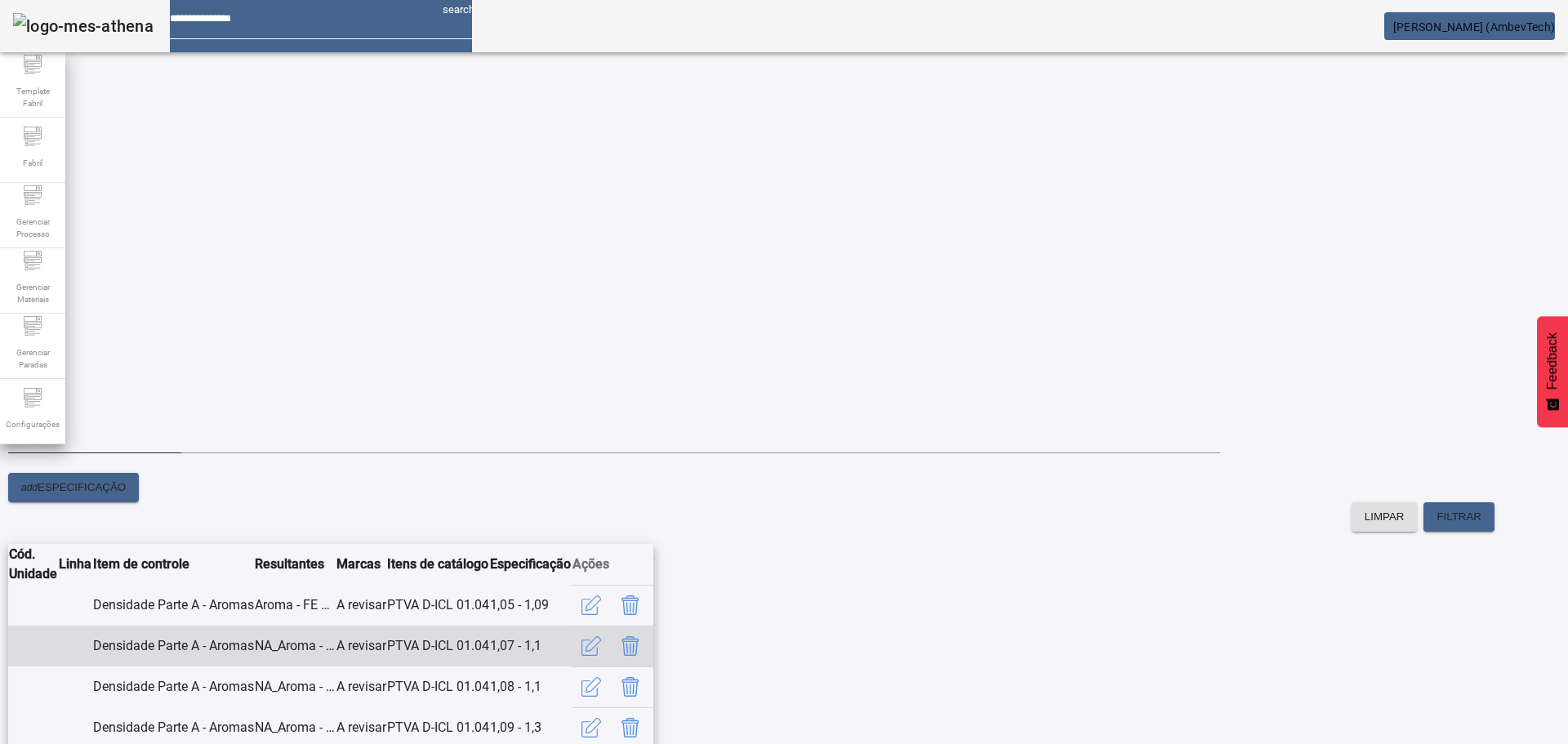 click 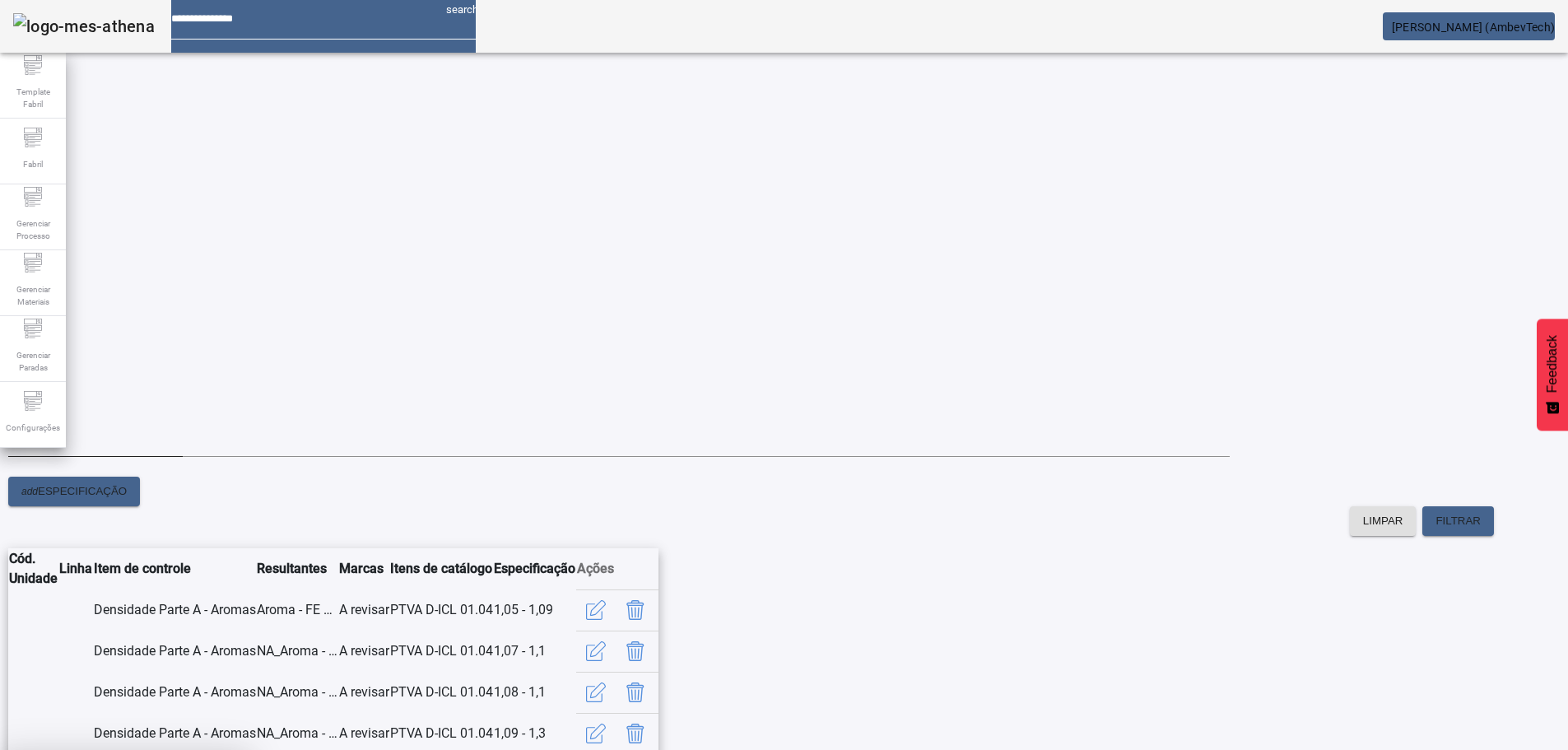 click on "SIM" at bounding box center (205, 872) 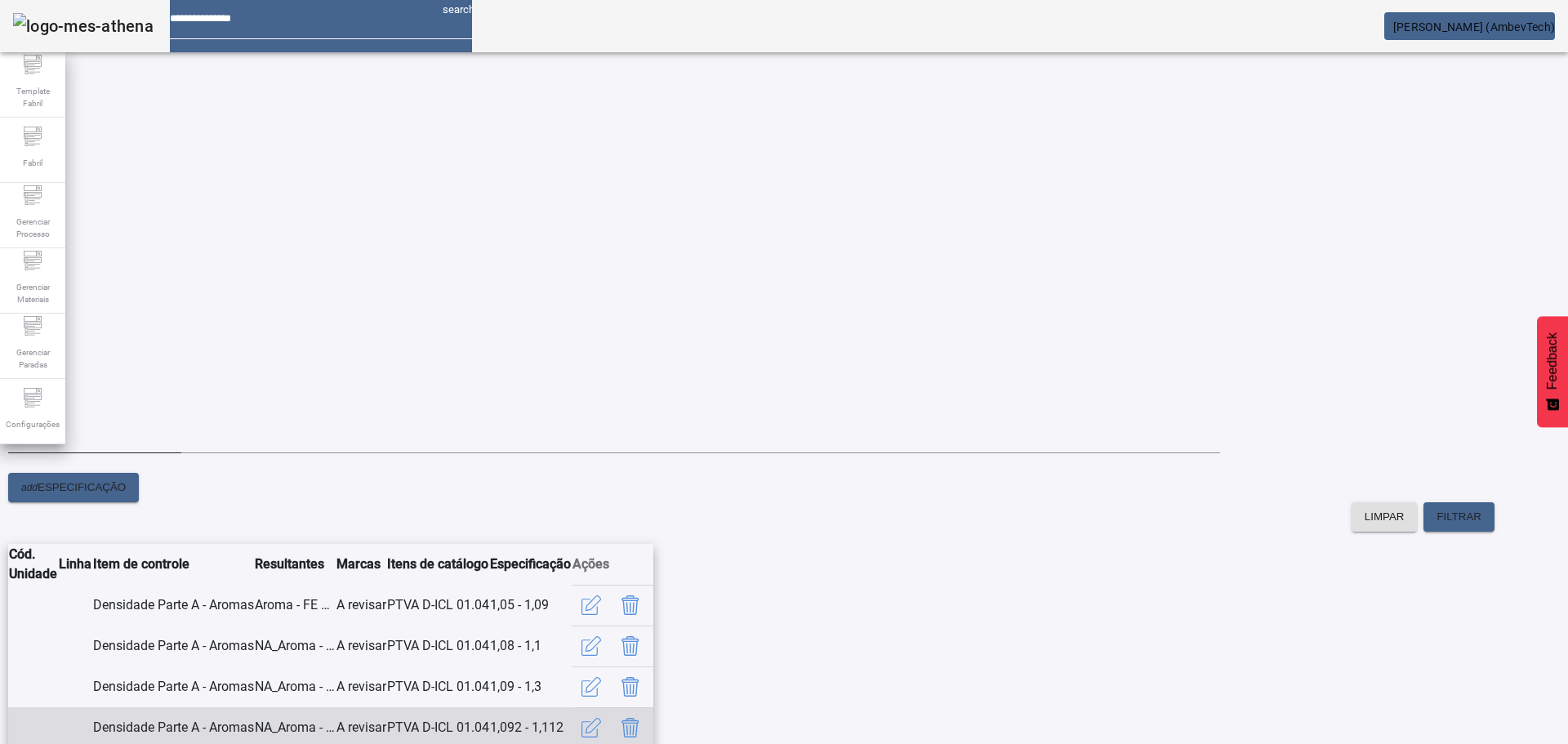 scroll, scrollTop: 282, scrollLeft: 0, axis: vertical 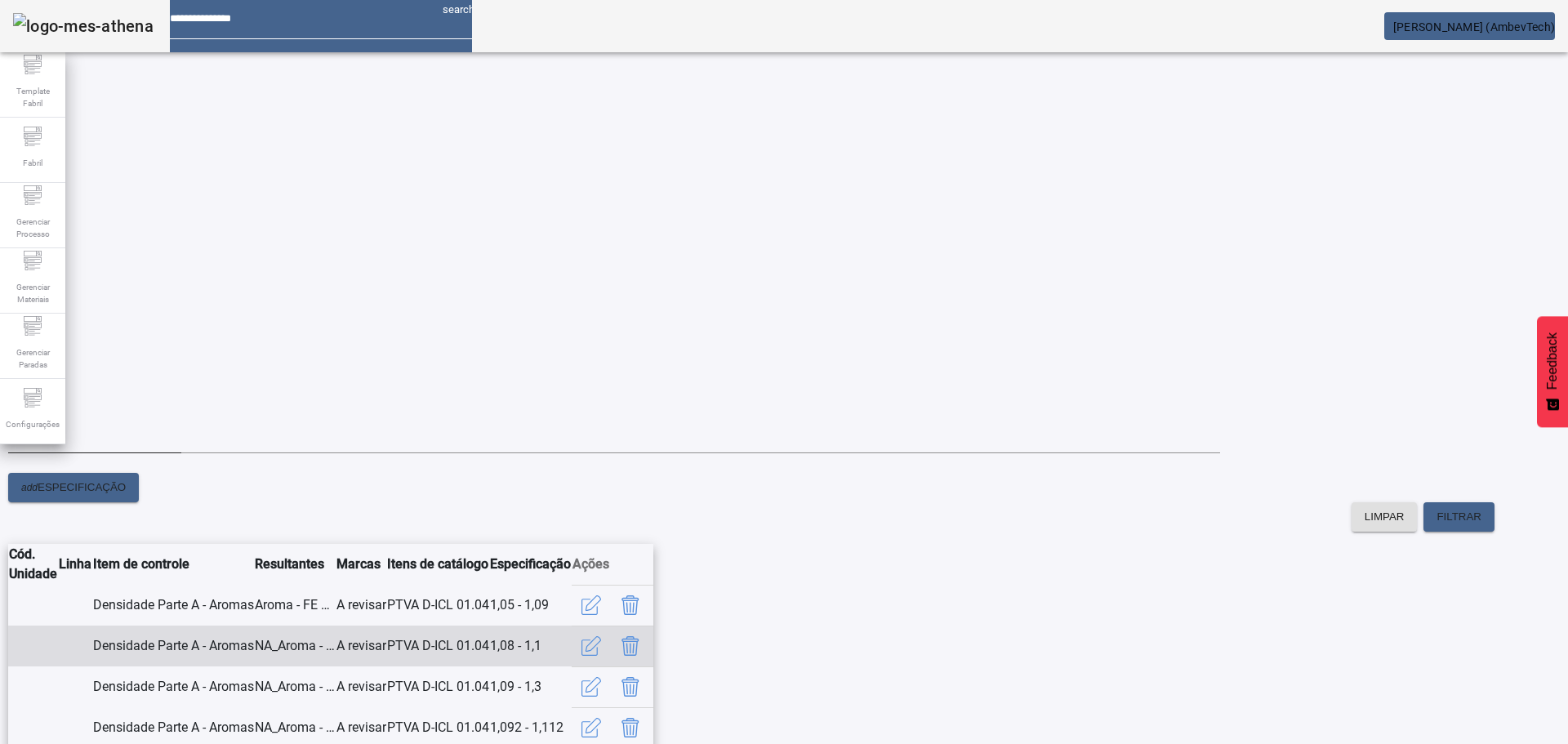 click at bounding box center [630, 646] 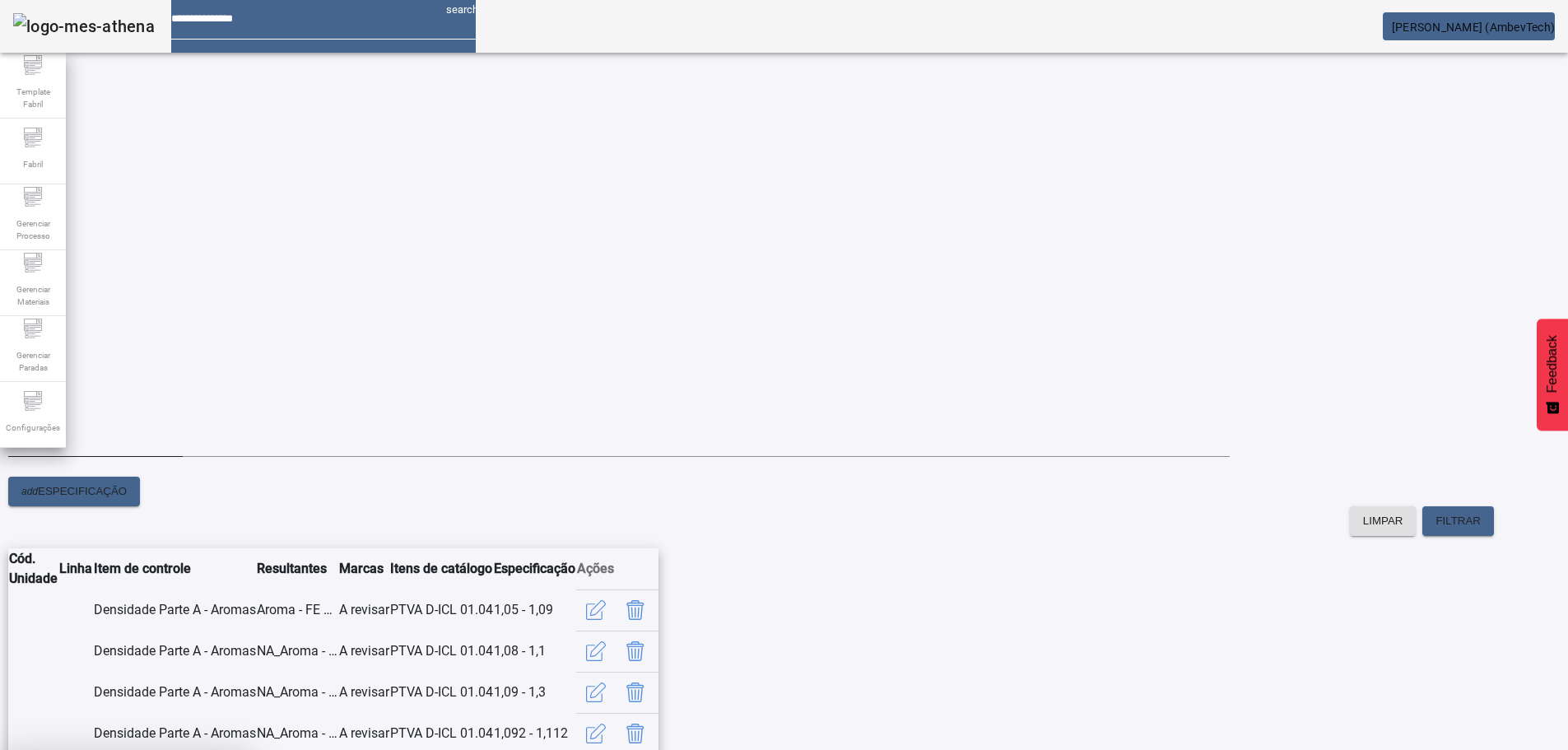 click on "SIM" at bounding box center [205, 872] 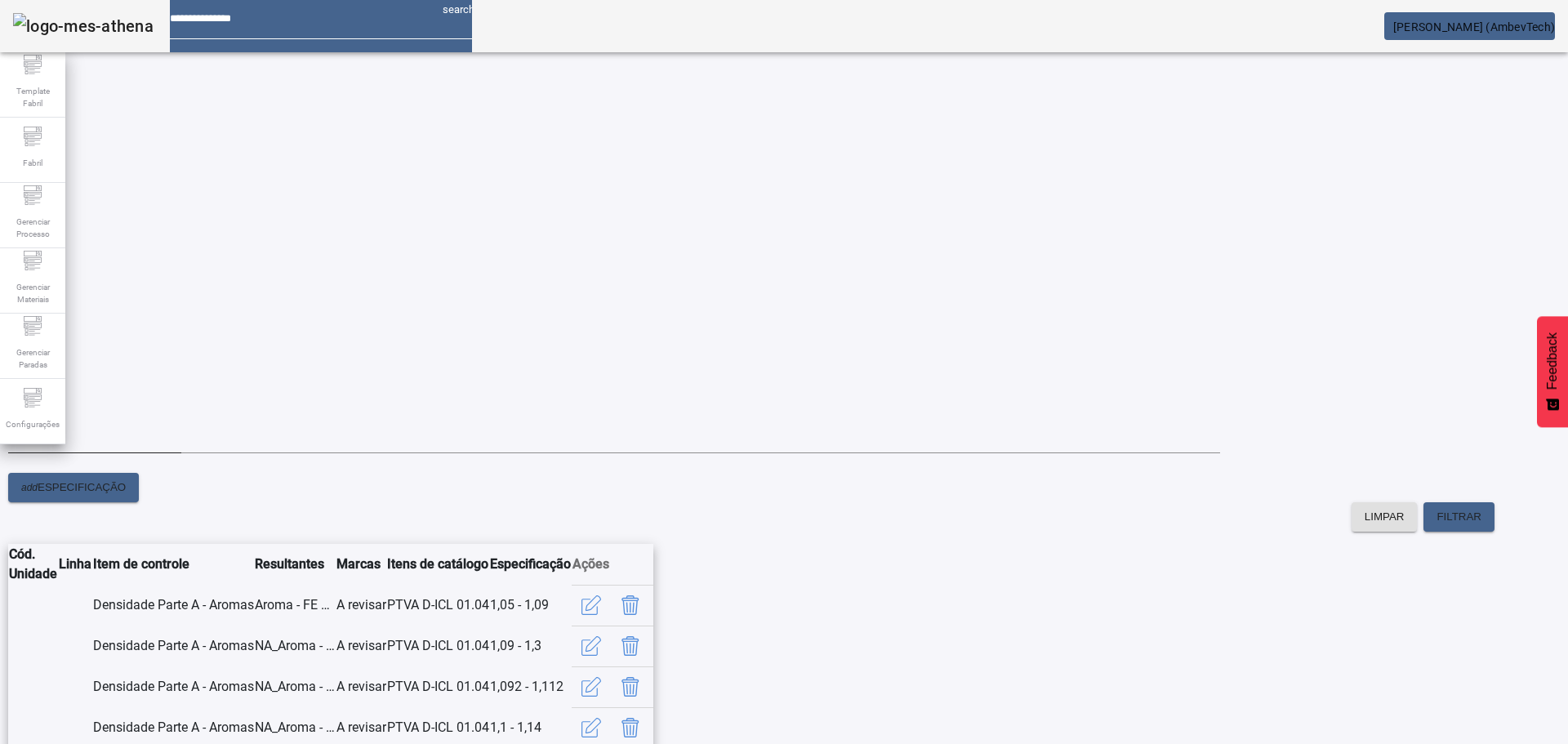 scroll, scrollTop: 282, scrollLeft: 0, axis: vertical 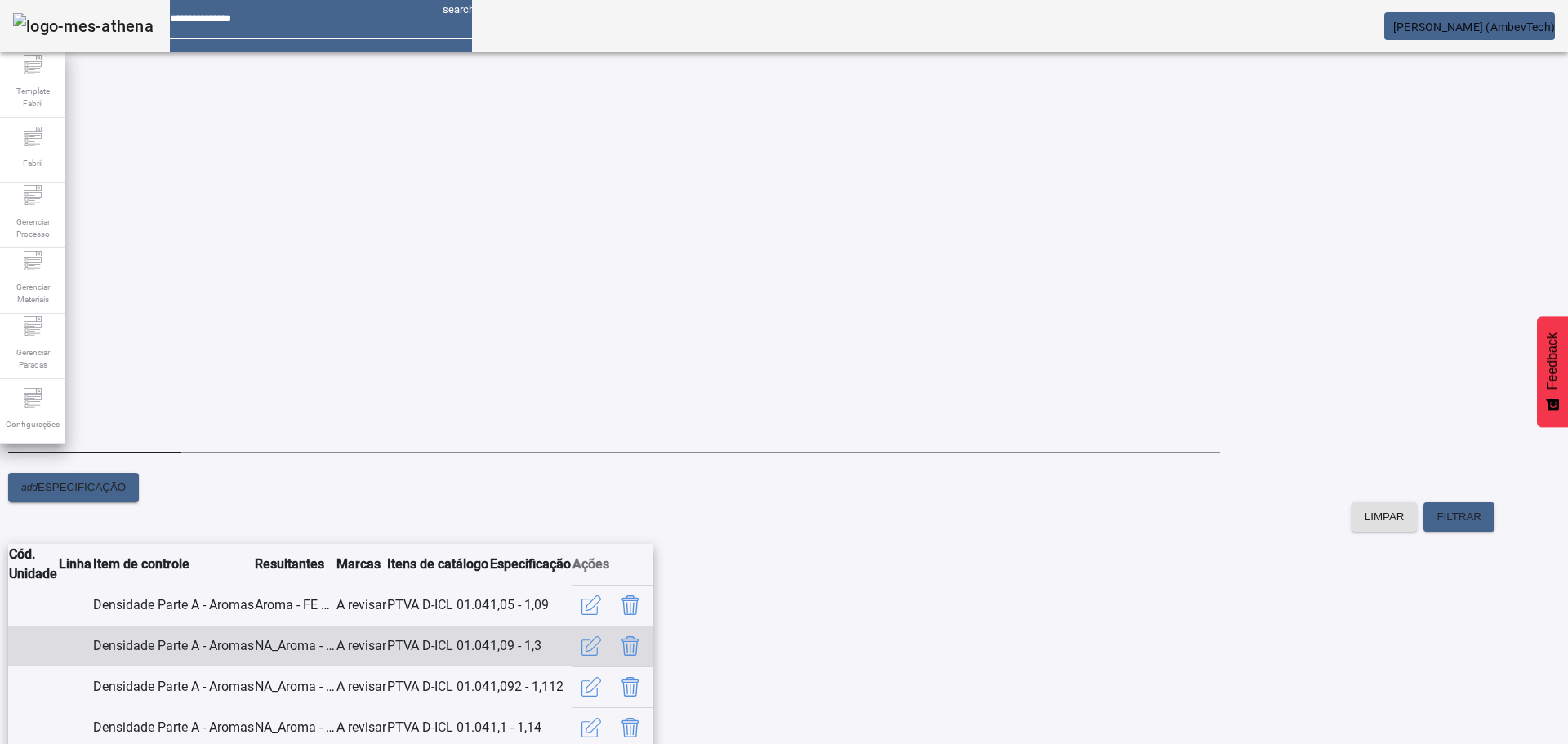 click 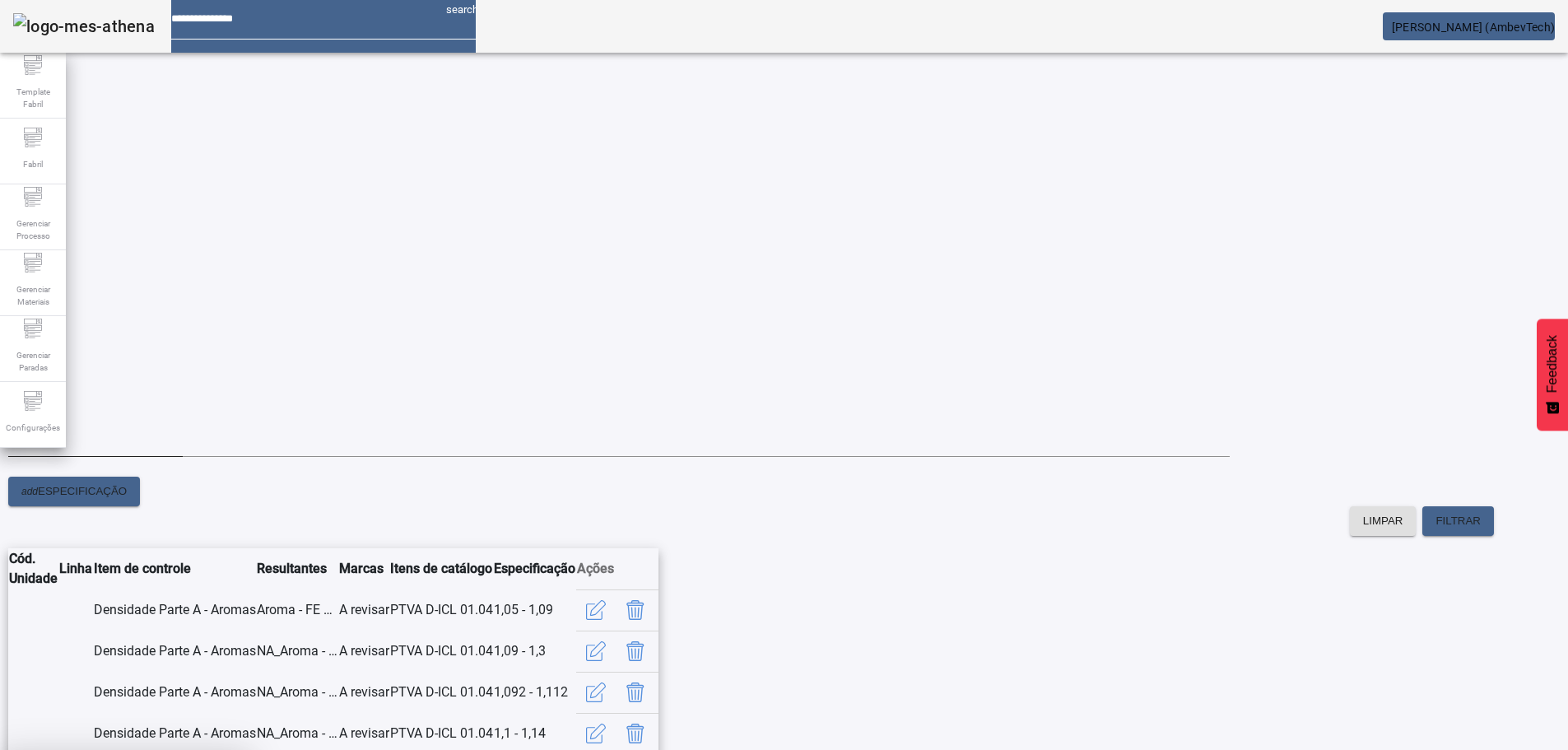 click at bounding box center (204, 872) 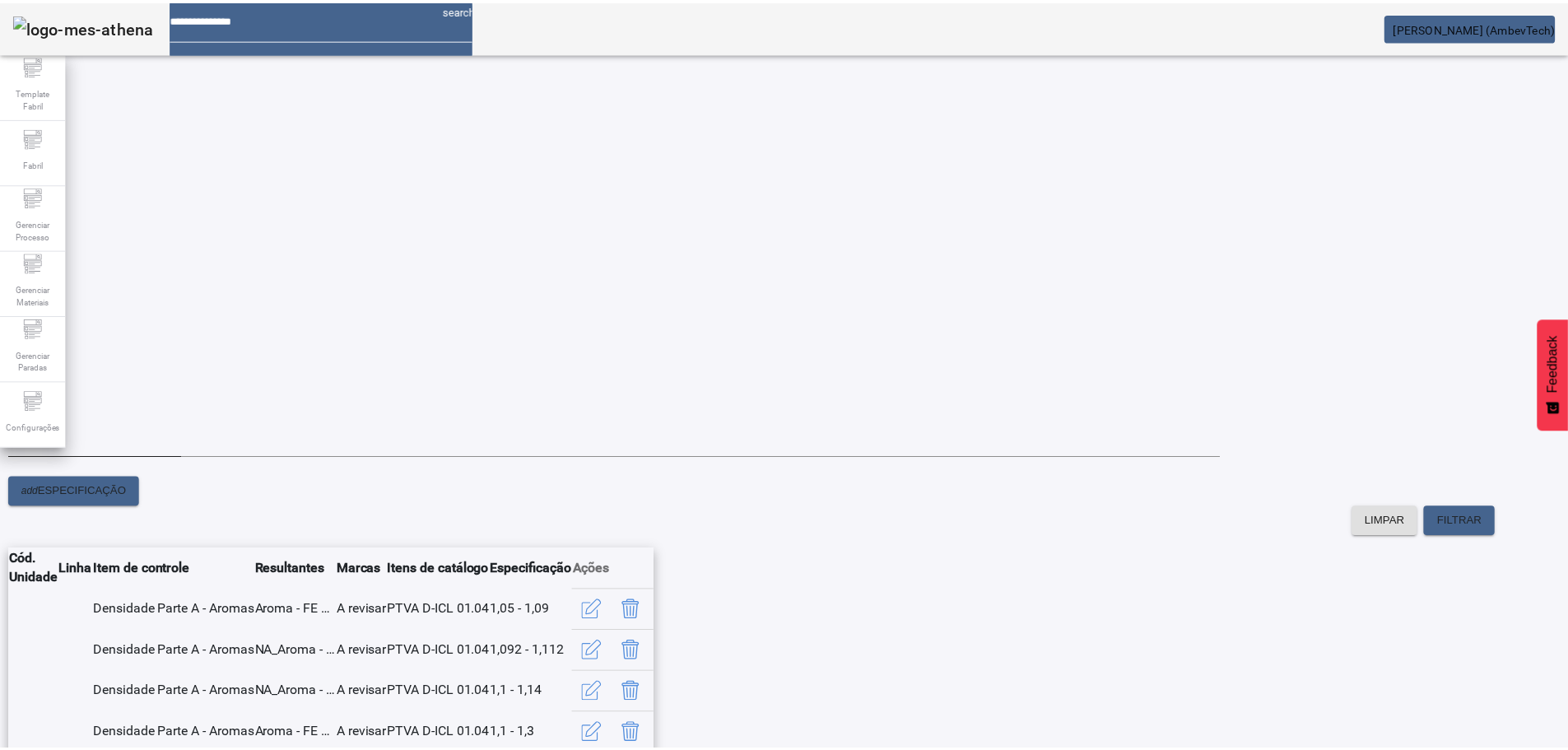 scroll, scrollTop: 284, scrollLeft: 0, axis: vertical 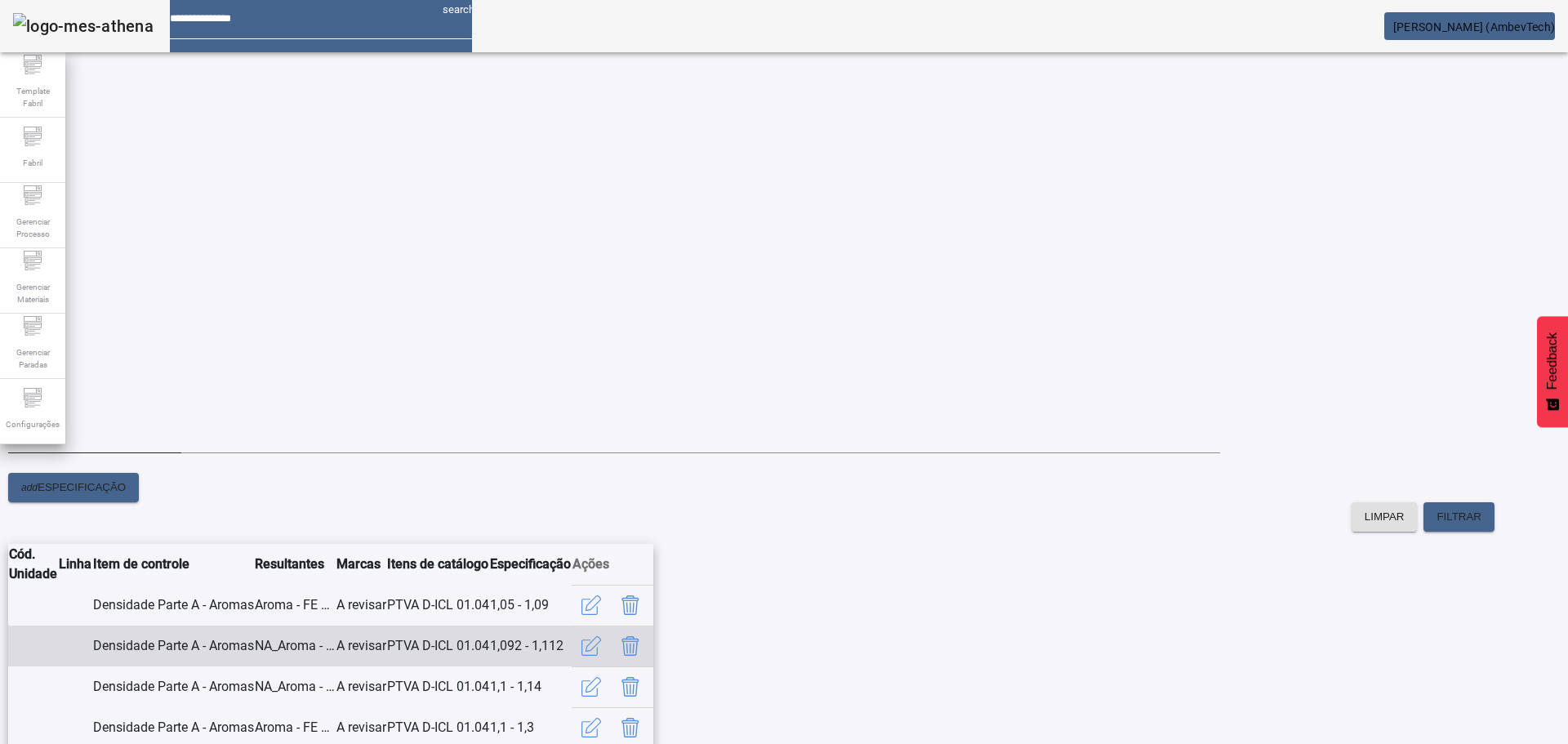 click at bounding box center (630, 646) 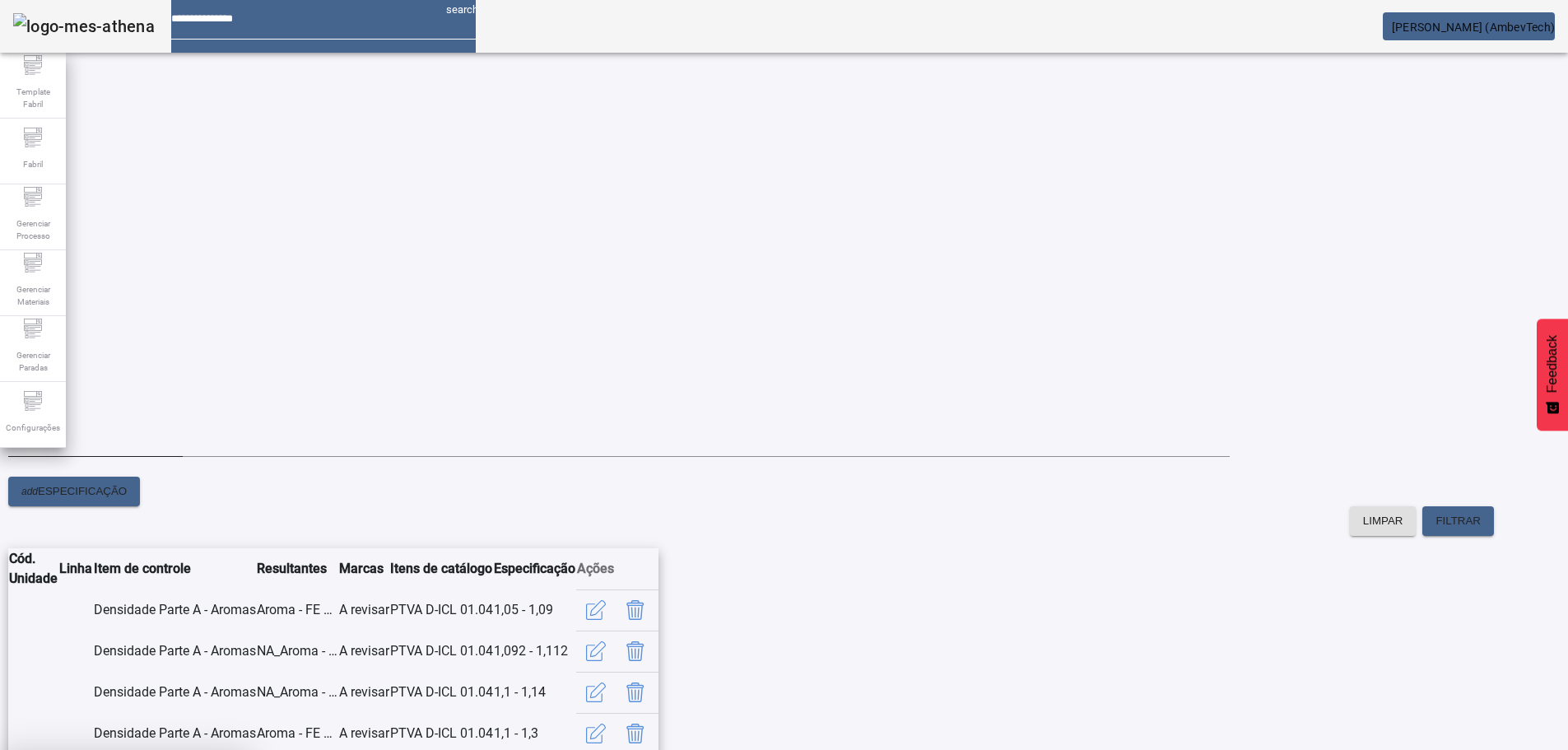 click on "SIM" at bounding box center (205, 872) 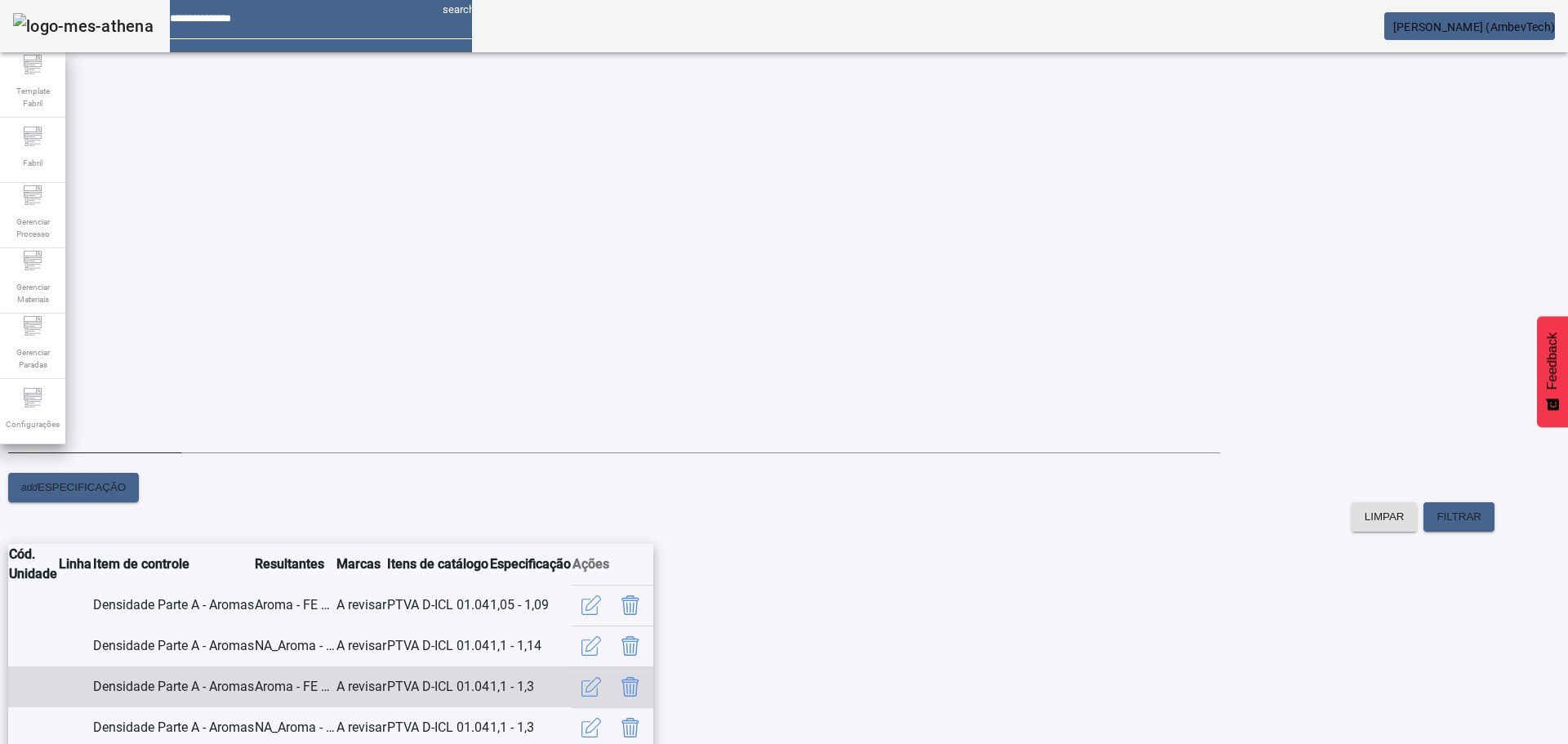 scroll, scrollTop: 282, scrollLeft: 0, axis: vertical 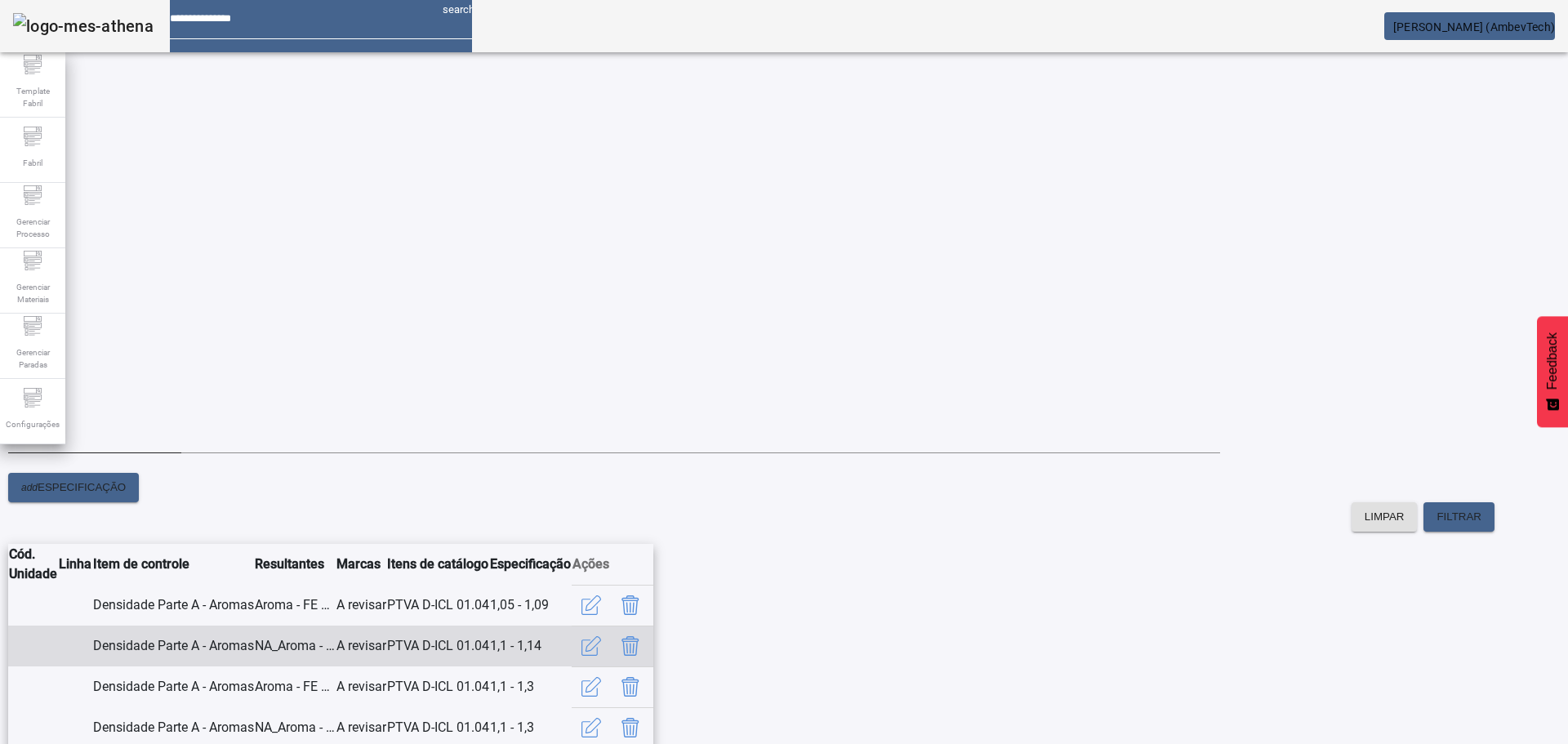click 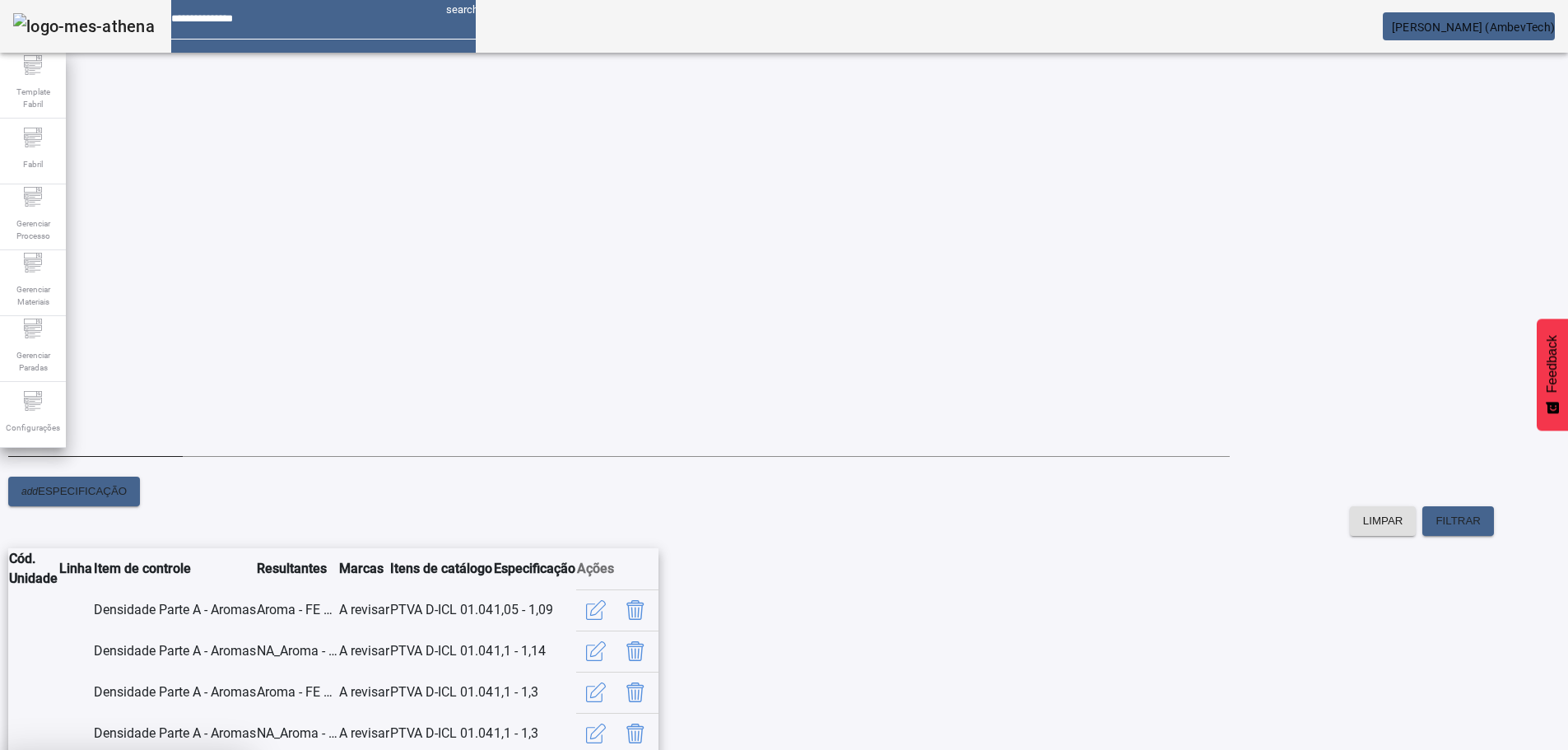click at bounding box center (204, 872) 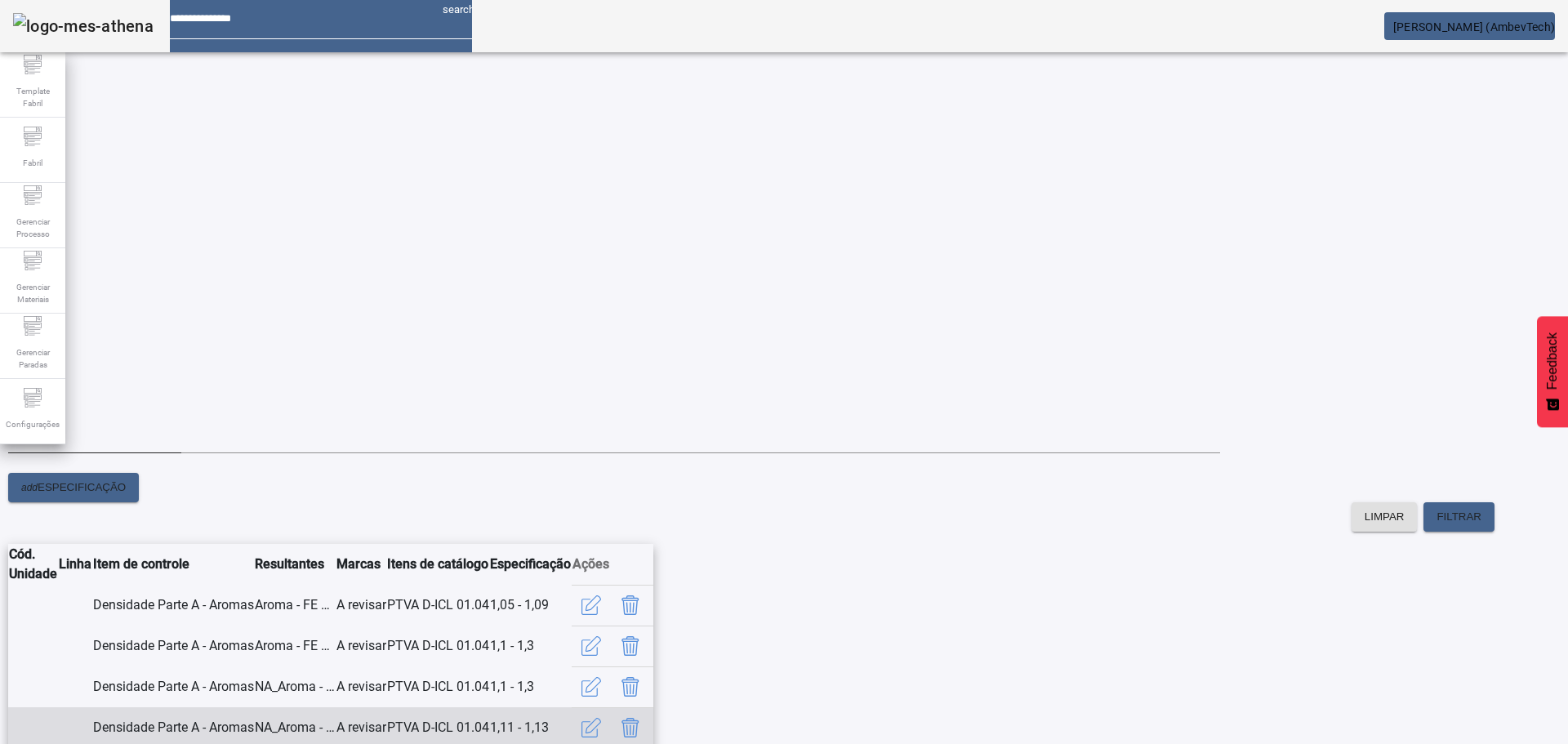 scroll, scrollTop: 282, scrollLeft: 0, axis: vertical 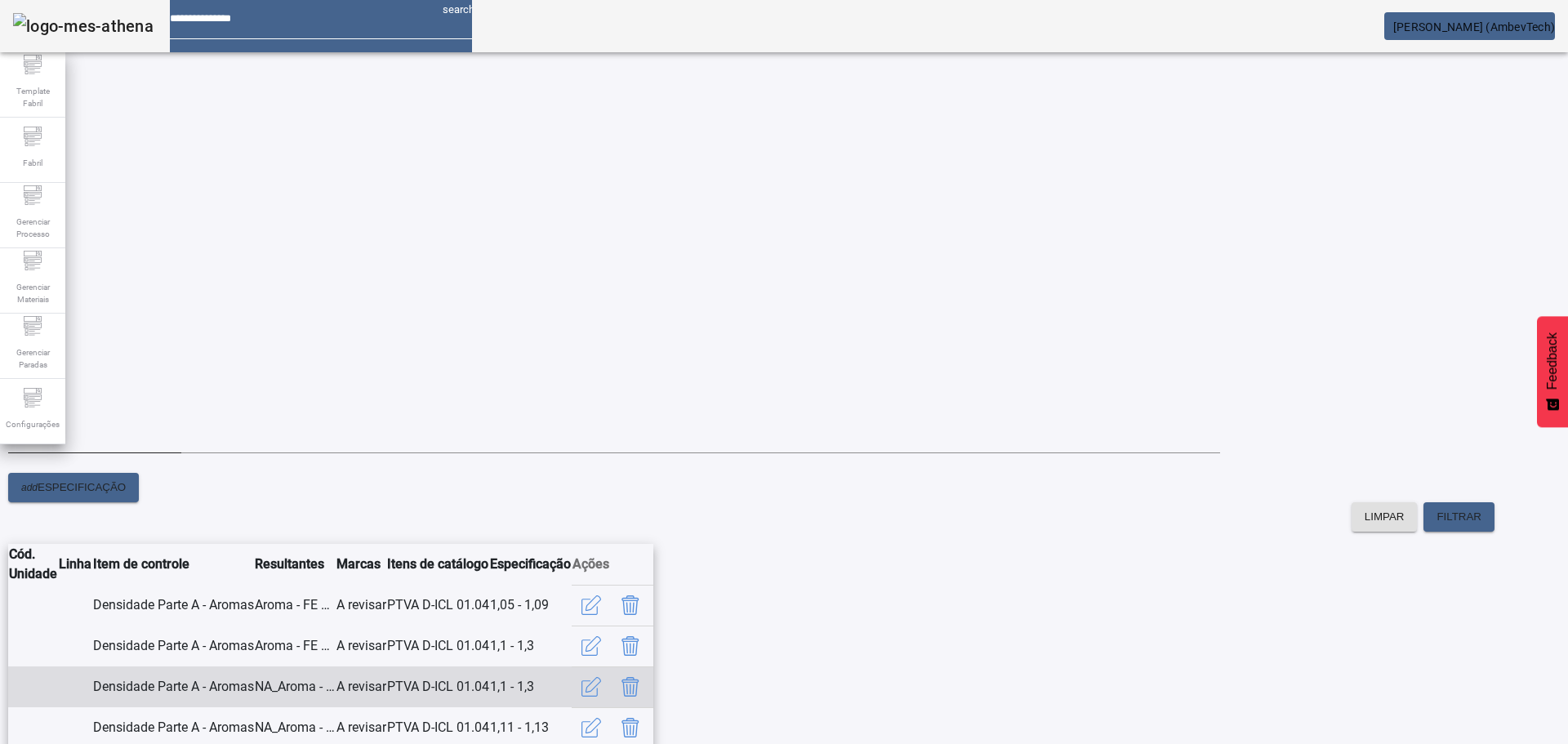 click at bounding box center [630, 687] 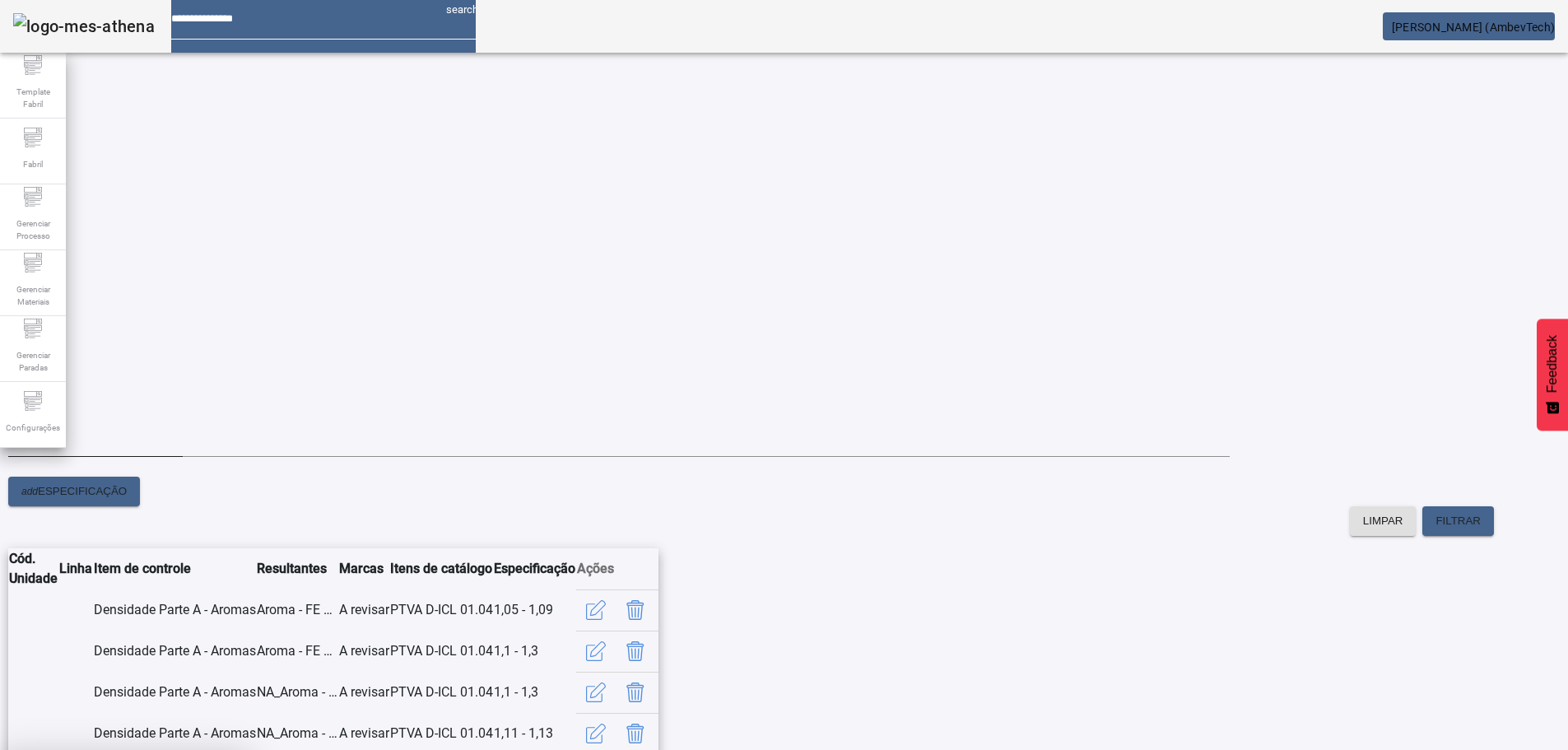 click at bounding box center (204, 872) 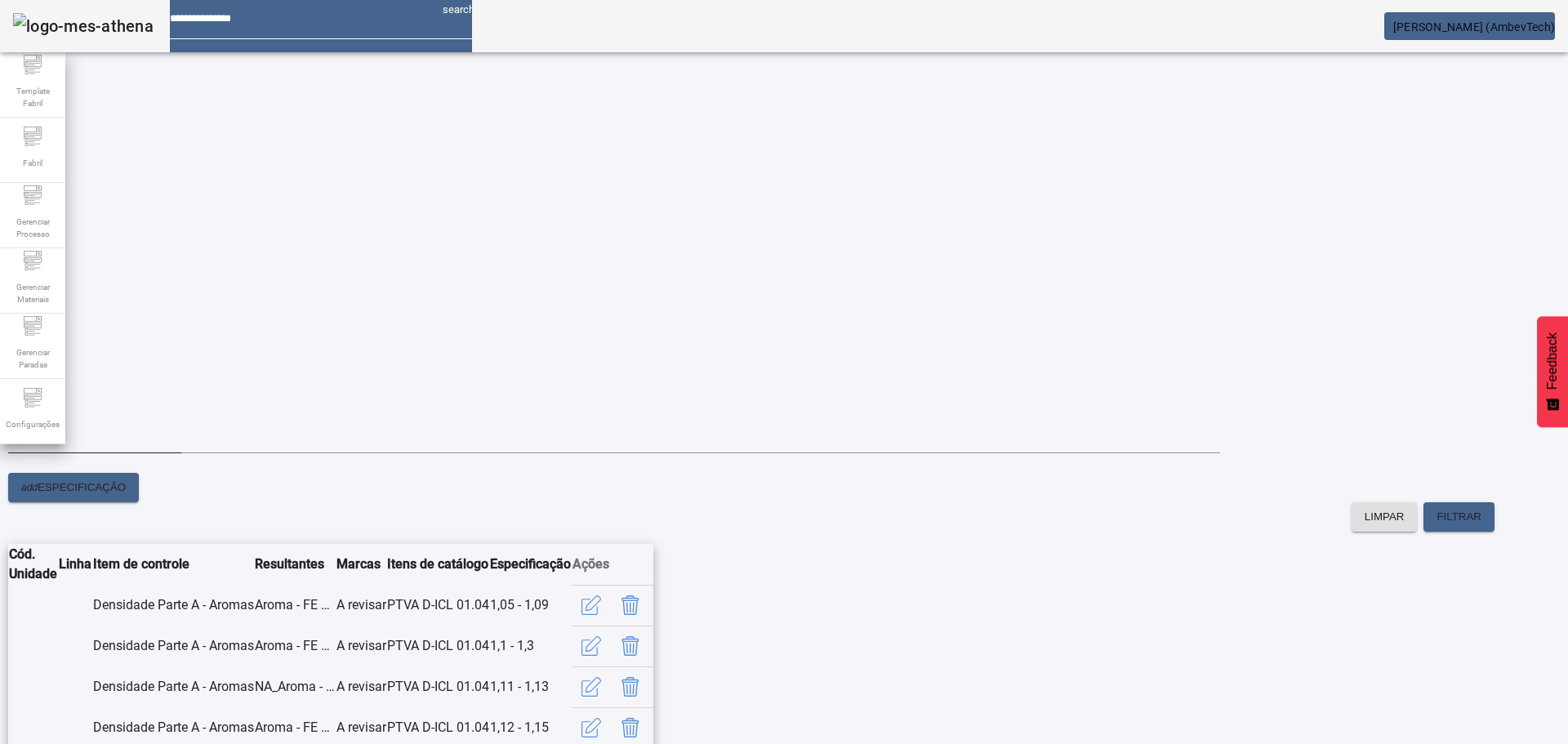 scroll, scrollTop: 282, scrollLeft: 0, axis: vertical 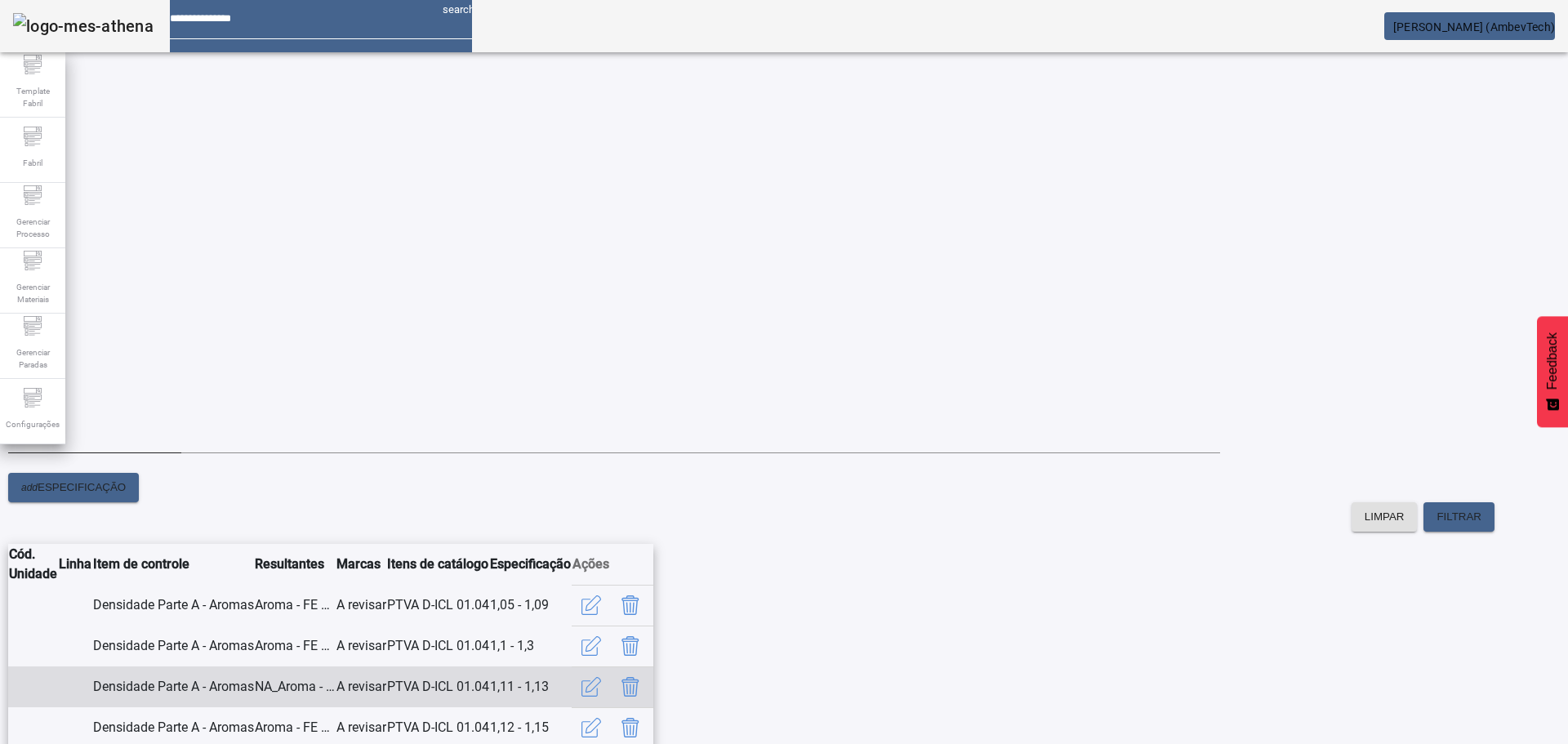 click 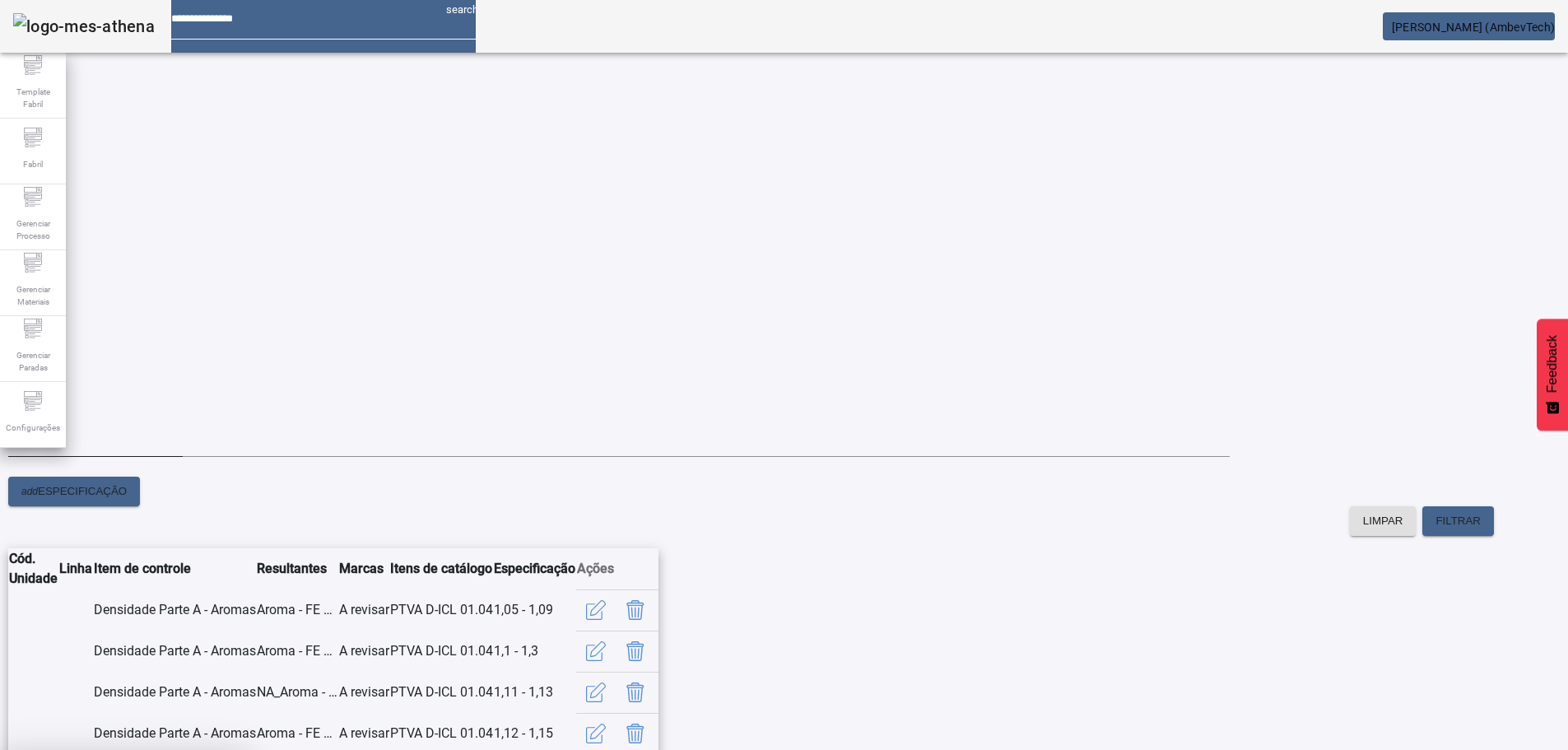 click on "SIM" at bounding box center [205, 872] 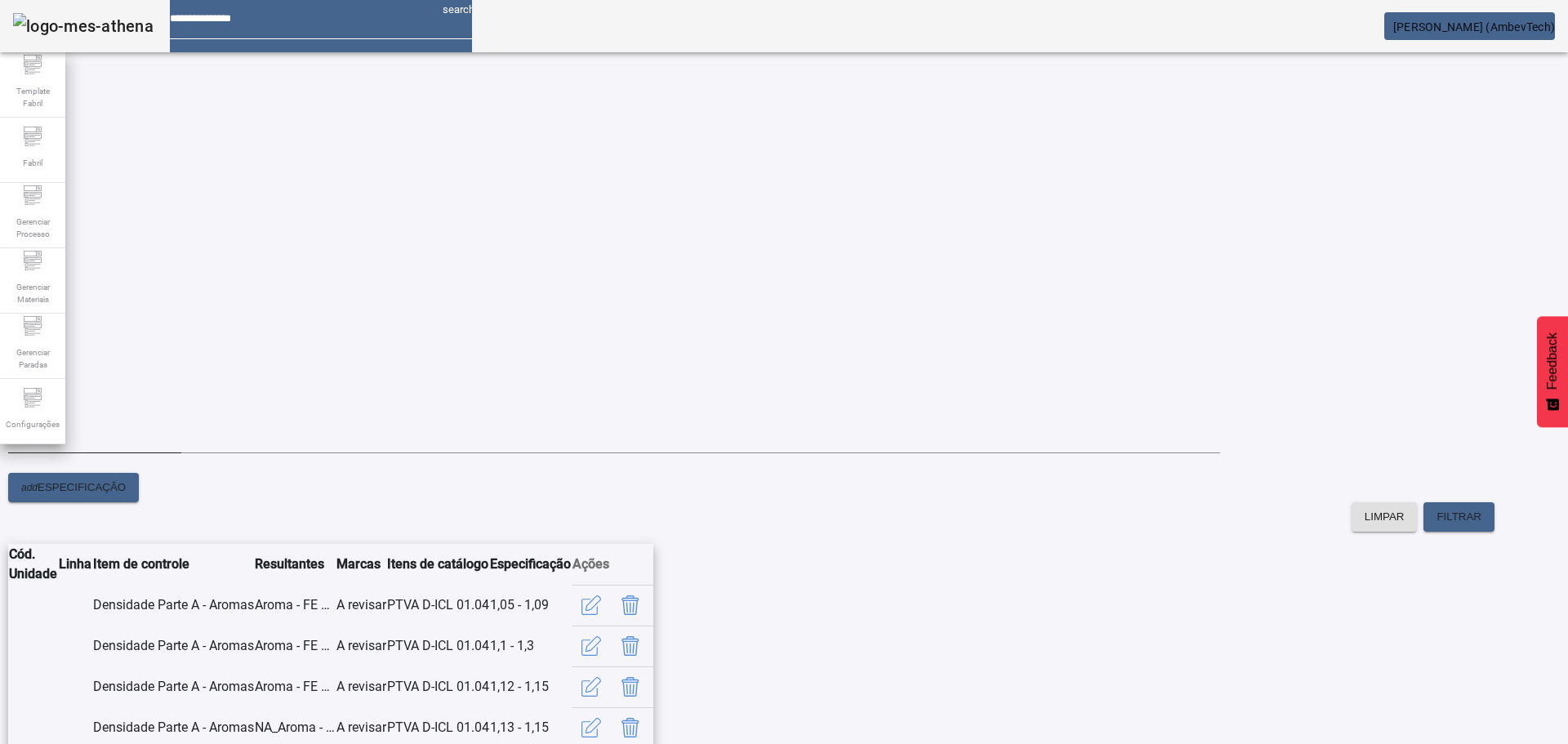 scroll, scrollTop: 282, scrollLeft: 0, axis: vertical 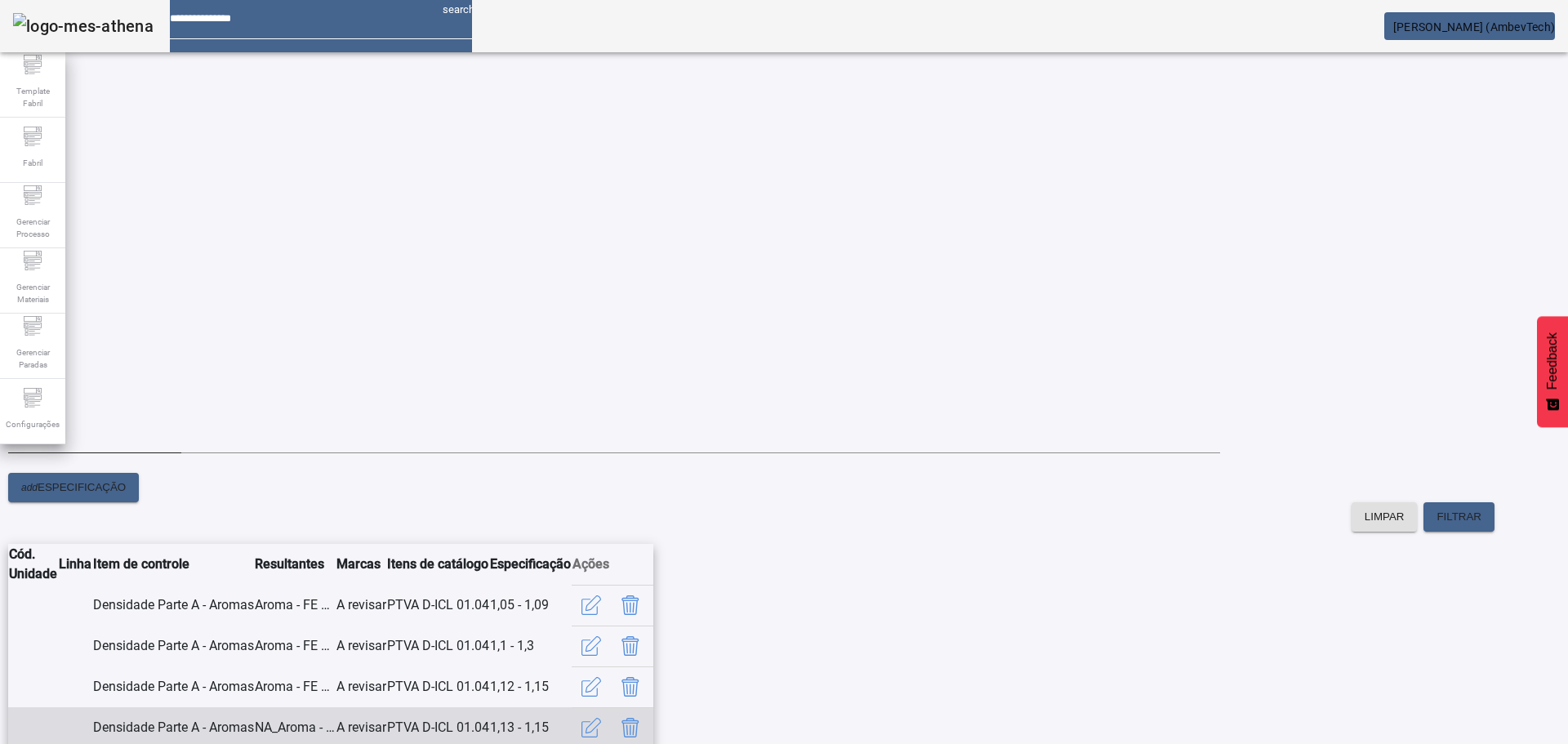 click 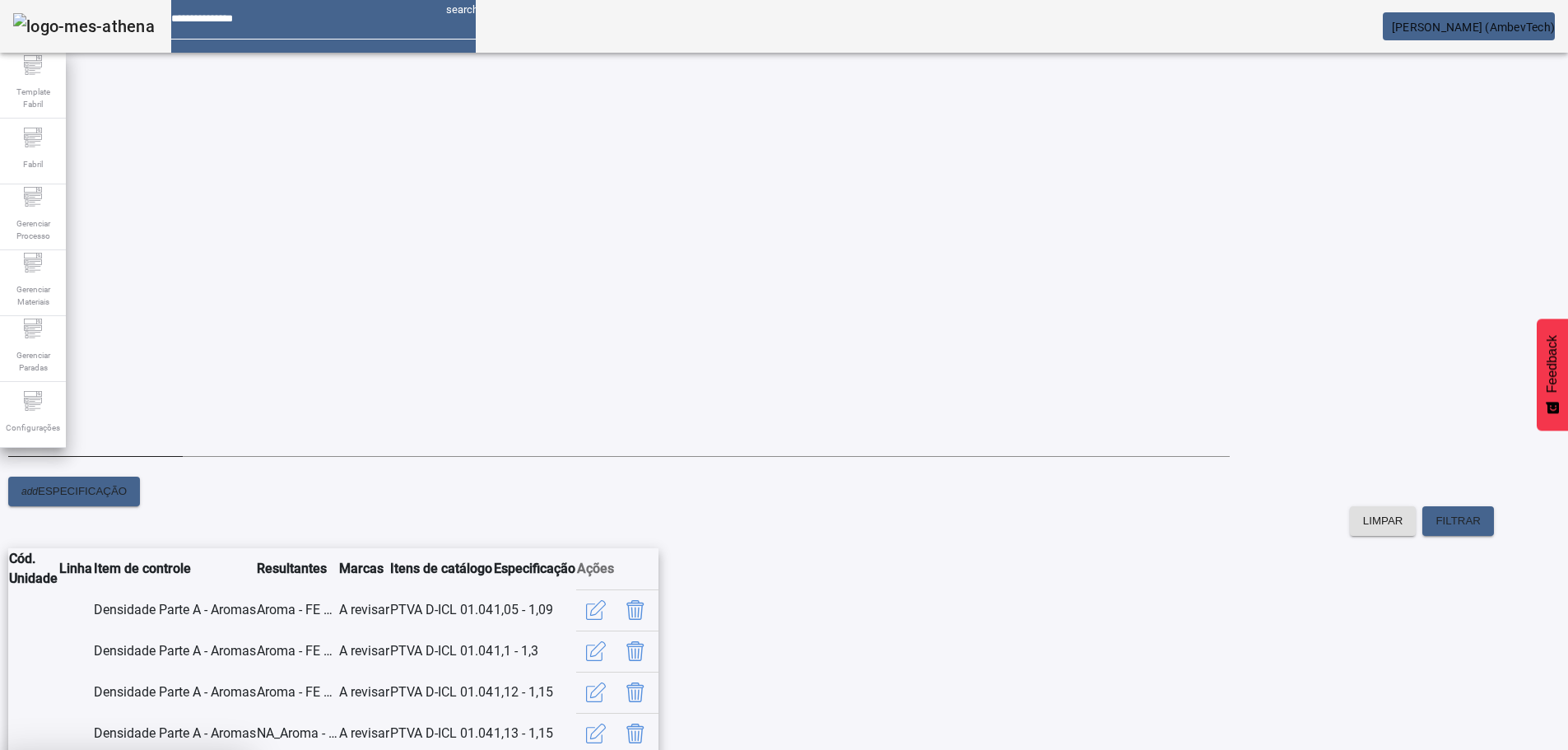 click on "SIM" at bounding box center (205, 872) 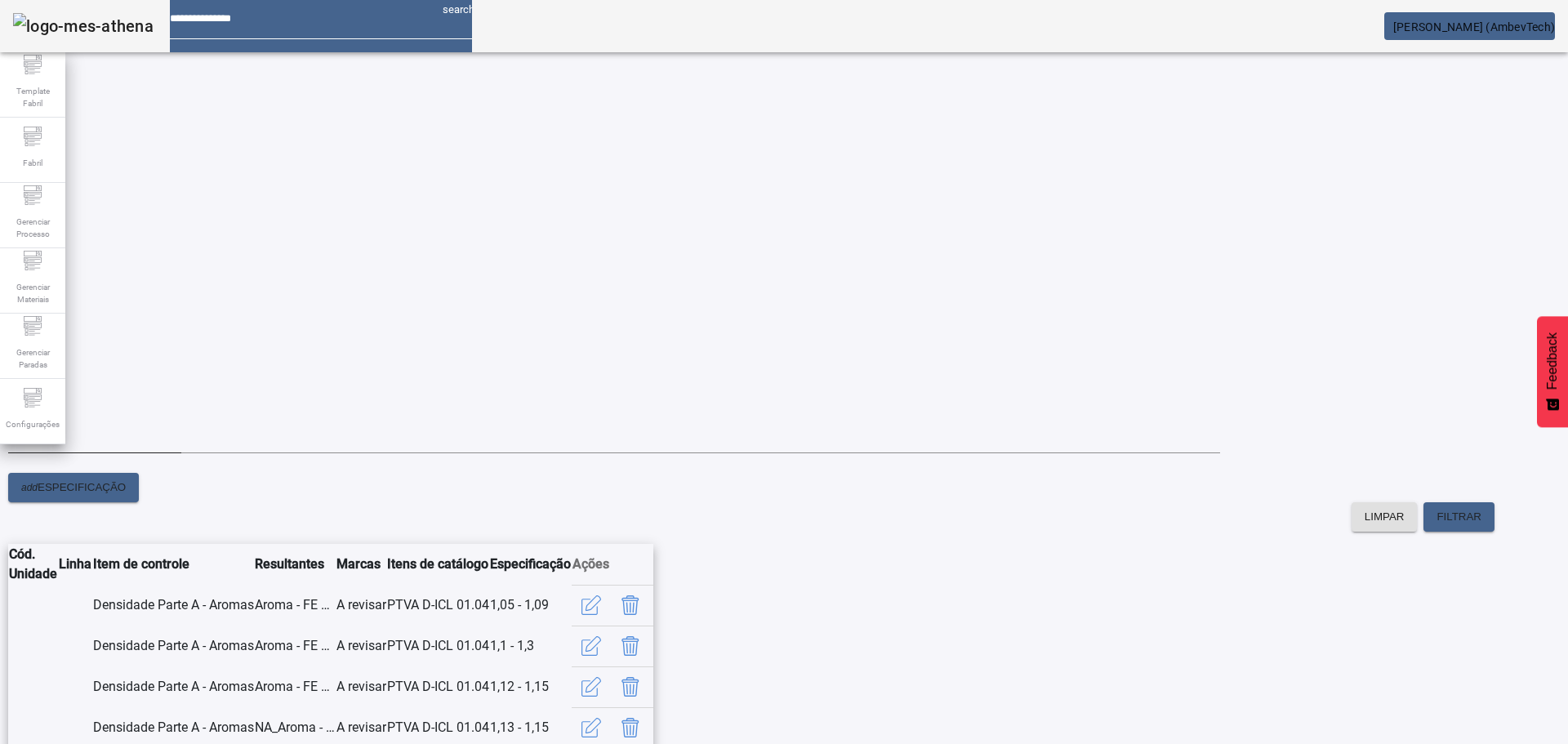 scroll 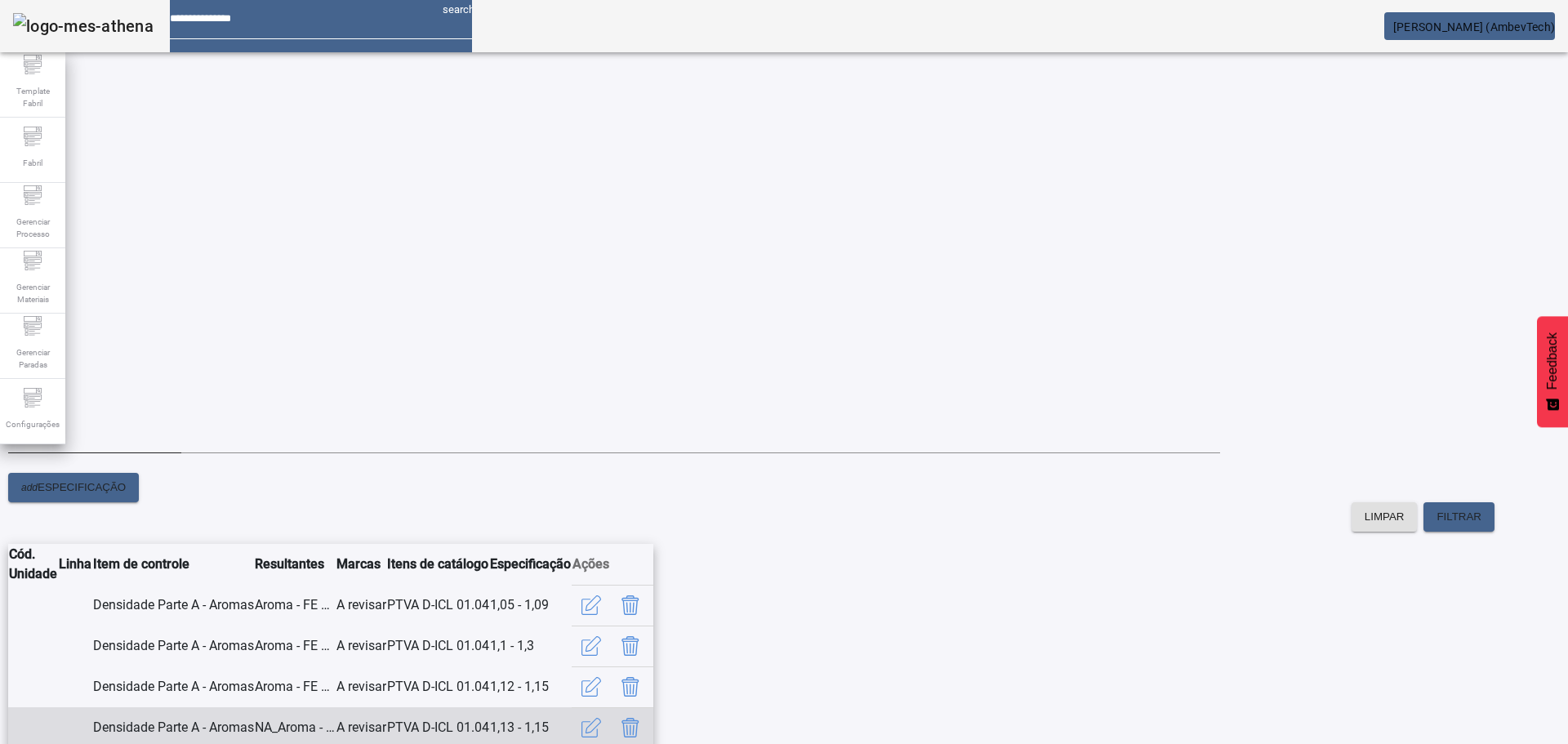 click 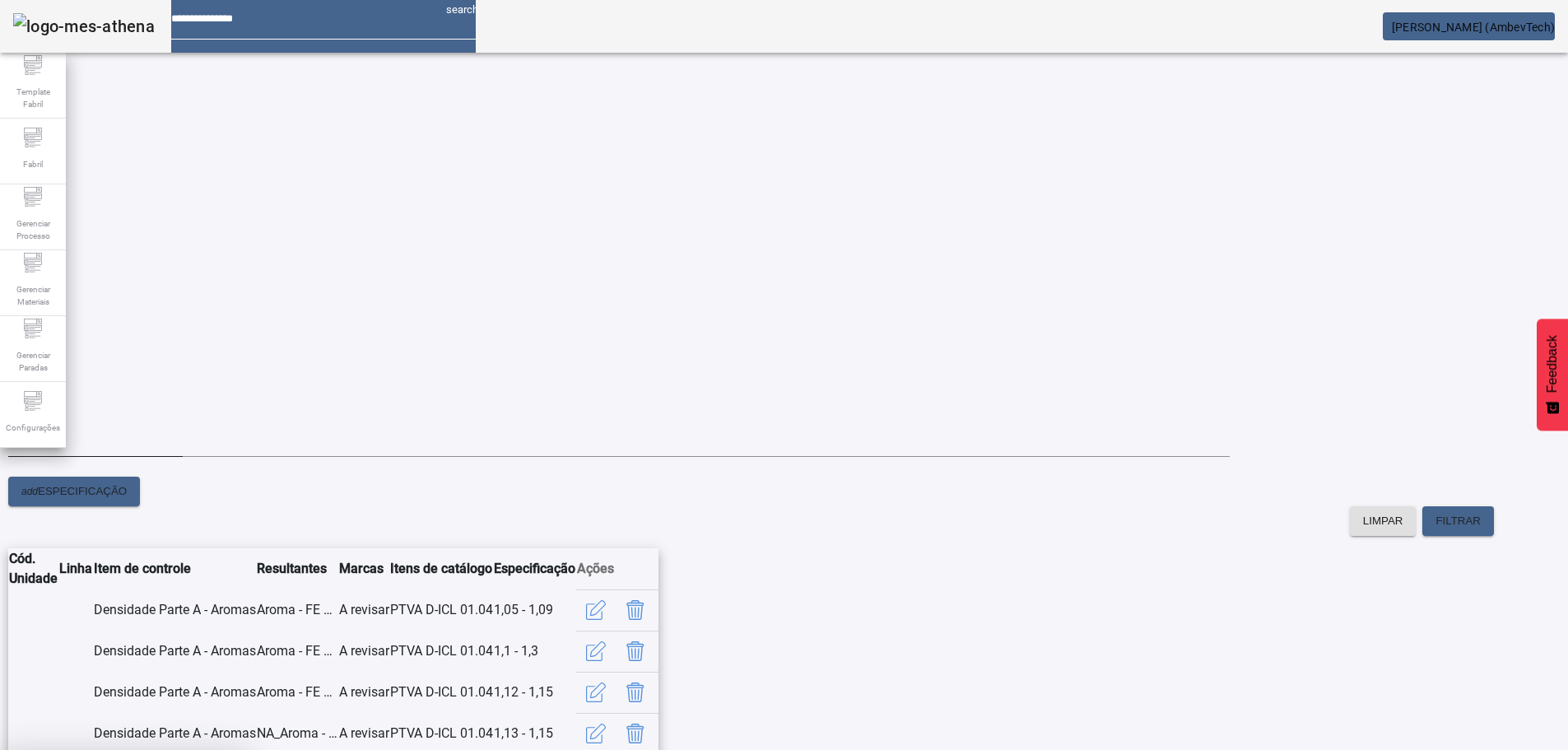 click on "SIM" at bounding box center (205, 872) 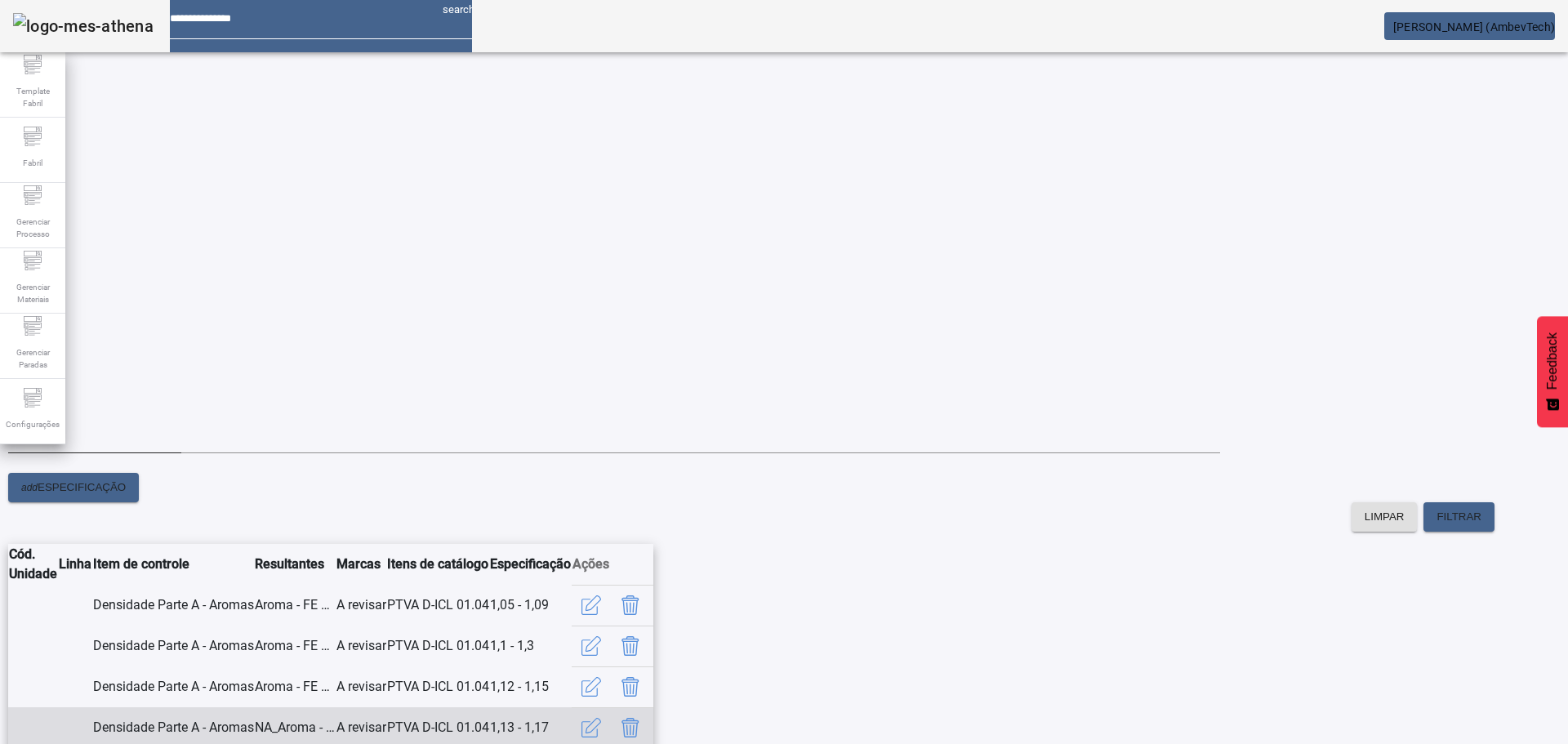 click 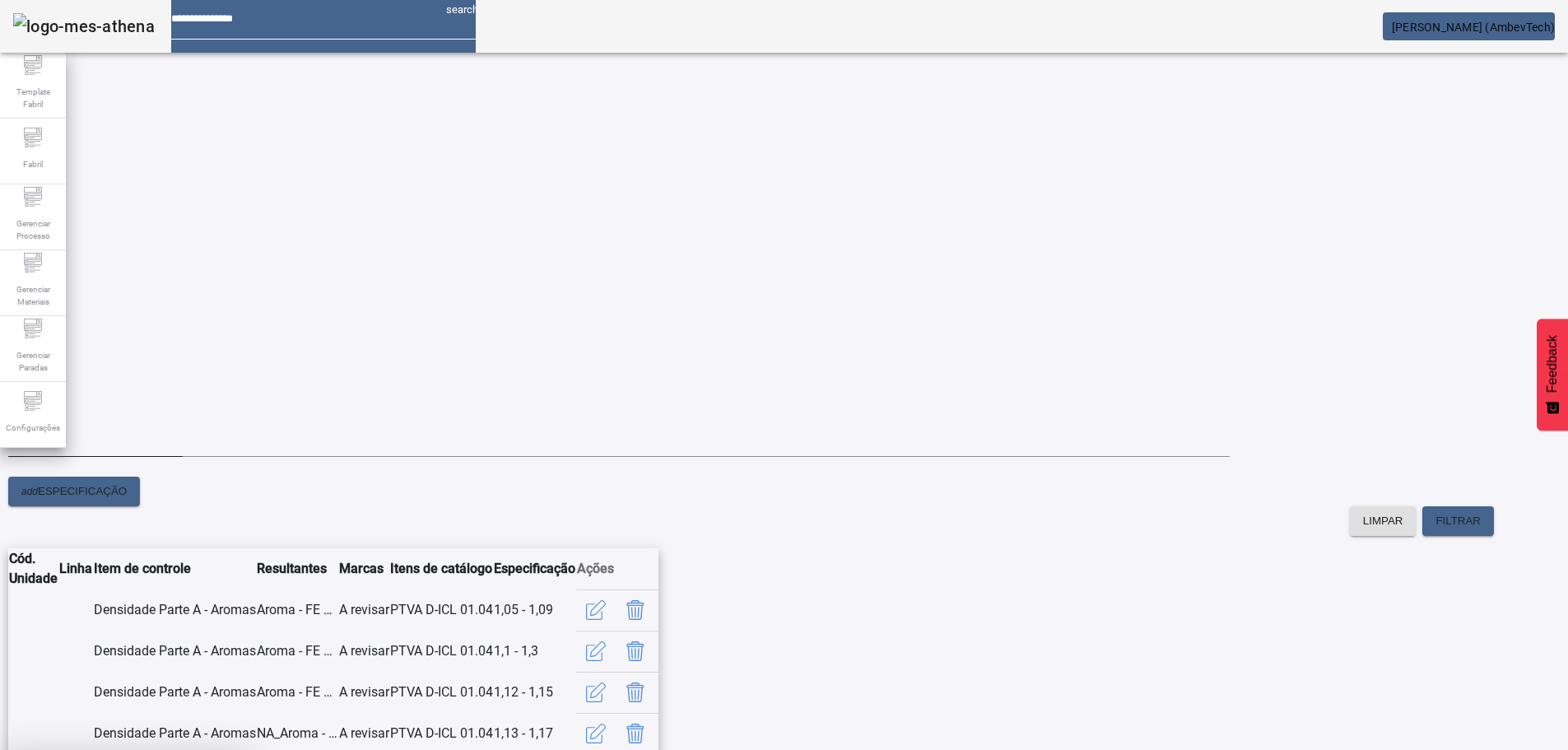 click on "SIM" at bounding box center (205, 872) 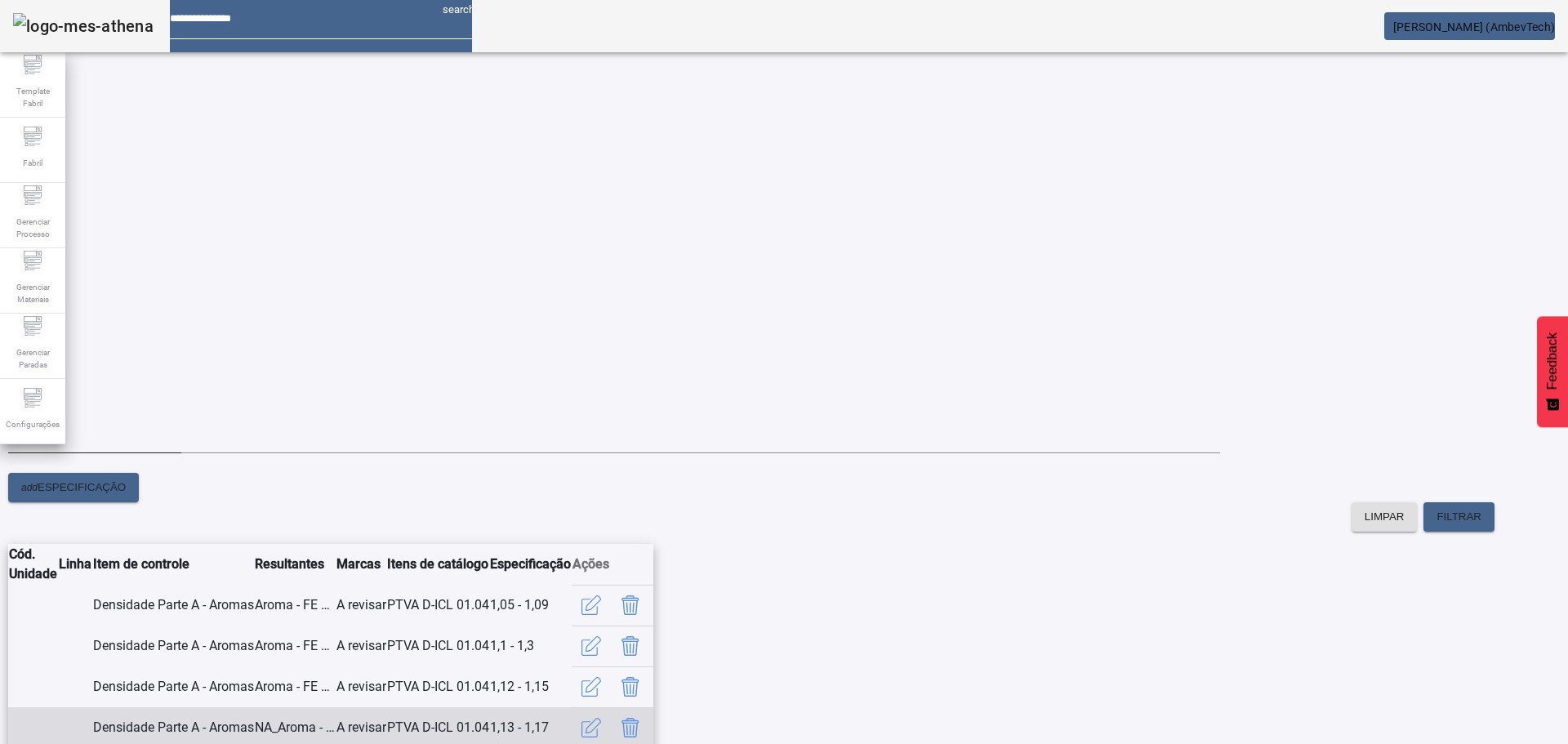 click at bounding box center [630, 728] 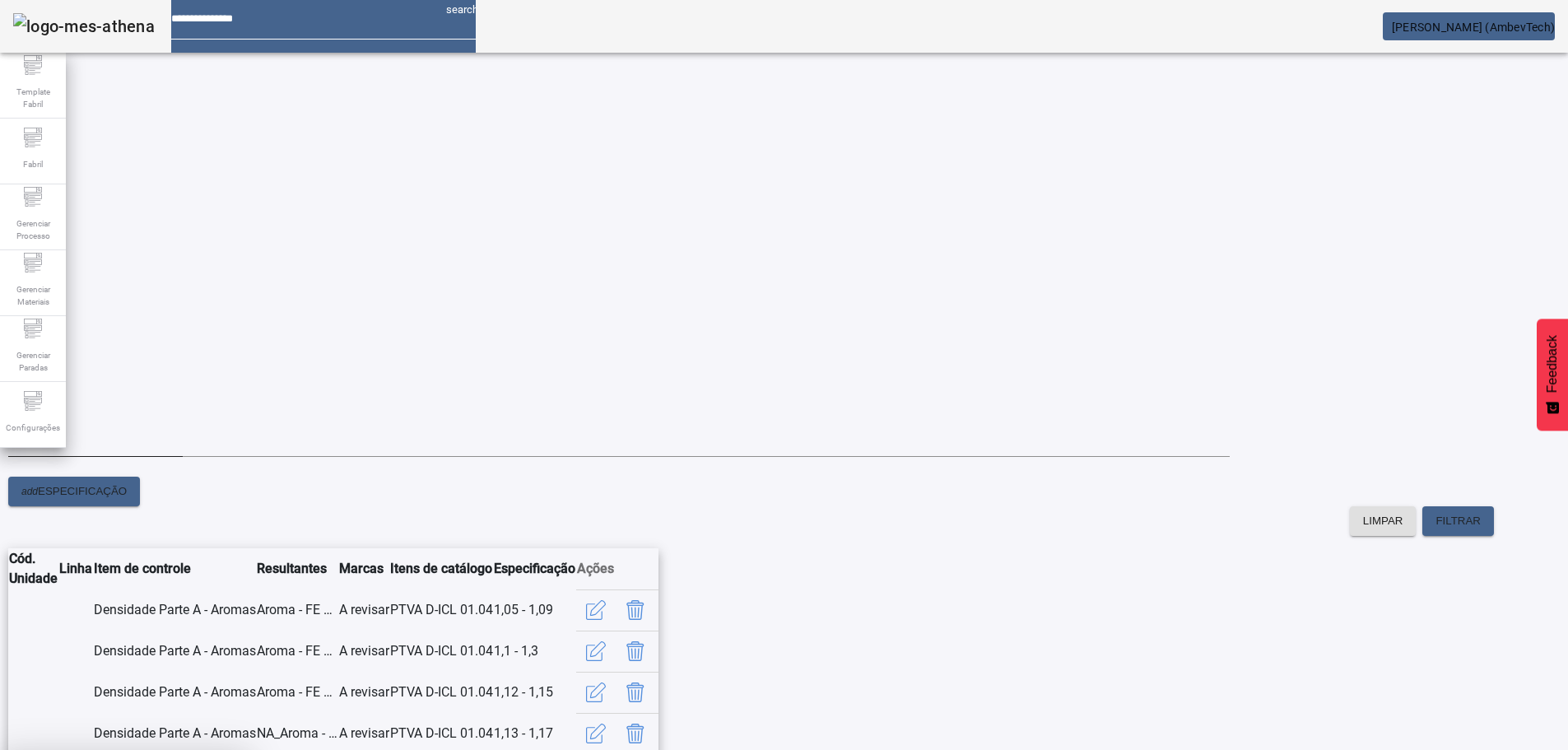 click on "SIM" at bounding box center (205, 872) 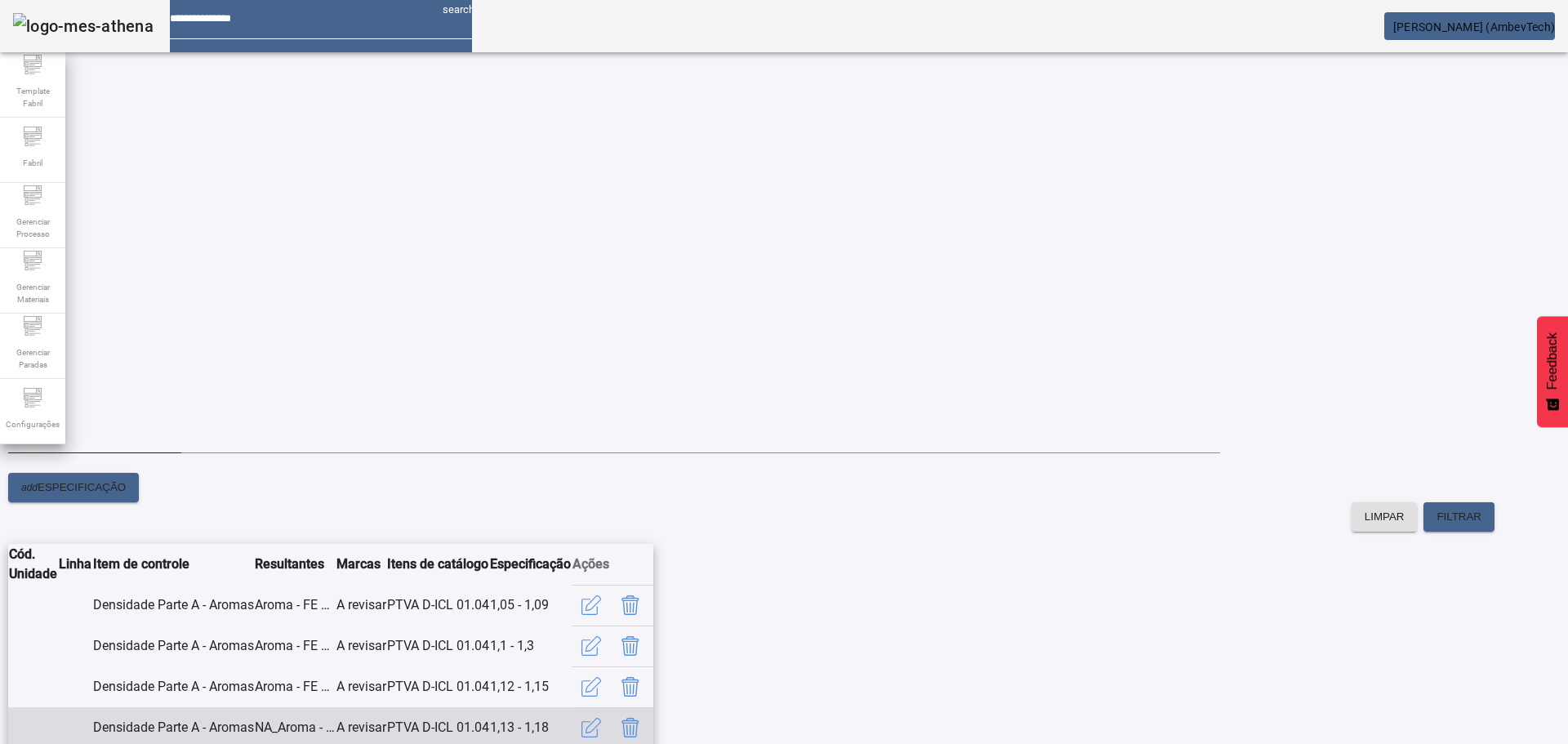 click 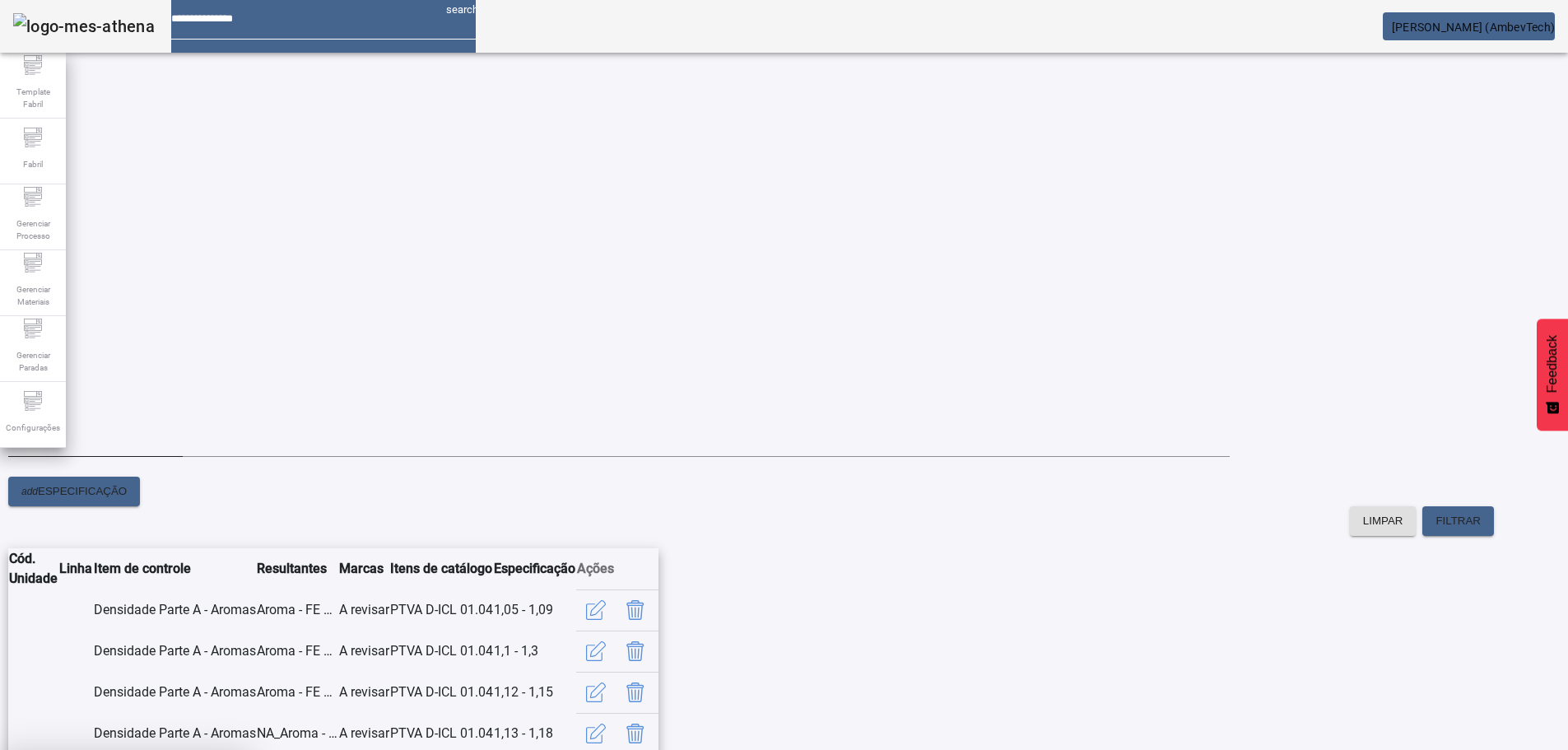 click at bounding box center (204, 872) 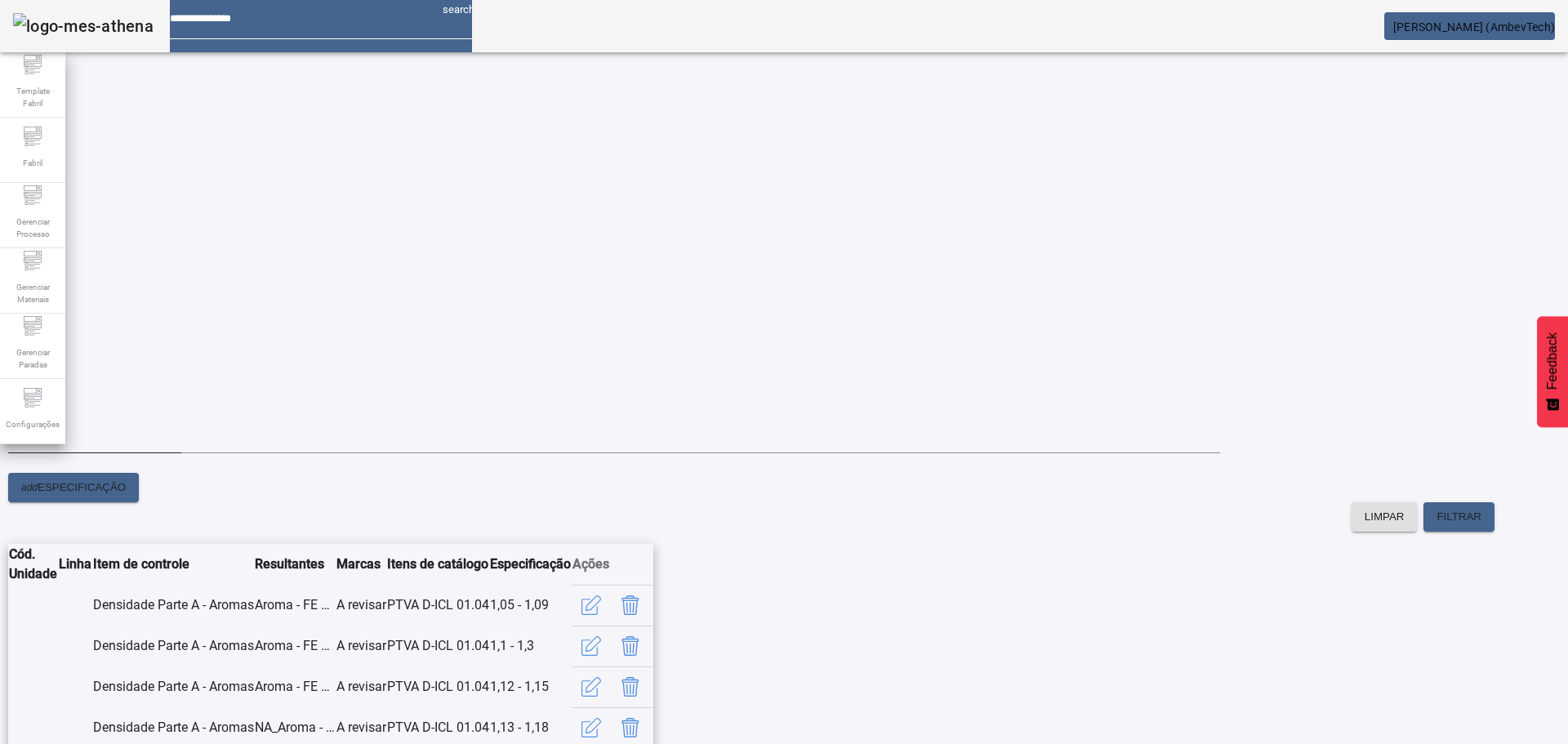 click 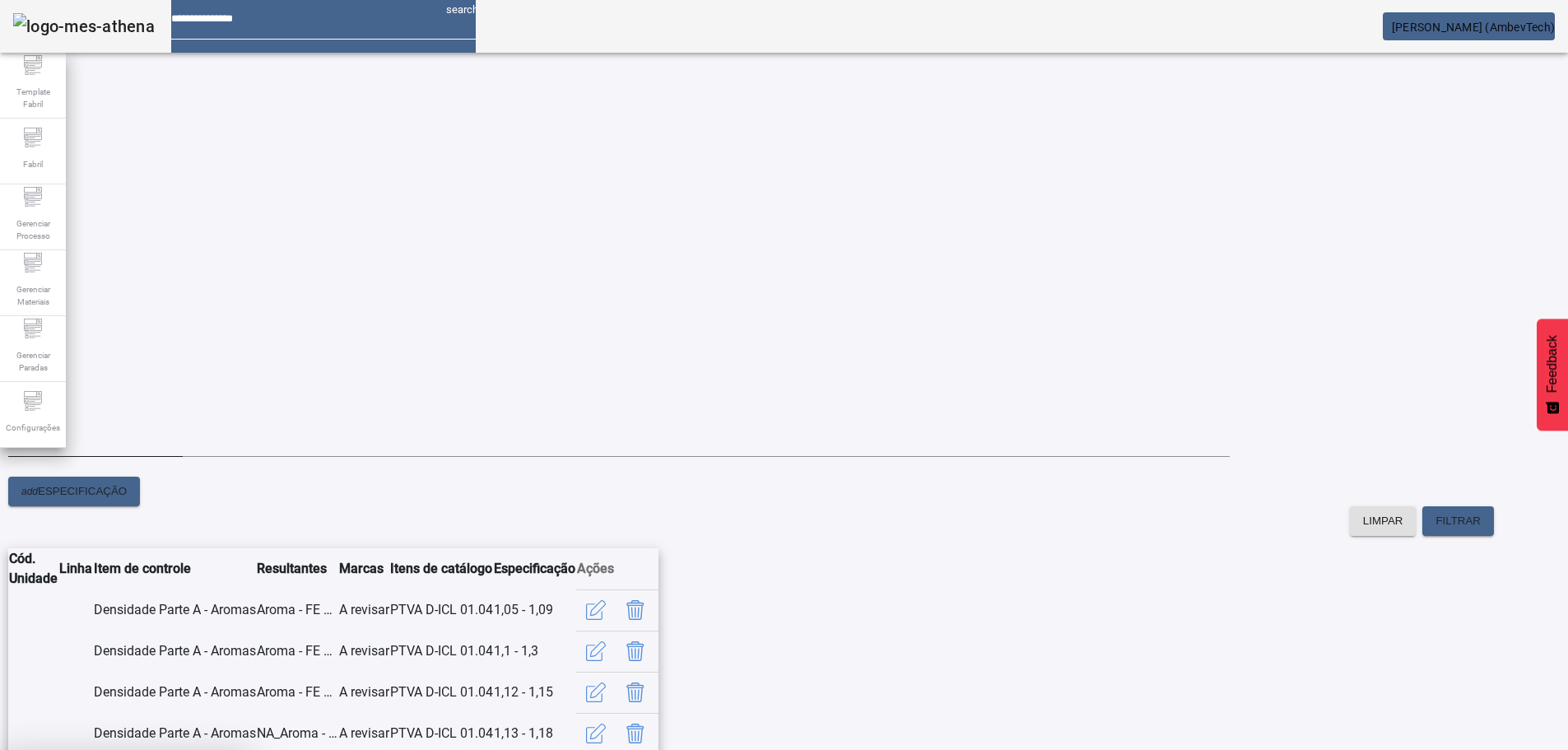 click on "SIM" at bounding box center (205, 872) 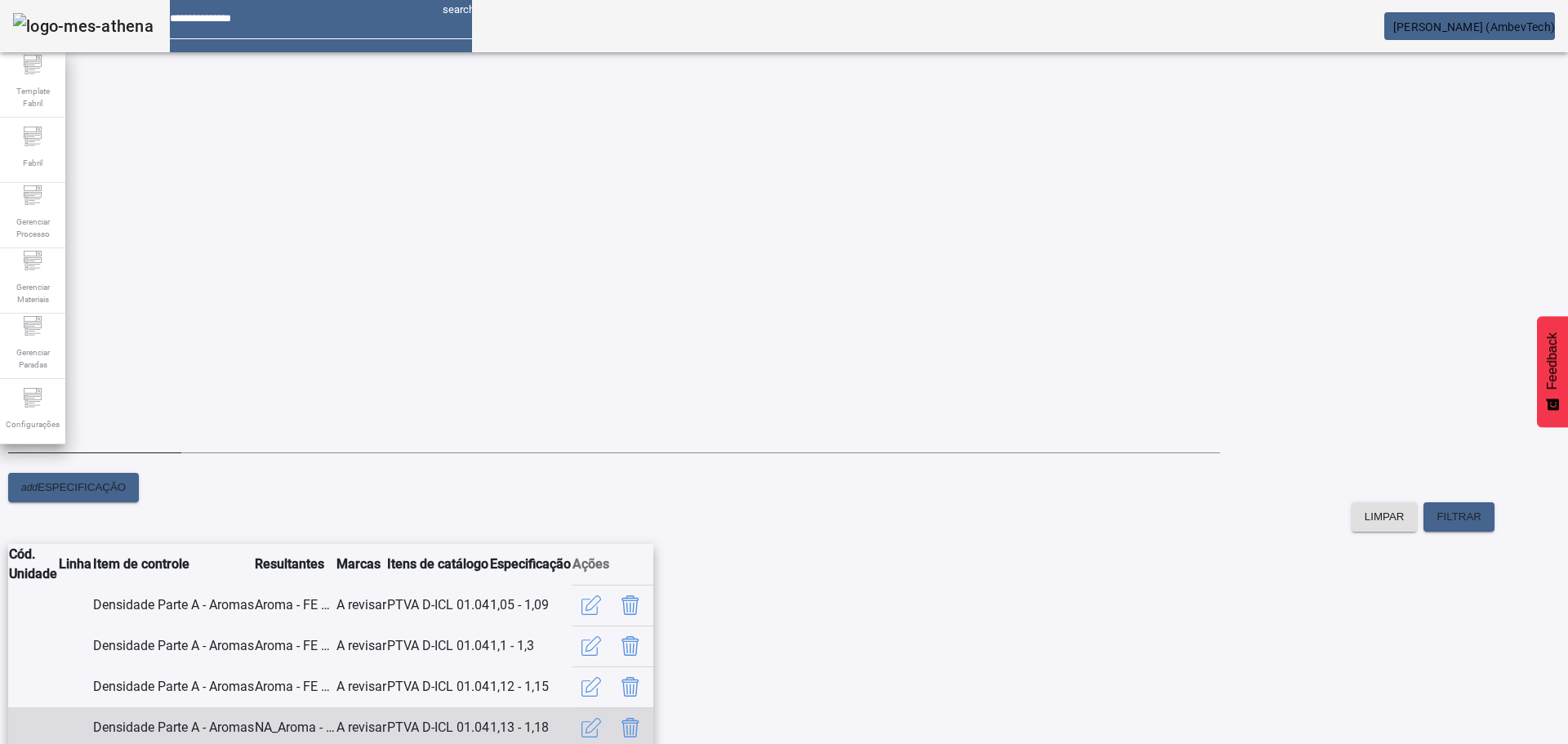 click at bounding box center (630, 728) 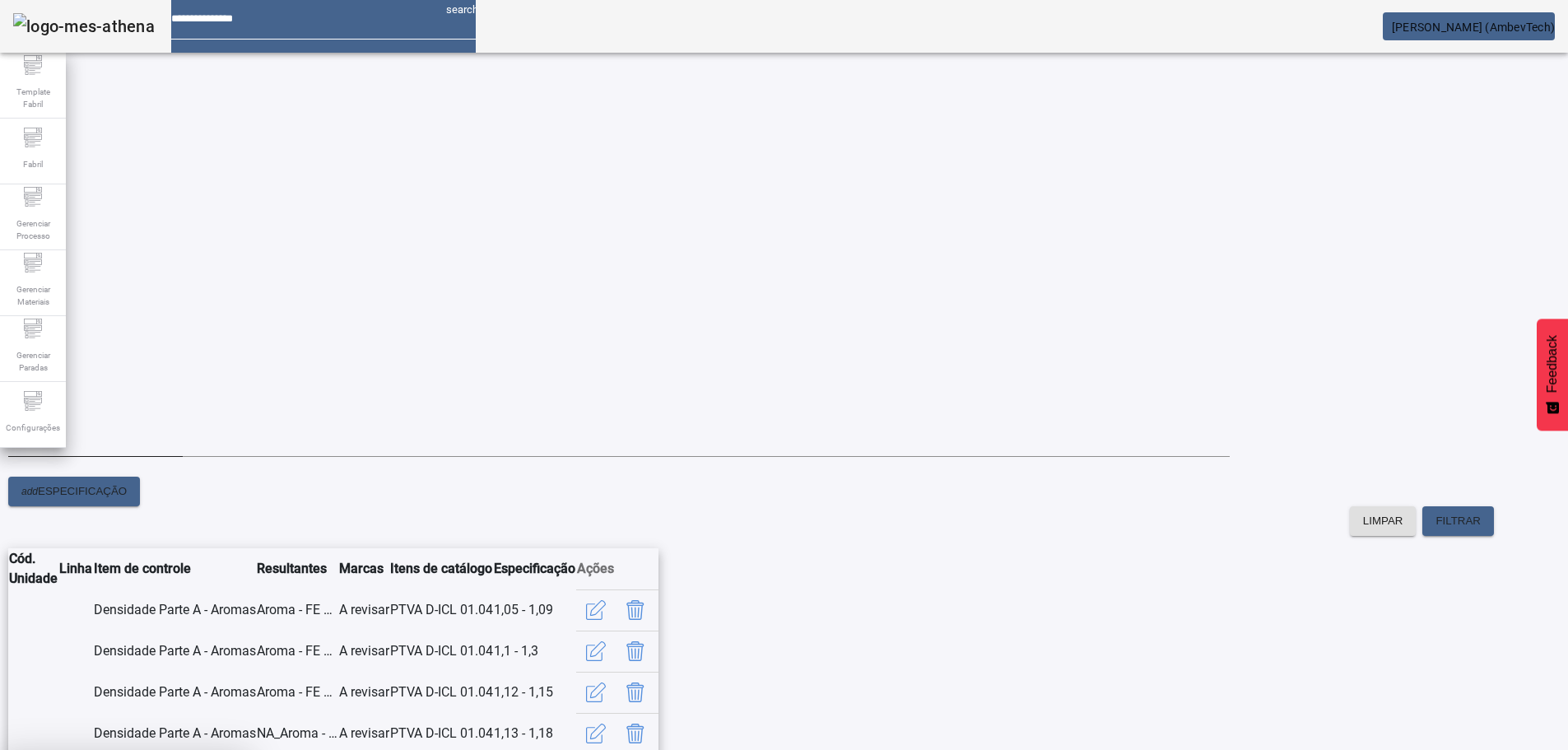 click at bounding box center [204, 872] 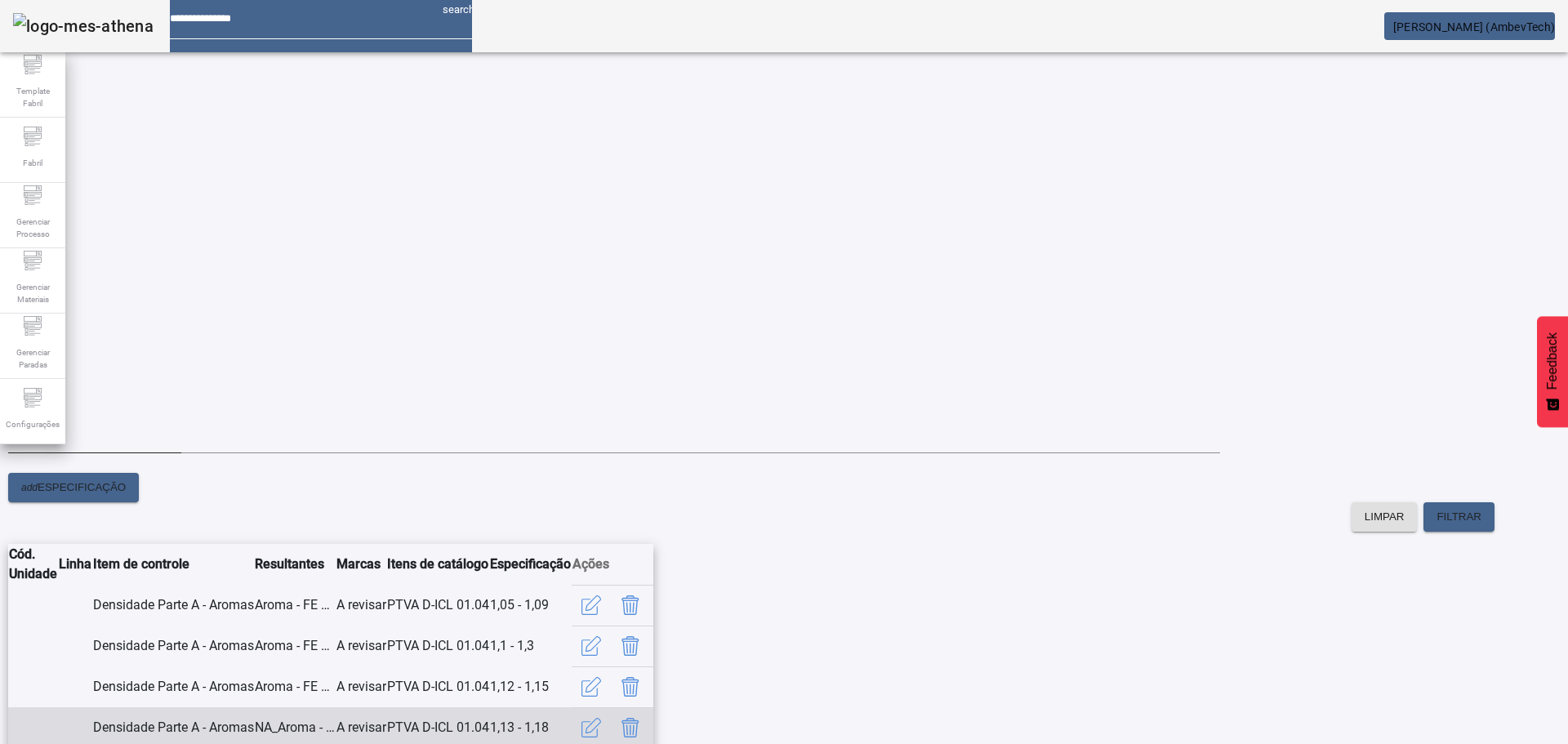 click 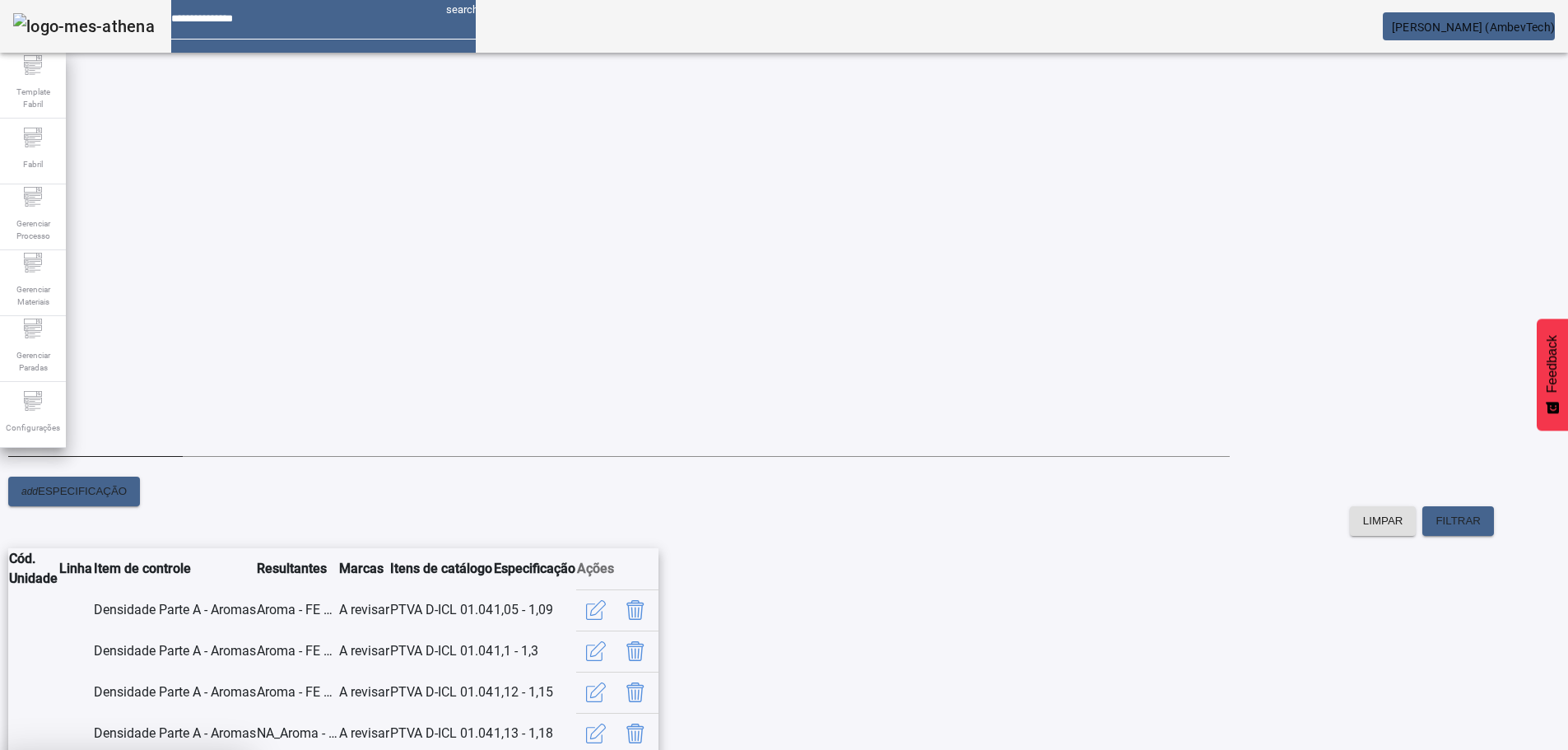 click on "SIM" at bounding box center [205, 872] 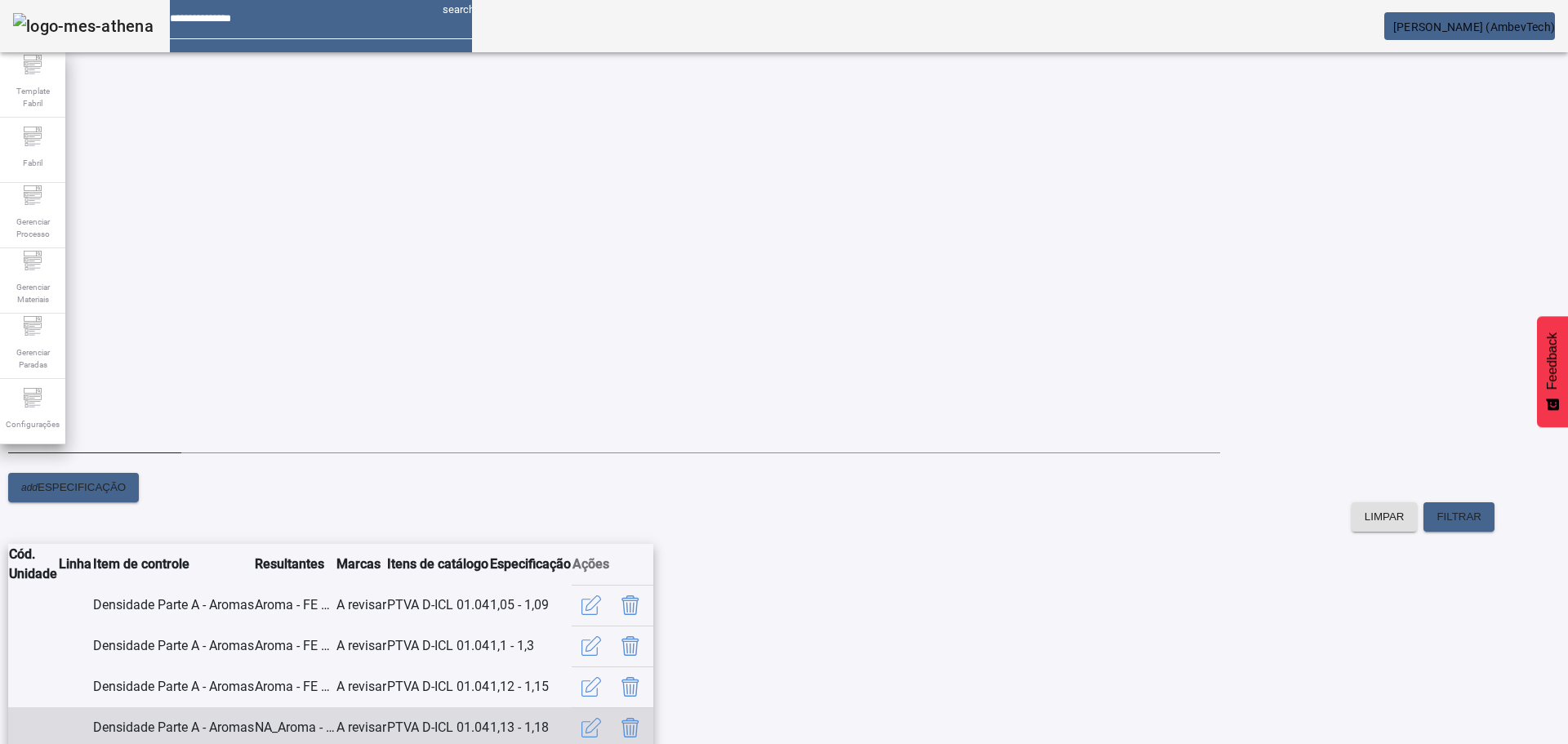 click 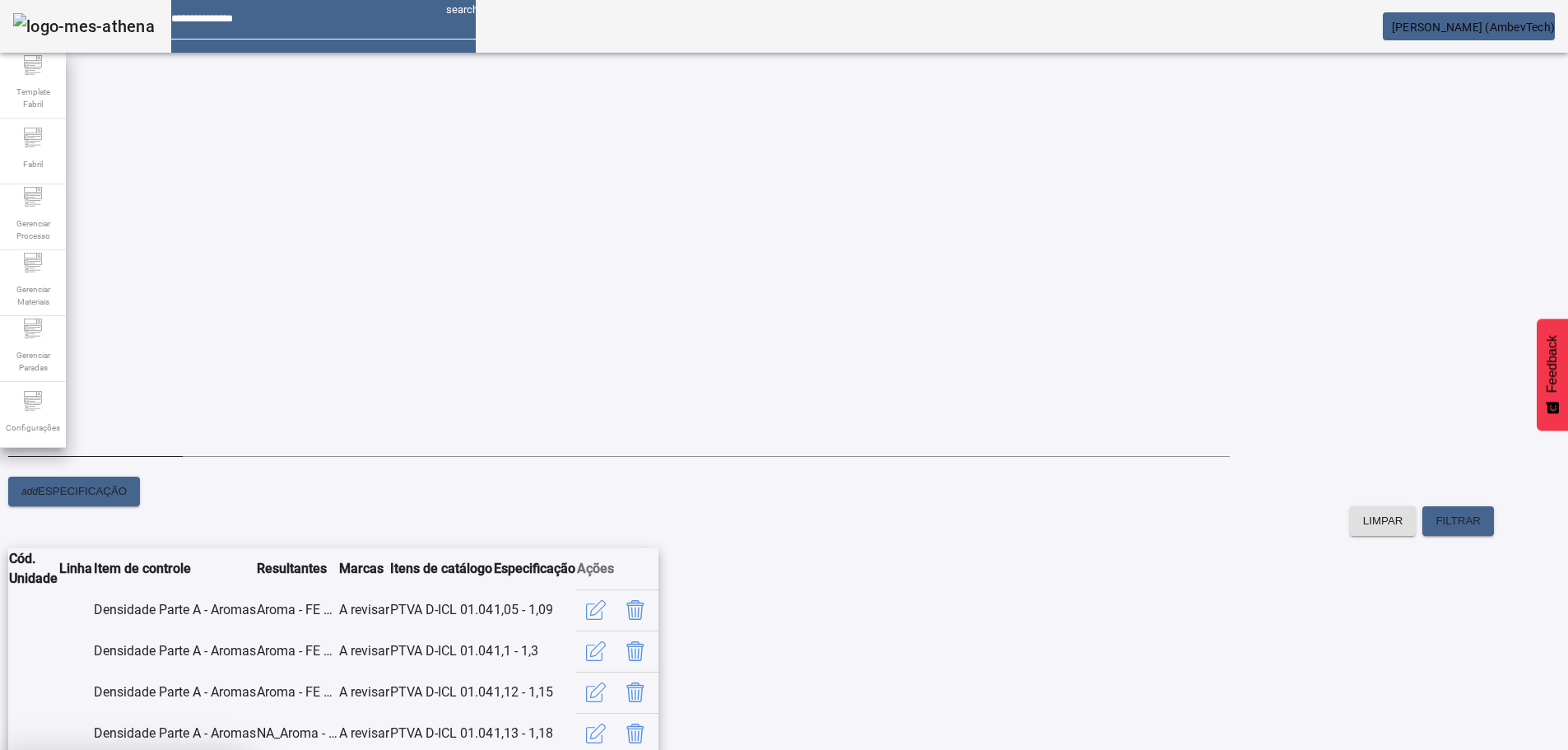 click on "SIM" at bounding box center (205, 872) 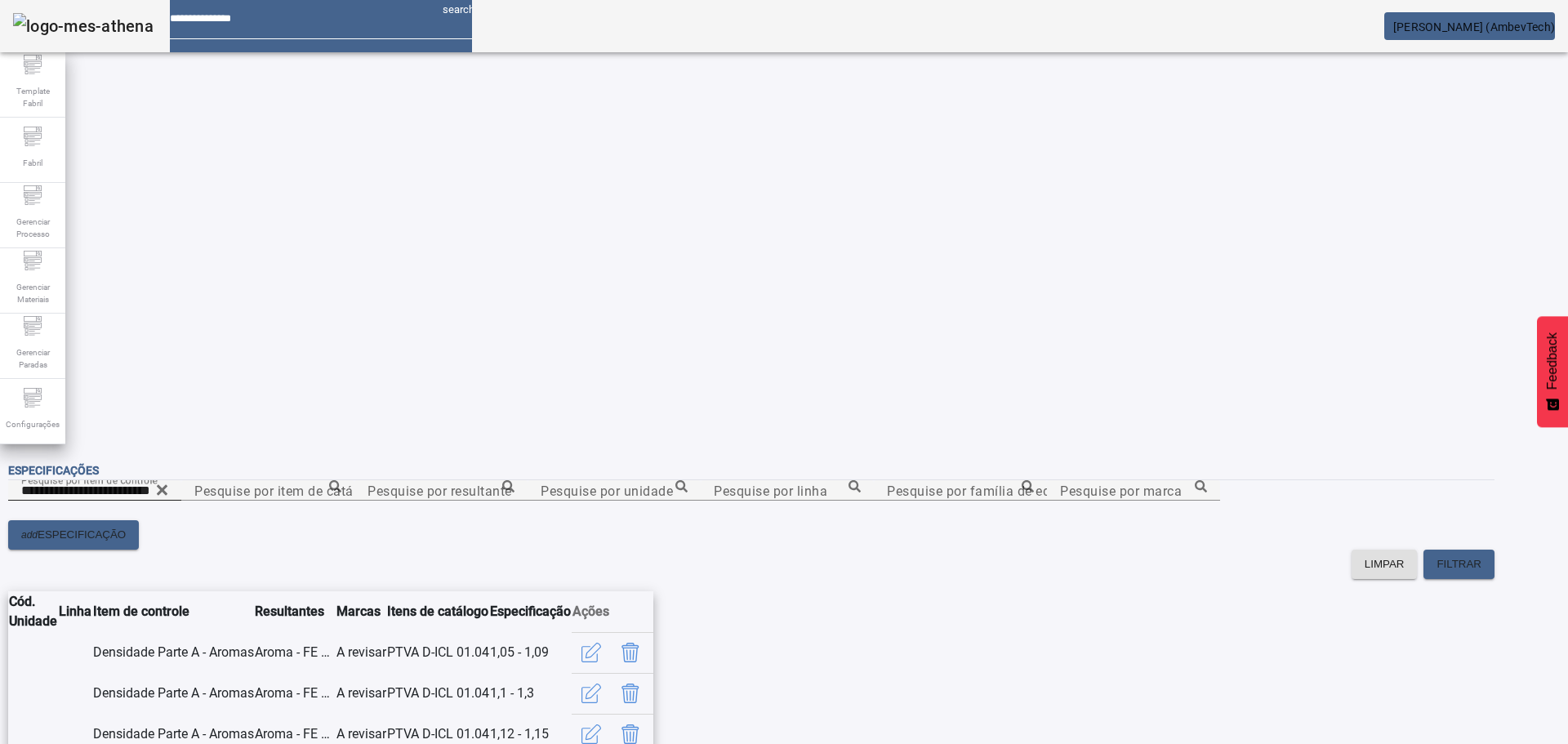 click 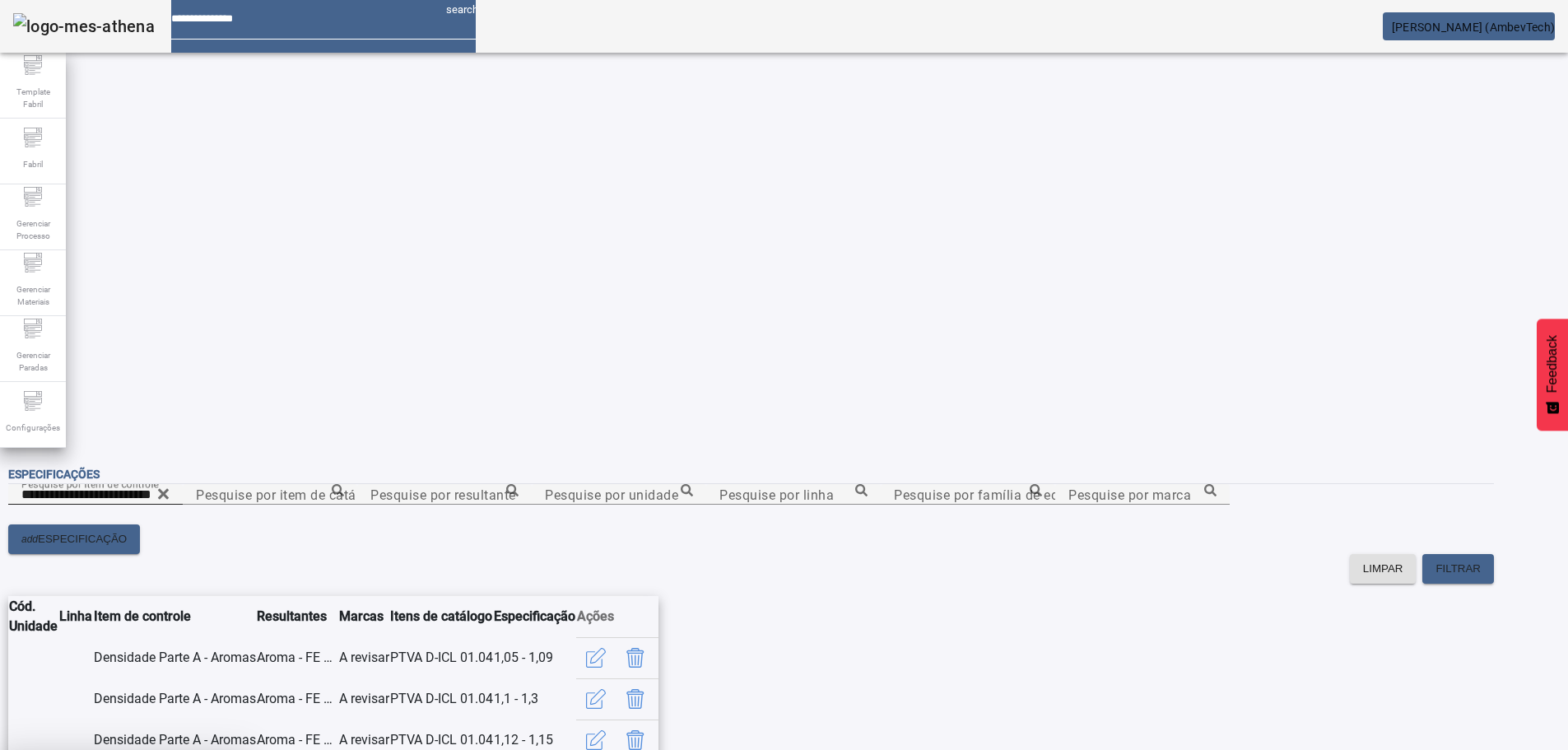 click on "SIM" at bounding box center (205, 872) 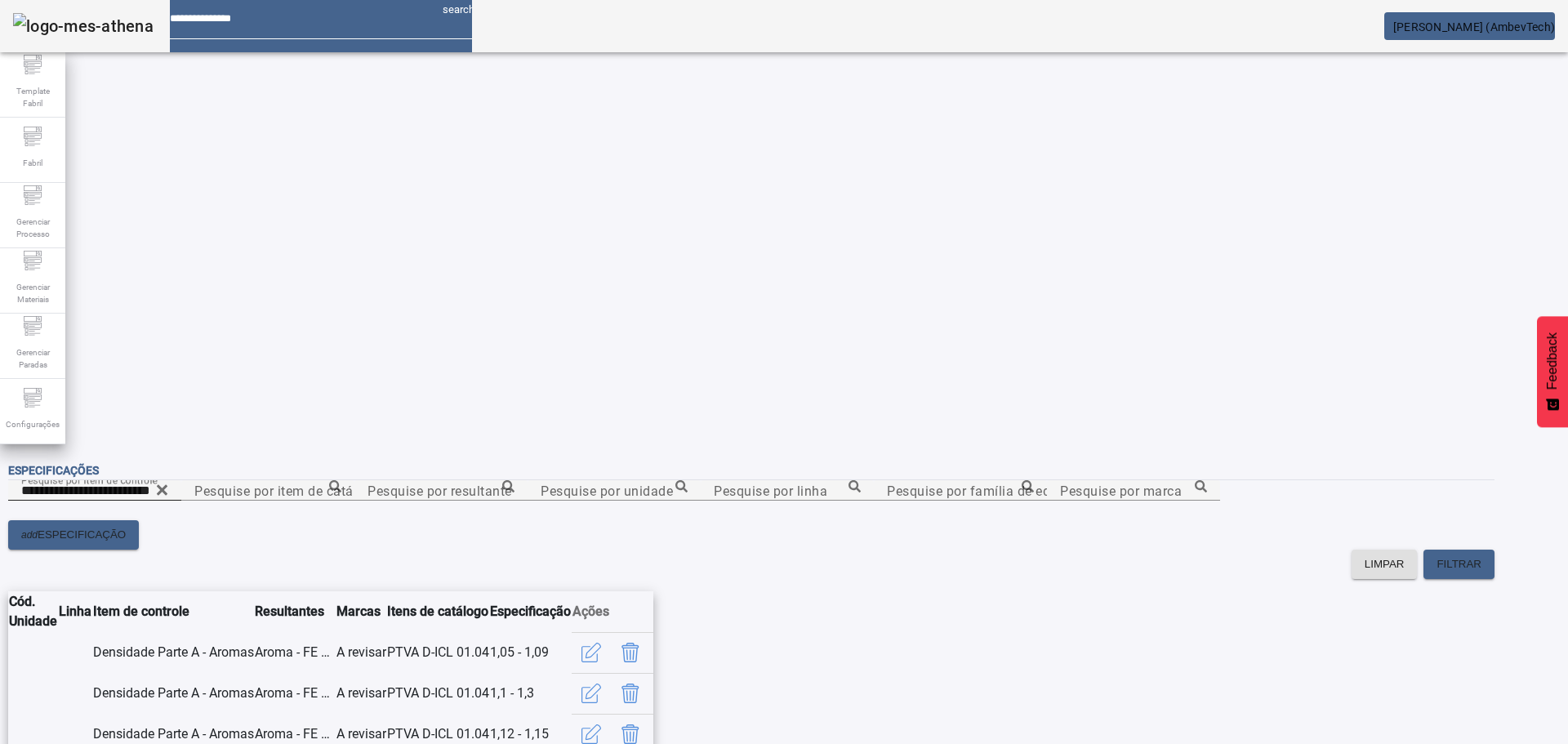 click 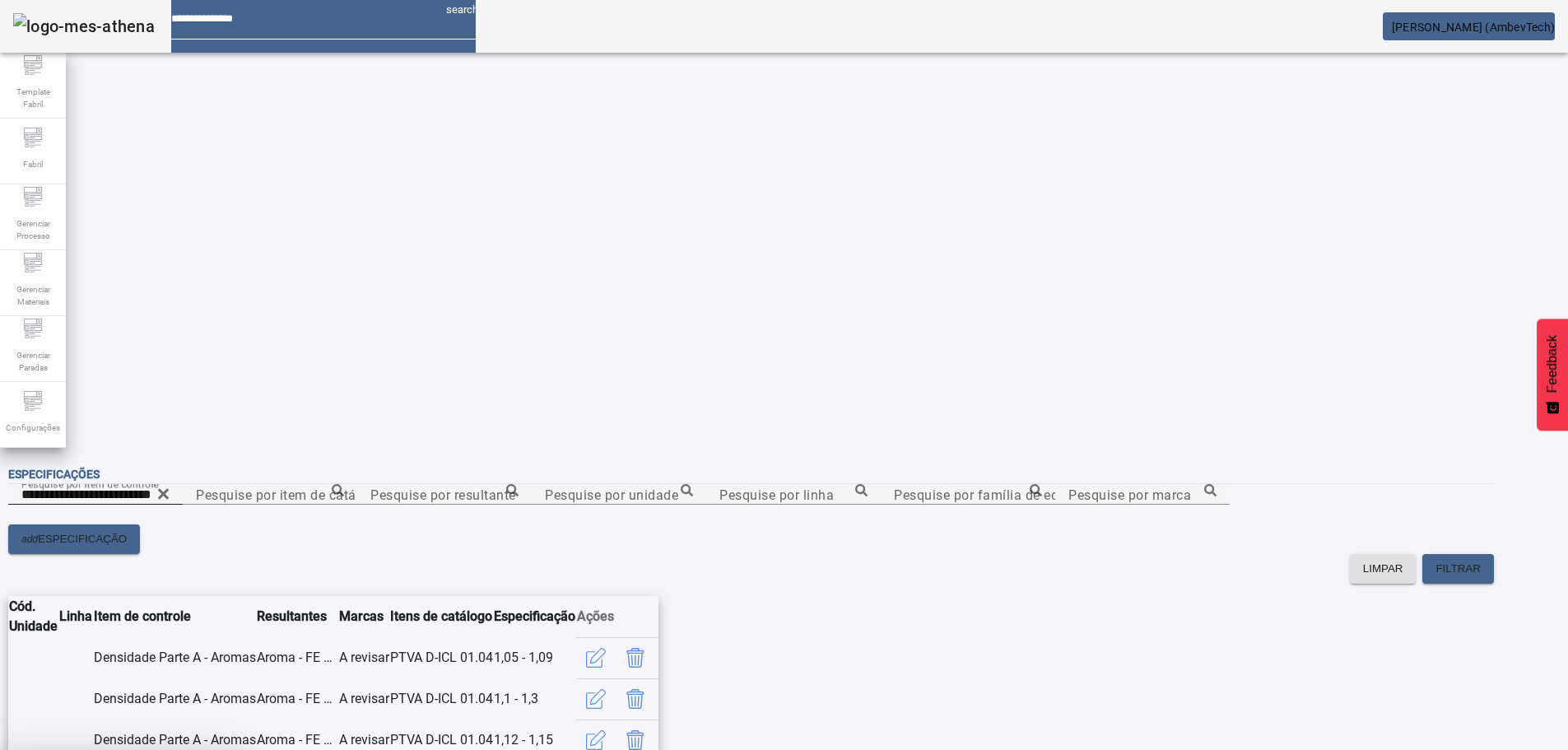 click on "SIM" at bounding box center (205, 872) 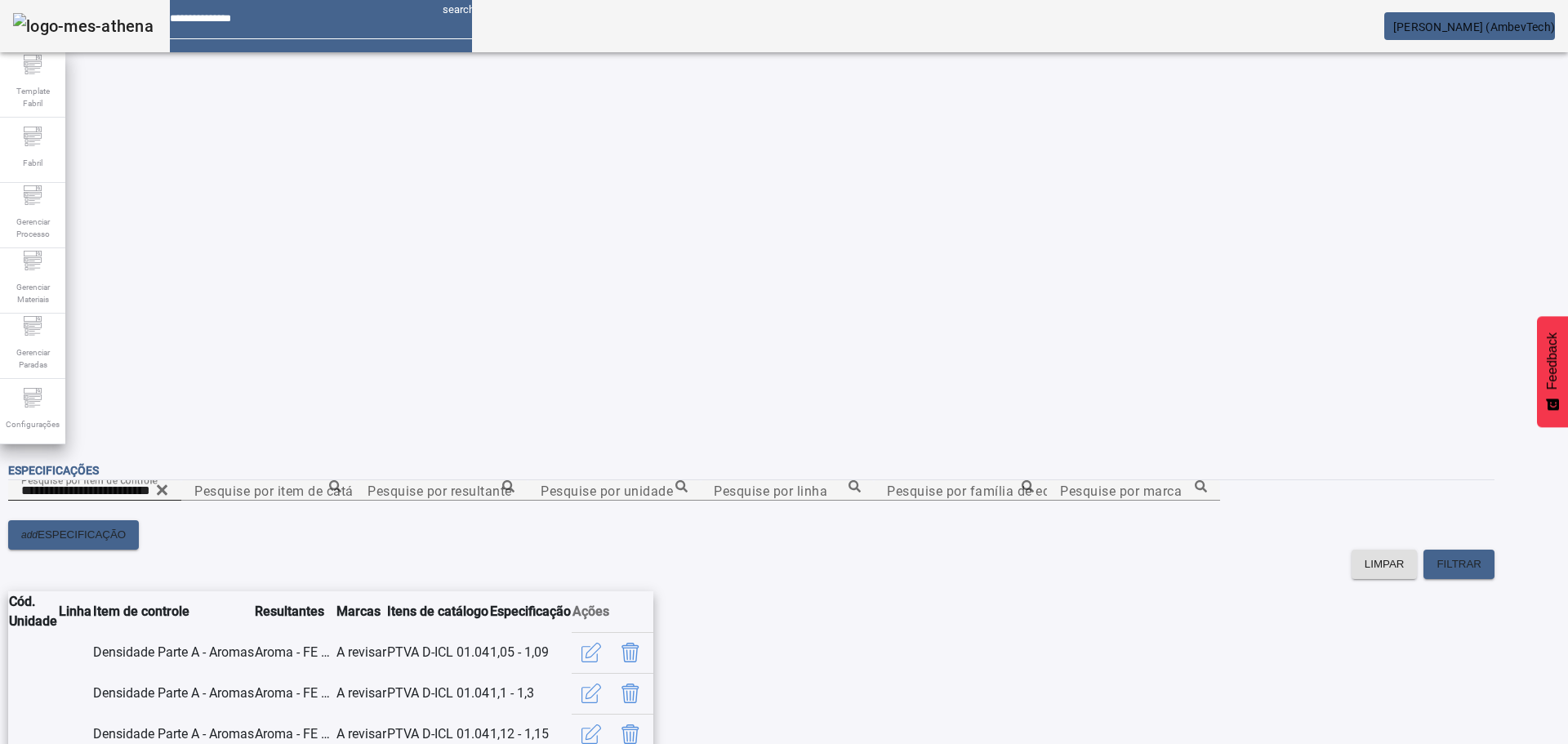 click 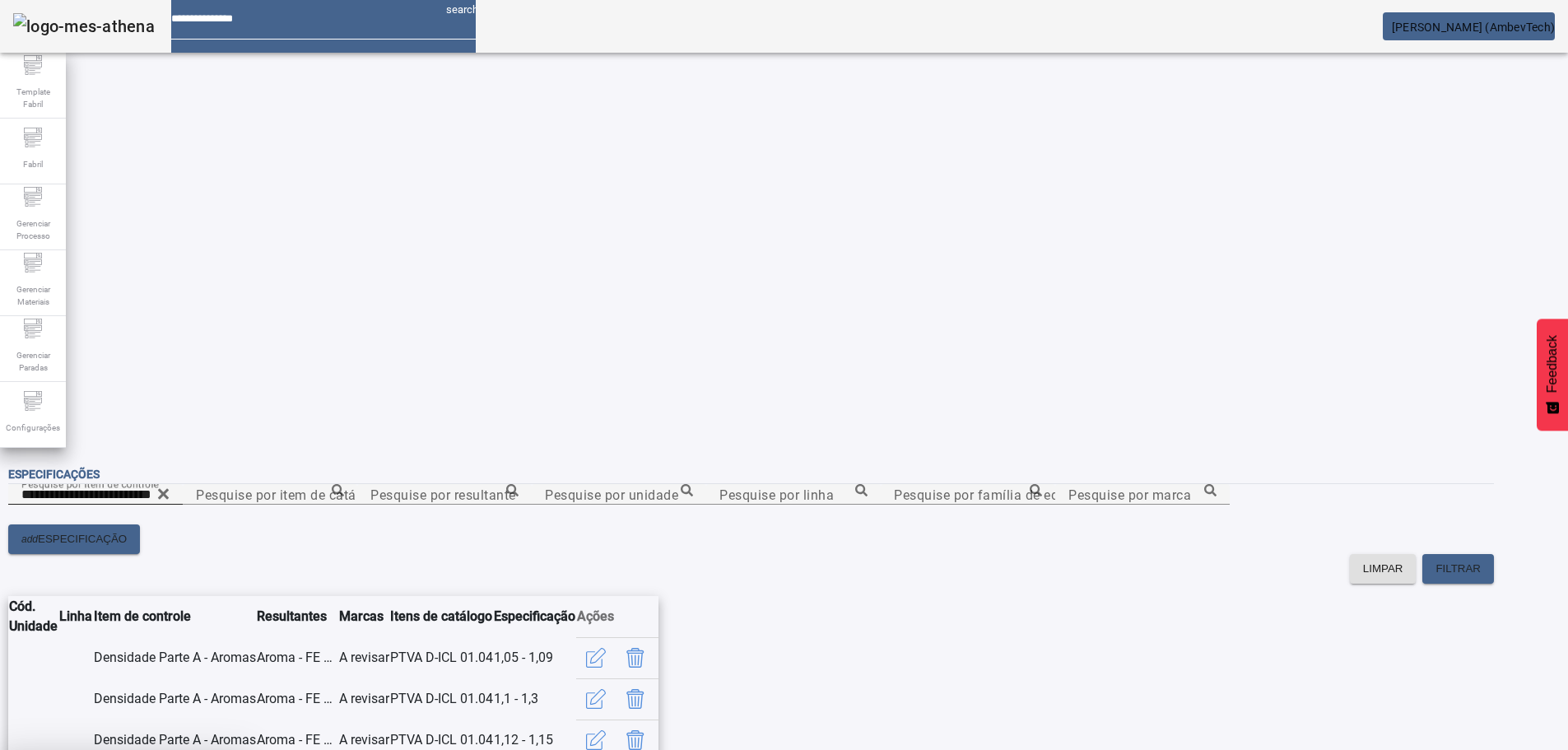 click on "SIM" at bounding box center (205, 872) 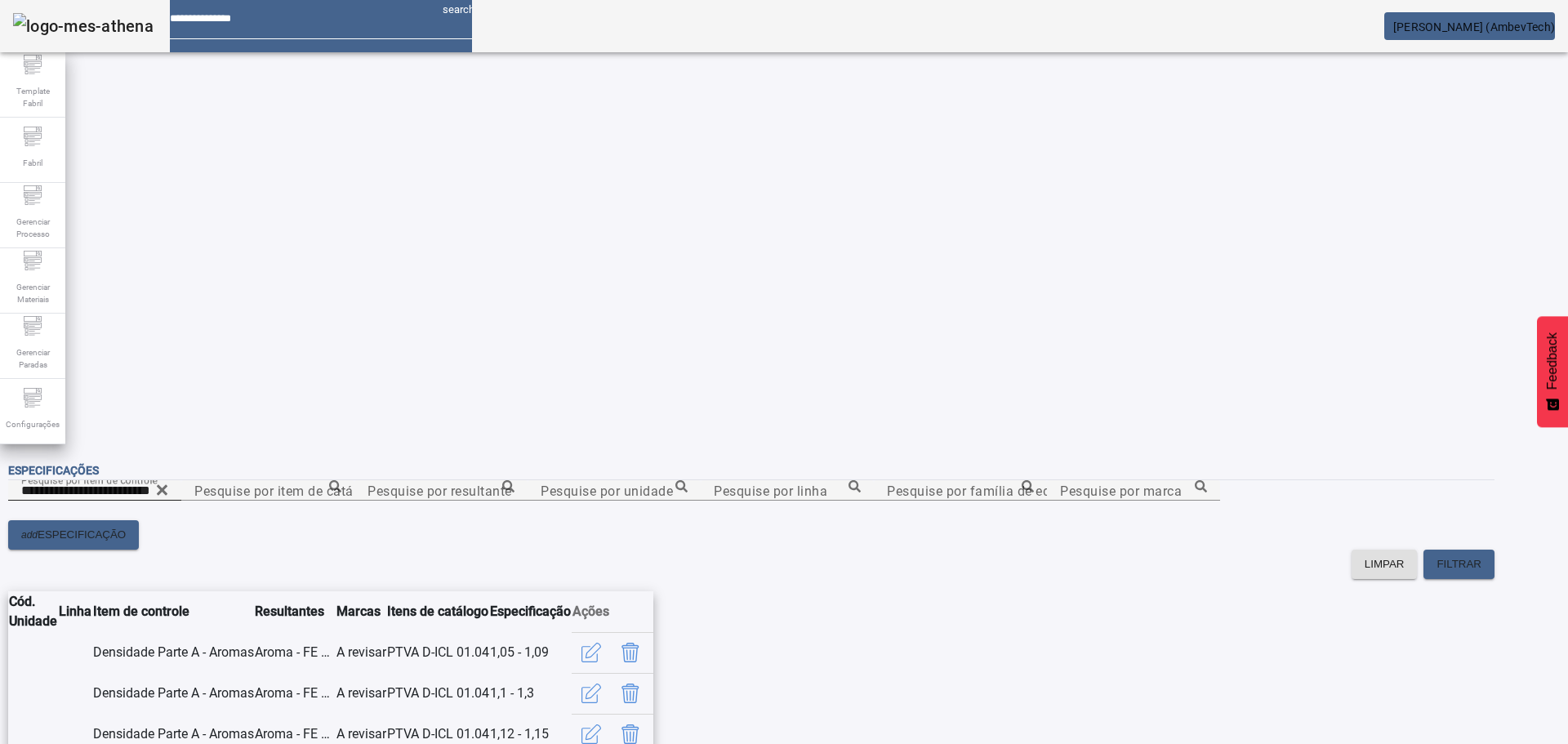 click at bounding box center [630, 775] 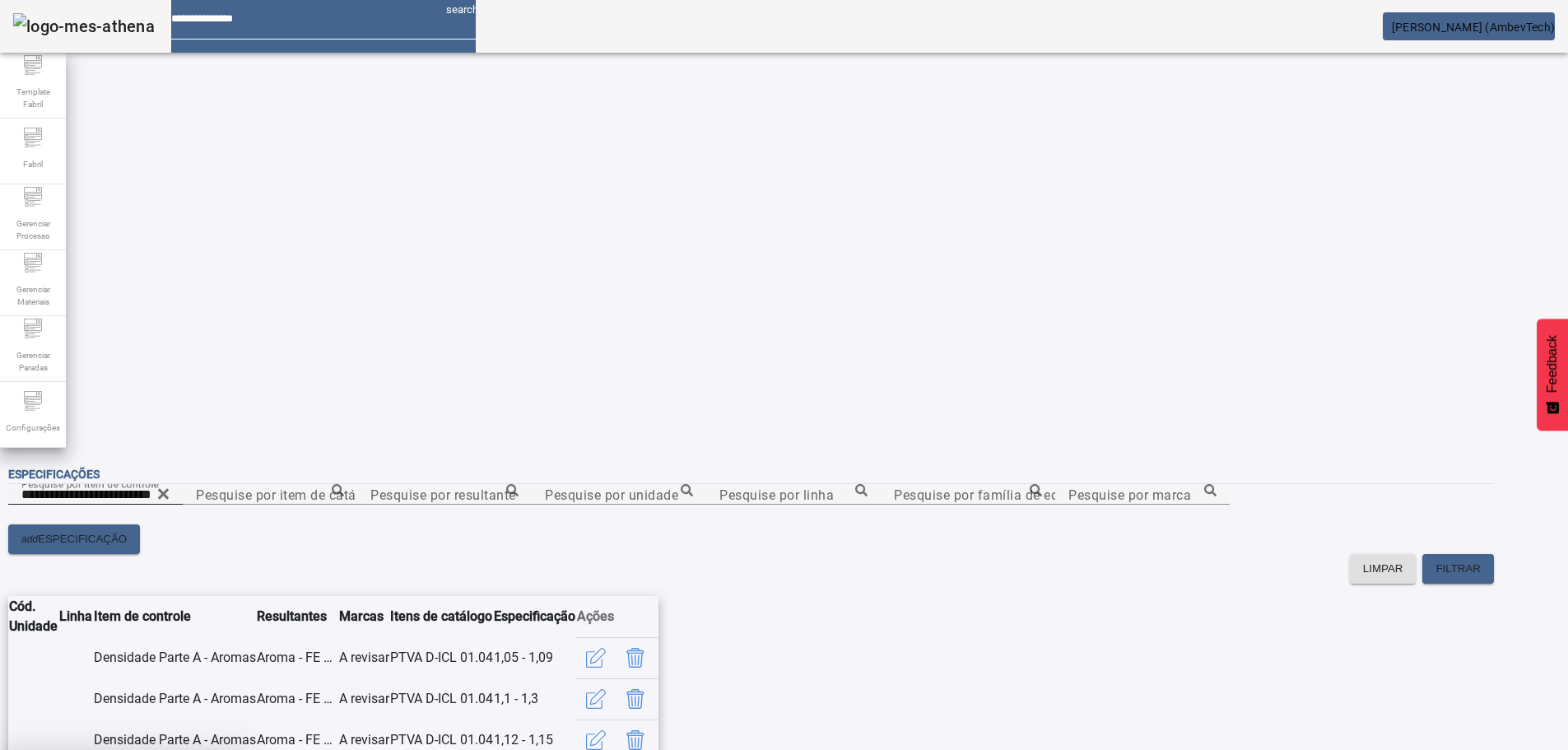 click at bounding box center [204, 872] 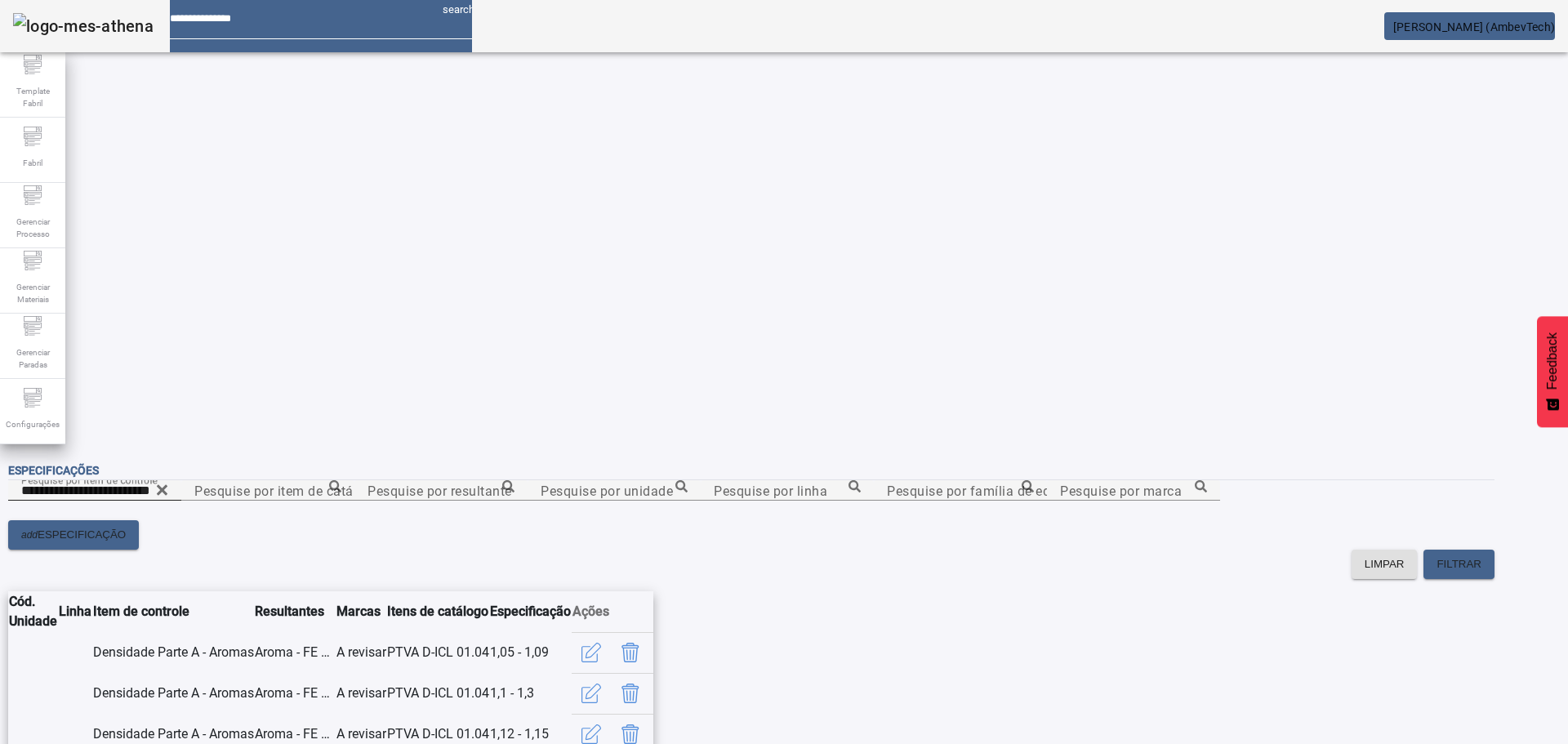 click 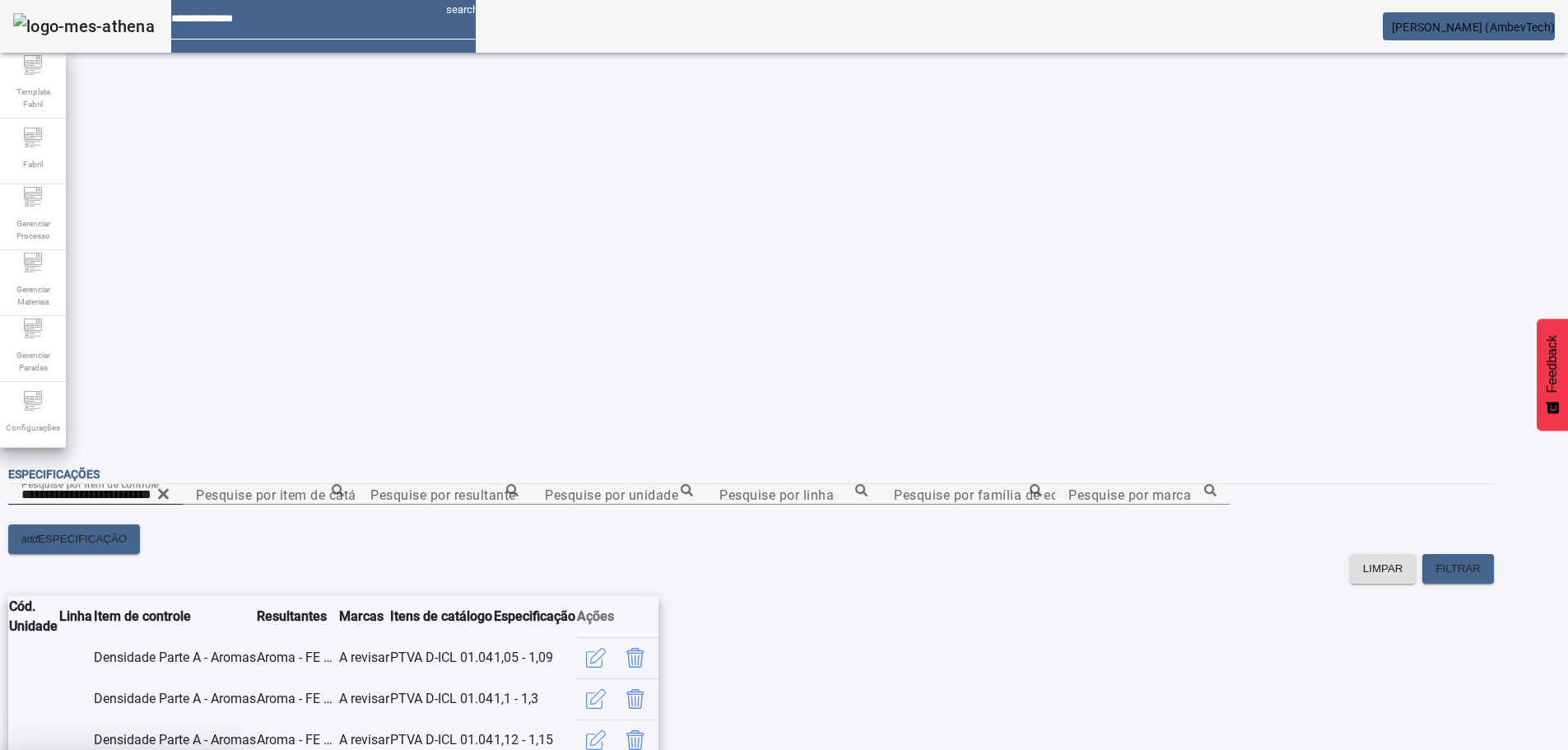 click on "SIM" at bounding box center [205, 872] 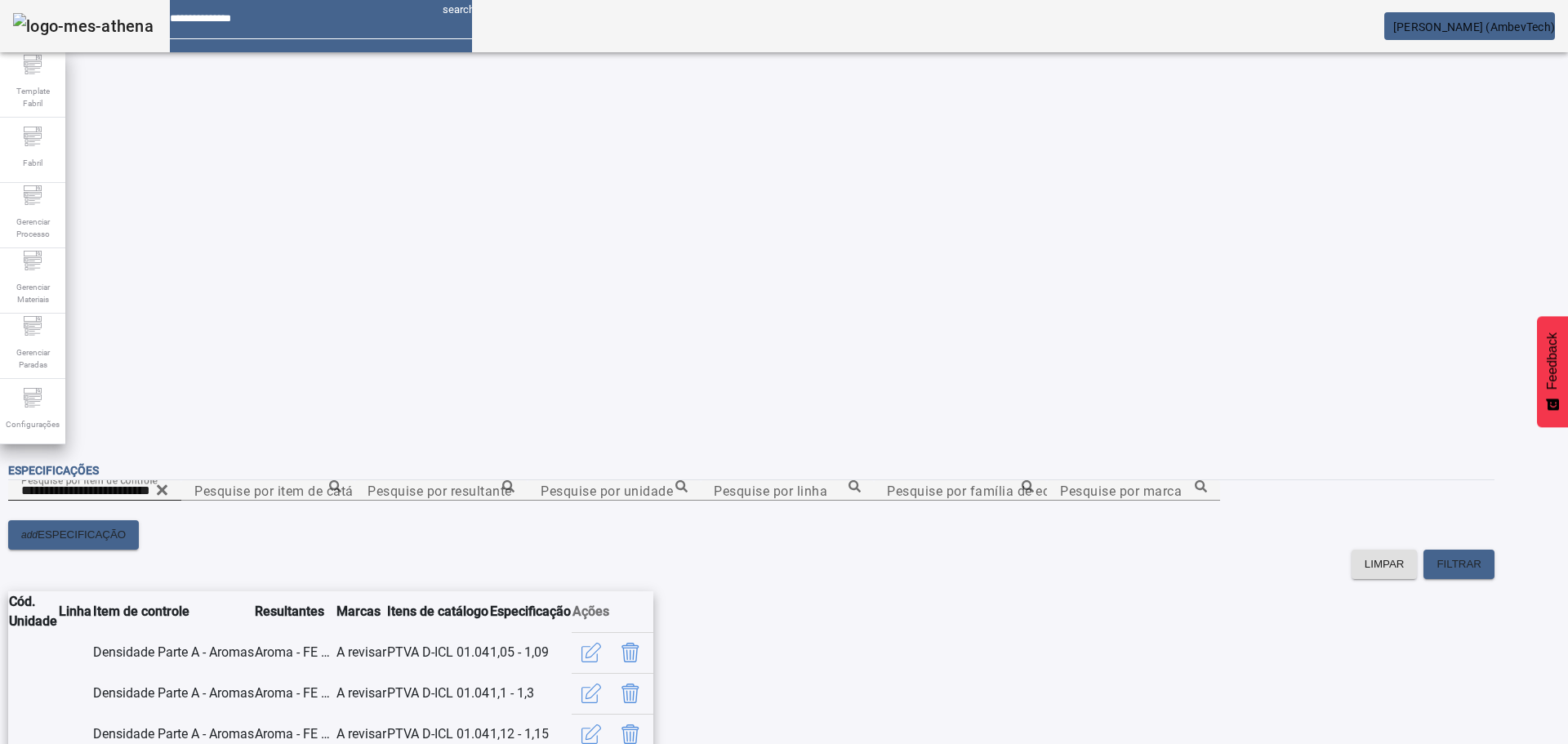 click 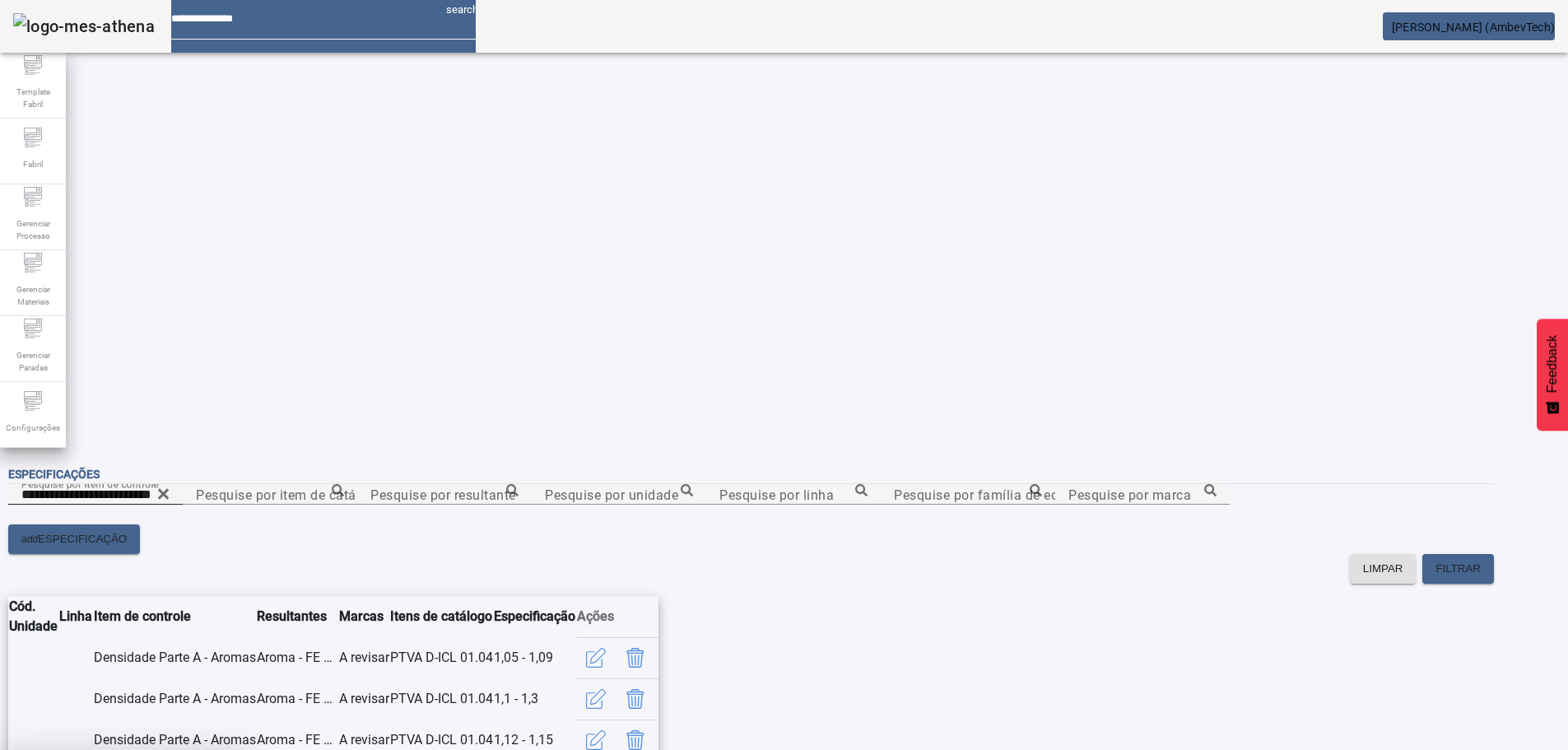 click at bounding box center [204, 872] 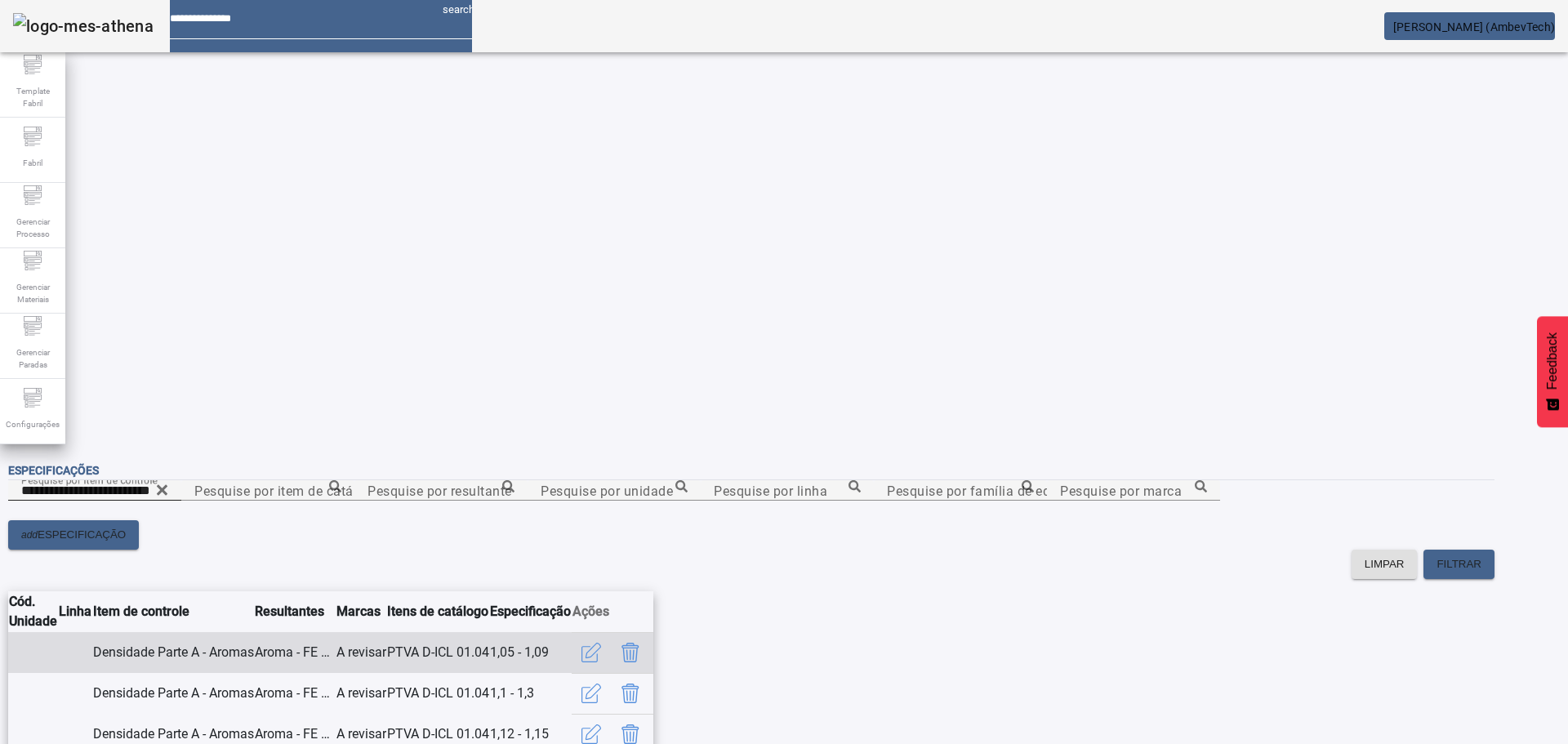 click on "Densidade Parte A - Aromas" at bounding box center [173, 653] 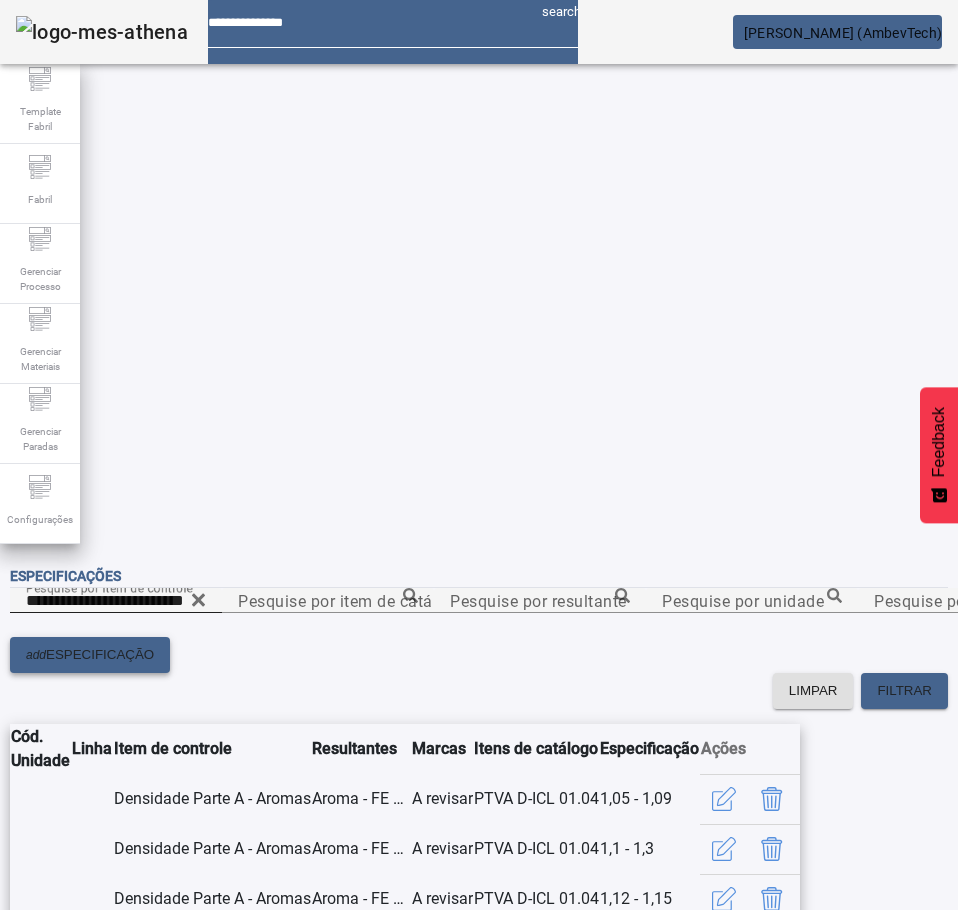 click on "ESPECIFICAÇÃO" 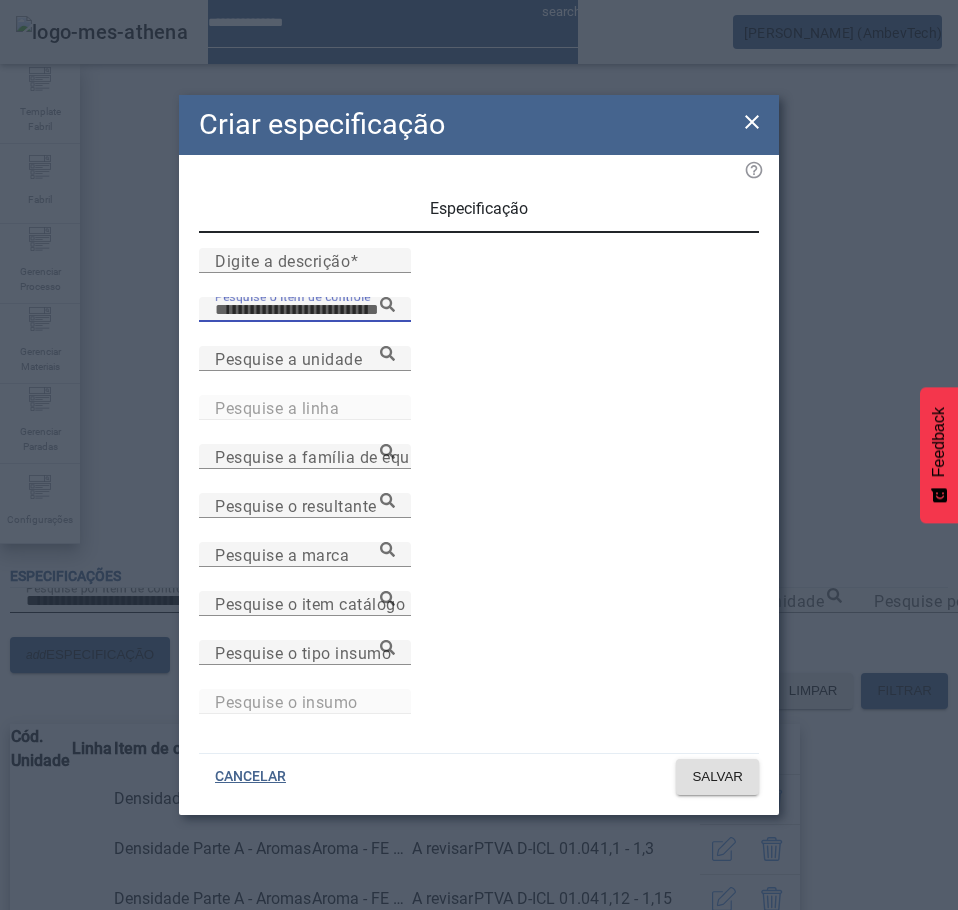 click on "Pesquise o item de controle" at bounding box center [305, 310] 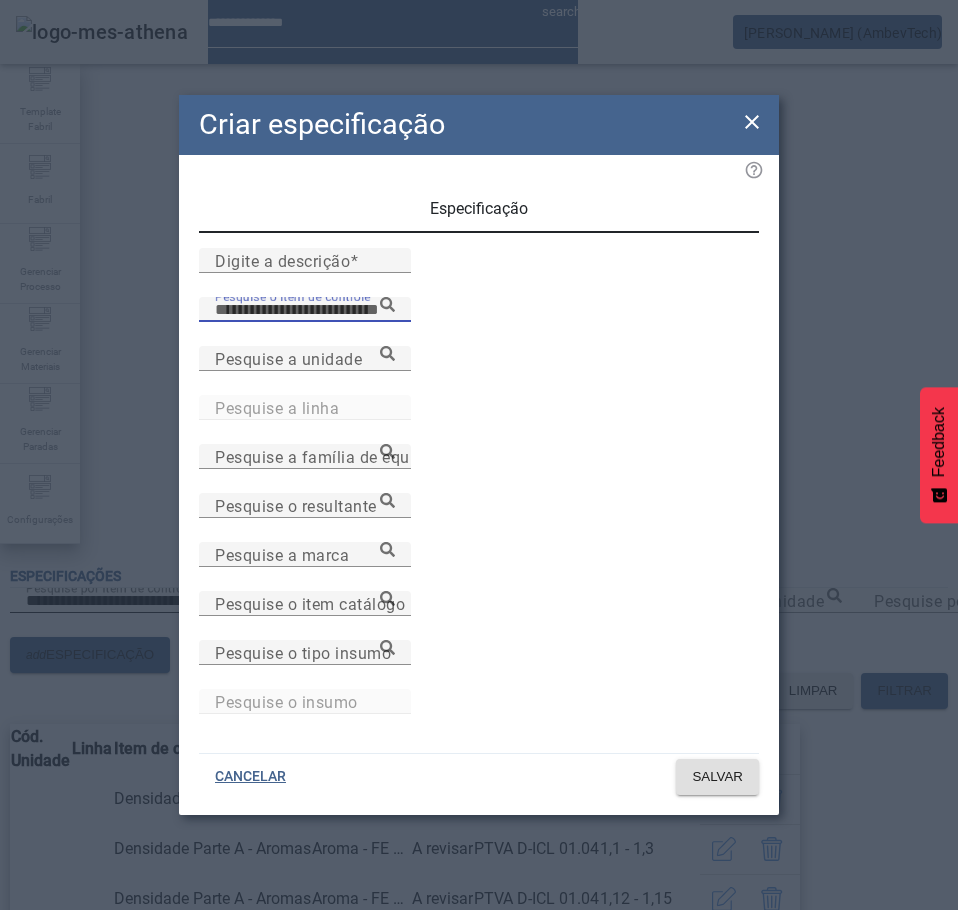 paste on "**********" 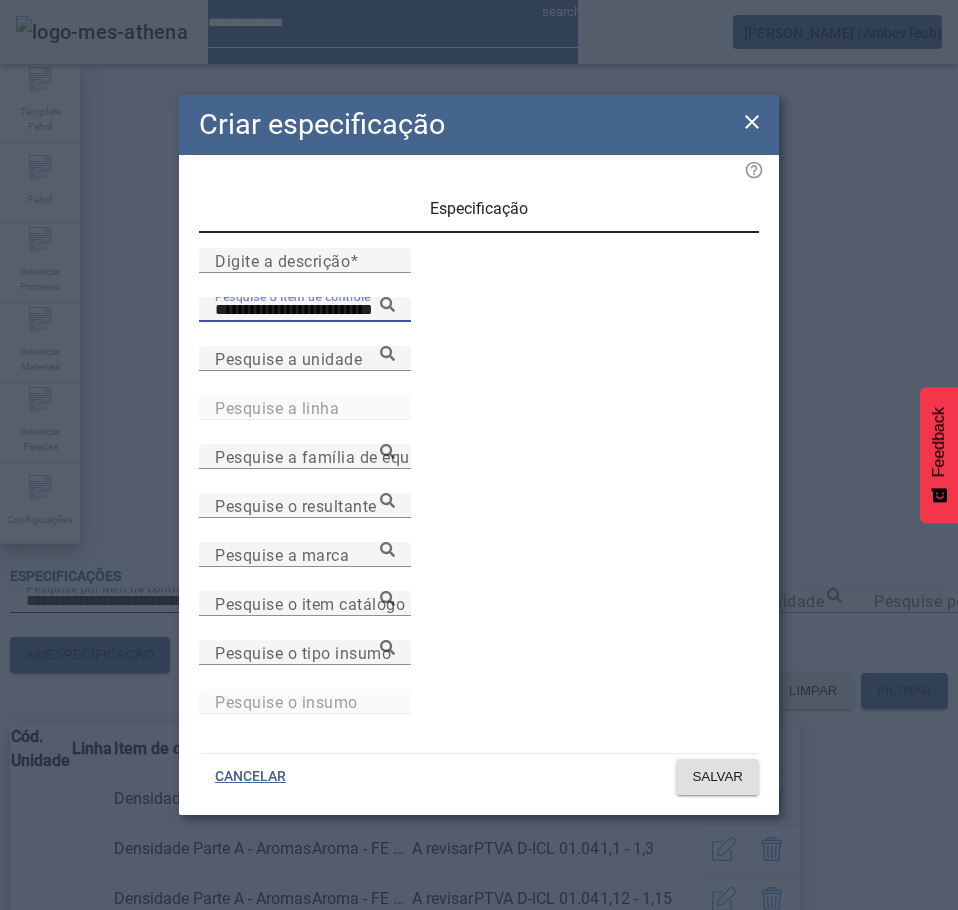 click 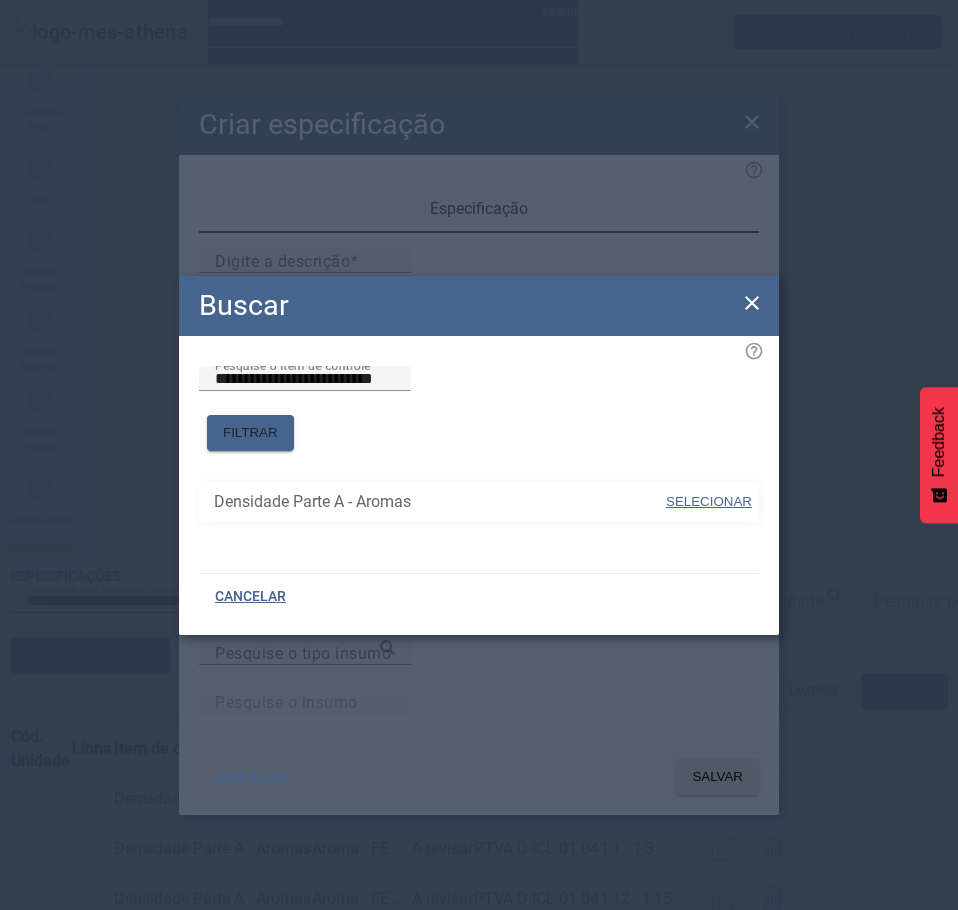 click on "Densidade Parte A - Aromas" at bounding box center (439, 502) 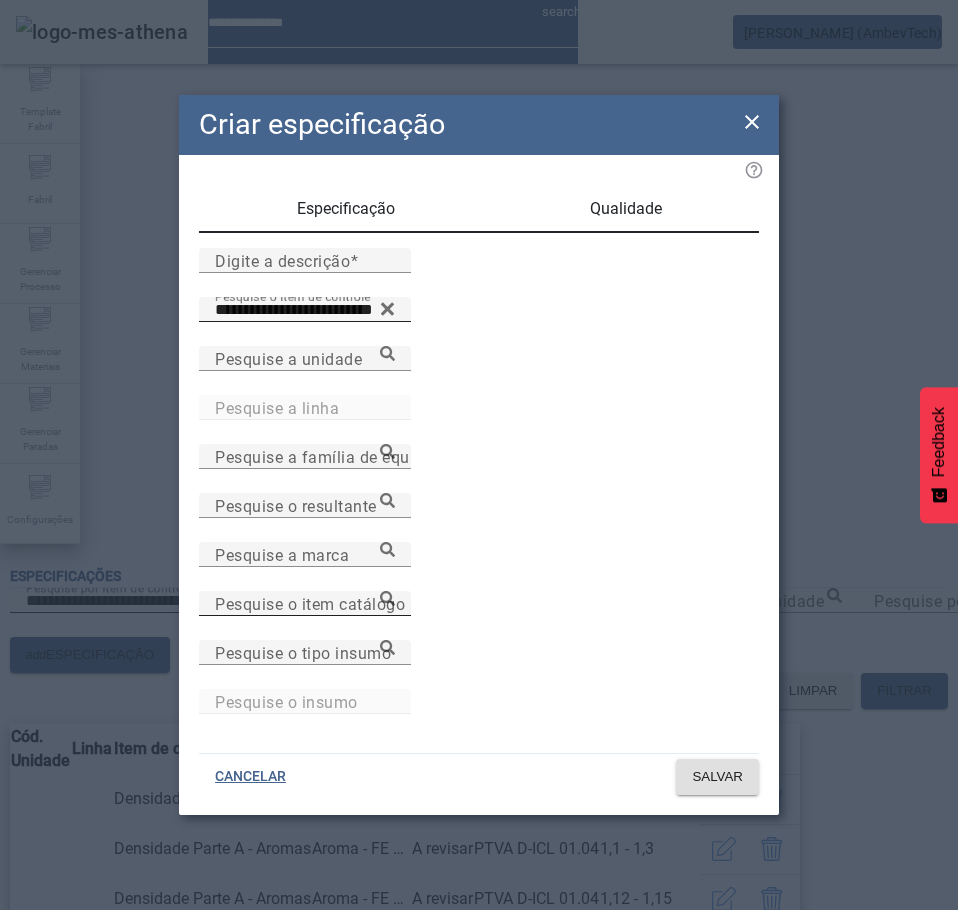 click on "Pesquise o item catálogo" at bounding box center [310, 603] 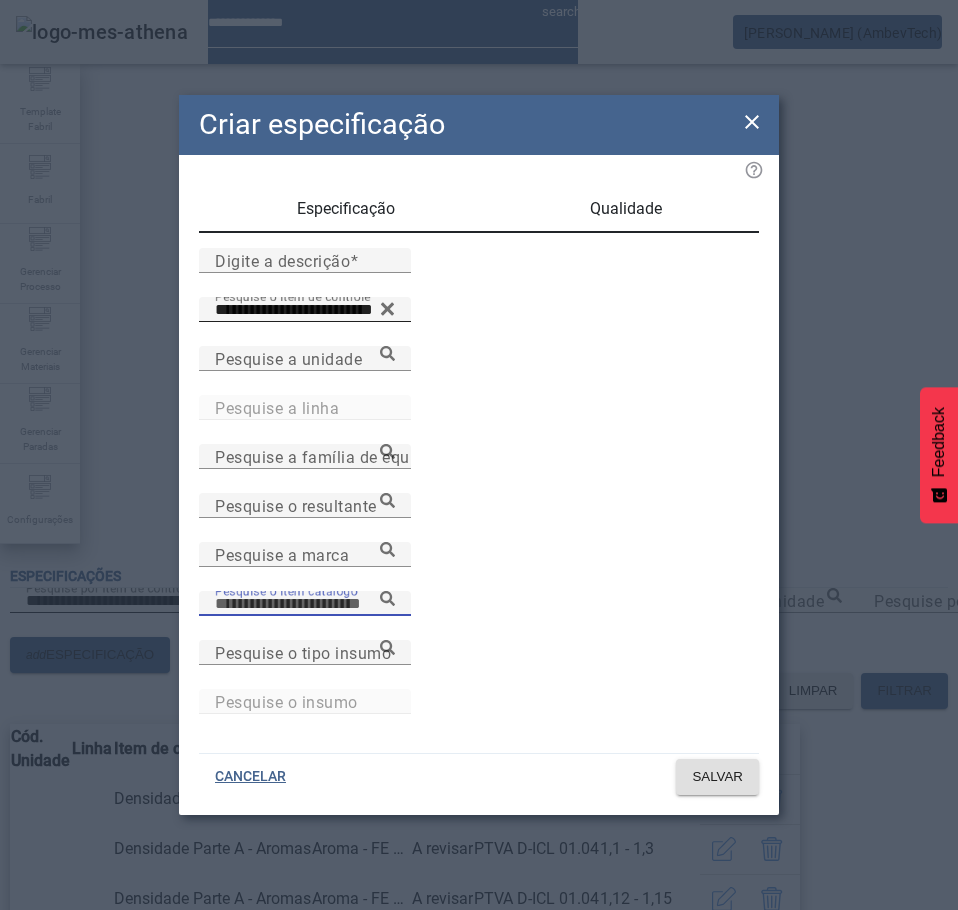 paste on "**********" 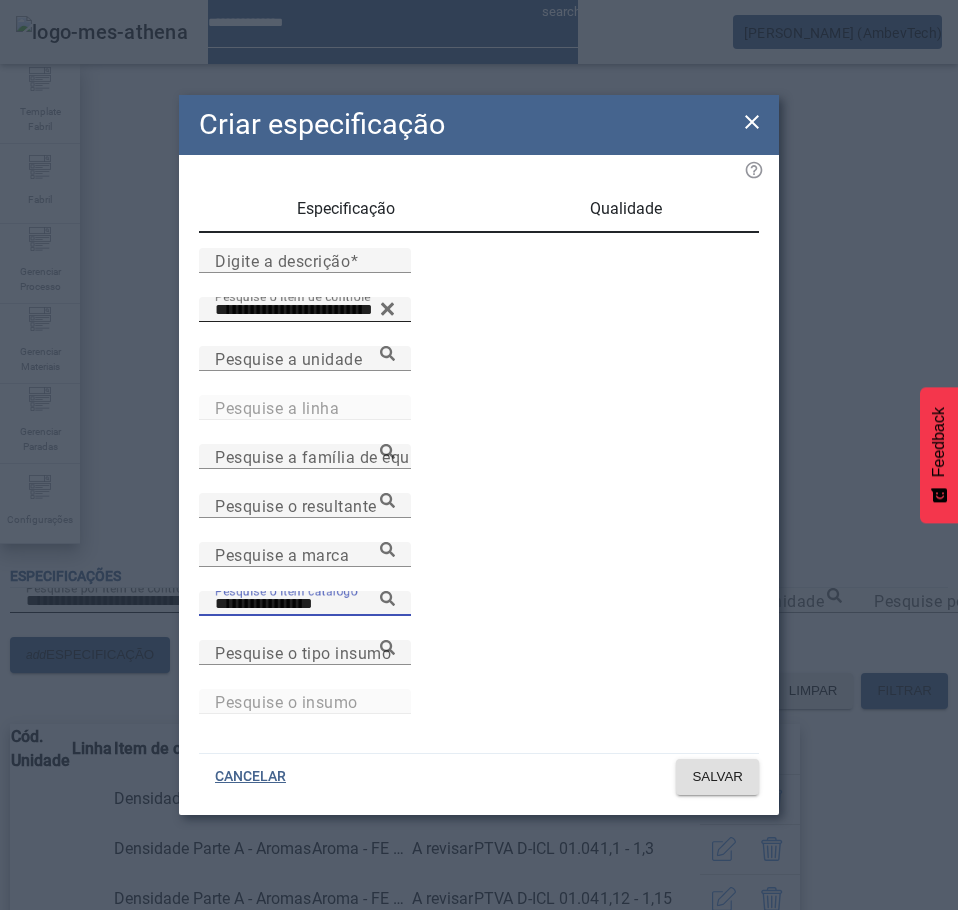 click 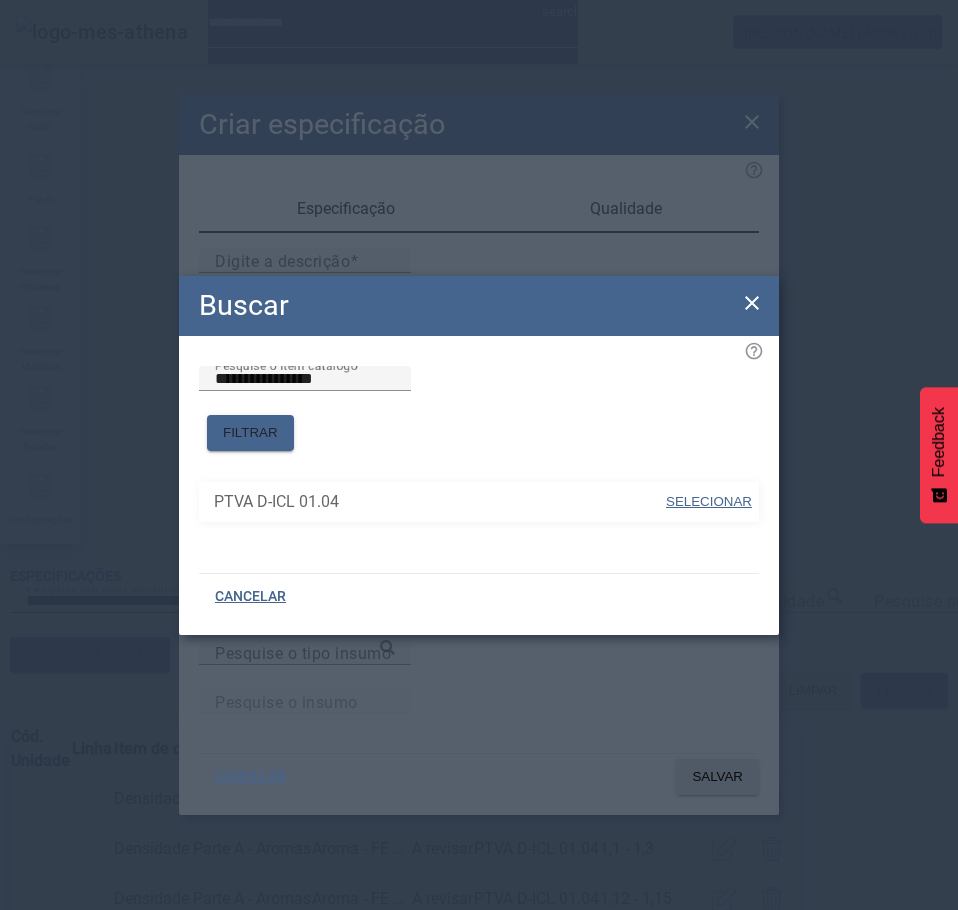 click on "SELECIONAR" at bounding box center [709, 501] 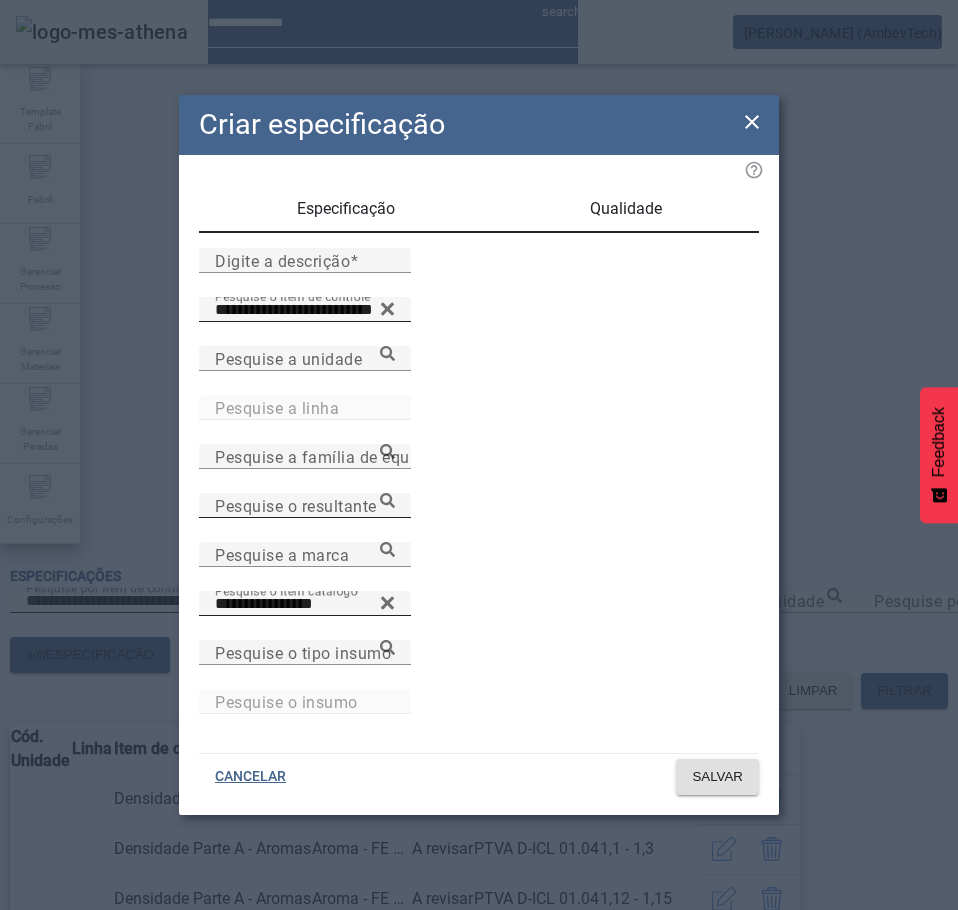 click on "Pesquise o resultante" at bounding box center (296, 505) 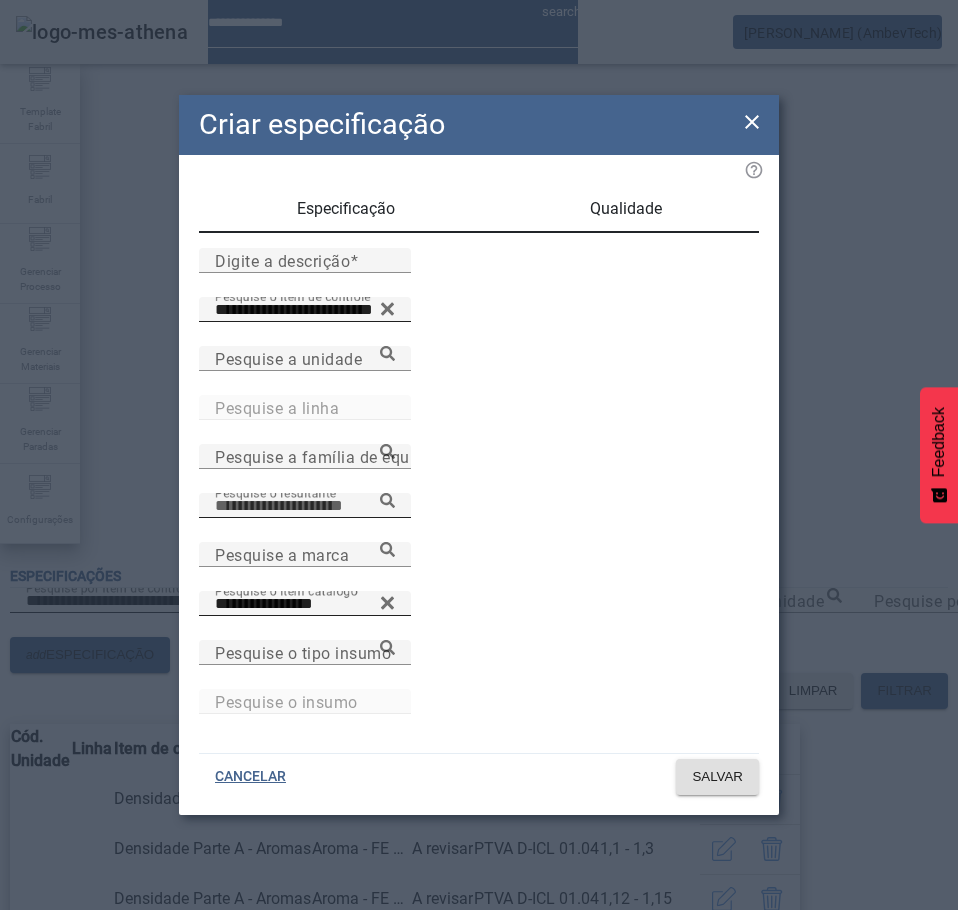 click on "Pesquise o resultante" at bounding box center (305, 506) 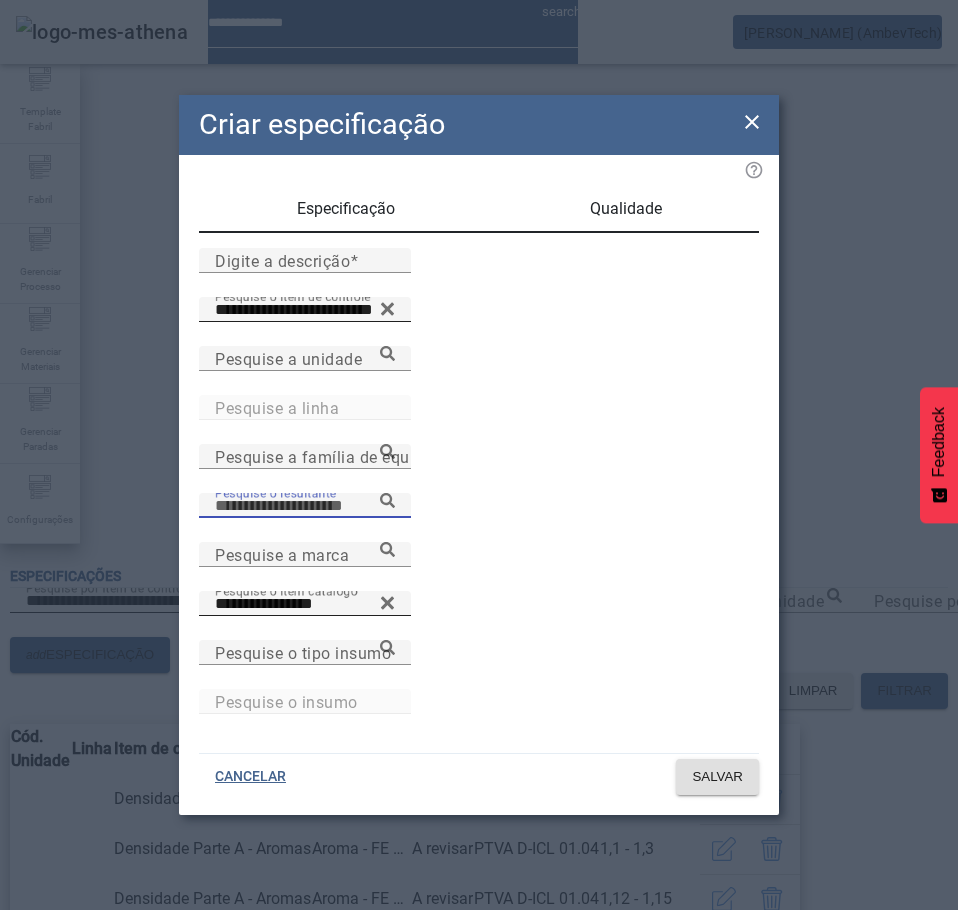 paste on "**********" 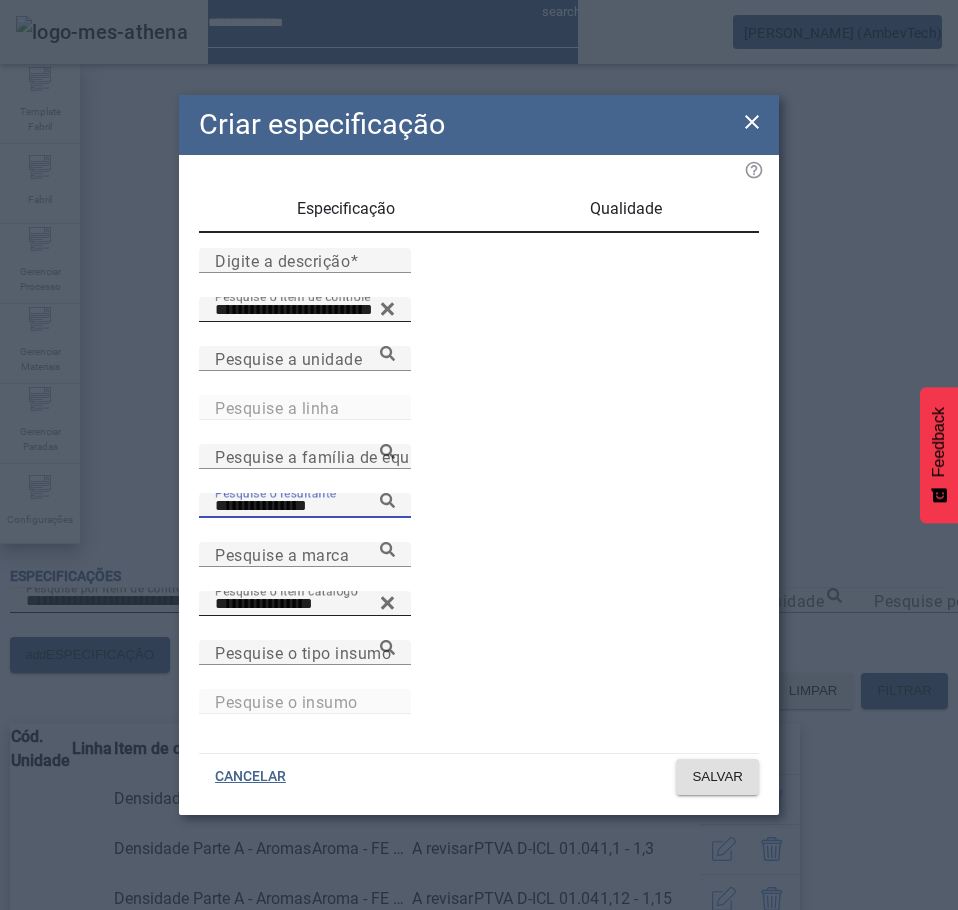 click 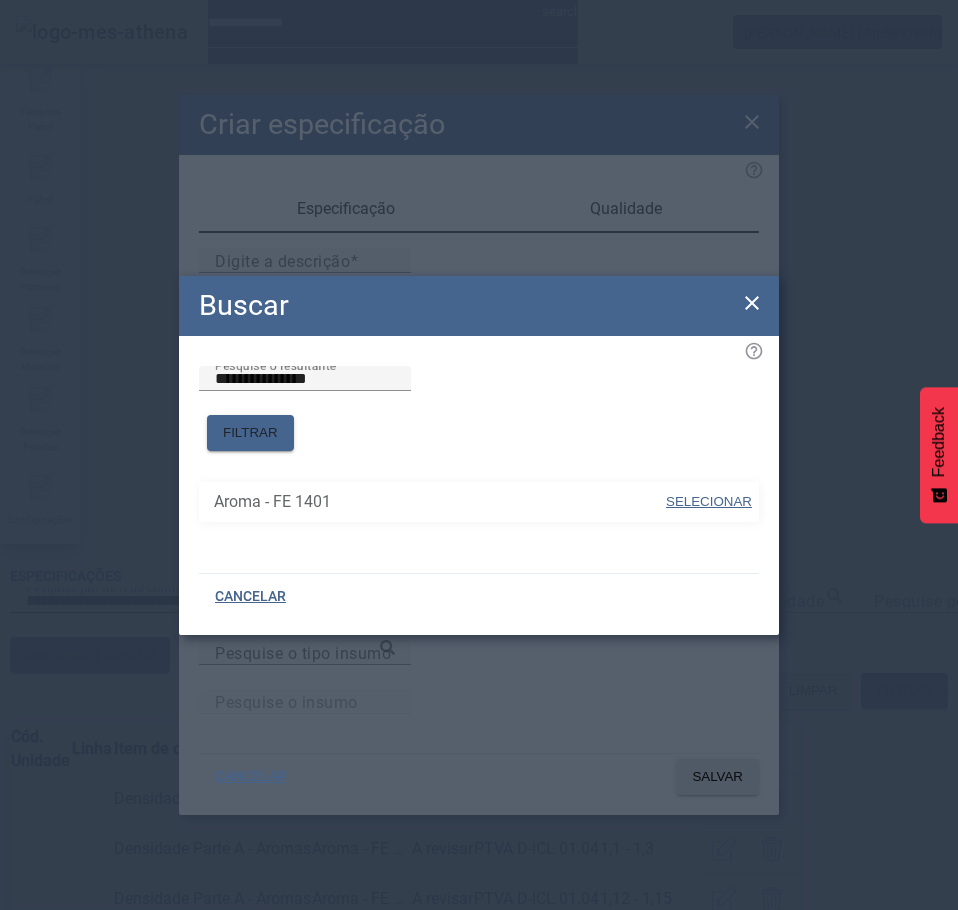 click on "SELECIONAR" at bounding box center (709, 501) 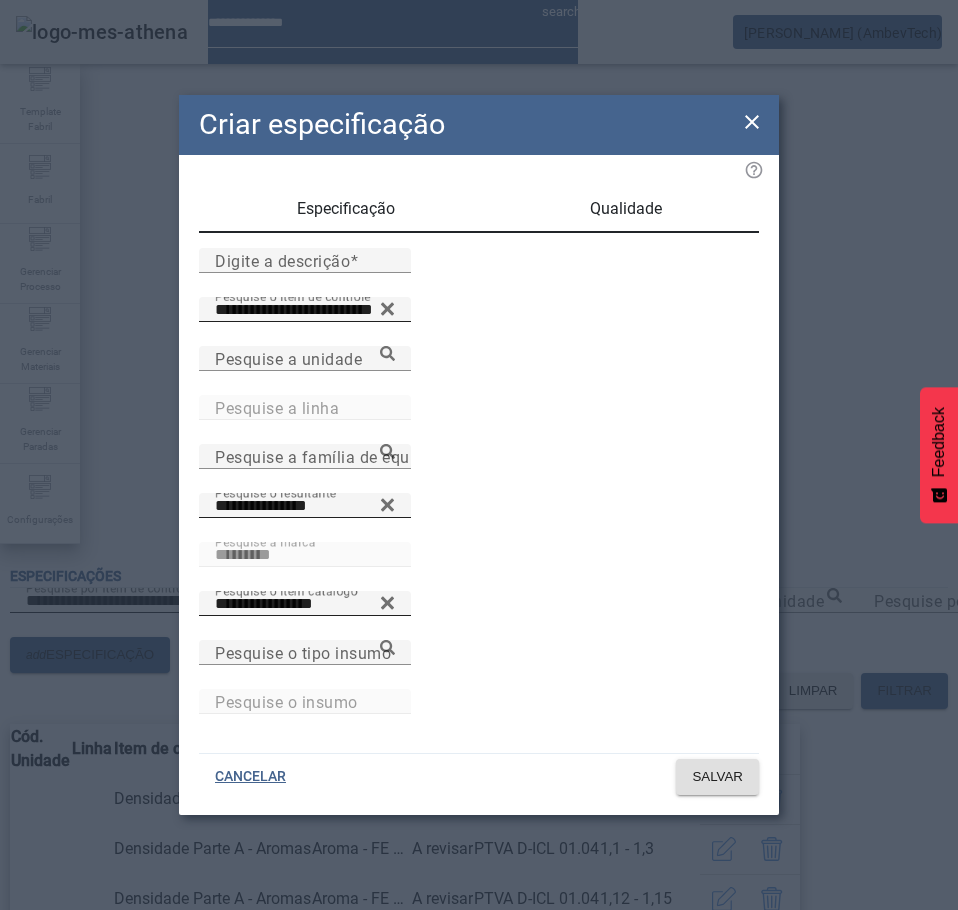 click on "Qualidade" at bounding box center [626, 209] 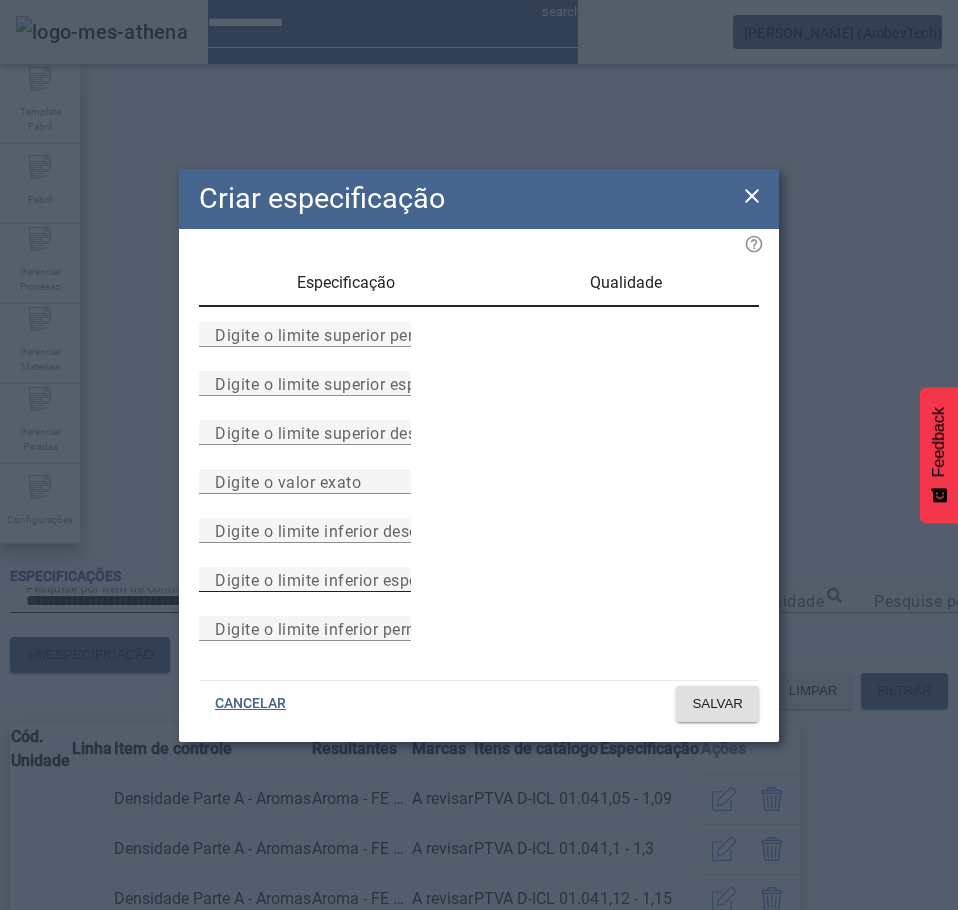 click on "Digite o limite inferior especificado" at bounding box center [347, 579] 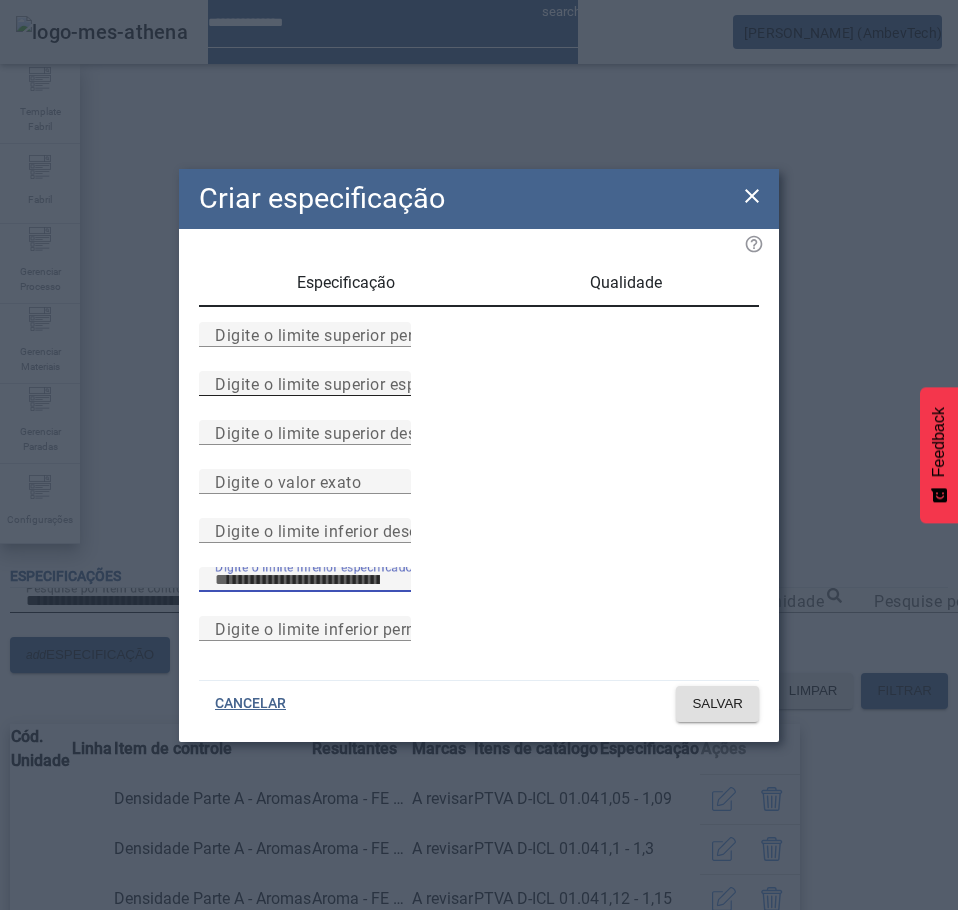 type on "****" 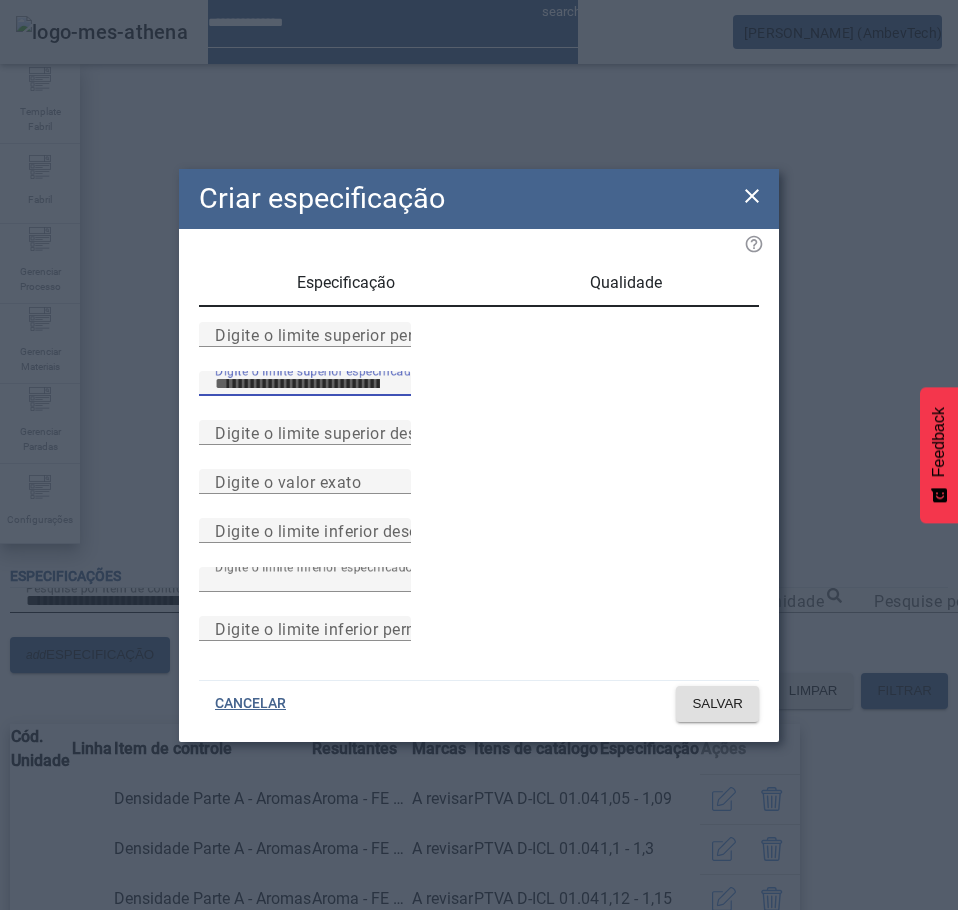 type on "****" 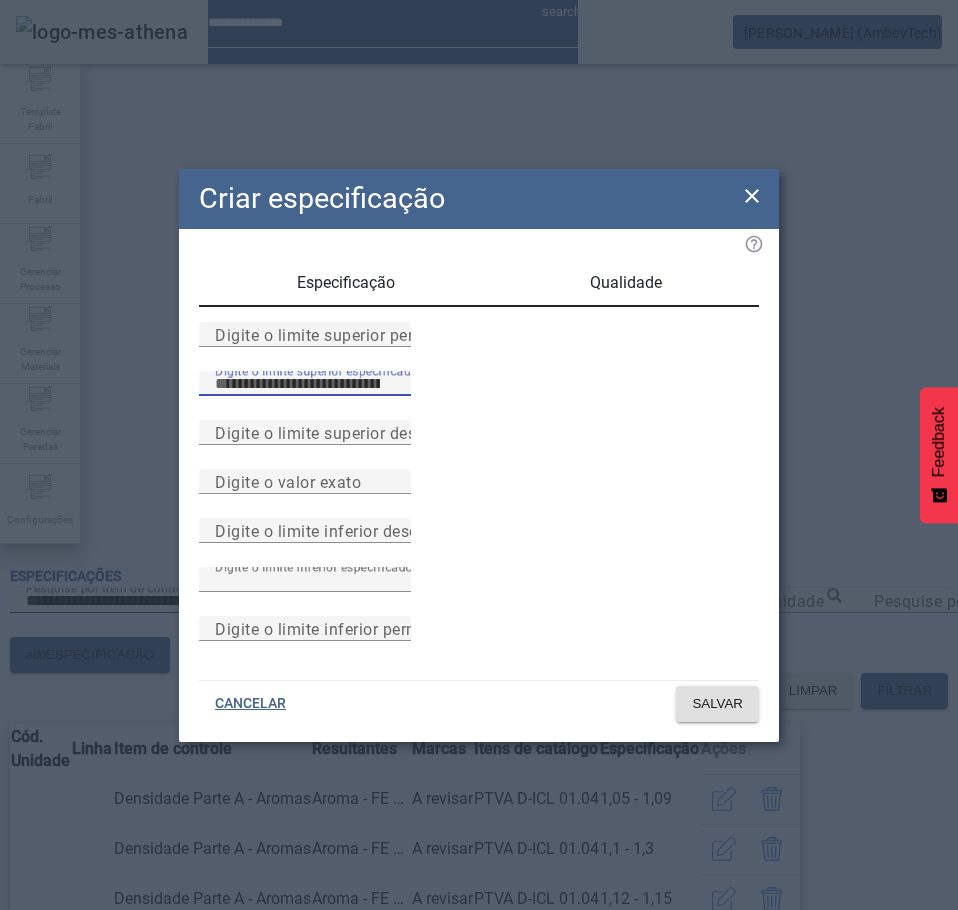 click on "Especificação" at bounding box center (346, 283) 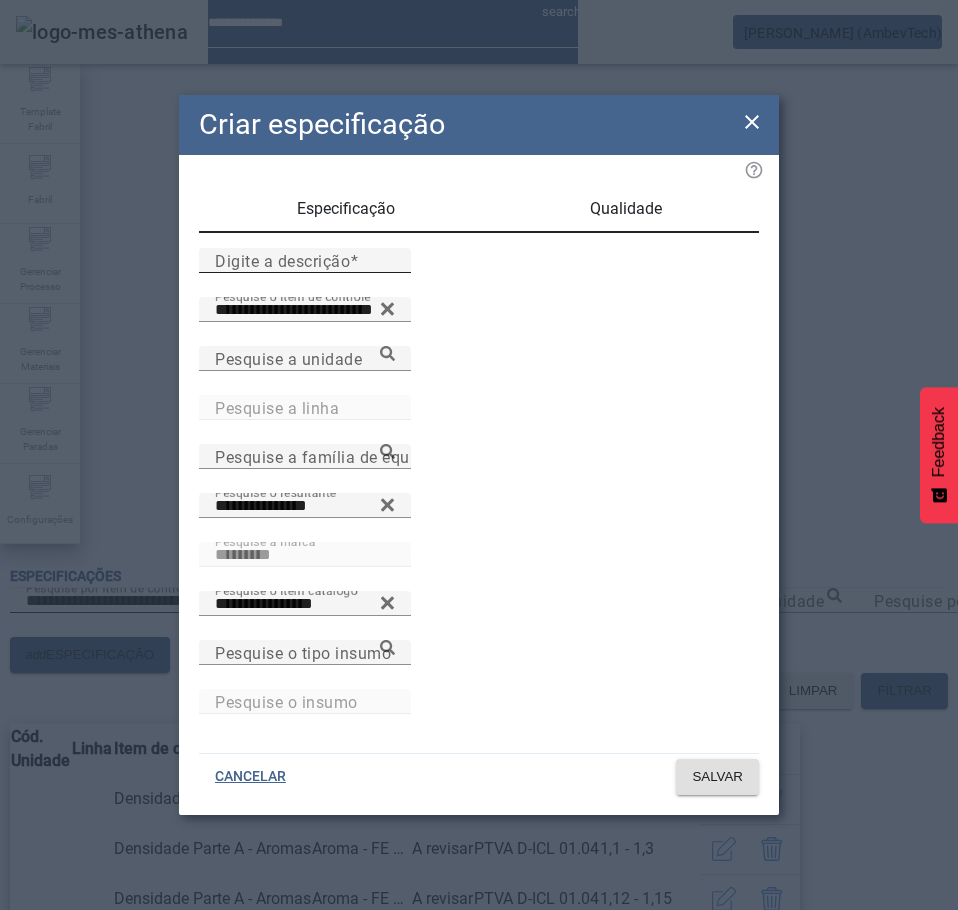 click on "Digite a descrição" at bounding box center (282, 260) 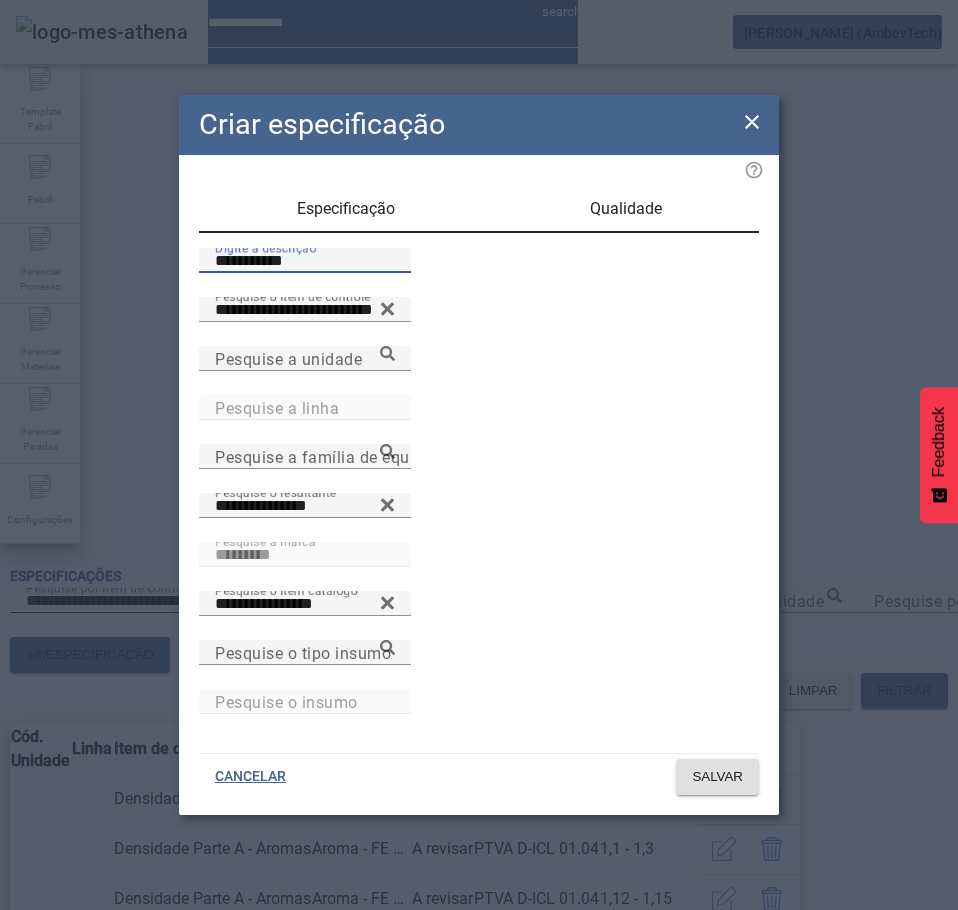 type on "**********" 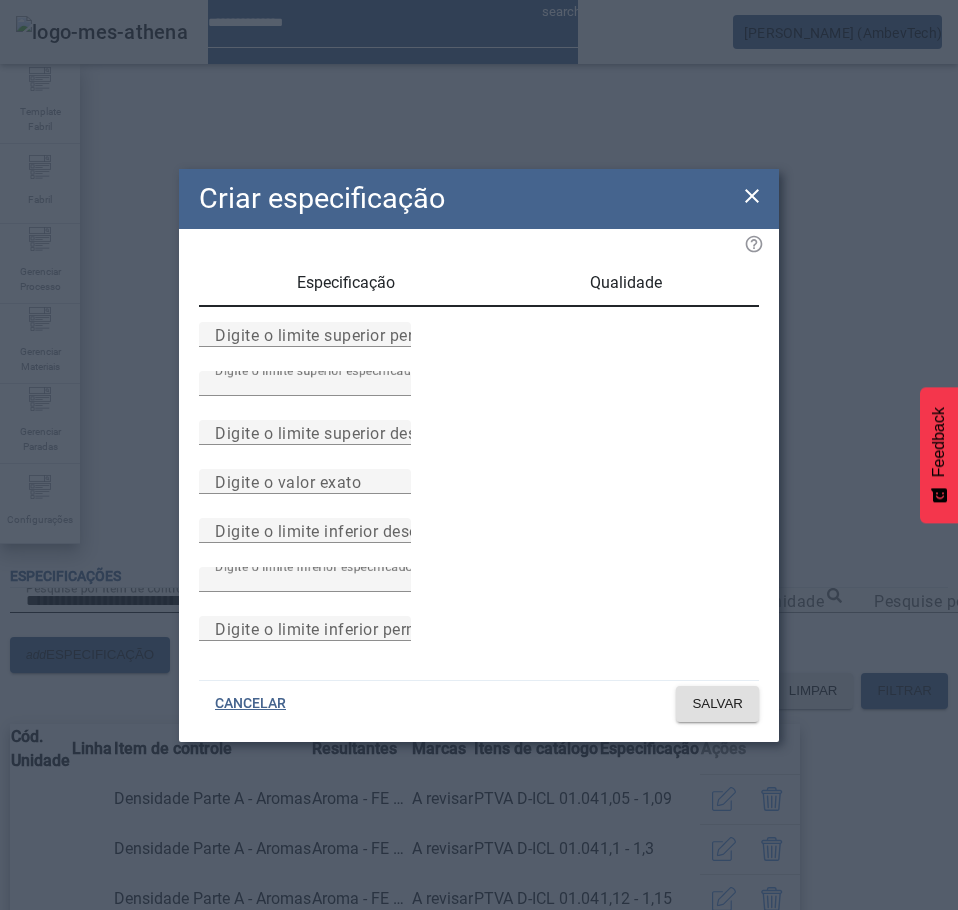 click on "Especificação" at bounding box center (346, 283) 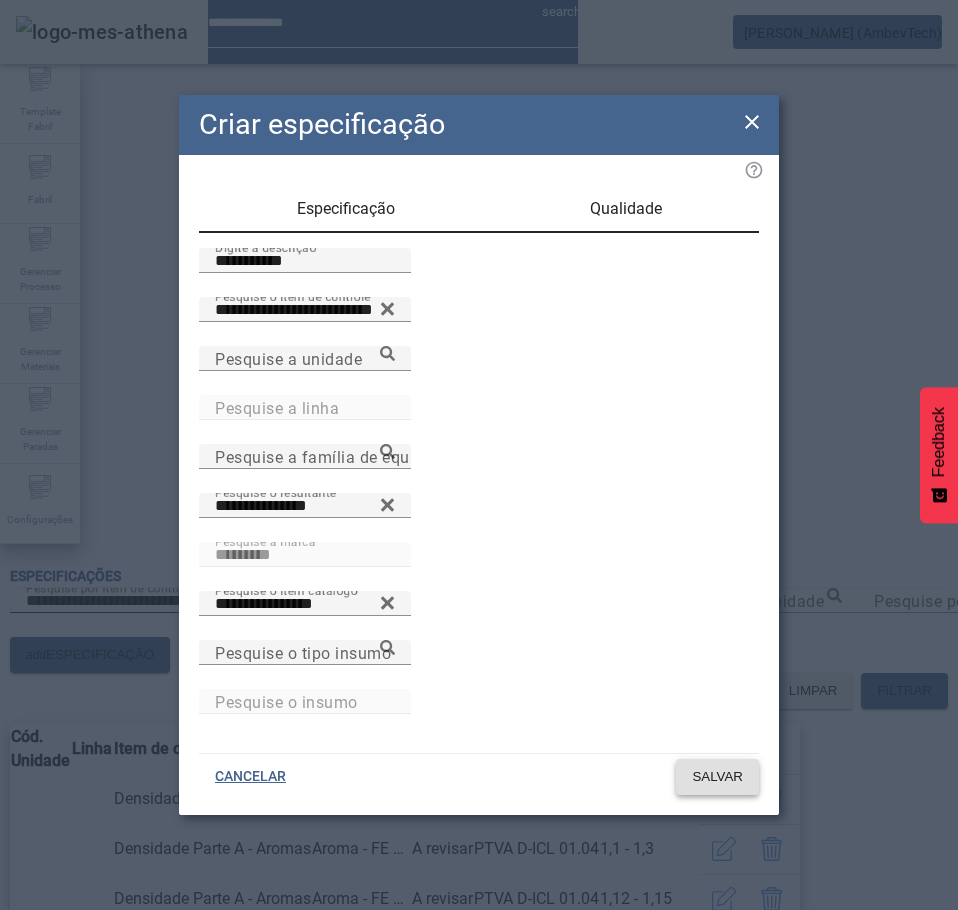 click 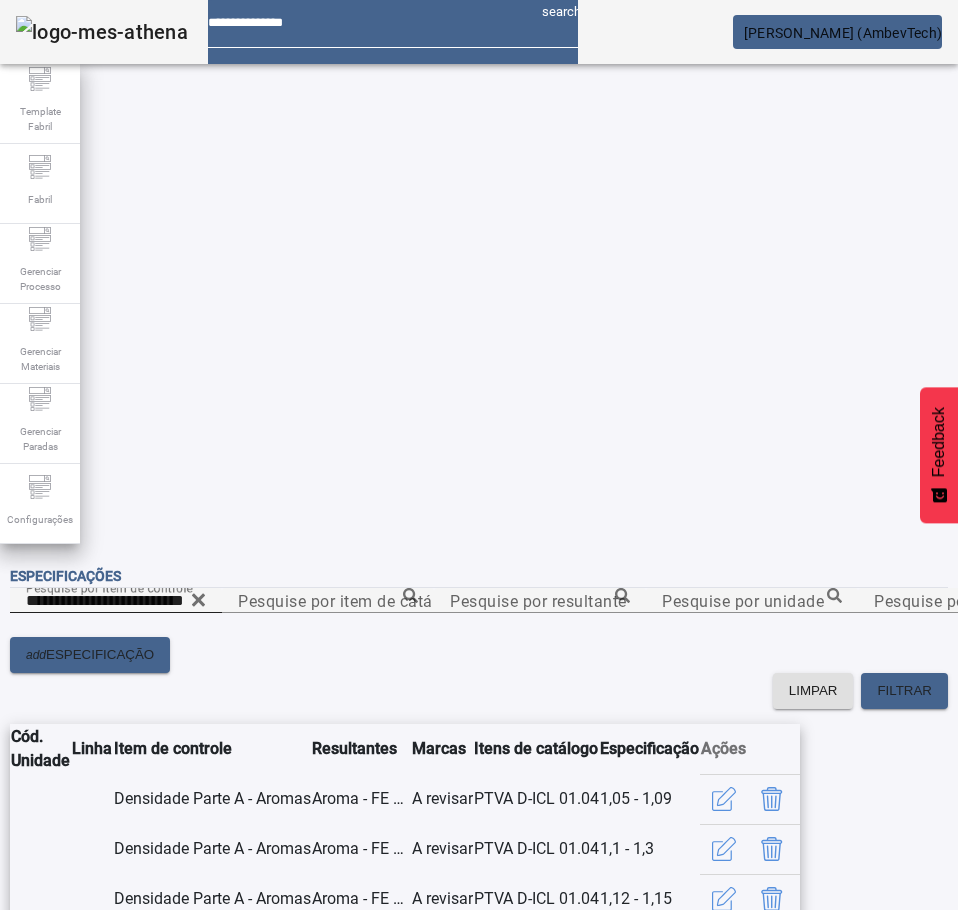 scroll, scrollTop: 0, scrollLeft: 0, axis: both 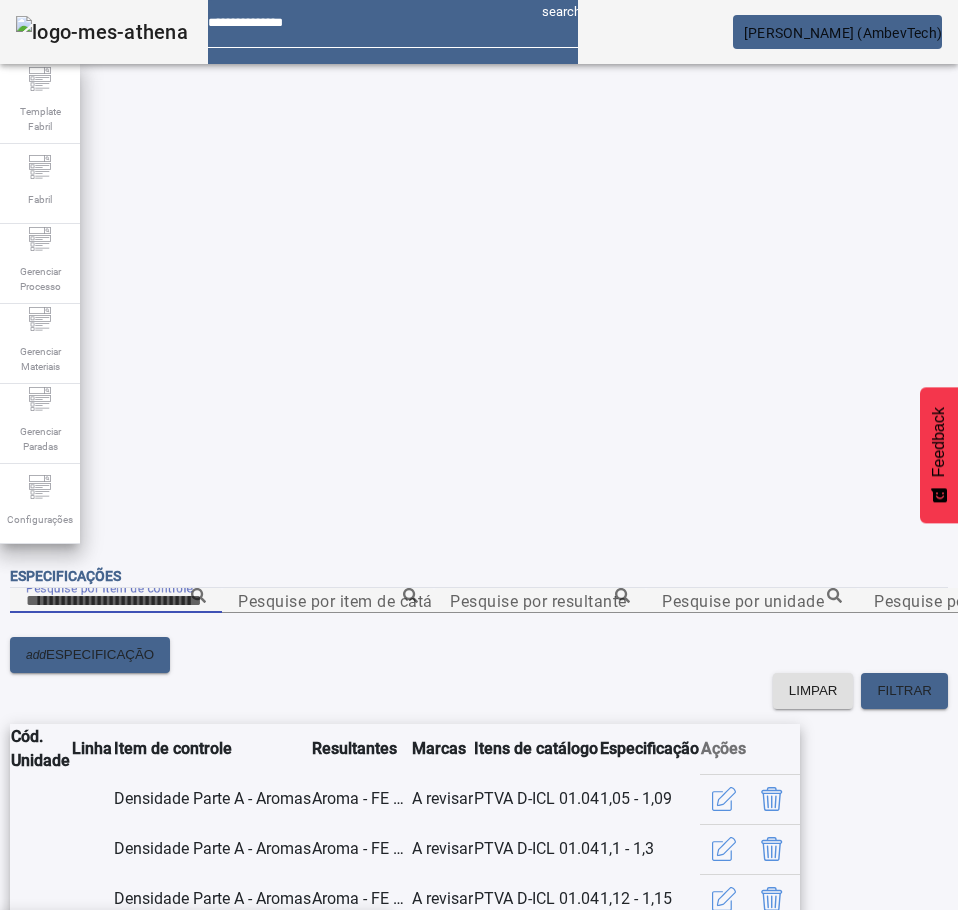 paste on "**********" 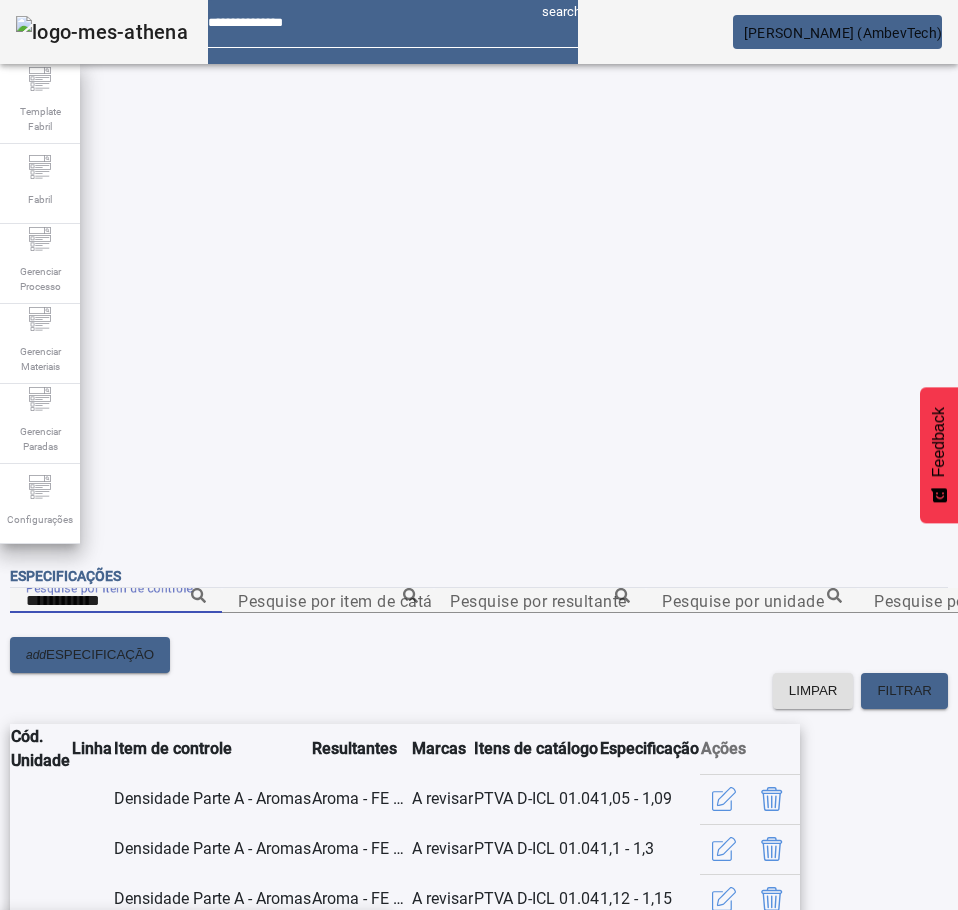 click on "Extrato Seco - Aromas" at bounding box center [99, 942] 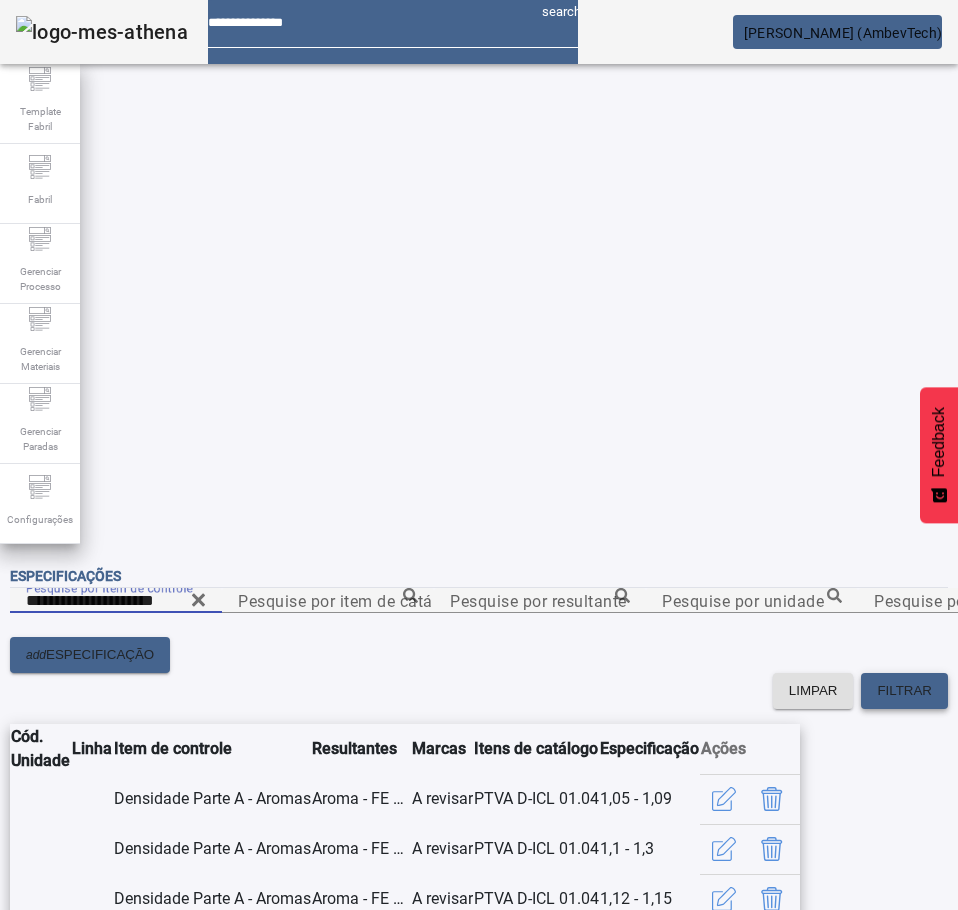click on "FILTRAR" 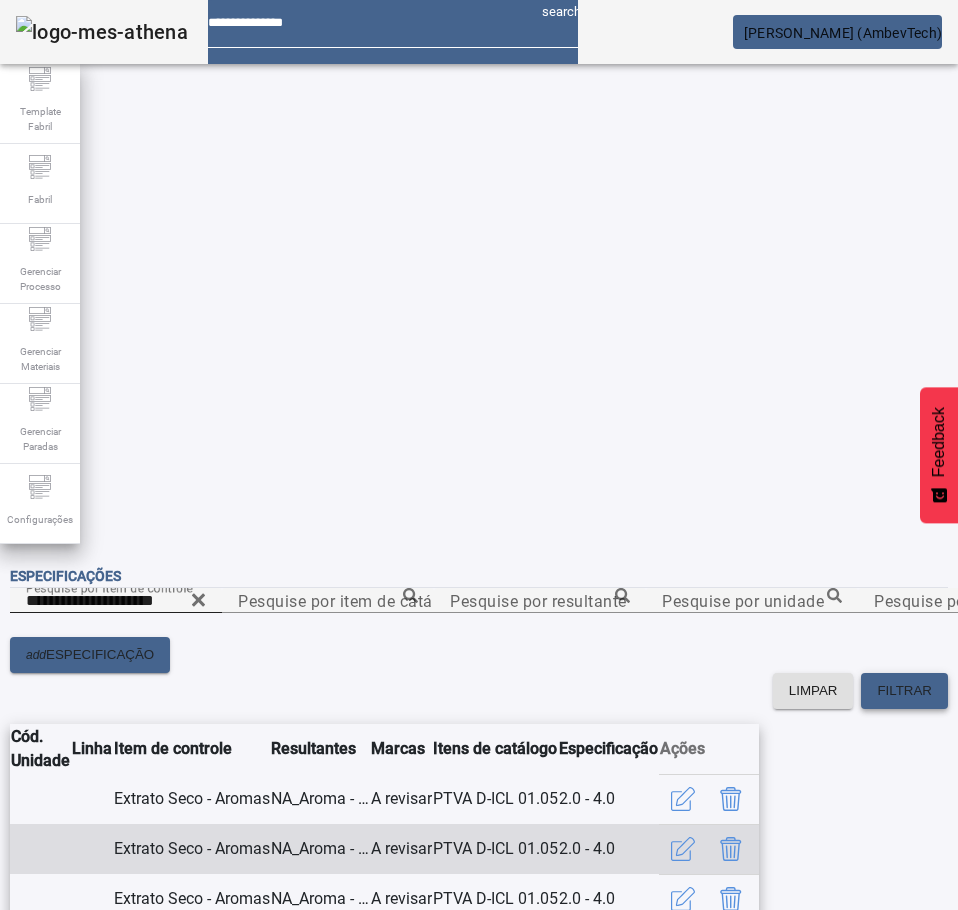 scroll, scrollTop: 41, scrollLeft: 0, axis: vertical 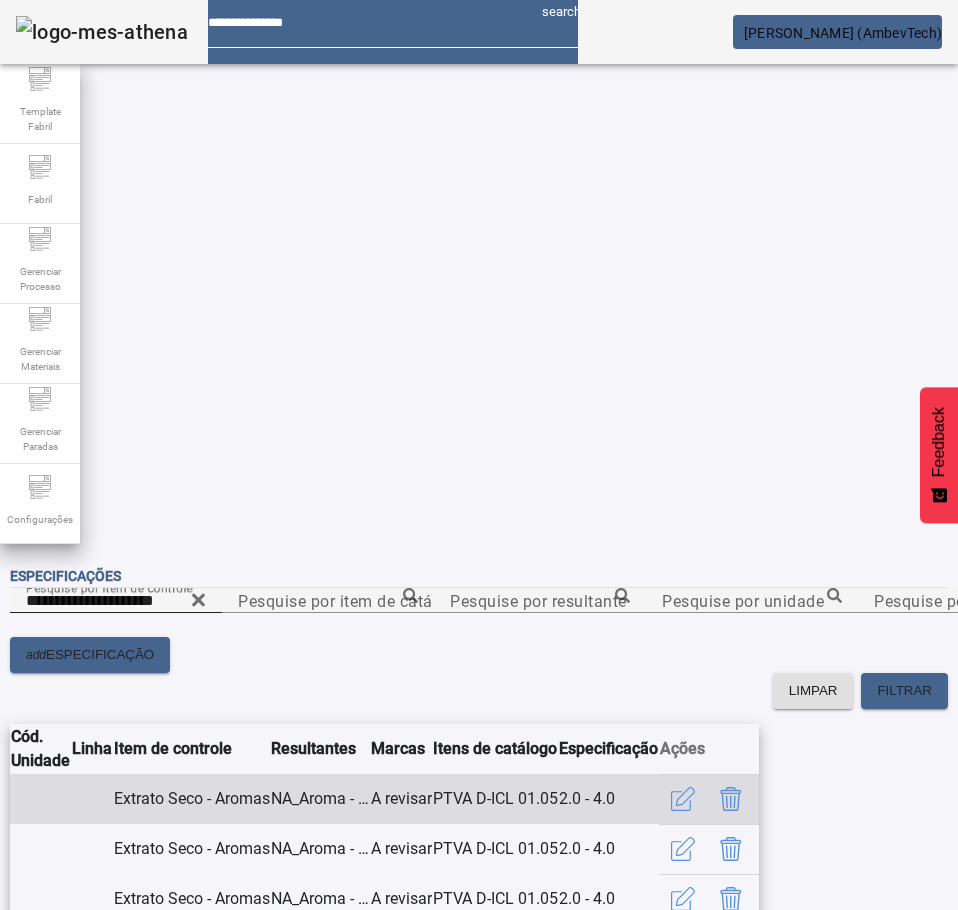 click 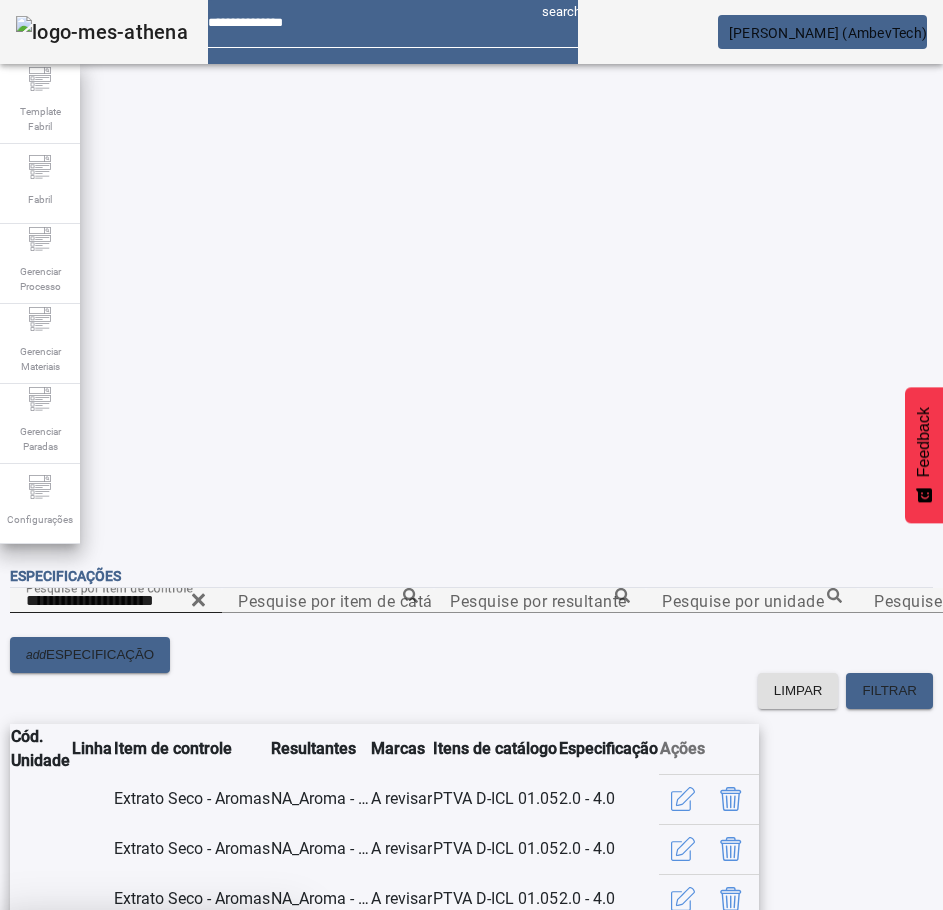 click on "SIM" at bounding box center [249, 1058] 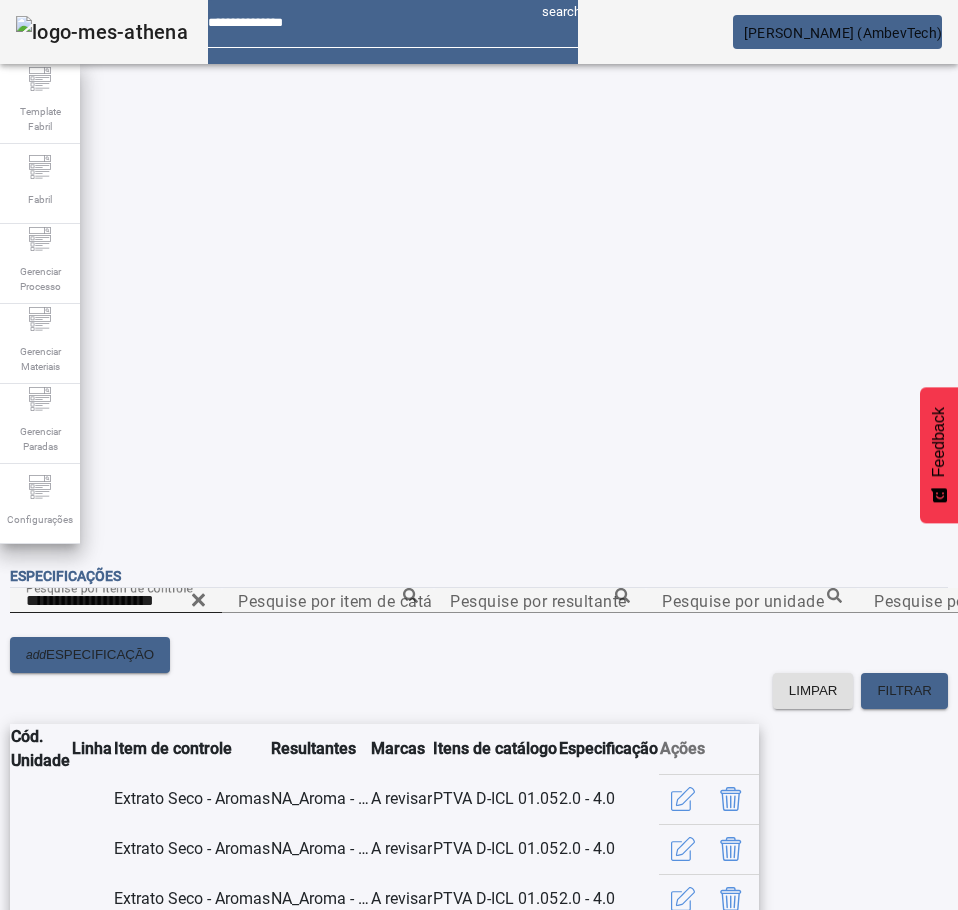 scroll, scrollTop: 0, scrollLeft: 0, axis: both 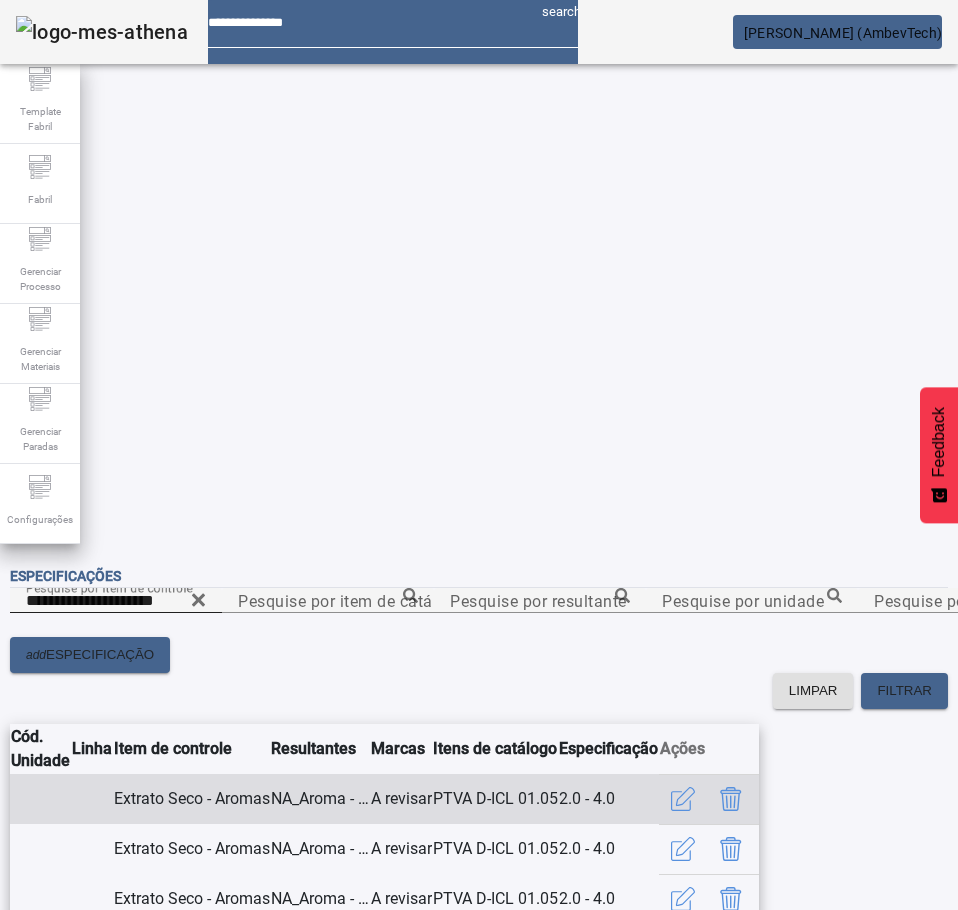 click 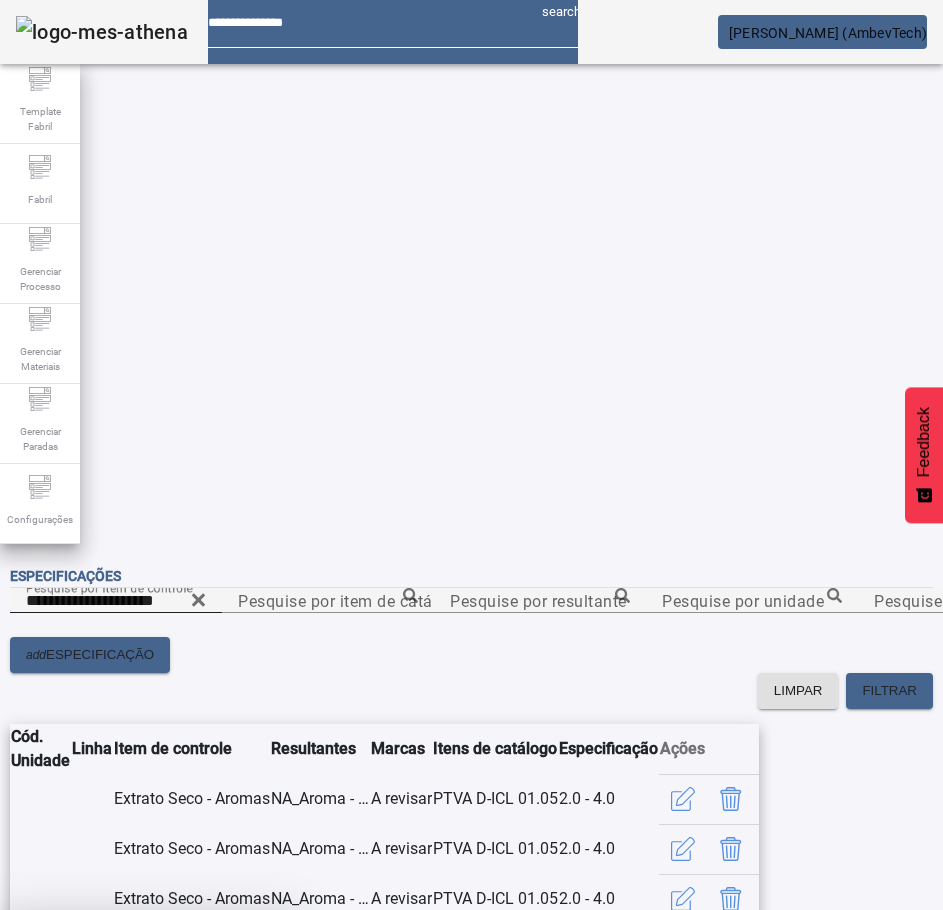 click on "SIM" at bounding box center [249, 1058] 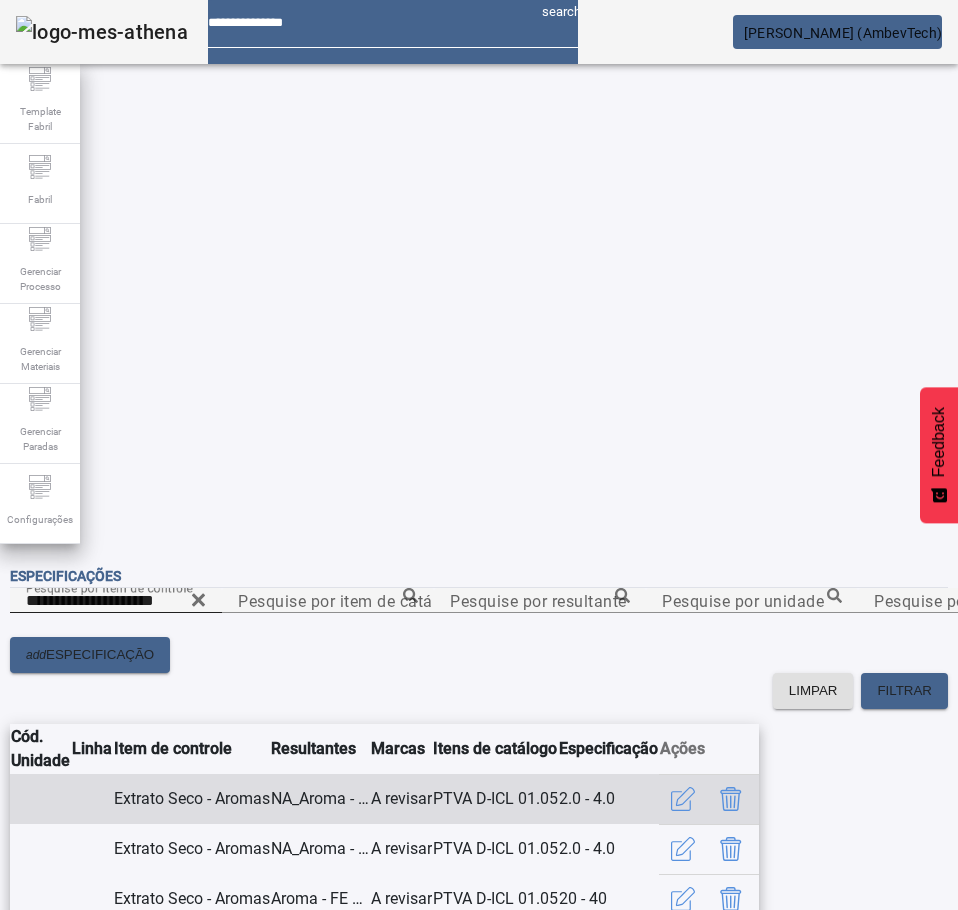 click 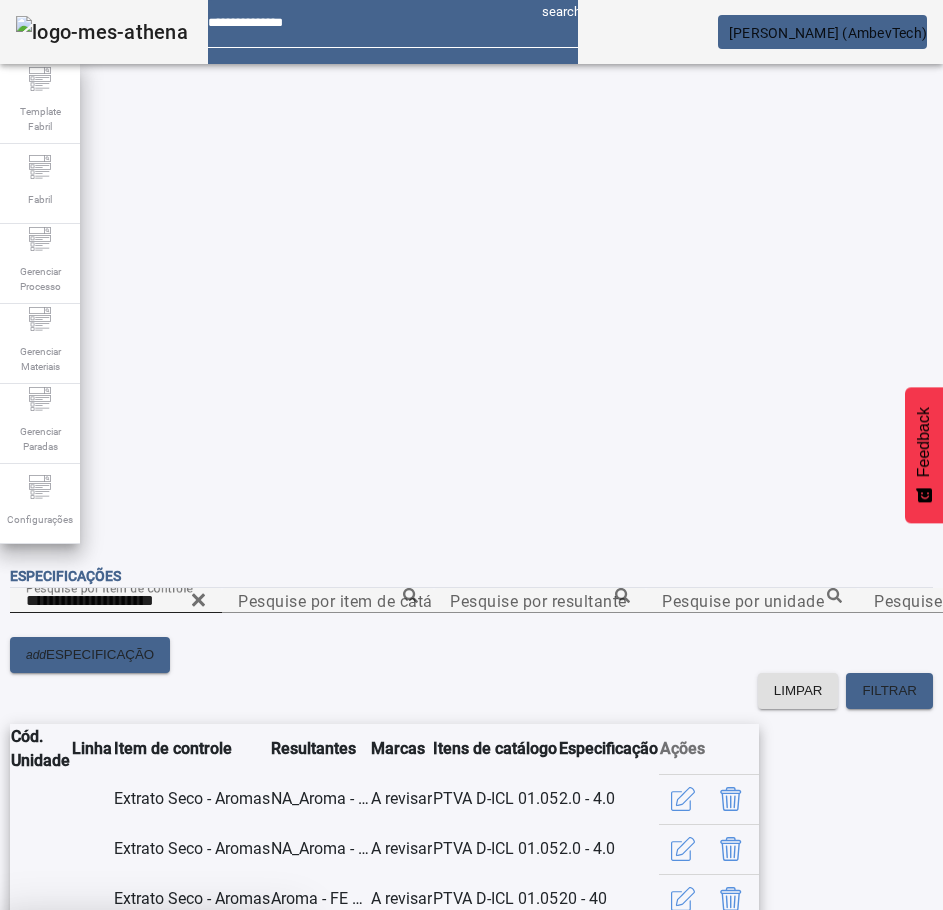 click at bounding box center (248, 1058) 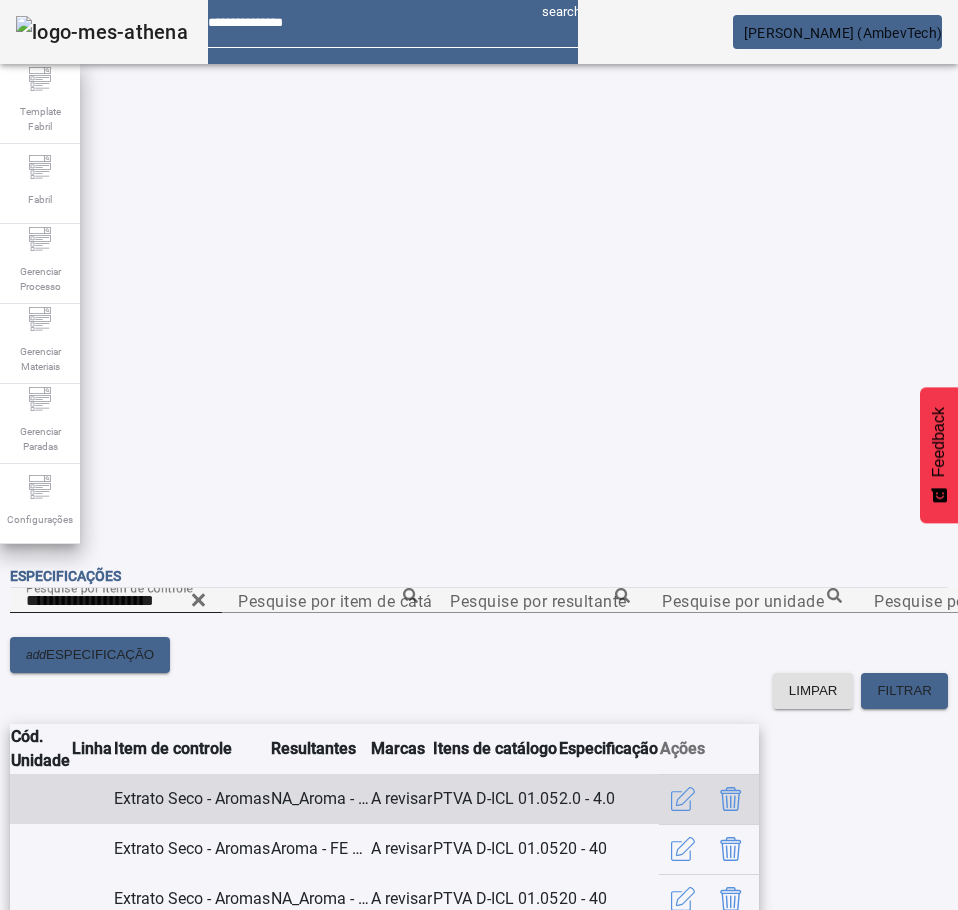 click 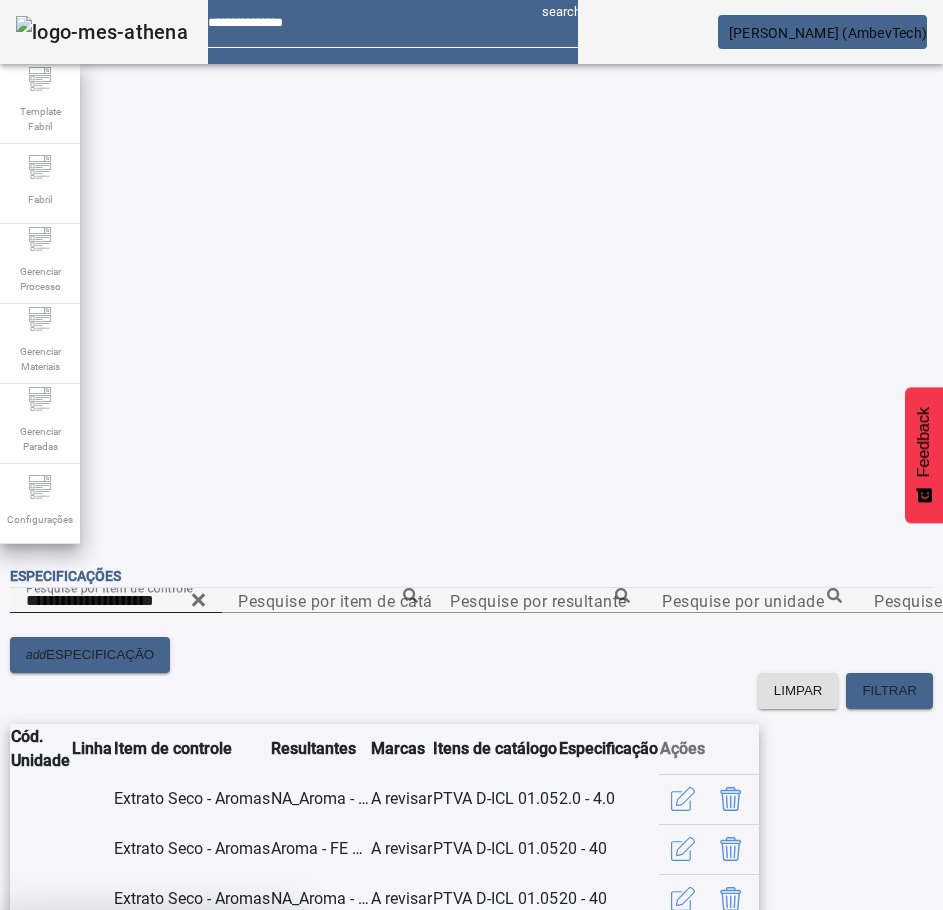 click on "SIM" at bounding box center (249, 1058) 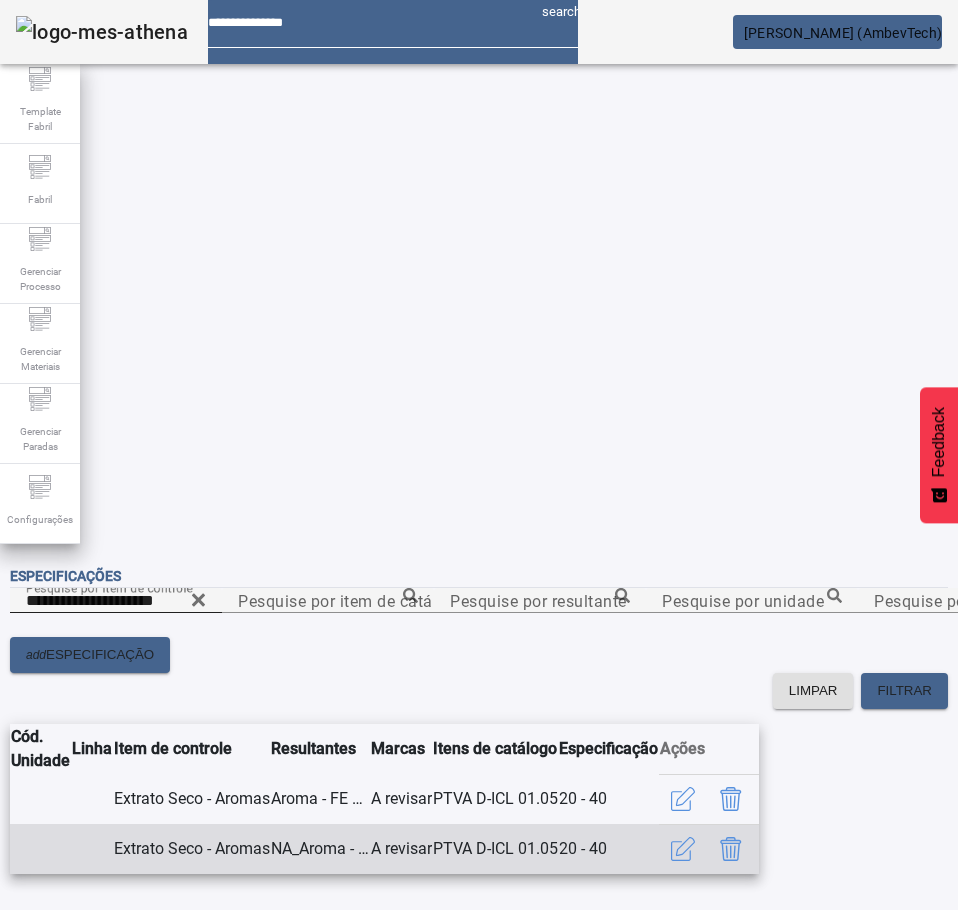 click 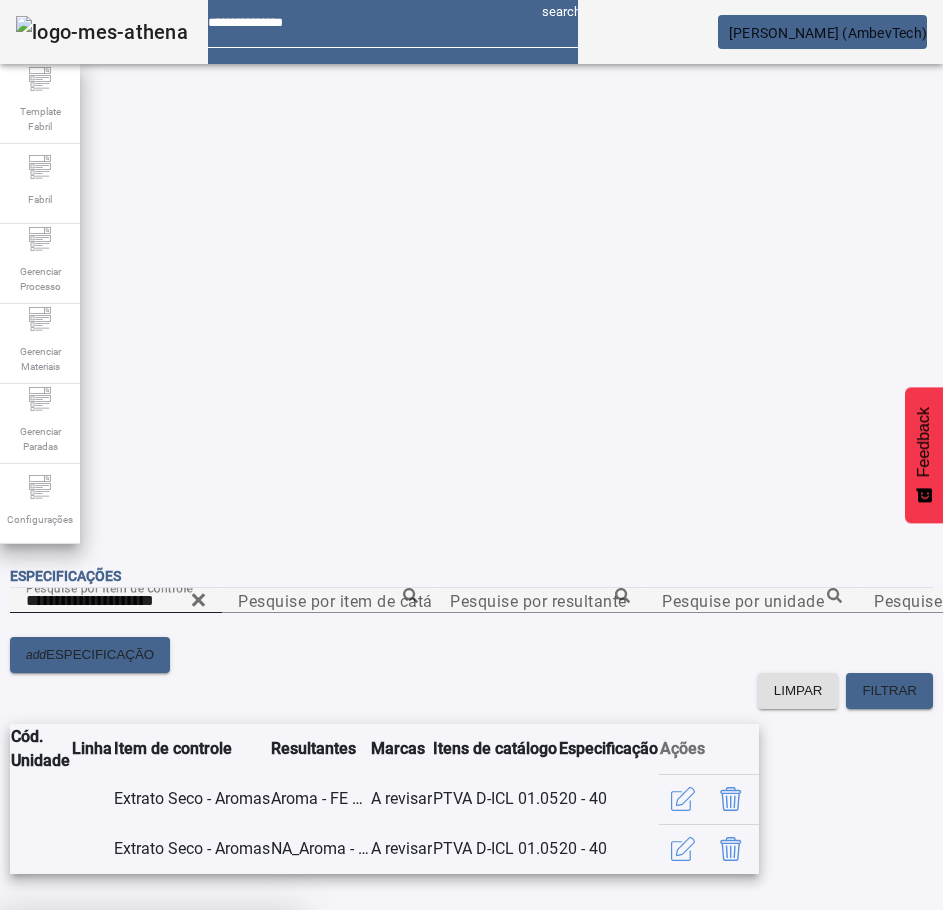 click on "SIM" at bounding box center (249, 1058) 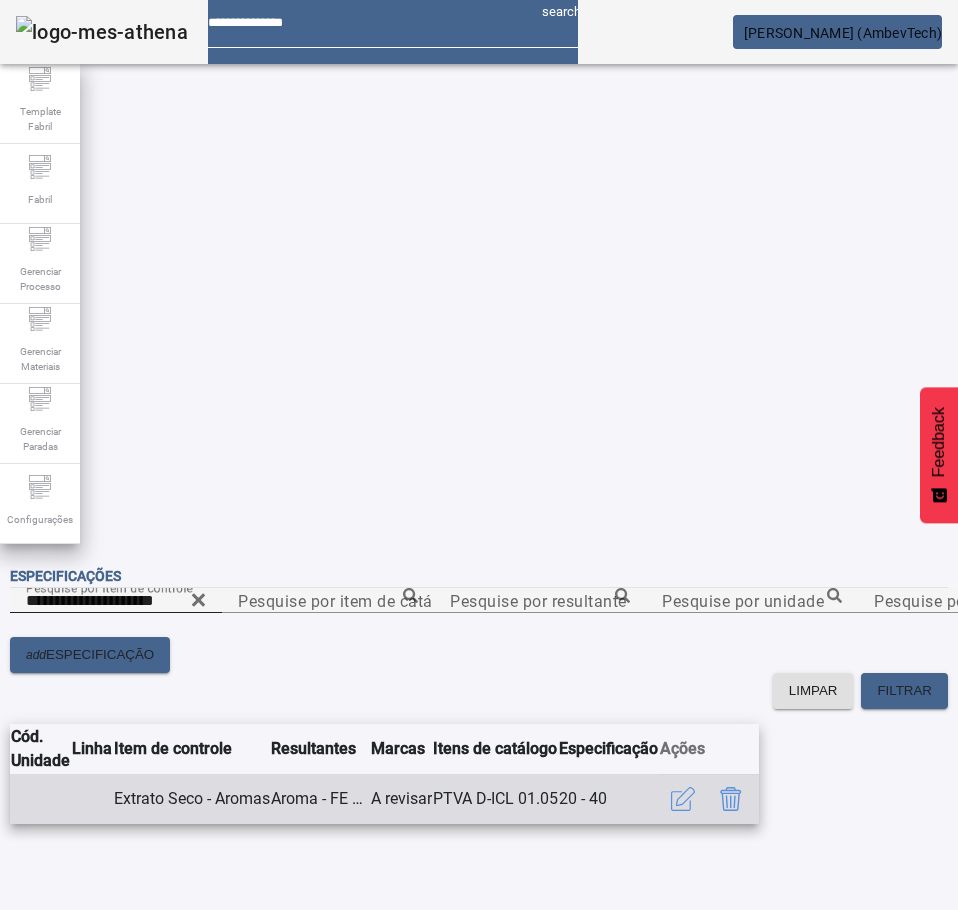click on "Extrato Seco - Aromas" at bounding box center [191, 799] 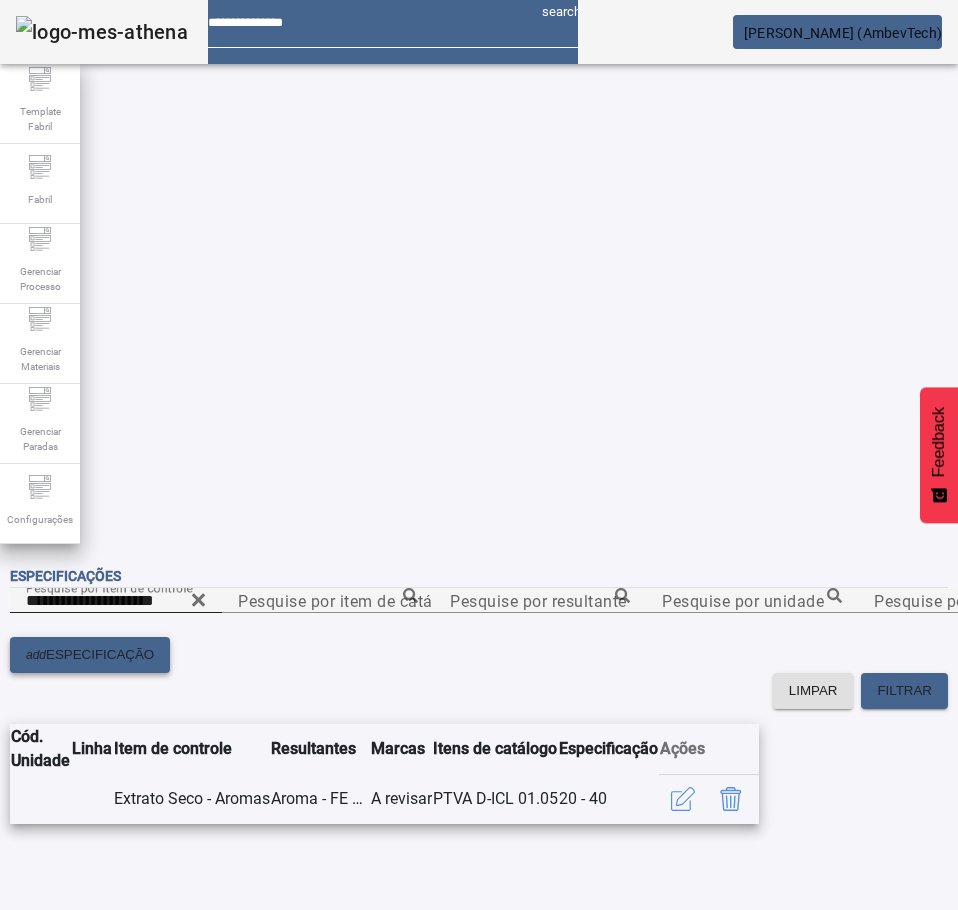 click on "ESPECIFICAÇÃO" 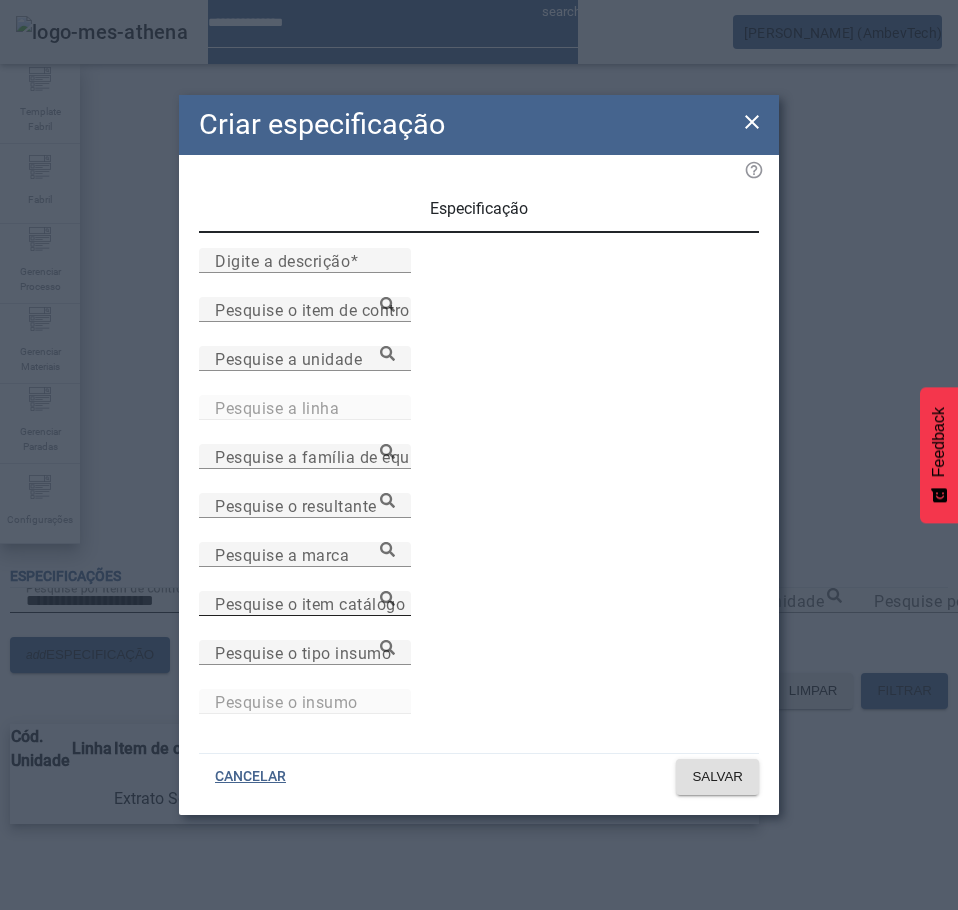 click on "Pesquise o item catálogo" at bounding box center [310, 603] 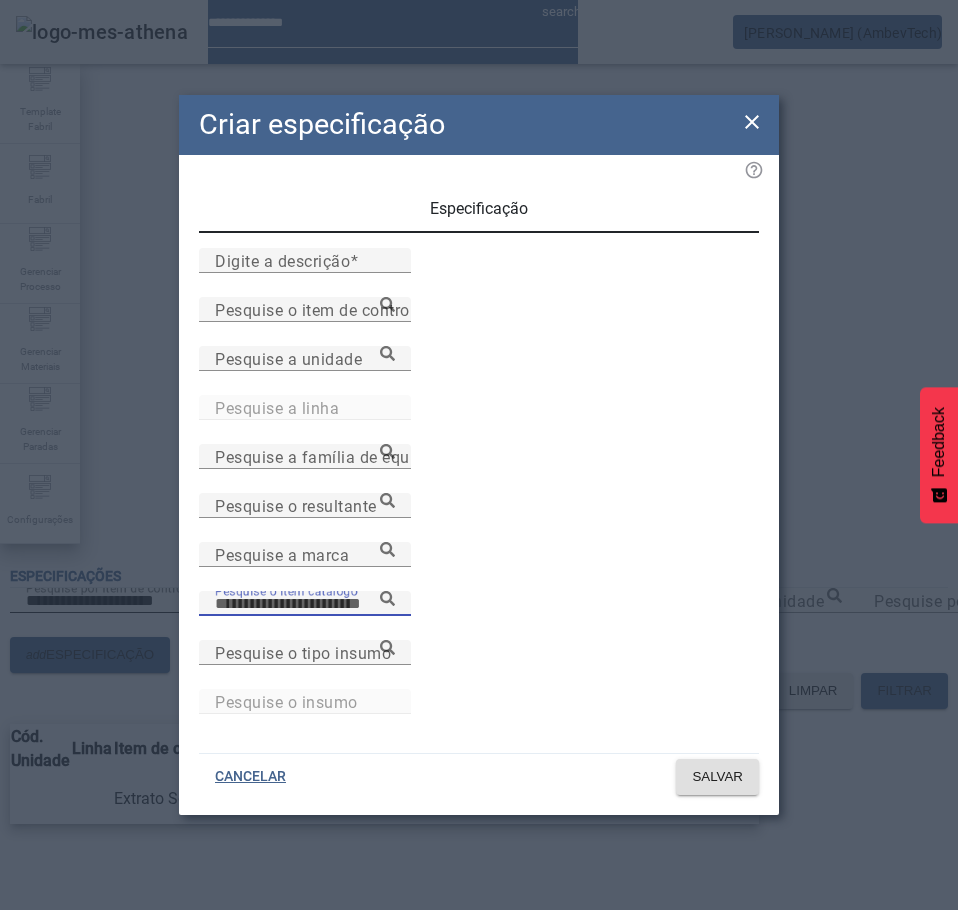 paste on "**********" 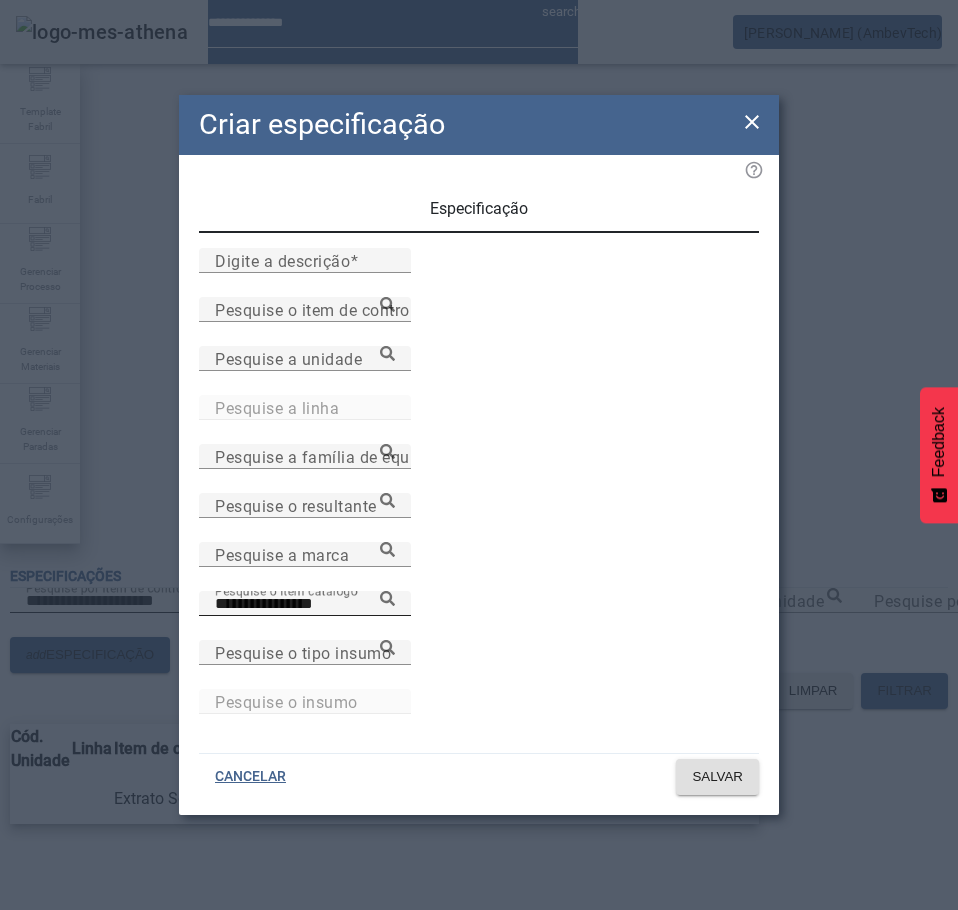 click 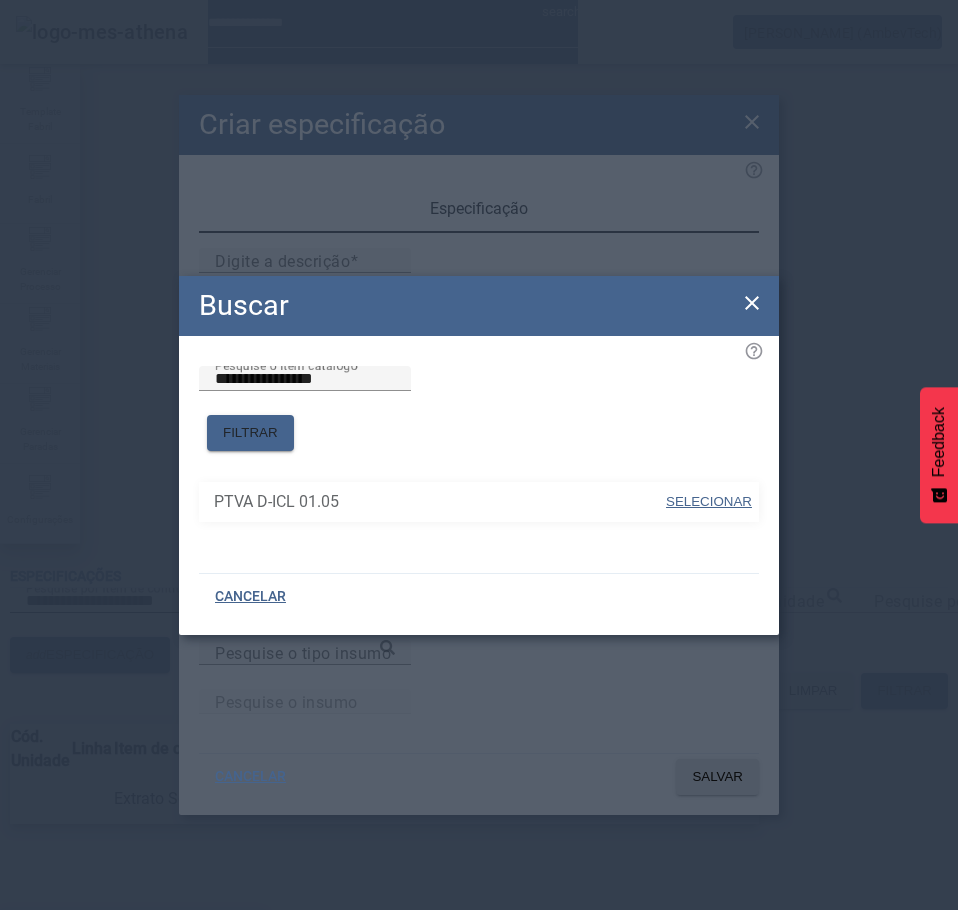 click on "SELECIONAR" at bounding box center (709, 501) 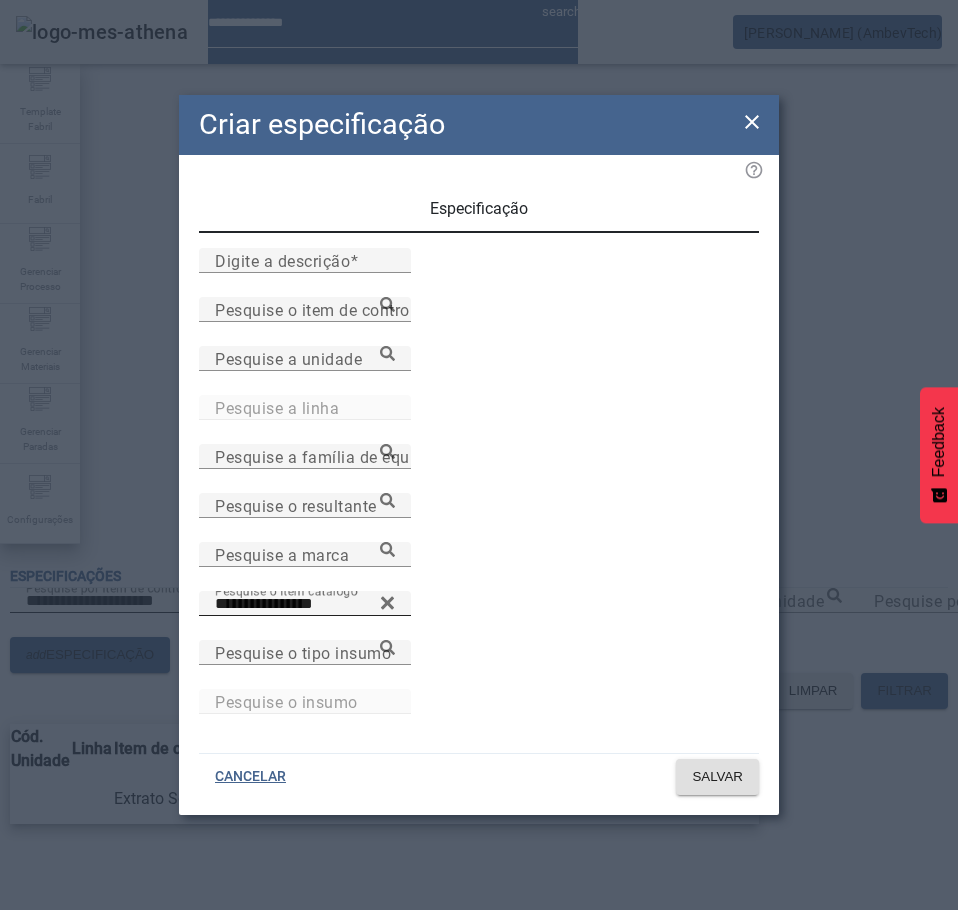 click at bounding box center (305, 285) 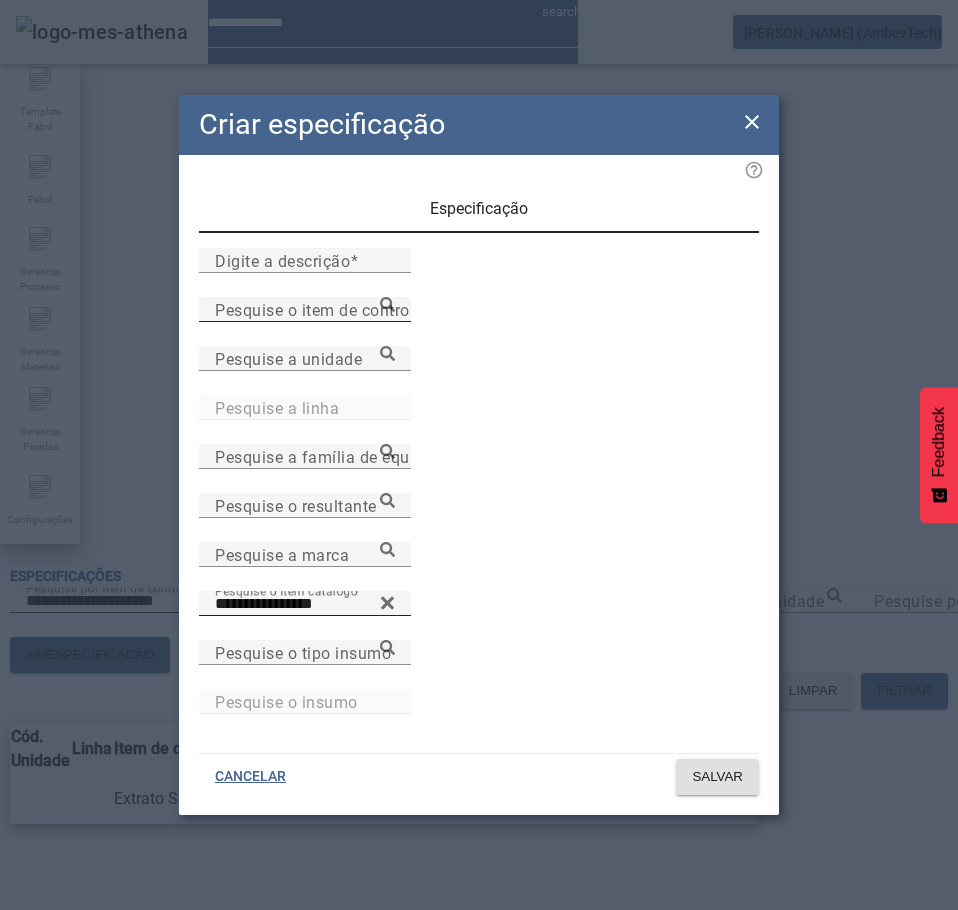 click on "Pesquise o item de controle" at bounding box center (305, 309) 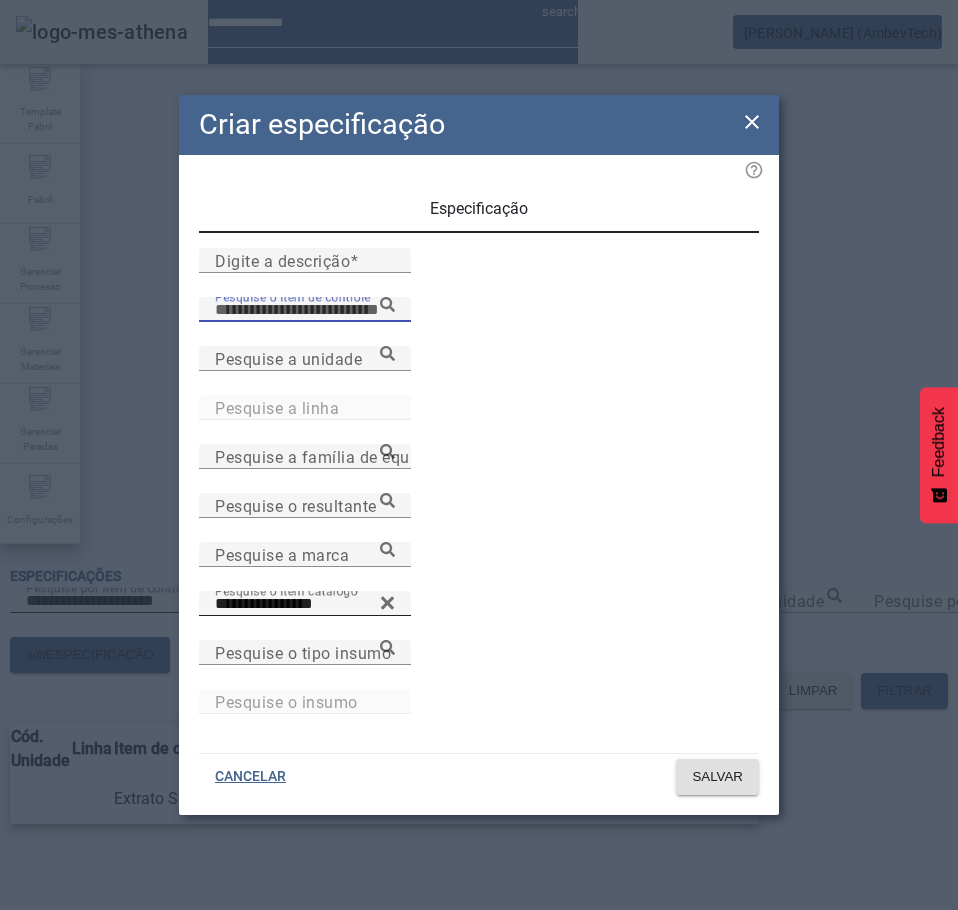 paste on "**********" 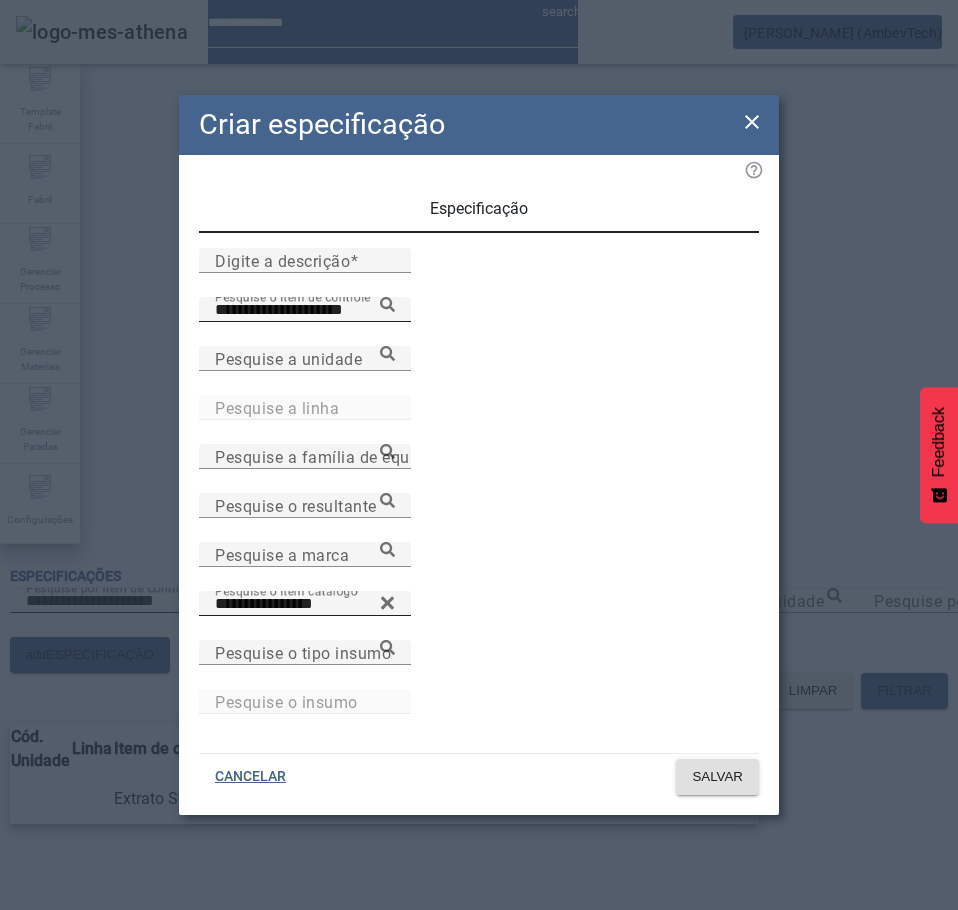 click 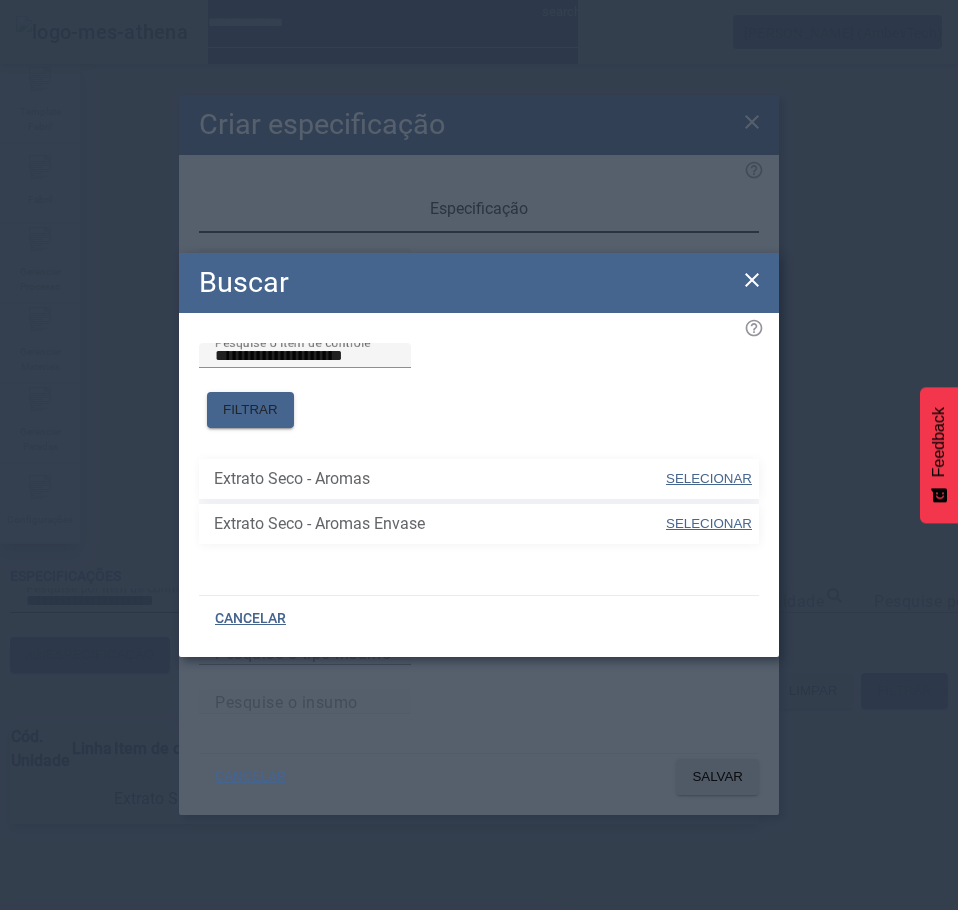 click on "Extrato Seco - Aromas" at bounding box center [280, 942] 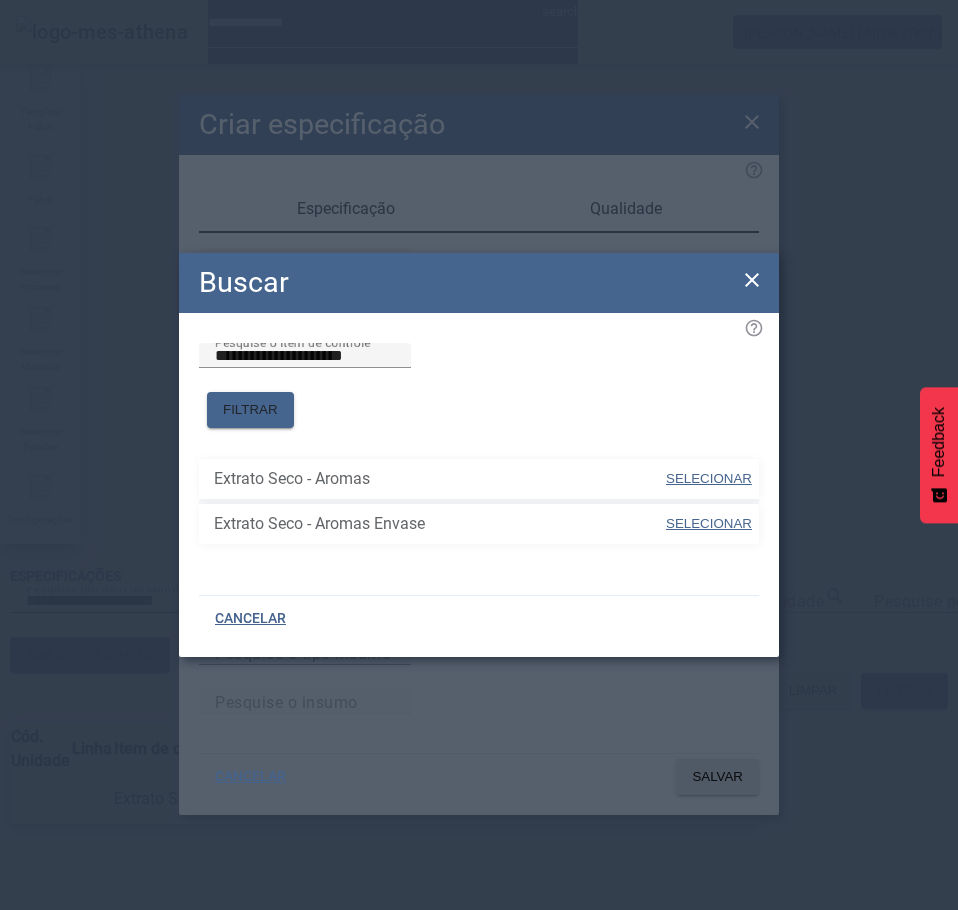 click on "SELECIONAR" at bounding box center (709, 478) 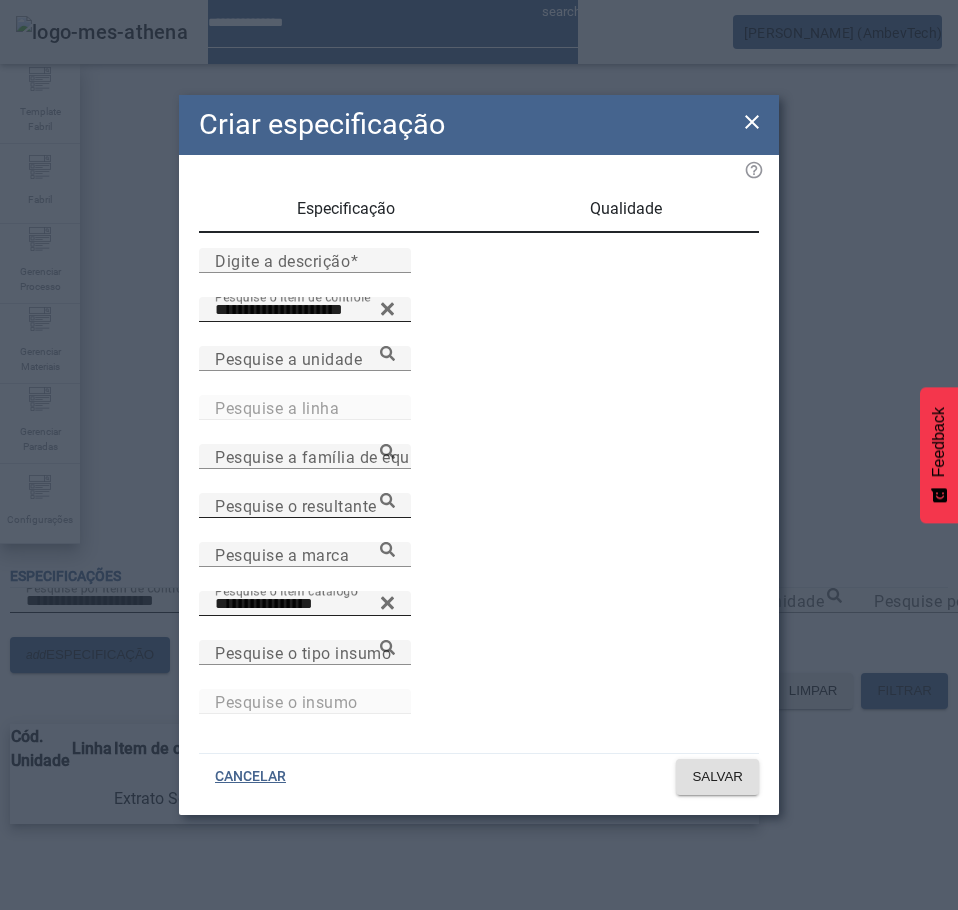 drag, startPoint x: 597, startPoint y: 520, endPoint x: 646, endPoint y: 522, distance: 49.0408 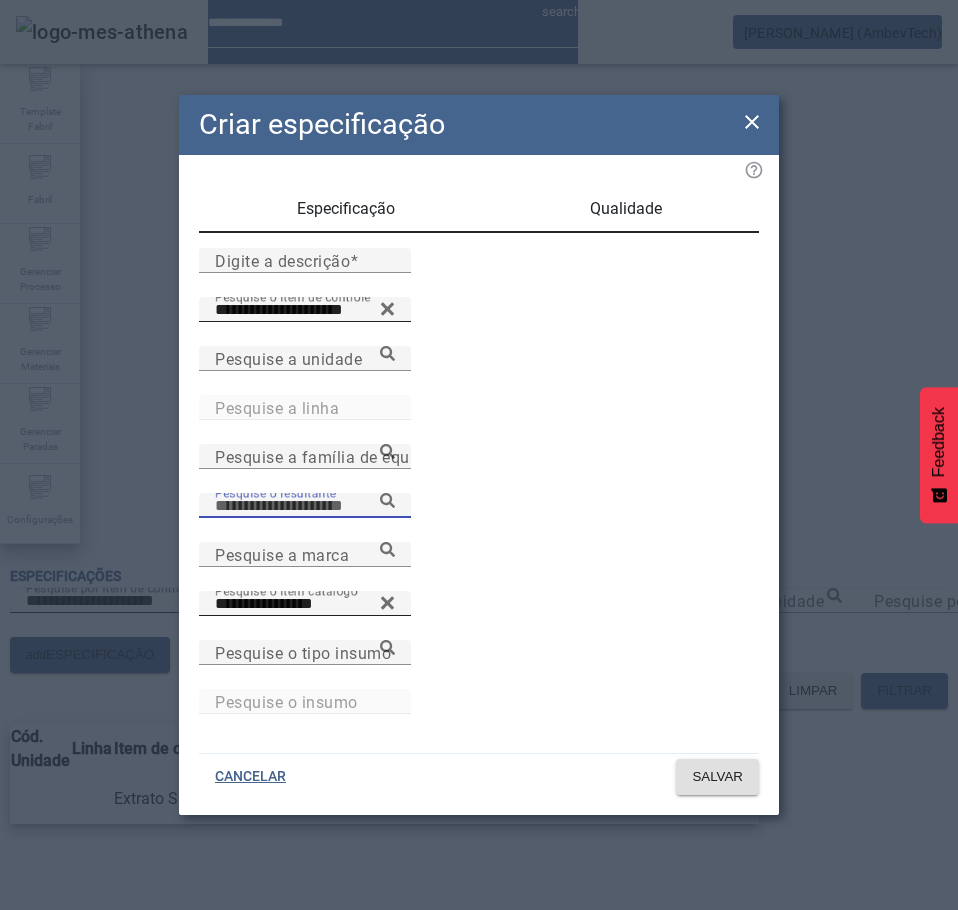 paste on "**********" 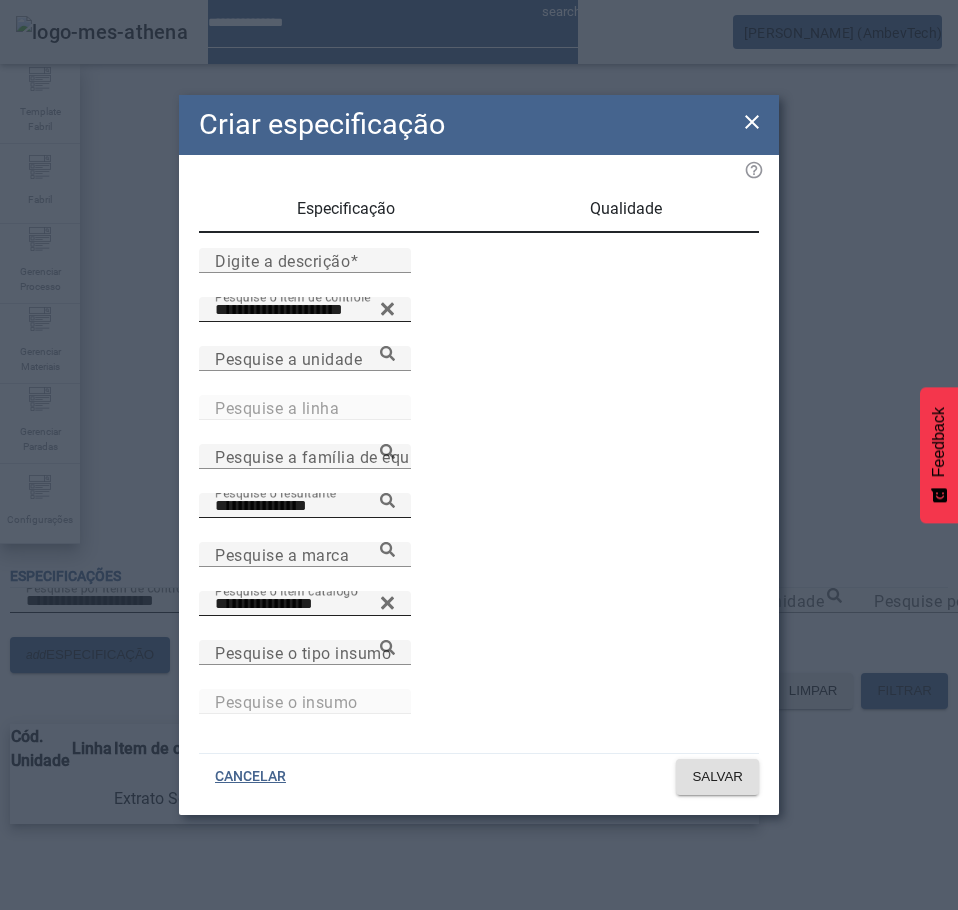 click 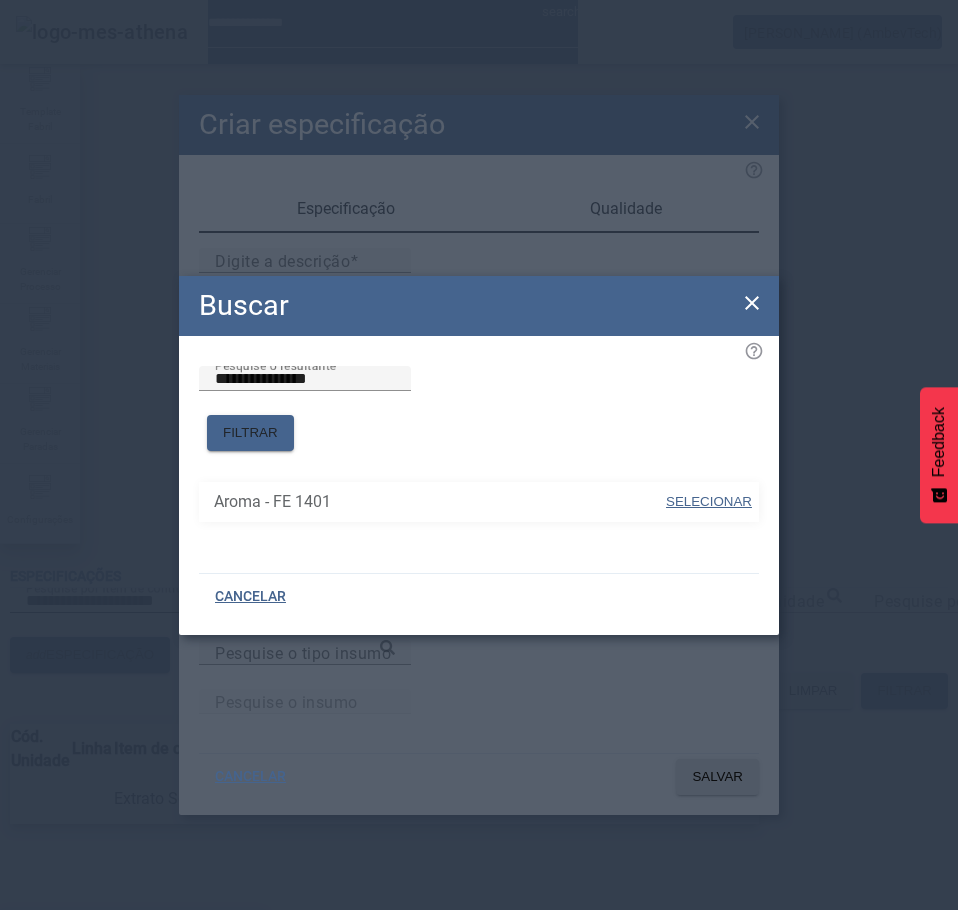 click at bounding box center [709, 502] 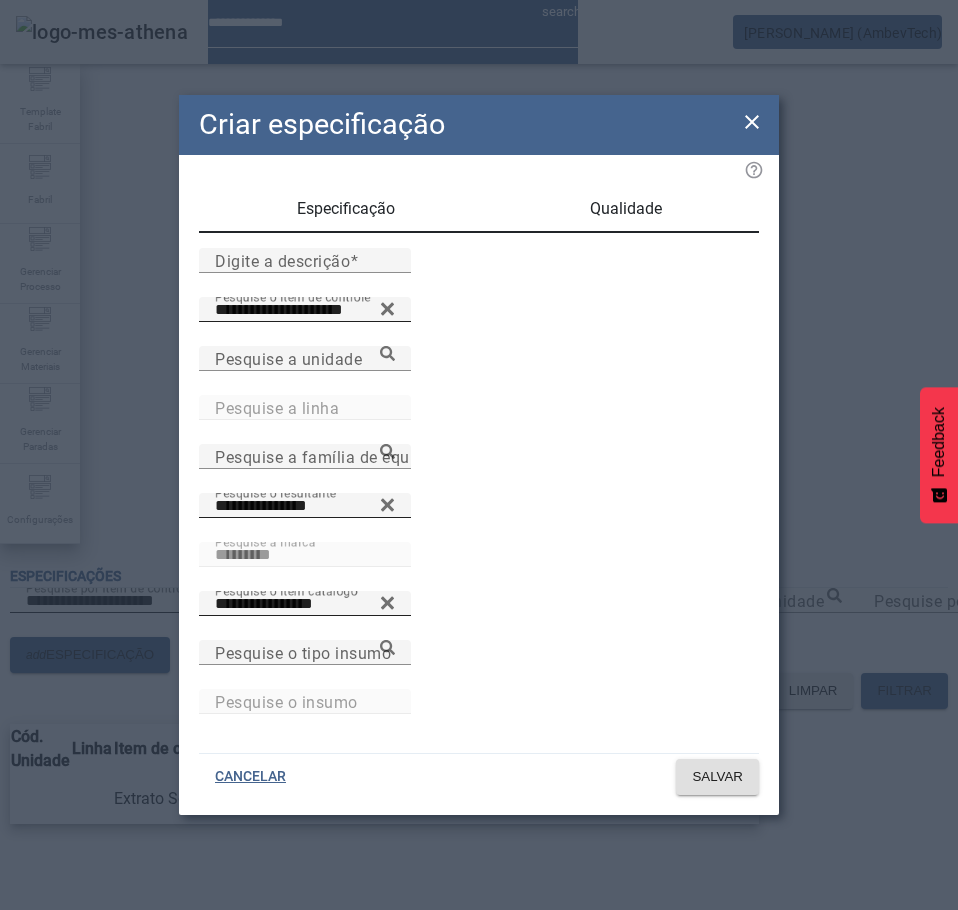 click on "Qualidade" at bounding box center (626, 209) 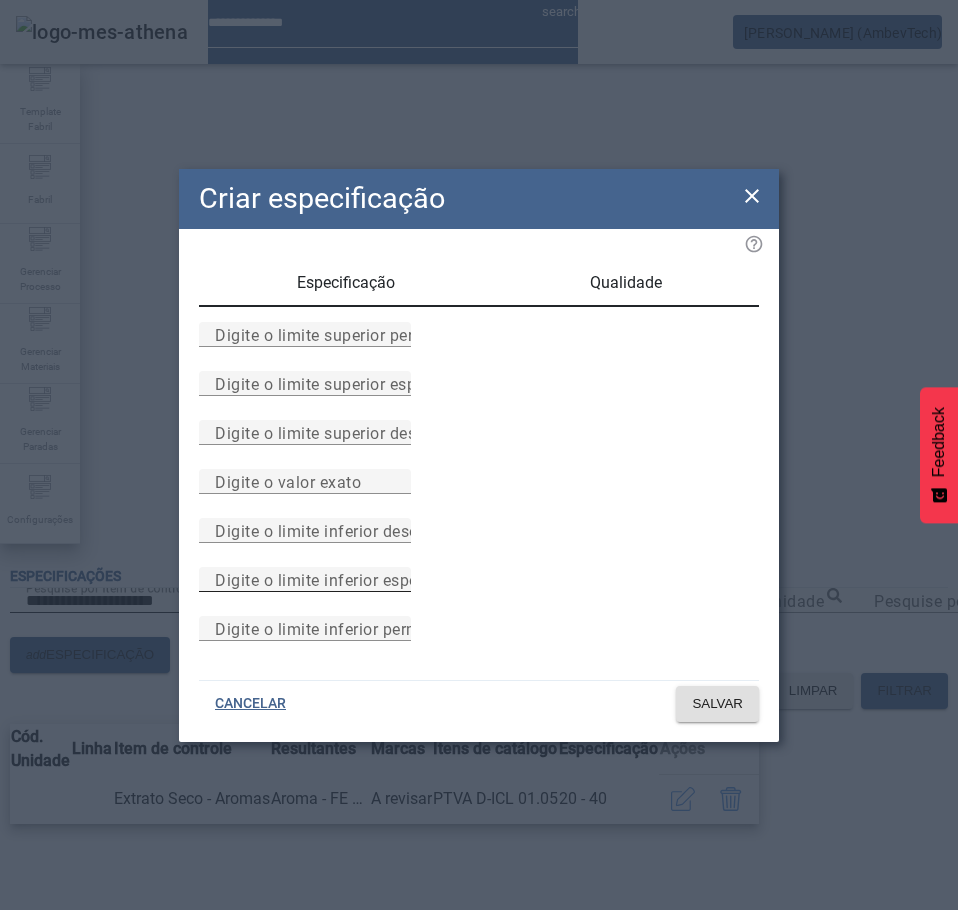 click on "Digite o limite inferior especificado" at bounding box center [305, 580] 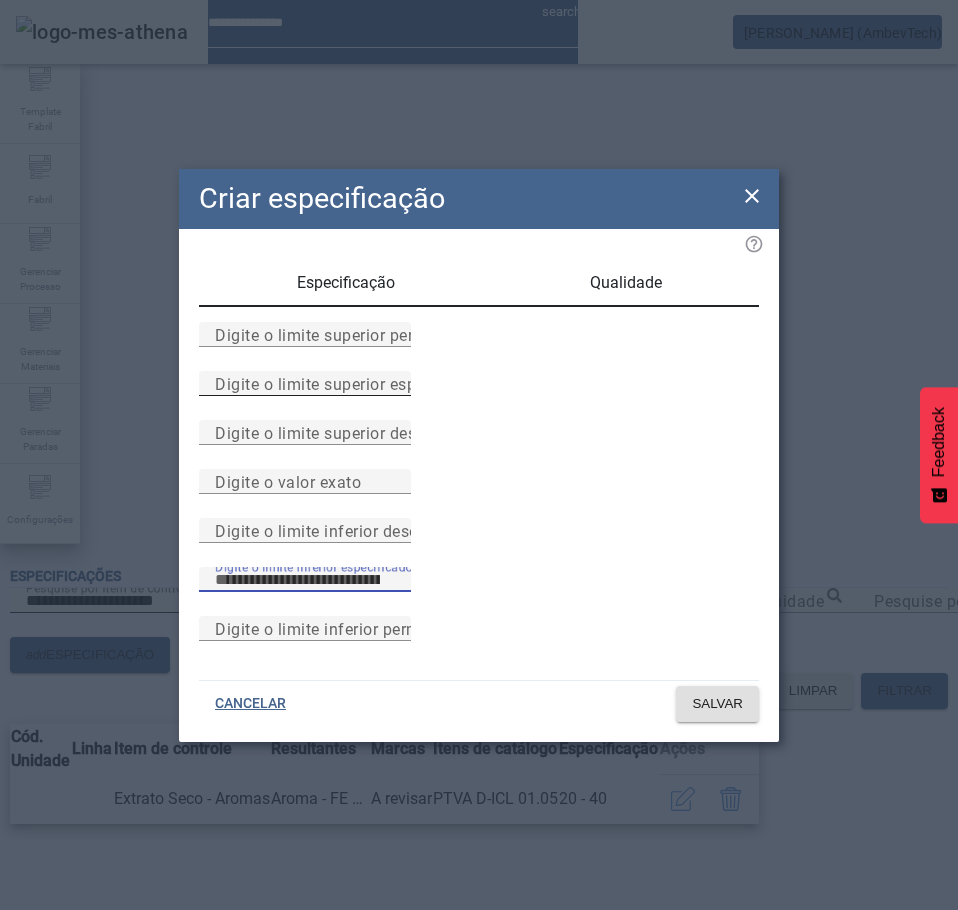type on "*" 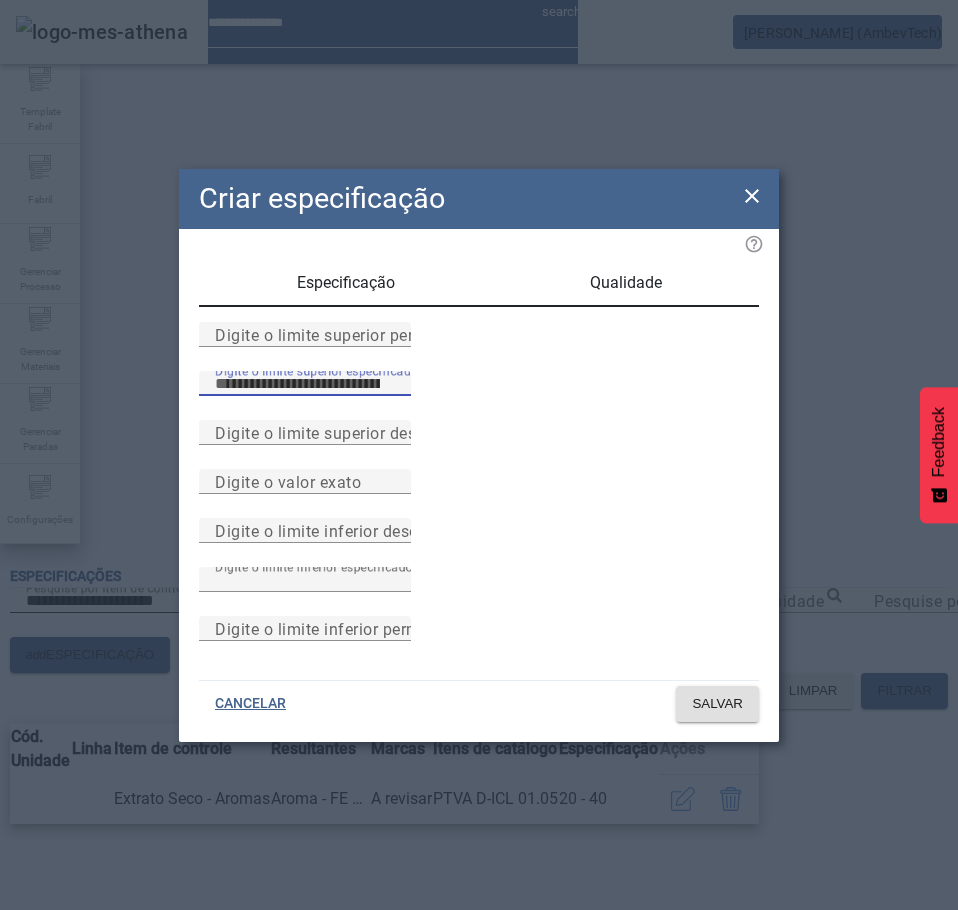 type on "*" 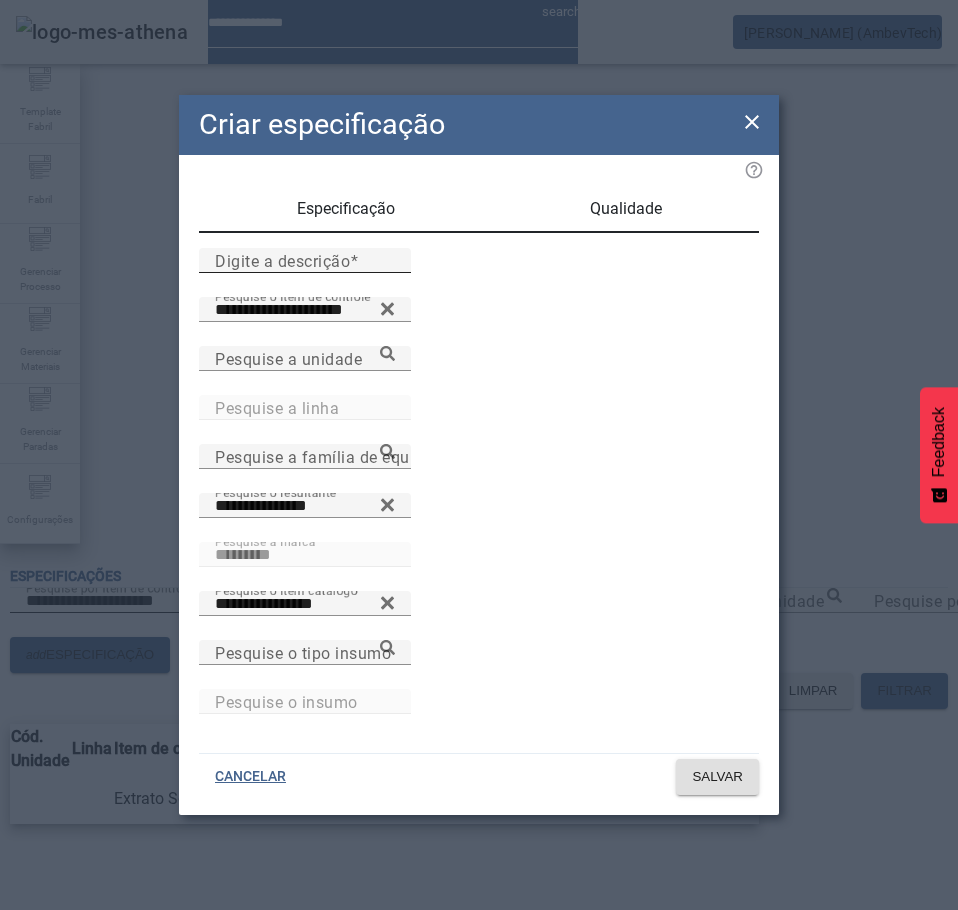 click on "Digite a descrição" at bounding box center (282, 260) 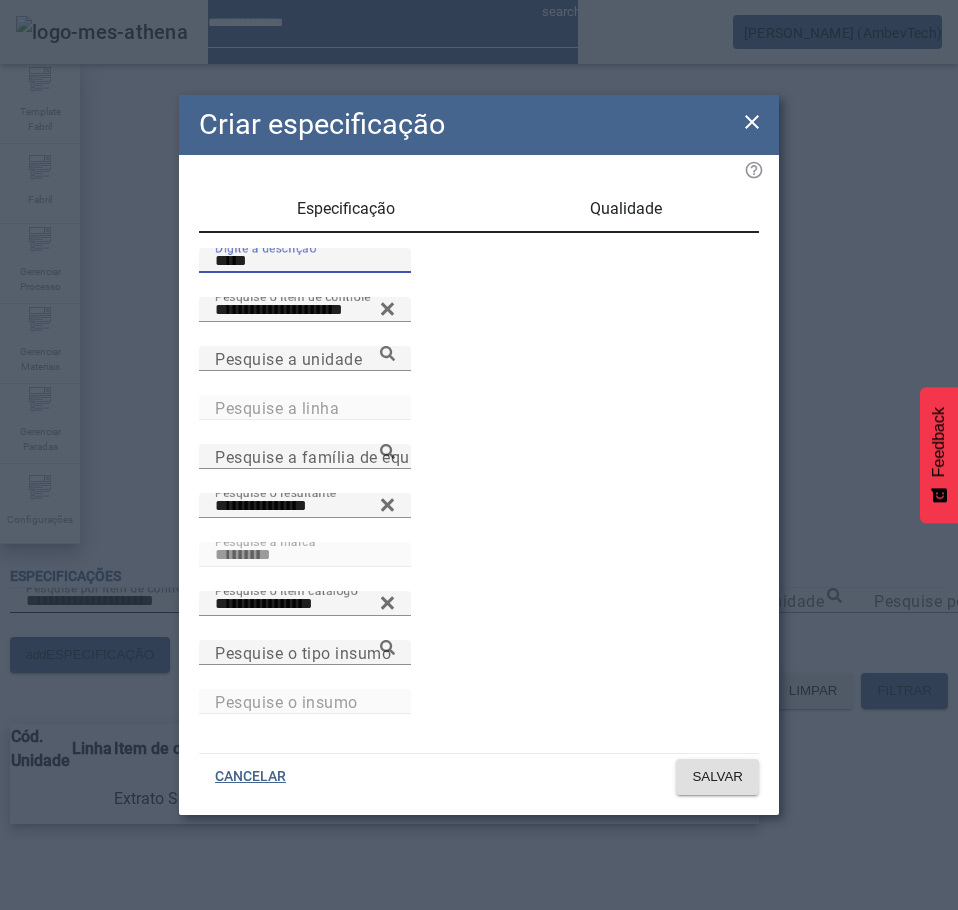 type on "*****" 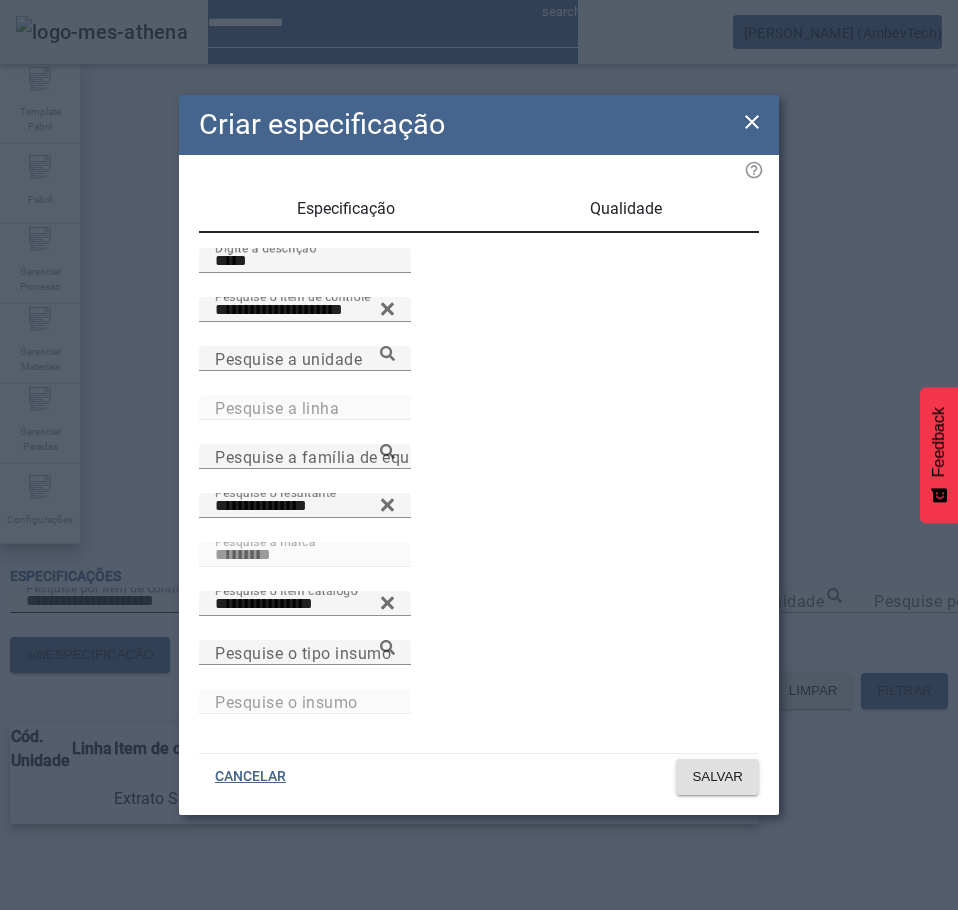 click on "Qualidade" at bounding box center [626, 209] 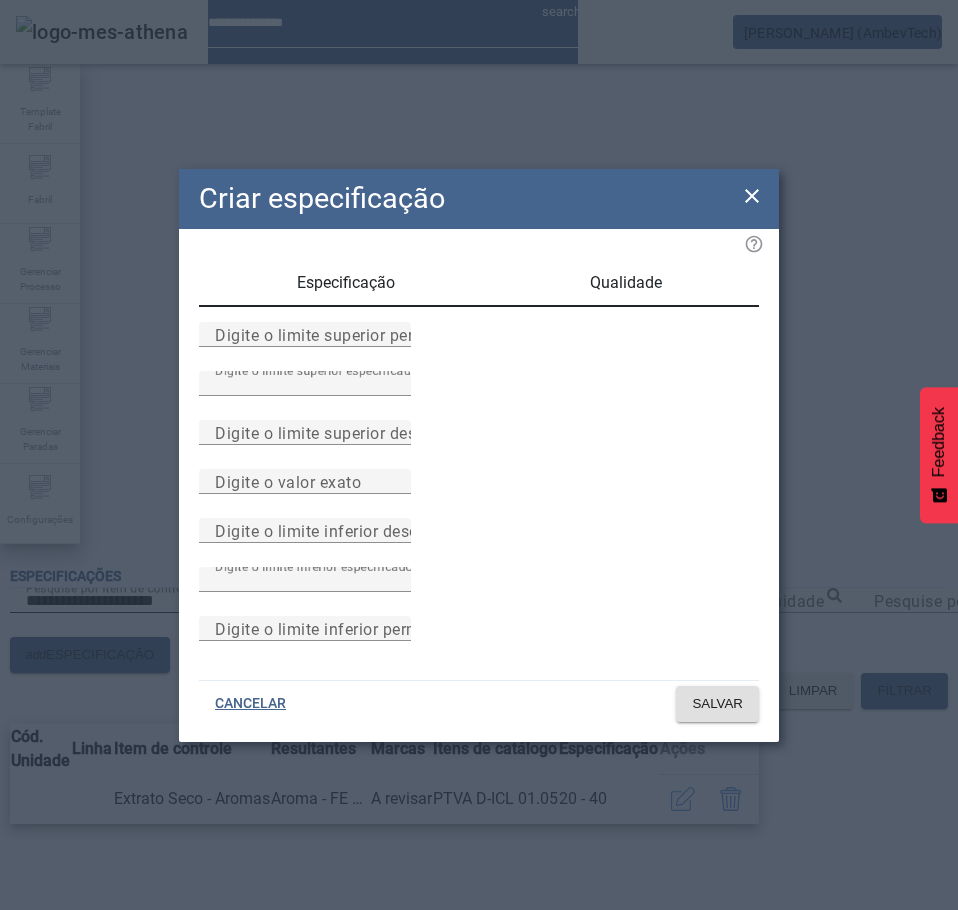 click on "Especificação" at bounding box center (346, 283) 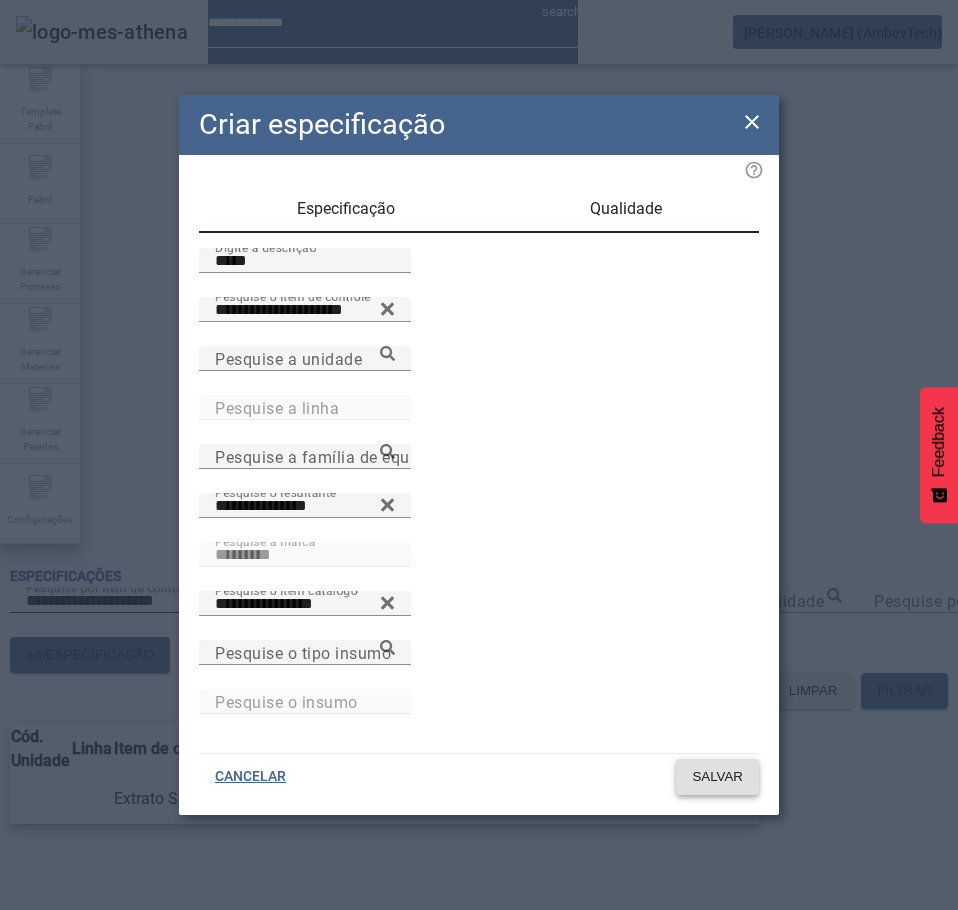 click on "SALVAR" 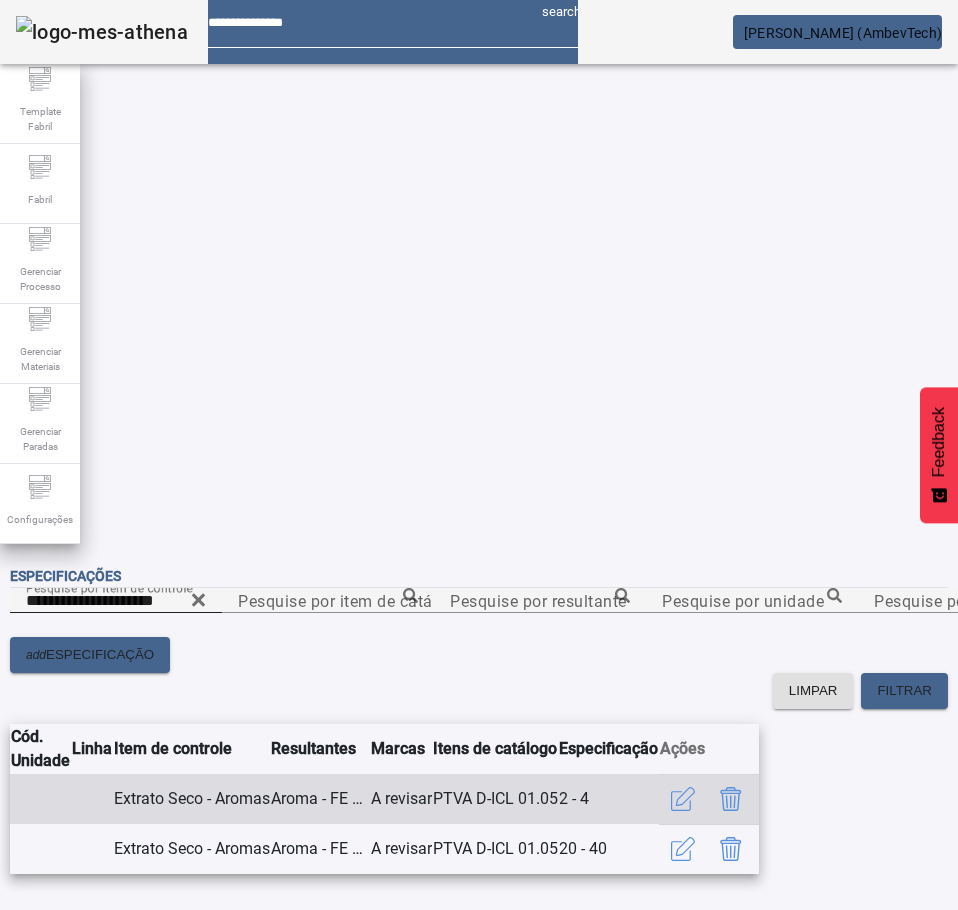click 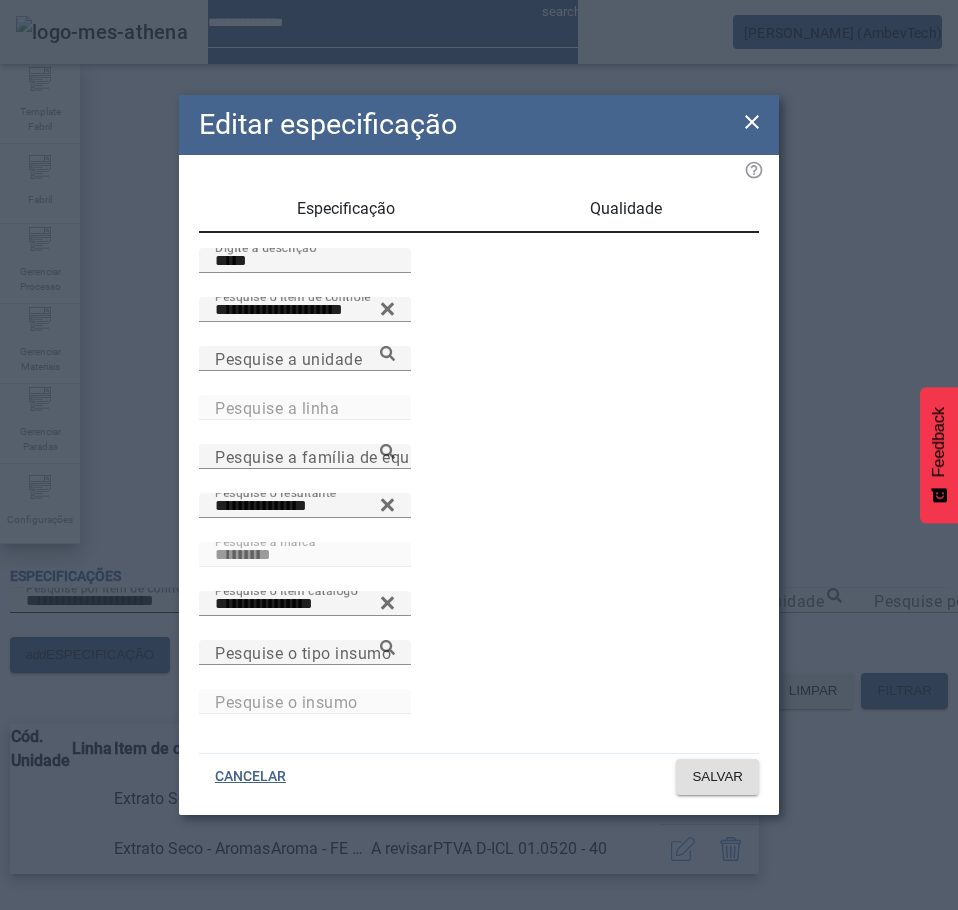 click on "Qualidade" at bounding box center (626, 209) 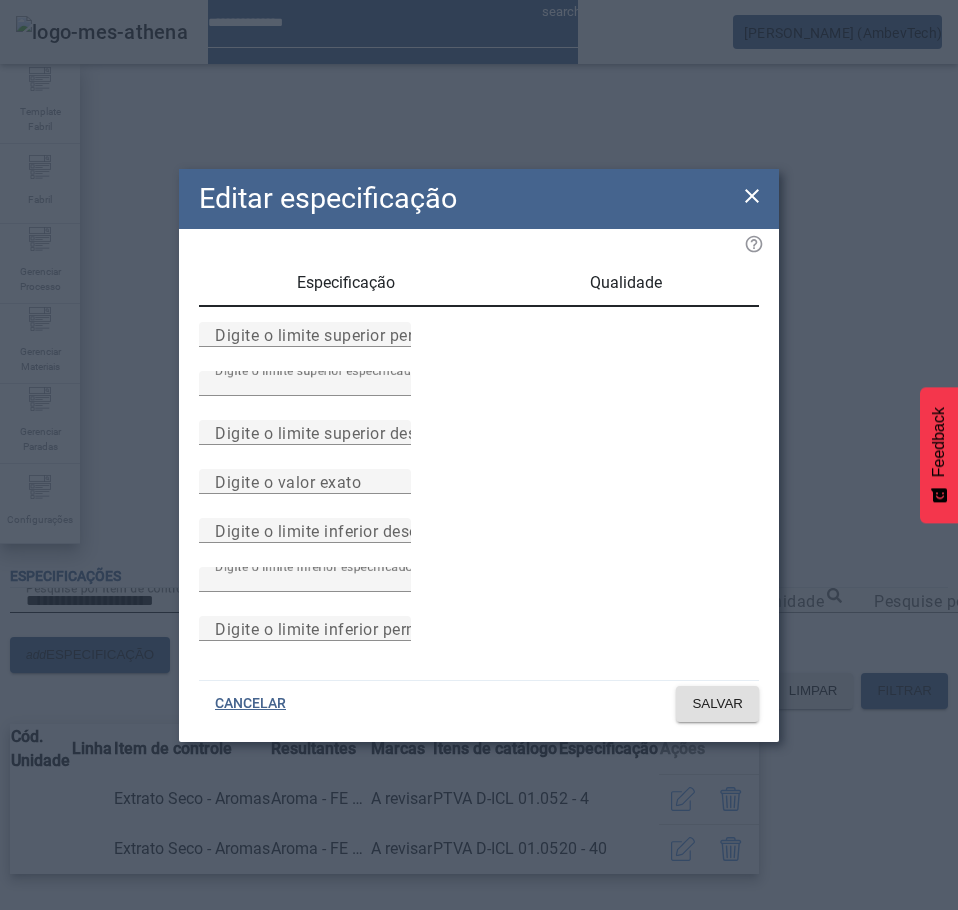 click on "Operação realizada com sucesso!" at bounding box center (479, 922) 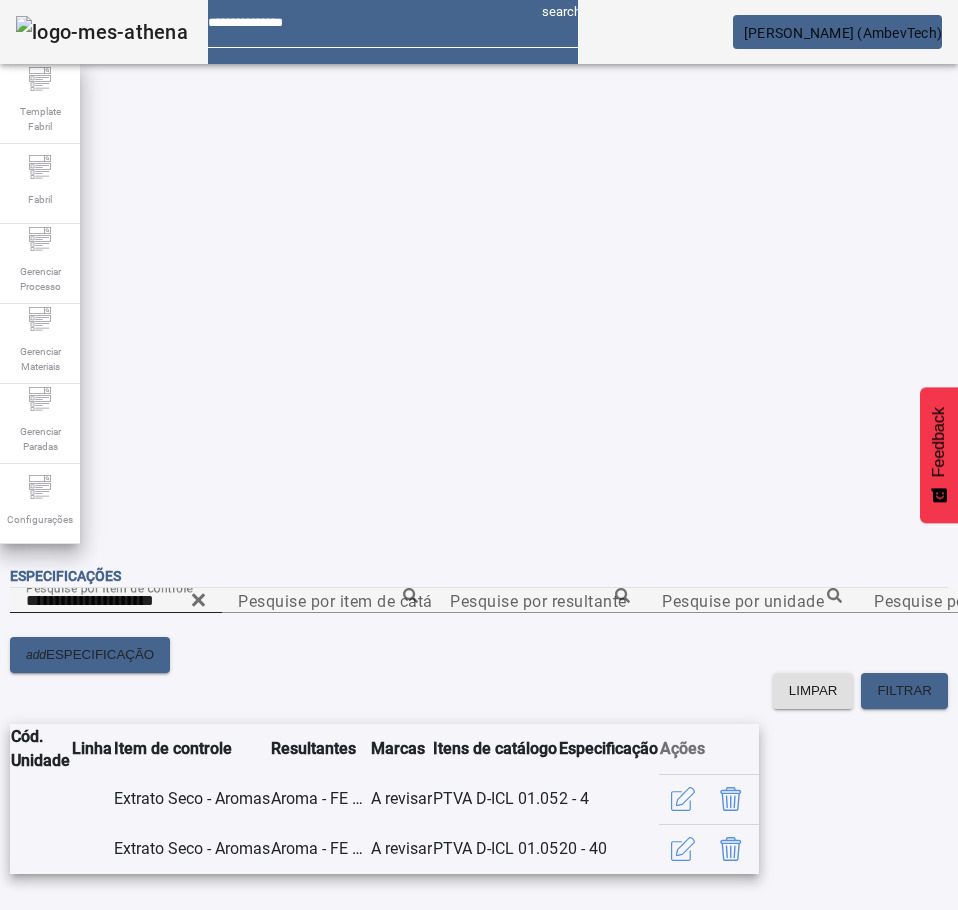 click 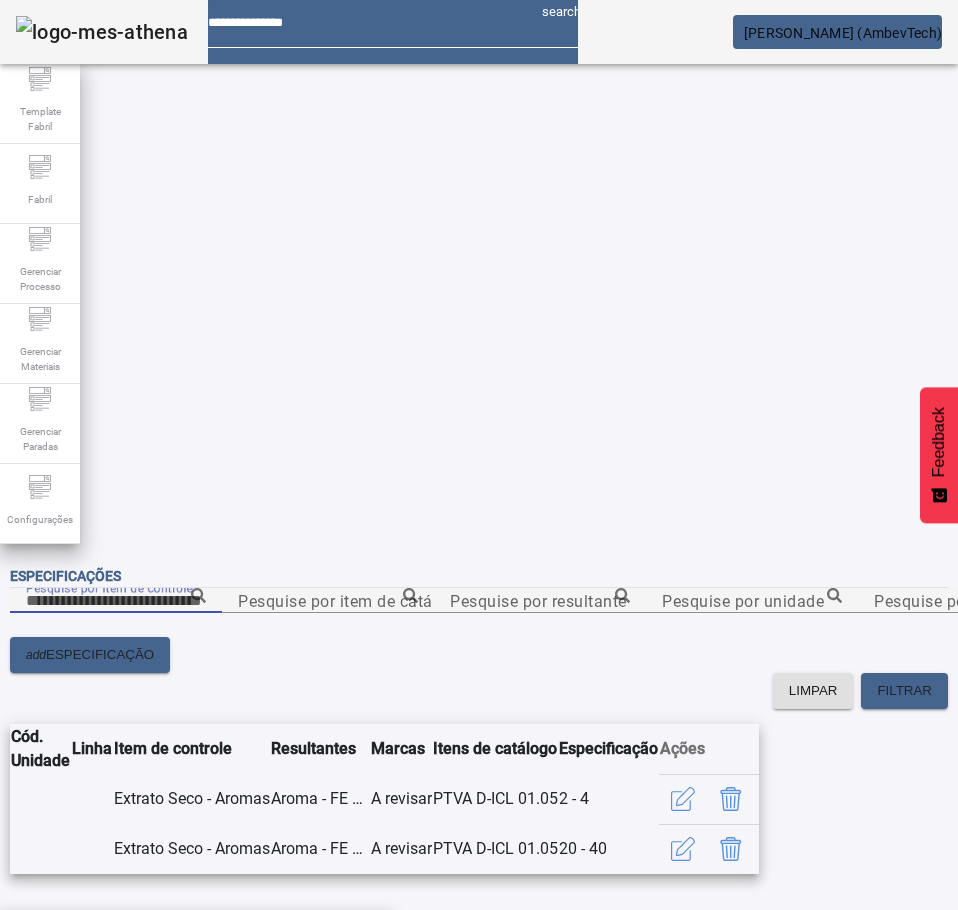 paste on "**********" 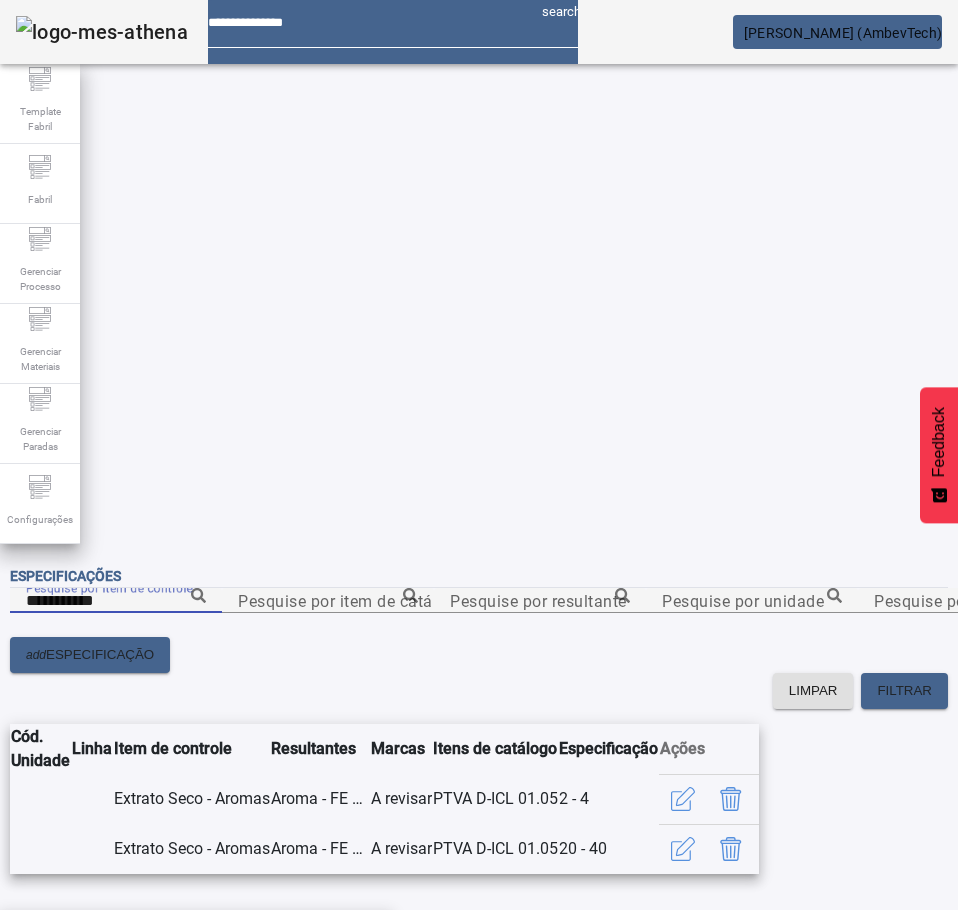 type on "**********" 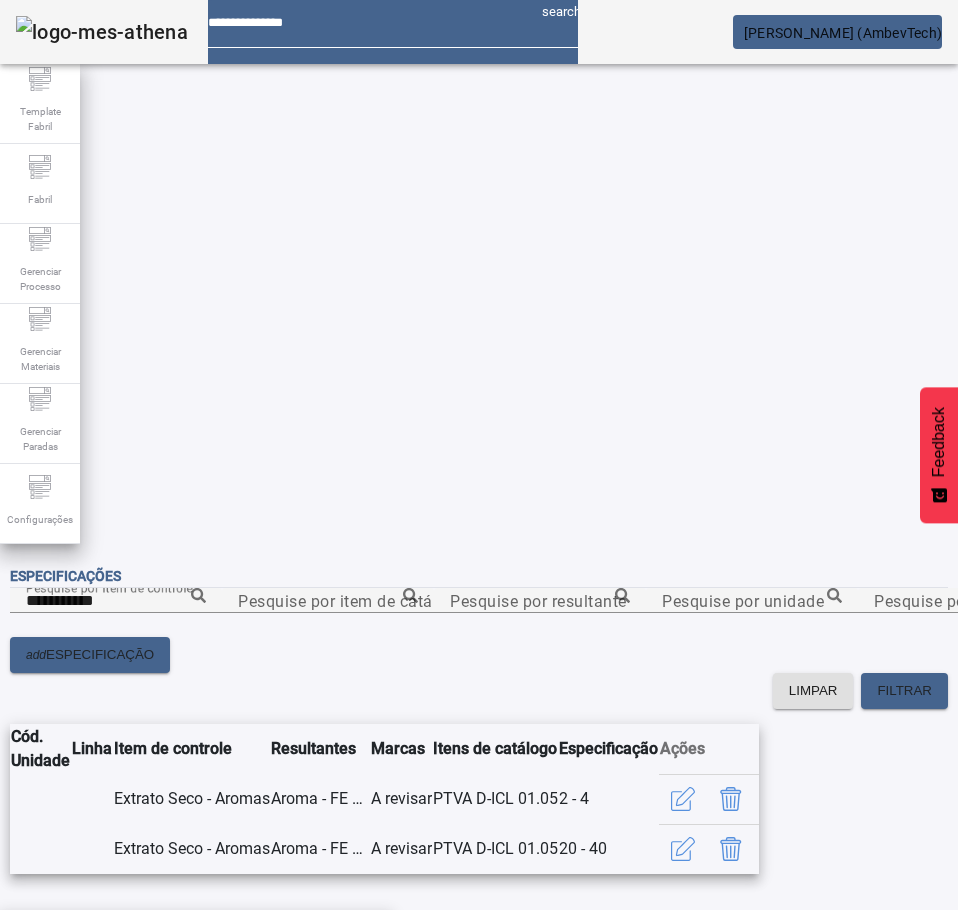 click on "pH - Aromas" at bounding box center [196, 942] 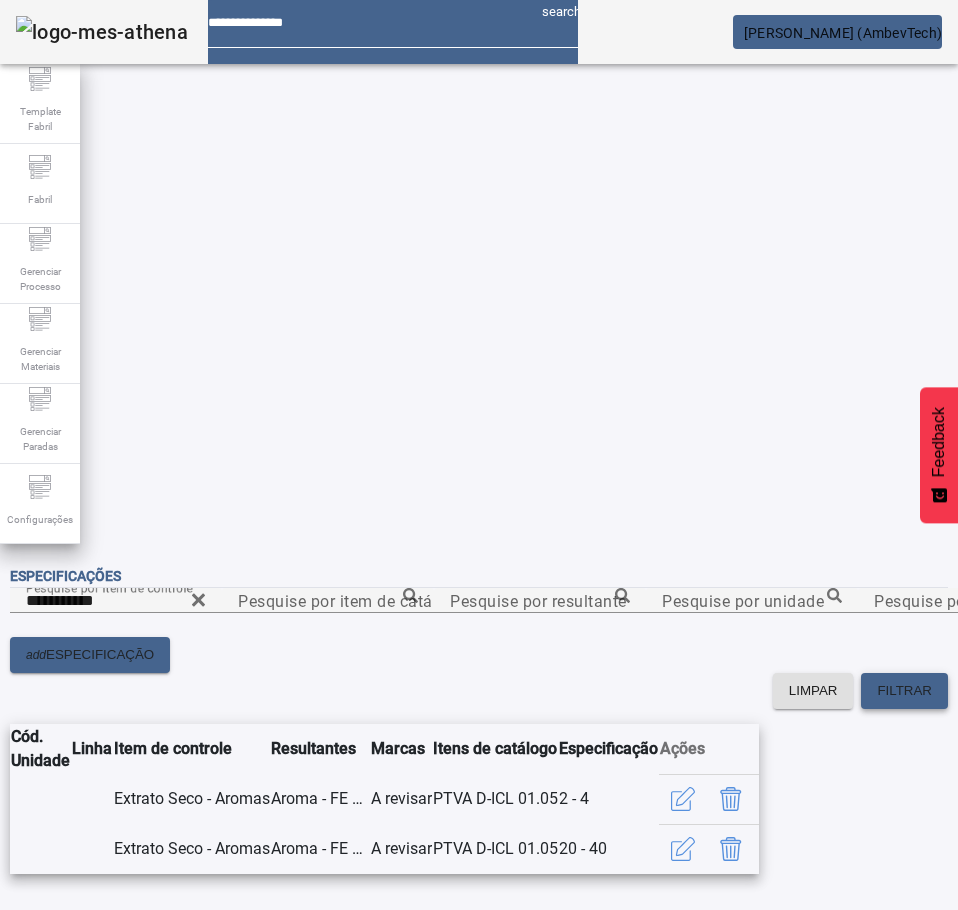 click on "FILTRAR" 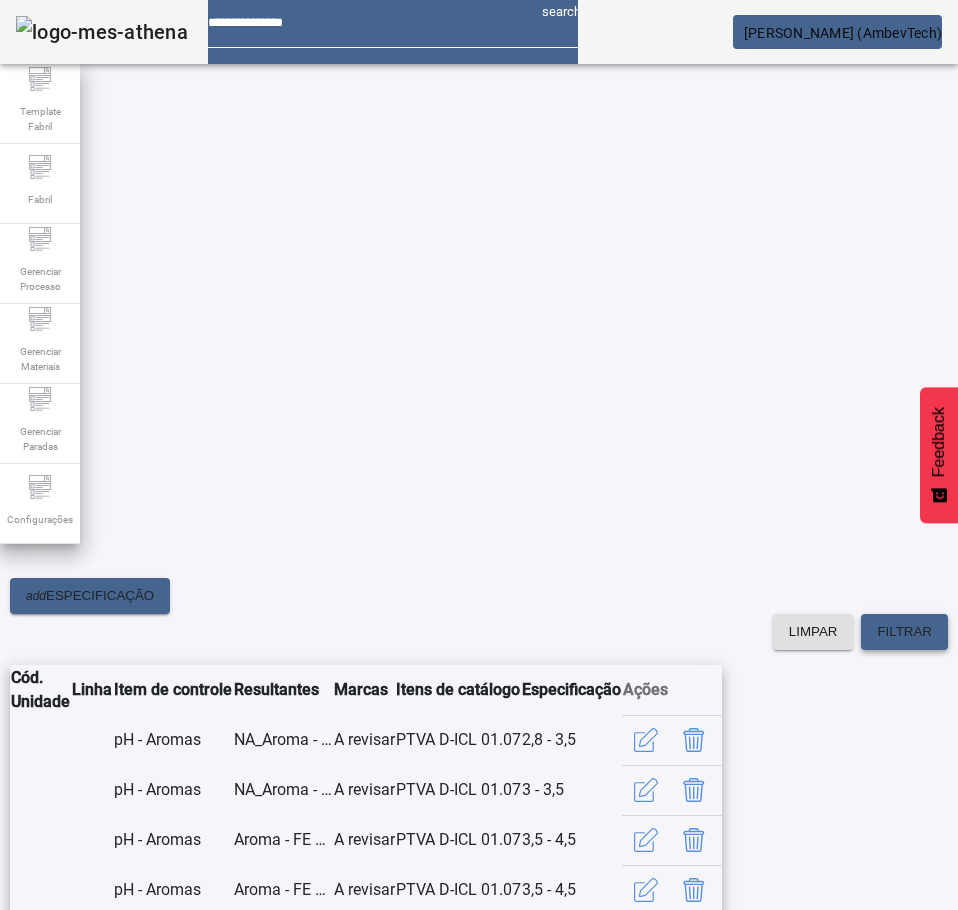 scroll, scrollTop: 346, scrollLeft: 0, axis: vertical 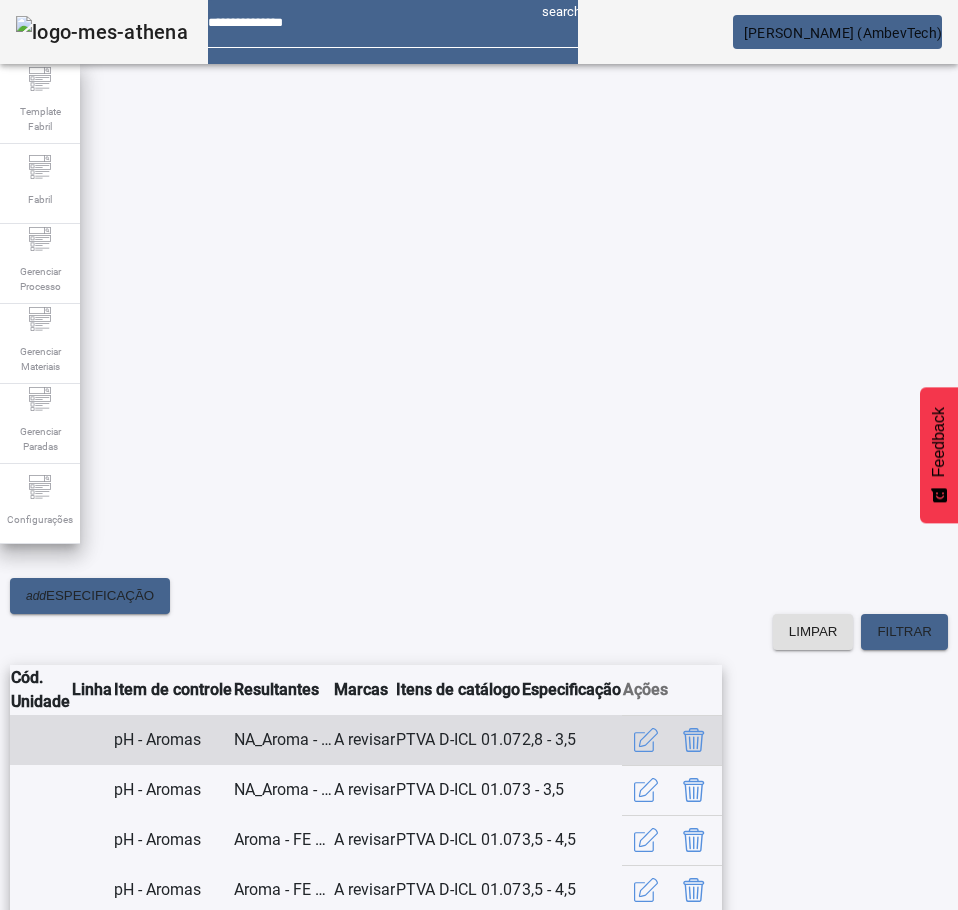 click 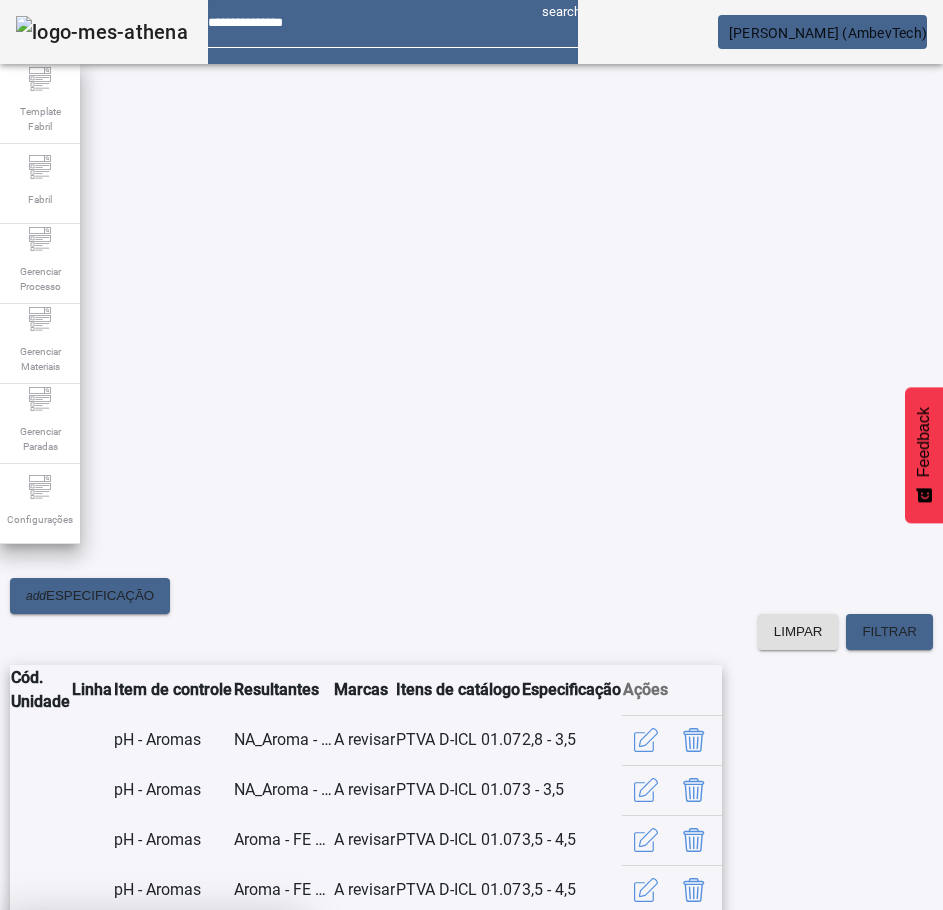 click at bounding box center [248, 1058] 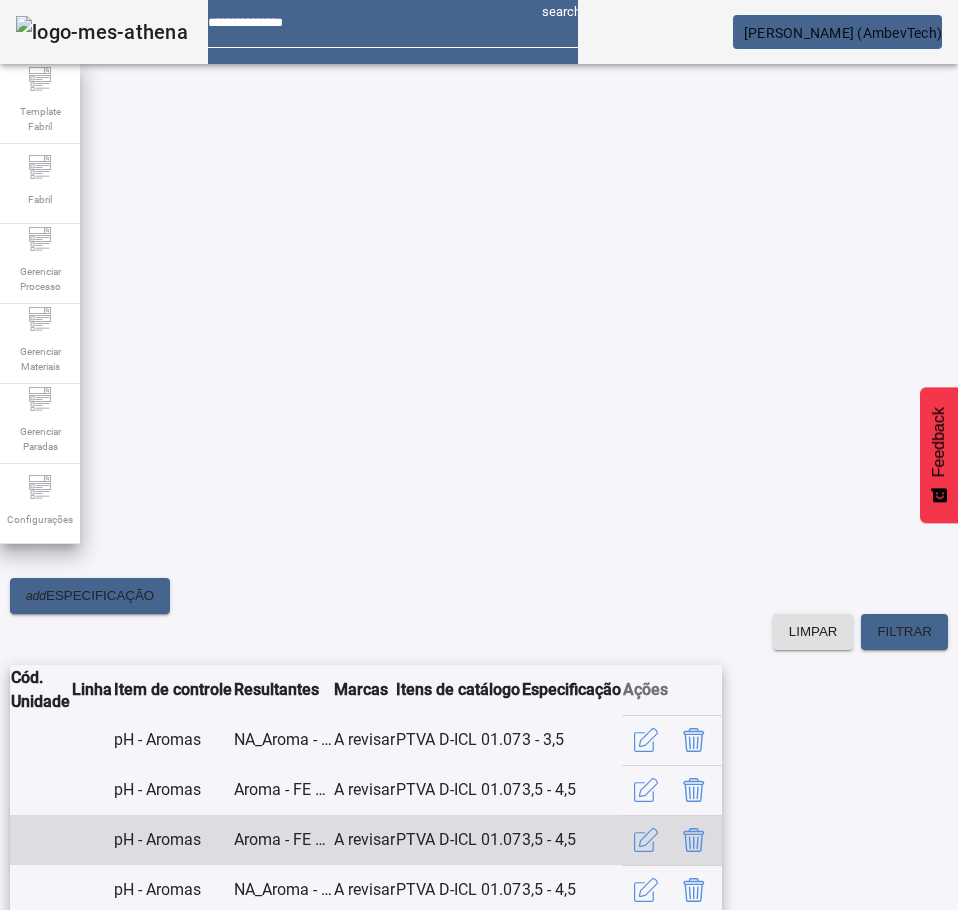 scroll, scrollTop: 346, scrollLeft: 0, axis: vertical 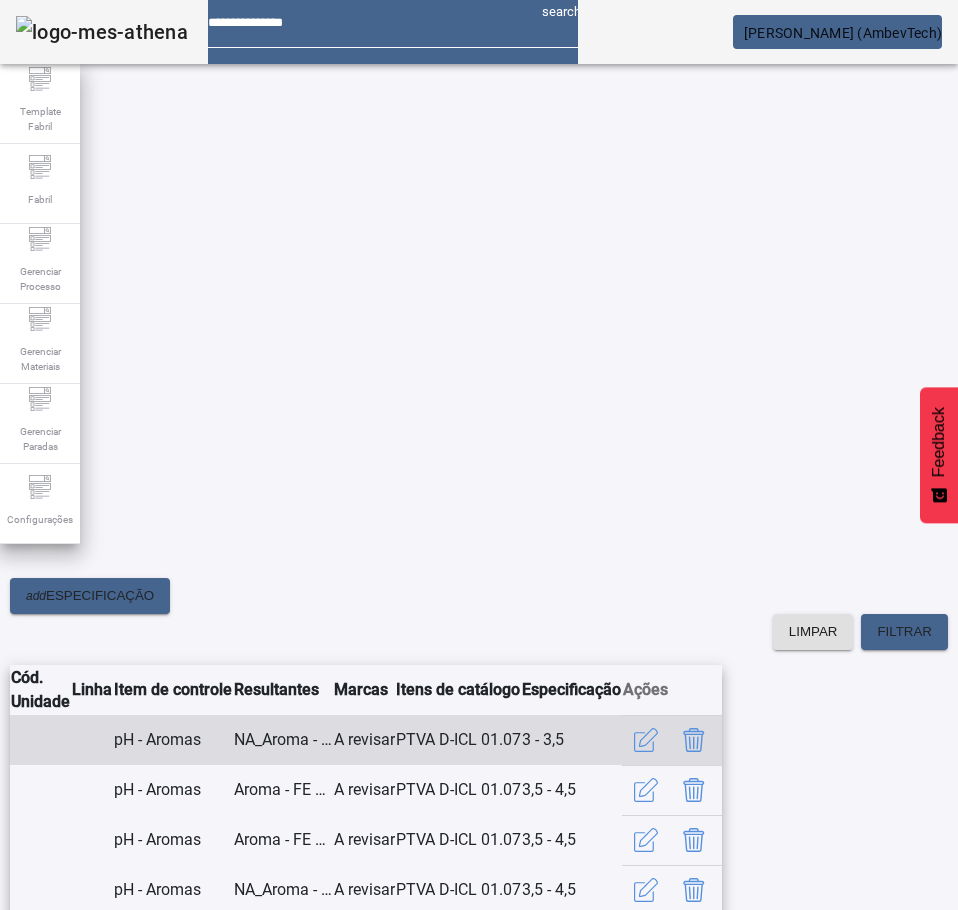 click at bounding box center (694, 740) 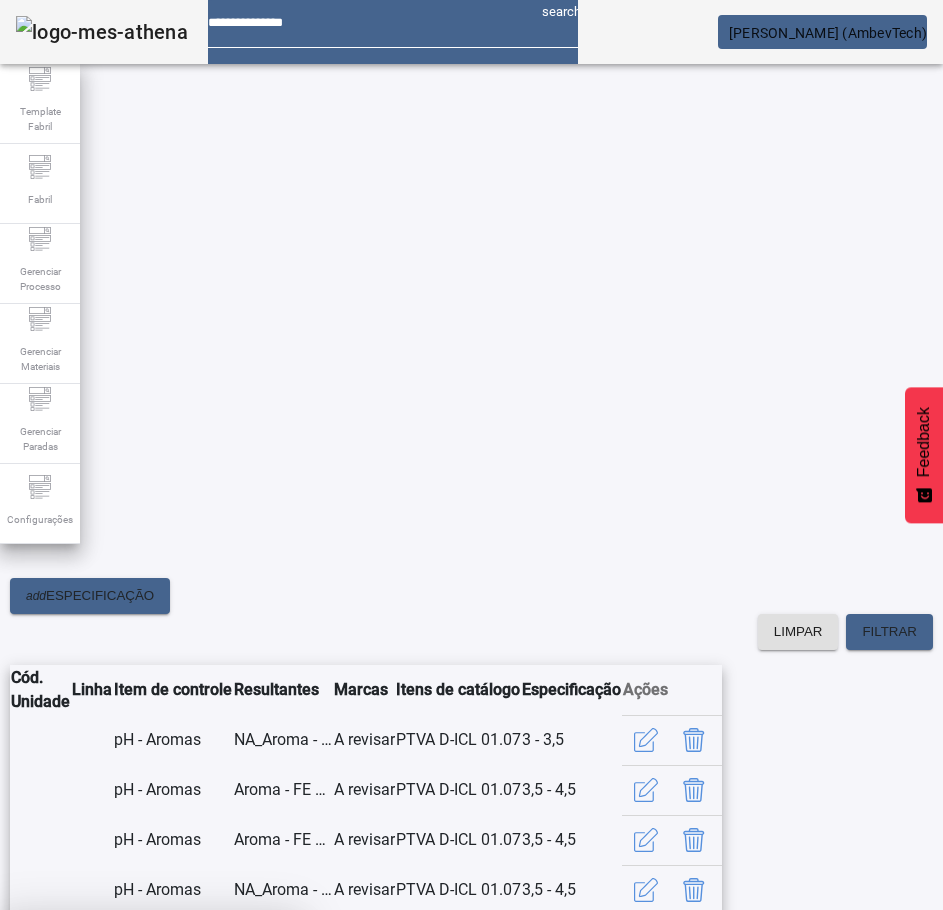 click at bounding box center (248, 1058) 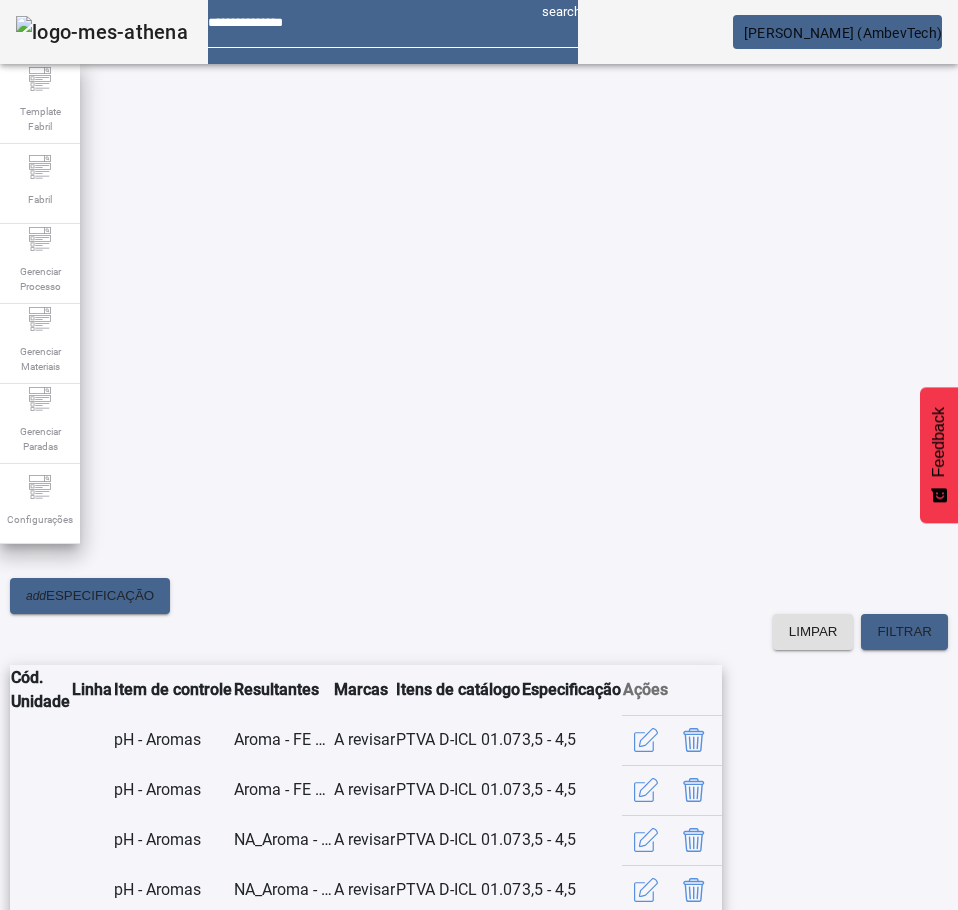 scroll, scrollTop: 346, scrollLeft: 0, axis: vertical 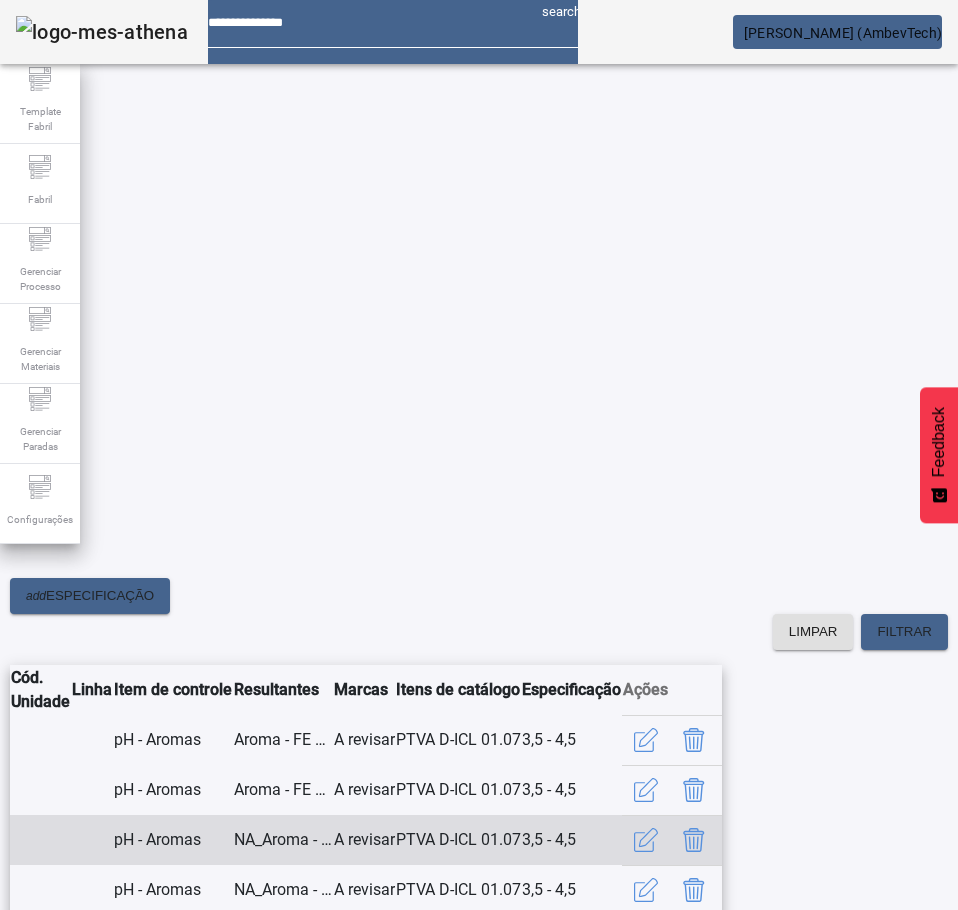 click 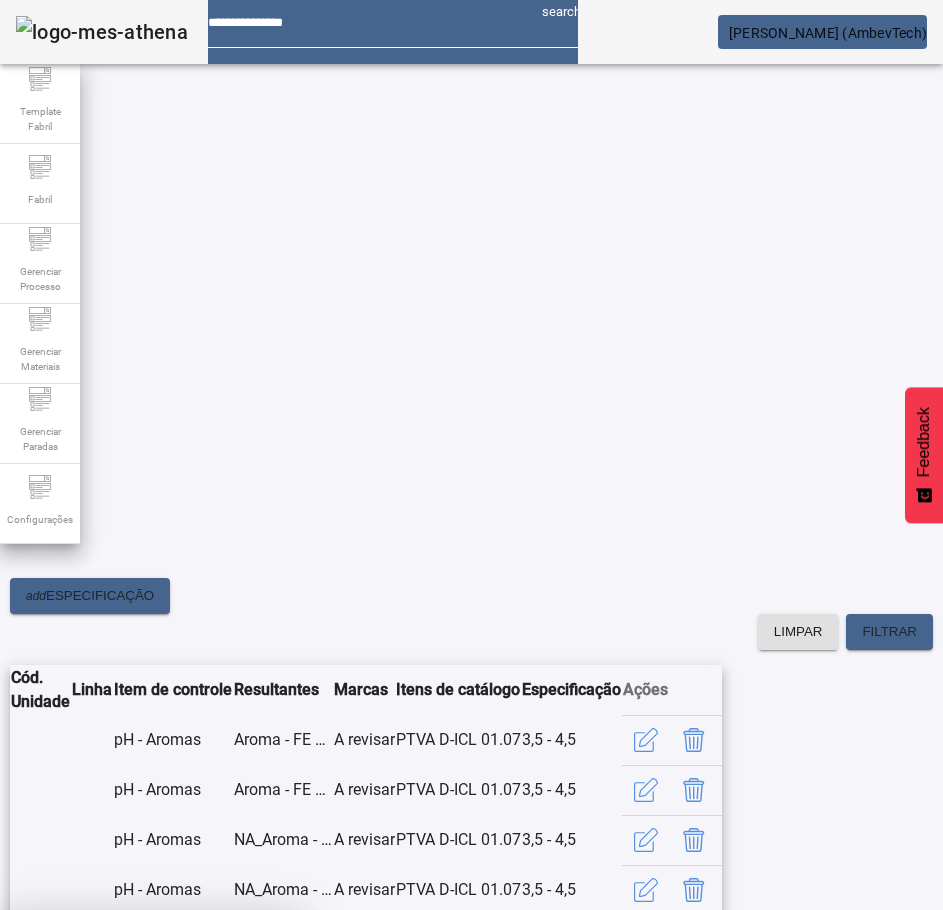 click at bounding box center (248, 1058) 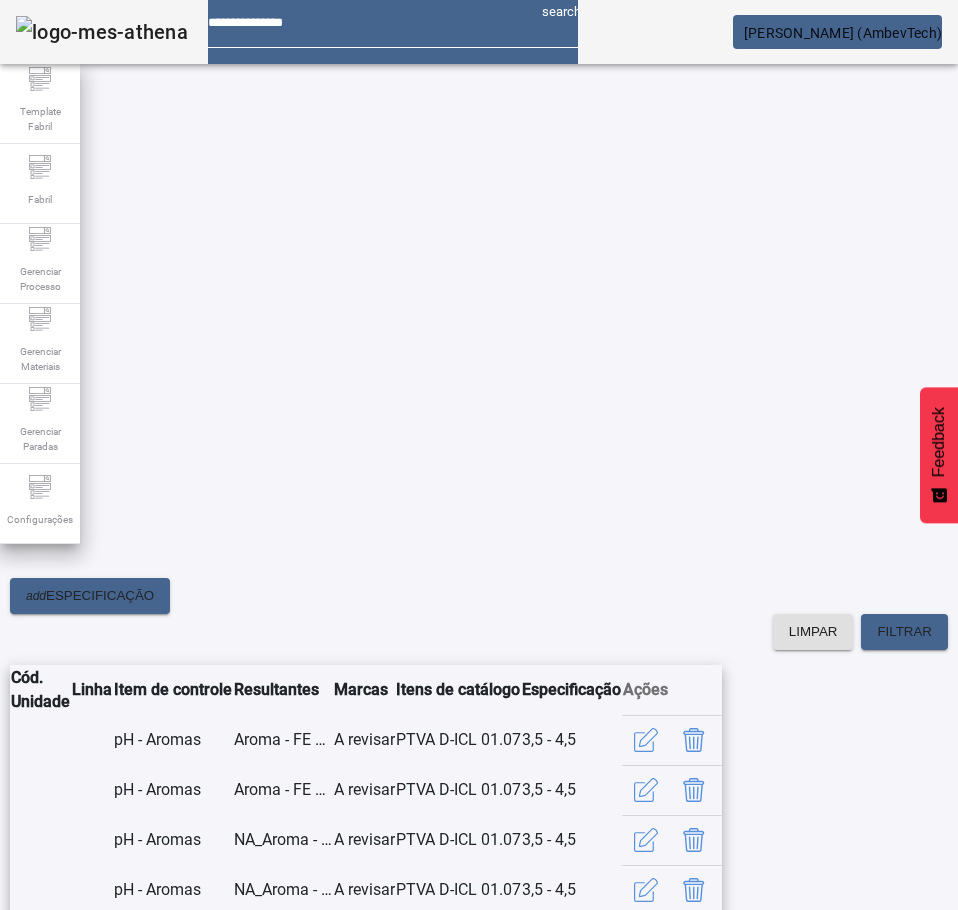 scroll, scrollTop: 346, scrollLeft: 0, axis: vertical 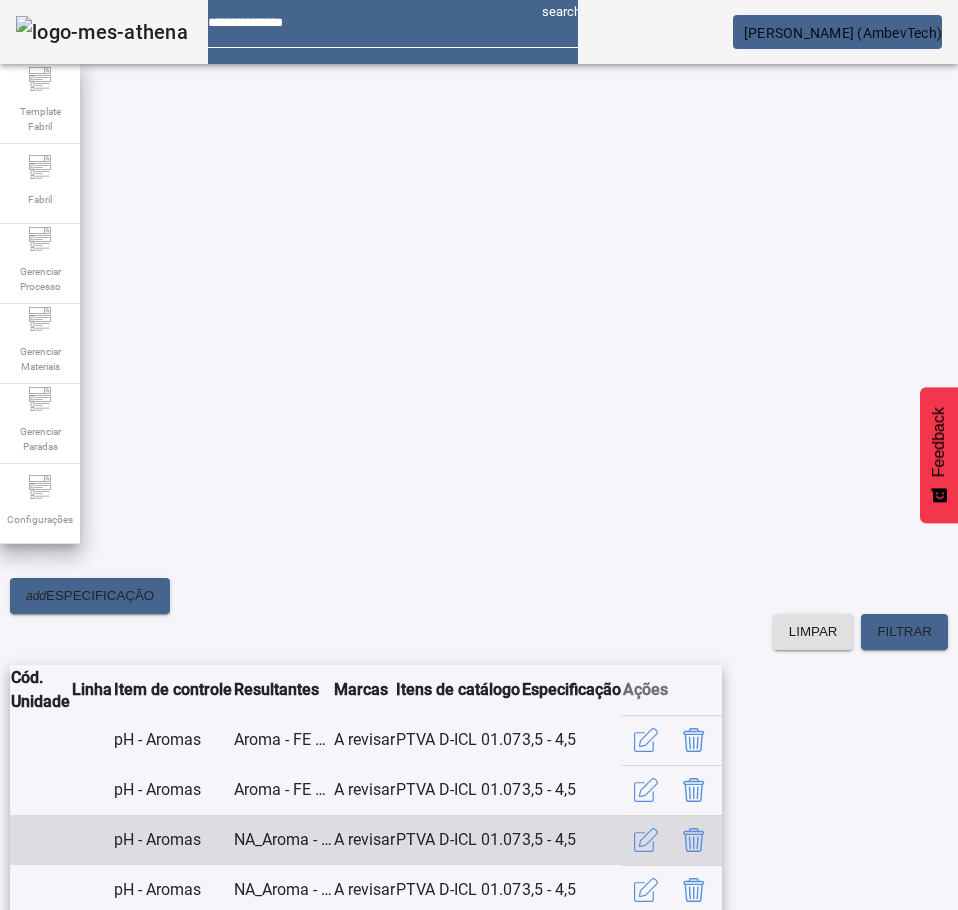 click 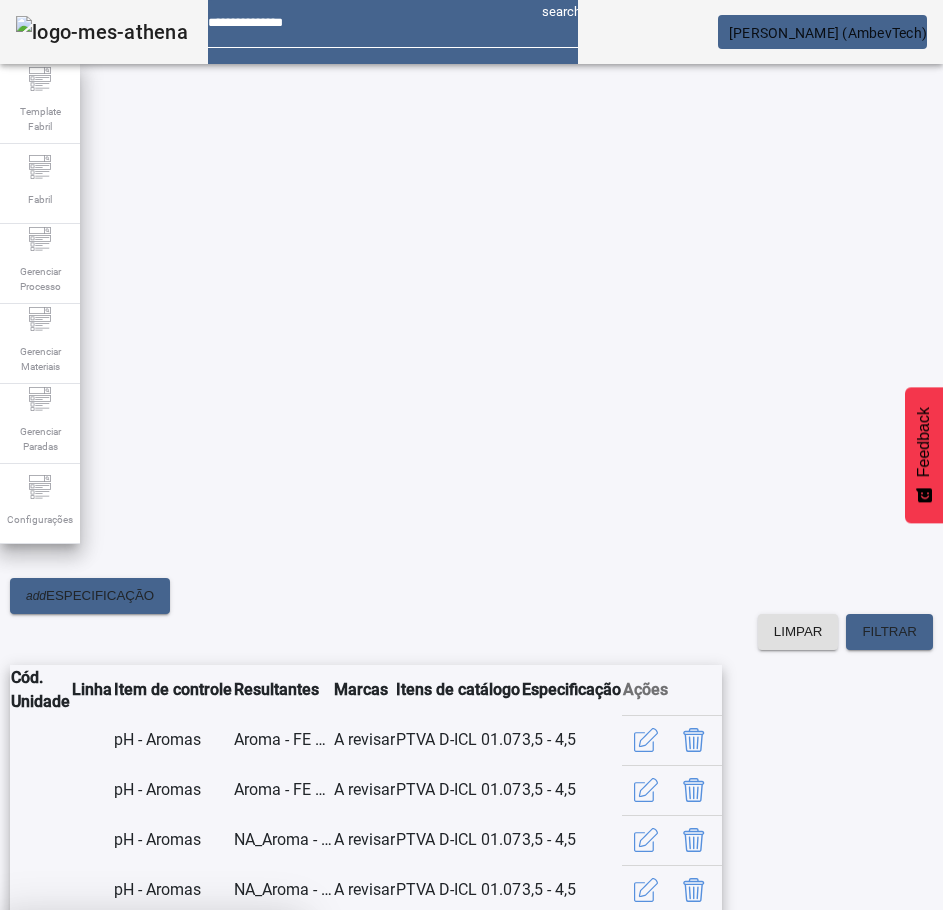 click at bounding box center [248, 1058] 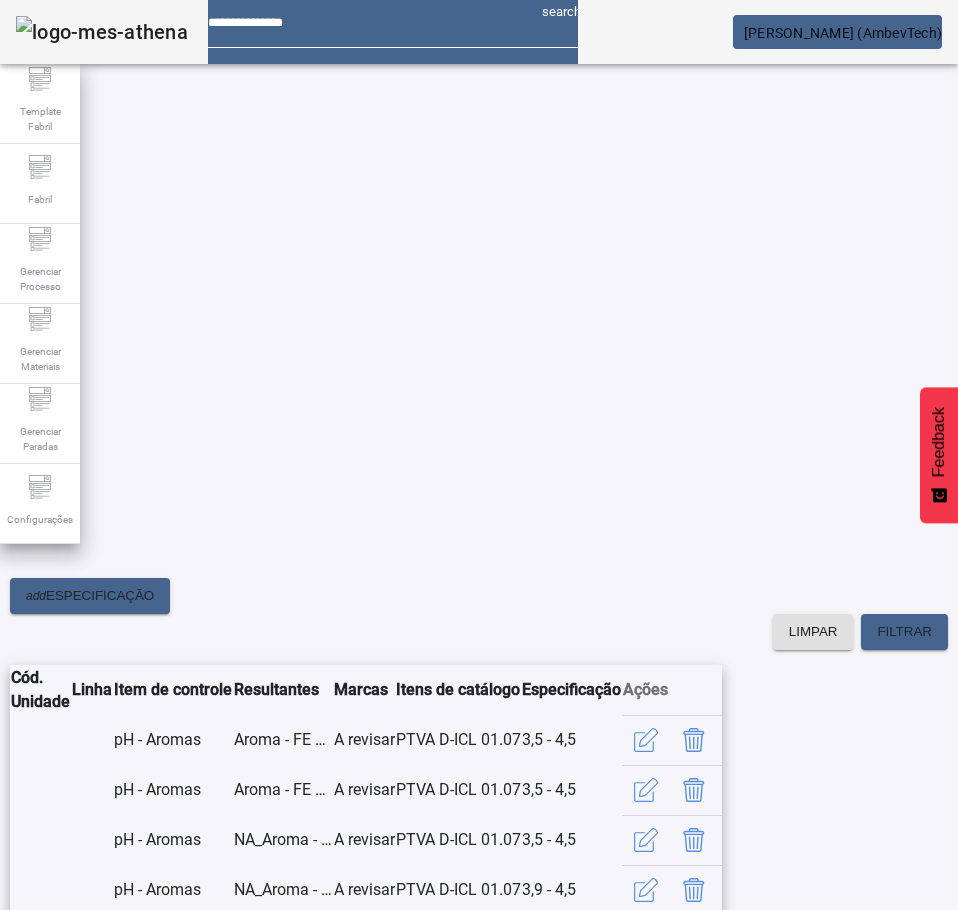 scroll, scrollTop: 346, scrollLeft: 0, axis: vertical 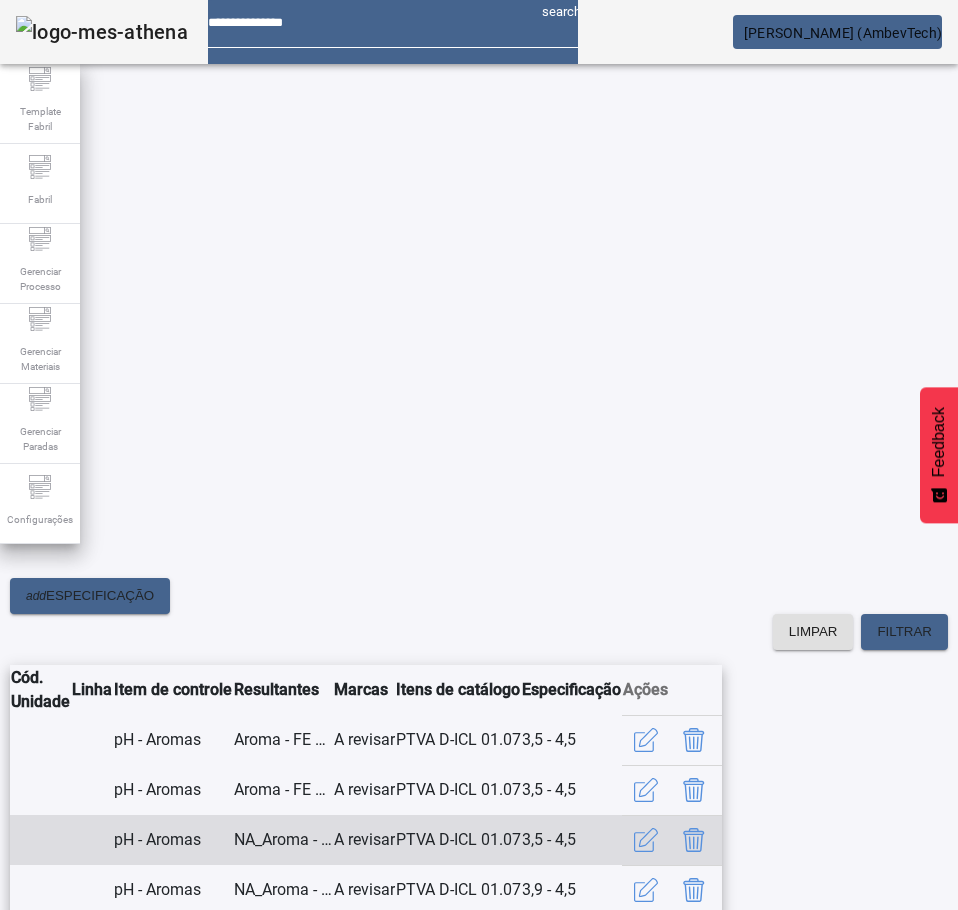 click 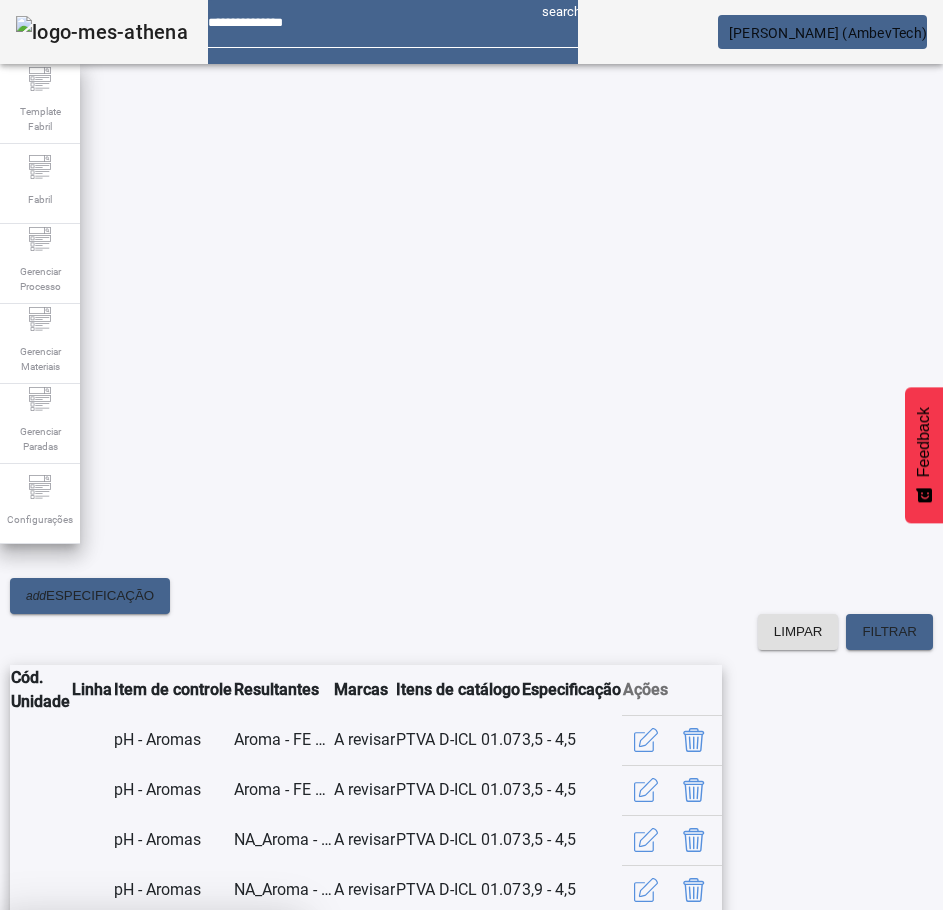 click at bounding box center (248, 1058) 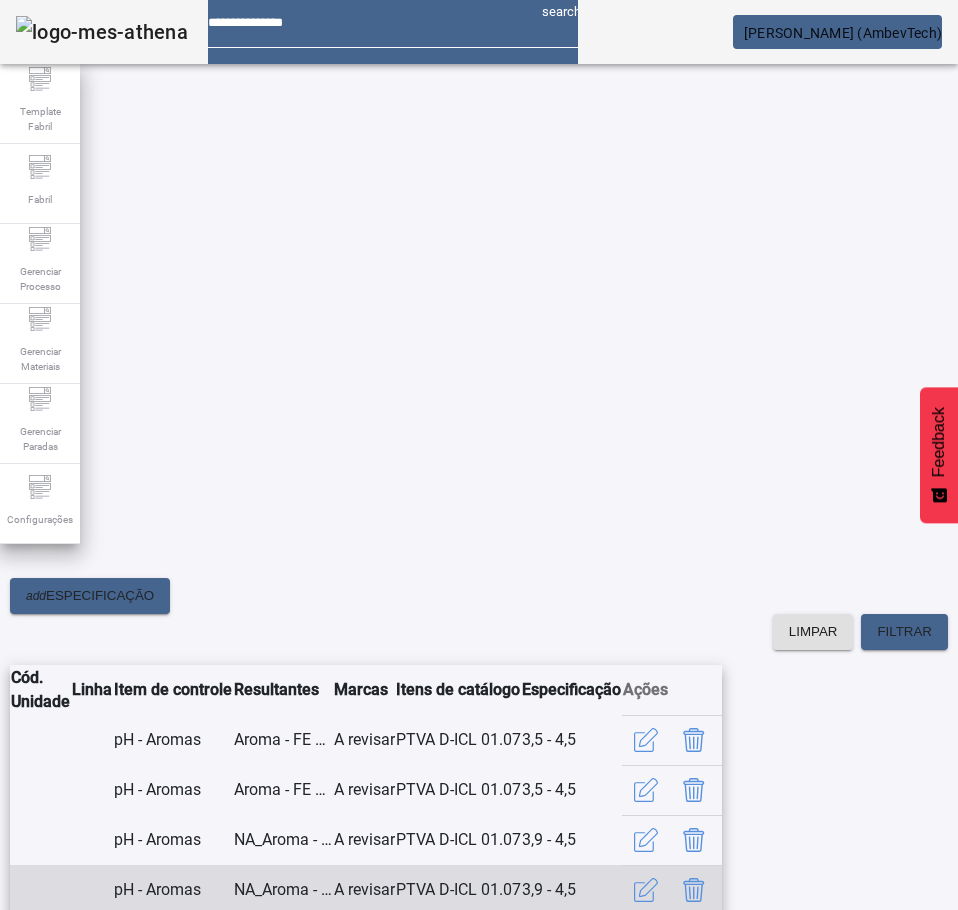 scroll, scrollTop: 346, scrollLeft: 0, axis: vertical 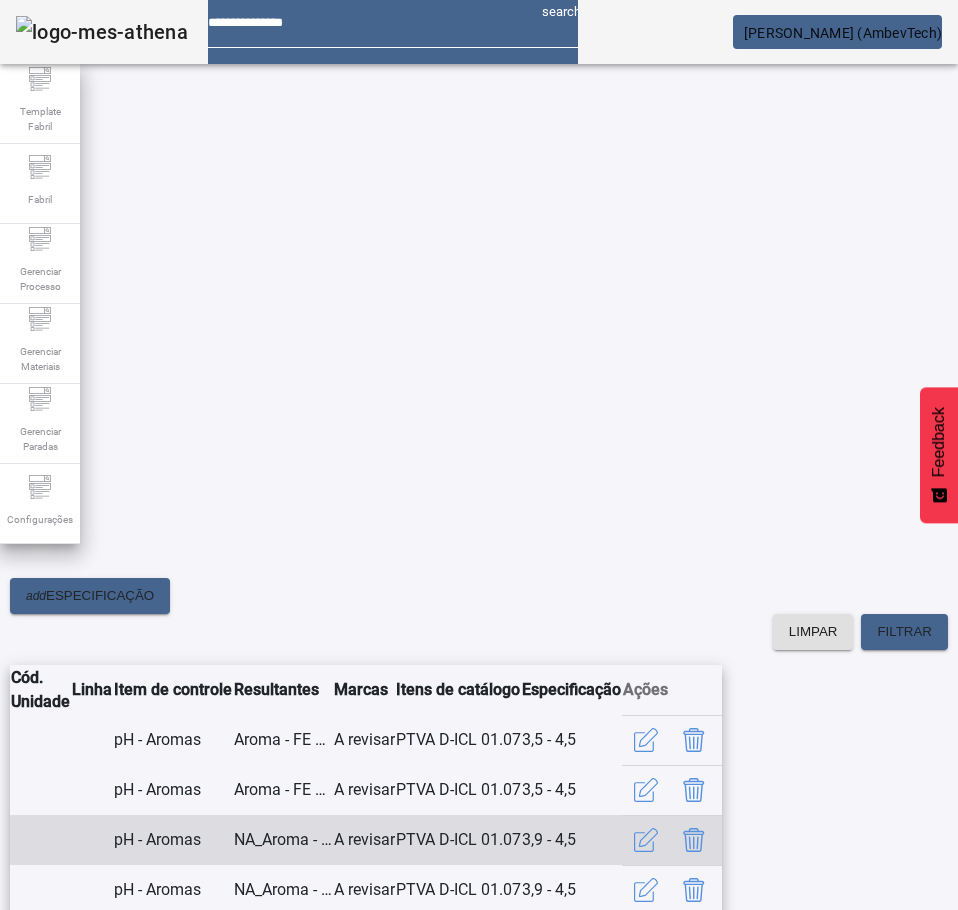 click 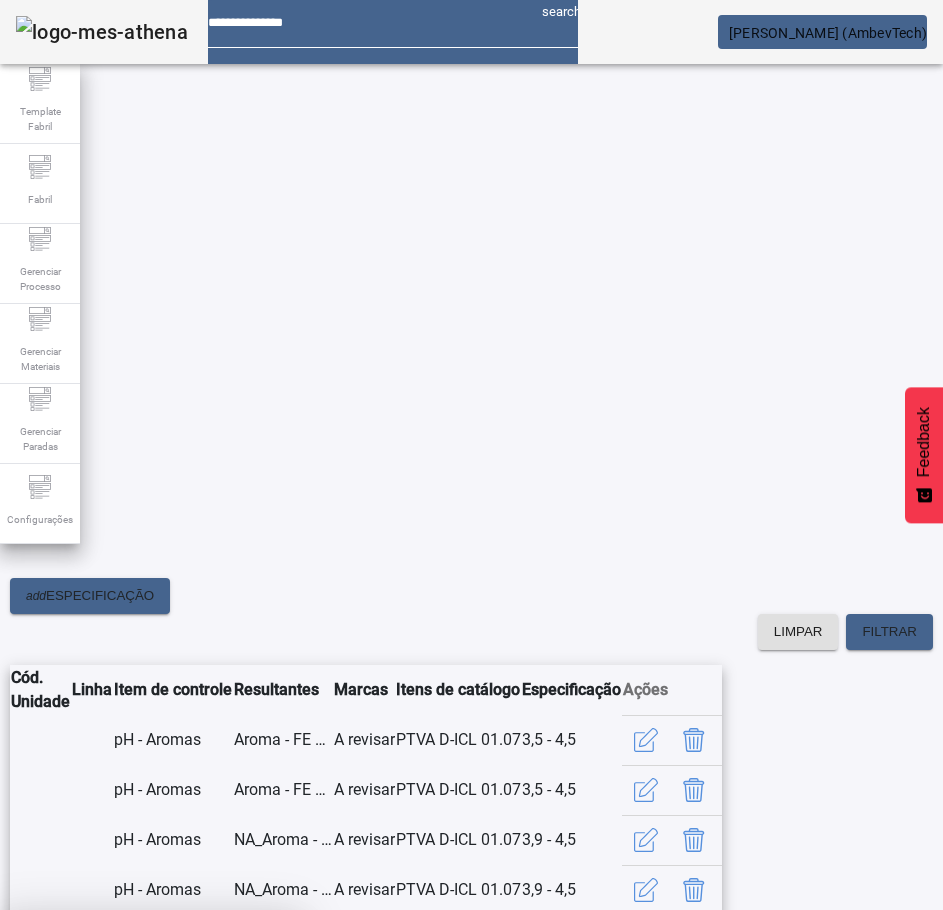click at bounding box center (248, 1058) 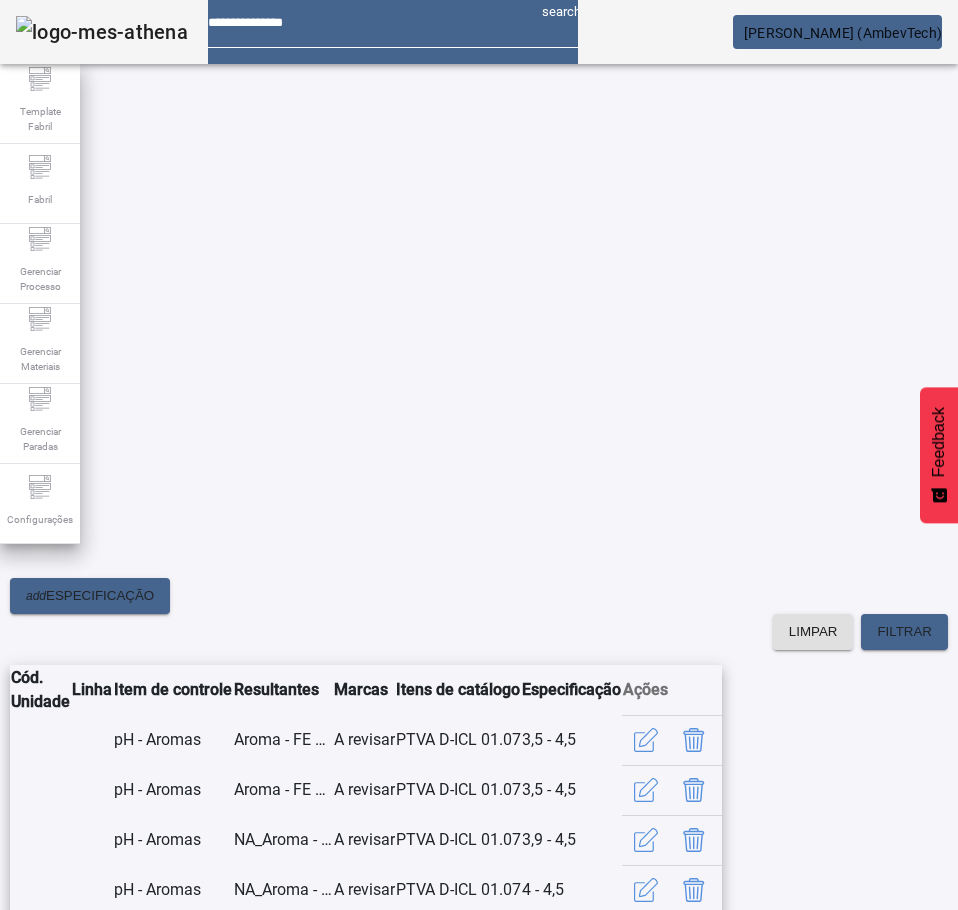 scroll, scrollTop: 346, scrollLeft: 0, axis: vertical 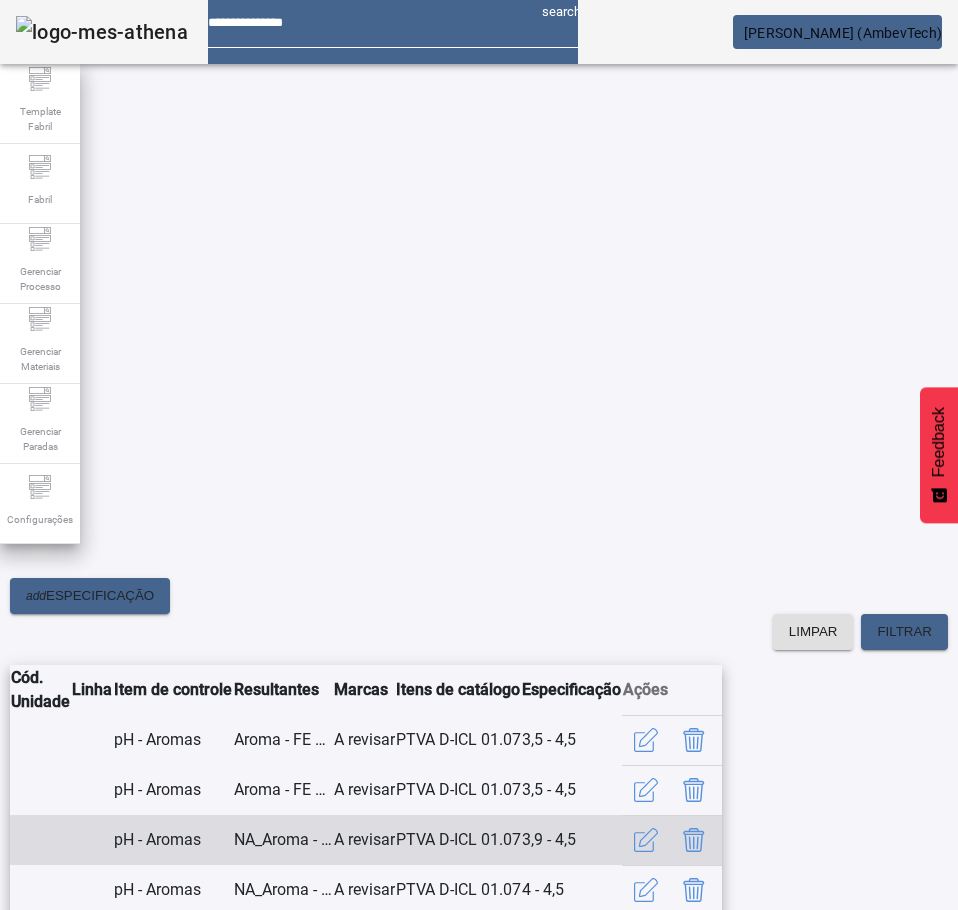 click 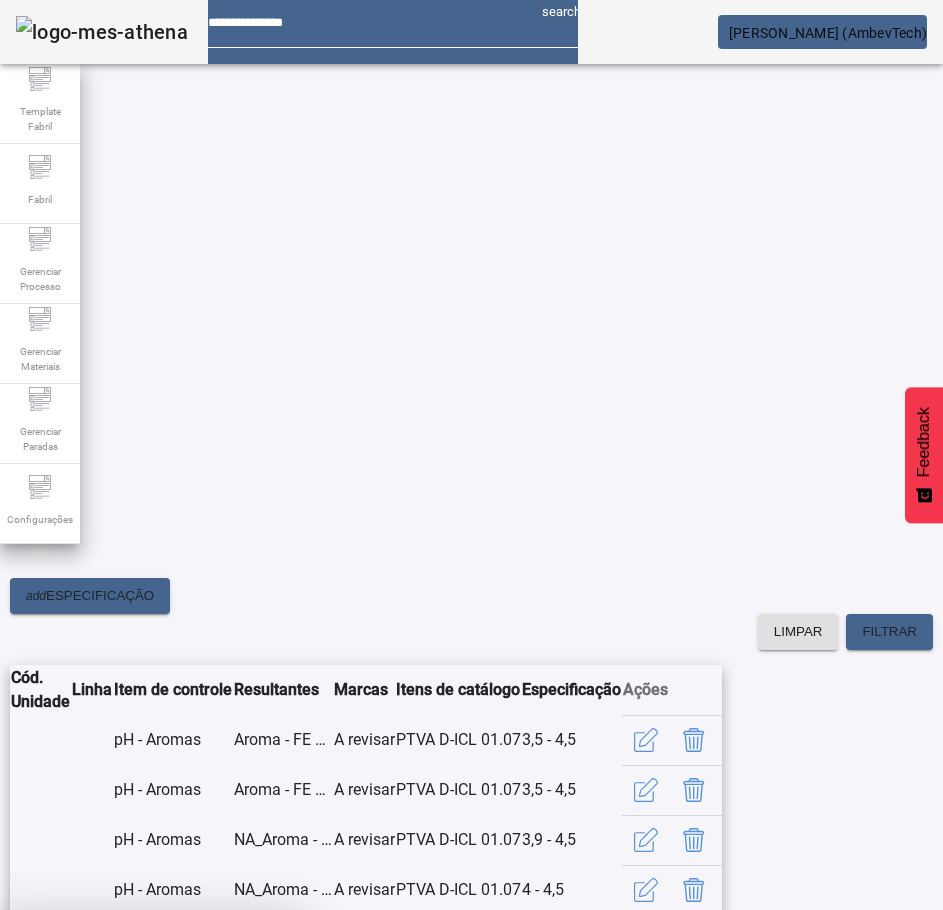 click on "SIM" at bounding box center (249, 1058) 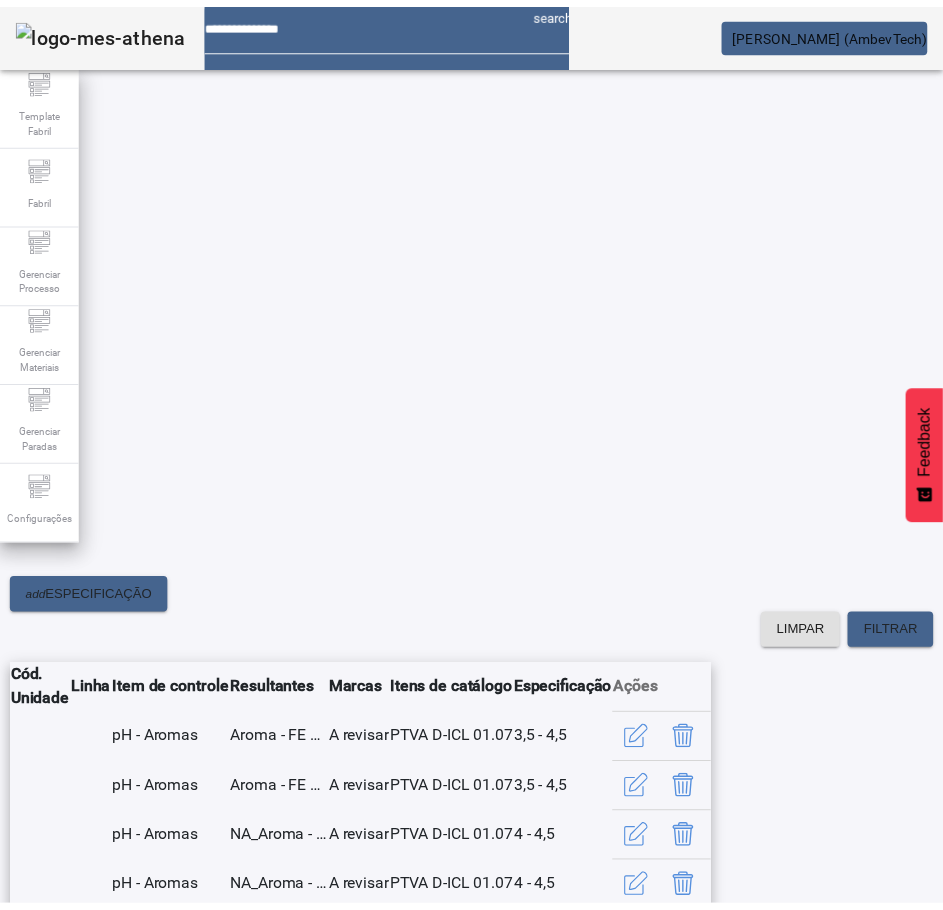 scroll, scrollTop: 346, scrollLeft: 0, axis: vertical 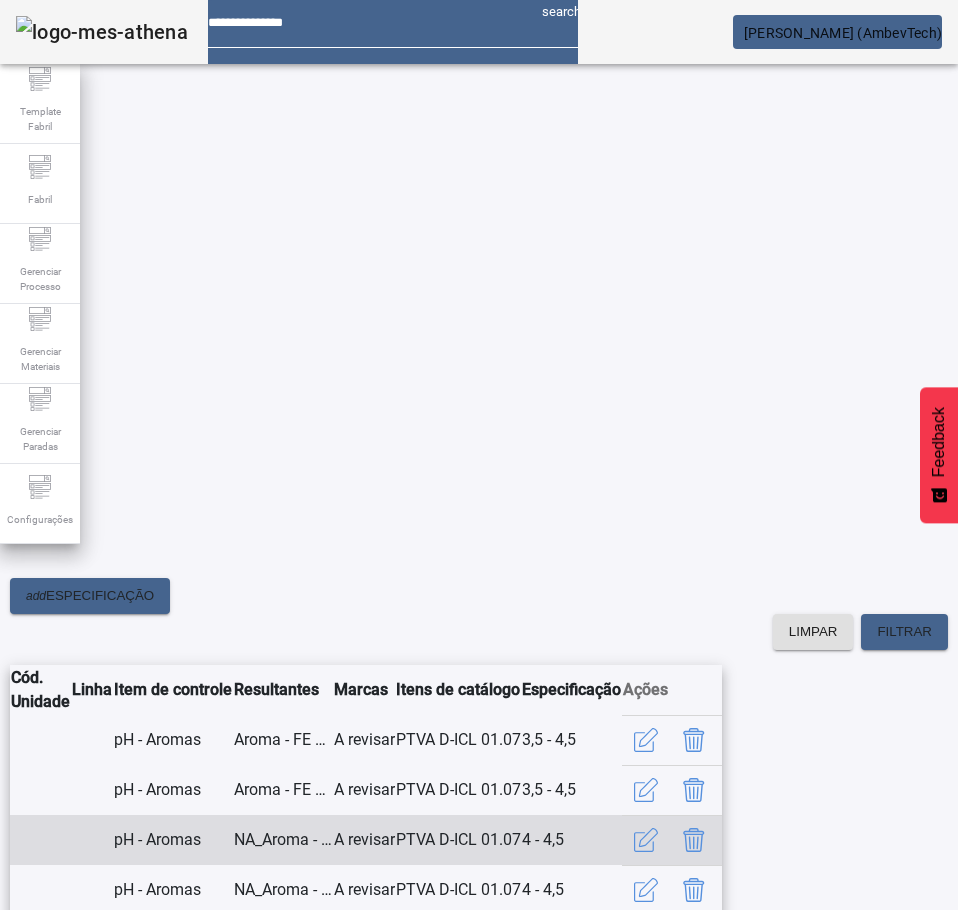 click 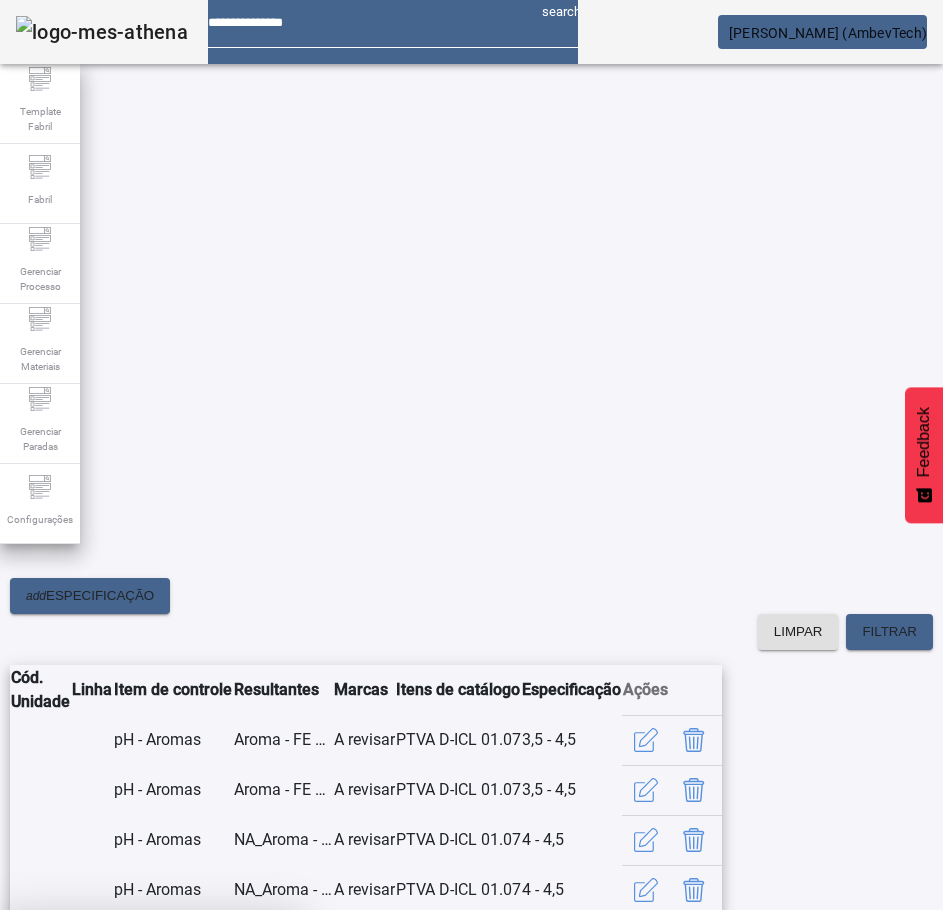 click at bounding box center (248, 1058) 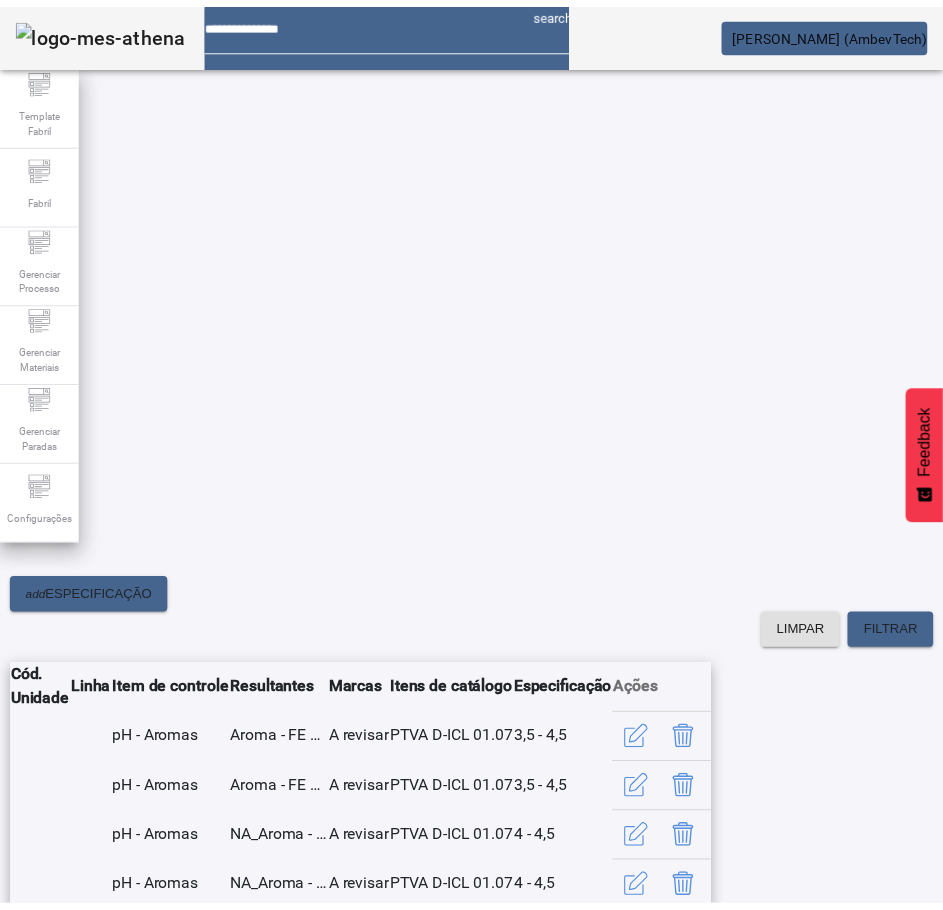 scroll, scrollTop: 346, scrollLeft: 0, axis: vertical 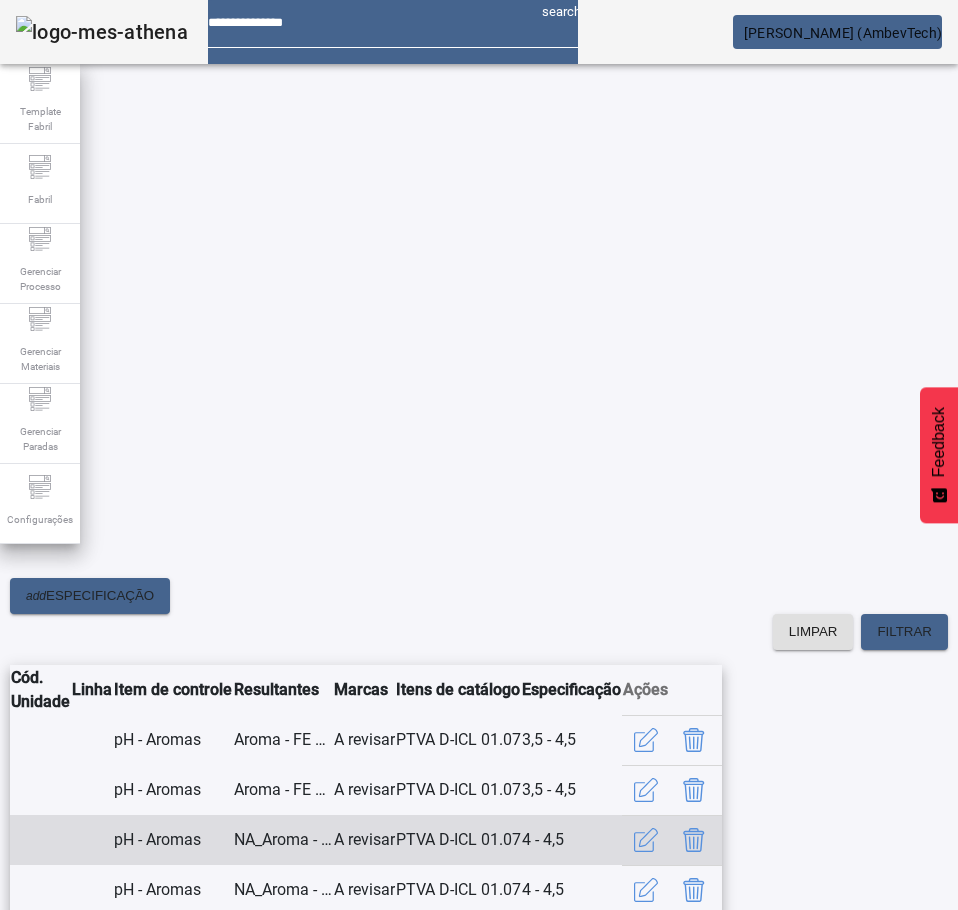 click 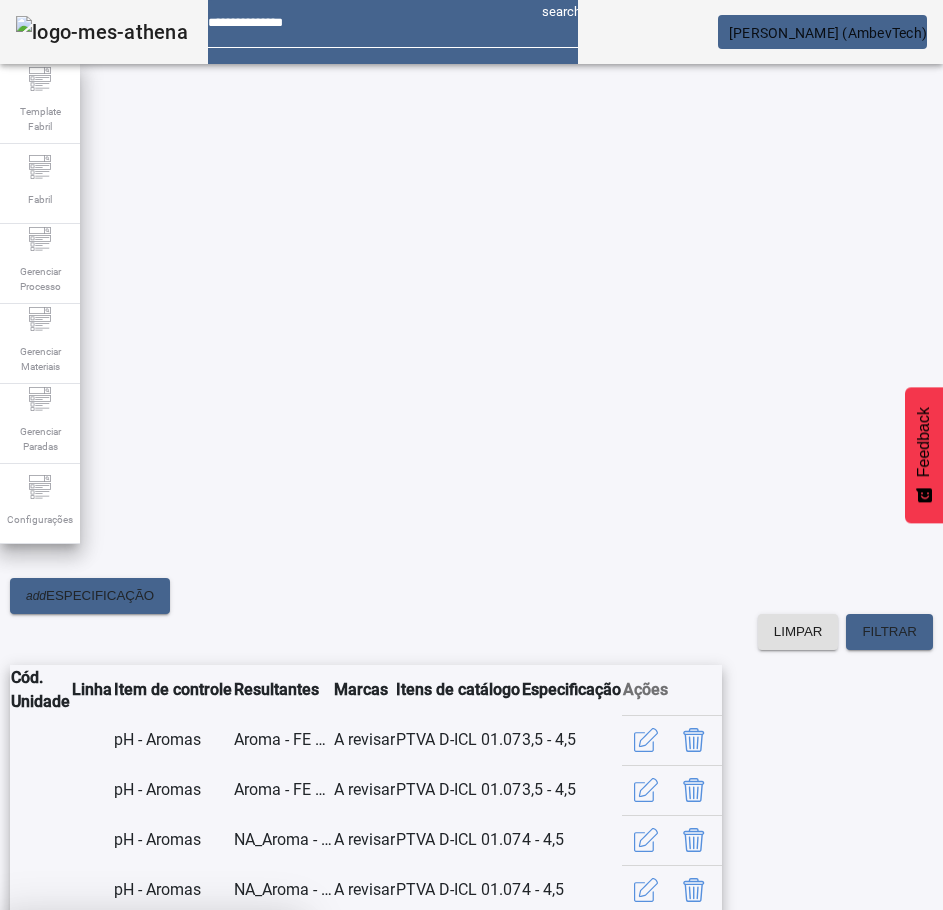 click at bounding box center (248, 1058) 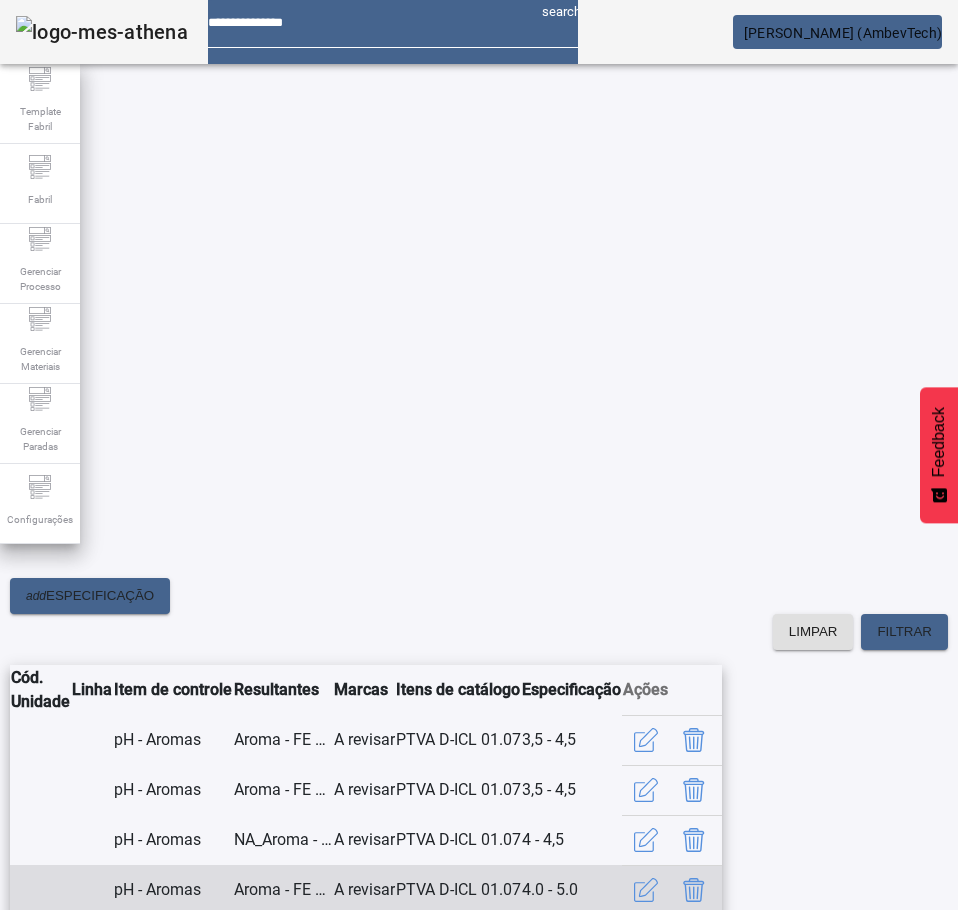 scroll, scrollTop: 346, scrollLeft: 0, axis: vertical 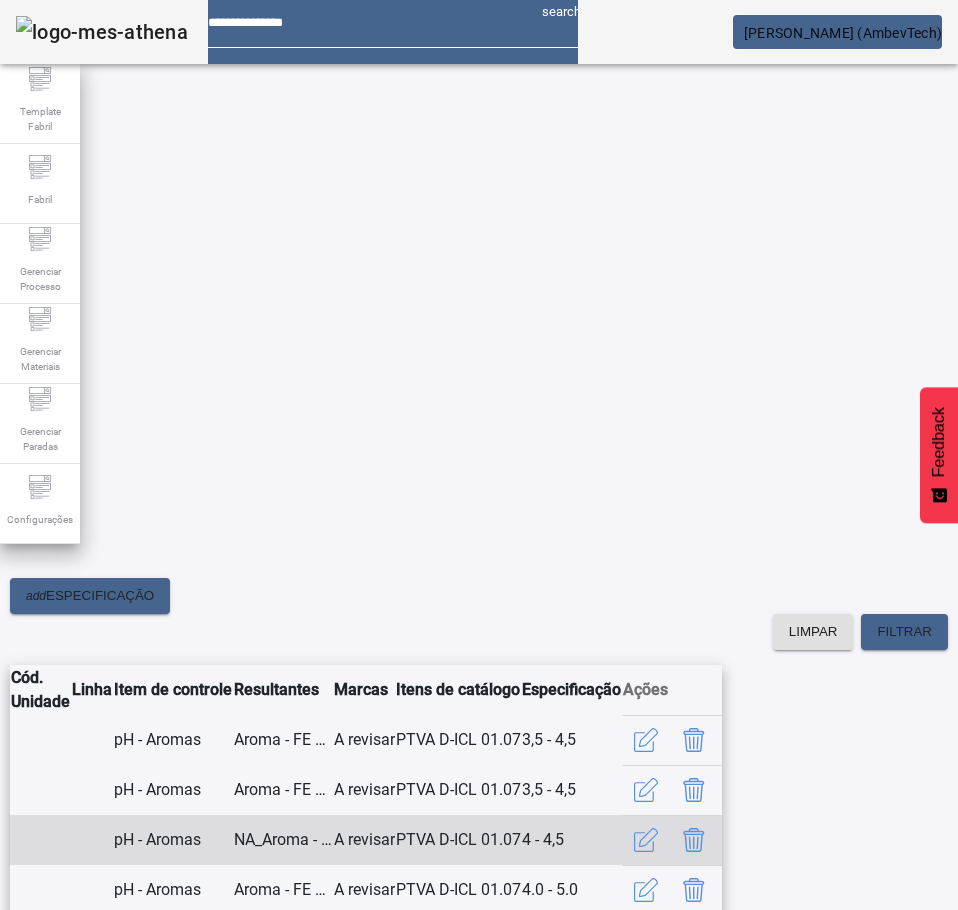 click 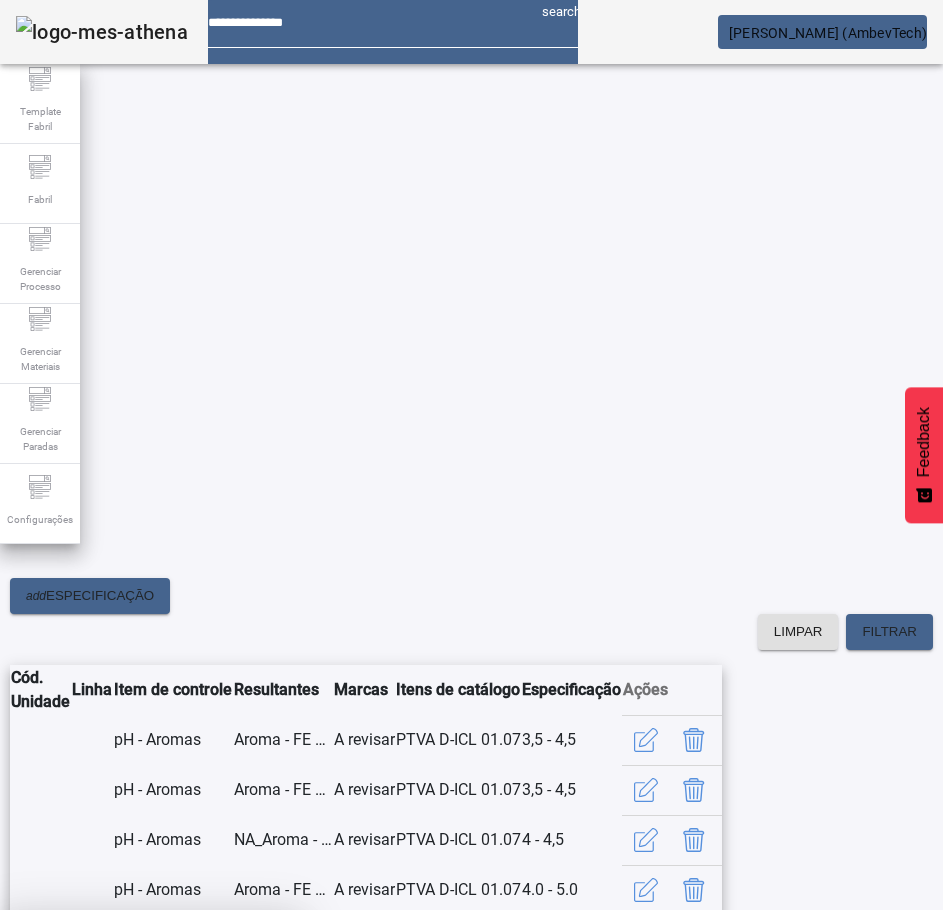 click on "SIM" at bounding box center (249, 1058) 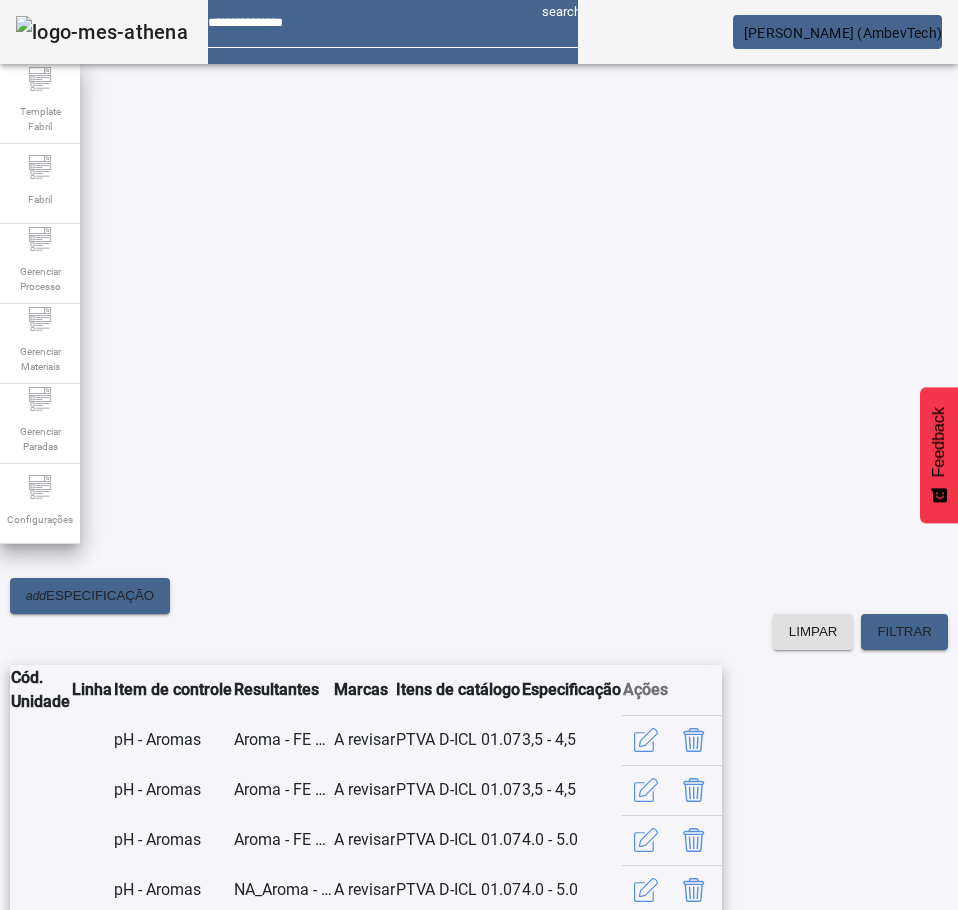 scroll, scrollTop: 346, scrollLeft: 0, axis: vertical 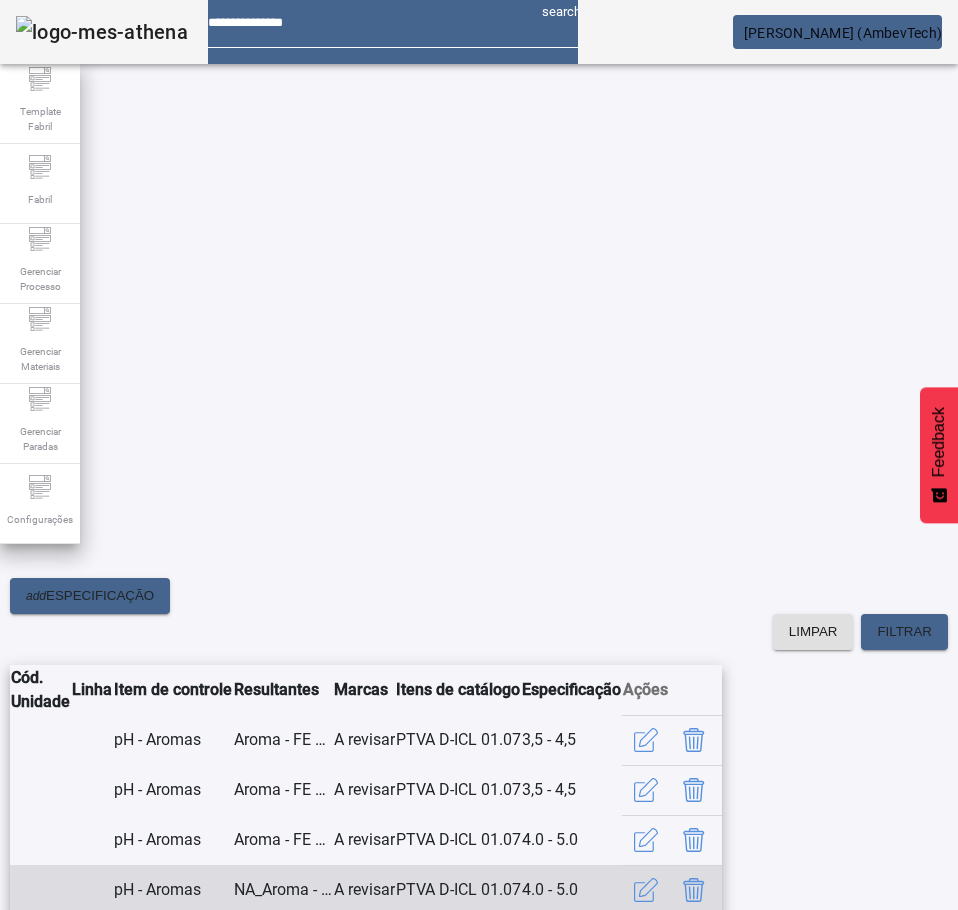 click 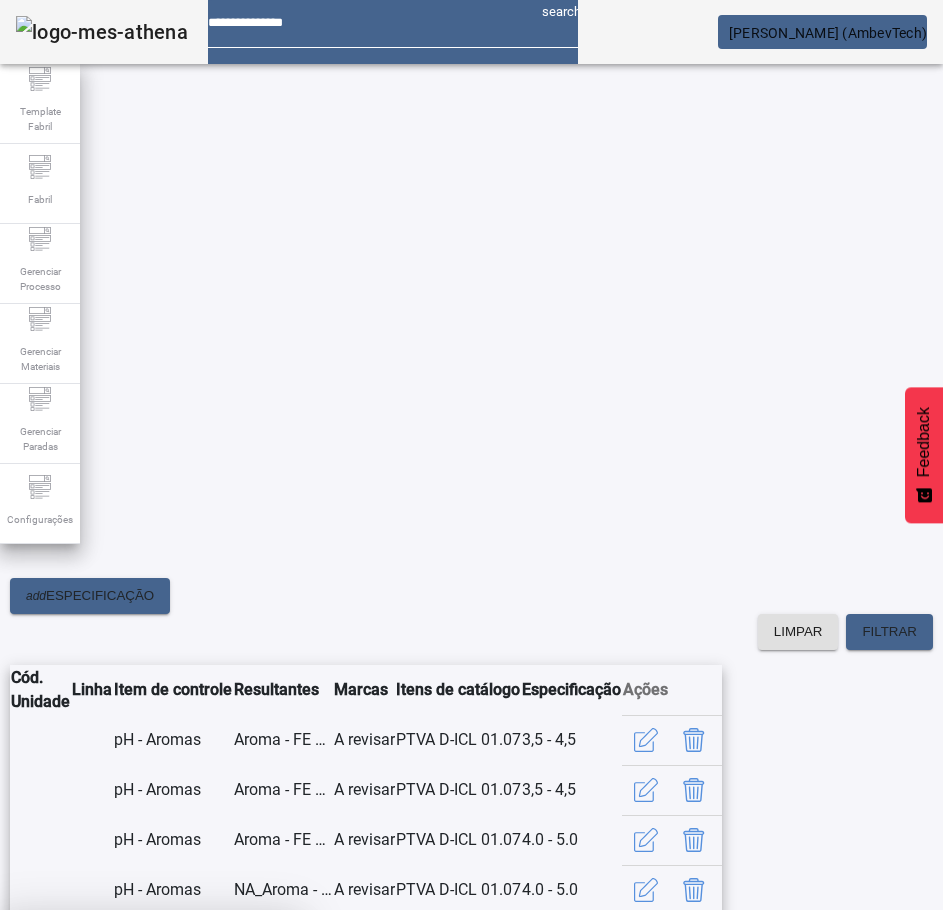 click on "SIM" at bounding box center [249, 1058] 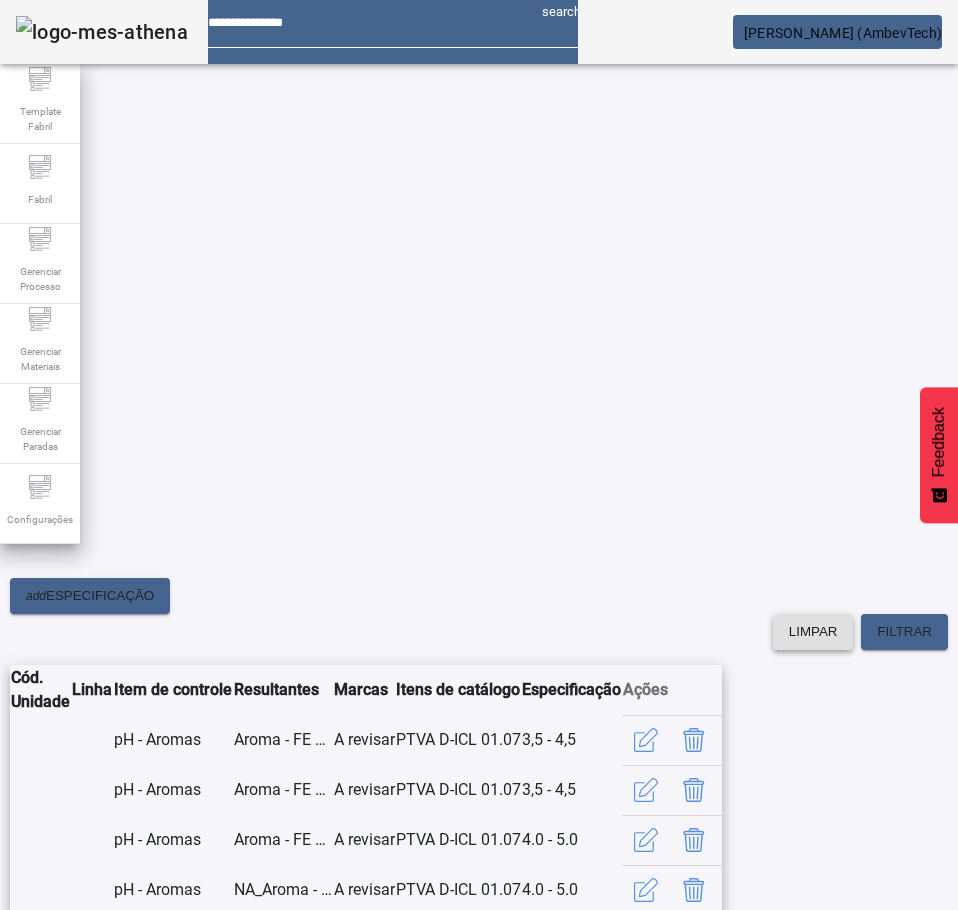scroll, scrollTop: 346, scrollLeft: 0, axis: vertical 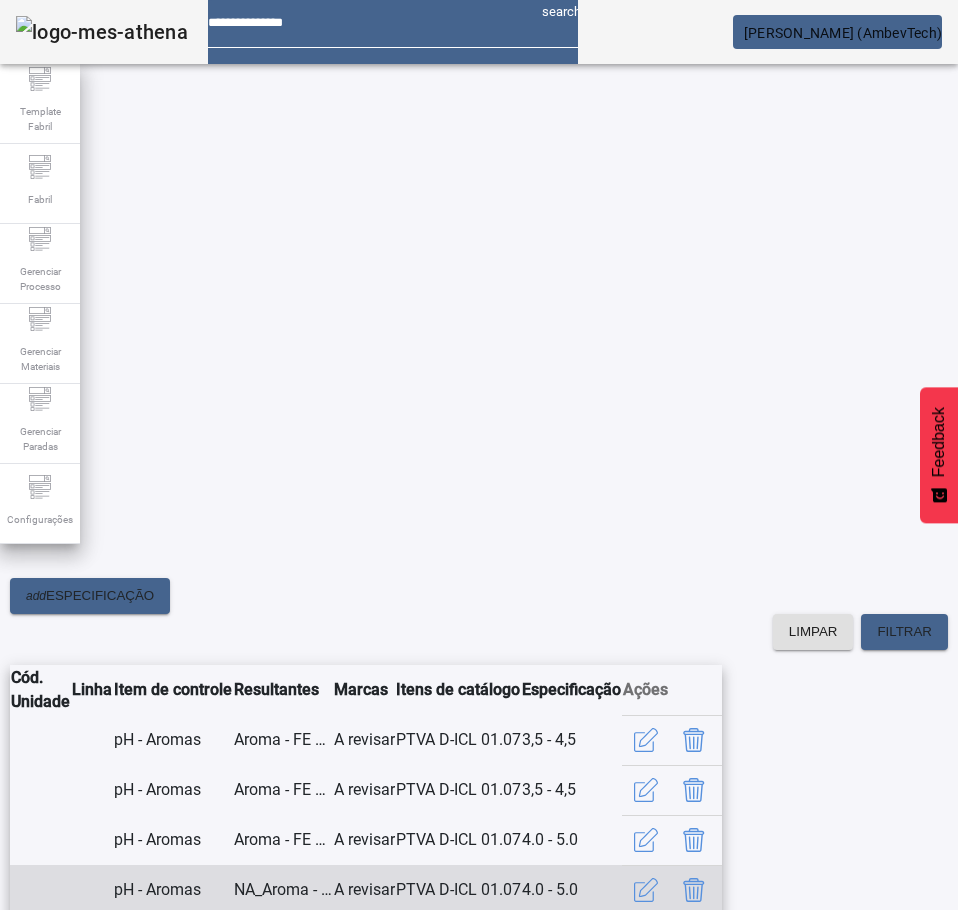 click at bounding box center [694, 890] 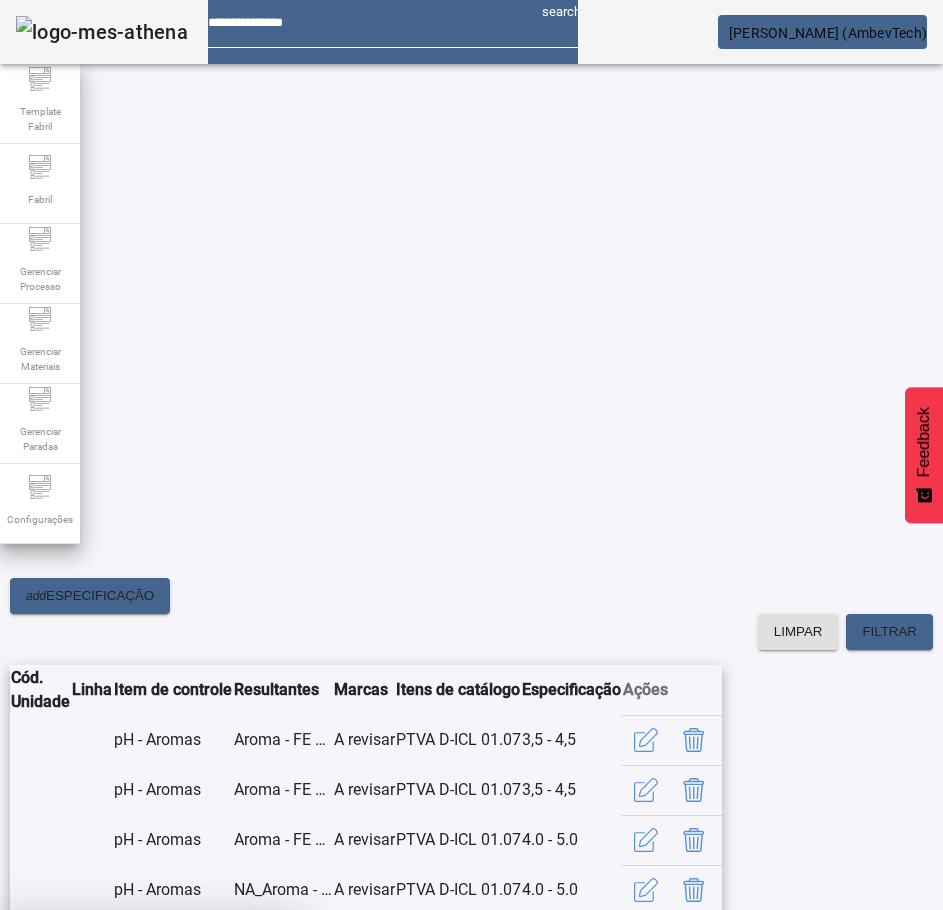 click at bounding box center (248, 1058) 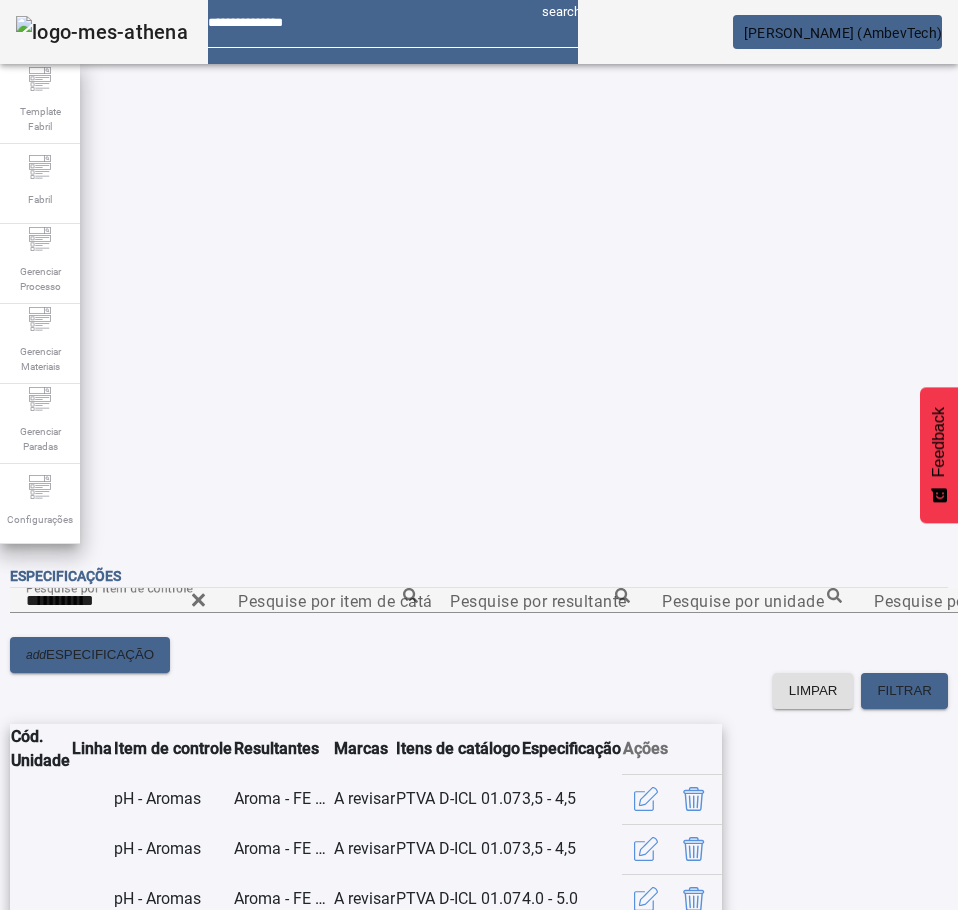 scroll, scrollTop: 291, scrollLeft: 0, axis: vertical 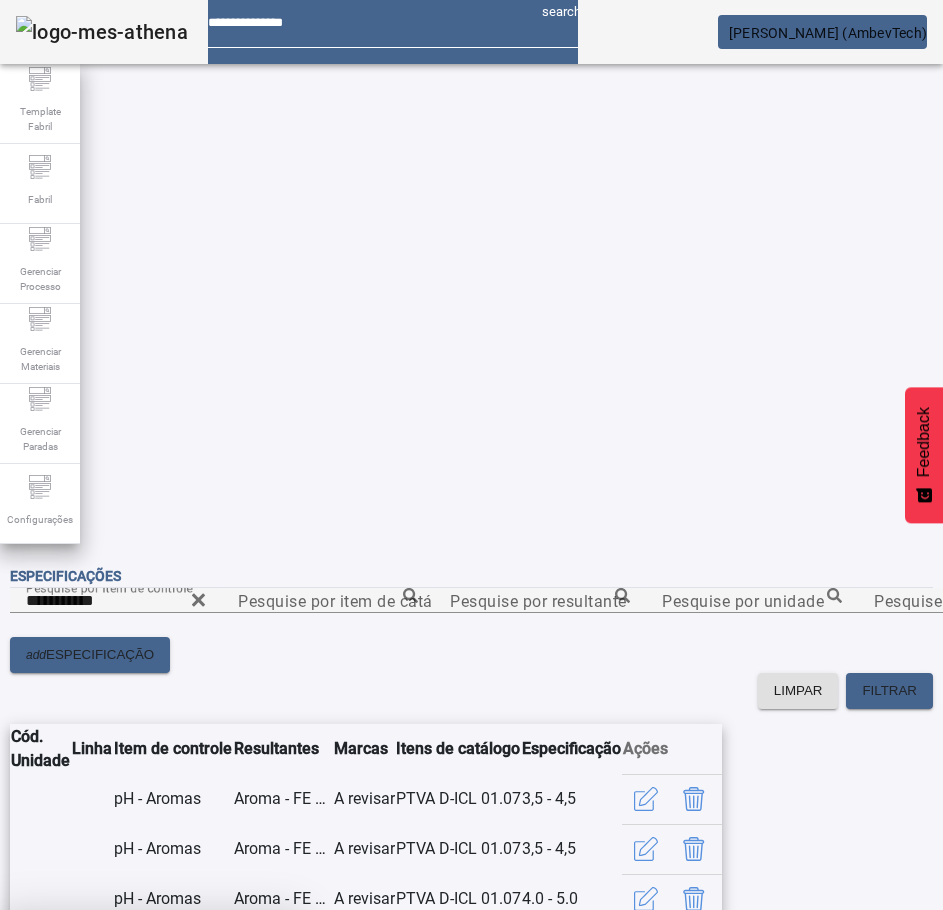 click on "CANCELAR SIM" at bounding box center [150, 1057] 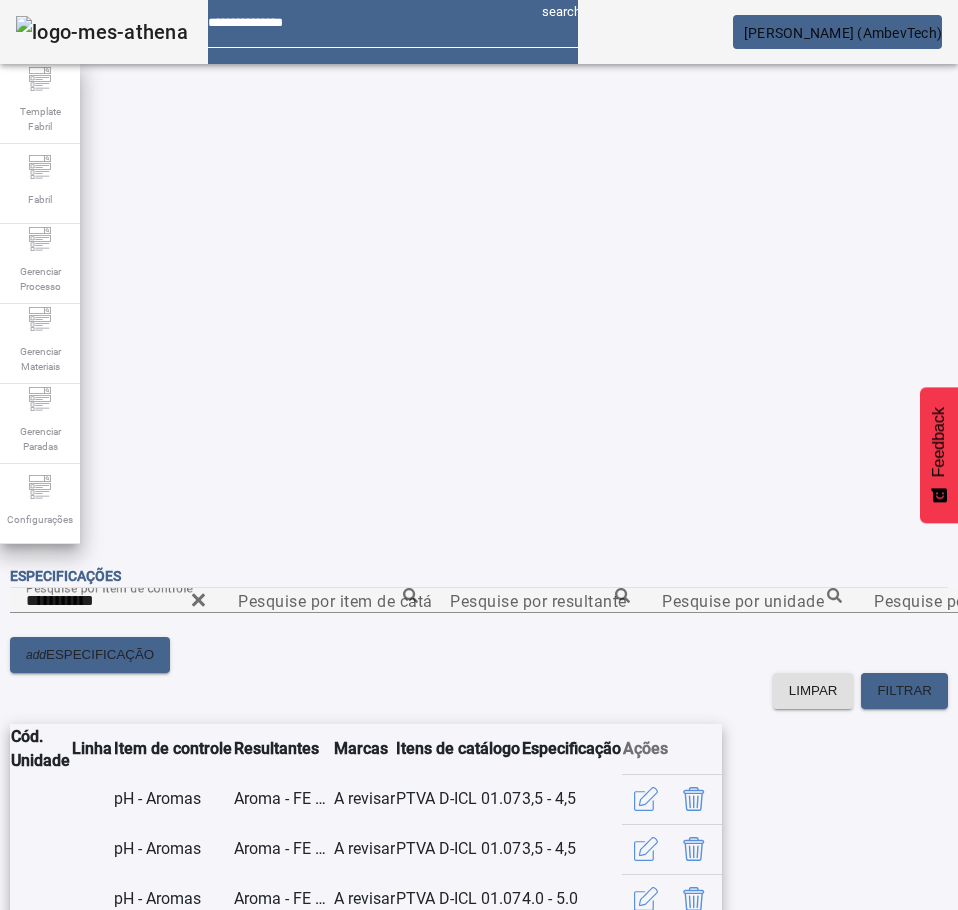 scroll, scrollTop: 241, scrollLeft: 0, axis: vertical 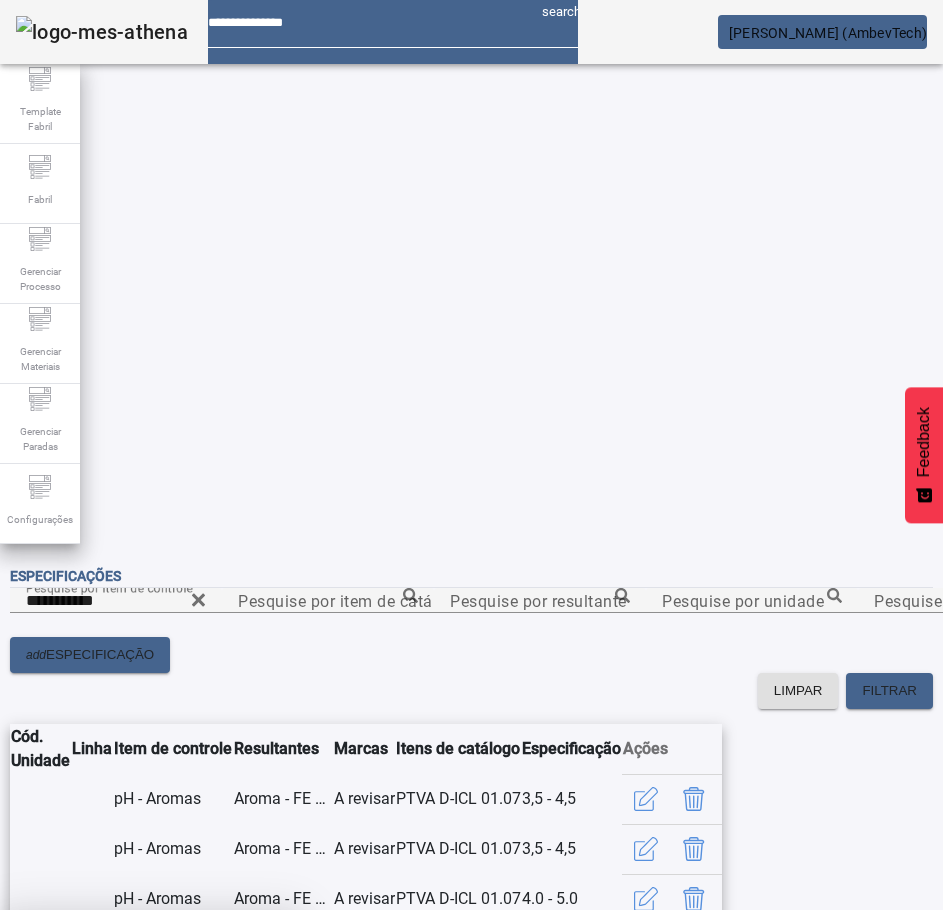 click at bounding box center (248, 1058) 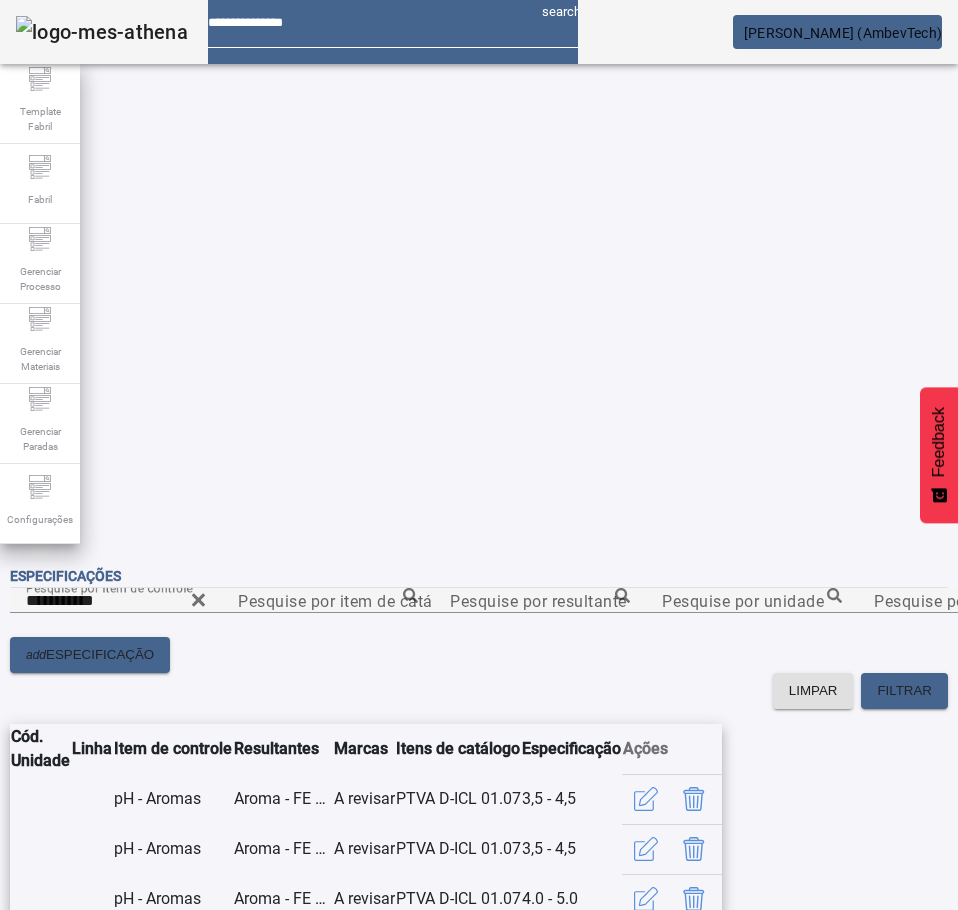 scroll, scrollTop: 191, scrollLeft: 0, axis: vertical 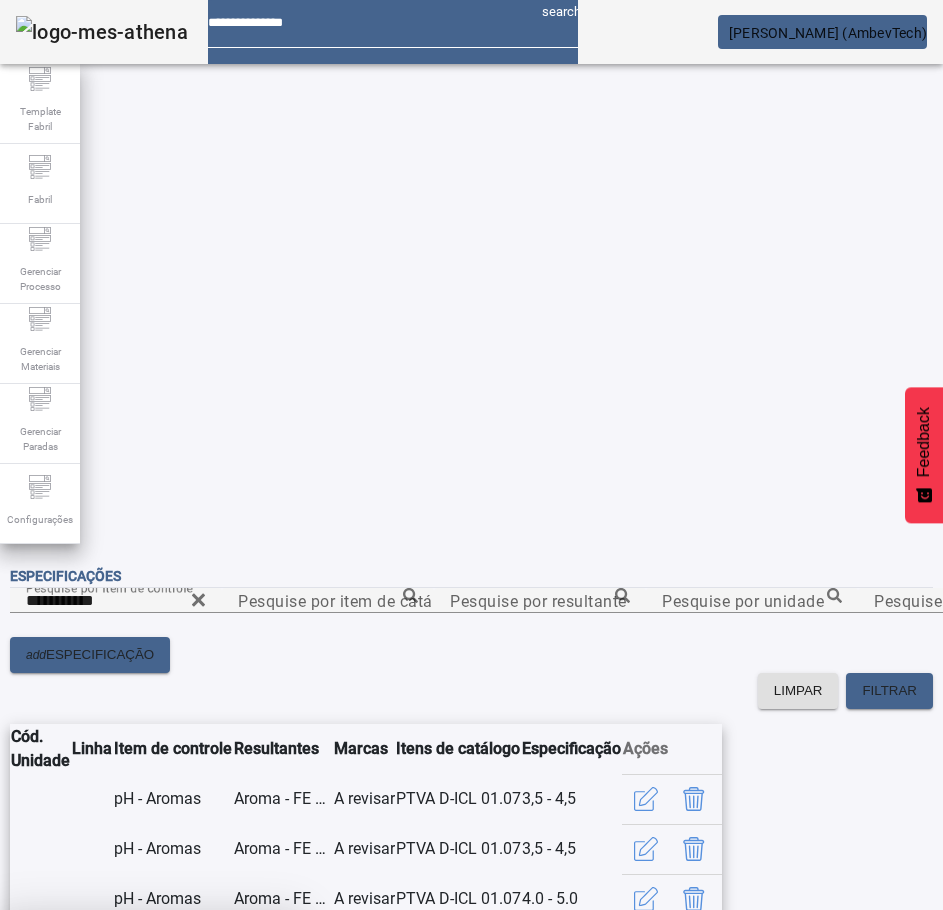 click on "SIM" at bounding box center [249, 1058] 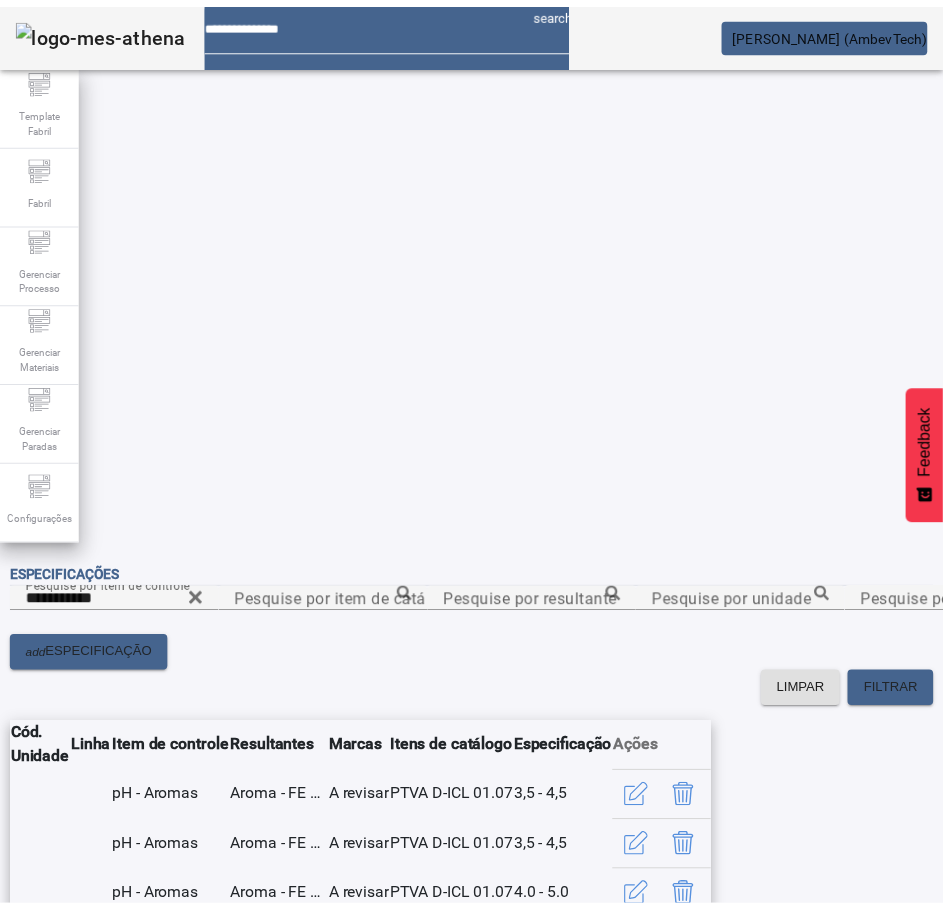 scroll, scrollTop: 141, scrollLeft: 0, axis: vertical 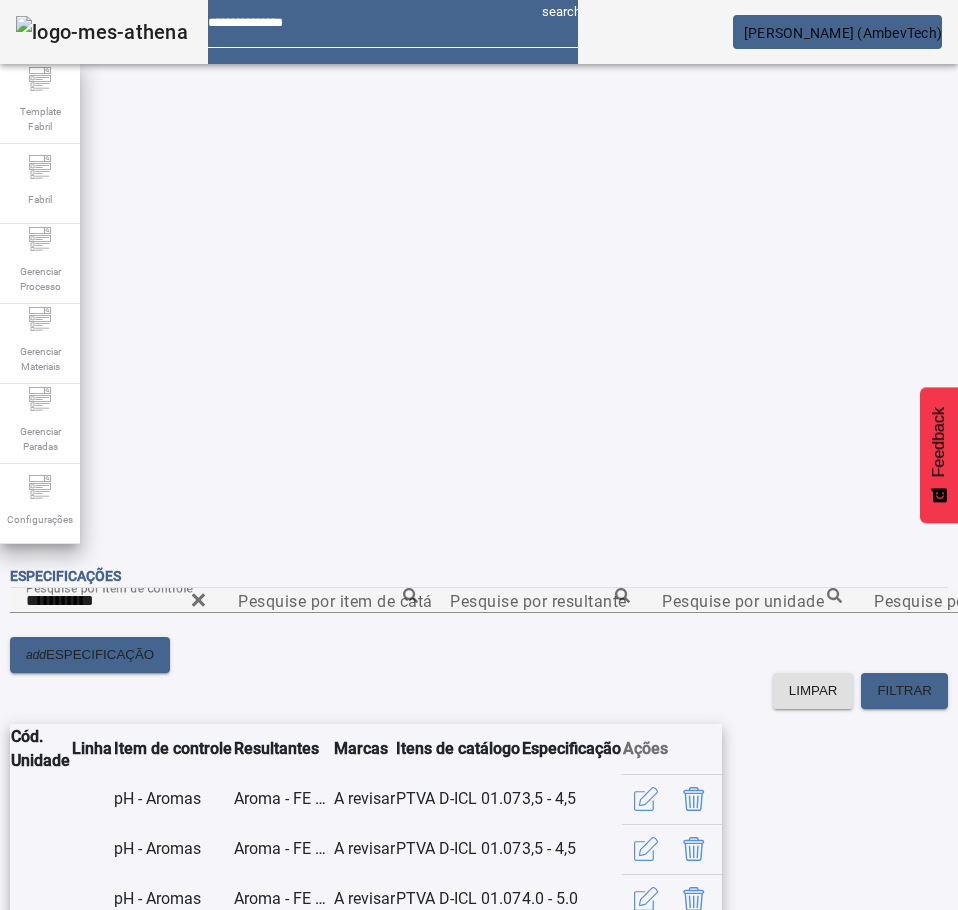 click 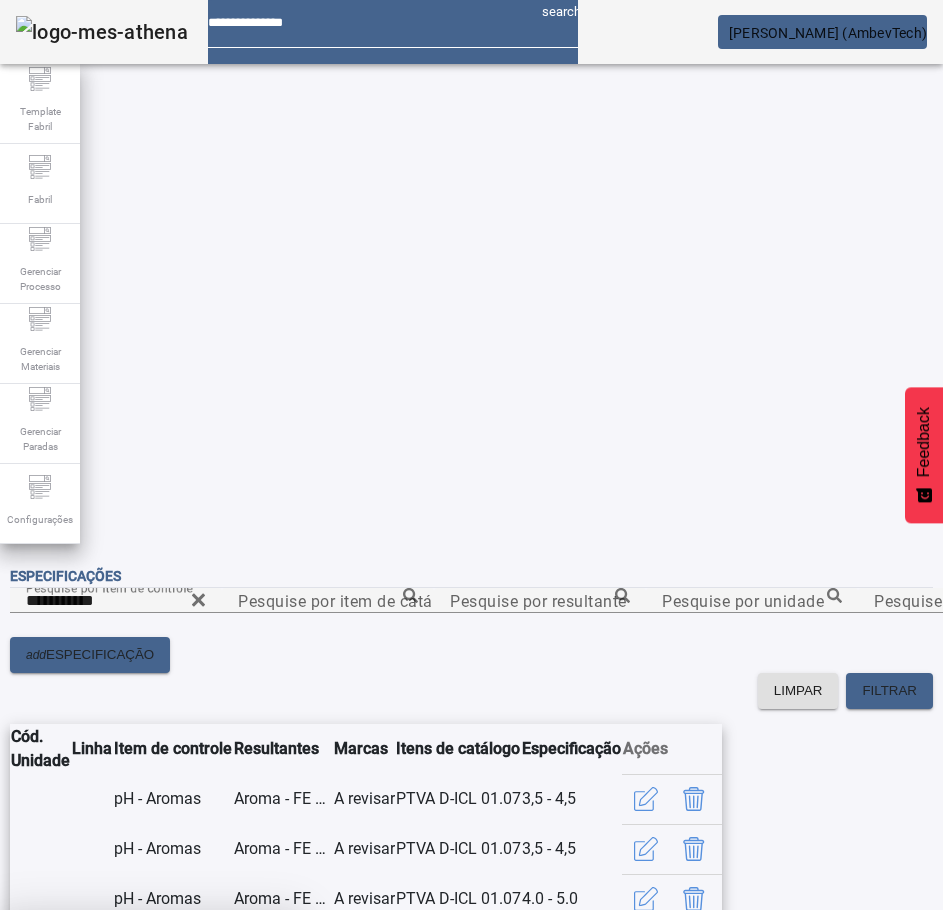 click on "SIM" at bounding box center (249, 1058) 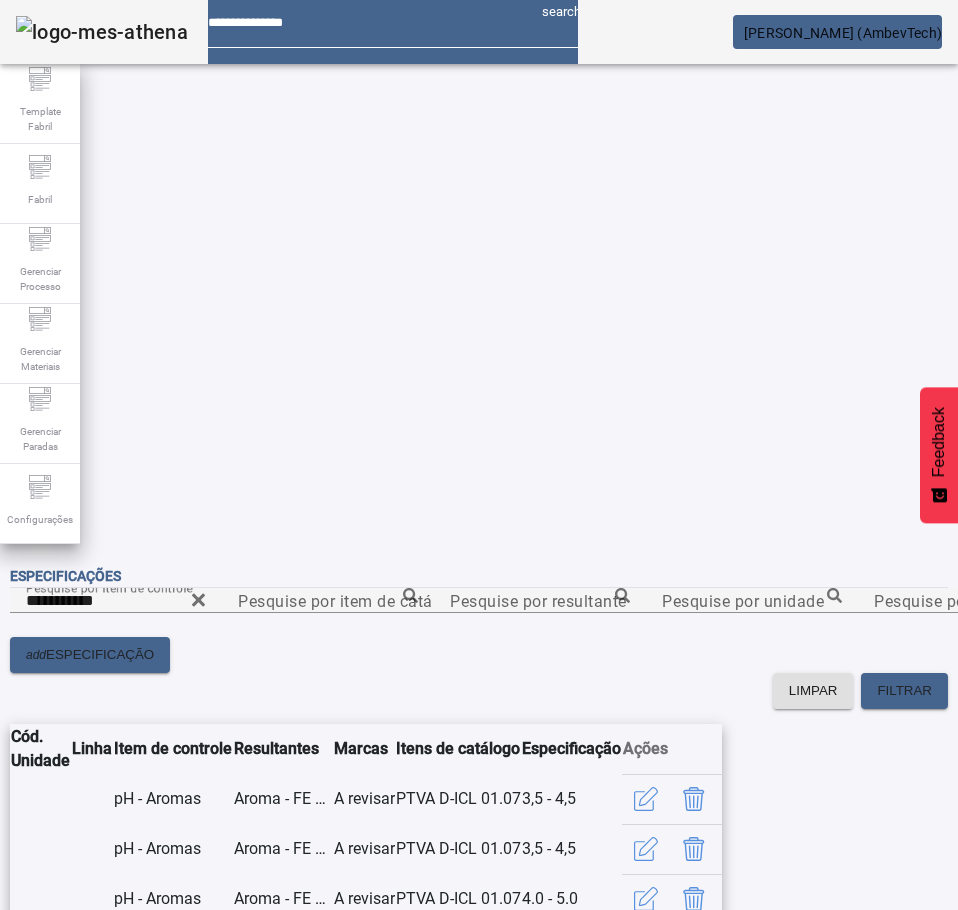 scroll, scrollTop: 91, scrollLeft: 0, axis: vertical 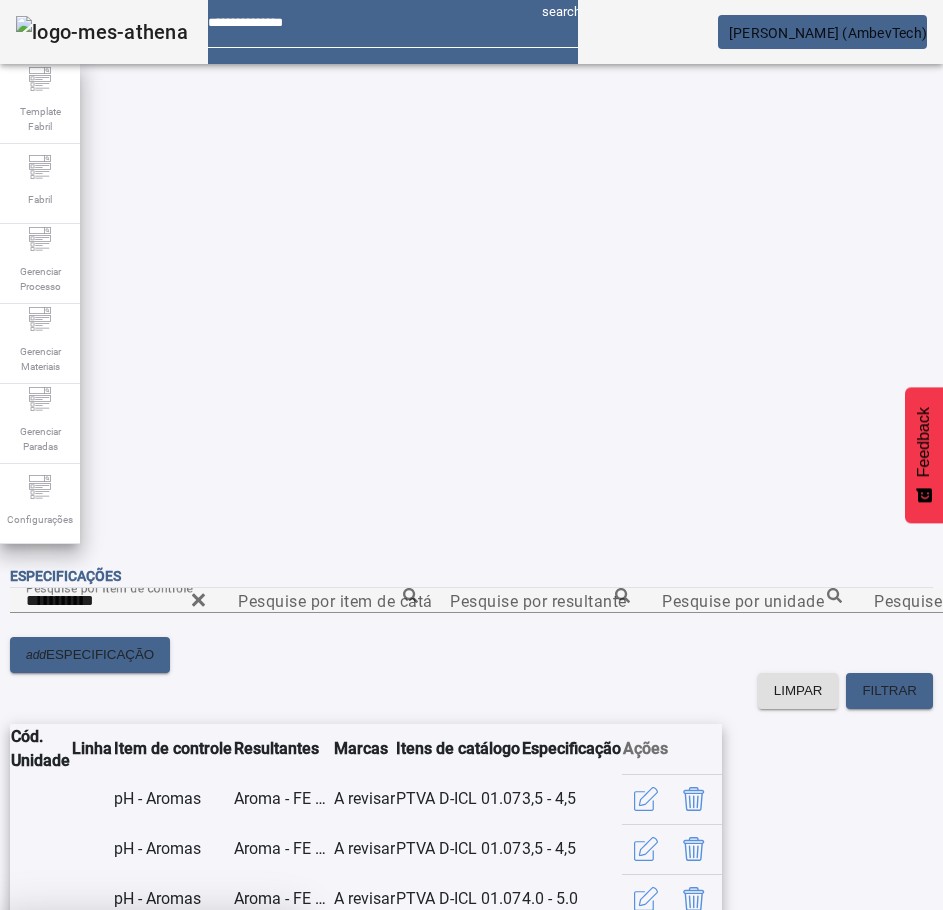 click on "SIM" at bounding box center (249, 1058) 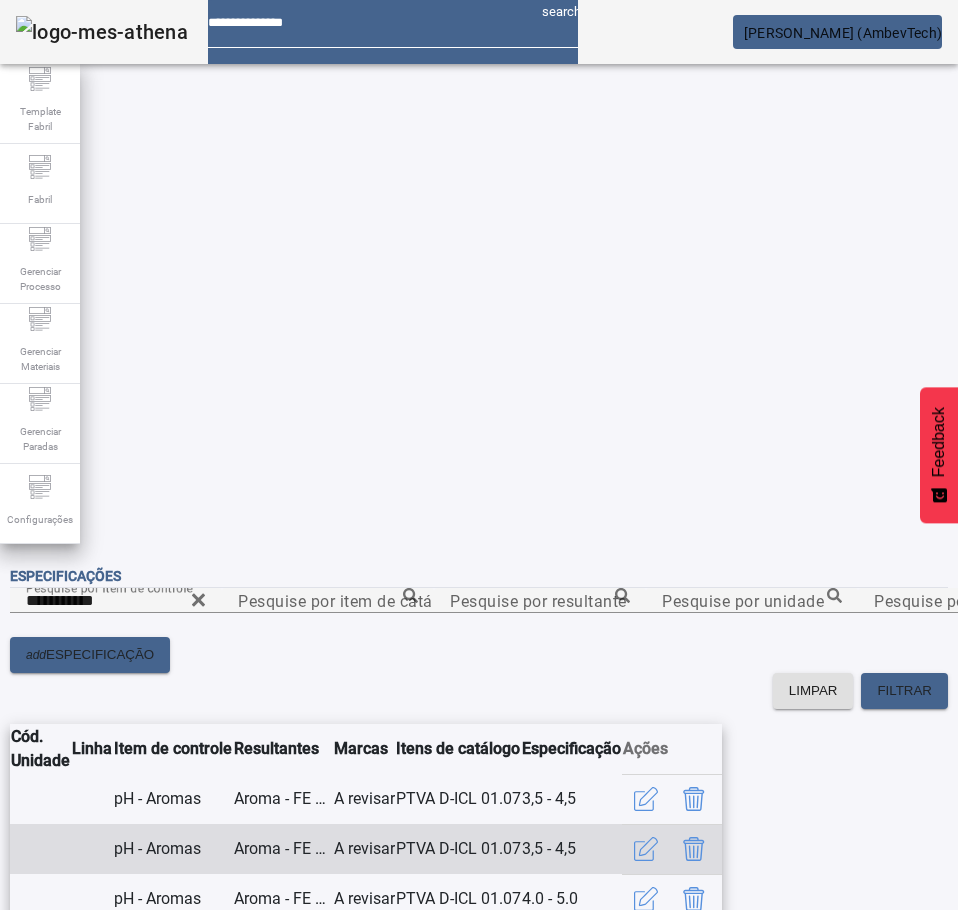 scroll, scrollTop: 41, scrollLeft: 0, axis: vertical 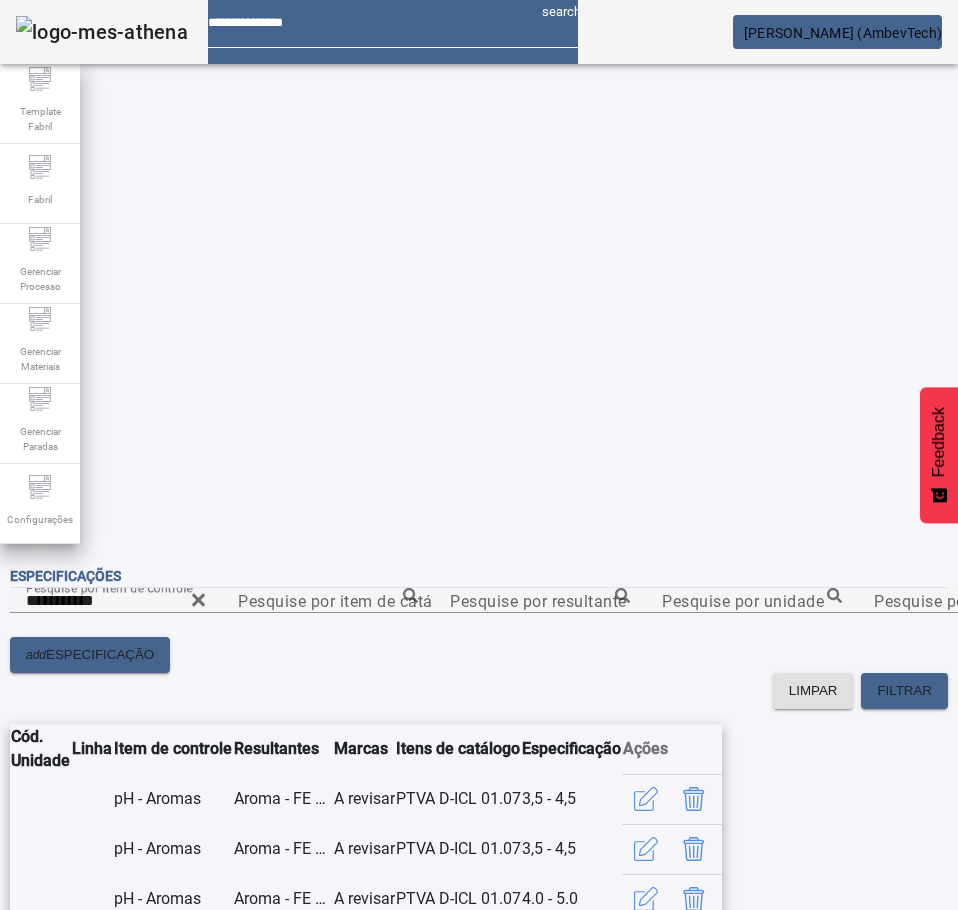 click at bounding box center (694, 949) 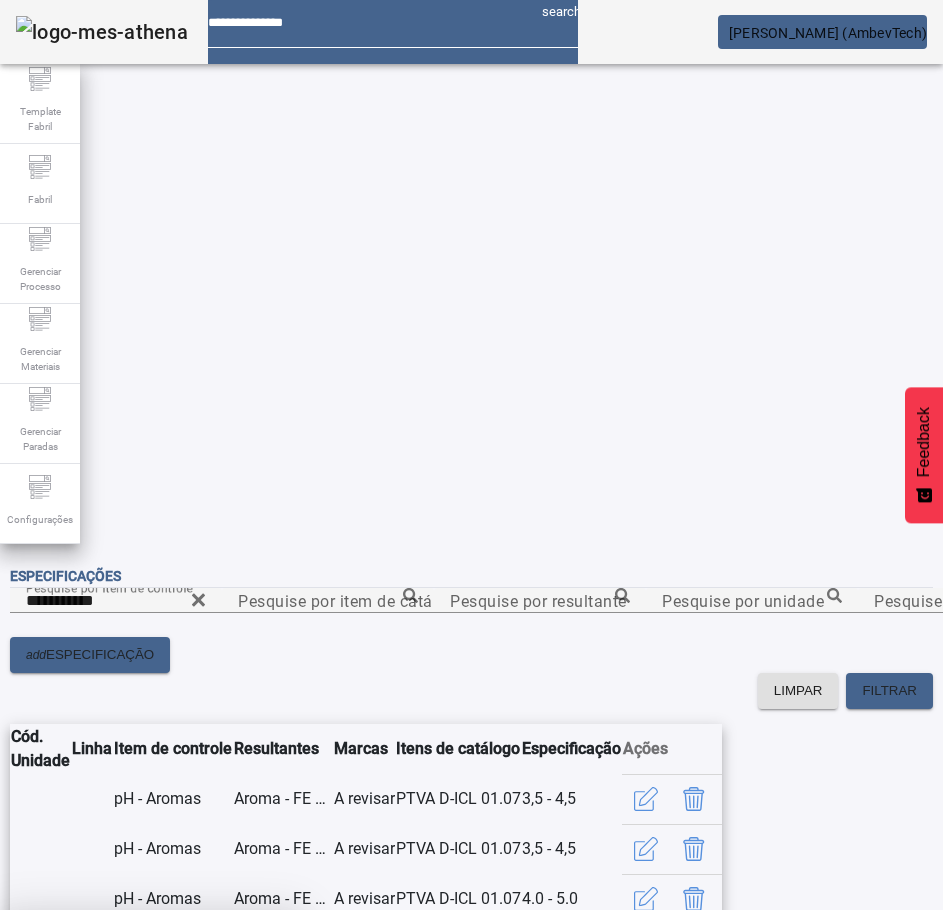 click on "SIM" at bounding box center (249, 1058) 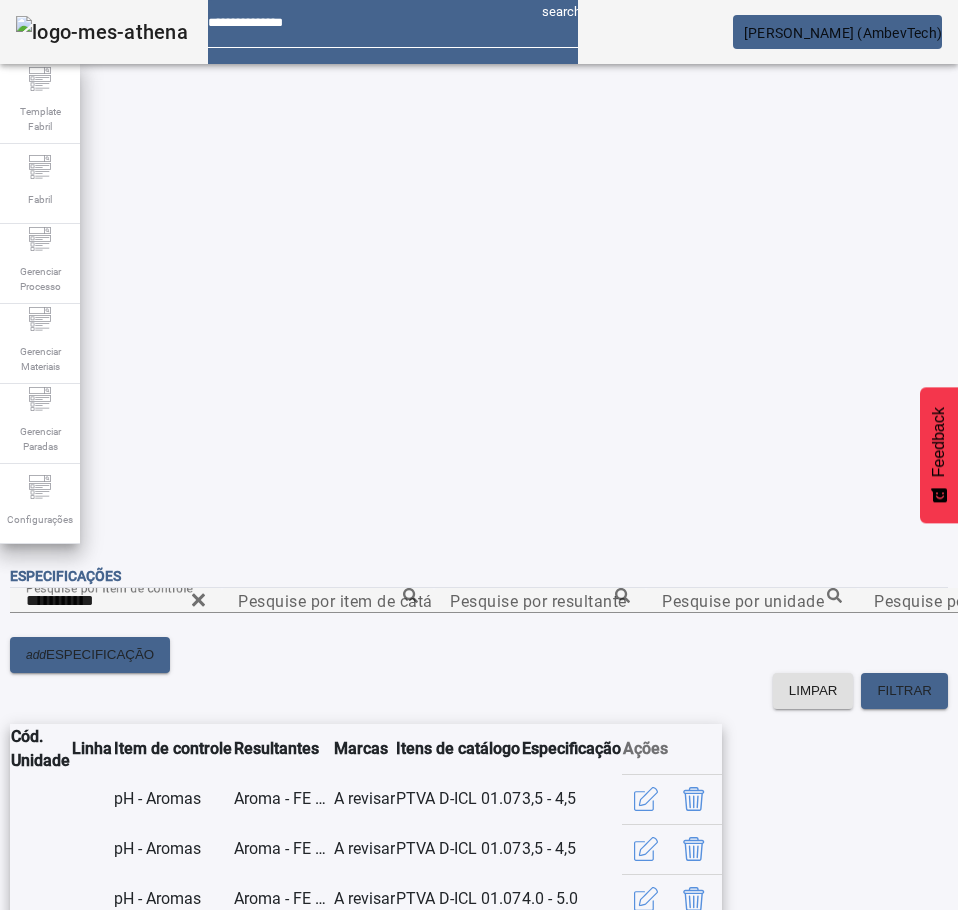 scroll, scrollTop: 0, scrollLeft: 0, axis: both 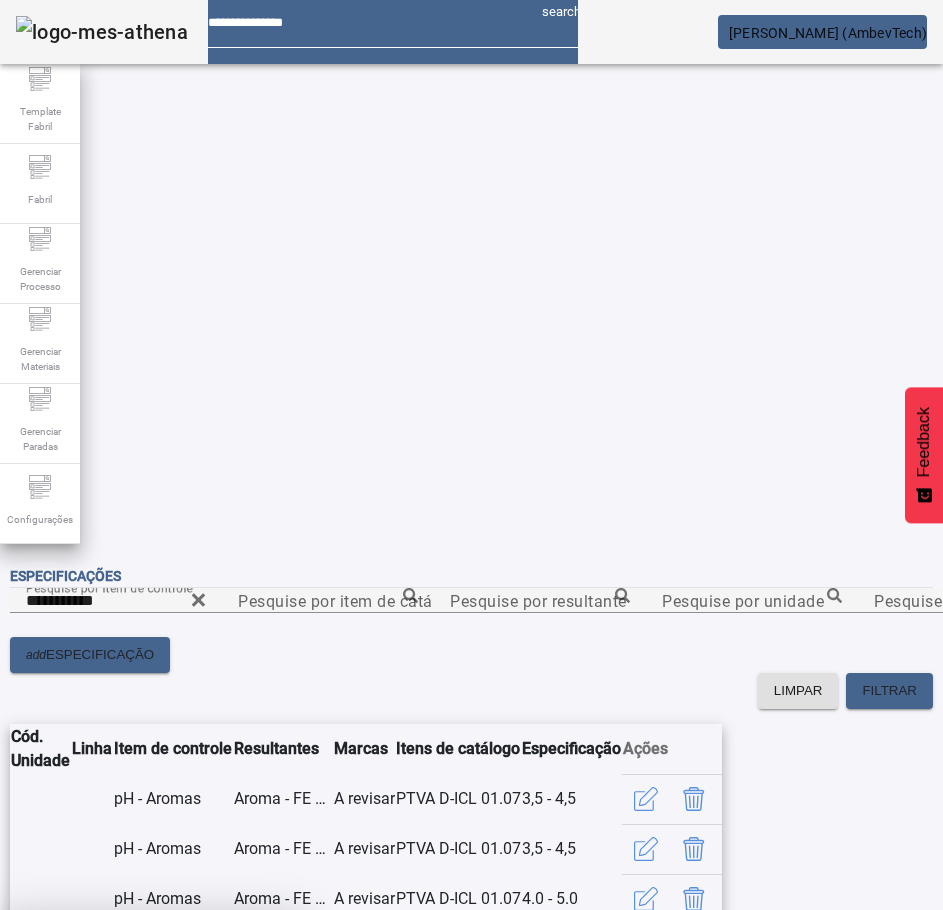 click on "SIM" at bounding box center (249, 1058) 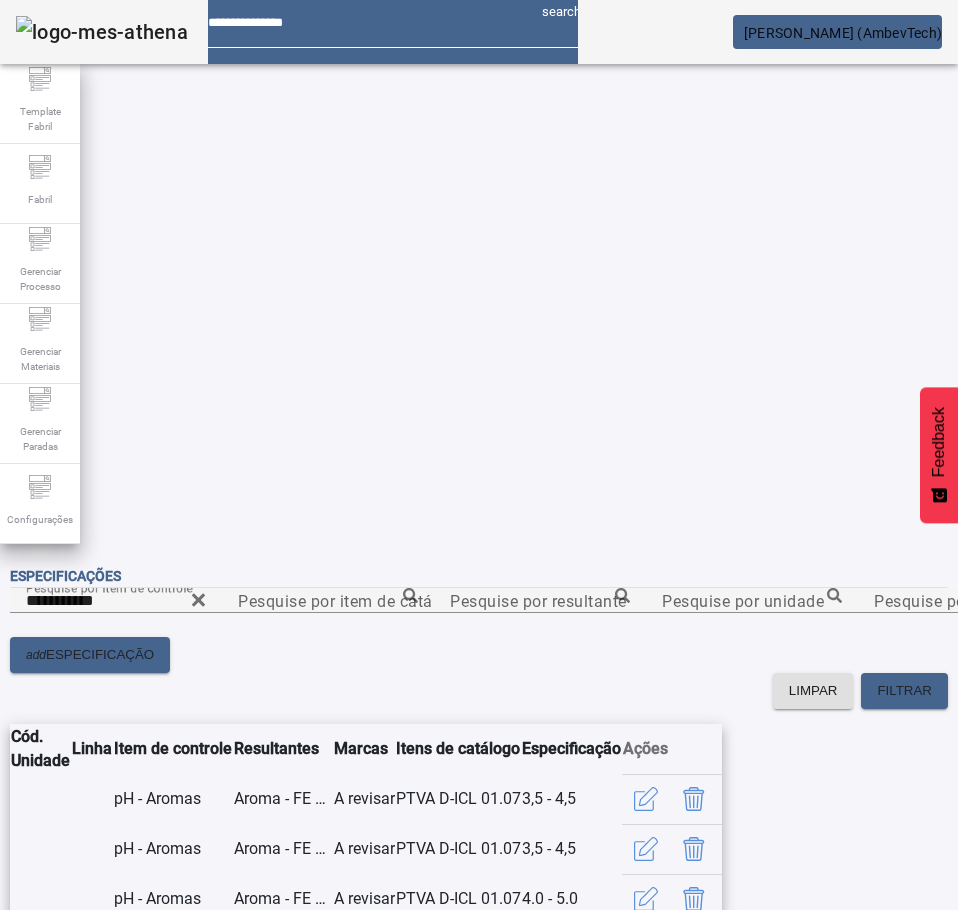 click at bounding box center [694, 949] 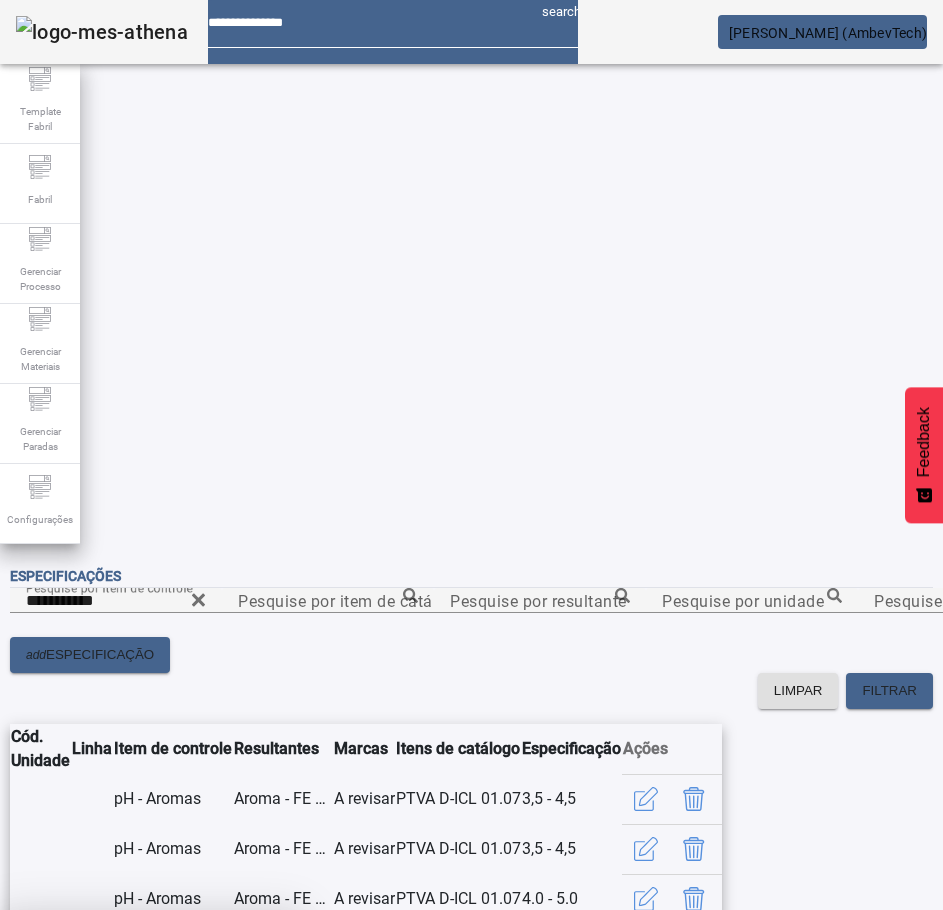 click on "SIM" at bounding box center [249, 1058] 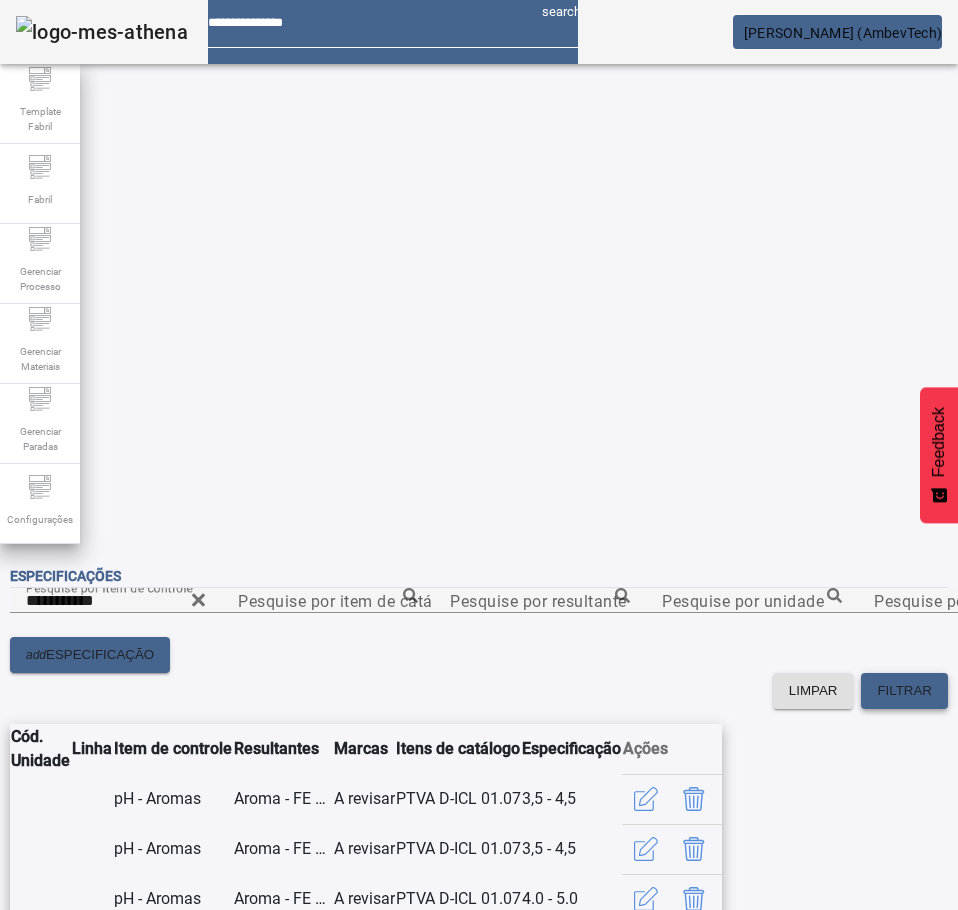 click on "FILTRAR" 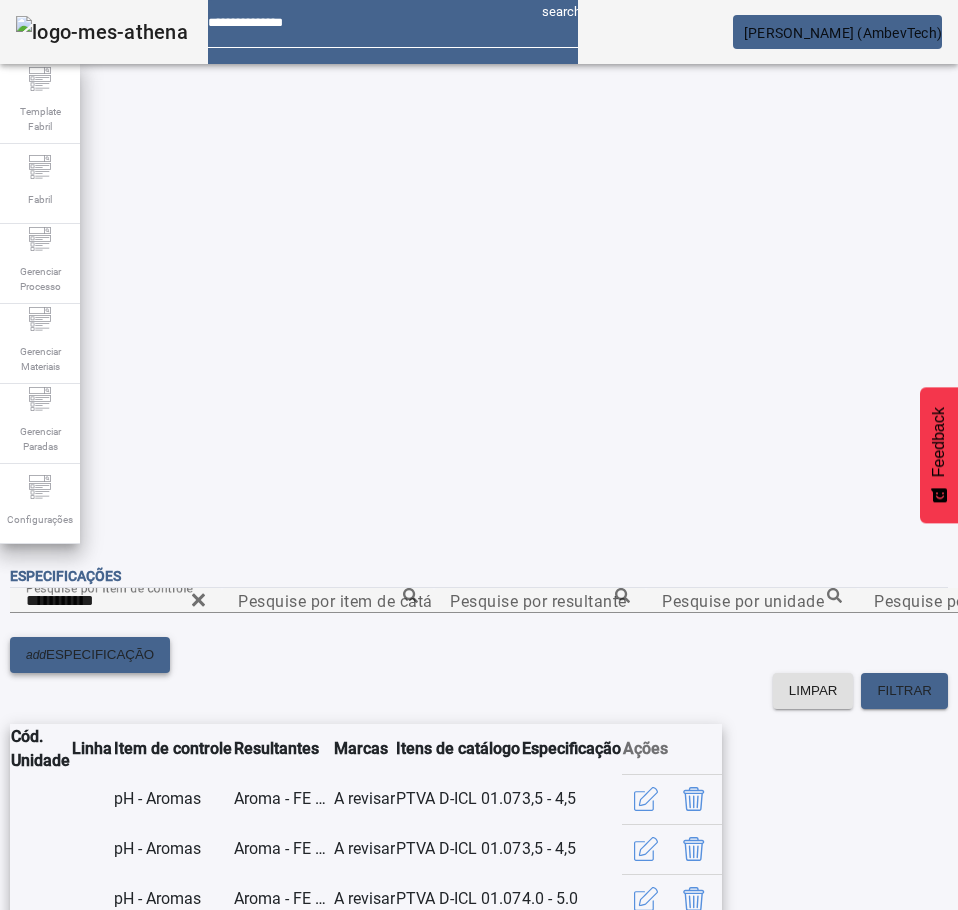 click 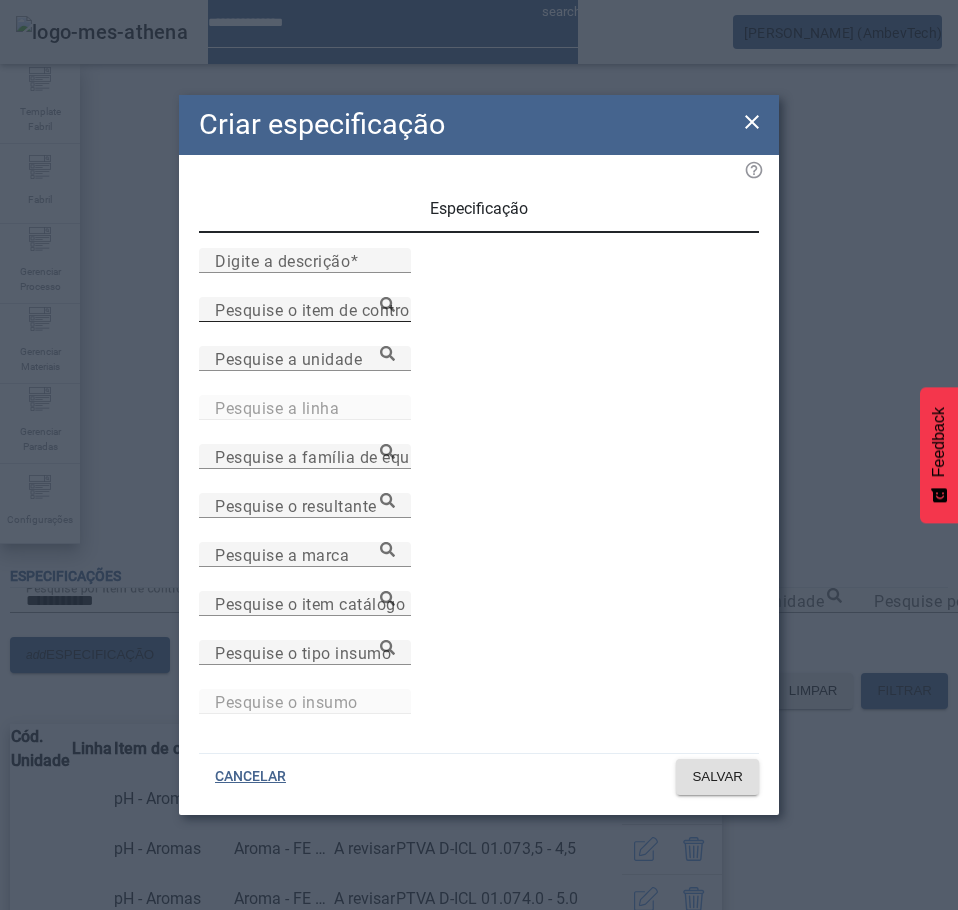 click on "Pesquise o item de controle" at bounding box center (319, 309) 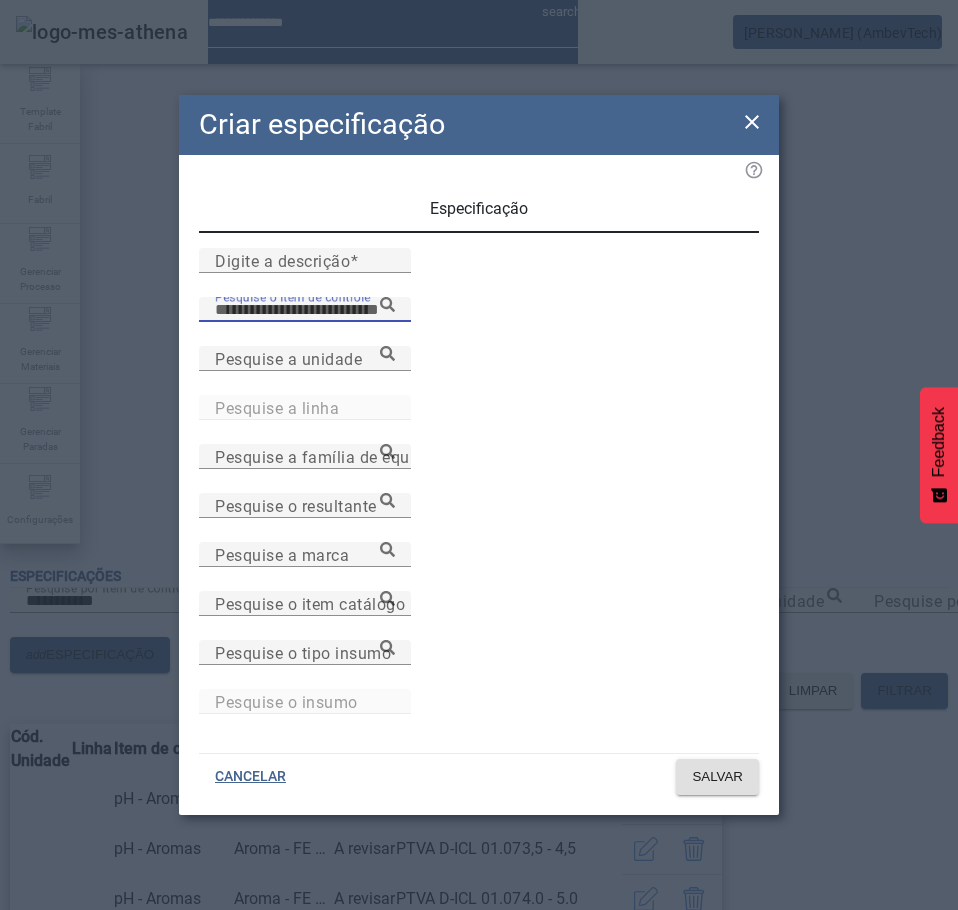 paste on "**********" 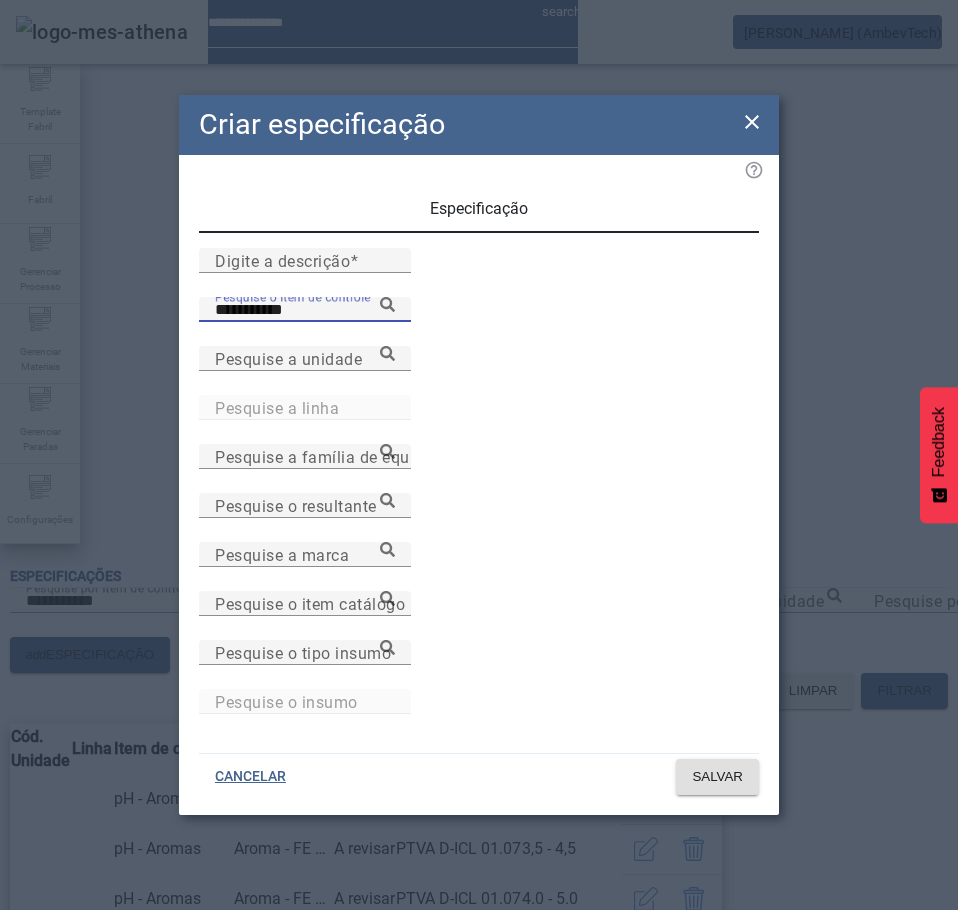 click 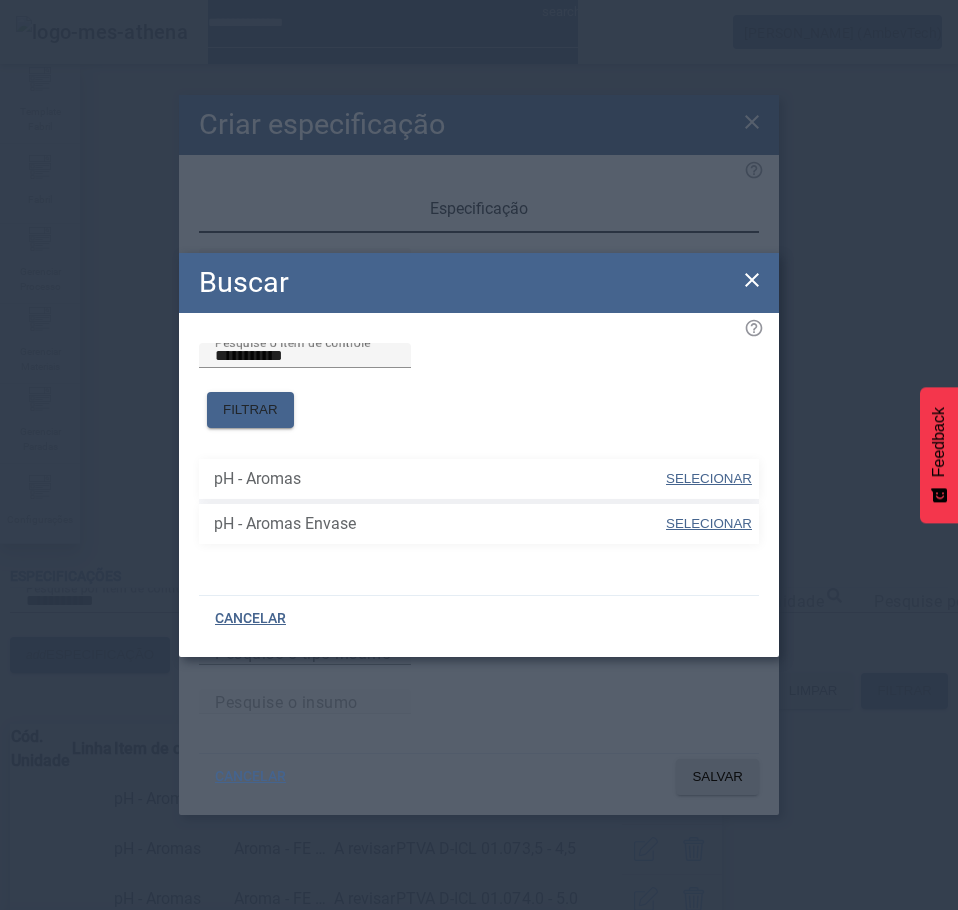 click on "pH - Aromas Envase" at bounding box center [280, 990] 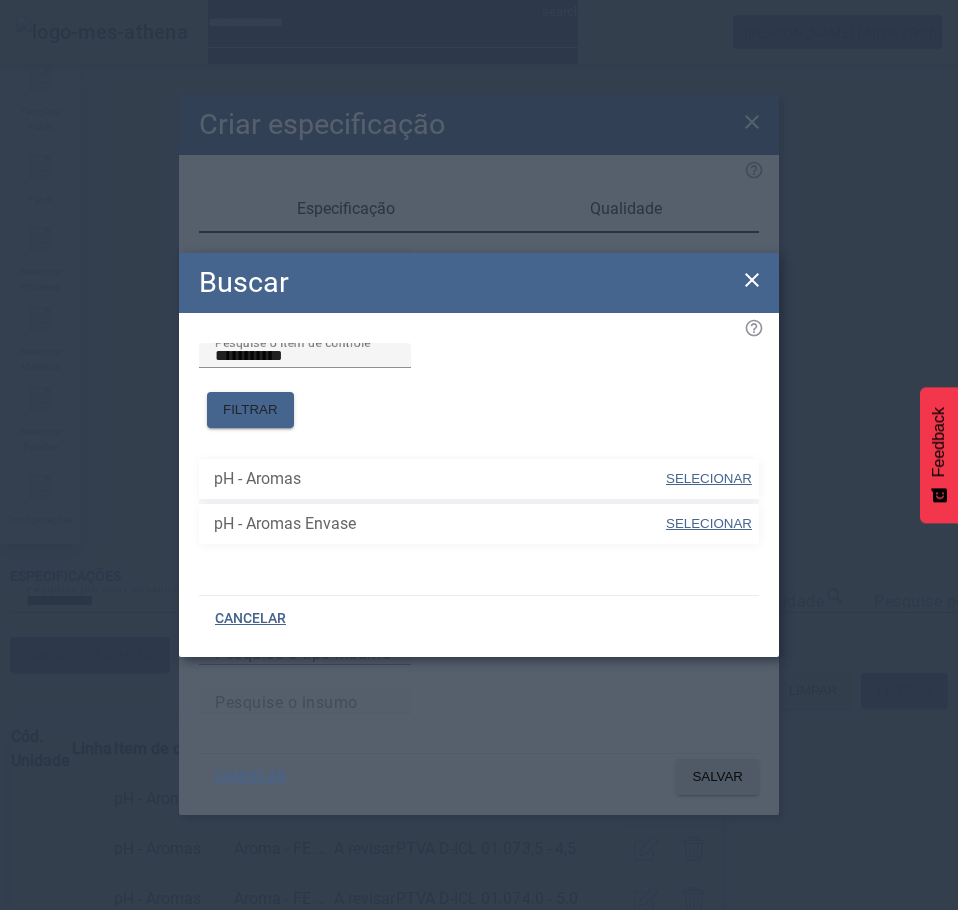 click on "SELECIONAR" at bounding box center [709, 478] 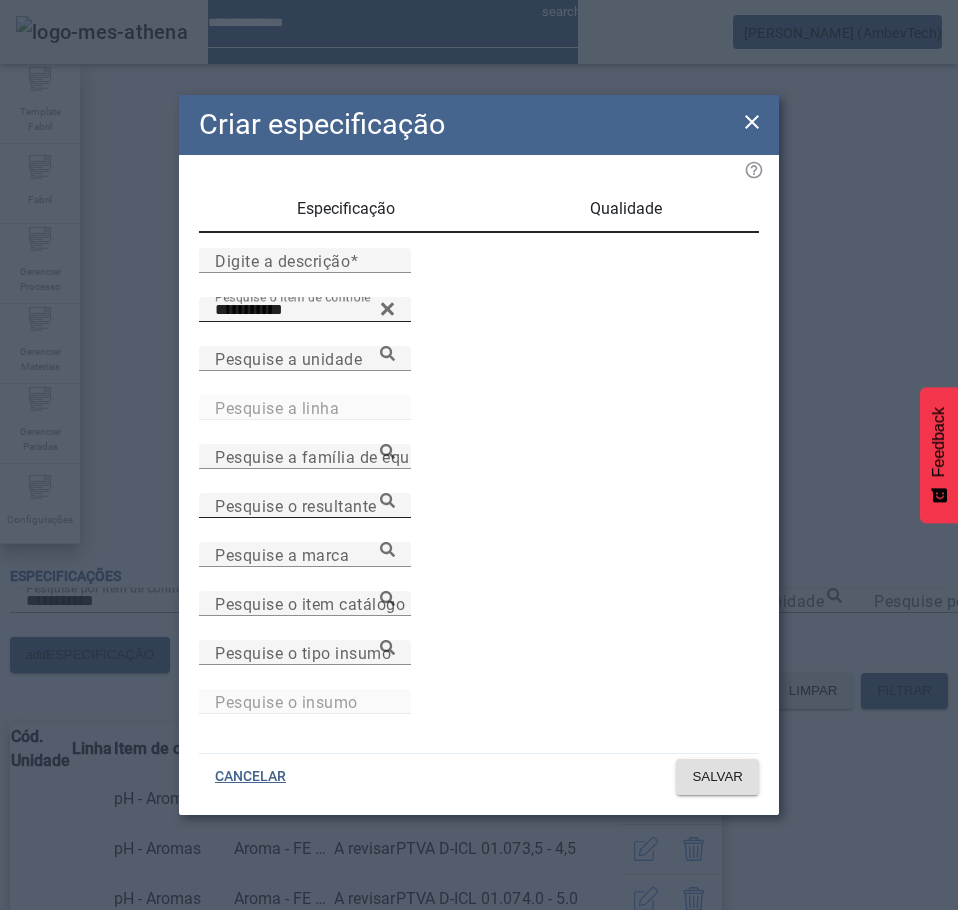 click on "Pesquise o resultante" at bounding box center [296, 505] 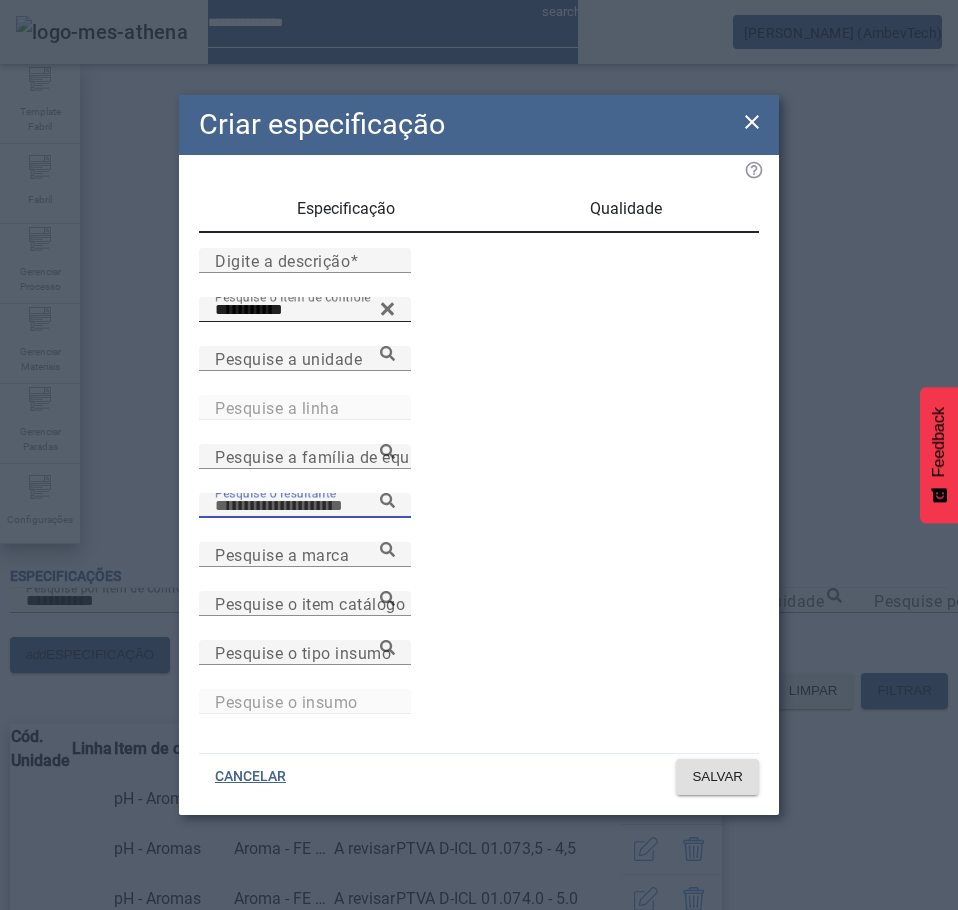 paste on "**********" 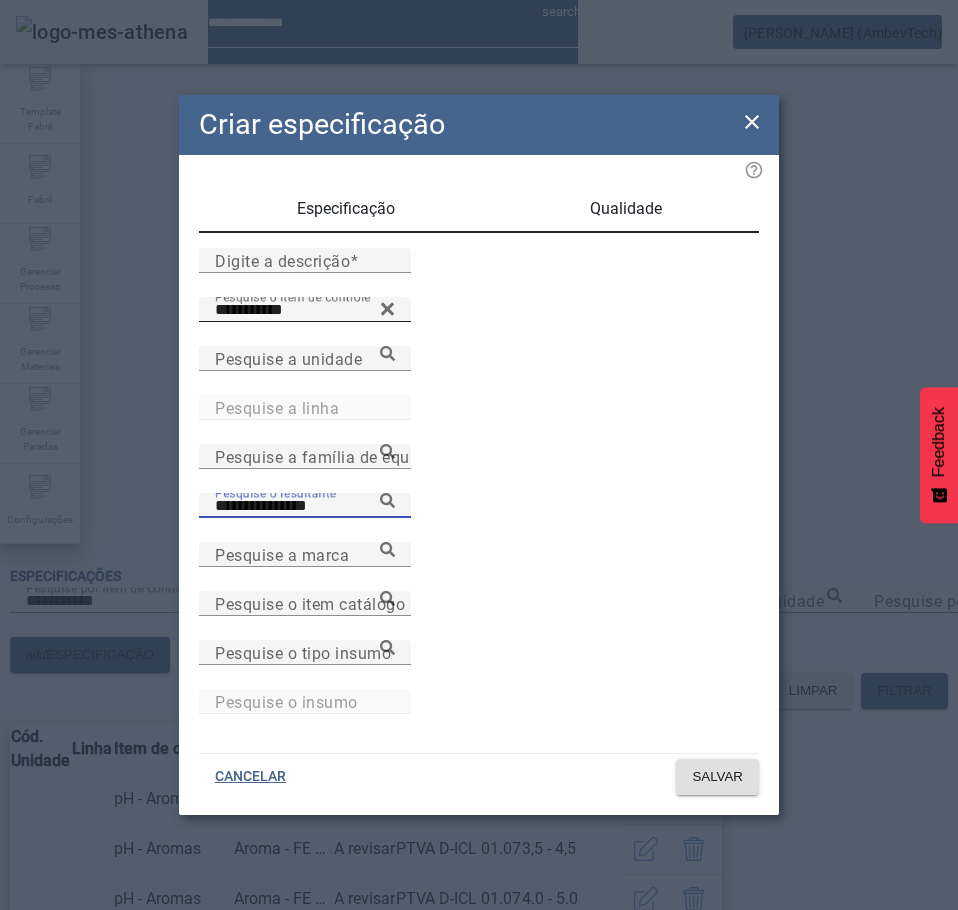 click 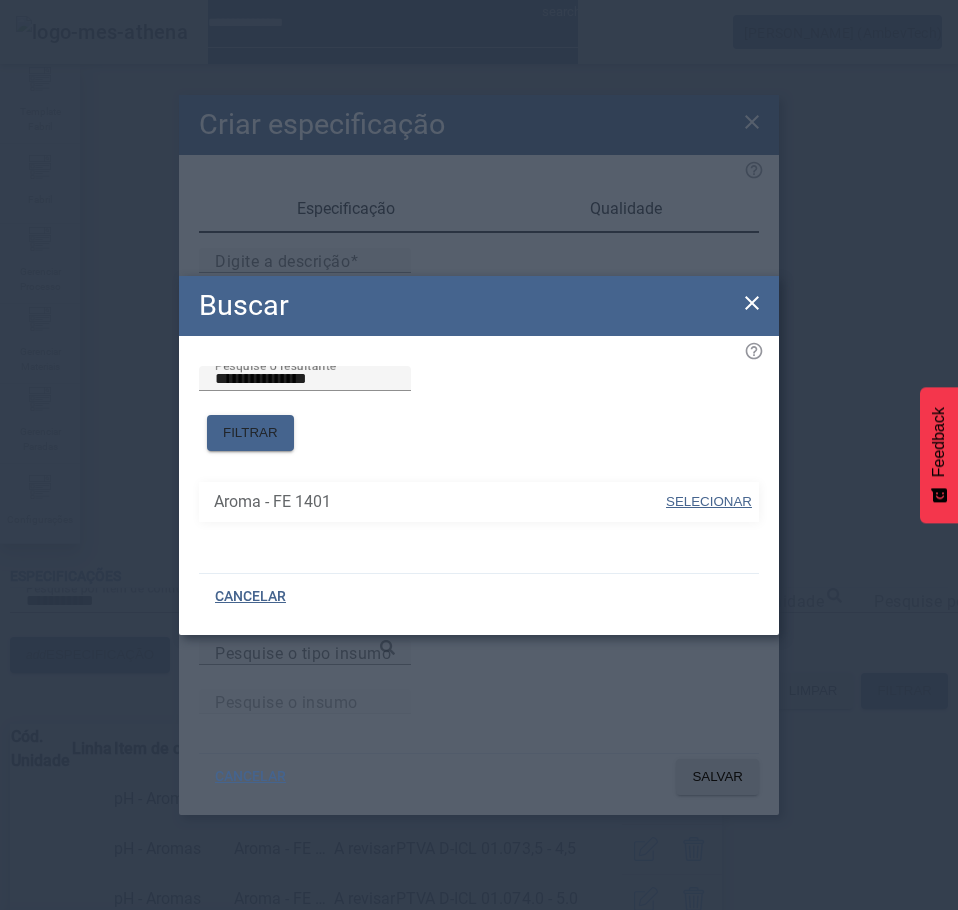 click on "SELECIONAR" at bounding box center (709, 501) 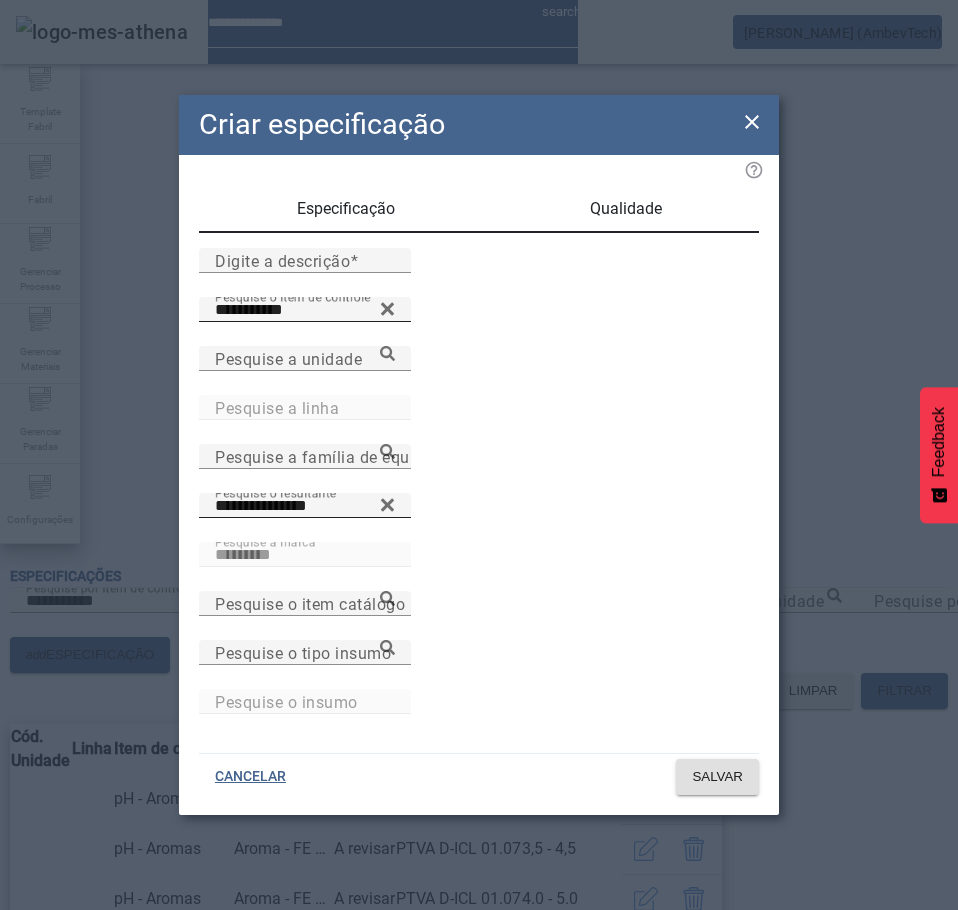 click 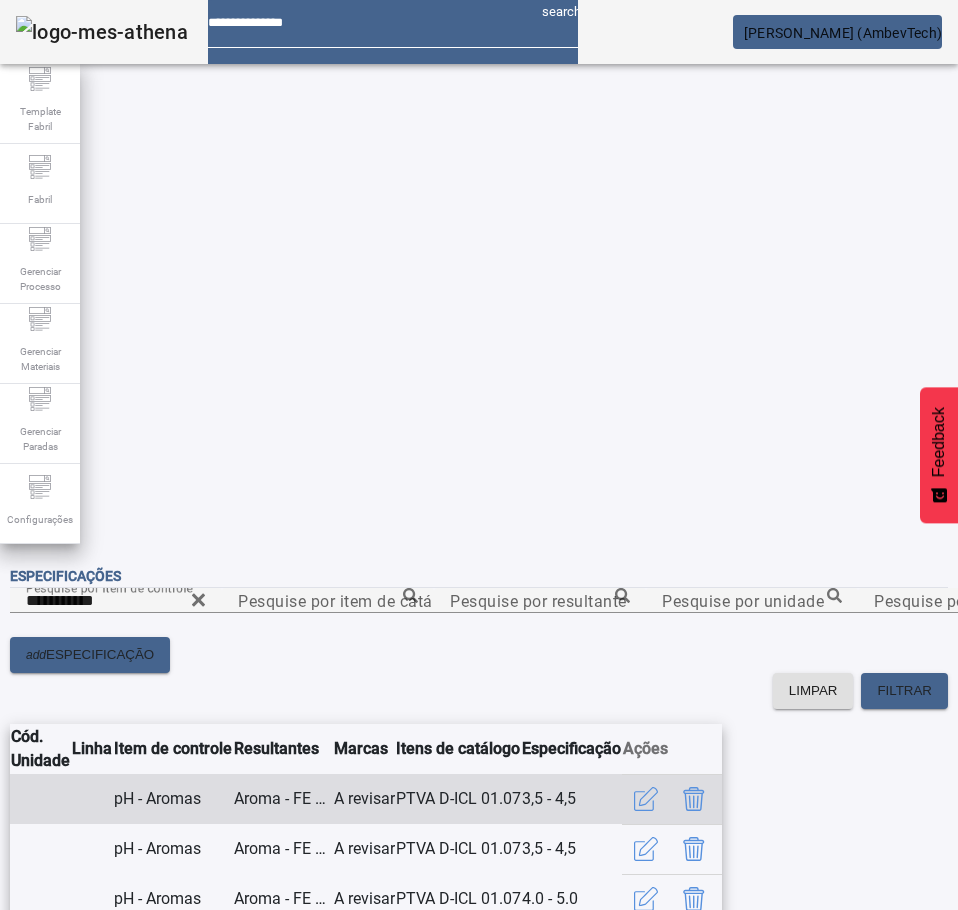 click on "PTVA D-ICL 01.07" at bounding box center [458, 799] 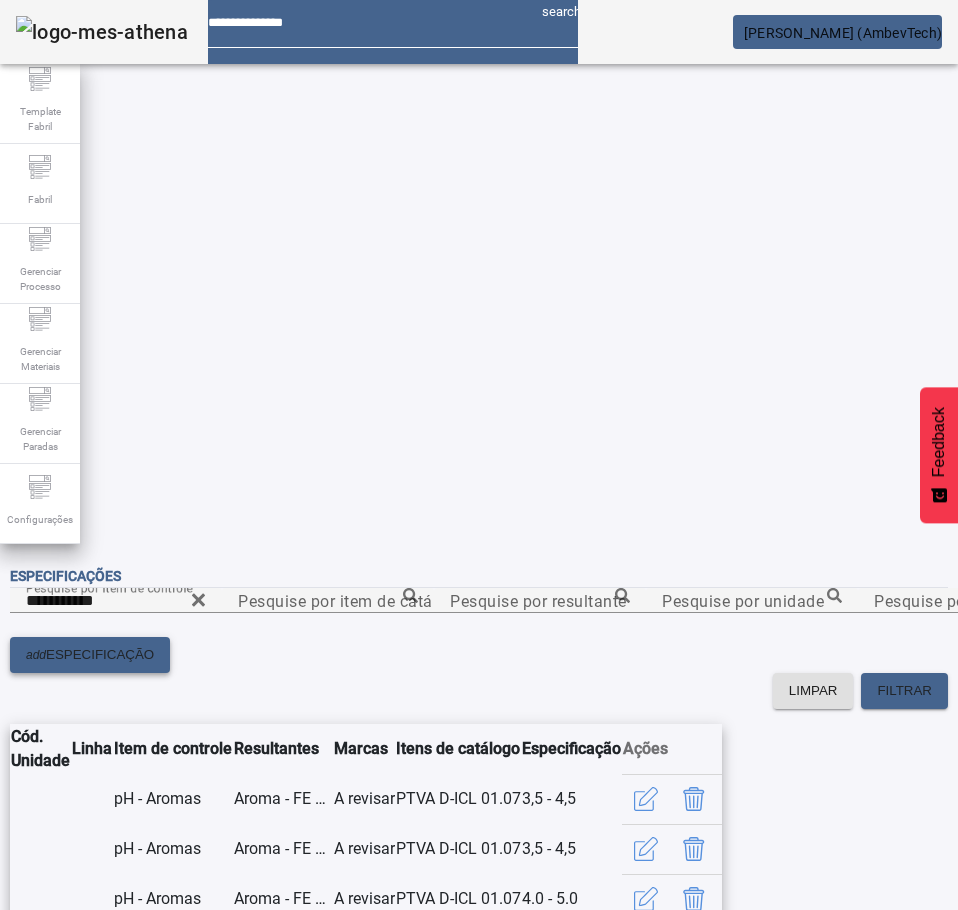 click on "ESPECIFICAÇÃO" 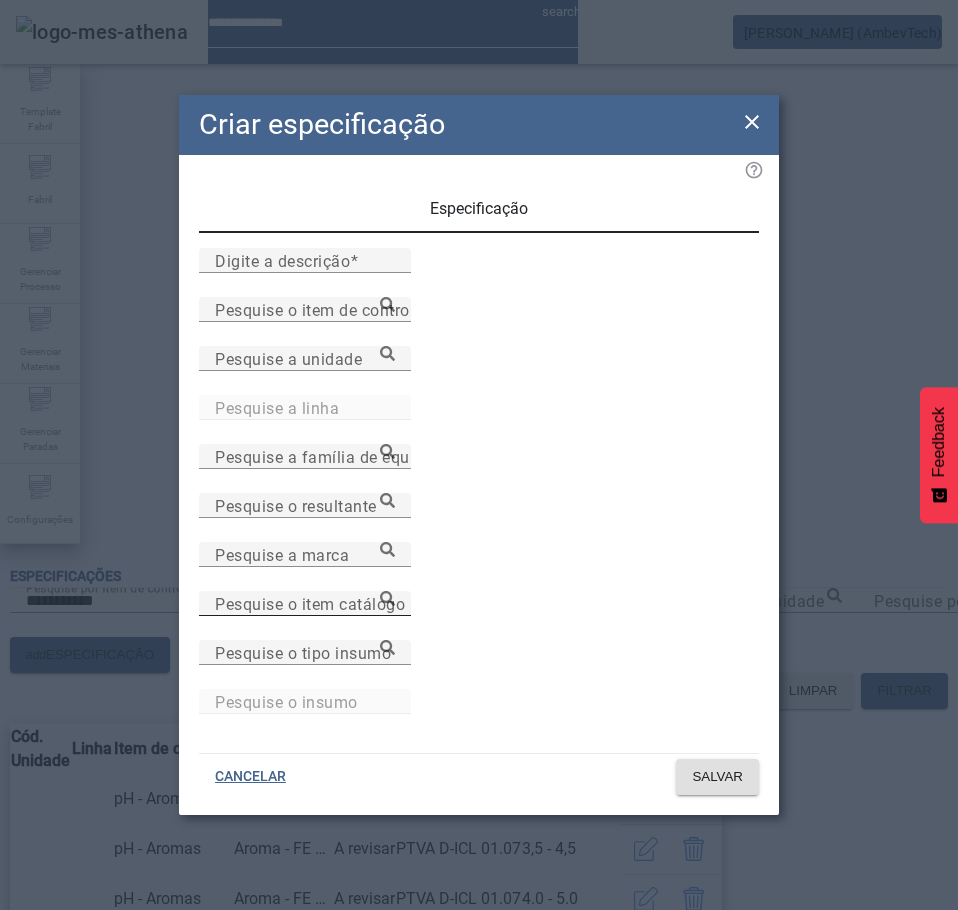 click on "Pesquise o item catálogo" at bounding box center (305, 603) 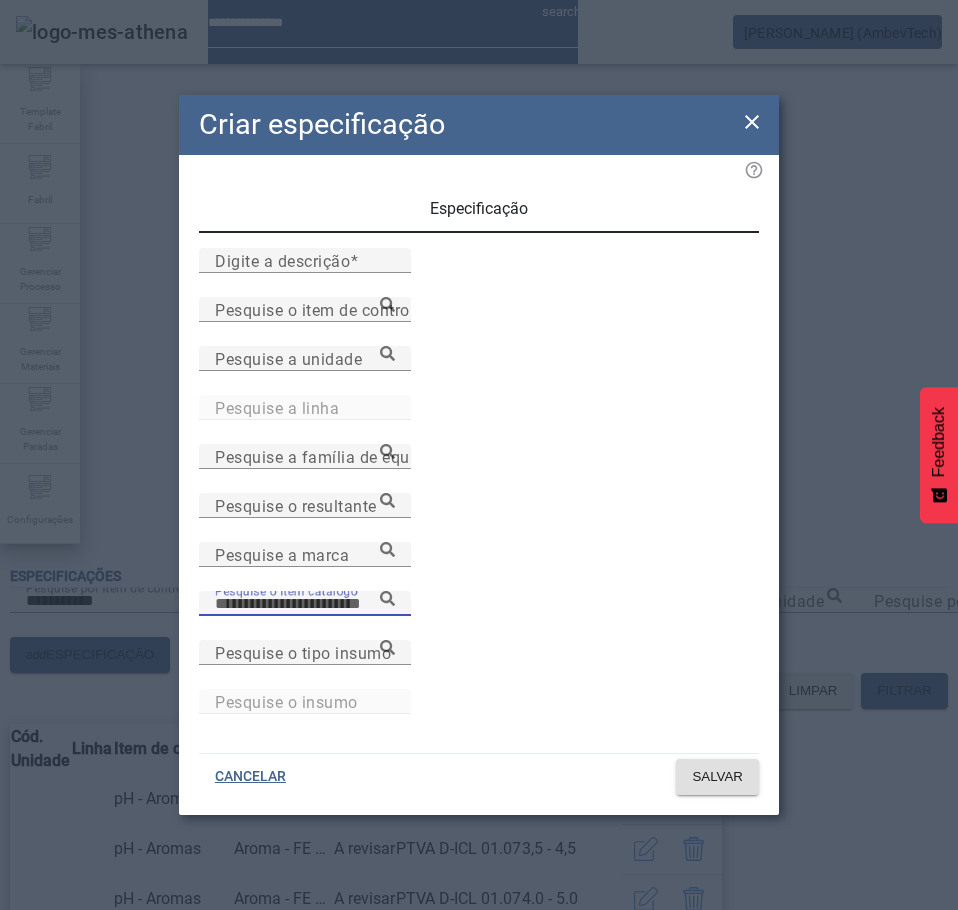paste on "**********" 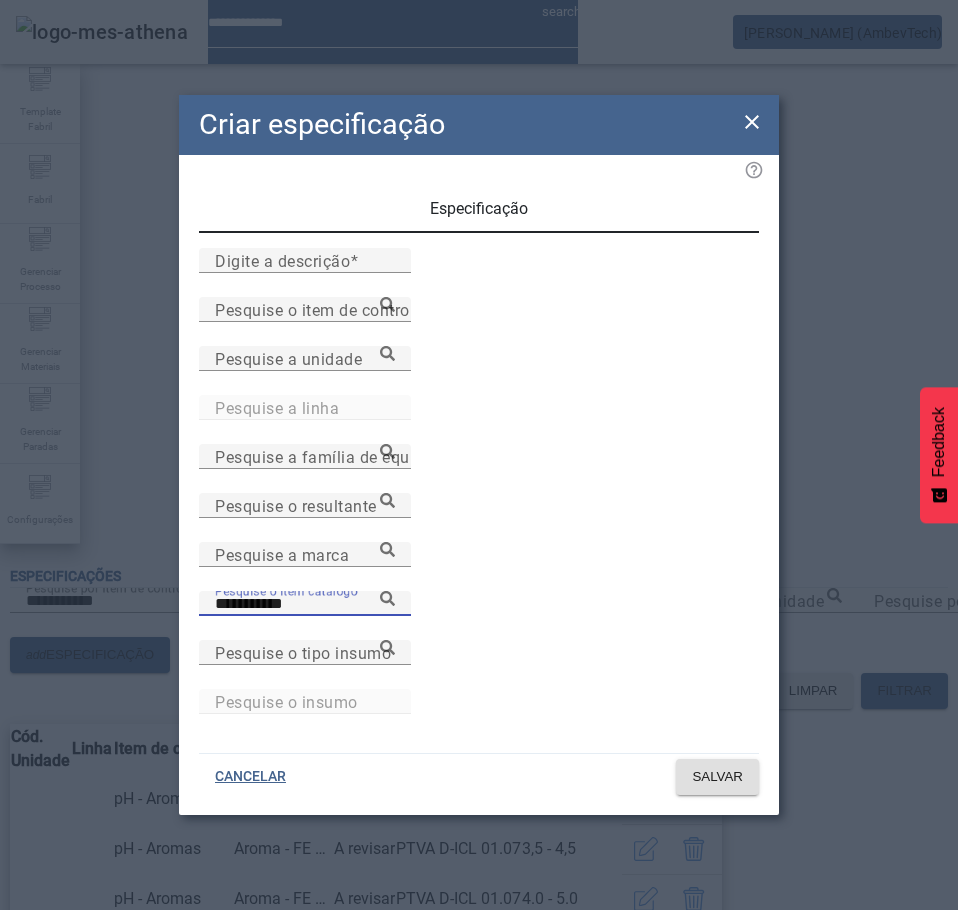 type on "**********" 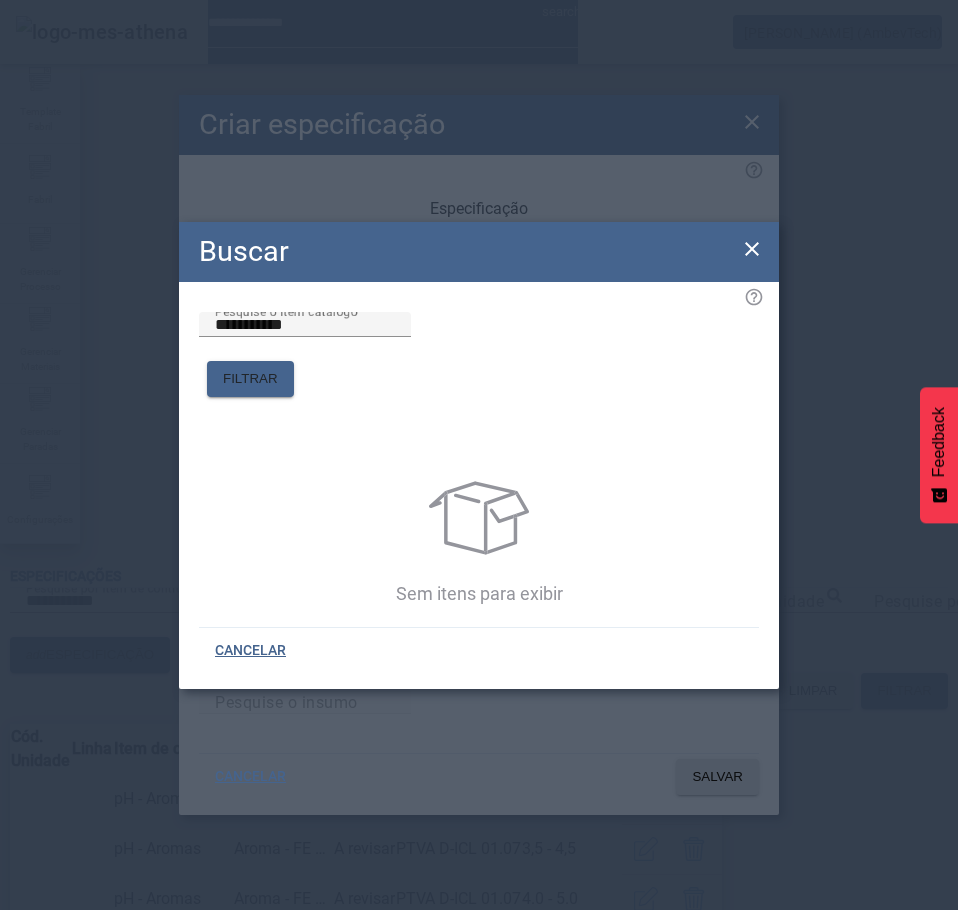 click 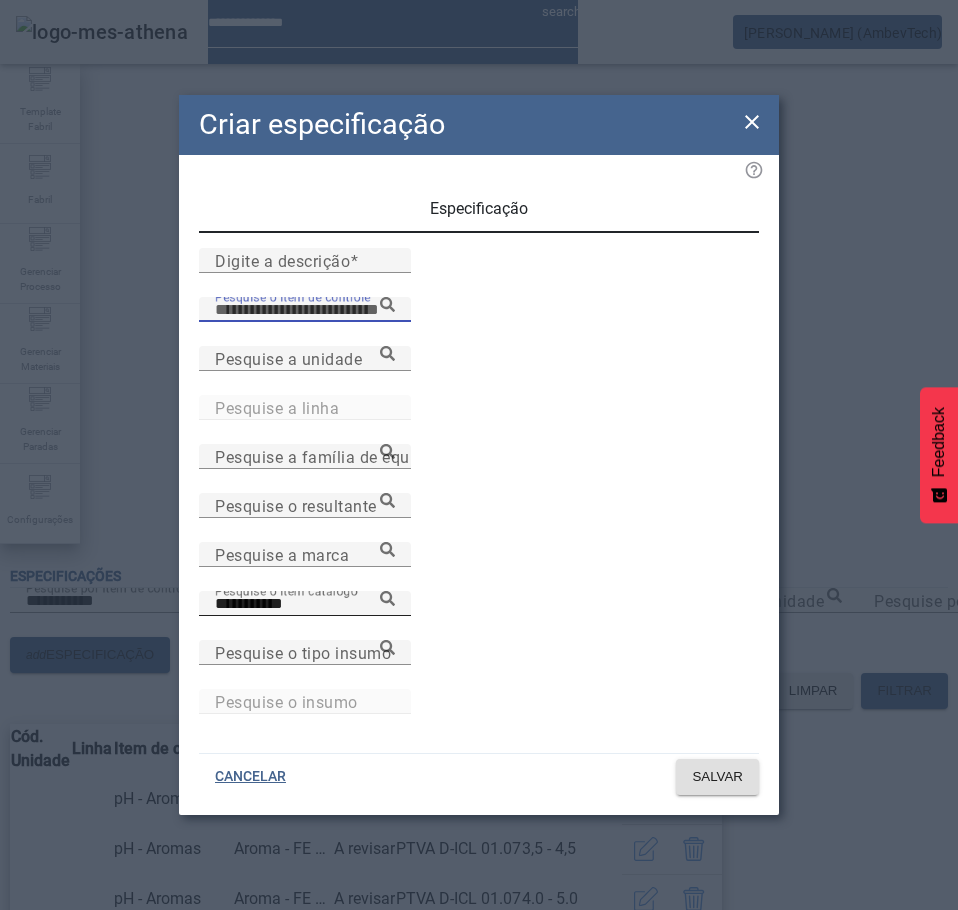 click on "Pesquise o item de controle" at bounding box center (305, 310) 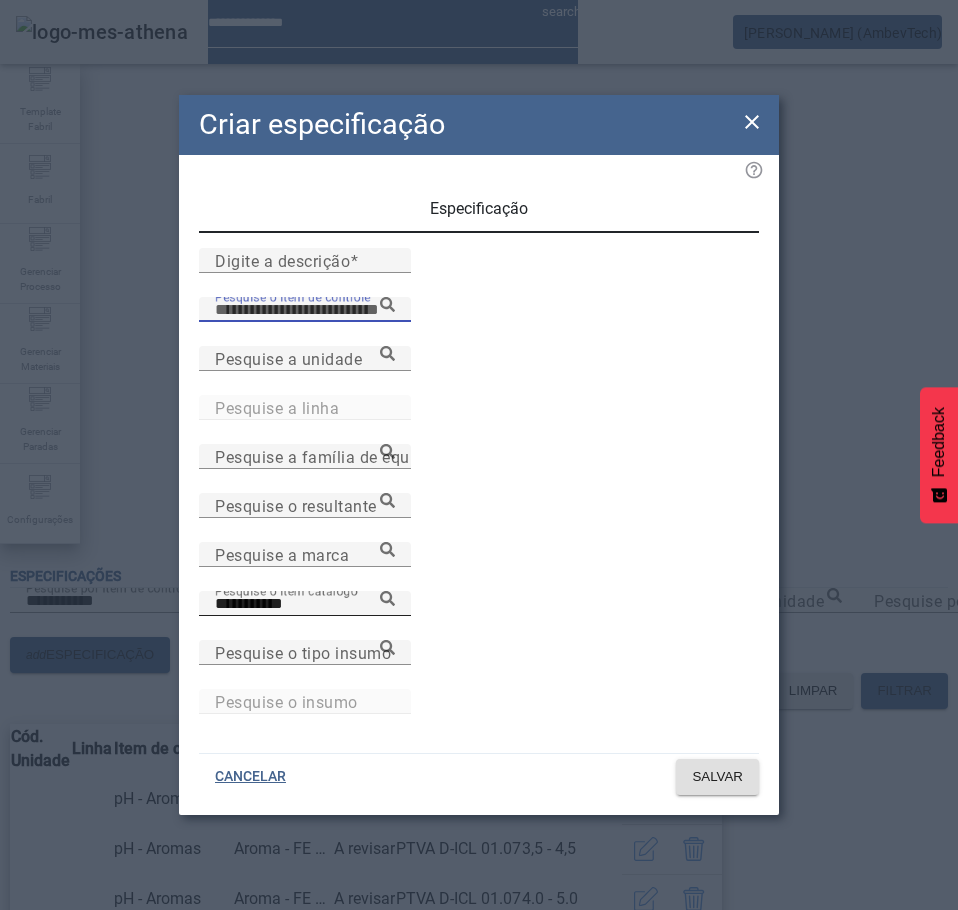 paste on "**********" 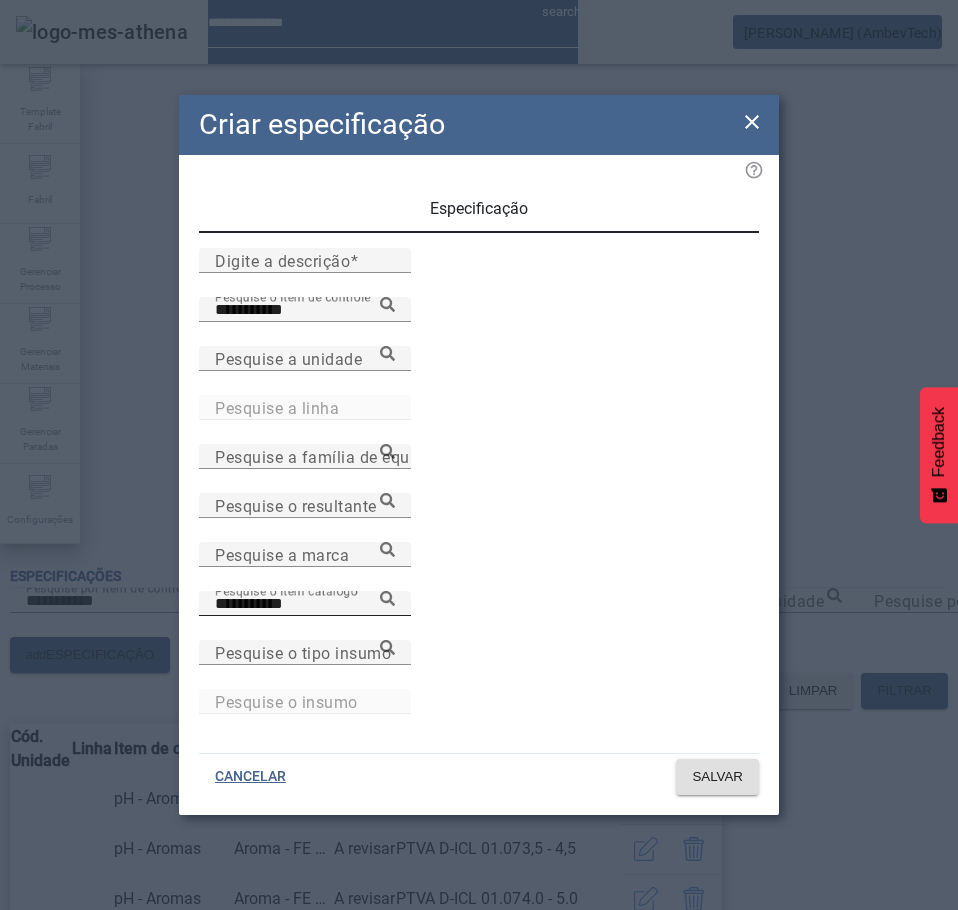 click on "**********" 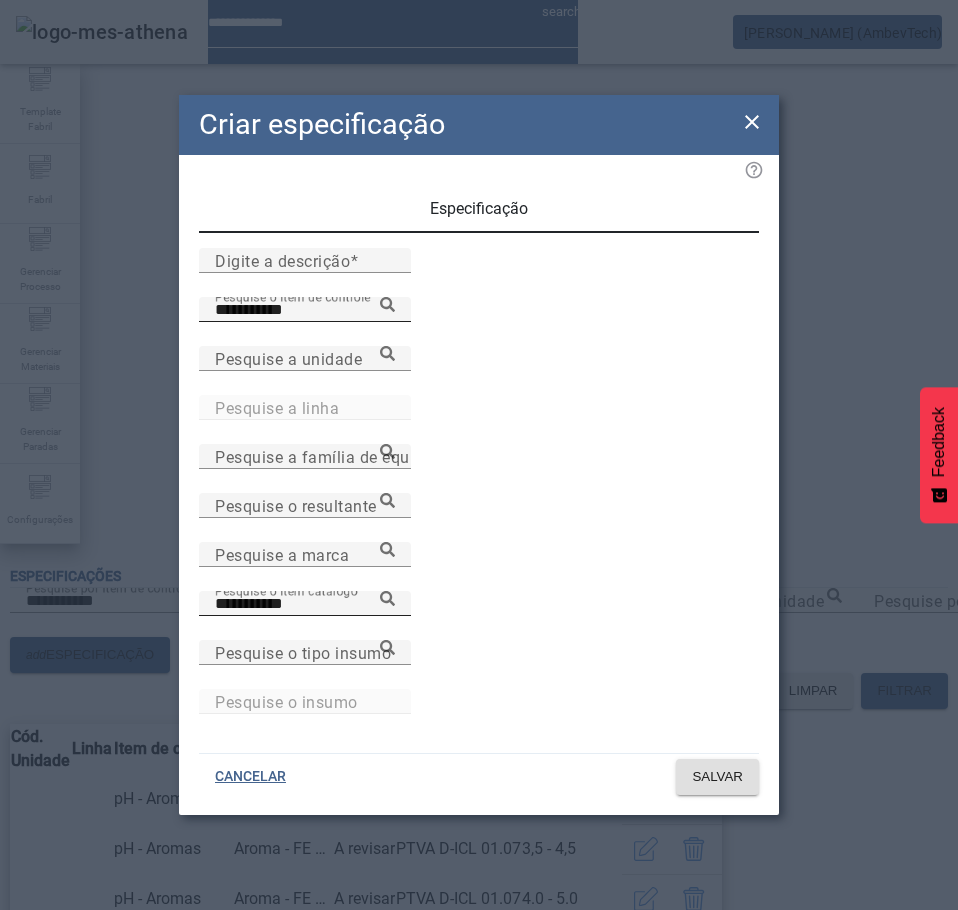 click 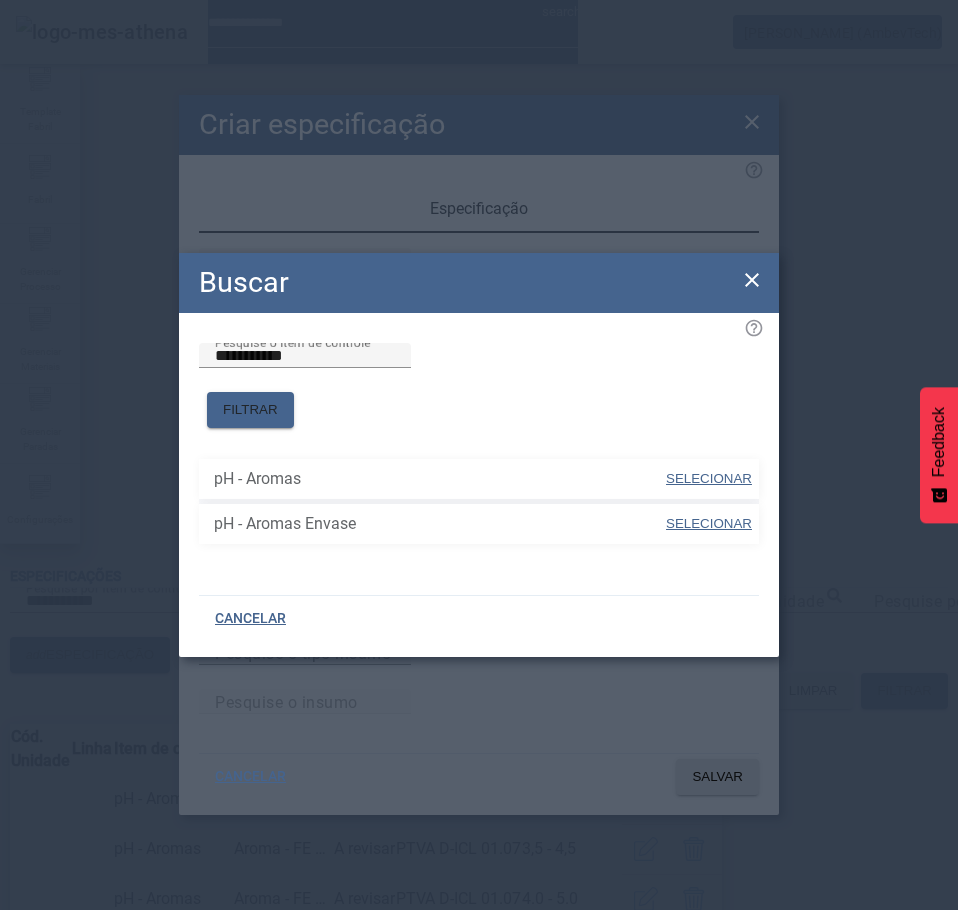 click at bounding box center [709, 479] 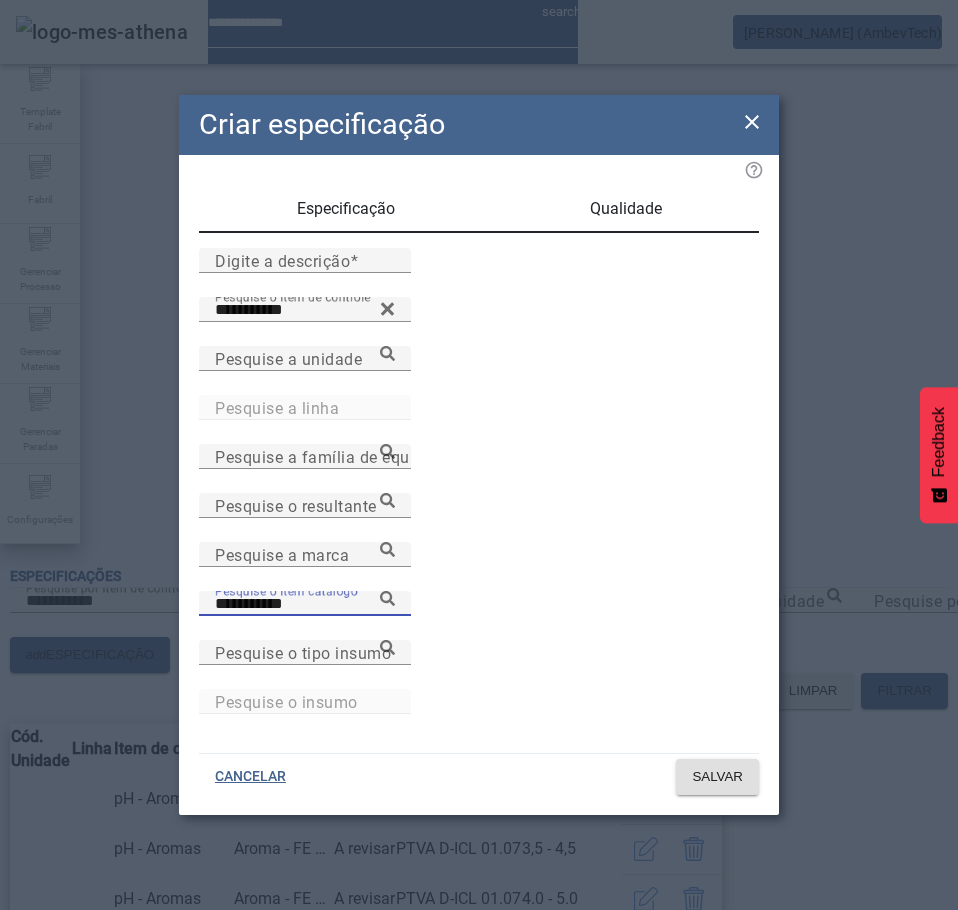 click on "**********" at bounding box center (305, 604) 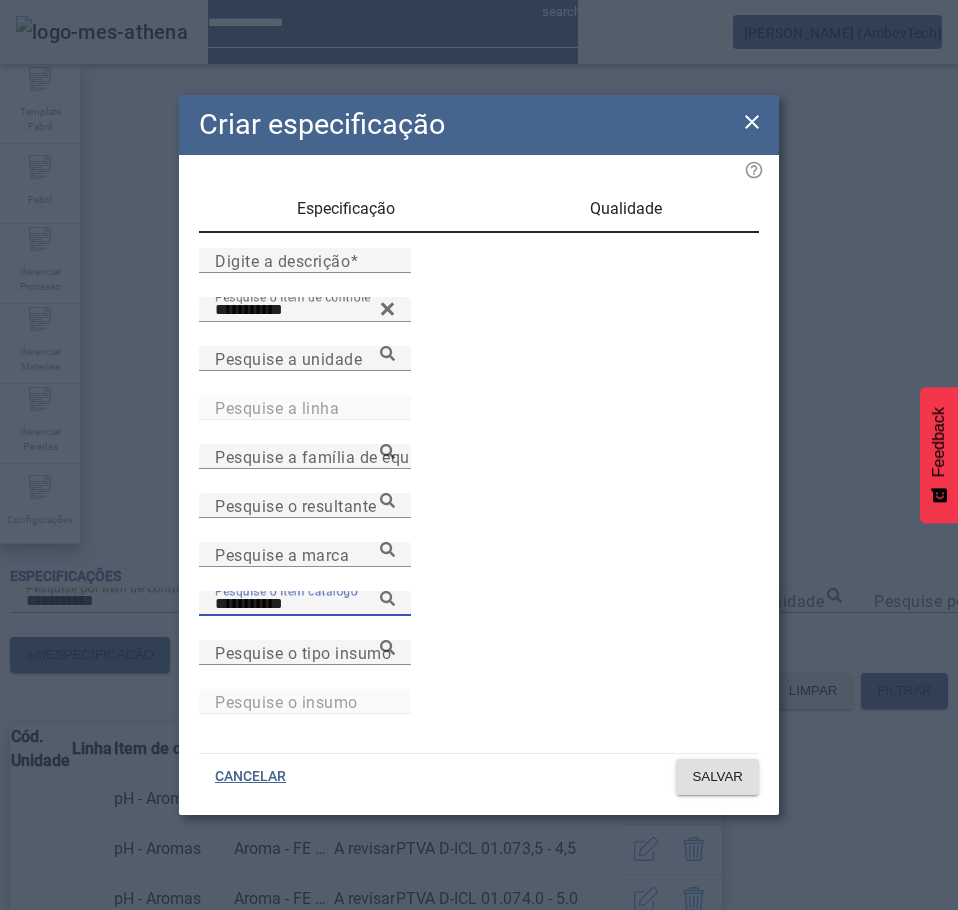 paste on "*****" 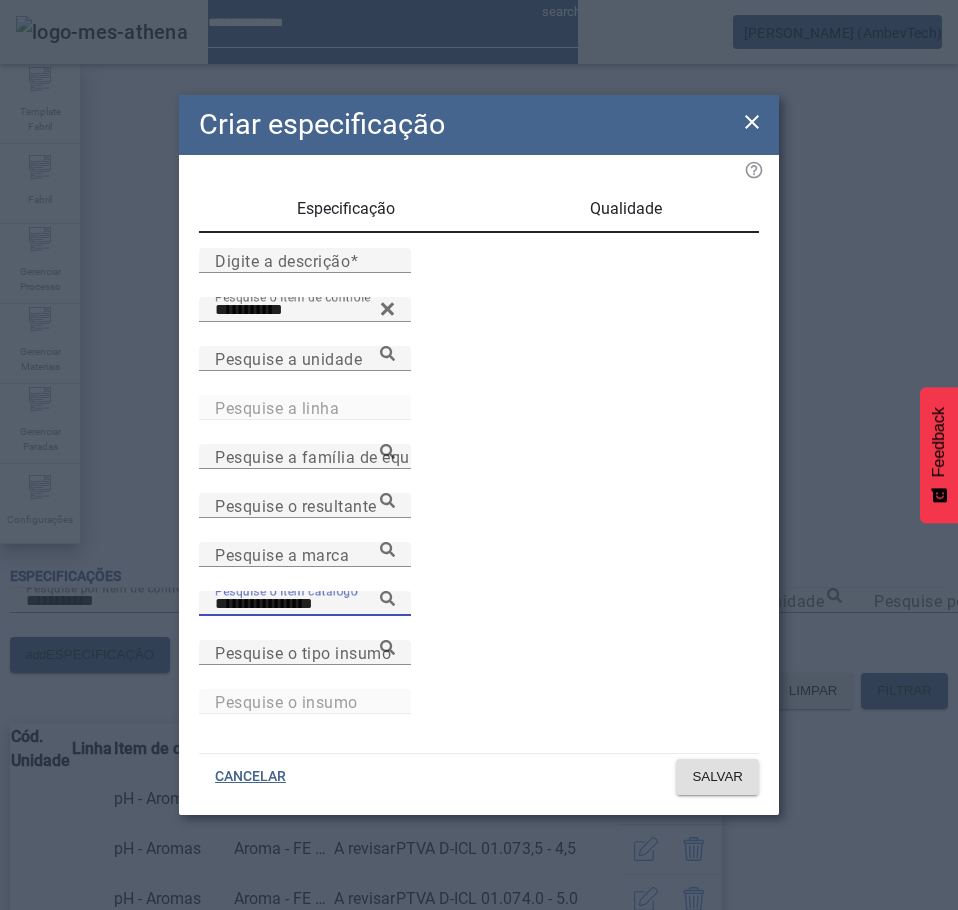 click 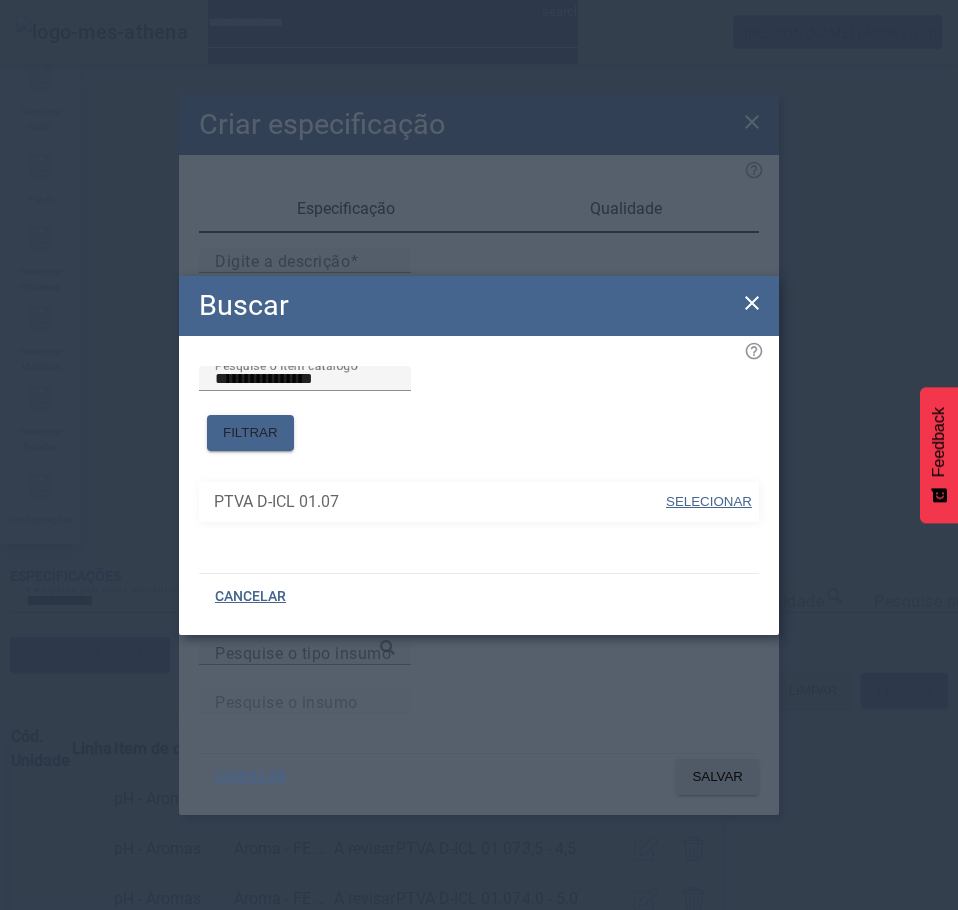 click on "SELECIONAR" at bounding box center [709, 501] 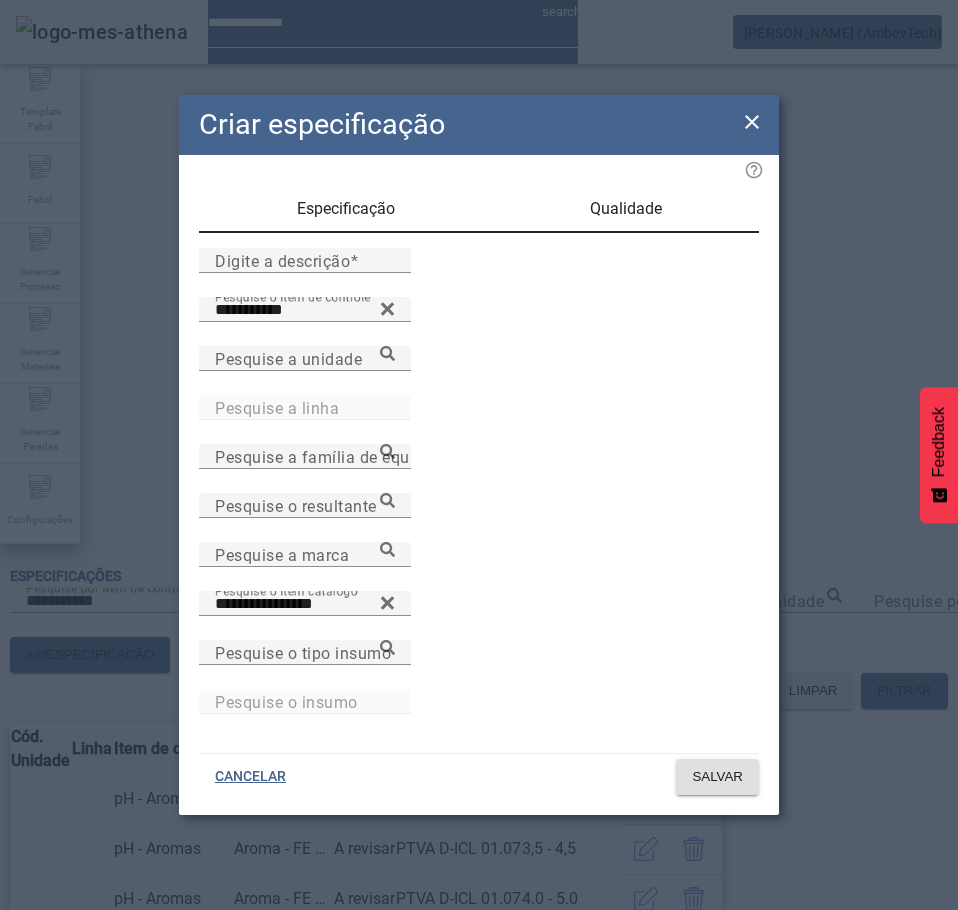 click on "Qualidade" at bounding box center [626, 209] 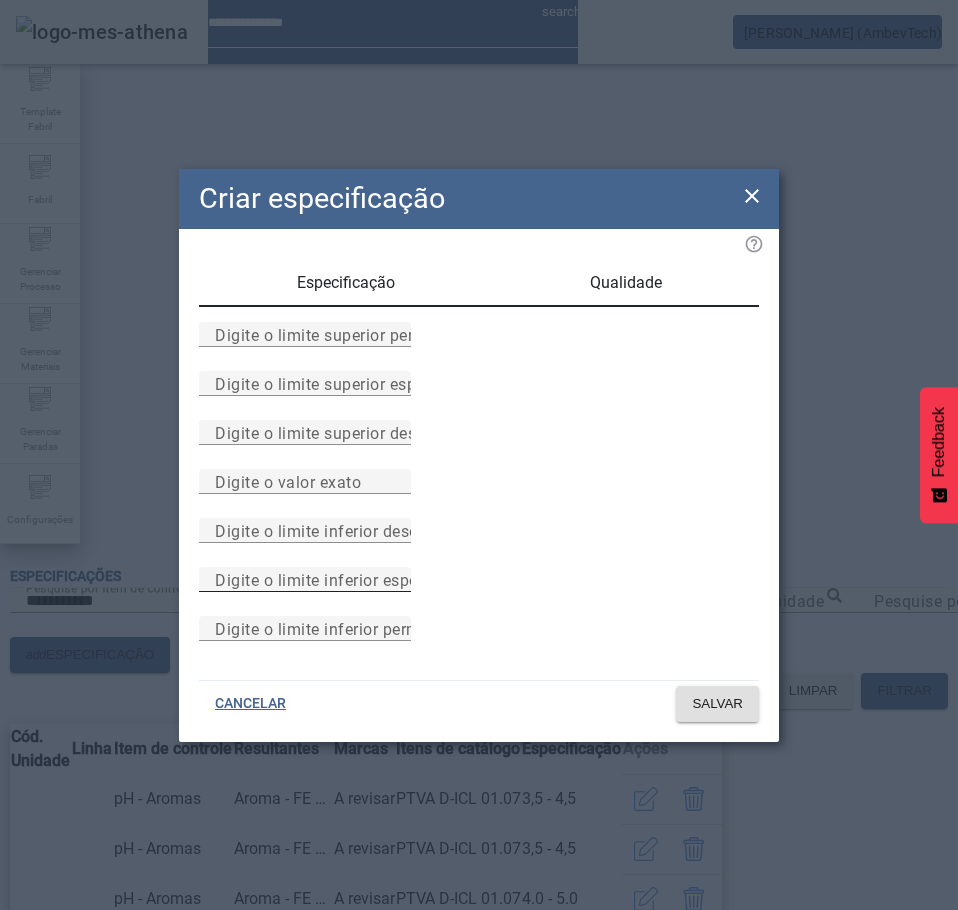 click on "Digite o limite inferior especificado" at bounding box center [305, 579] 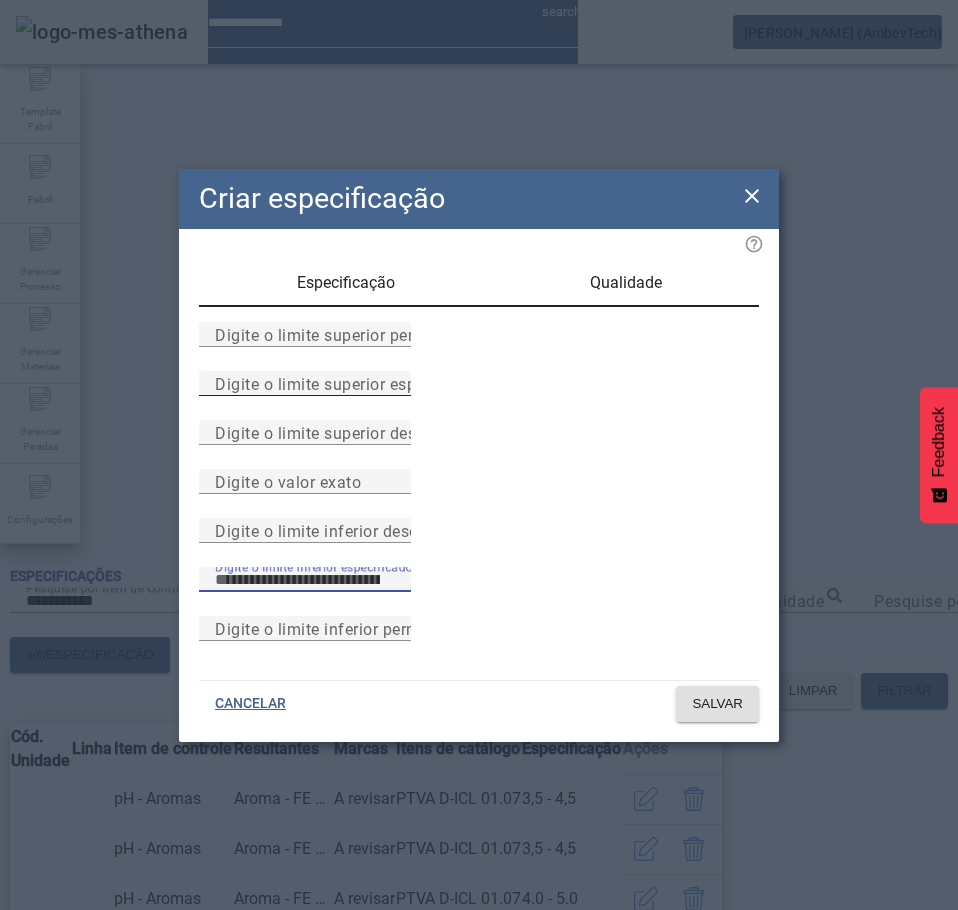 type on "*" 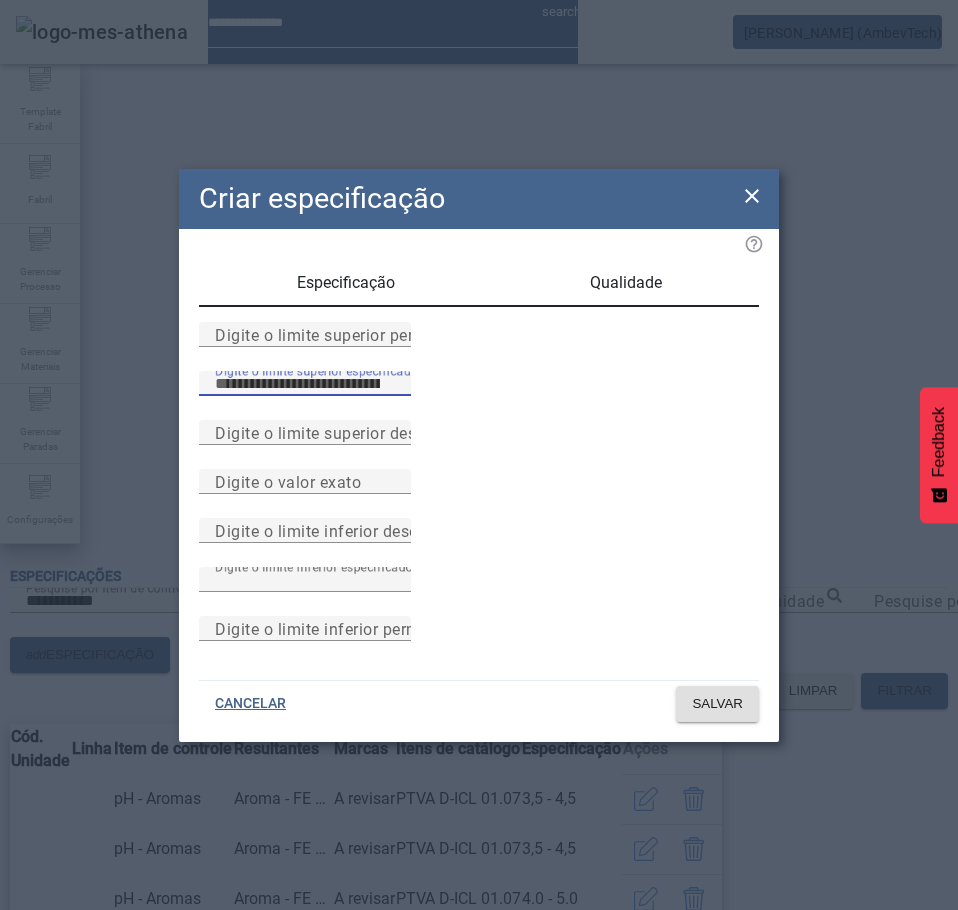 type on "*" 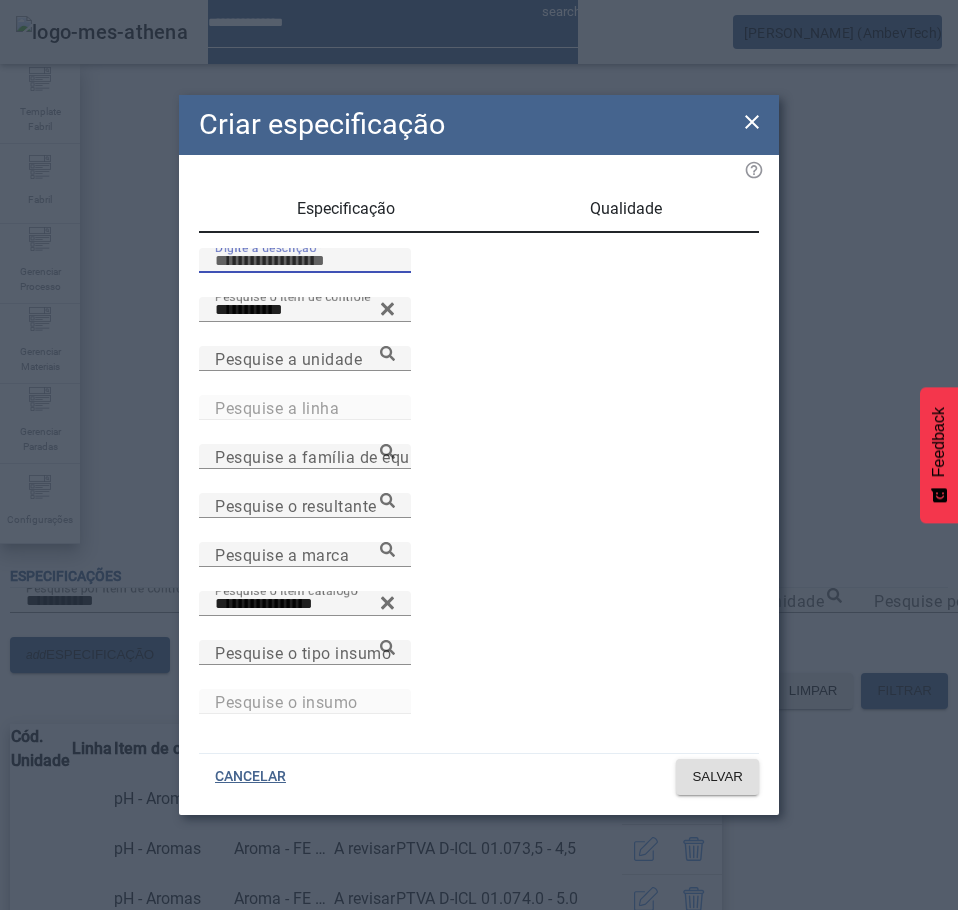 click on "Digite a descrição" at bounding box center [305, 261] 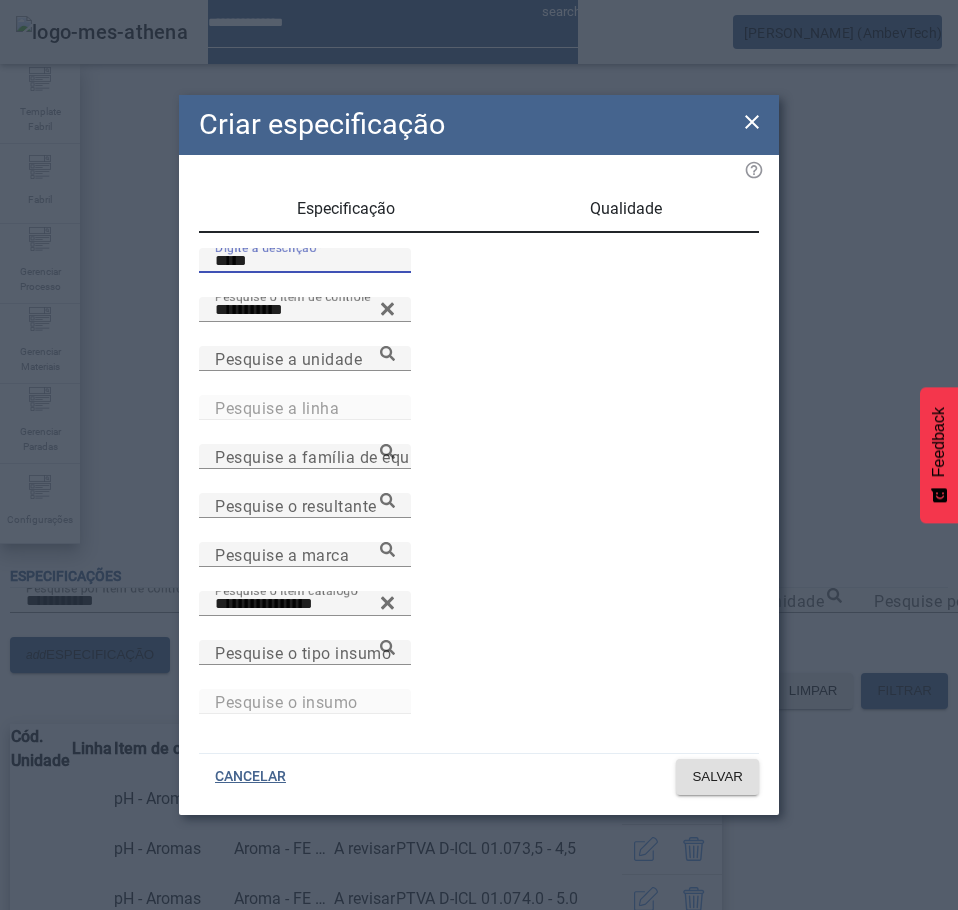 type on "*****" 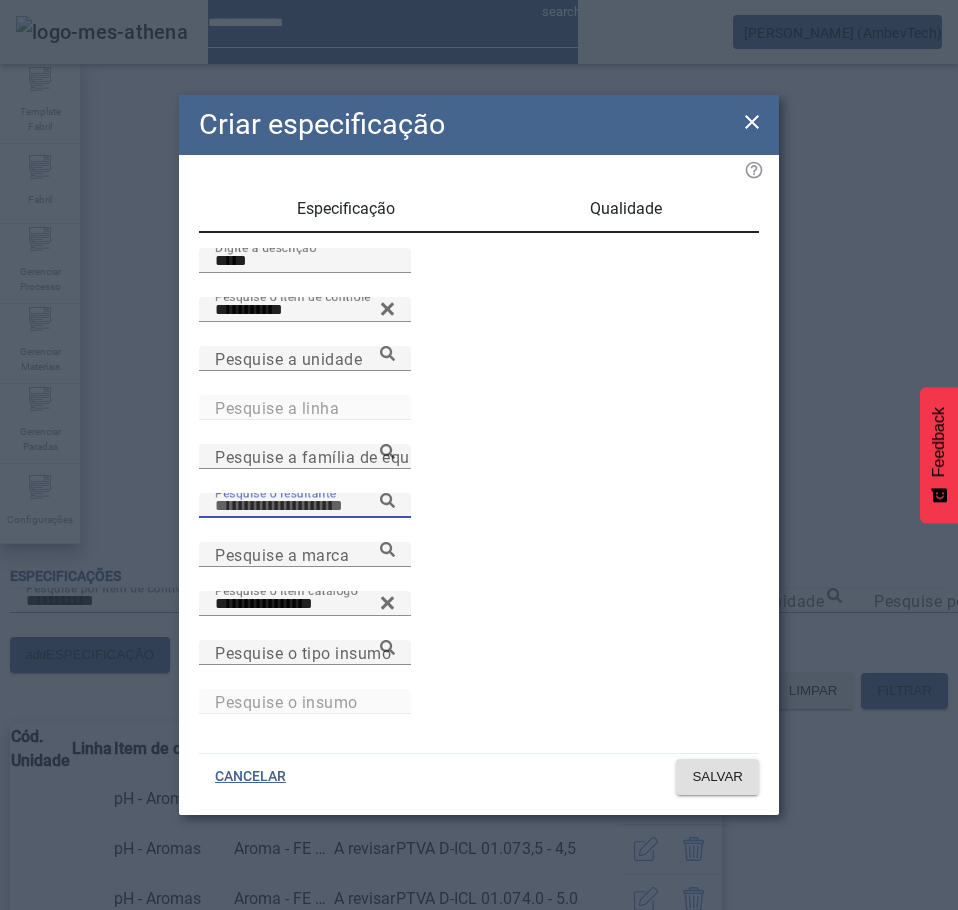 click on "Pesquise o resultante" at bounding box center [305, 506] 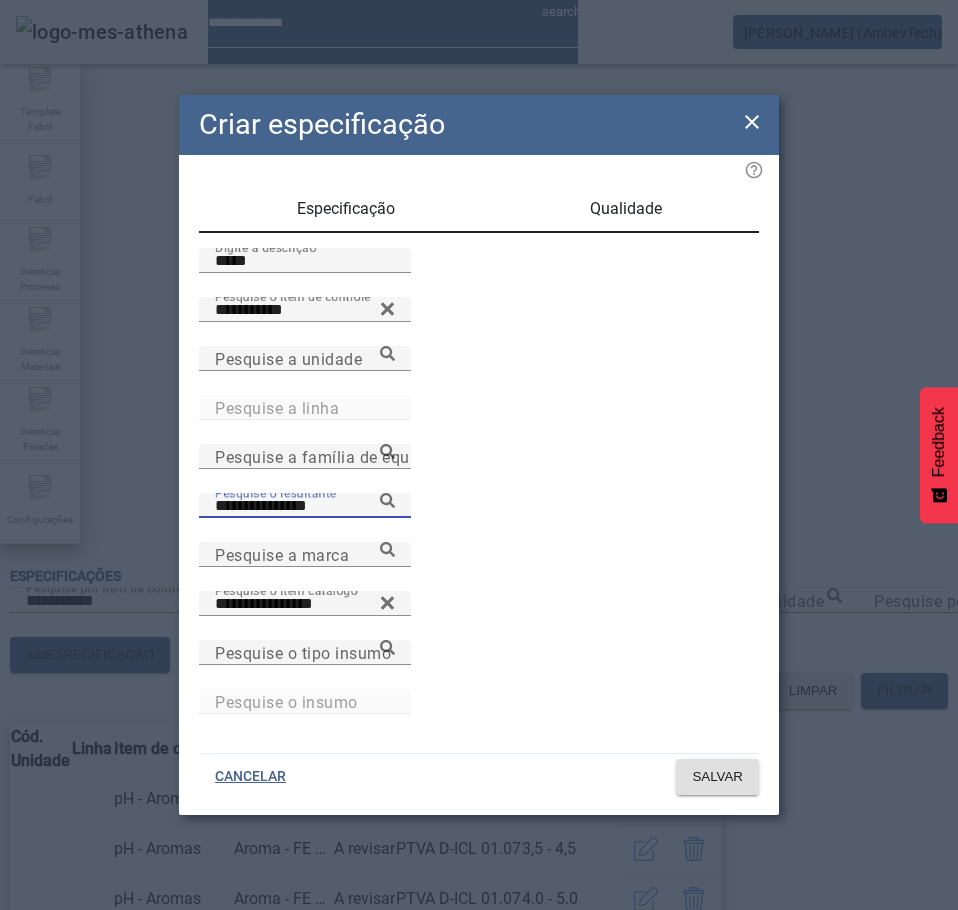 click 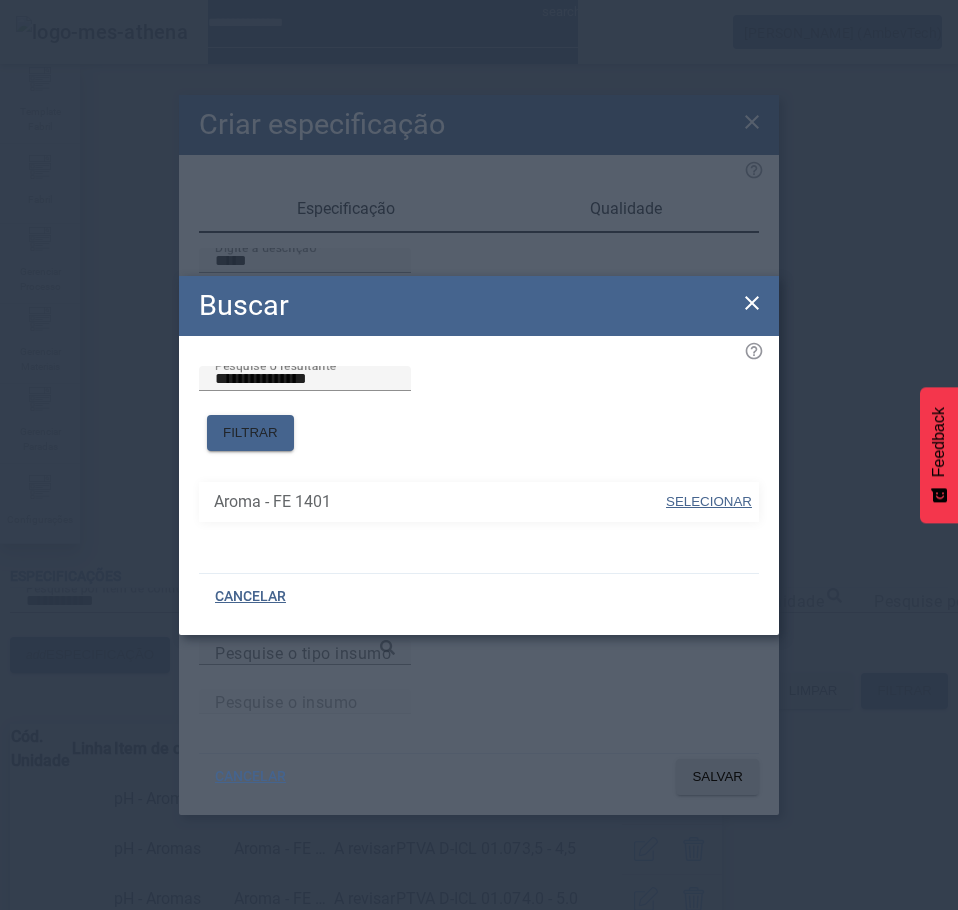 click on "SELECIONAR" at bounding box center [709, 501] 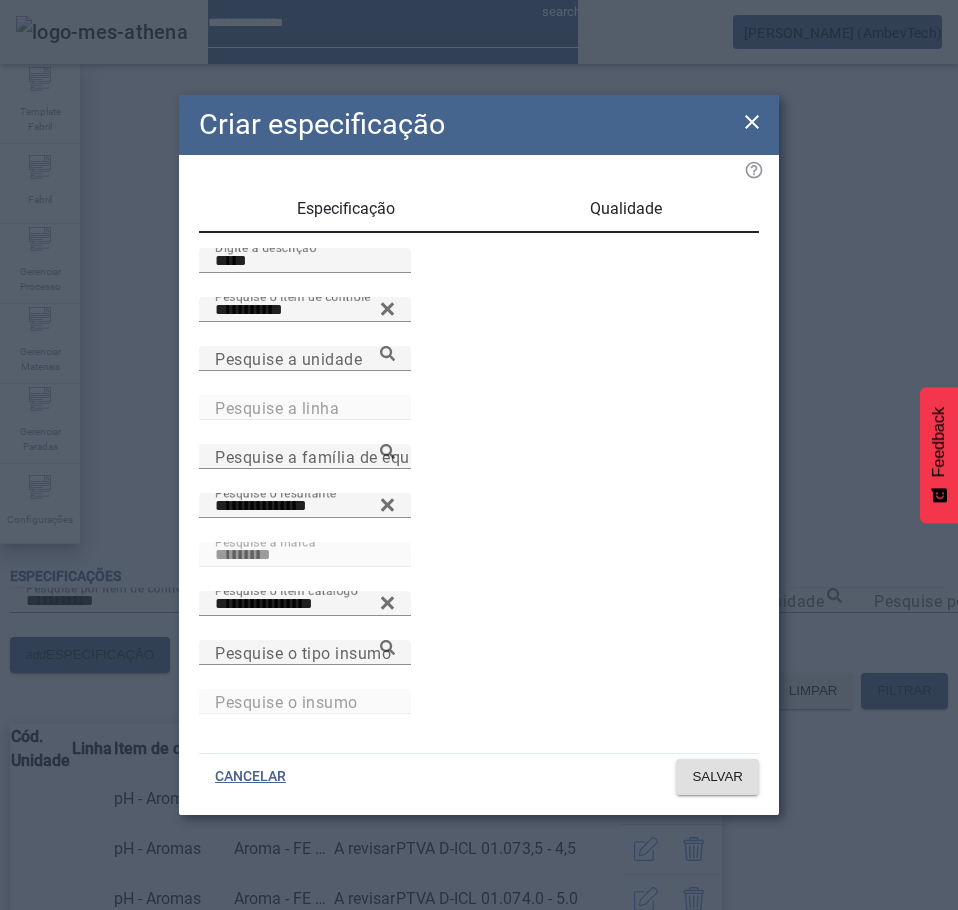 click on "Qualidade" at bounding box center (626, 209) 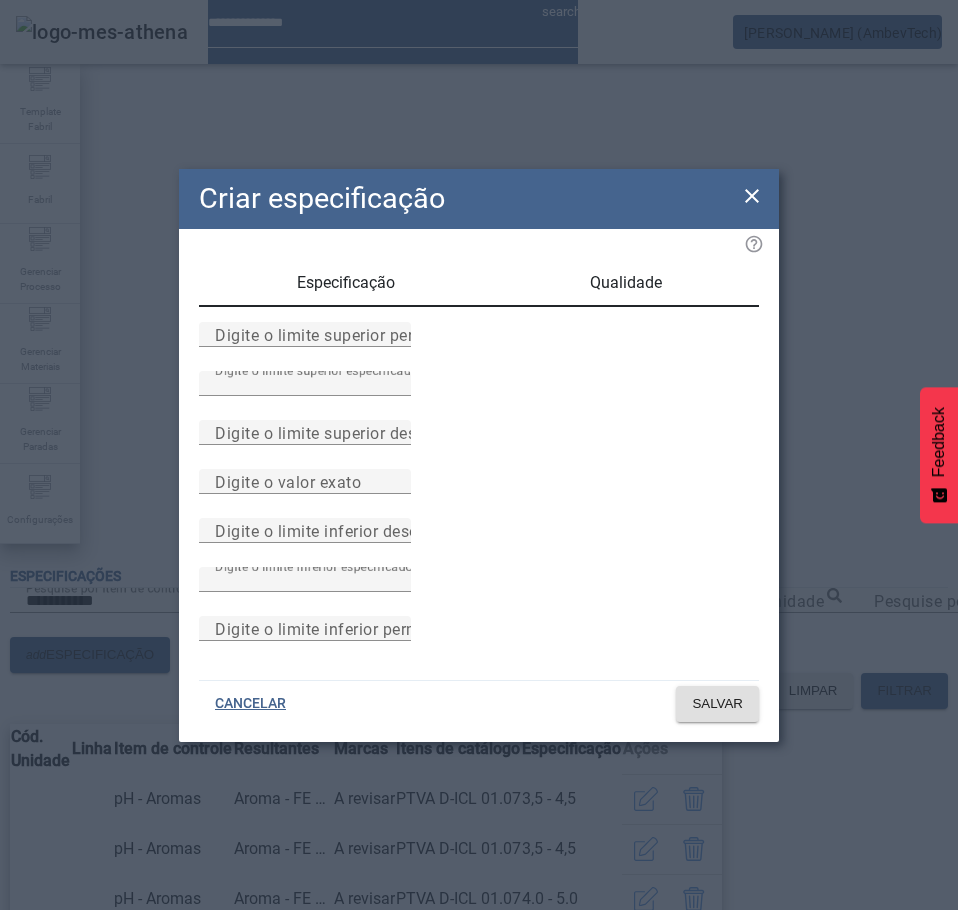 click on "Especificação" at bounding box center [346, 283] 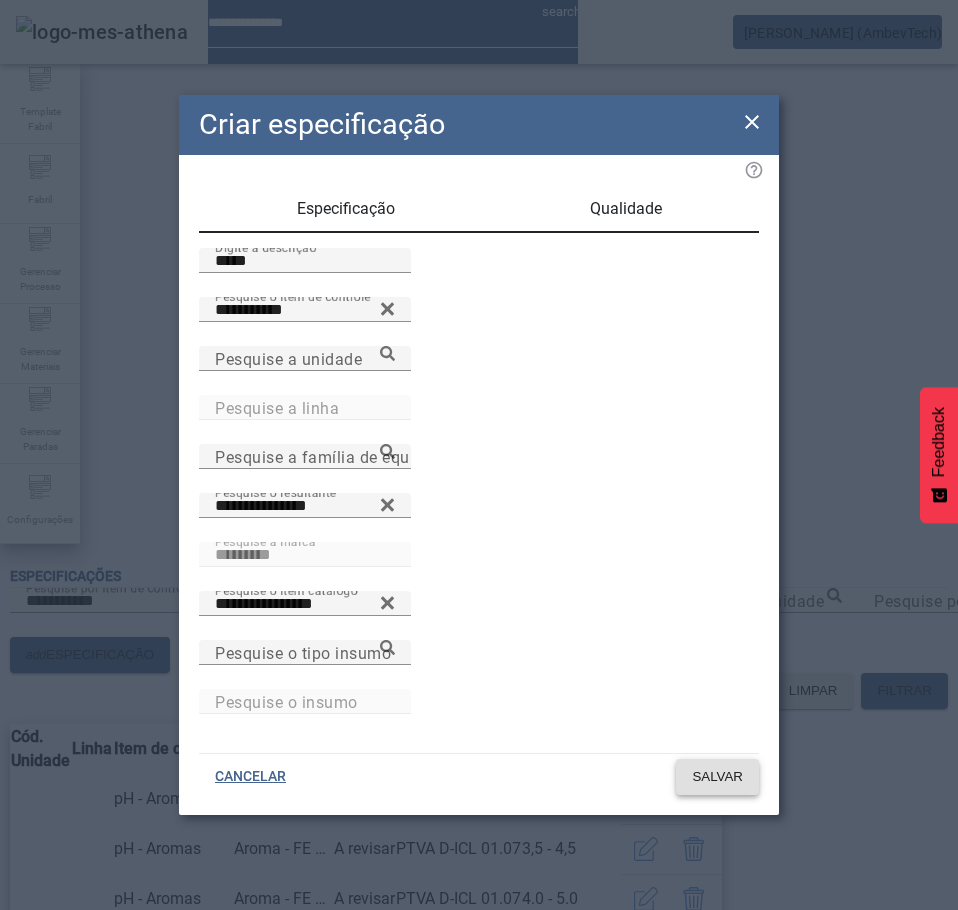 click on "SALVAR" 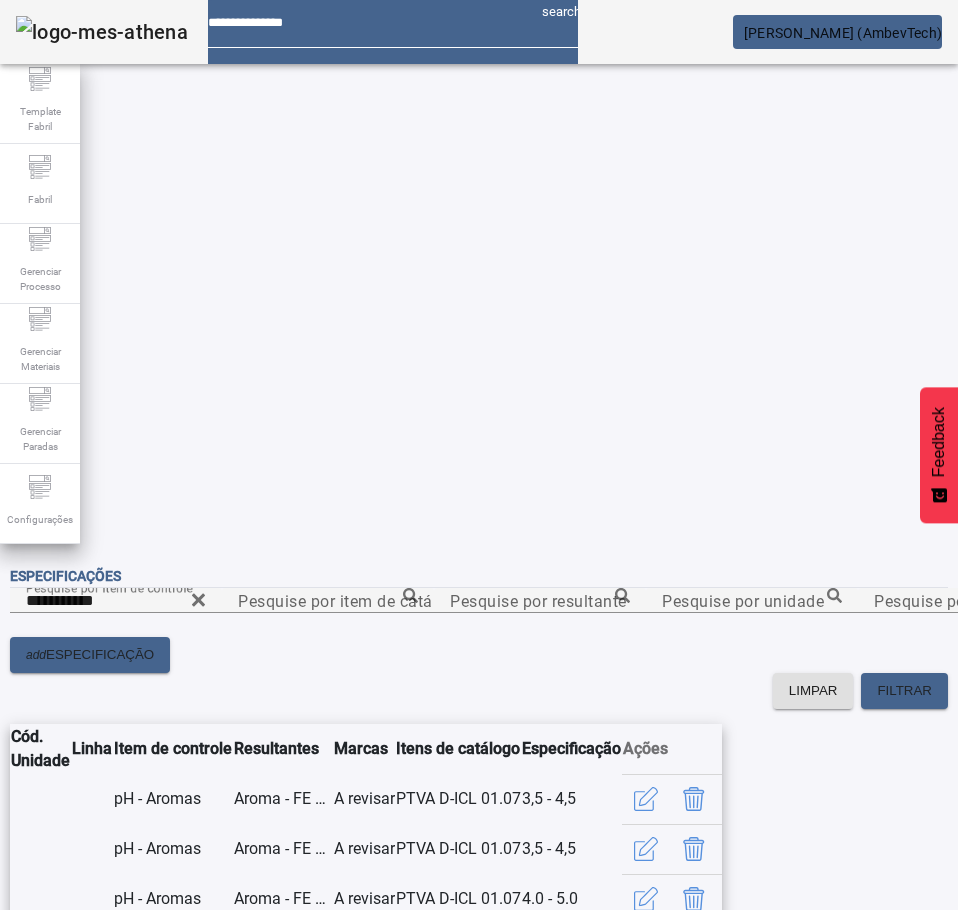click 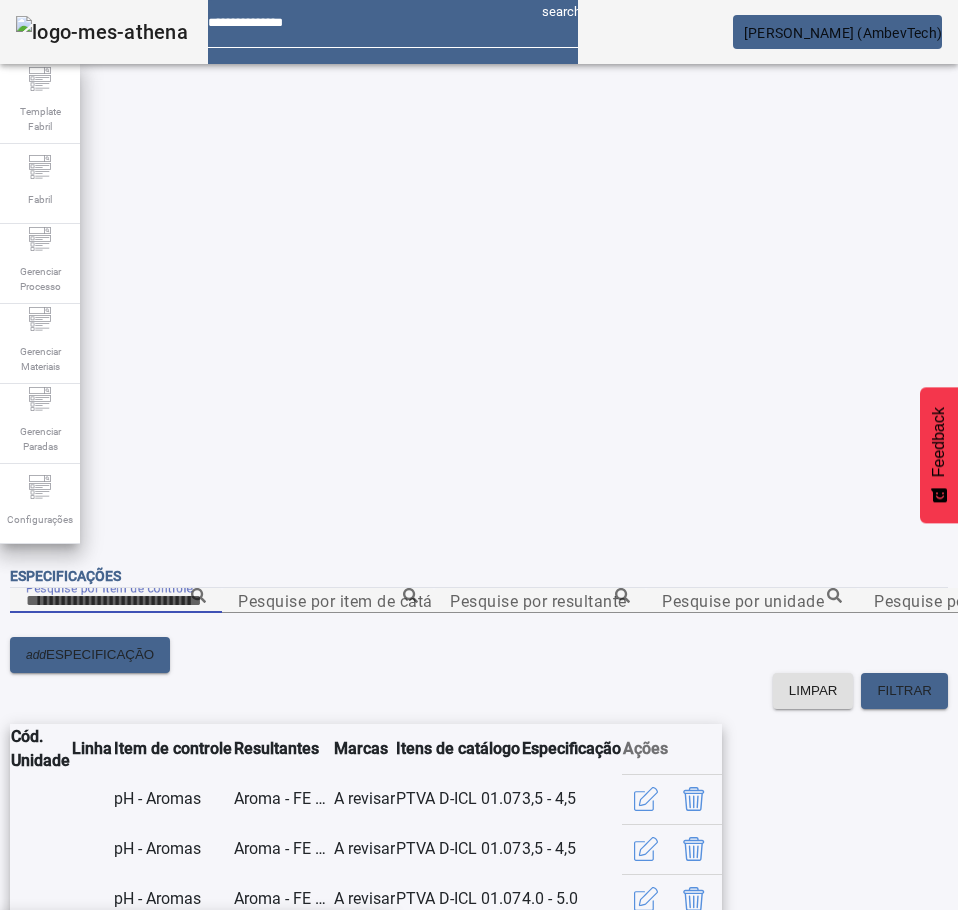 paste on "**********" 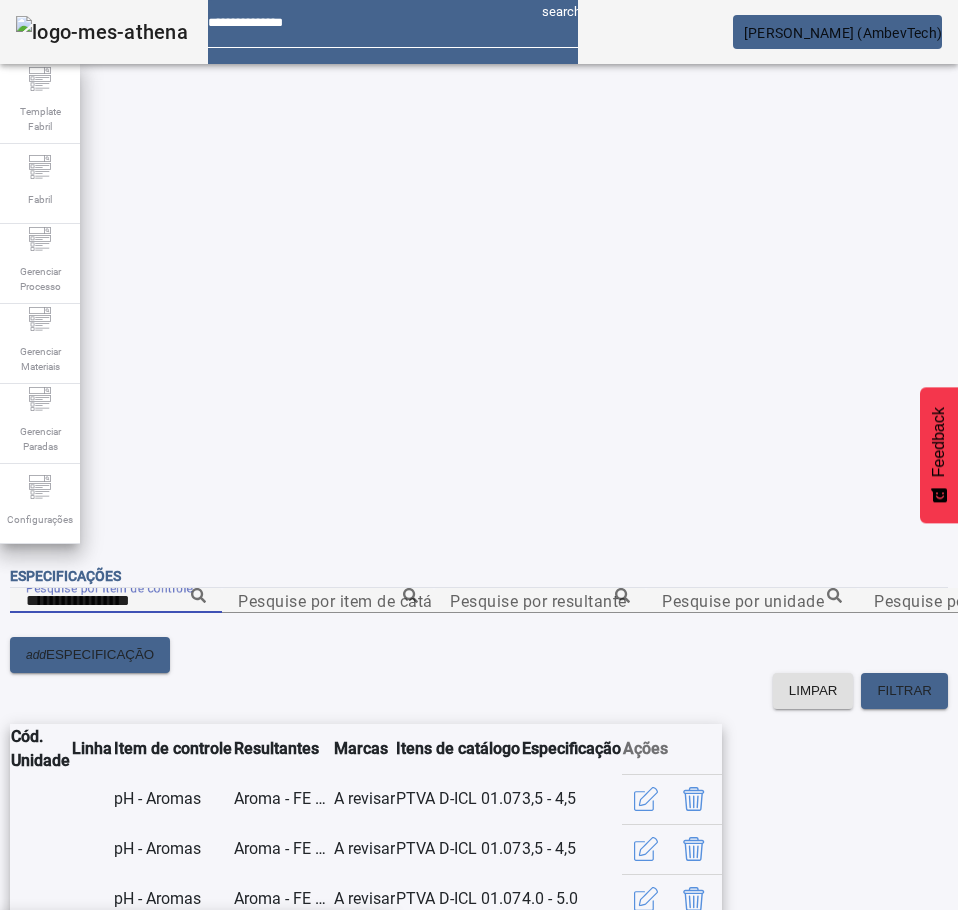 type on "**********" 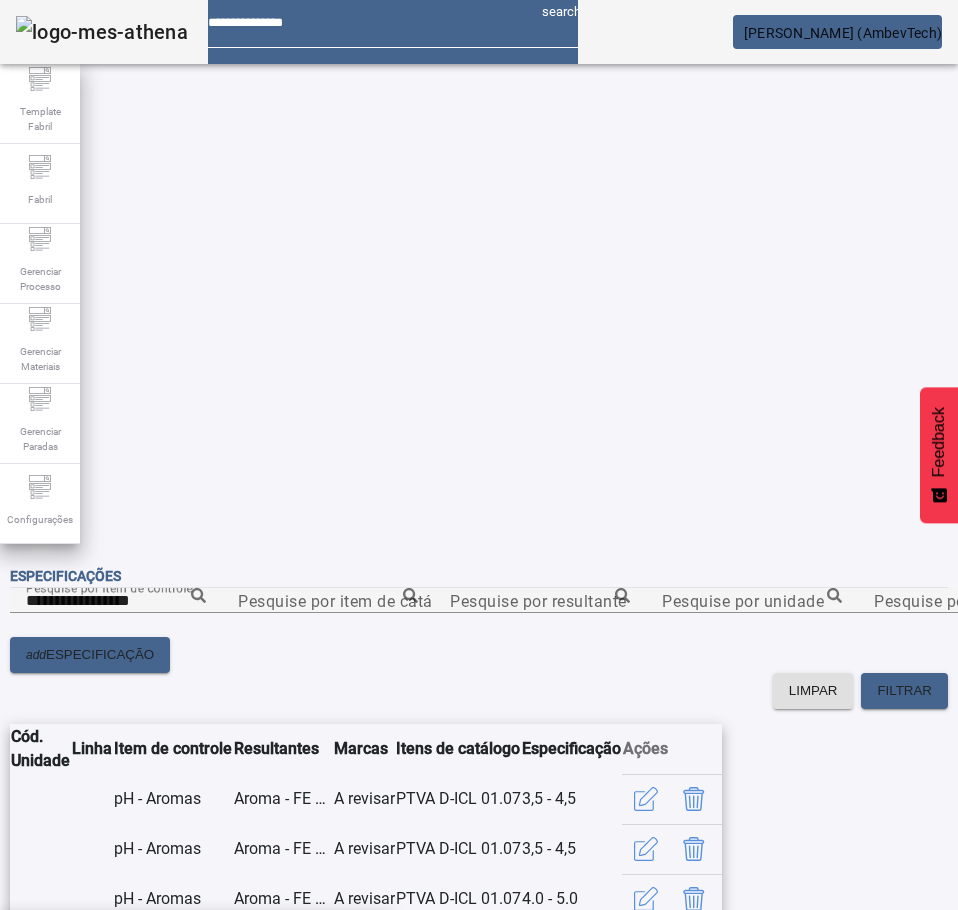 click on "Turbidez - Aromas" at bounding box center [84, 942] 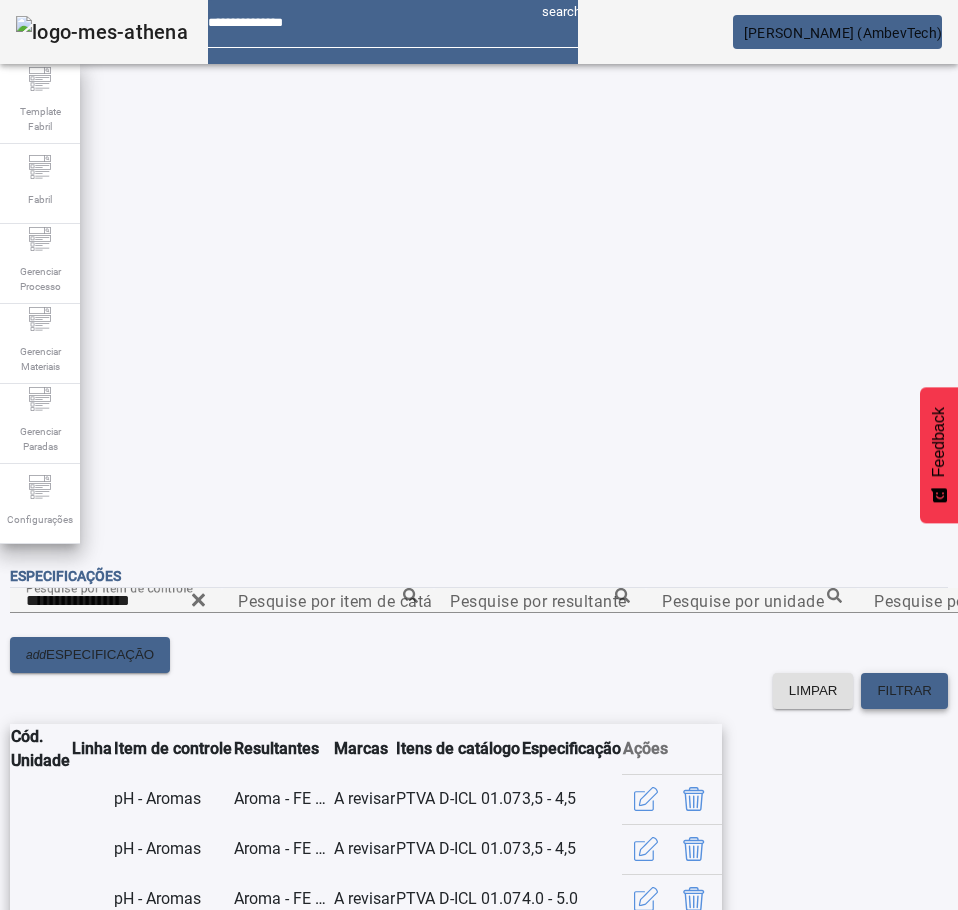 click on "FILTRAR" 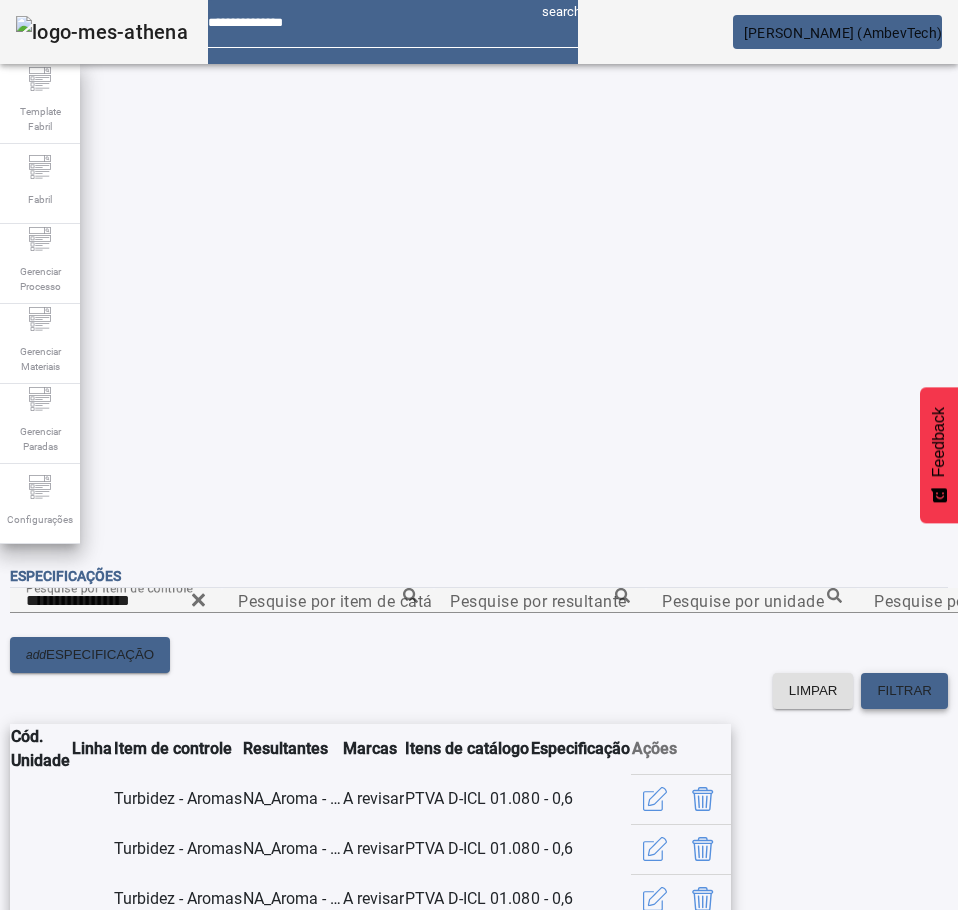 scroll, scrollTop: 41, scrollLeft: 0, axis: vertical 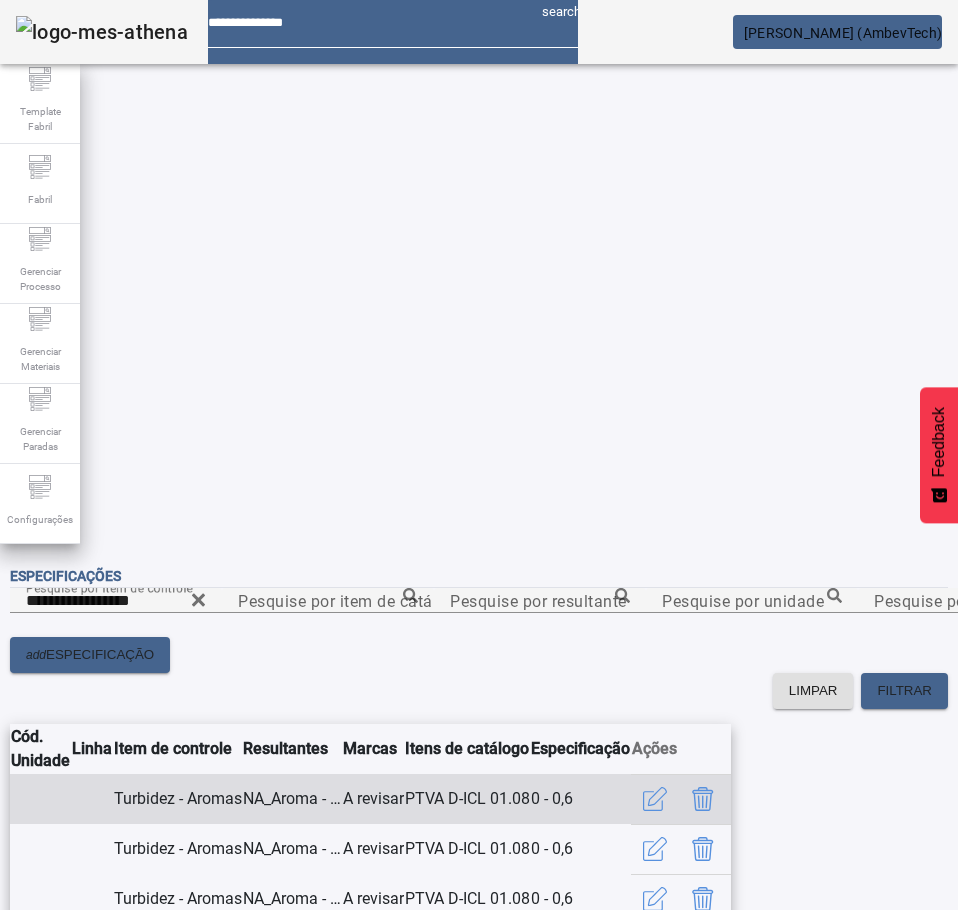 click 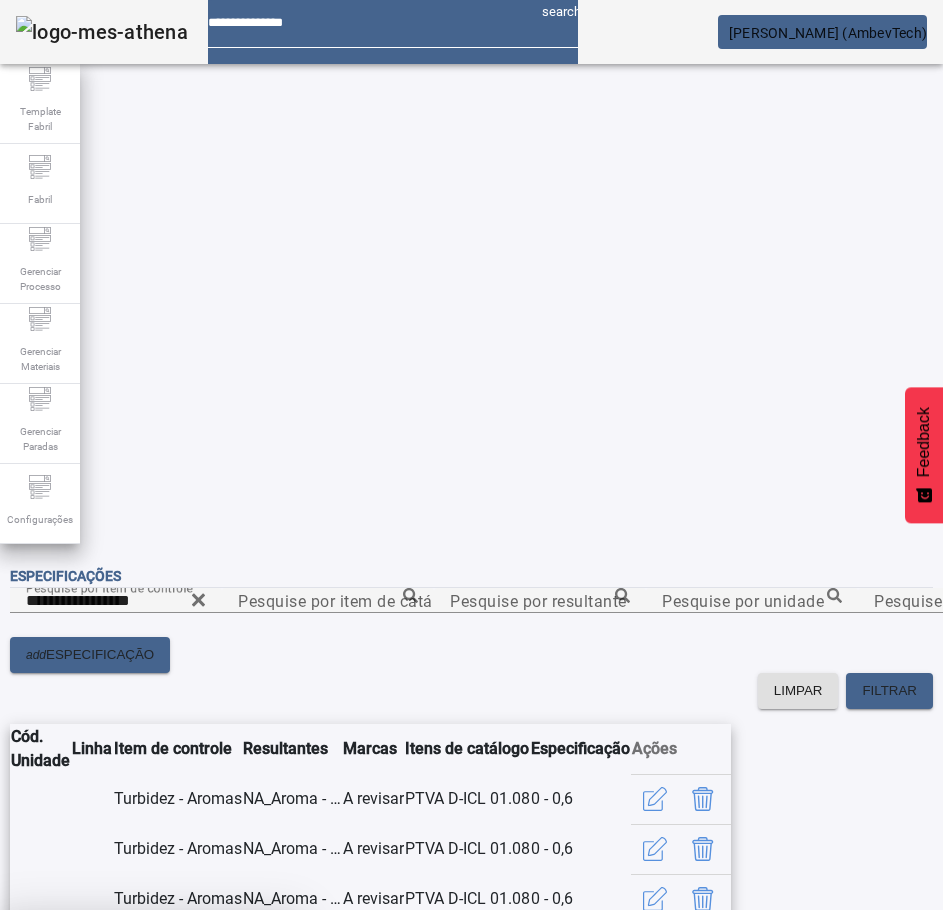 click on "SIM" at bounding box center [249, 1058] 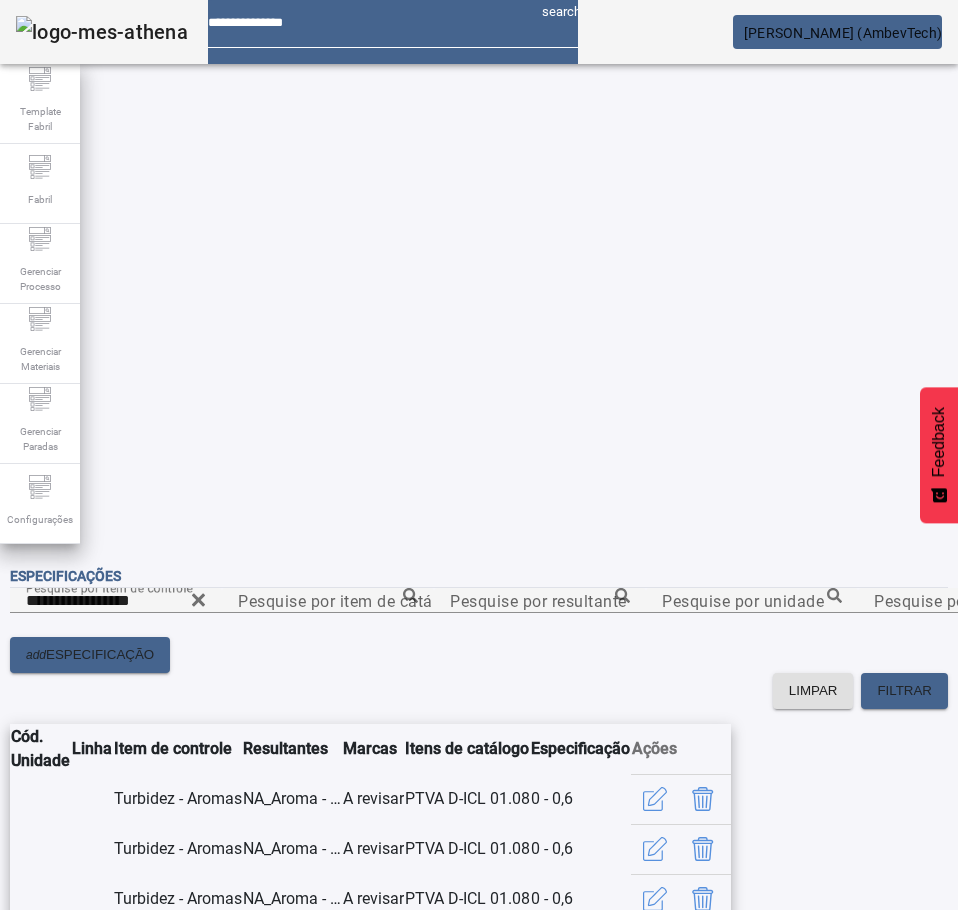 scroll, scrollTop: 0, scrollLeft: 0, axis: both 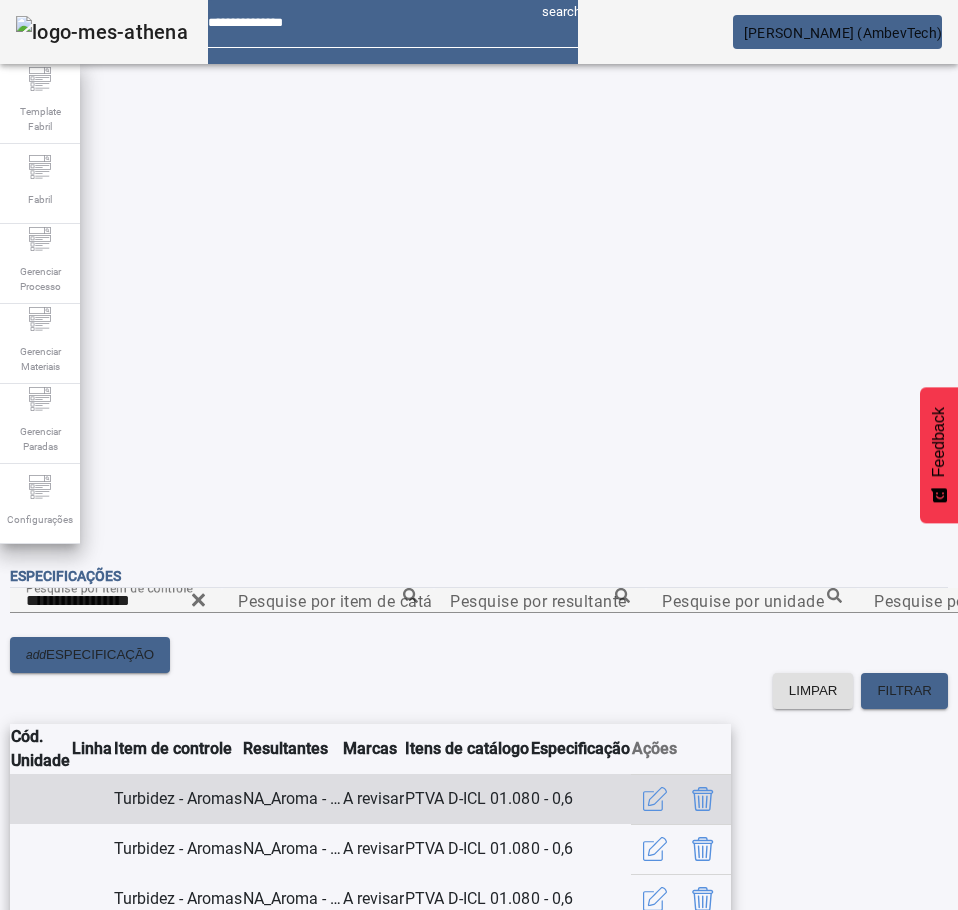click 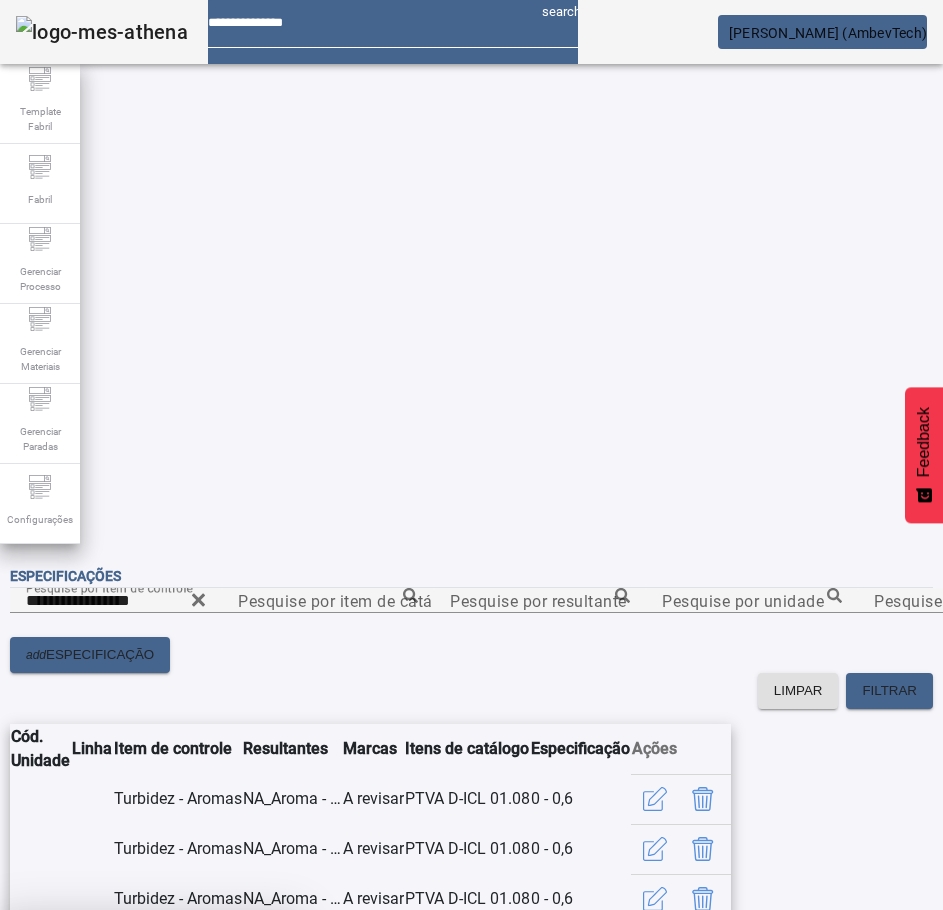 click at bounding box center (248, 1058) 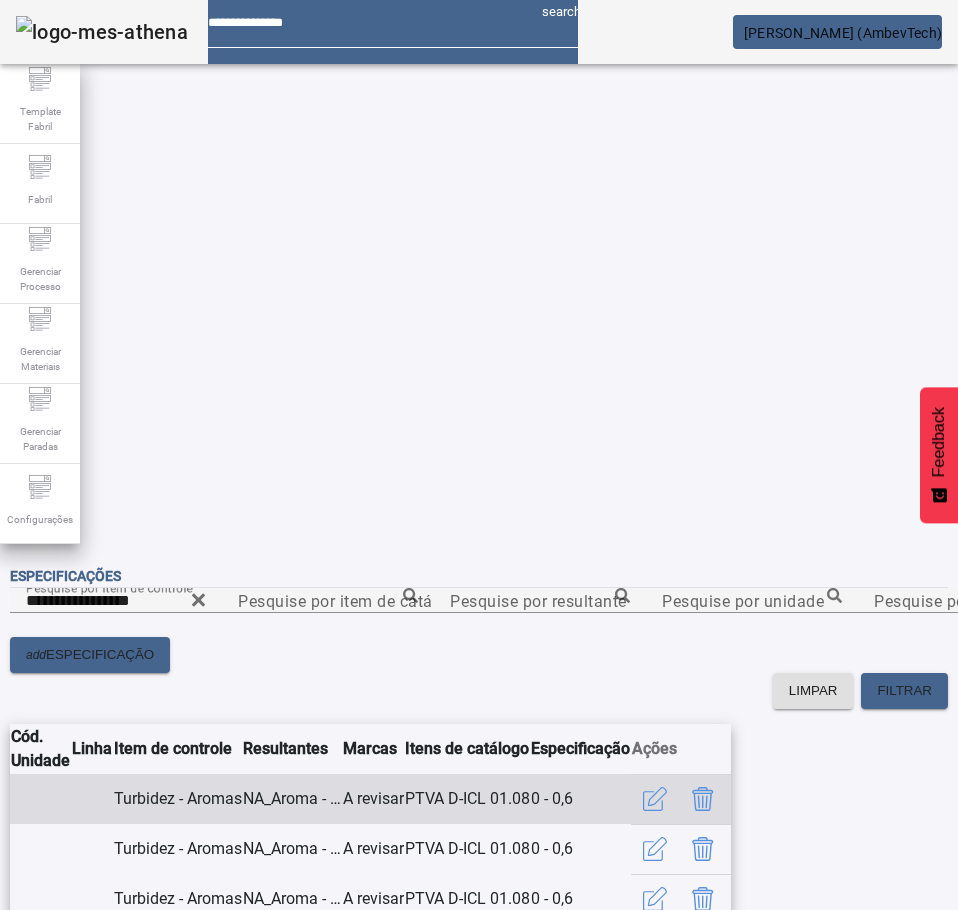 click 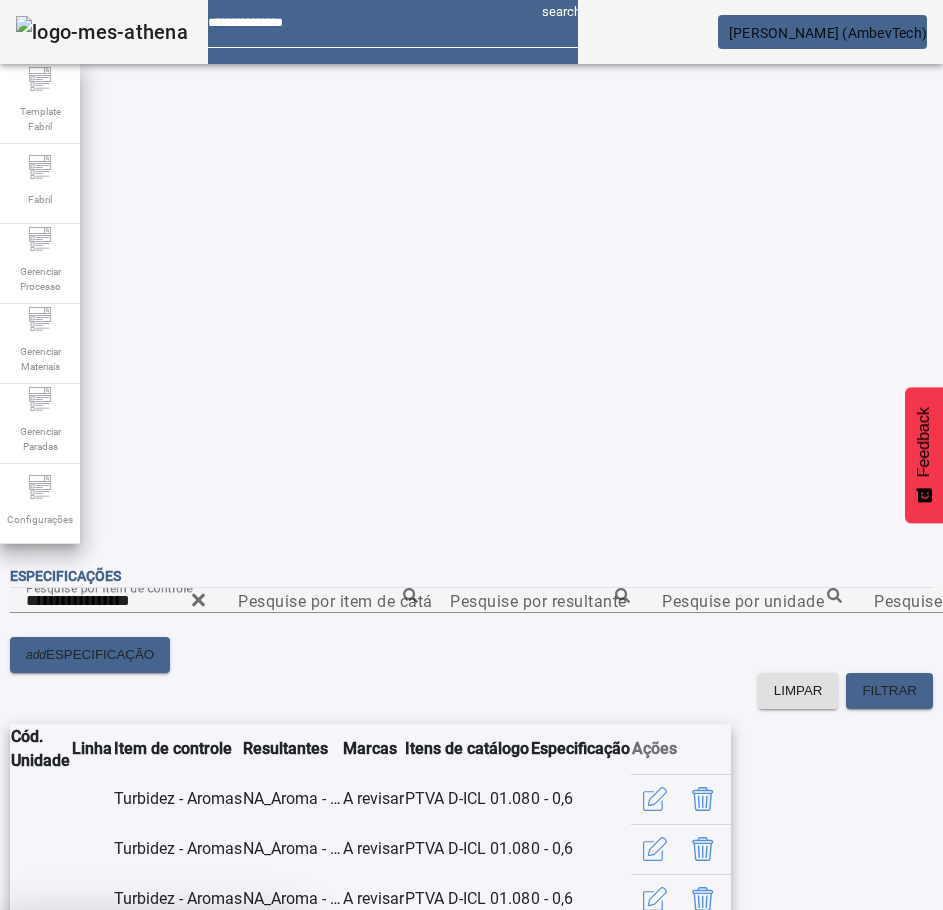 click on "SIM" at bounding box center (249, 1058) 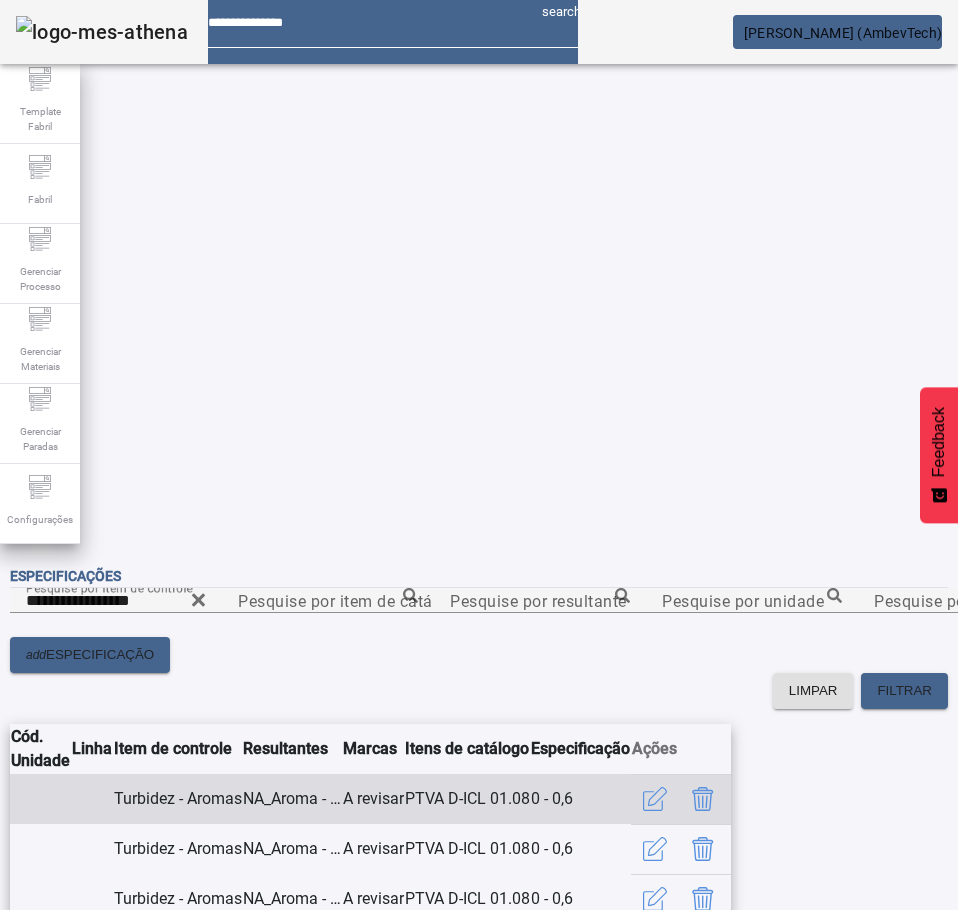 click 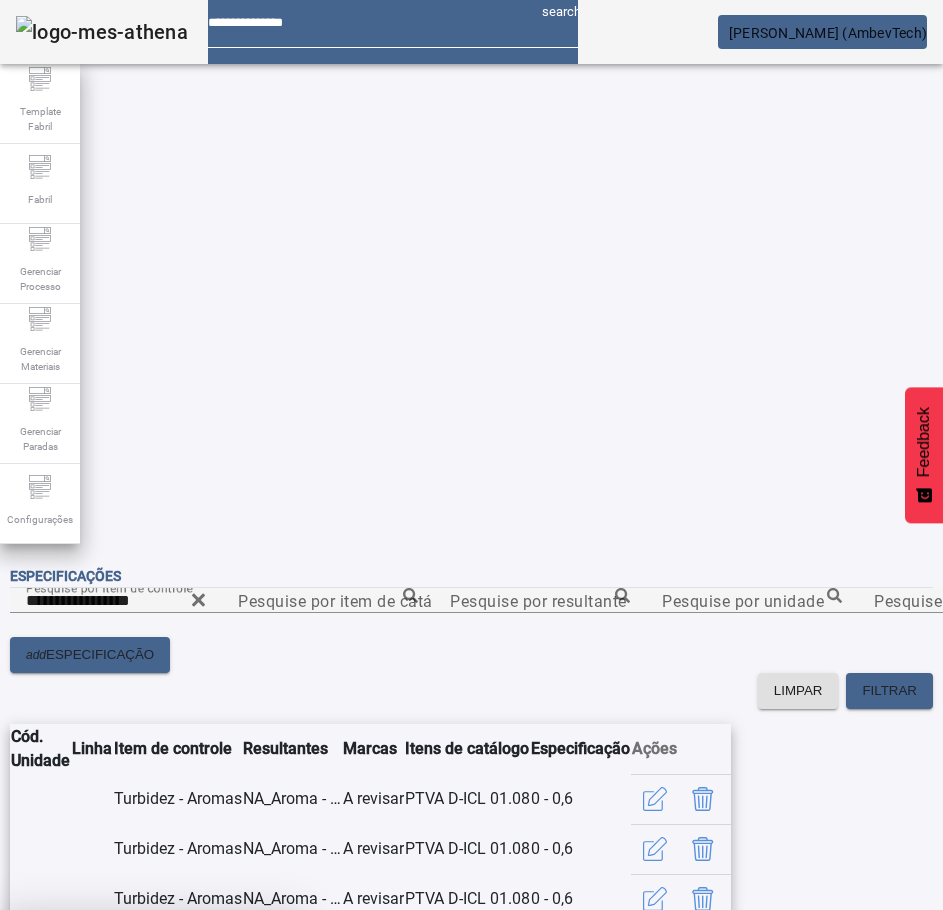 click at bounding box center [248, 1058] 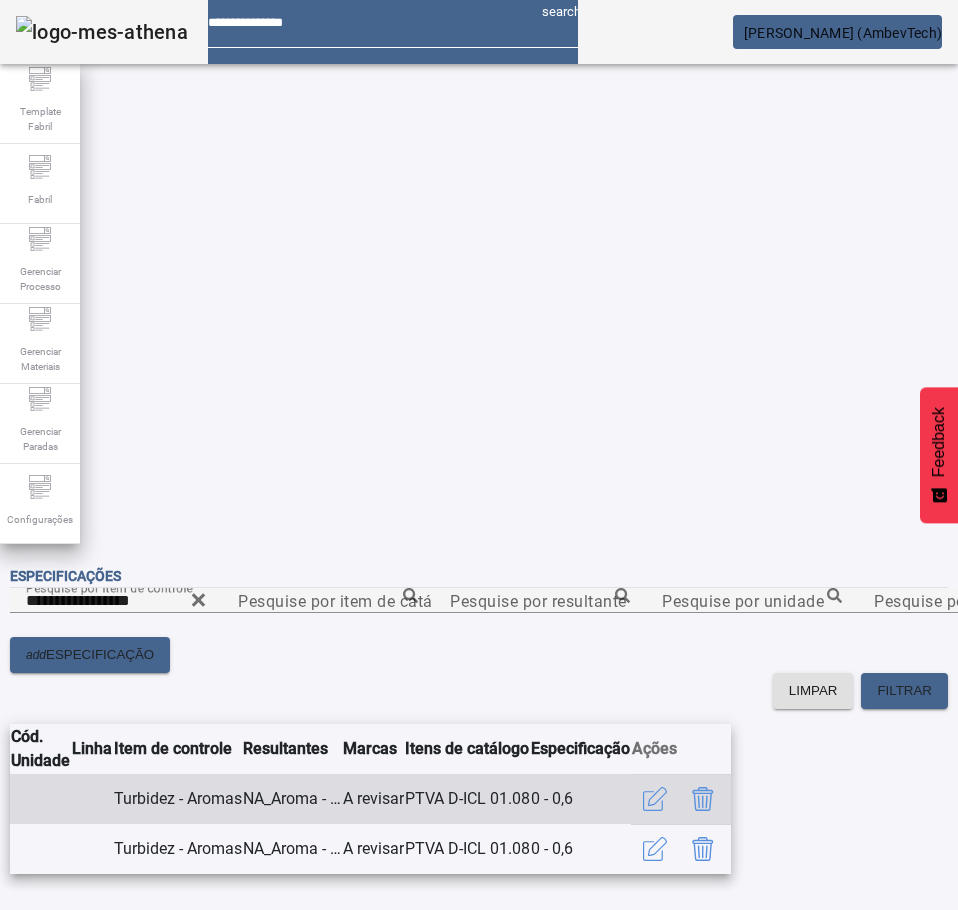 click 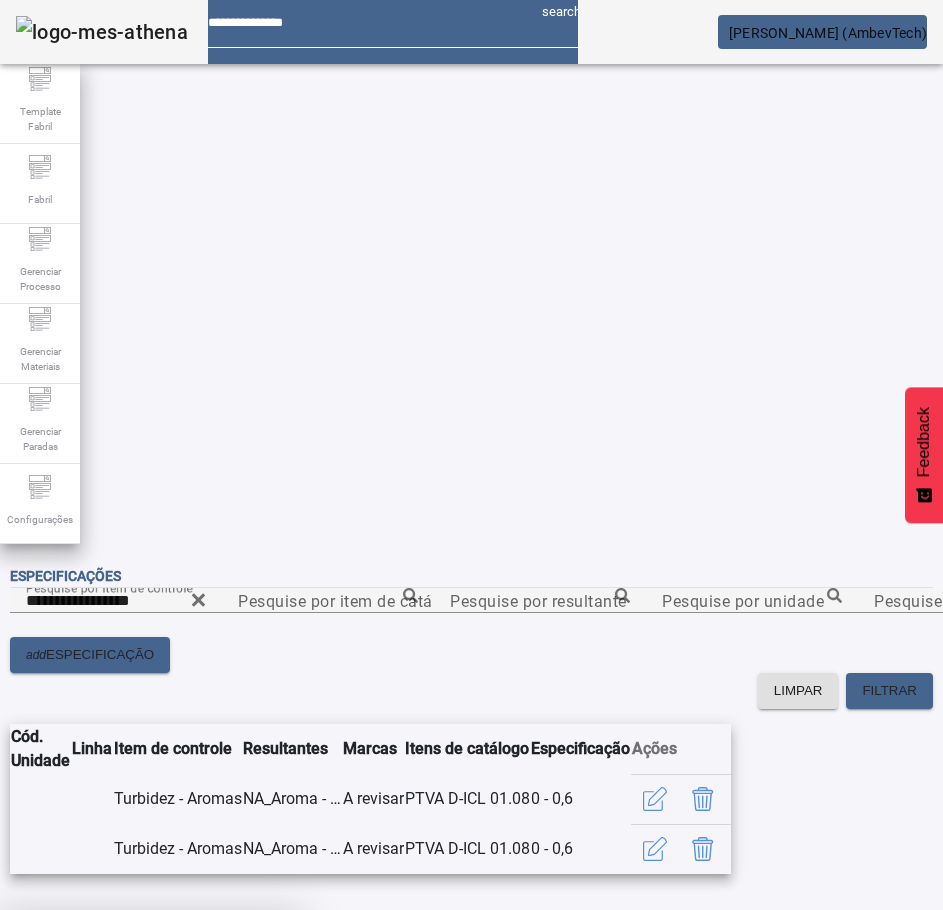 click at bounding box center [248, 1058] 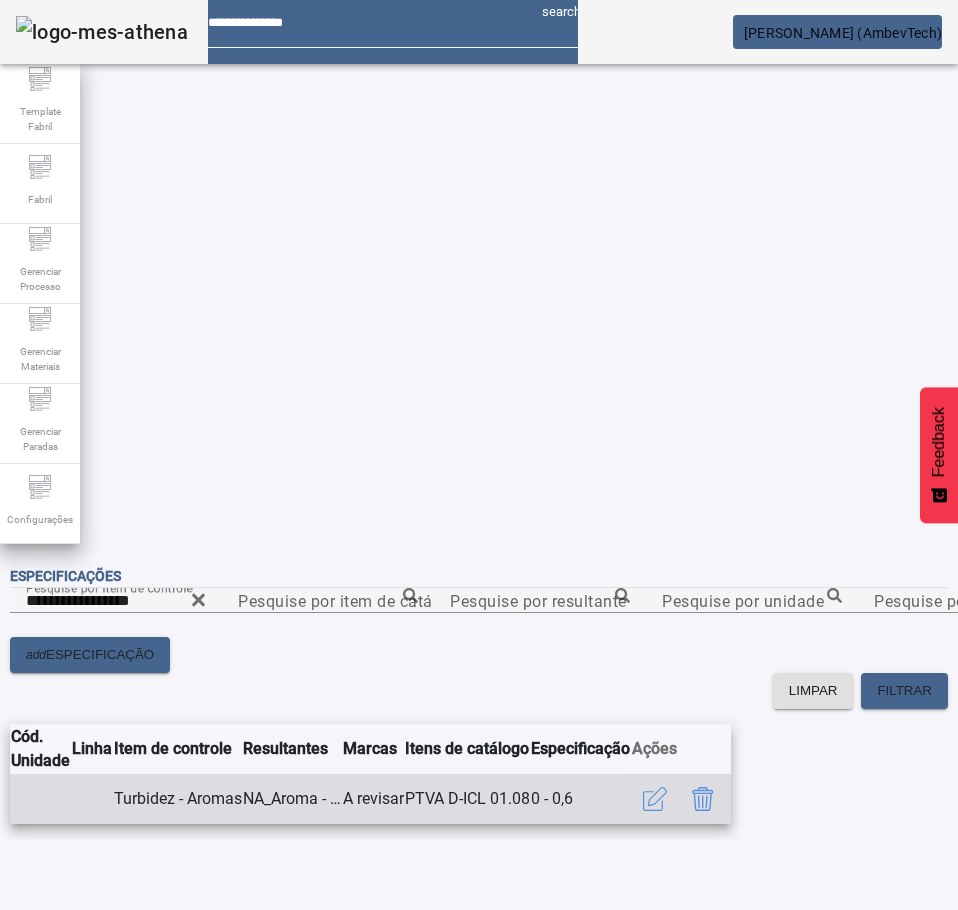 click on "Turbidez - Aromas" at bounding box center [177, 799] 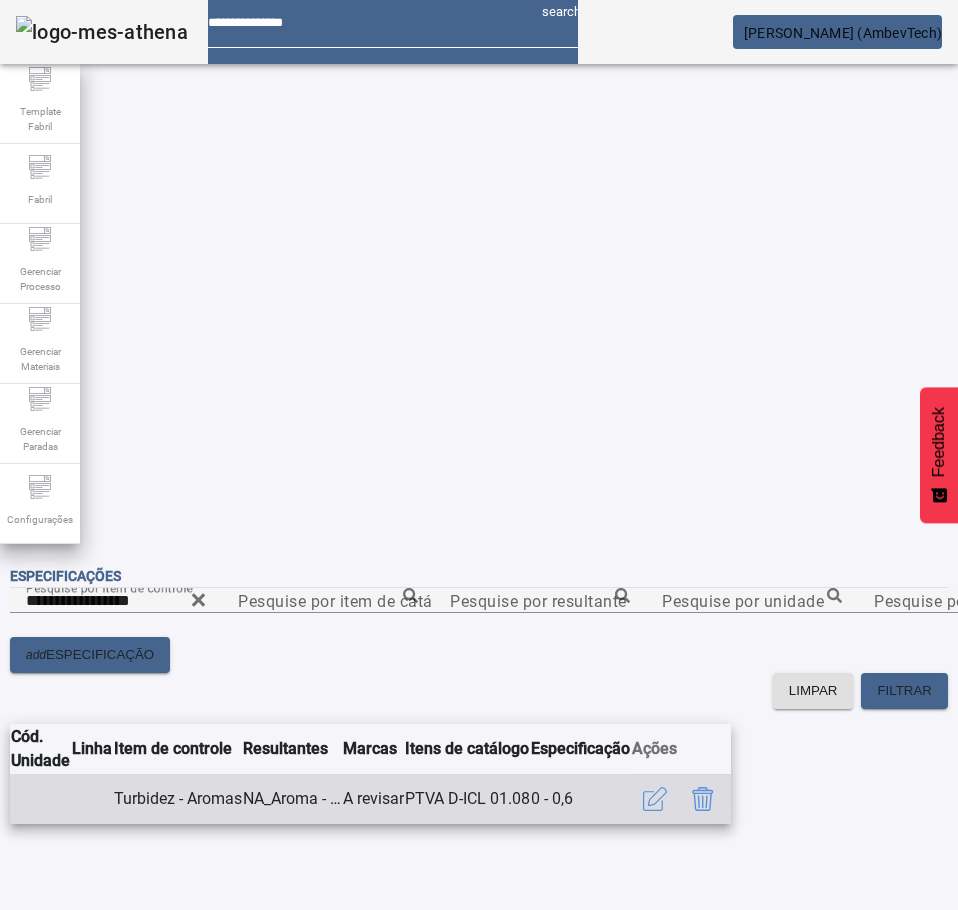 click on "PTVA D-ICL 01.08" at bounding box center [467, 799] 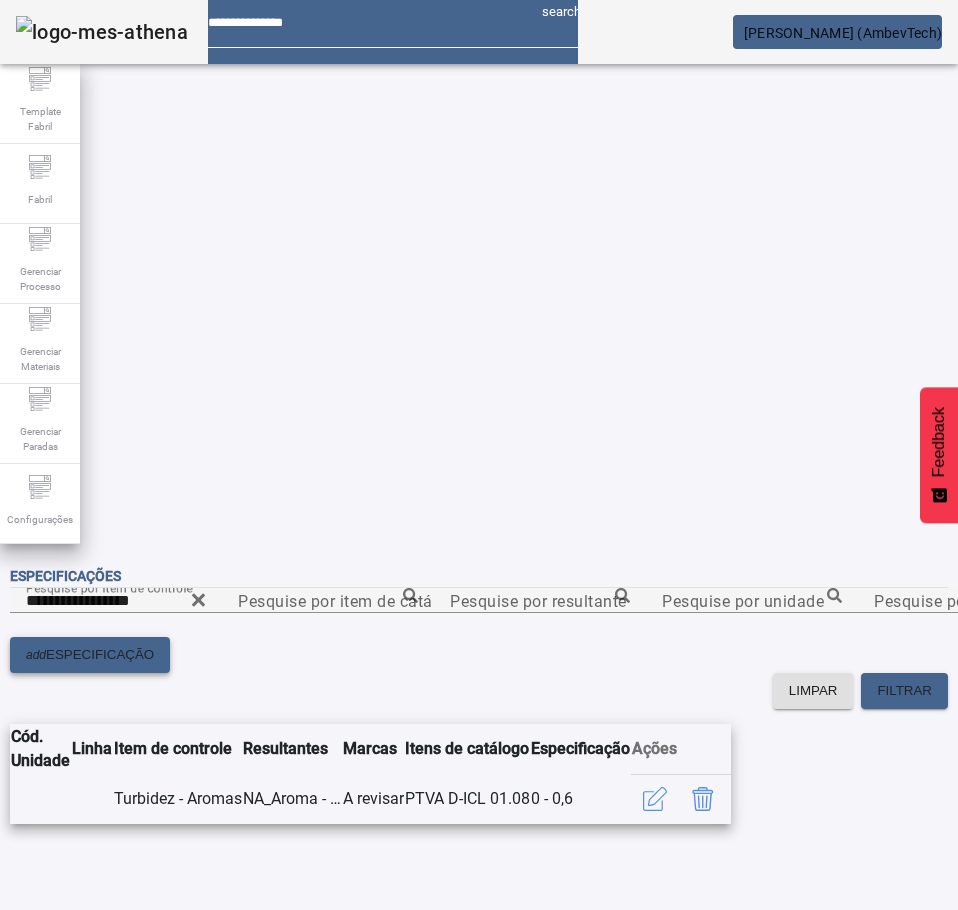 click 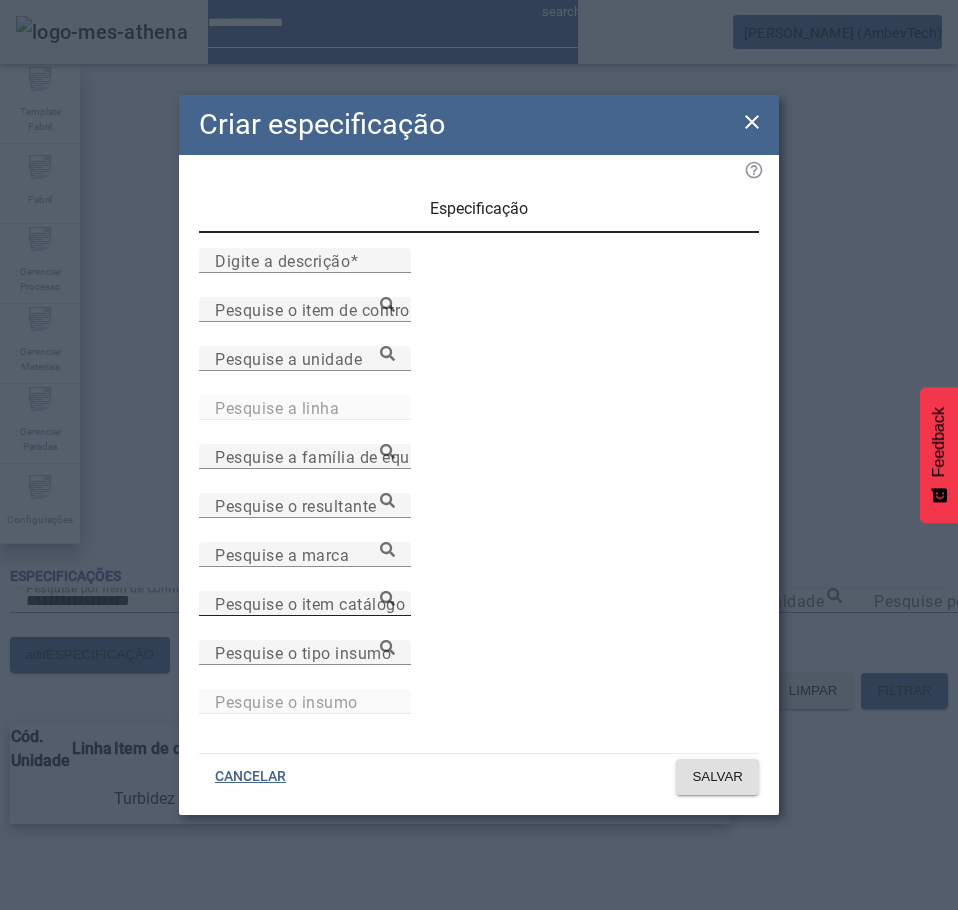 click on "Pesquise o item catálogo" at bounding box center [310, 603] 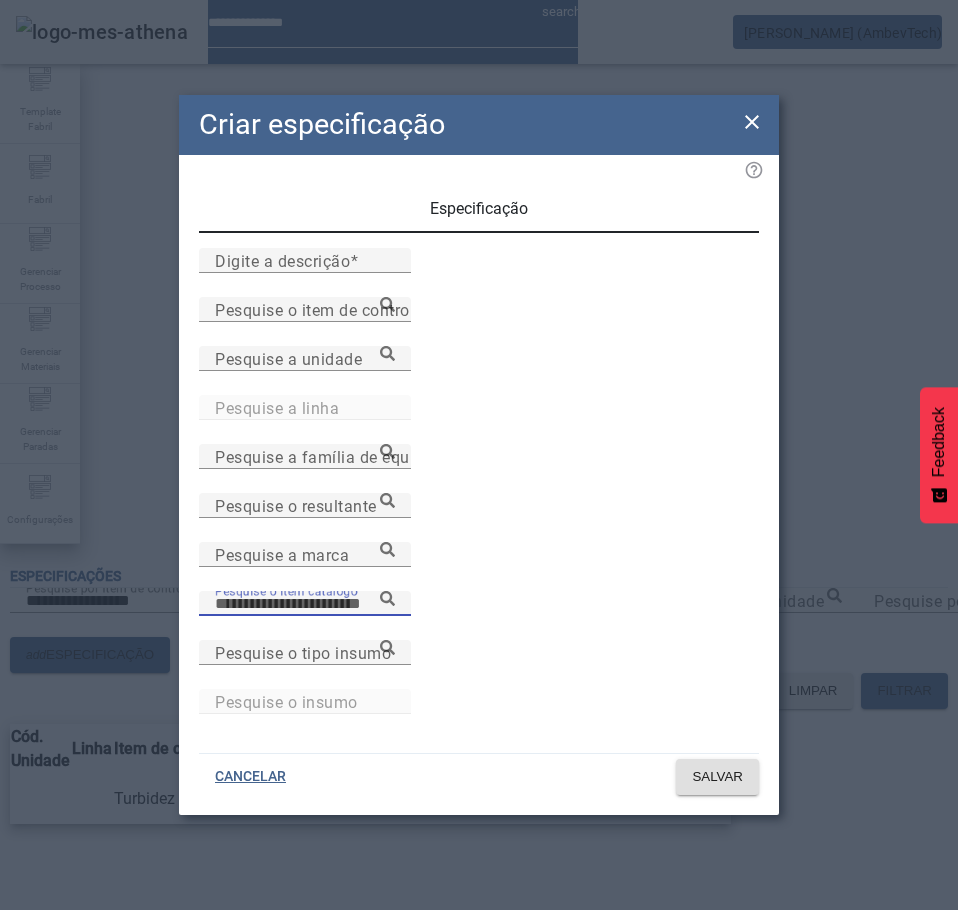 paste on "**********" 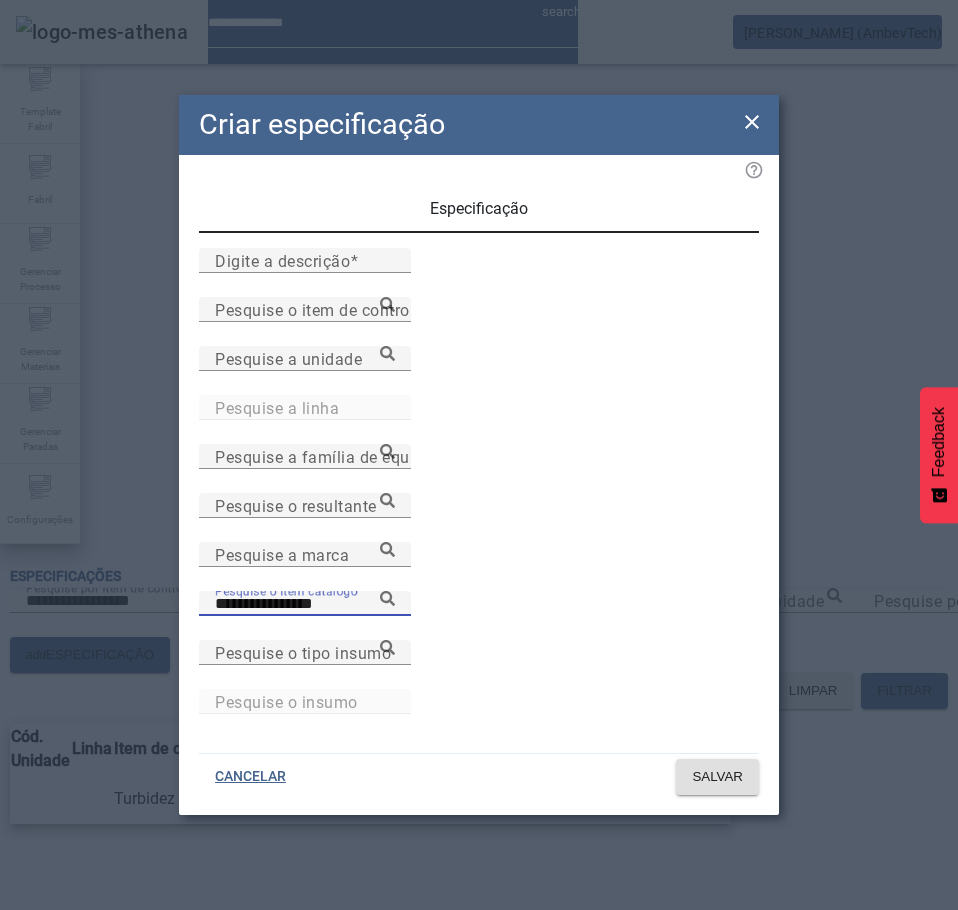 click 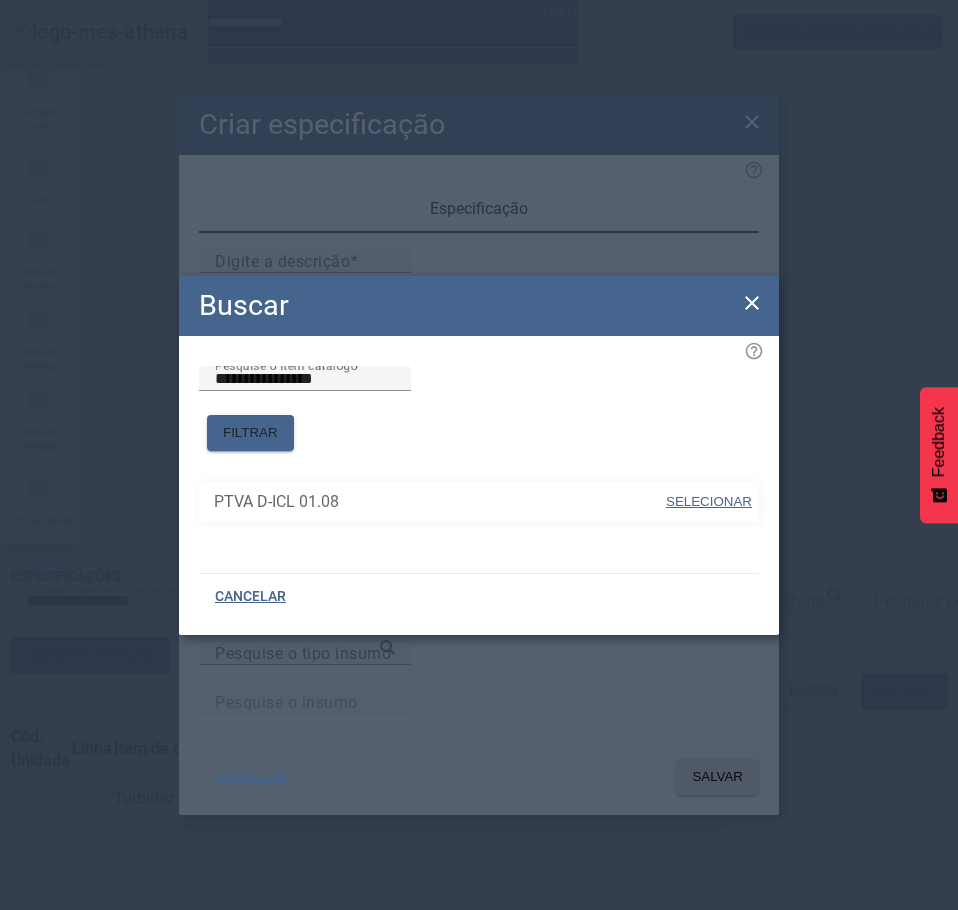click on "SELECIONAR" at bounding box center [709, 501] 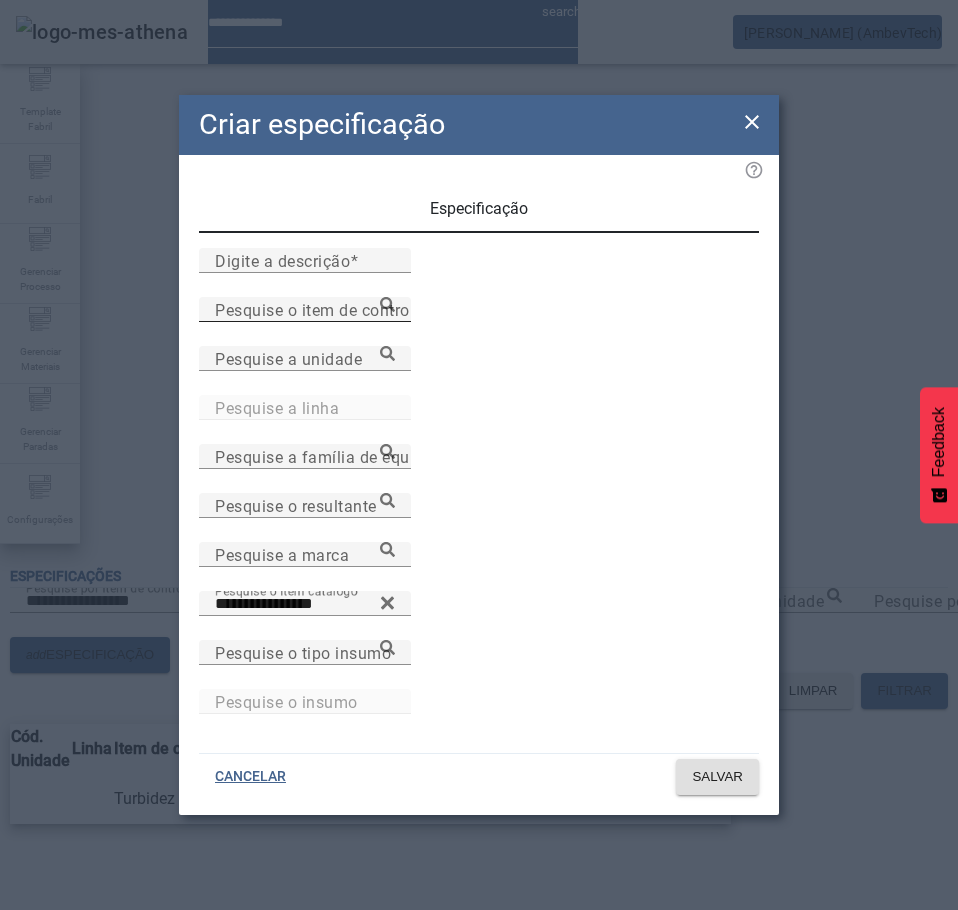 click on "Pesquise o item de controle" at bounding box center [305, 309] 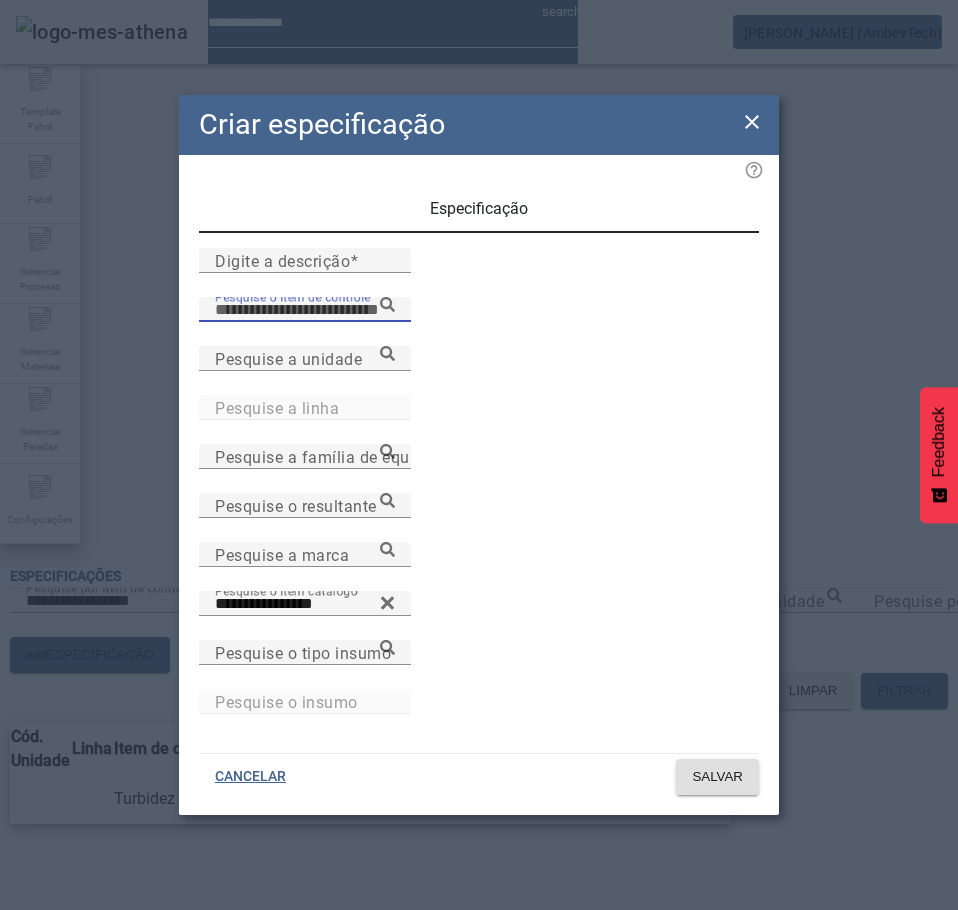 paste on "**********" 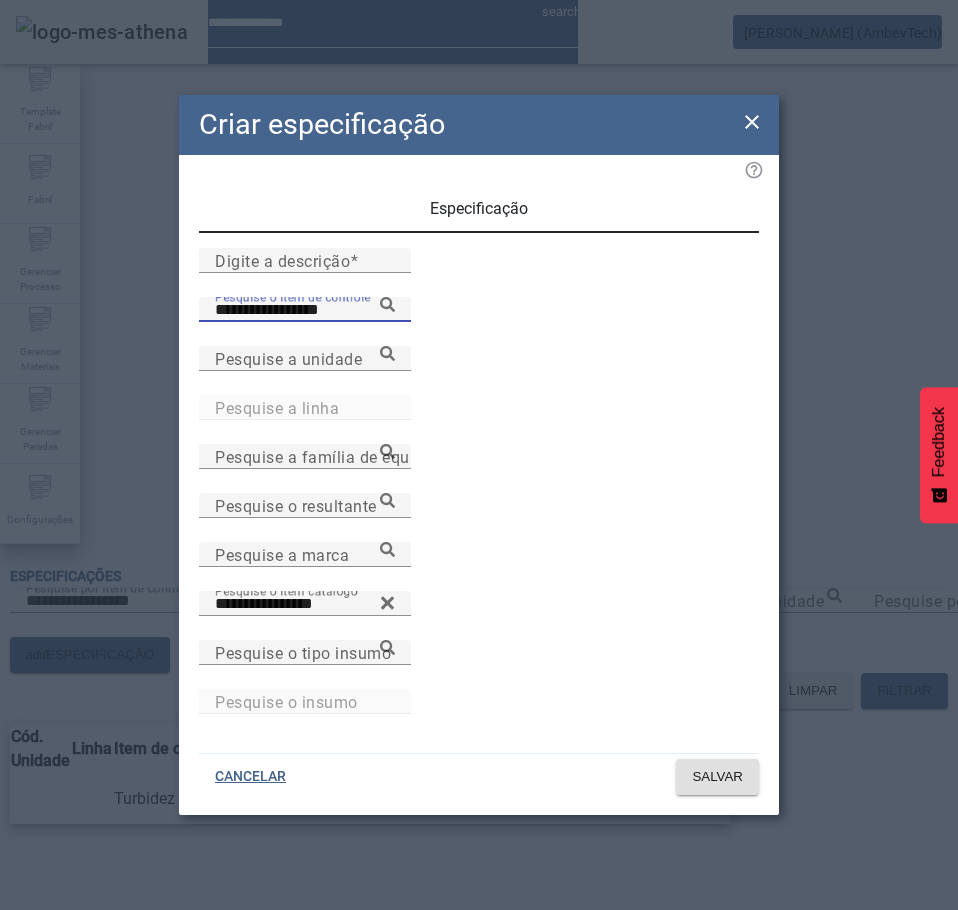 click 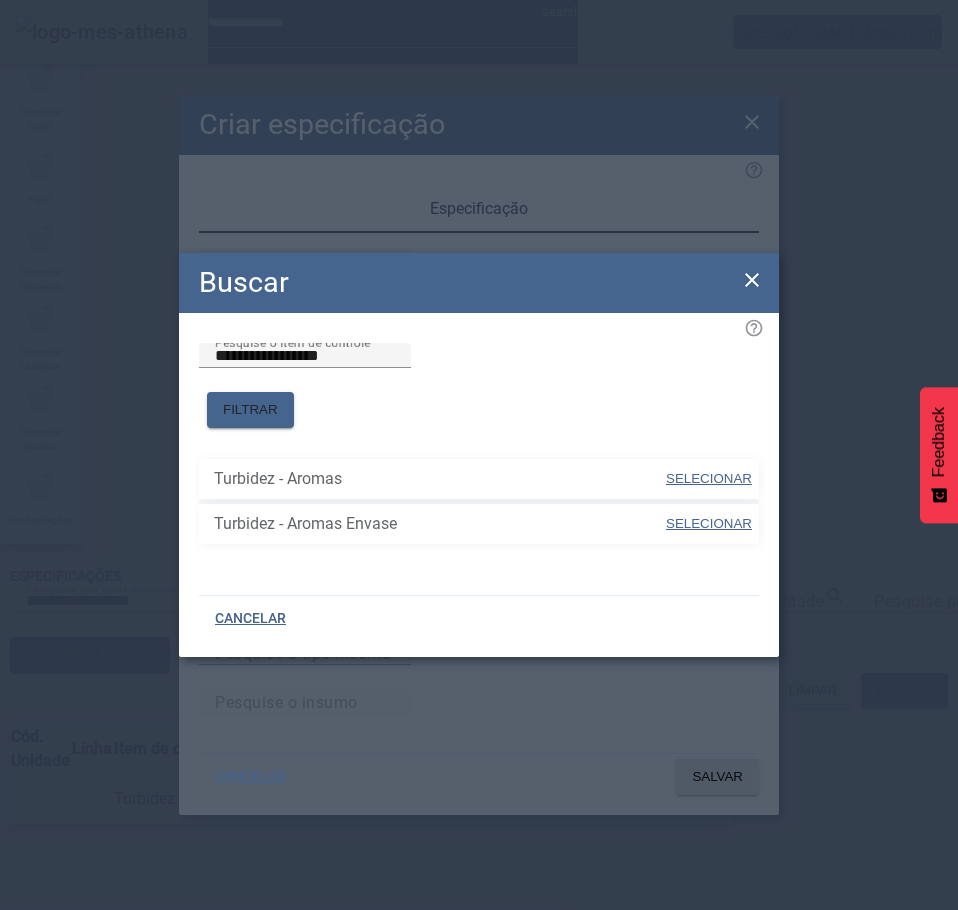 click on "Turbidez - Aromas" at bounding box center [280, 942] 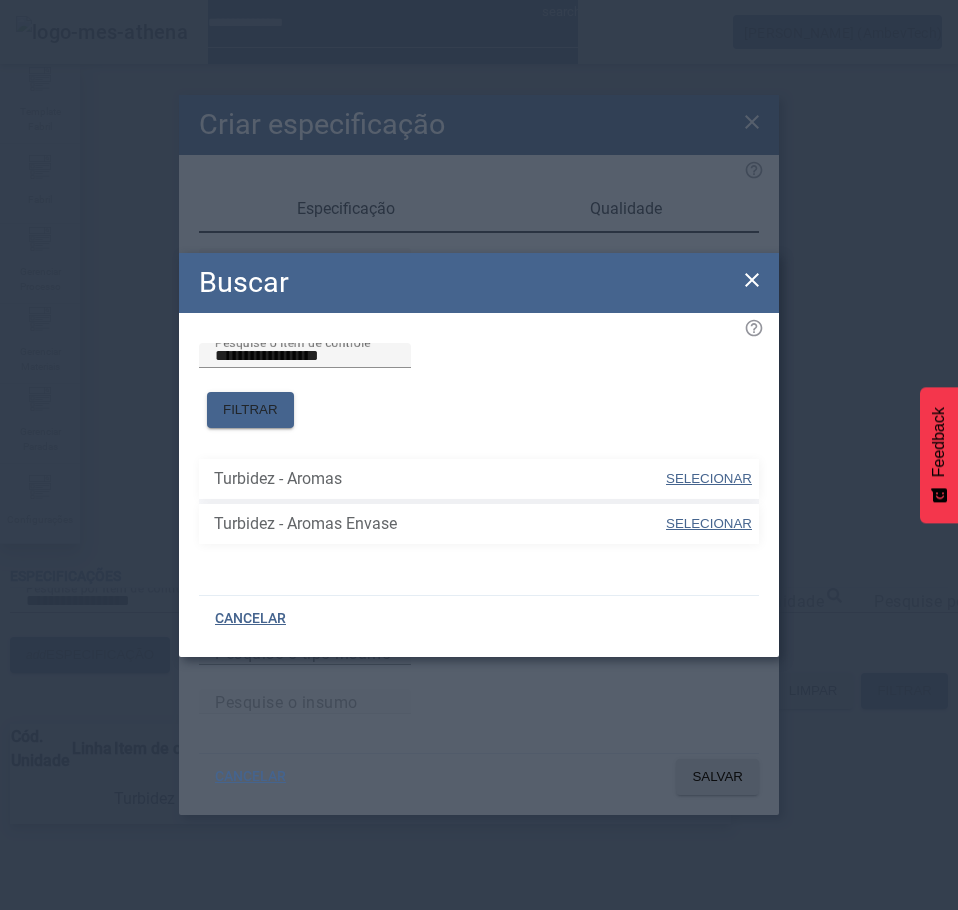 click on "SELECIONAR" at bounding box center [709, 478] 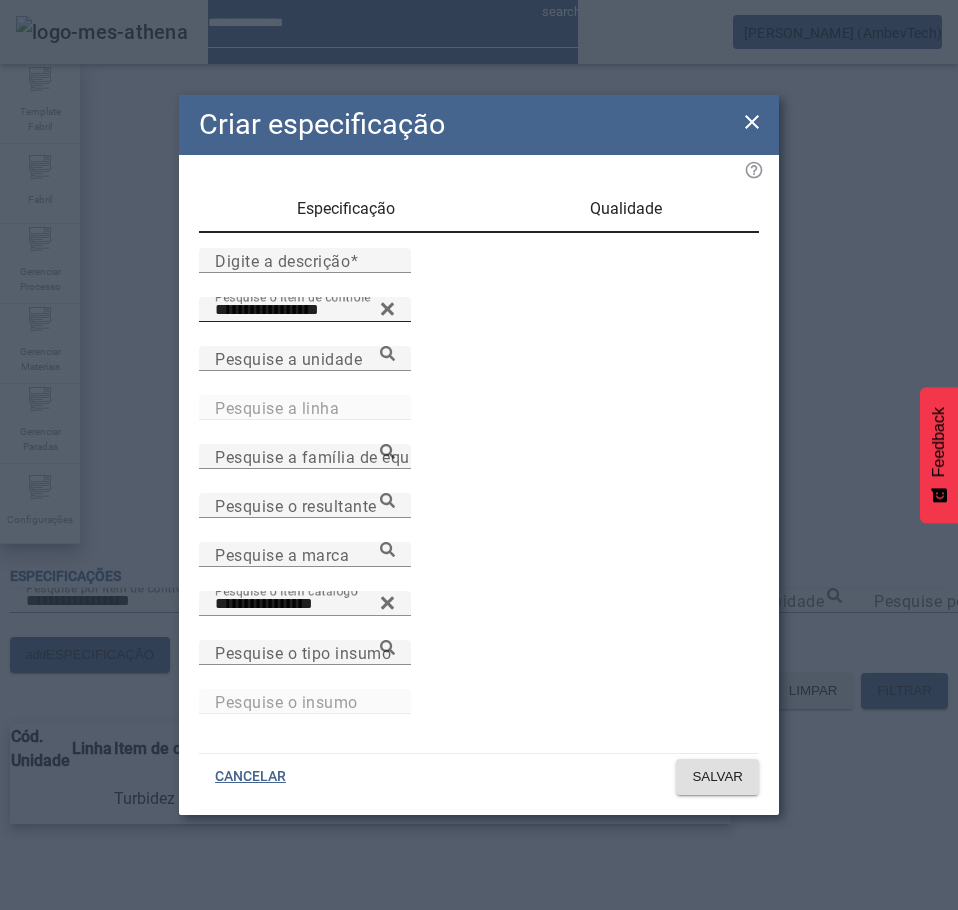 click on "Qualidade" at bounding box center (626, 209) 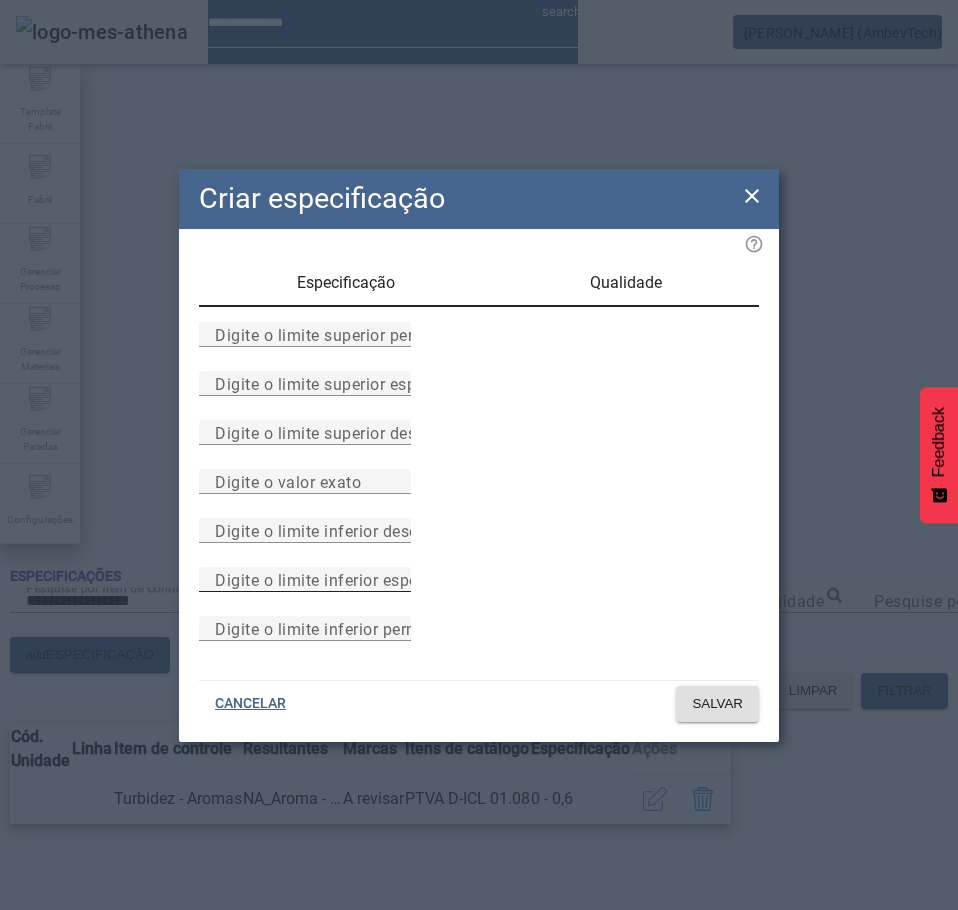 click on "Digite o limite inferior especificado" at bounding box center (347, 579) 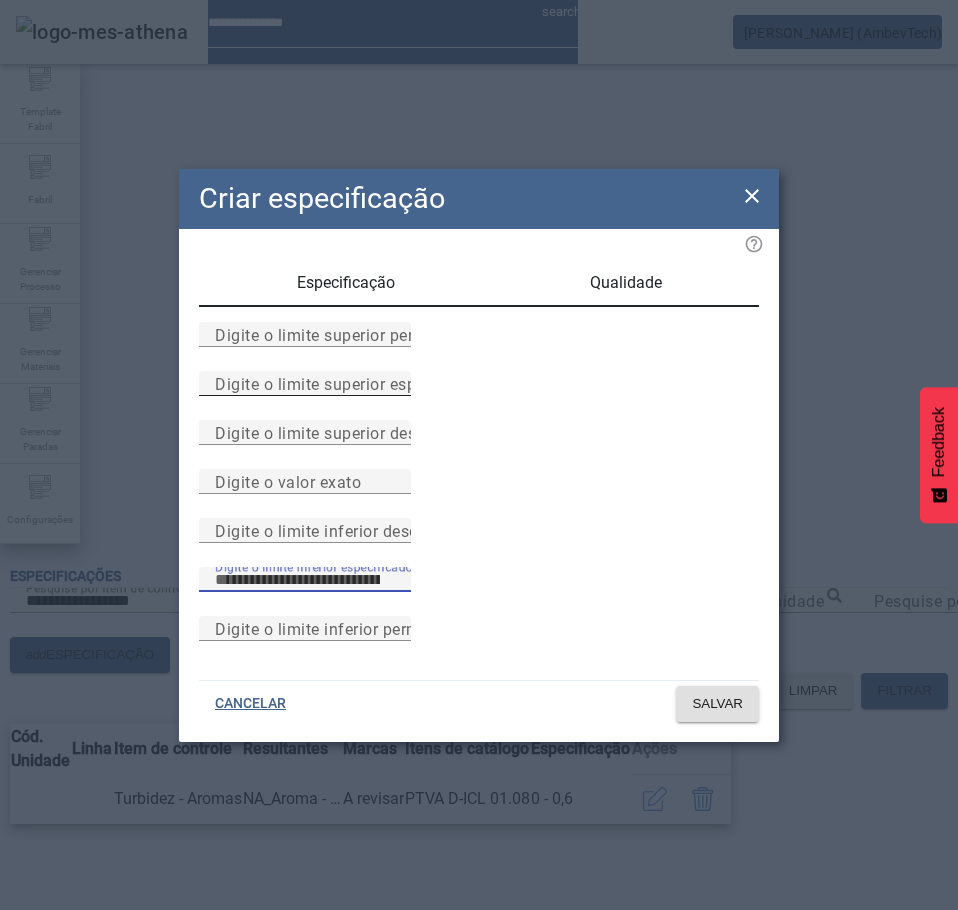 type on "*" 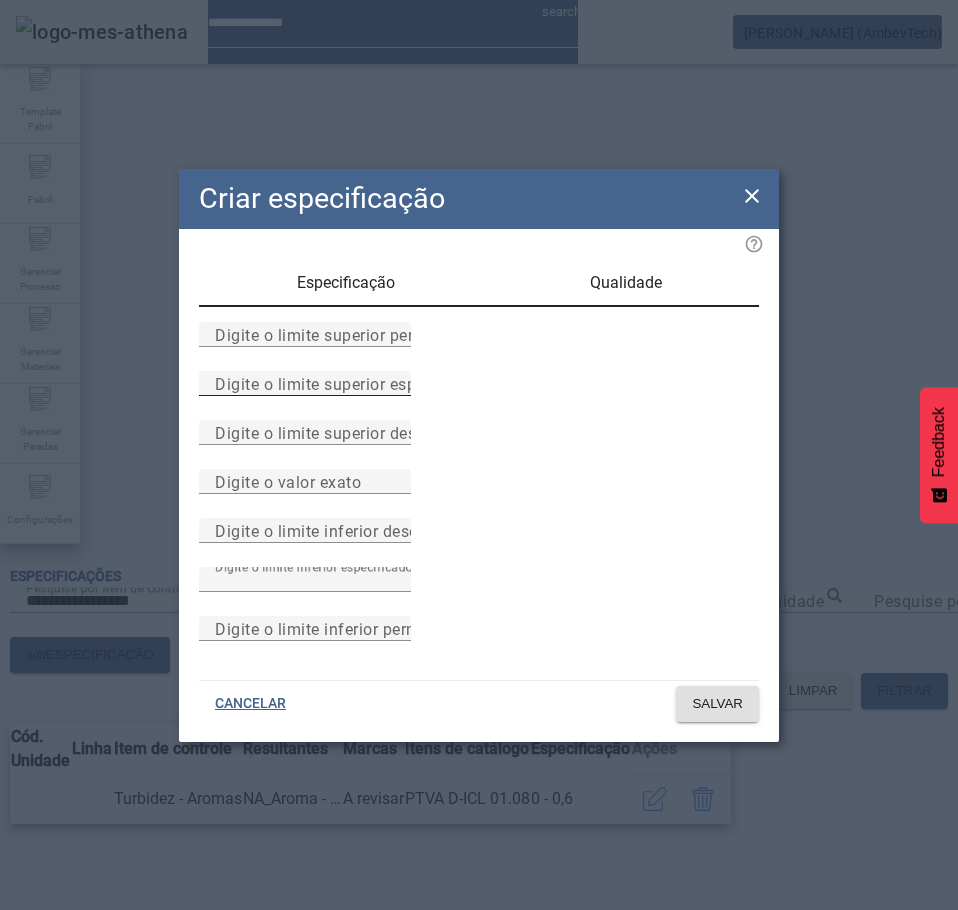 click on "Digite o limite superior especificado" at bounding box center (305, 383) 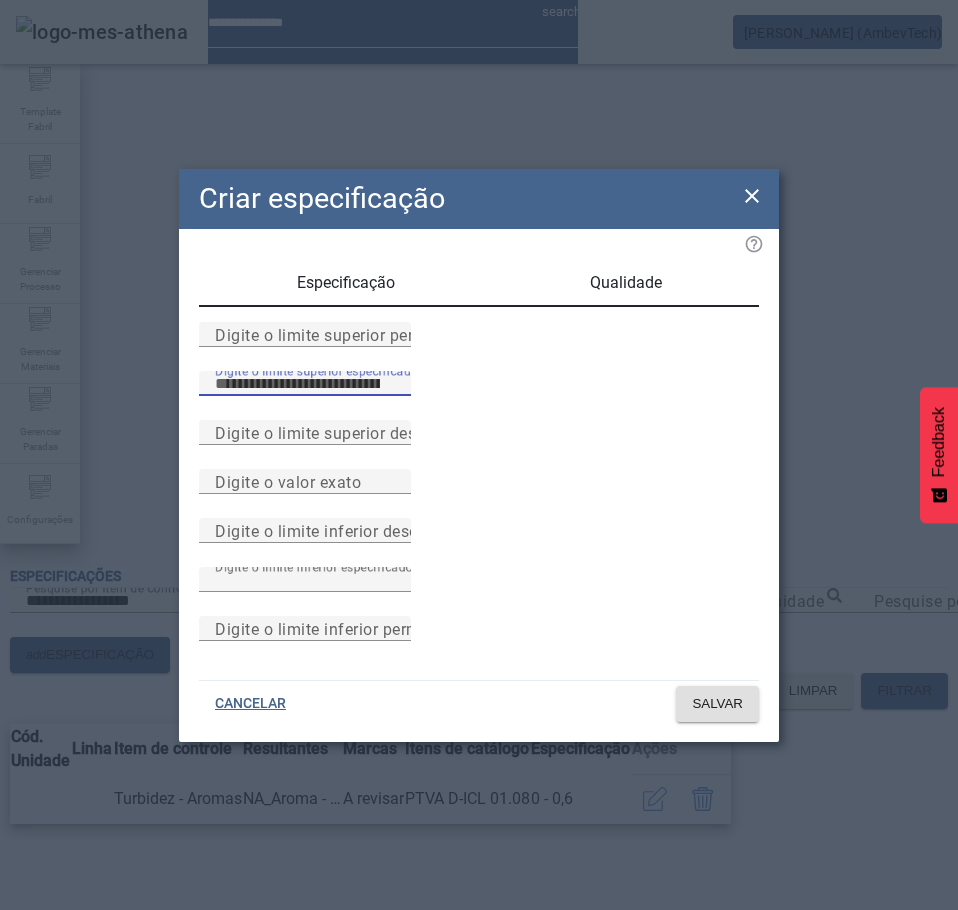 type on "***" 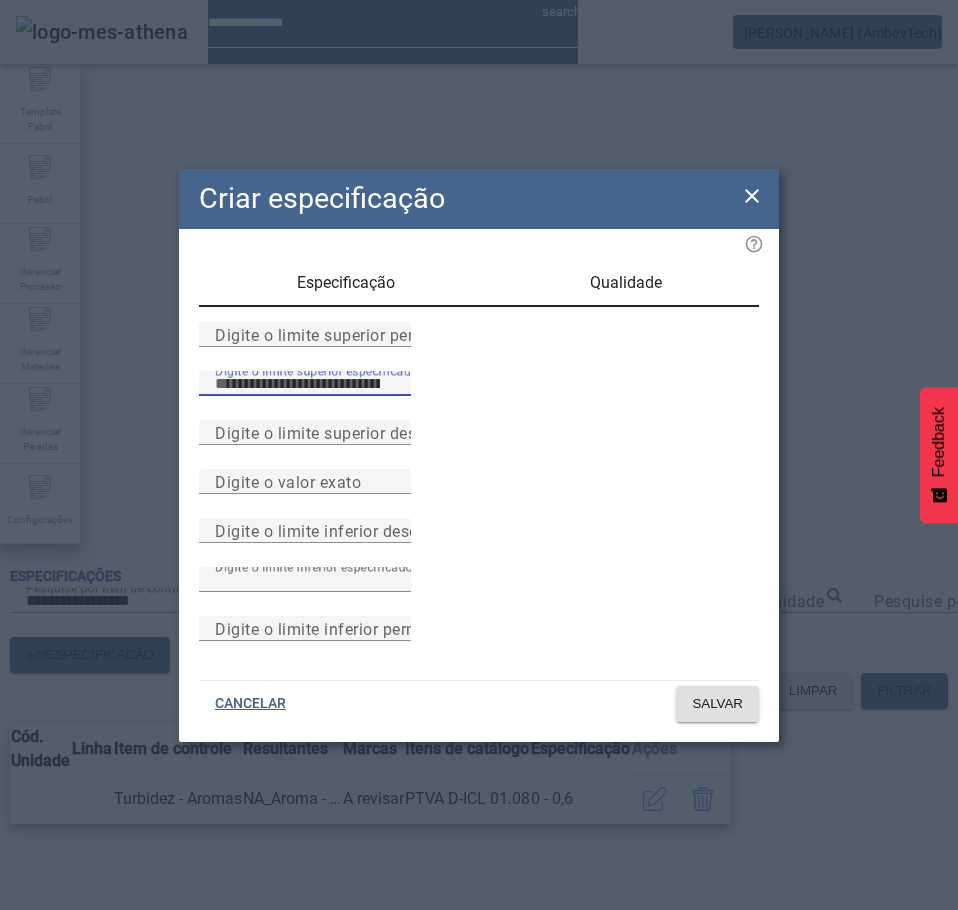 click on "Especificação" at bounding box center (346, 283) 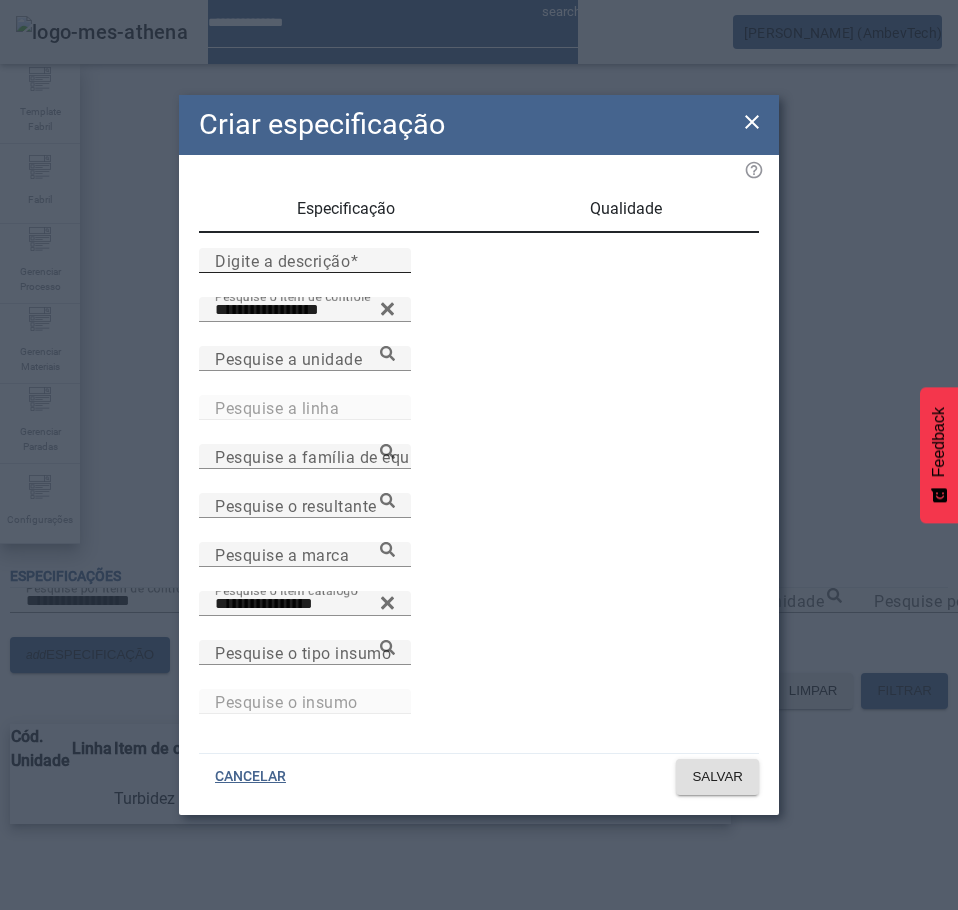 click on "Digite a descrição" at bounding box center [282, 260] 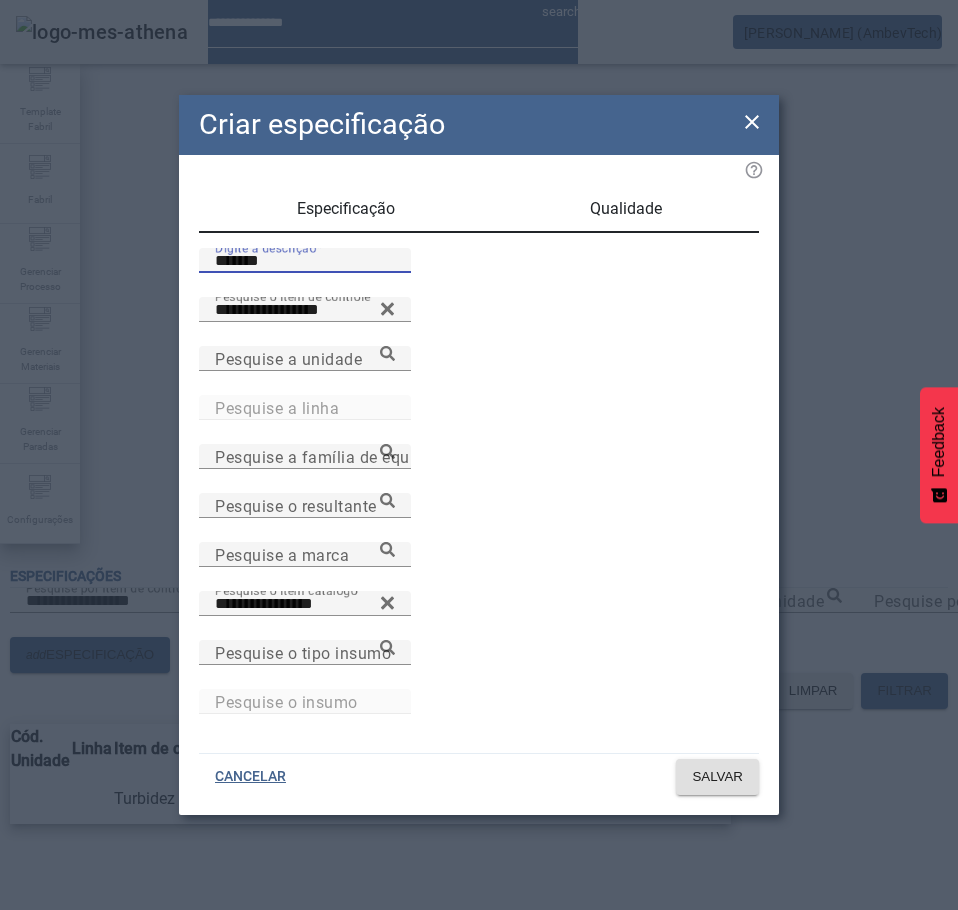 type on "*******" 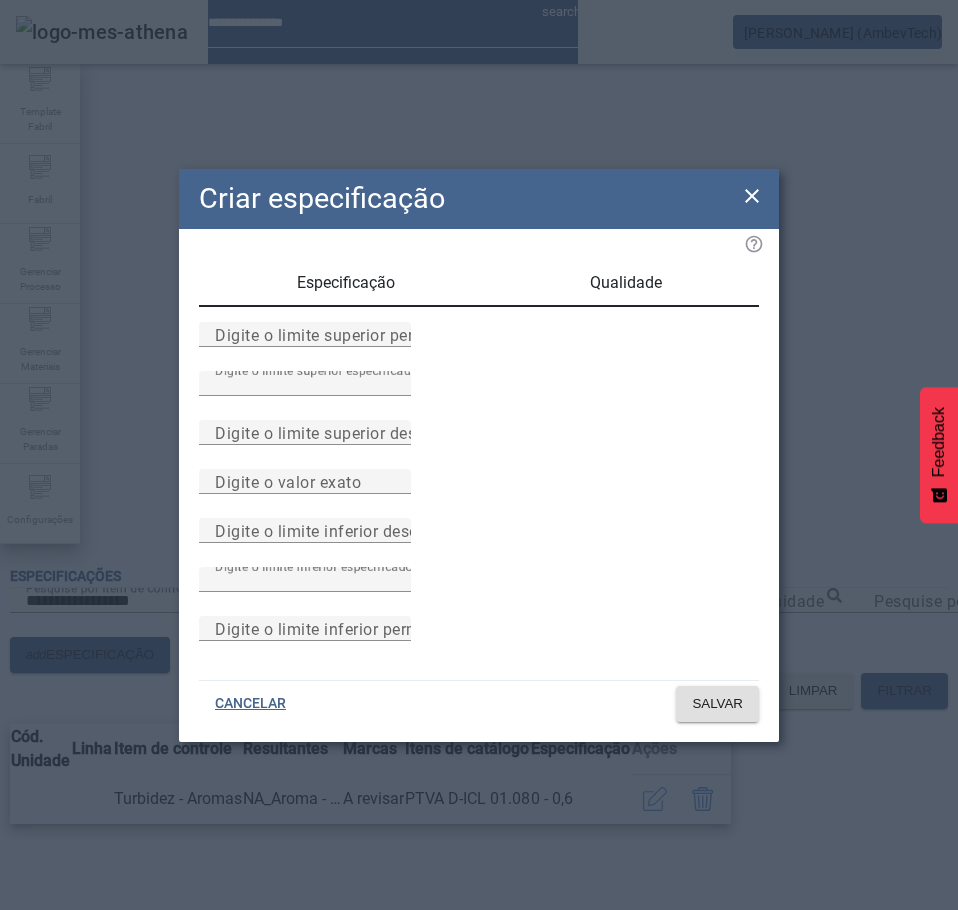click on "Especificação" at bounding box center [346, 283] 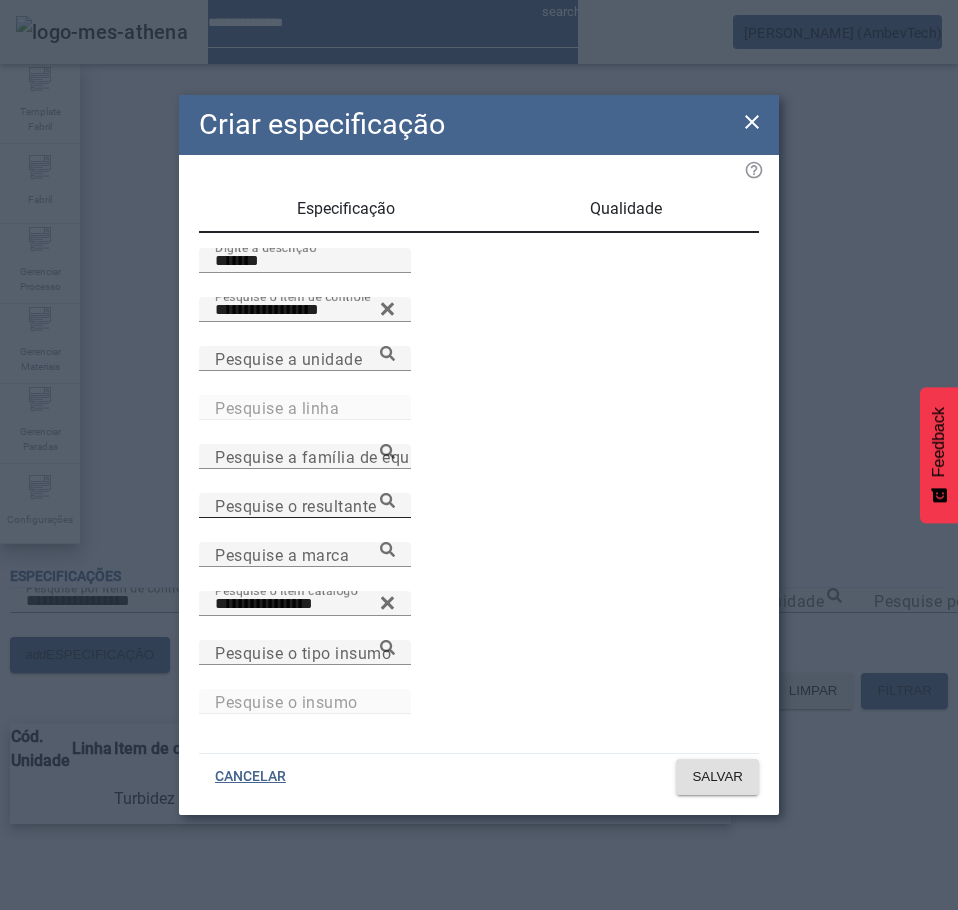 click on "Pesquise o resultante" at bounding box center [296, 505] 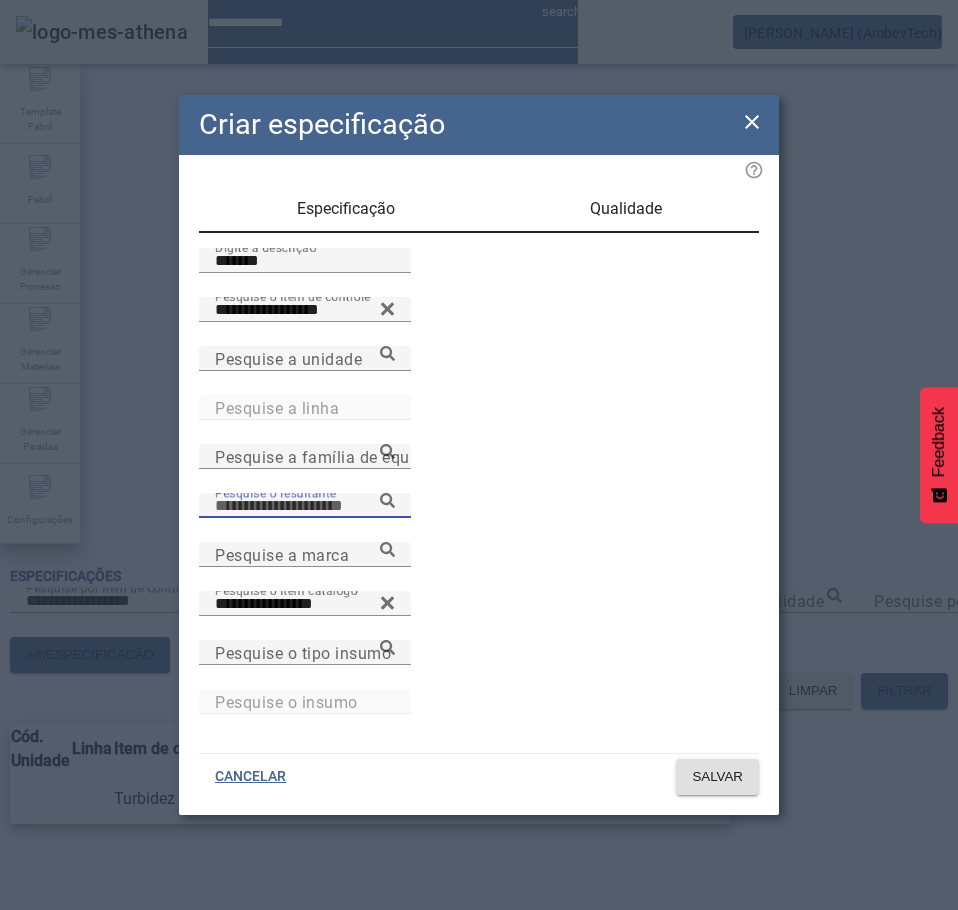 paste on "**********" 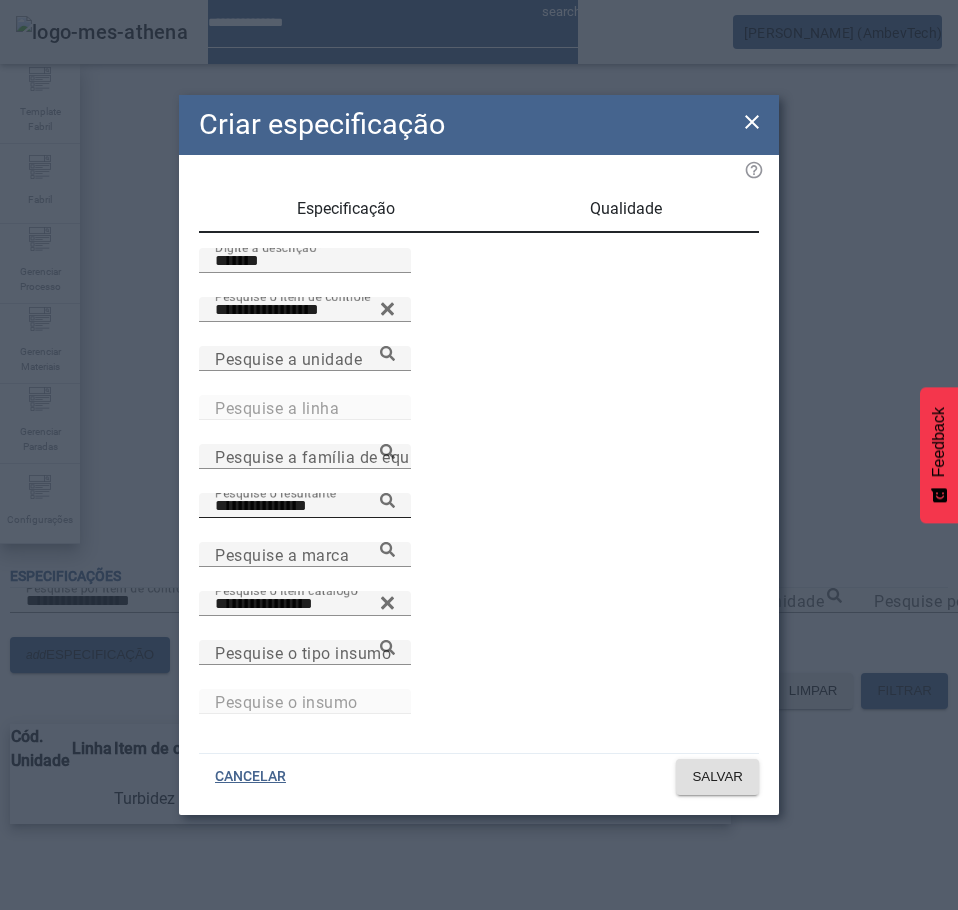 click 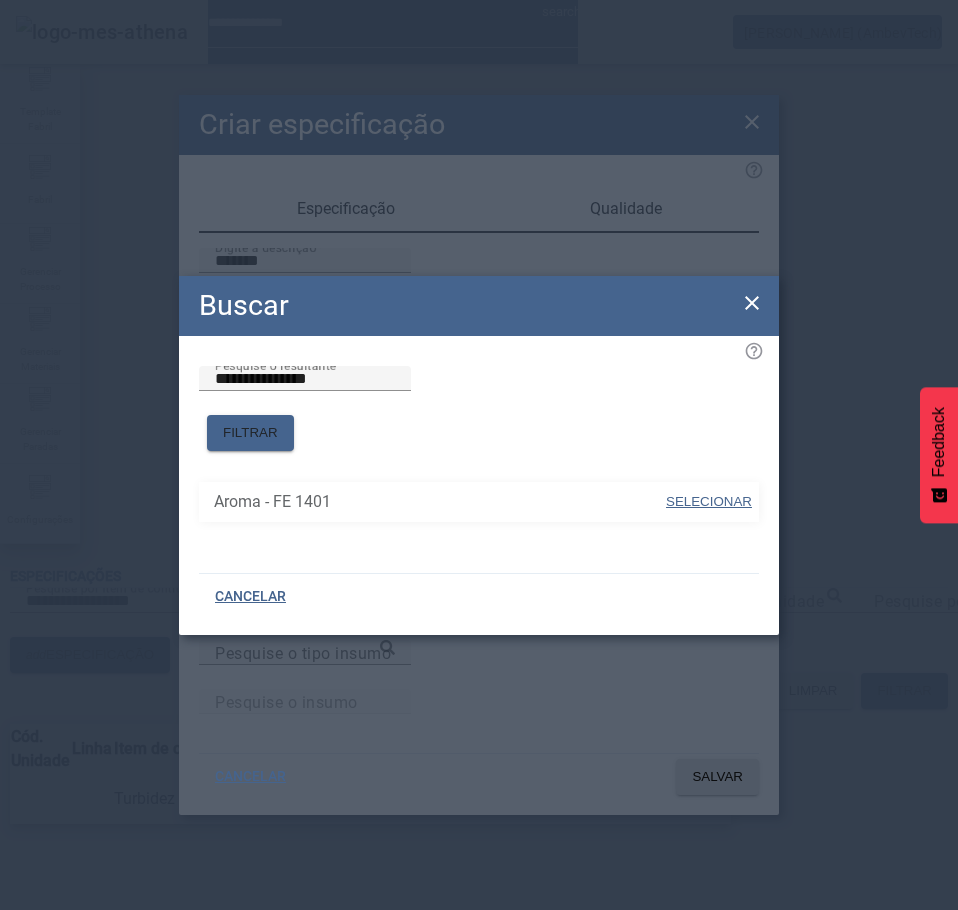 click at bounding box center (709, 502) 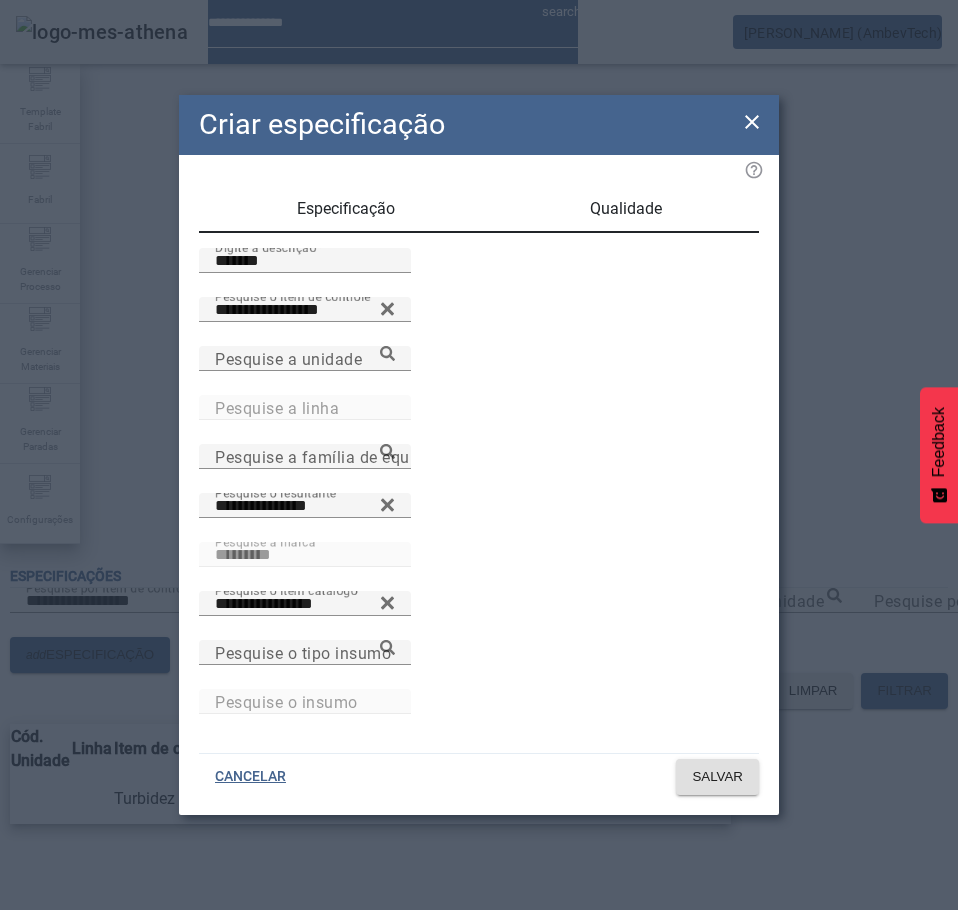 click on "Qualidade" at bounding box center (626, 209) 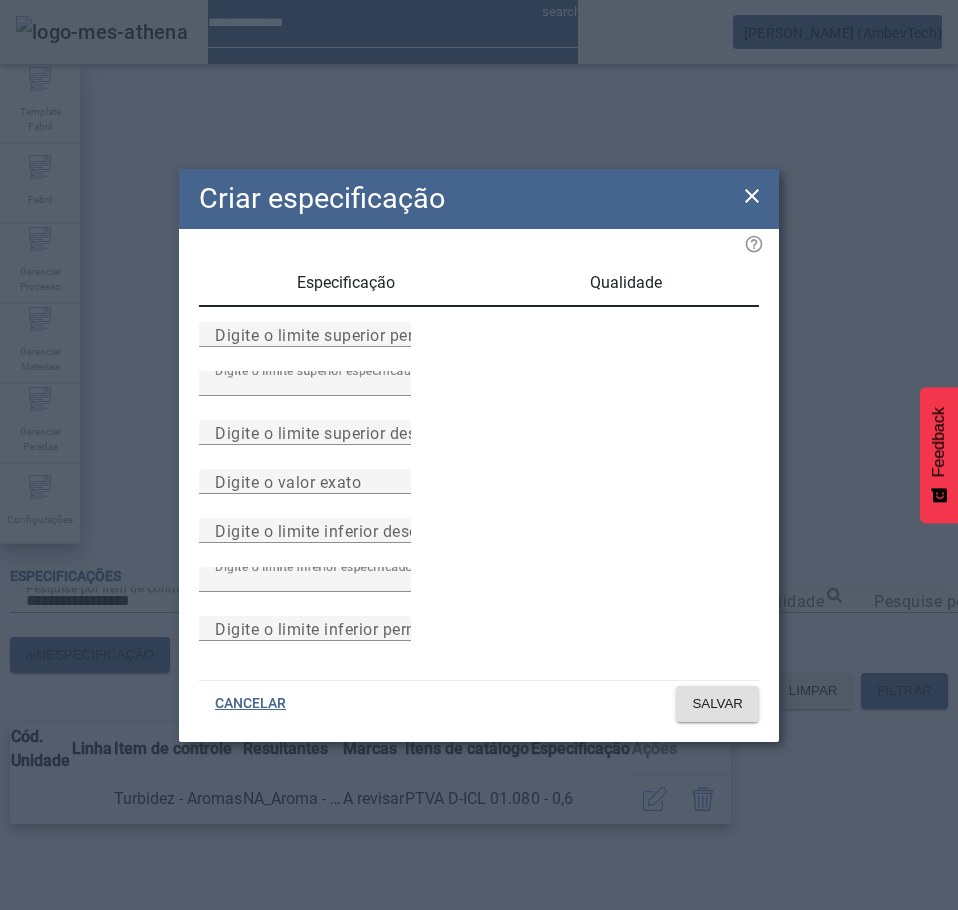 click on "Especificação" at bounding box center [346, 283] 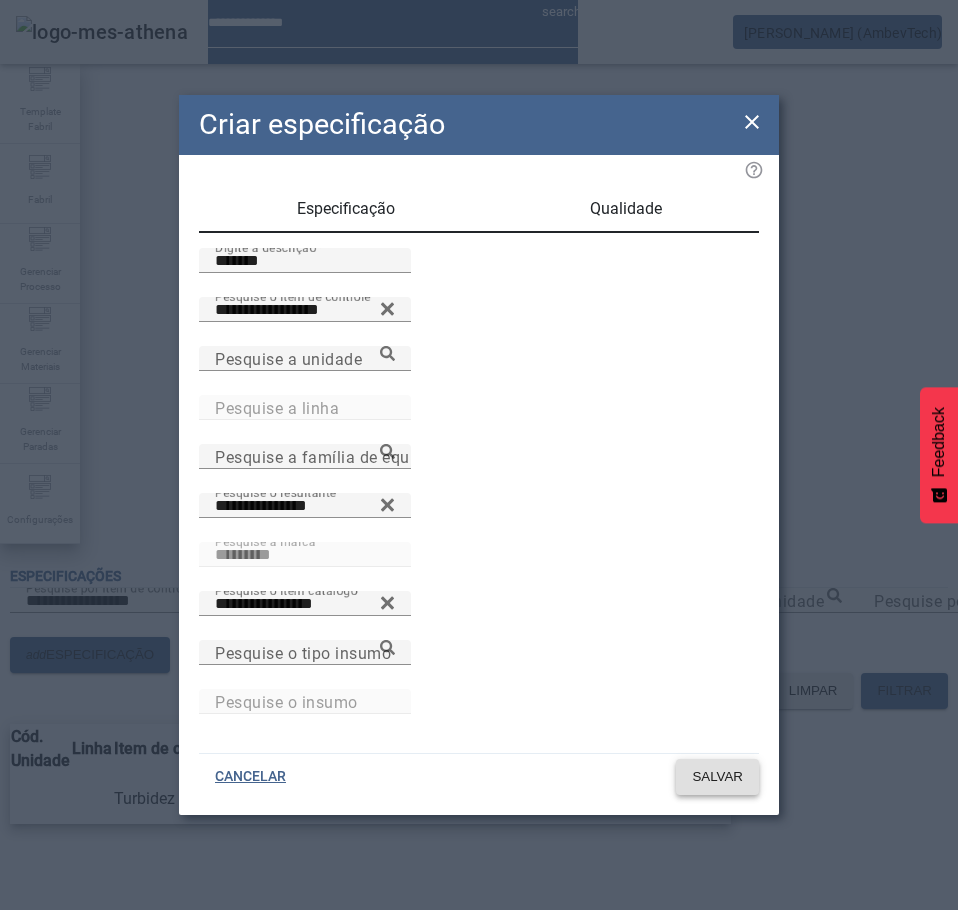 click on "SALVAR" 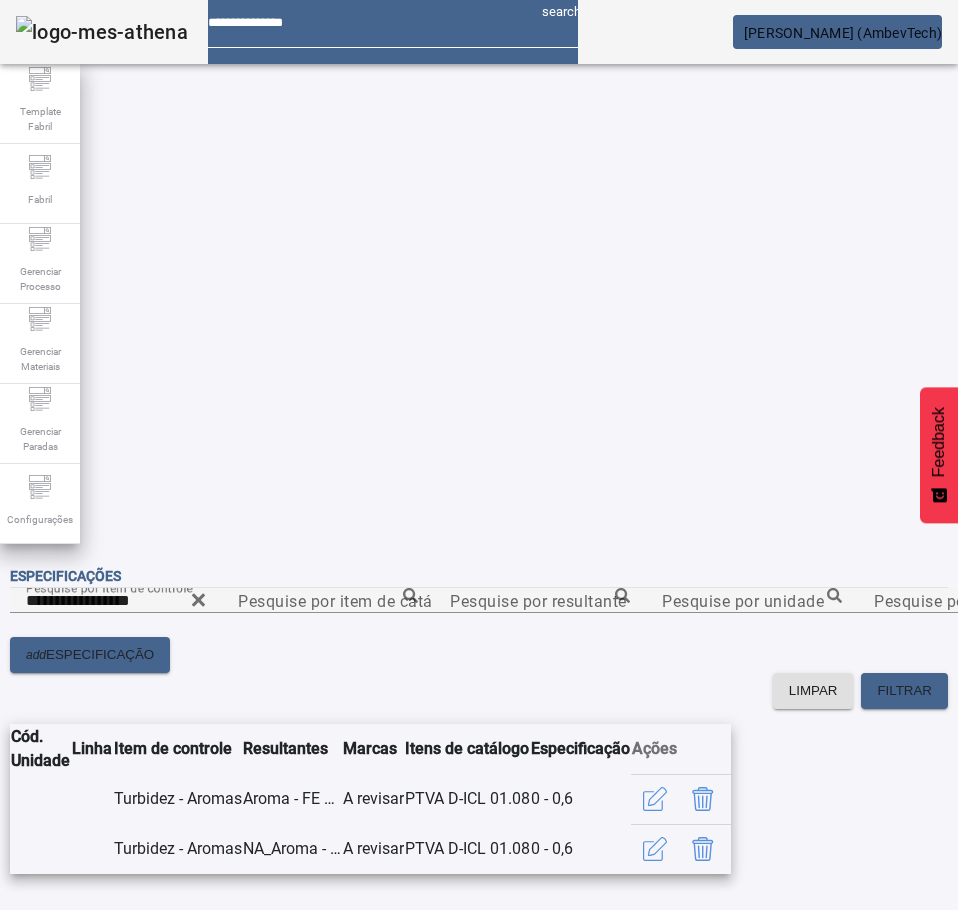 click 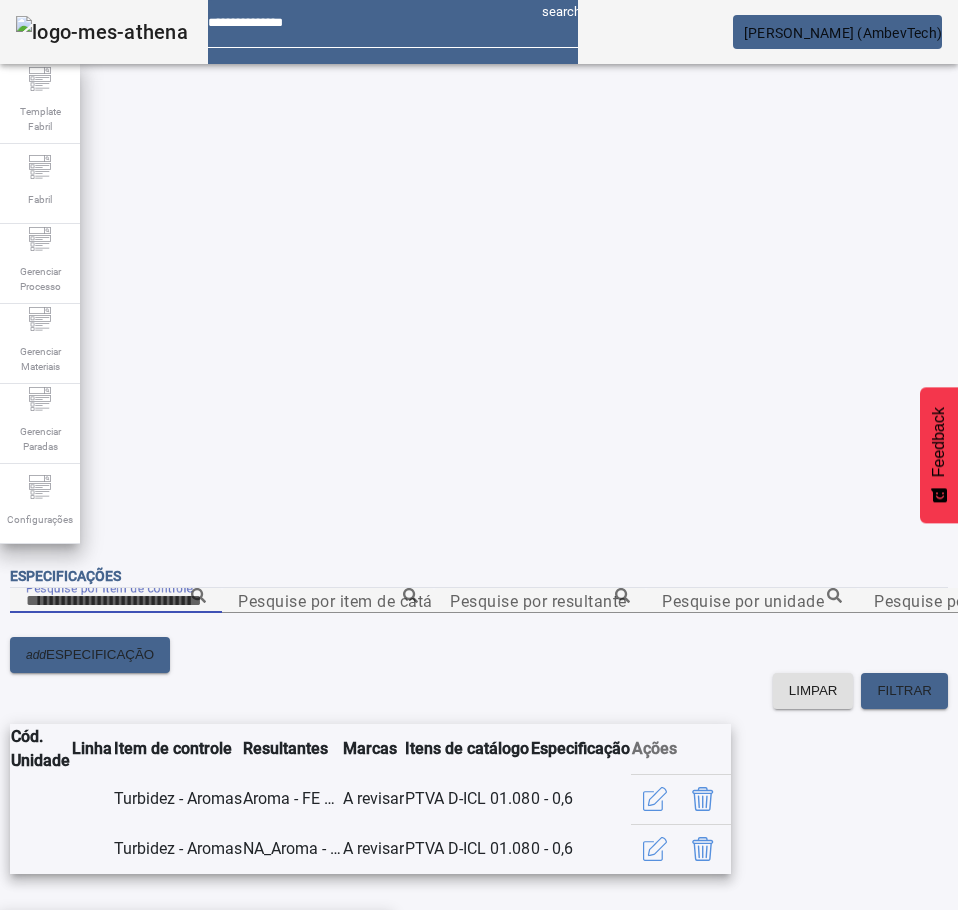 click on "Pesquise por item de controle" at bounding box center (116, 601) 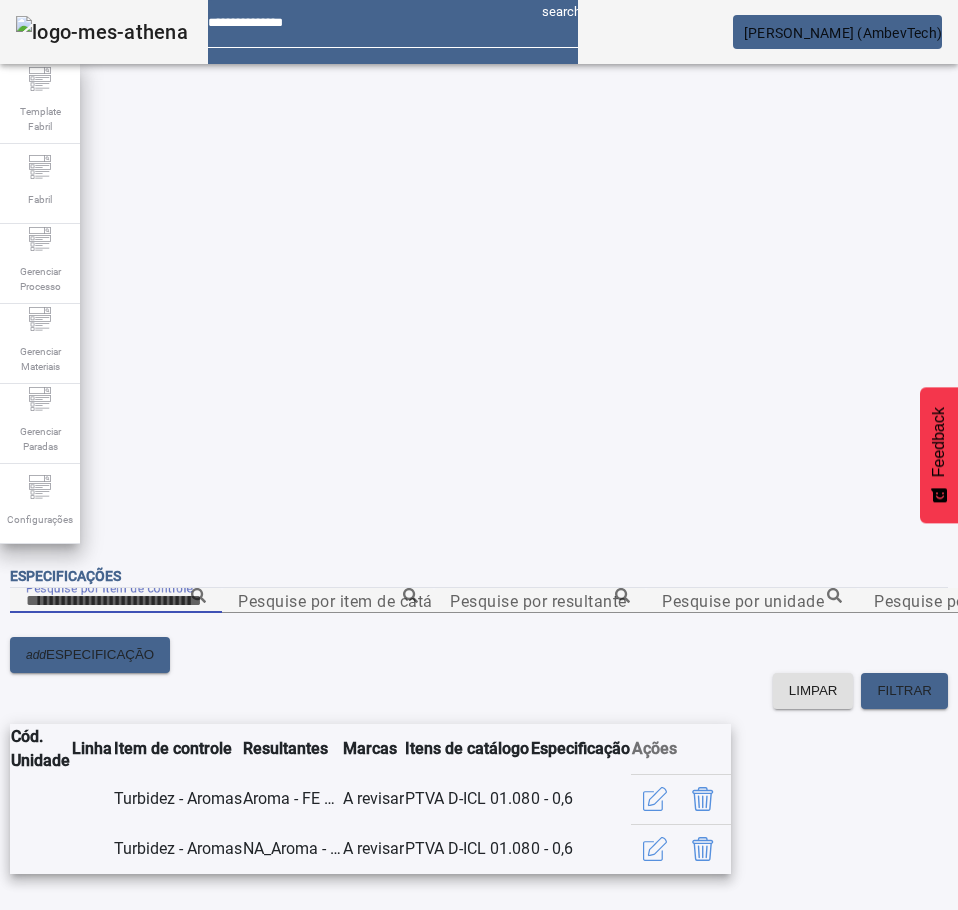 paste on "**********" 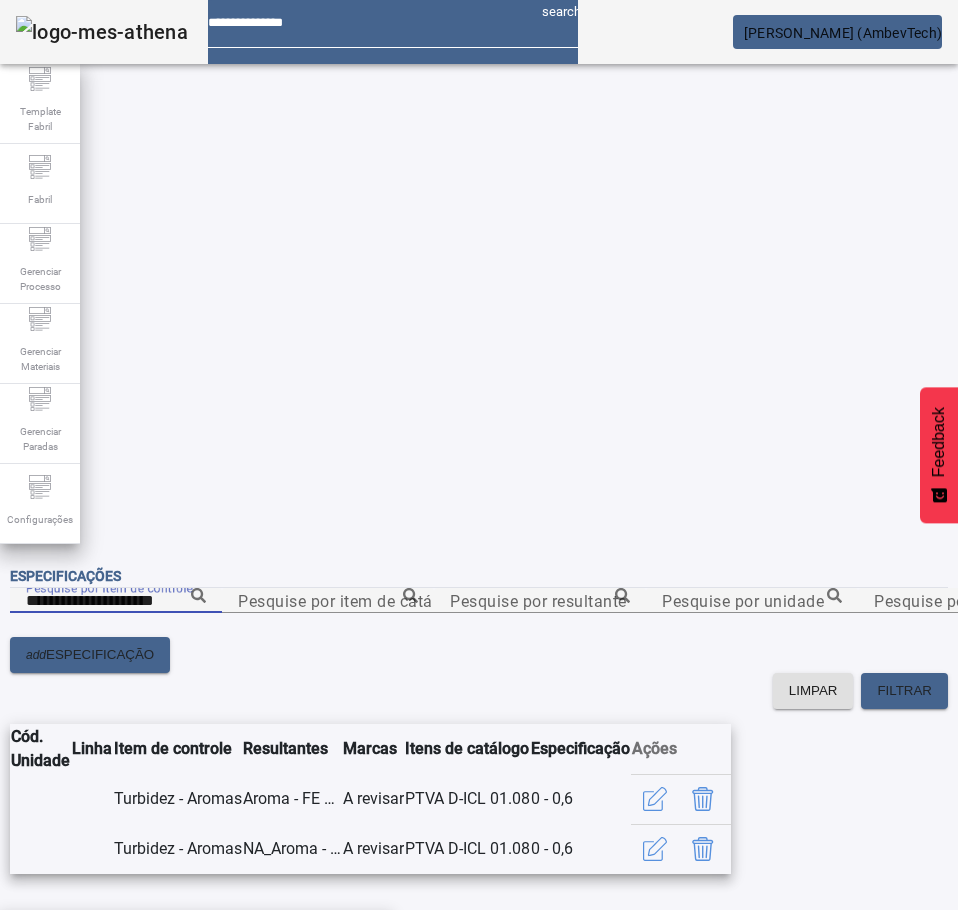 type on "**********" 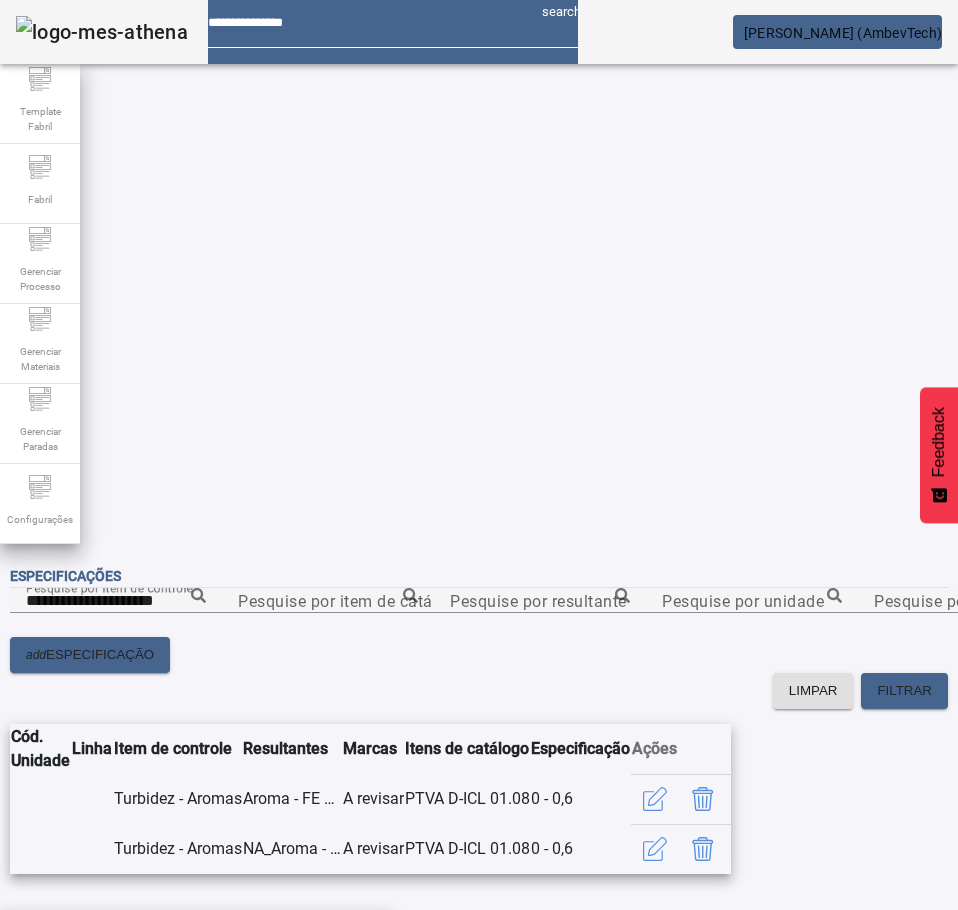 click on "Quinino Base - Aromas" at bounding box center [196, 942] 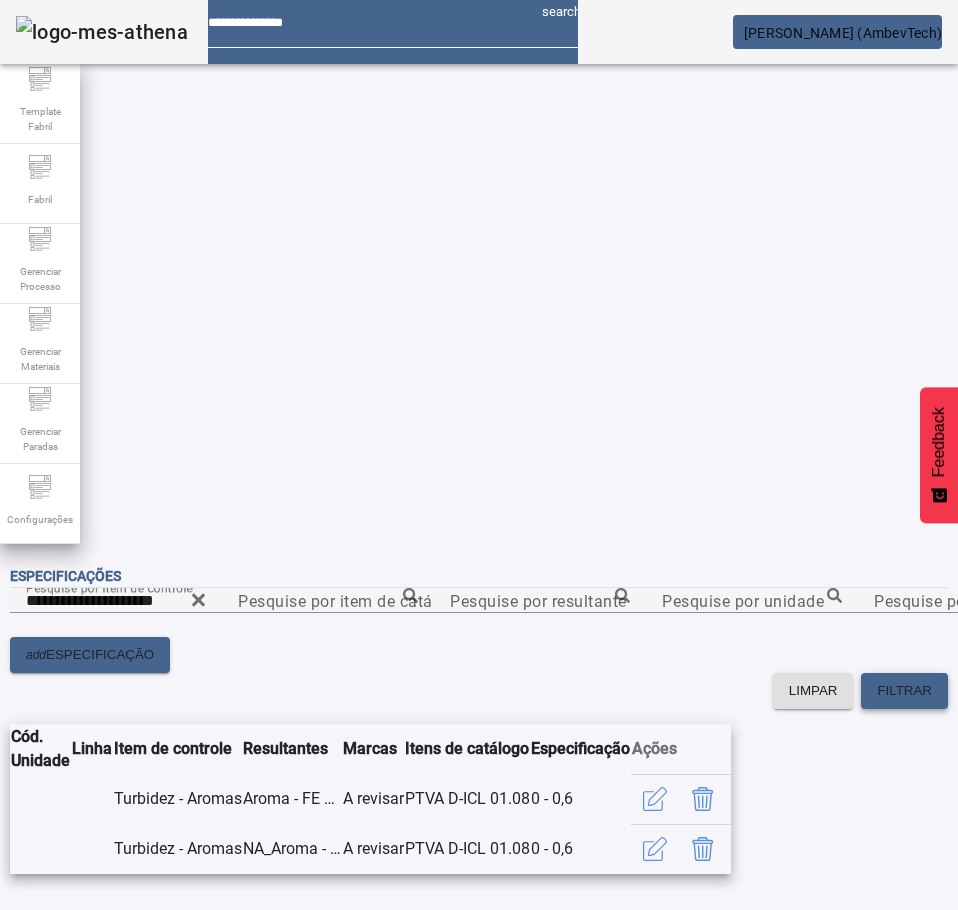 click on "FILTRAR" 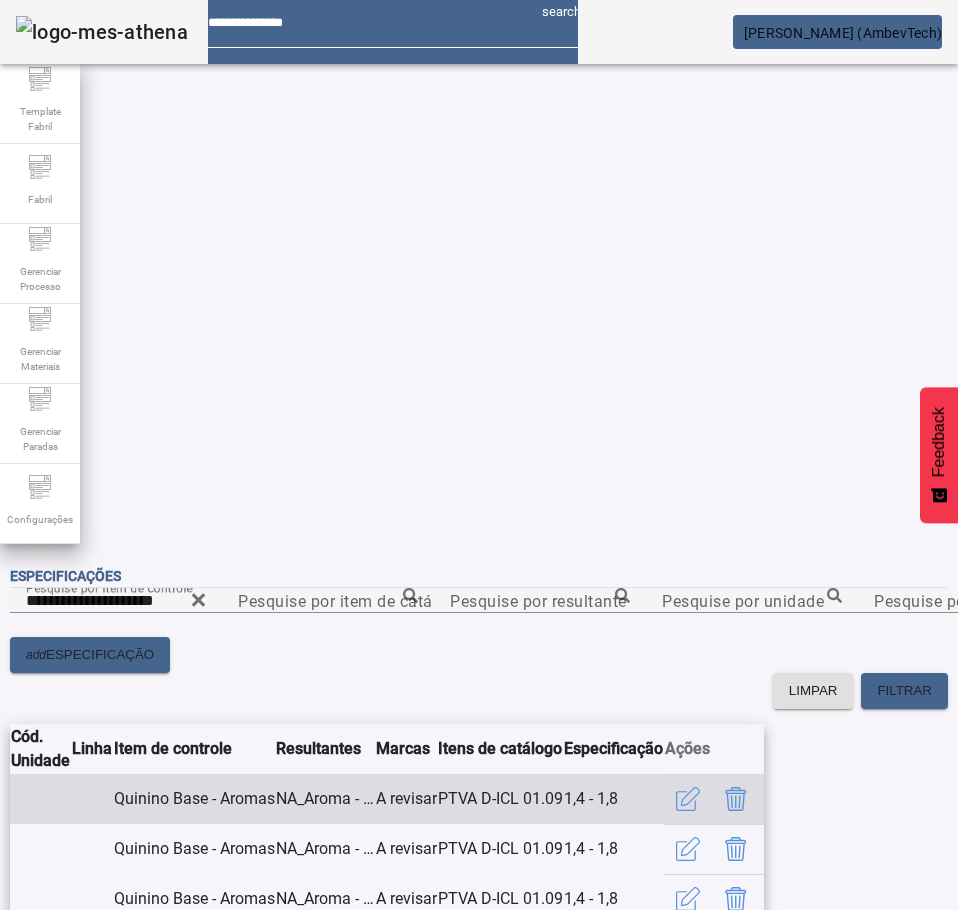 click 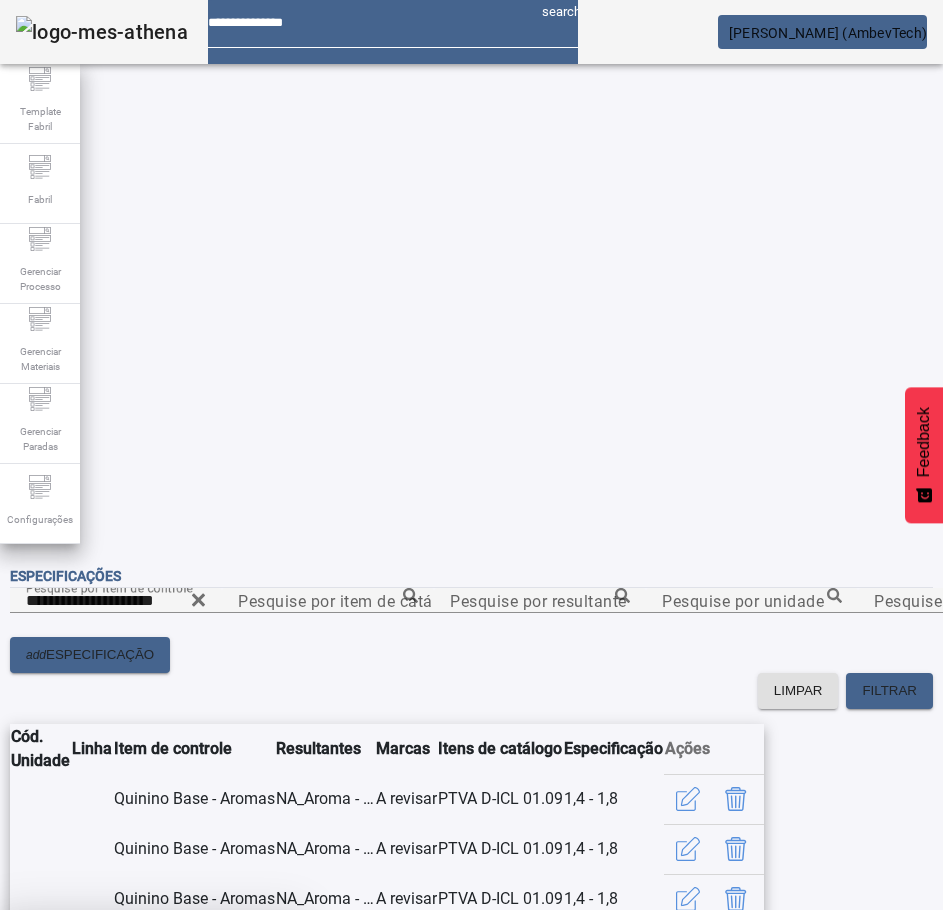 click at bounding box center (248, 1058) 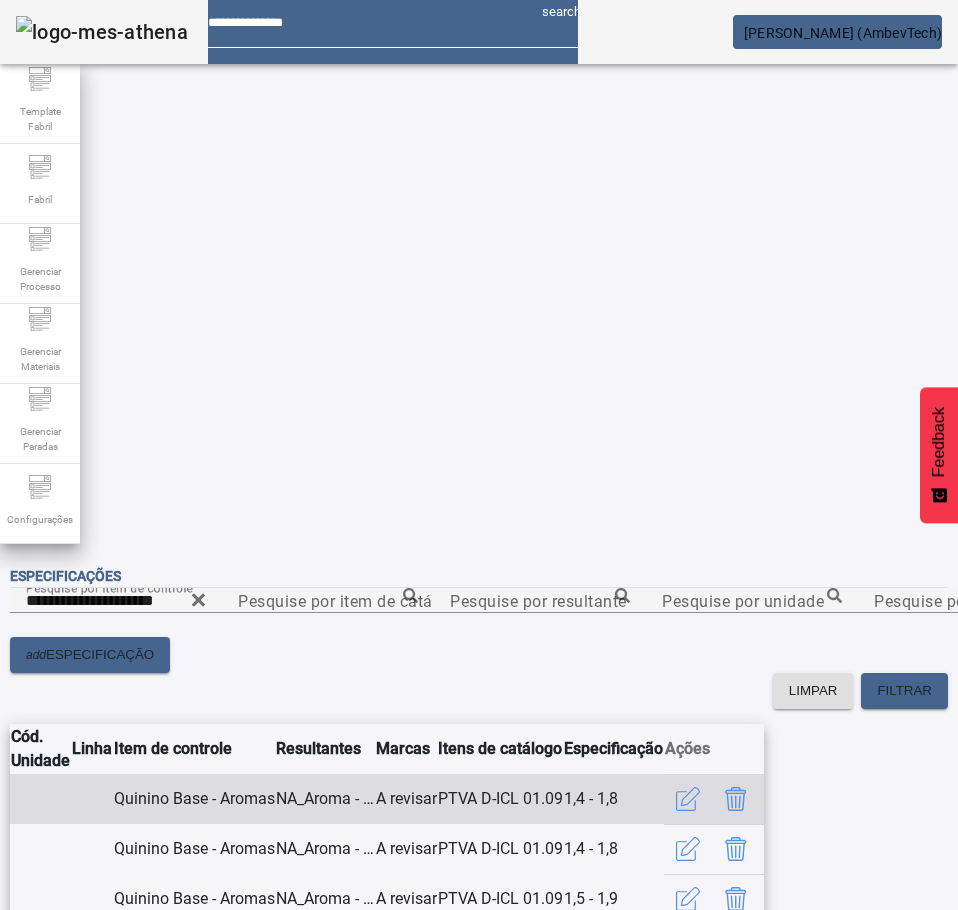 click at bounding box center (736, 799) 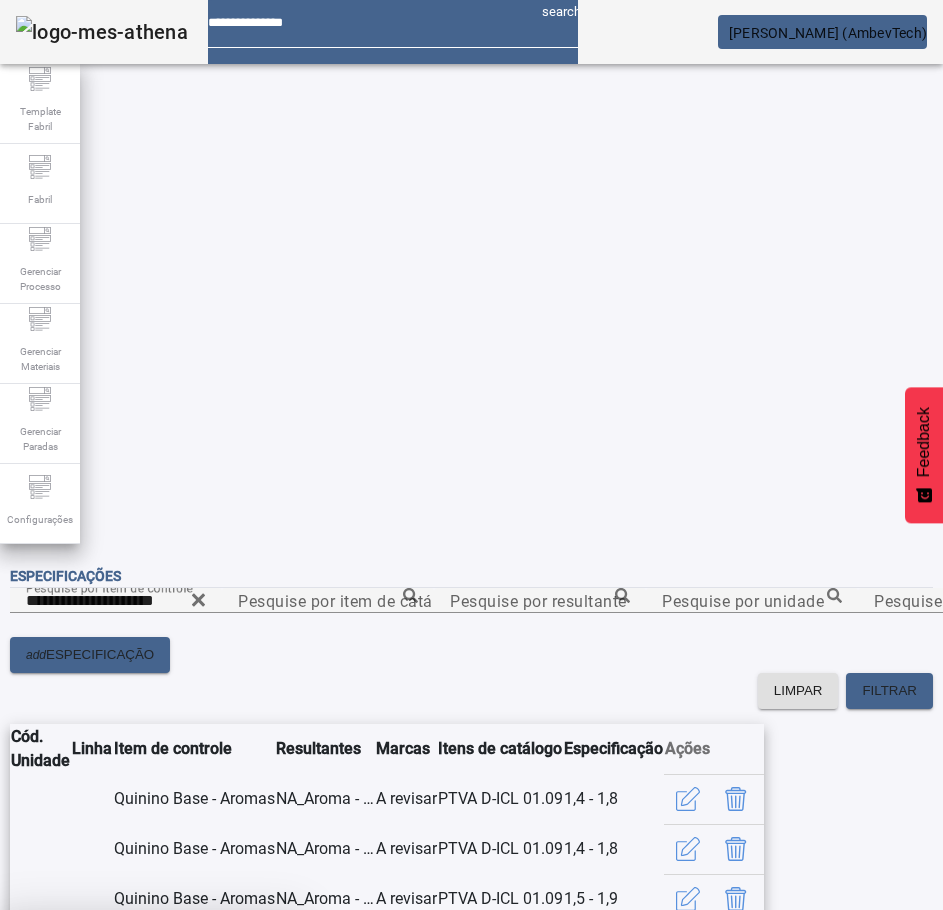 click at bounding box center [248, 1058] 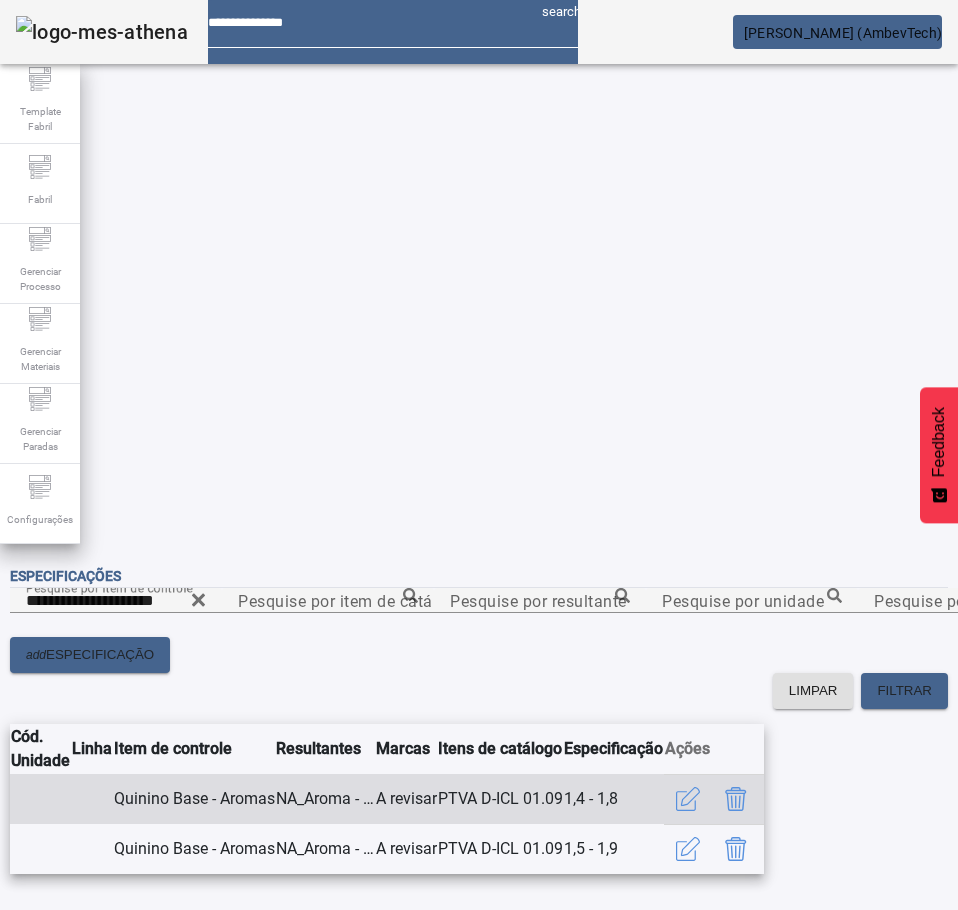 click on "Quinino Base - Aromas" at bounding box center [194, 799] 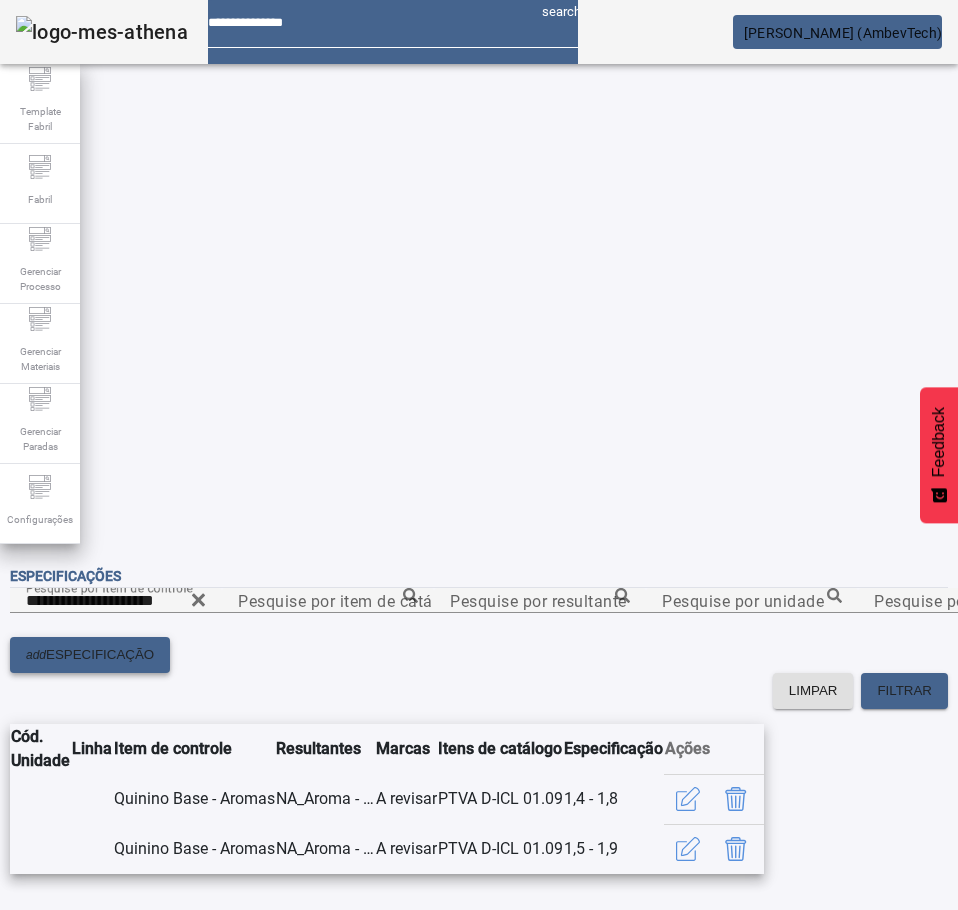 click on "ESPECIFICAÇÃO" 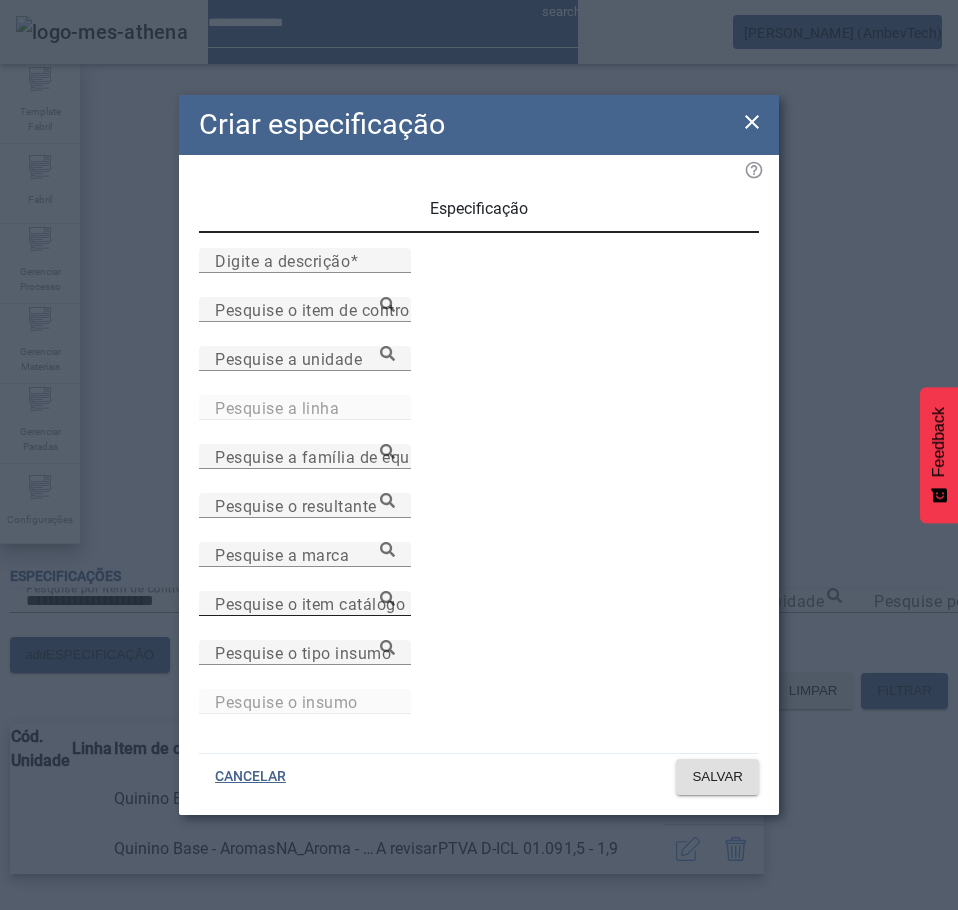 click on "Pesquise o item catálogo" at bounding box center [310, 603] 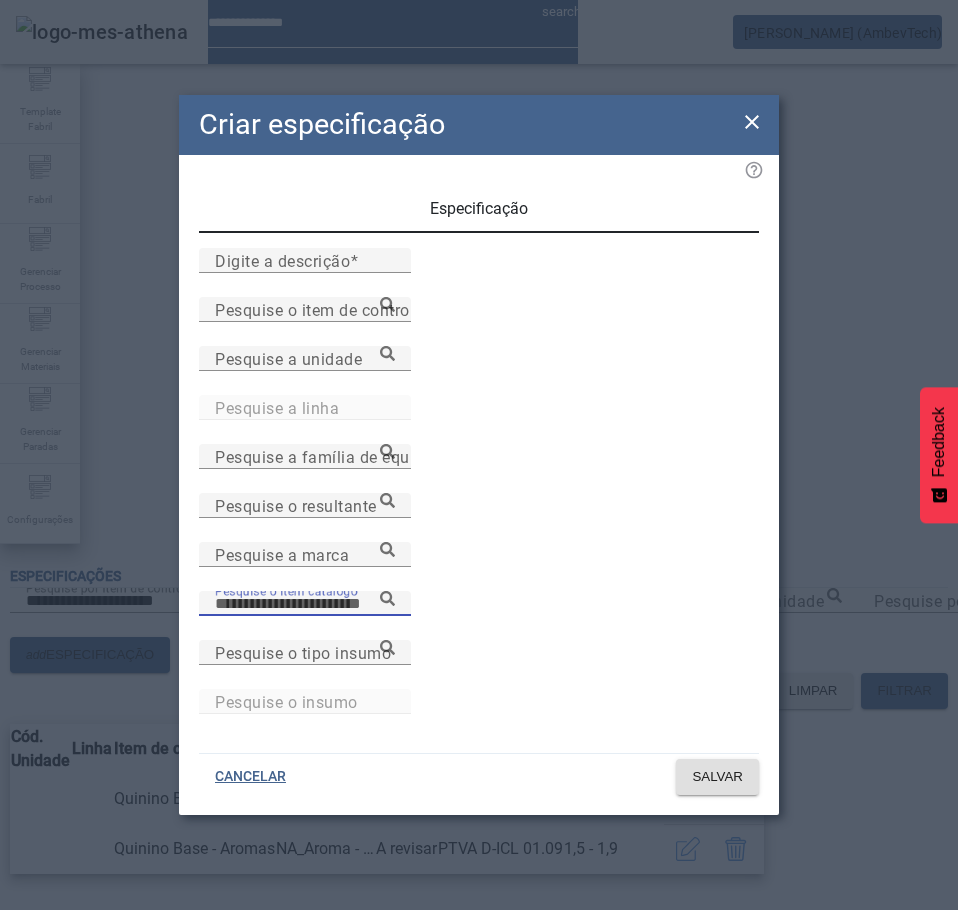 paste on "**********" 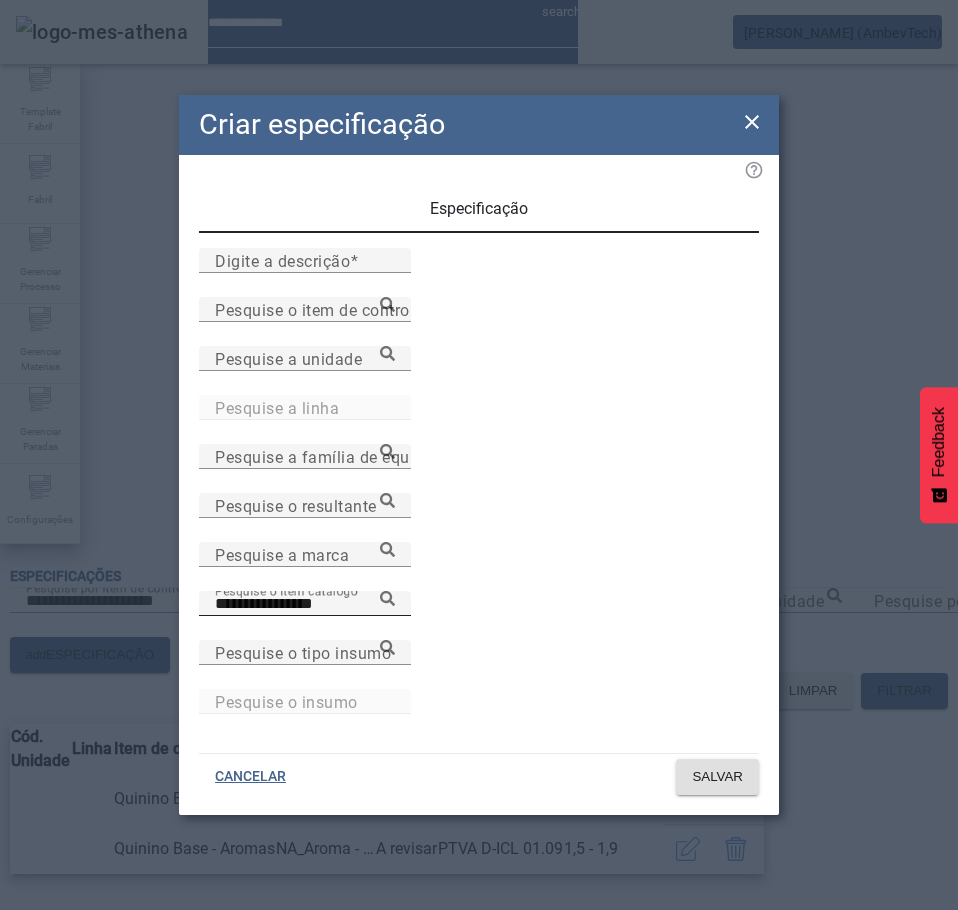 click 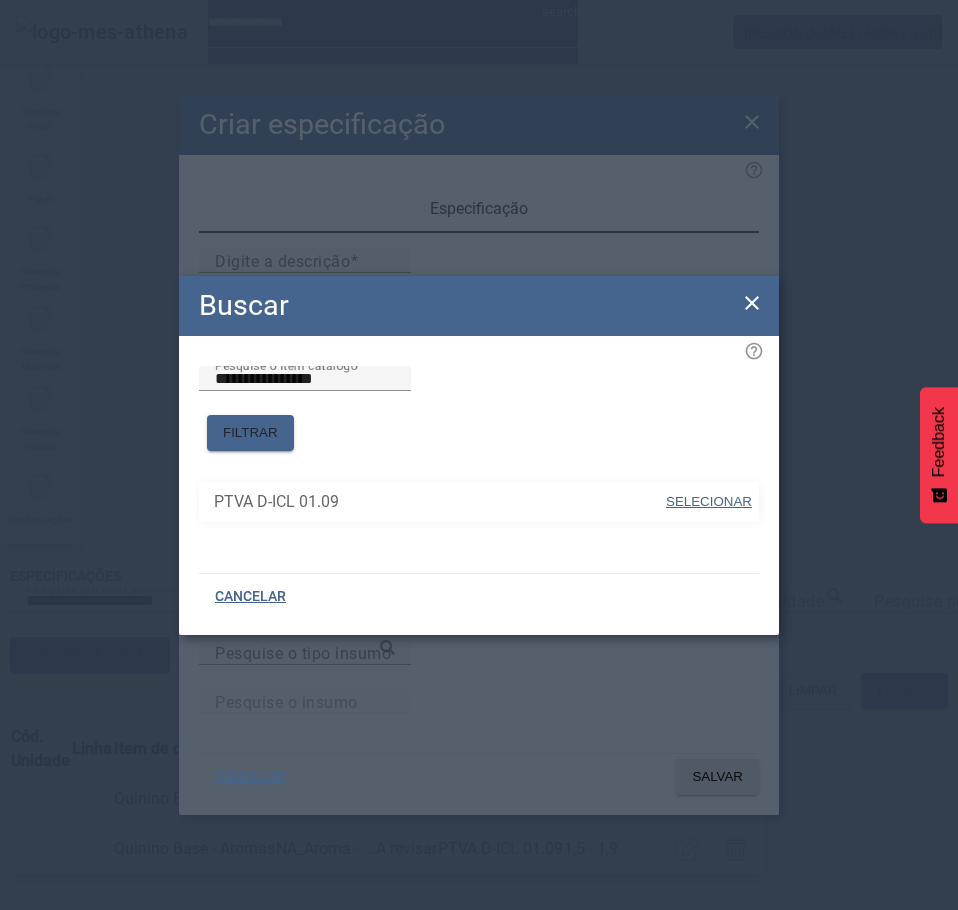 click at bounding box center (709, 502) 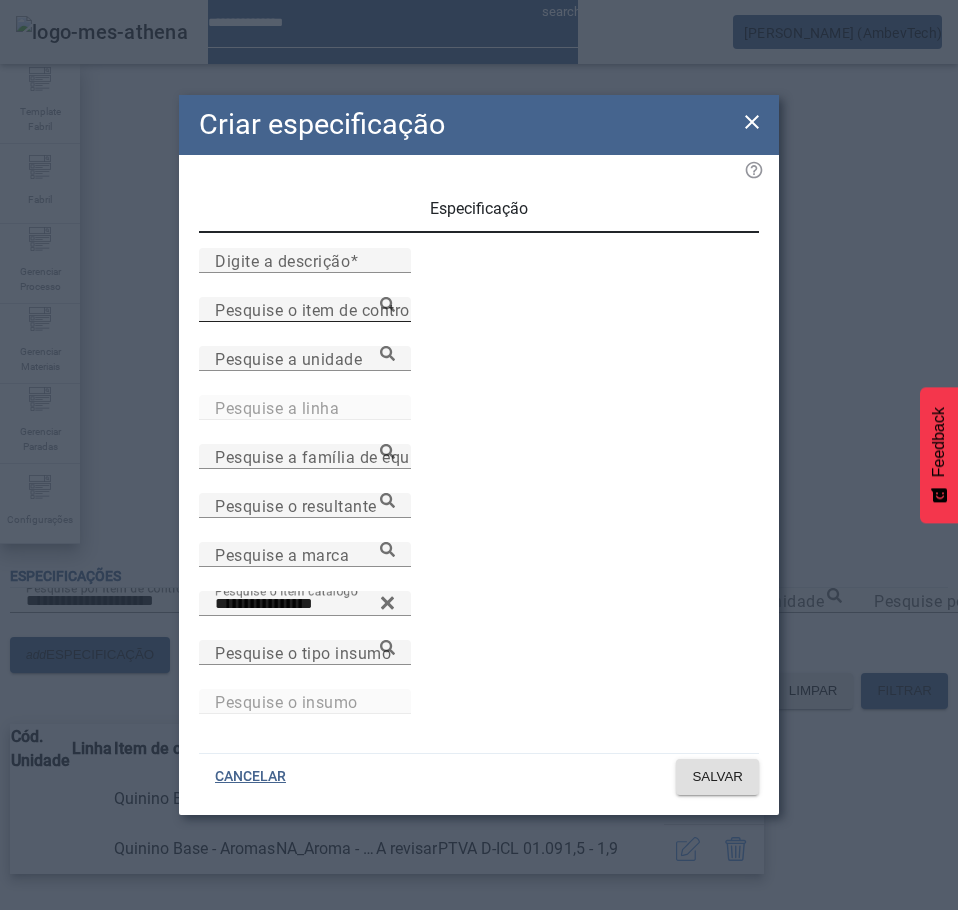 click on "Pesquise o item de controle" at bounding box center (319, 309) 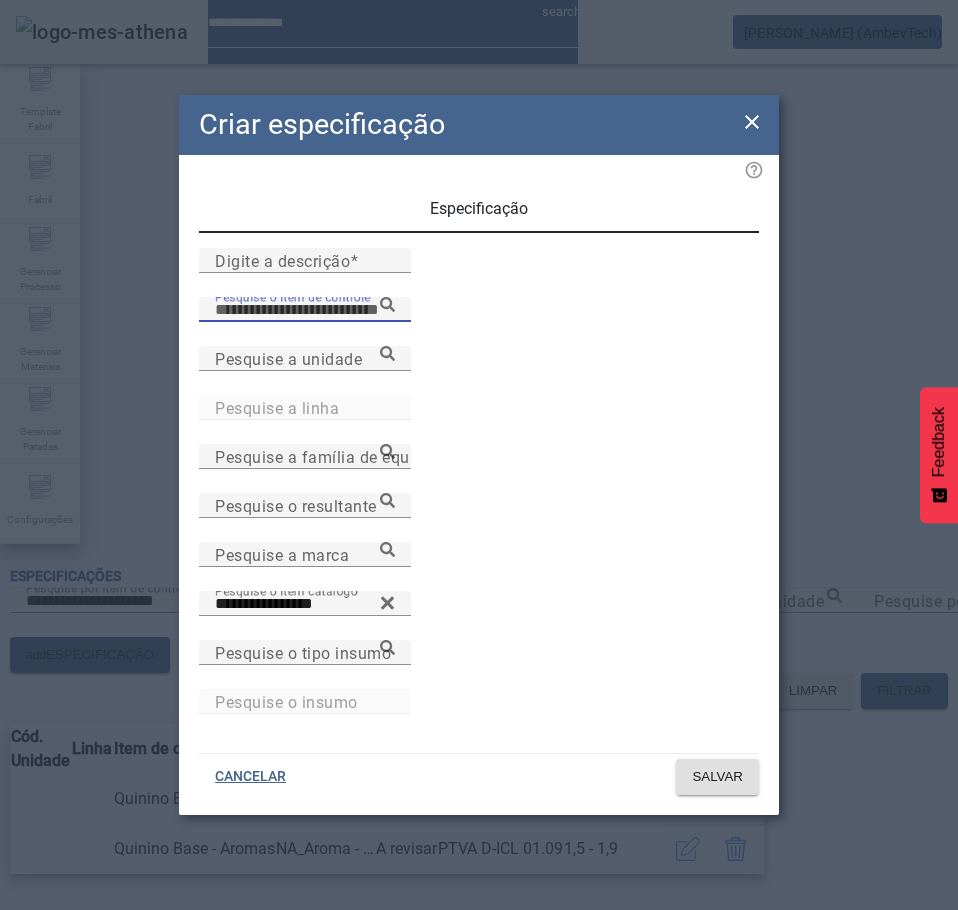paste on "**********" 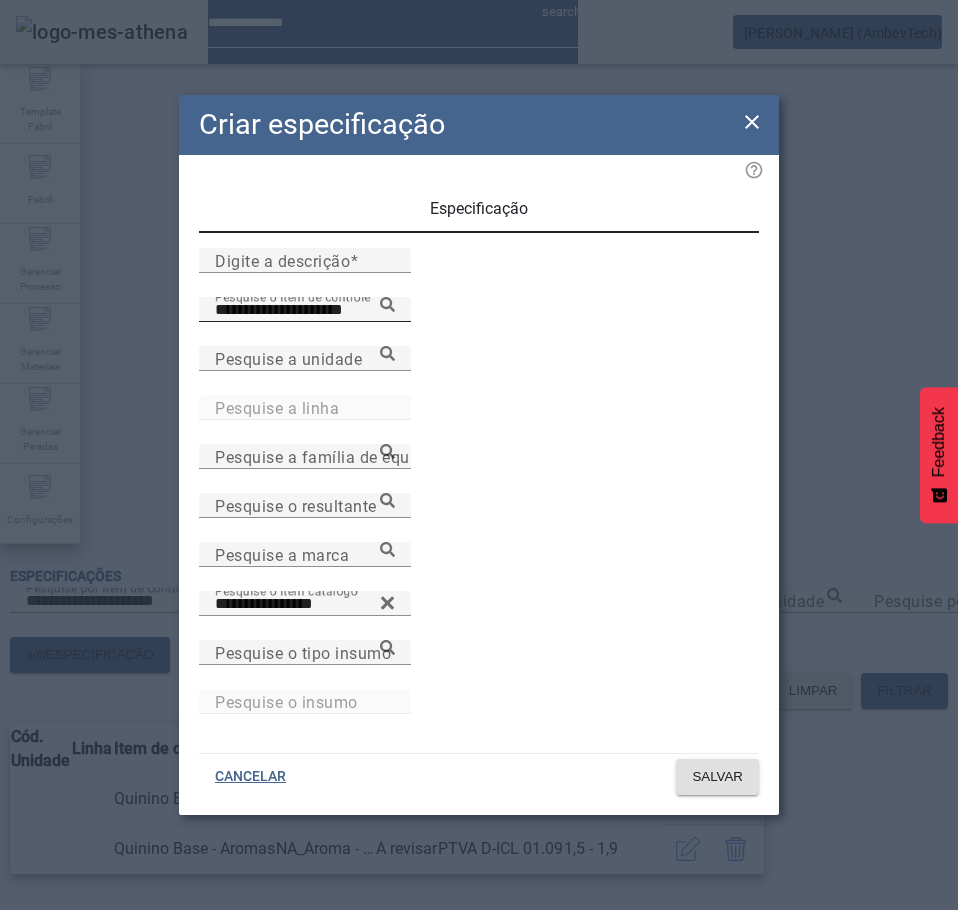 click 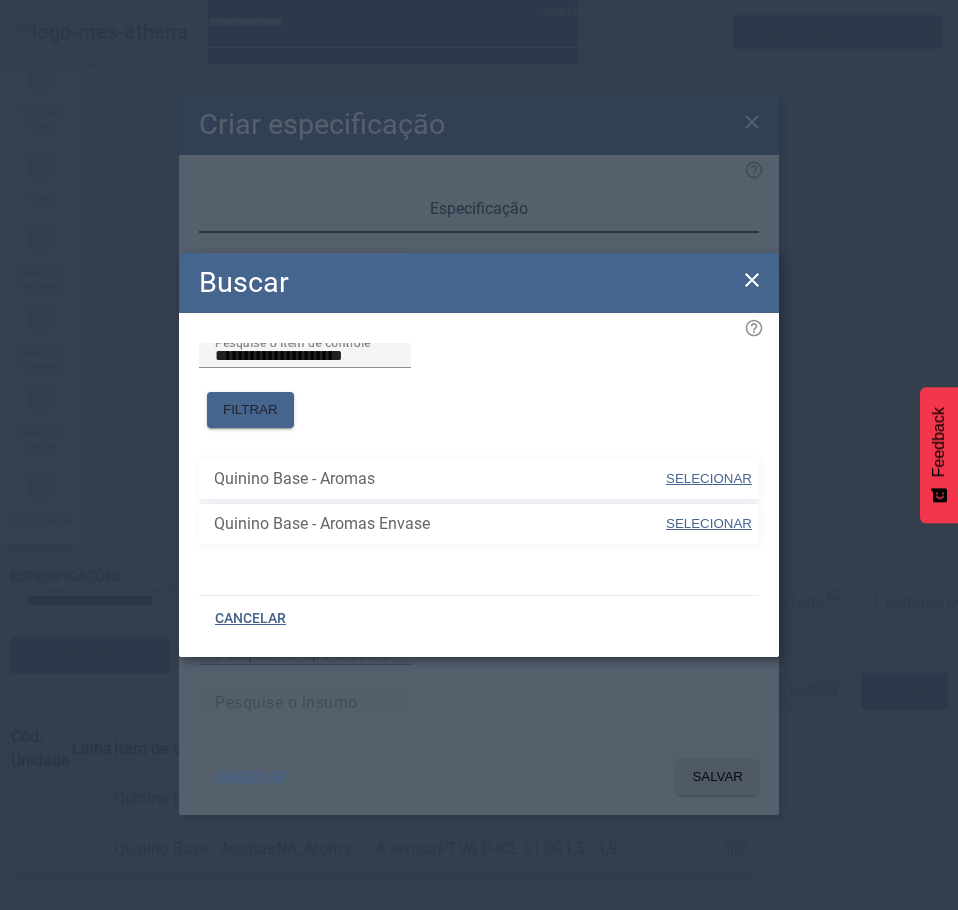 click at bounding box center (280, 918) 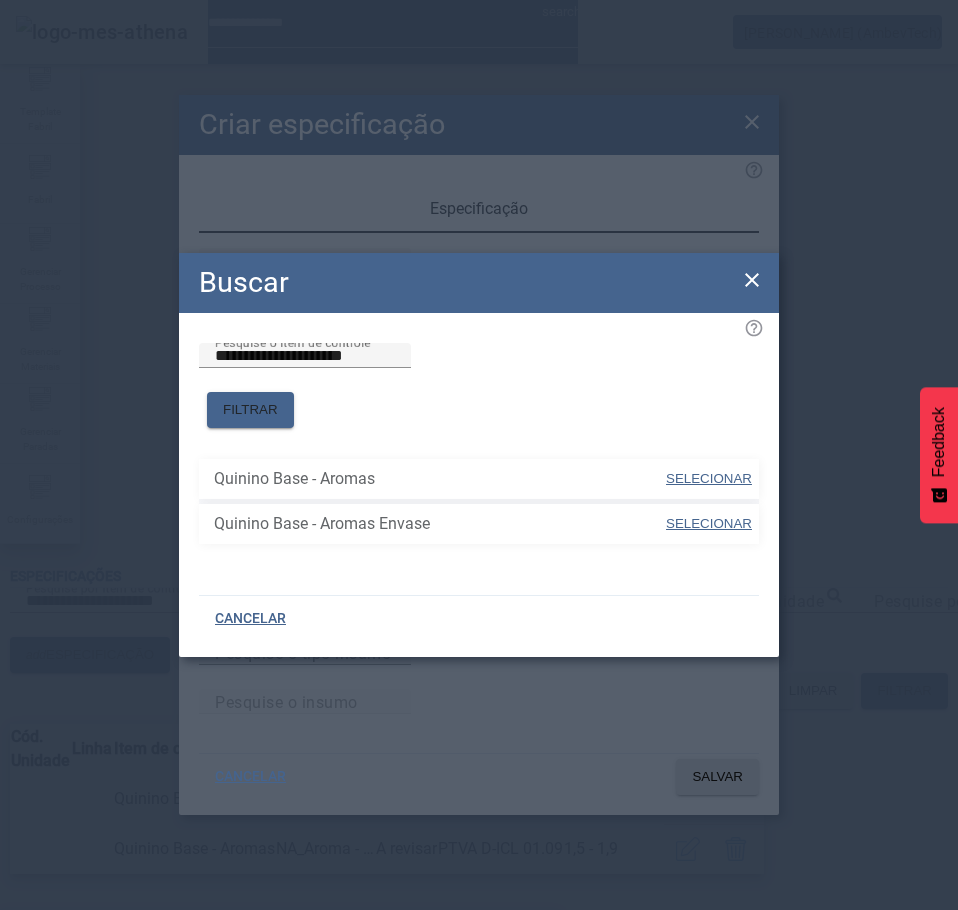 click on "Quinino Base - Aromas" at bounding box center [280, 942] 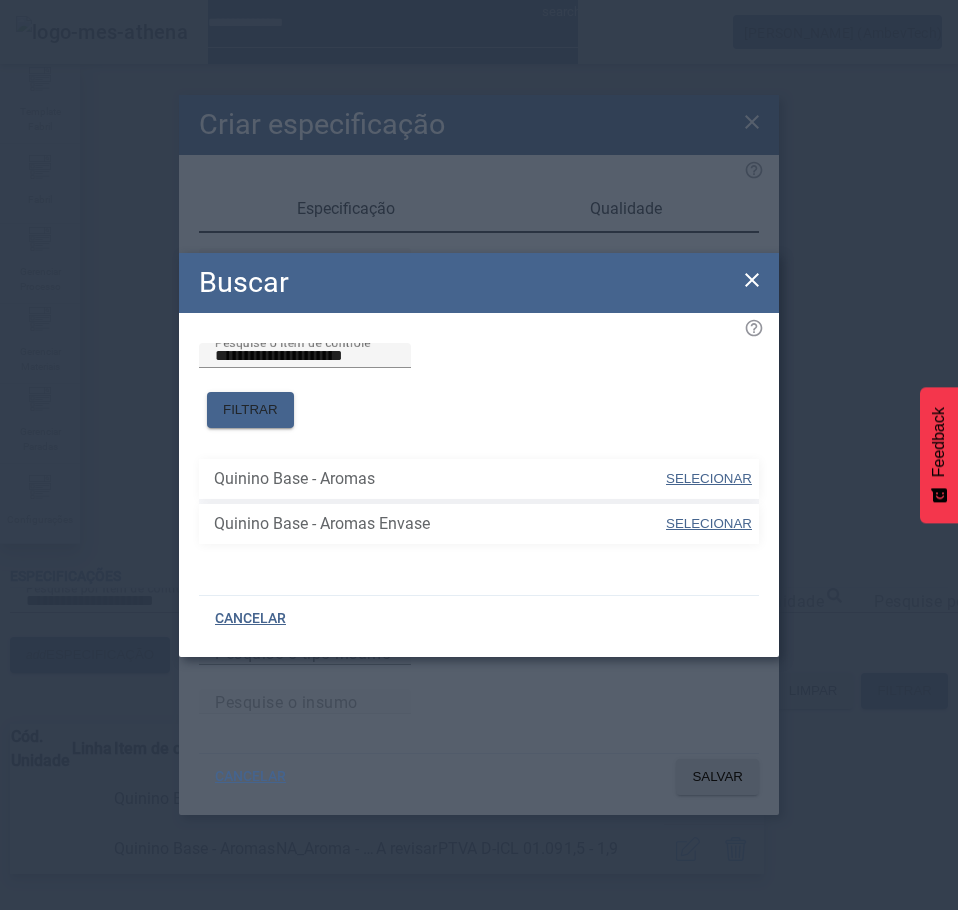 click at bounding box center [709, 479] 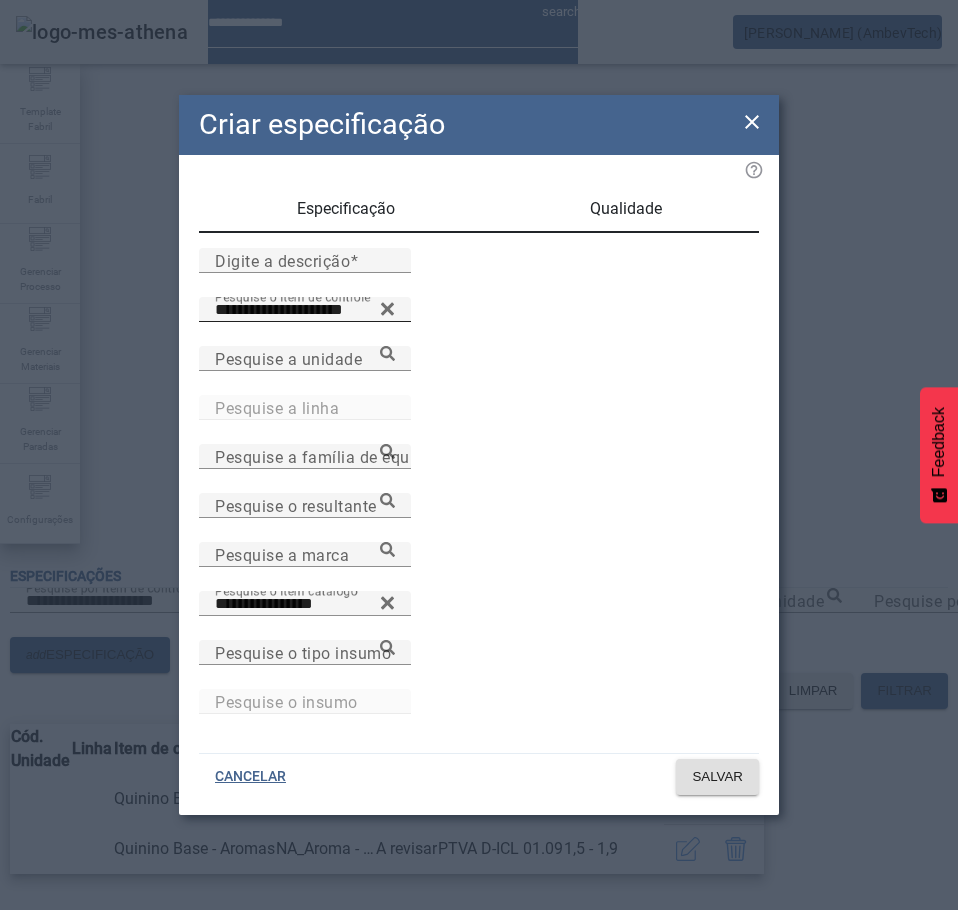 click on "Qualidade" at bounding box center [626, 209] 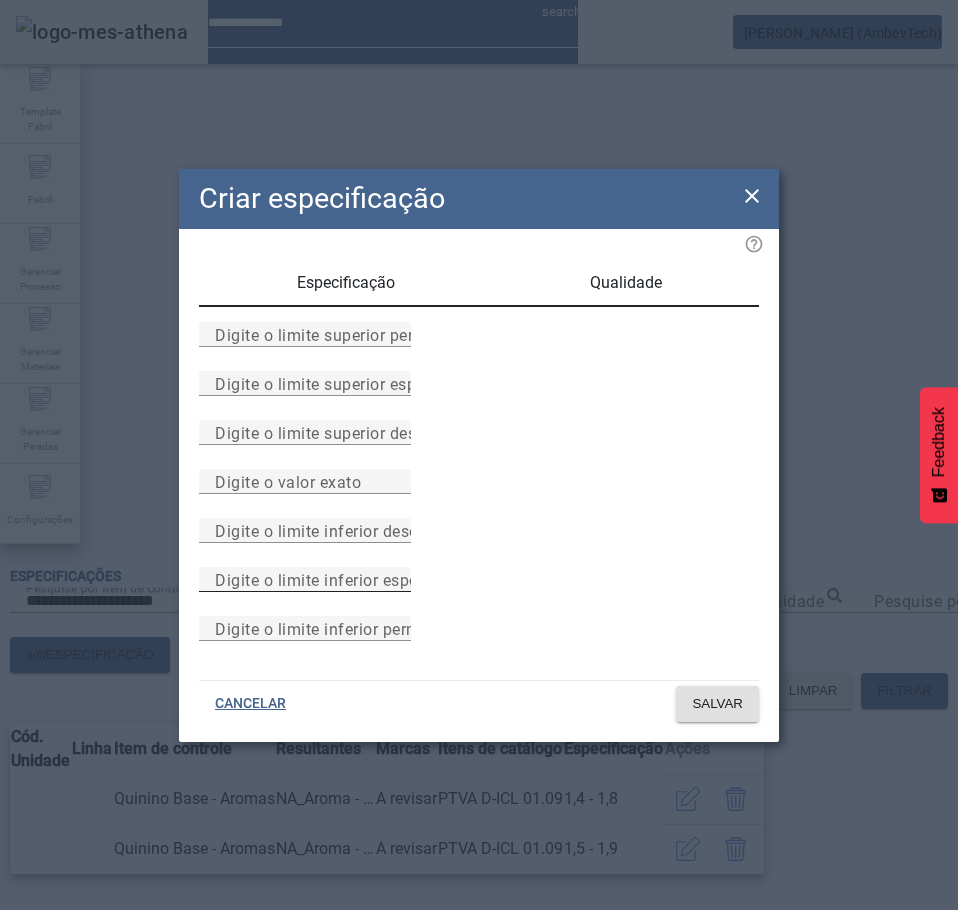 click on "Digite o limite inferior especificado" at bounding box center (305, 580) 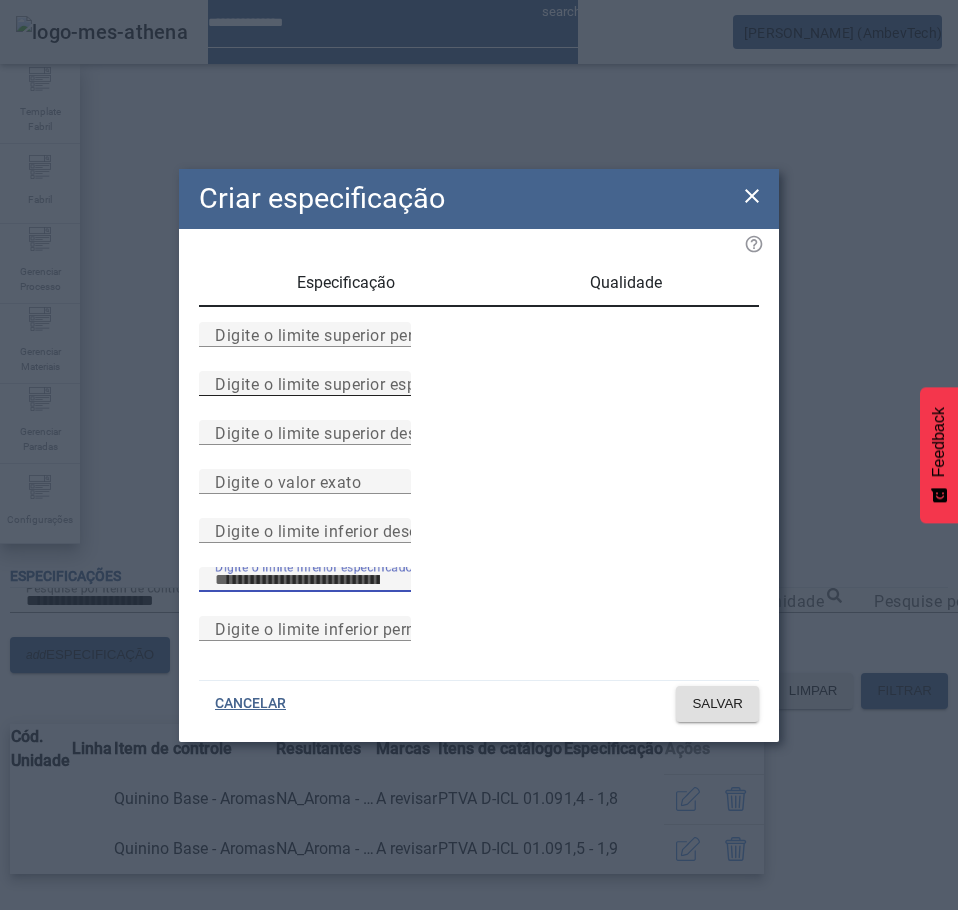 type on "***" 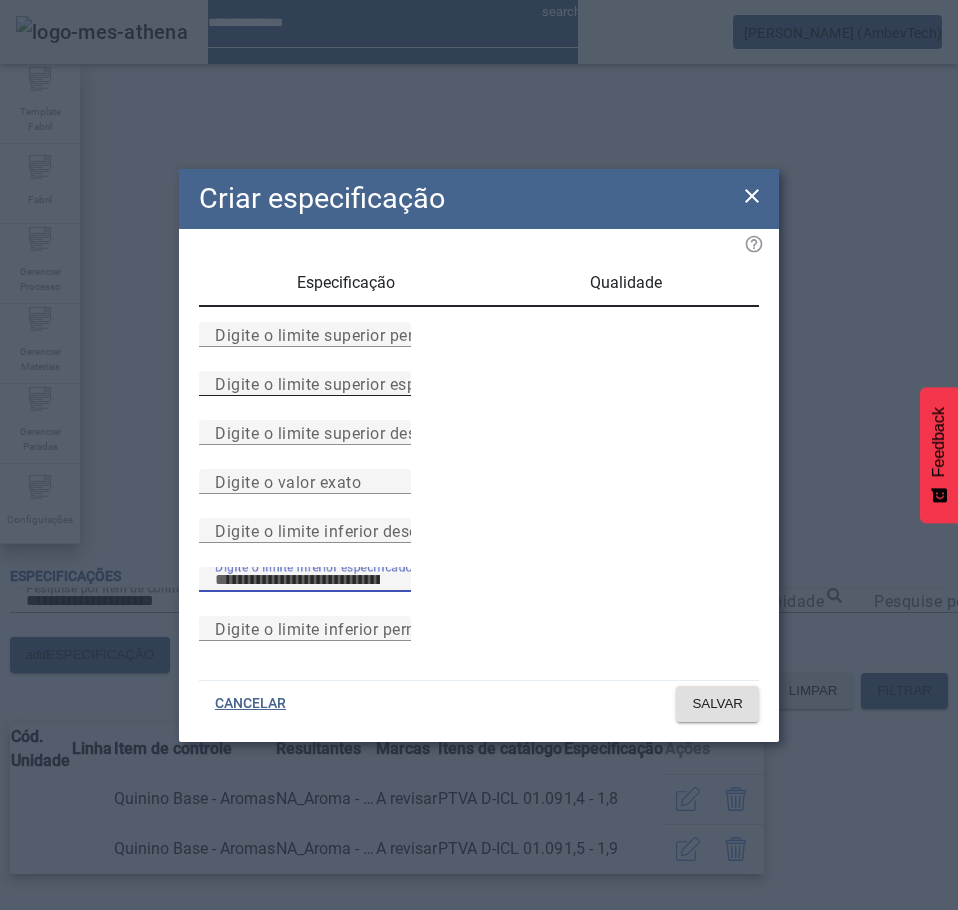 click on "Digite o limite superior especificado" at bounding box center (350, 383) 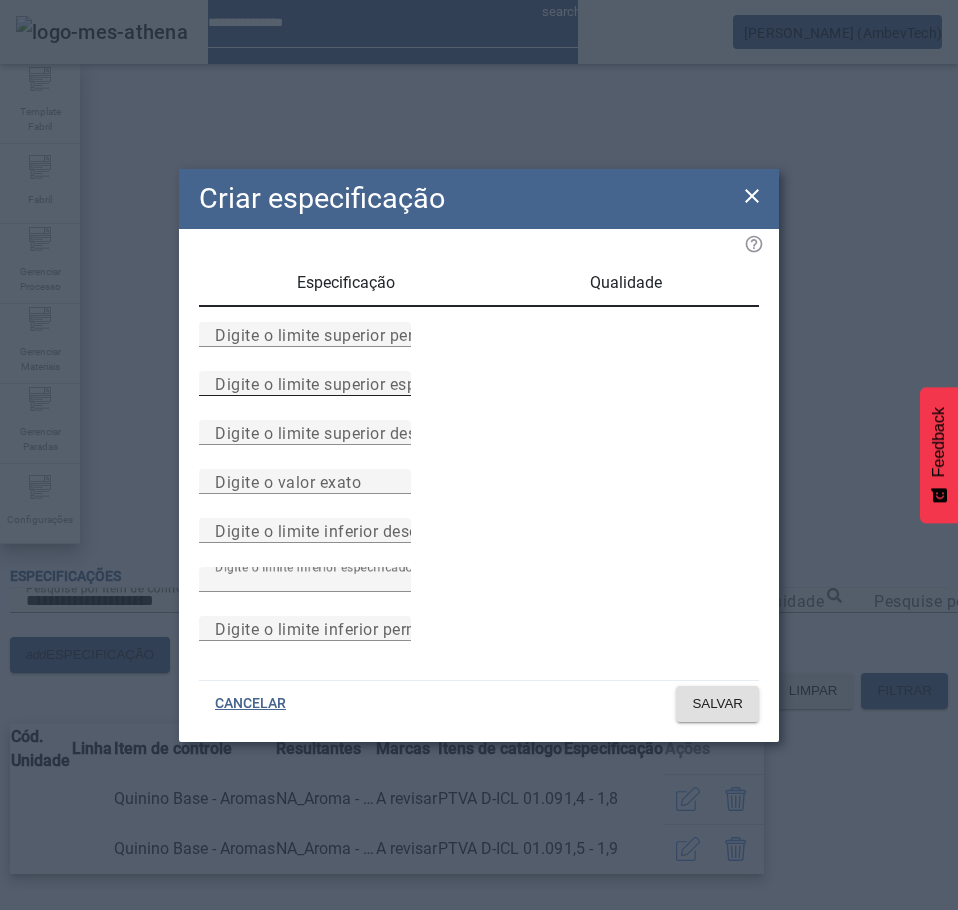 click on "Digite o limite superior especificado" at bounding box center [305, 383] 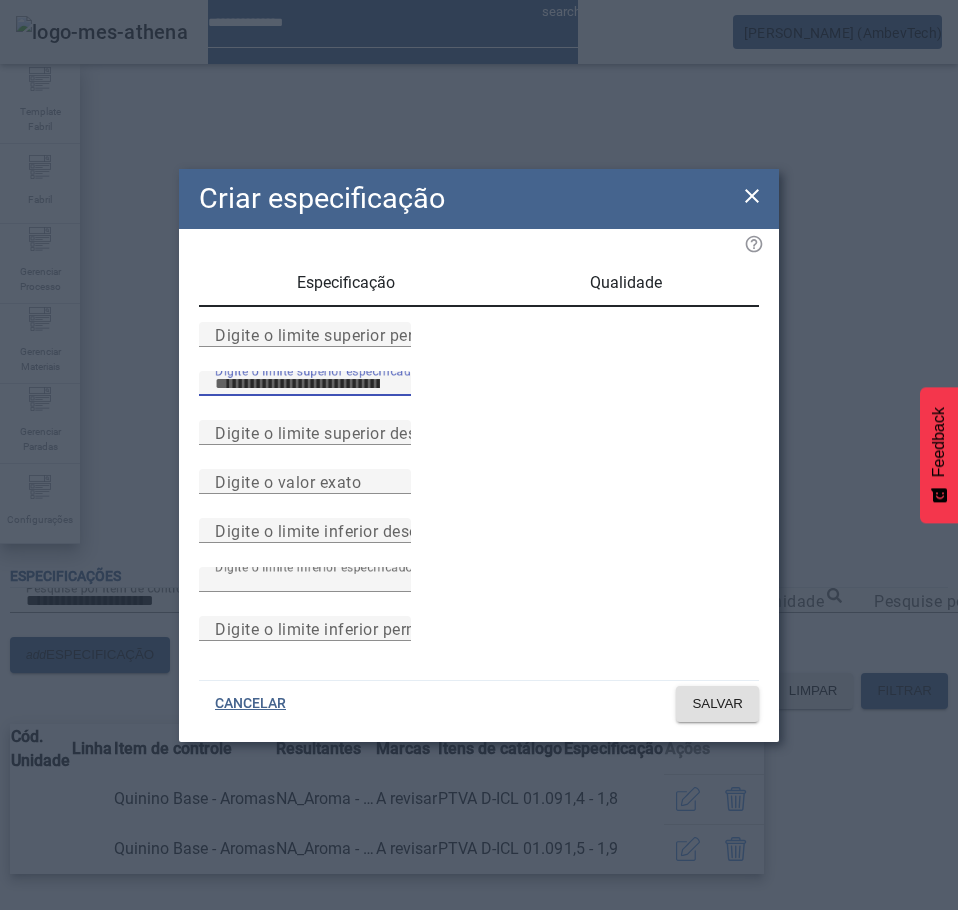 type on "***" 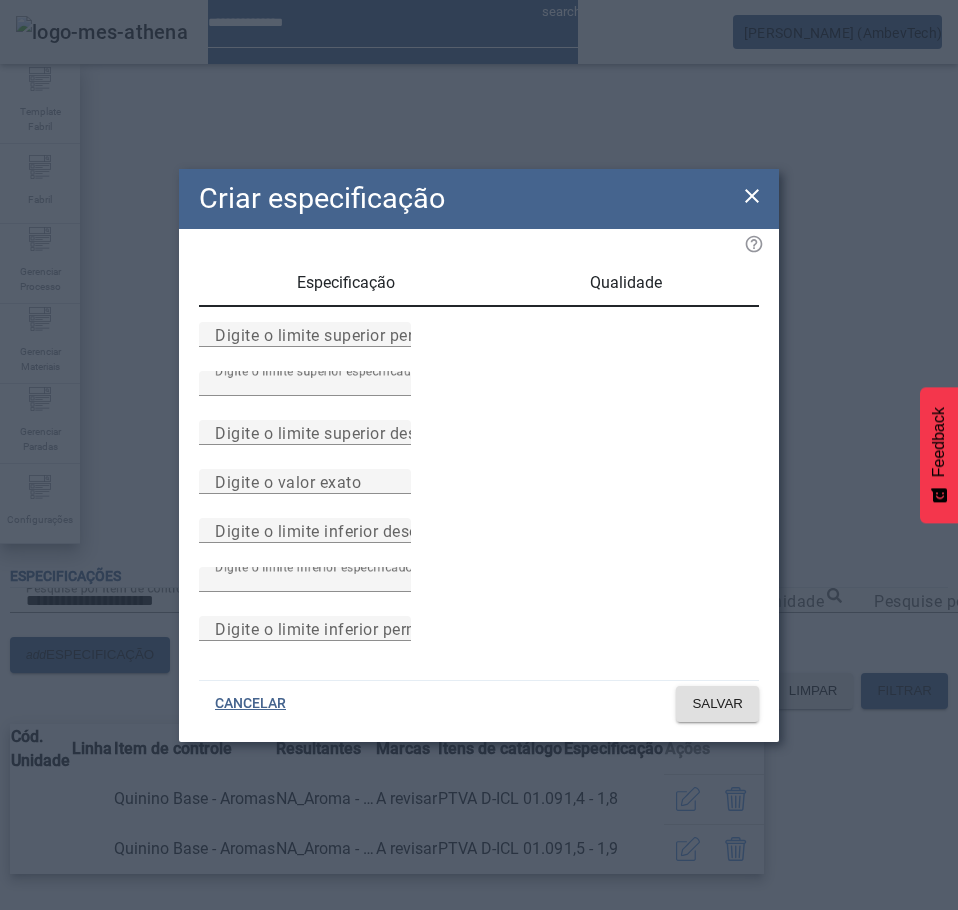 click on "Especificação" at bounding box center [346, 283] 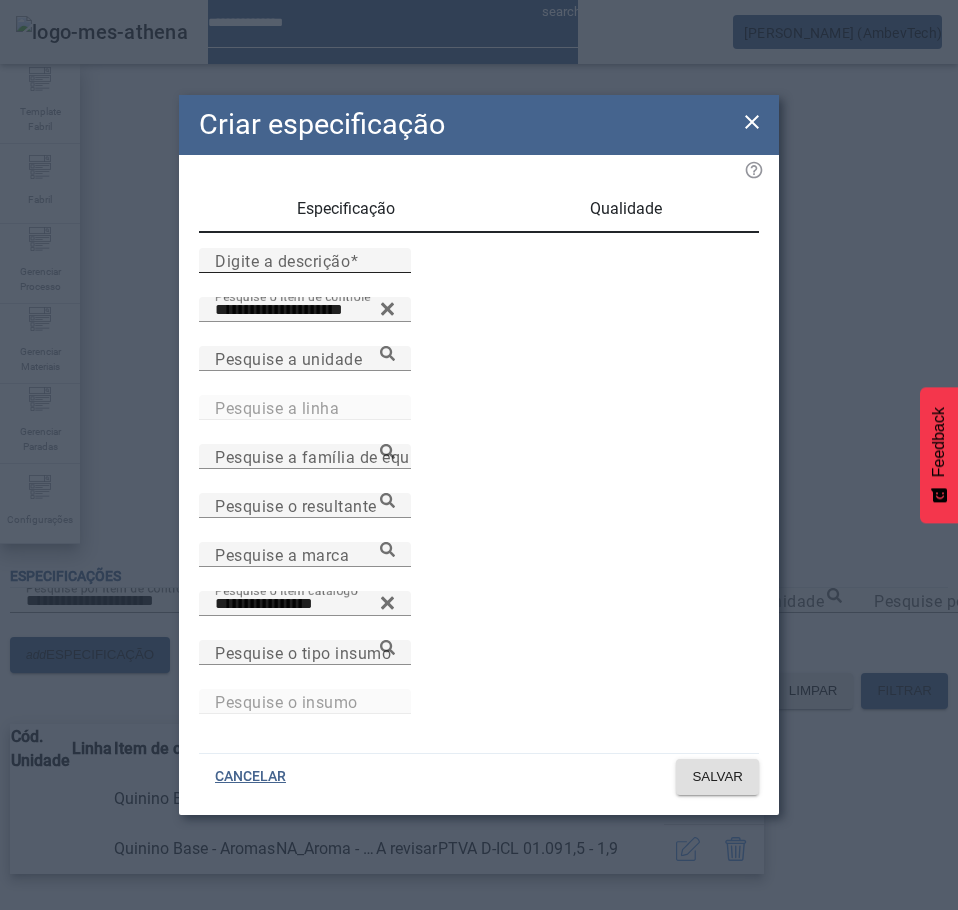 click on "Digite a descrição" at bounding box center (282, 260) 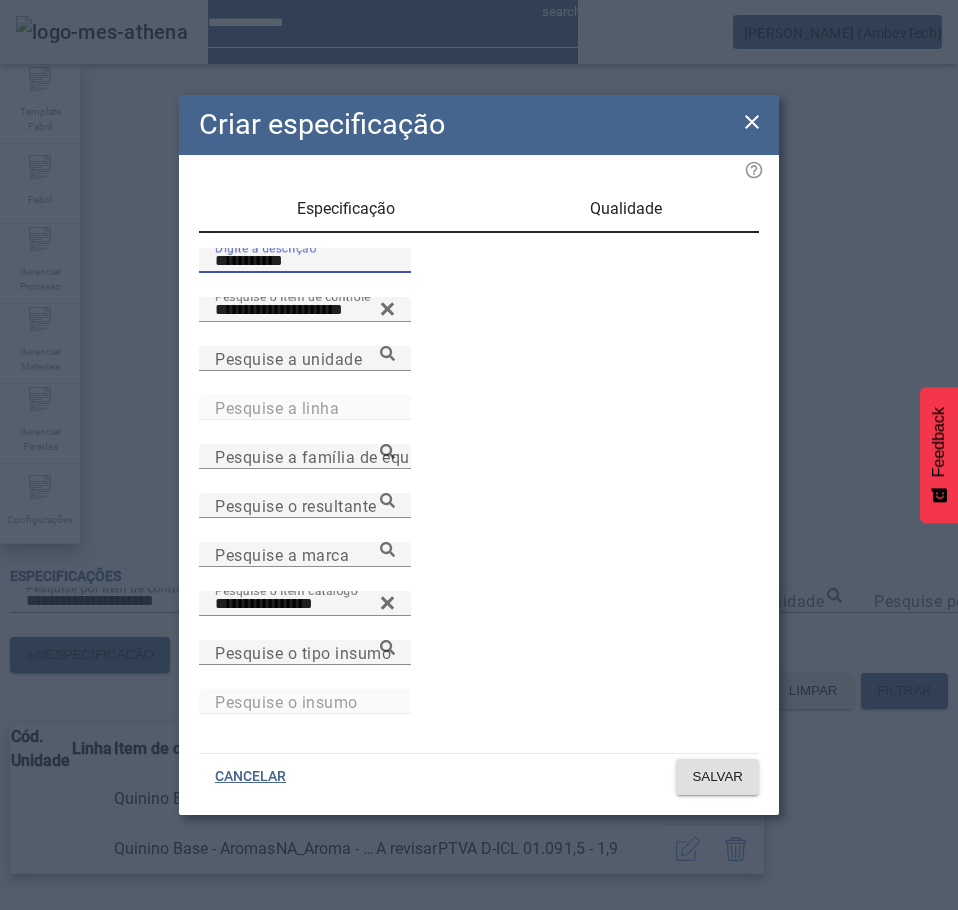 type on "**********" 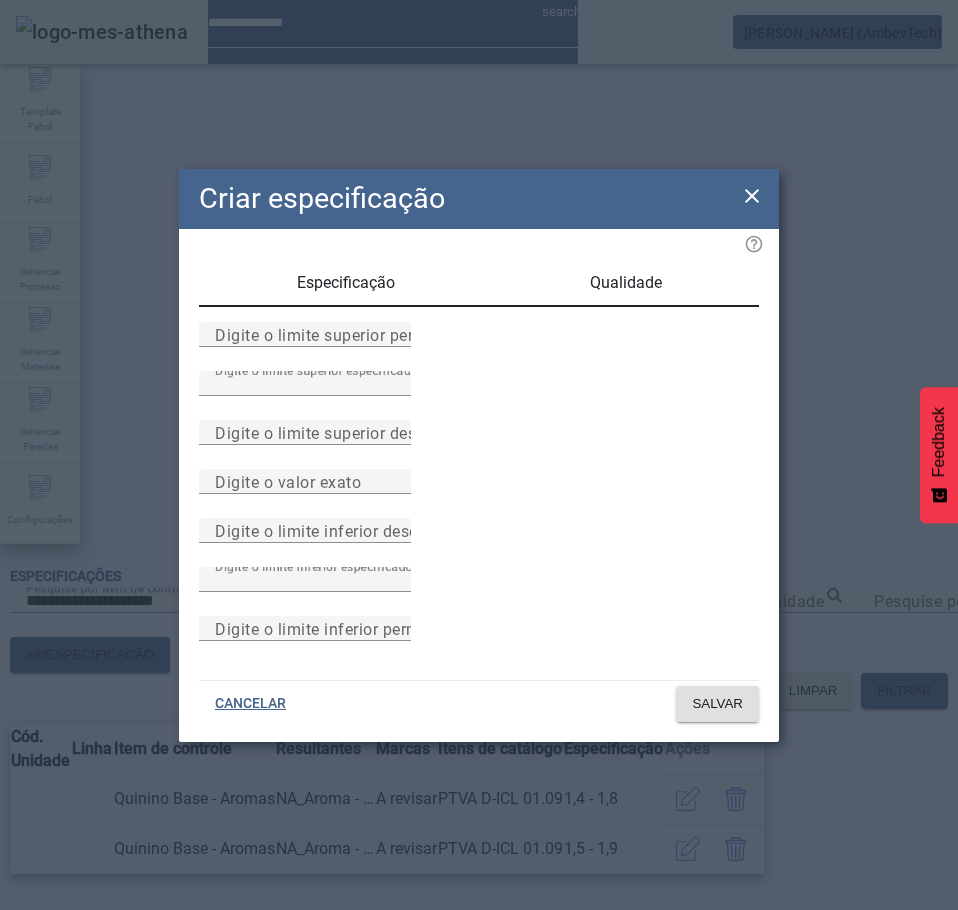 click on "Especificação" at bounding box center [346, 283] 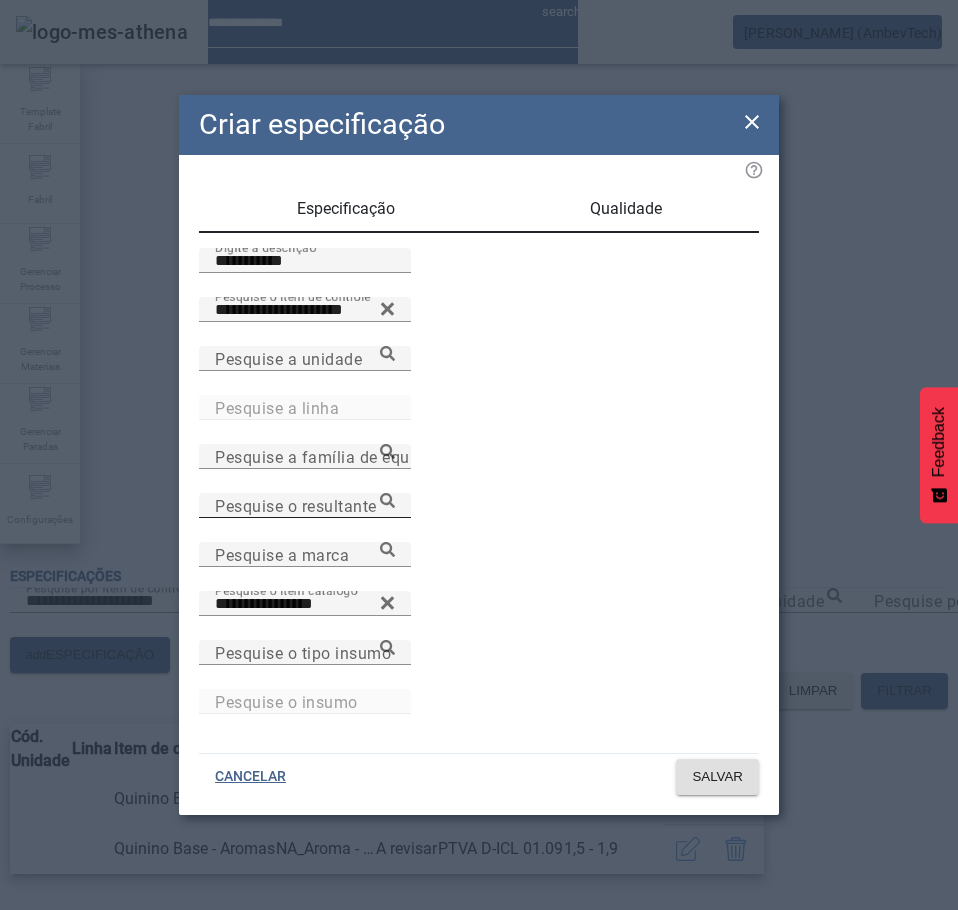 click on "Pesquise o resultante" at bounding box center [305, 505] 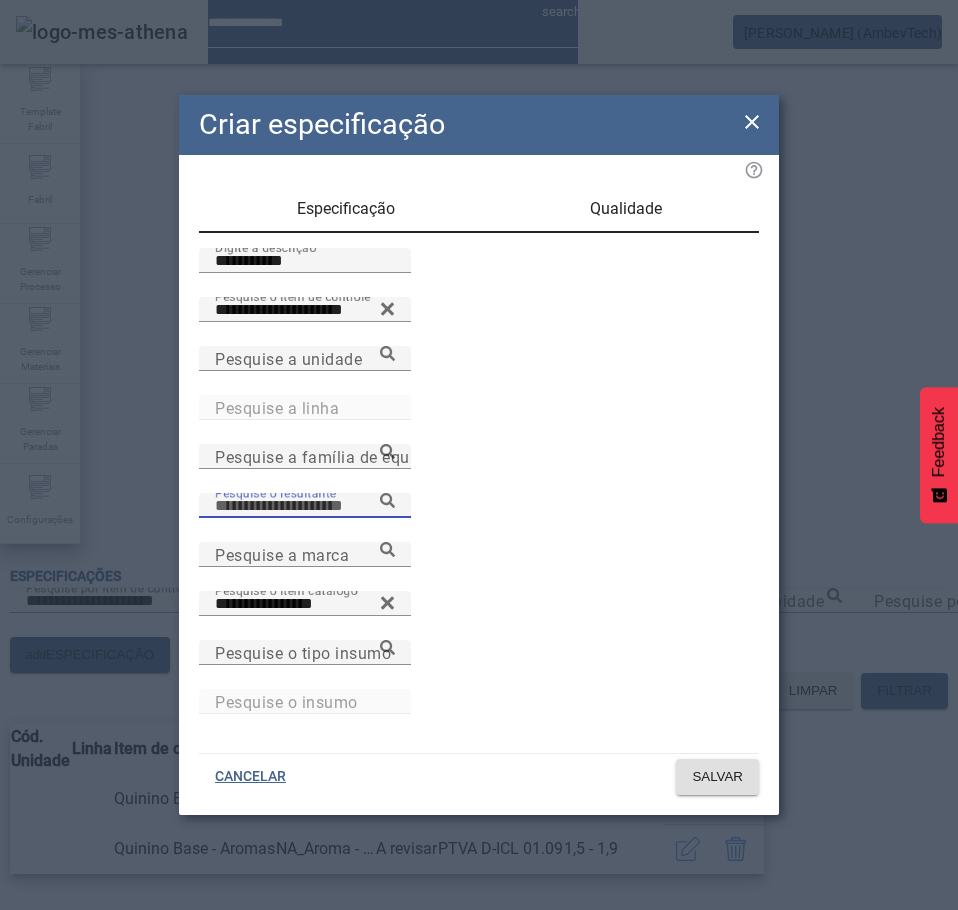 paste on "**********" 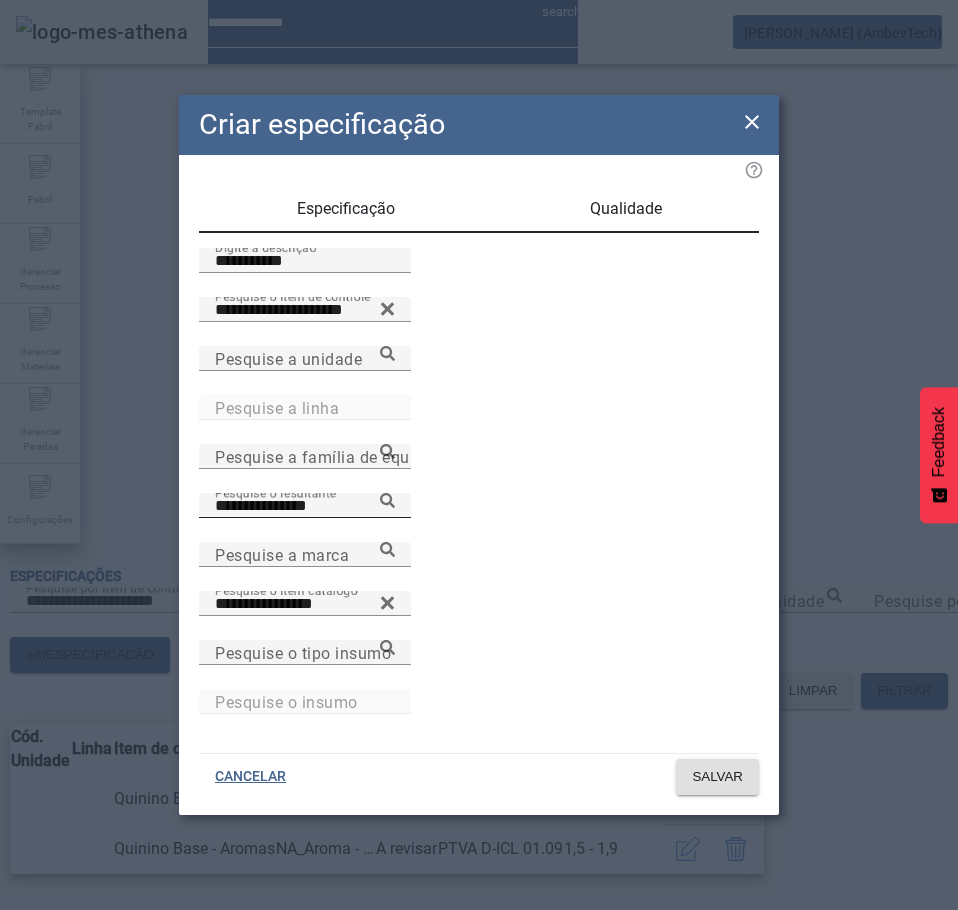 click 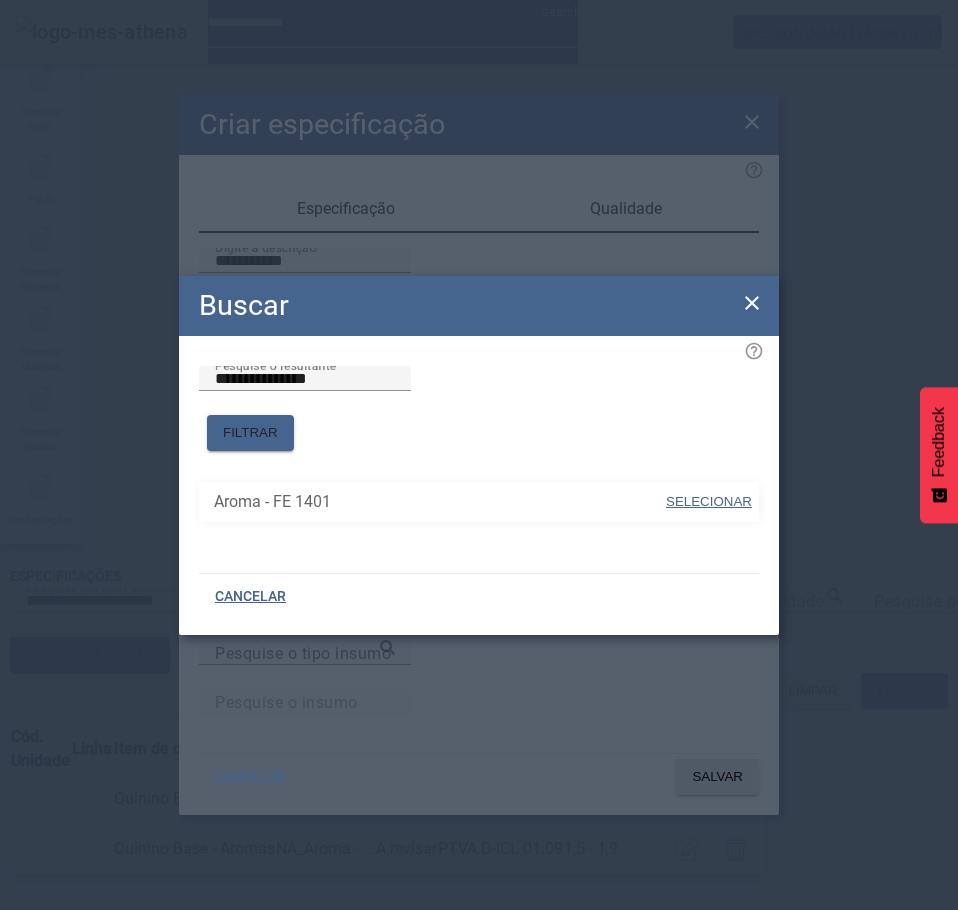 click on "SELECIONAR" at bounding box center [709, 501] 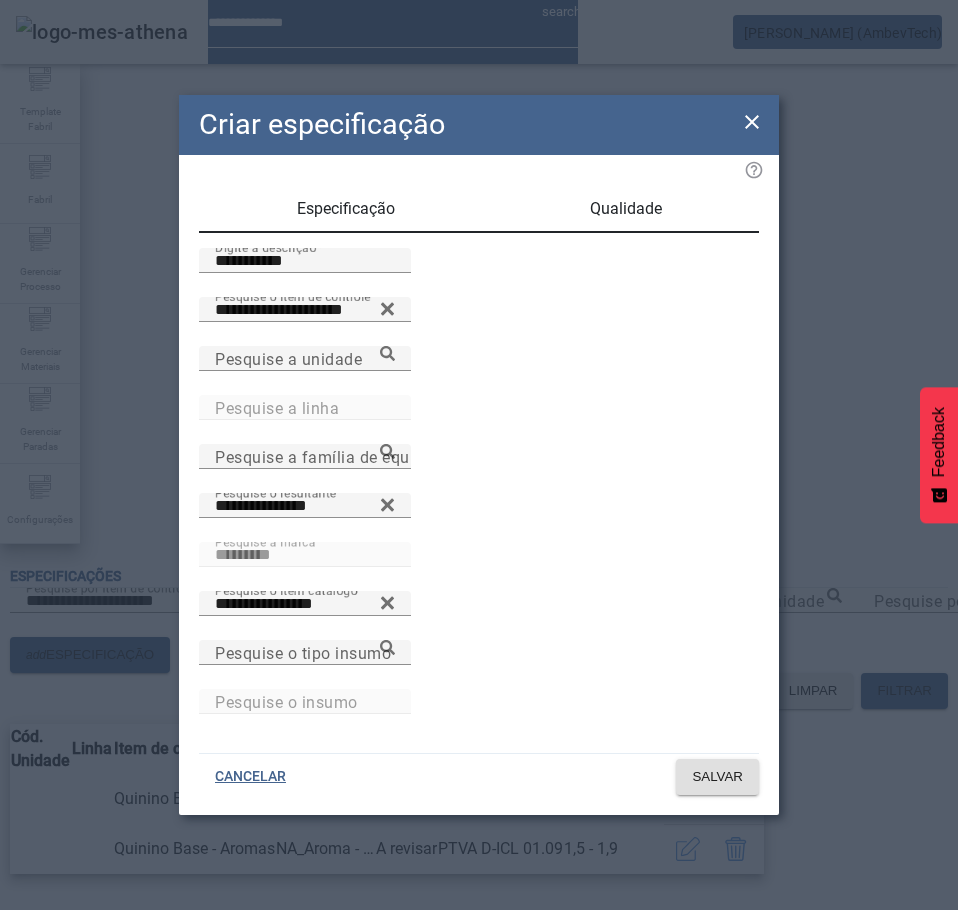 click on "Qualidade" at bounding box center (626, 209) 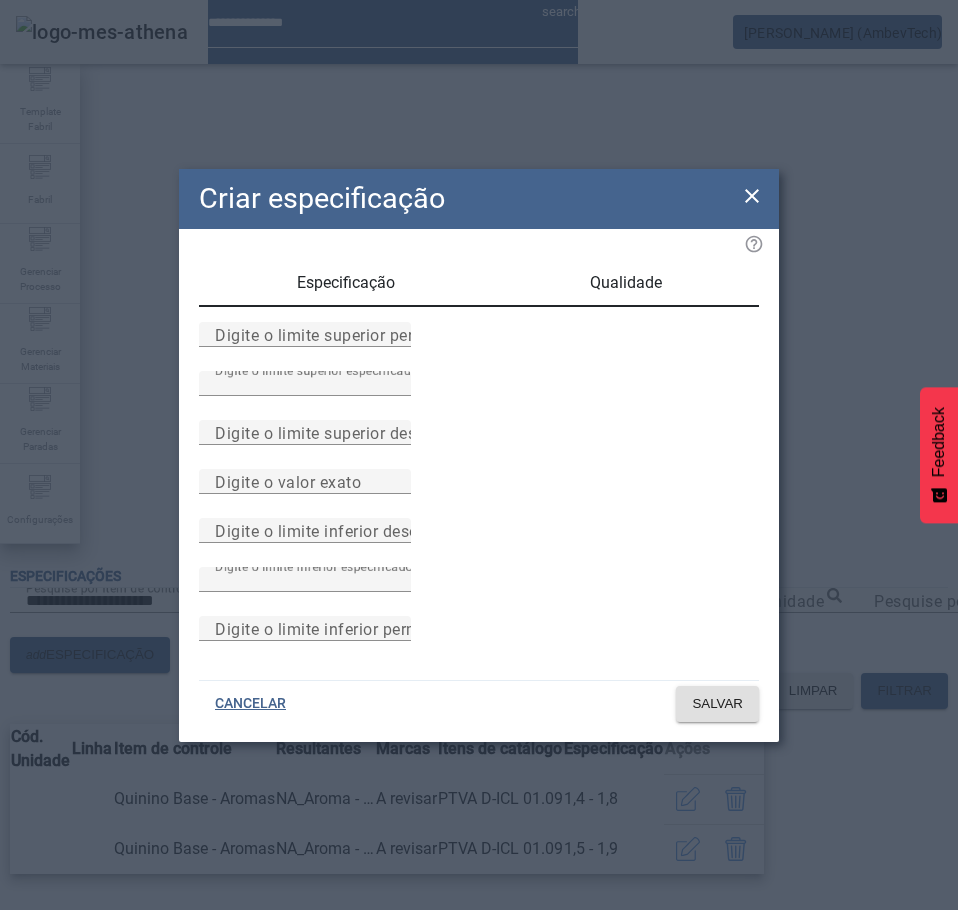 click on "Especificação" at bounding box center (346, 283) 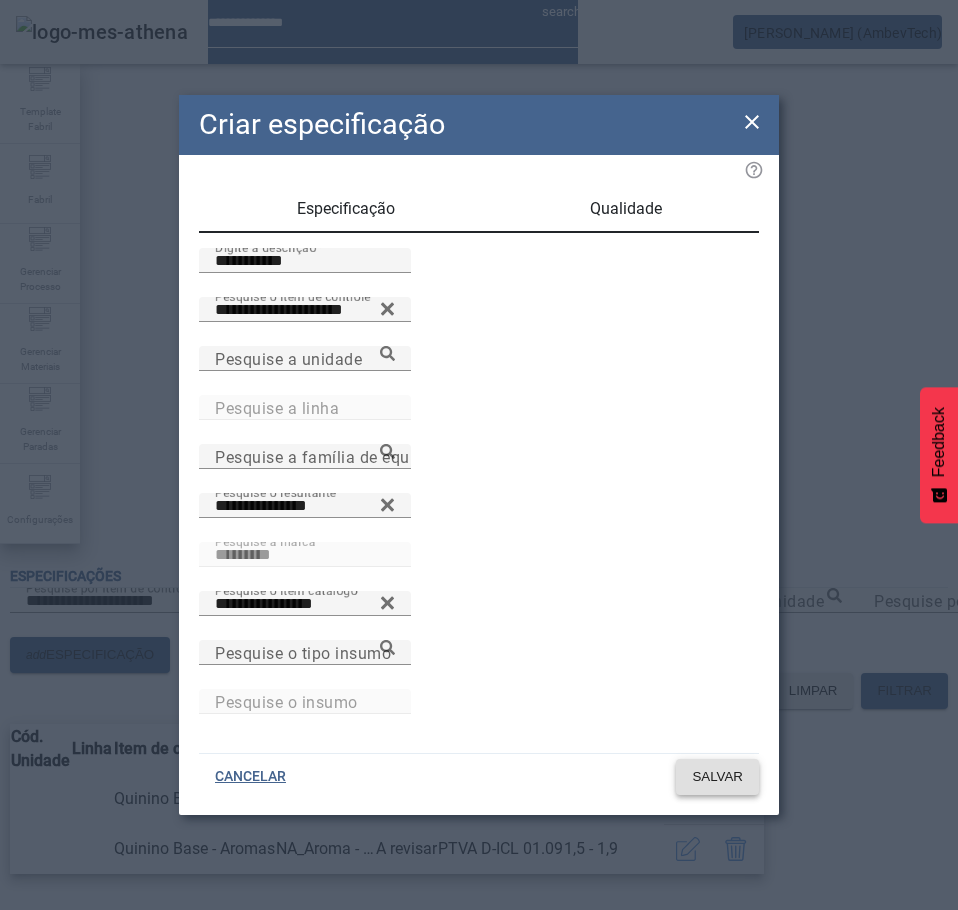 click on "SALVAR" 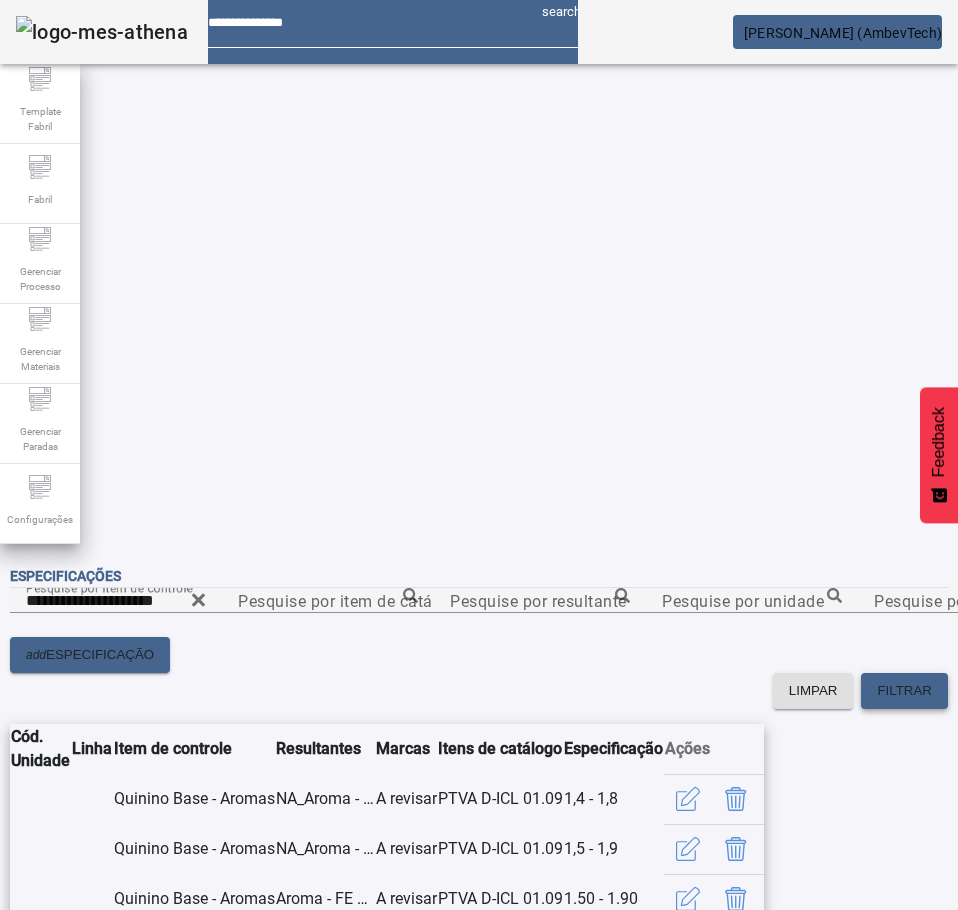 click 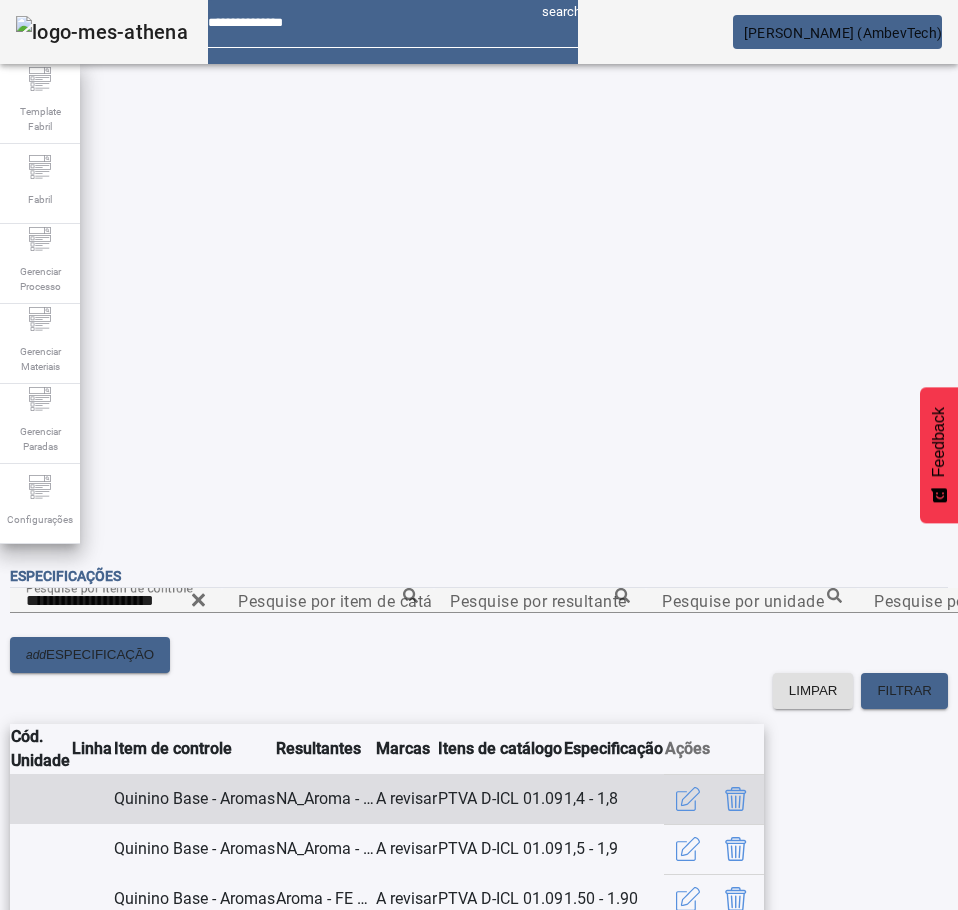 click 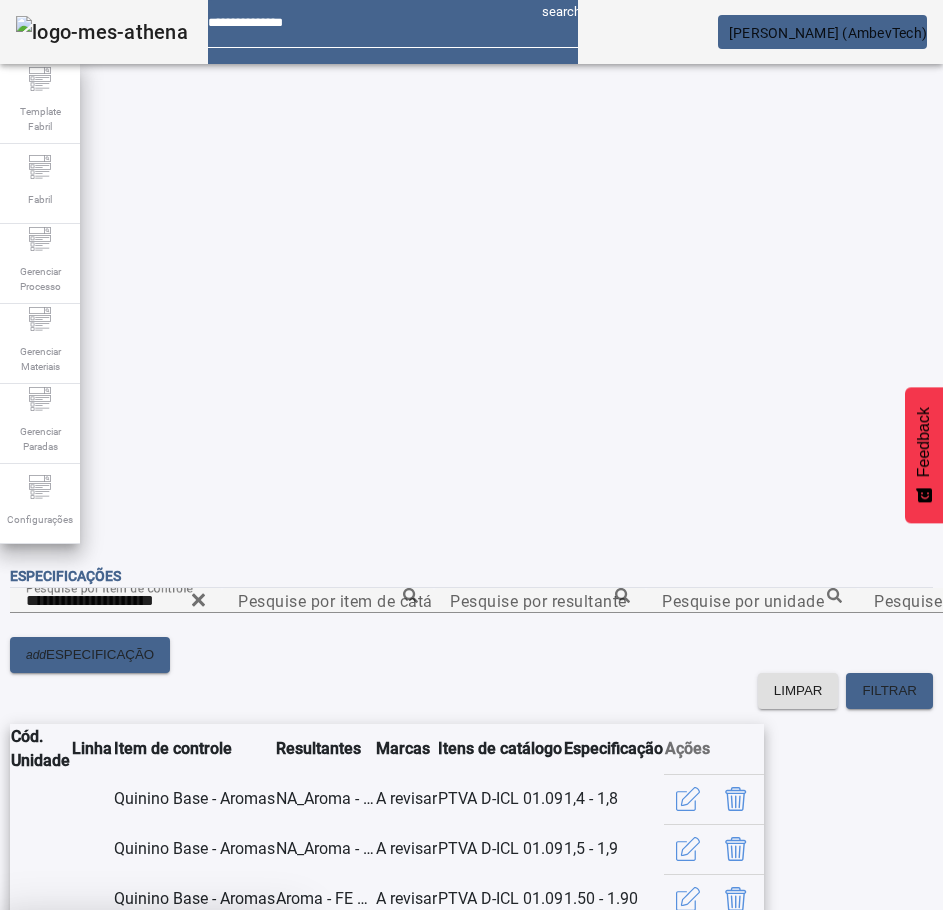 click at bounding box center [248, 1058] 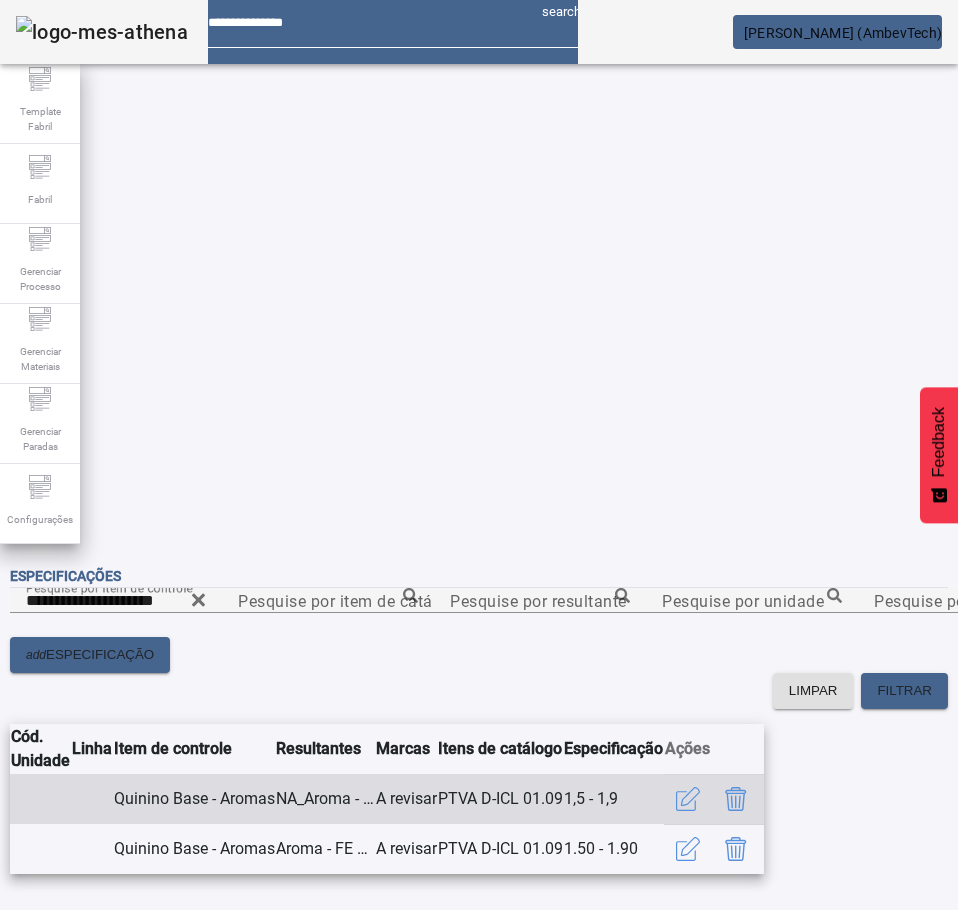 click 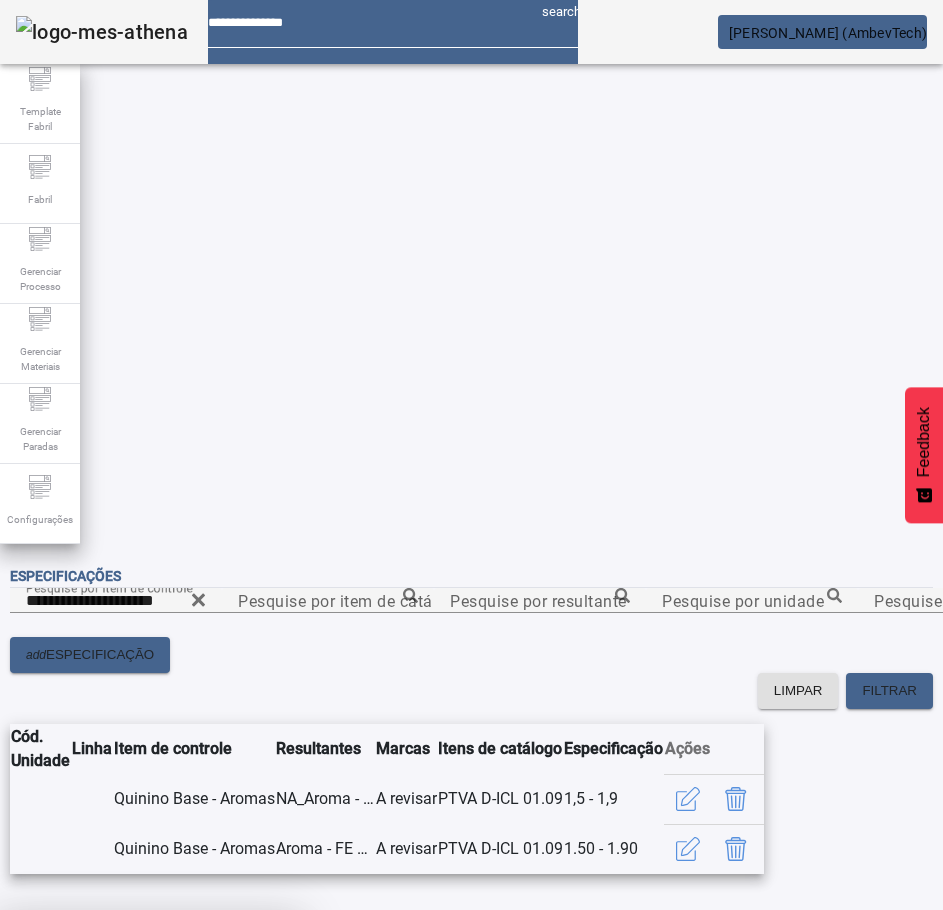 click on "SIM" at bounding box center (249, 1058) 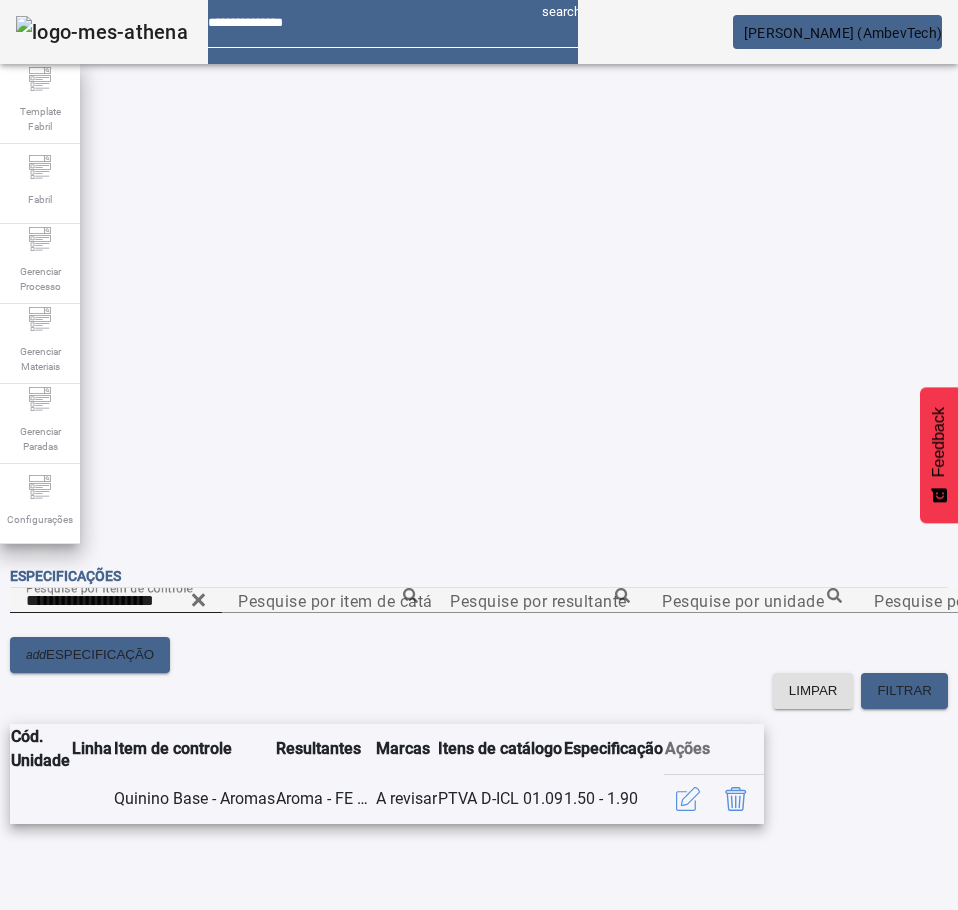 click 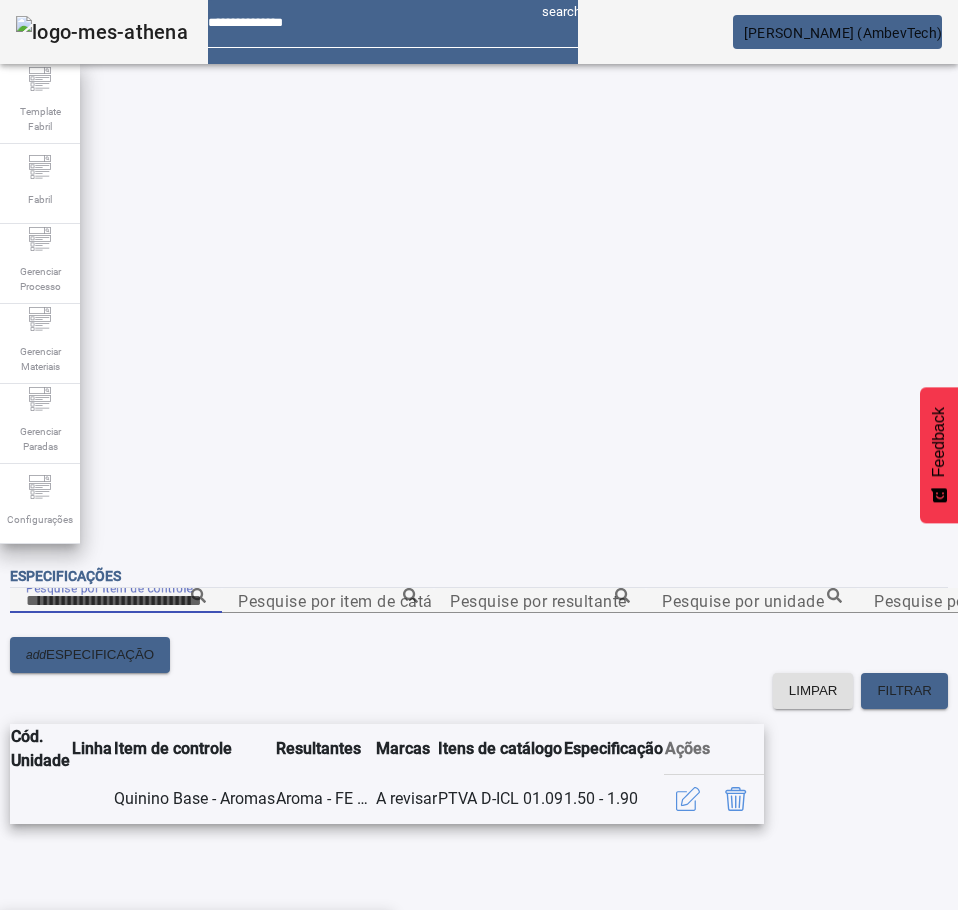 paste on "**********" 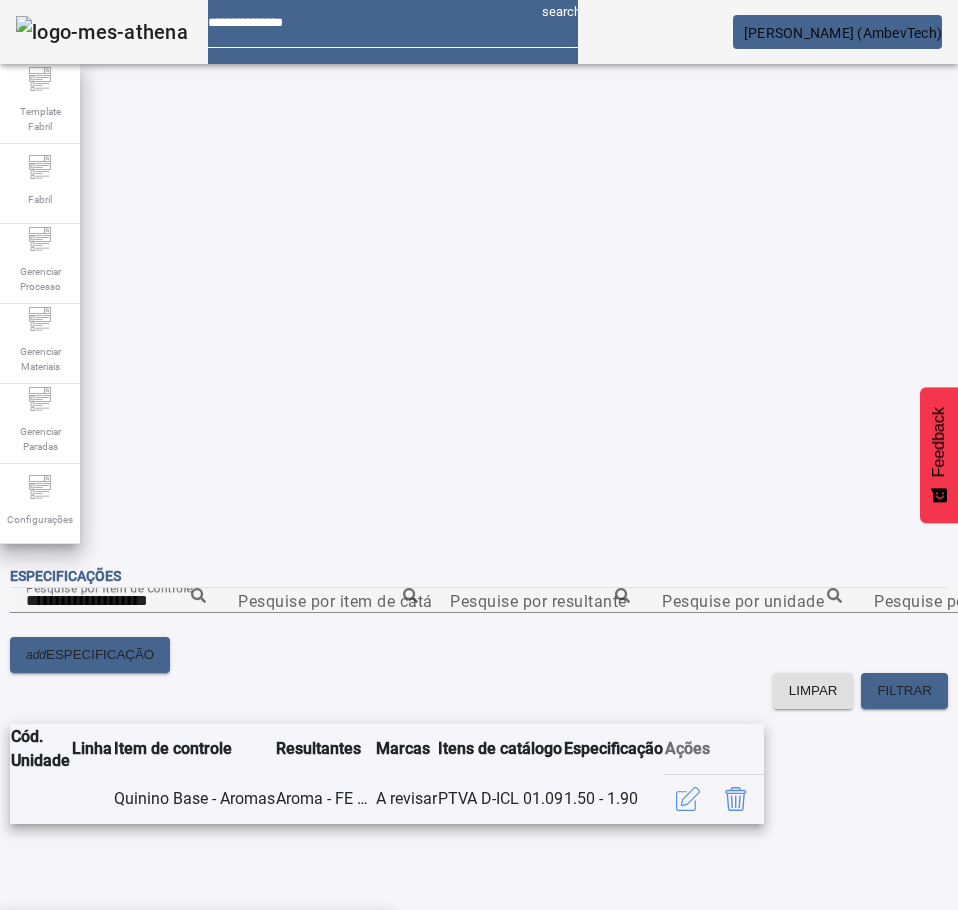 click on "Peso Líquido Parte A - Aromas Envase" at bounding box center (159, 942) 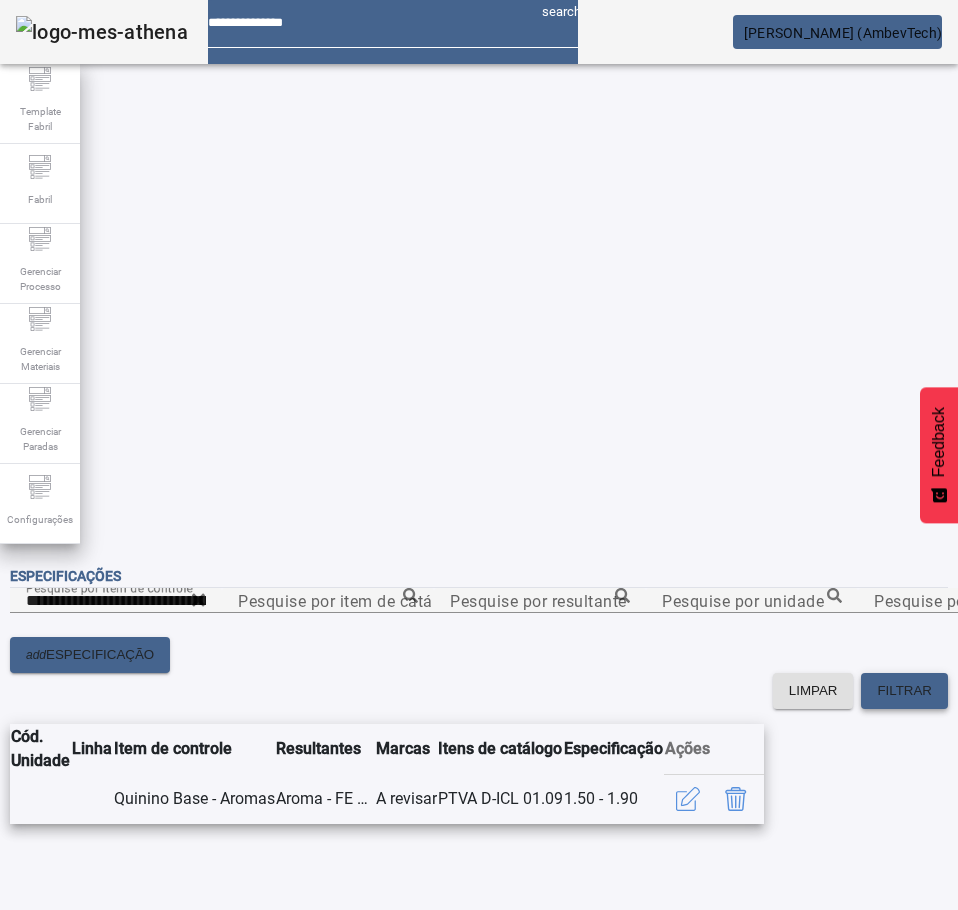 click 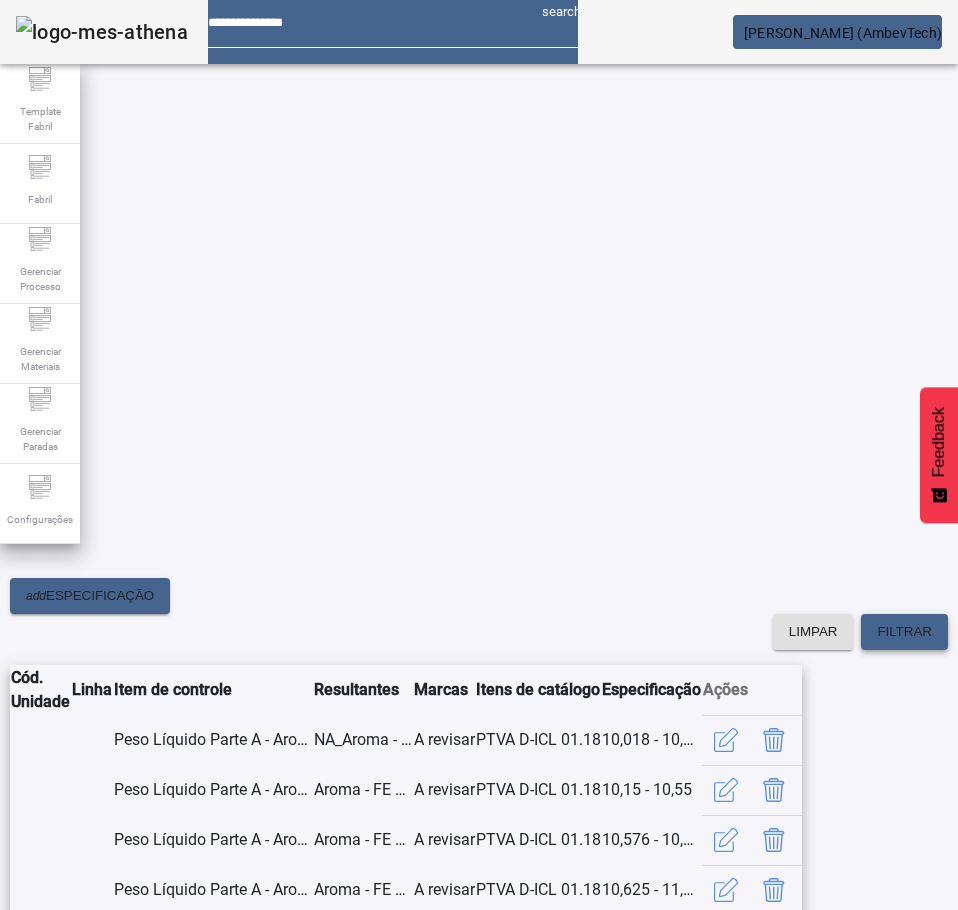 scroll, scrollTop: 361, scrollLeft: 0, axis: vertical 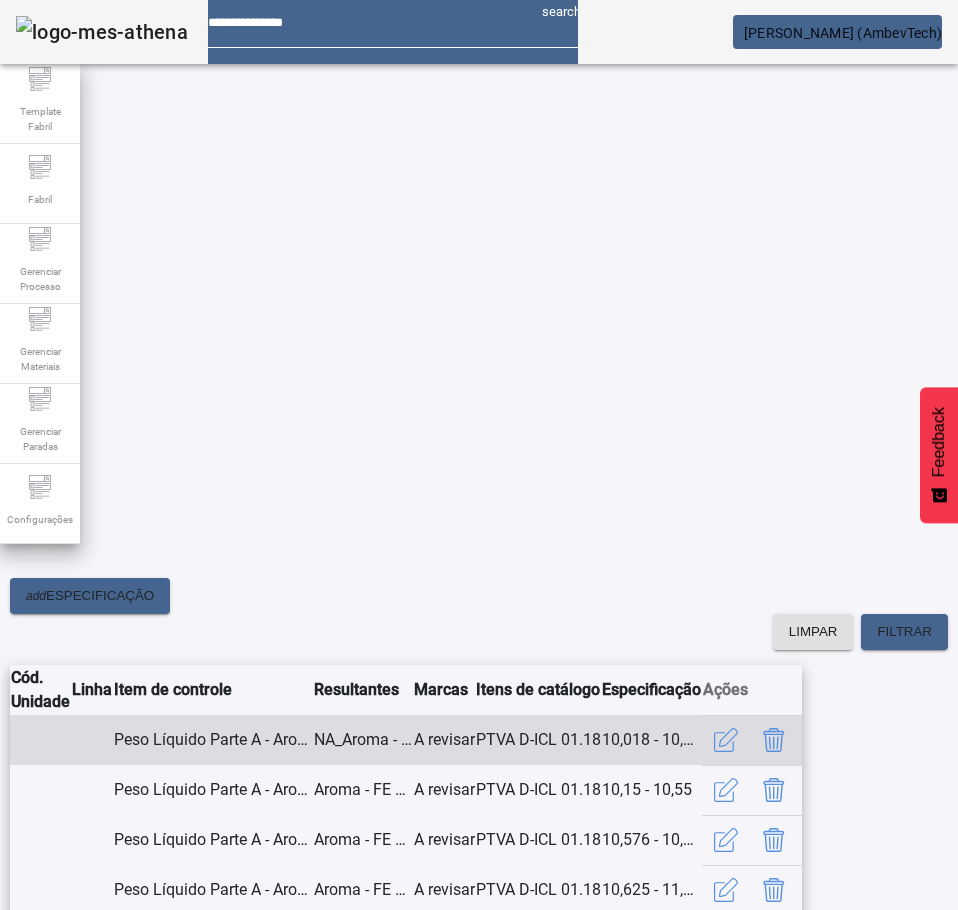 click 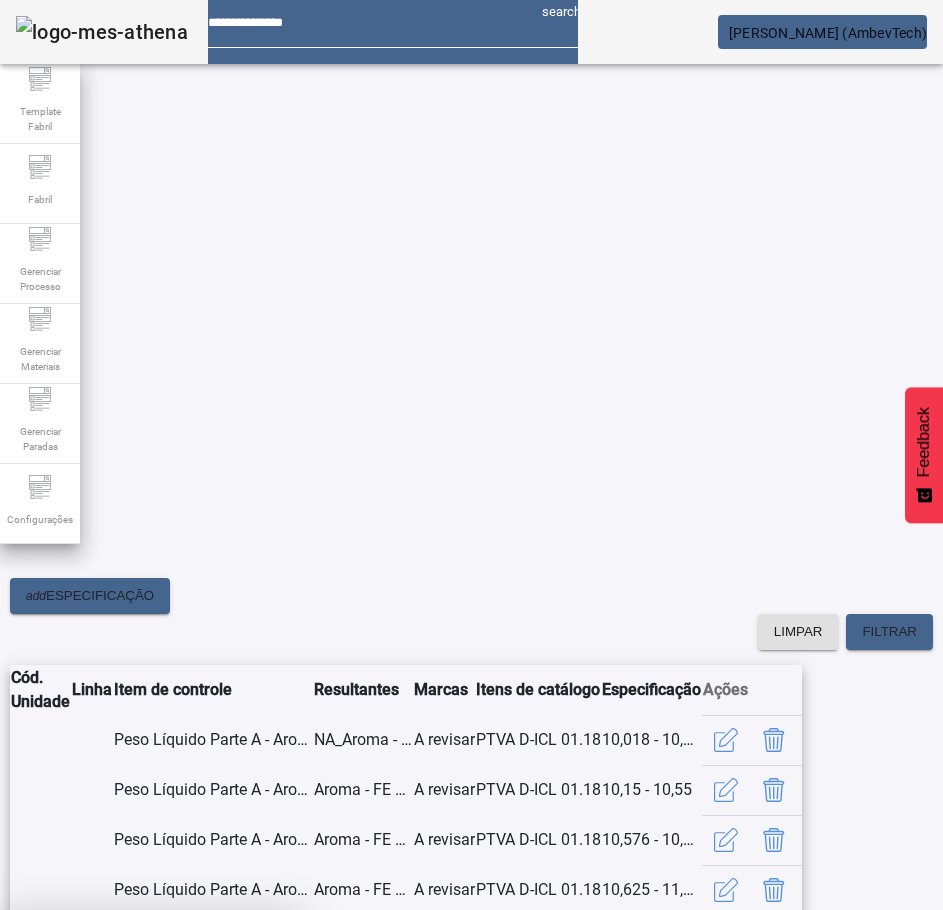 click at bounding box center (248, 1058) 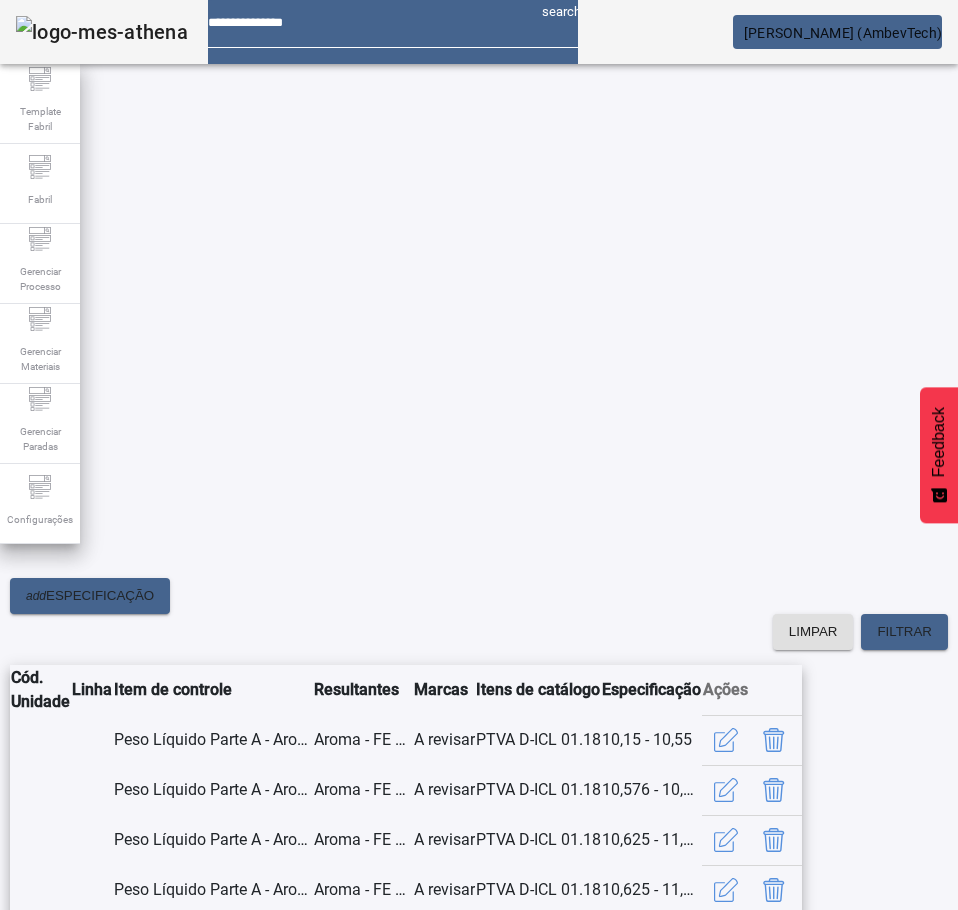 scroll, scrollTop: 361, scrollLeft: 0, axis: vertical 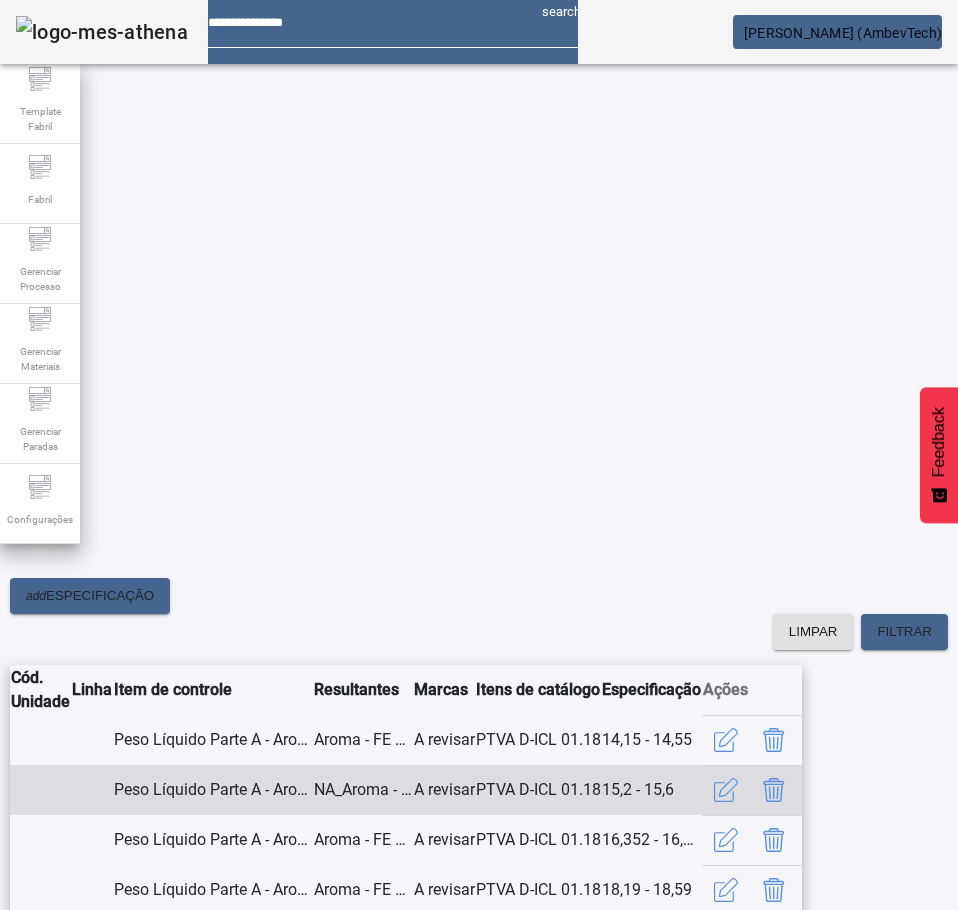 click 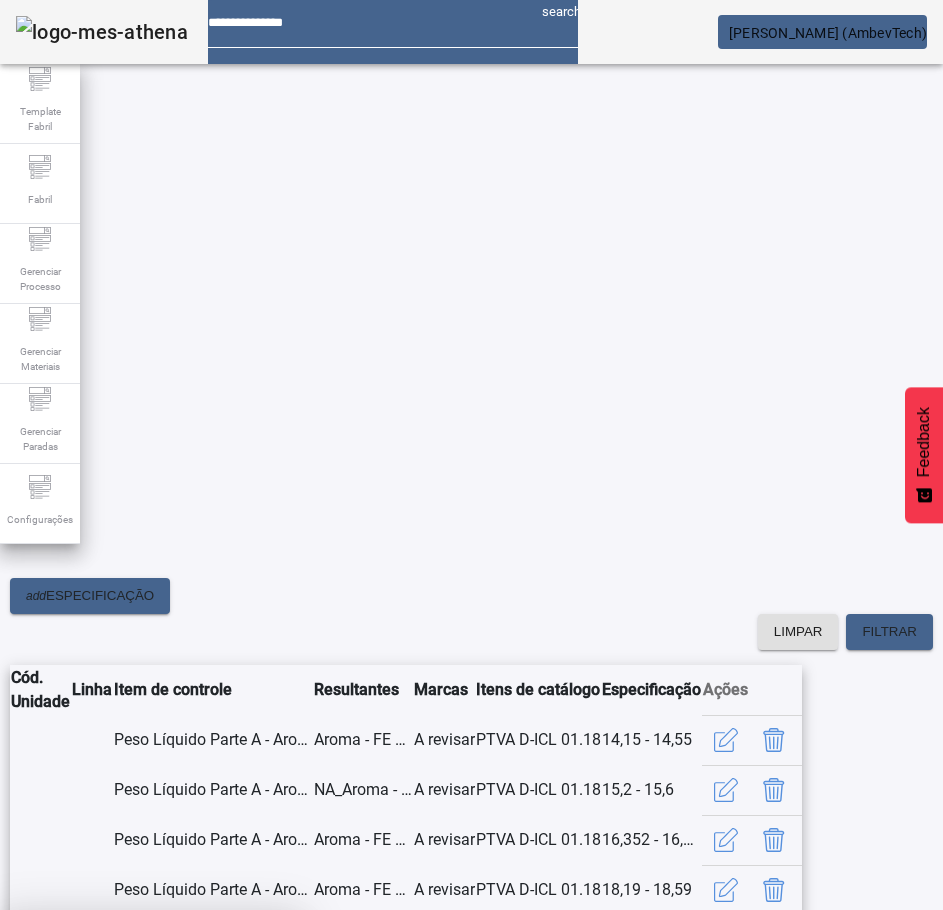 click on "SIM" at bounding box center [249, 1058] 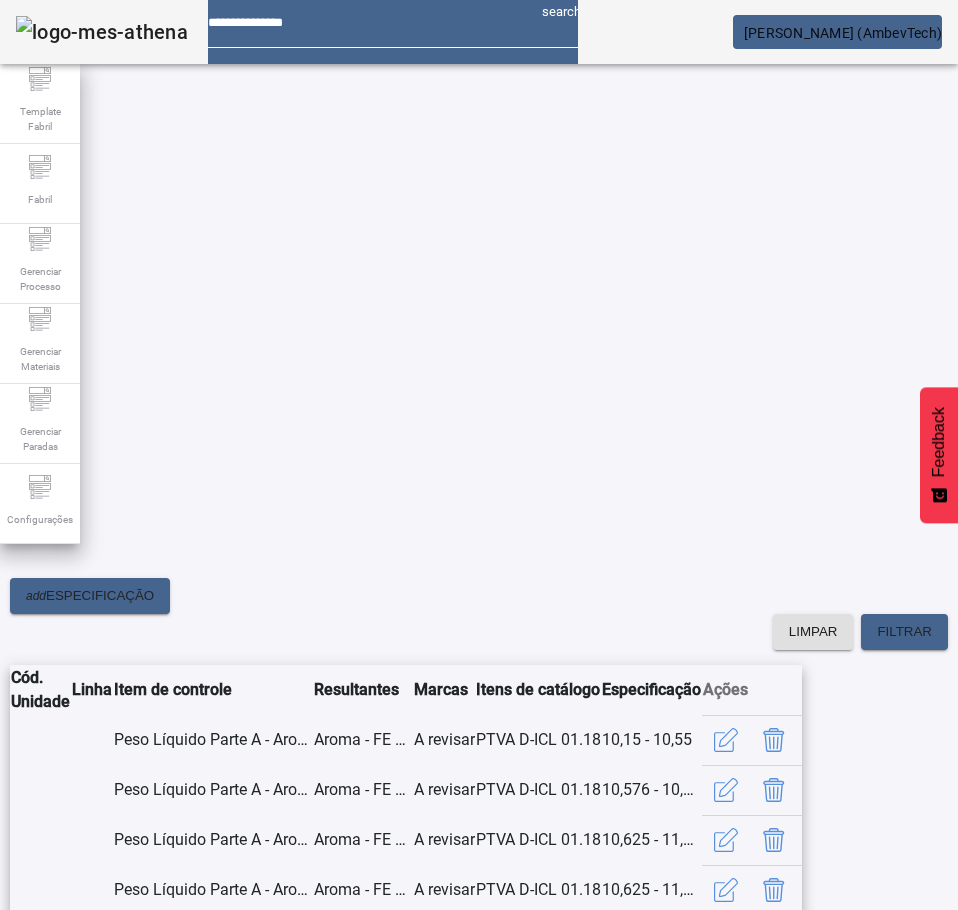 scroll, scrollTop: 361, scrollLeft: 0, axis: vertical 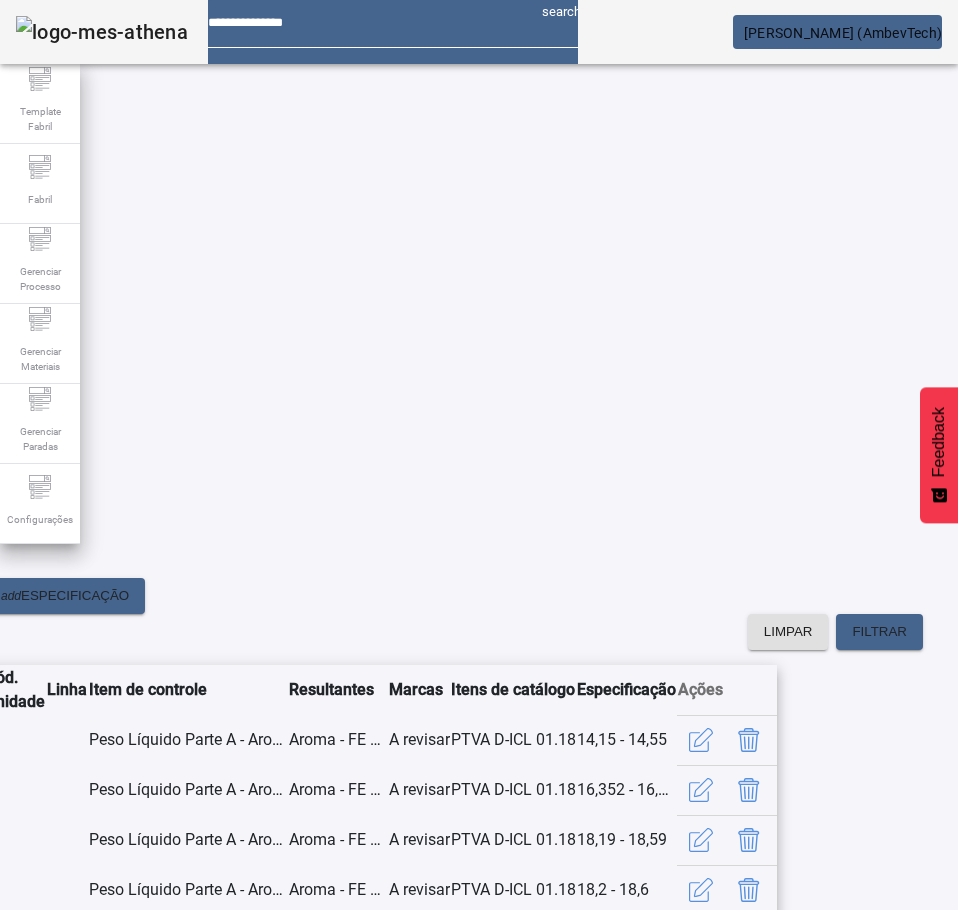 click 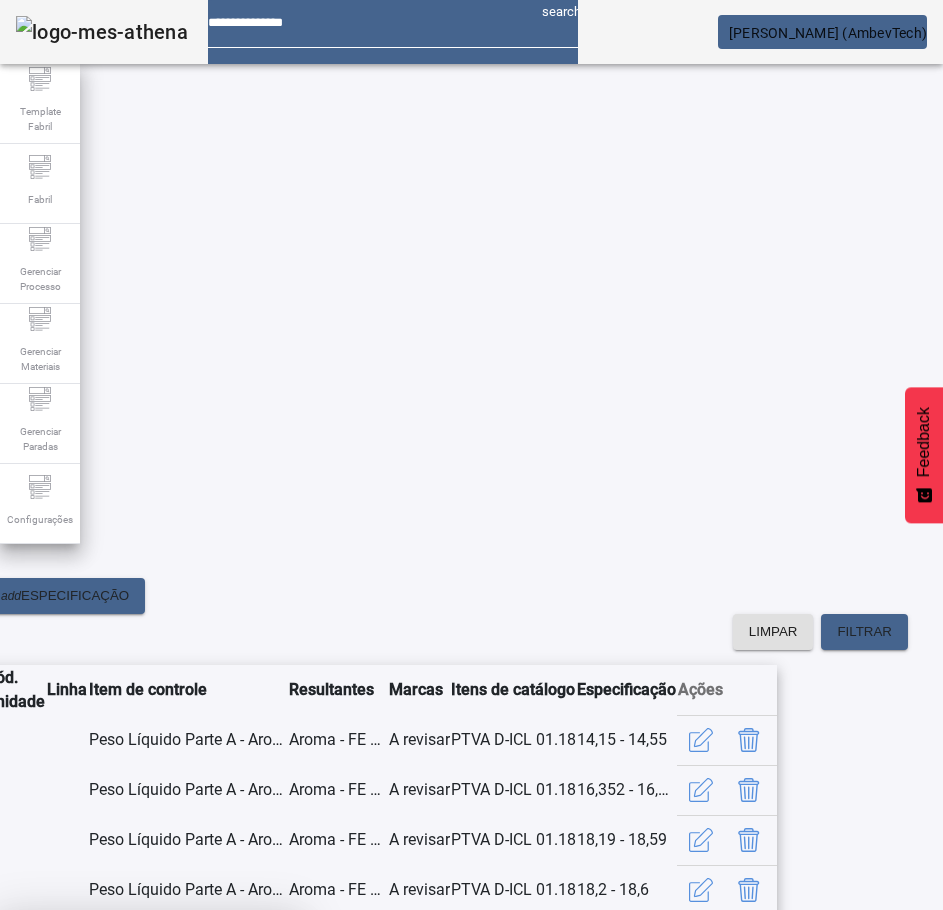 click at bounding box center [248, 1058] 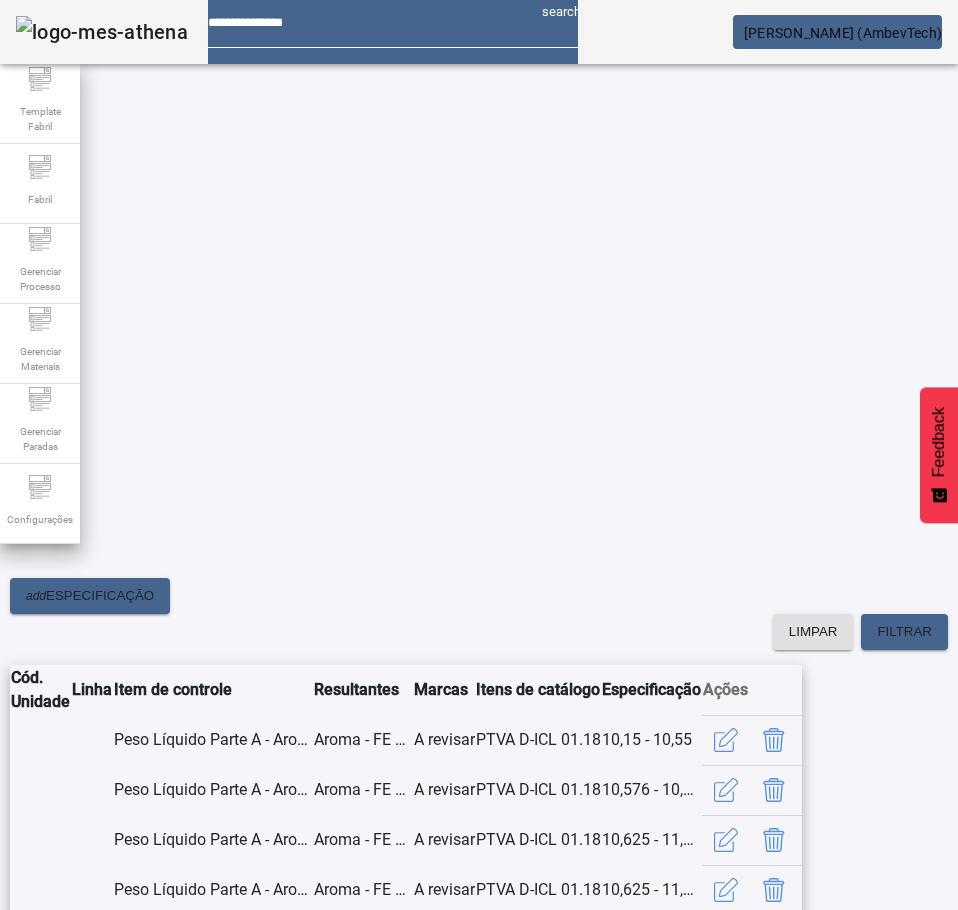 click on "2" 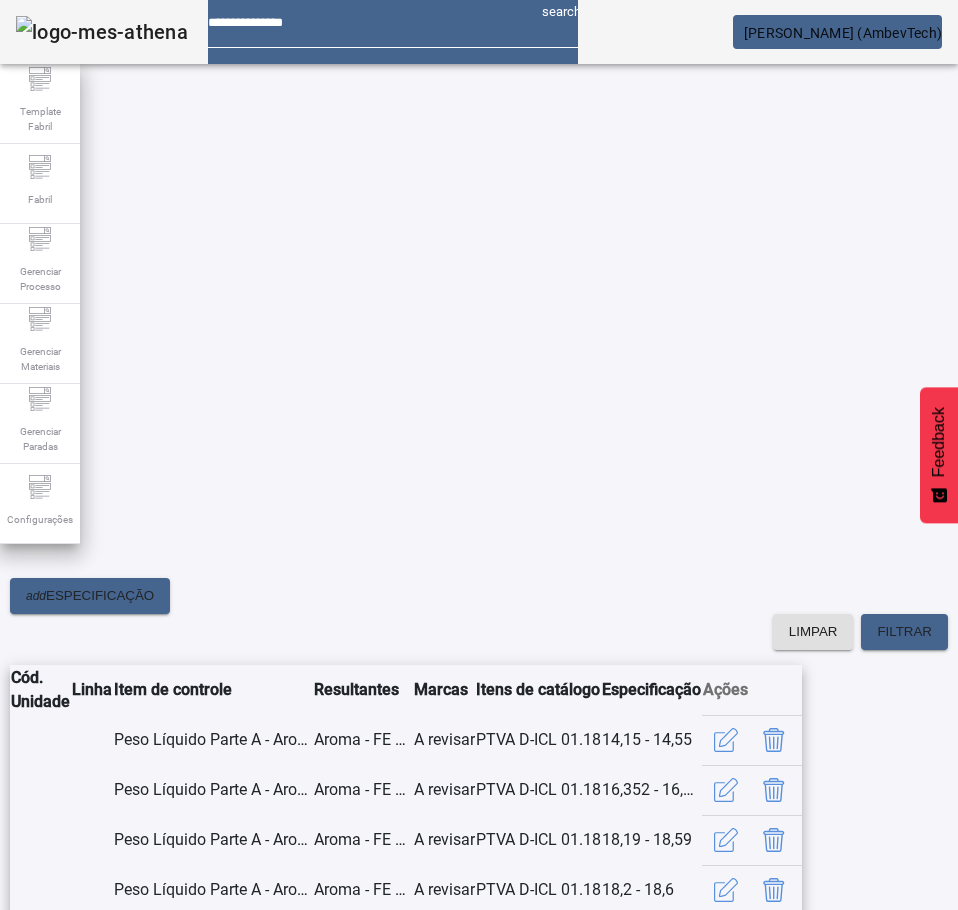 scroll, scrollTop: 361, scrollLeft: 25, axis: both 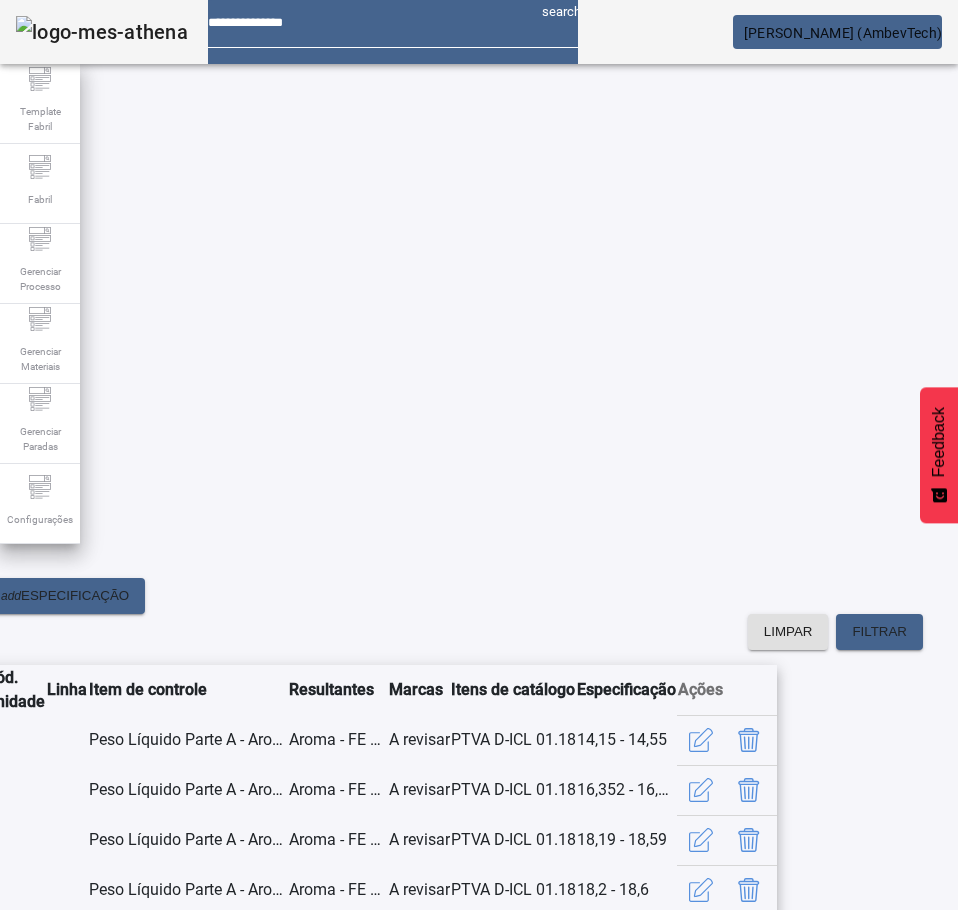 click 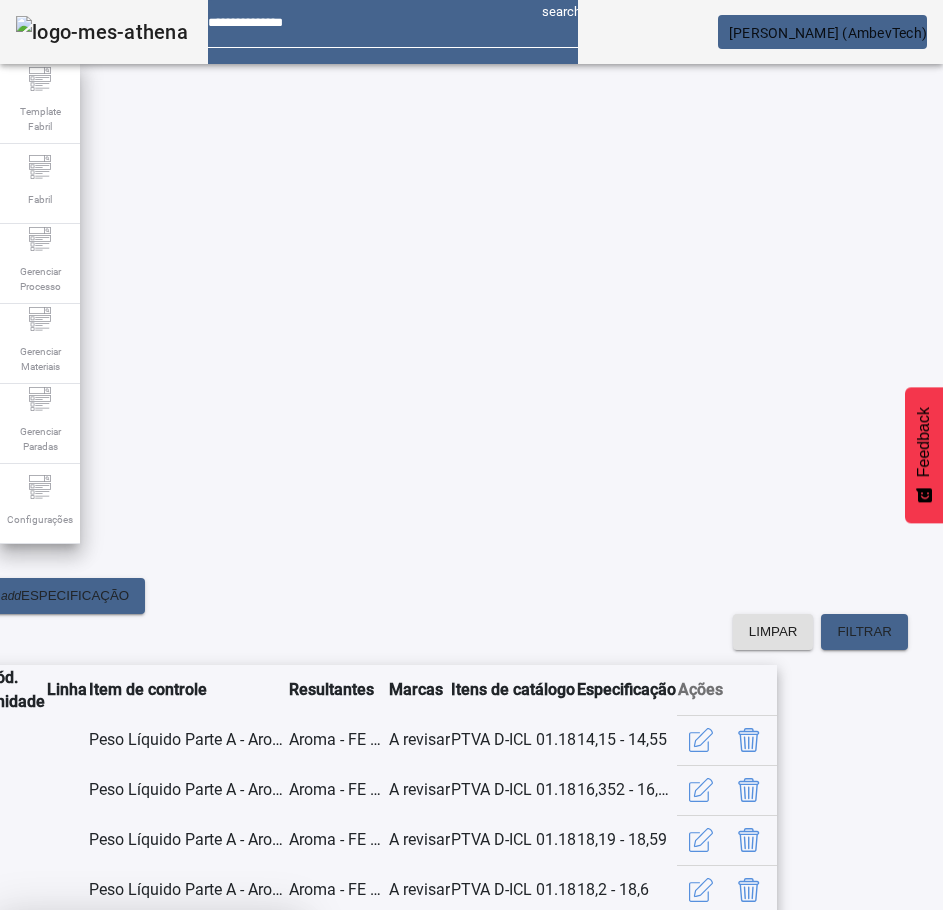click at bounding box center [248, 1058] 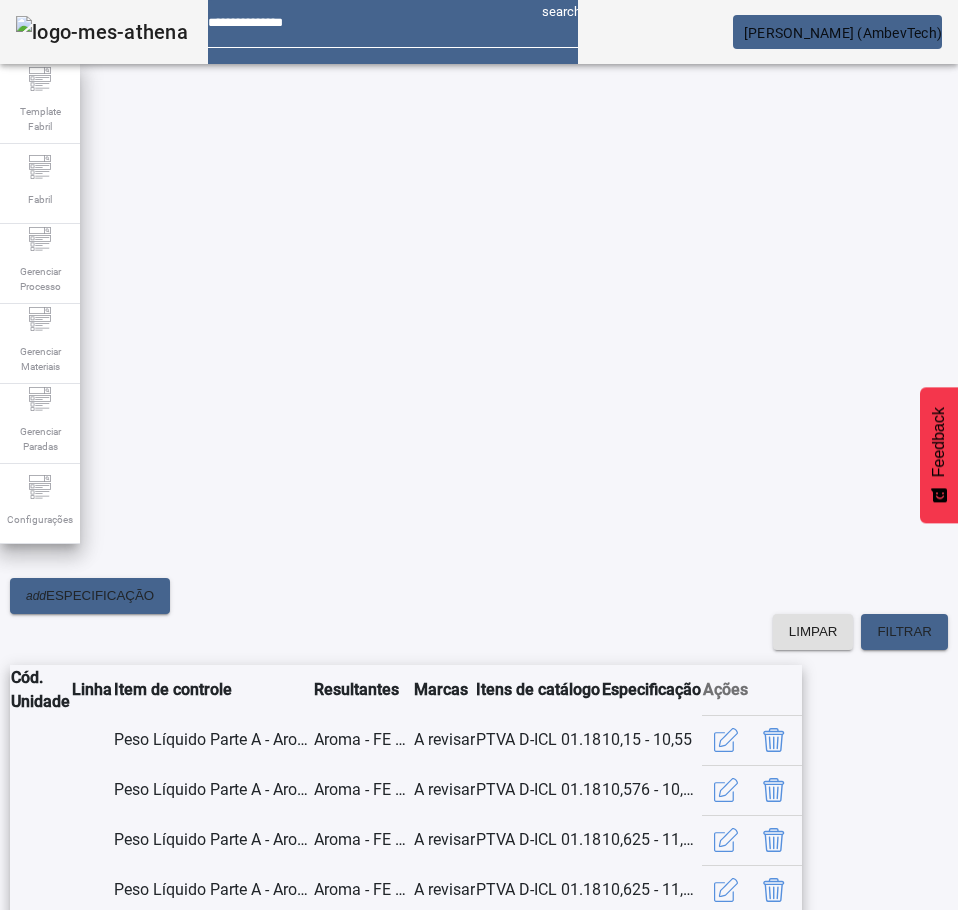 scroll, scrollTop: 361, scrollLeft: 0, axis: vertical 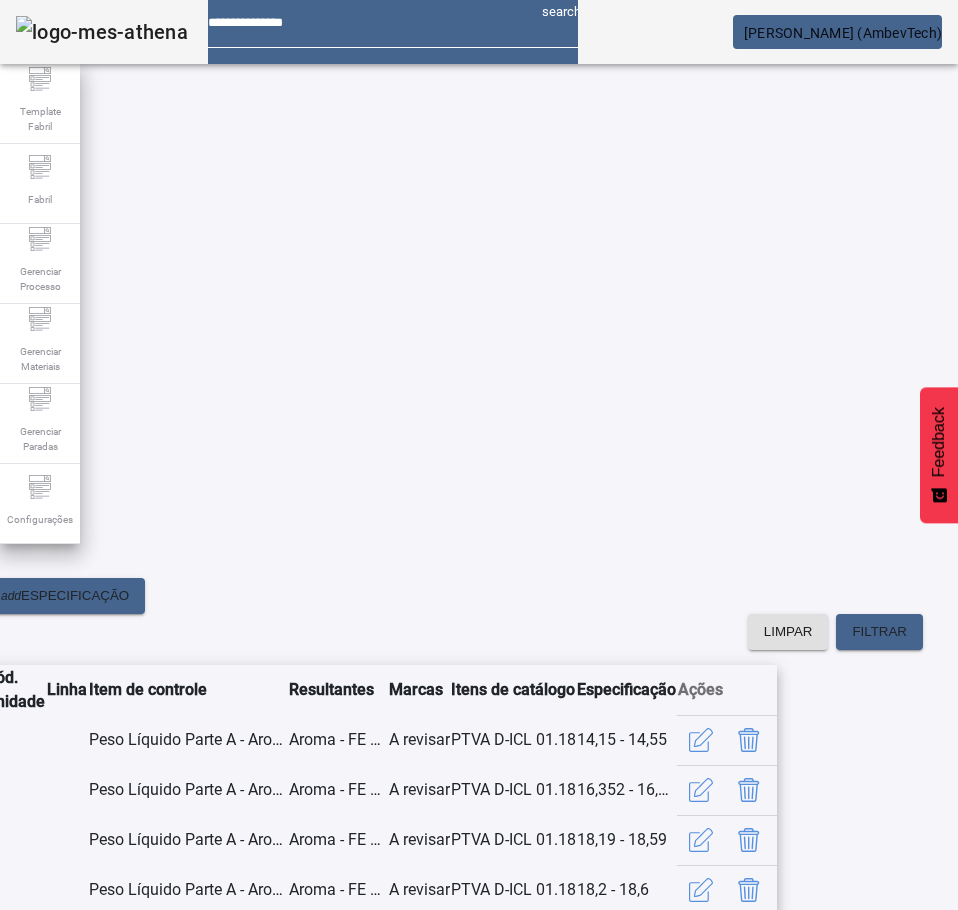 click 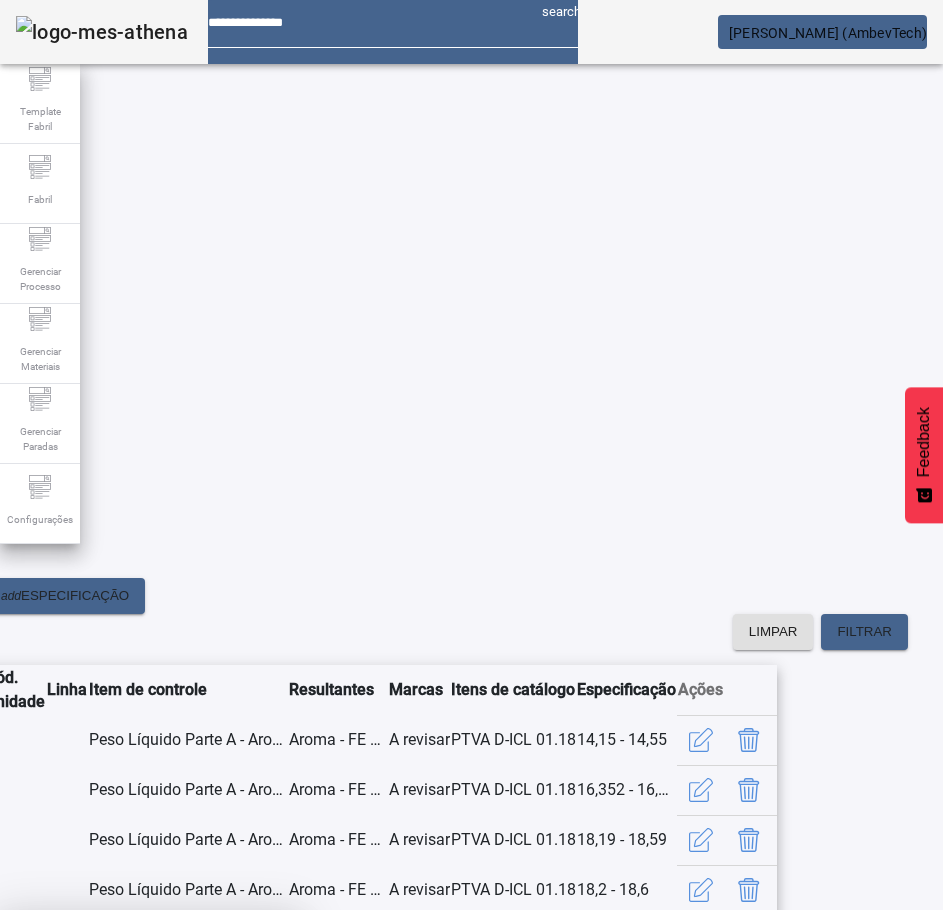 click at bounding box center [248, 1058] 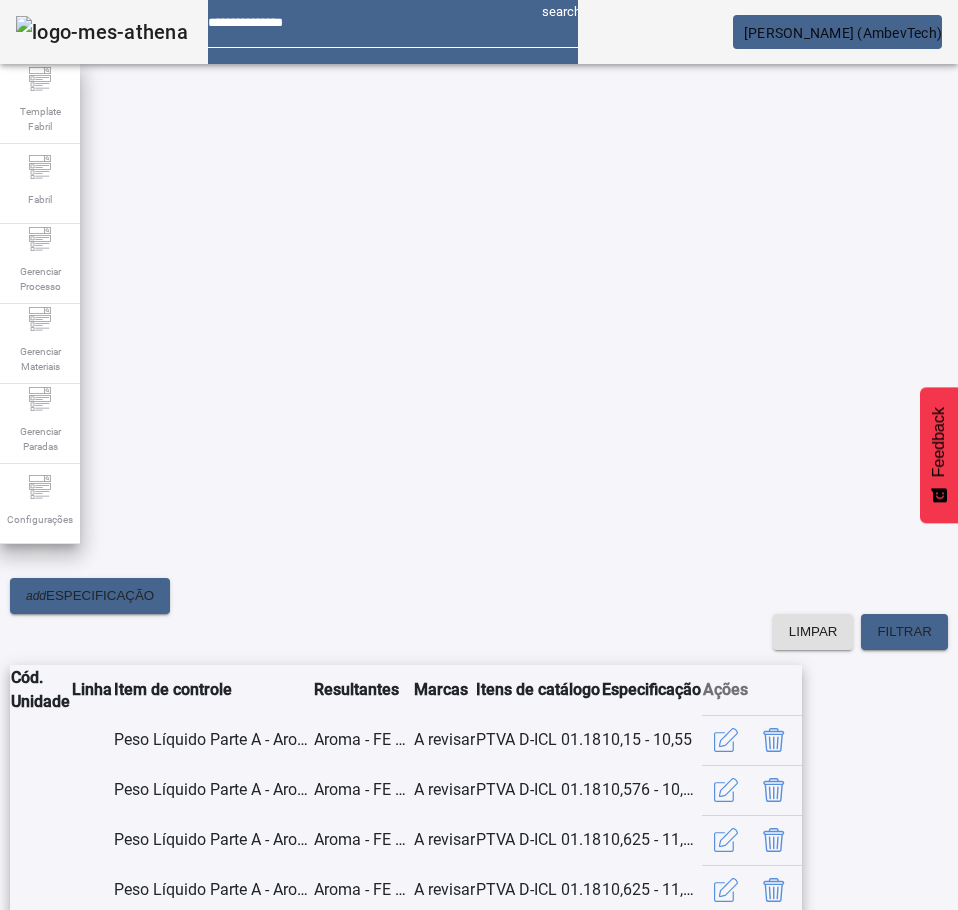 scroll, scrollTop: 361, scrollLeft: 25, axis: both 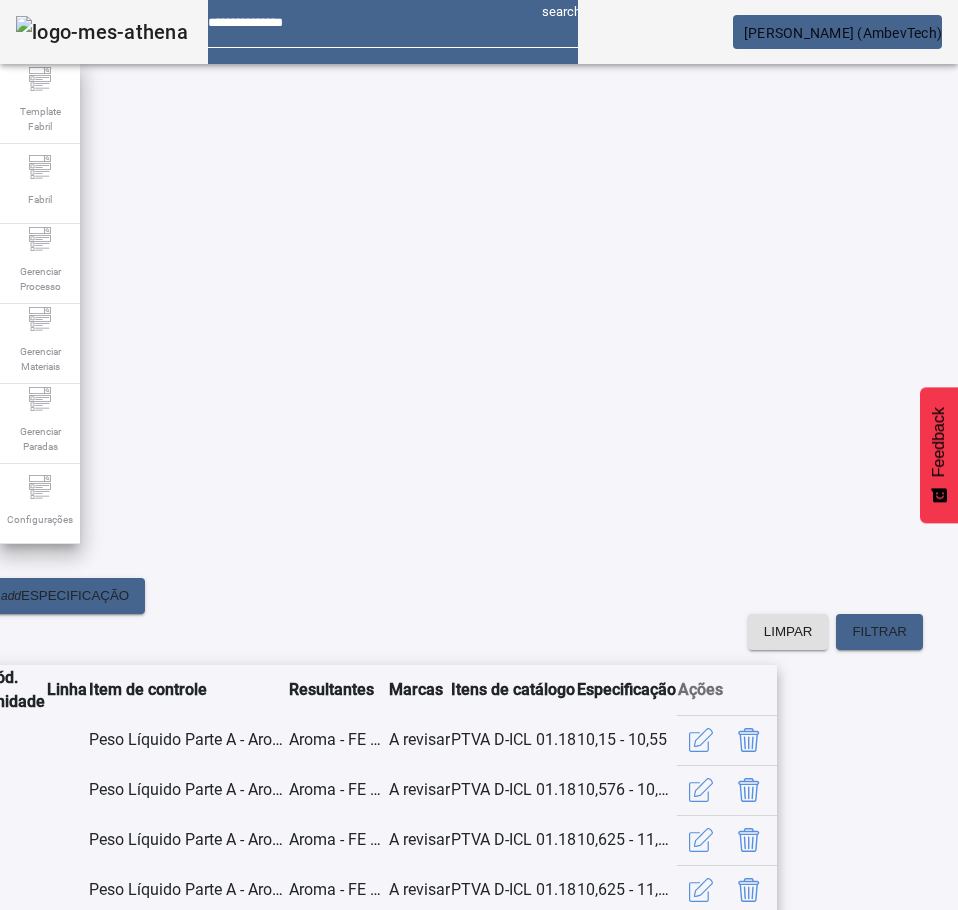 click on "2" 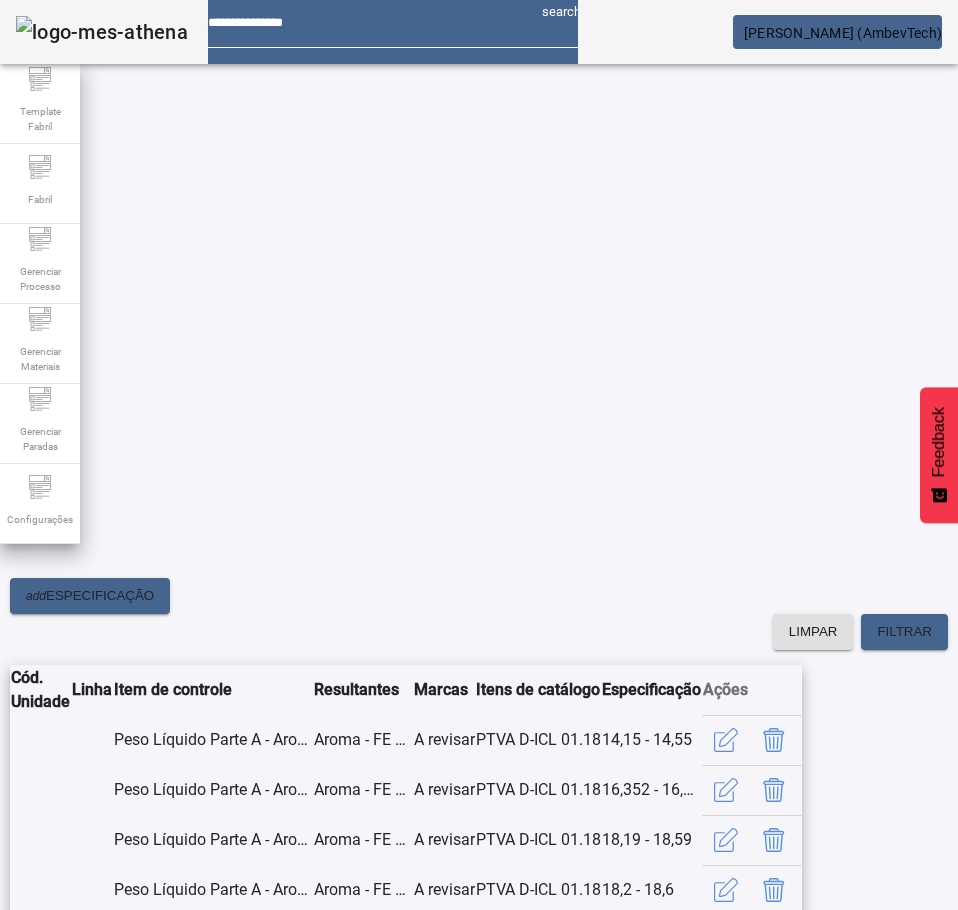 scroll, scrollTop: 361, scrollLeft: 25, axis: both 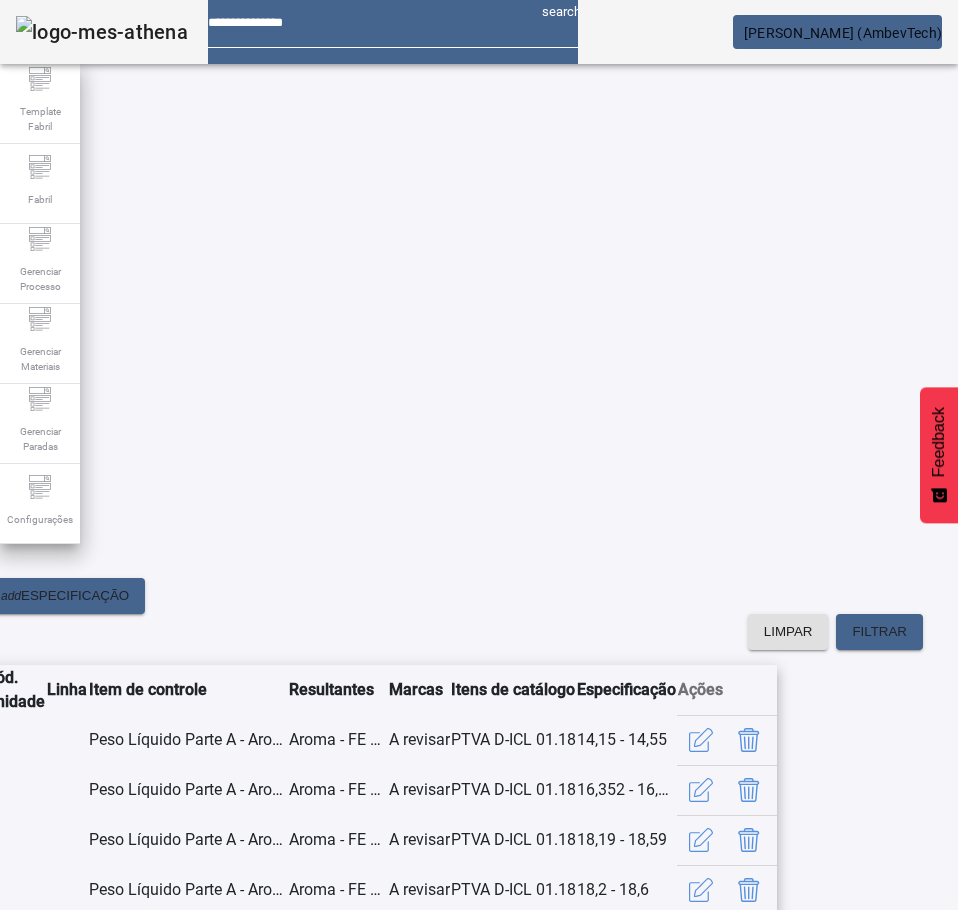 click 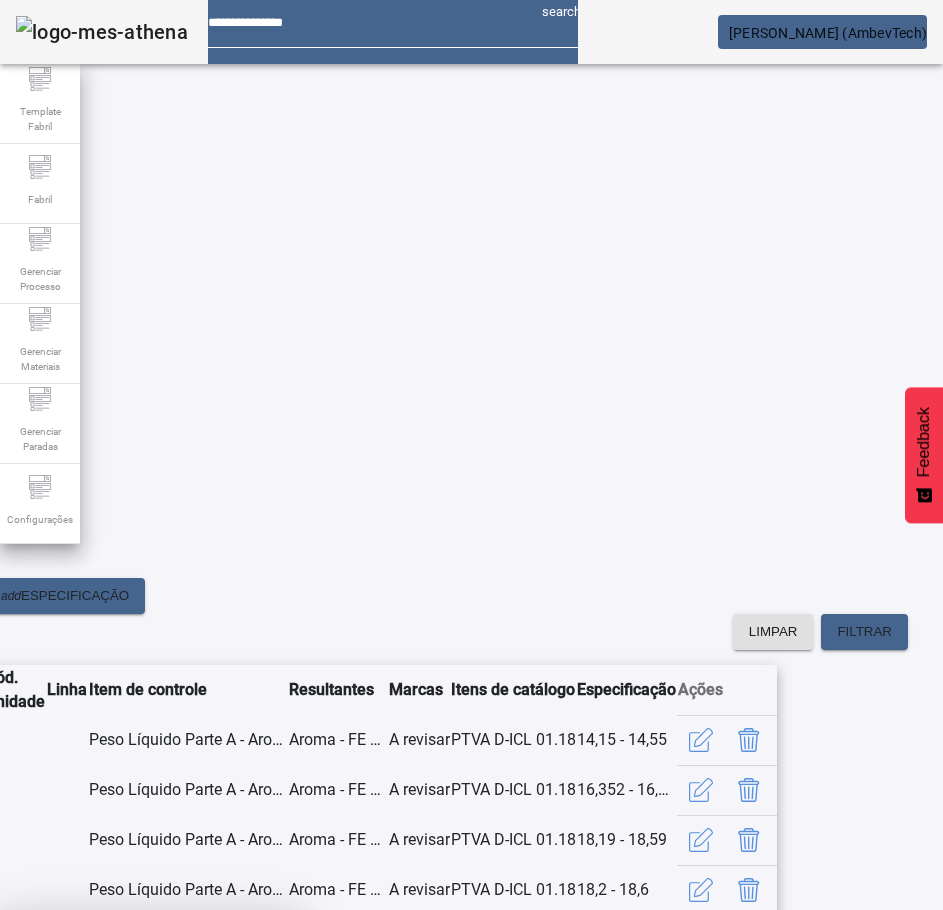 click at bounding box center (248, 1058) 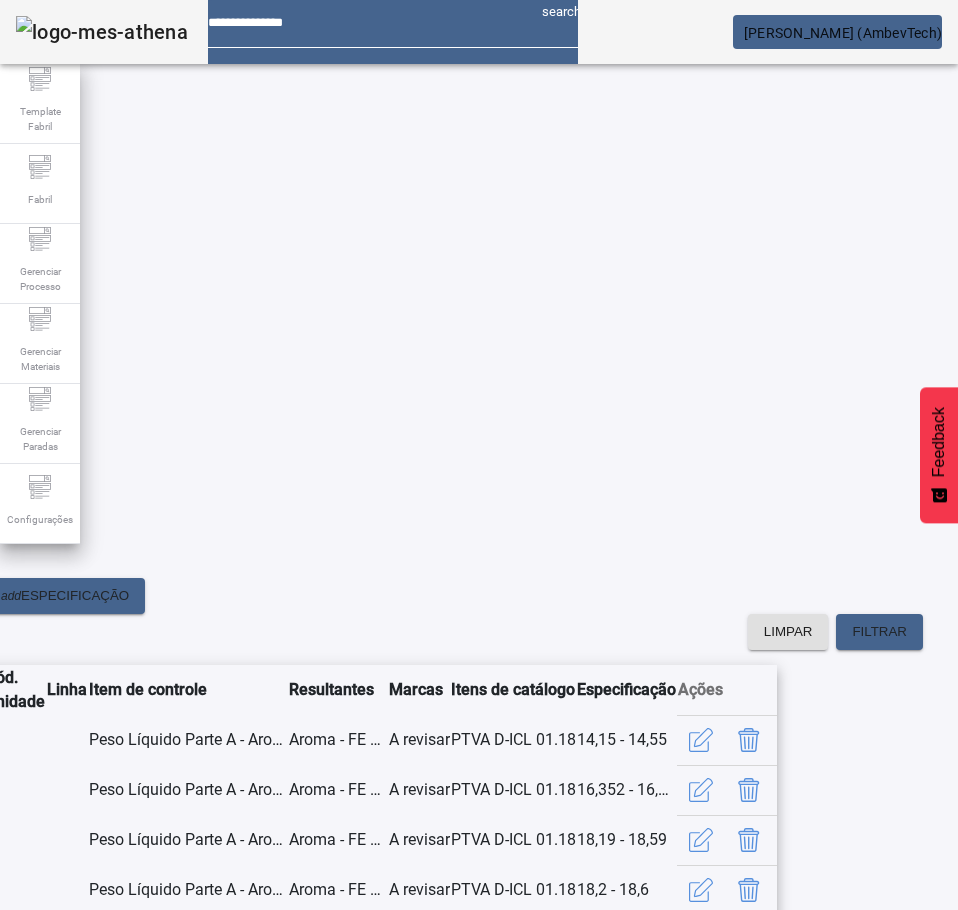 scroll, scrollTop: 0, scrollLeft: 0, axis: both 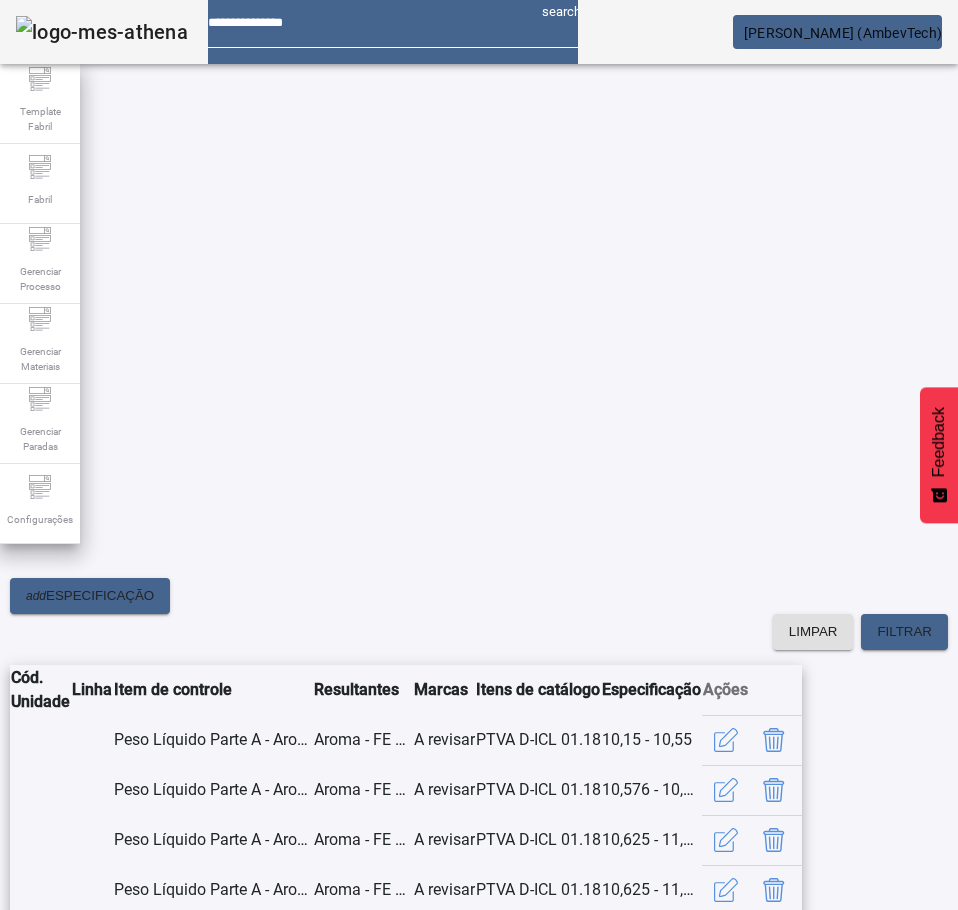 click on "2" 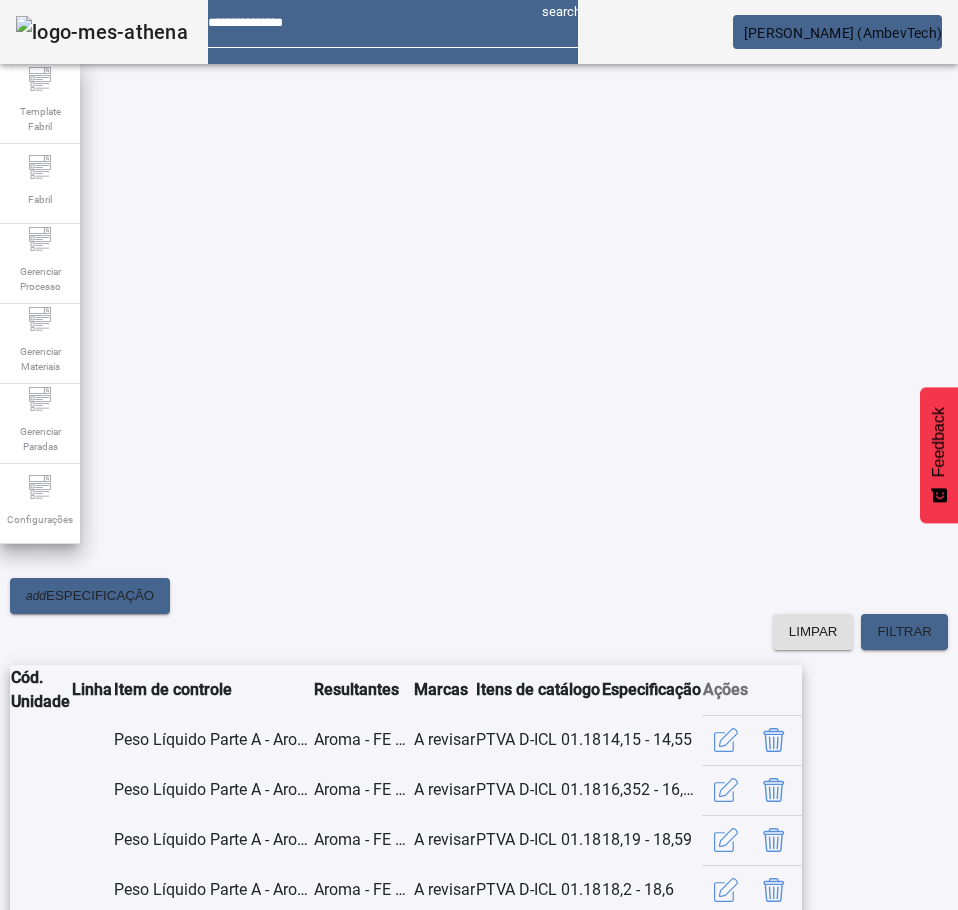 scroll, scrollTop: 361, scrollLeft: 0, axis: vertical 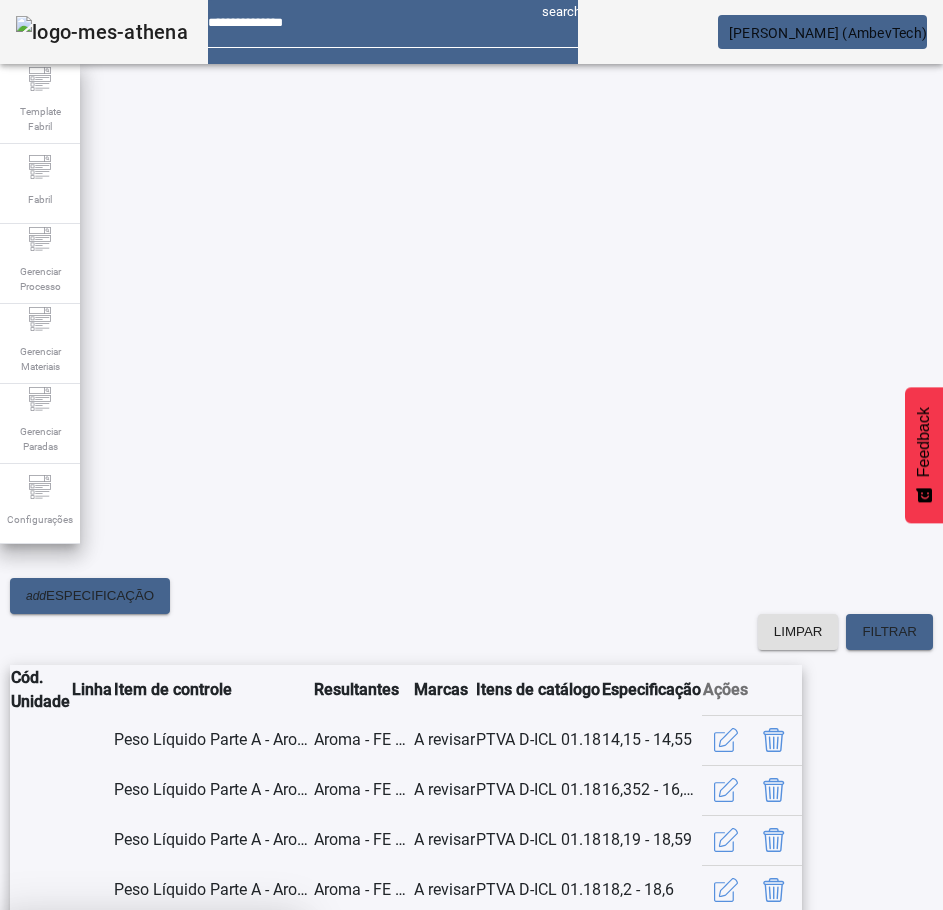click on "SIM" at bounding box center [249, 1058] 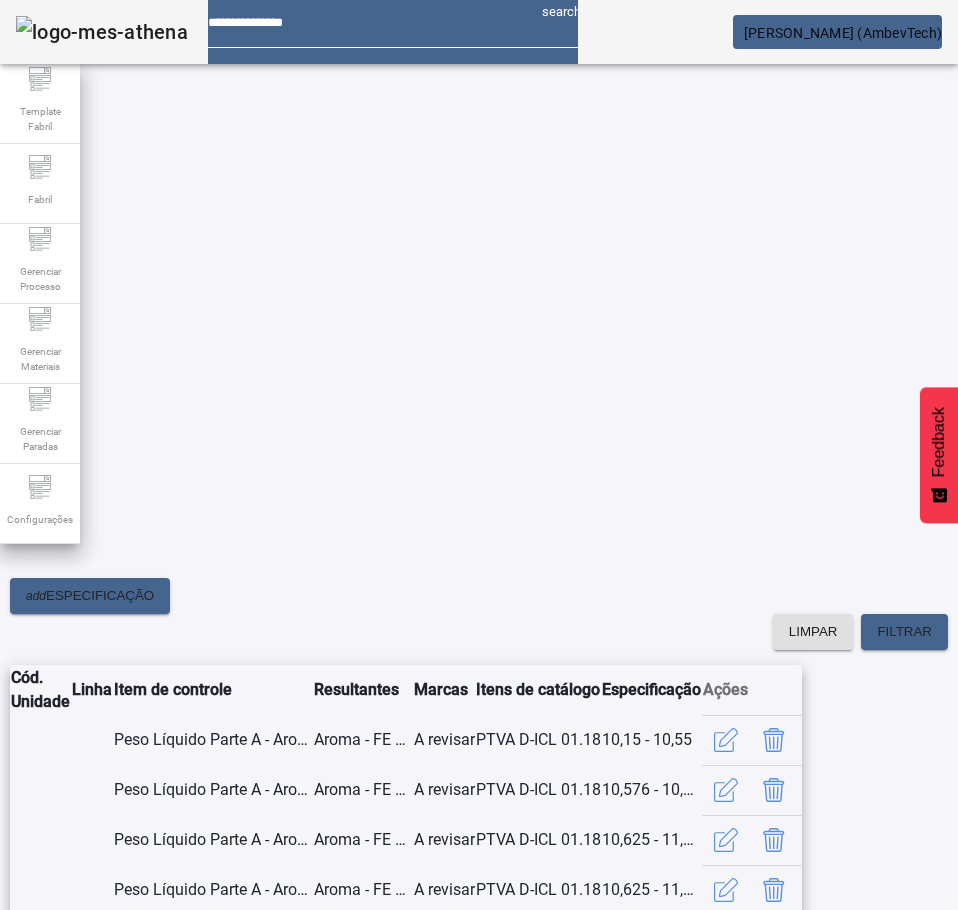 click on "2" 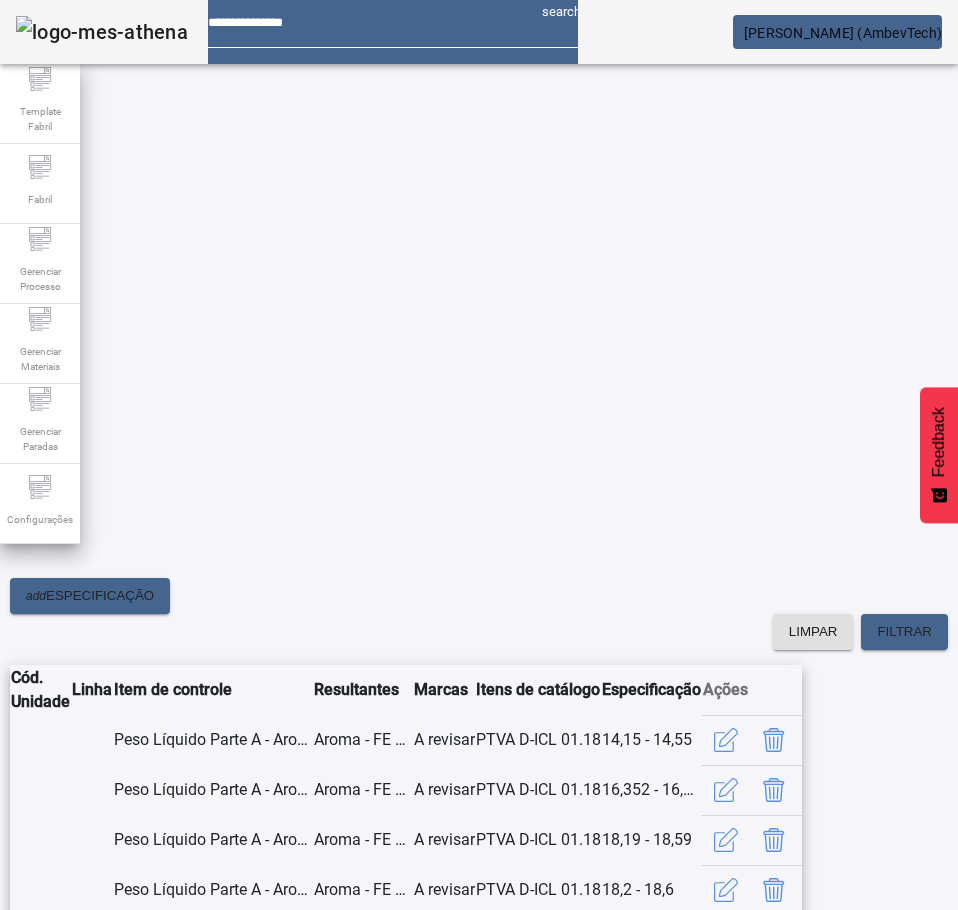 scroll, scrollTop: 361, scrollLeft: 0, axis: vertical 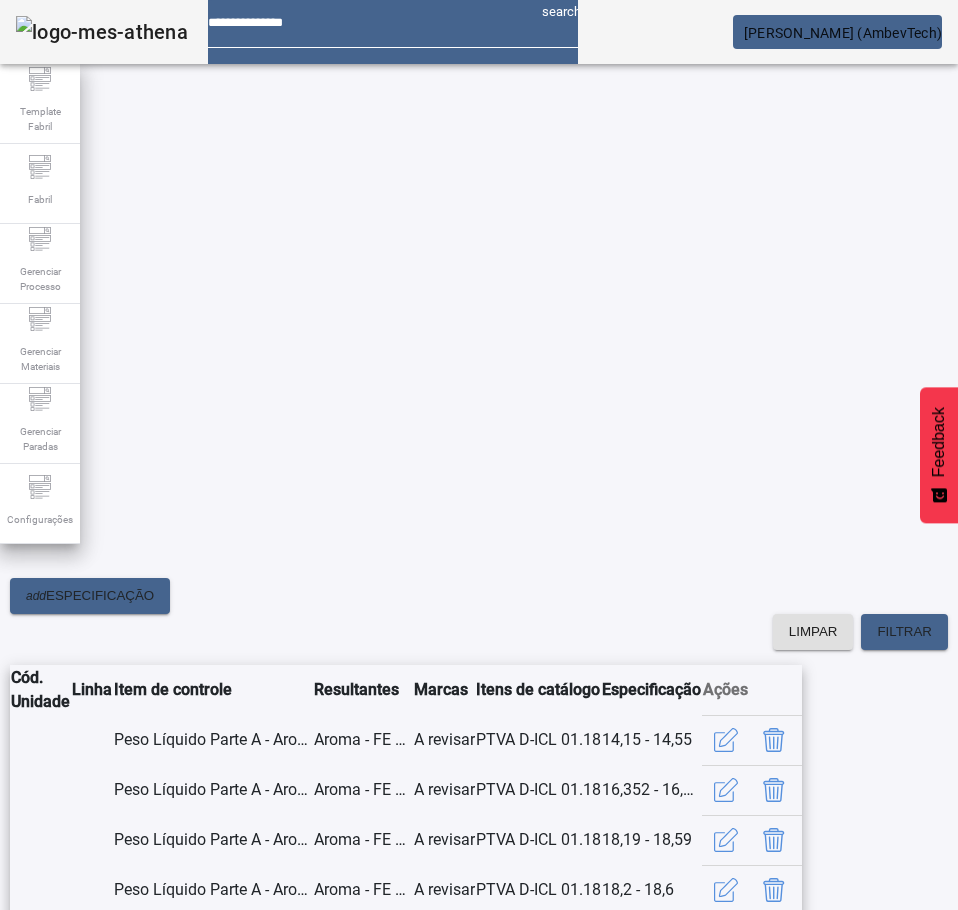 click 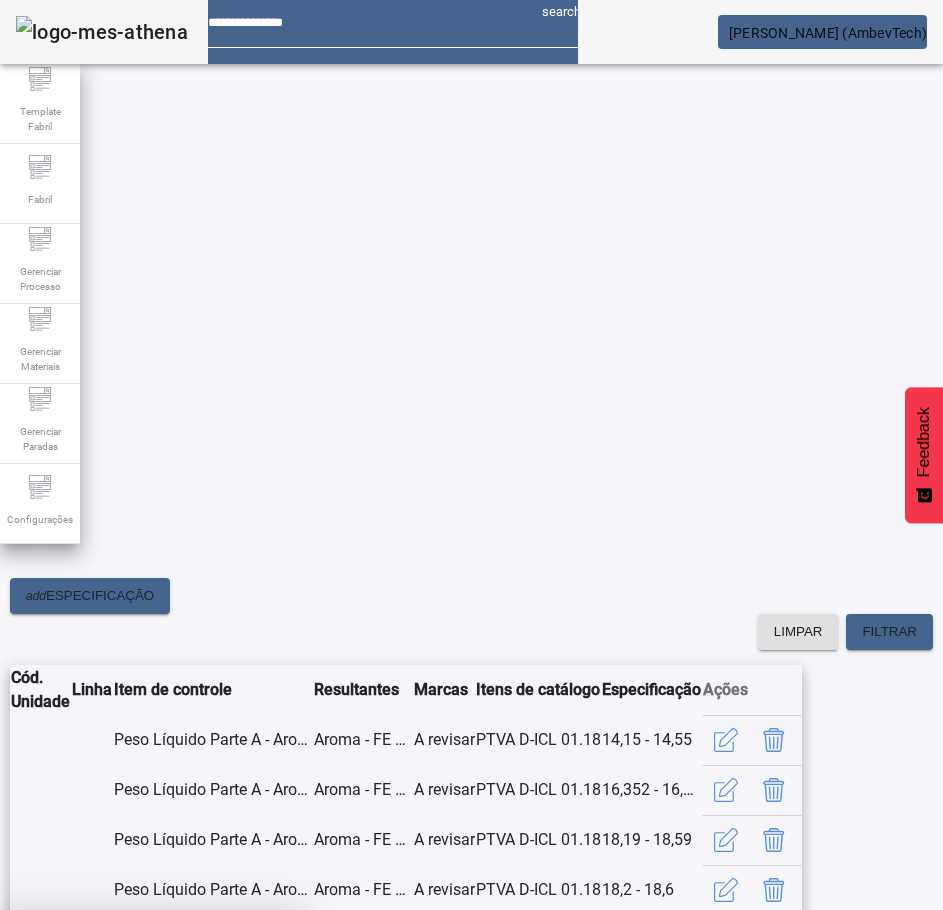 click at bounding box center [248, 1058] 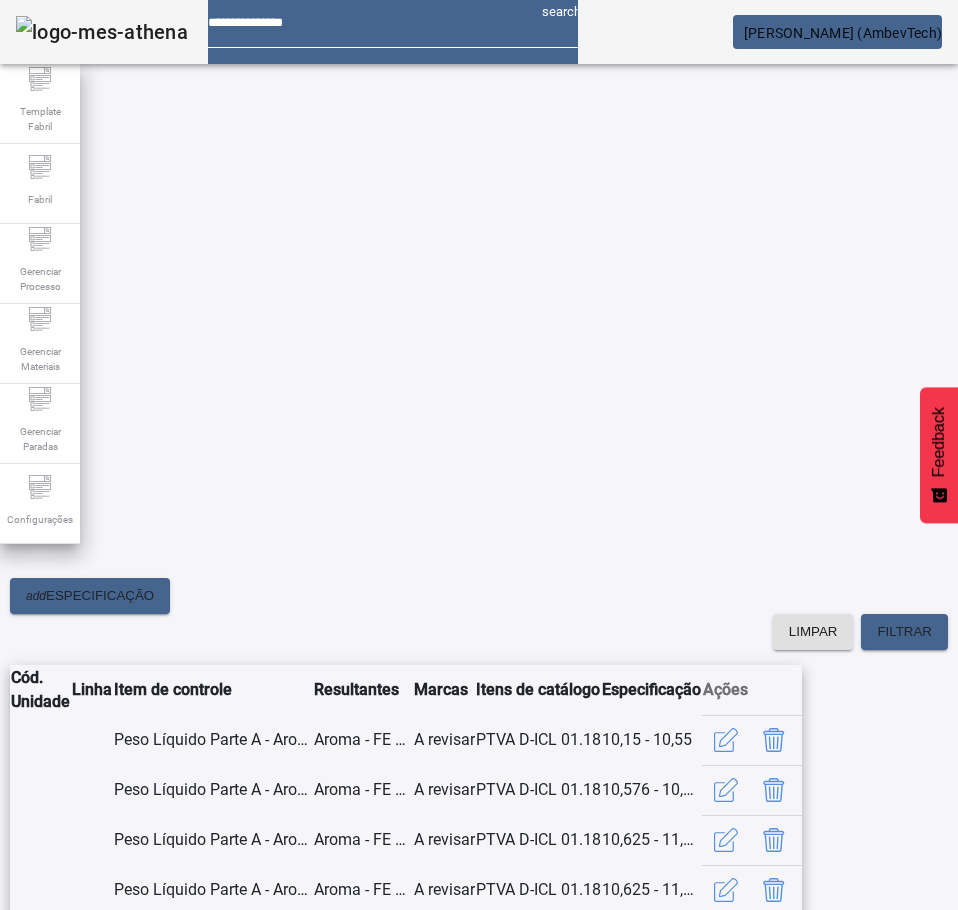 click on "2" 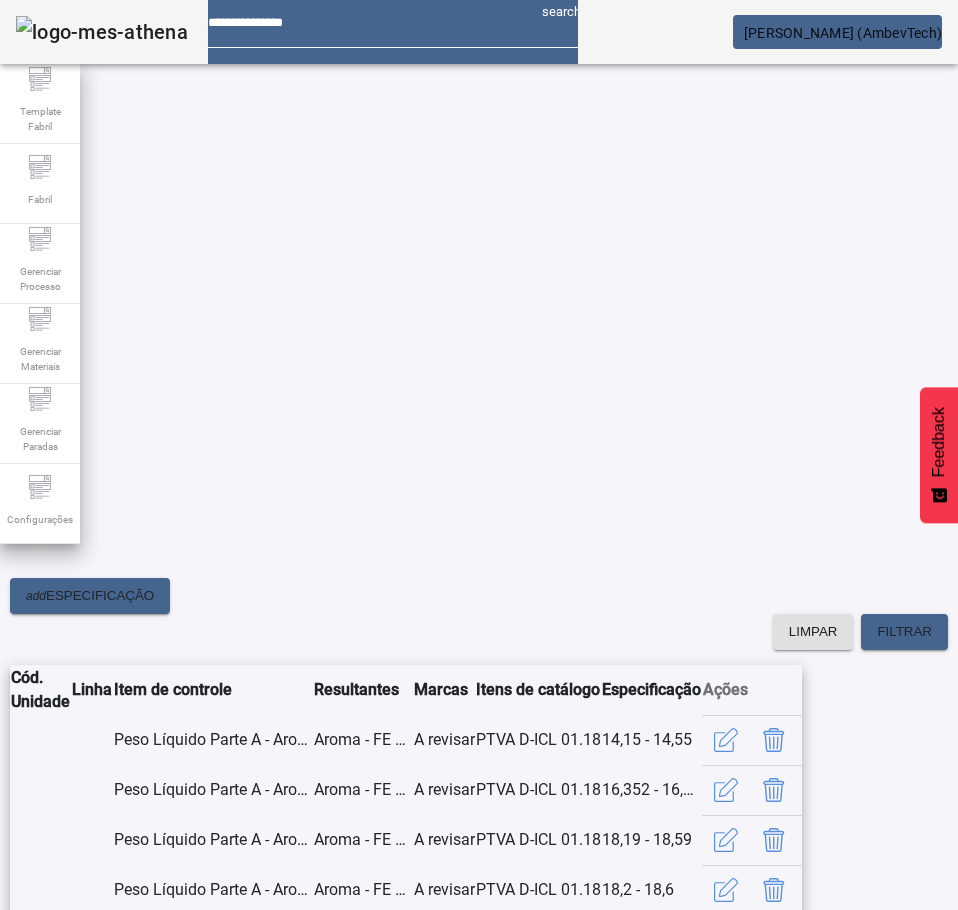 scroll, scrollTop: 361, scrollLeft: 0, axis: vertical 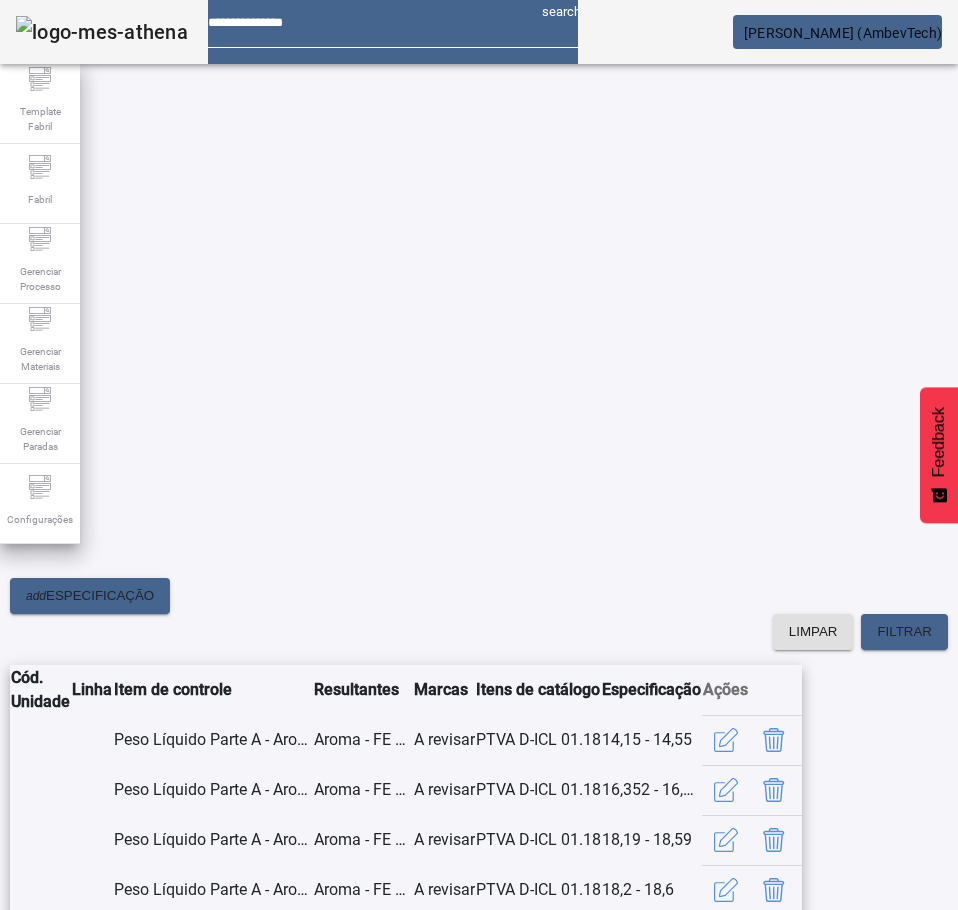 click on "3" 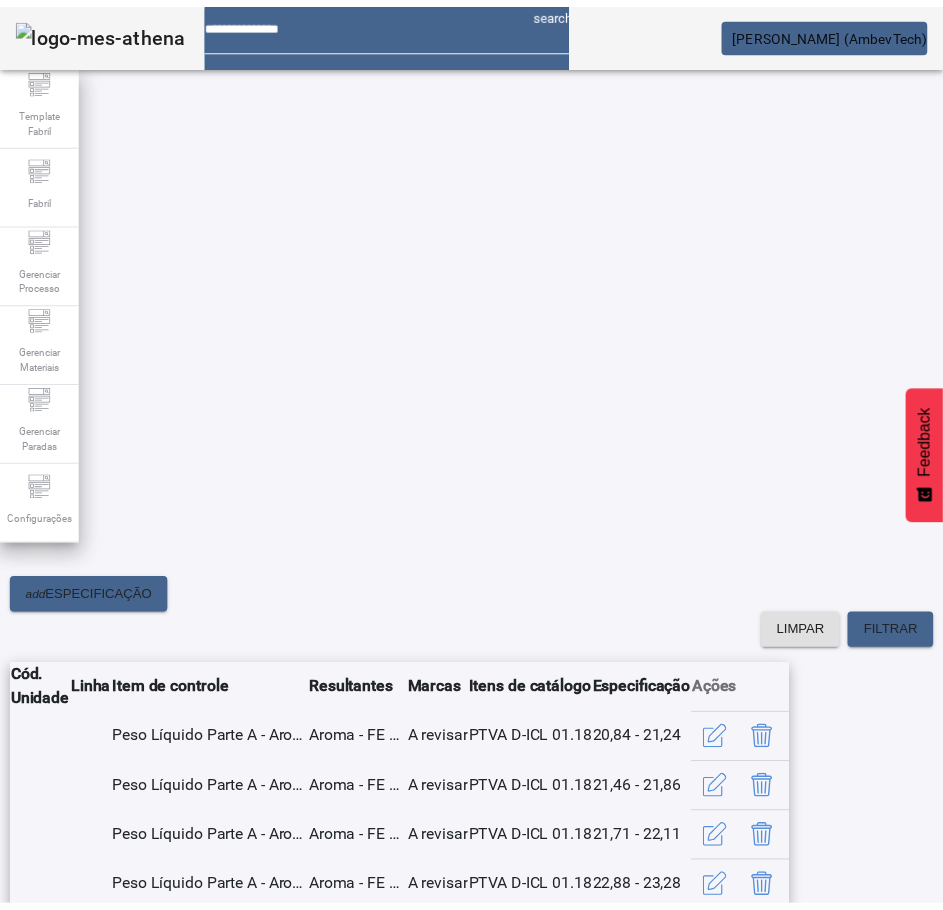 scroll, scrollTop: 361, scrollLeft: 25, axis: both 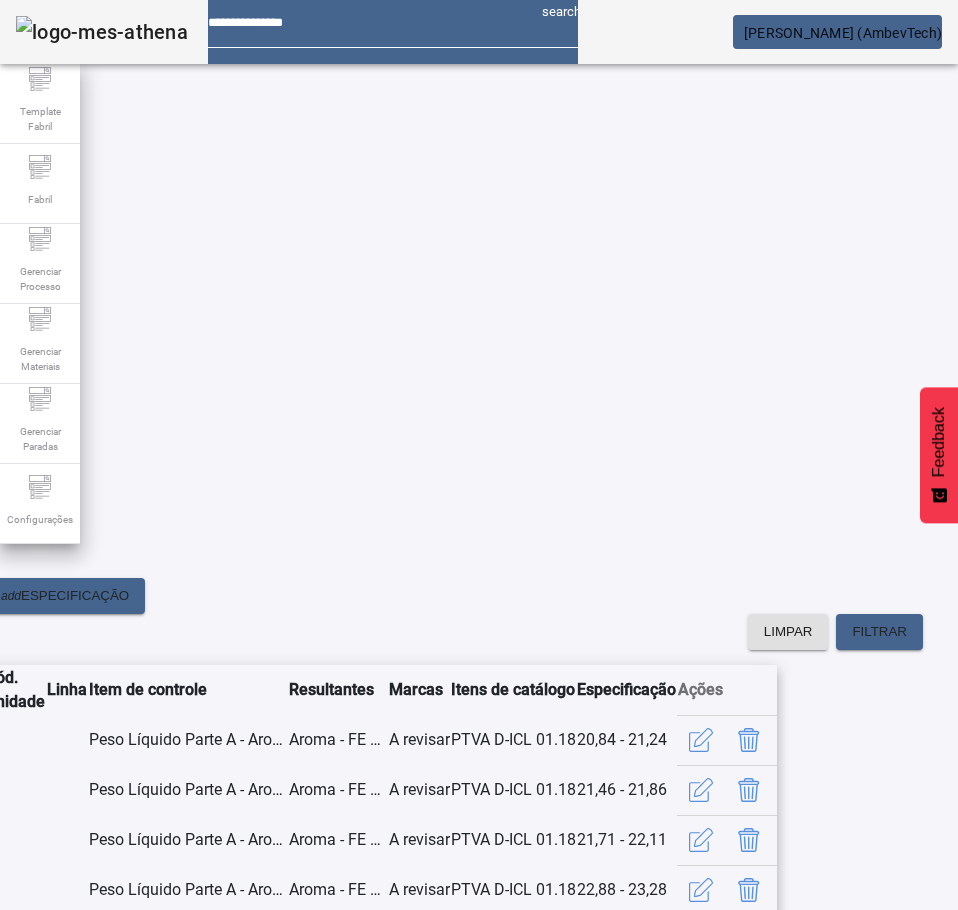 click 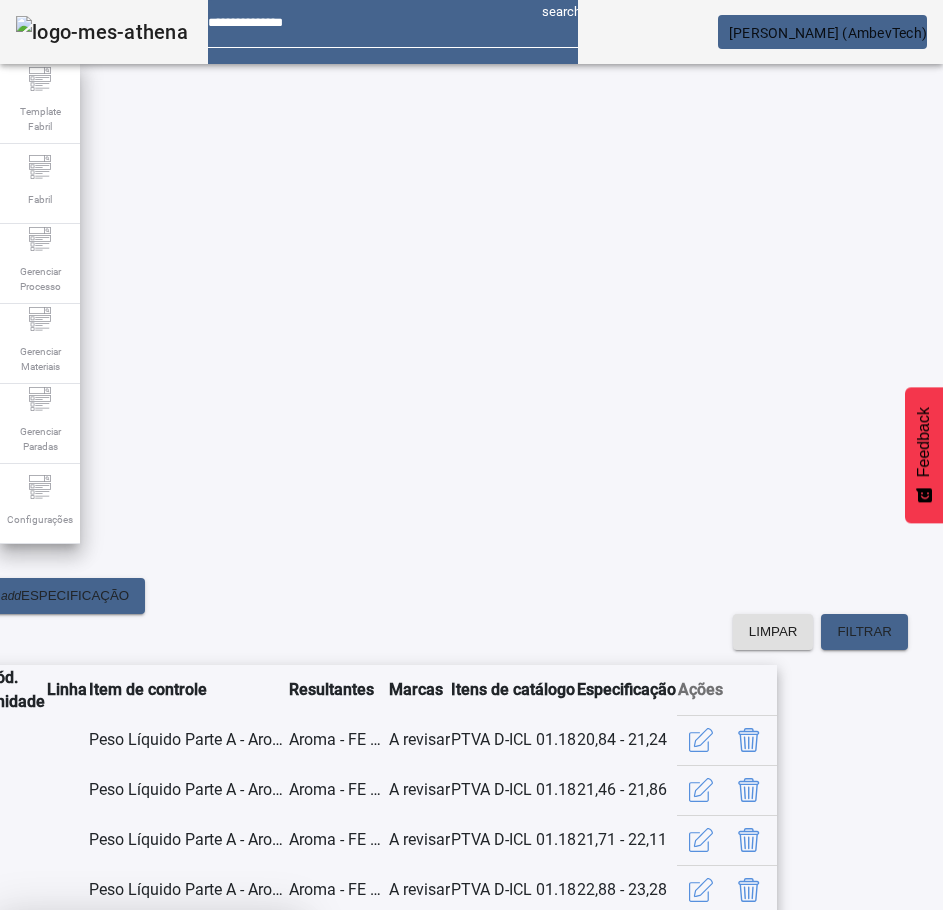 click at bounding box center (248, 1058) 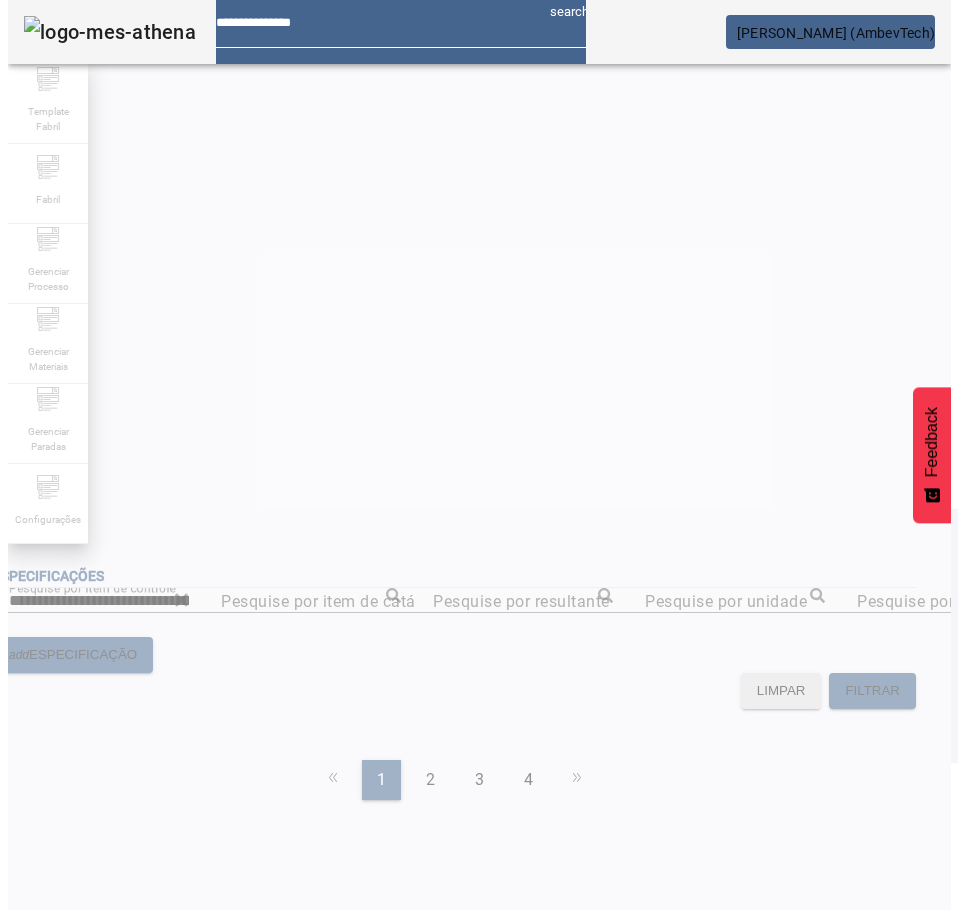 scroll, scrollTop: 0, scrollLeft: 0, axis: both 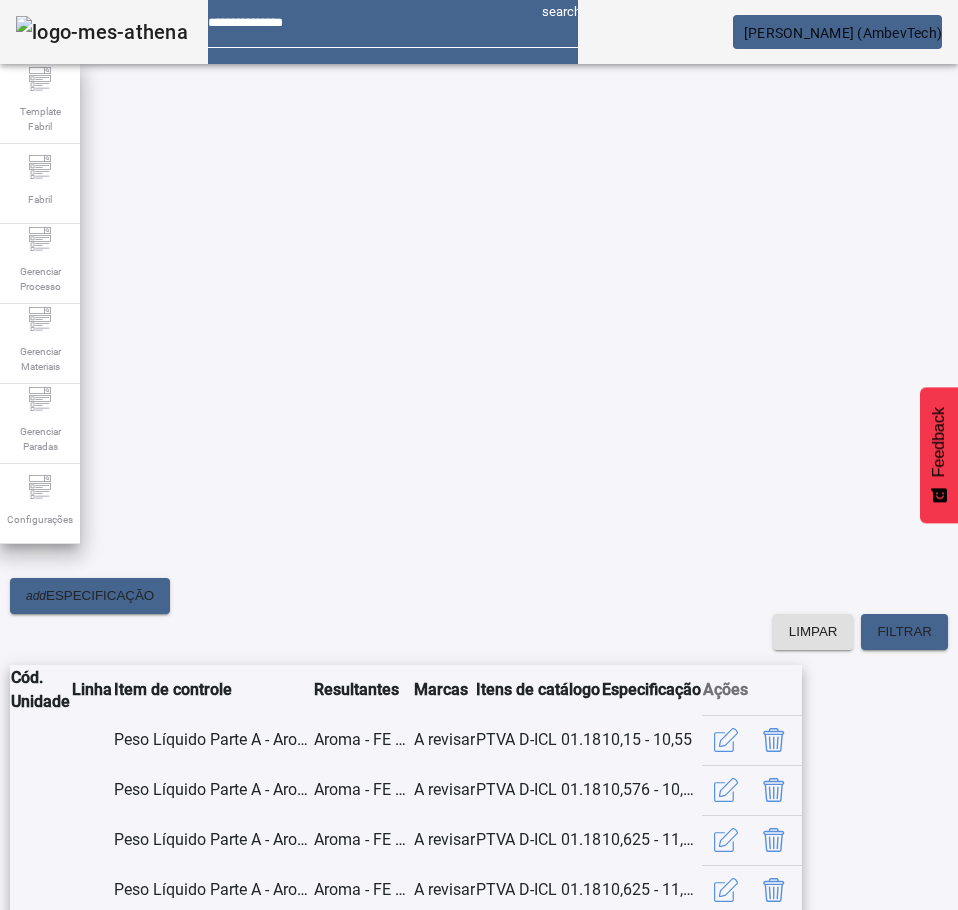click on "3" 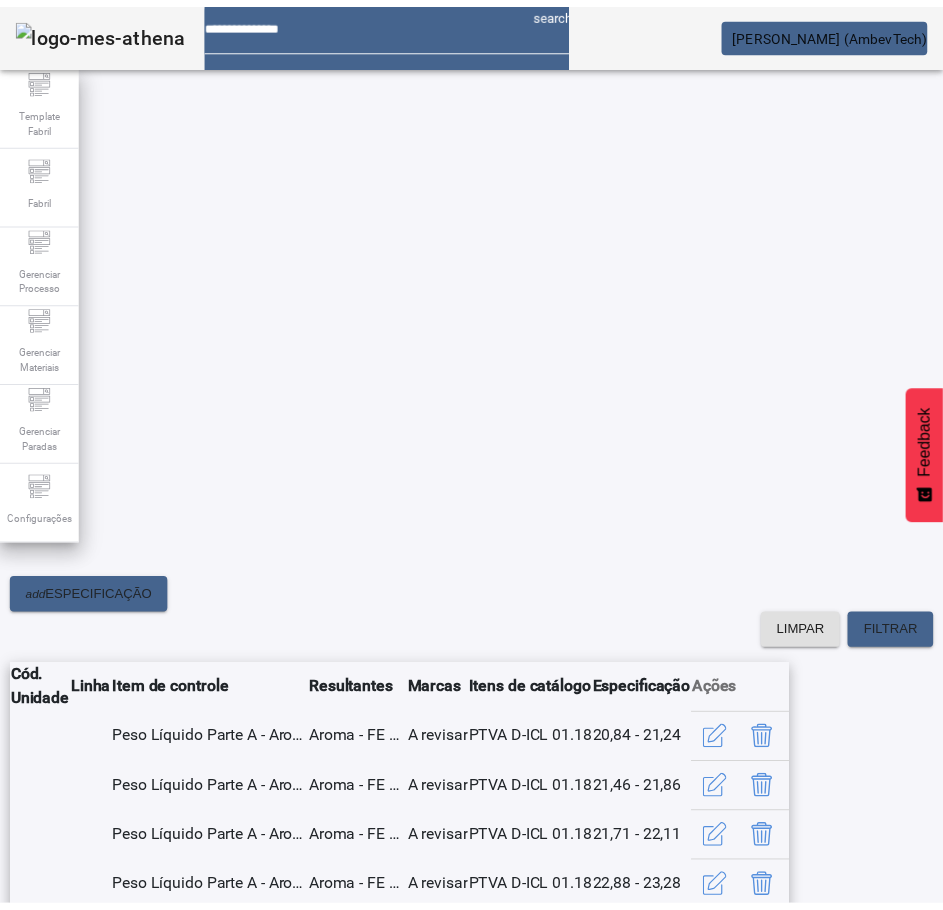 scroll, scrollTop: 361, scrollLeft: 25, axis: both 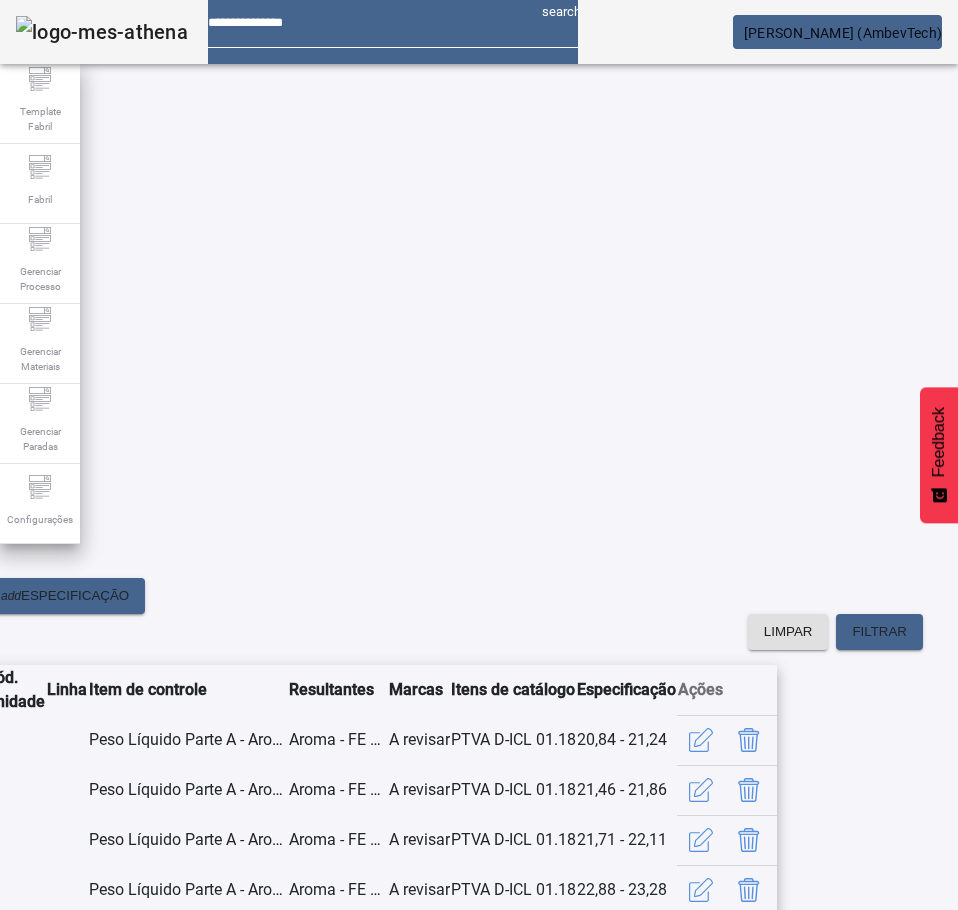click 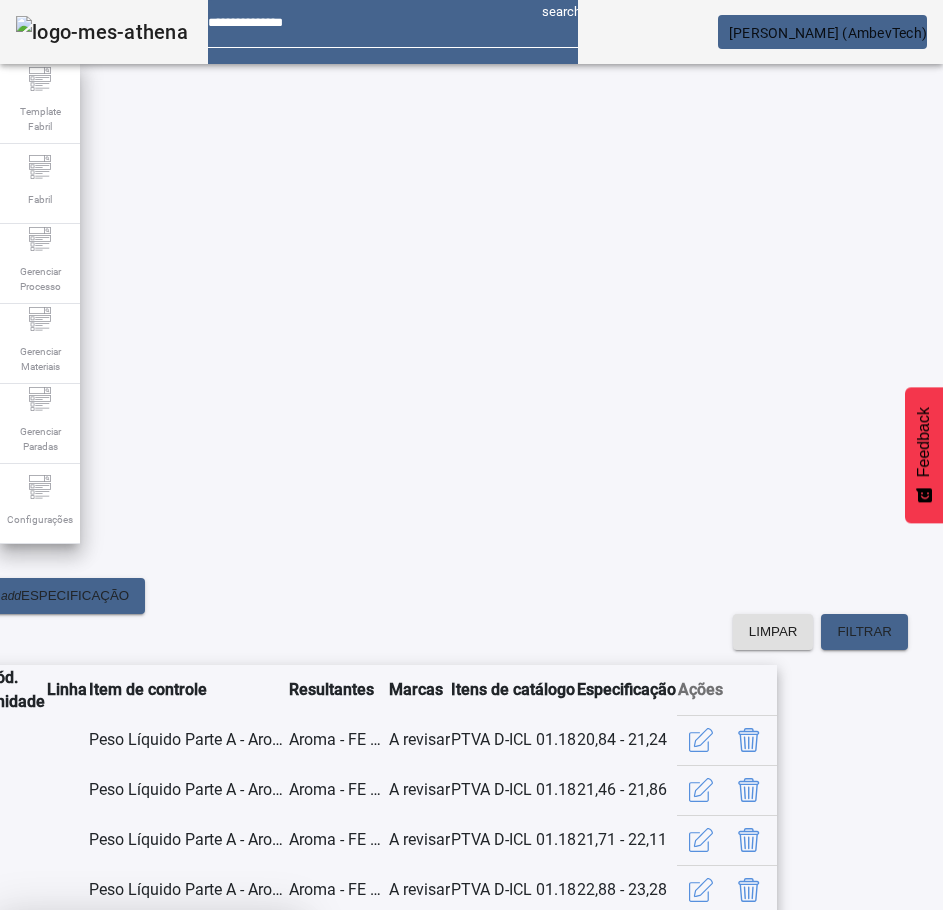 click at bounding box center [248, 1058] 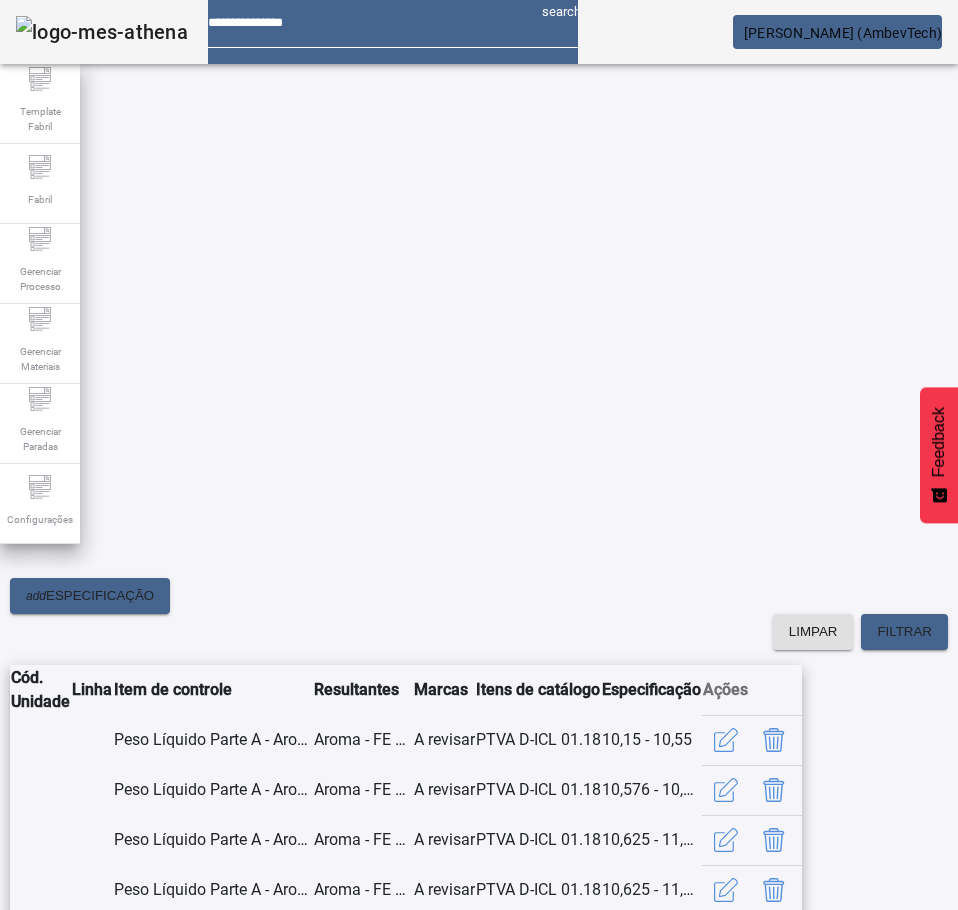 scroll, scrollTop: 361, scrollLeft: 0, axis: vertical 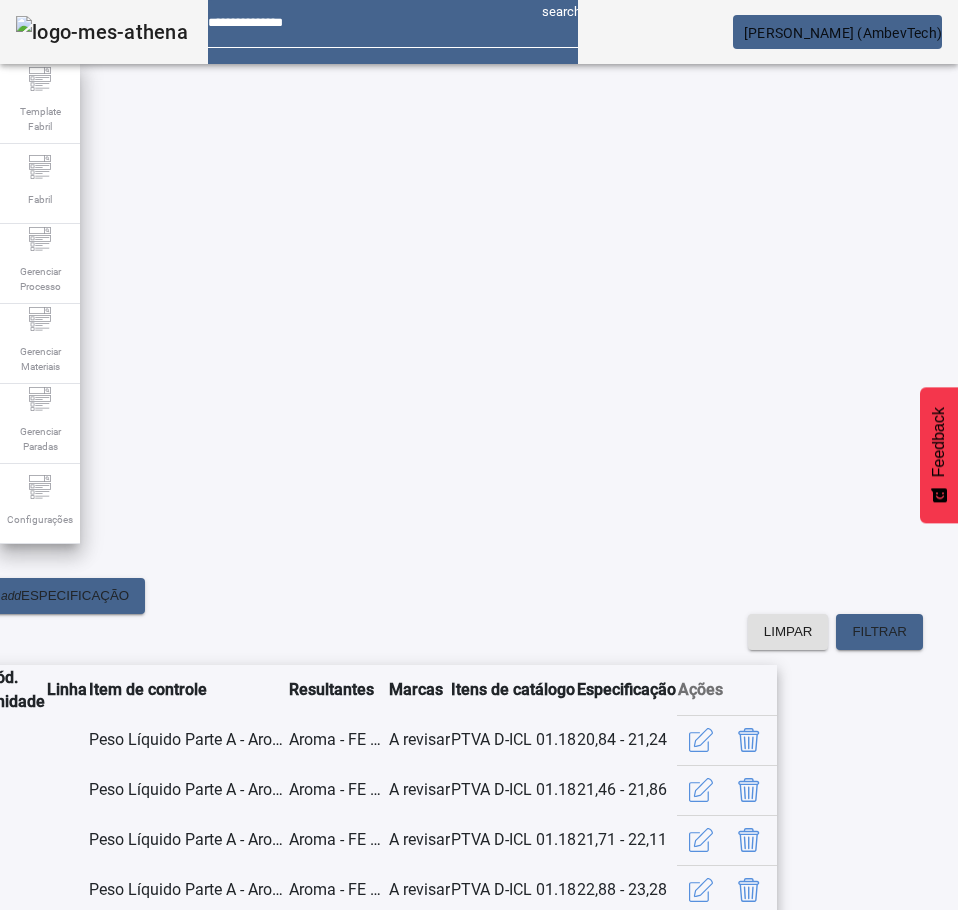 click 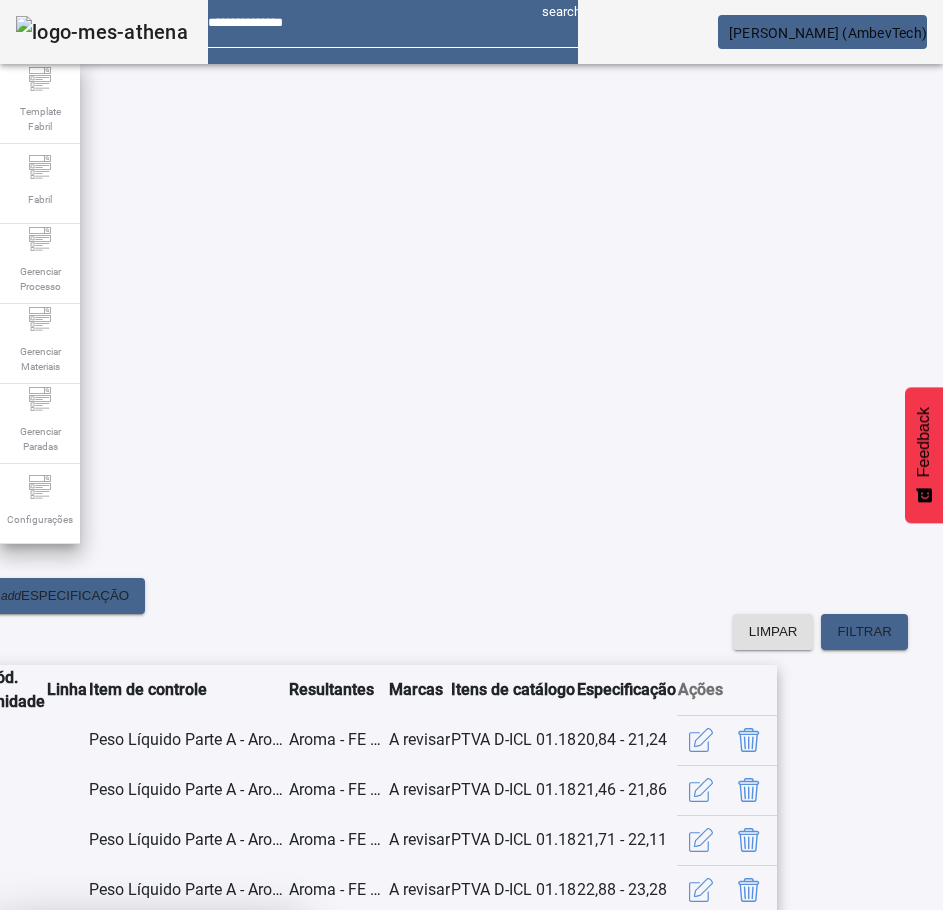 click at bounding box center (248, 1058) 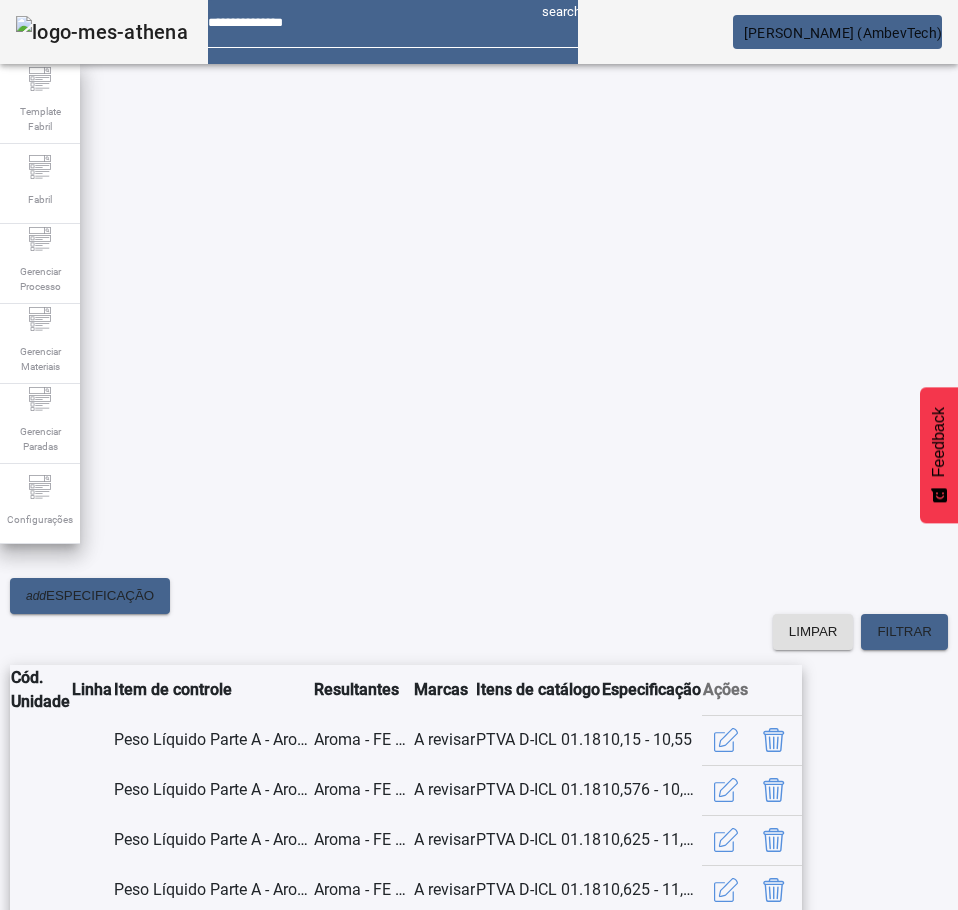 click on "3" 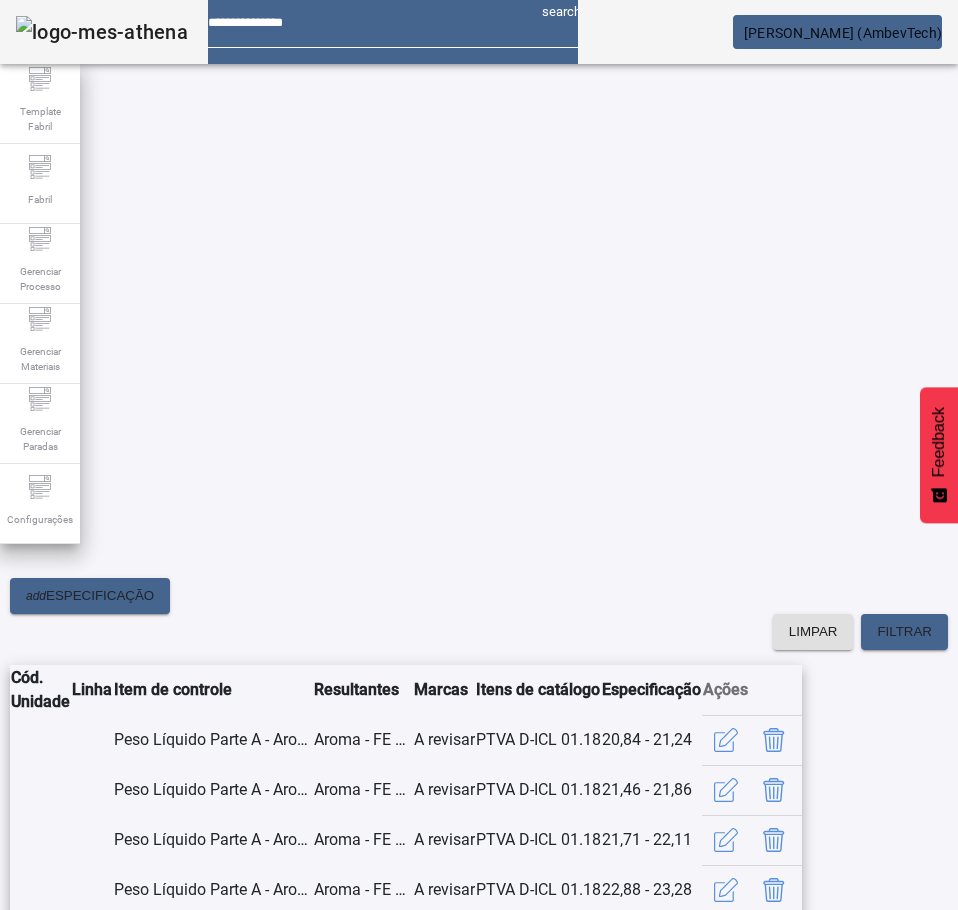 click on "4" 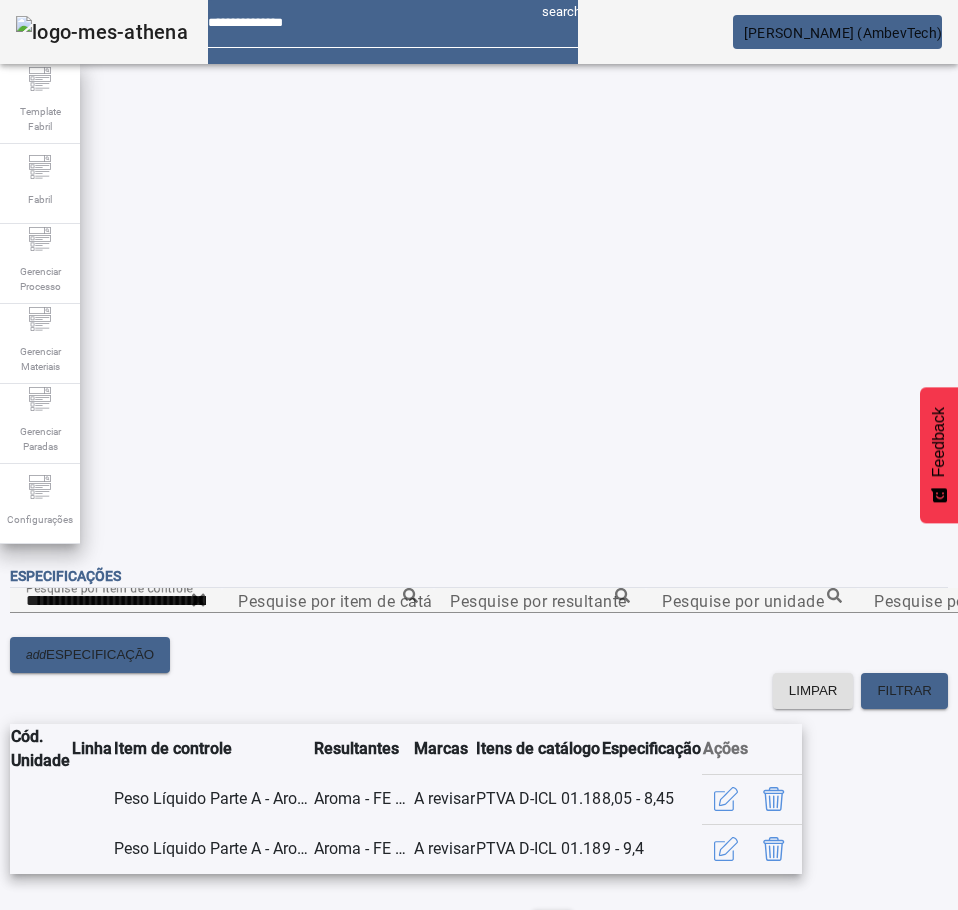 click on "1" 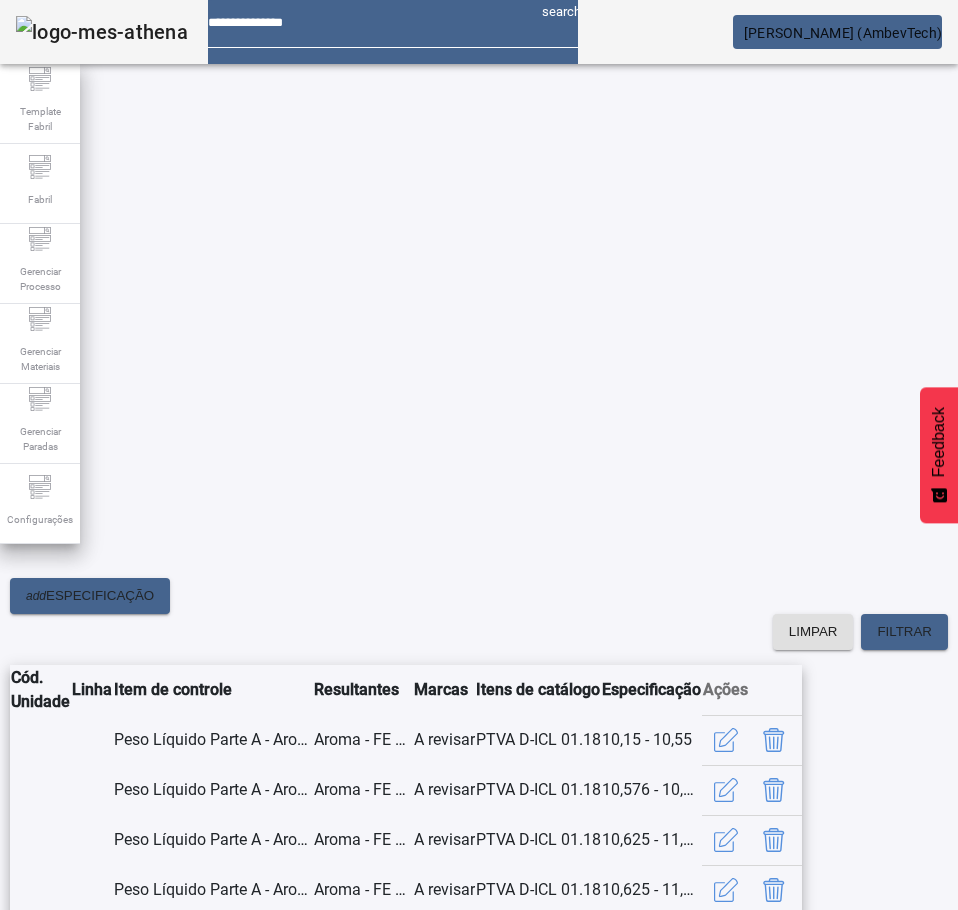 click on "2" 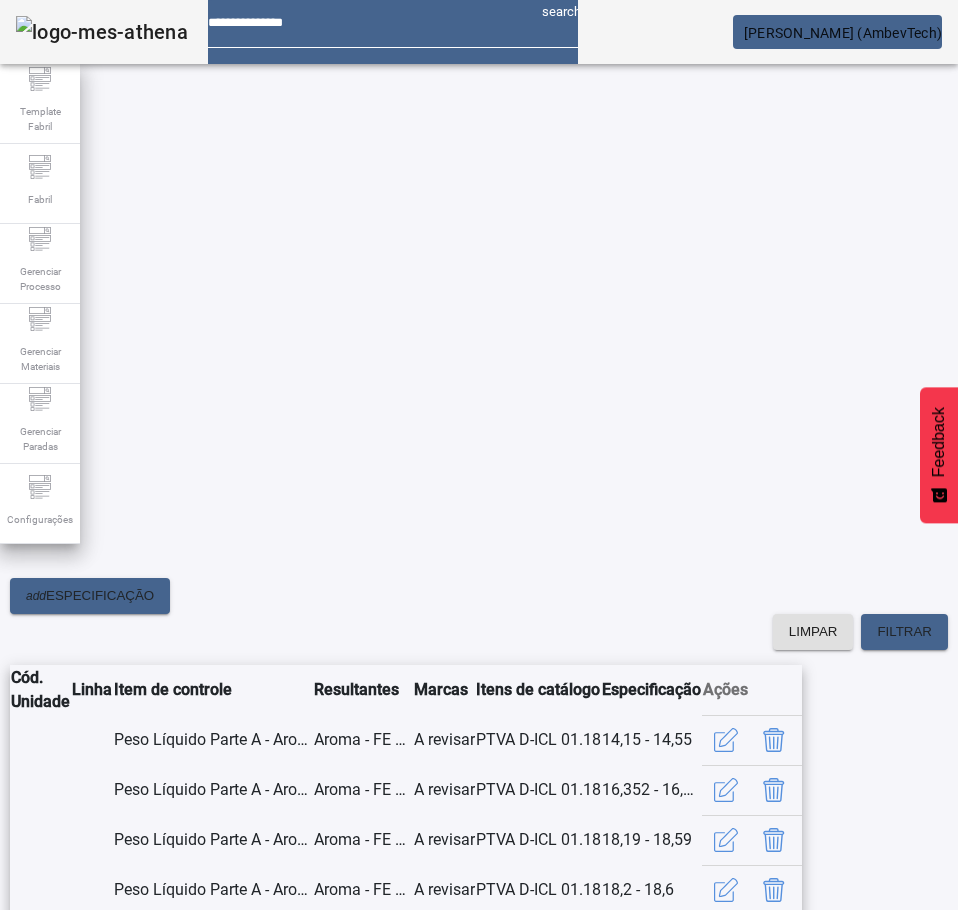 click on "3" 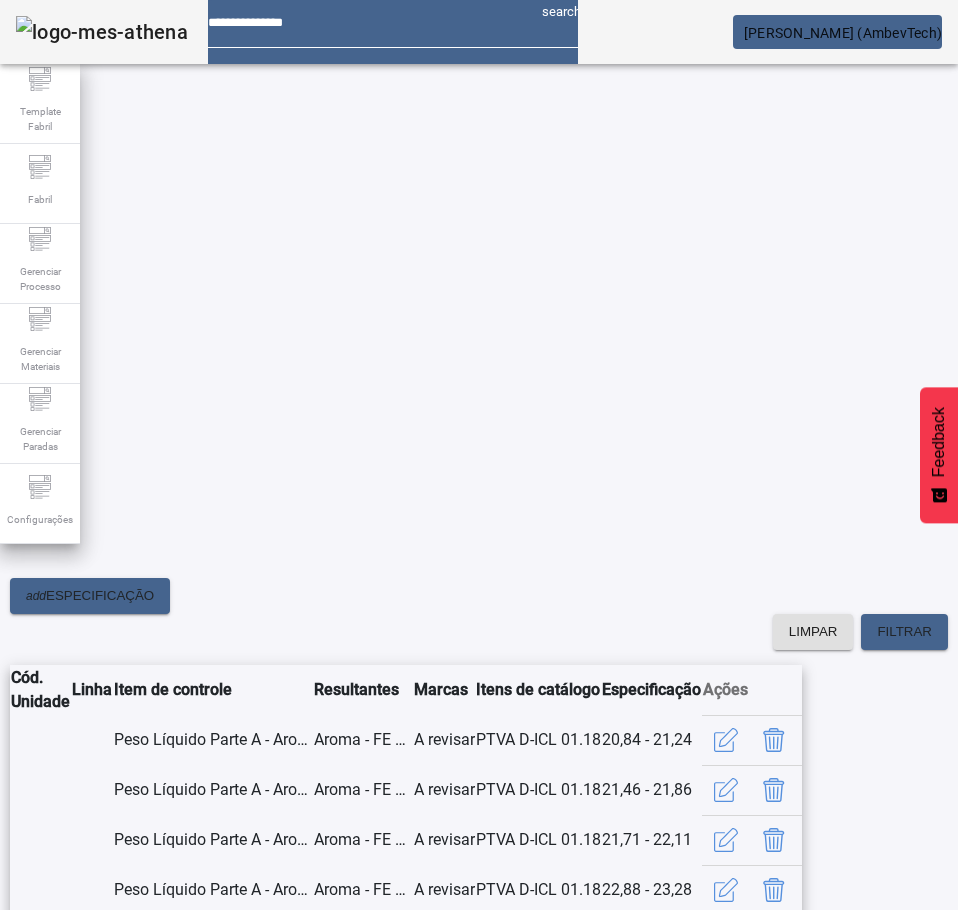 click on "4" 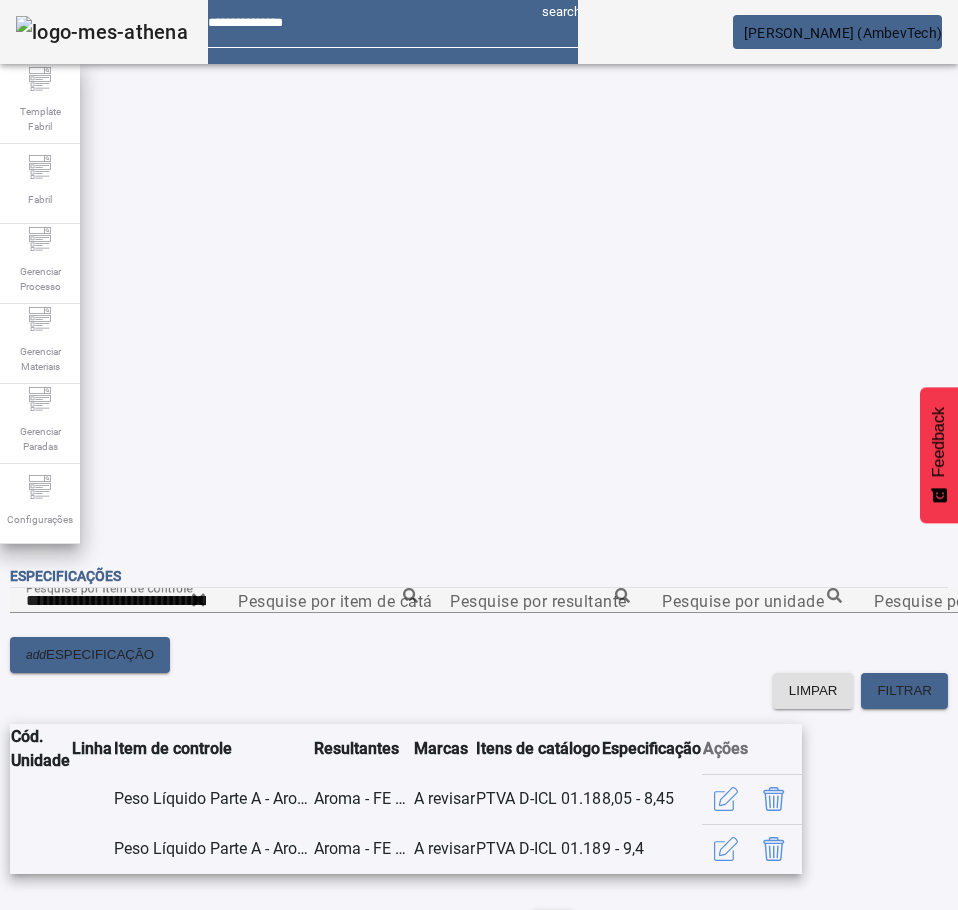 click on "1" 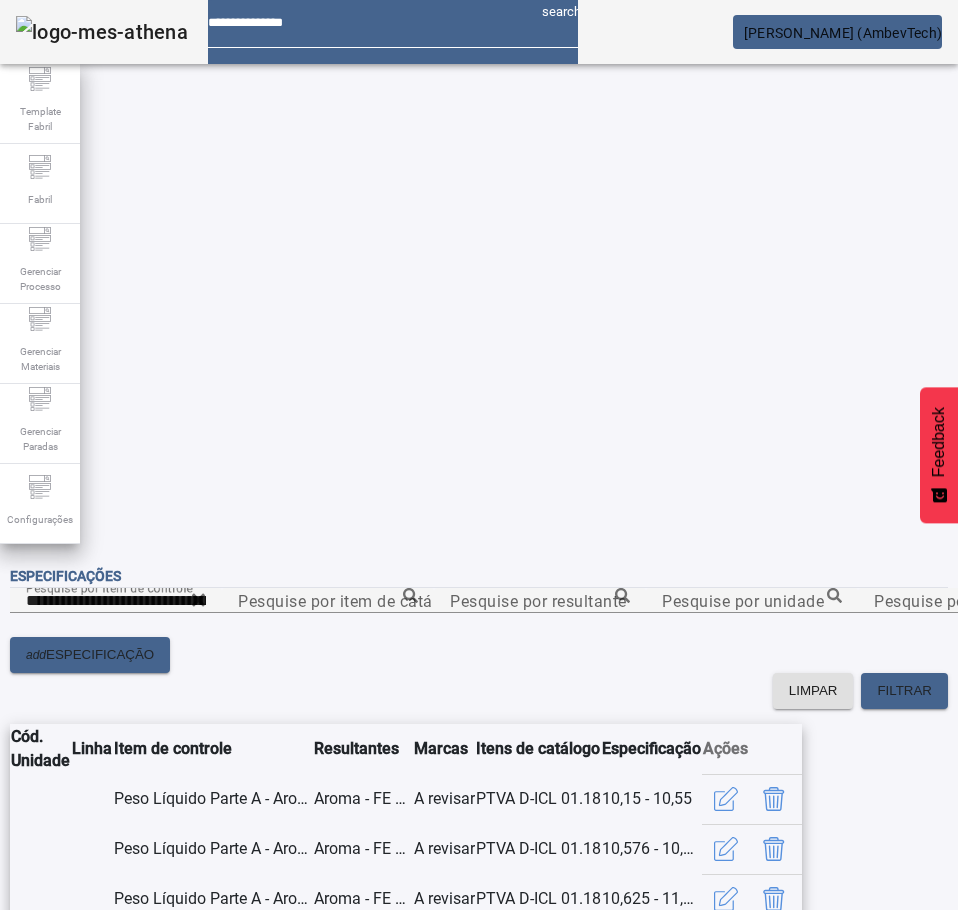 click on "Pesquise por marca" at bounding box center (1388, 601) 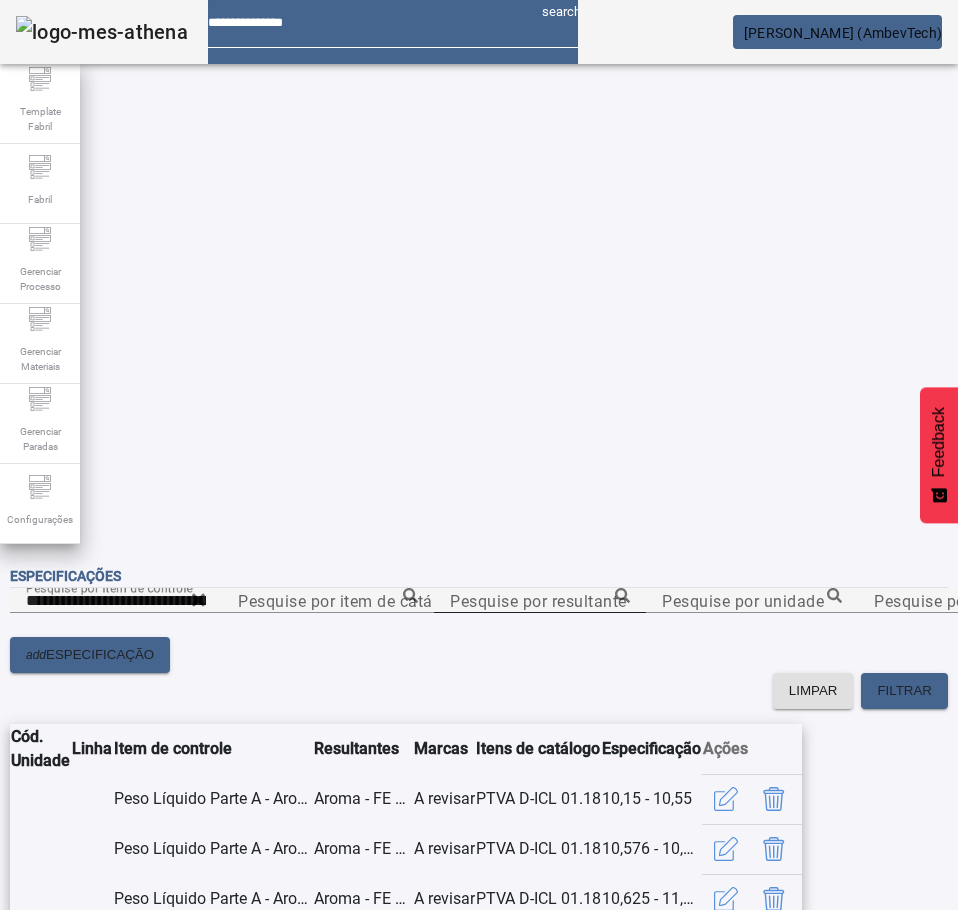 click on "Pesquise por resultante" at bounding box center [538, 600] 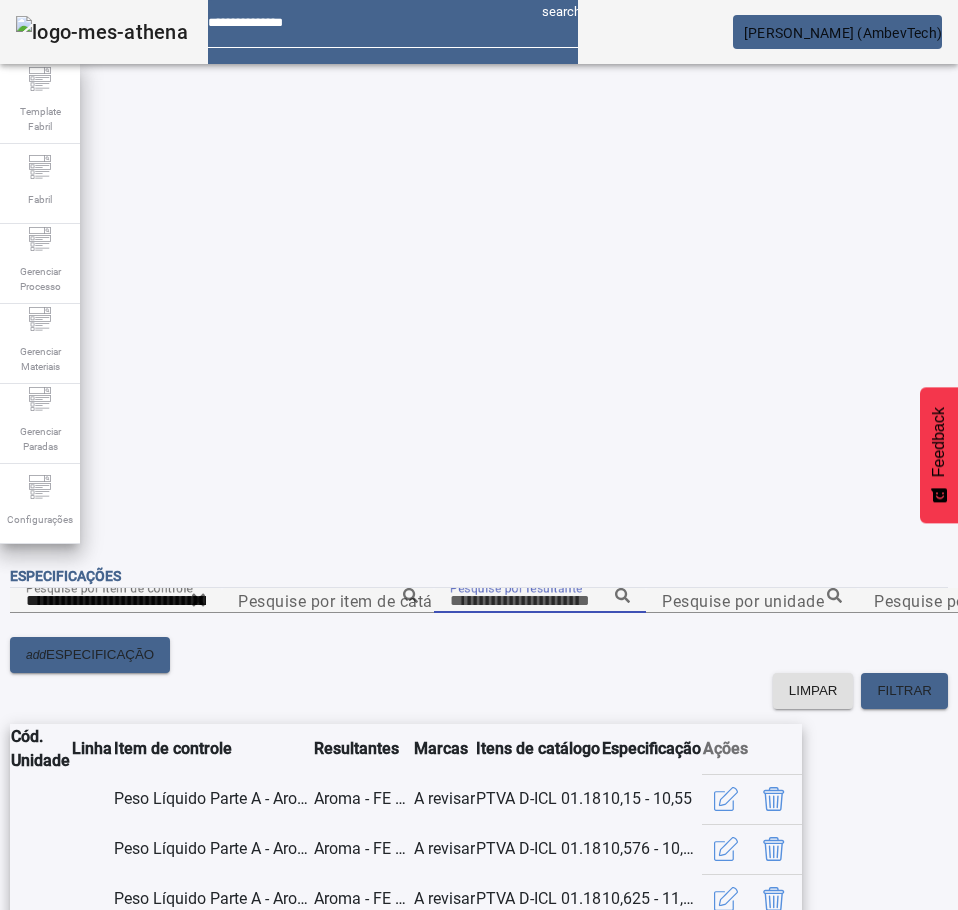 paste on "**********" 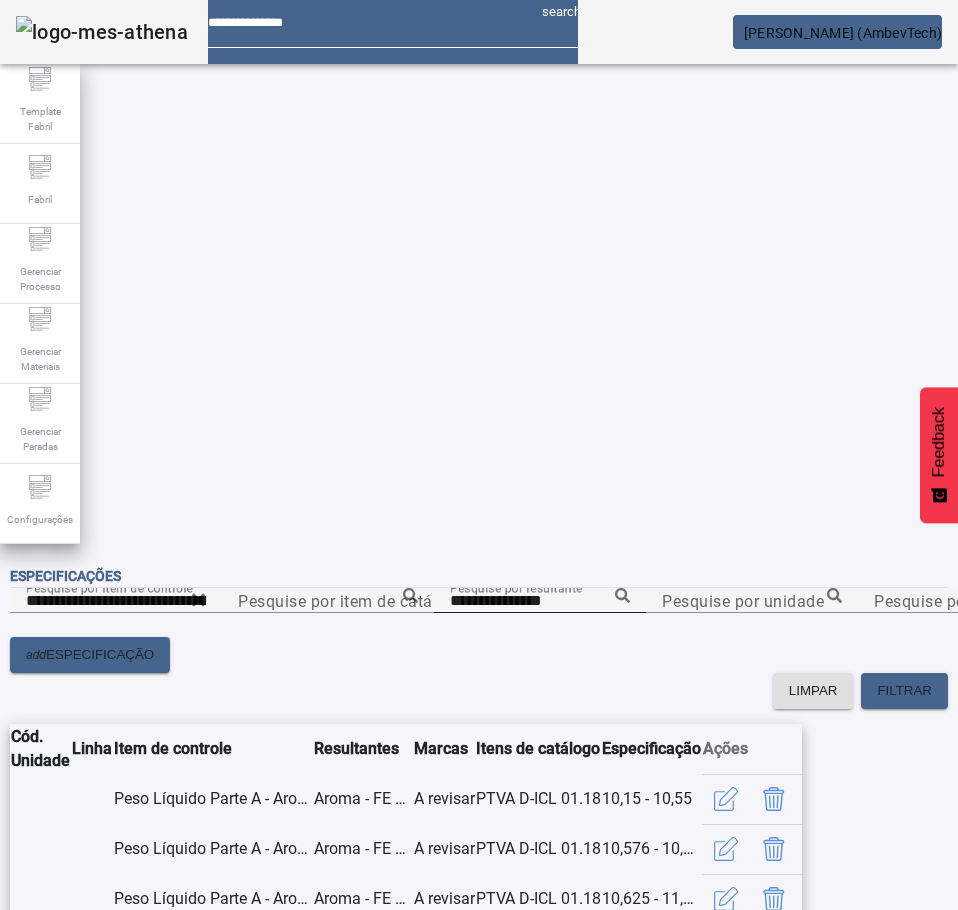click 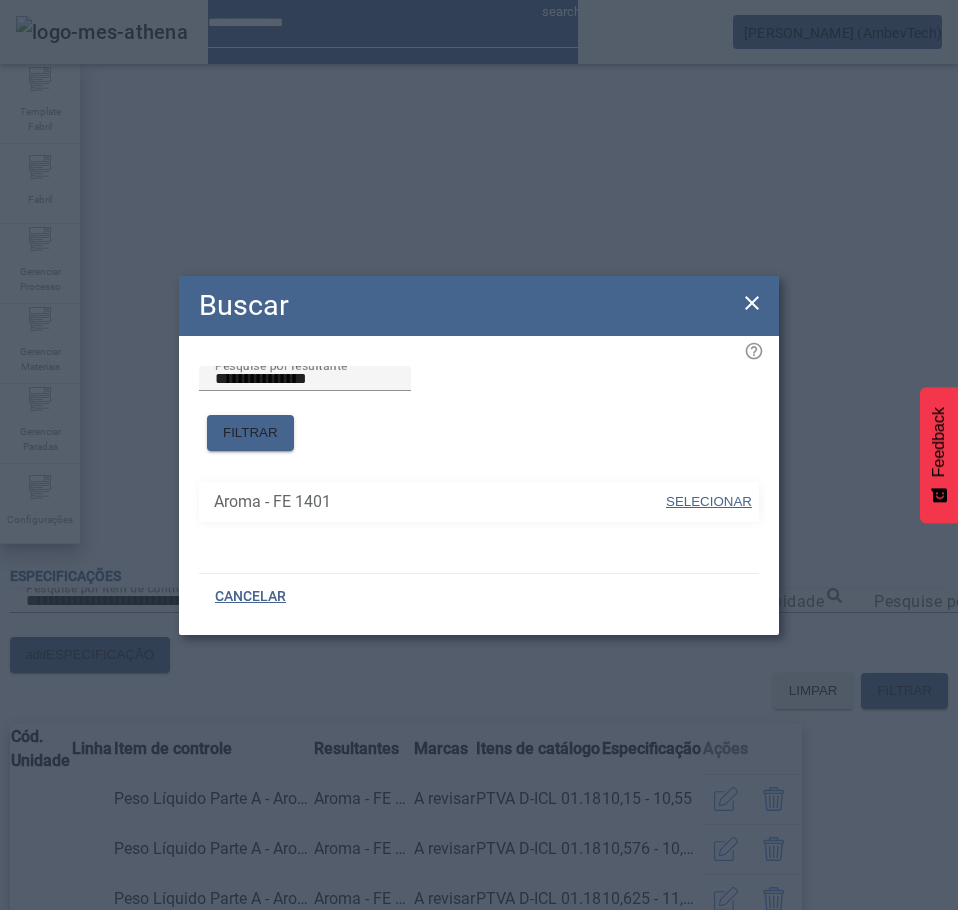 click at bounding box center (709, 502) 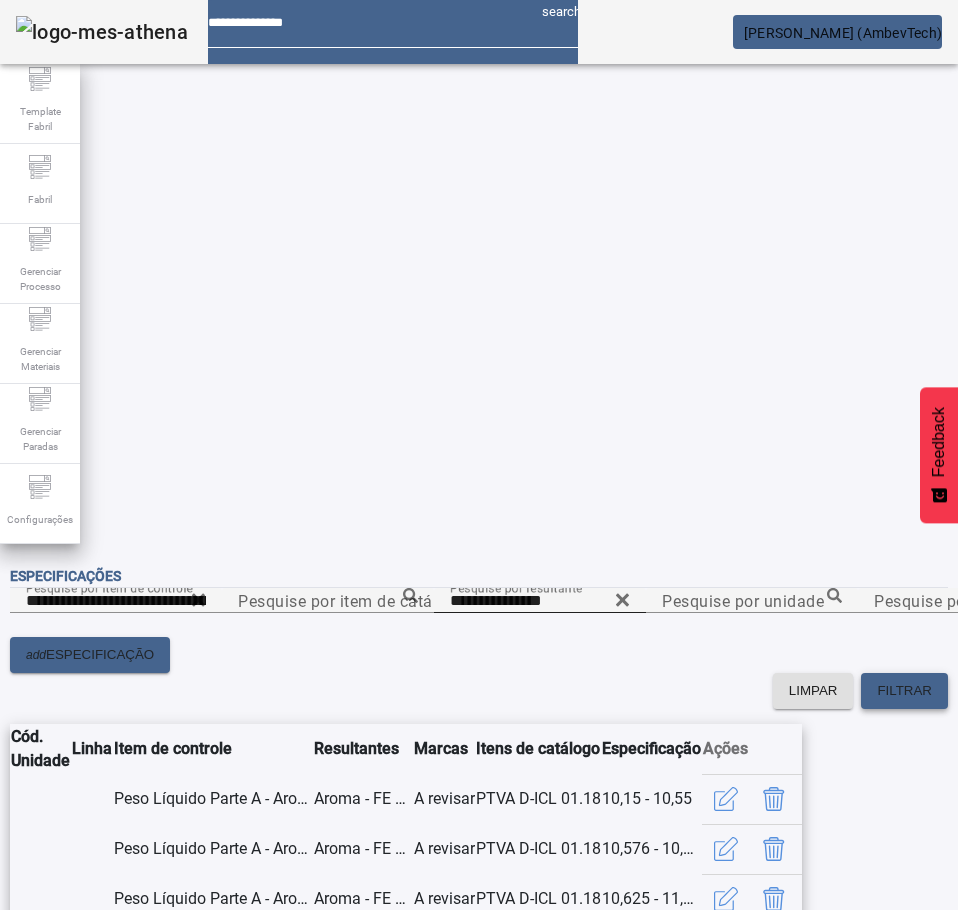 click on "FILTRAR" 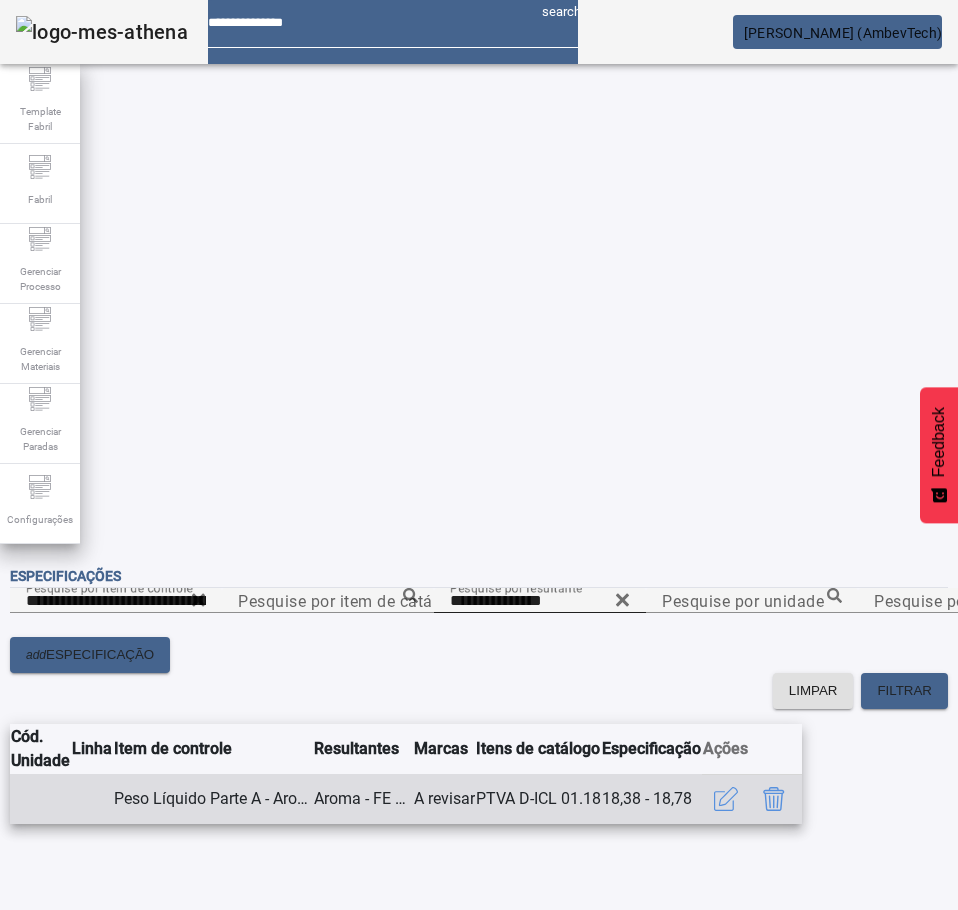 click 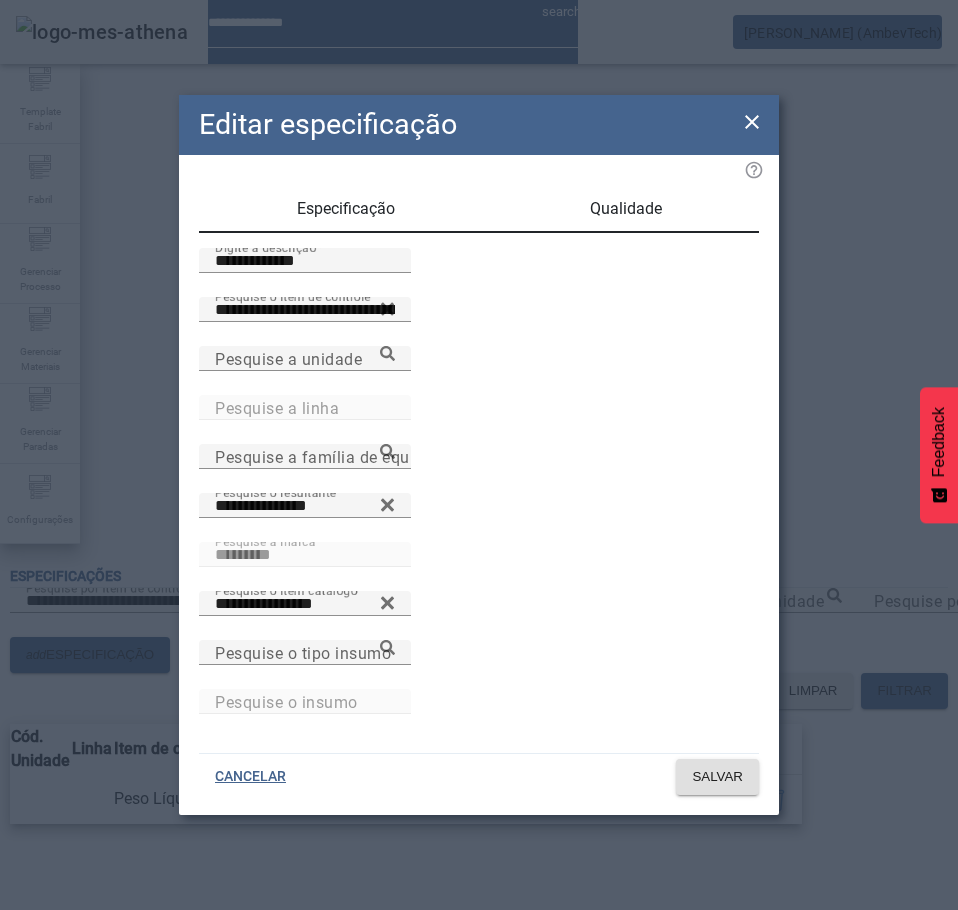 click 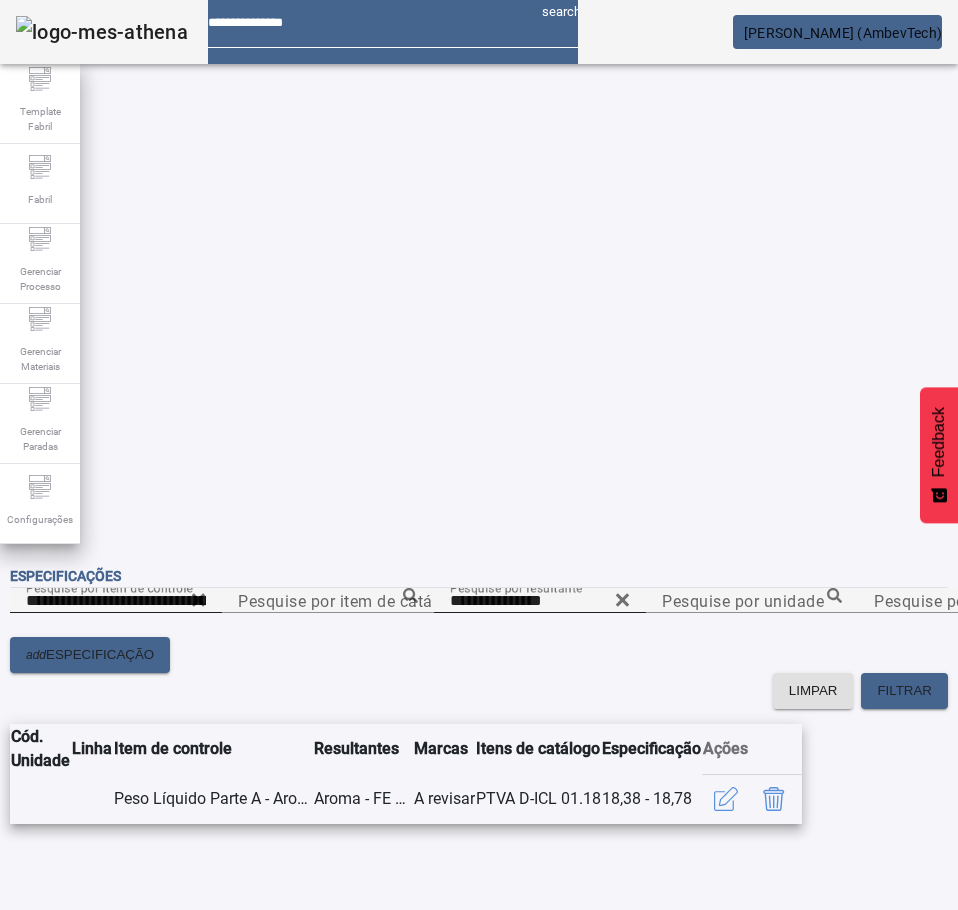 click 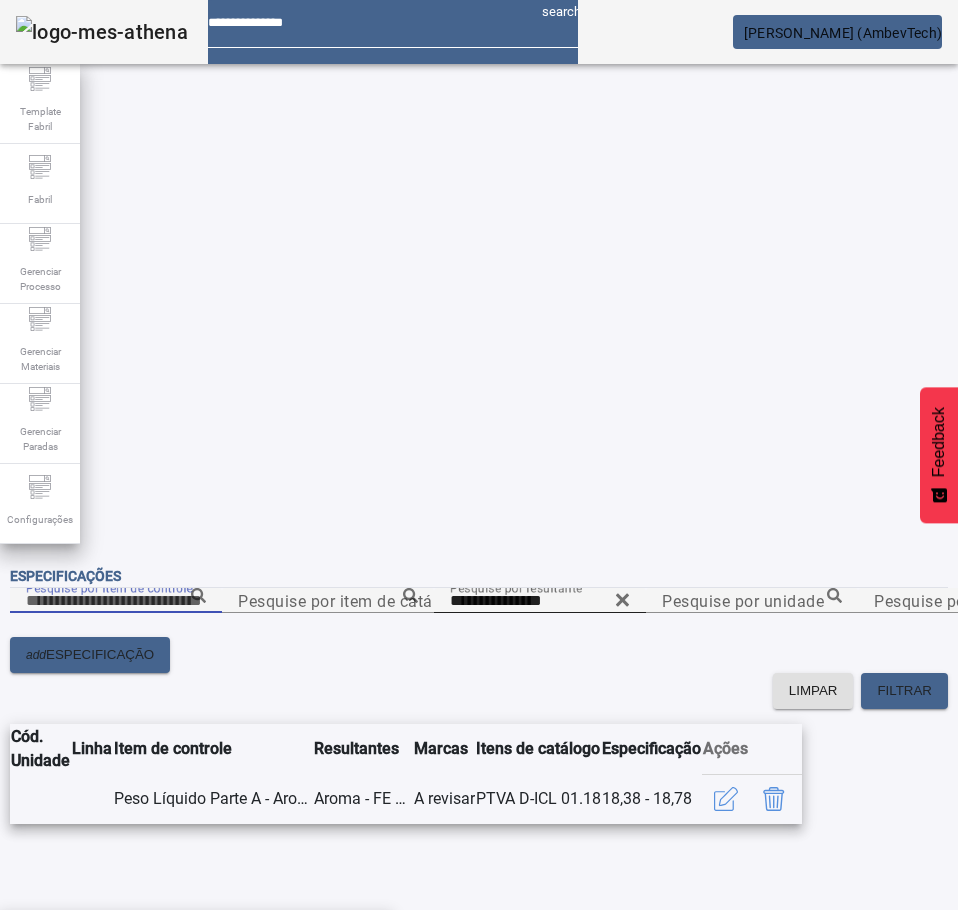 paste on "**********" 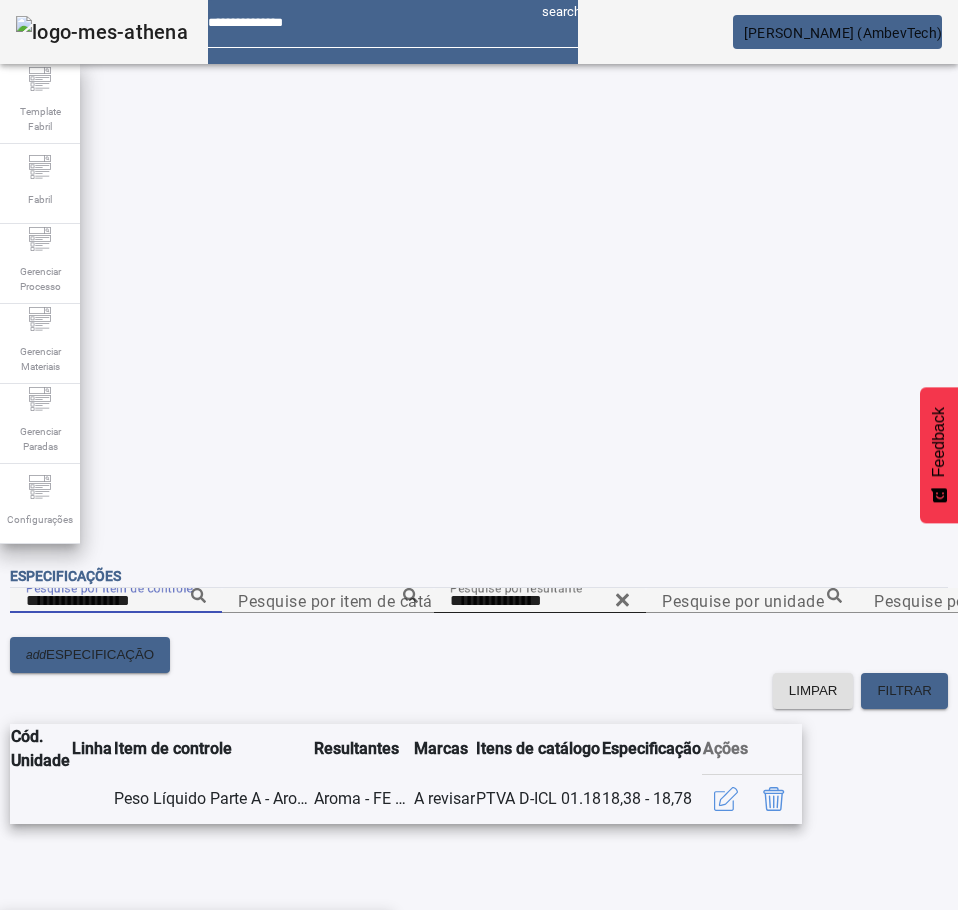 click on "Densidade Parte C - Aromas" at bounding box center (121, 942) 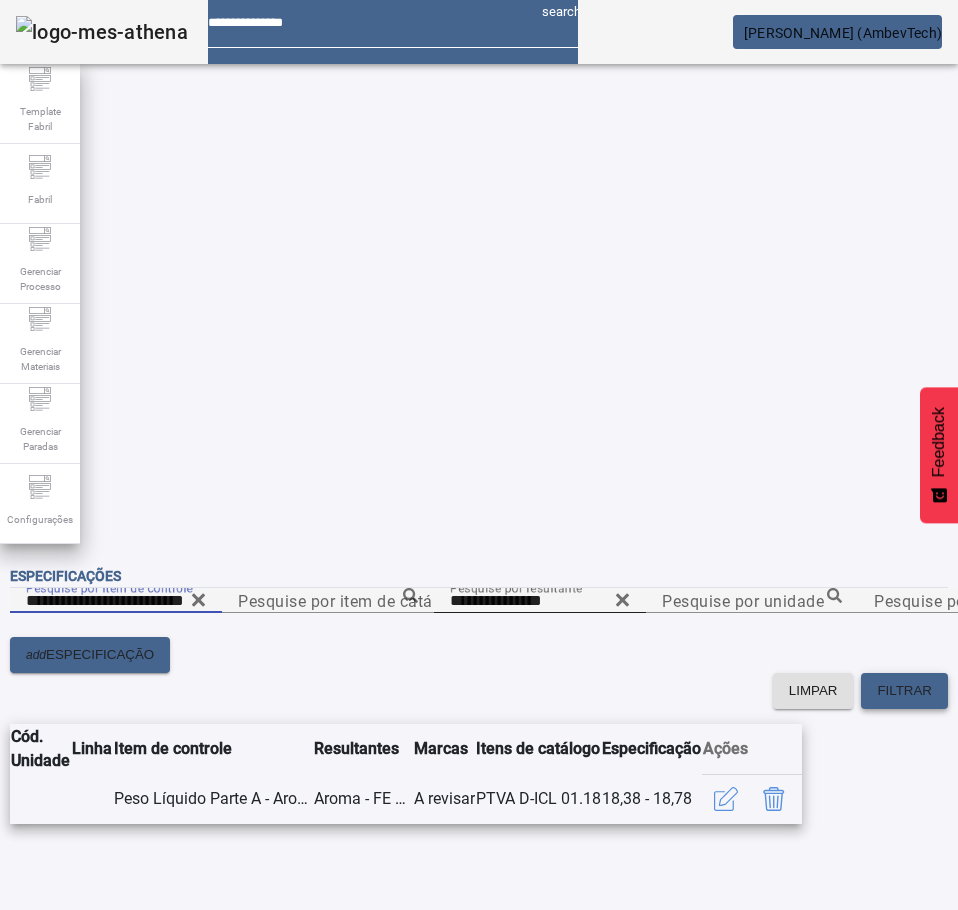 click on "FILTRAR" 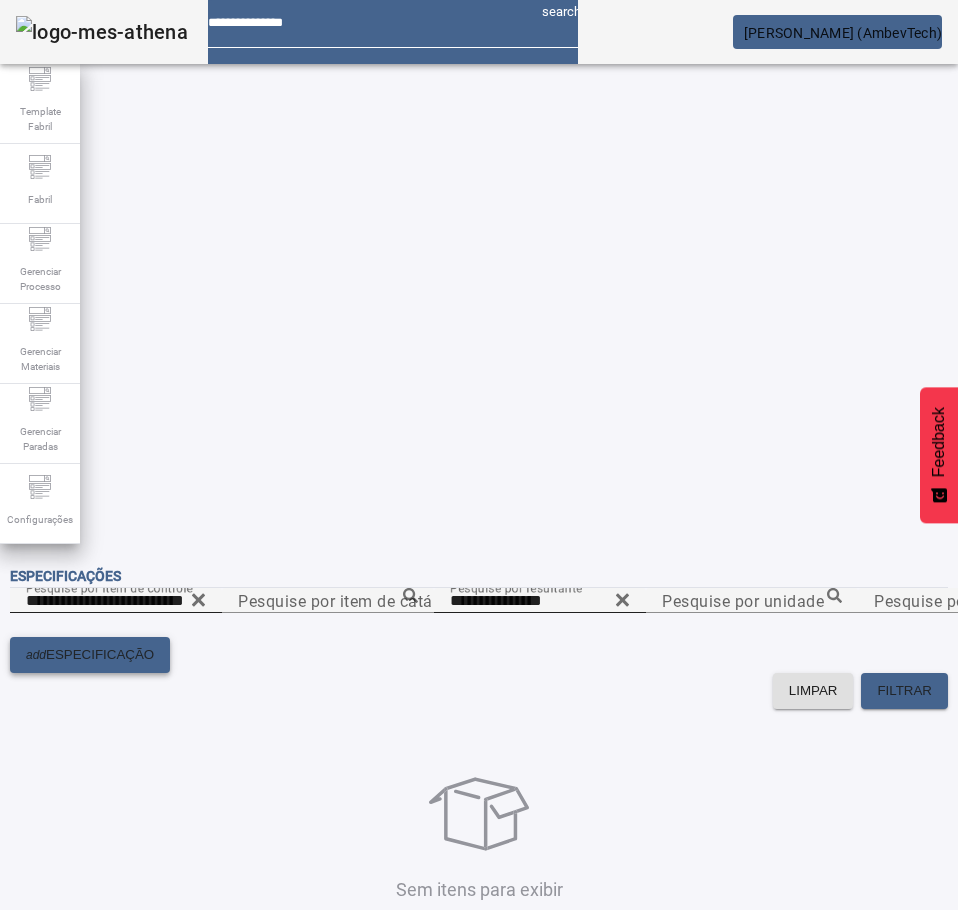 click on "ESPECIFICAÇÃO" 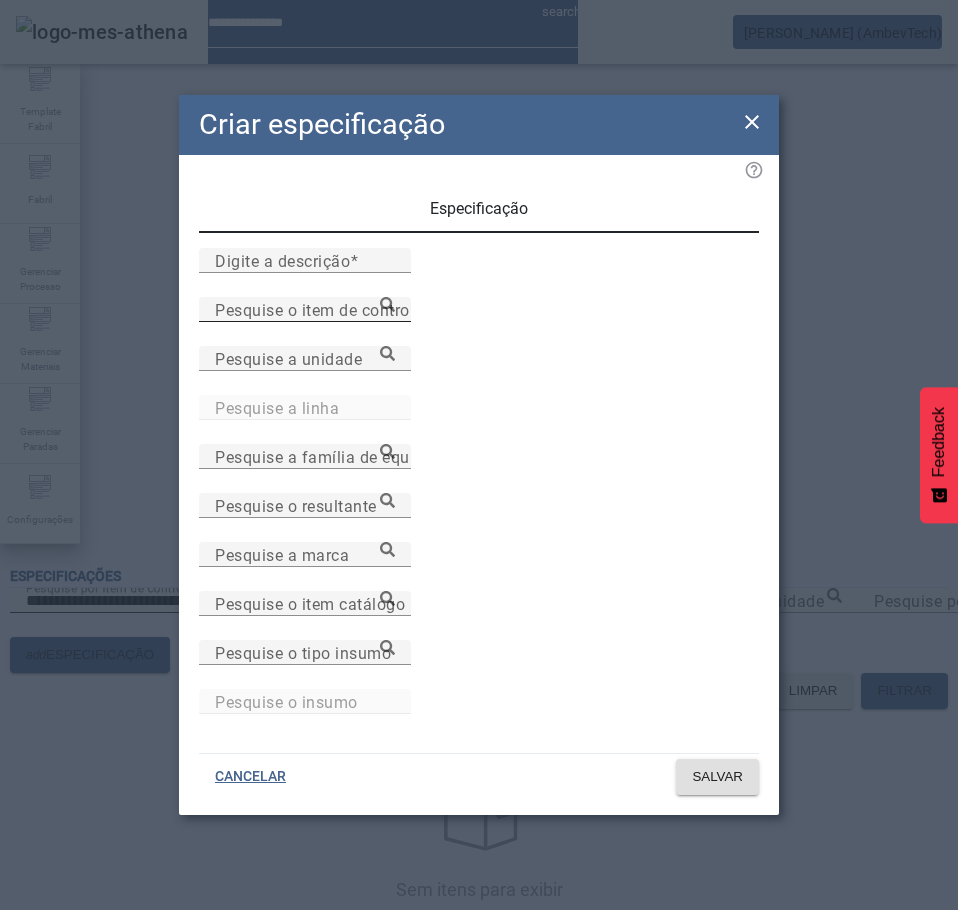 click on "Pesquise o item de controle" at bounding box center (305, 309) 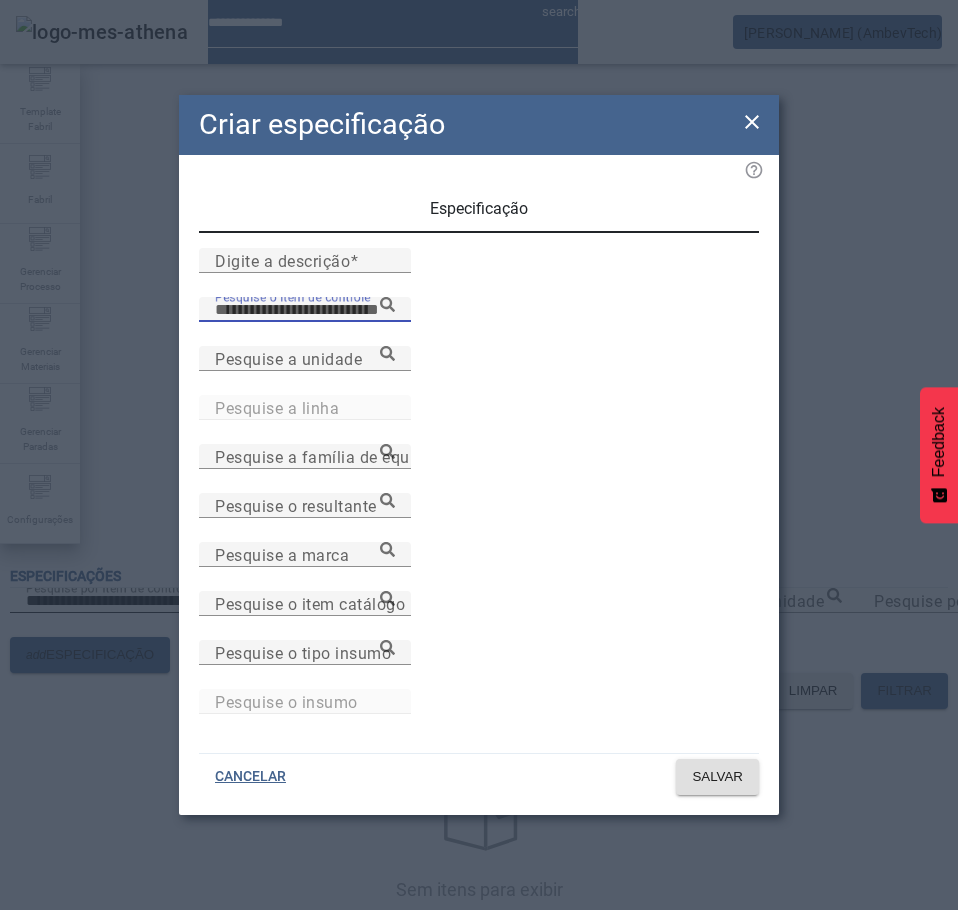 paste on "**********" 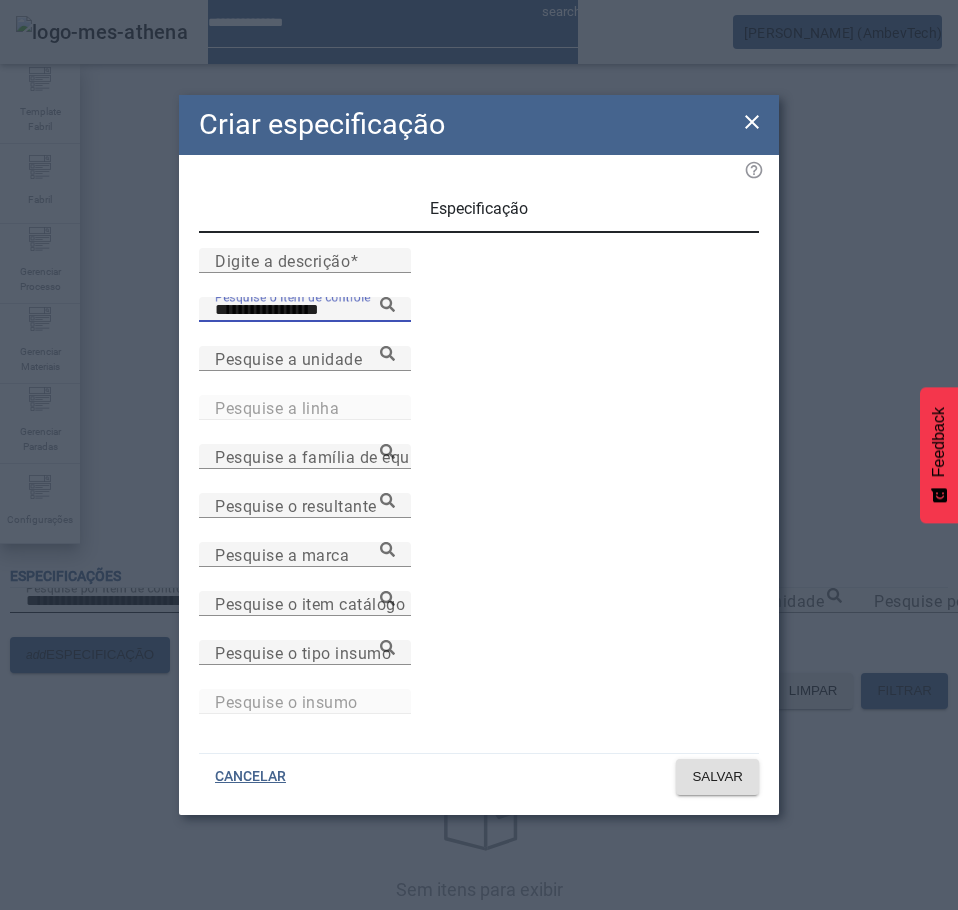 click 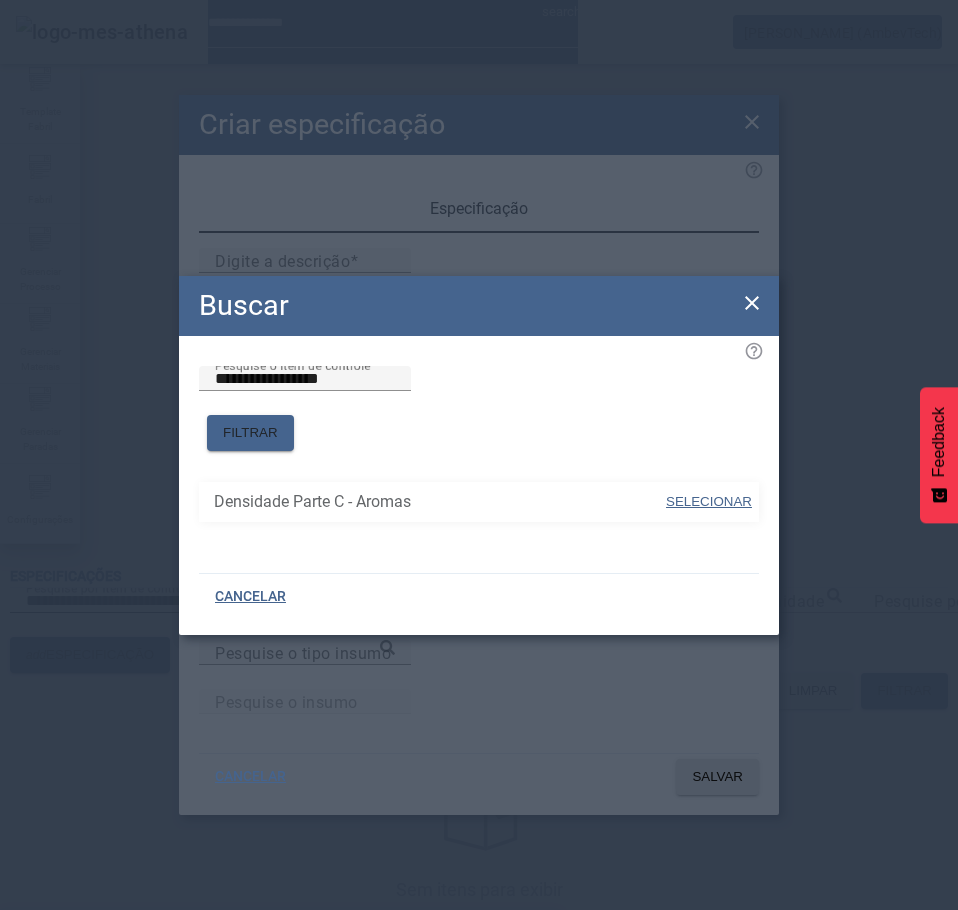 click on "SELECIONAR" at bounding box center (709, 501) 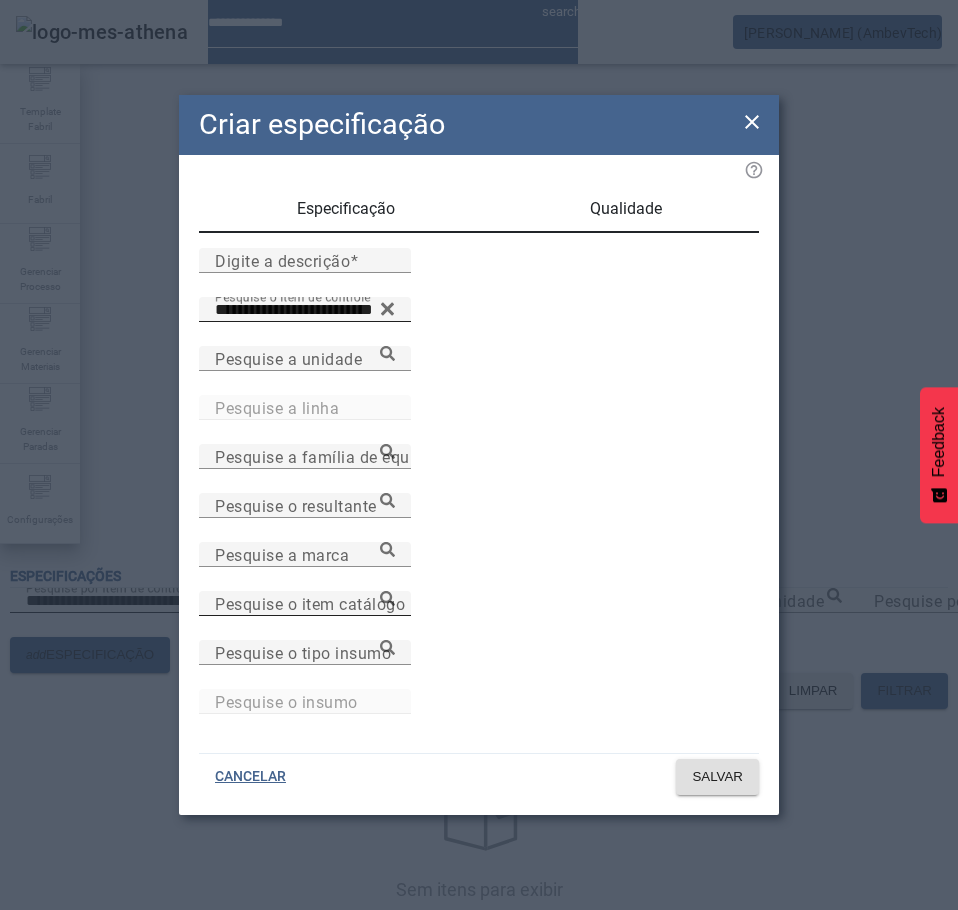 drag, startPoint x: 608, startPoint y: 608, endPoint x: 713, endPoint y: 603, distance: 105.11898 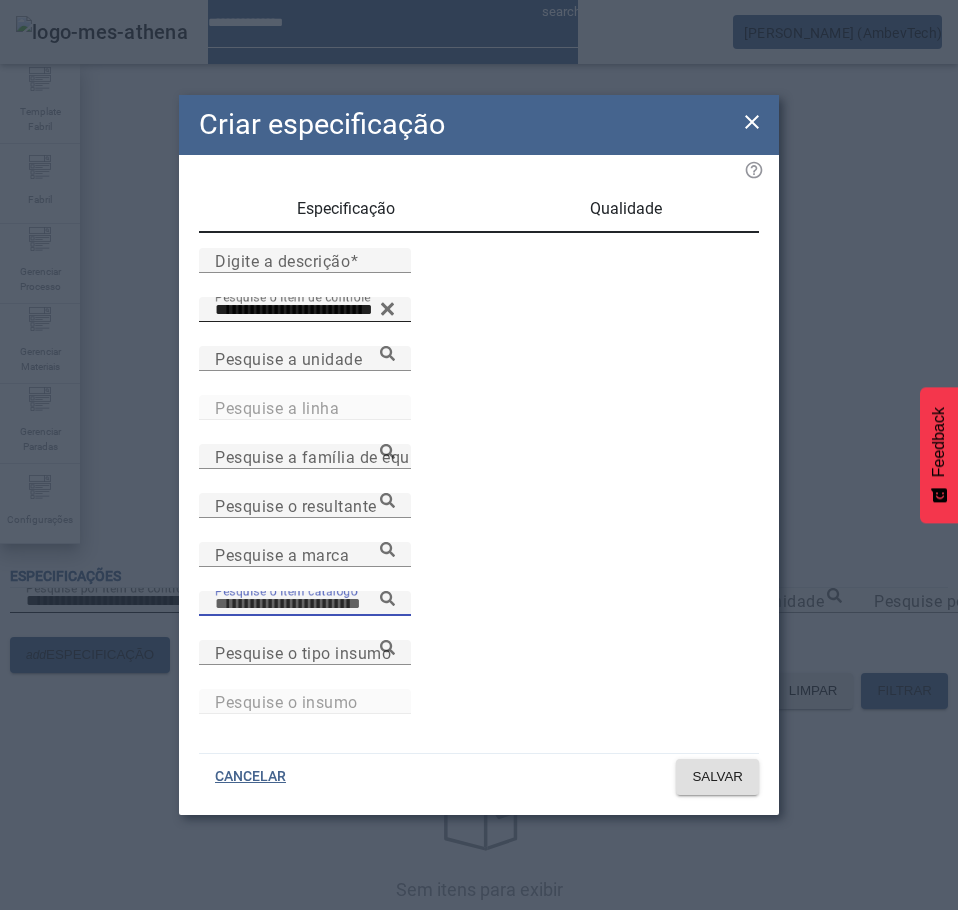 paste on "**********" 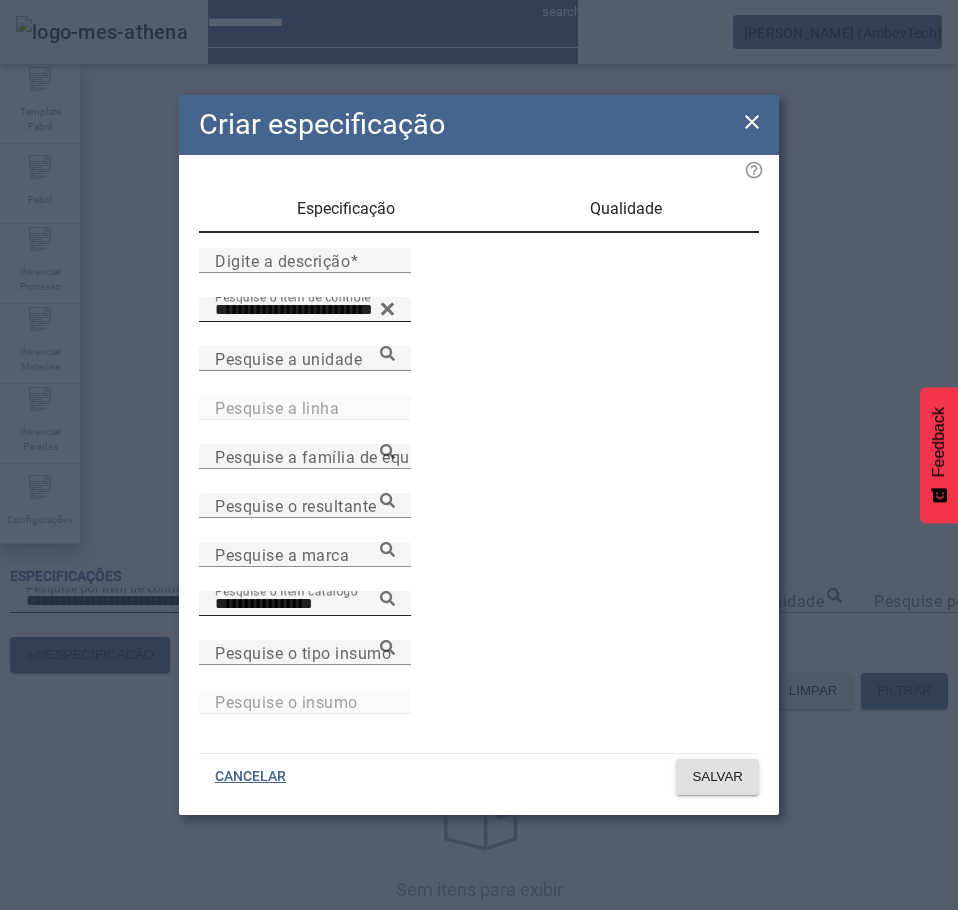 click 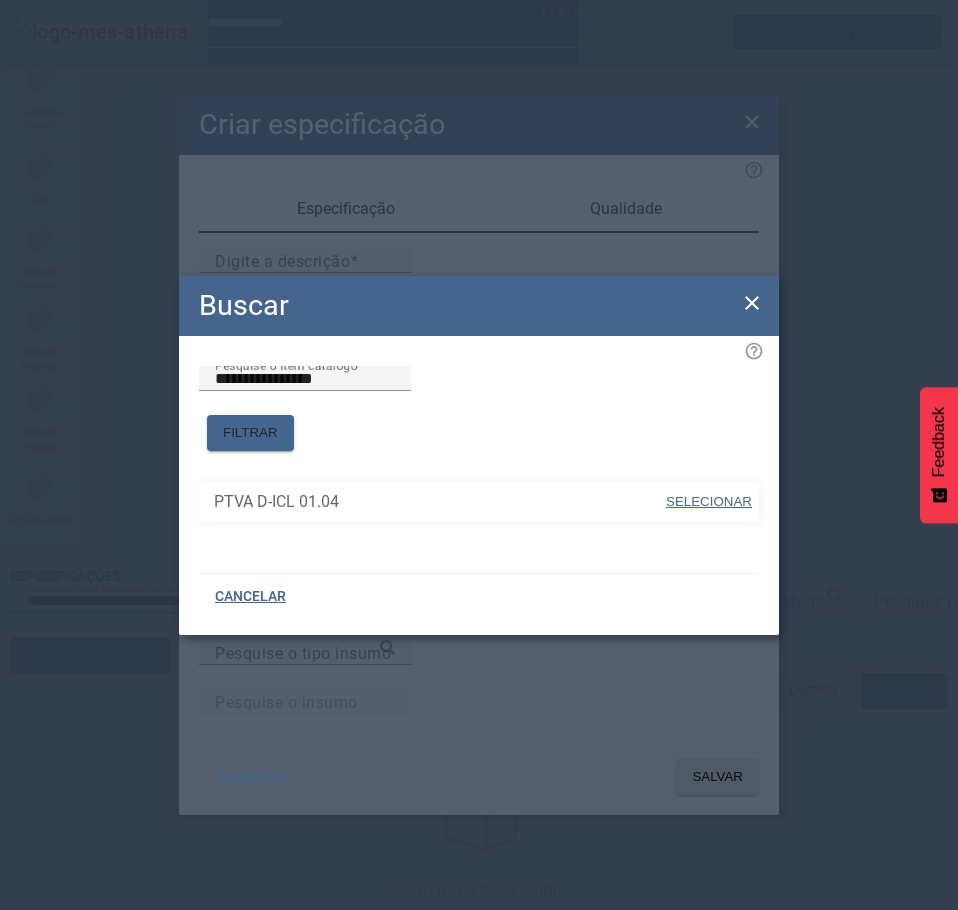 click on "SELECIONAR" at bounding box center [709, 501] 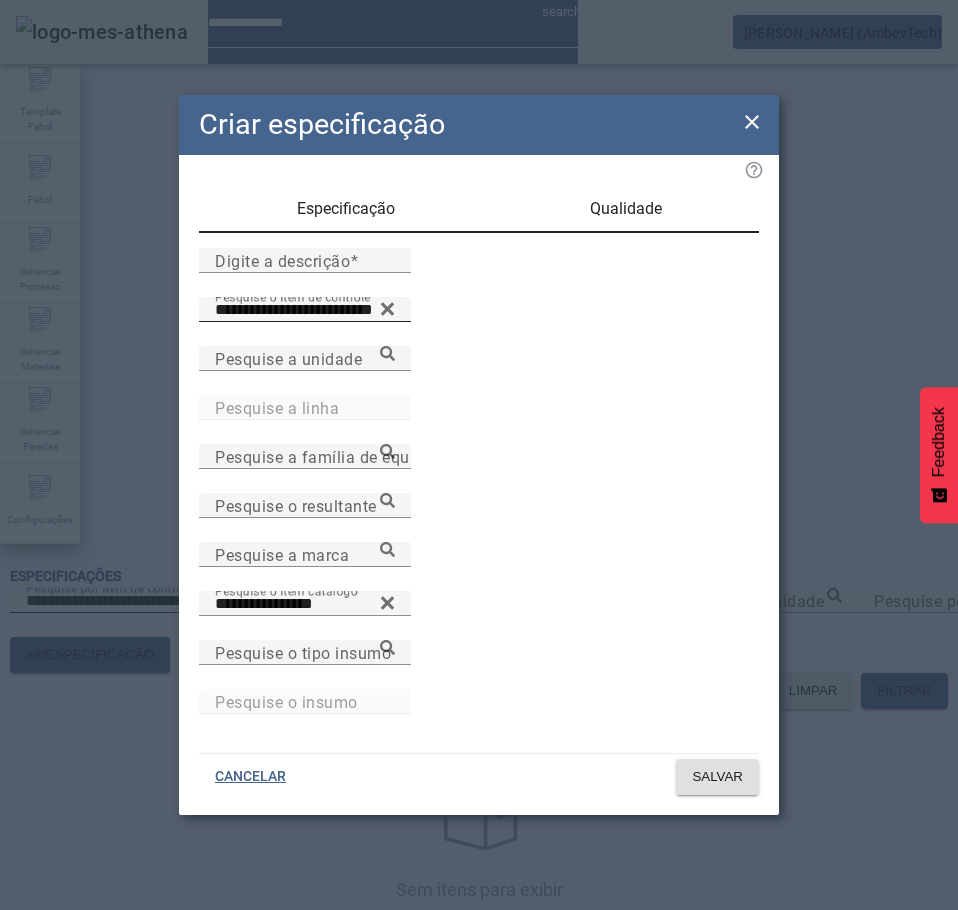 click on "Qualidade" at bounding box center (626, 209) 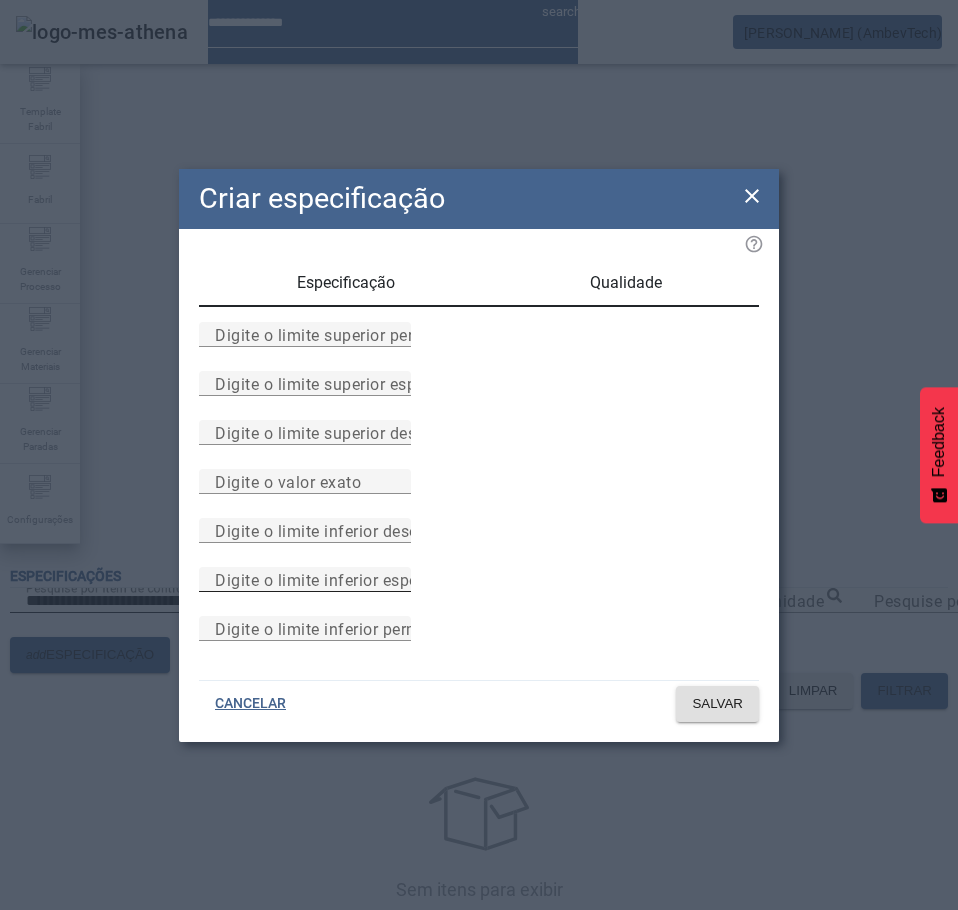 click on "Digite o limite inferior especificado" at bounding box center [347, 579] 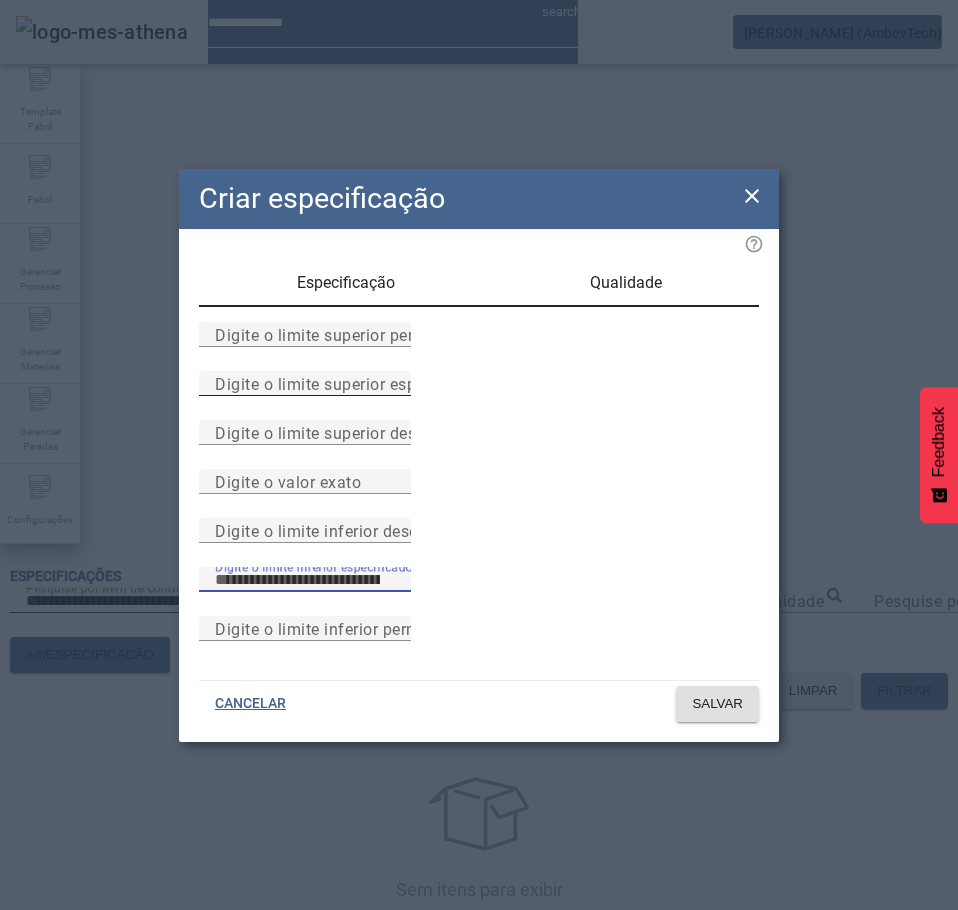 type on "****" 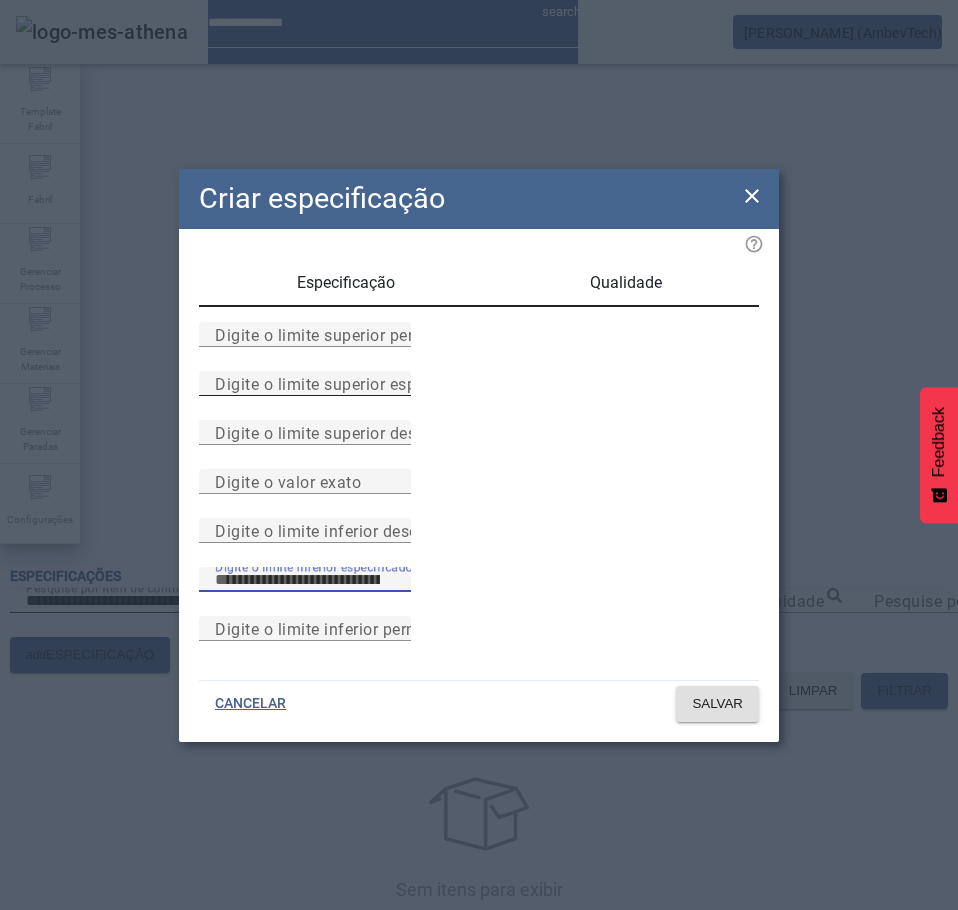 click on "Digite o limite superior especificado" at bounding box center (350, 383) 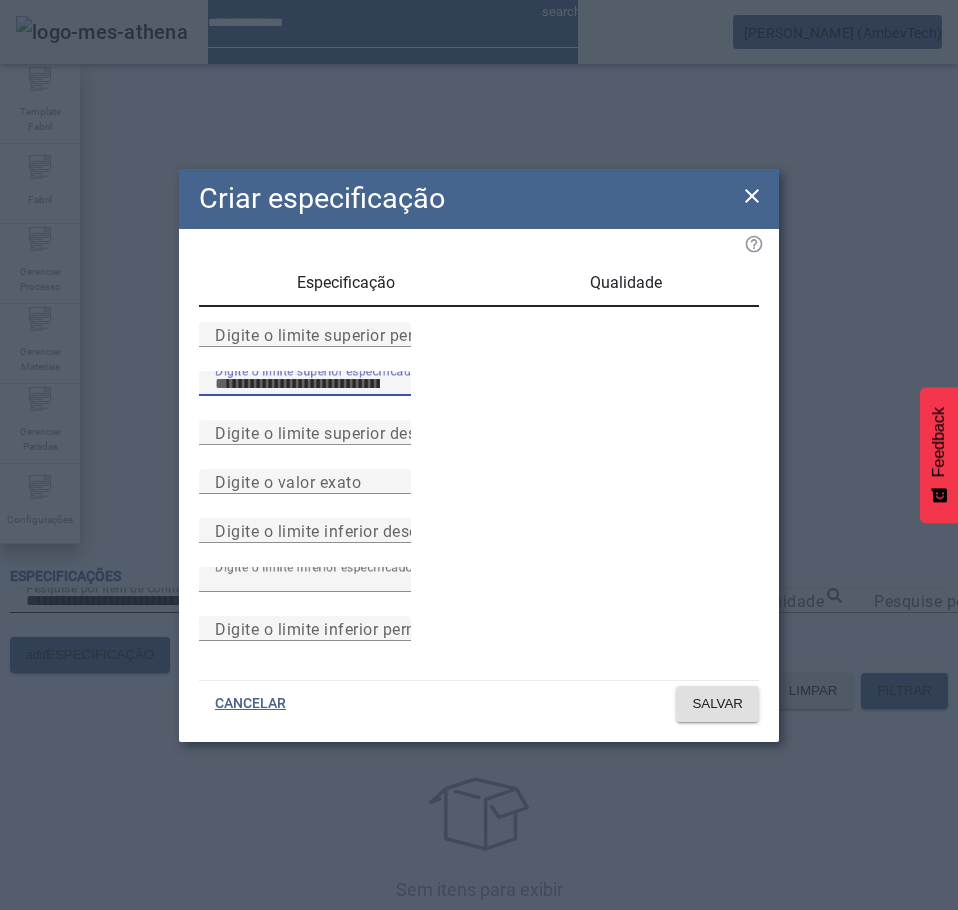 type on "****" 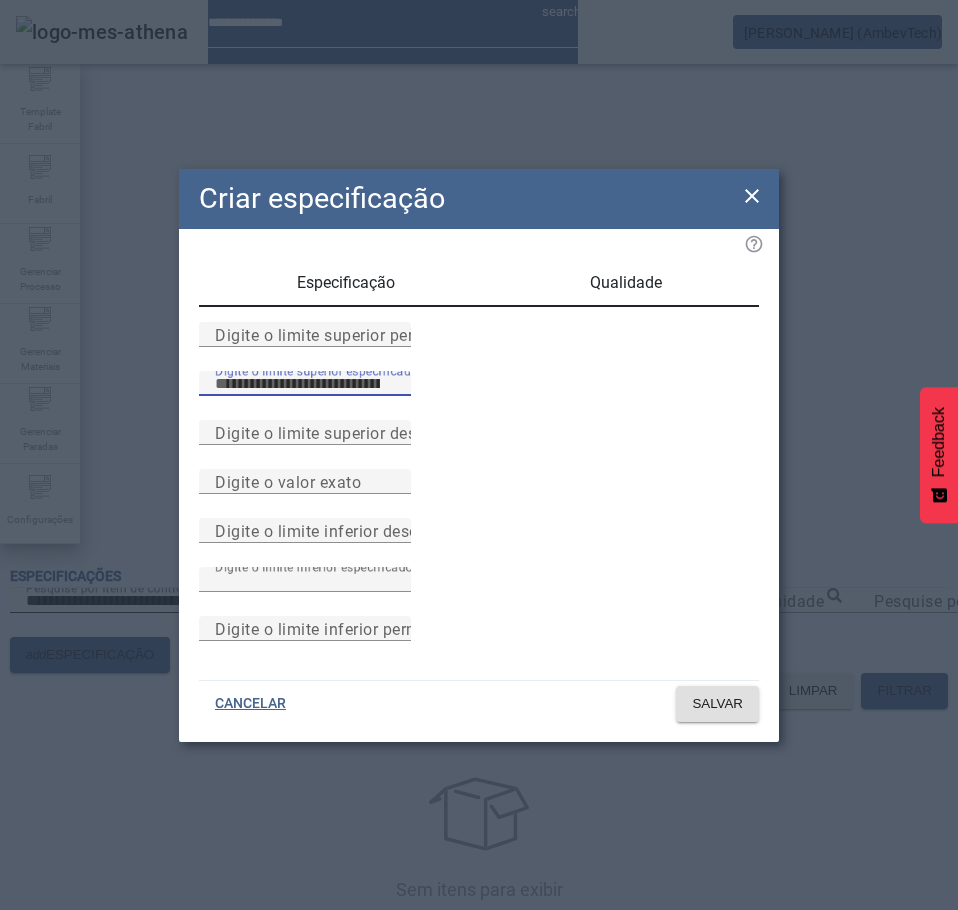 click on "Especificação" at bounding box center [346, 283] 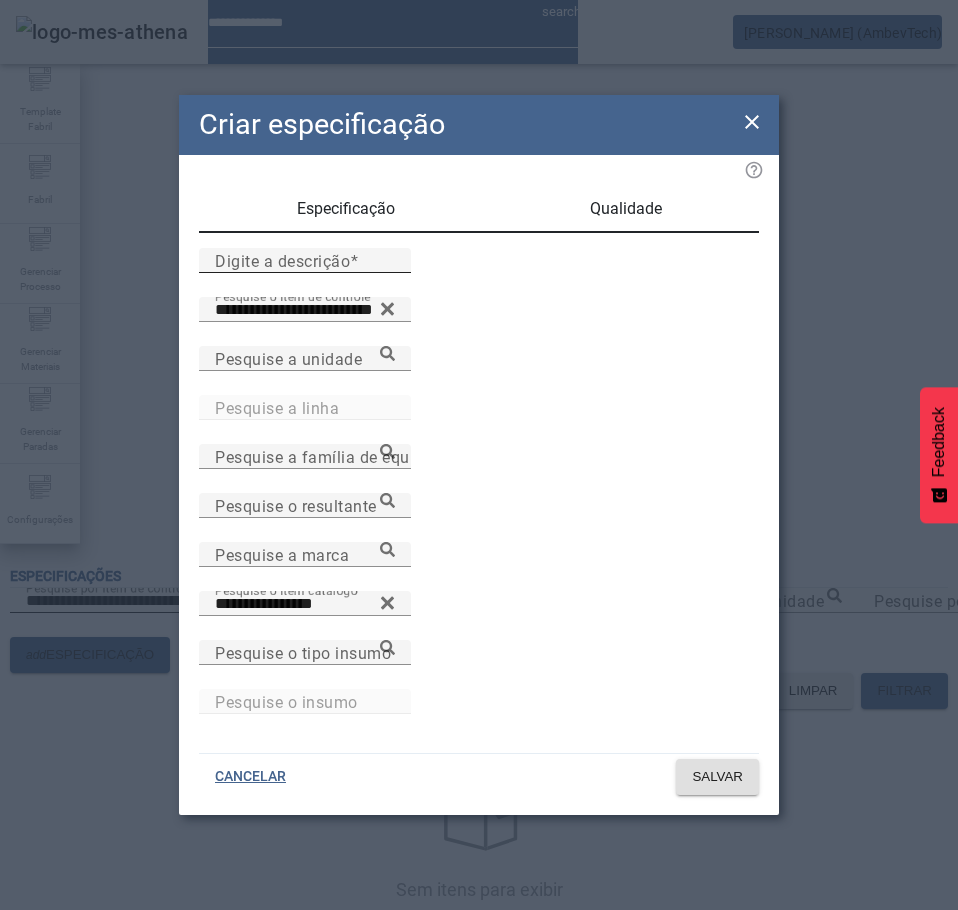 click on "Digite a descrição" at bounding box center (282, 260) 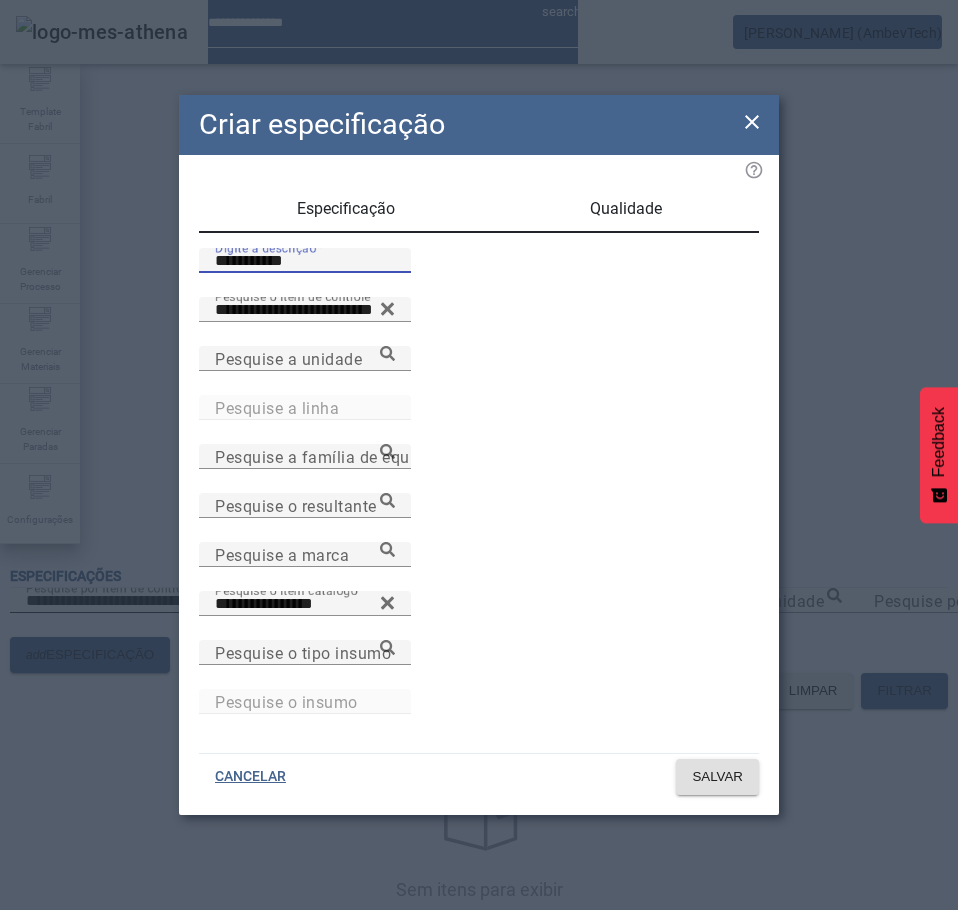 type on "**********" 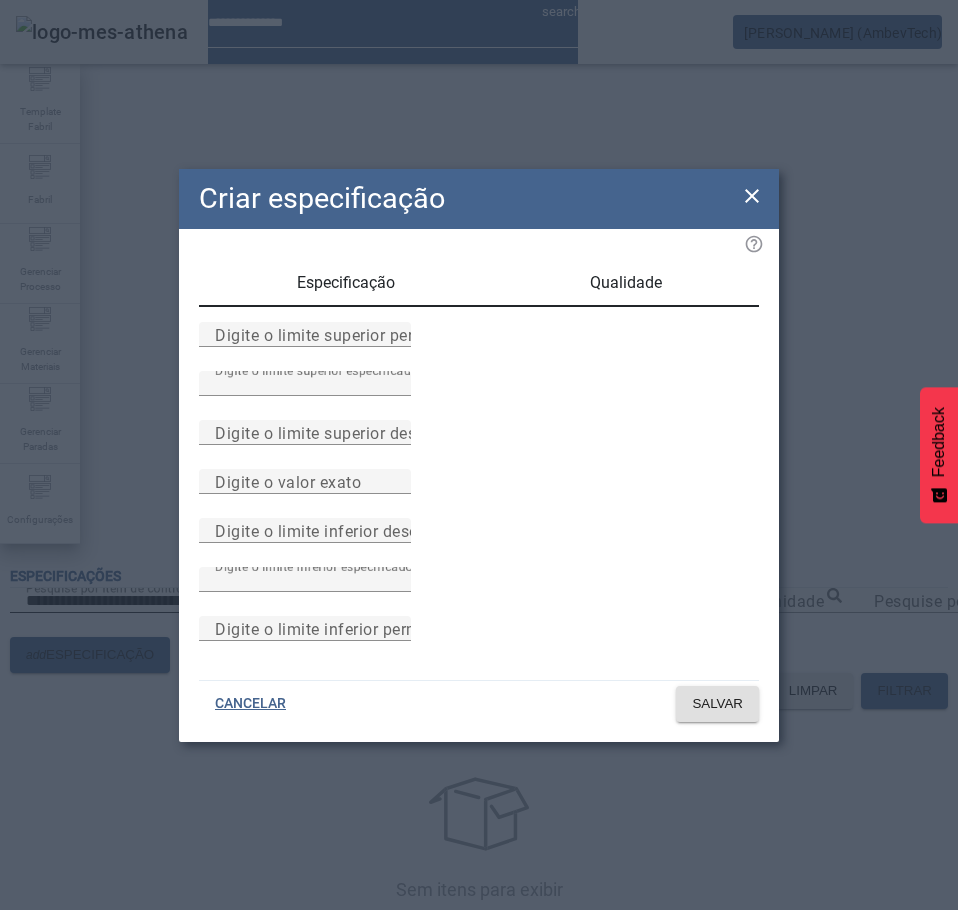 click on "Especificação" at bounding box center (346, 283) 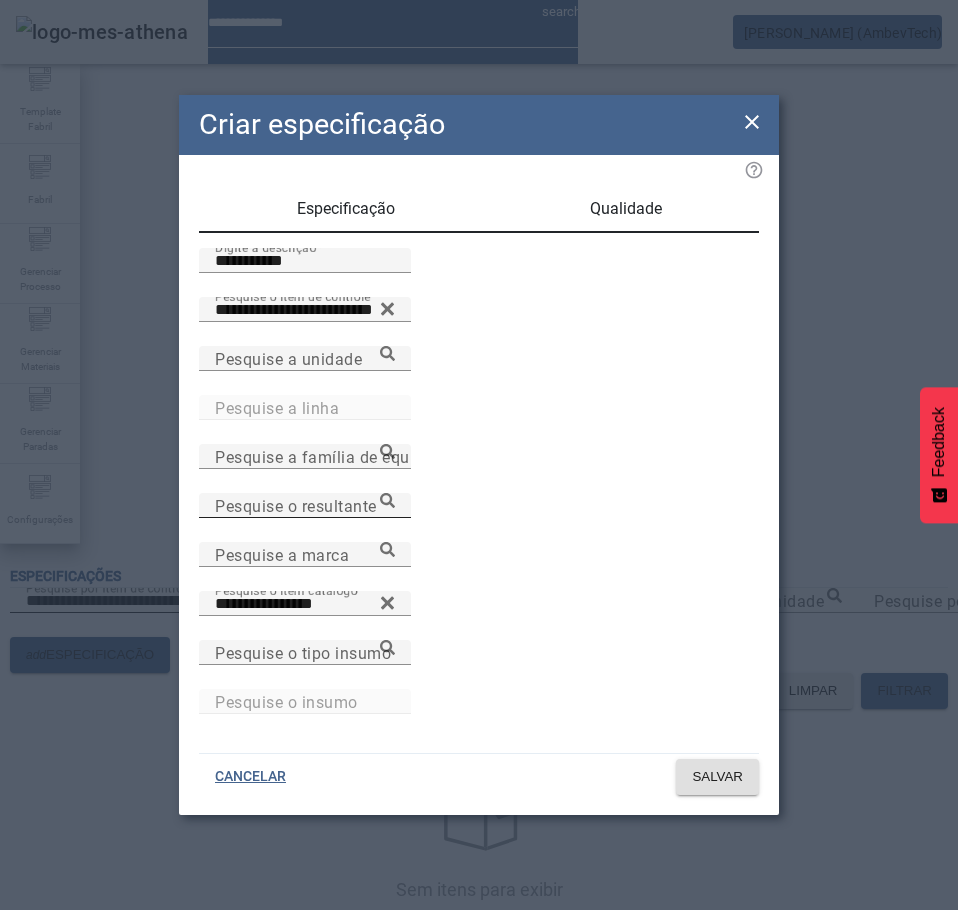 click on "Pesquise o resultante" at bounding box center (305, 506) 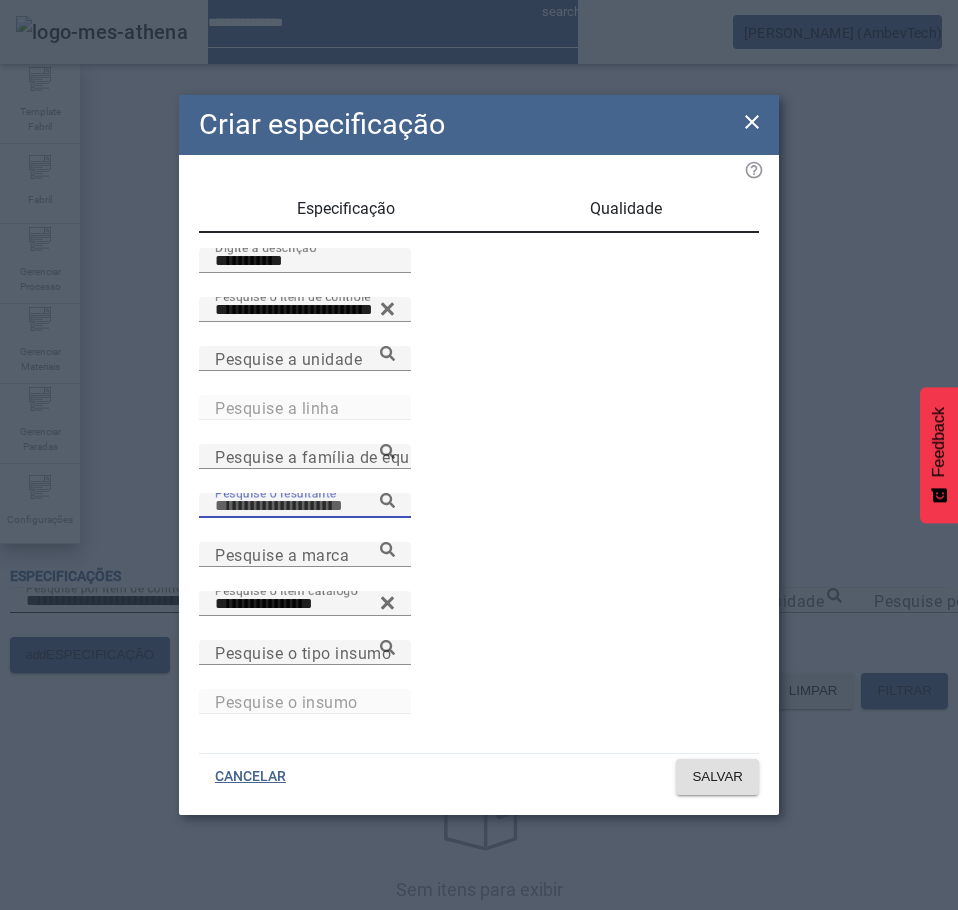 paste on "**********" 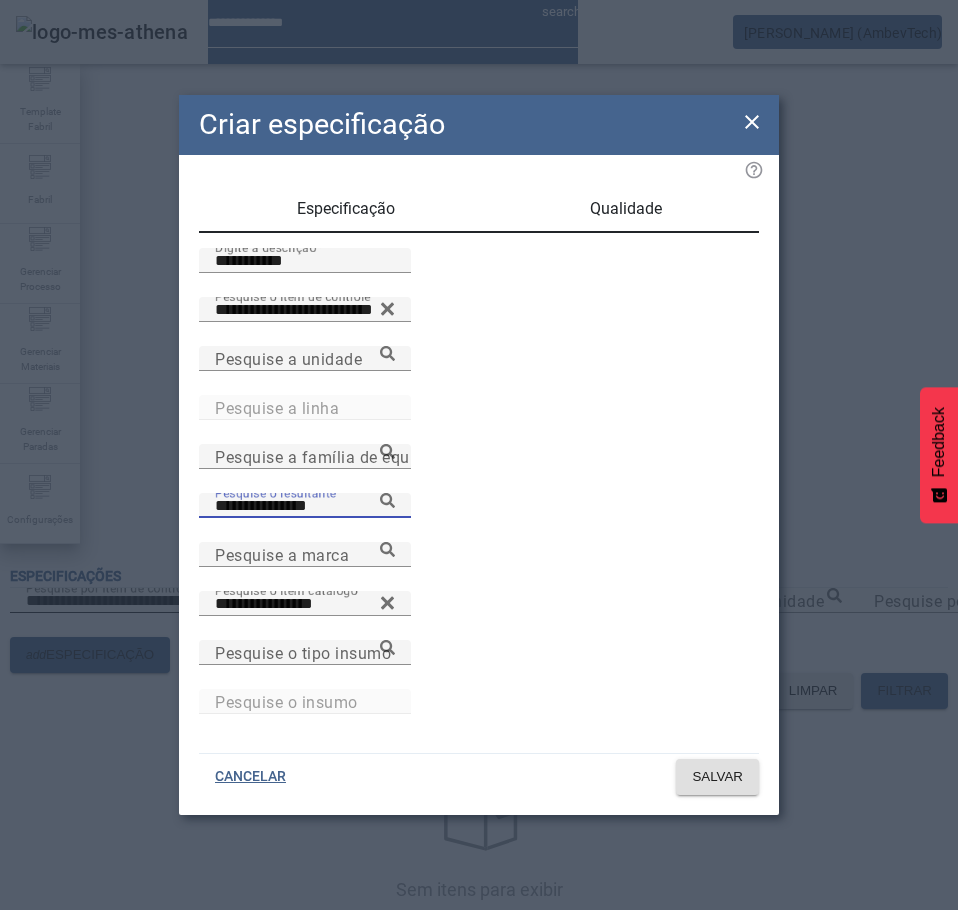 click 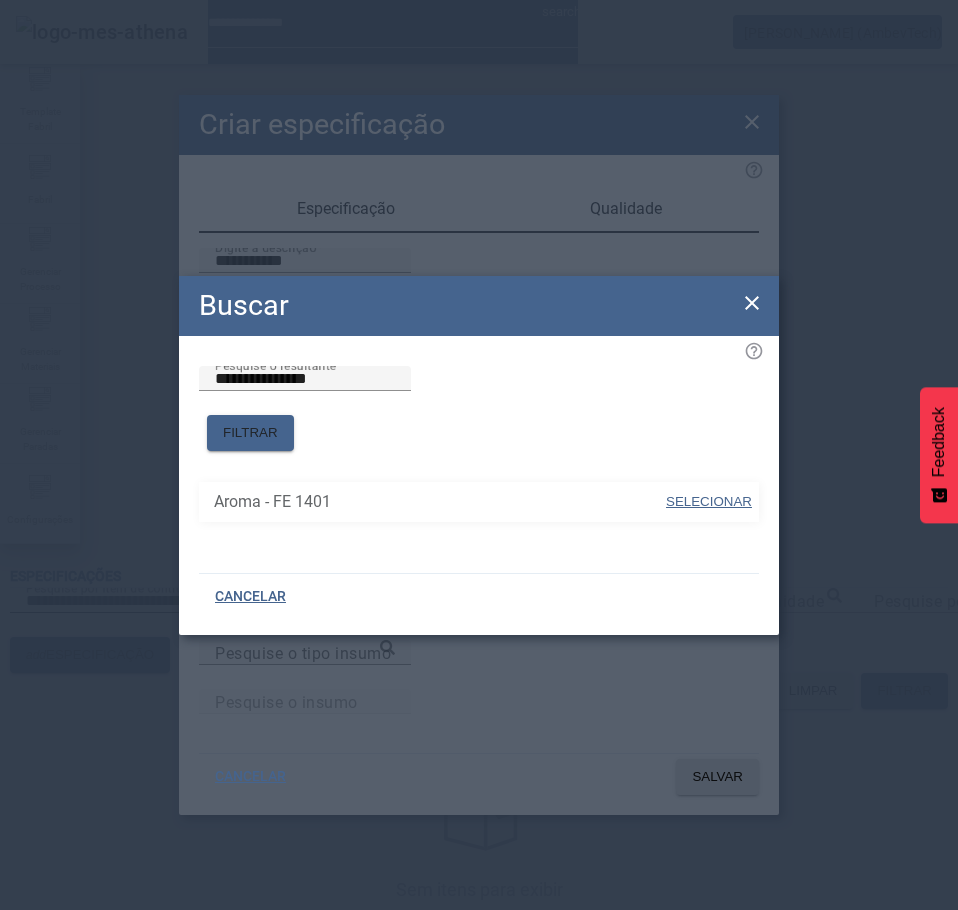 click at bounding box center (709, 502) 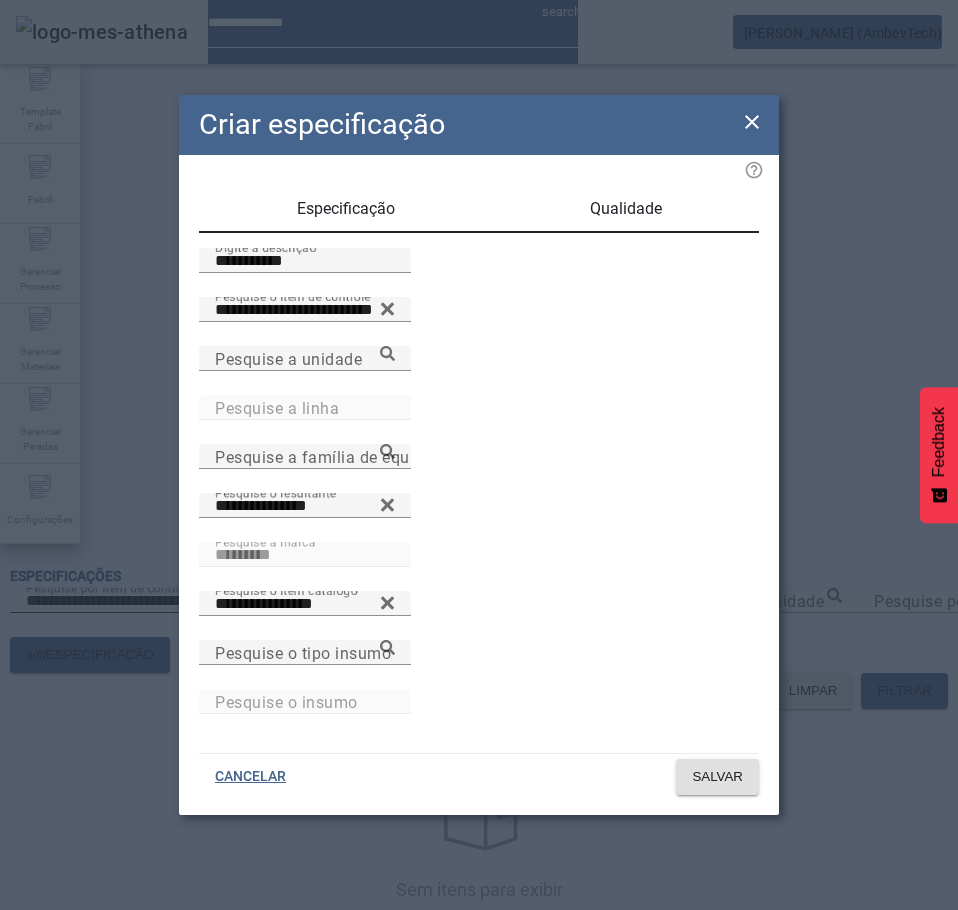 click on "Qualidade" at bounding box center (626, 209) 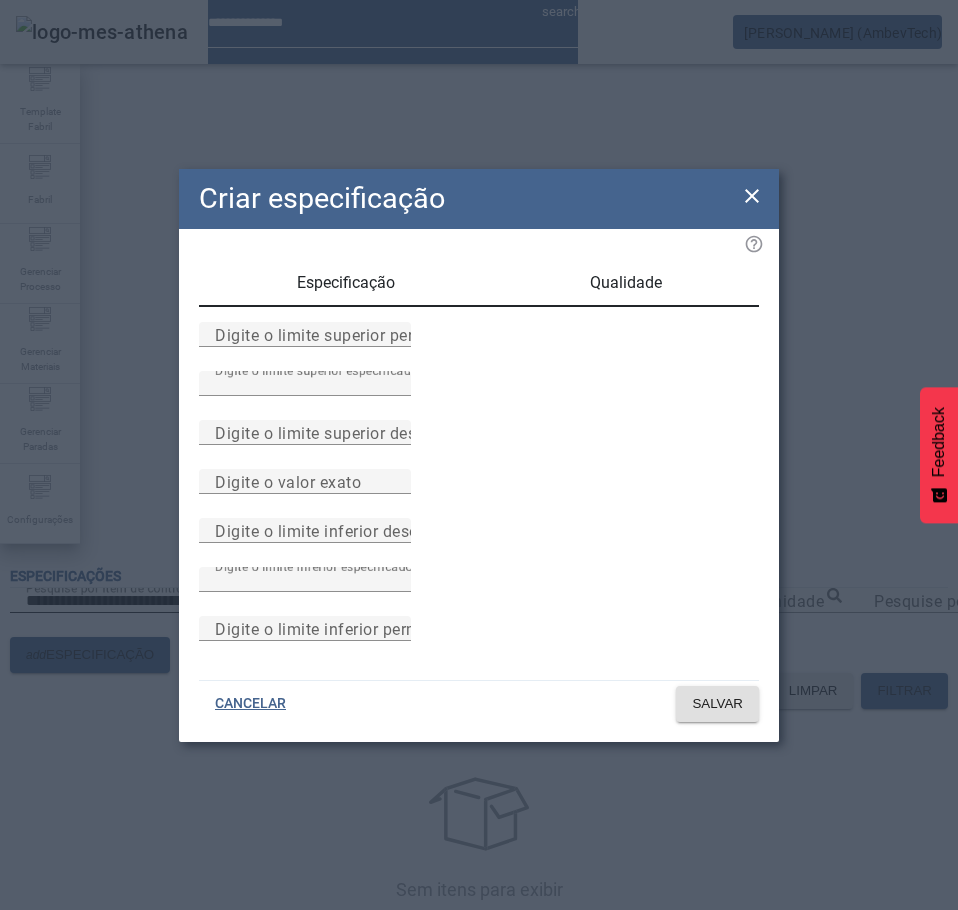click on "Especificação" at bounding box center [346, 283] 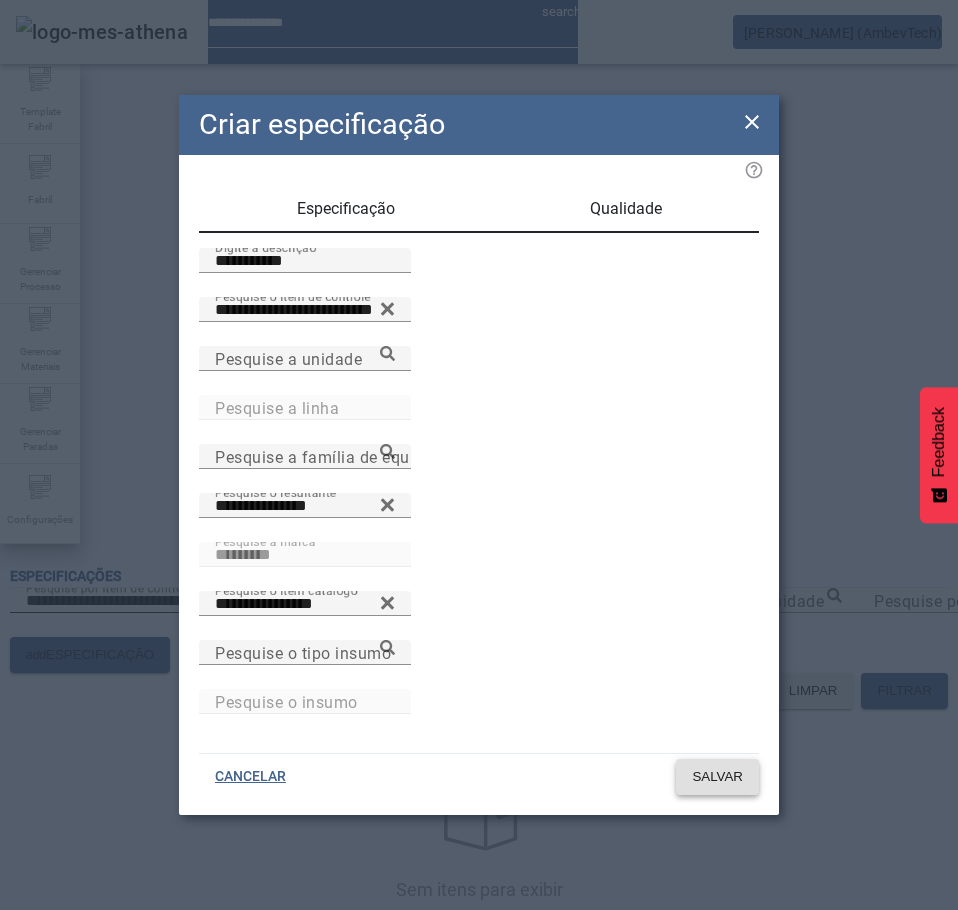 click on "SALVAR" 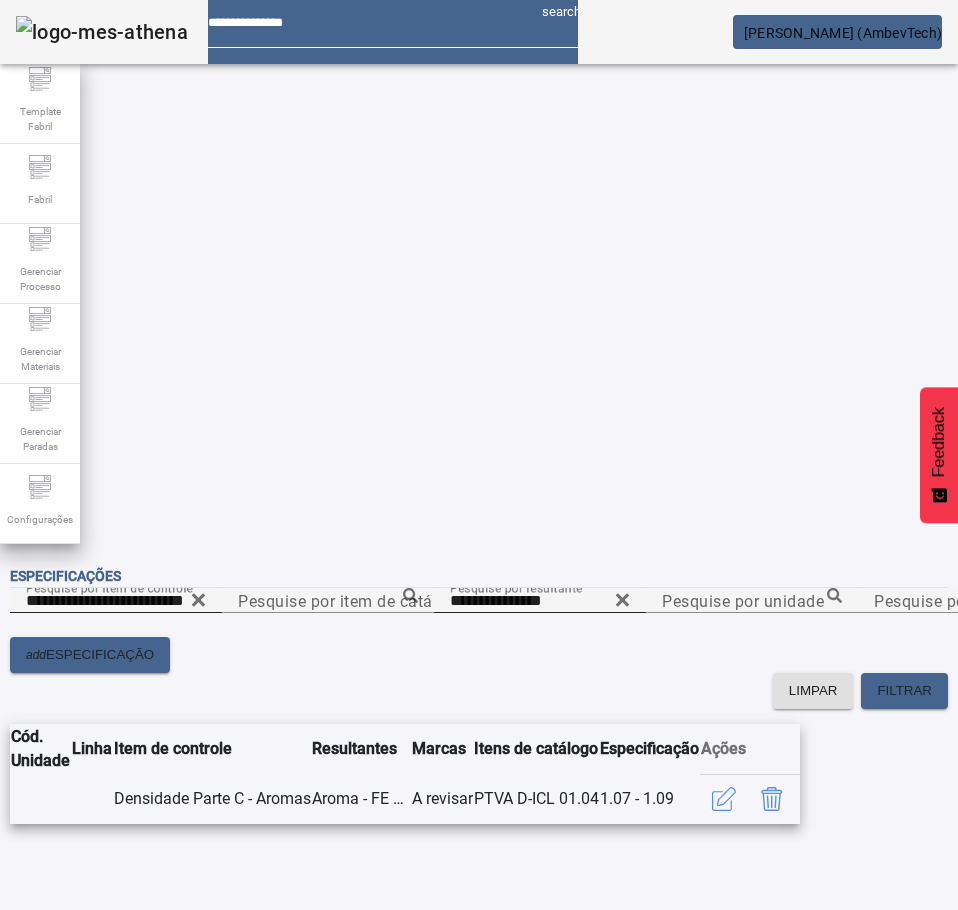 click 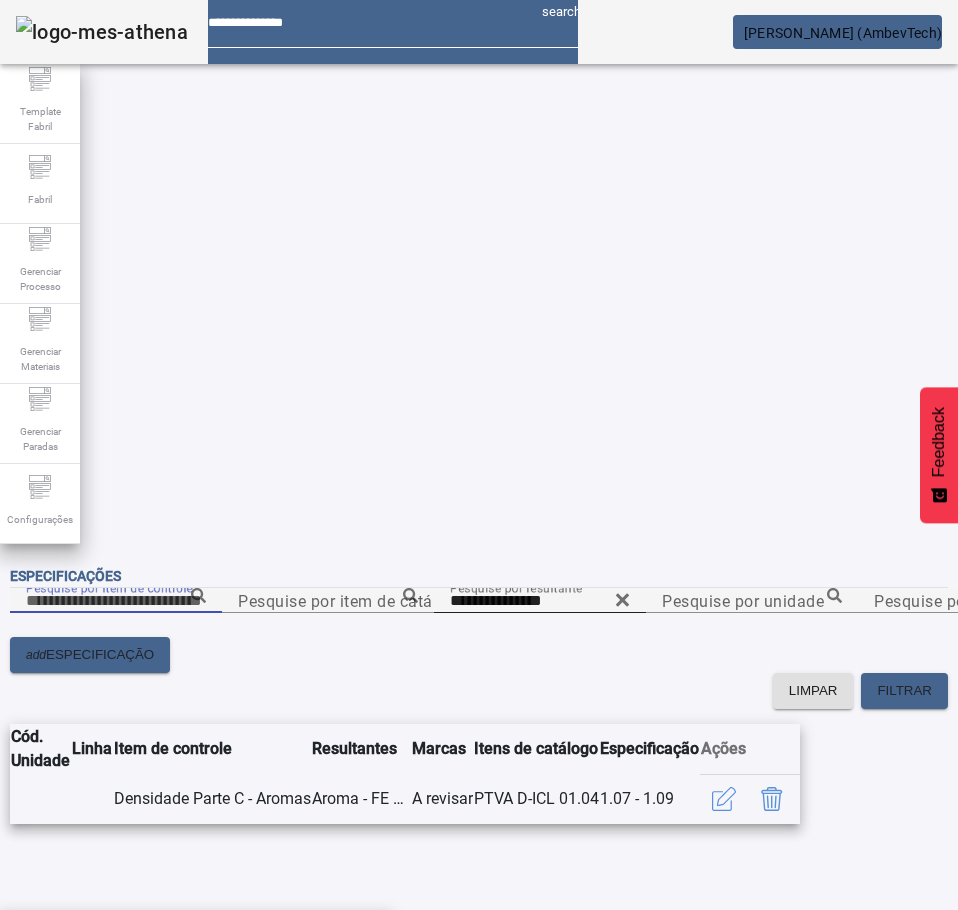 paste on "**********" 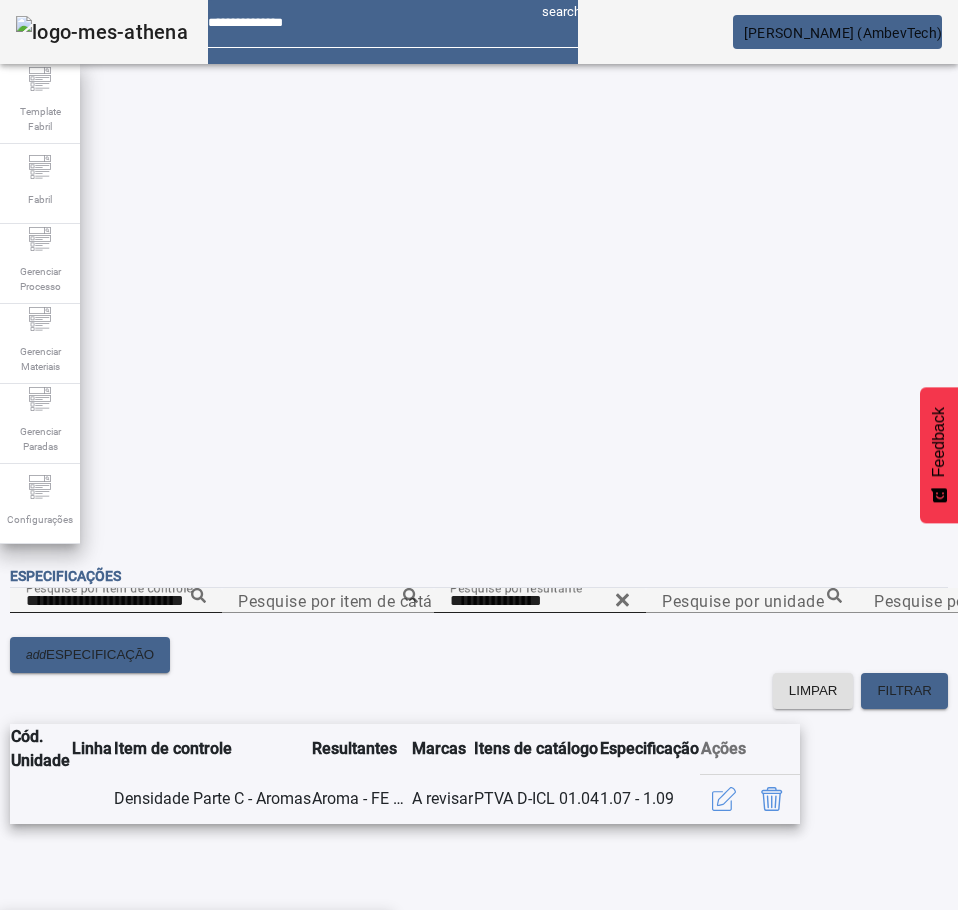 click on "Índice de refração Parte C - Aromas" at bounding box center (149, 942) 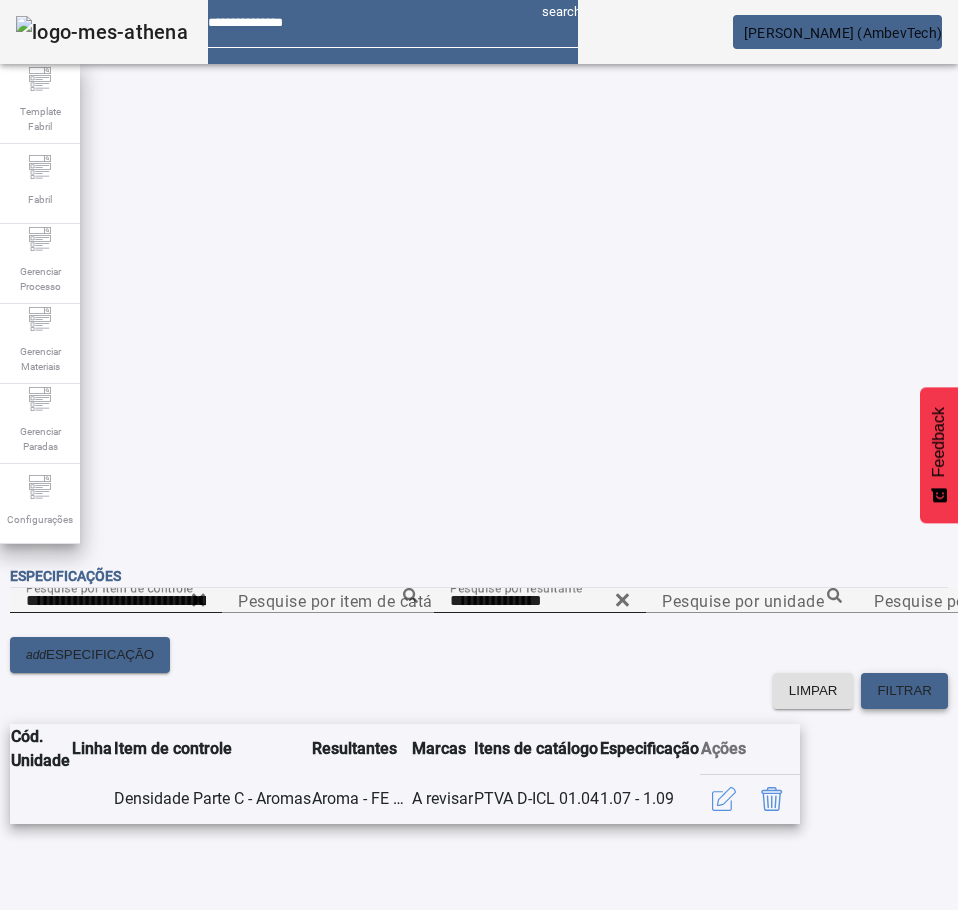 click on "FILTRAR" 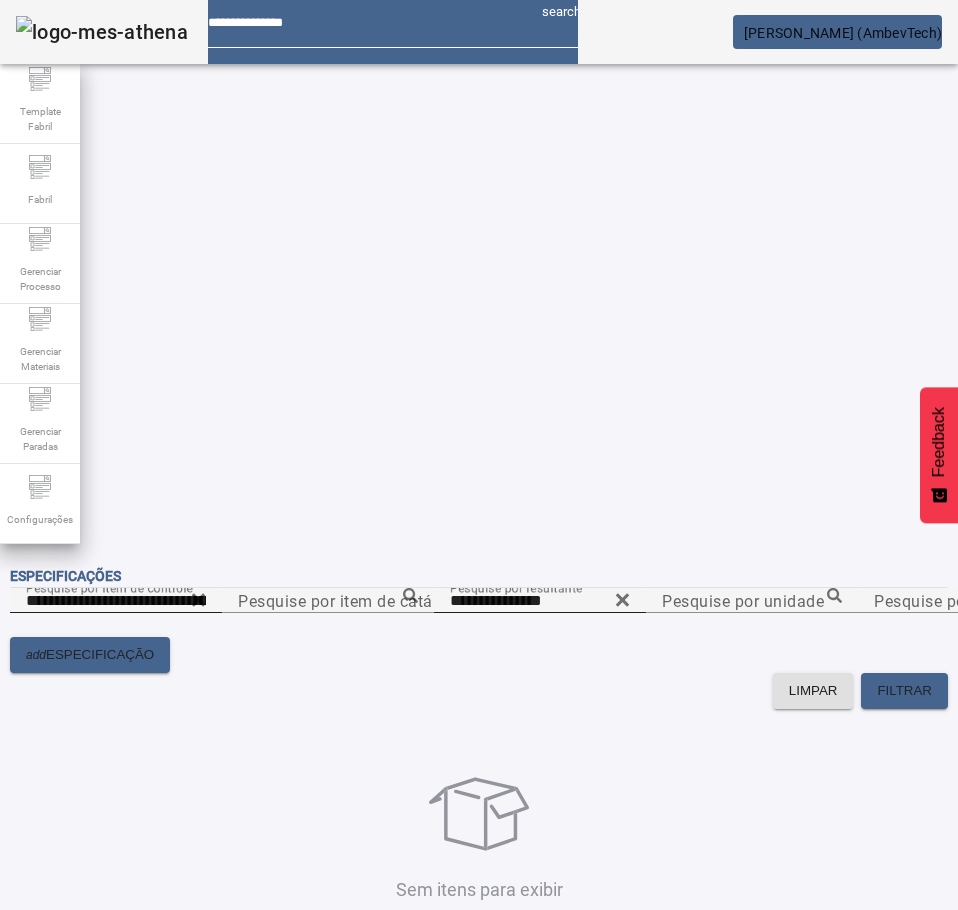 click 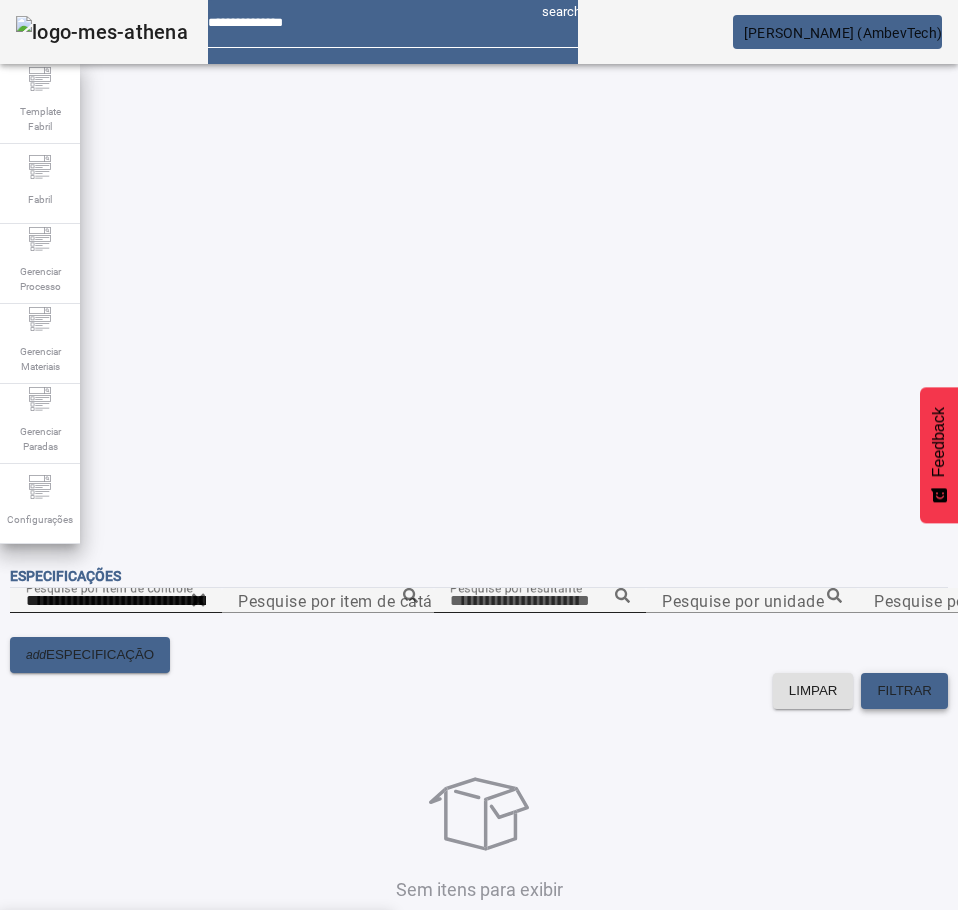 click on "FILTRAR" 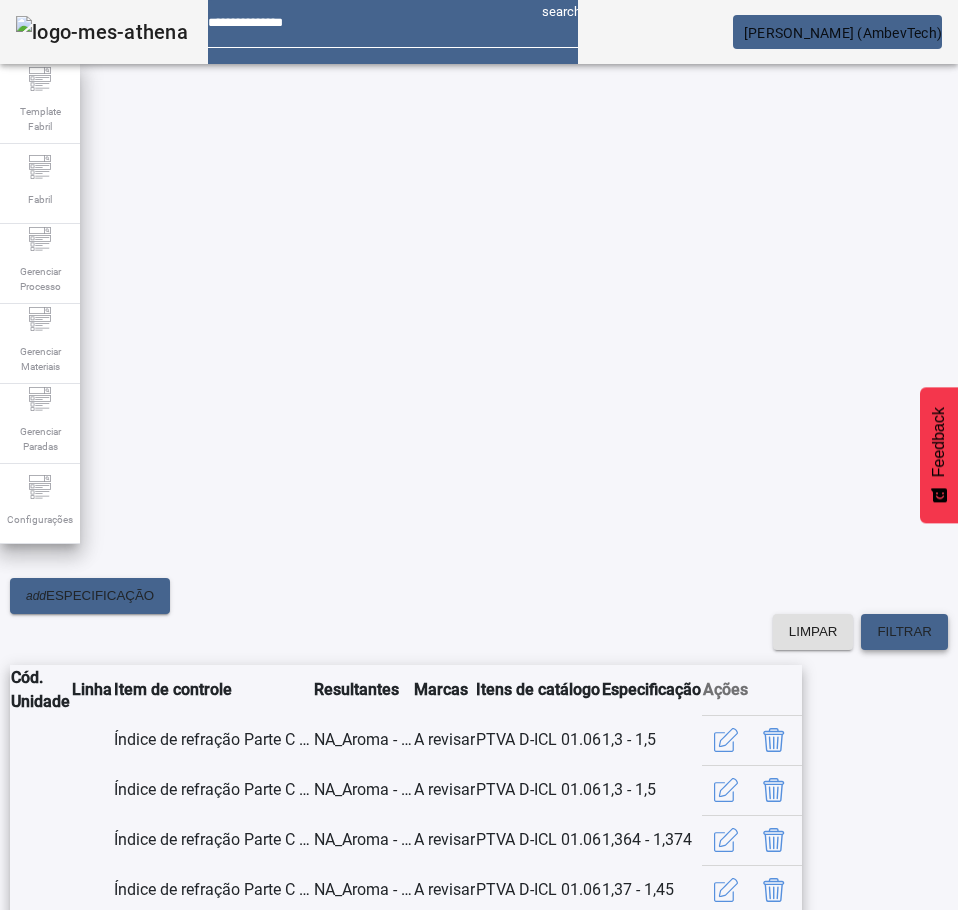 scroll, scrollTop: 361, scrollLeft: 0, axis: vertical 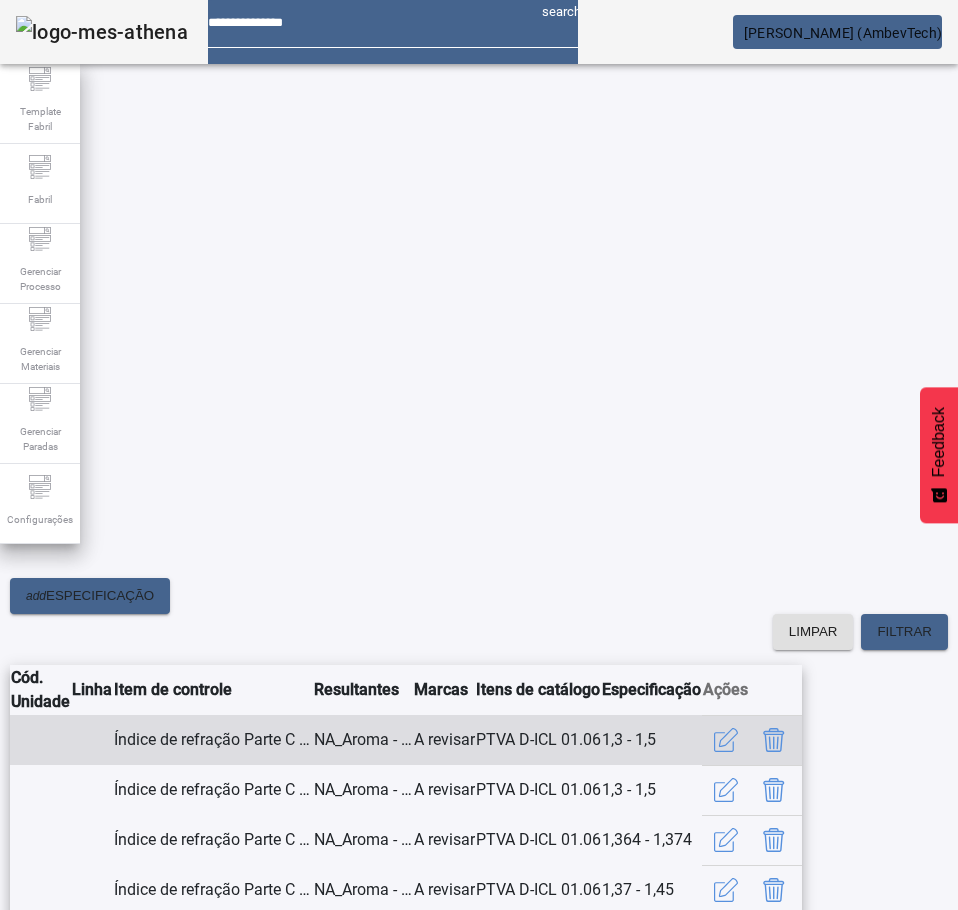 click 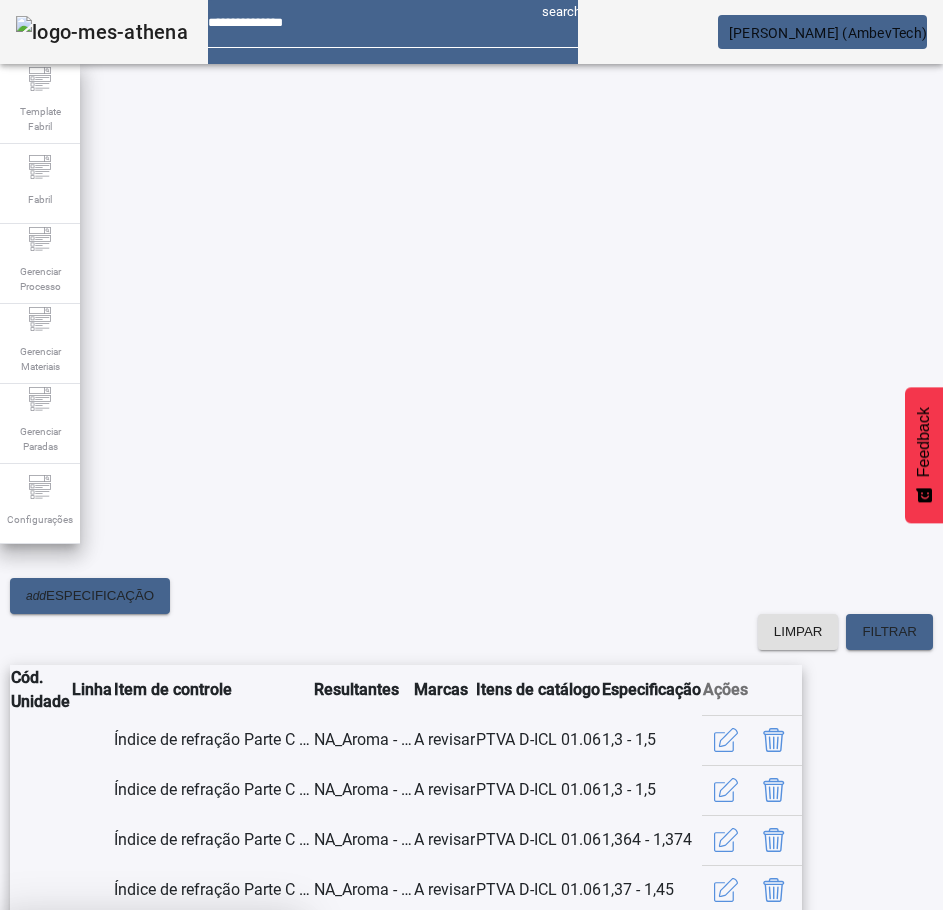click on "SIM" at bounding box center [249, 1058] 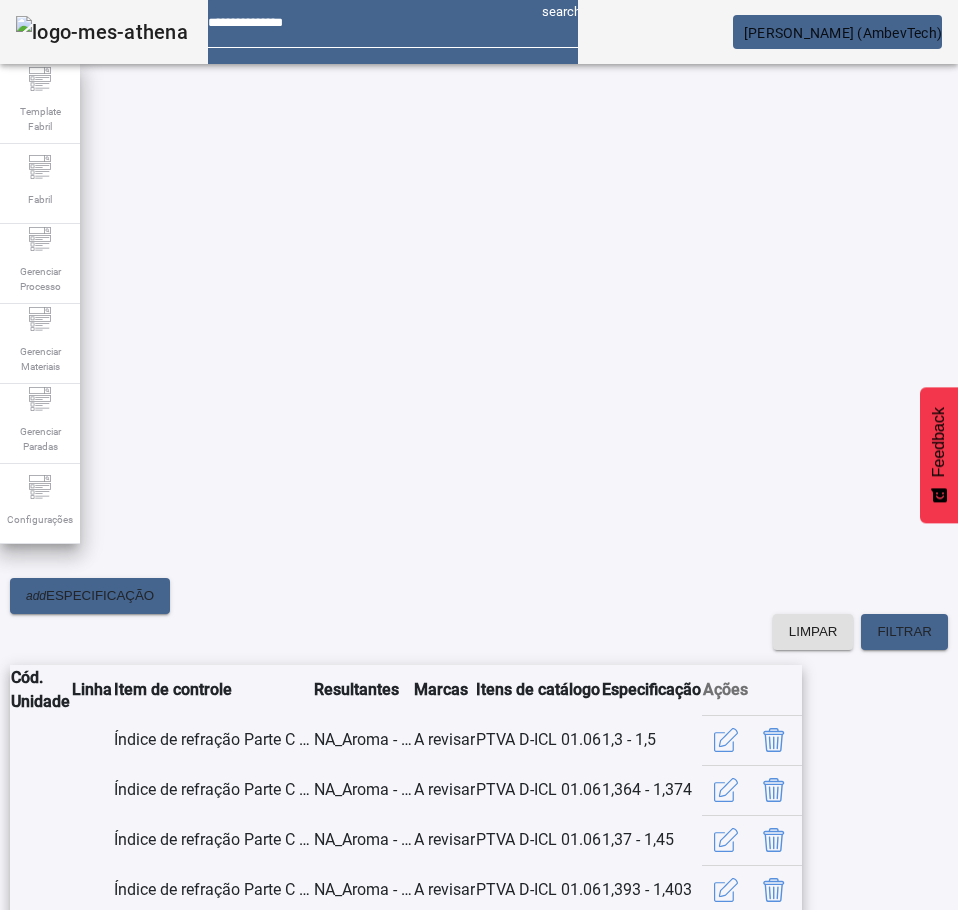 scroll, scrollTop: 361, scrollLeft: 0, axis: vertical 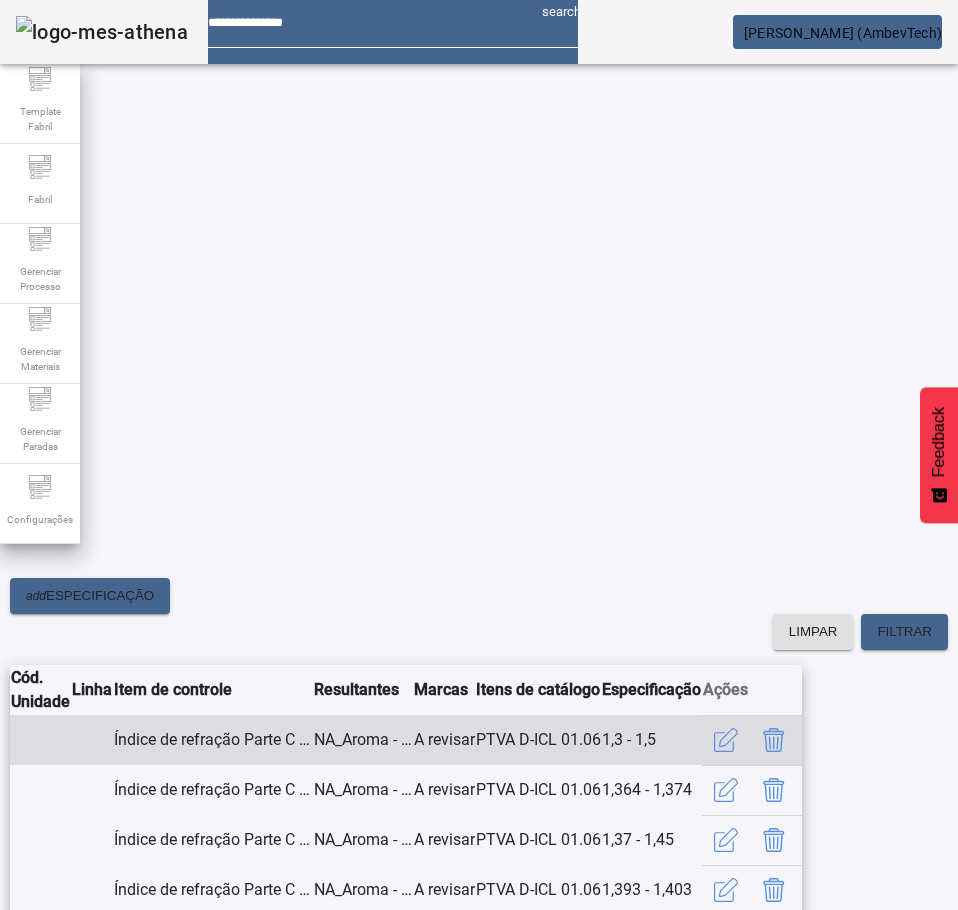 click 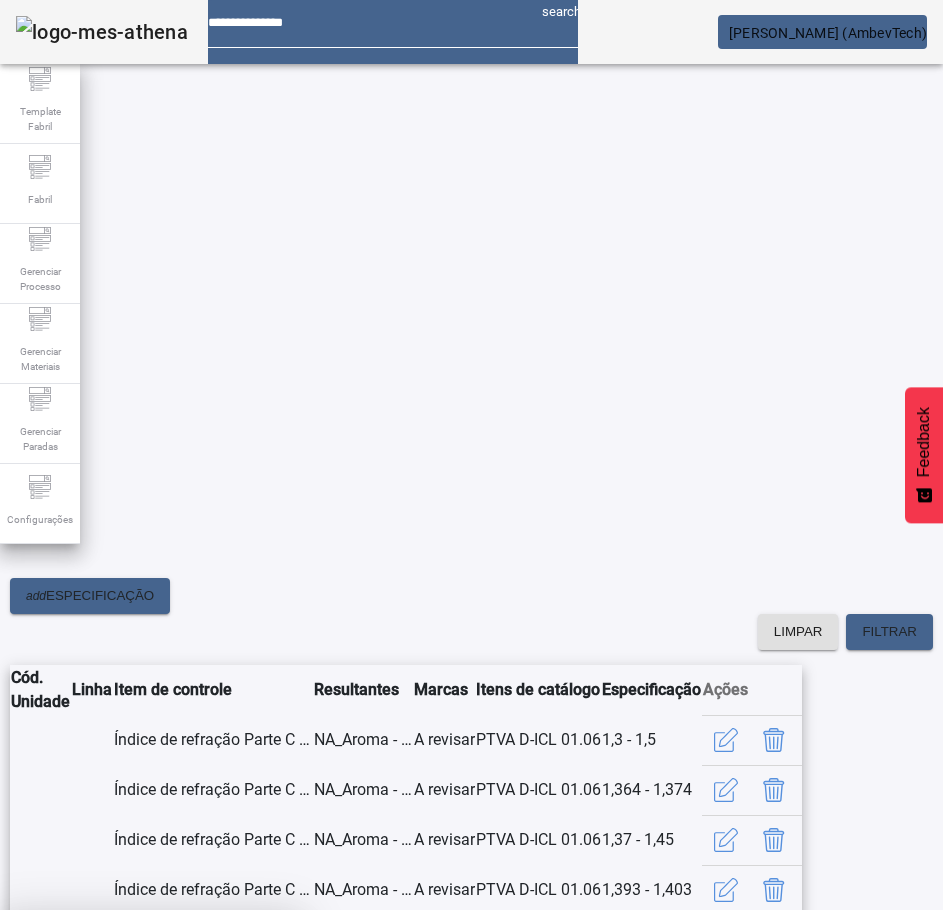 click on "SIM" at bounding box center [249, 1058] 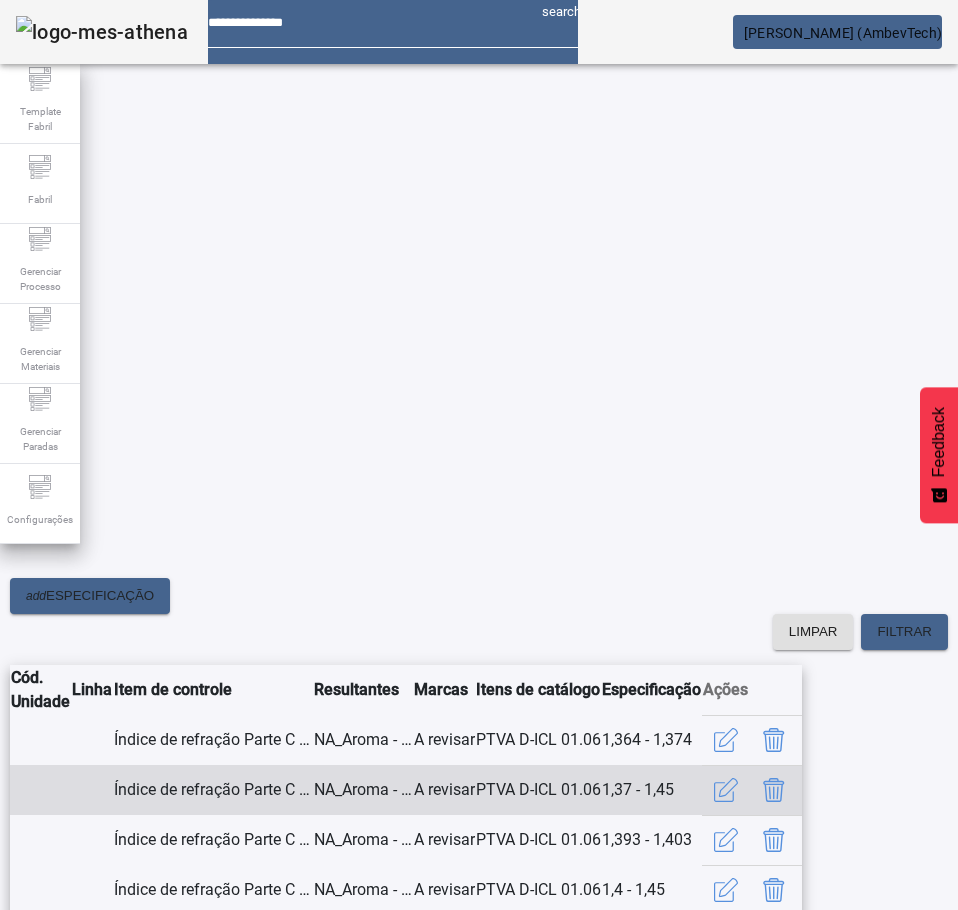 scroll, scrollTop: 361, scrollLeft: 0, axis: vertical 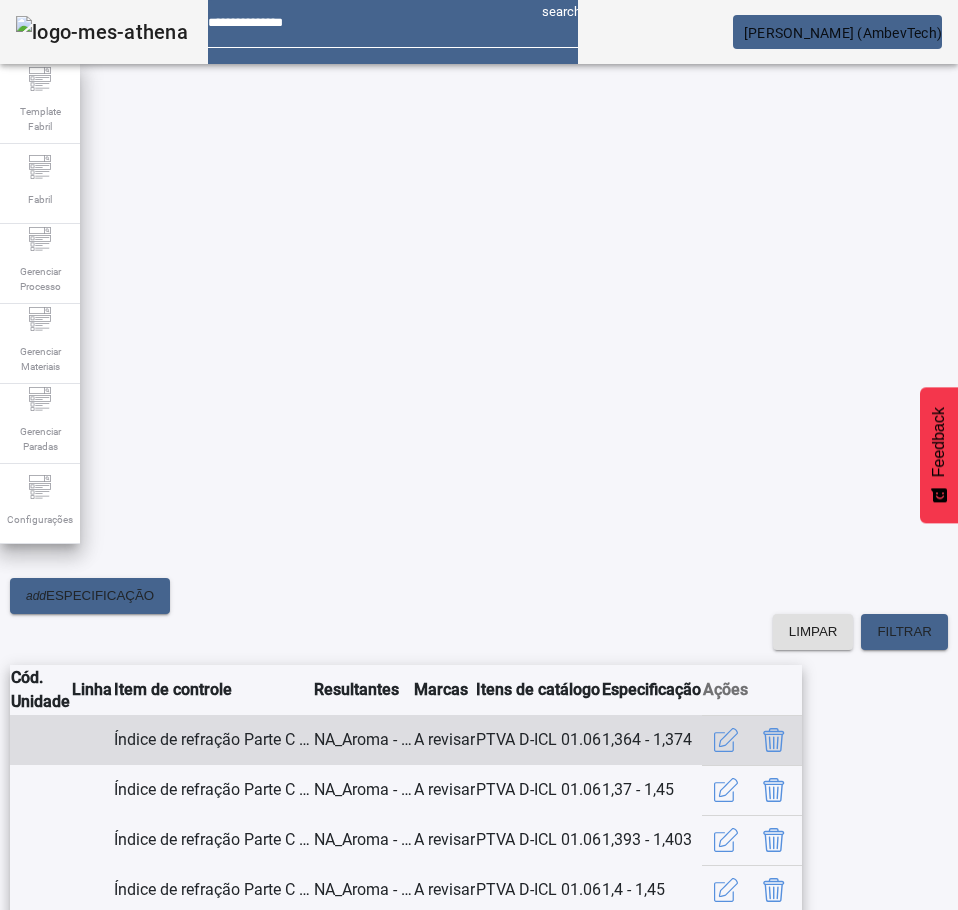 click at bounding box center (774, 740) 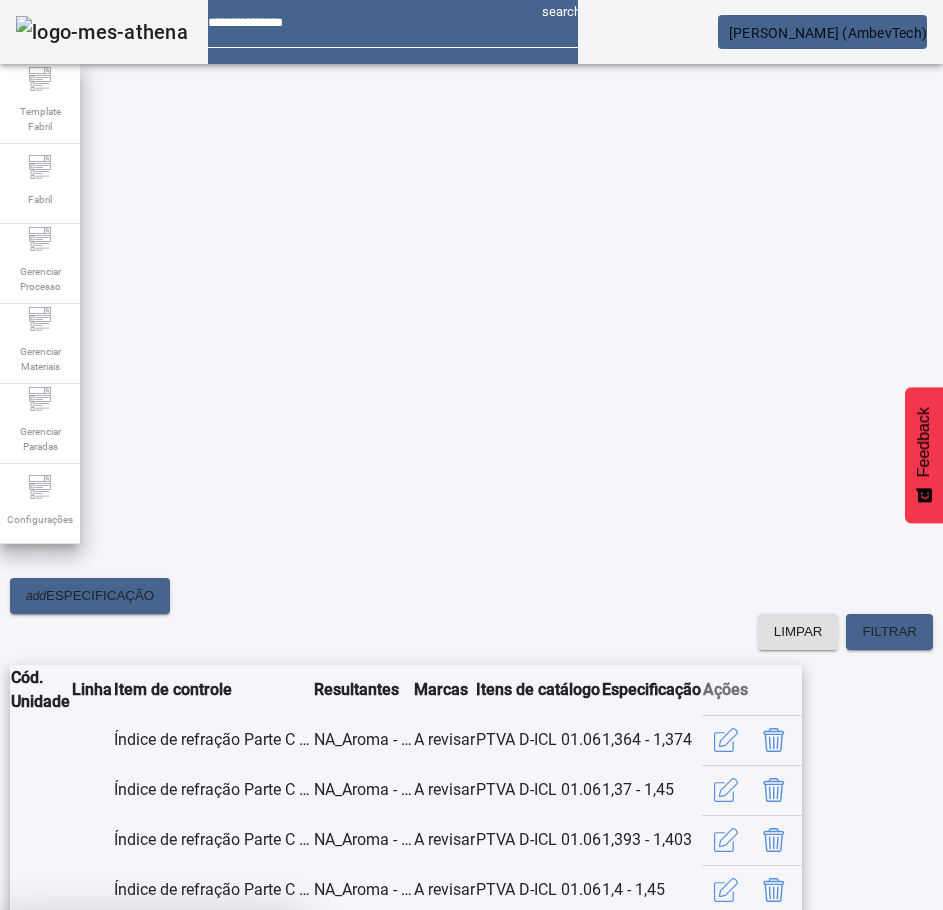 click on "CANCELAR SIM" at bounding box center [150, 1057] 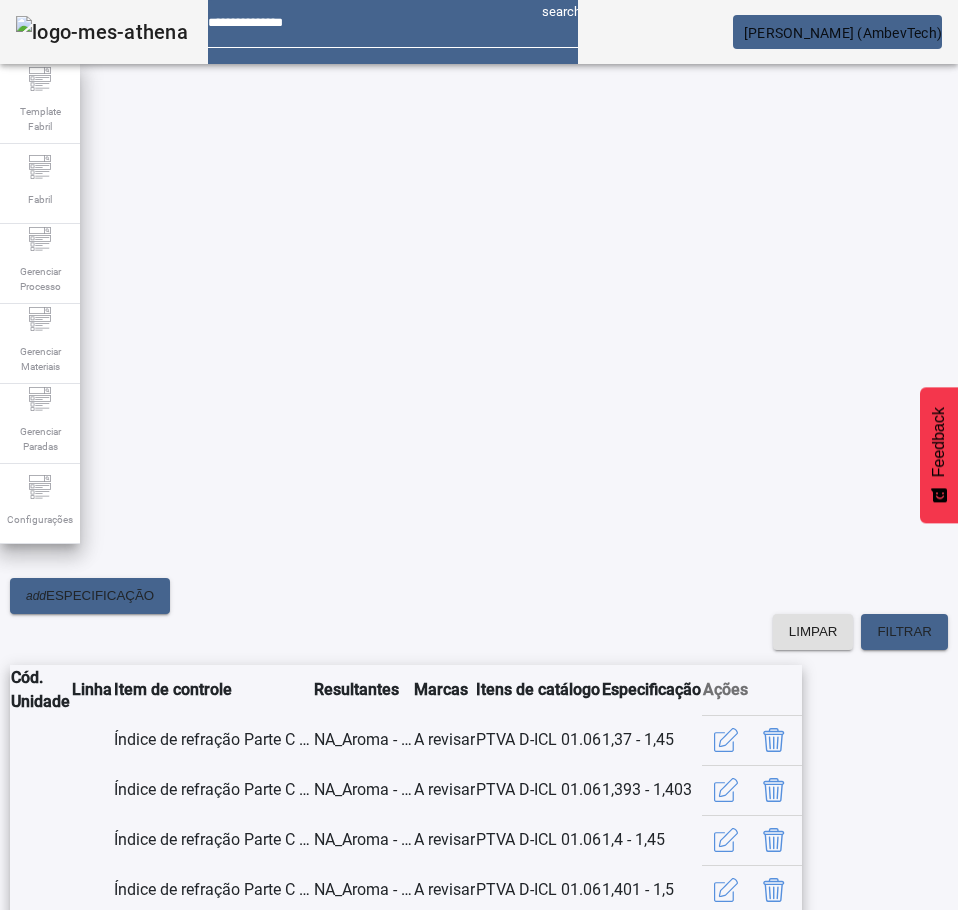 scroll, scrollTop: 361, scrollLeft: 0, axis: vertical 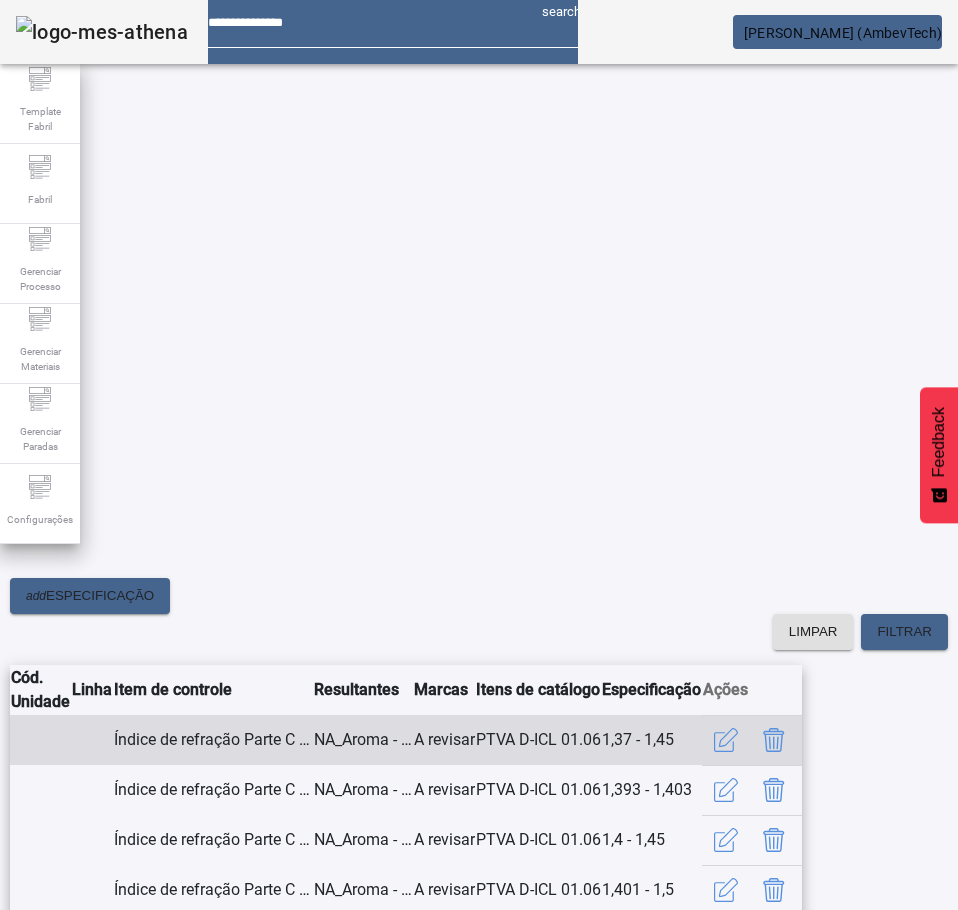 click 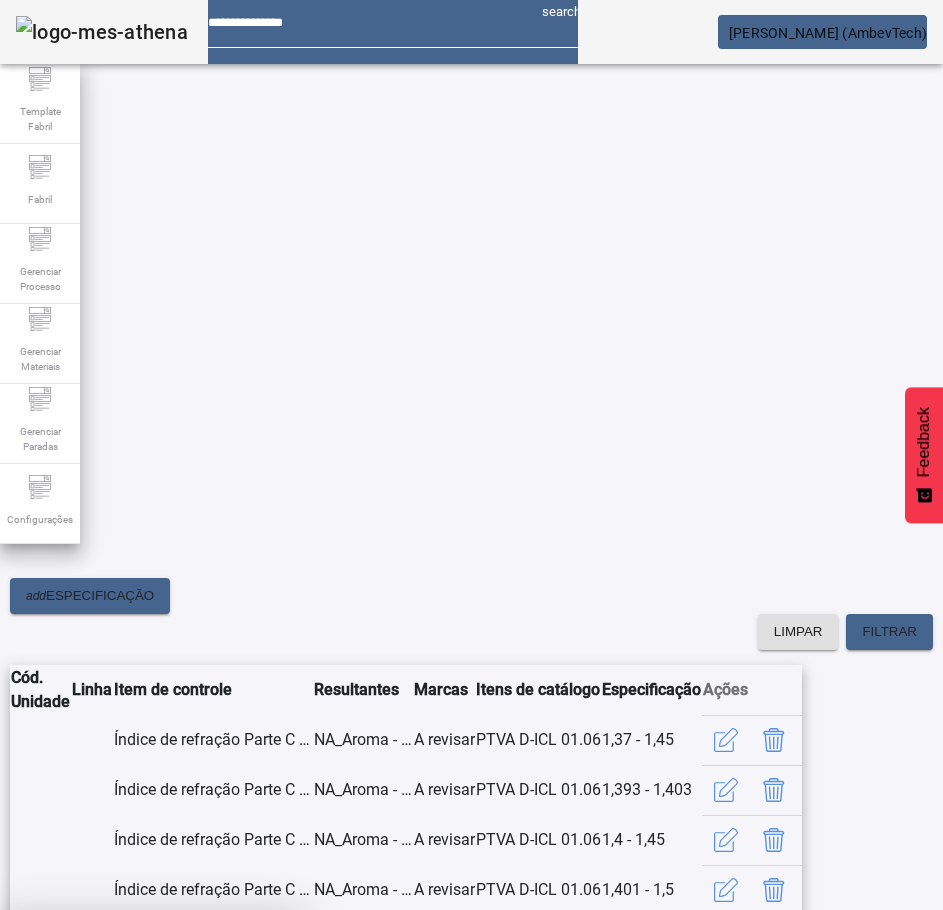 click on "SIM" at bounding box center (249, 1058) 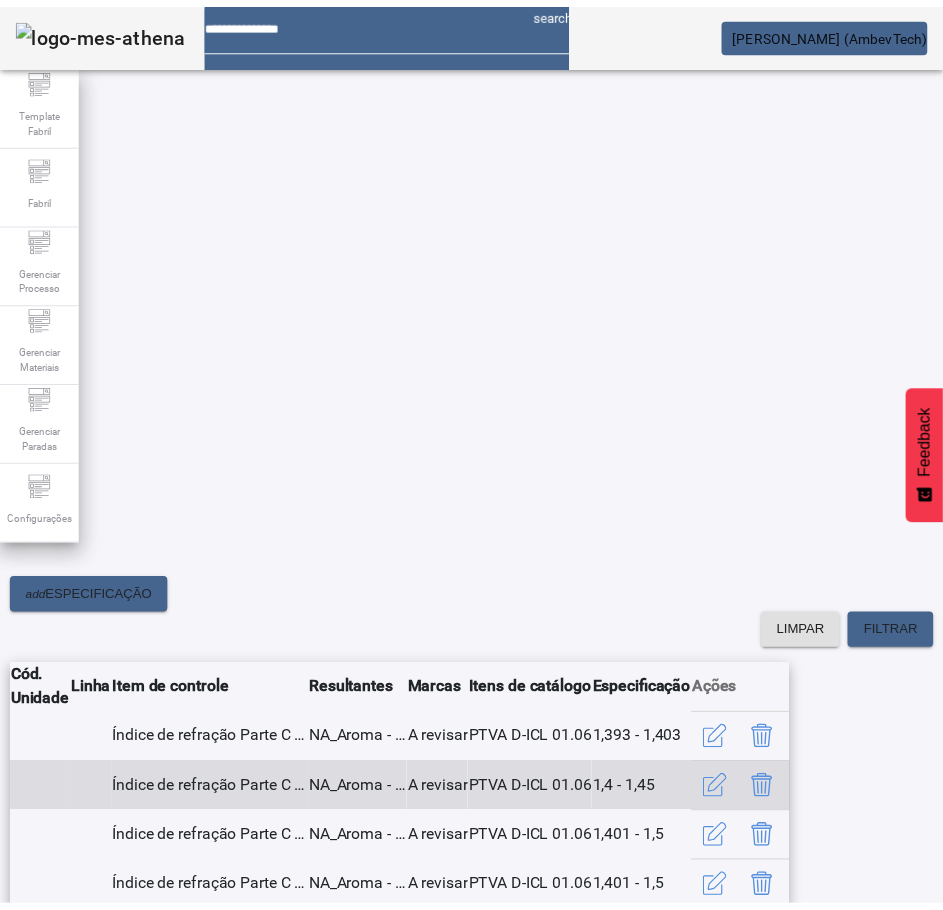 scroll, scrollTop: 361, scrollLeft: 0, axis: vertical 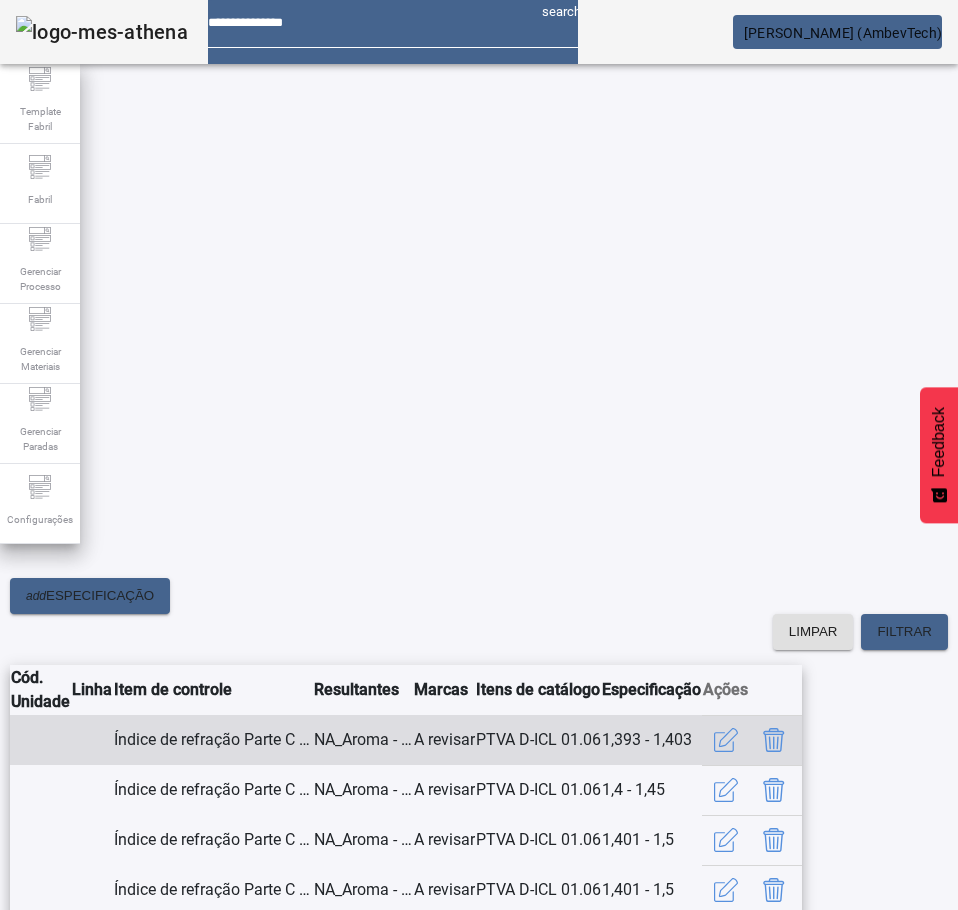 click 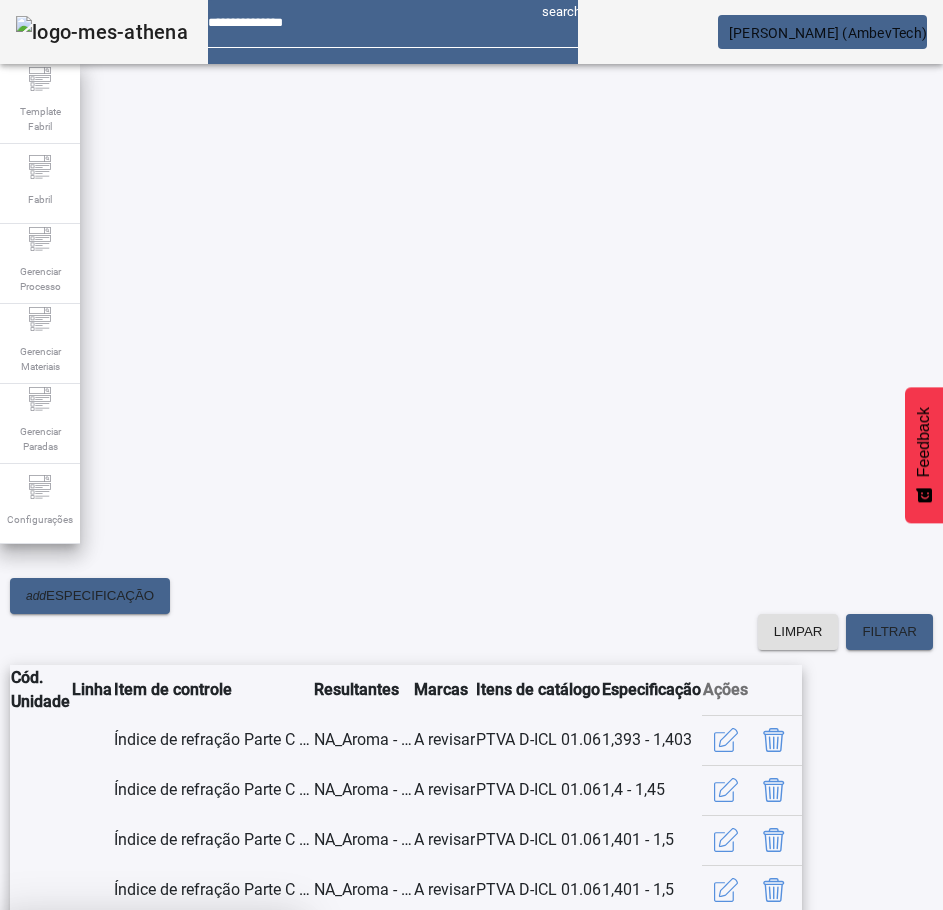 click at bounding box center (248, 1058) 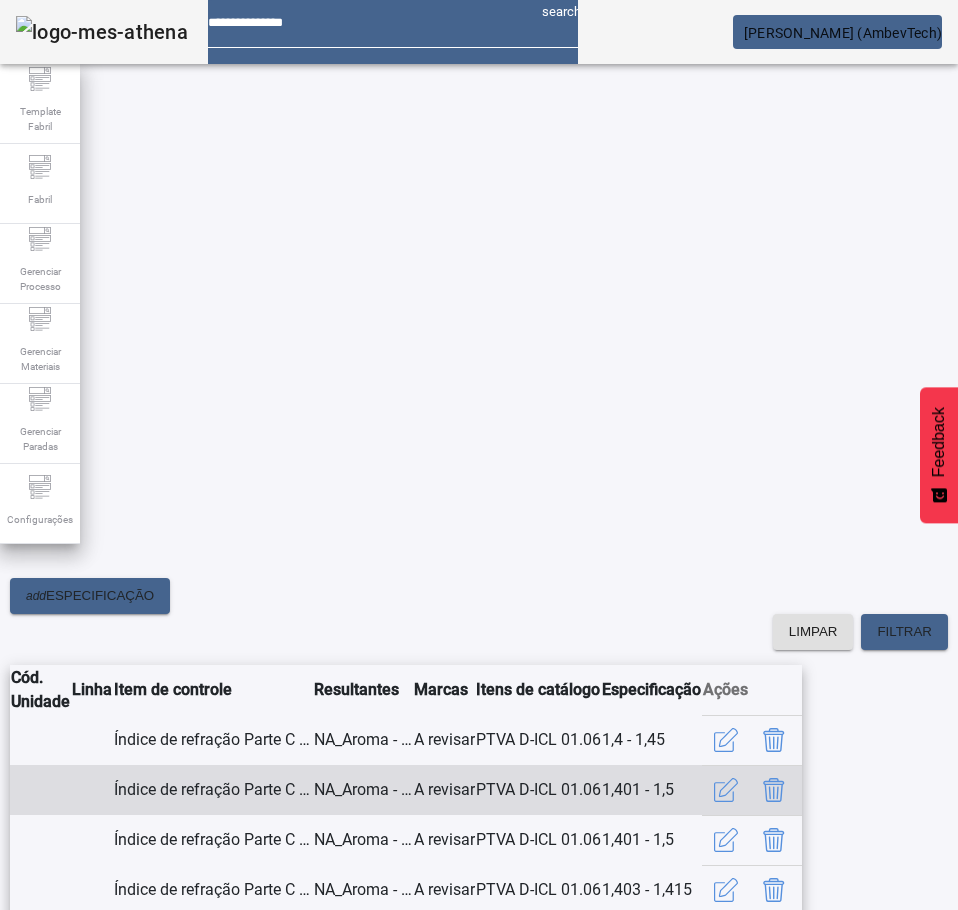 scroll, scrollTop: 361, scrollLeft: 0, axis: vertical 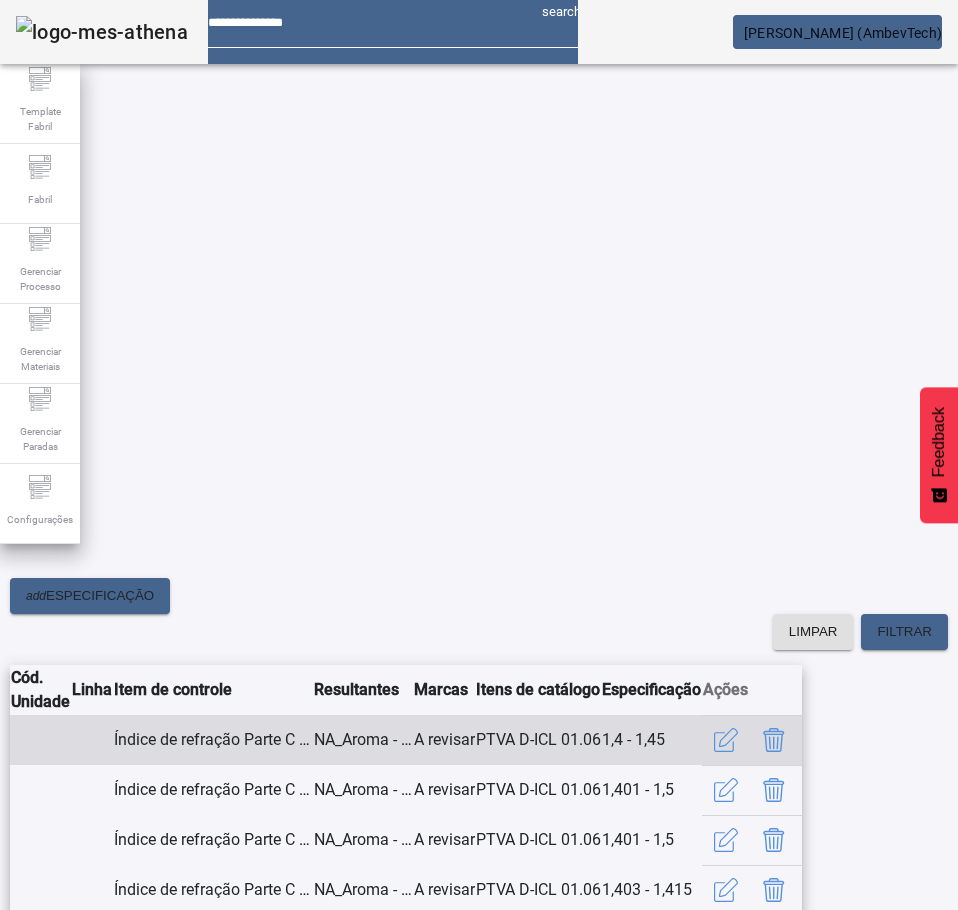 click 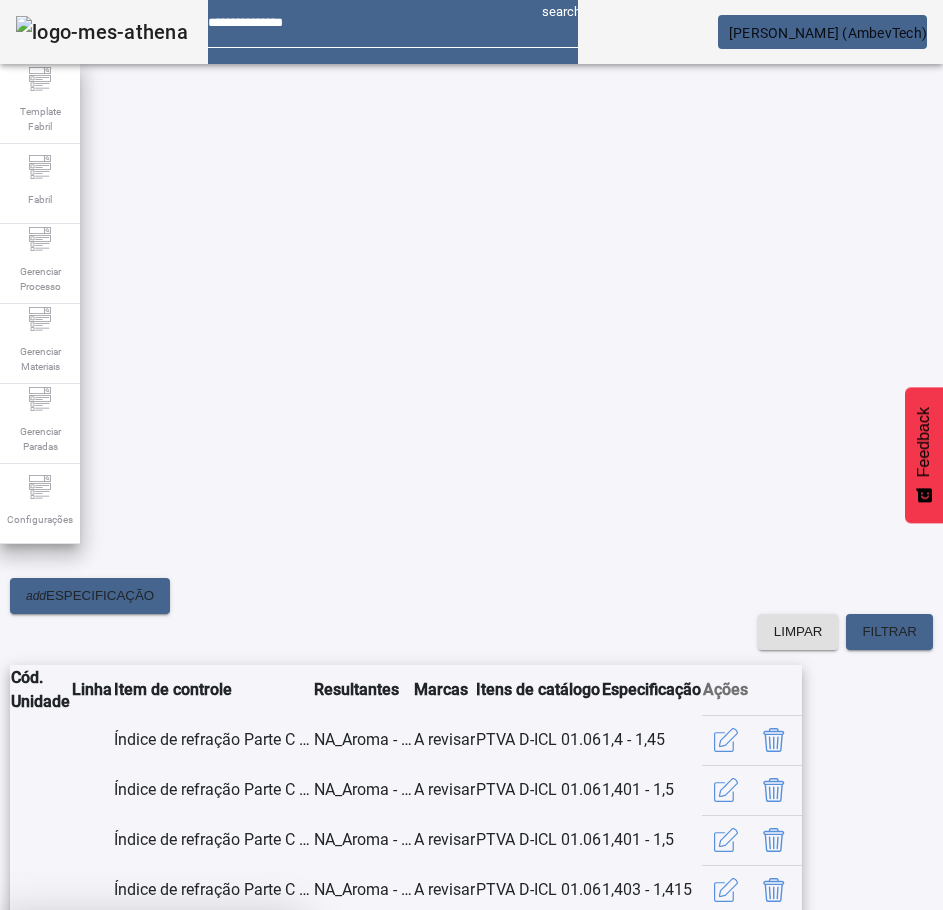 click on "SIM" at bounding box center (249, 1058) 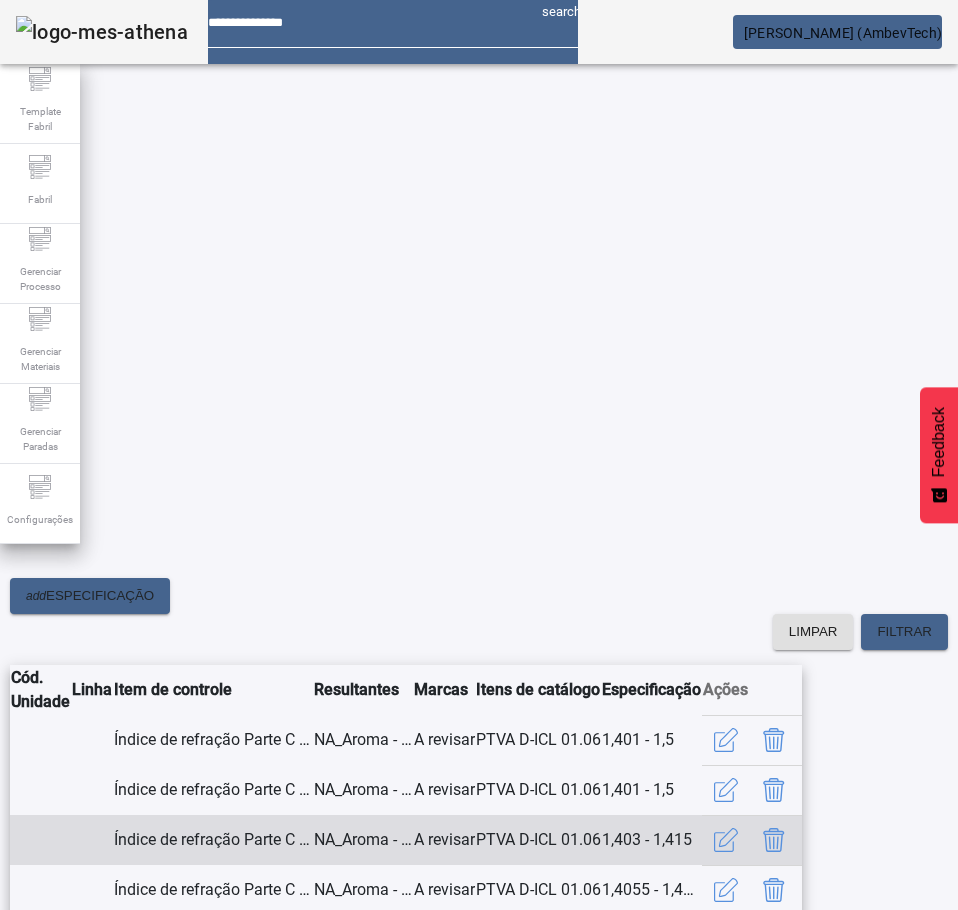 scroll, scrollTop: 361, scrollLeft: 0, axis: vertical 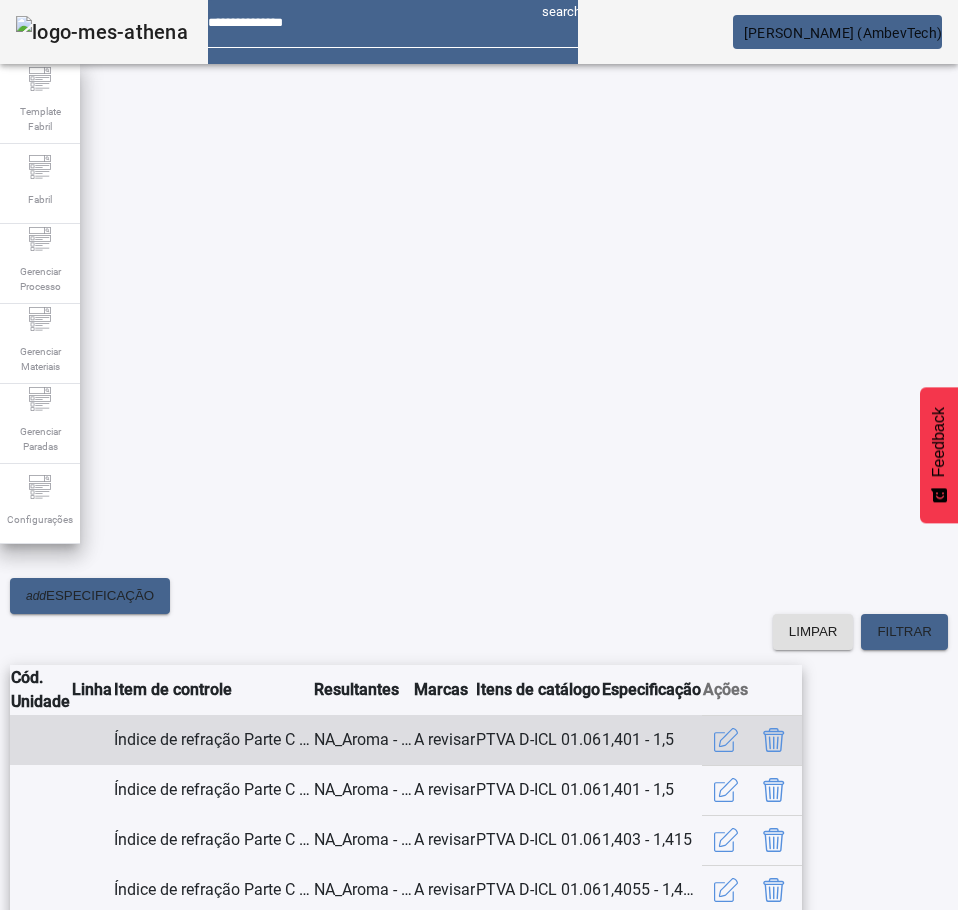 click 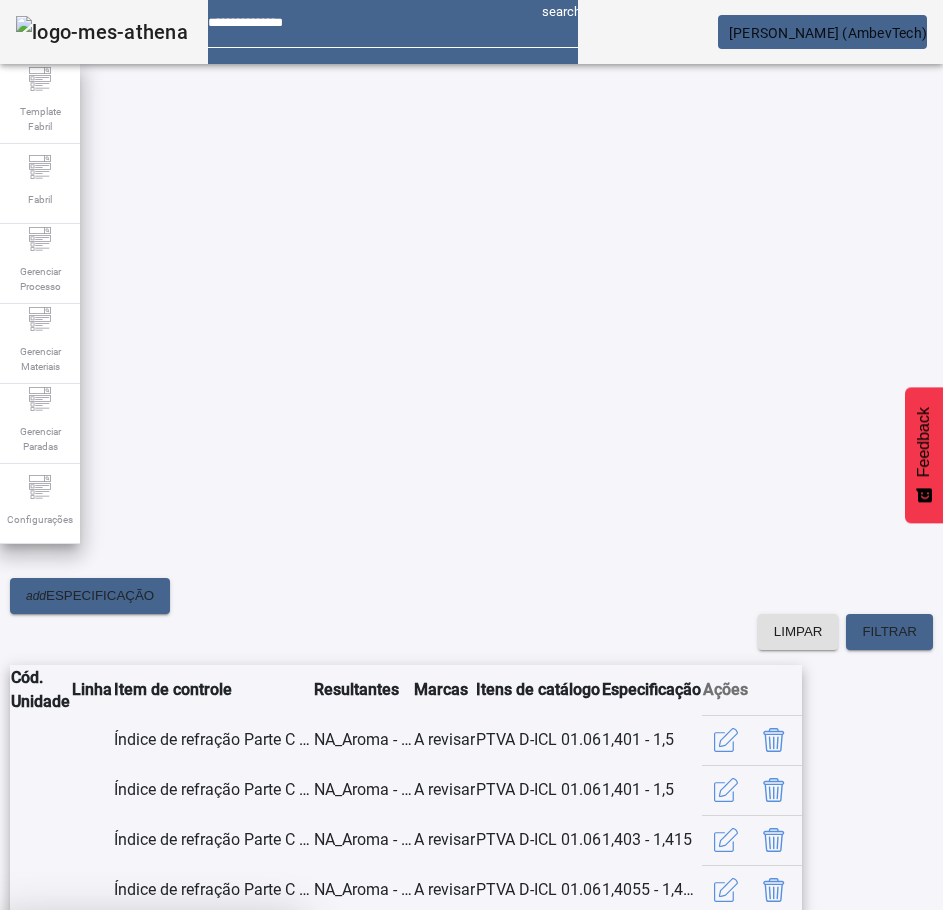 click at bounding box center [248, 1058] 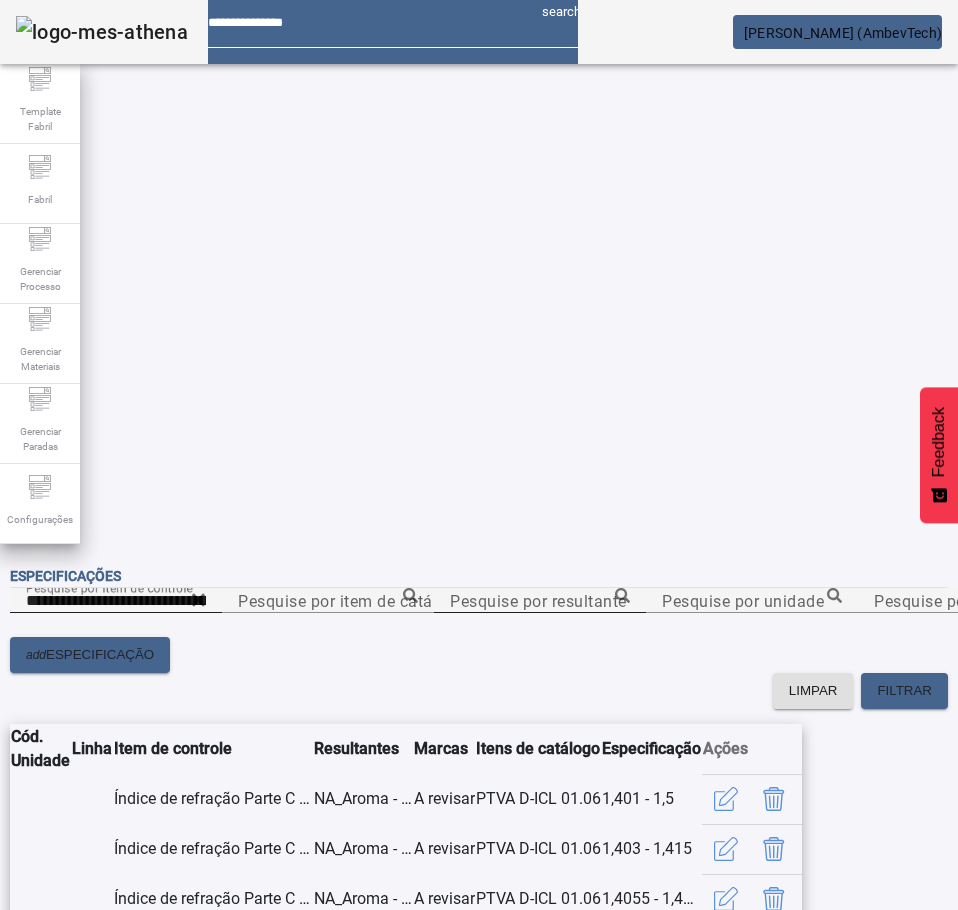 scroll, scrollTop: 306, scrollLeft: 0, axis: vertical 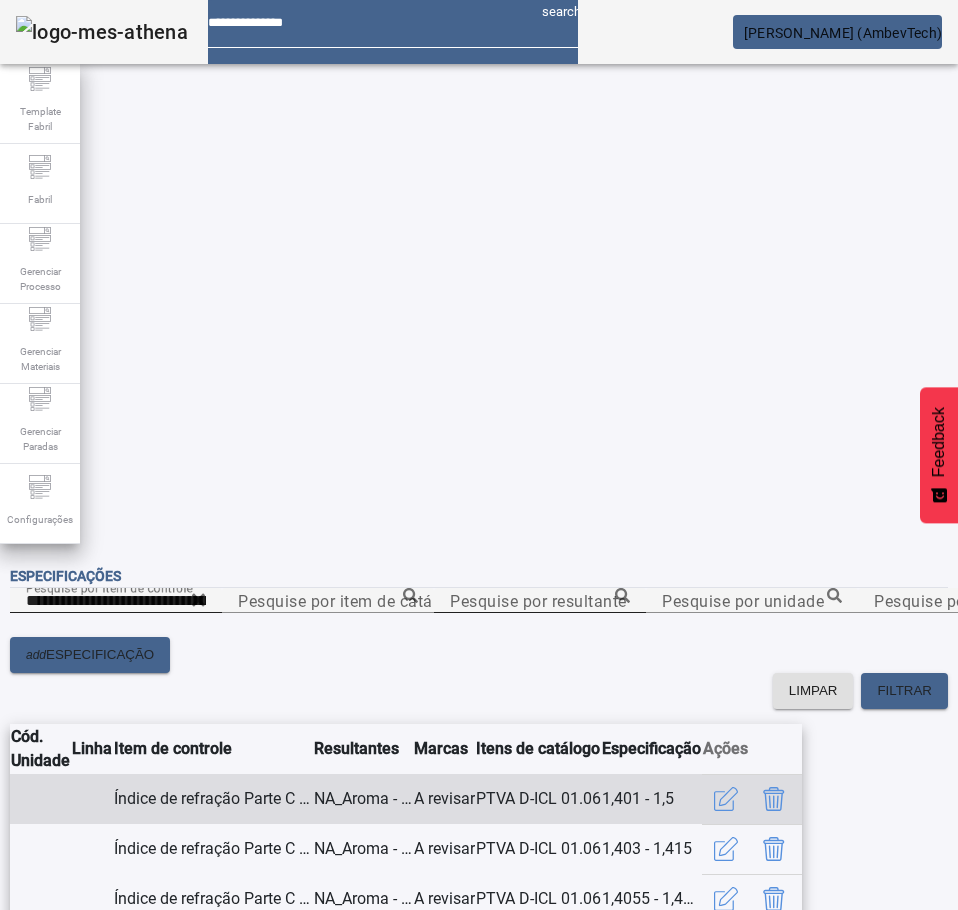 click 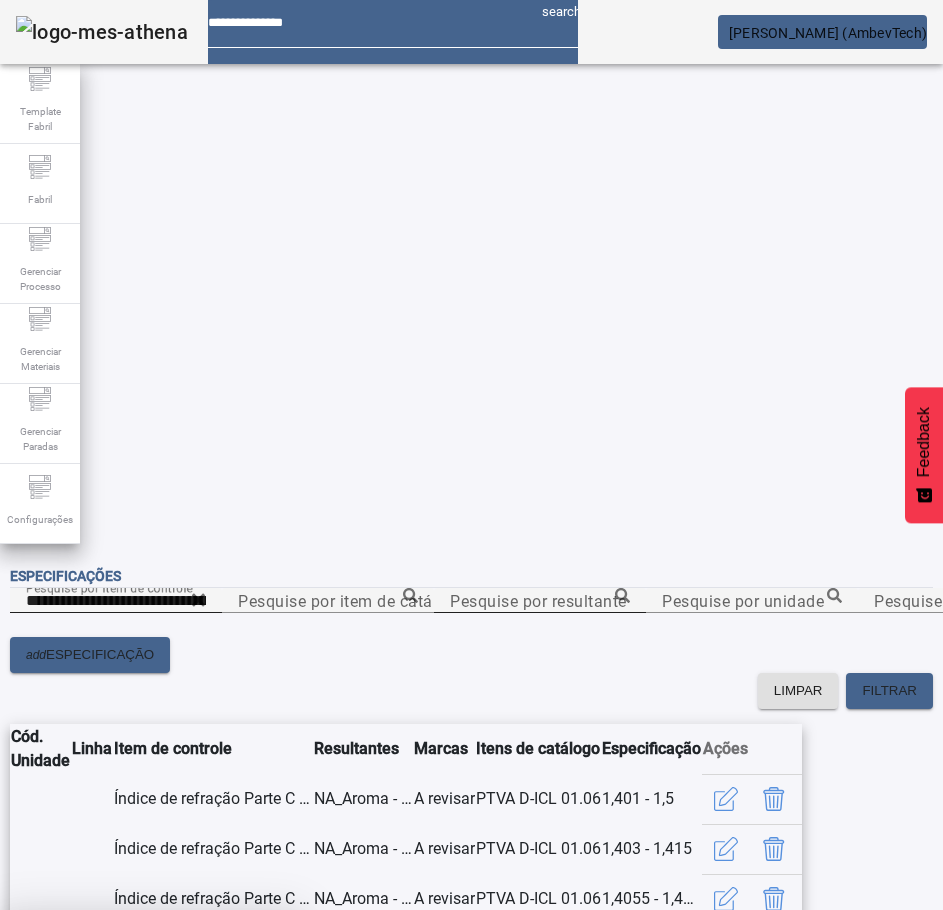 click at bounding box center (248, 1058) 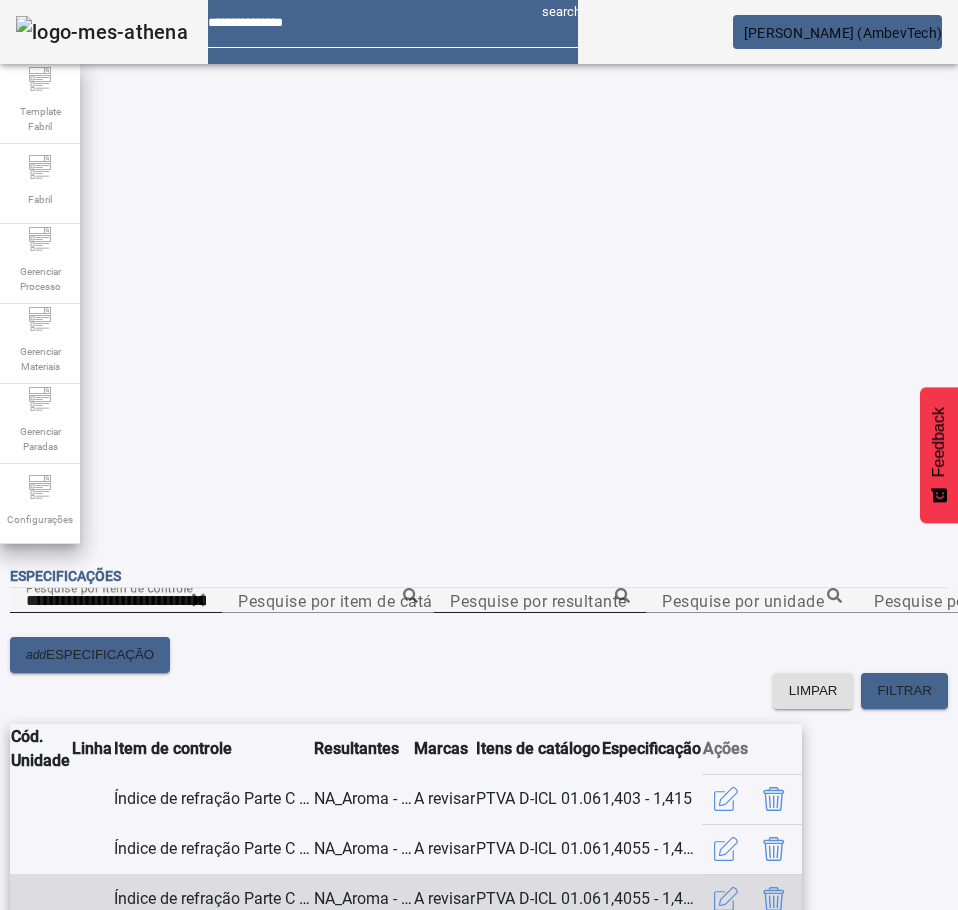 scroll, scrollTop: 256, scrollLeft: 0, axis: vertical 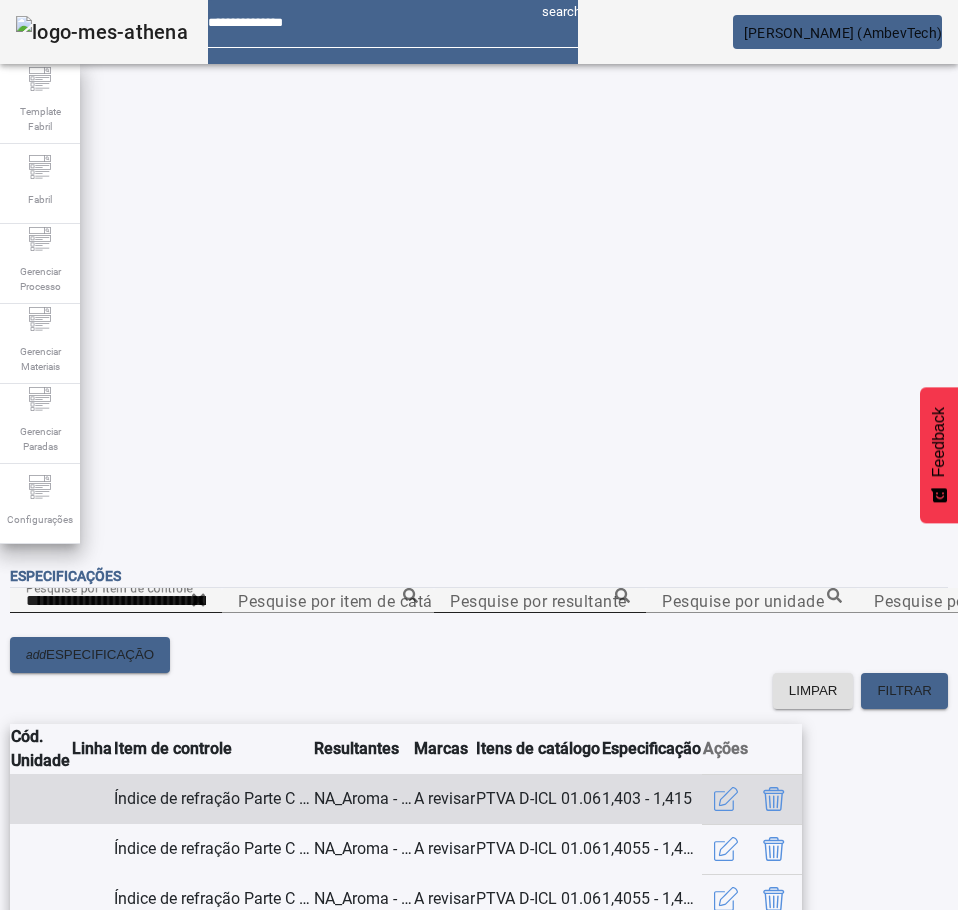 click 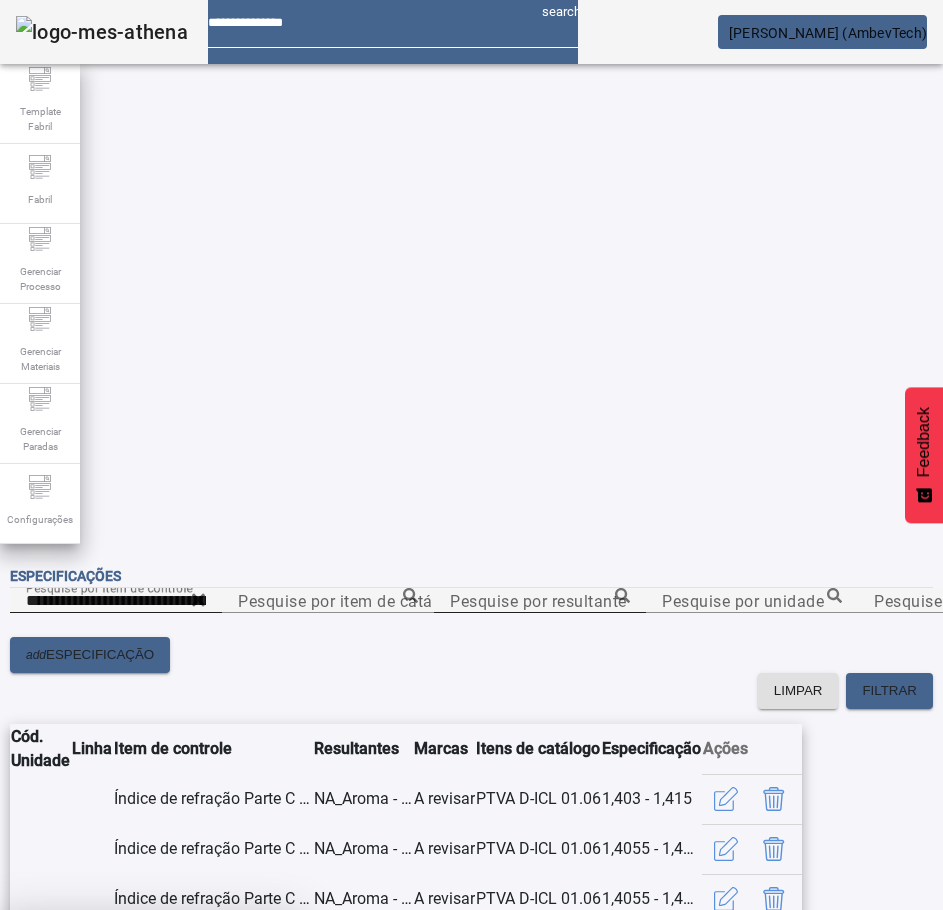 click at bounding box center (248, 1058) 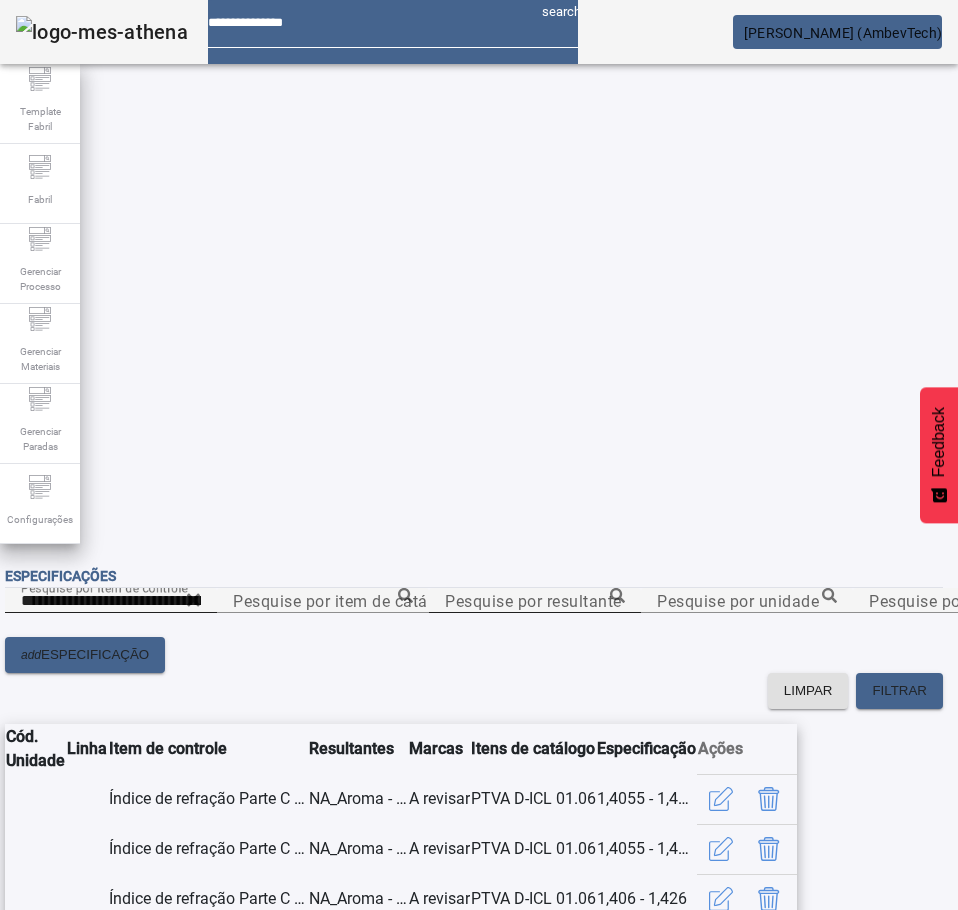 scroll, scrollTop: 206, scrollLeft: 25, axis: both 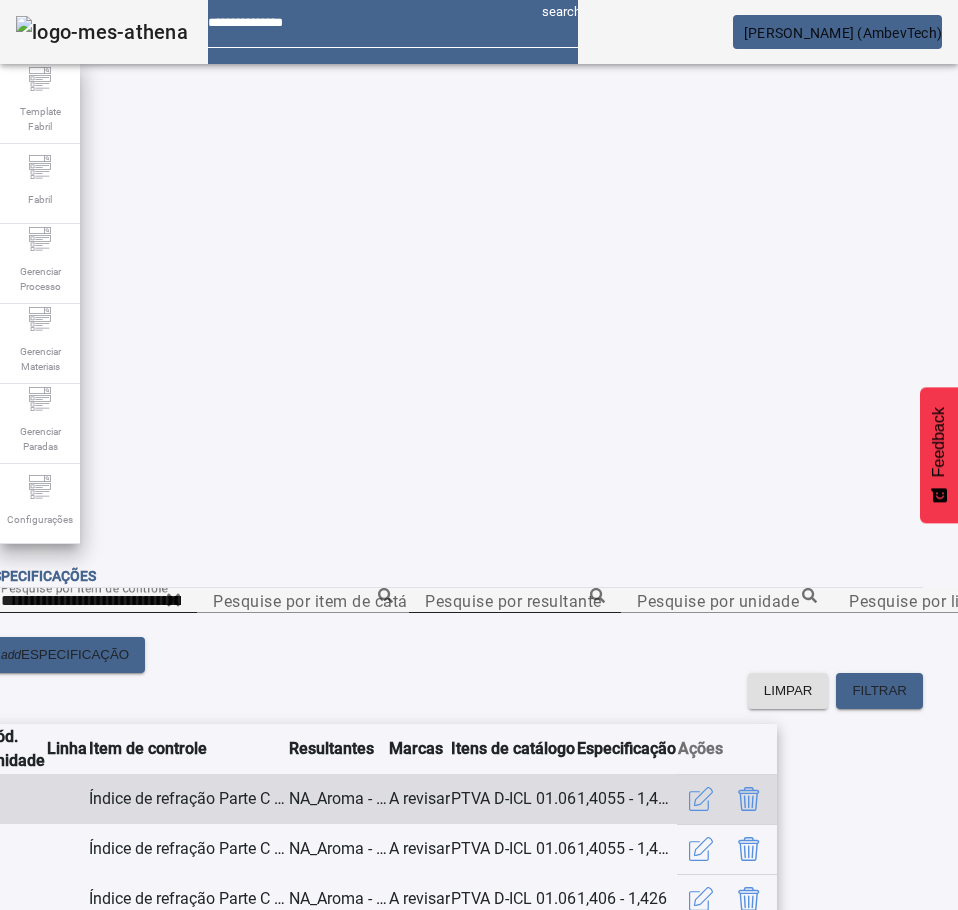 click at bounding box center (749, 799) 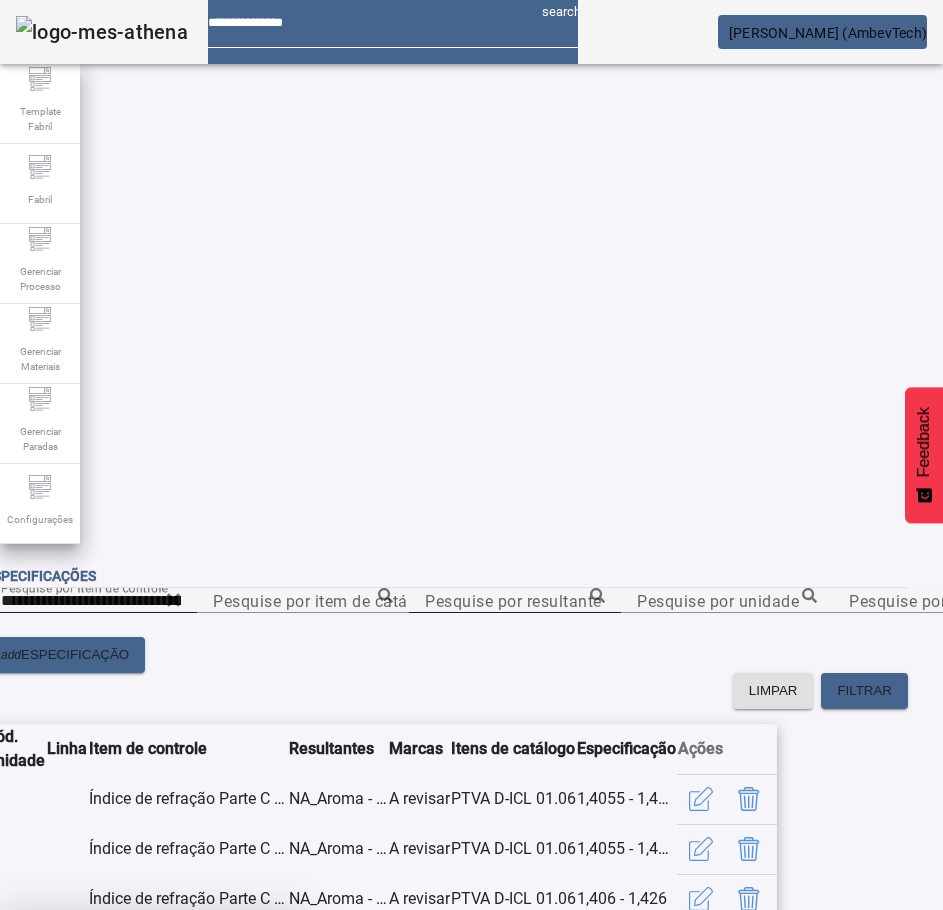 click at bounding box center [248, 1058] 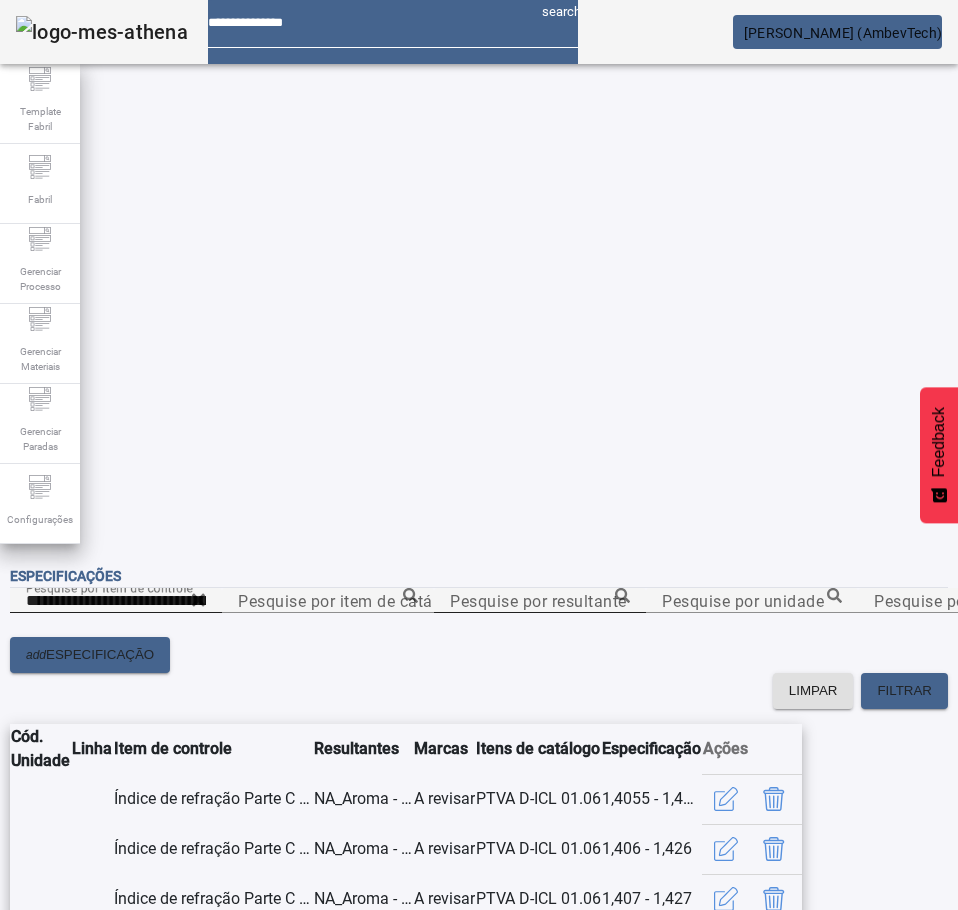 scroll, scrollTop: 156, scrollLeft: 25, axis: both 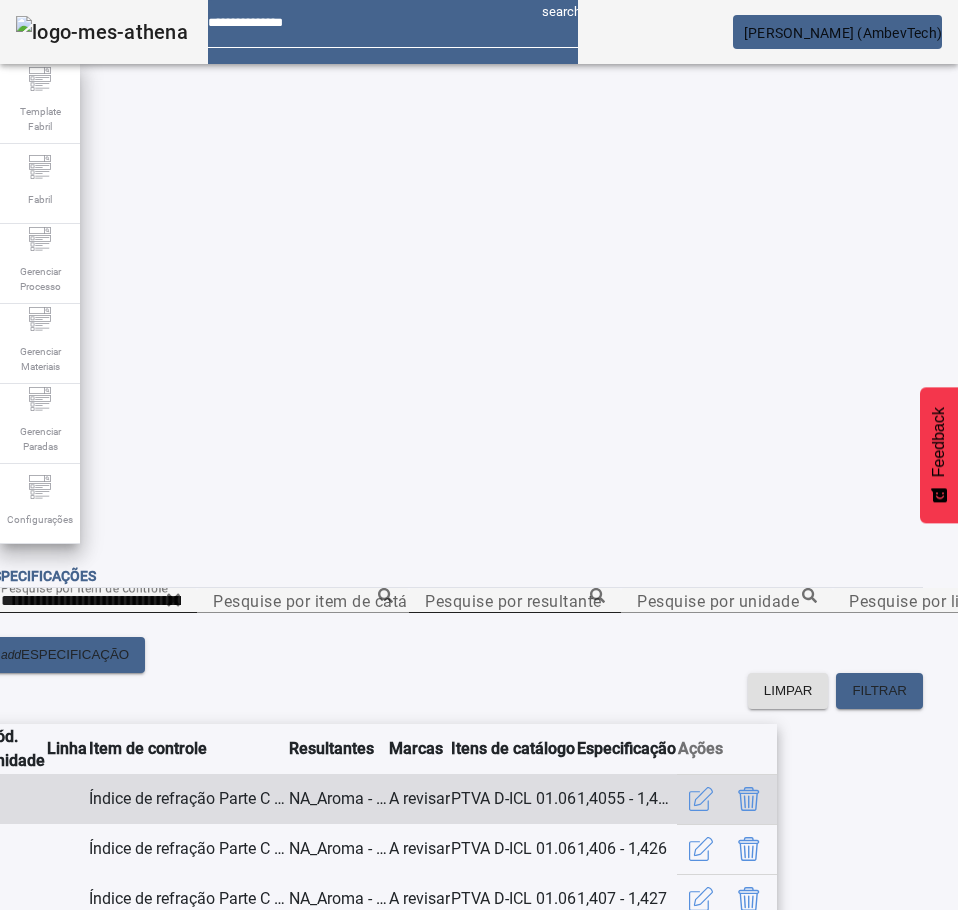 click 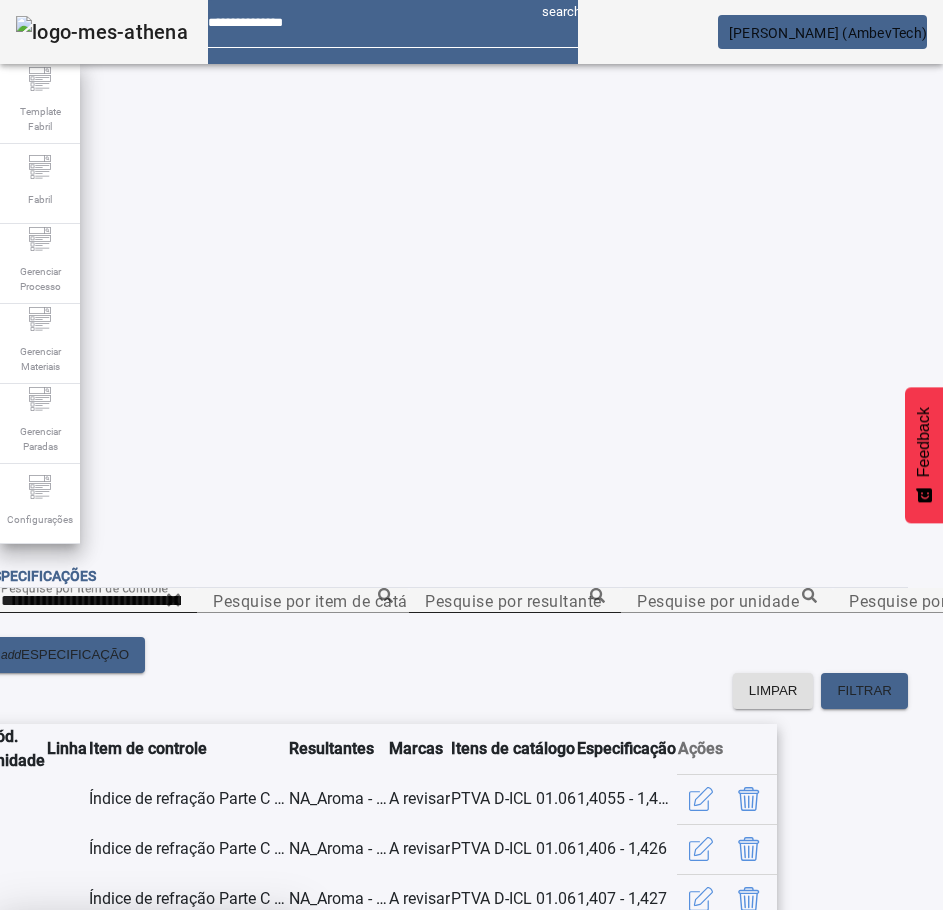 click on "SIM" at bounding box center (249, 1058) 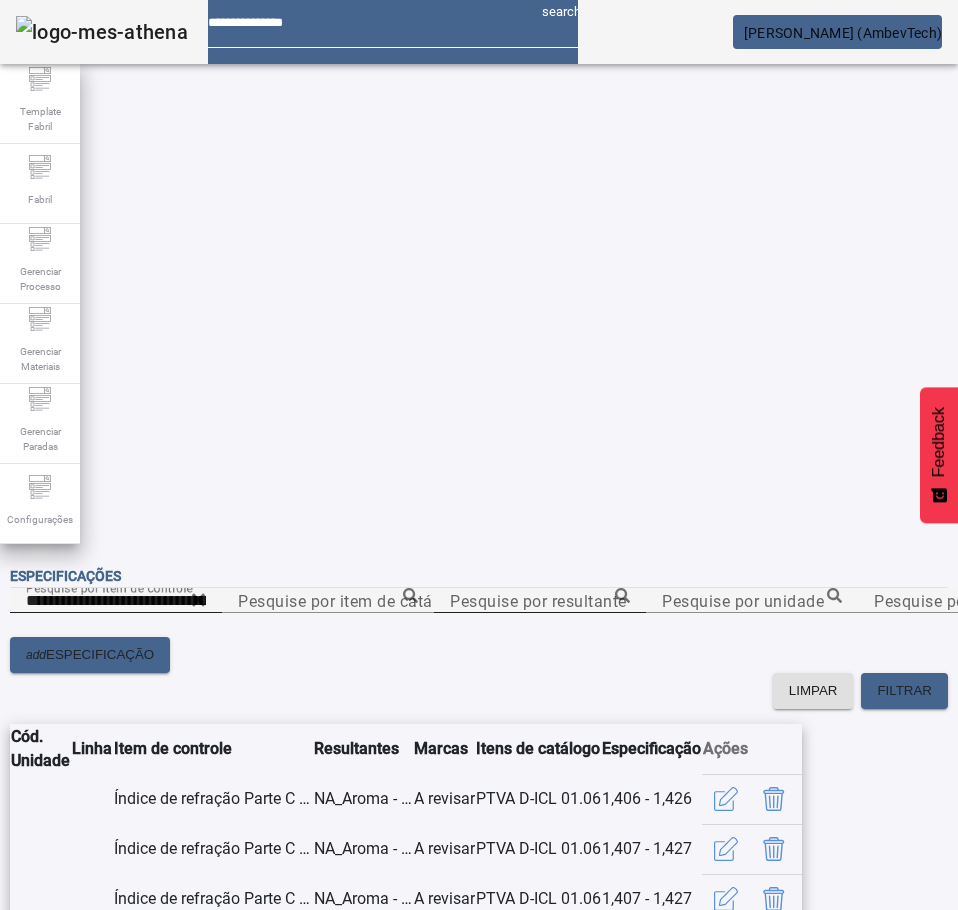 scroll, scrollTop: 106, scrollLeft: 25, axis: both 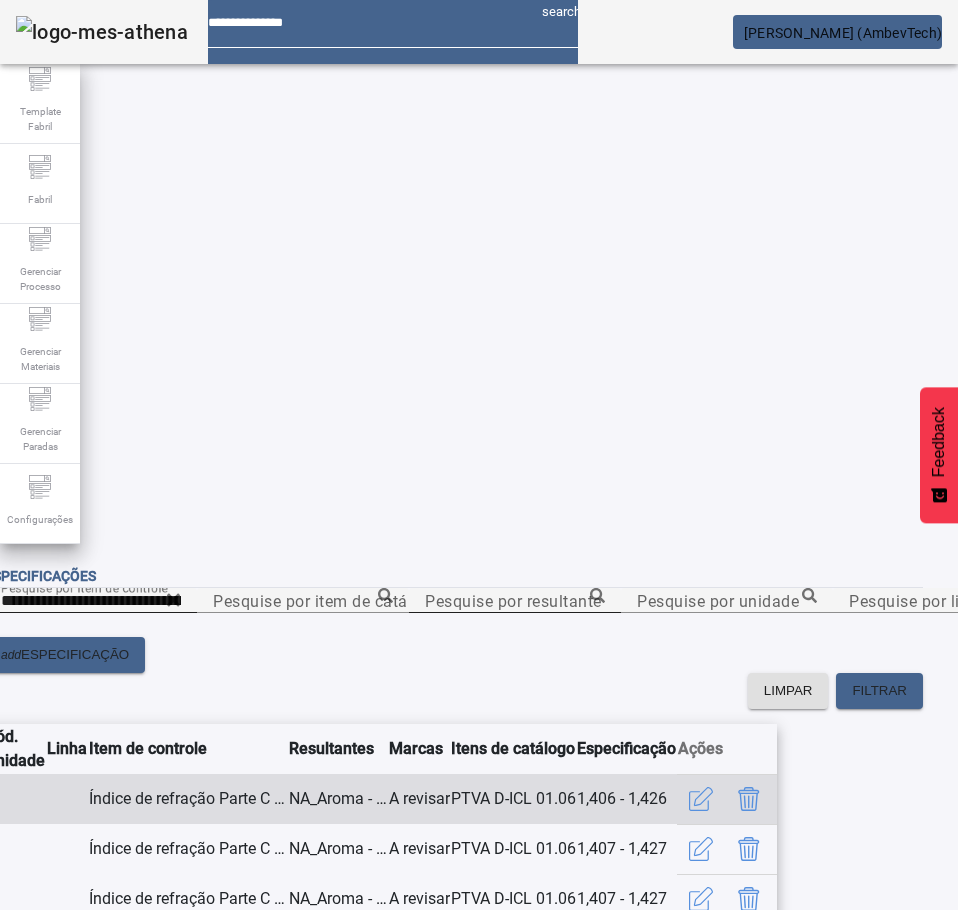click 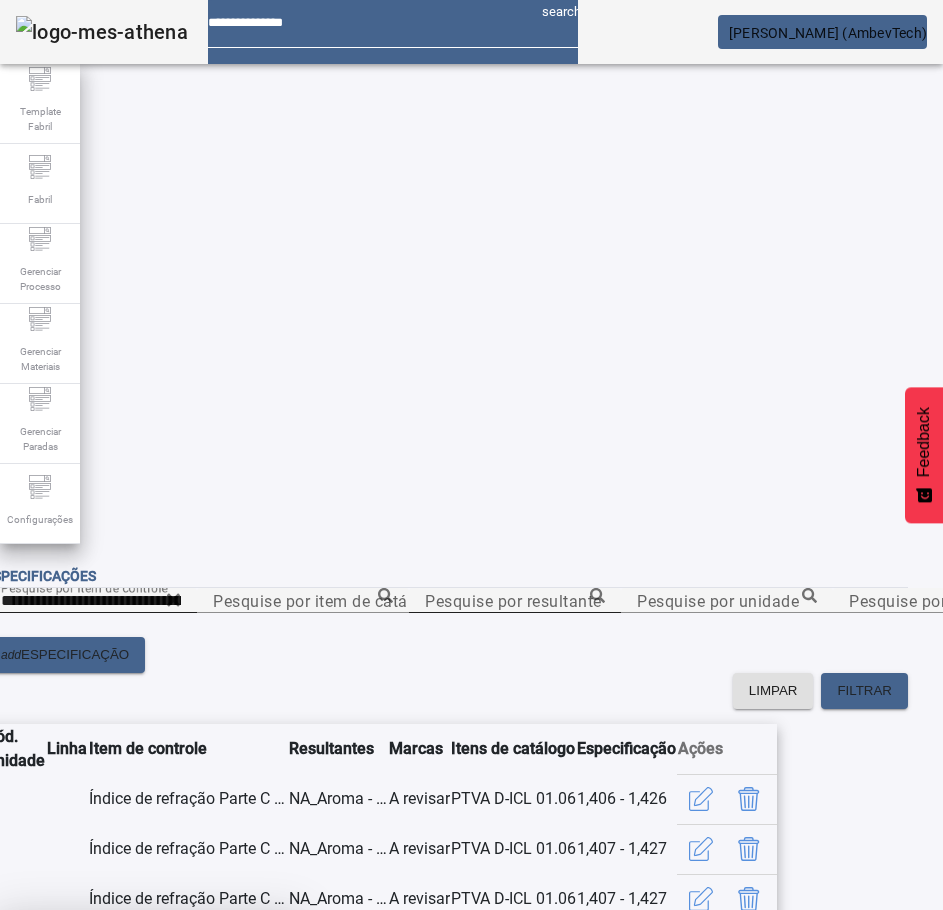 click on "SIM" at bounding box center (249, 1058) 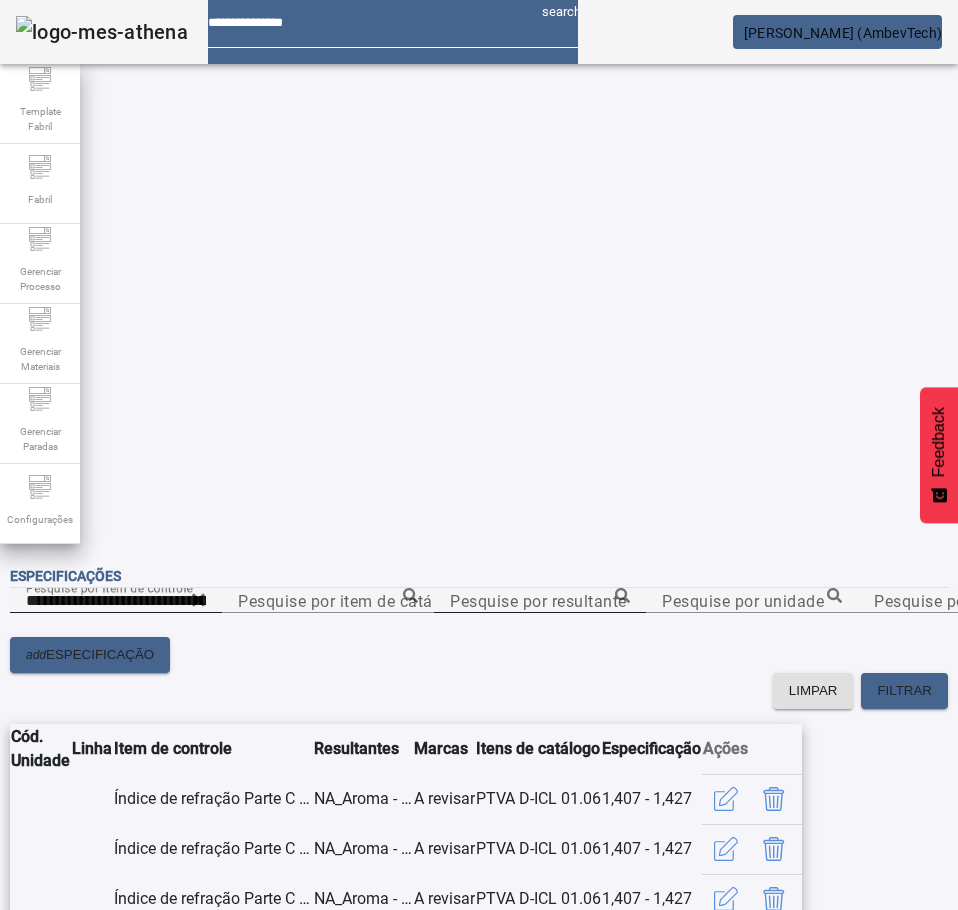scroll, scrollTop: 56, scrollLeft: 25, axis: both 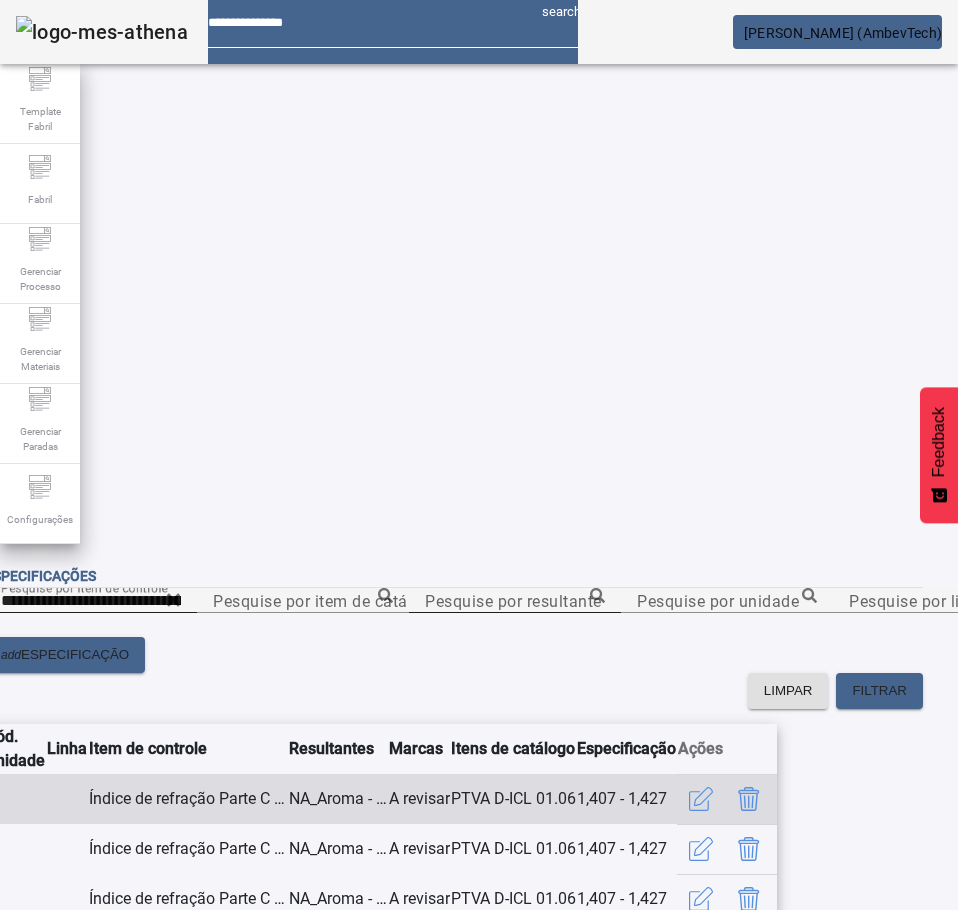 click 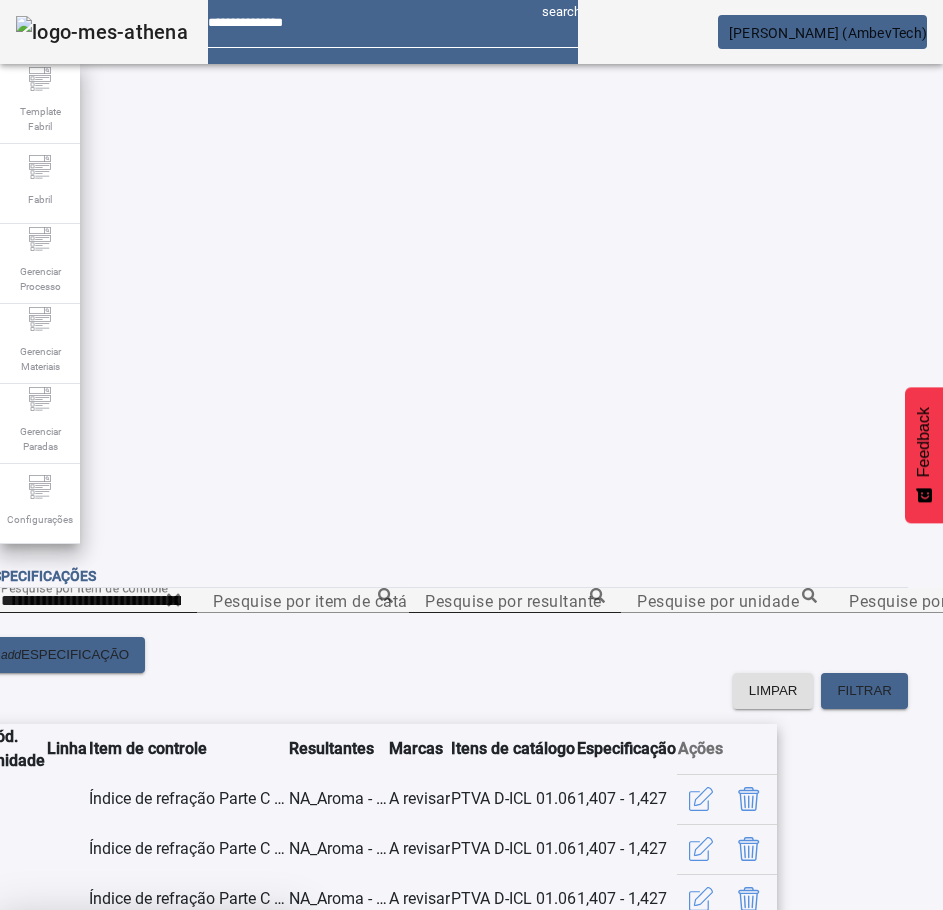 click on "SIM" at bounding box center (249, 1058) 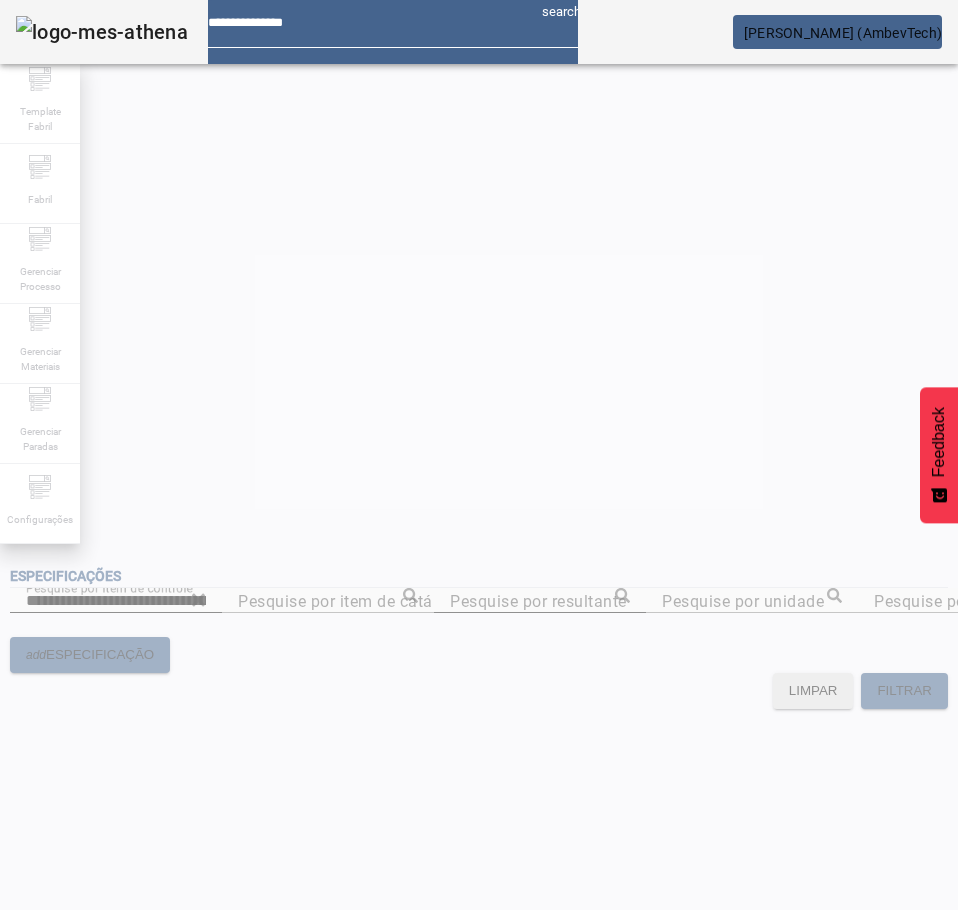 scroll, scrollTop: 6, scrollLeft: 0, axis: vertical 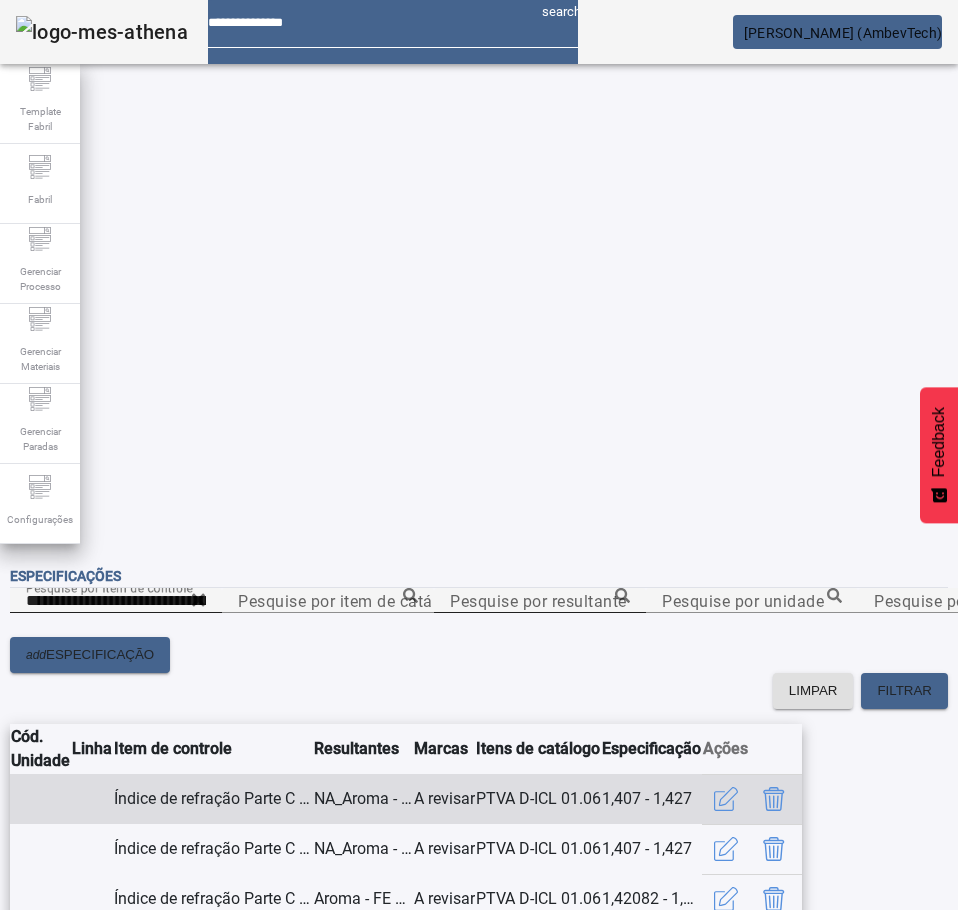 click 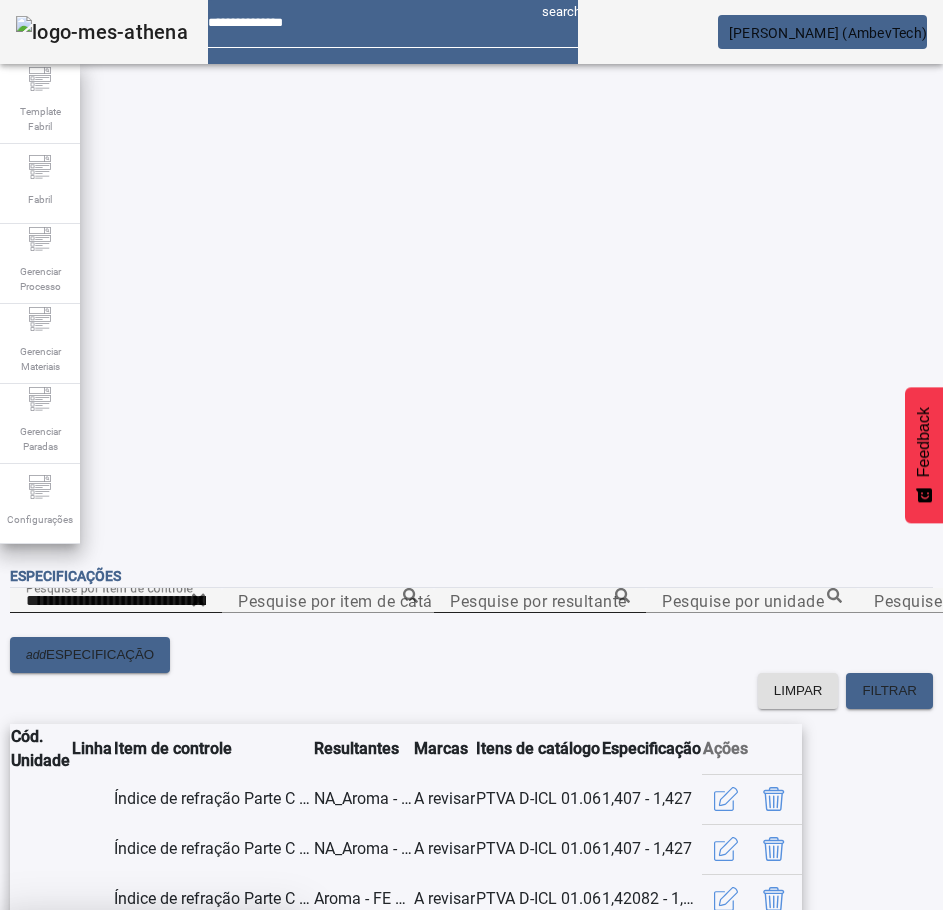 click at bounding box center (248, 1058) 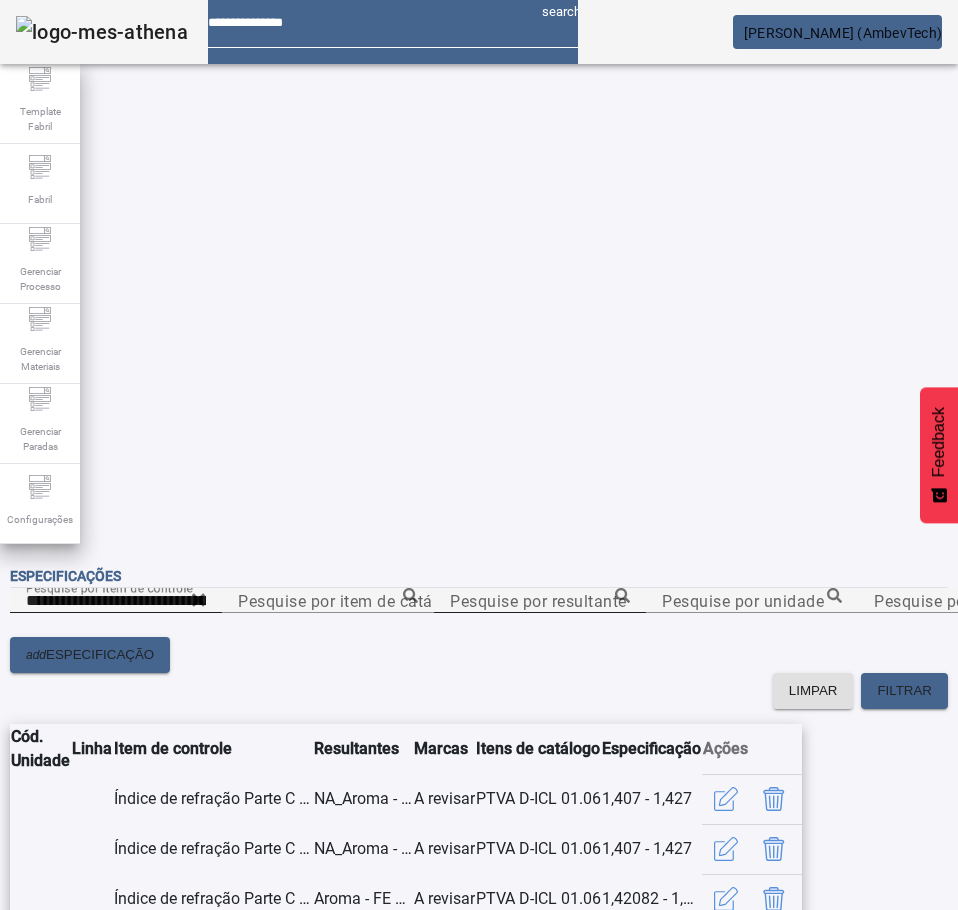 scroll, scrollTop: 0, scrollLeft: 0, axis: both 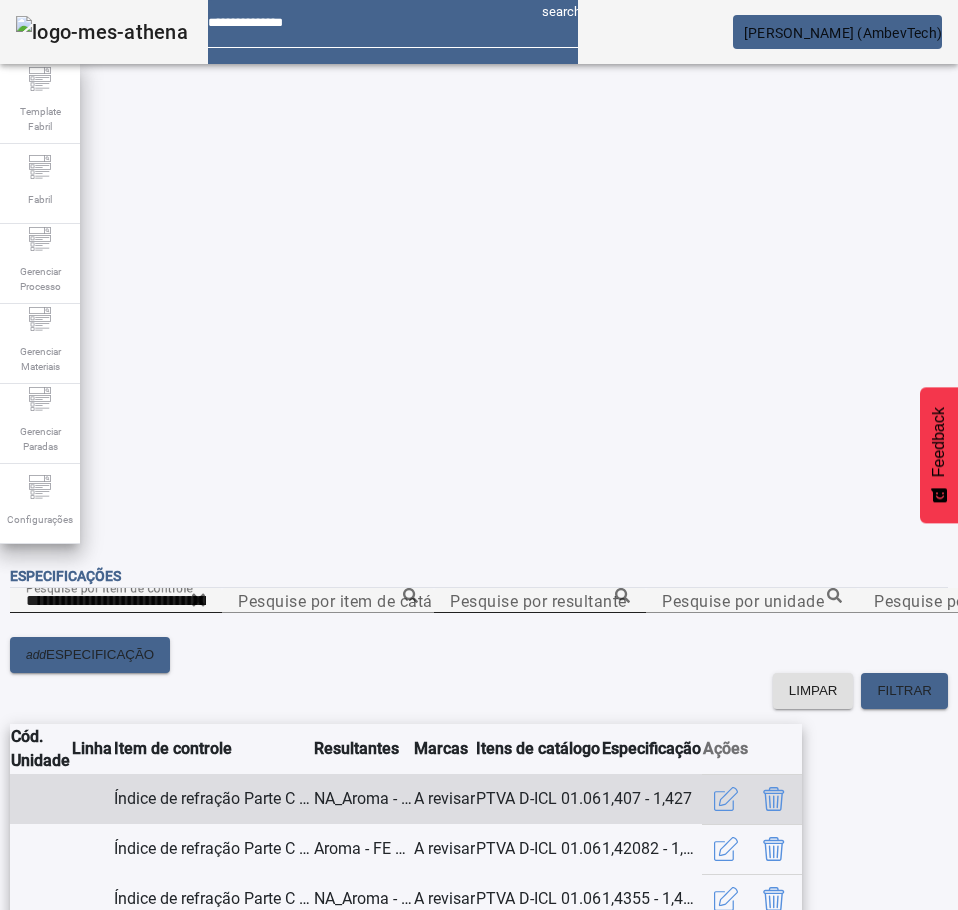 click 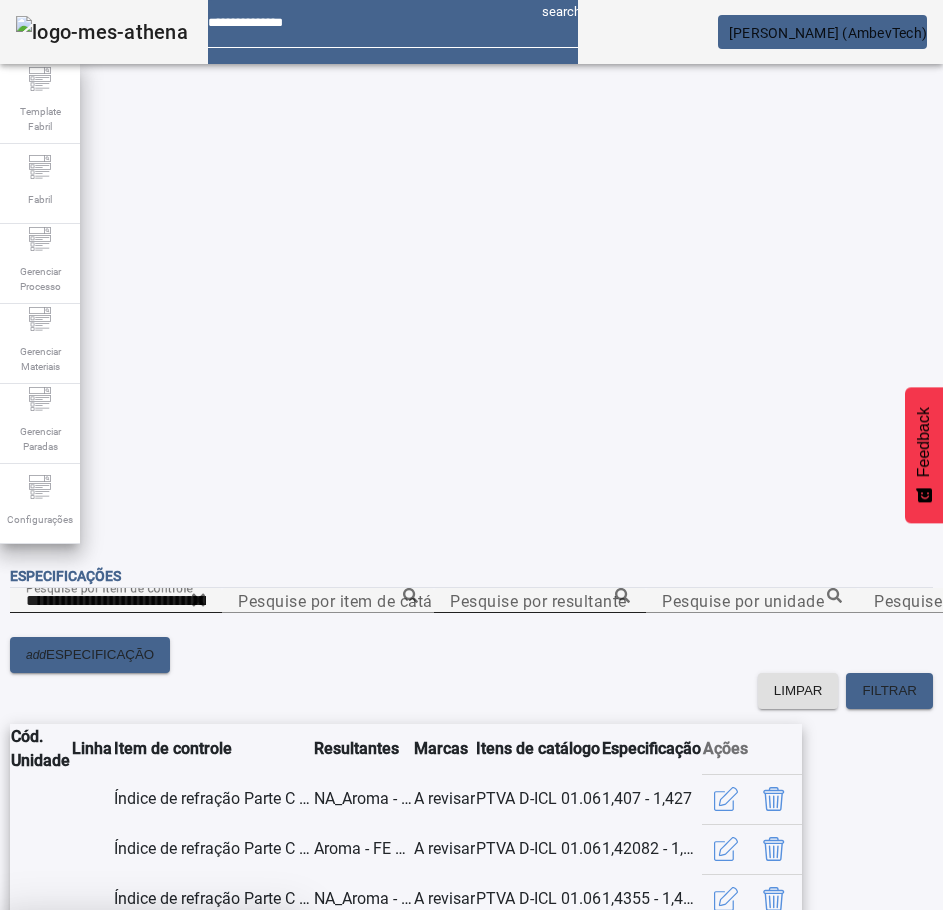 click on "SIM" at bounding box center [249, 1058] 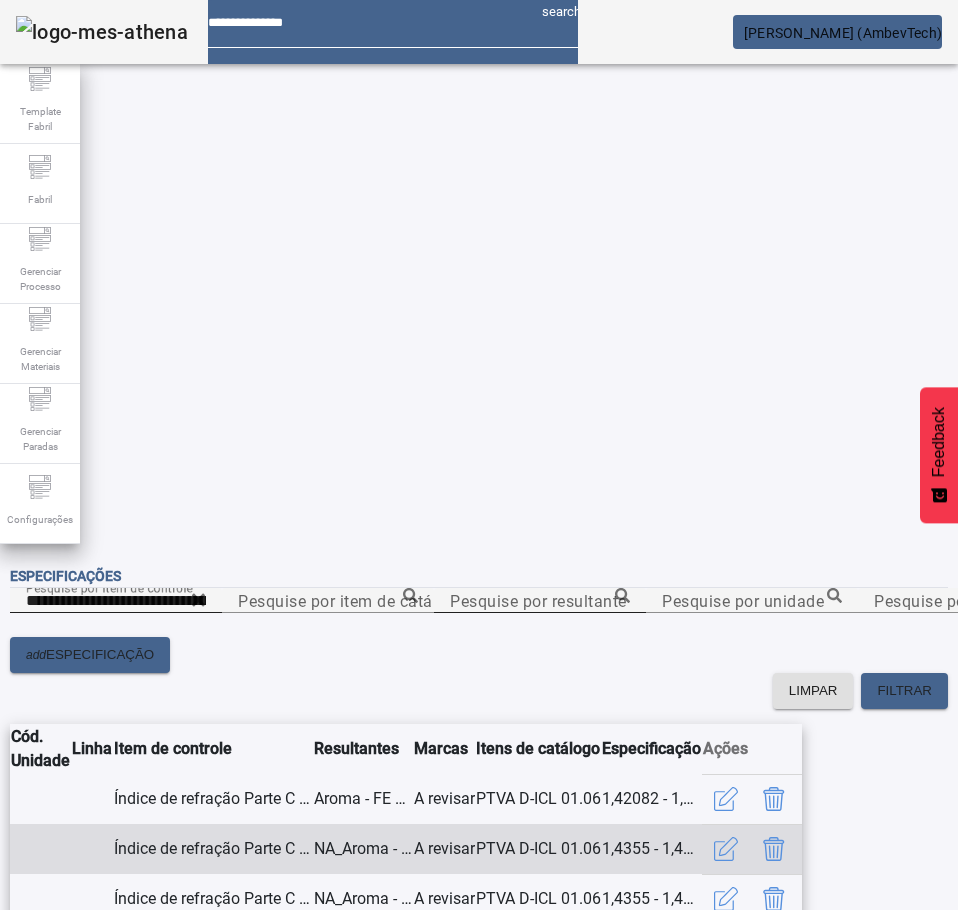 click 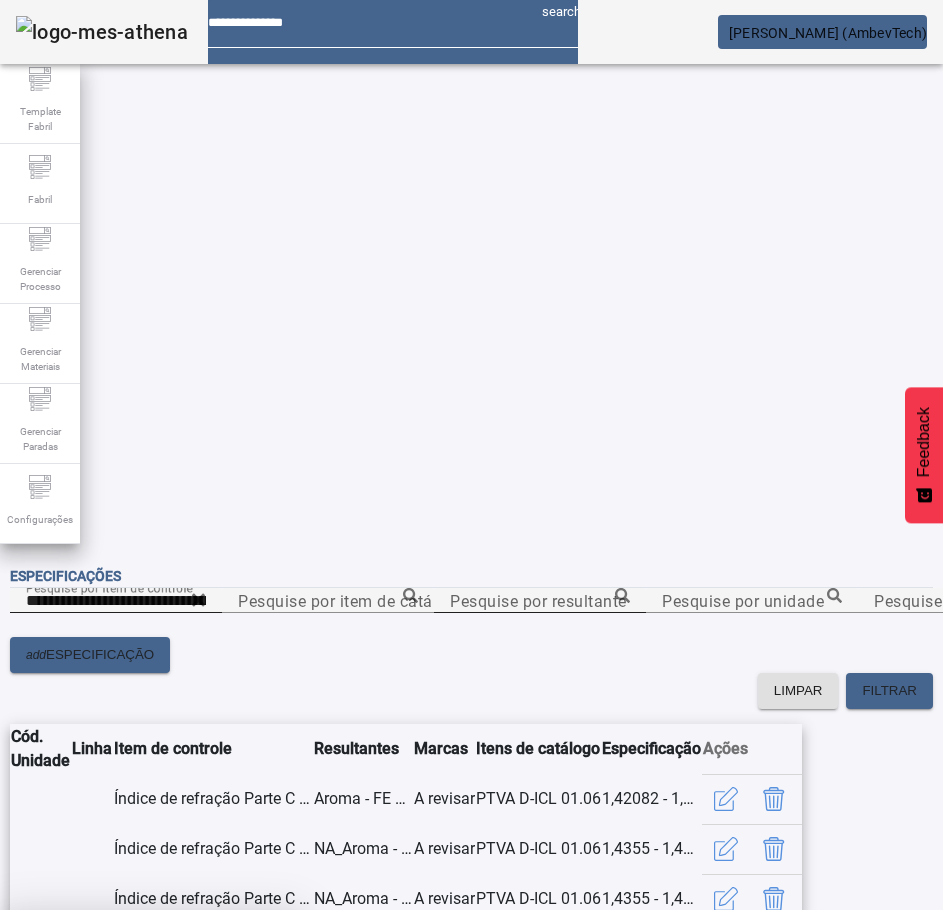 click at bounding box center (248, 1058) 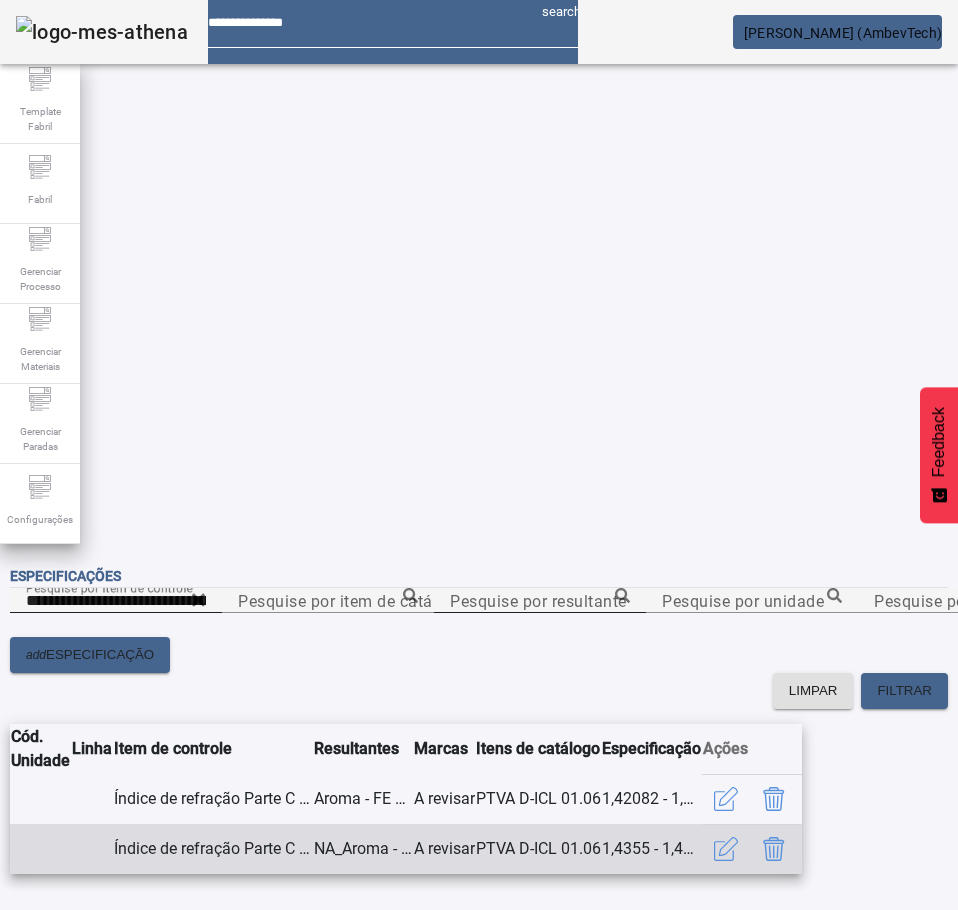 click 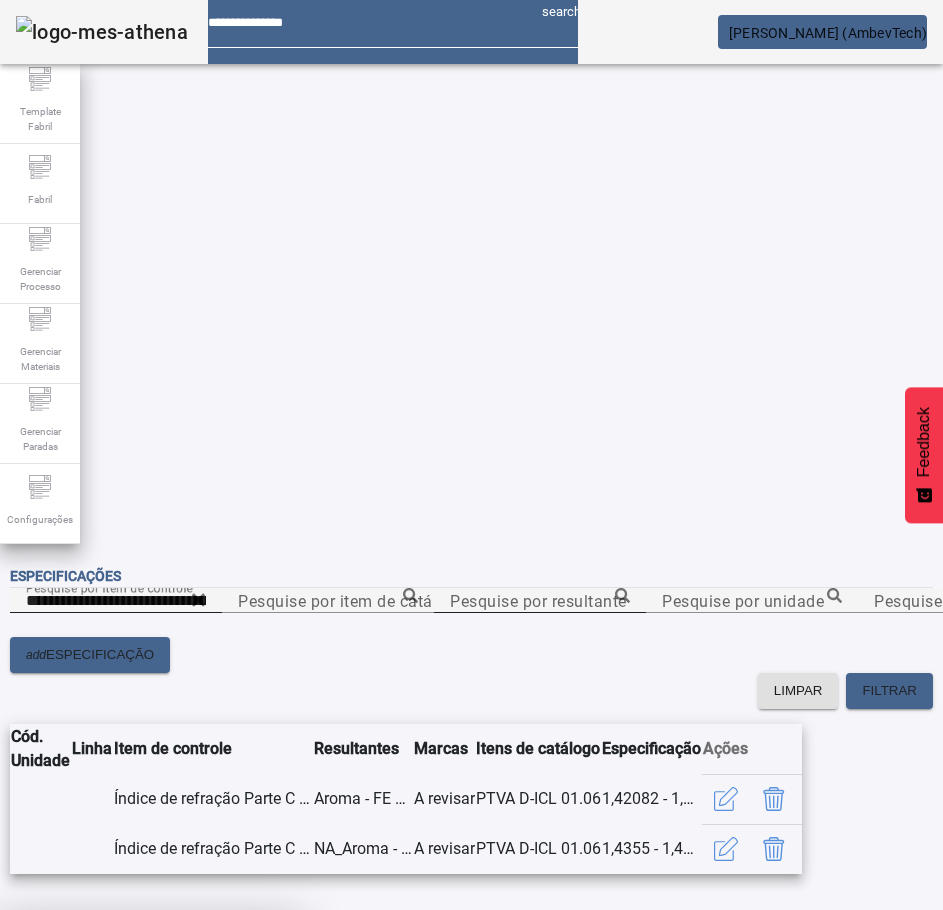 click on "SIM" at bounding box center [249, 1058] 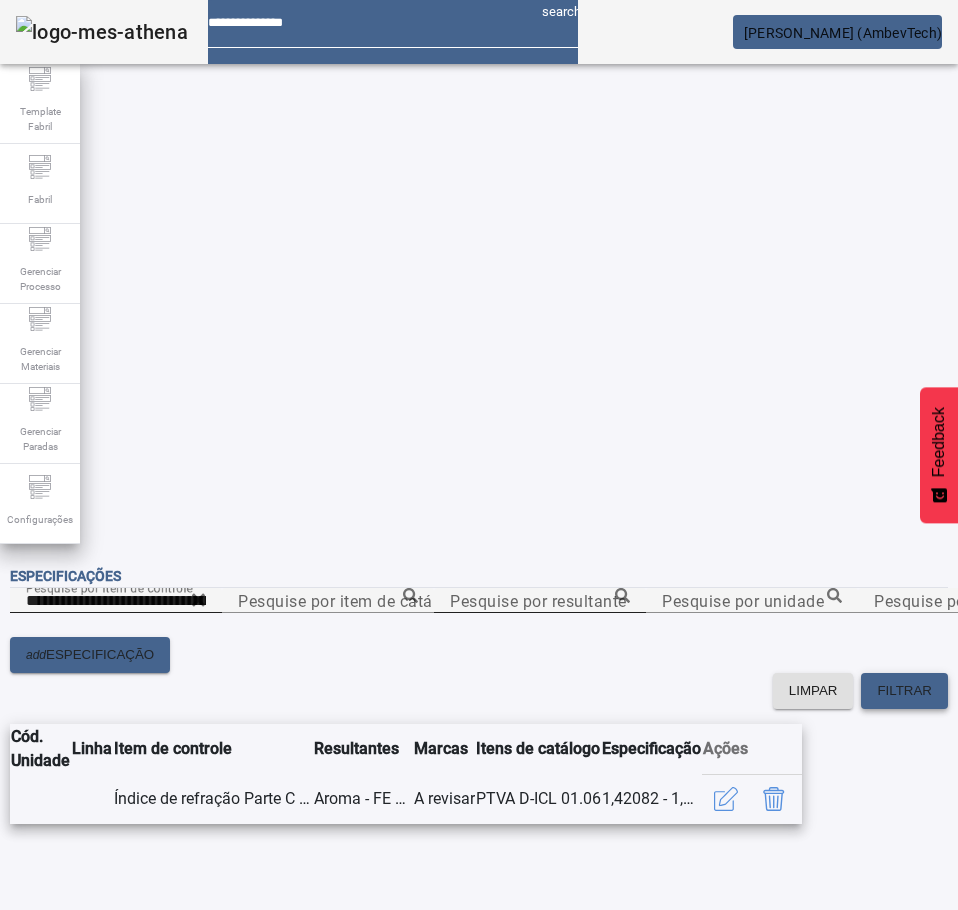 click on "FILTRAR" 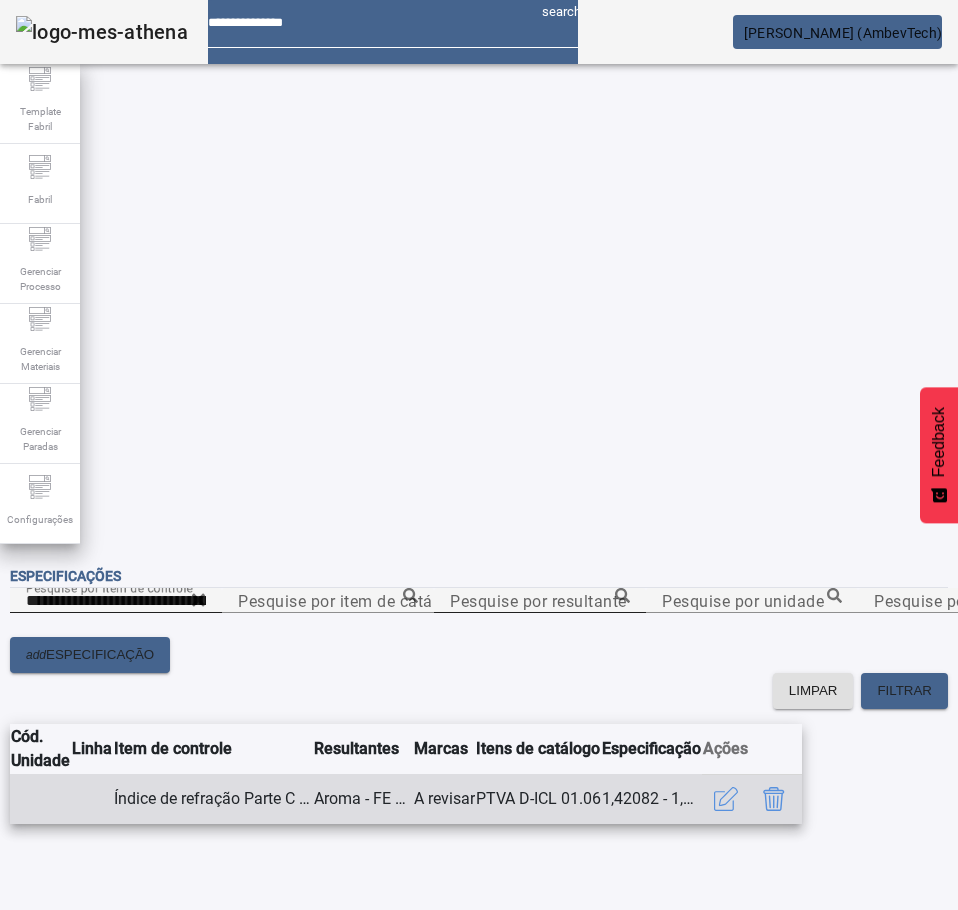 click on "PTVA D-ICL 01.06" at bounding box center (538, 799) 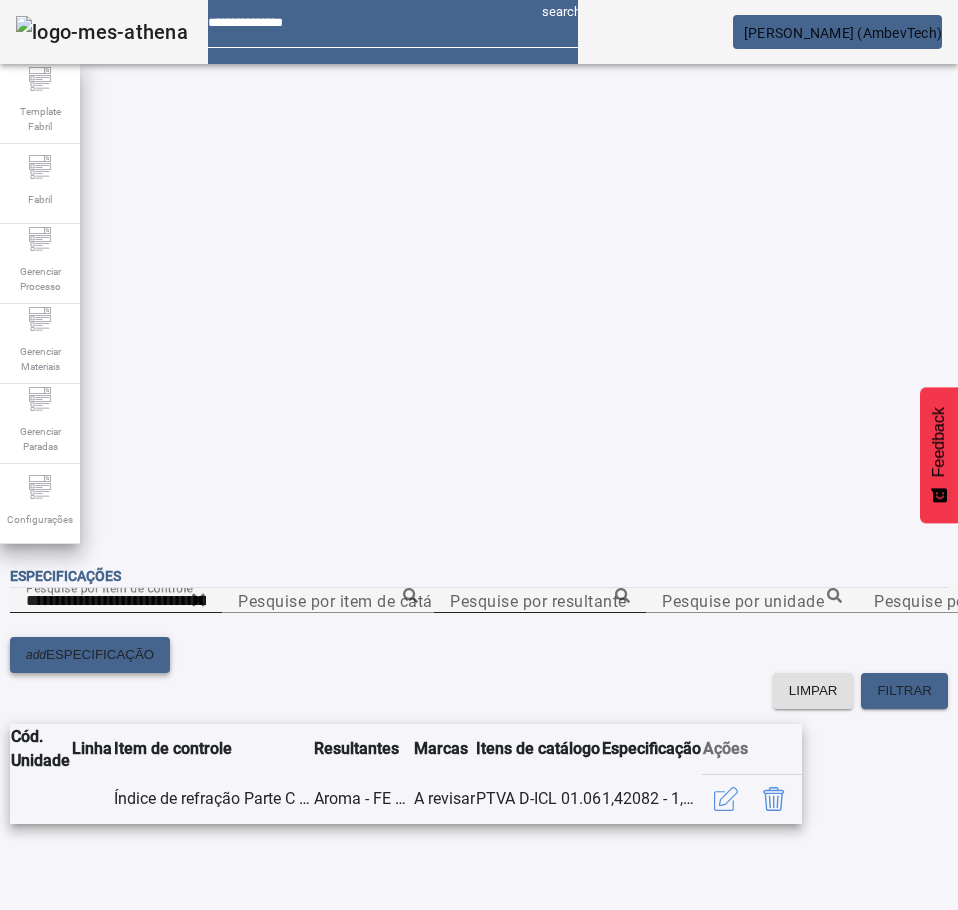 click on "ESPECIFICAÇÃO" 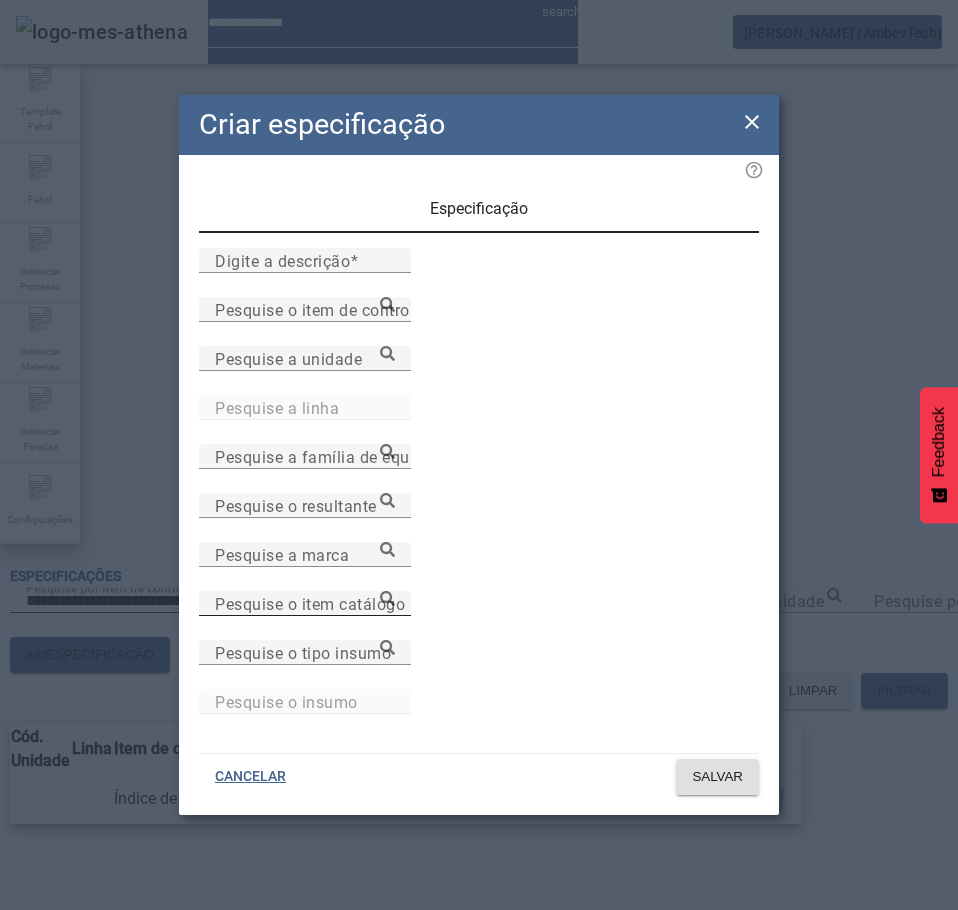 click on "Pesquise o item catálogo" at bounding box center (305, 604) 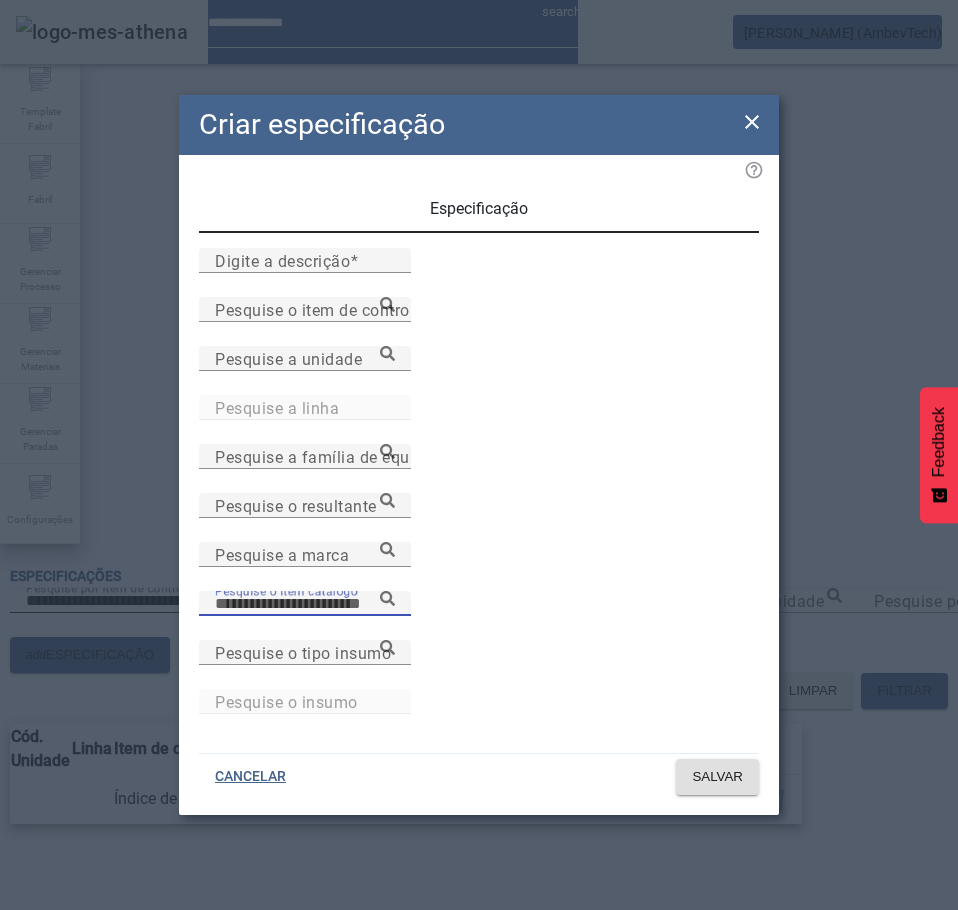 paste on "**********" 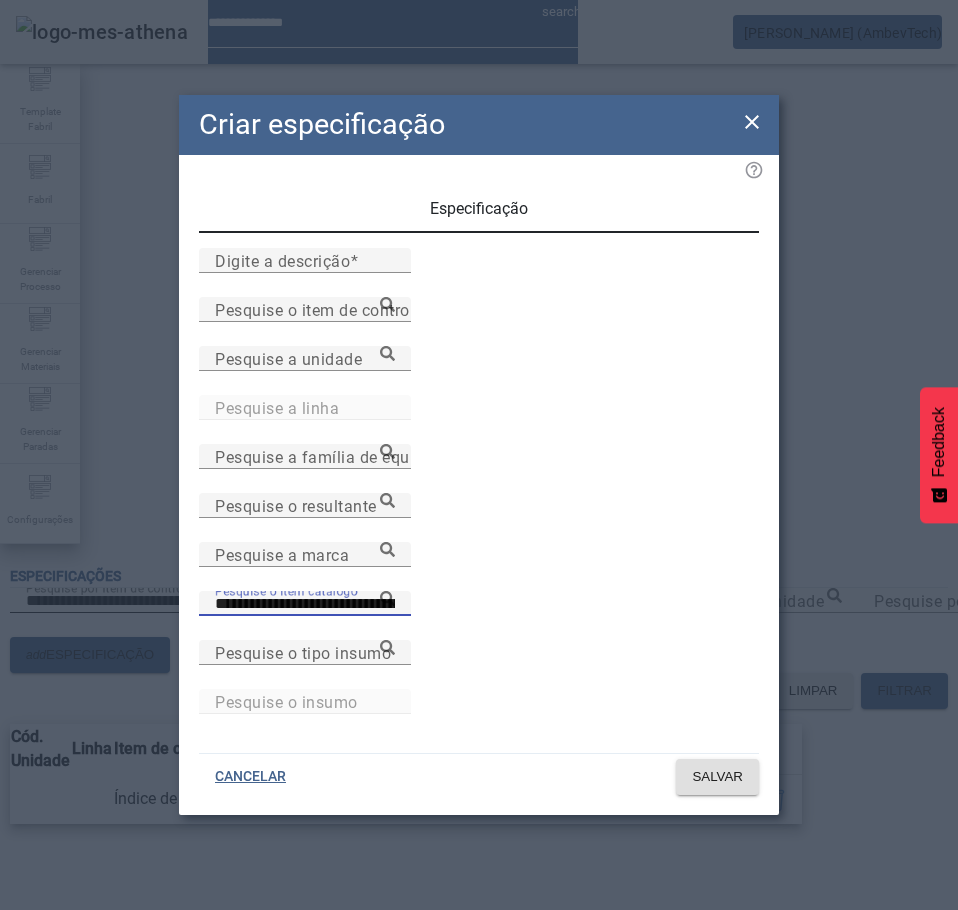 scroll, scrollTop: 0, scrollLeft: 4, axis: horizontal 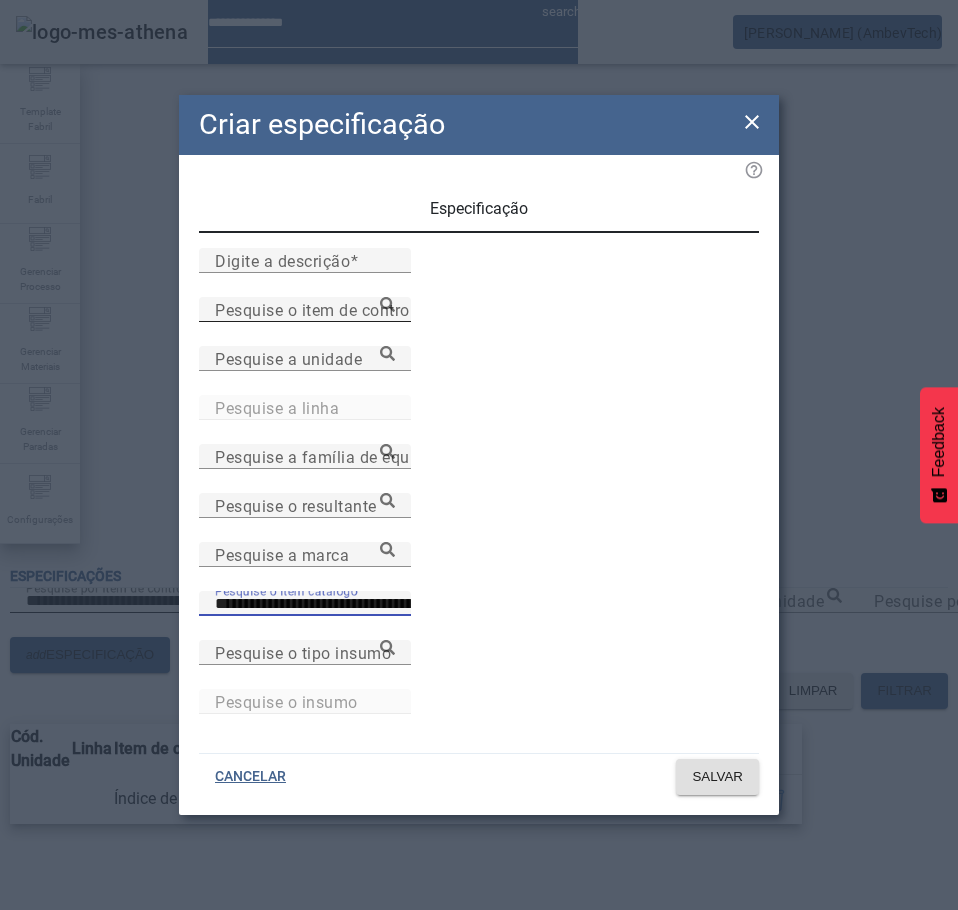 type on "**********" 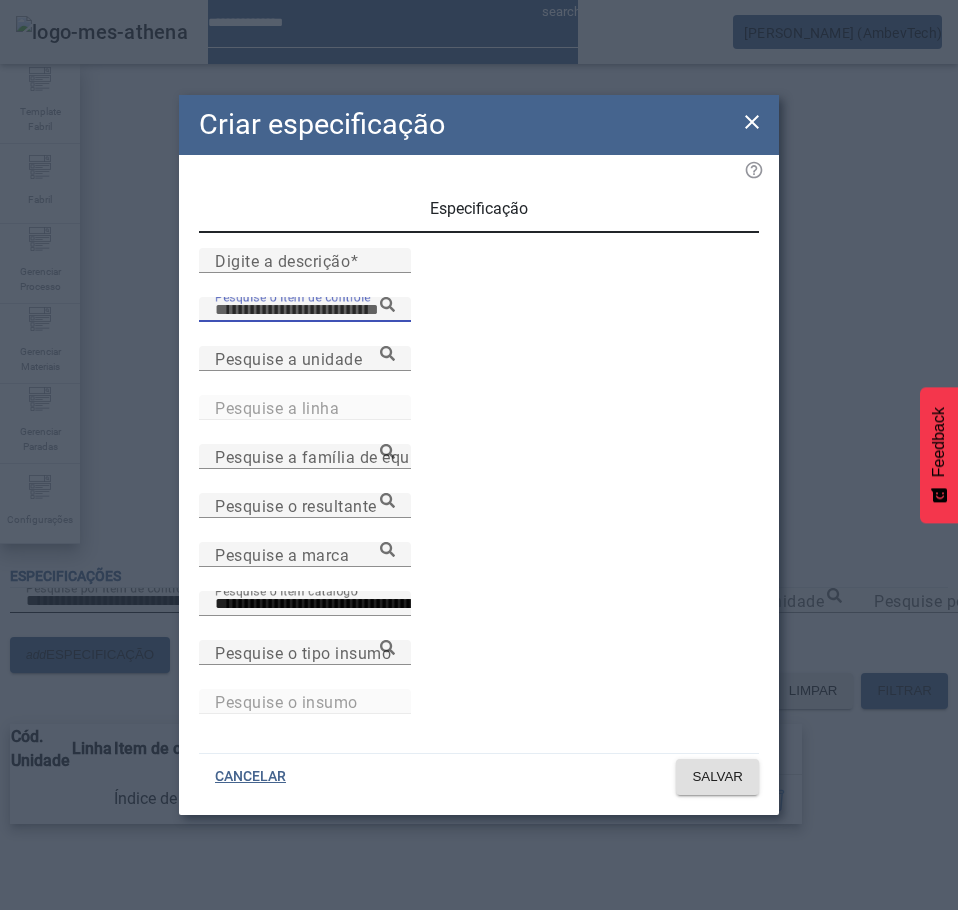 paste on "**********" 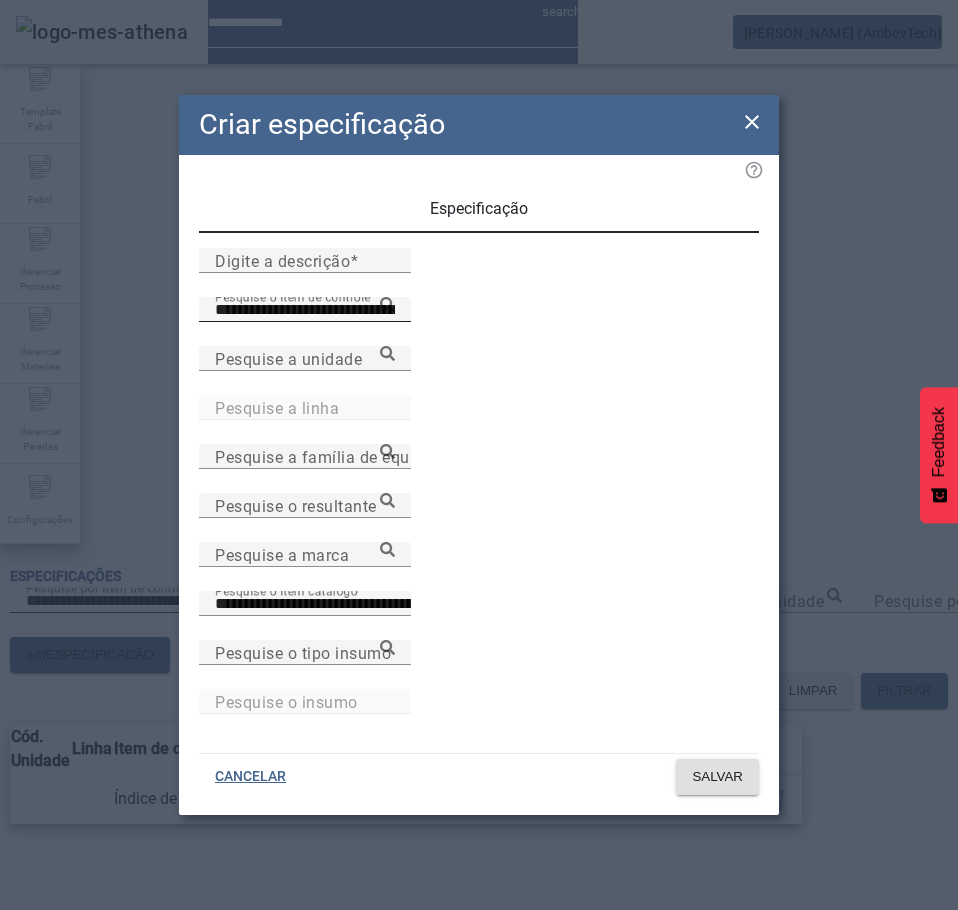 click 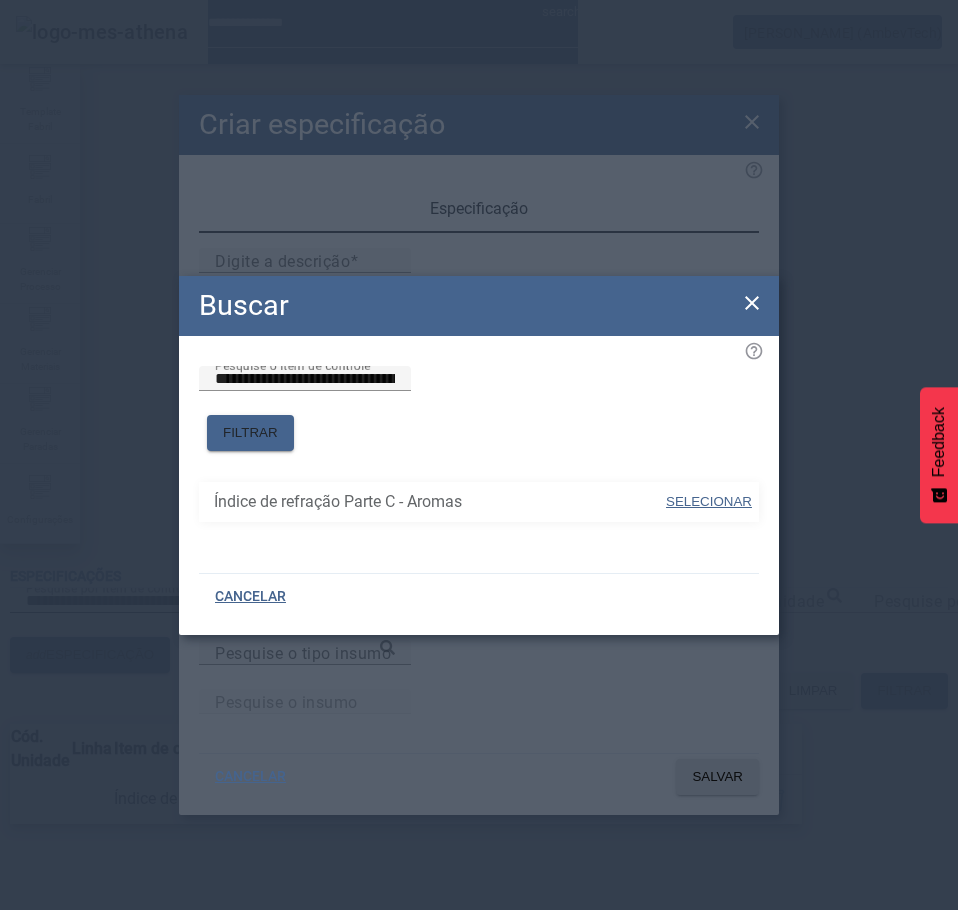 click on "SELECIONAR" at bounding box center [709, 501] 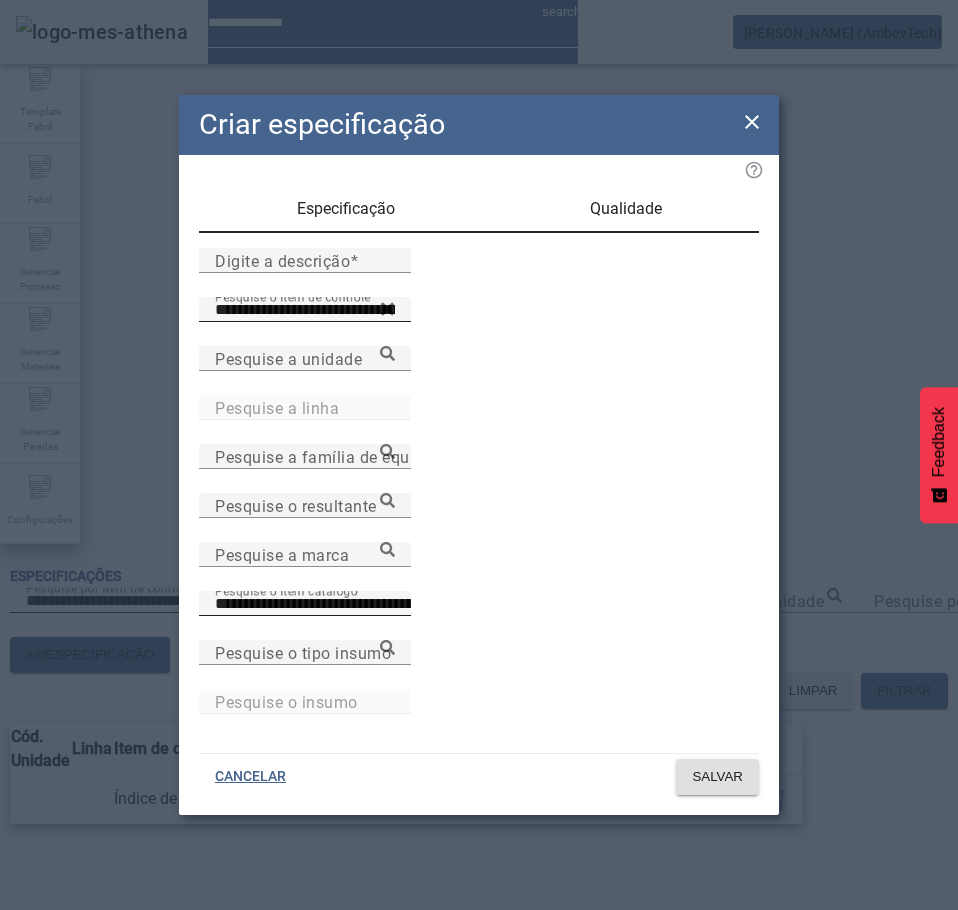 click on "**********" at bounding box center (347, 604) 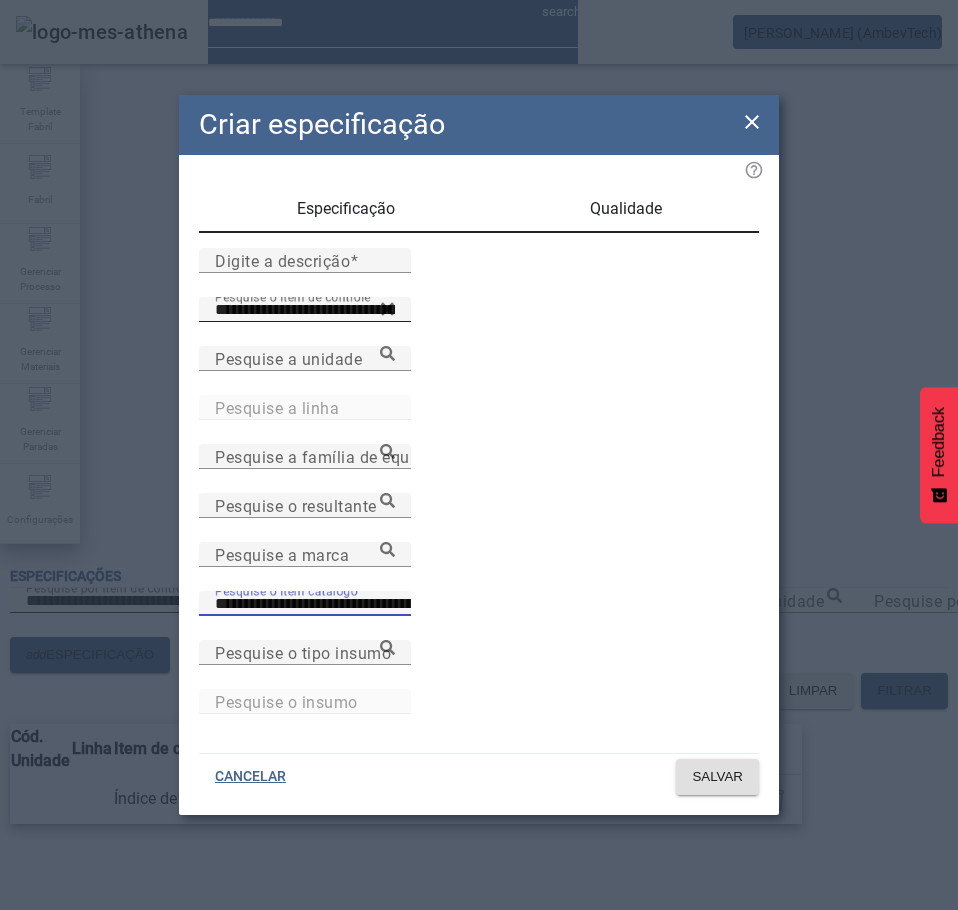 paste 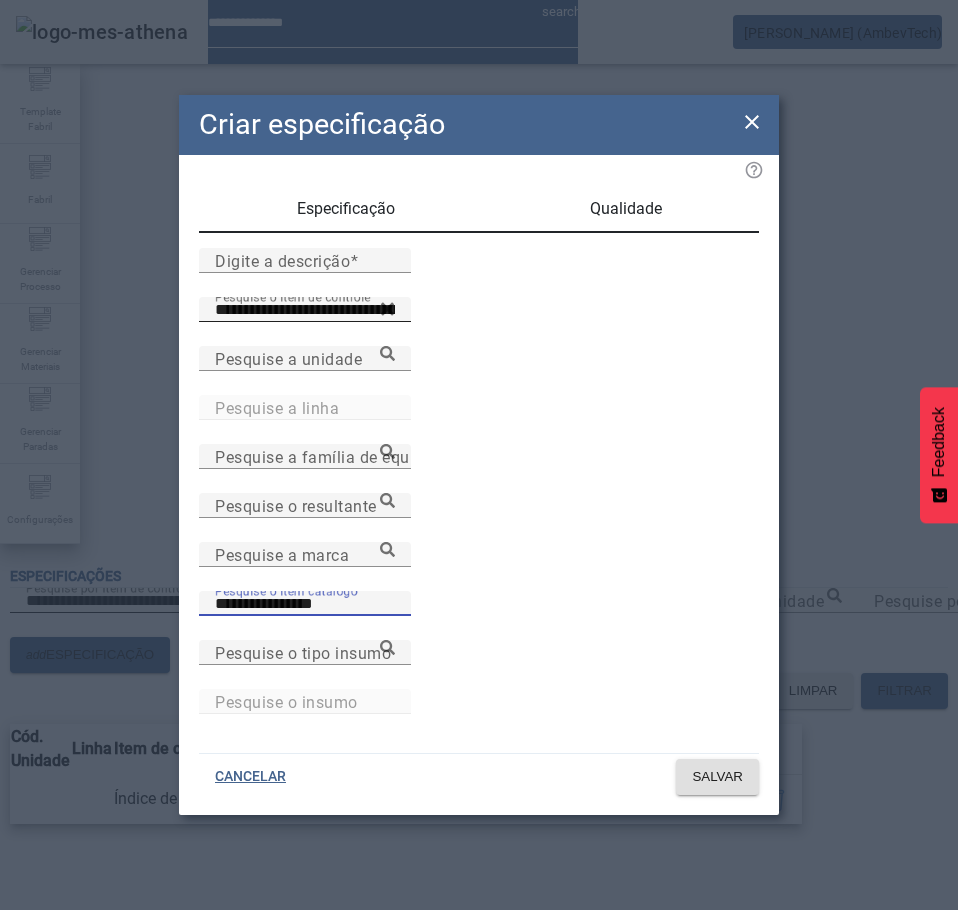 type on "**********" 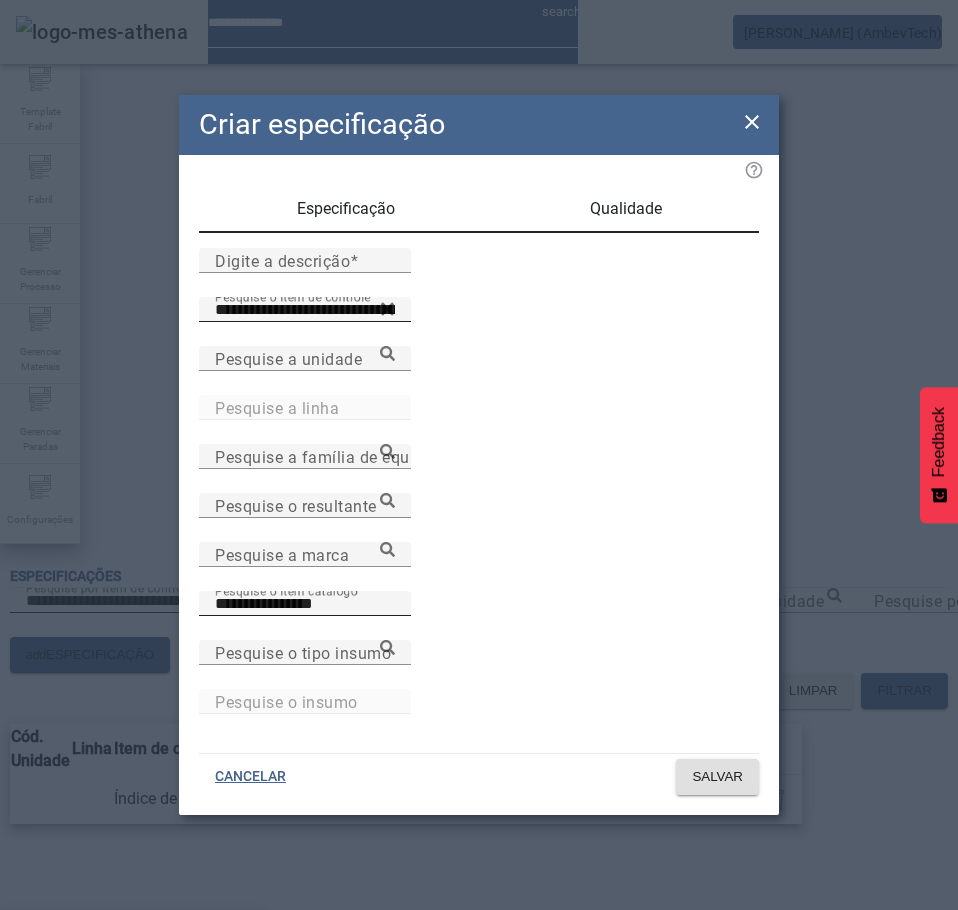 click on "PTVA D-ICL 01.06" at bounding box center (82, 942) 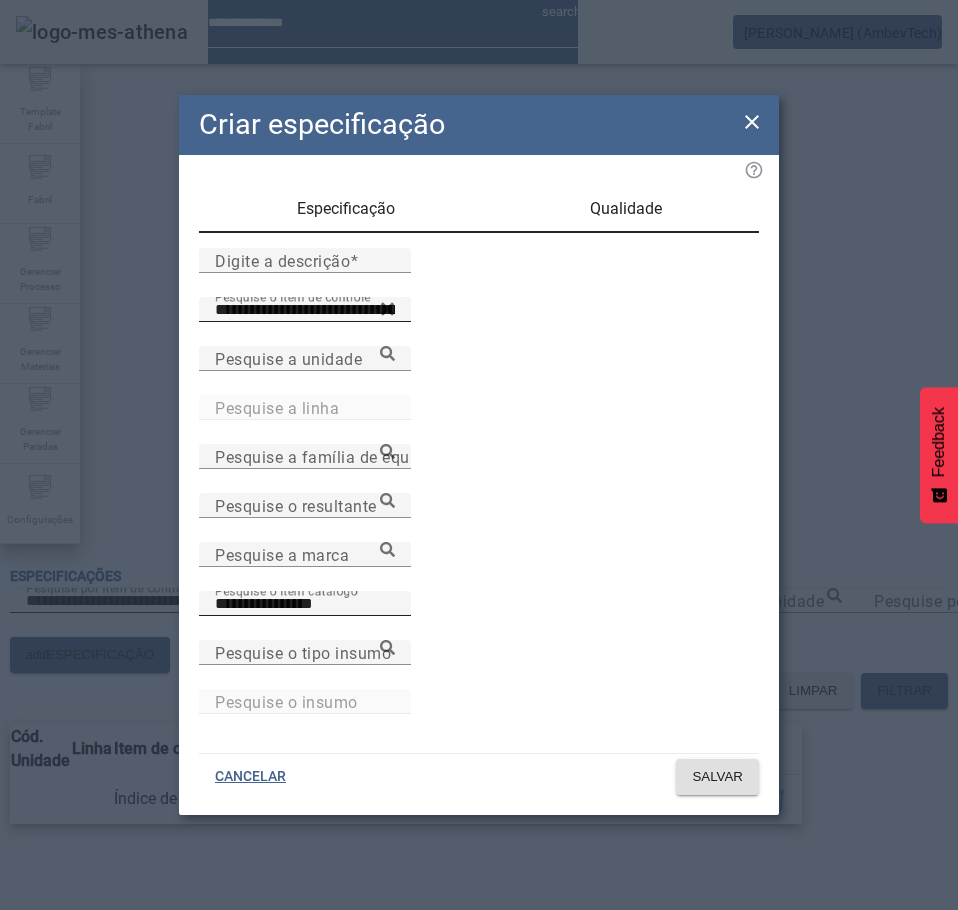 click on "Qualidade" at bounding box center [626, 209] 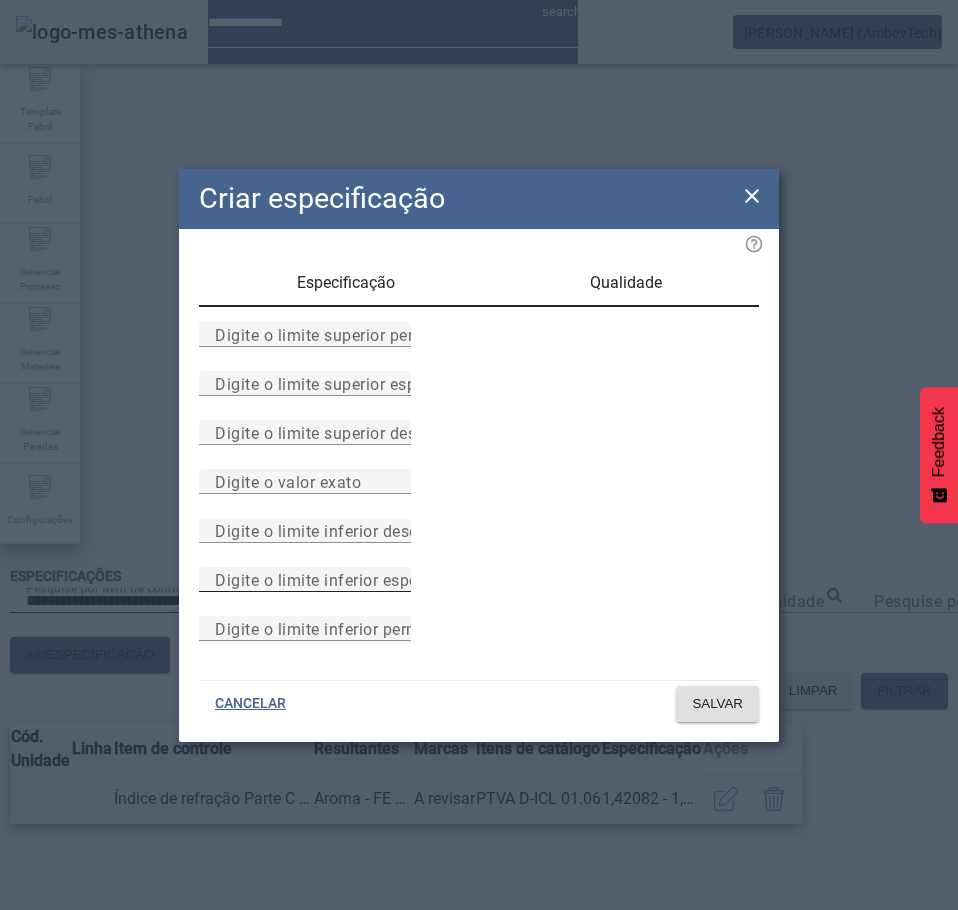 click on "Digite o limite inferior especificado" at bounding box center [347, 579] 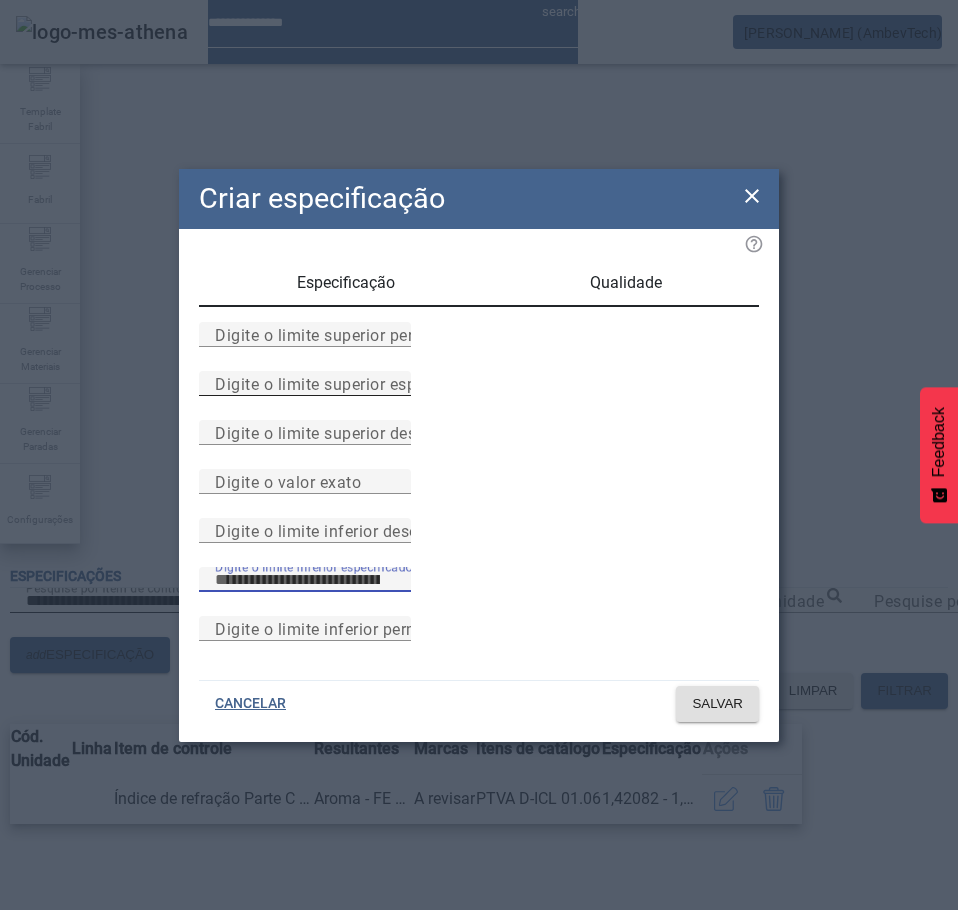 type on "*****" 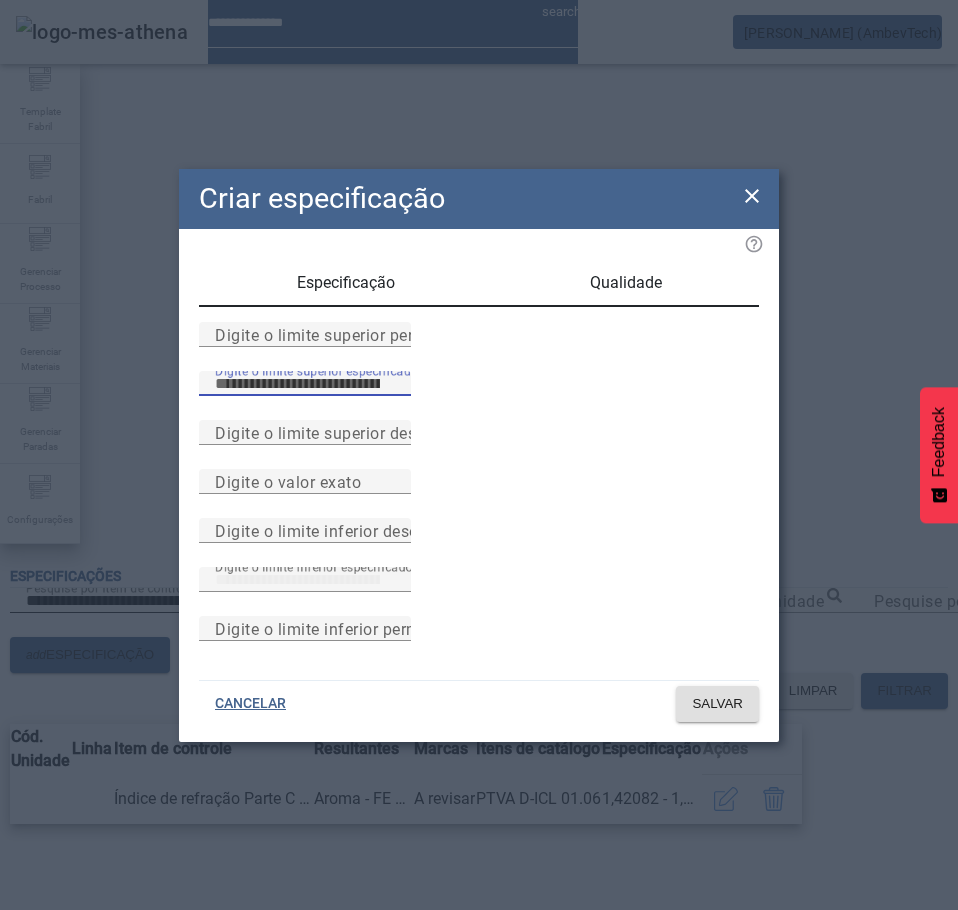 type on "***" 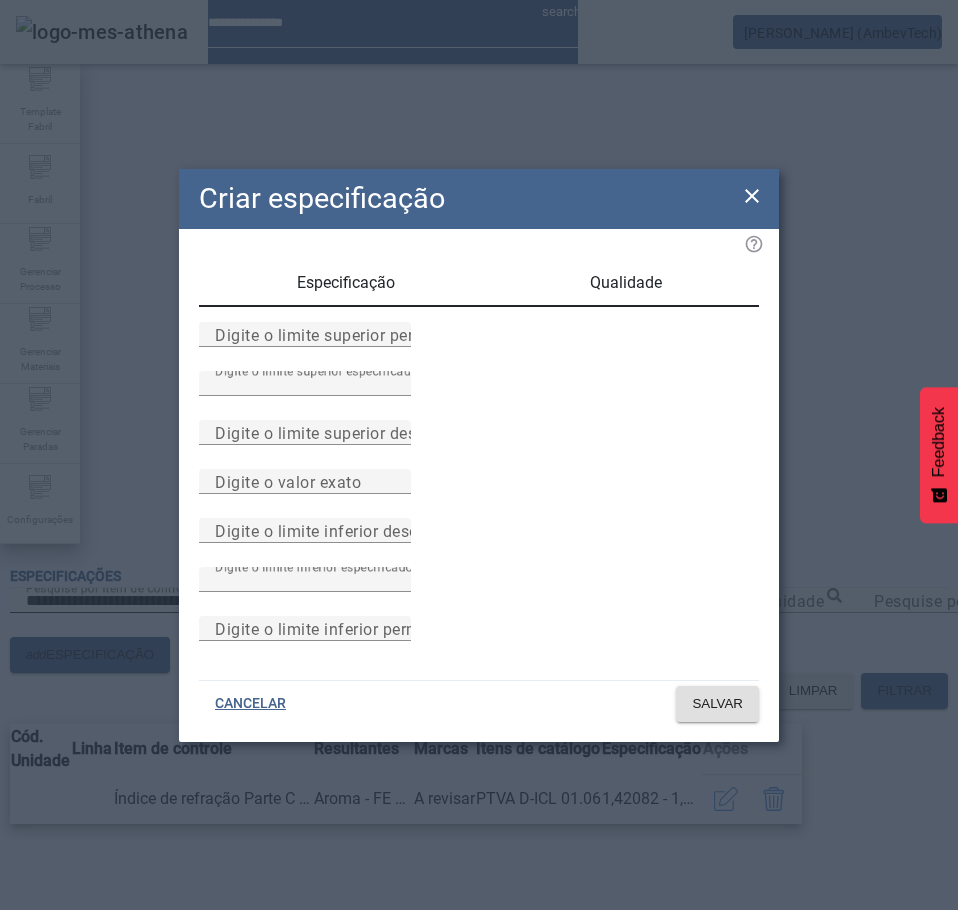 click on "Especificação" at bounding box center (346, 283) 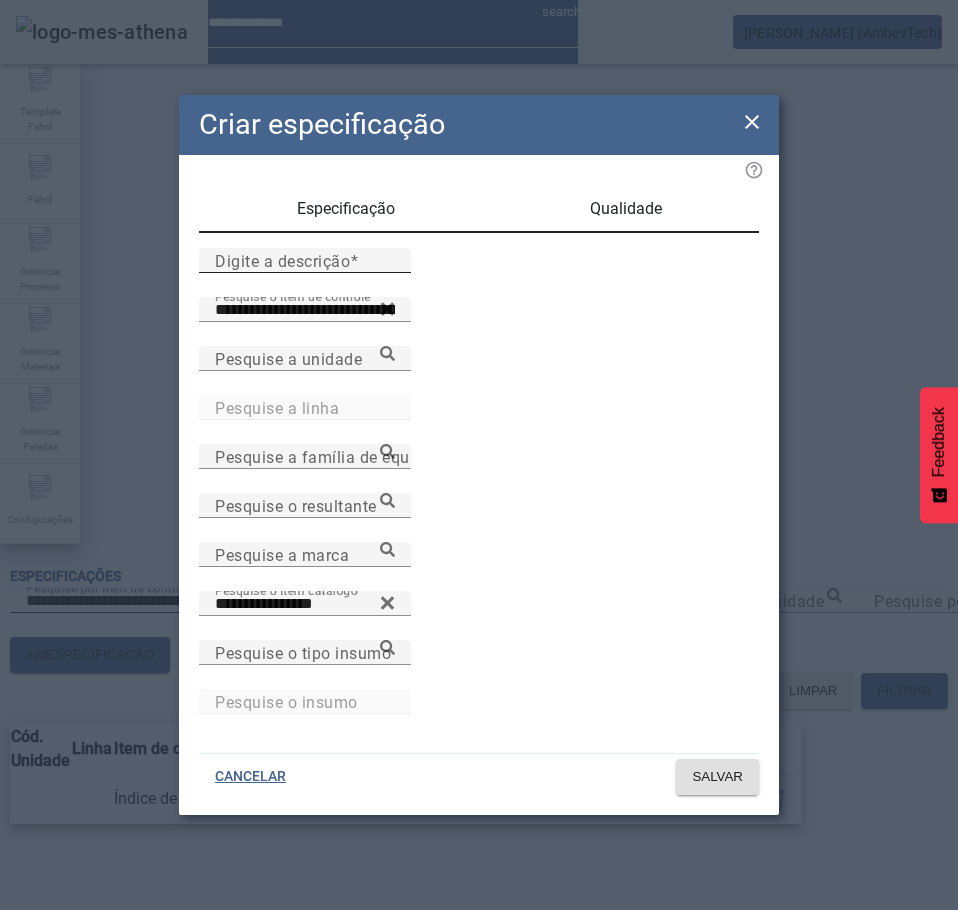 click on "Digite a descrição" at bounding box center [305, 261] 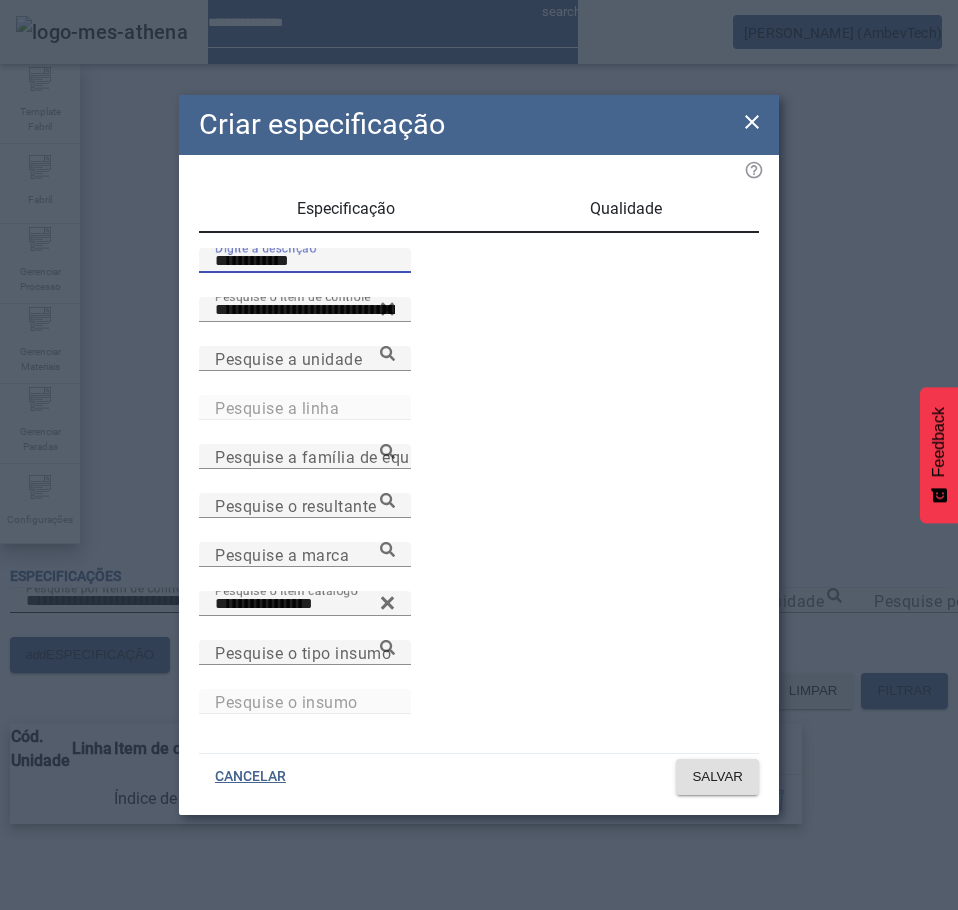 click on "**********" at bounding box center [305, 261] 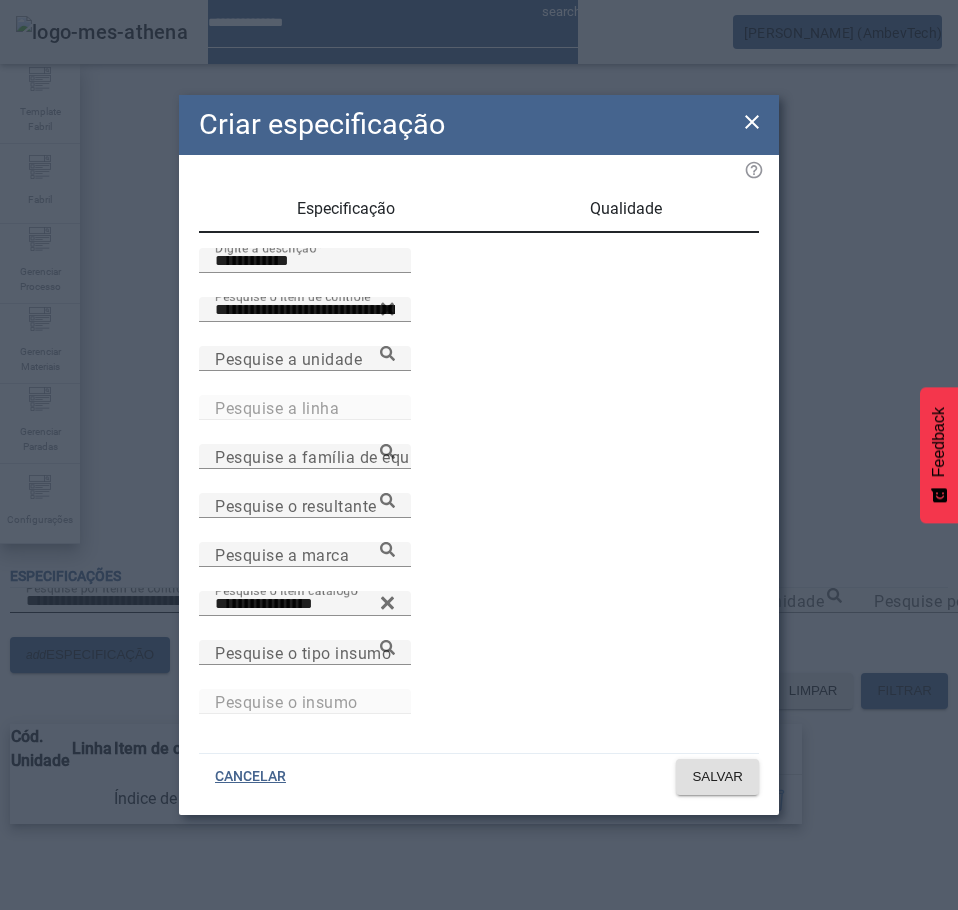 drag, startPoint x: 625, startPoint y: 533, endPoint x: 760, endPoint y: 531, distance: 135.01482 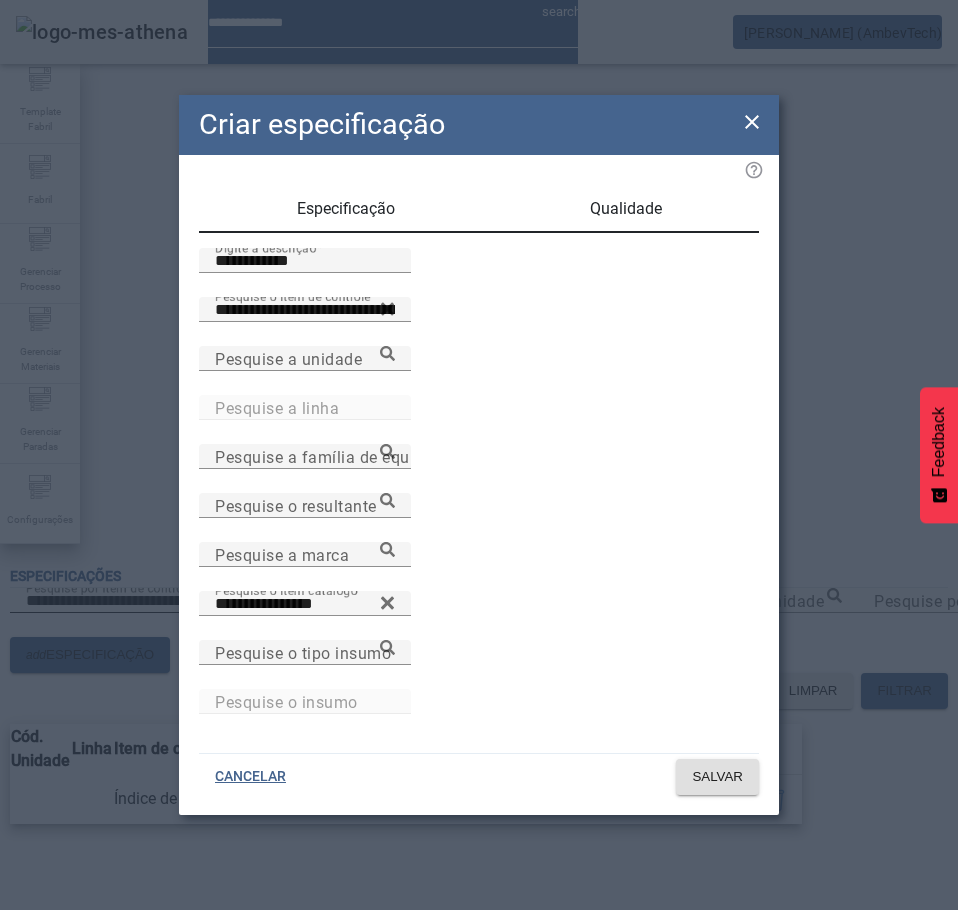 click on "Pesquise o resultante" at bounding box center [305, 506] 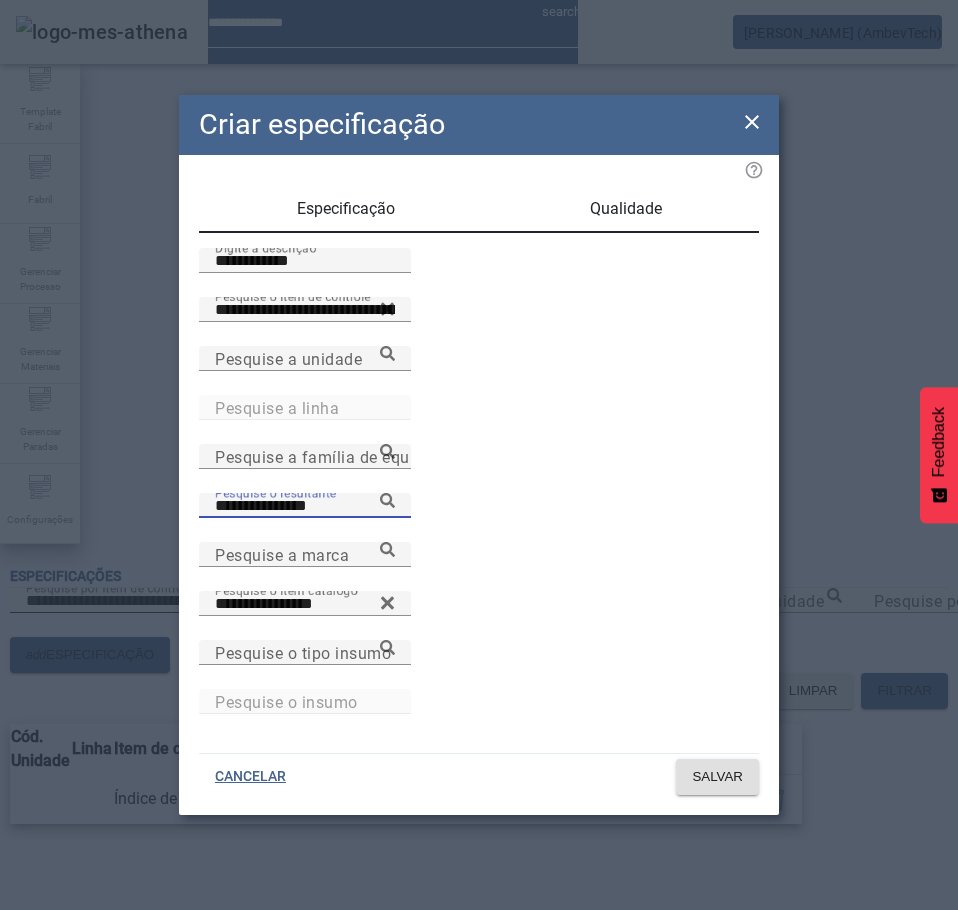 click 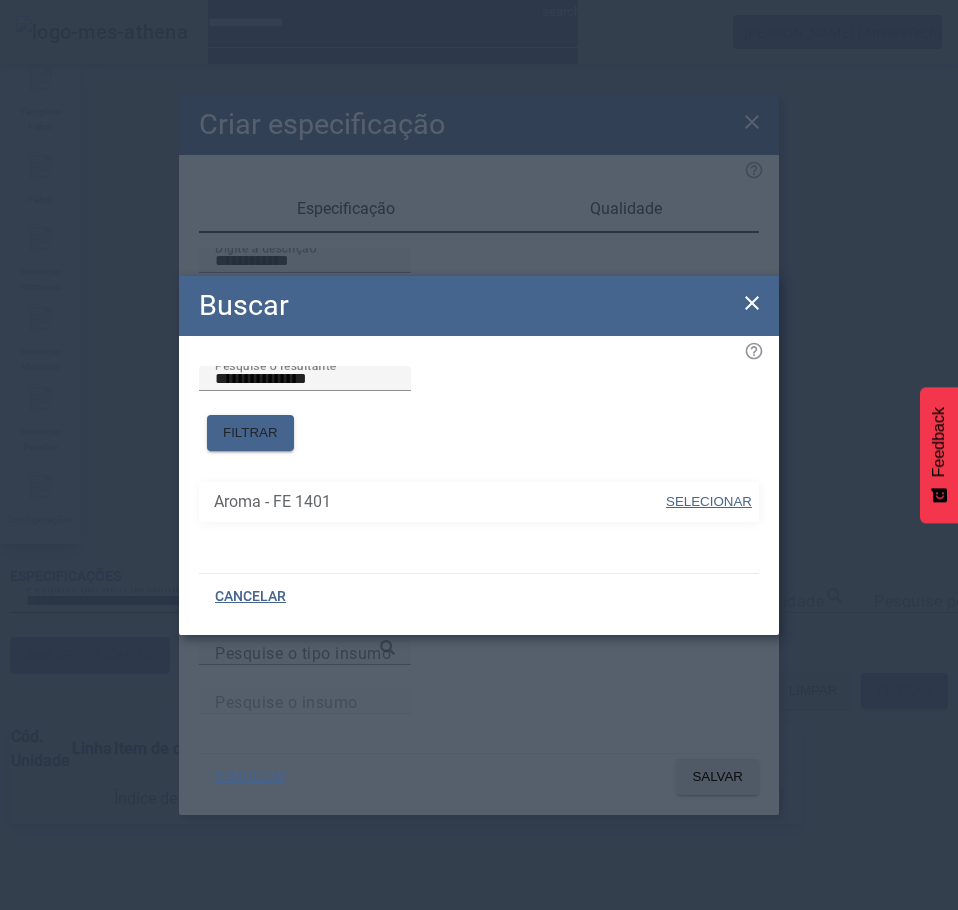 click at bounding box center [709, 502] 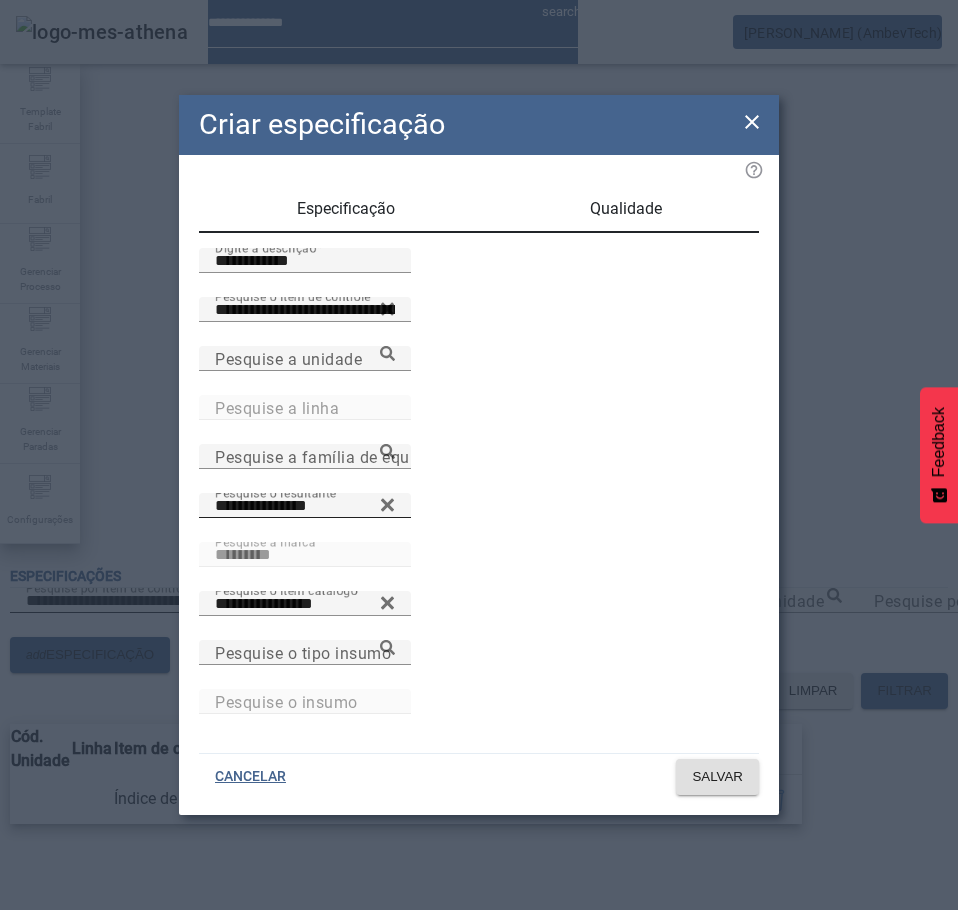 click on "Qualidade" at bounding box center (626, 209) 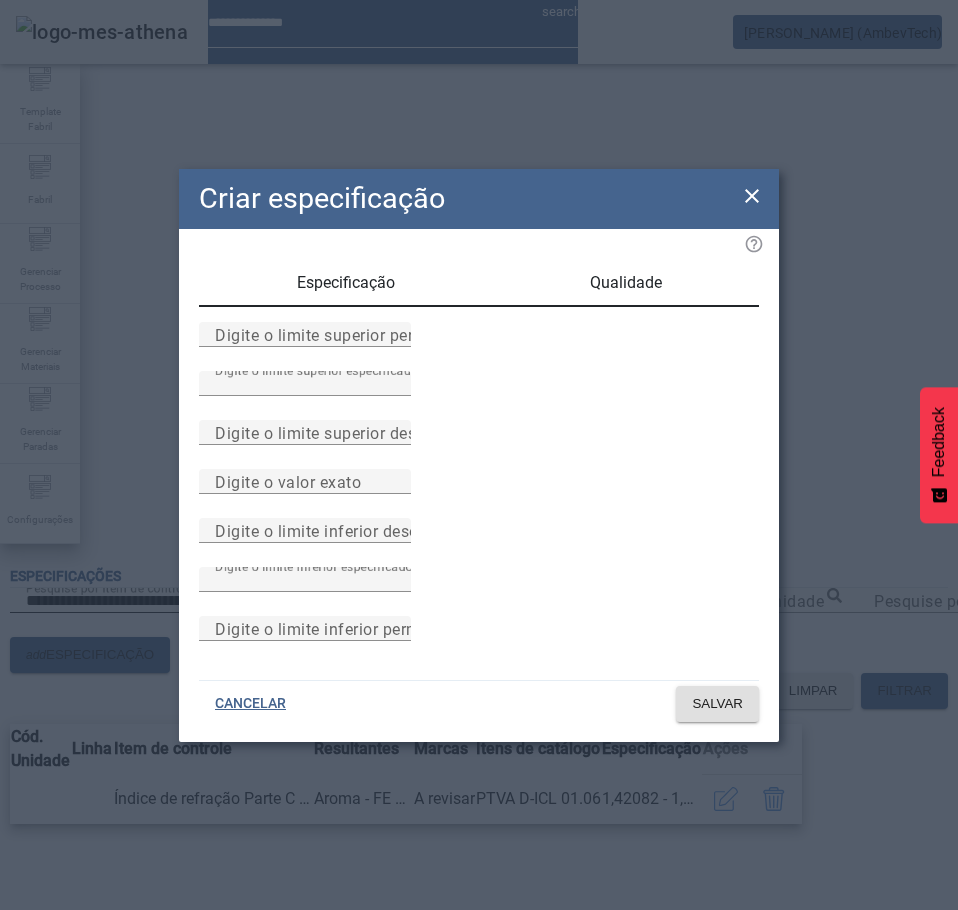 click on "Especificação" at bounding box center [345, 283] 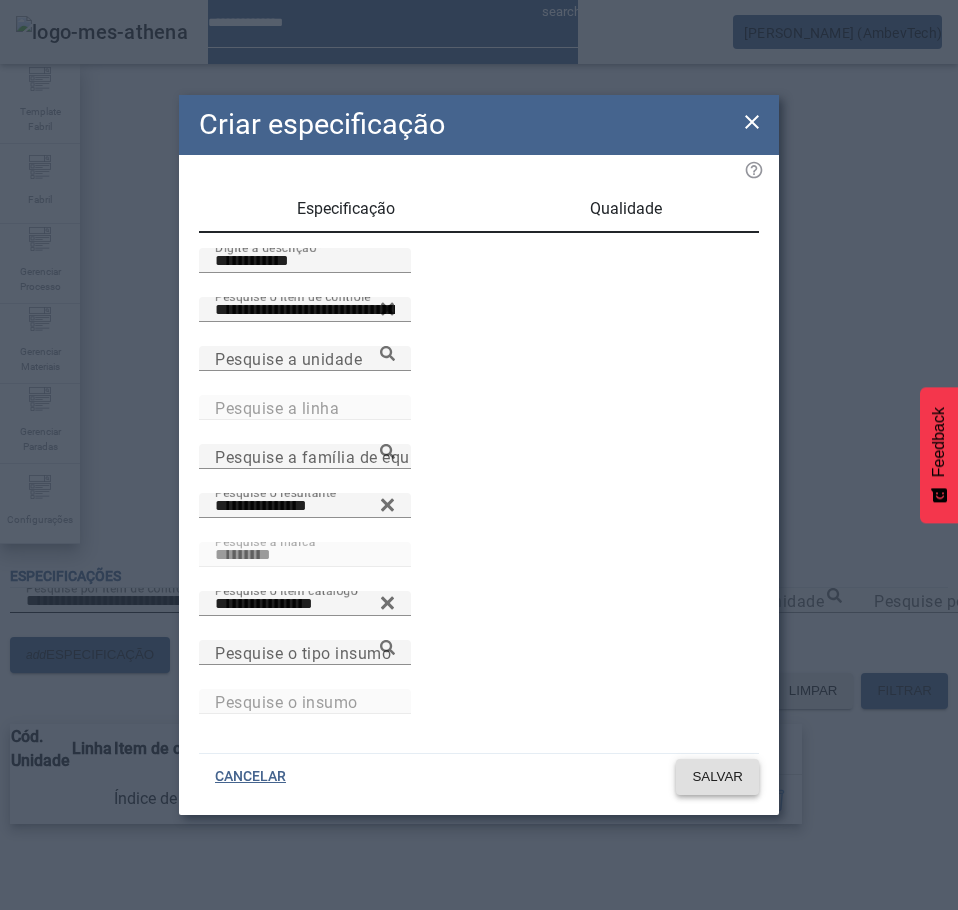 click on "SALVAR" 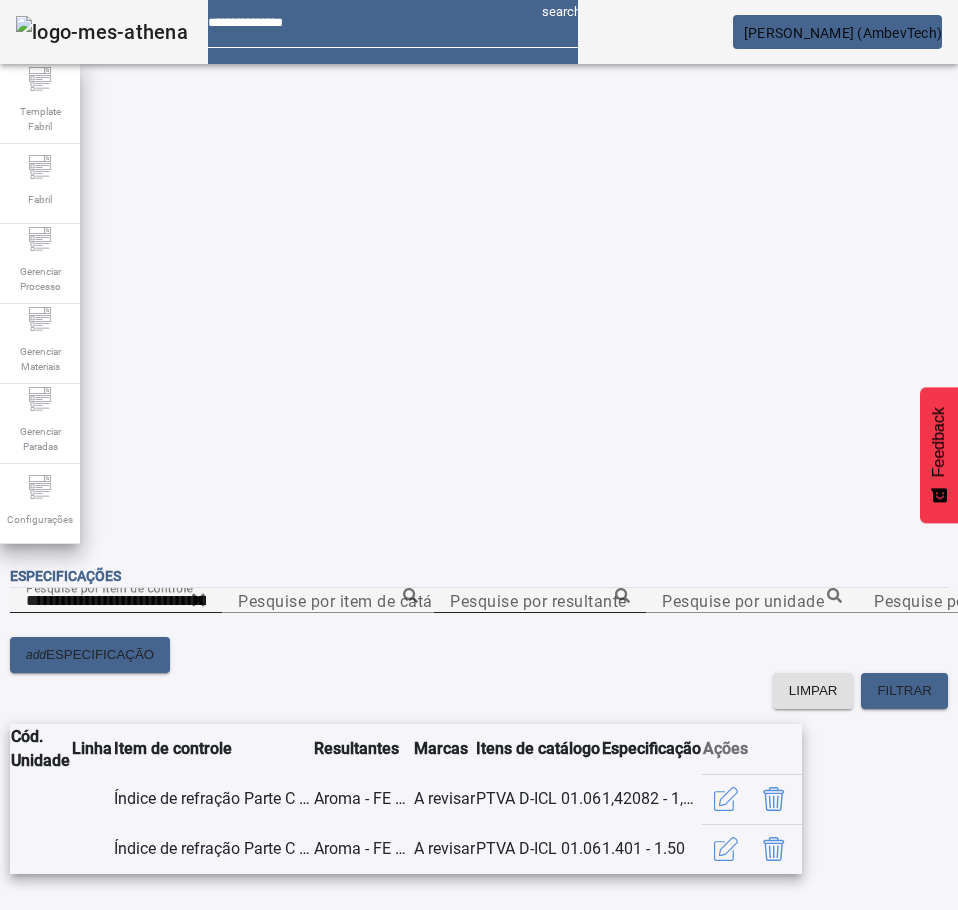 click 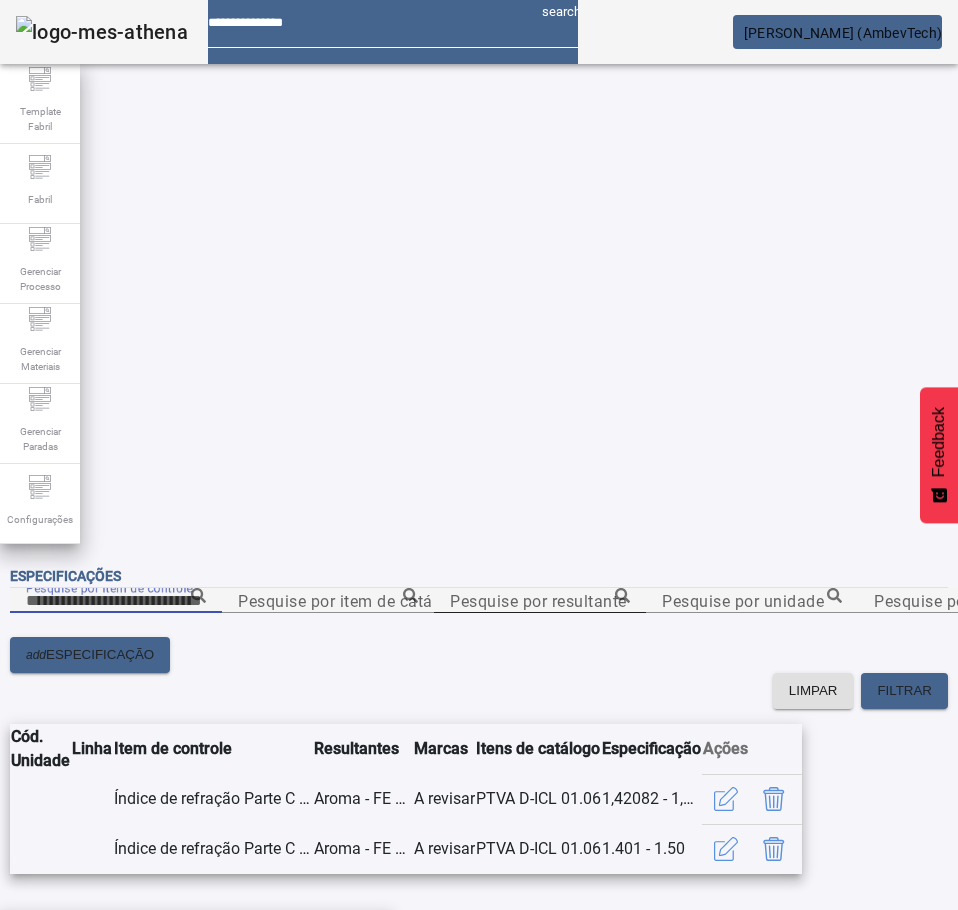 paste on "**********" 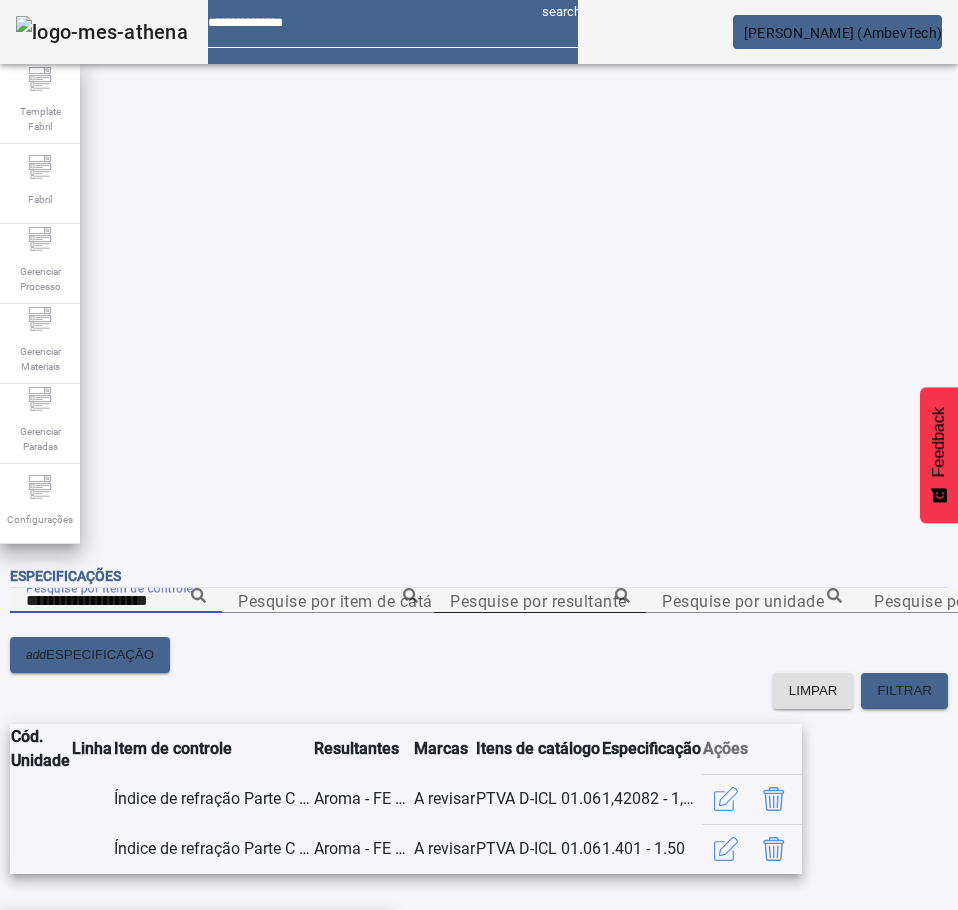 click on "Peso Líquido Parte C - Aromas Envase" at bounding box center [159, 942] 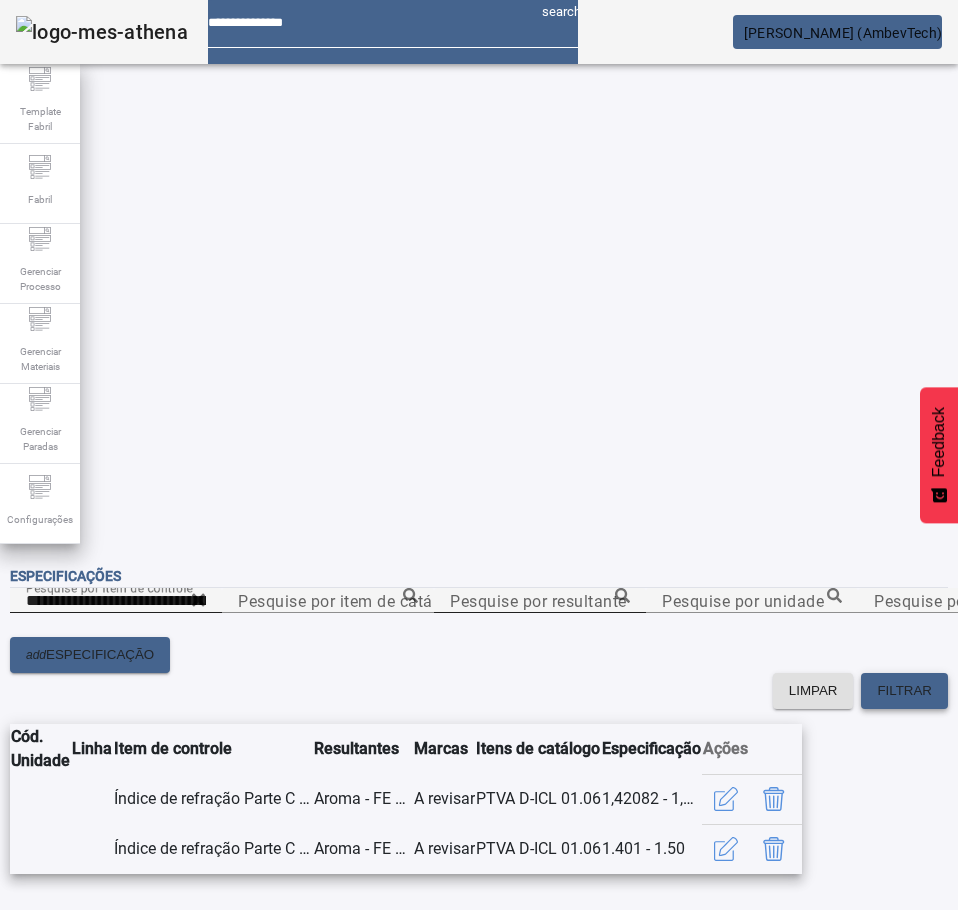 click on "FILTRAR" 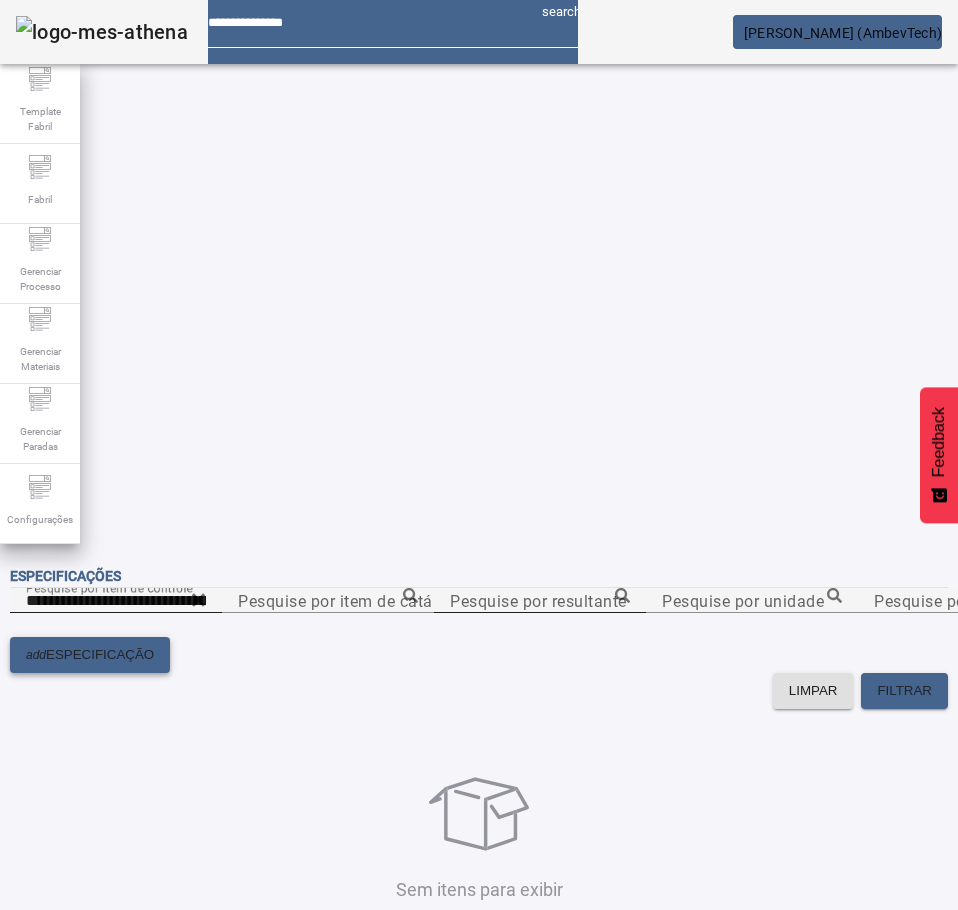 click on "ESPECIFICAÇÃO" 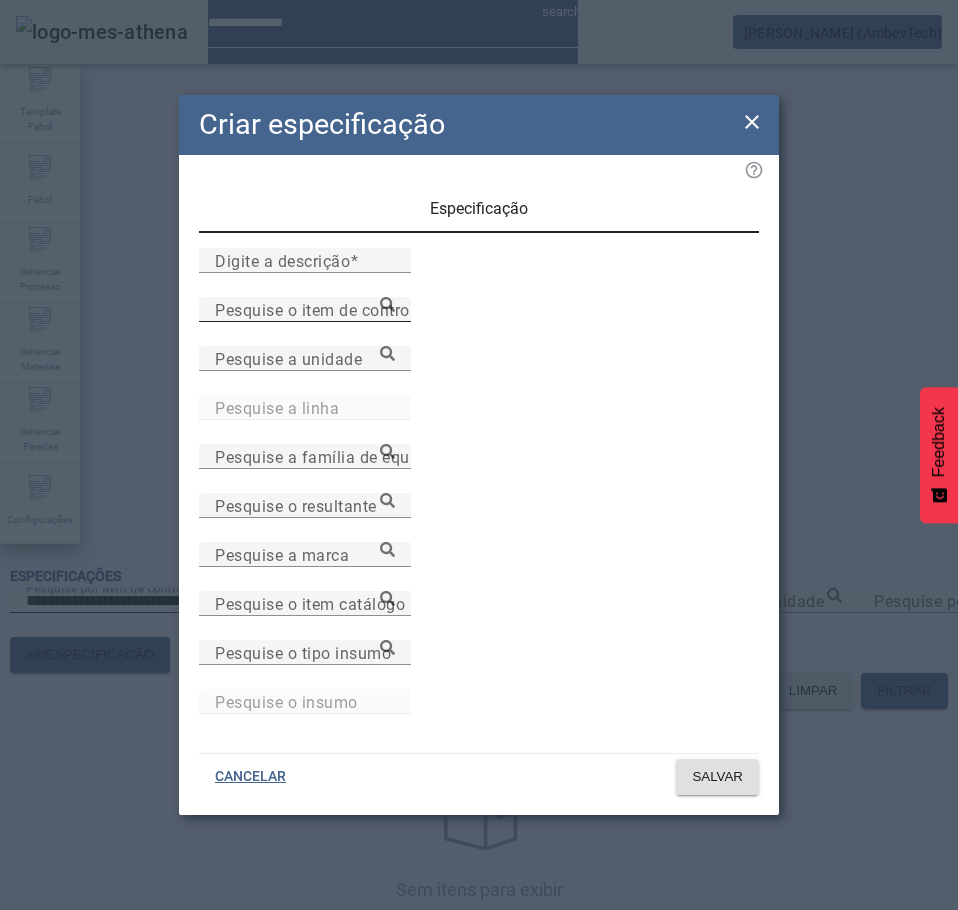 click on "Pesquise o item de controle" at bounding box center (305, 309) 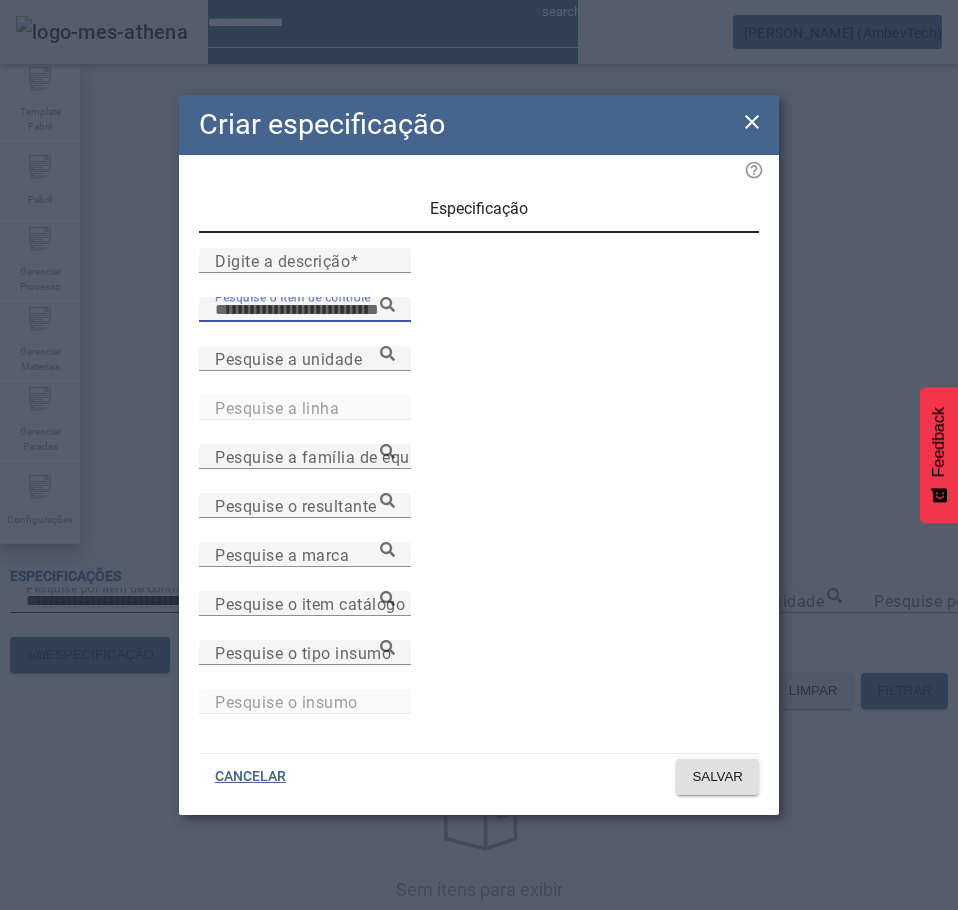 paste on "**********" 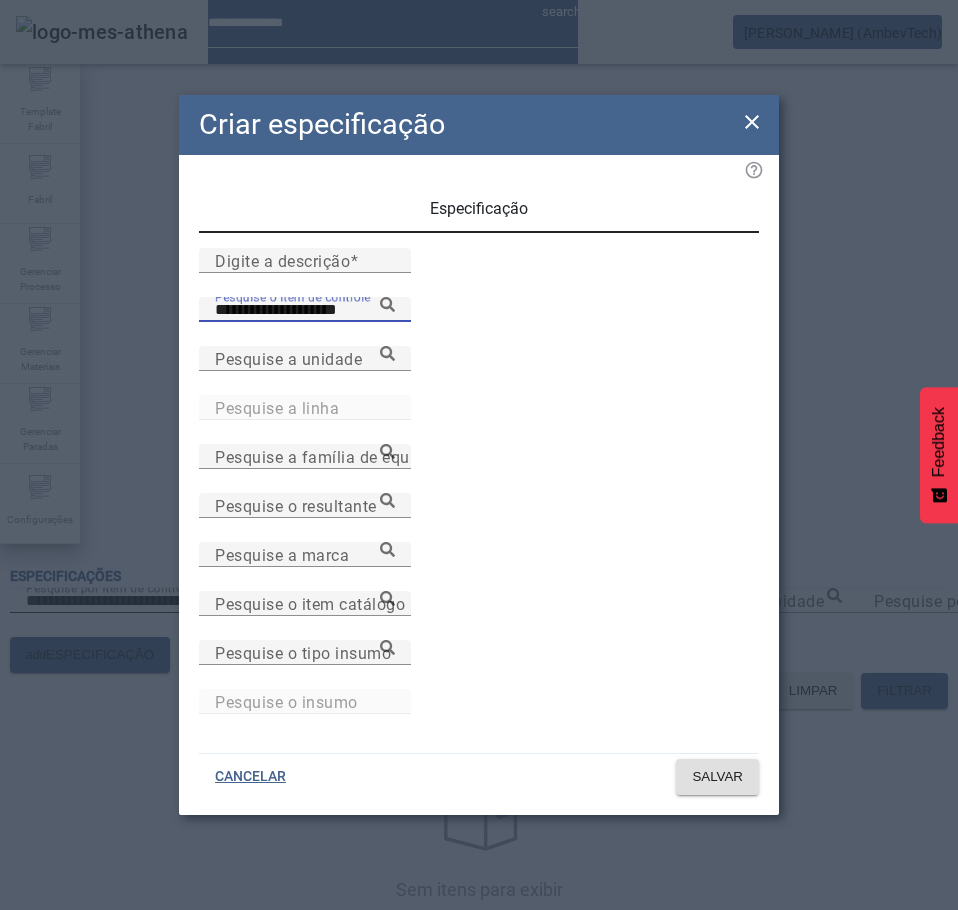 click 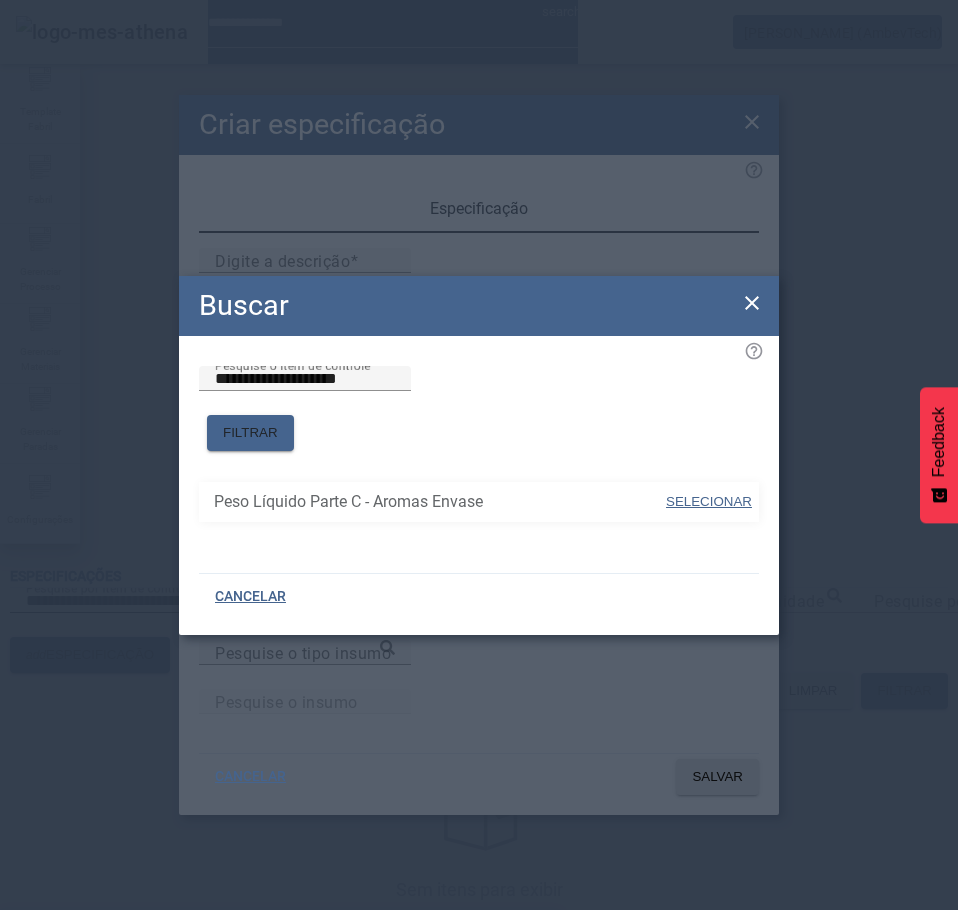 click on "SELECIONAR" at bounding box center [709, 501] 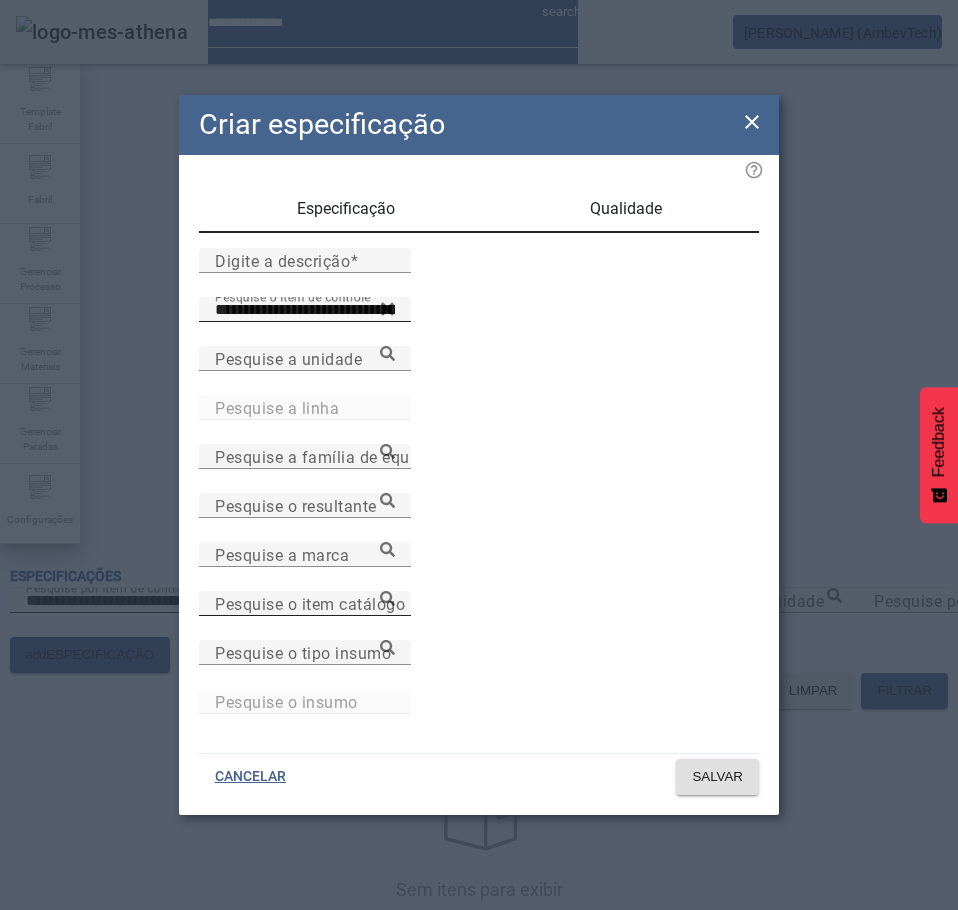 drag, startPoint x: 603, startPoint y: 599, endPoint x: 635, endPoint y: 596, distance: 32.140316 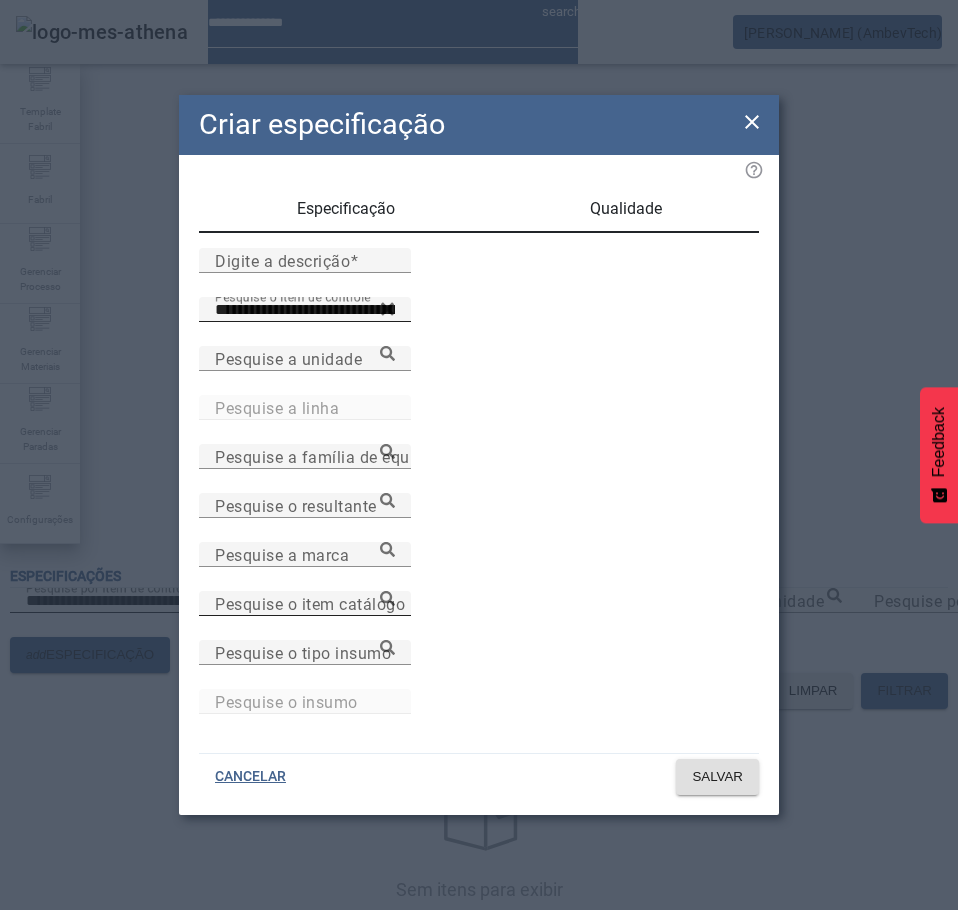 click on "Pesquise o item catálogo" at bounding box center (310, 603) 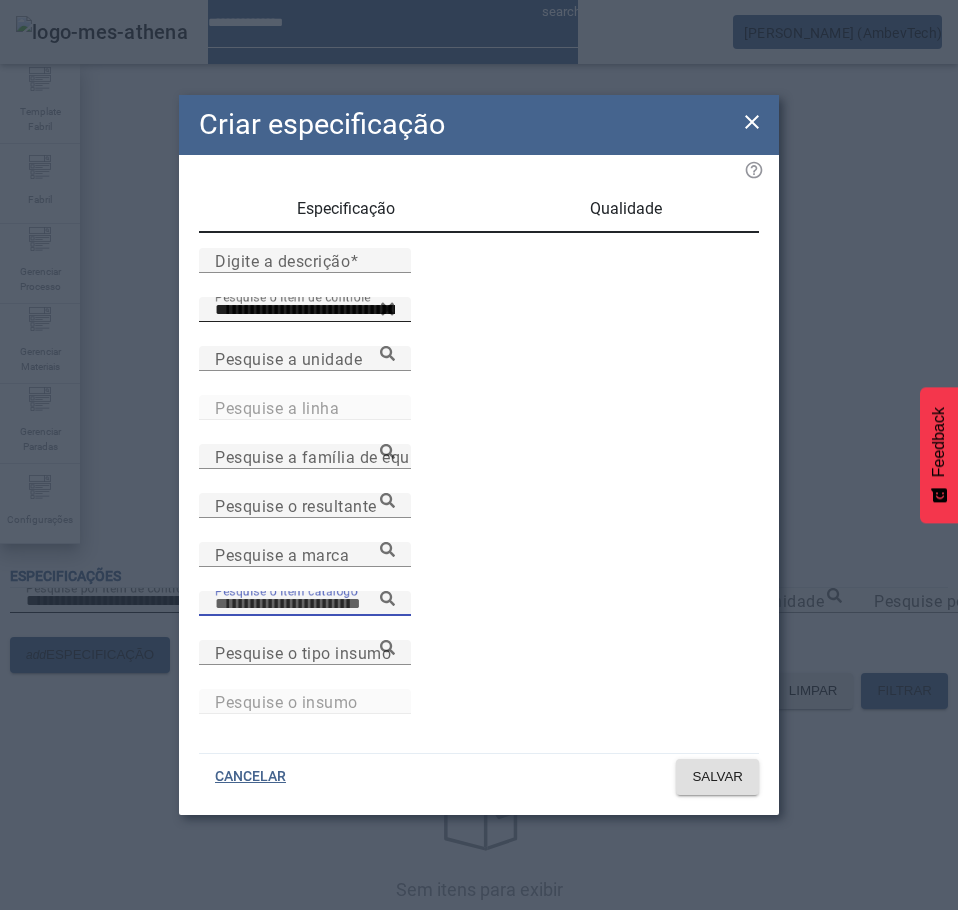paste on "**********" 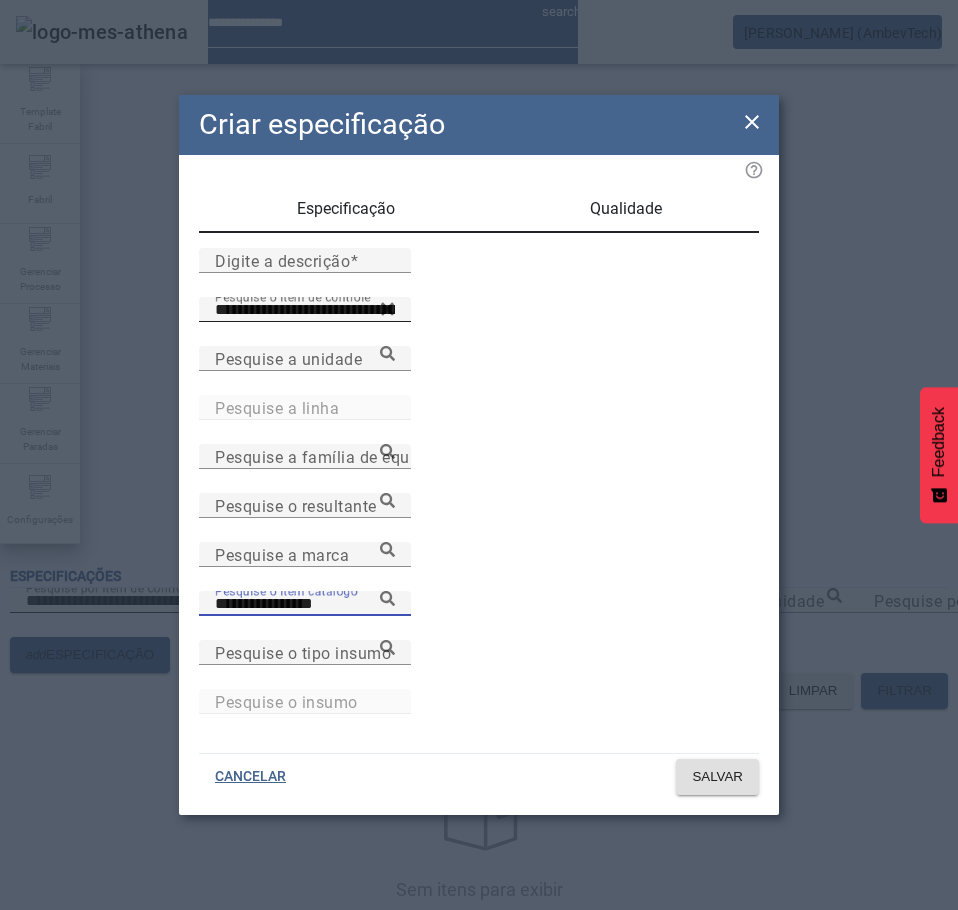 click 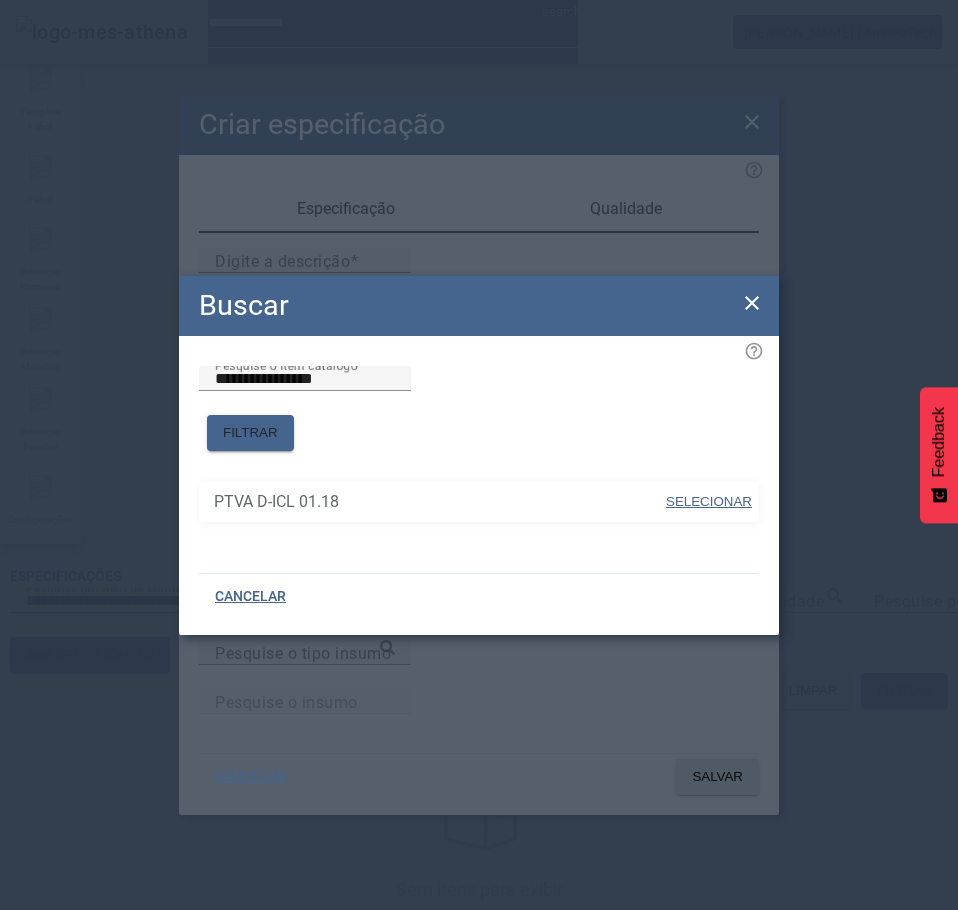 click at bounding box center [709, 502] 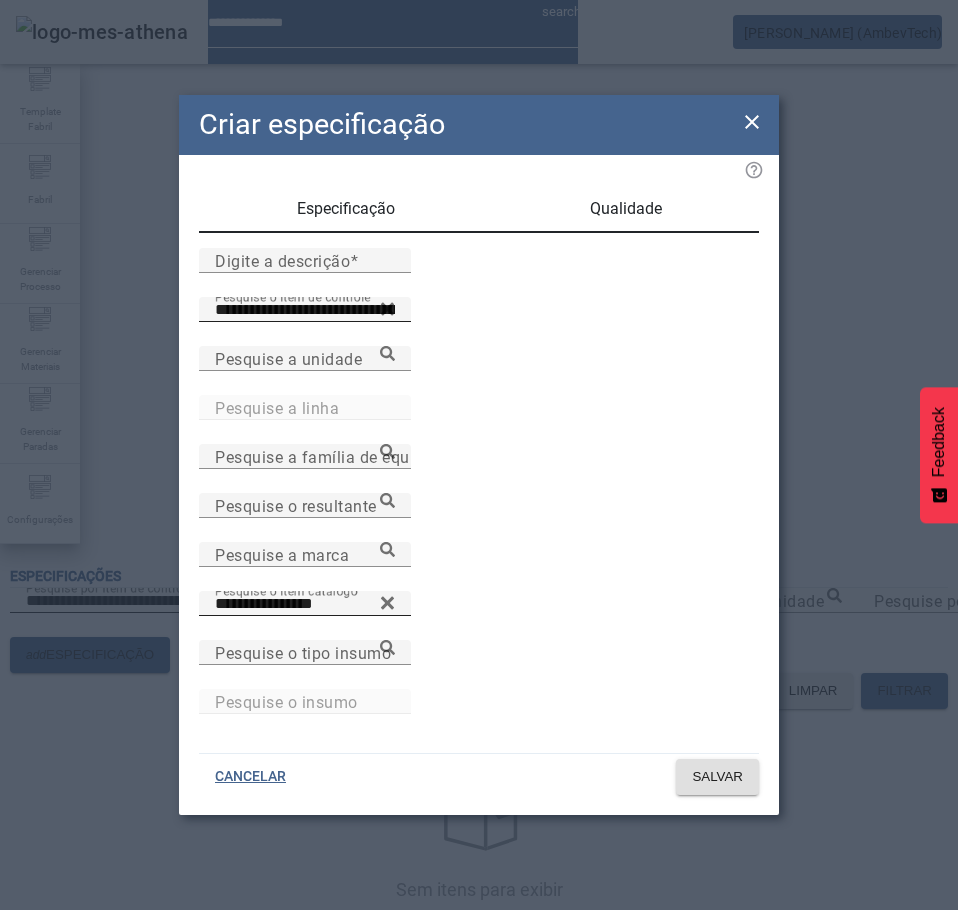 click on "Qualidade" at bounding box center (626, 209) 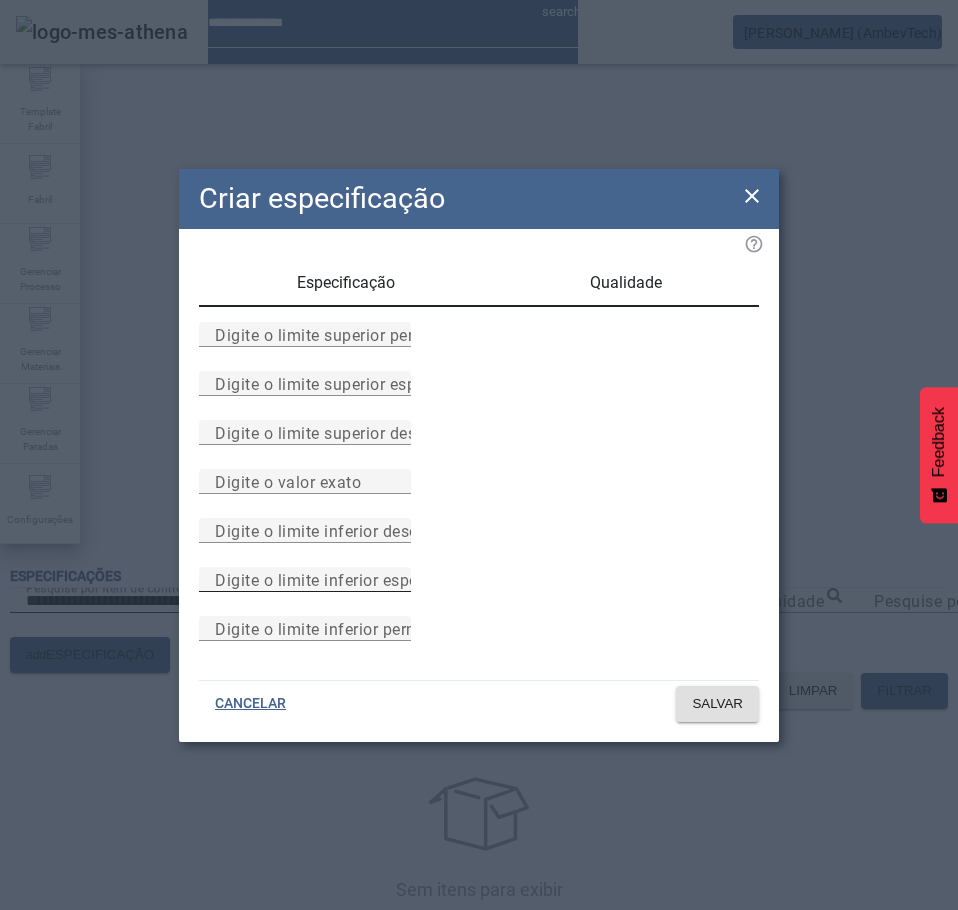 click on "Digite o limite inferior especificado" at bounding box center (347, 579) 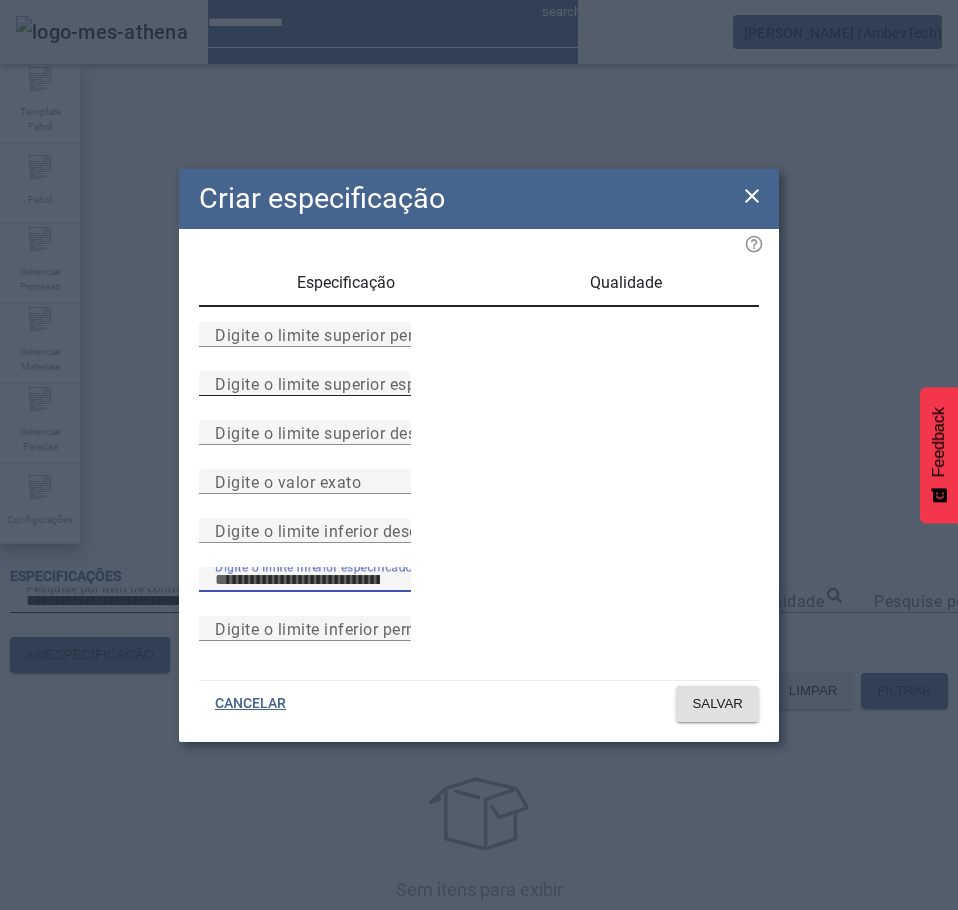 type on "*****" 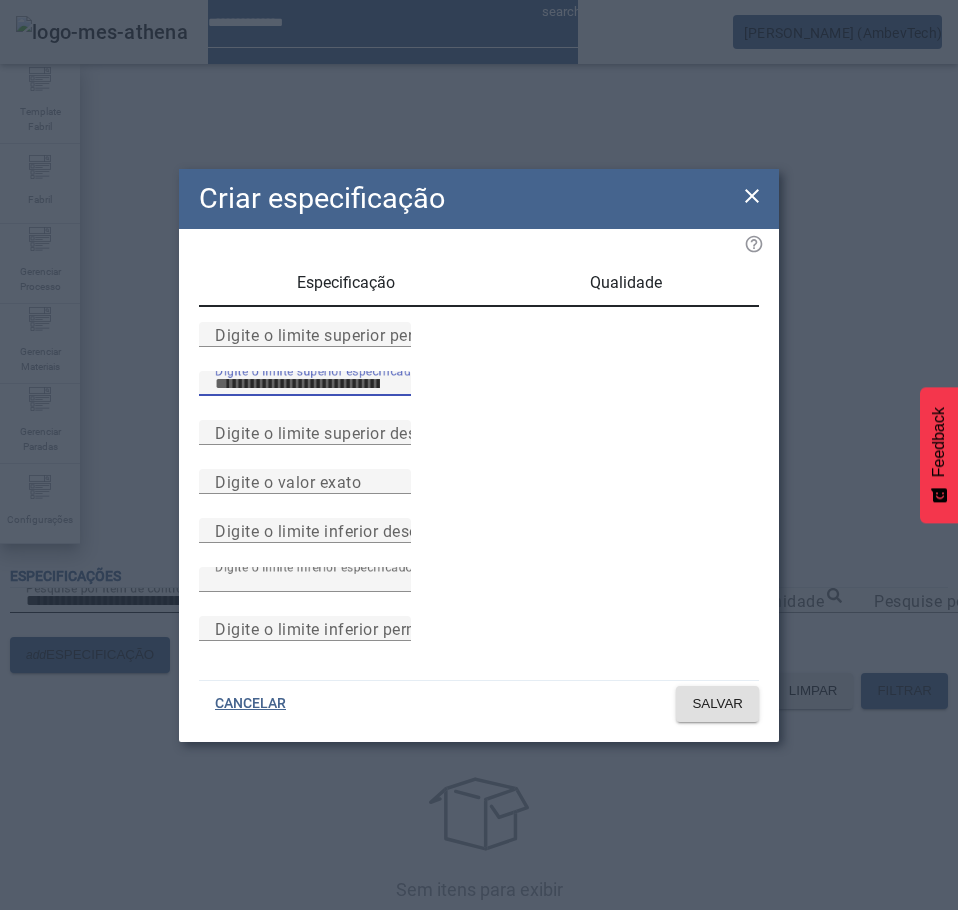 type on "****" 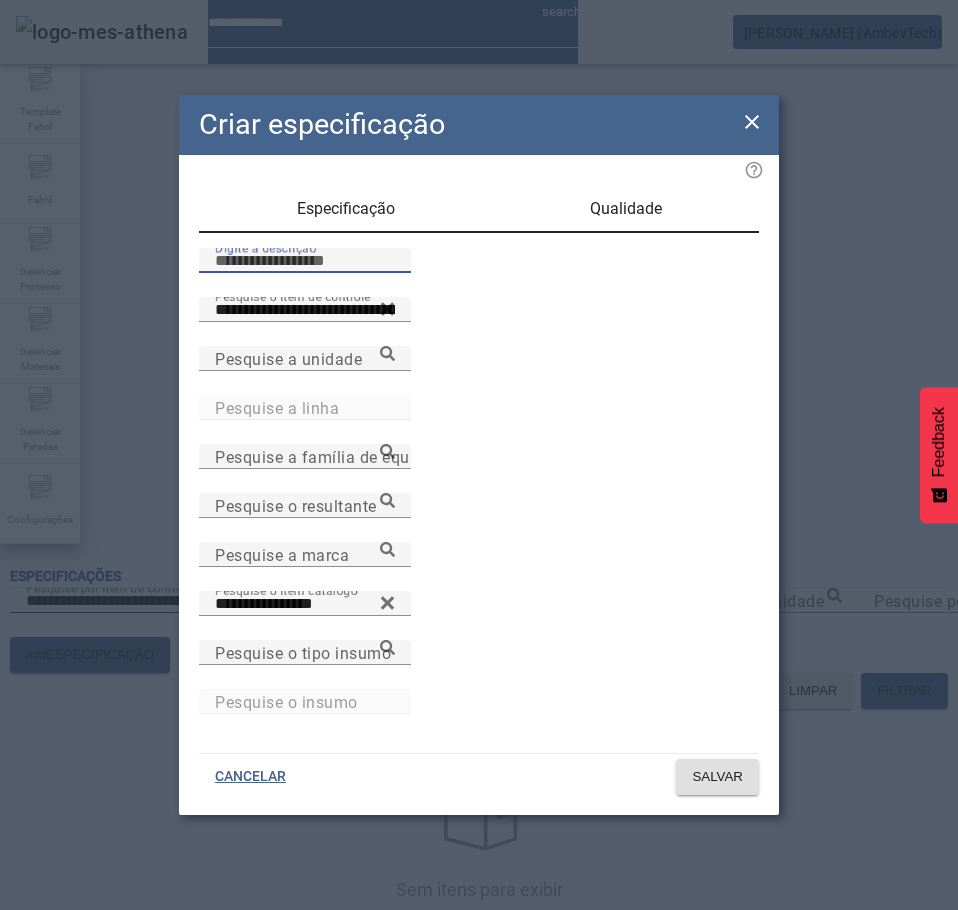 click on "Digite a descrição" at bounding box center [305, 261] 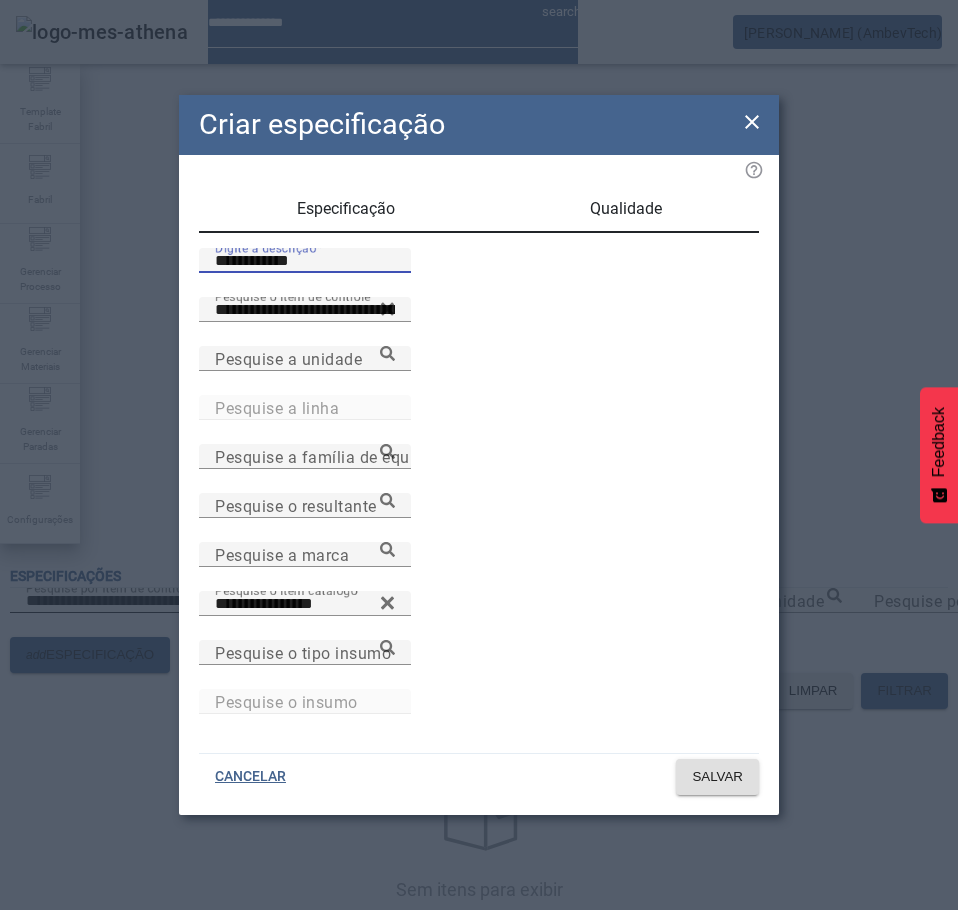 type on "**********" 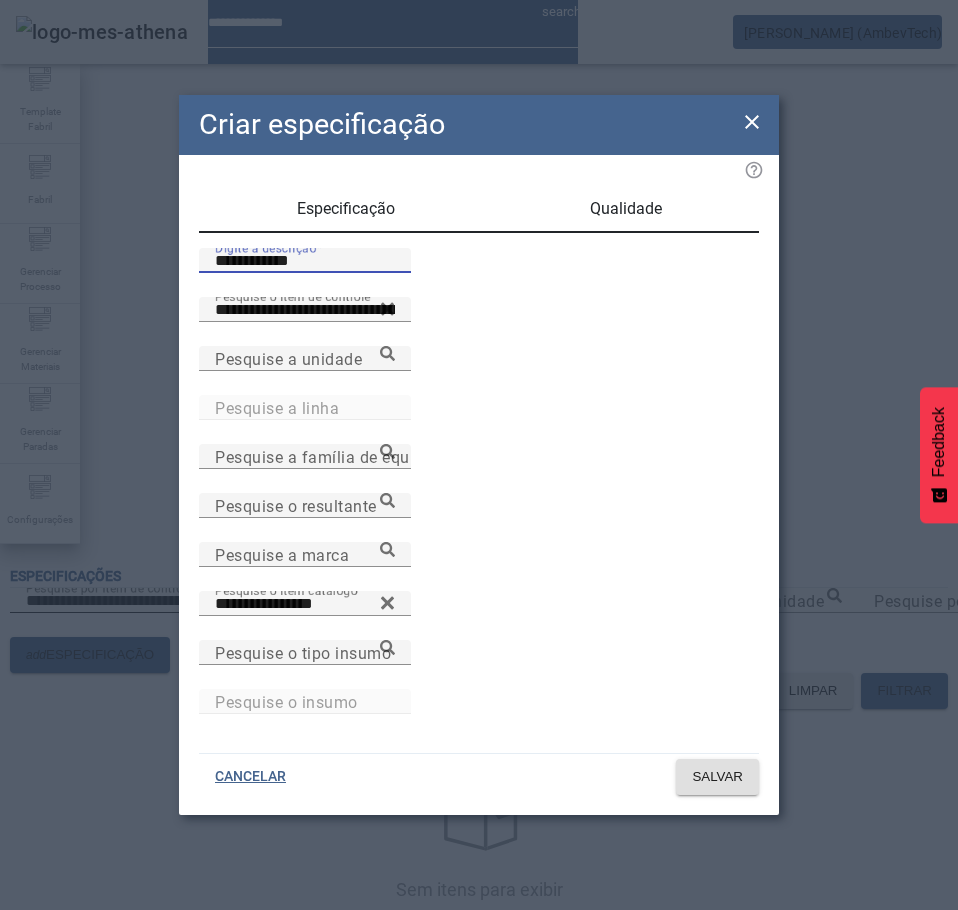 click on "Qualidade" at bounding box center [626, 209] 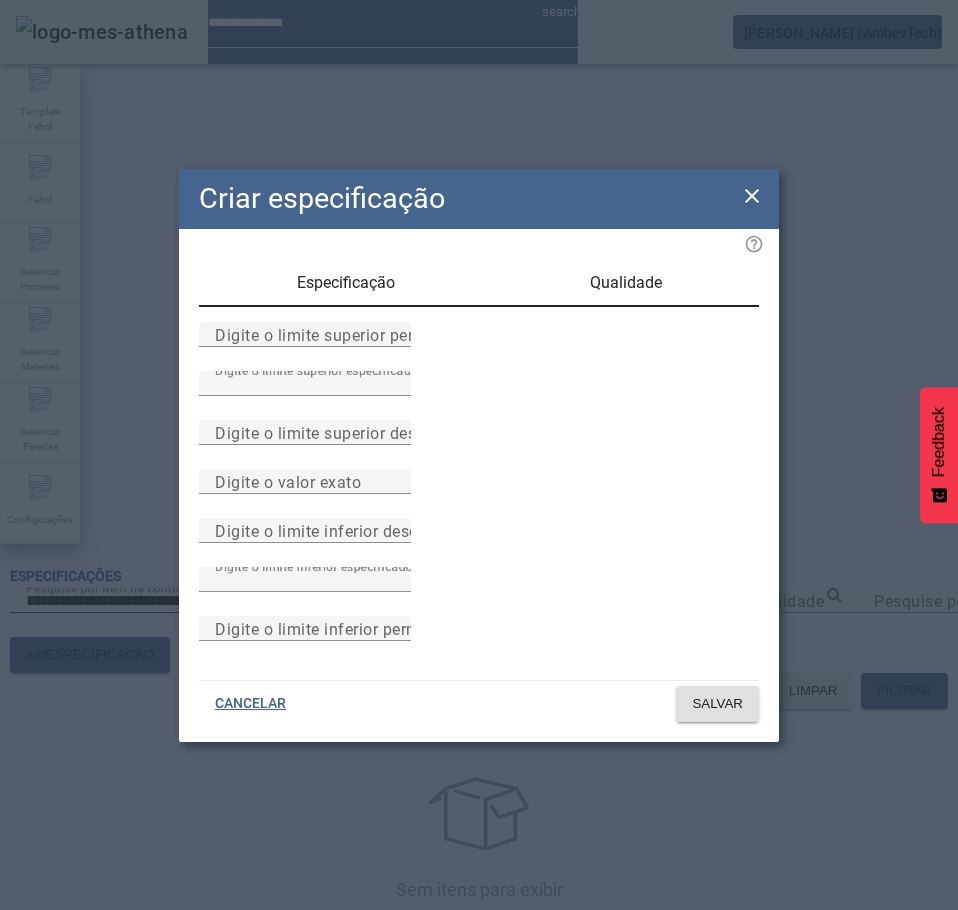 click on "Especificação" at bounding box center [346, 283] 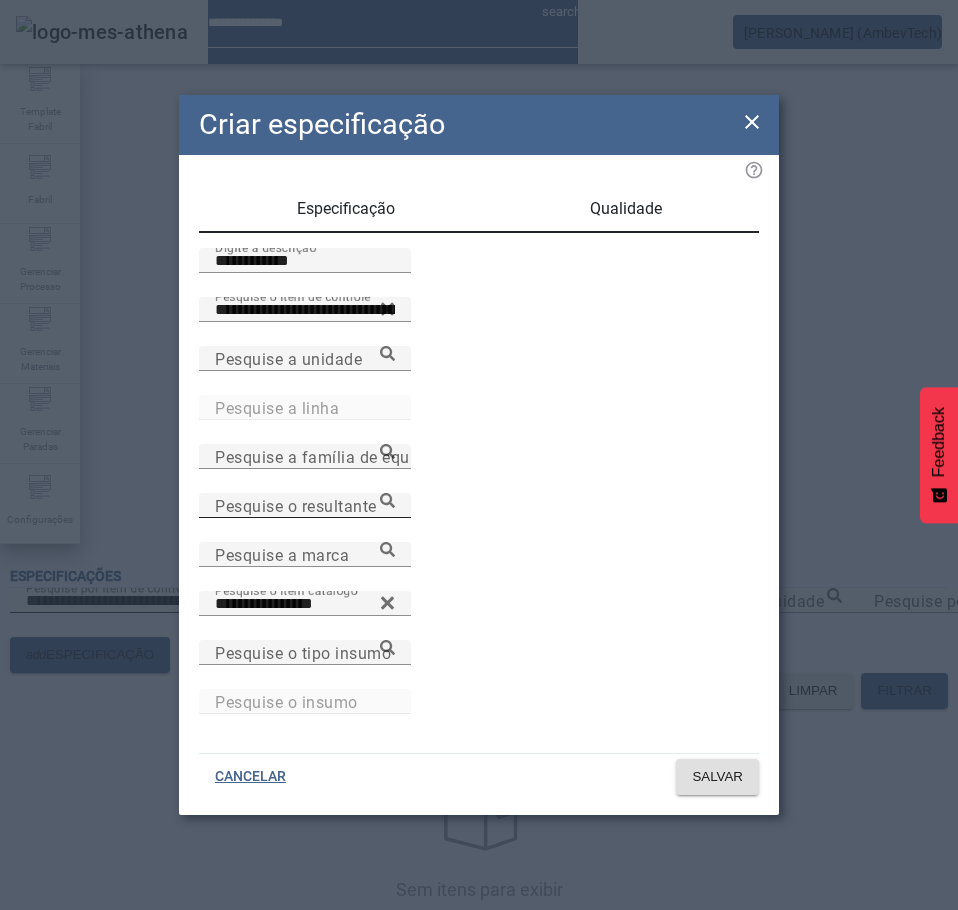 click on "Pesquise o resultante" at bounding box center (305, 506) 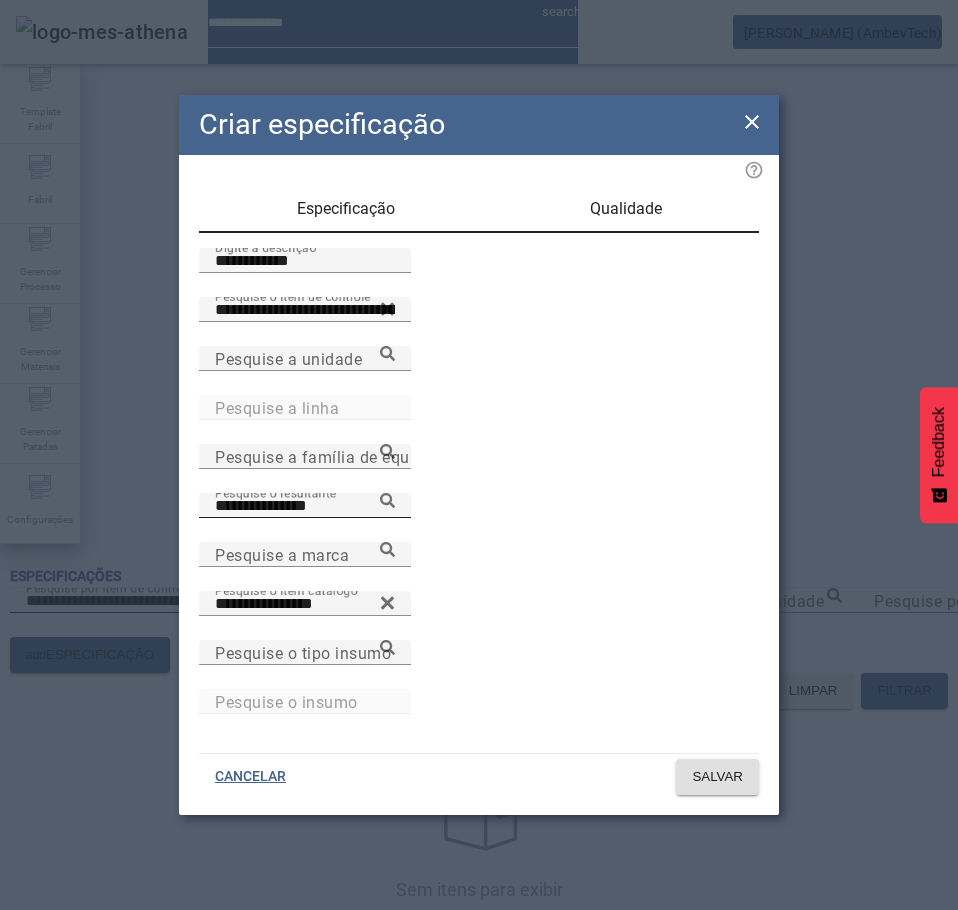 click 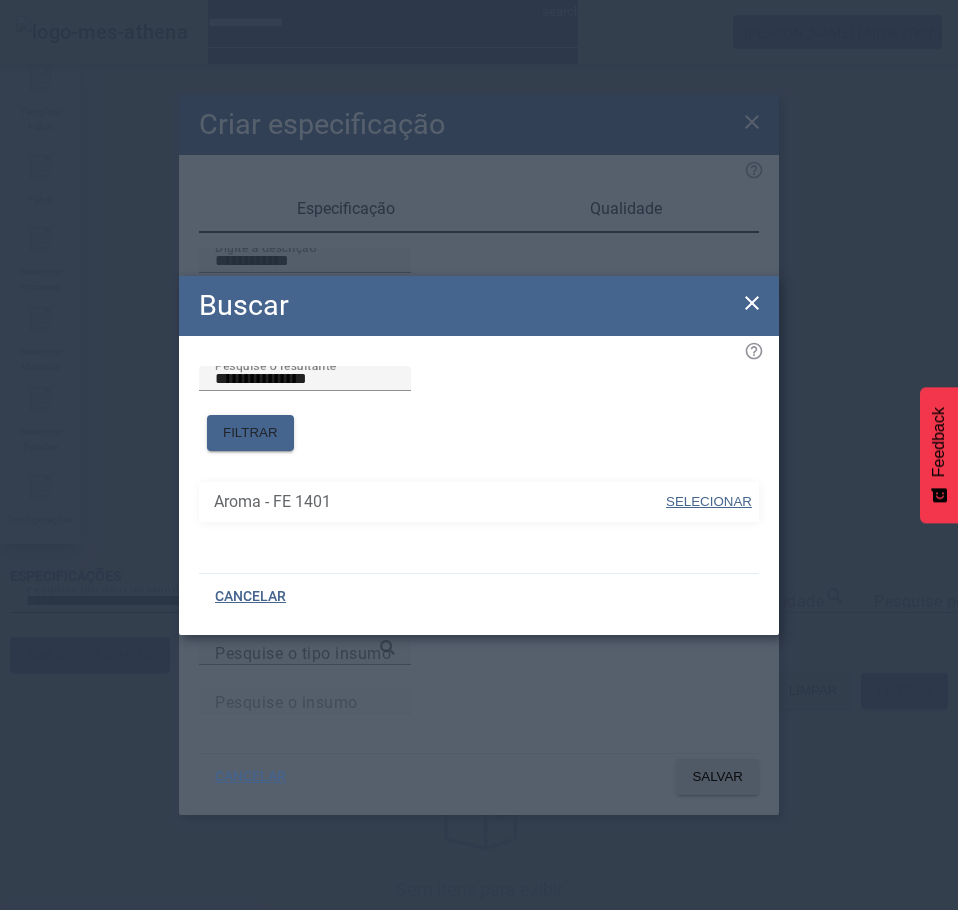 click on "Aroma - FE 1401 SELECIONAR" 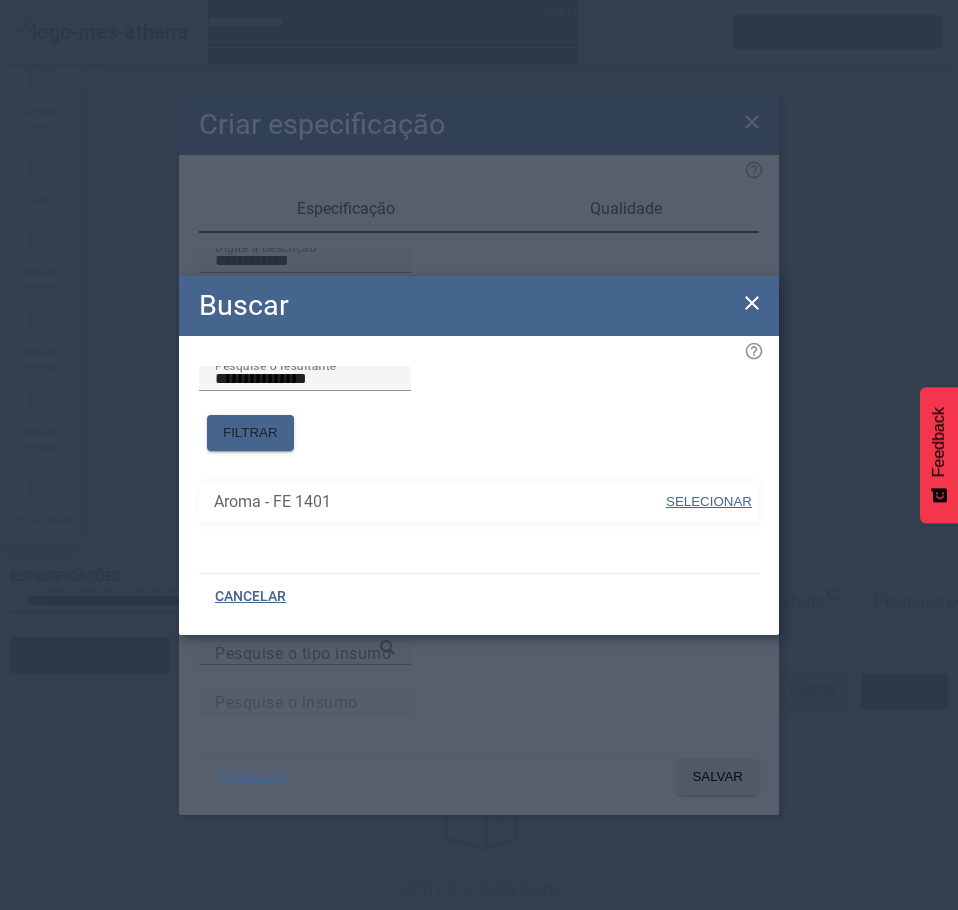 click on "SELECIONAR" at bounding box center [709, 501] 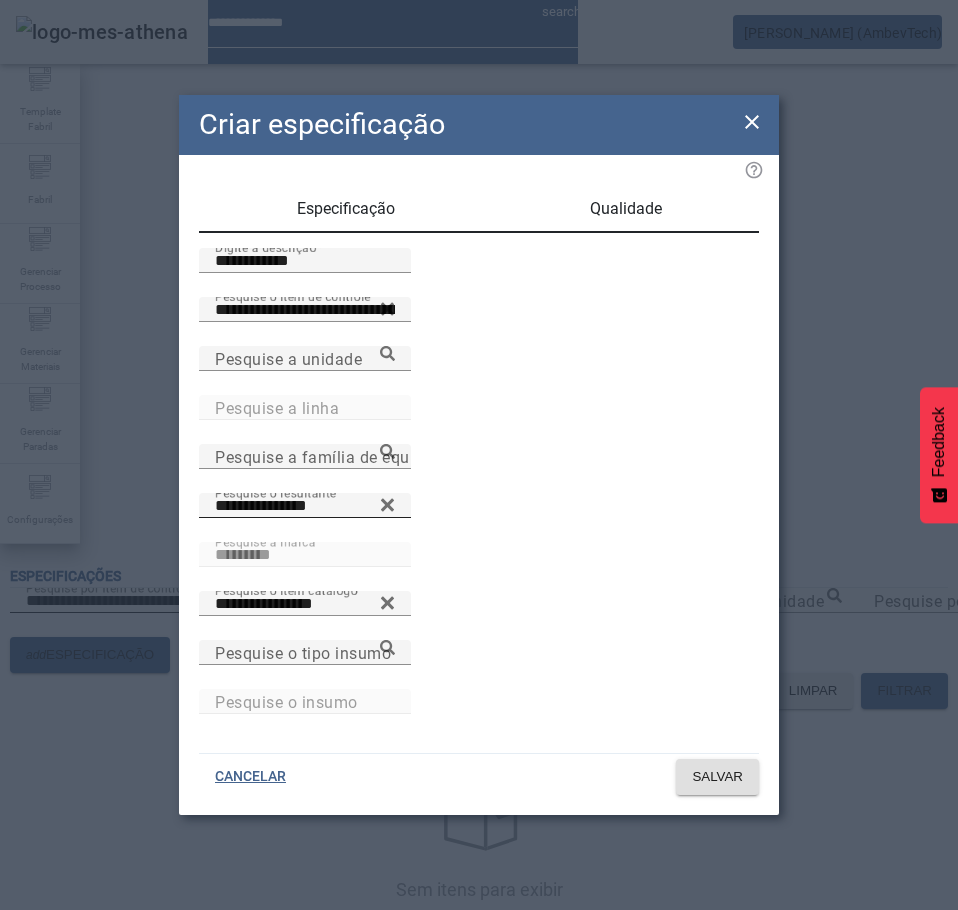 click on "Qualidade" at bounding box center (626, 209) 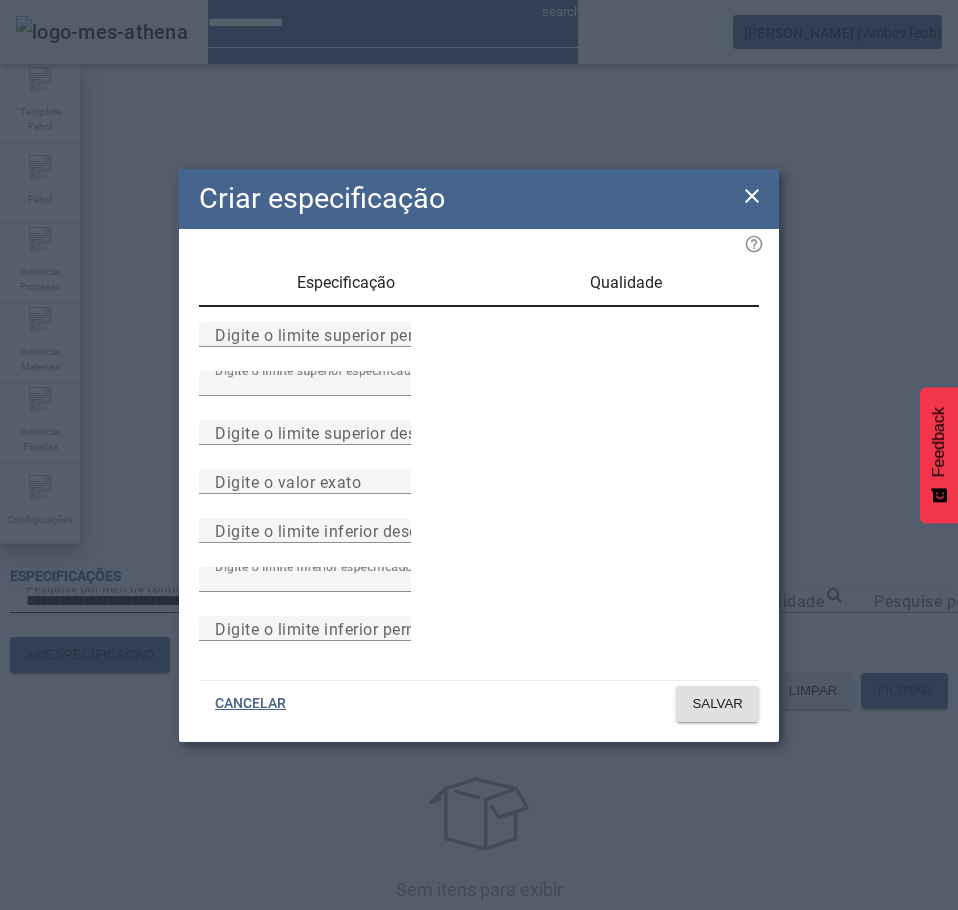 click on "Especificação" at bounding box center [346, 283] 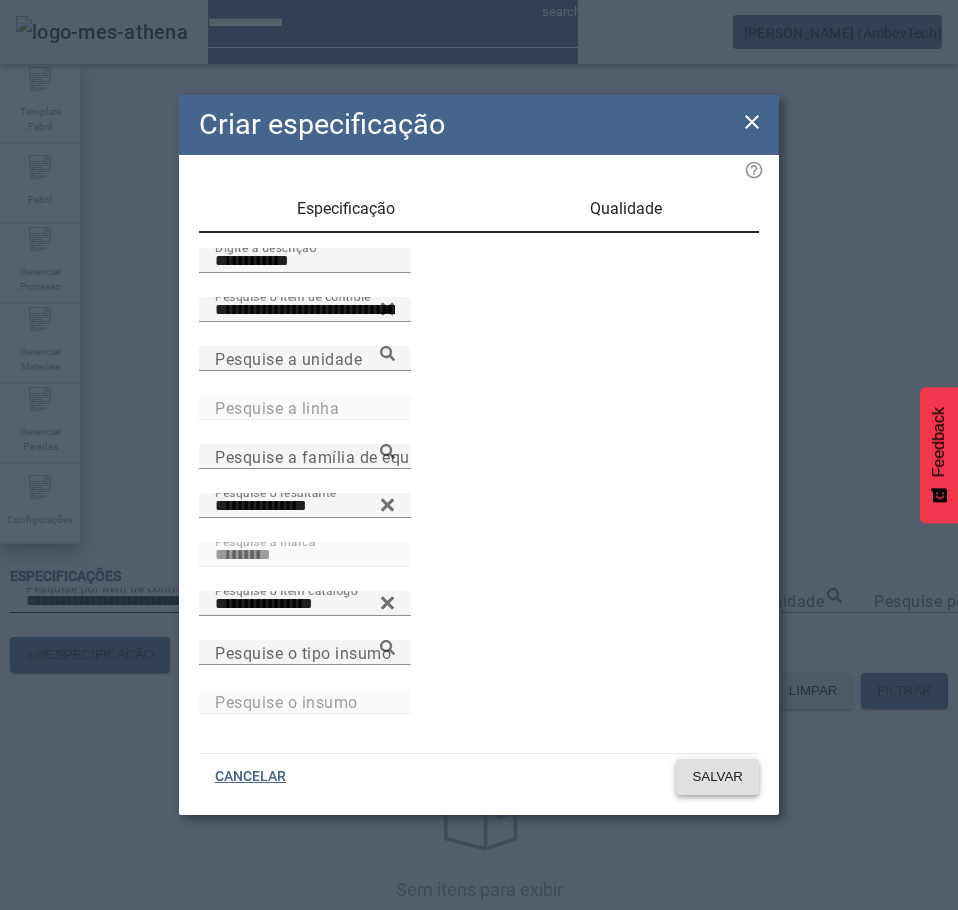 click on "SALVAR" 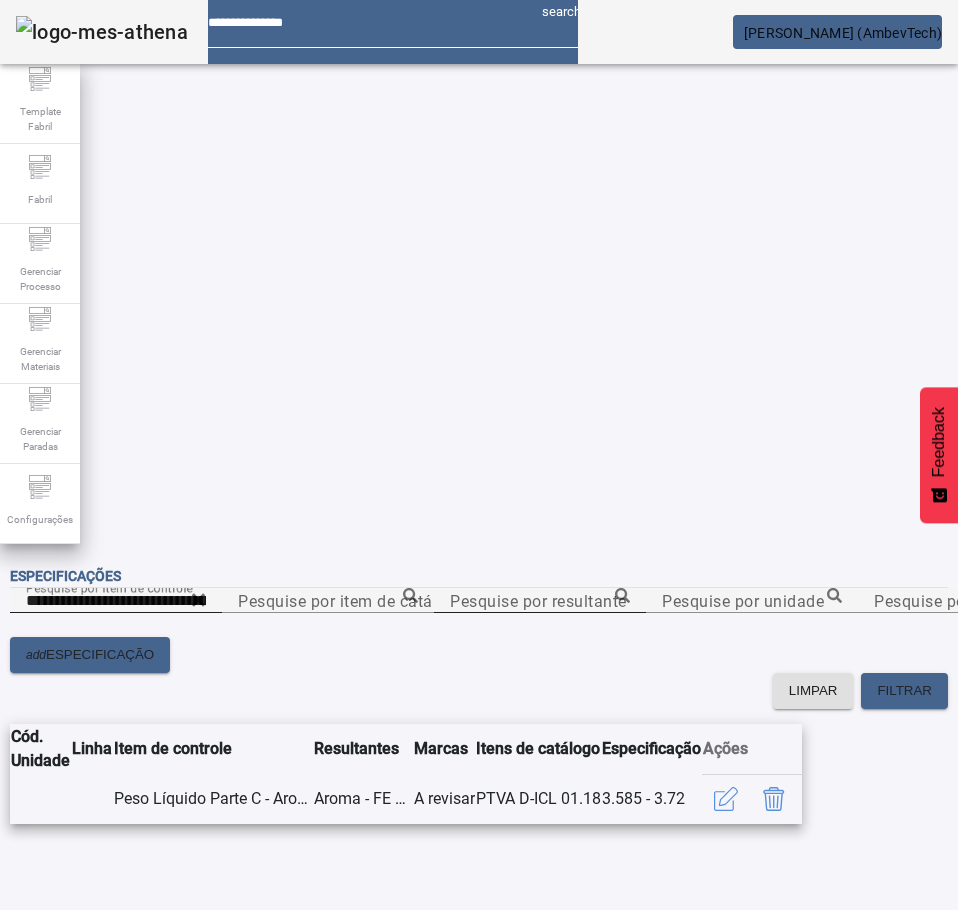 click 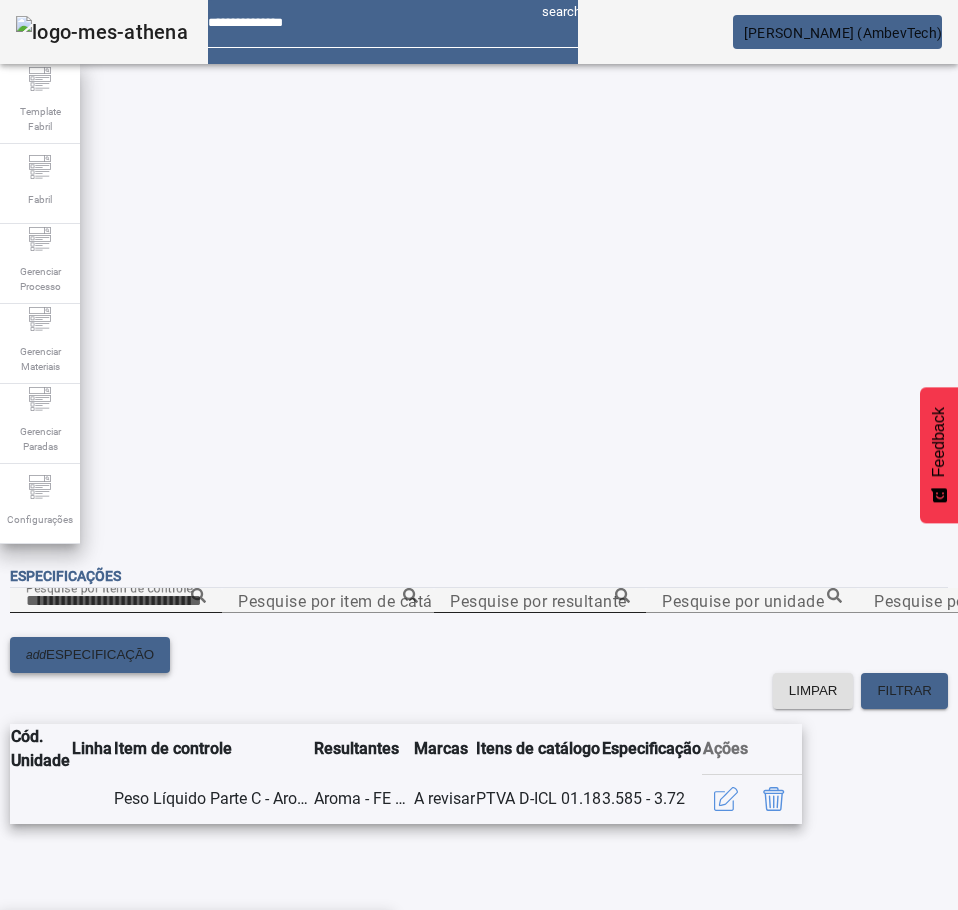 click on "ESPECIFICAÇÃO" 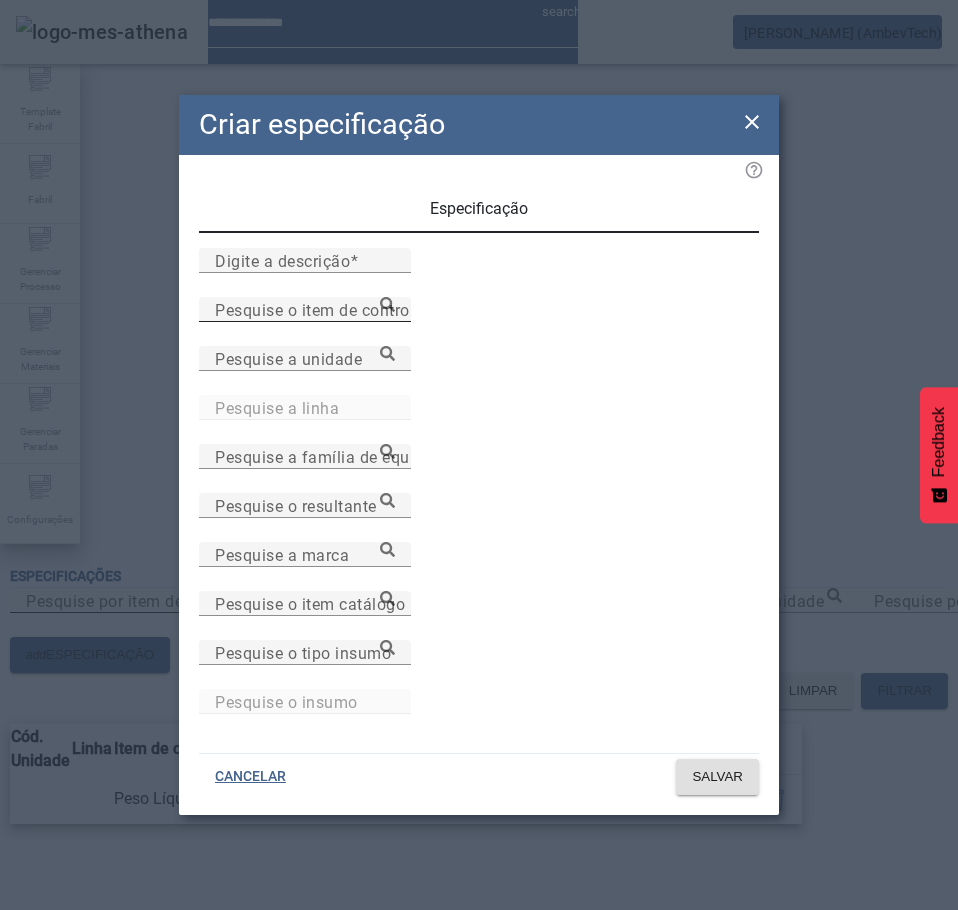 click on "Pesquise o item de controle" at bounding box center [319, 309] 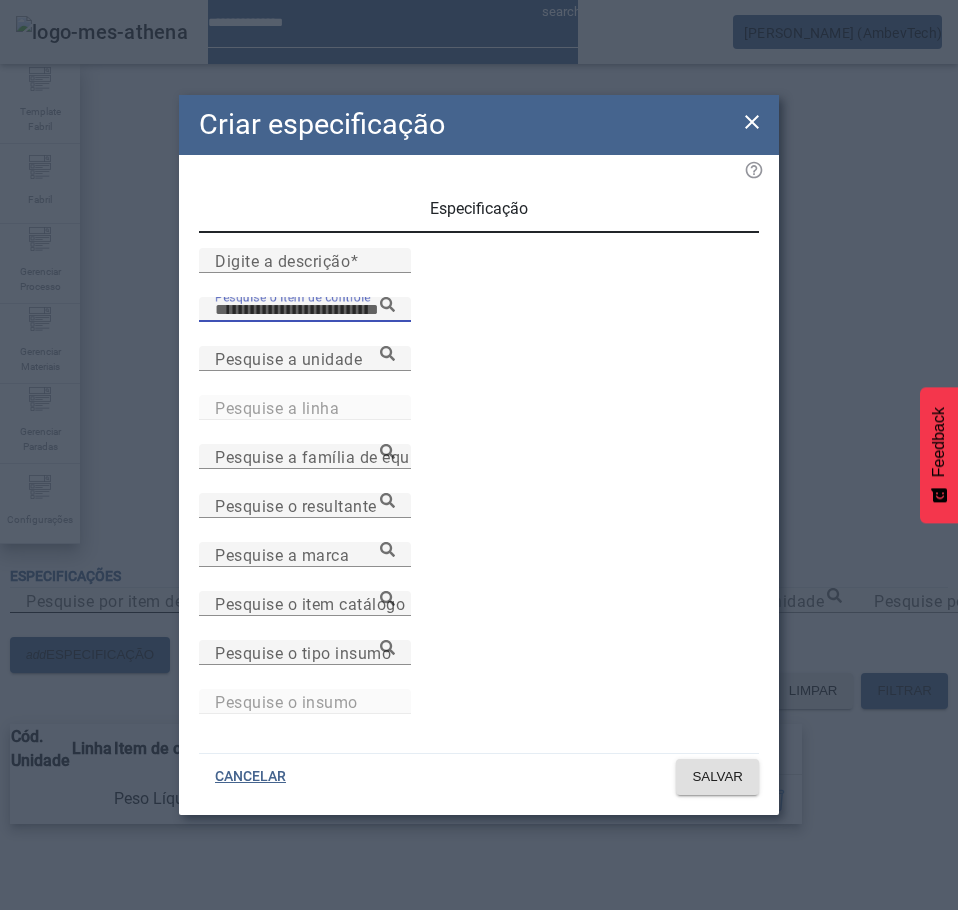 paste on "**********" 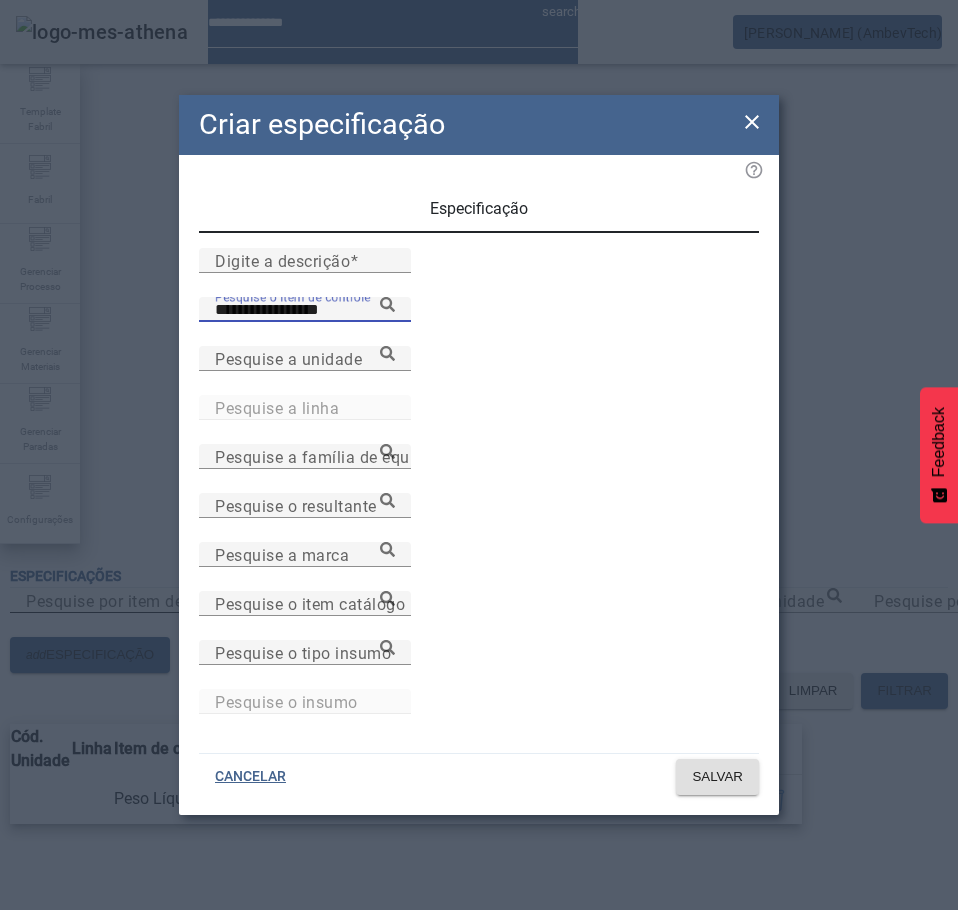 click 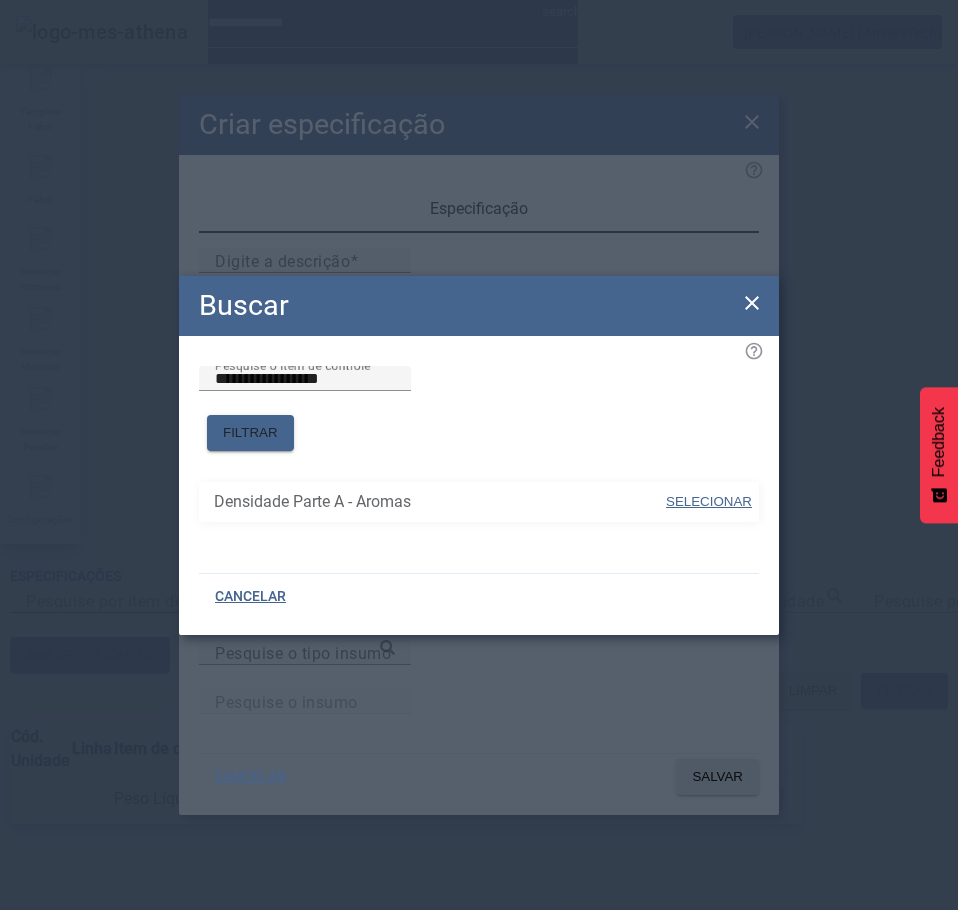 click on "SELECIONAR" at bounding box center (709, 501) 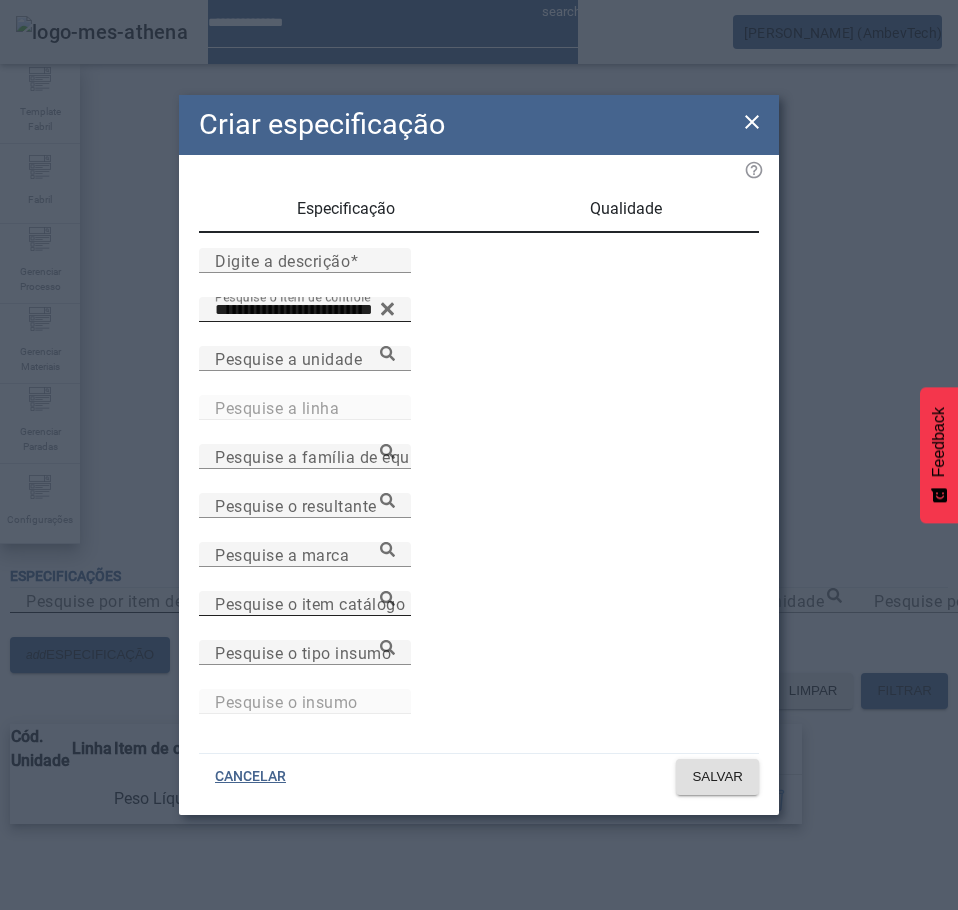 drag, startPoint x: 651, startPoint y: 587, endPoint x: 675, endPoint y: 593, distance: 24.738634 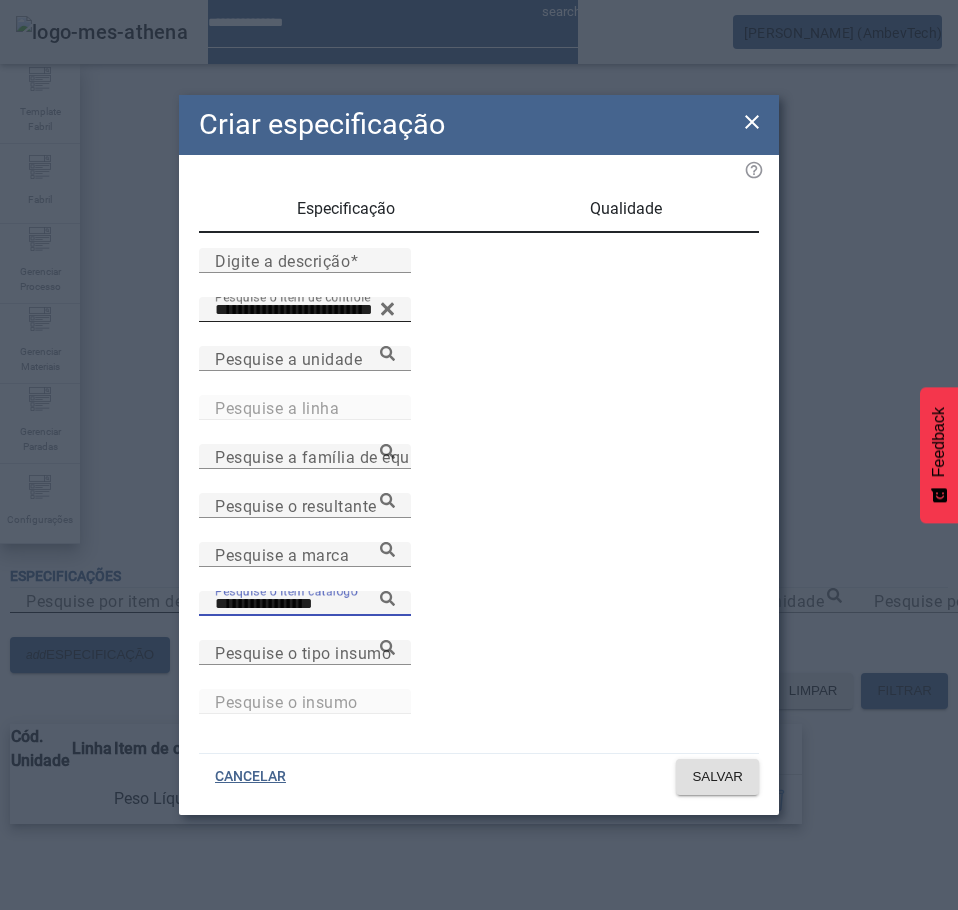 click 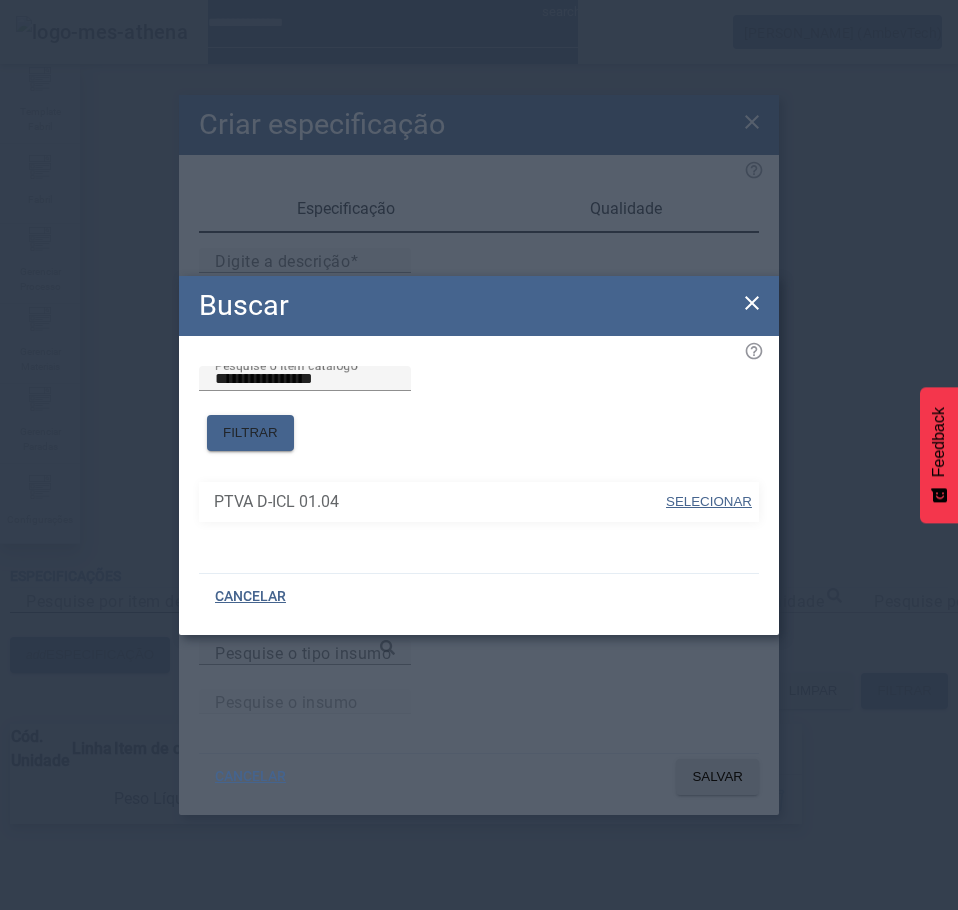 click on "SELECIONAR" at bounding box center [709, 501] 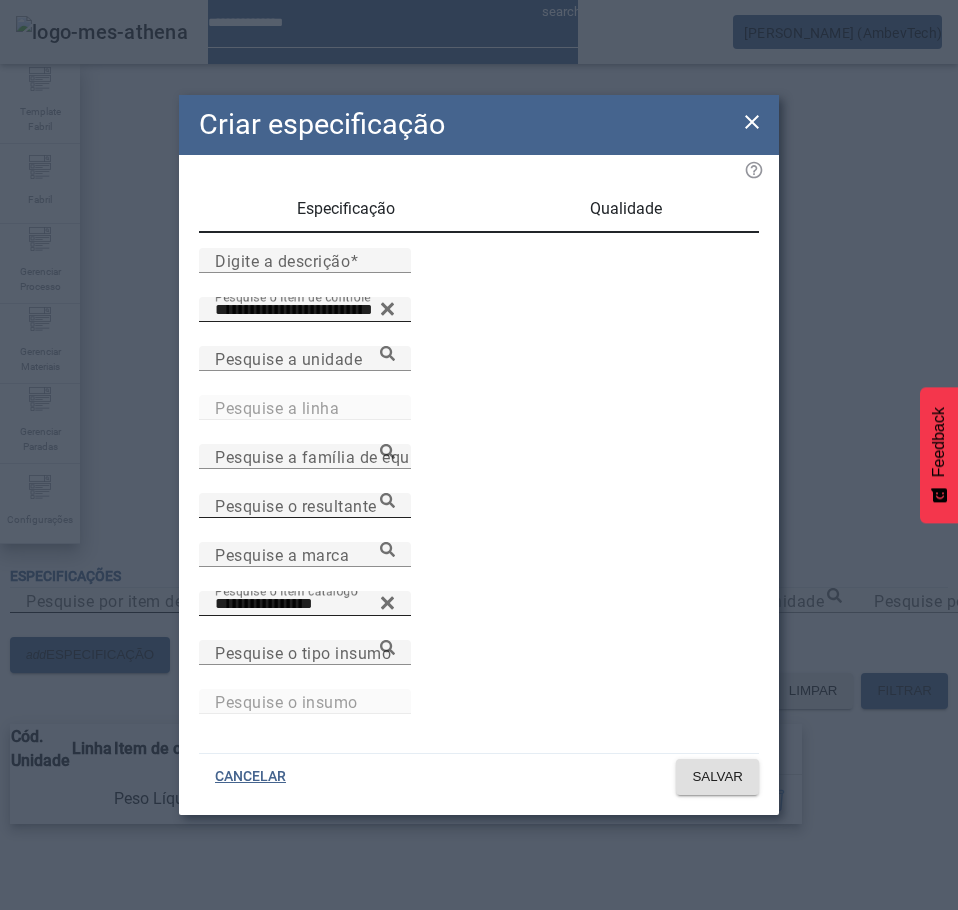 drag, startPoint x: 631, startPoint y: 514, endPoint x: 711, endPoint y: 528, distance: 81.21576 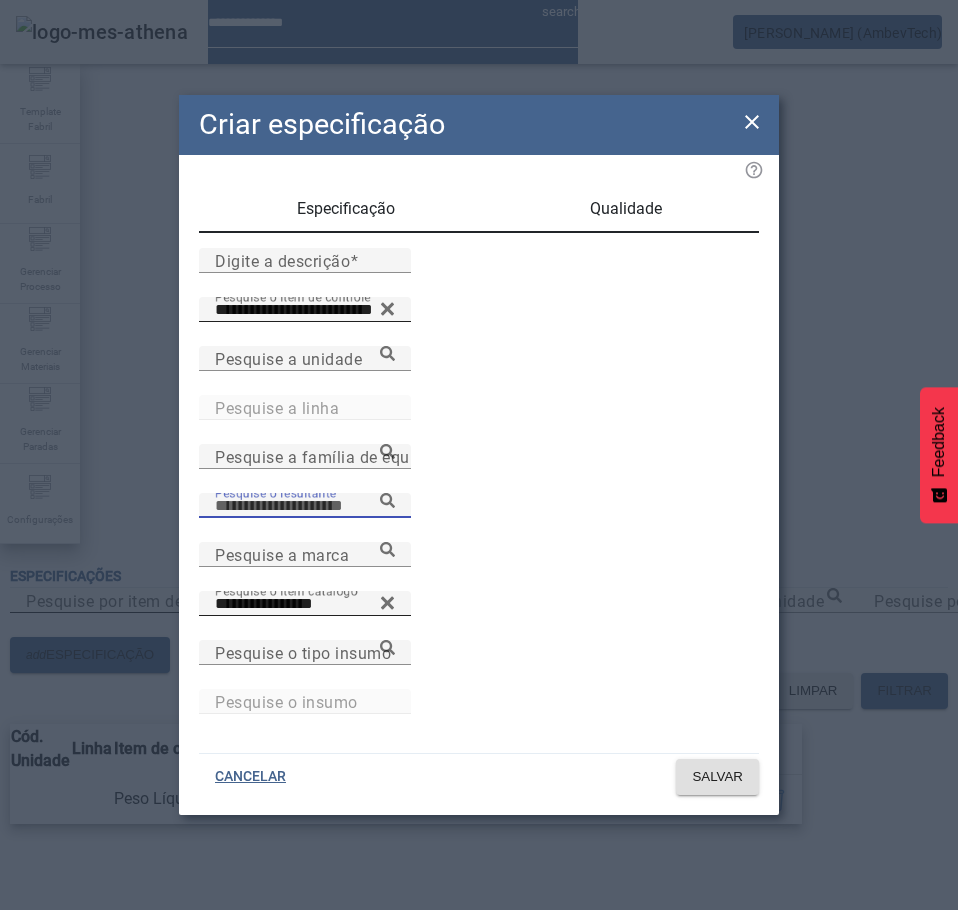 paste on "**********" 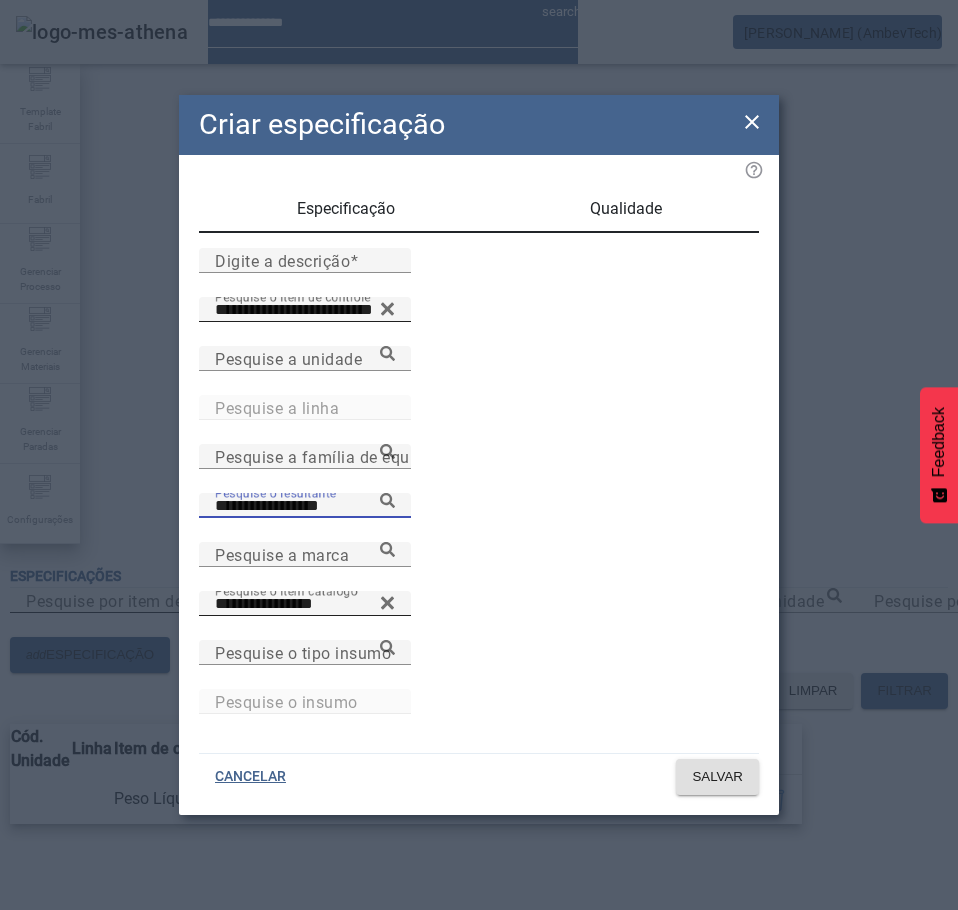 click 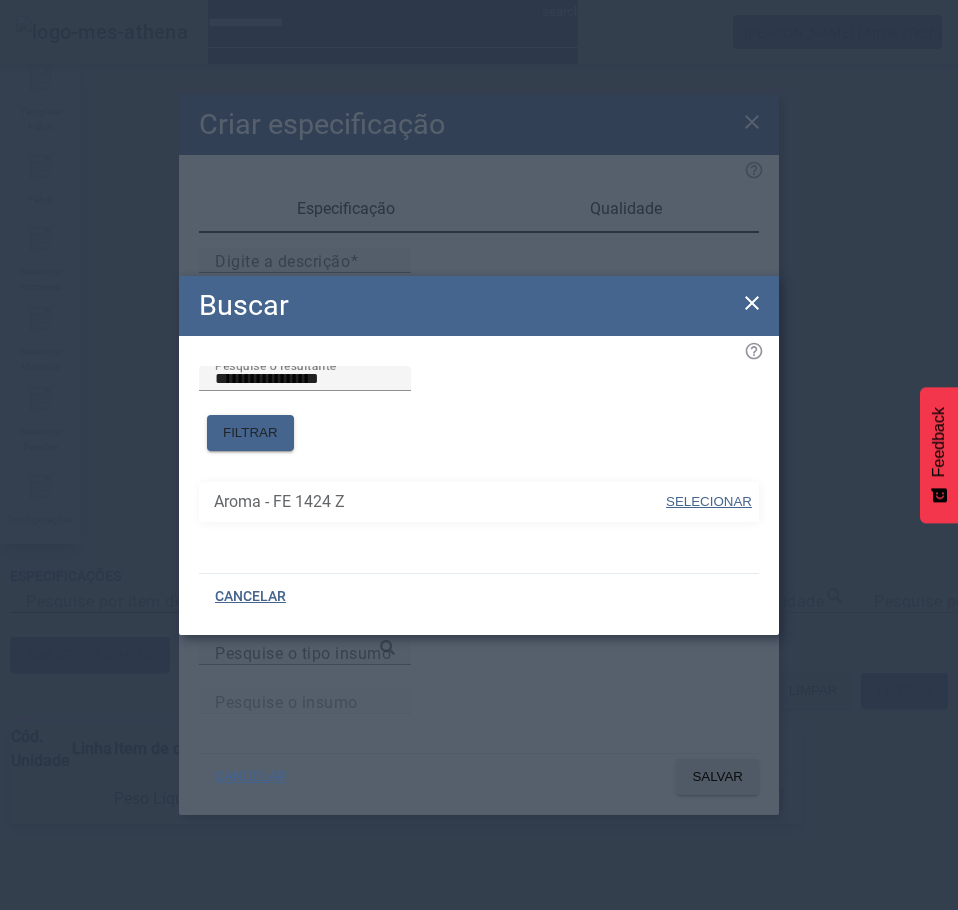click on "SELECIONAR" at bounding box center (709, 501) 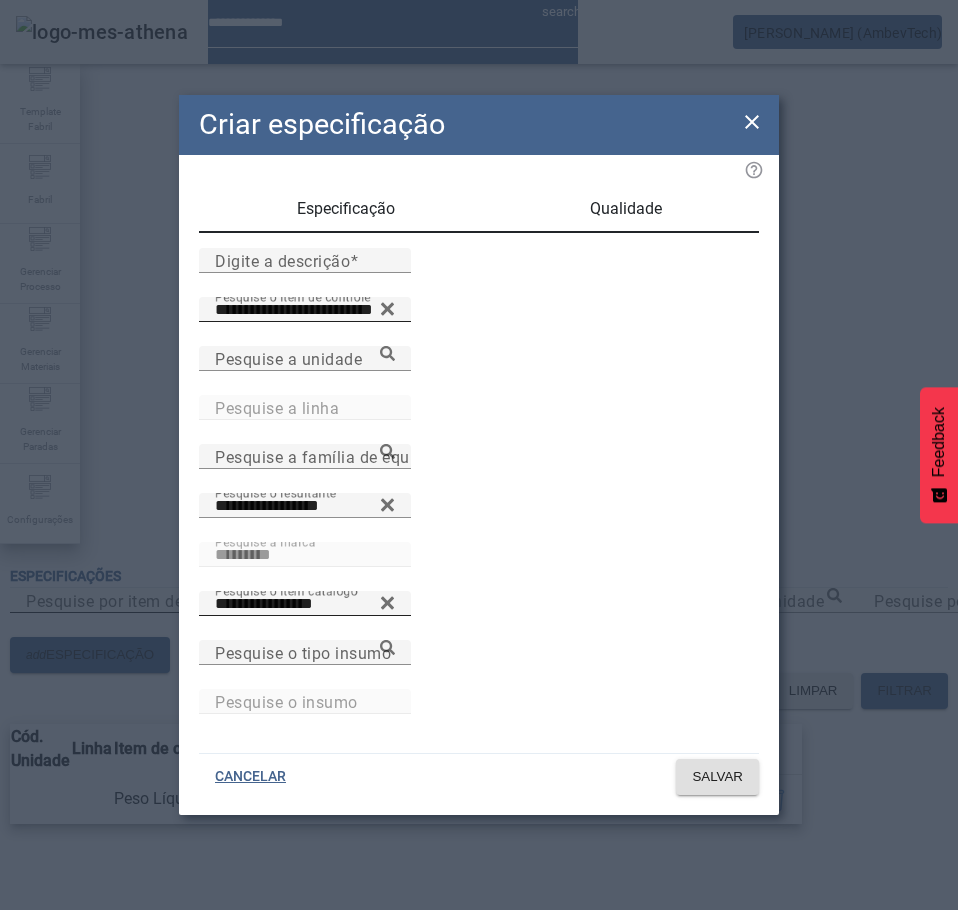 click on "Qualidade" at bounding box center [626, 209] 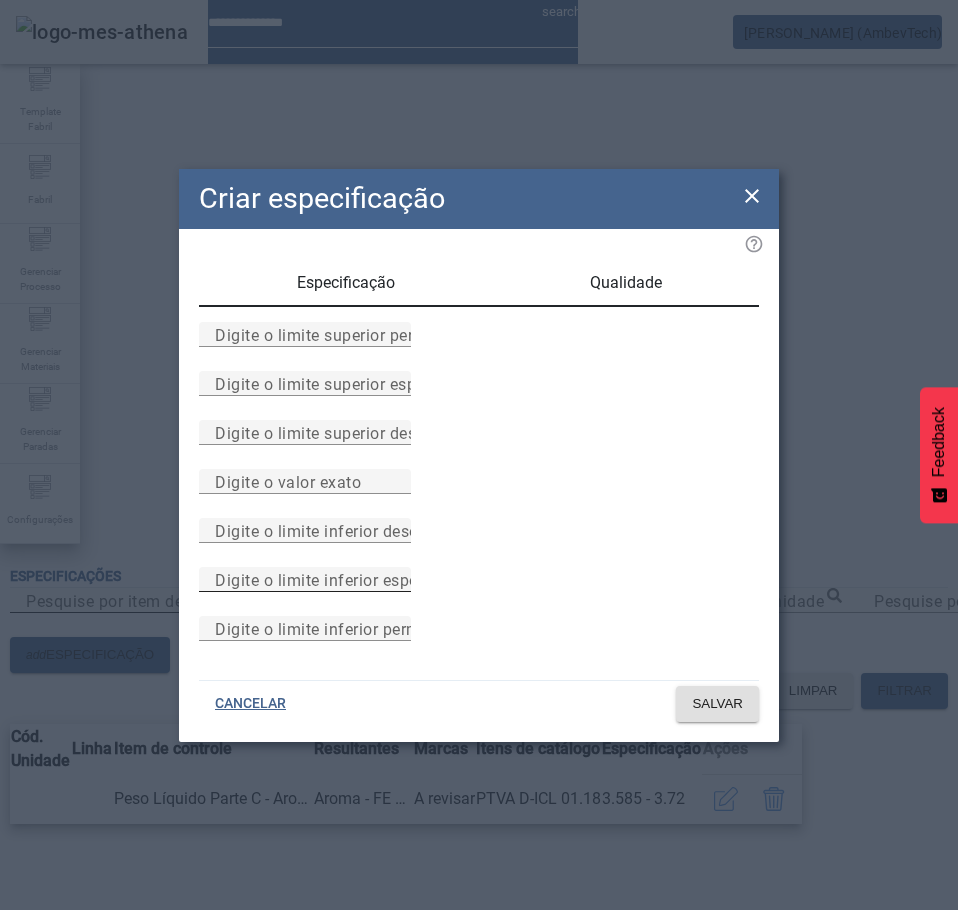 click on "Digite o limite inferior especificado" at bounding box center (347, 579) 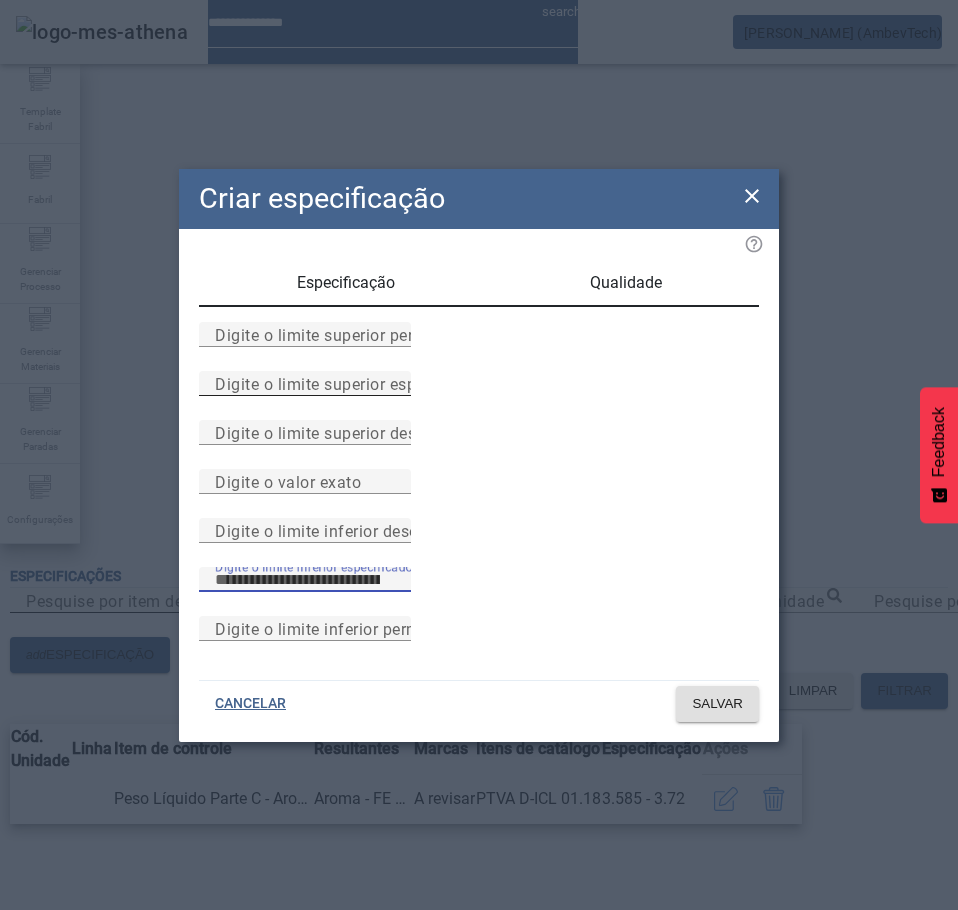 type on "****" 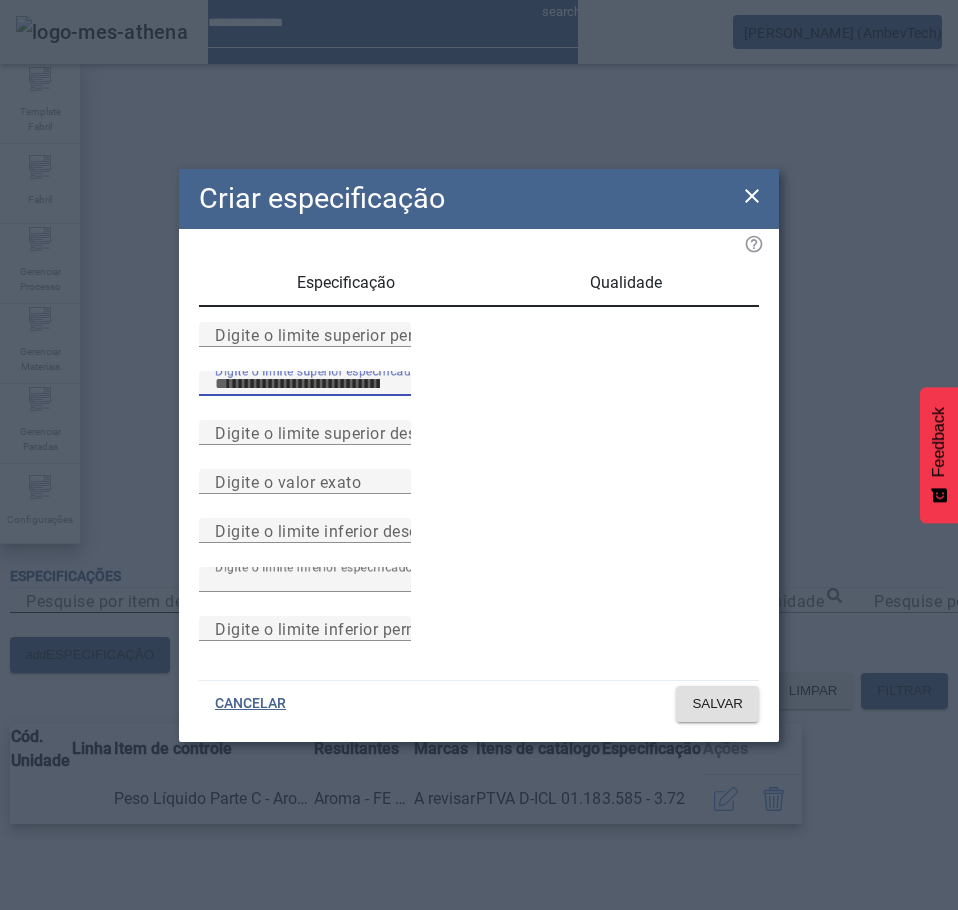 type on "*****" 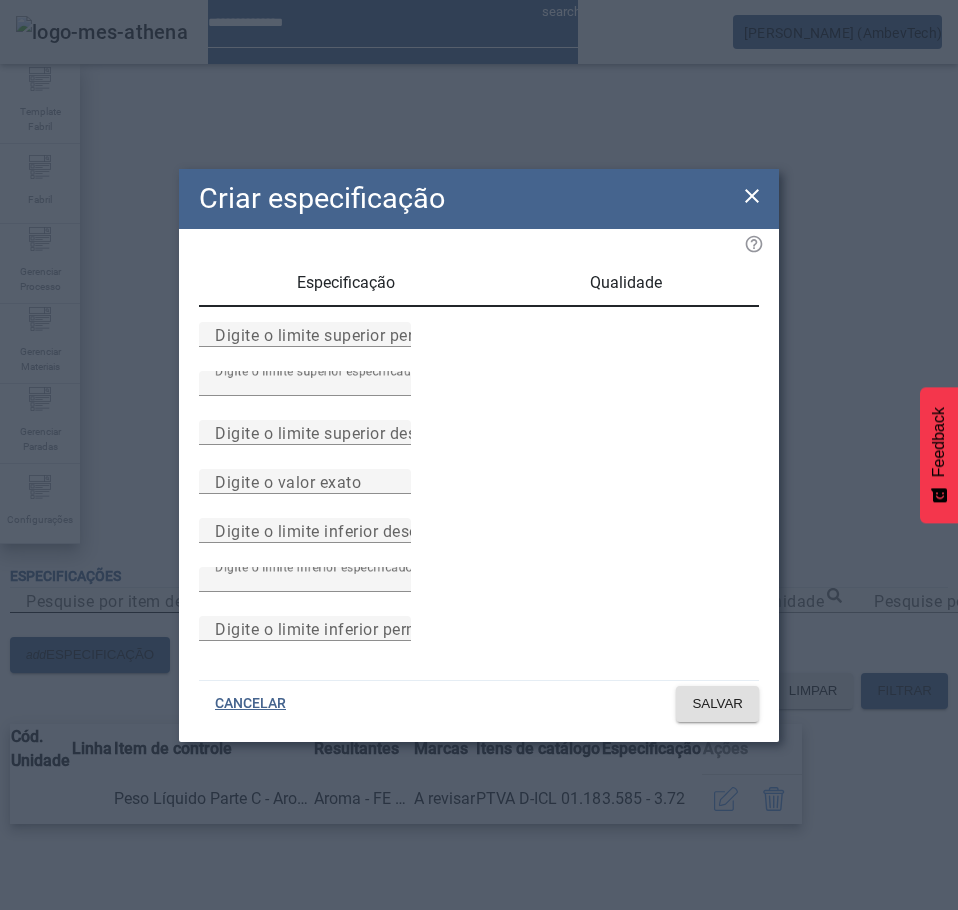 click on "Especificação" at bounding box center (346, 283) 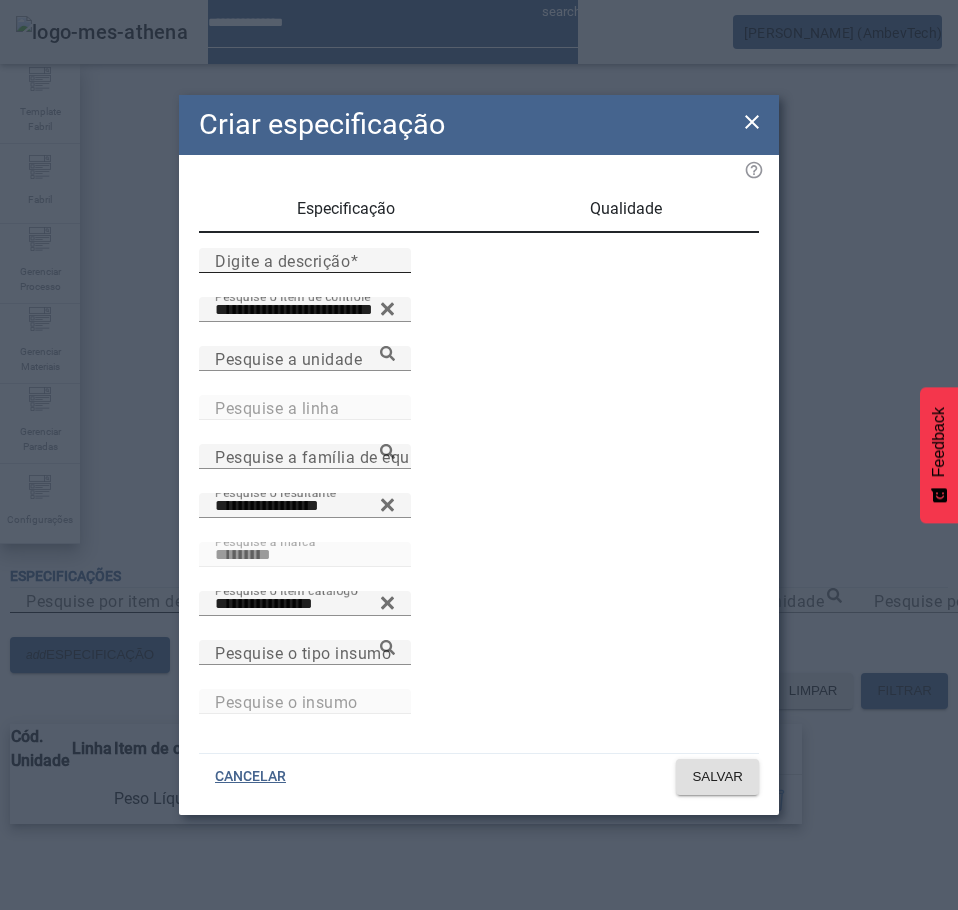 click on "Digite a descrição" at bounding box center [282, 260] 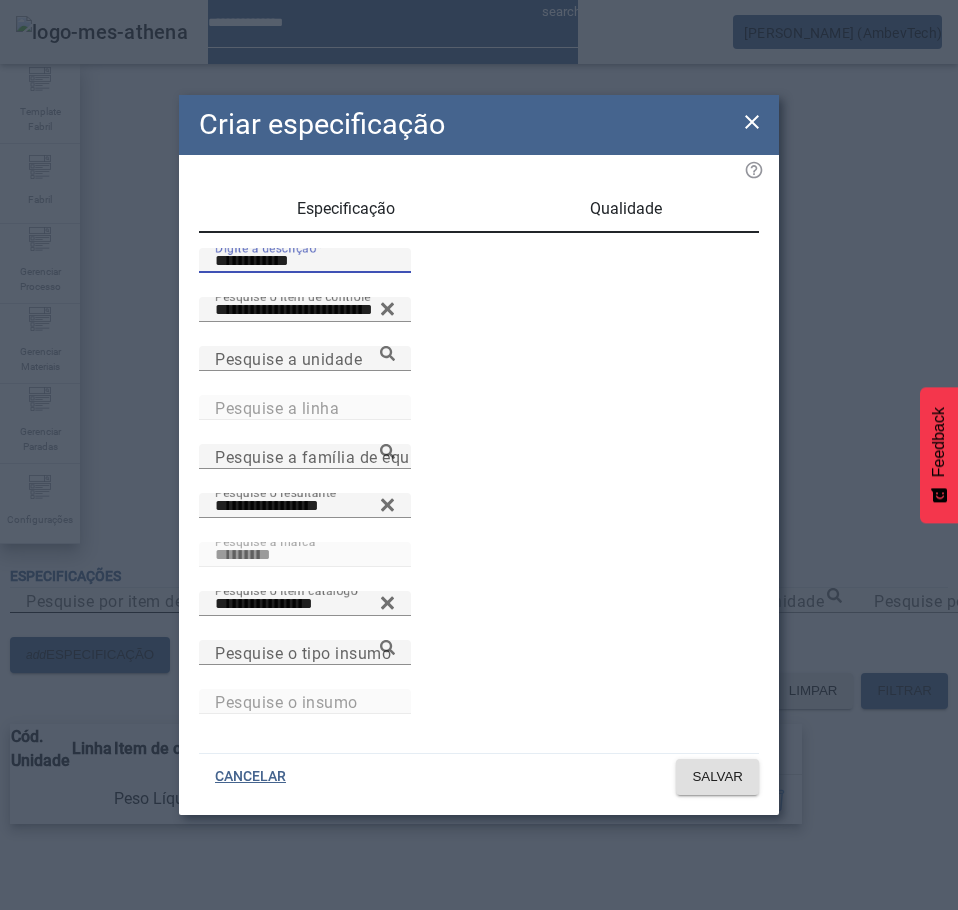 type on "**********" 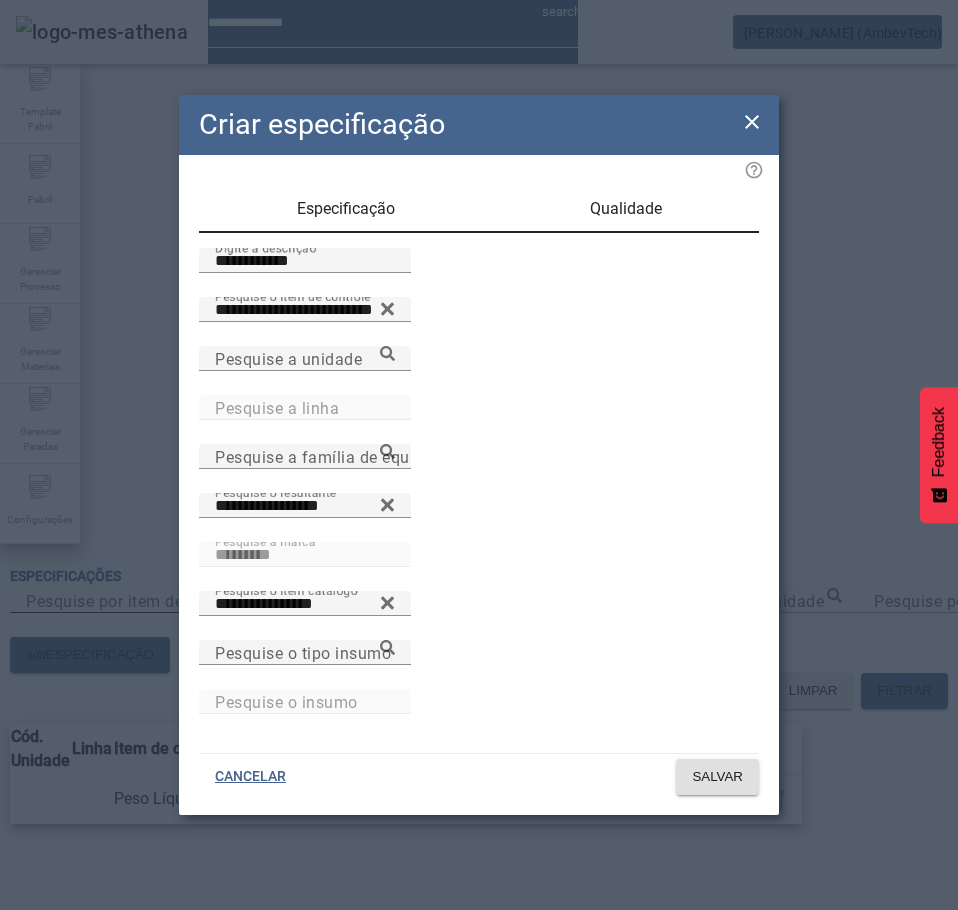click on "Qualidade" at bounding box center [626, 209] 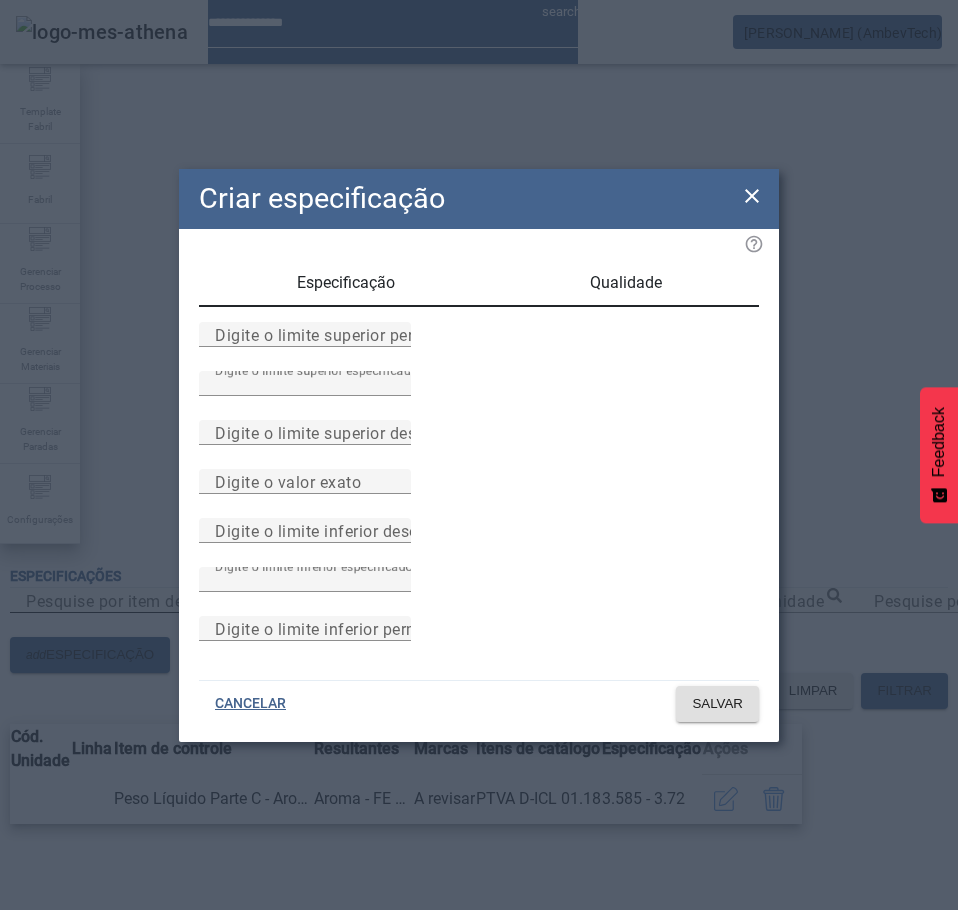 click on "Especificação" at bounding box center [346, 283] 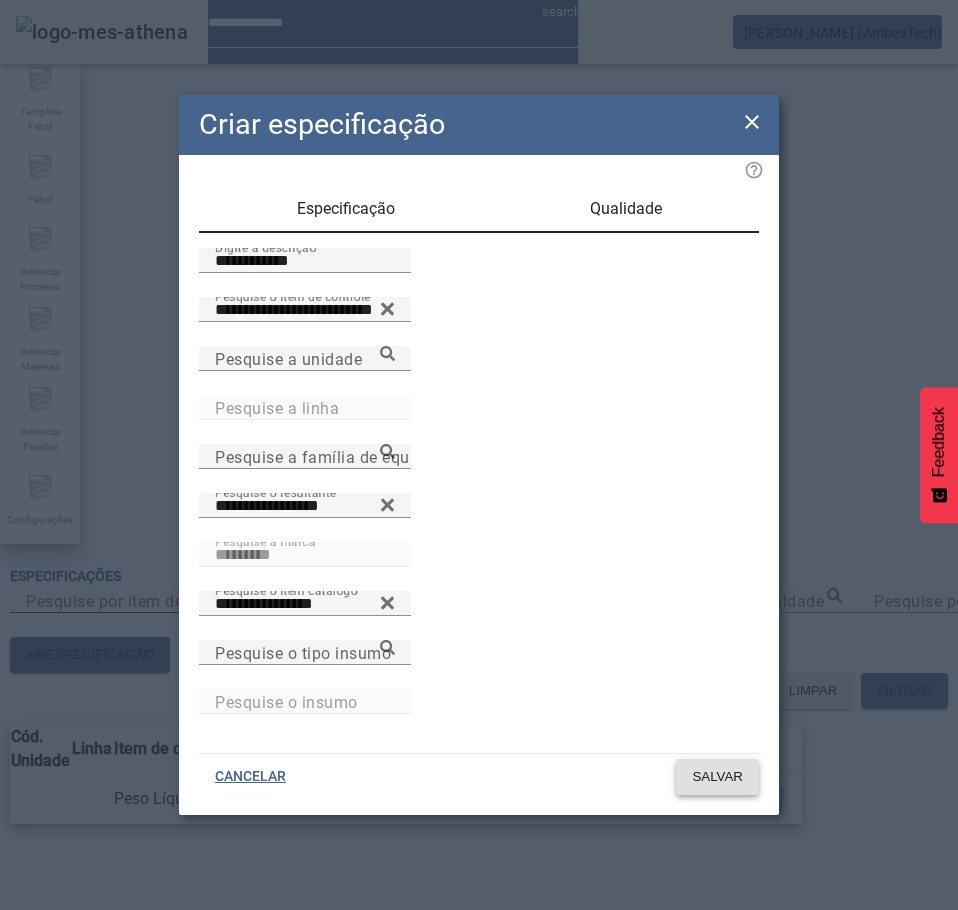 click on "SALVAR" 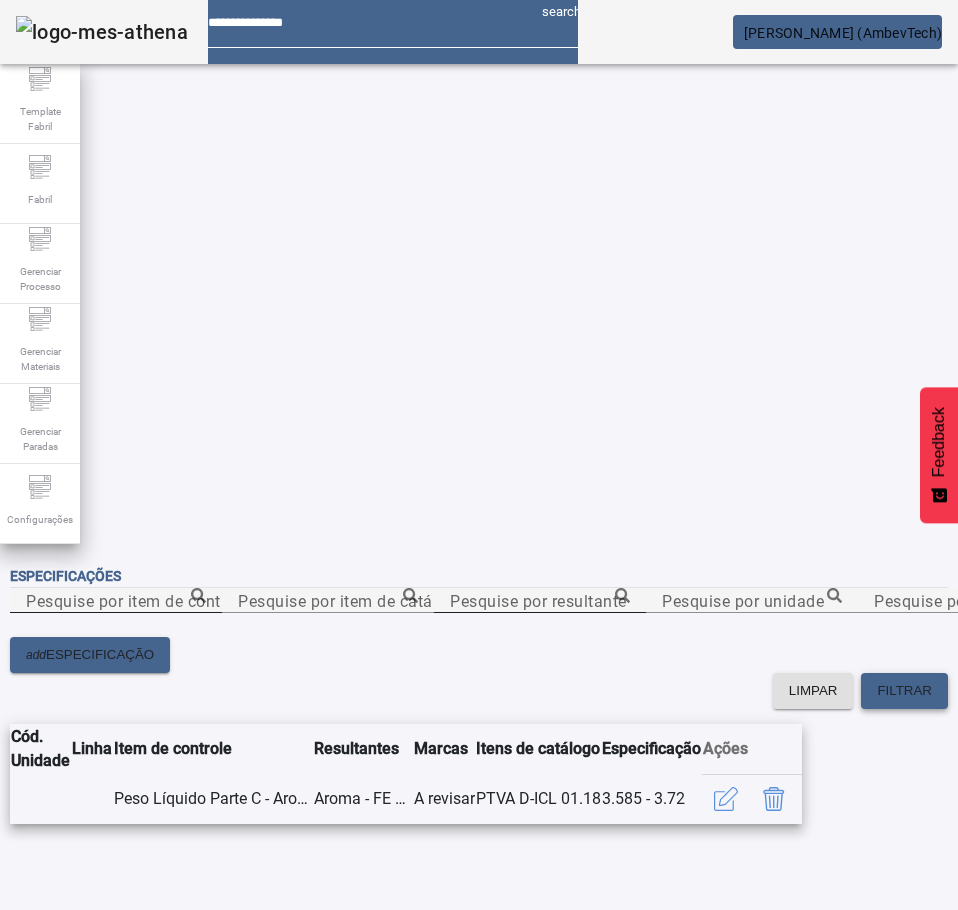 click 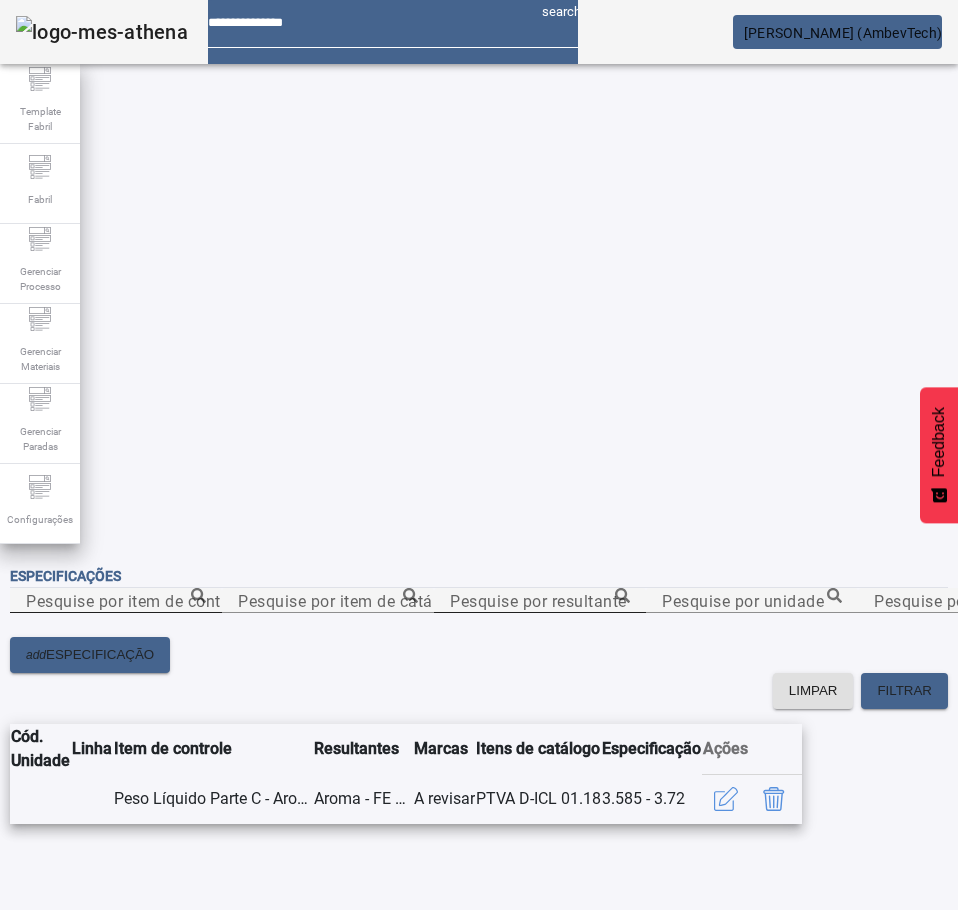 click on "Pesquise por item de controle" at bounding box center (116, 601) 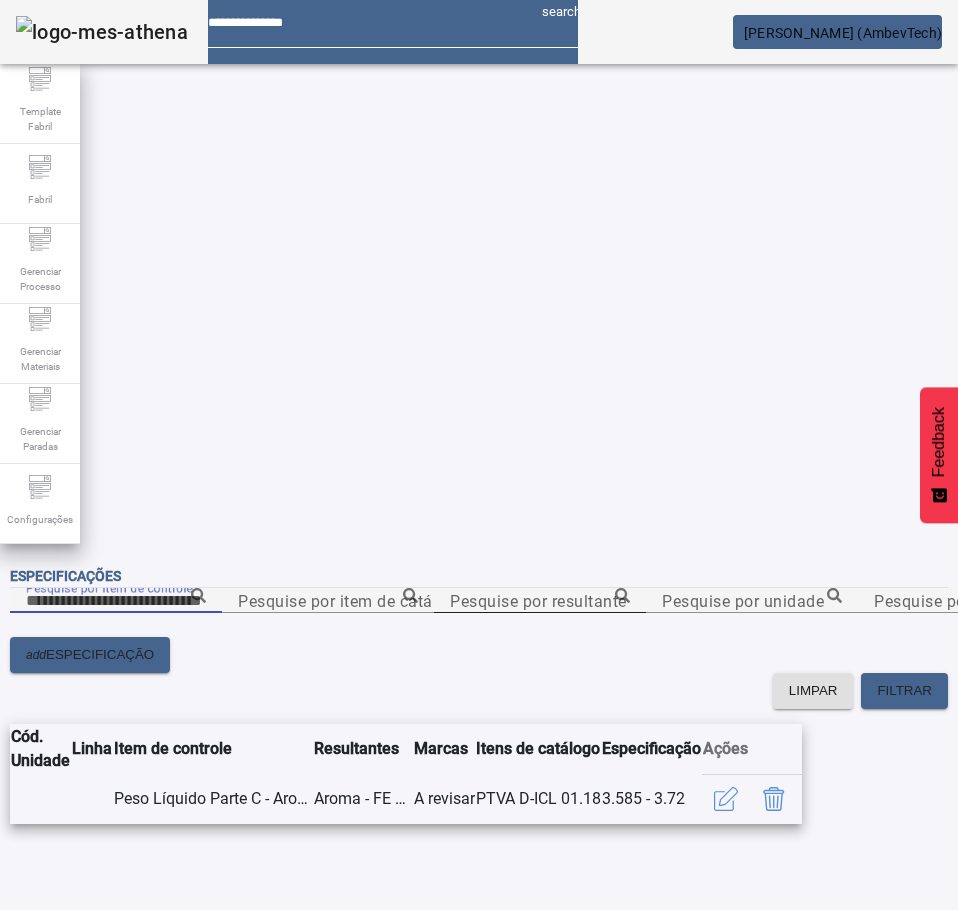 paste on "**********" 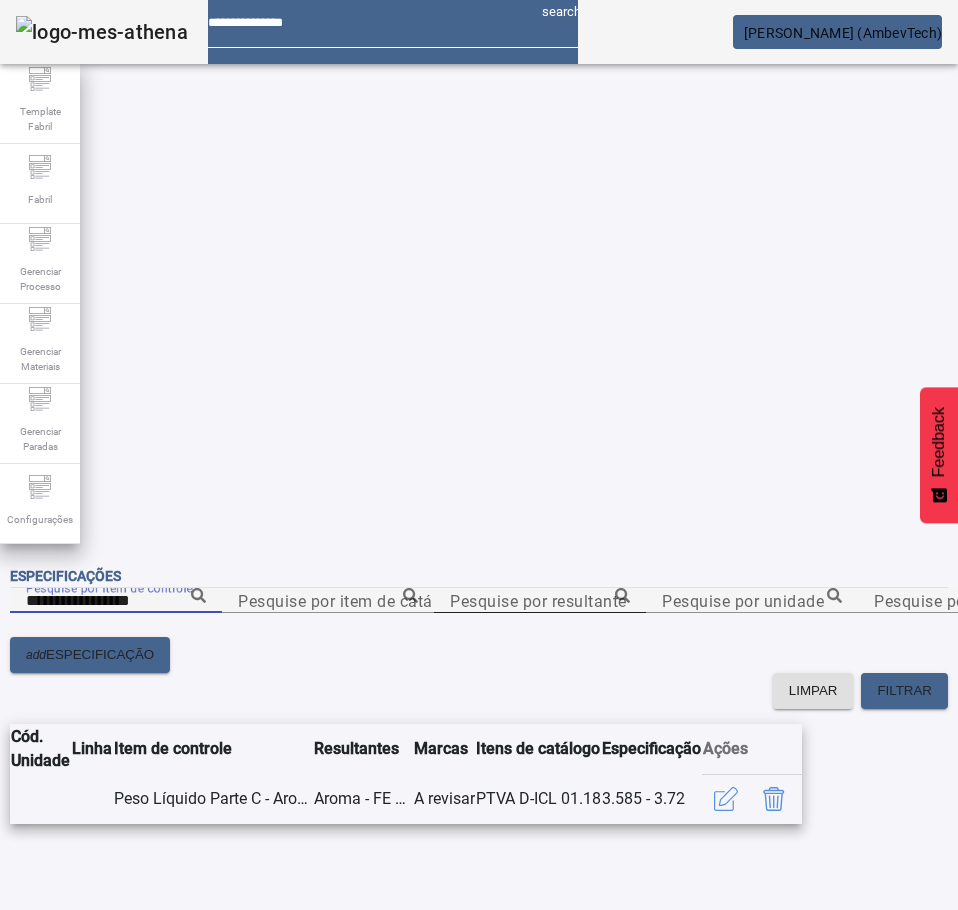 click 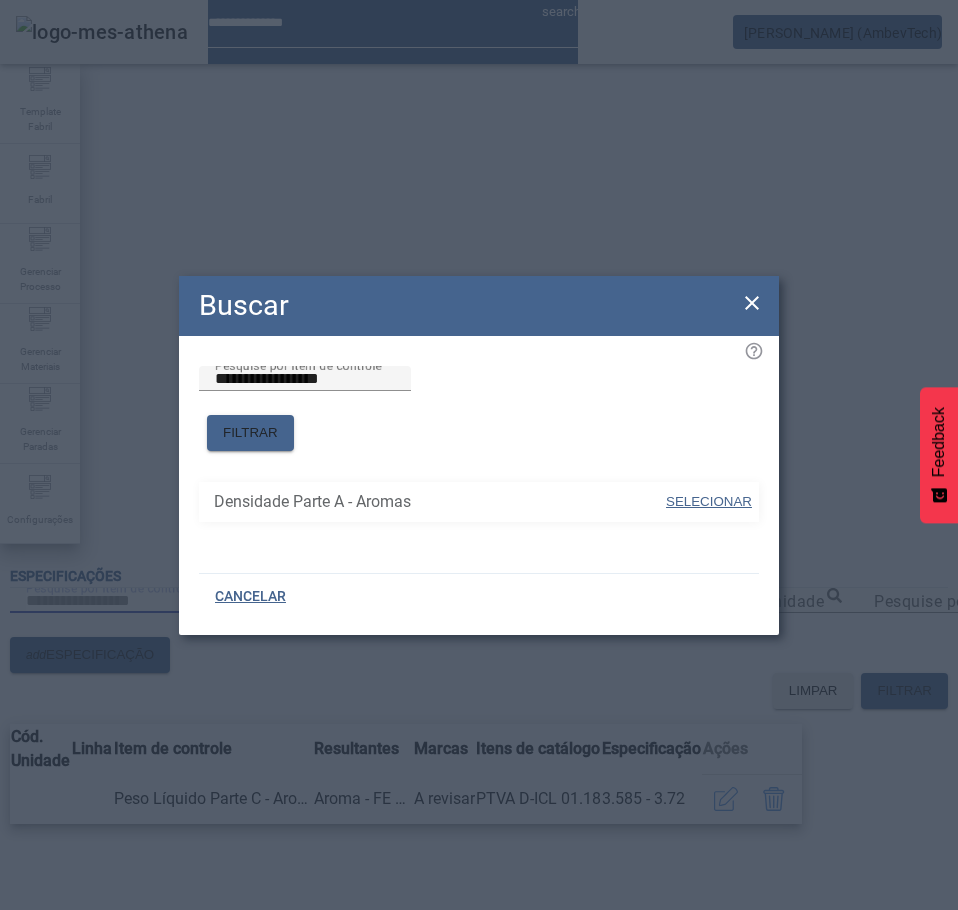 click at bounding box center (709, 502) 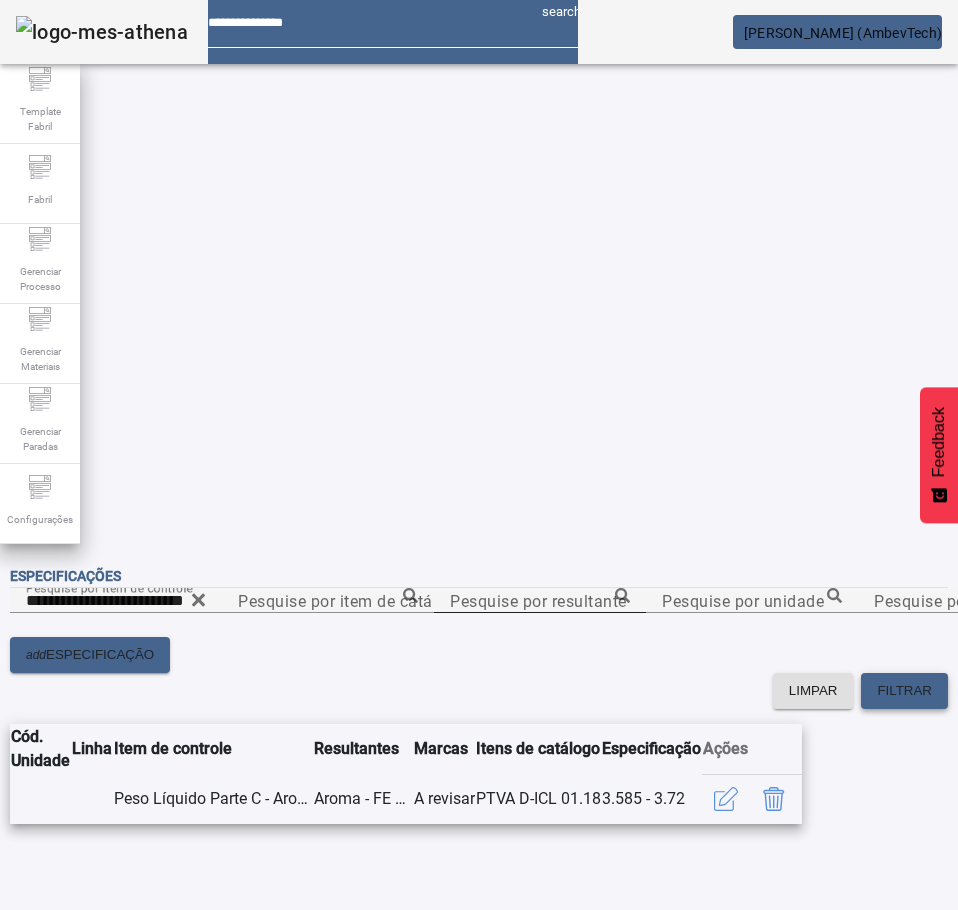 click 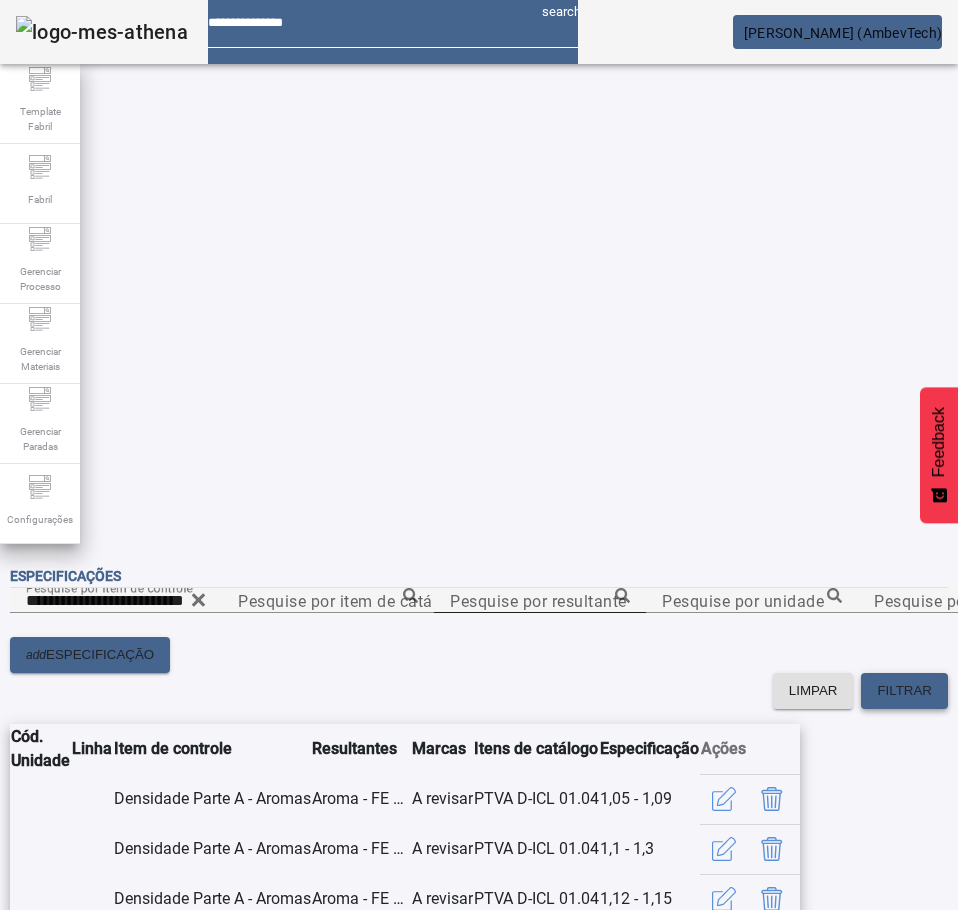 scroll, scrollTop: 0, scrollLeft: 0, axis: both 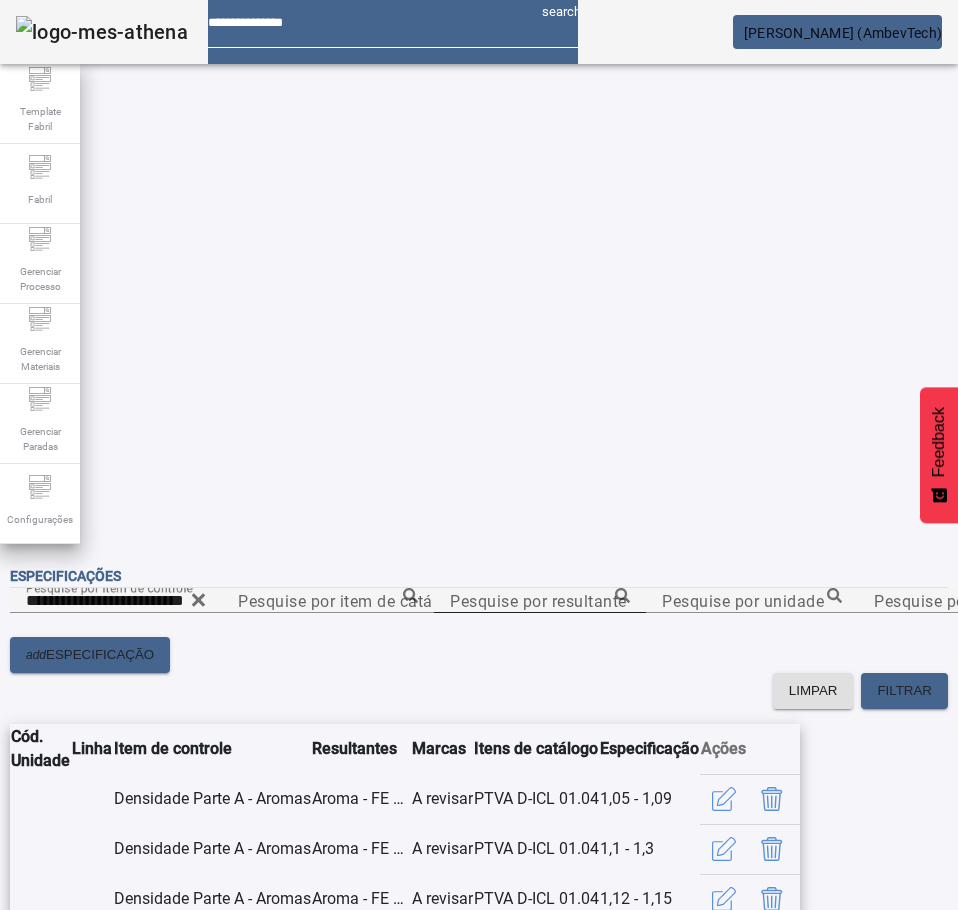 click on "Pesquise por resultante" at bounding box center (538, 600) 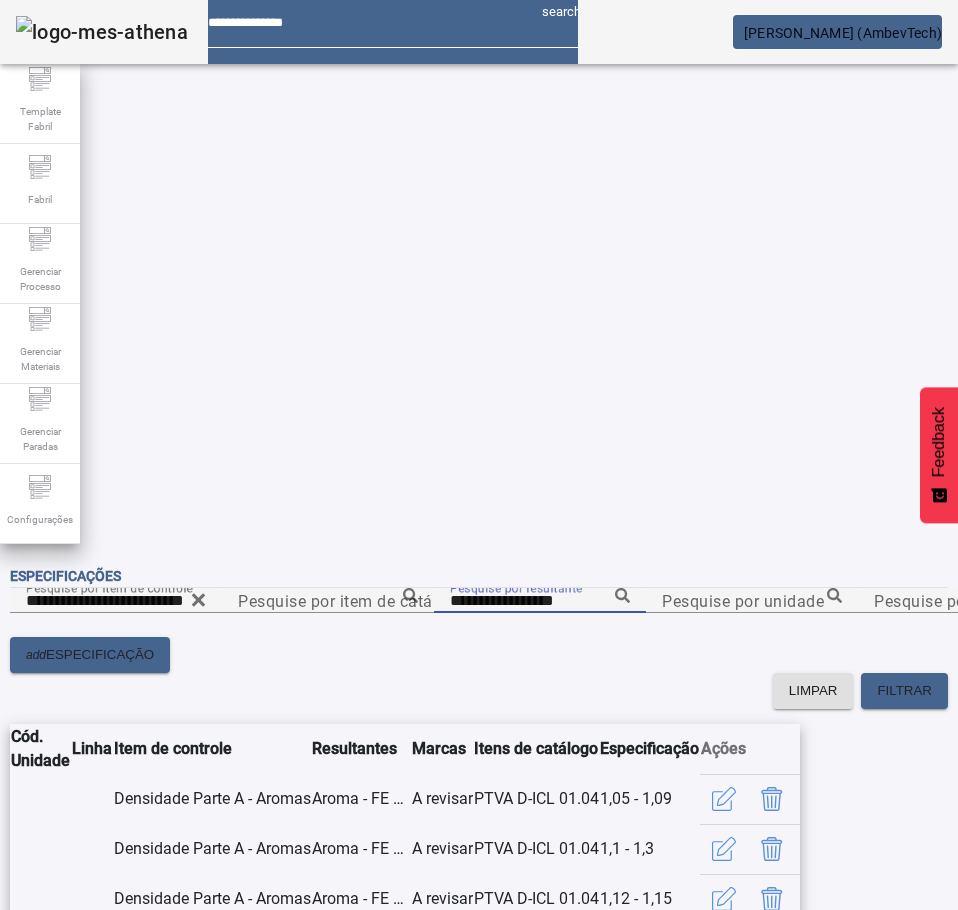 click 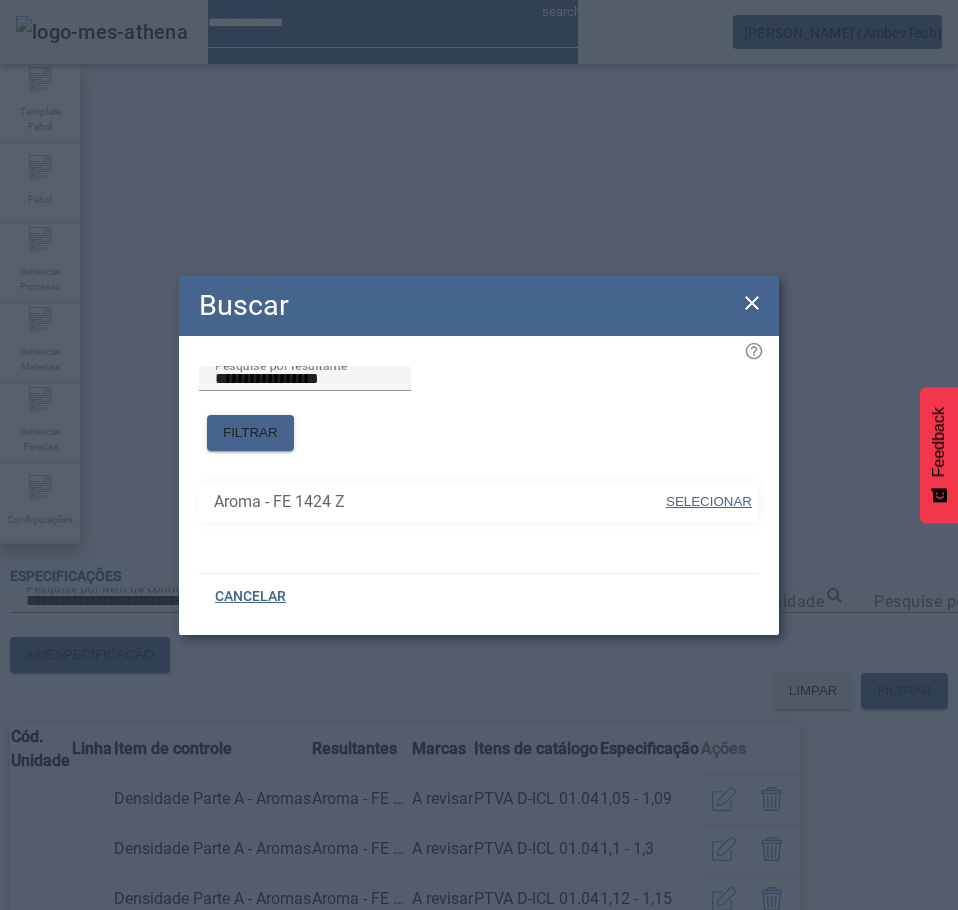 click on "Aroma - FE 1424 Z SELECIONAR" 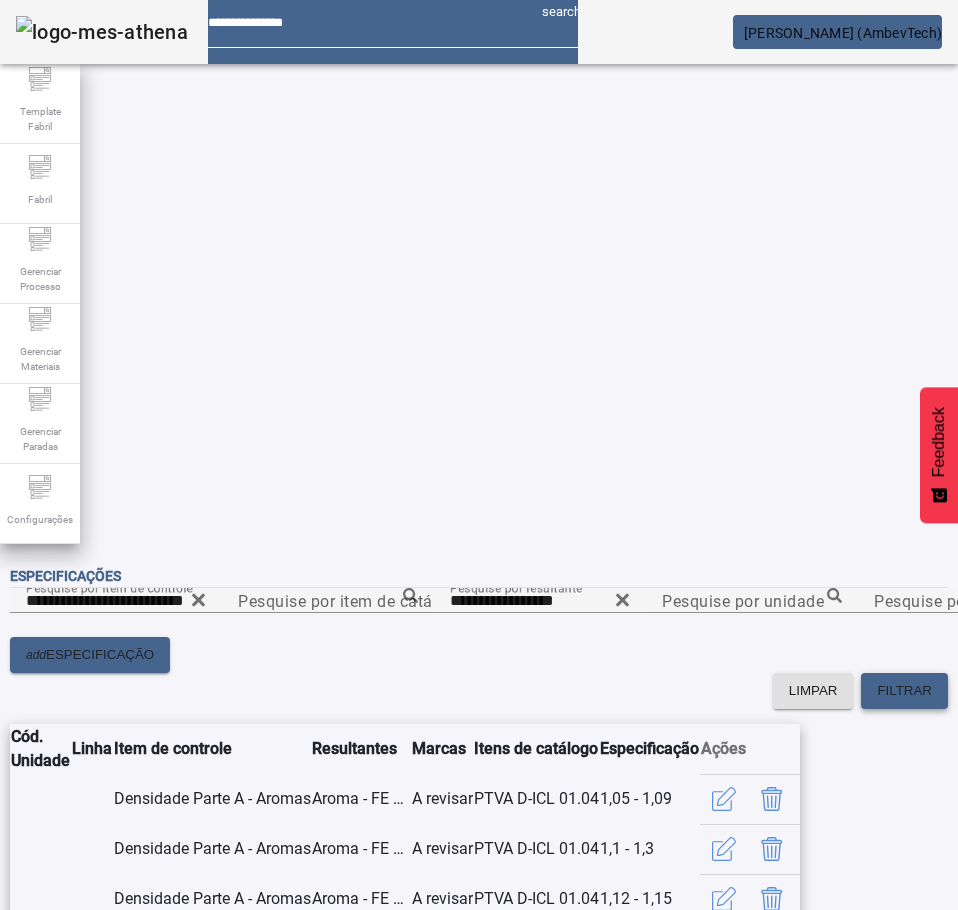 click on "FILTRAR" 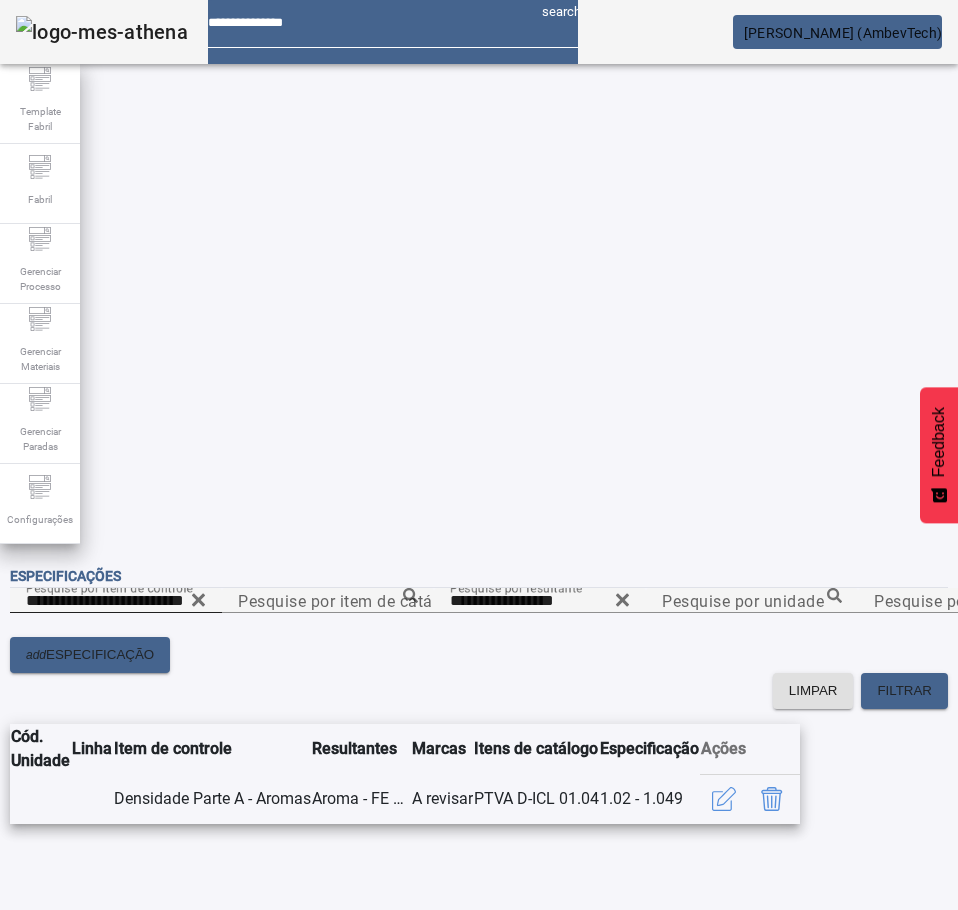 click 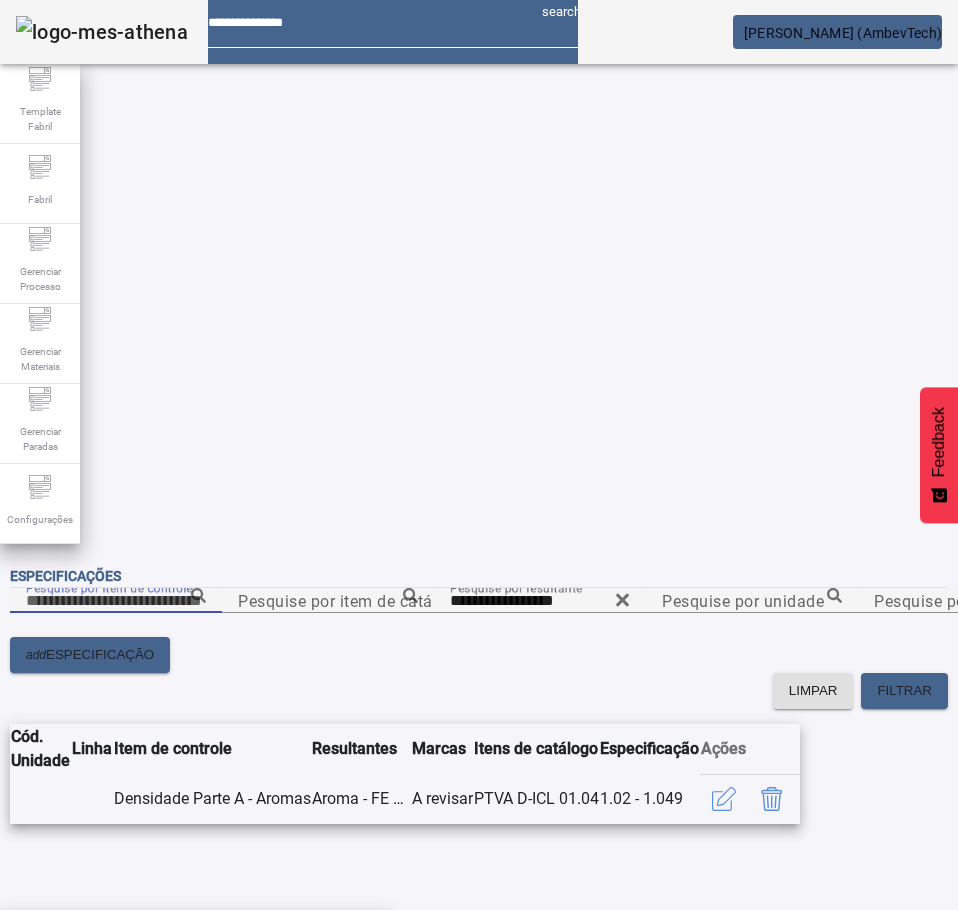 paste on "**********" 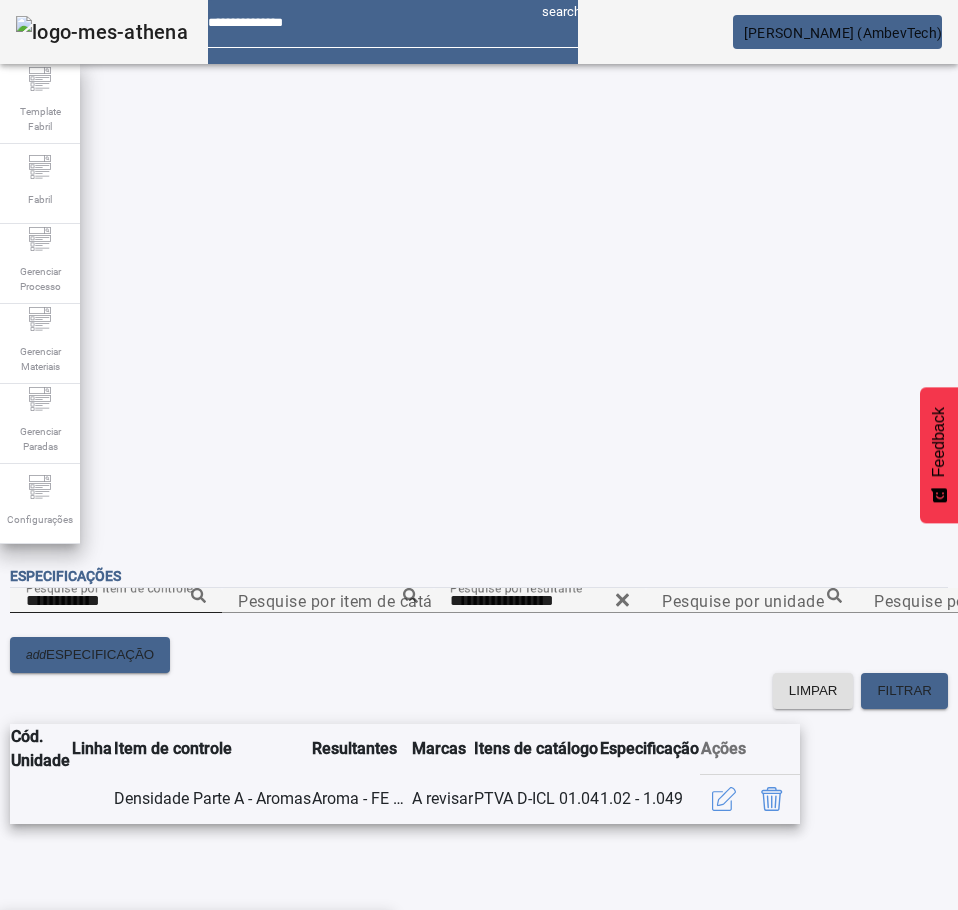 click on "Extrato Seco - Aromas" at bounding box center [196, 942] 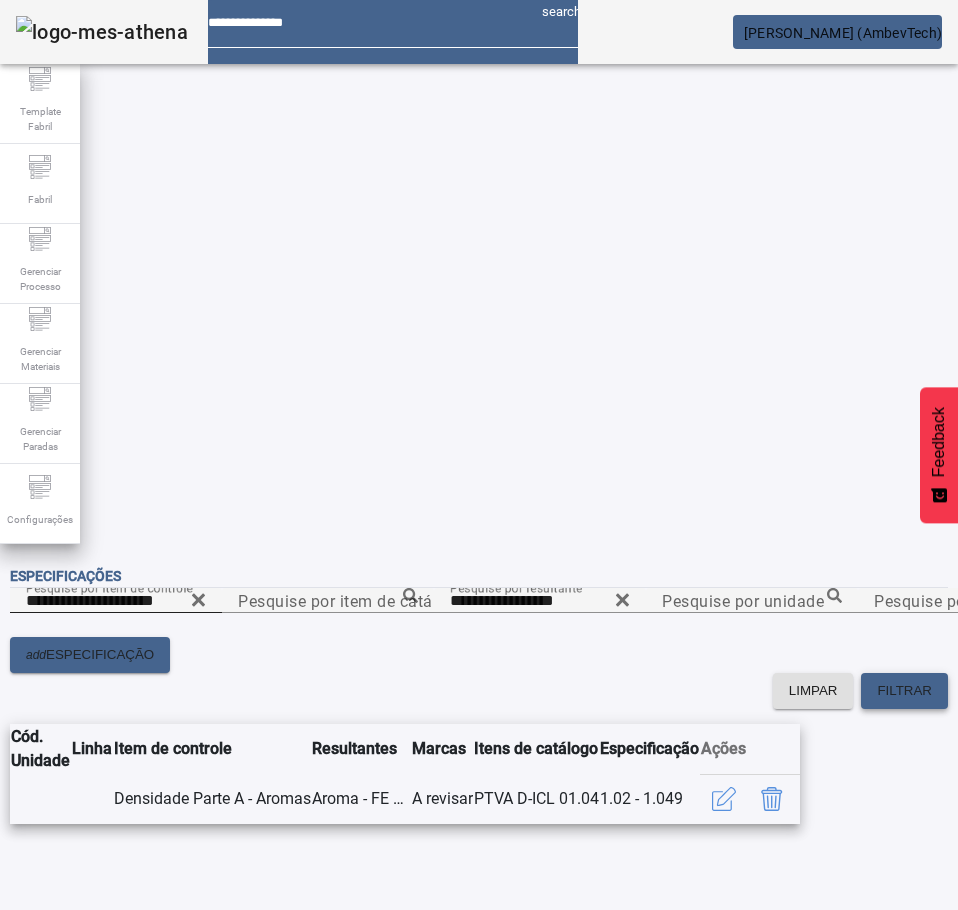 click on "FILTRAR" 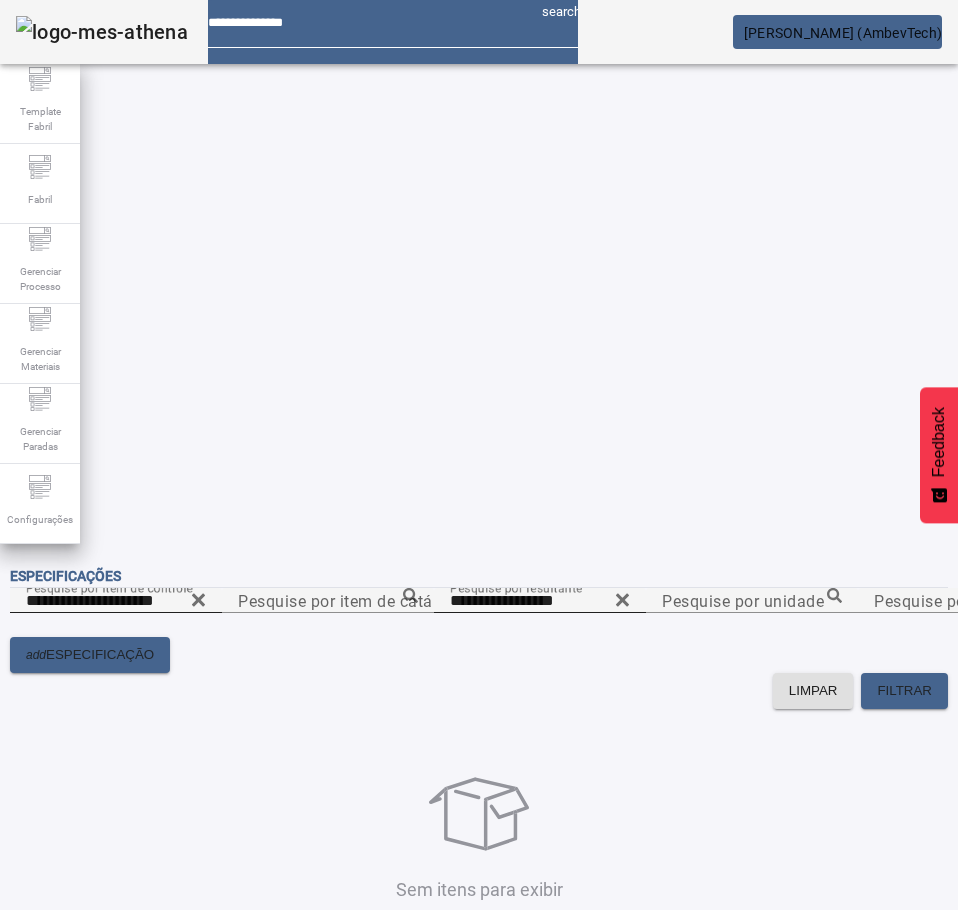 click 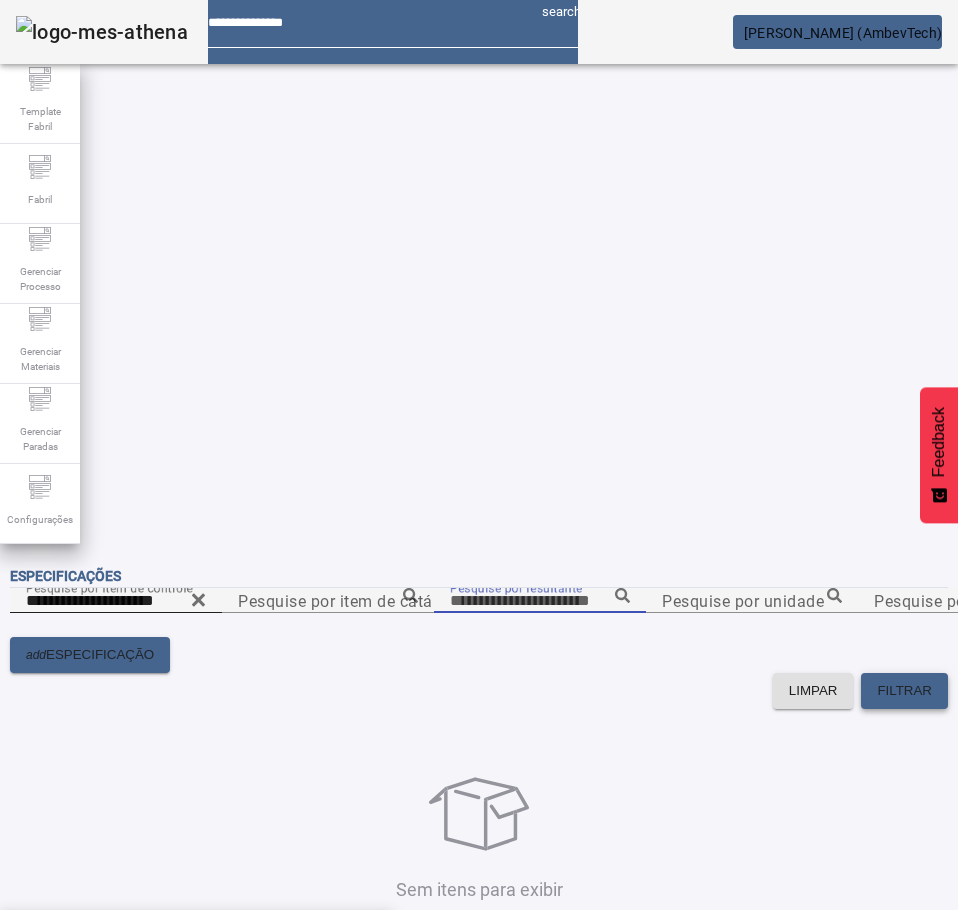 click on "FILTRAR" 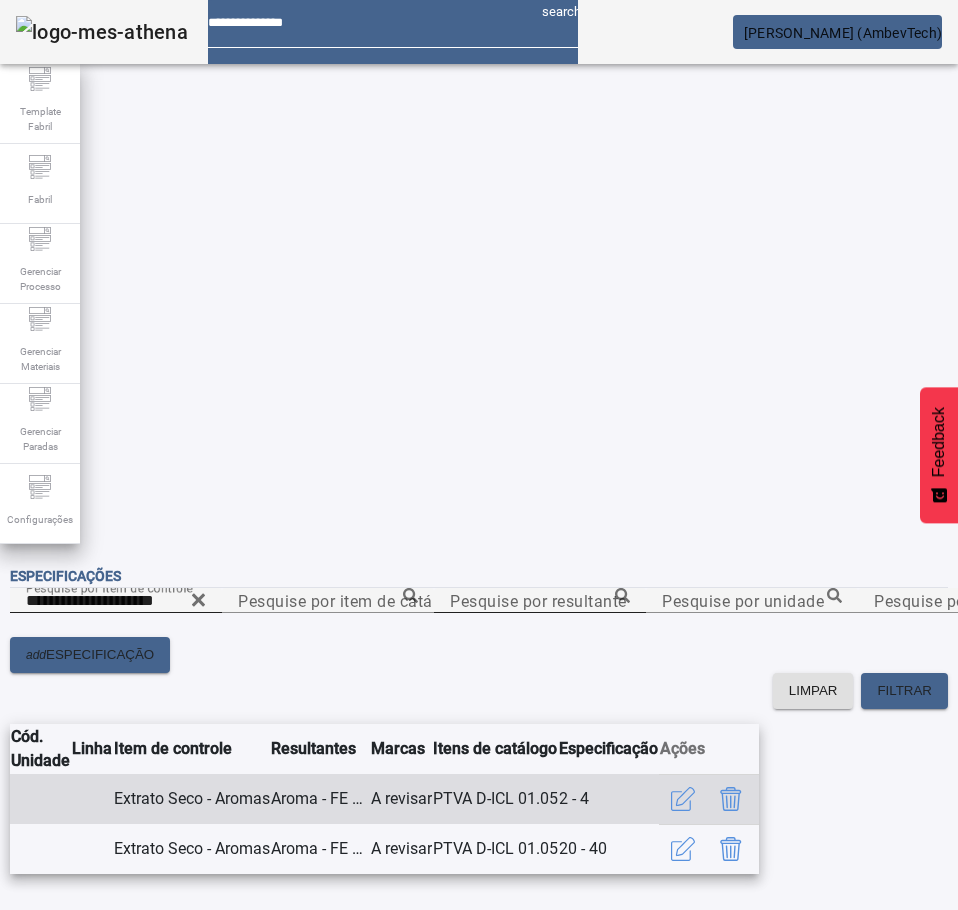 click on "Extrato Seco - Aromas" at bounding box center [191, 799] 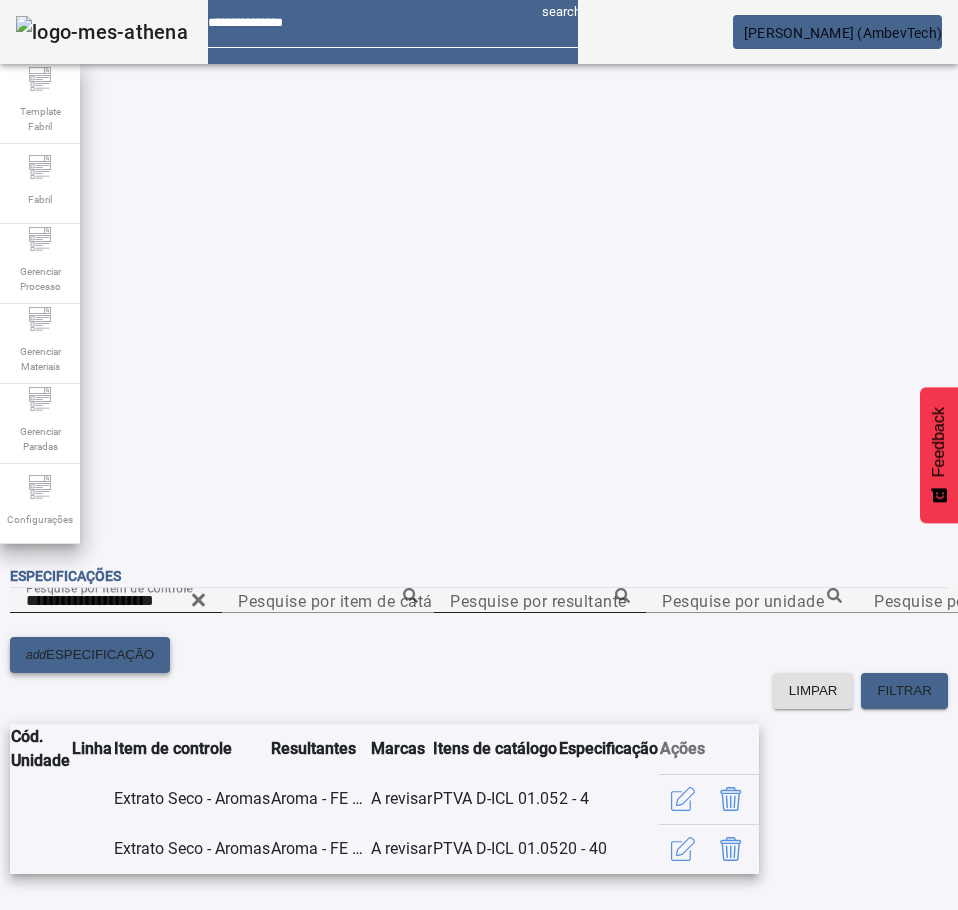 click on "ESPECIFICAÇÃO" 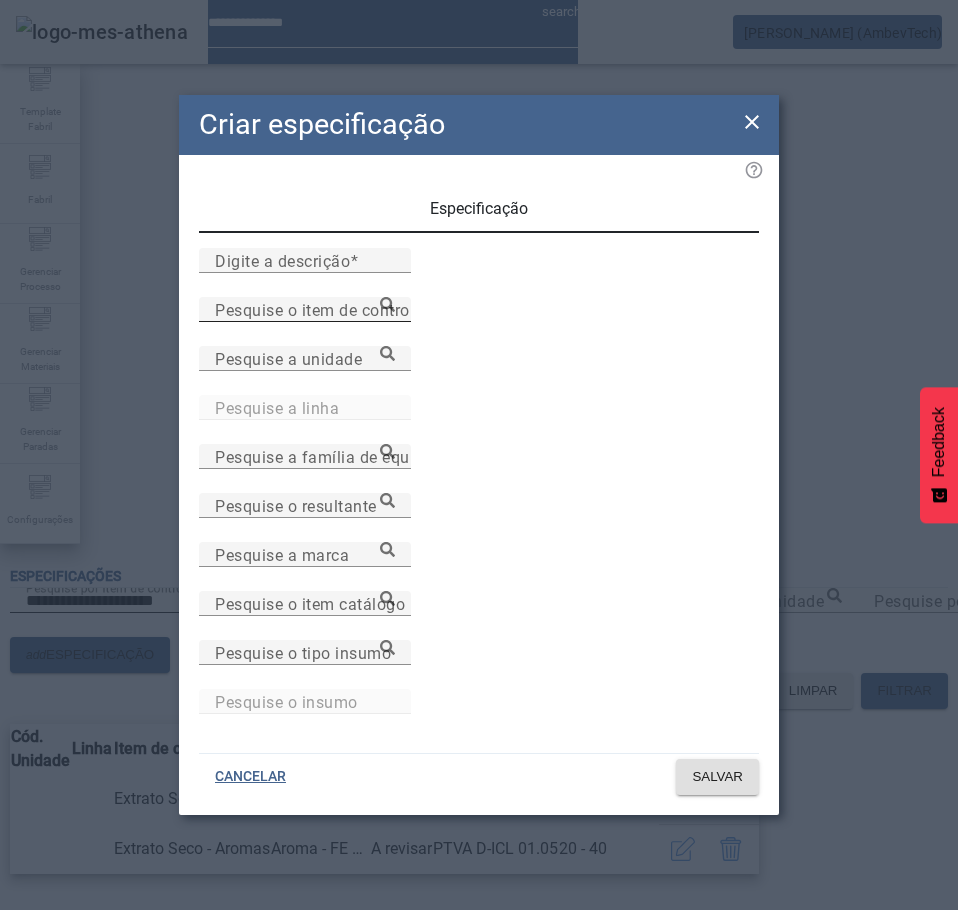 click on "Pesquise o item de controle" at bounding box center [319, 309] 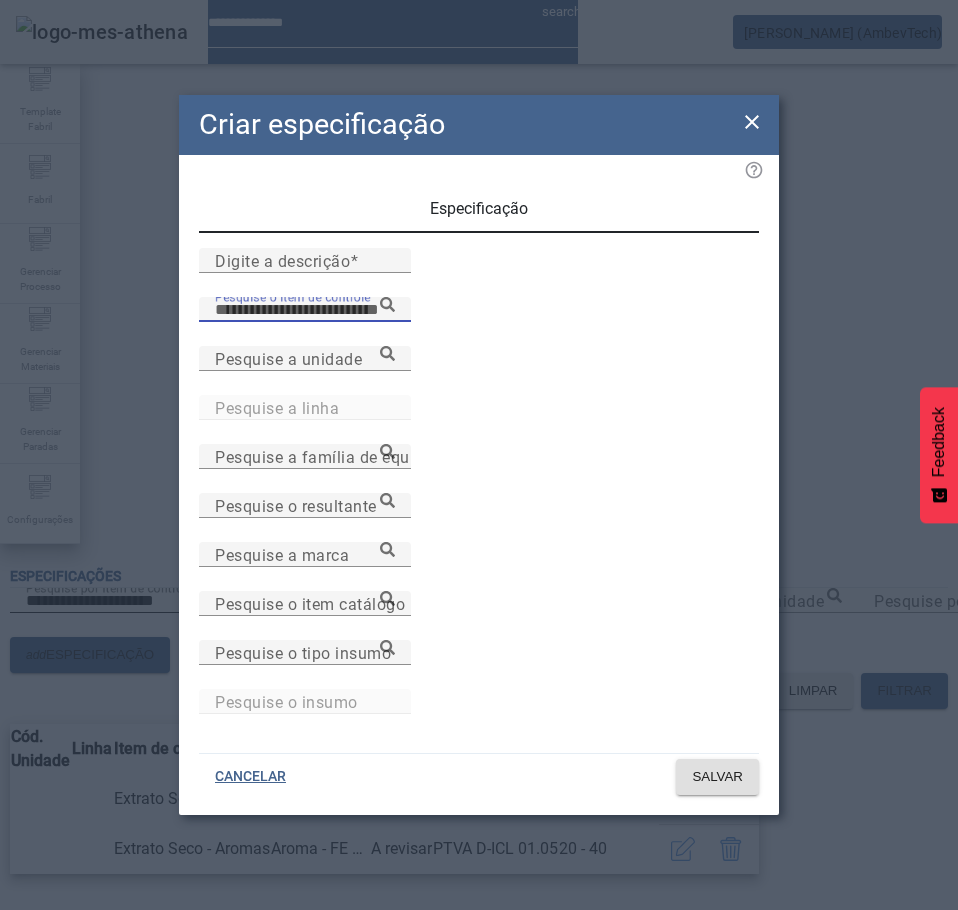 paste on "**********" 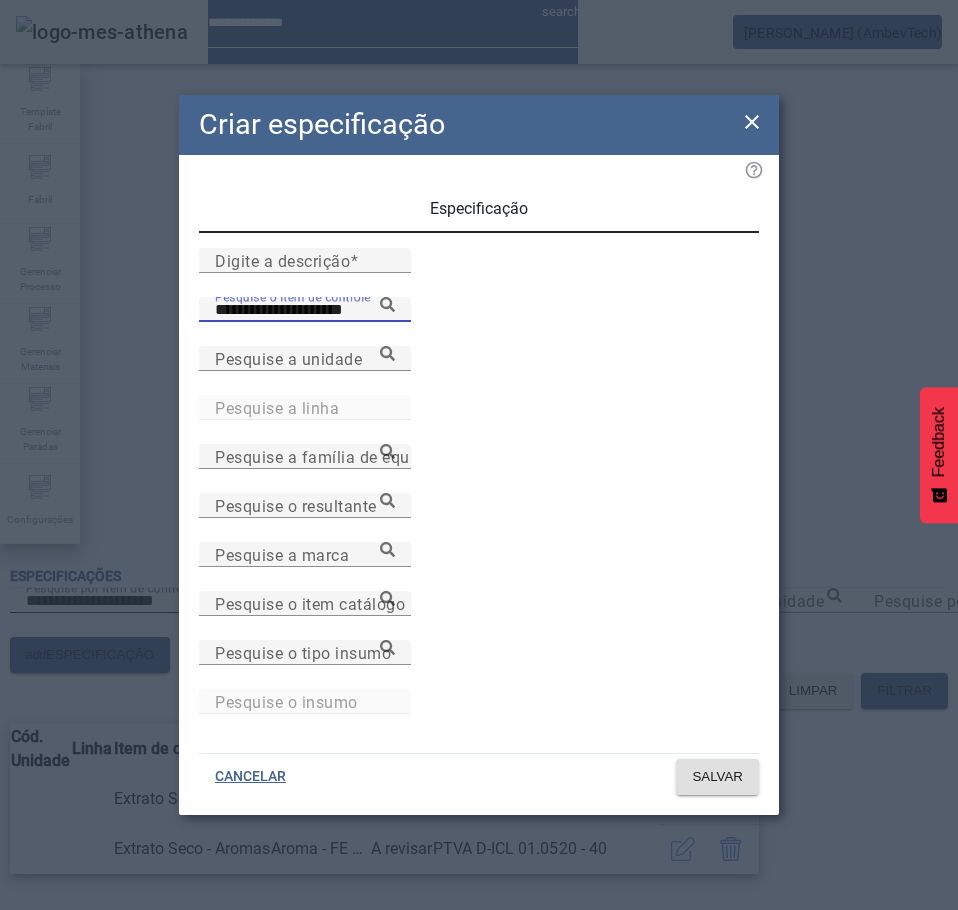 type on "**********" 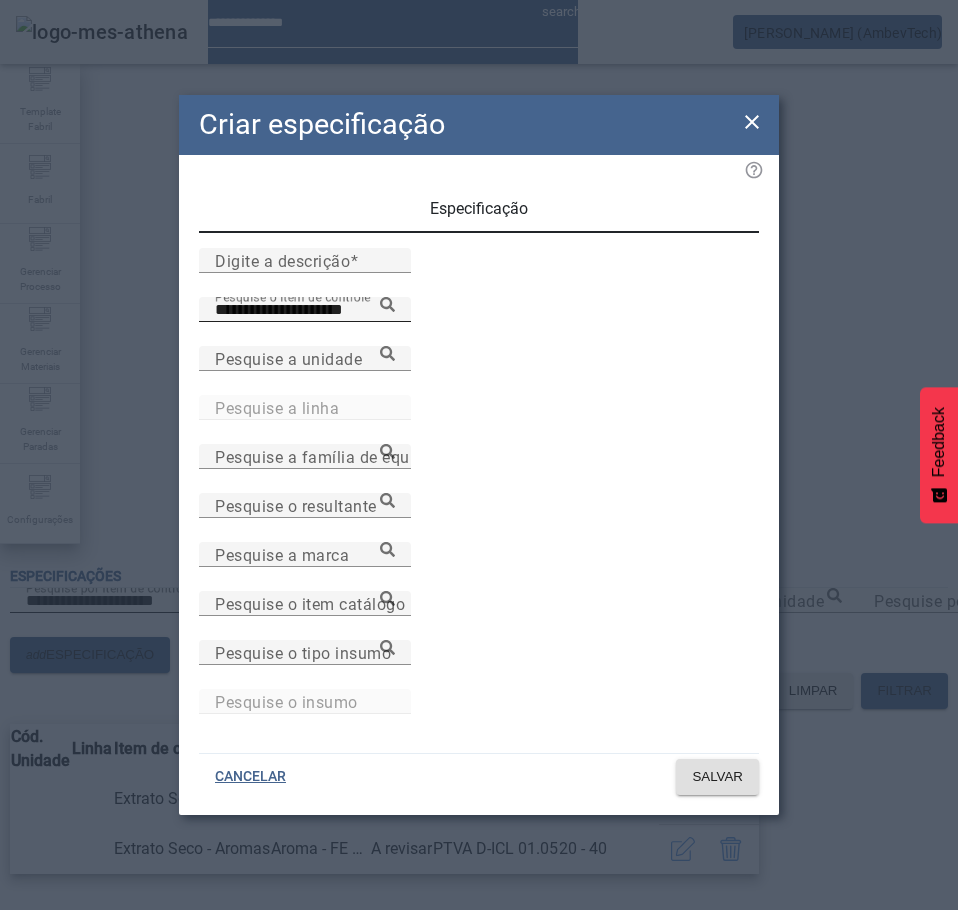 click on "**********" at bounding box center (305, 309) 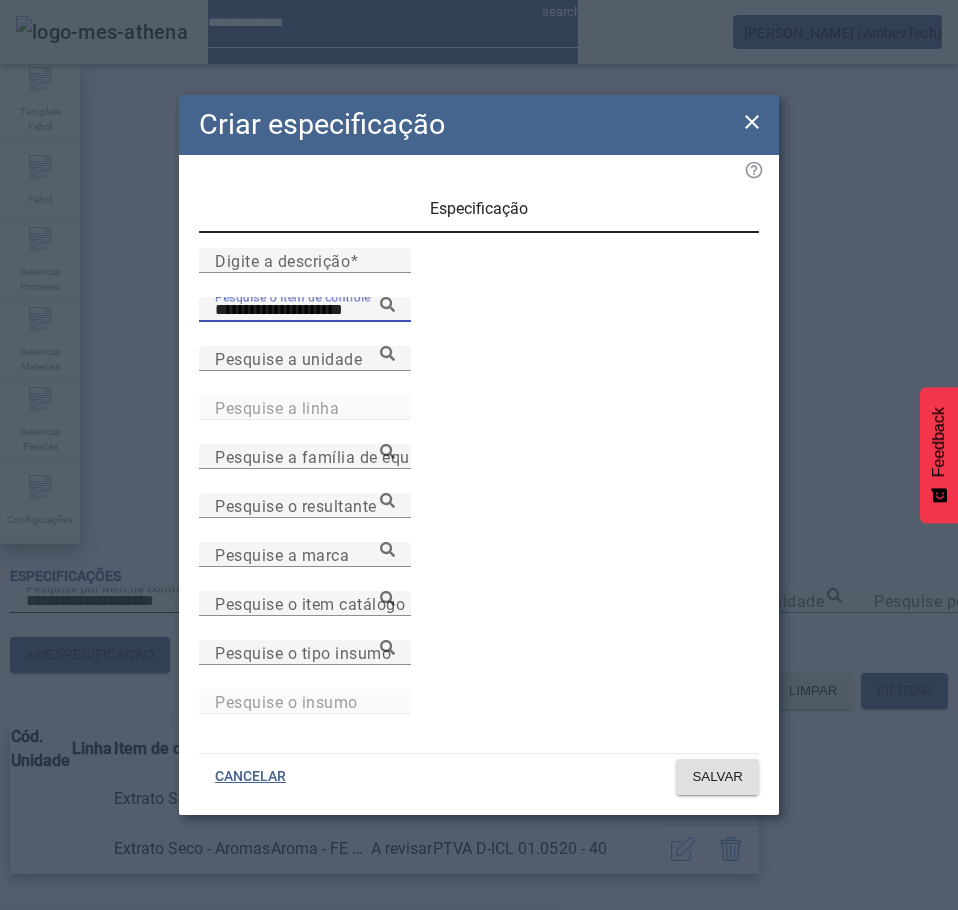 click on "Extrato Seco - Aromas" at bounding box center [280, 942] 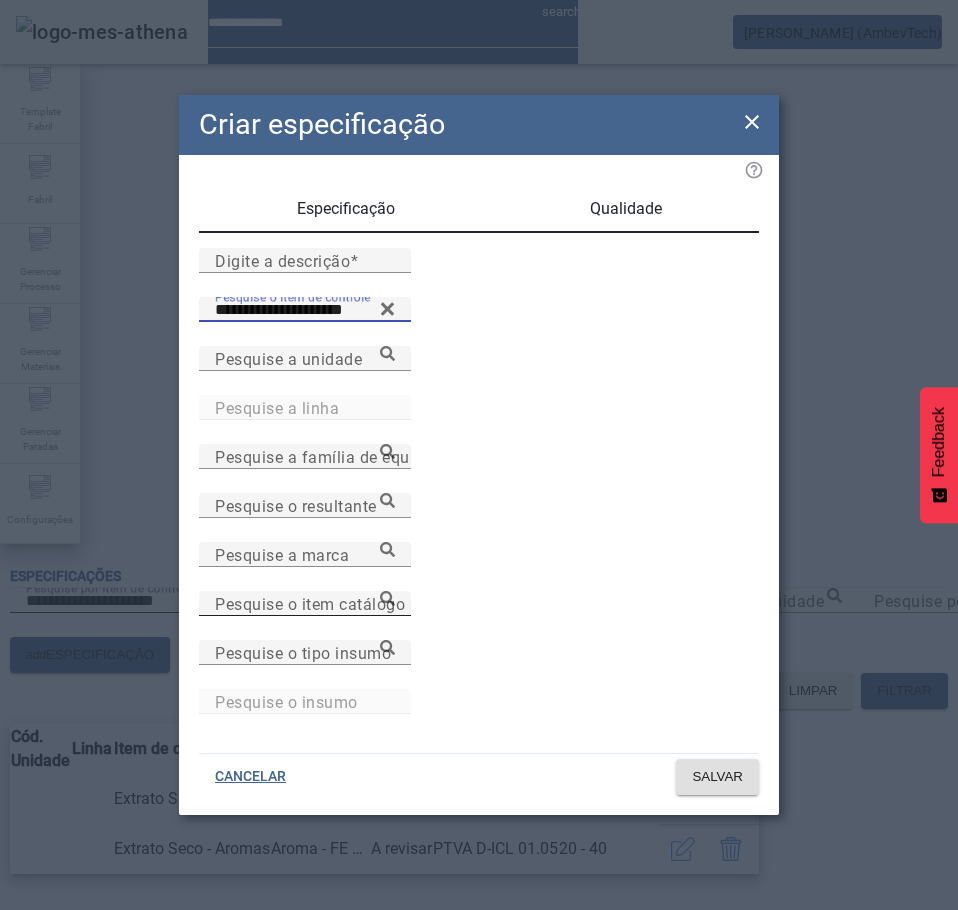 click on "Pesquise o item catálogo" at bounding box center [305, 603] 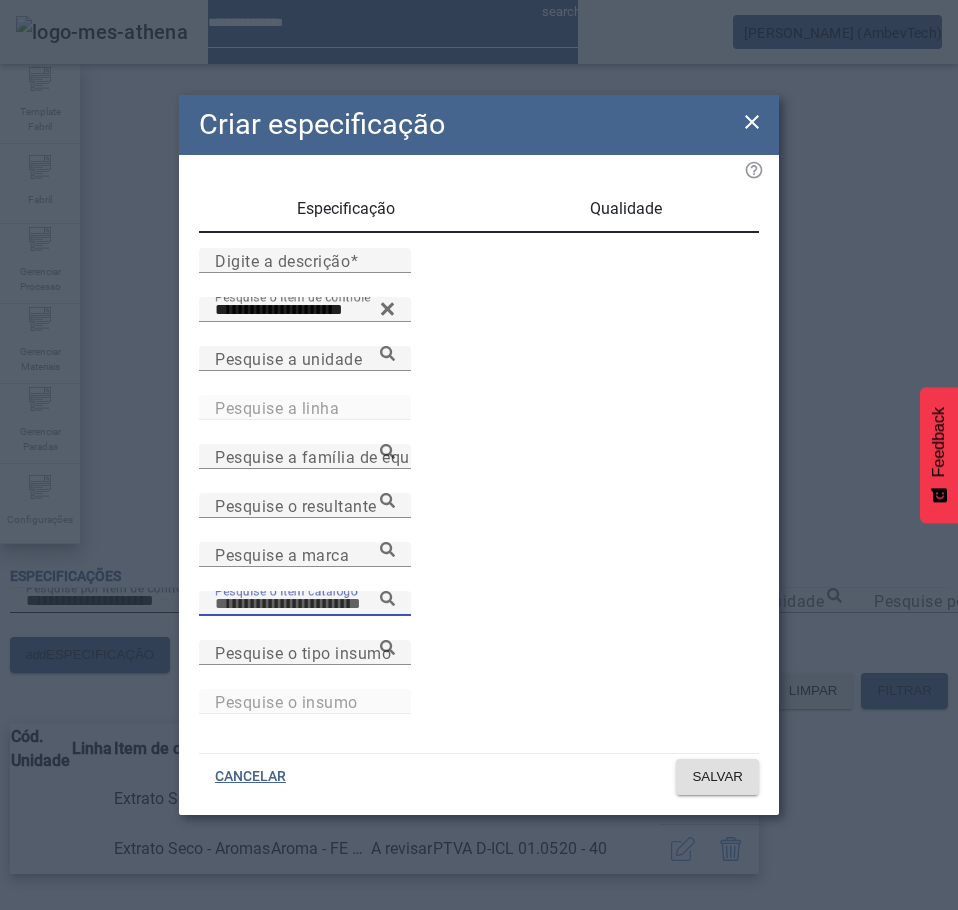 paste on "**********" 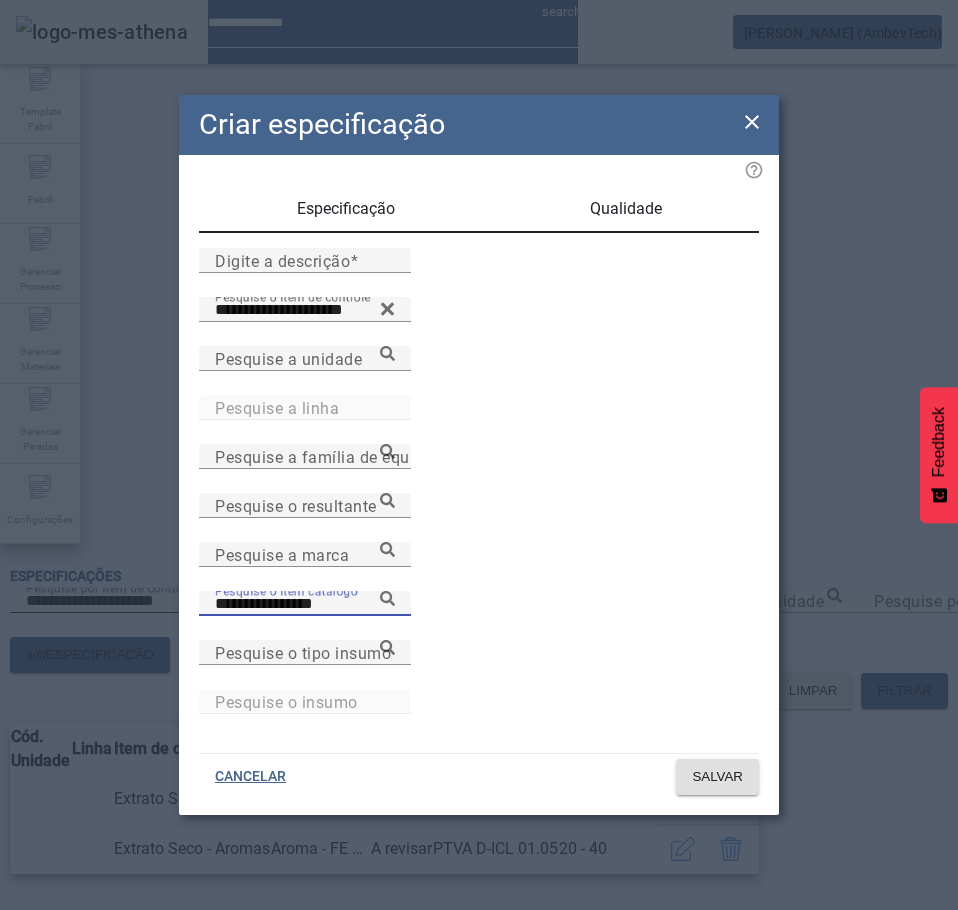 click 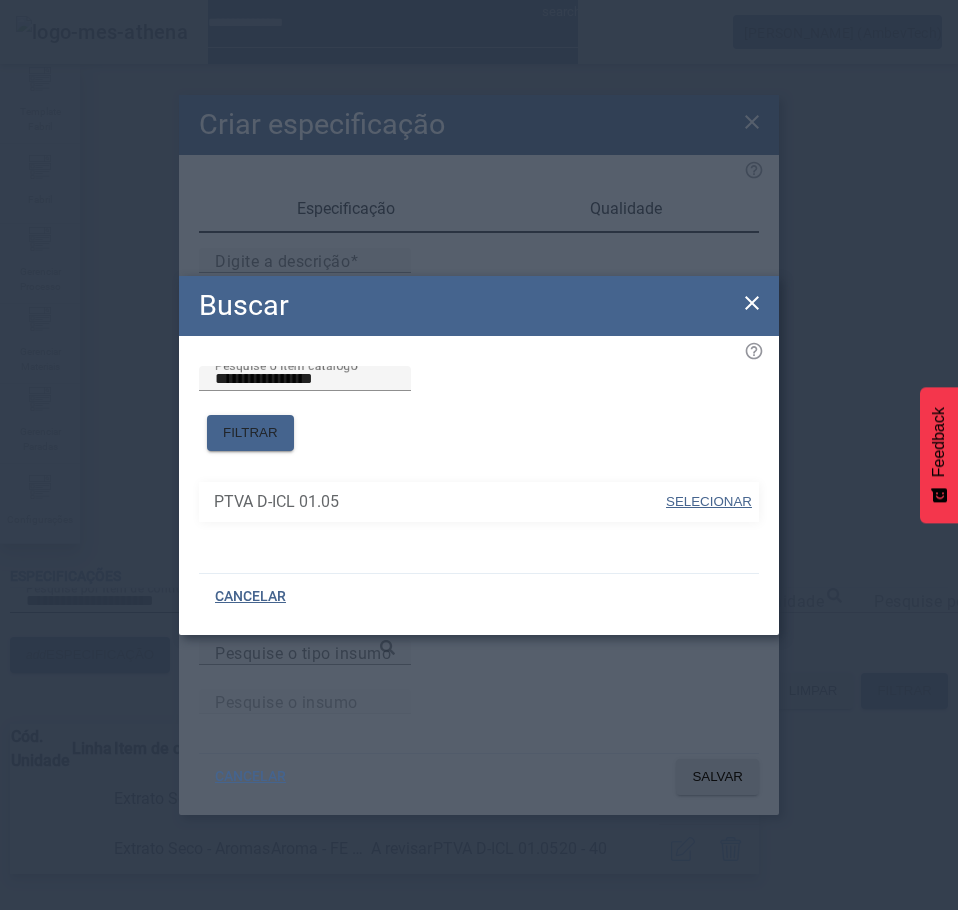 click on "SELECIONAR" at bounding box center [709, 502] 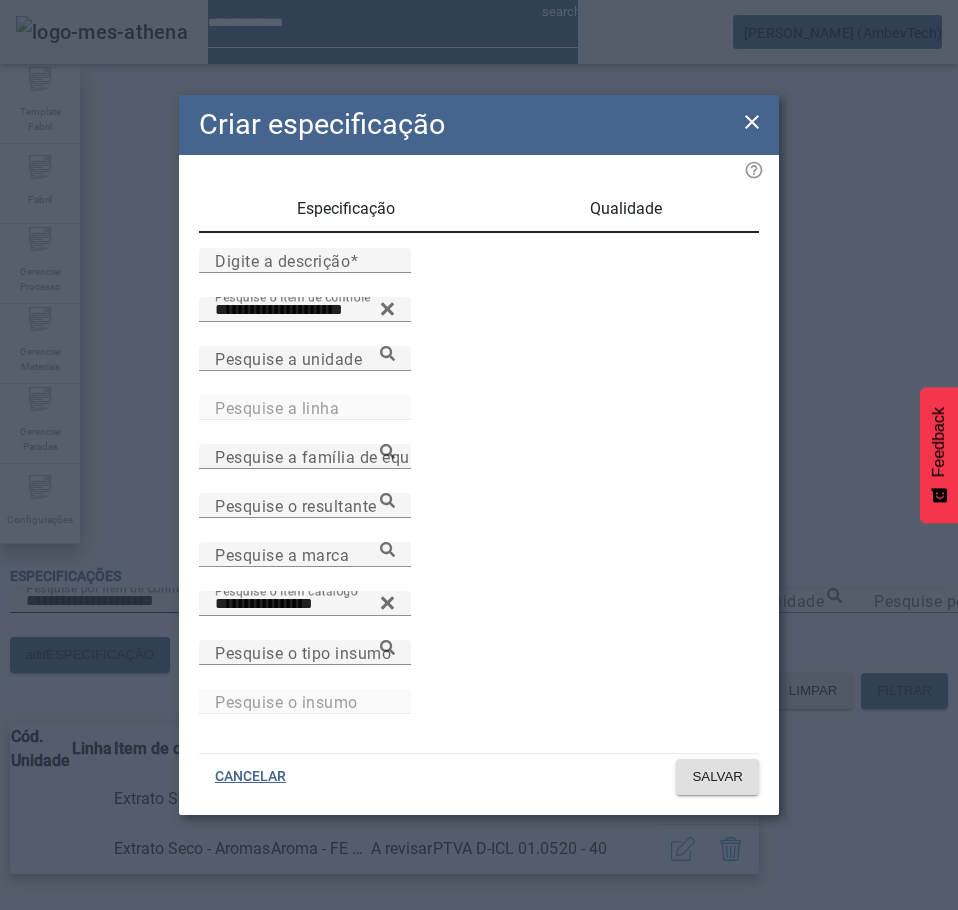 click on "Qualidade" at bounding box center (626, 209) 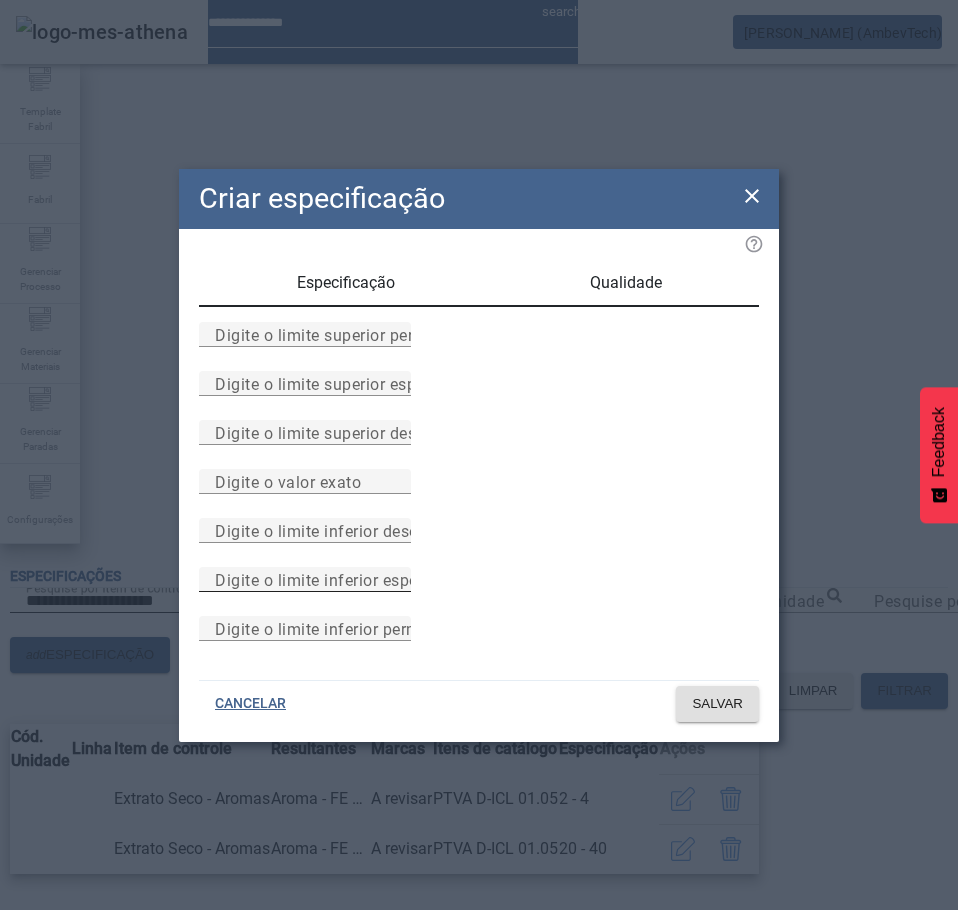 click on "Digite o limite inferior especificado" at bounding box center (347, 579) 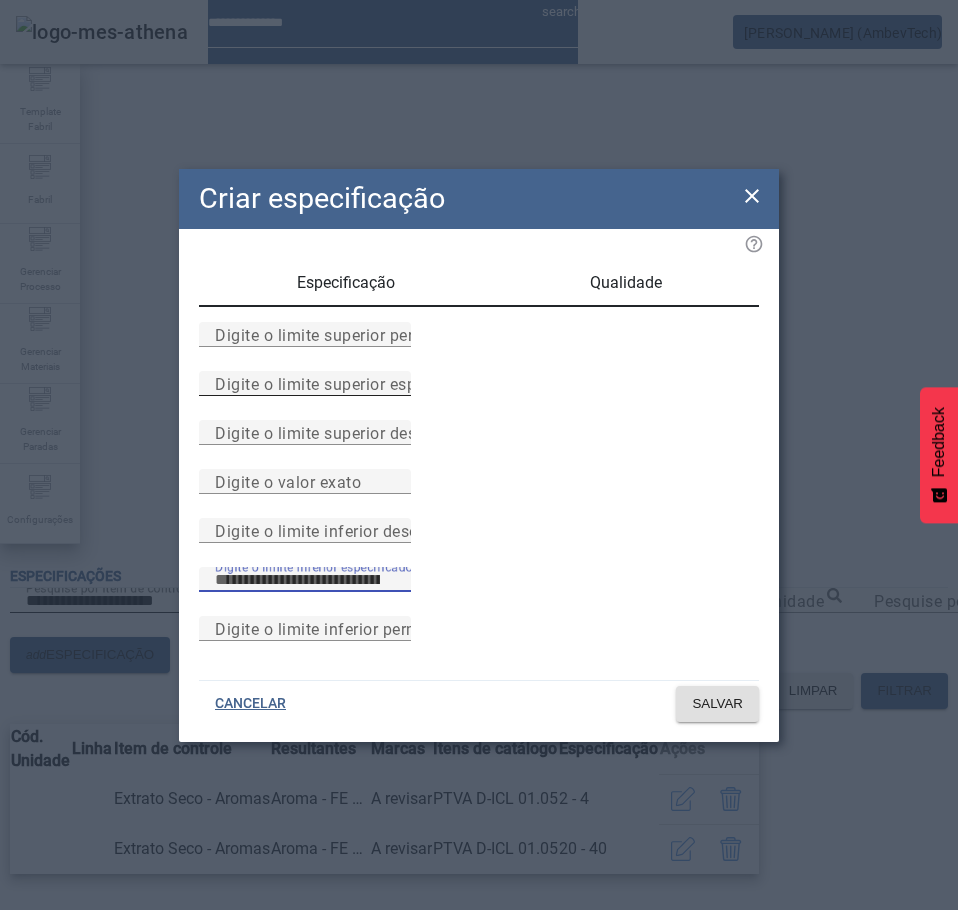 type on "*" 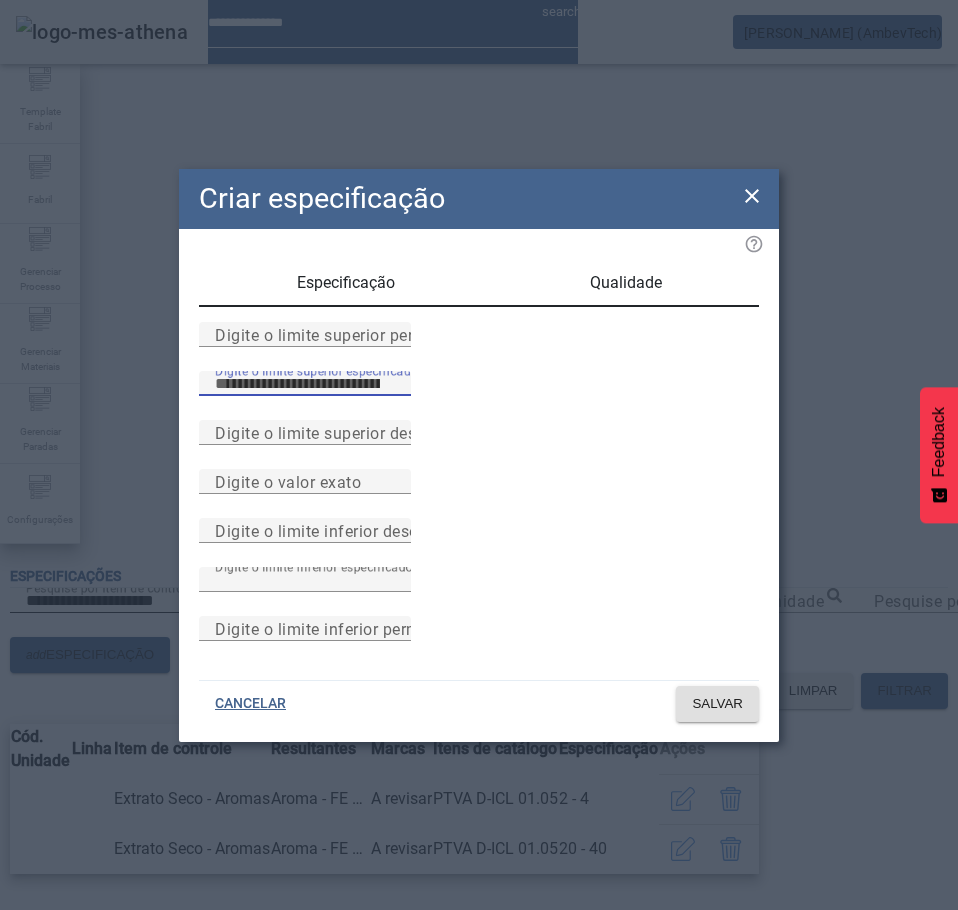 type on "*" 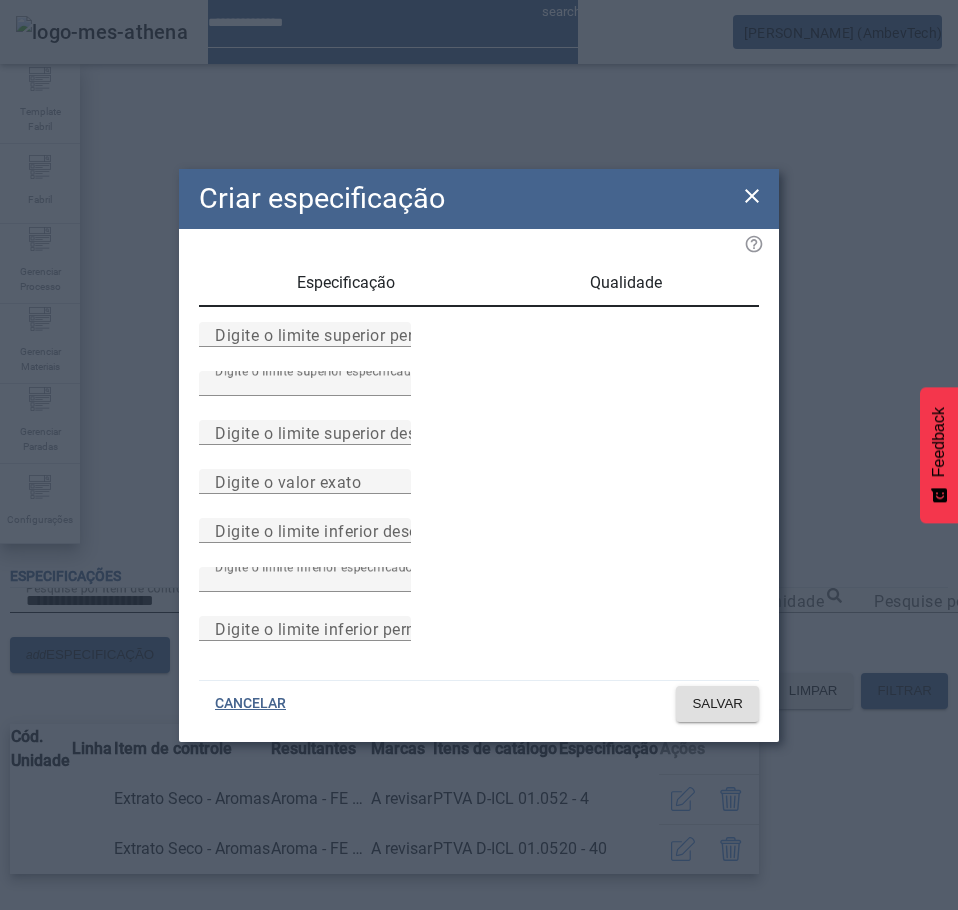 click on "Especificação" at bounding box center [346, 283] 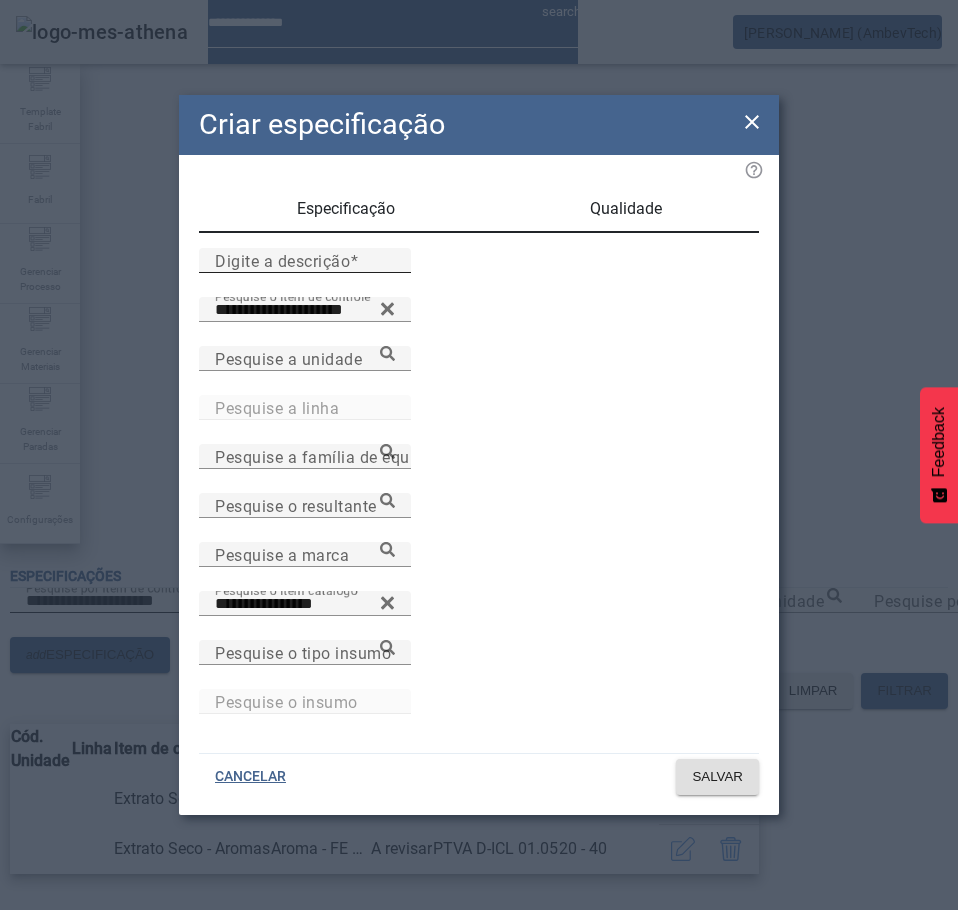 click on "Digite a descrição" at bounding box center (282, 260) 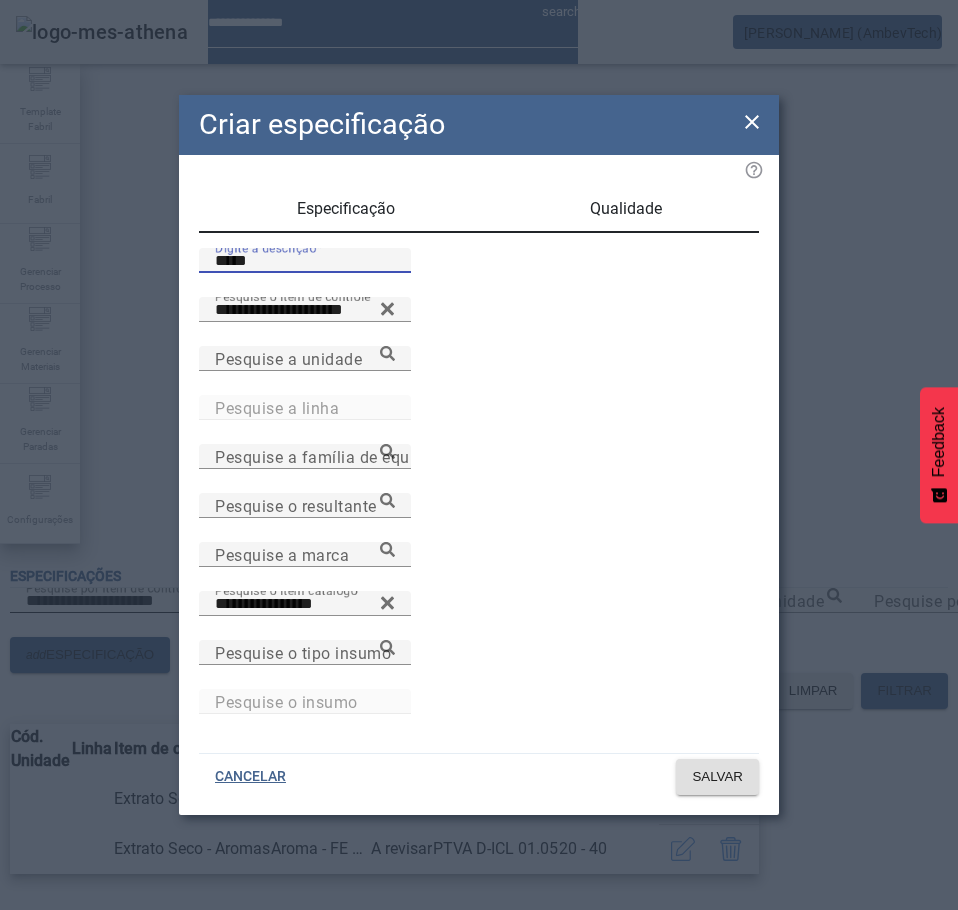 type on "*****" 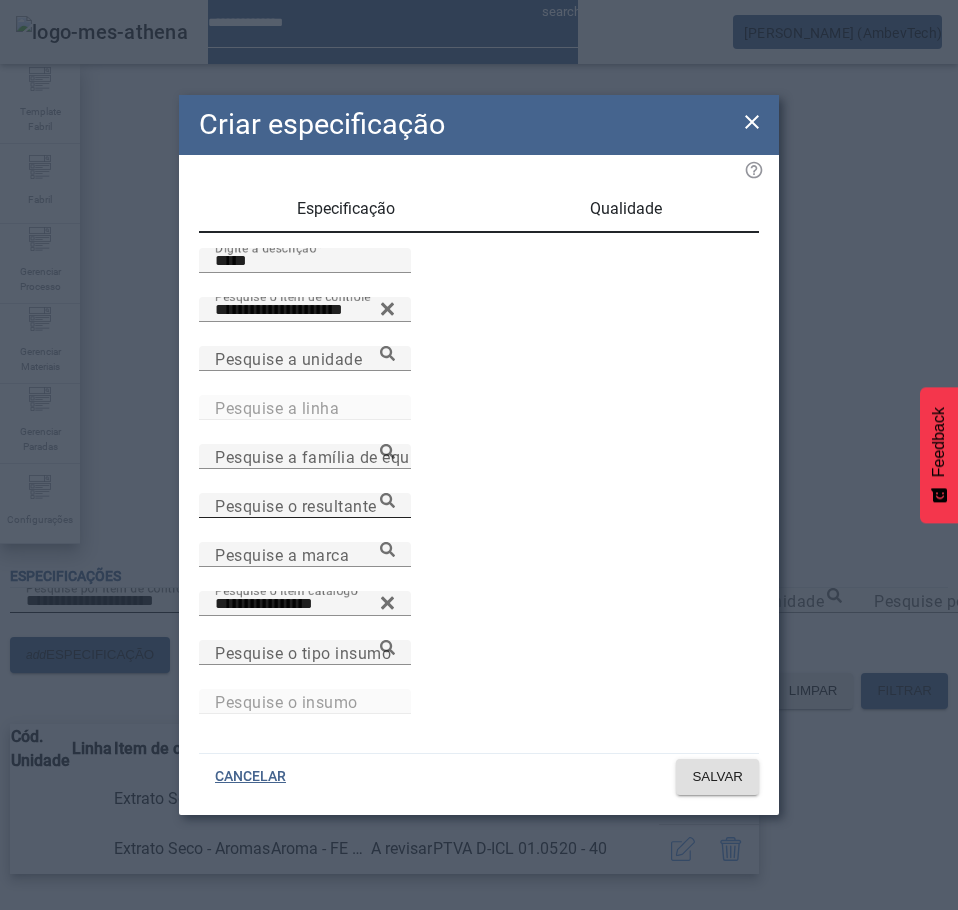 drag, startPoint x: 606, startPoint y: 519, endPoint x: 672, endPoint y: 518, distance: 66.007576 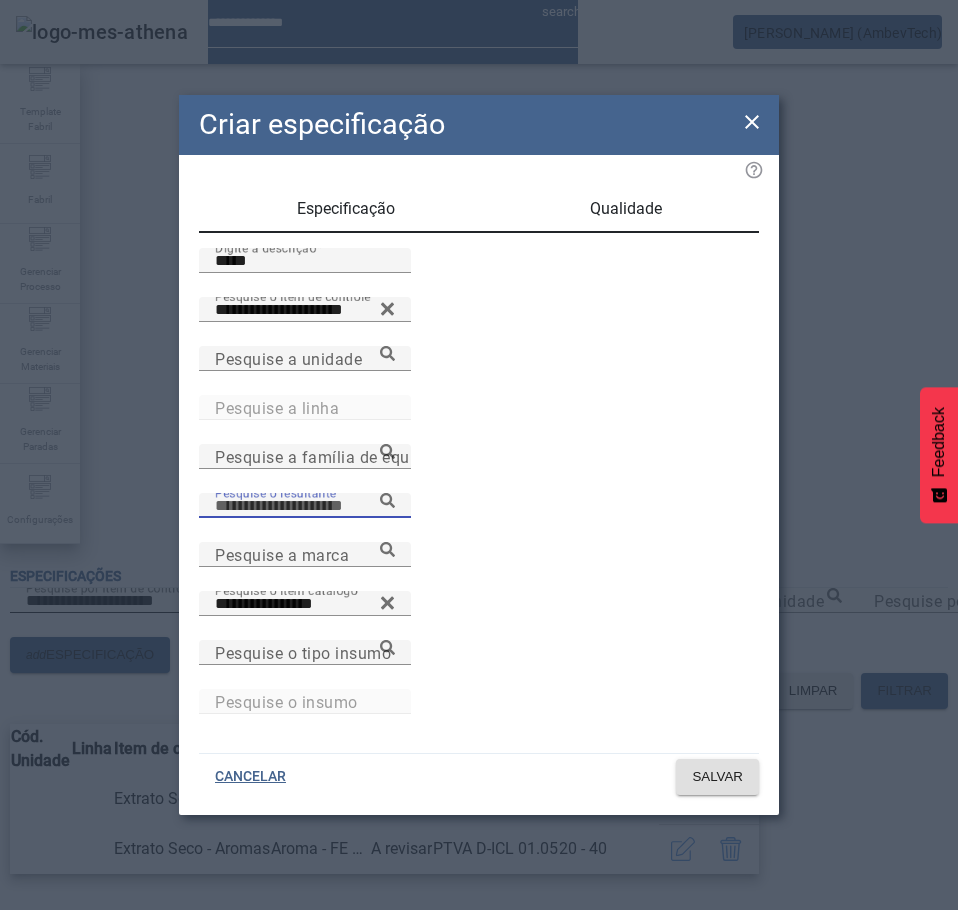 paste on "**********" 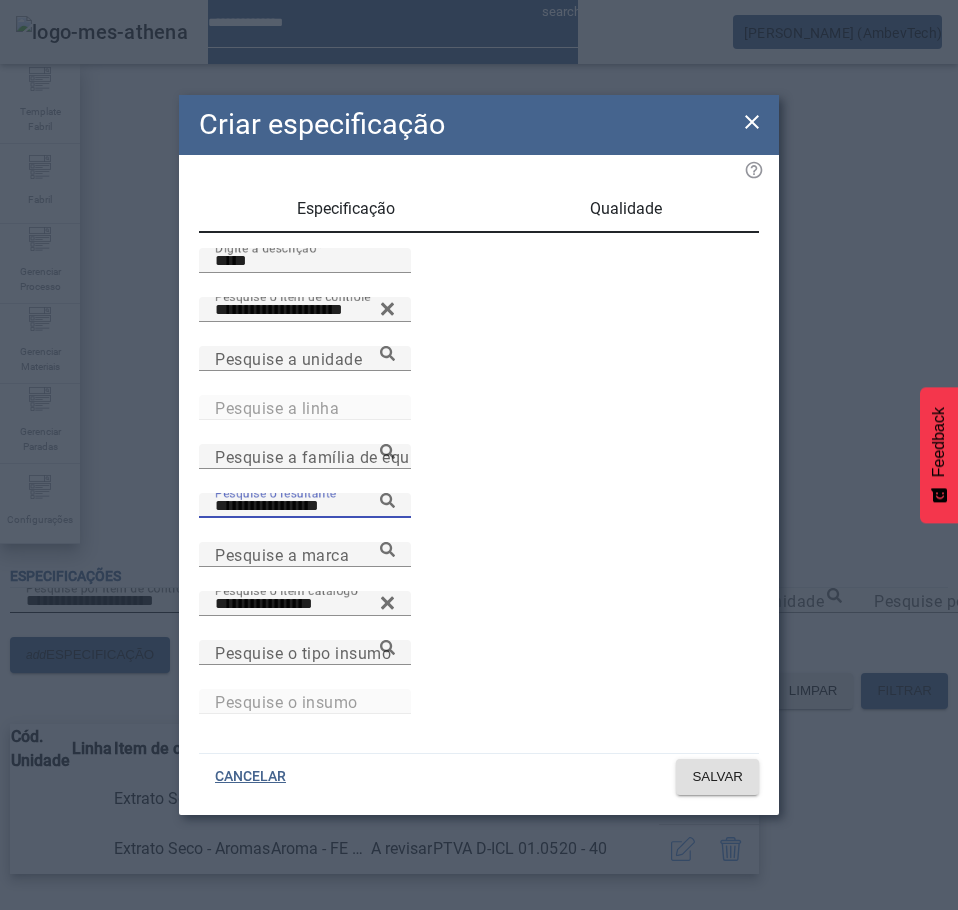 click 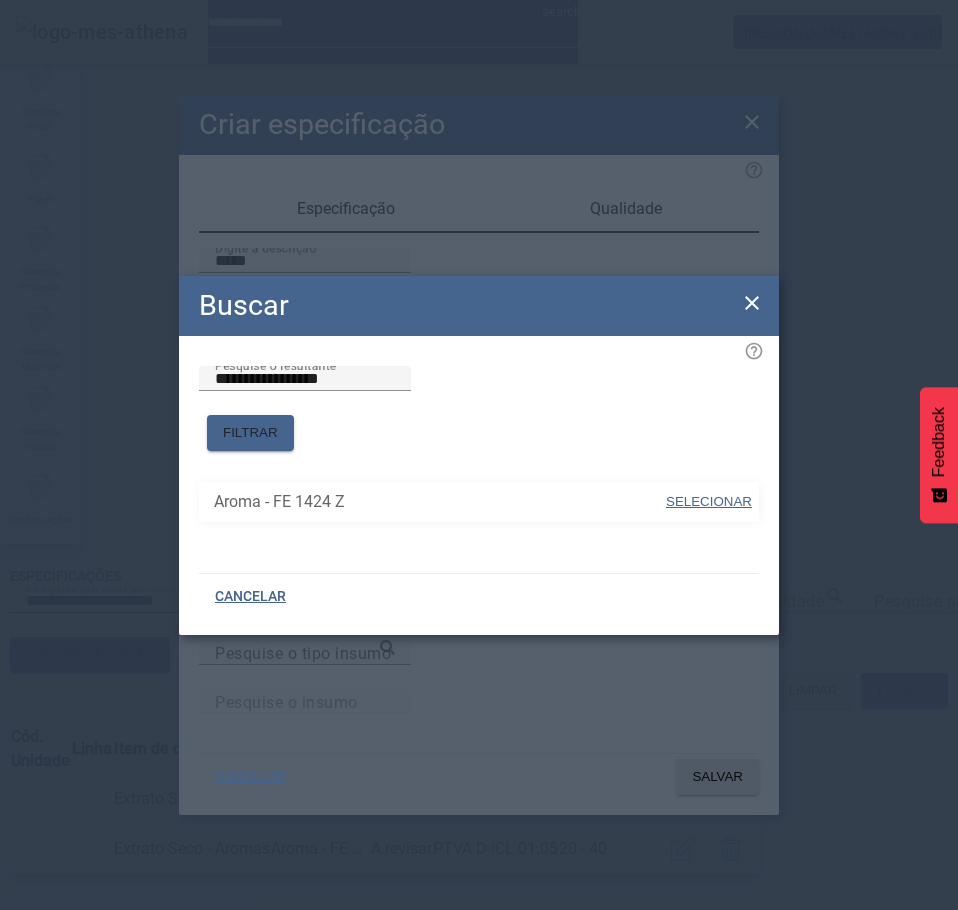 click on "SELECIONAR" at bounding box center (709, 502) 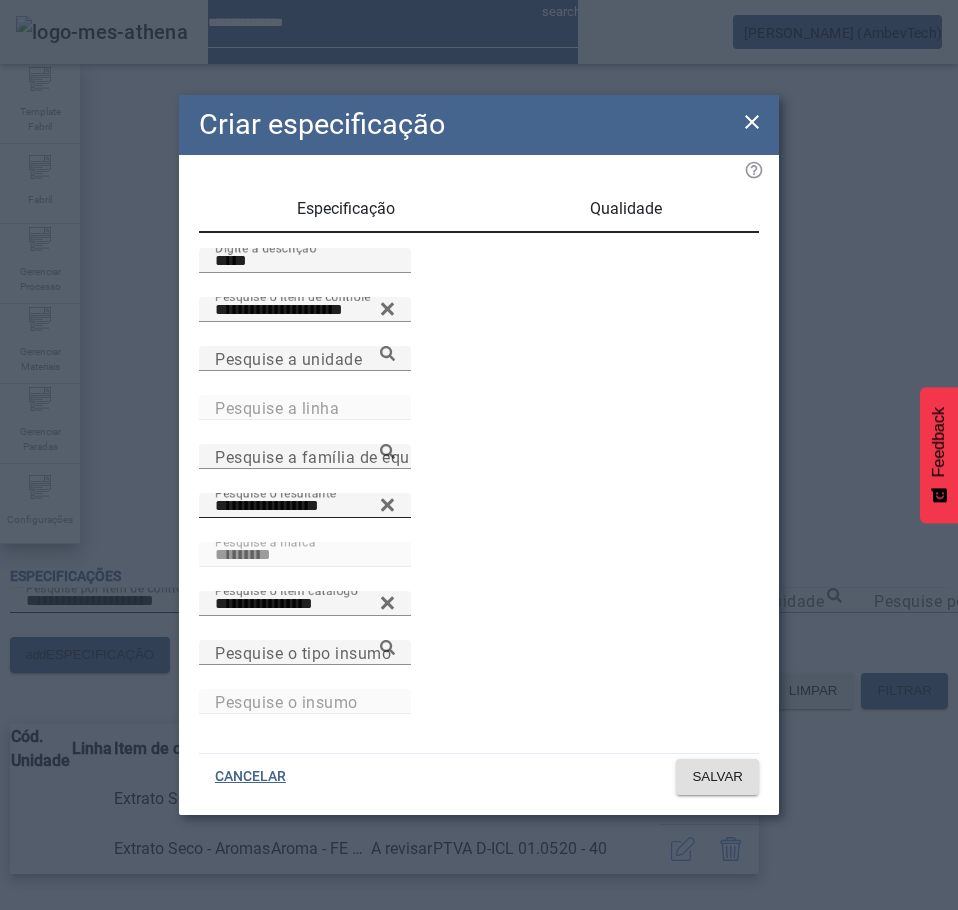 click on "Qualidade" at bounding box center (626, 209) 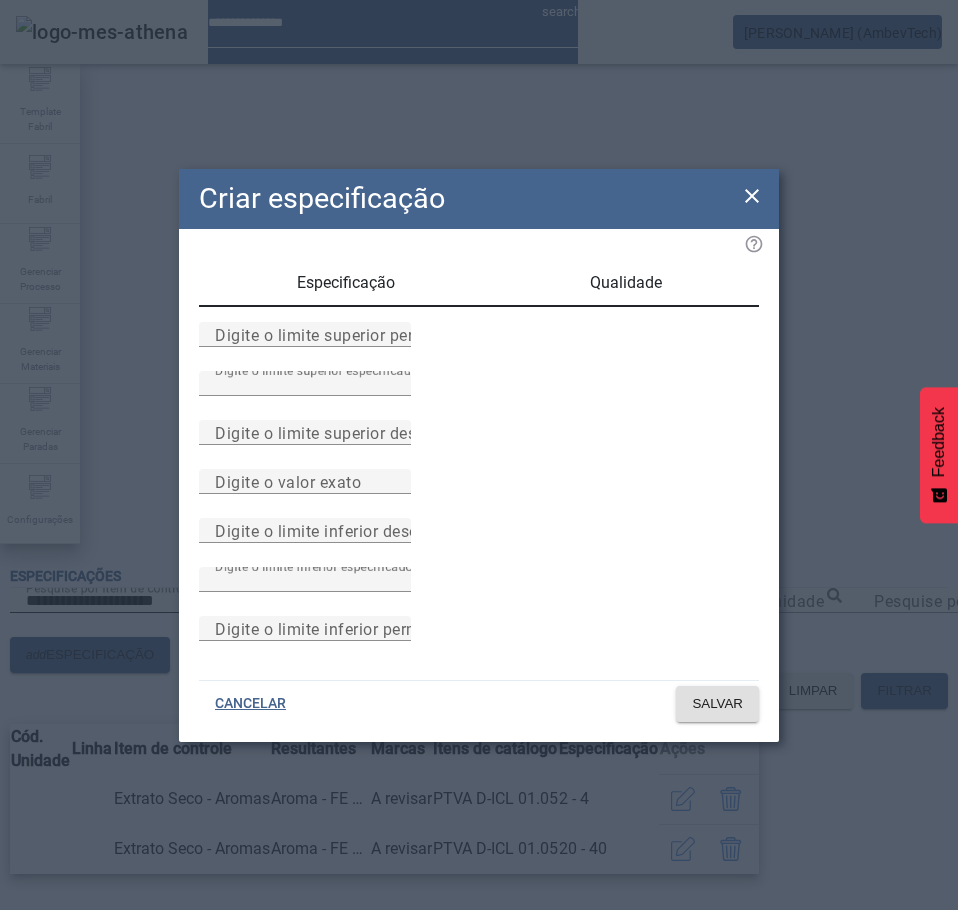 click on "Especificação" at bounding box center [346, 283] 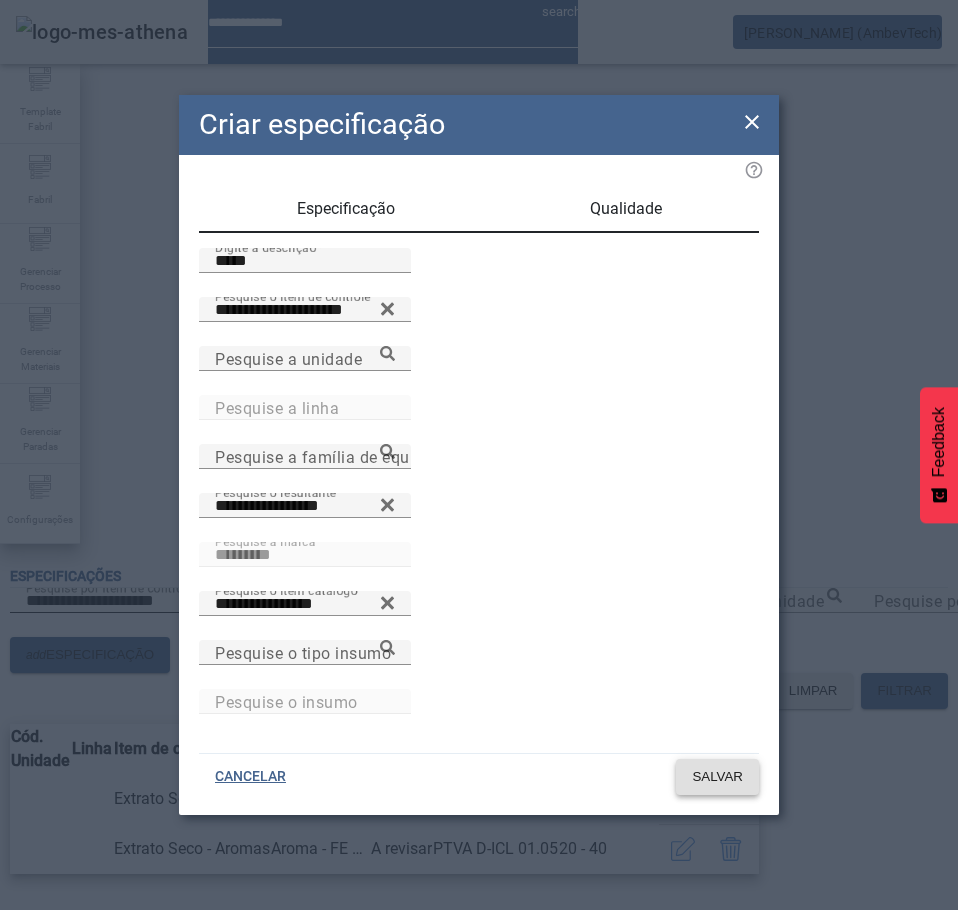 click on "SALVAR" 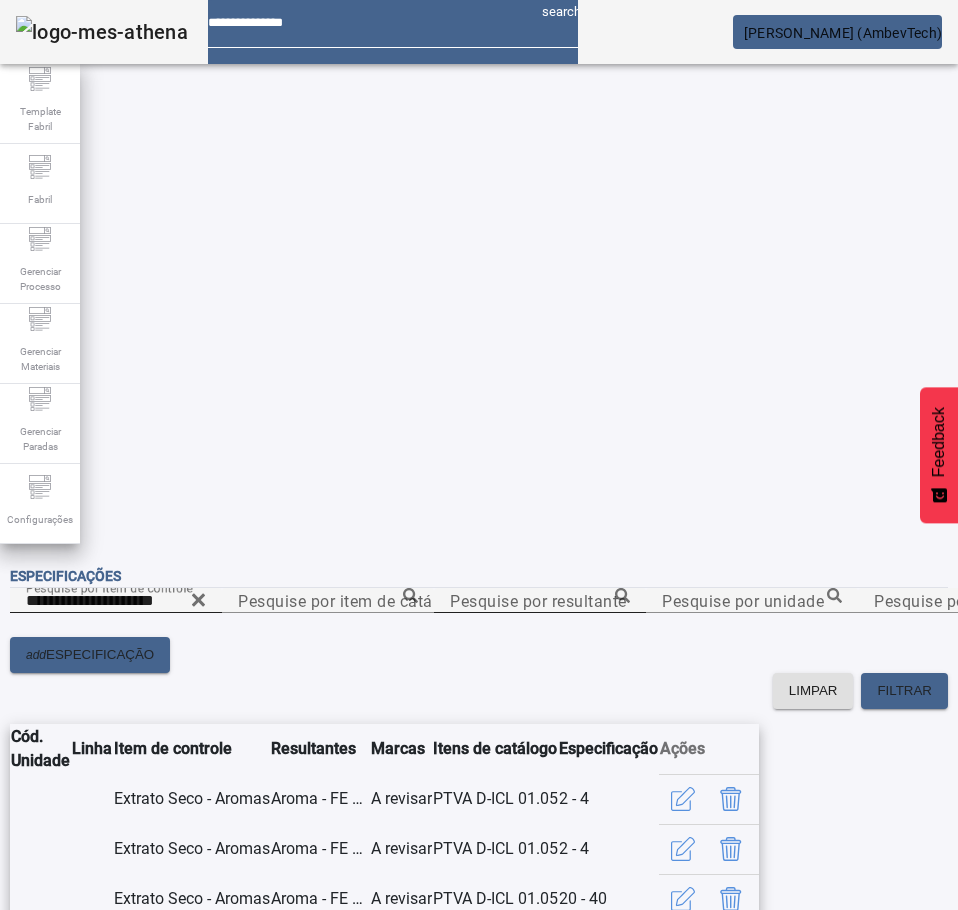 click 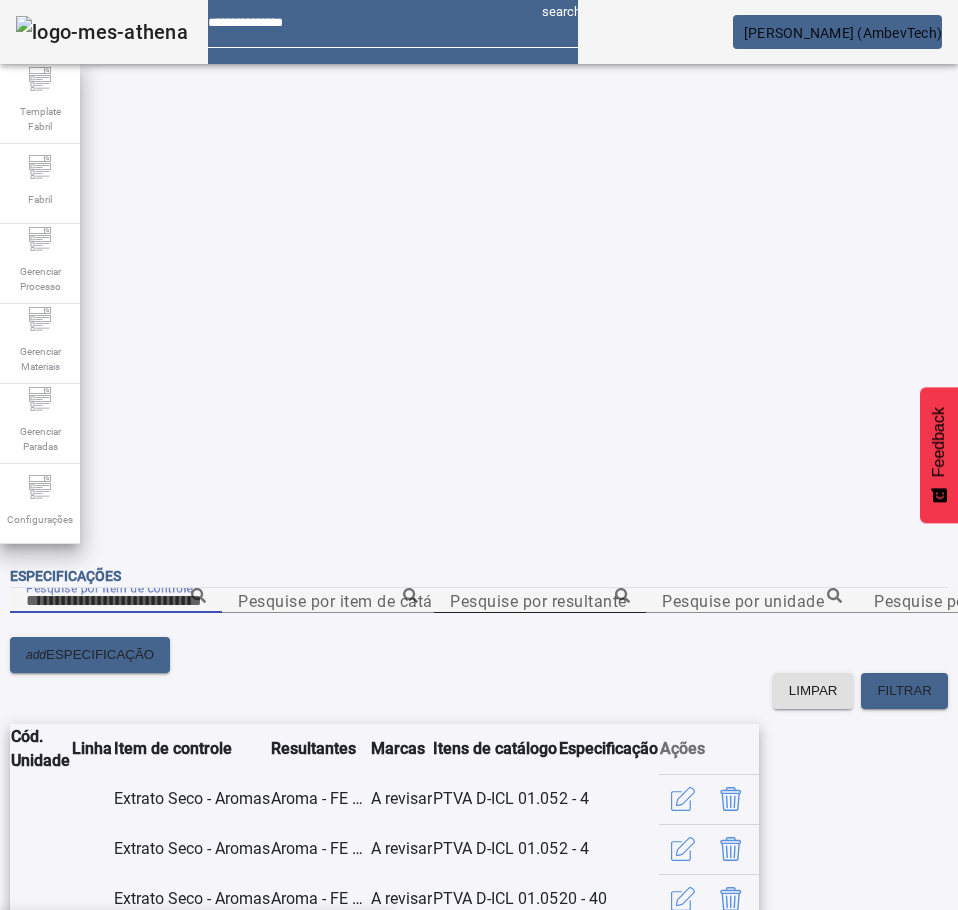 paste on "**" 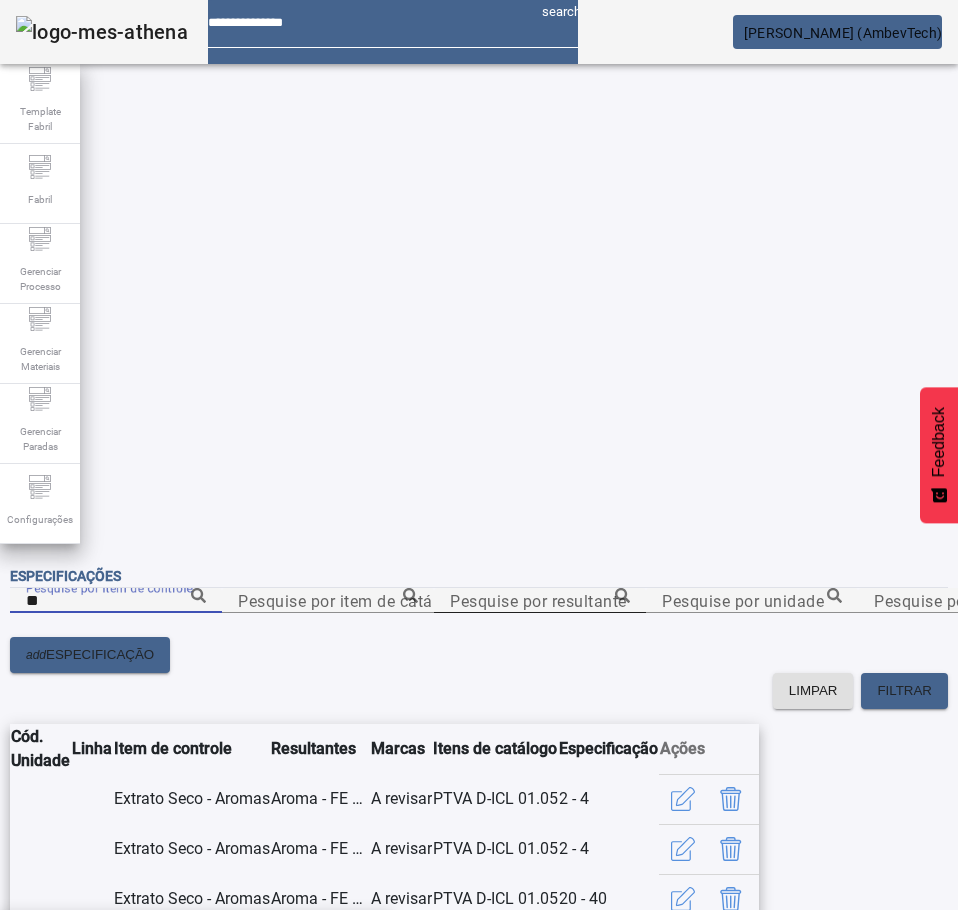 click 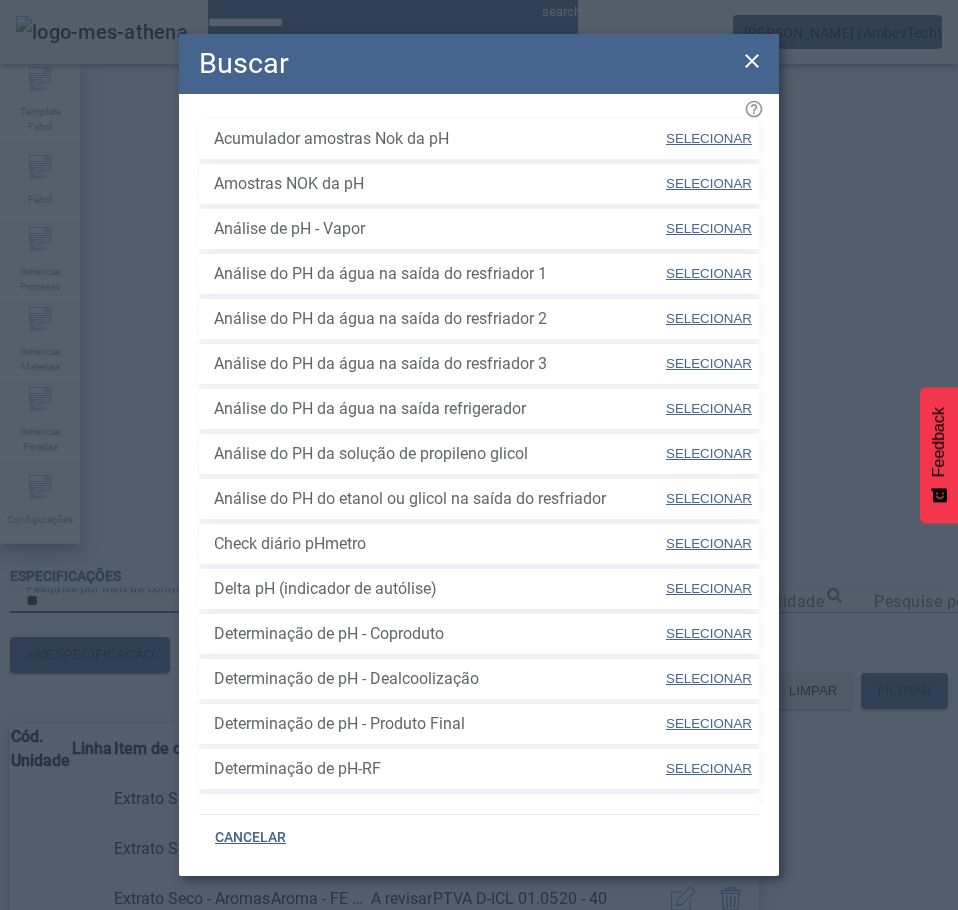 scroll, scrollTop: 0, scrollLeft: 0, axis: both 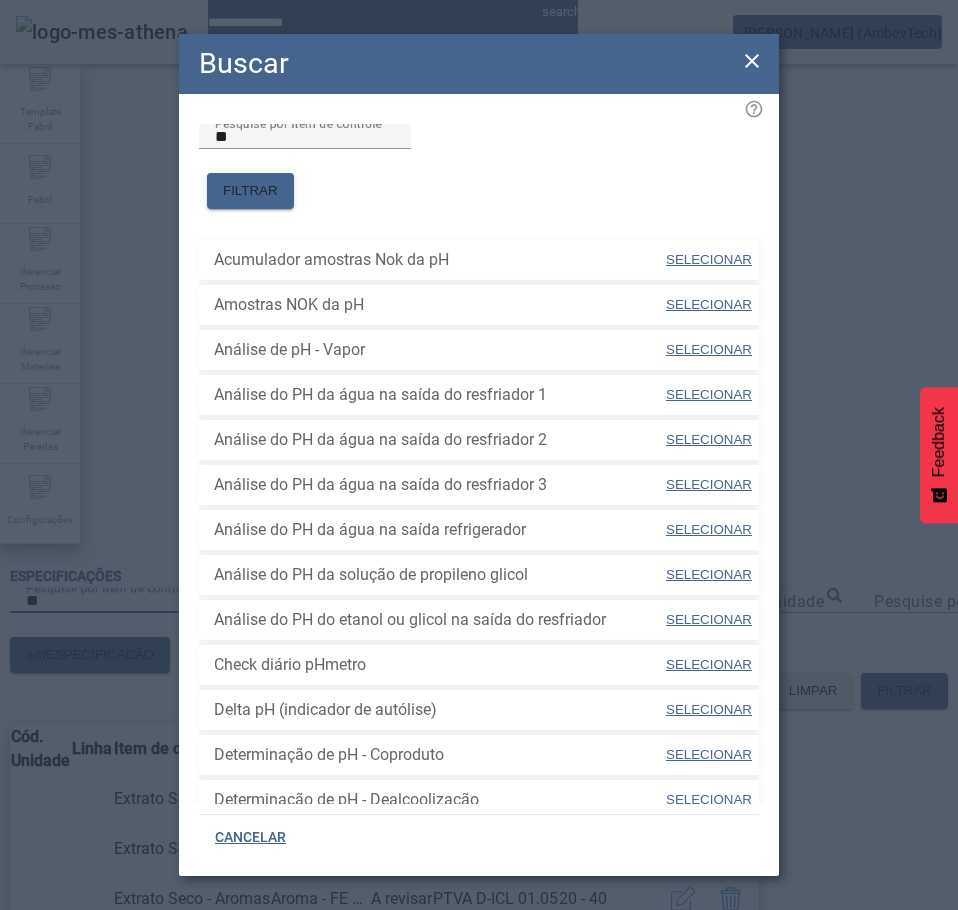 click 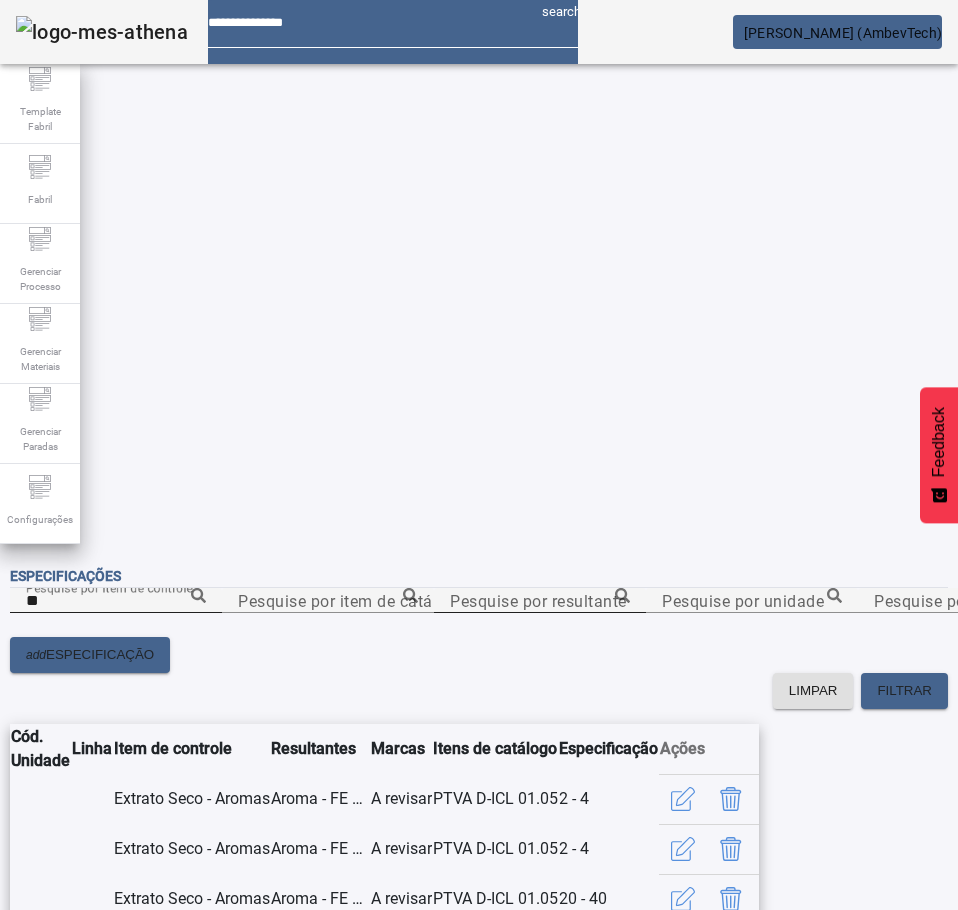 click on "**" at bounding box center [116, 601] 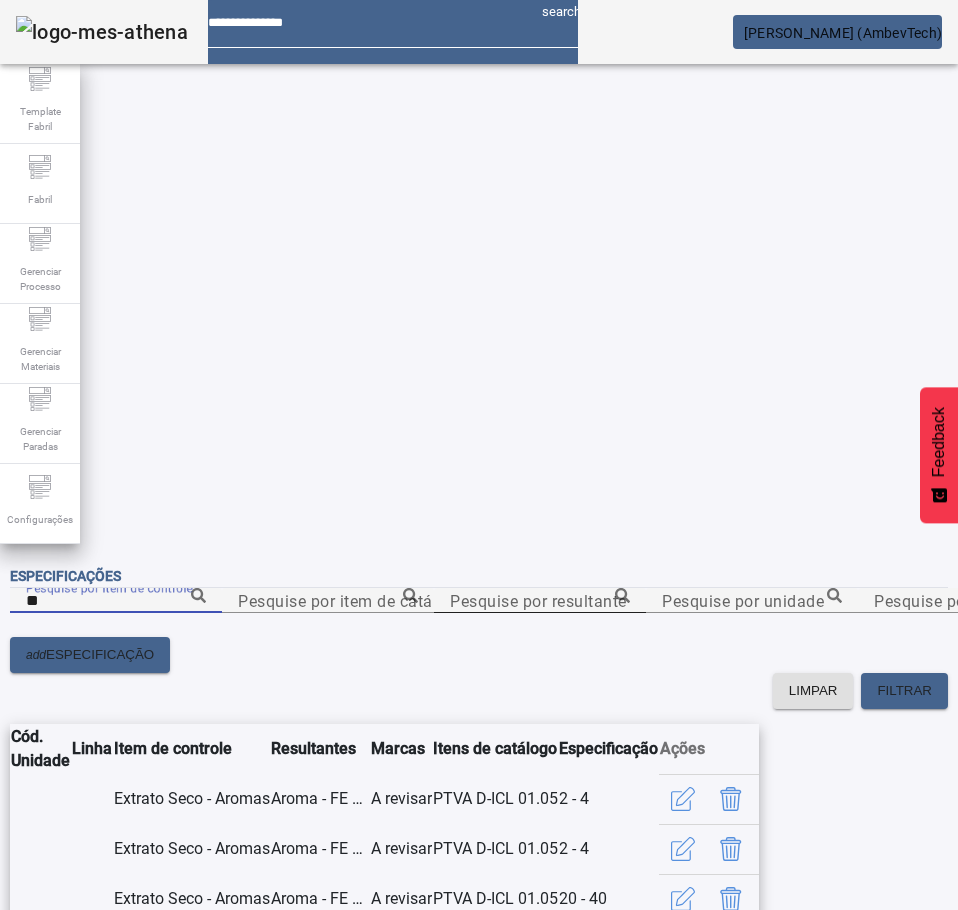 paste on "*********" 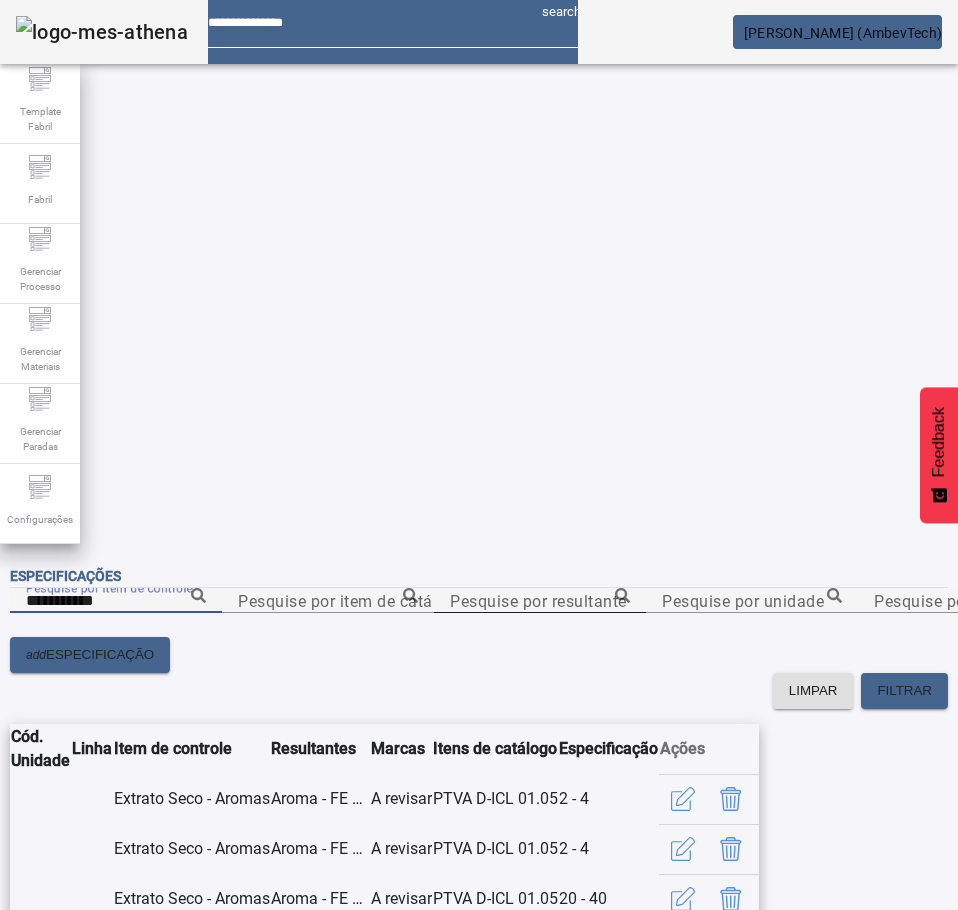 click 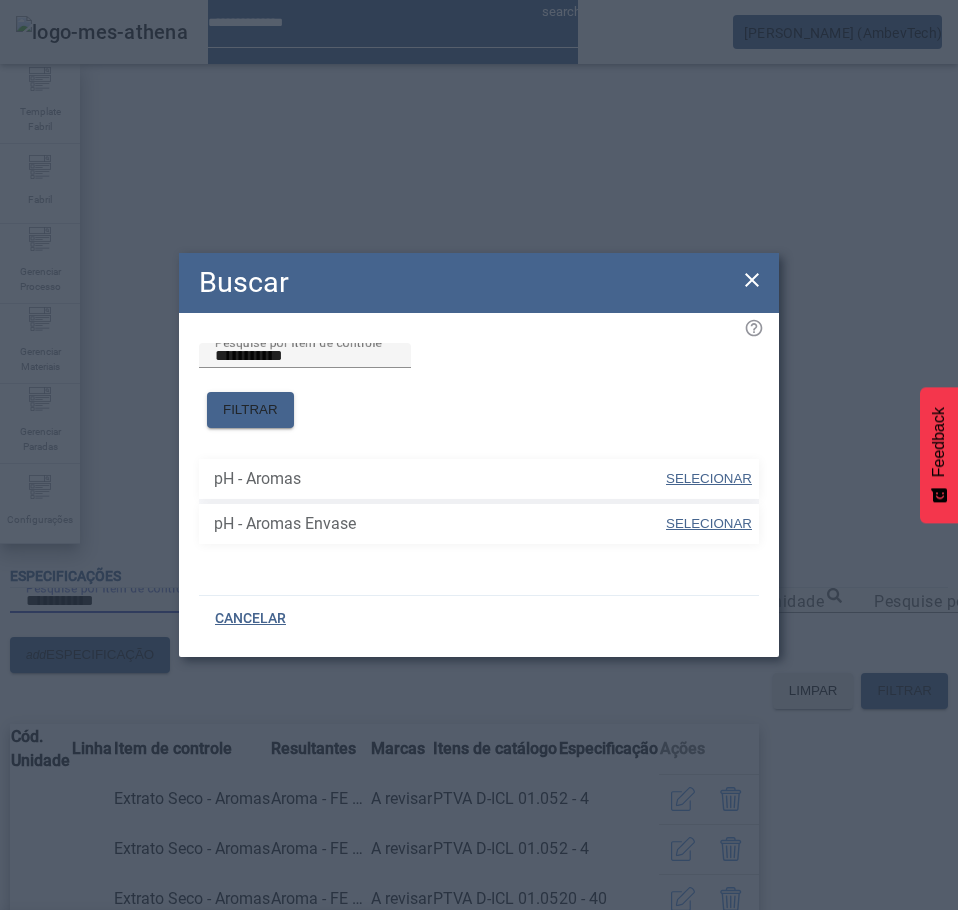 click on "SELECIONAR" at bounding box center [709, 478] 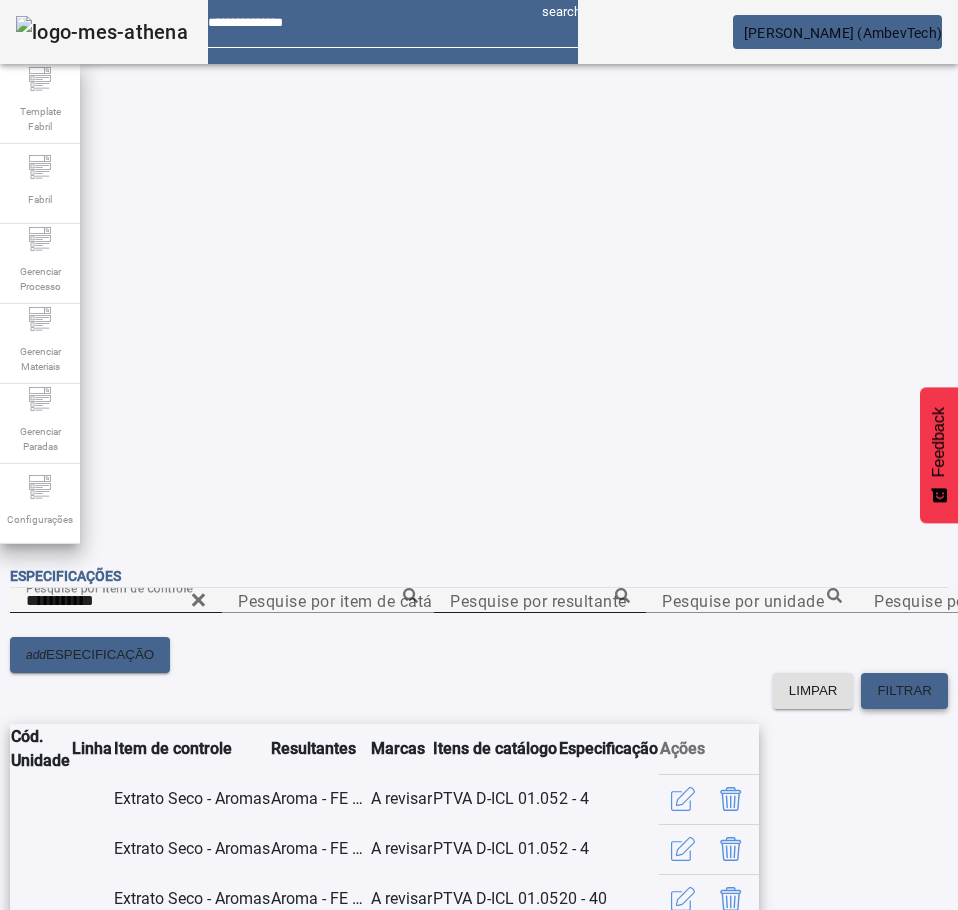 click on "FILTRAR" 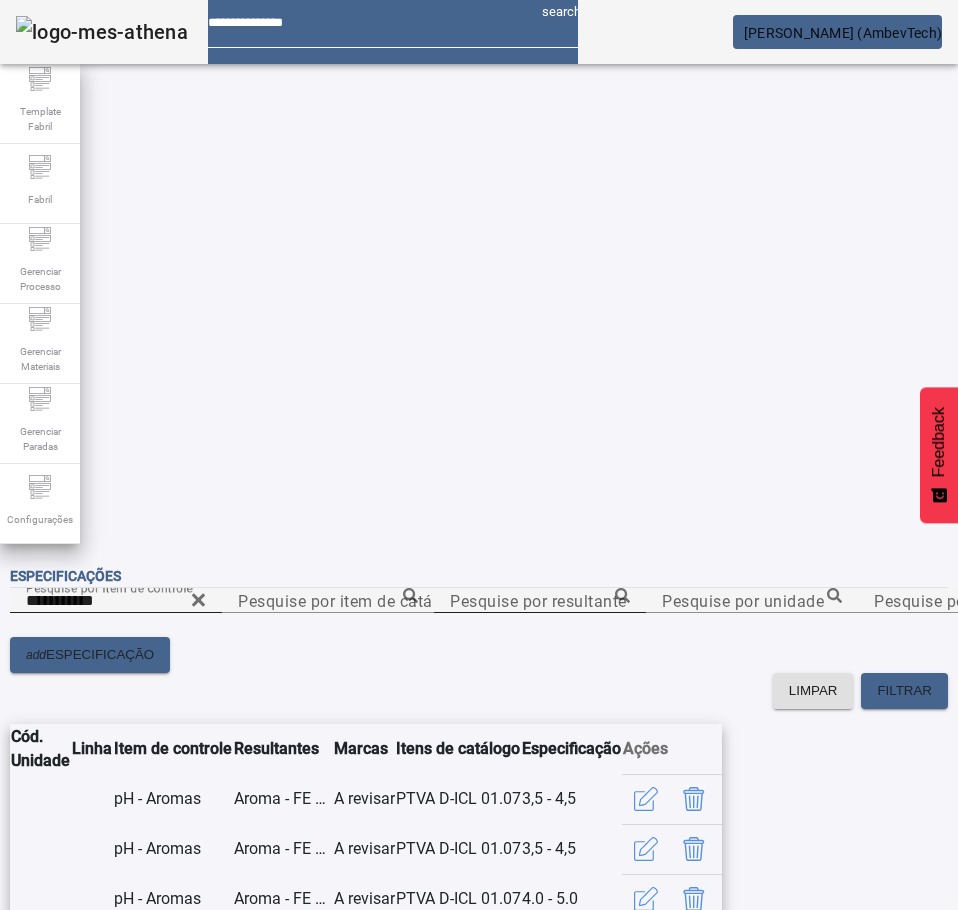 click on "Pesquise por resultante" at bounding box center (540, 601) 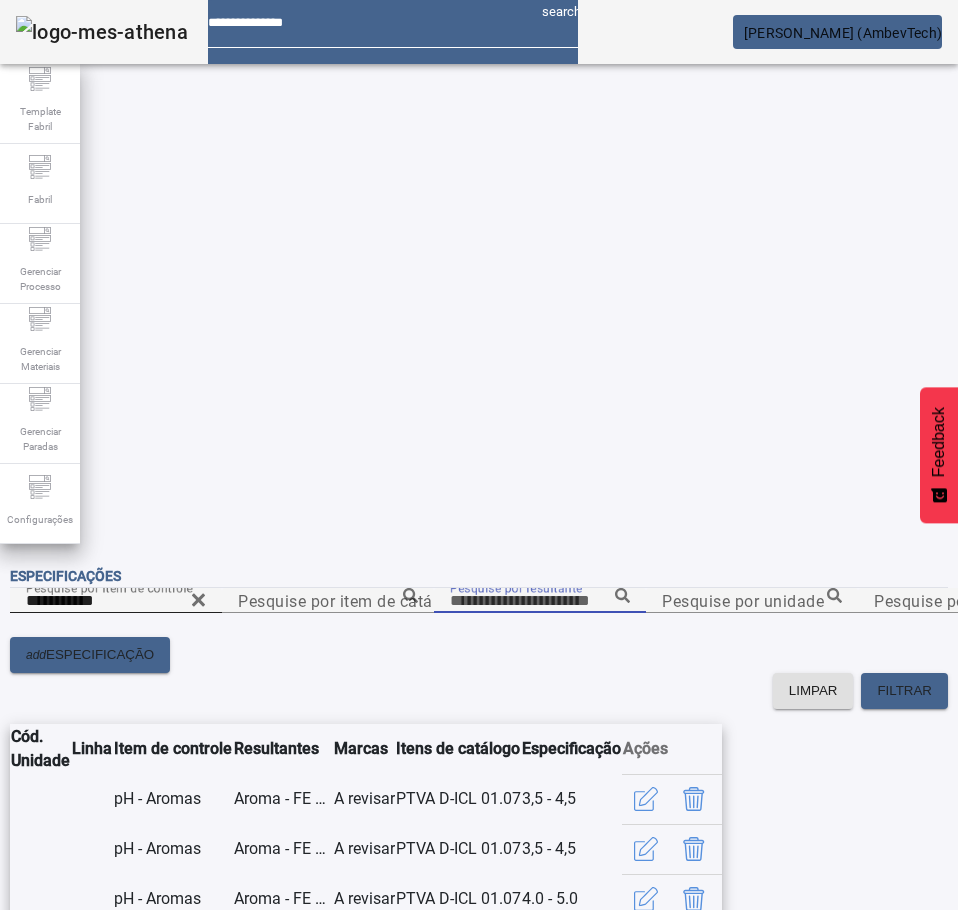 paste on "**********" 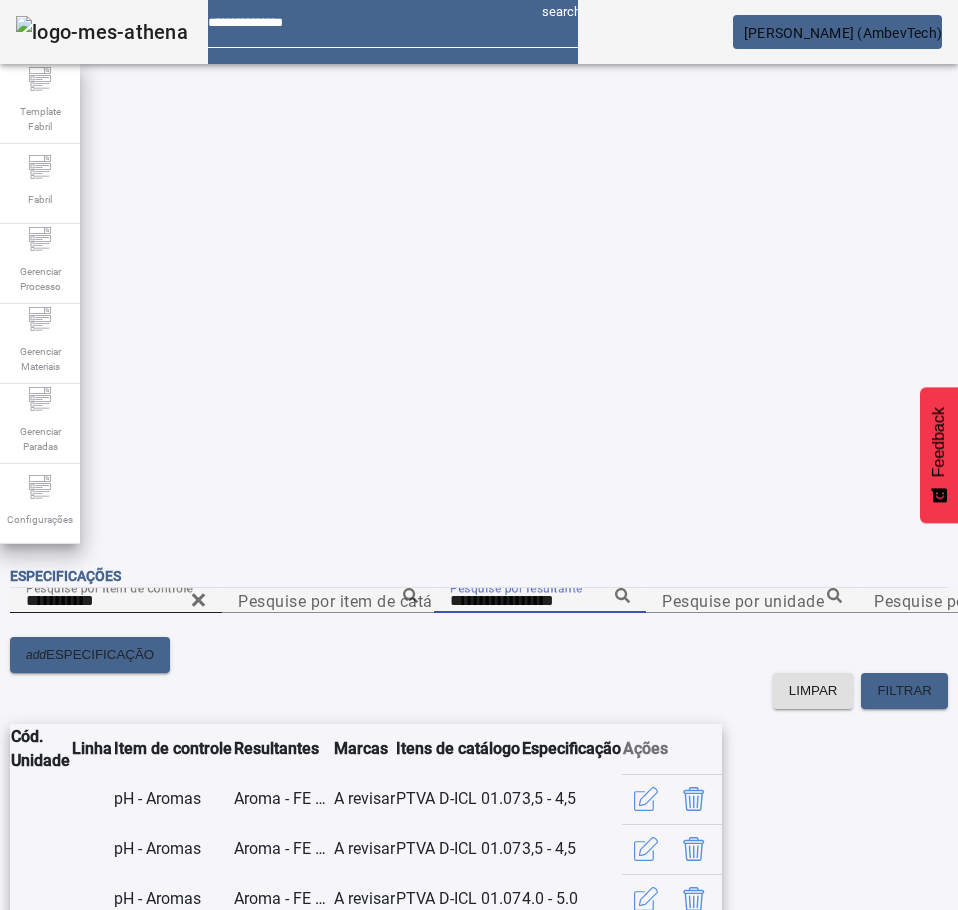 click 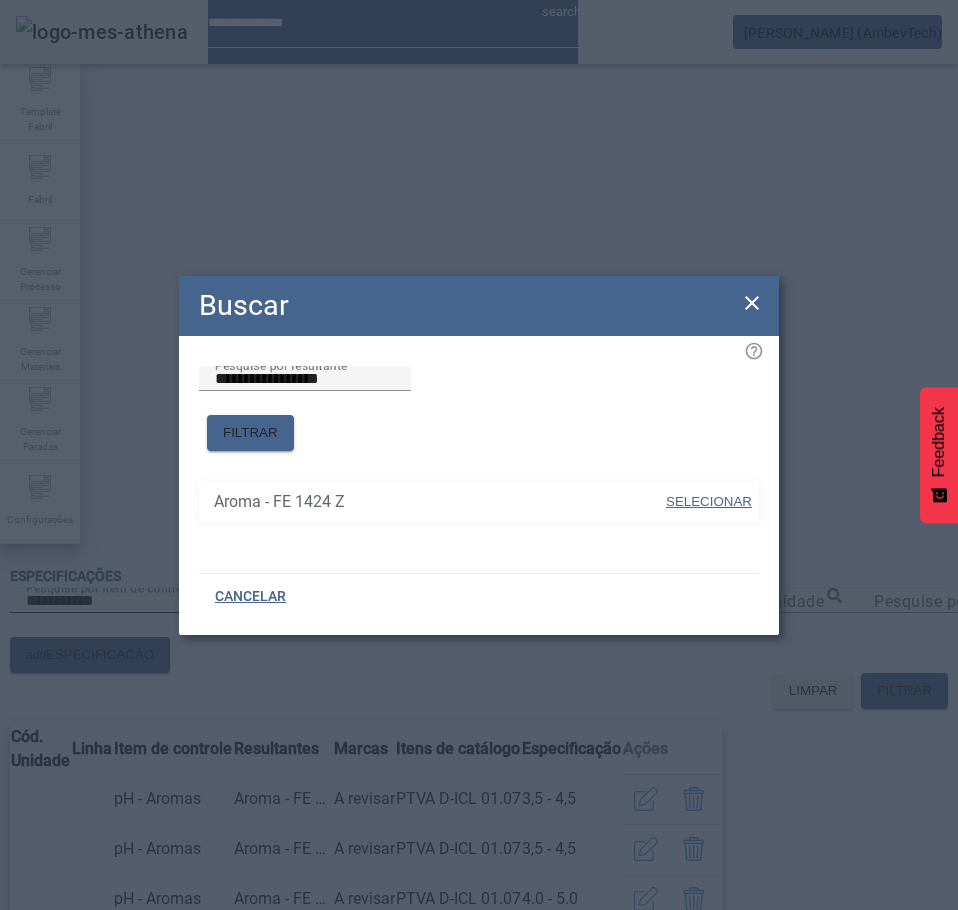 click on "SELECIONAR" at bounding box center (709, 501) 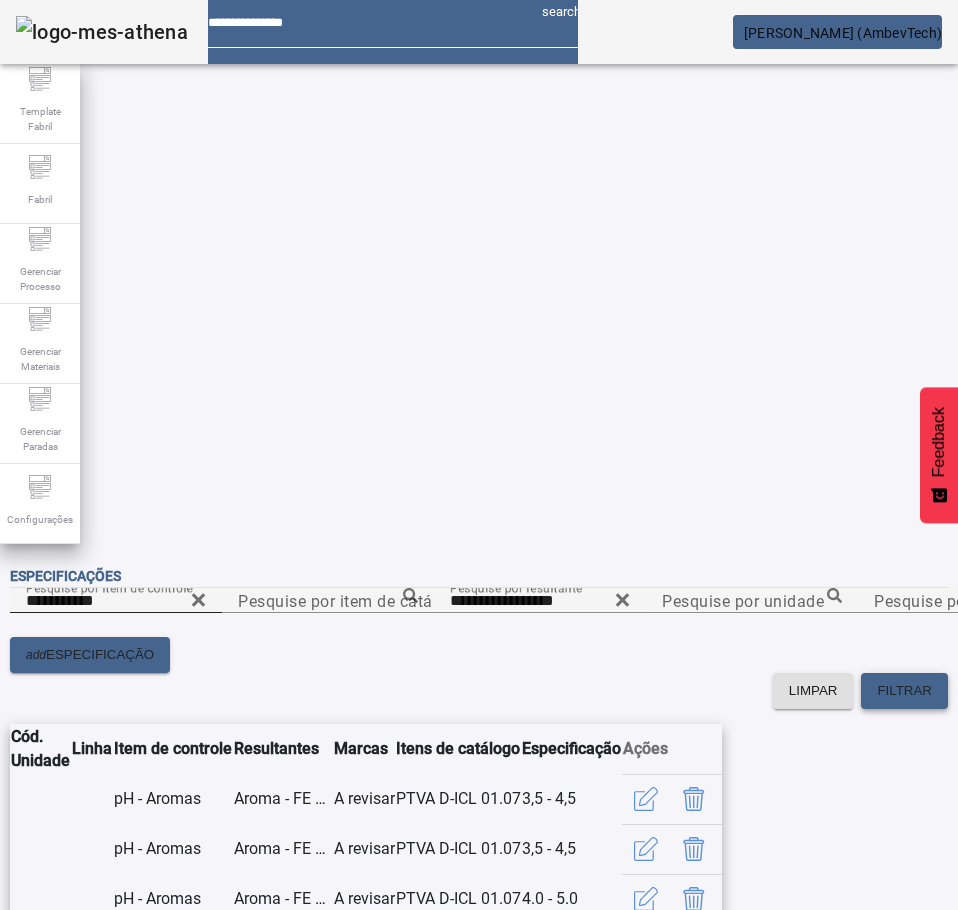 click on "FILTRAR" 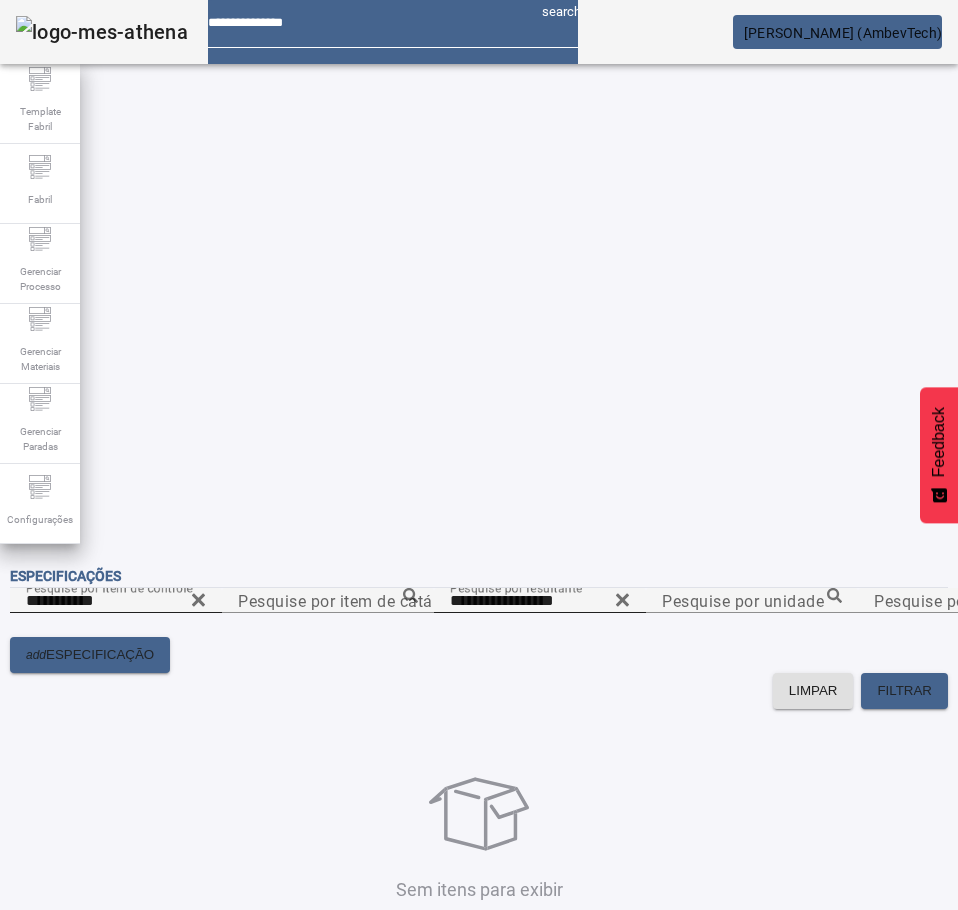 click 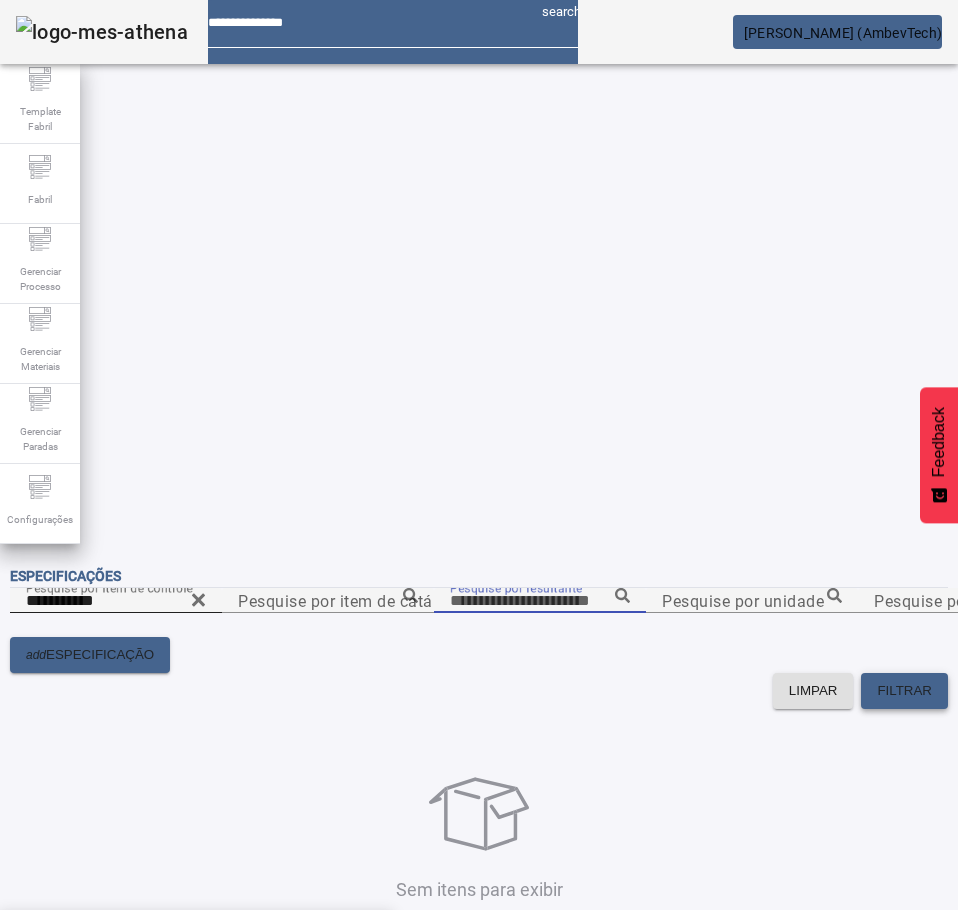 click 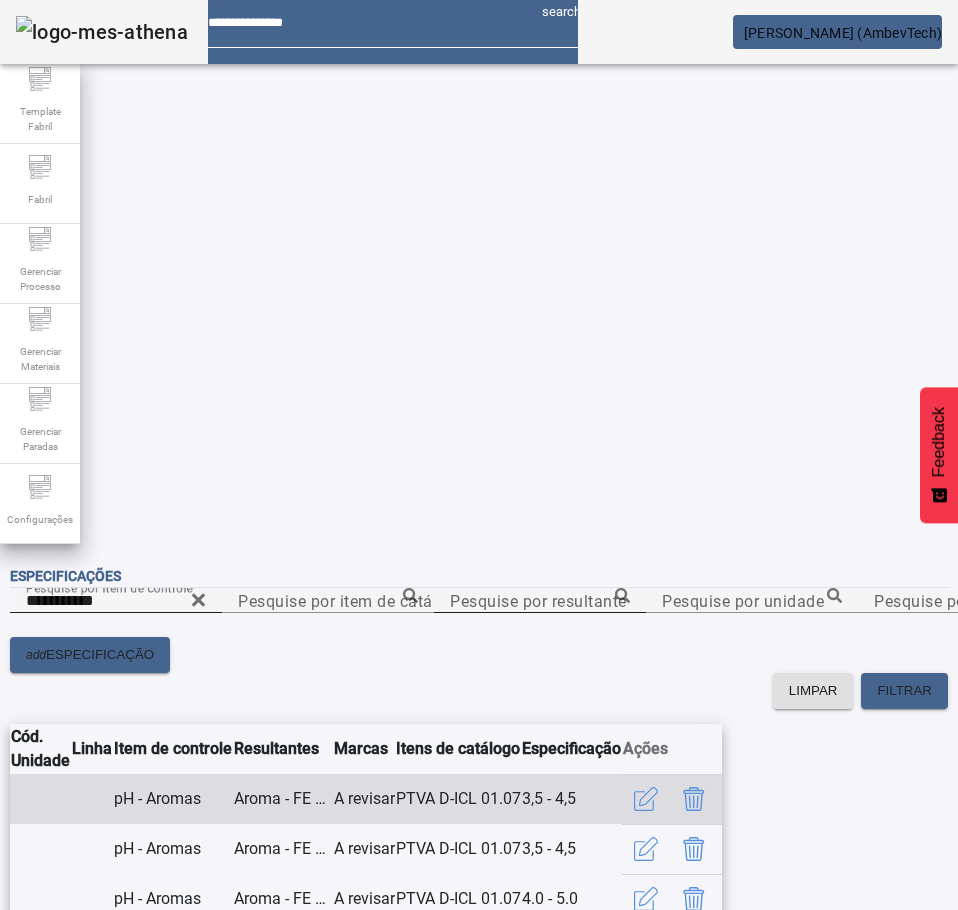 click on "pH - Aromas" at bounding box center [173, 799] 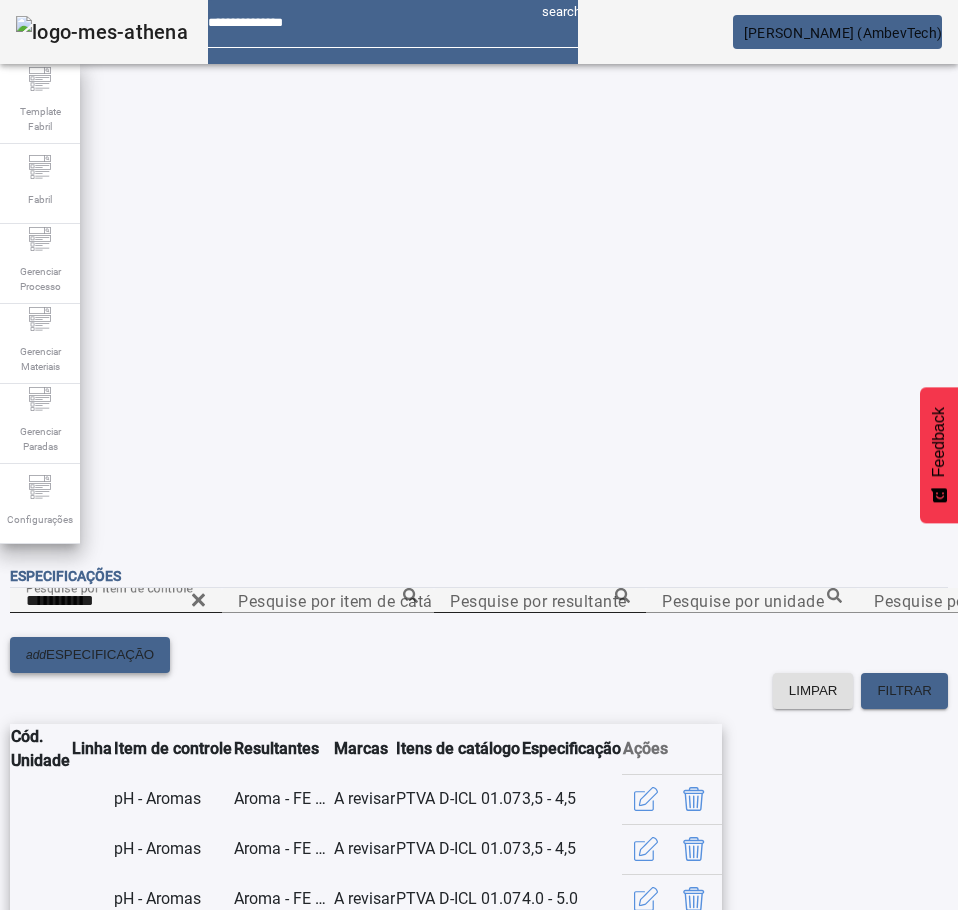 click on "ESPECIFICAÇÃO" 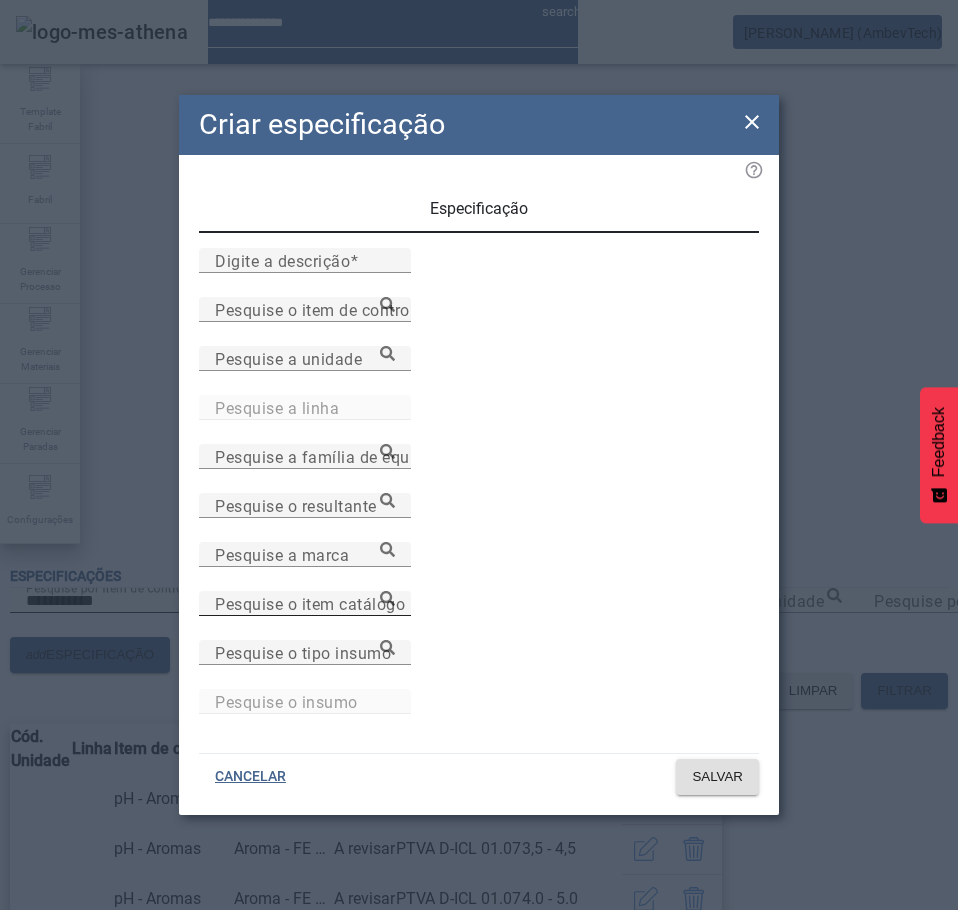 click on "Pesquise o item catálogo" at bounding box center [310, 603] 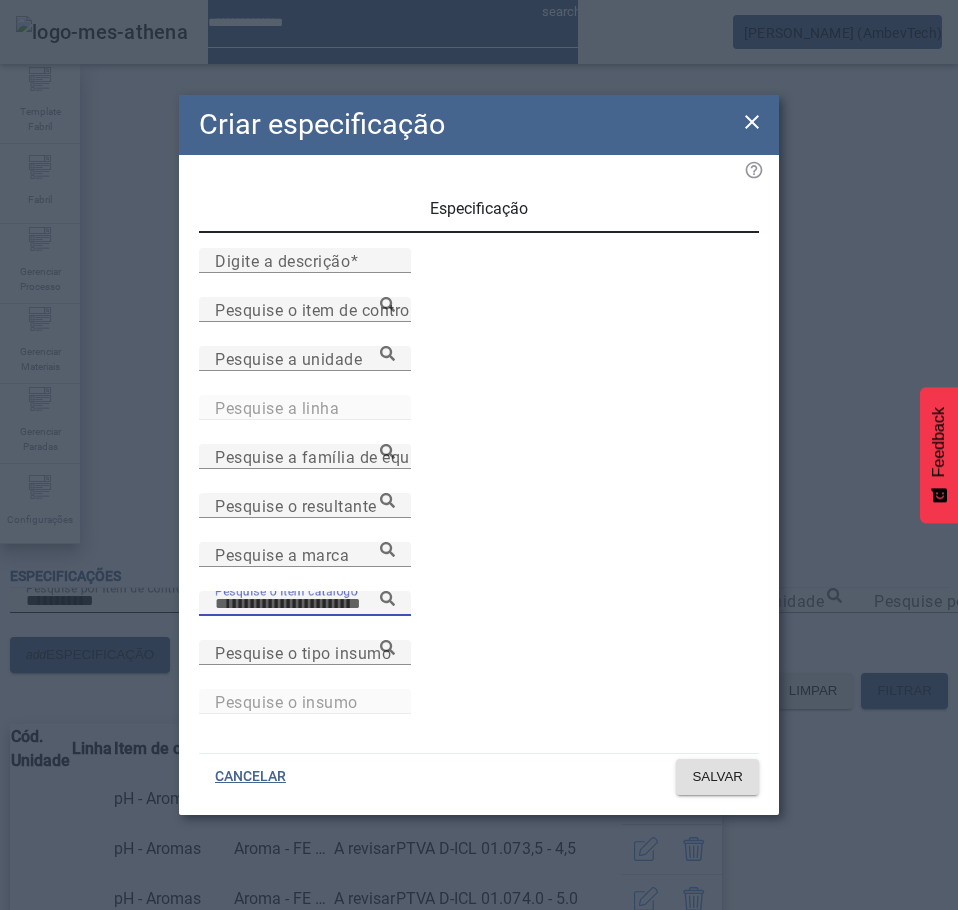 paste on "**********" 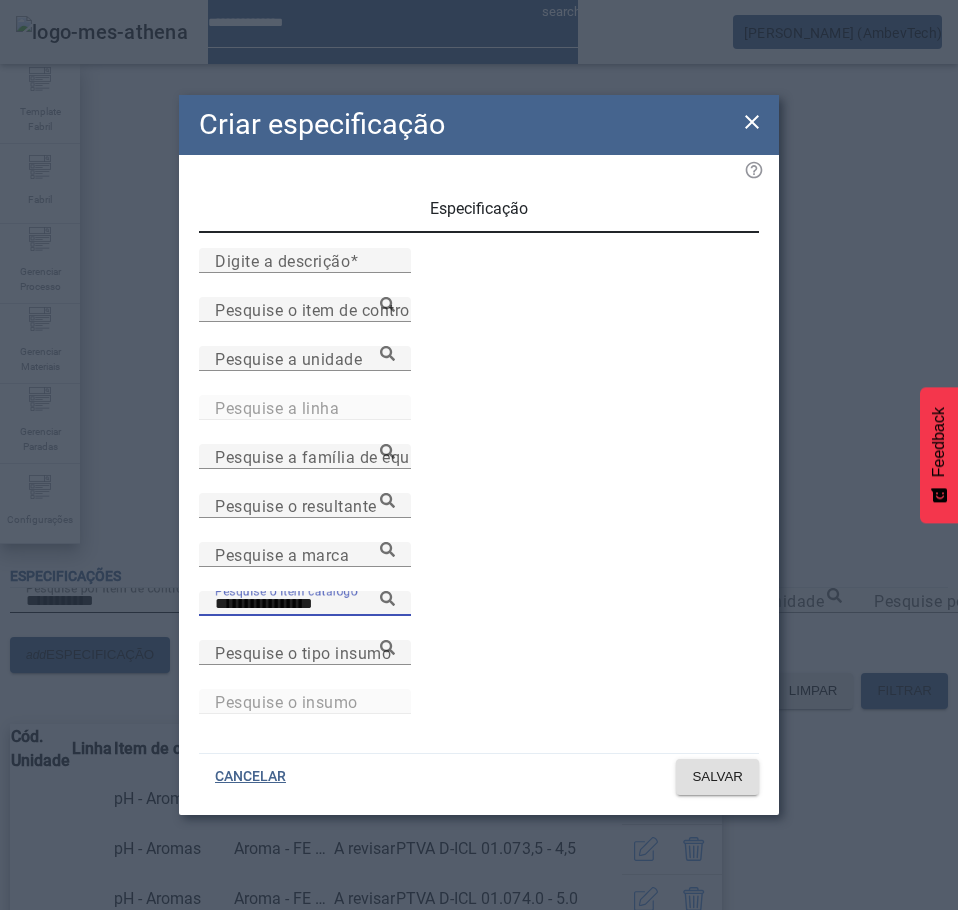 click 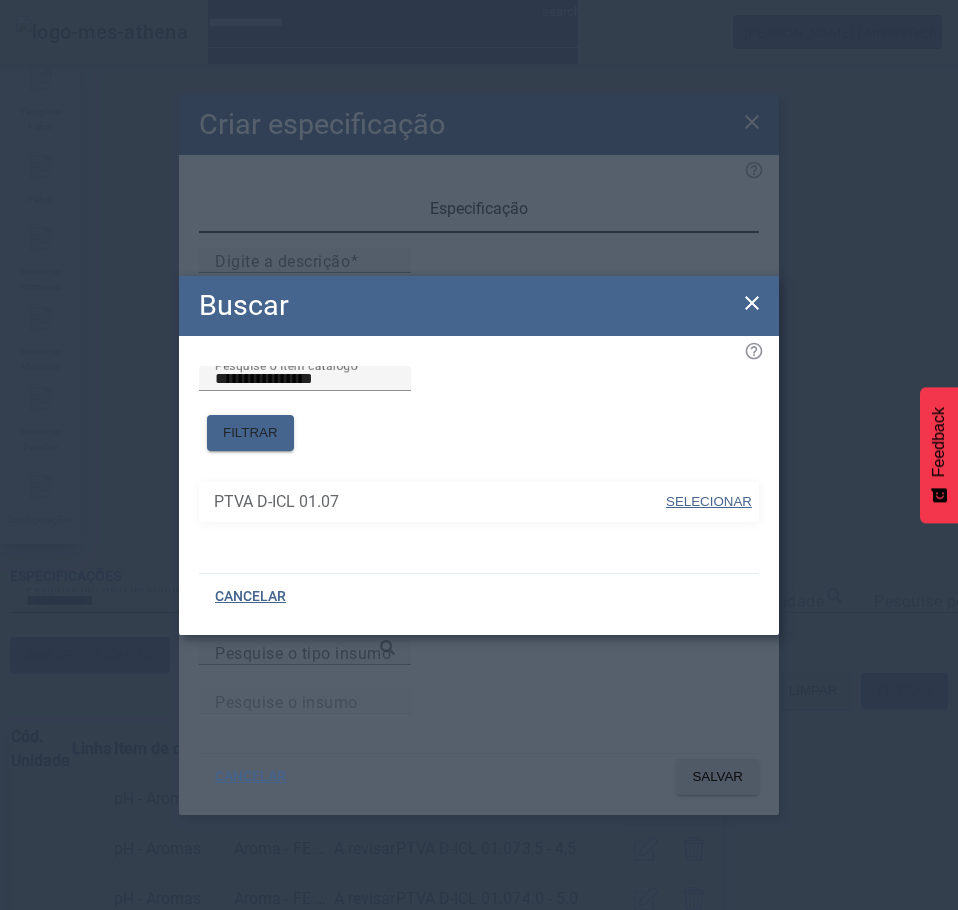 click on "SELECIONAR" at bounding box center (709, 501) 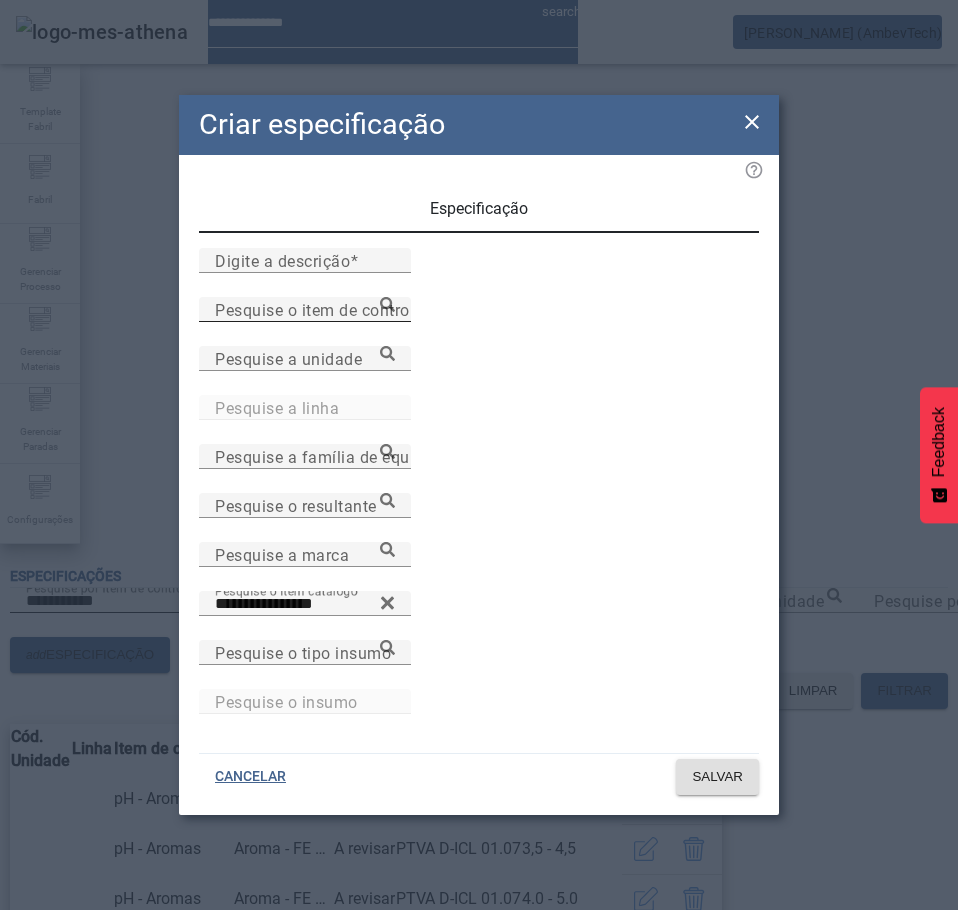 click on "Pesquise o item de controle" at bounding box center (305, 310) 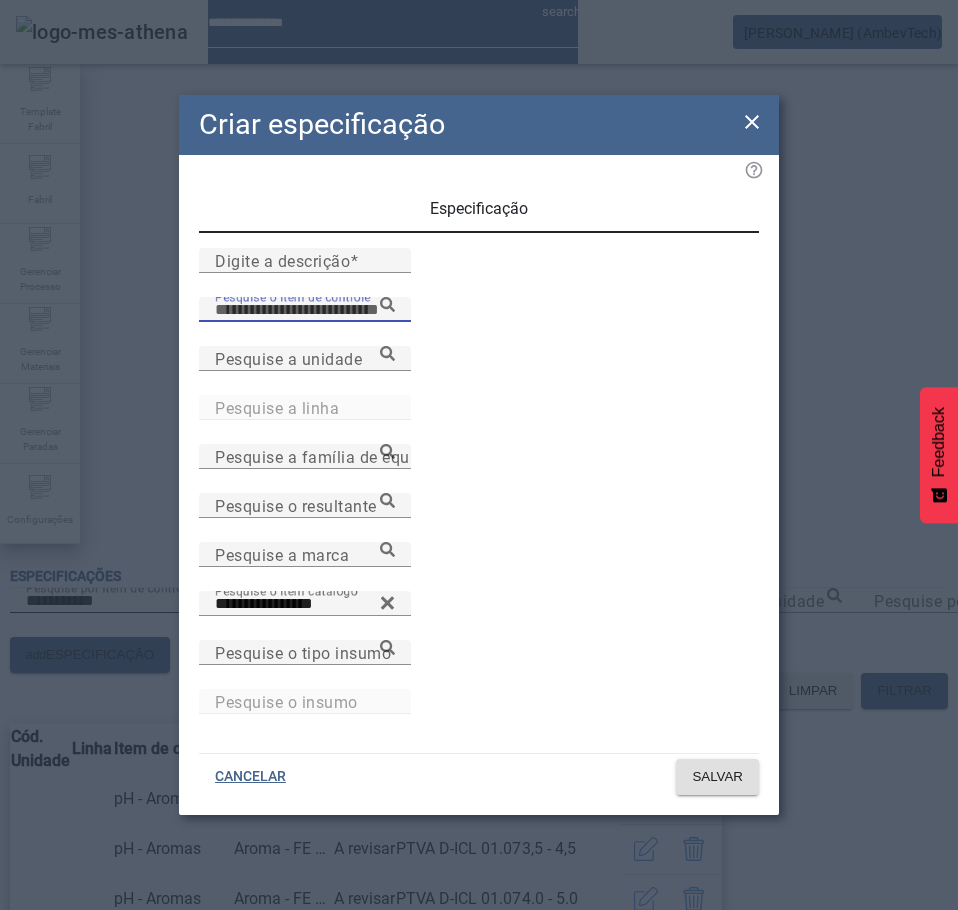 paste on "**********" 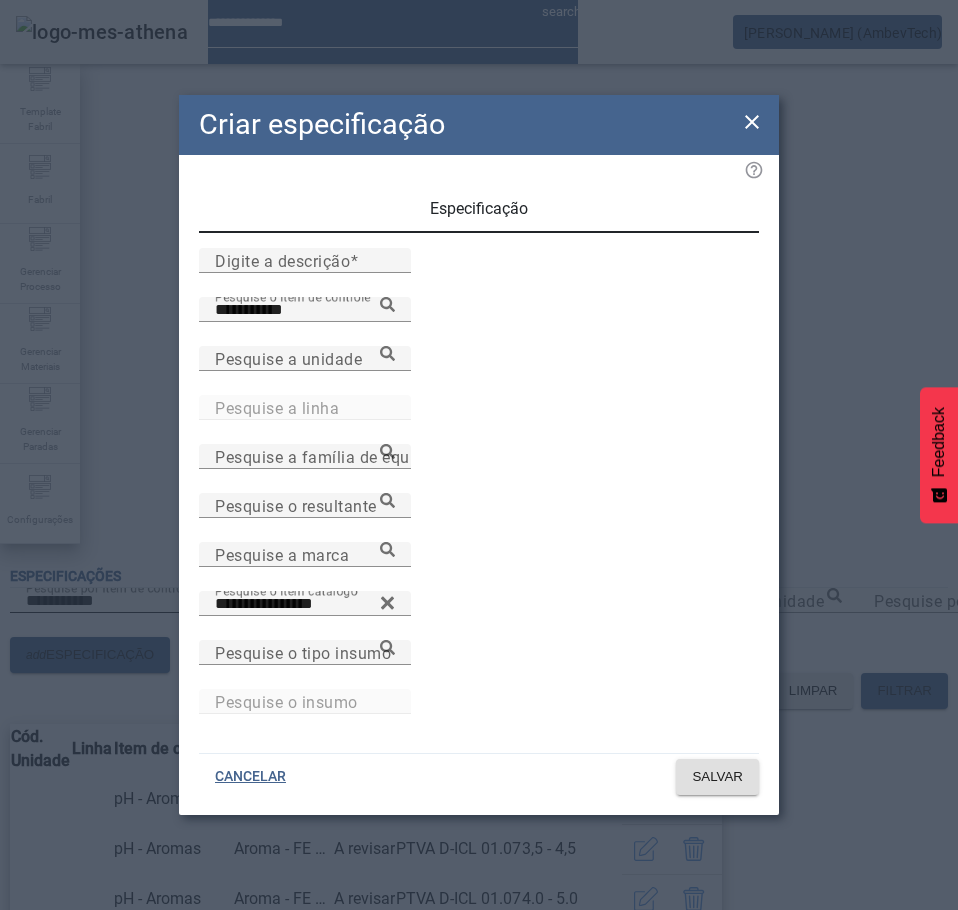 click on "**********" 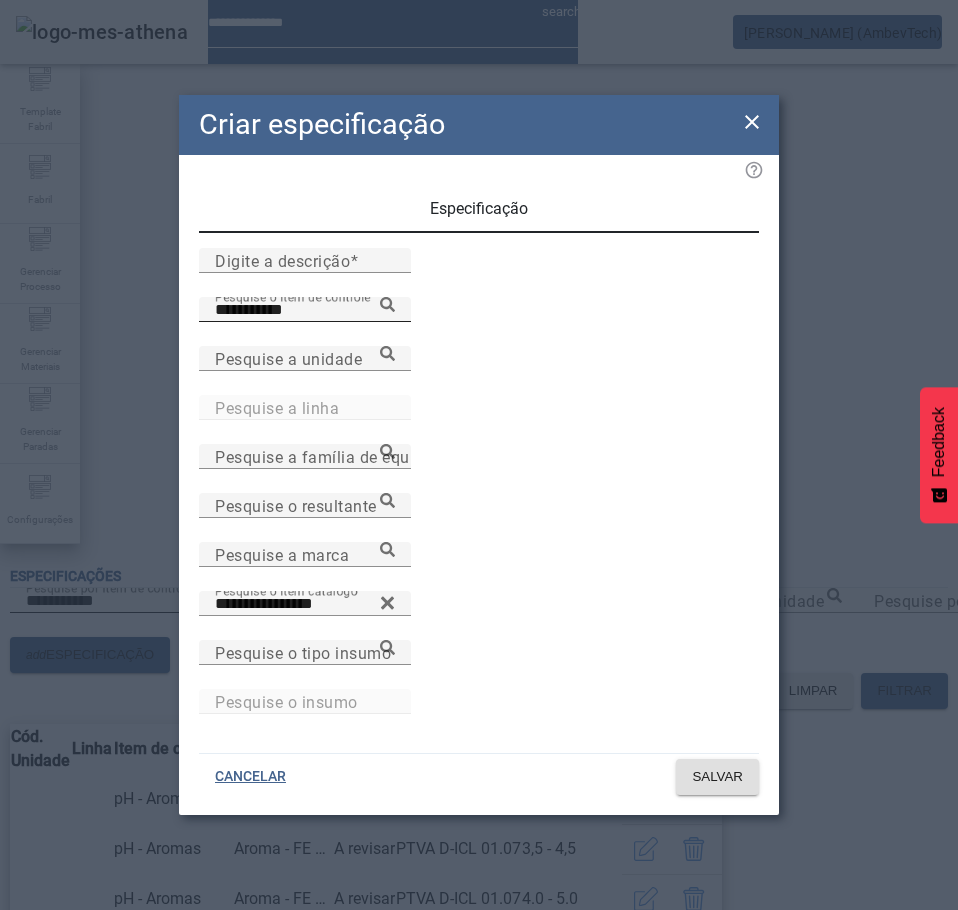 click 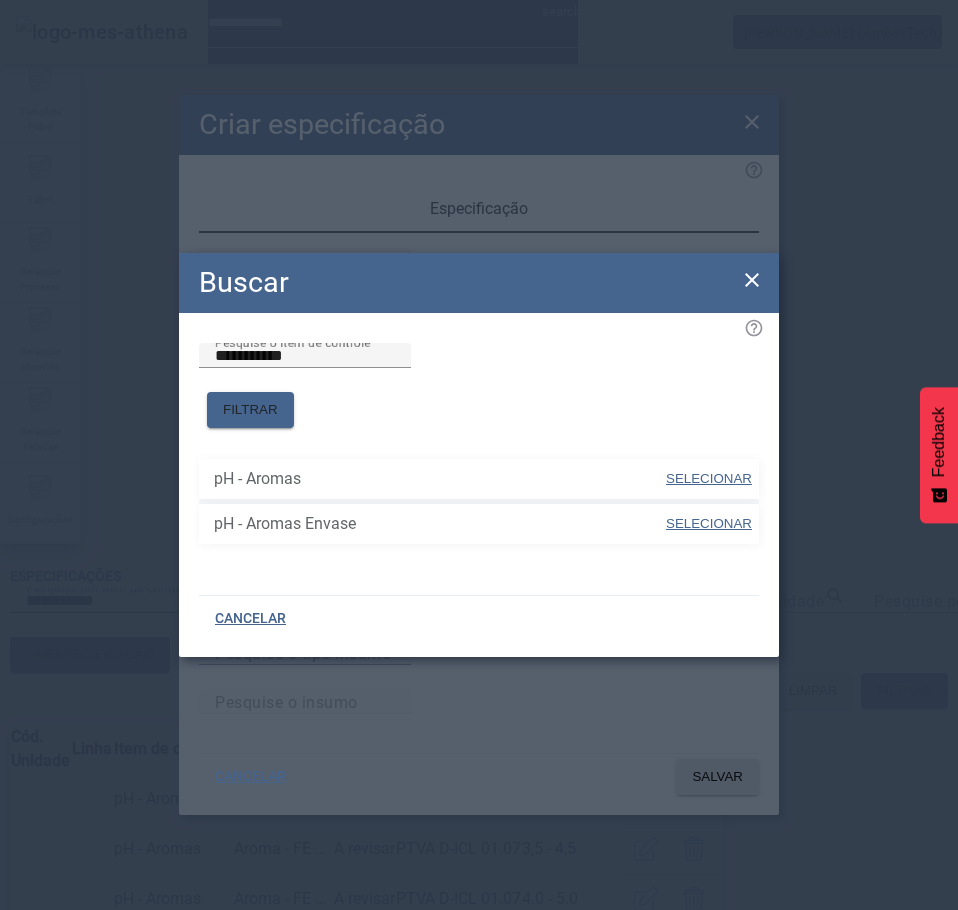 click on "SELECIONAR" at bounding box center [709, 478] 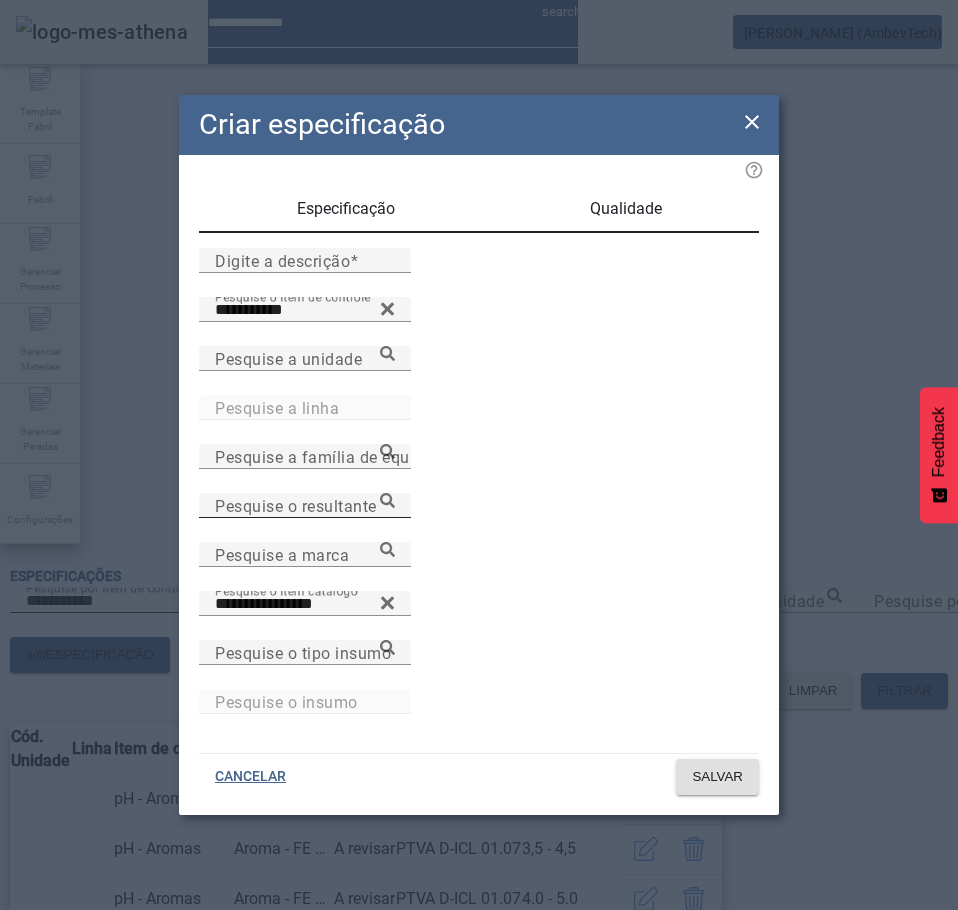 click on "Pesquise o resultante" at bounding box center (296, 505) 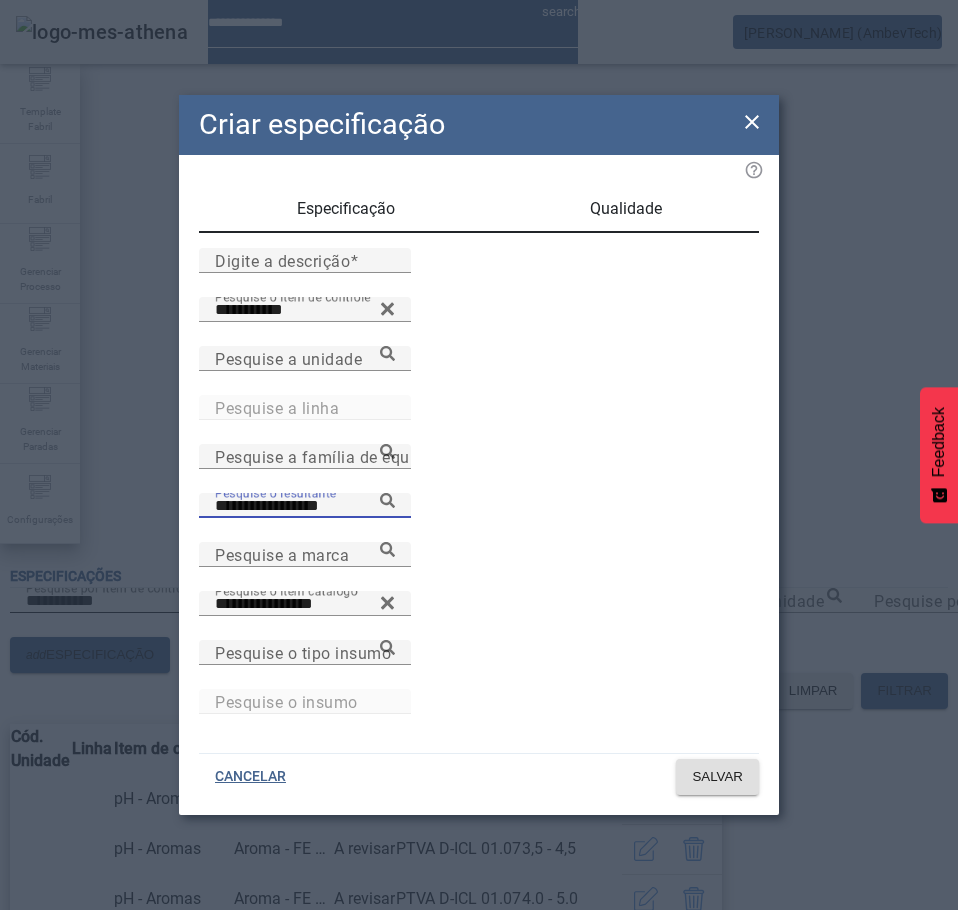 click 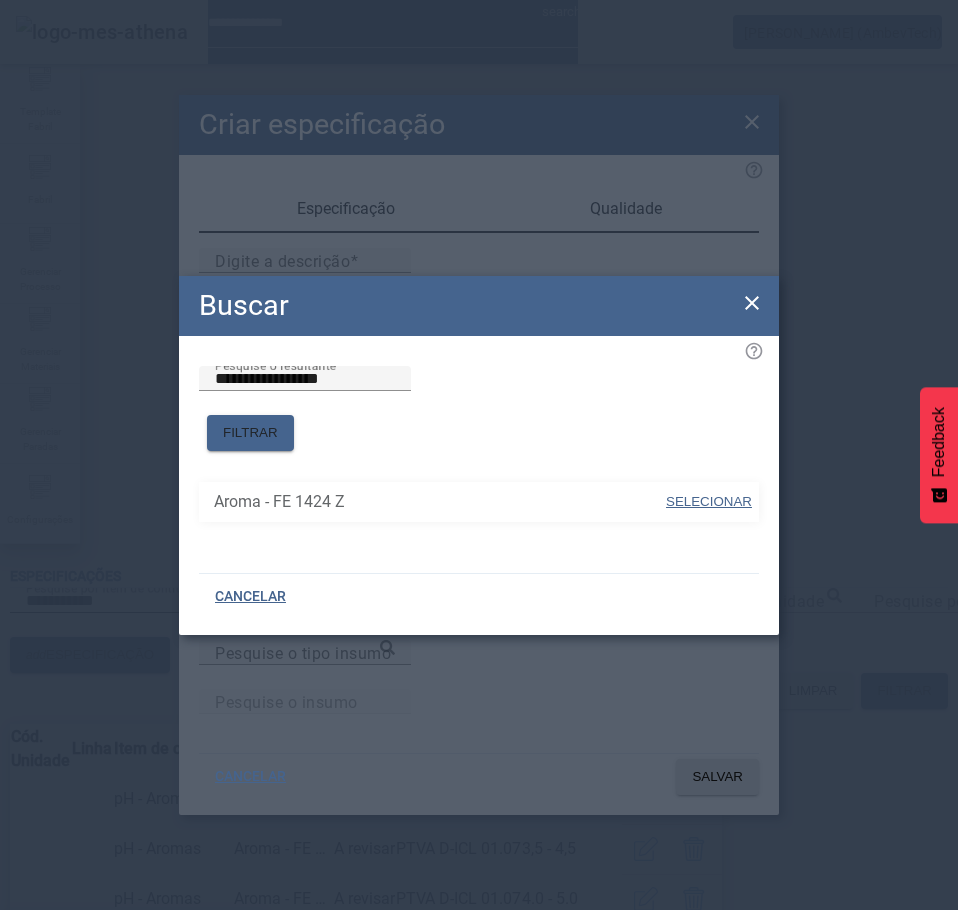 click on "SELECIONAR" at bounding box center (709, 501) 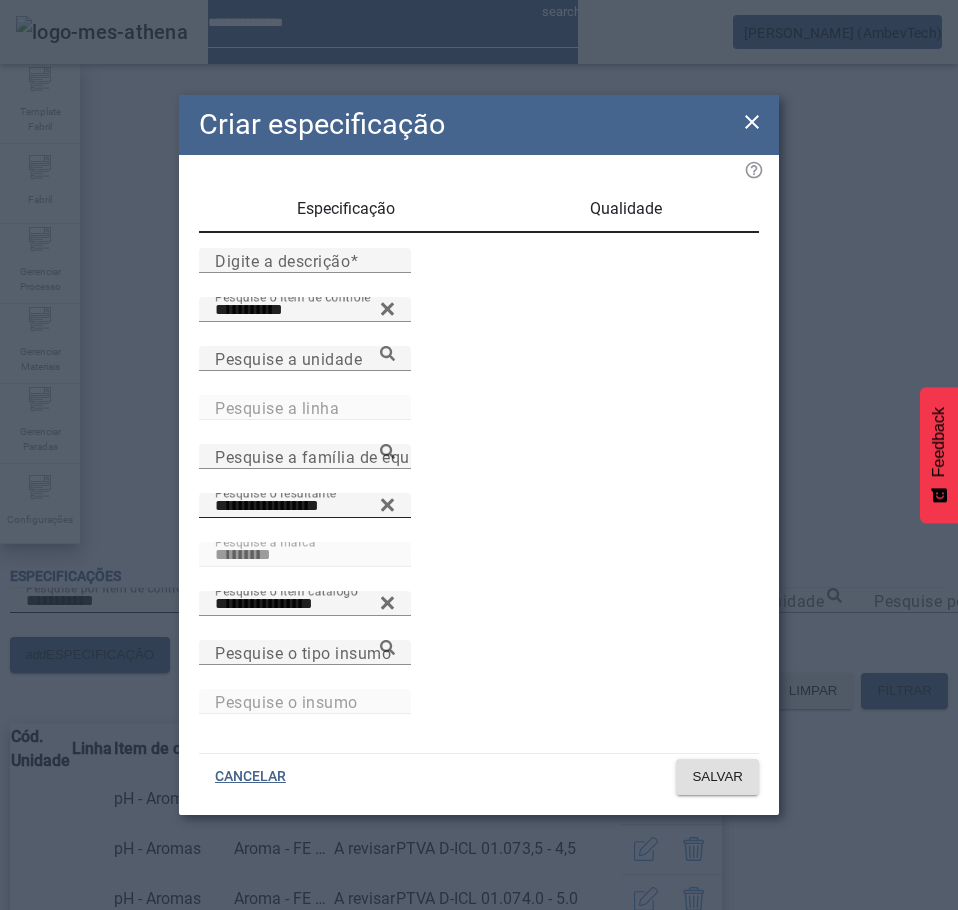 click on "Qualidade" at bounding box center (626, 209) 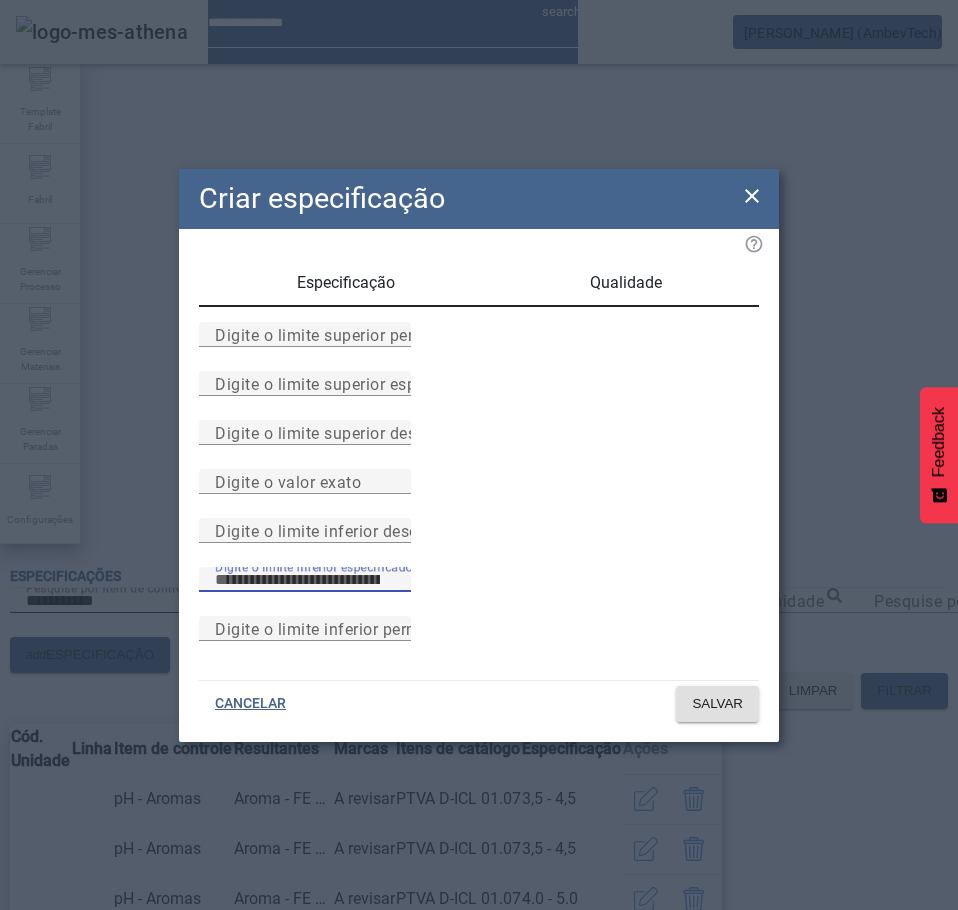 click on "Digite o limite inferior especificado" at bounding box center [305, 580] 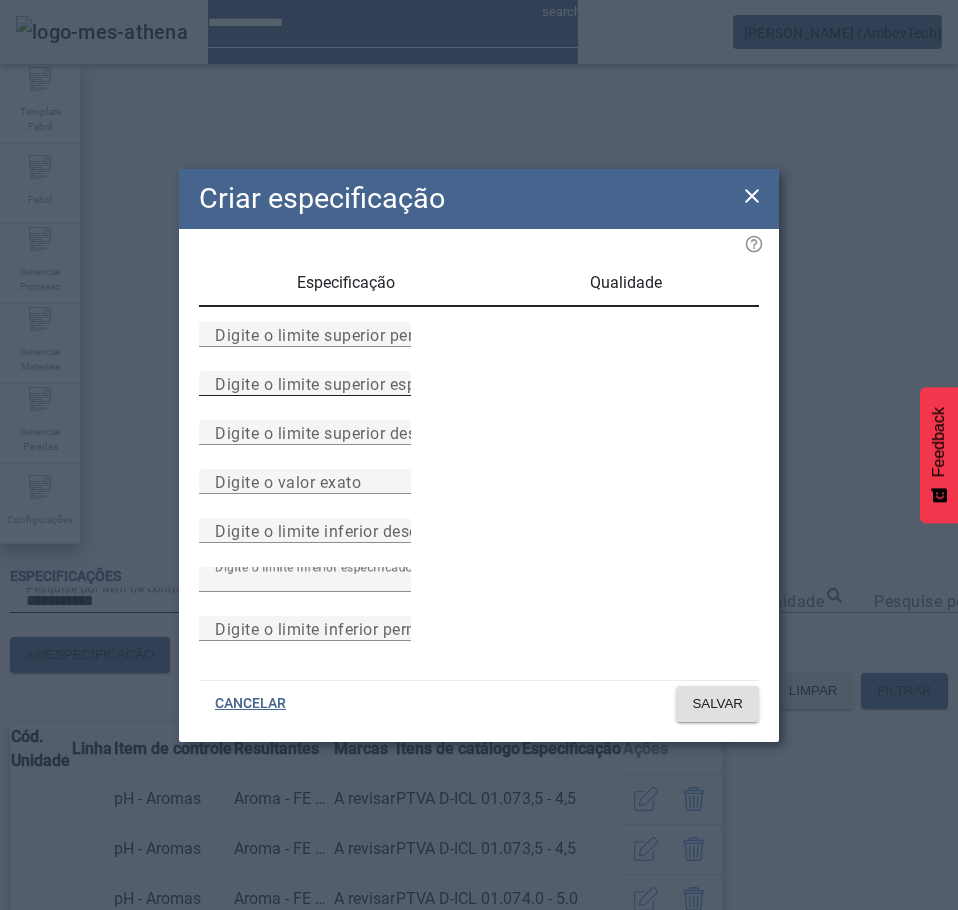 click on "Digite o limite superior especificado" at bounding box center [350, 383] 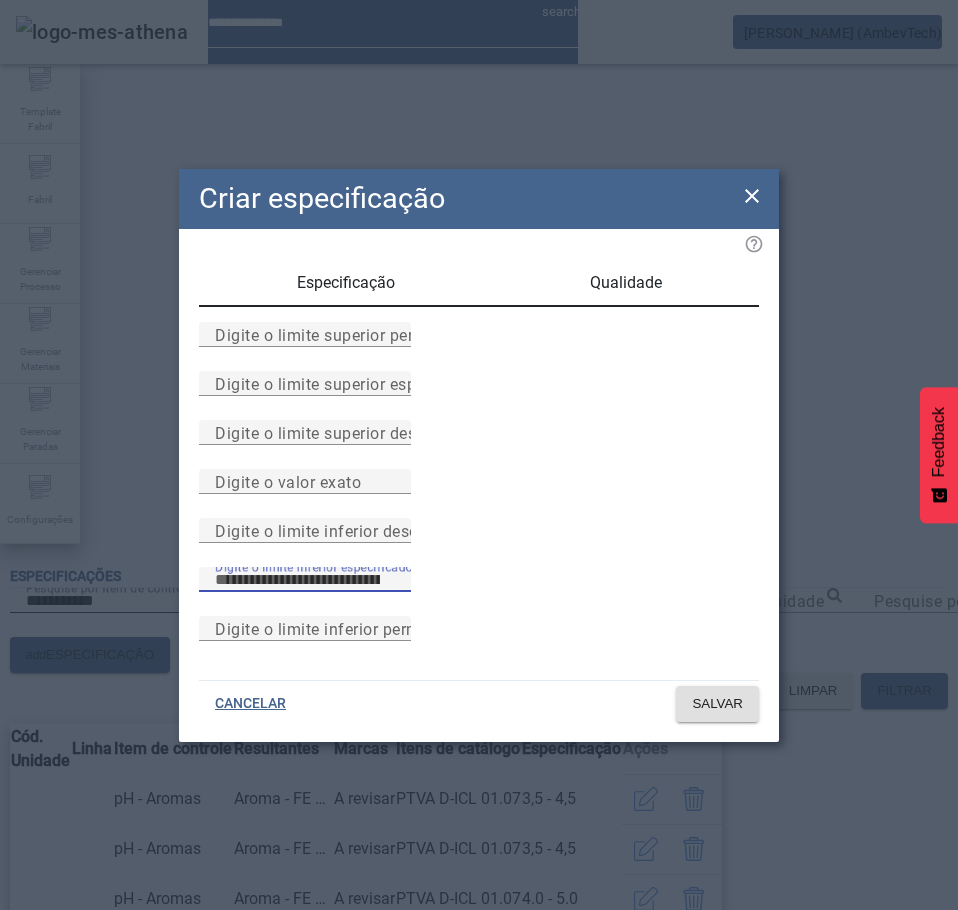 drag, startPoint x: 325, startPoint y: 646, endPoint x: 250, endPoint y: 647, distance: 75.00667 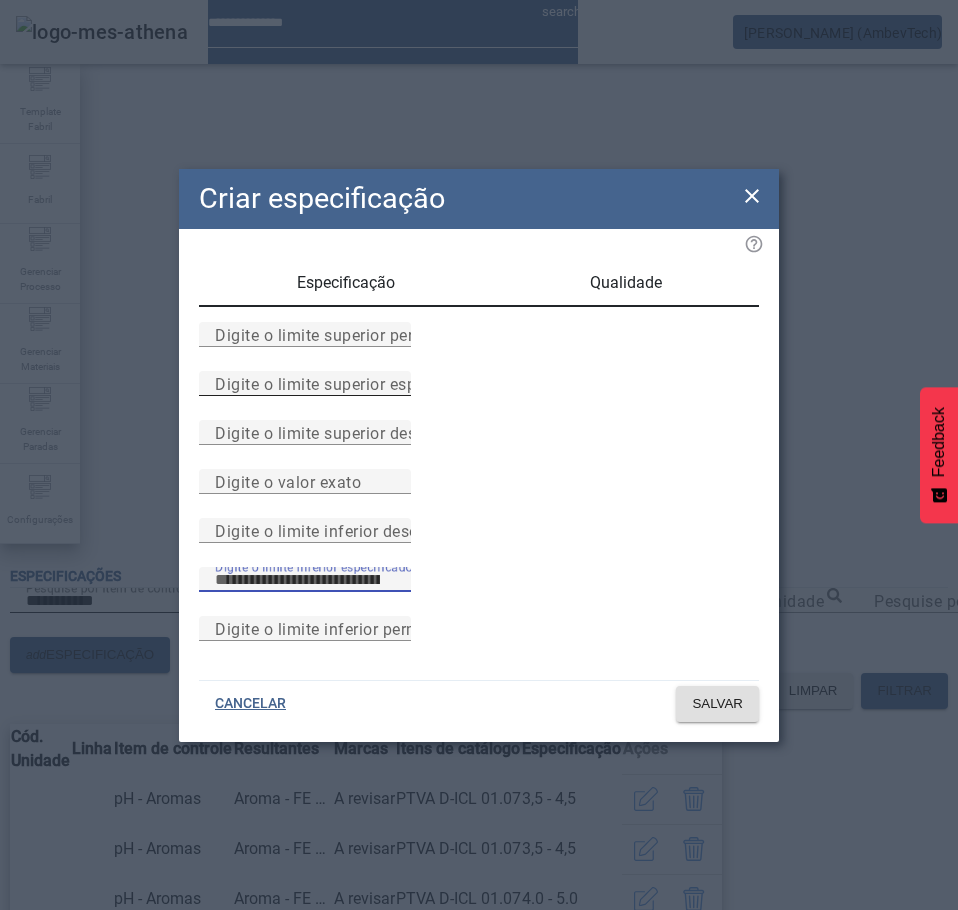 type on "*" 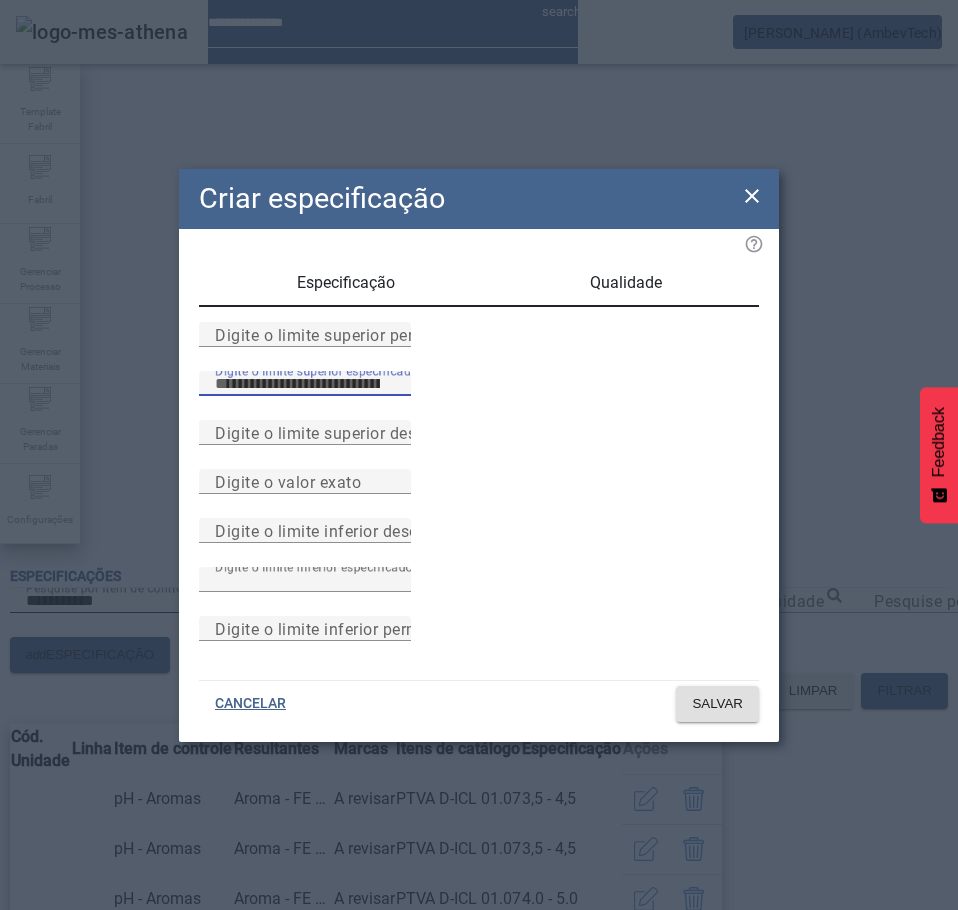 type on "*" 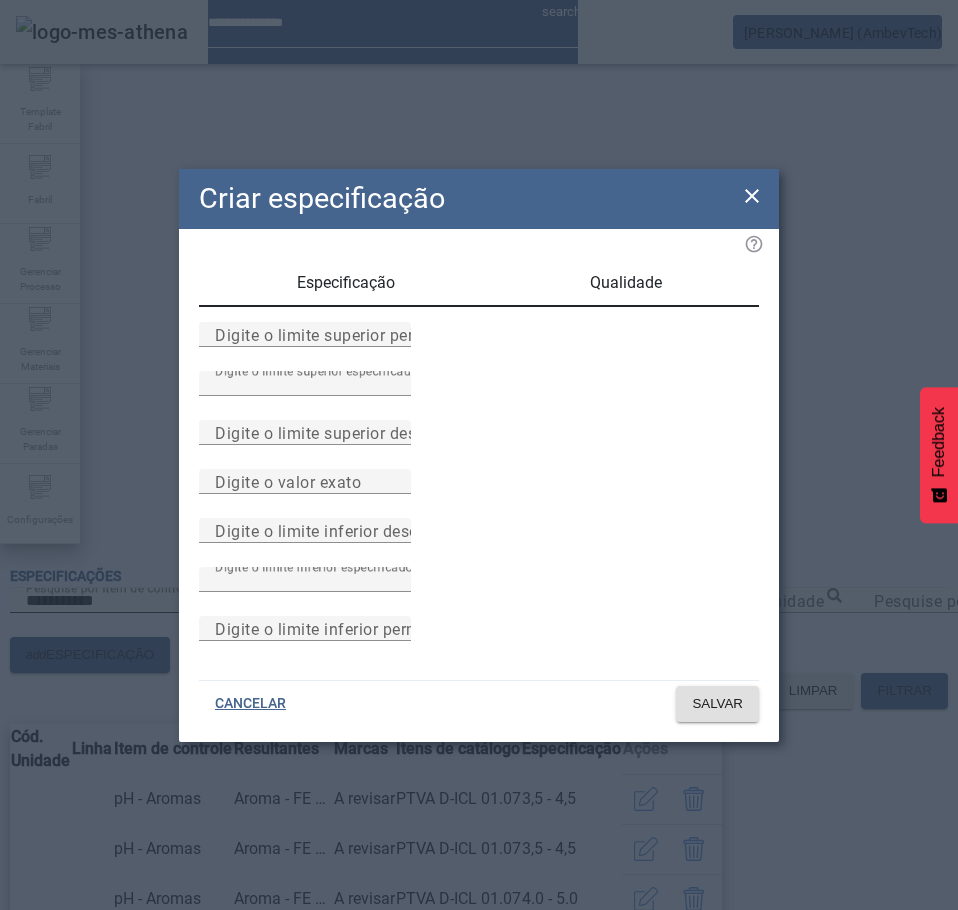 click on "Especificação" at bounding box center [346, 283] 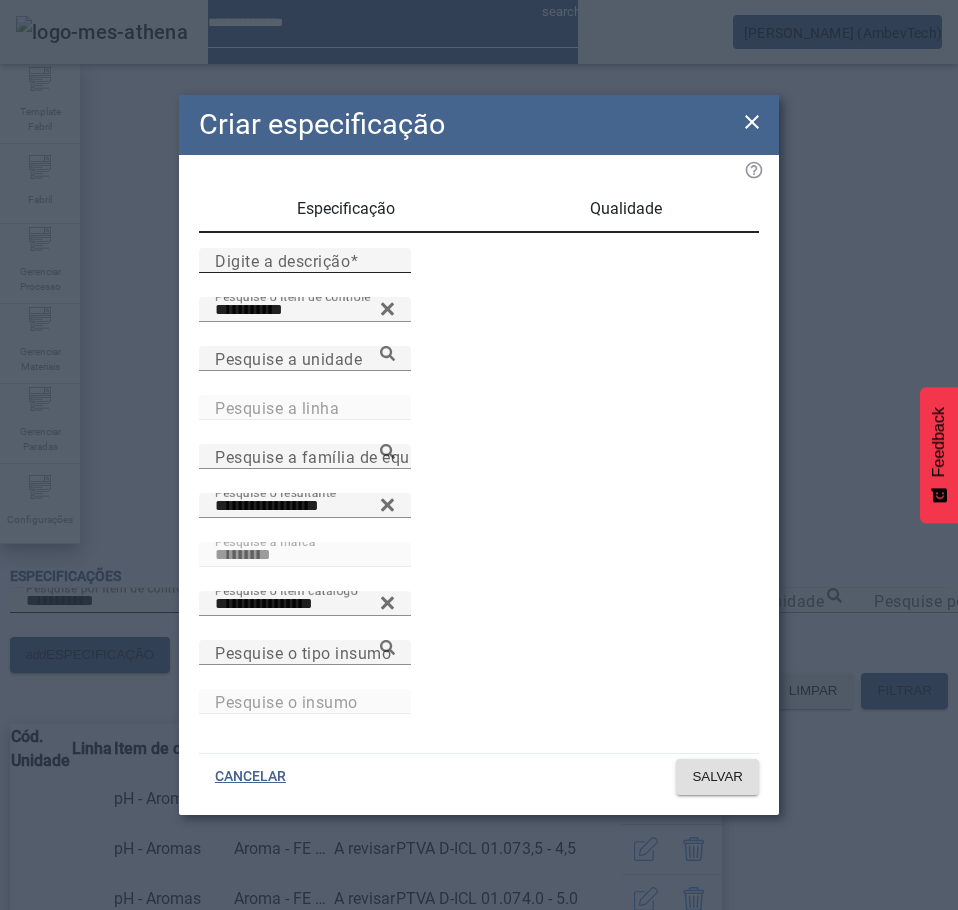 click on "Digite a descrição" at bounding box center (282, 260) 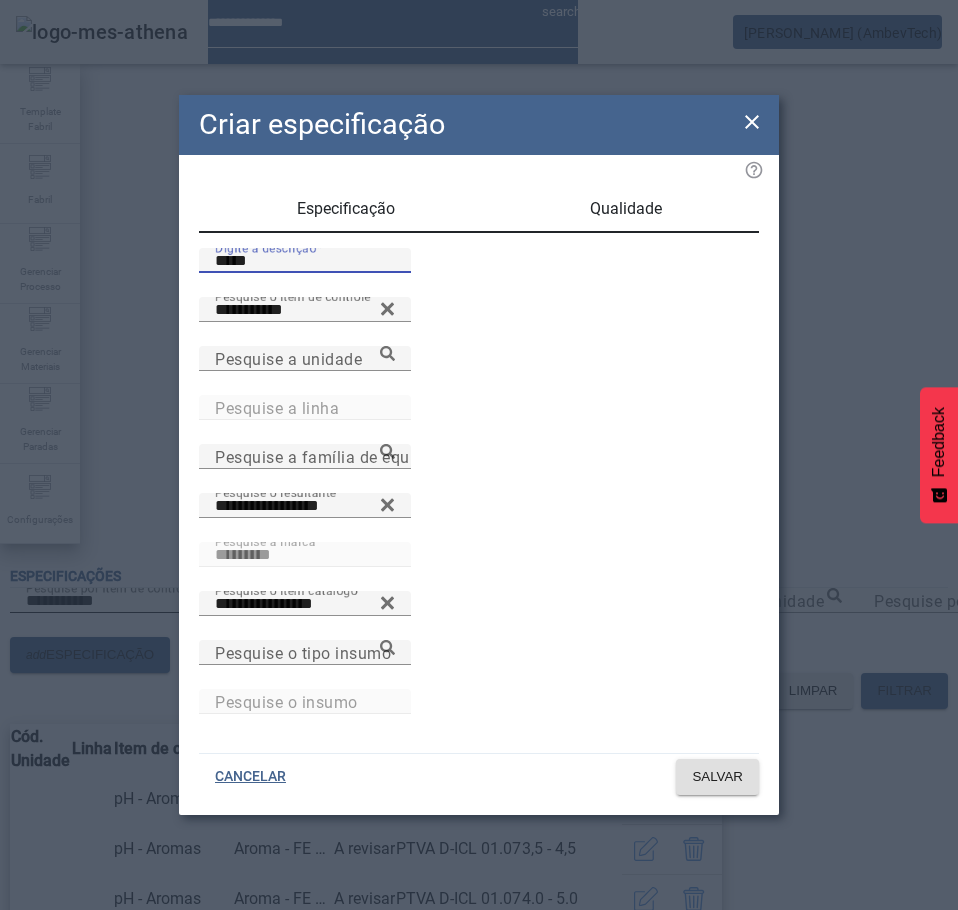 type on "*****" 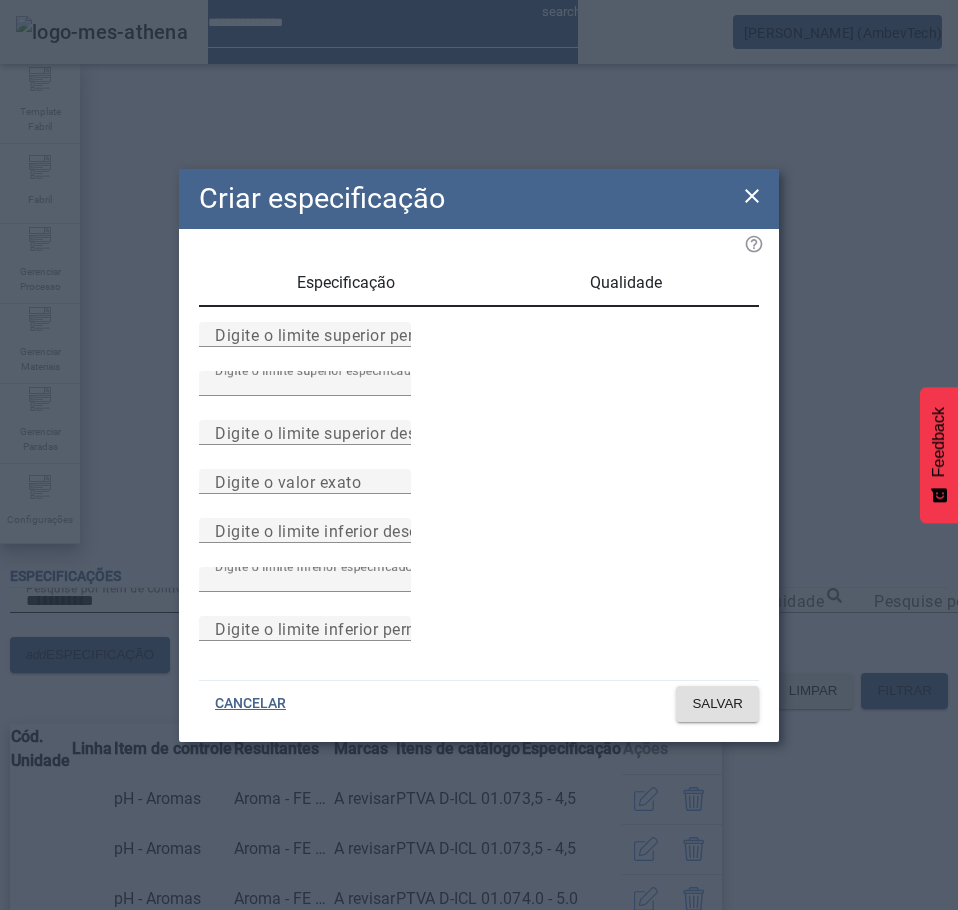 click on "Especificação" at bounding box center (346, 283) 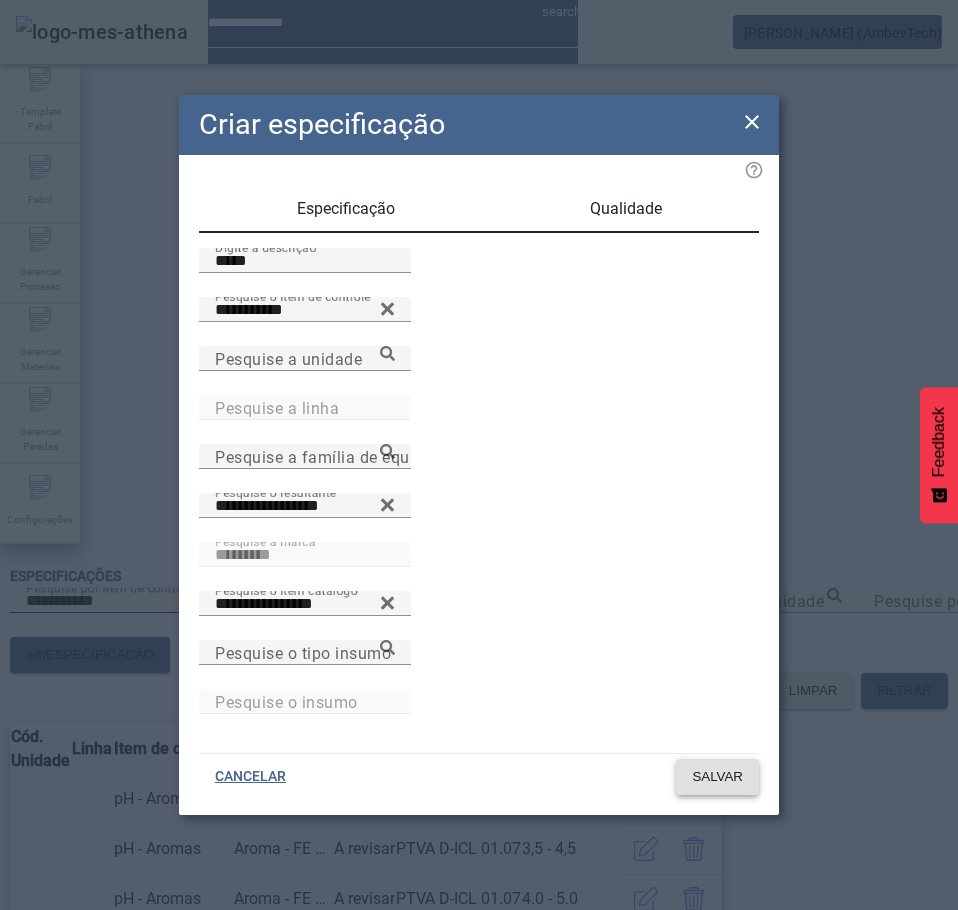 click on "SALVAR" 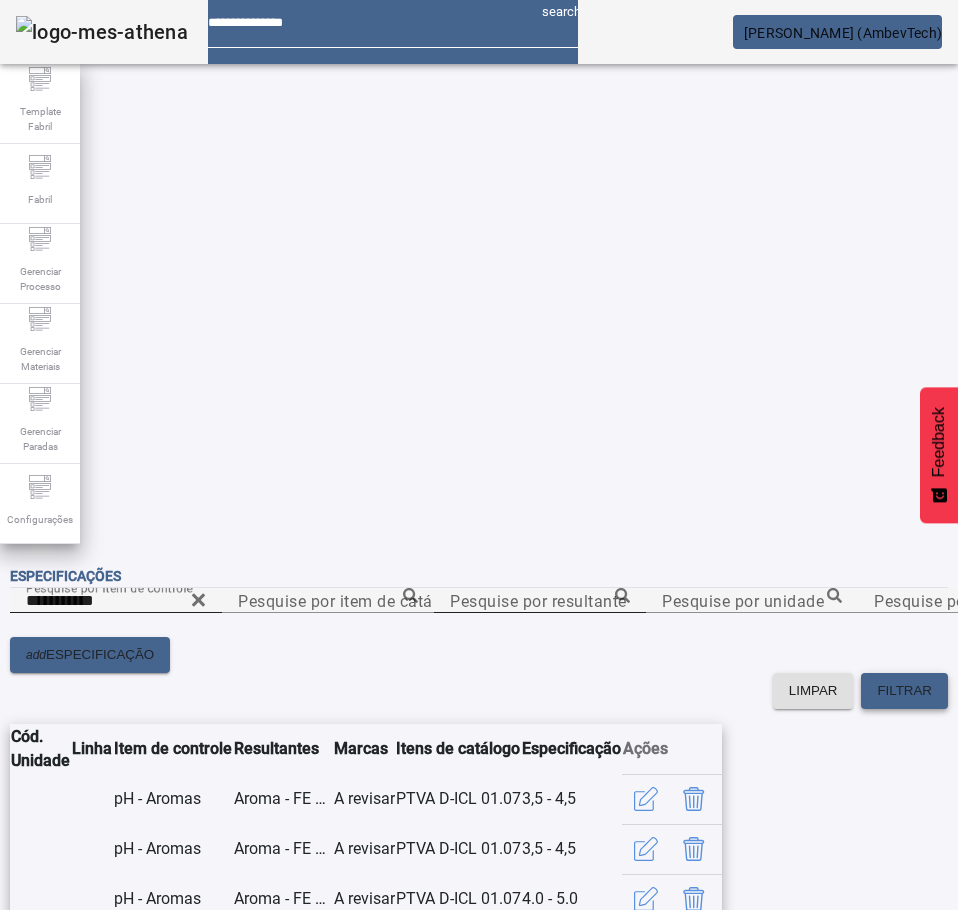 click on "FILTRAR" 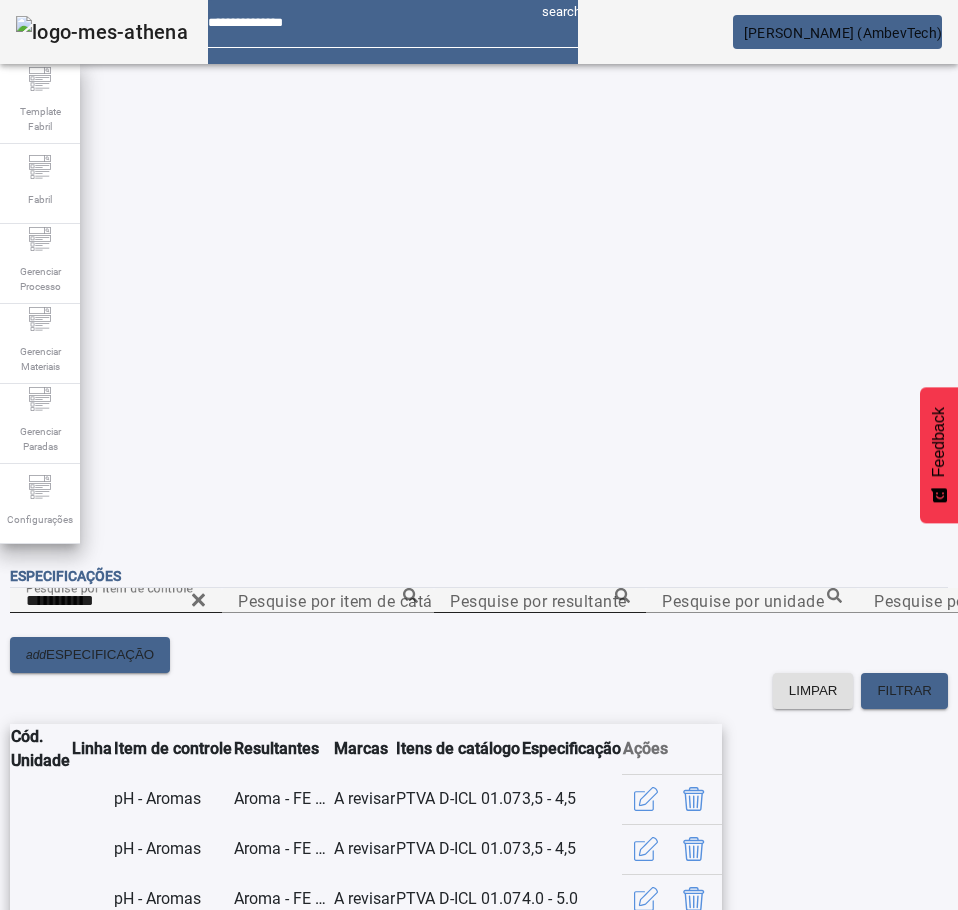 click 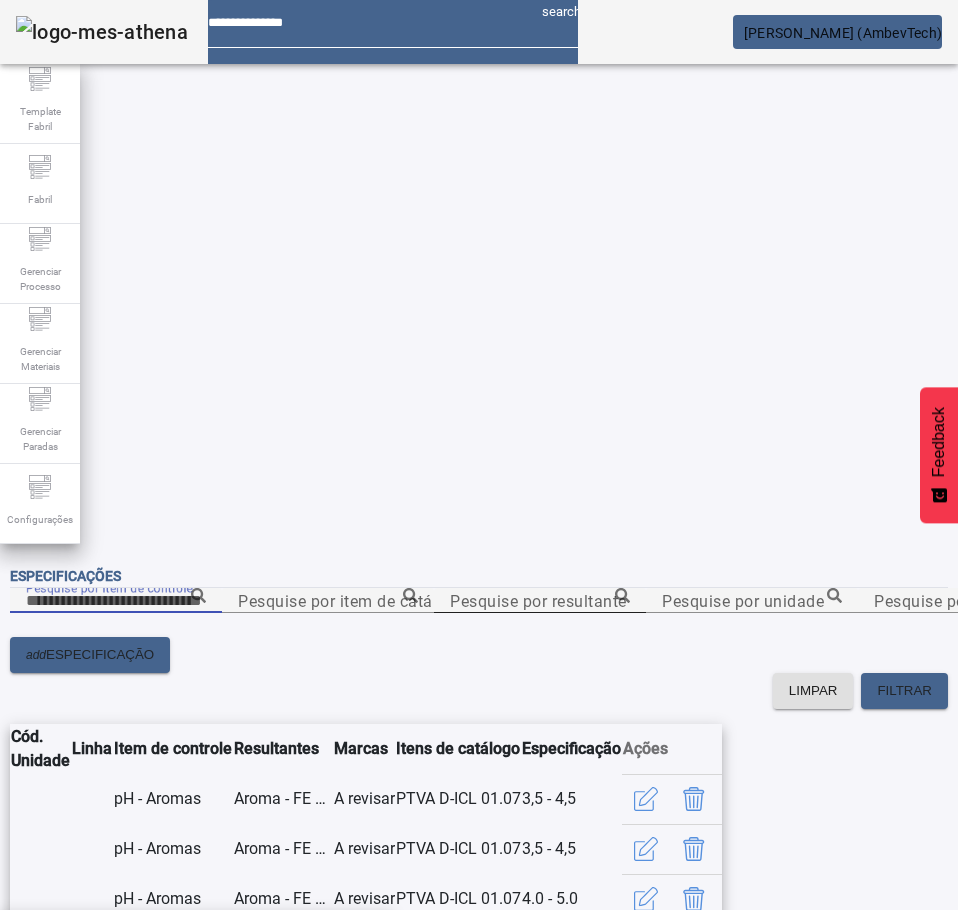 paste on "********" 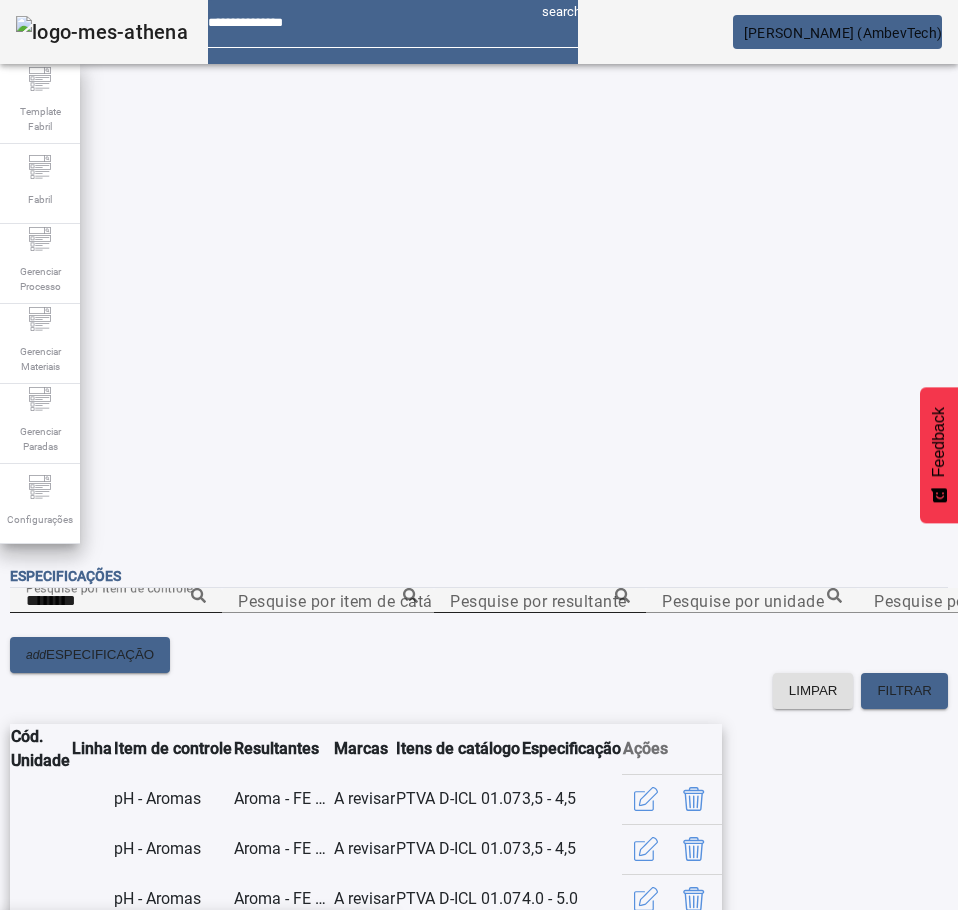 click on "Turbidez" at bounding box center (196, 942) 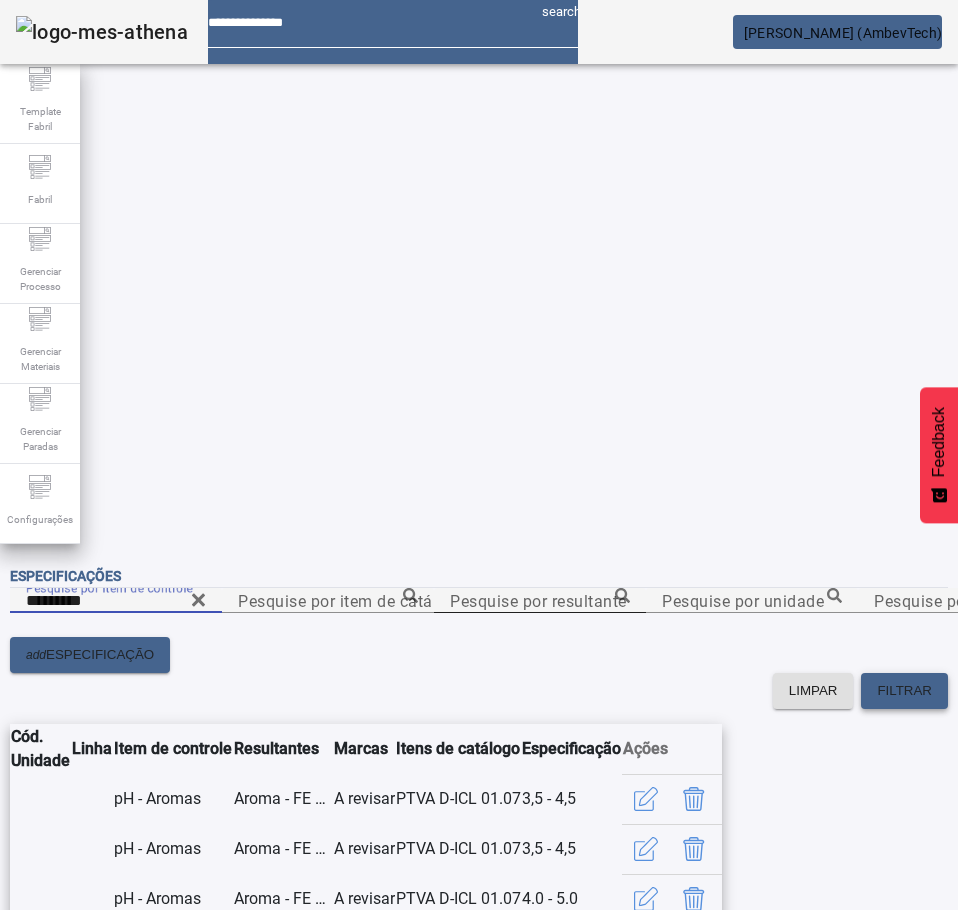click on "FILTRAR" 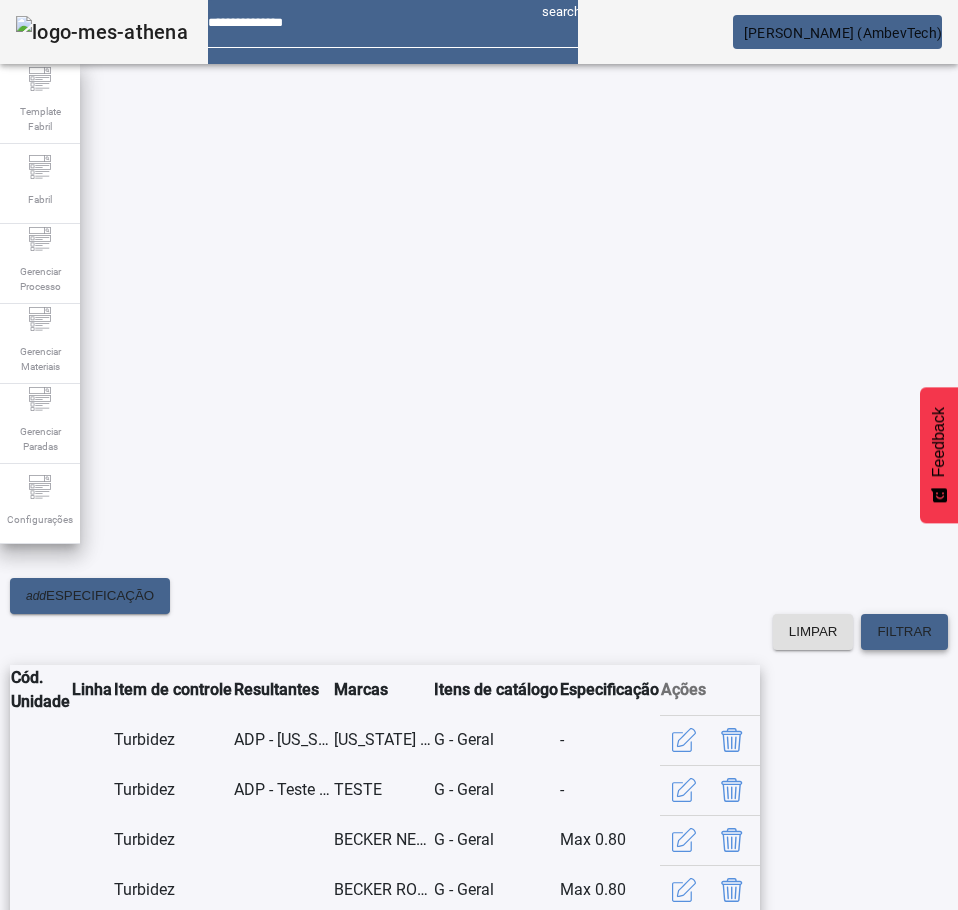 scroll, scrollTop: 0, scrollLeft: 0, axis: both 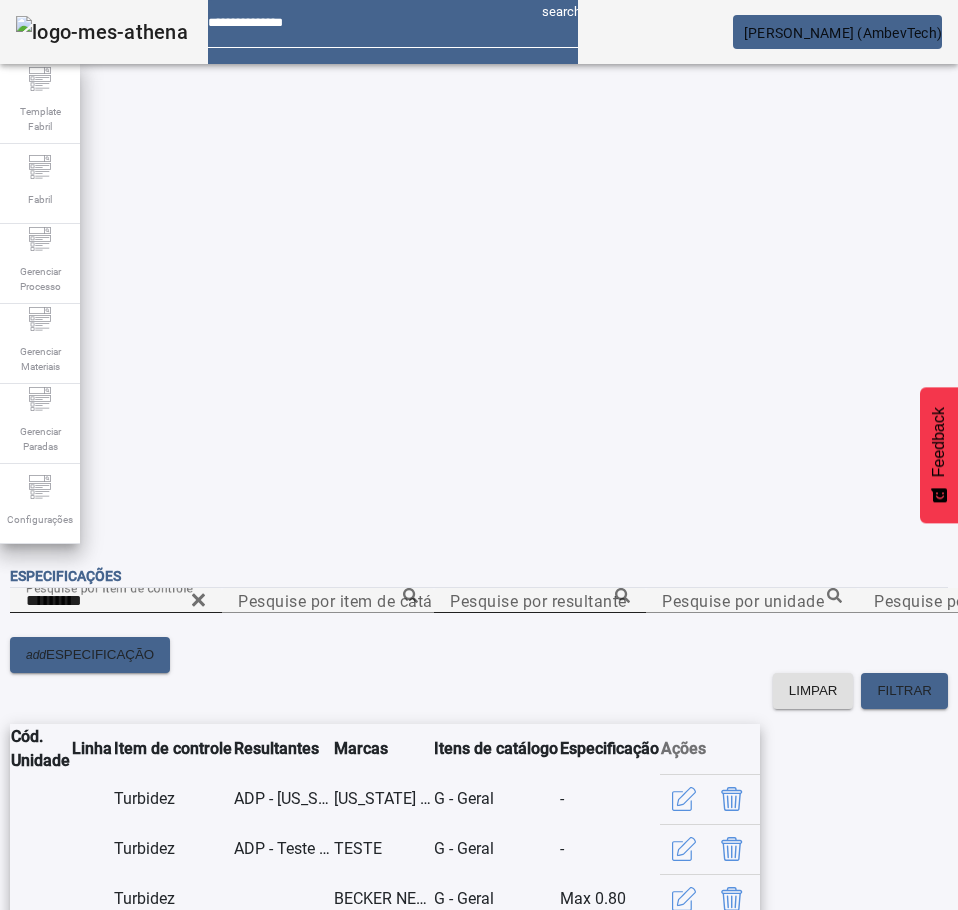 click 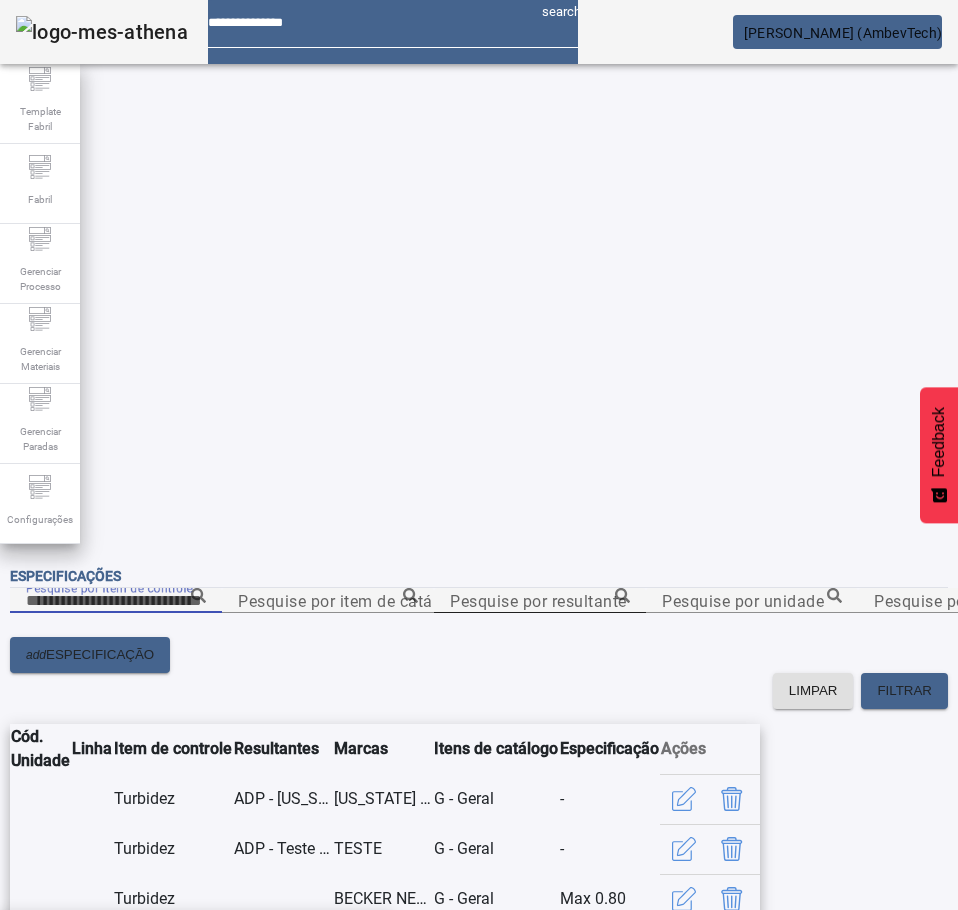 click on "Pesquise por item de controle" at bounding box center (116, 601) 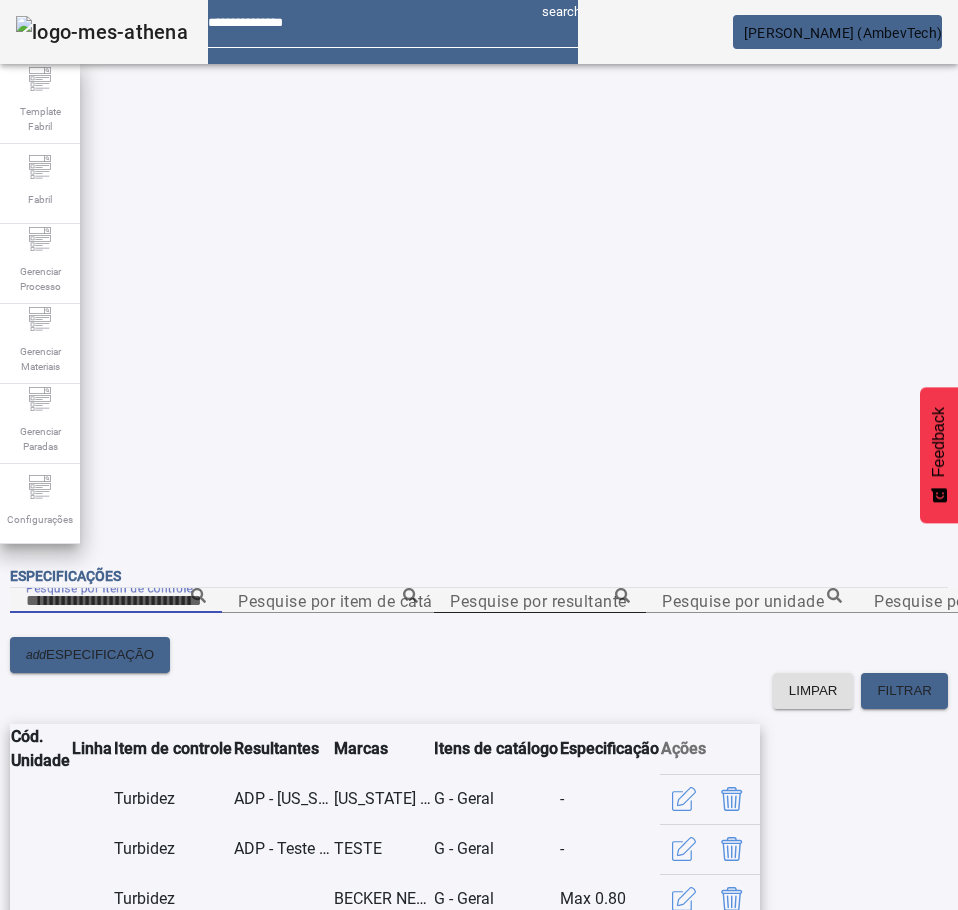 paste on "**********" 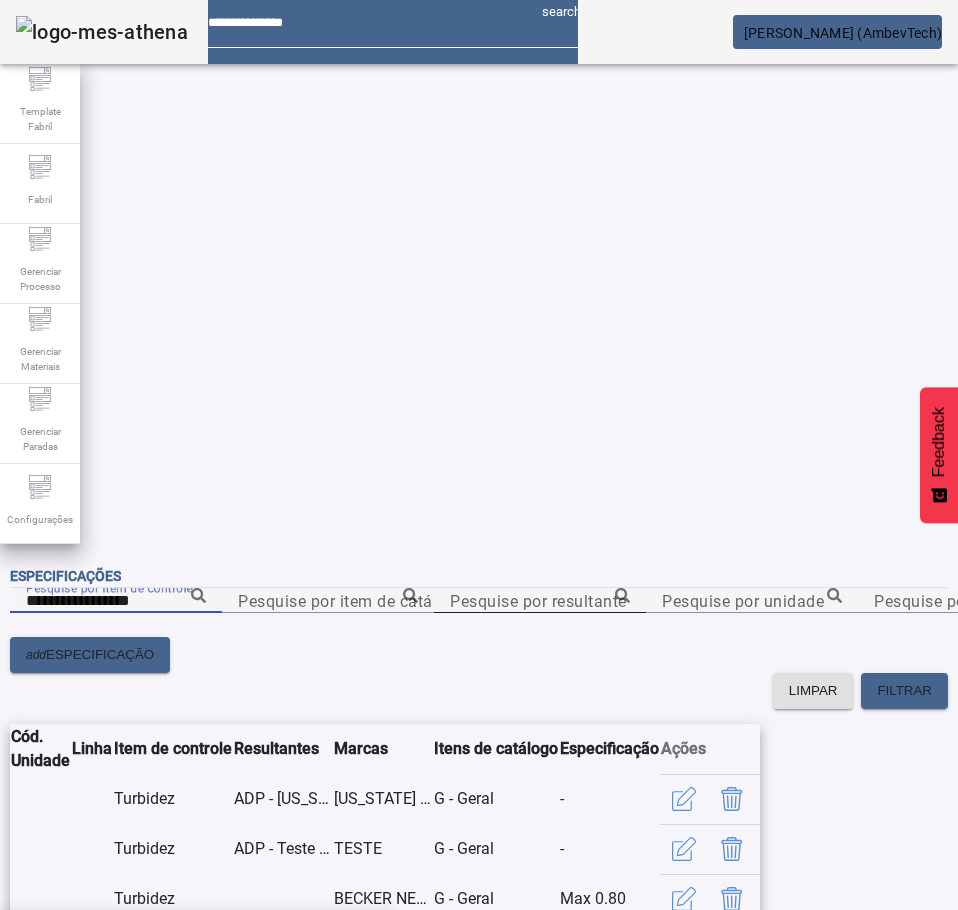 type on "**********" 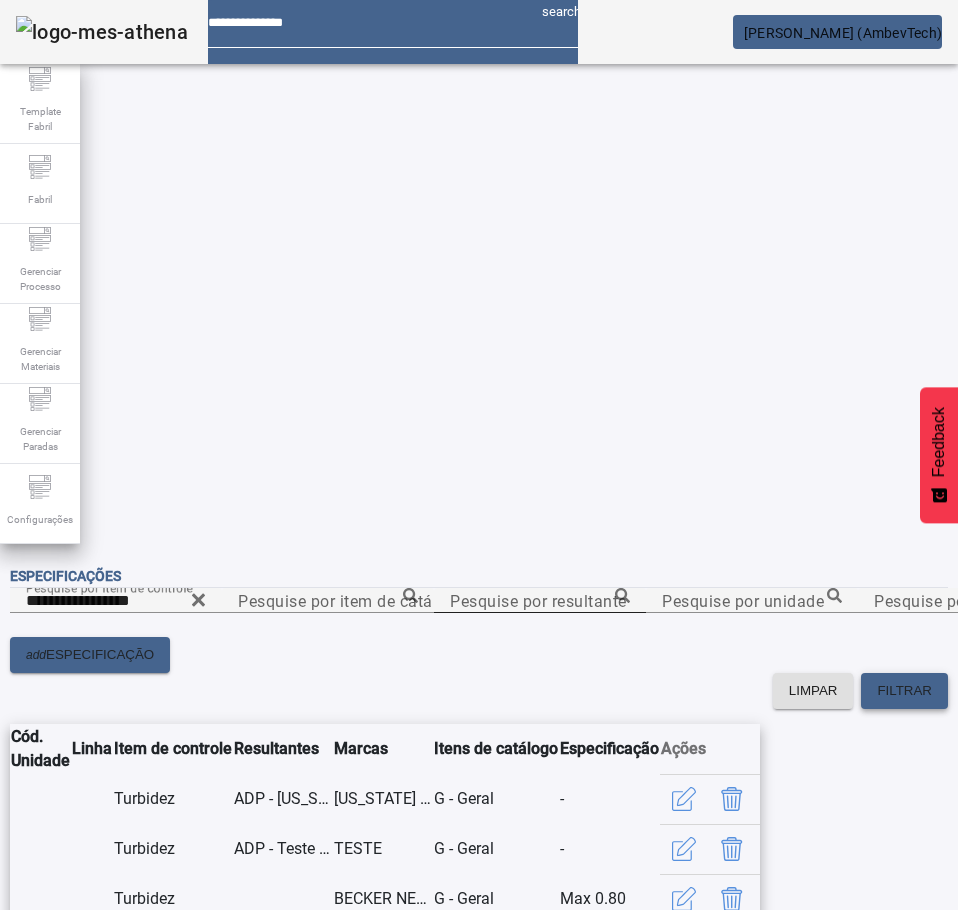 click on "FILTRAR" 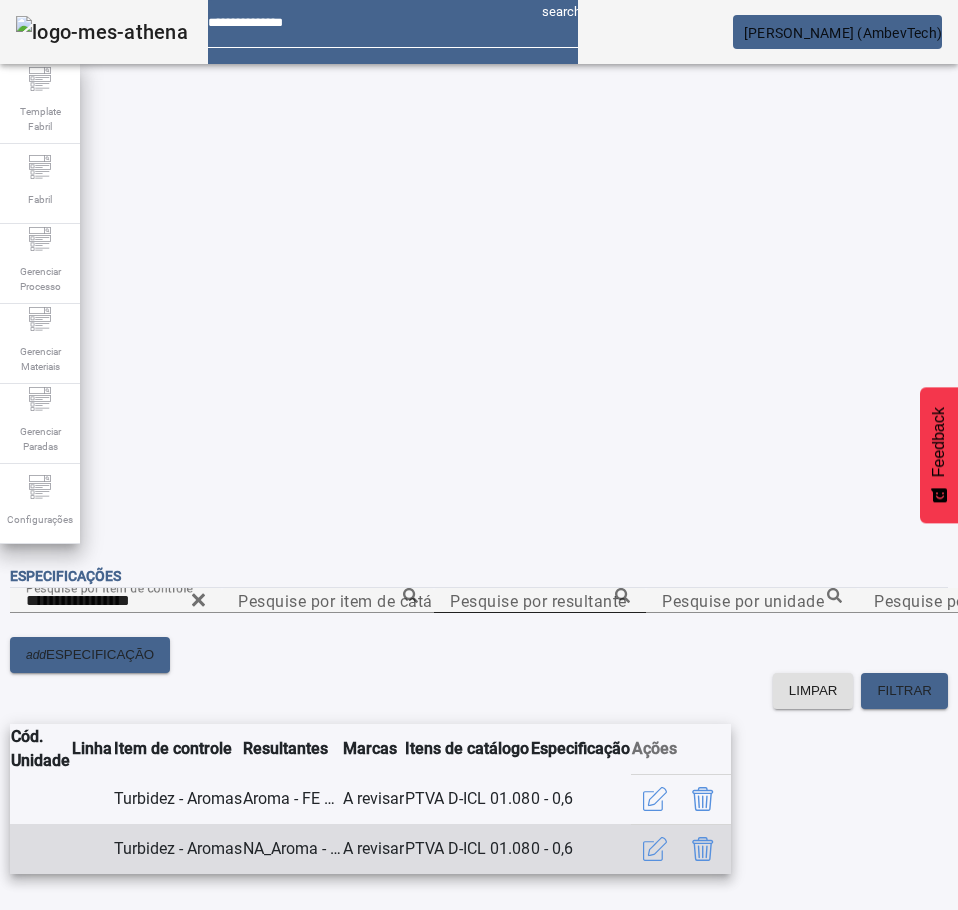 click 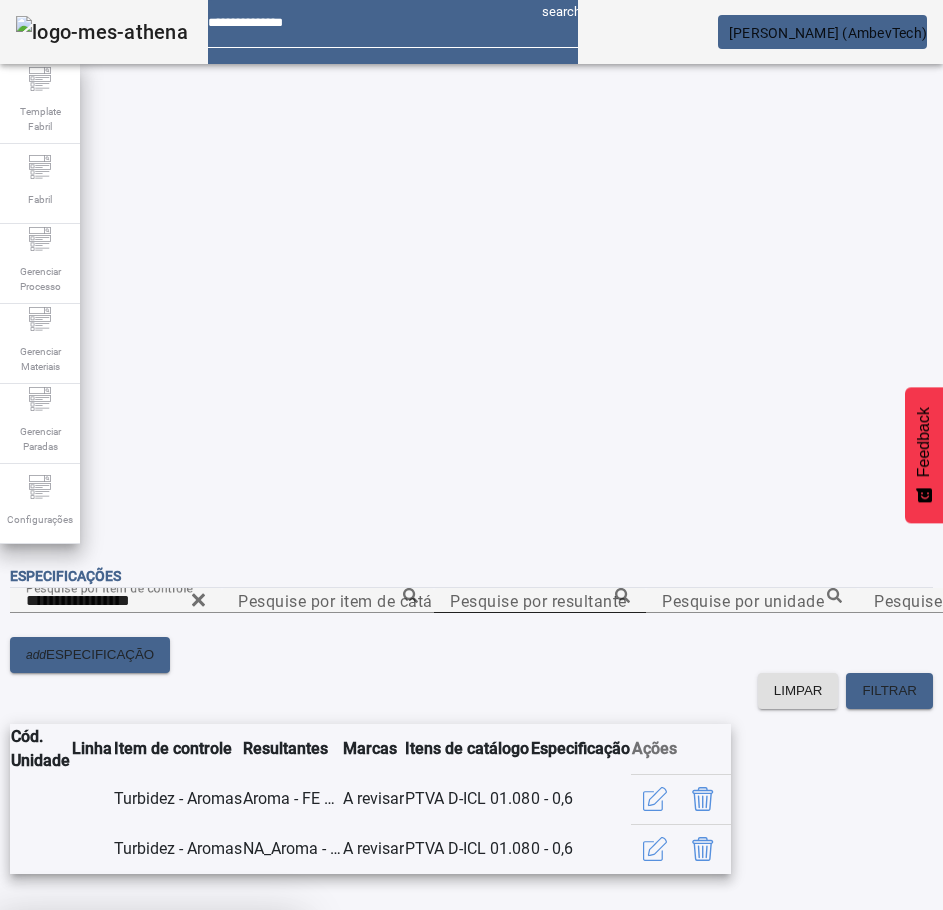 click at bounding box center [248, 1058] 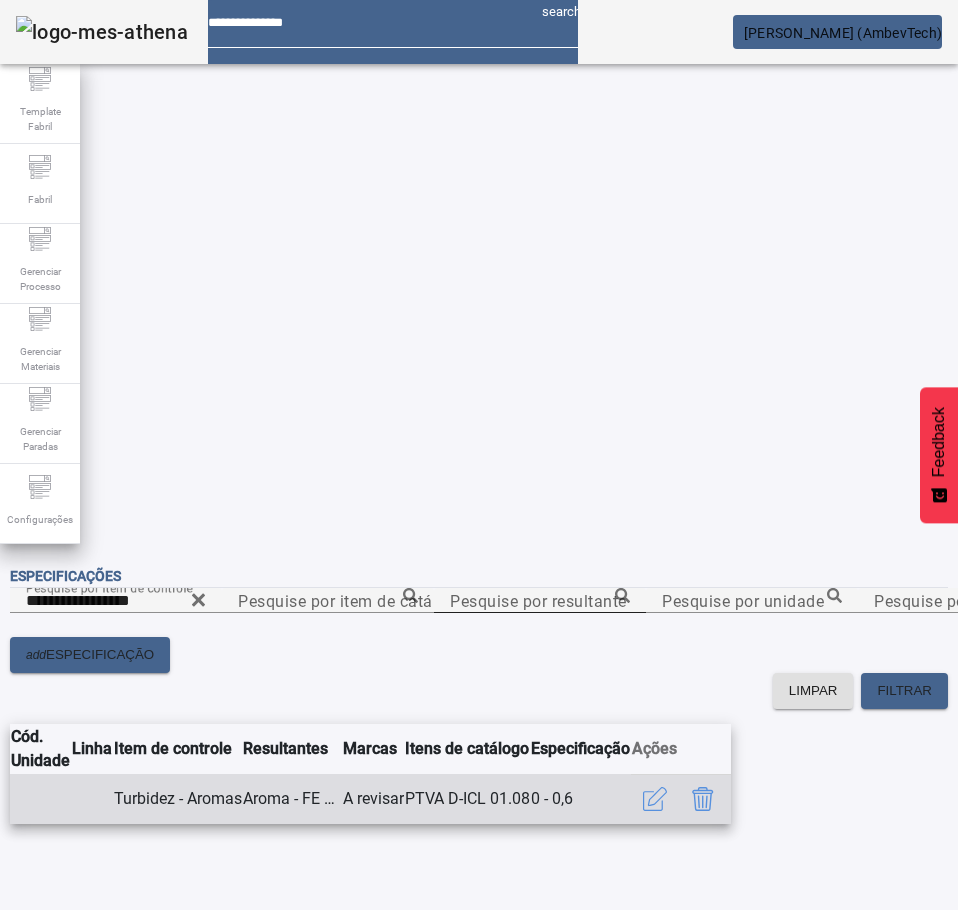 click on "Turbidez - Aromas" at bounding box center (177, 799) 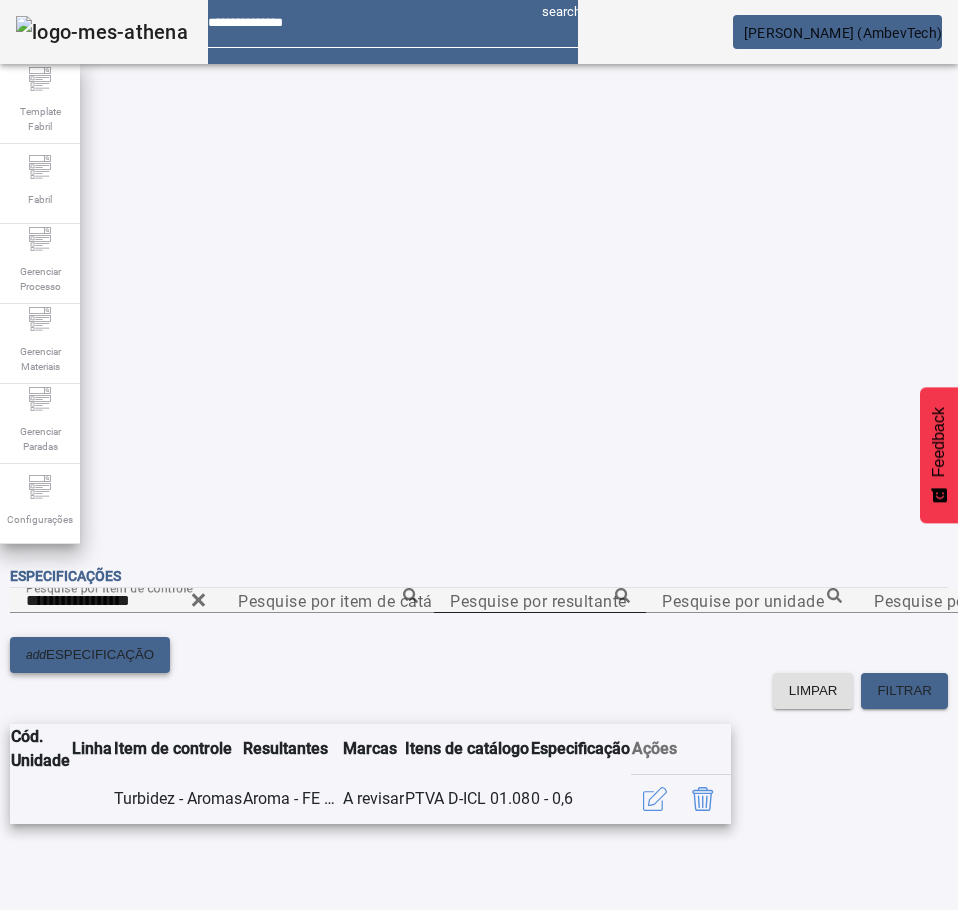 click 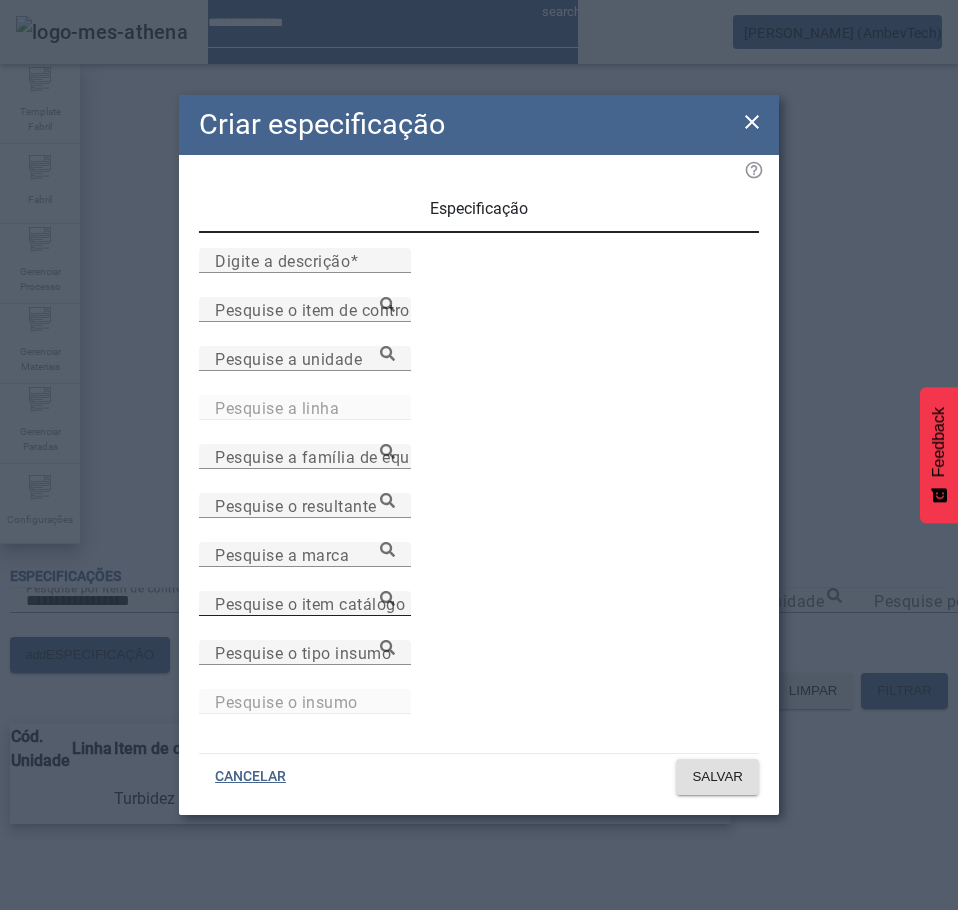 click on "Pesquise o item catálogo" at bounding box center (305, 603) 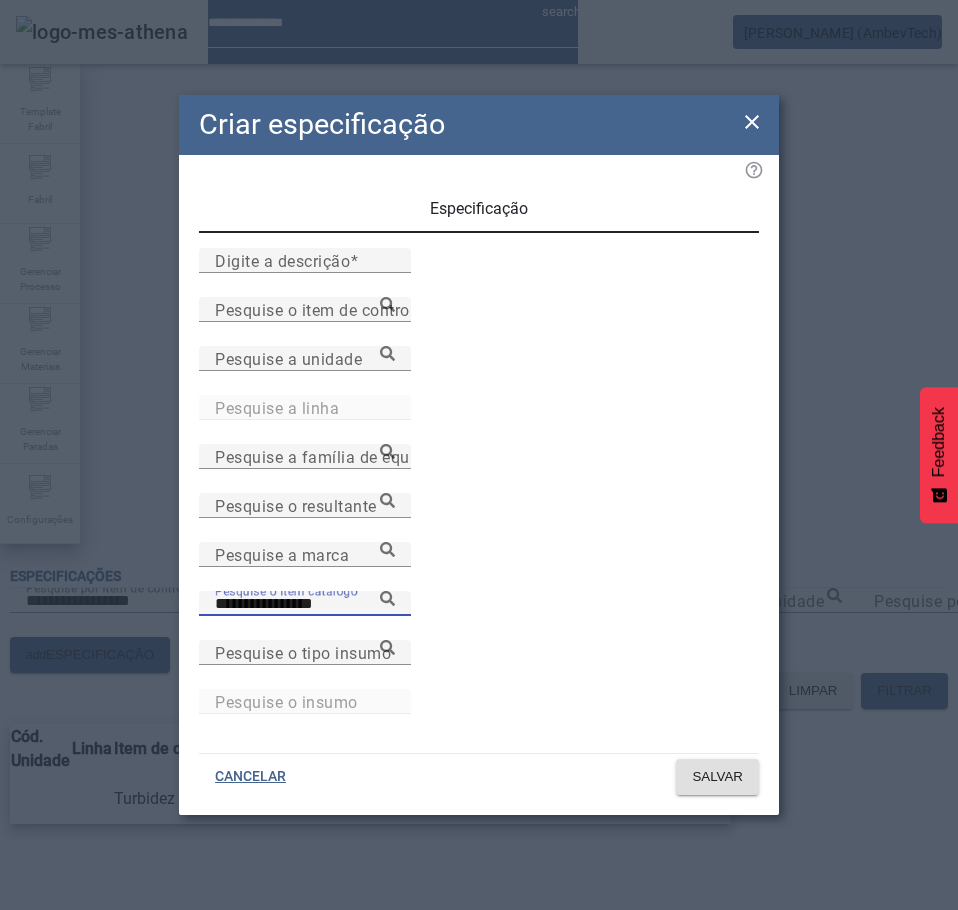 click 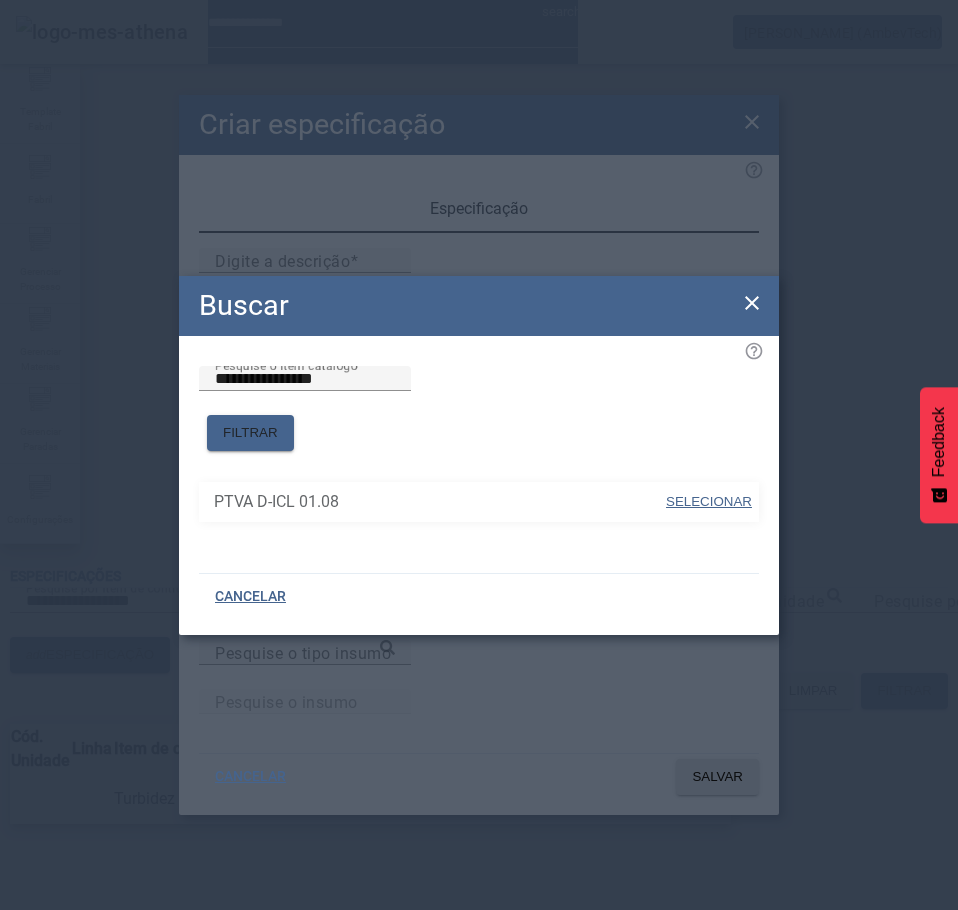 click on "SELECIONAR" at bounding box center [709, 501] 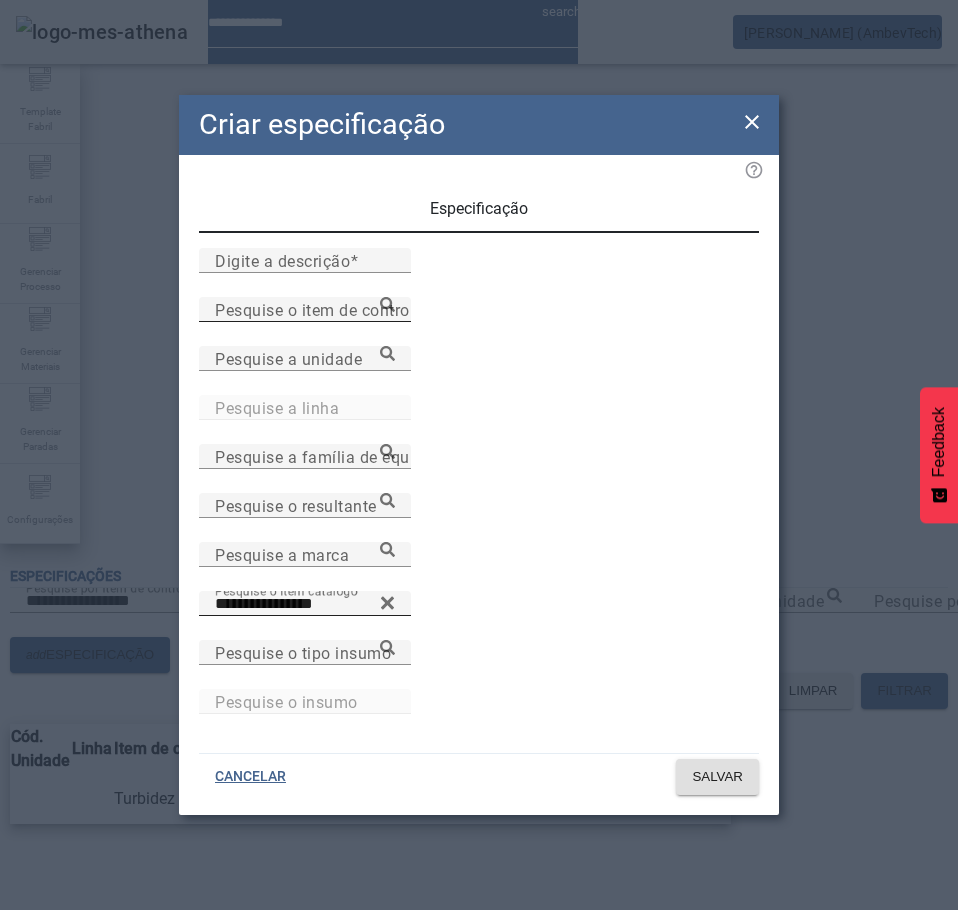 click on "Pesquise o item de controle" at bounding box center [319, 309] 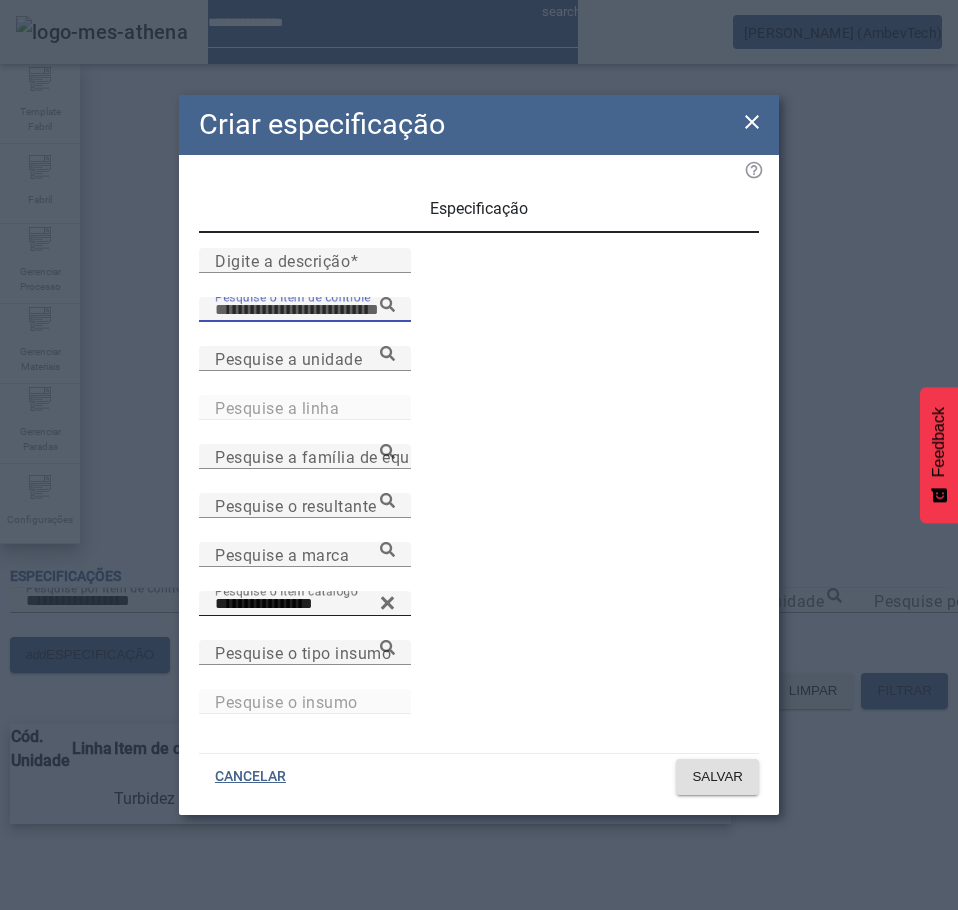 paste on "**********" 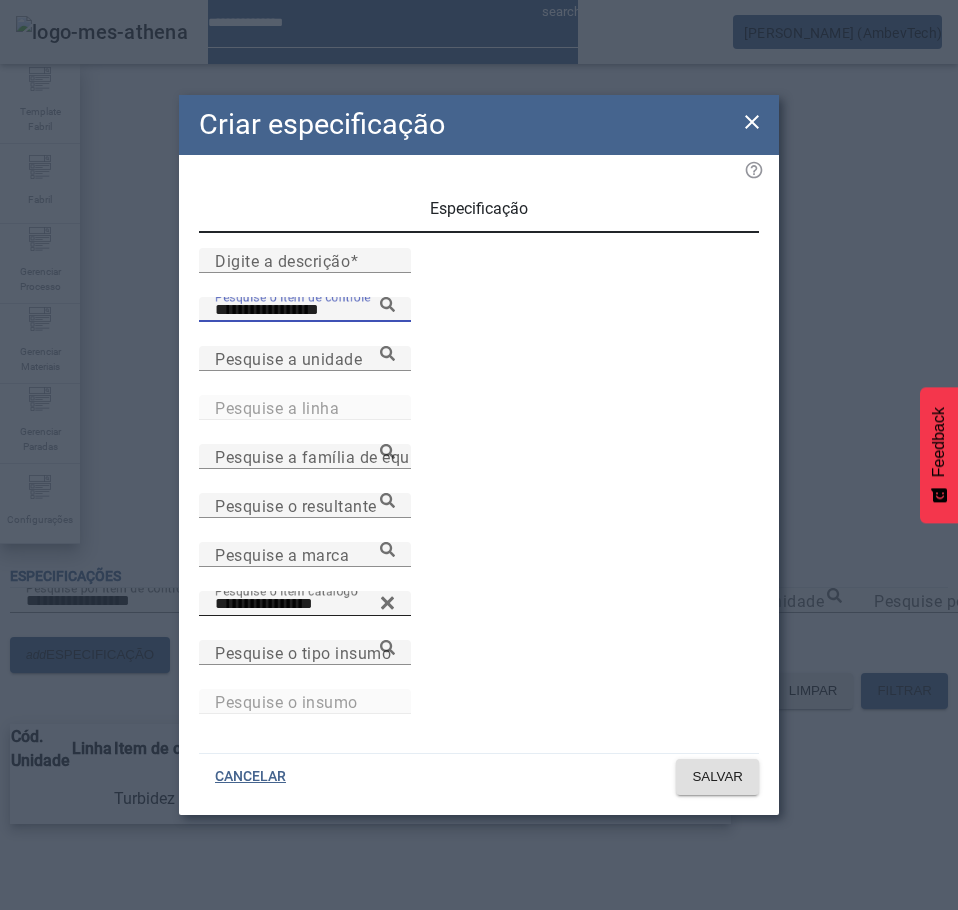 click 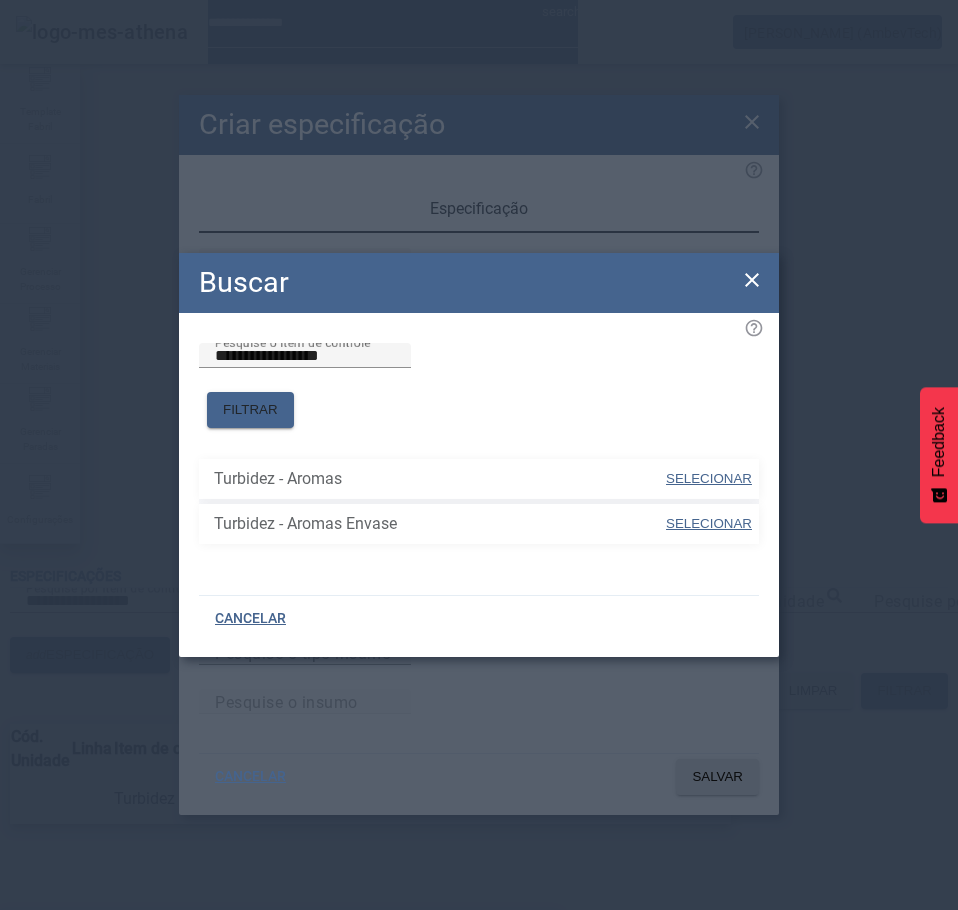 click on "Turbidez - Aromas Envase" at bounding box center (280, 990) 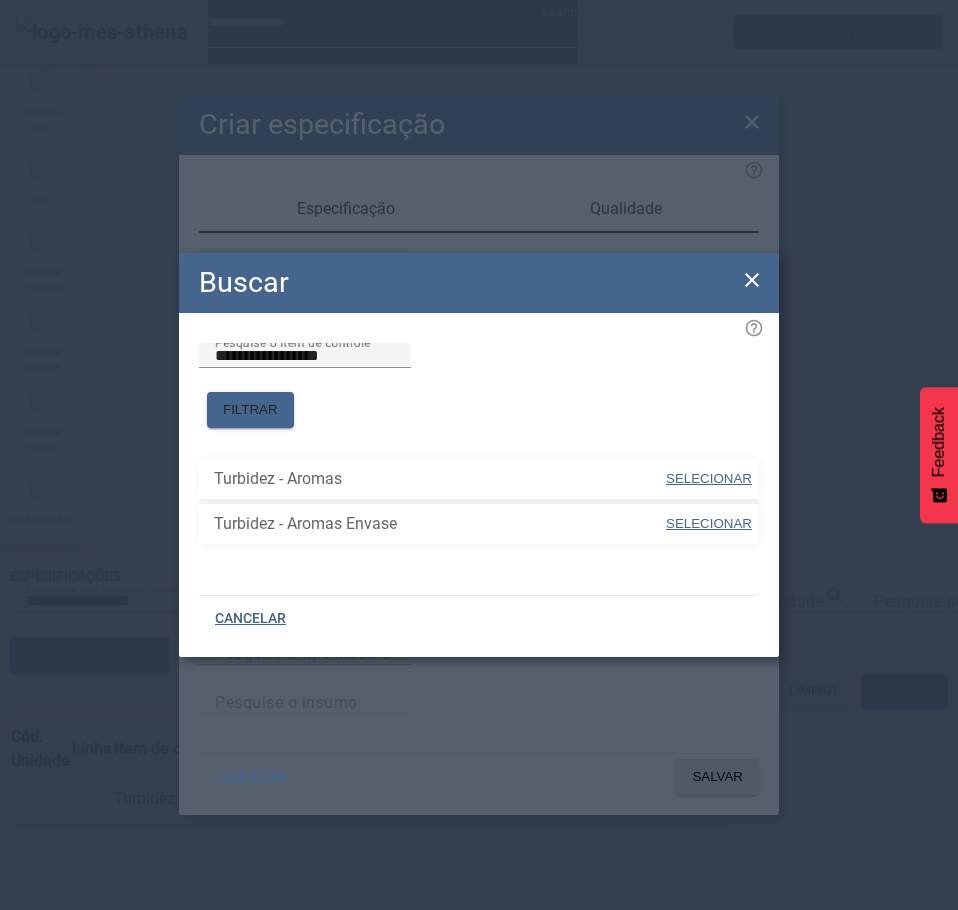 click on "SELECIONAR" at bounding box center [709, 478] 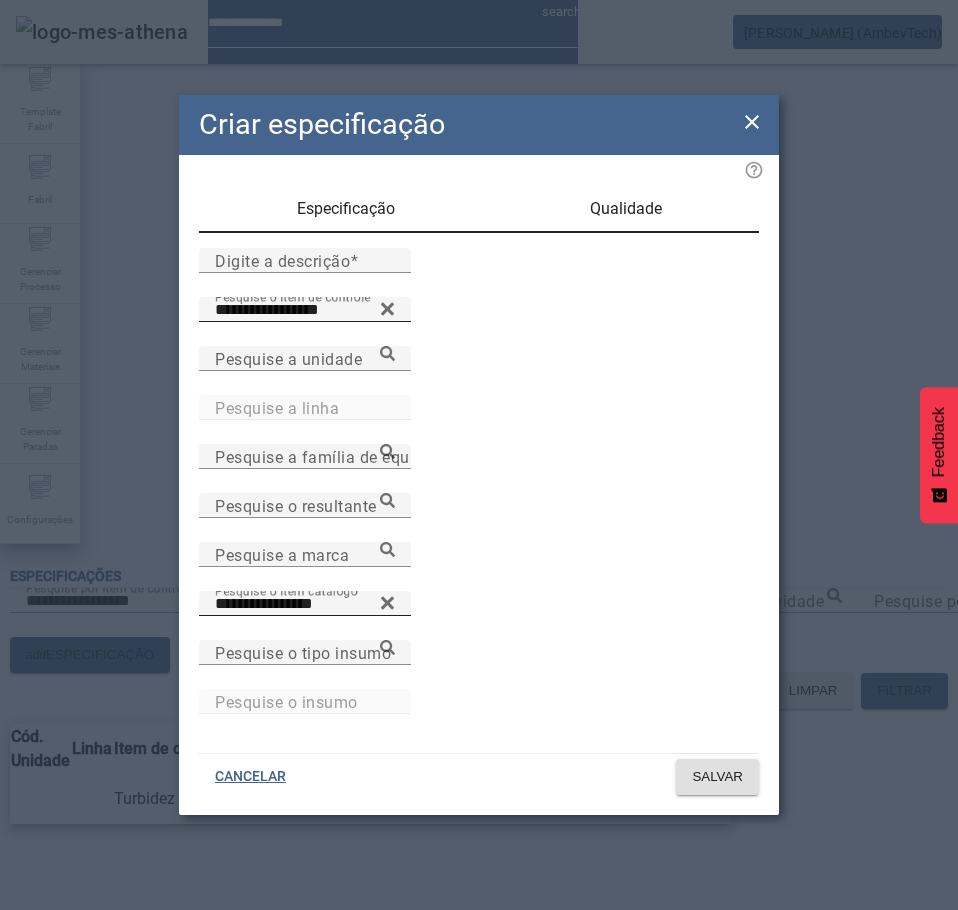 click on "Qualidade" at bounding box center [626, 209] 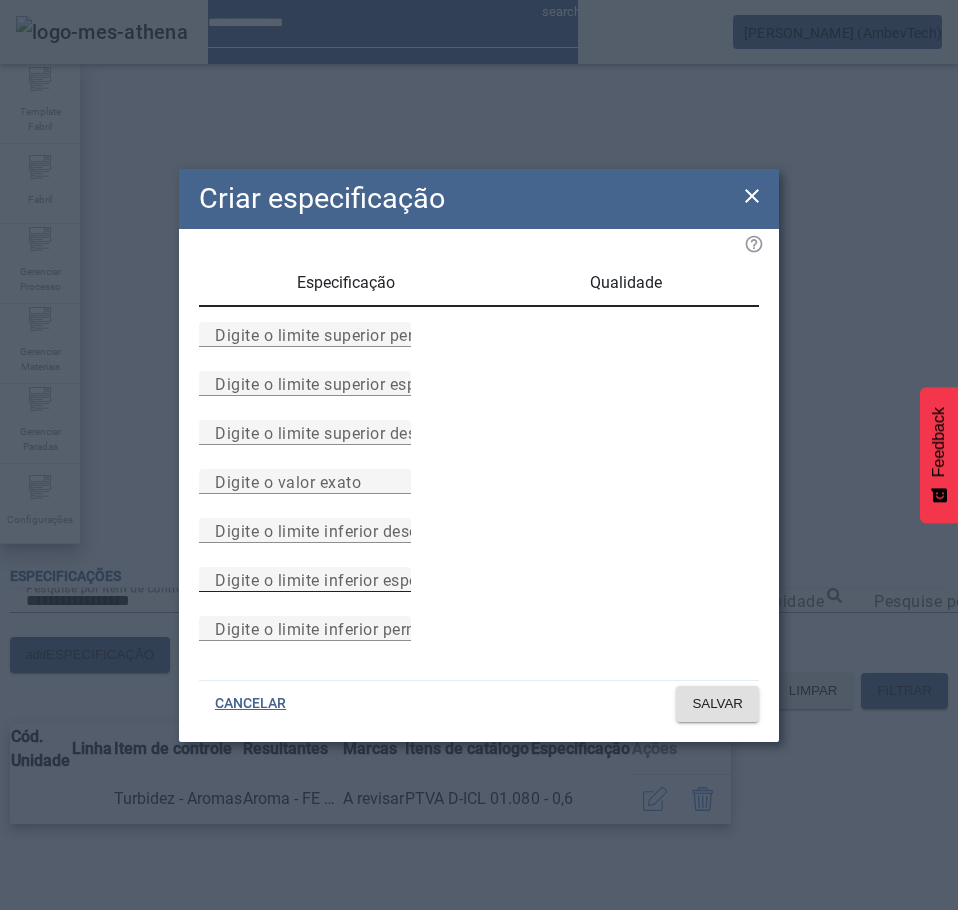 click on "Digite o limite inferior especificado" at bounding box center (347, 579) 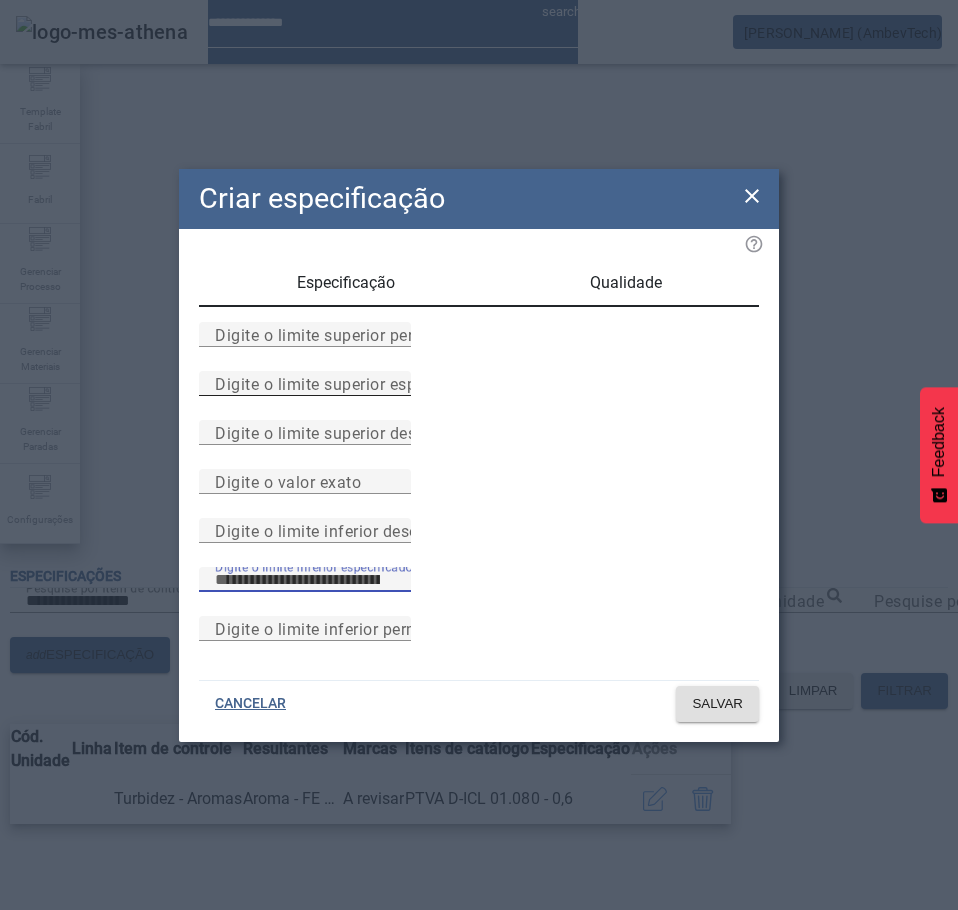 type on "*" 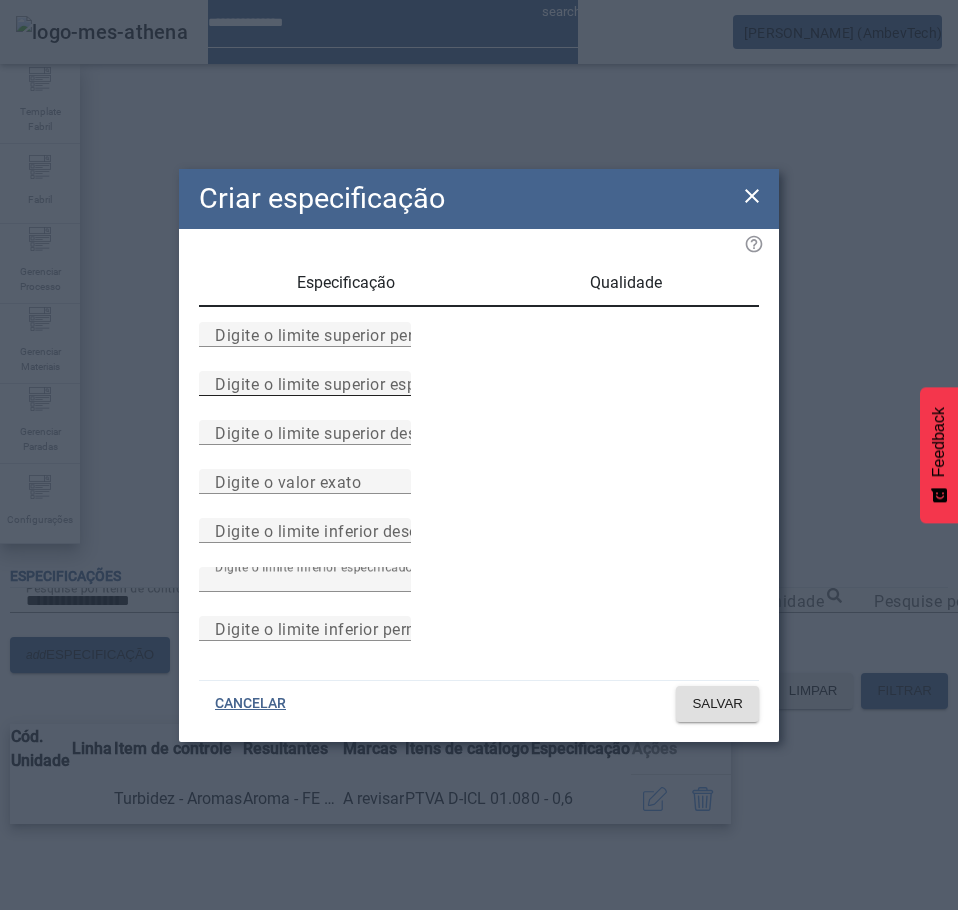 click on "Digite o limite superior especificado" at bounding box center (350, 383) 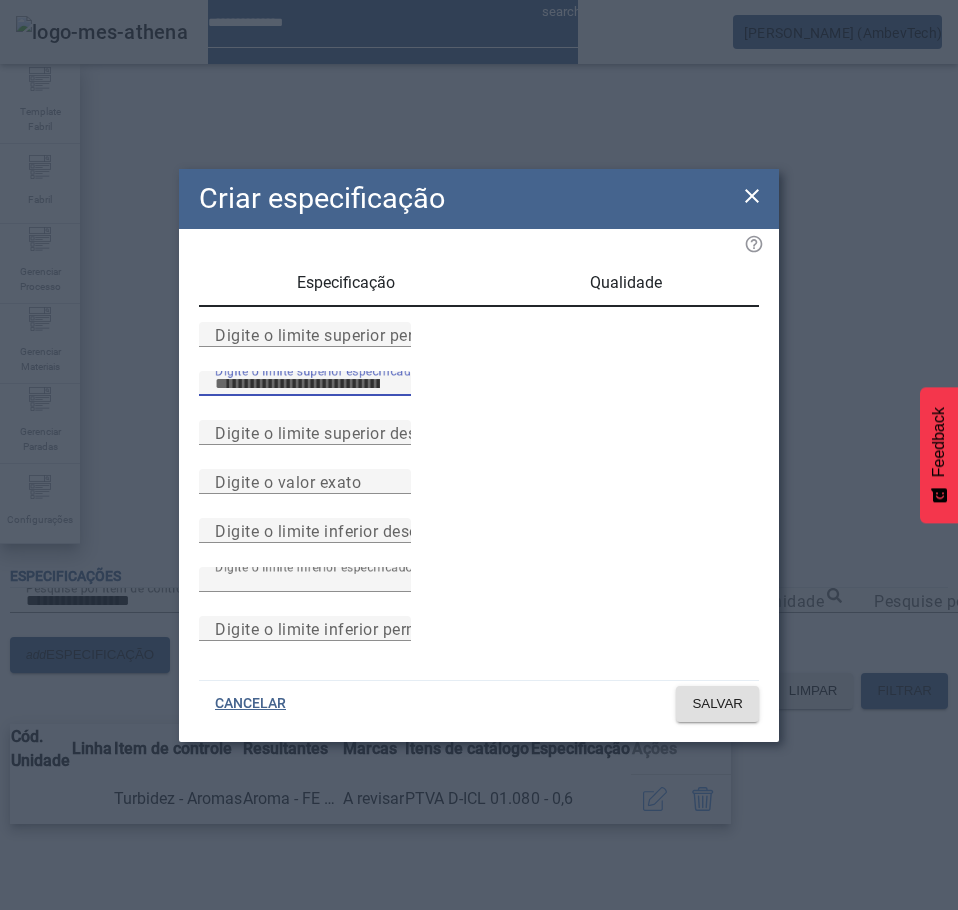 type on "***" 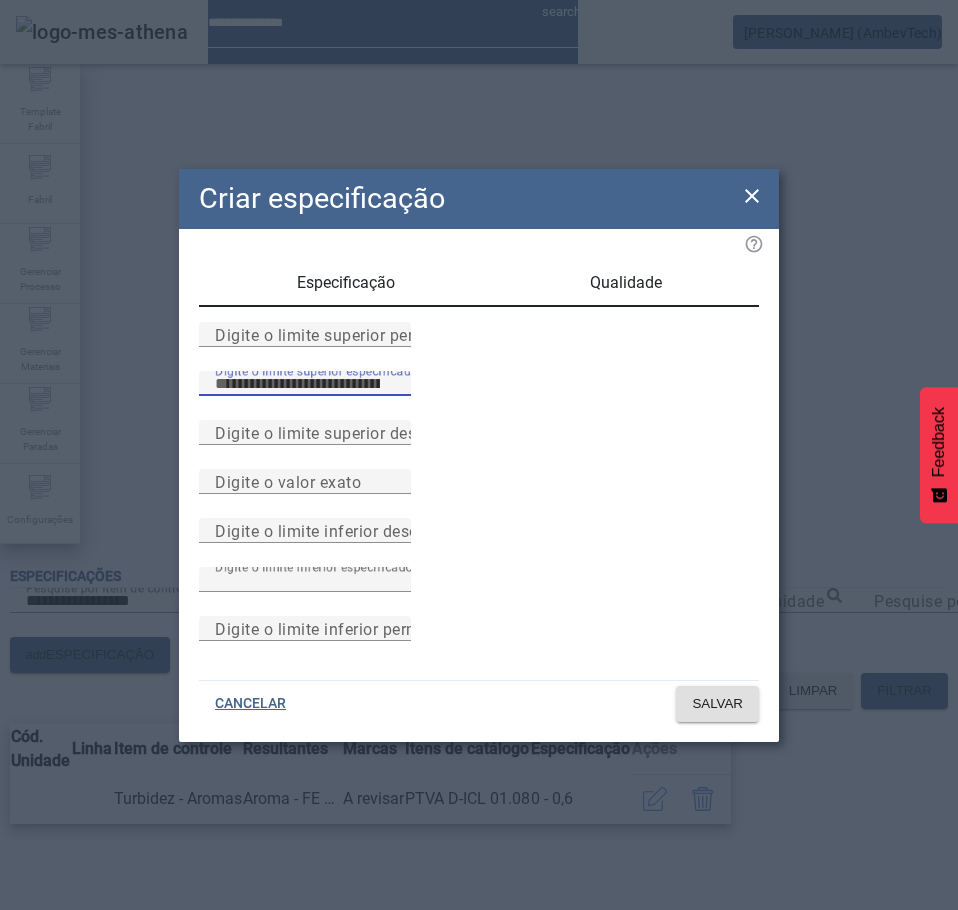 click on "Especificação" at bounding box center (346, 283) 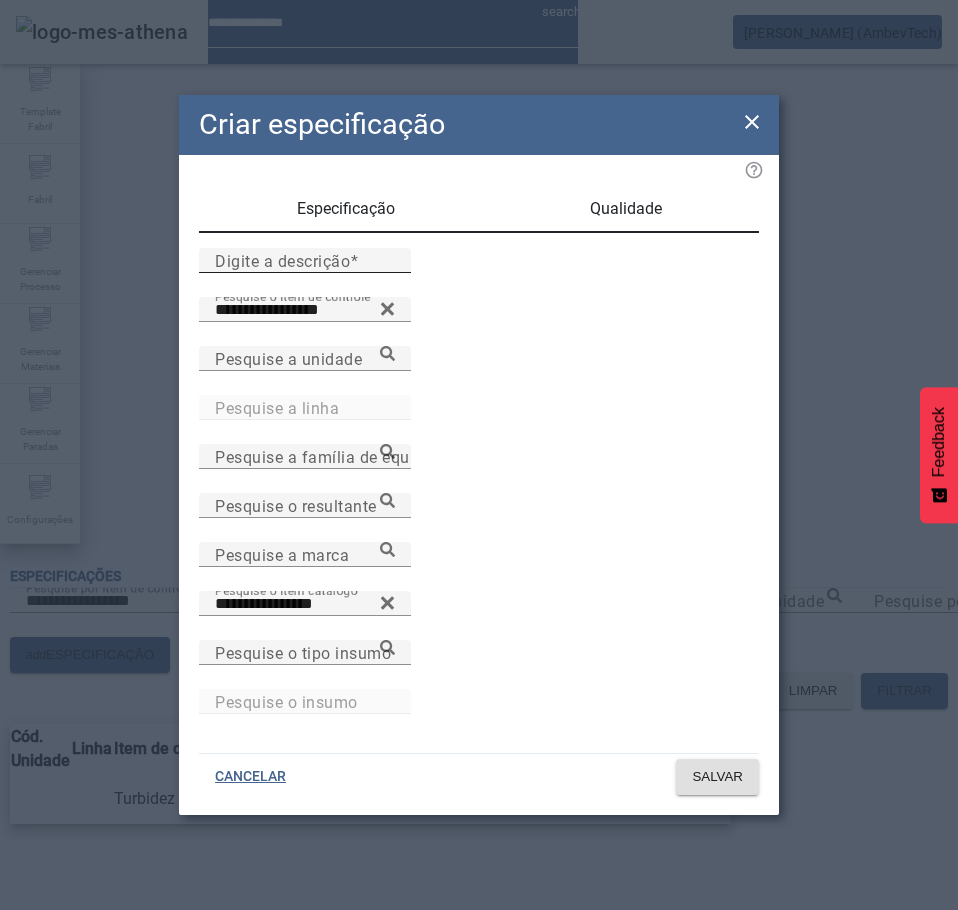 click on "Digite a descrição" at bounding box center [305, 261] 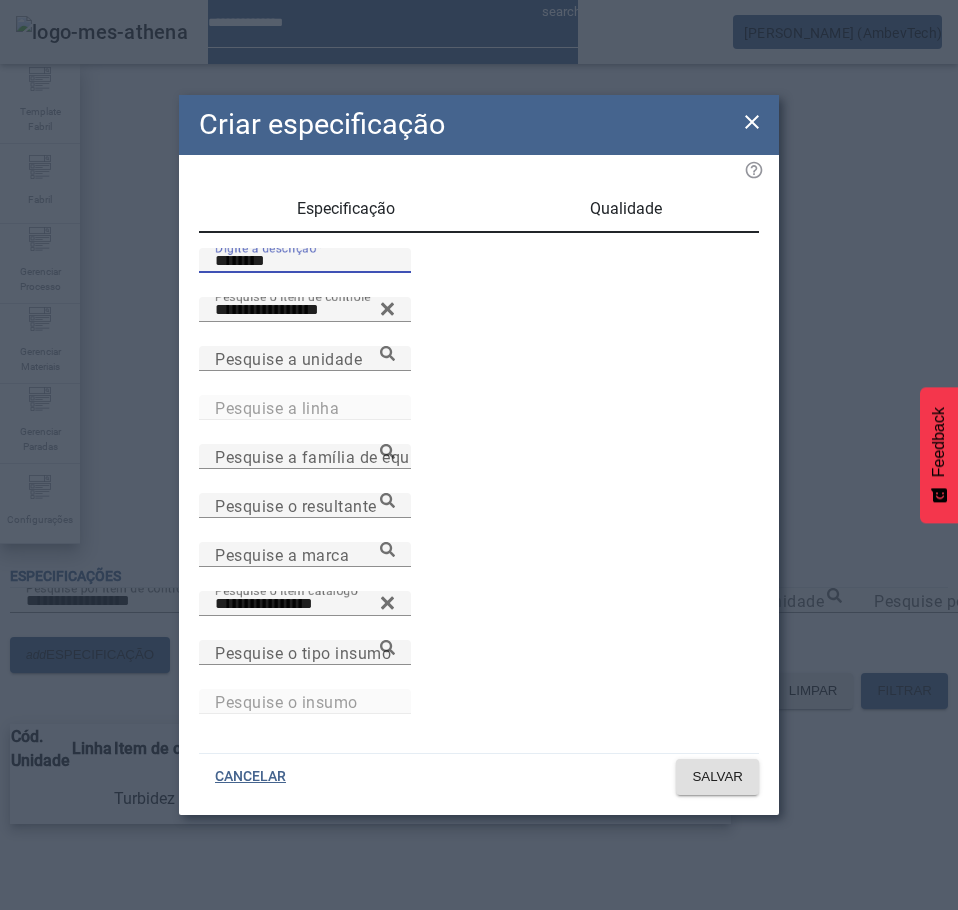type on "********" 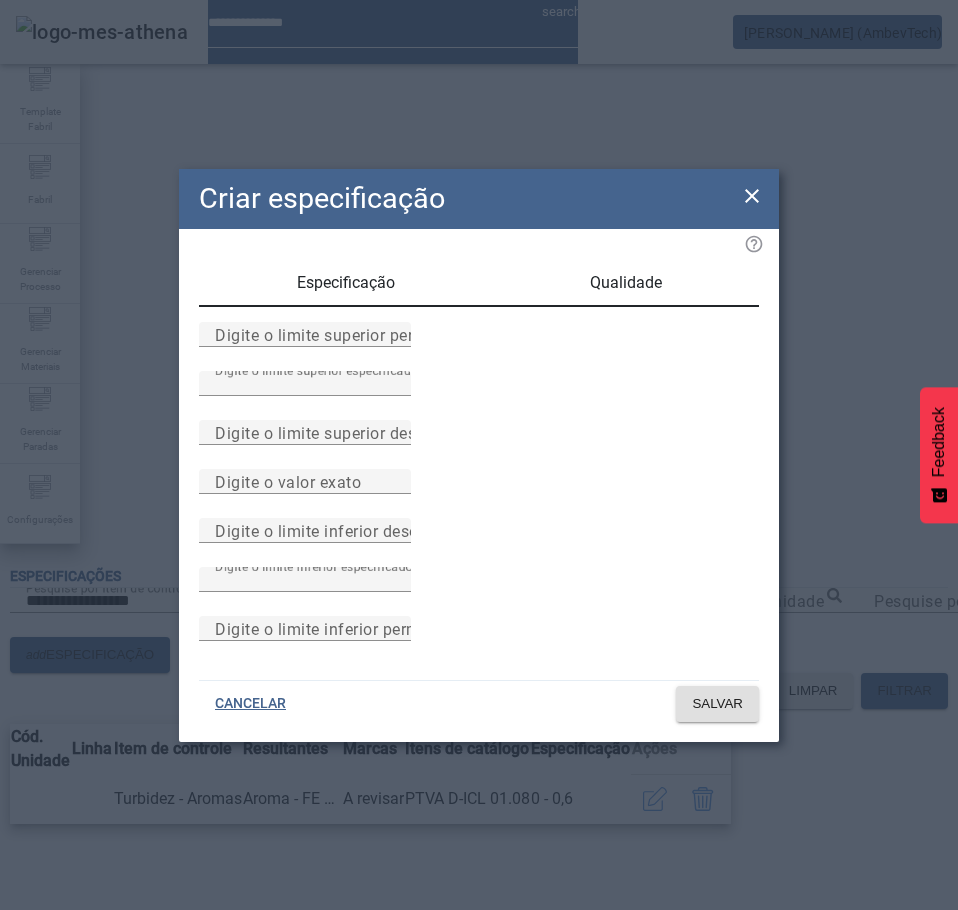 click on "Especificação" at bounding box center (346, 283) 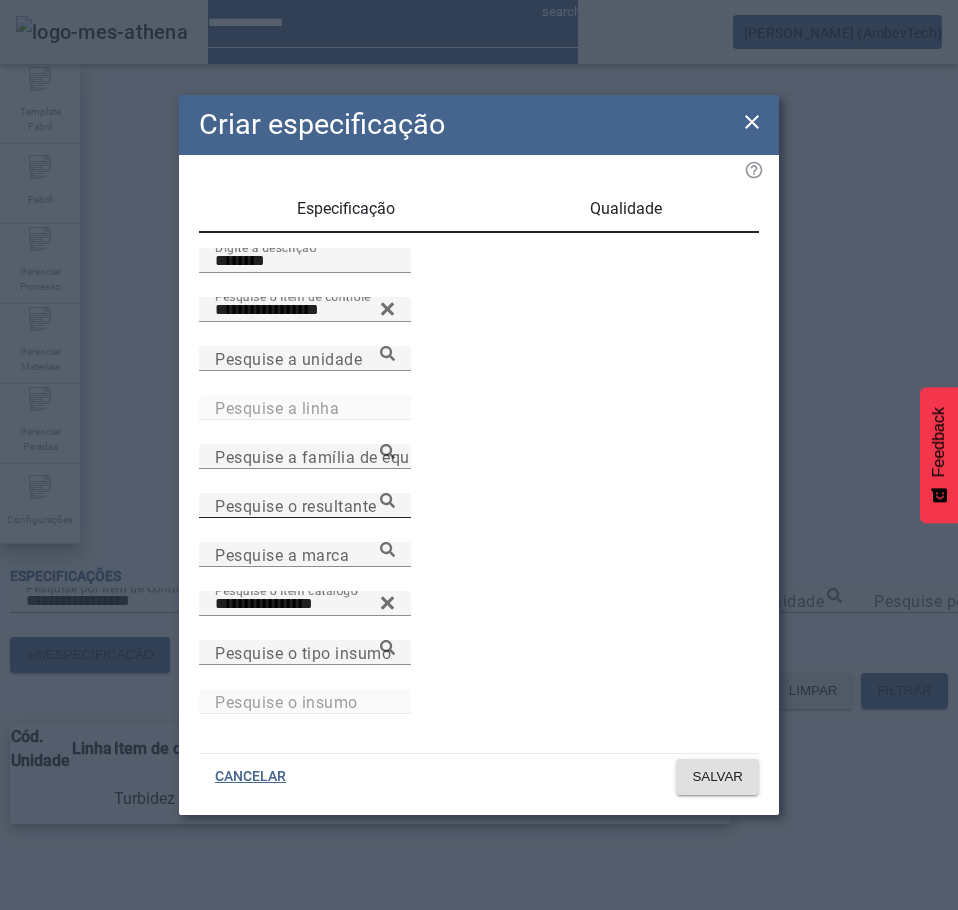 drag, startPoint x: 604, startPoint y: 509, endPoint x: 655, endPoint y: 528, distance: 54.42426 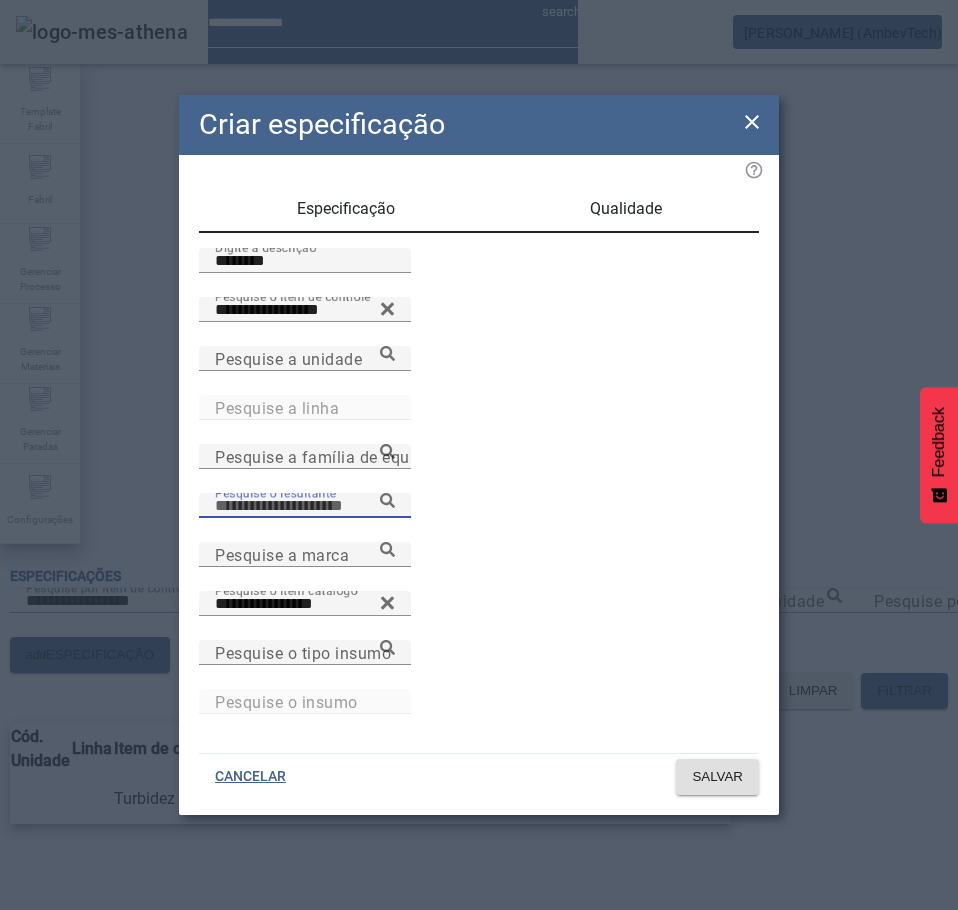 paste on "**********" 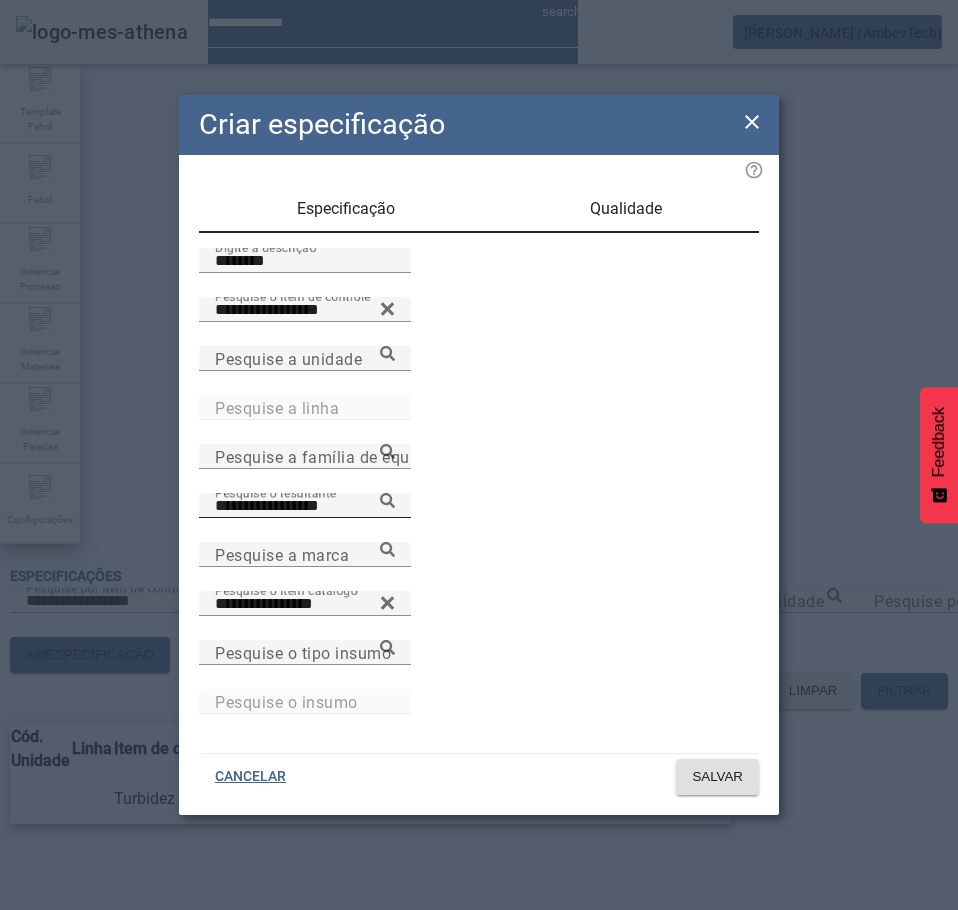 click 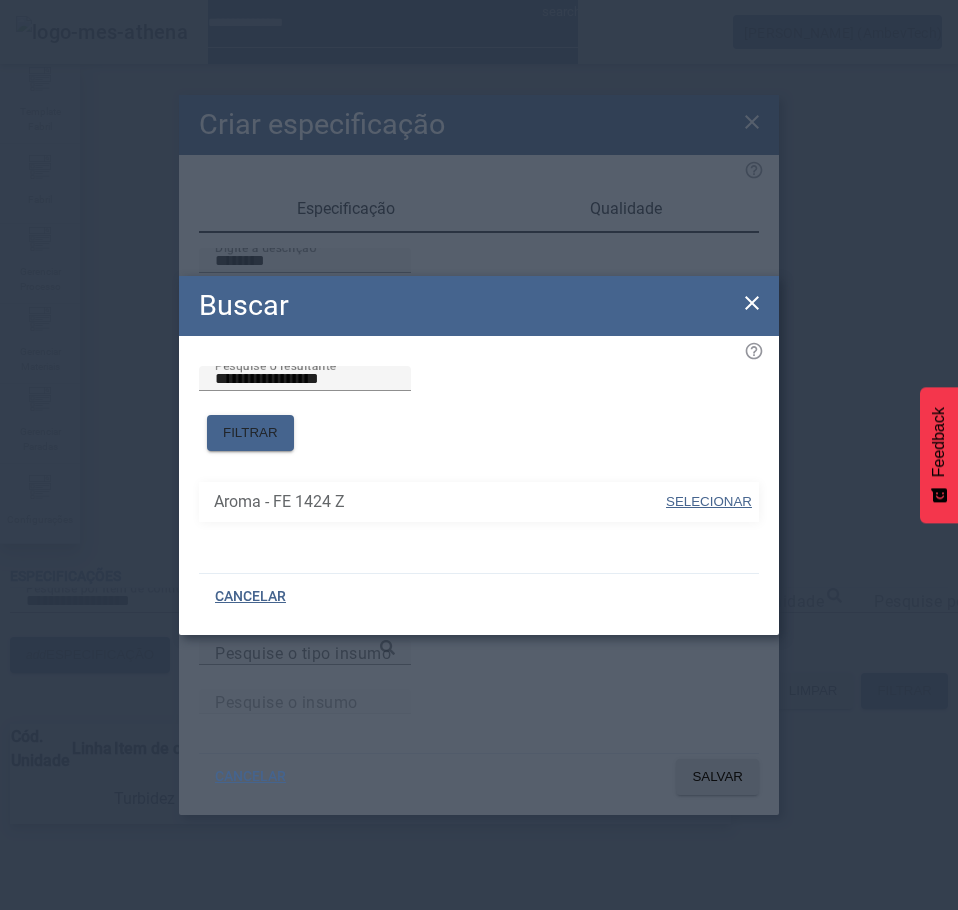 click on "SELECIONAR" at bounding box center (709, 501) 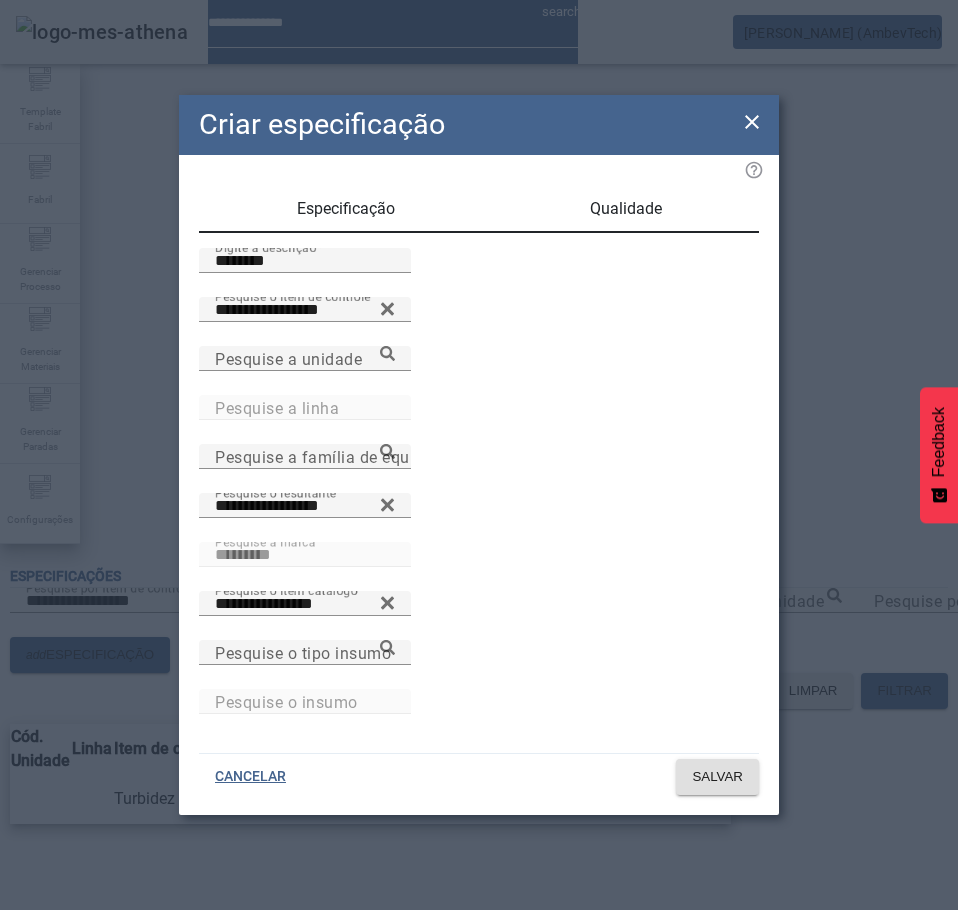 click on "Qualidade" at bounding box center (625, 209) 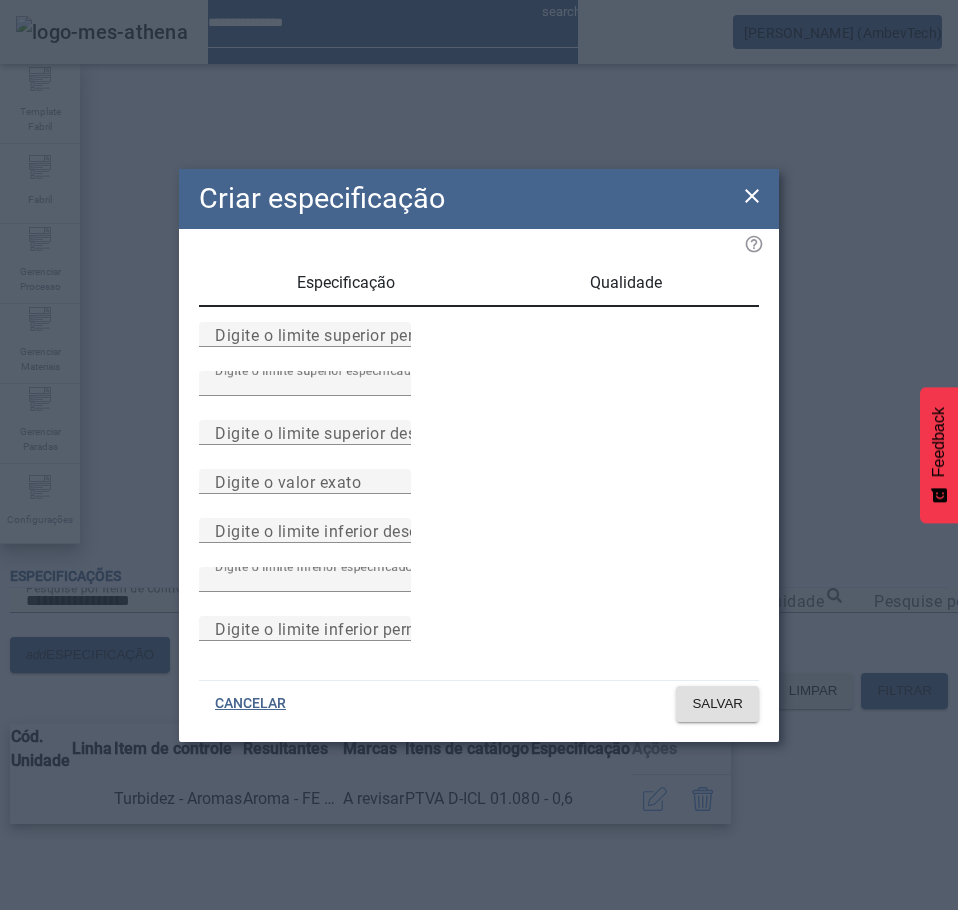 click on "Especificação" at bounding box center [346, 283] 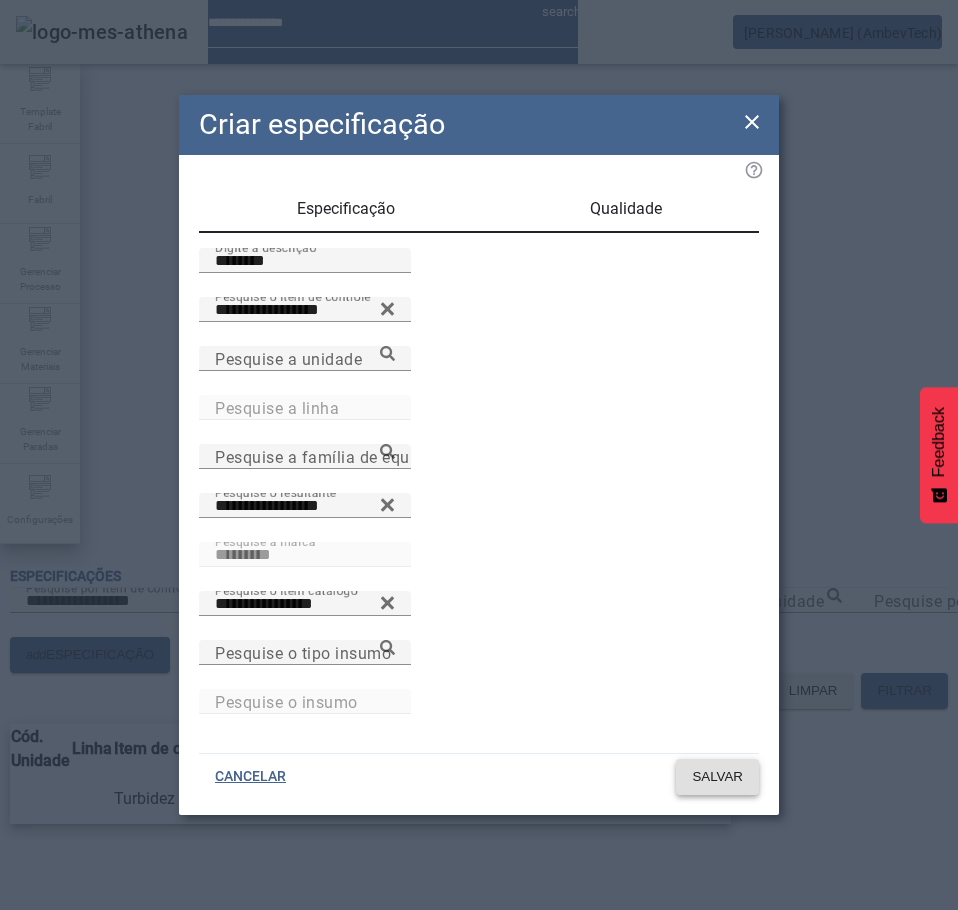 click on "SALVAR" 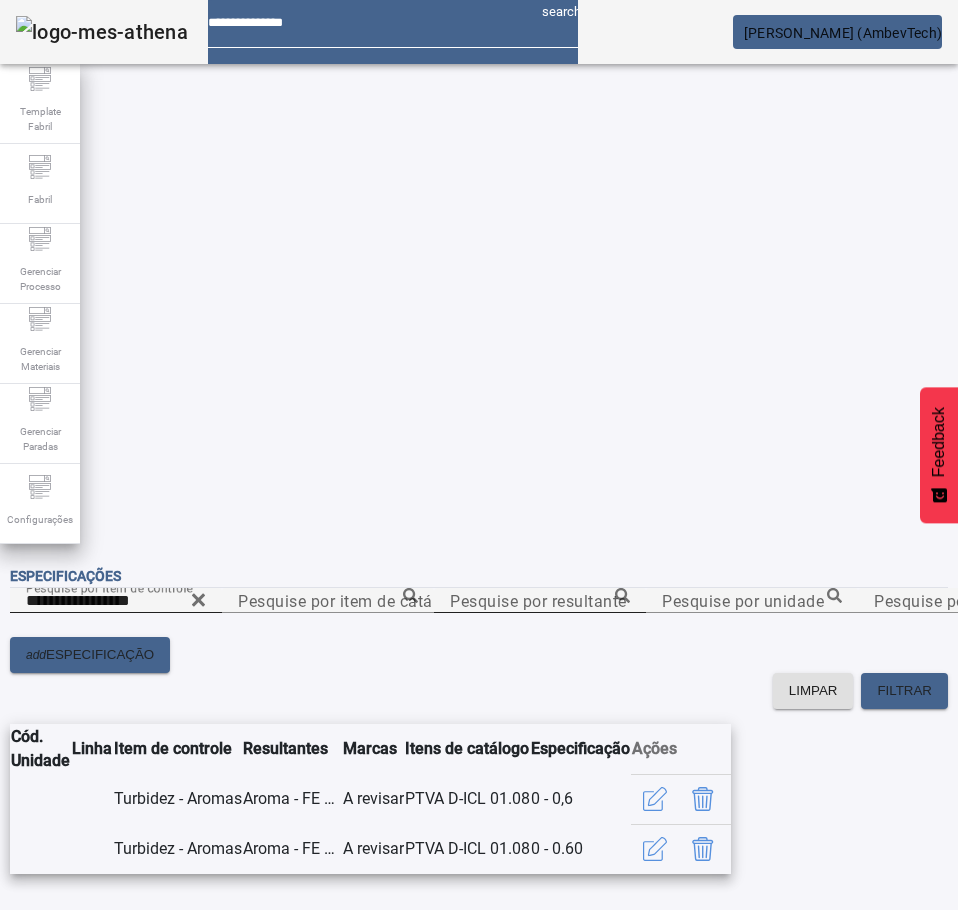 click 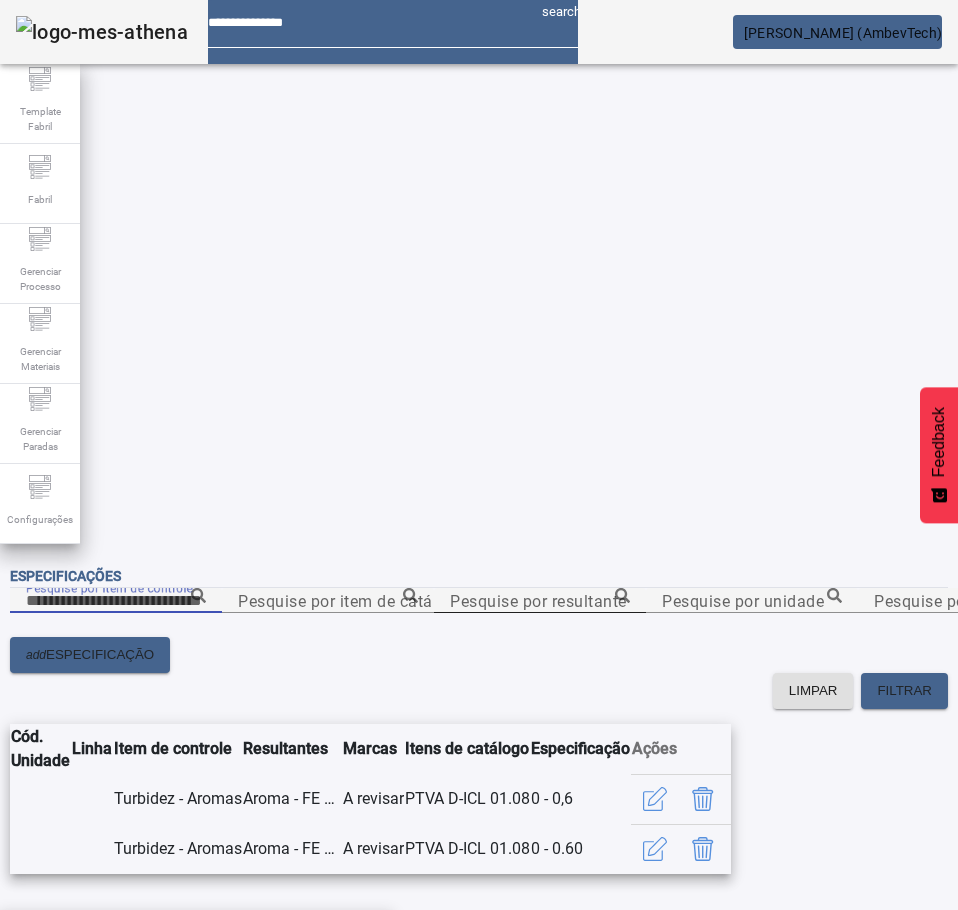 paste on "**********" 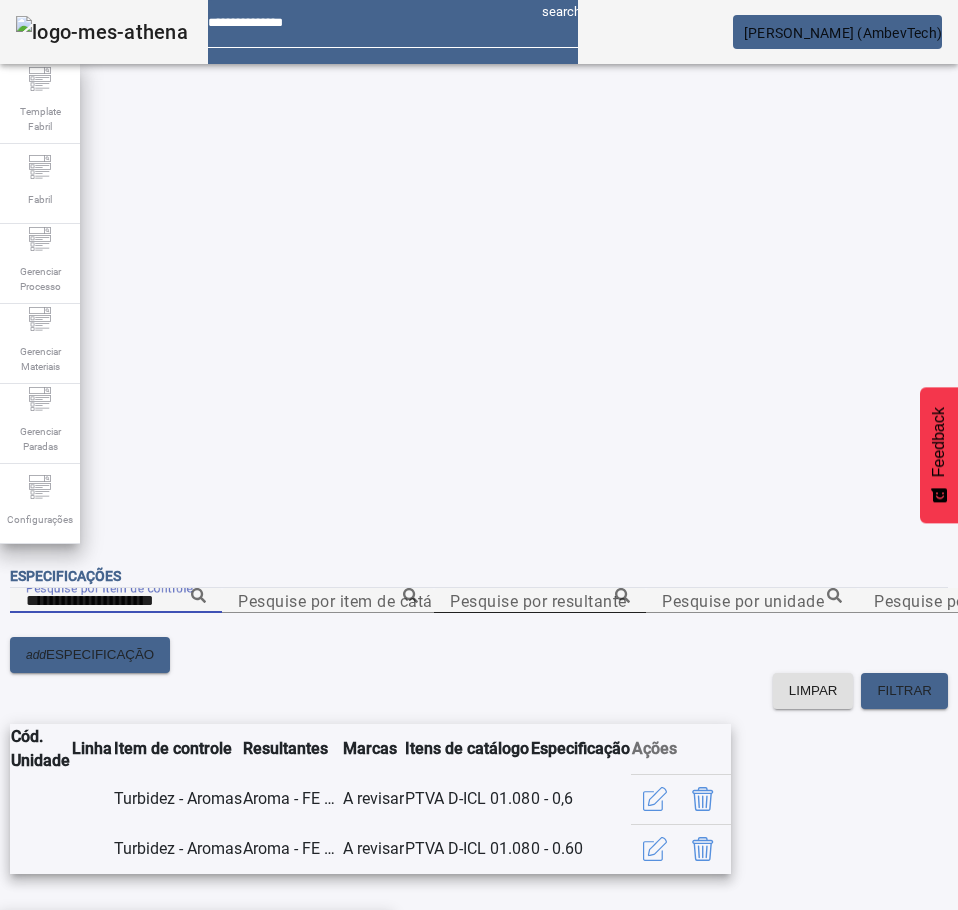 type on "**********" 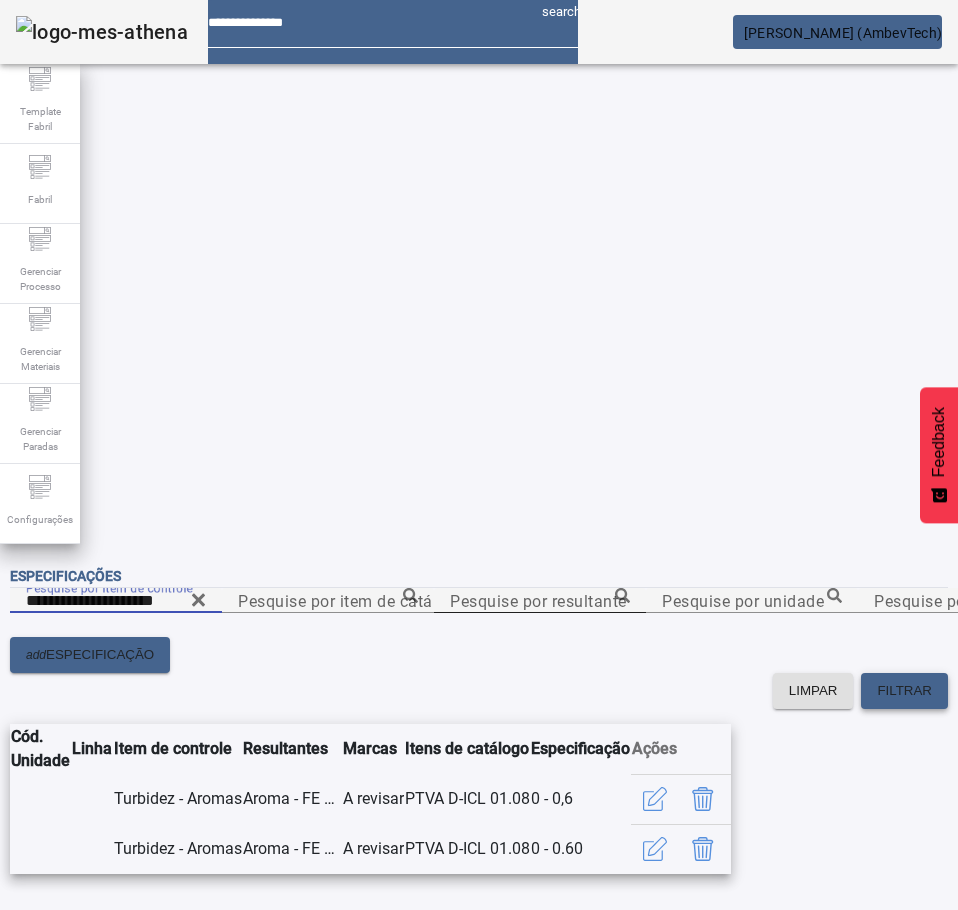 click on "FILTRAR" 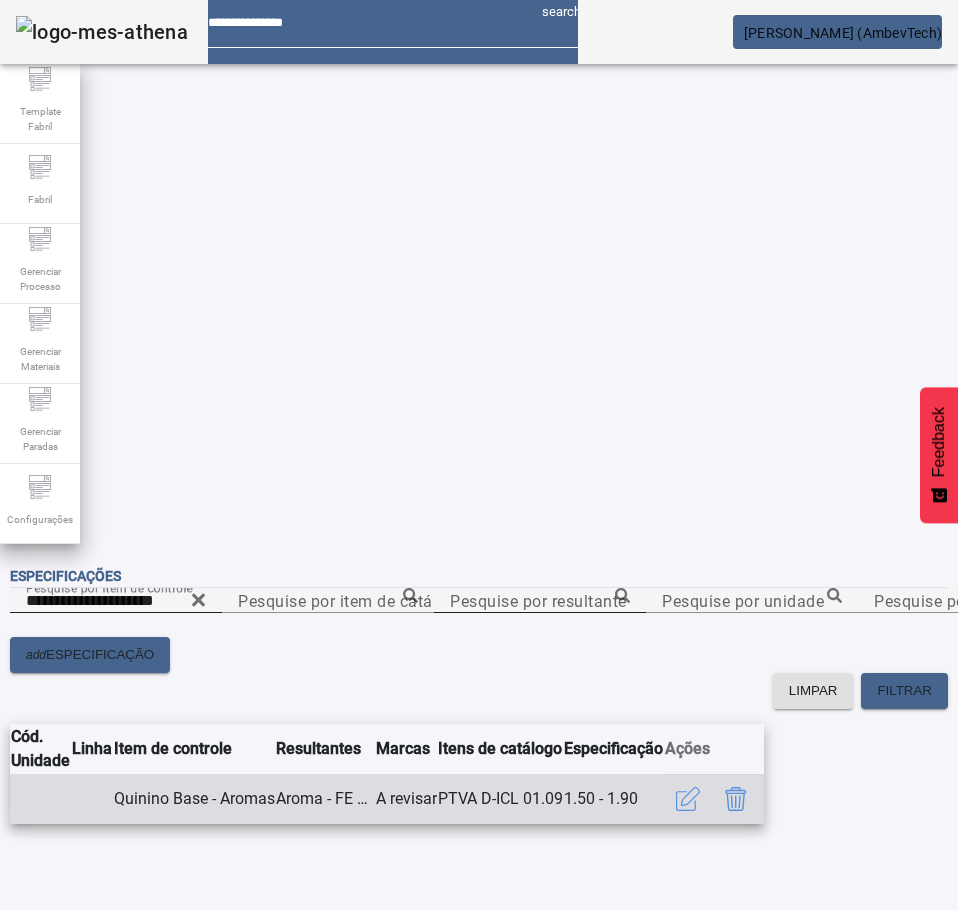 click on "Quinino Base - Aromas" at bounding box center [194, 799] 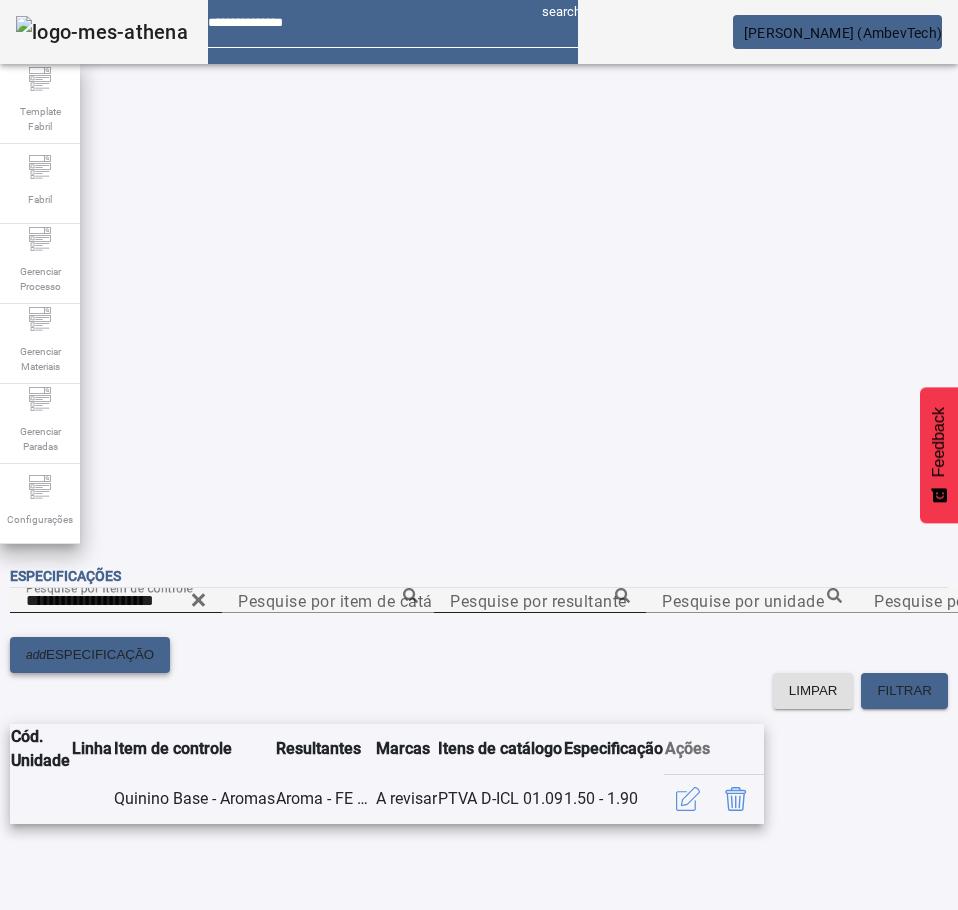click on "ESPECIFICAÇÃO" 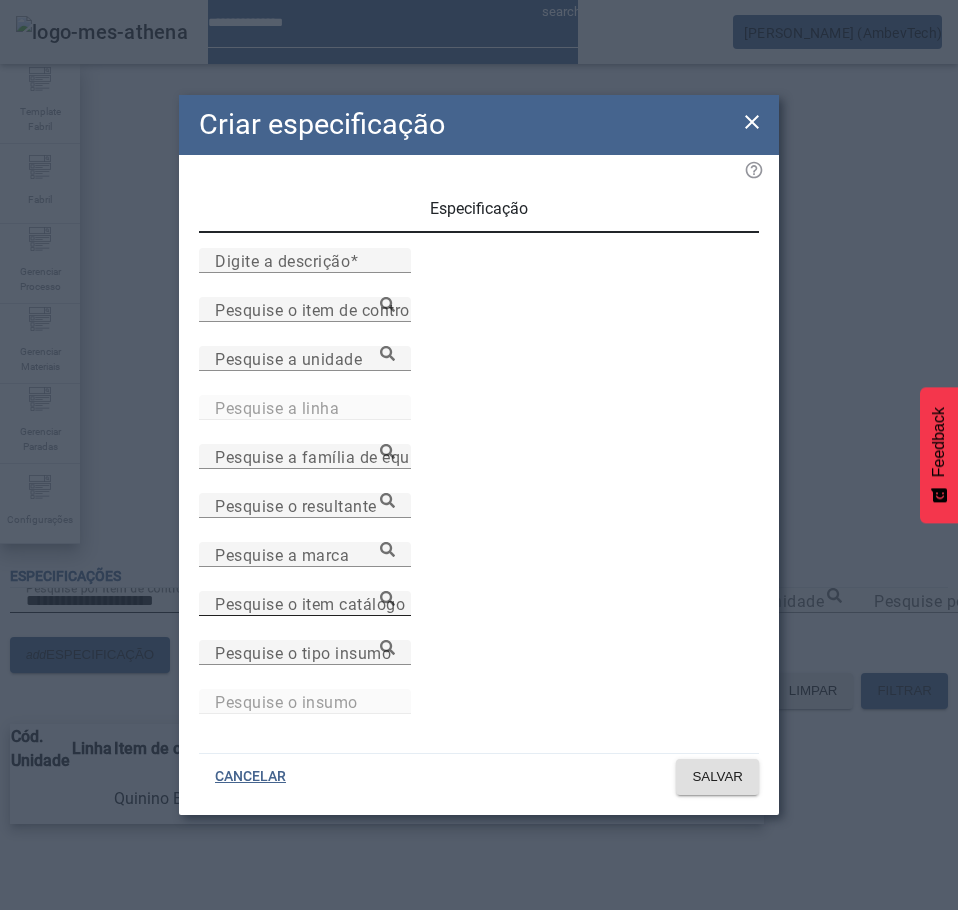 click on "Pesquise o item catálogo" at bounding box center [310, 603] 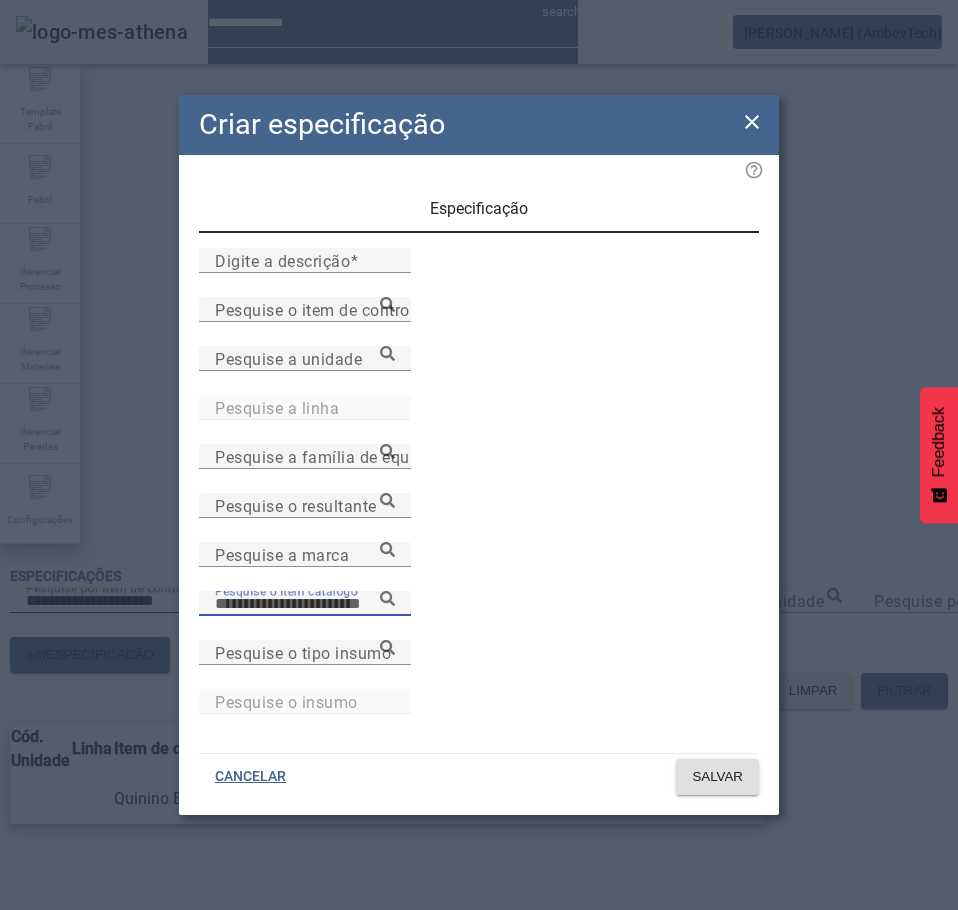 paste on "**********" 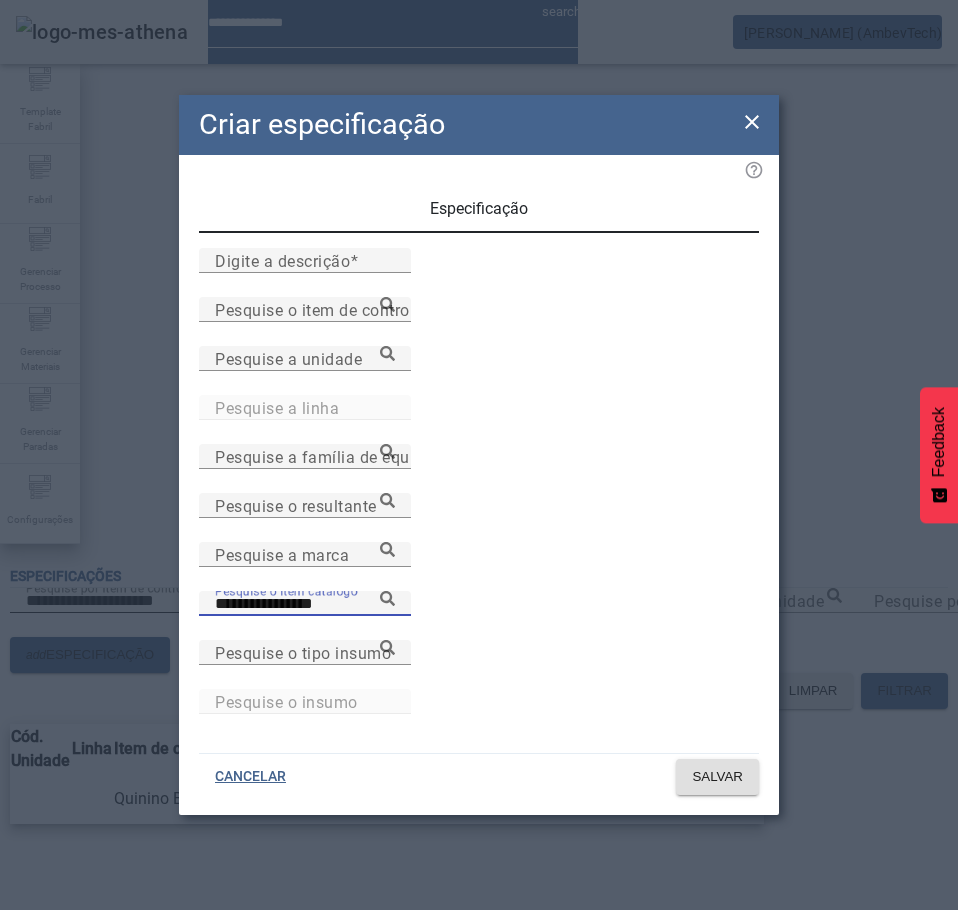 click 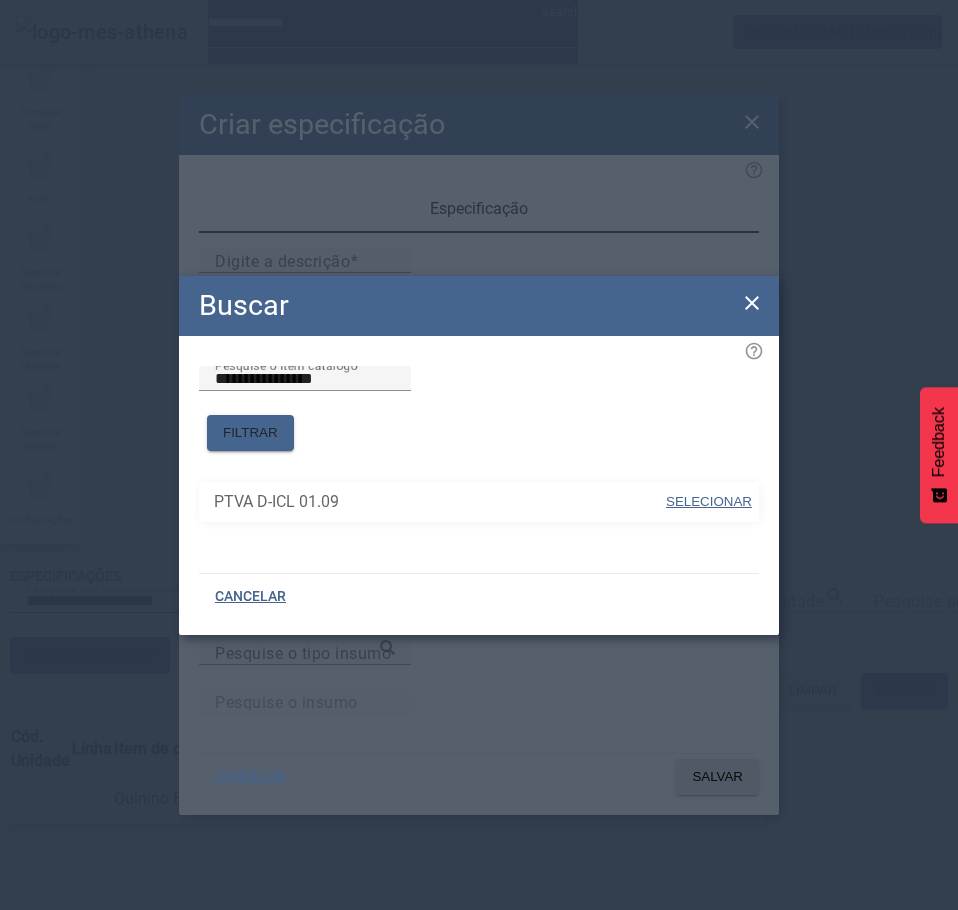 click on "SELECIONAR" at bounding box center [709, 501] 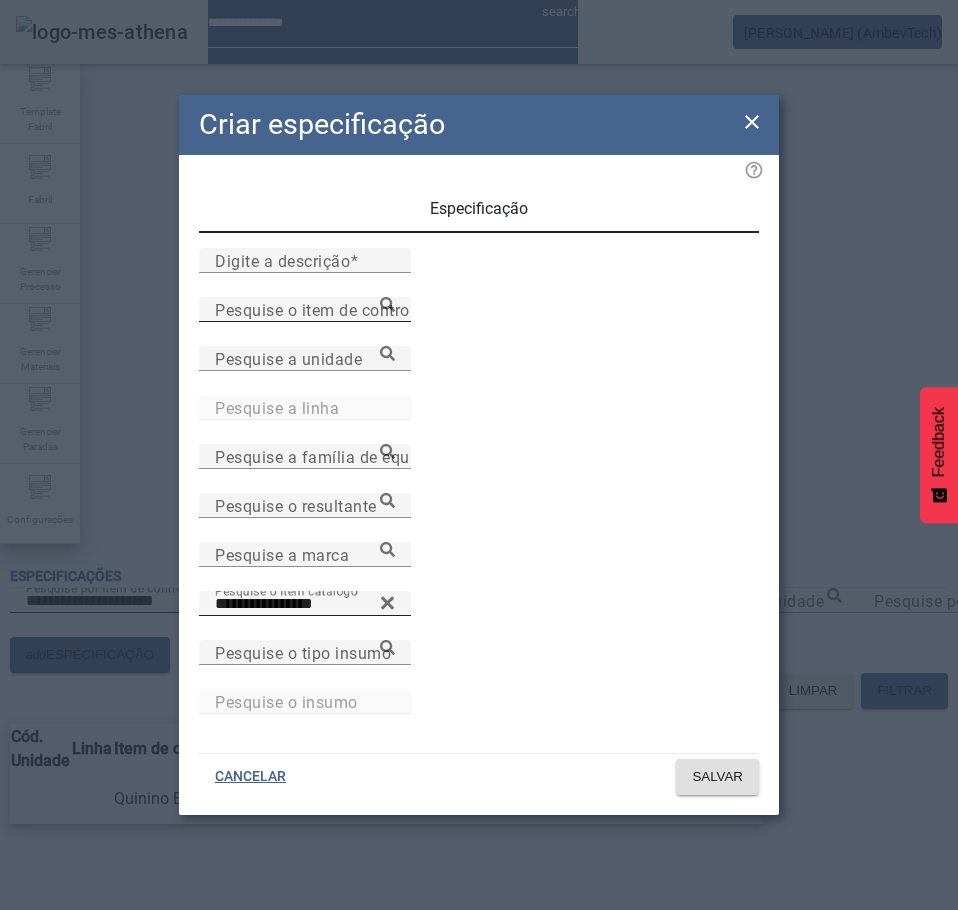 click on "Pesquise o item de controle" at bounding box center (305, 309) 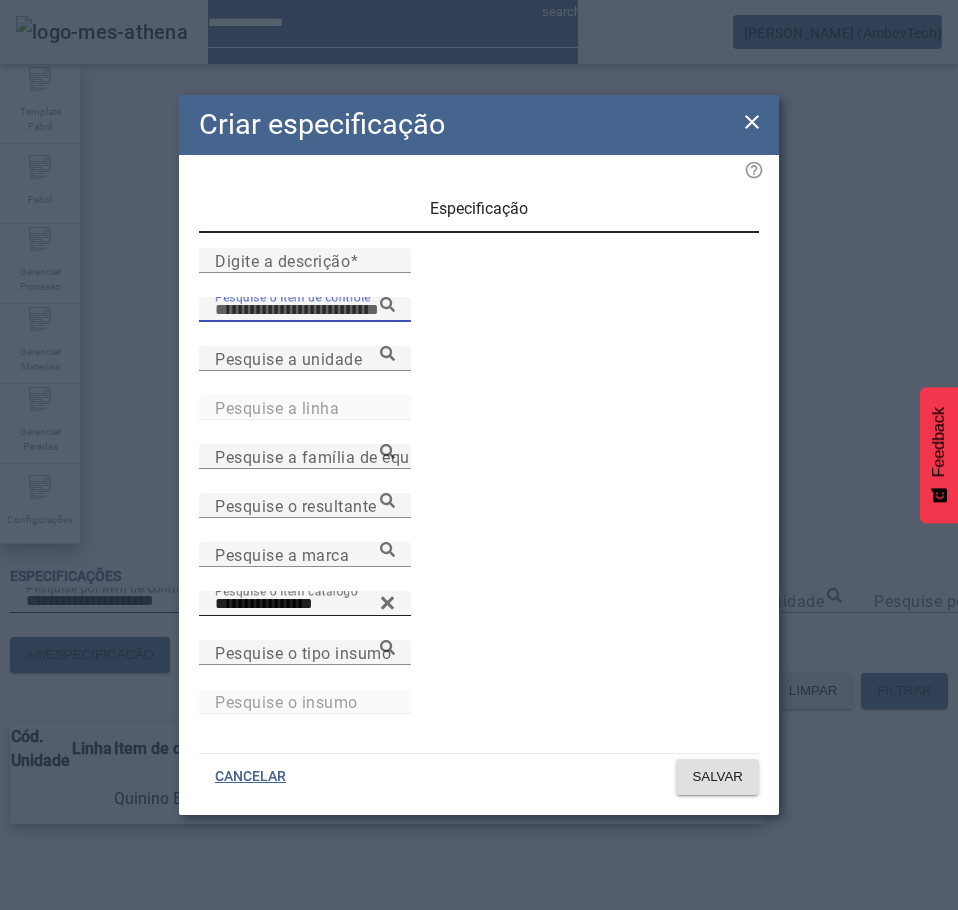 paste on "**********" 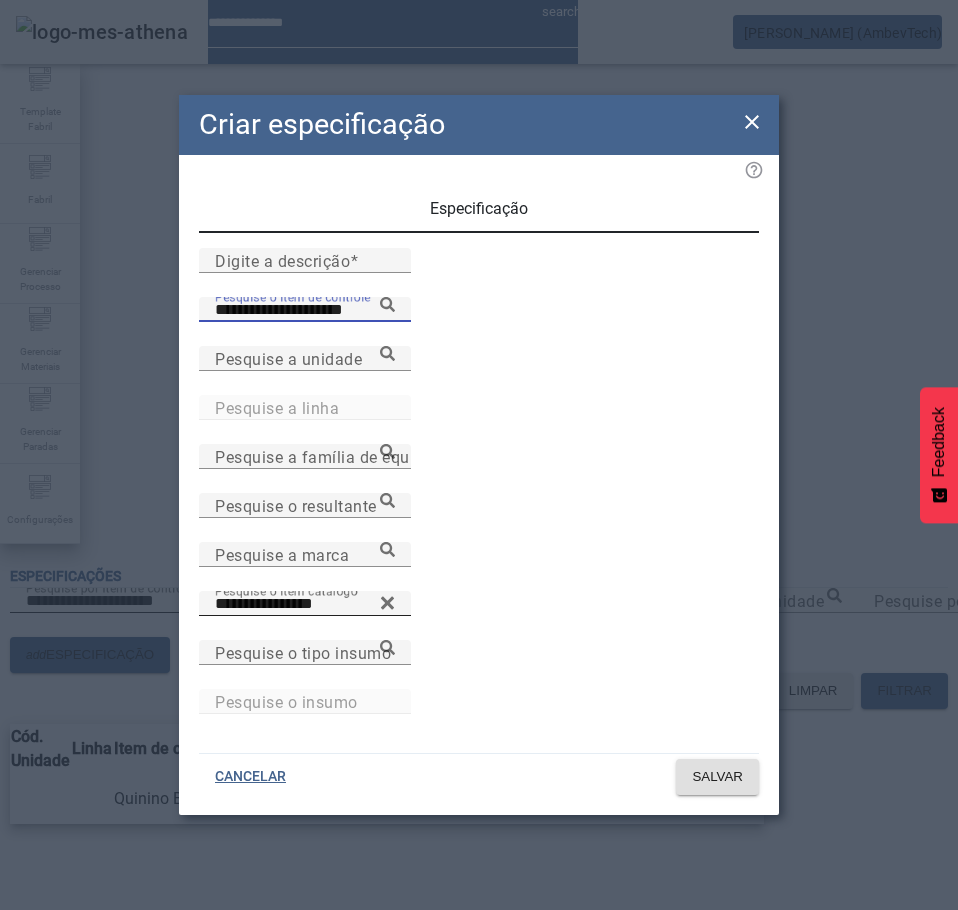 click 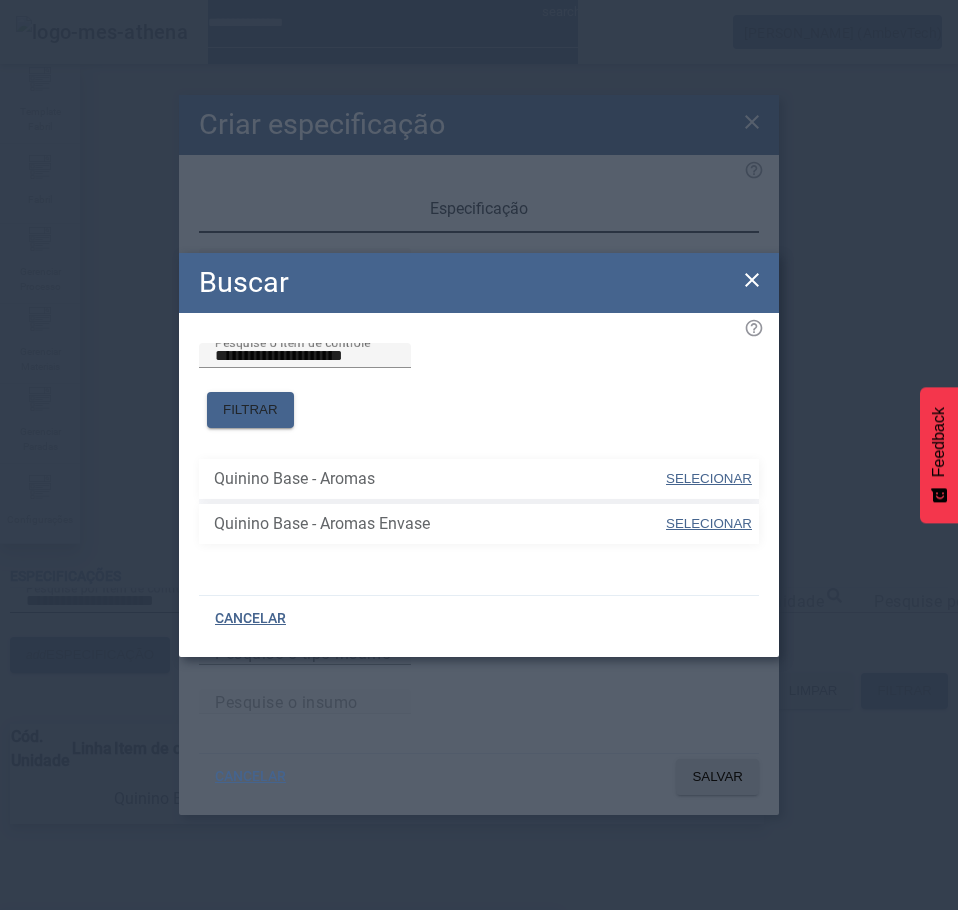 click on "Quinino Base - Aromas" at bounding box center [280, 942] 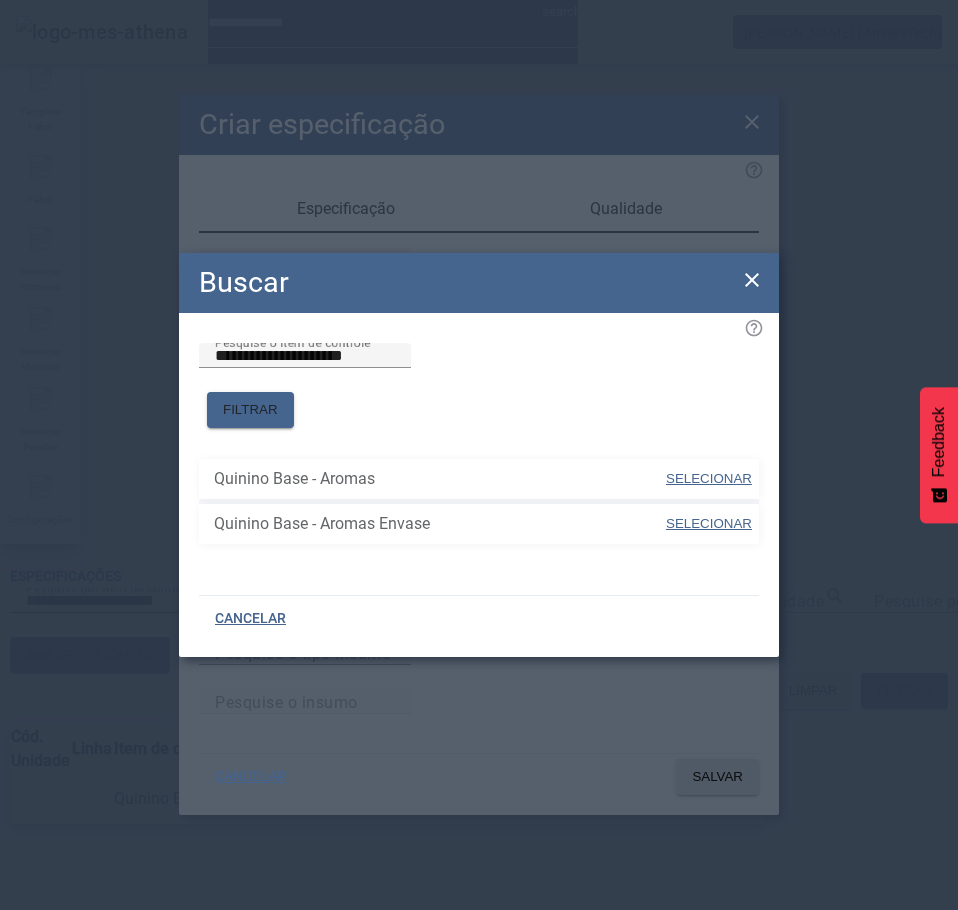 click on "SELECIONAR" at bounding box center (709, 479) 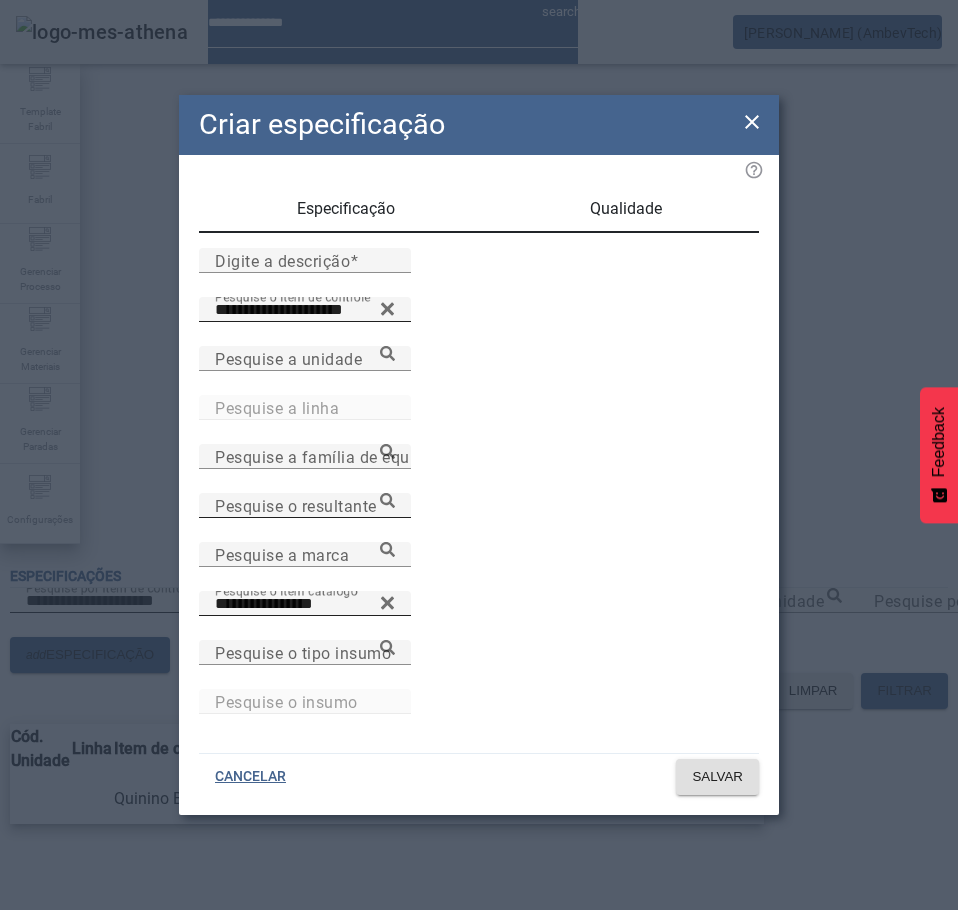 click on "Pesquise o resultante" at bounding box center [296, 505] 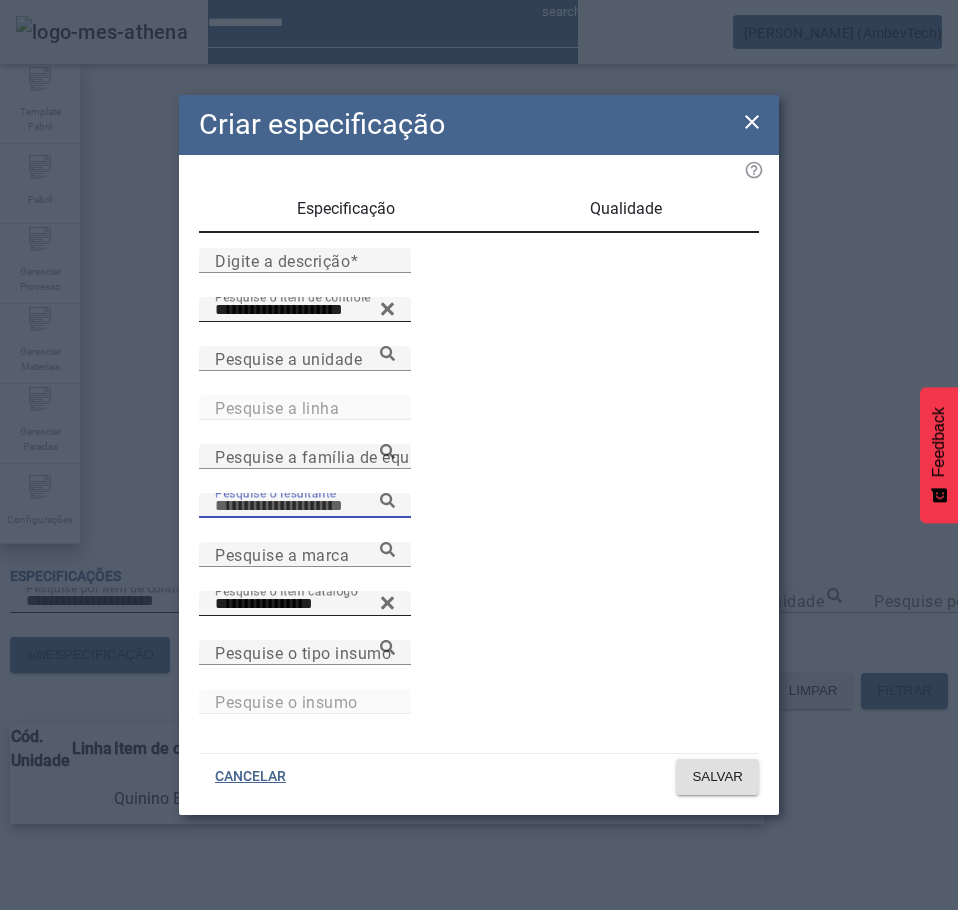 paste on "**********" 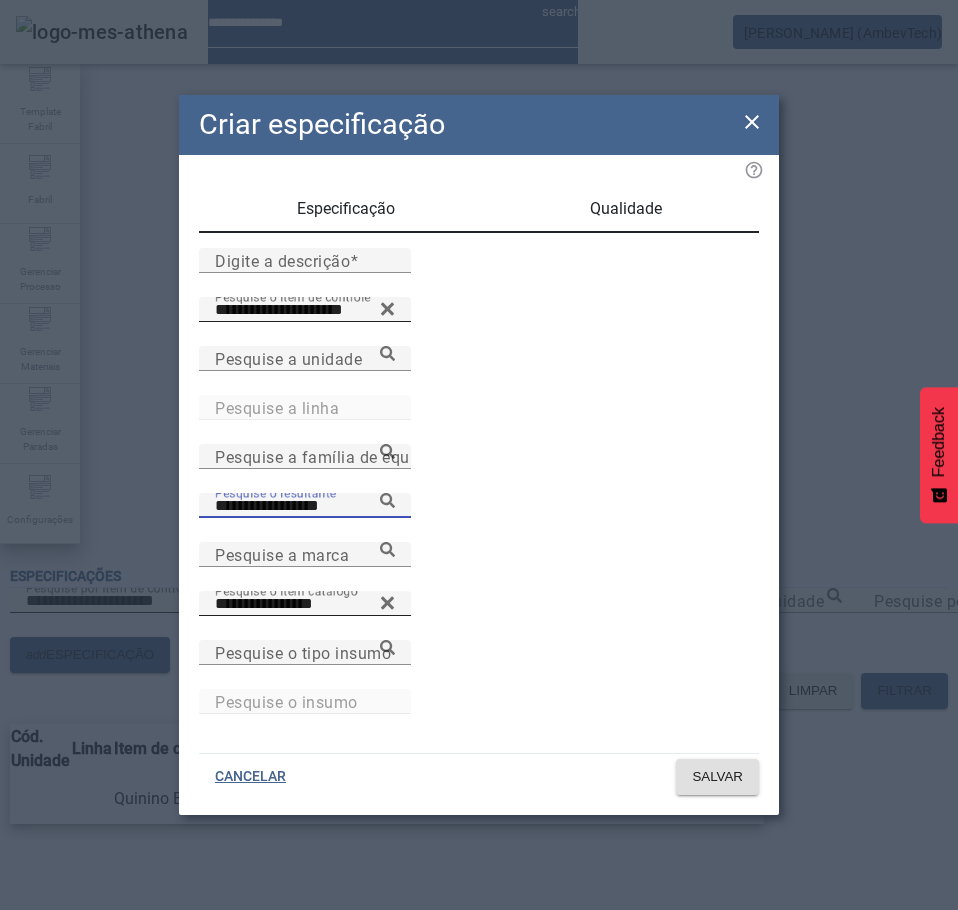 click 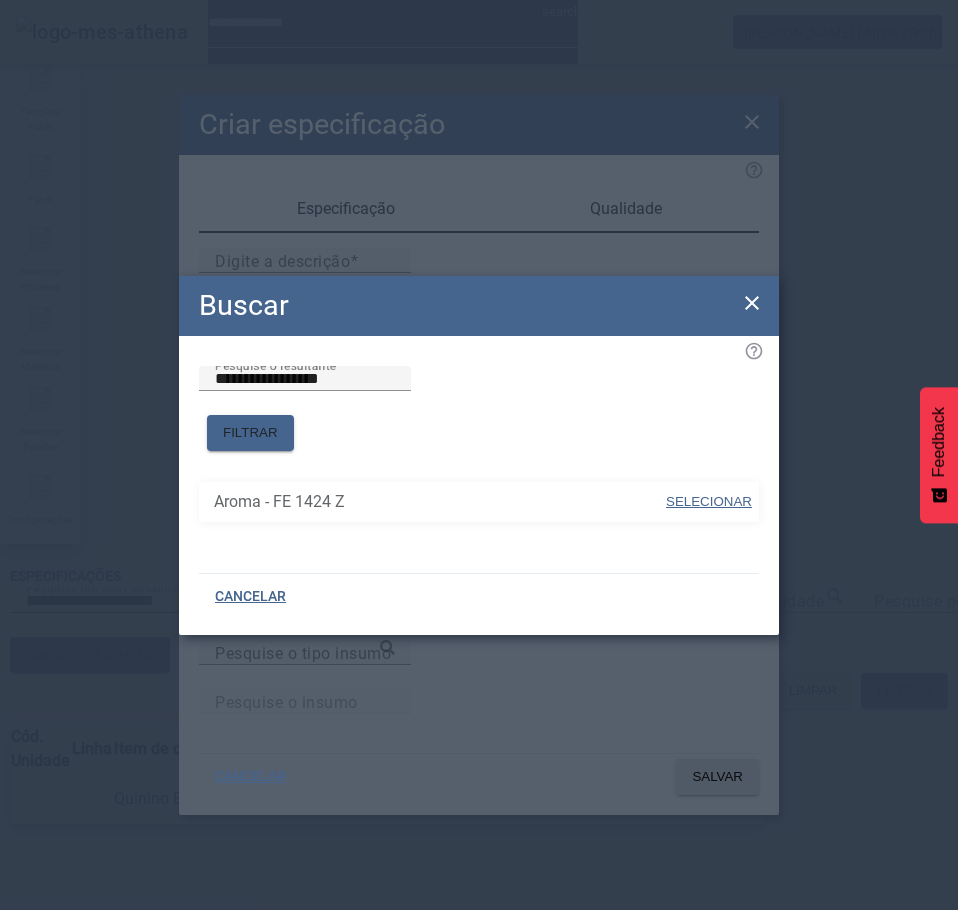 click on "SELECIONAR" at bounding box center [709, 501] 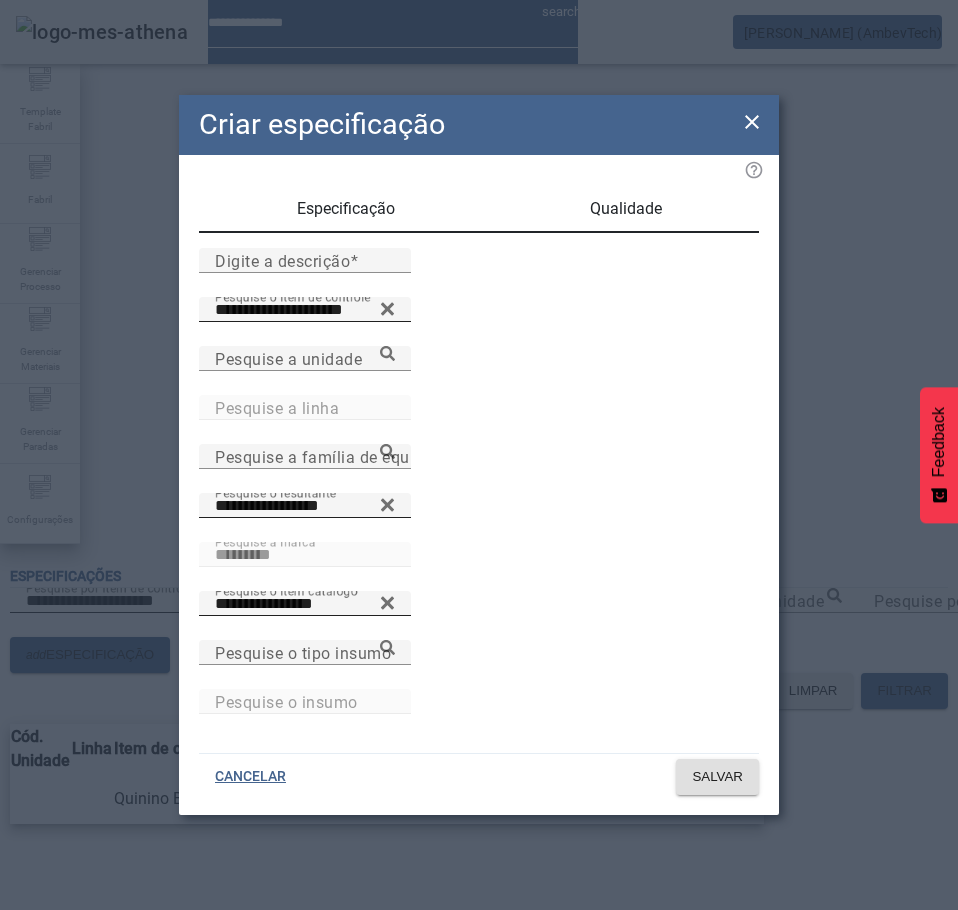 click on "Qualidade" at bounding box center [626, 209] 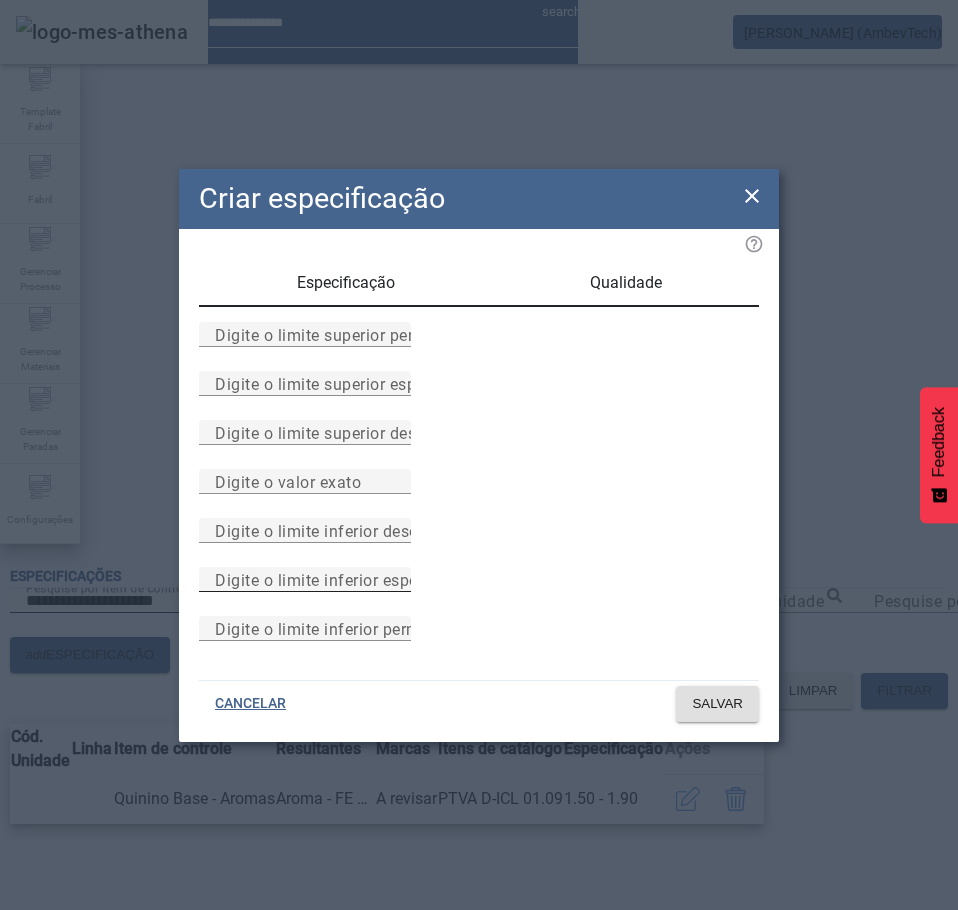 click on "Digite o limite inferior especificado" at bounding box center (347, 579) 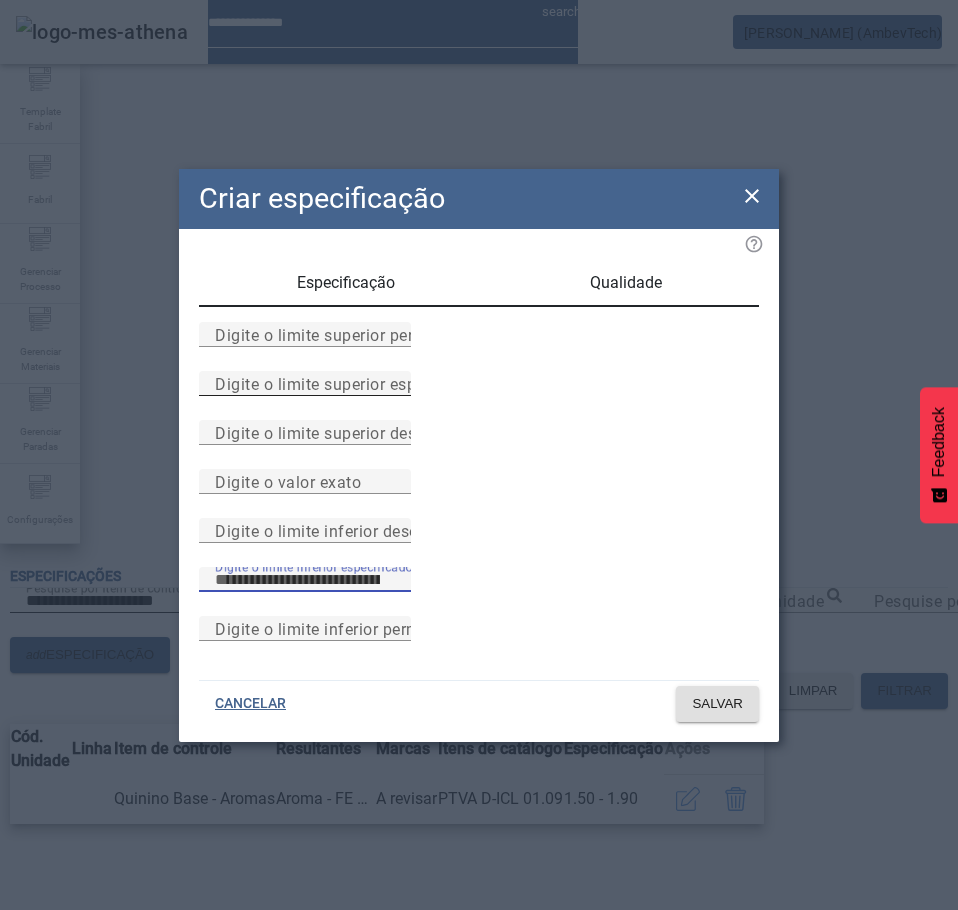 type on "***" 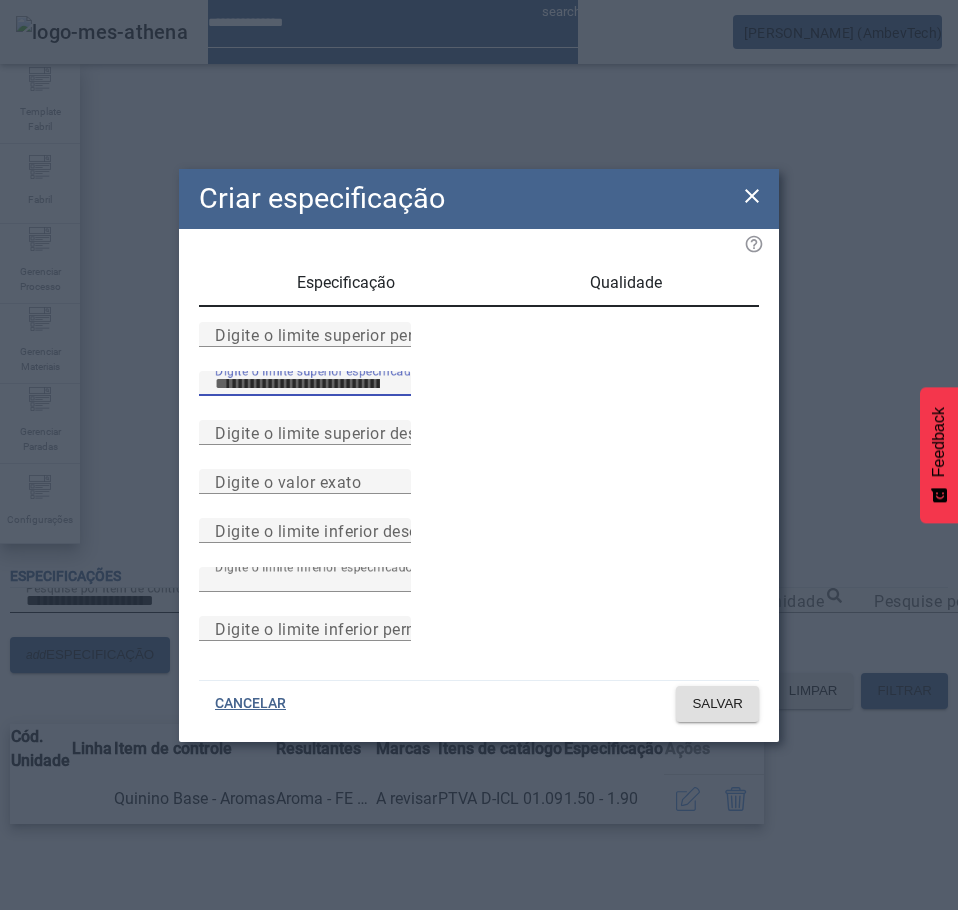 type on "***" 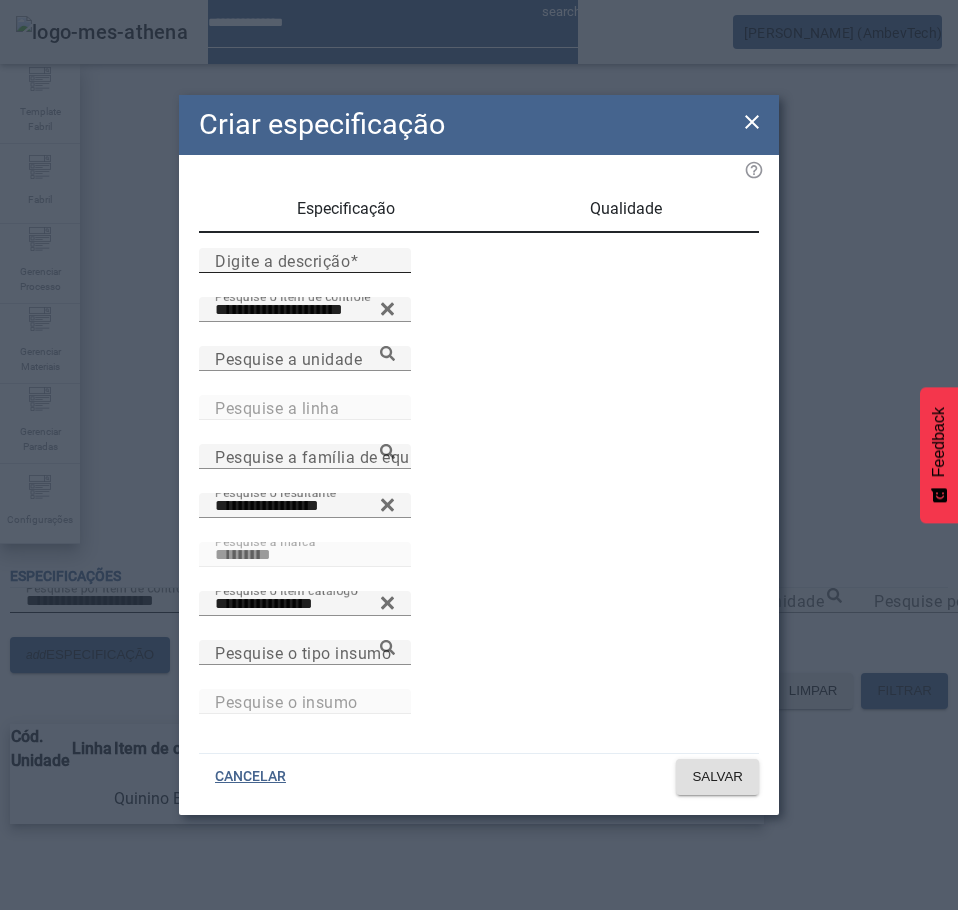 click on "Digite a descrição" at bounding box center [282, 260] 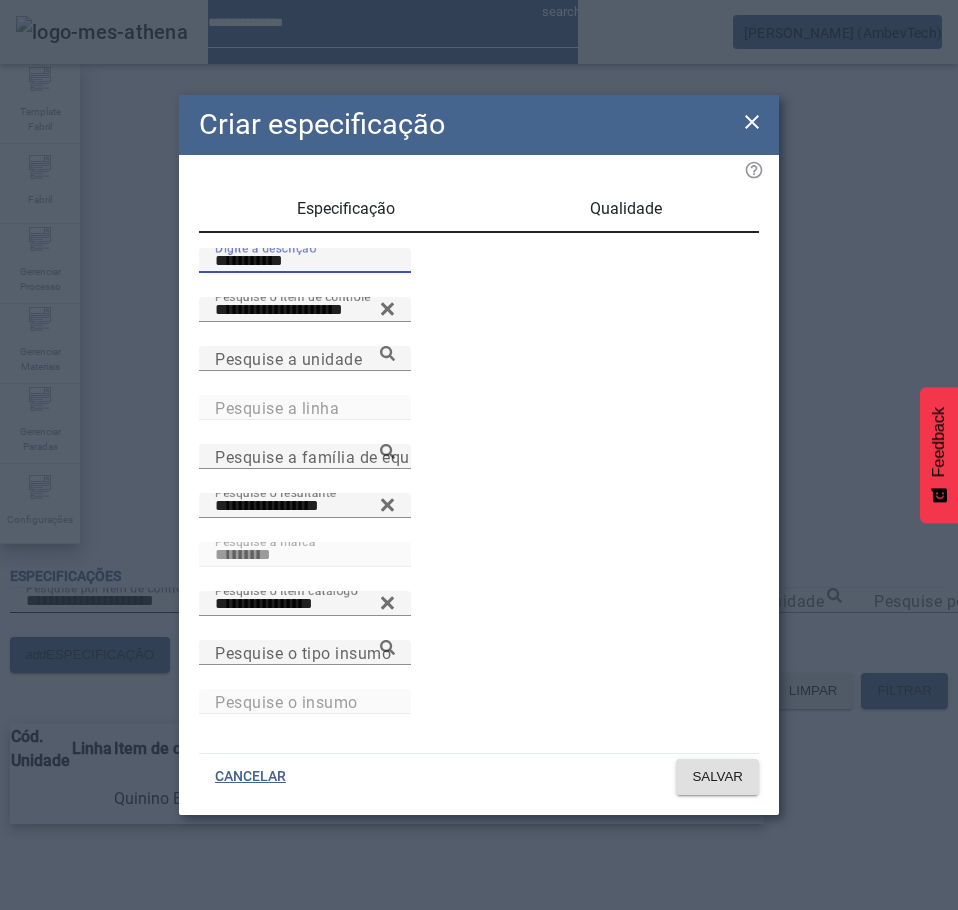 type on "**********" 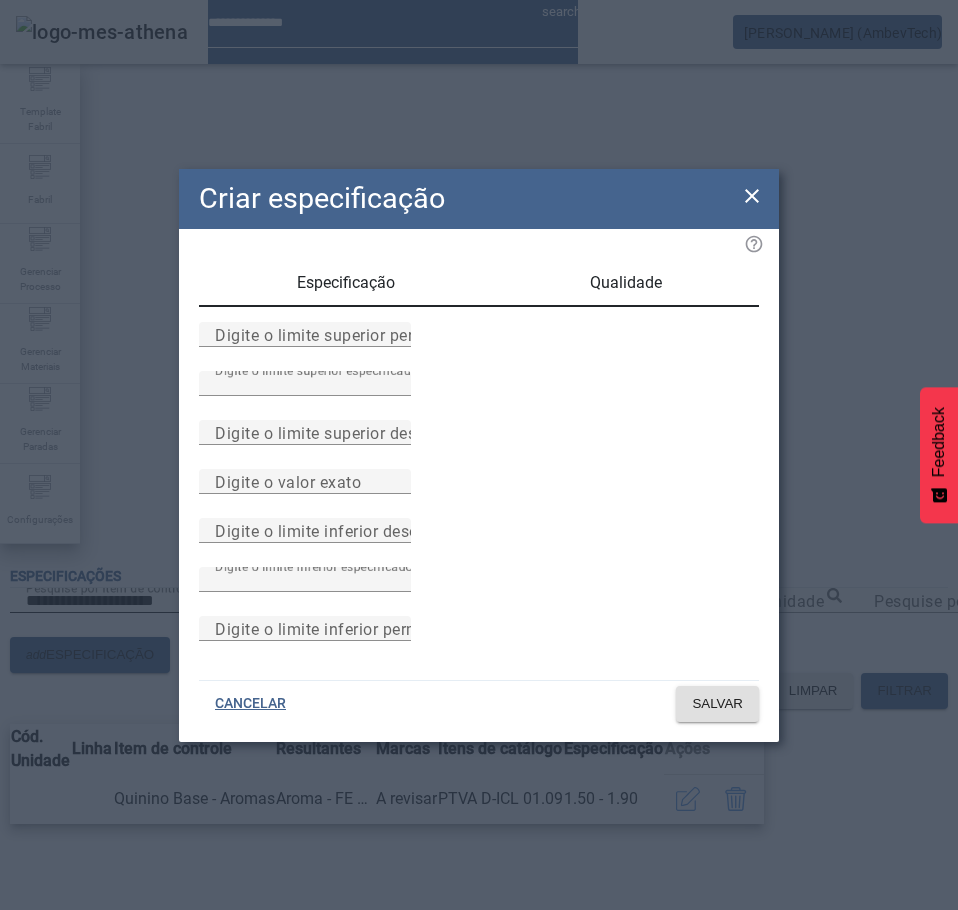 click on "Especificação" at bounding box center (346, 283) 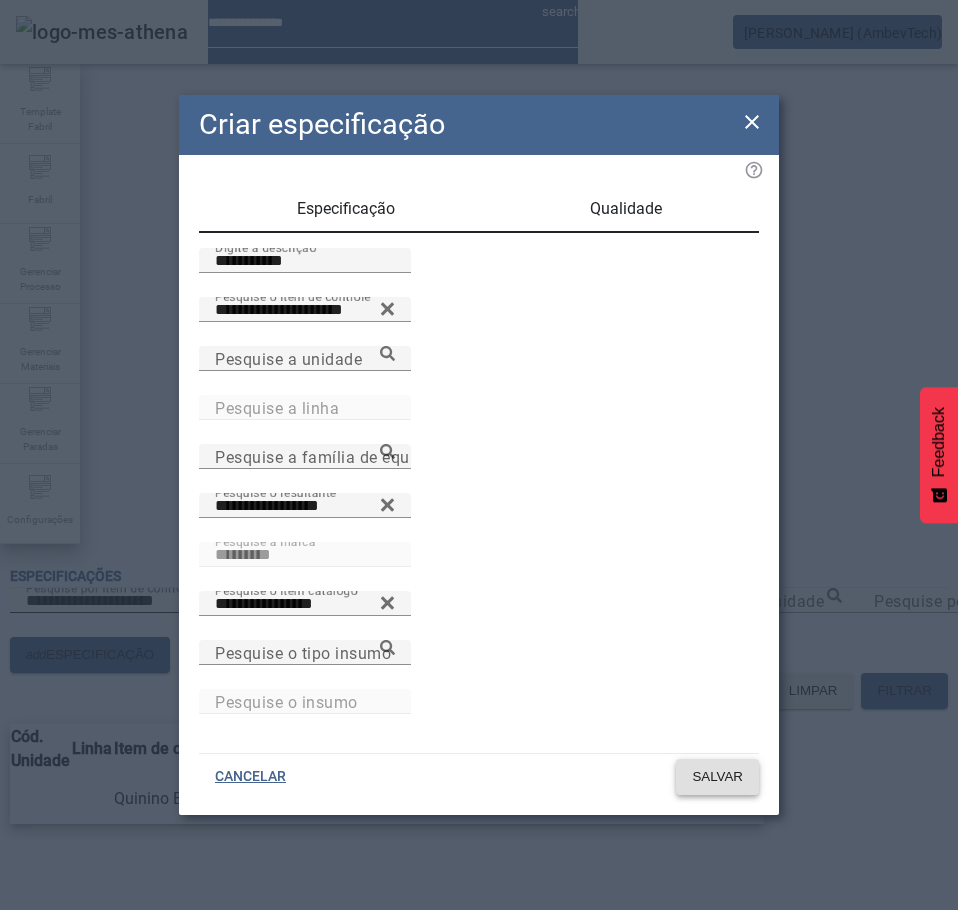 click on "SALVAR" 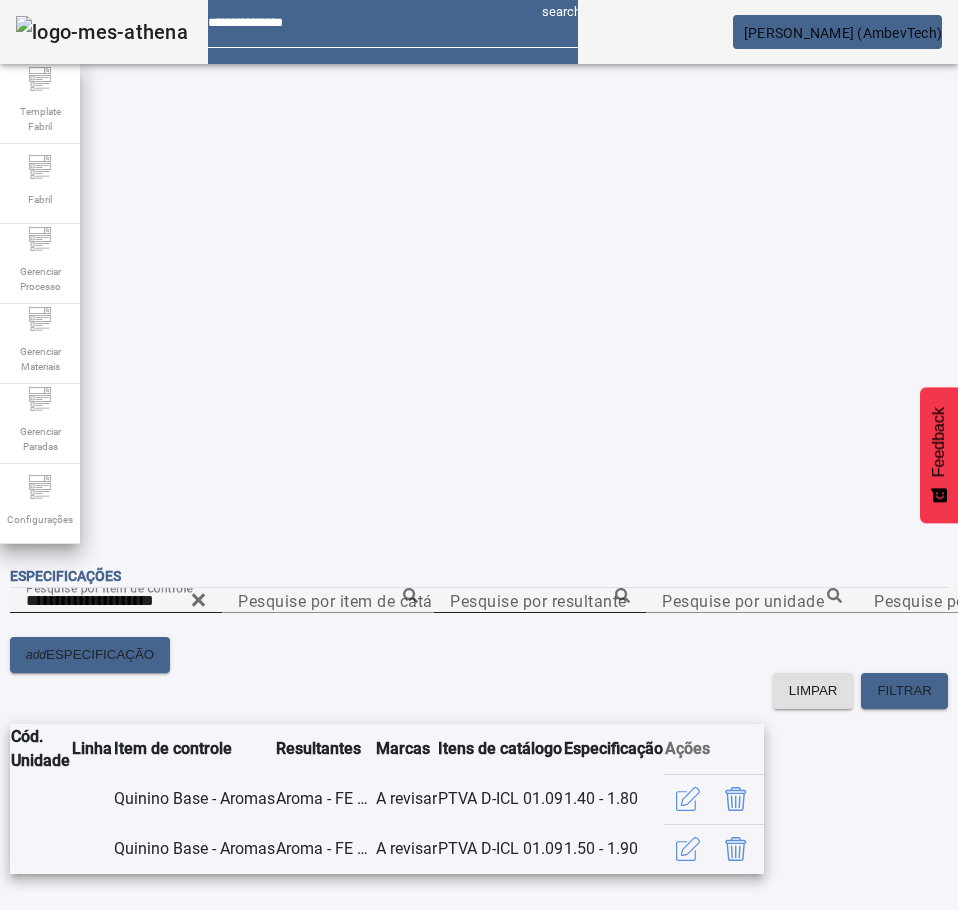 click 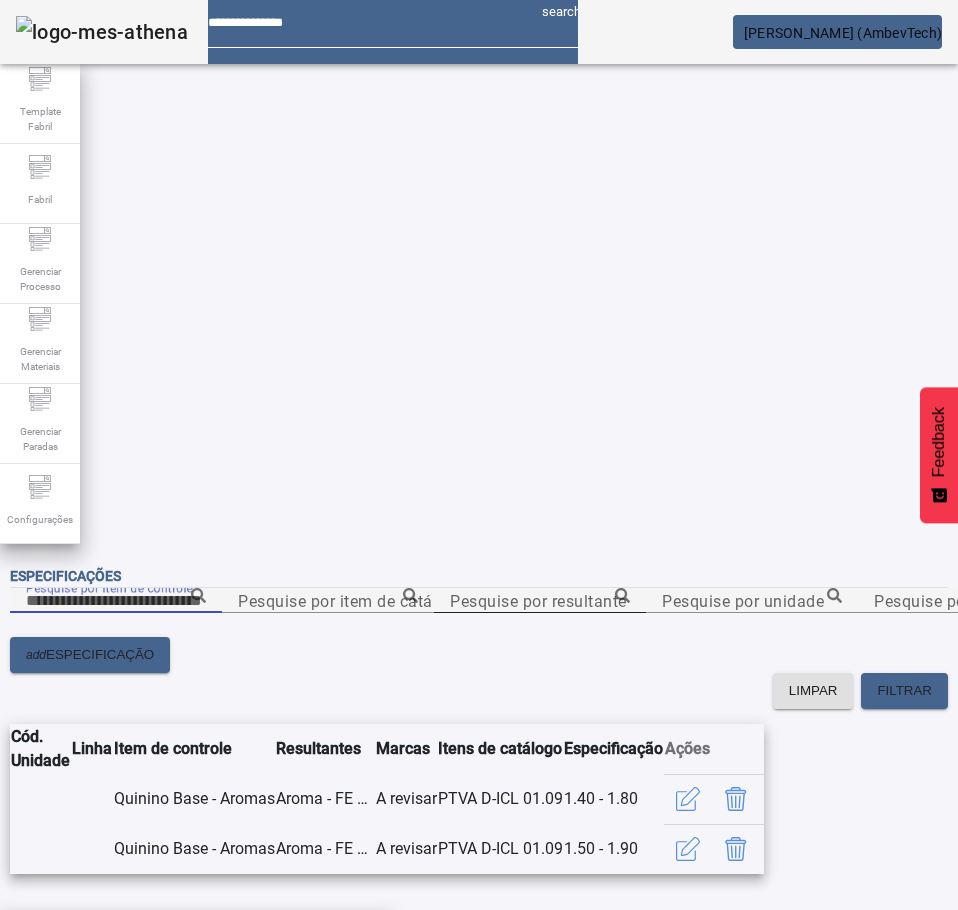 paste on "**********" 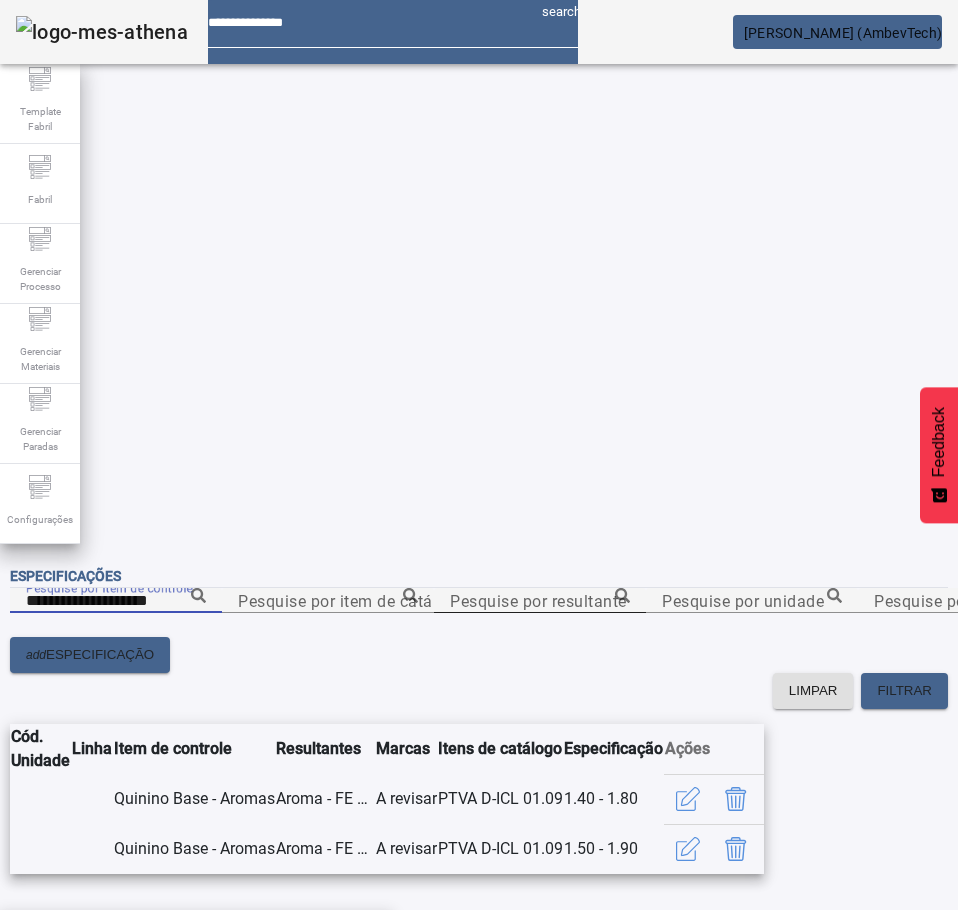 click on "Peso Líquido Parte A - Aromas Envase" at bounding box center (159, 942) 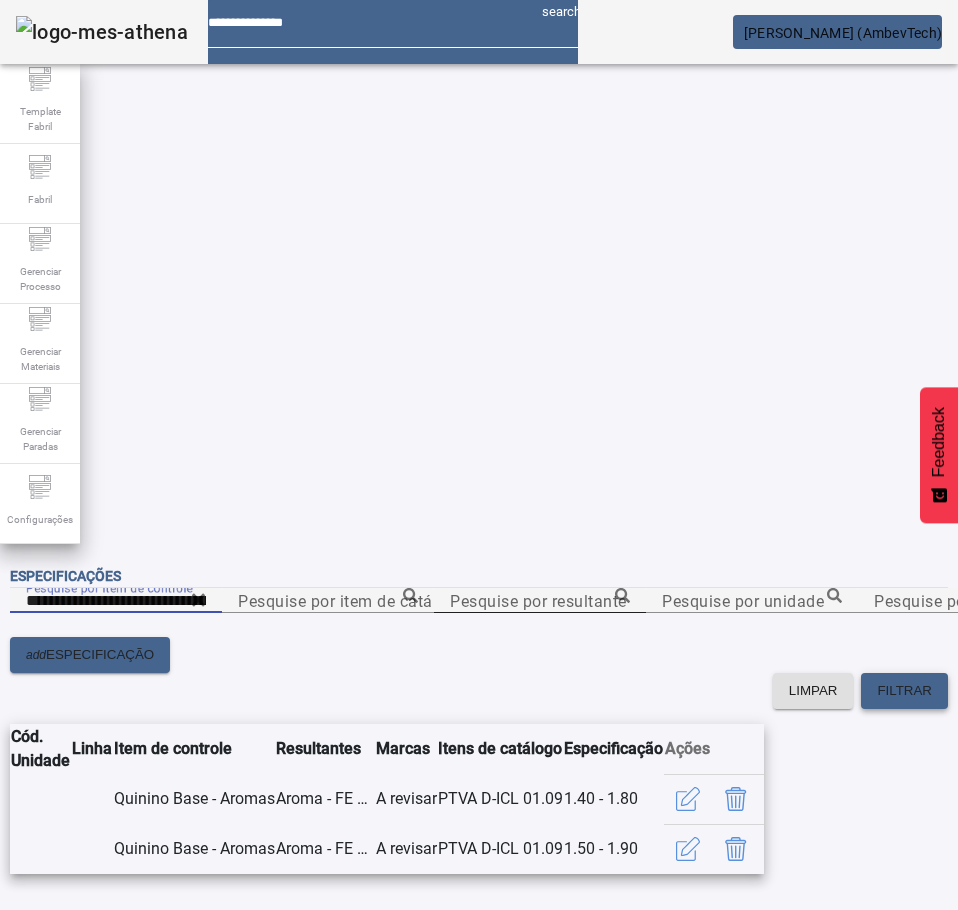 click on "FILTRAR" 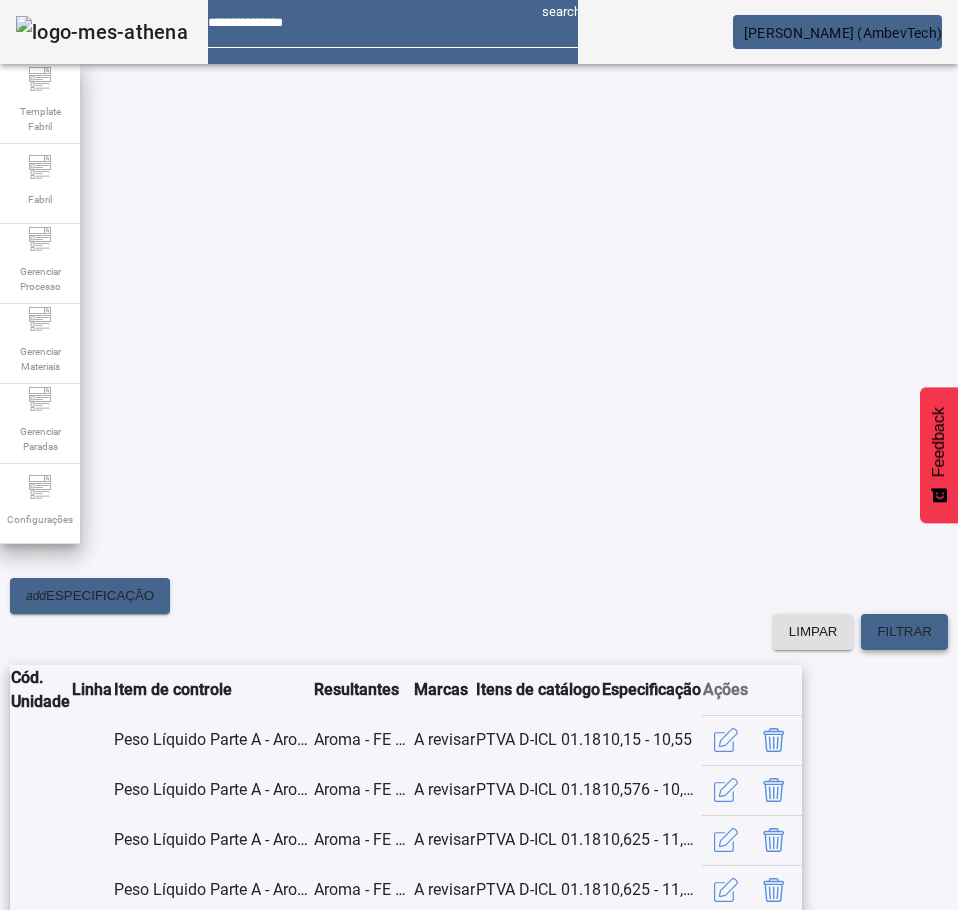 scroll, scrollTop: 0, scrollLeft: 0, axis: both 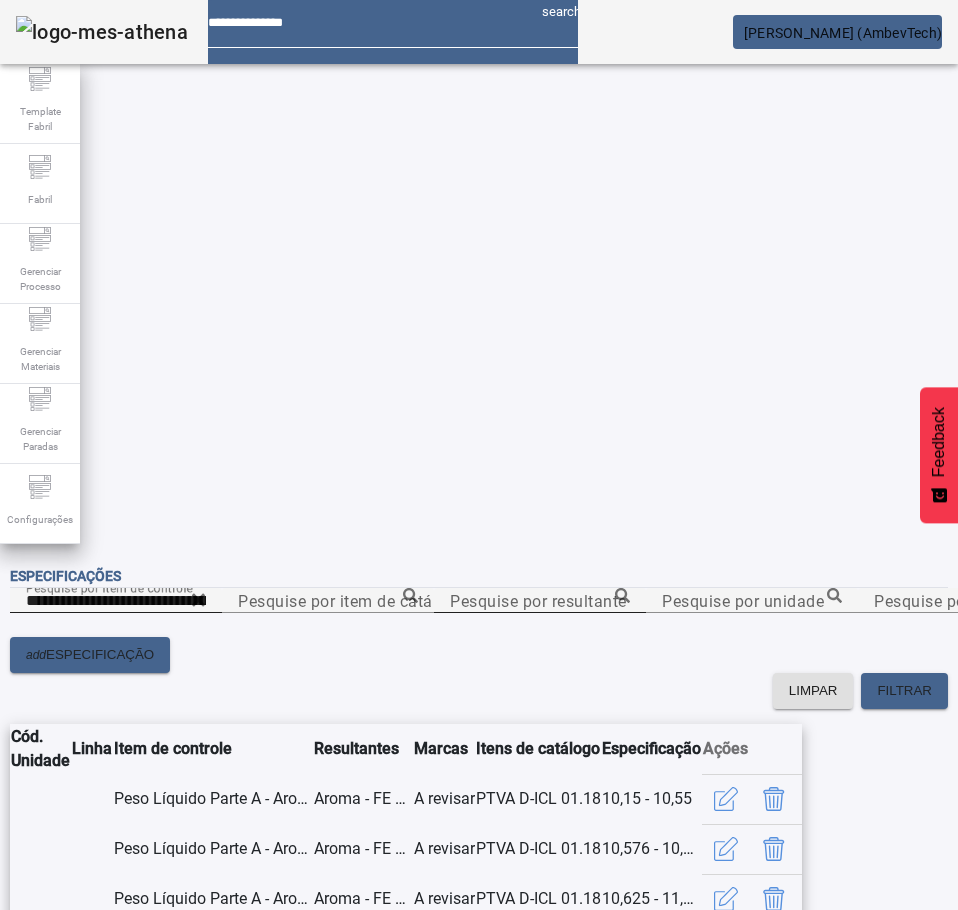 click 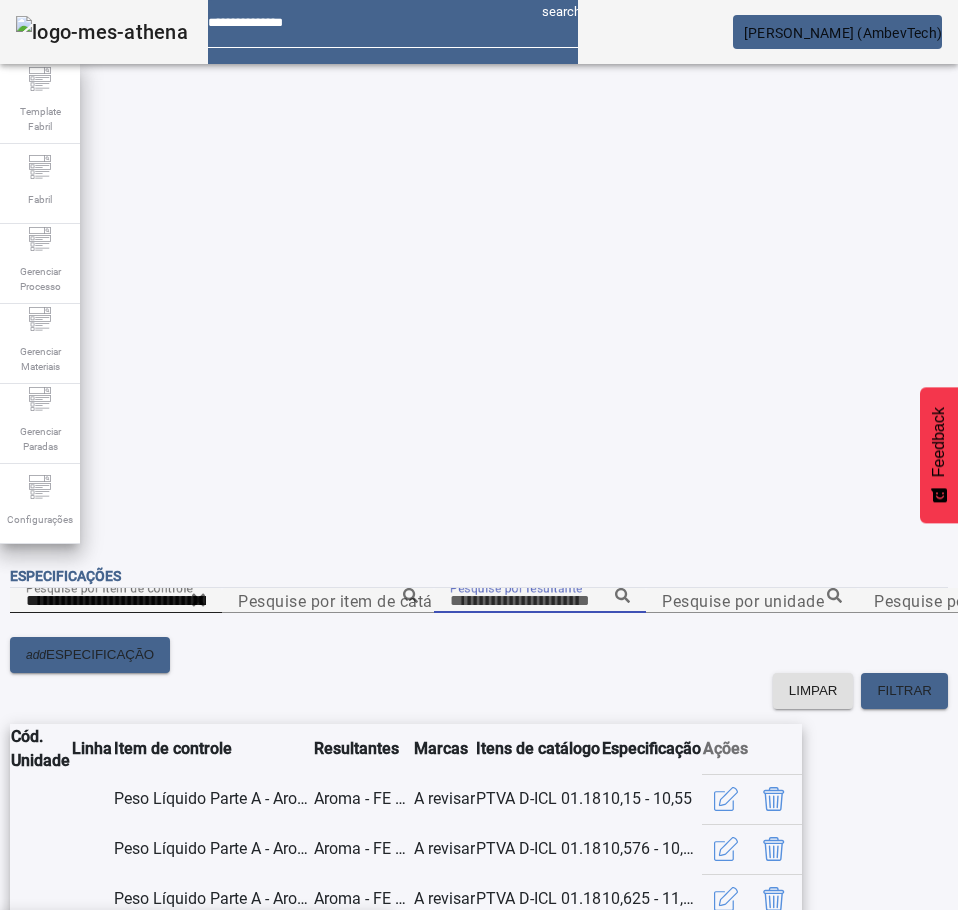 click on "Pesquise por resultante" at bounding box center [540, 601] 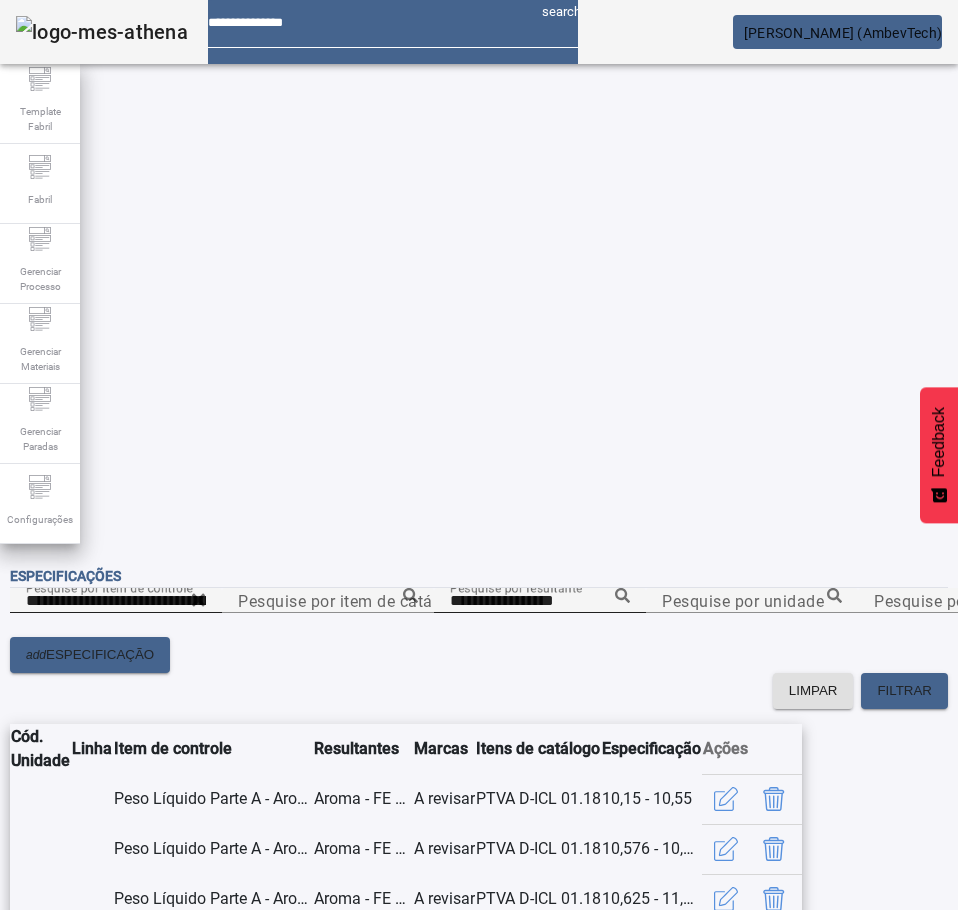 click 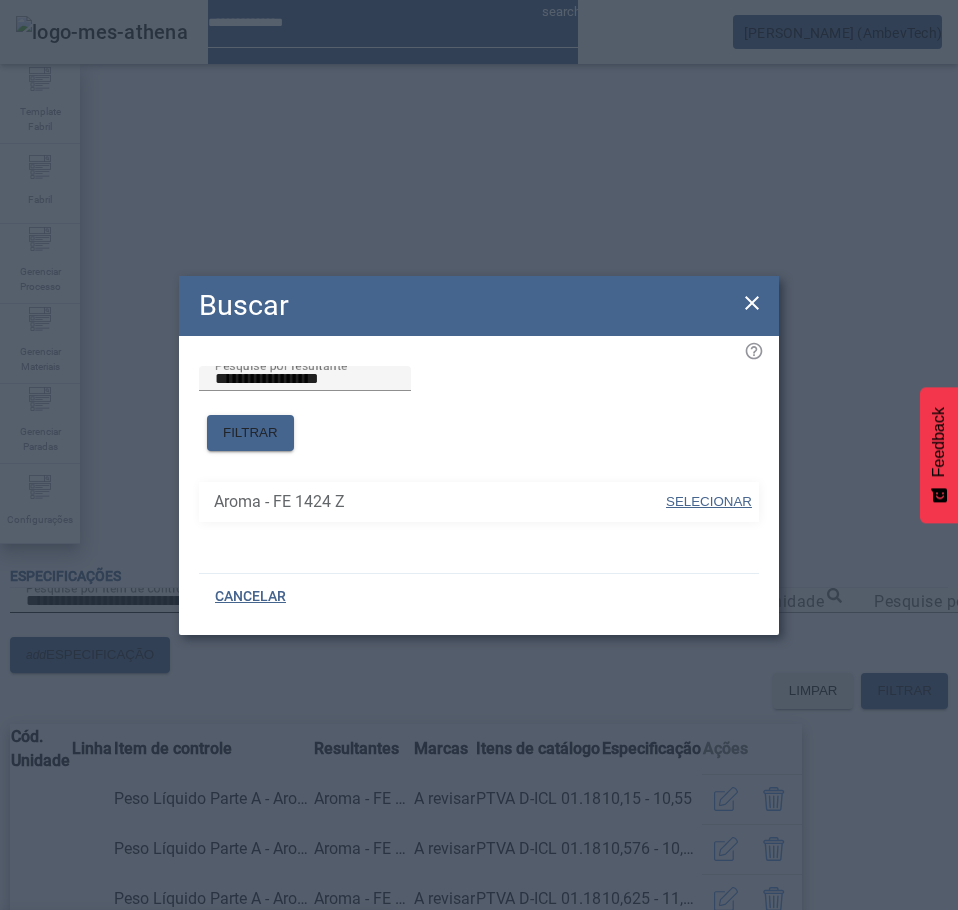 click on "SELECIONAR" at bounding box center (709, 501) 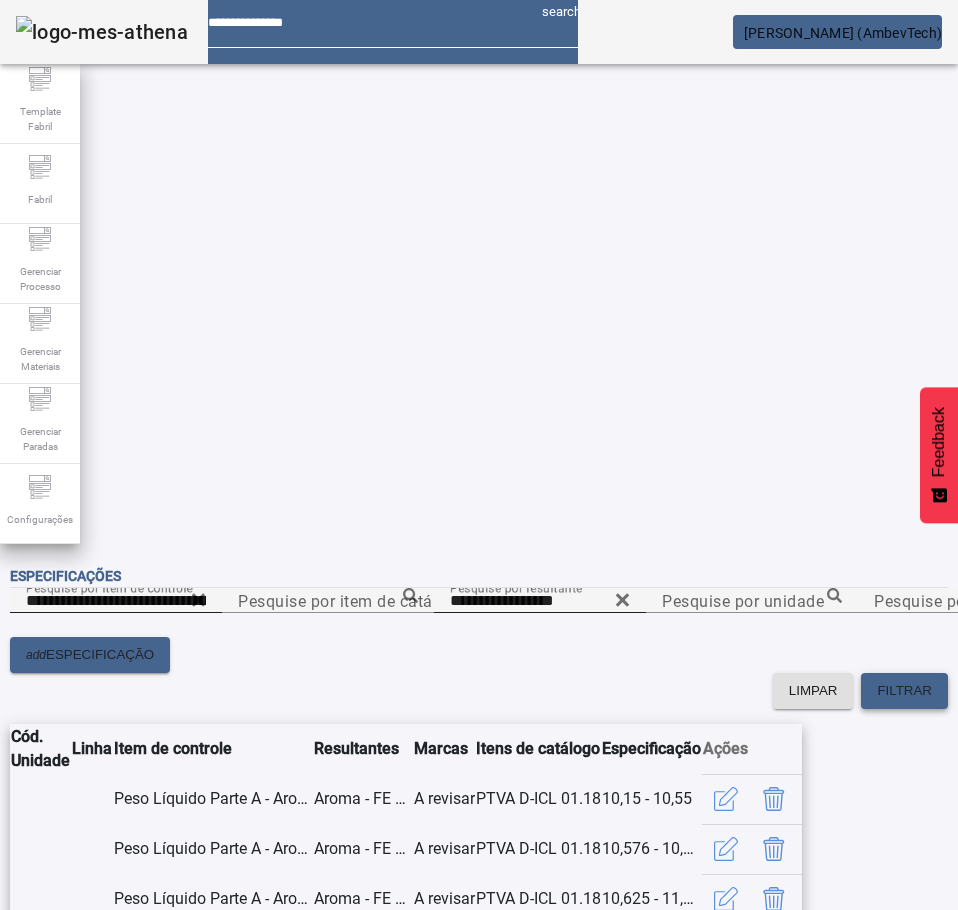 click 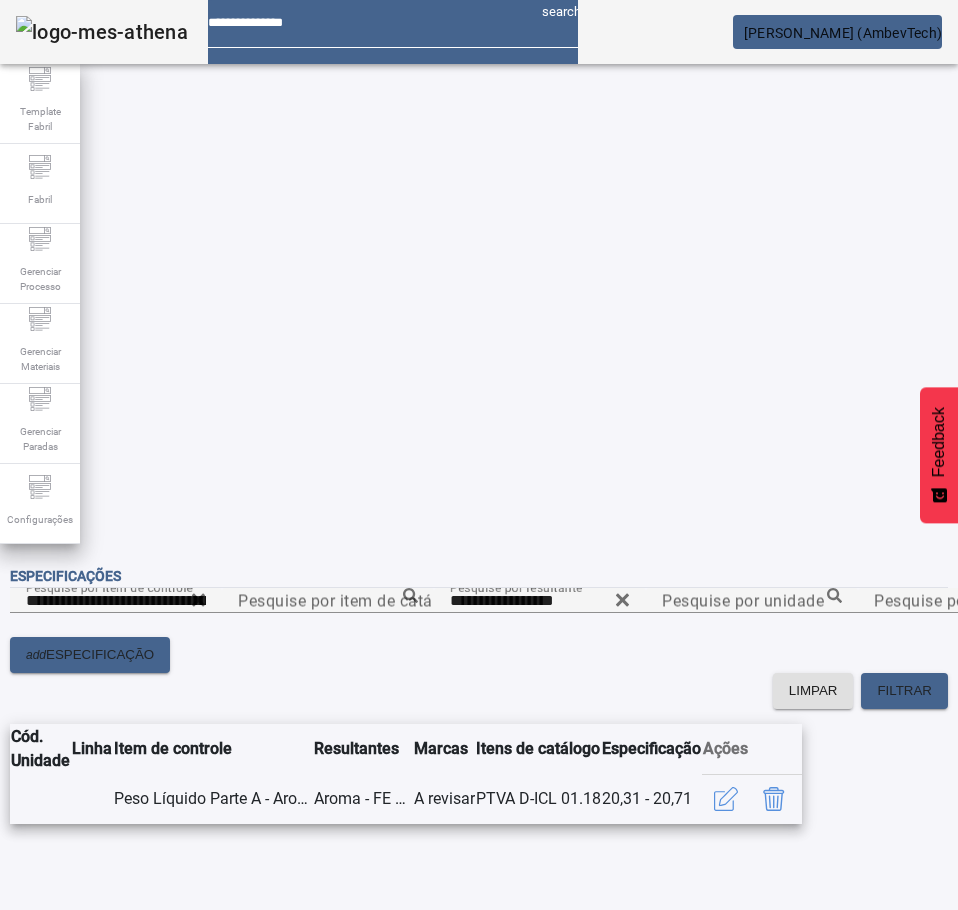 scroll, scrollTop: 0, scrollLeft: 0, axis: both 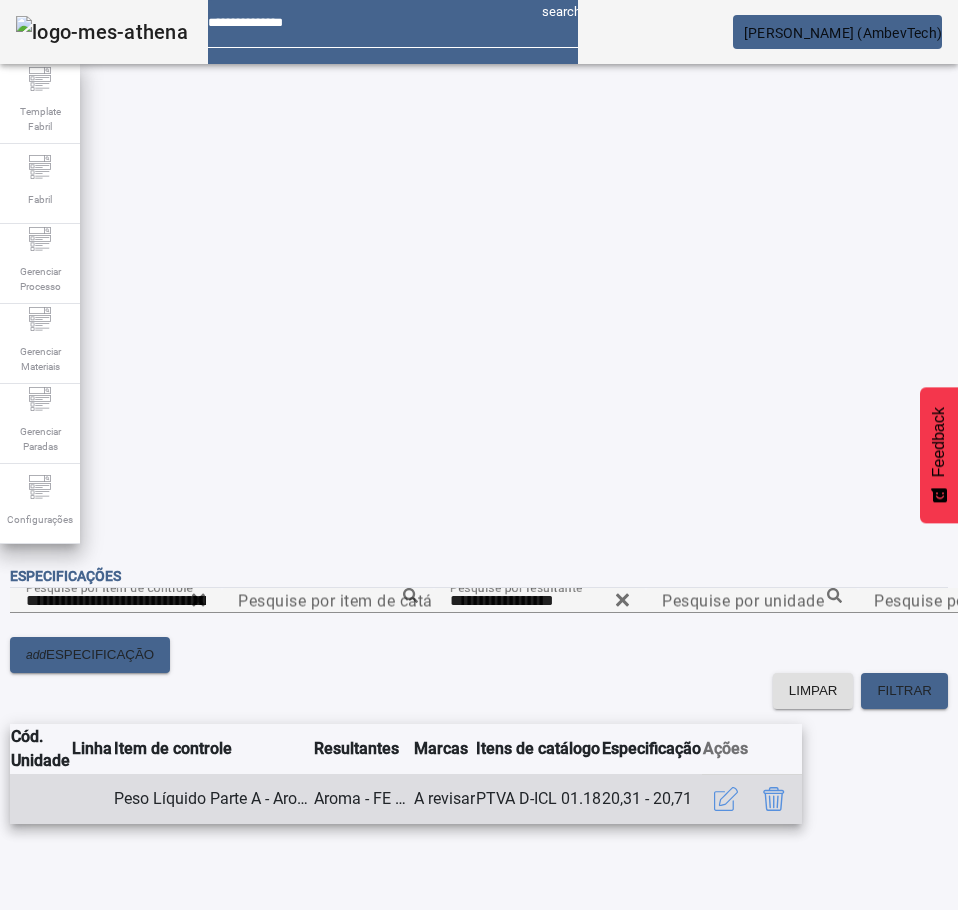 click 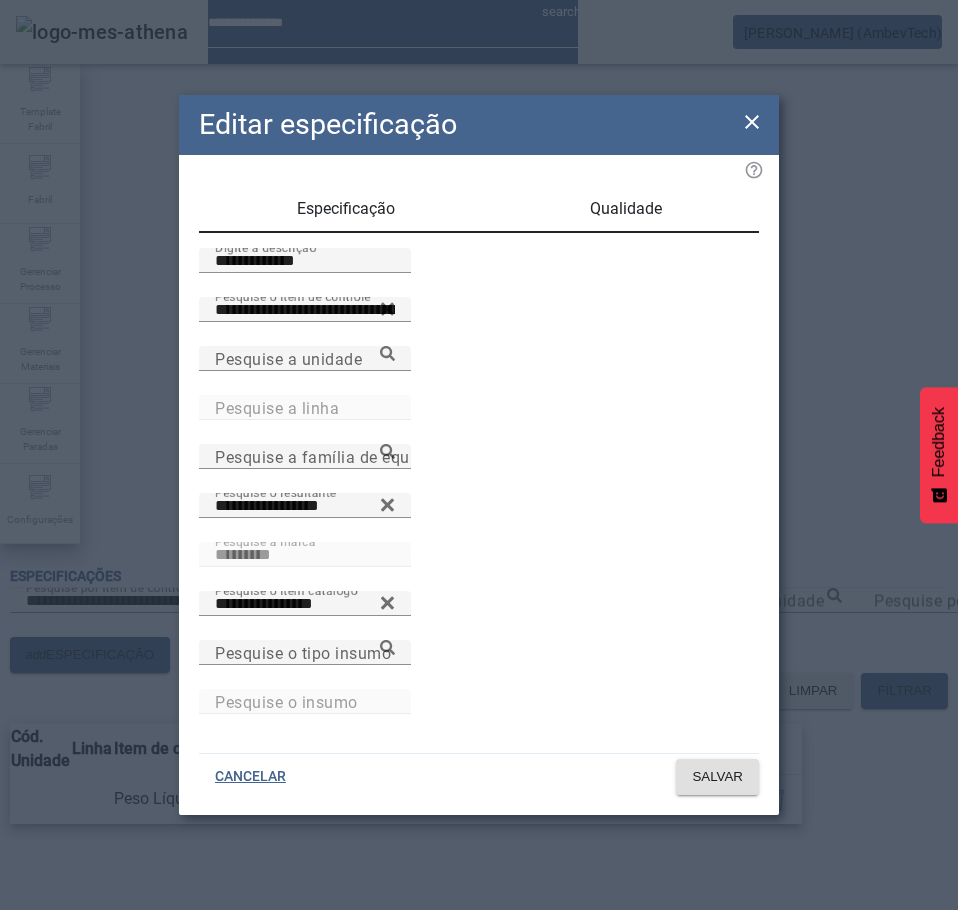 click on "Qualidade" at bounding box center [626, 209] 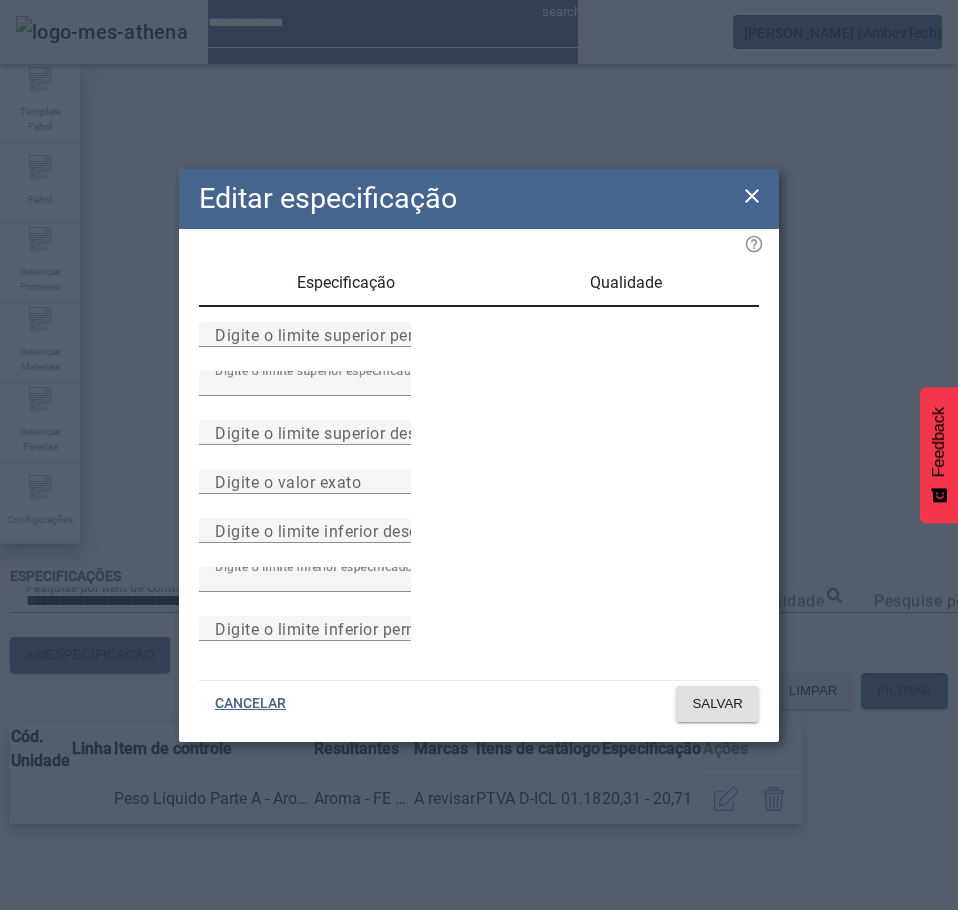 click on "Especificação" at bounding box center (346, 283) 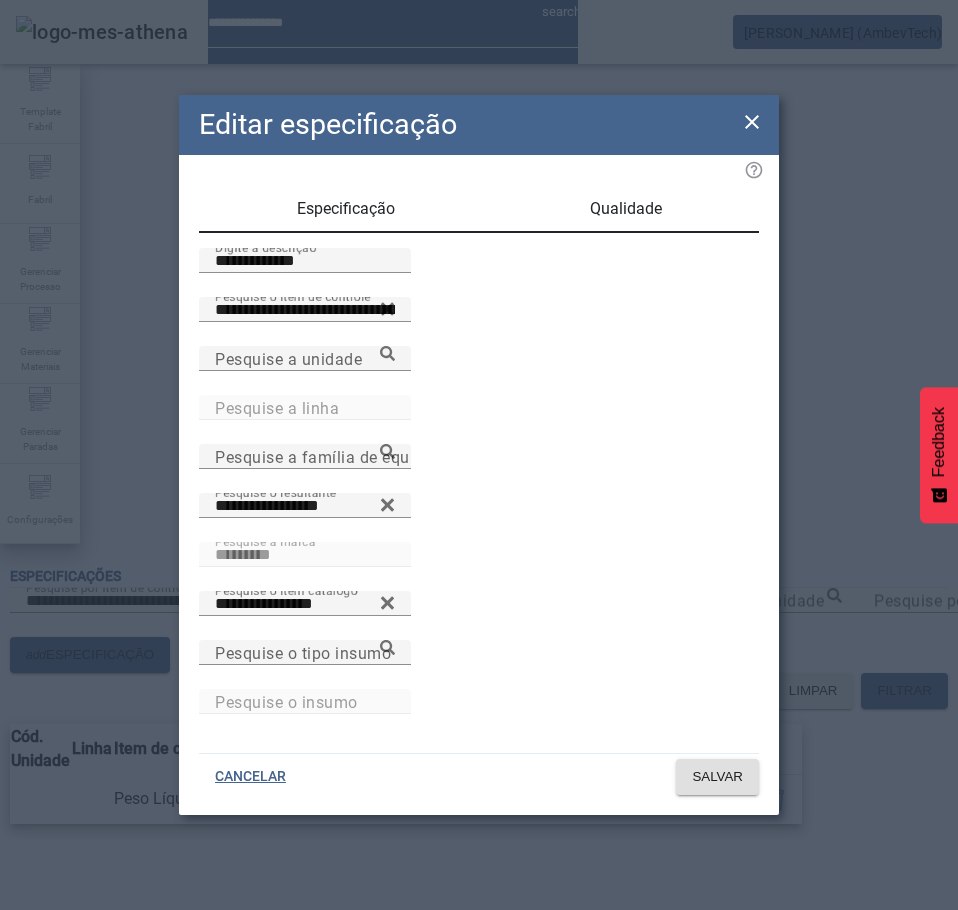 click 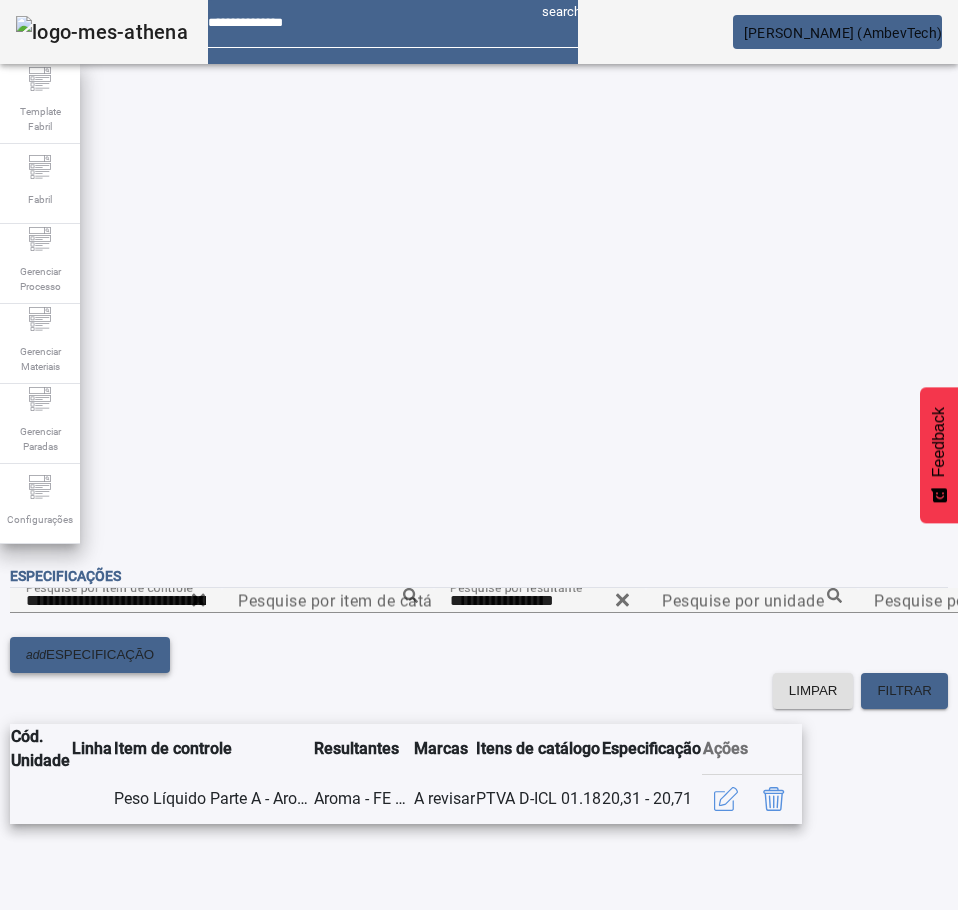 click on "ESPECIFICAÇÃO" 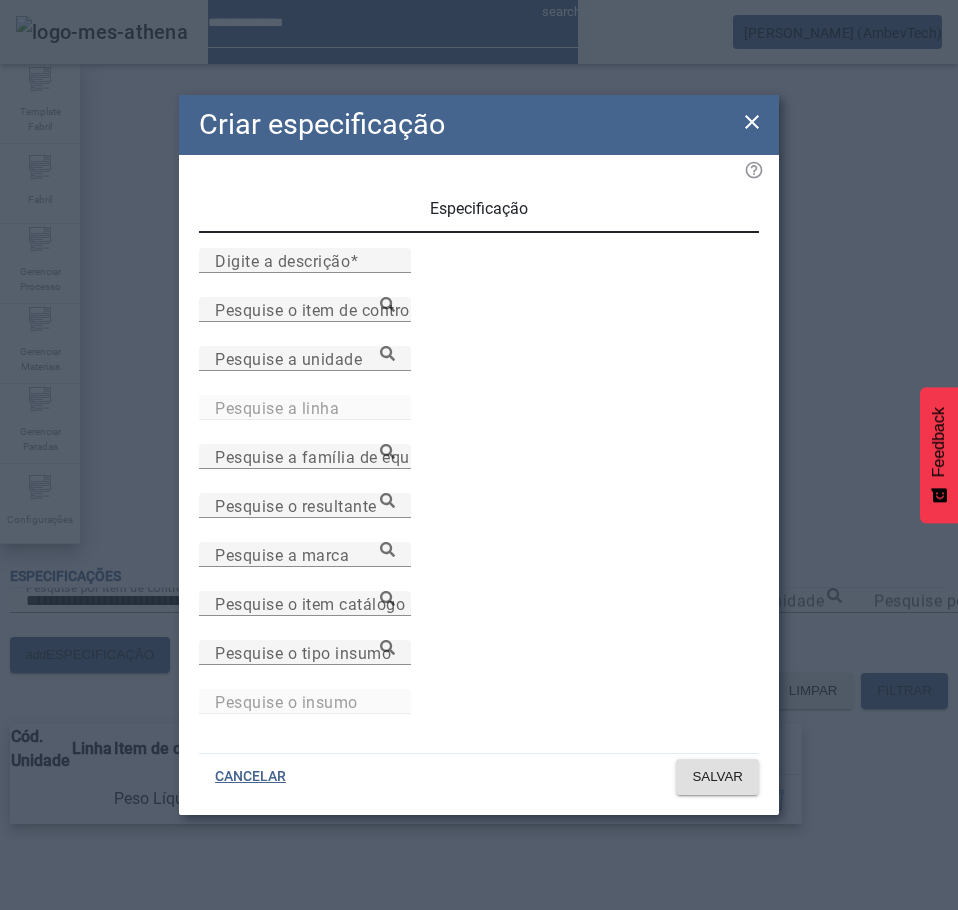 click 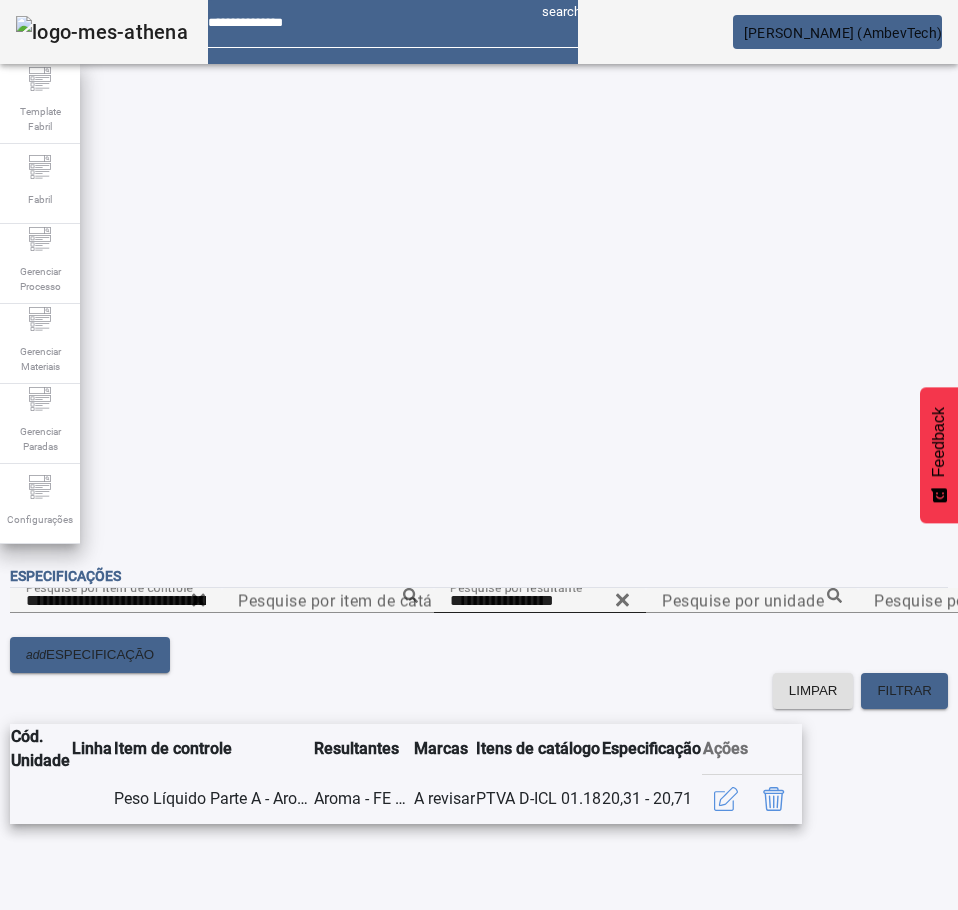click 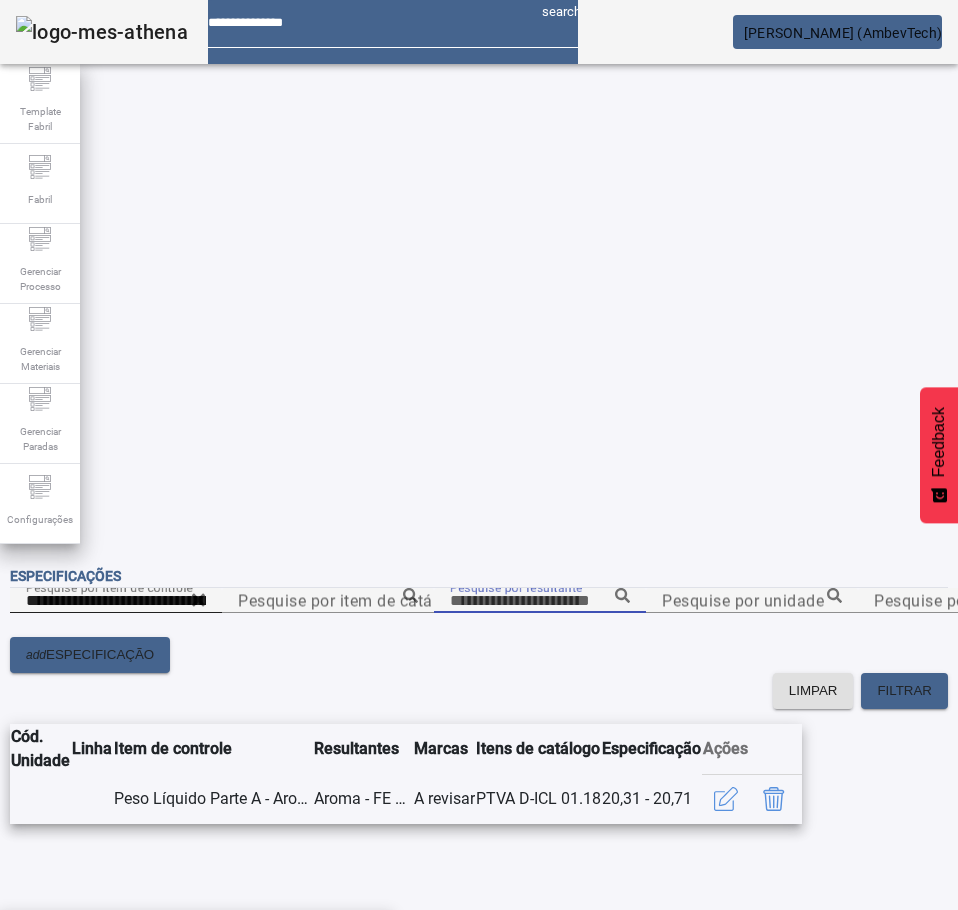 click 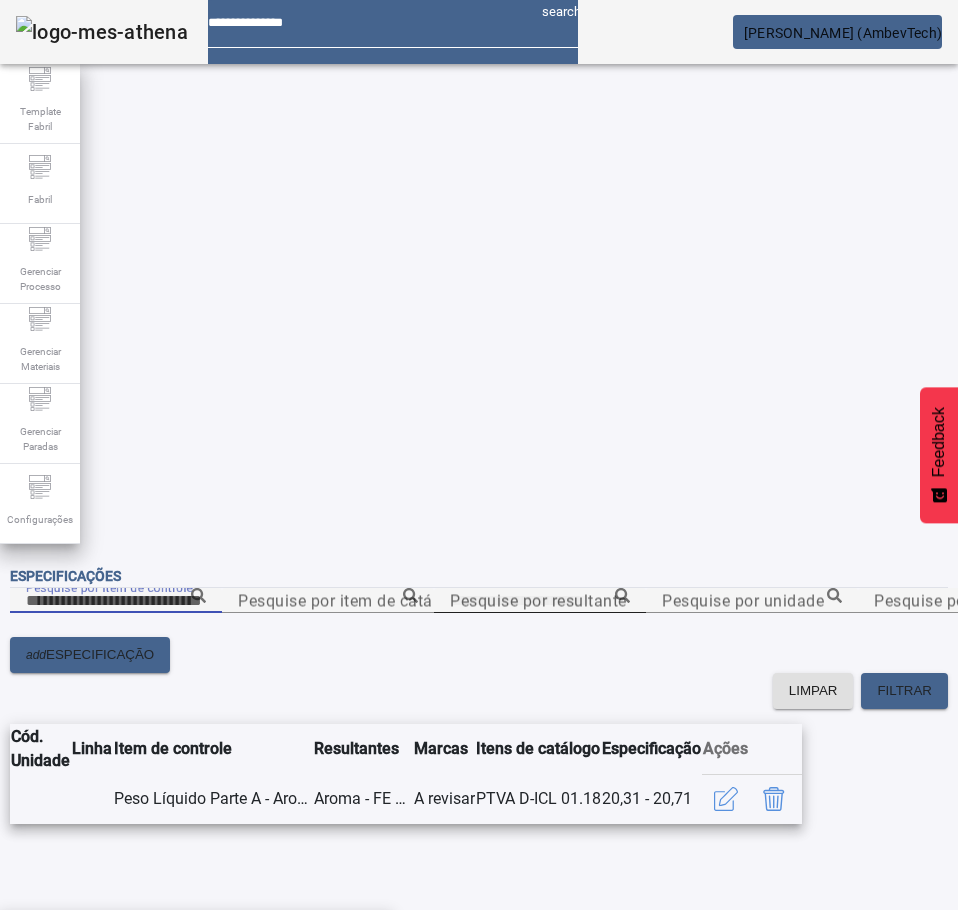 paste on "**********" 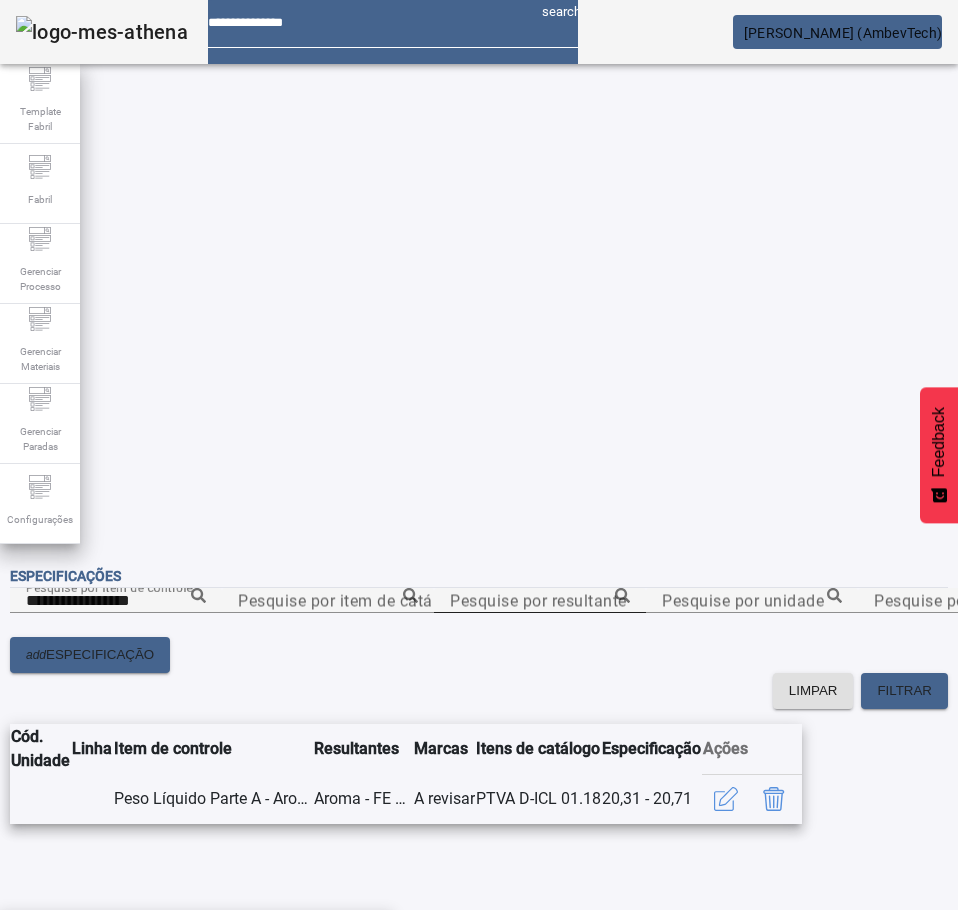 click on "Densidade Parte A - Aromas" at bounding box center (196, 942) 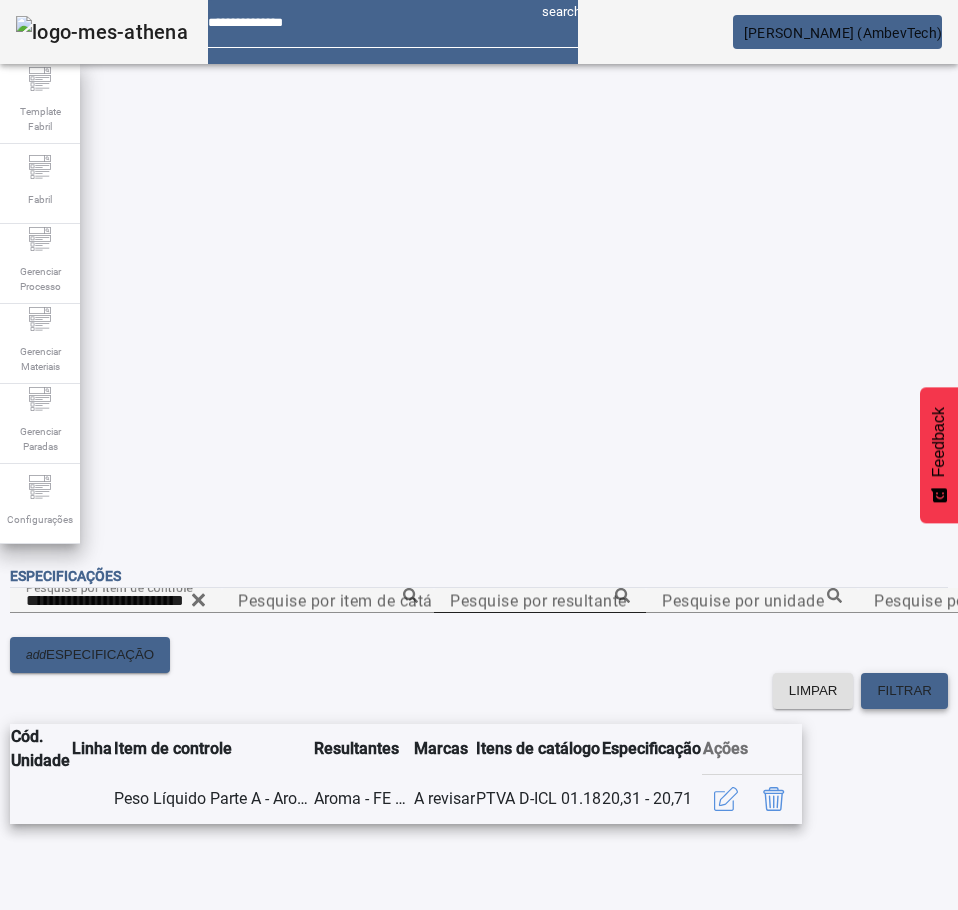 click on "FILTRAR" 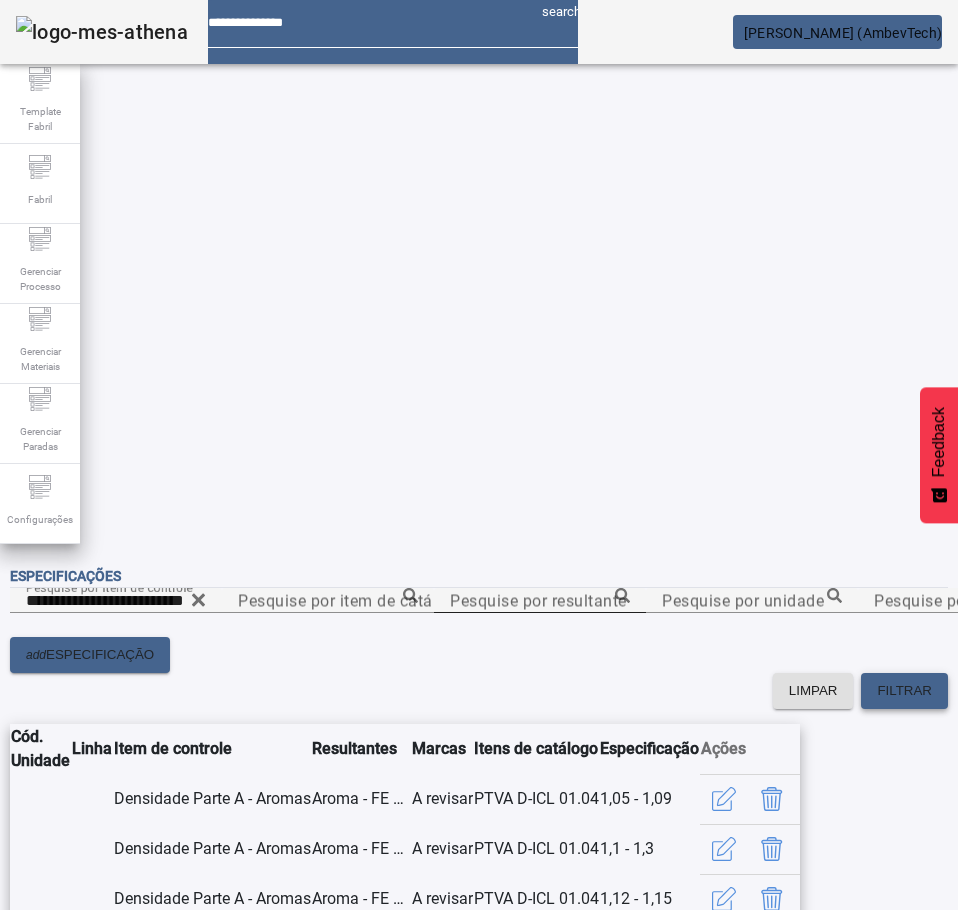 scroll, scrollTop: 106, scrollLeft: 0, axis: vertical 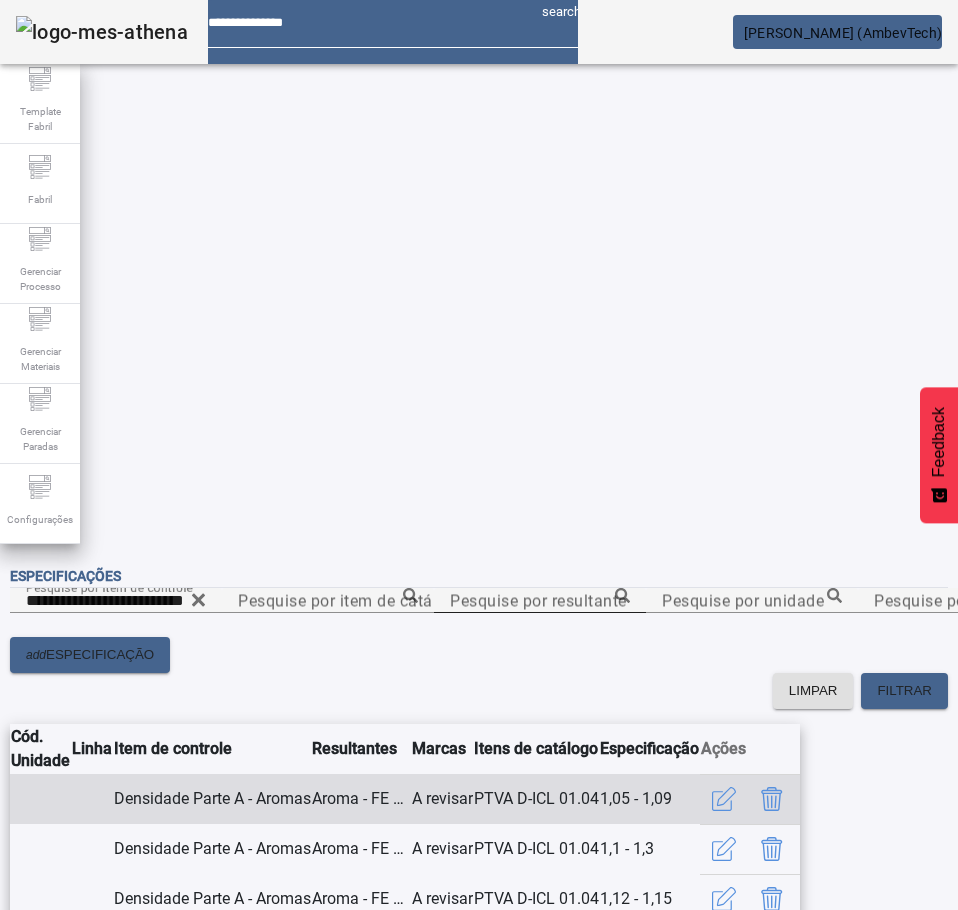 click on "PTVA D-ICL 01.04" at bounding box center (536, 799) 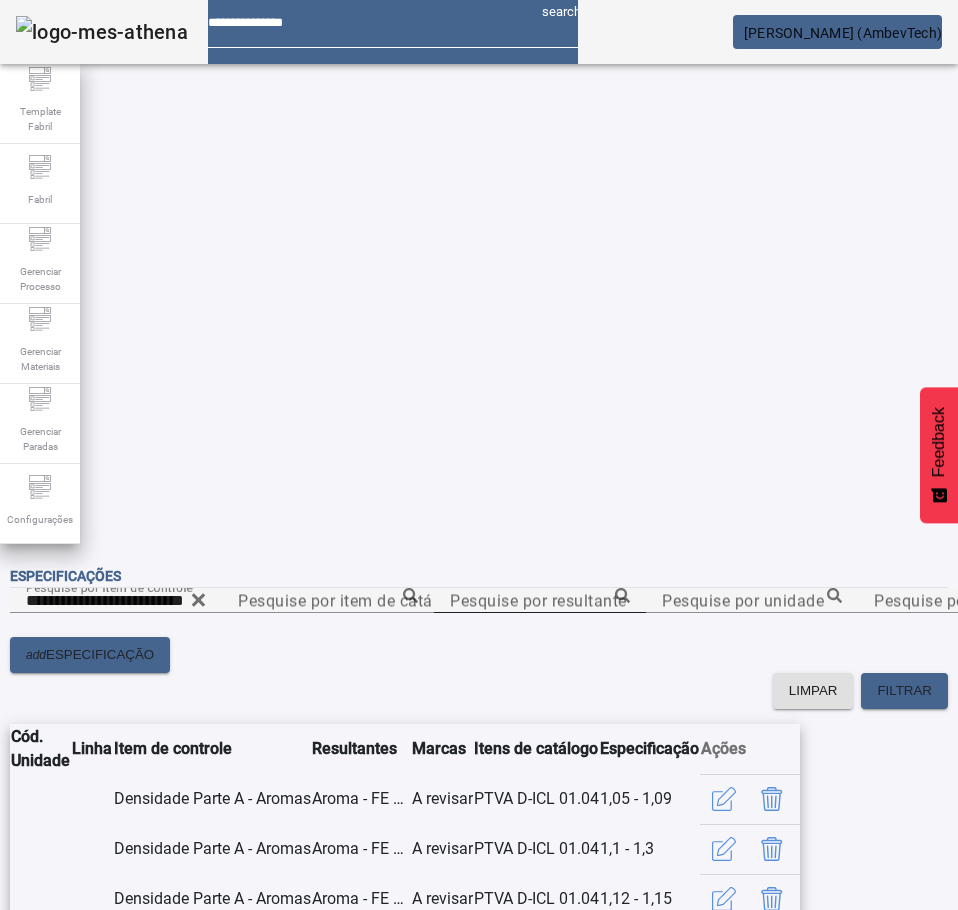 scroll, scrollTop: 0, scrollLeft: 0, axis: both 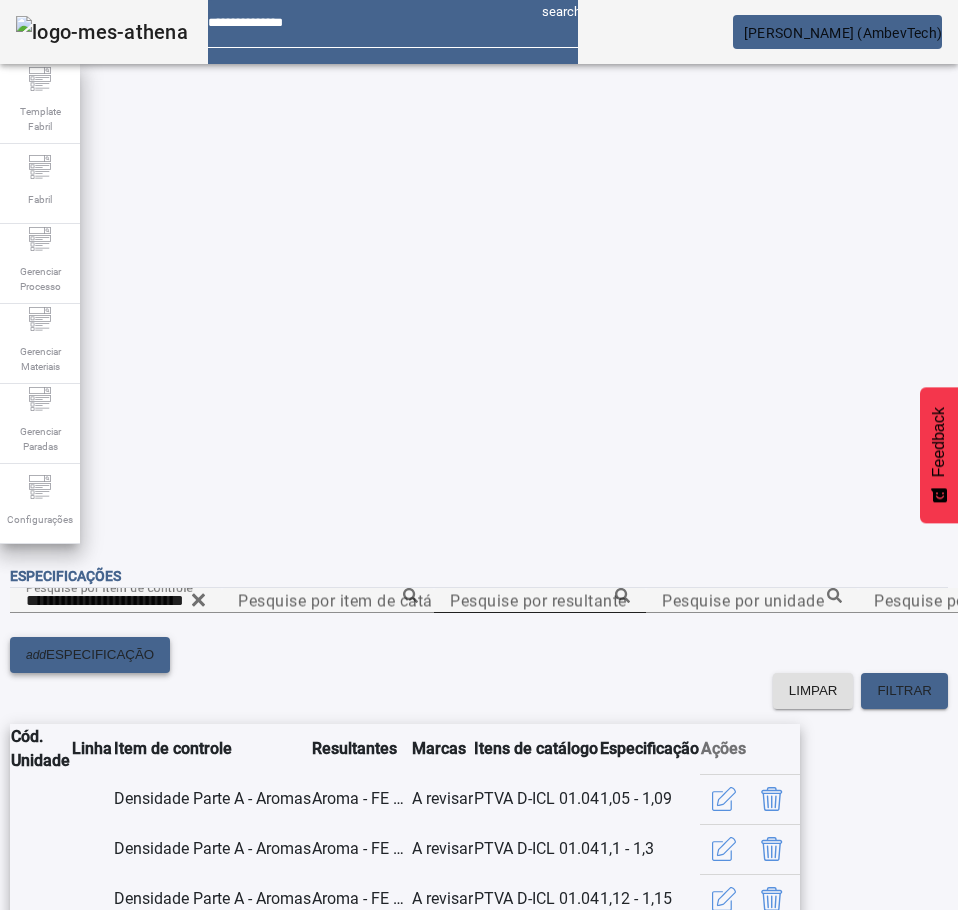 click 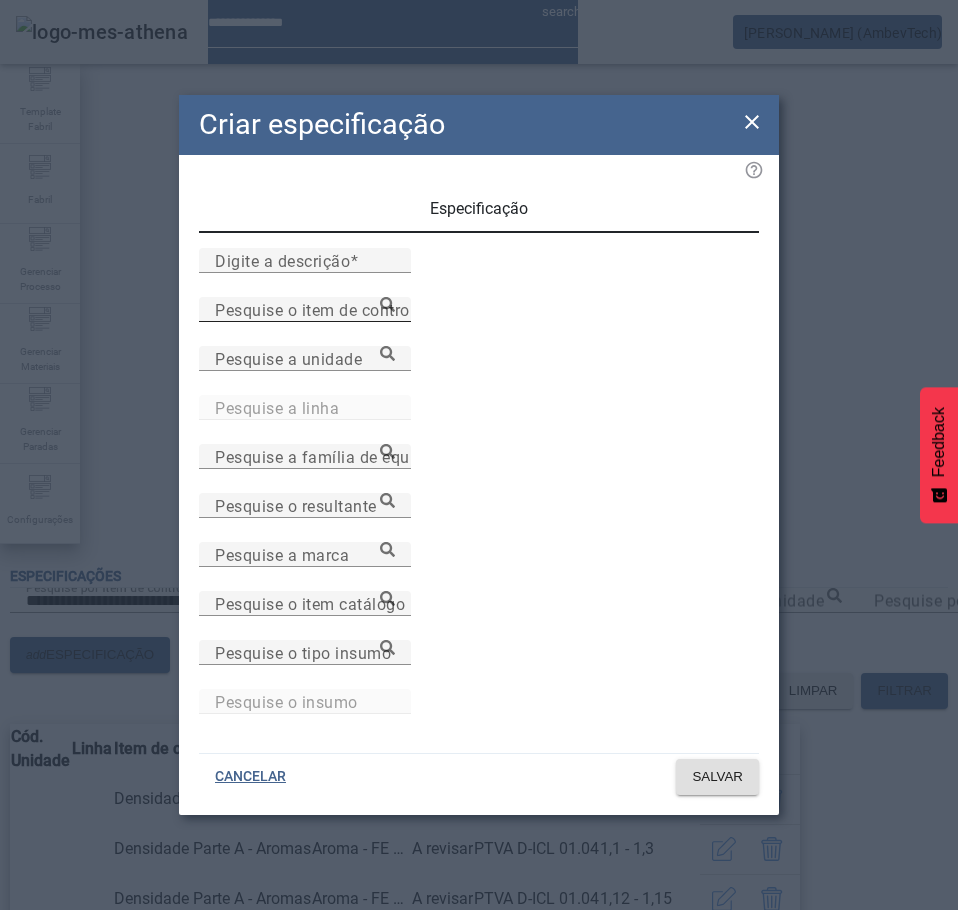 click on "Pesquise o item de controle" at bounding box center [319, 309] 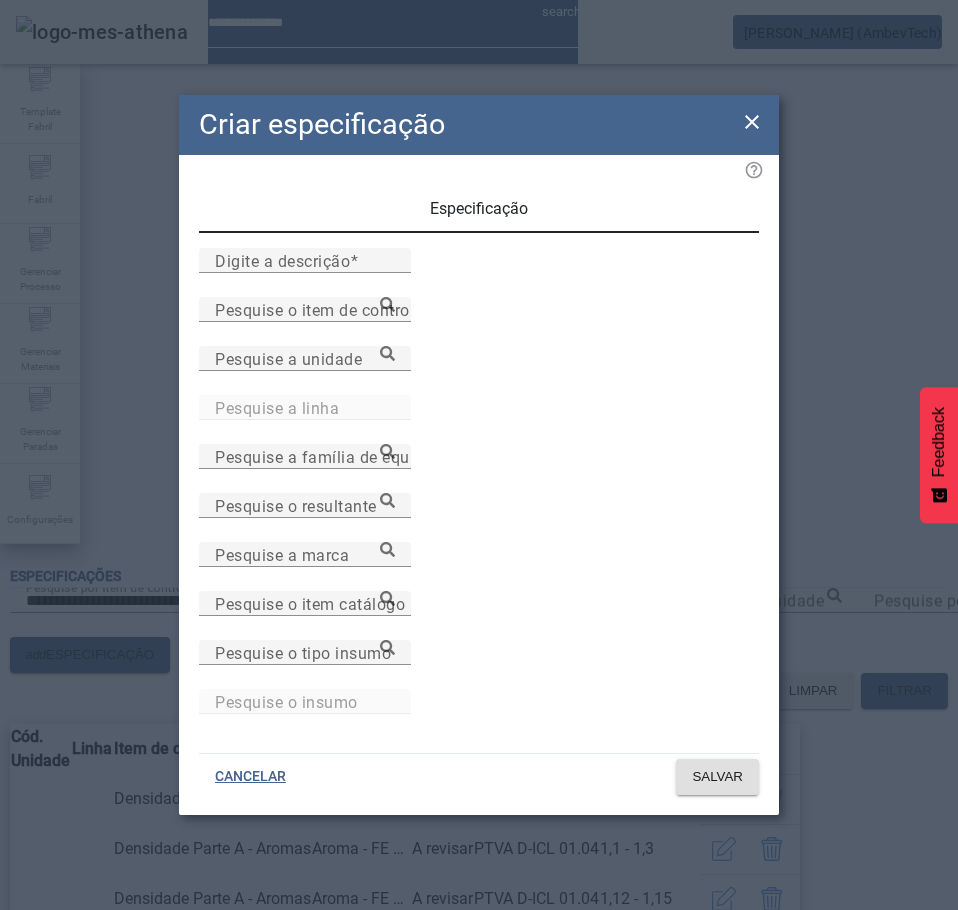 paste on "**********" 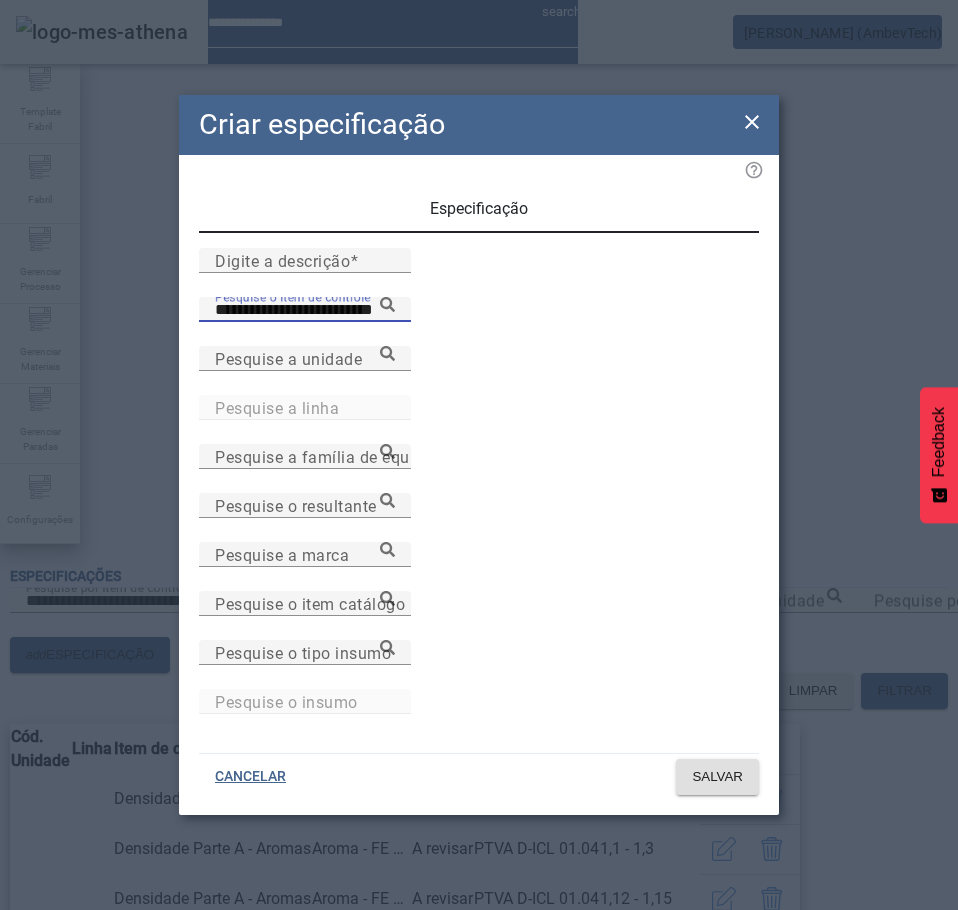click on "**********" at bounding box center [305, 310] 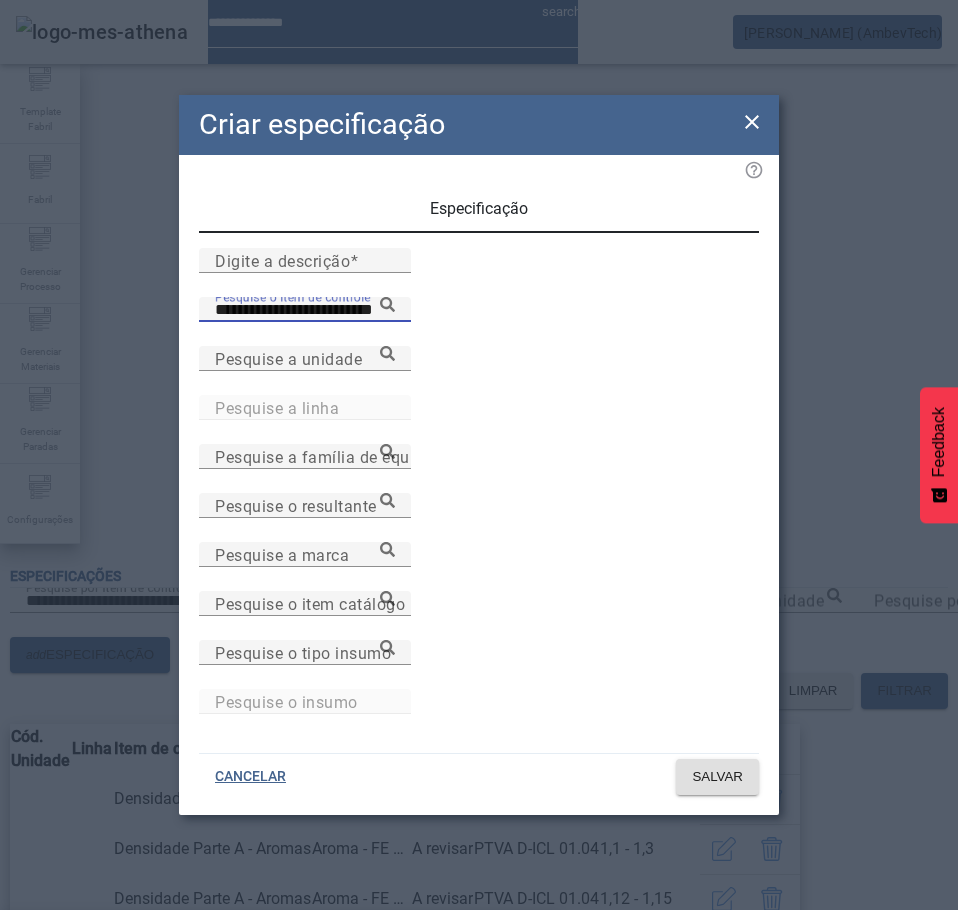 type on "**********" 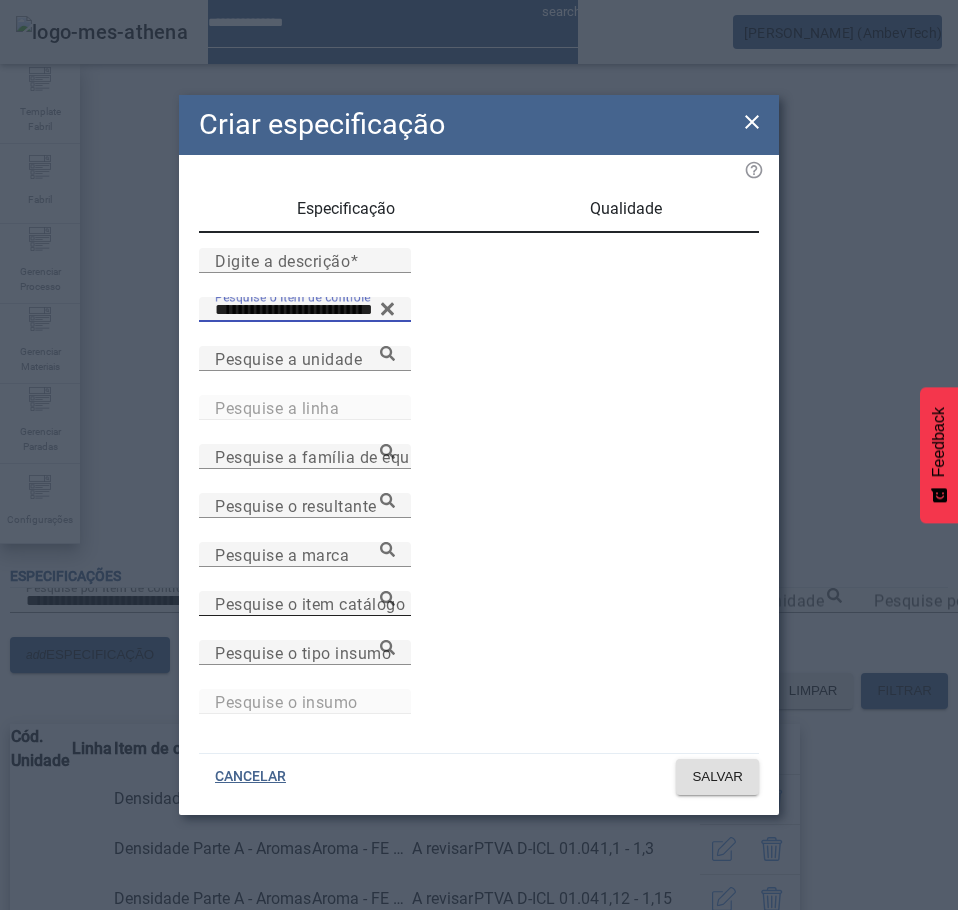 click on "Pesquise o item catálogo" at bounding box center [305, 604] 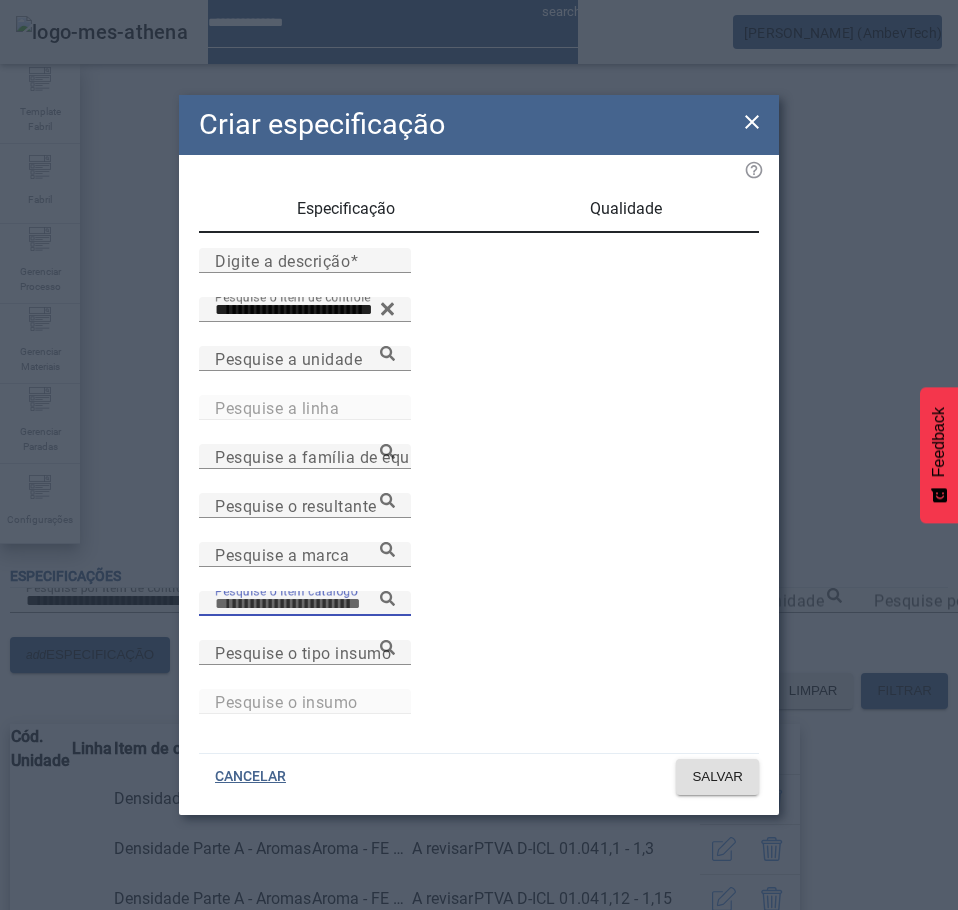 paste on "**********" 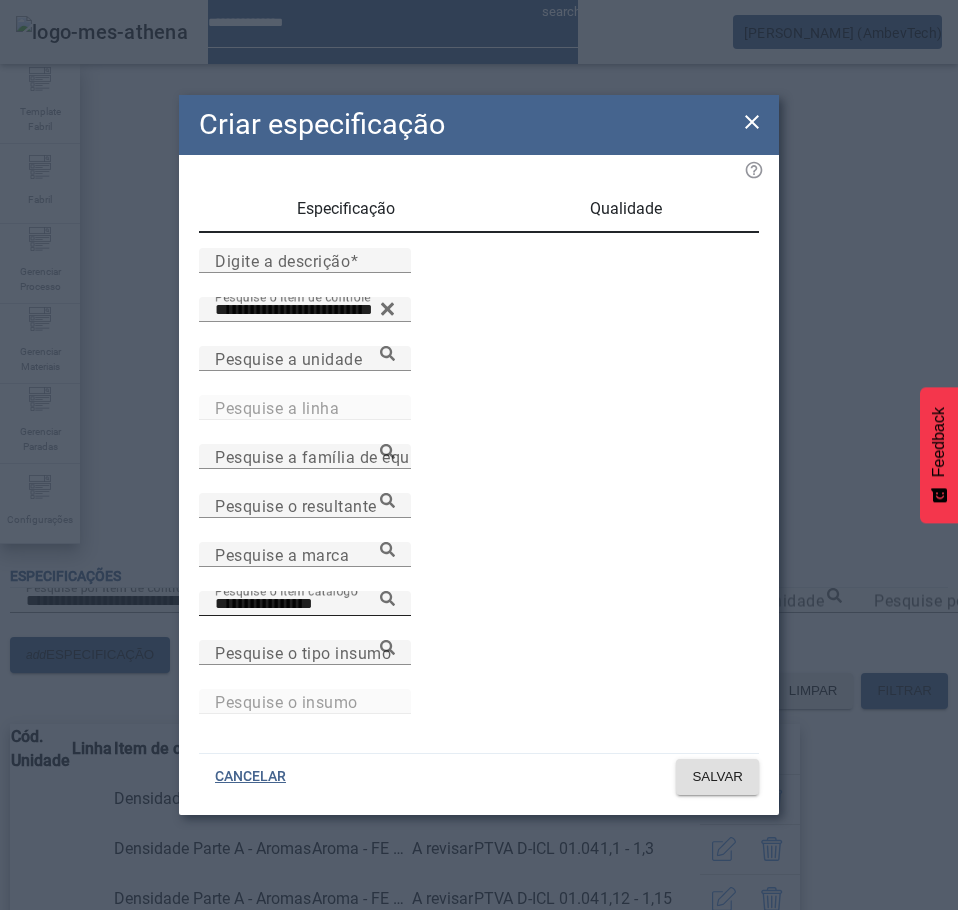 click 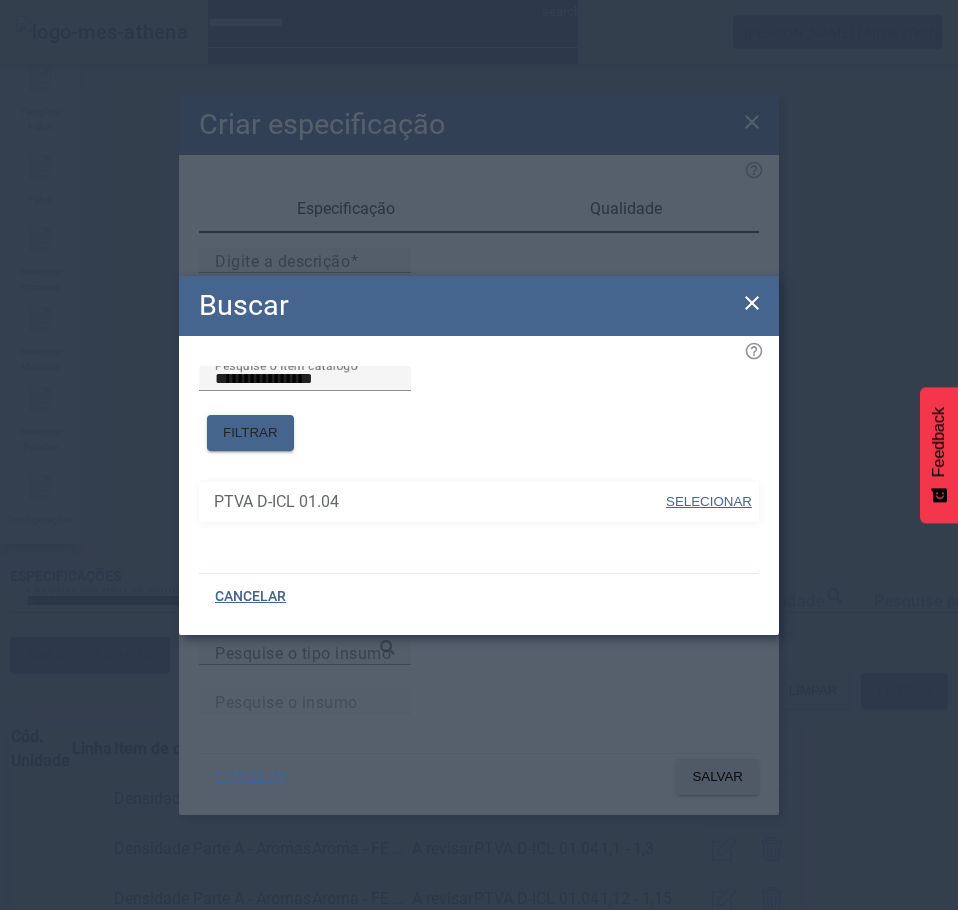 click at bounding box center (709, 502) 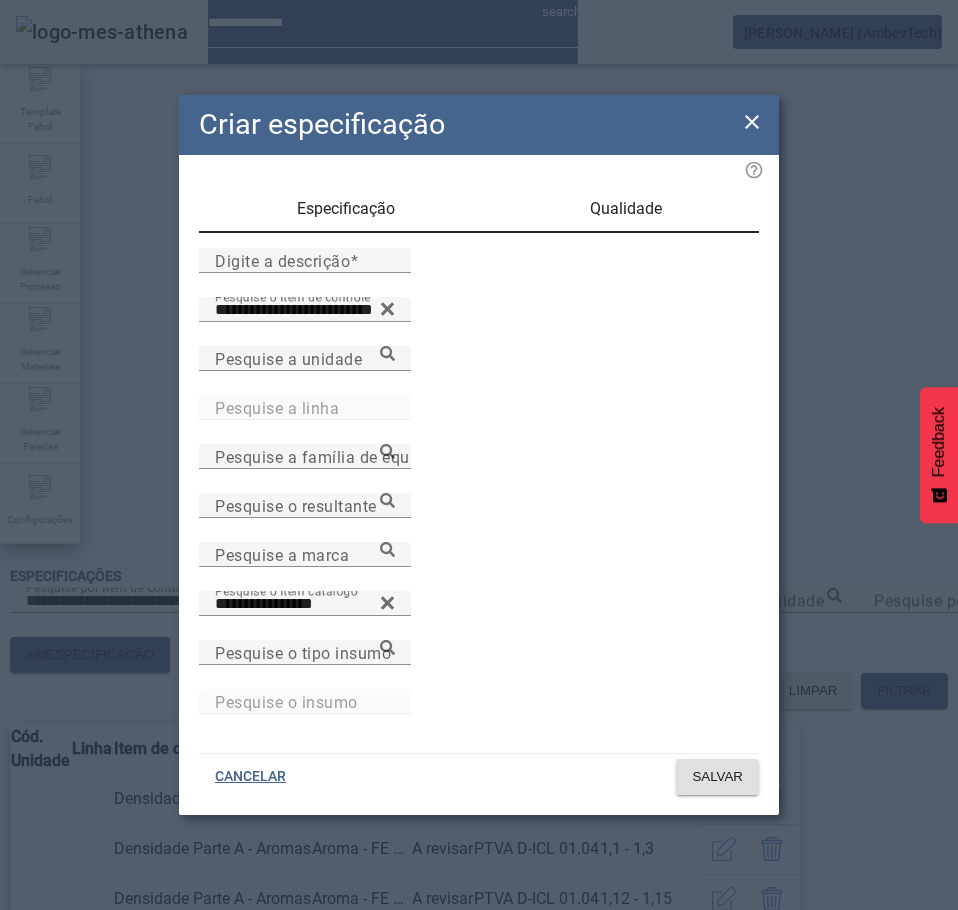 click on "**********" at bounding box center [479, 485] 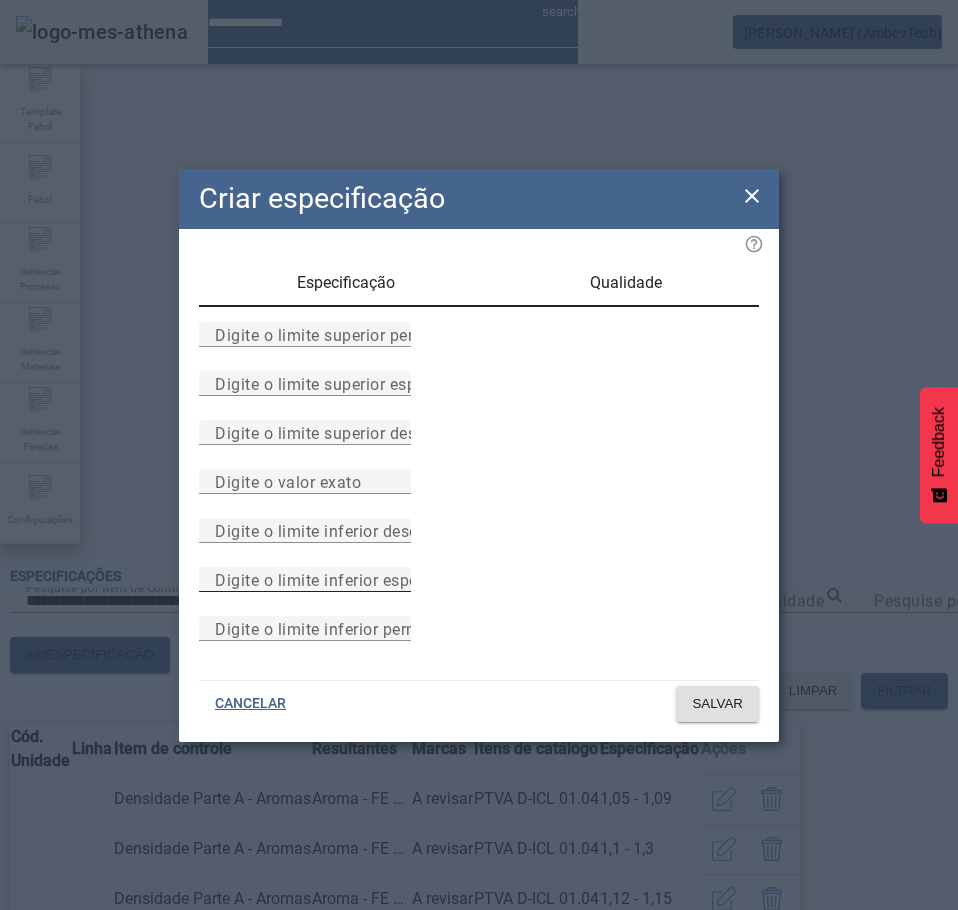 click on "Digite o limite inferior especificado" at bounding box center (347, 579) 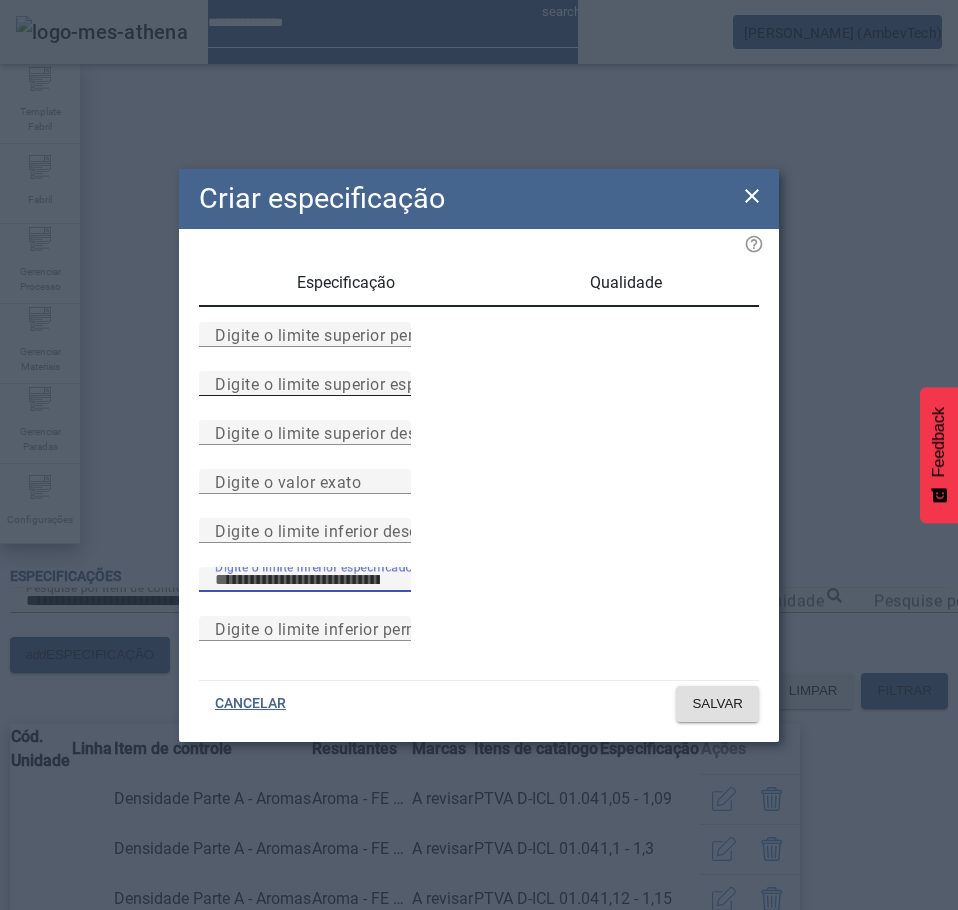 type on "****" 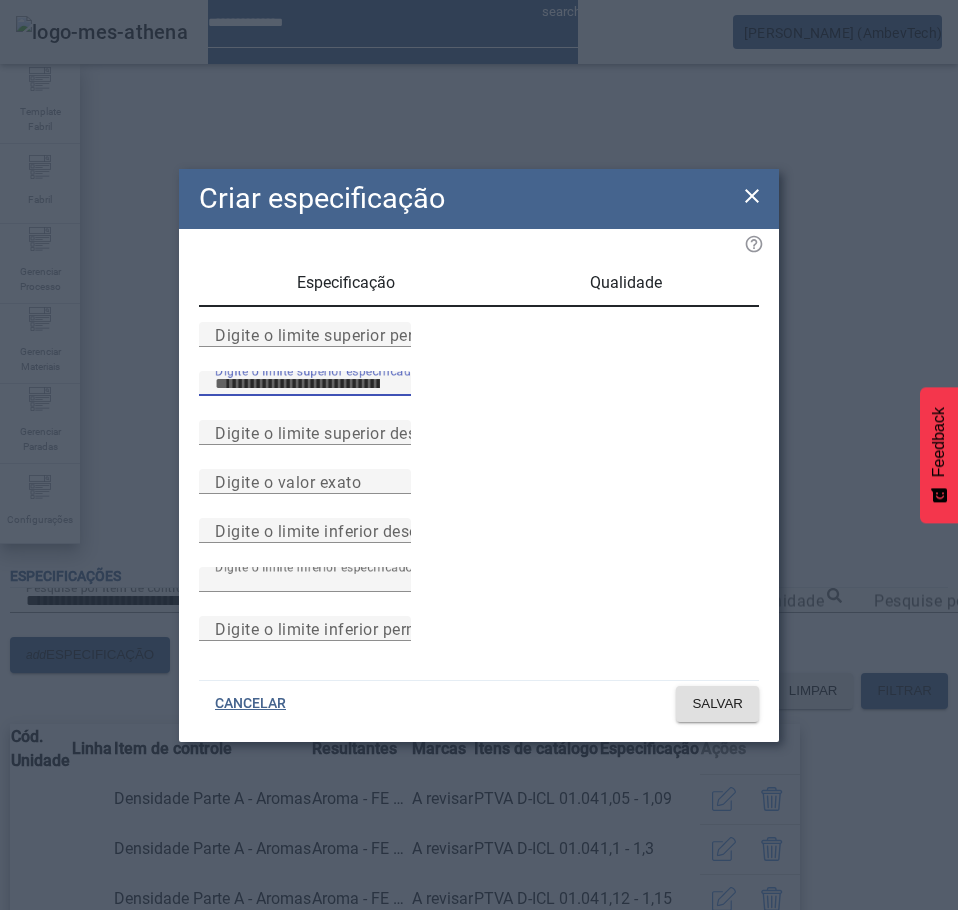 type on "***" 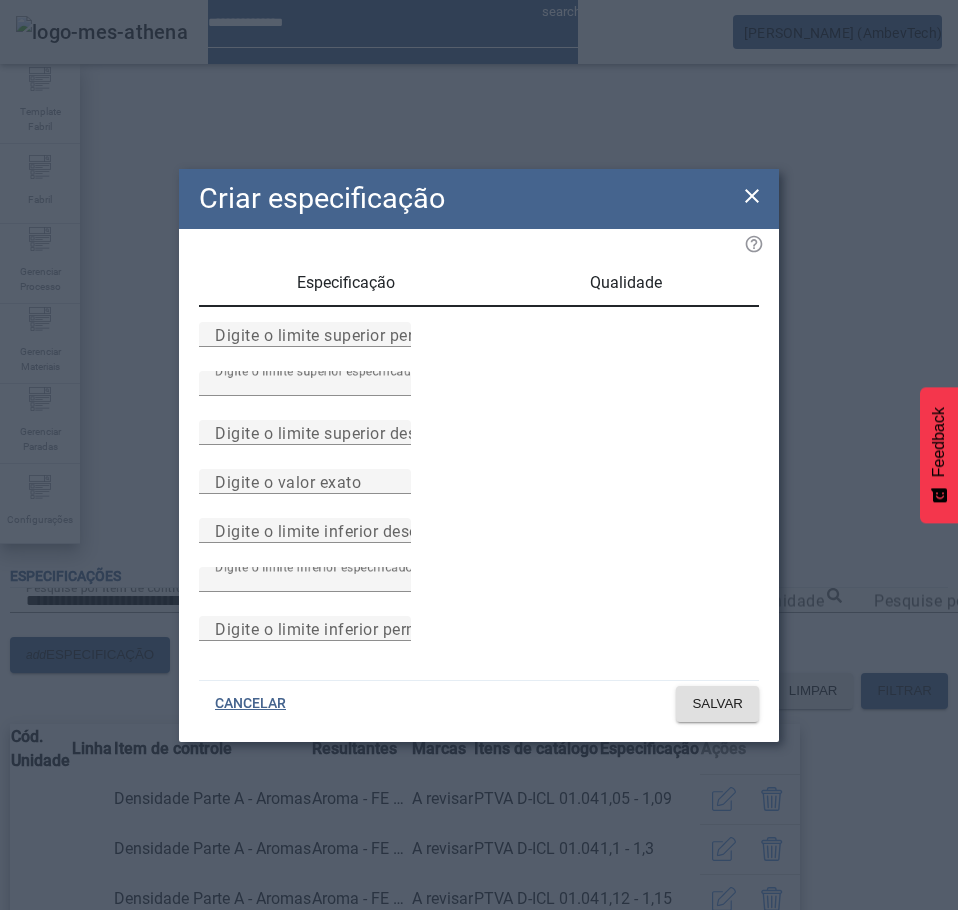 click on "Especificação" at bounding box center (346, 283) 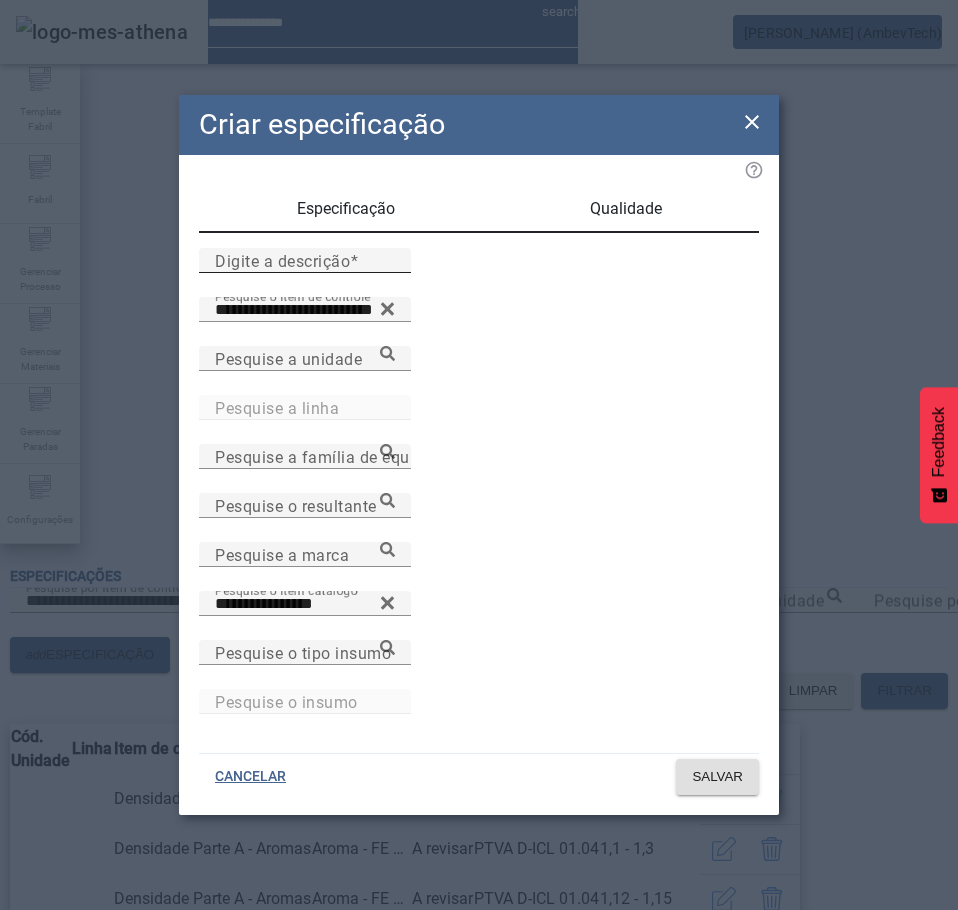 click on "Digite a descrição" at bounding box center (282, 260) 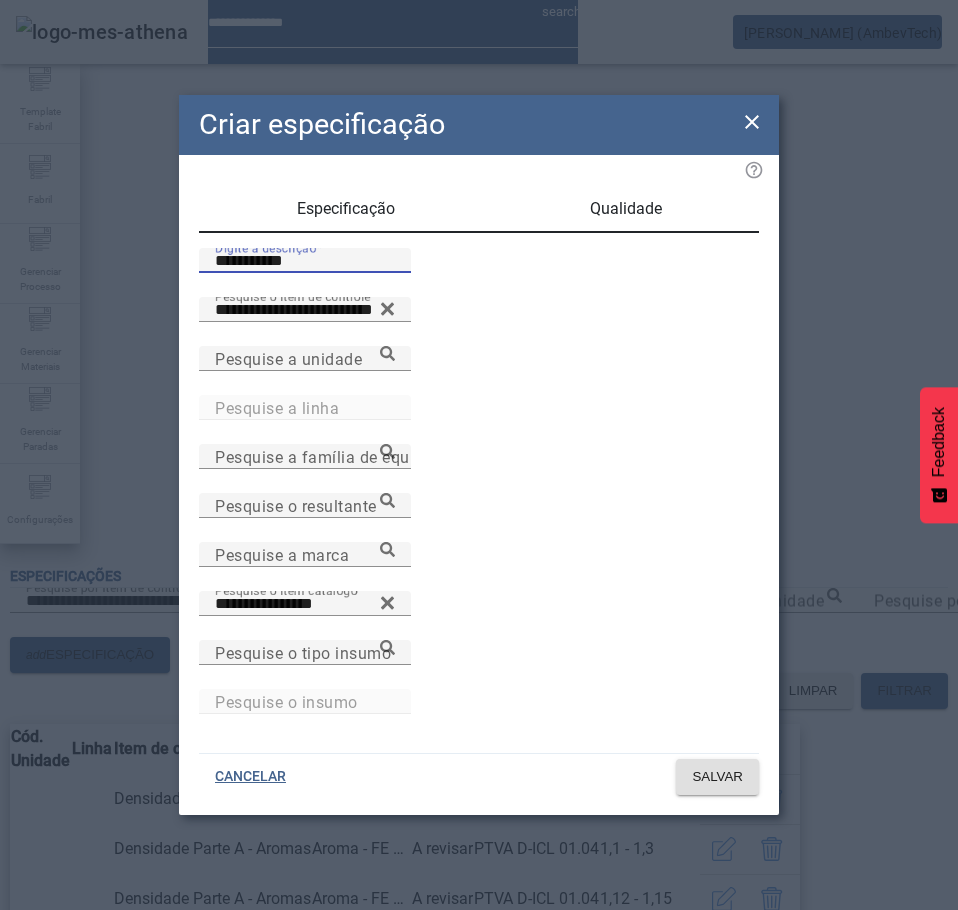 type on "**********" 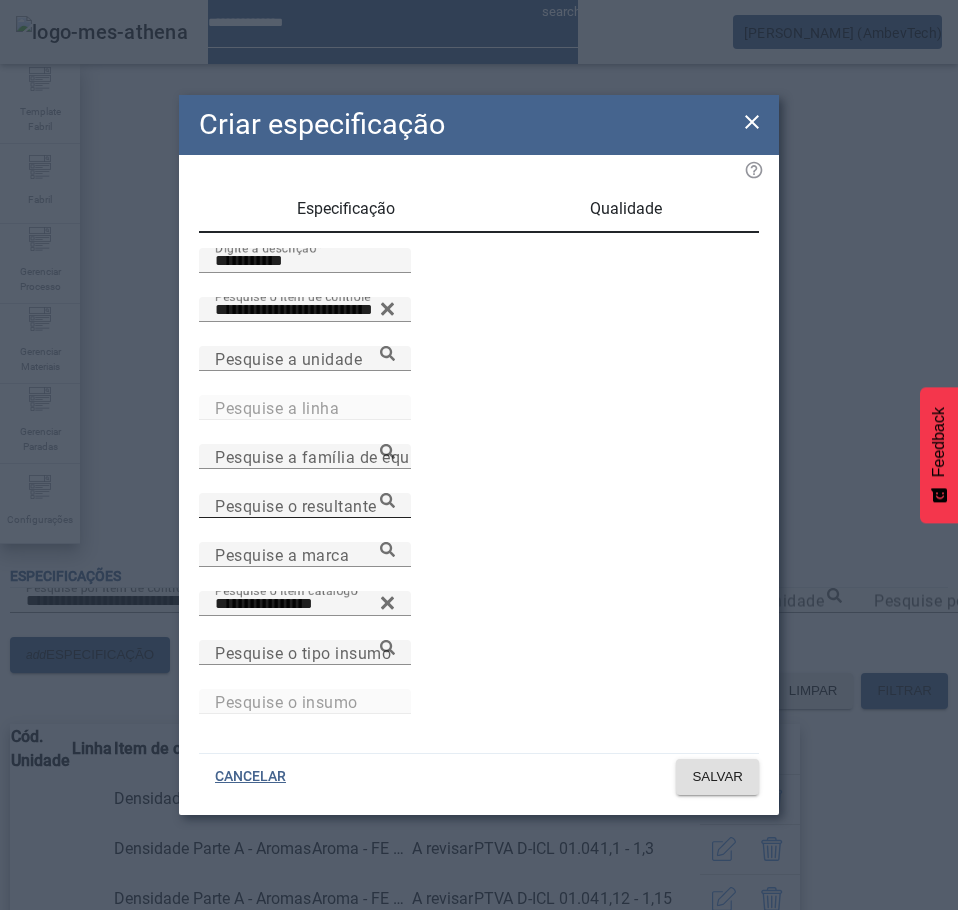 click on "Pesquise o resultante" at bounding box center [305, 505] 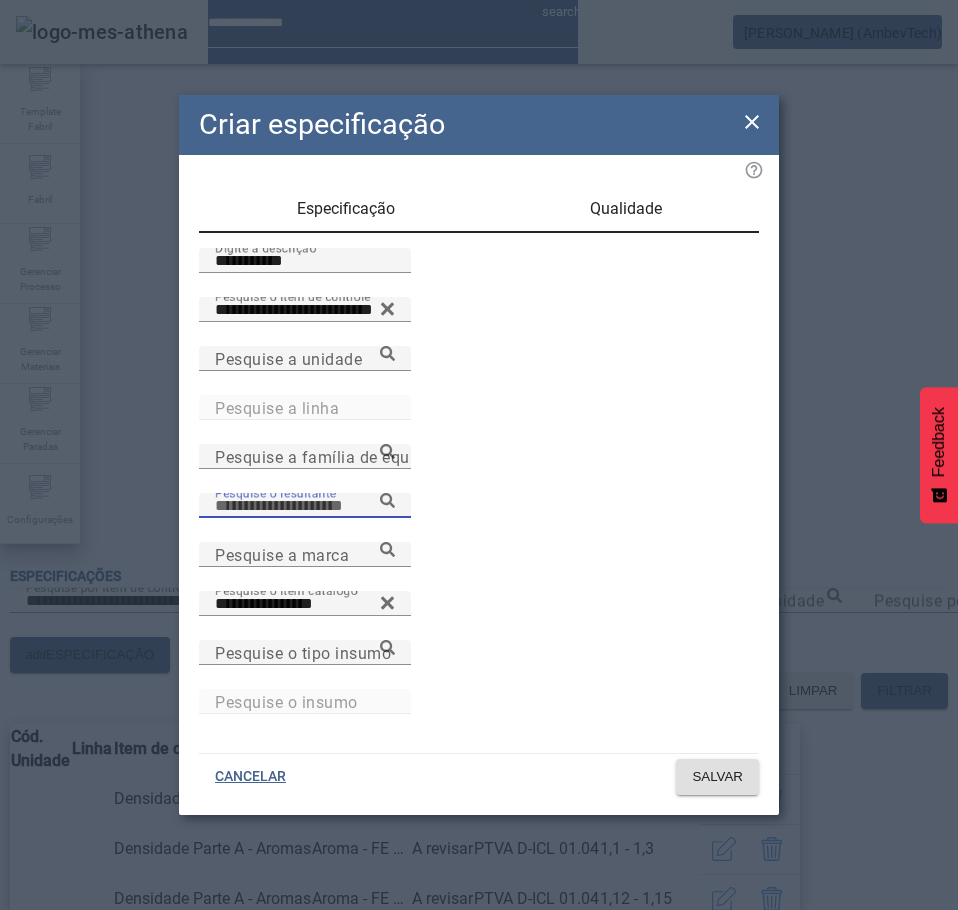 paste on "**********" 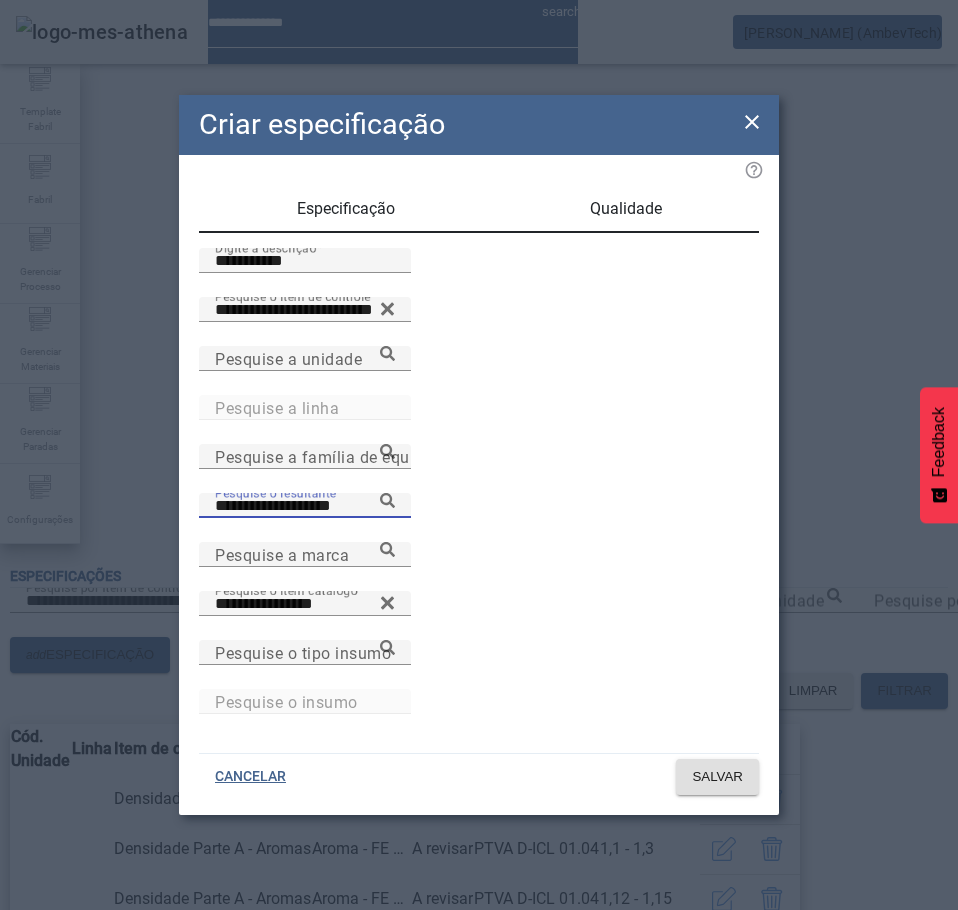 click on "**********" at bounding box center [305, 505] 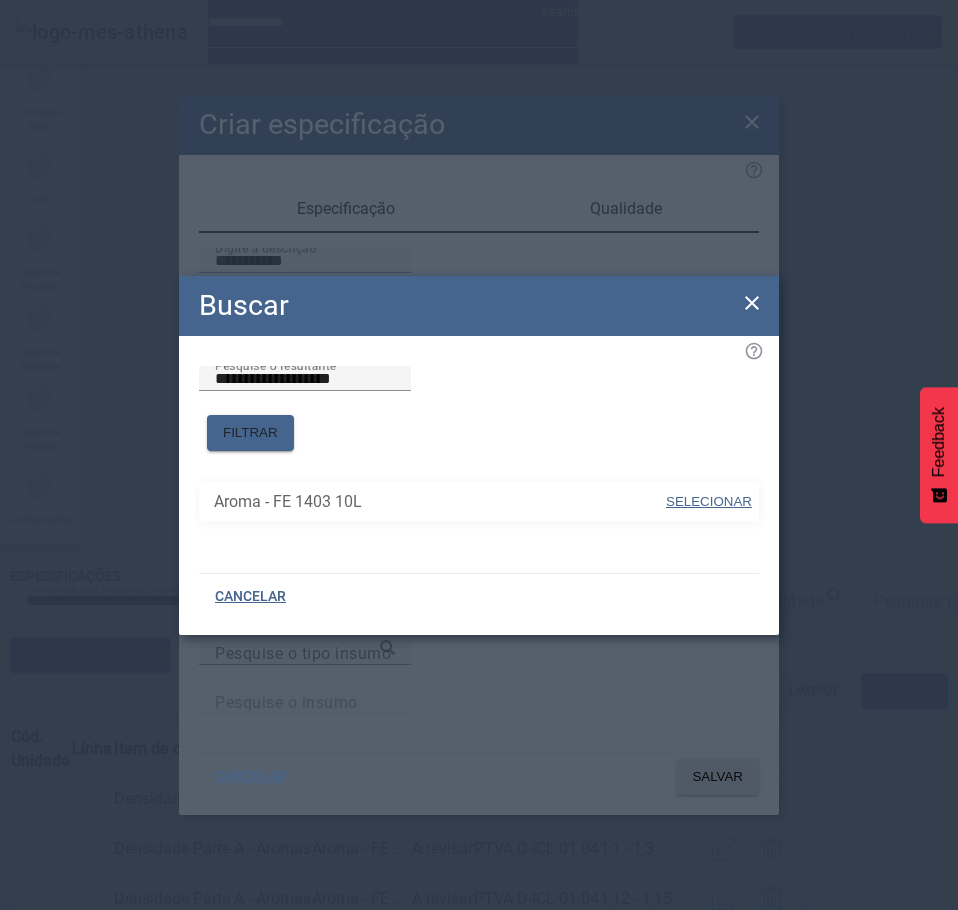 click on "SELECIONAR" at bounding box center (709, 501) 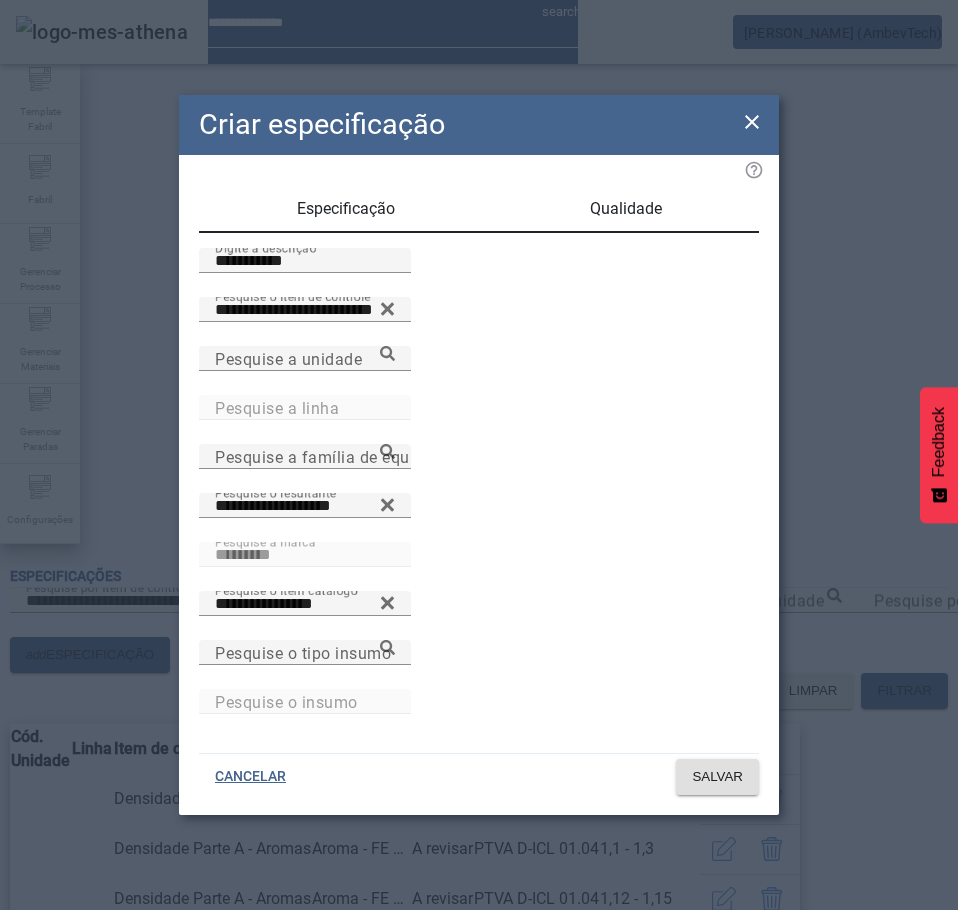 click on "Qualidade" at bounding box center [626, 209] 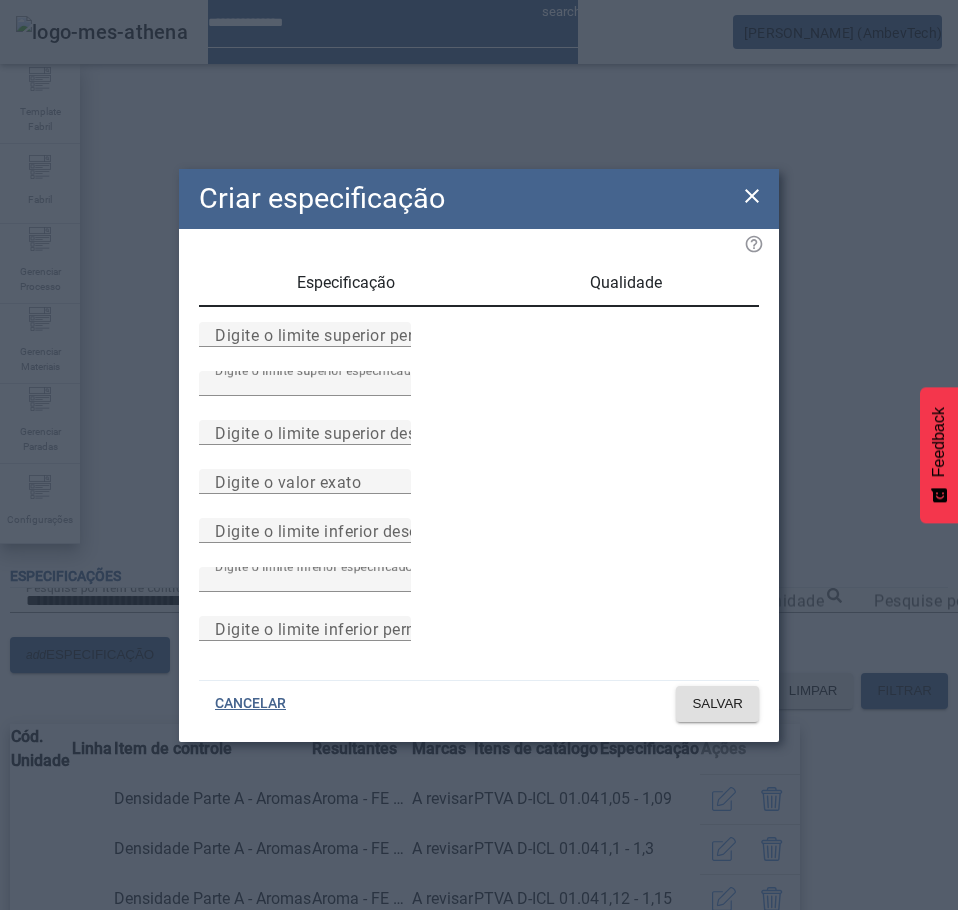 click on "Especificação" at bounding box center (346, 283) 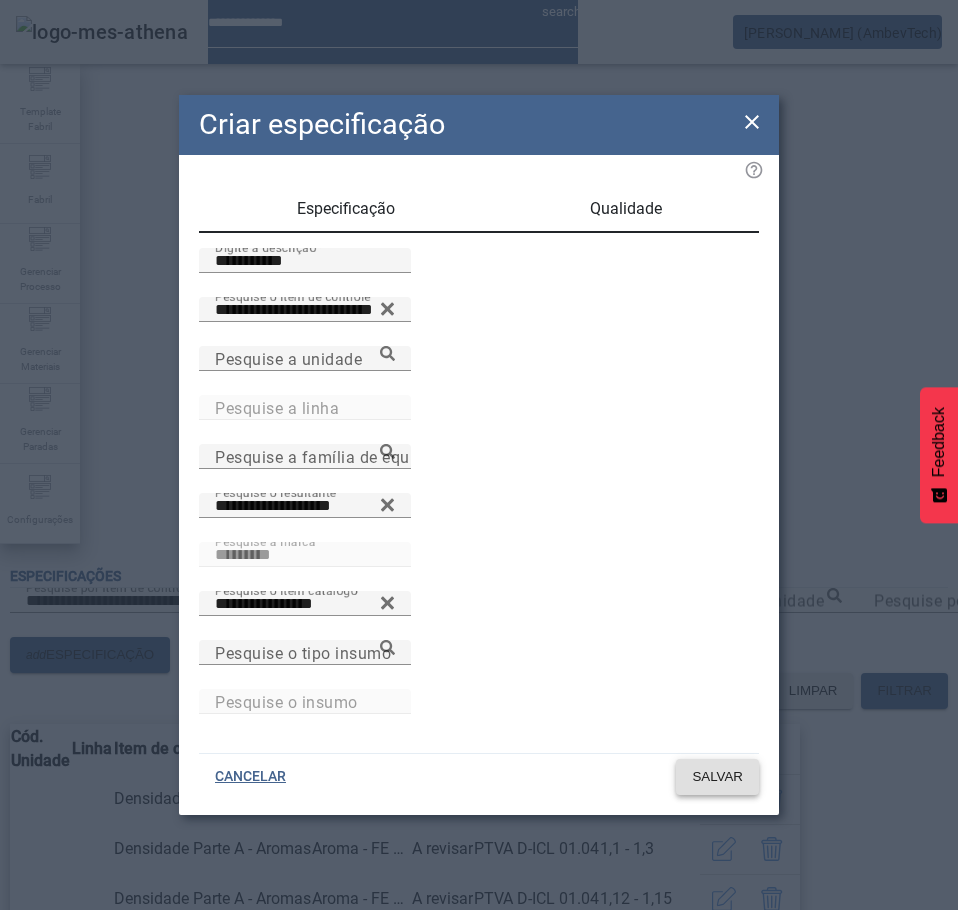 click on "SALVAR" 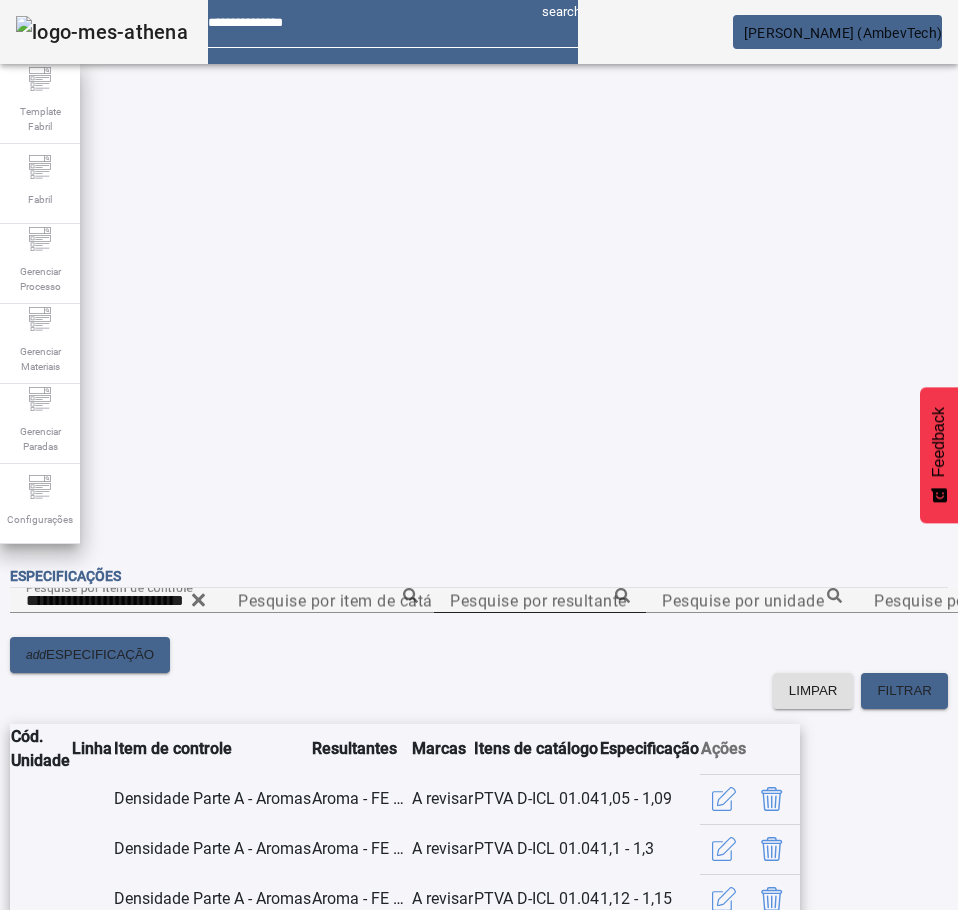 scroll, scrollTop: 0, scrollLeft: 0, axis: both 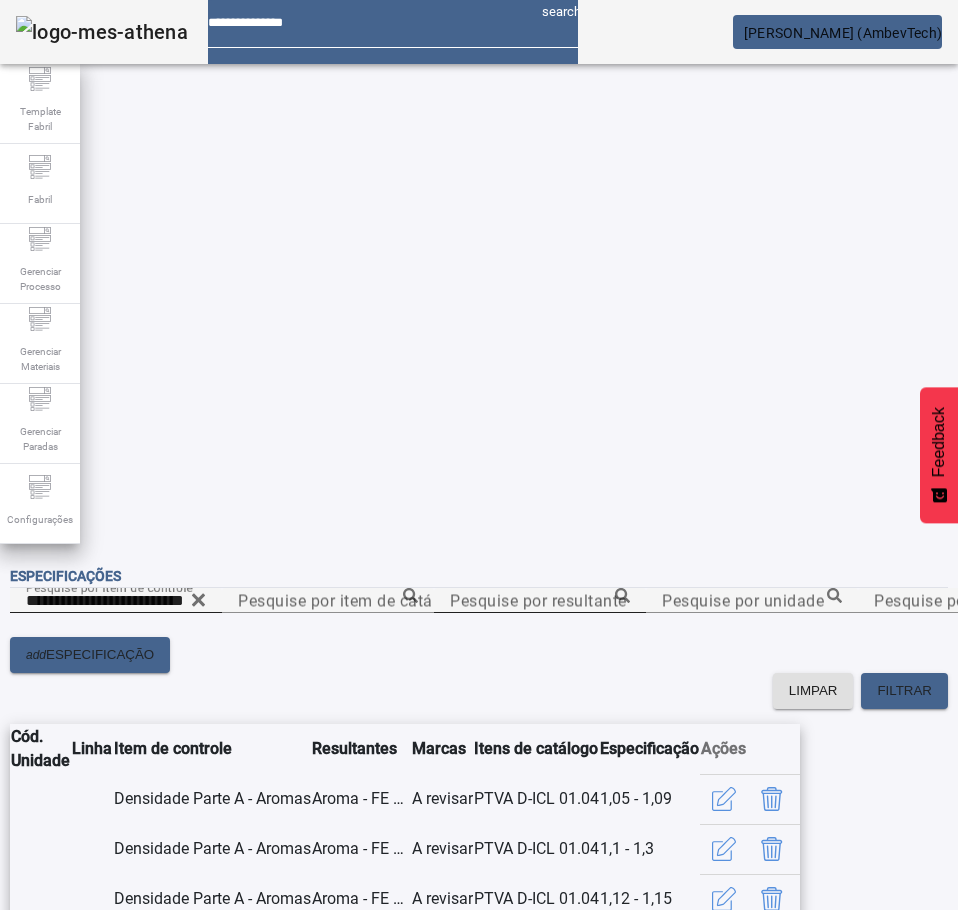 click 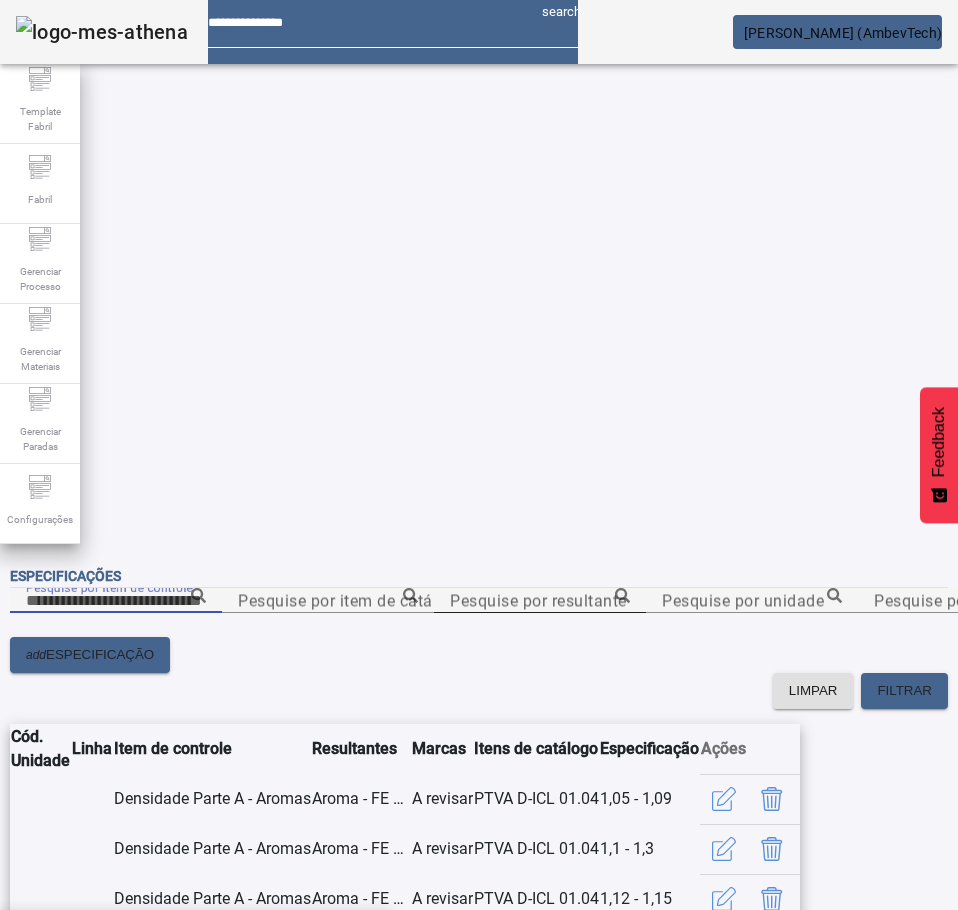 paste on "**********" 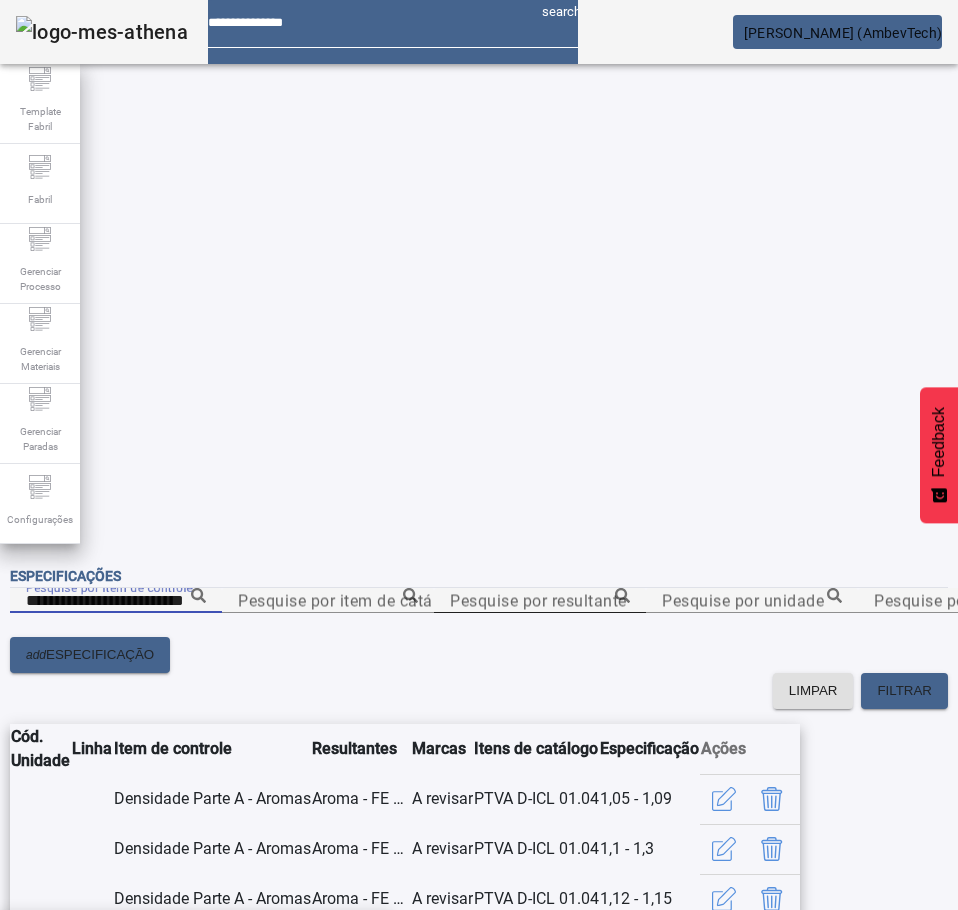 click on "Índice de refração Parte A - Aromas" at bounding box center (149, 942) 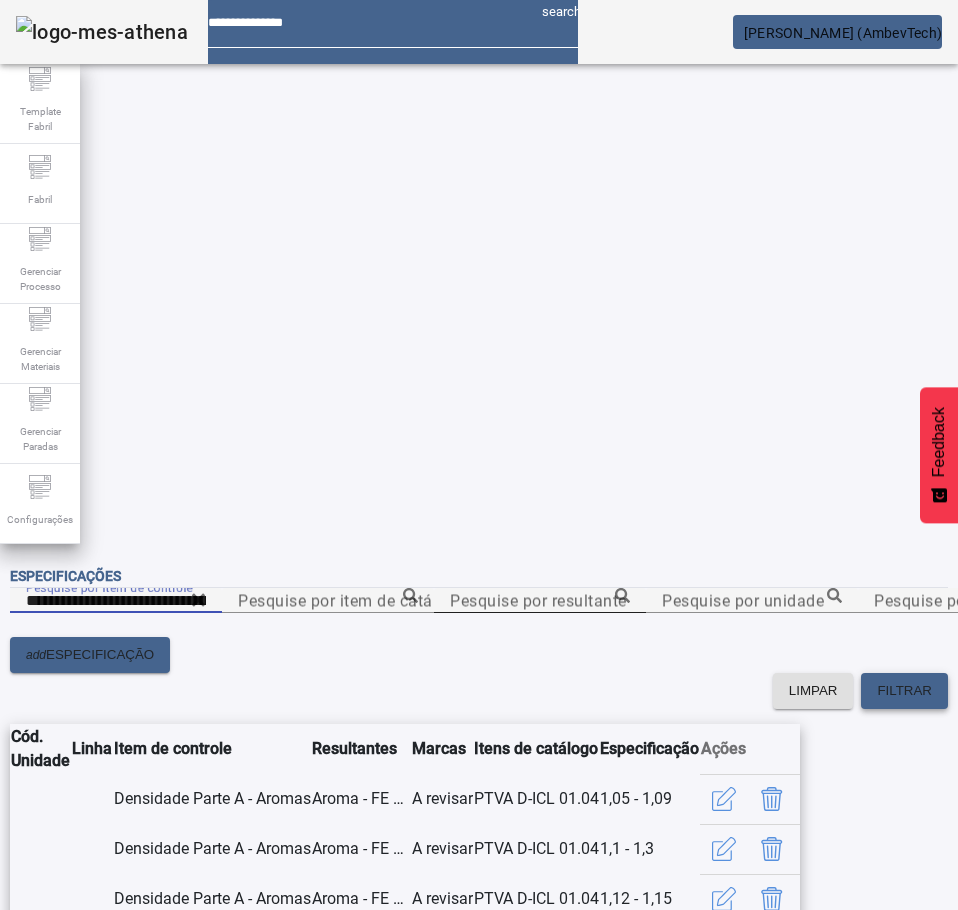 click on "FILTRAR" 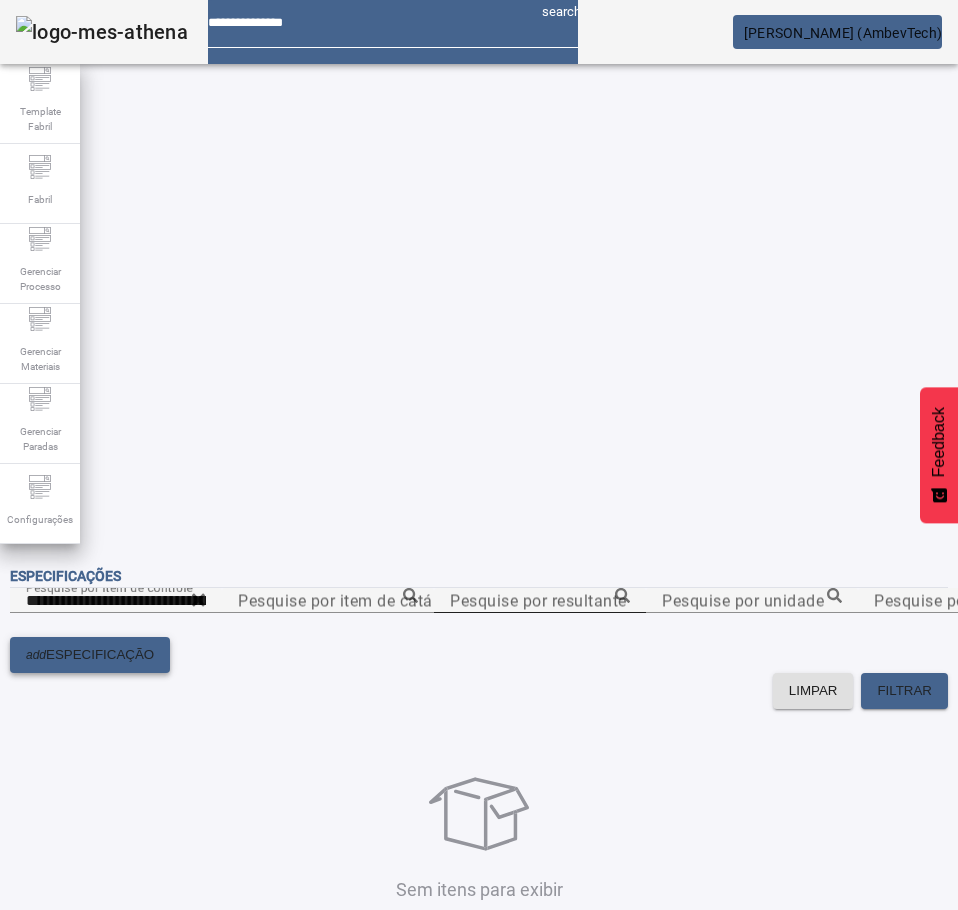 click on "ESPECIFICAÇÃO" 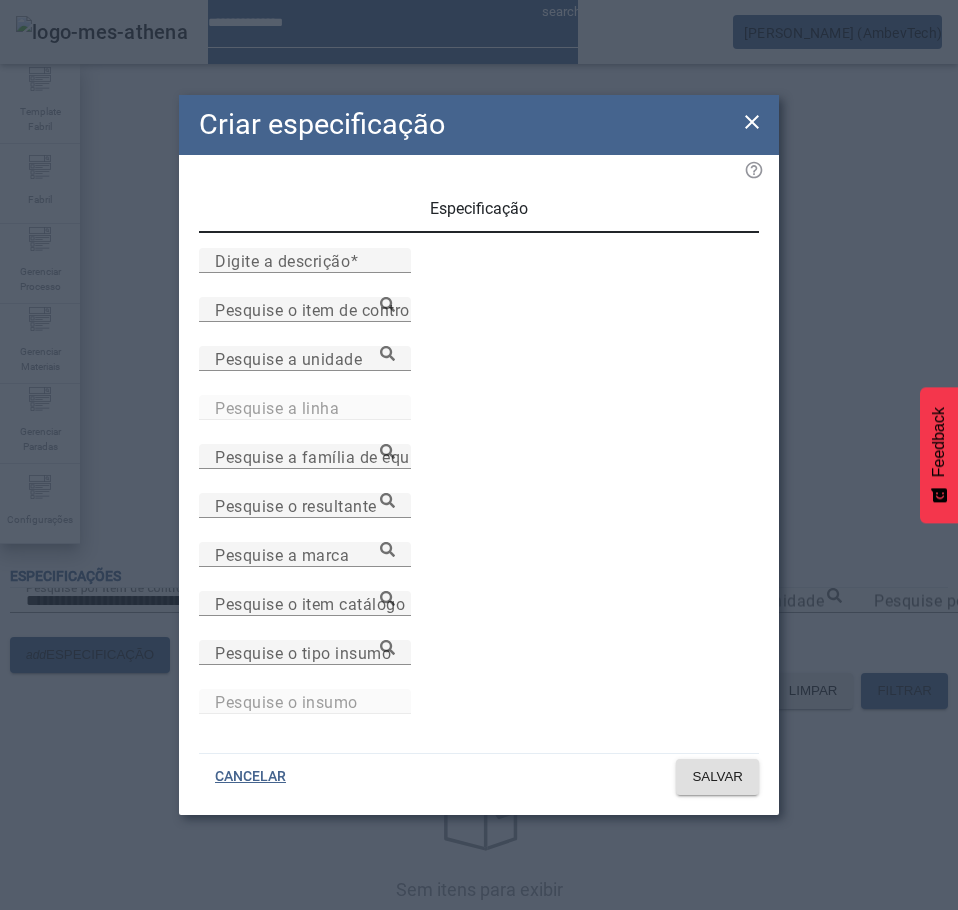 click 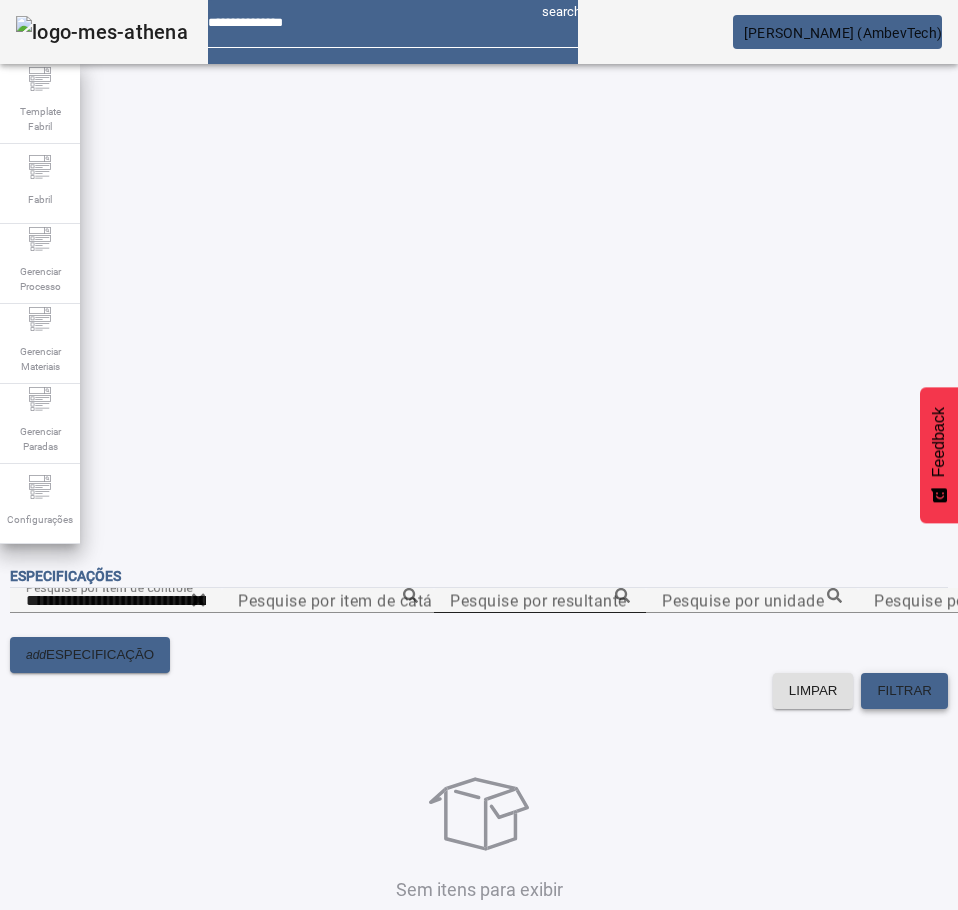 click on "FILTRAR" 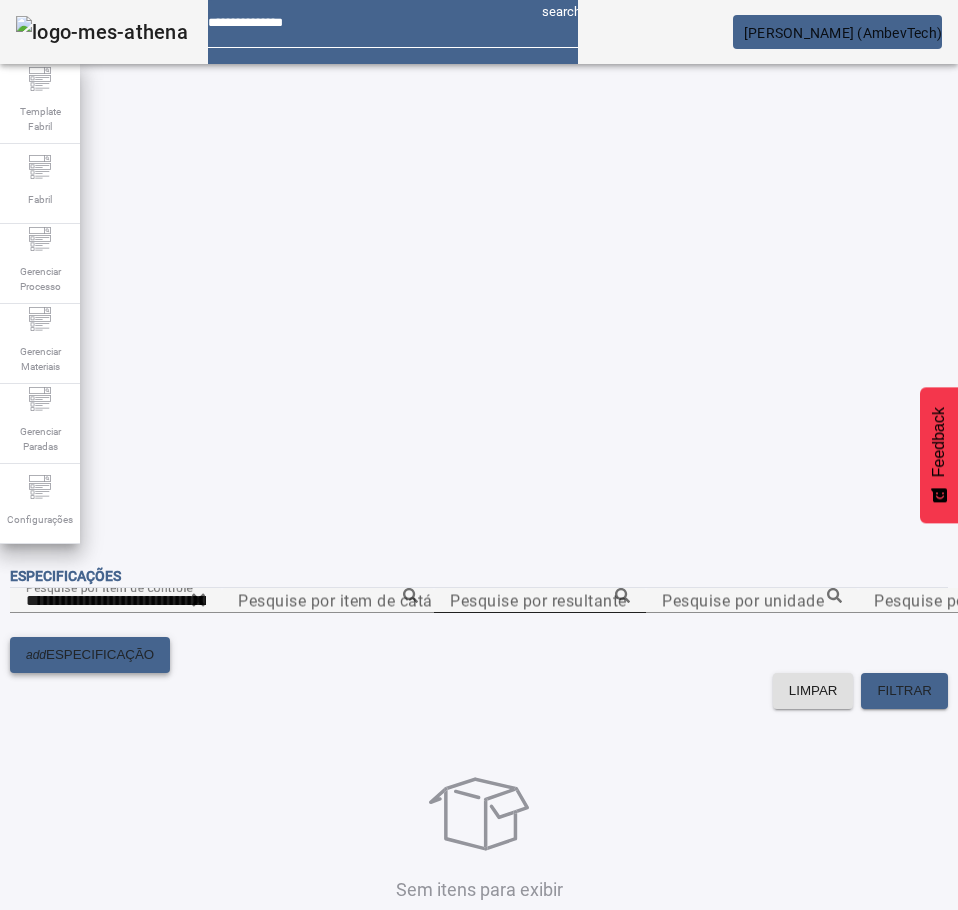 click on "ESPECIFICAÇÃO" 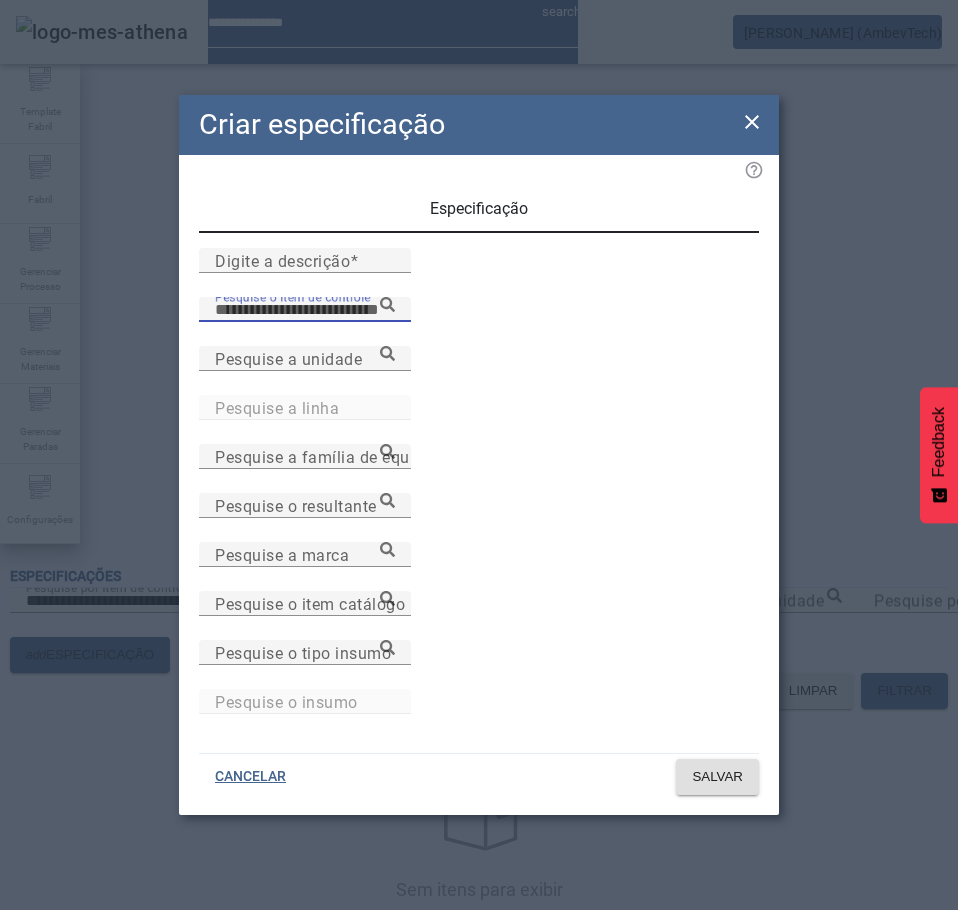 click on "Pesquise o item de controle" at bounding box center (305, 310) 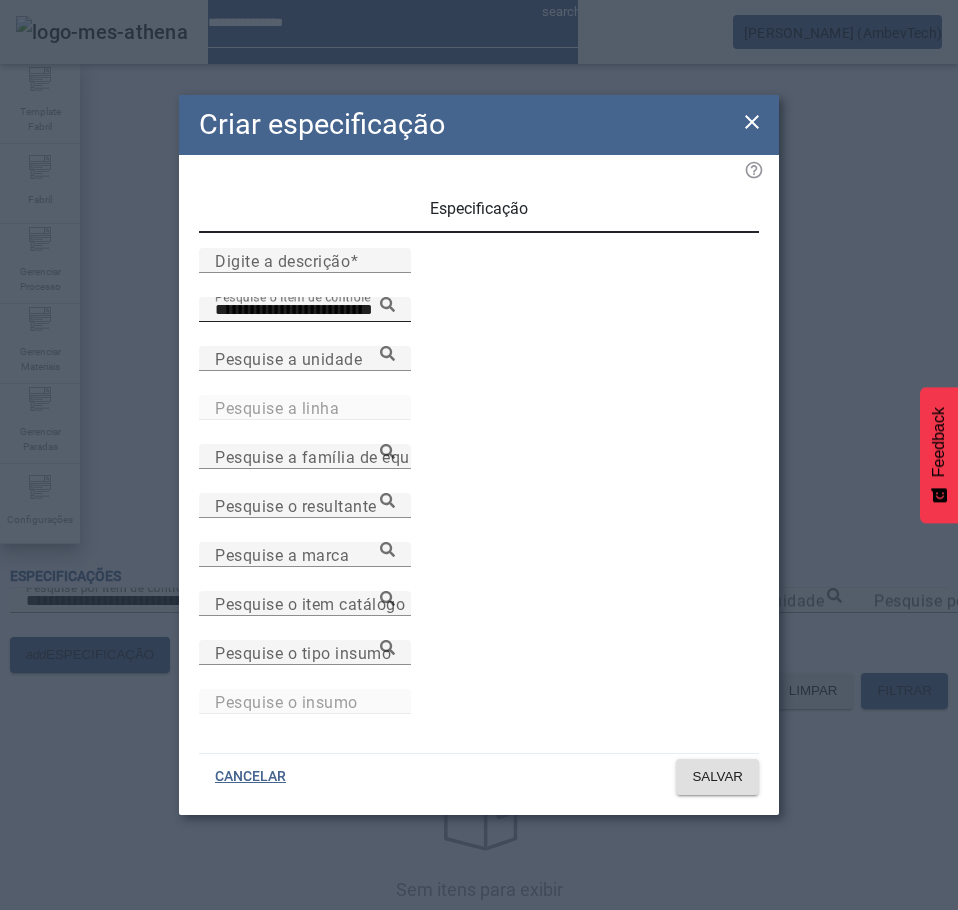 click 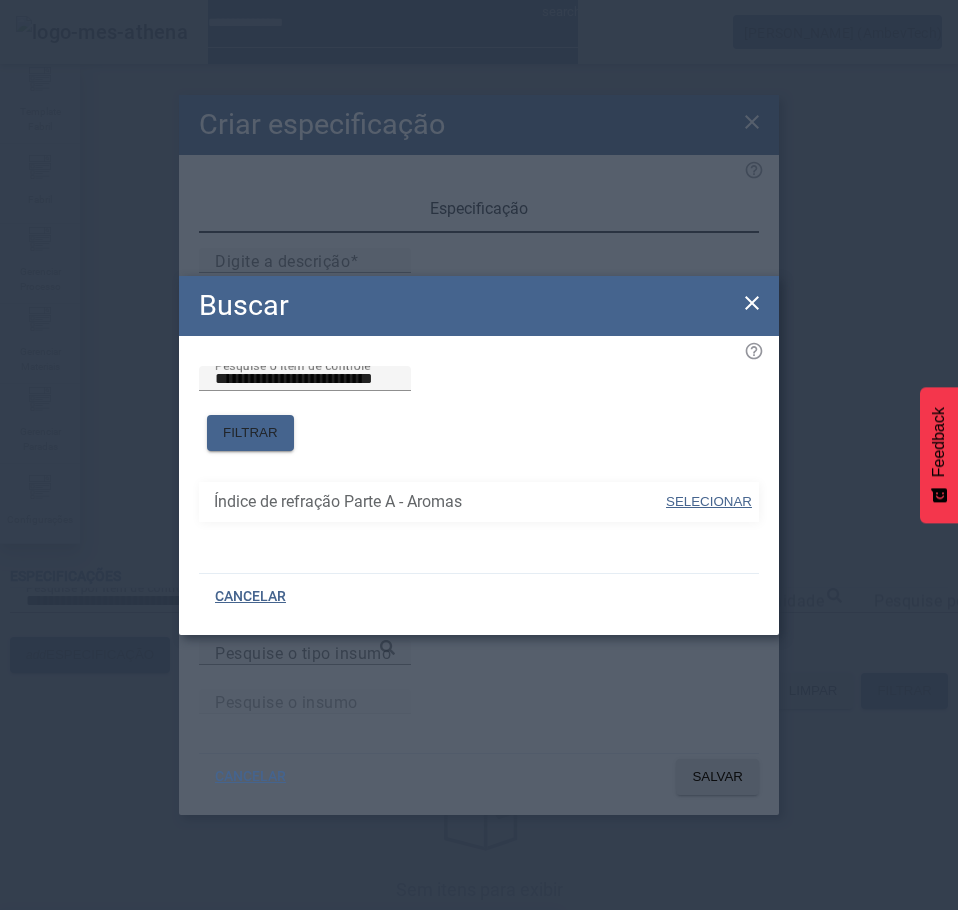 click on "SELECIONAR" at bounding box center [709, 501] 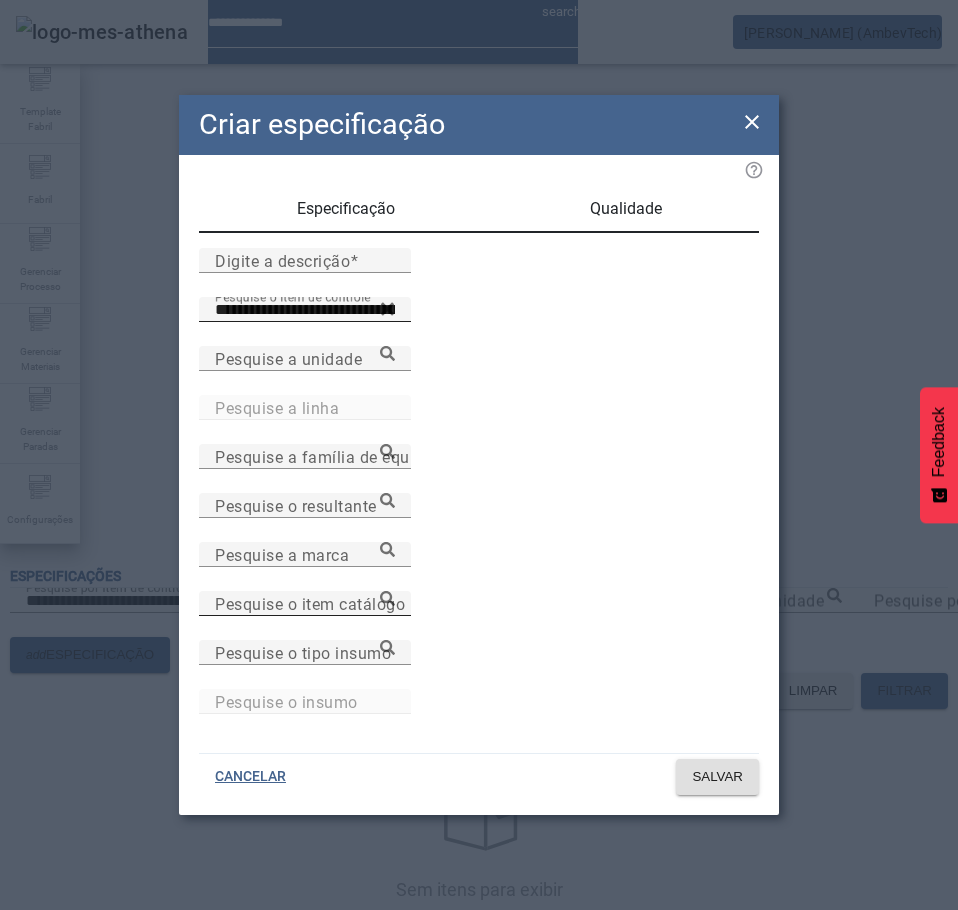 drag, startPoint x: 597, startPoint y: 607, endPoint x: 635, endPoint y: 607, distance: 38 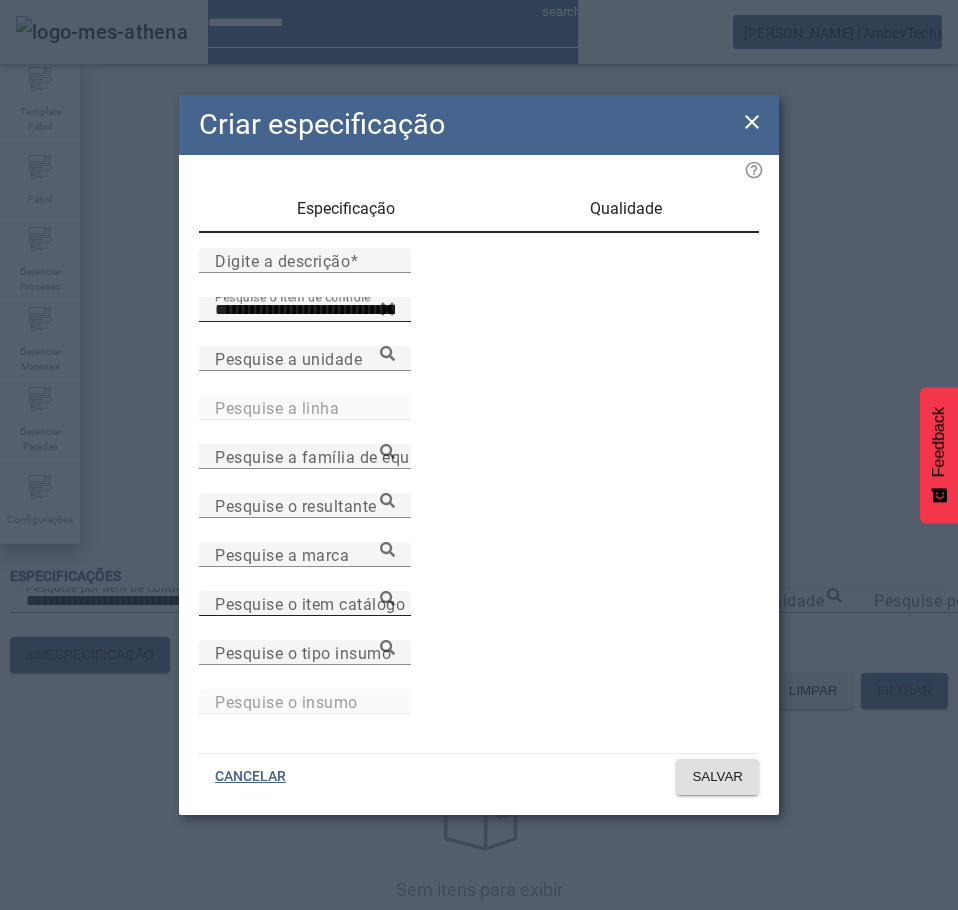 click on "Pesquise o item catálogo" at bounding box center [310, 603] 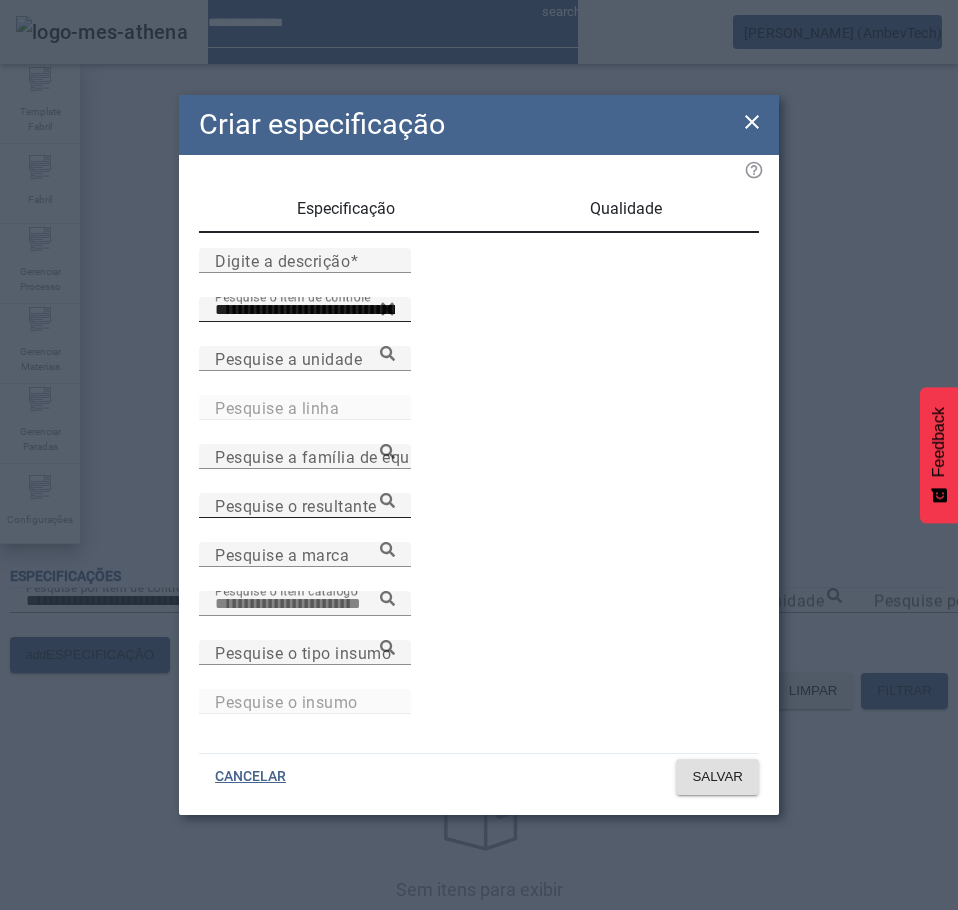 click on "Pesquise o resultante" at bounding box center (296, 505) 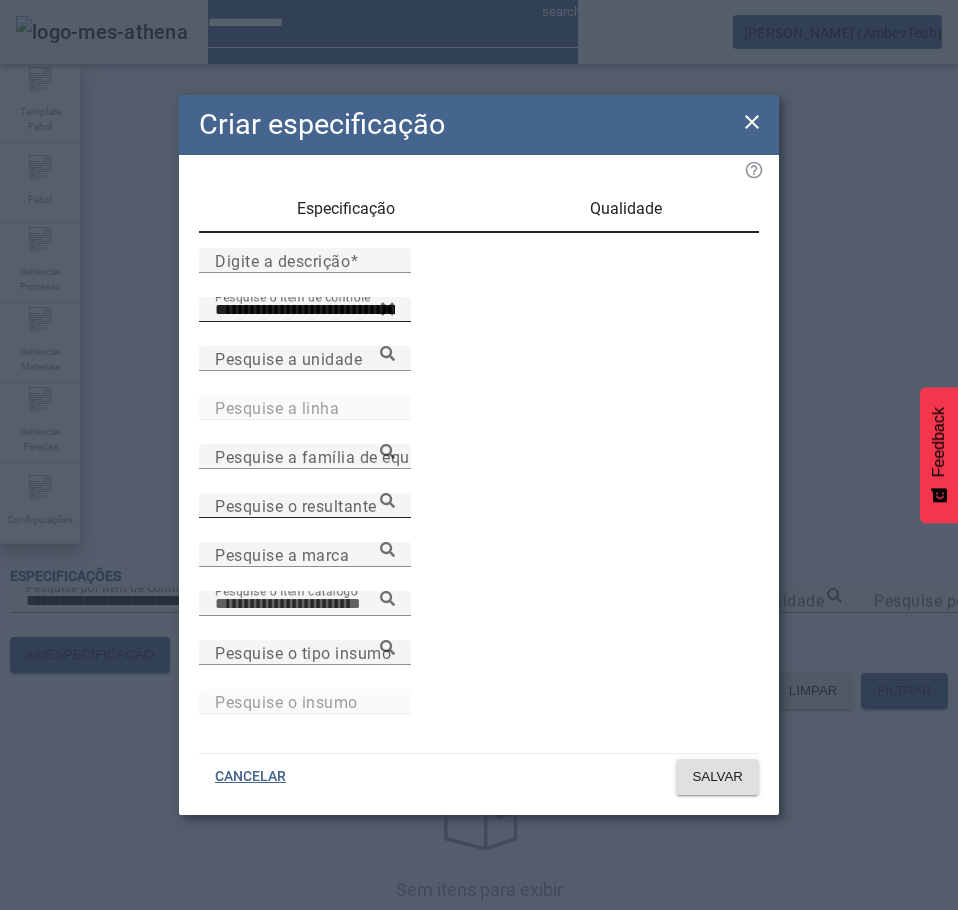 click on "Pesquise o resultante" at bounding box center (305, 506) 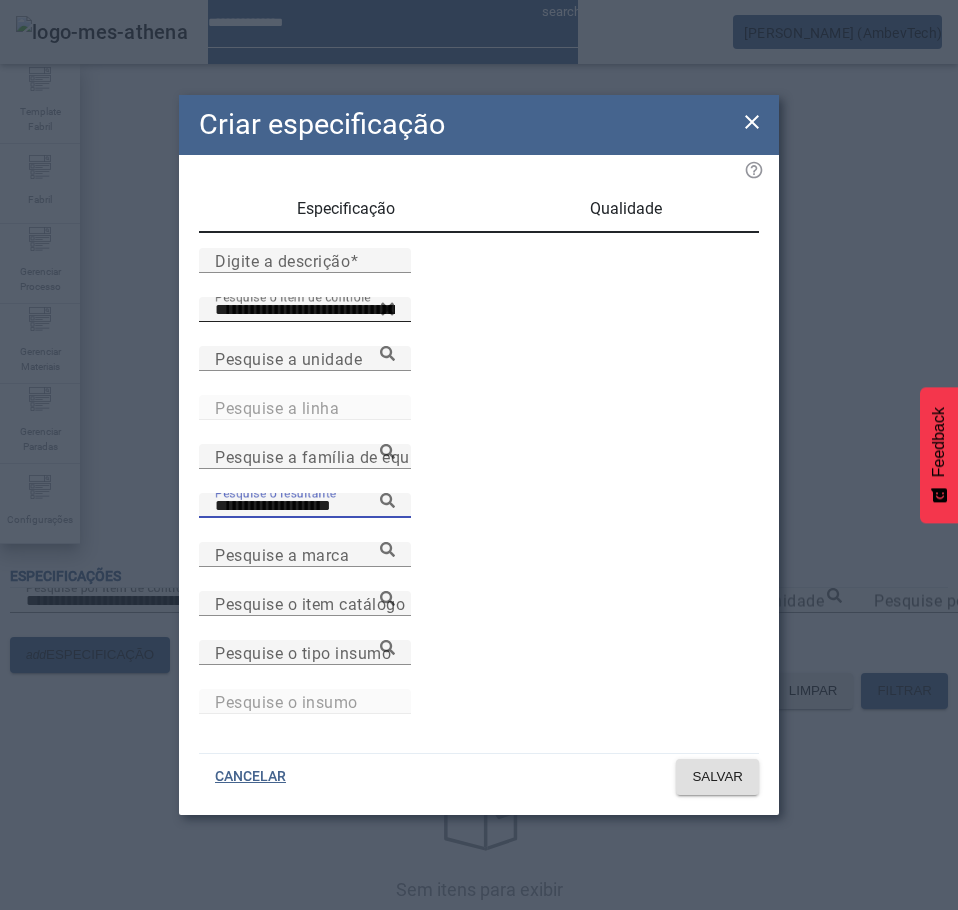 click 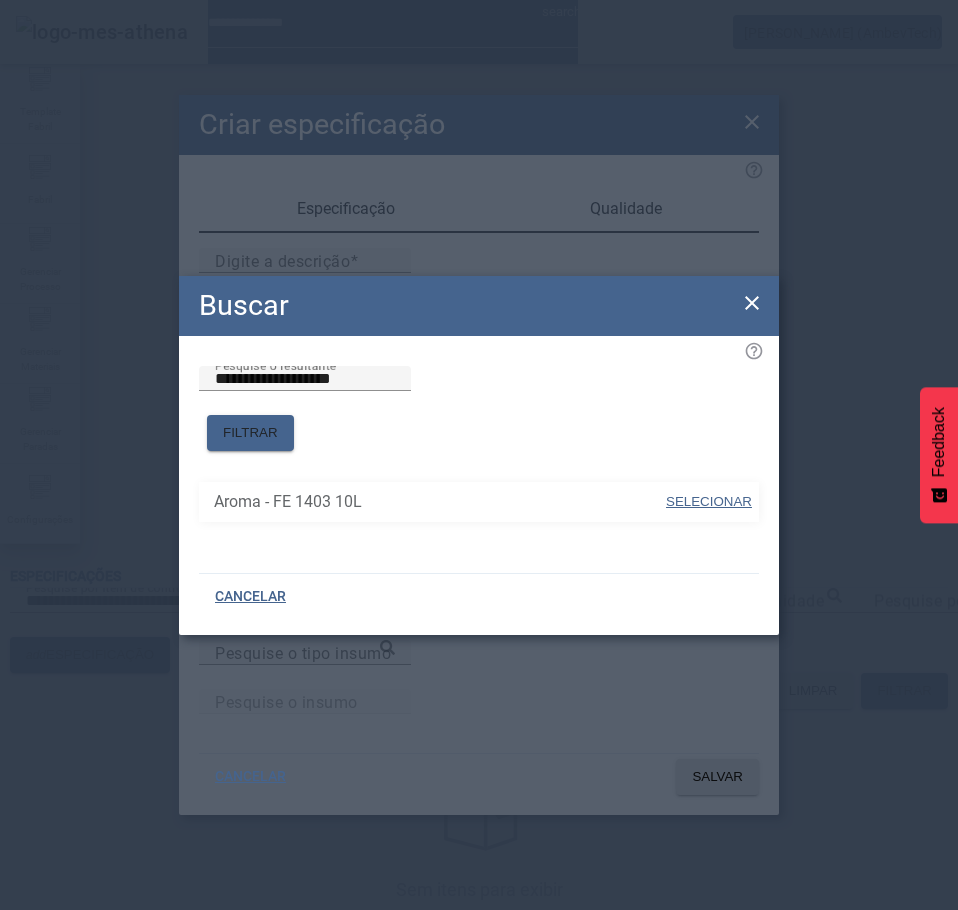 click at bounding box center (709, 502) 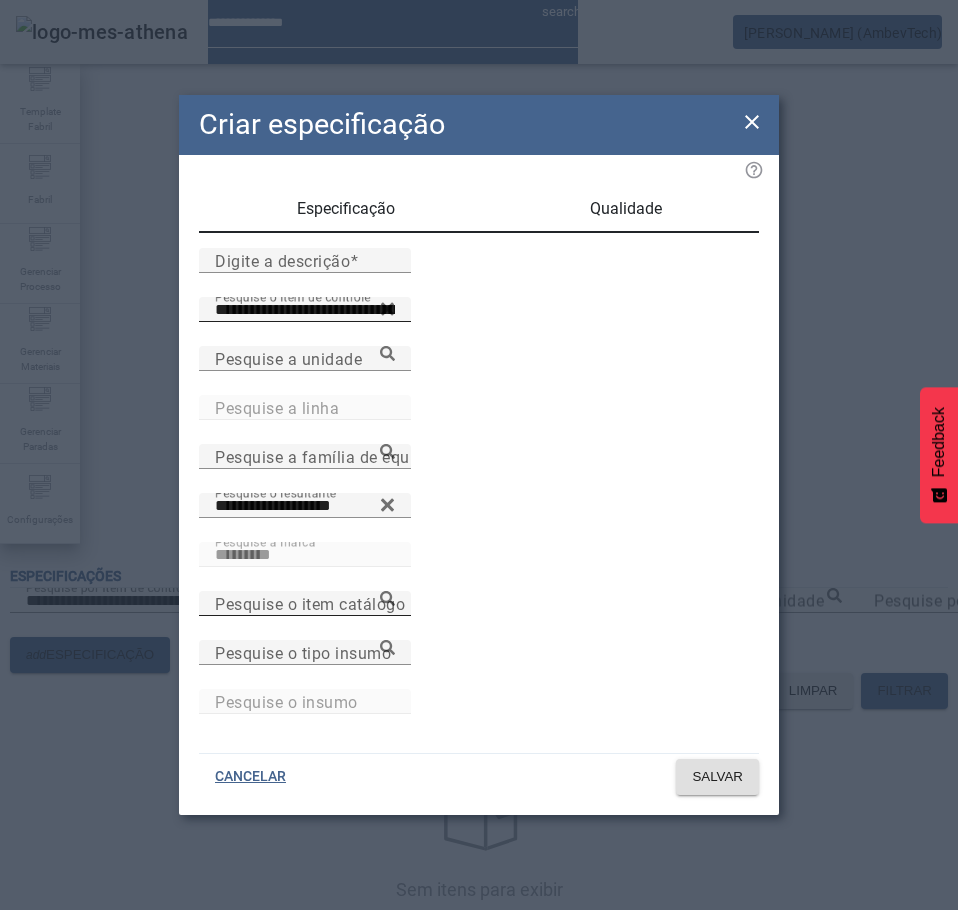 click on "Pesquise o item catálogo" at bounding box center [310, 603] 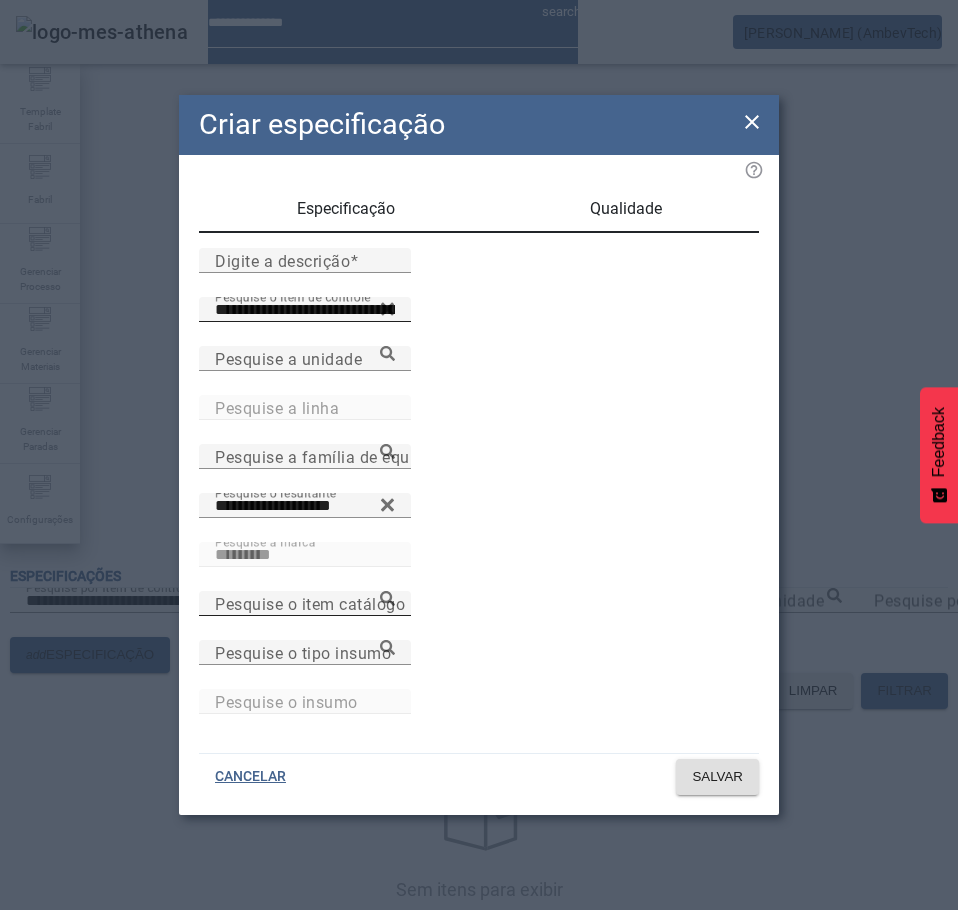 click on "Pesquise o item catálogo" at bounding box center (305, 604) 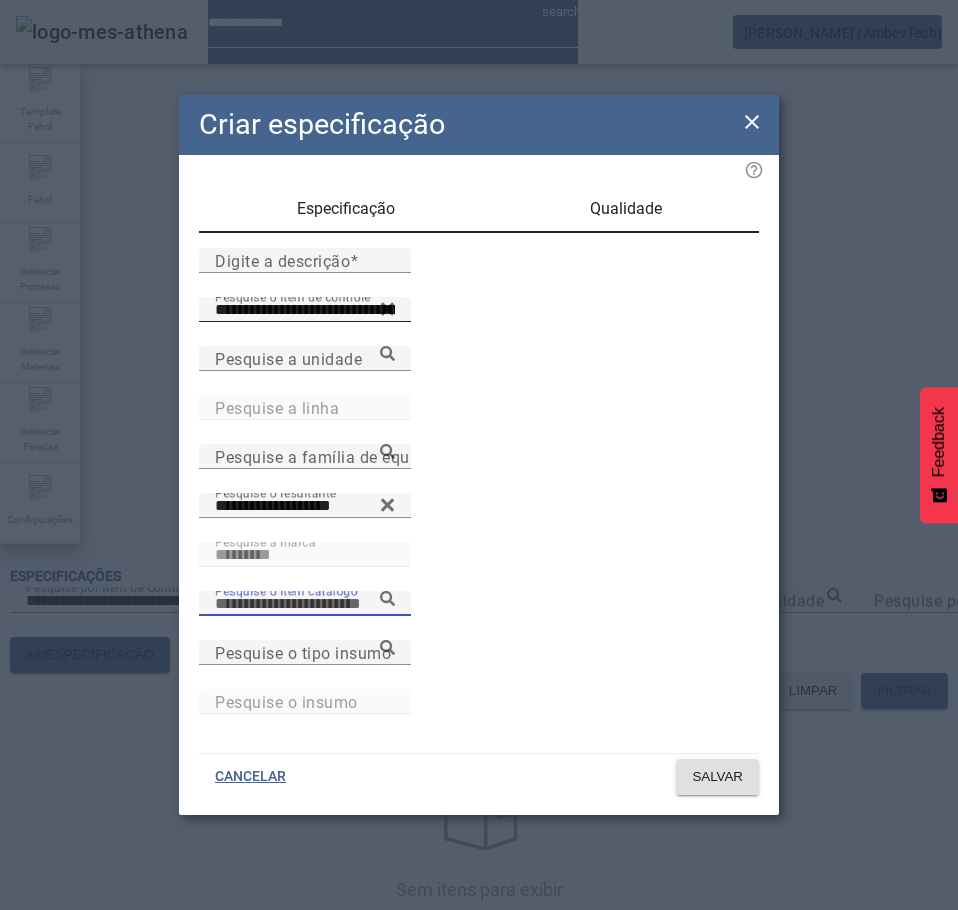 paste on "**********" 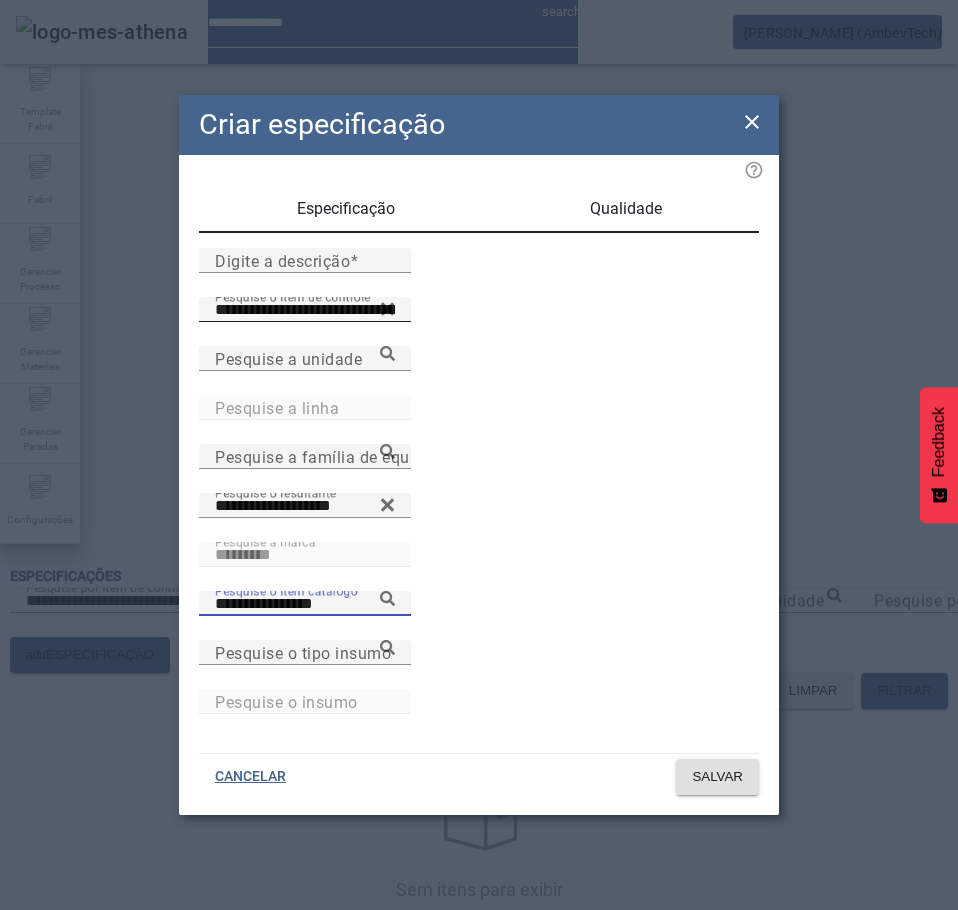 click 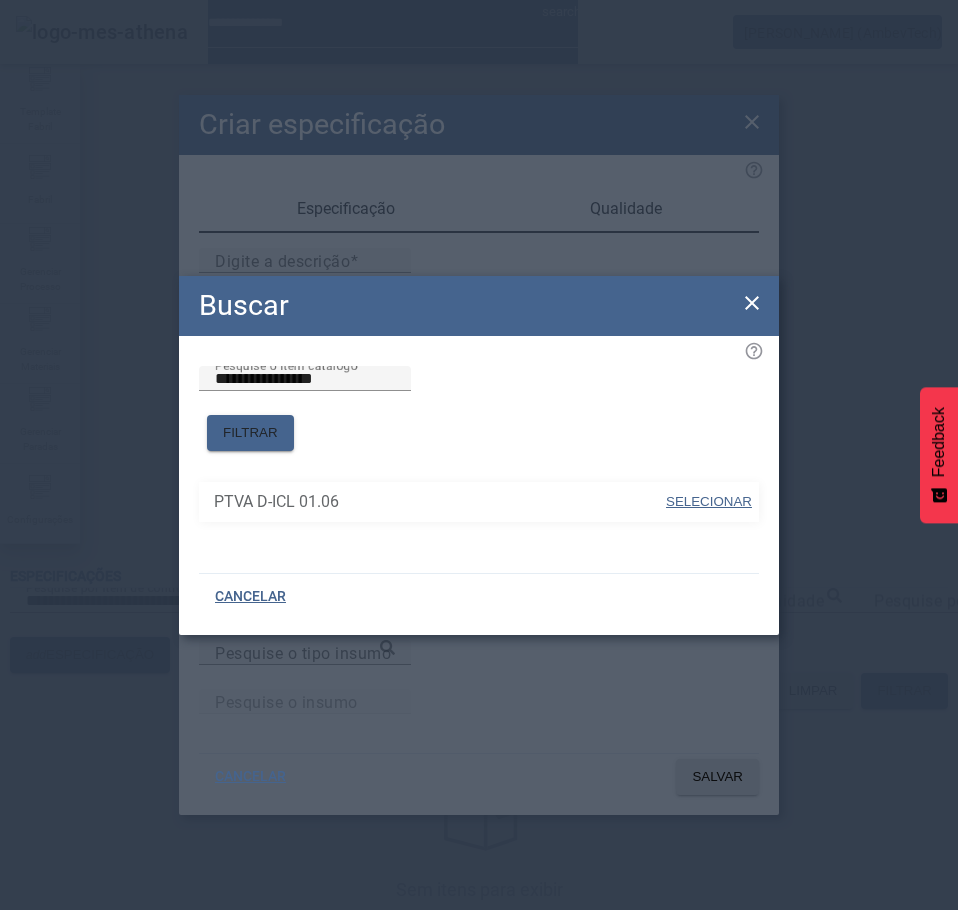 click on "SELECIONAR" at bounding box center (709, 501) 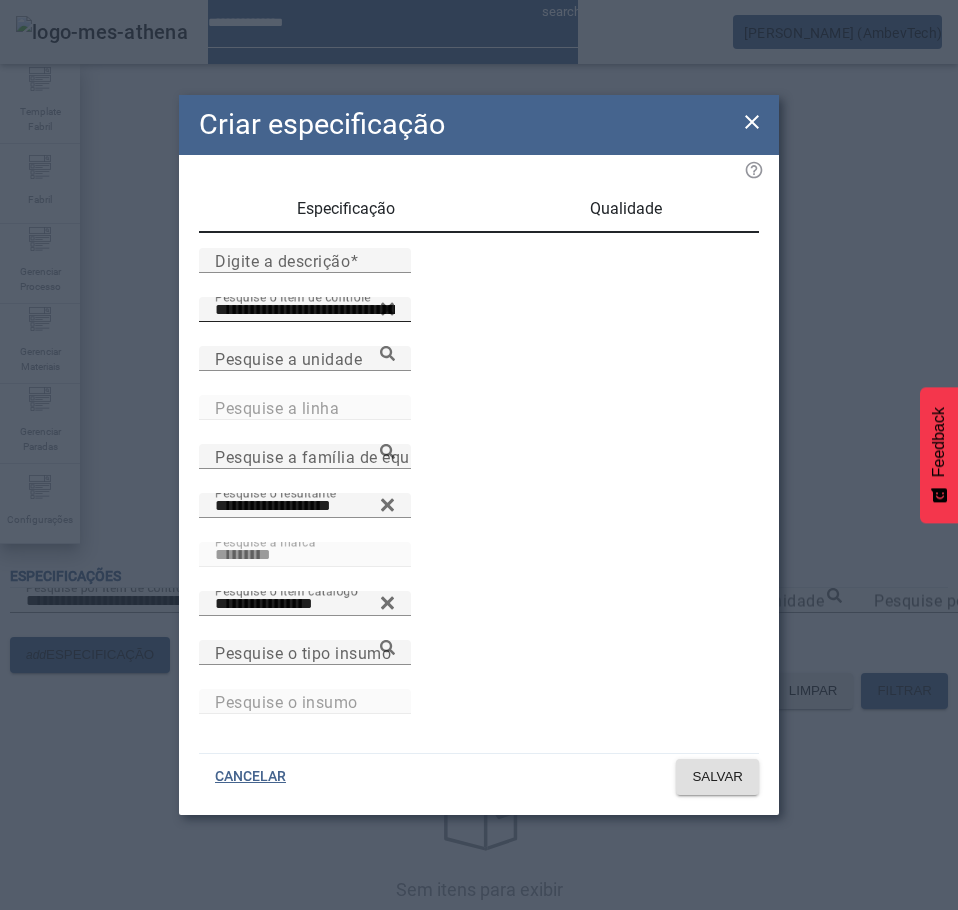 click on "Qualidade" at bounding box center [626, 209] 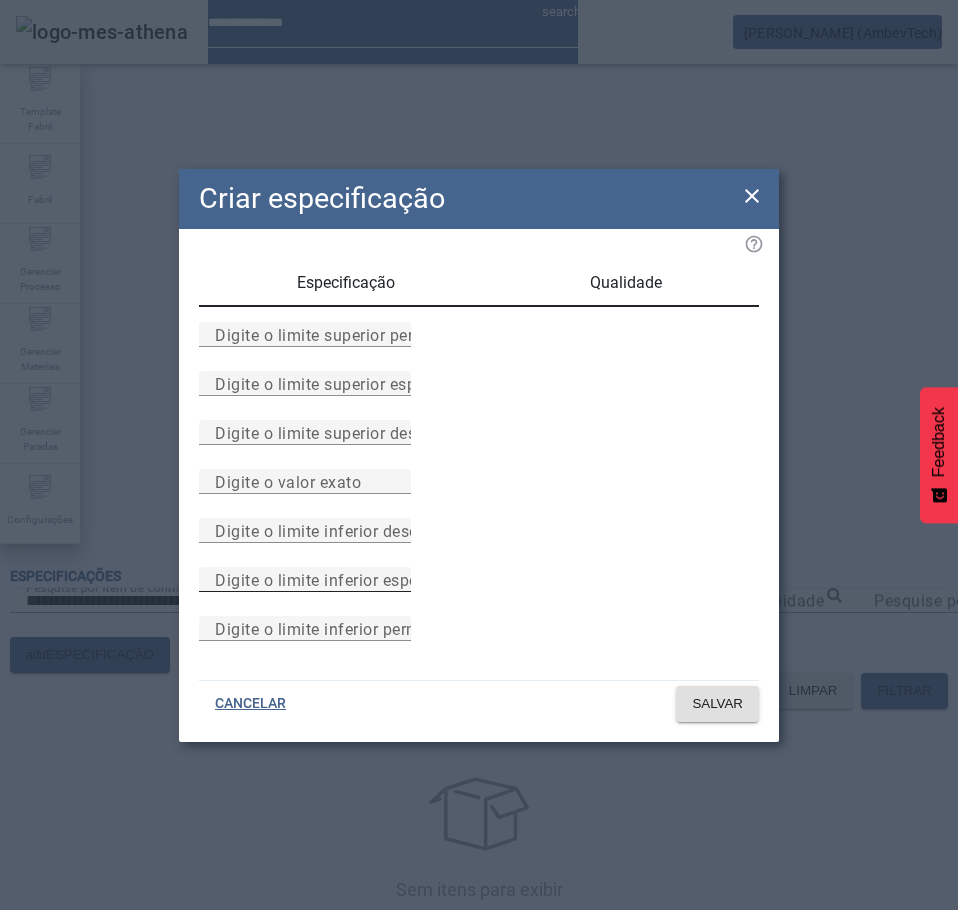 click on "Digite o limite inferior especificado" at bounding box center (347, 579) 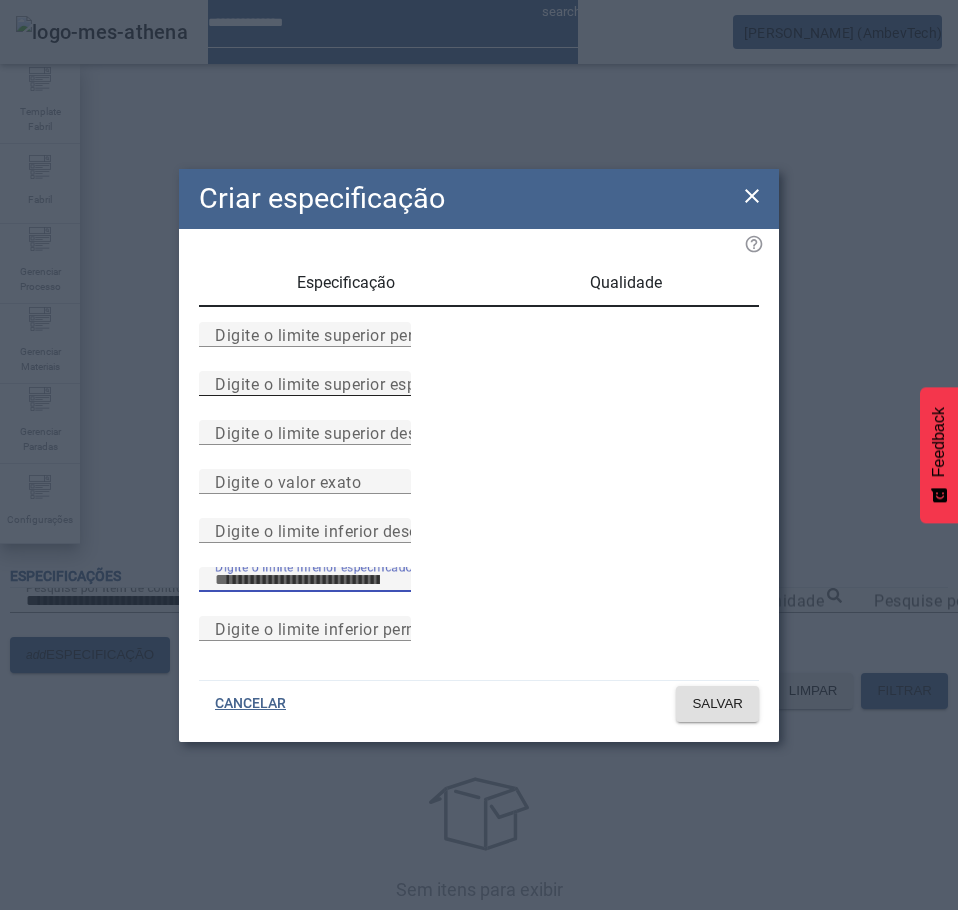 type on "****" 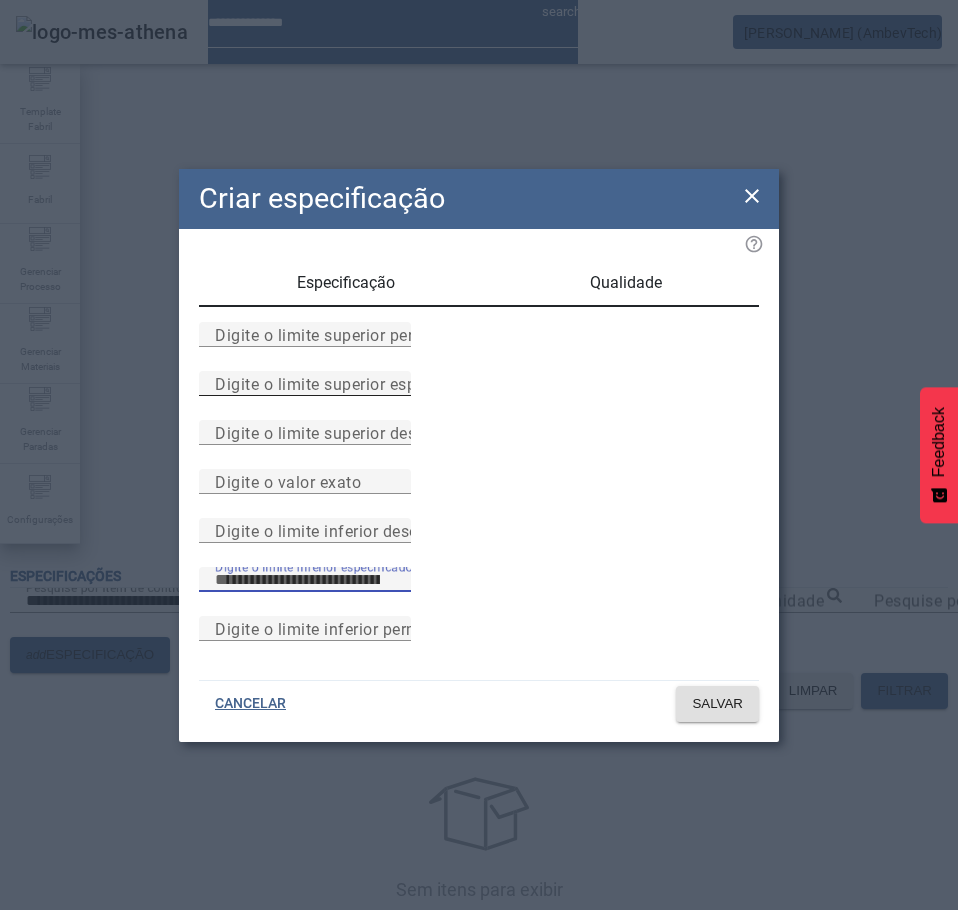 click on "Digite o limite superior especificado" at bounding box center (305, 384) 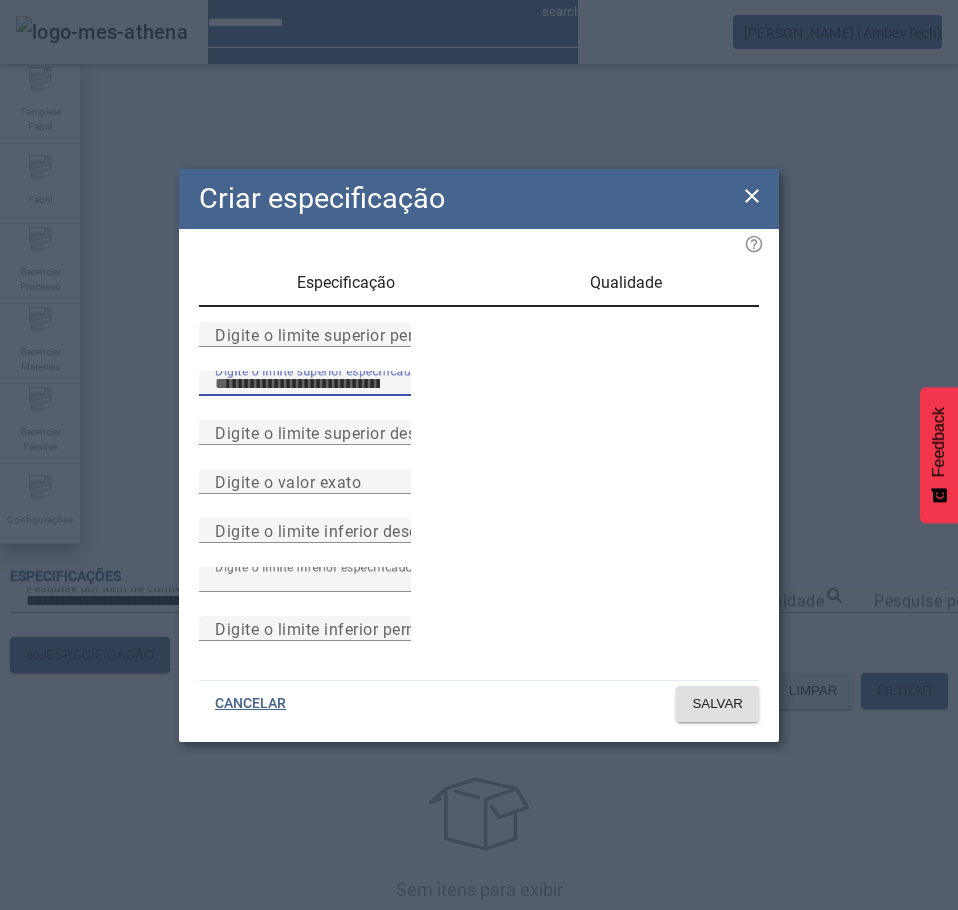 type on "****" 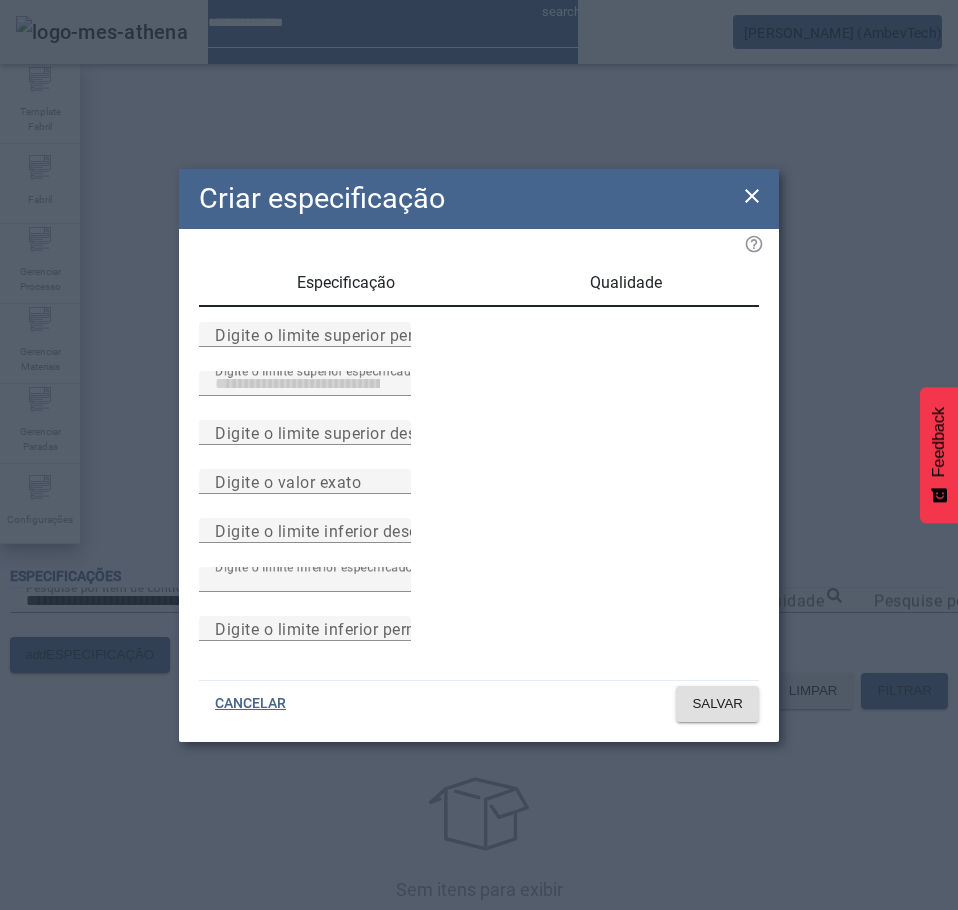 click on "Especificação" at bounding box center (346, 283) 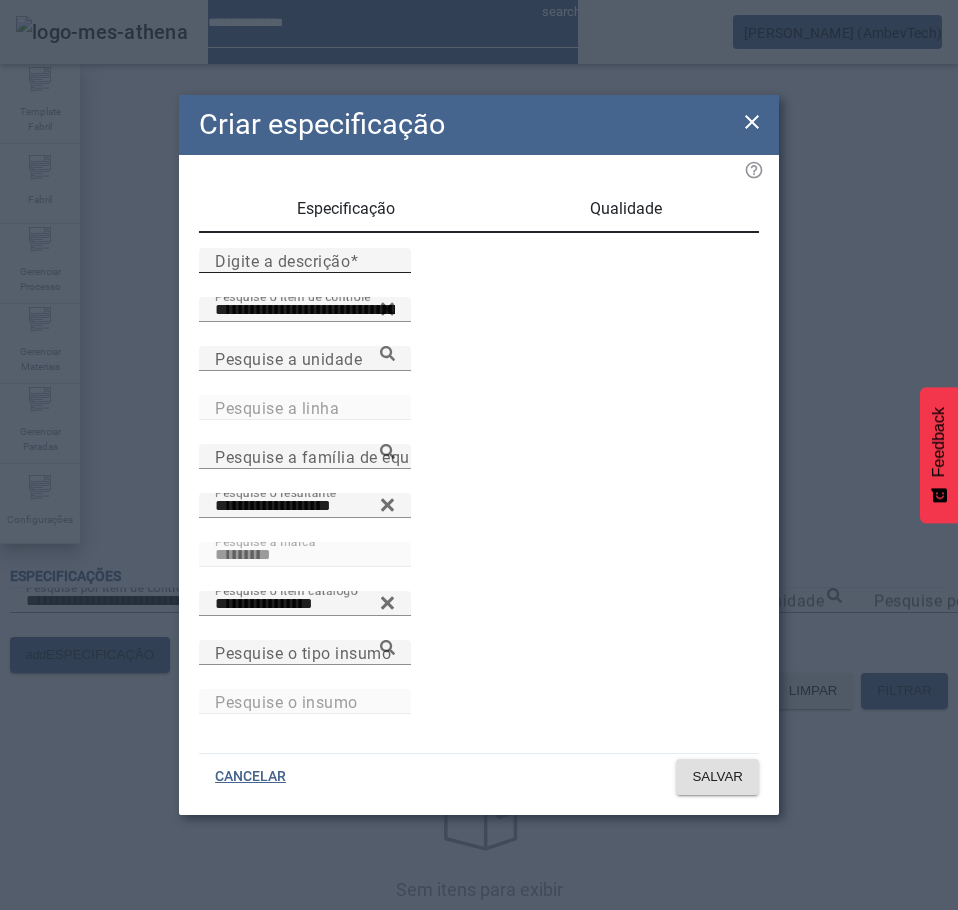 click on "Digite a descrição" at bounding box center (282, 260) 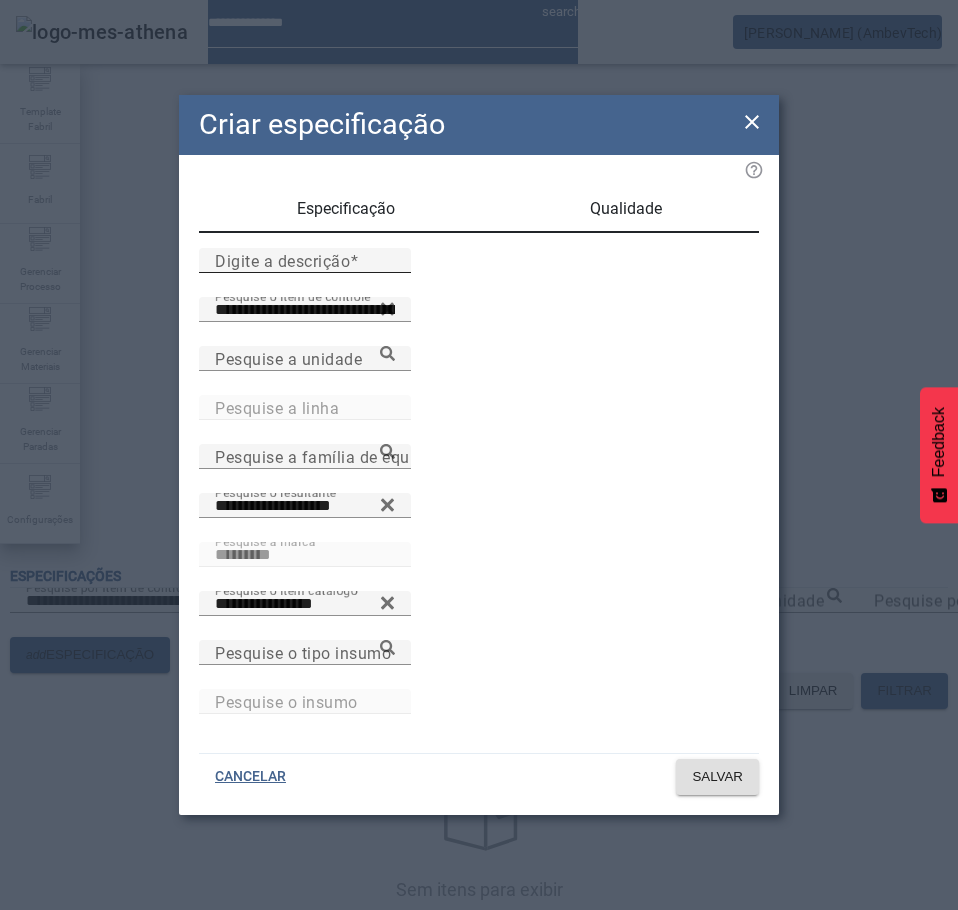click on "Digite a descrição" at bounding box center [305, 261] 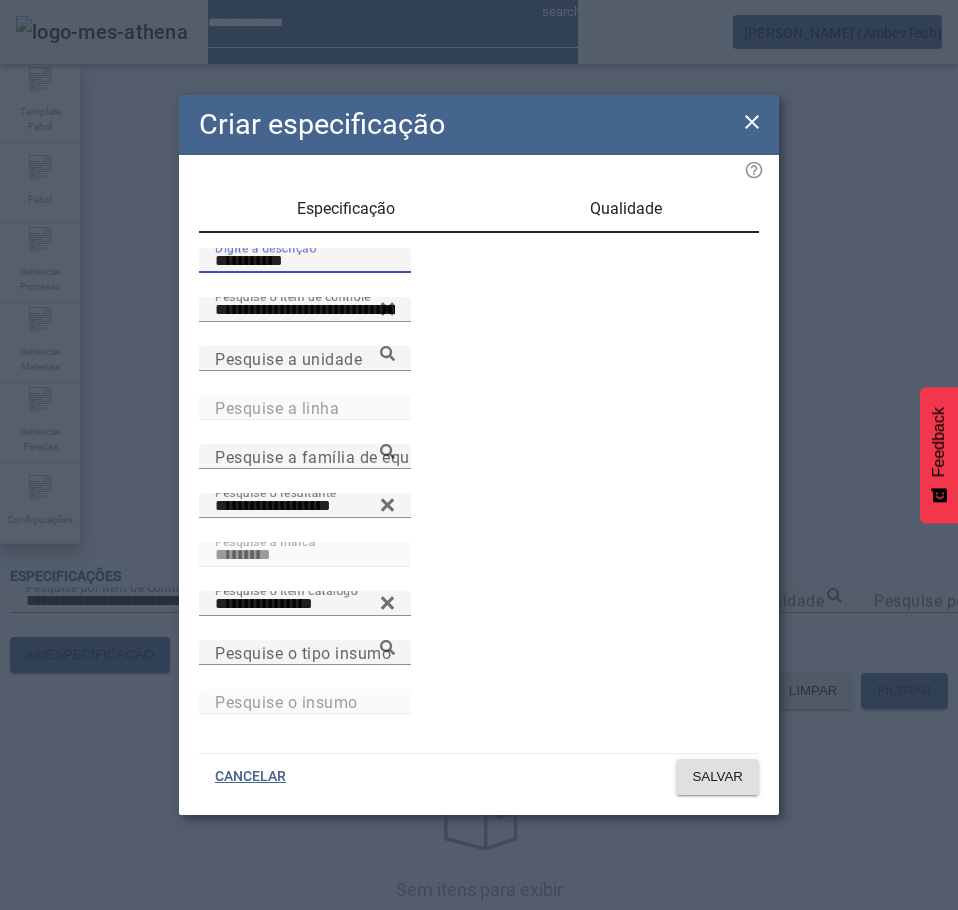 type on "**********" 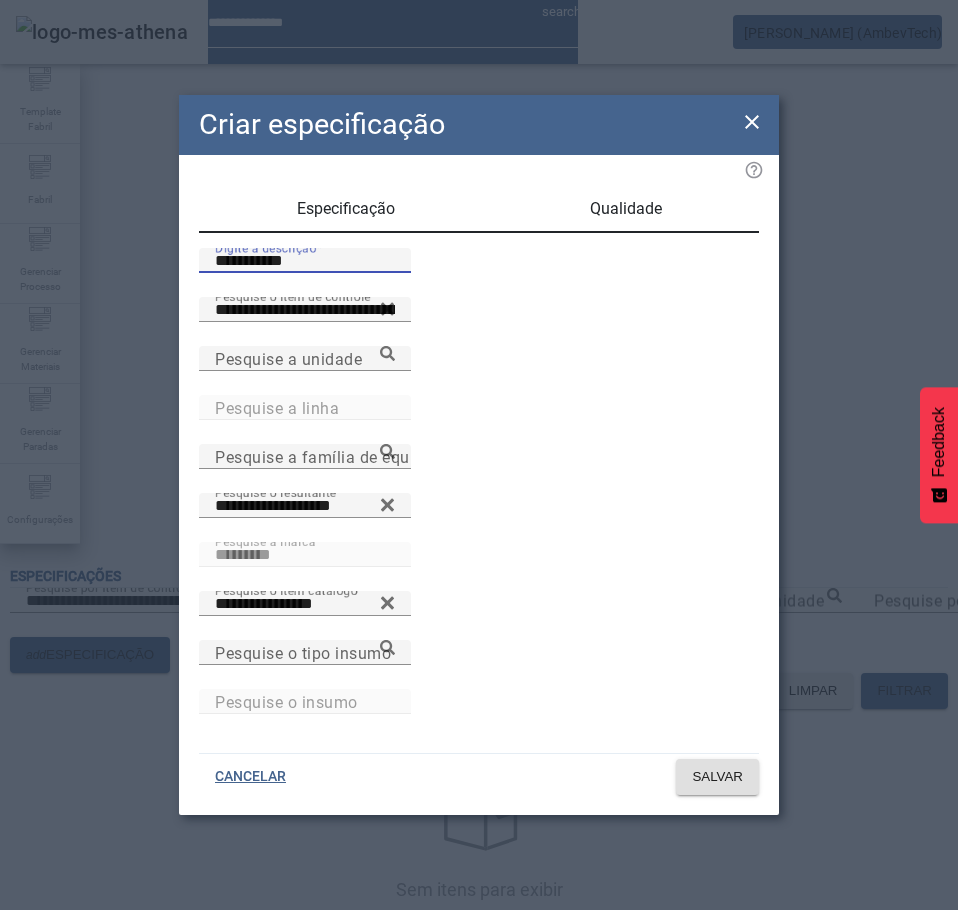 click on "Qualidade" at bounding box center [626, 209] 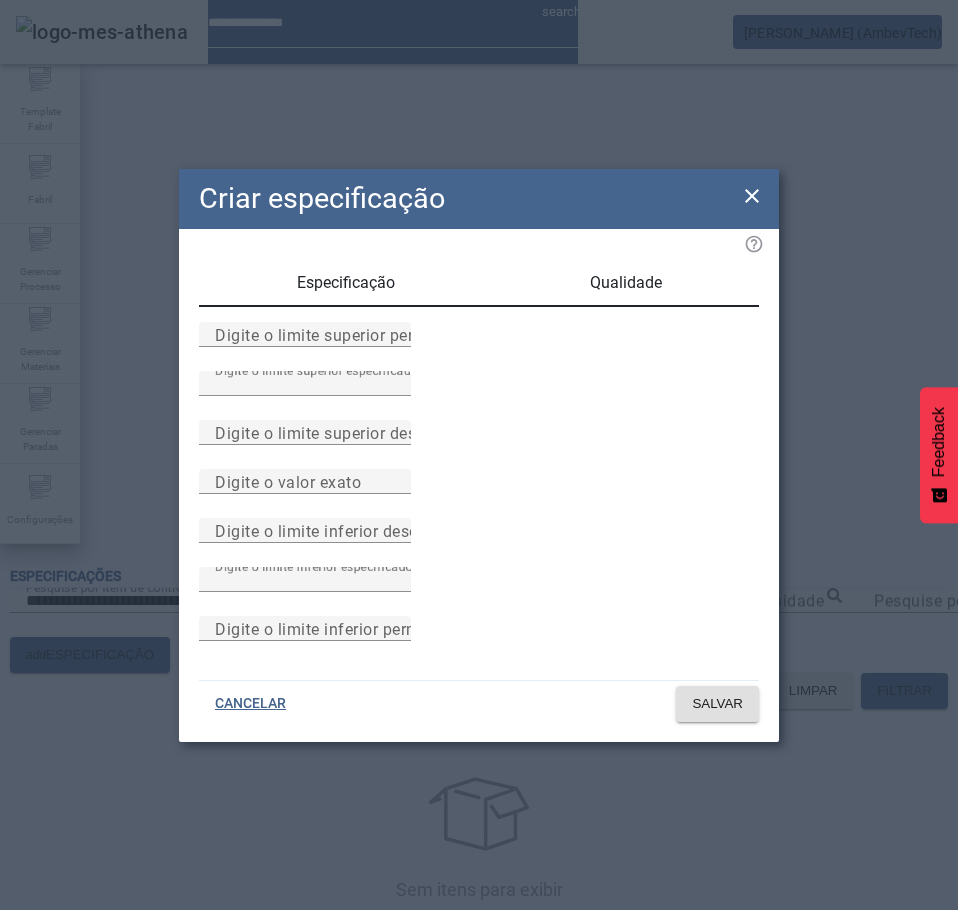 click on "Especificação" at bounding box center (346, 283) 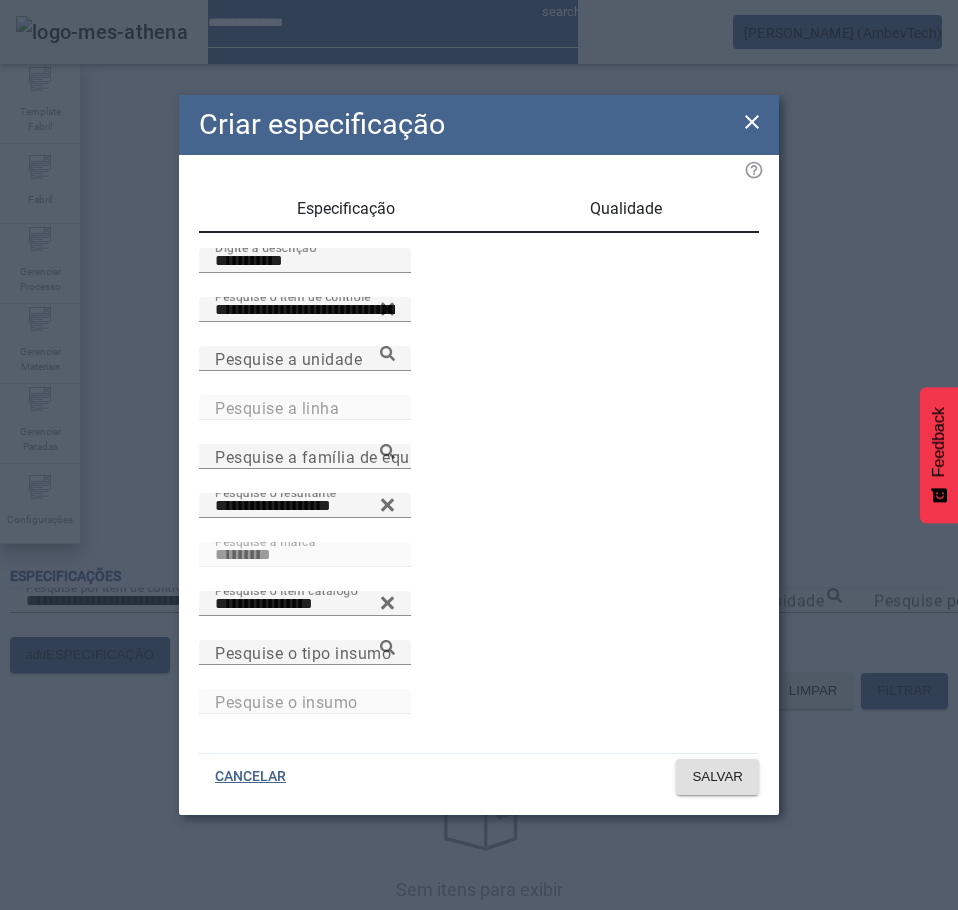 click on "Qualidade" at bounding box center [626, 209] 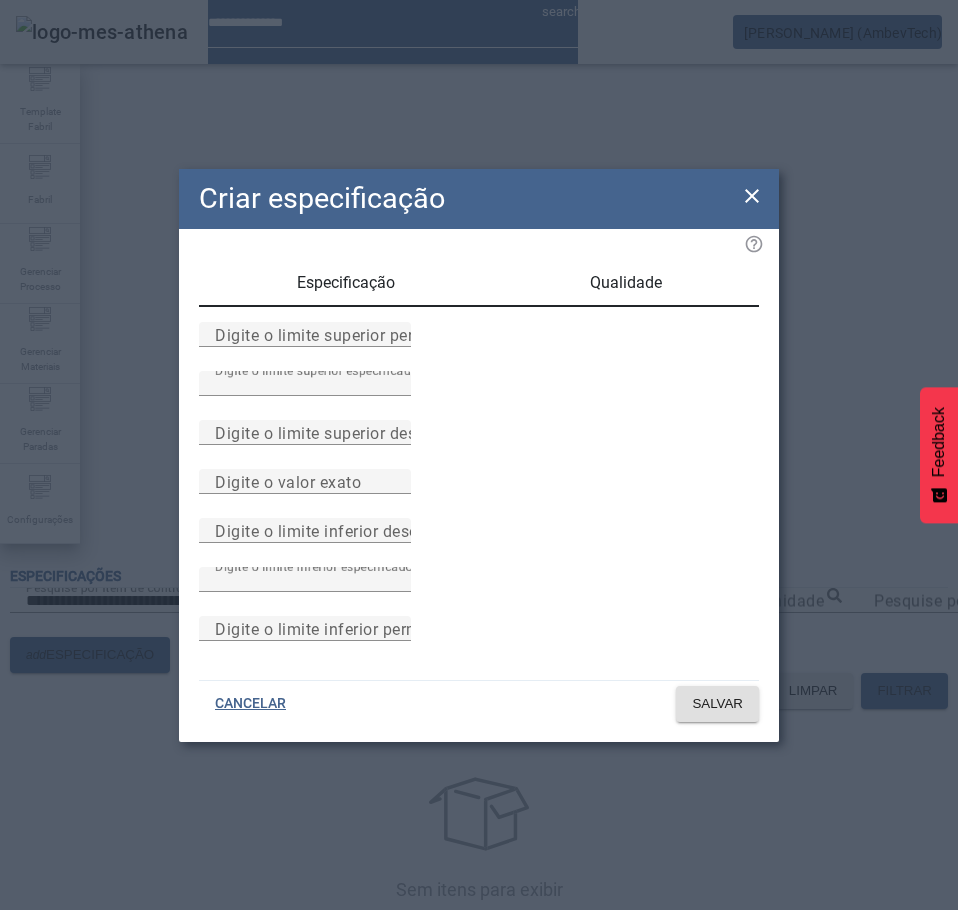 click on "Especificação" at bounding box center [346, 283] 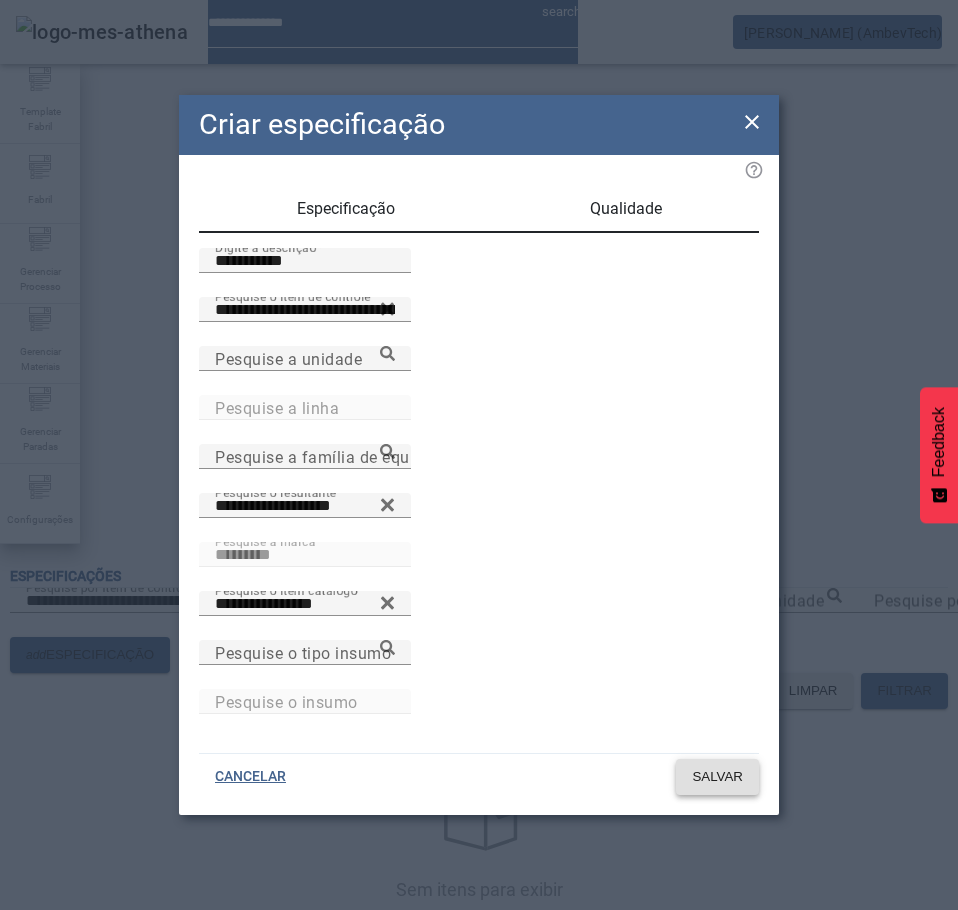 click on "SALVAR" 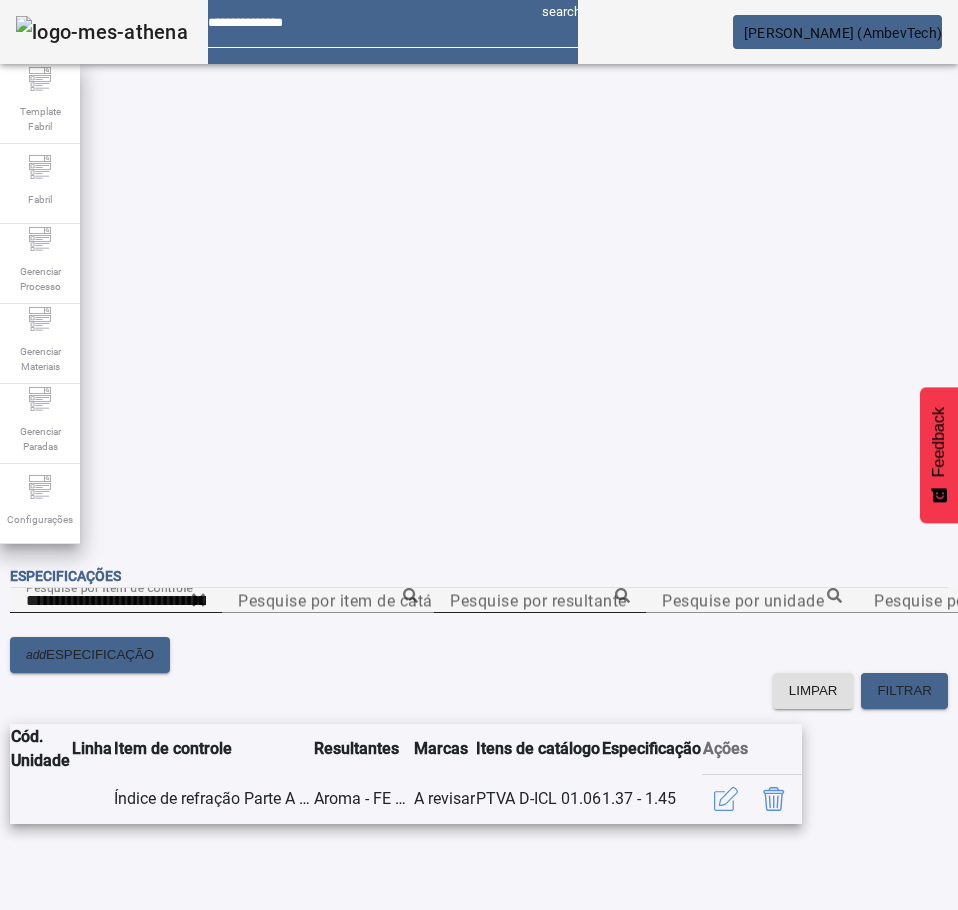 click 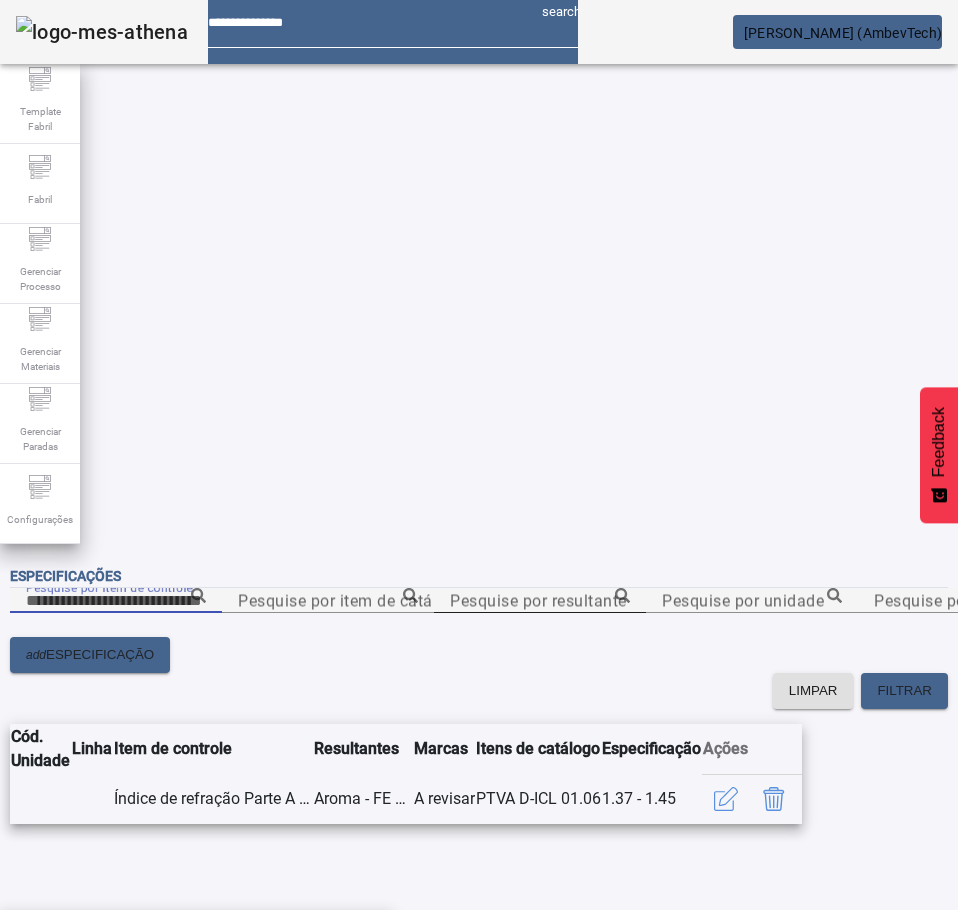 paste on "**********" 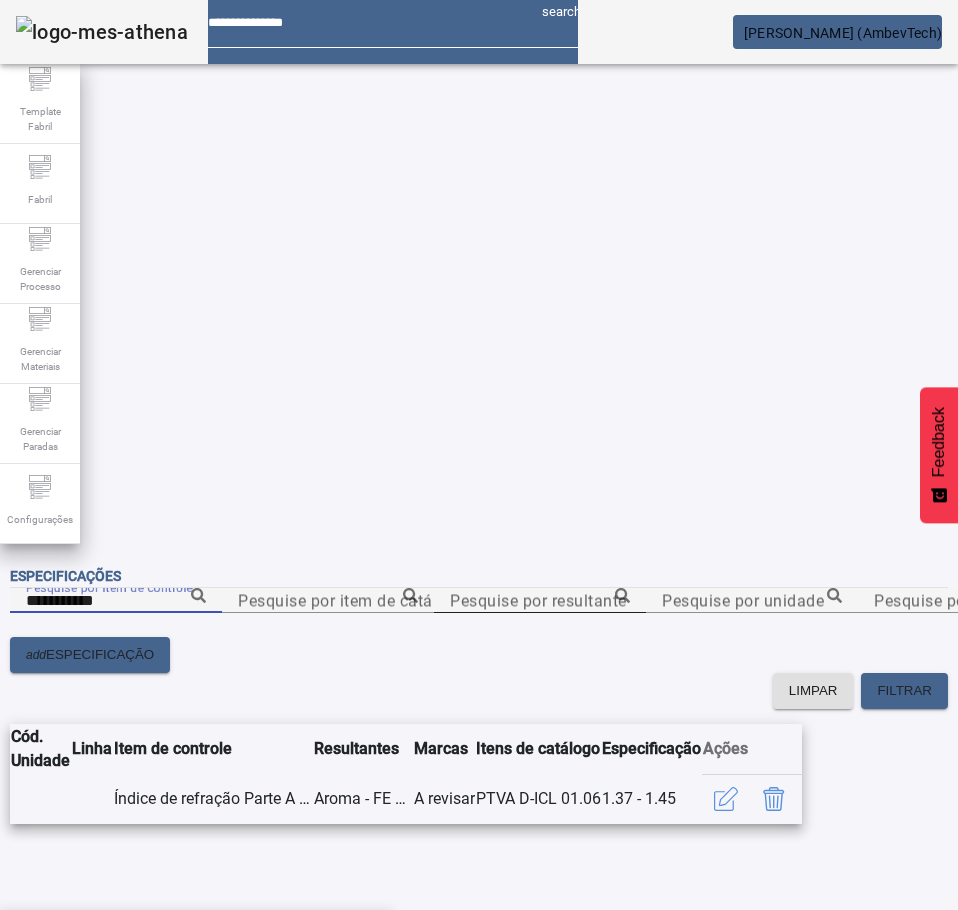 type on "**********" 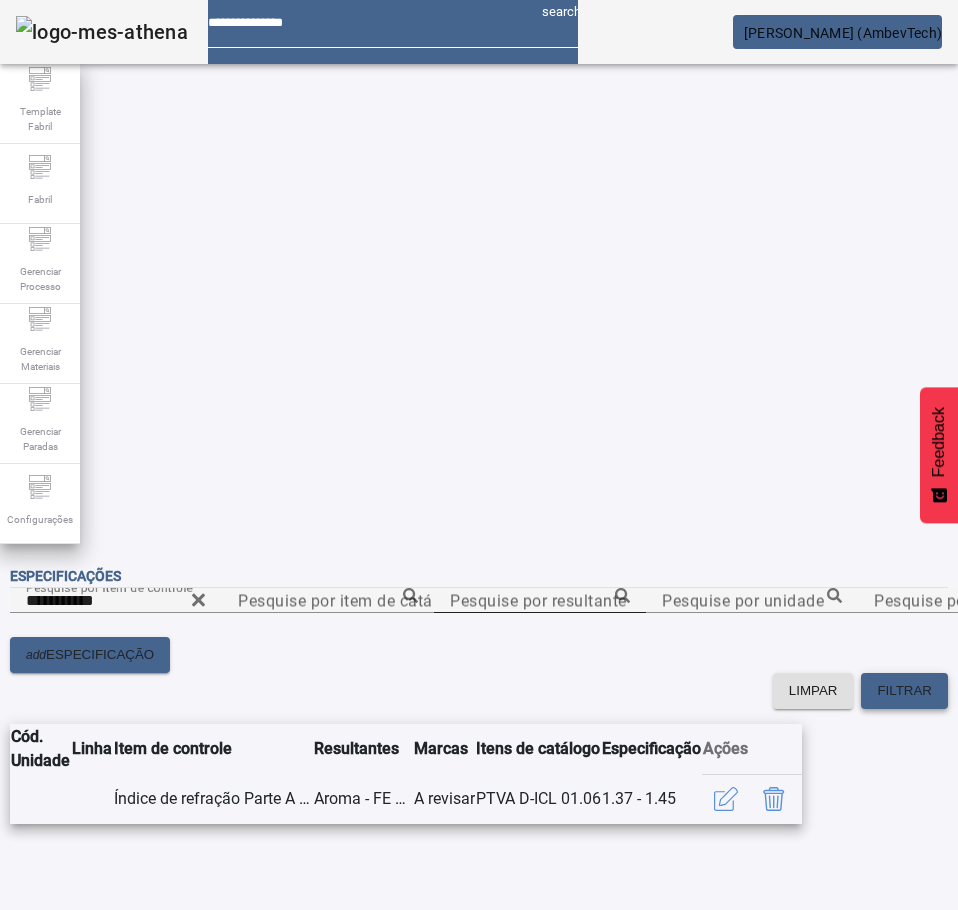 click 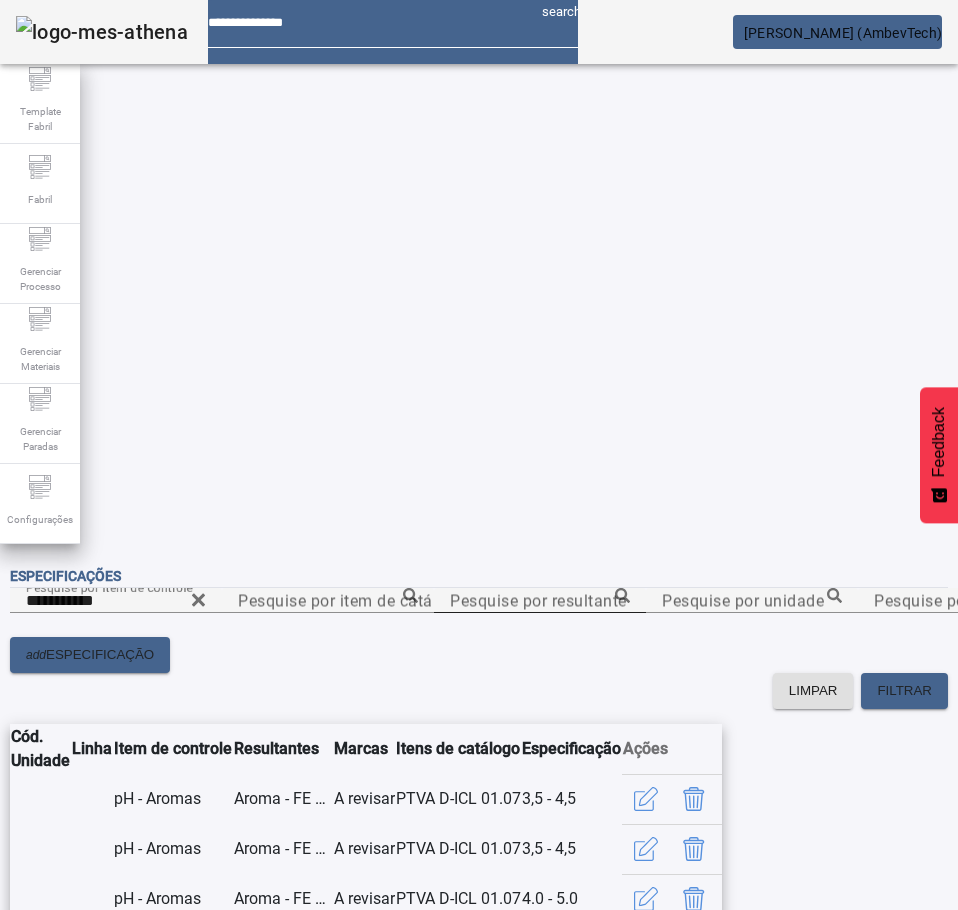 click on "Pesquise por resultante" at bounding box center [540, 601] 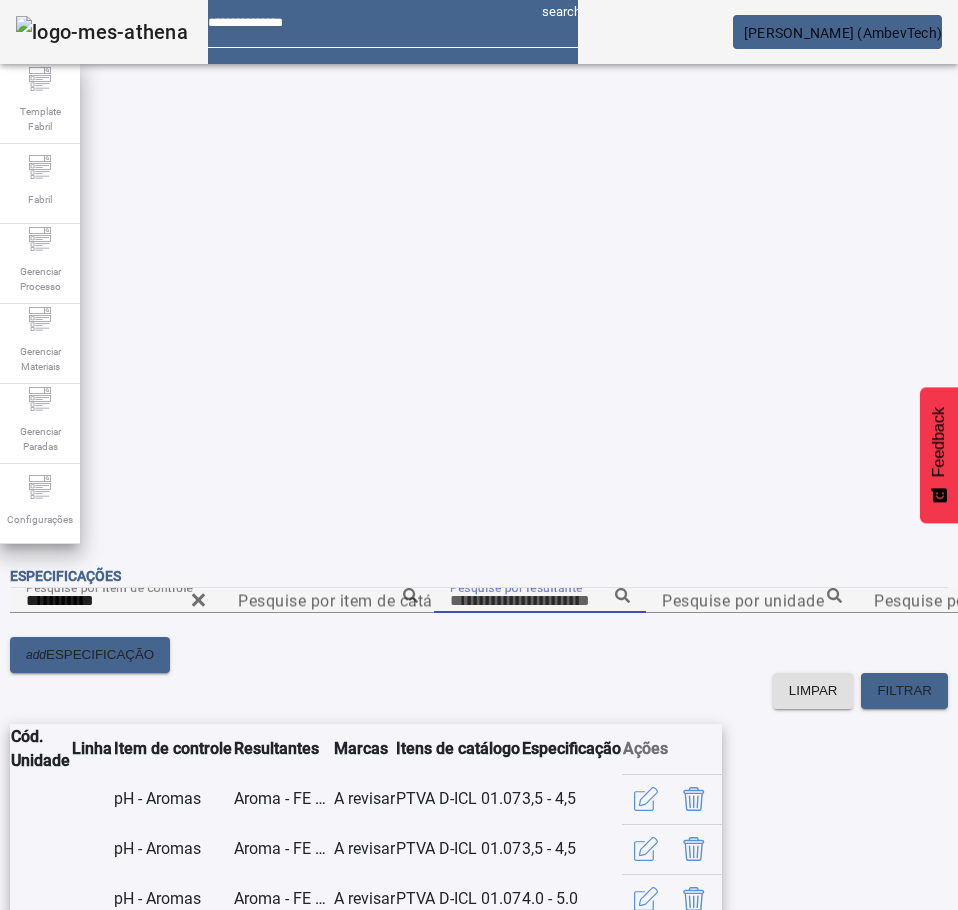 paste on "**********" 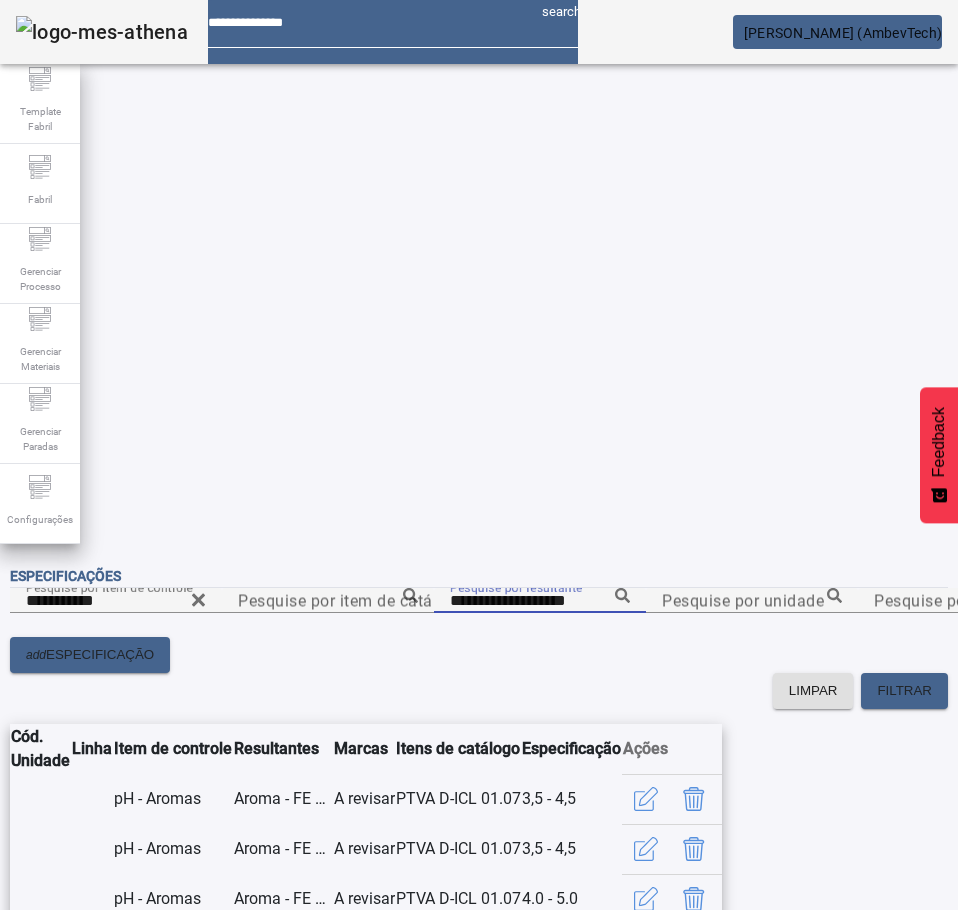 click 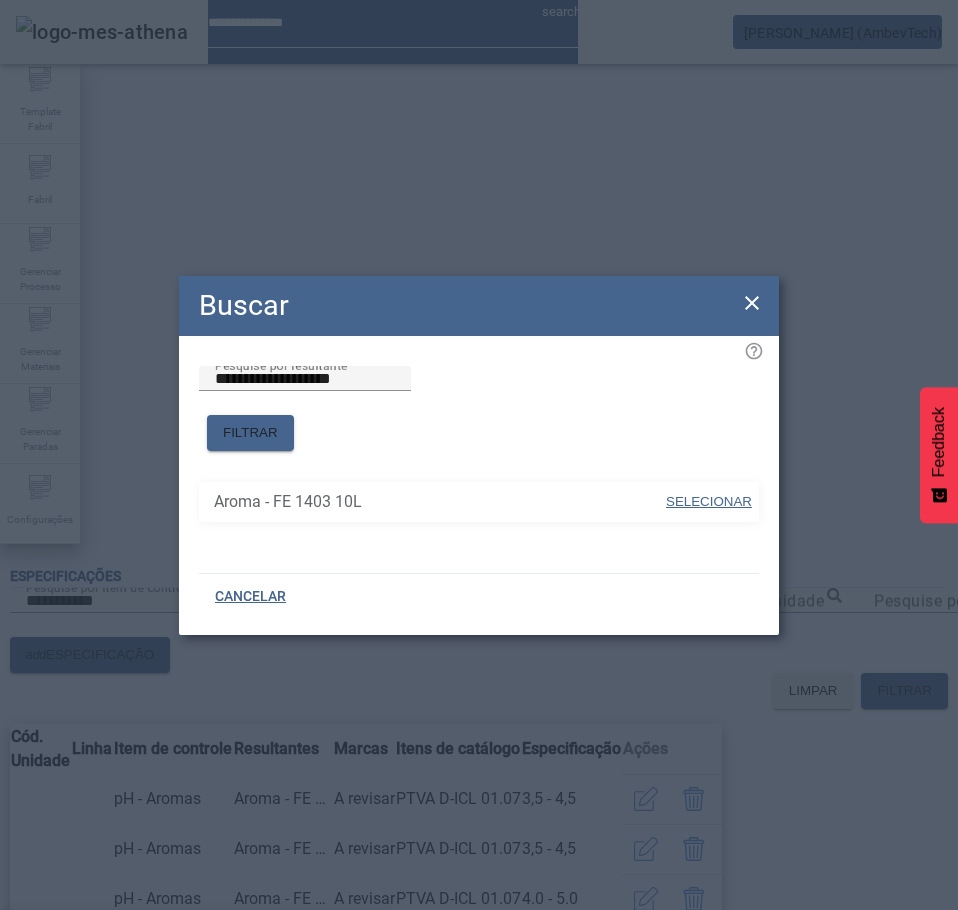 click on "SELECIONAR" at bounding box center [709, 501] 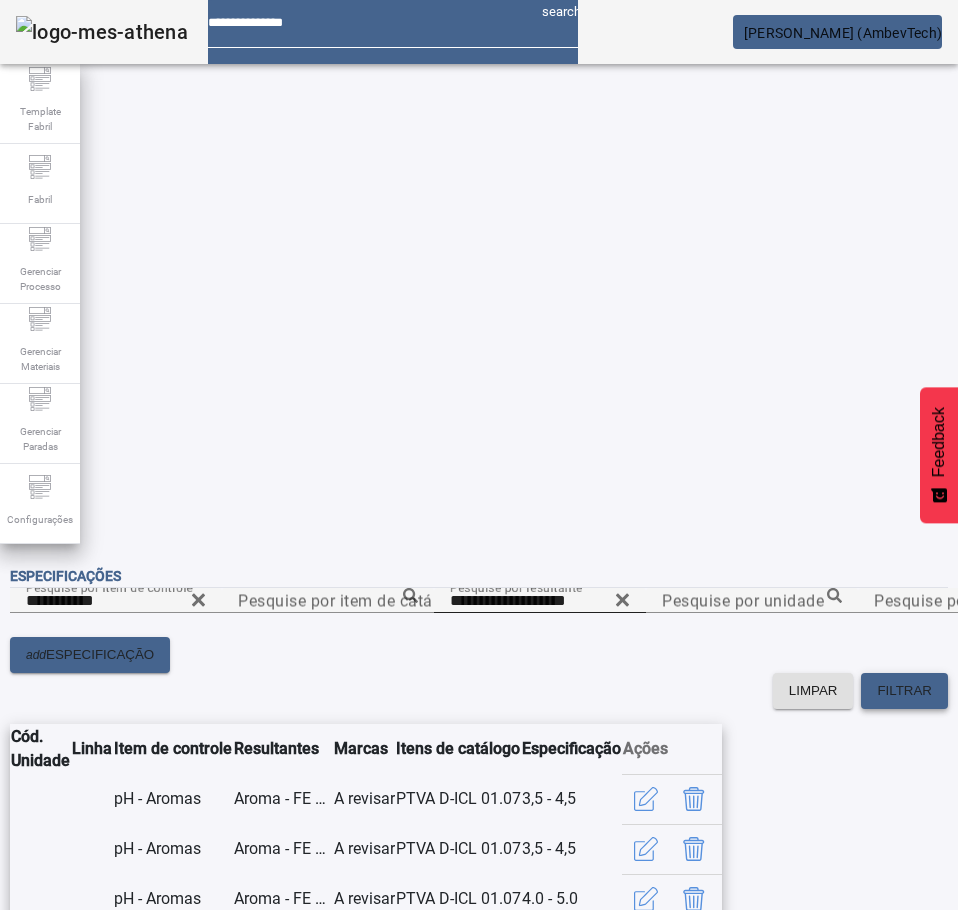 click on "FILTRAR" 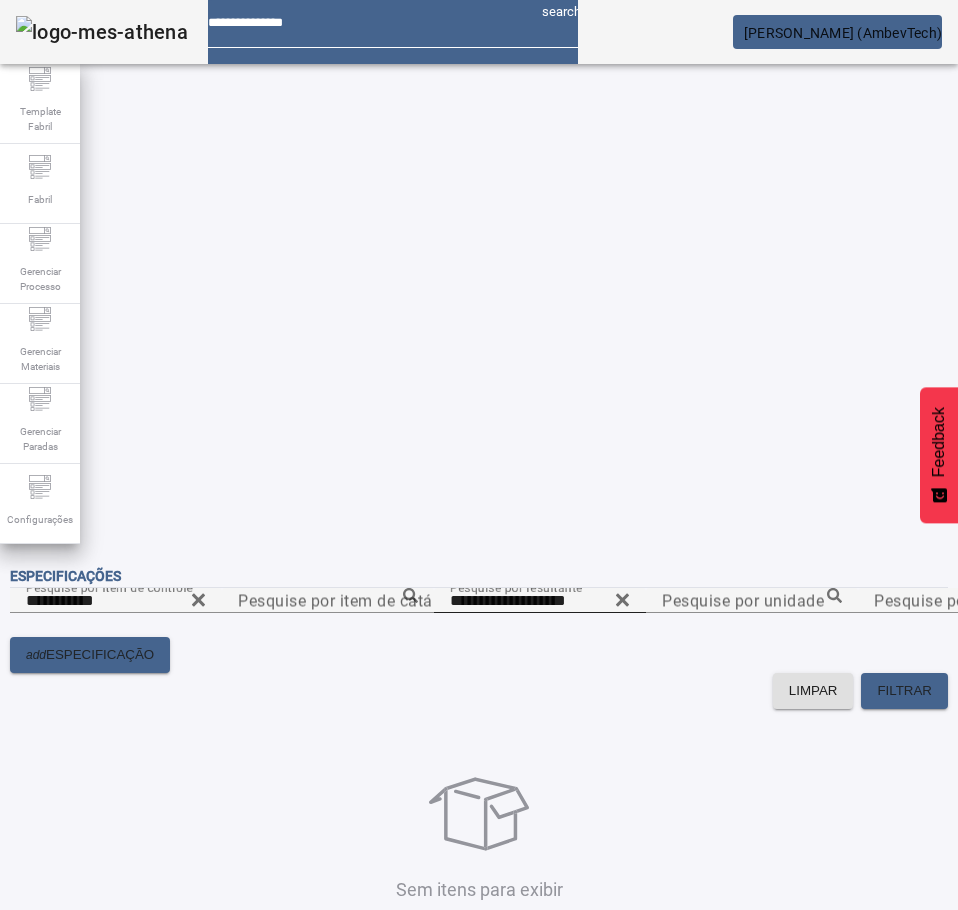 click 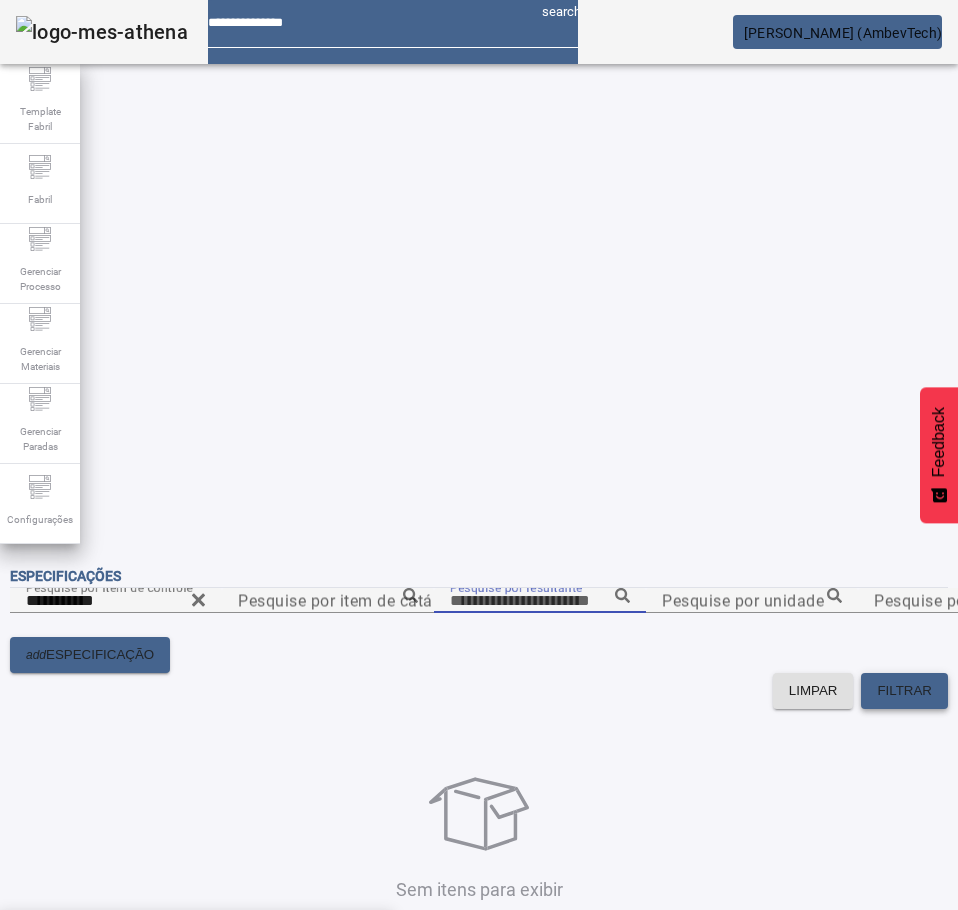 click 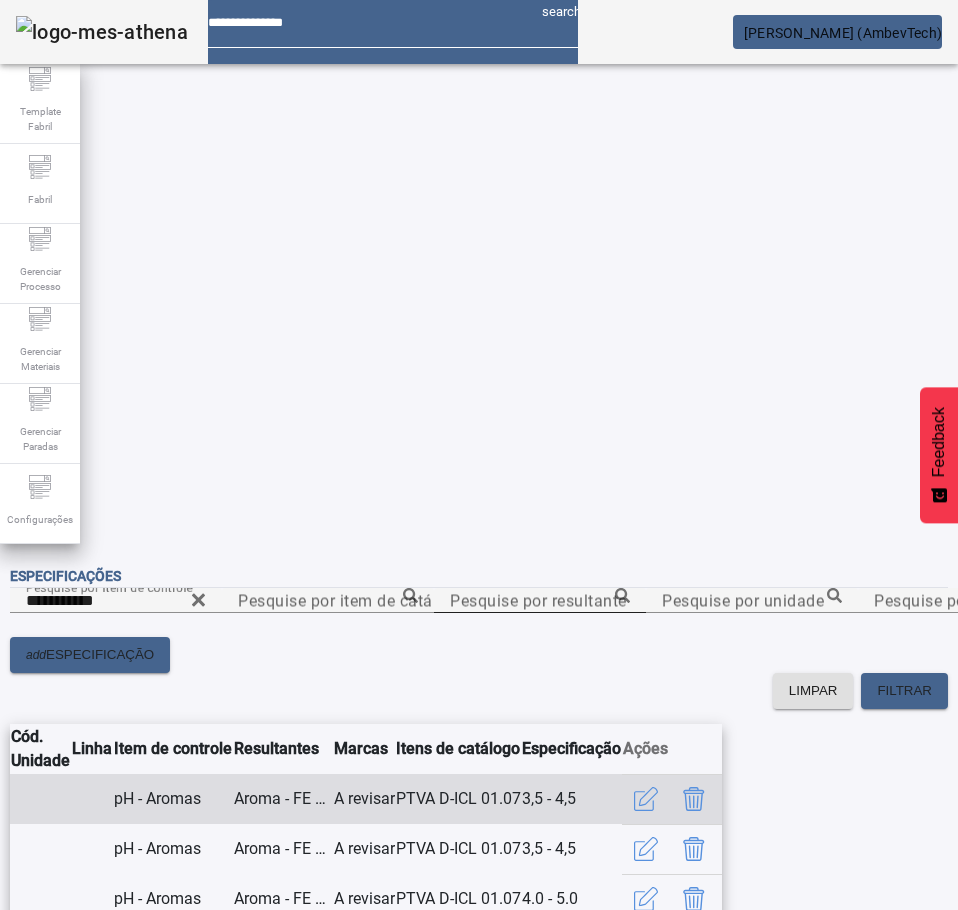 click on "PTVA D-ICL 01.07" at bounding box center [458, 799] 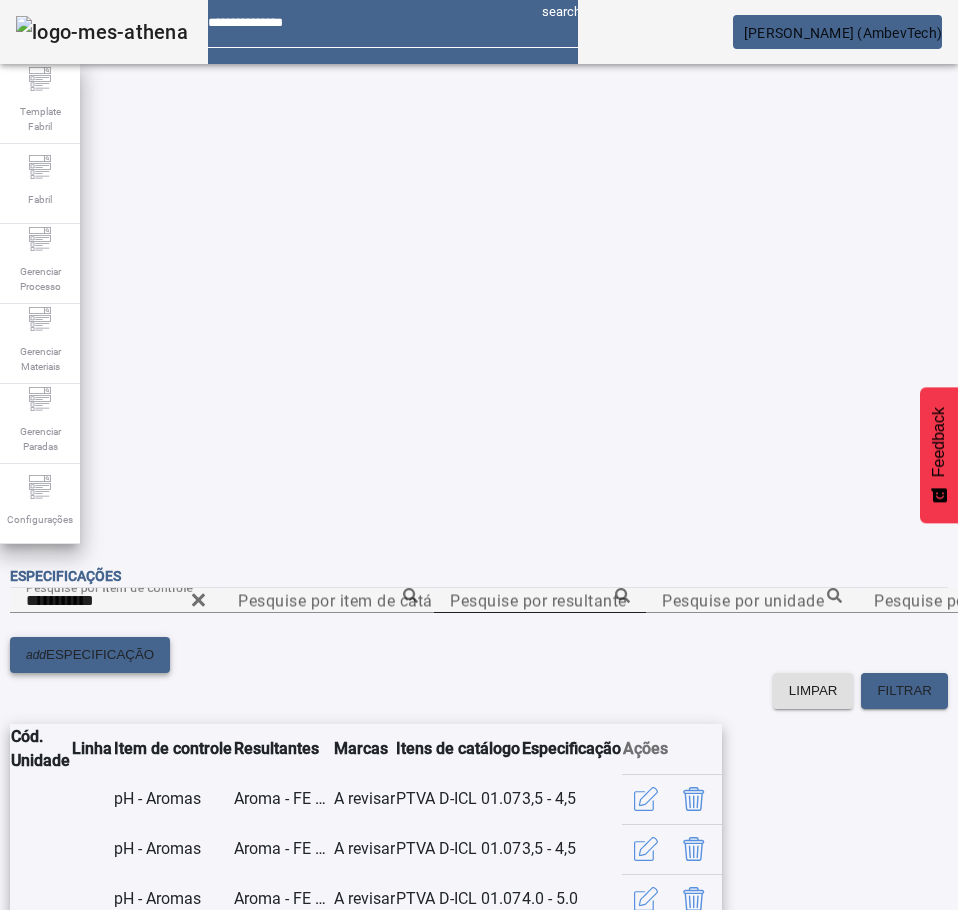 click on "ESPECIFICAÇÃO" 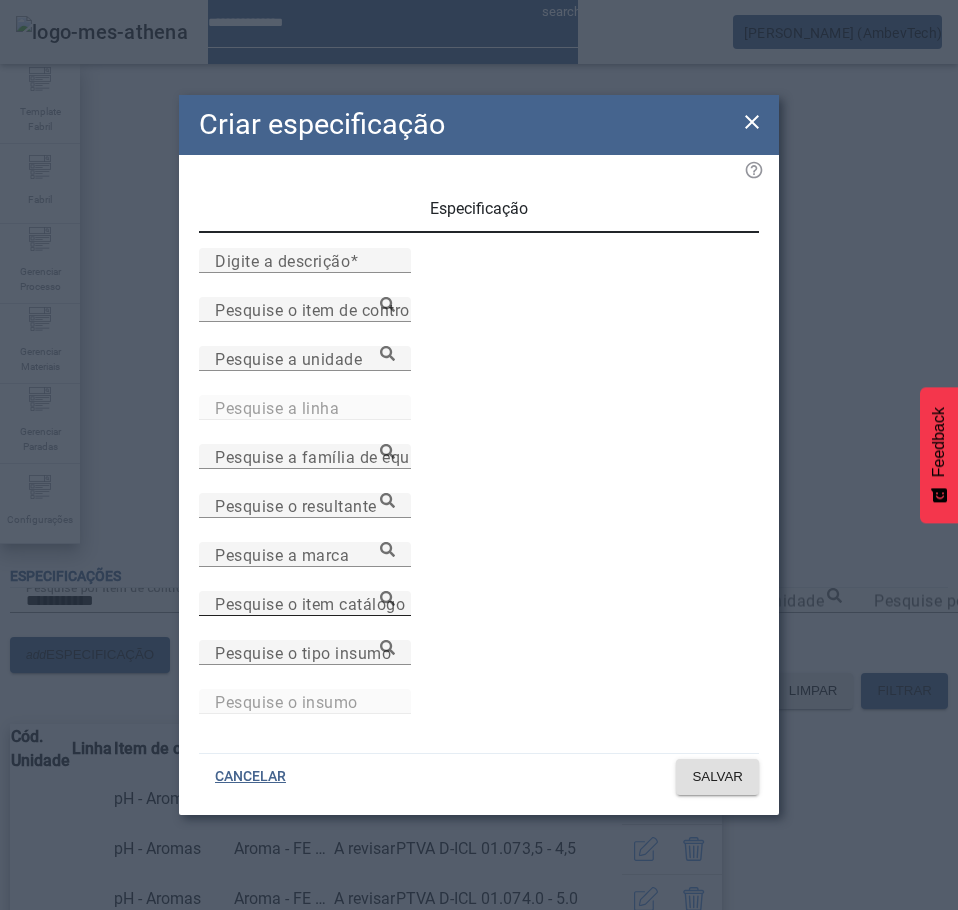 click on "Pesquise o item catálogo" at bounding box center (305, 604) 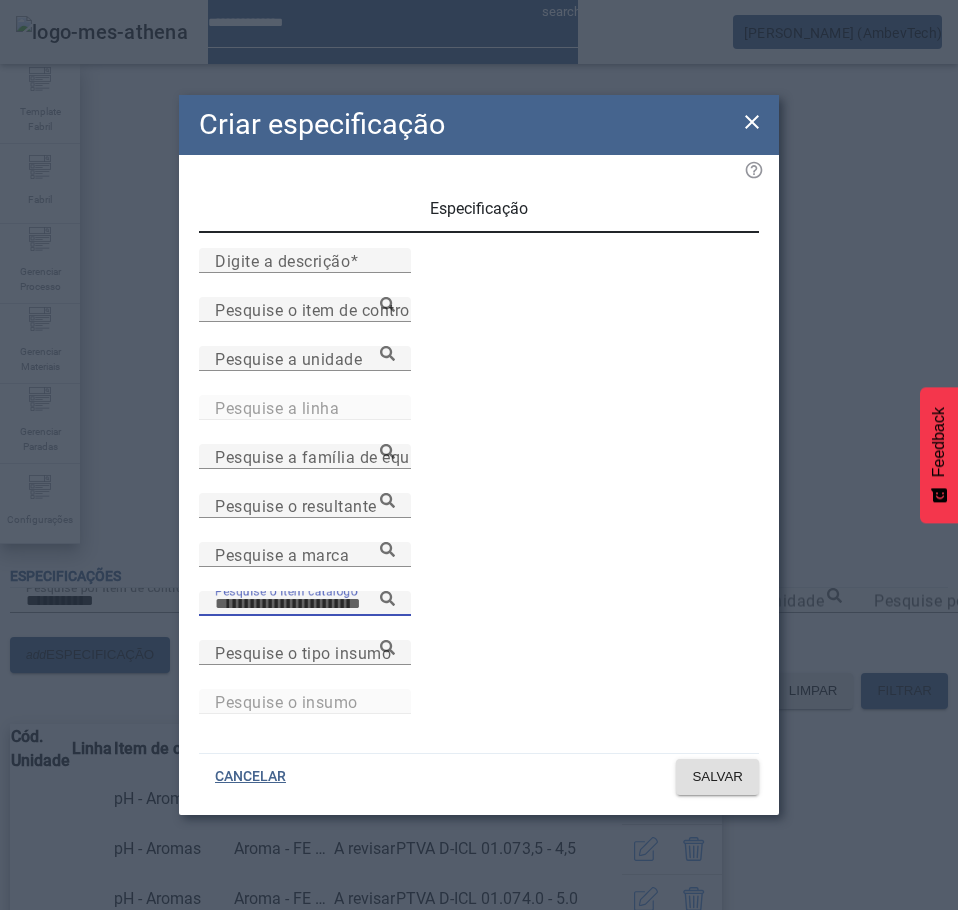 paste on "**********" 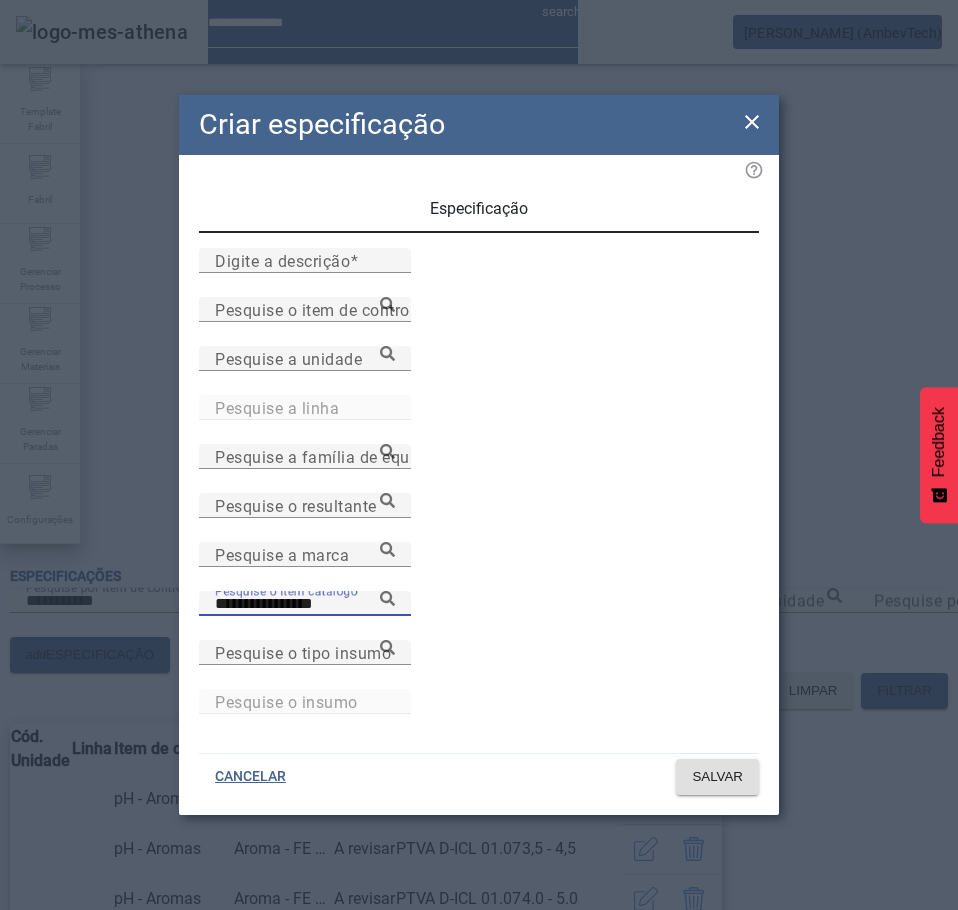 click on "**********" at bounding box center [305, 603] 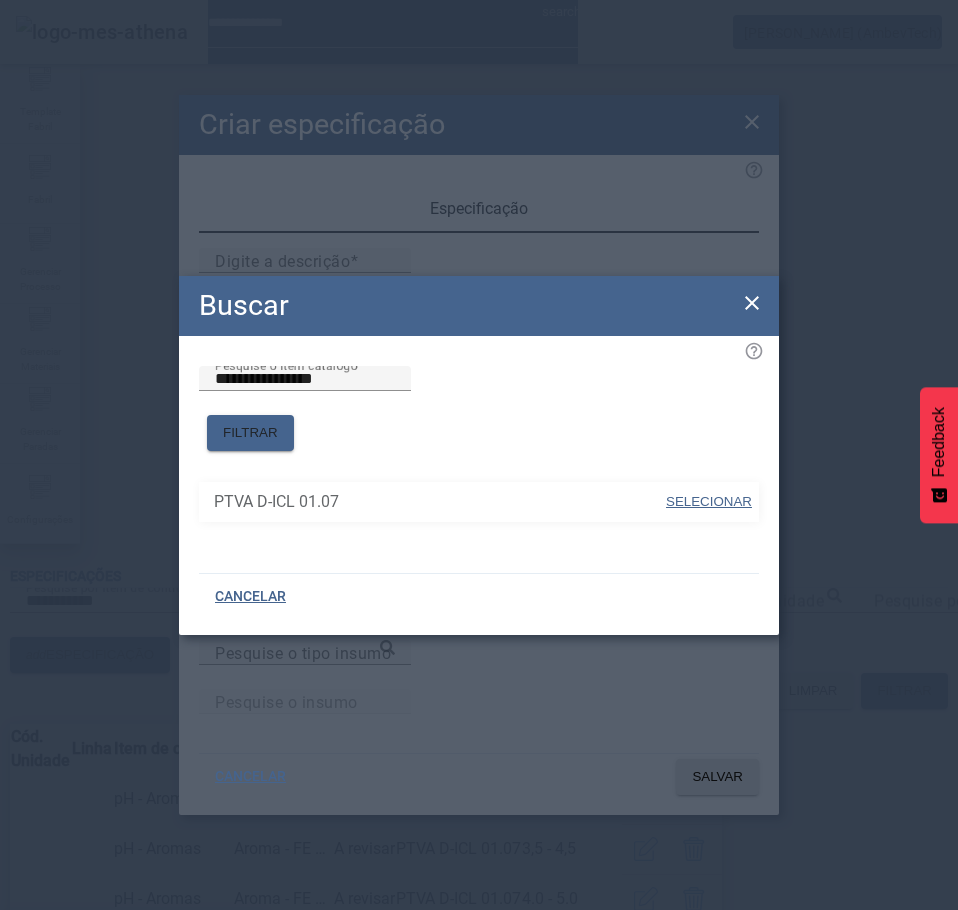 click at bounding box center (709, 502) 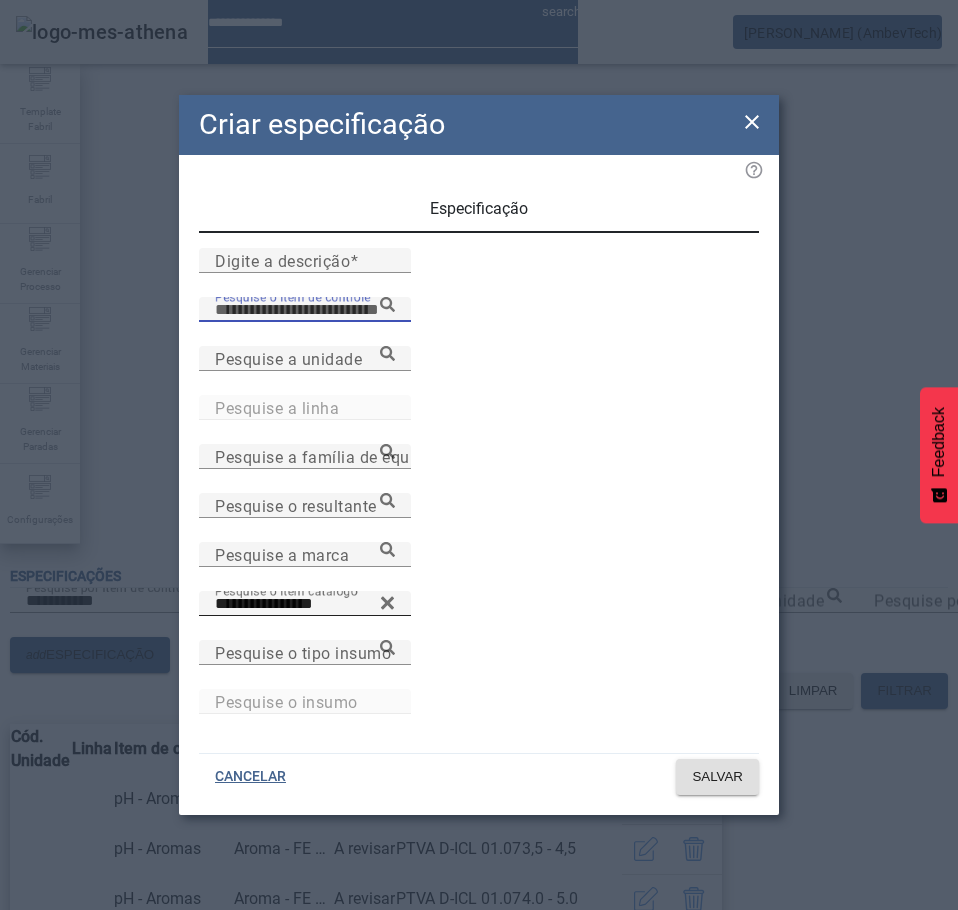 click on "Pesquise o item de controle" at bounding box center [305, 310] 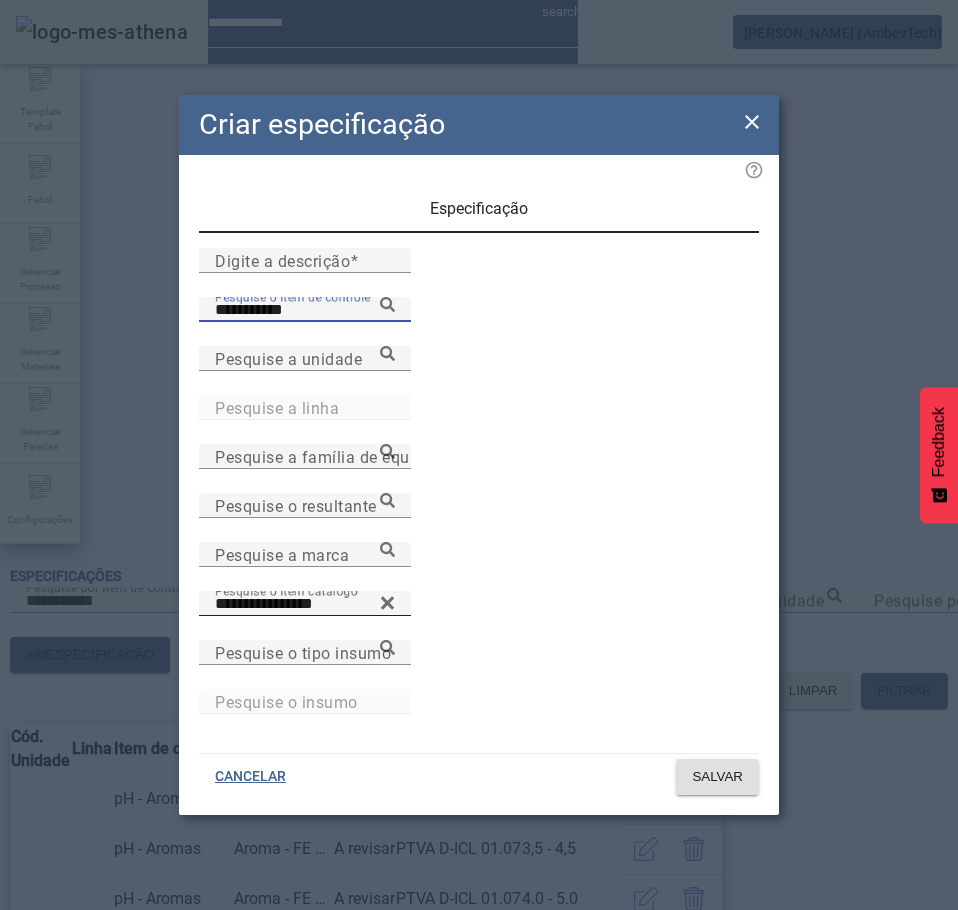 type on "**********" 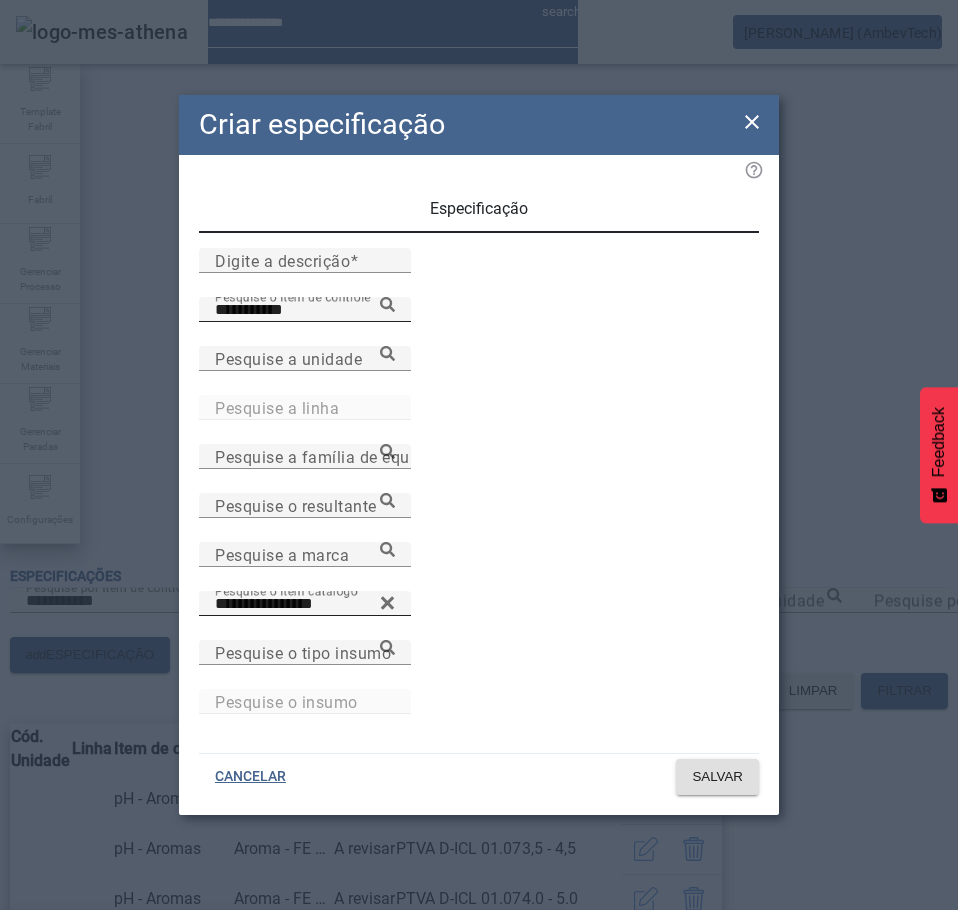 click on "pH - Aromas" at bounding box center [280, 942] 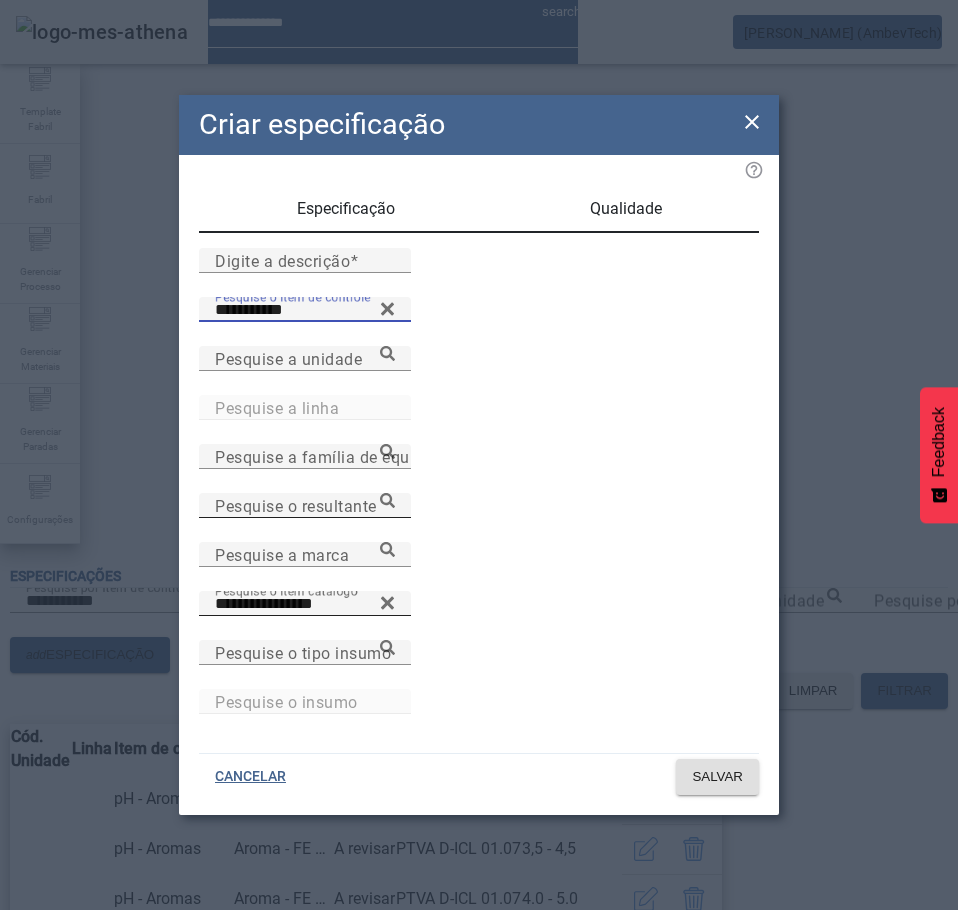 click on "Pesquise o resultante" at bounding box center [296, 505] 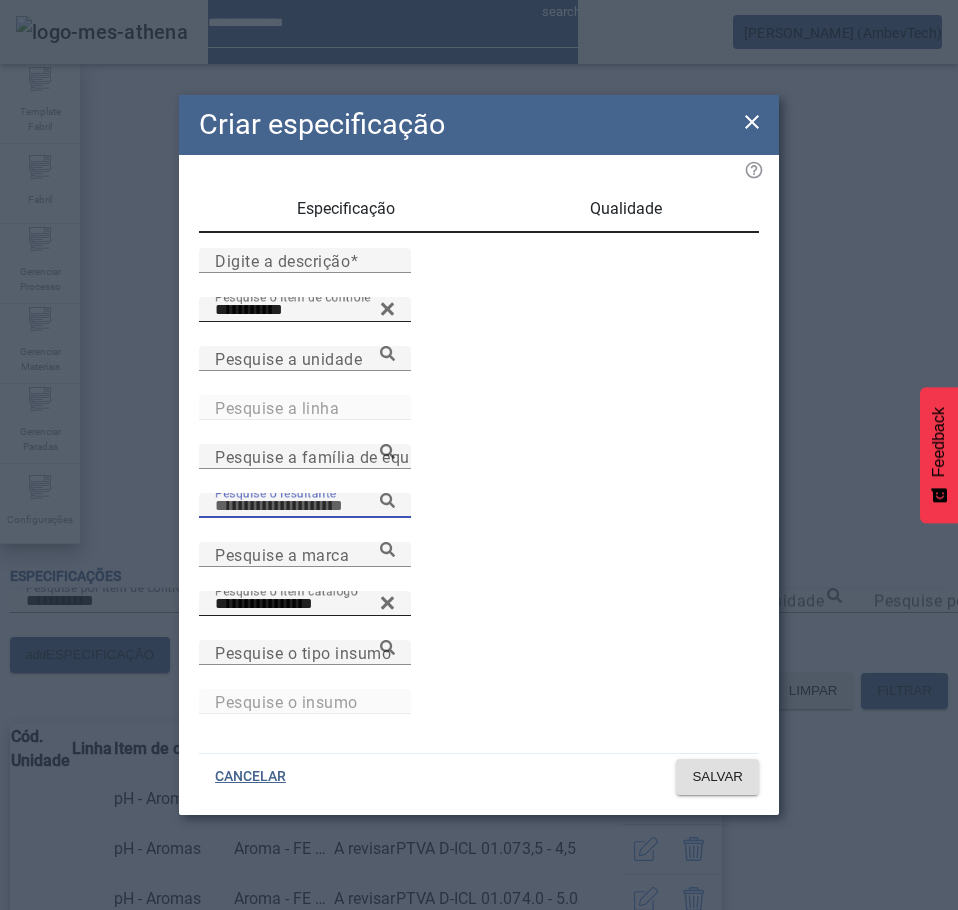 paste on "**********" 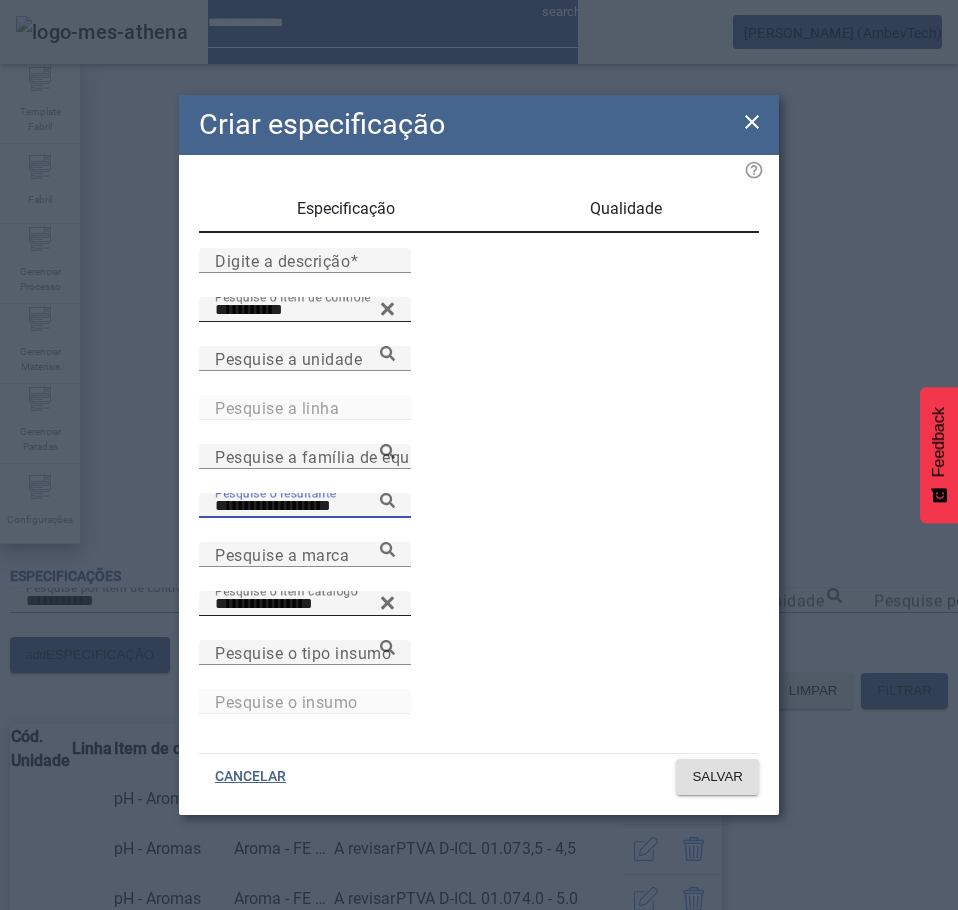 click 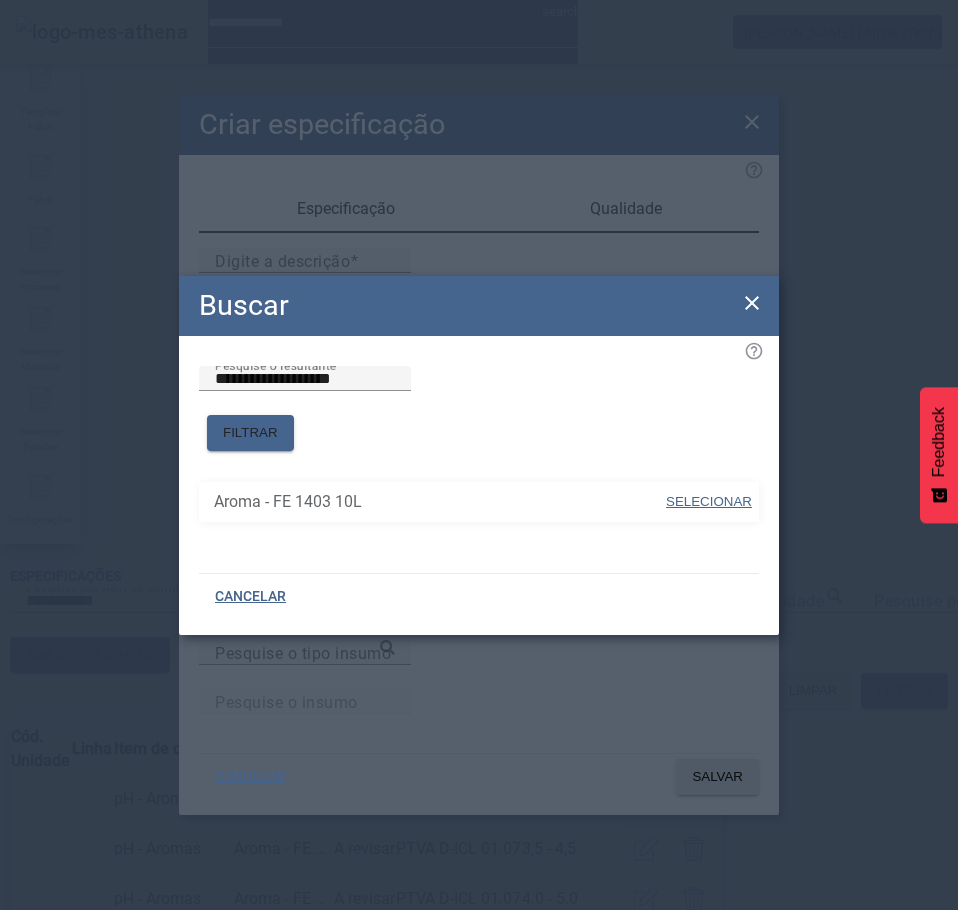 click at bounding box center (709, 502) 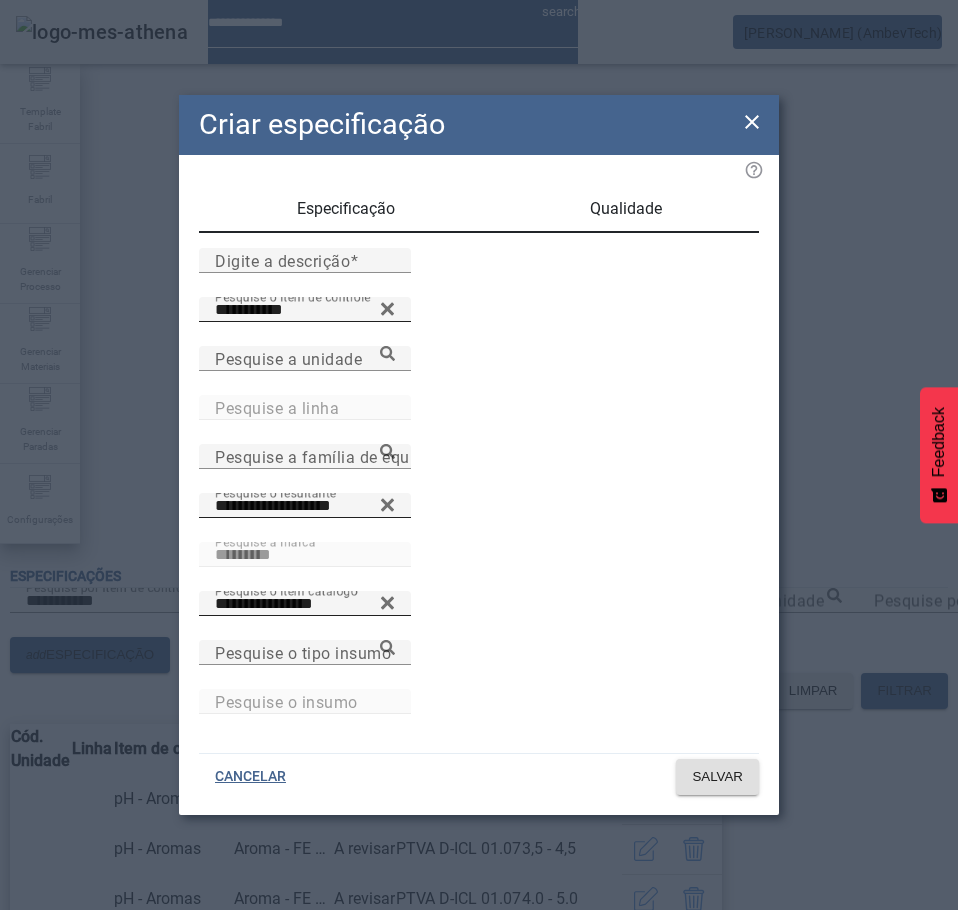 click on "Qualidade" at bounding box center [626, 209] 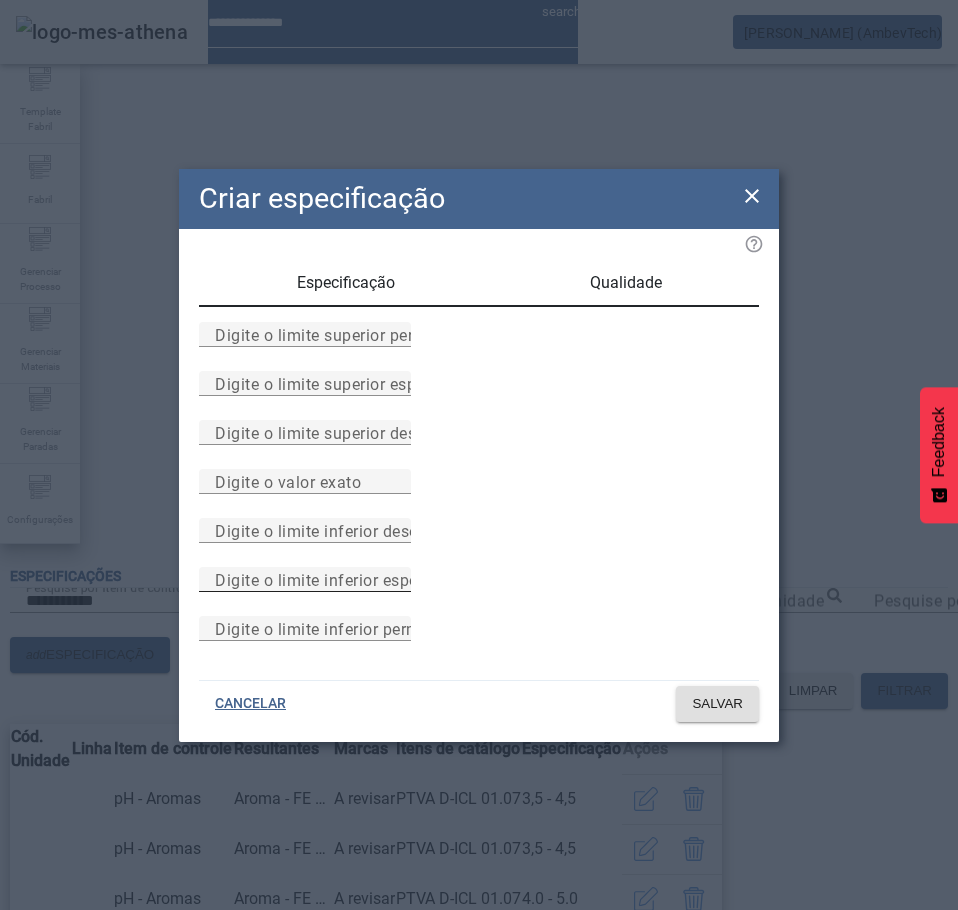 click on "Digite o limite inferior especificado" at bounding box center (305, 579) 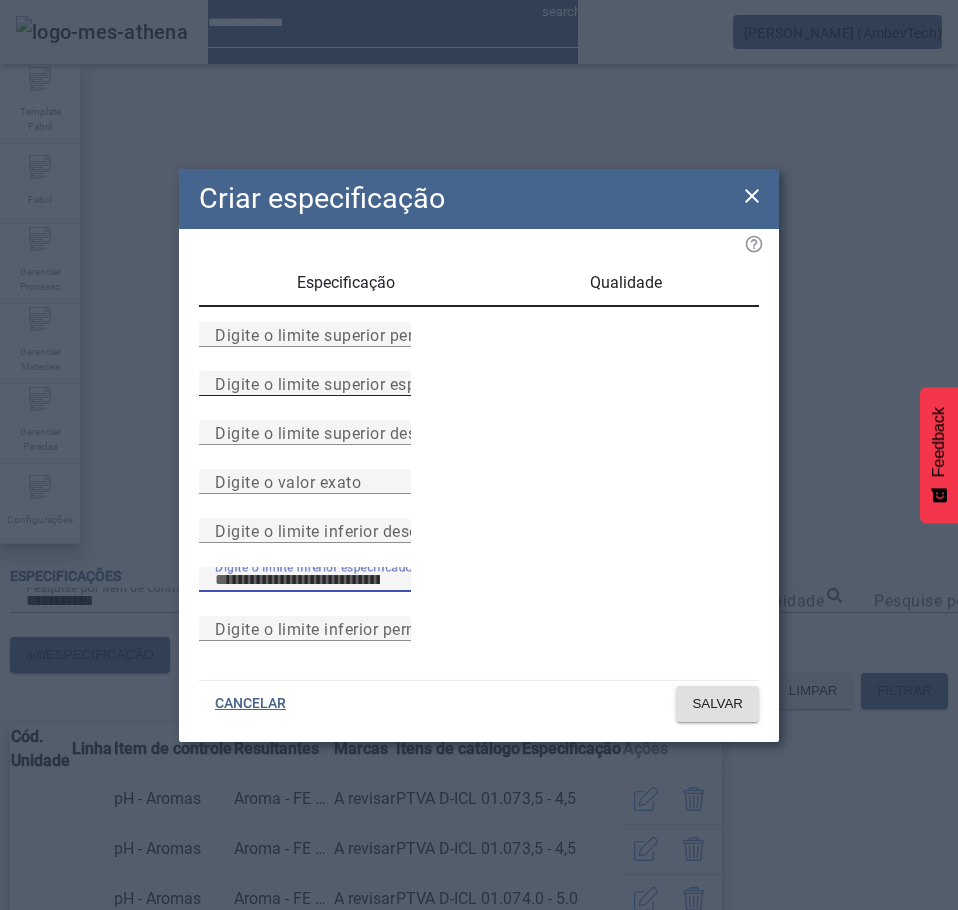 type on "*" 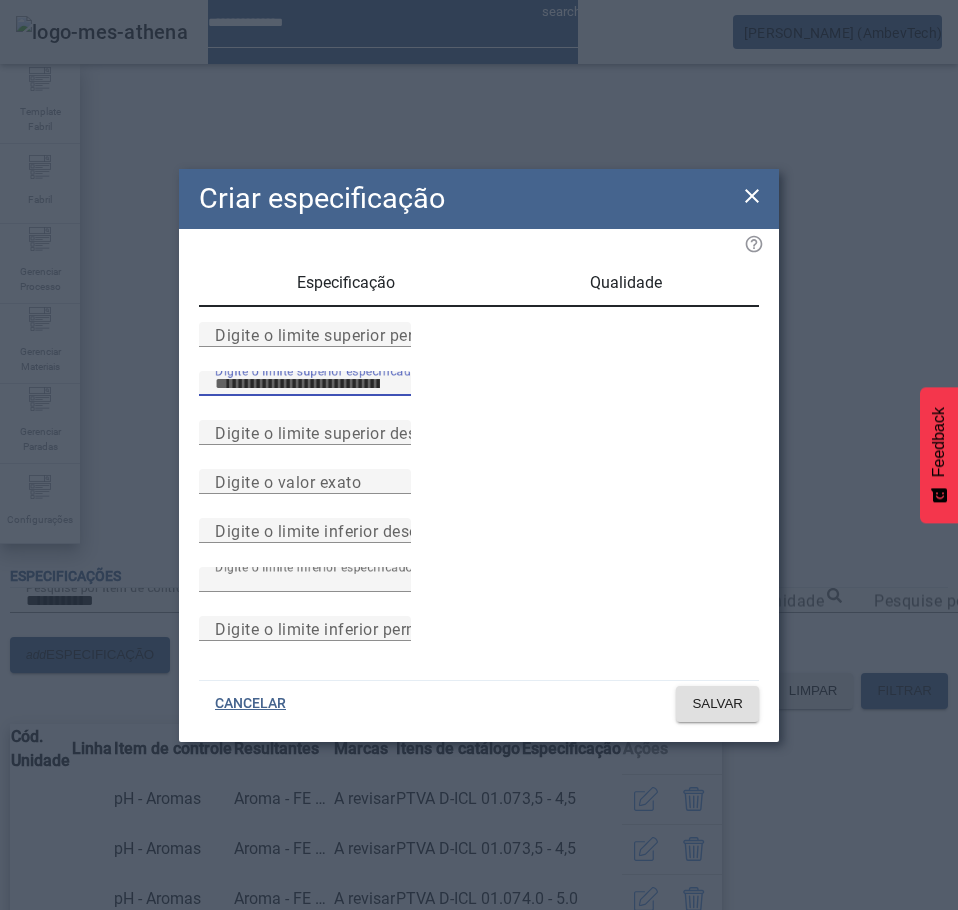 type on "*" 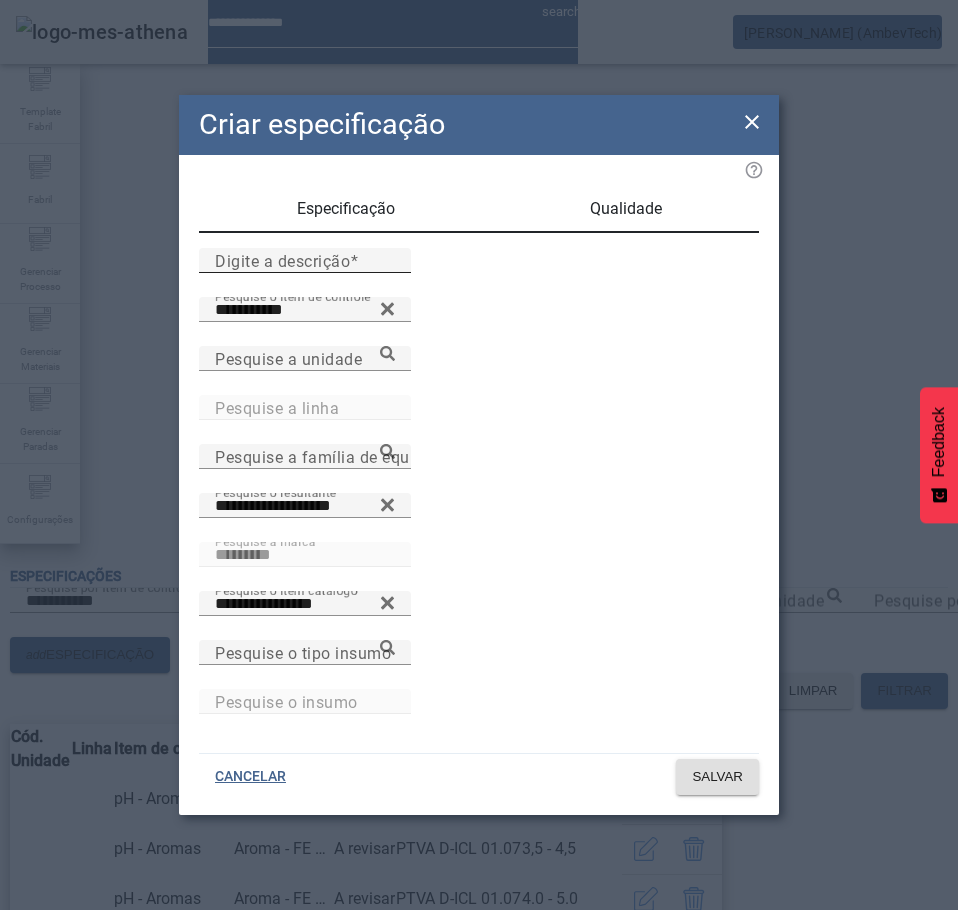 drag, startPoint x: 312, startPoint y: 266, endPoint x: 303, endPoint y: 275, distance: 12.727922 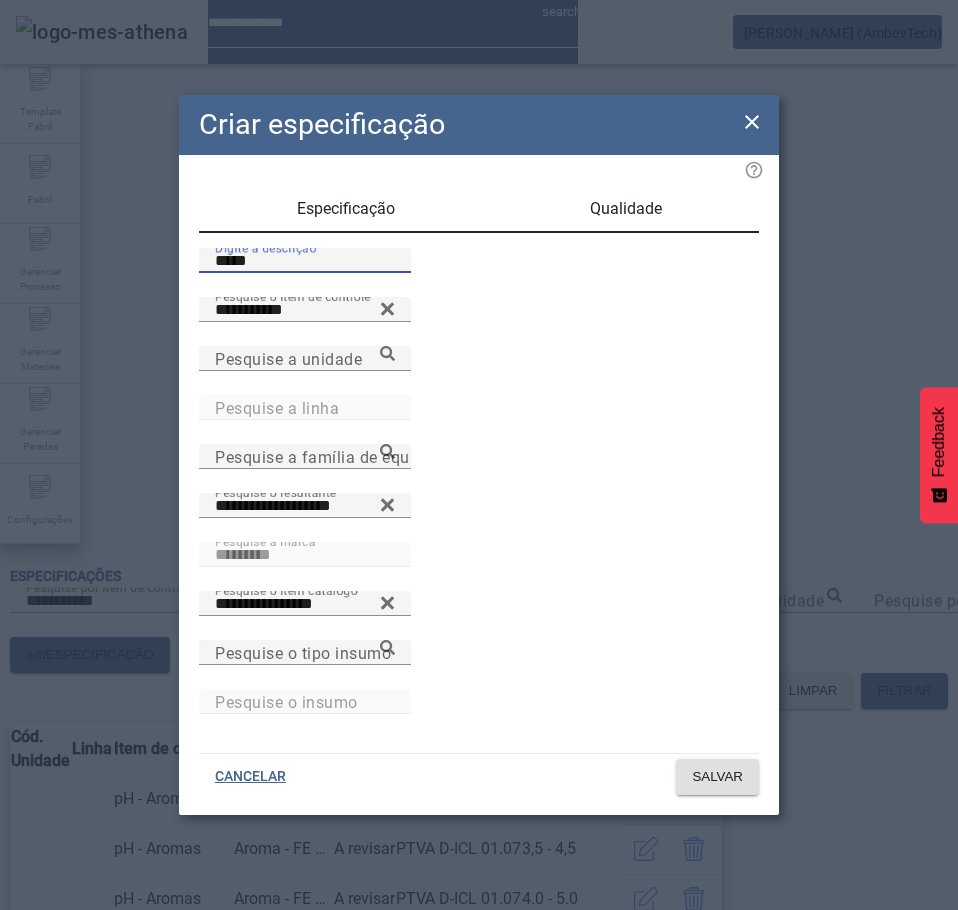 type on "*****" 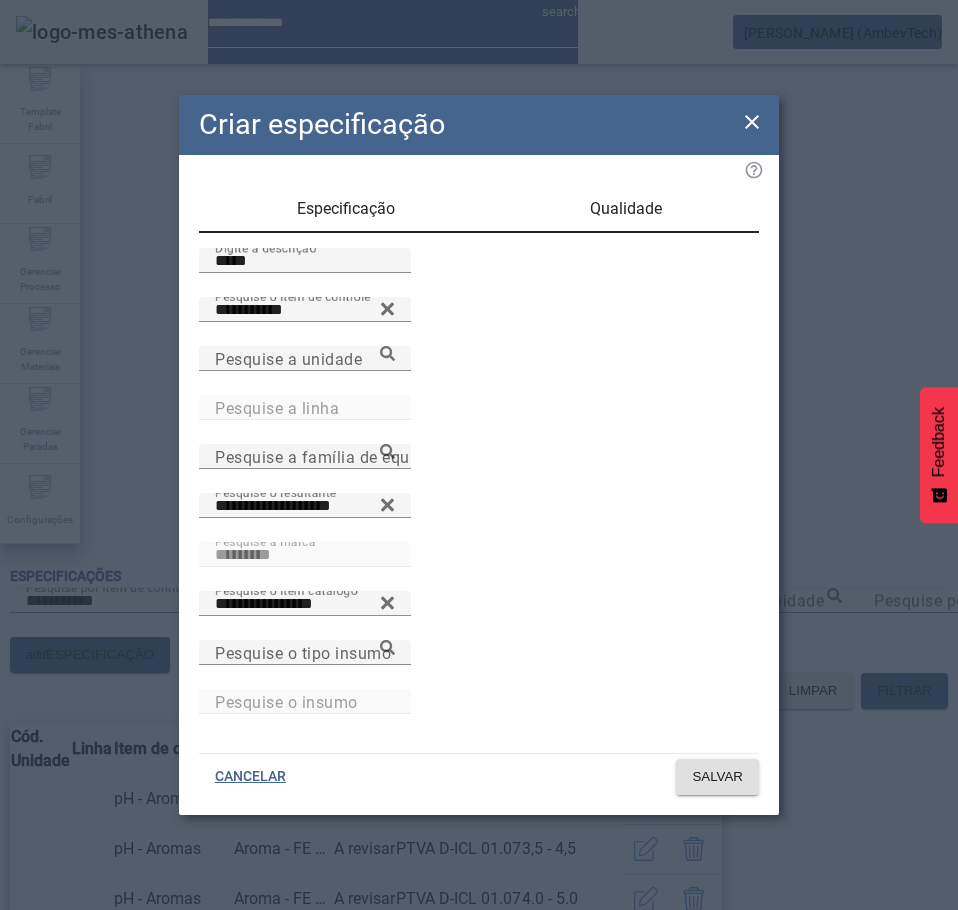 click on "**********" 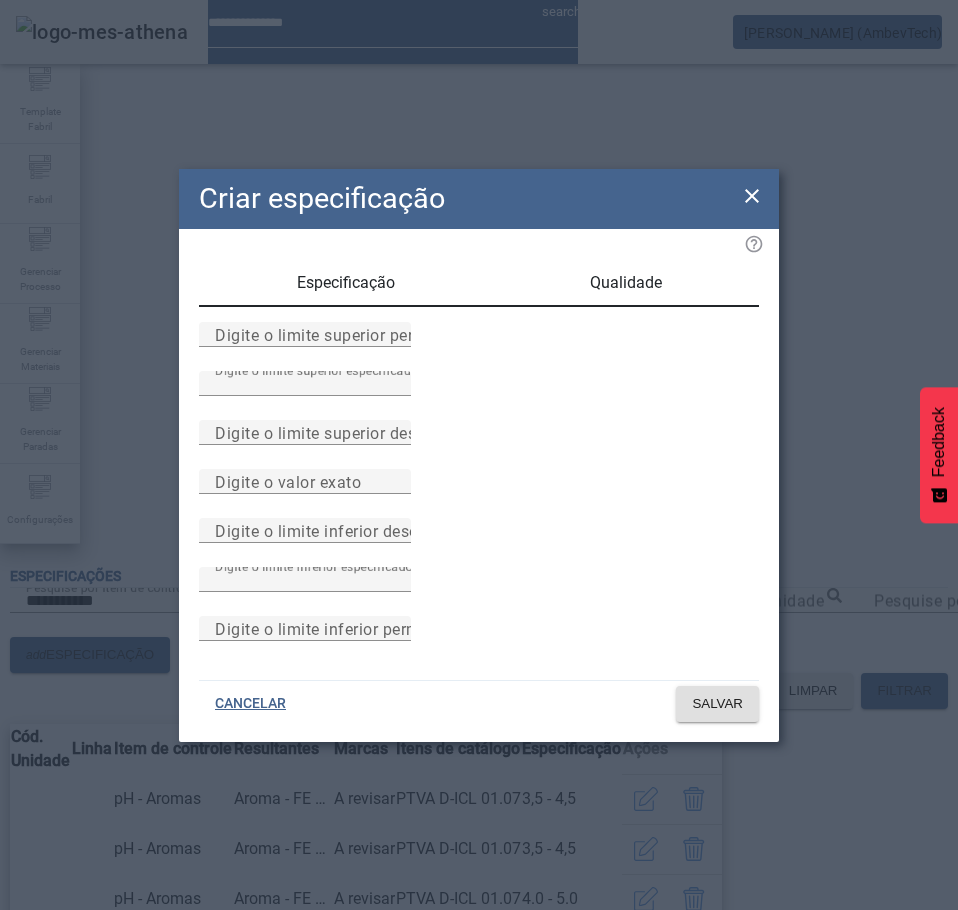 click on "Especificação" at bounding box center [346, 283] 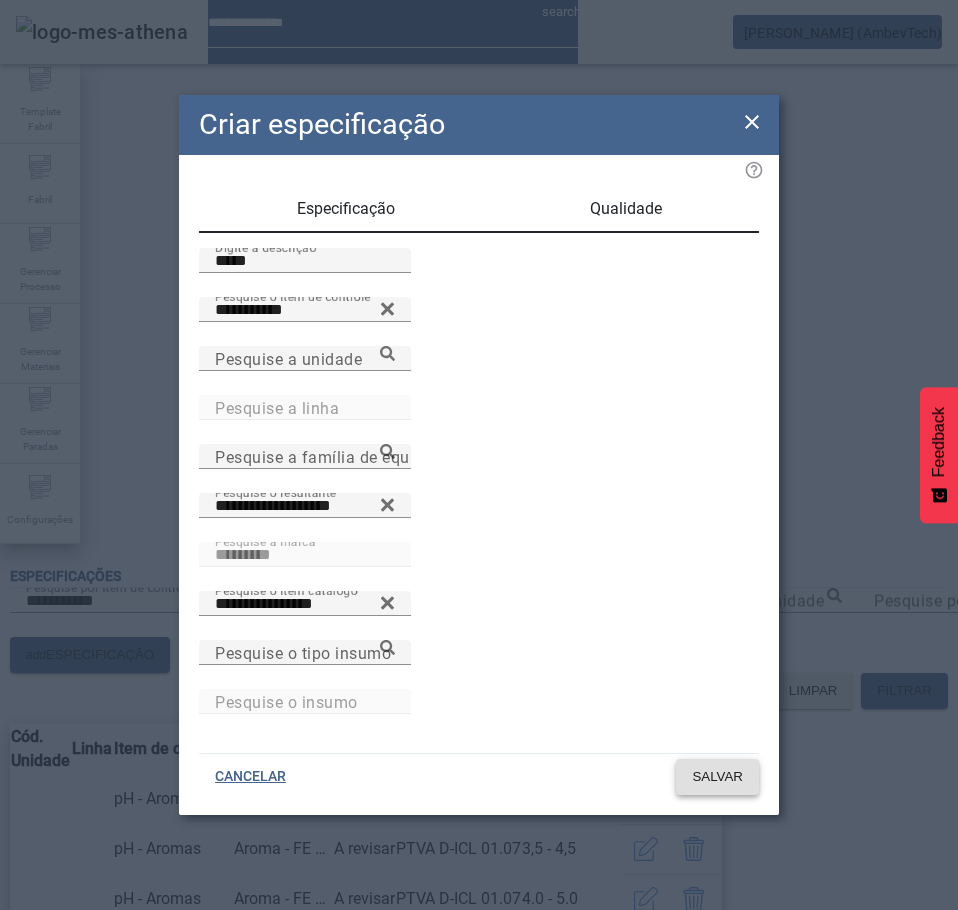 click 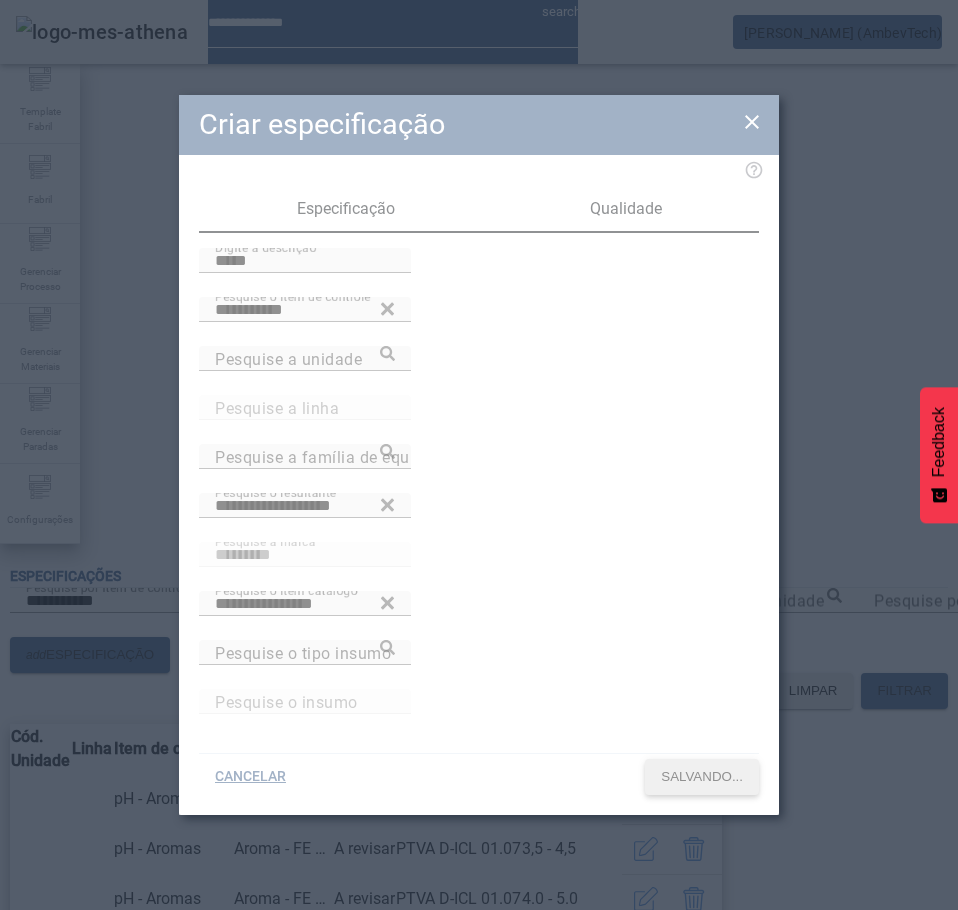scroll, scrollTop: 41, scrollLeft: 0, axis: vertical 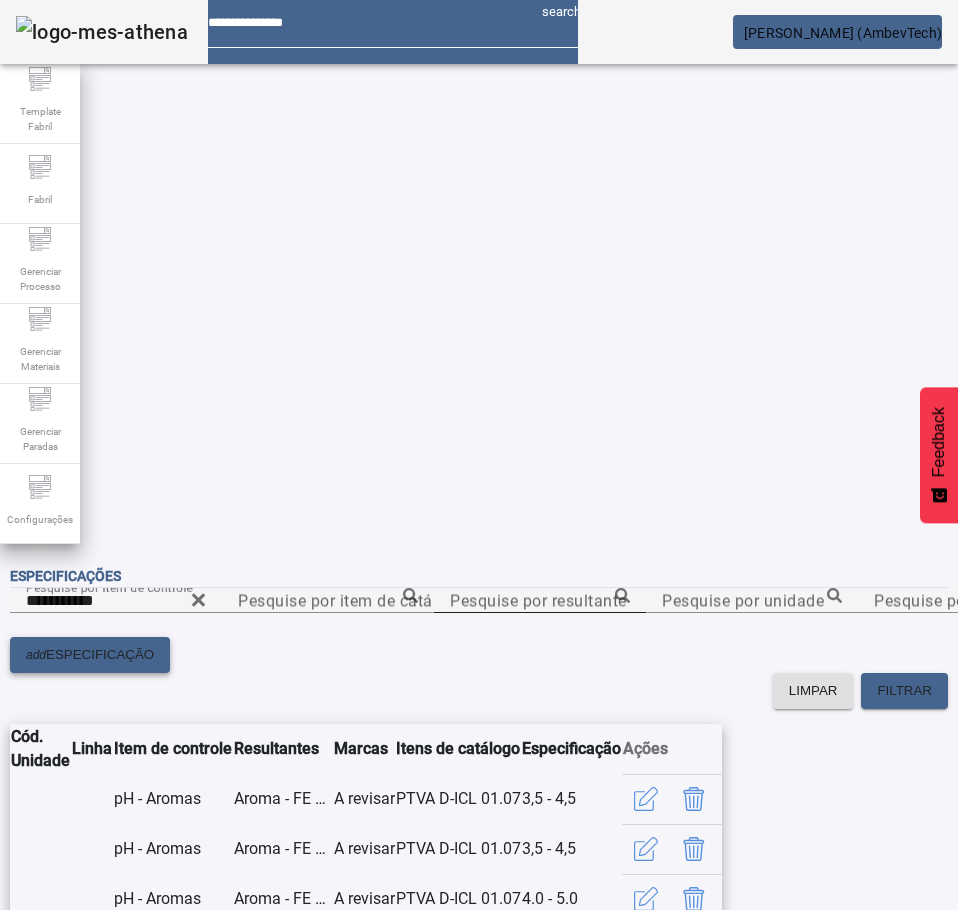 click on "ESPECIFICAÇÃO" 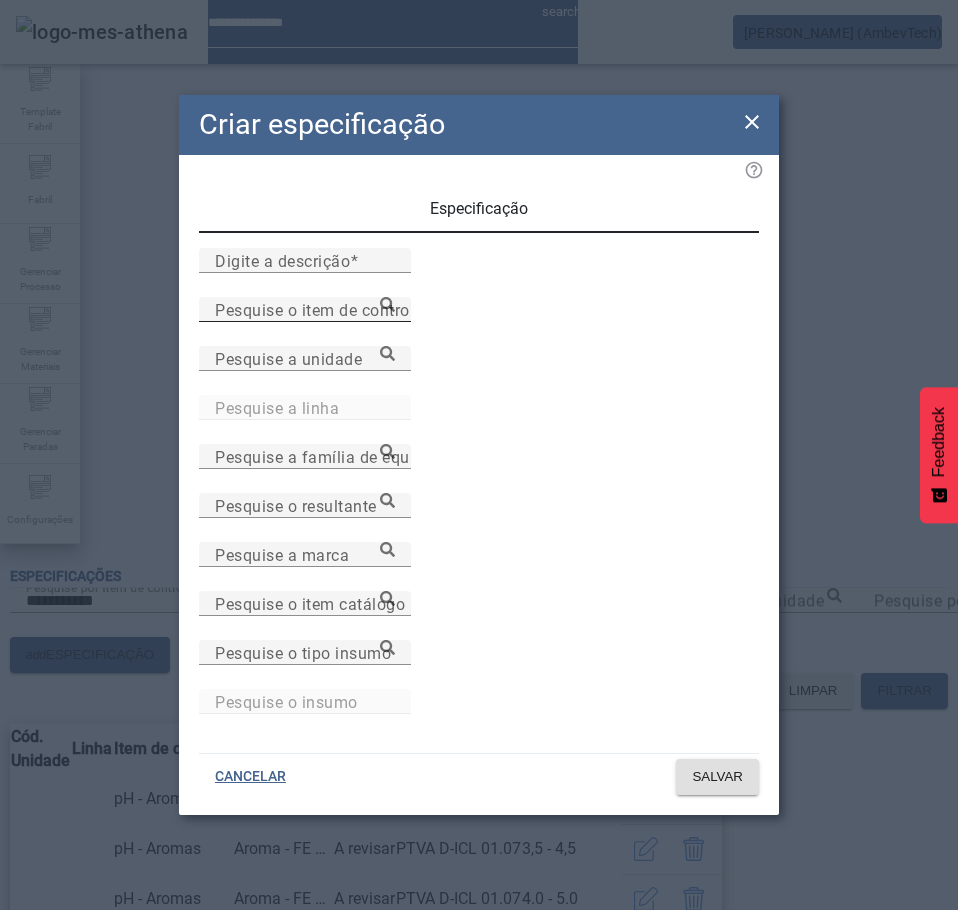 click on "Pesquise o item de controle" at bounding box center (305, 309) 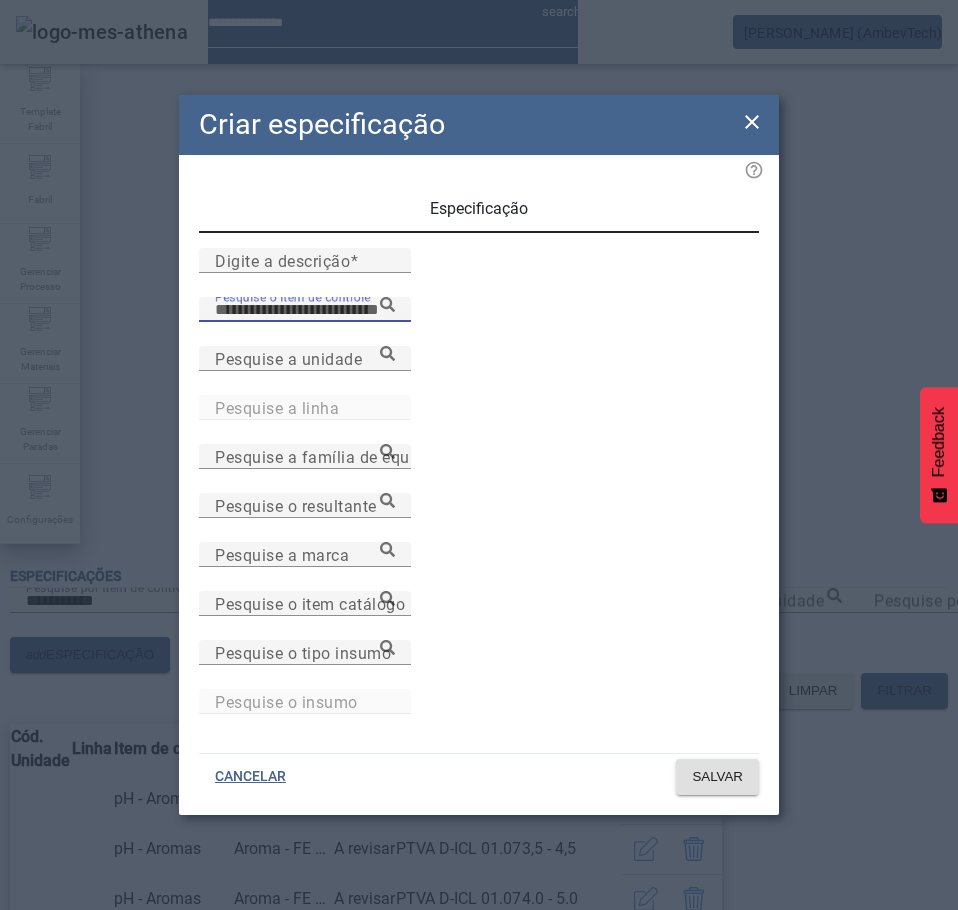 paste on "**********" 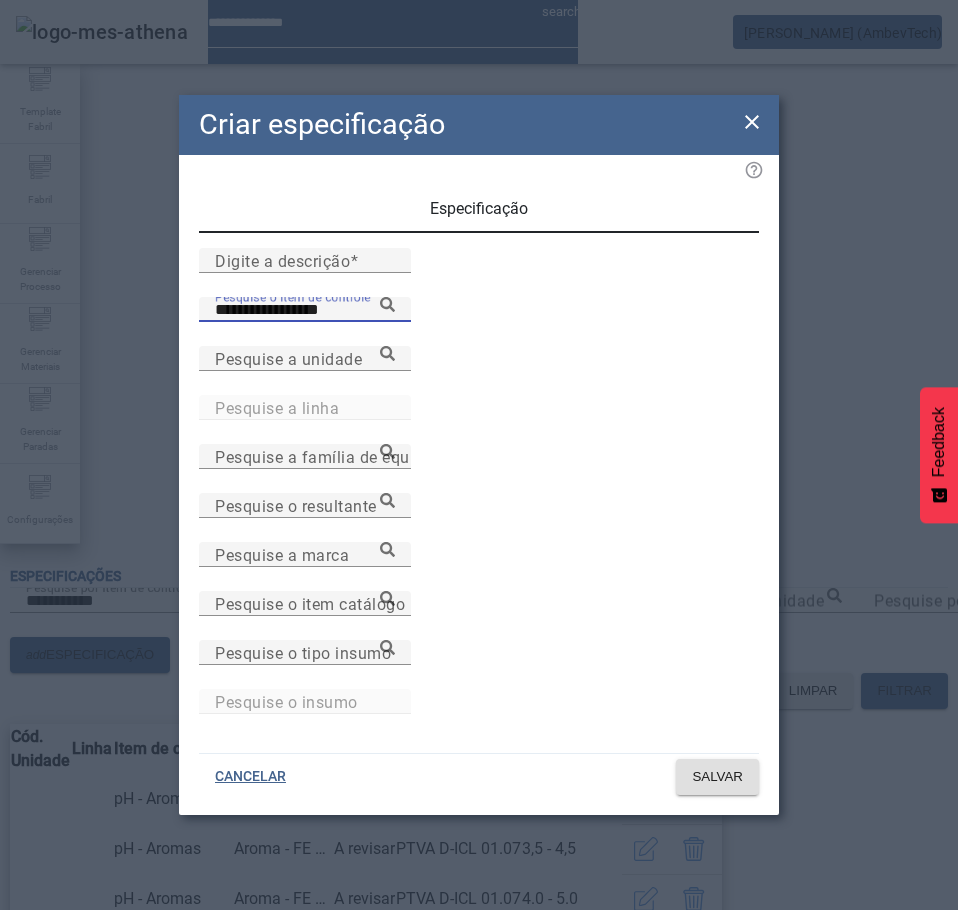 click 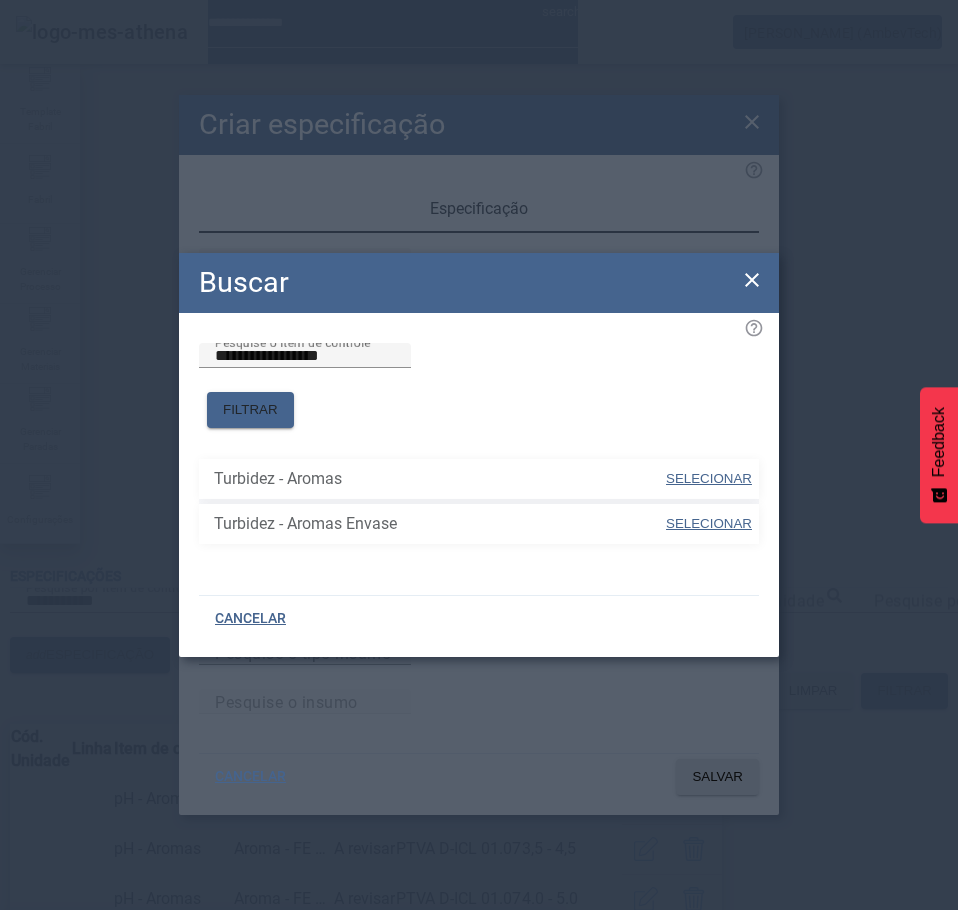 click on "Turbidez - Aromas SELECIONAR Turbidez - Aromas Envase SELECIONAR" 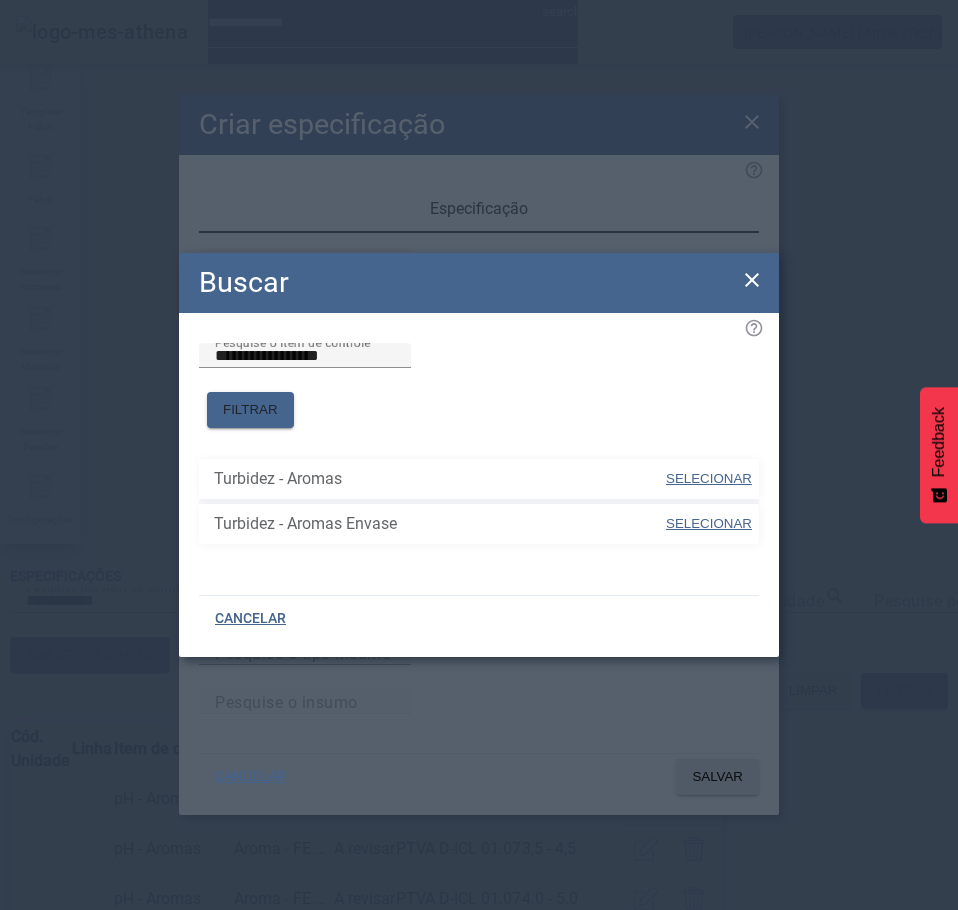 click on "SELECIONAR" at bounding box center [709, 478] 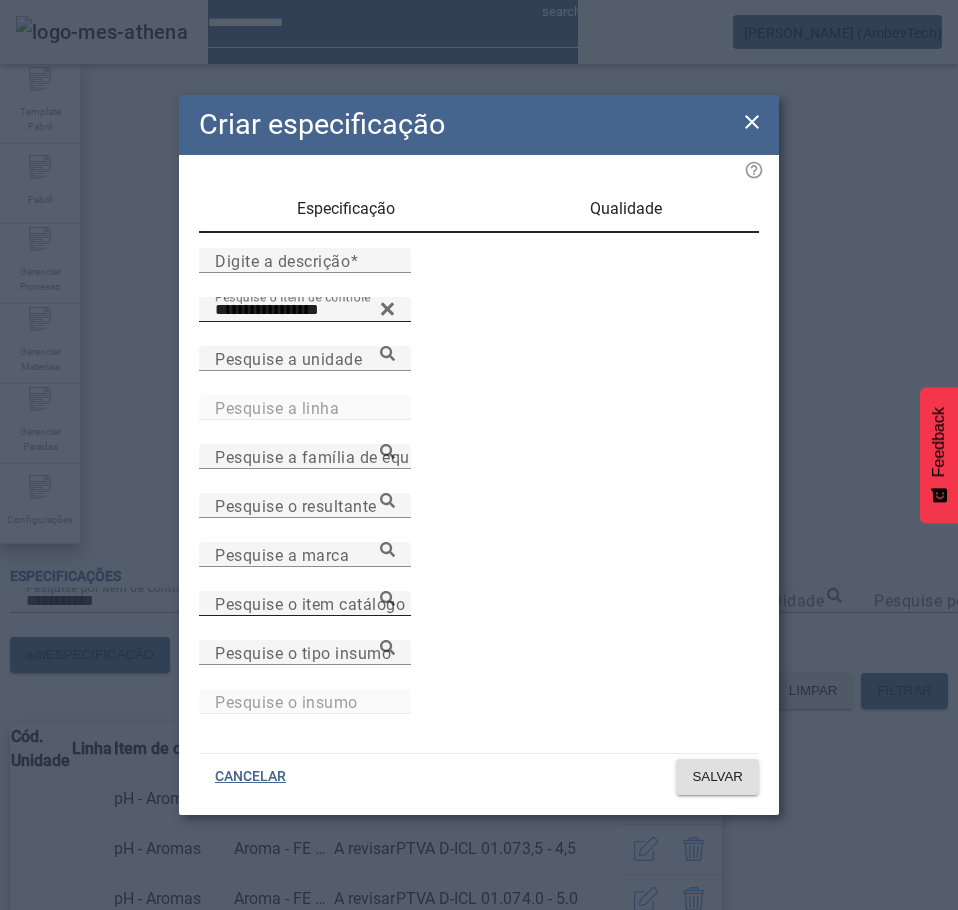 click on "Pesquise o item catálogo" at bounding box center (310, 603) 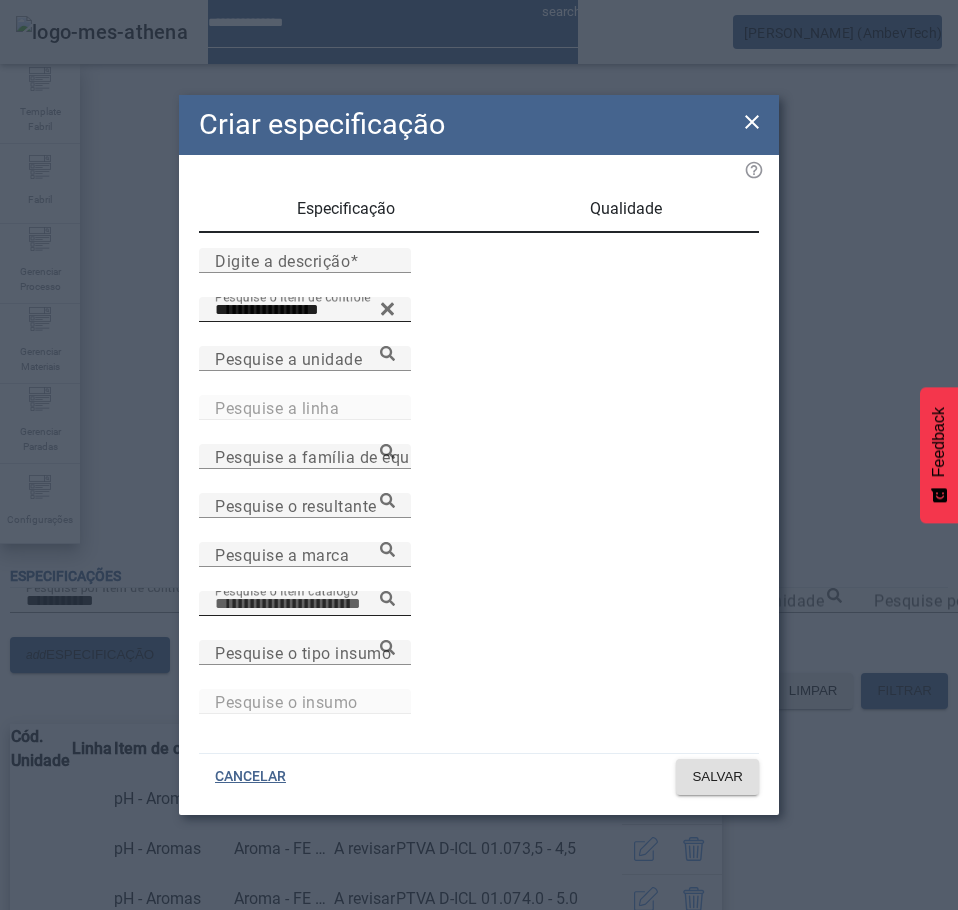 click on "Pesquise o item catálogo" at bounding box center [305, 604] 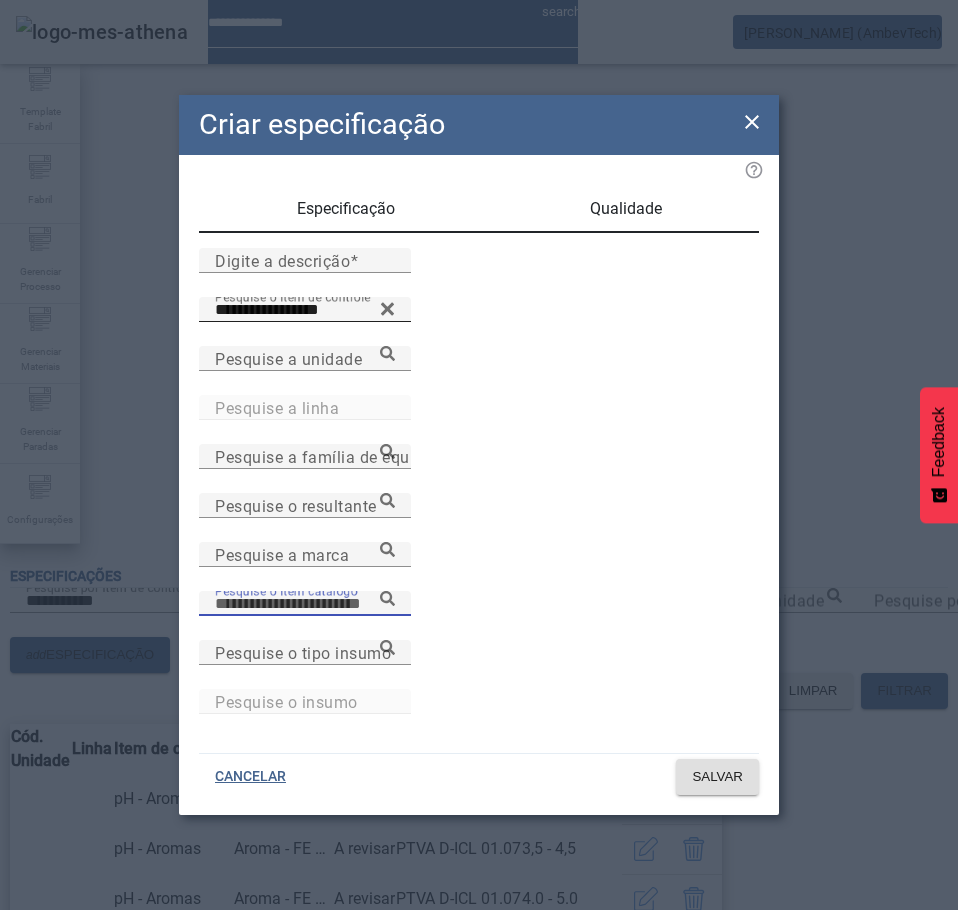 paste on "**********" 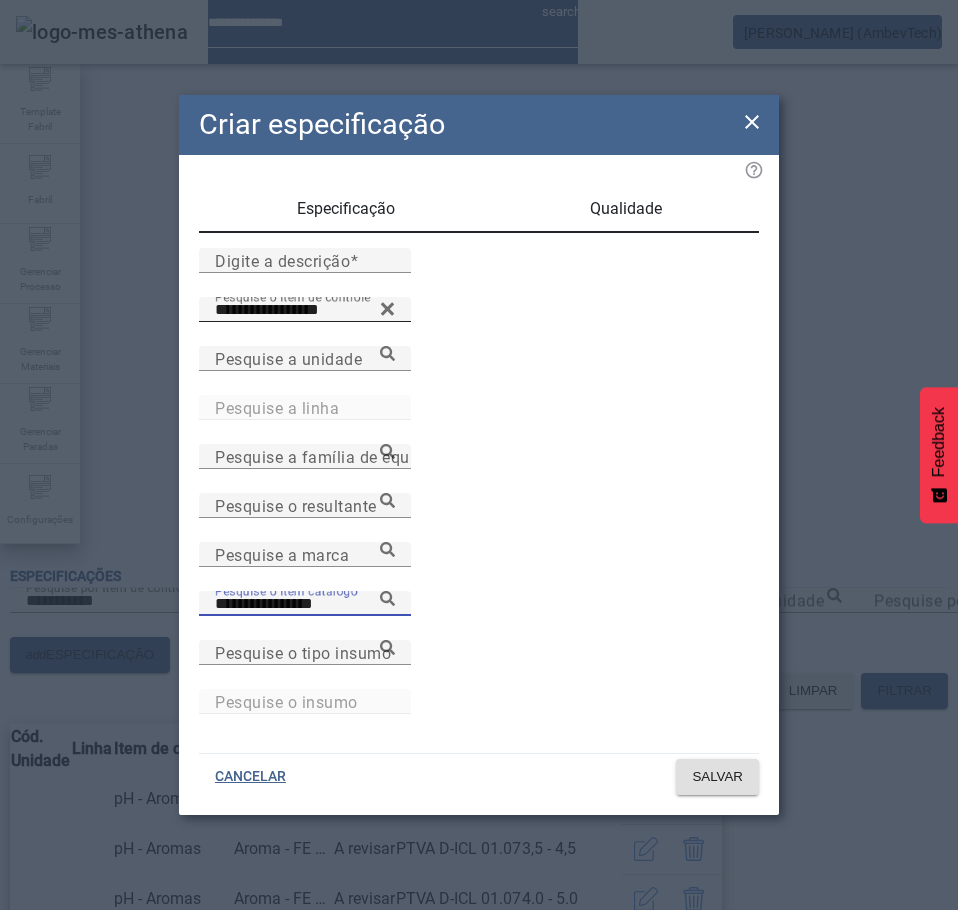 click 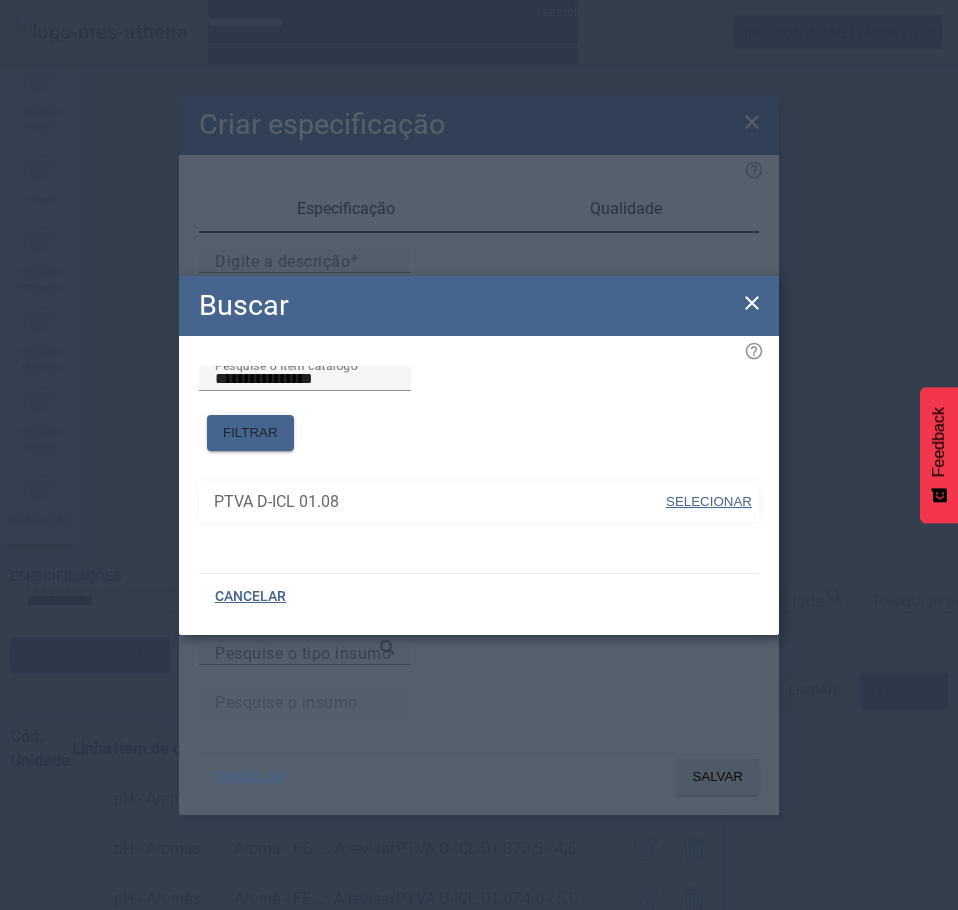 click on "SELECIONAR" at bounding box center (709, 502) 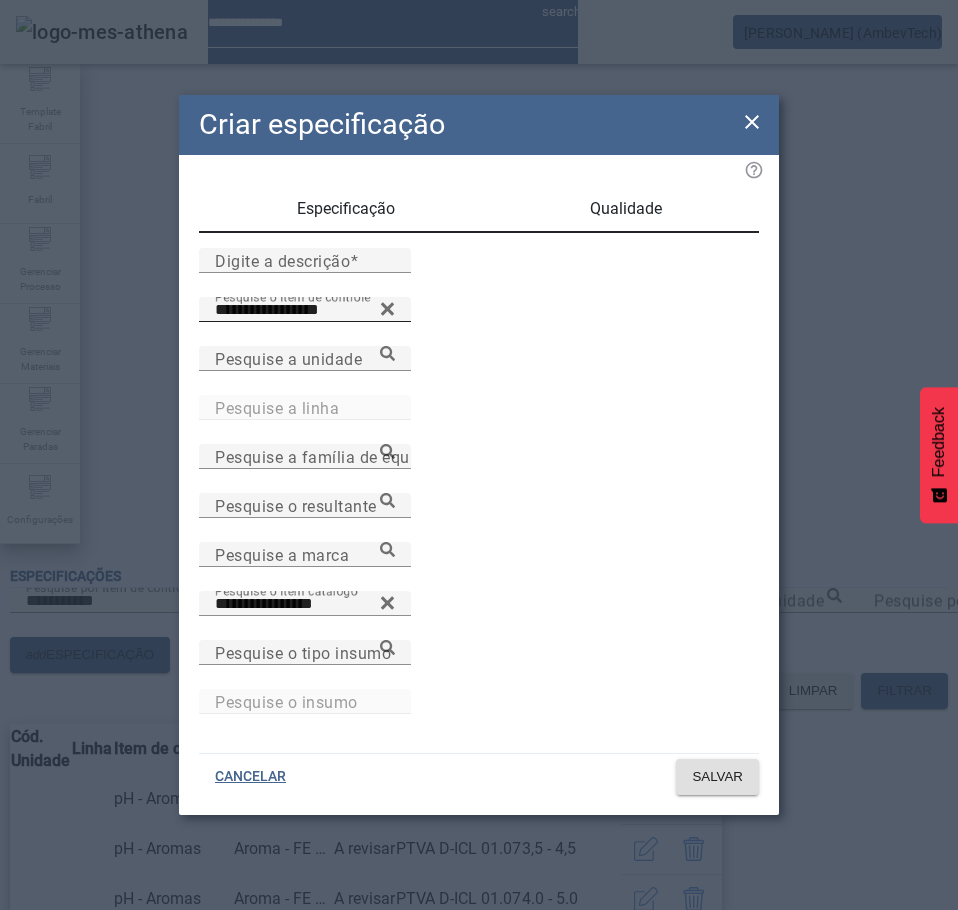 click on "Qualidade" at bounding box center [626, 209] 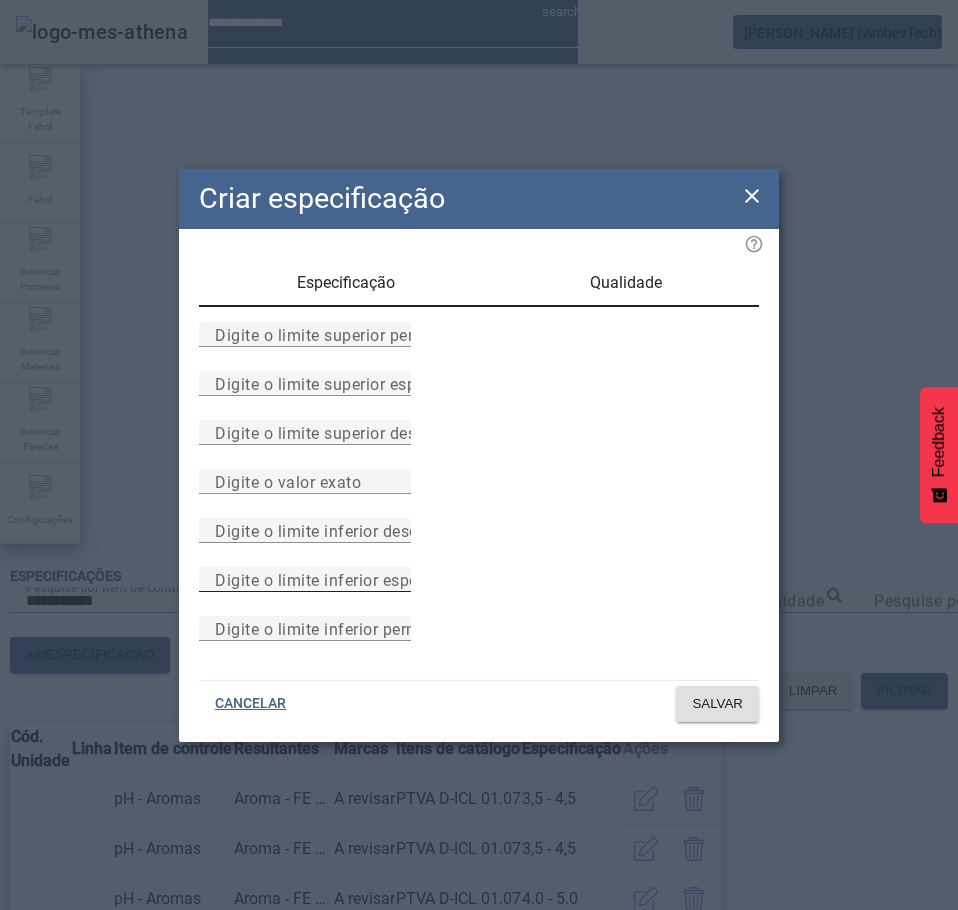 click on "Digite o limite inferior especificado" at bounding box center [347, 579] 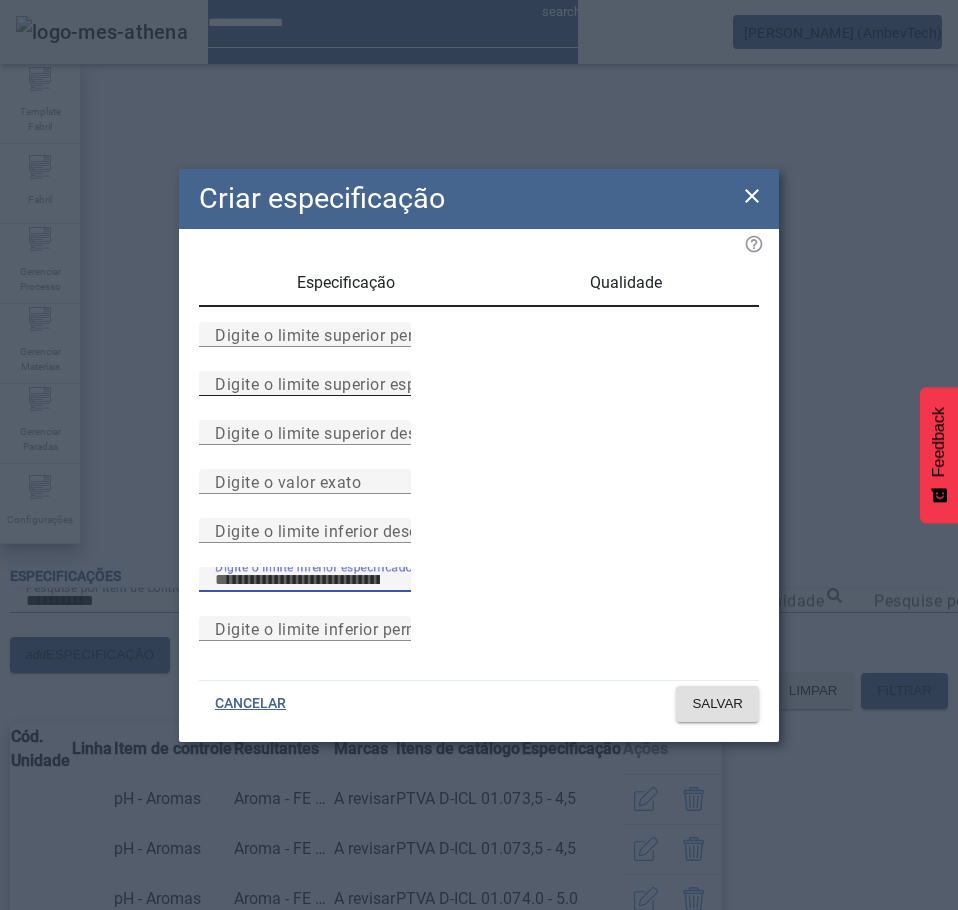 type on "*" 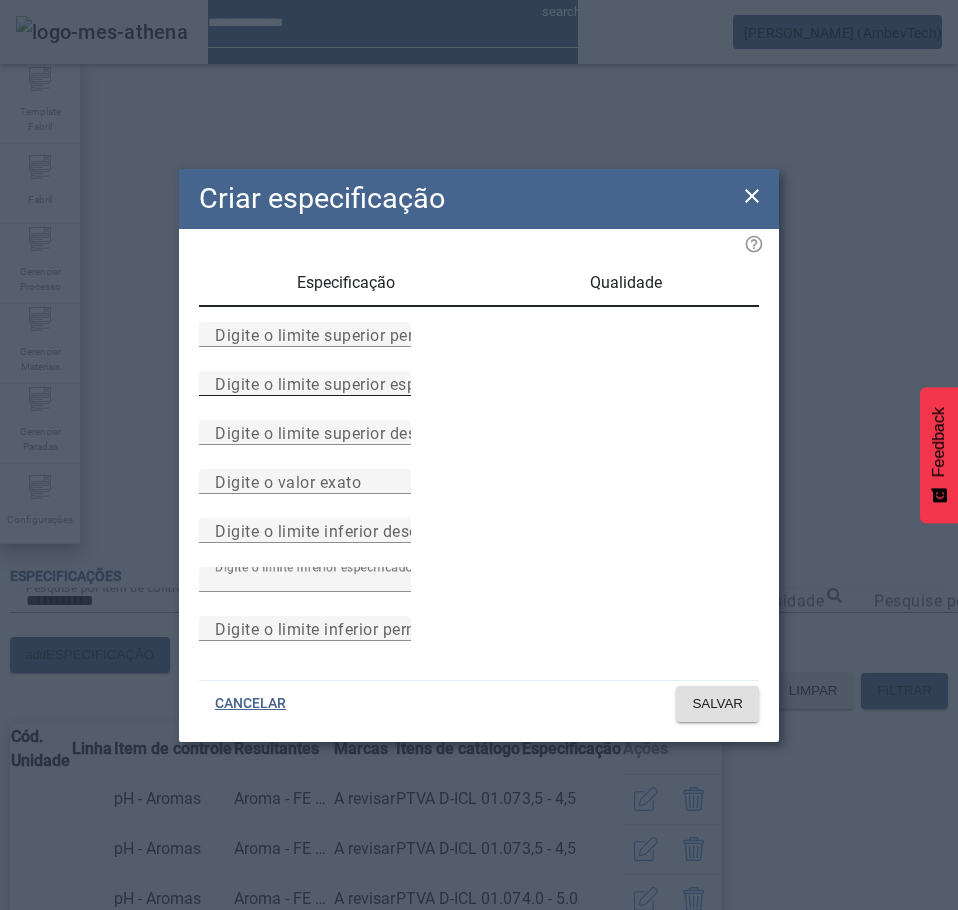 click on "Digite o limite superior especificado" at bounding box center [305, 383] 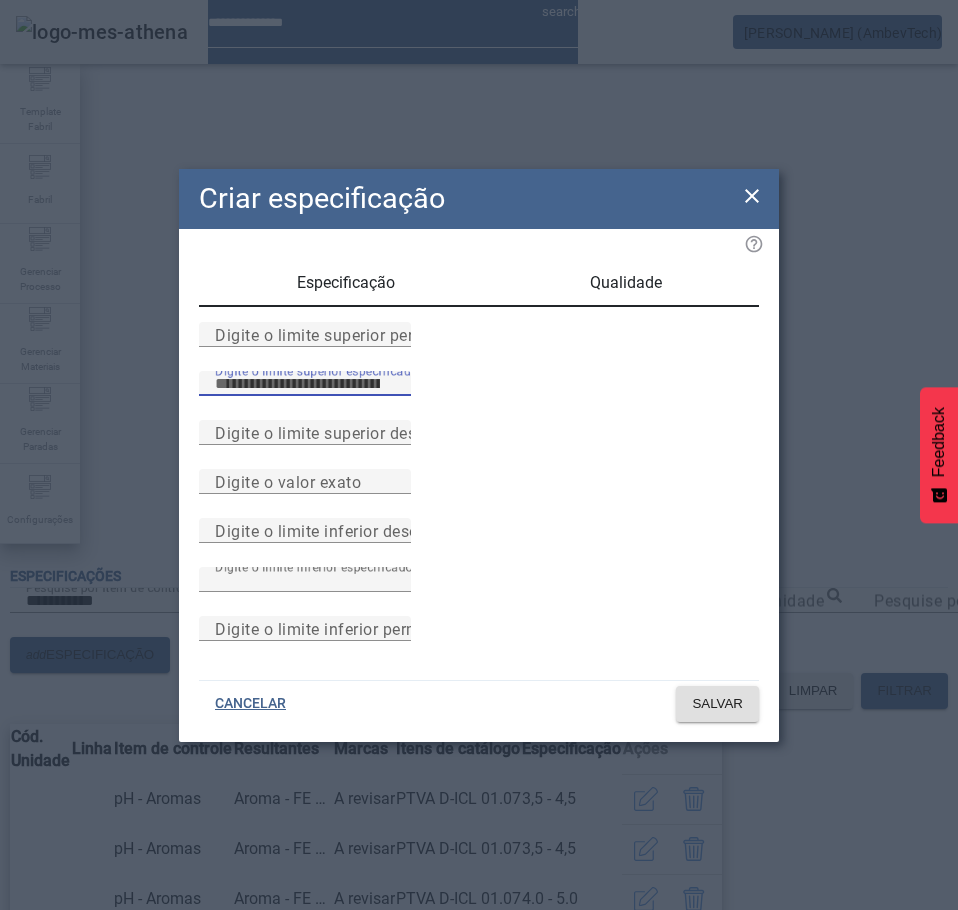 type on "***" 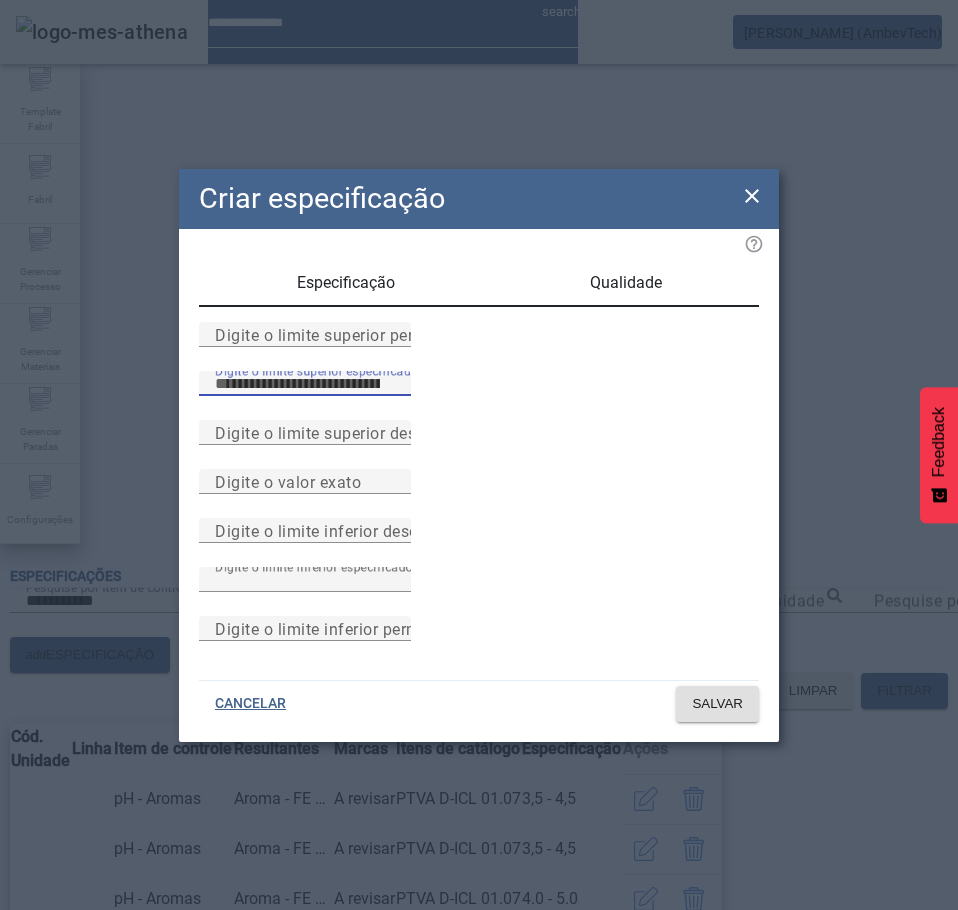 click on "Especificação" at bounding box center [346, 283] 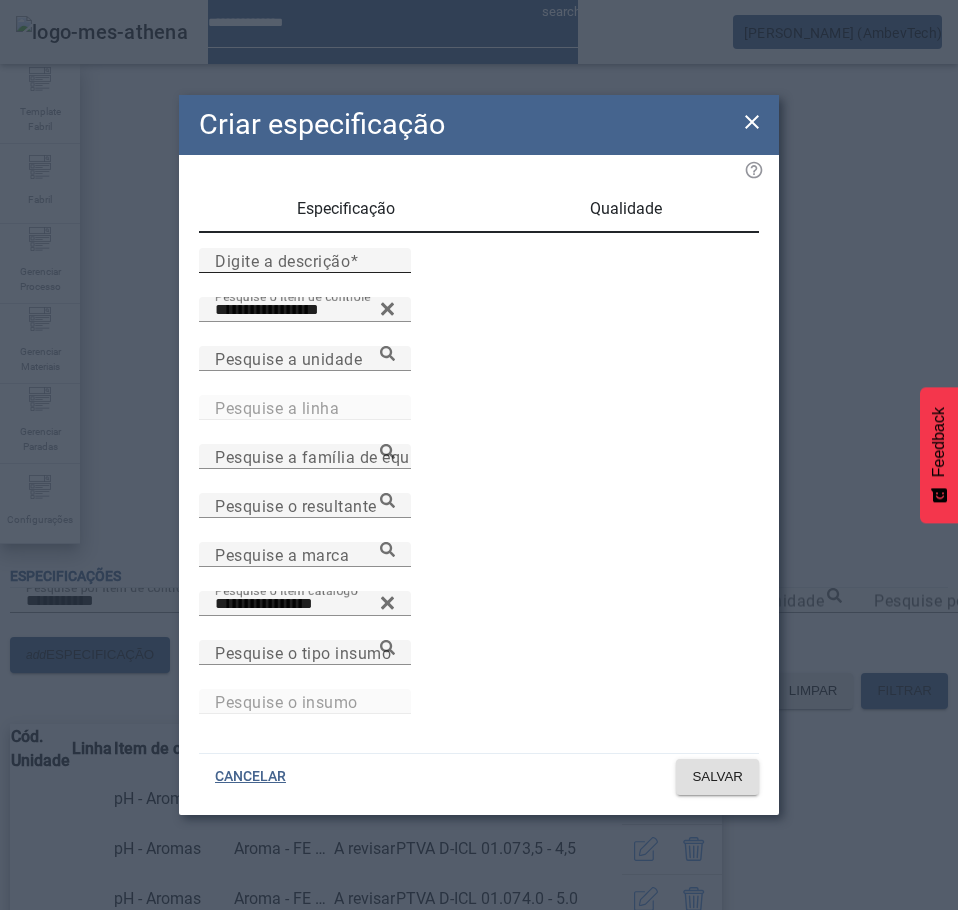 click on "Digite a descrição" at bounding box center (282, 260) 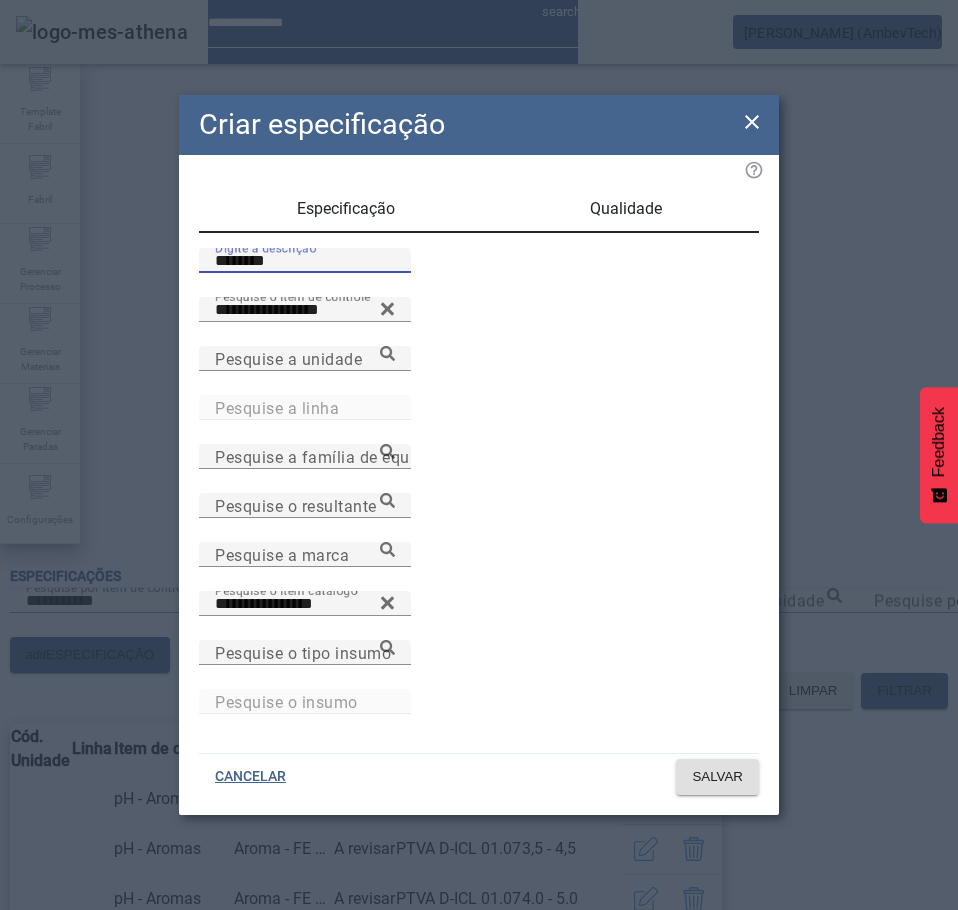 type on "********" 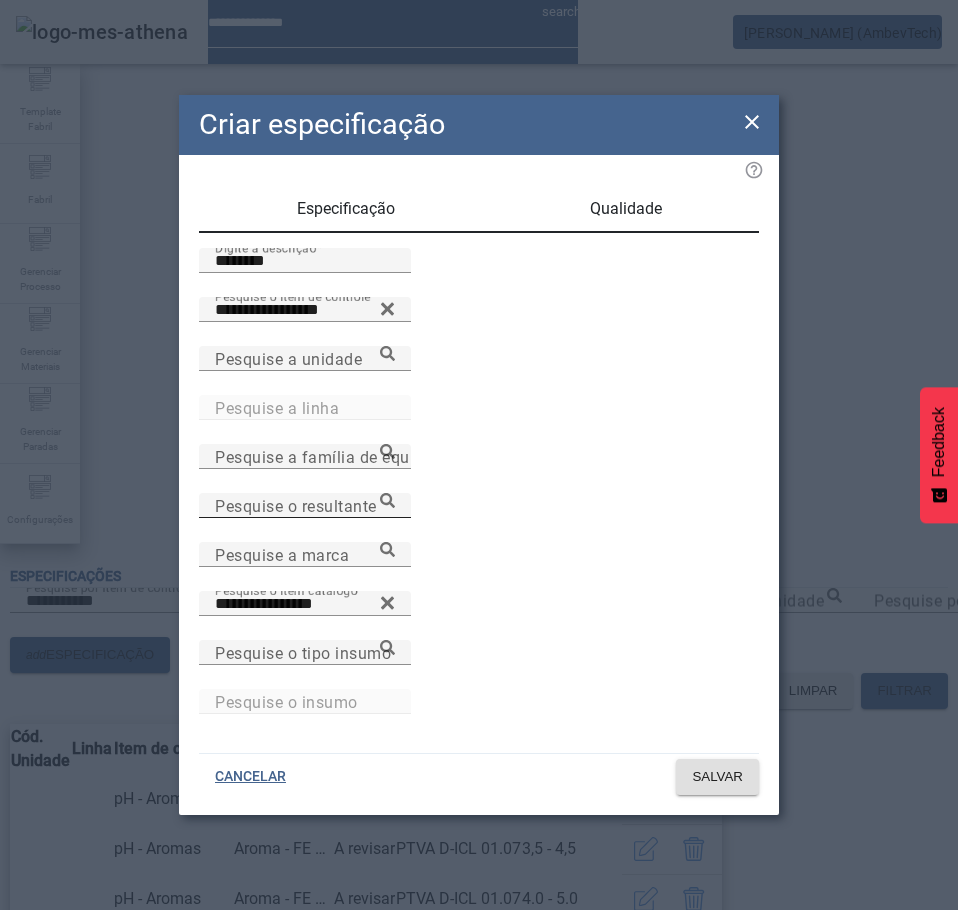 click on "Pesquise o resultante" at bounding box center [296, 505] 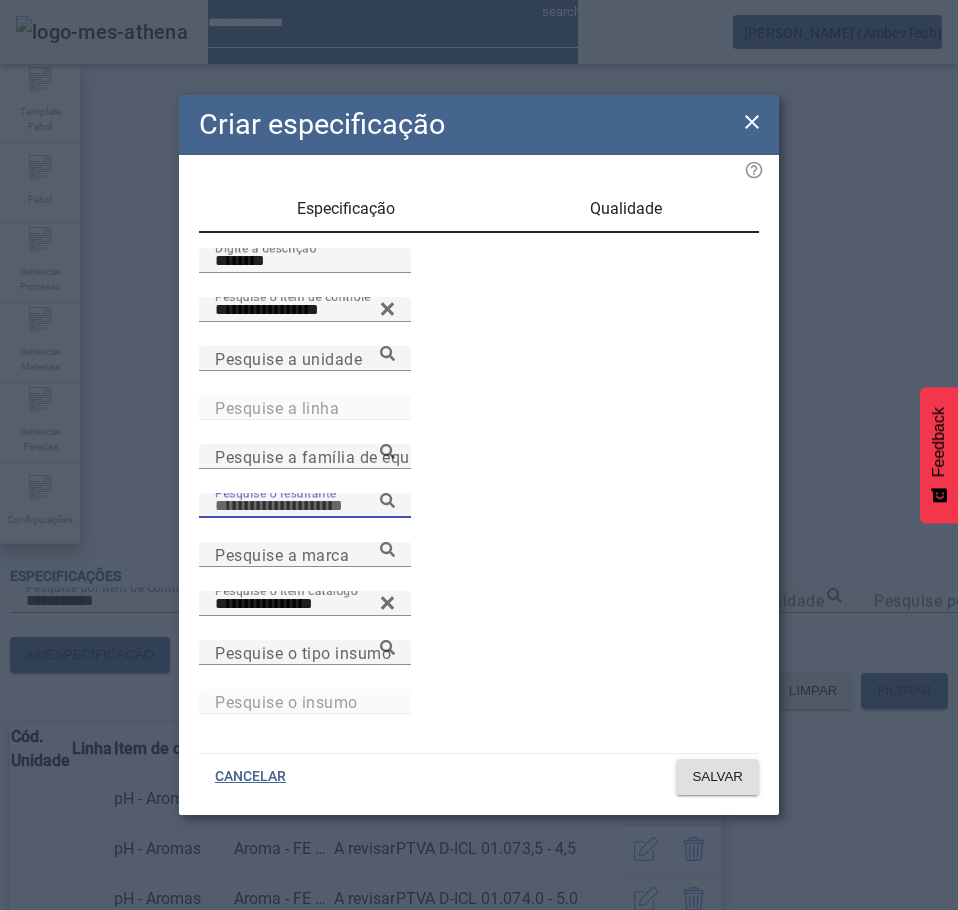 paste on "**********" 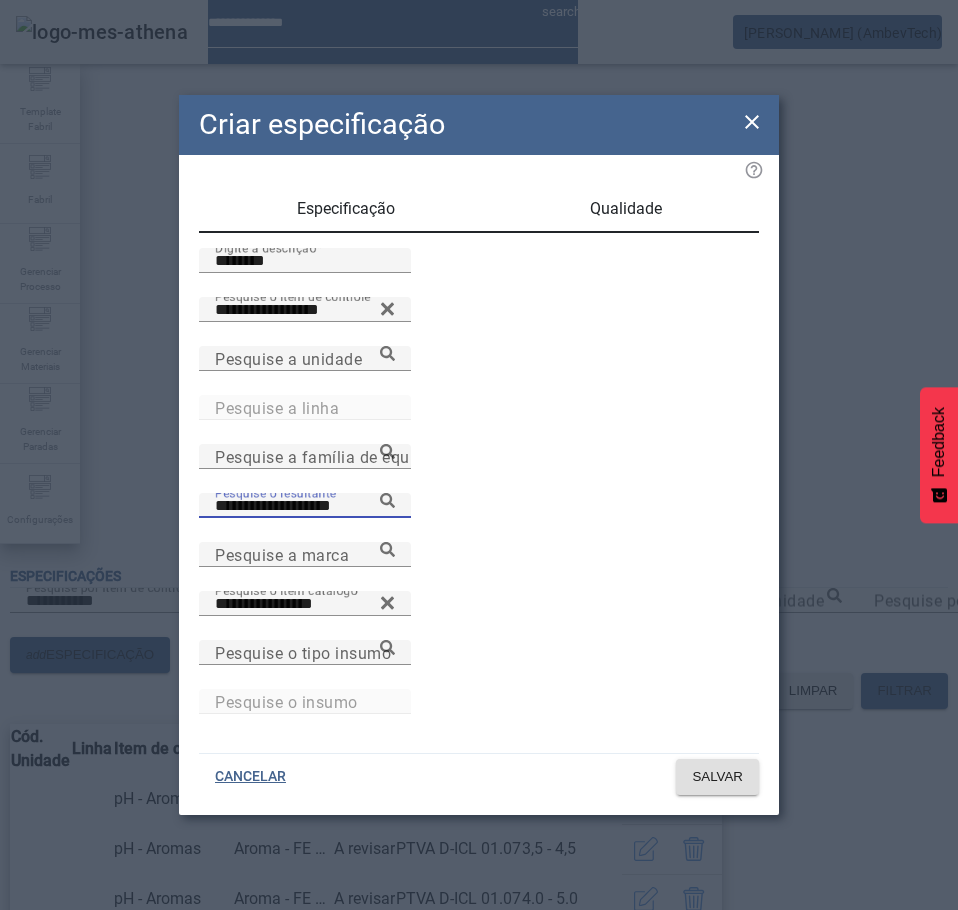 click 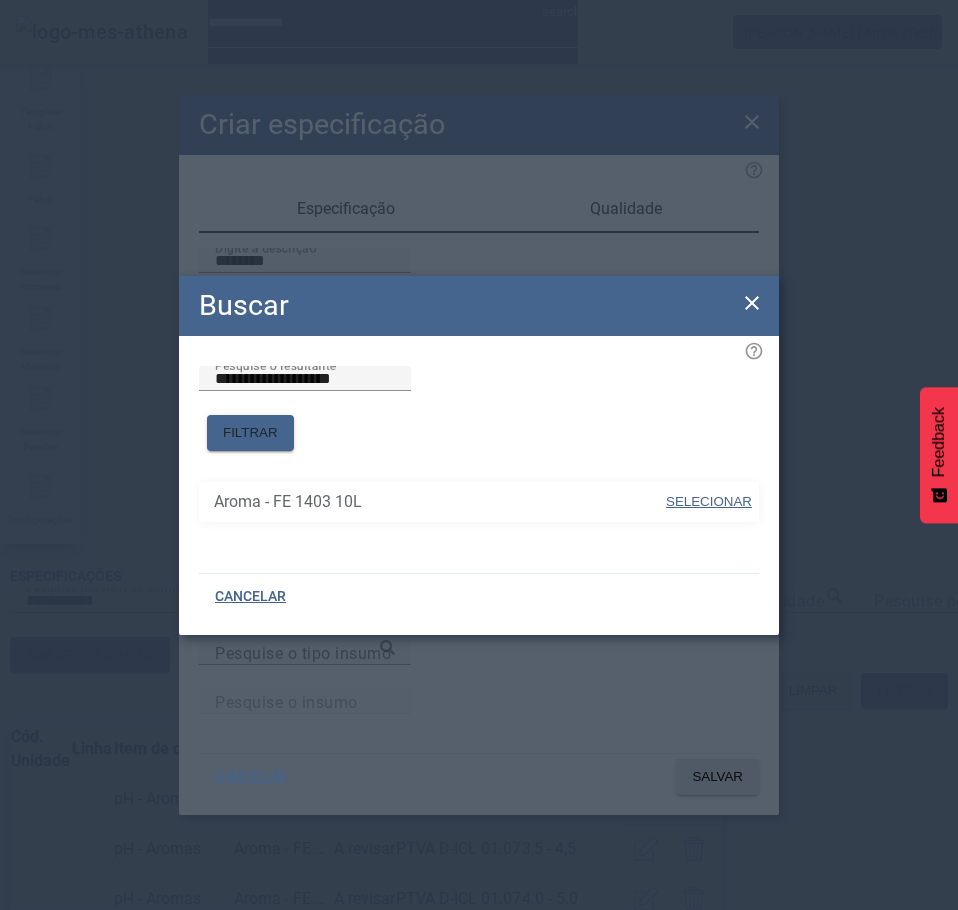 click at bounding box center [709, 502] 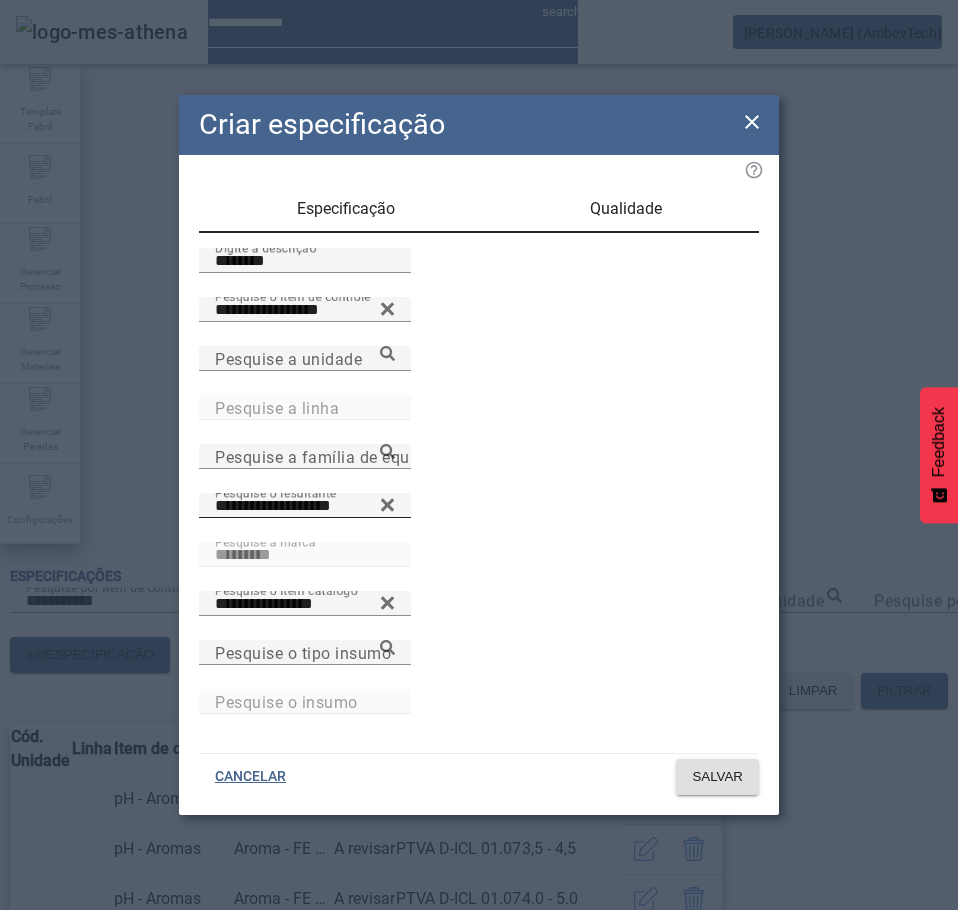 click on "Qualidade" at bounding box center [626, 209] 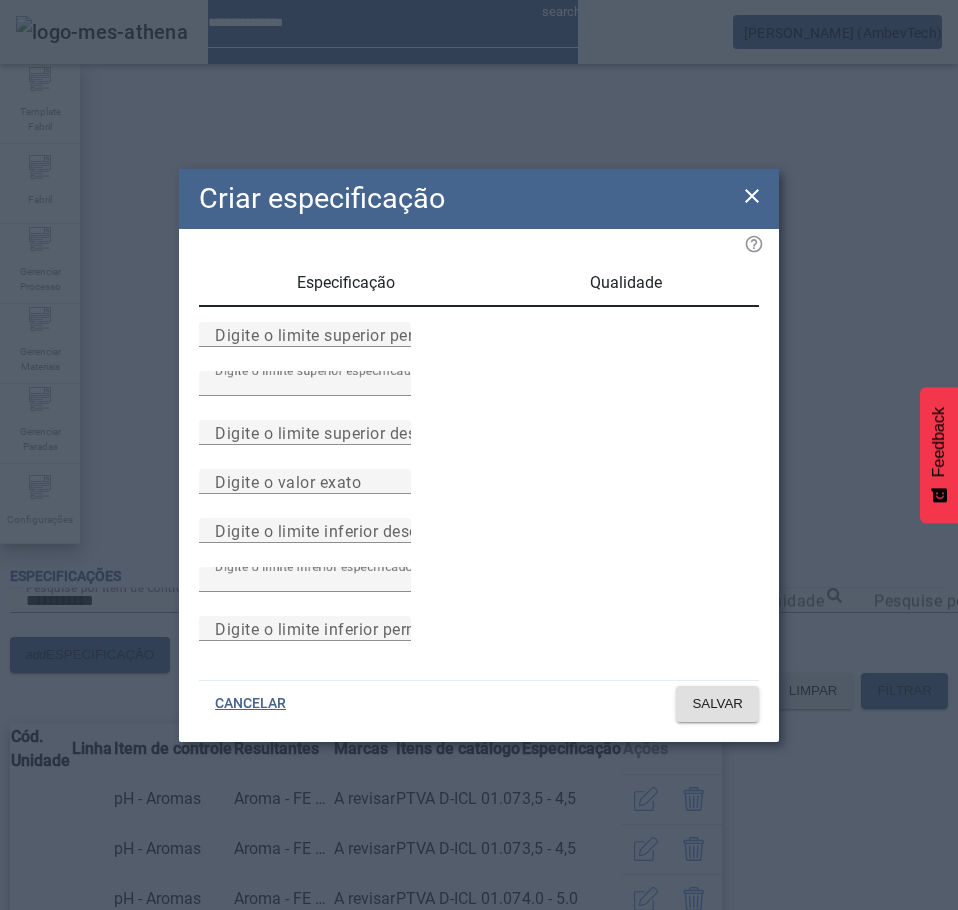 click on "Especificação" at bounding box center (346, 283) 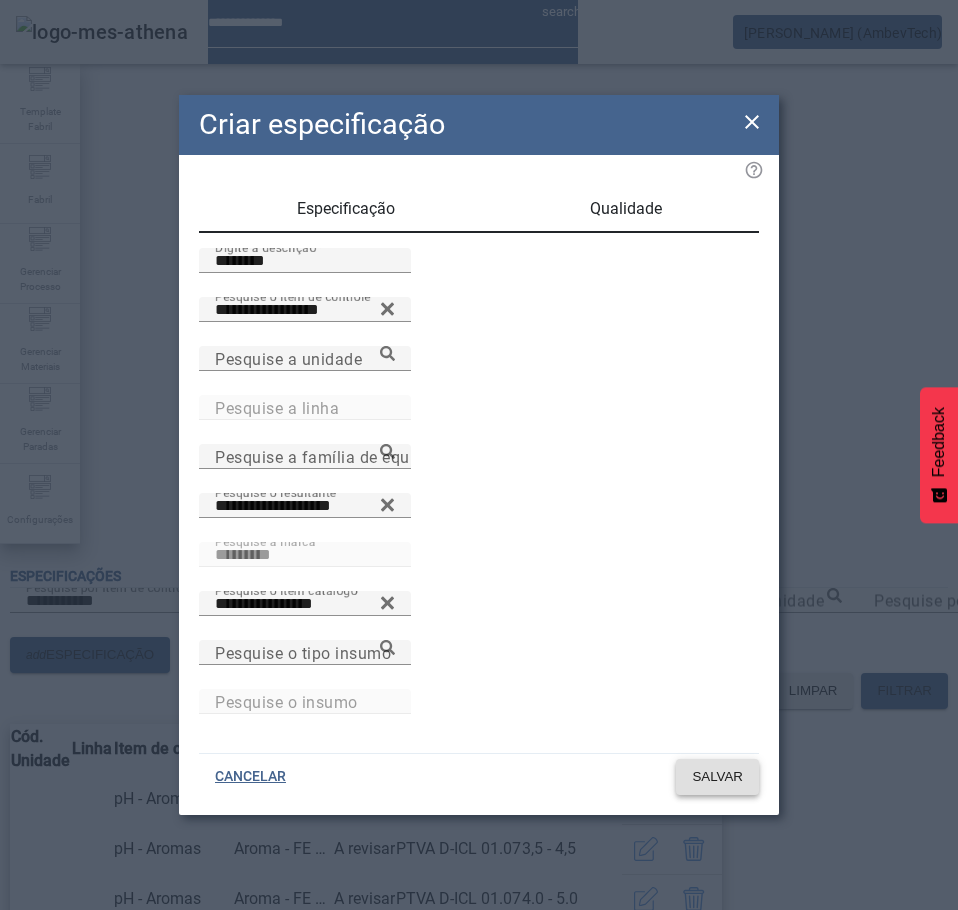 click 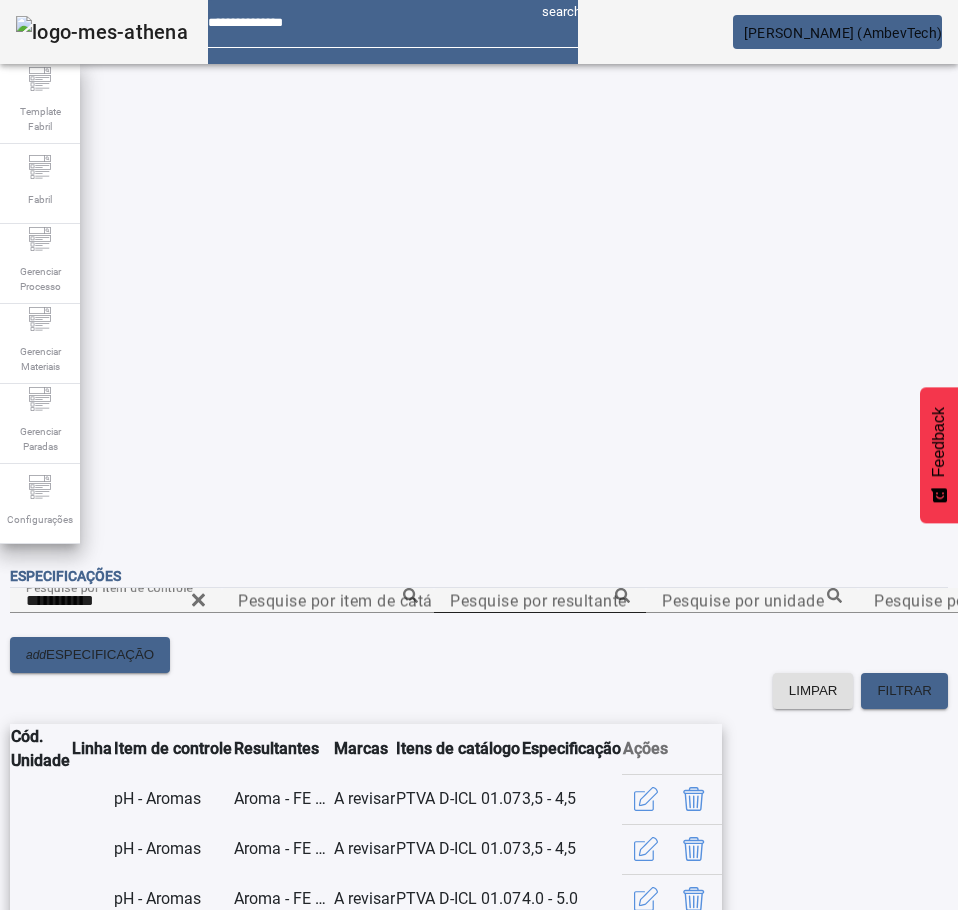 scroll, scrollTop: 0, scrollLeft: 0, axis: both 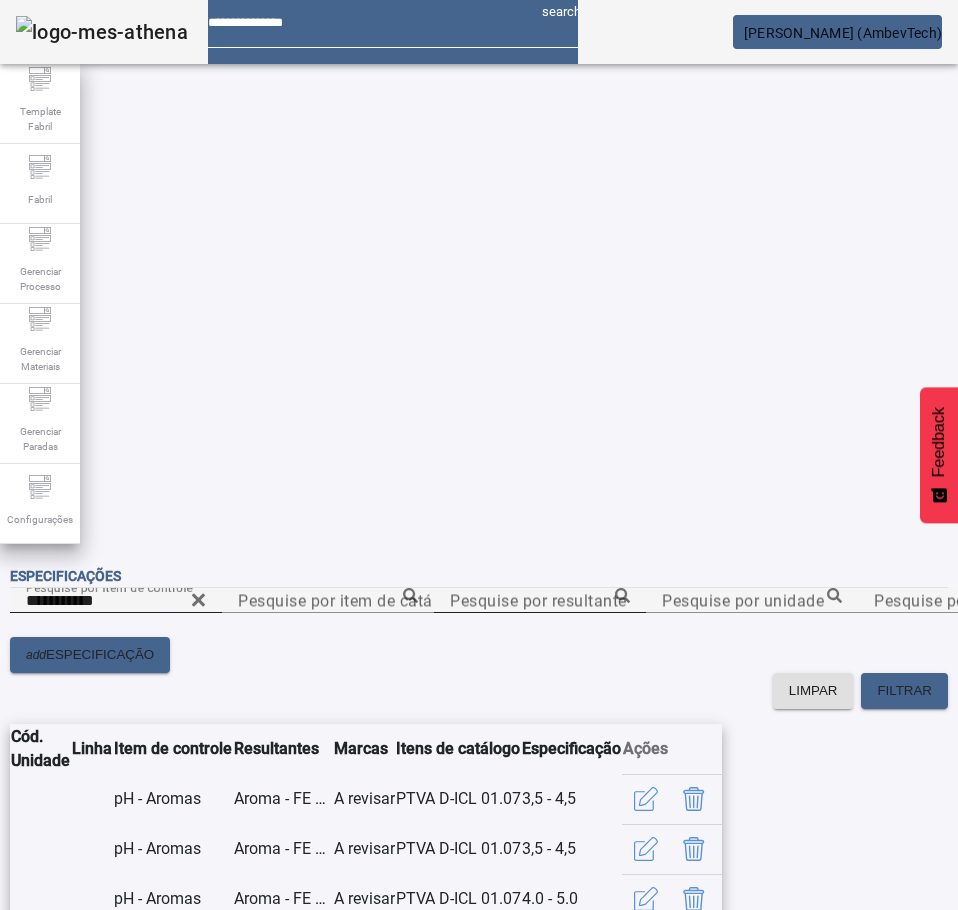 click 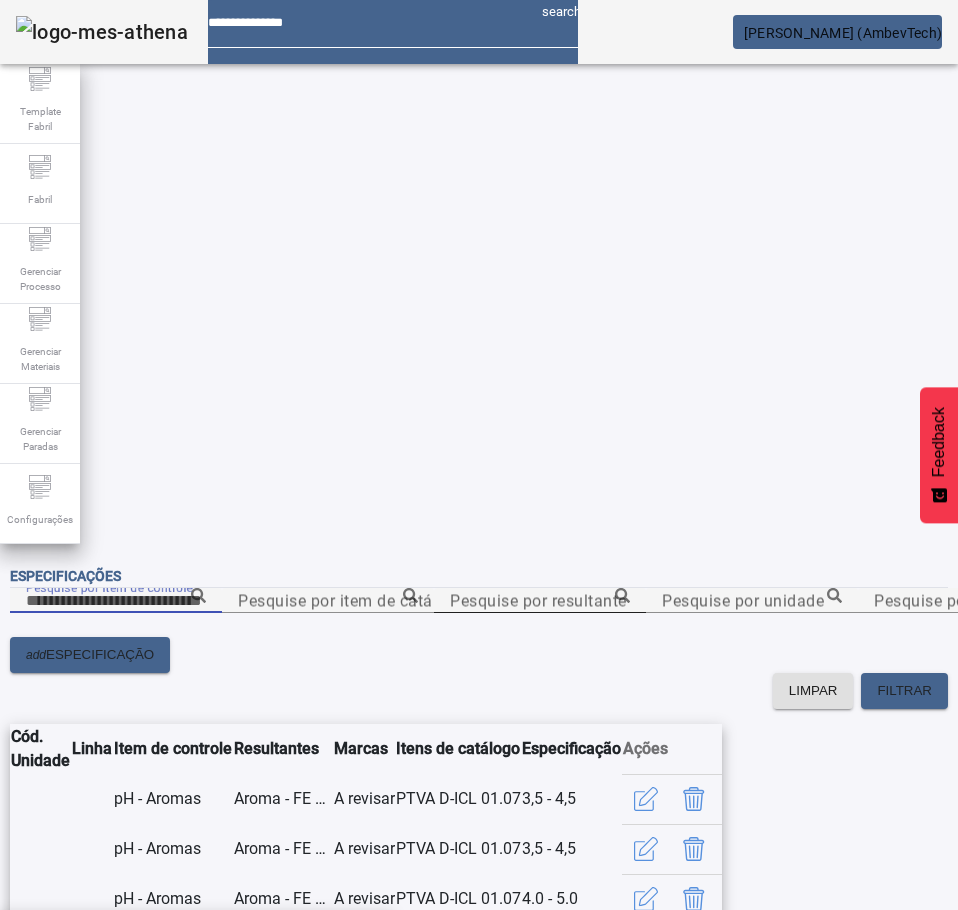 paste on "**********" 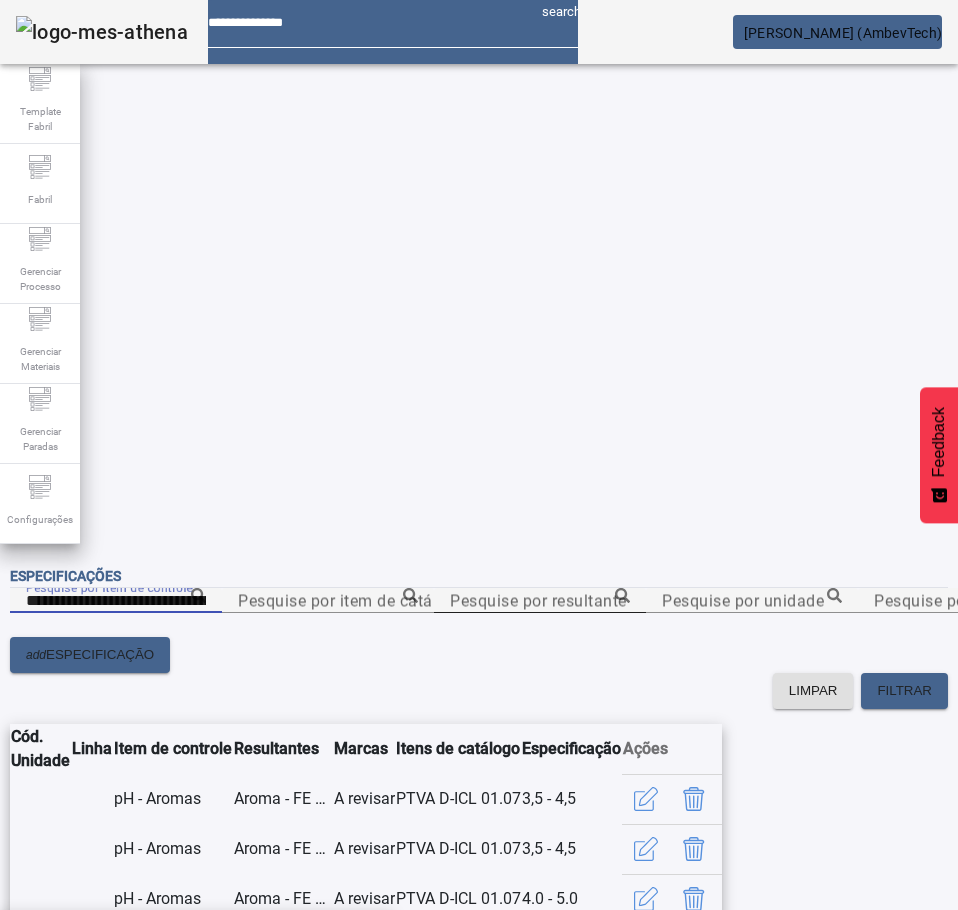 type on "**********" 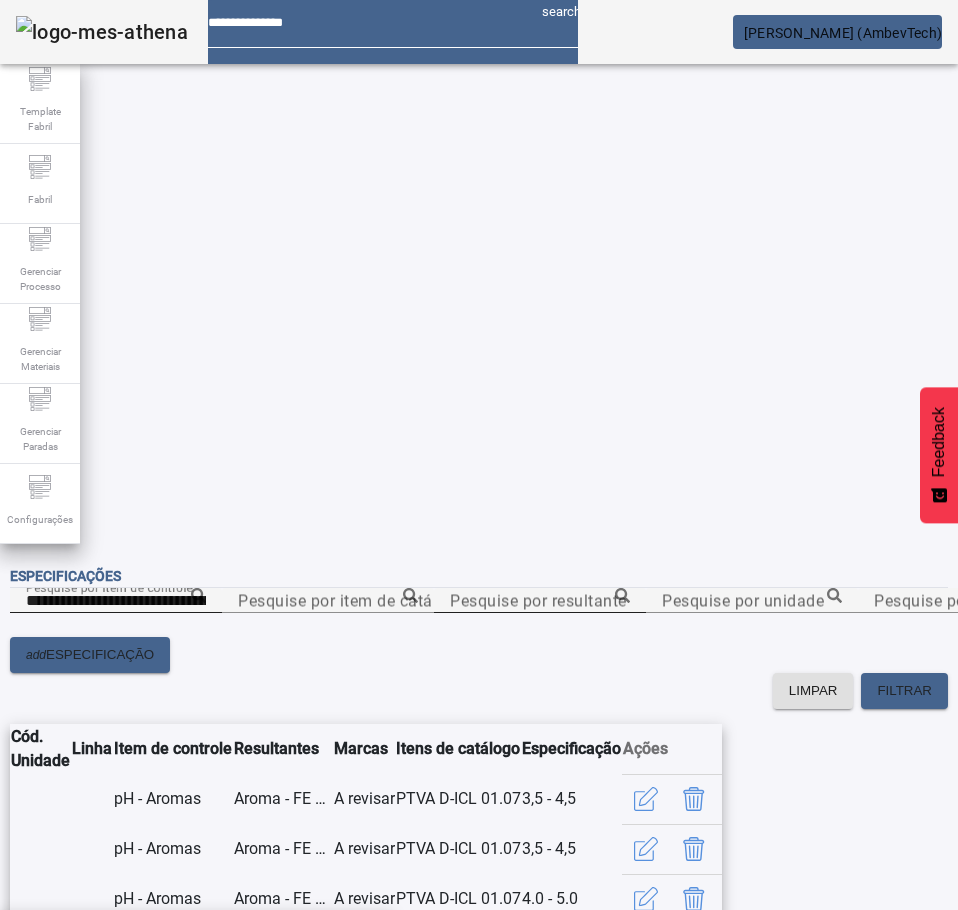 click on "Peso Líquido Parte A - Aromas Envase" at bounding box center (159, 942) 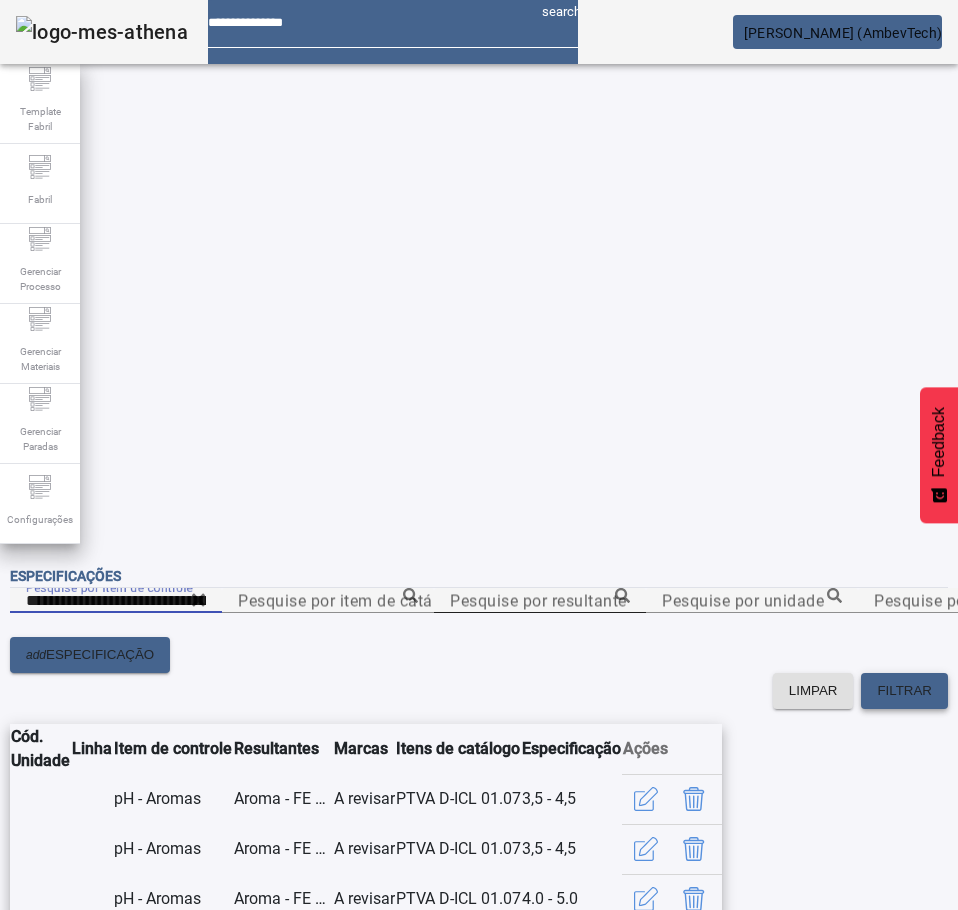 click 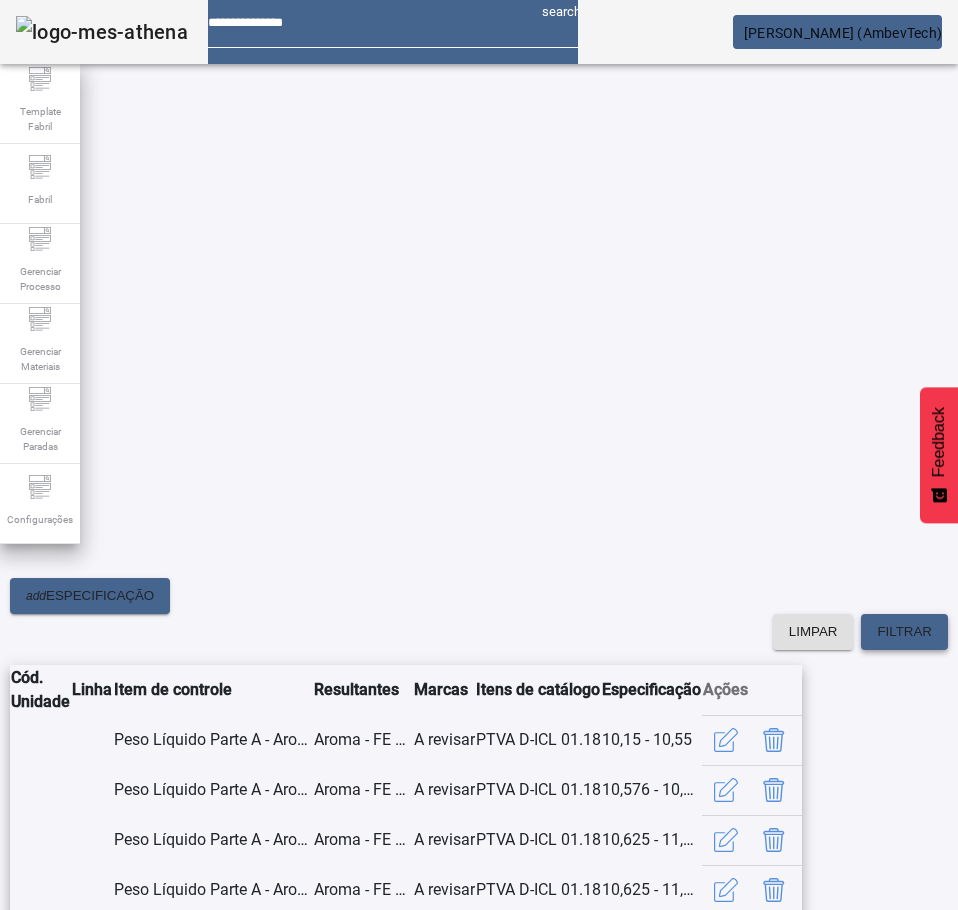 scroll, scrollTop: 61, scrollLeft: 0, axis: vertical 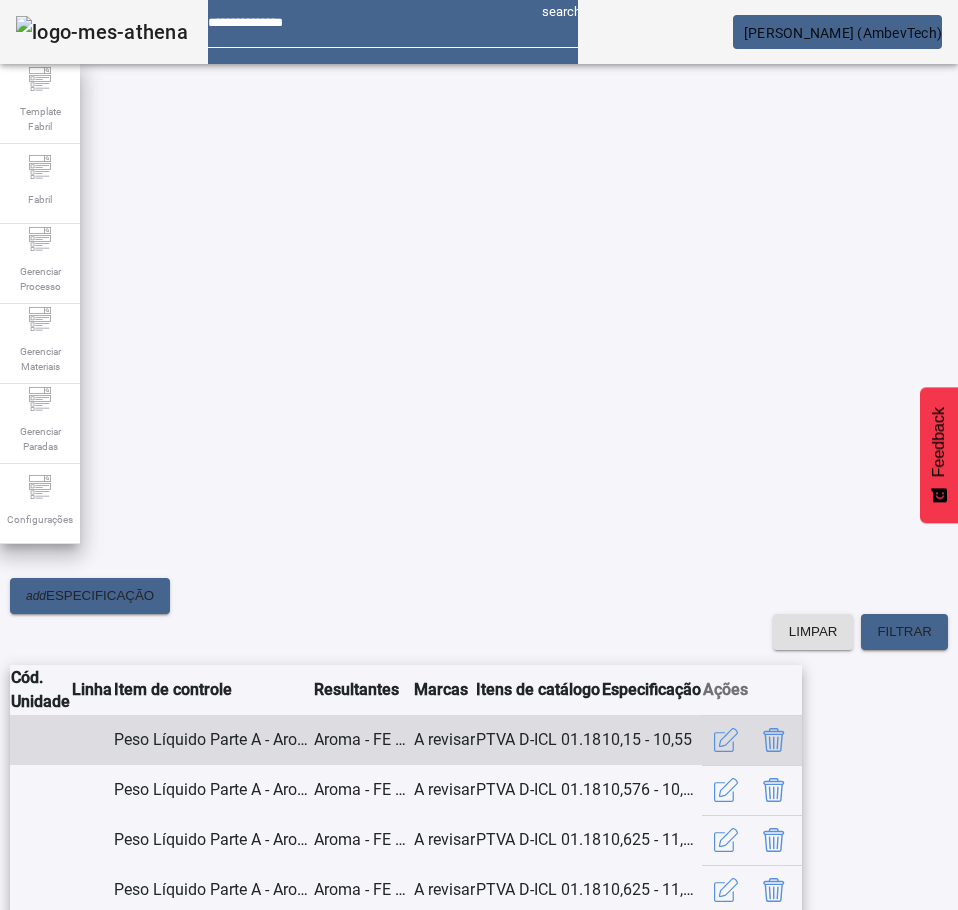 click on "Peso Líquido Parte A - Aromas Envase" at bounding box center (213, 740) 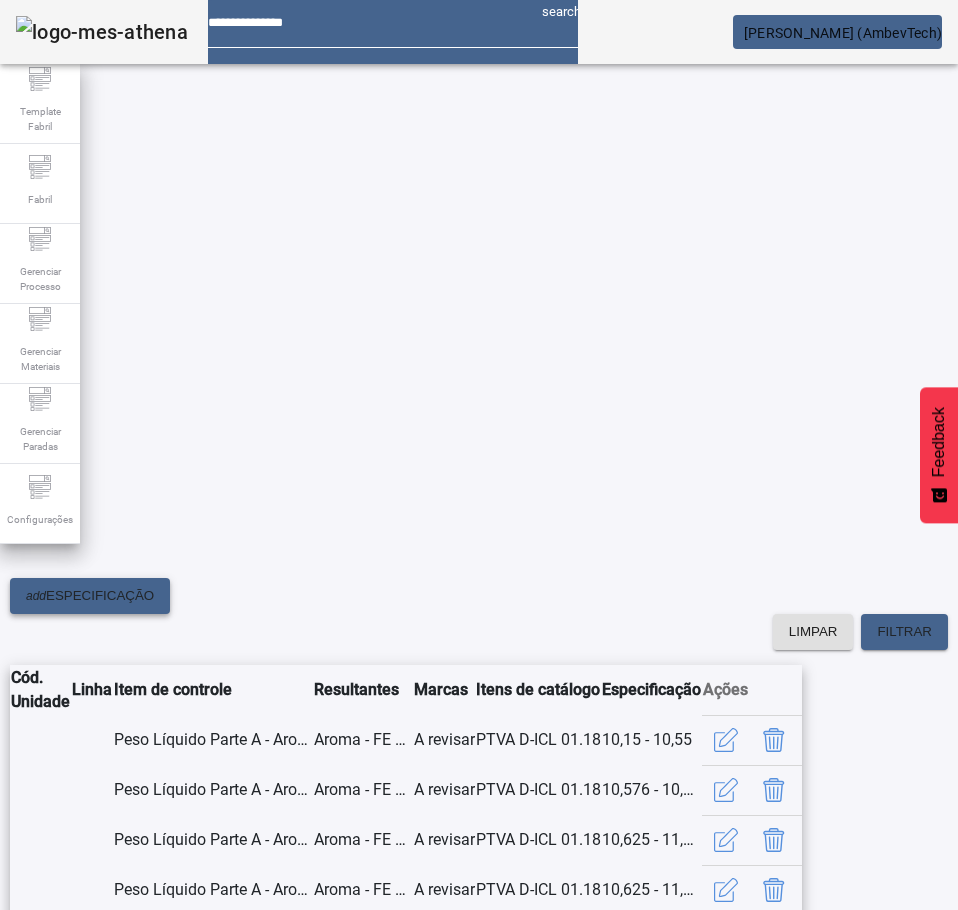 click 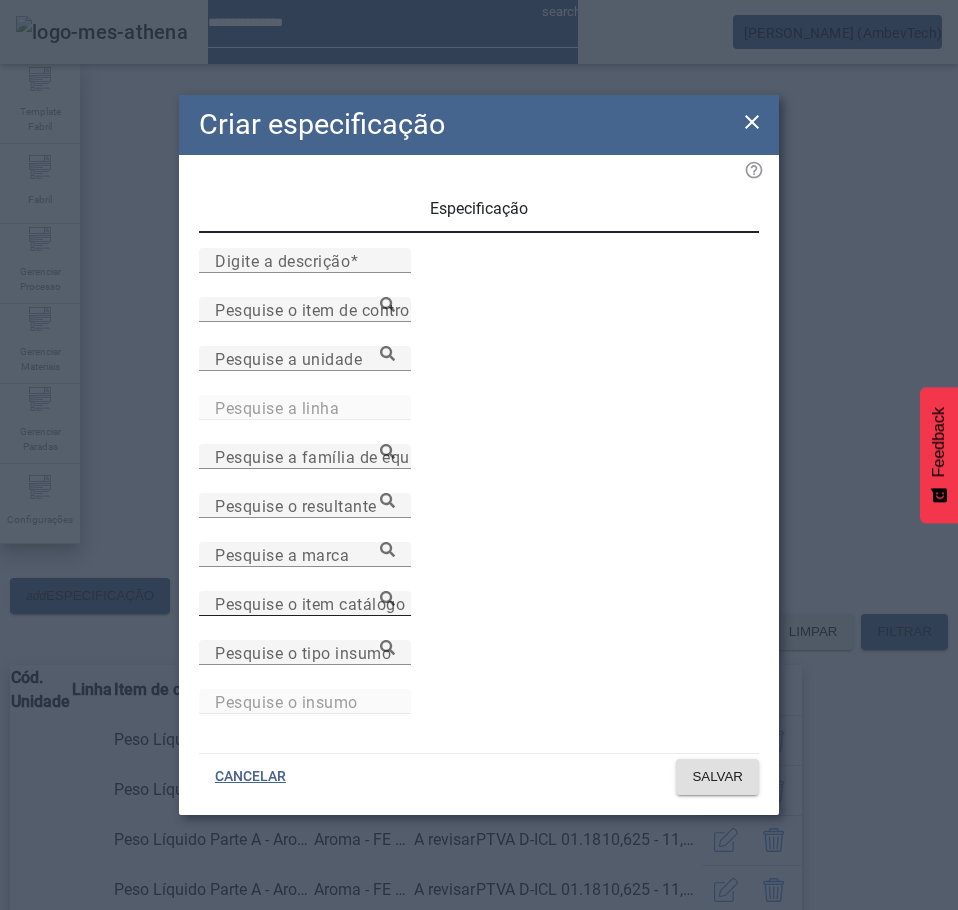 click on "Pesquise o item catálogo" at bounding box center [310, 603] 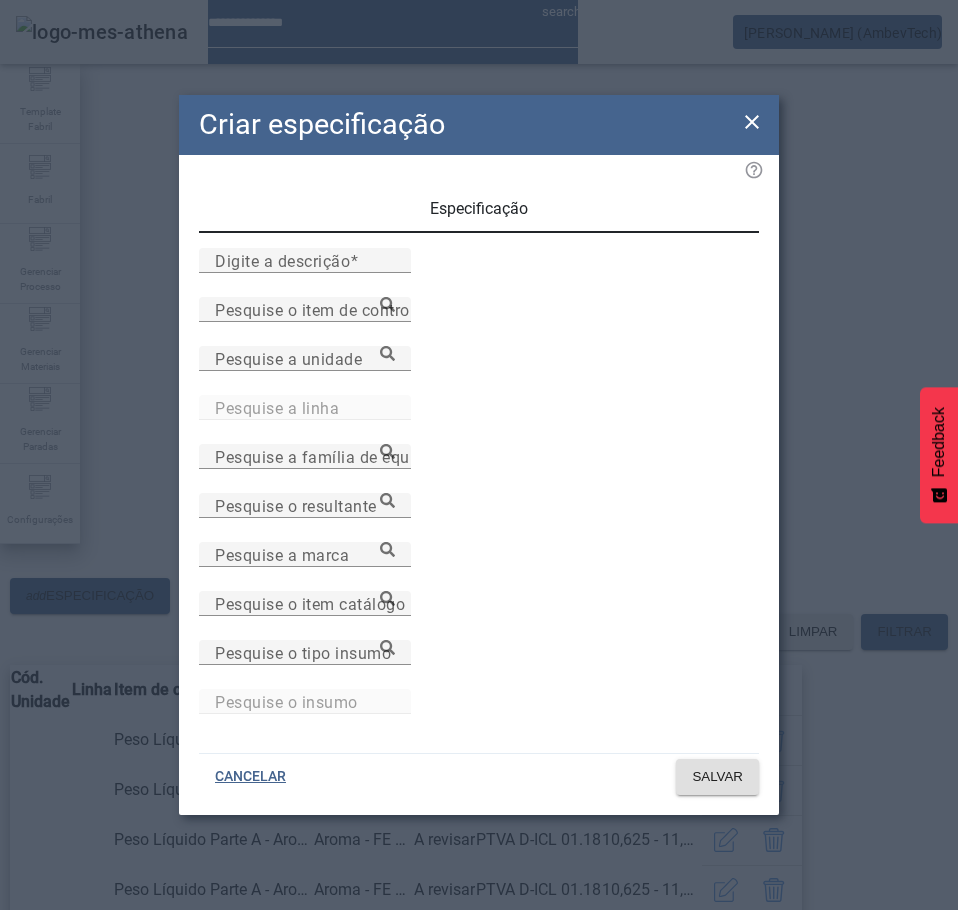paste on "**********" 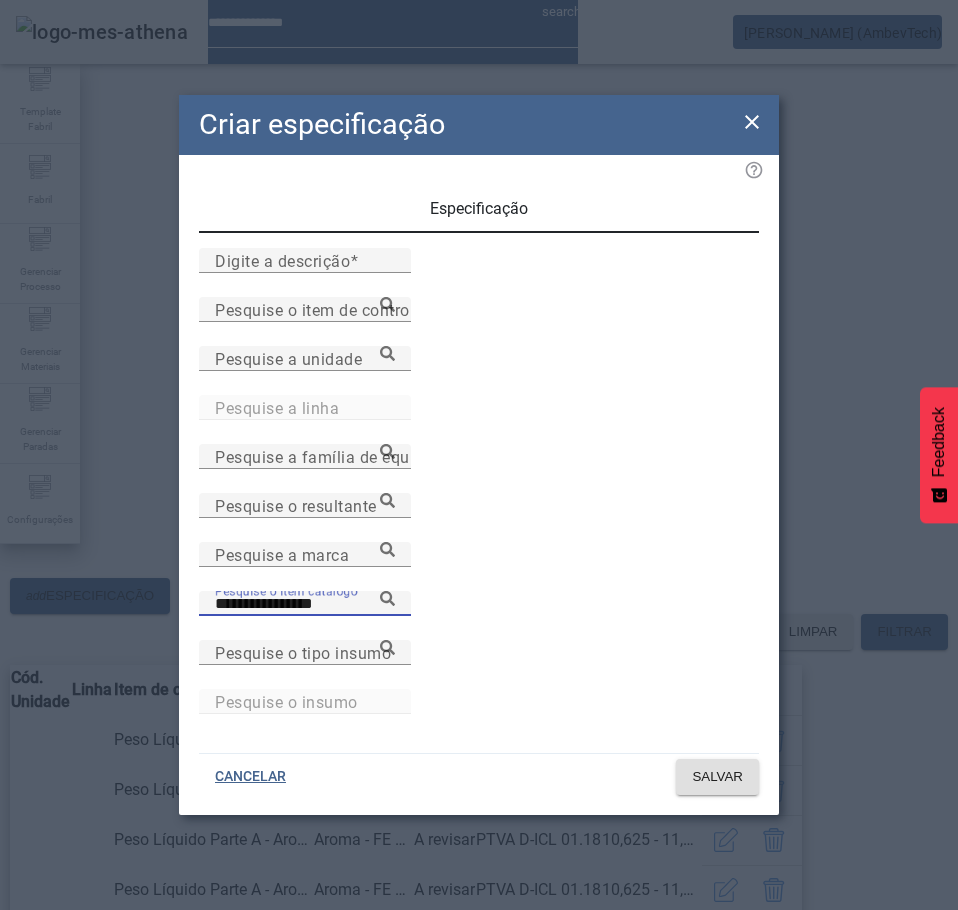 click 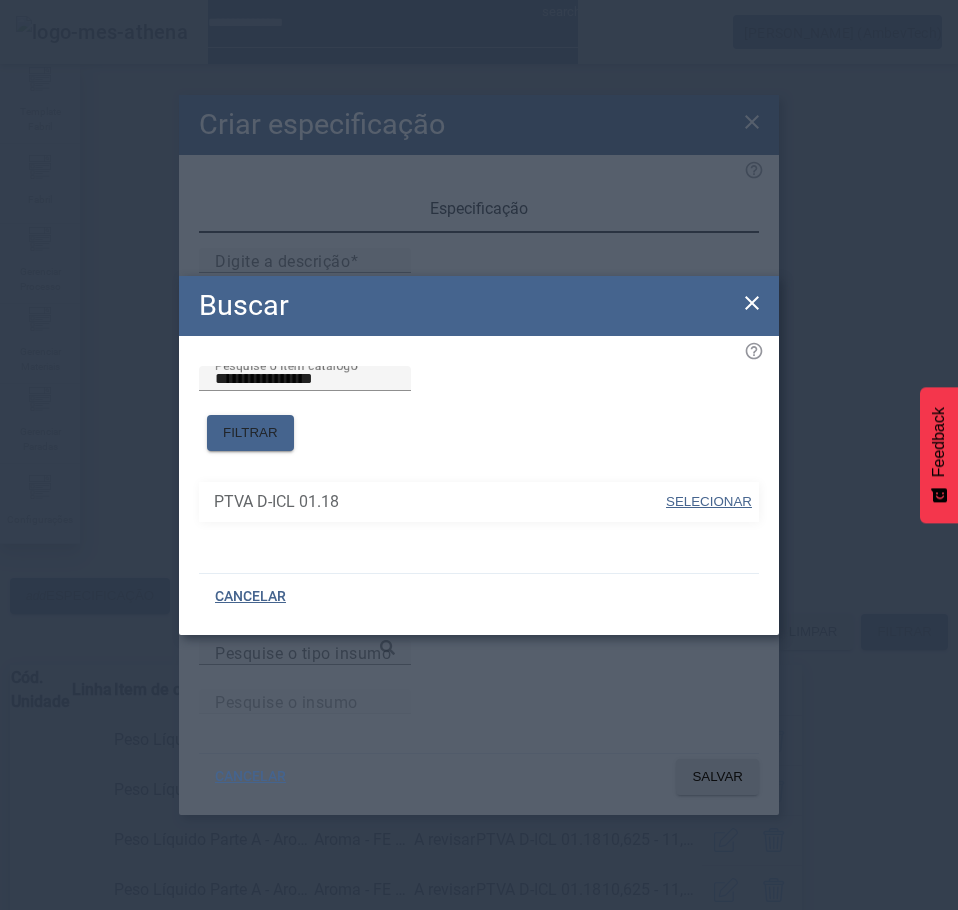 click on "SELECIONAR" at bounding box center [709, 501] 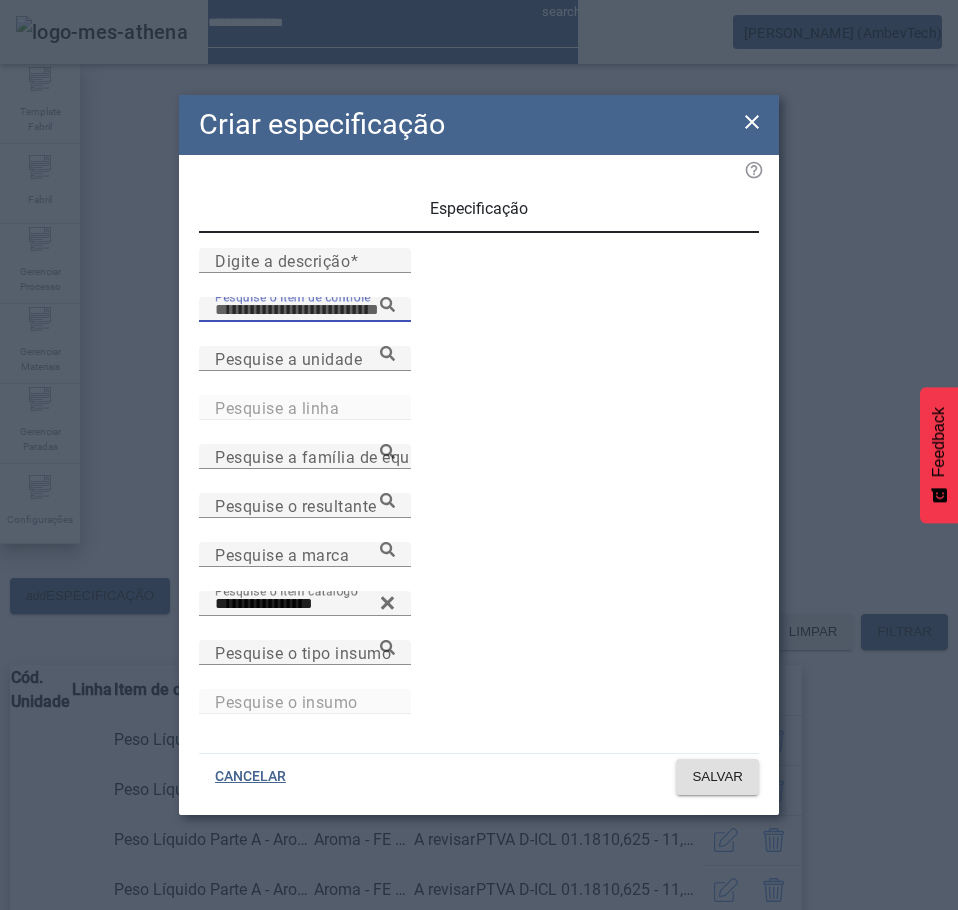 click on "Pesquise o item de controle" at bounding box center (305, 310) 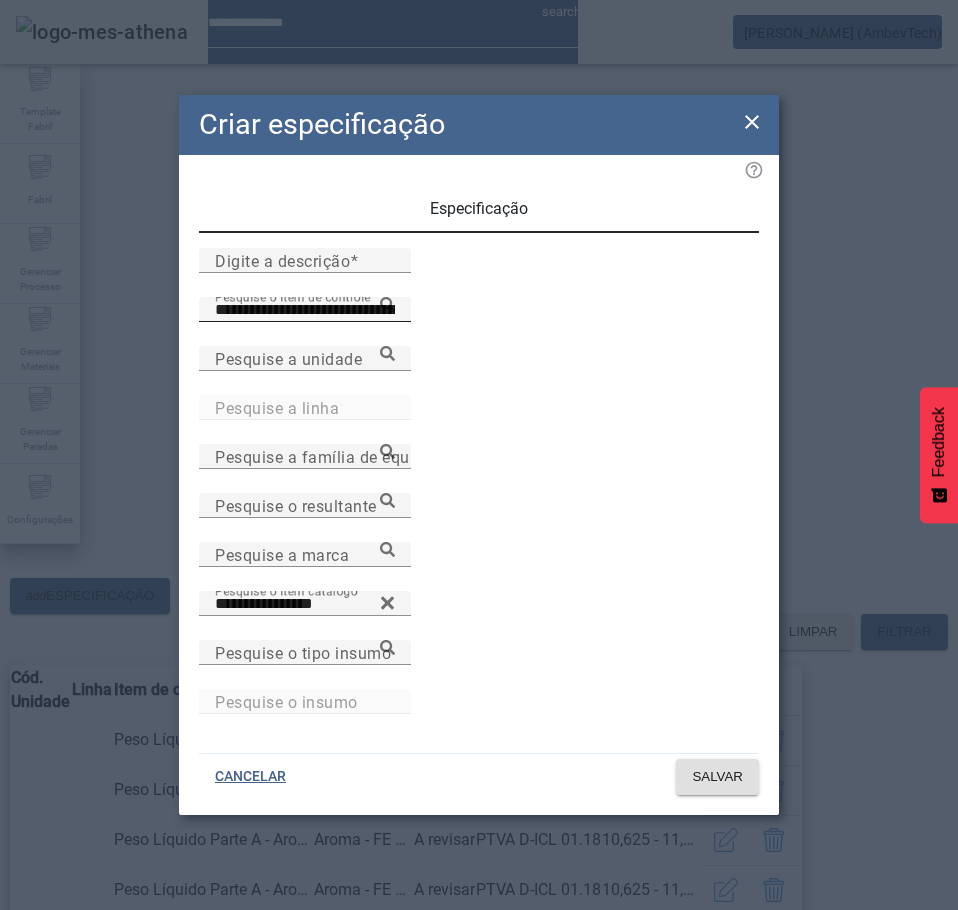 click 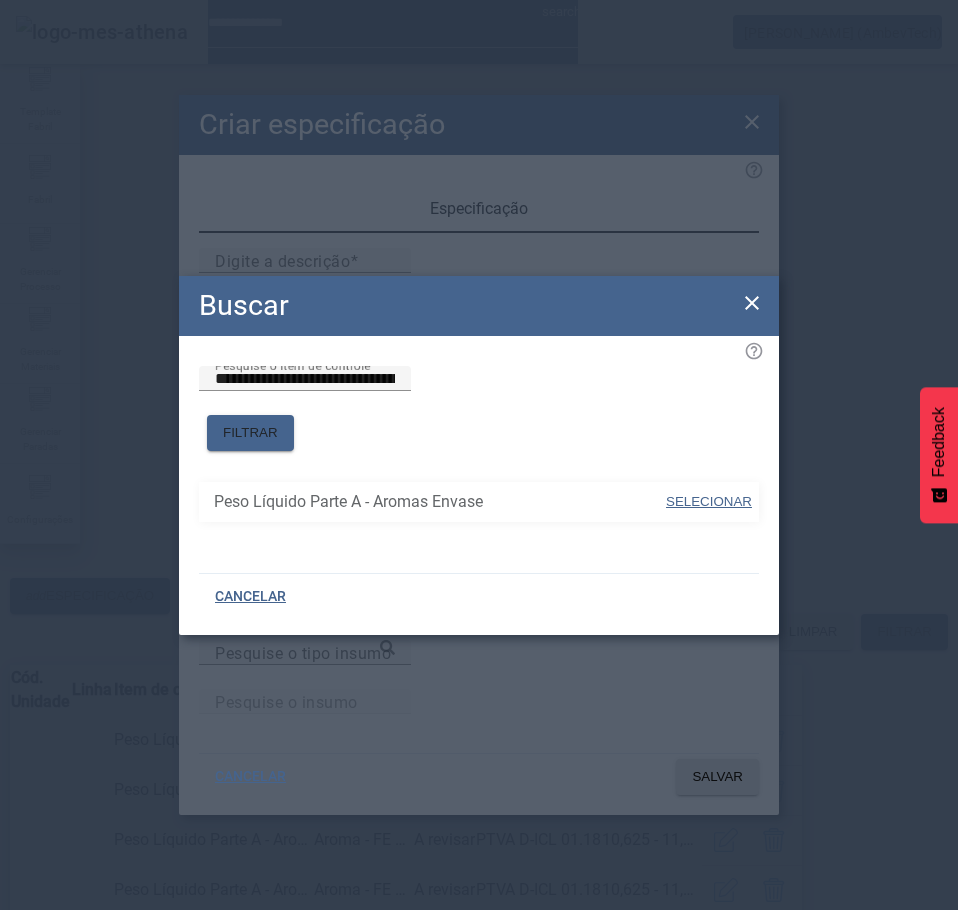 click at bounding box center [709, 502] 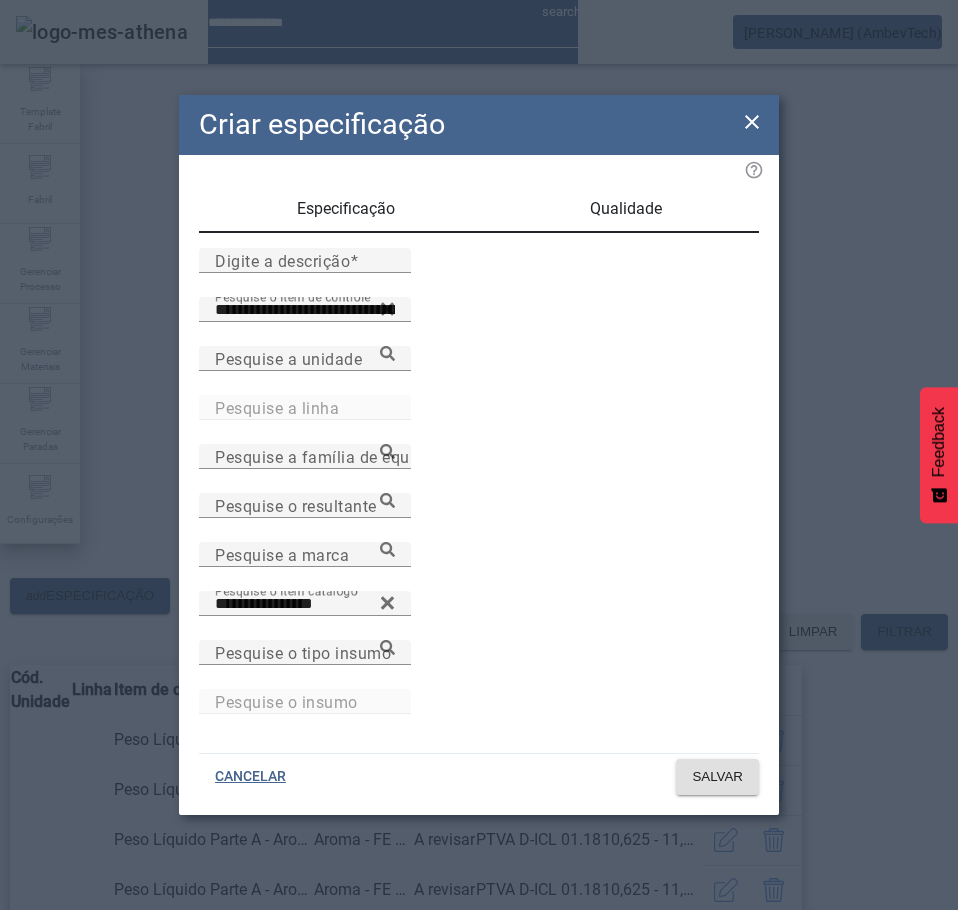 click on "Qualidade" at bounding box center (625, 209) 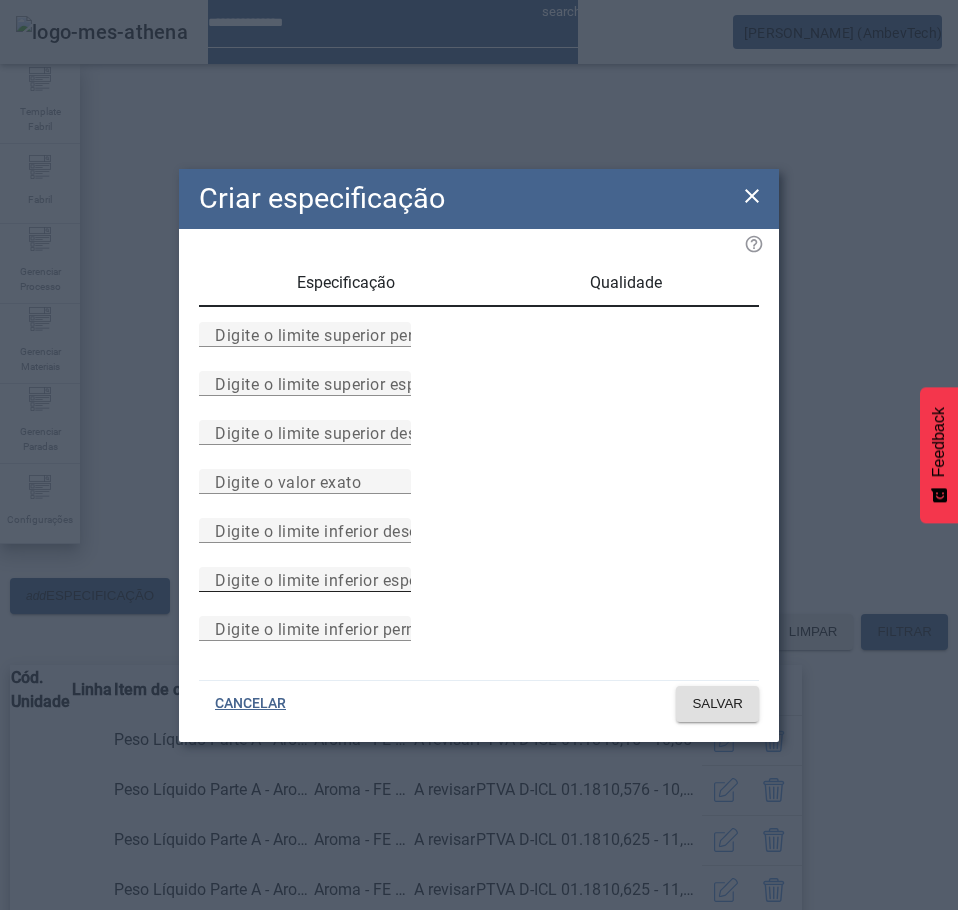 click on "Digite o limite inferior especificado" at bounding box center [347, 579] 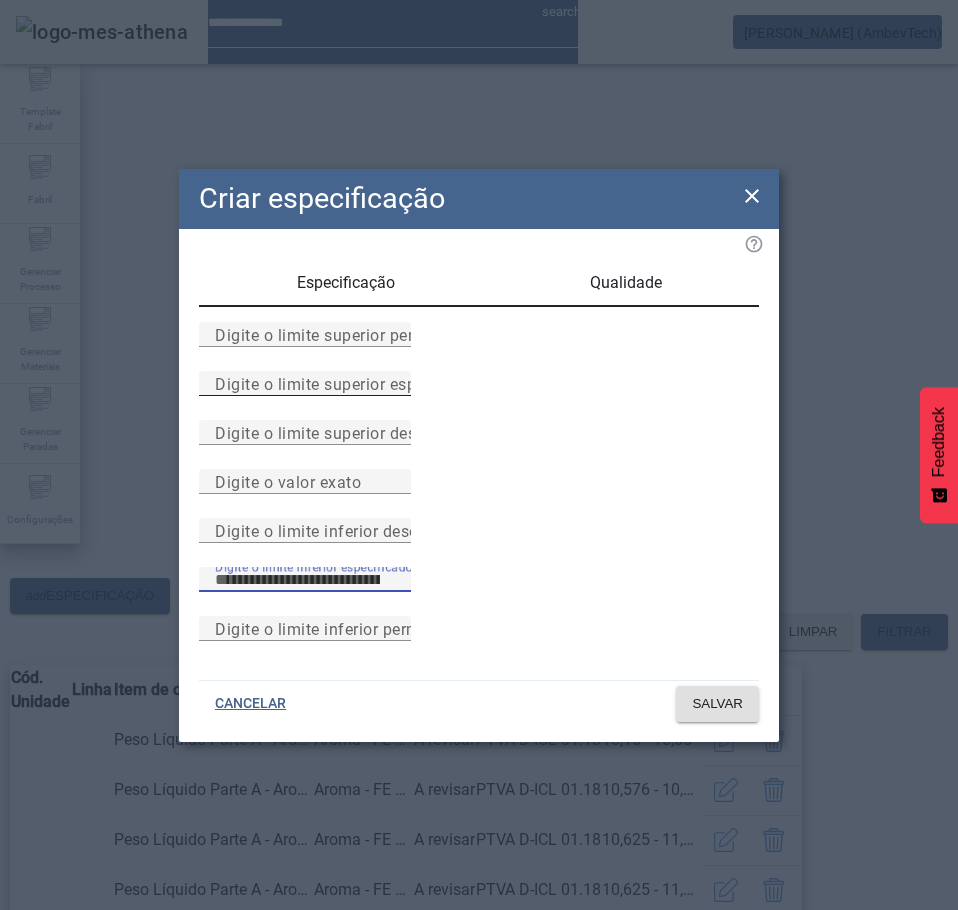 type on "******" 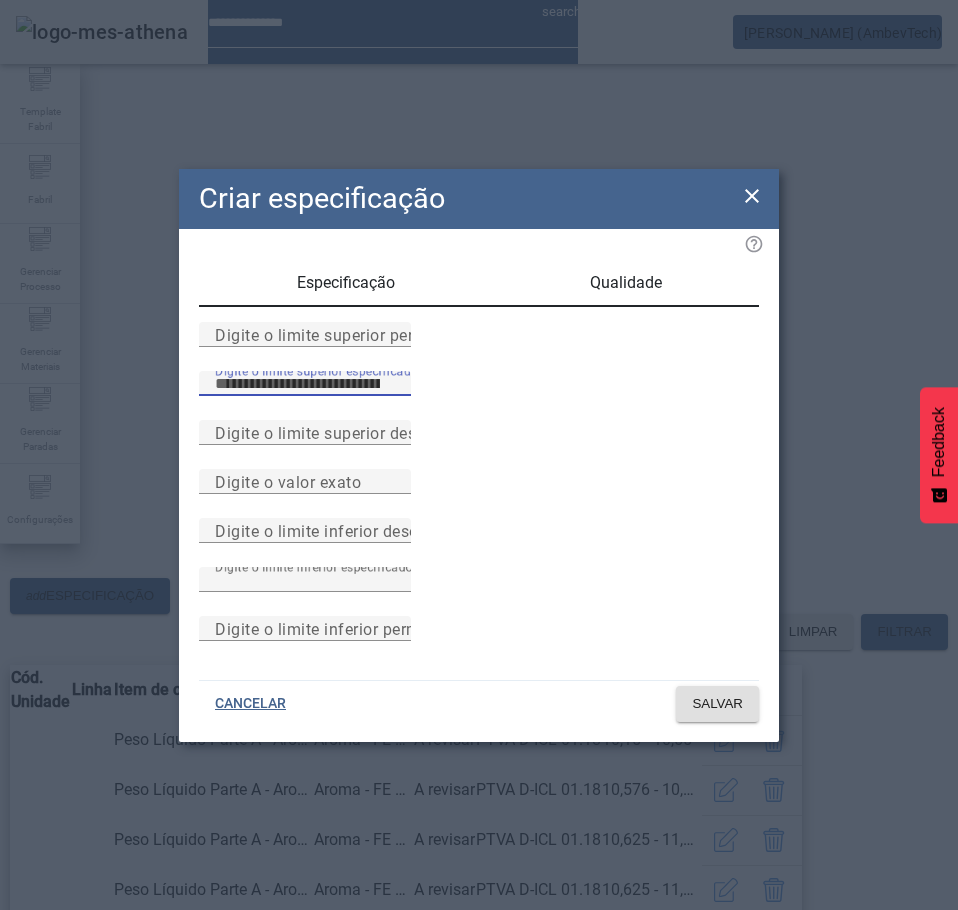 click on "Digite o limite superior especificado" at bounding box center (305, 384) 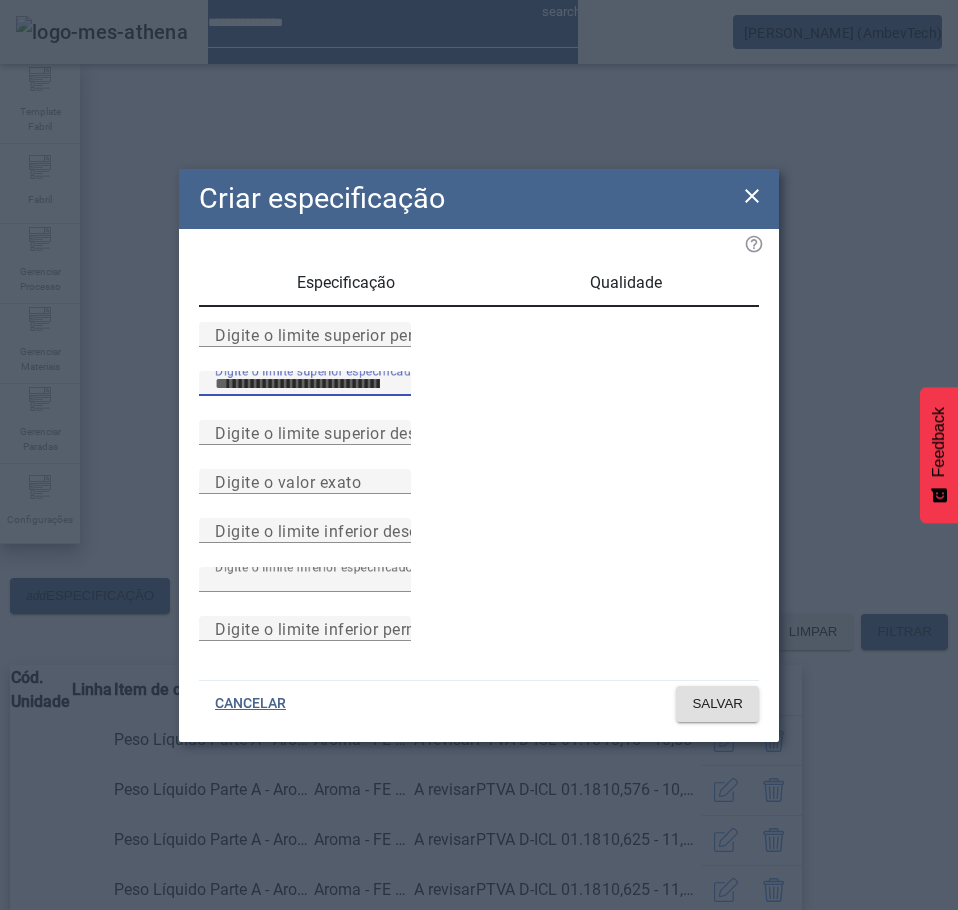 type on "******" 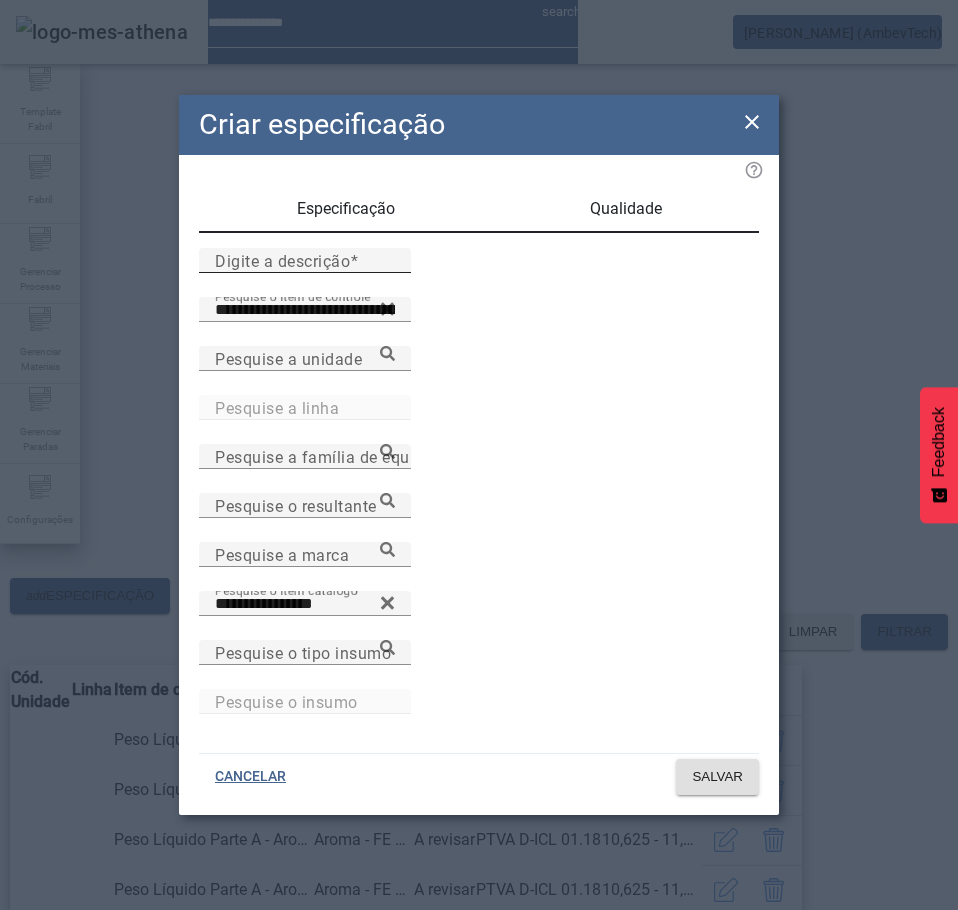 click on "Digite a descrição" at bounding box center [282, 260] 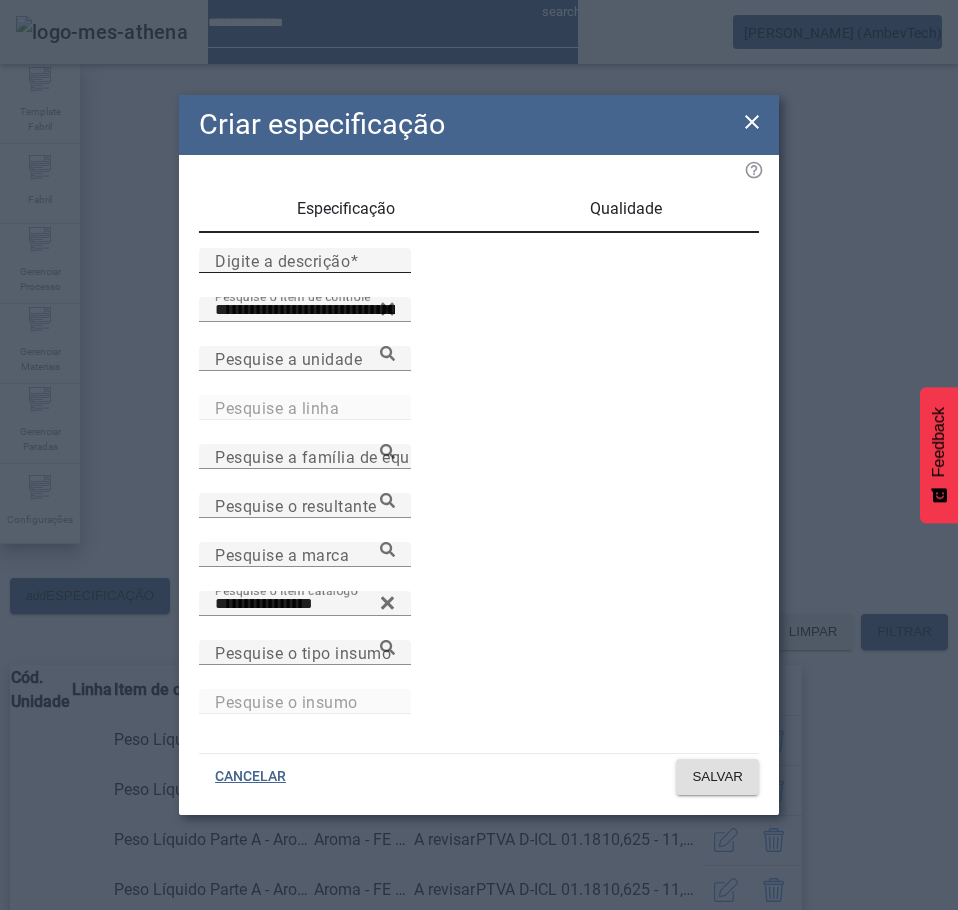 click on "Digite a descrição" at bounding box center (305, 261) 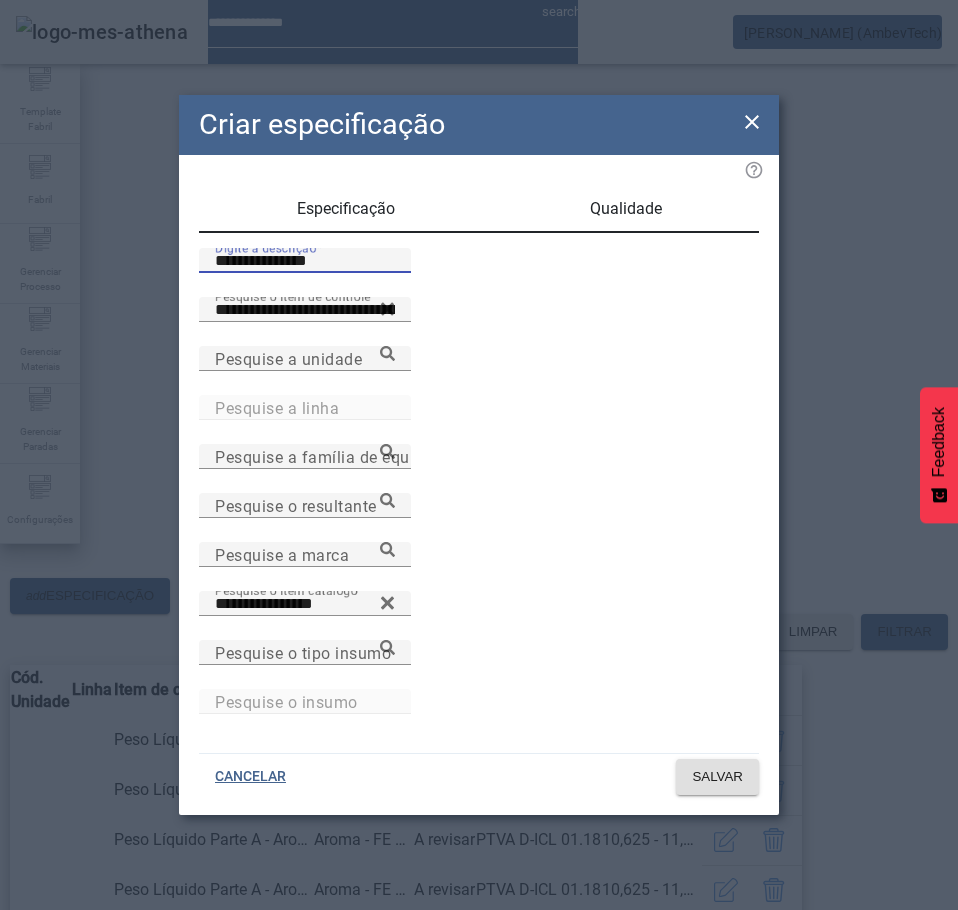 type on "**********" 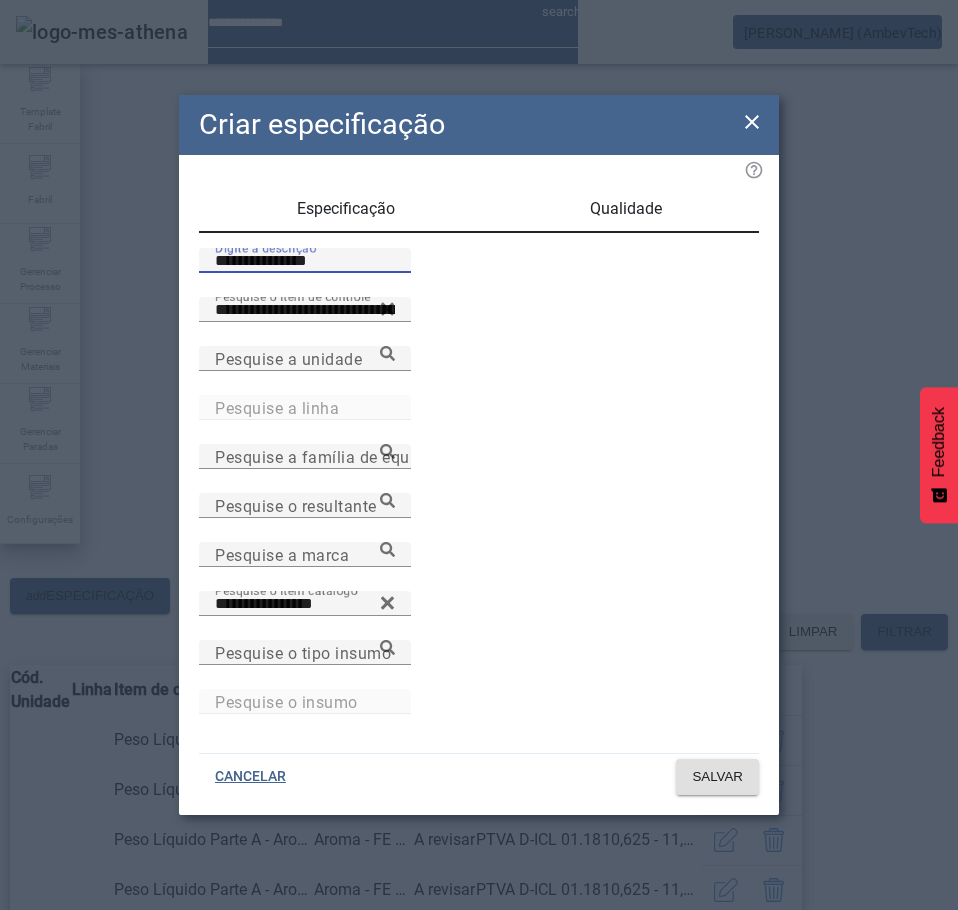click on "Qualidade" at bounding box center (626, 209) 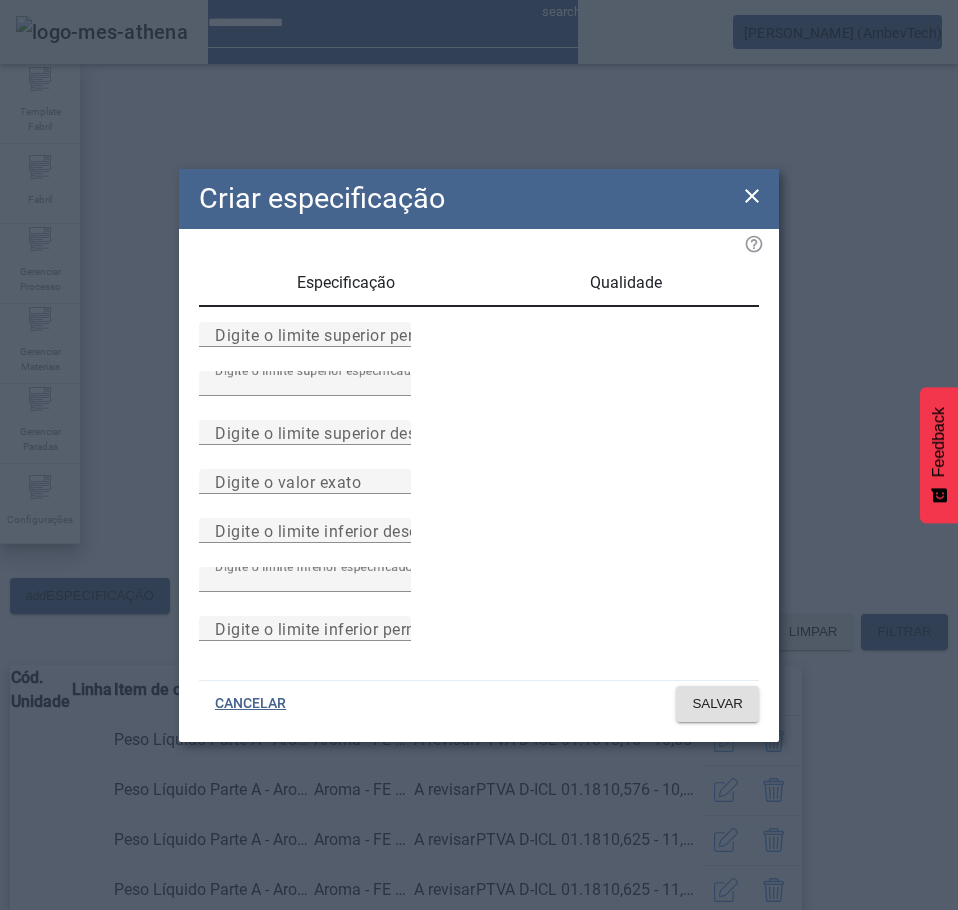 click on "Especificação" at bounding box center [346, 283] 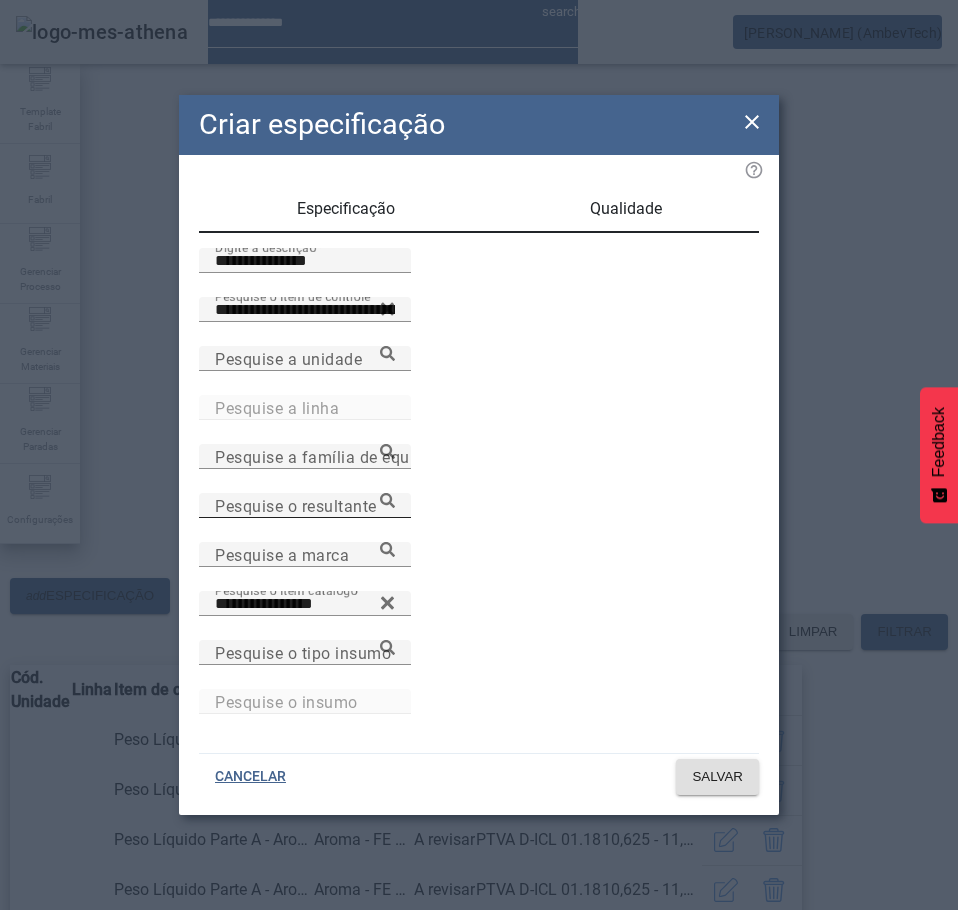 click on "Pesquise o resultante" at bounding box center (305, 505) 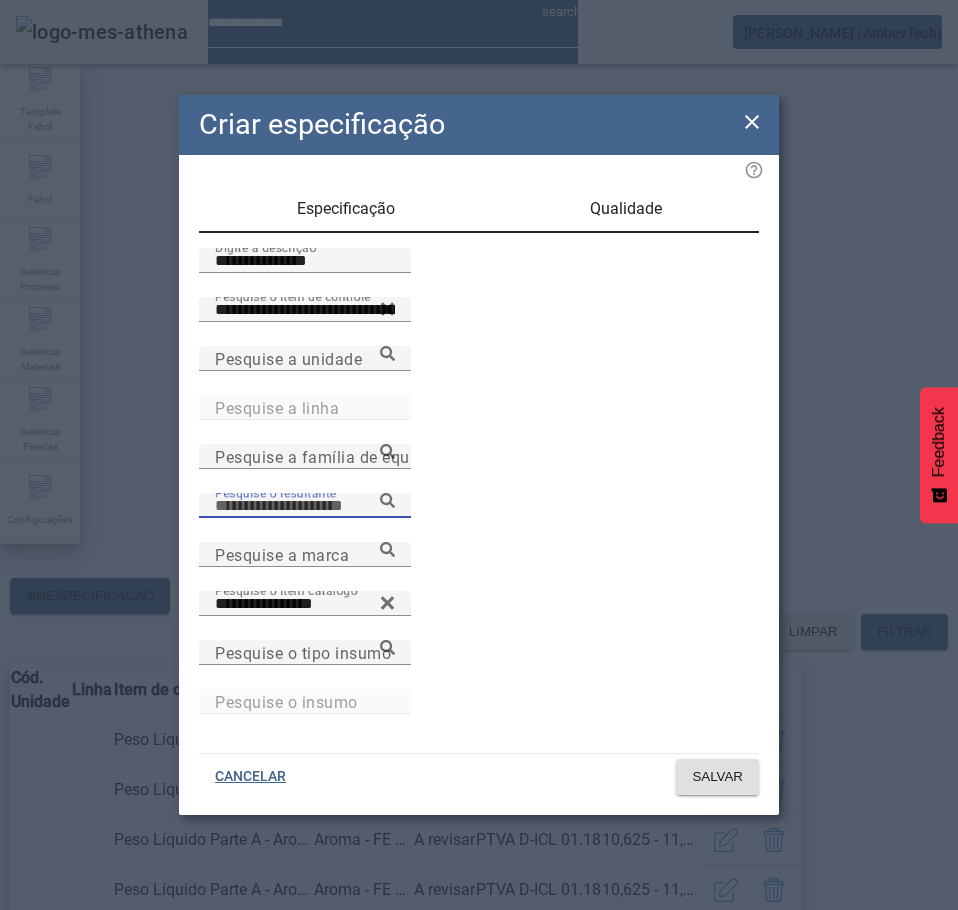 paste on "**********" 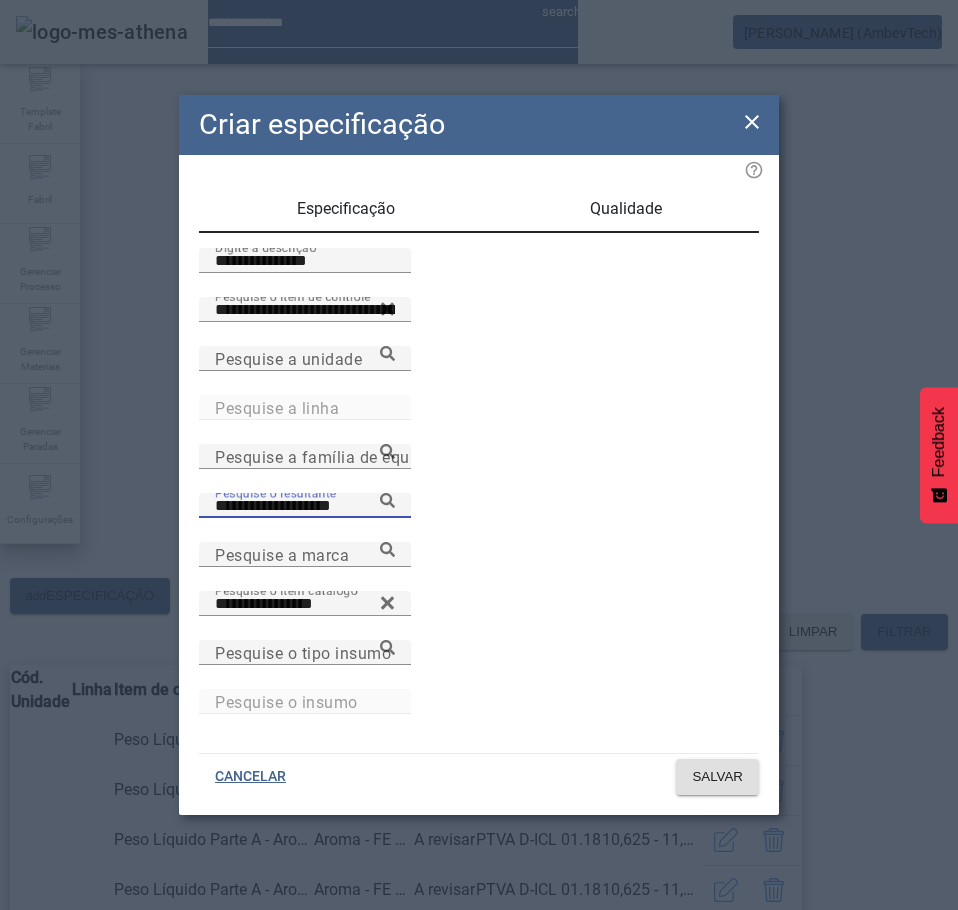 click 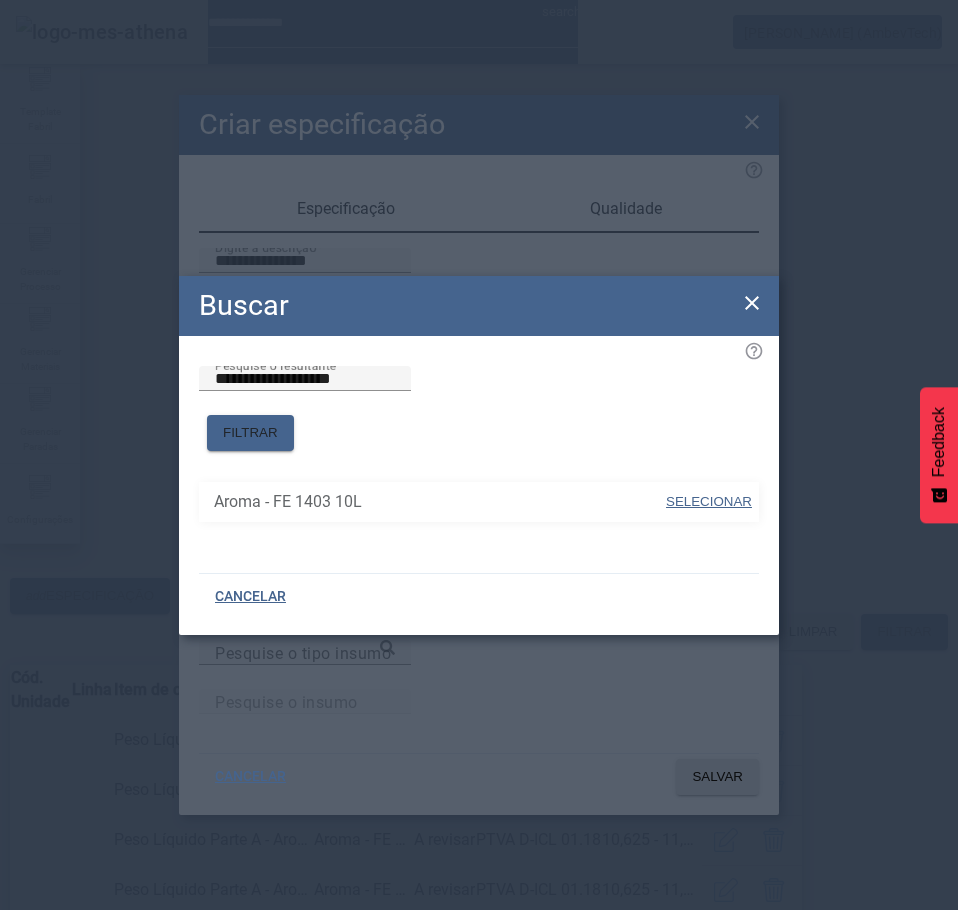 click on "SELECIONAR" at bounding box center [709, 501] 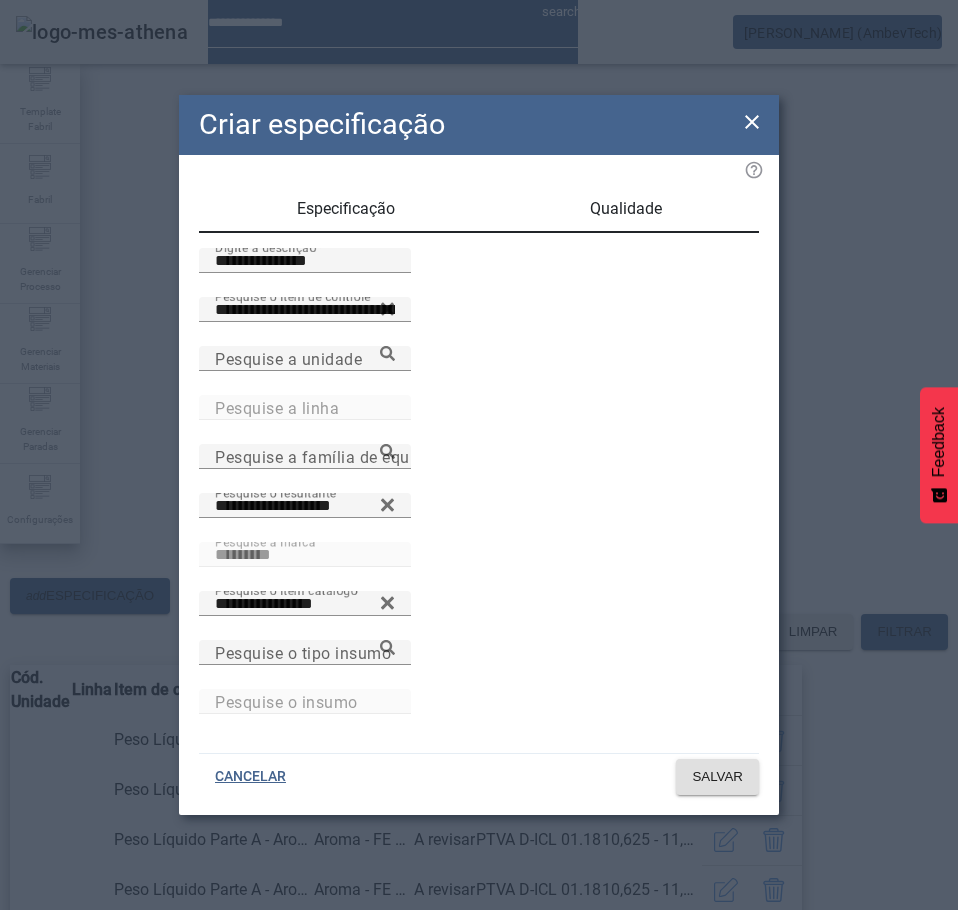 click on "Qualidade" at bounding box center (626, 209) 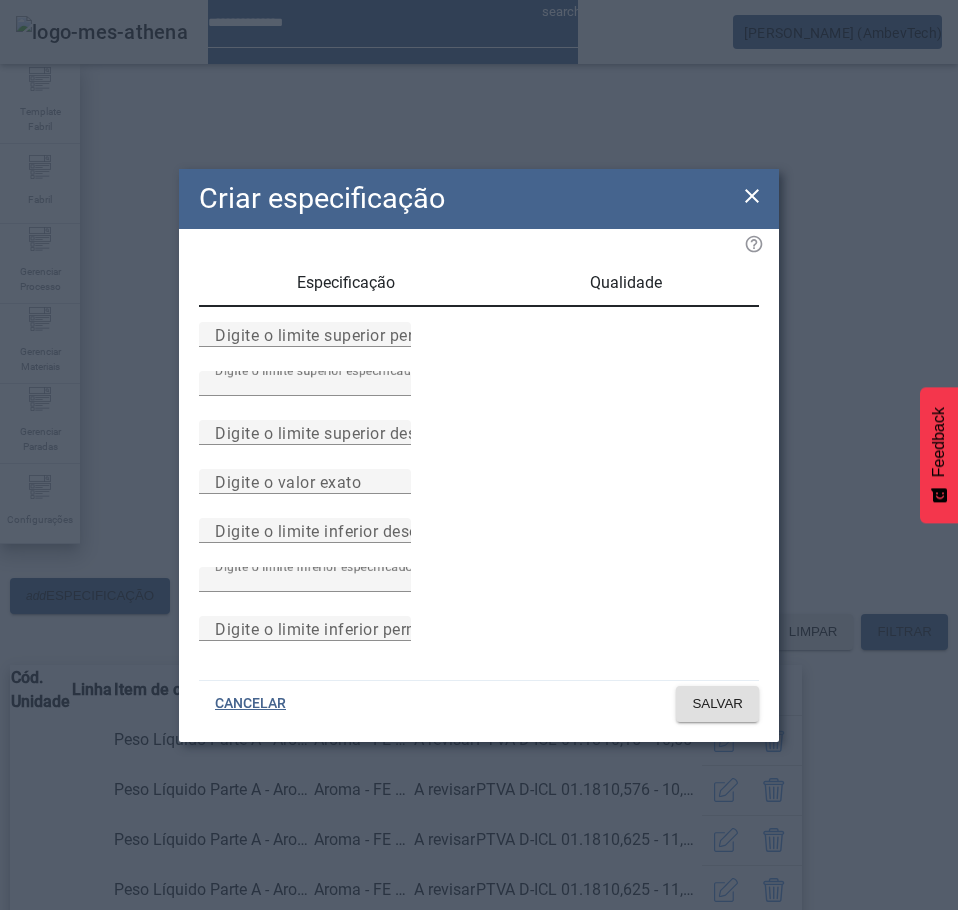 click on "Especificação" at bounding box center [346, 283] 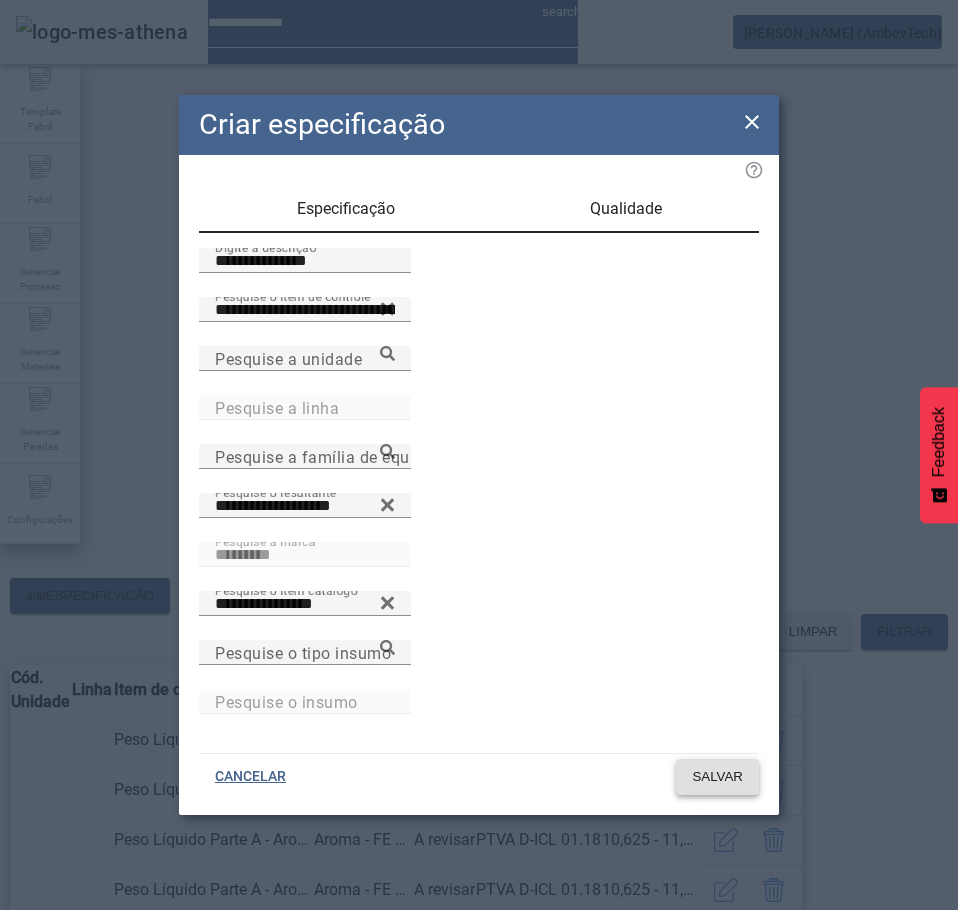 click on "SALVAR" 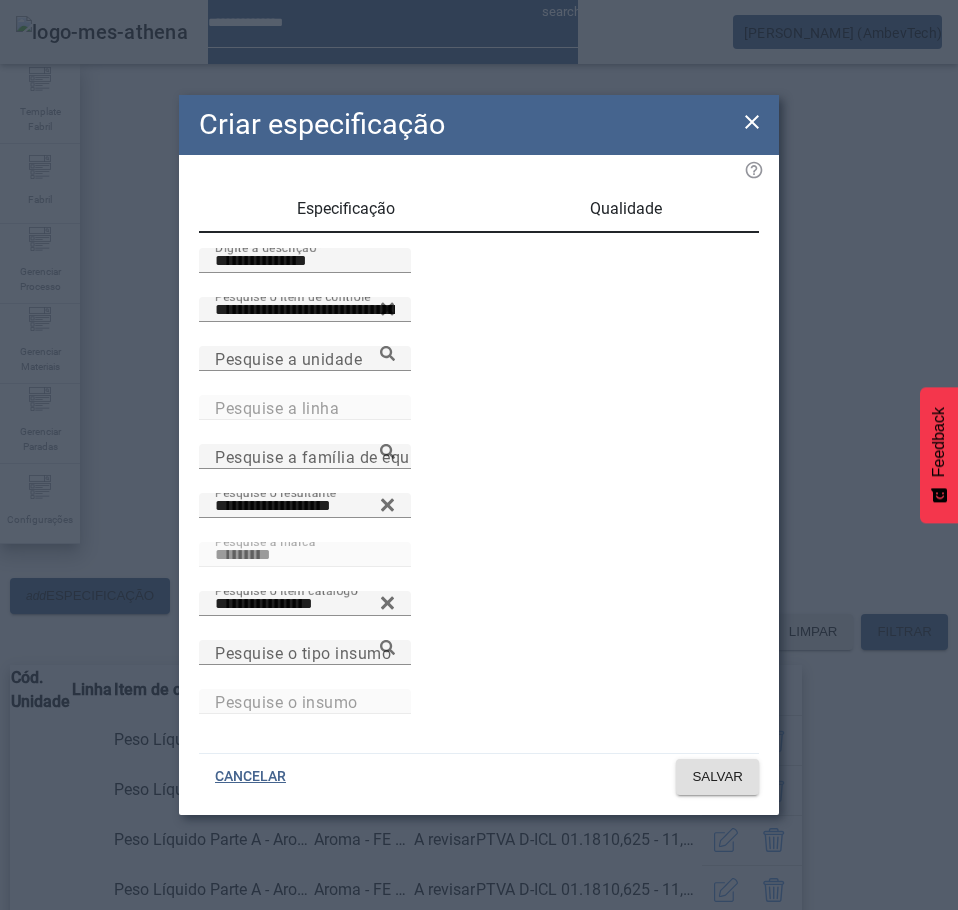 click on "'Especificação' repetida para 'unidade, resultante, linha, marca, equipamento, item controle, tipo insumo e insumo' selecionada" at bounding box center [479, 922] 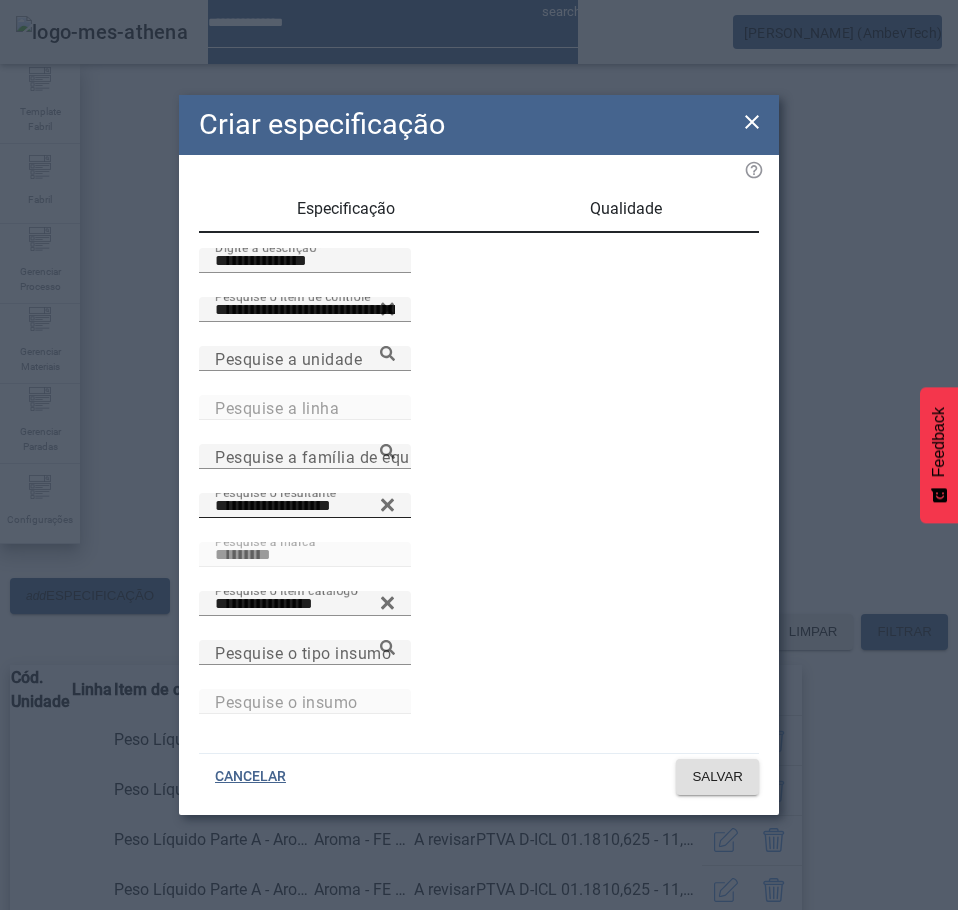 click on "**********" at bounding box center (305, 506) 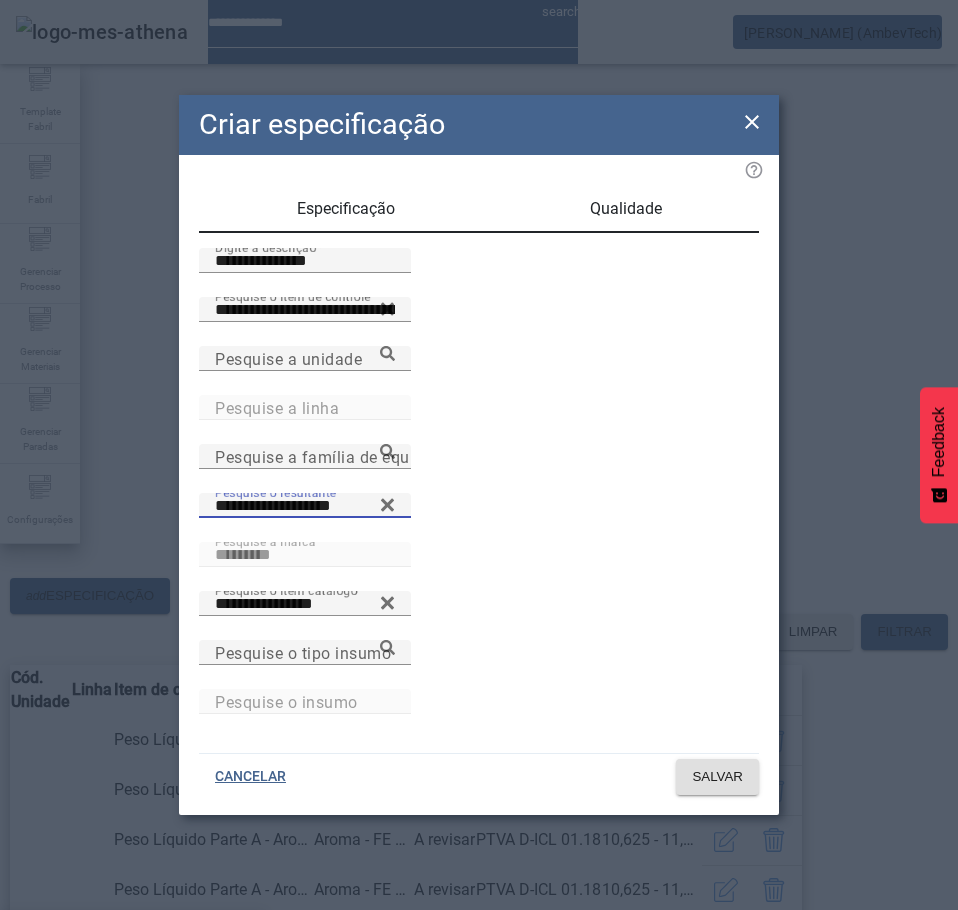 click 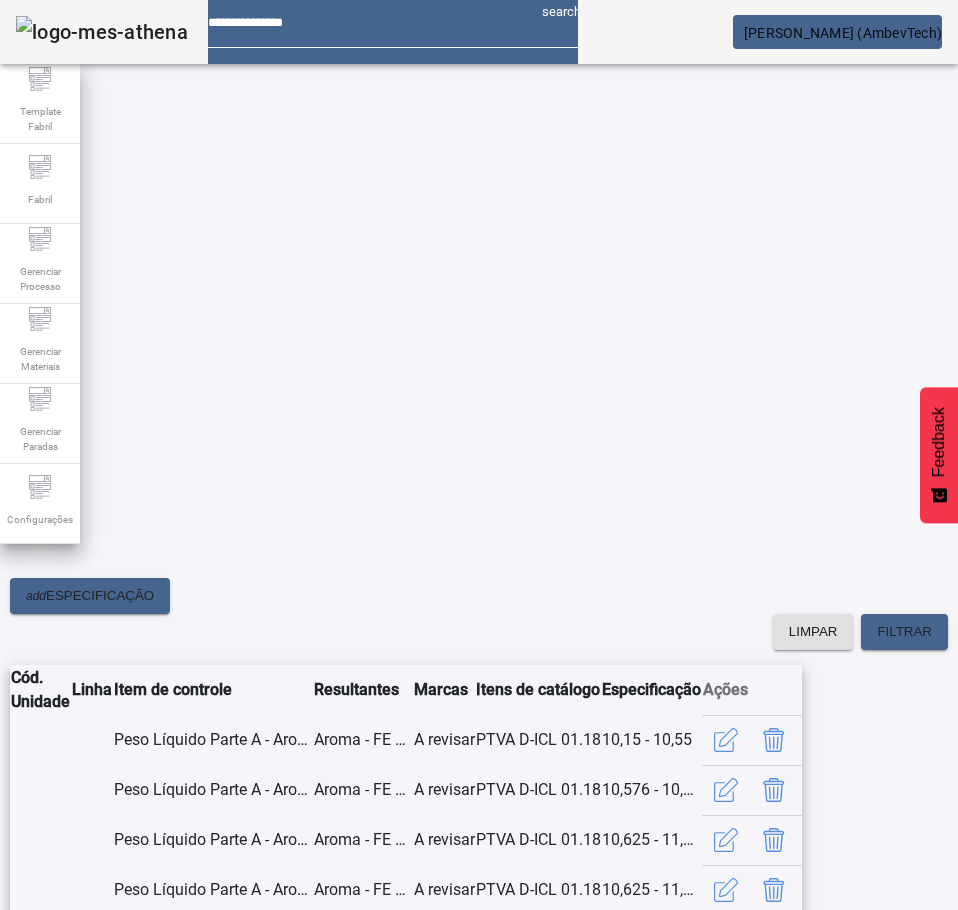 click on "Pesquise por unidade" at bounding box center [743, 541] 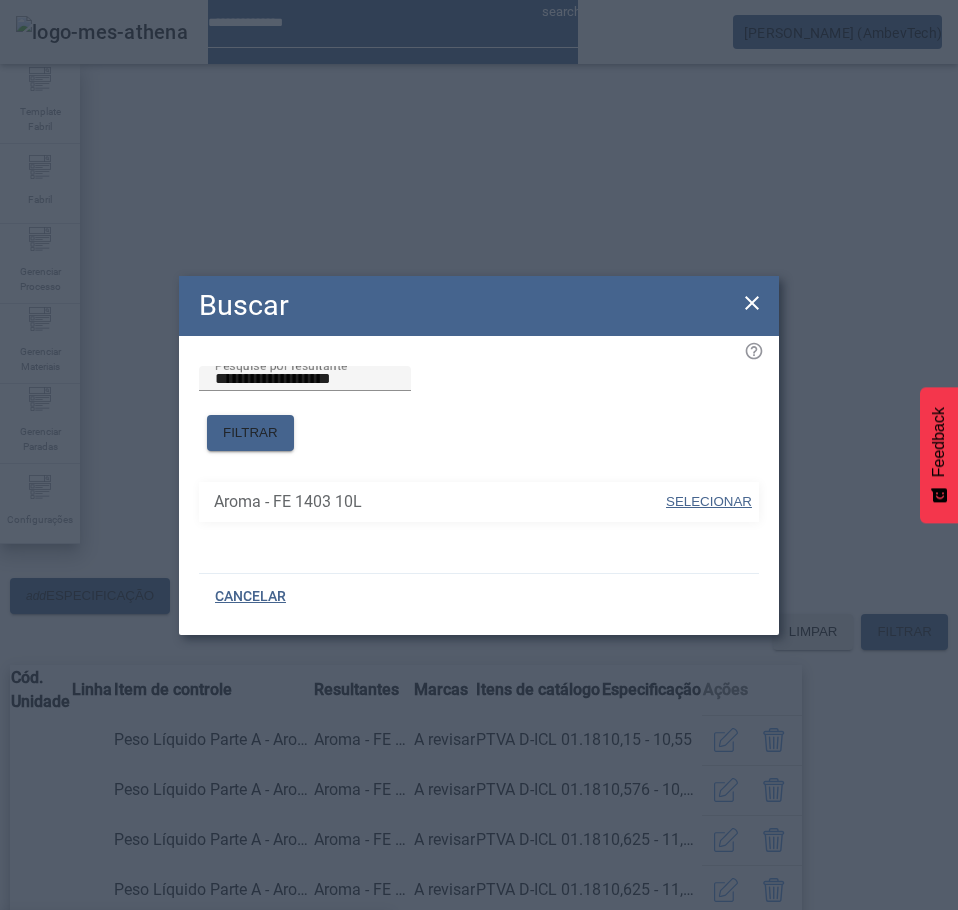 click at bounding box center [709, 502] 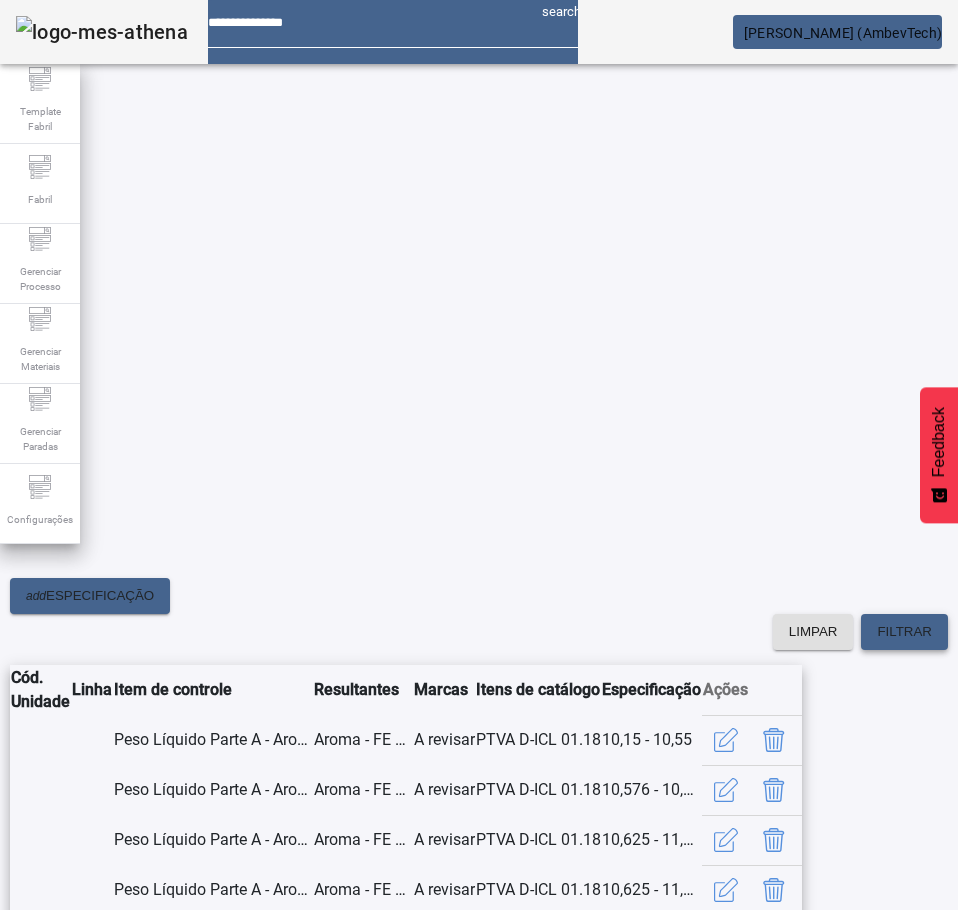 click on "FILTRAR" 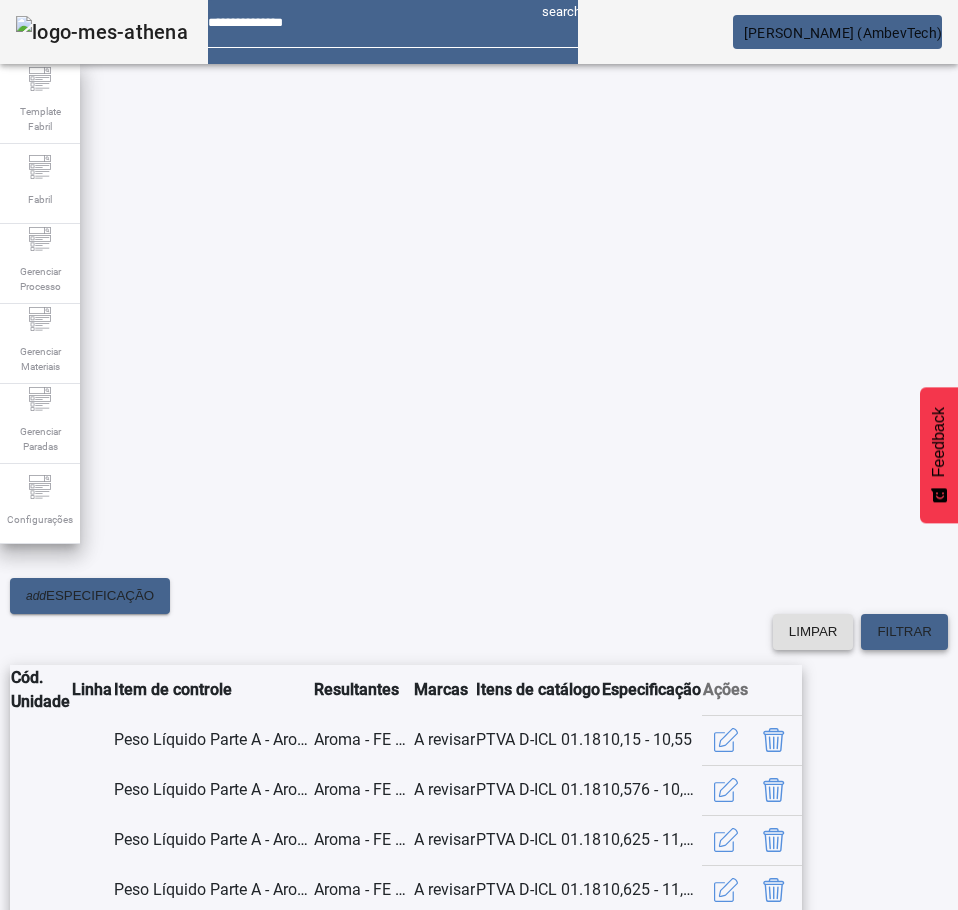 scroll, scrollTop: 0, scrollLeft: 0, axis: both 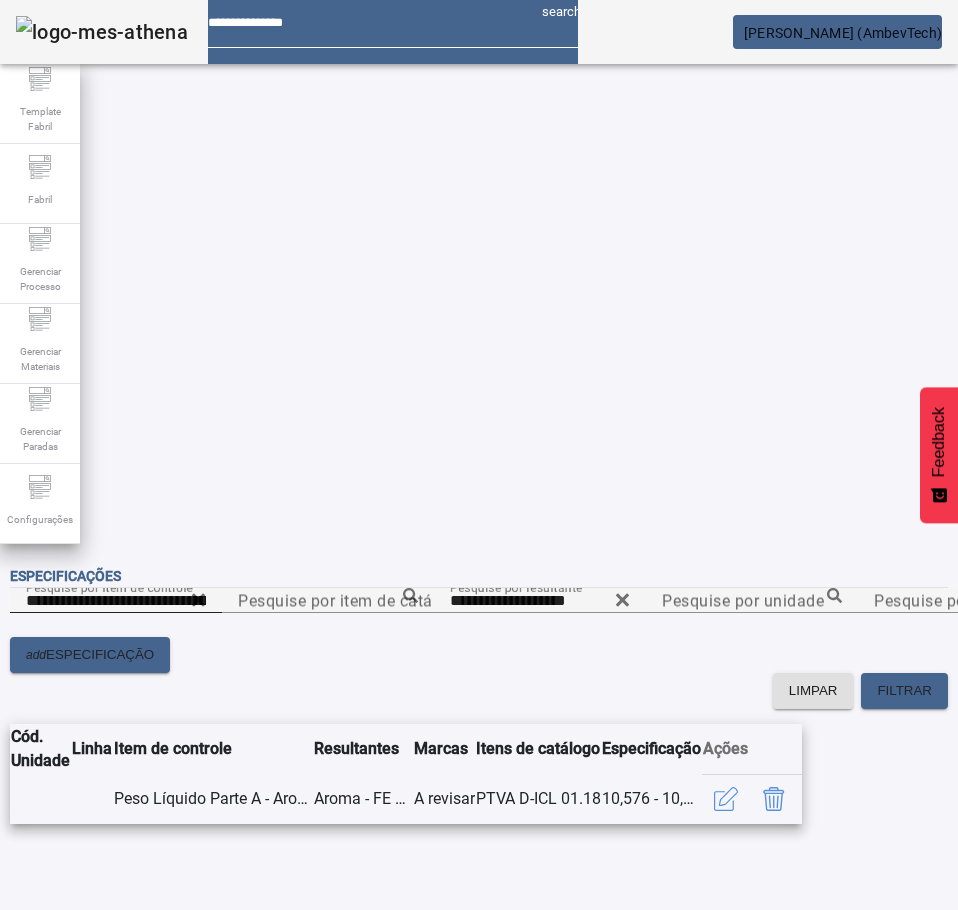click 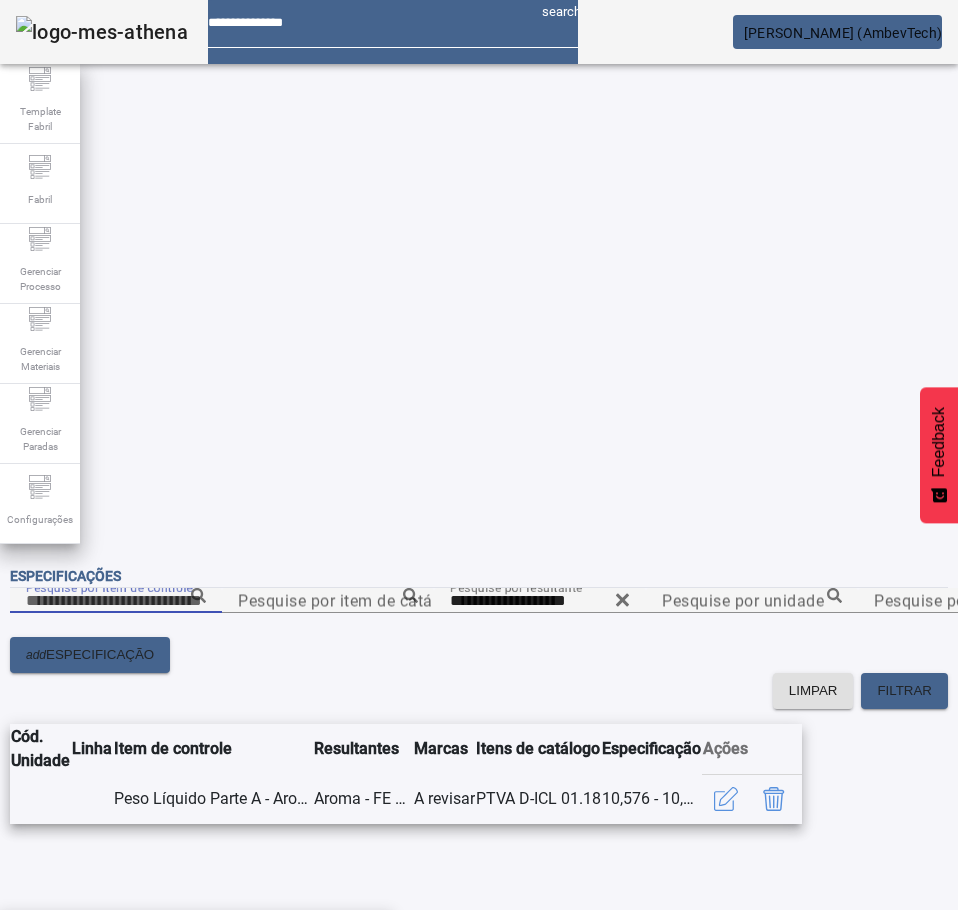 paste on "**********" 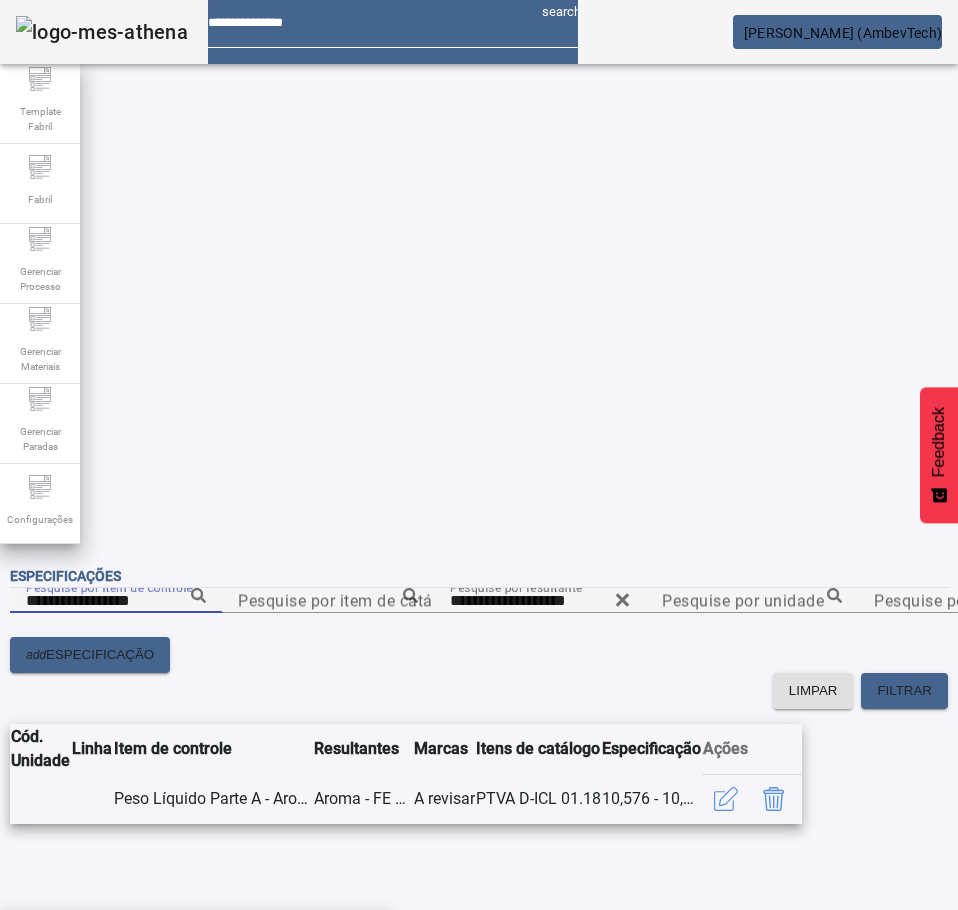 click on "Densidade Parte C - Aromas" at bounding box center [121, 942] 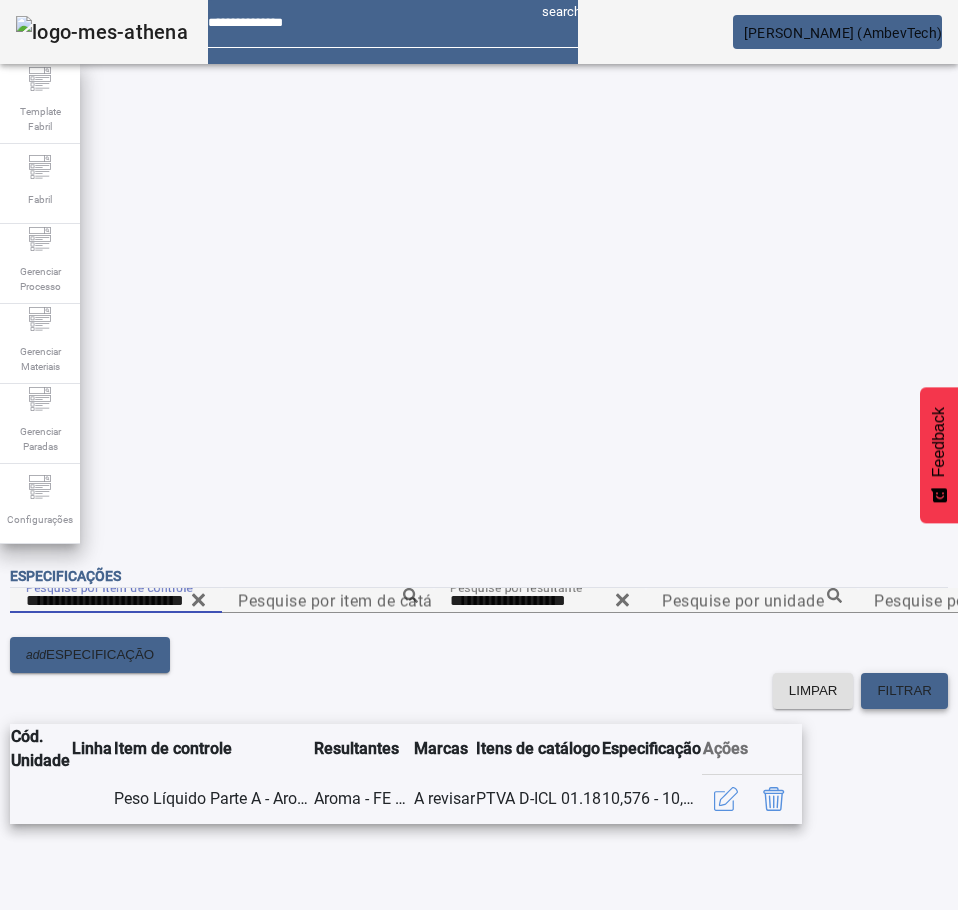 click on "FILTRAR" 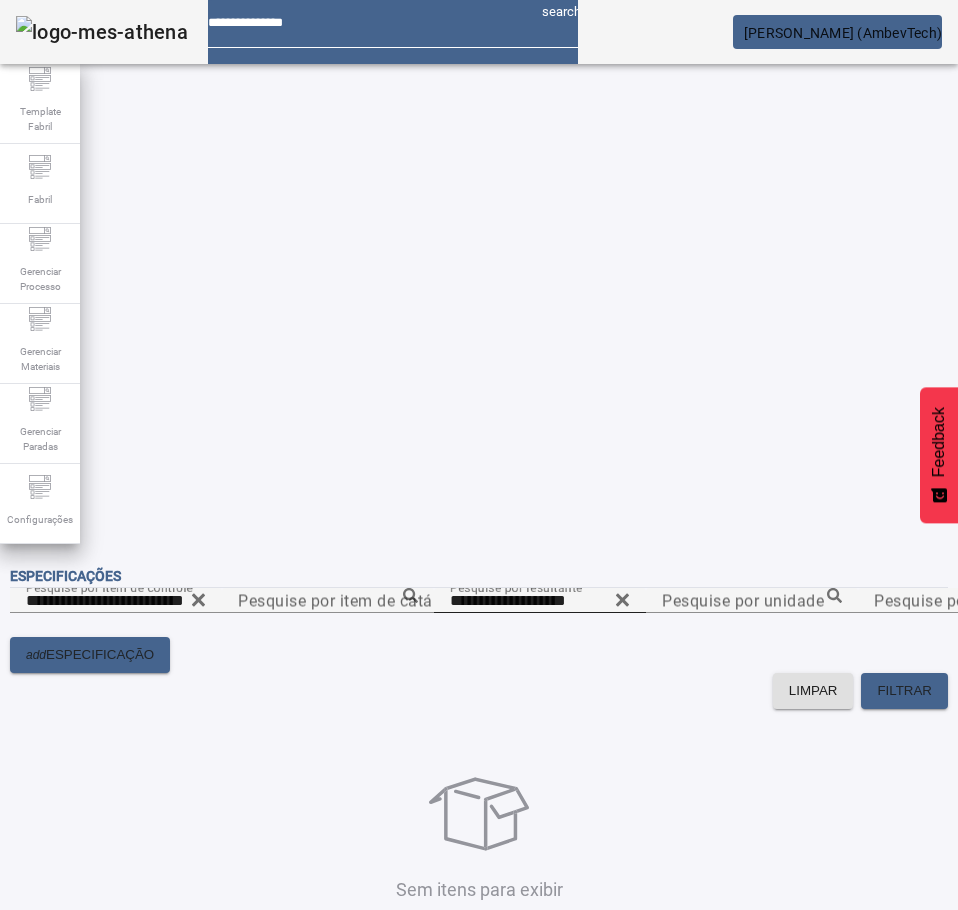 click on "**********" at bounding box center (540, 601) 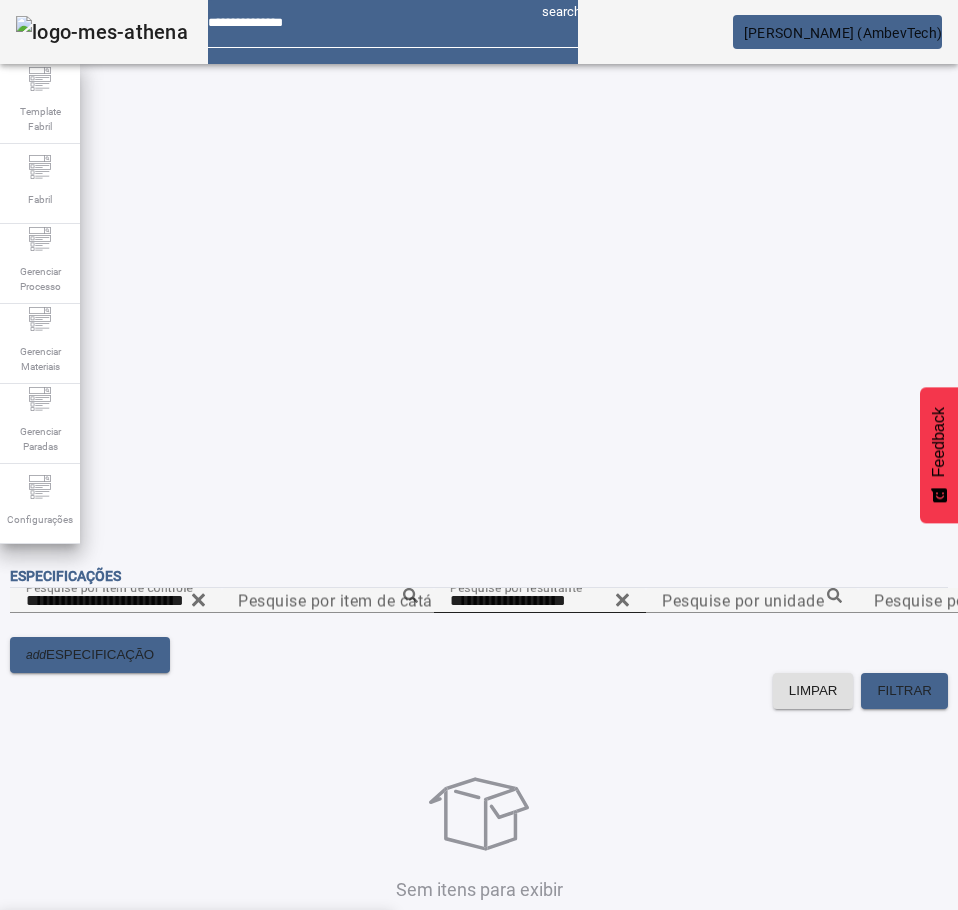 click 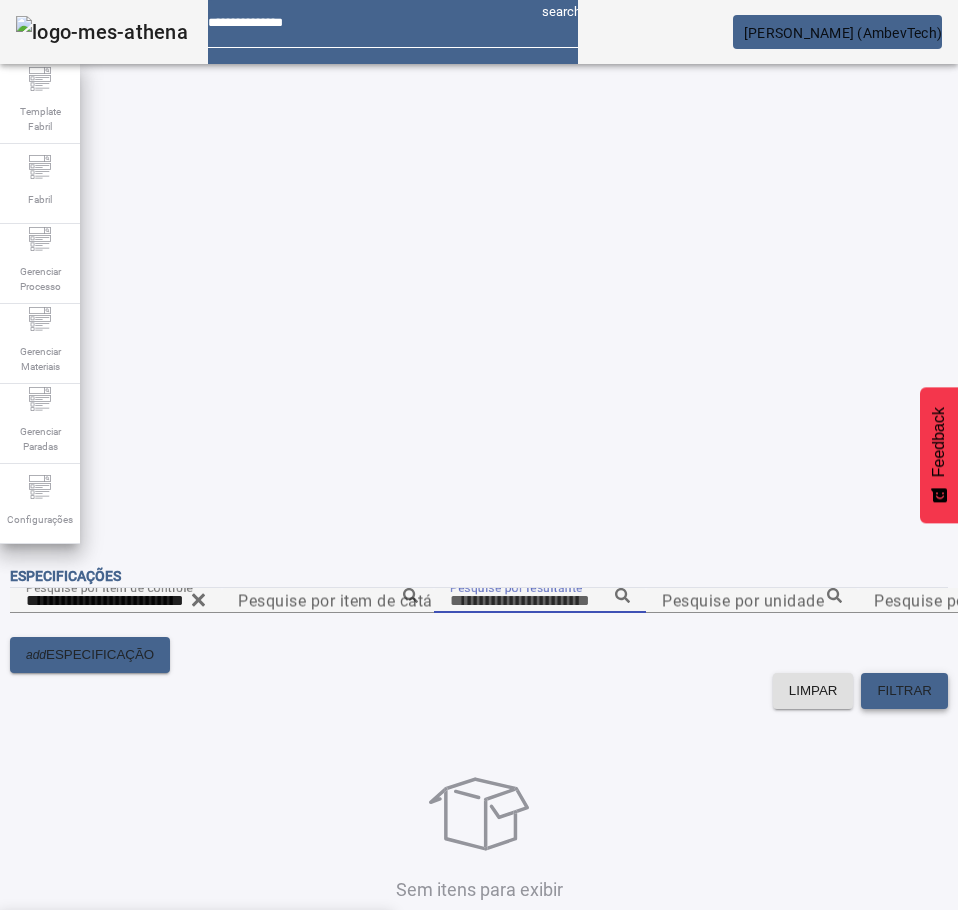 click on "FILTRAR" 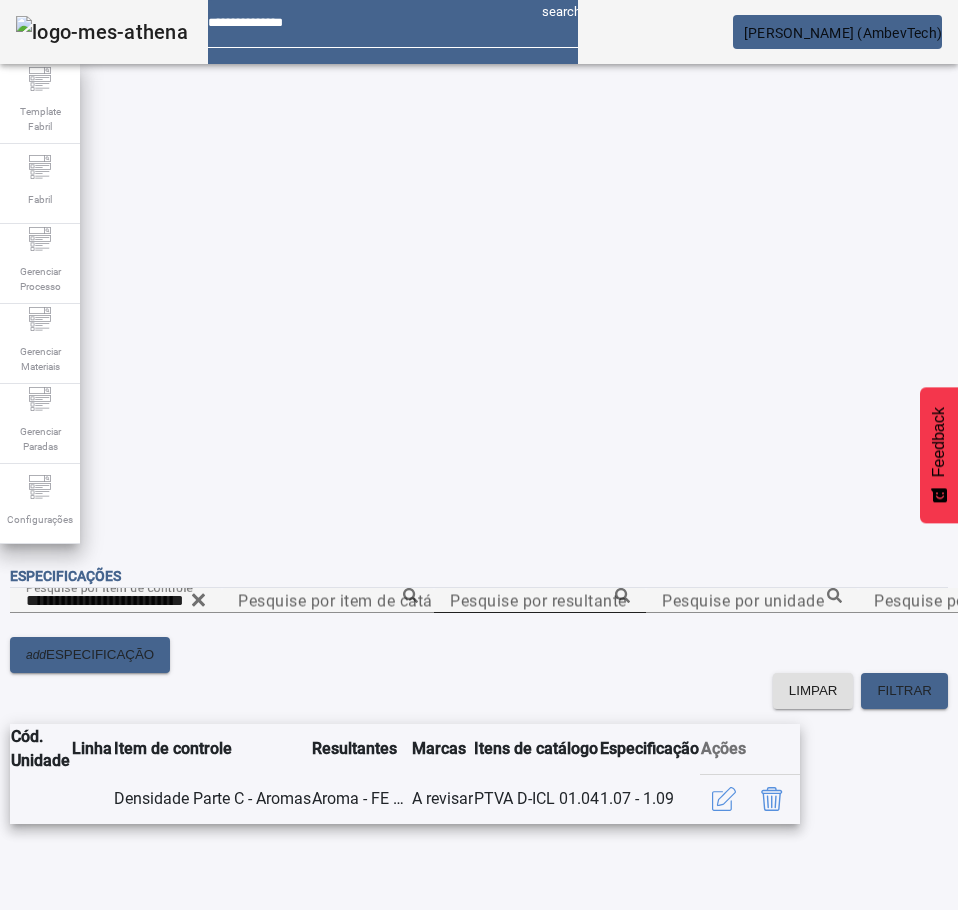 click 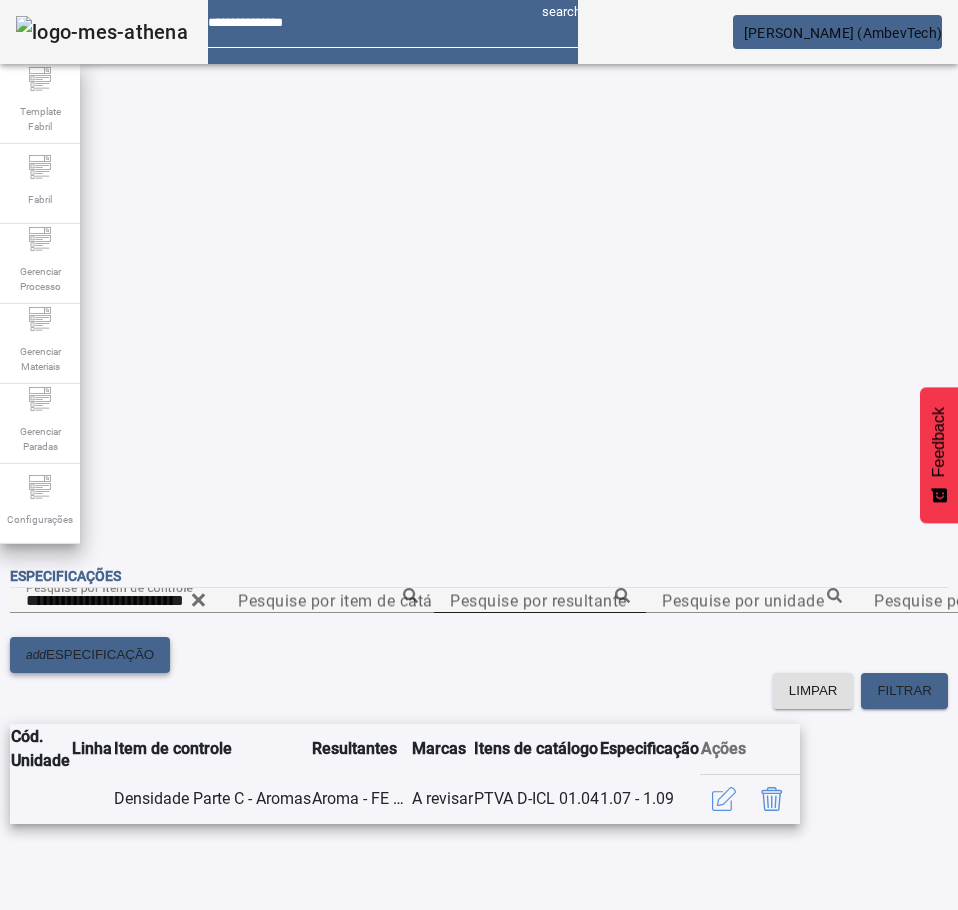 click on "ESPECIFICAÇÃO" 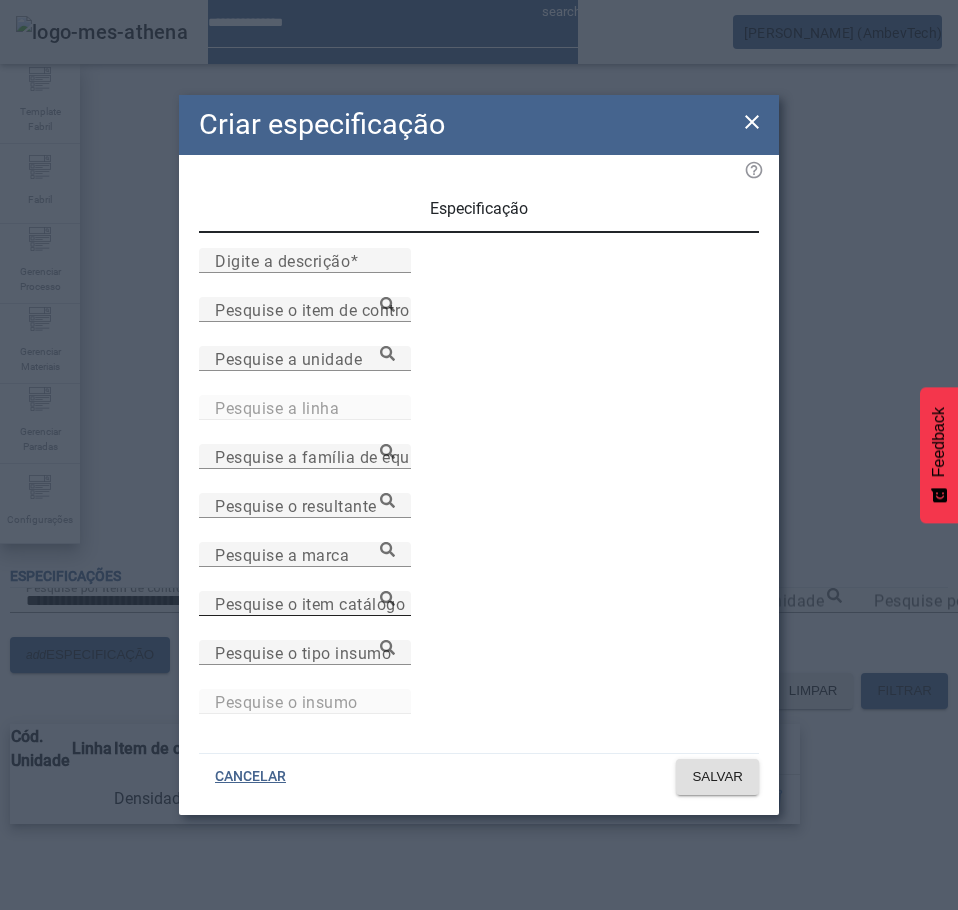 click on "Pesquise o item catálogo" at bounding box center [305, 603] 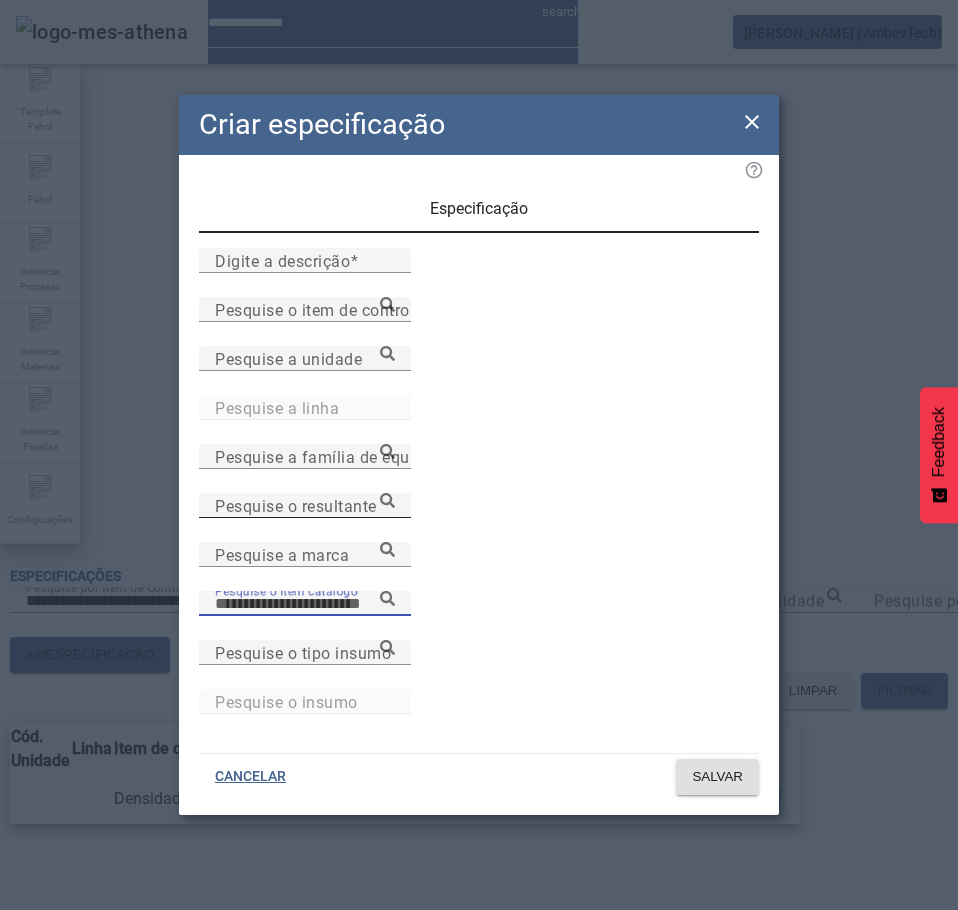 click on "Pesquise o resultante" at bounding box center (296, 505) 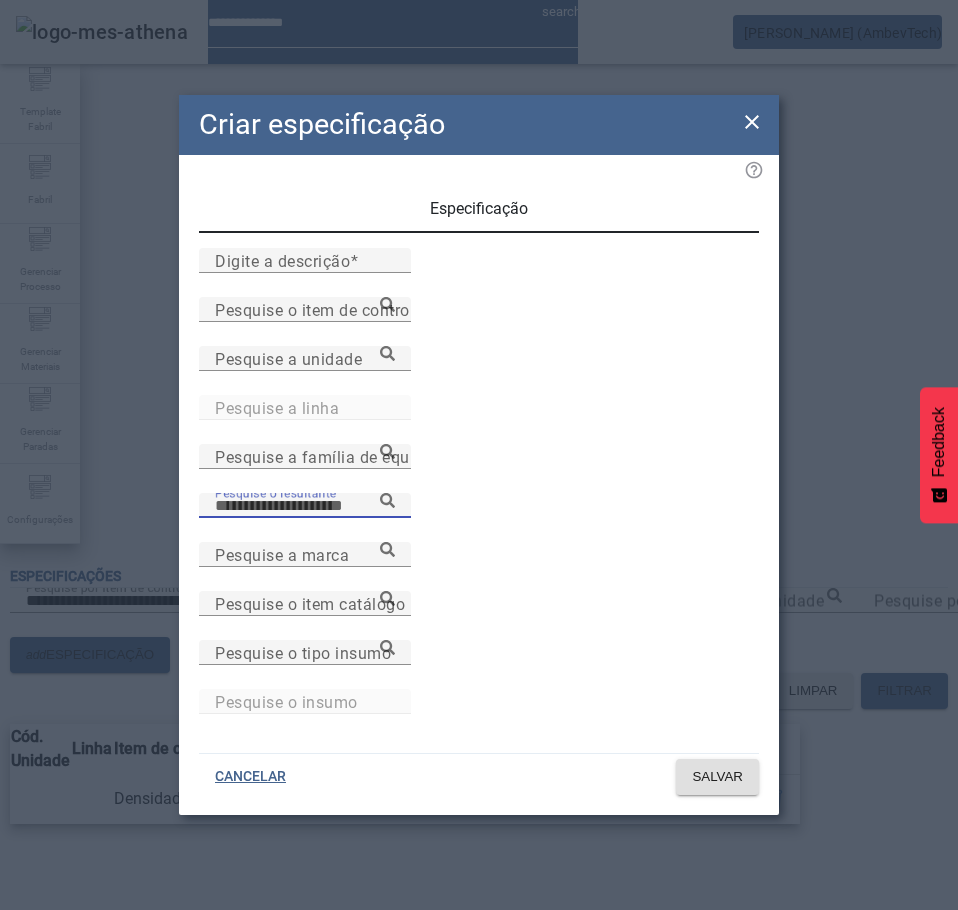 paste on "**********" 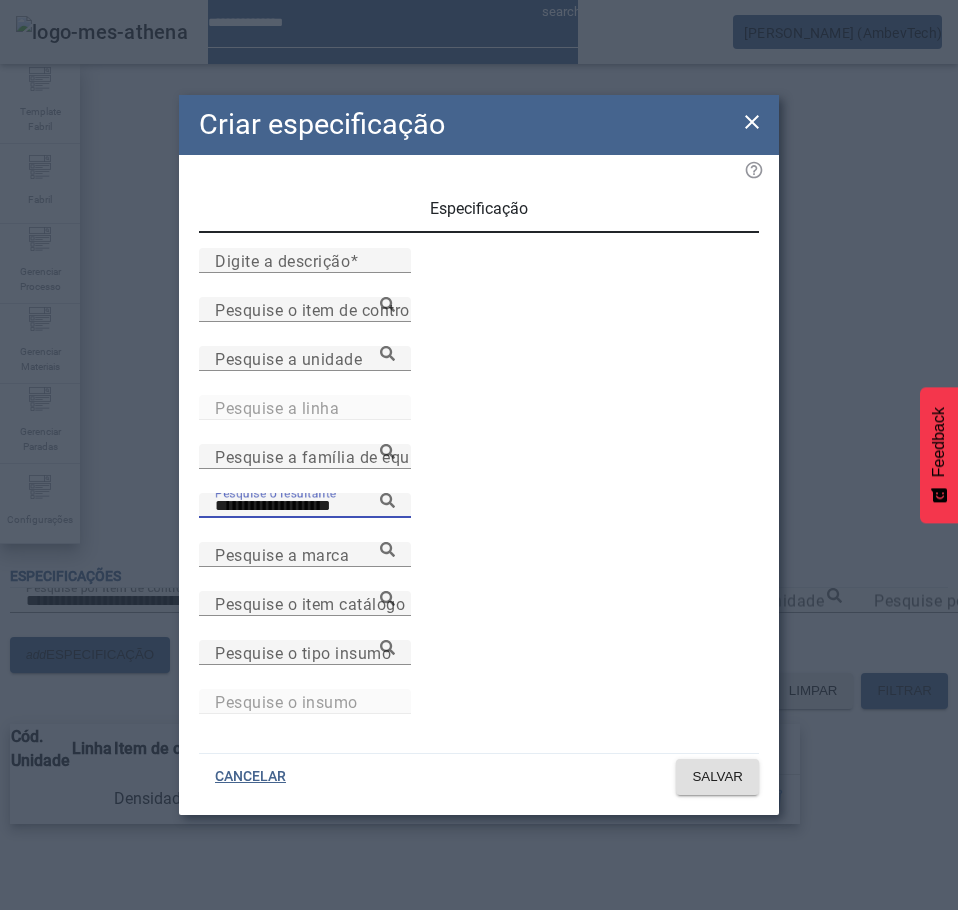 click 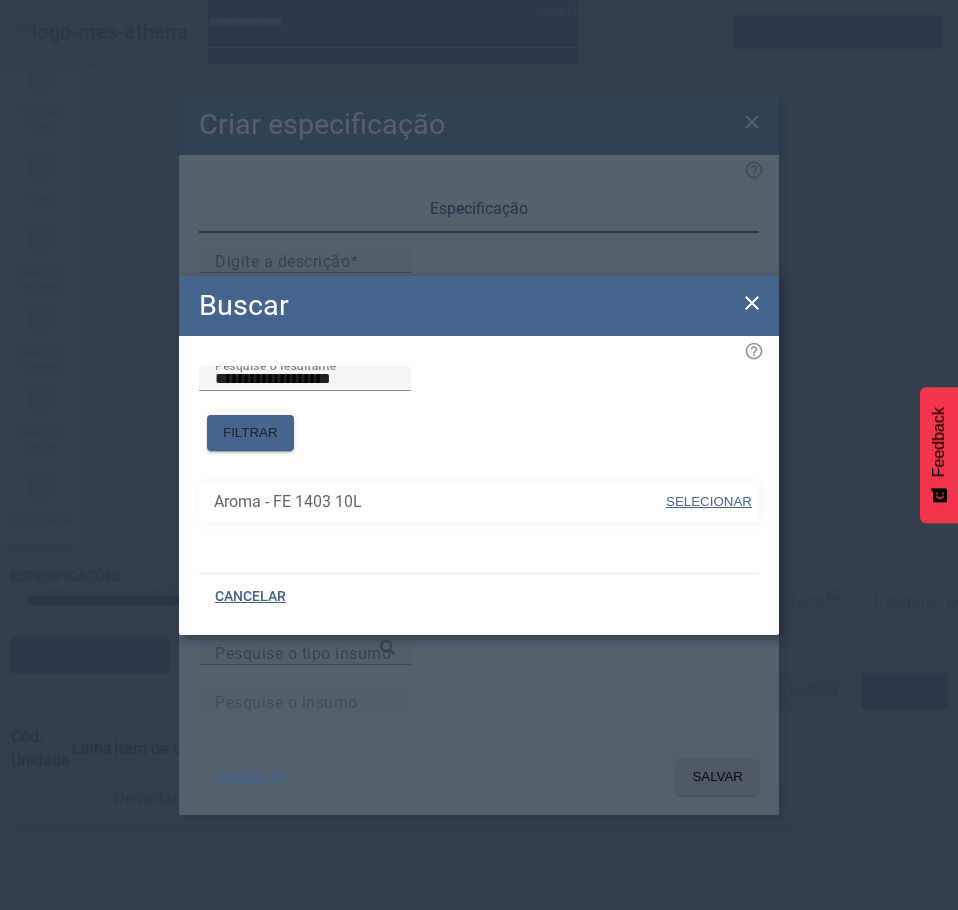 click on "SELECIONAR" at bounding box center (709, 501) 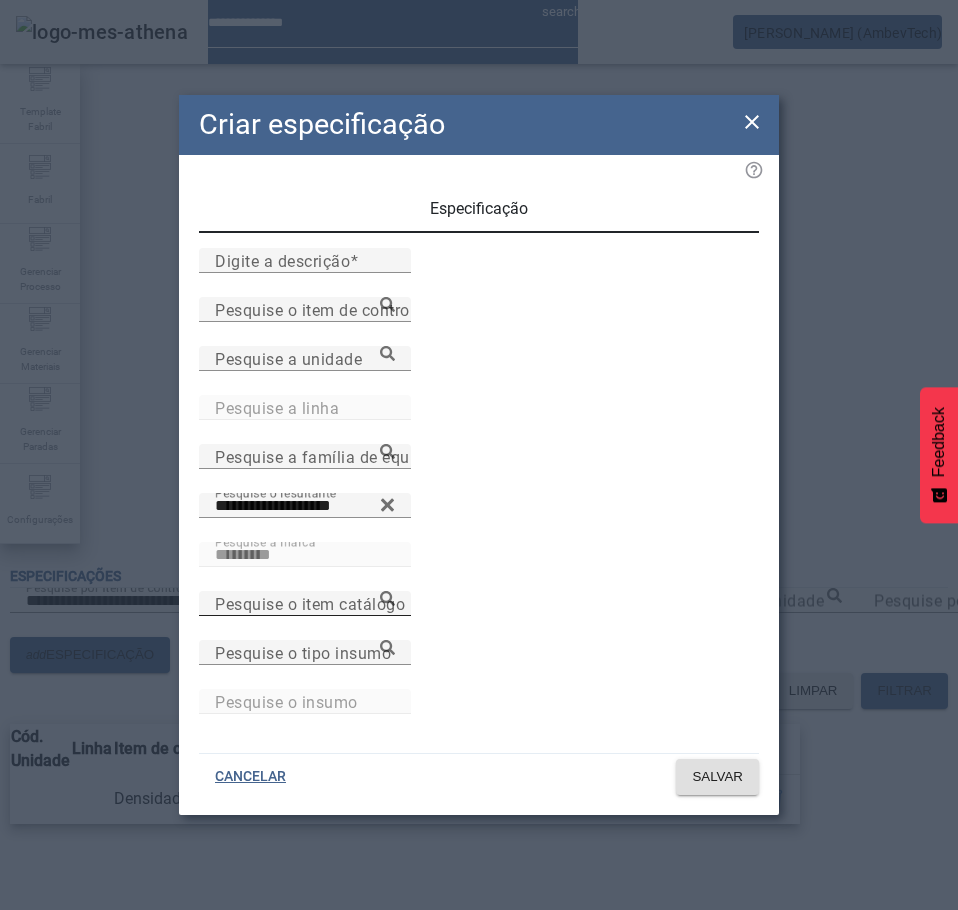 click on "Pesquise o item catálogo" at bounding box center (310, 603) 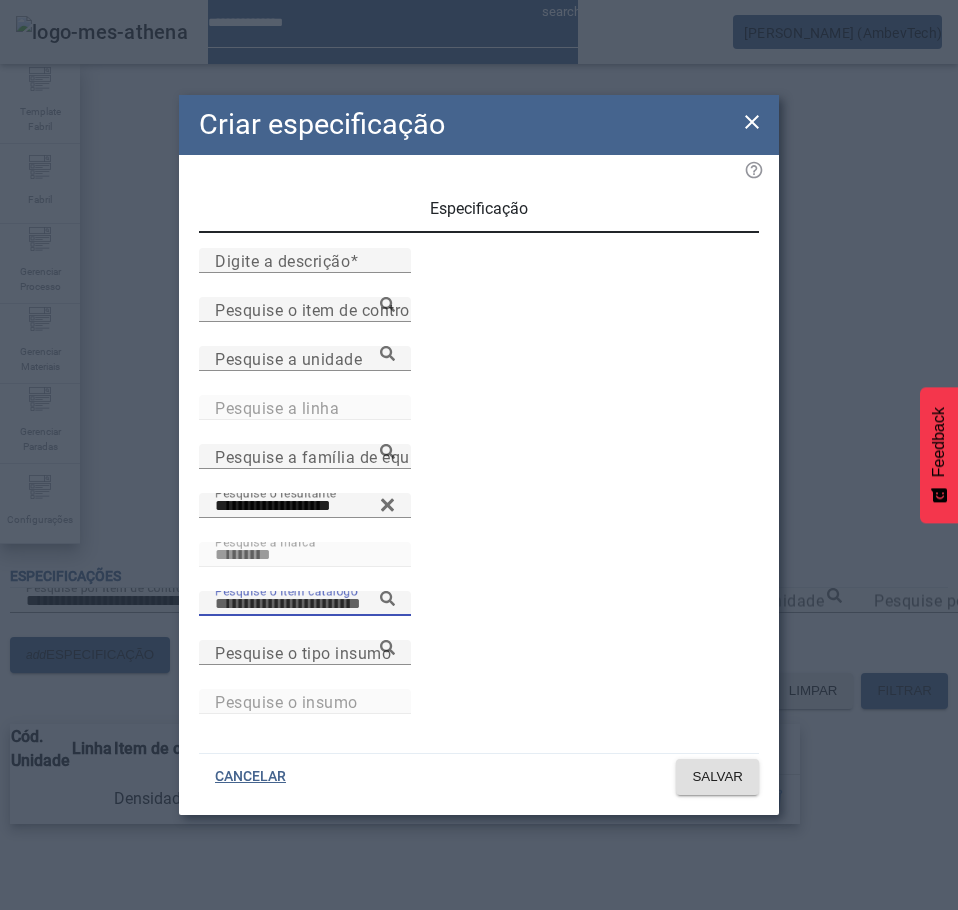 click on "Pesquise o item catálogo" at bounding box center (305, 604) 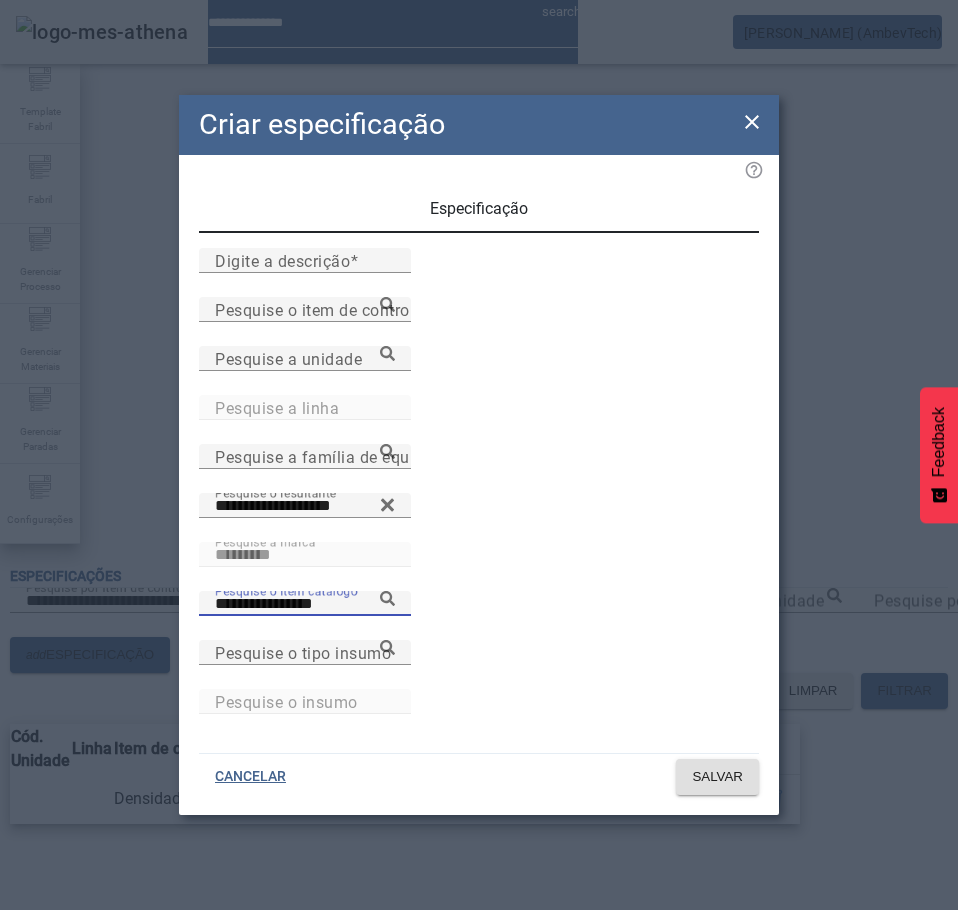 click 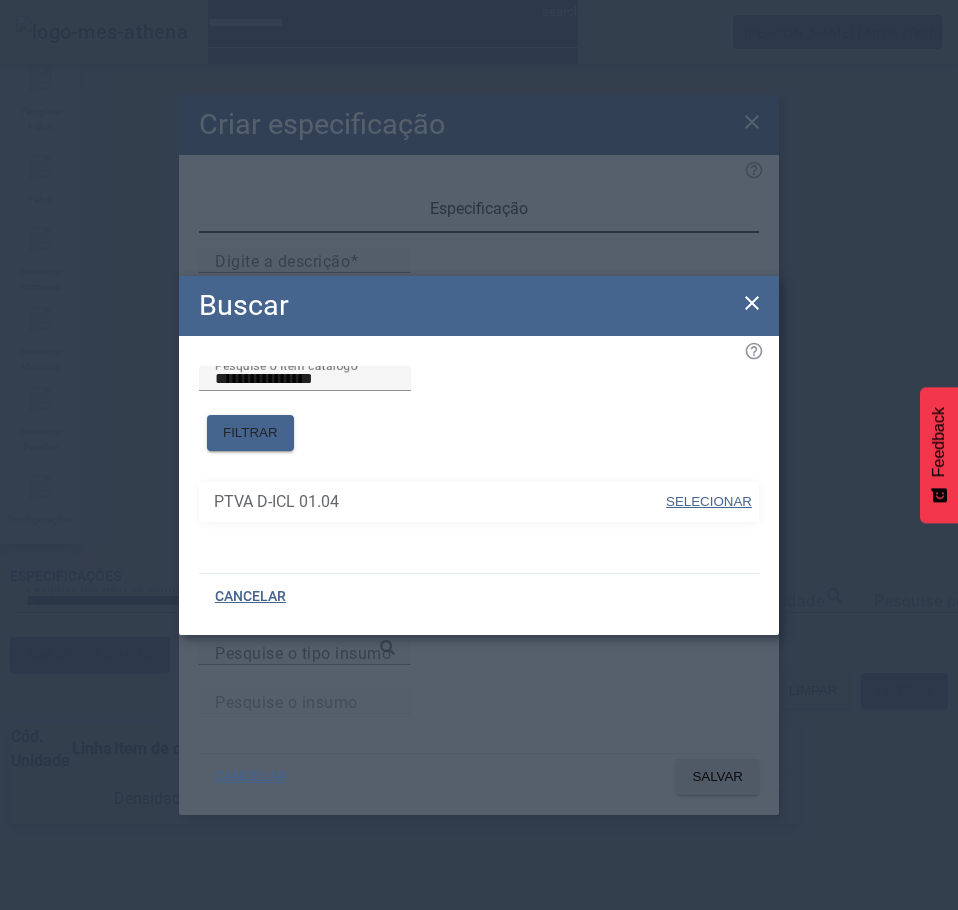 click on "SELECIONAR" at bounding box center (709, 501) 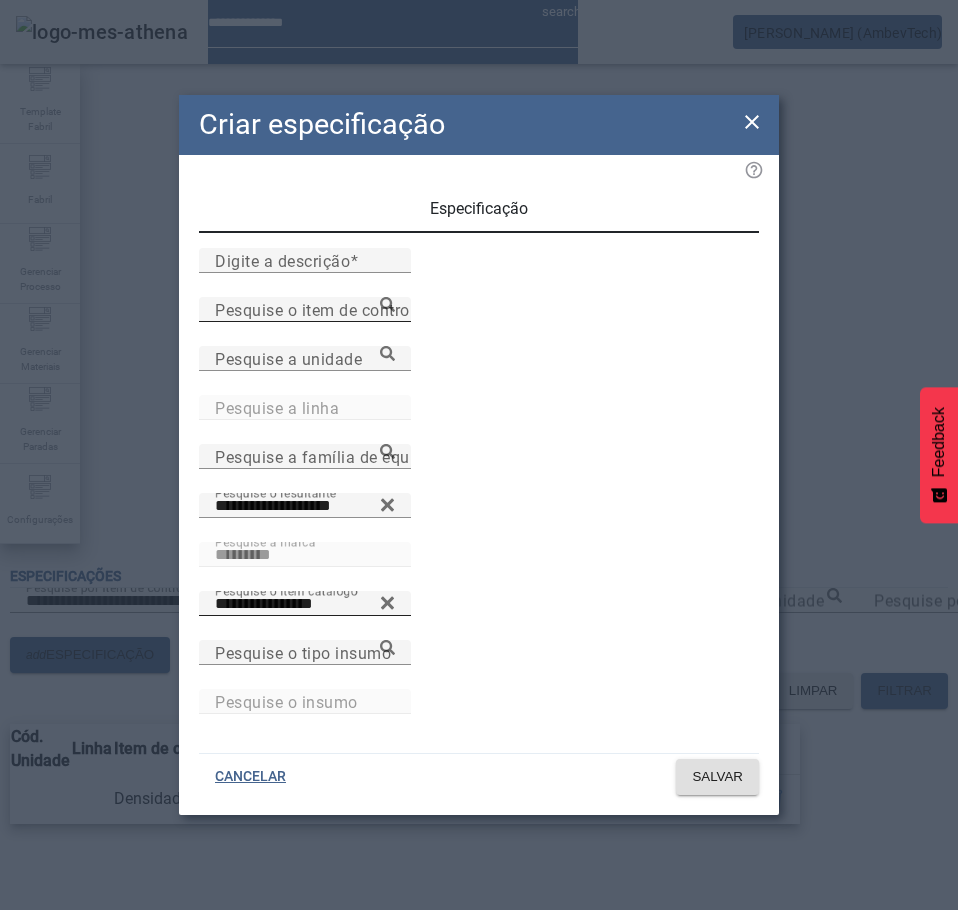 drag, startPoint x: 419, startPoint y: 357, endPoint x: 439, endPoint y: 370, distance: 23.853722 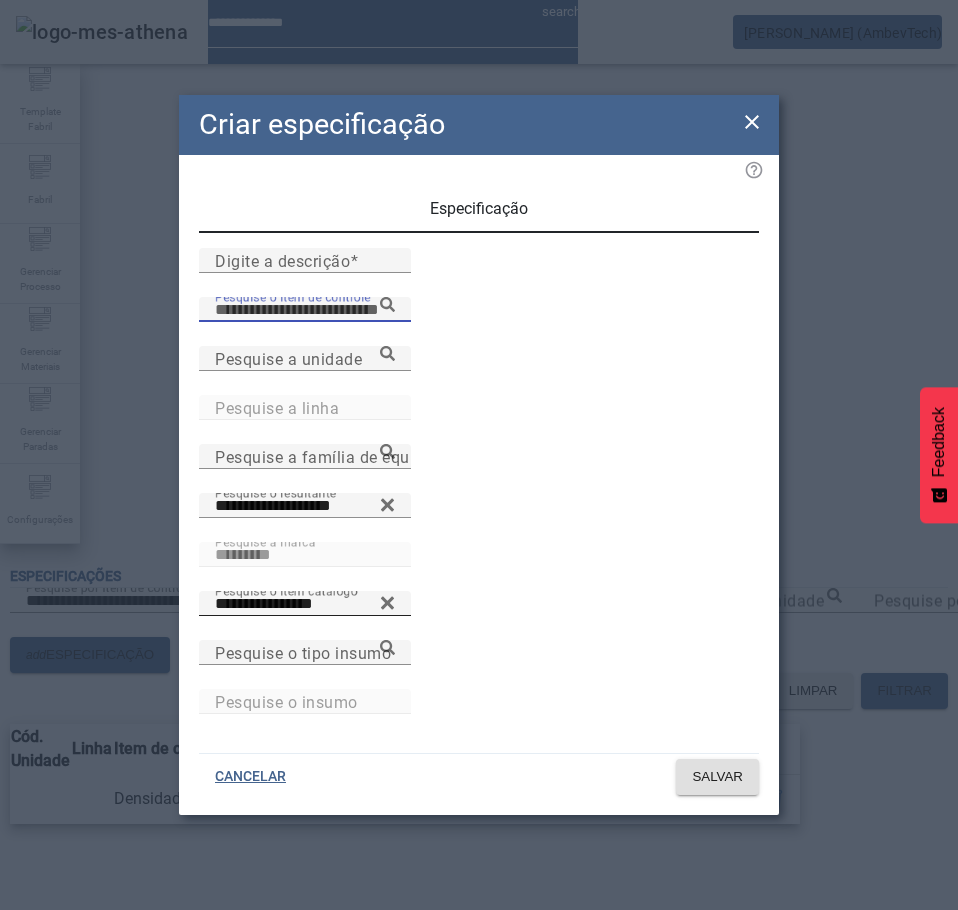paste on "**********" 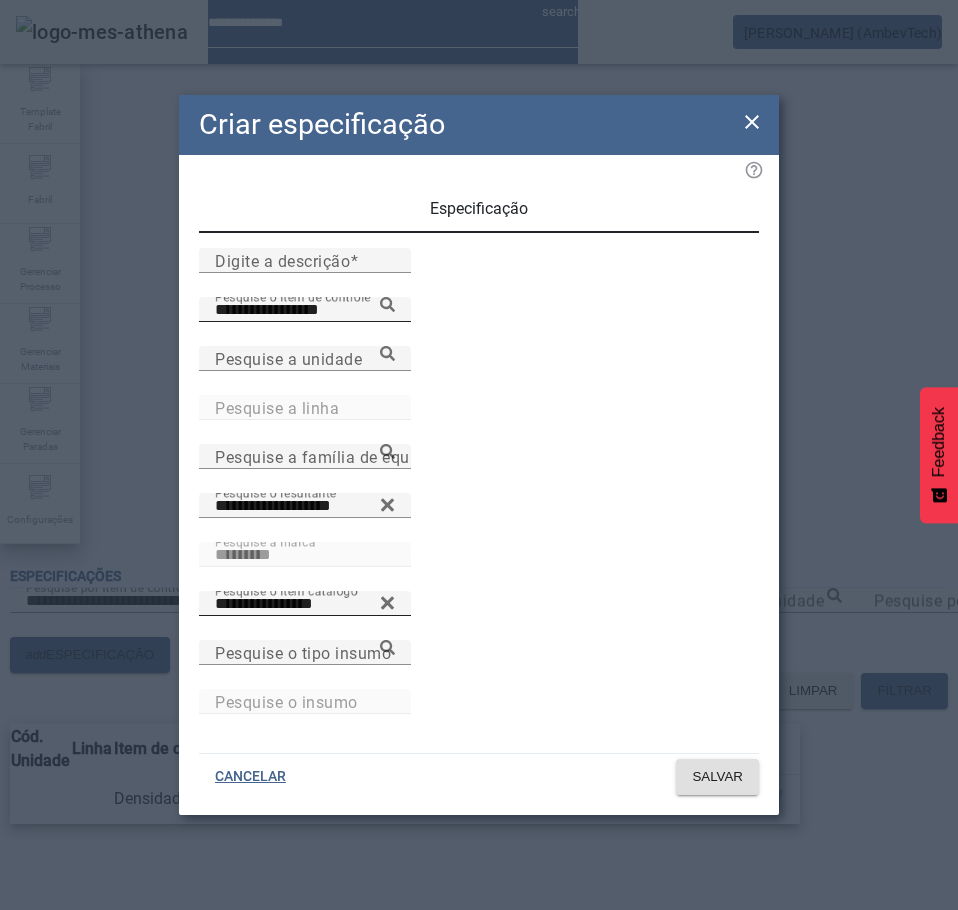 click 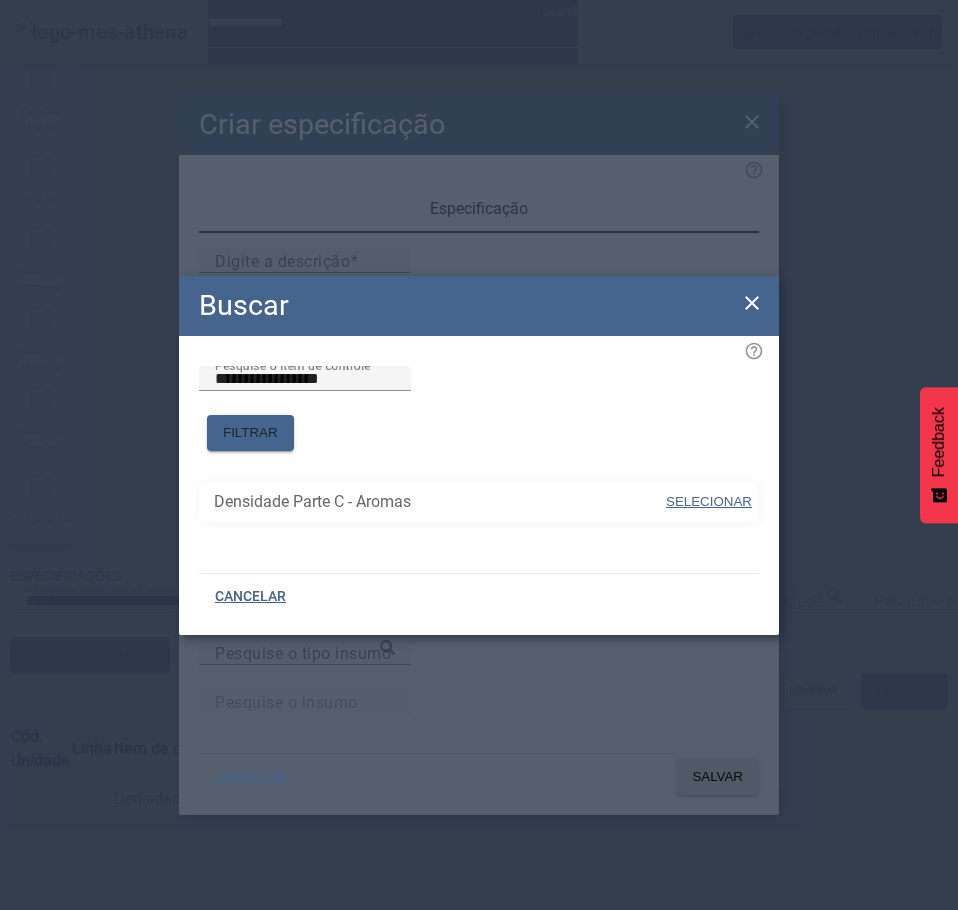 click on "SELECIONAR" at bounding box center [709, 501] 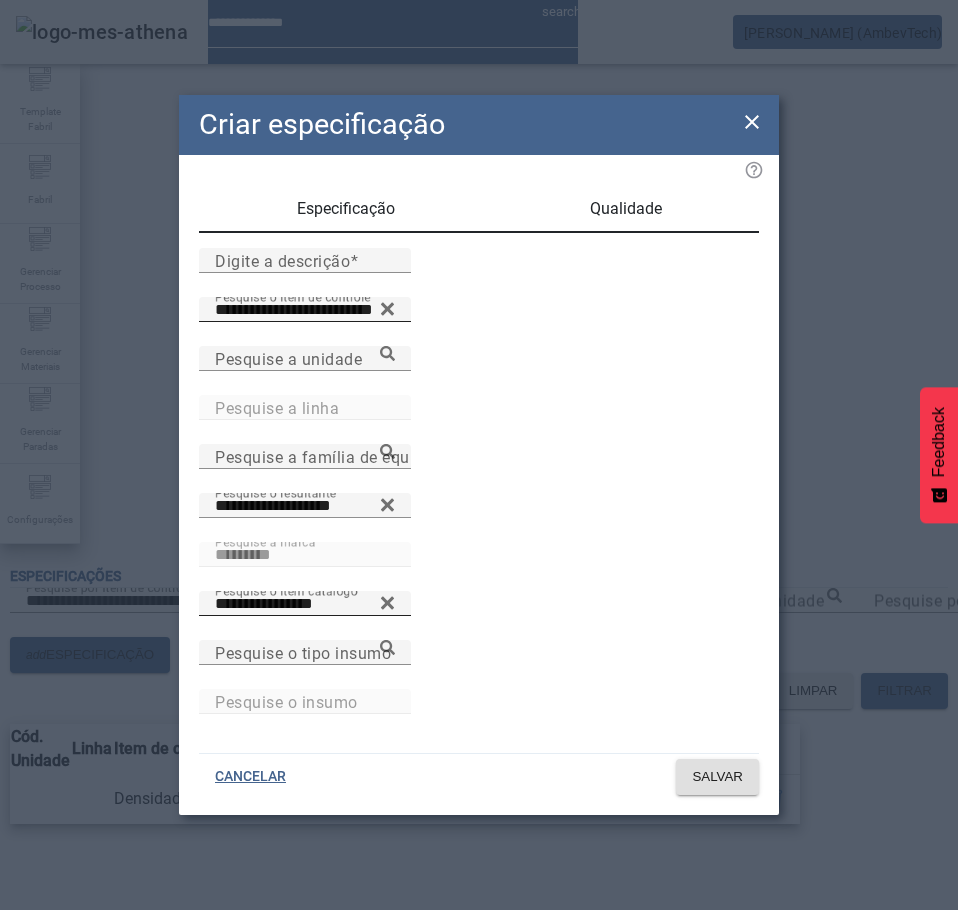 click on "Qualidade" at bounding box center [625, 209] 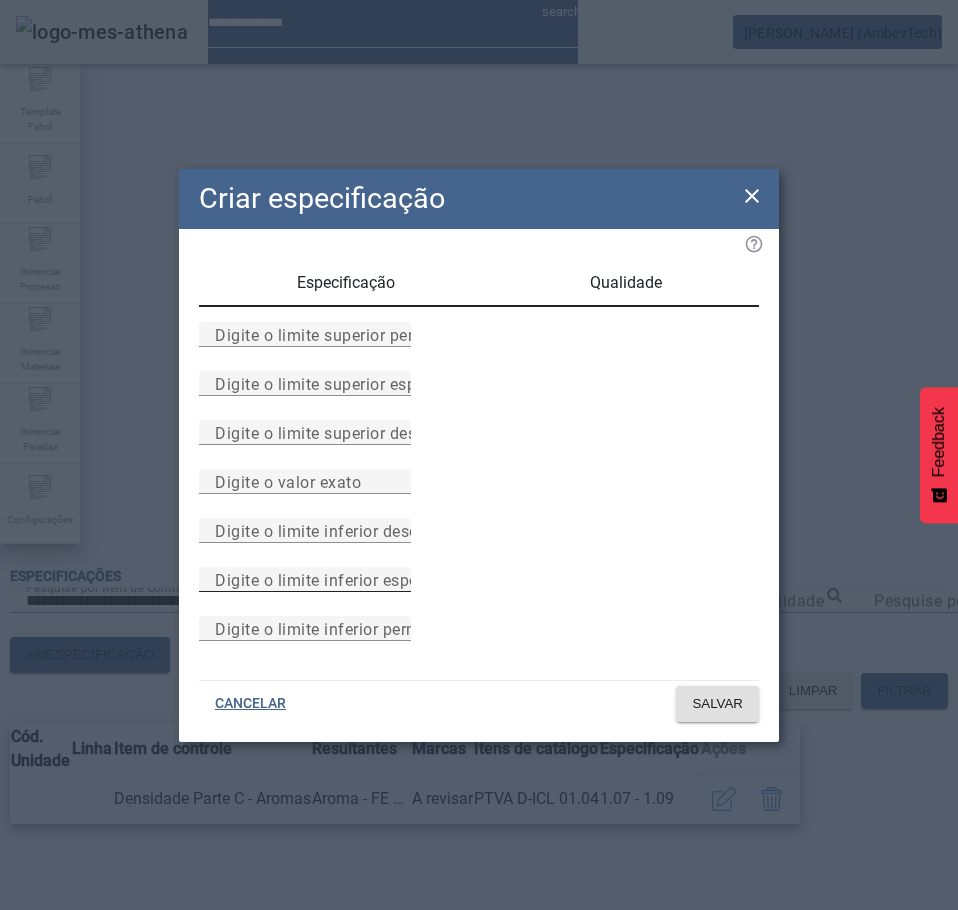 click on "Digite o limite inferior especificado" at bounding box center (347, 579) 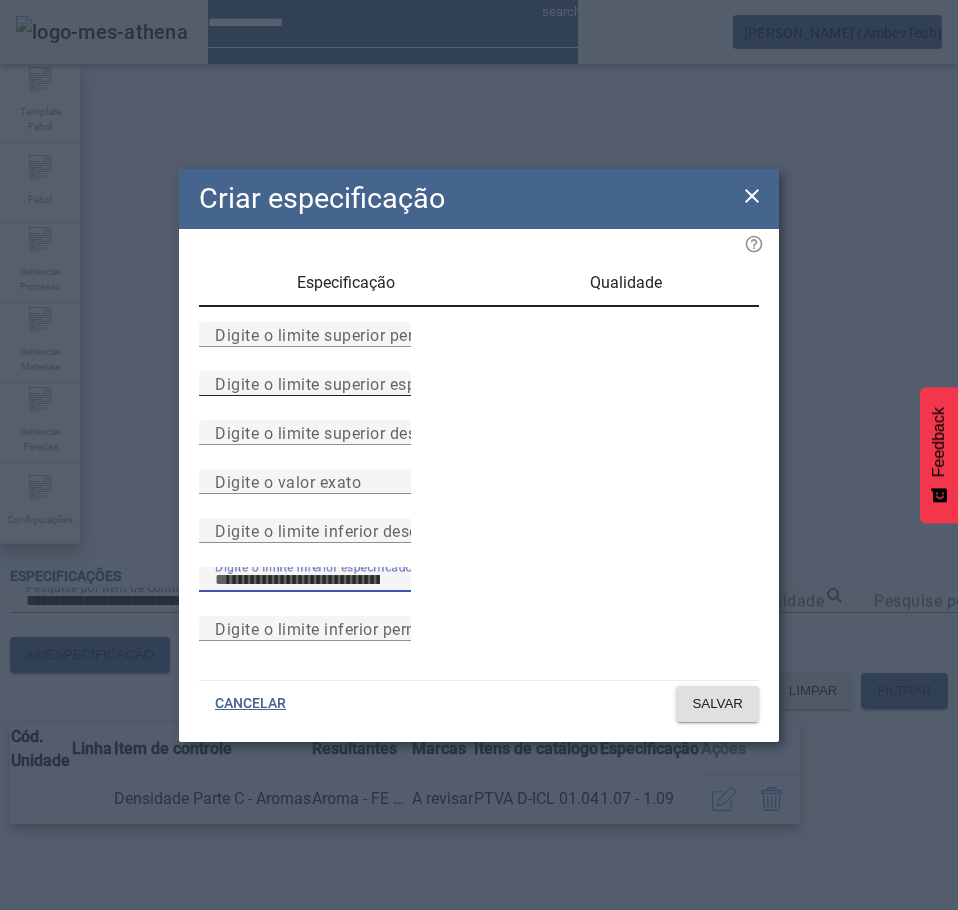type on "***" 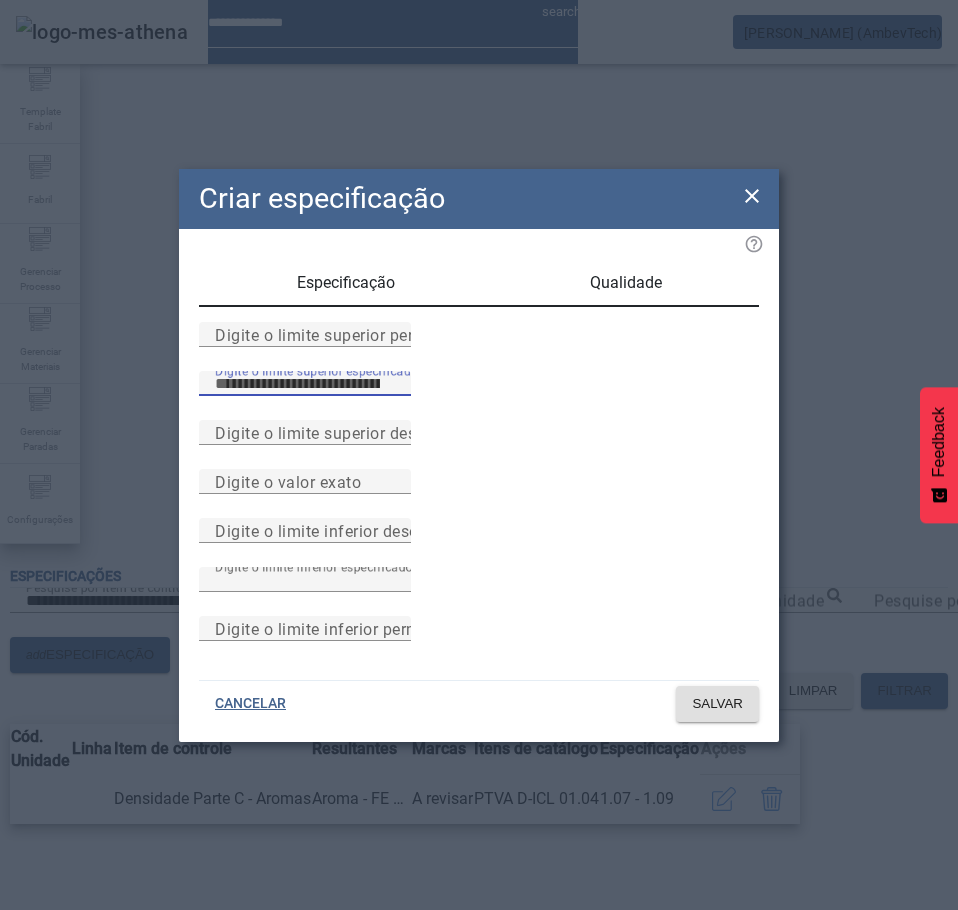 type on "***" 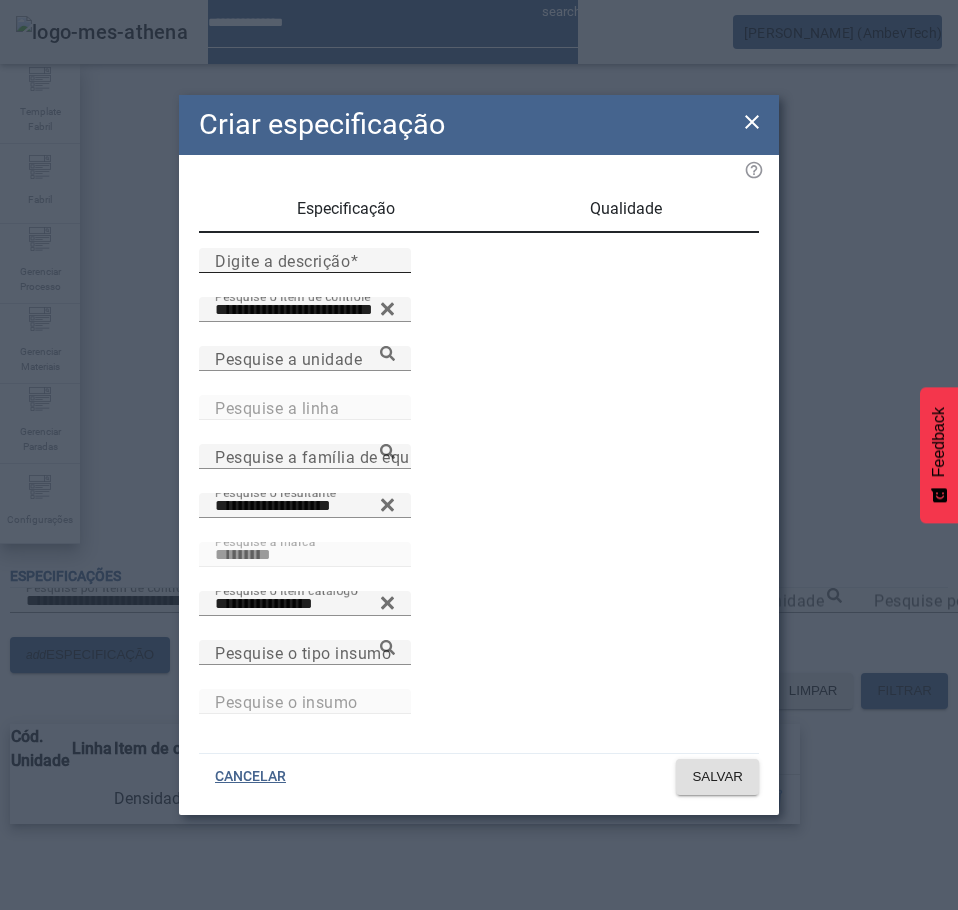 click on "Digite a descrição" at bounding box center (282, 260) 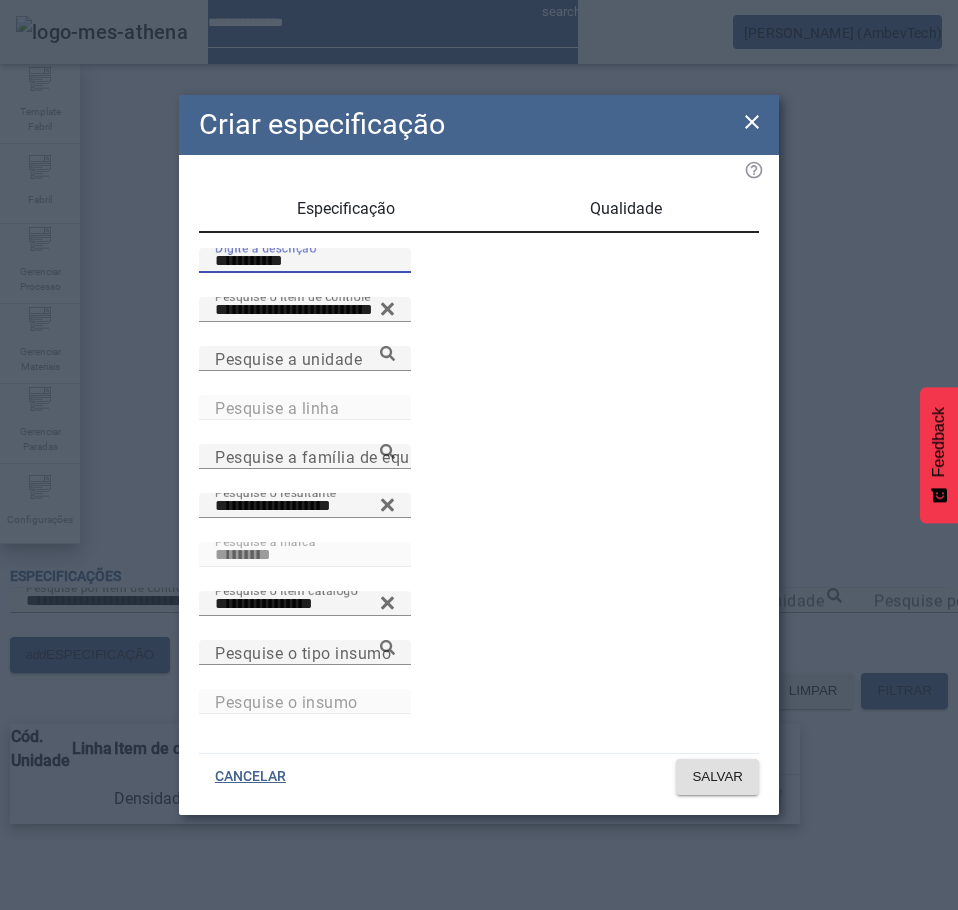 type on "**********" 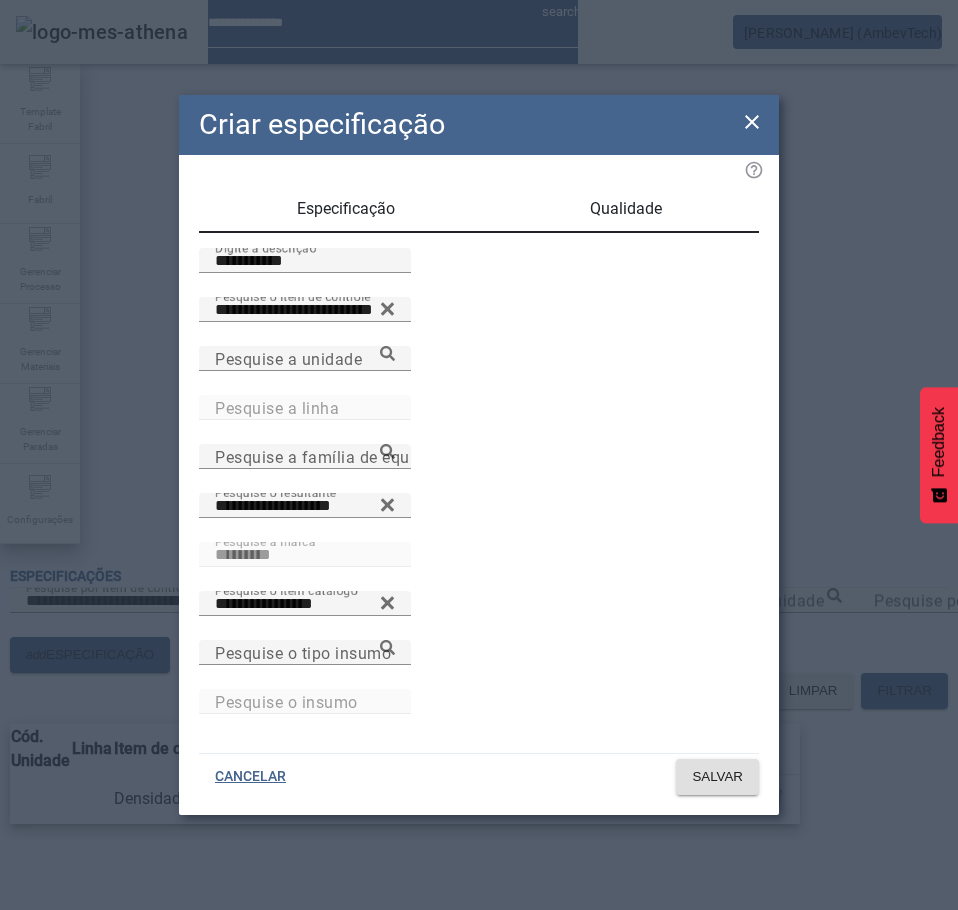 click on "Qualidade" at bounding box center (626, 209) 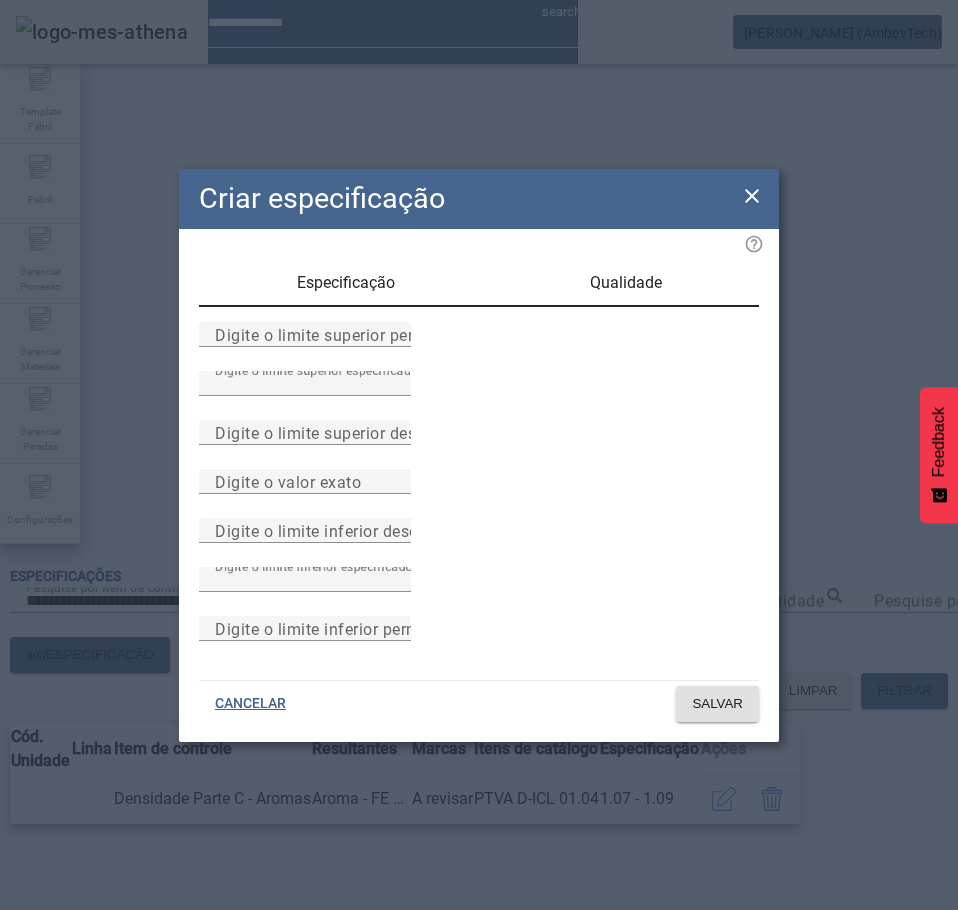 click on "Especificação" at bounding box center [346, 283] 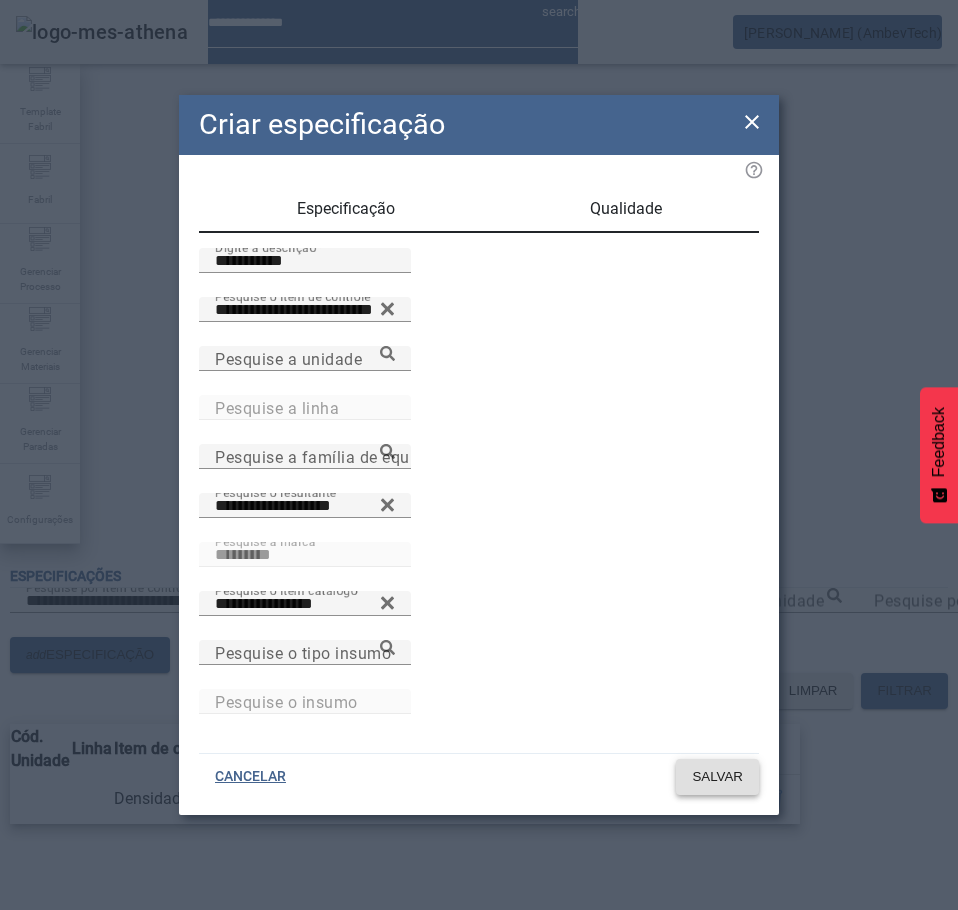 click on "SALVAR" 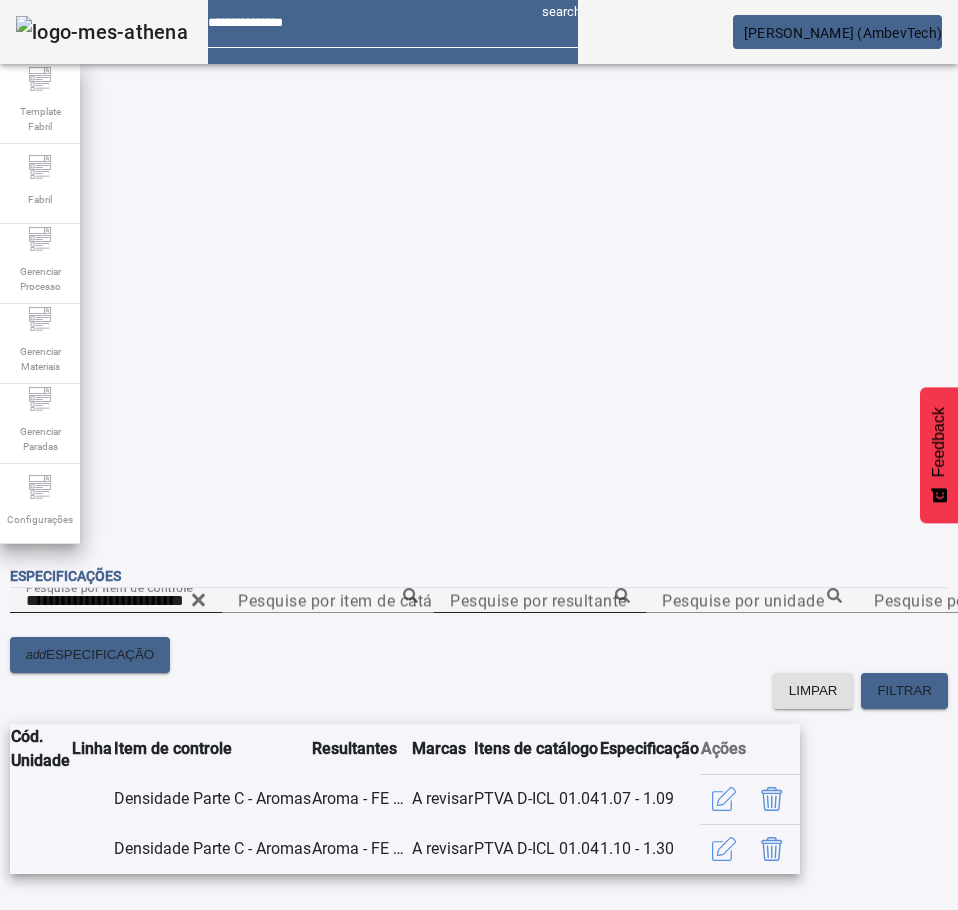 click 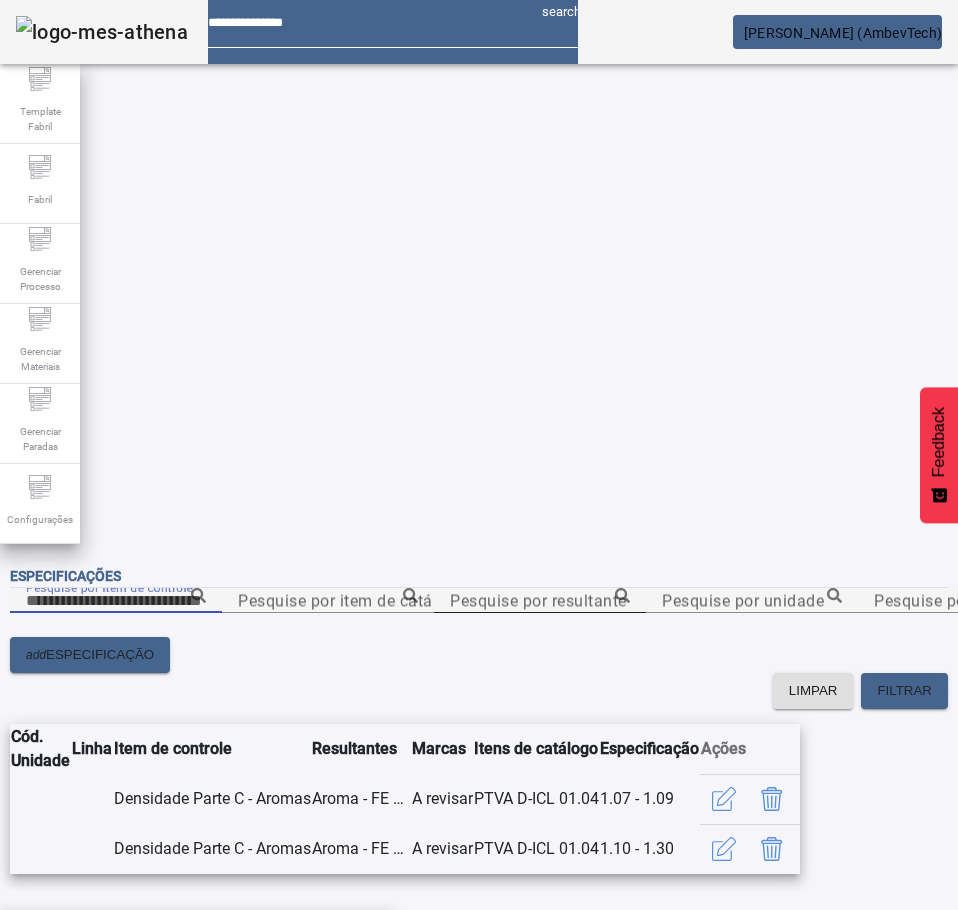 paste on "**********" 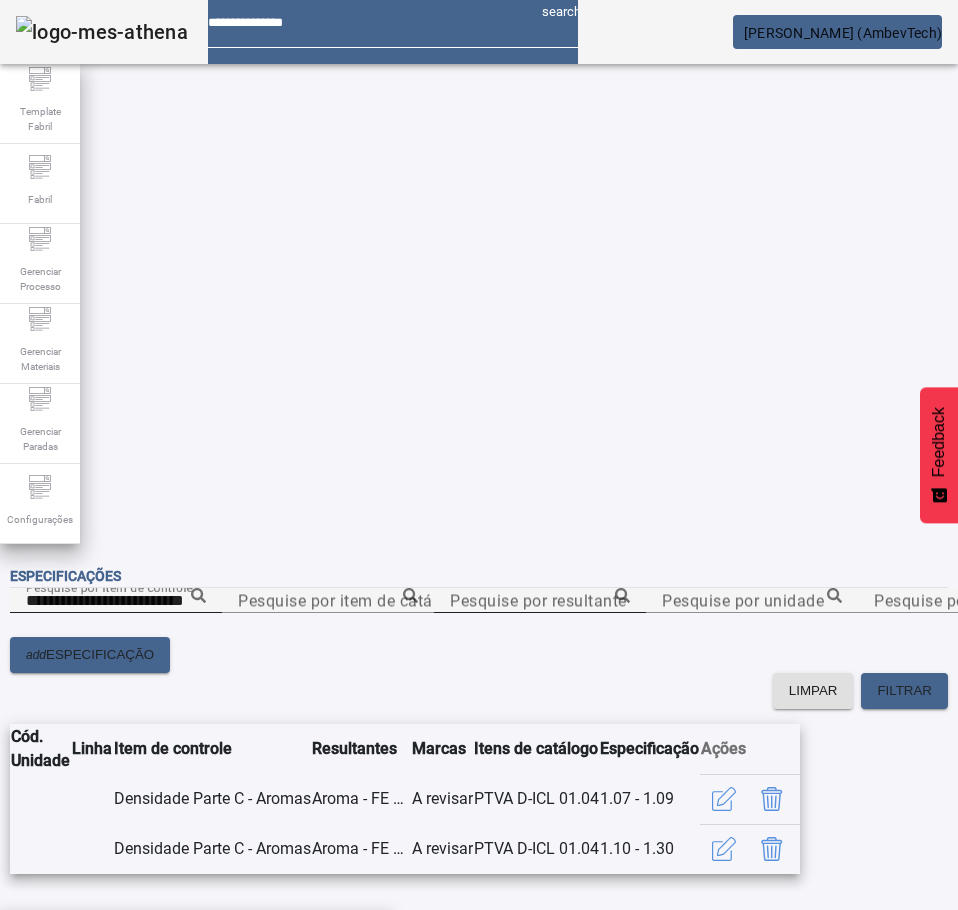 click on "Índice de refração Parte C - Aromas" at bounding box center [149, 942] 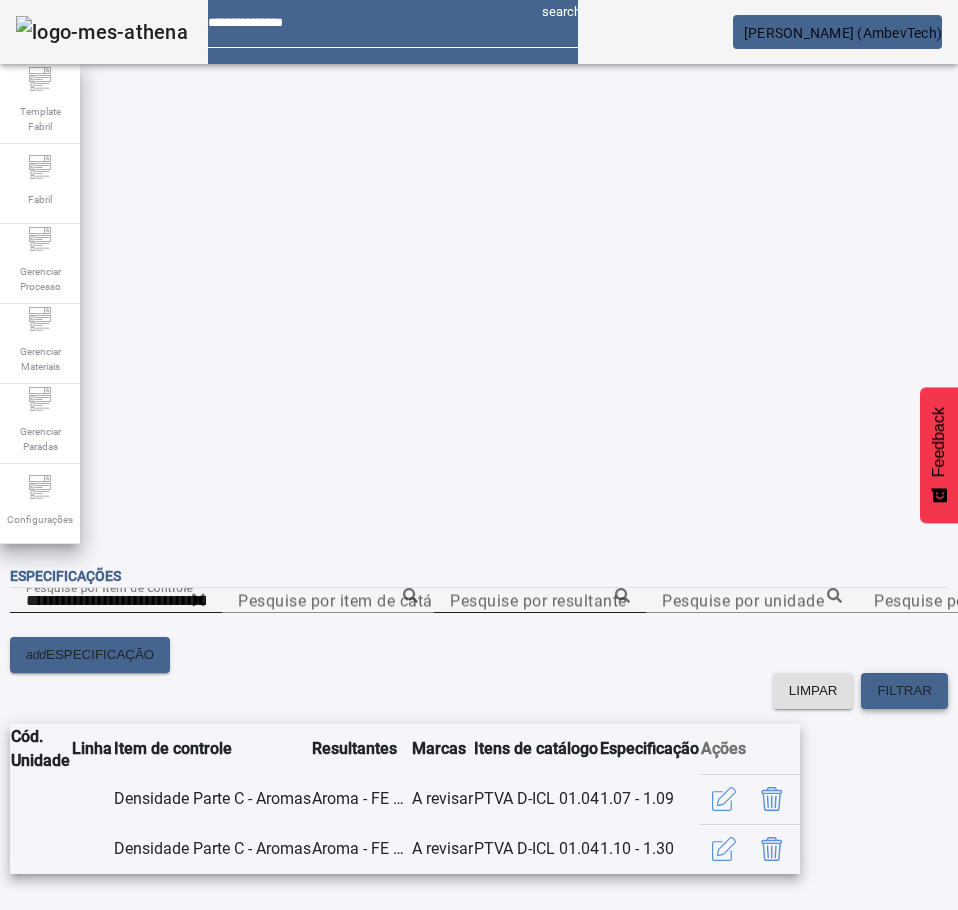 click on "FILTRAR" 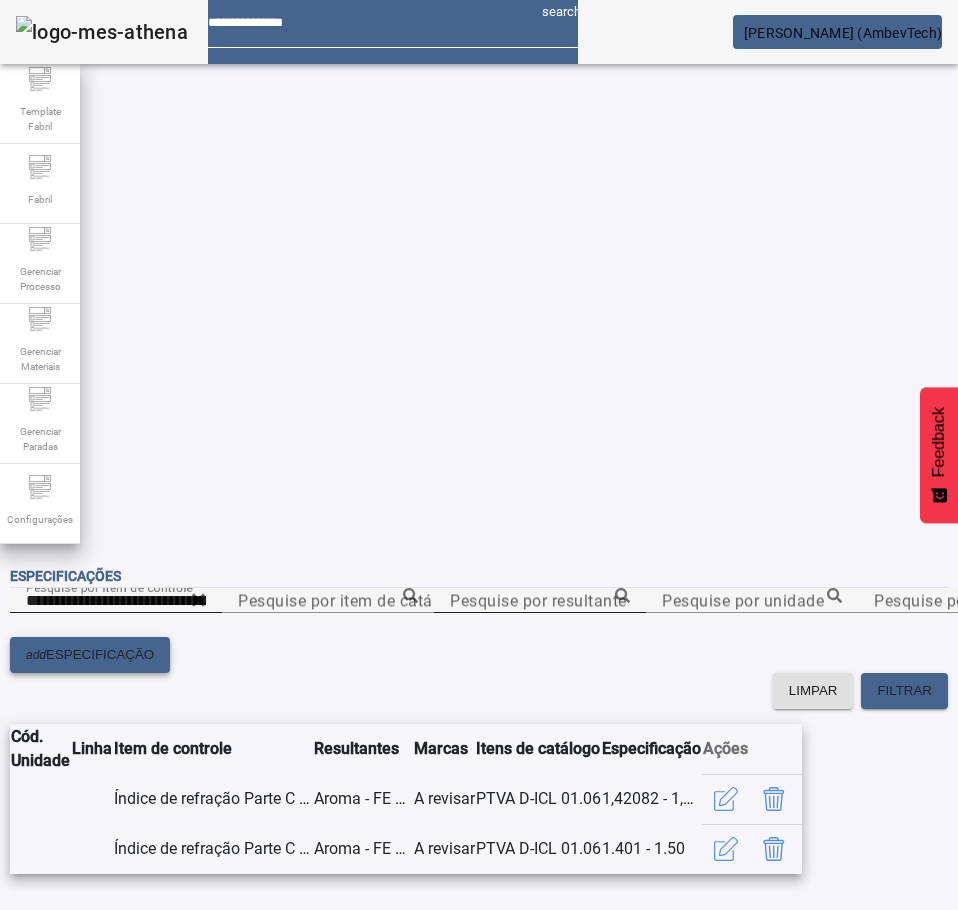 click 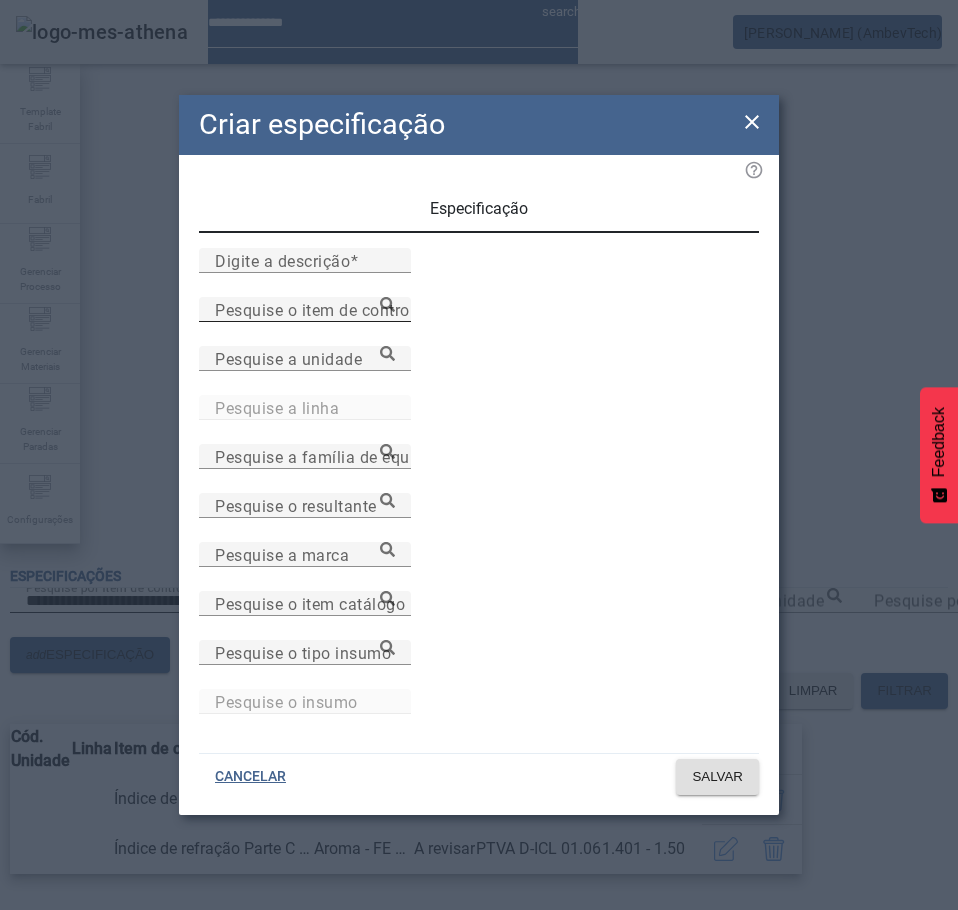 click on "Pesquise o item de controle" at bounding box center (319, 309) 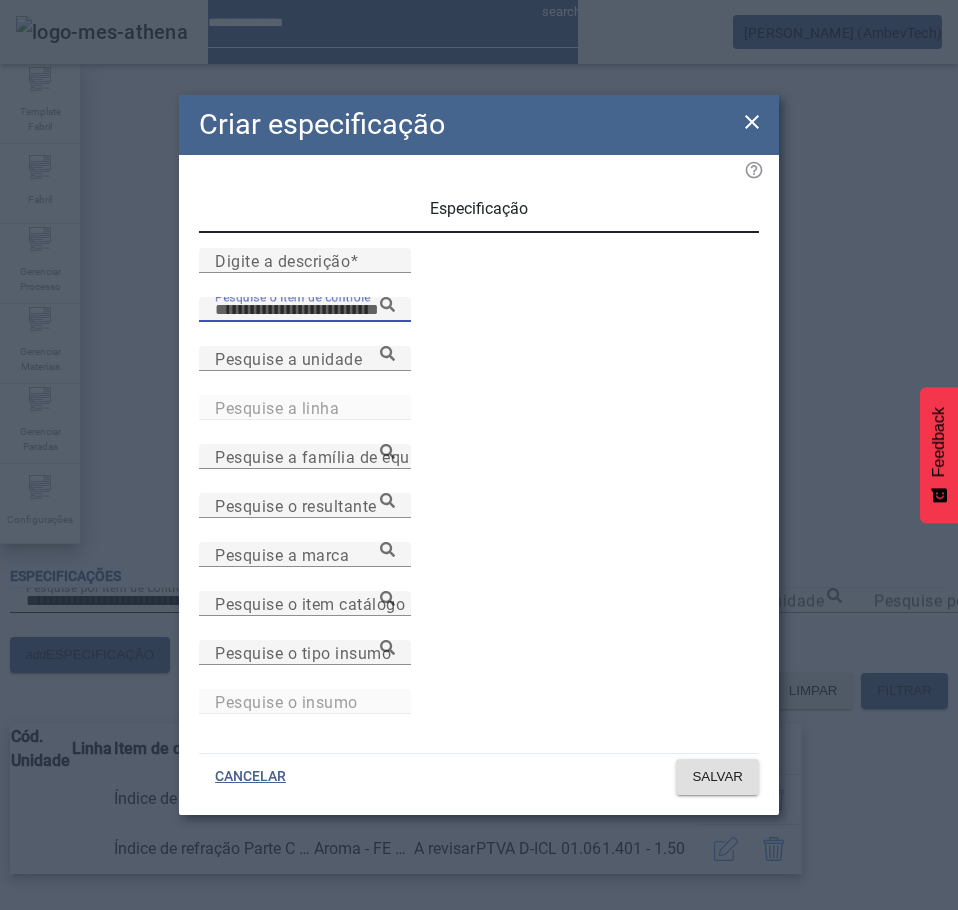 paste on "**********" 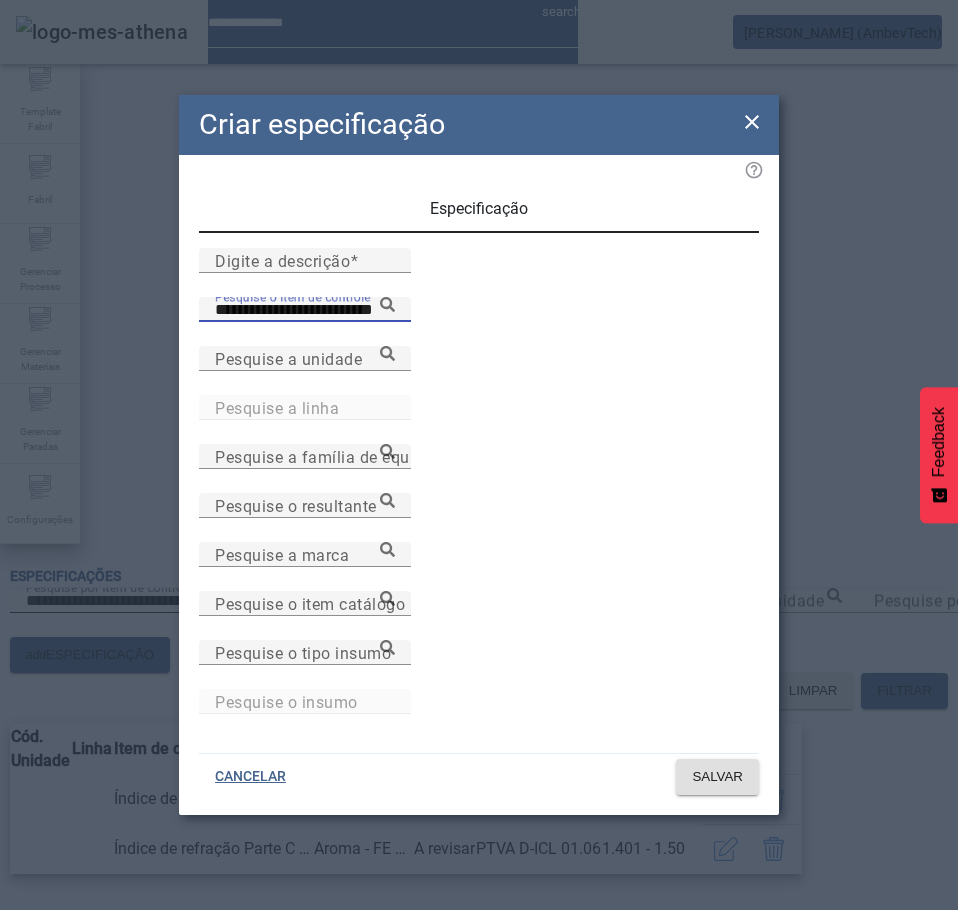 click on "**********" 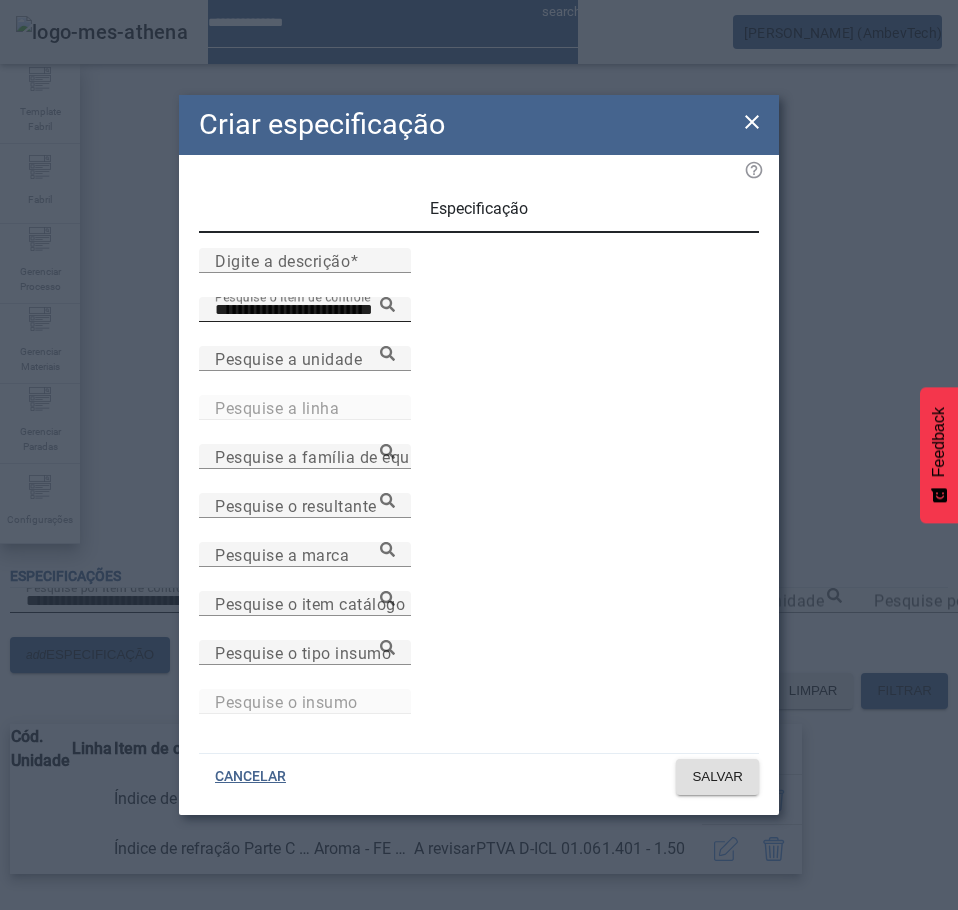 click on "**********" at bounding box center [305, 310] 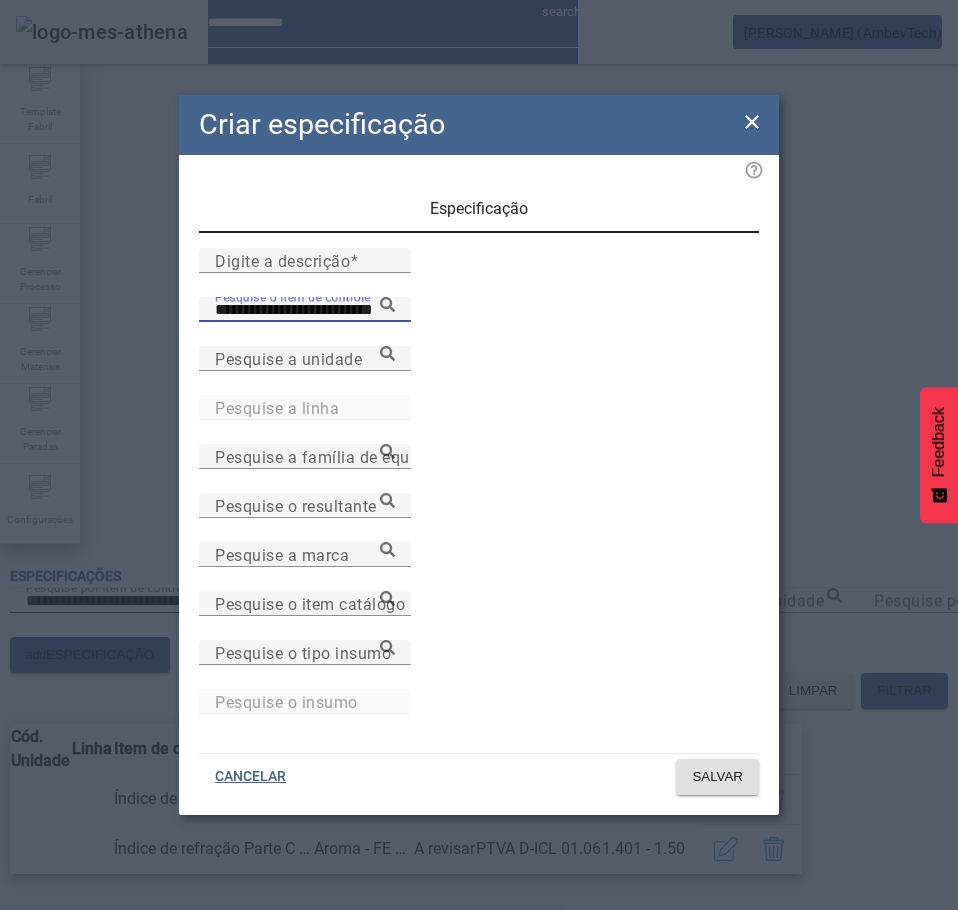 click on "**********" at bounding box center [305, 310] 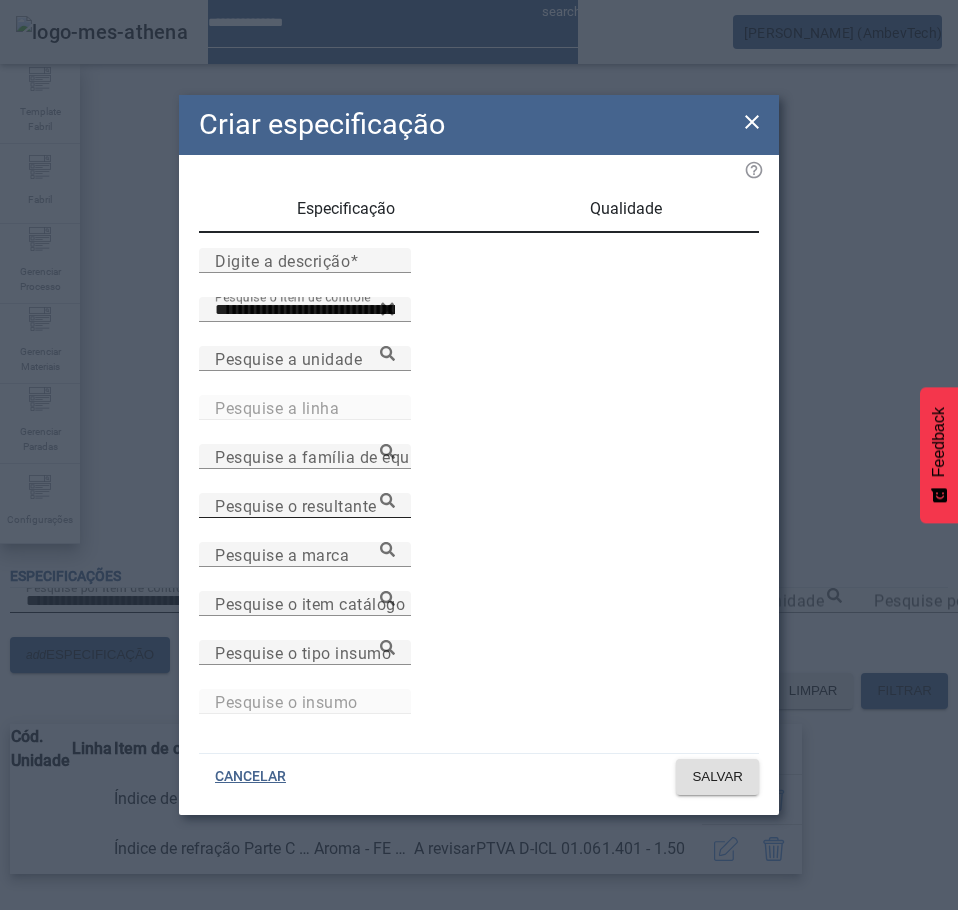 click on "Pesquise o resultante" at bounding box center [296, 505] 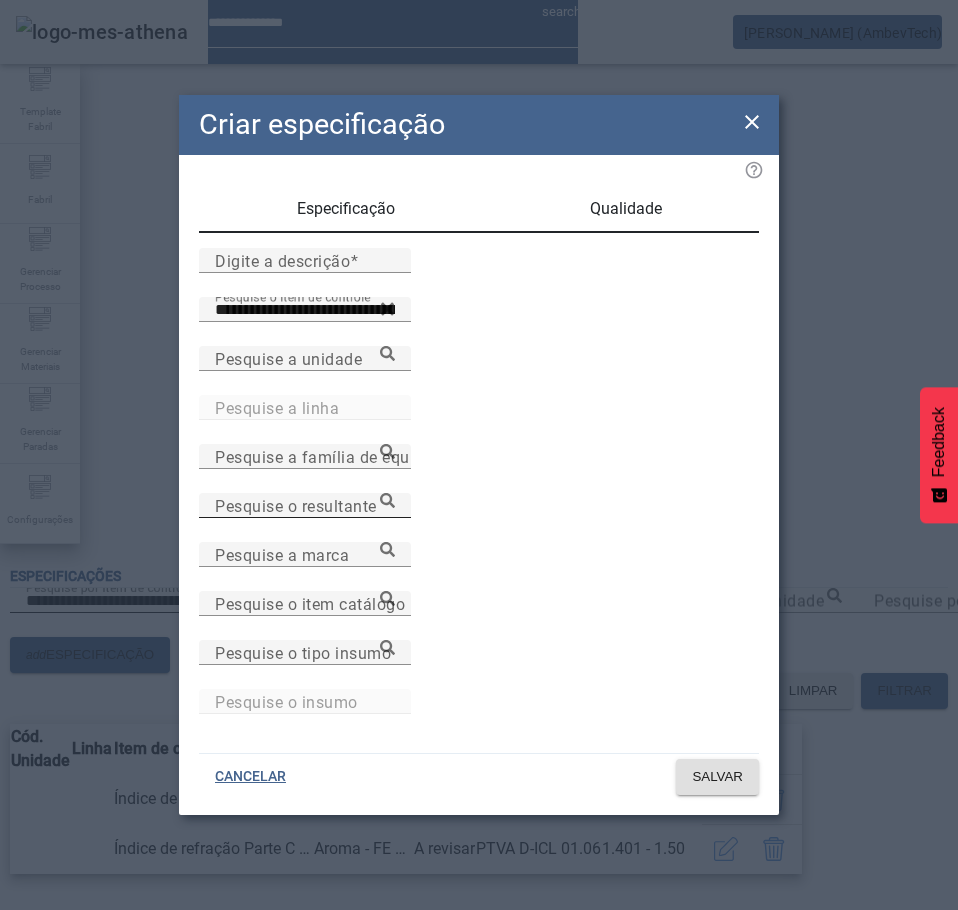click on "Pesquise o resultante" at bounding box center (305, 506) 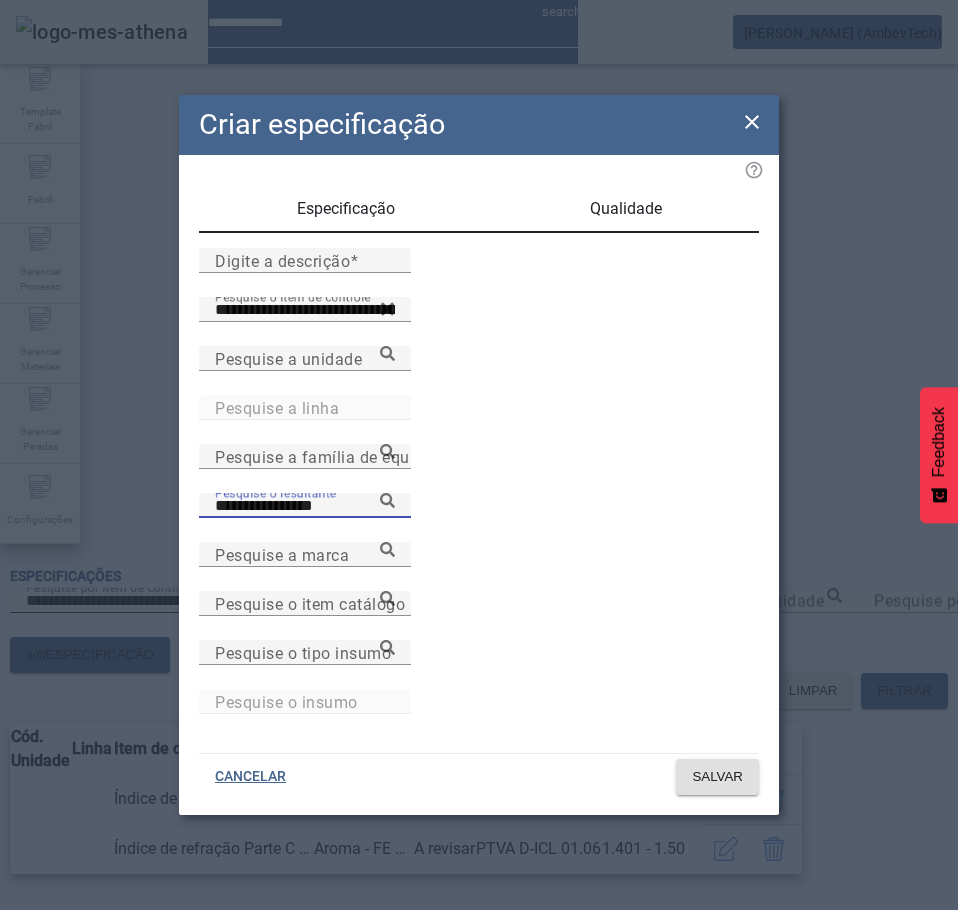 type on "**********" 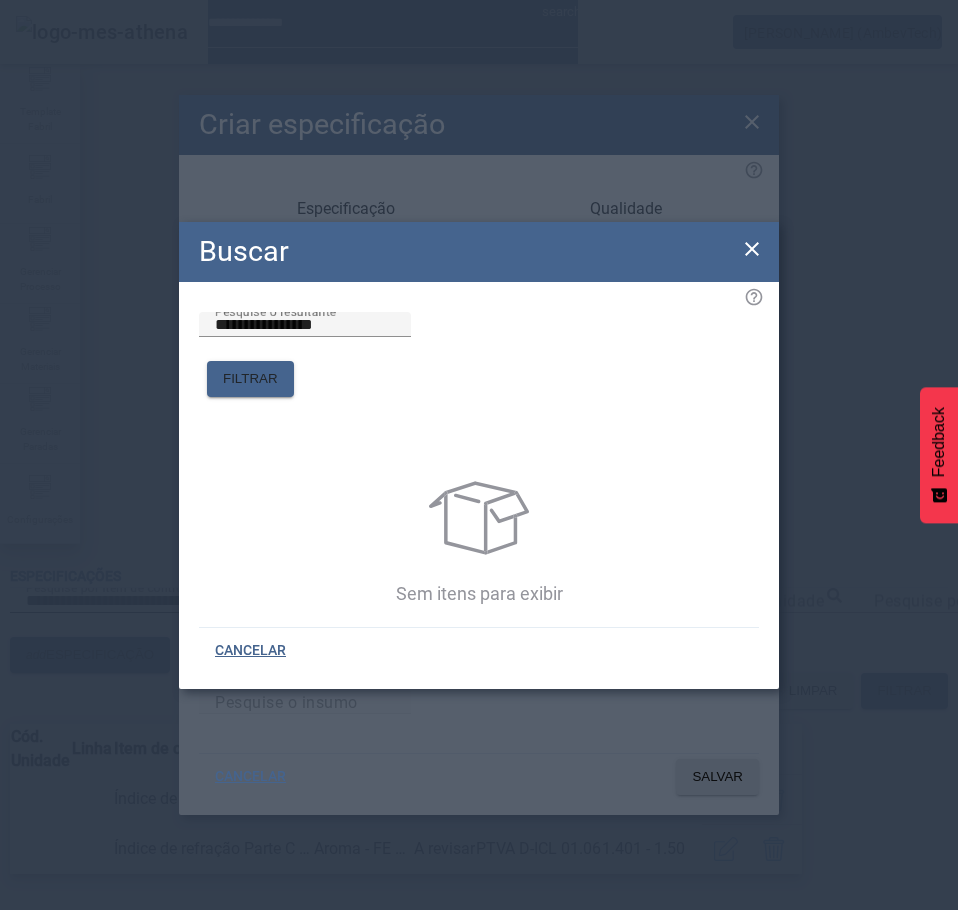 click 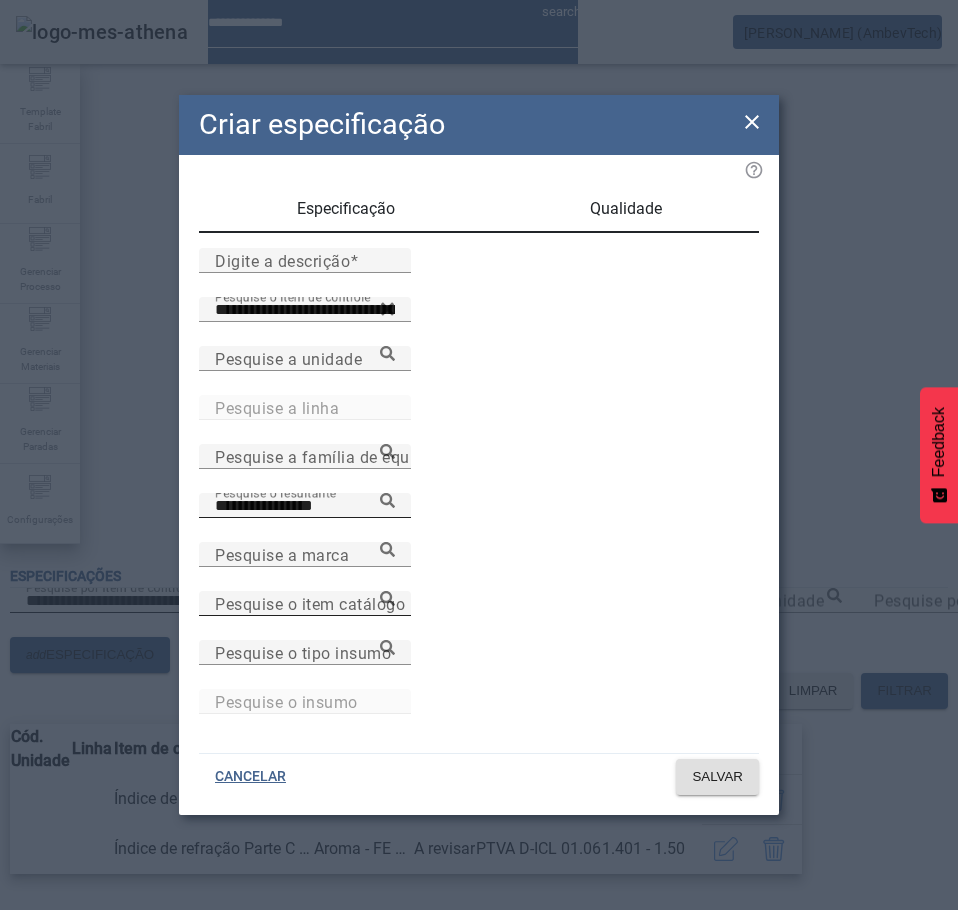 click on "Pesquise o item catálogo" at bounding box center [310, 603] 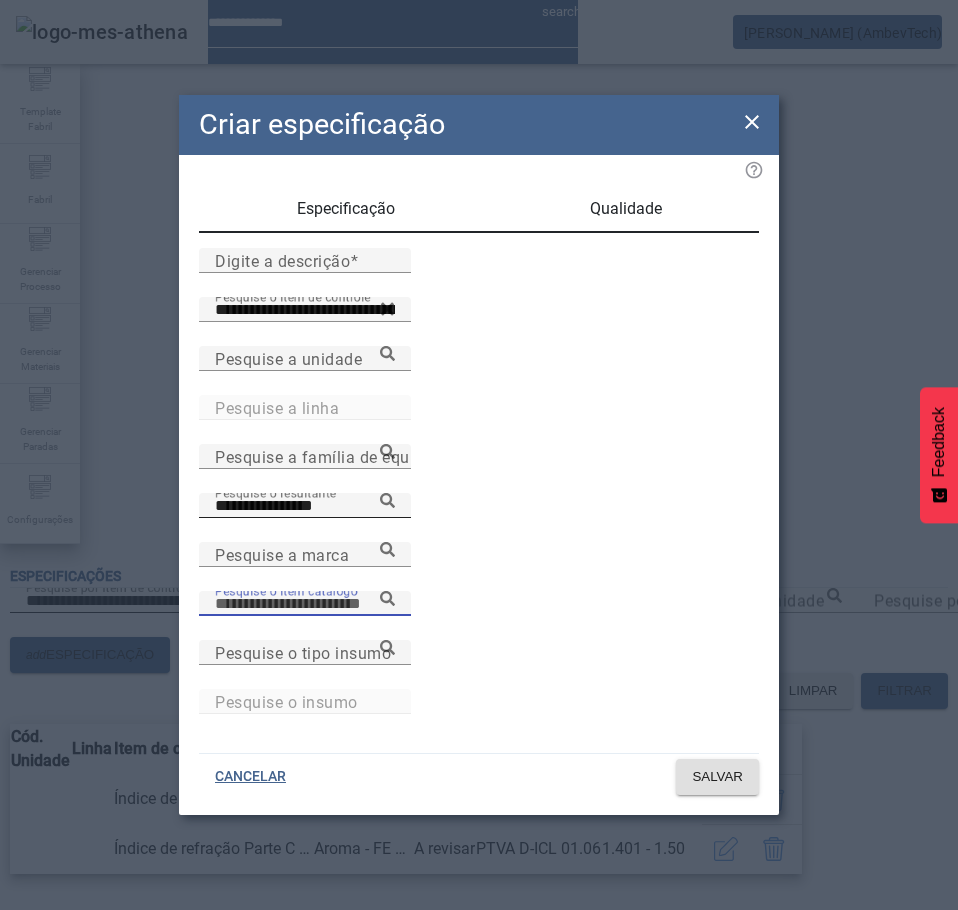 paste on "**********" 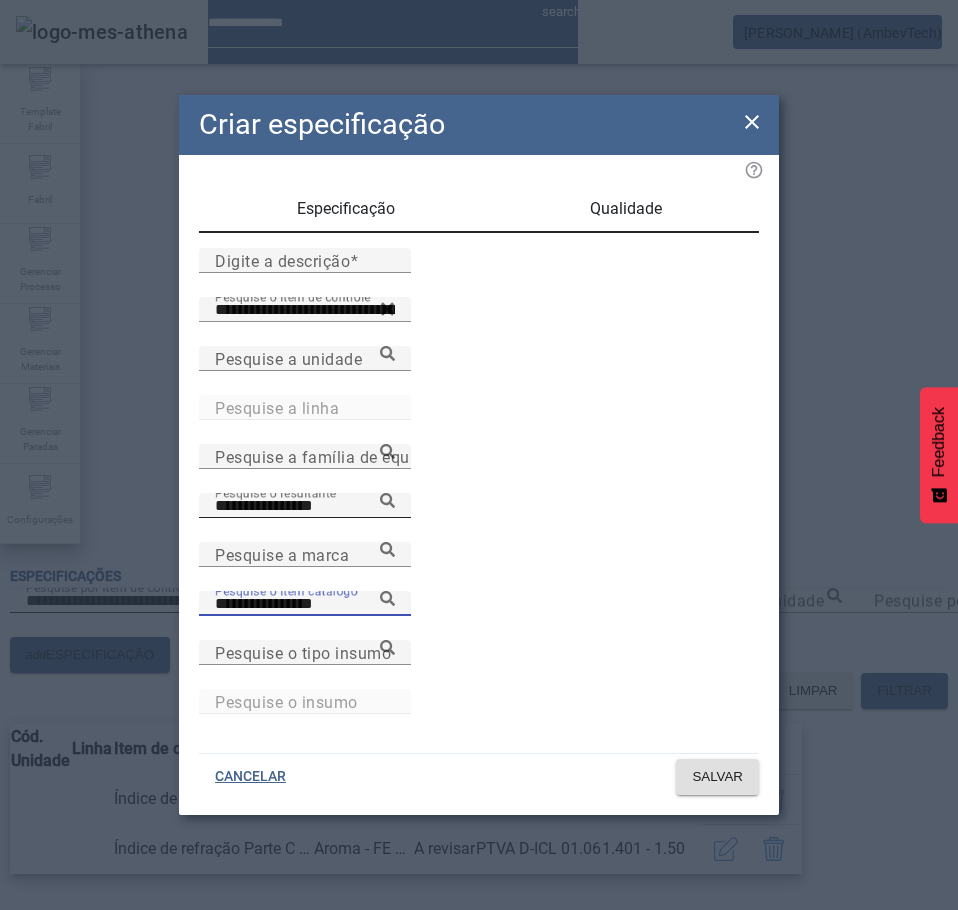 click 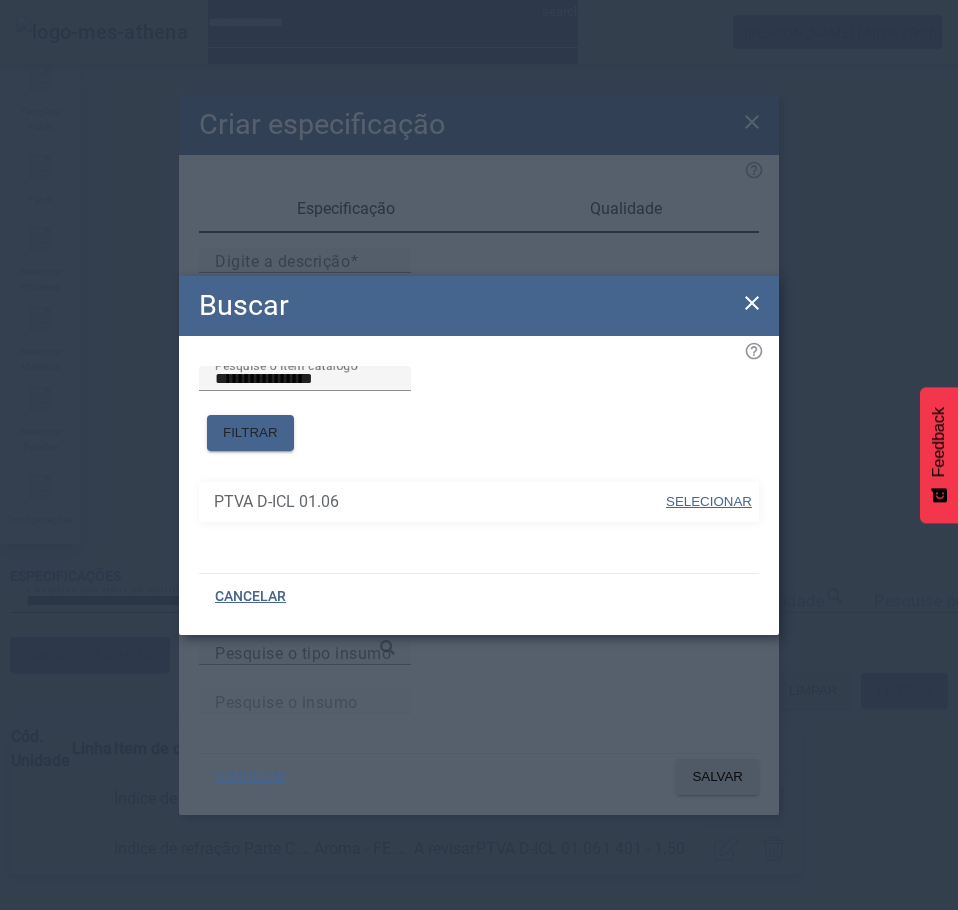 click on "SELECIONAR" at bounding box center [709, 501] 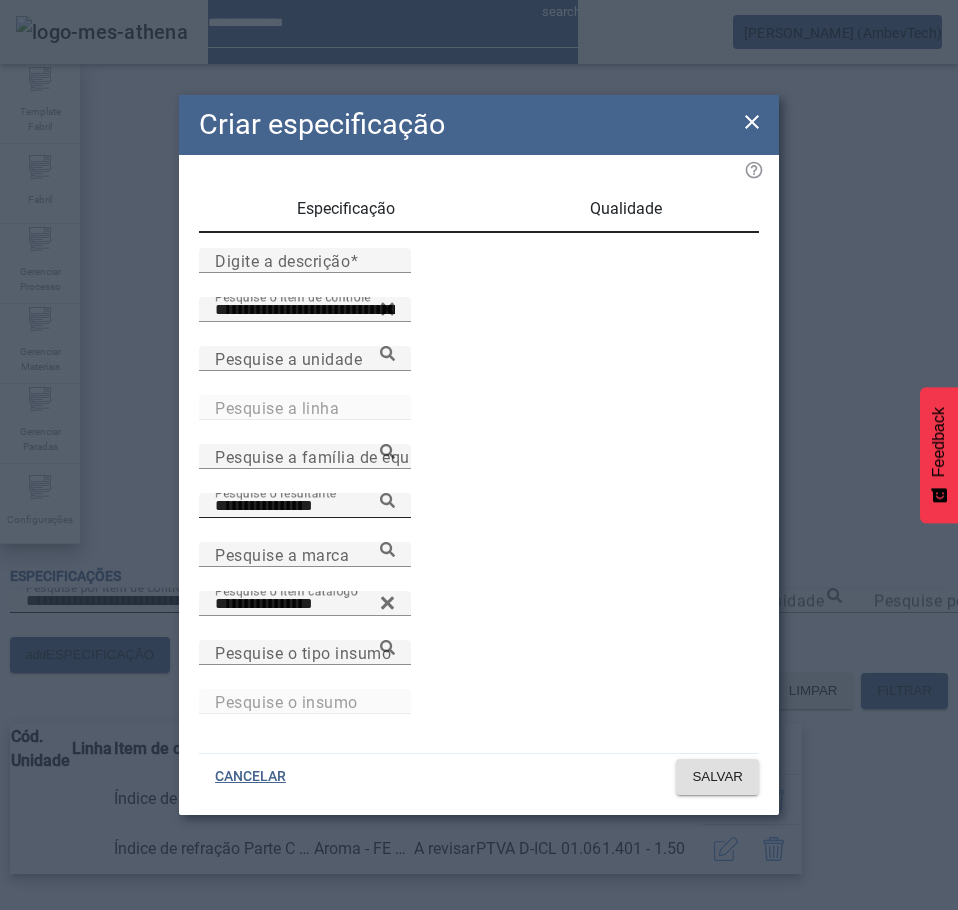 click on "**********" at bounding box center (305, 506) 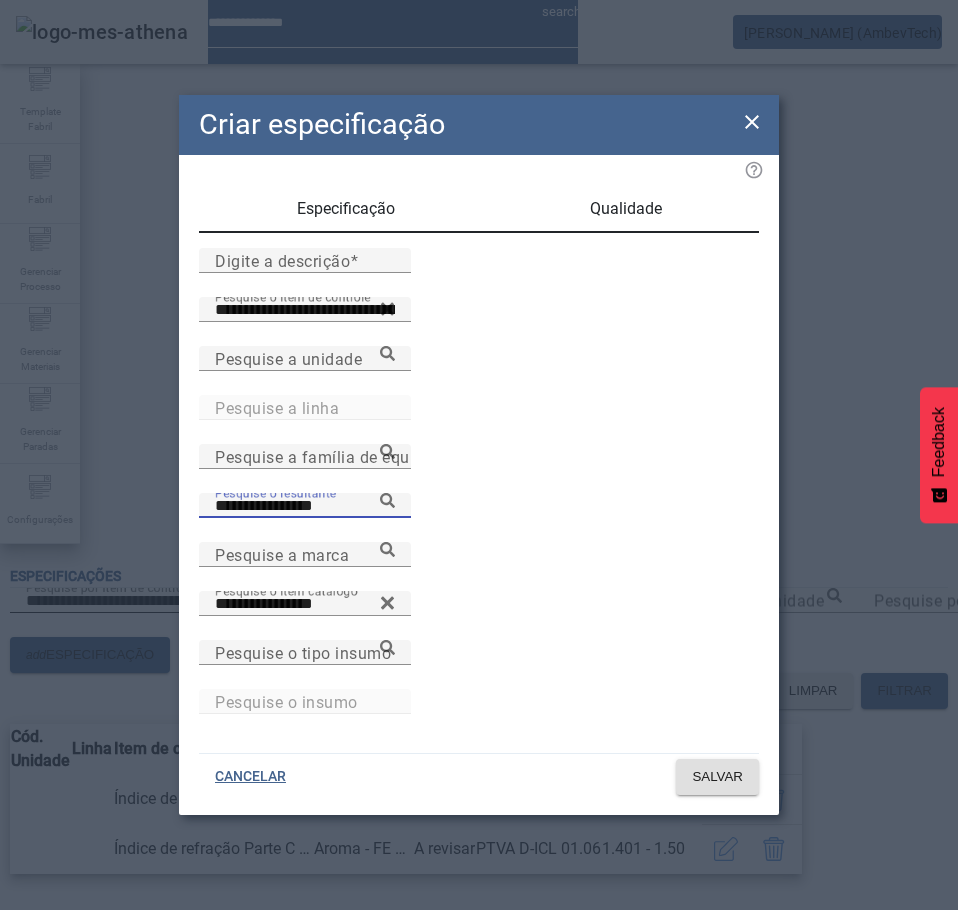 paste on "***" 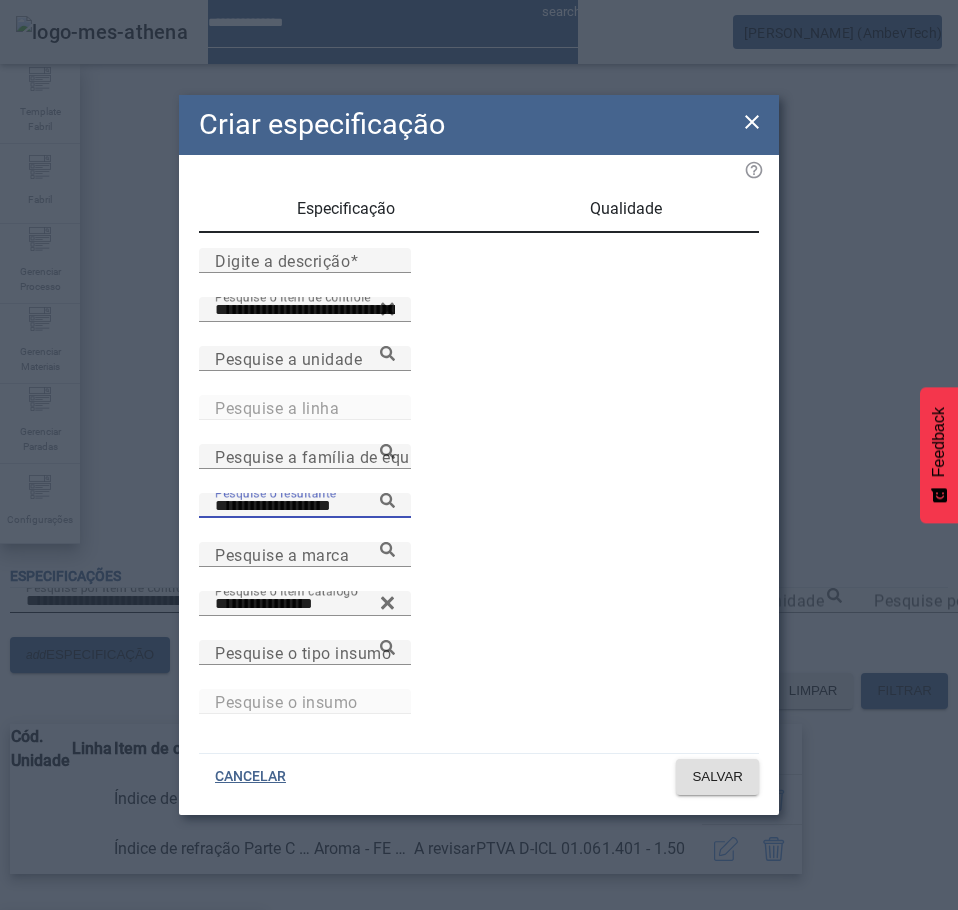 type on "**********" 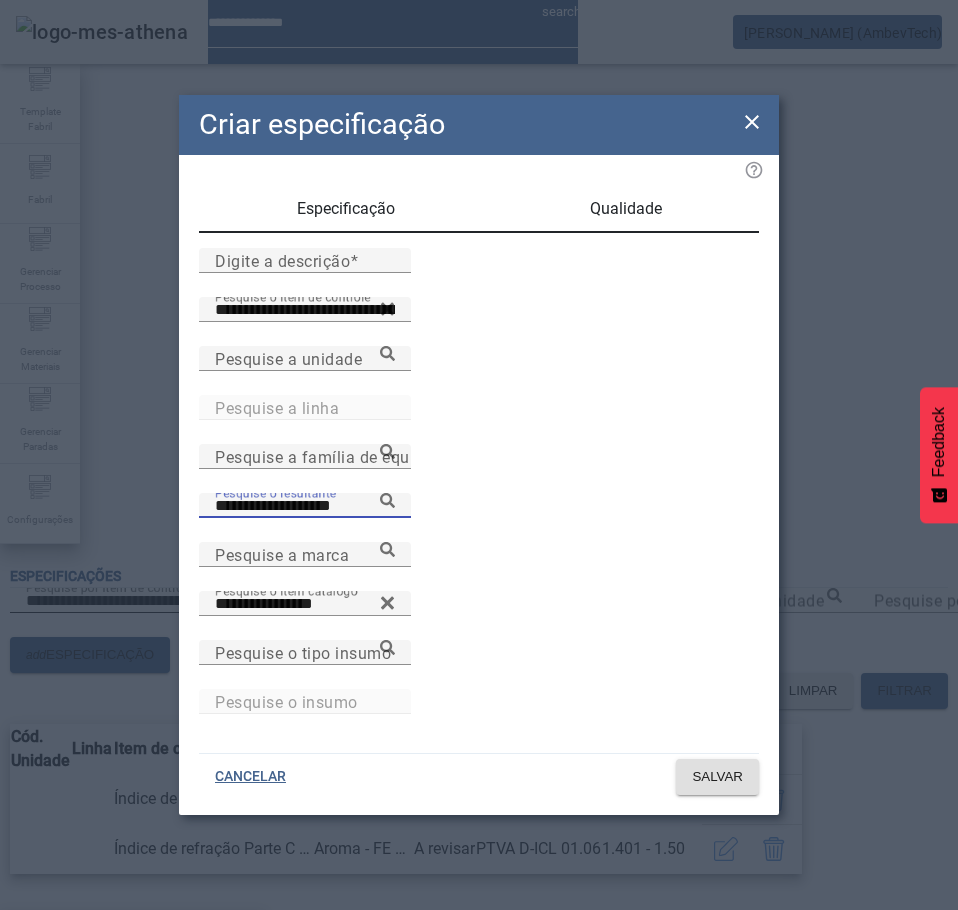 click on "Aroma - FE 1403 10L" at bounding box center (95, 942) 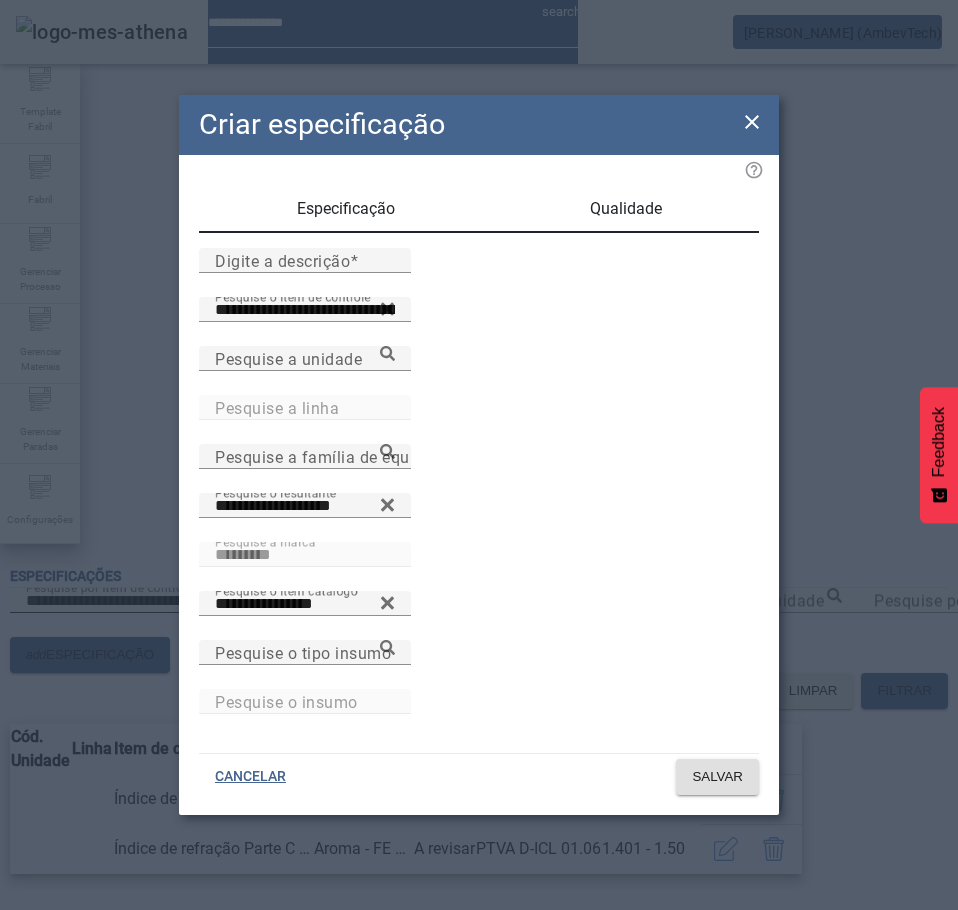 click on "Qualidade" at bounding box center (626, 209) 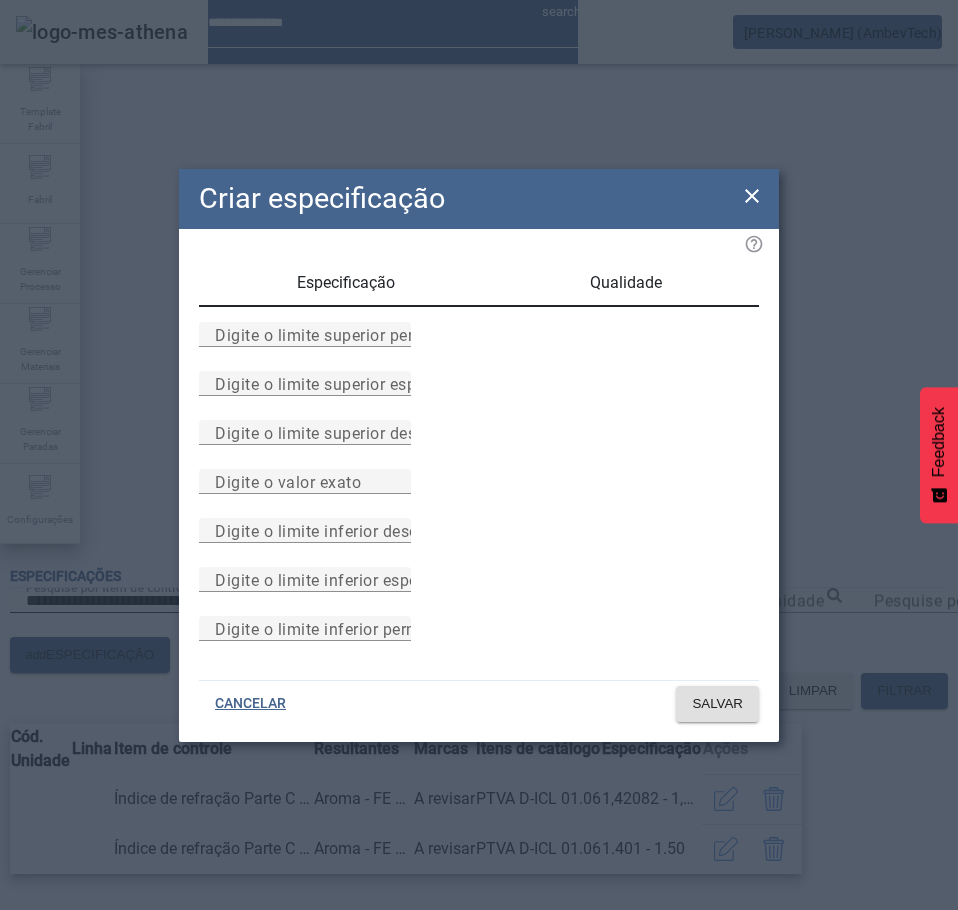 click at bounding box center (305, 555) 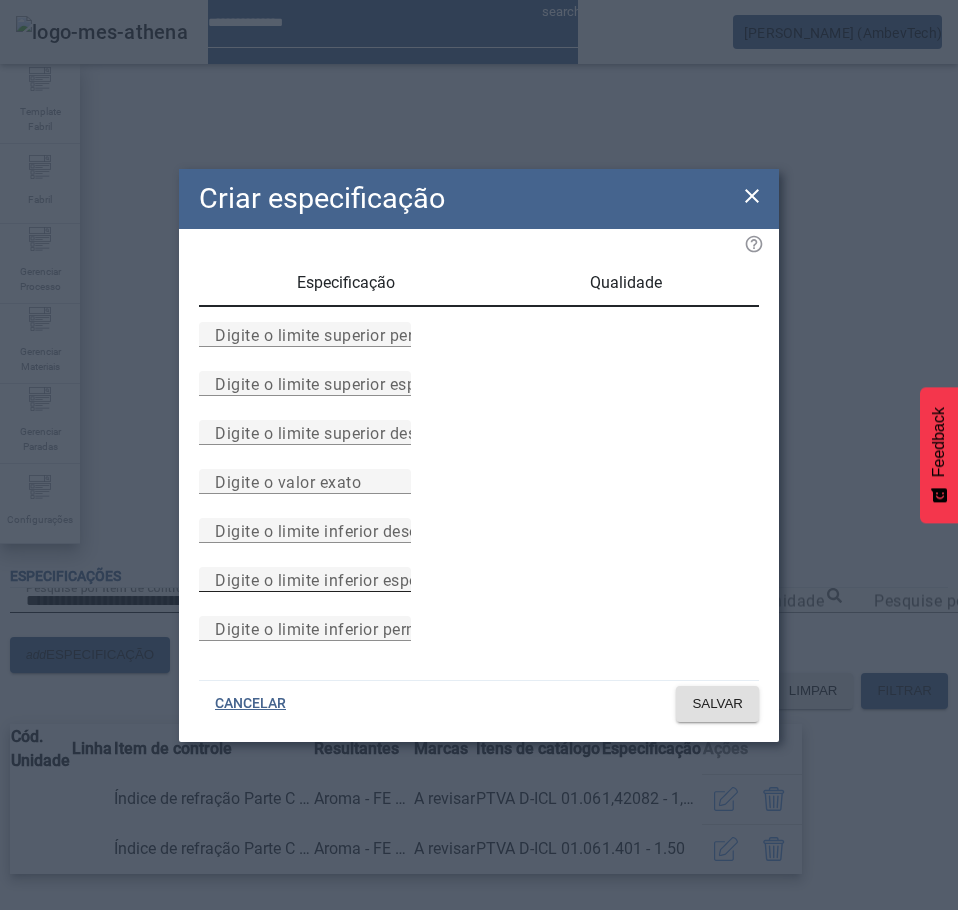 click on "Digite o limite inferior especificado" at bounding box center (305, 579) 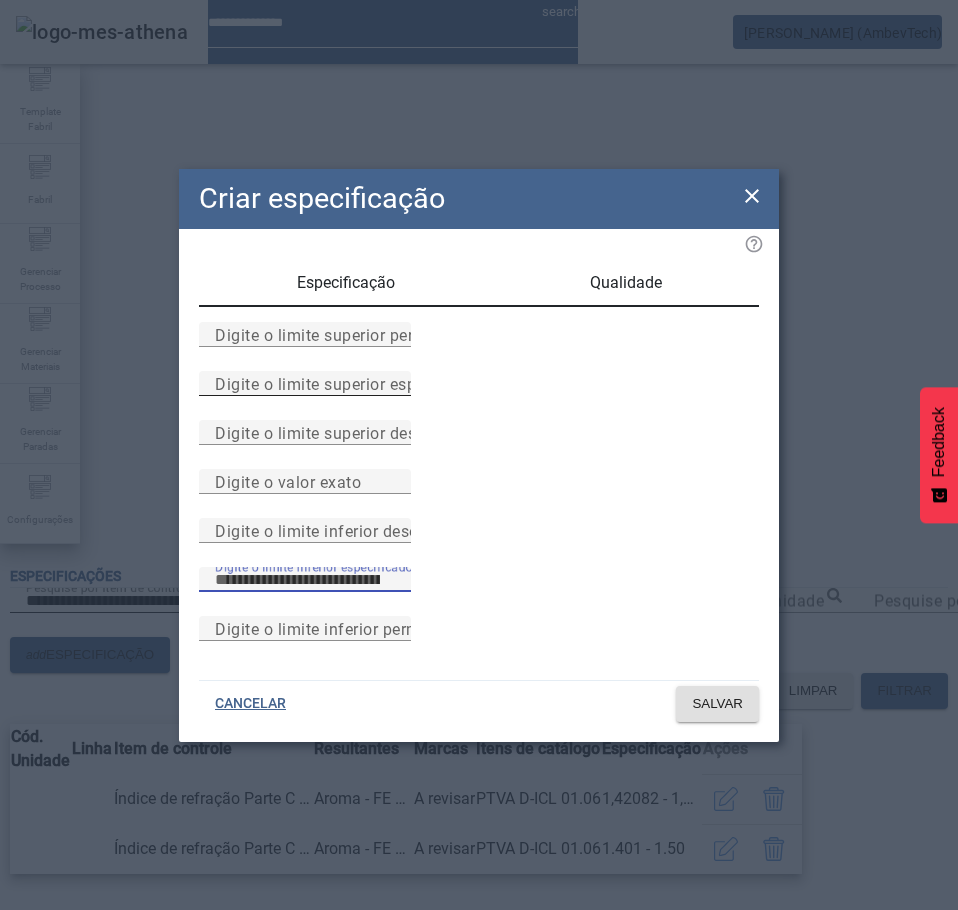 type on "***" 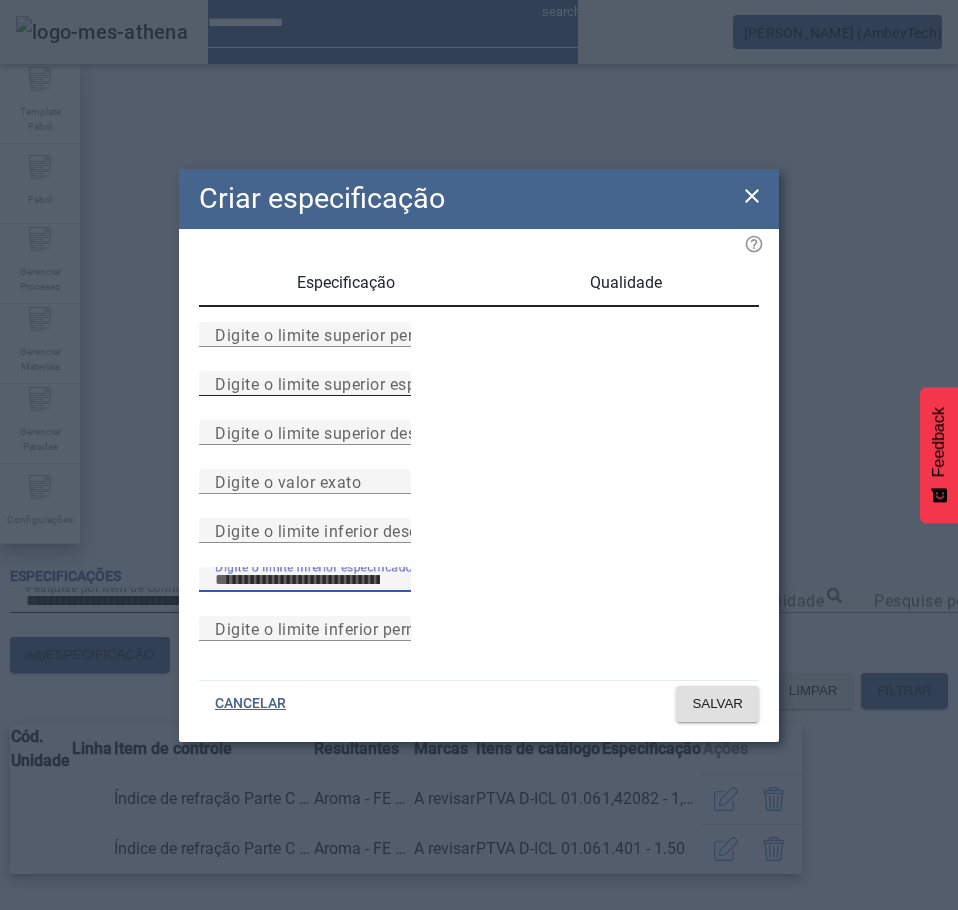 click on "Digite o limite superior especificado" at bounding box center (350, 383) 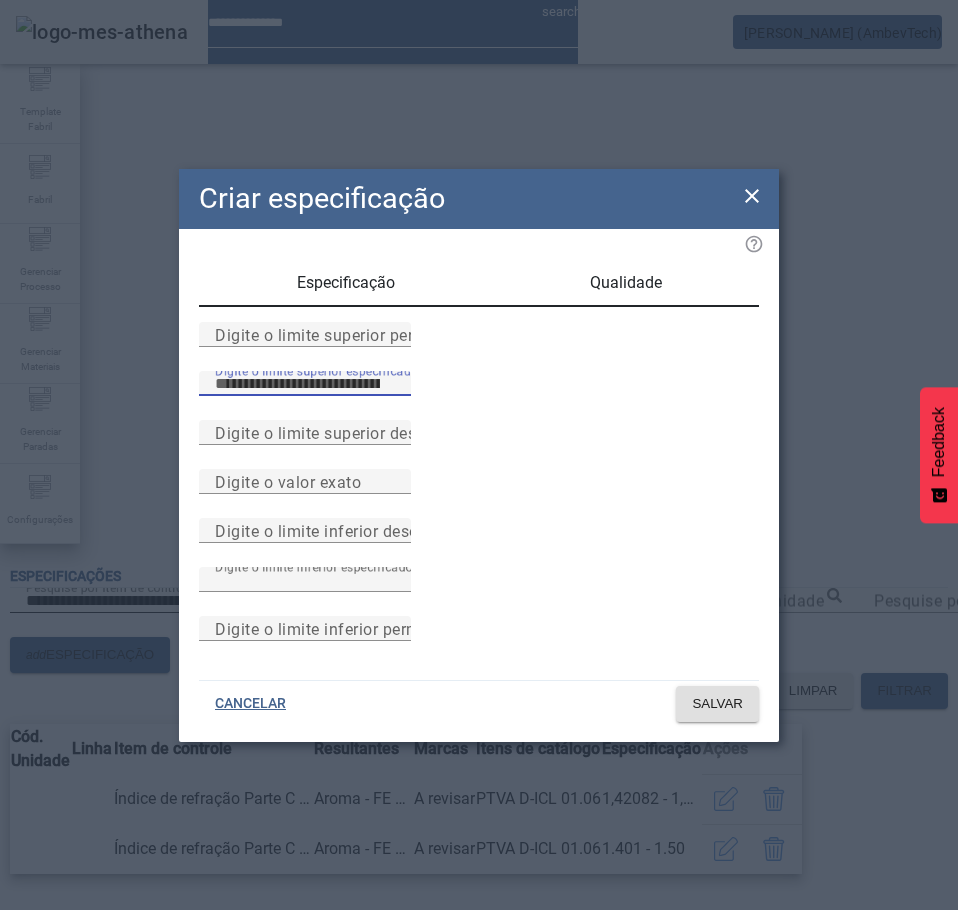 type on "***" 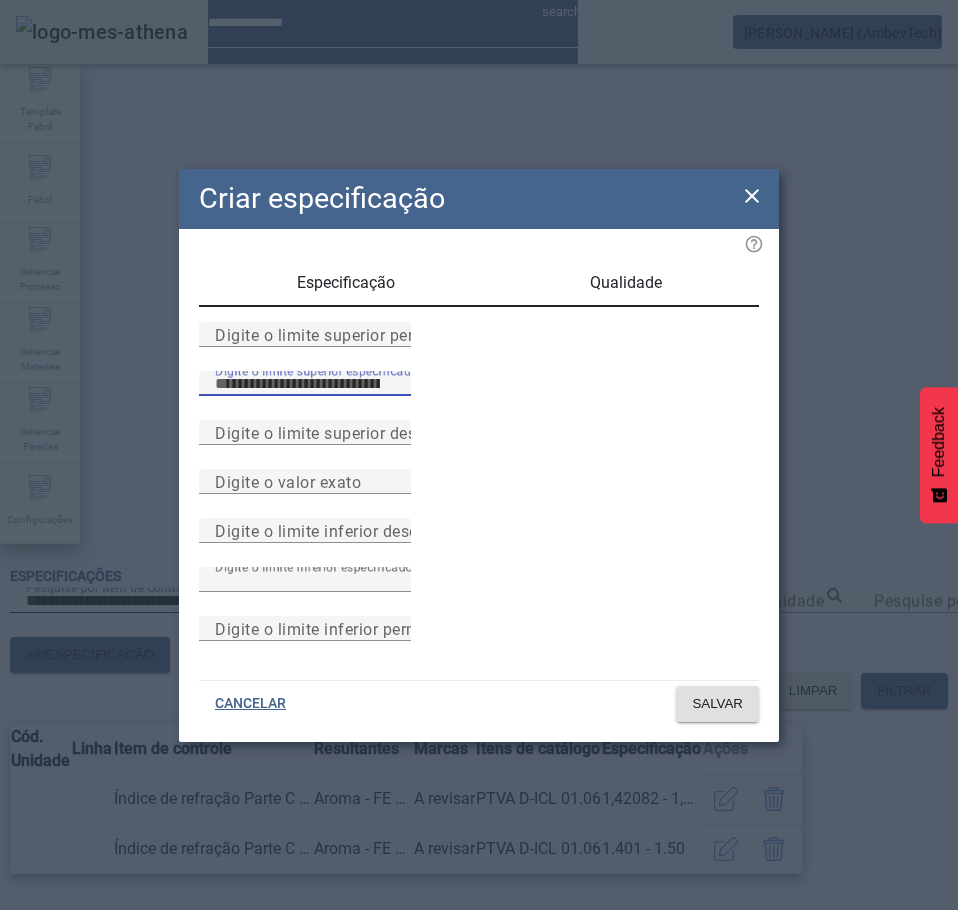 click on "Especificação" at bounding box center (346, 283) 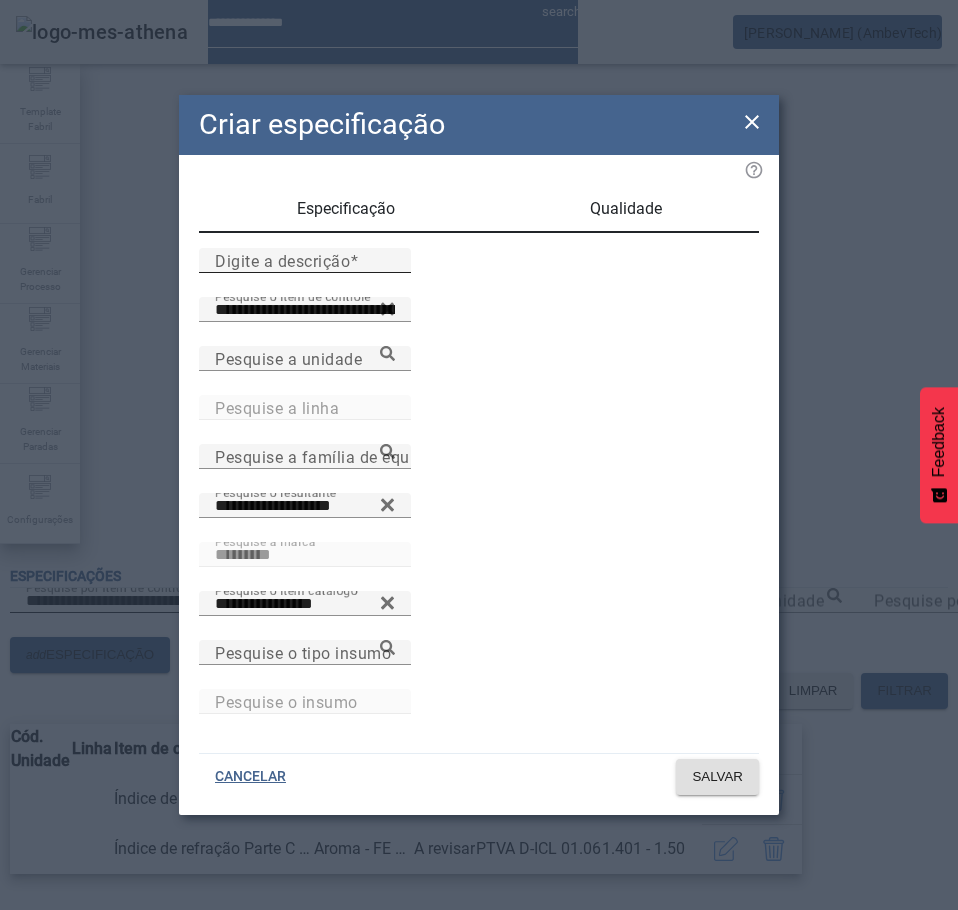 click on "Digite a descrição" at bounding box center (305, 261) 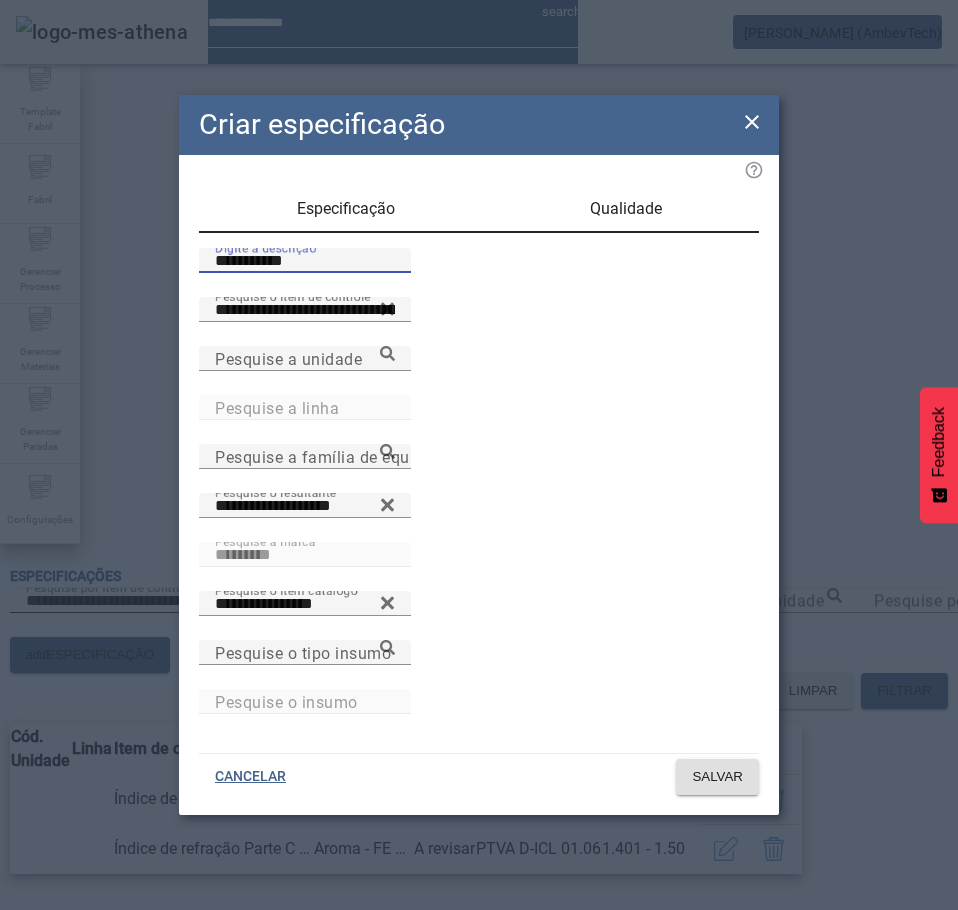type on "**********" 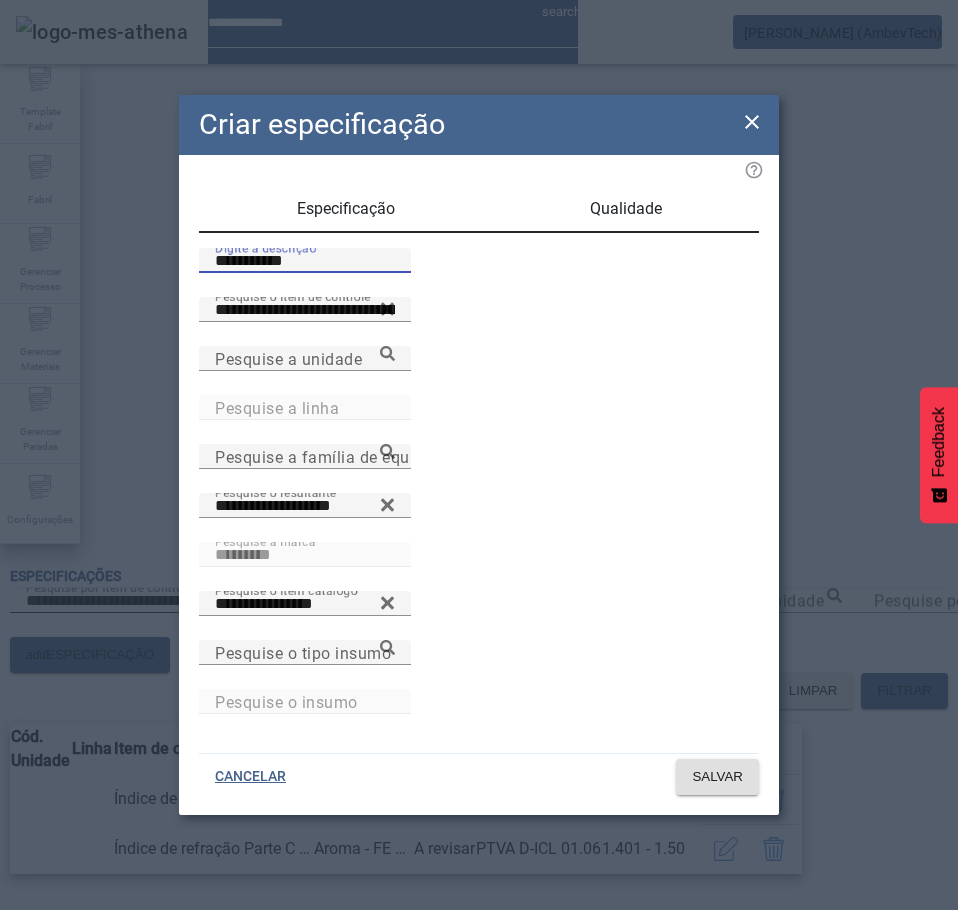 click on "Qualidade" at bounding box center [626, 209] 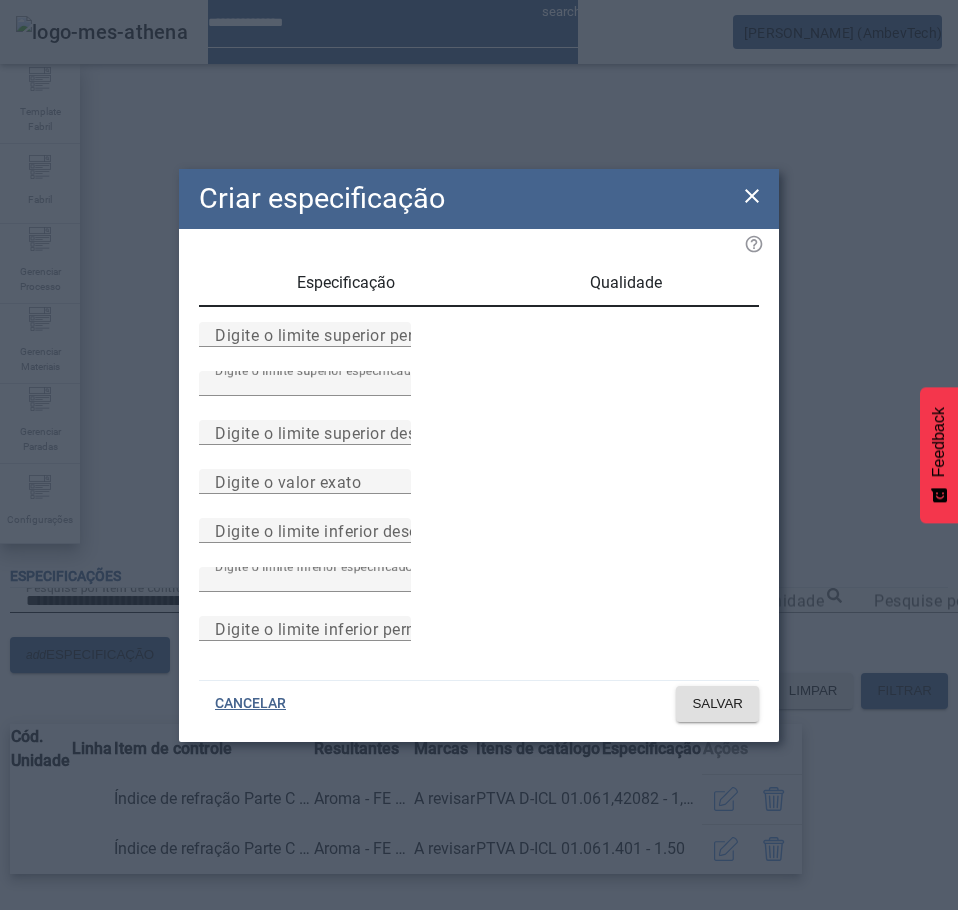 click on "Especificação" at bounding box center (346, 283) 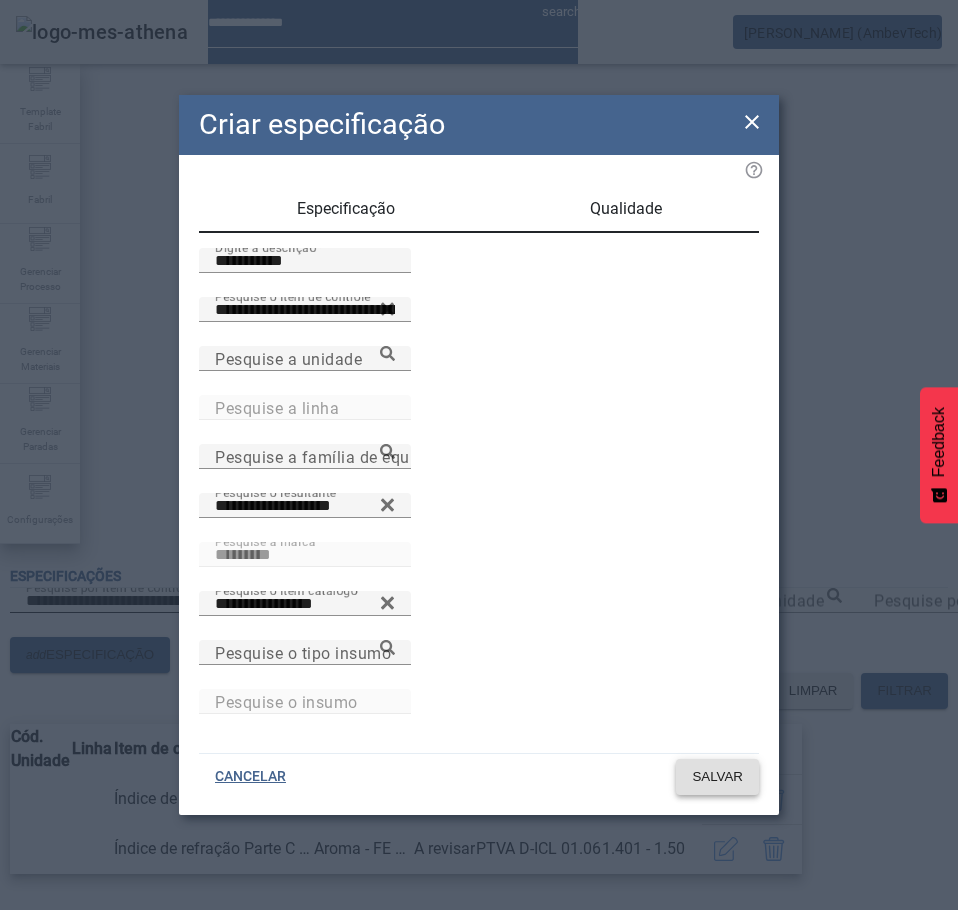 click on "SALVAR" 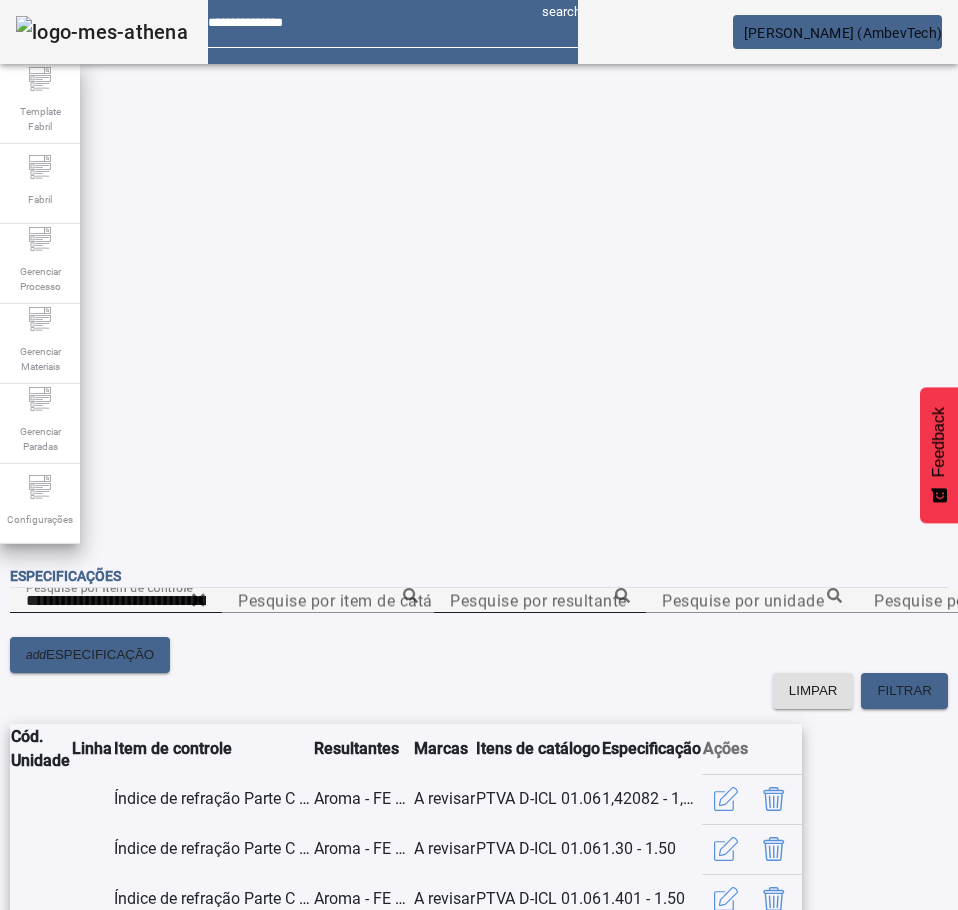 click 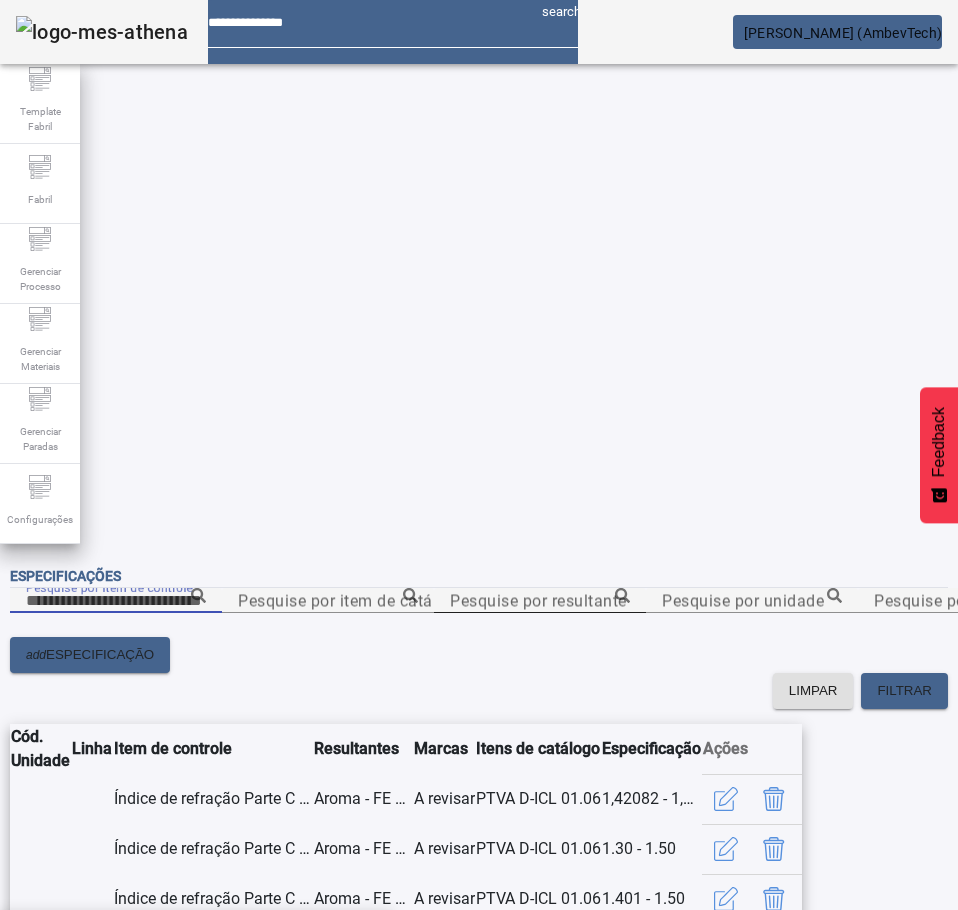 paste on "**********" 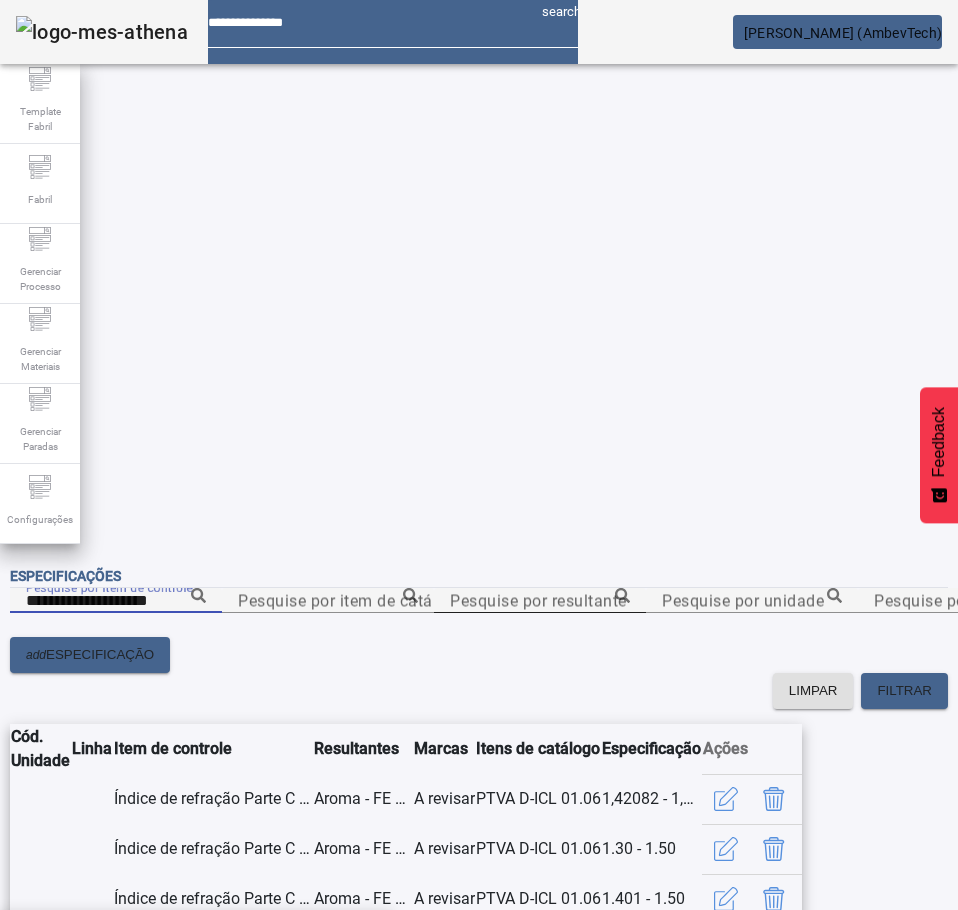 click on "Peso Líquido Parte C - Aromas Envase" at bounding box center [159, 942] 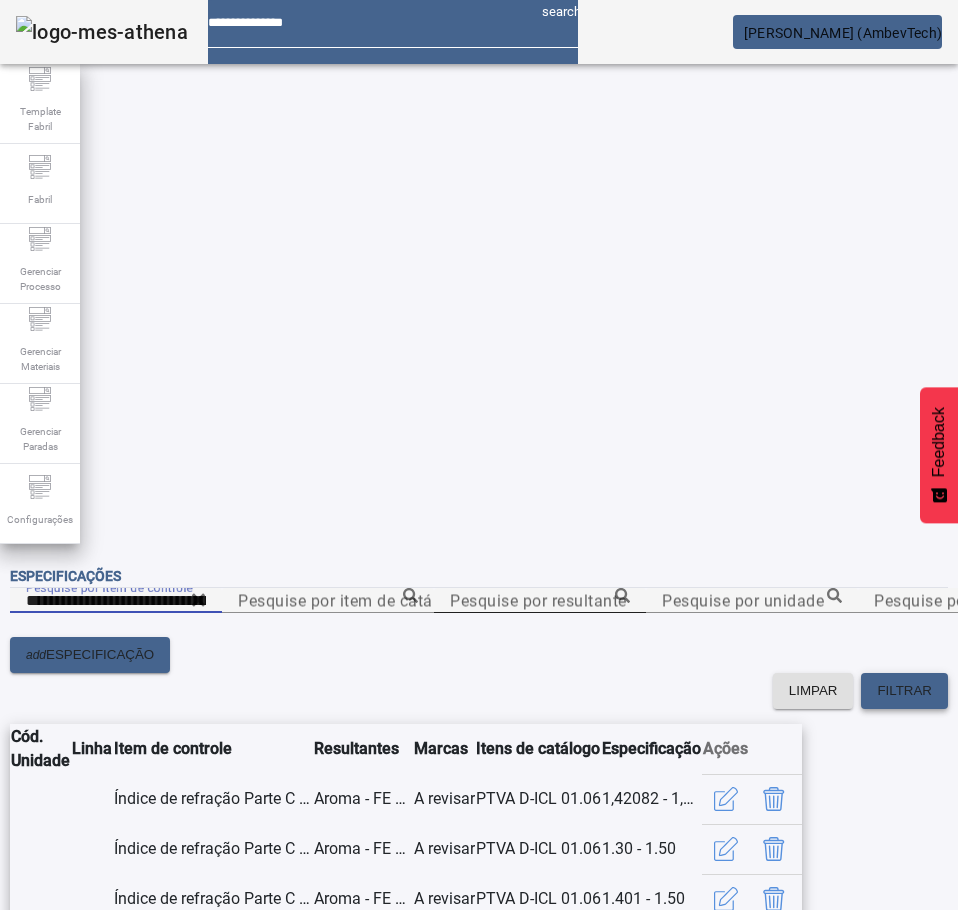 click on "FILTRAR" 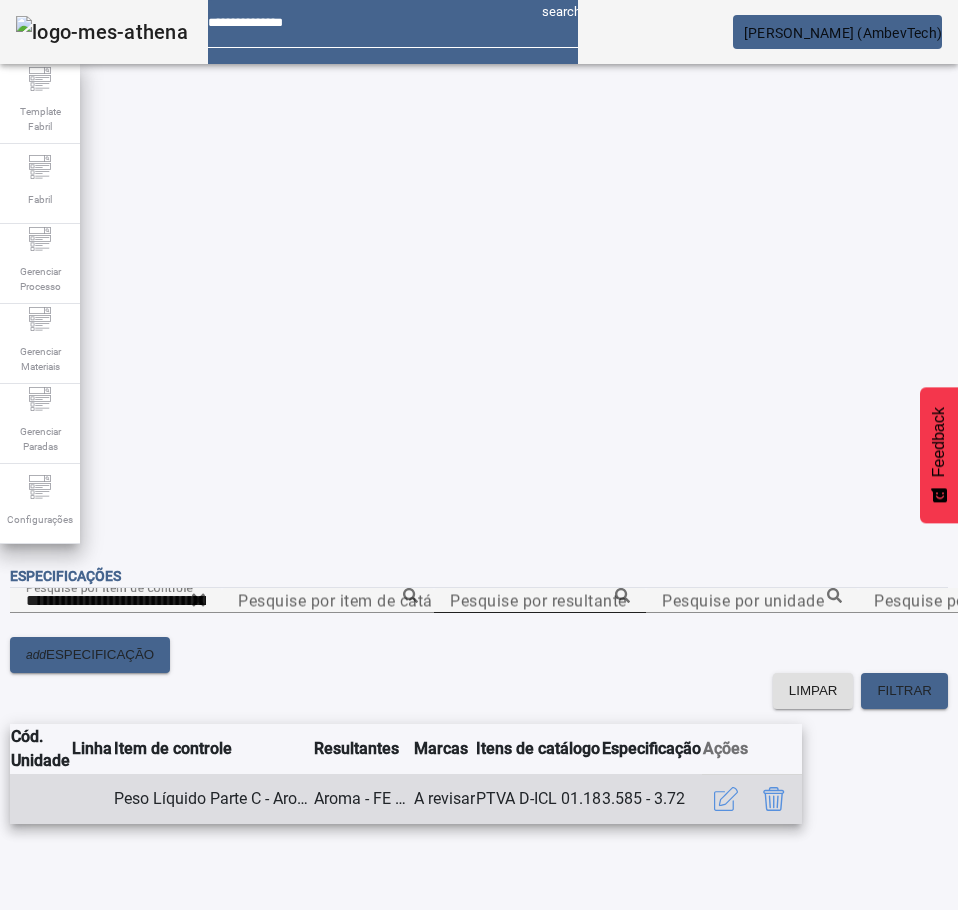 click on "PTVA D-ICL 01.18" at bounding box center [538, 799] 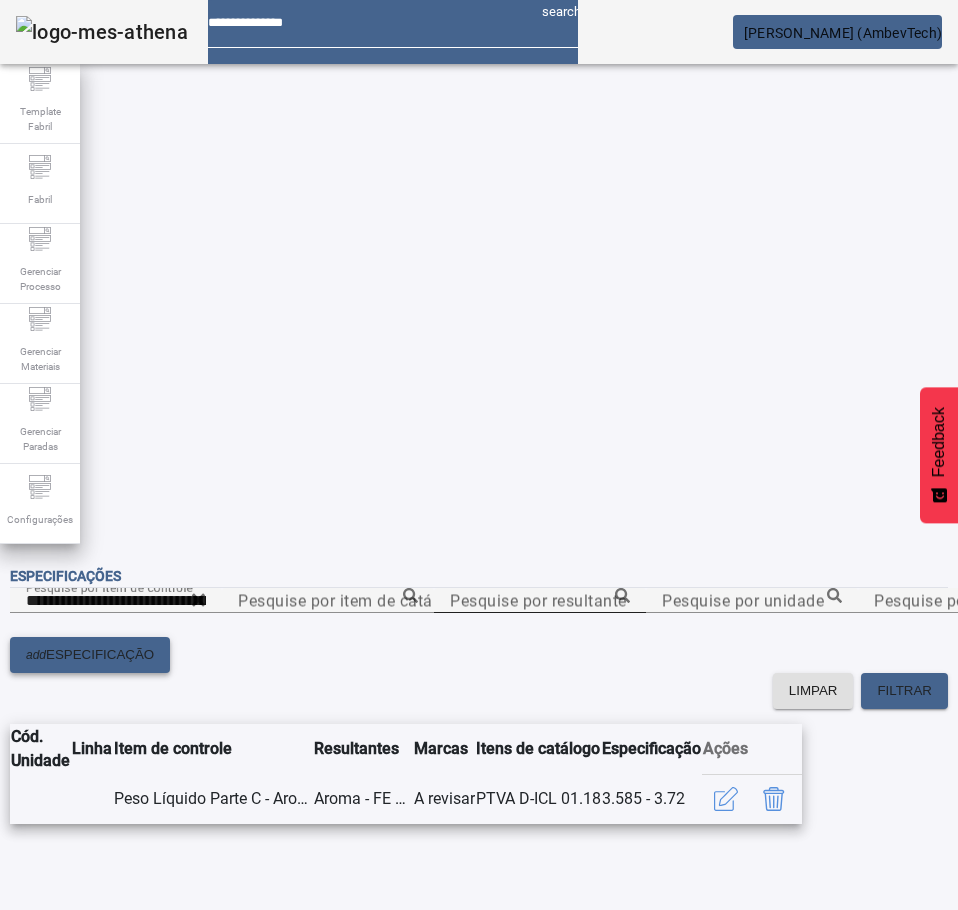 click on "ESPECIFICAÇÃO" 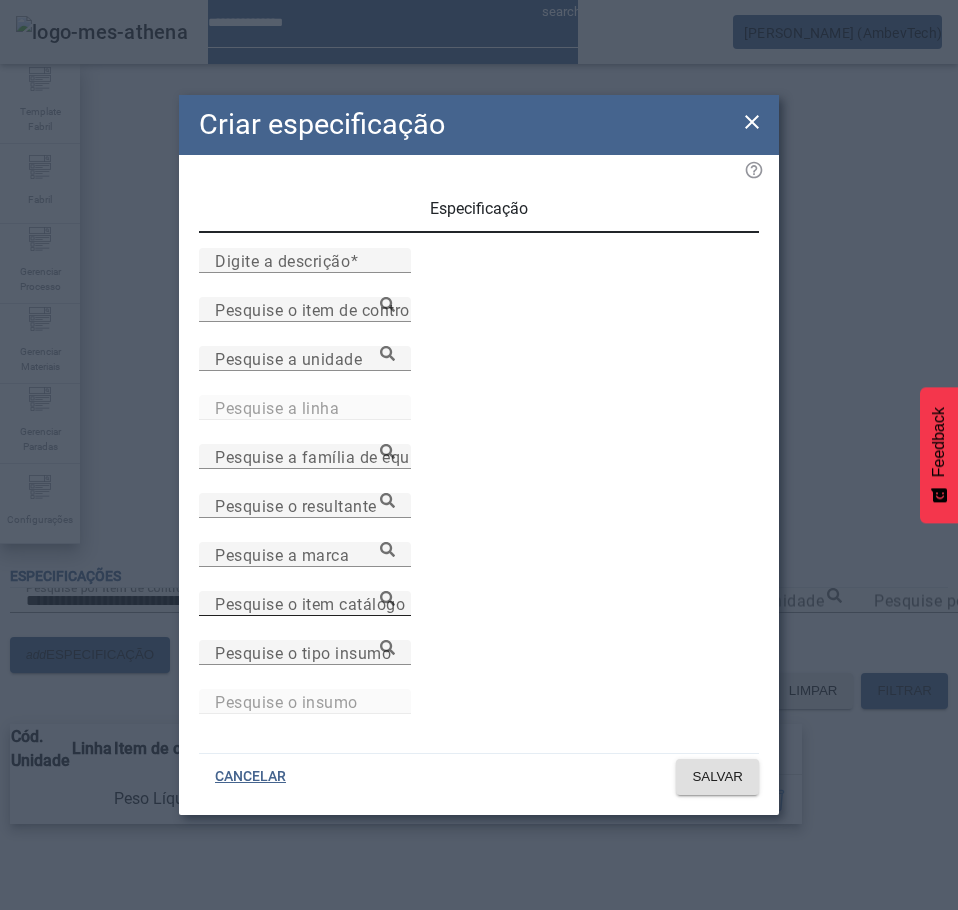 click on "Pesquise o item catálogo" at bounding box center [305, 603] 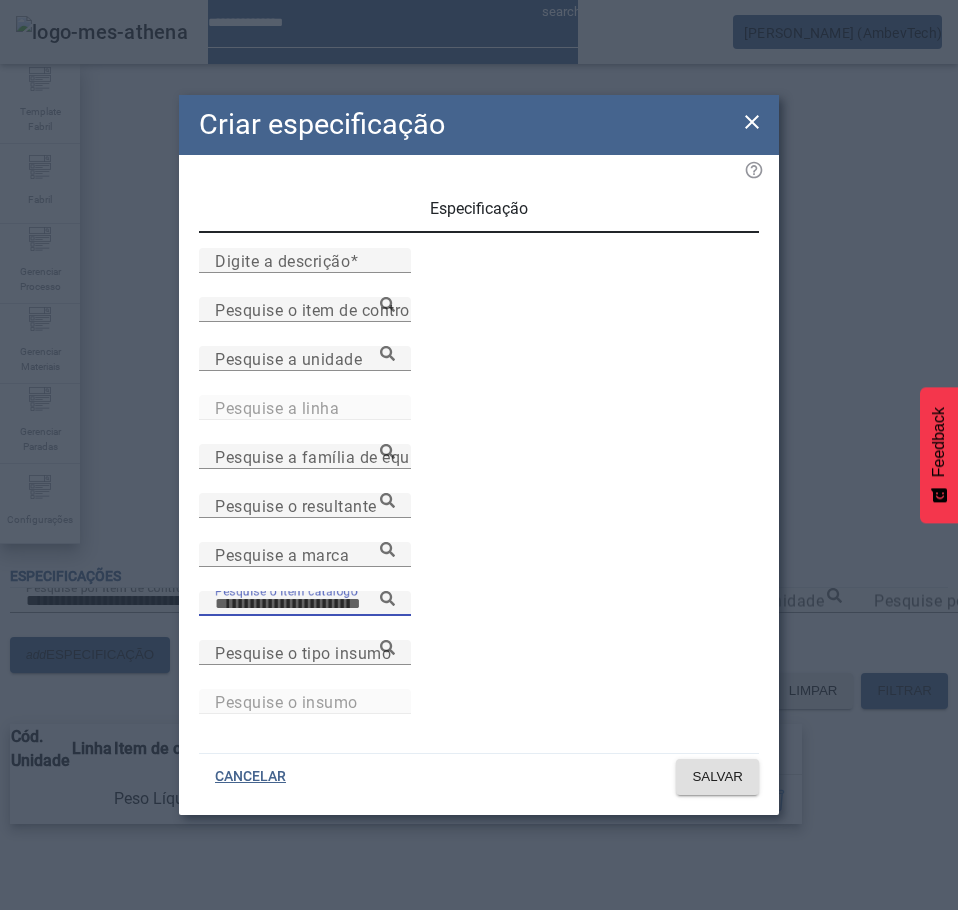 paste on "**********" 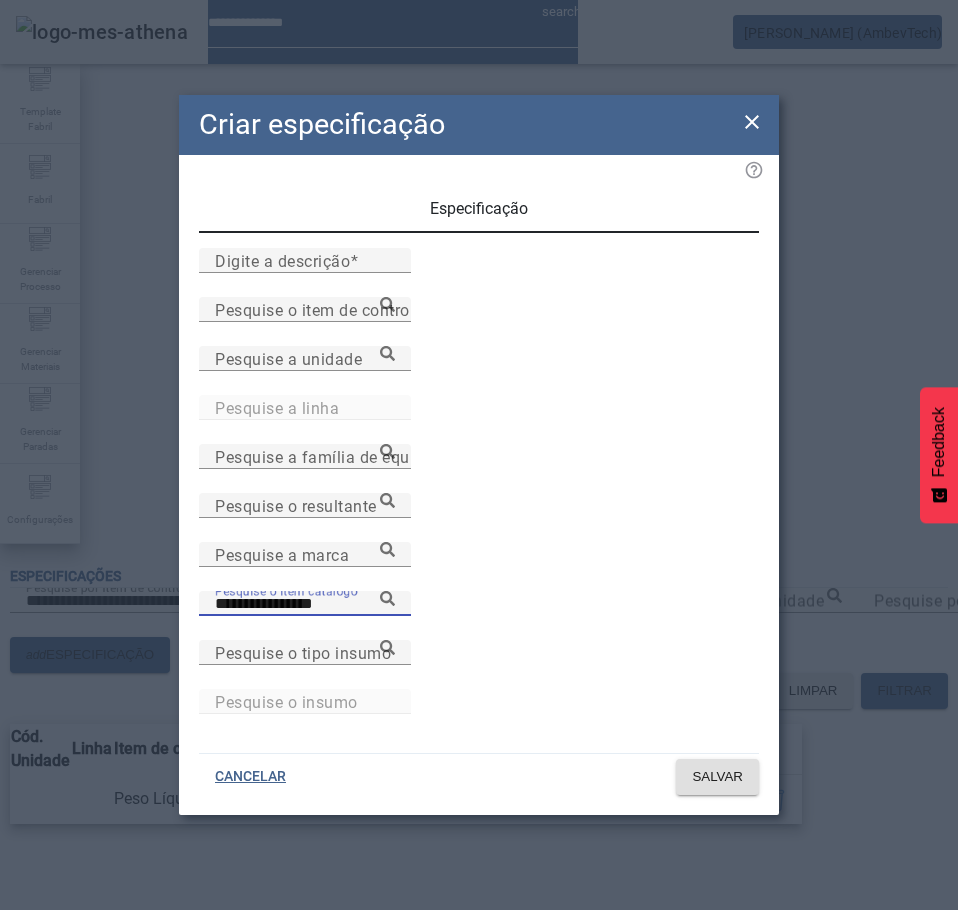 click on "**********" at bounding box center [305, 604] 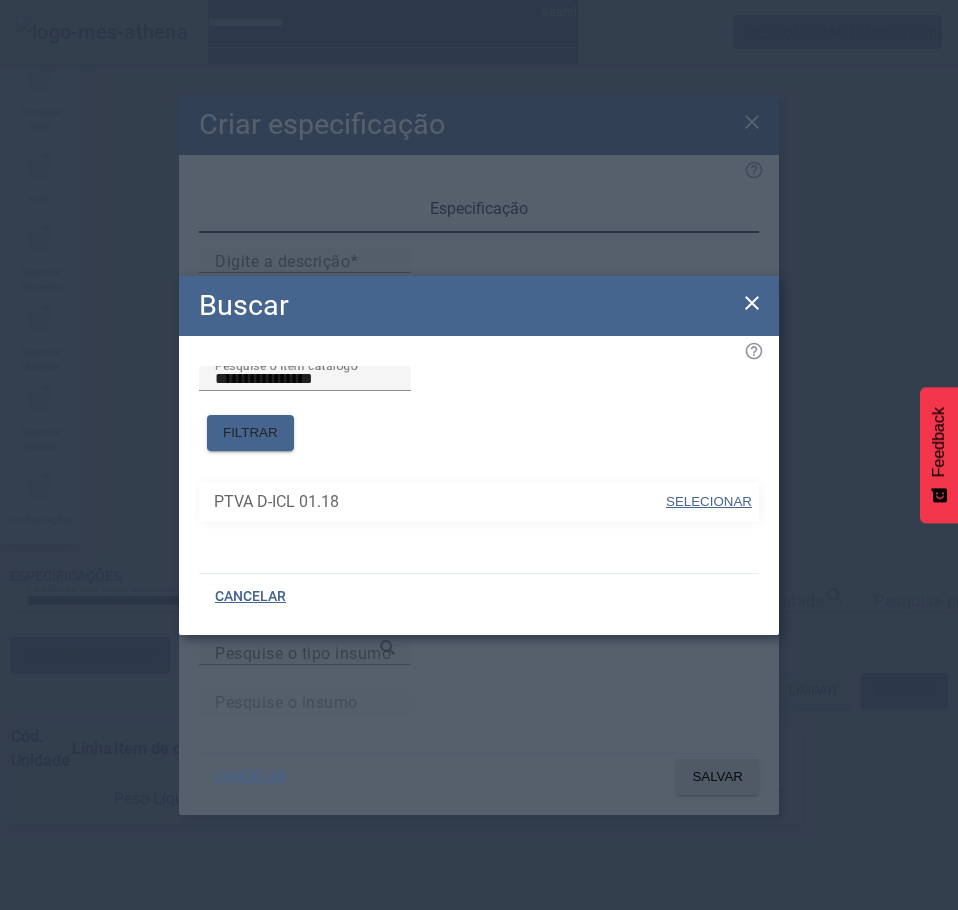 click at bounding box center [709, 502] 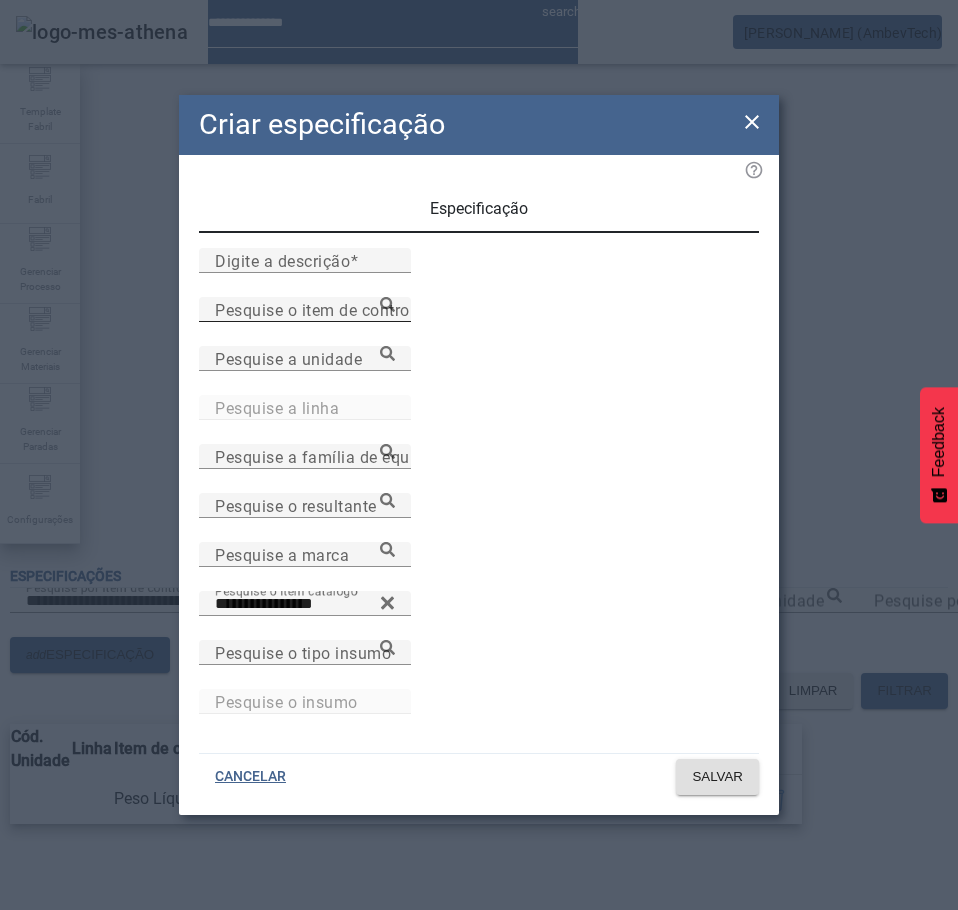 click on "Pesquise o item de controle" at bounding box center (305, 310) 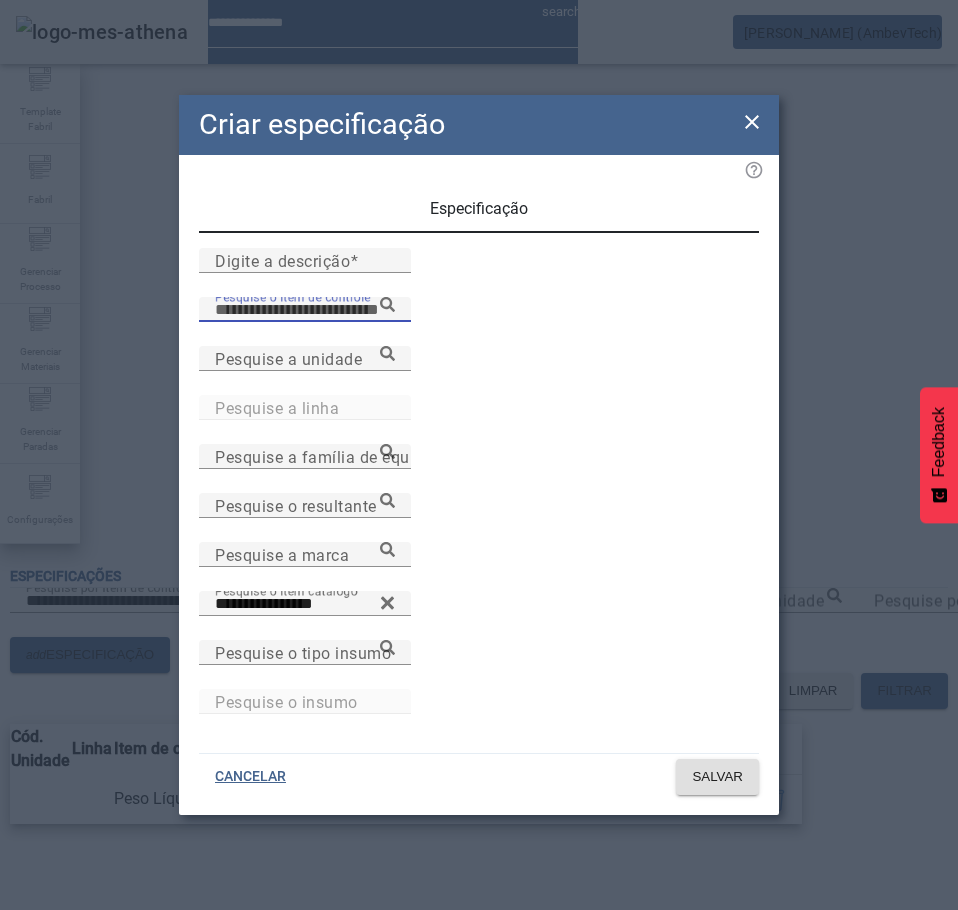 paste on "**********" 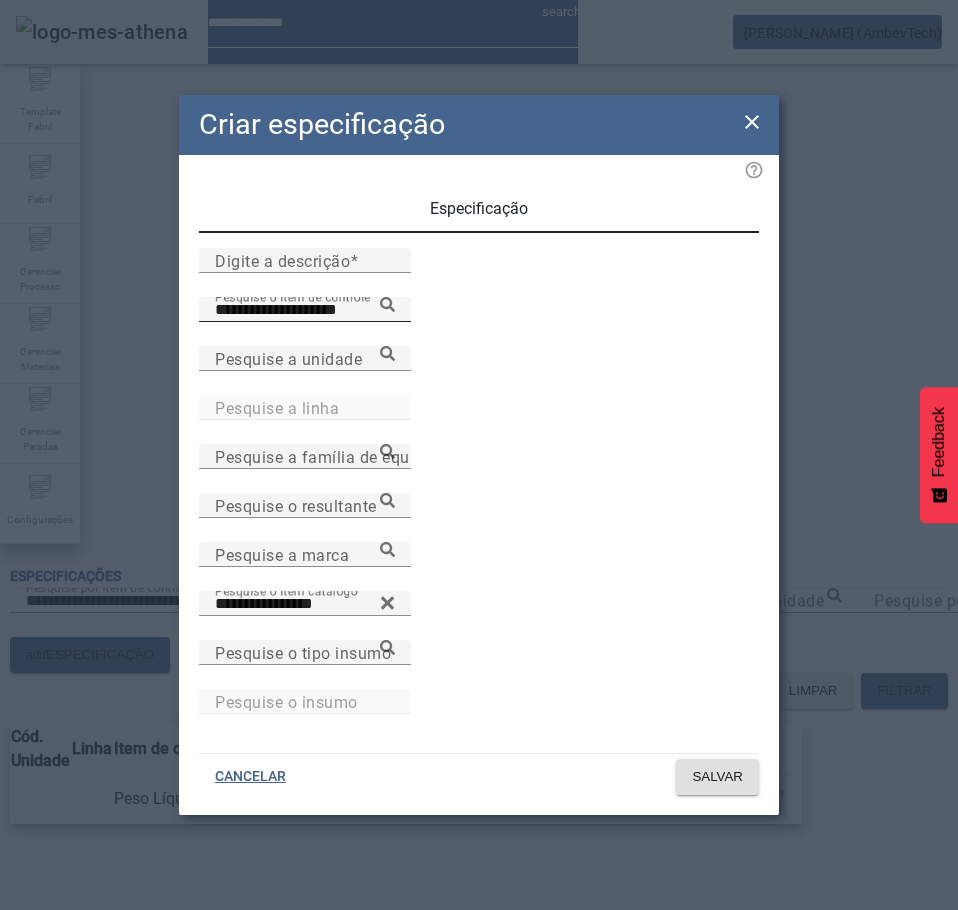 click 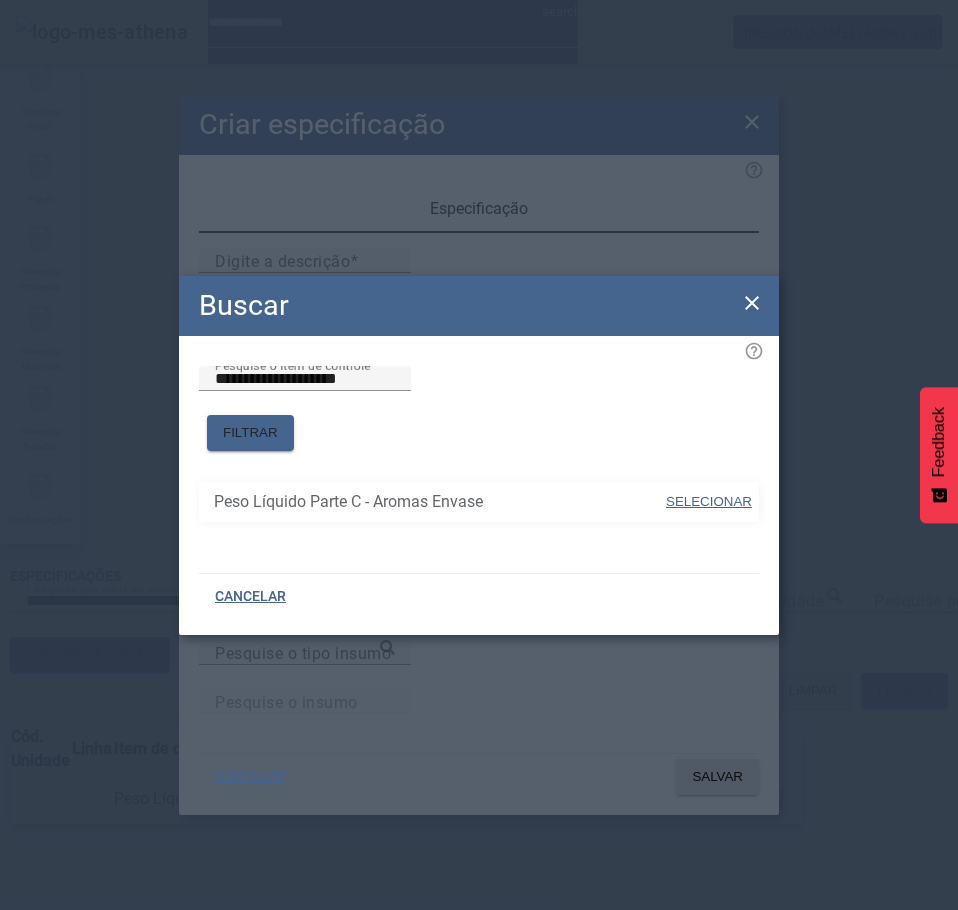 click on "SELECIONAR" at bounding box center [709, 501] 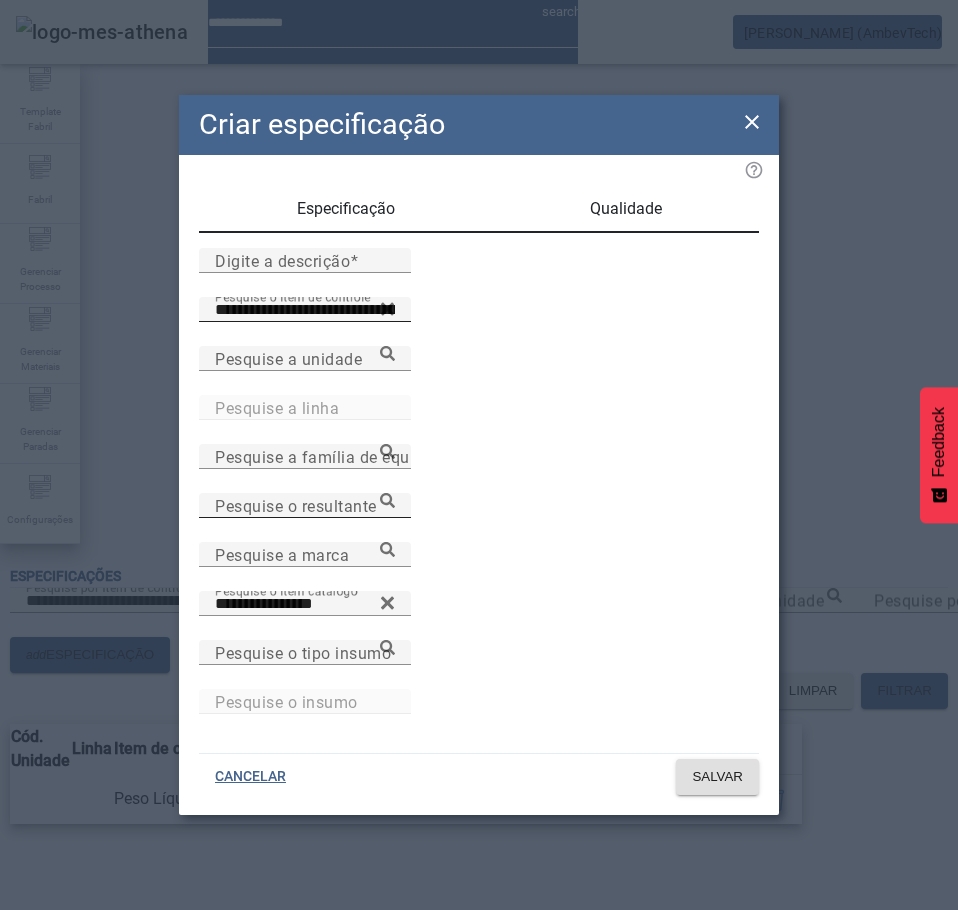 drag, startPoint x: 627, startPoint y: 506, endPoint x: 717, endPoint y: 513, distance: 90.27181 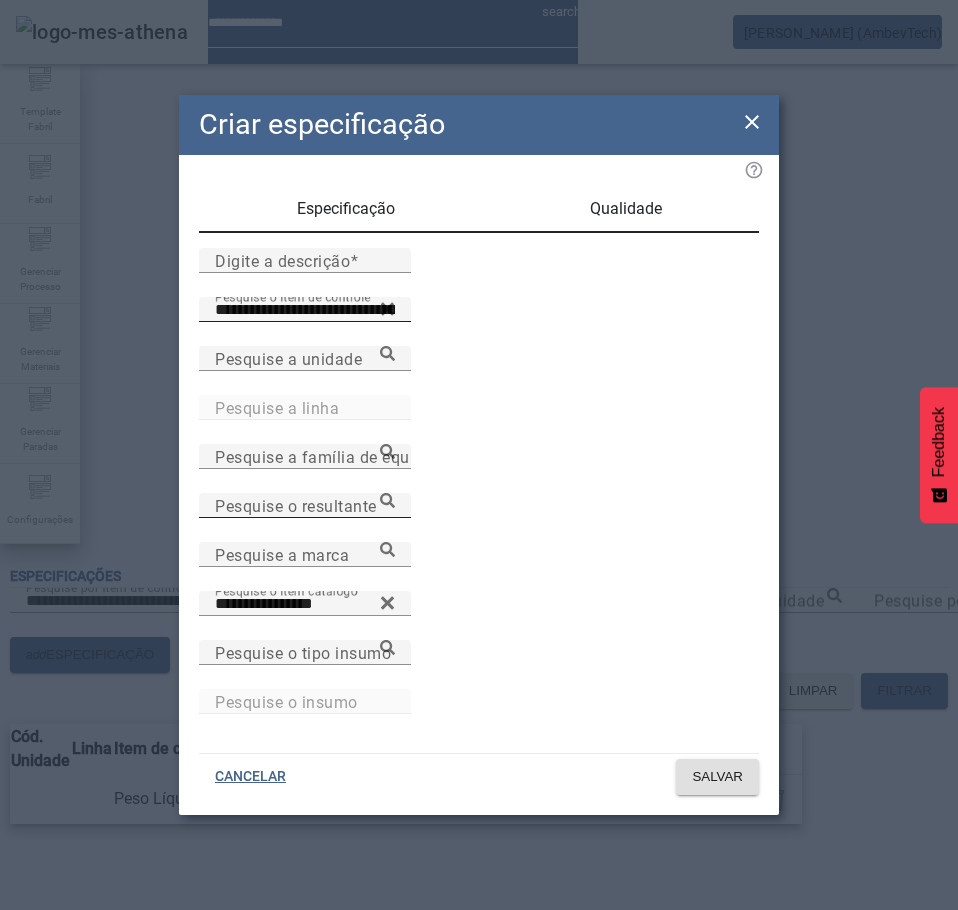 click on "Pesquise o resultante" at bounding box center [305, 505] 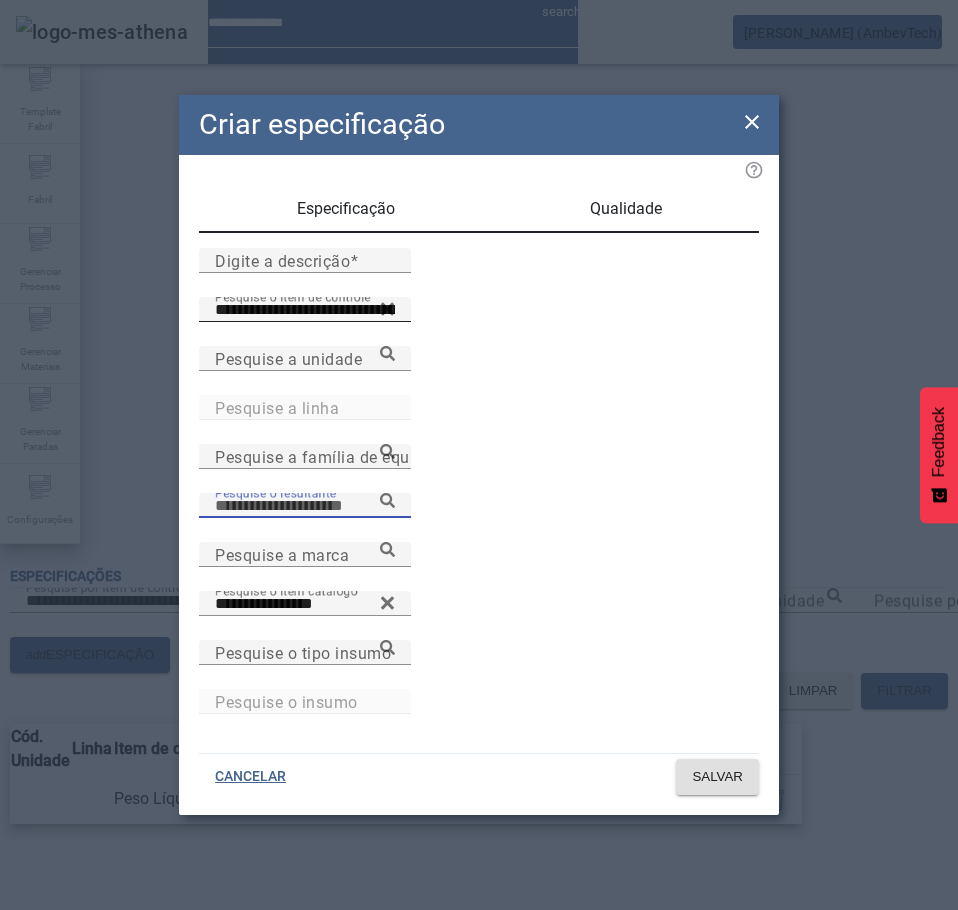 paste on "**********" 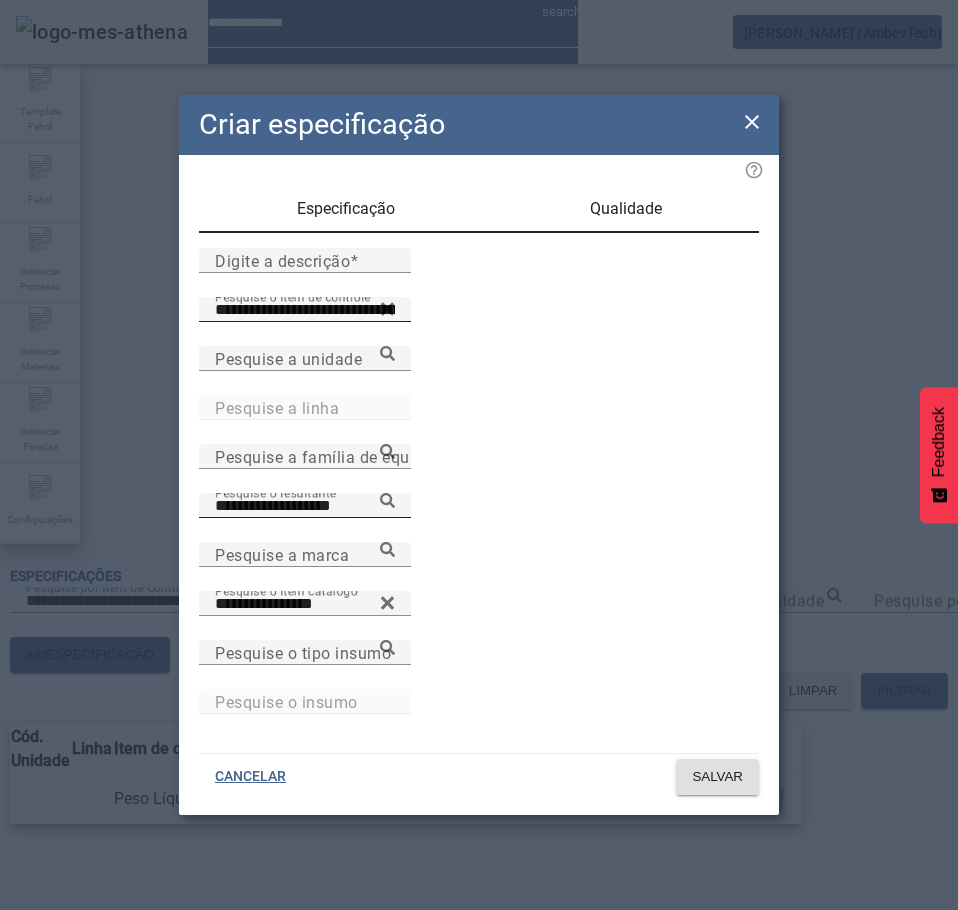 click 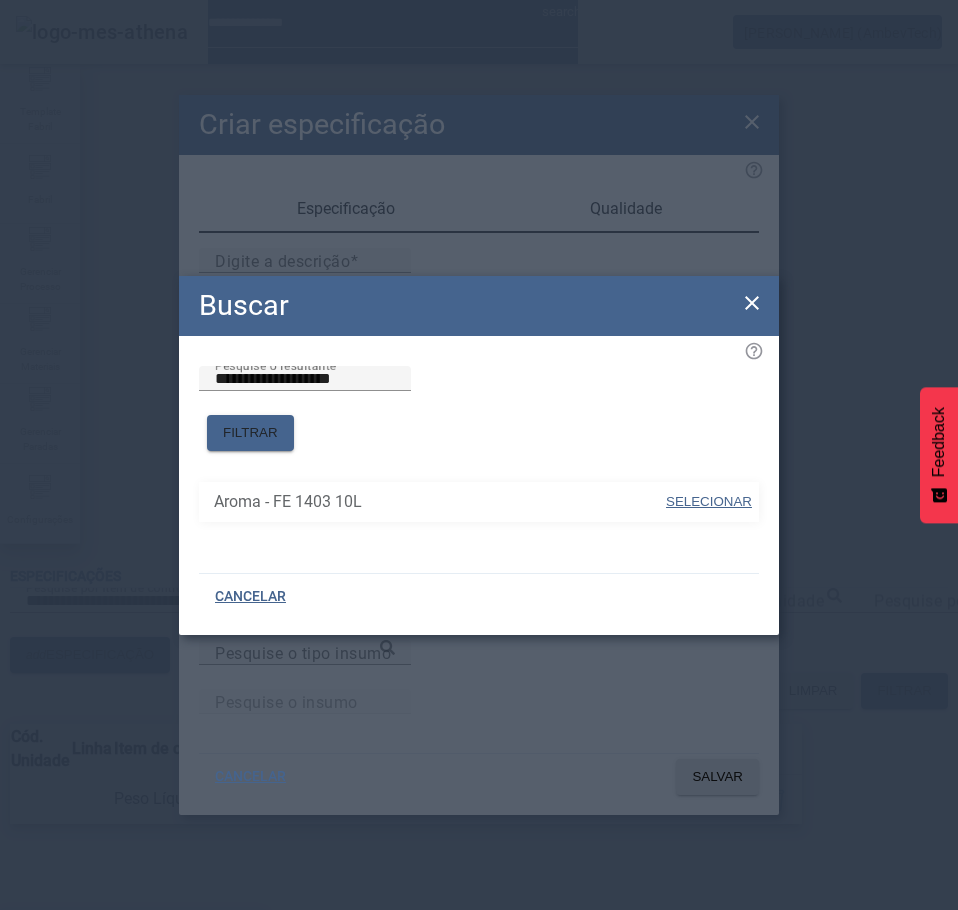 click on "SELECIONAR" at bounding box center [709, 501] 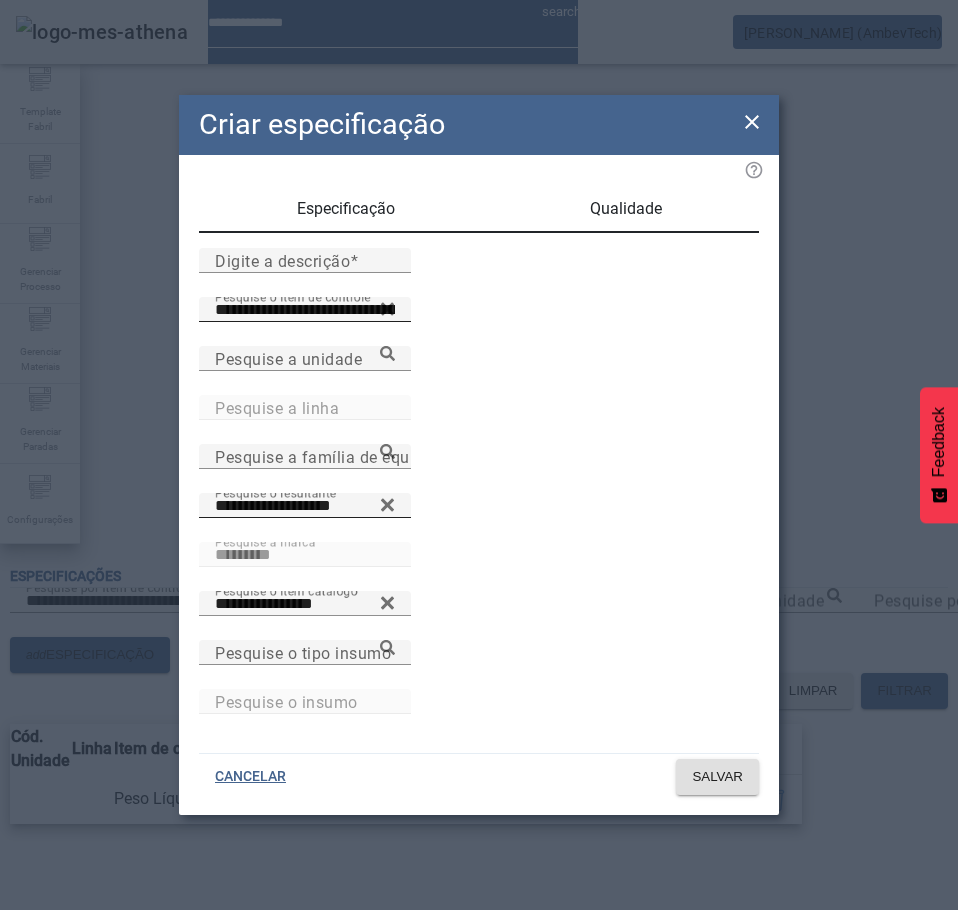 click on "Qualidade" at bounding box center (626, 209) 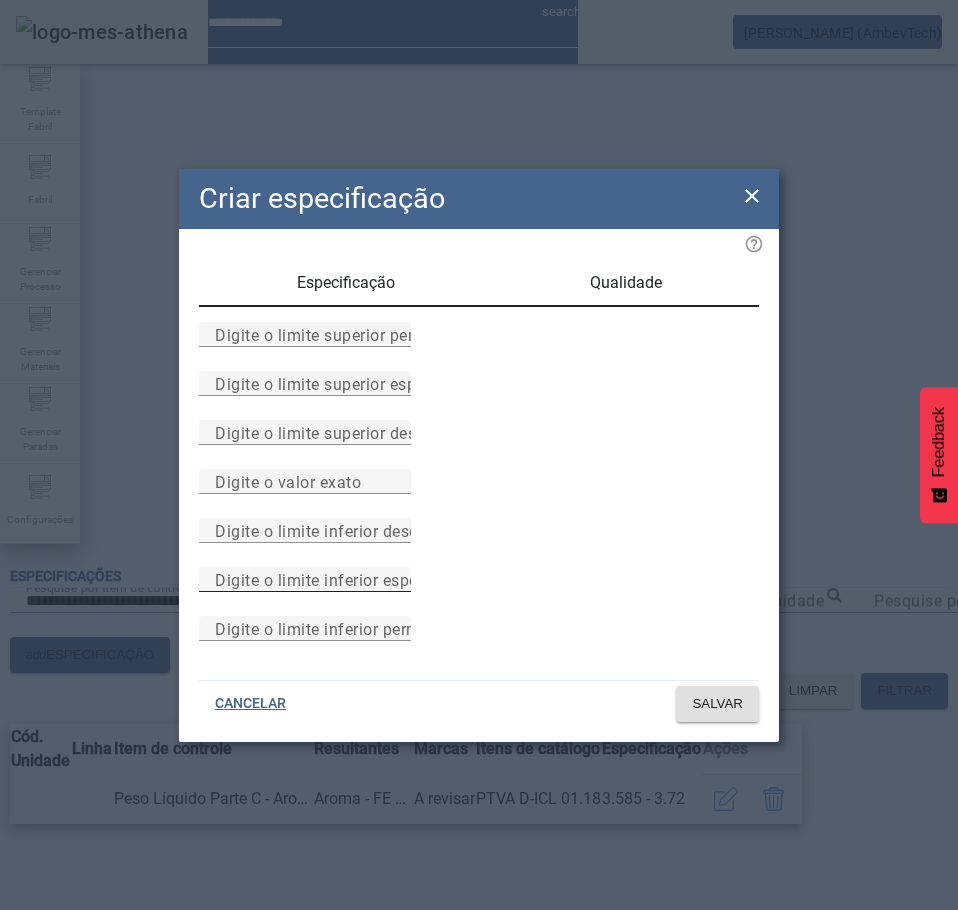 click on "Digite o limite inferior especificado" at bounding box center [305, 579] 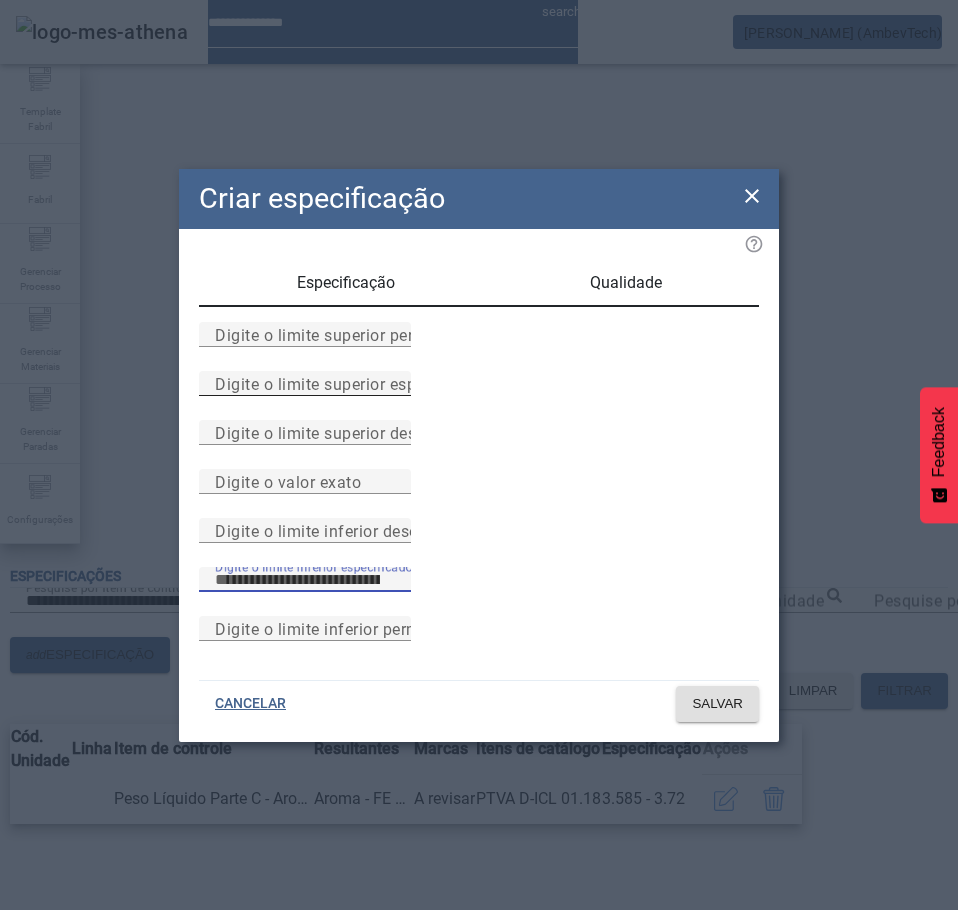 type on "****" 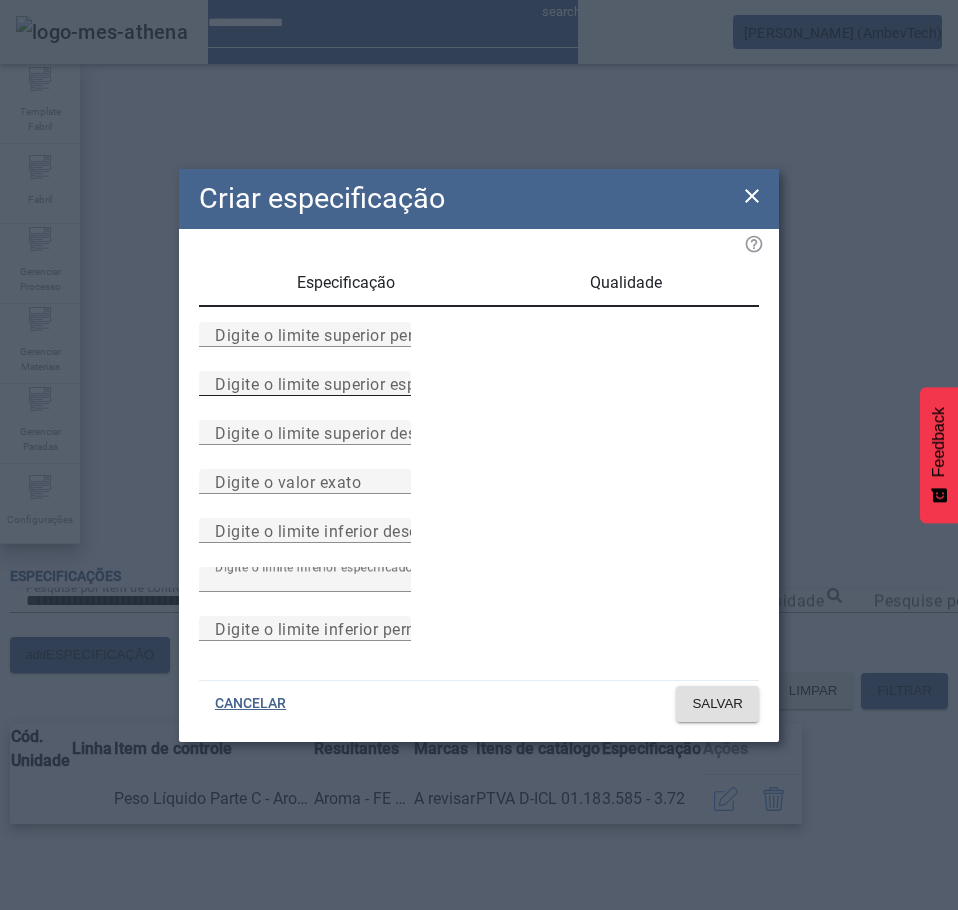 click on "Digite o limite superior especificado" at bounding box center [305, 383] 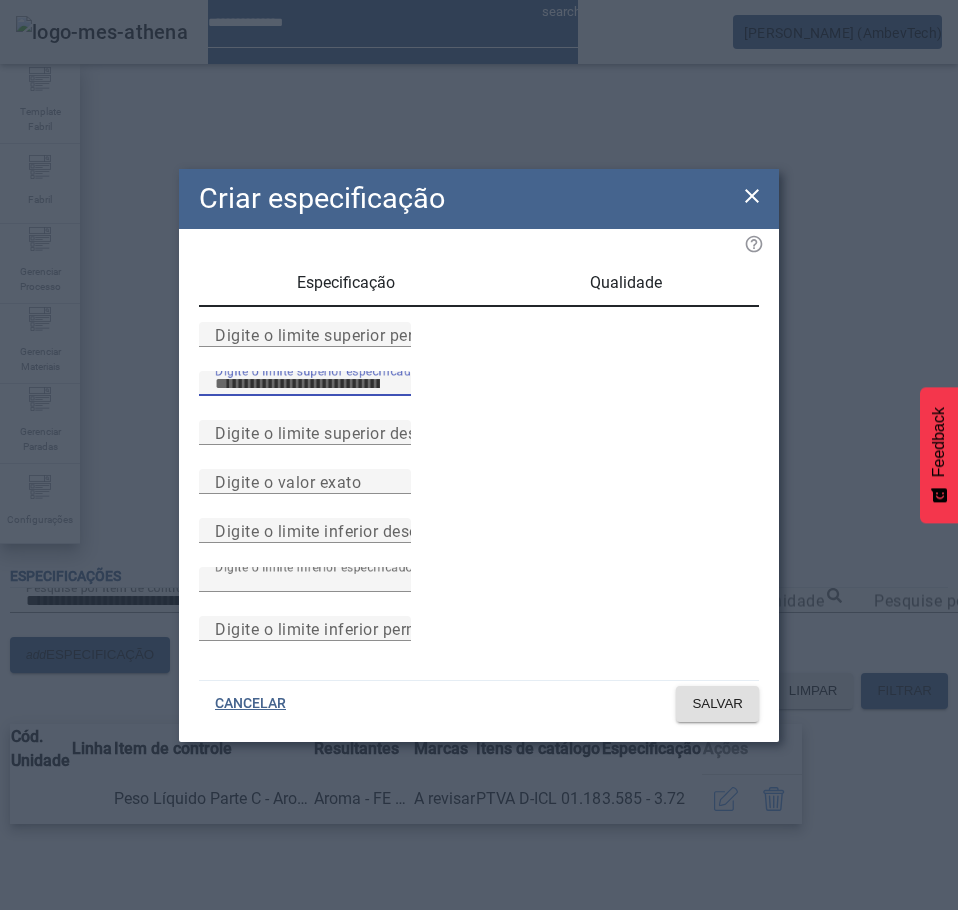 type on "****" 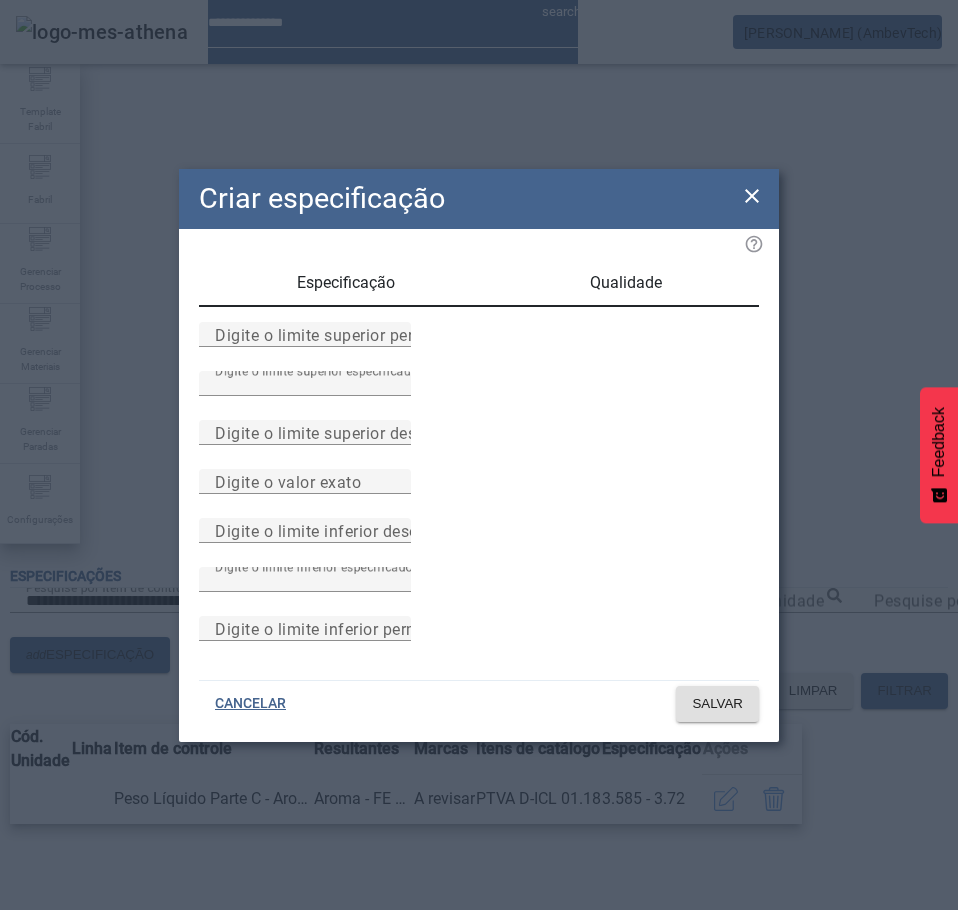 click on "Especificação" at bounding box center [346, 283] 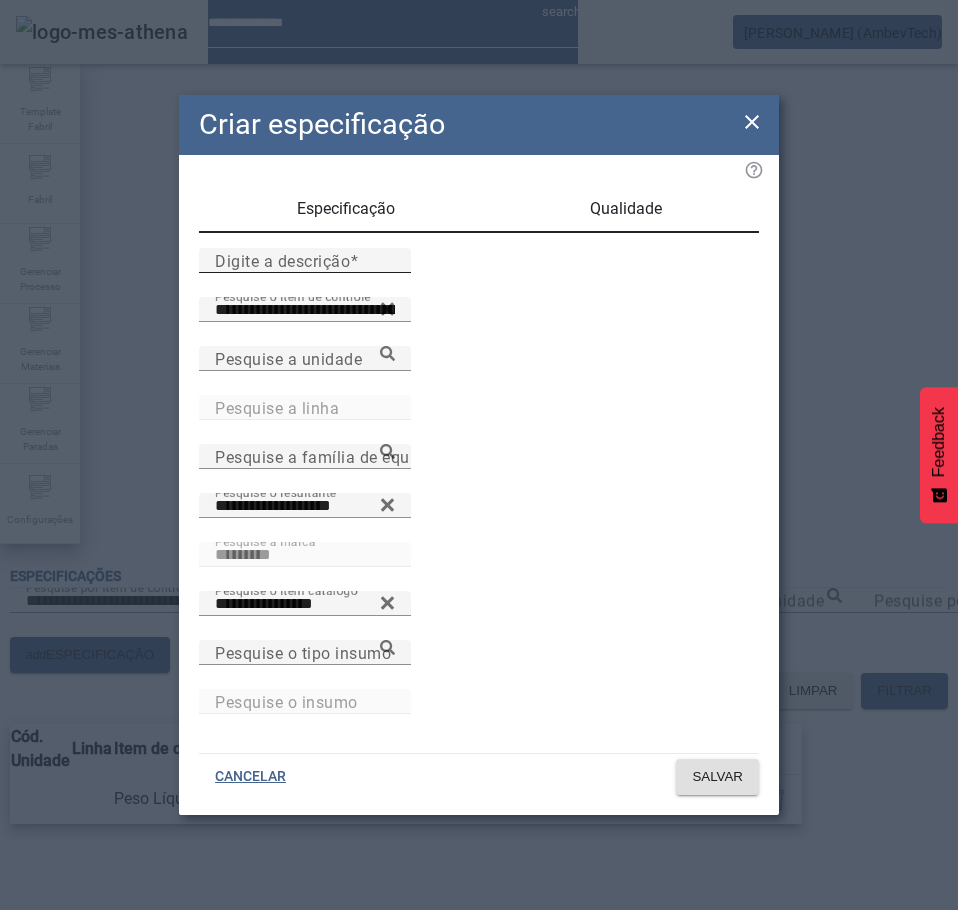 click on "Digite a descrição" at bounding box center (282, 260) 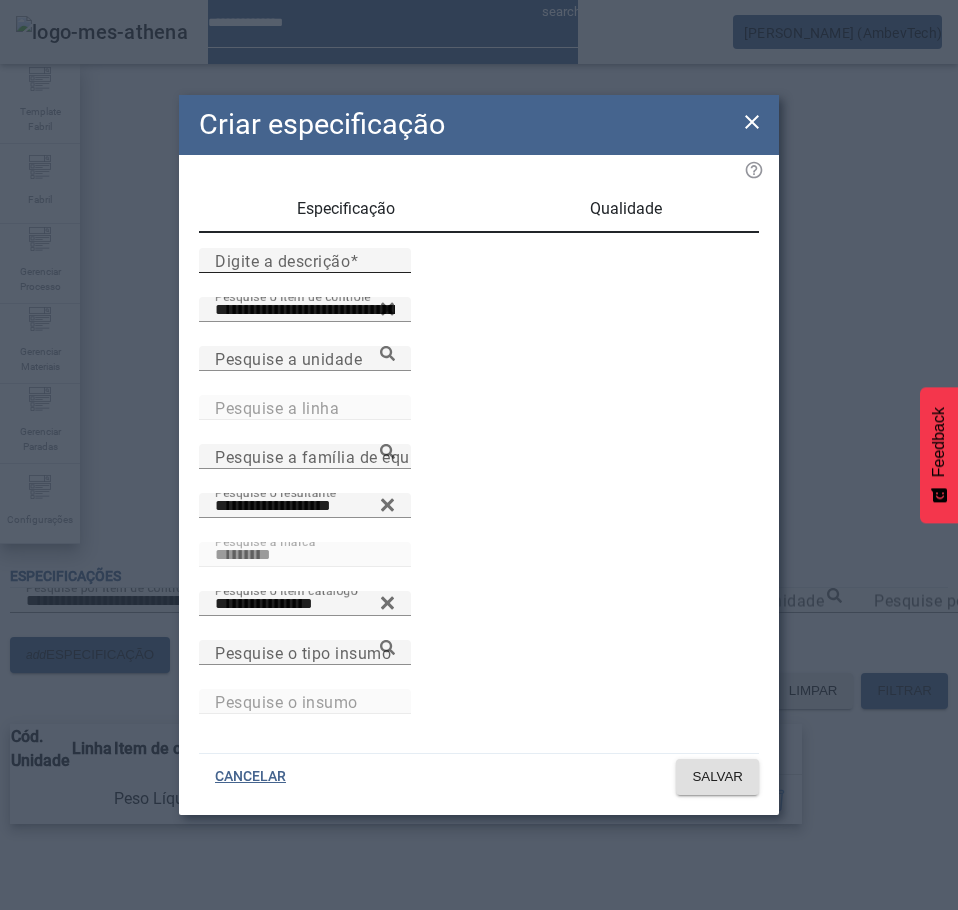 click on "Digite a descrição" at bounding box center [305, 261] 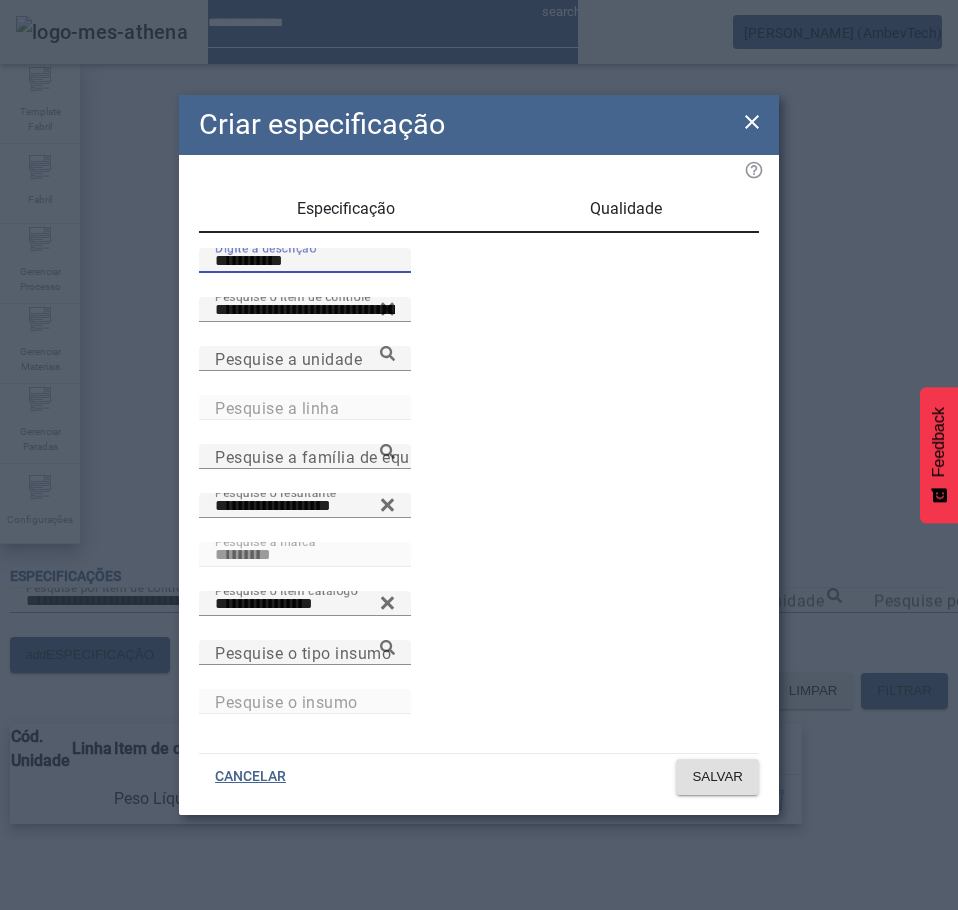 type on "**********" 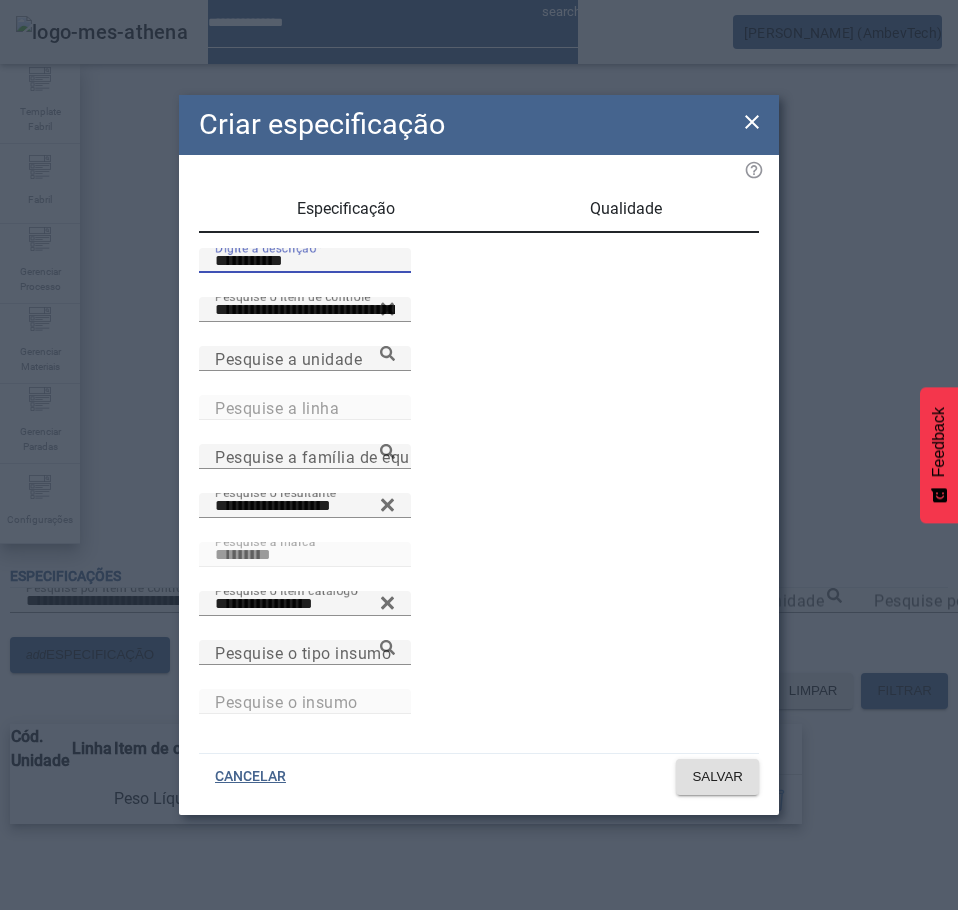 click on "Qualidade" at bounding box center [625, 209] 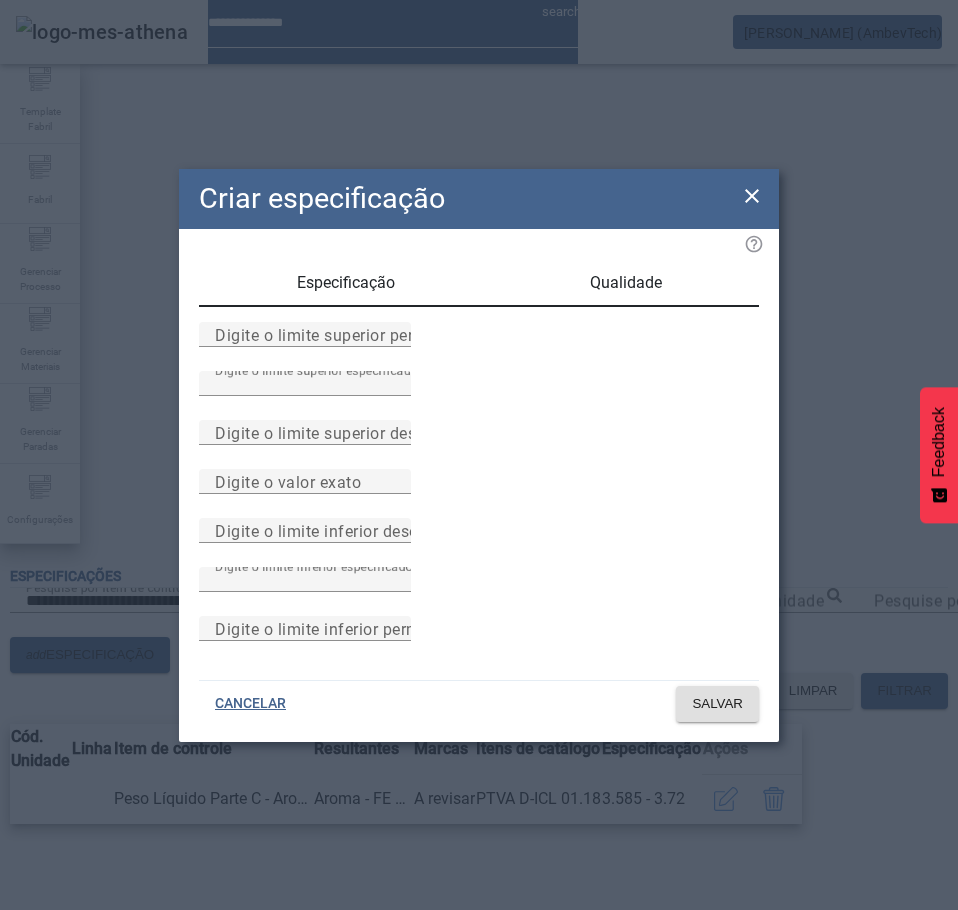 click on "Especificação" at bounding box center [346, 283] 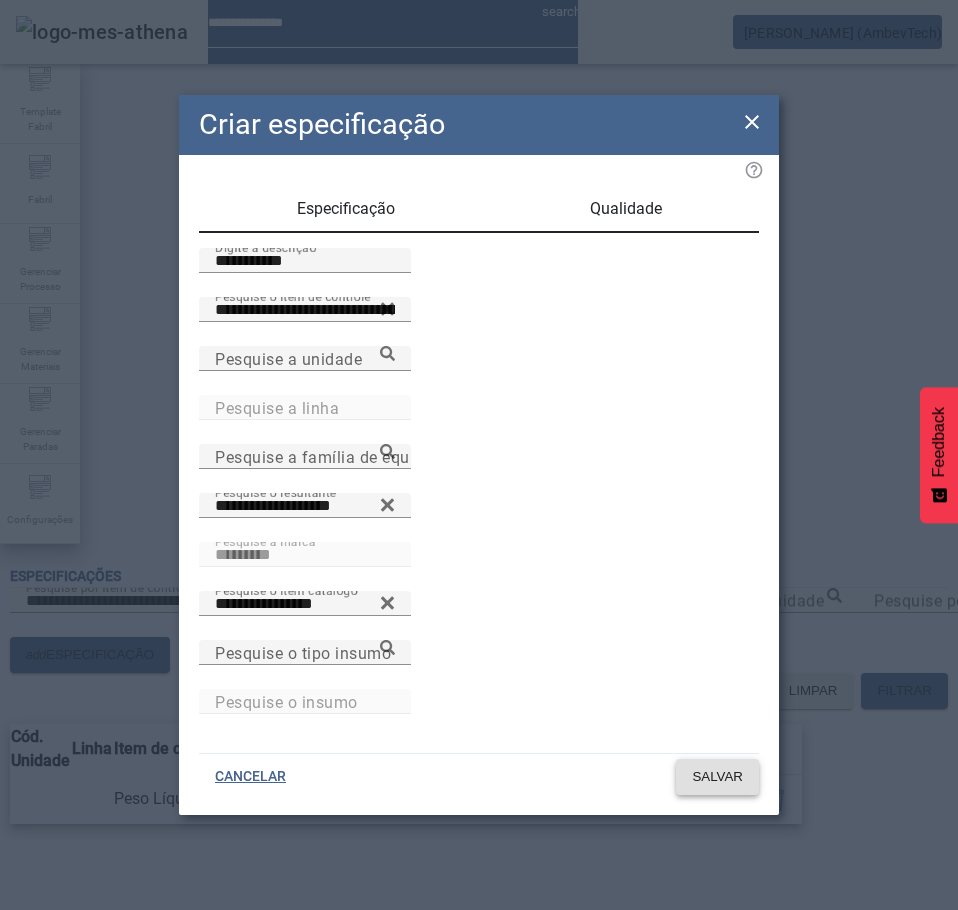click on "SALVAR" 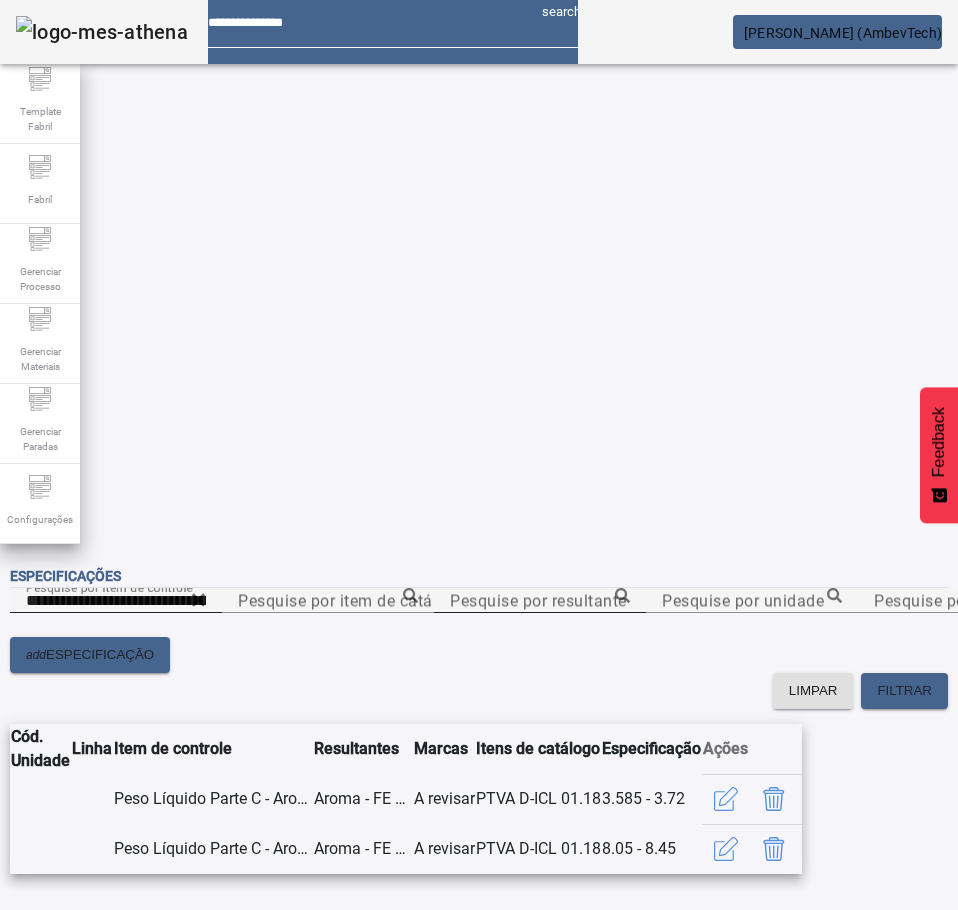 click 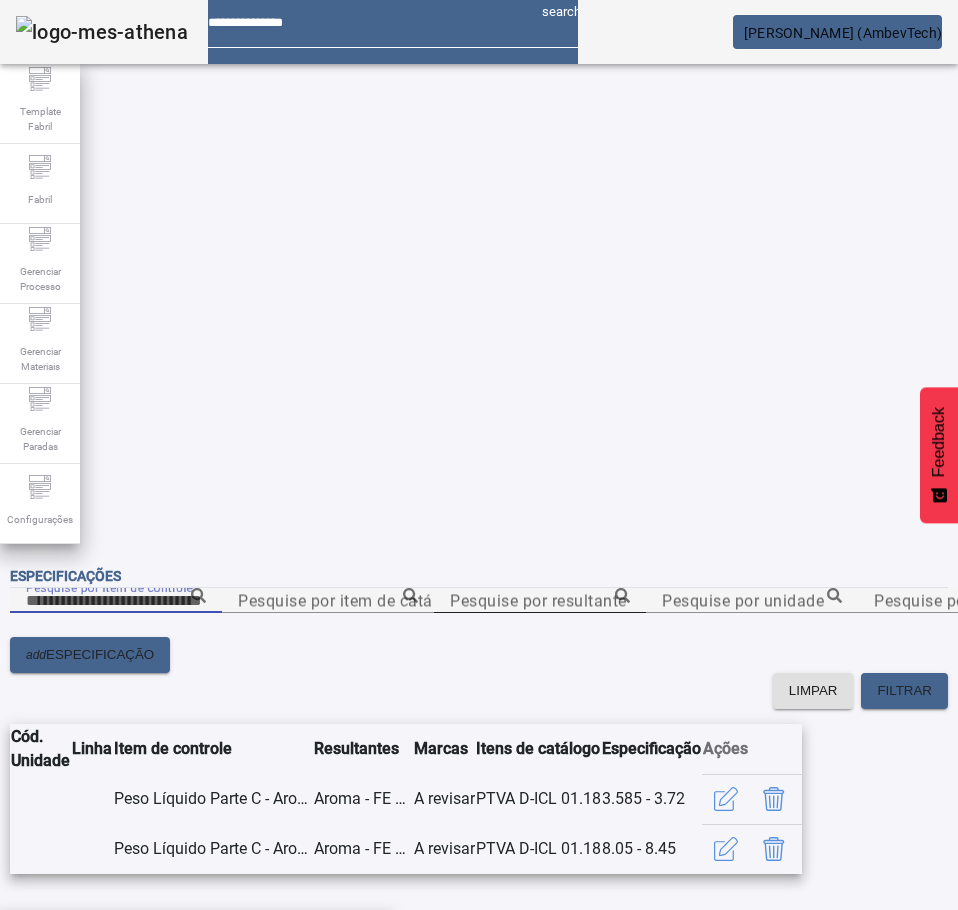 paste on "**********" 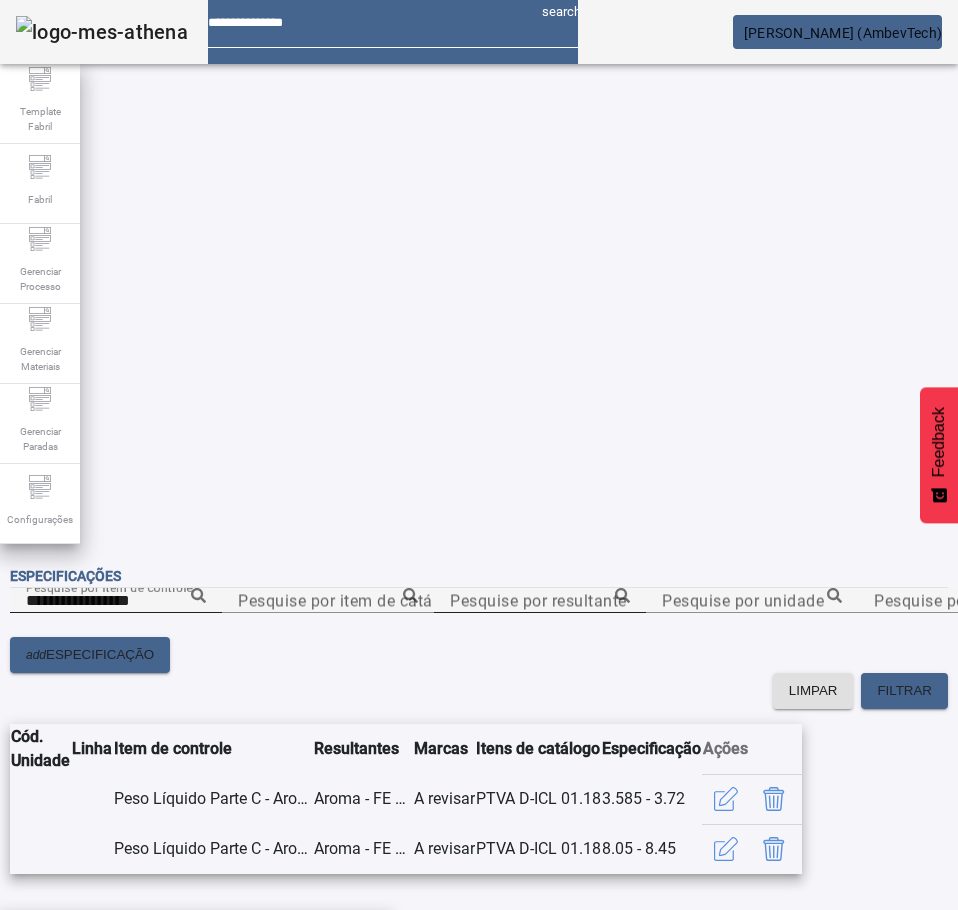 click on "Densidade Parte C - Aromas" at bounding box center [121, 942] 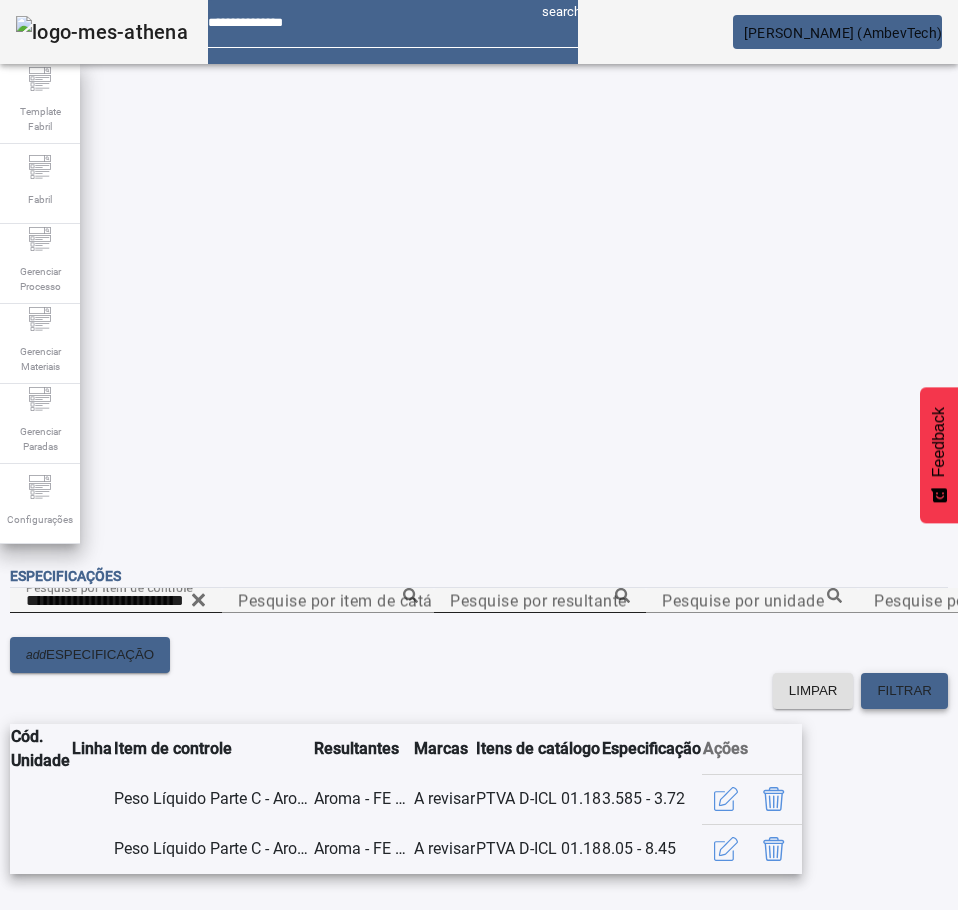 click 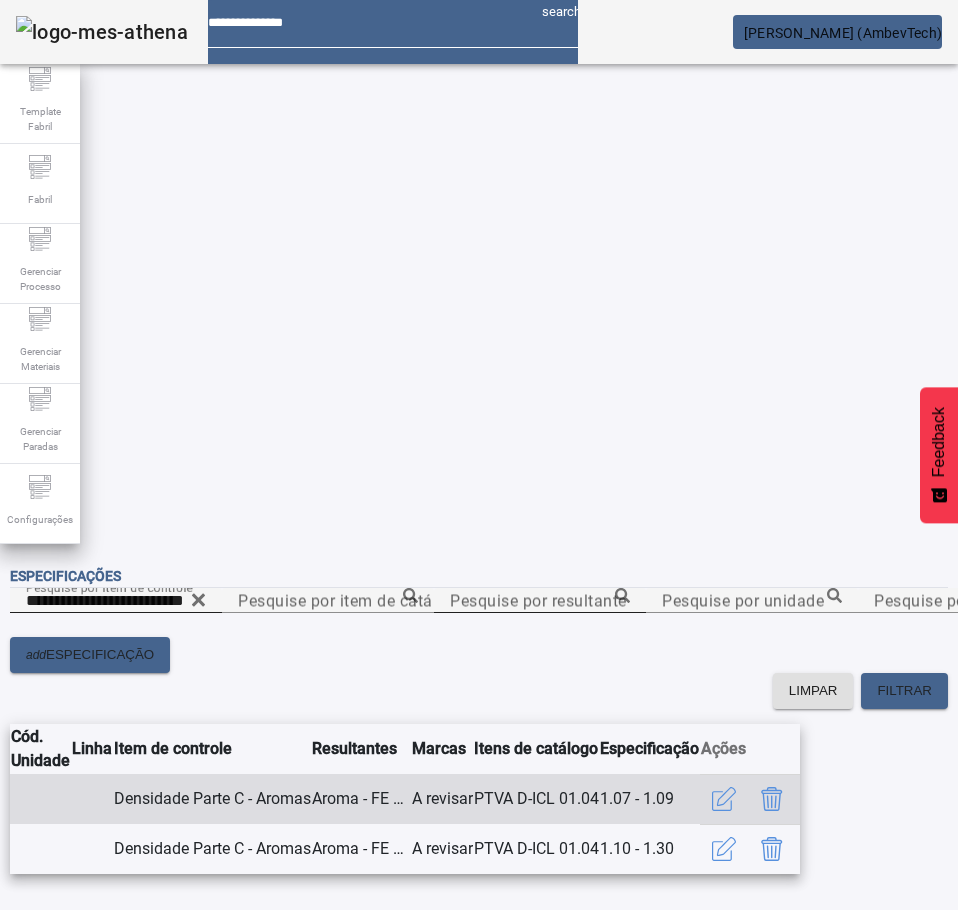 click on "Densidade Parte C - Aromas" at bounding box center [212, 799] 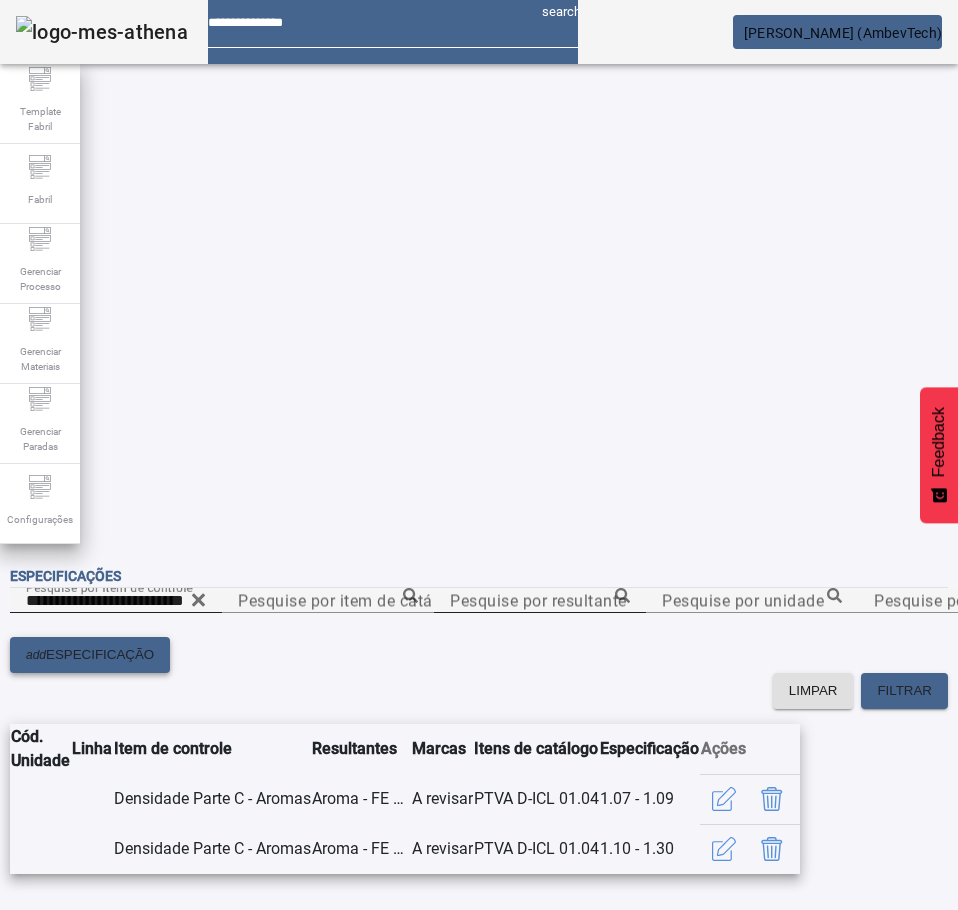 click on "ESPECIFICAÇÃO" 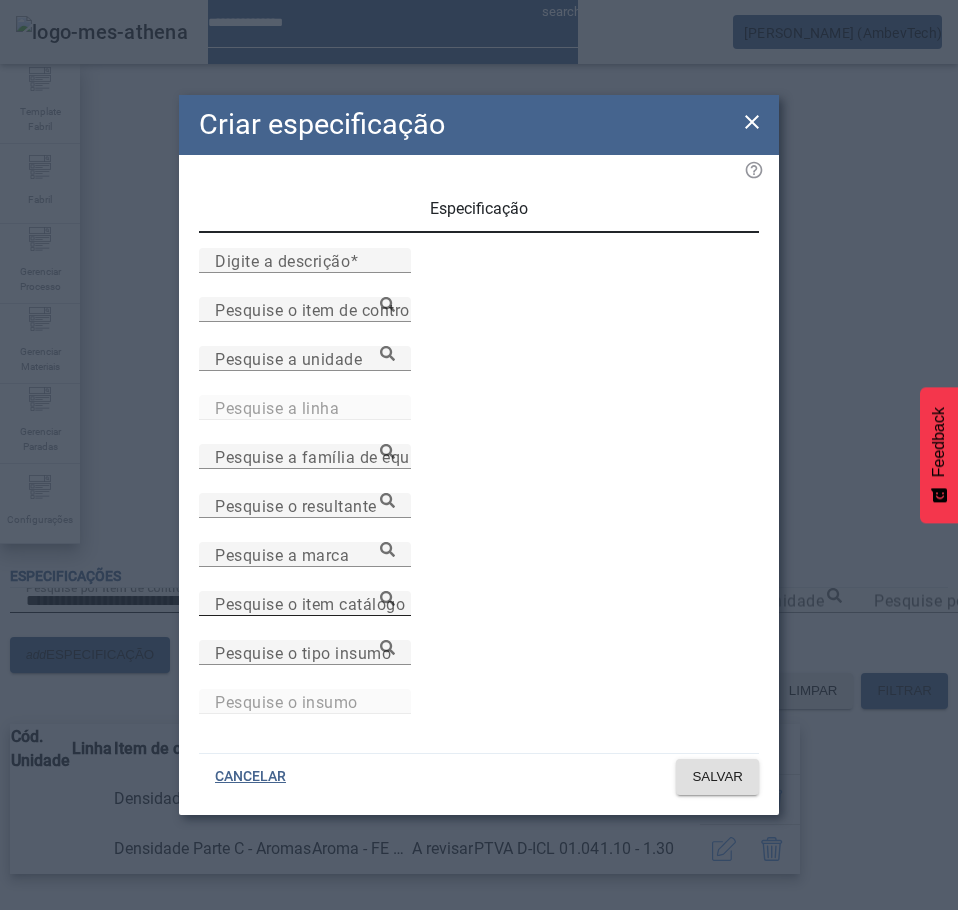 click on "Pesquise o item catálogo" at bounding box center [305, 603] 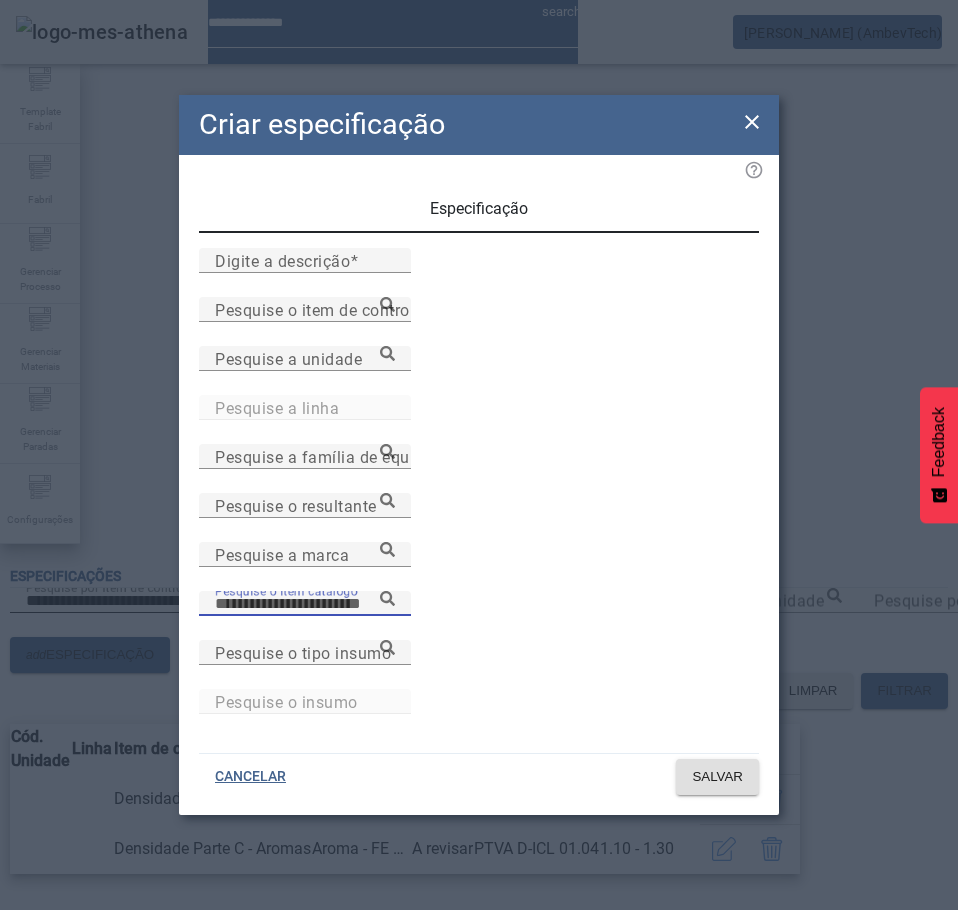 paste on "**********" 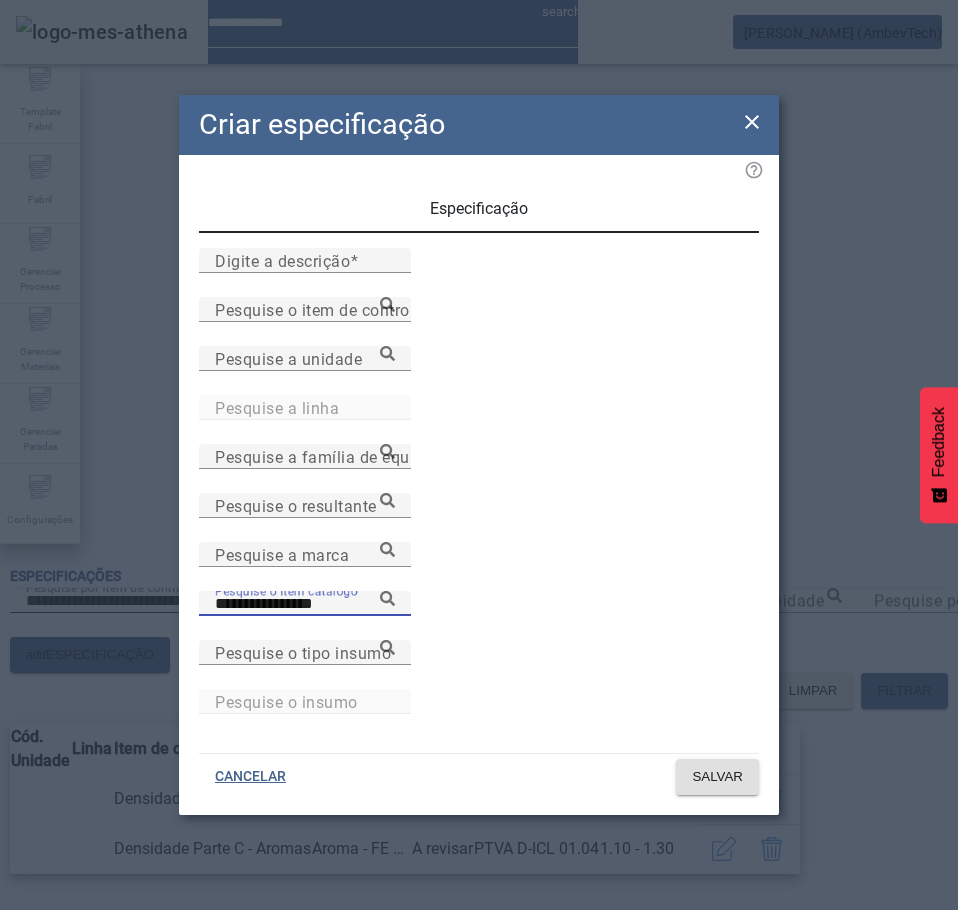 click 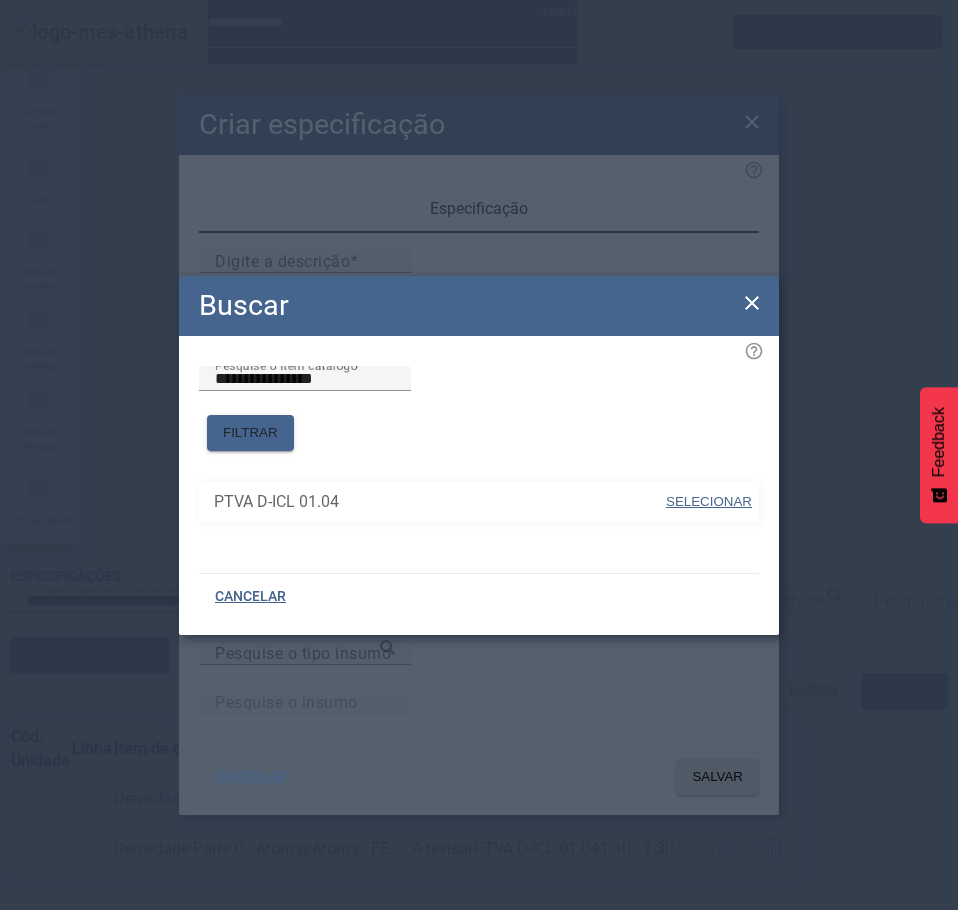 click on "SELECIONAR" at bounding box center [709, 501] 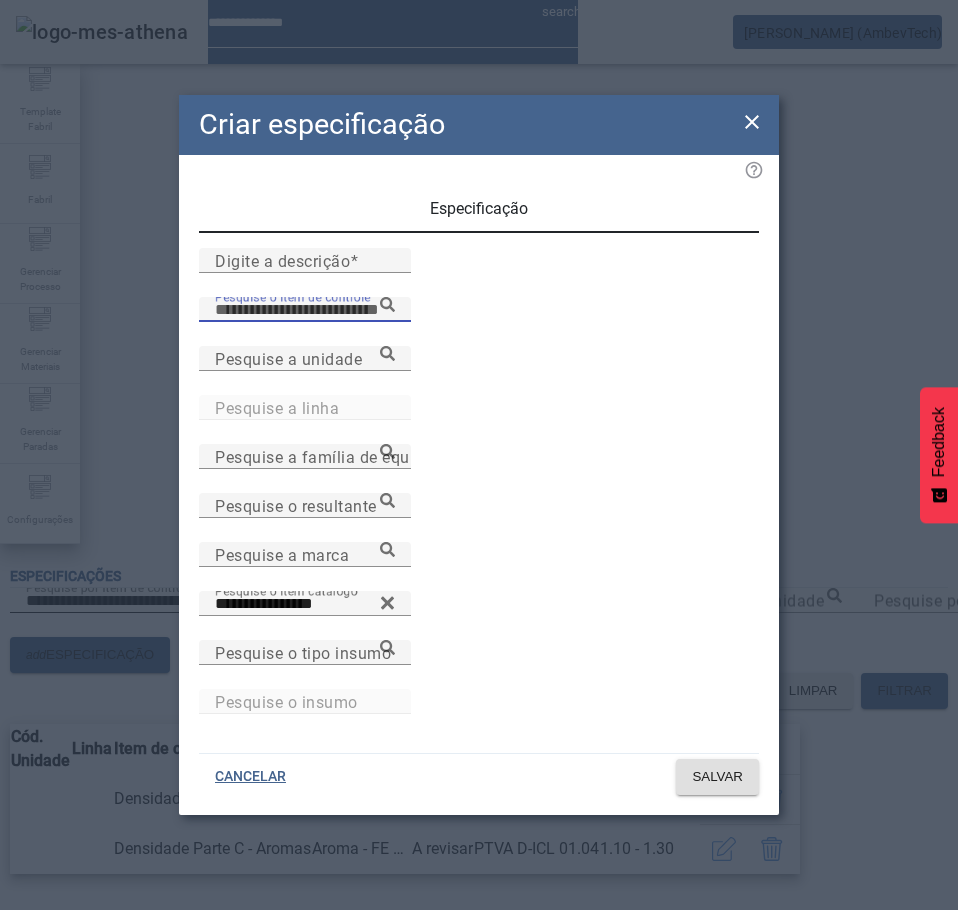 click on "Pesquise o item de controle" at bounding box center (305, 310) 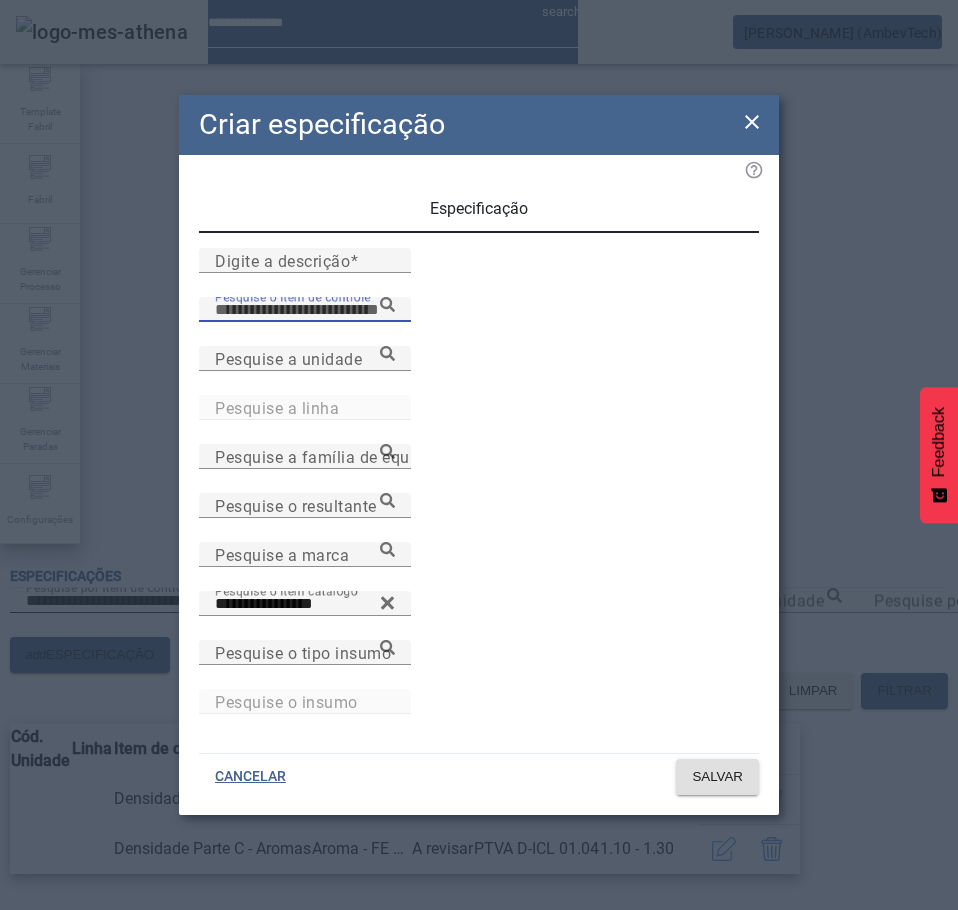 paste on "**********" 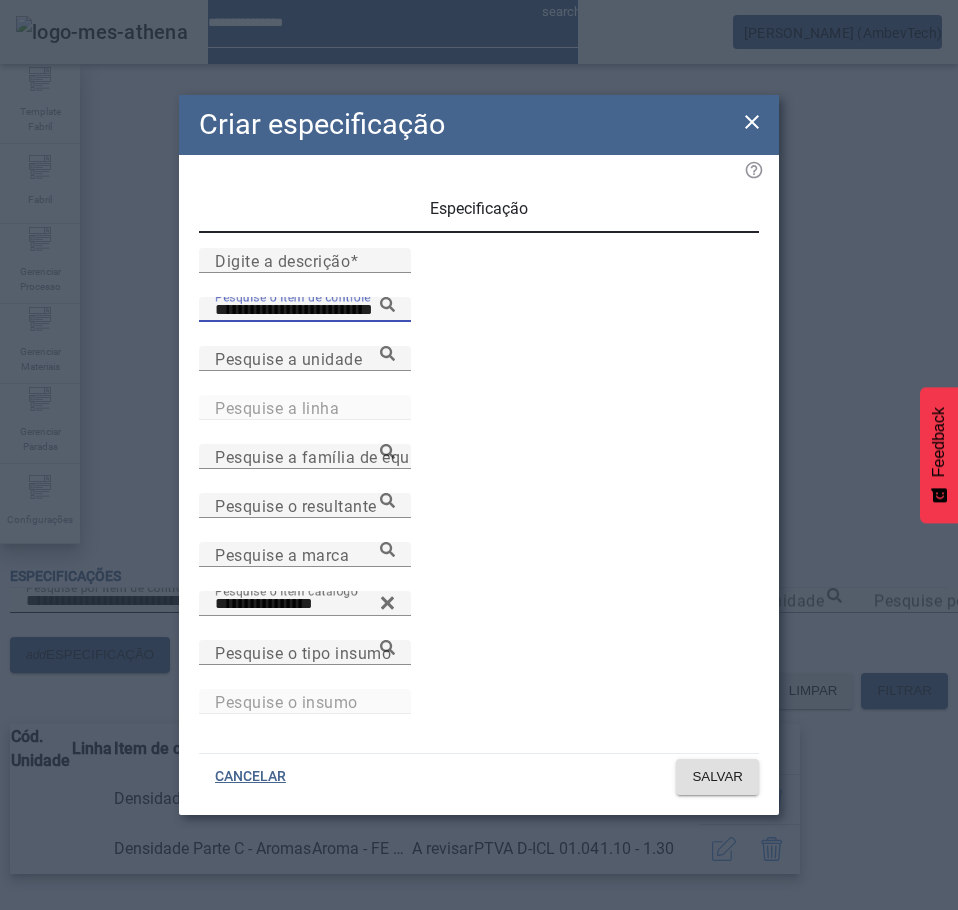 click 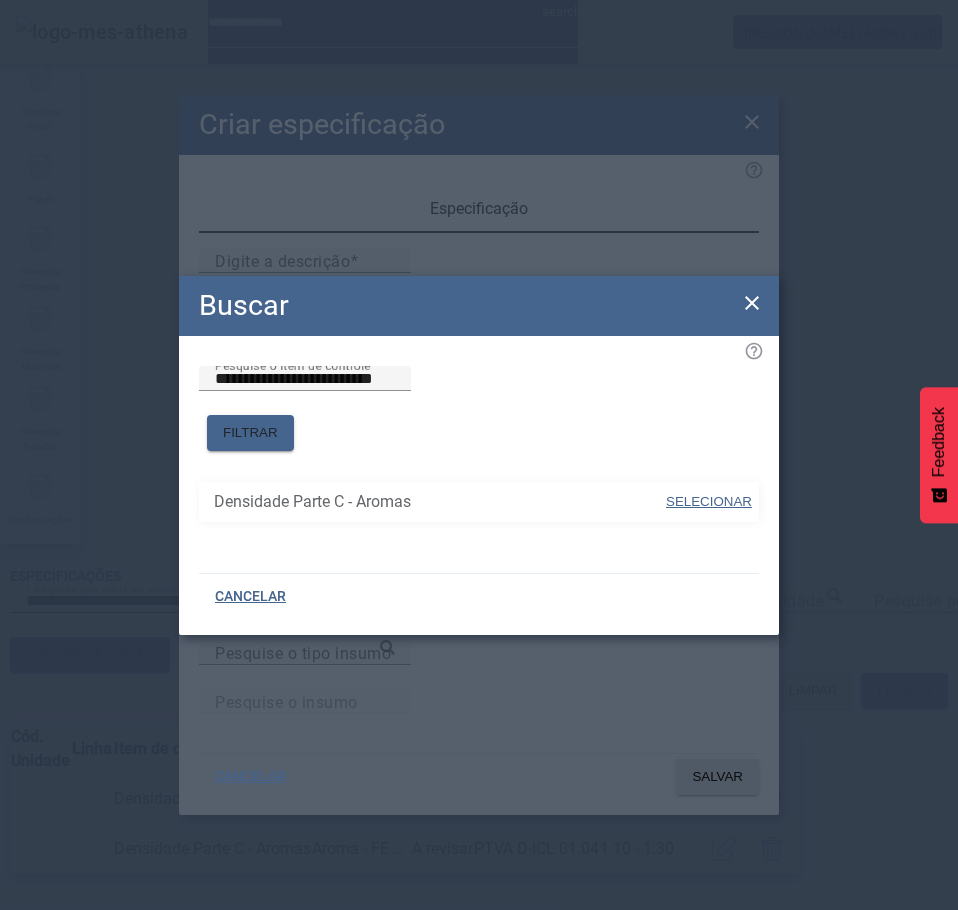 click at bounding box center (709, 502) 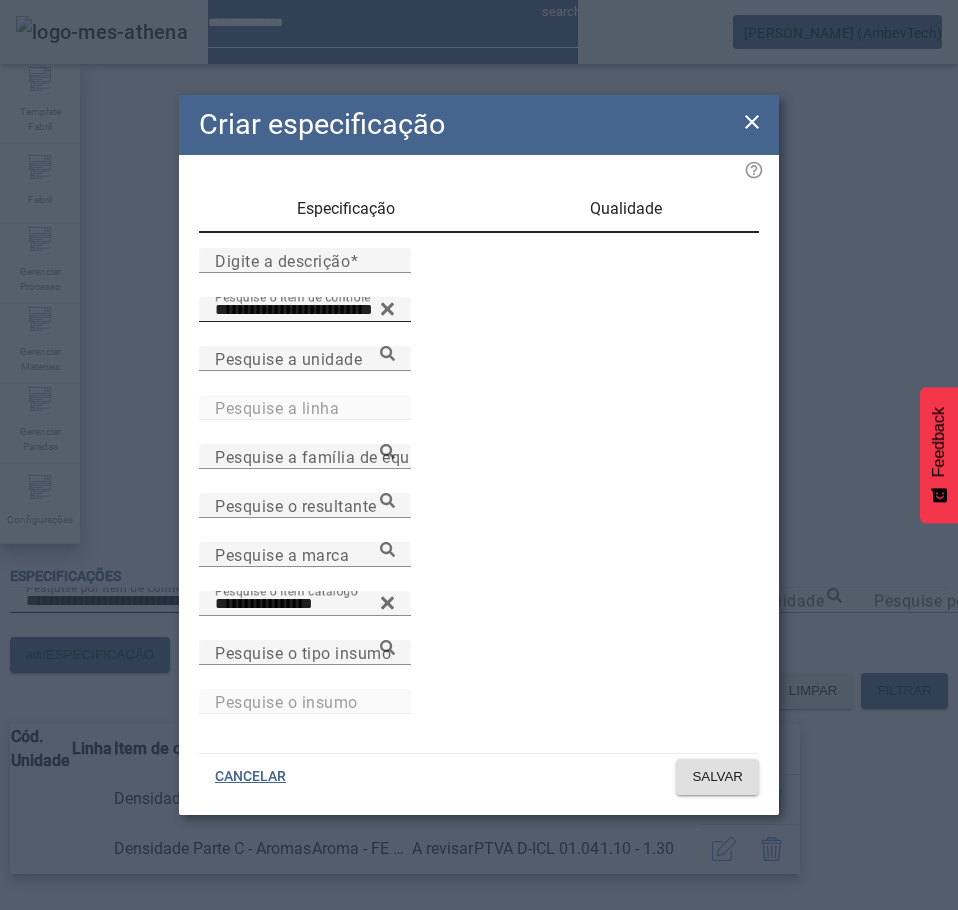 click on "Qualidade" at bounding box center (626, 209) 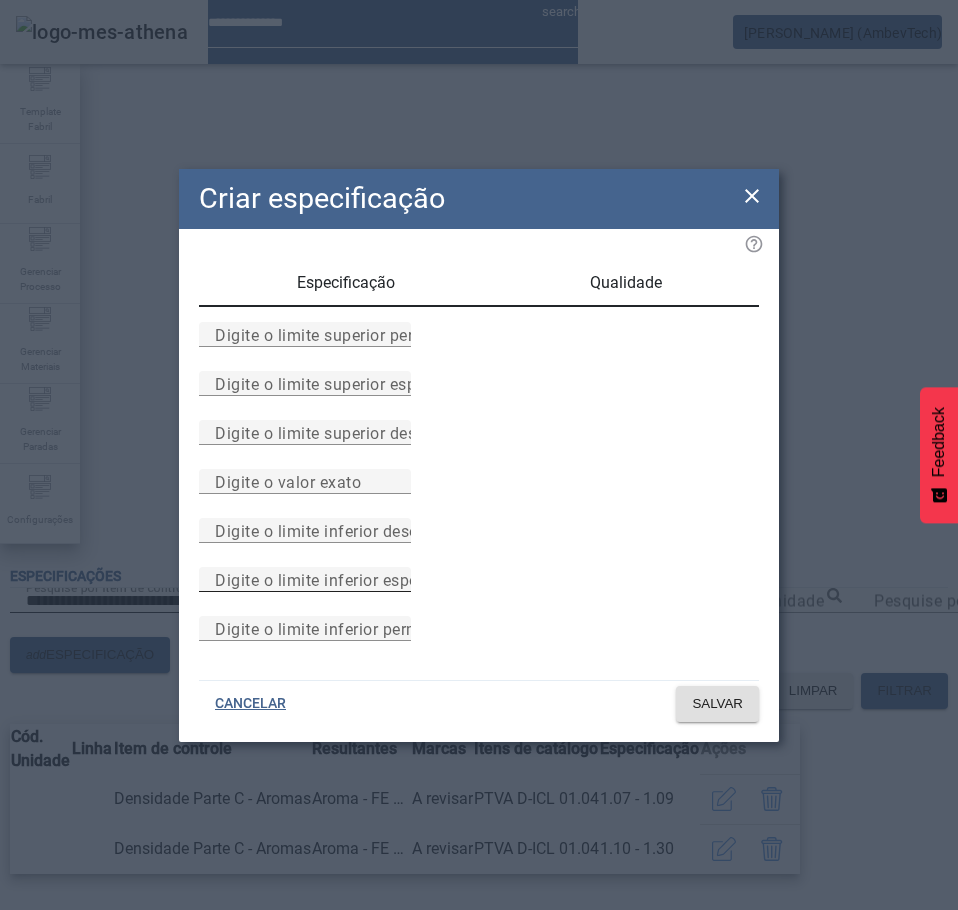 click on "Digite o limite inferior especificado" at bounding box center [347, 579] 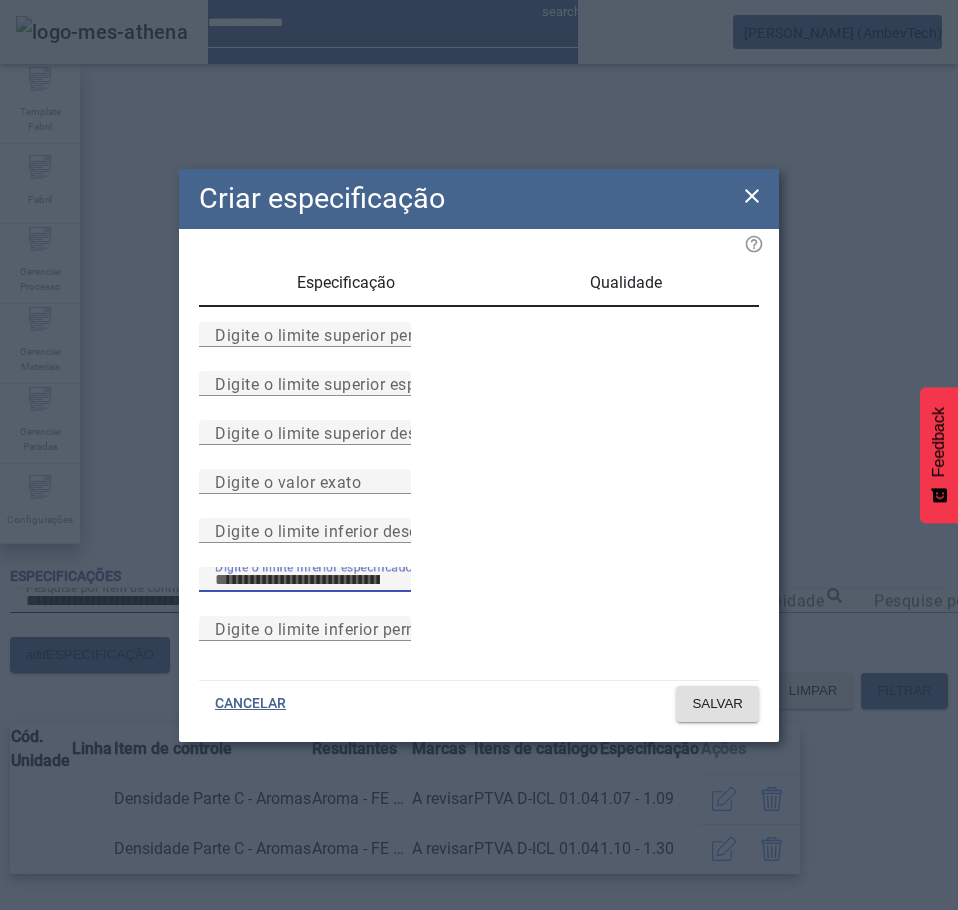 type on "***" 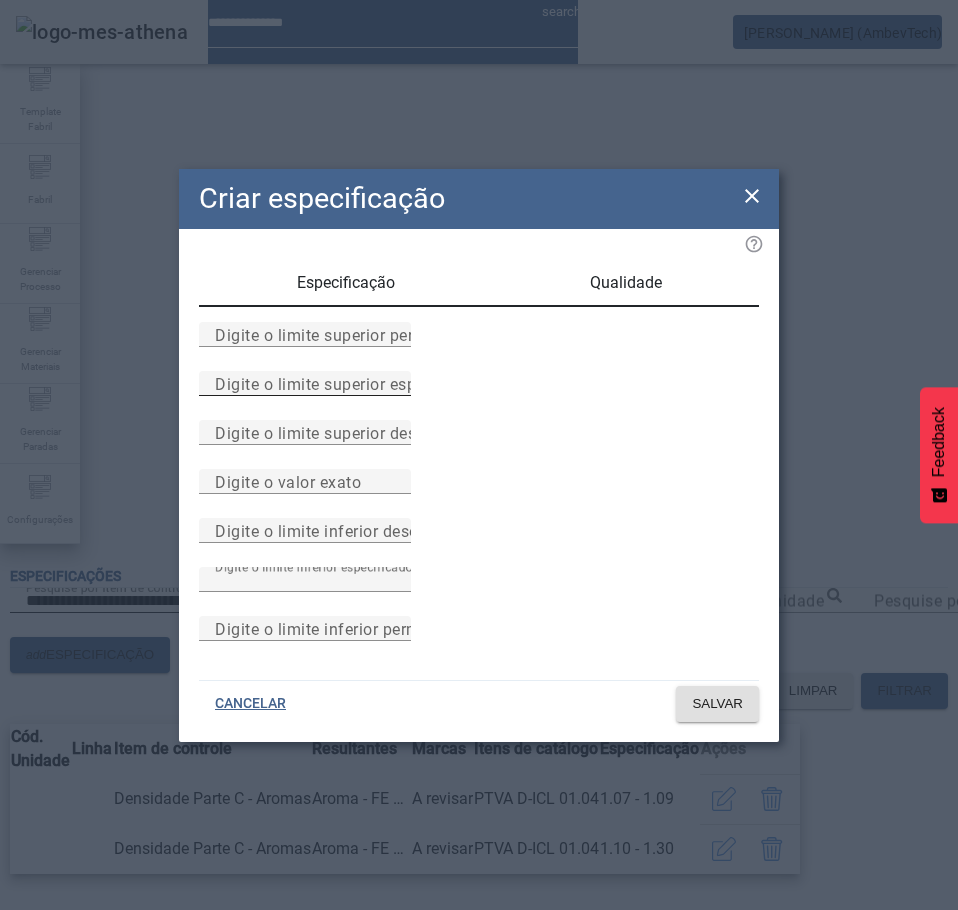 click on "Digite o limite superior especificado" at bounding box center [350, 383] 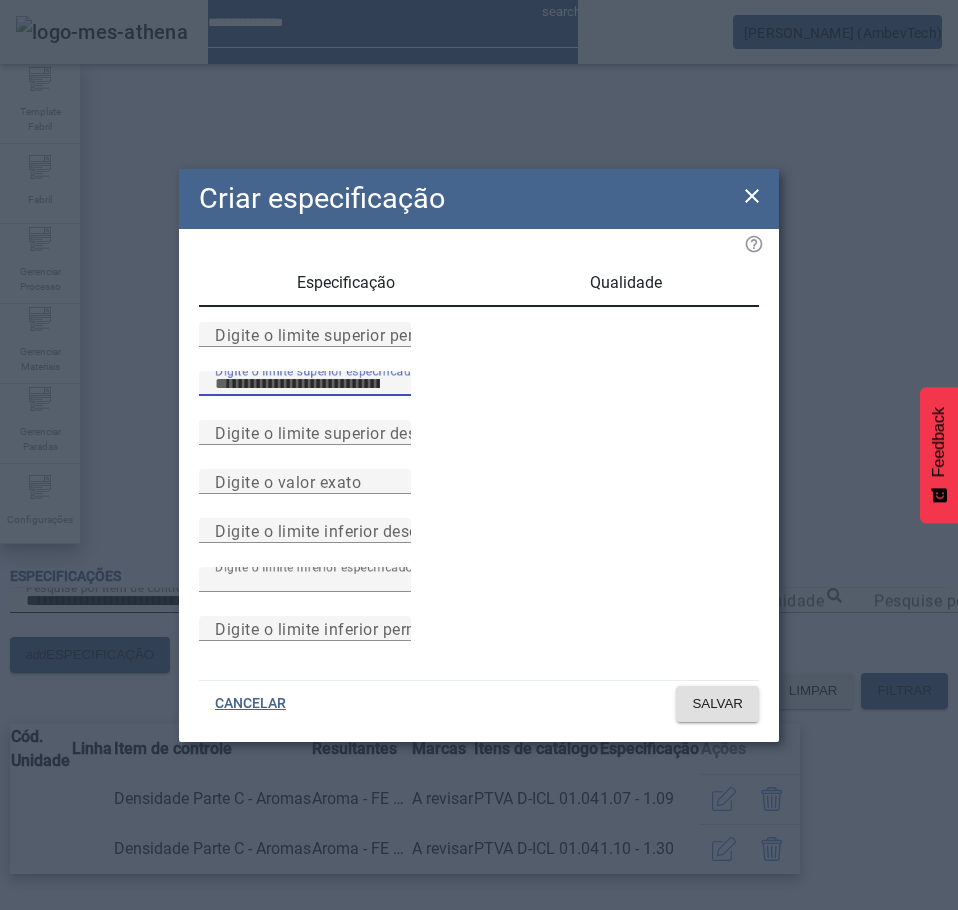 type on "***" 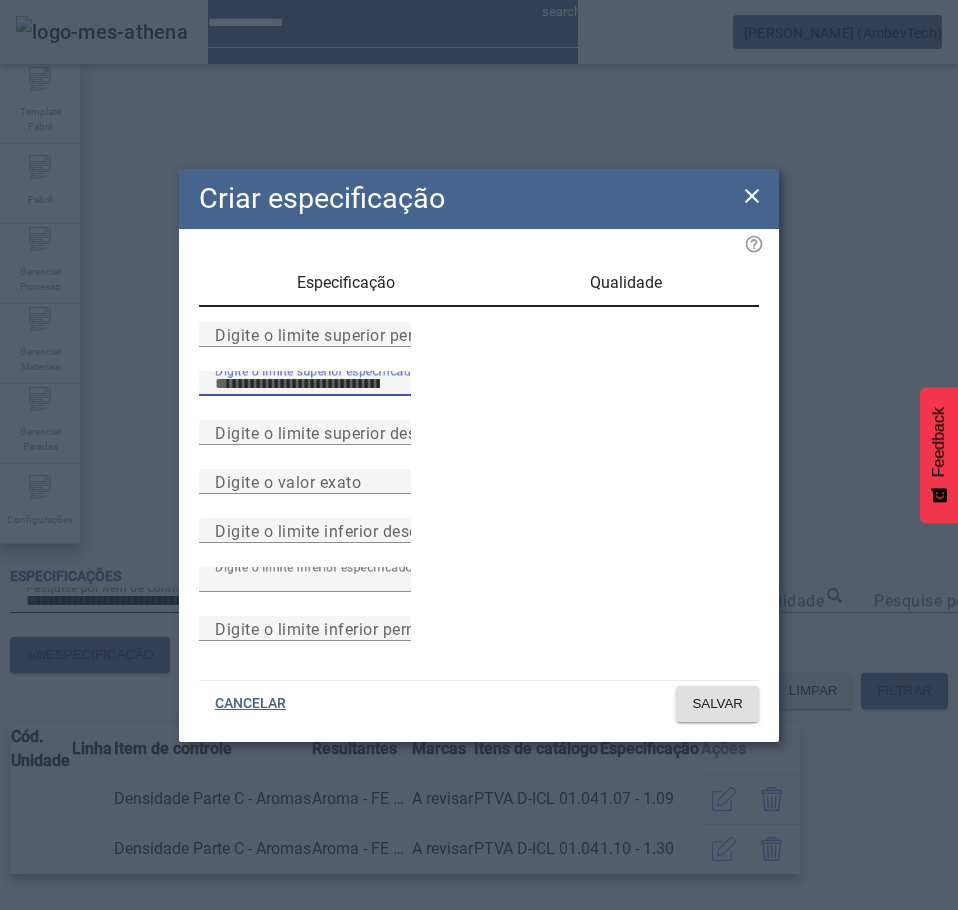 click on "Especificação Qualidade Digite o limite superior permitido Digite o limite superior especificado *** Digite o limite superior desejado Digite o valor exato Digite o limite inferior desejado Digite o limite inferior especificado *** Digite o limite inferior permitido" 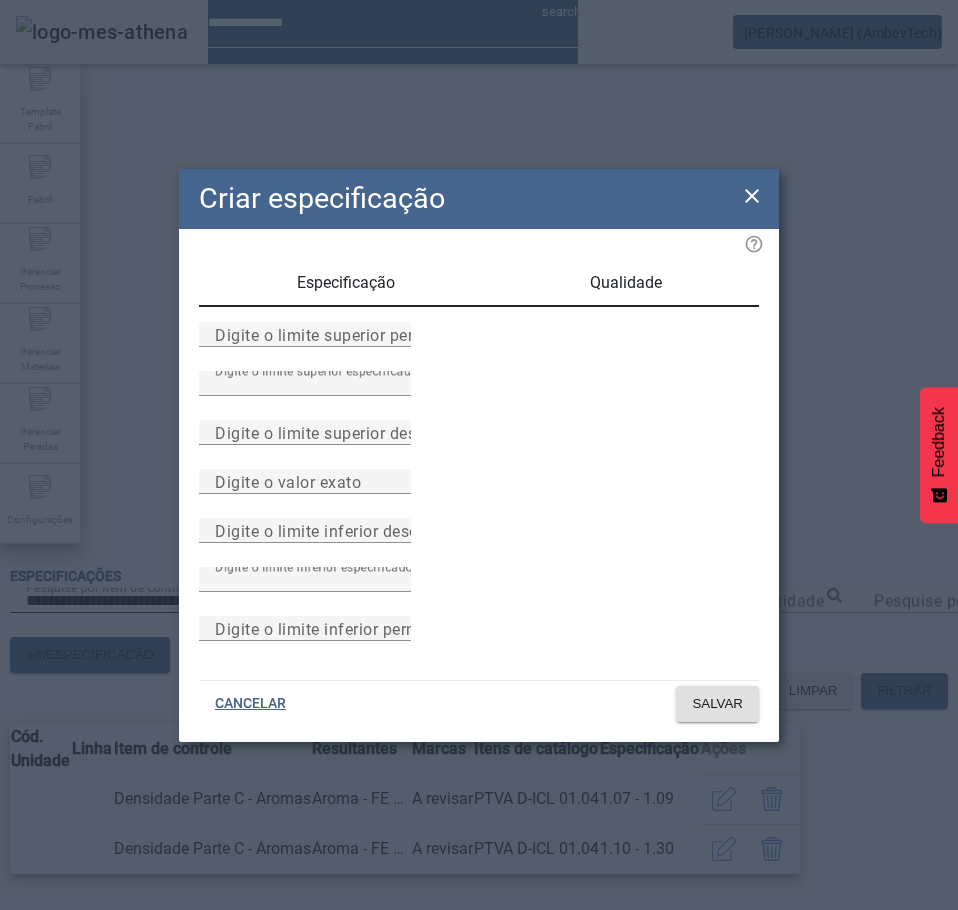 click on "Especificação" at bounding box center [346, 283] 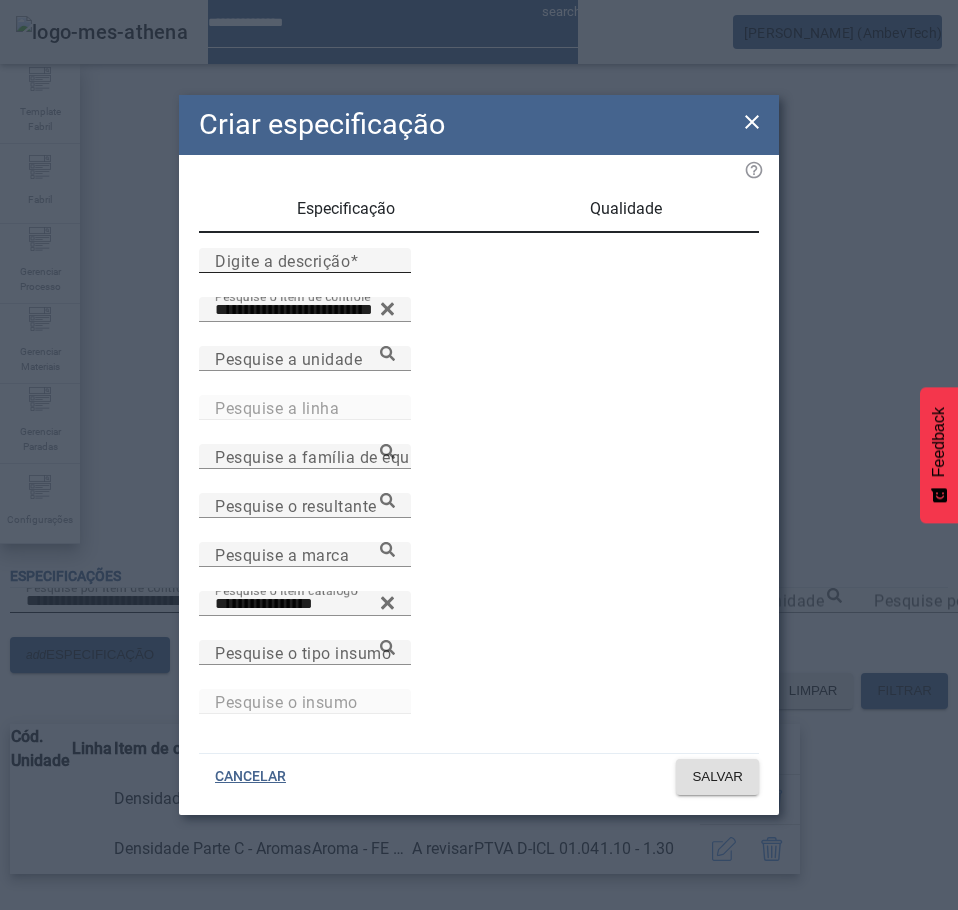 click on "Digite a descrição" at bounding box center [305, 260] 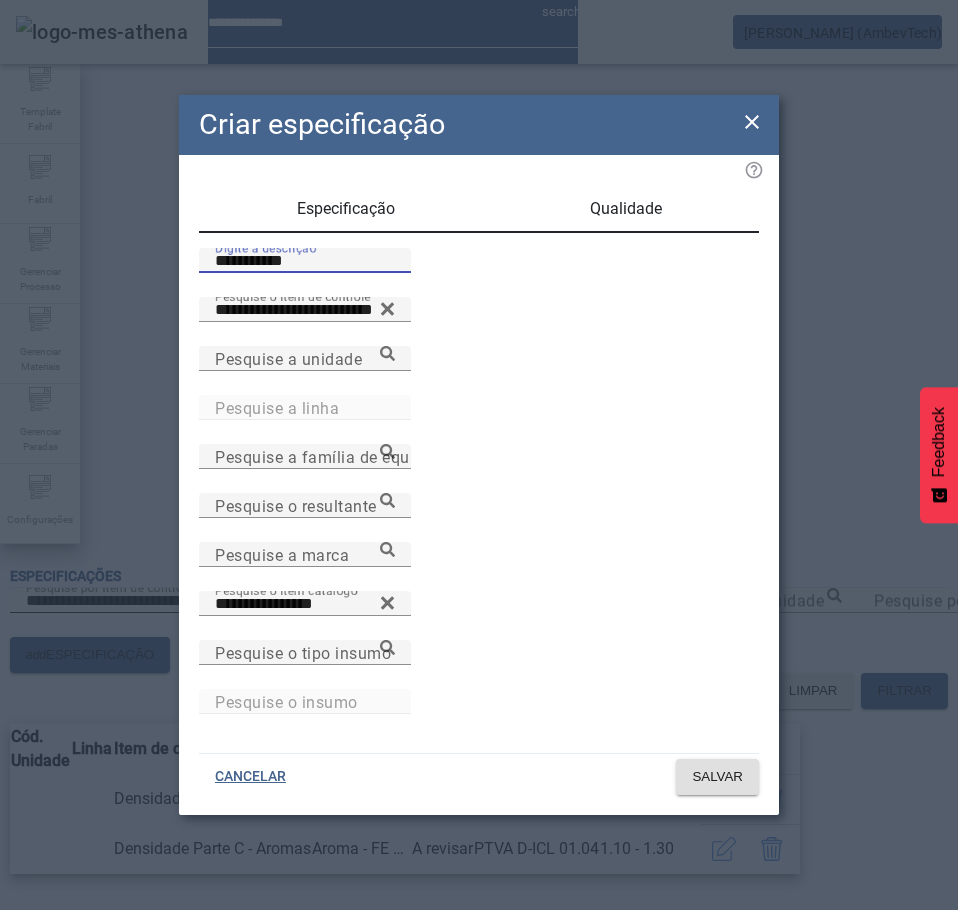 type on "**********" 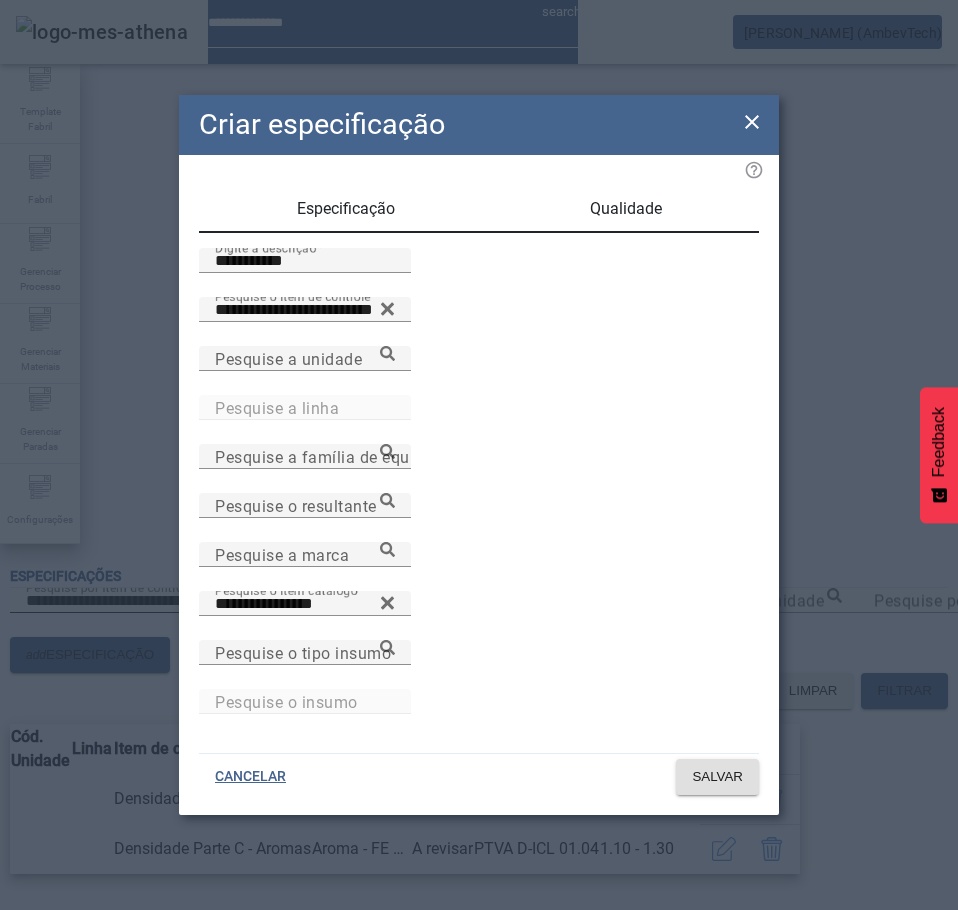 click on "Qualidade" at bounding box center [626, 209] 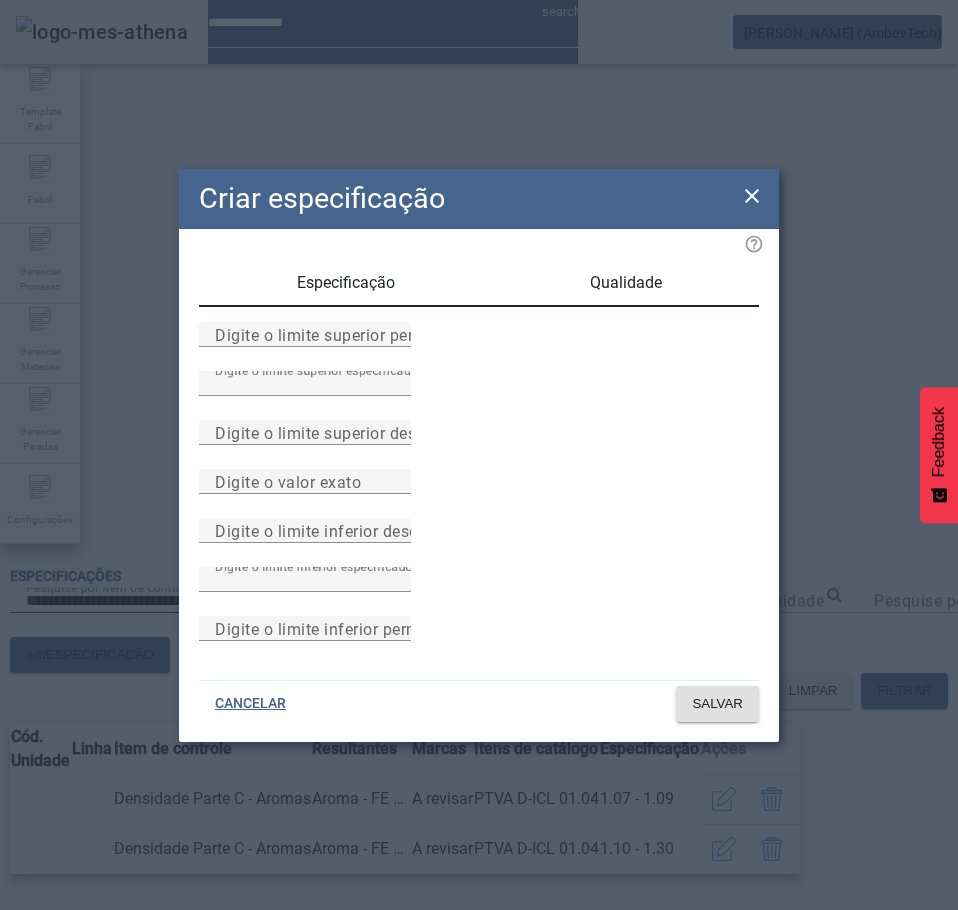 click on "Especificação" at bounding box center [346, 283] 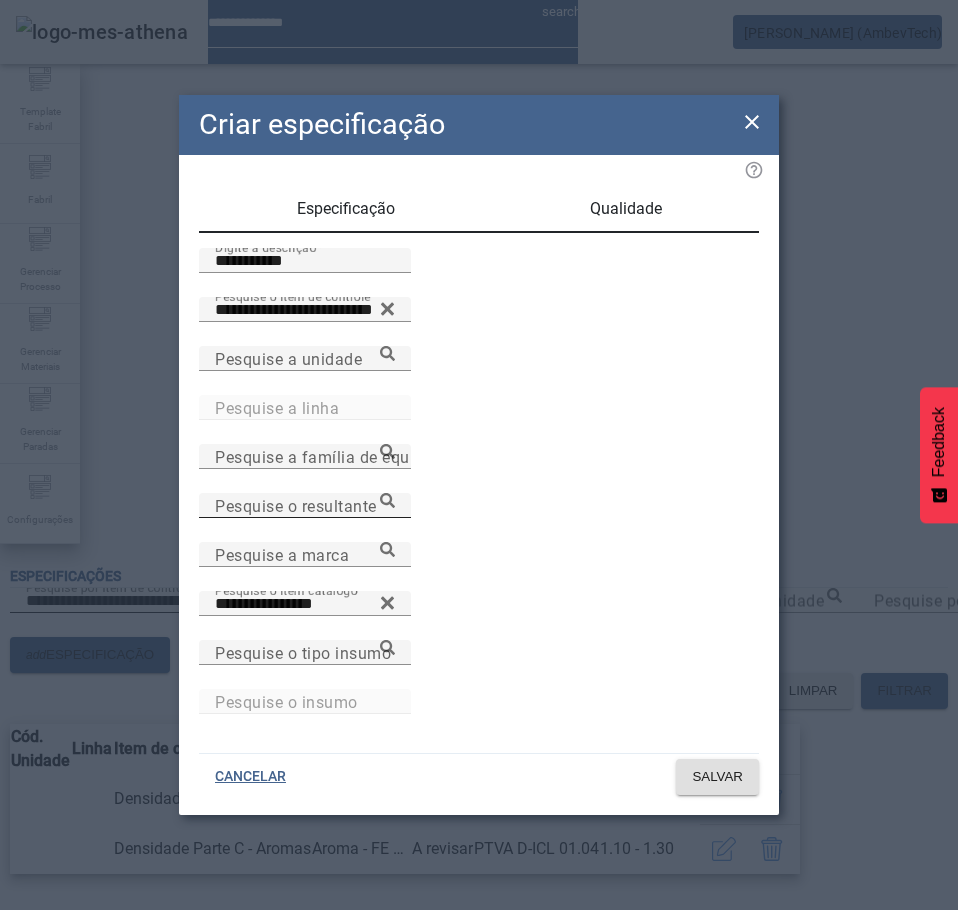 click on "Pesquise o resultante" at bounding box center [296, 505] 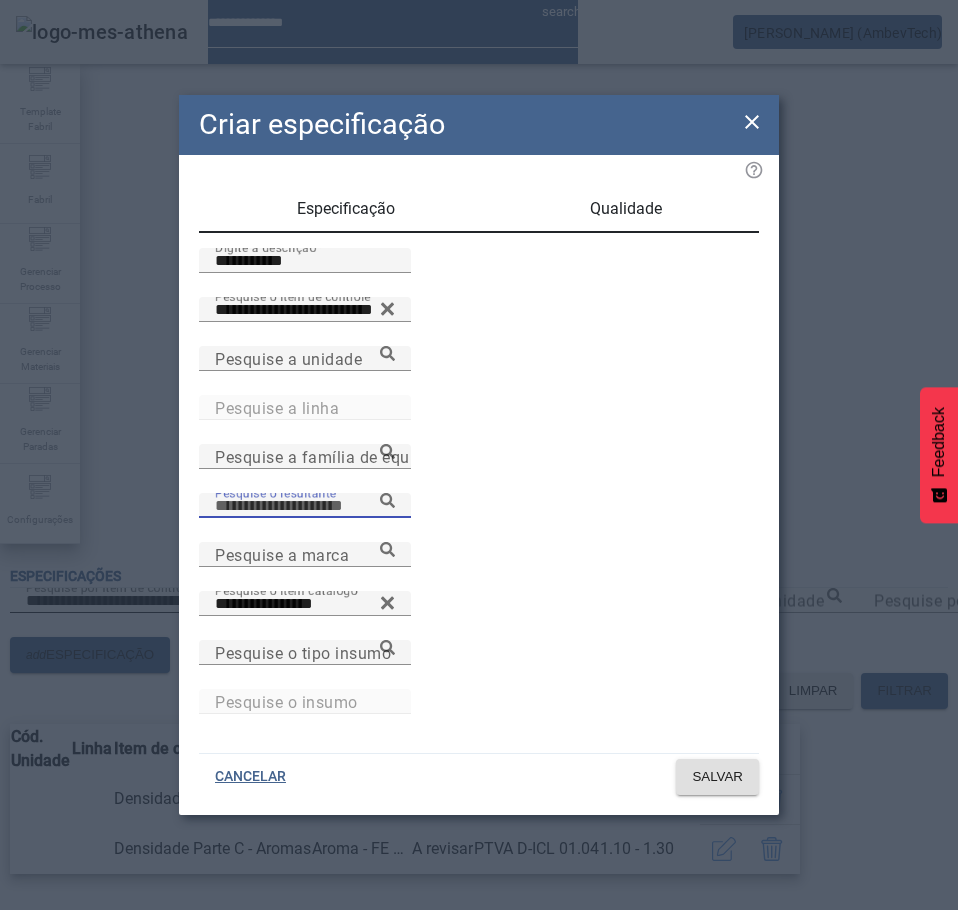paste on "**********" 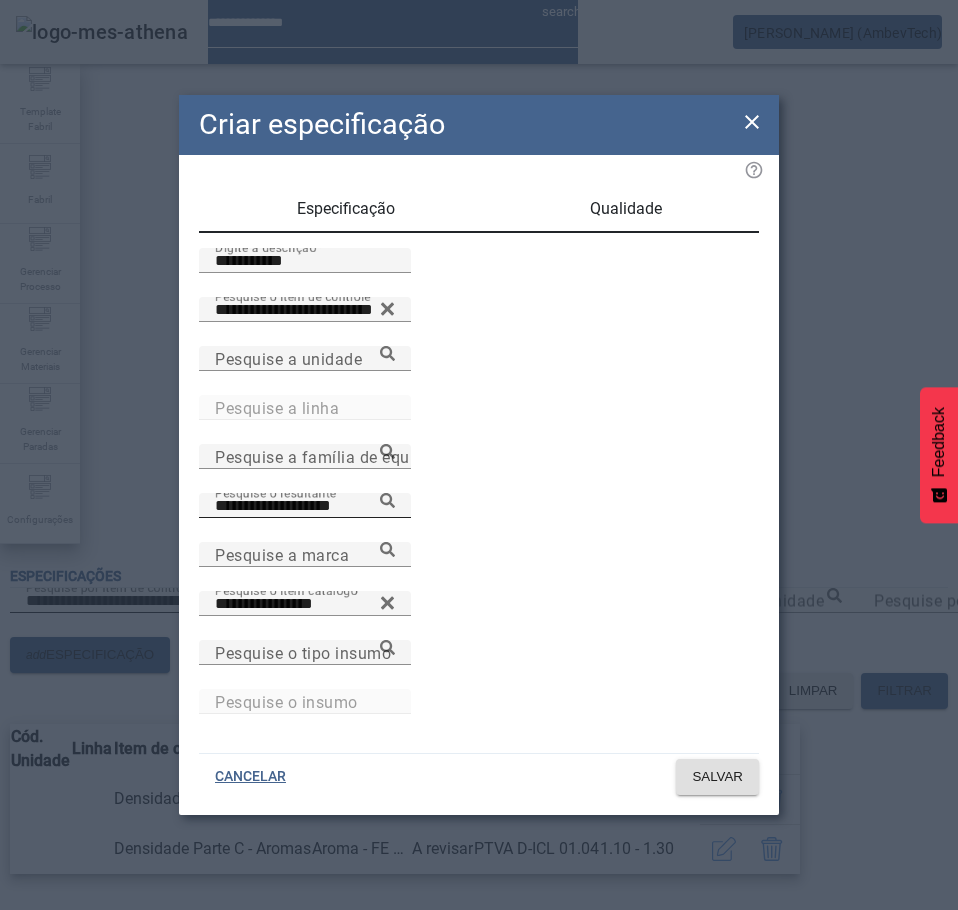 click 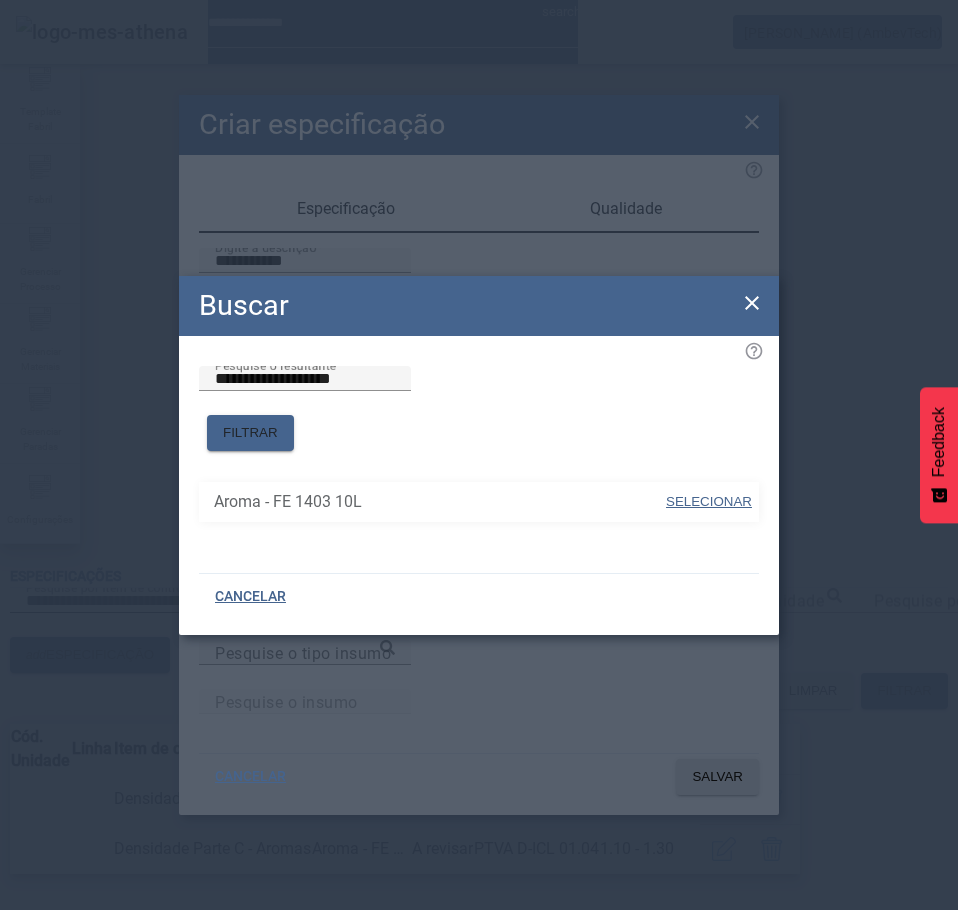 click on "SELECIONAR" at bounding box center [709, 502] 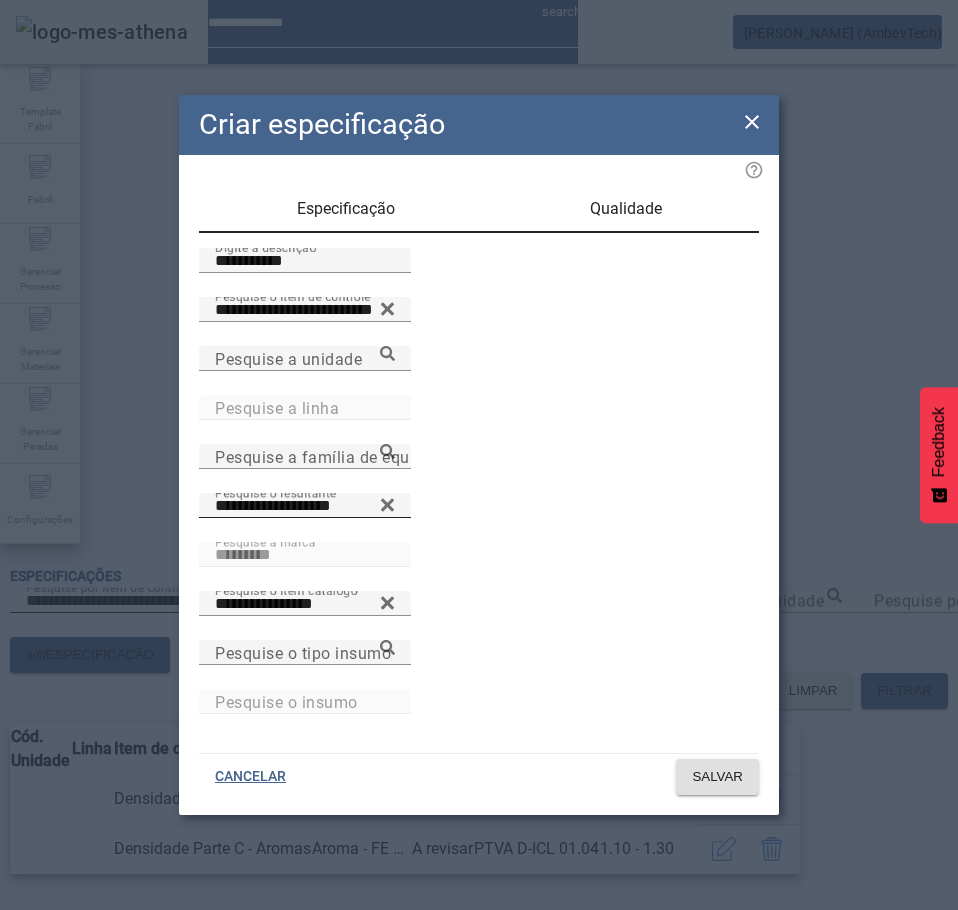 click on "Qualidade" at bounding box center [626, 209] 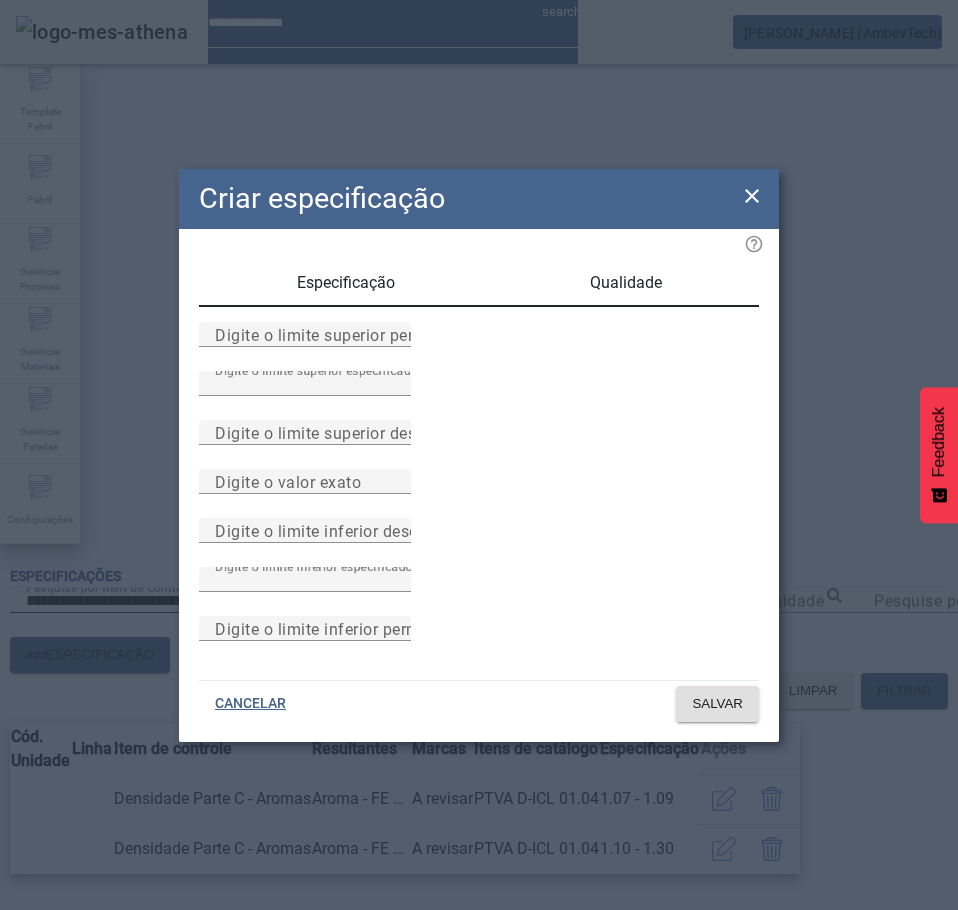 click on "Especificação" at bounding box center (346, 283) 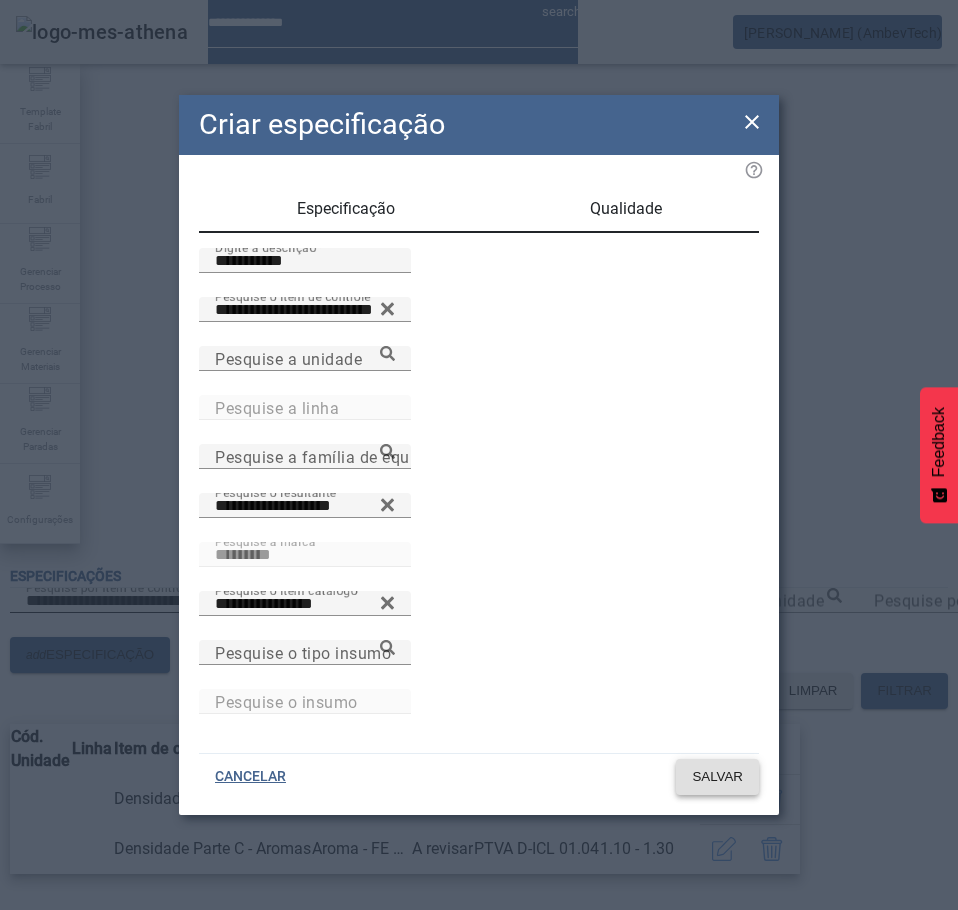 click on "SALVAR" 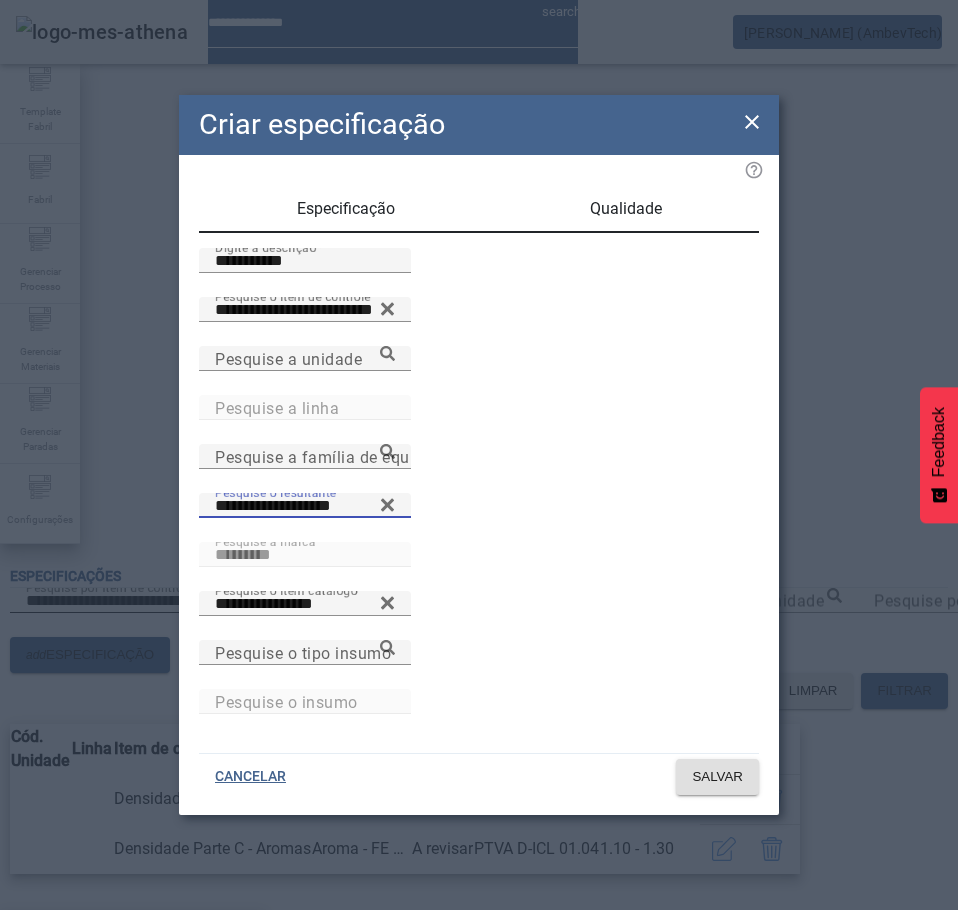 click on "**********" at bounding box center [305, 506] 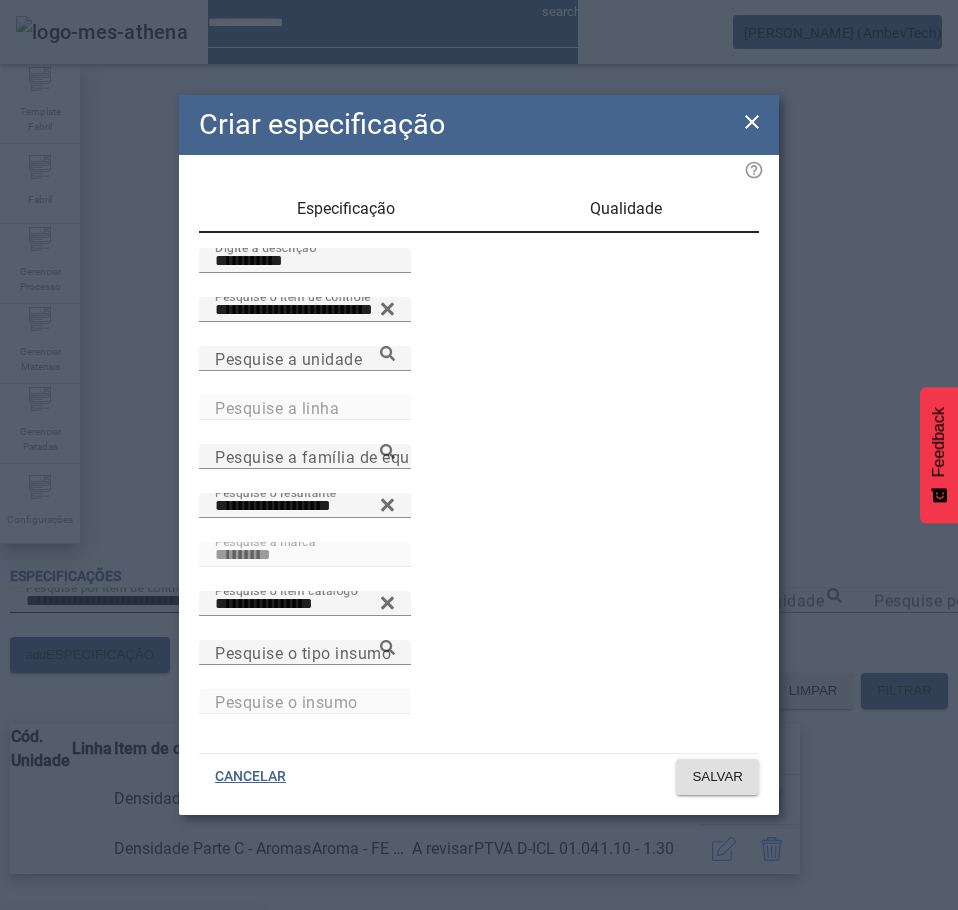 click on "'Especificação' repetida para 'unidade, resultante, linha, marca, equipamento, item controle, tipo insumo e insumo' selecionada" at bounding box center [479, 986] 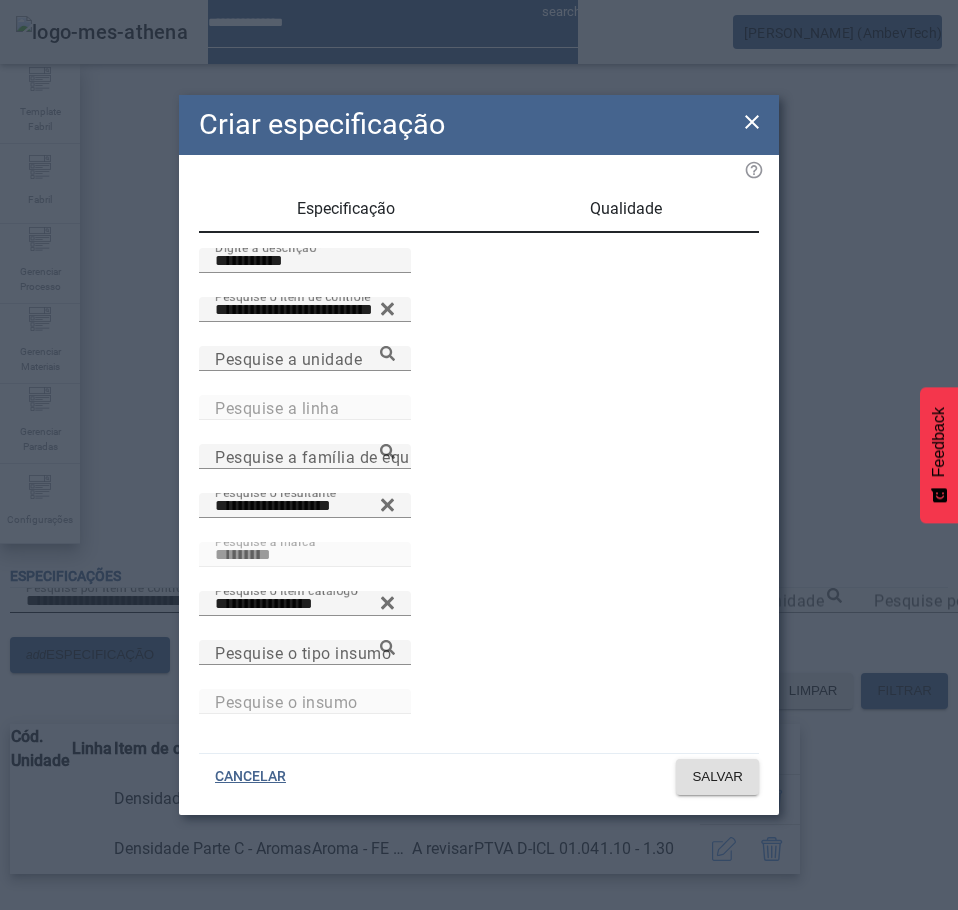 click 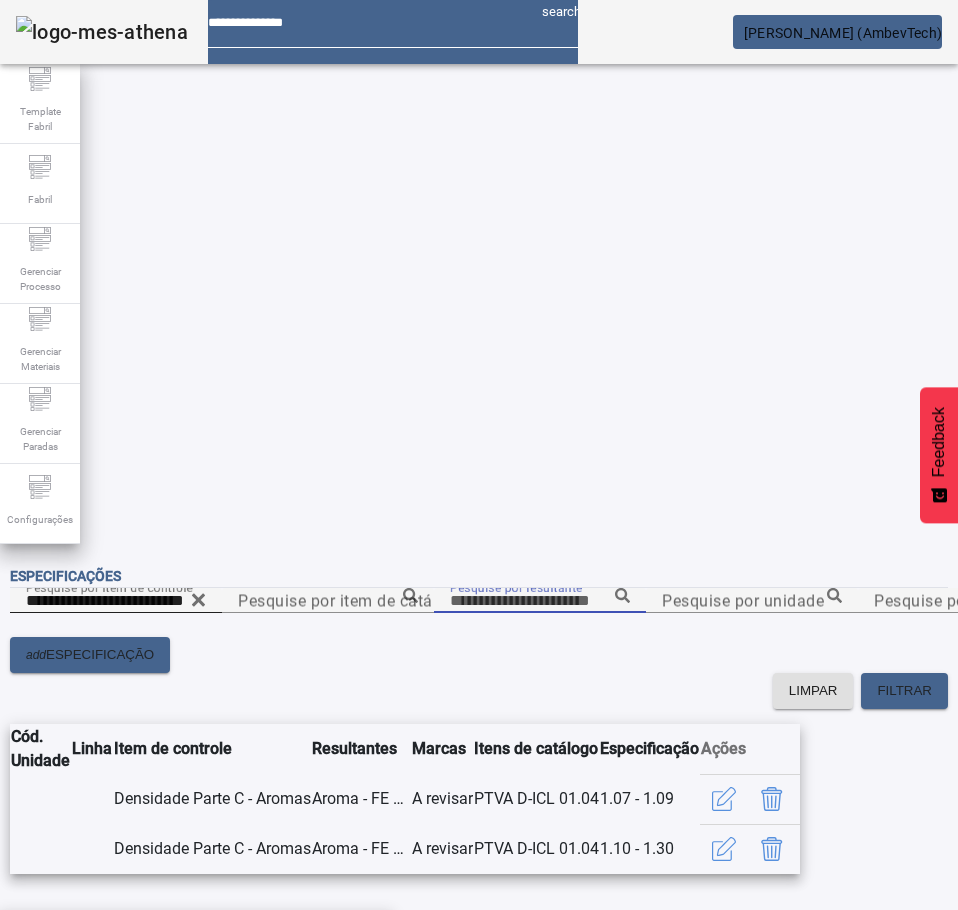 click on "Pesquise por resultante" at bounding box center (540, 601) 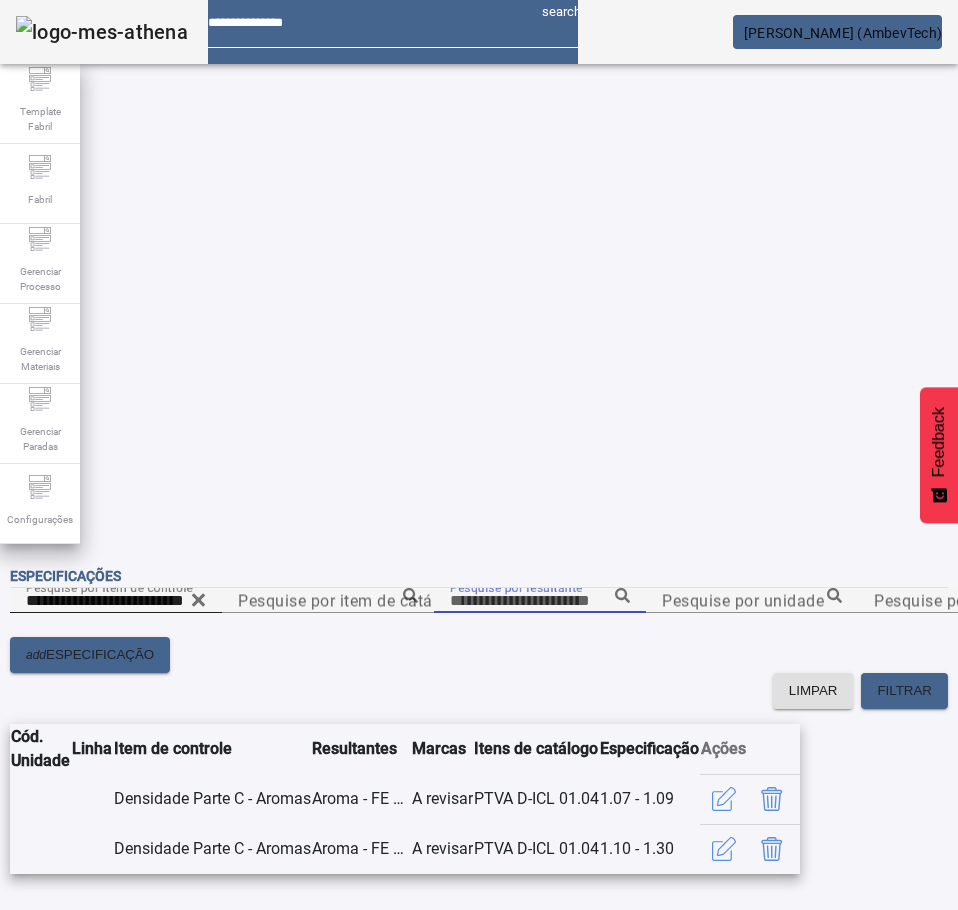 paste on "**********" 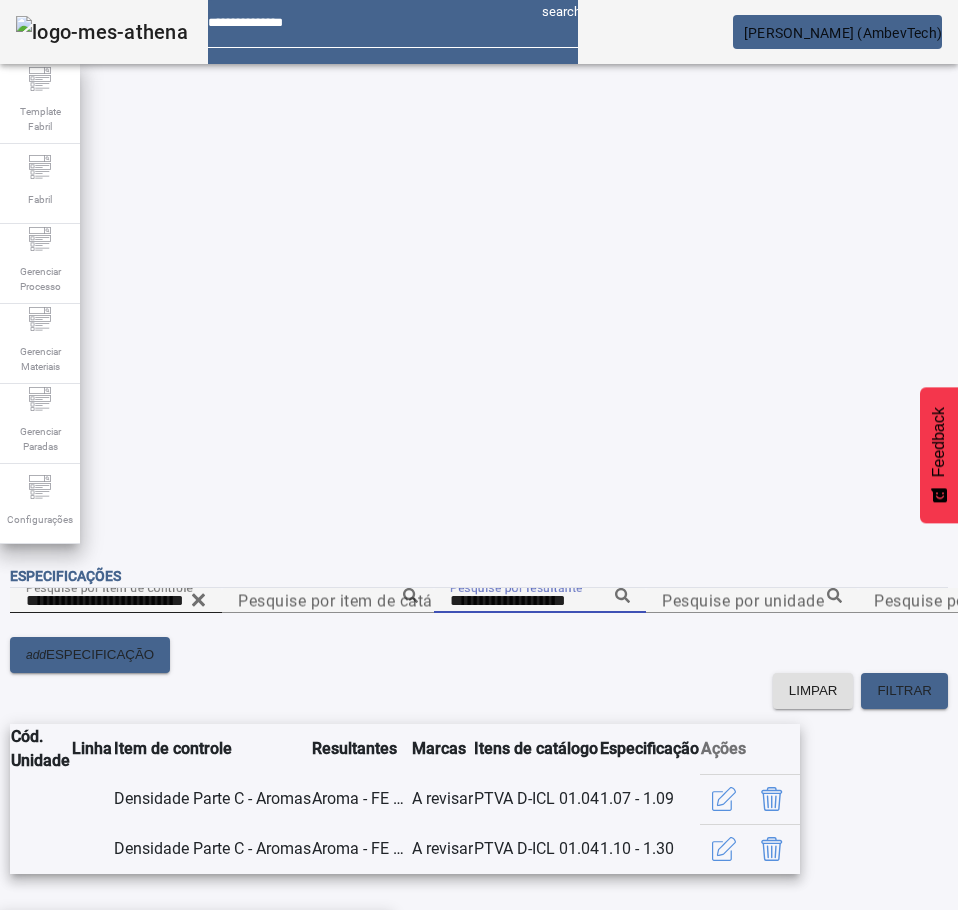 type on "**********" 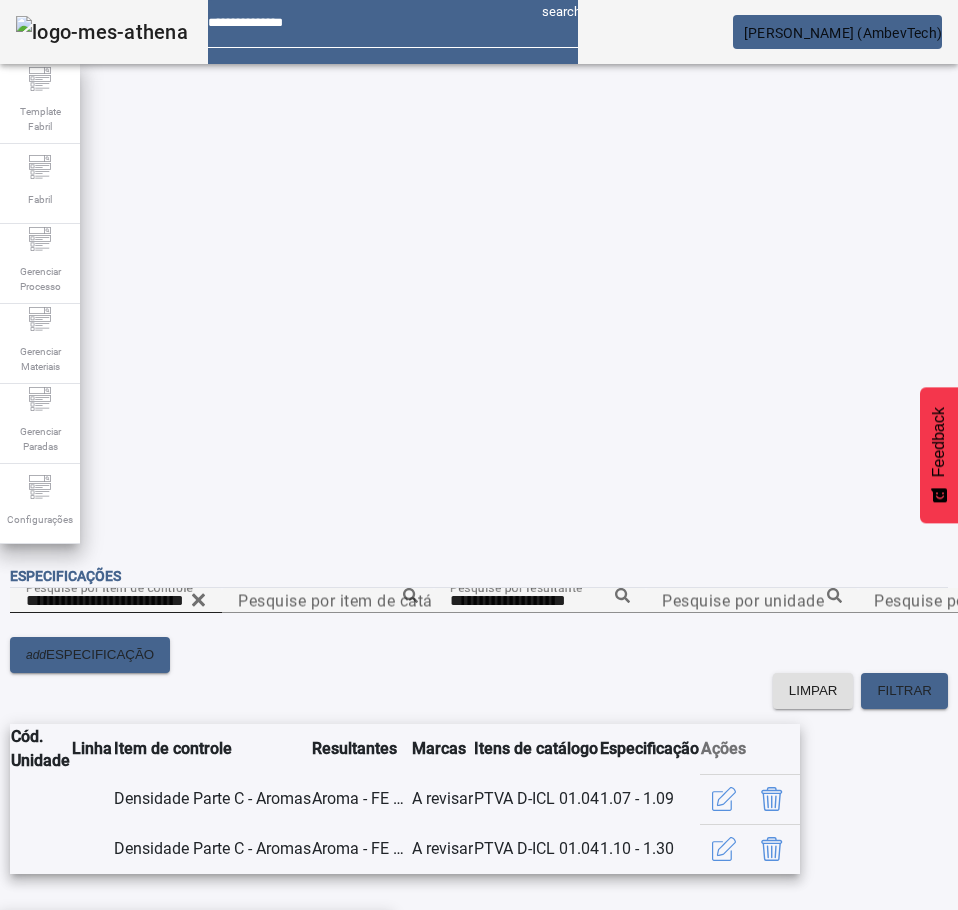 click on "Aroma - FE 1403 10L" at bounding box center [196, 942] 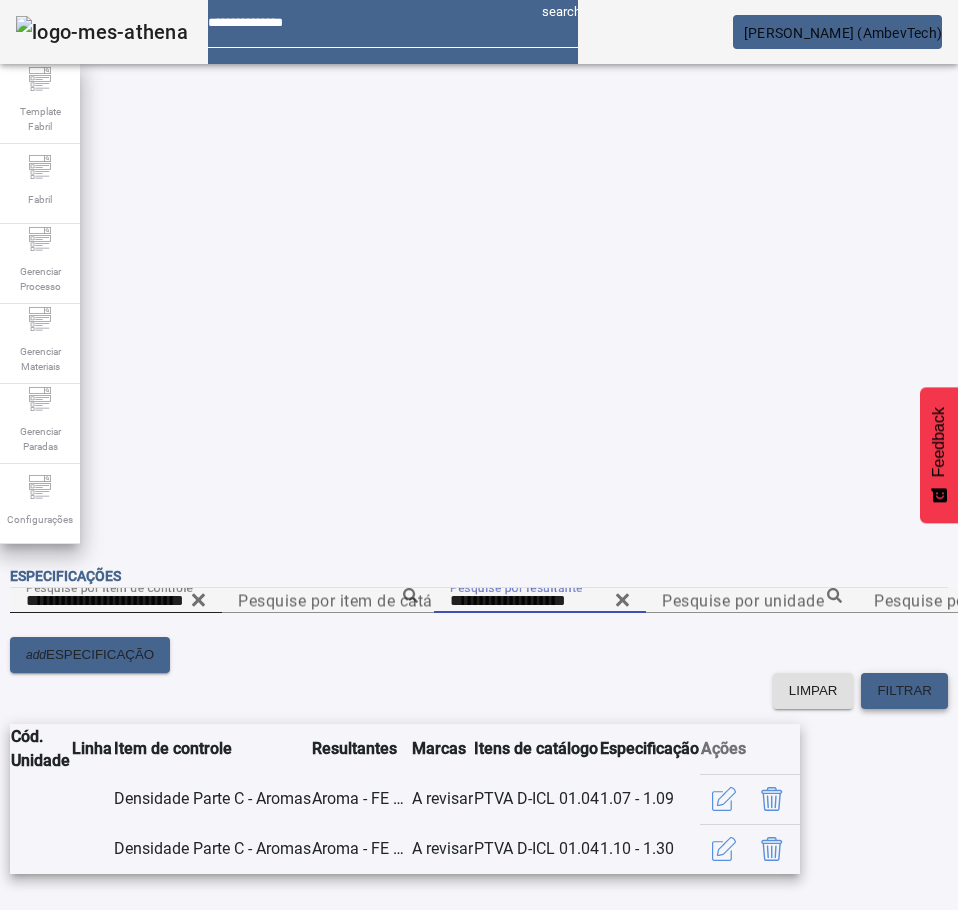 click 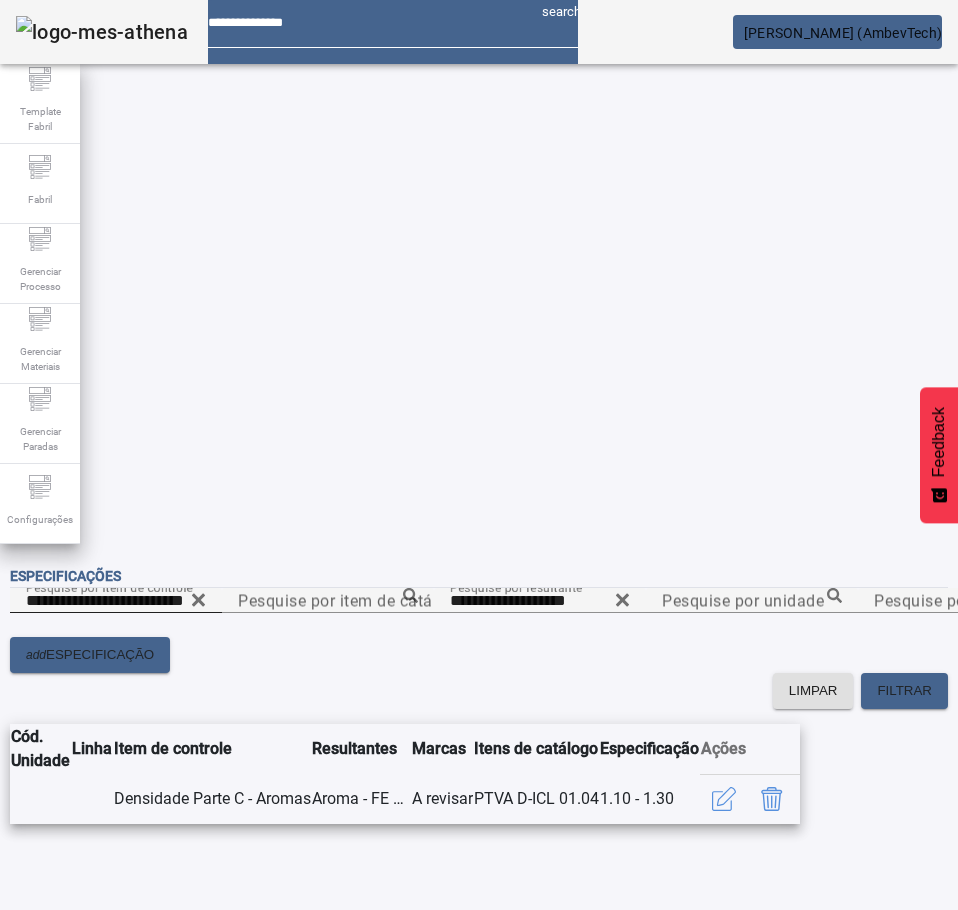 click 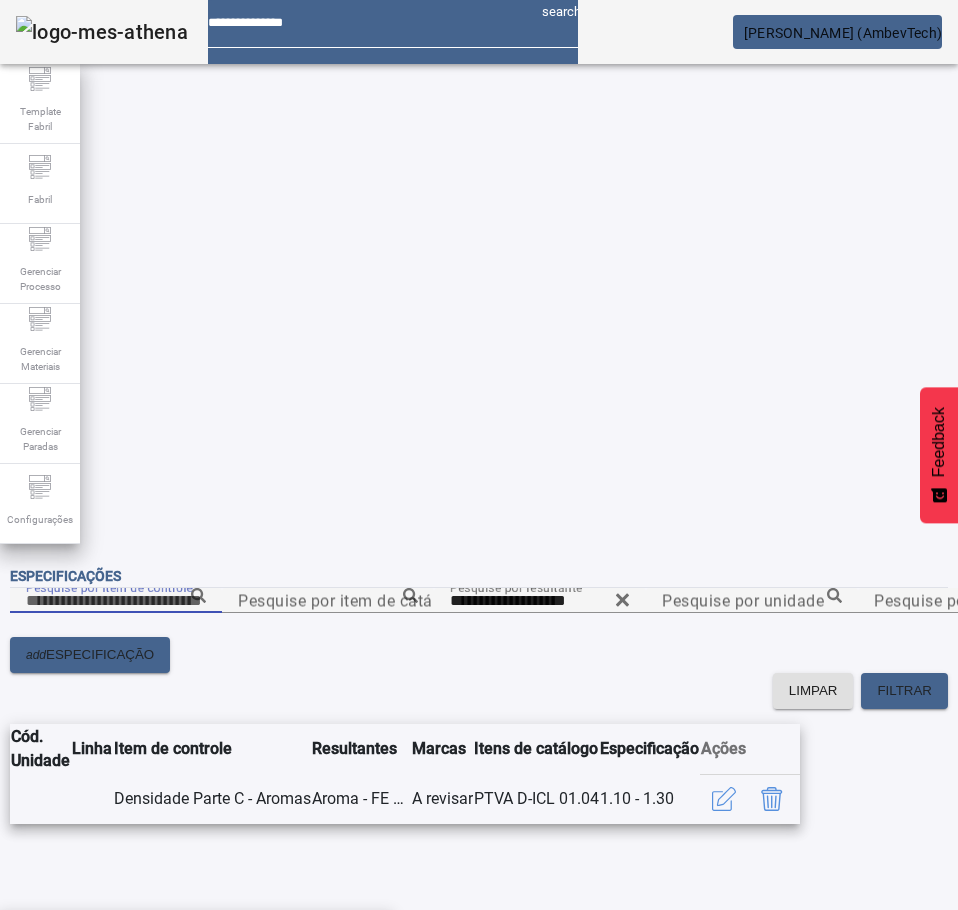 paste on "**********" 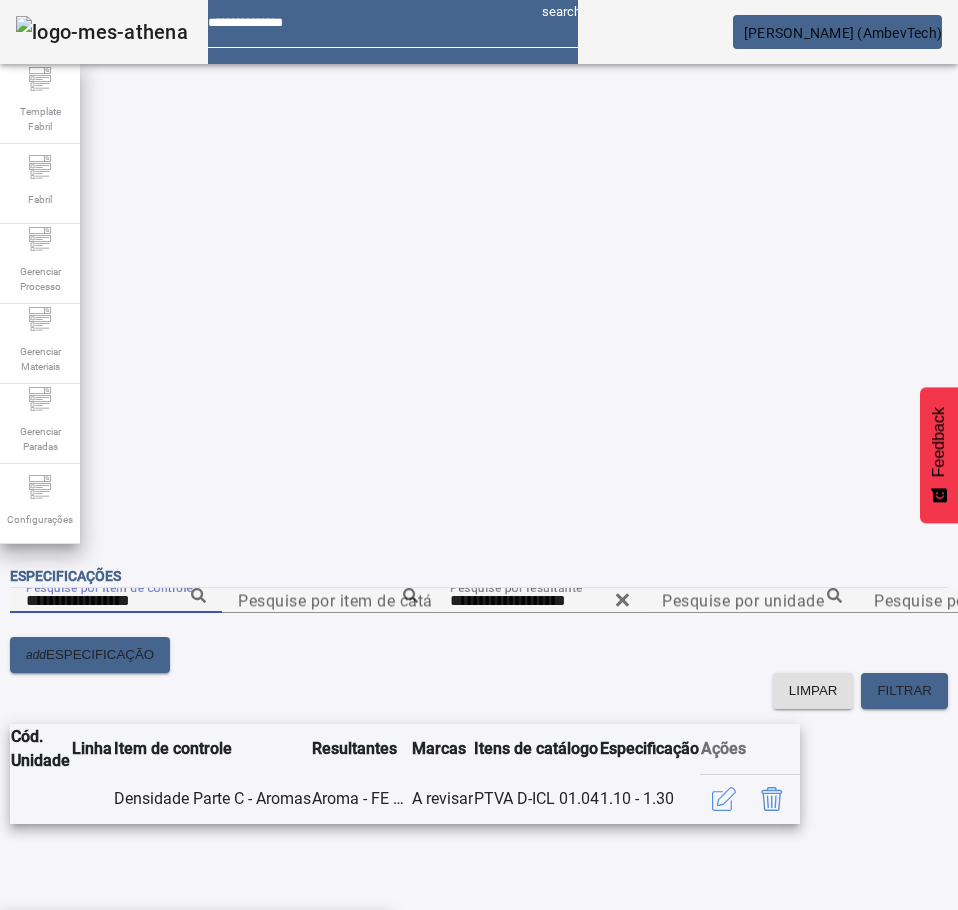 click on "Densidade Parte A - Aromas" at bounding box center (121, 942) 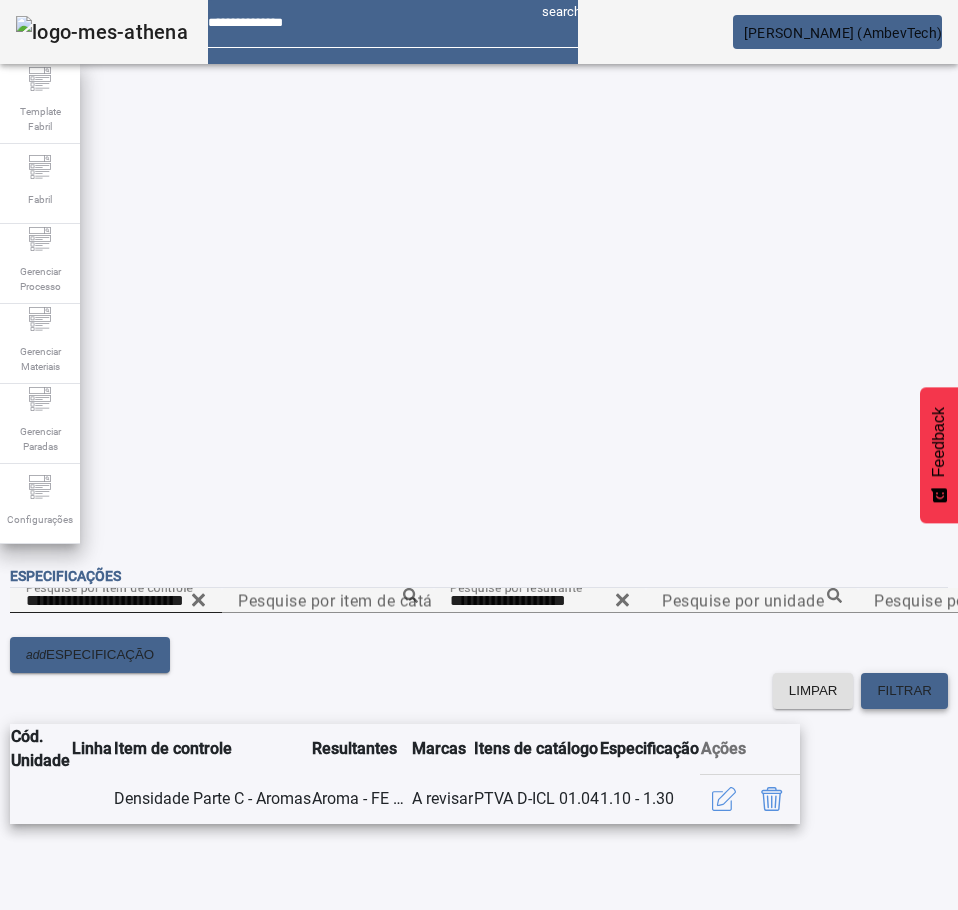 click on "FILTRAR" 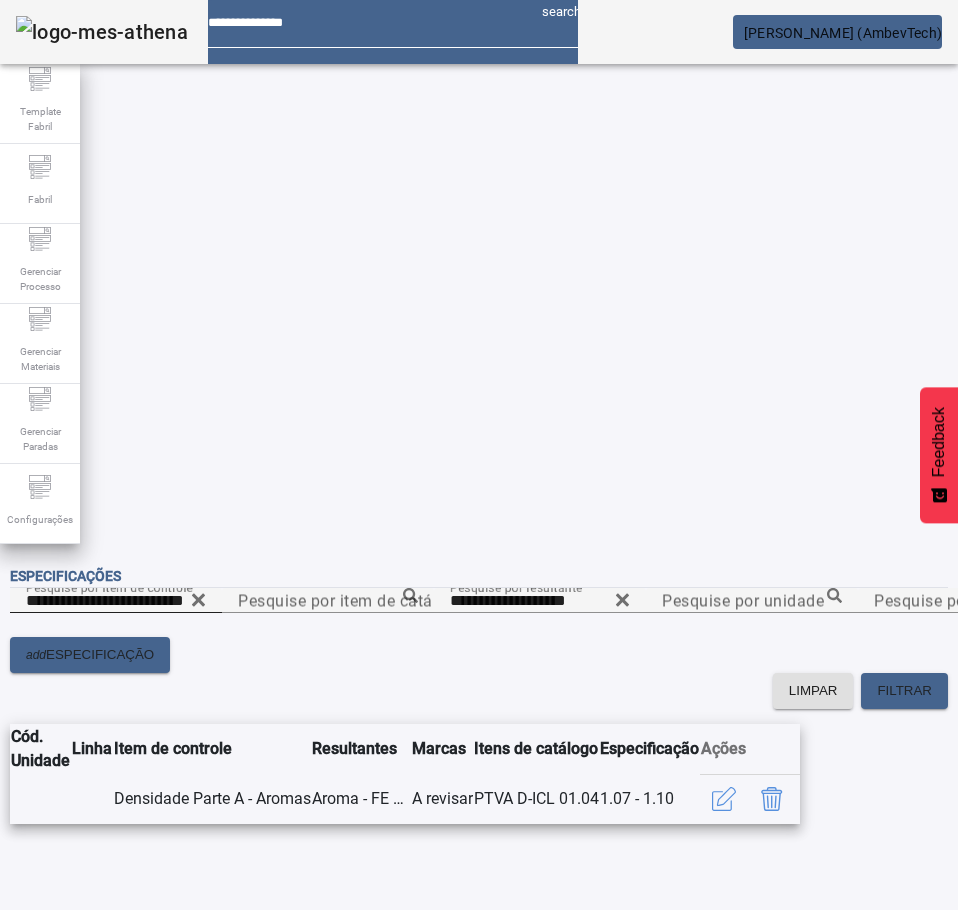 click 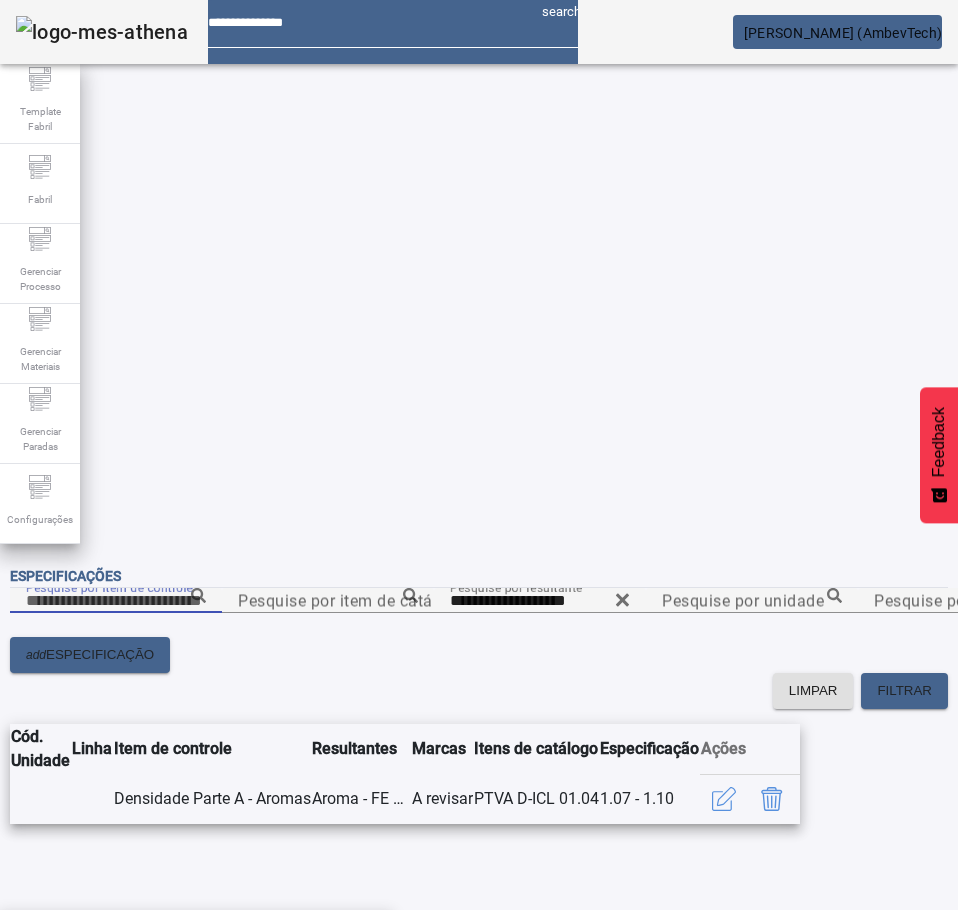 paste on "**********" 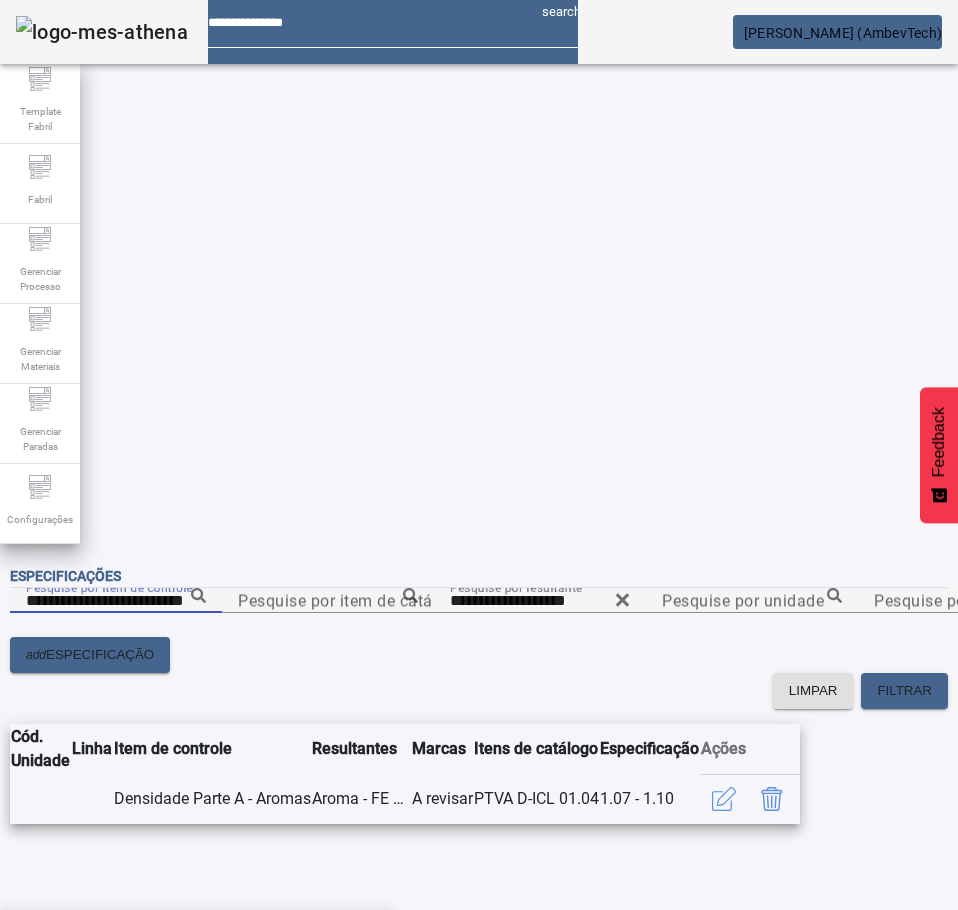 click on "Índice de refração Parte C - Aromas" at bounding box center (196, 942) 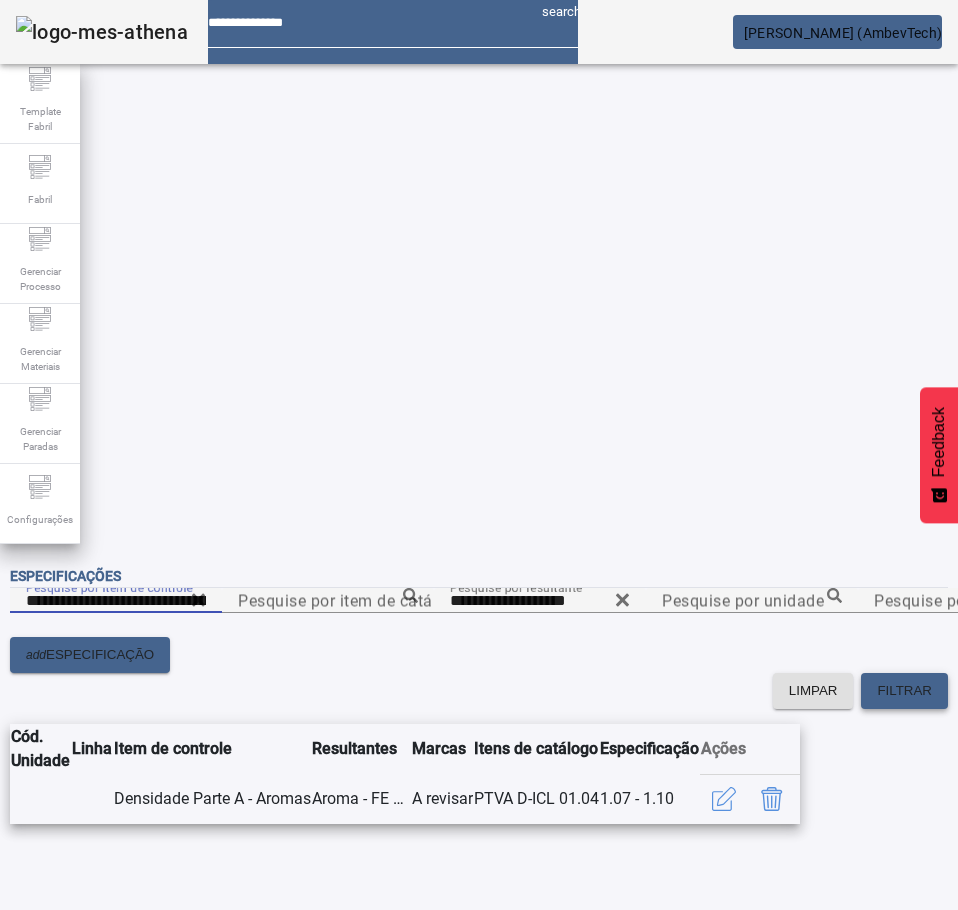 click on "FILTRAR" 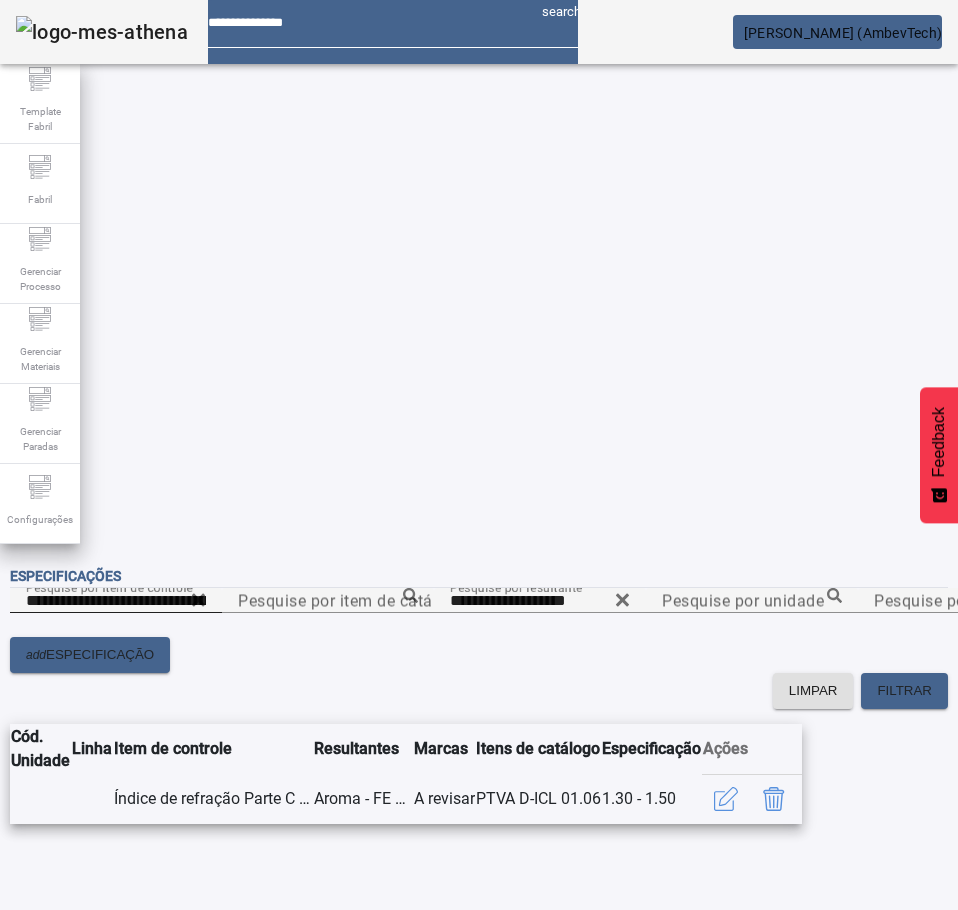 click 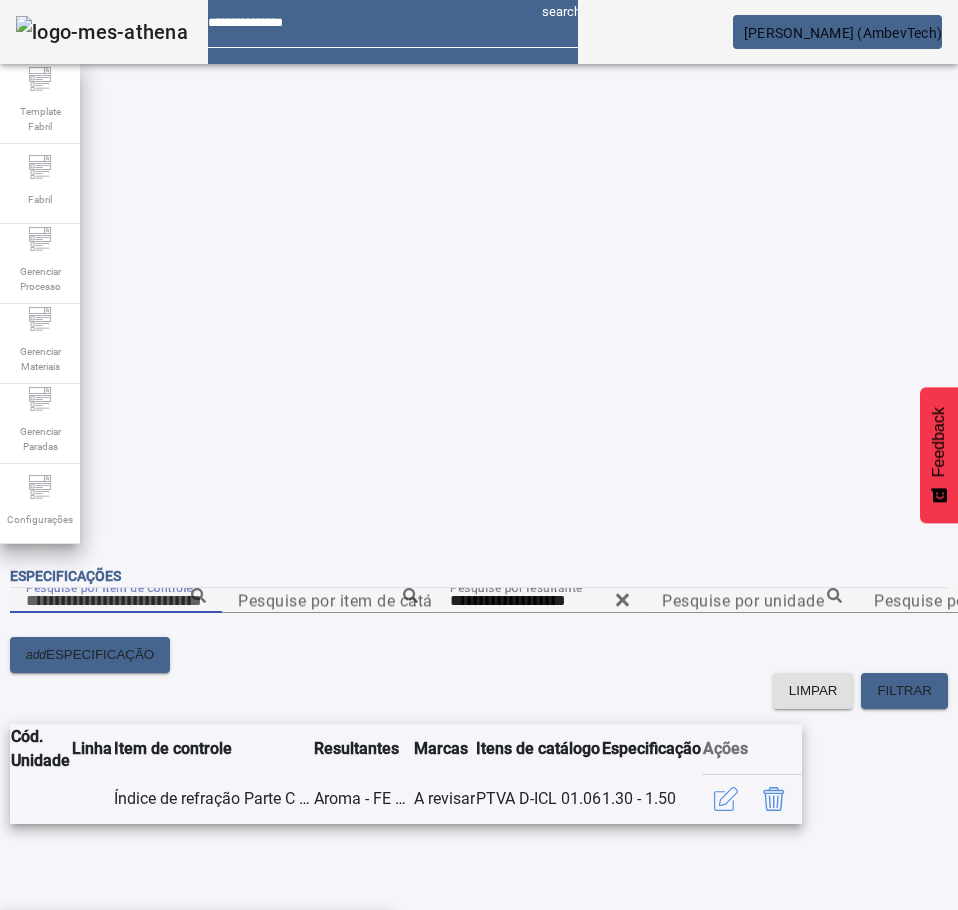 paste on "**********" 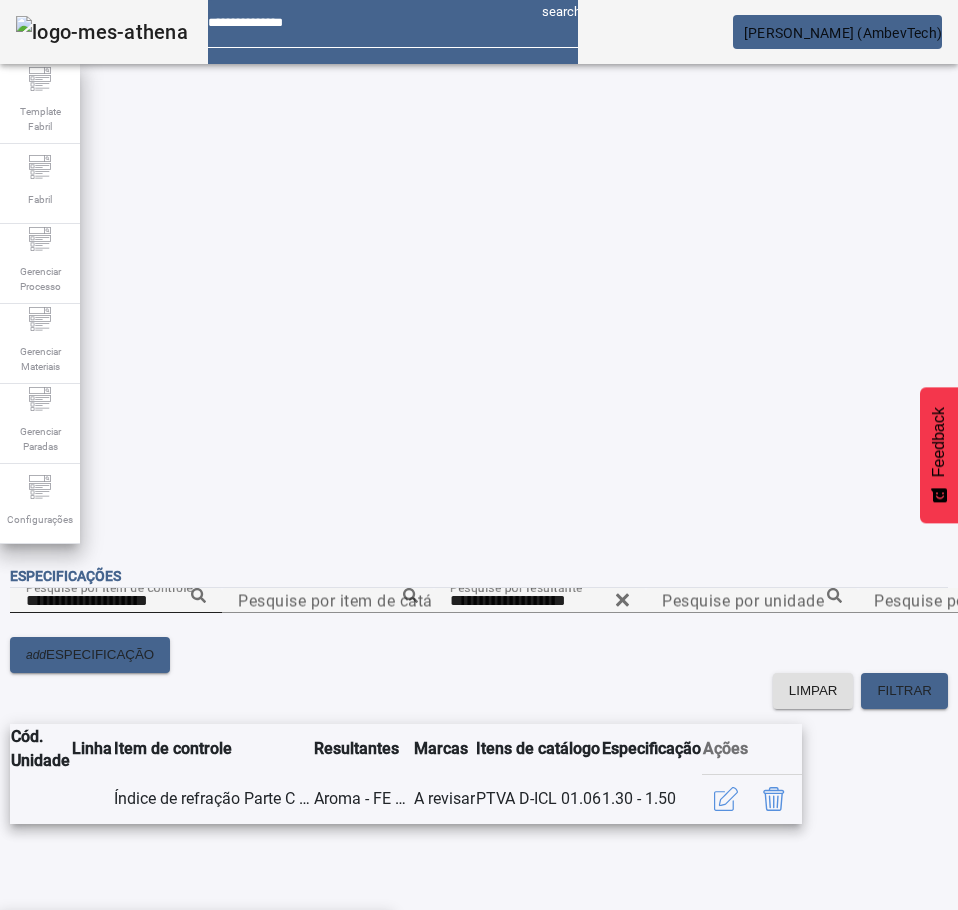 click on "Peso Líquido Parte C - Aromas Envase" at bounding box center (159, 942) 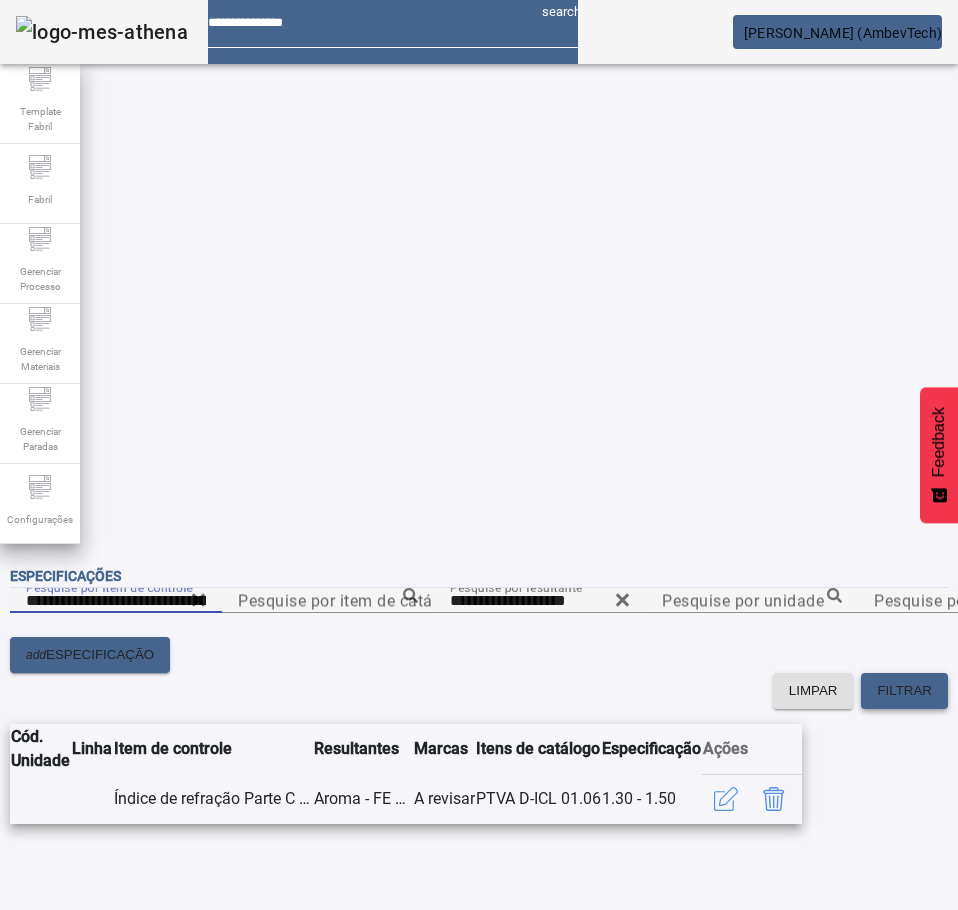 click on "FILTRAR" 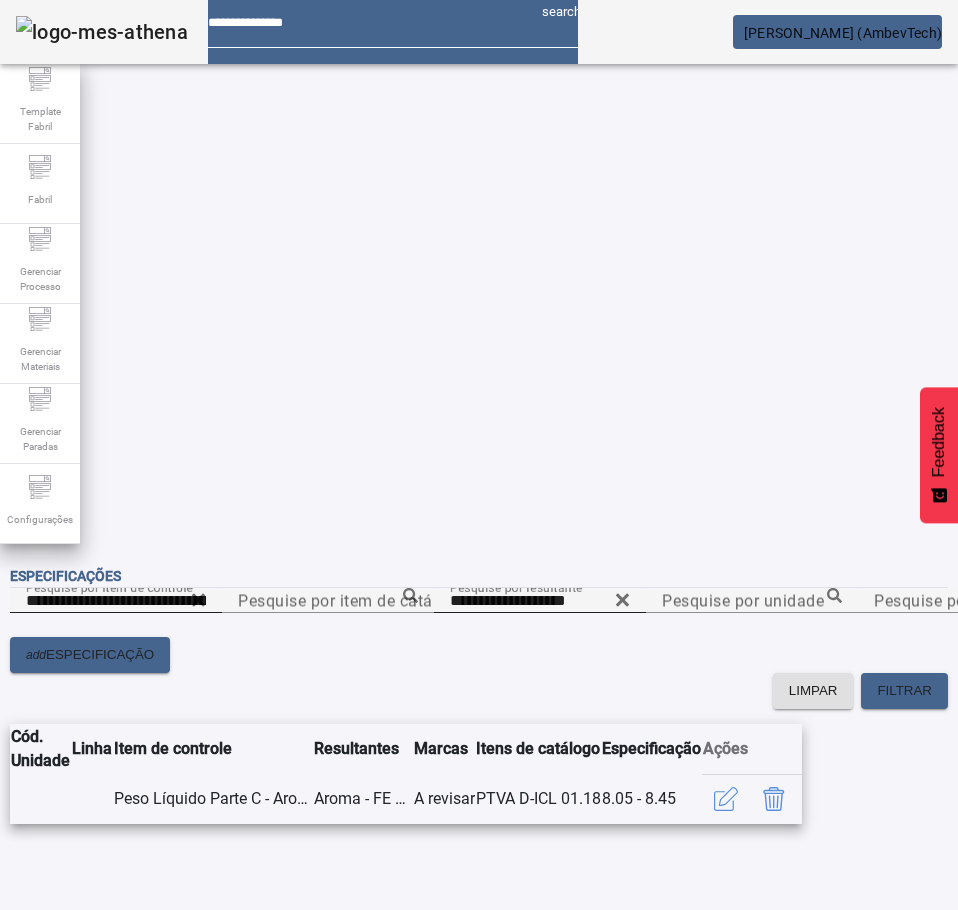 click 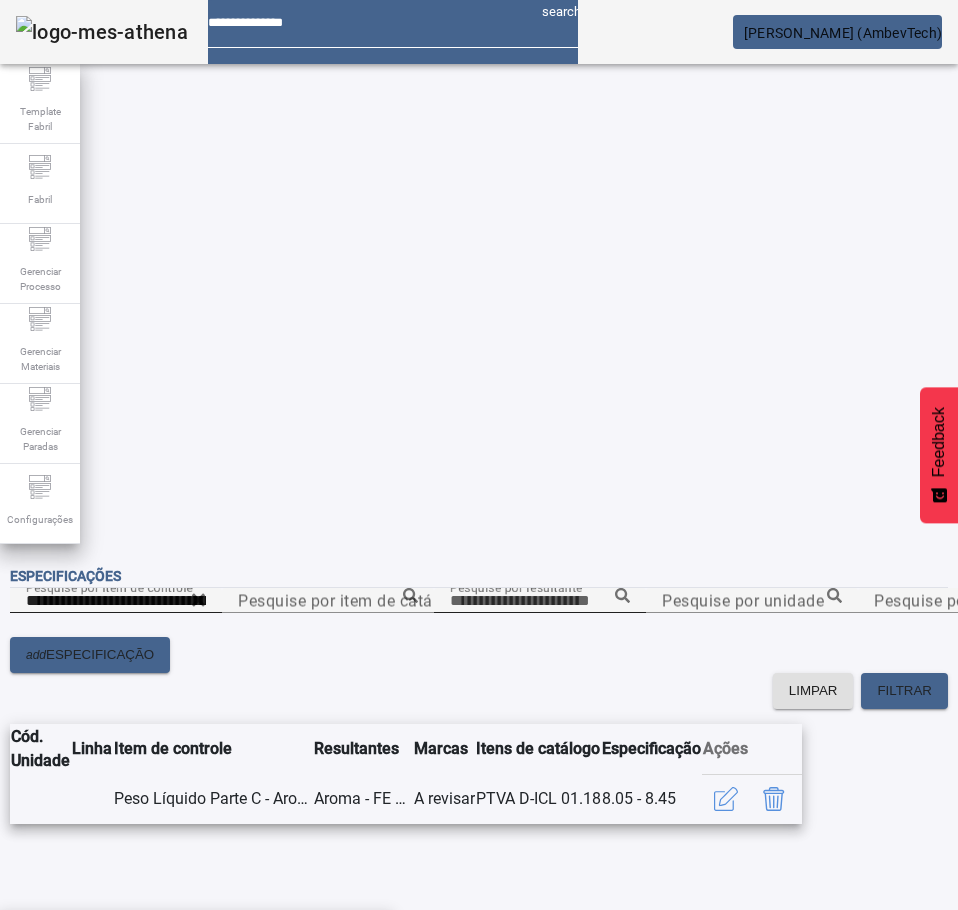 click 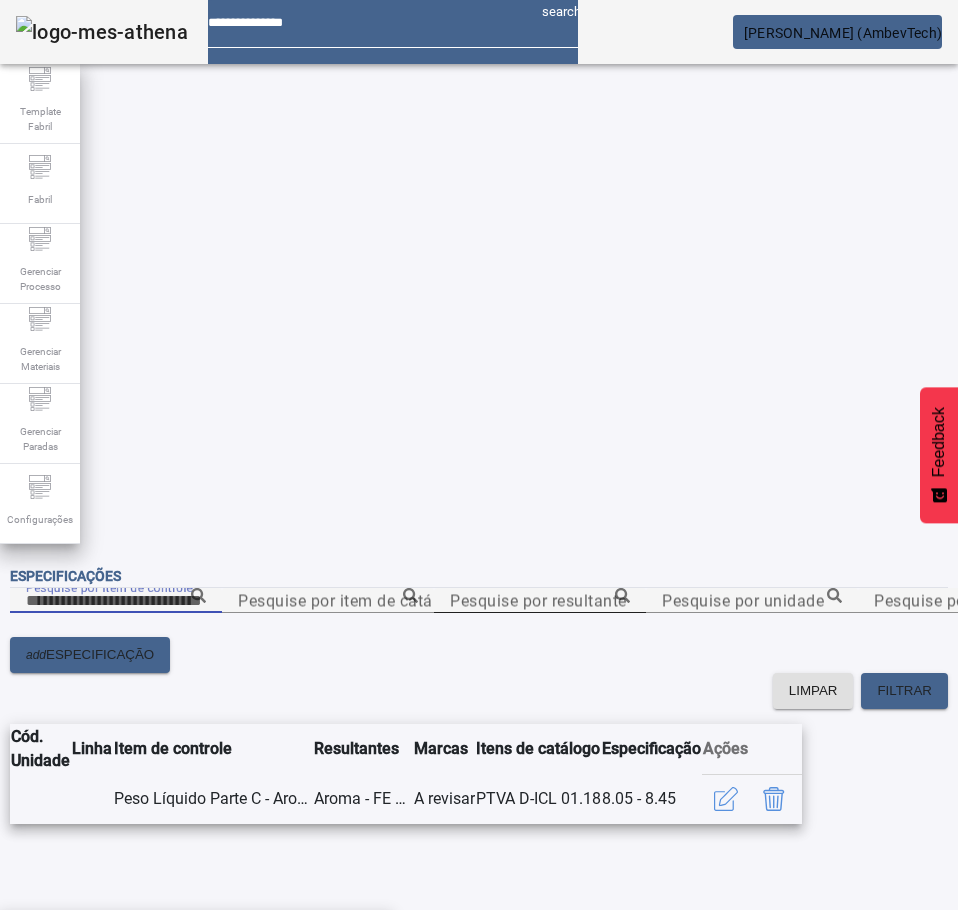 paste on "**********" 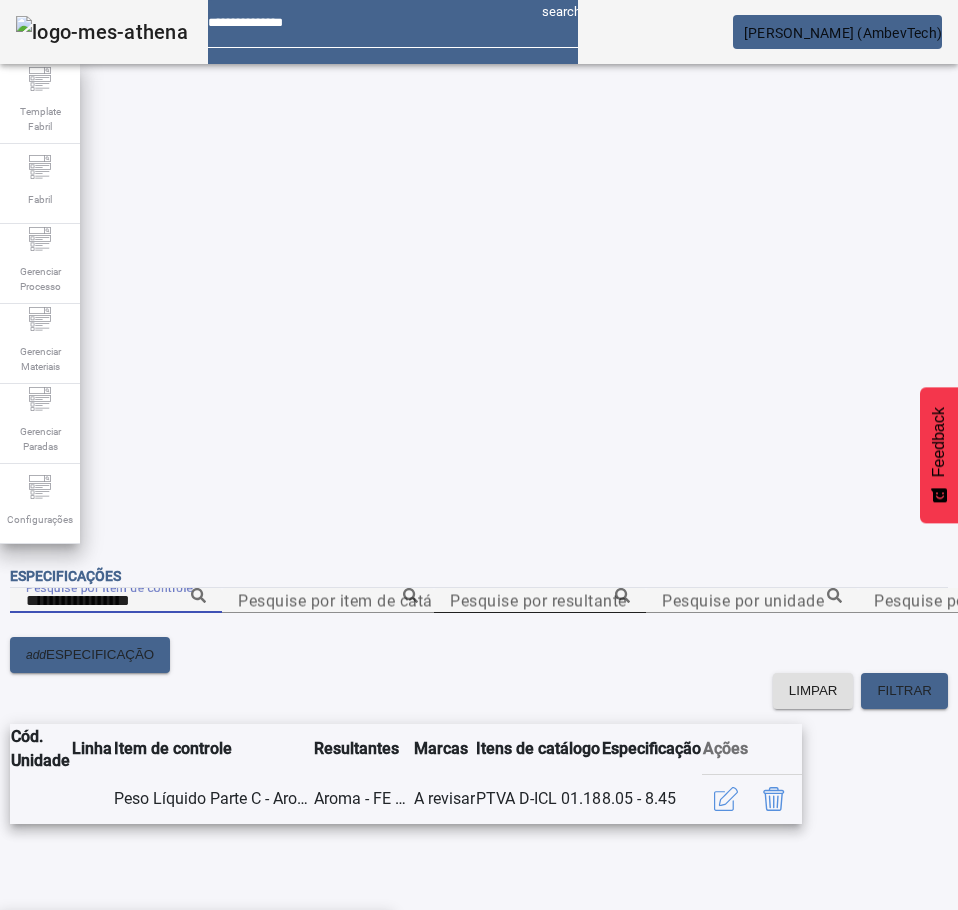 click on "Densidade Parte A - Aromas" at bounding box center (121, 942) 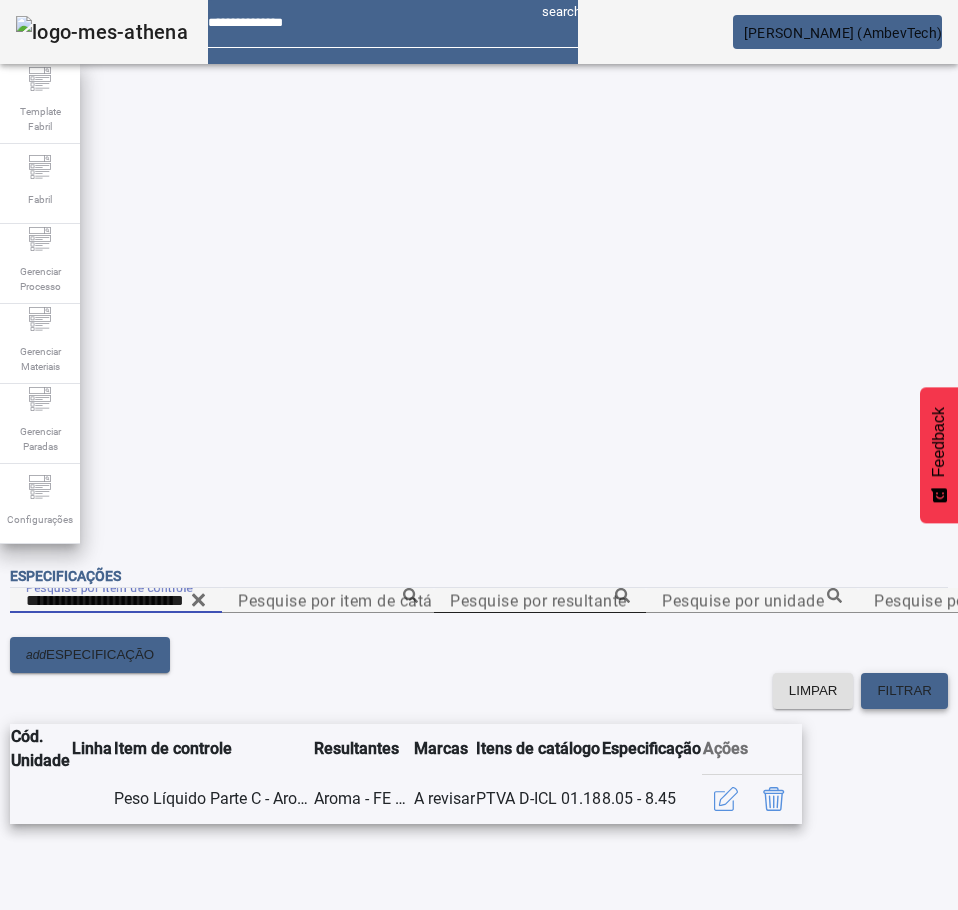 click on "FILTRAR" 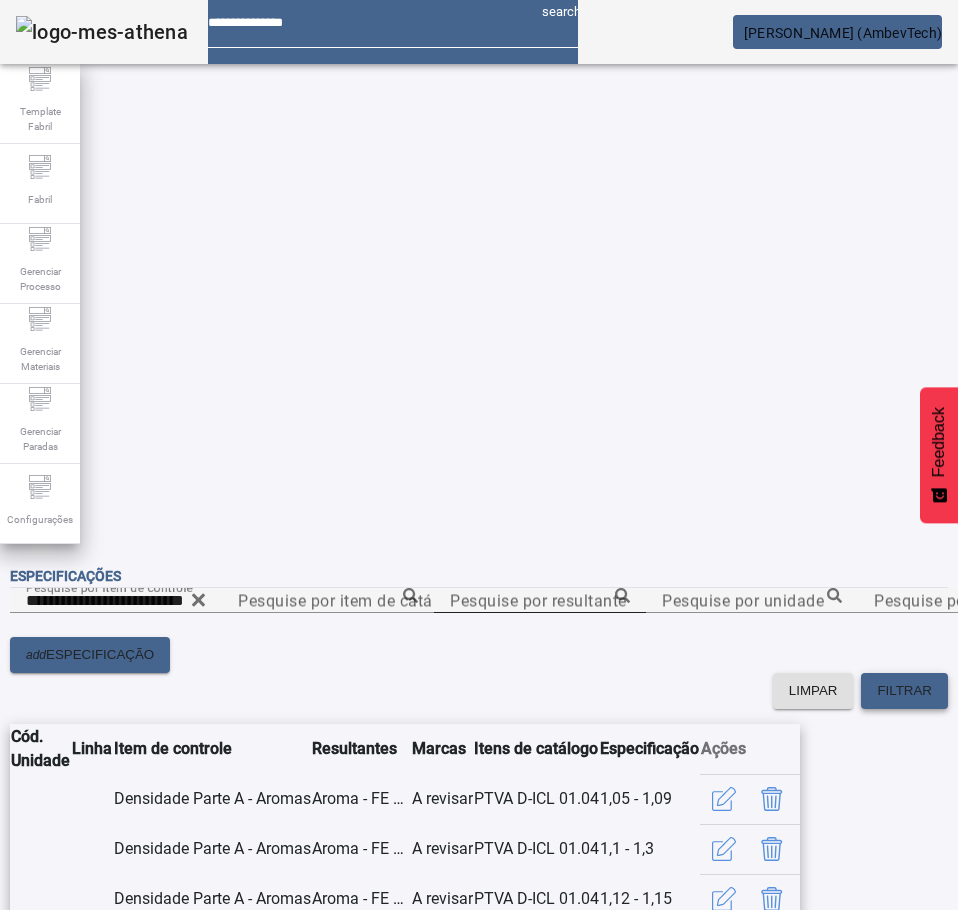 scroll, scrollTop: 0, scrollLeft: 0, axis: both 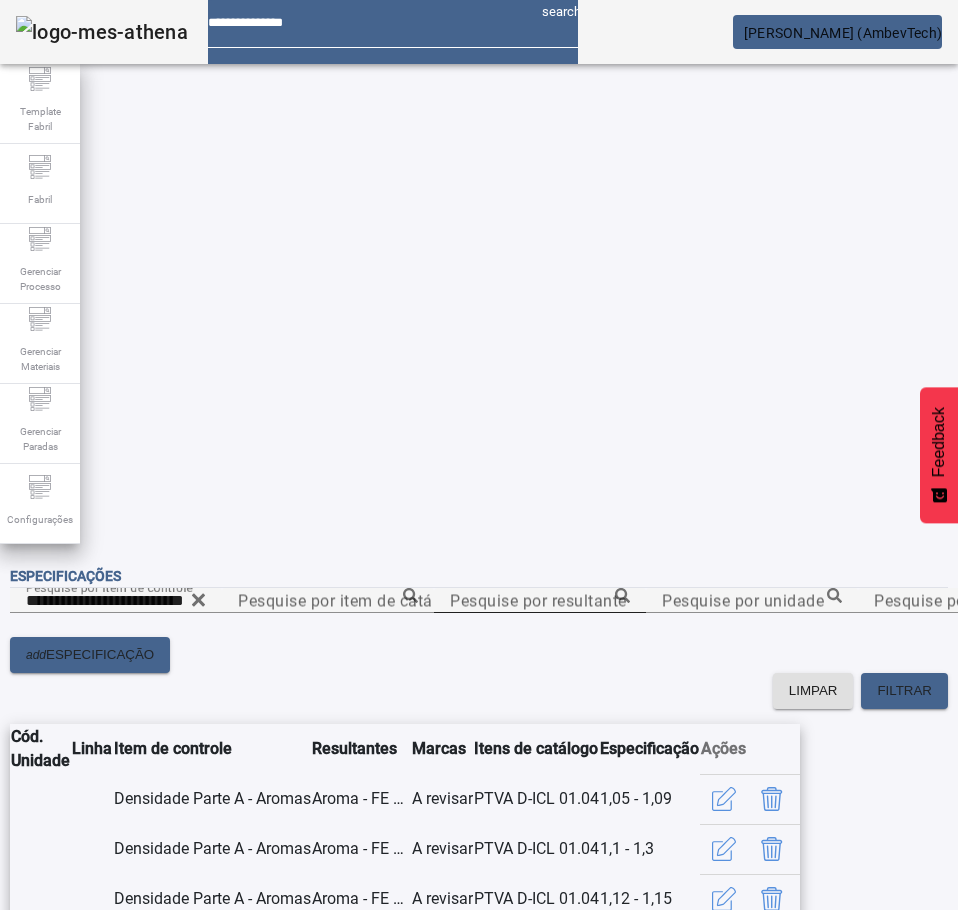 click on "Pesquise por resultante" 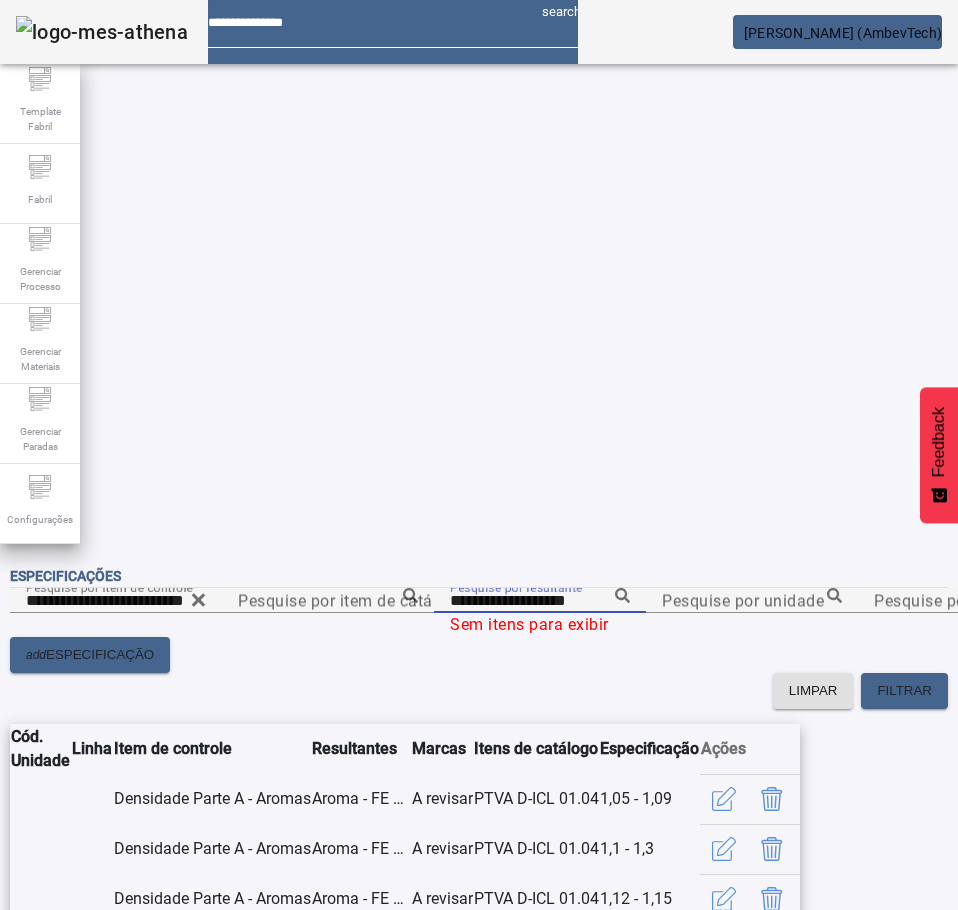 click on "**********" at bounding box center [540, 601] 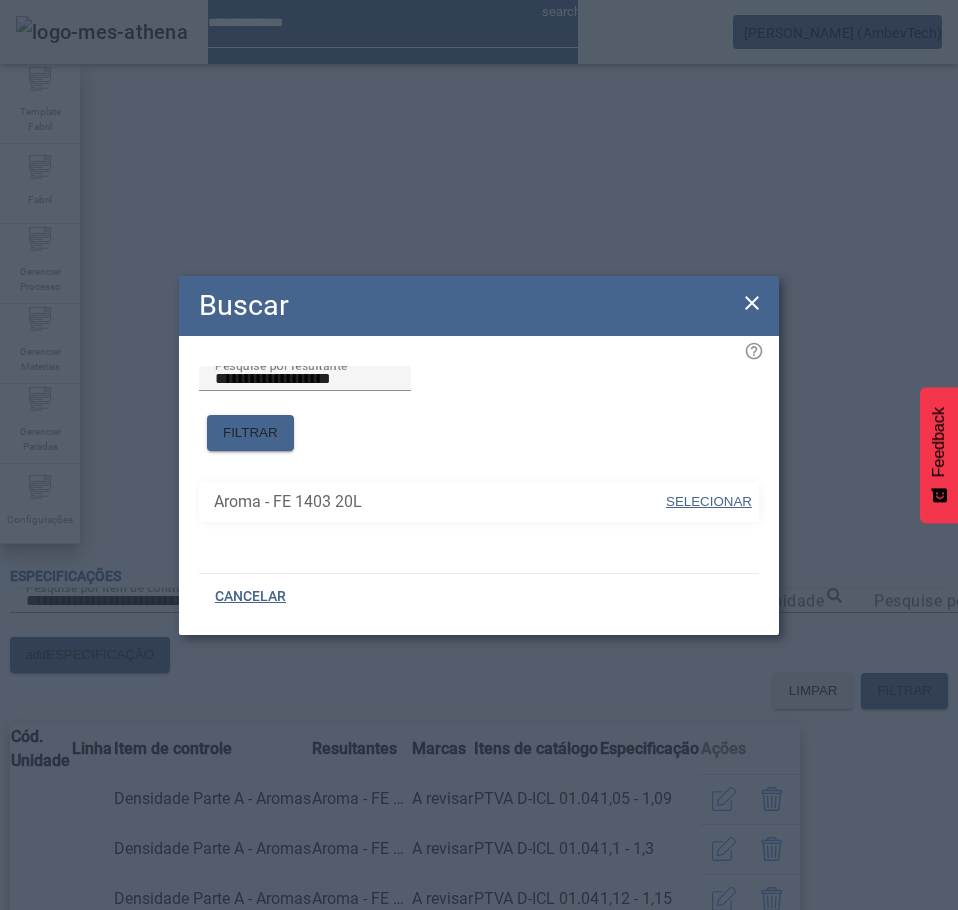 click at bounding box center [709, 502] 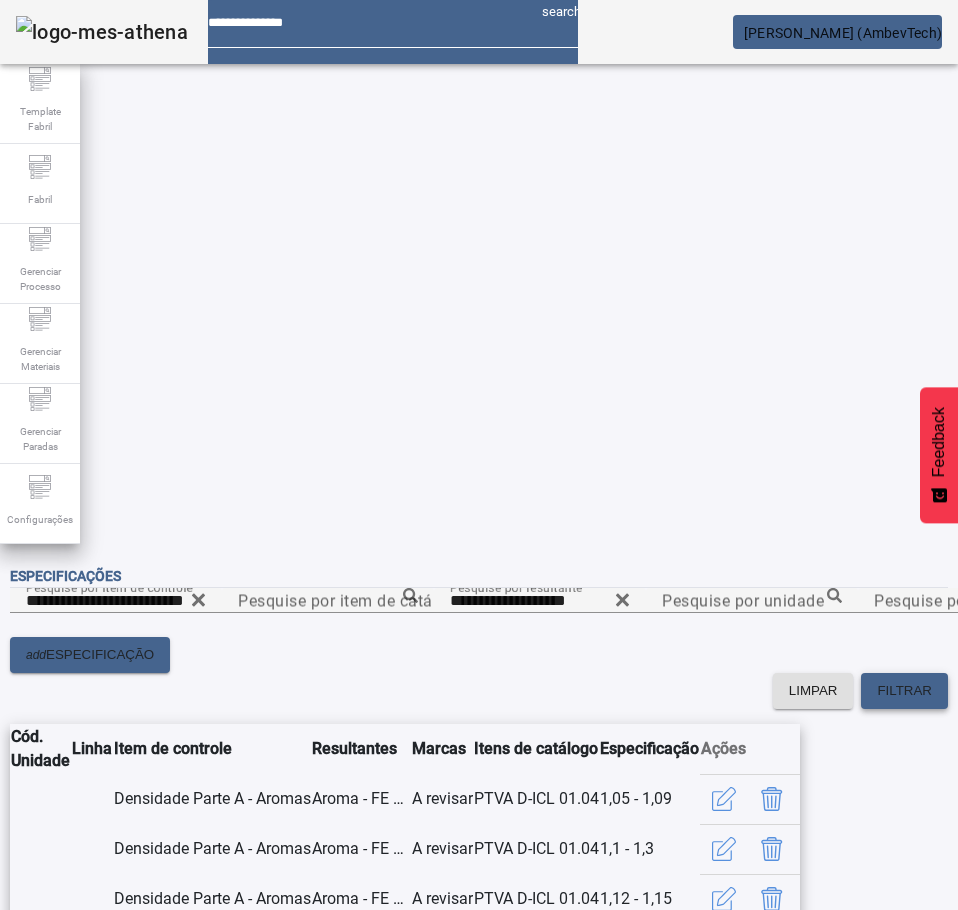 click on "FILTRAR" 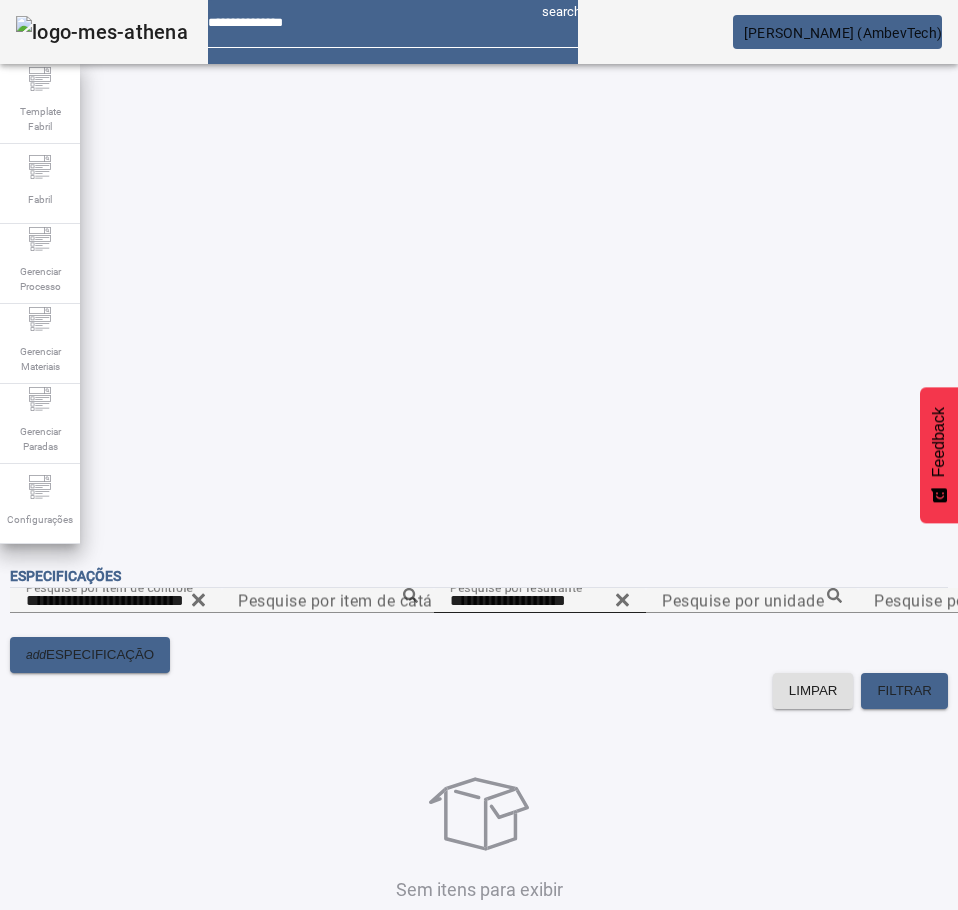 click 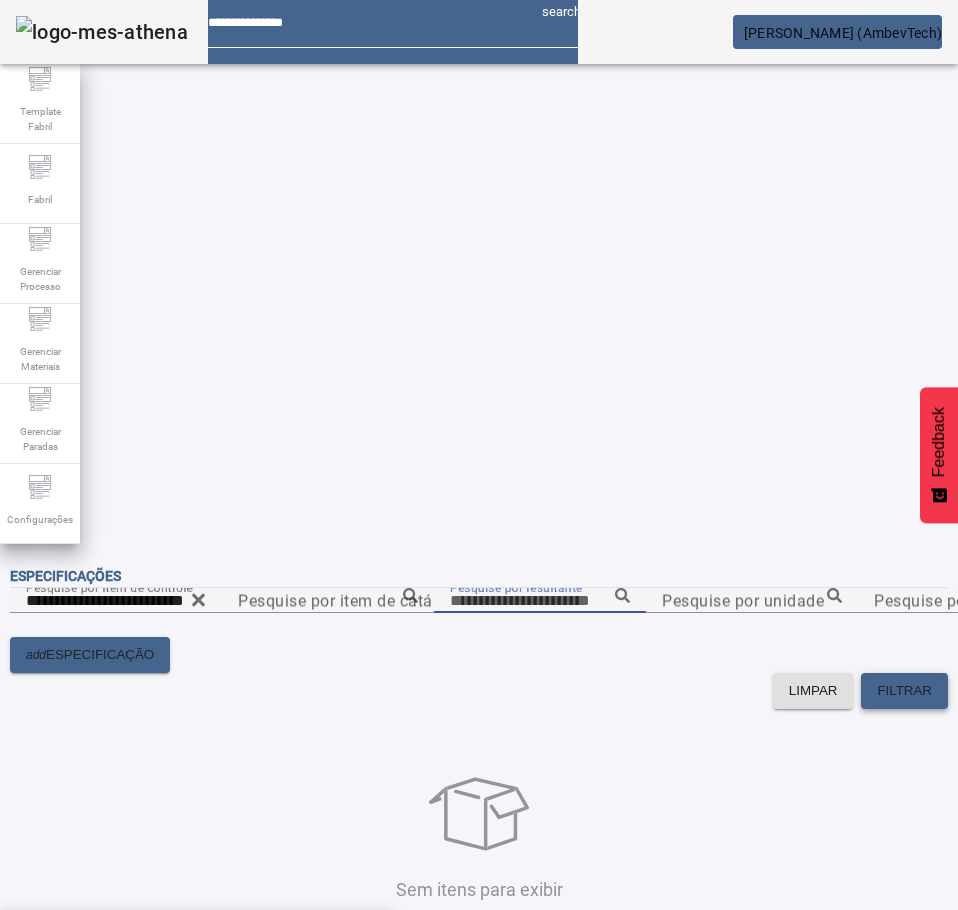 click on "FILTRAR" 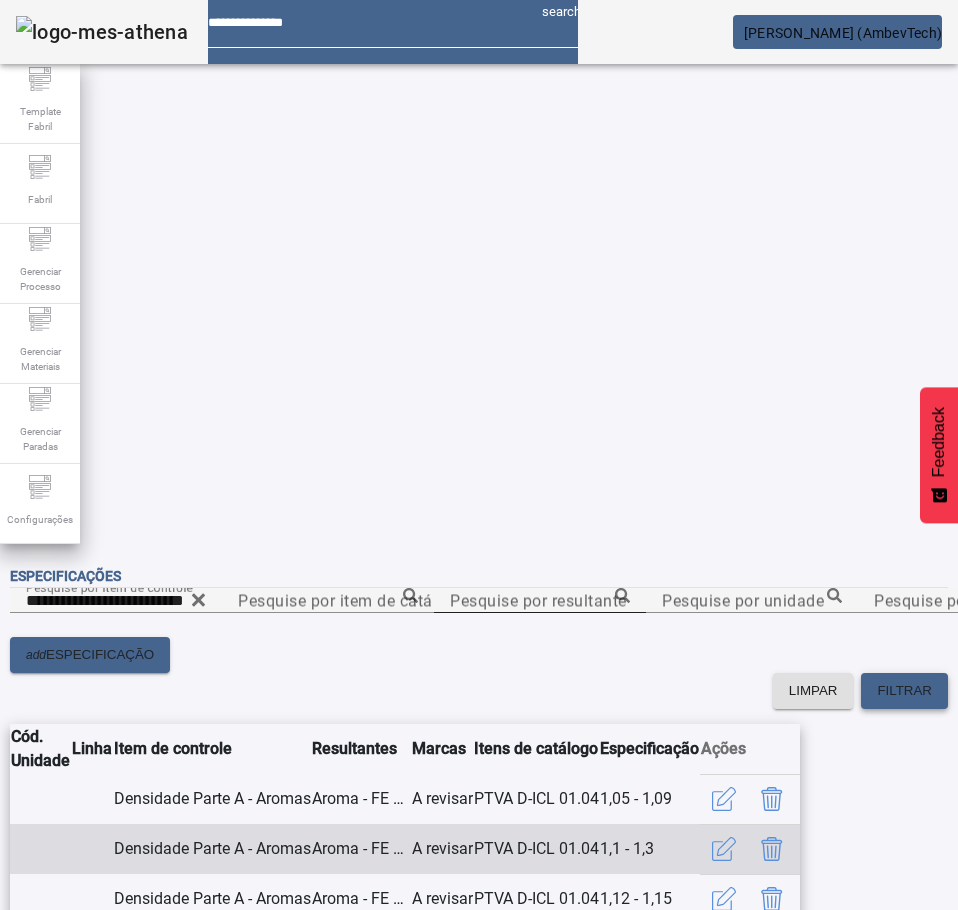 scroll, scrollTop: 156, scrollLeft: 0, axis: vertical 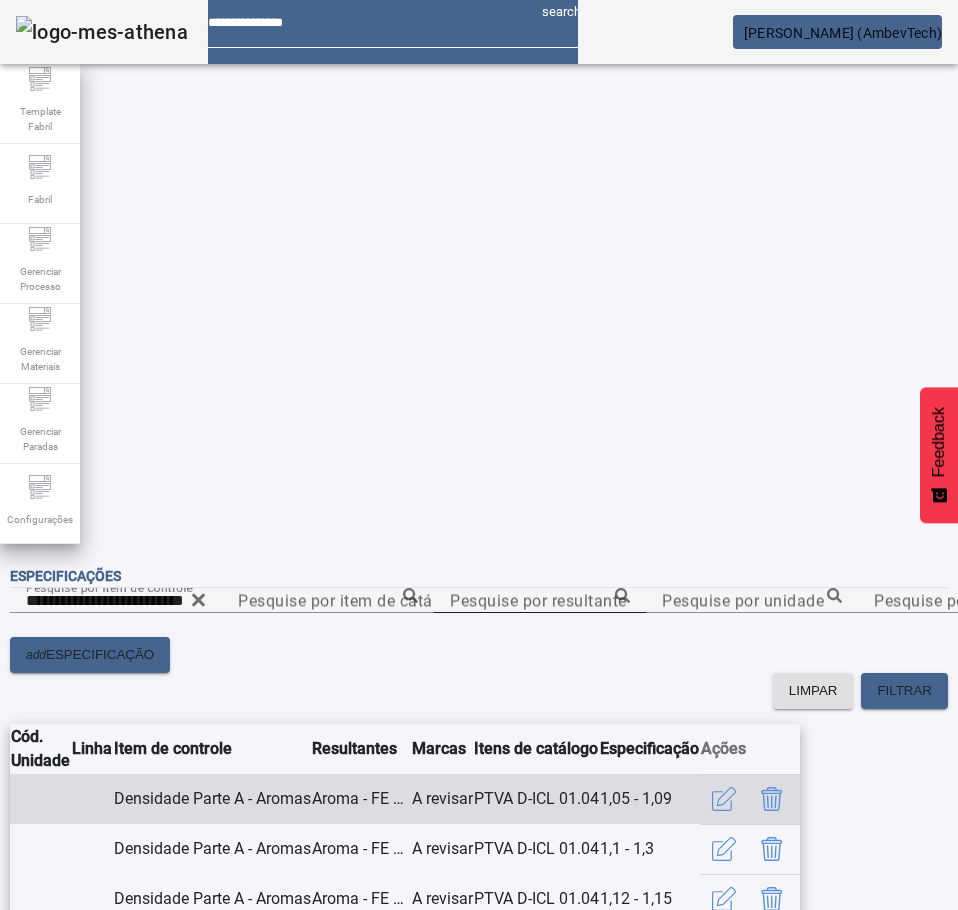 click on "Densidade Parte A - Aromas" at bounding box center [212, 799] 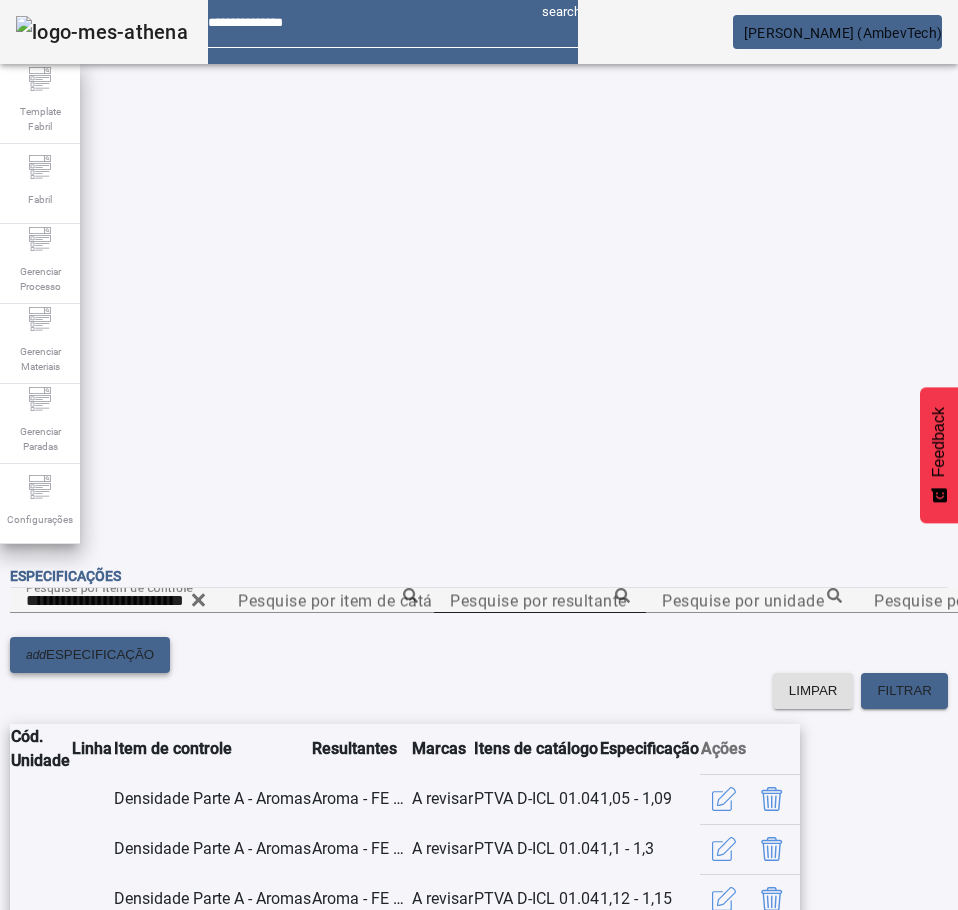 click on "ESPECIFICAÇÃO" 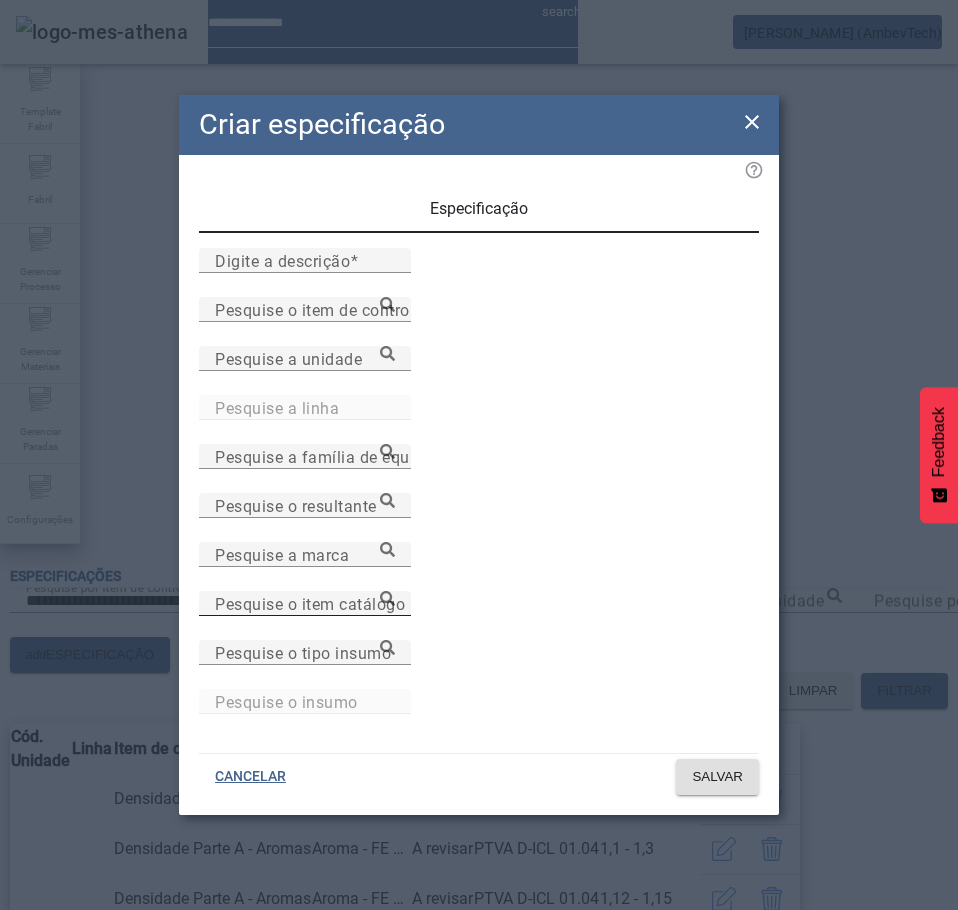 click on "Pesquise o item catálogo" at bounding box center [305, 603] 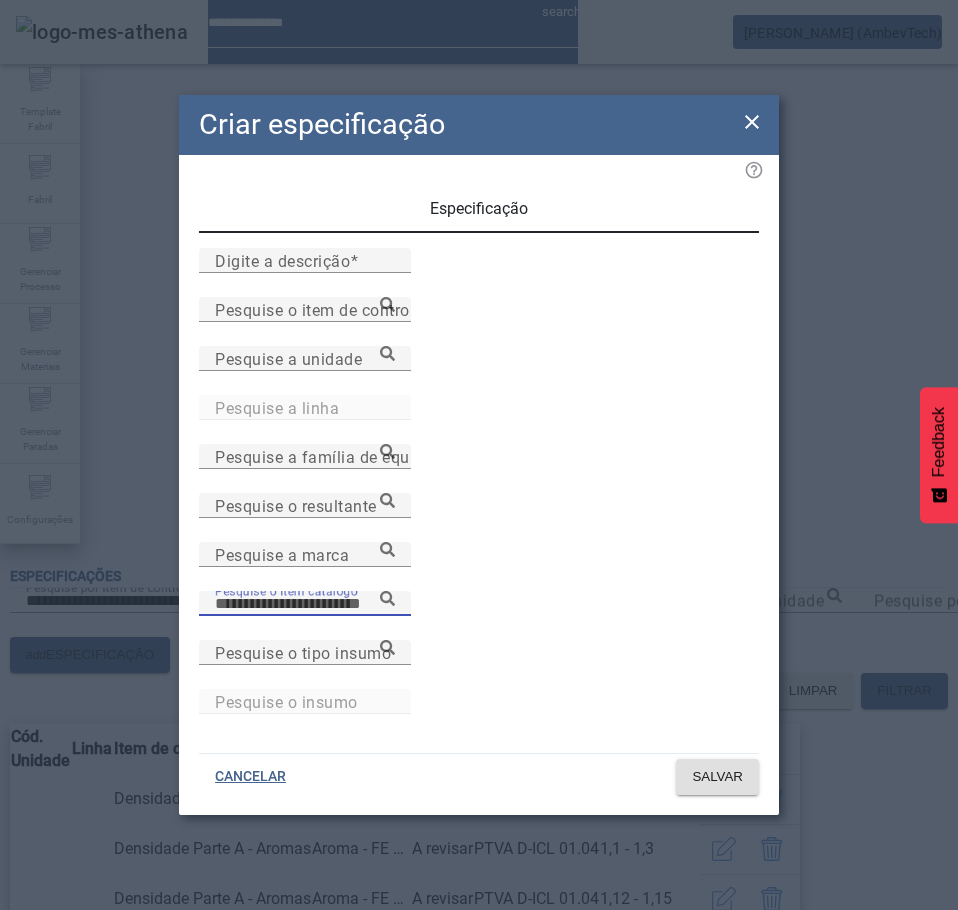 paste on "**********" 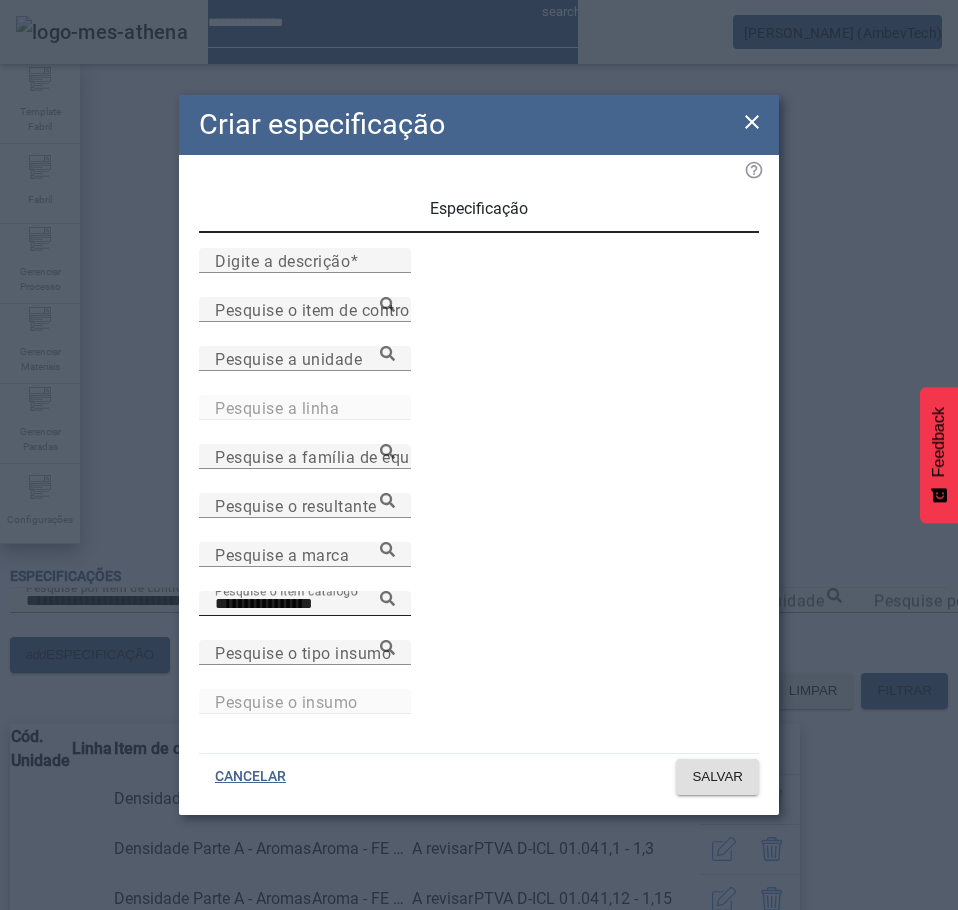 click 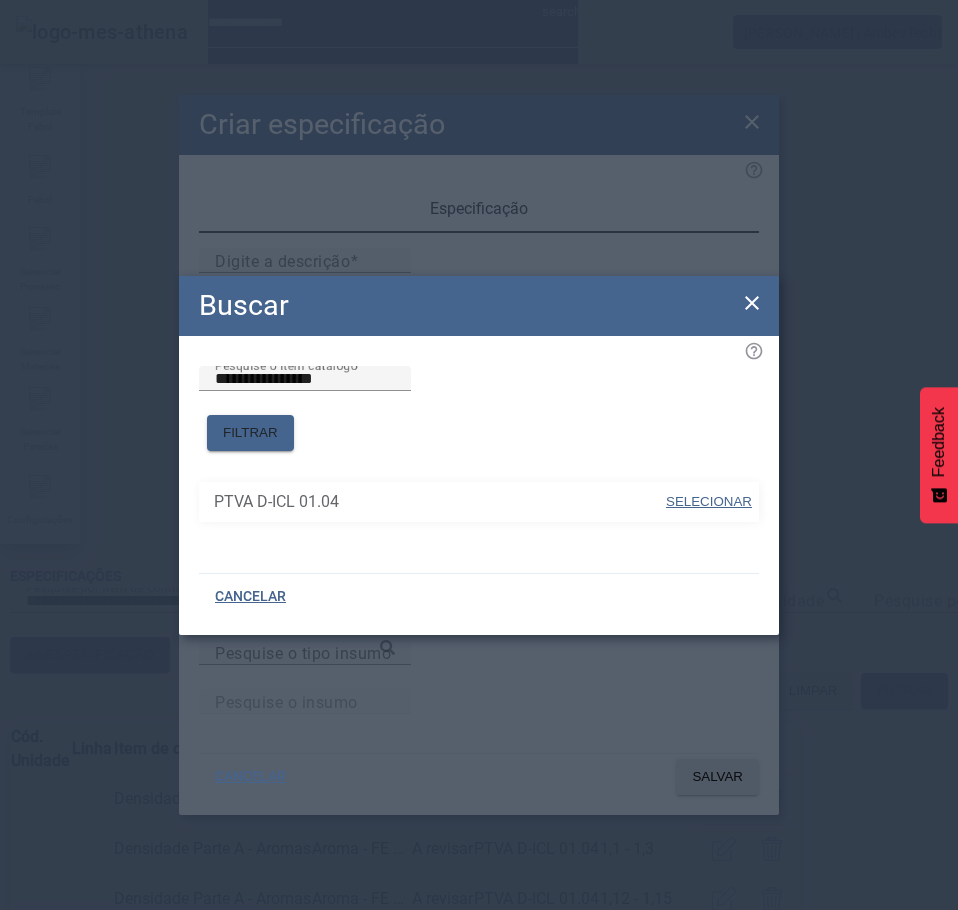 click on "SELECIONAR" at bounding box center (709, 502) 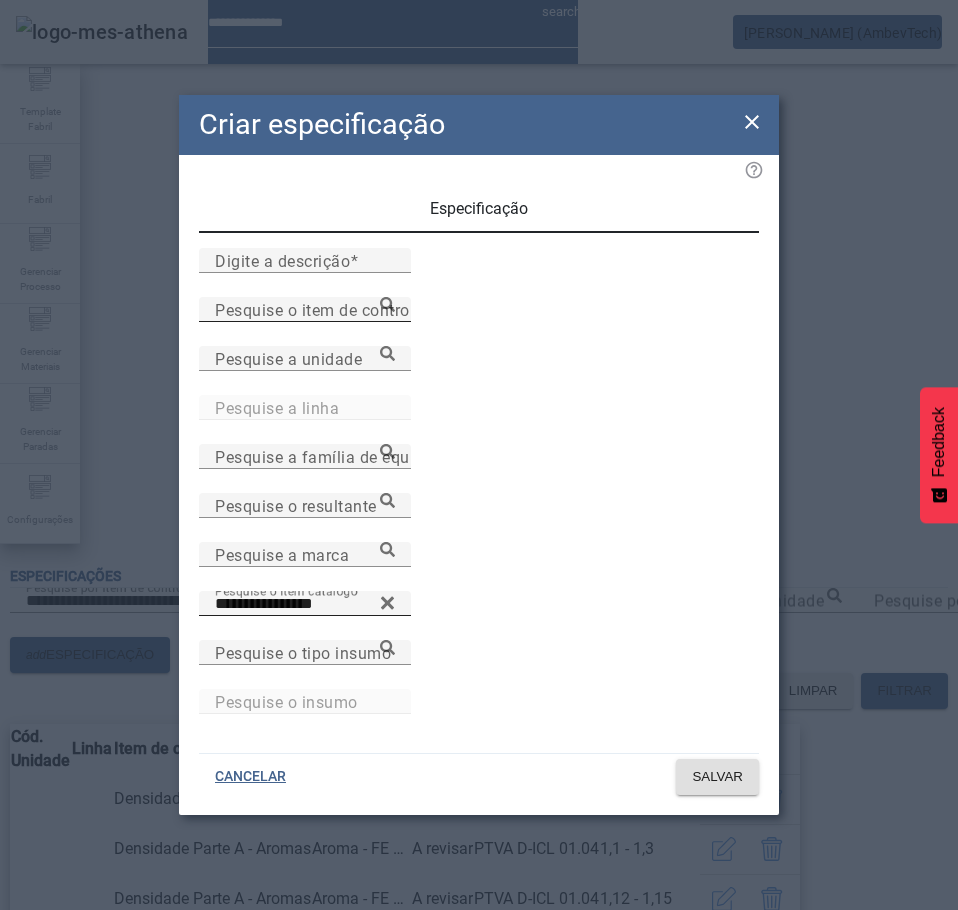 click on "Pesquise o item de controle" at bounding box center [305, 309] 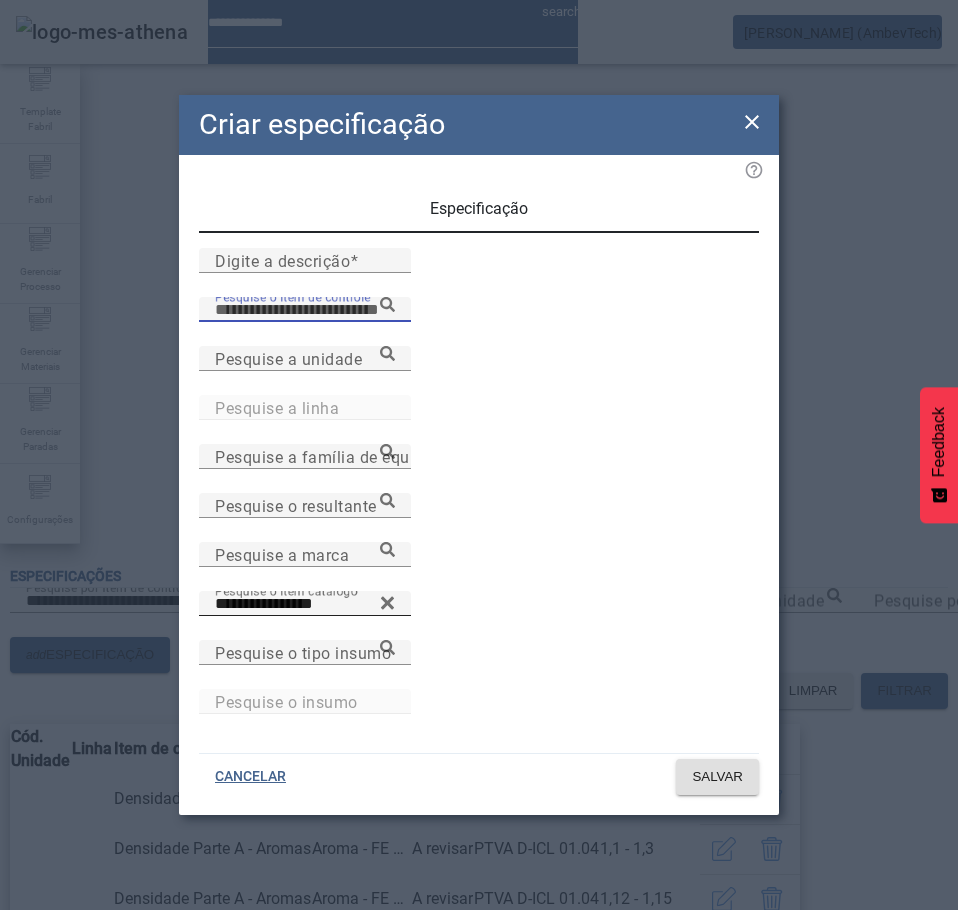 paste on "**********" 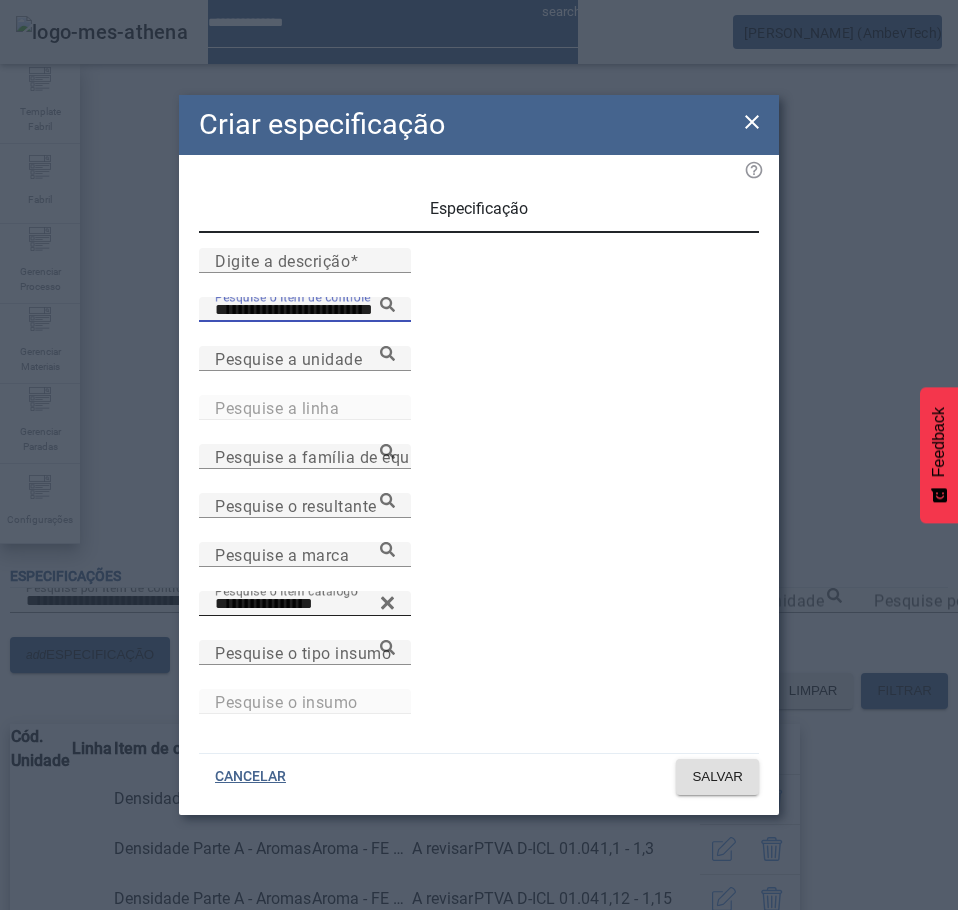 type on "**********" 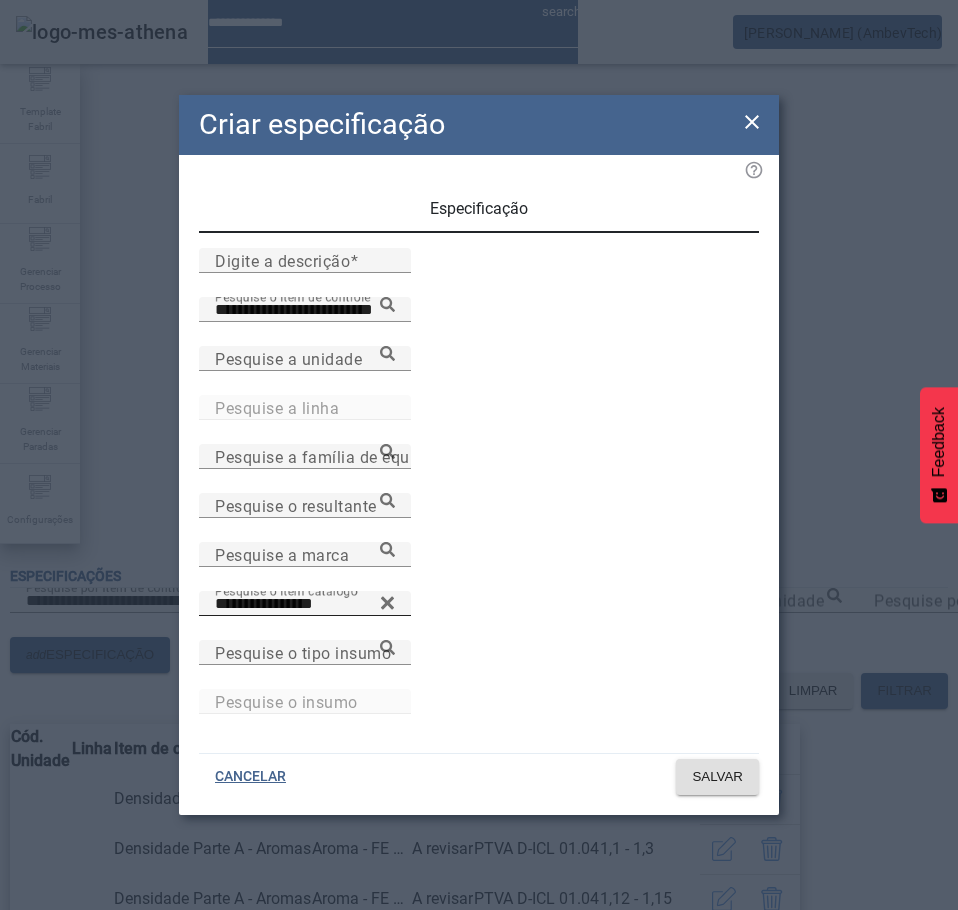 click on "**********" 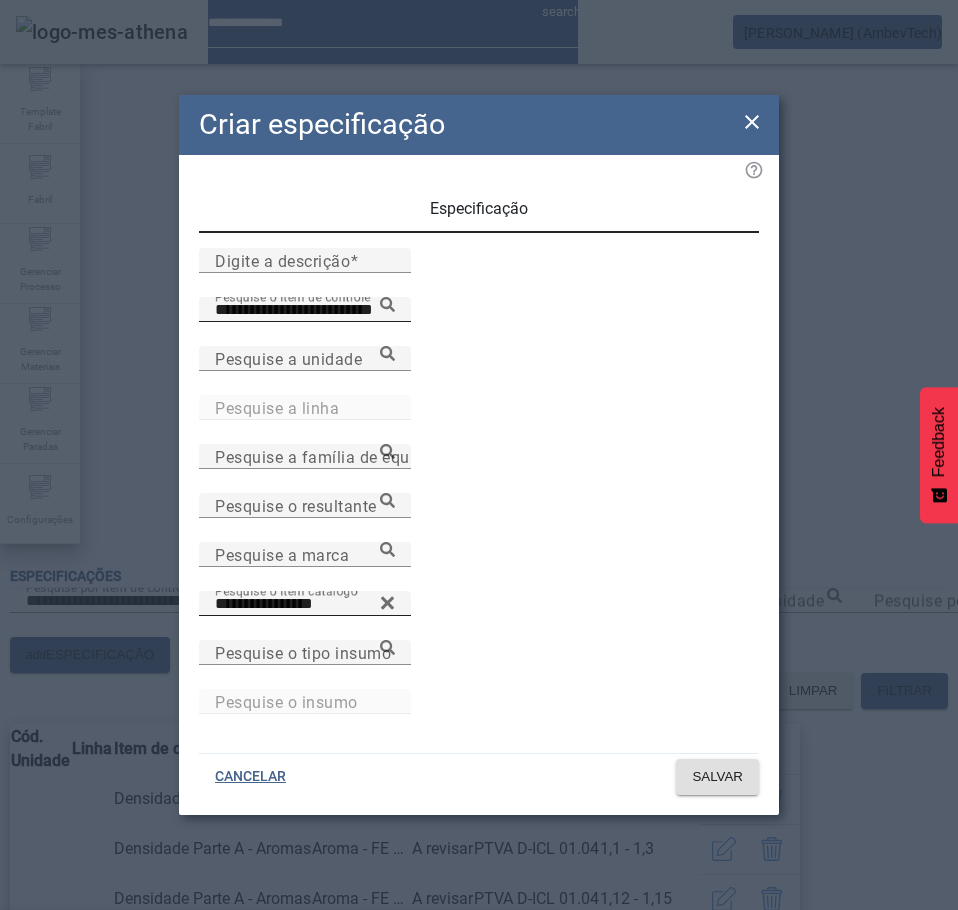 click on "Densidade Parte A - Aromas" at bounding box center (280, 942) 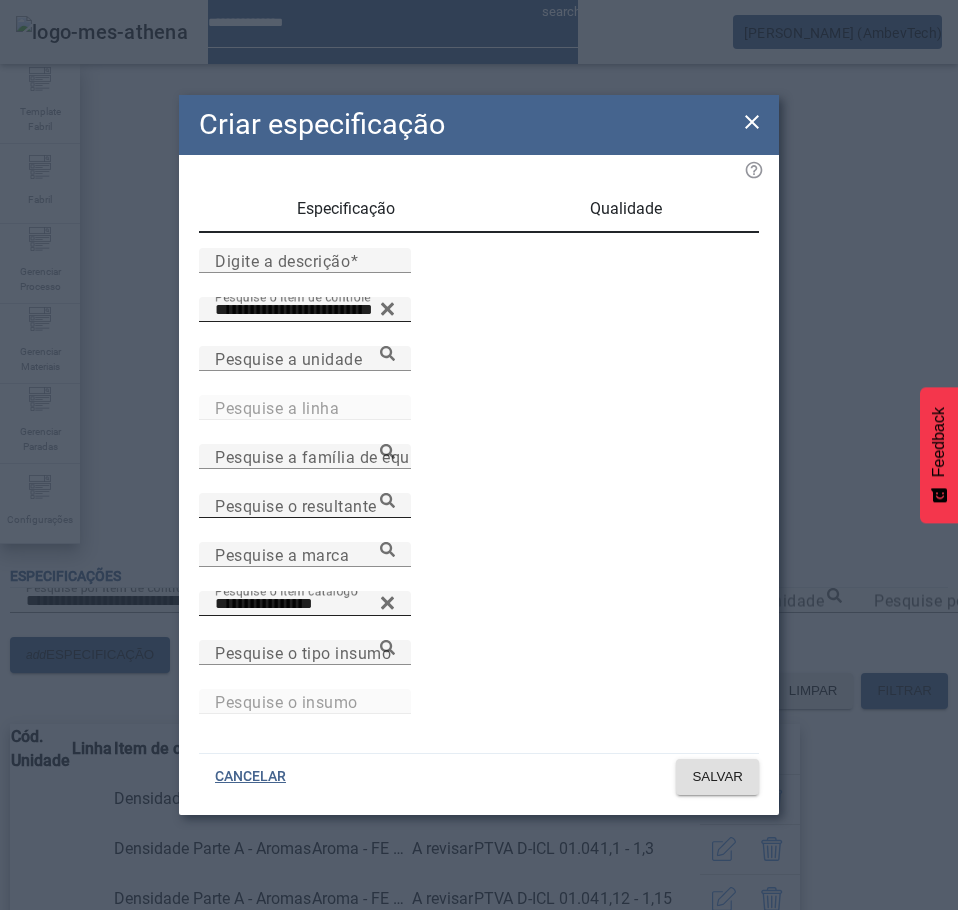 click on "Pesquise o resultante" at bounding box center [305, 506] 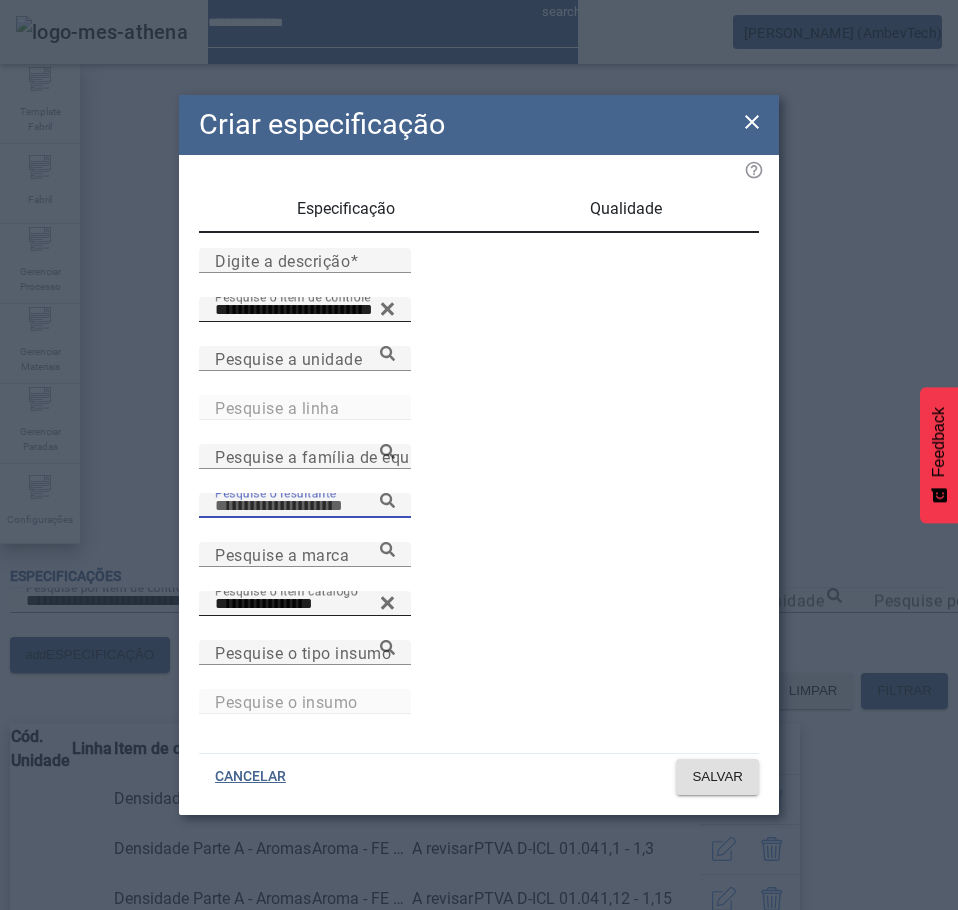 paste on "**********" 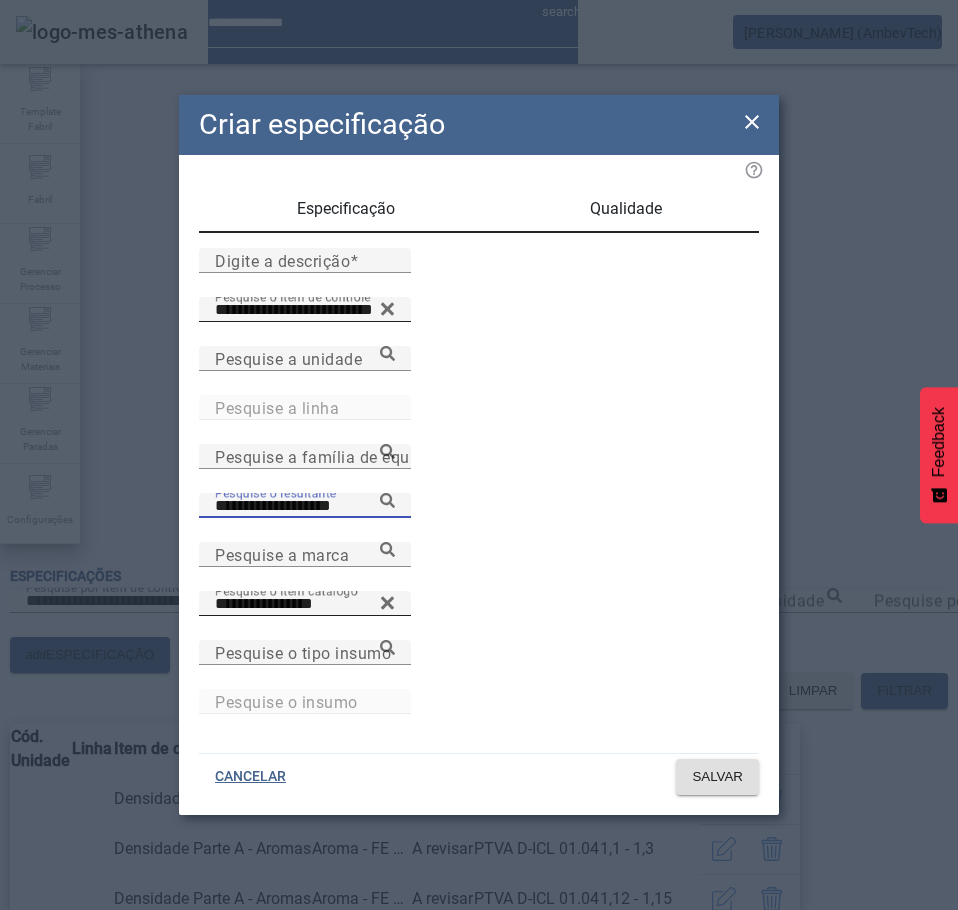 click 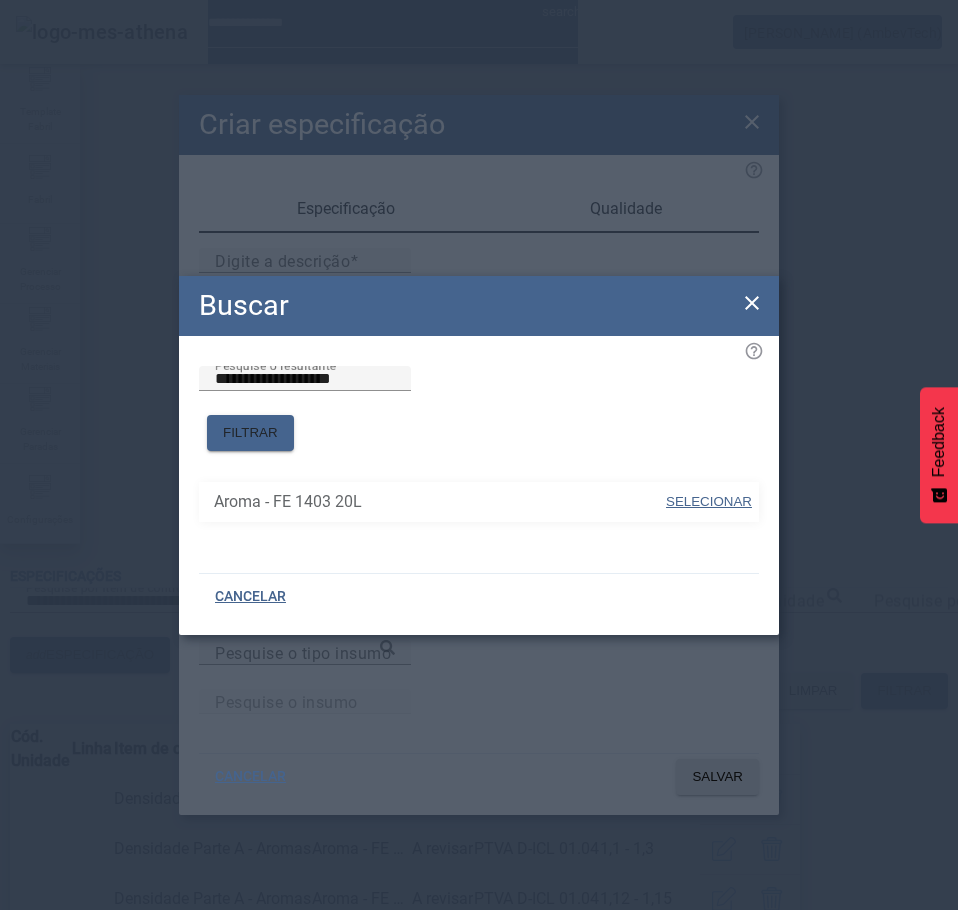 click on "SELECIONAR" at bounding box center [709, 501] 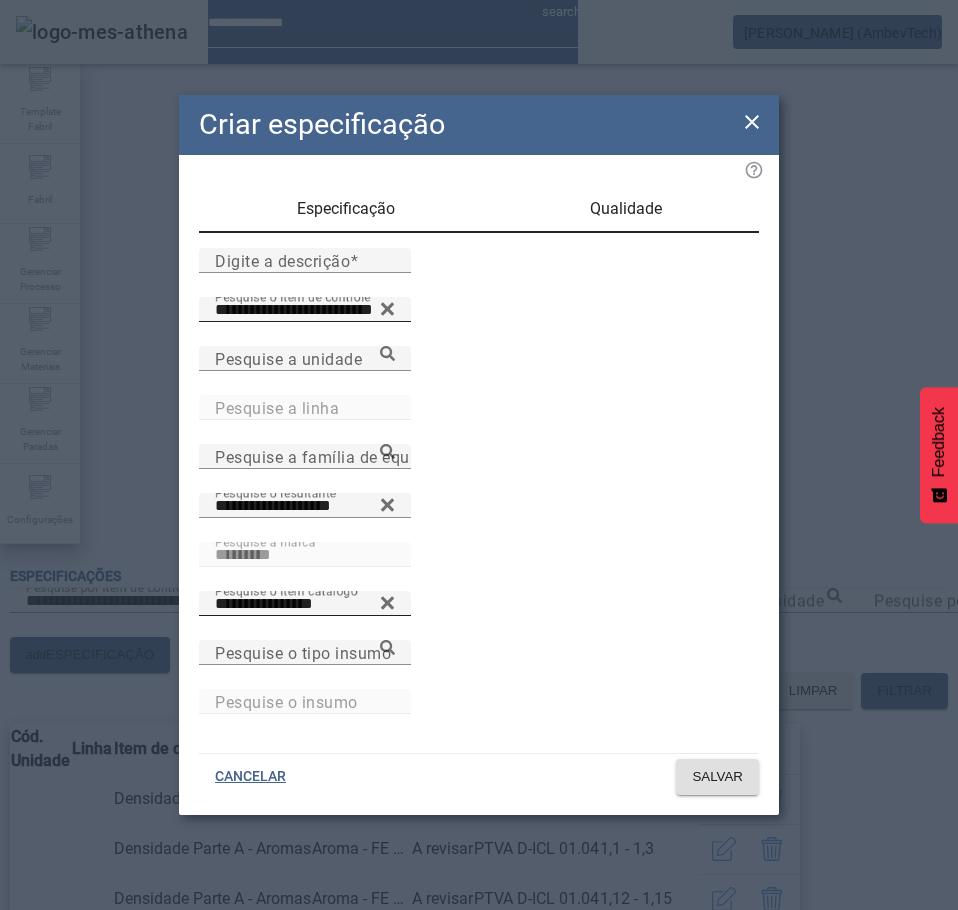 click on "Qualidade" at bounding box center [626, 209] 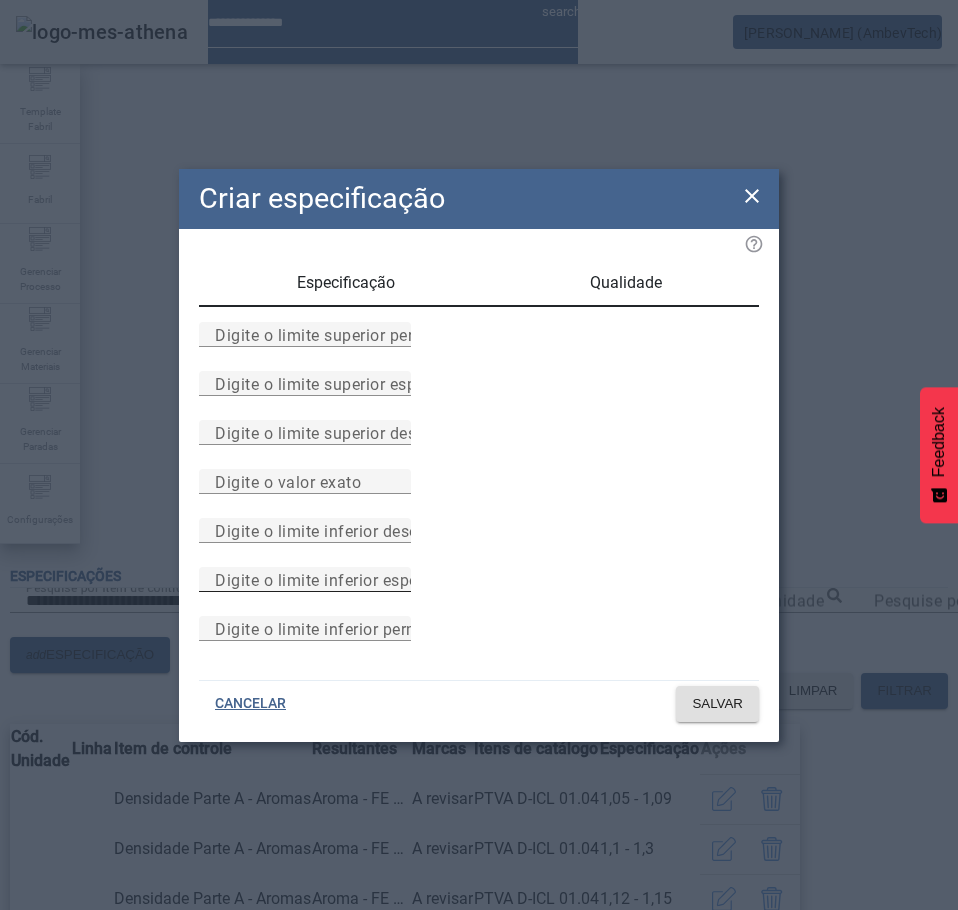 click on "Digite o limite inferior especificado" at bounding box center [347, 579] 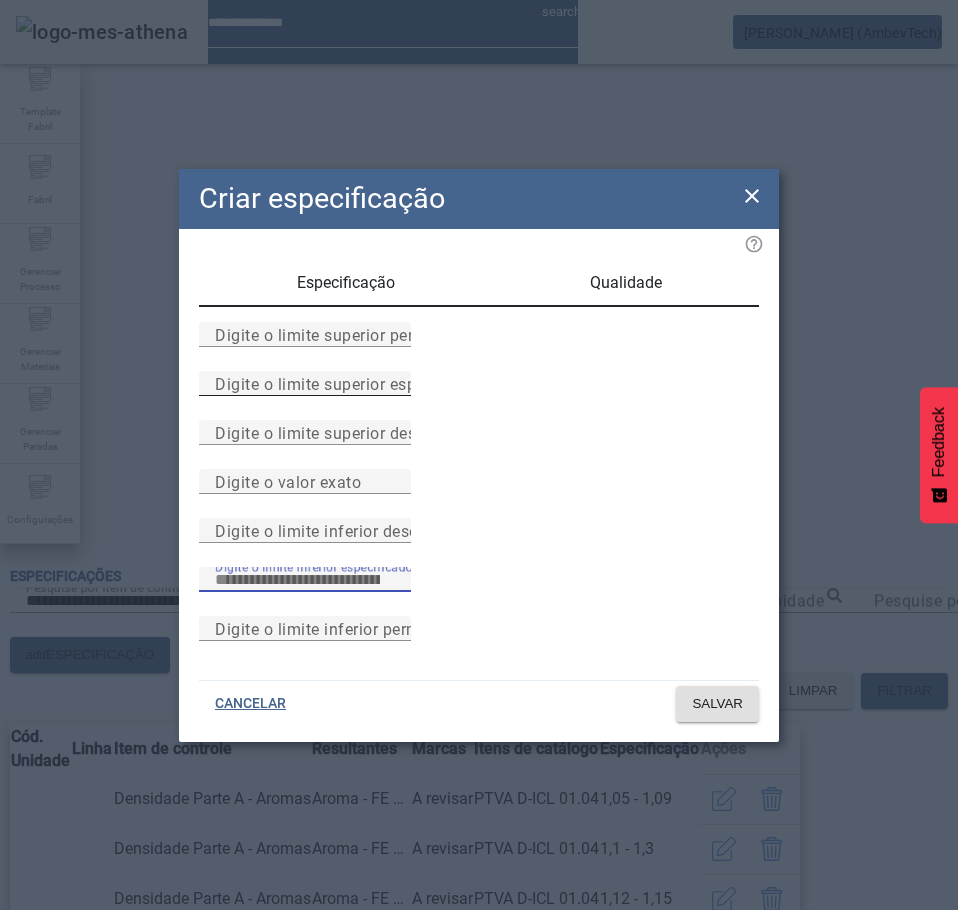 type on "****" 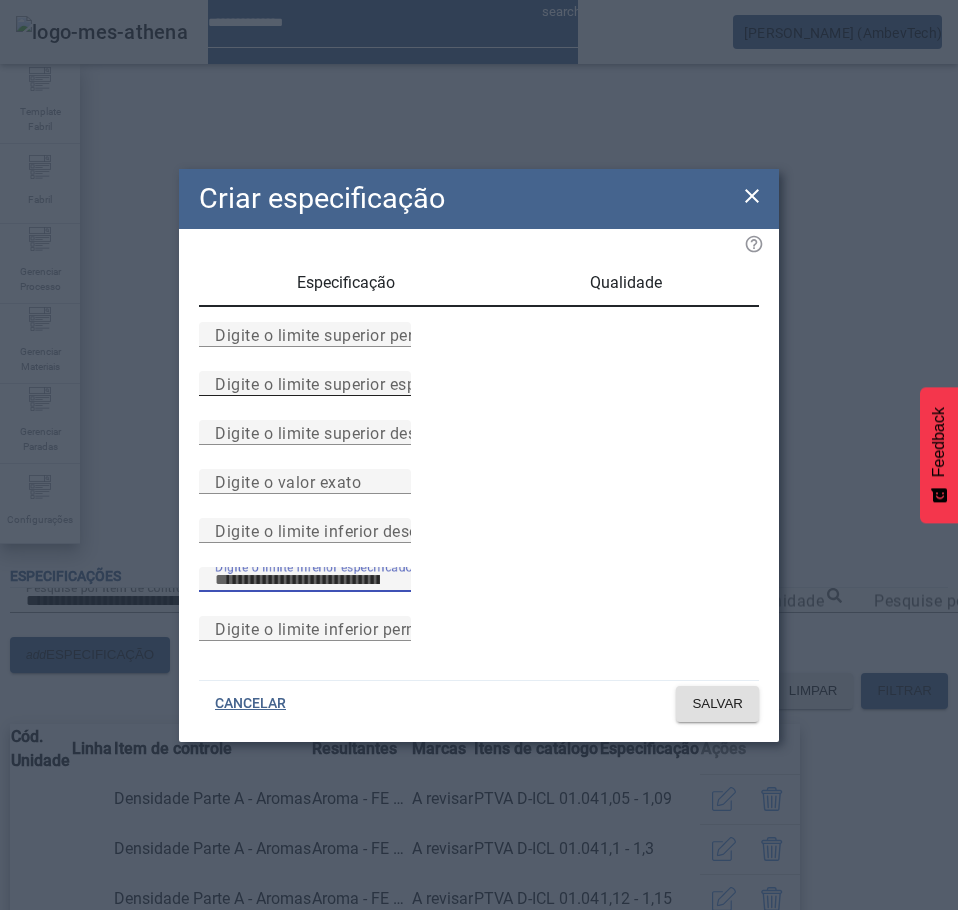 click on "Digite o limite superior especificado" at bounding box center [305, 383] 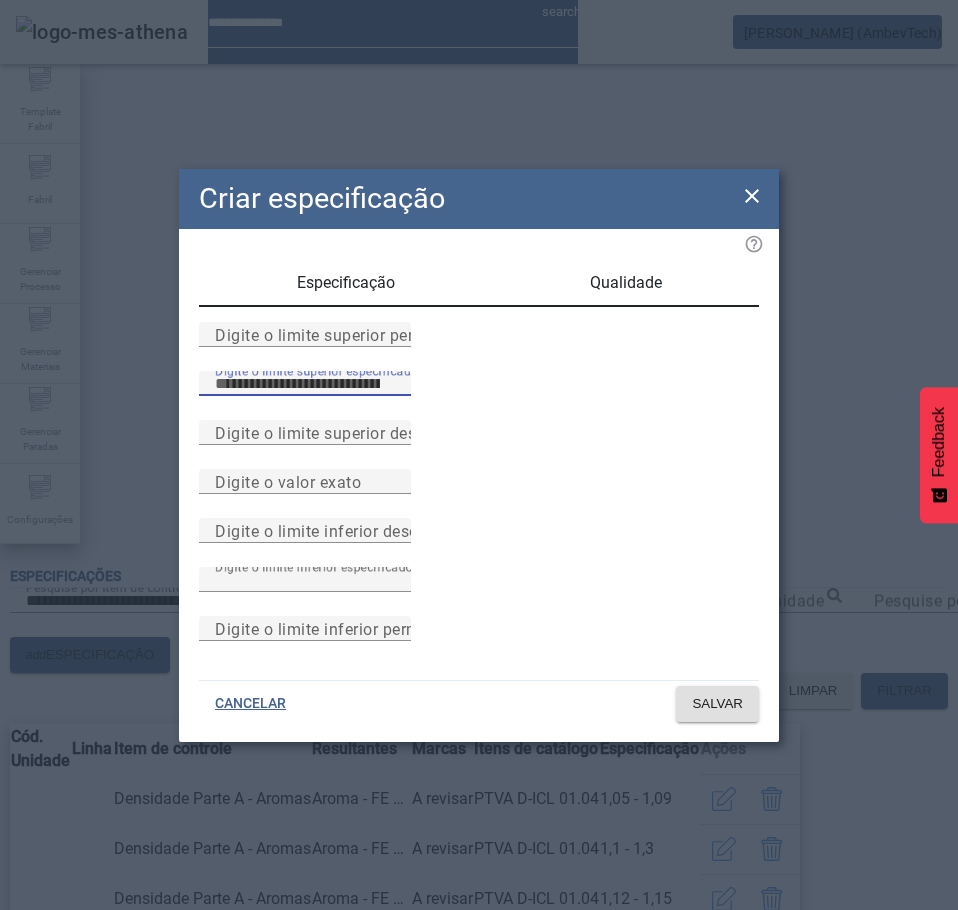 type on "***" 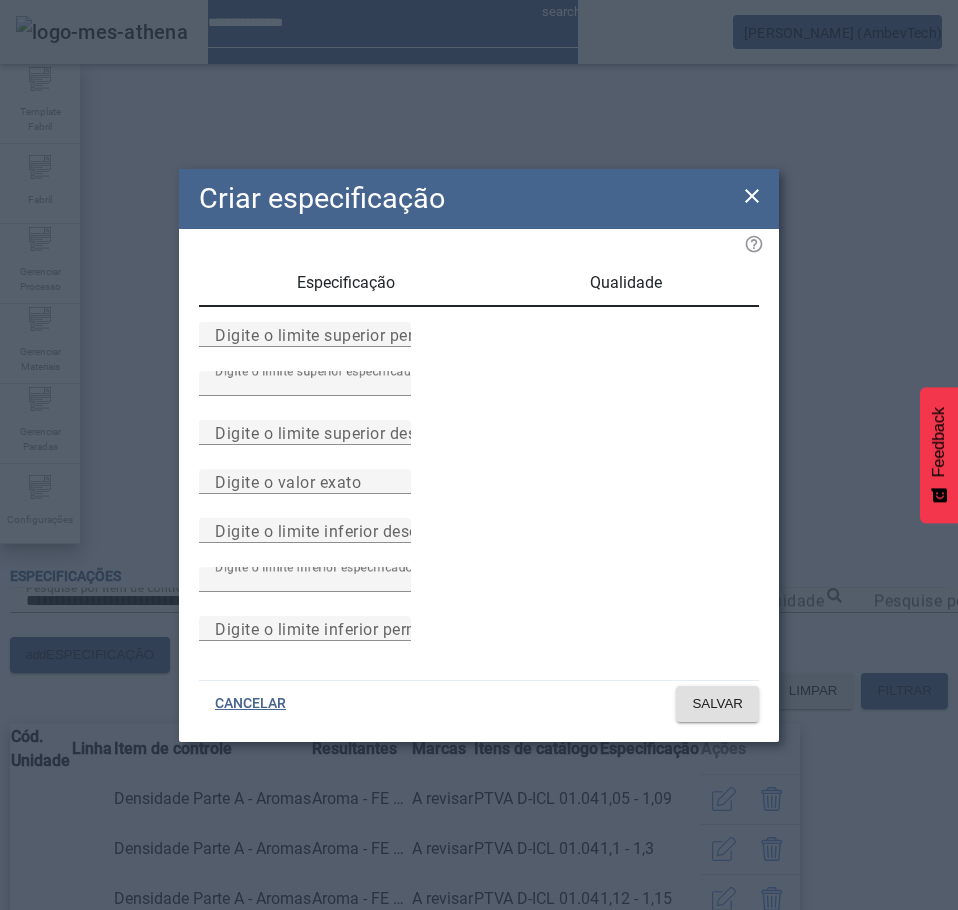 click on "Especificação" at bounding box center (346, 283) 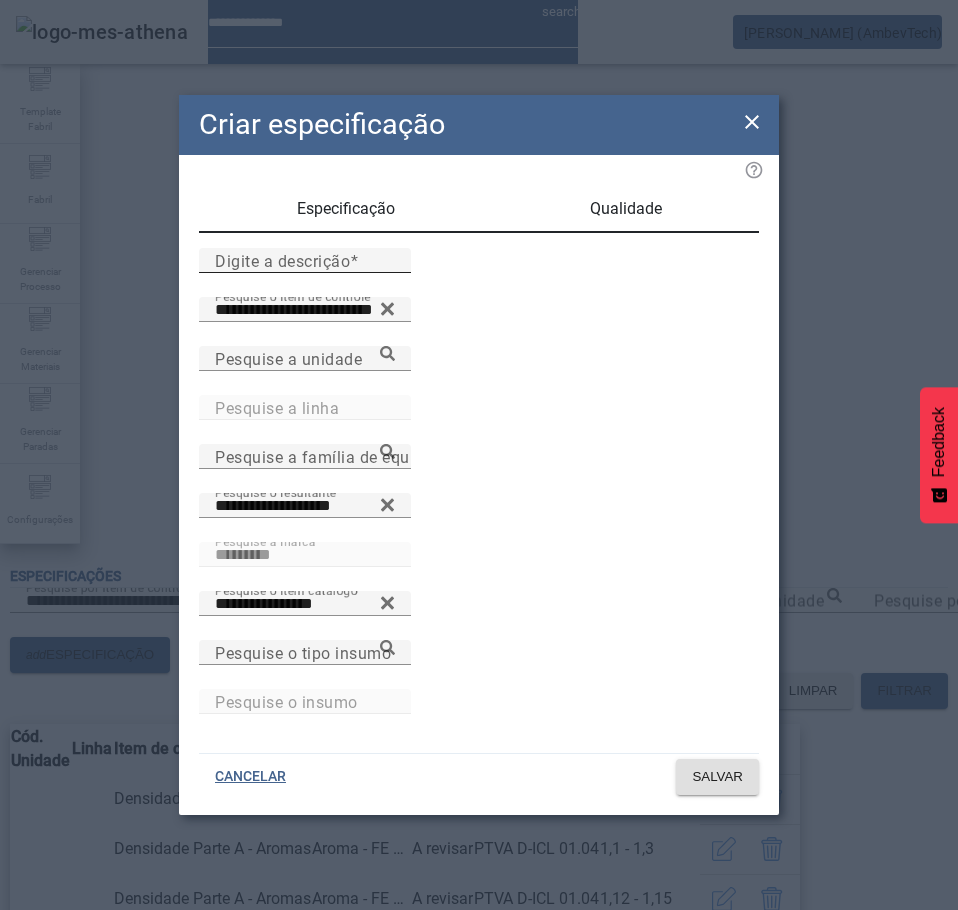 click on "Digite a descrição" at bounding box center (305, 260) 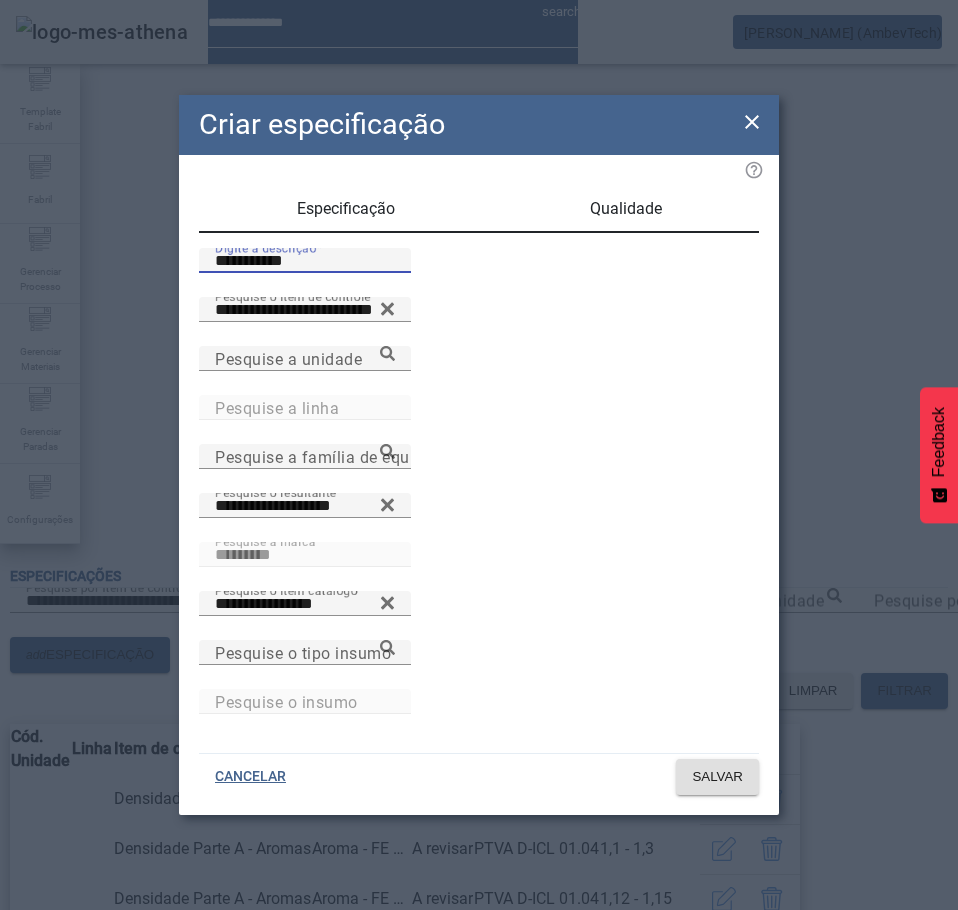 type on "**********" 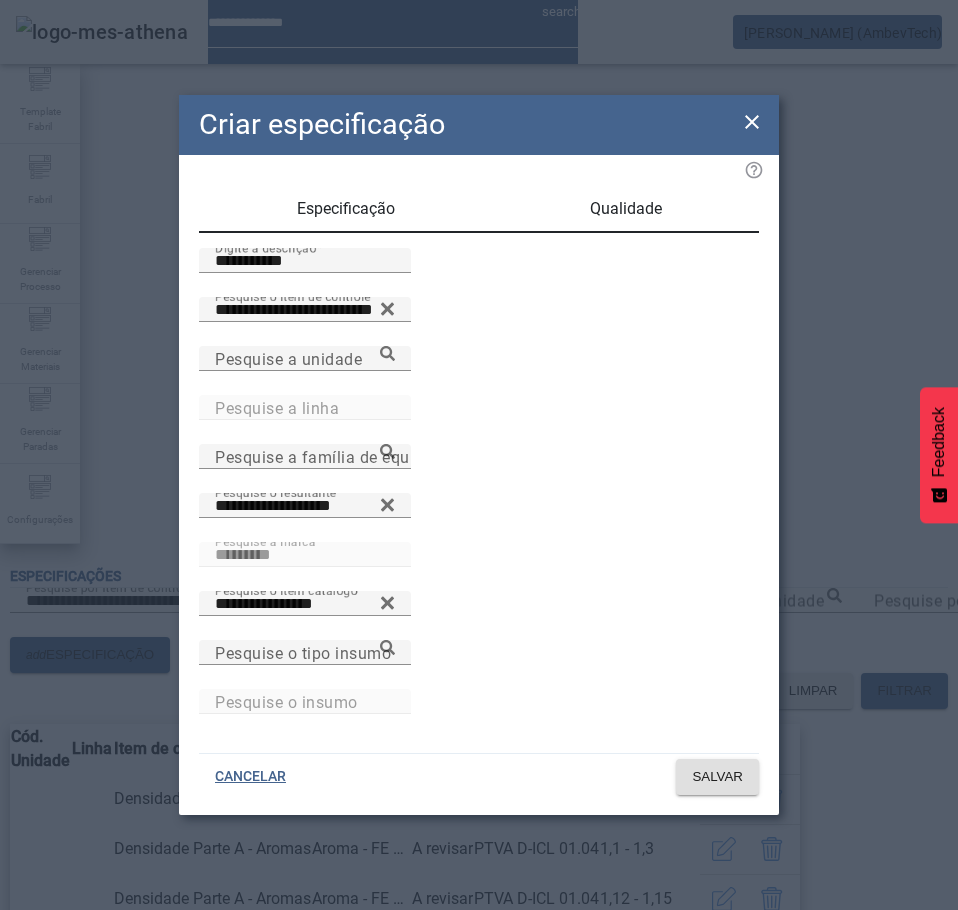 click on "Qualidade" at bounding box center [626, 209] 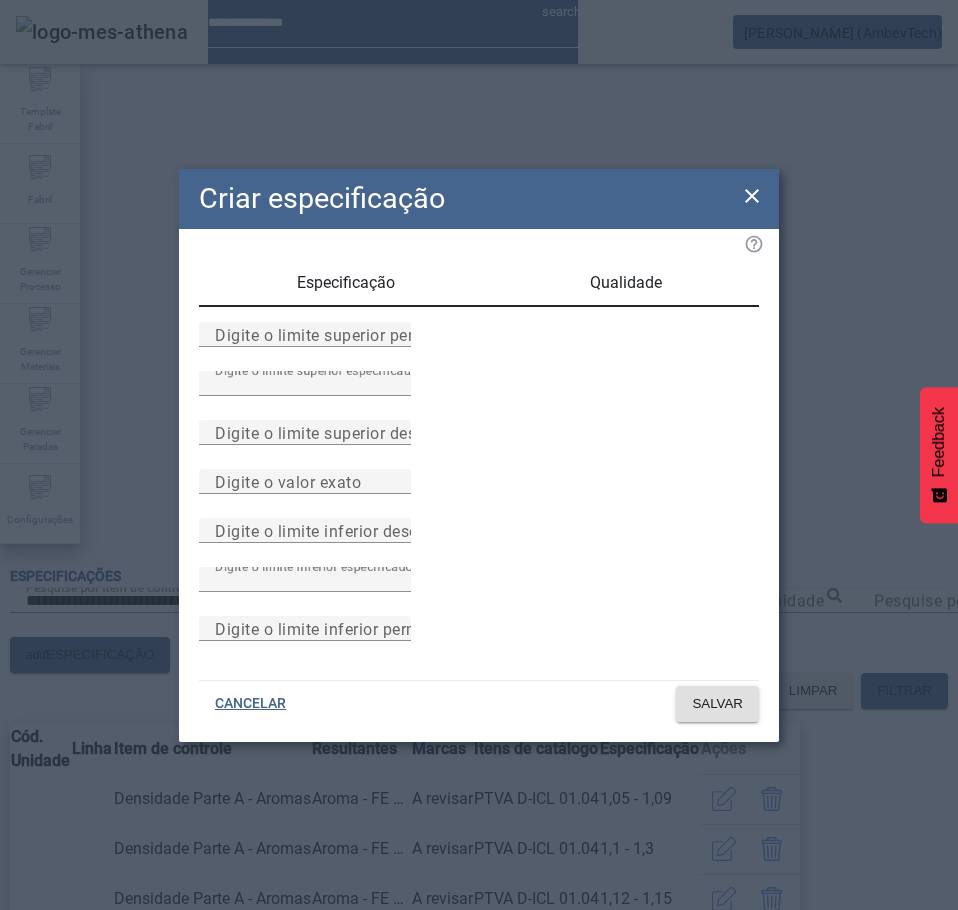 click on "Especificação" at bounding box center (346, 283) 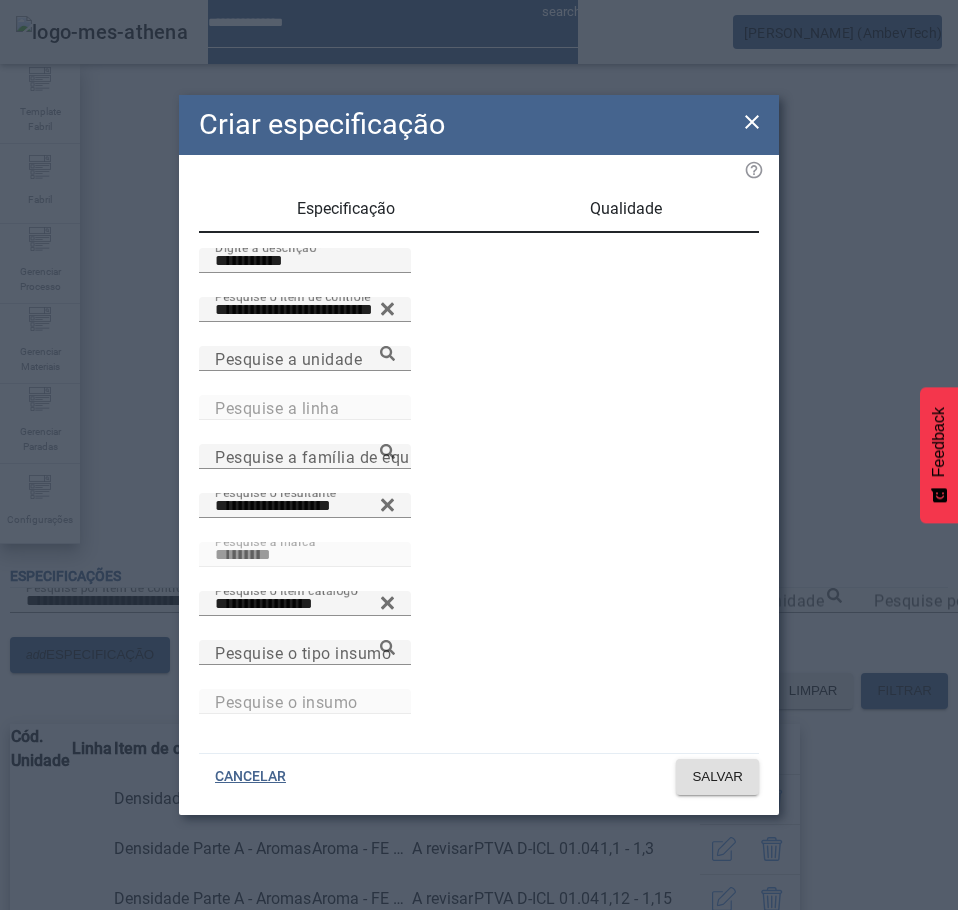 click on "Qualidade" at bounding box center (626, 209) 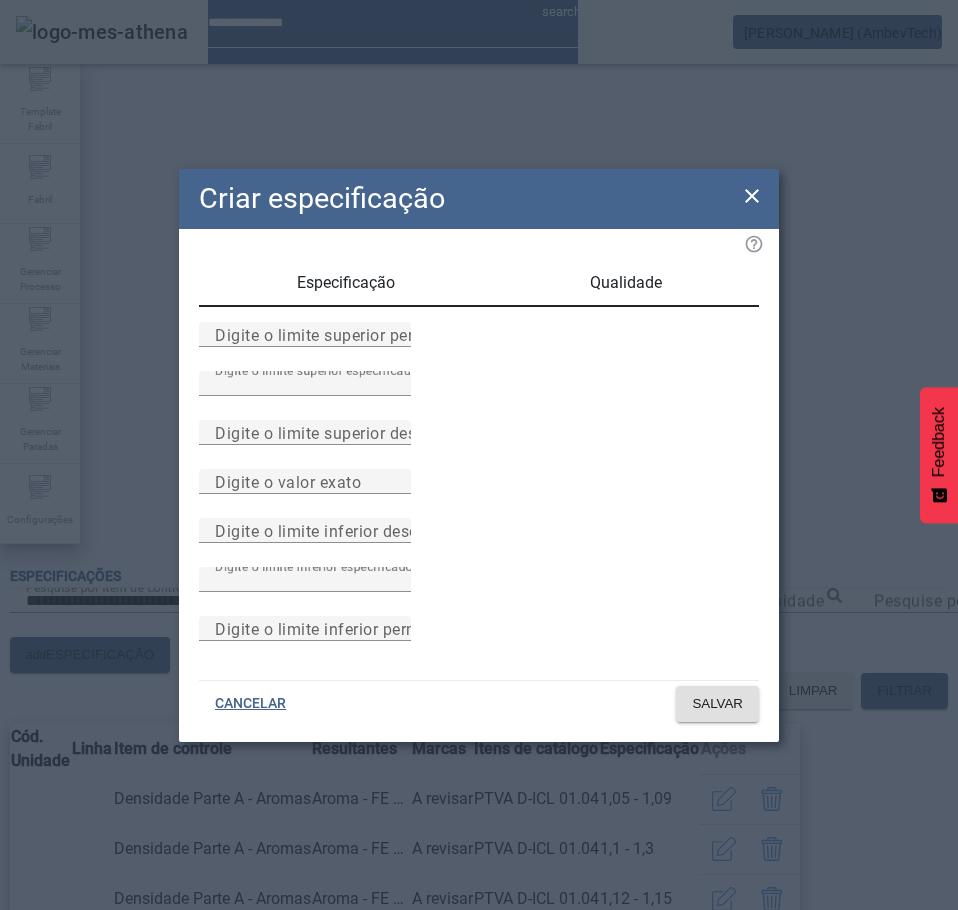 click on "Especificação" at bounding box center (346, 283) 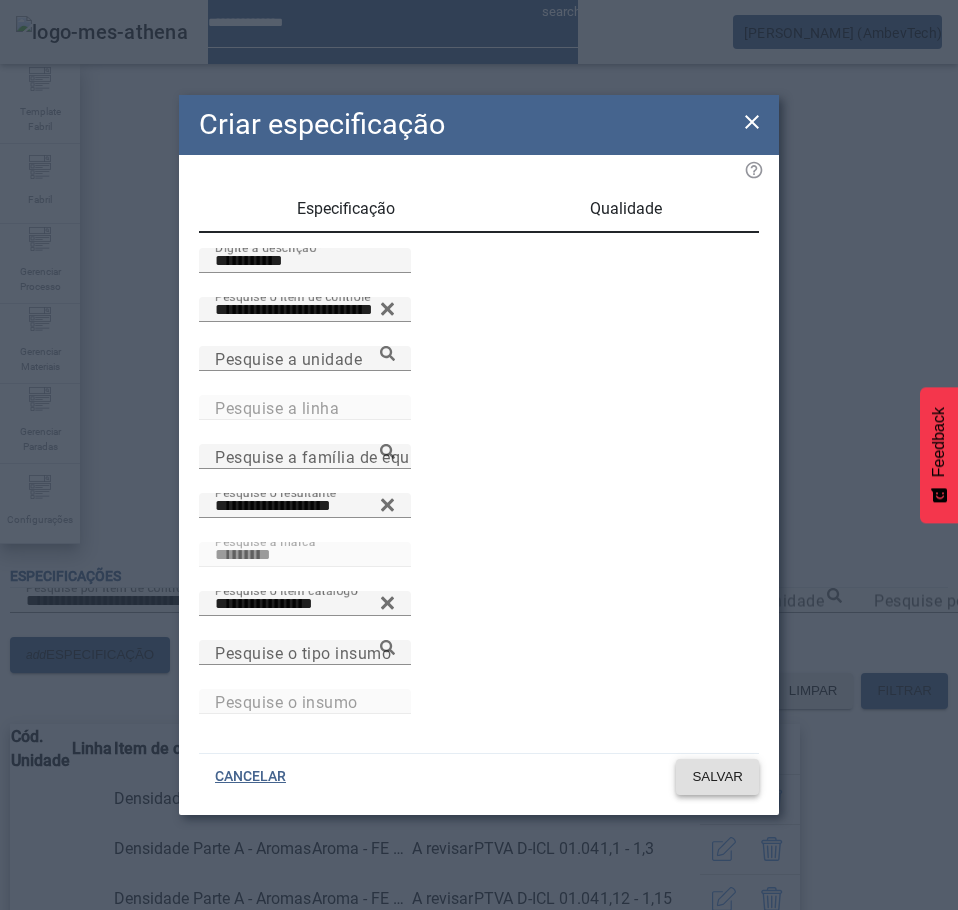 click 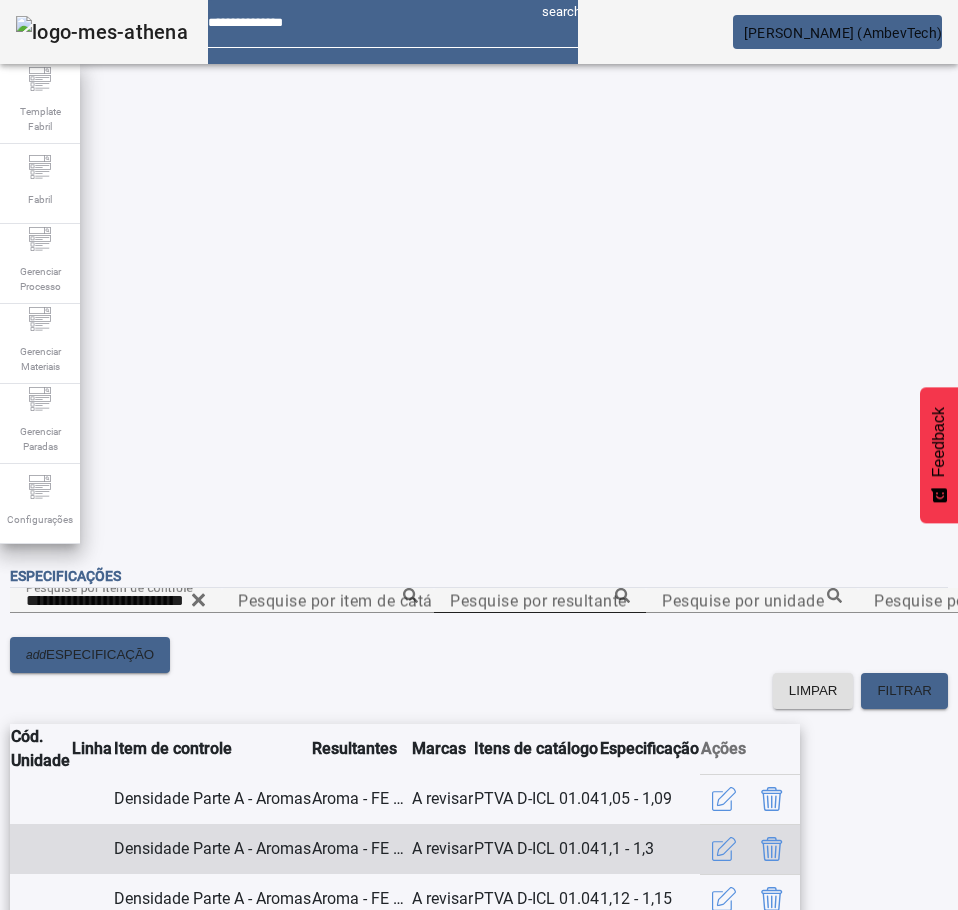 scroll, scrollTop: 6, scrollLeft: 0, axis: vertical 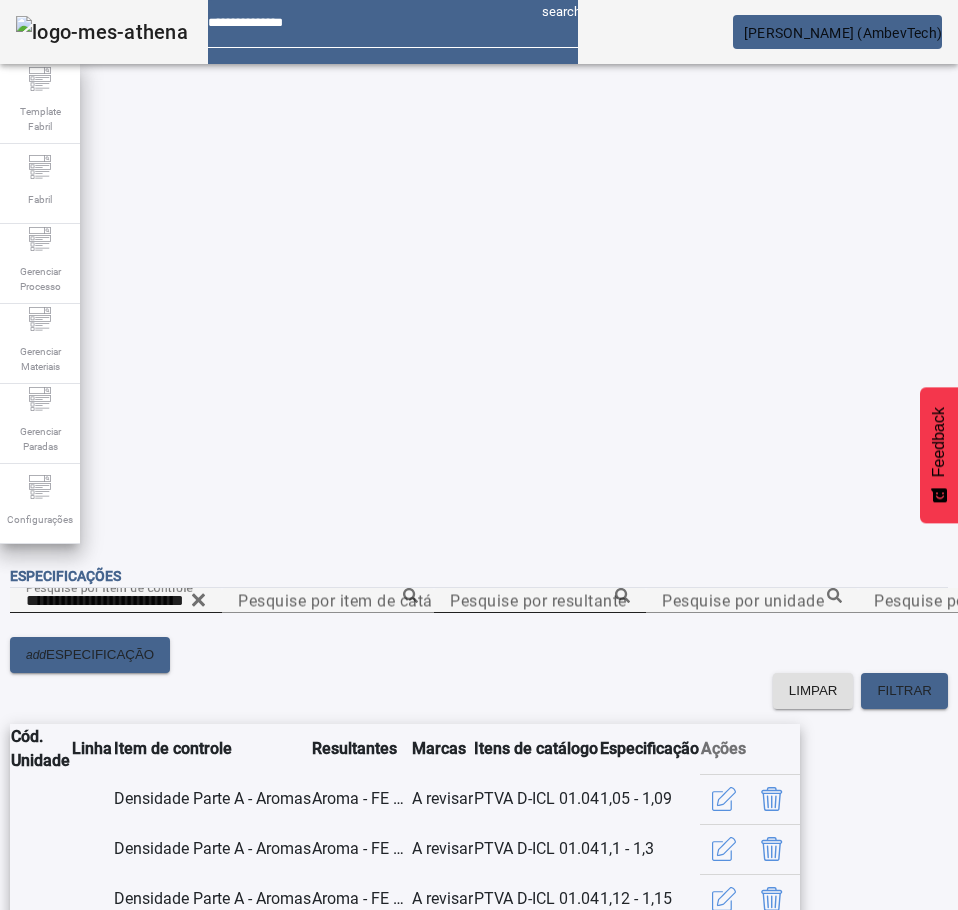 click 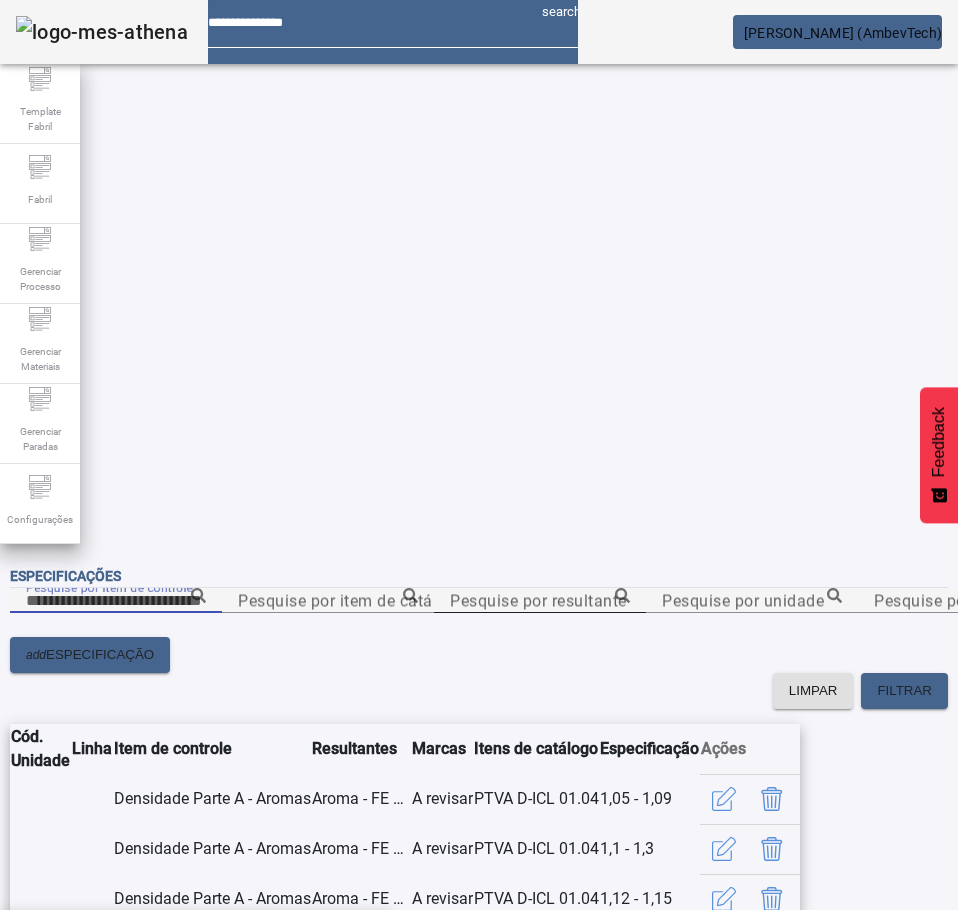 paste on "**********" 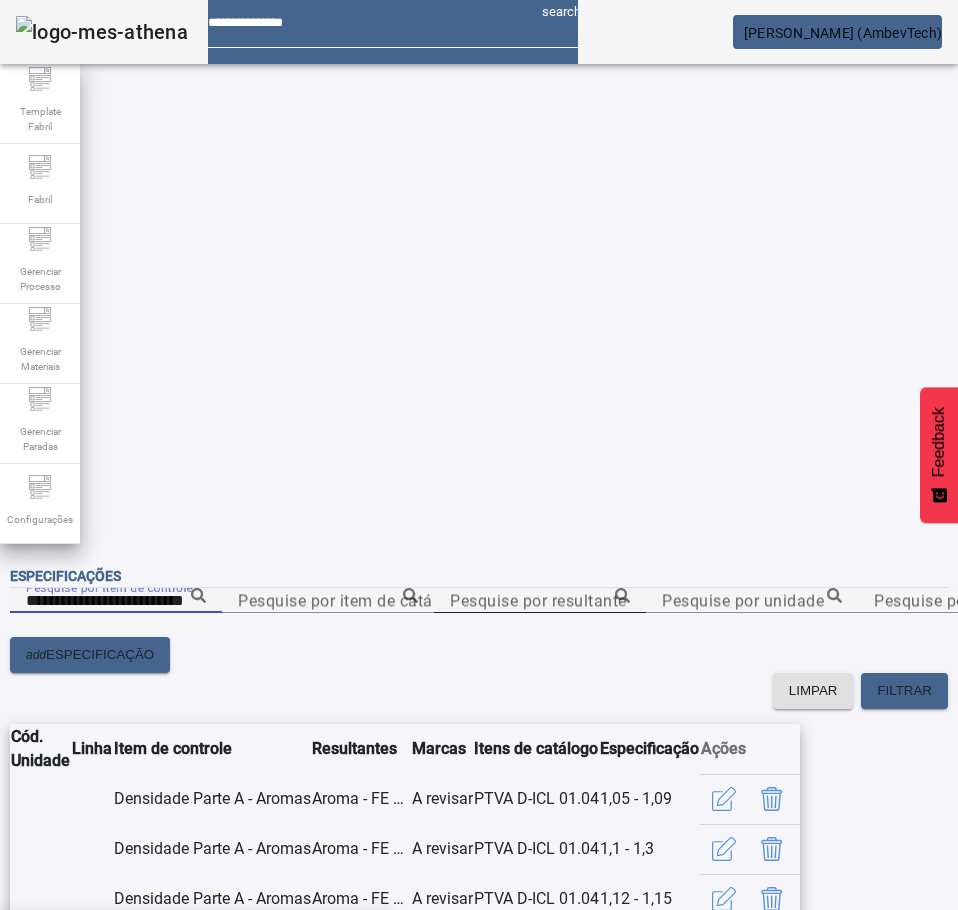 click on "Índice de refração Parte A - Aromas" at bounding box center [149, 942] 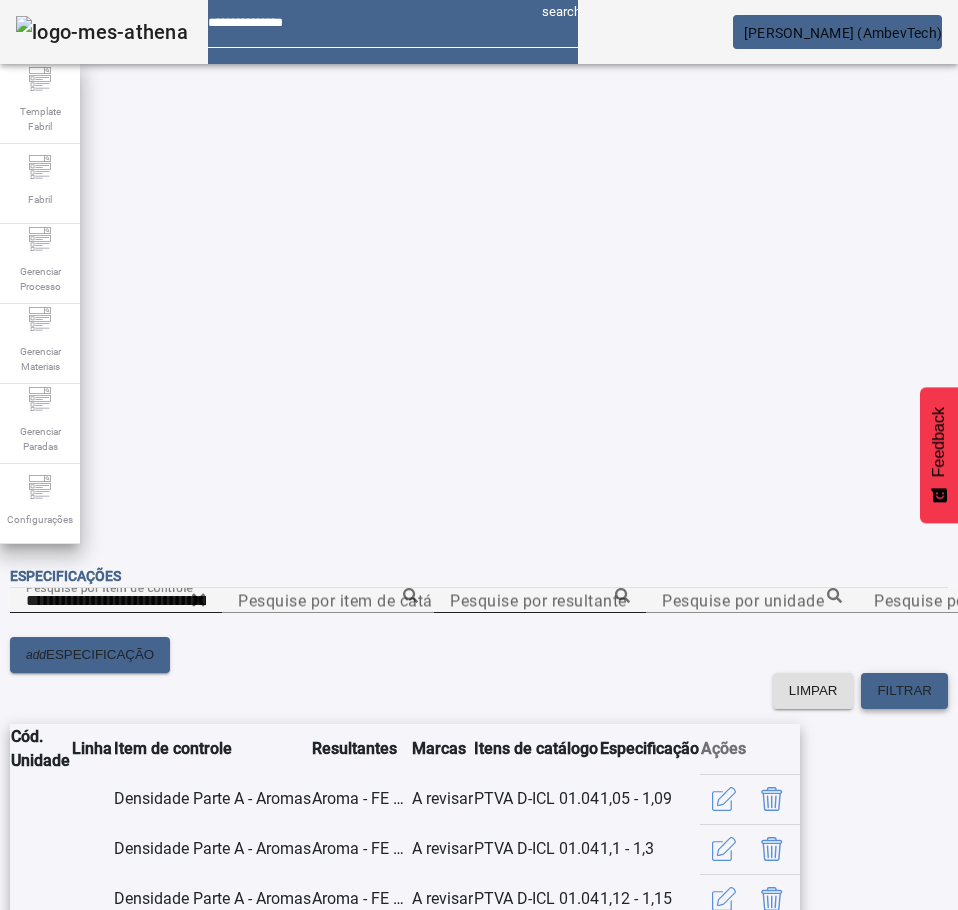 click on "FILTRAR" 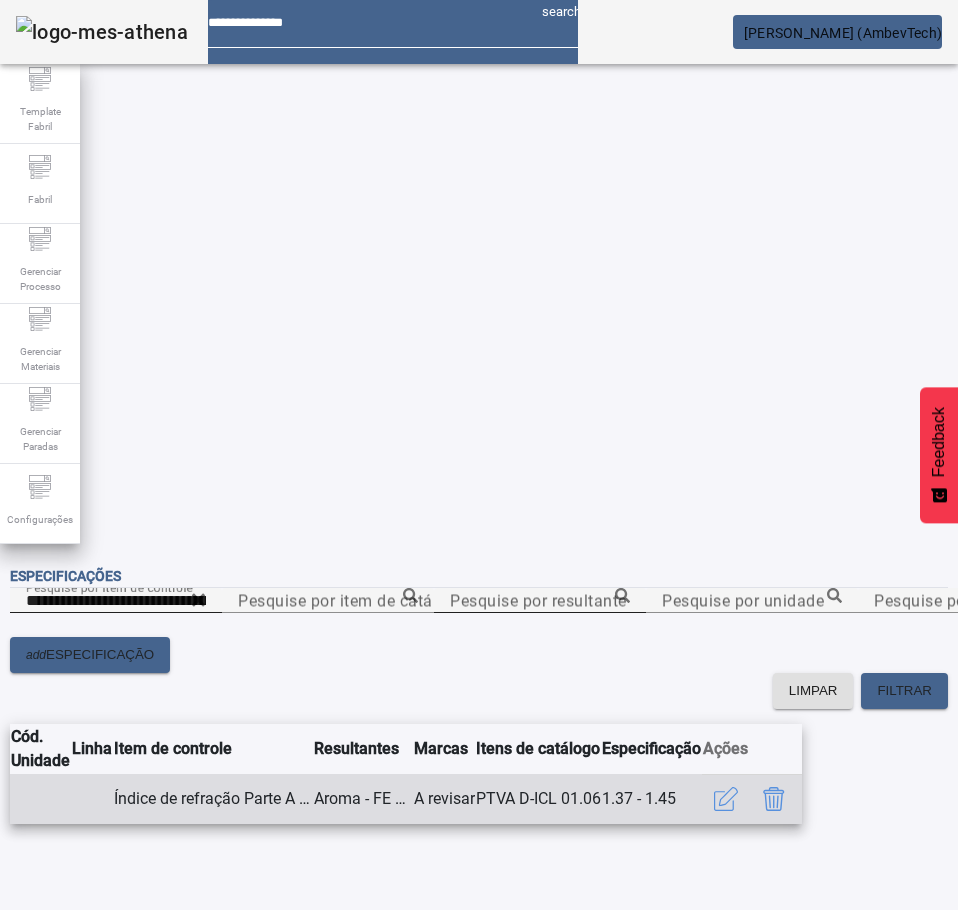 click on "Índice de refração Parte A - Aromas" at bounding box center [213, 799] 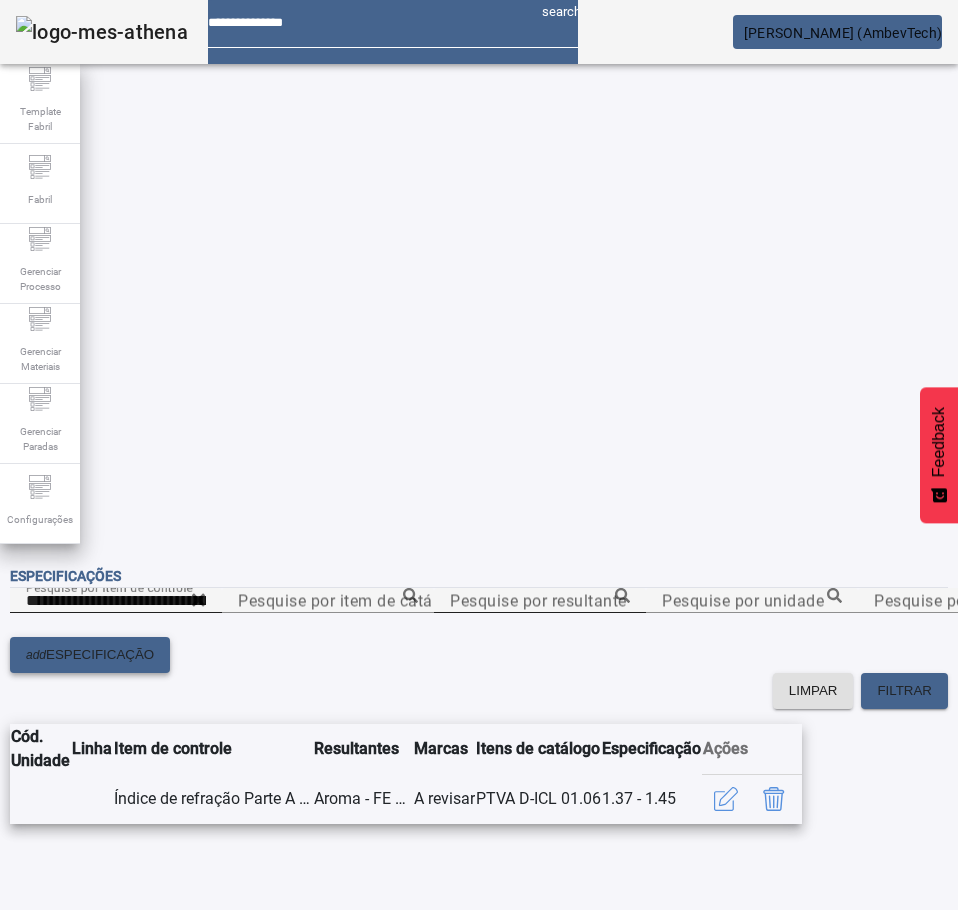click 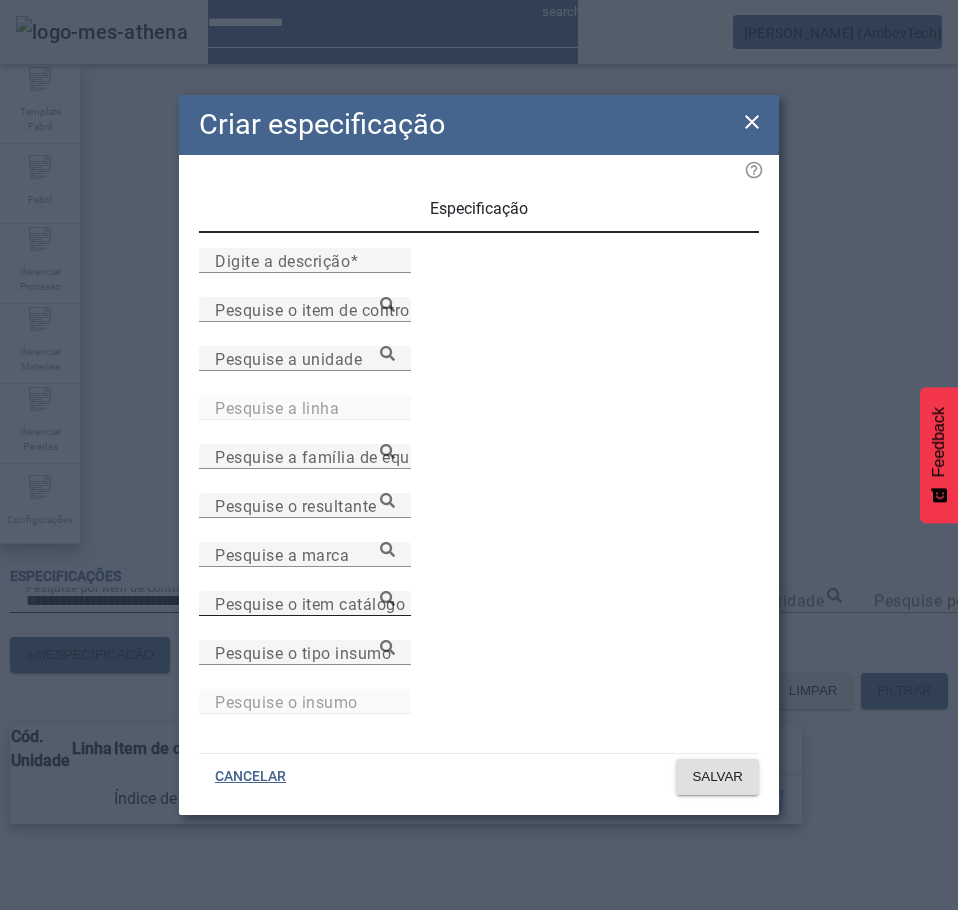 click on "Pesquise o item catálogo" at bounding box center [310, 603] 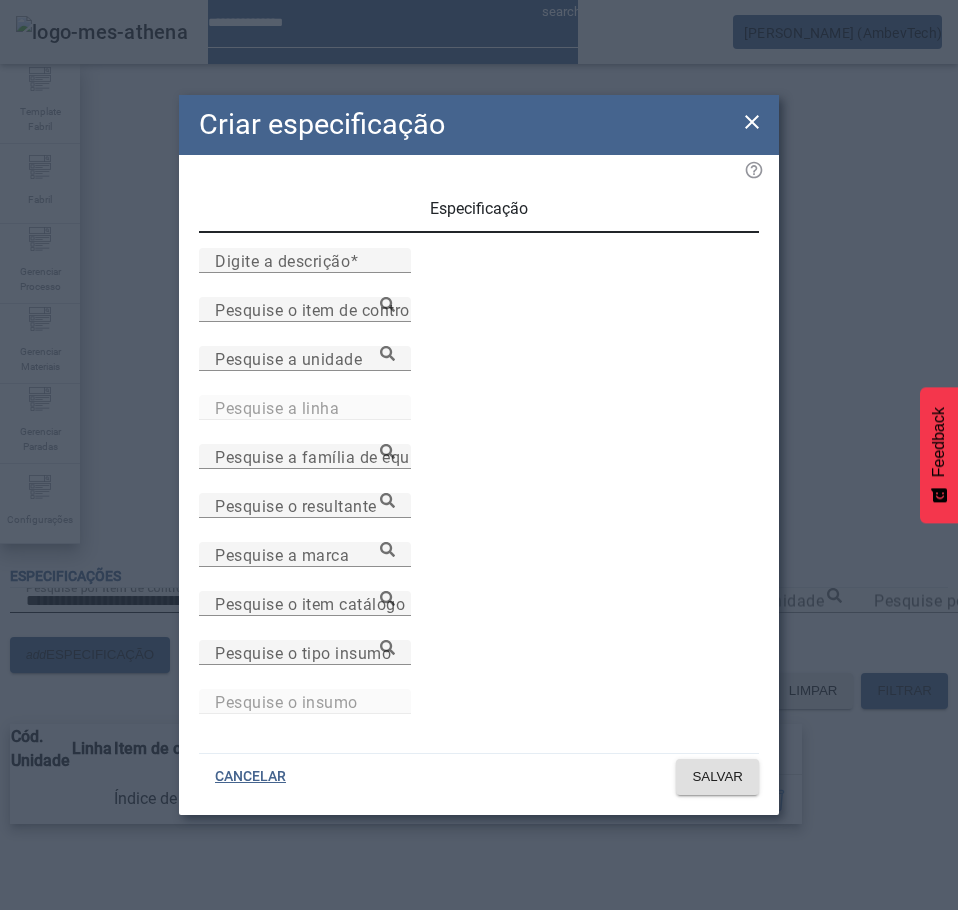 paste on "**********" 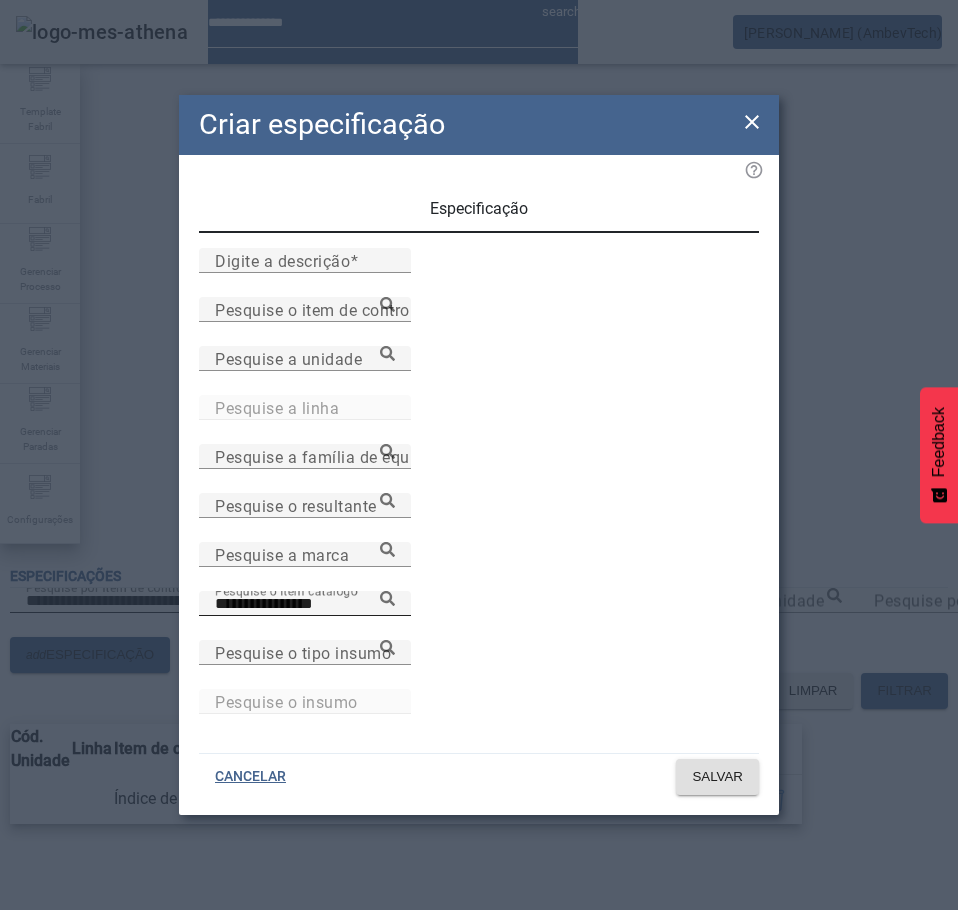 click 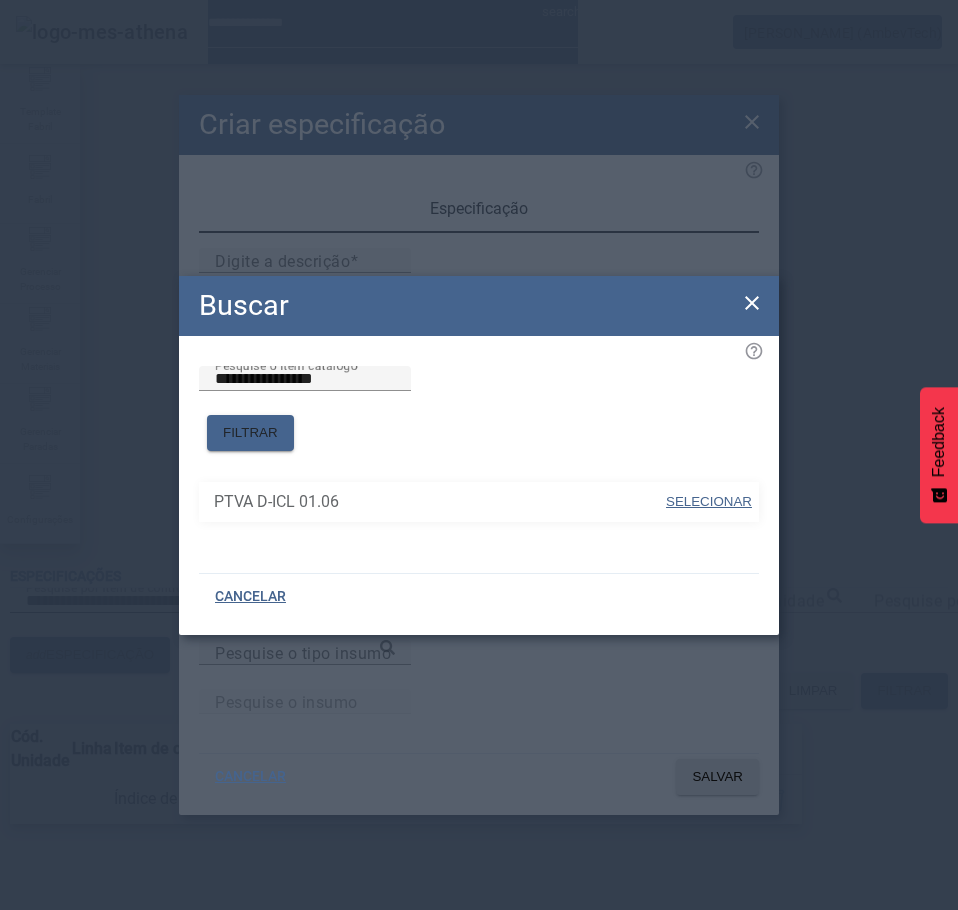 click on "SELECIONAR" at bounding box center (709, 501) 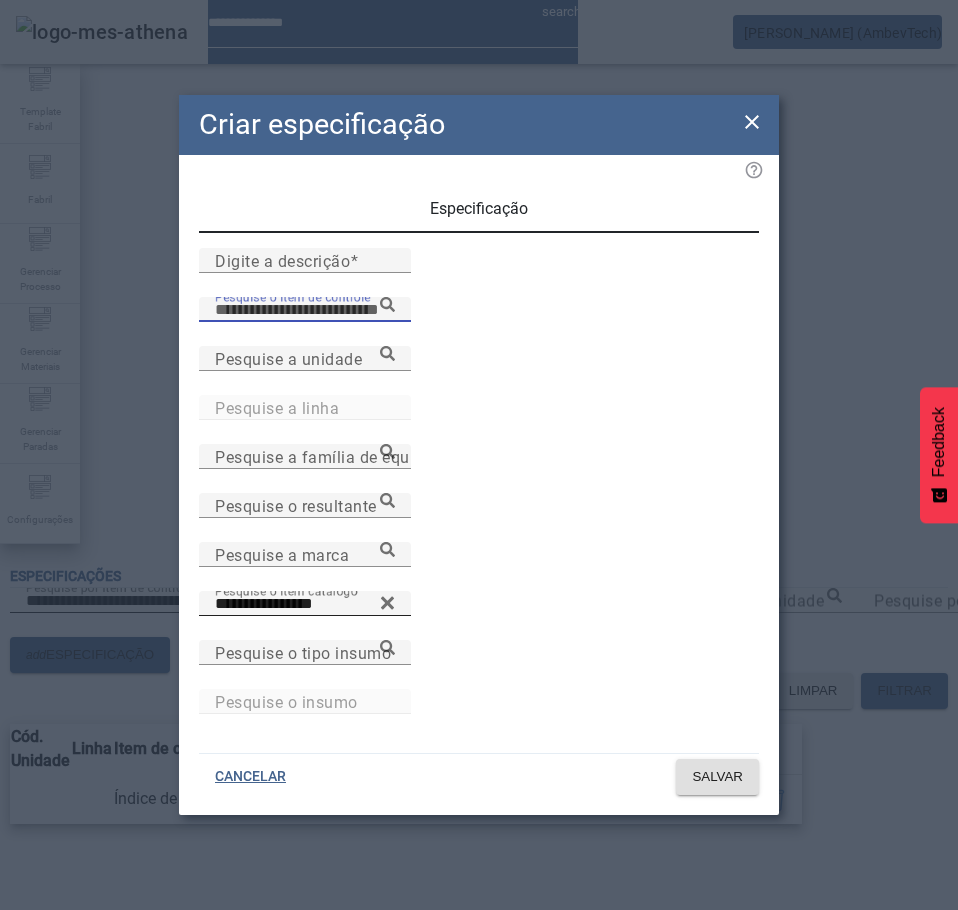click on "Pesquise o item de controle" at bounding box center (305, 310) 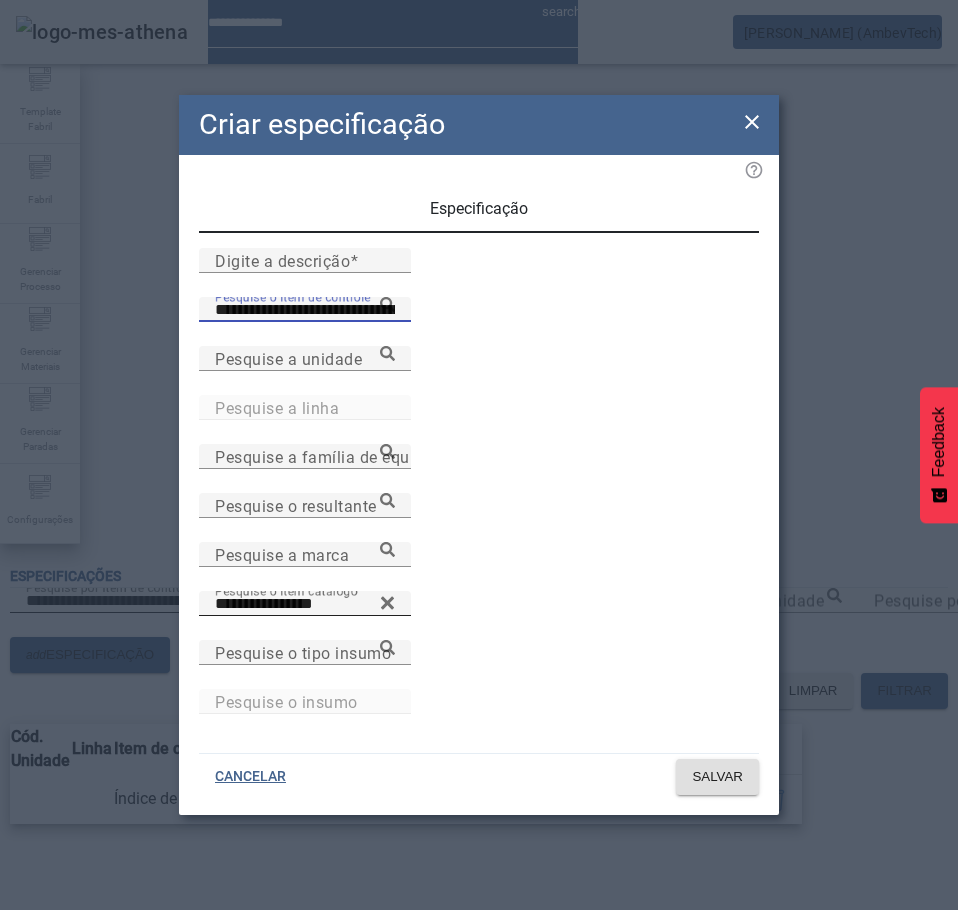 type on "**********" 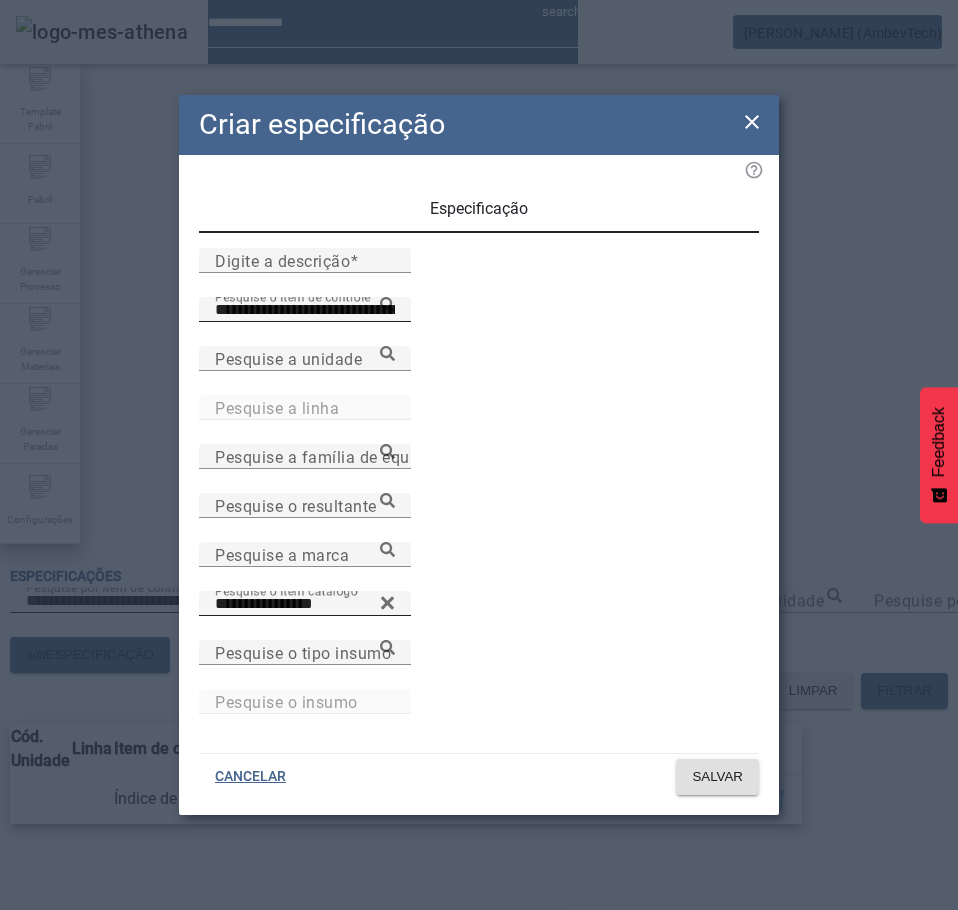 click on "Índice de refração Parte A - Aromas" at bounding box center (149, 942) 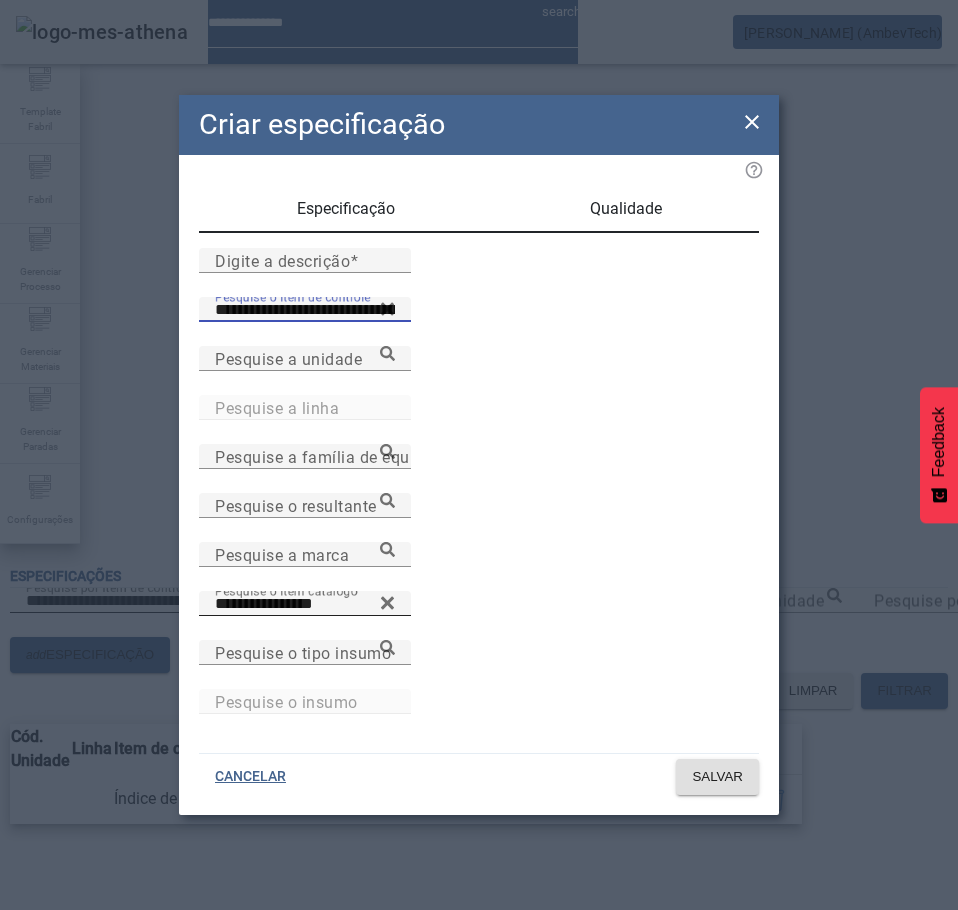 click on "Qualidade" at bounding box center (626, 209) 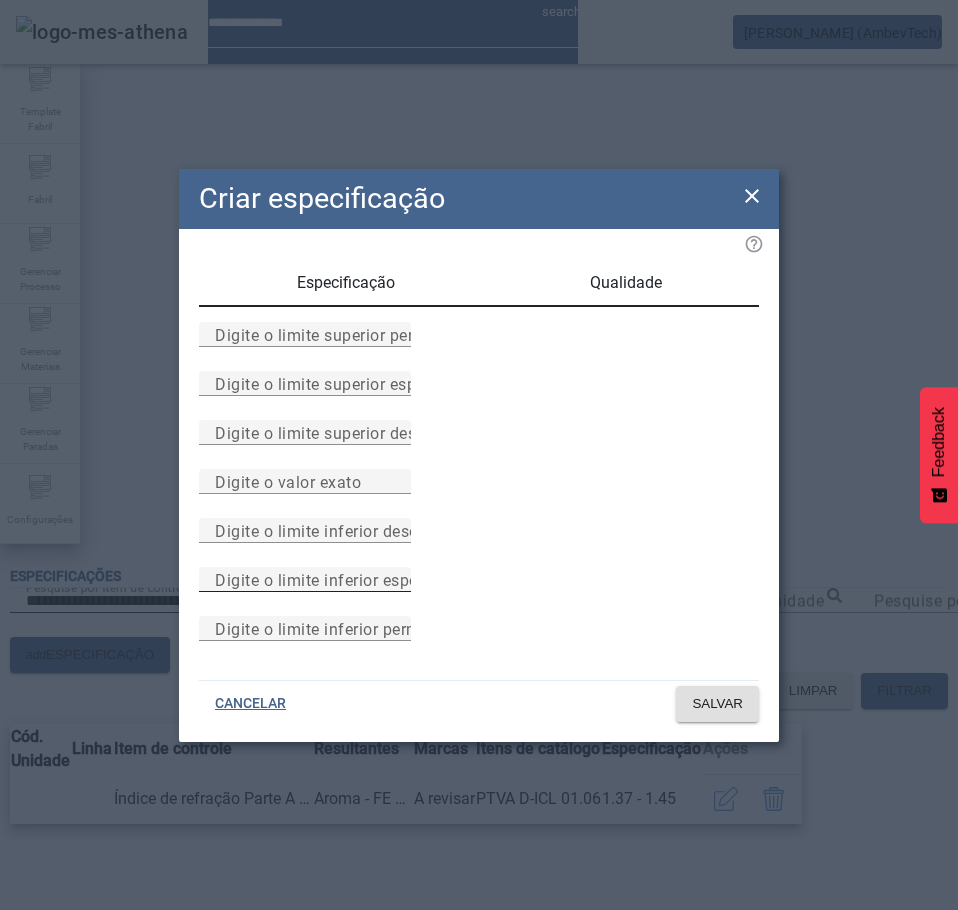click on "Digite o limite inferior especificado" at bounding box center (347, 579) 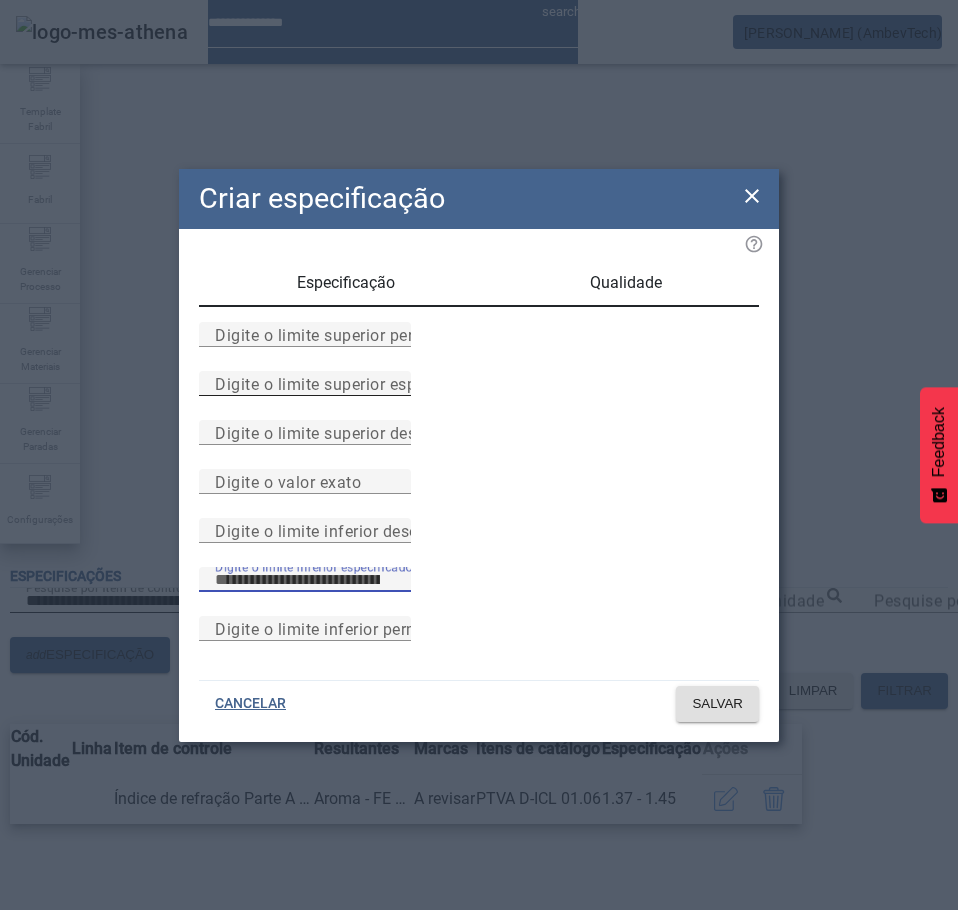 type on "****" 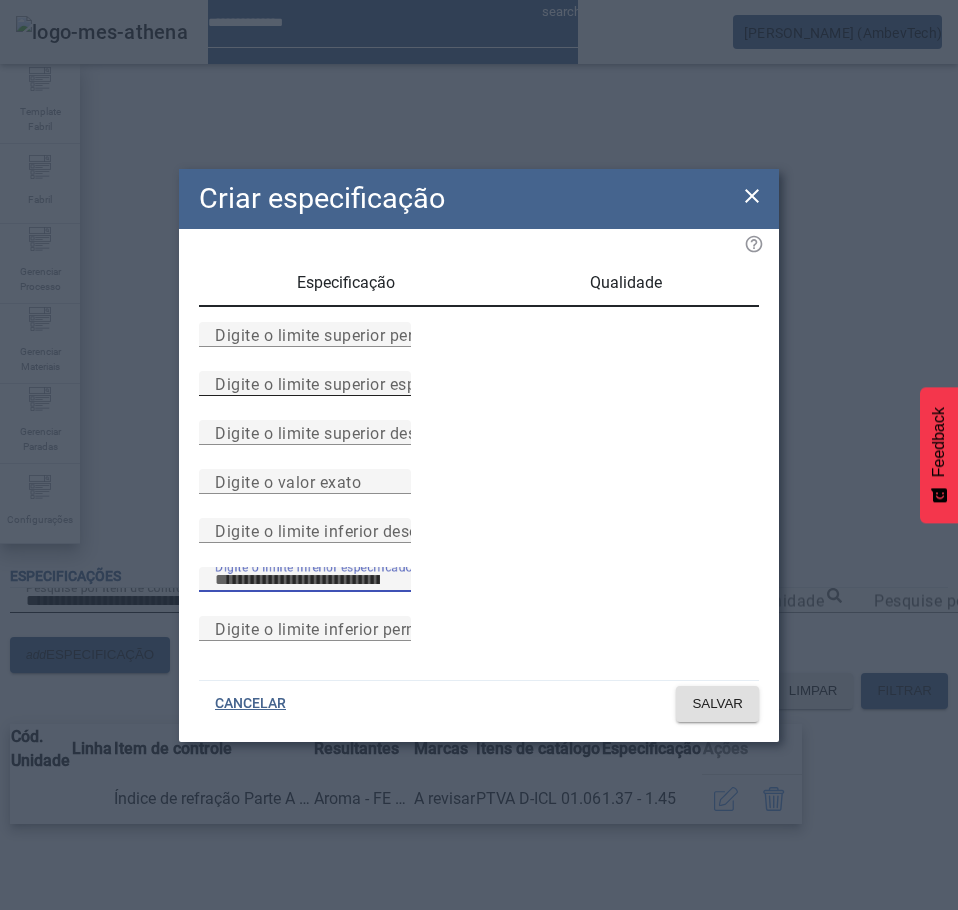 click on "Digite o limite superior especificado" at bounding box center [350, 383] 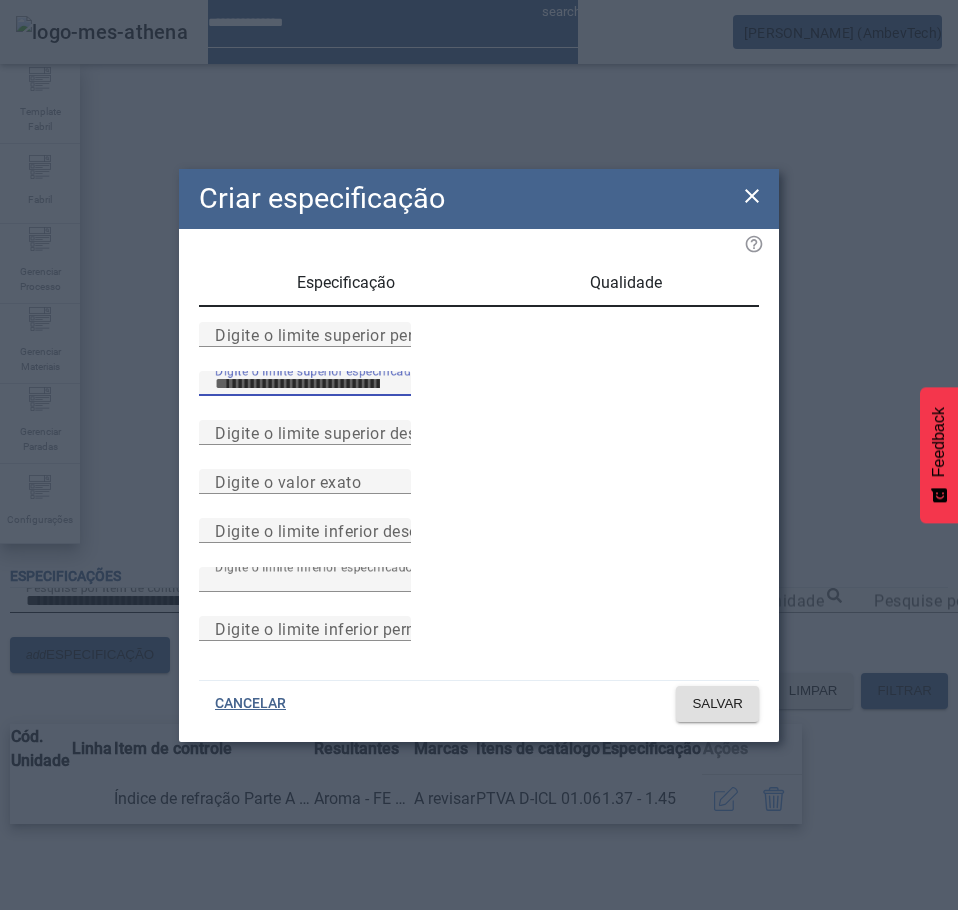 type on "****" 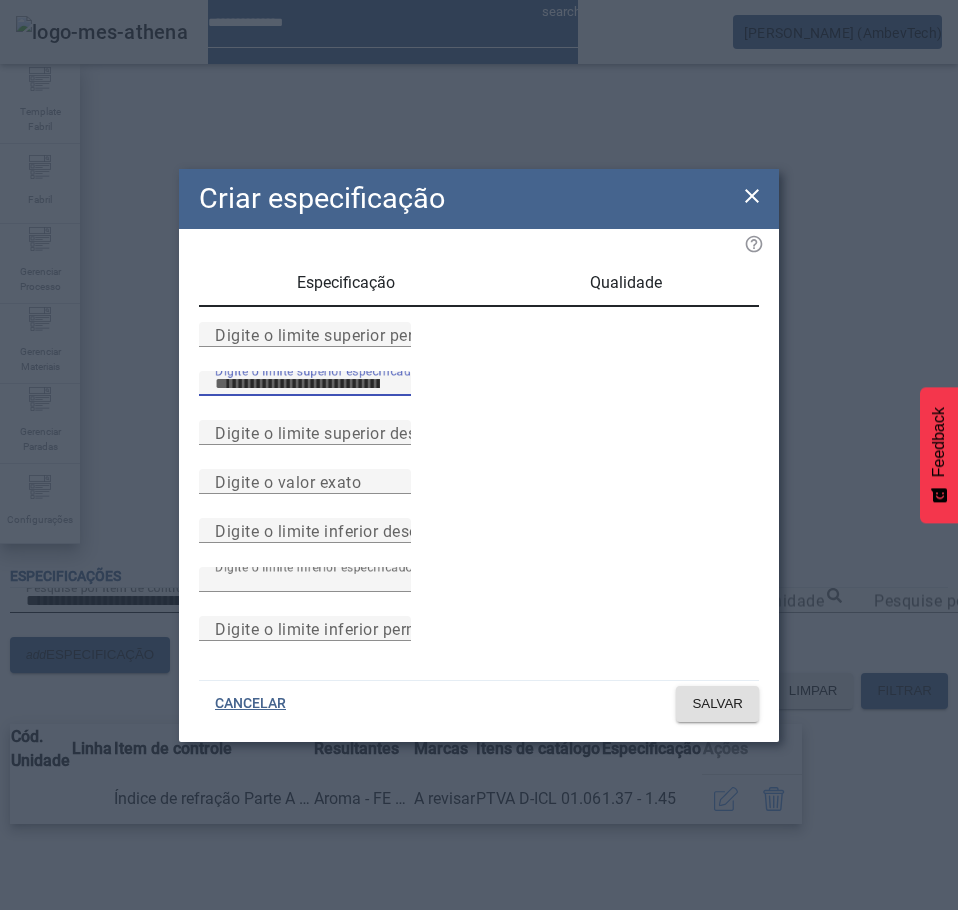 click on "Especificação" at bounding box center [346, 283] 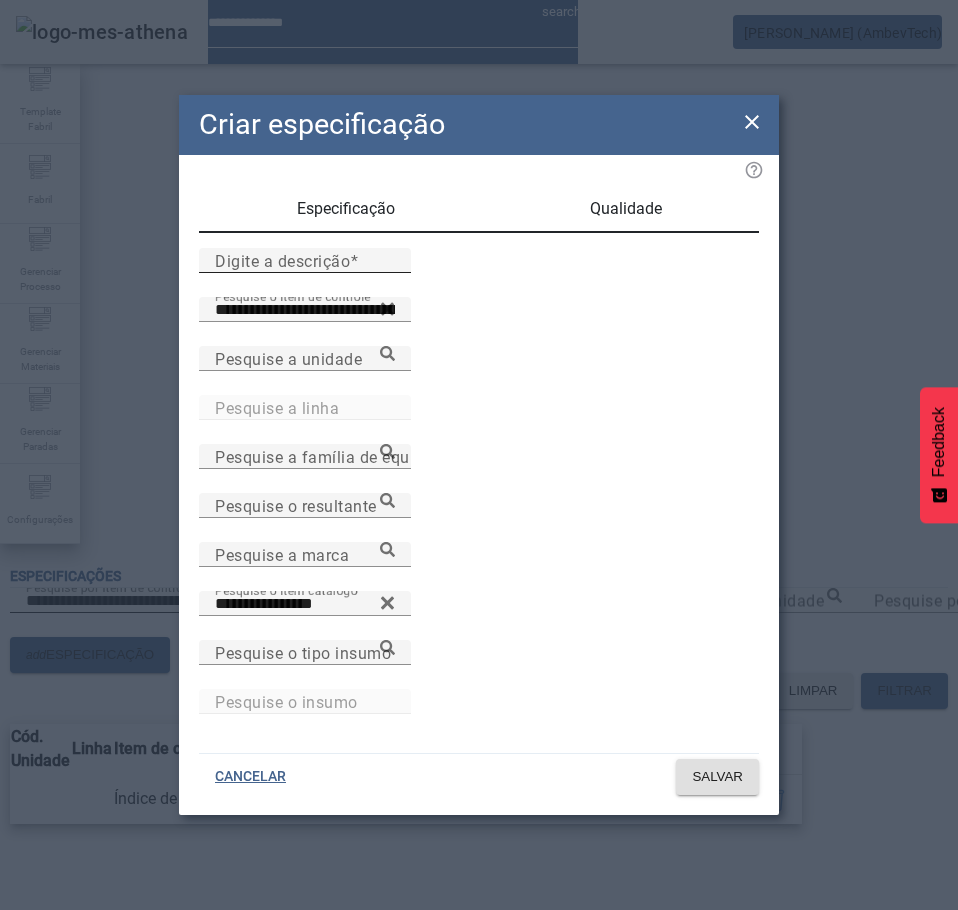click on "Digite a descrição" at bounding box center (305, 261) 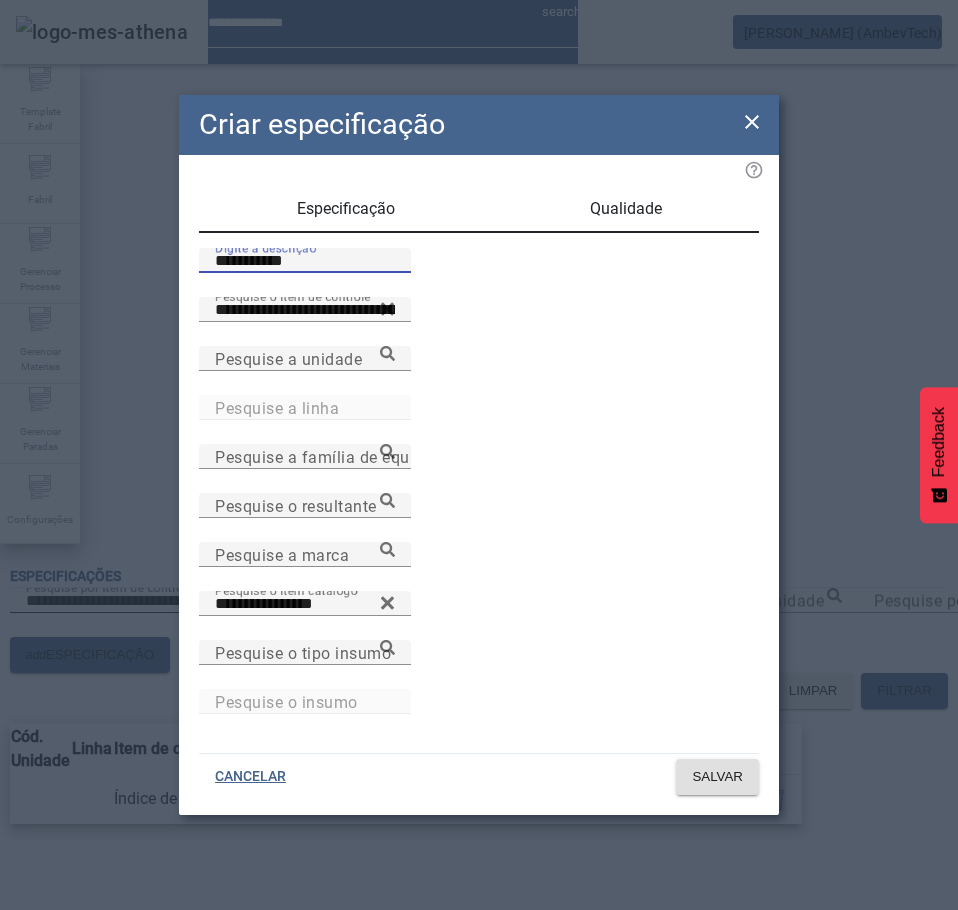 type on "**********" 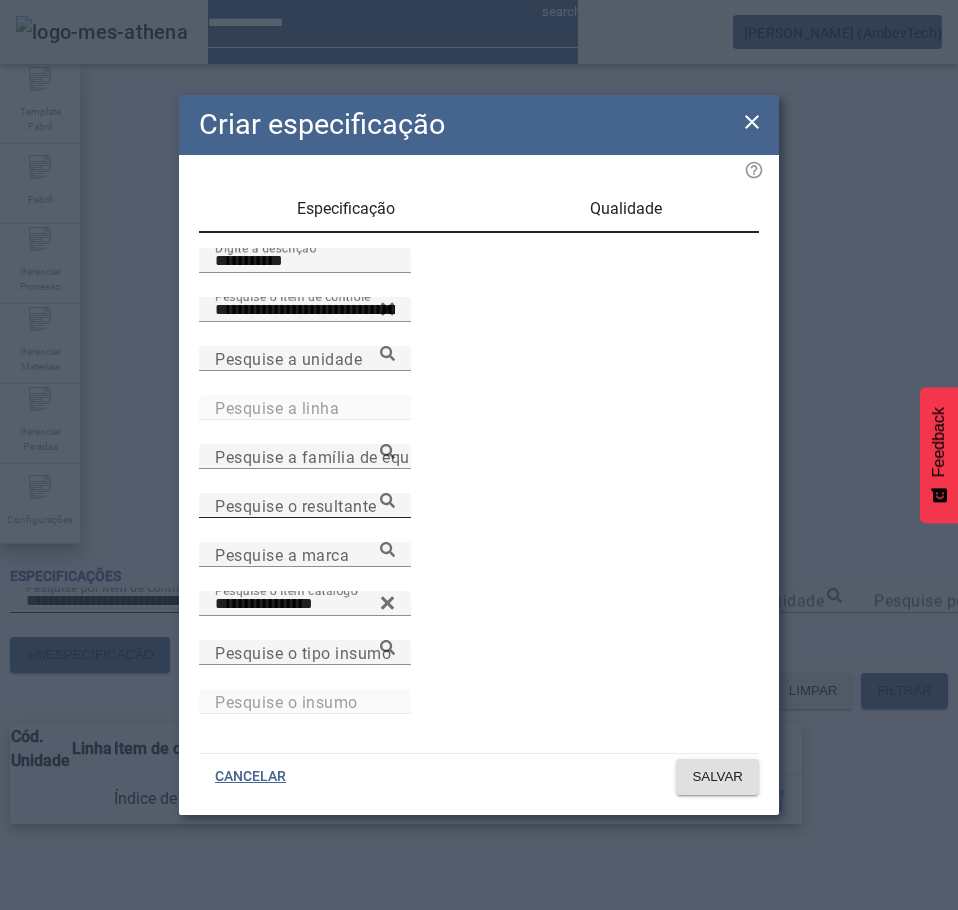 drag, startPoint x: 622, startPoint y: 532, endPoint x: 752, endPoint y: 533, distance: 130.00385 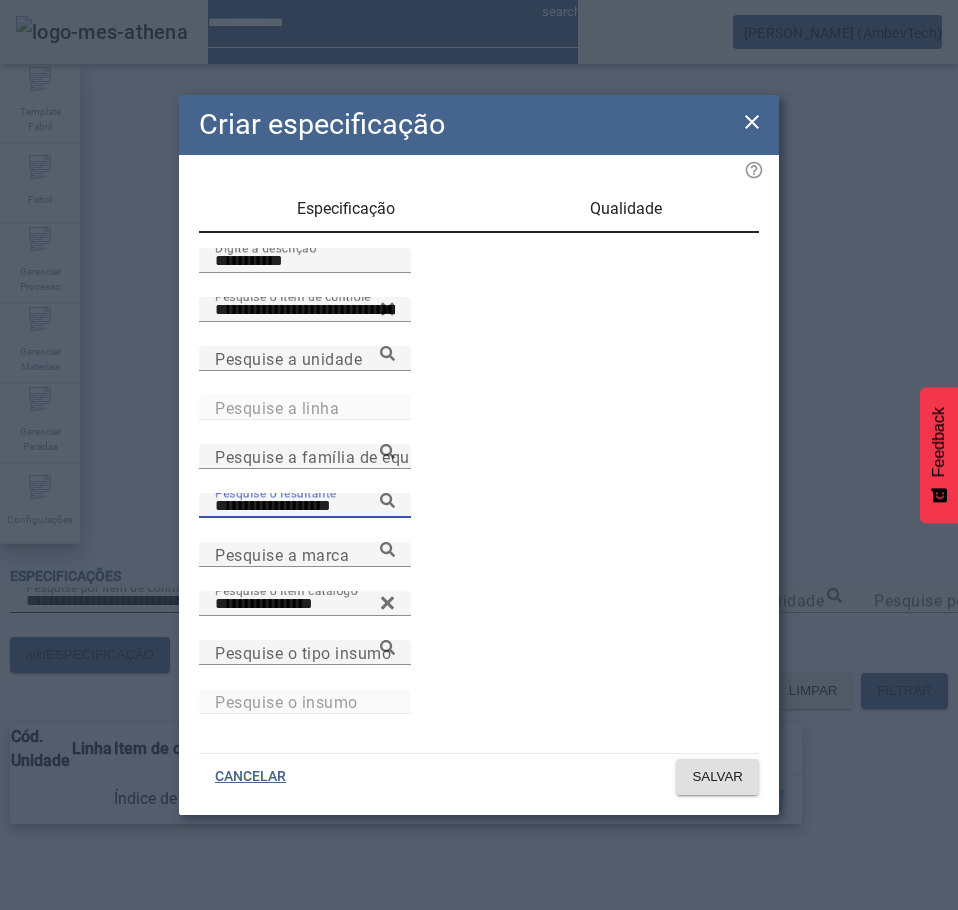 click 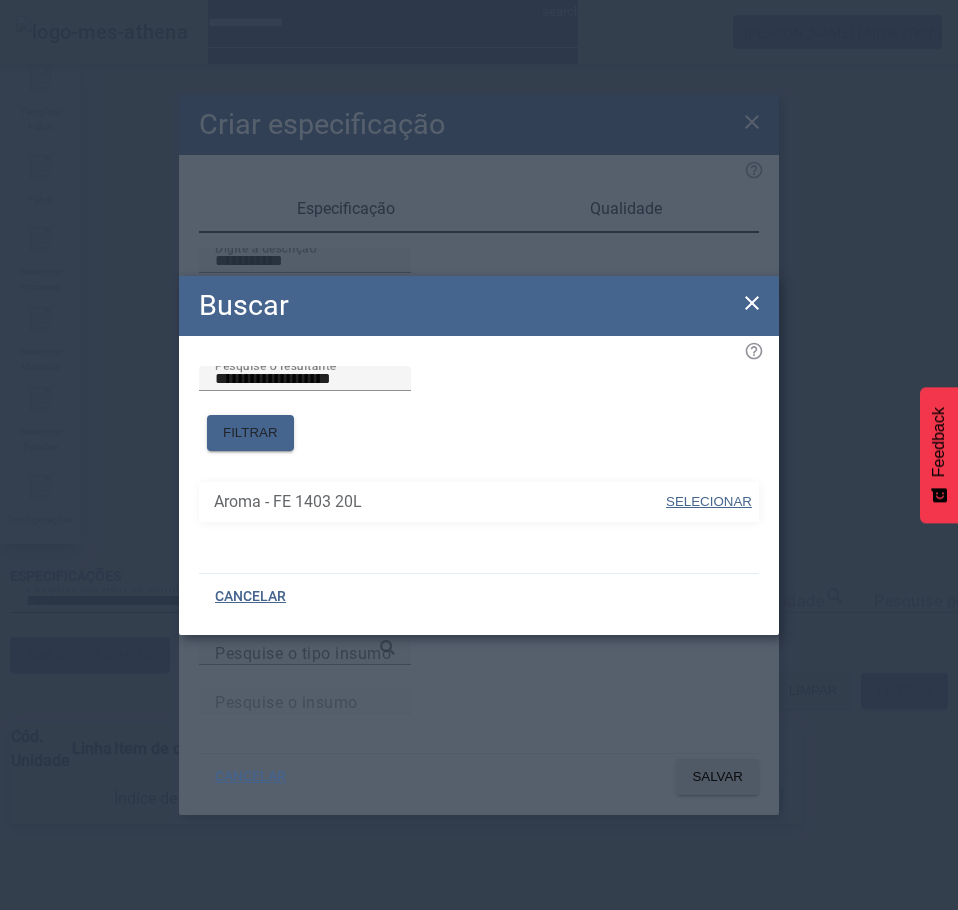 click on "SELECIONAR" at bounding box center [709, 501] 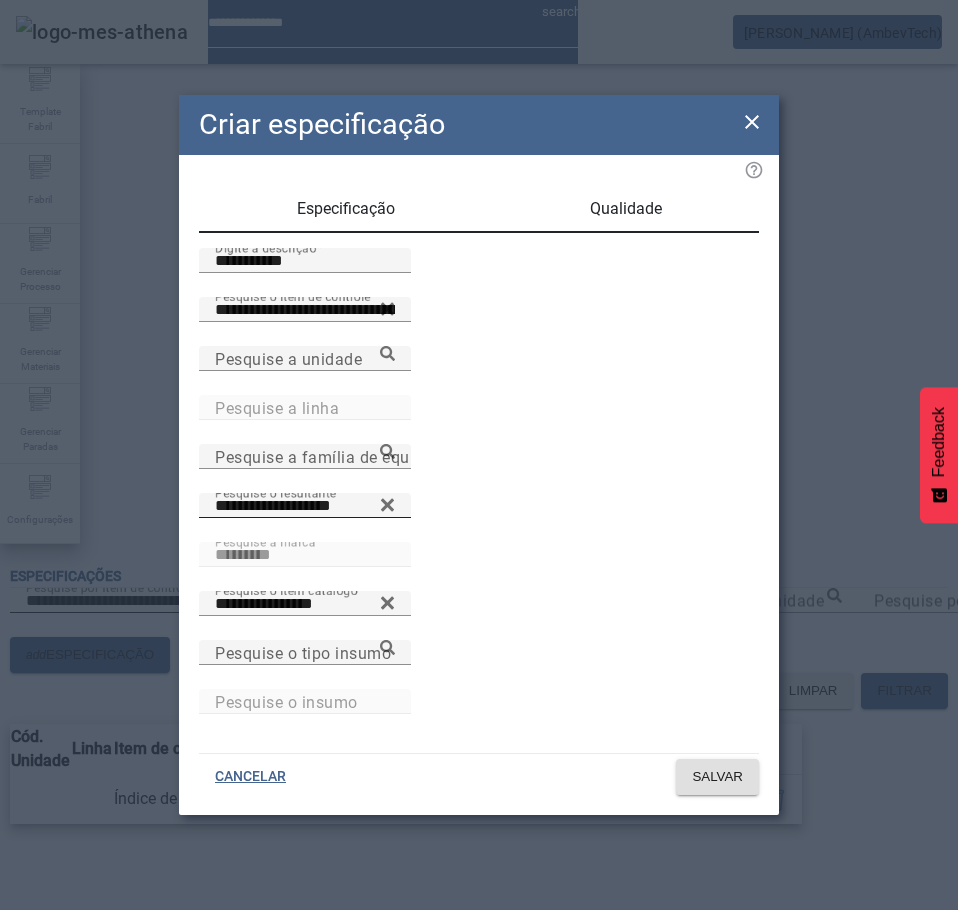 click on "Qualidade" at bounding box center (626, 209) 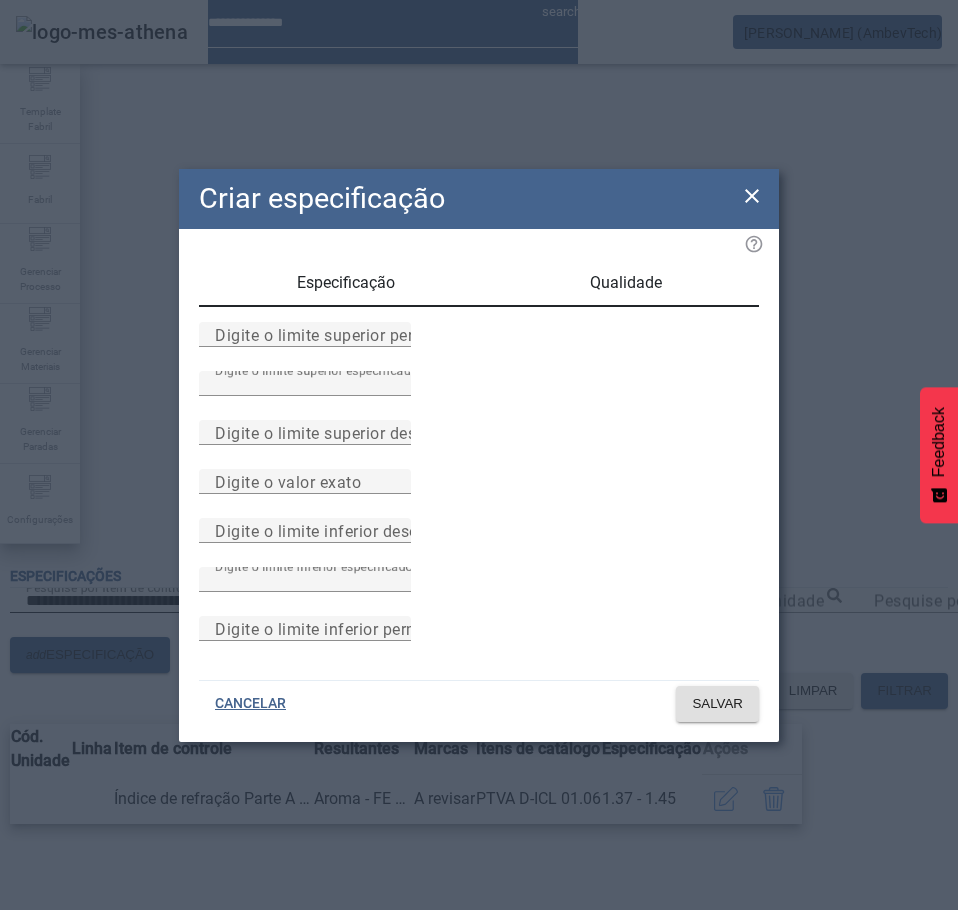 click on "Especificação" at bounding box center [346, 283] 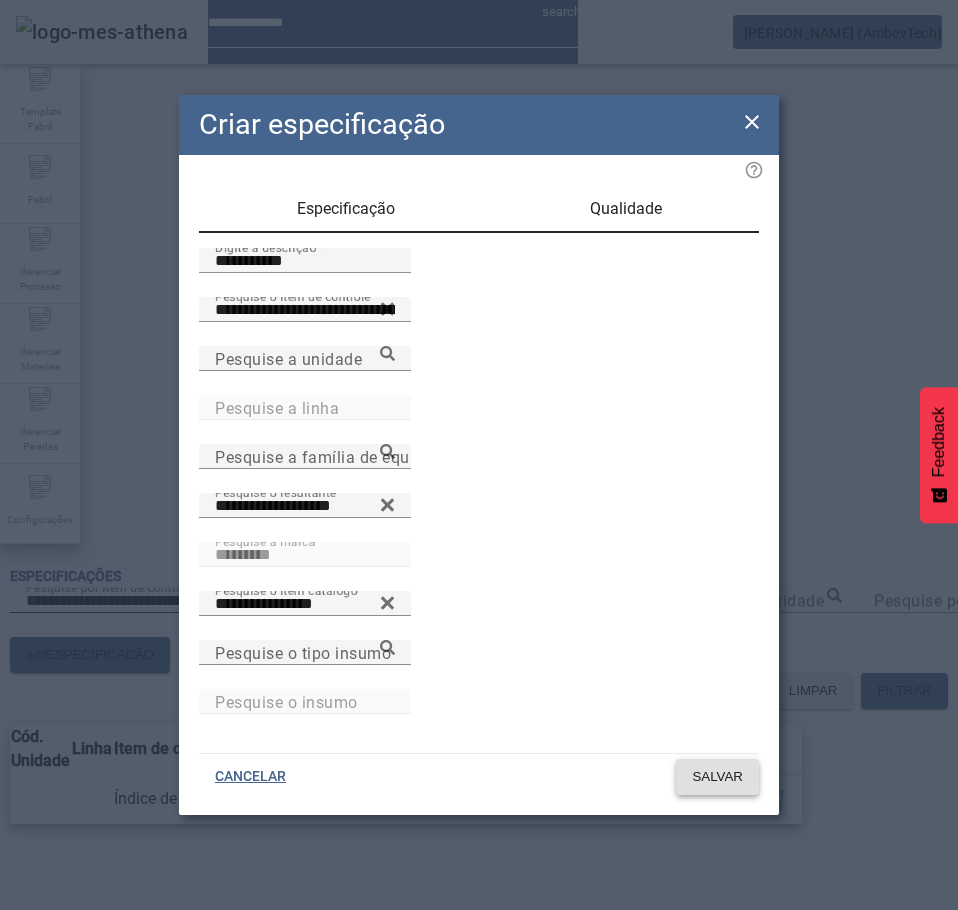 click on "SALVAR" 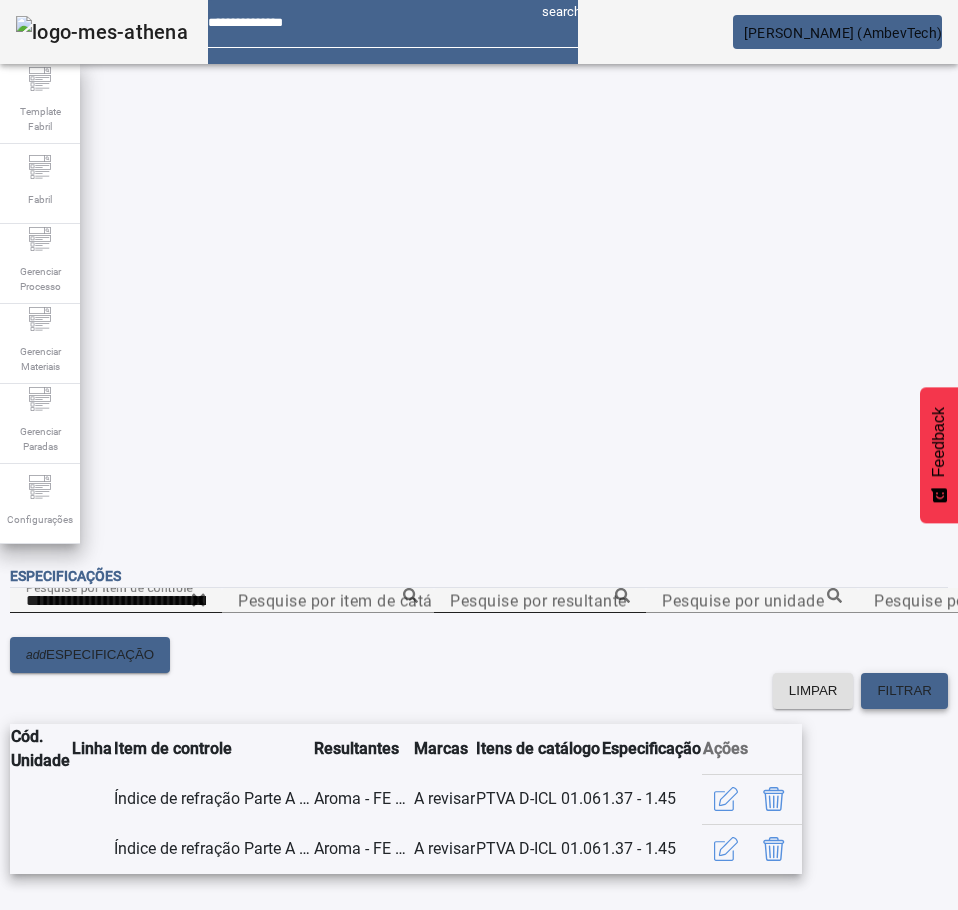 click on "FILTRAR" 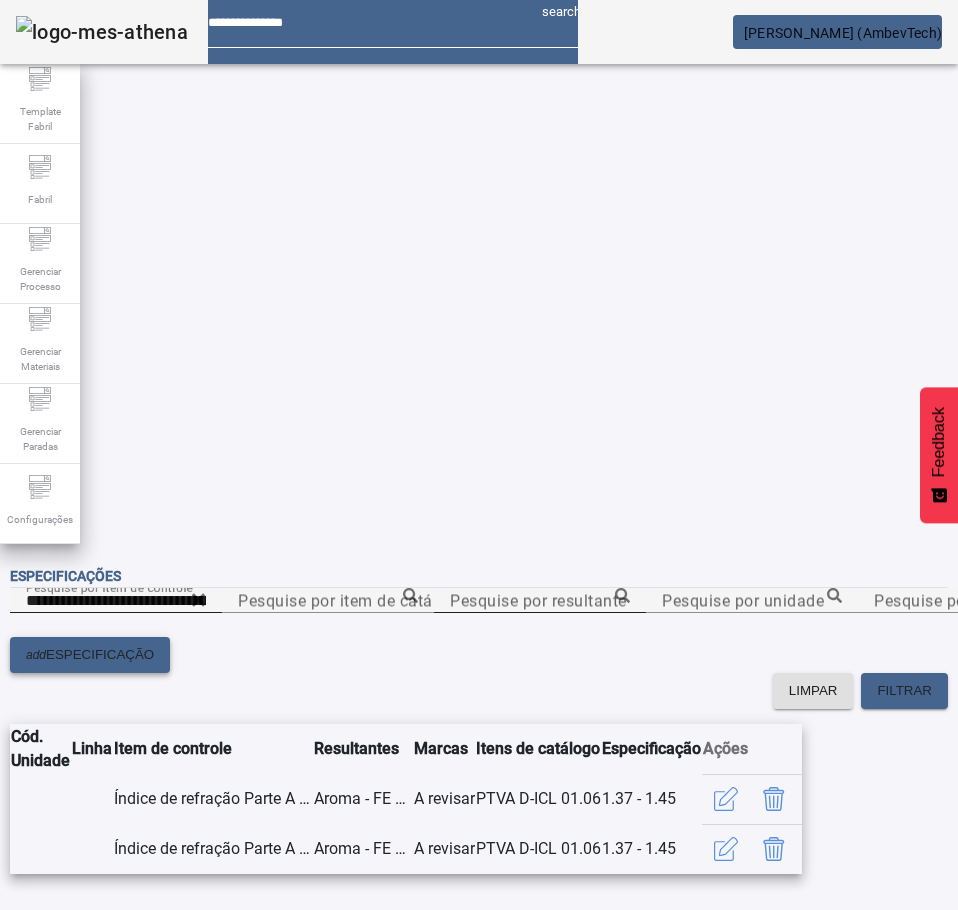 click on "ESPECIFICAÇÃO" 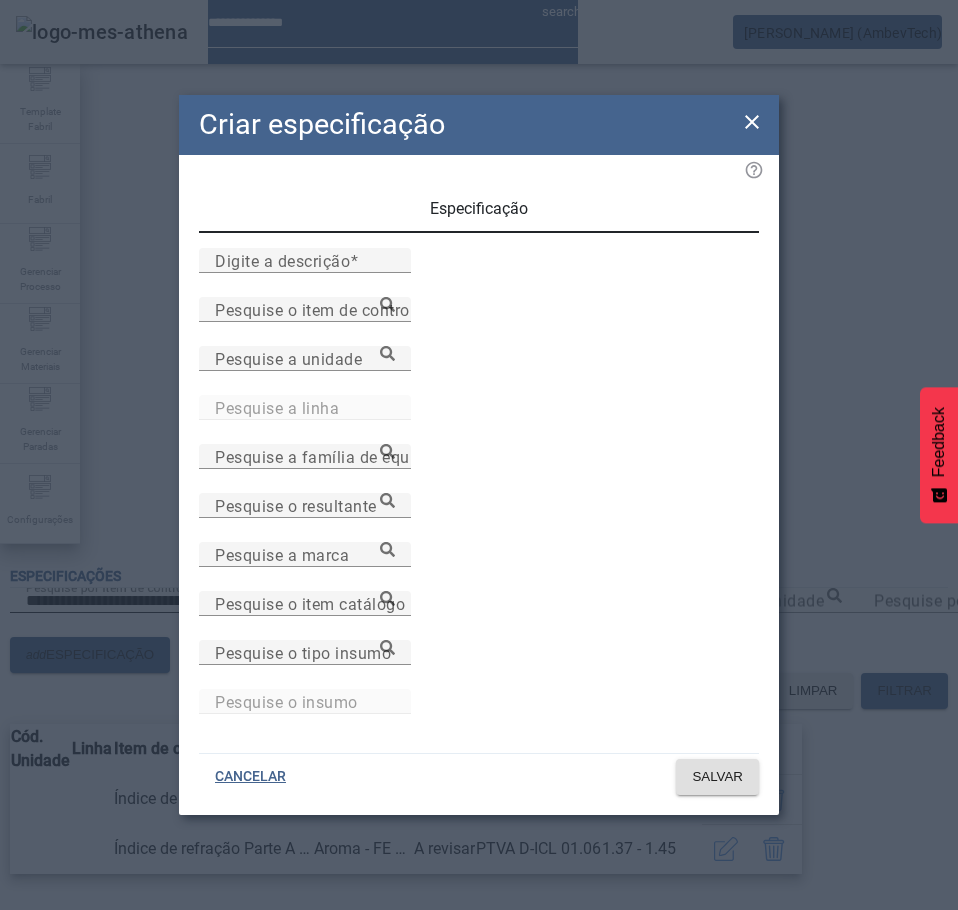 click 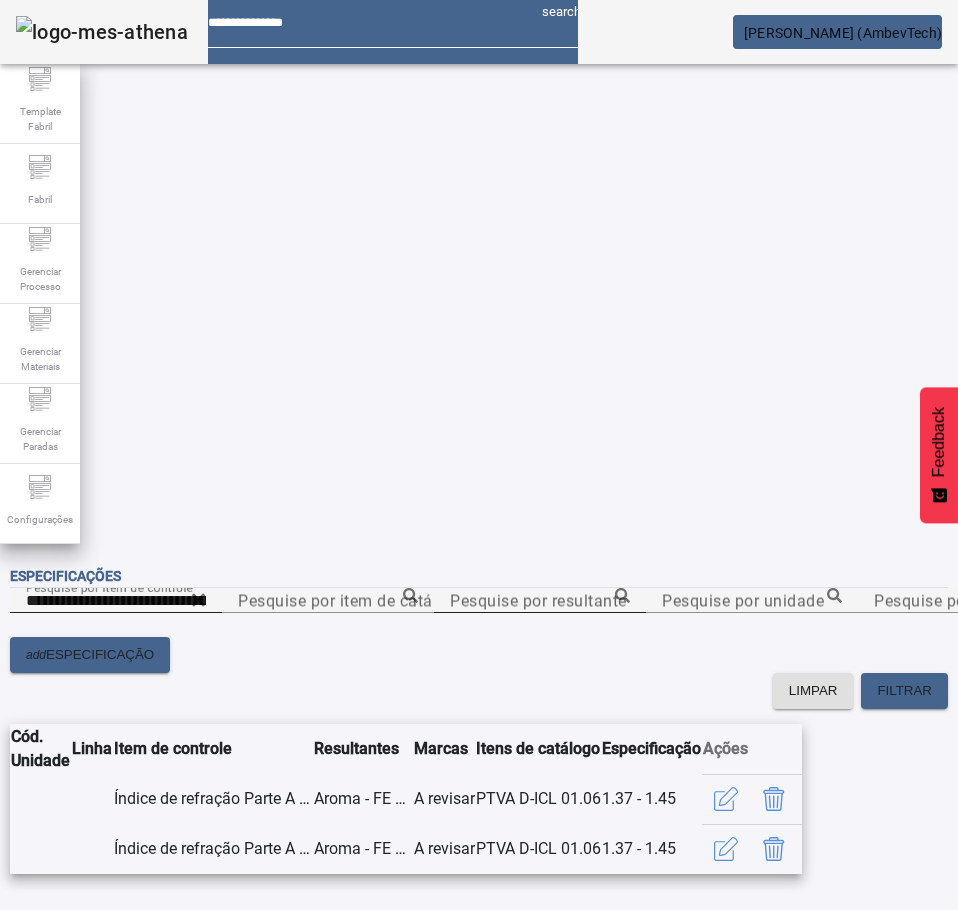 click 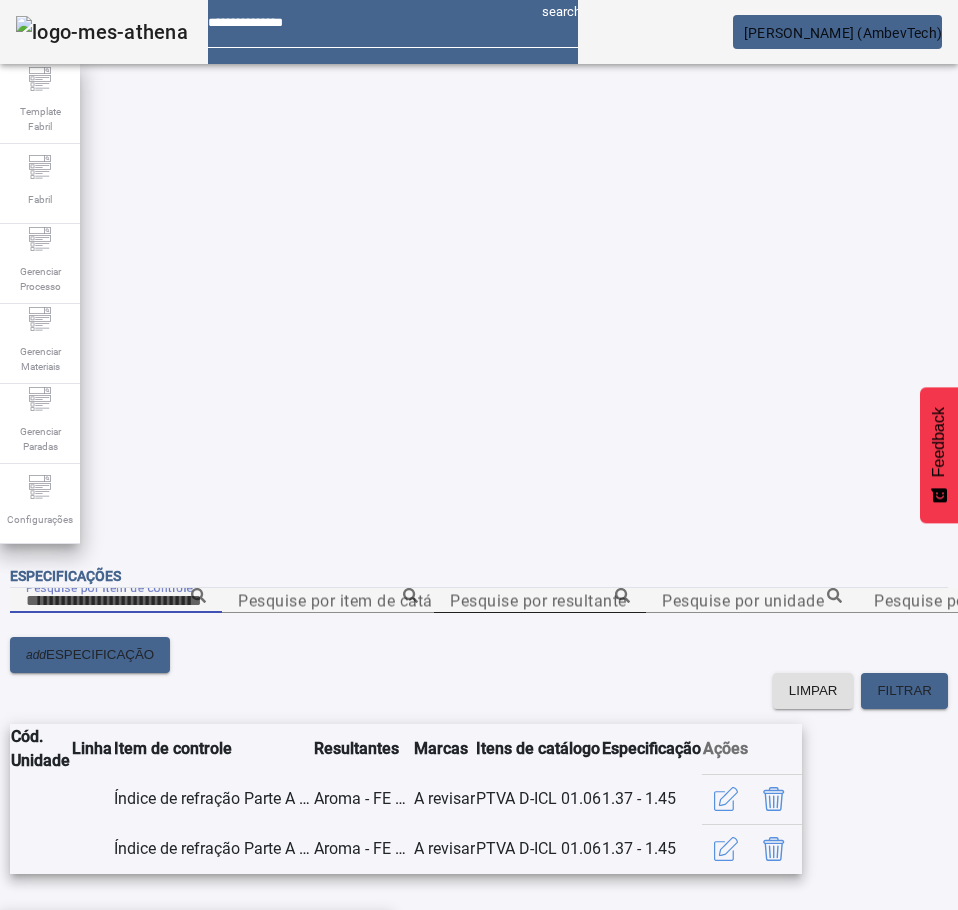 paste on "**********" 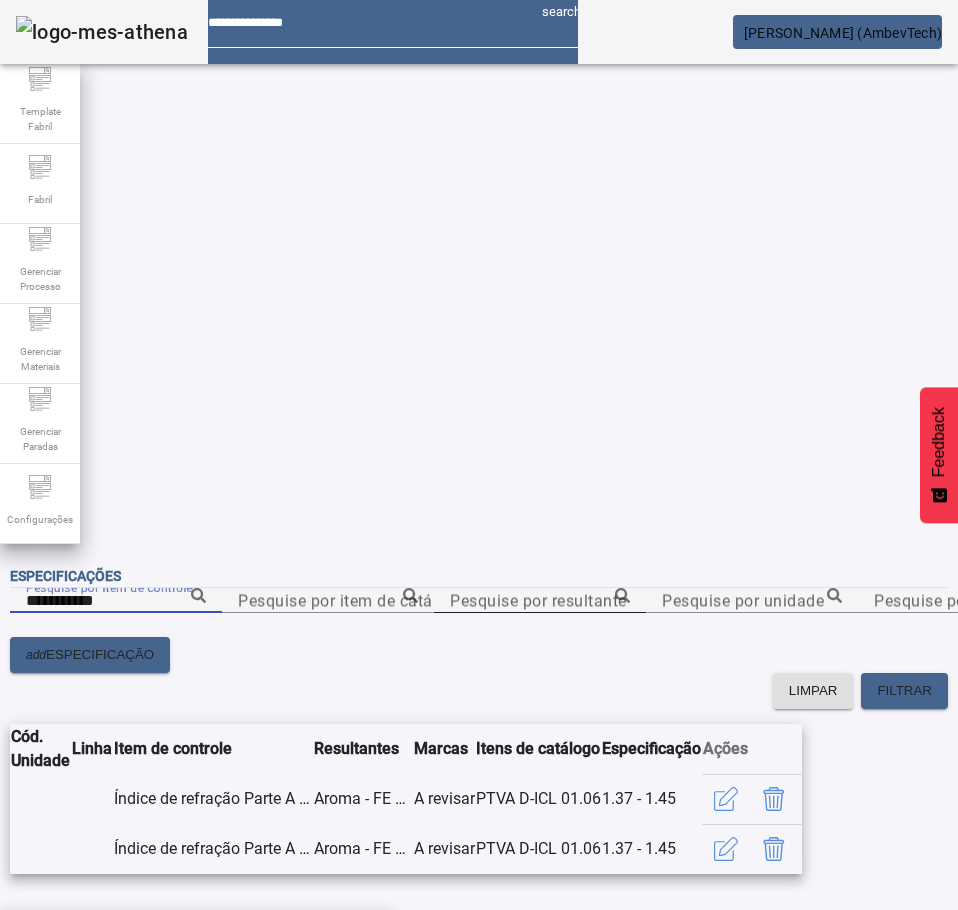 type on "**********" 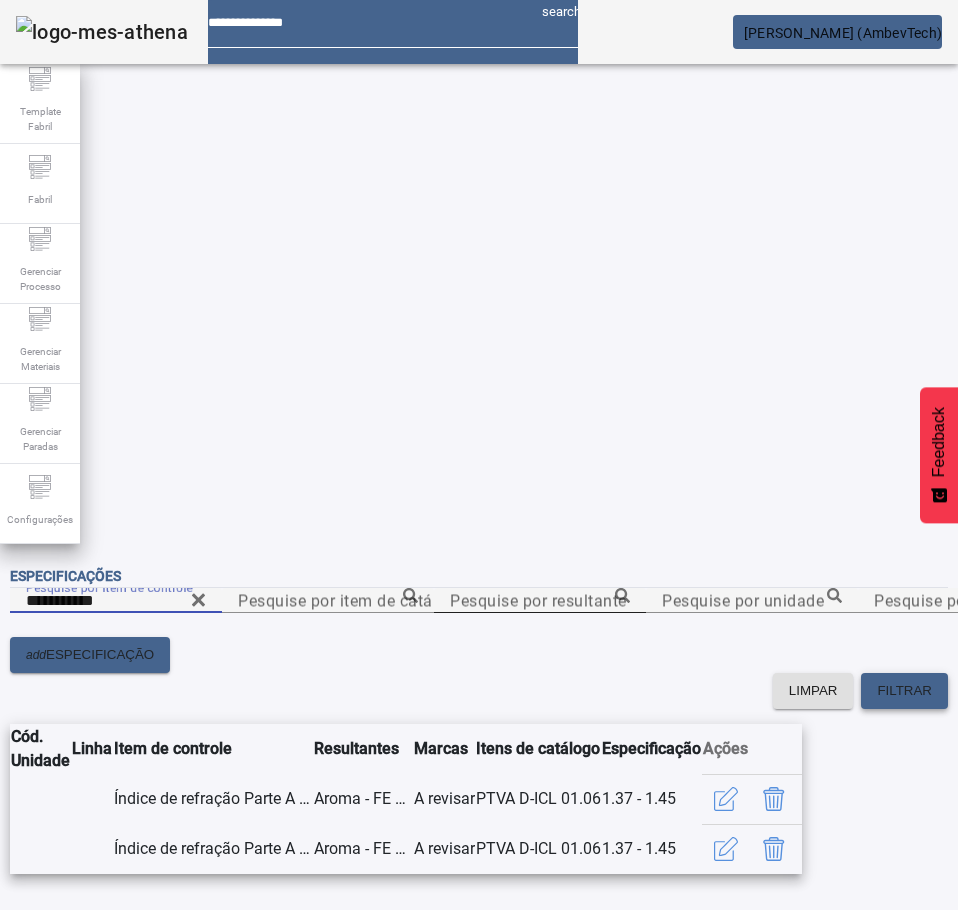 click on "FILTRAR" 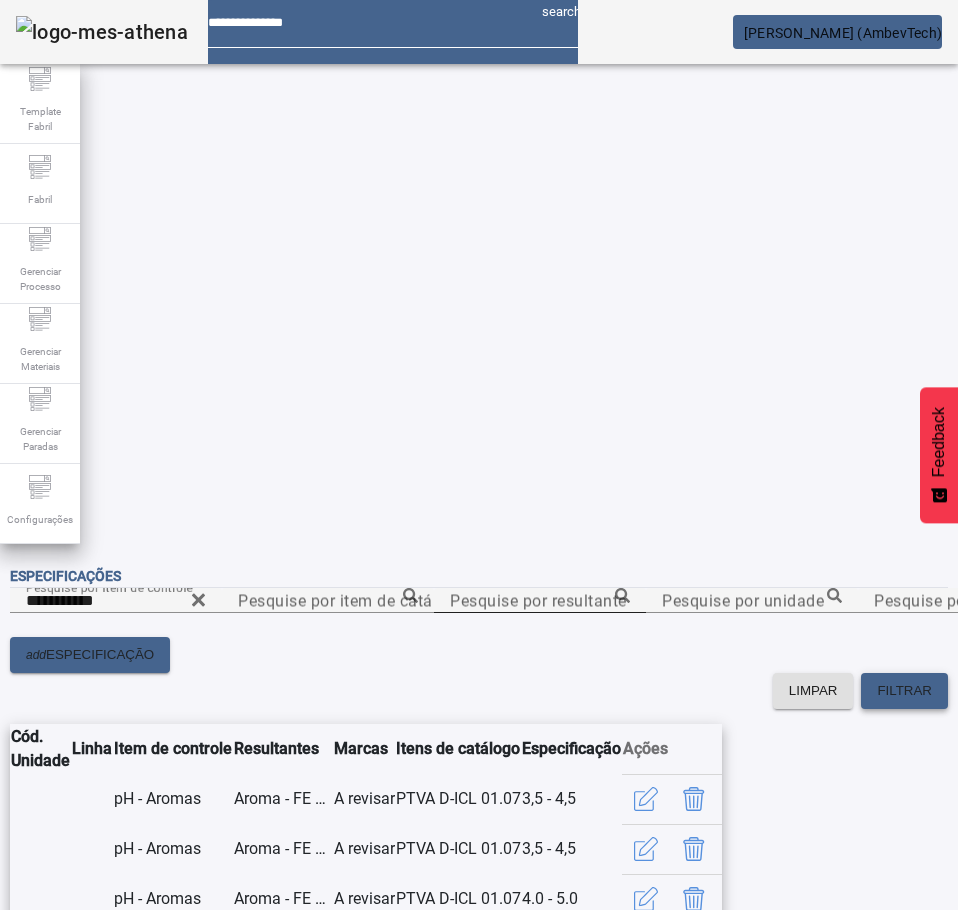 scroll, scrollTop: 41, scrollLeft: 0, axis: vertical 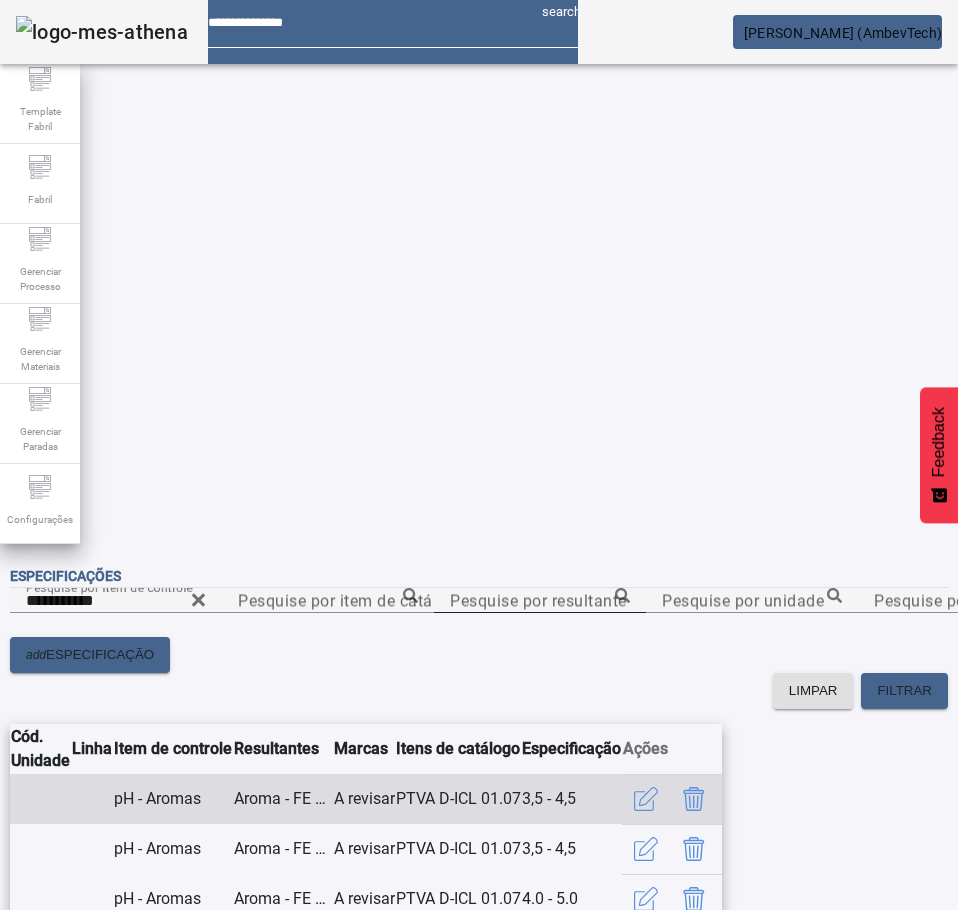 click on "pH - Aromas" at bounding box center [173, 799] 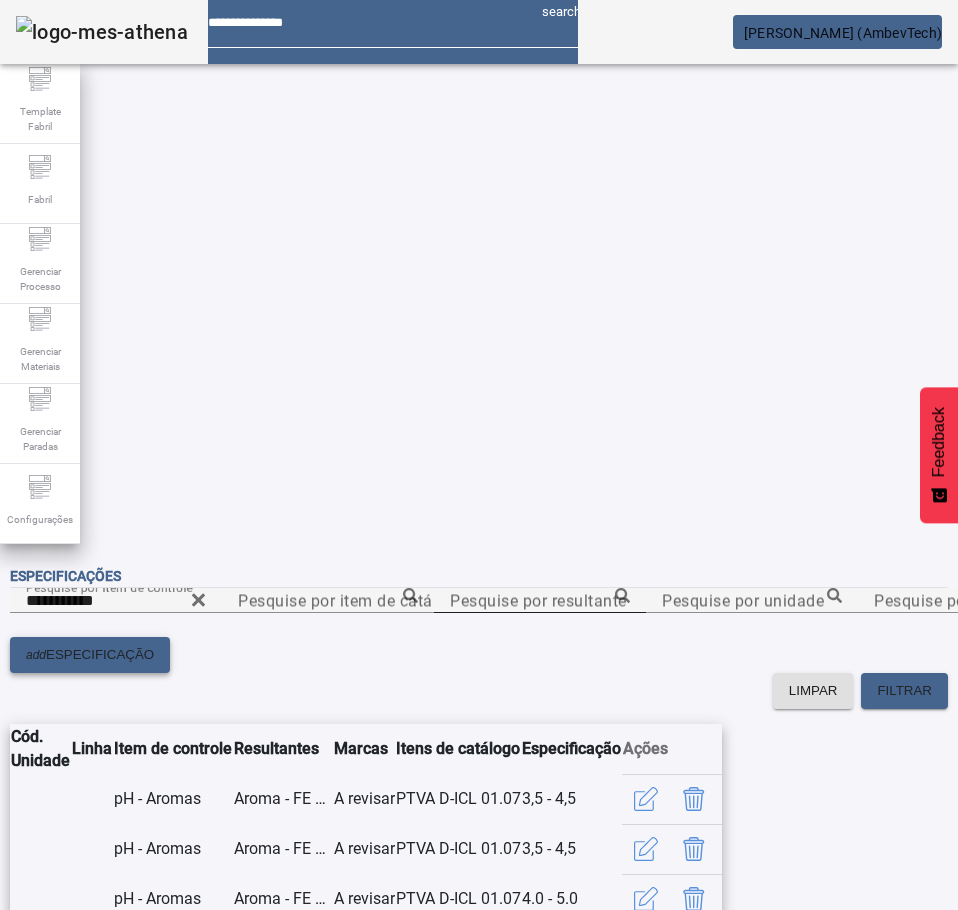 click on "ESPECIFICAÇÃO" 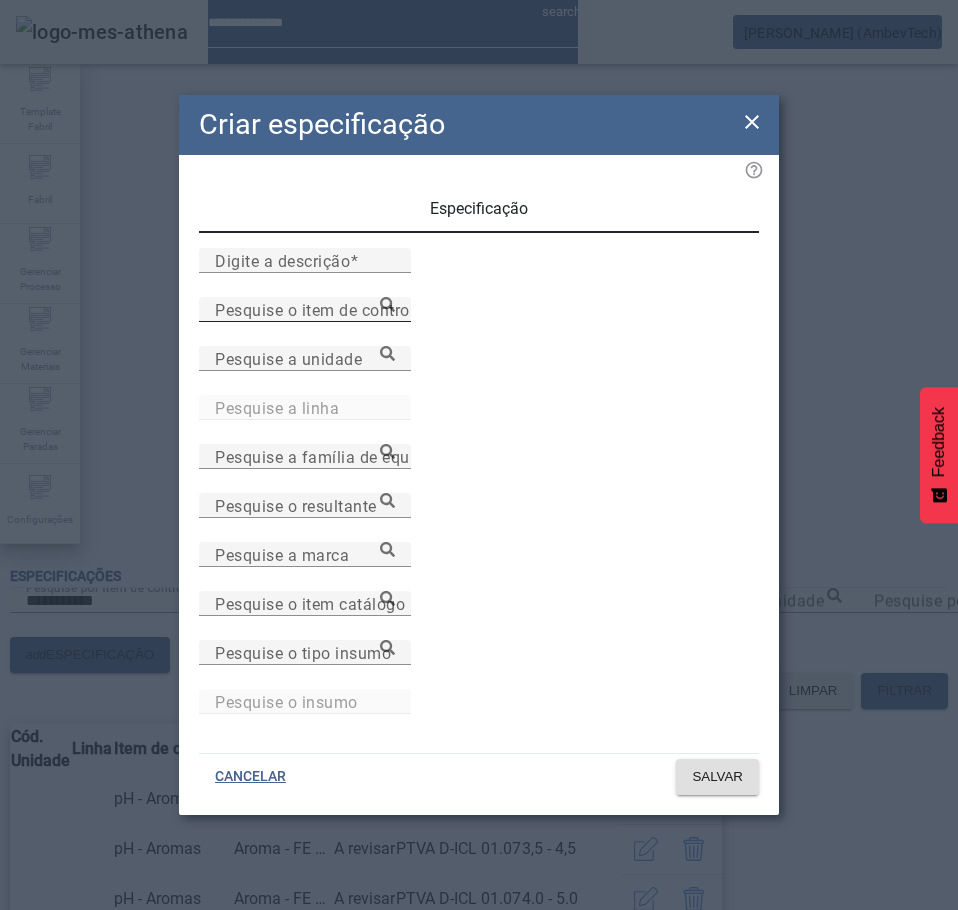 click on "Pesquise o item de controle" at bounding box center (305, 309) 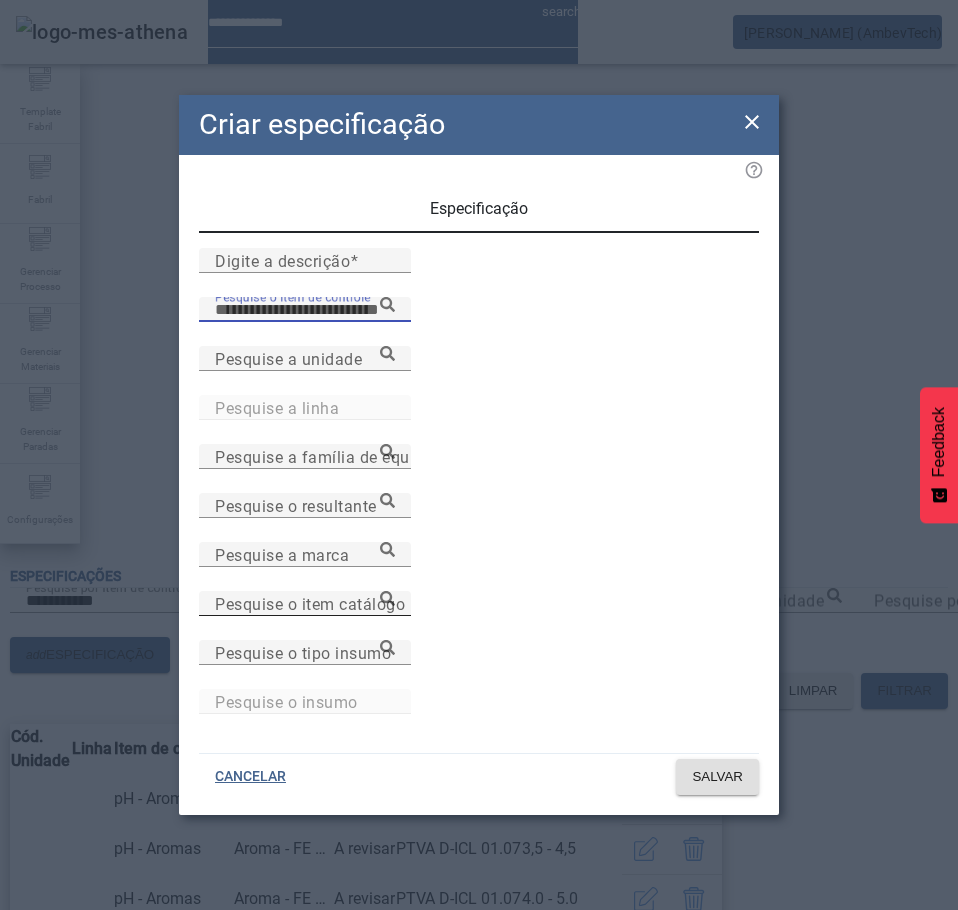 click on "Pesquise o item catálogo" at bounding box center [305, 603] 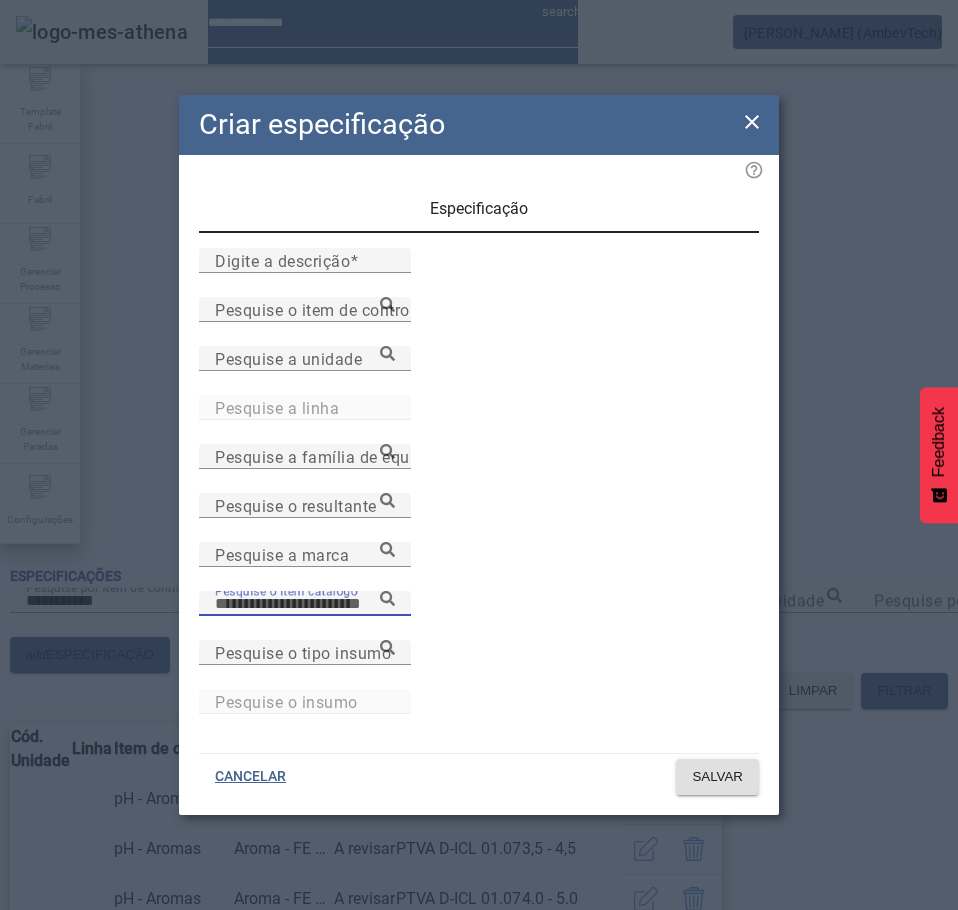 paste on "**********" 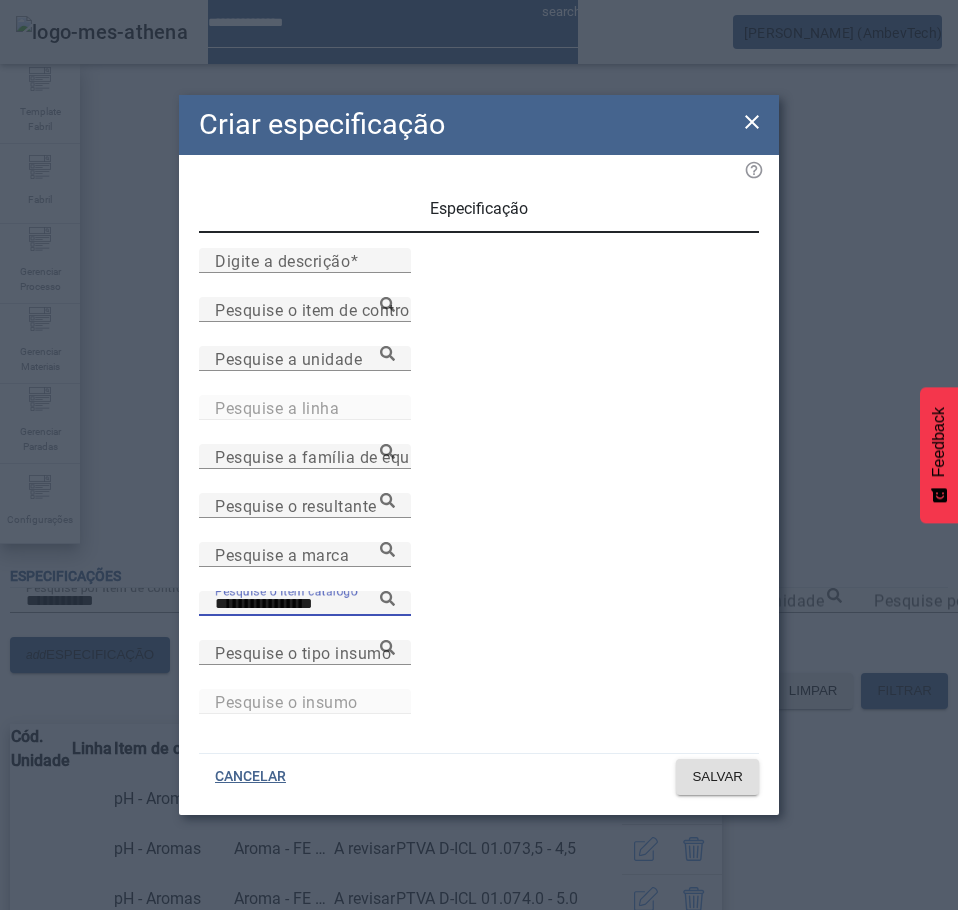 click 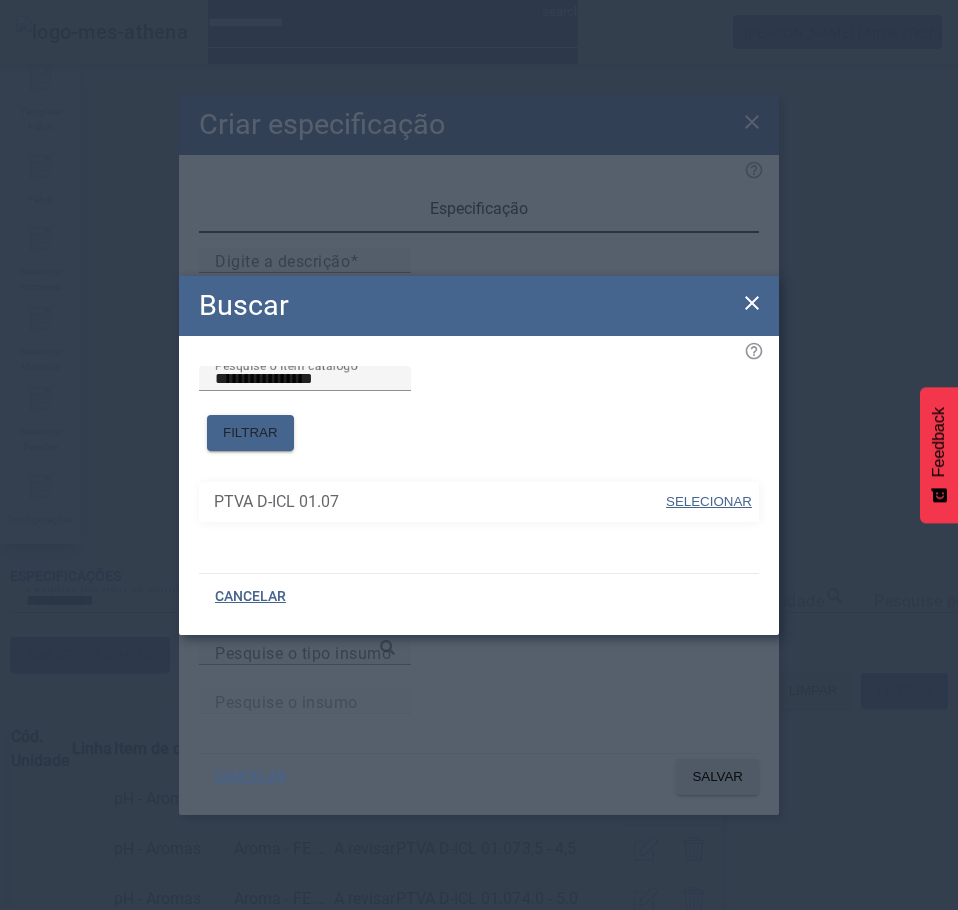 click at bounding box center [709, 502] 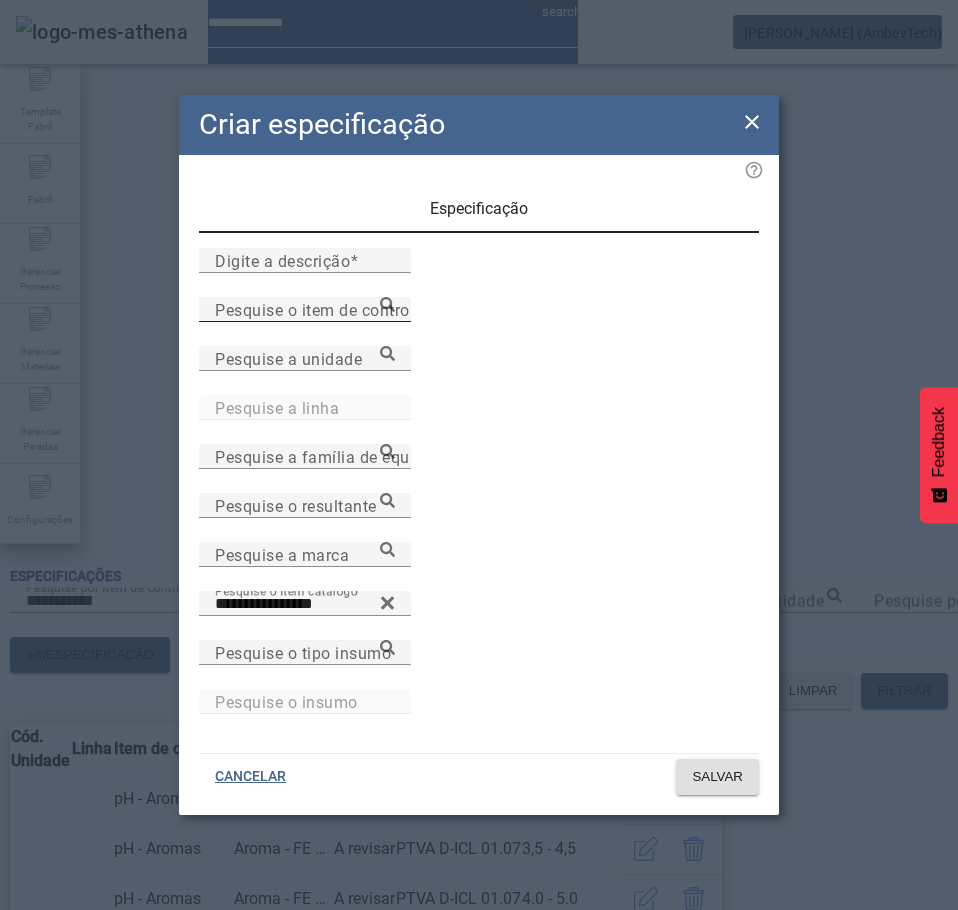 click on "Pesquise o item de controle" at bounding box center [305, 309] 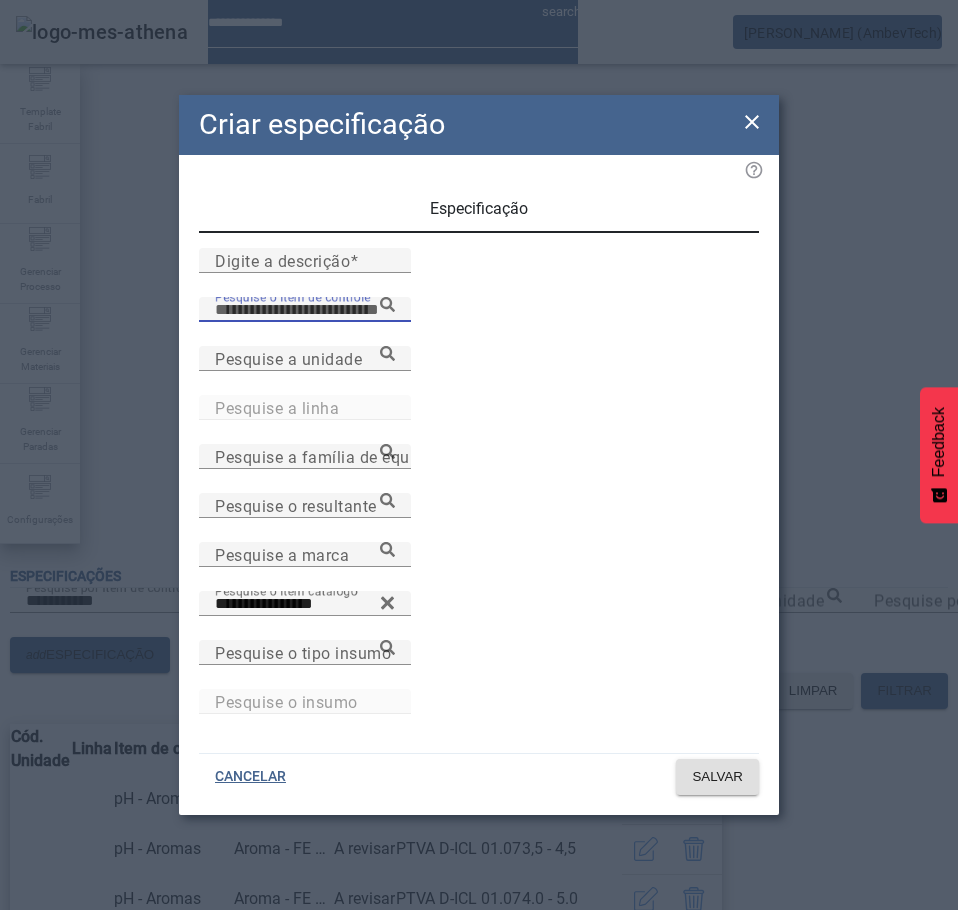 paste on "**********" 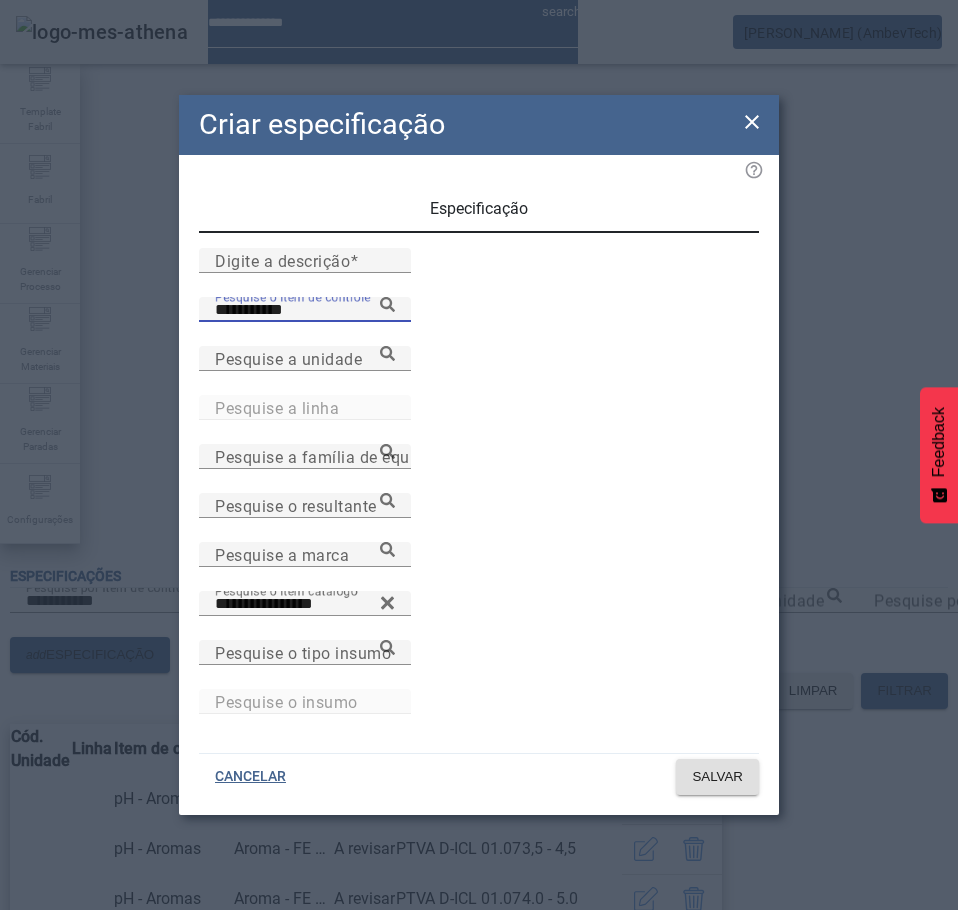 click 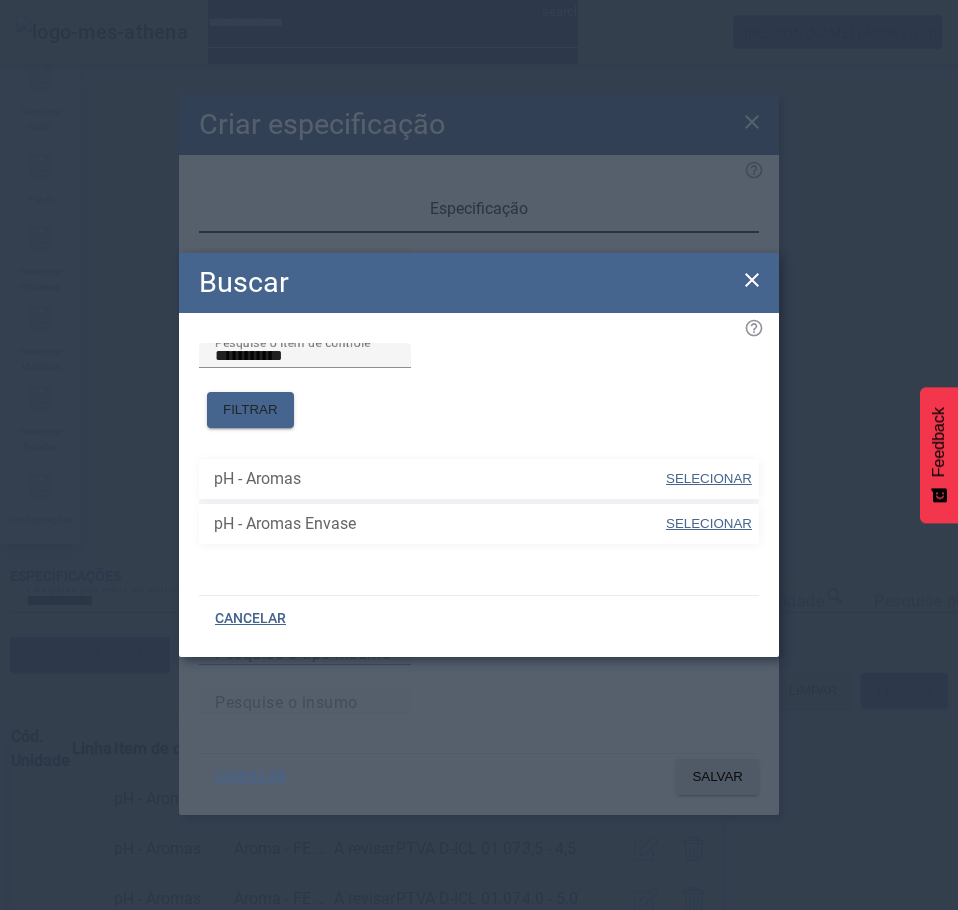 click on "pH - Aromas Envase" at bounding box center [280, 990] 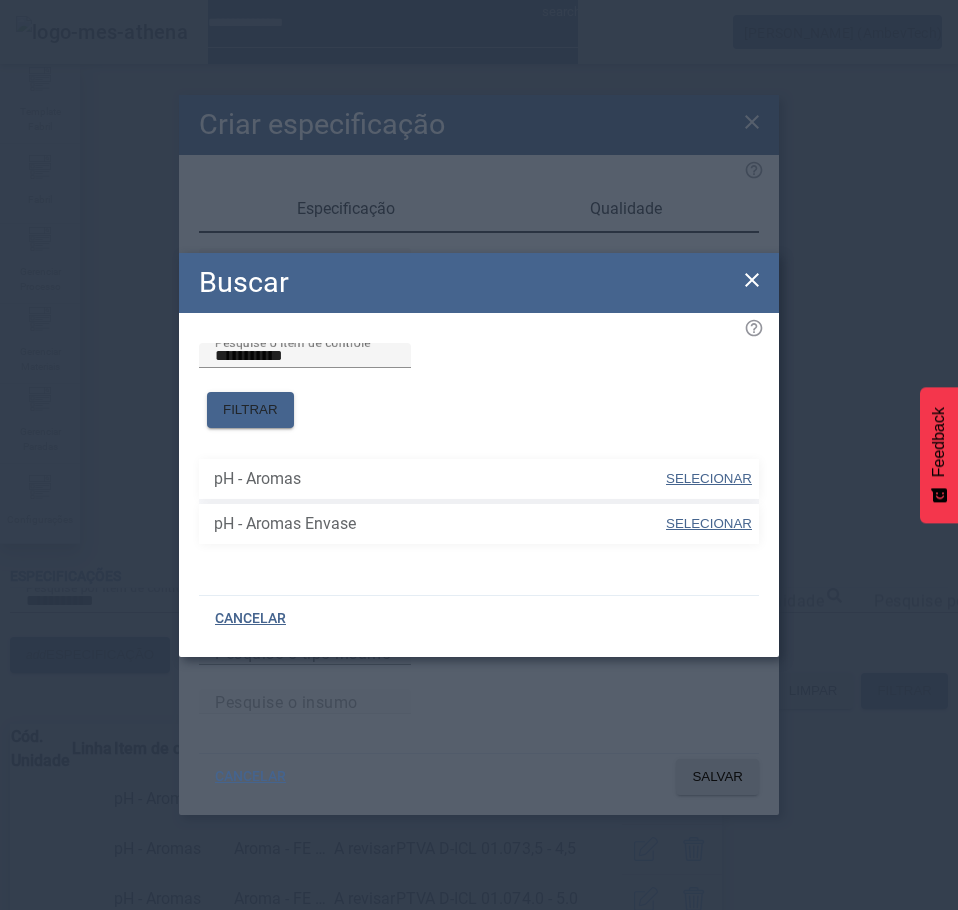 click on "SELECIONAR" at bounding box center [709, 478] 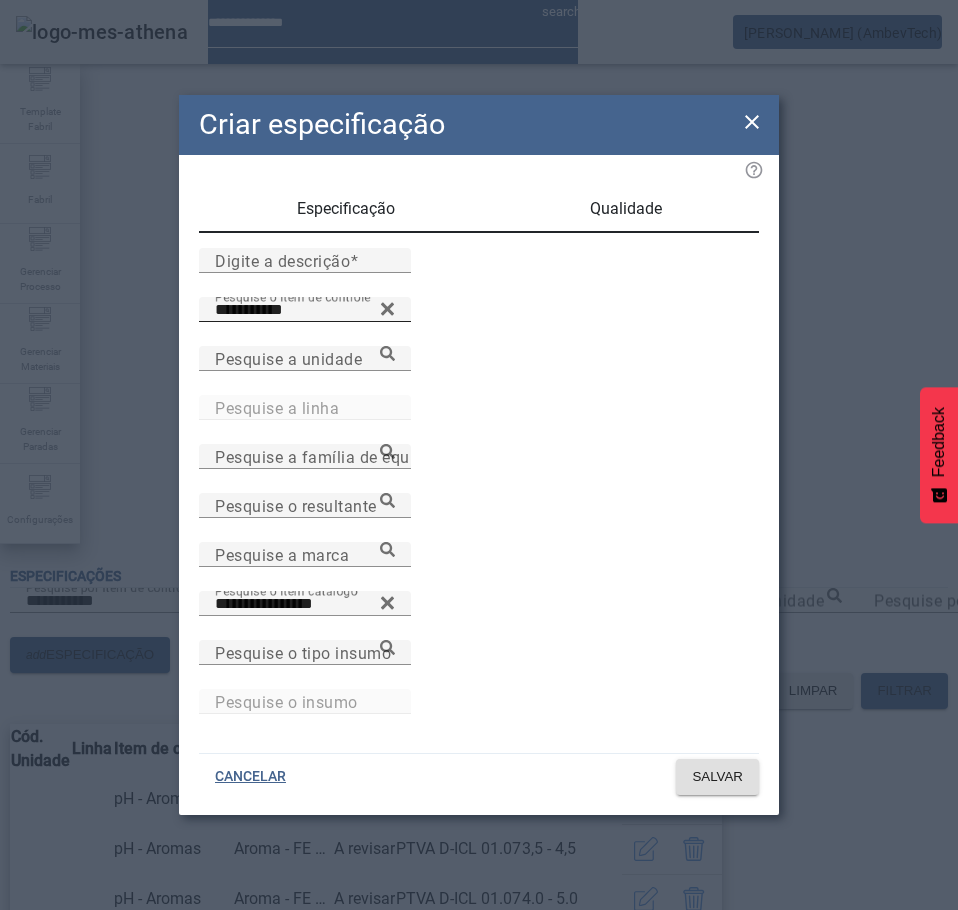 click on "Qualidade" at bounding box center (626, 209) 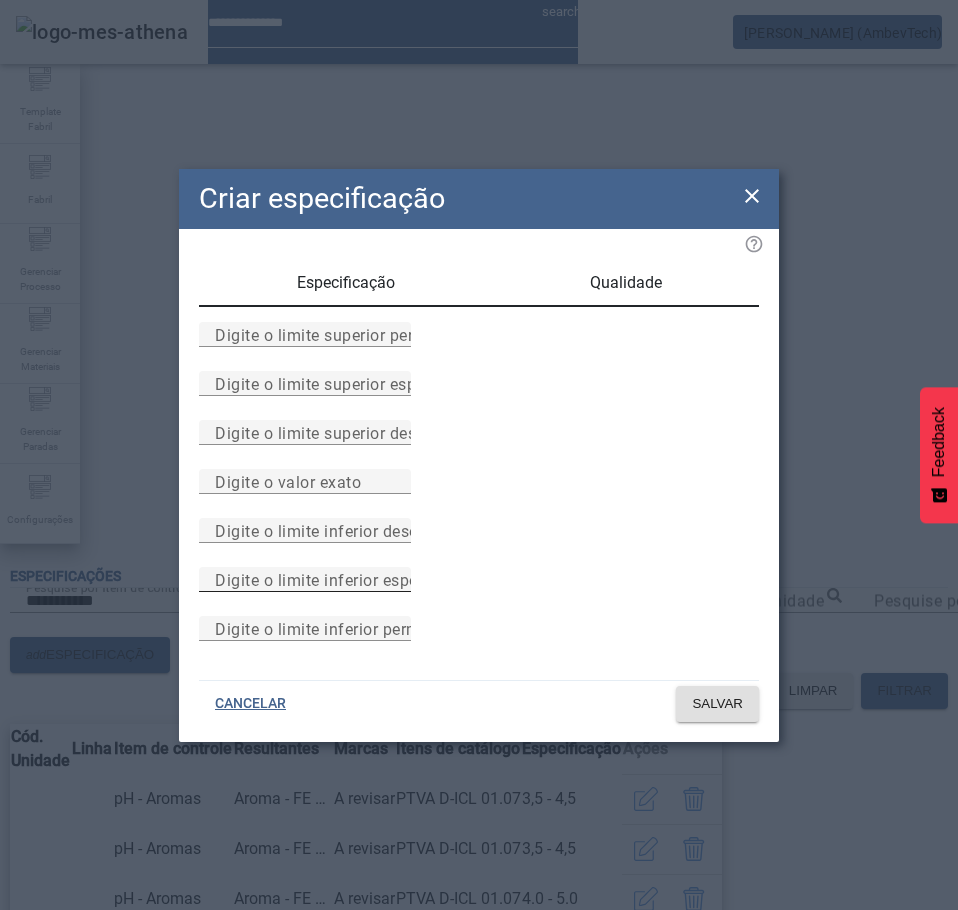 click on "Digite o limite inferior especificado" at bounding box center [347, 579] 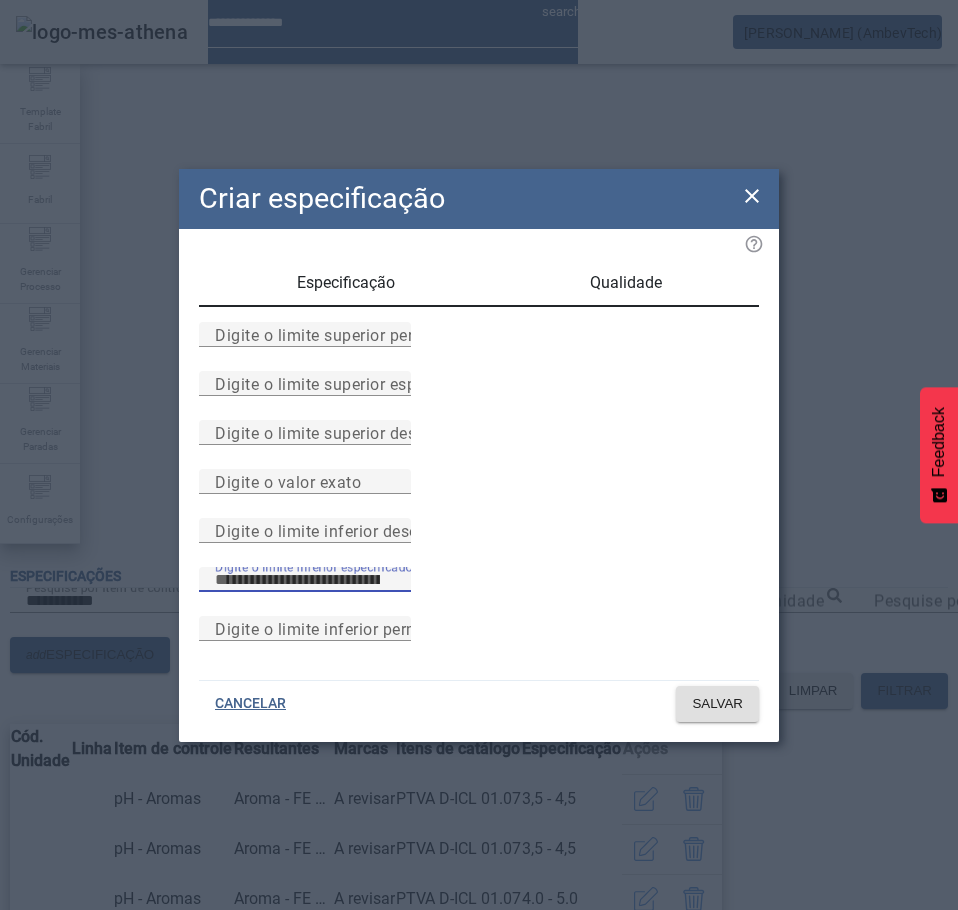 type on "*" 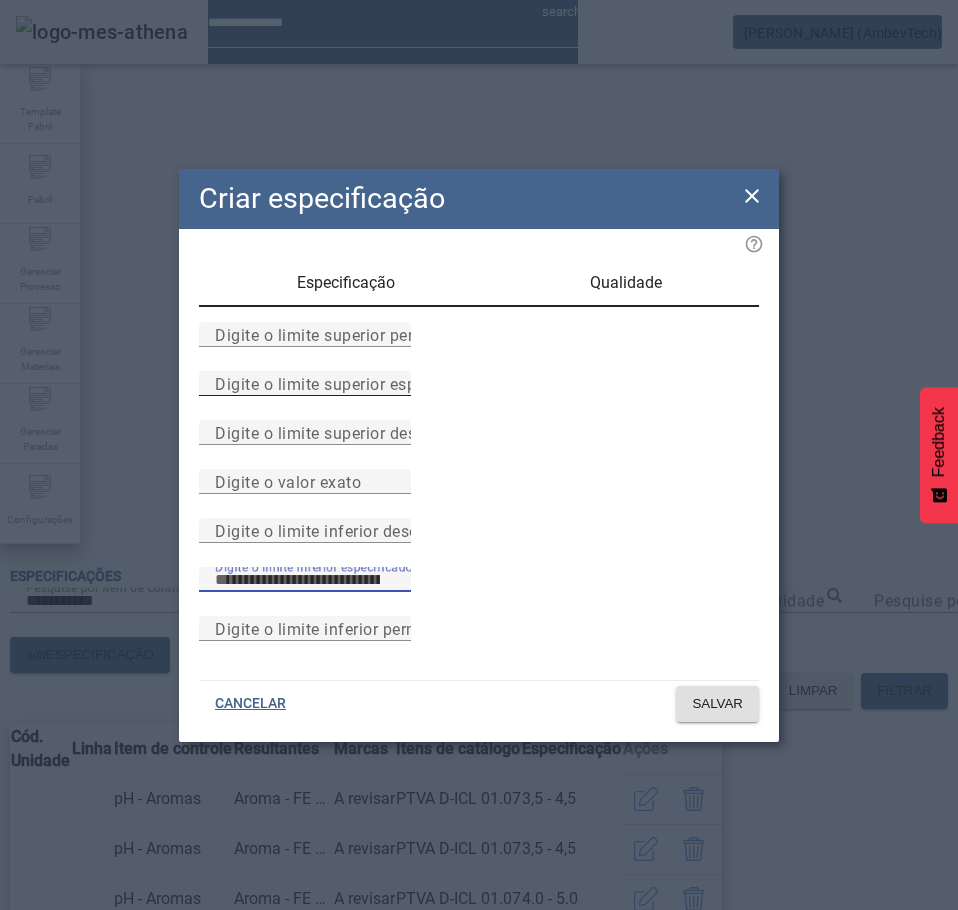 type on "*" 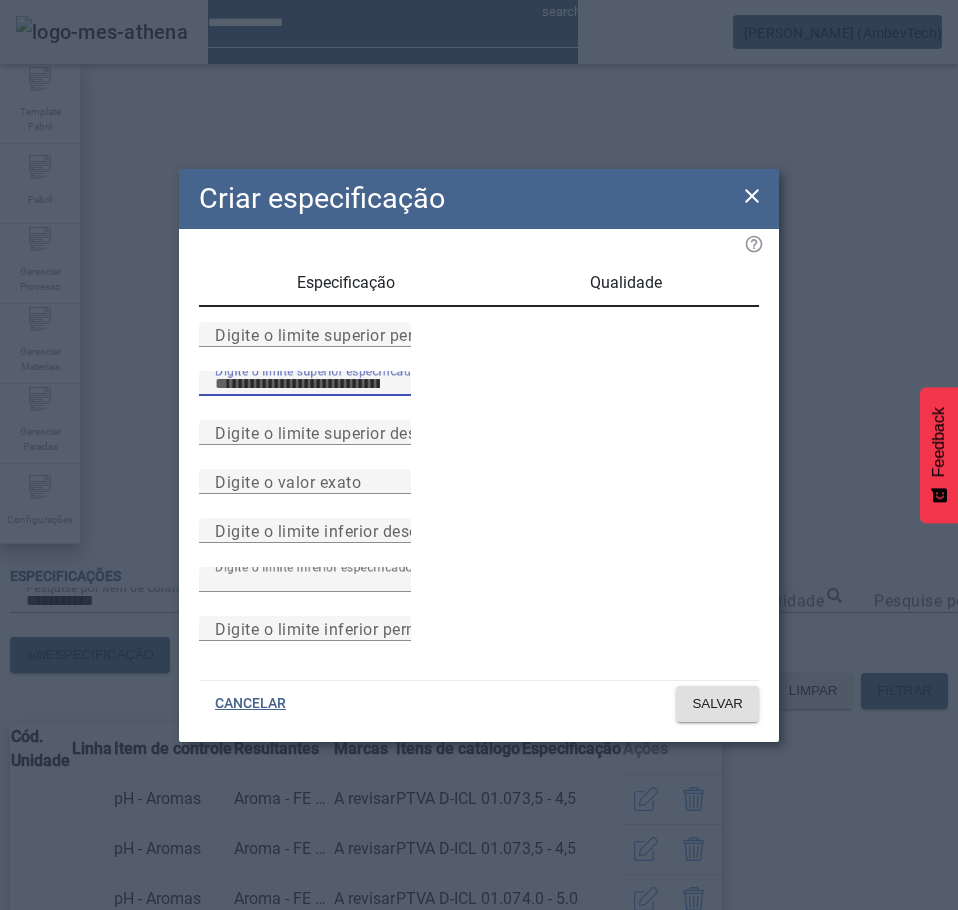 type on "*" 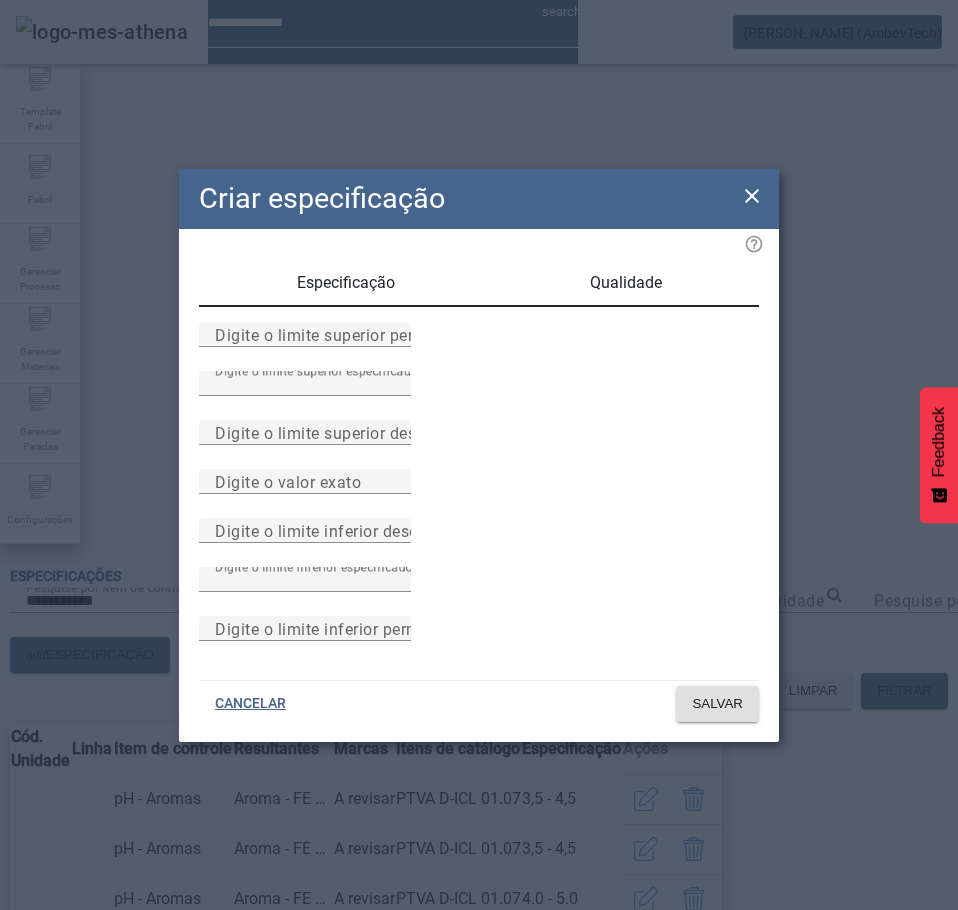 click on "Especificação" at bounding box center (346, 283) 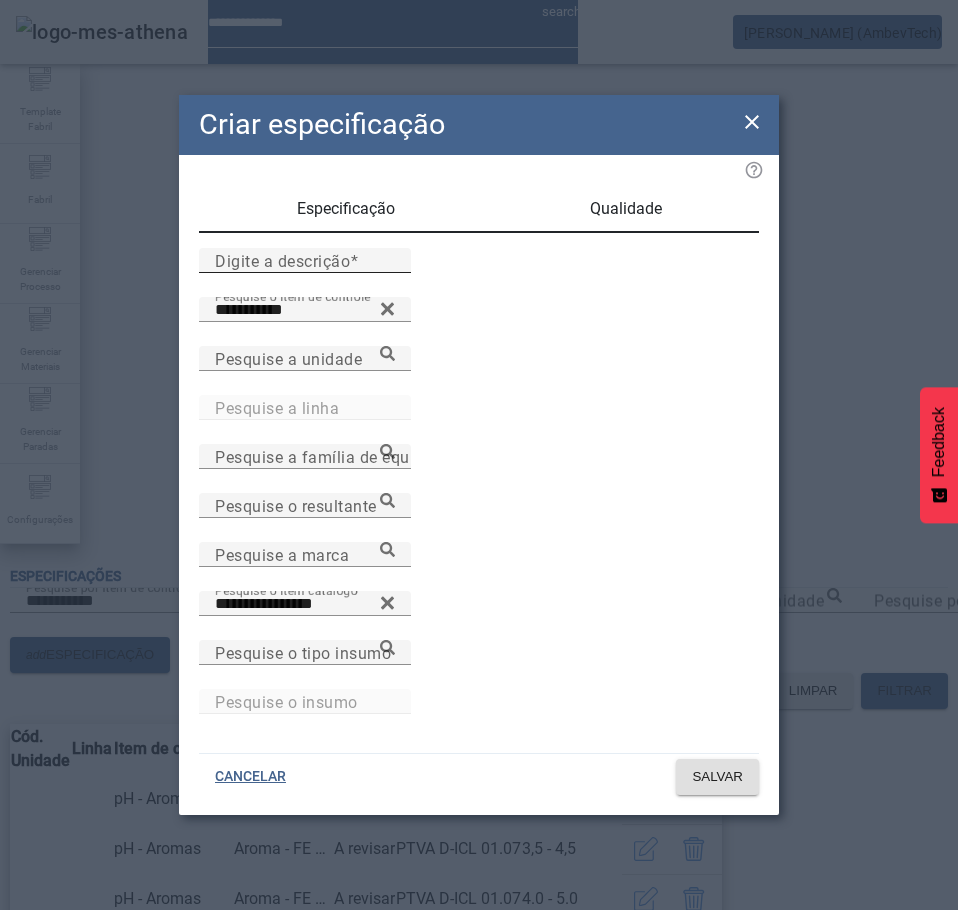 click on "Digite a descrição" at bounding box center (282, 260) 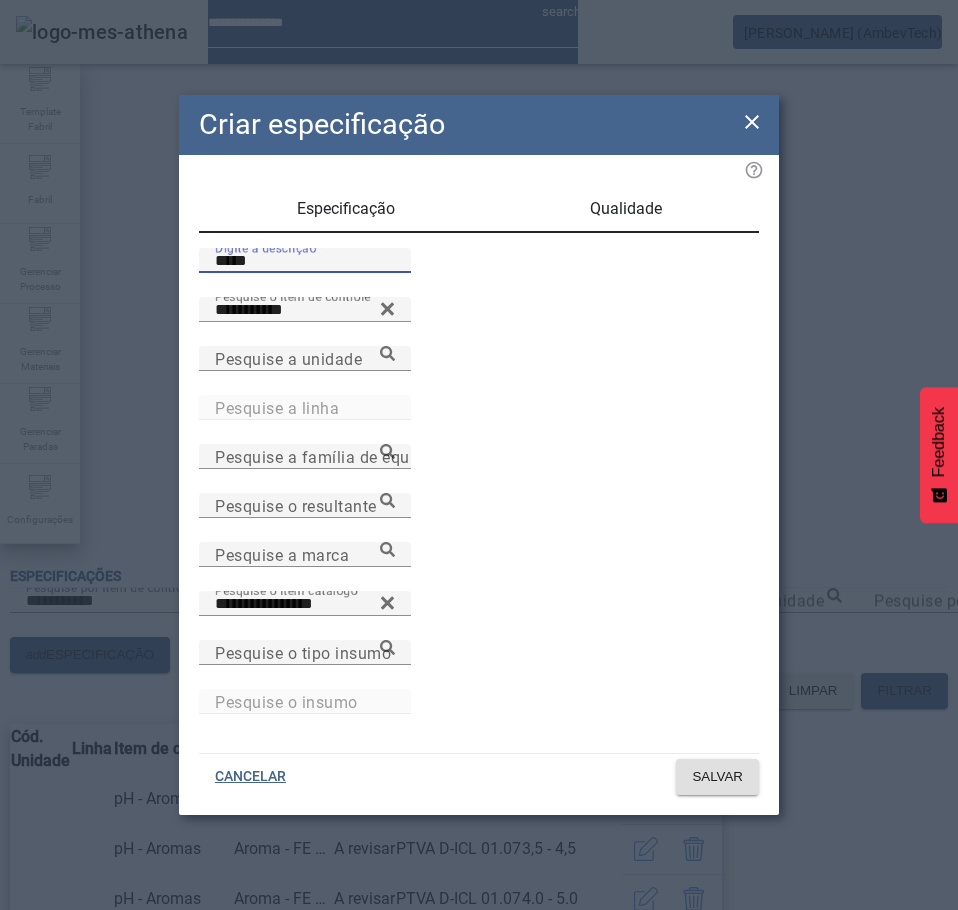type on "*****" 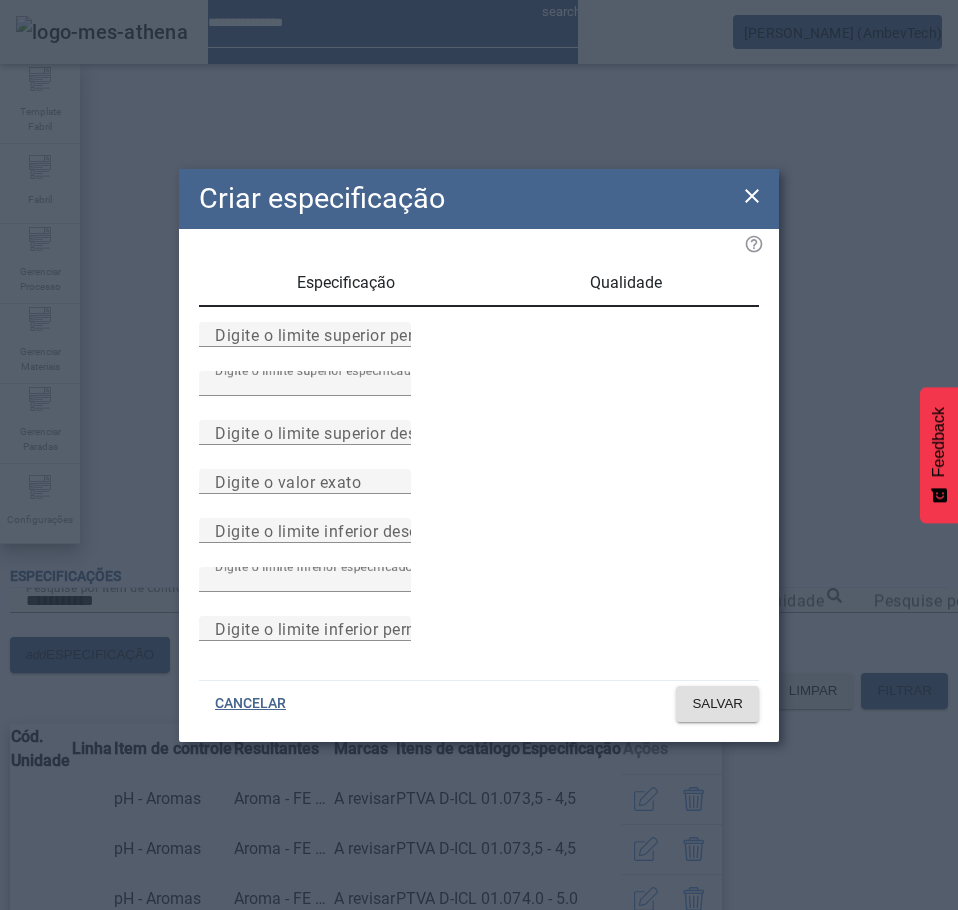 click on "Especificação" at bounding box center [346, 283] 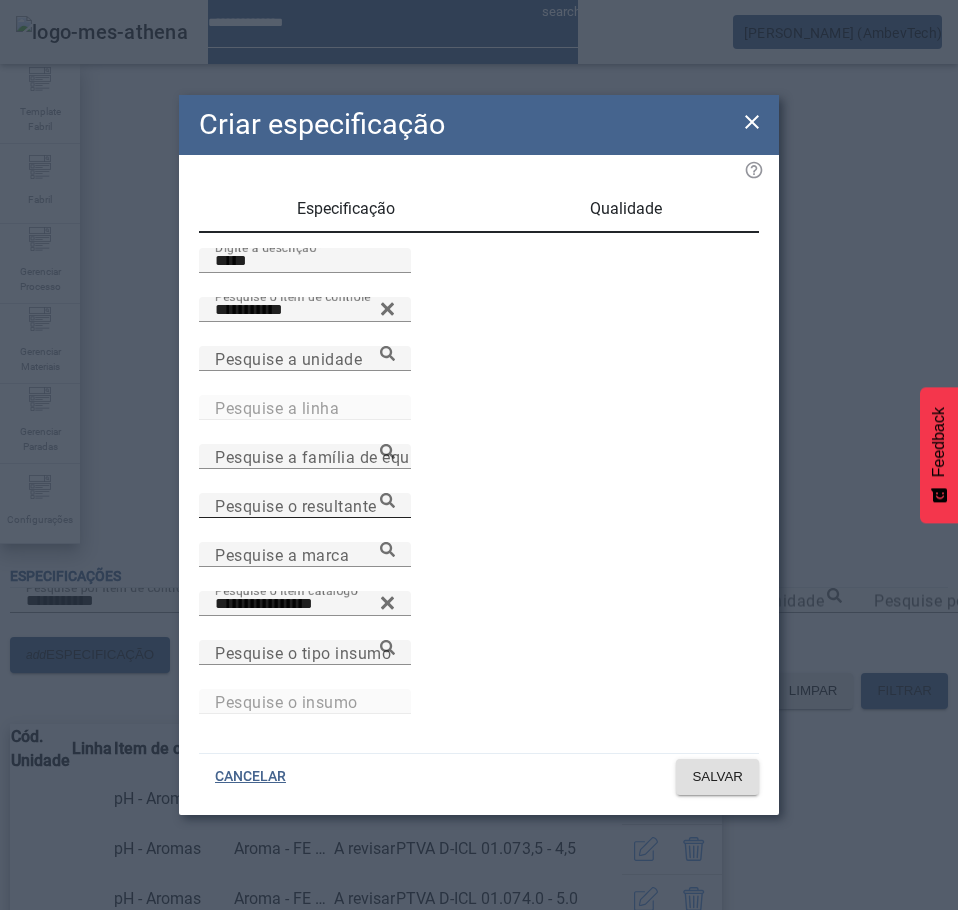 click on "Pesquise o resultante" at bounding box center [296, 505] 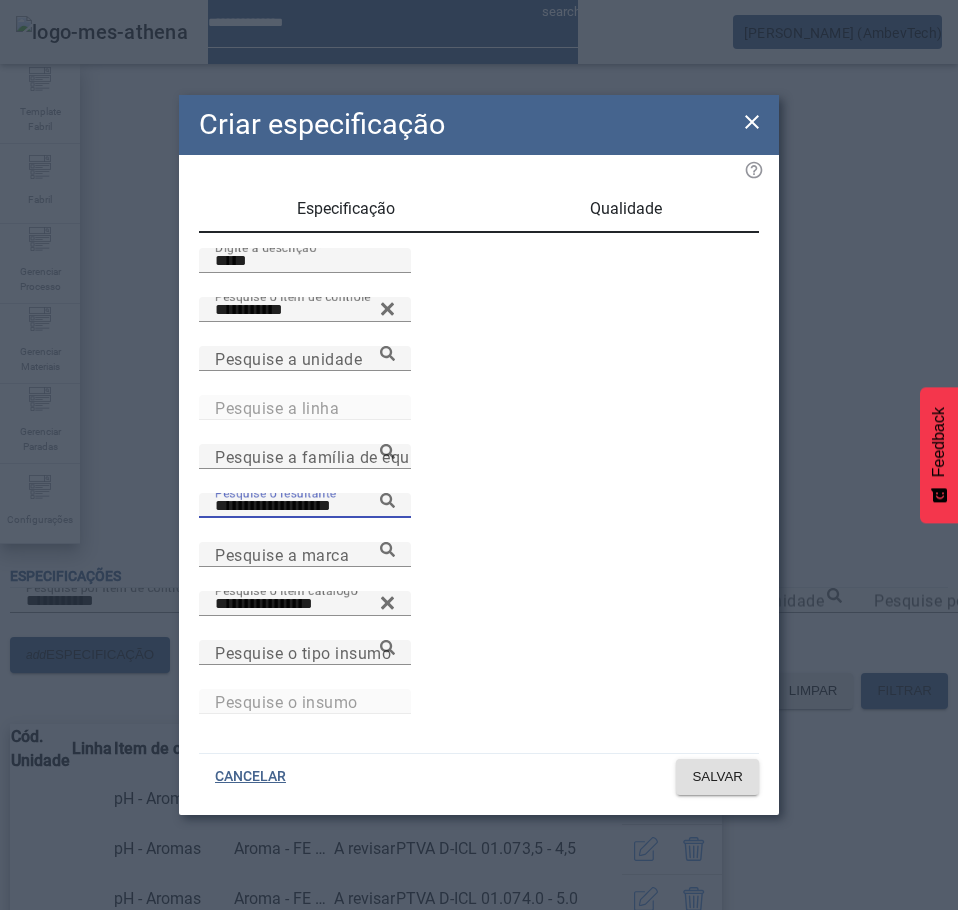 click 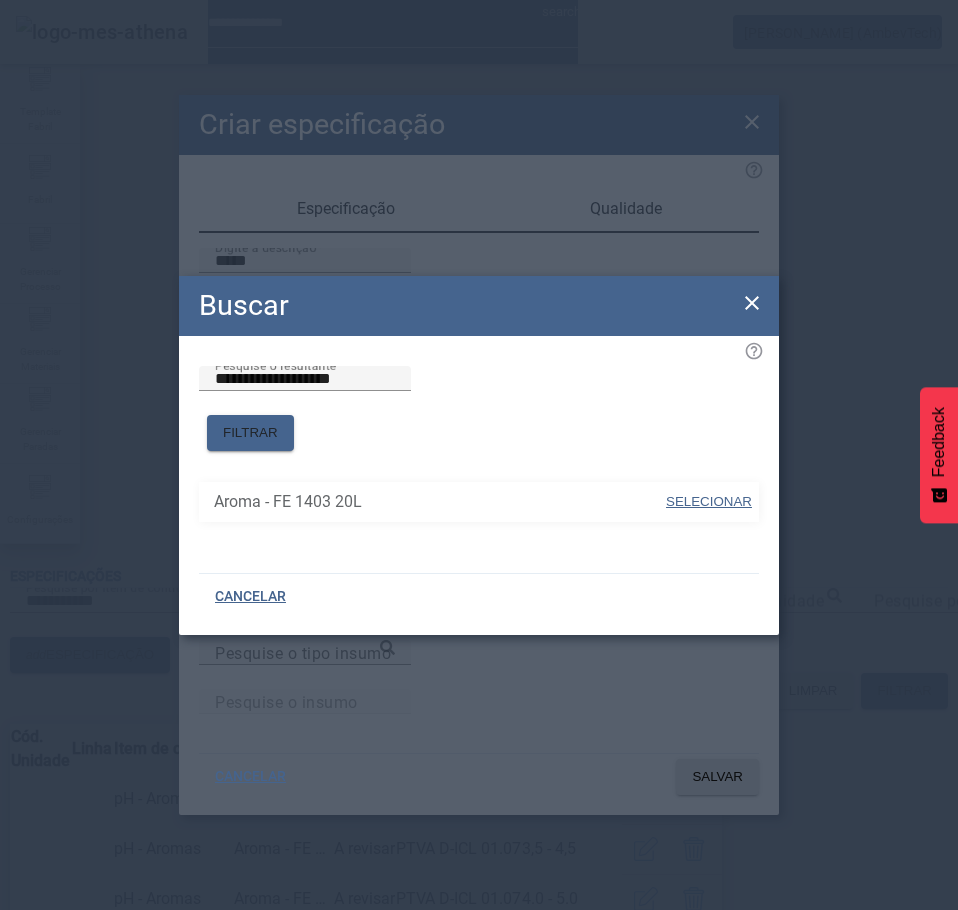 click at bounding box center [709, 502] 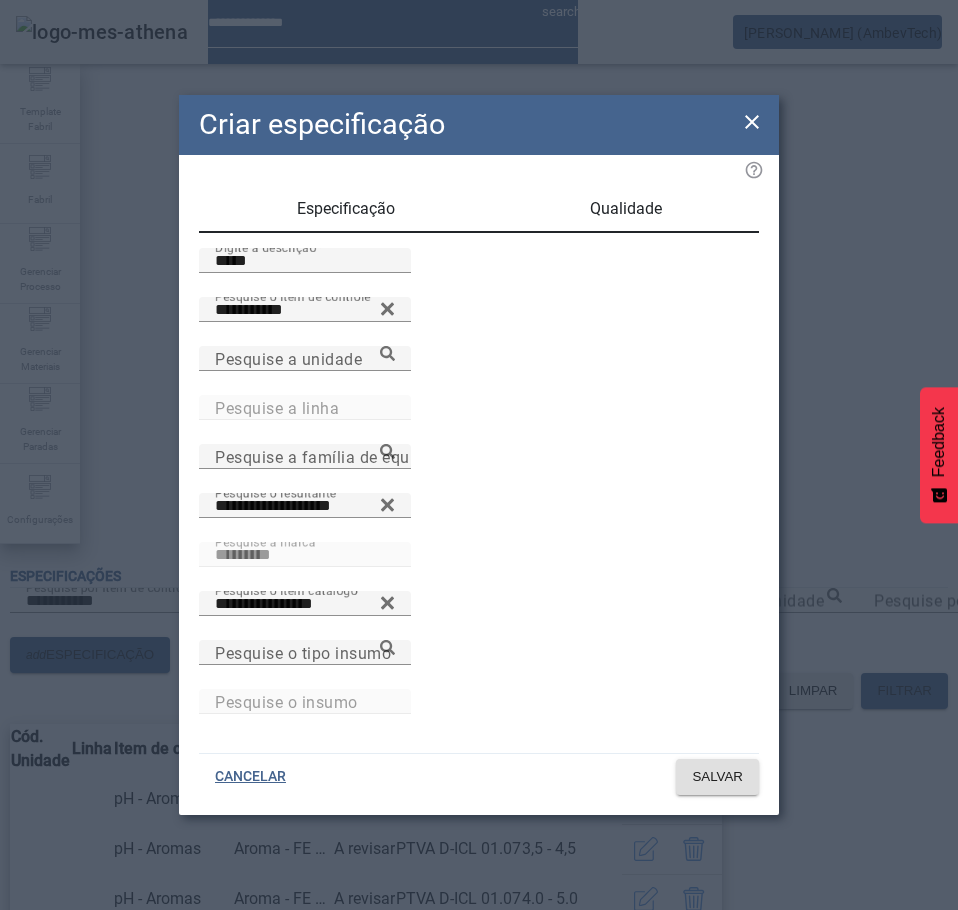 click on "Qualidade" at bounding box center [626, 209] 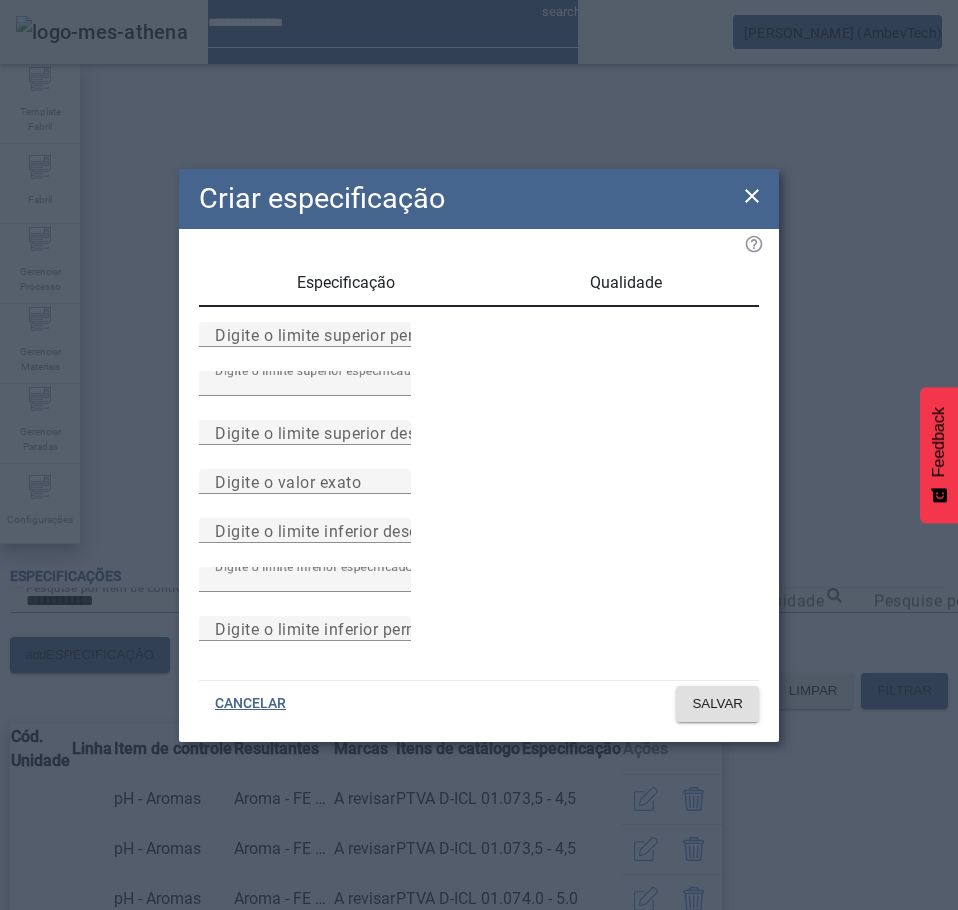 click on "Especificação" at bounding box center [346, 283] 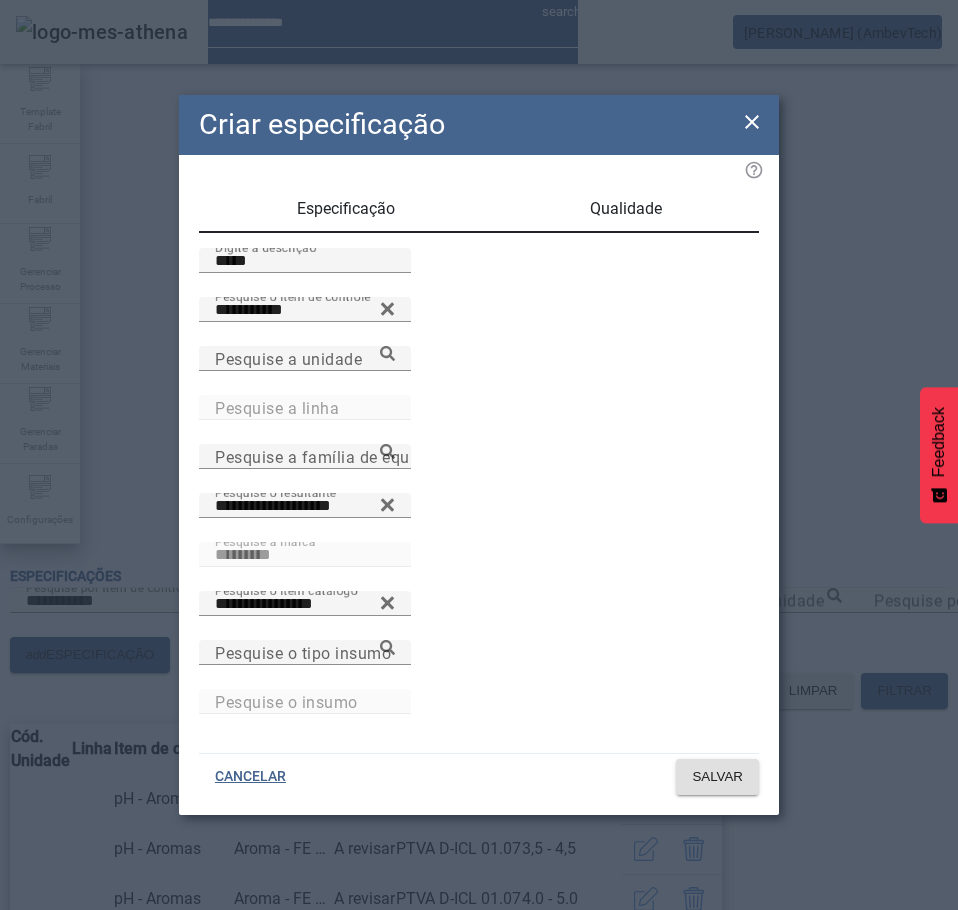 click on "Qualidade" at bounding box center [626, 209] 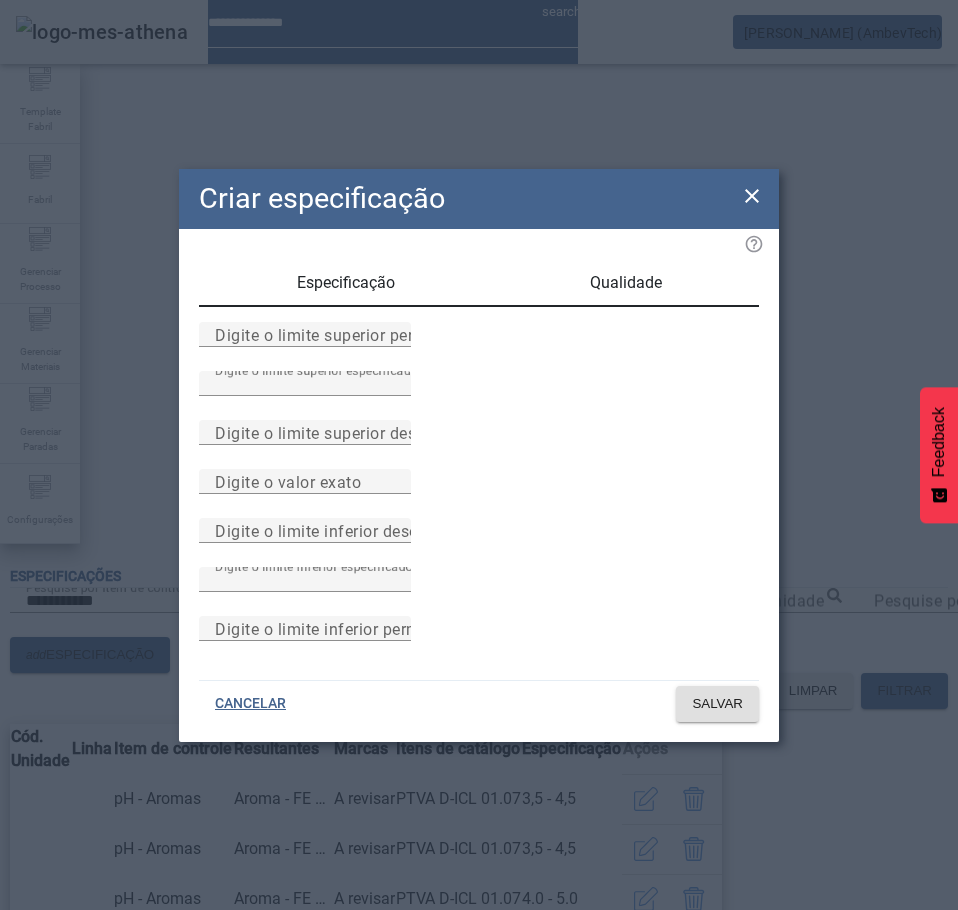 click on "Especificação" at bounding box center [346, 283] 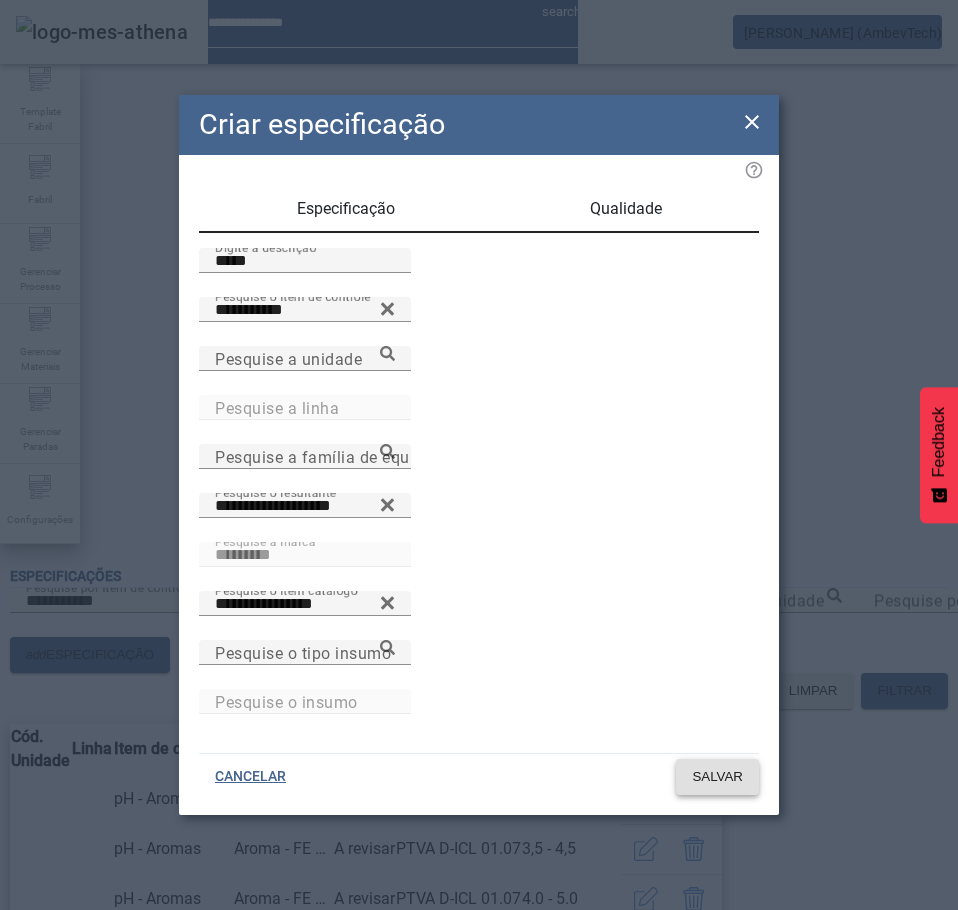 click on "SALVAR" 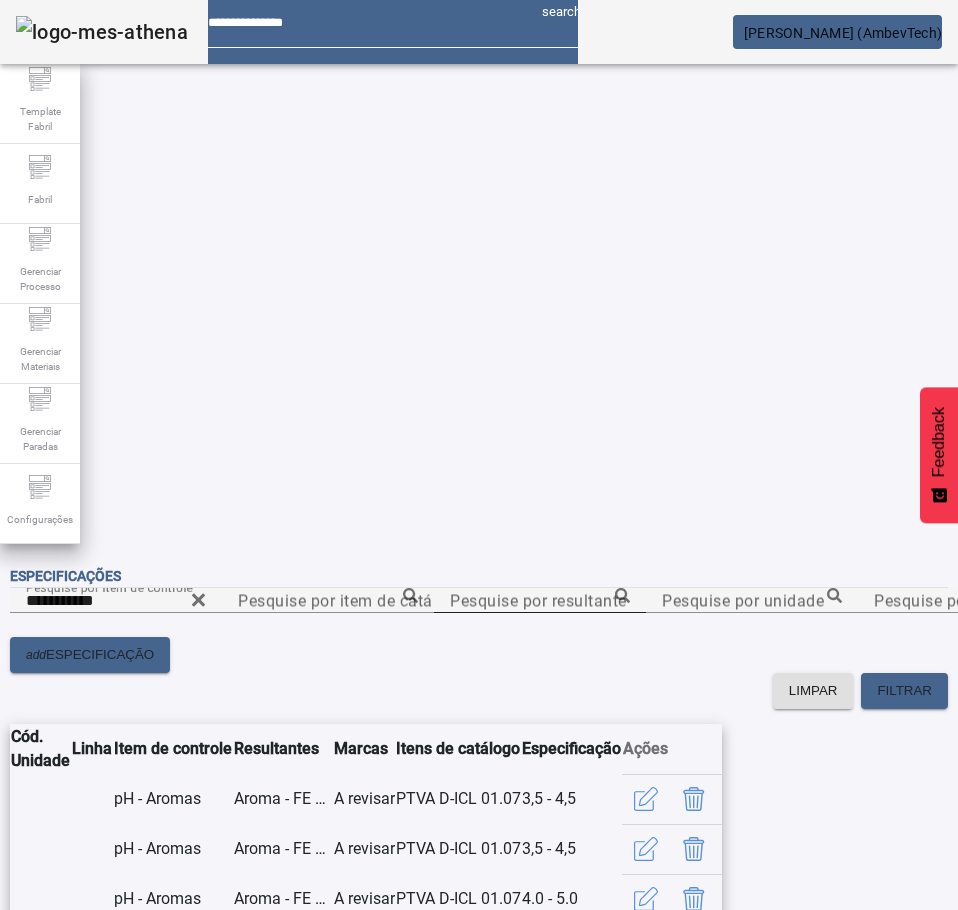 scroll, scrollTop: 0, scrollLeft: 0, axis: both 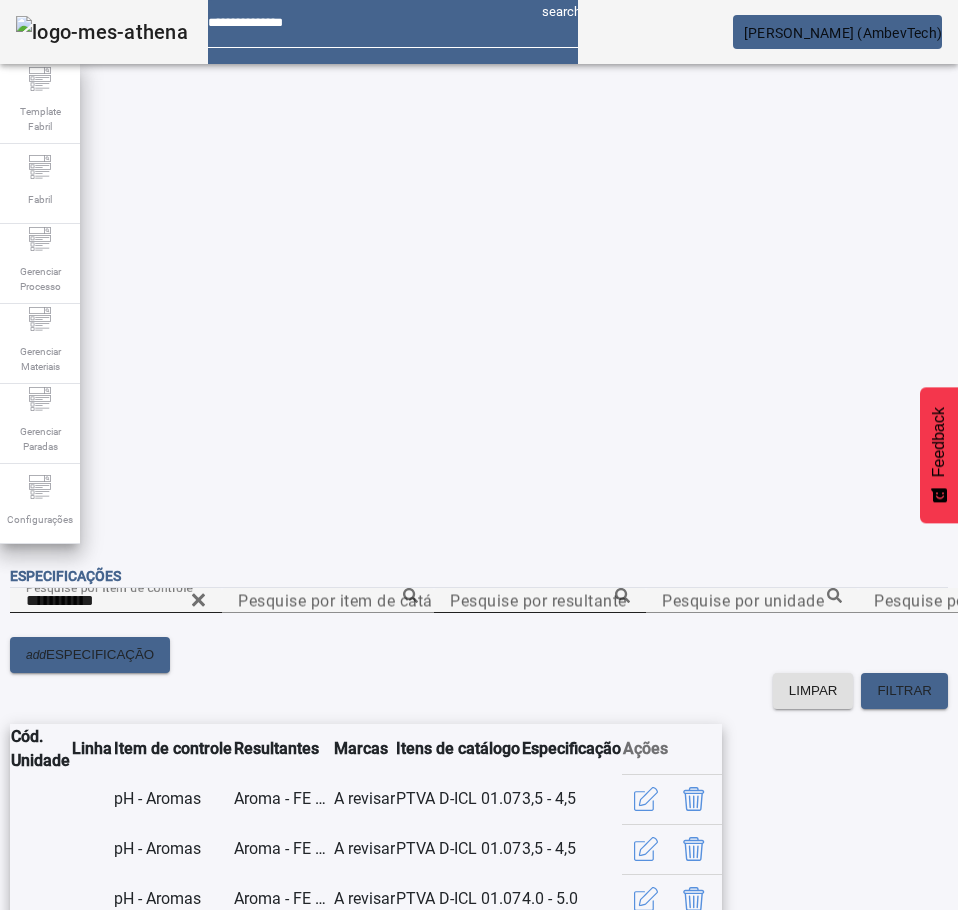 click 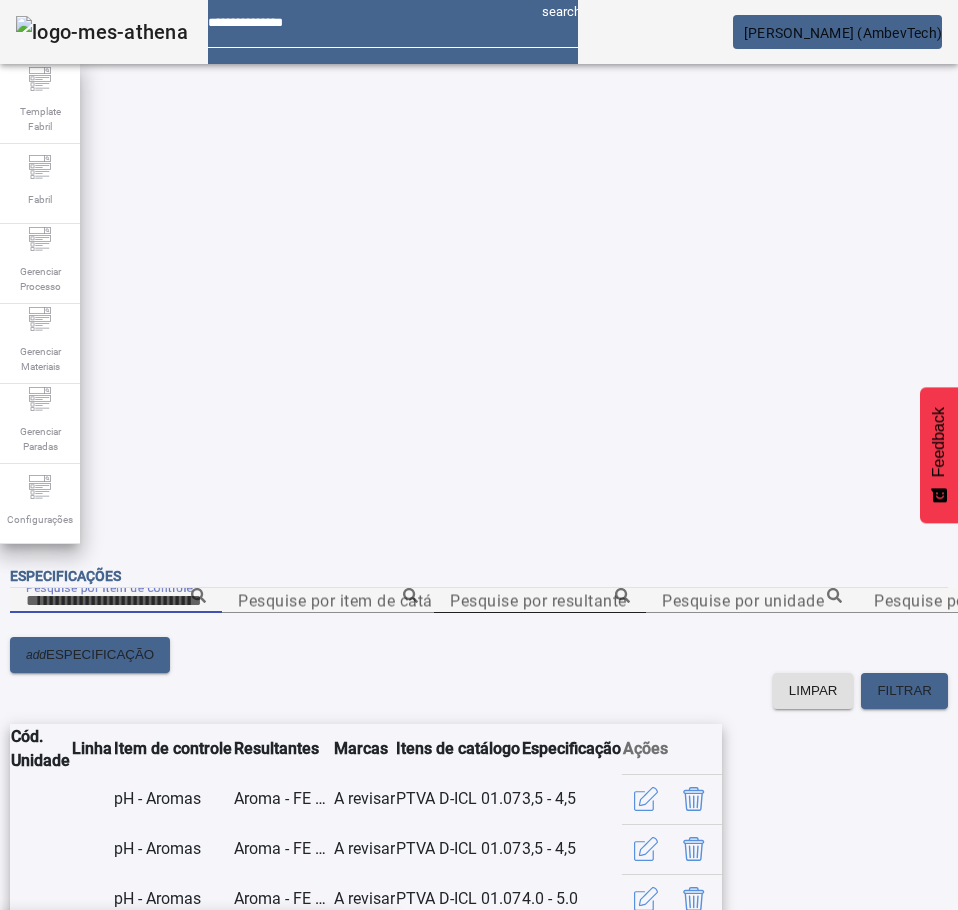 paste on "**********" 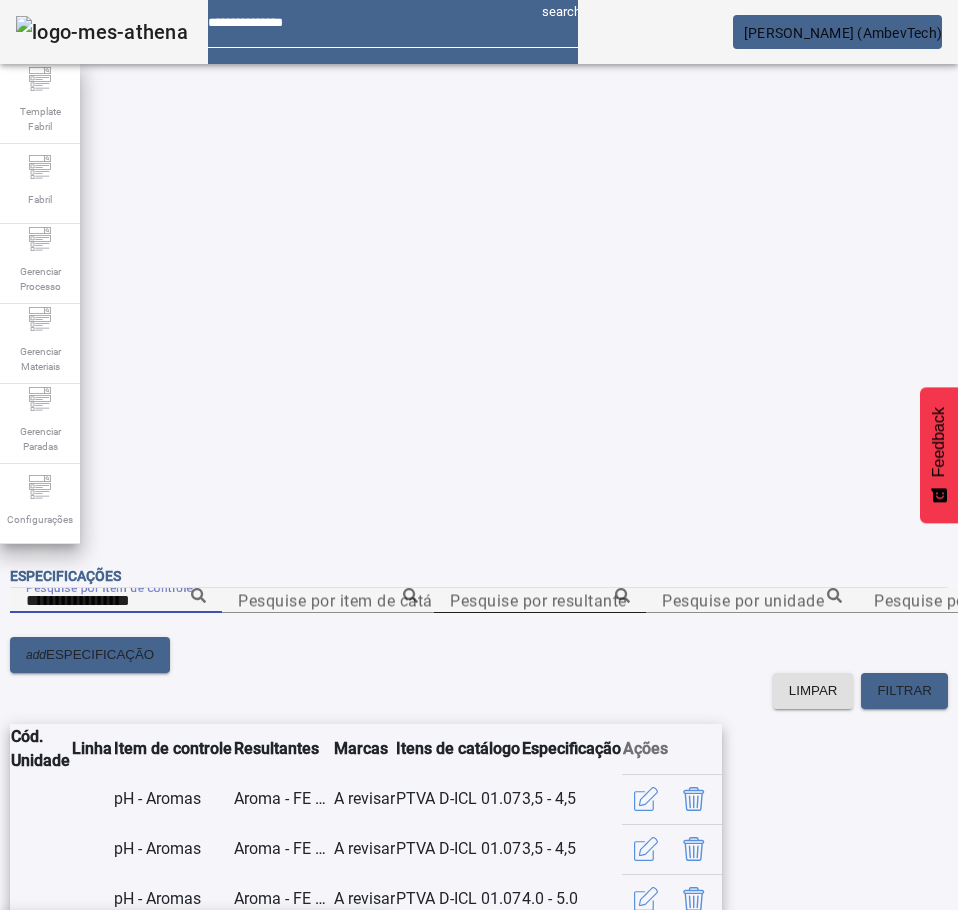 type on "**********" 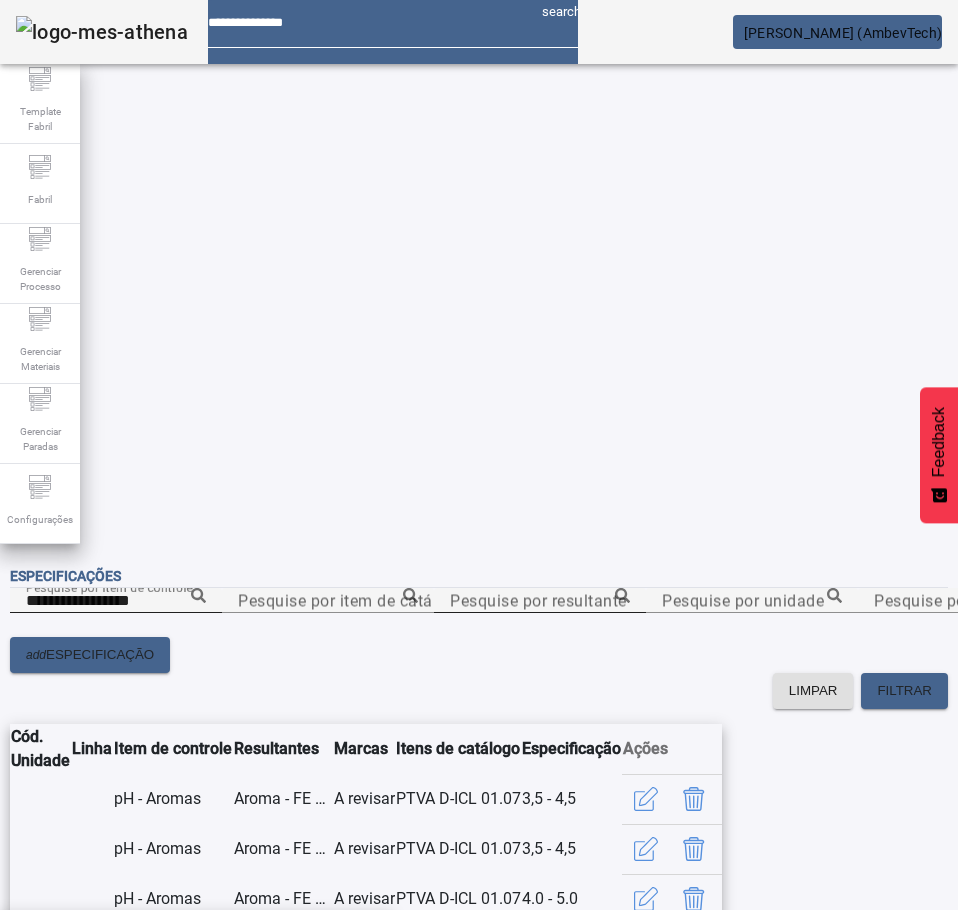 click on "Turbidez - Aromas" at bounding box center [196, 942] 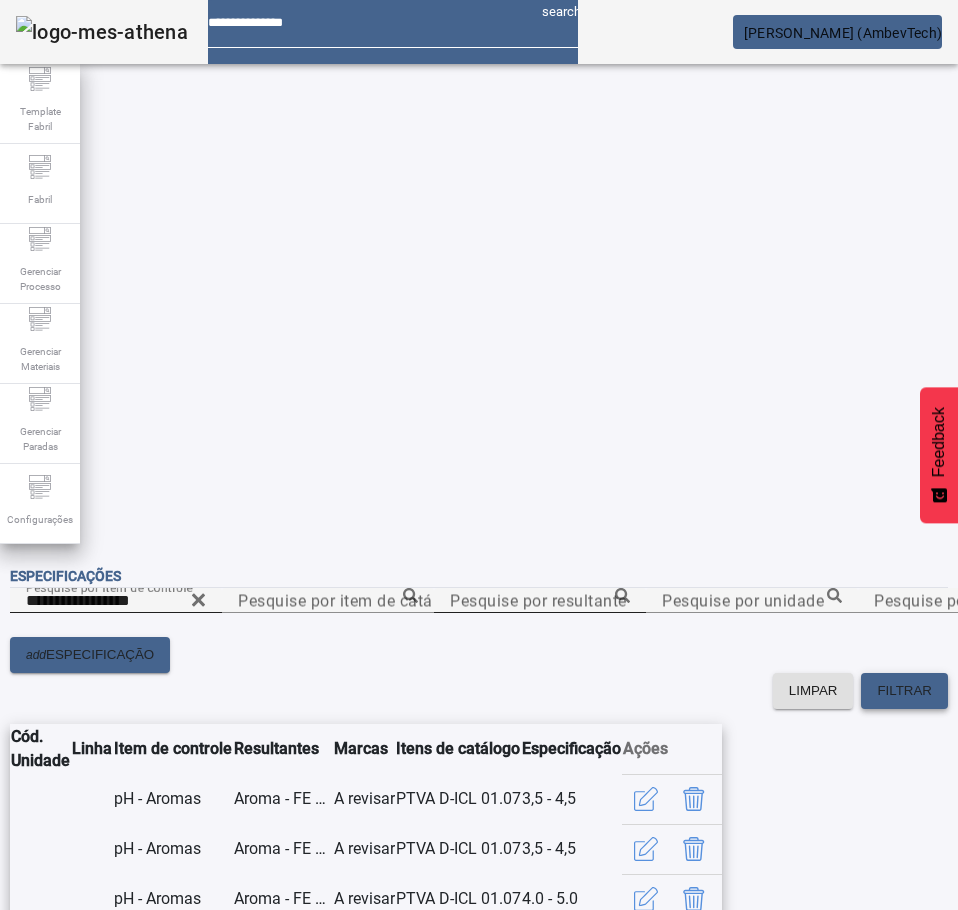 click 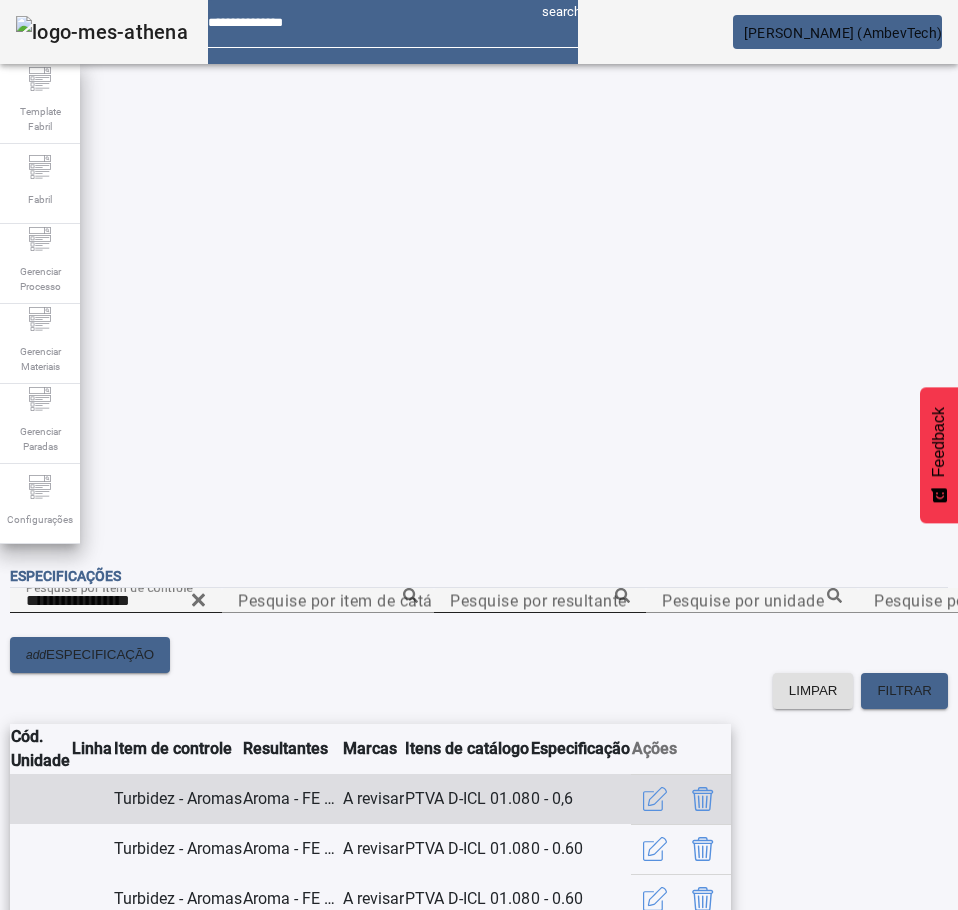 click on "Turbidez - Aromas" at bounding box center [177, 799] 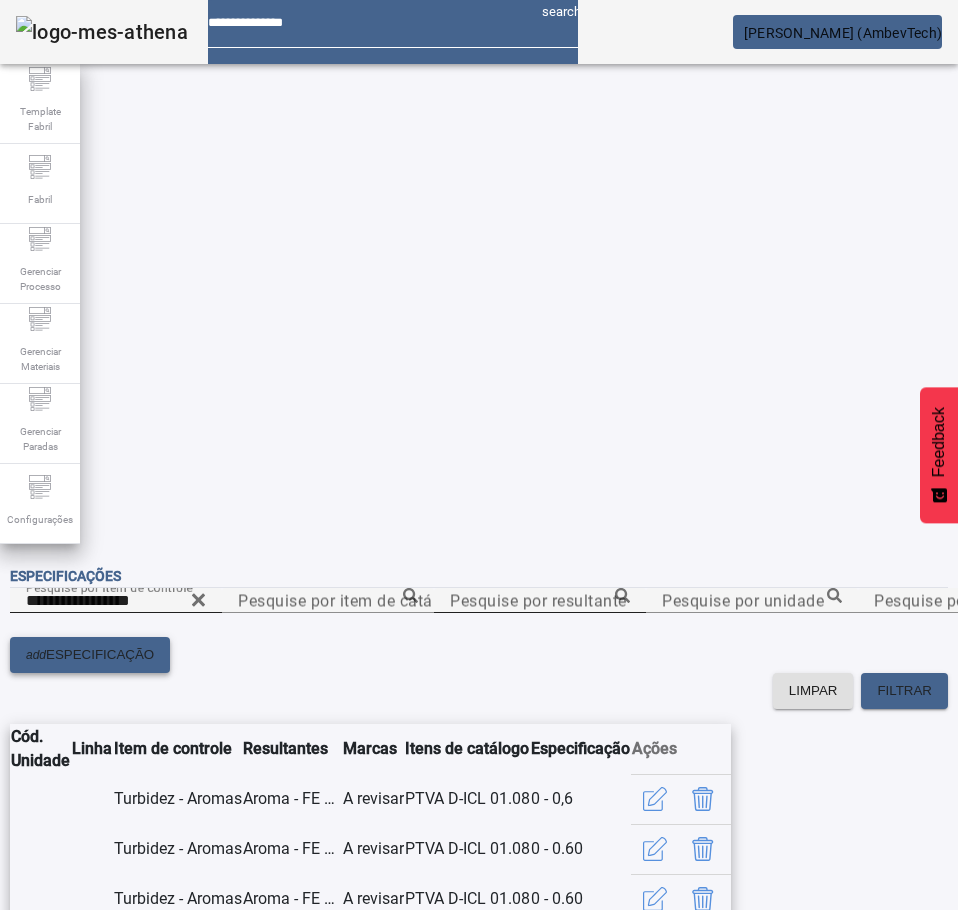 click on "ESPECIFICAÇÃO" 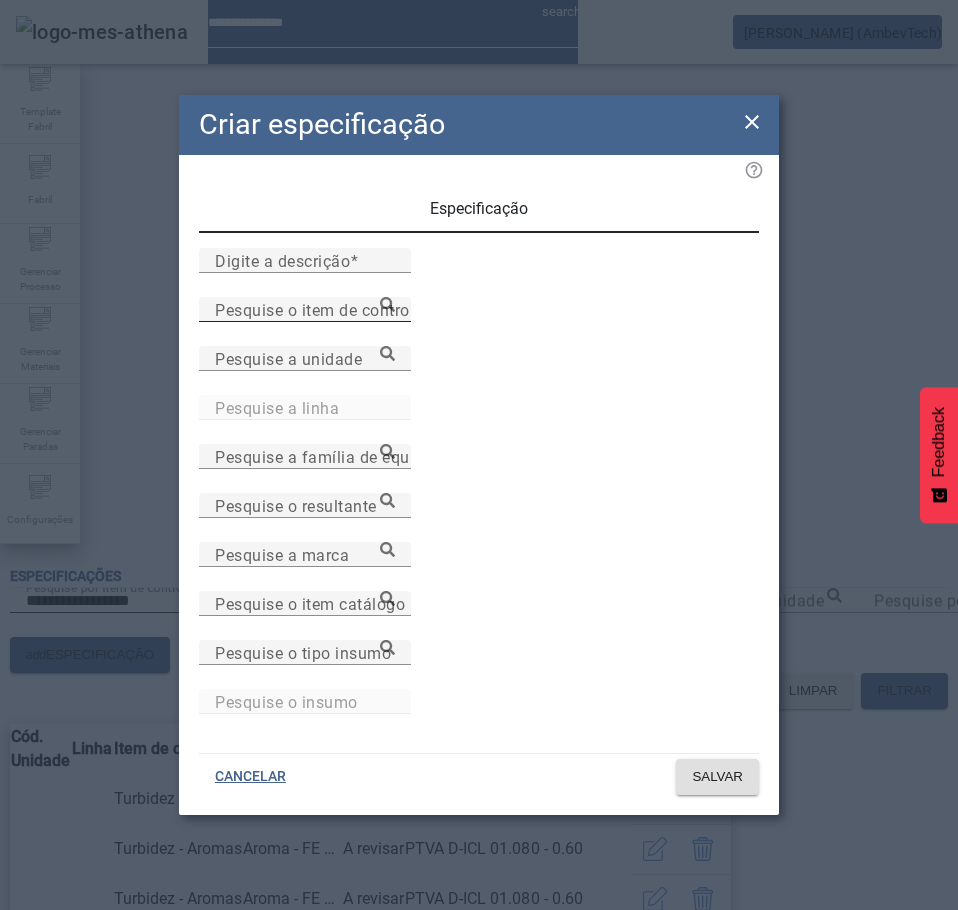 click on "Pesquise o item de controle" at bounding box center [319, 309] 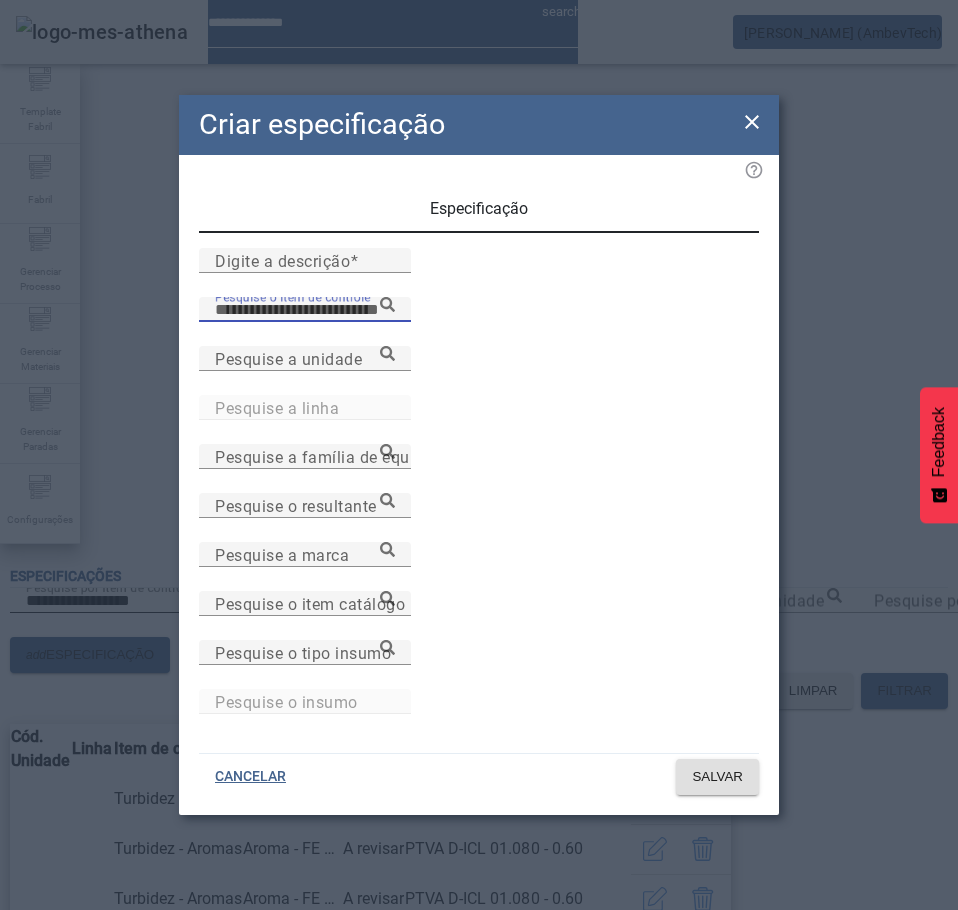 paste on "**********" 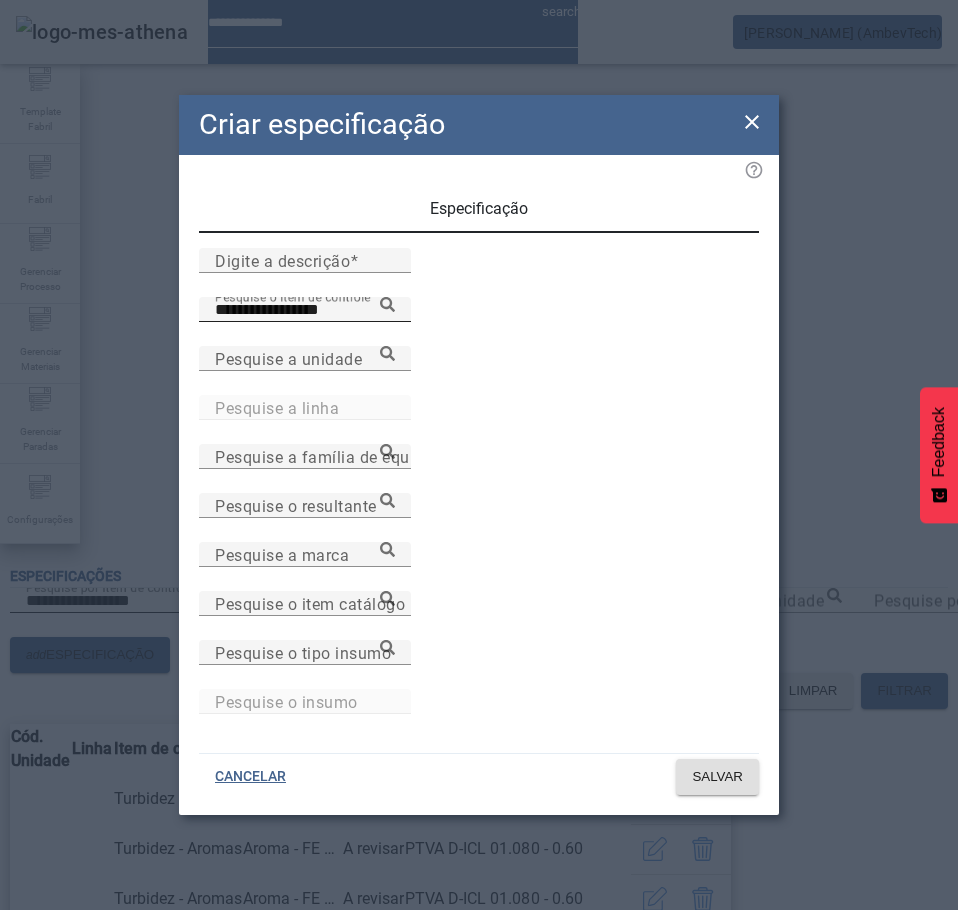 click 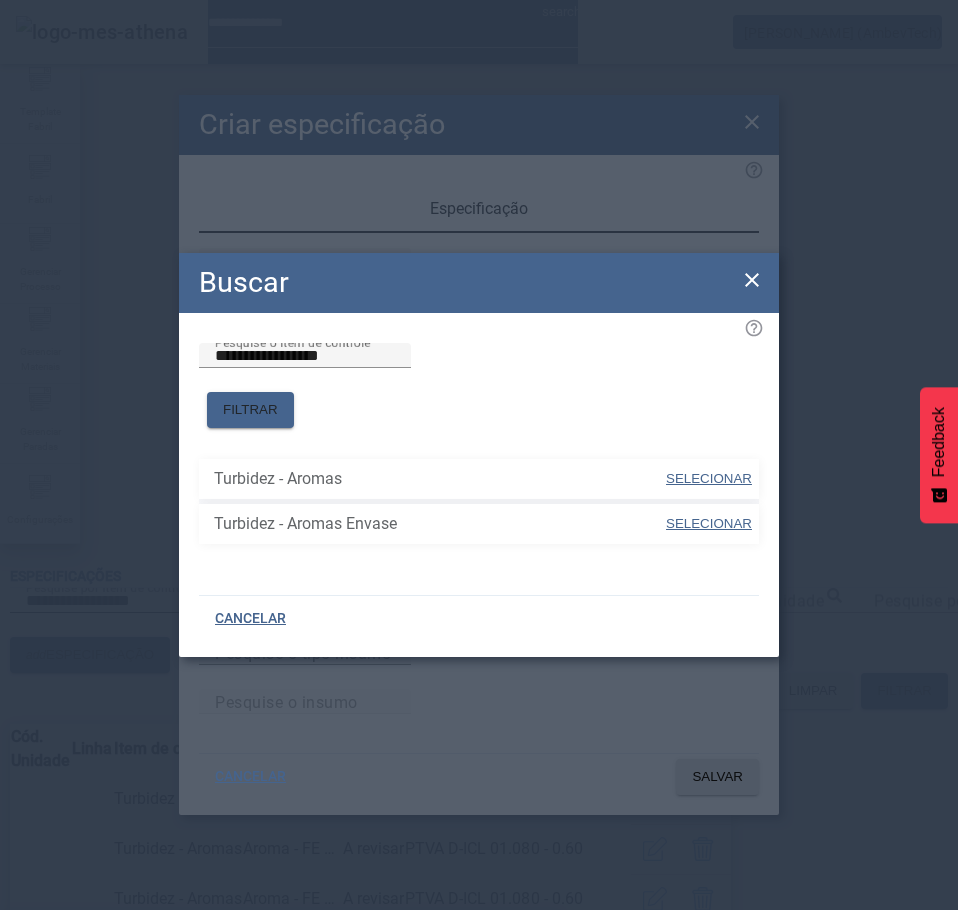 click on "Turbidez - Aromas Envase" at bounding box center [280, 990] 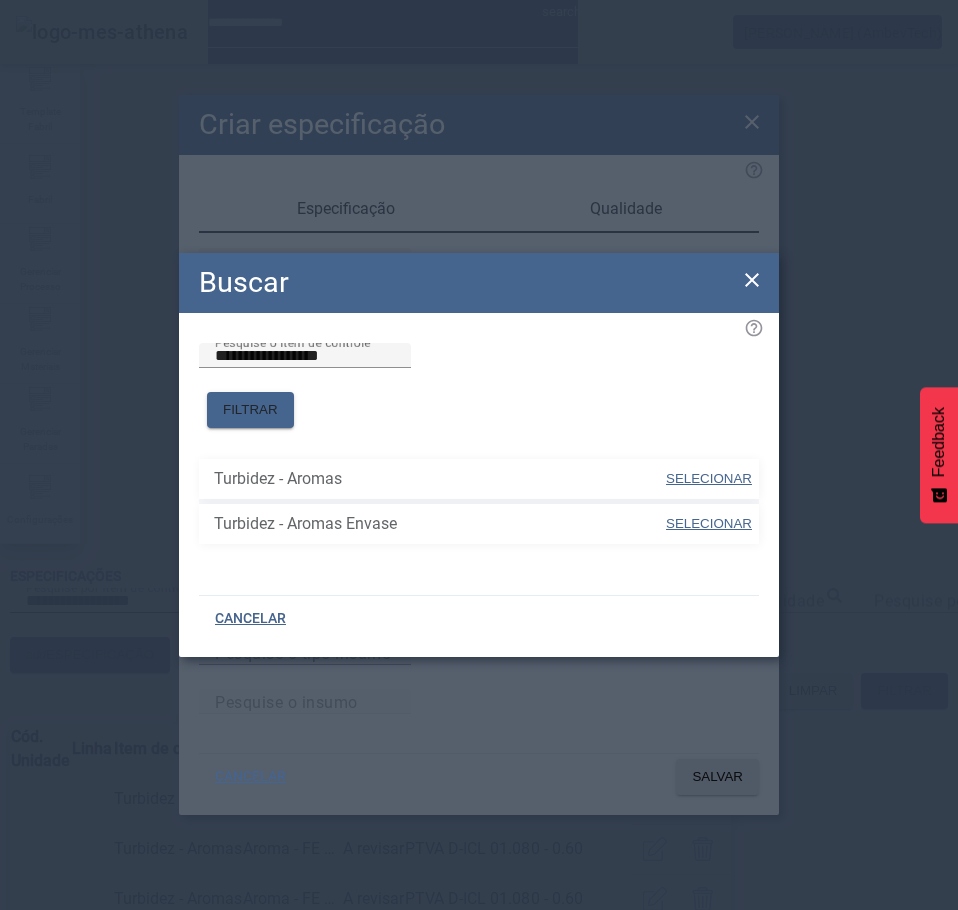 click on "SELECIONAR" at bounding box center (709, 478) 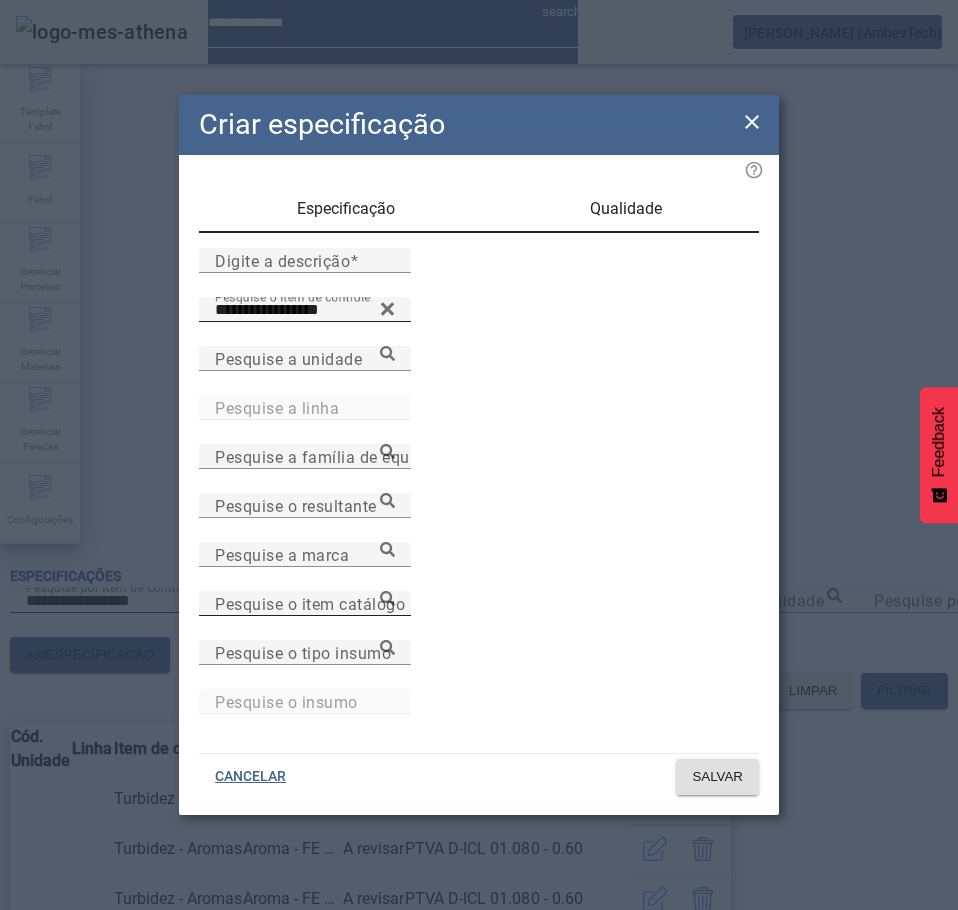 click on "Pesquise o item catálogo" at bounding box center (305, 603) 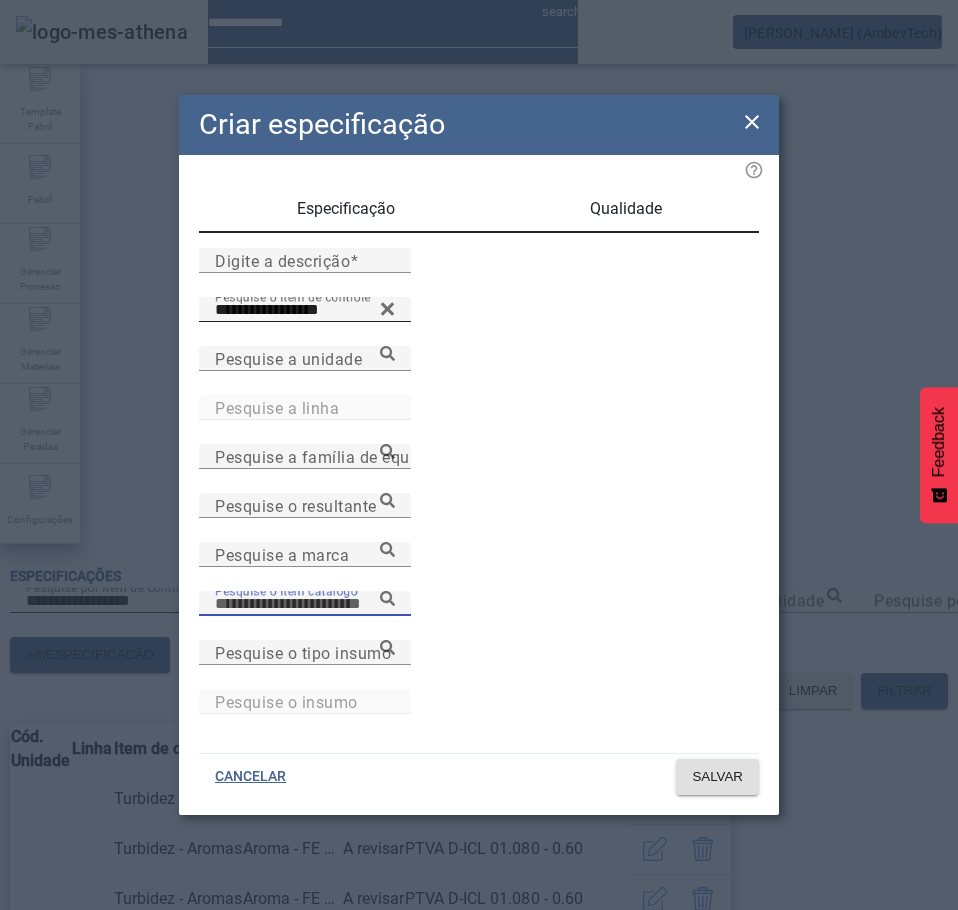 paste on "**********" 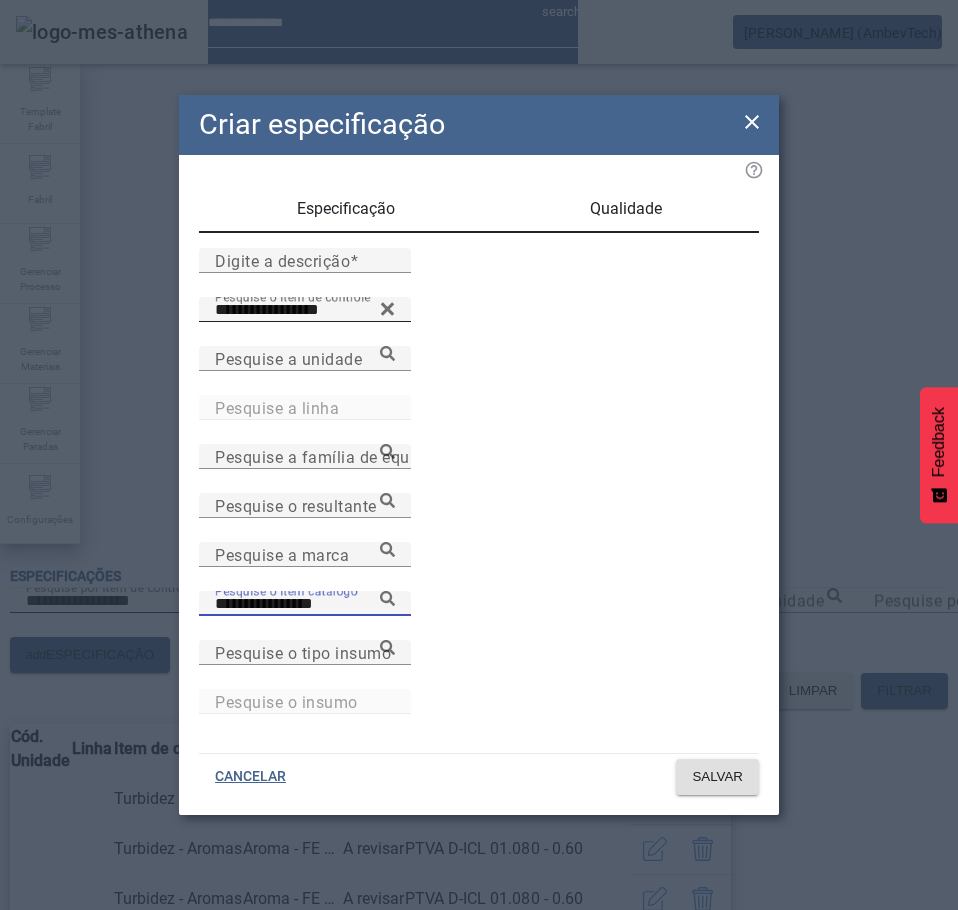 click 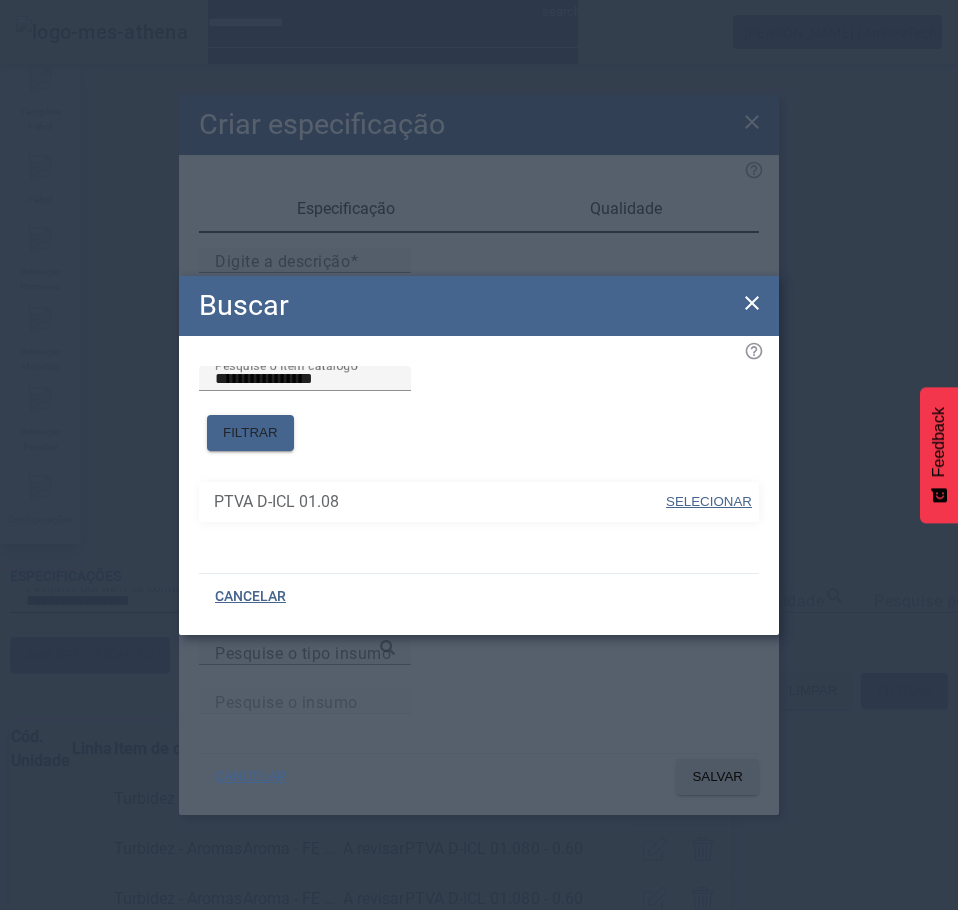 click on "SELECIONAR" at bounding box center (709, 501) 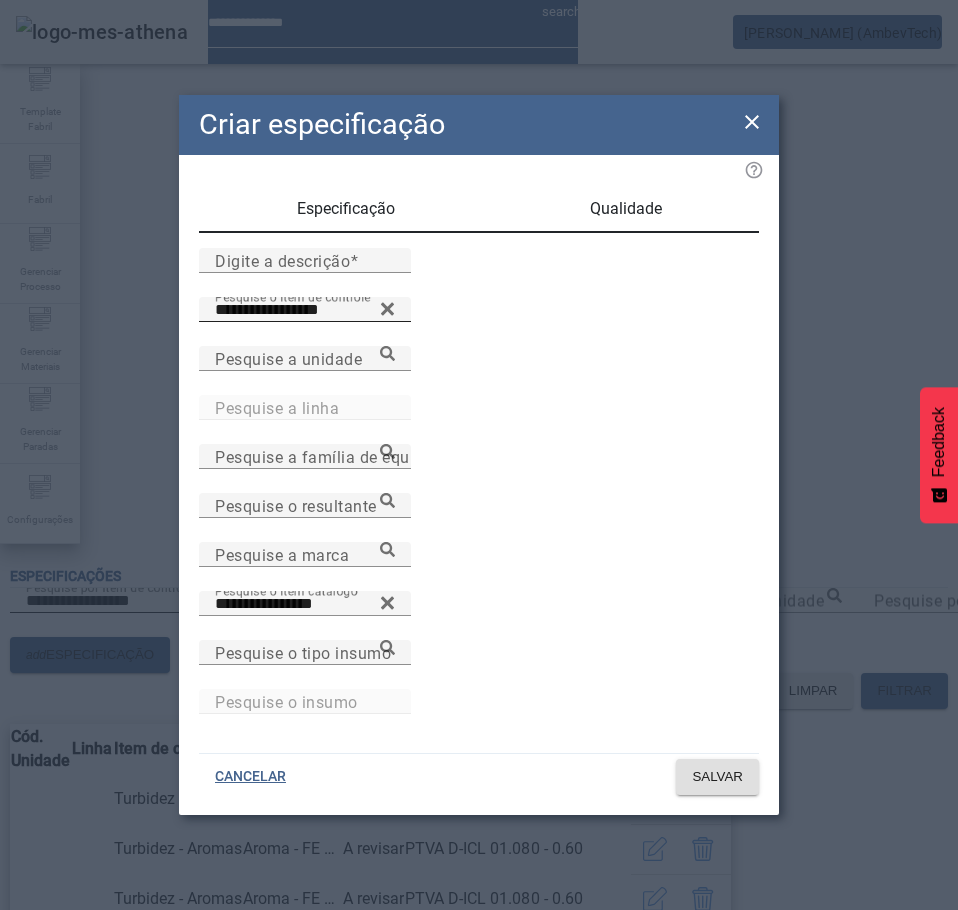 click on "Qualidade" at bounding box center [626, 209] 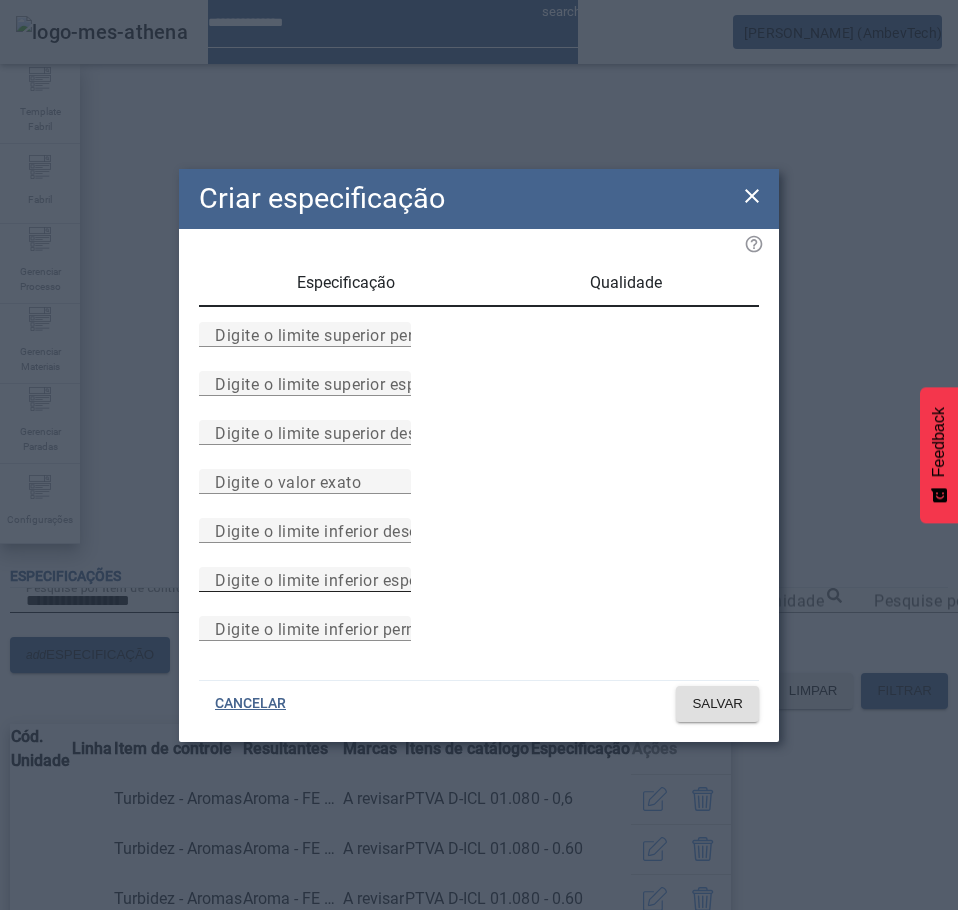 click on "Digite o limite inferior especificado" at bounding box center [347, 579] 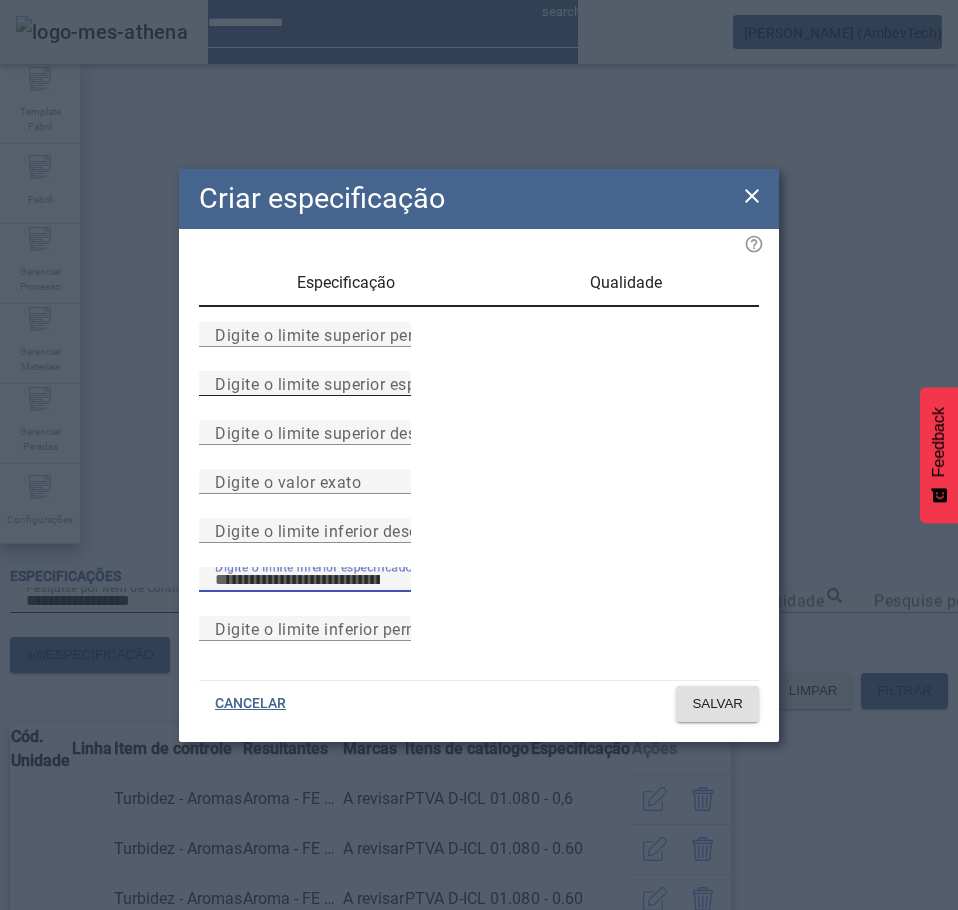 type on "*" 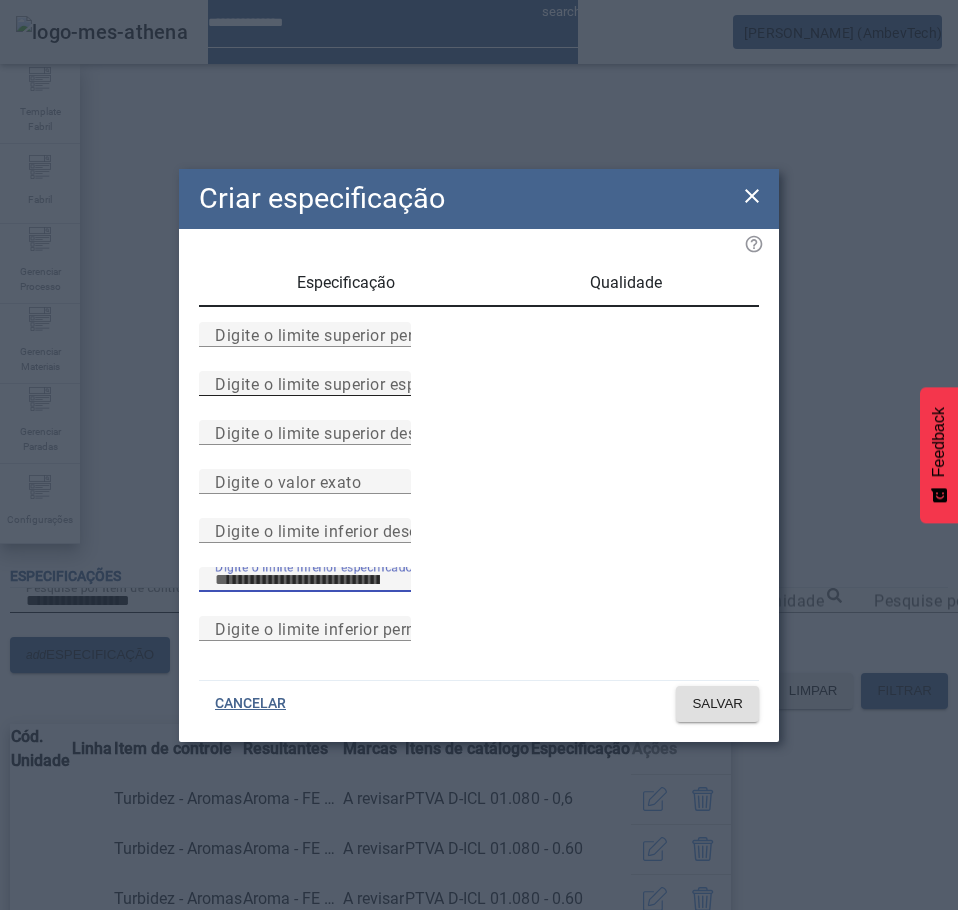 click on "Digite o limite superior especificado" at bounding box center [350, 383] 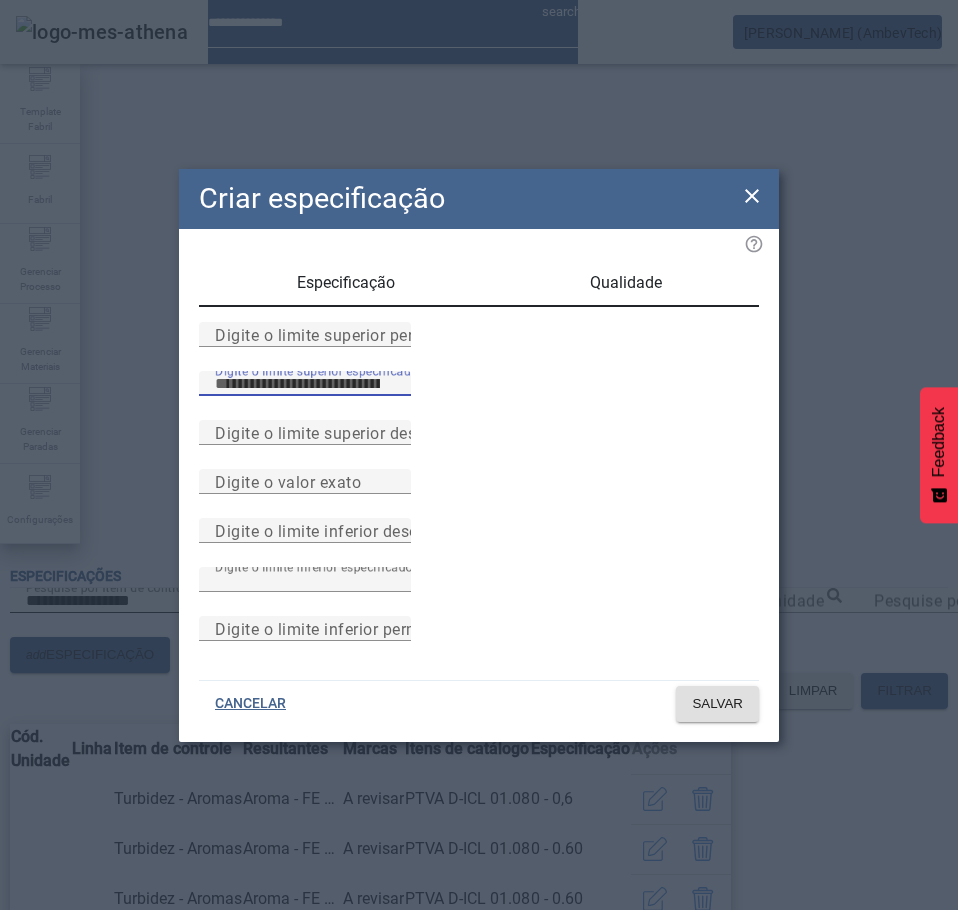 type on "***" 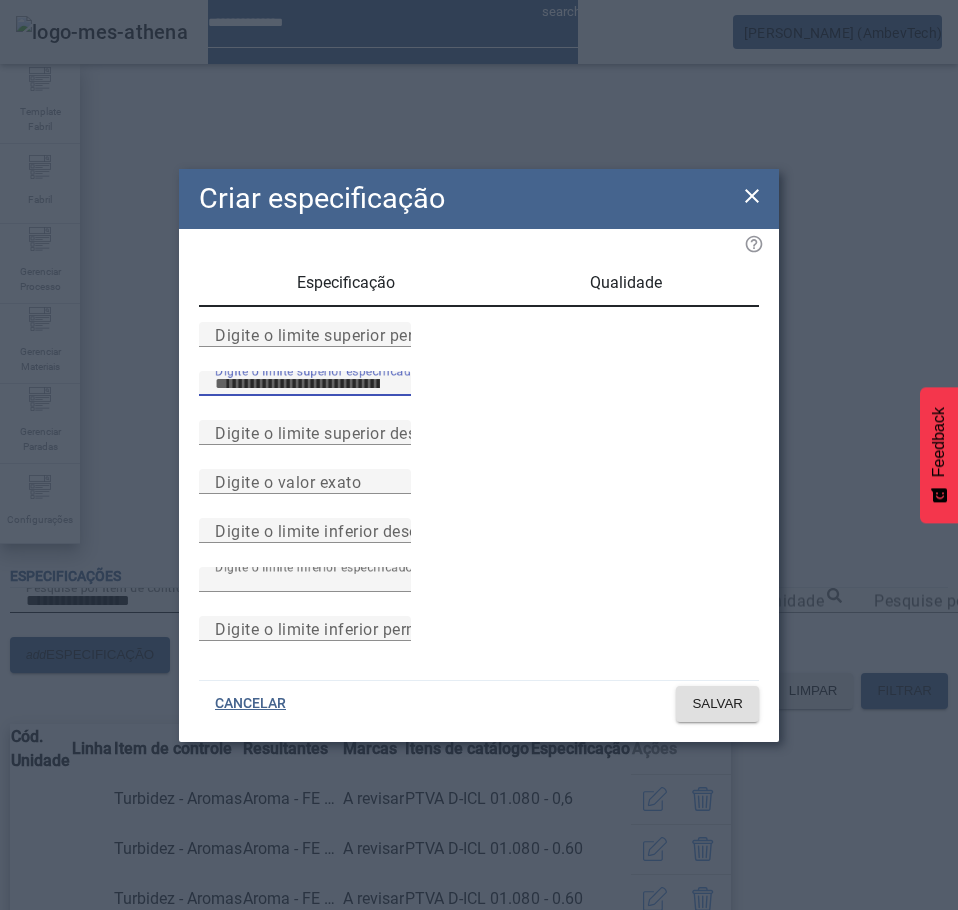 click on "Especificação" at bounding box center (346, 283) 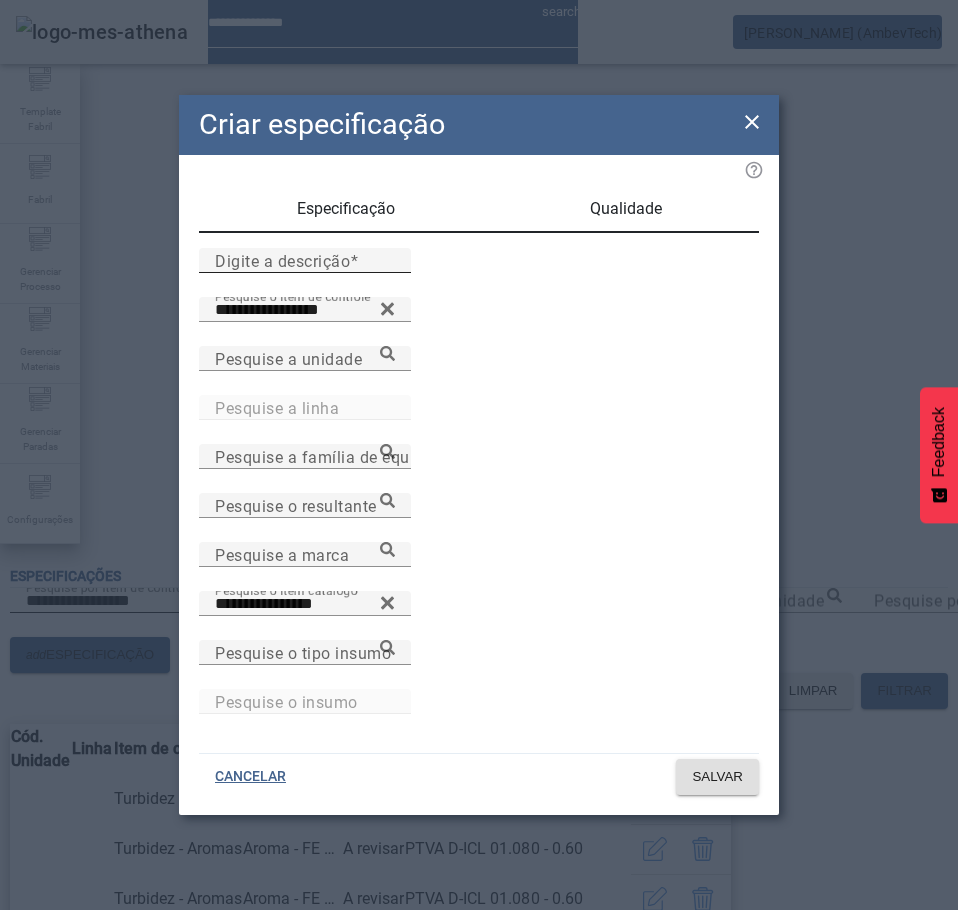click on "Digite a descrição" at bounding box center (282, 260) 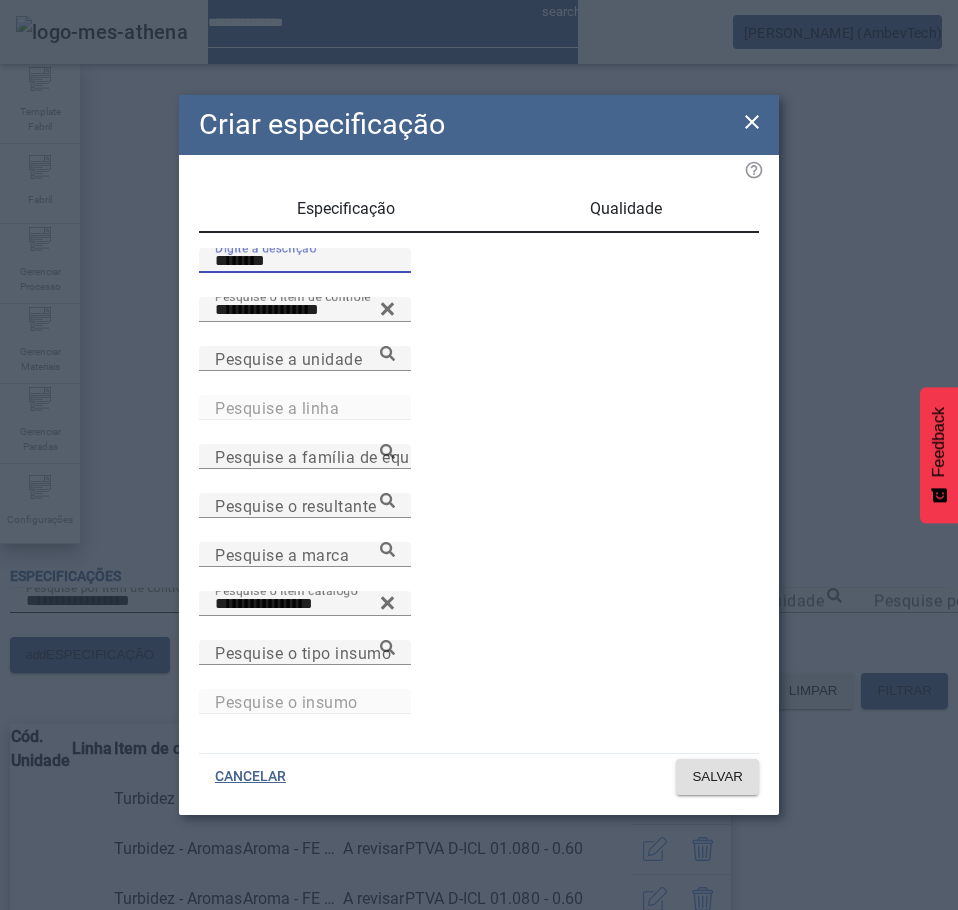 type on "********" 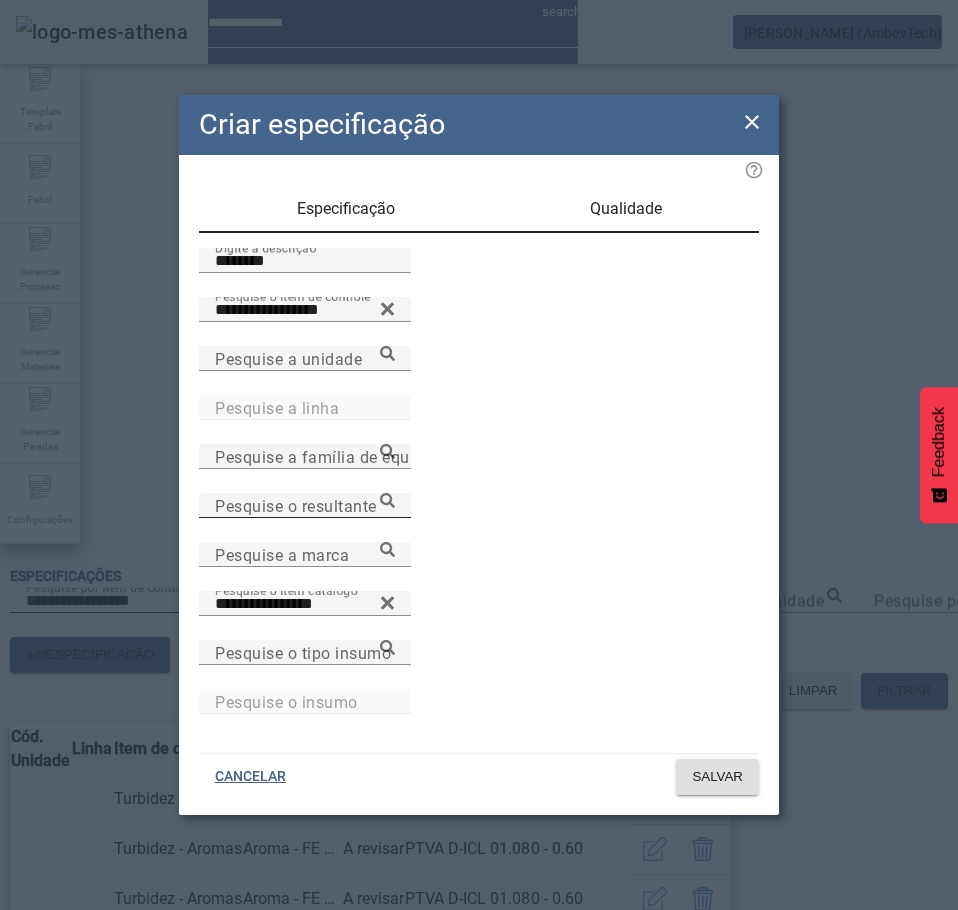 drag, startPoint x: 614, startPoint y: 518, endPoint x: 726, endPoint y: 541, distance: 114.33722 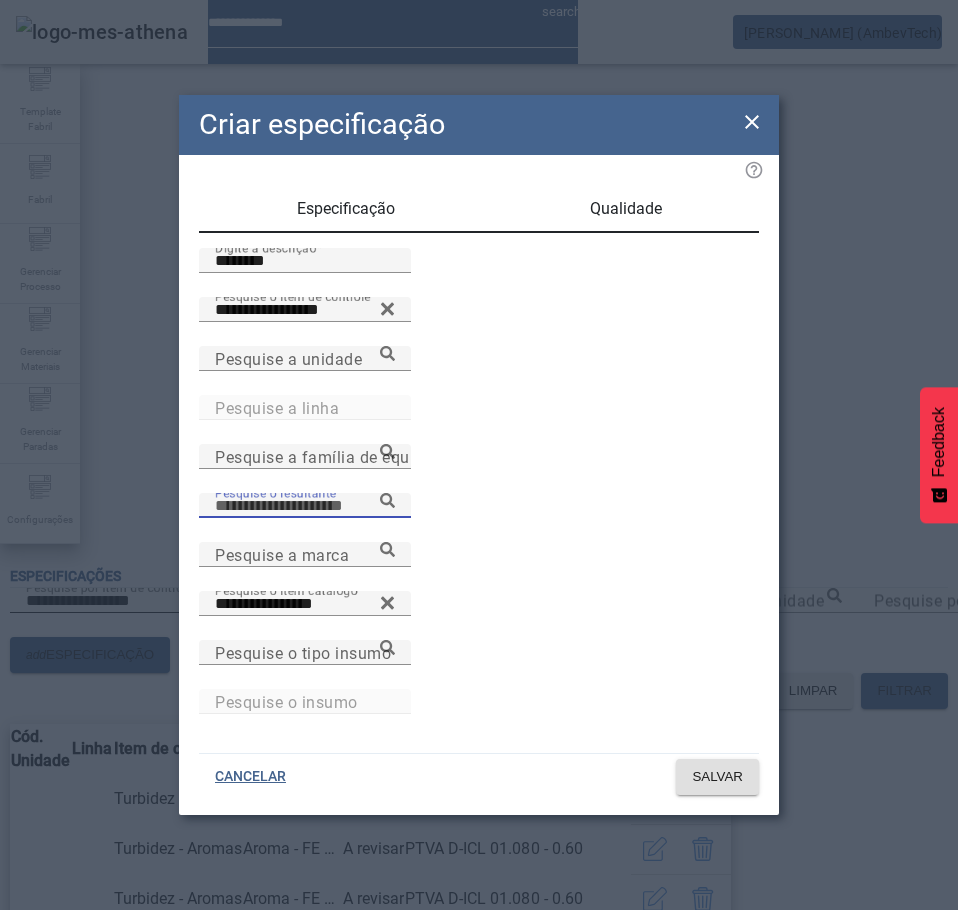 paste on "**********" 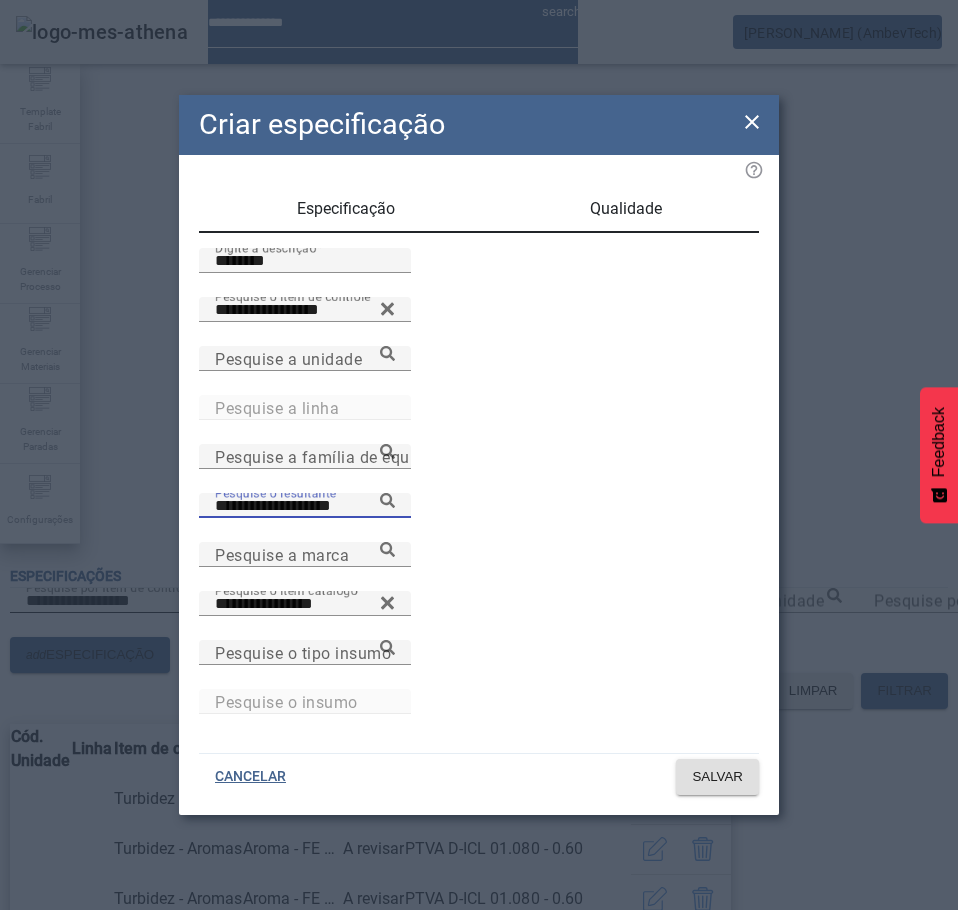 click 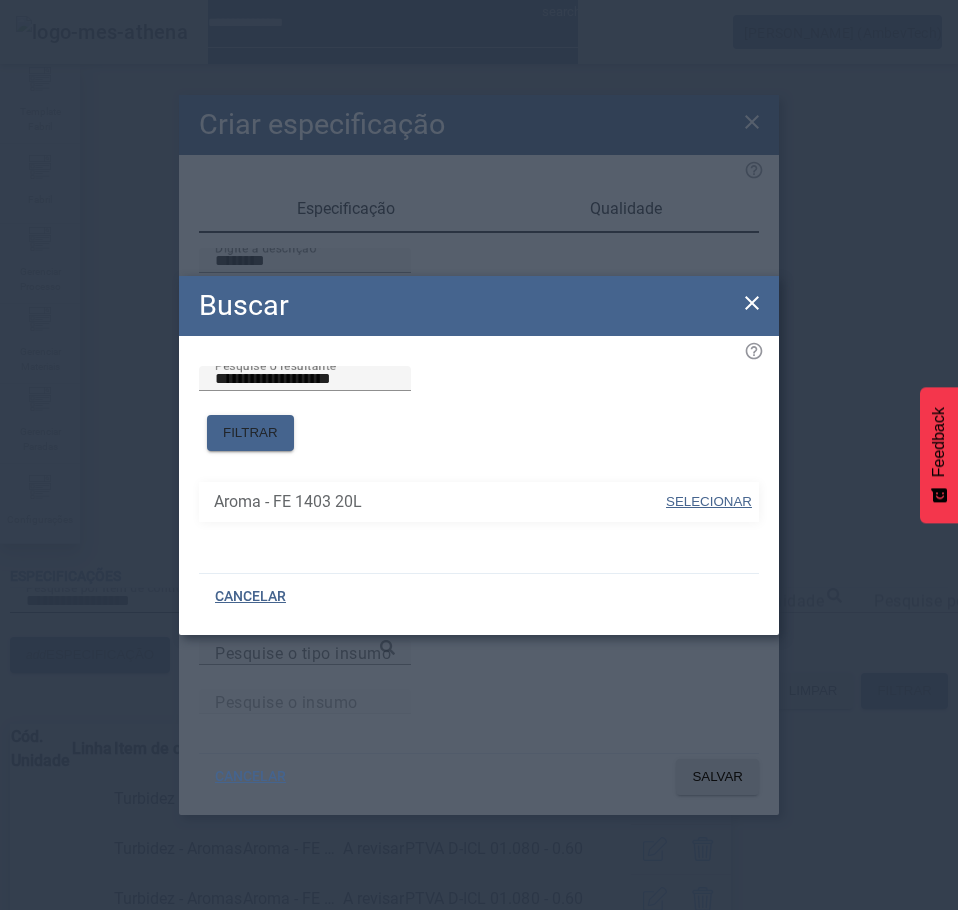 click on "SELECIONAR" at bounding box center (709, 502) 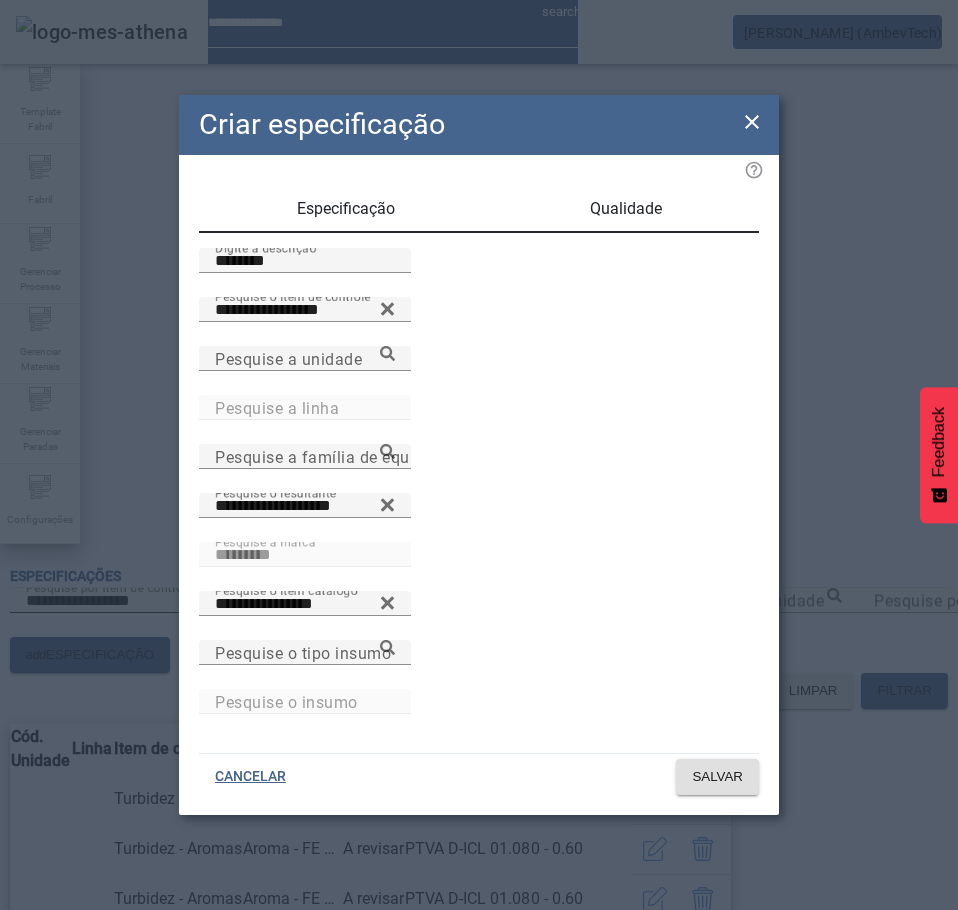 click on "Qualidade" at bounding box center (626, 209) 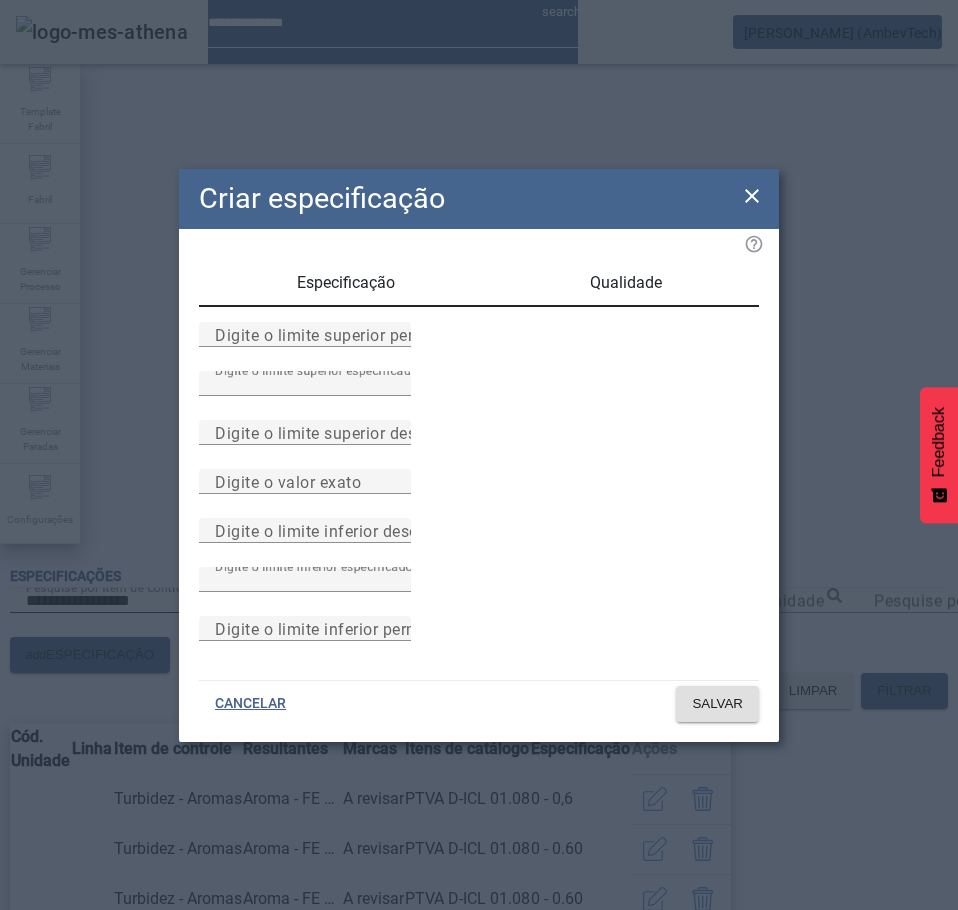 click on "Especificação" at bounding box center (346, 283) 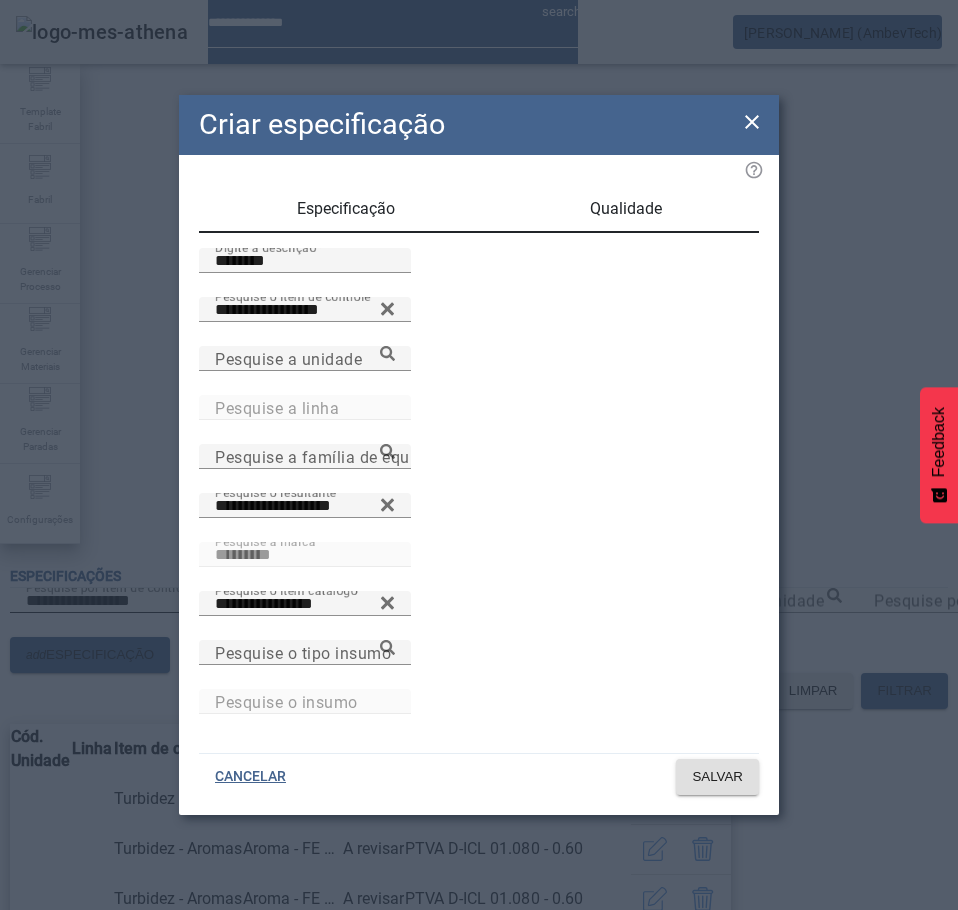 click on "Qualidade" at bounding box center (626, 209) 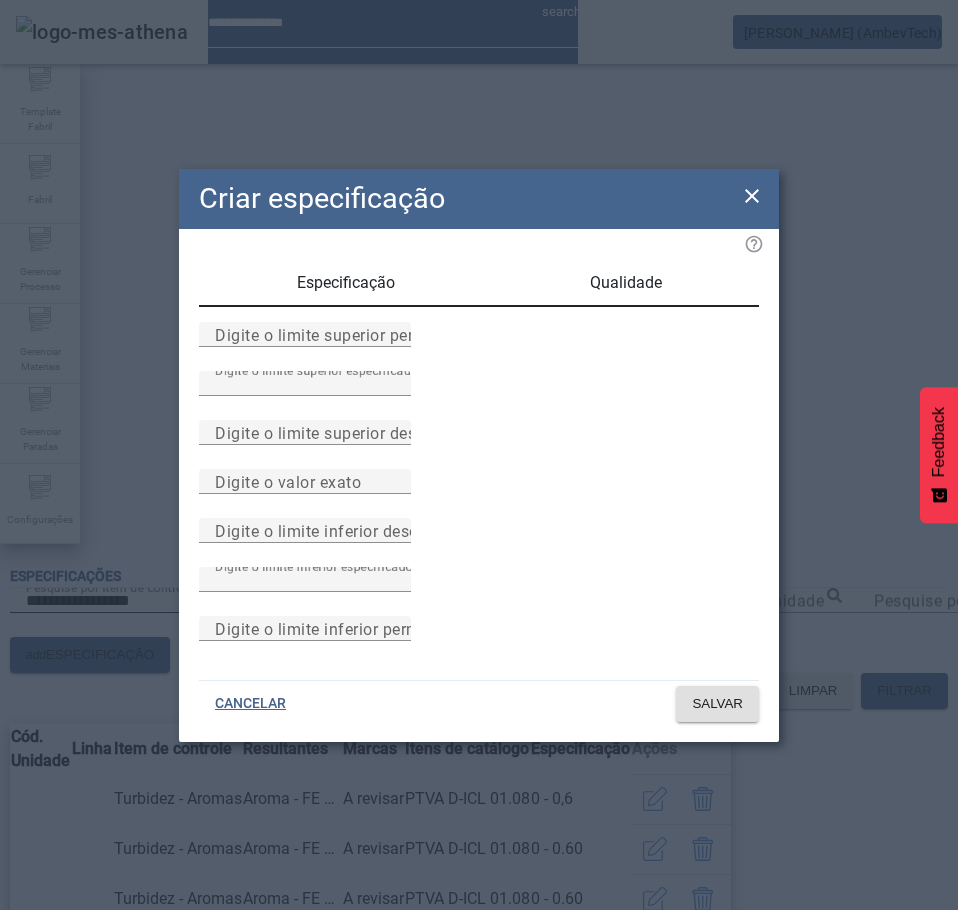 click on "Especificação" at bounding box center (346, 283) 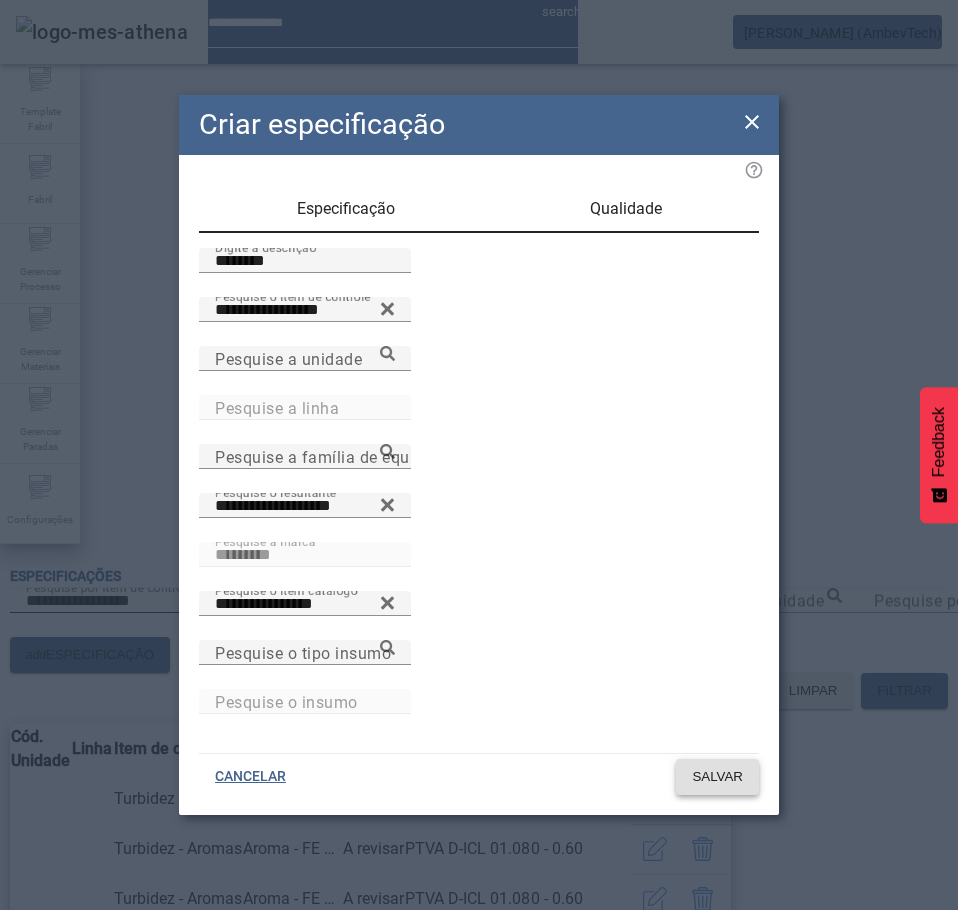 click on "SALVAR" 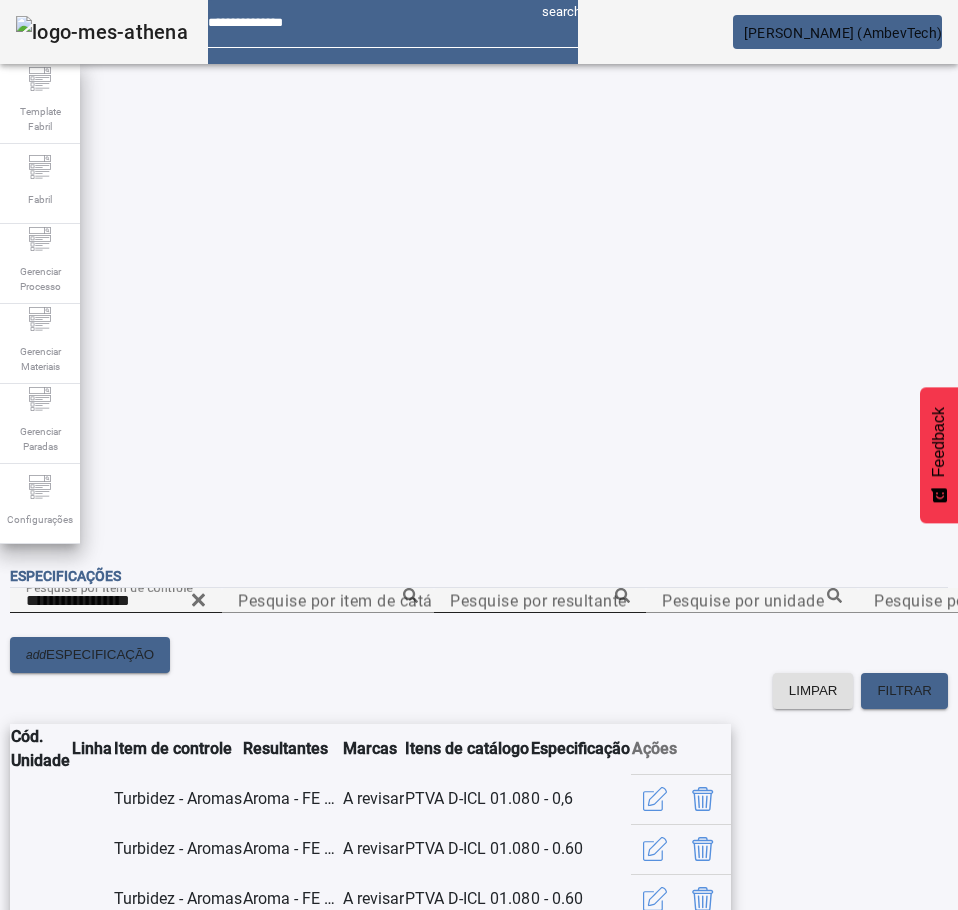 click 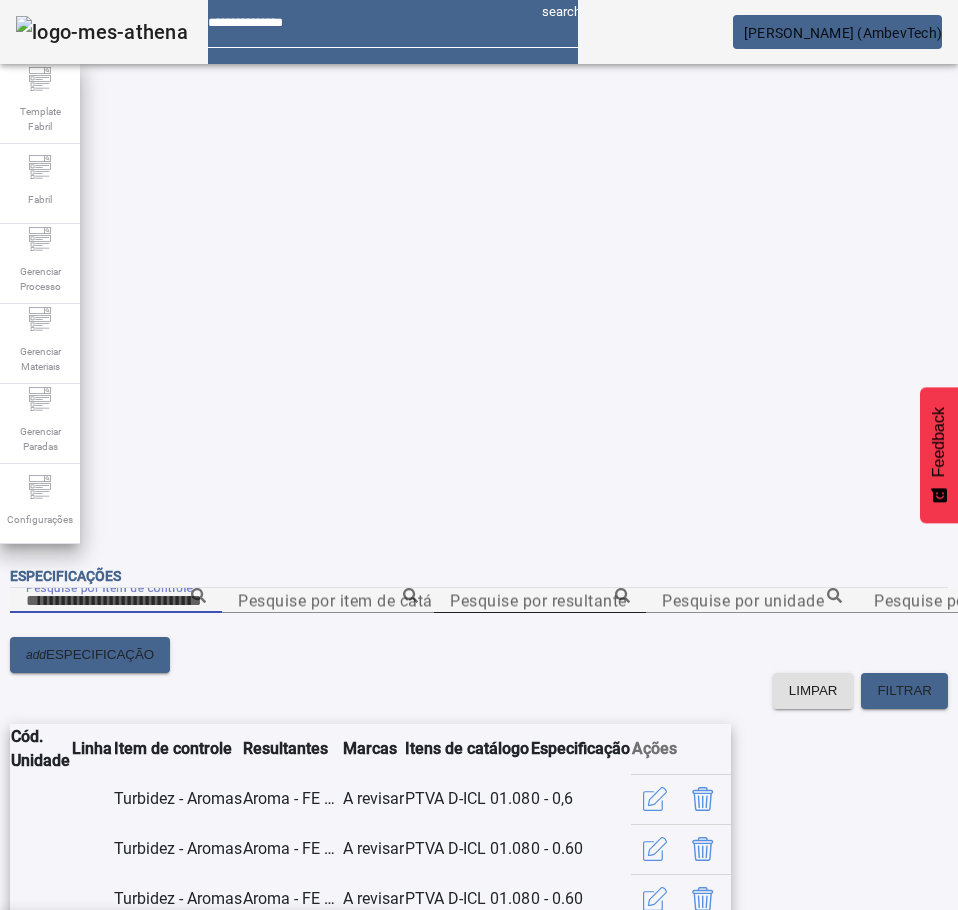 paste on "**********" 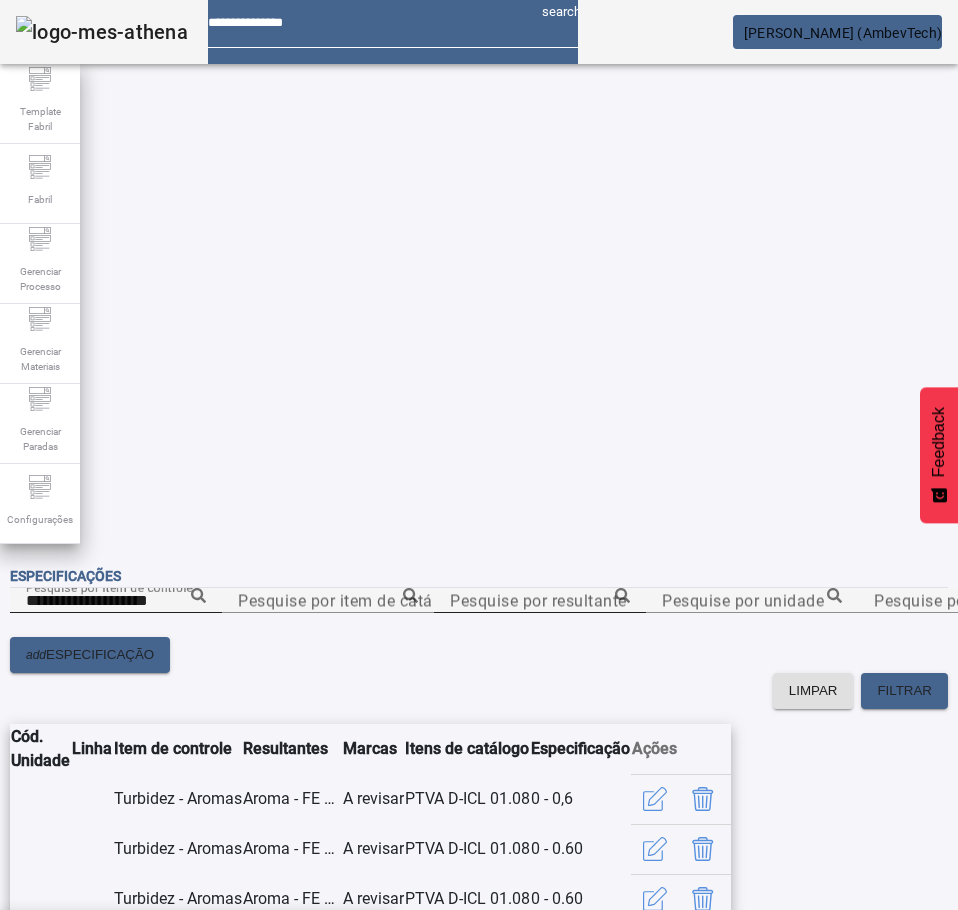 click on "Peso Líquido Parte A - Aromas Envase" at bounding box center [159, 942] 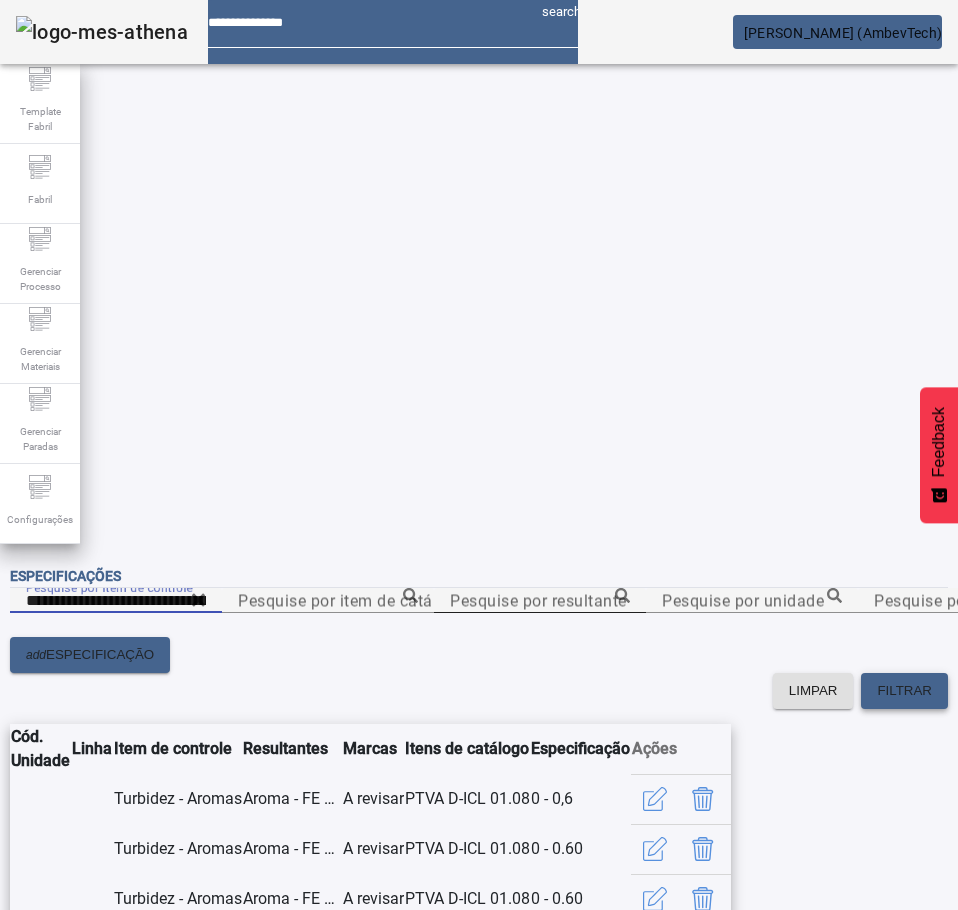 click on "FILTRAR" 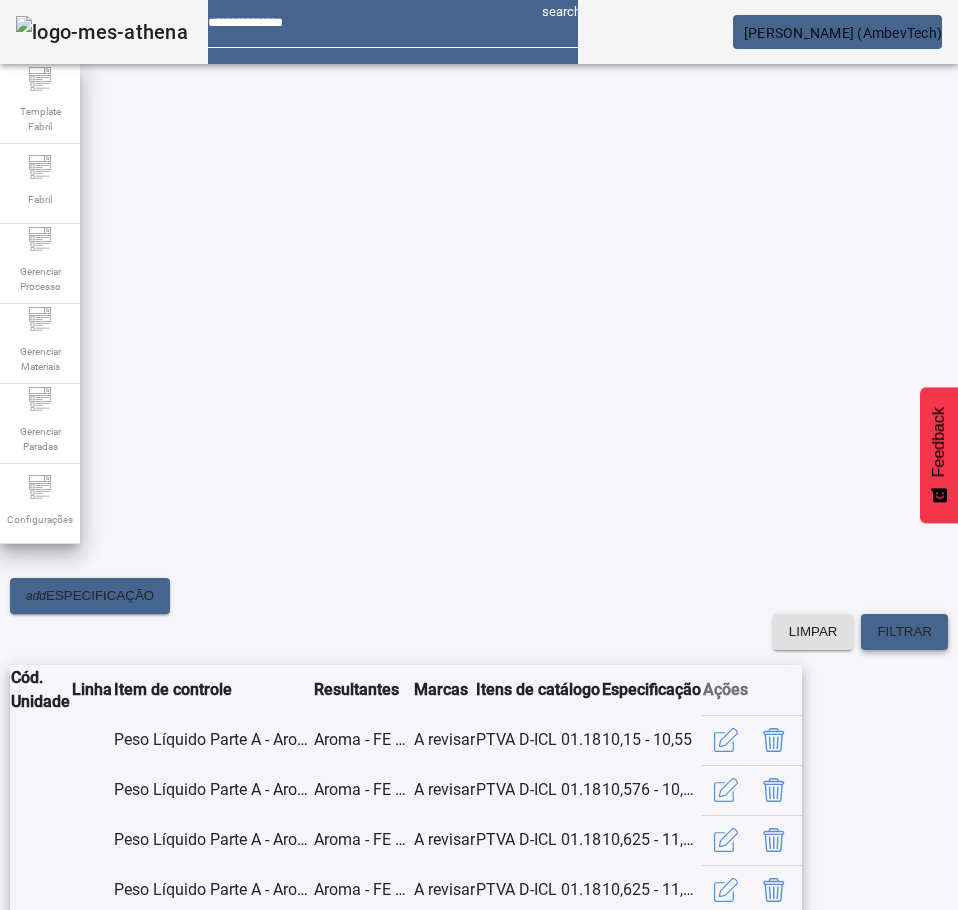 scroll, scrollTop: 0, scrollLeft: 0, axis: both 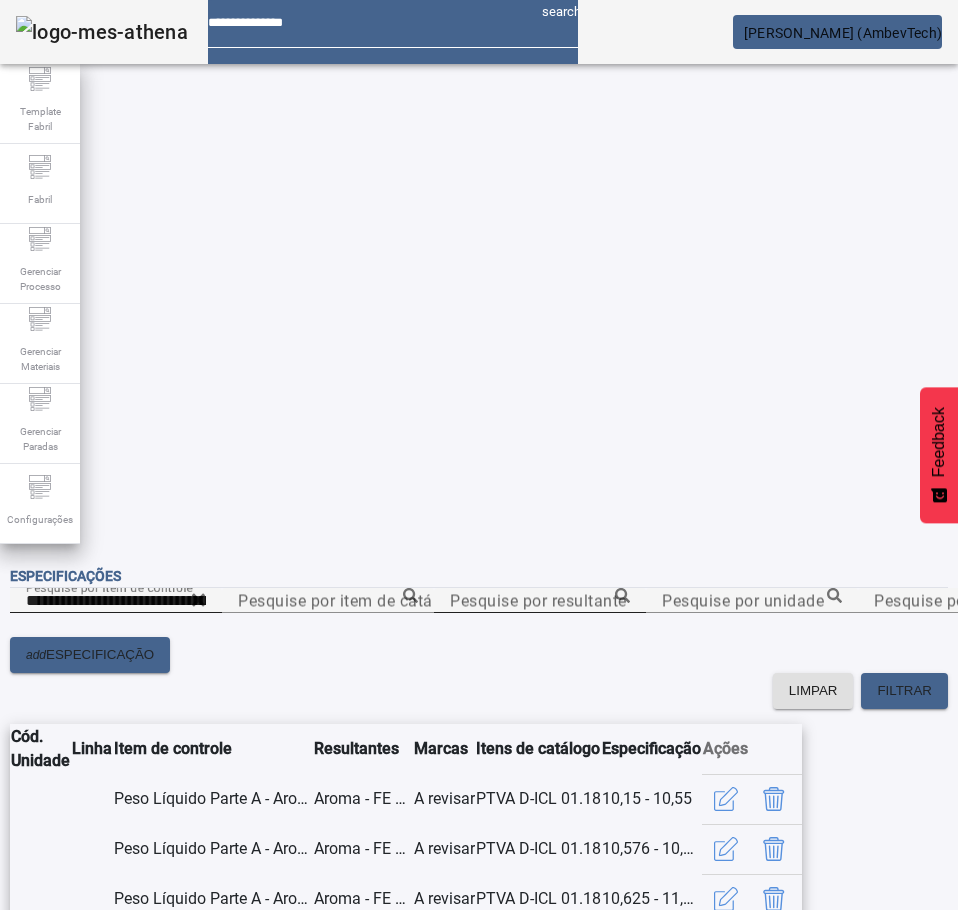click on "Pesquise por resultante" at bounding box center (540, 601) 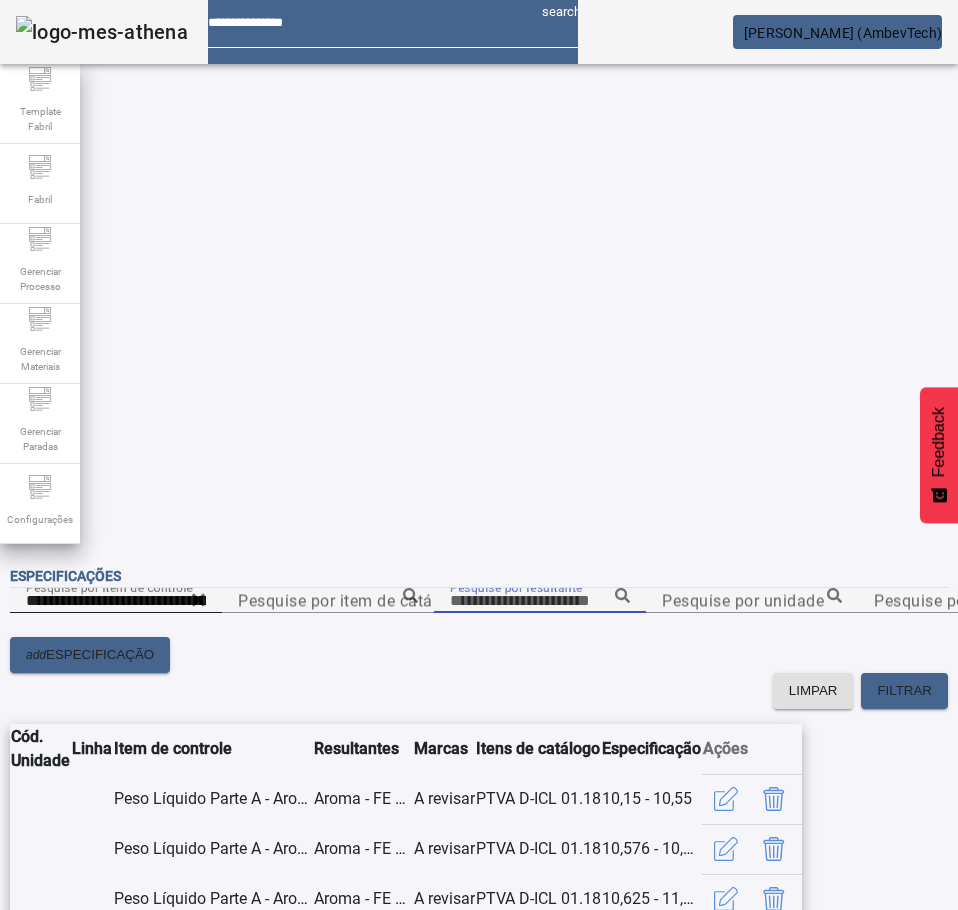 paste on "**********" 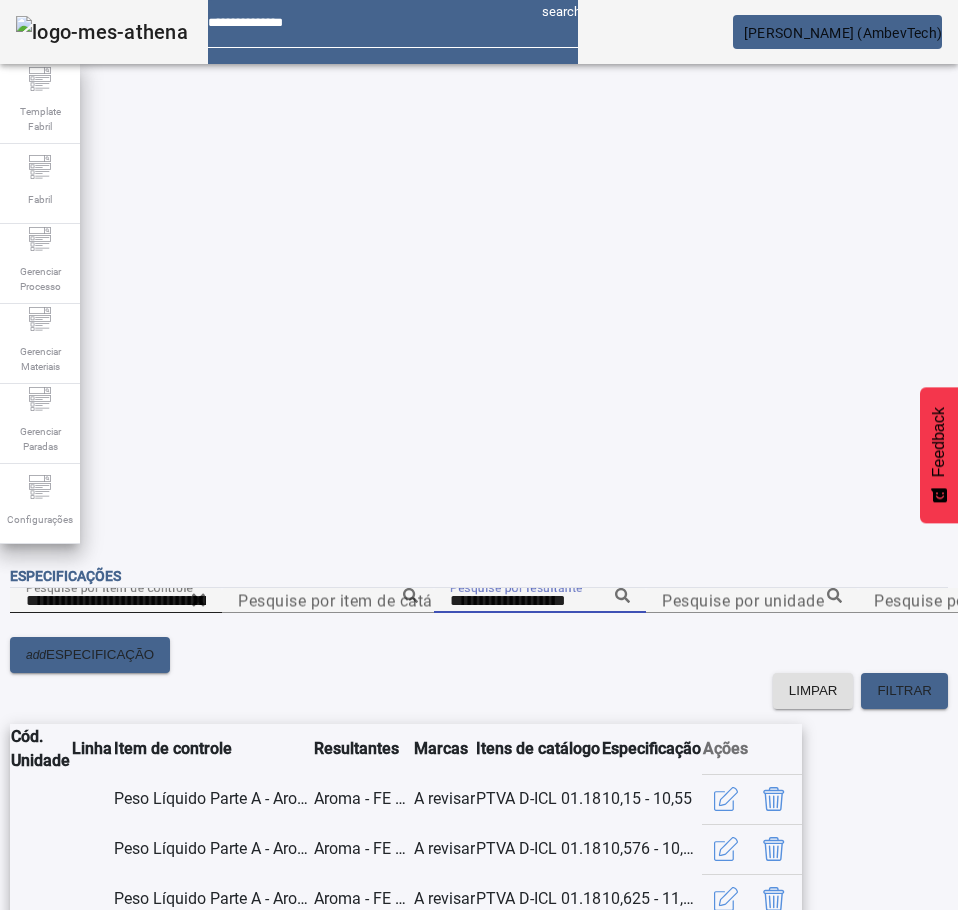 click 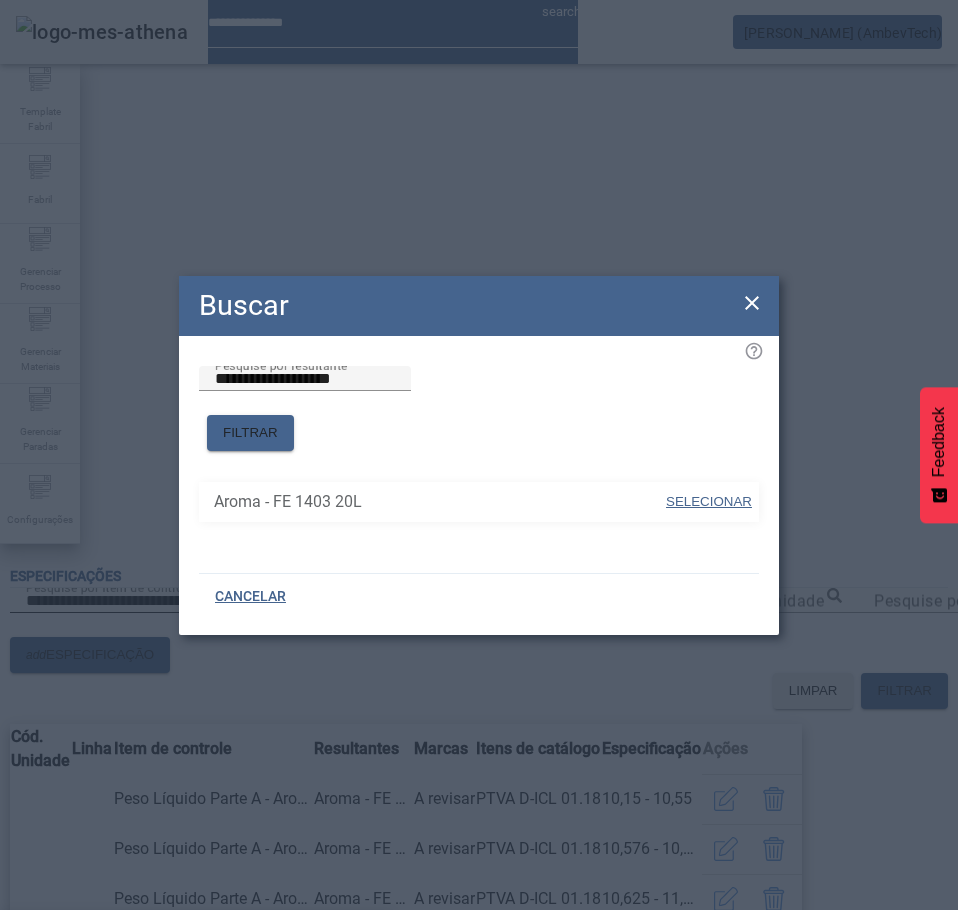 click at bounding box center (709, 502) 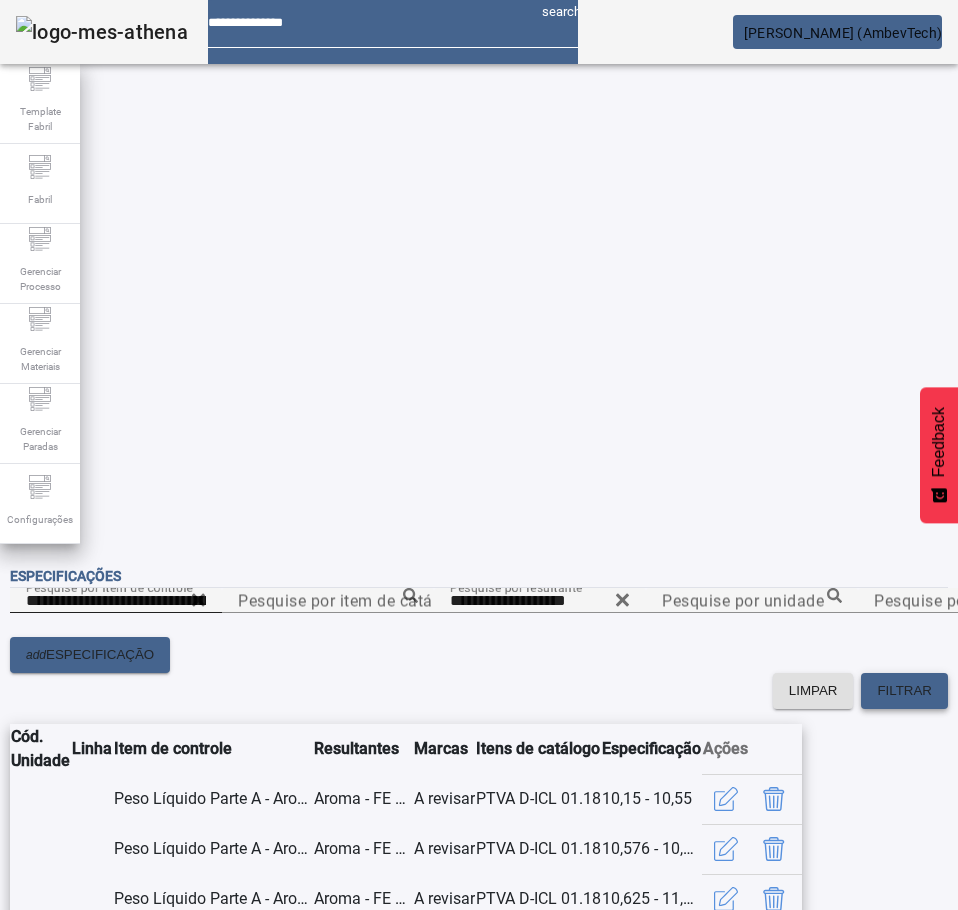 click 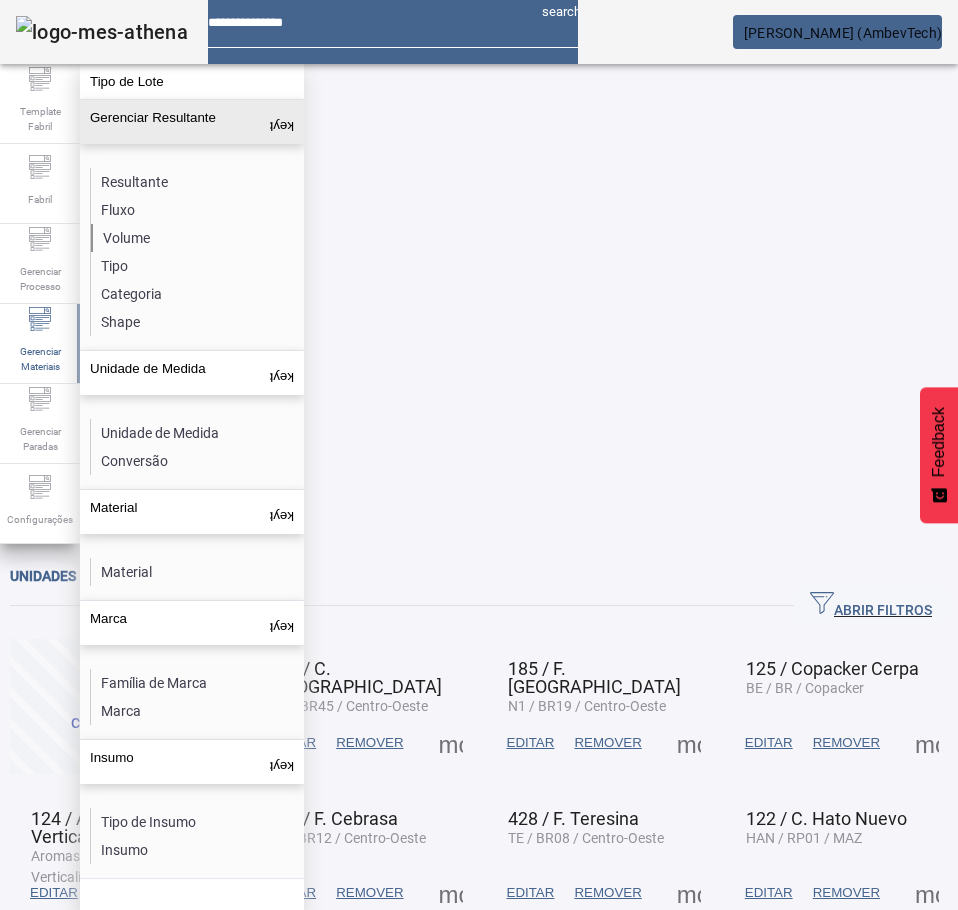 scroll, scrollTop: 0, scrollLeft: 0, axis: both 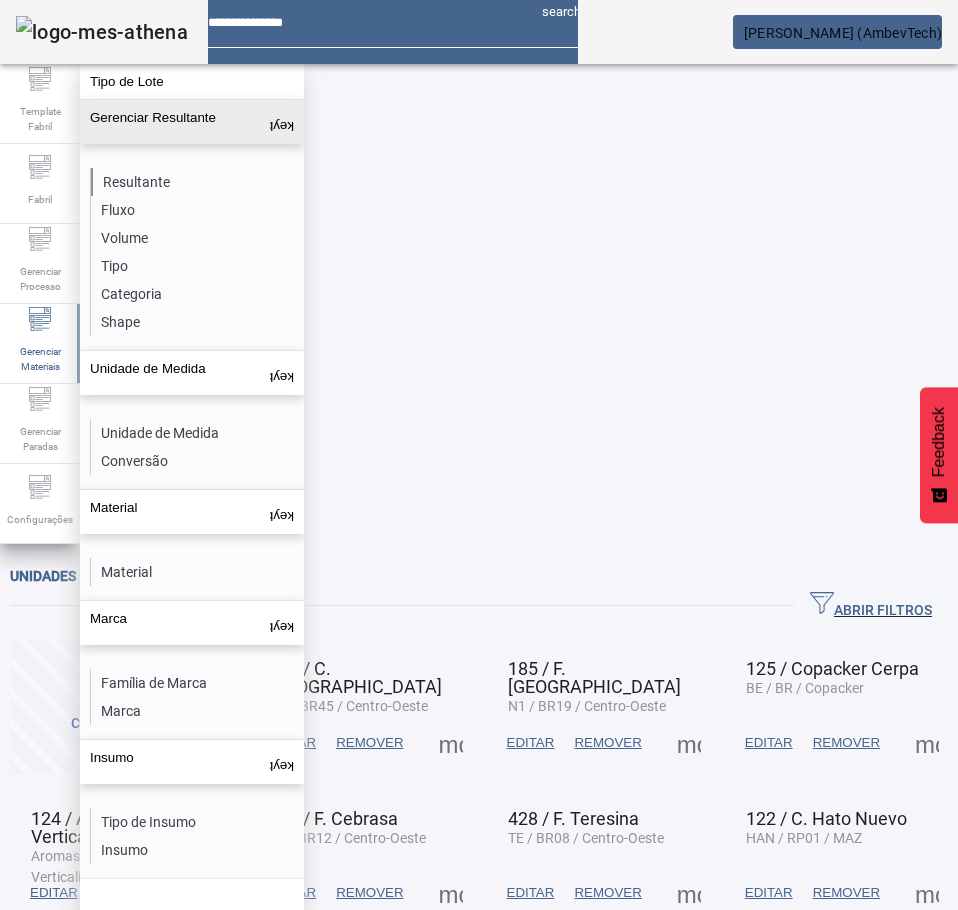 click on "Resultante" 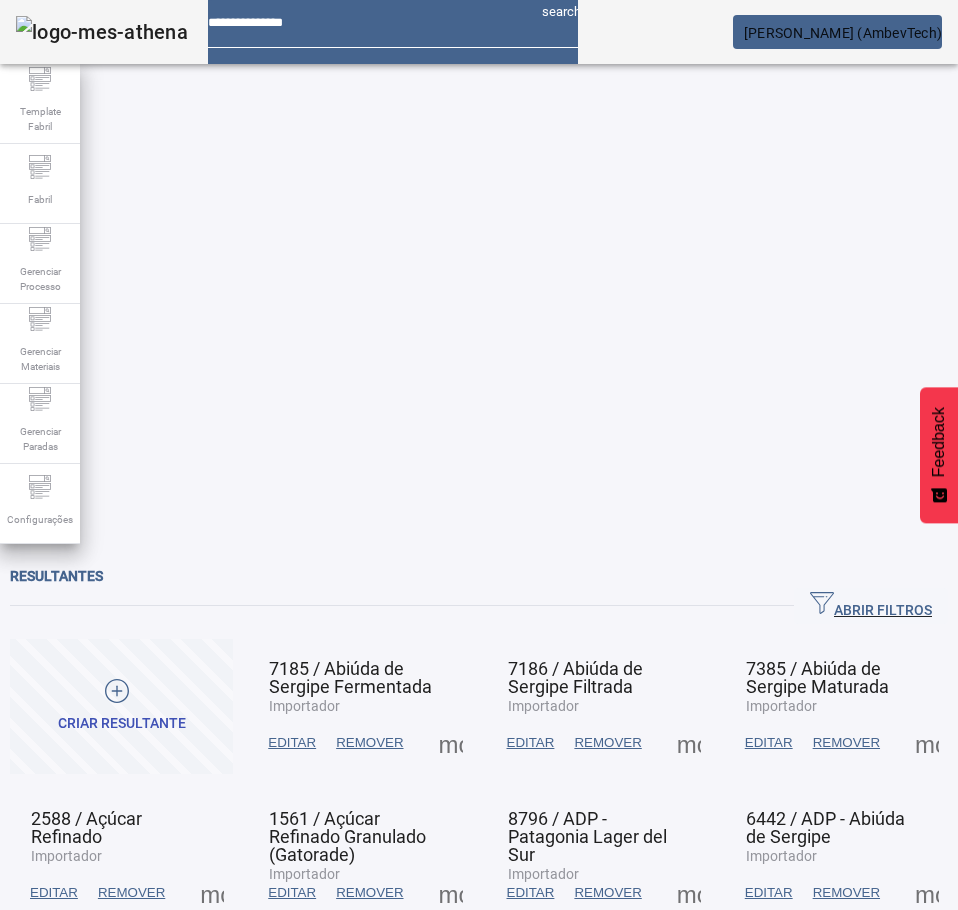 click 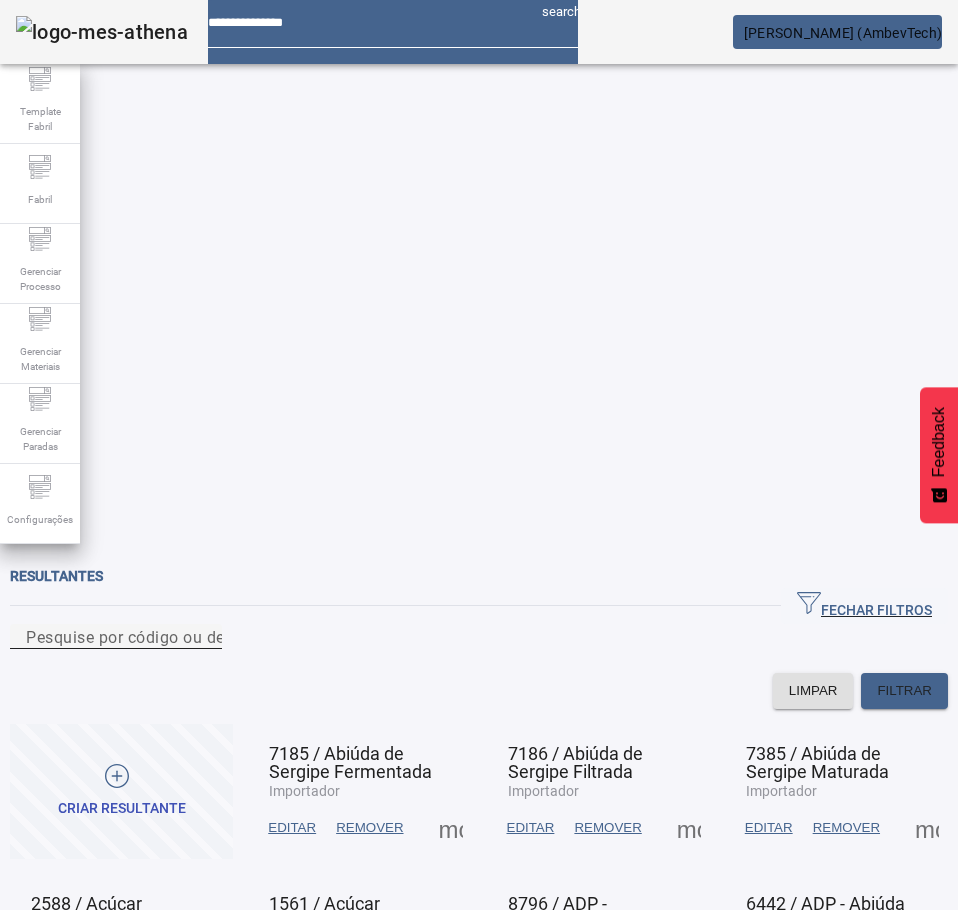 click on "Pesquise por código ou descrição" 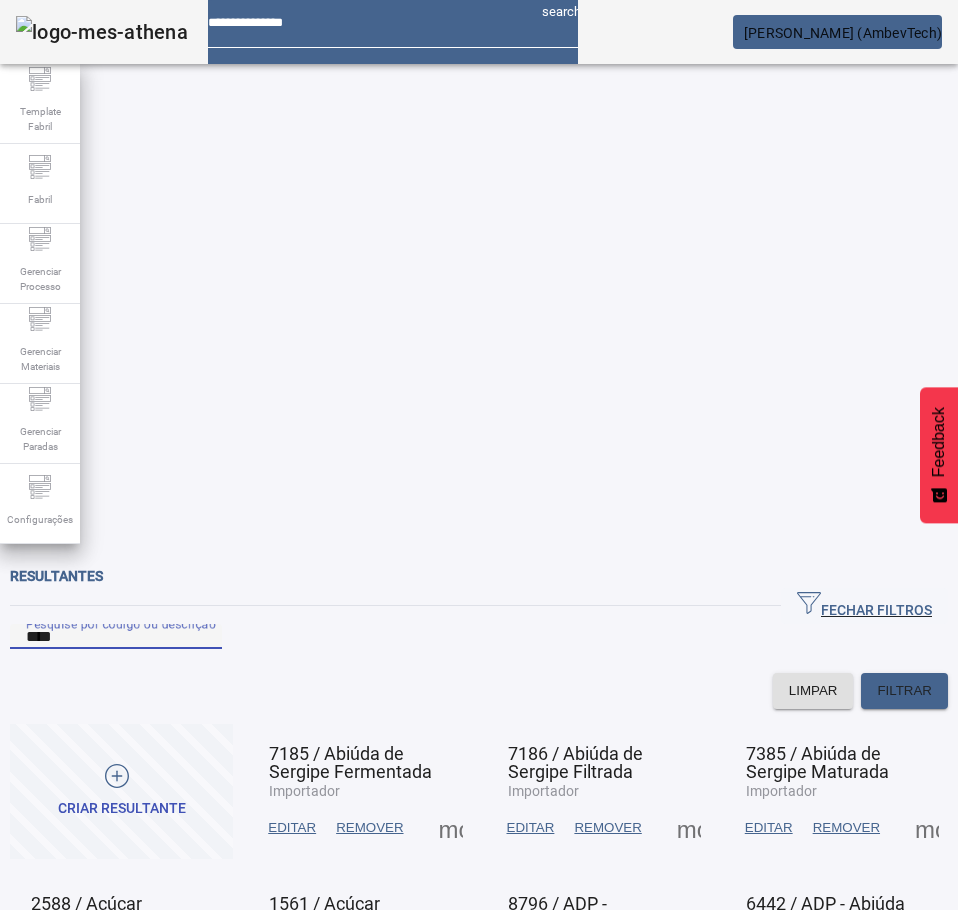 type on "****" 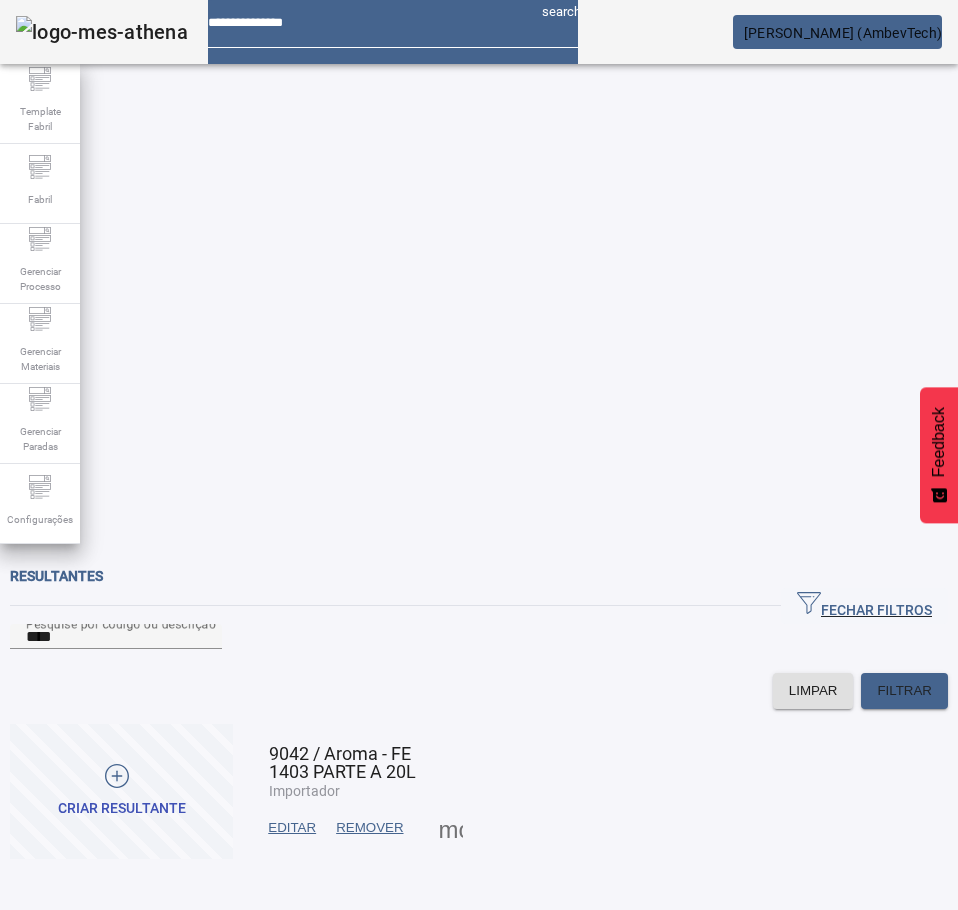 click on "EDITAR" at bounding box center (292, 828) 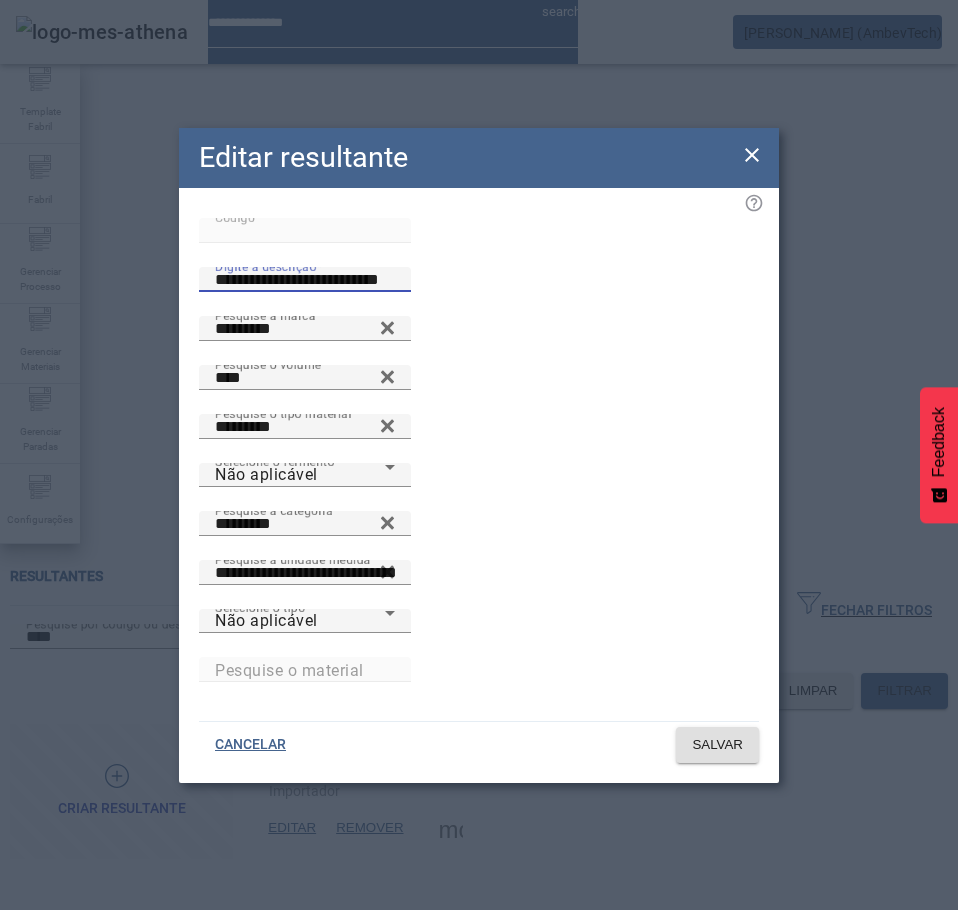 click on "**********" at bounding box center [305, 280] 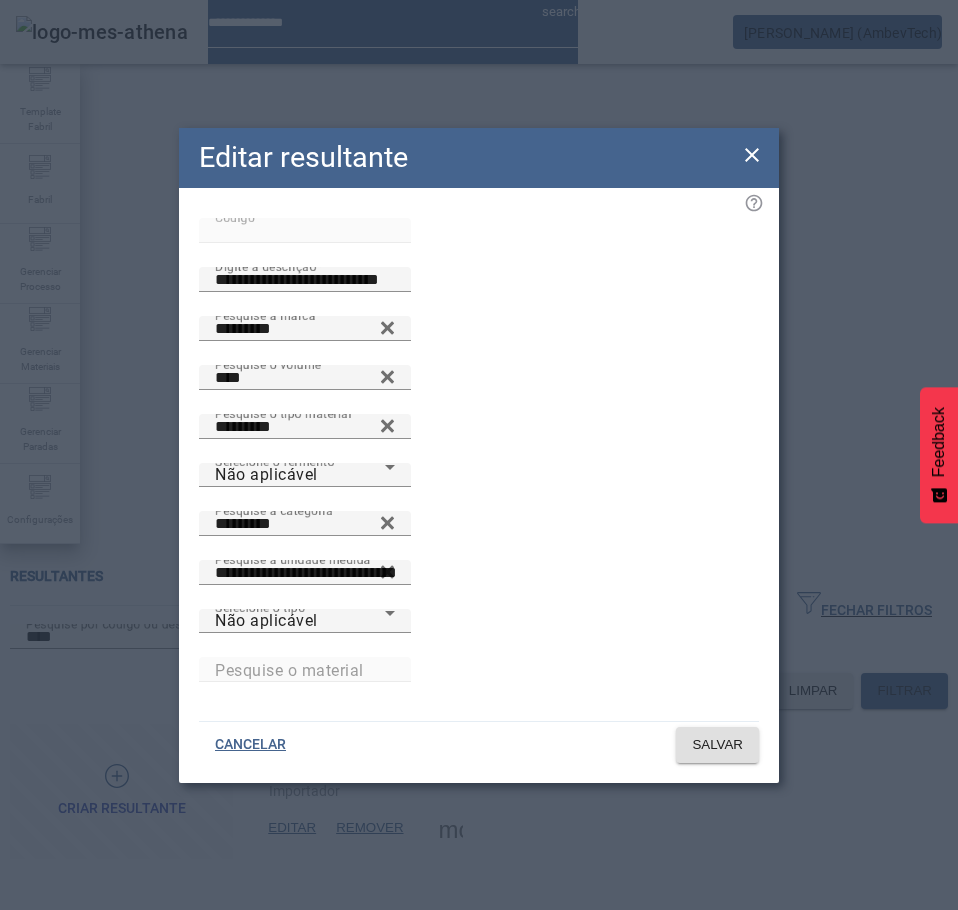 click 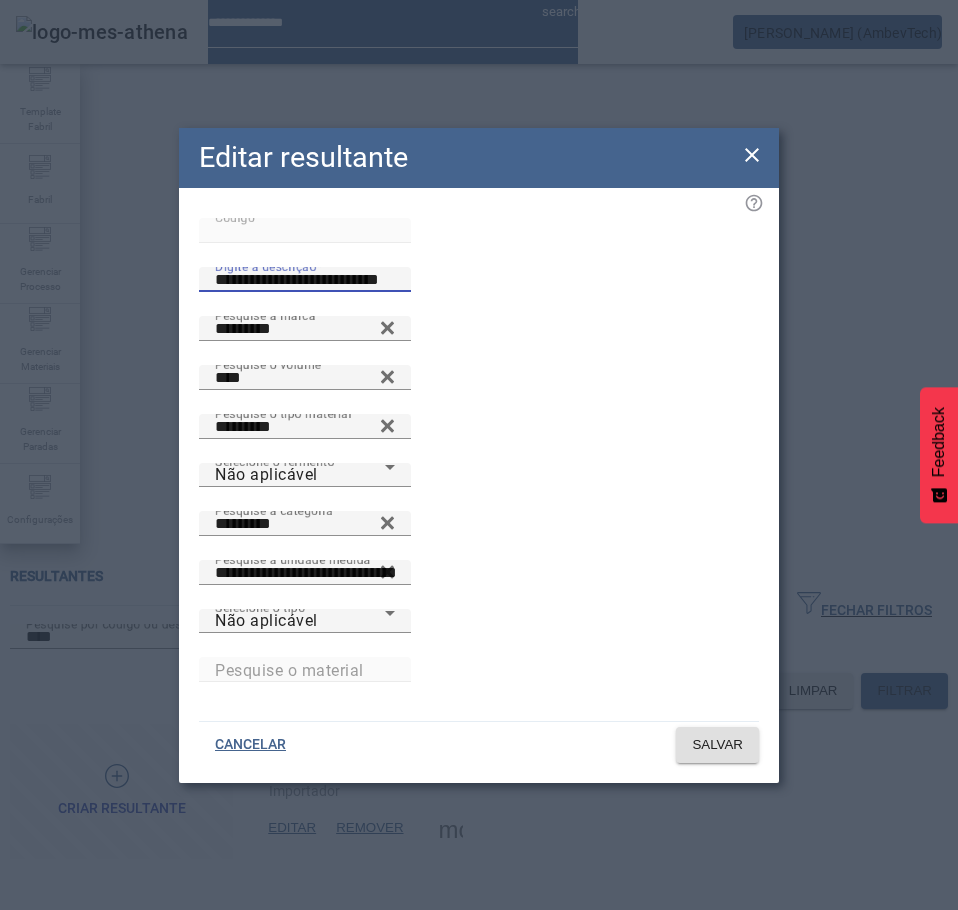 click on "**********" at bounding box center [305, 280] 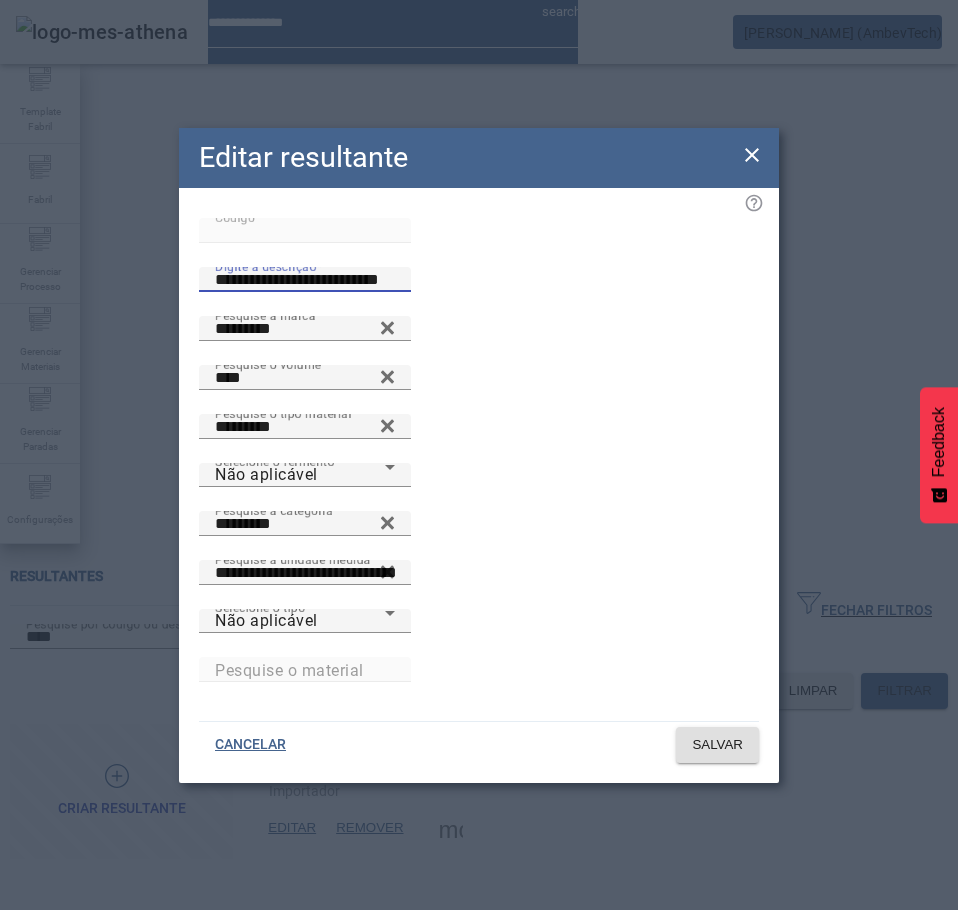 drag, startPoint x: 471, startPoint y: 341, endPoint x: 267, endPoint y: 368, distance: 205.779 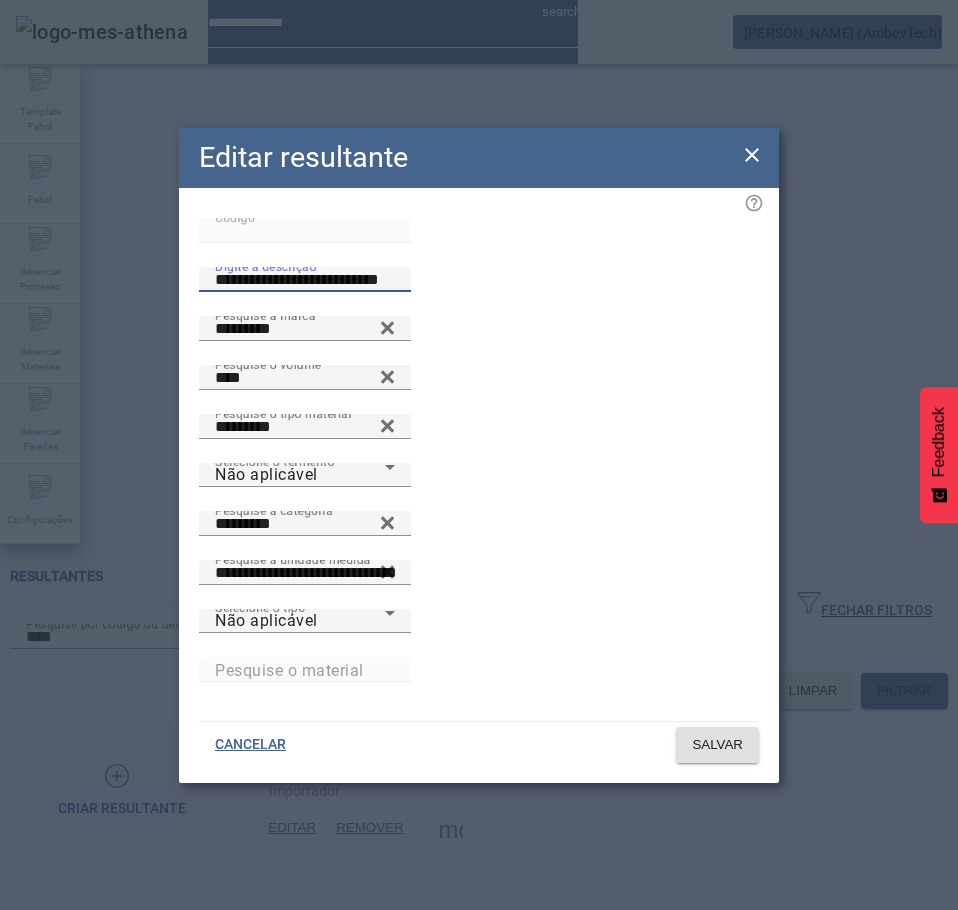 click on "**********" 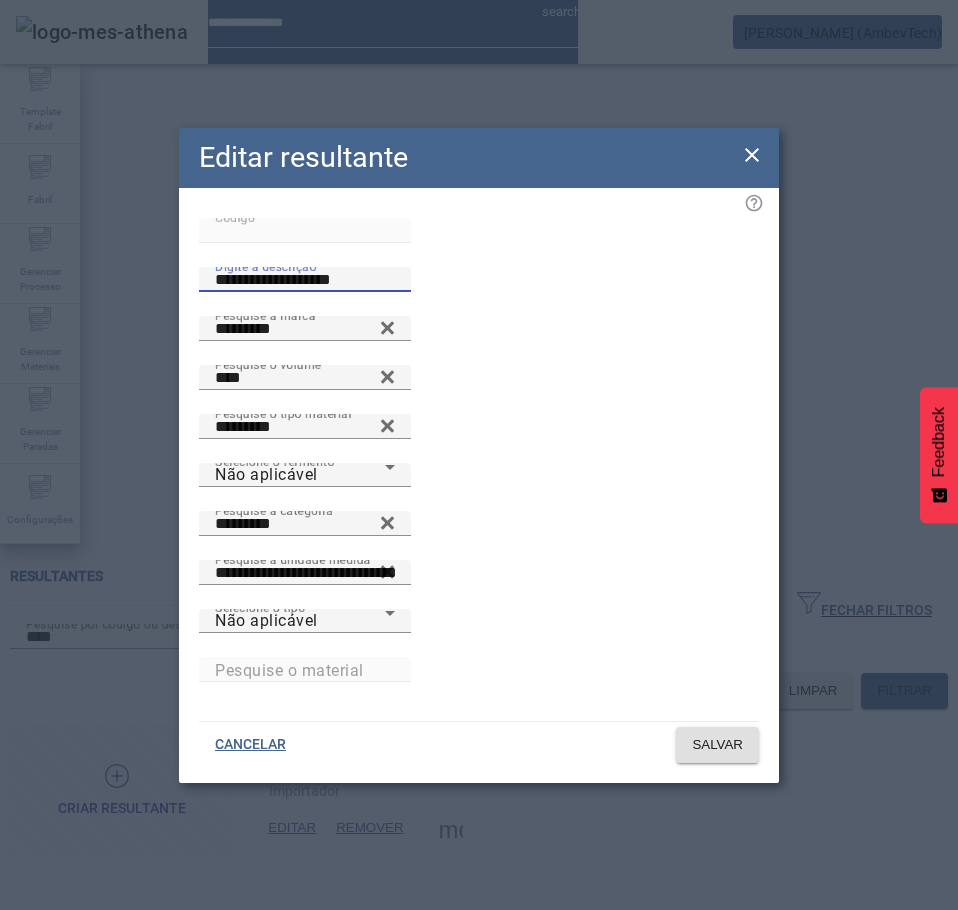 type on "**********" 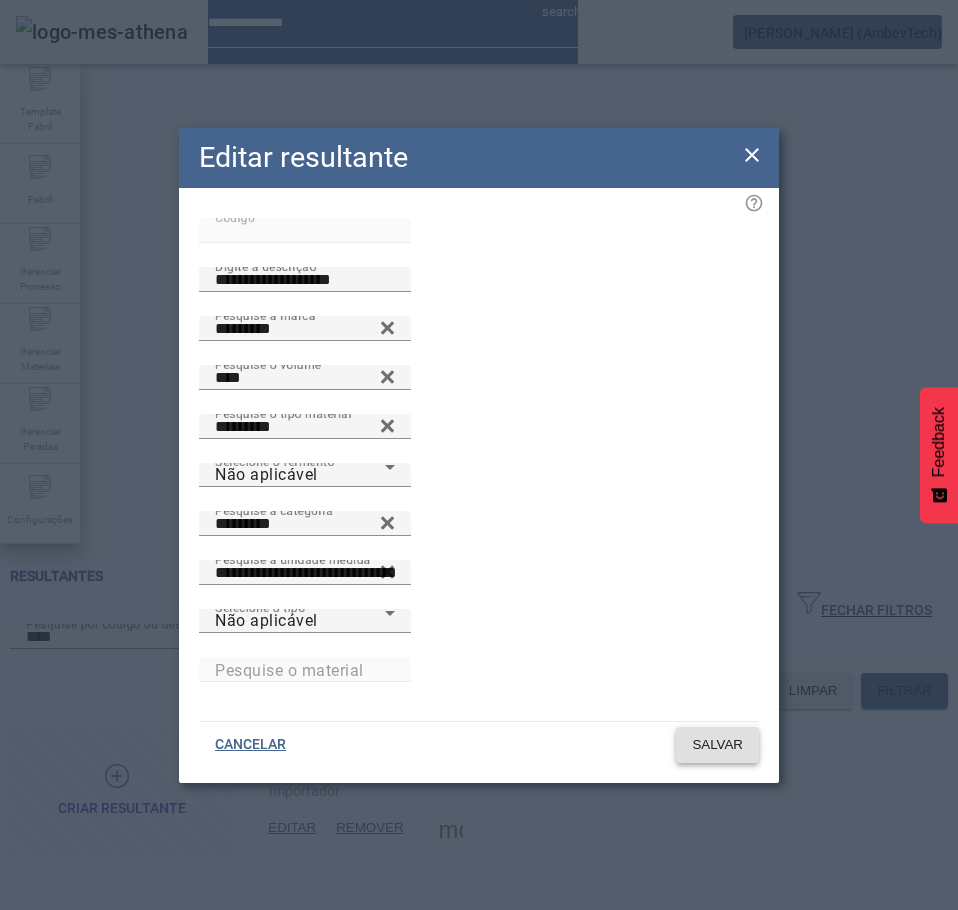 click 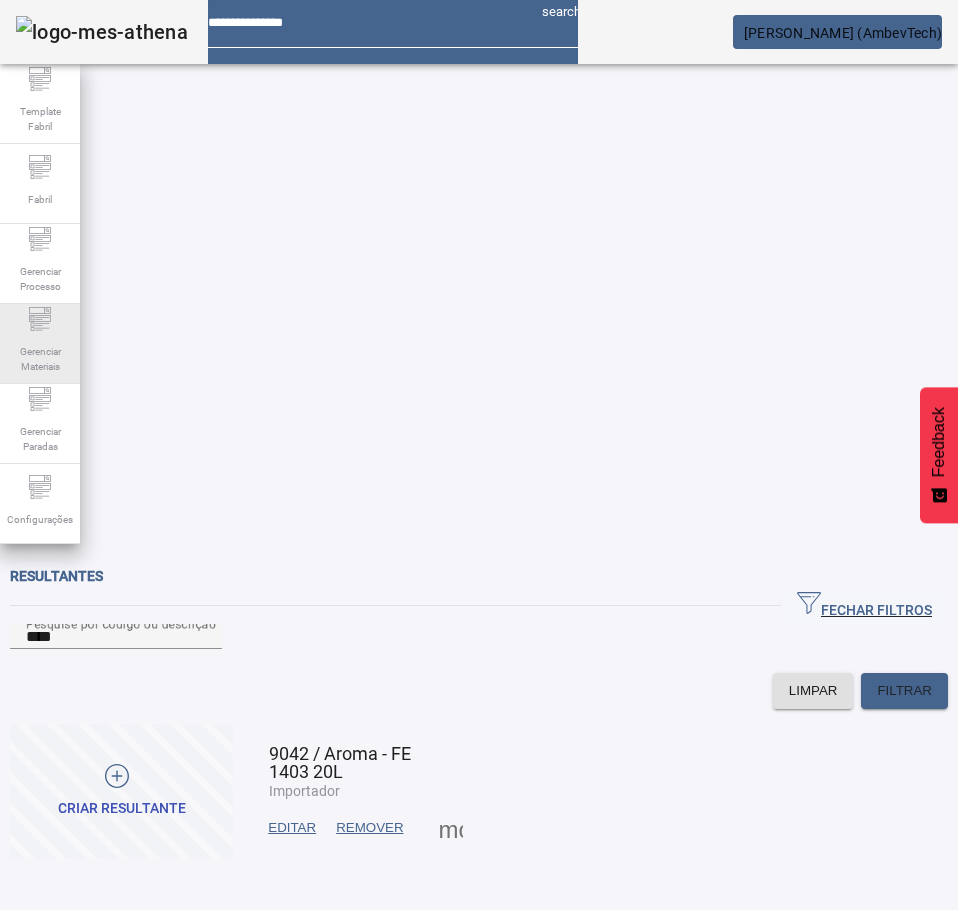 click 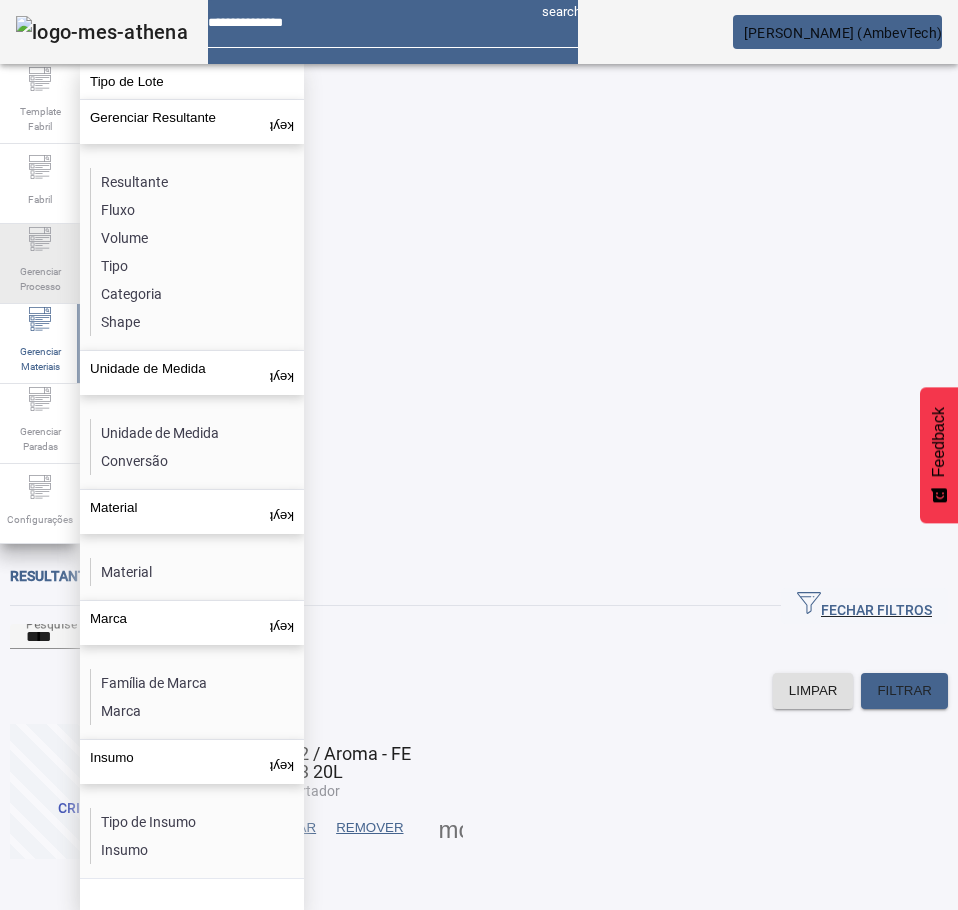 click on "Gerenciar Processo" 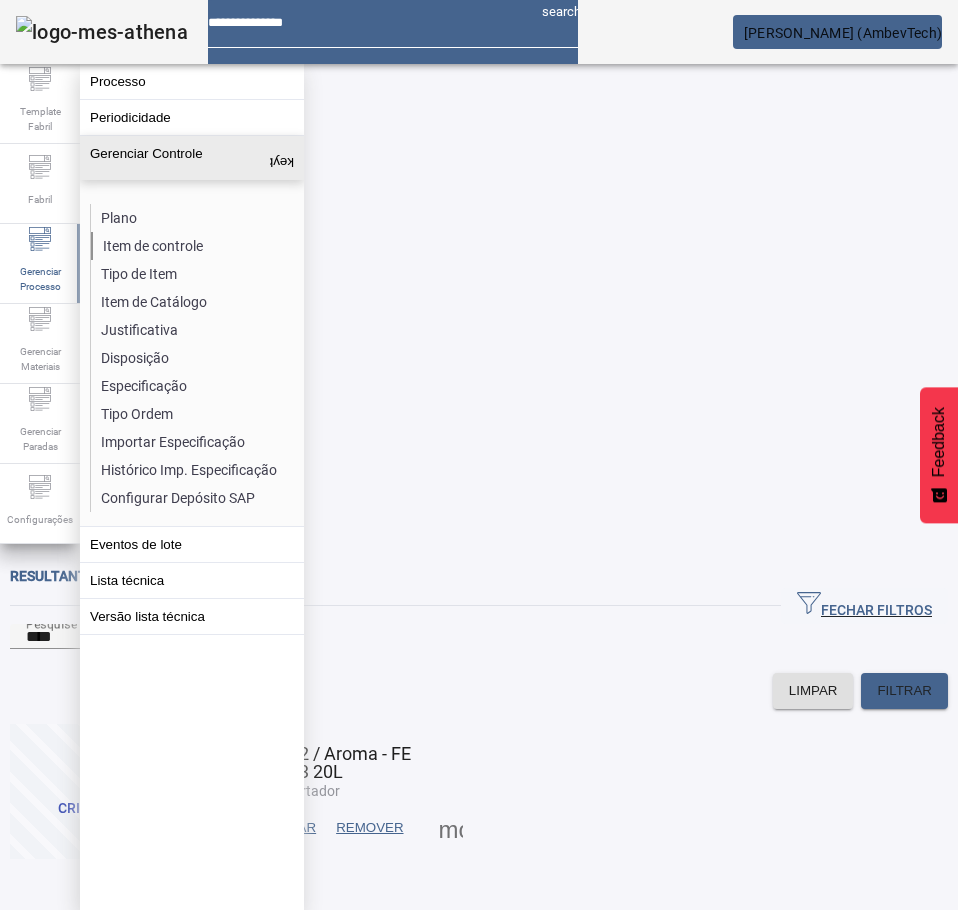 click on "Item de controle" 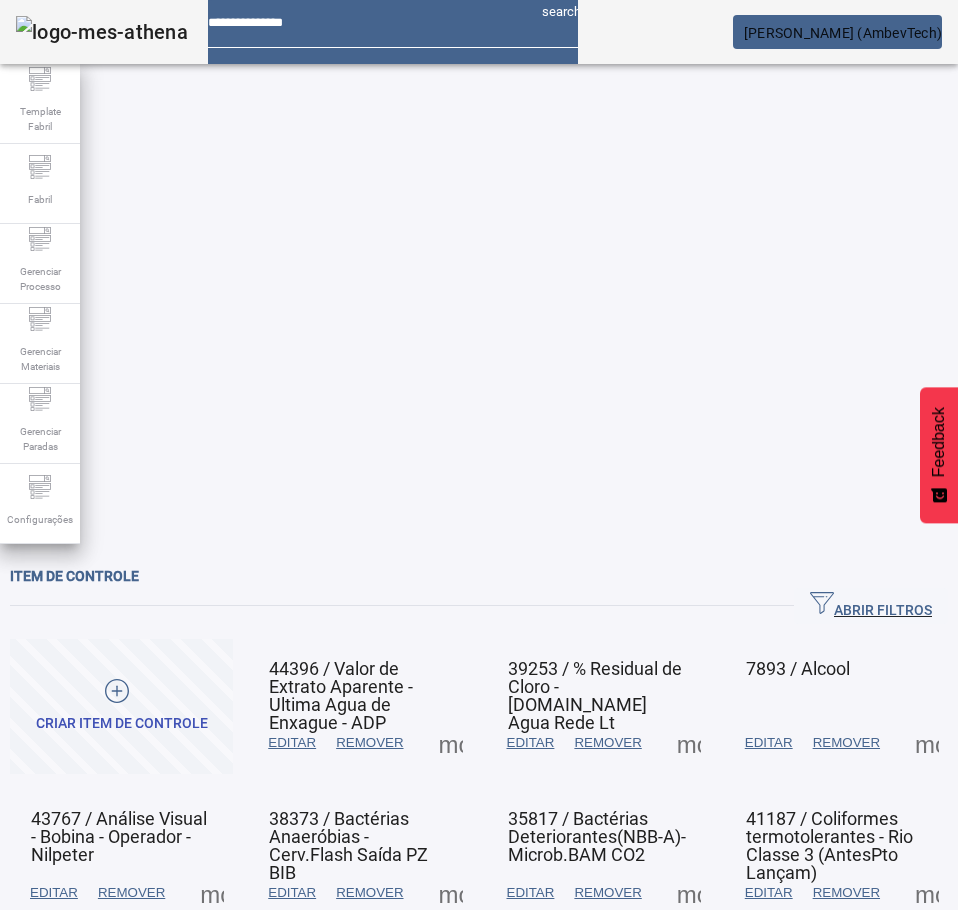 click on "ABRIR FILTROS" 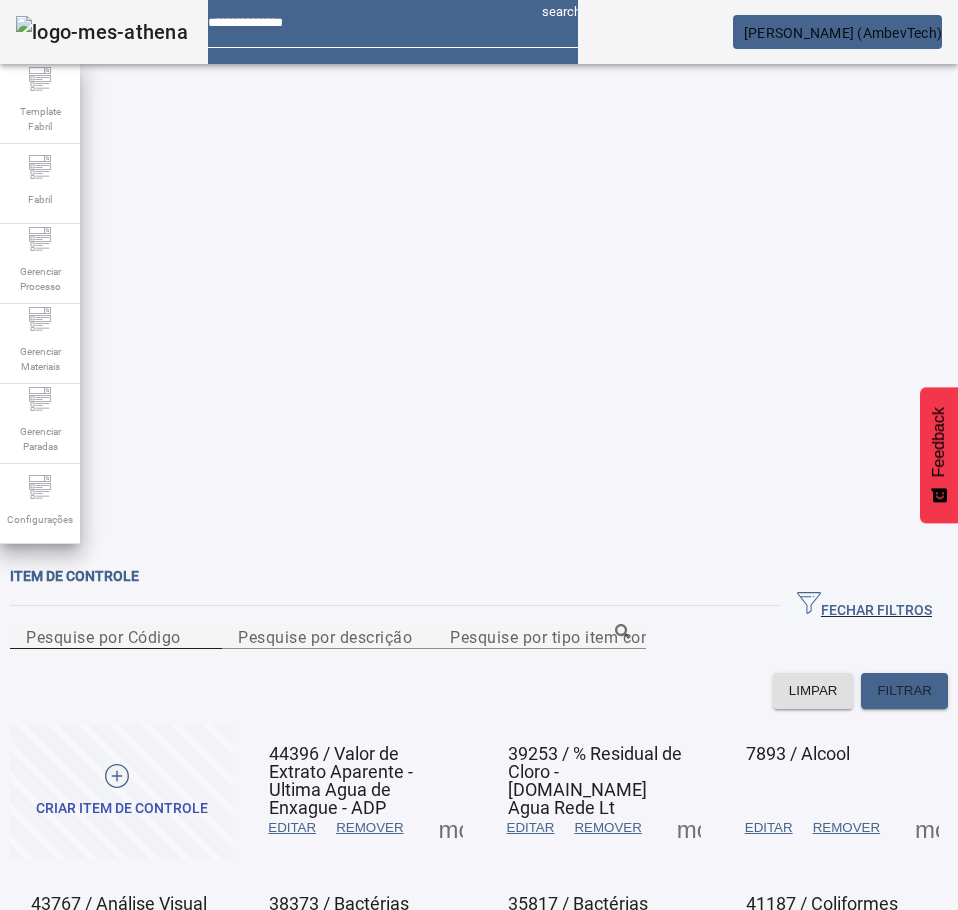 click on "Pesquise por Código" at bounding box center (103, 636) 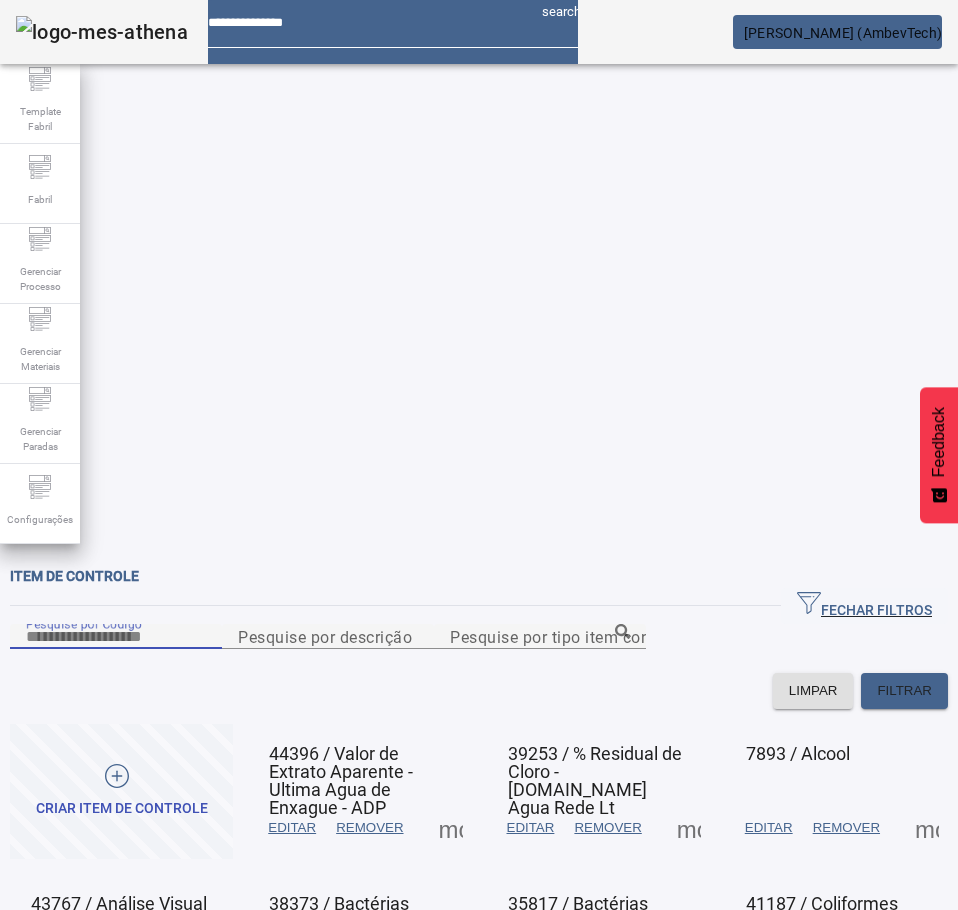 paste on "*****" 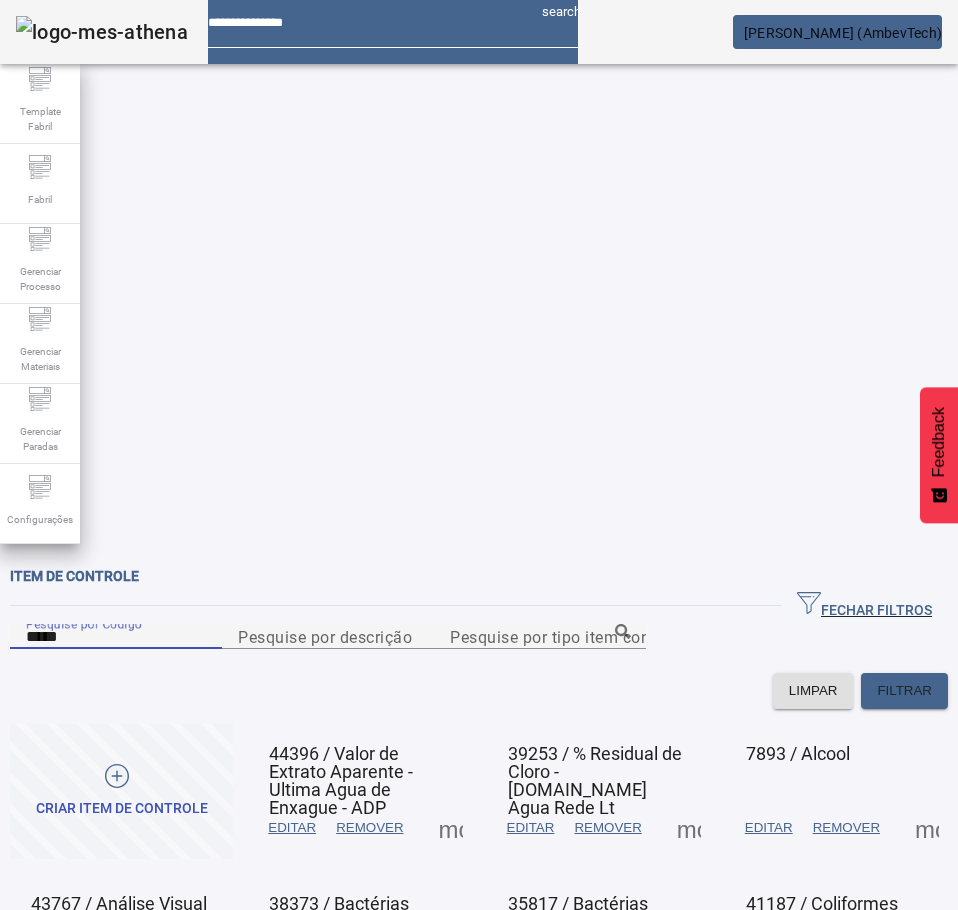 type on "*****" 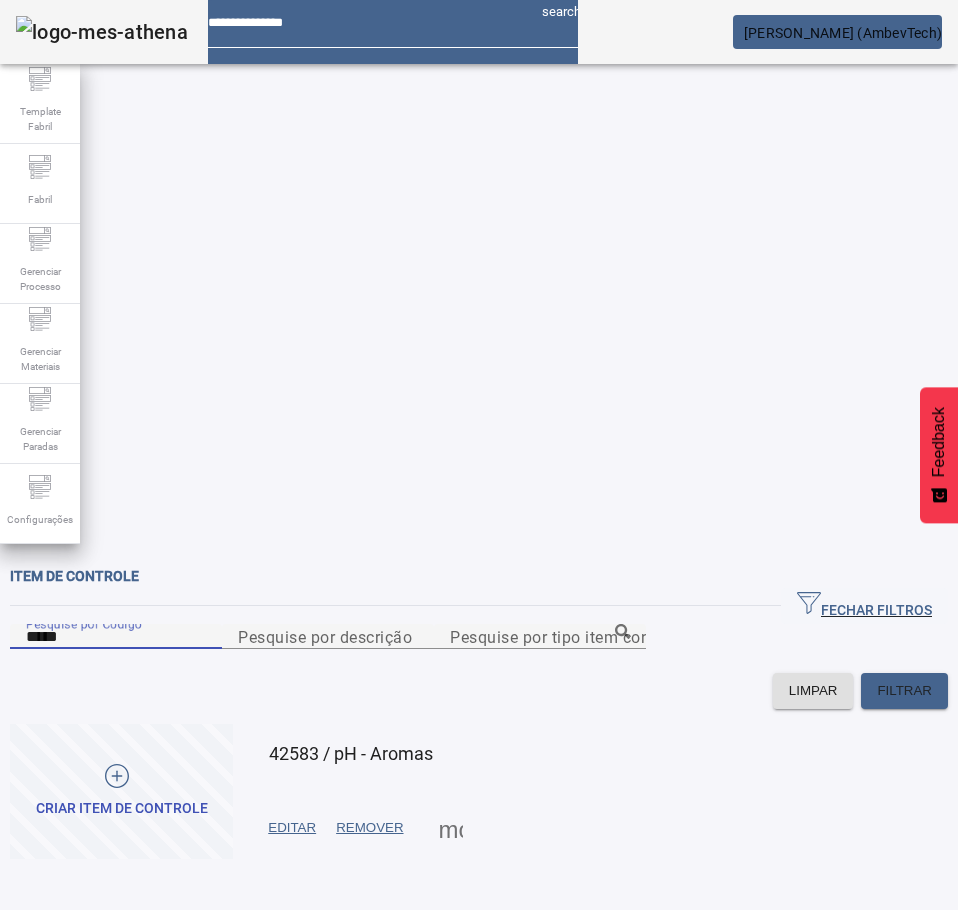 click on "EDITAR" at bounding box center (292, 828) 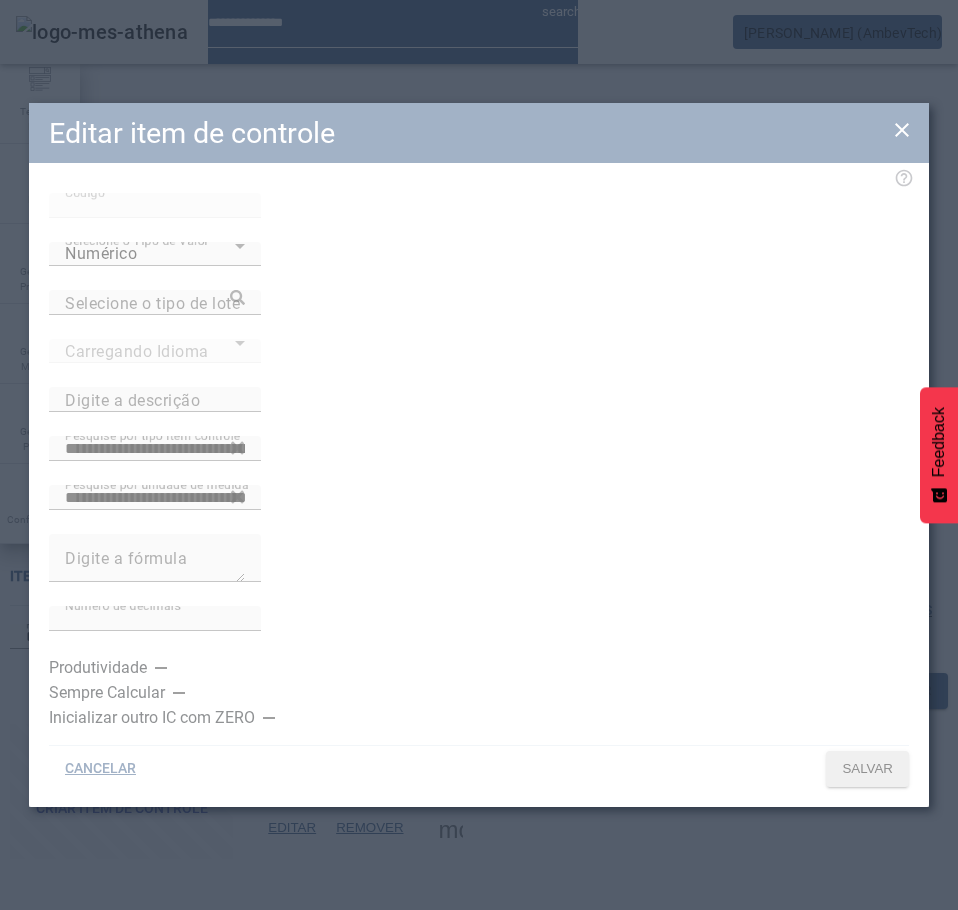 type on "**********" 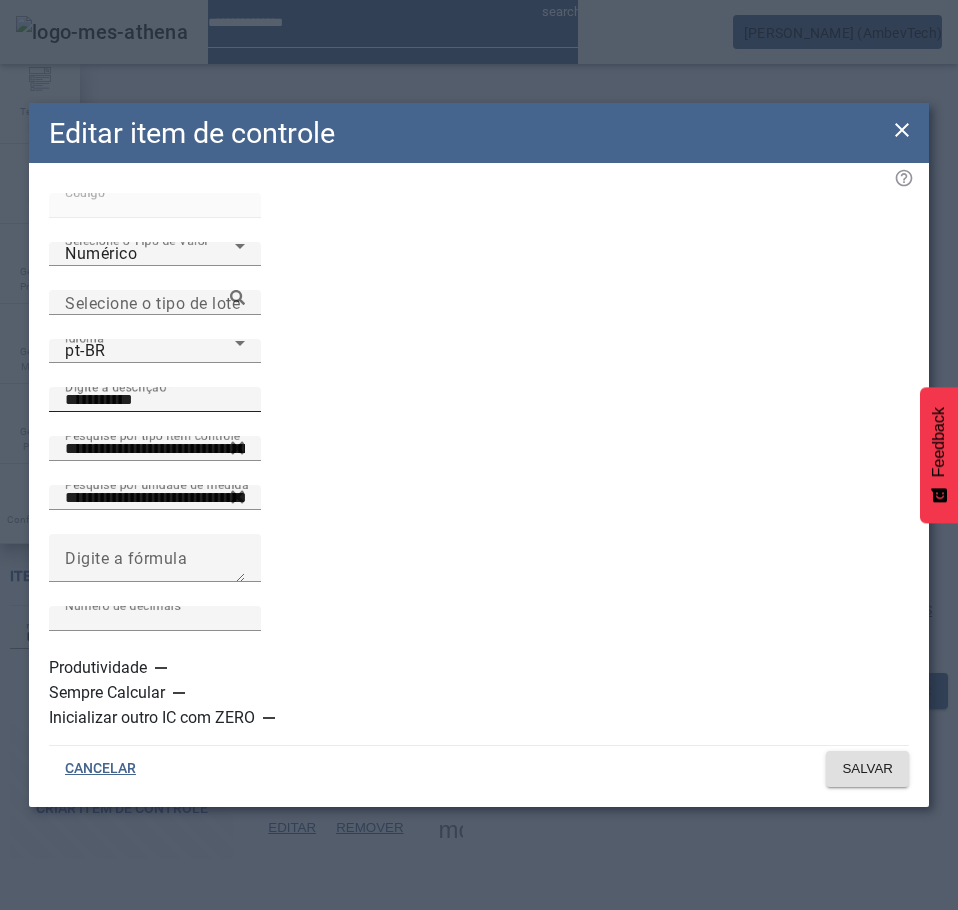 click on "**********" at bounding box center (155, 400) 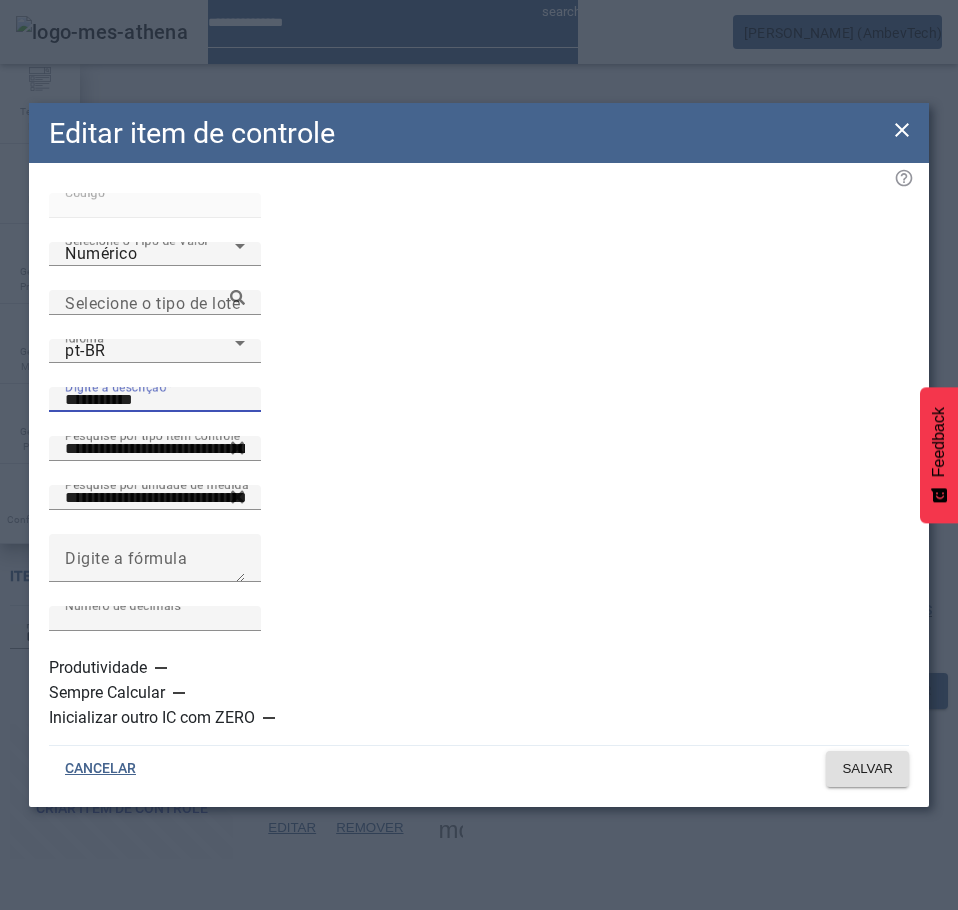 drag, startPoint x: 490, startPoint y: 394, endPoint x: 318, endPoint y: 394, distance: 172 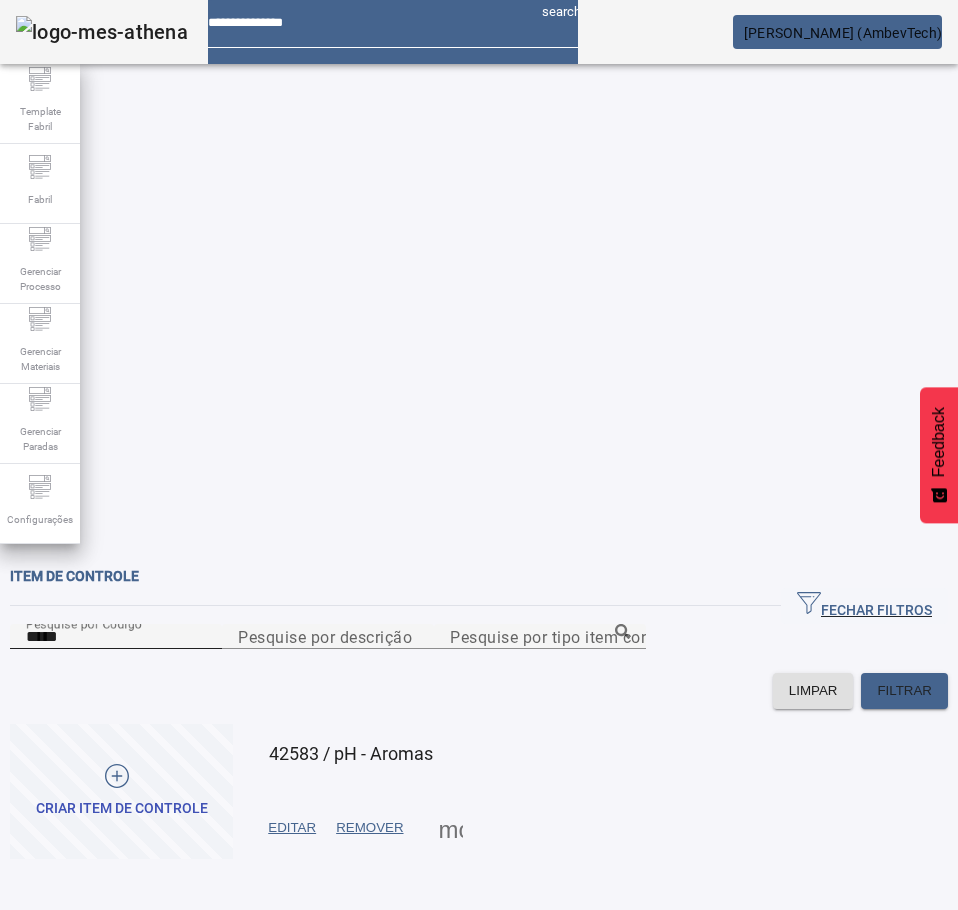 click on "*****" at bounding box center (116, 637) 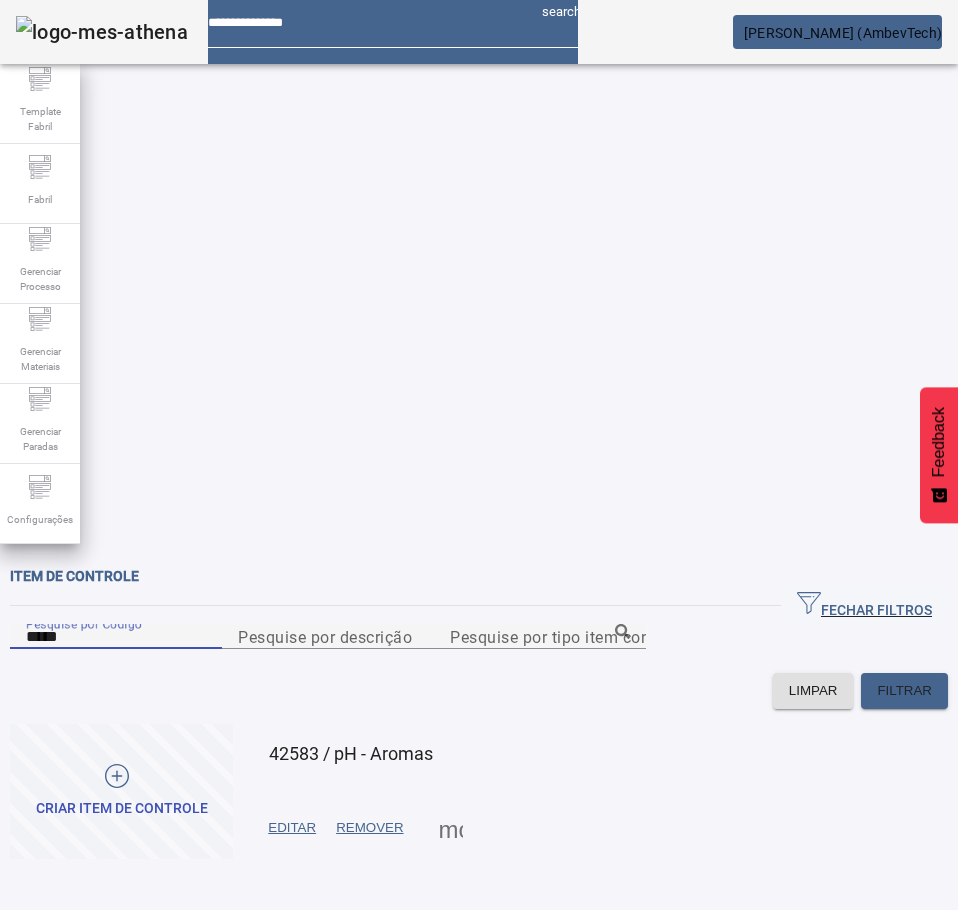 click on "*****" at bounding box center [116, 637] 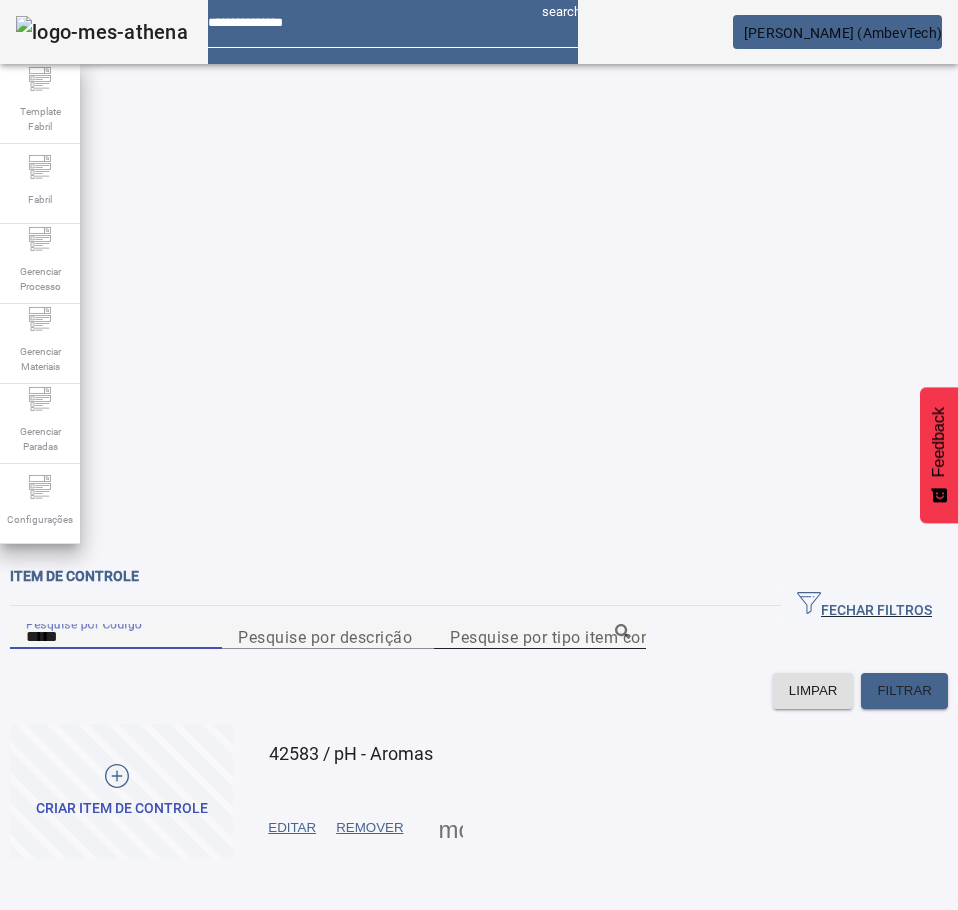 paste 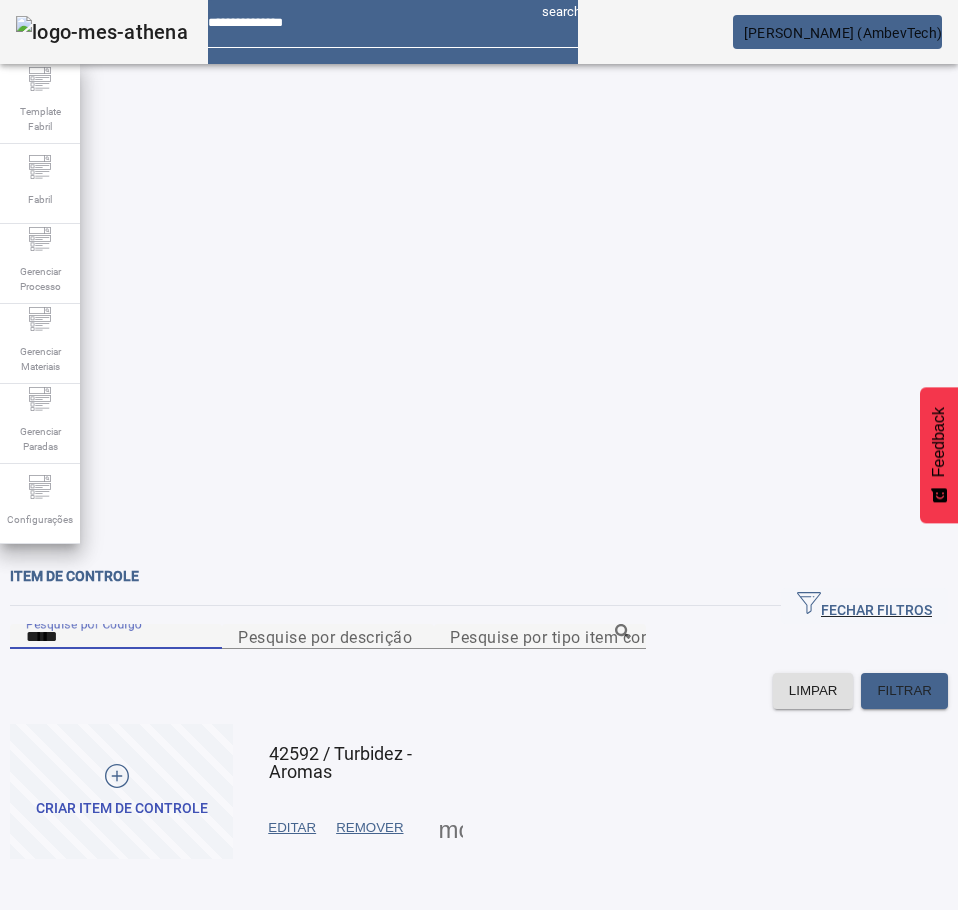 click on "EDITAR" at bounding box center (292, 828) 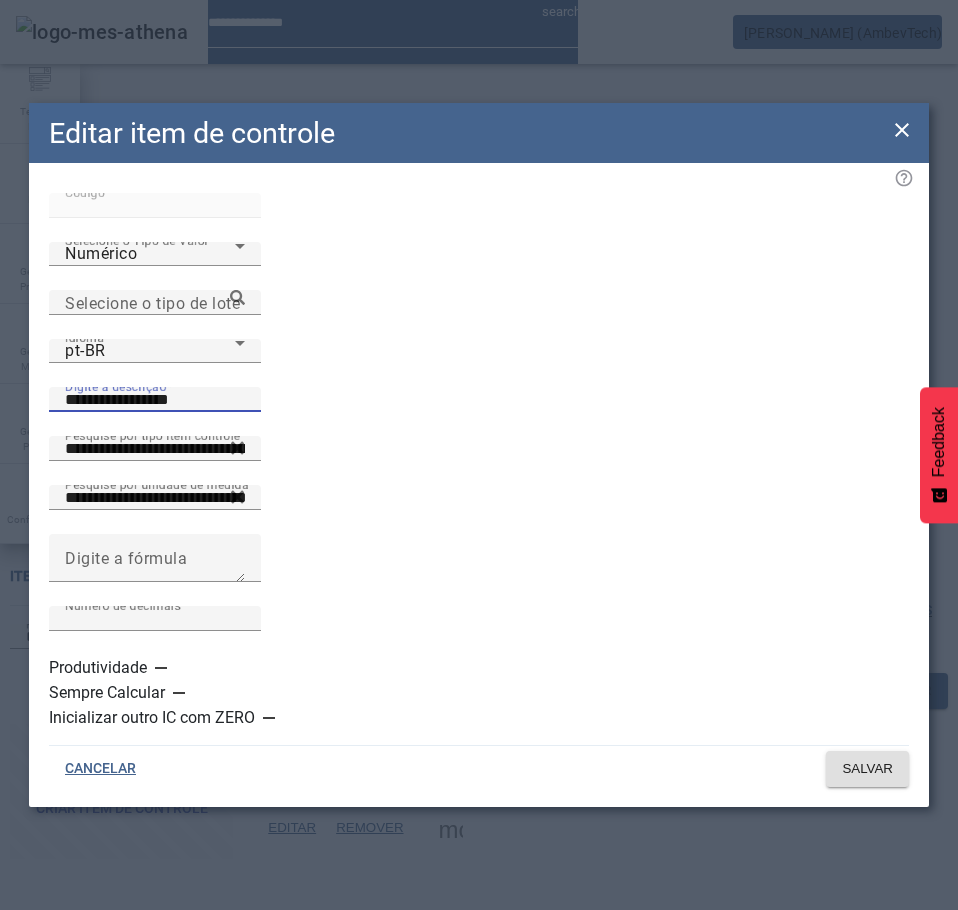 click on "**********" at bounding box center [155, 400] 